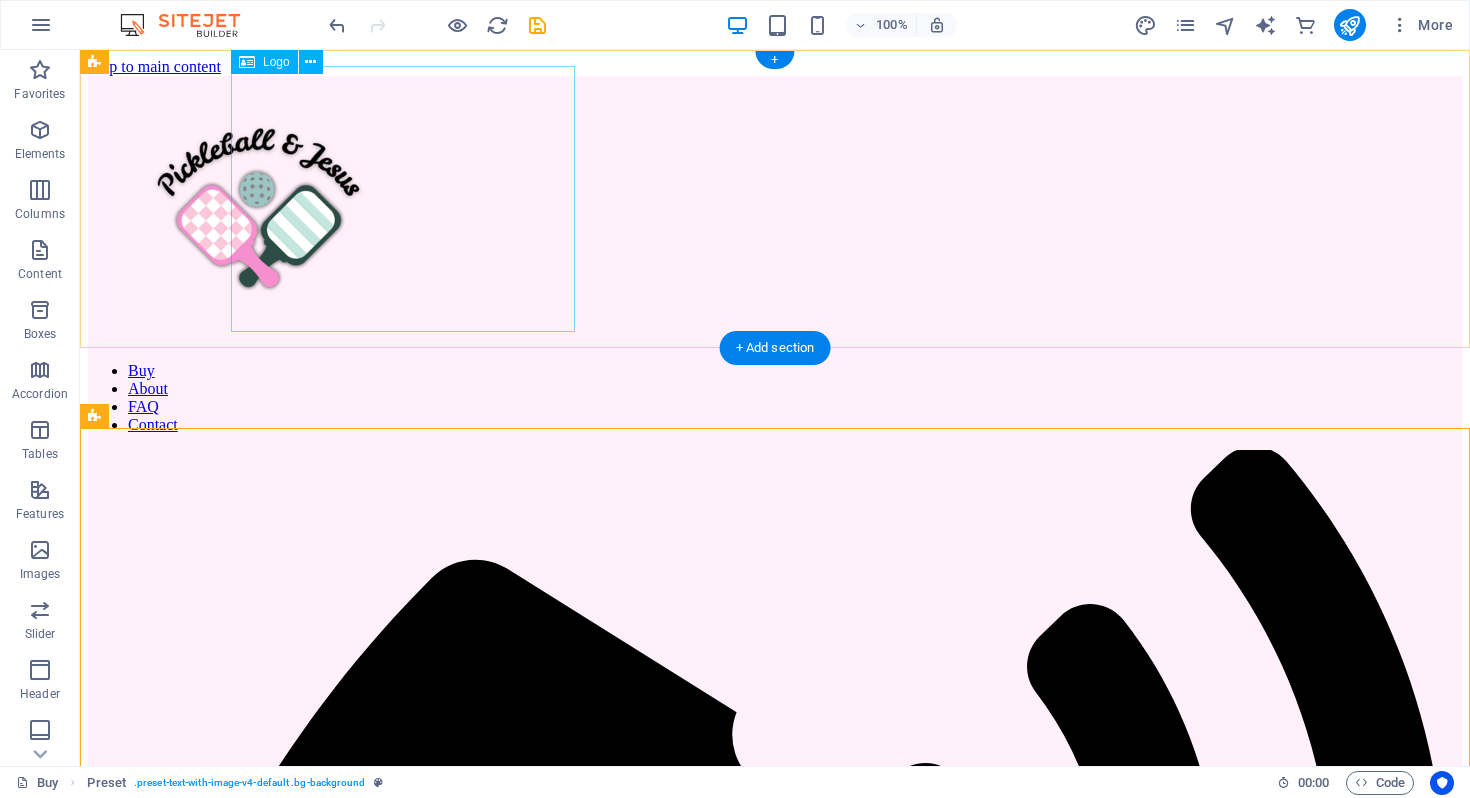 scroll, scrollTop: 0, scrollLeft: 0, axis: both 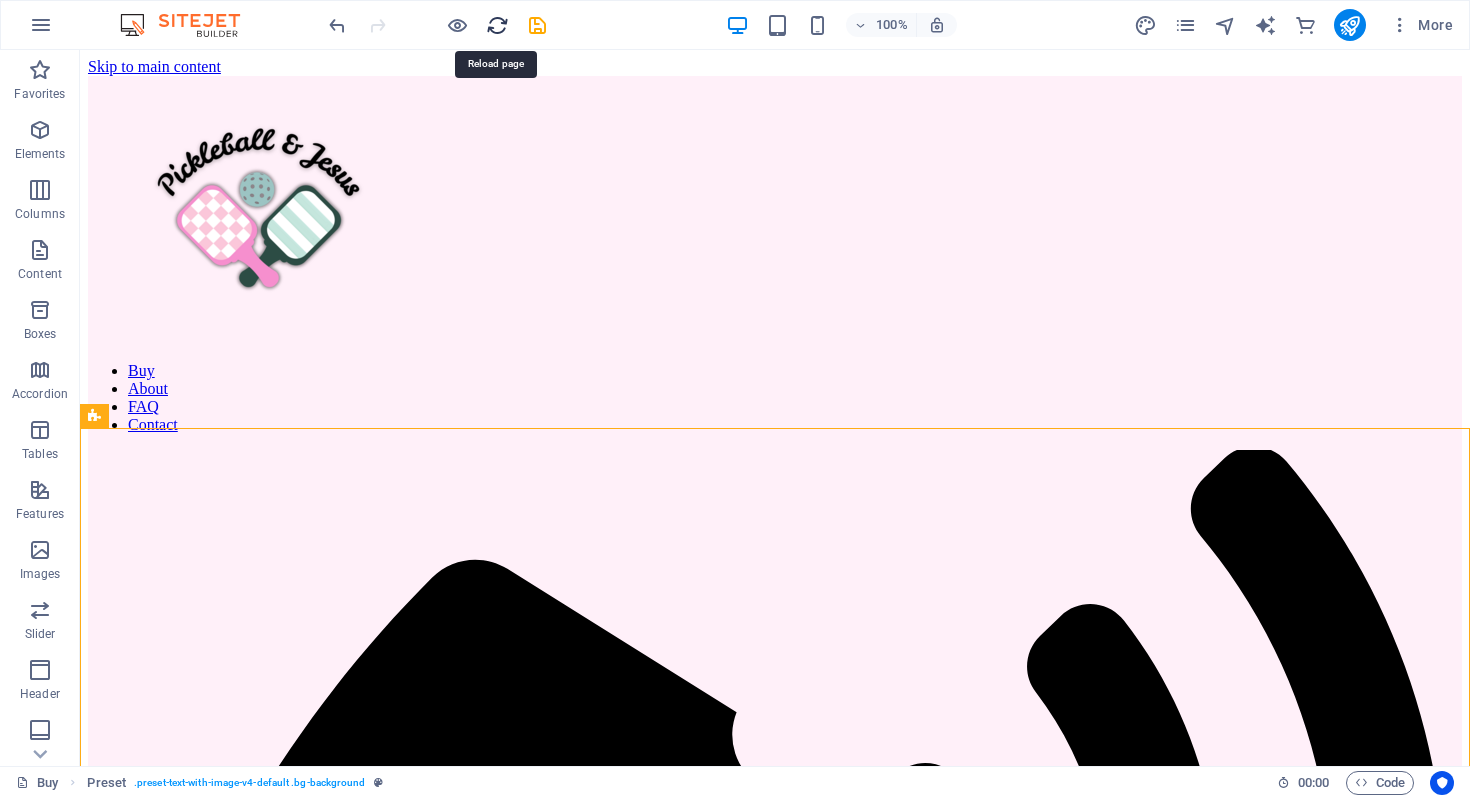 click at bounding box center (497, 25) 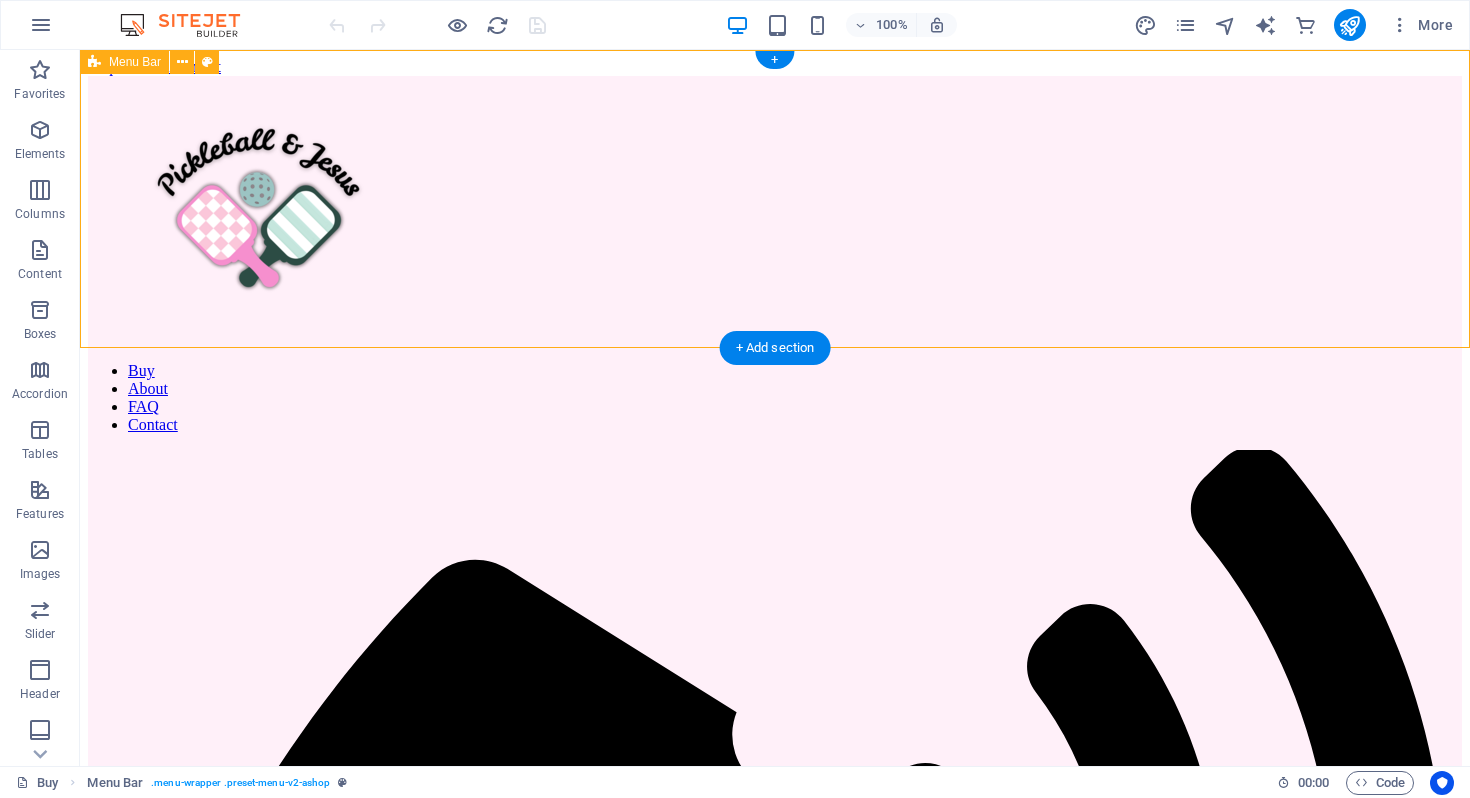select on "header" 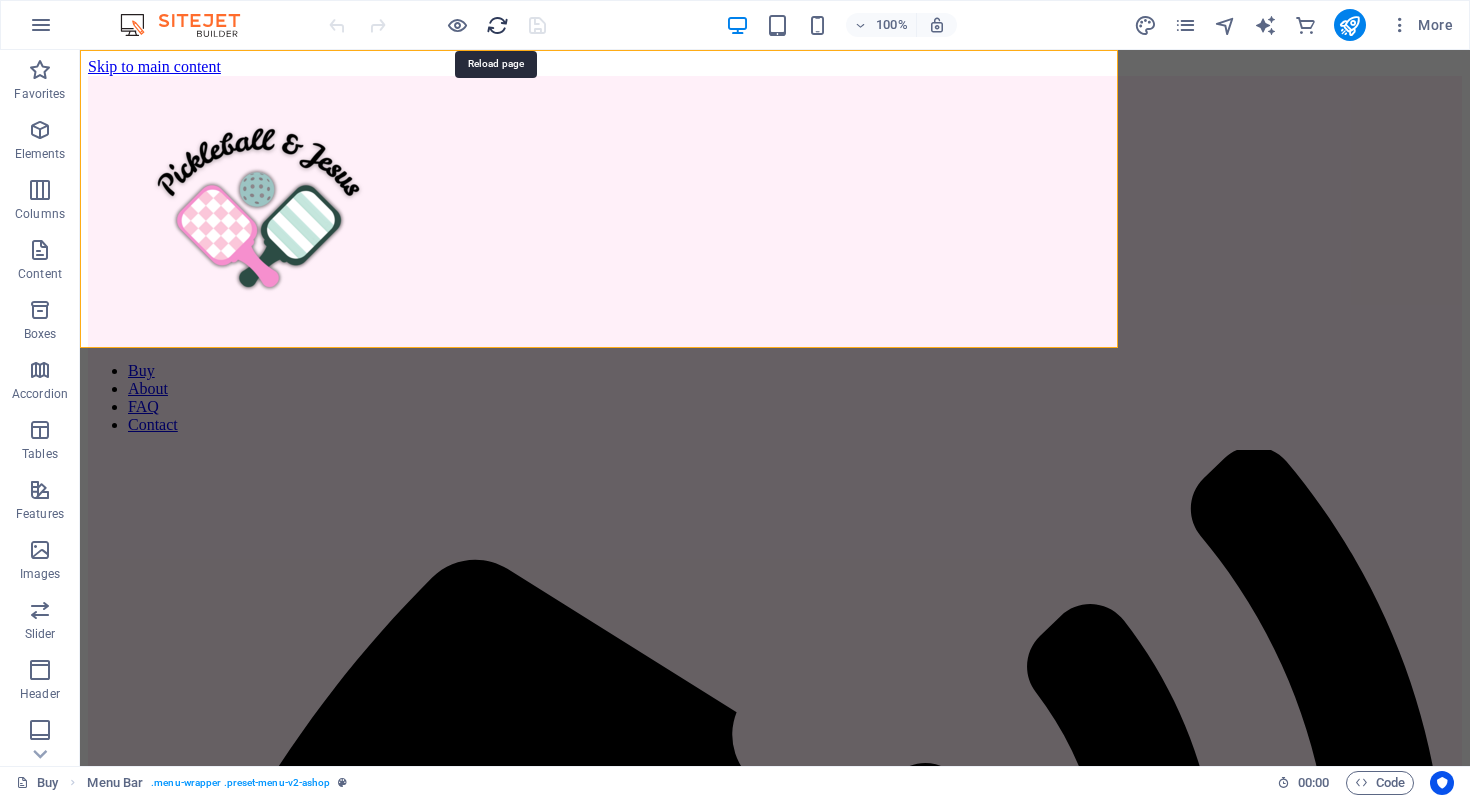 click at bounding box center (497, 25) 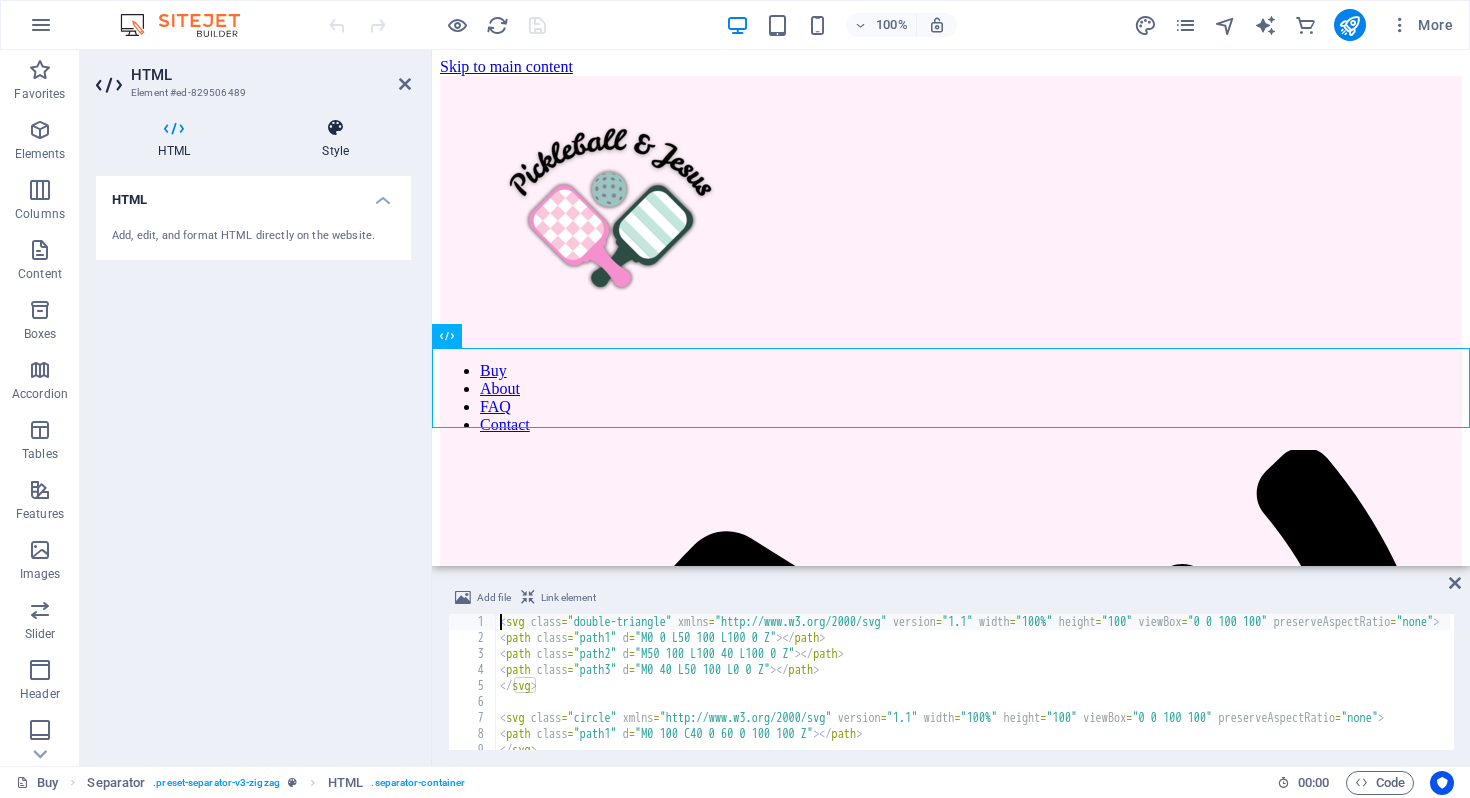 click at bounding box center [335, 128] 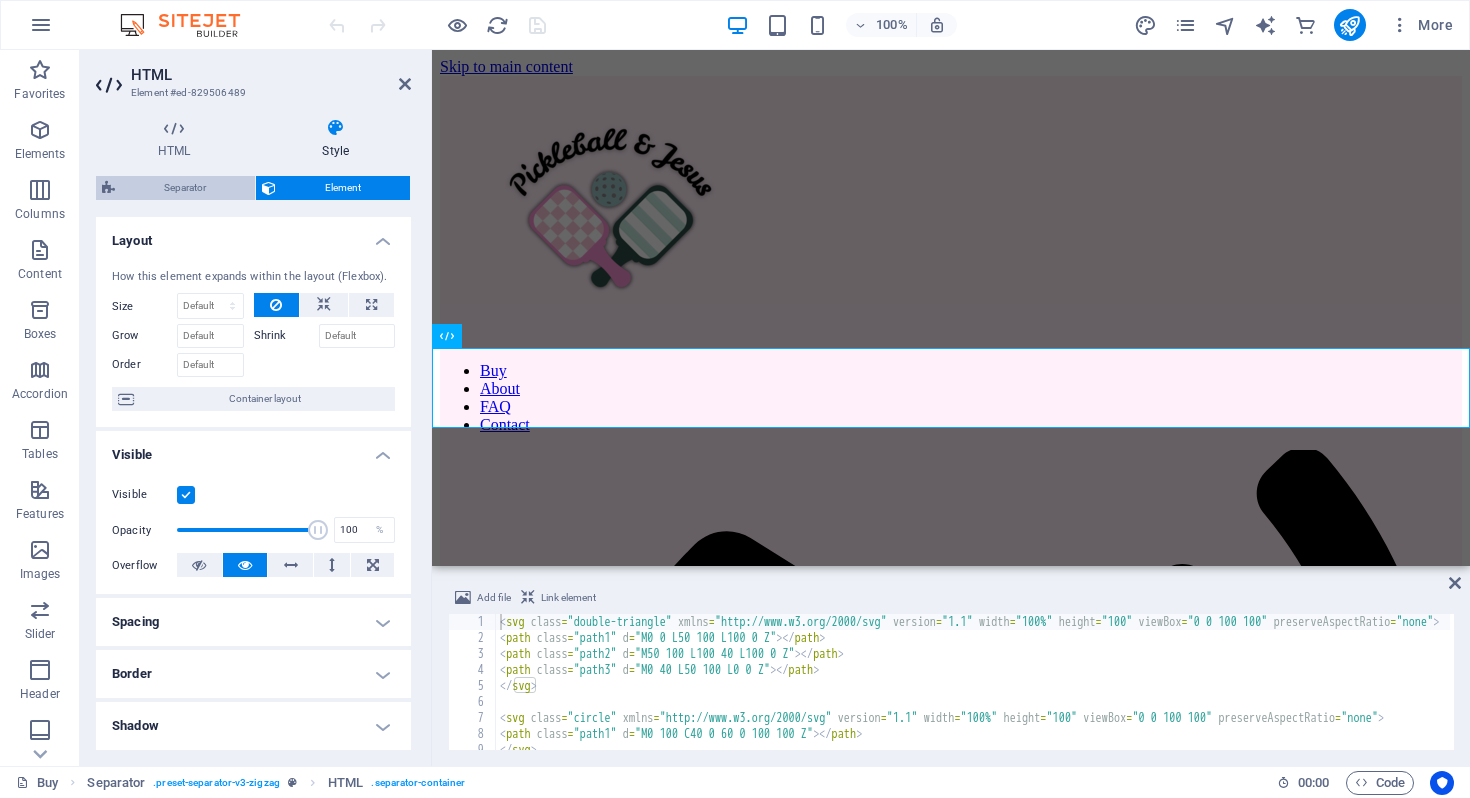 click on "Separator" at bounding box center (185, 188) 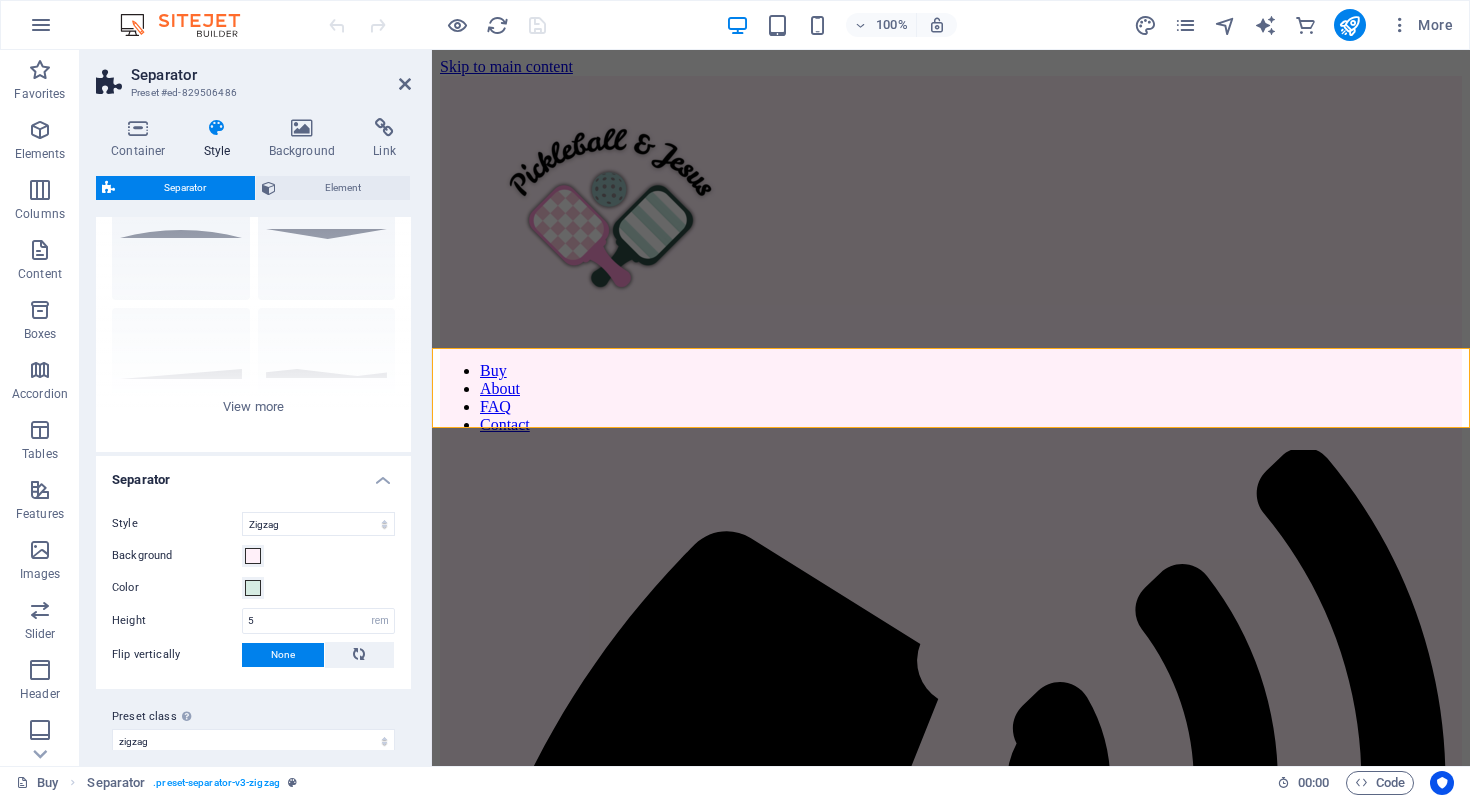 scroll, scrollTop: 119, scrollLeft: 0, axis: vertical 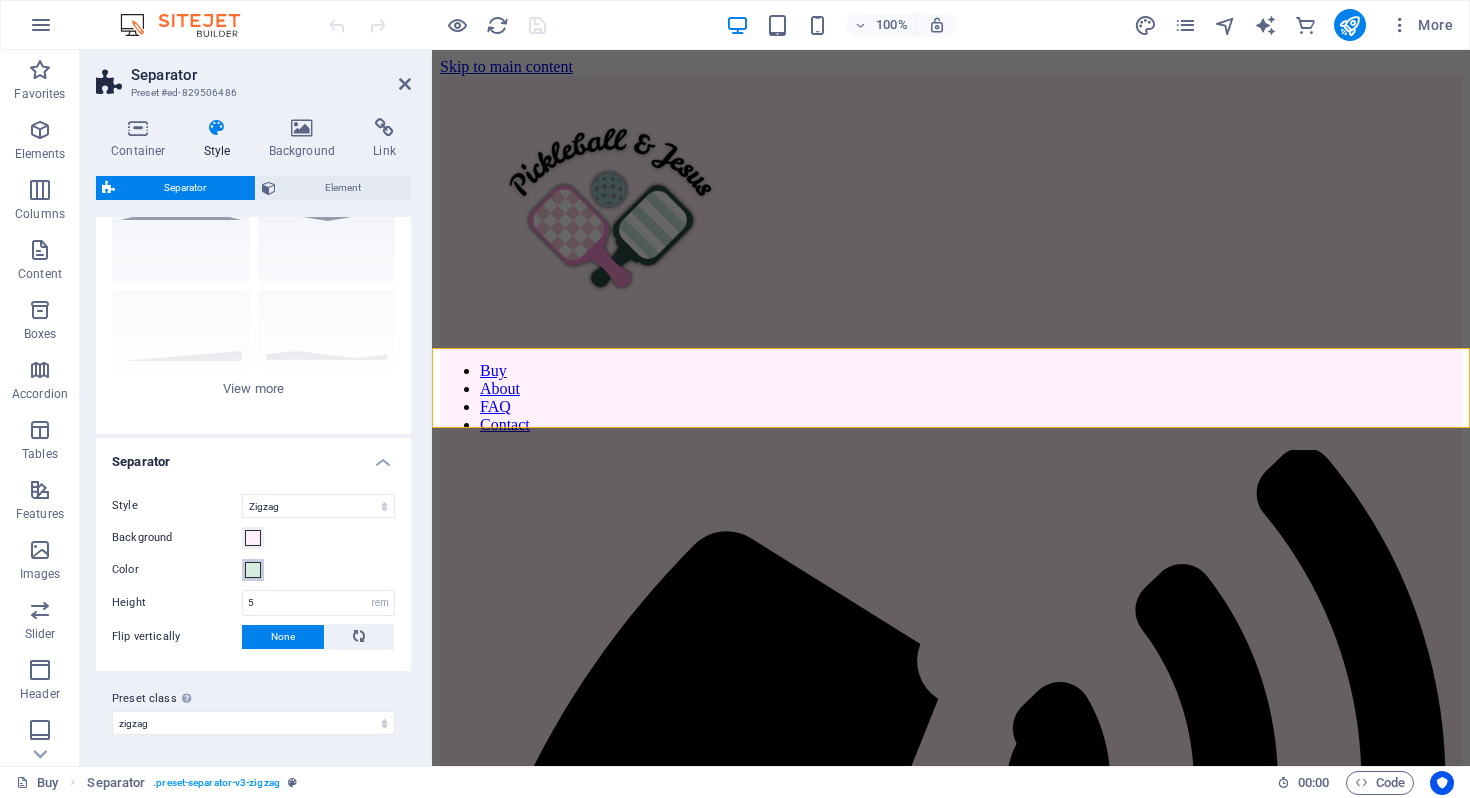 click at bounding box center [253, 570] 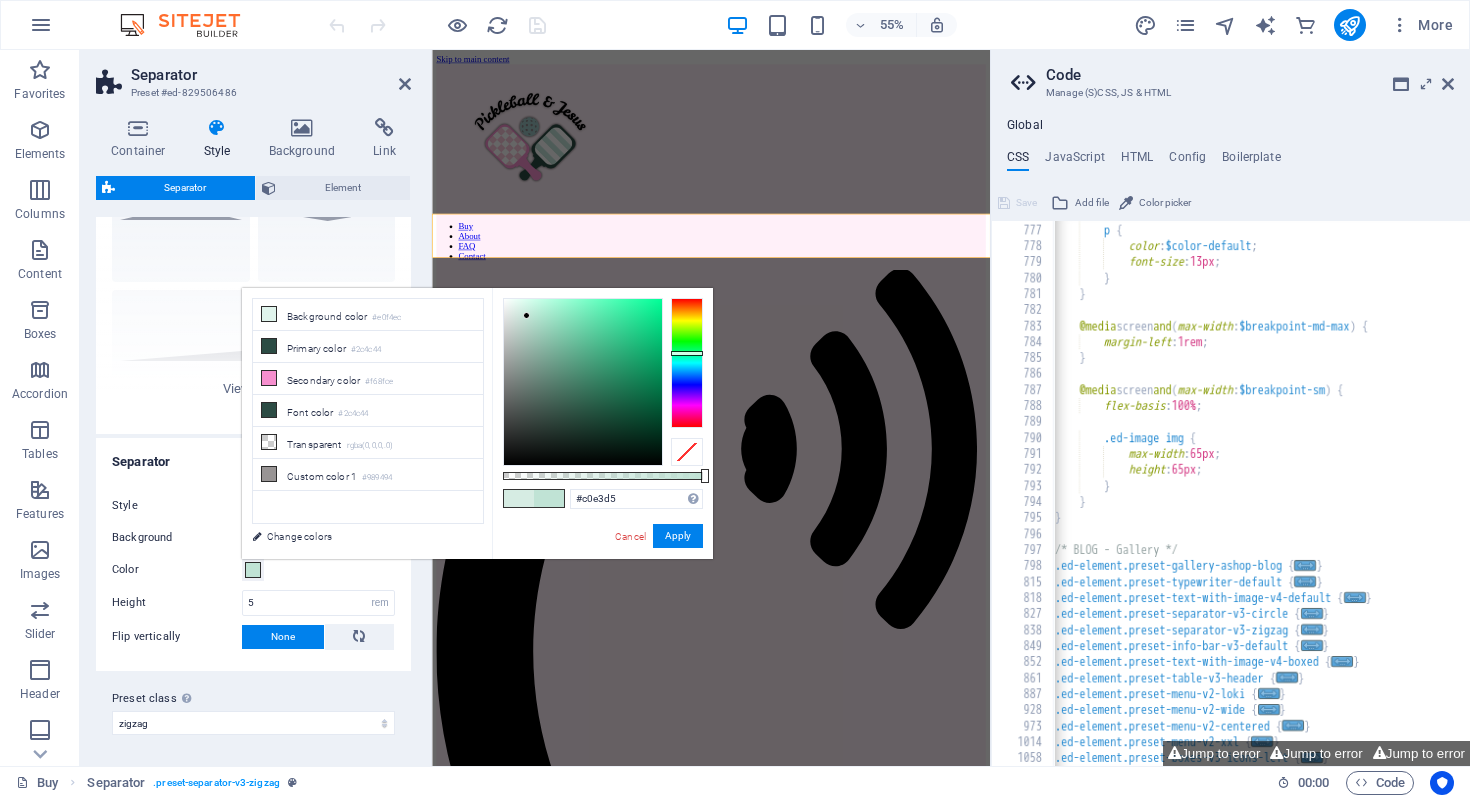 scroll, scrollTop: 3167, scrollLeft: 0, axis: vertical 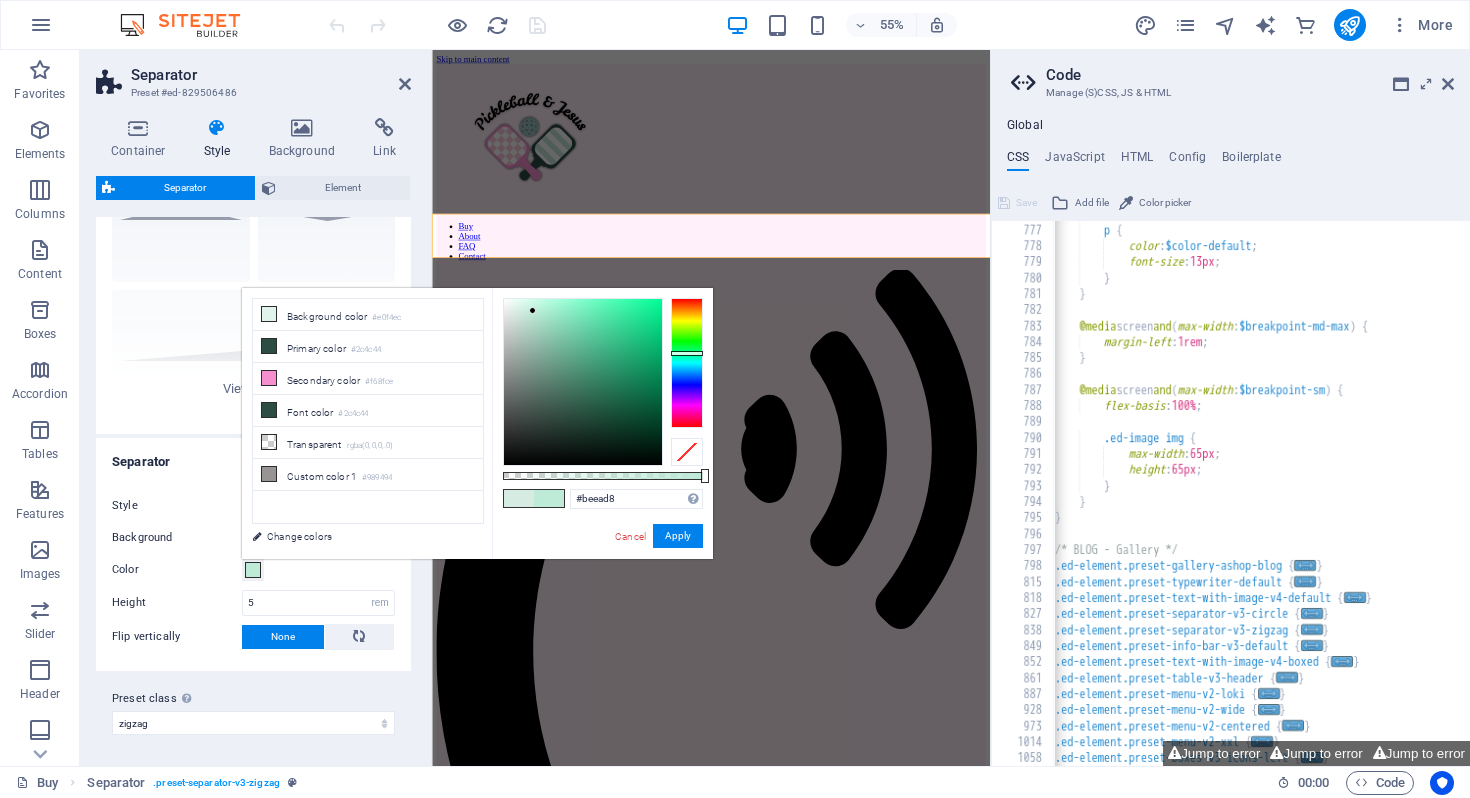 type on "#bcead8" 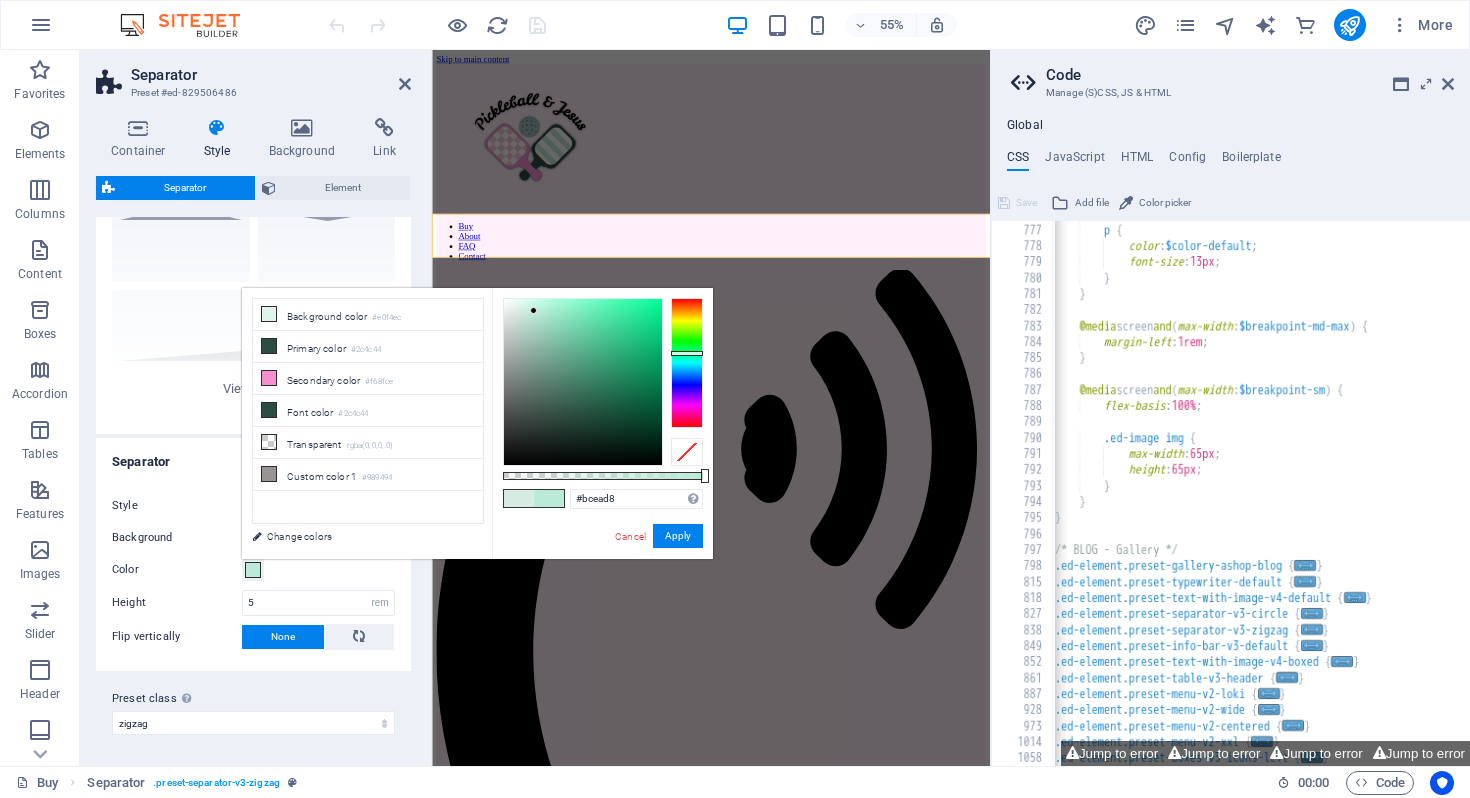 drag, startPoint x: 516, startPoint y: 309, endPoint x: 534, endPoint y: 311, distance: 18.110771 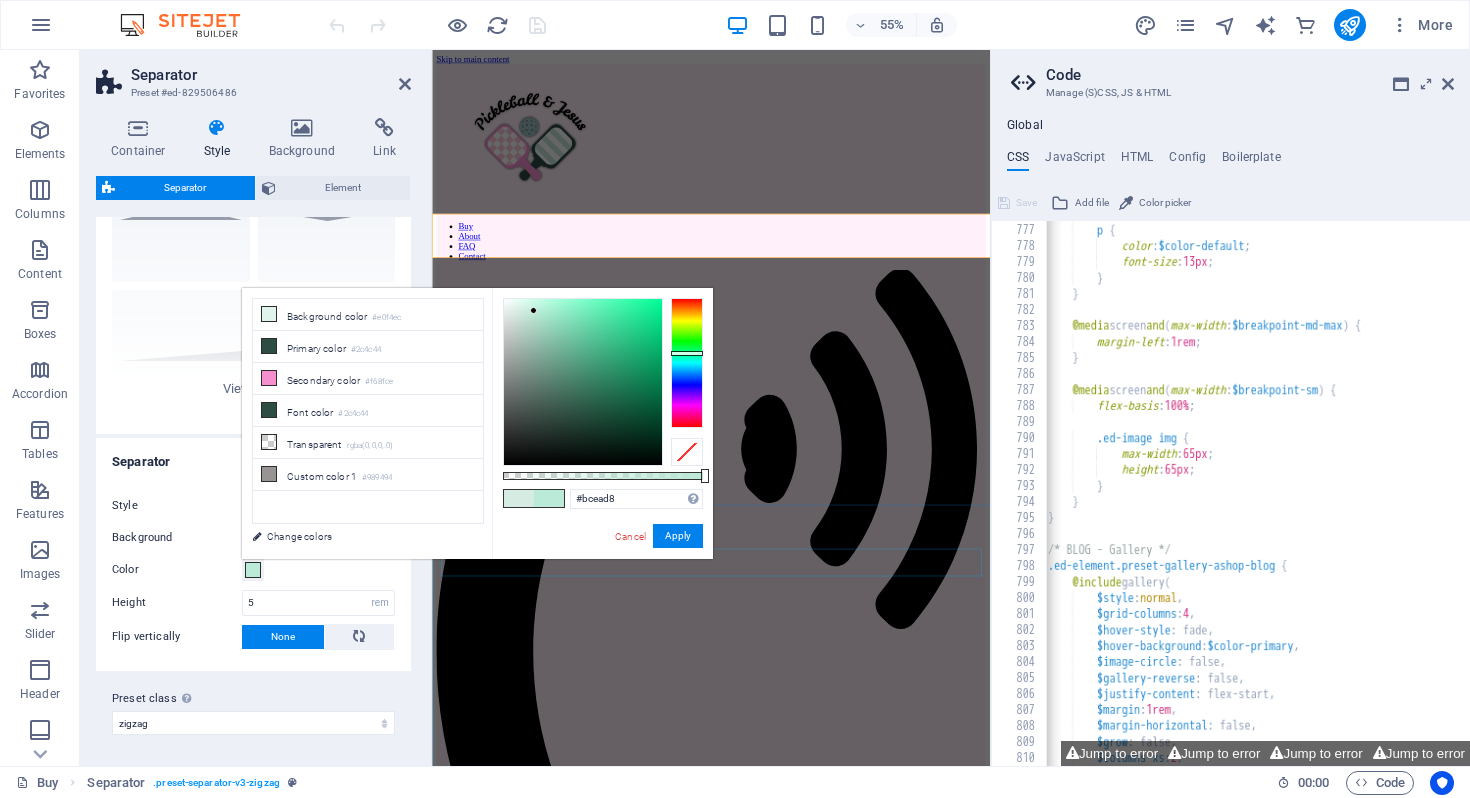 scroll, scrollTop: 3167, scrollLeft: 0, axis: vertical 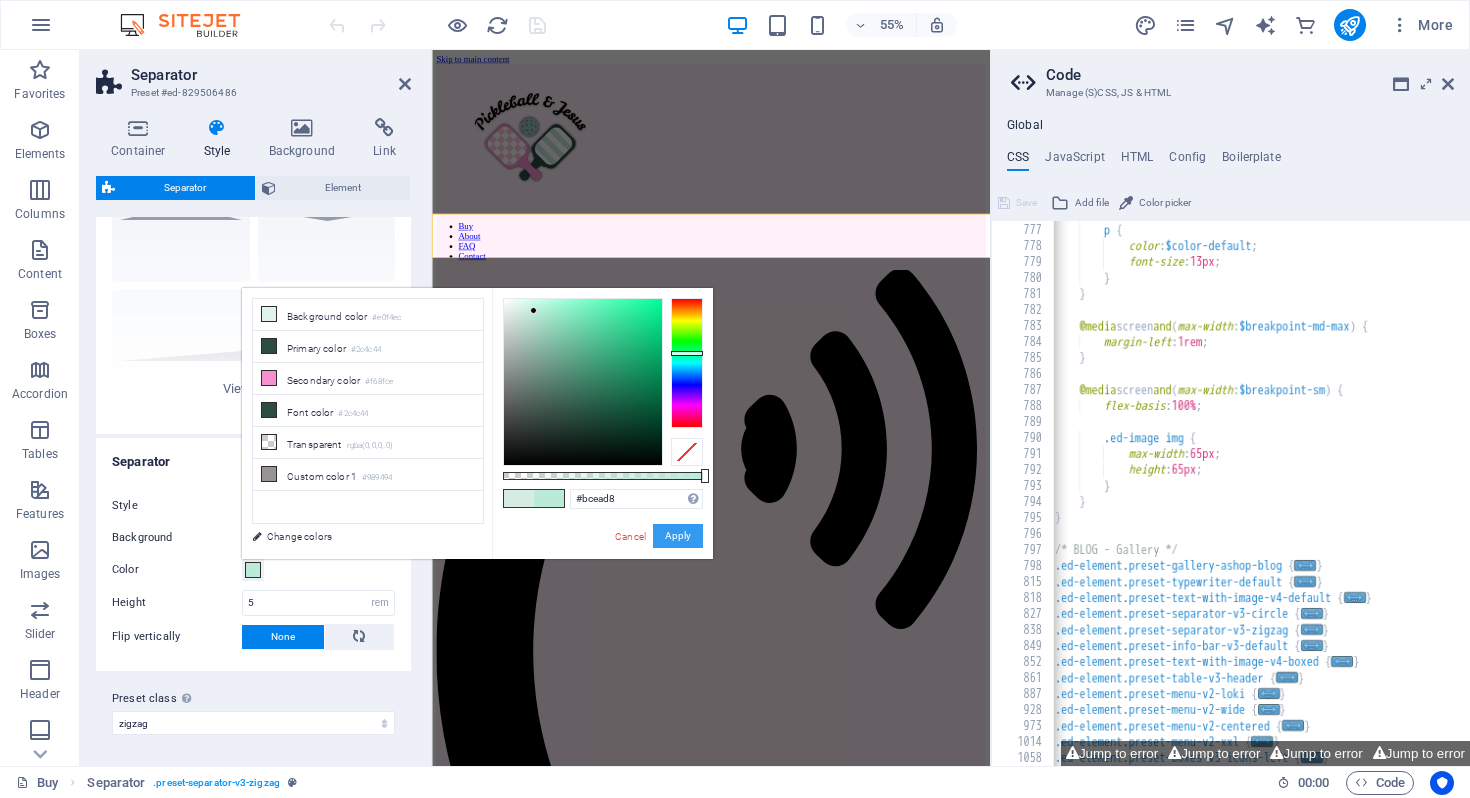 click on "Apply" at bounding box center [678, 536] 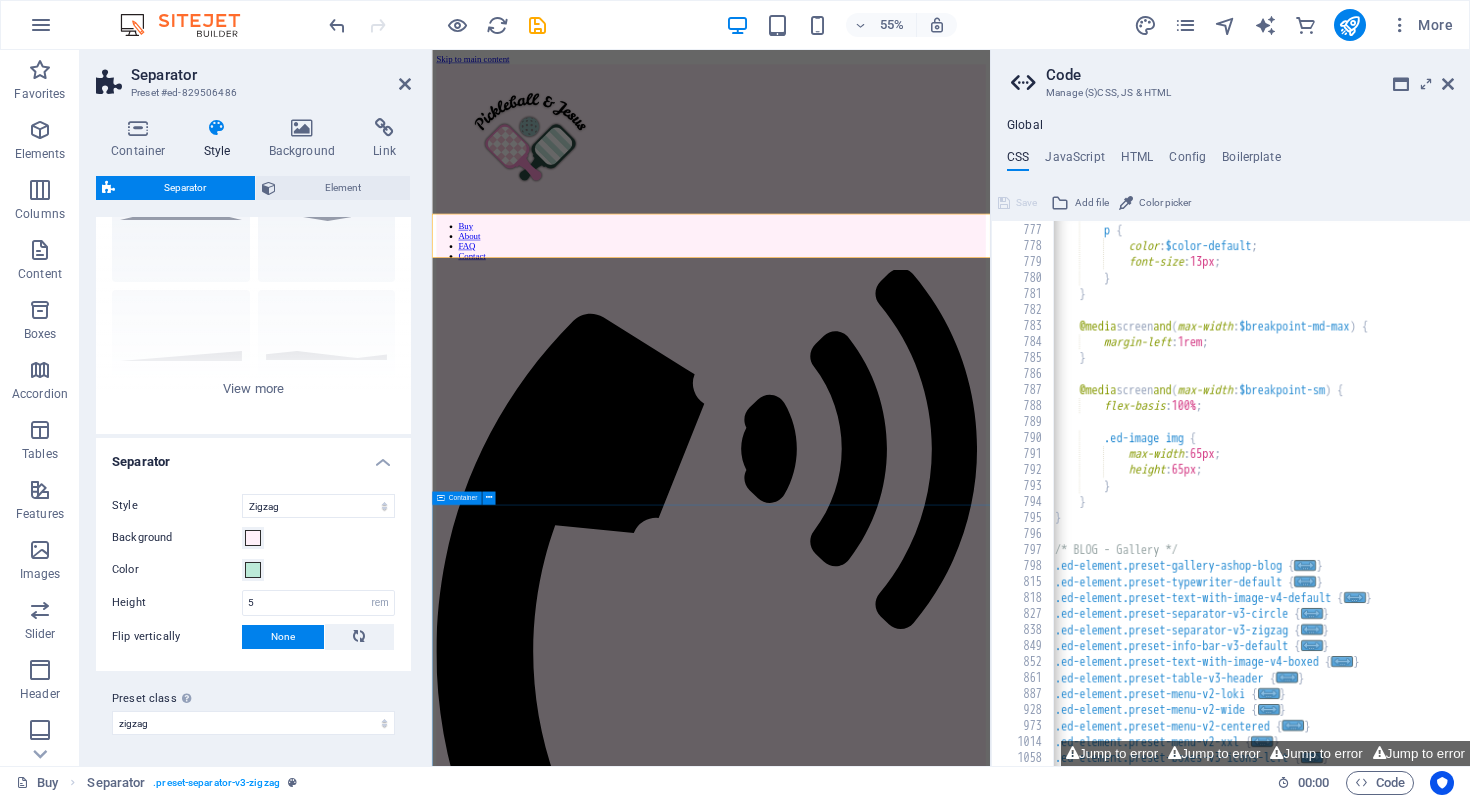 scroll, scrollTop: 3167, scrollLeft: 0, axis: vertical 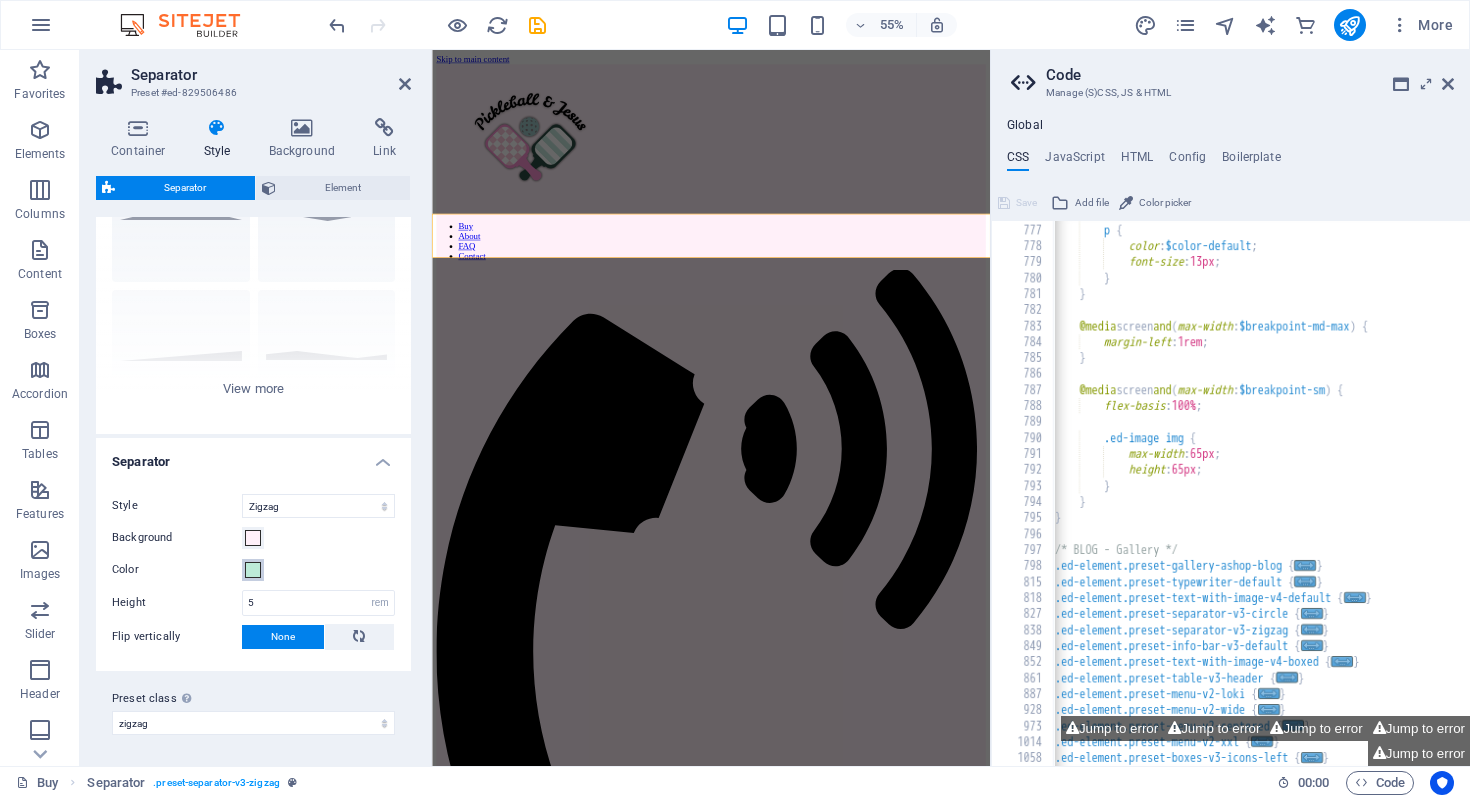 click at bounding box center (253, 570) 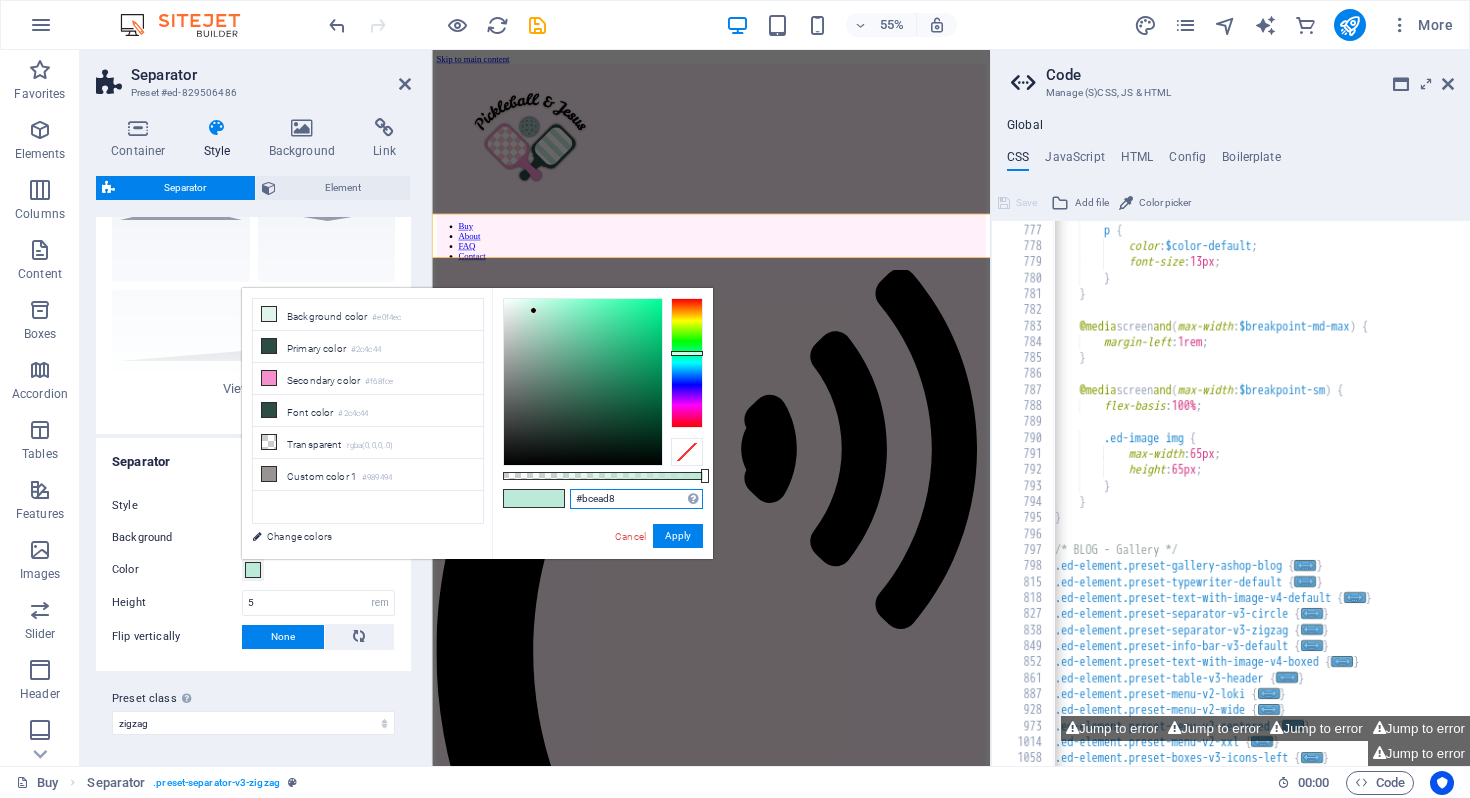 drag, startPoint x: 629, startPoint y: 500, endPoint x: 574, endPoint y: 498, distance: 55.03635 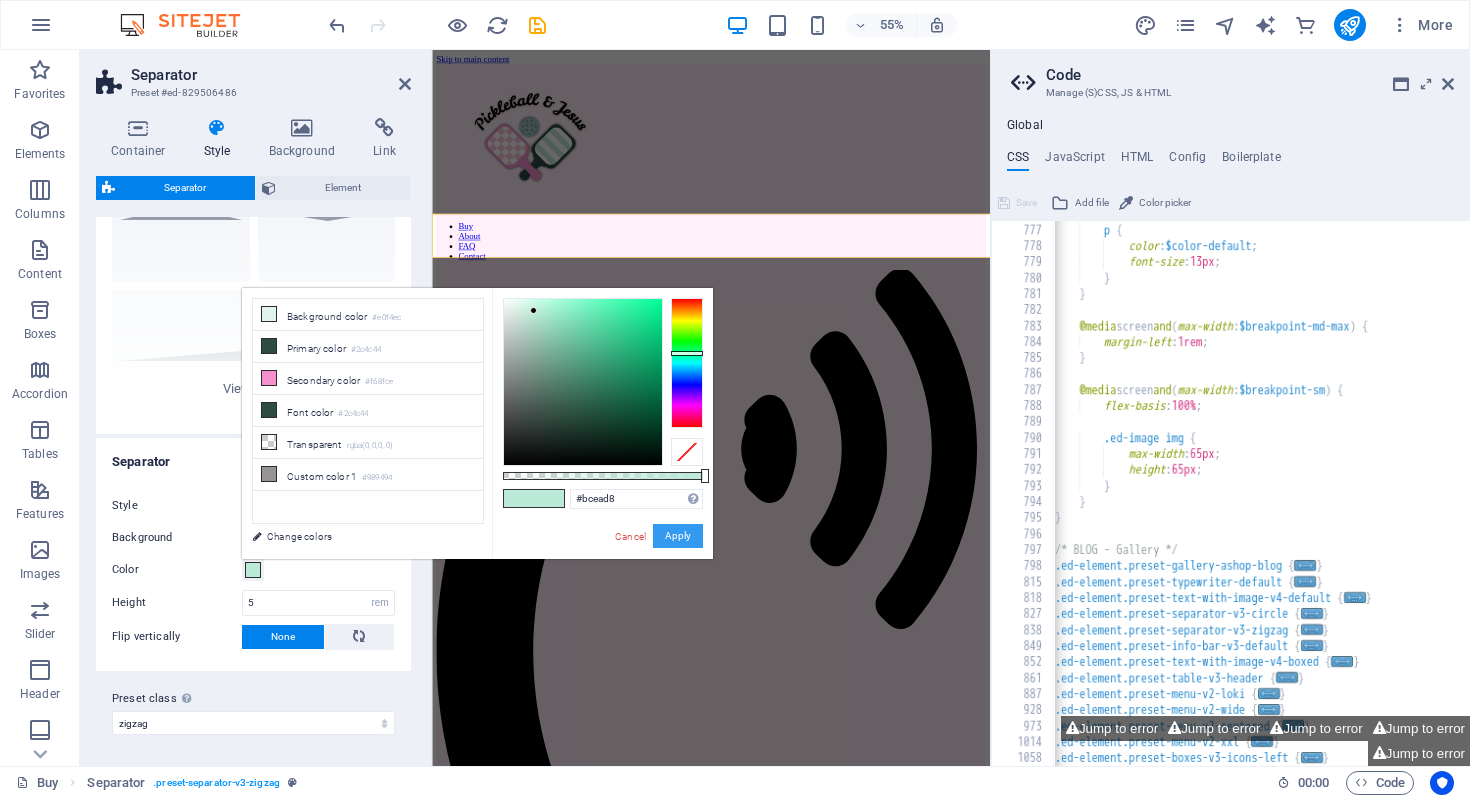 click on "Apply" at bounding box center [678, 536] 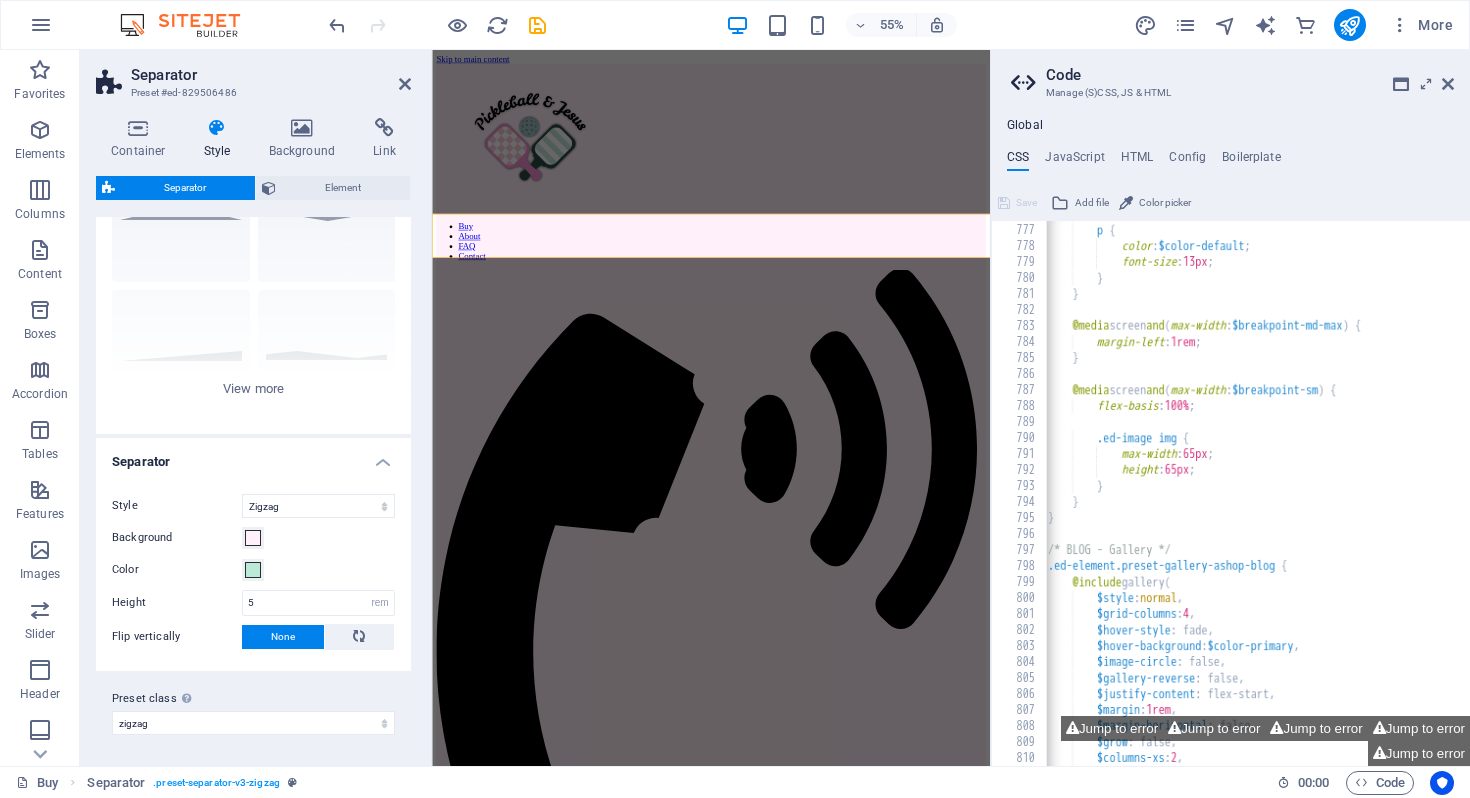 scroll, scrollTop: 3167, scrollLeft: 0, axis: vertical 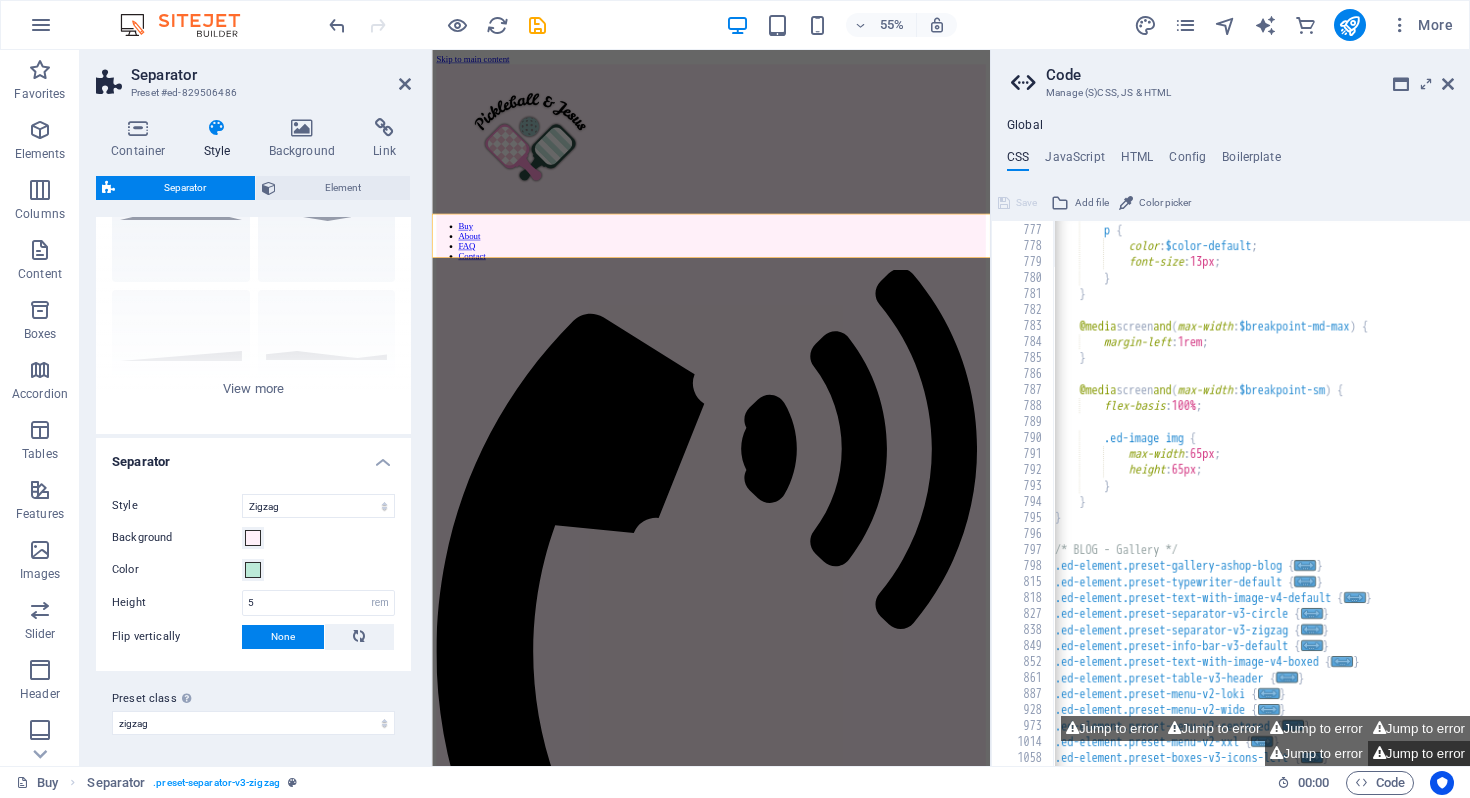 click on "Jump to error" at bounding box center (1419, 753) 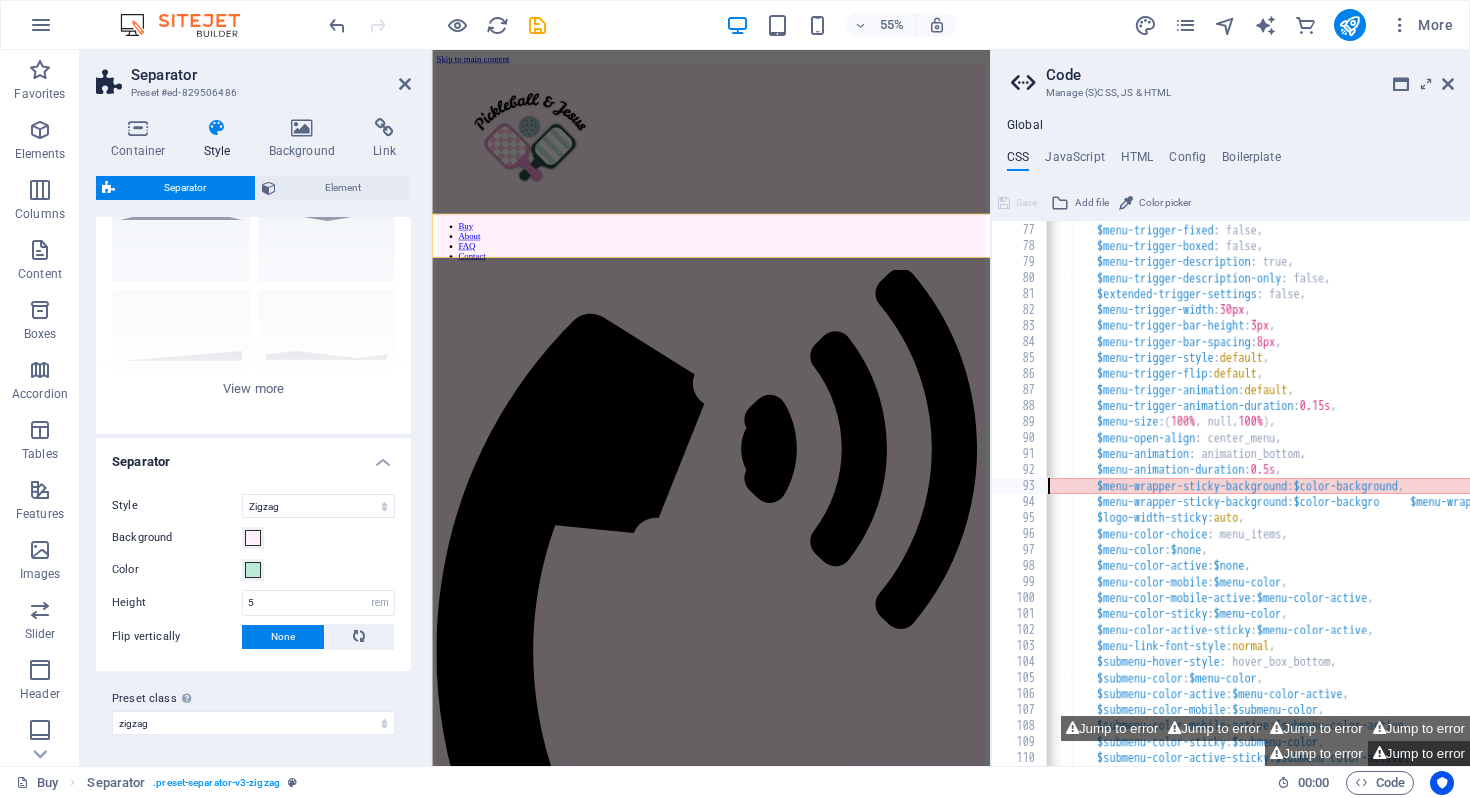 scroll, scrollTop: 1215, scrollLeft: 0, axis: vertical 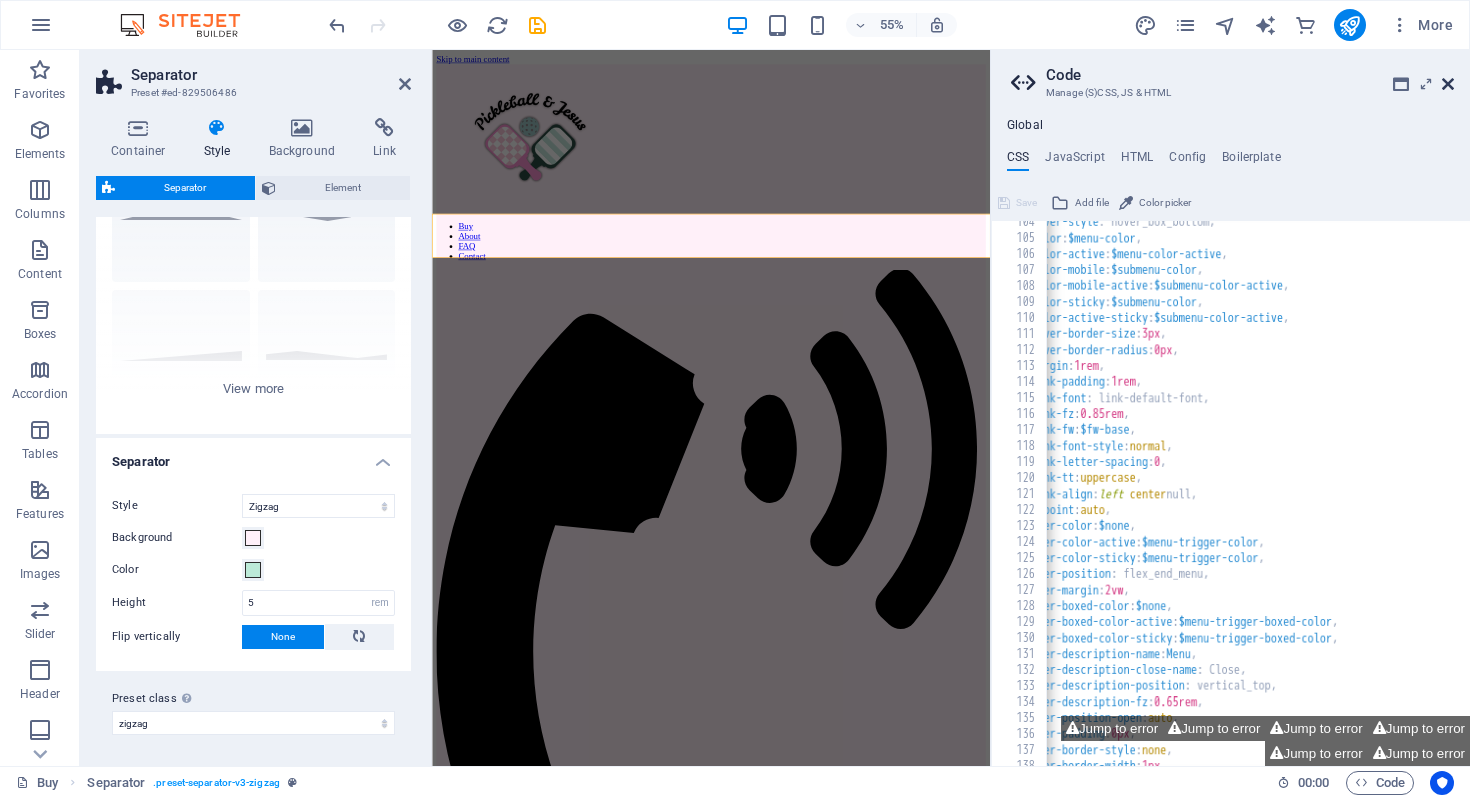click at bounding box center (1448, 84) 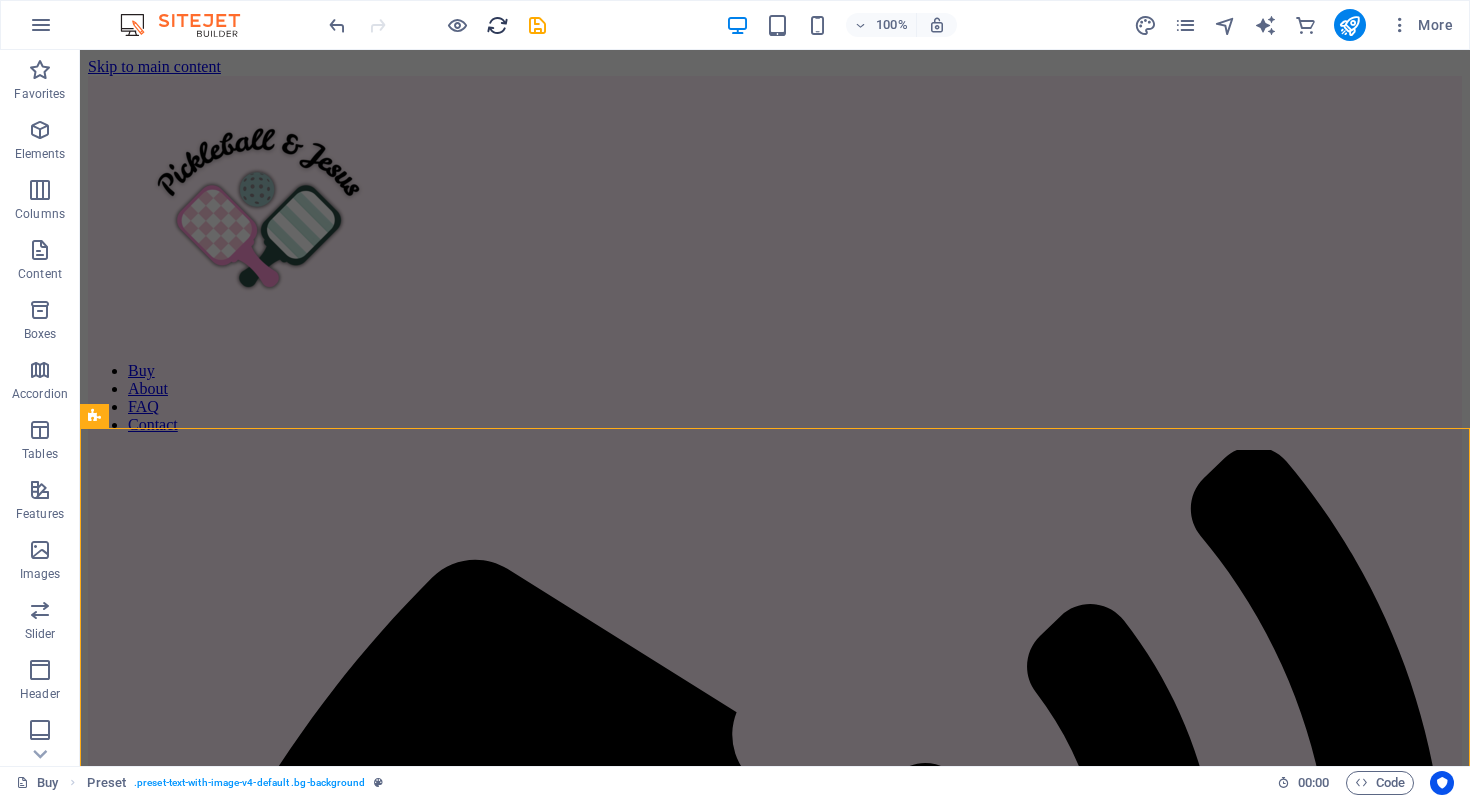 click at bounding box center (497, 25) 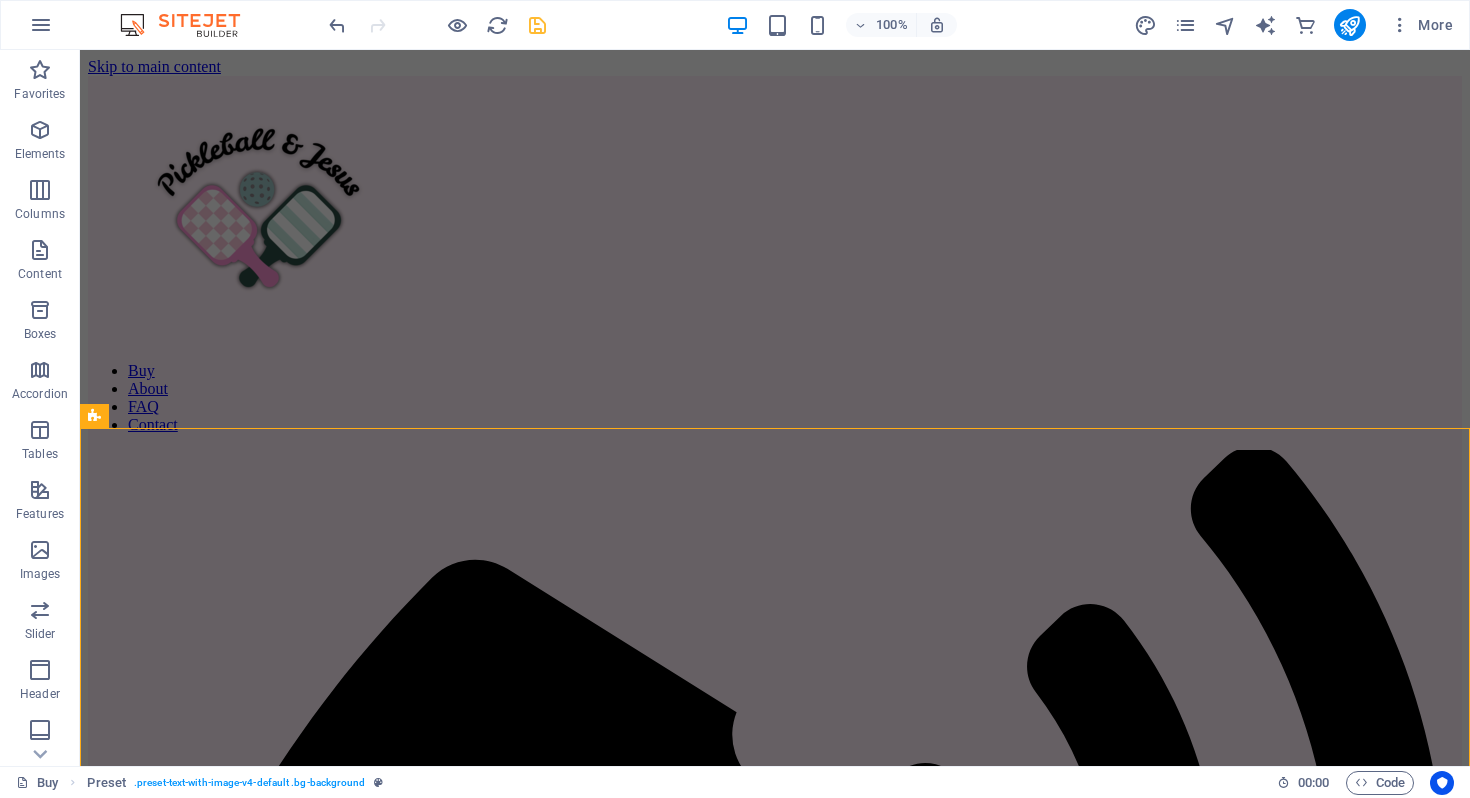 click at bounding box center [537, 25] 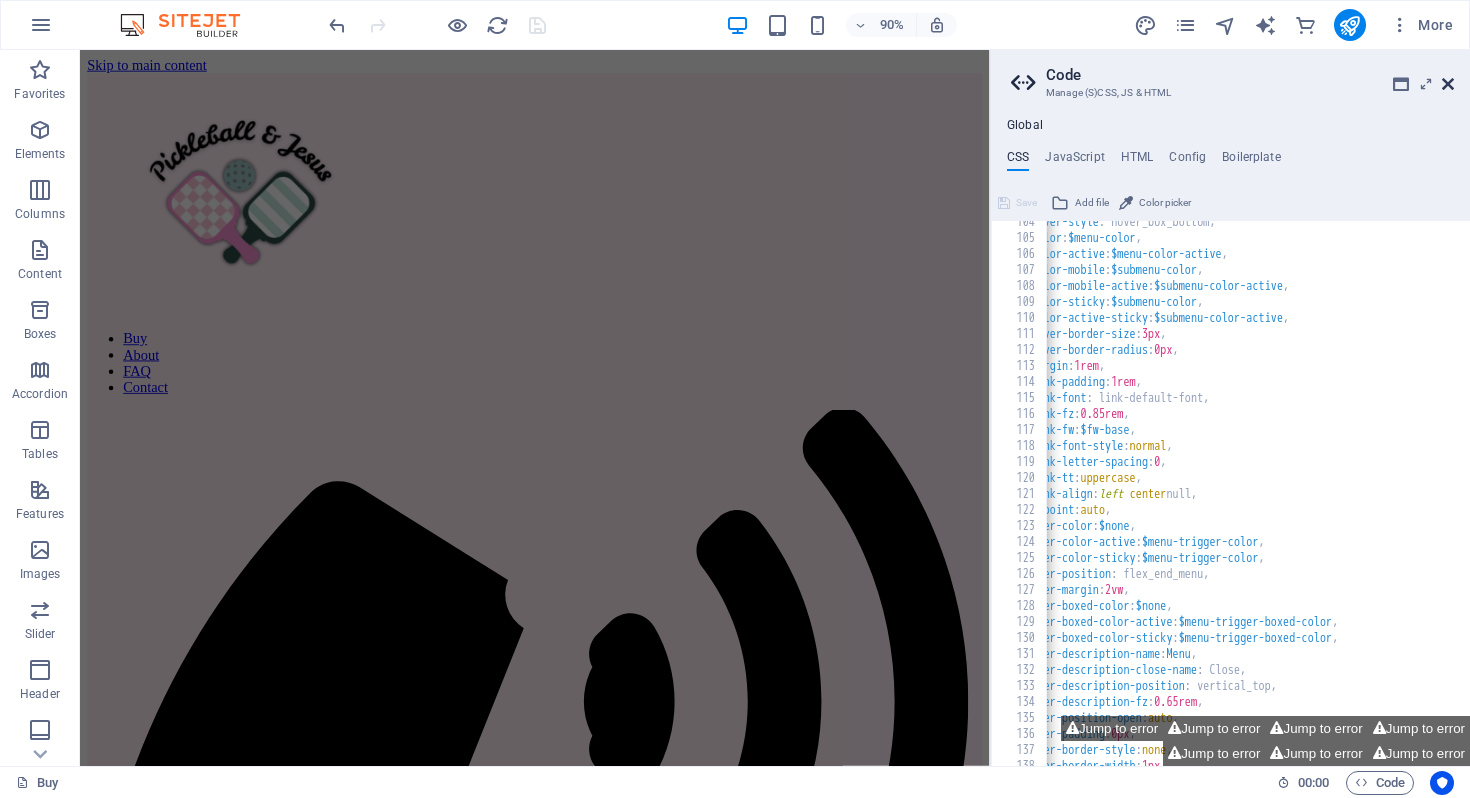 click at bounding box center (1448, 84) 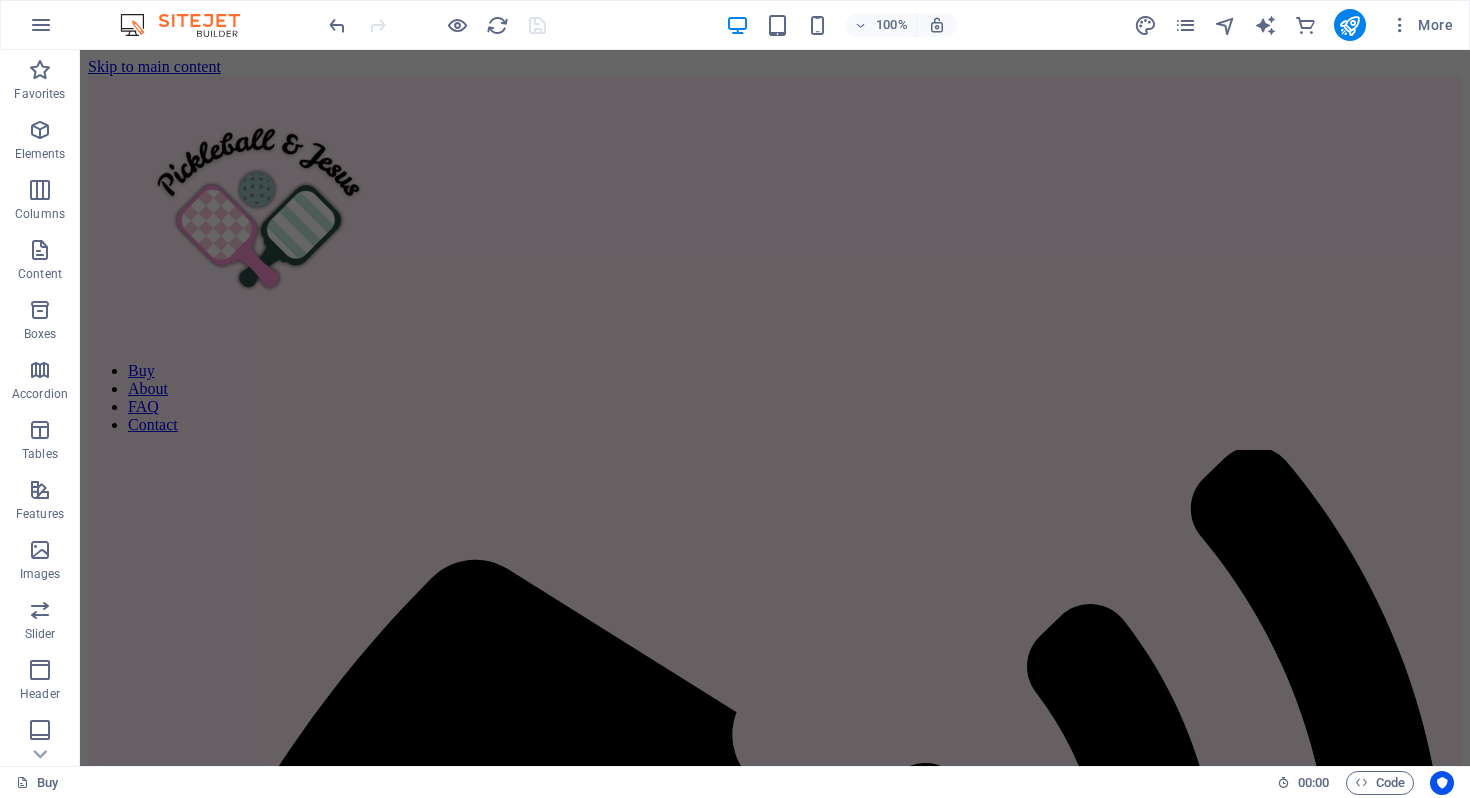 click at bounding box center (437, 25) 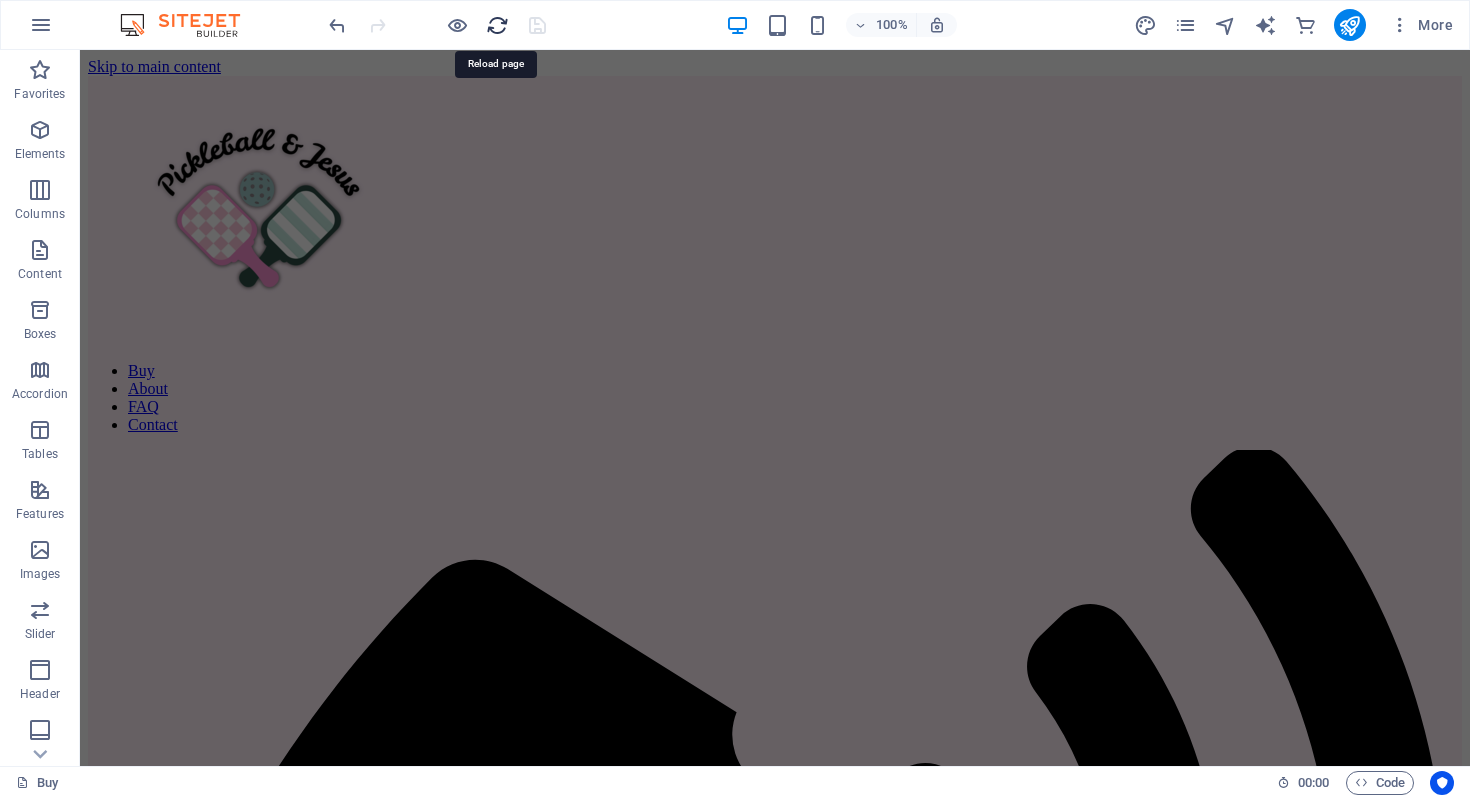 click at bounding box center [497, 25] 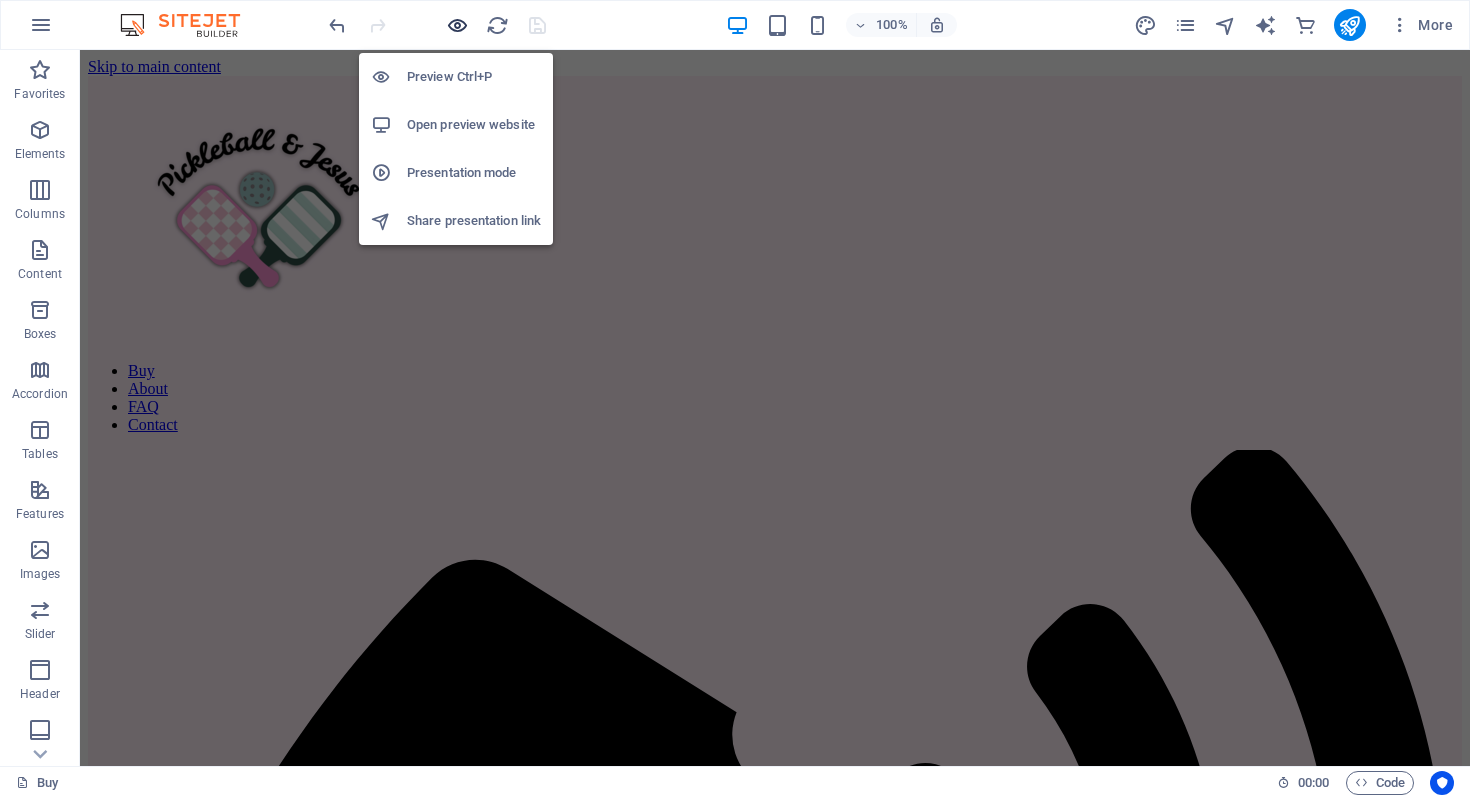 click at bounding box center [457, 25] 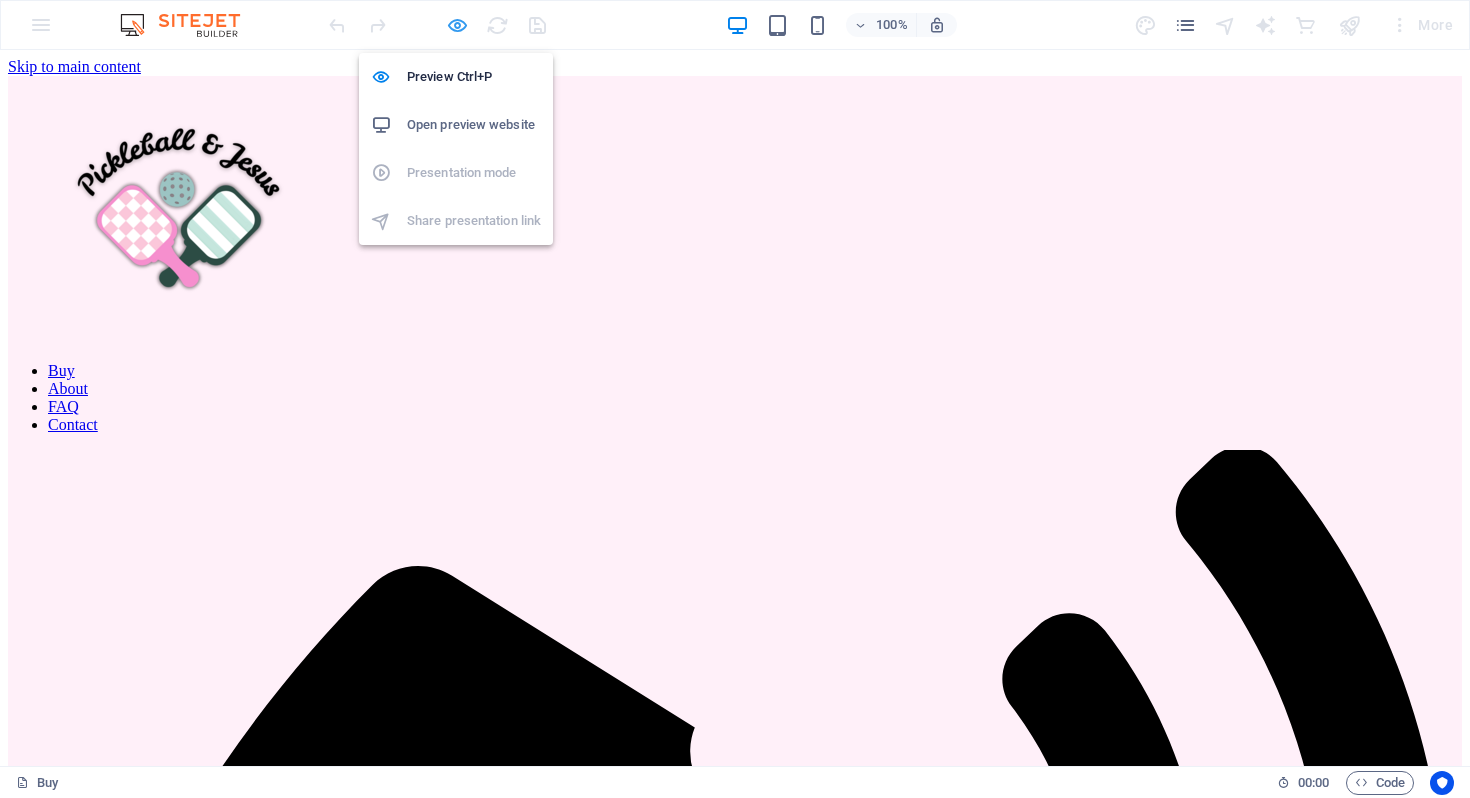 click at bounding box center (457, 25) 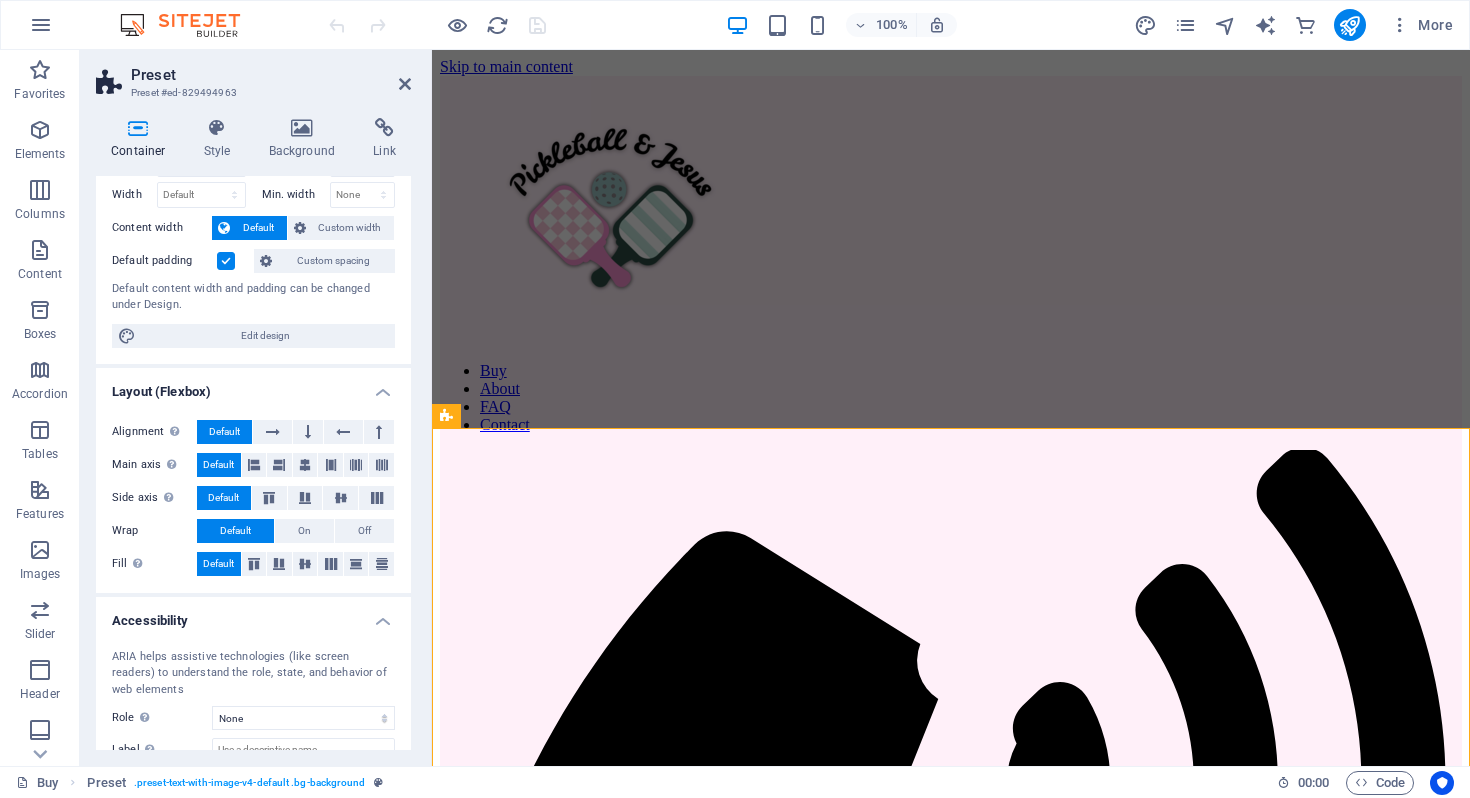 scroll, scrollTop: 201, scrollLeft: 0, axis: vertical 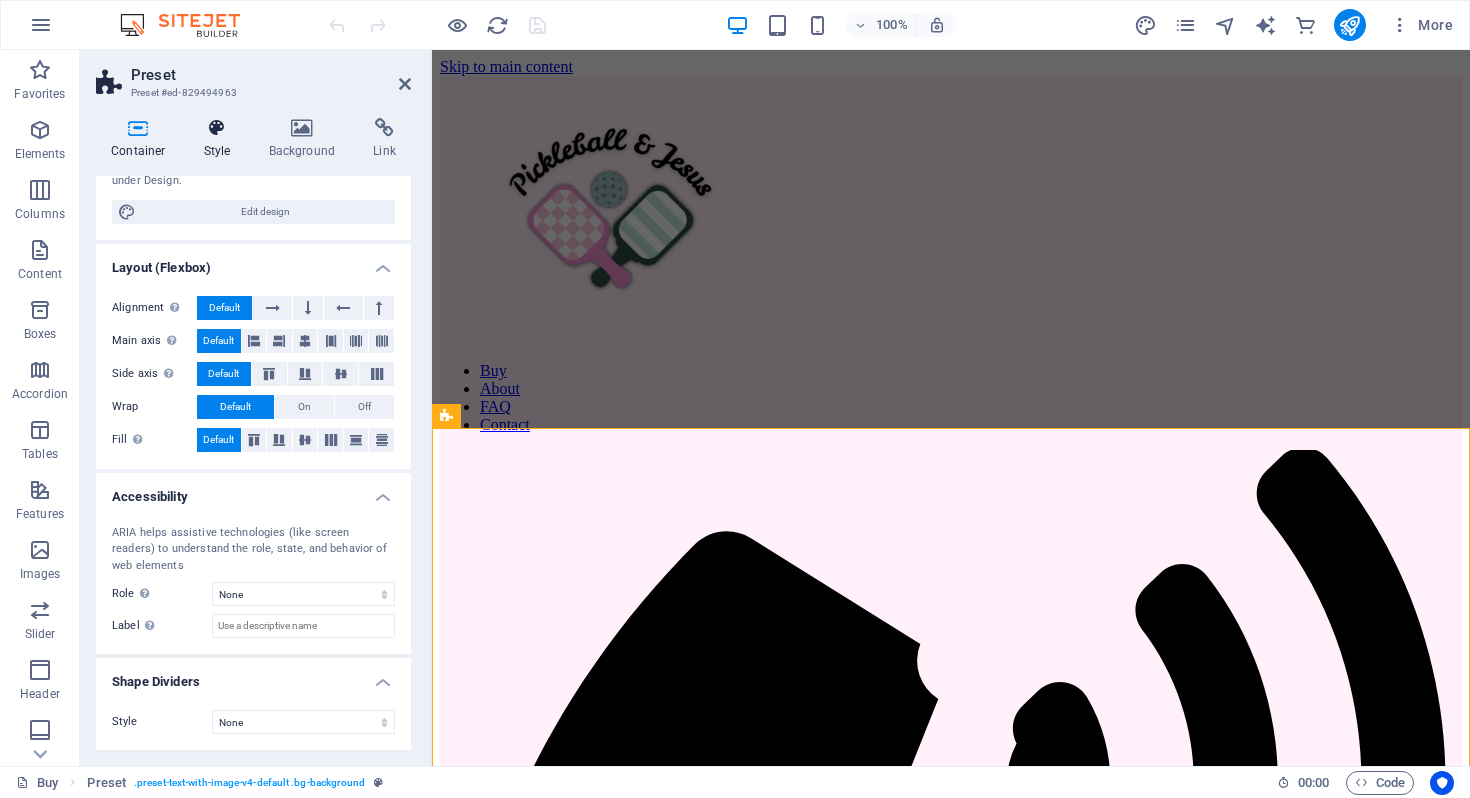 click at bounding box center (217, 128) 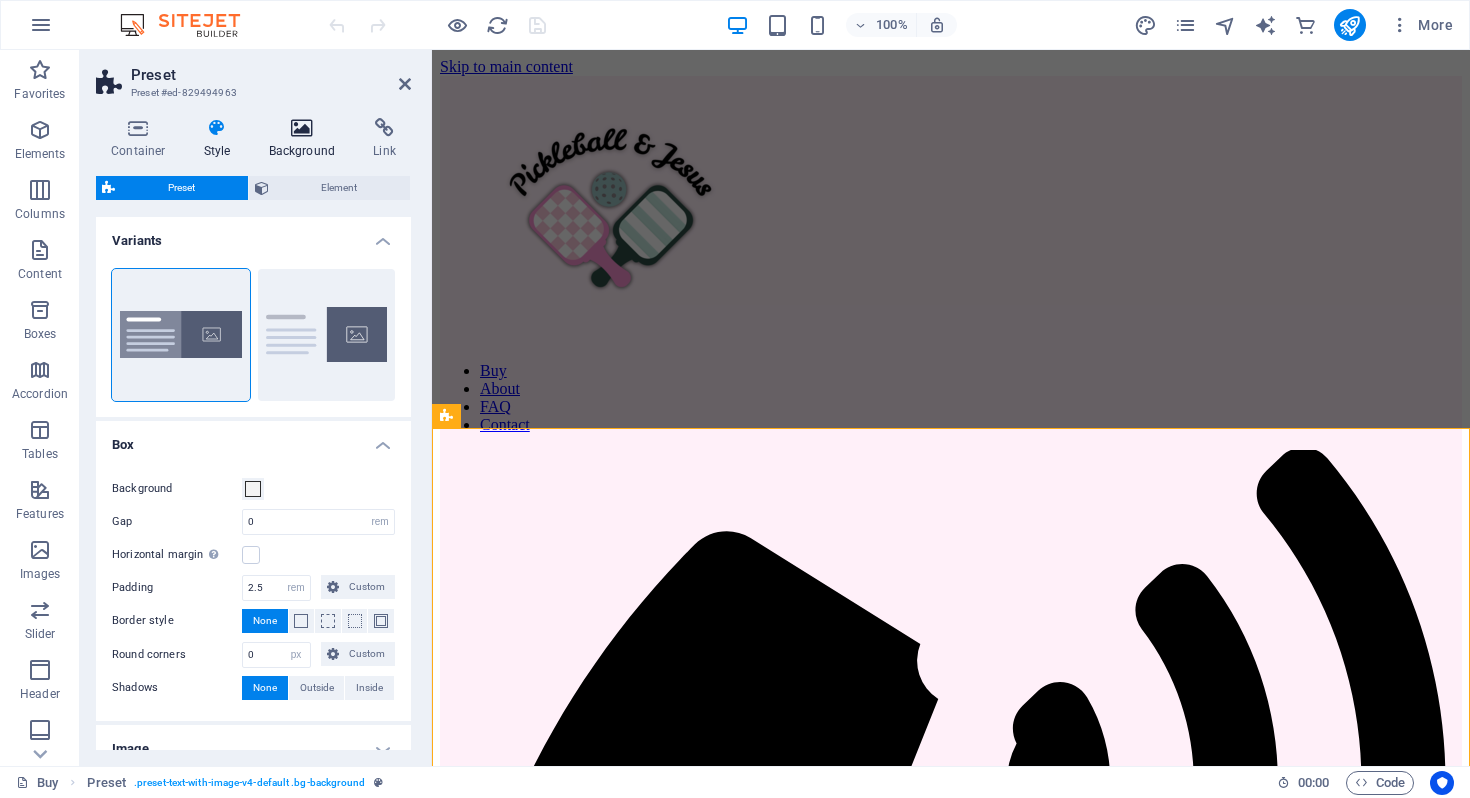 click on "Background" at bounding box center (306, 139) 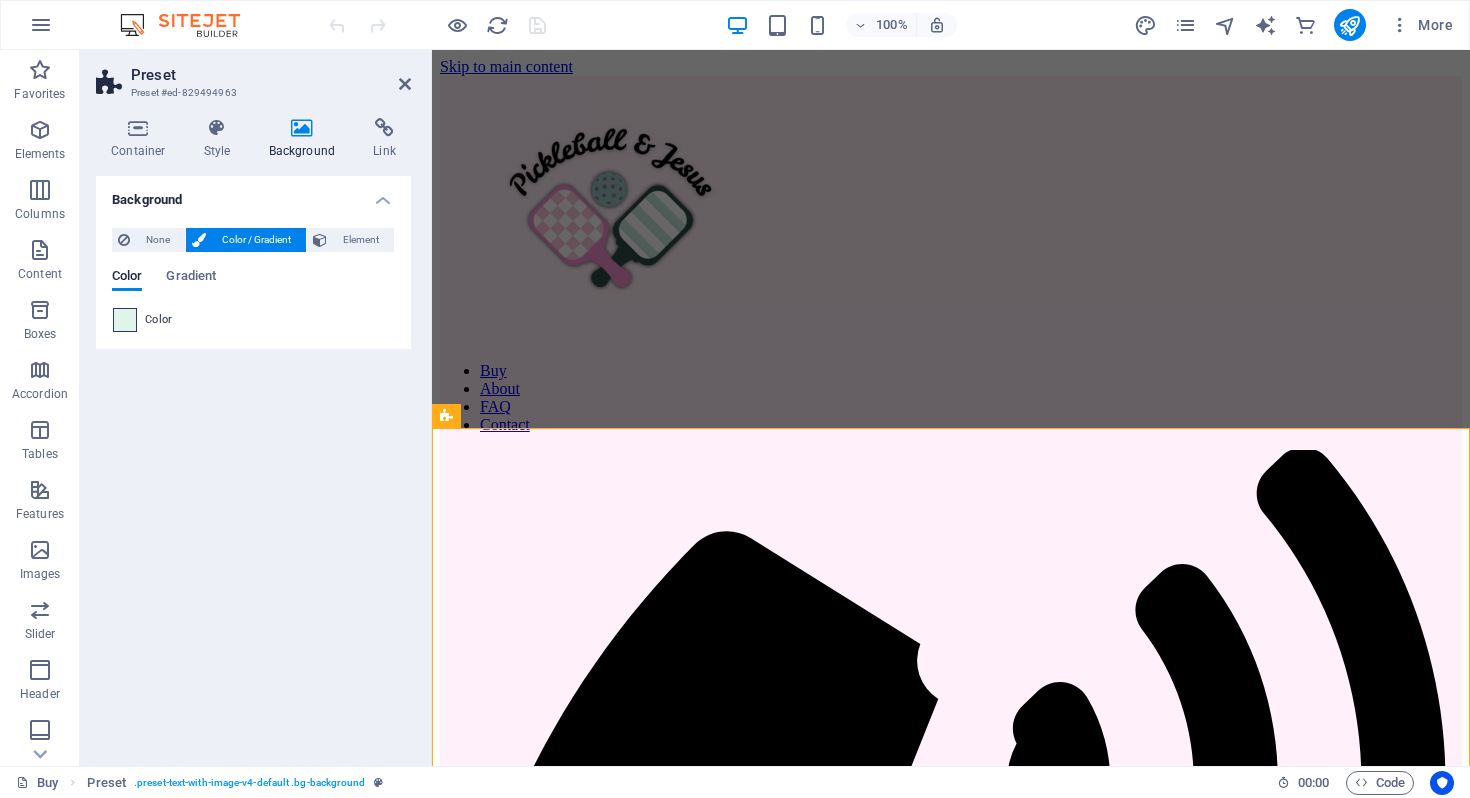 click at bounding box center [125, 320] 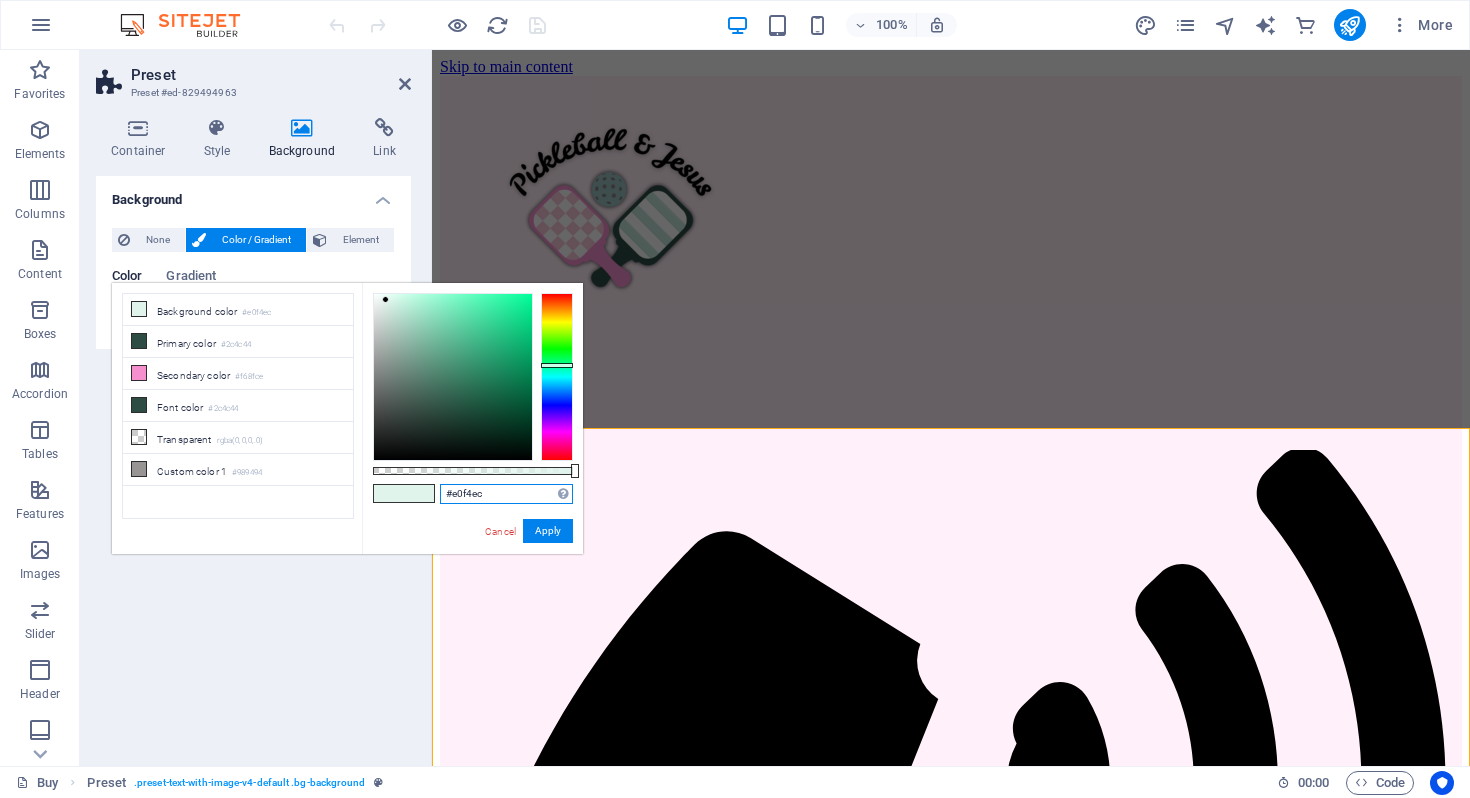 drag, startPoint x: 516, startPoint y: 498, endPoint x: 394, endPoint y: 498, distance: 122 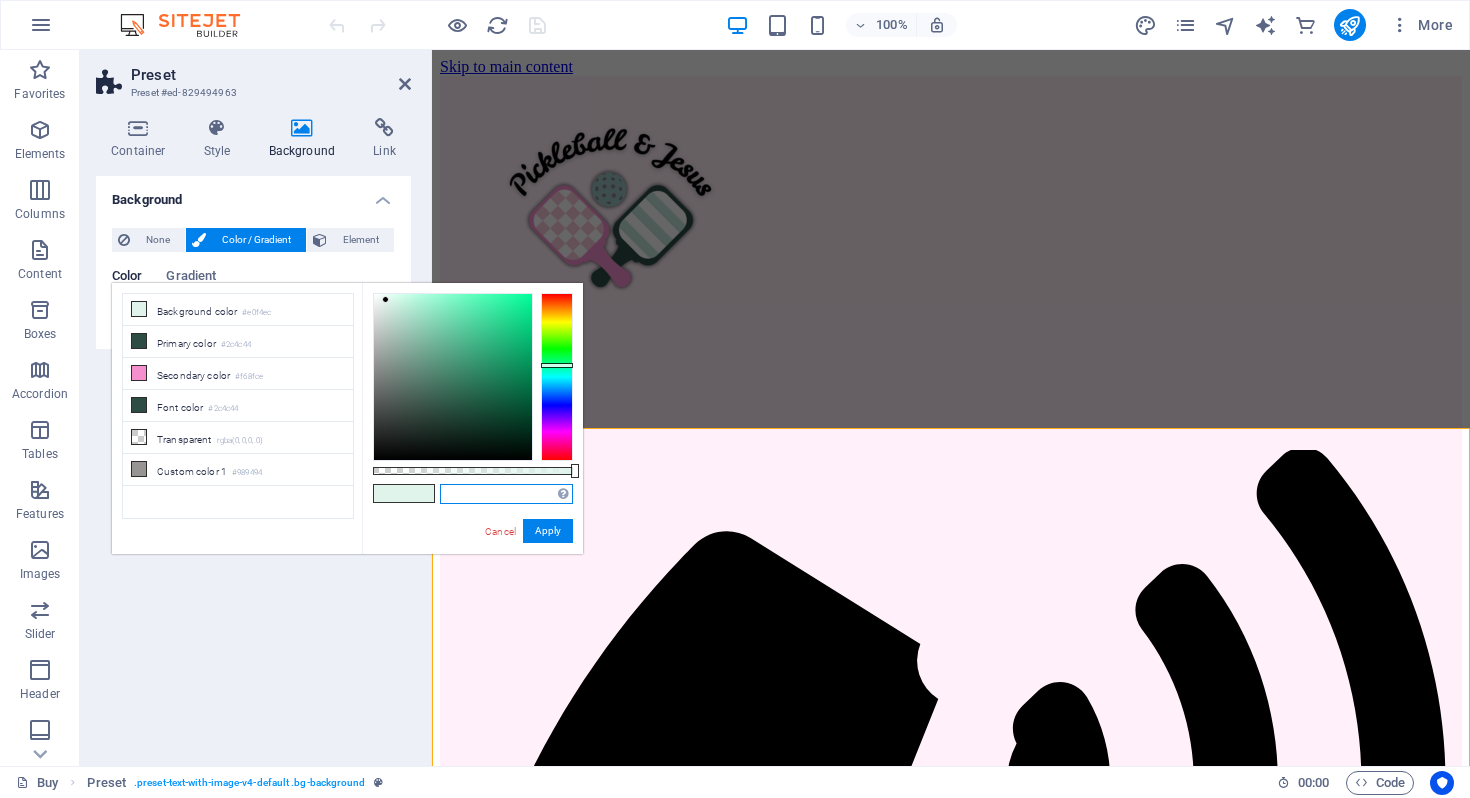 paste on "#bcead8" 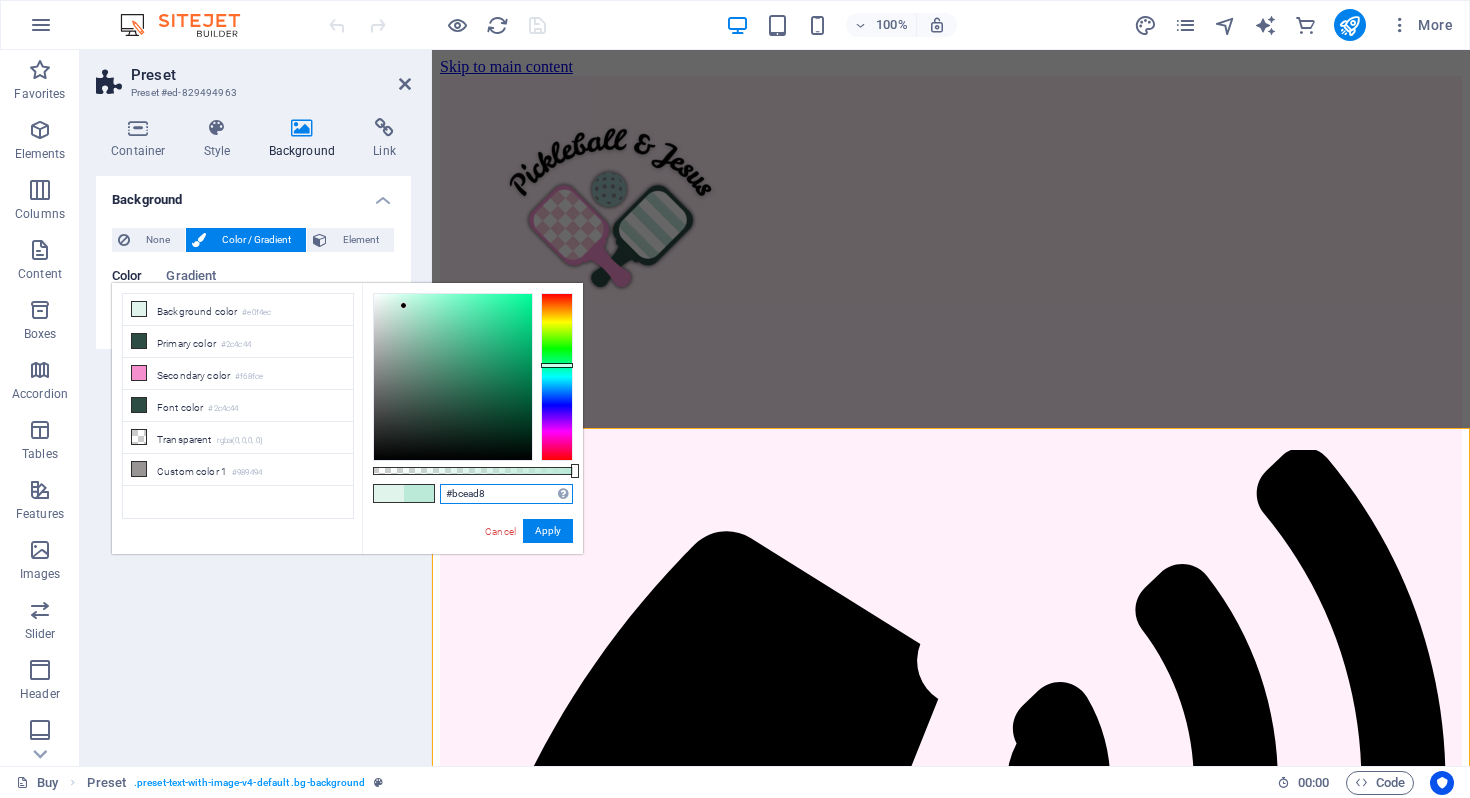 type on "#bcead8" 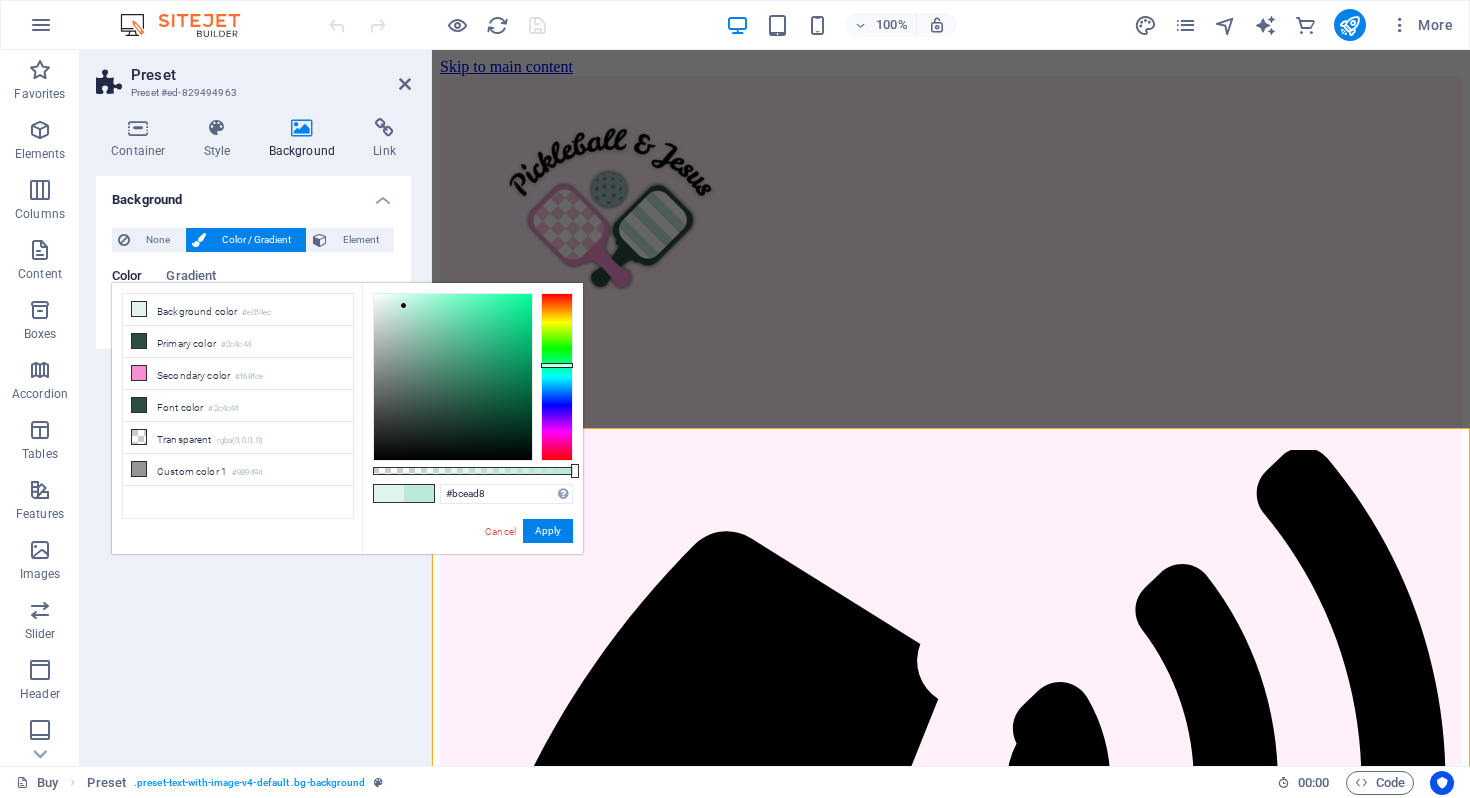 click on "Cancel Apply" at bounding box center [528, 531] 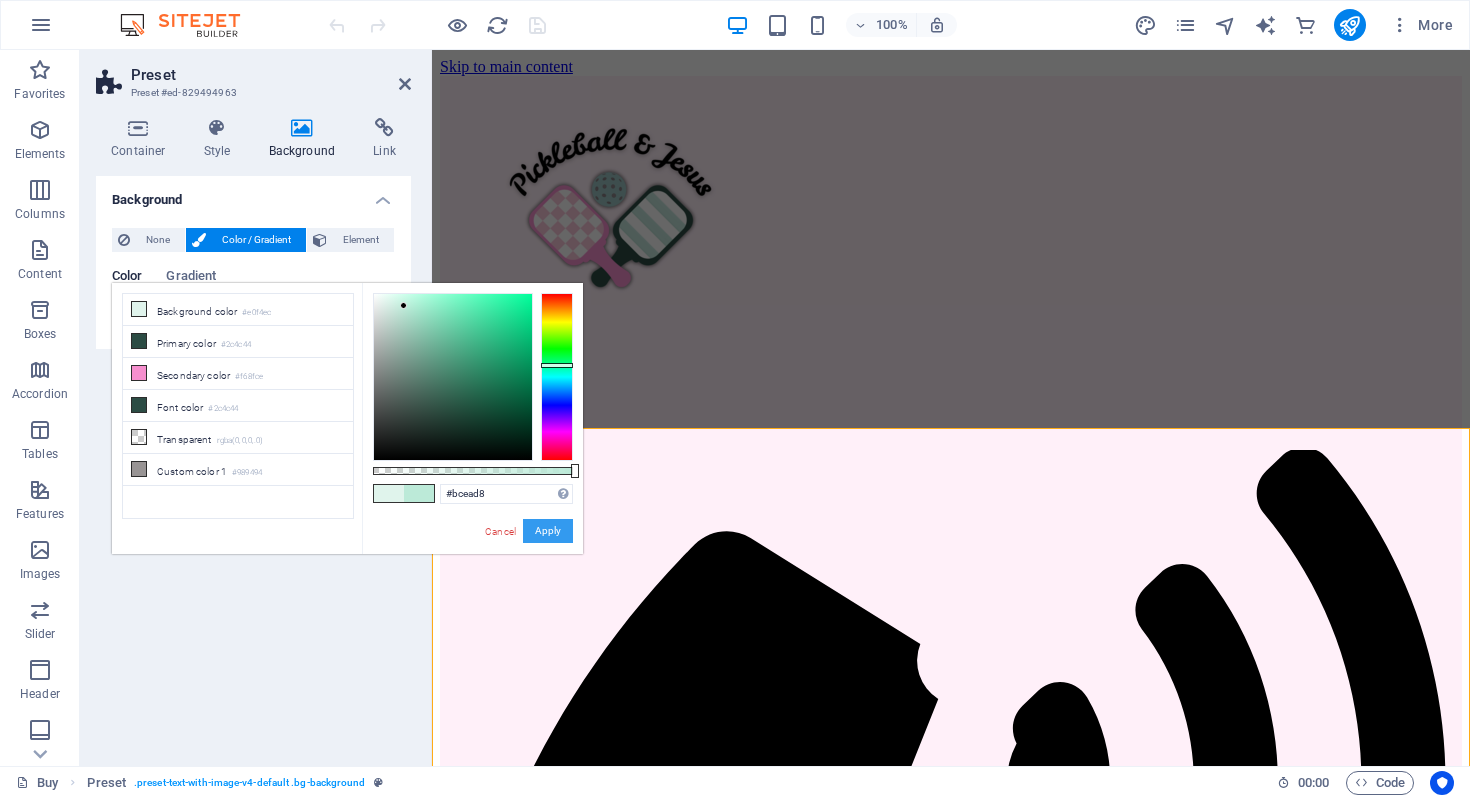 click on "Apply" at bounding box center [548, 531] 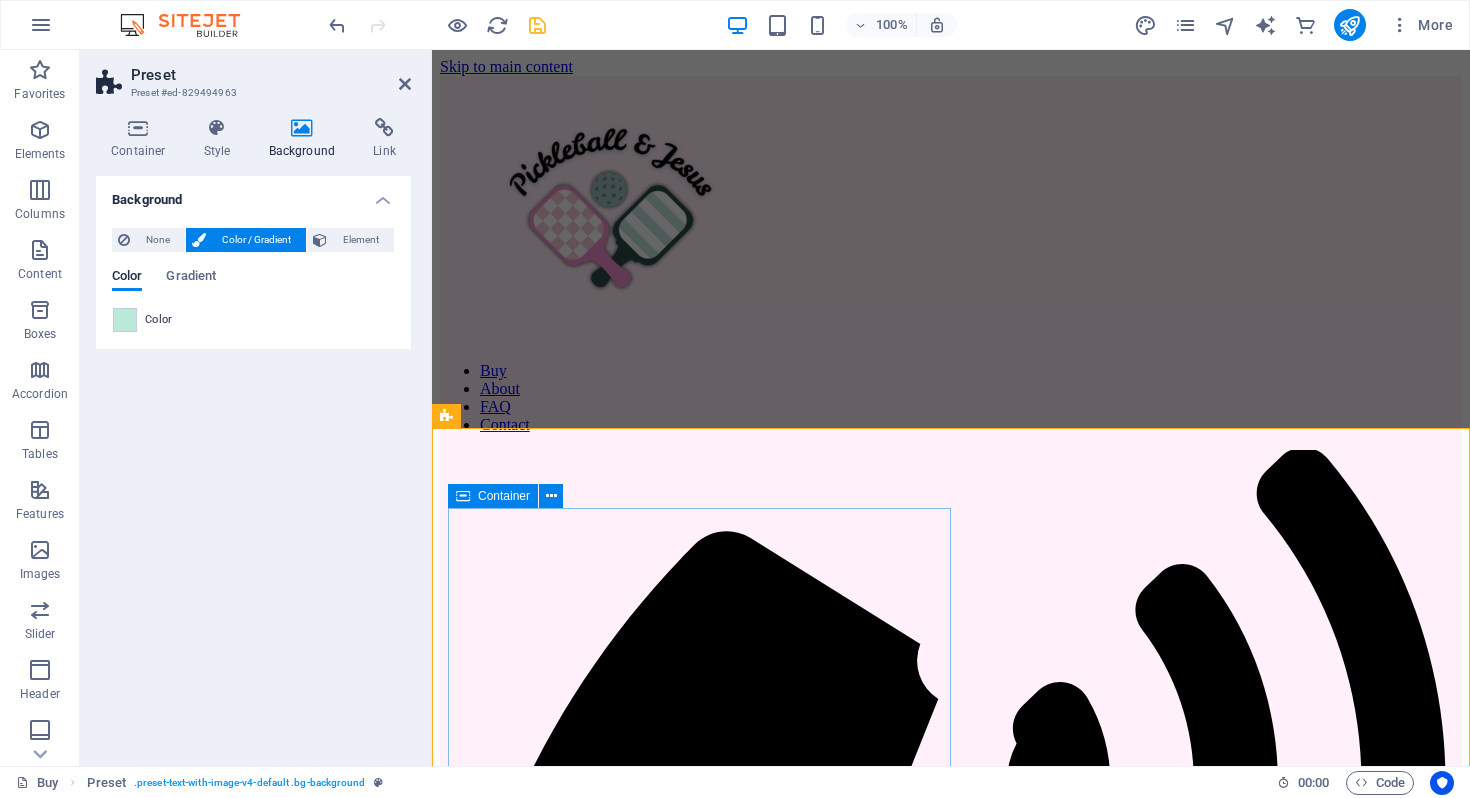 click on "Container" at bounding box center [512, 496] 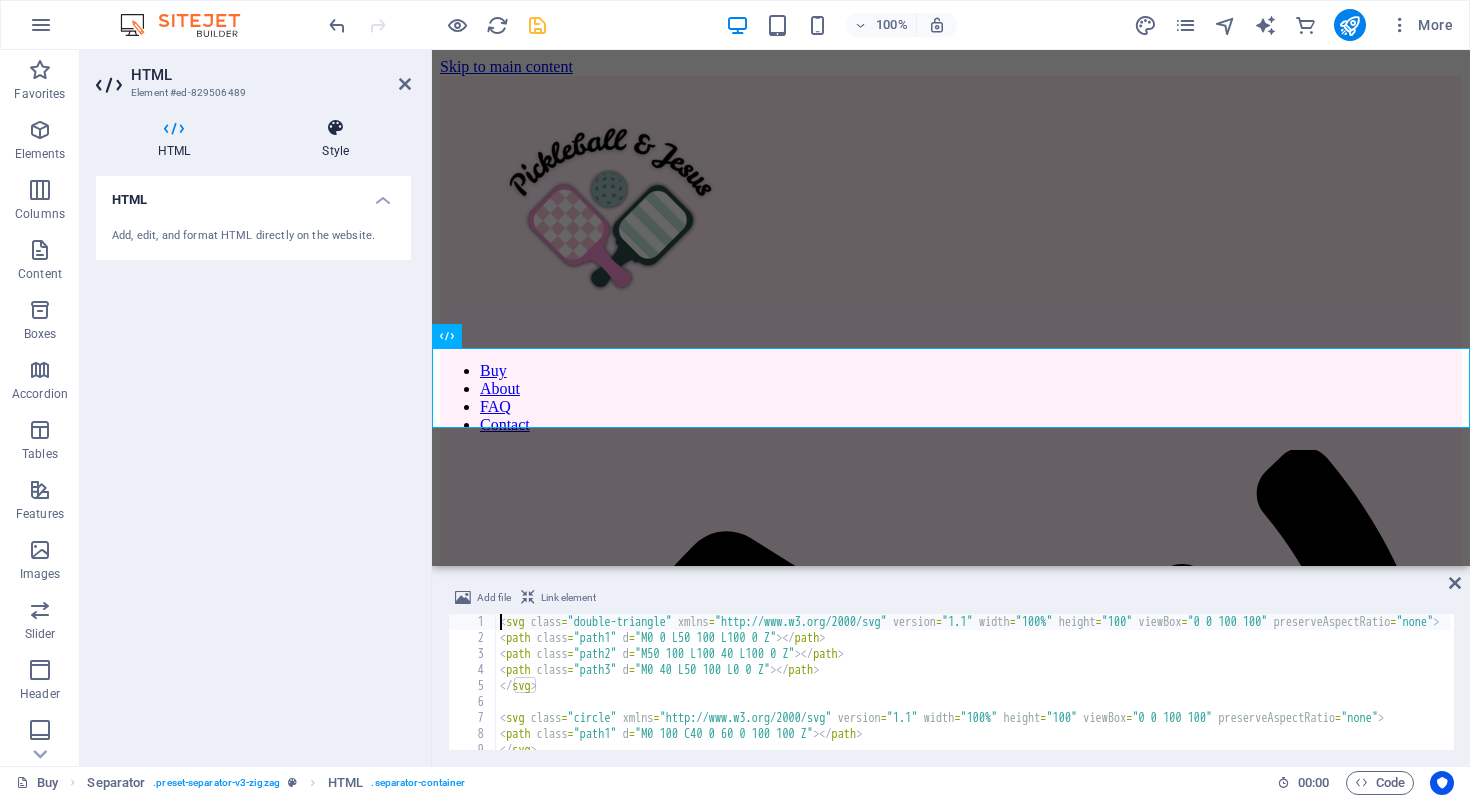 click on "Style" at bounding box center (335, 139) 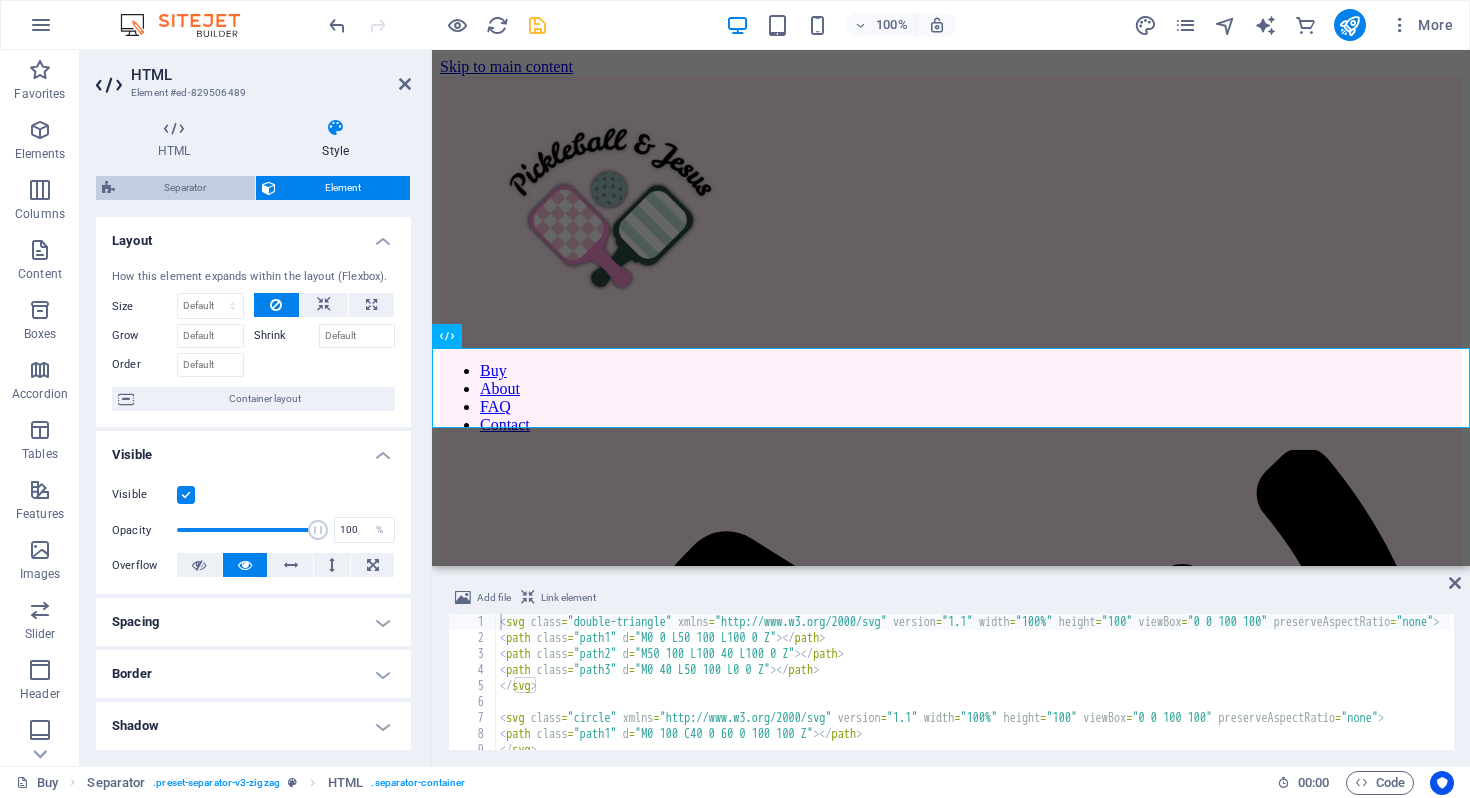 click on "Separator" at bounding box center (185, 188) 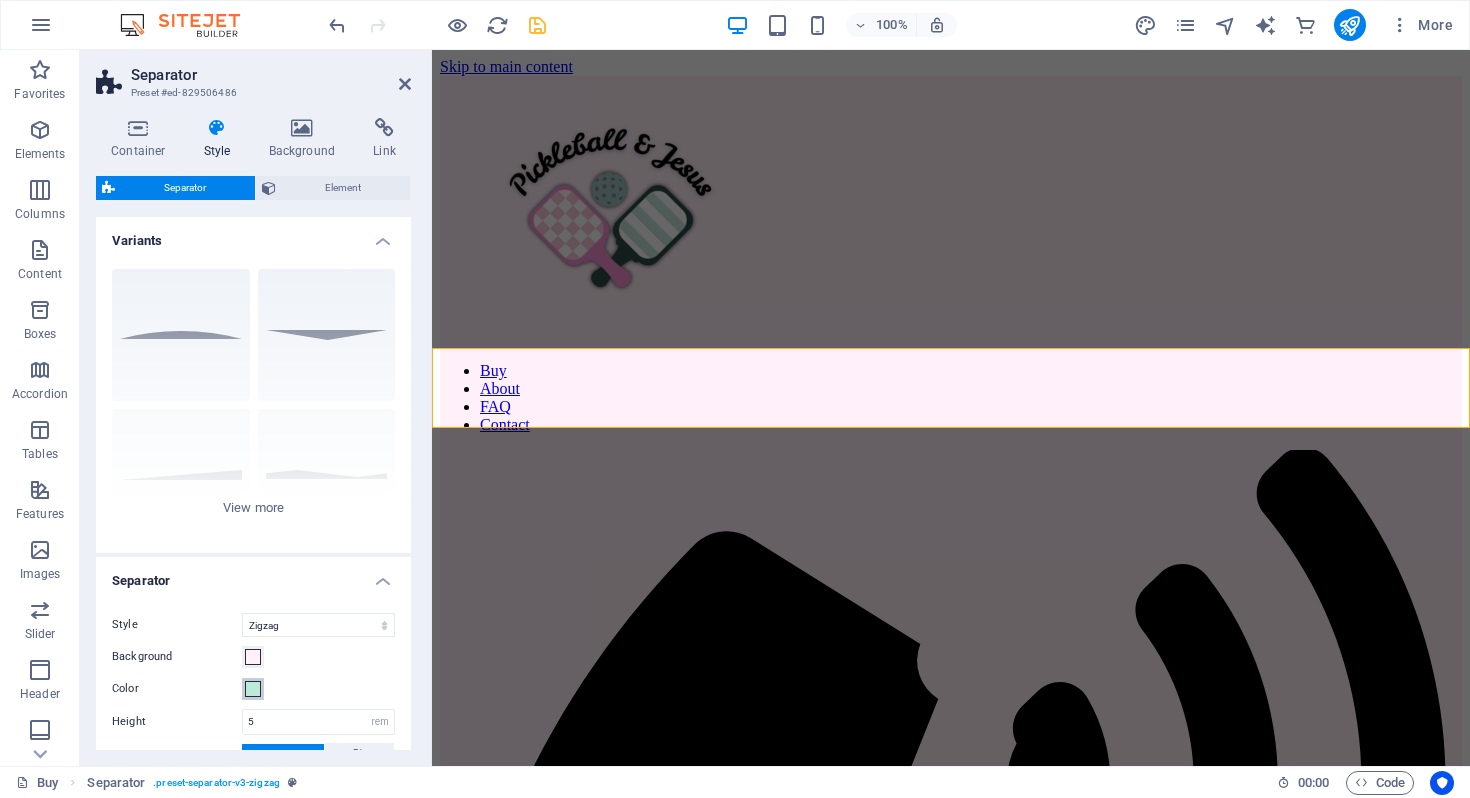 click at bounding box center [253, 689] 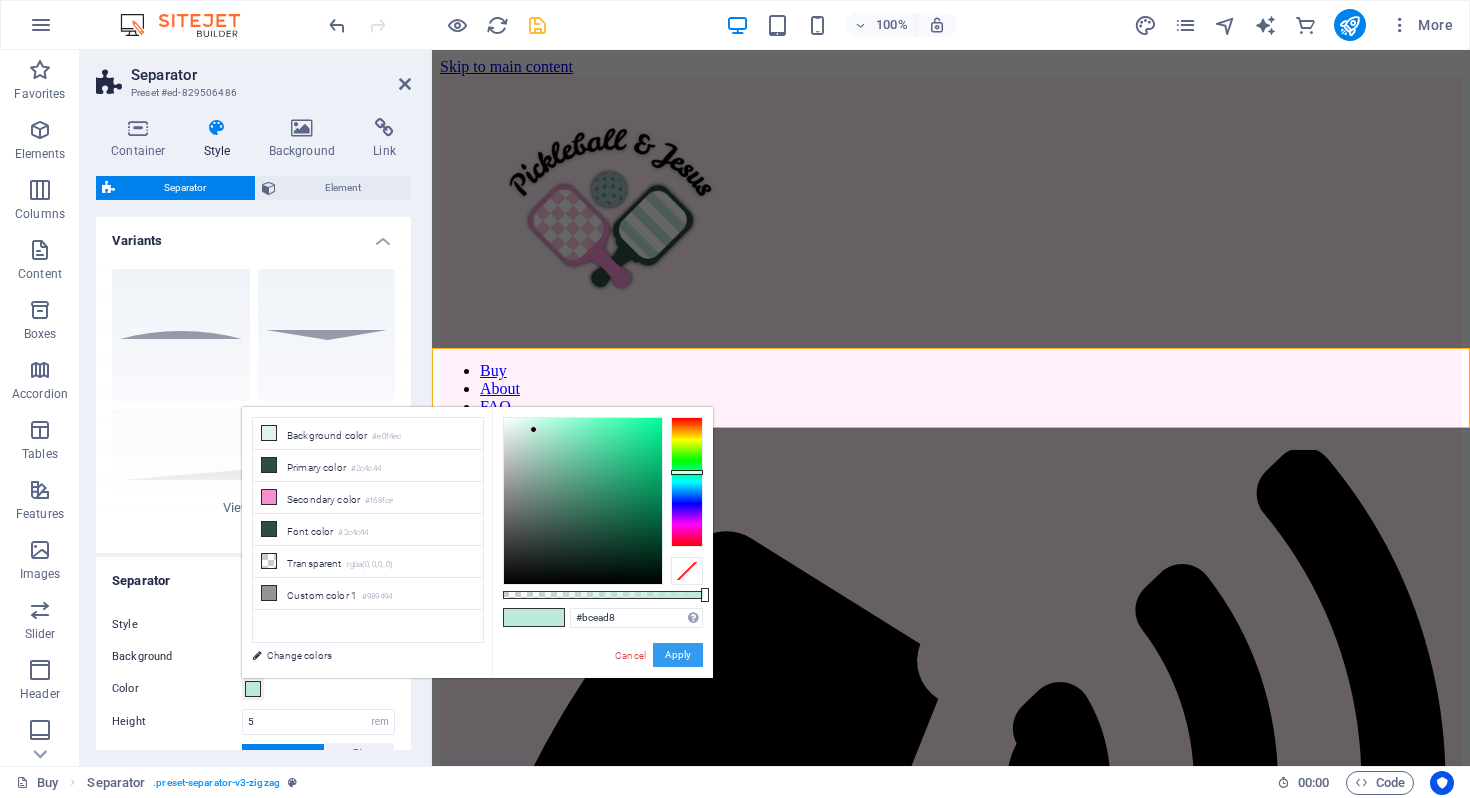 click on "Apply" at bounding box center [678, 655] 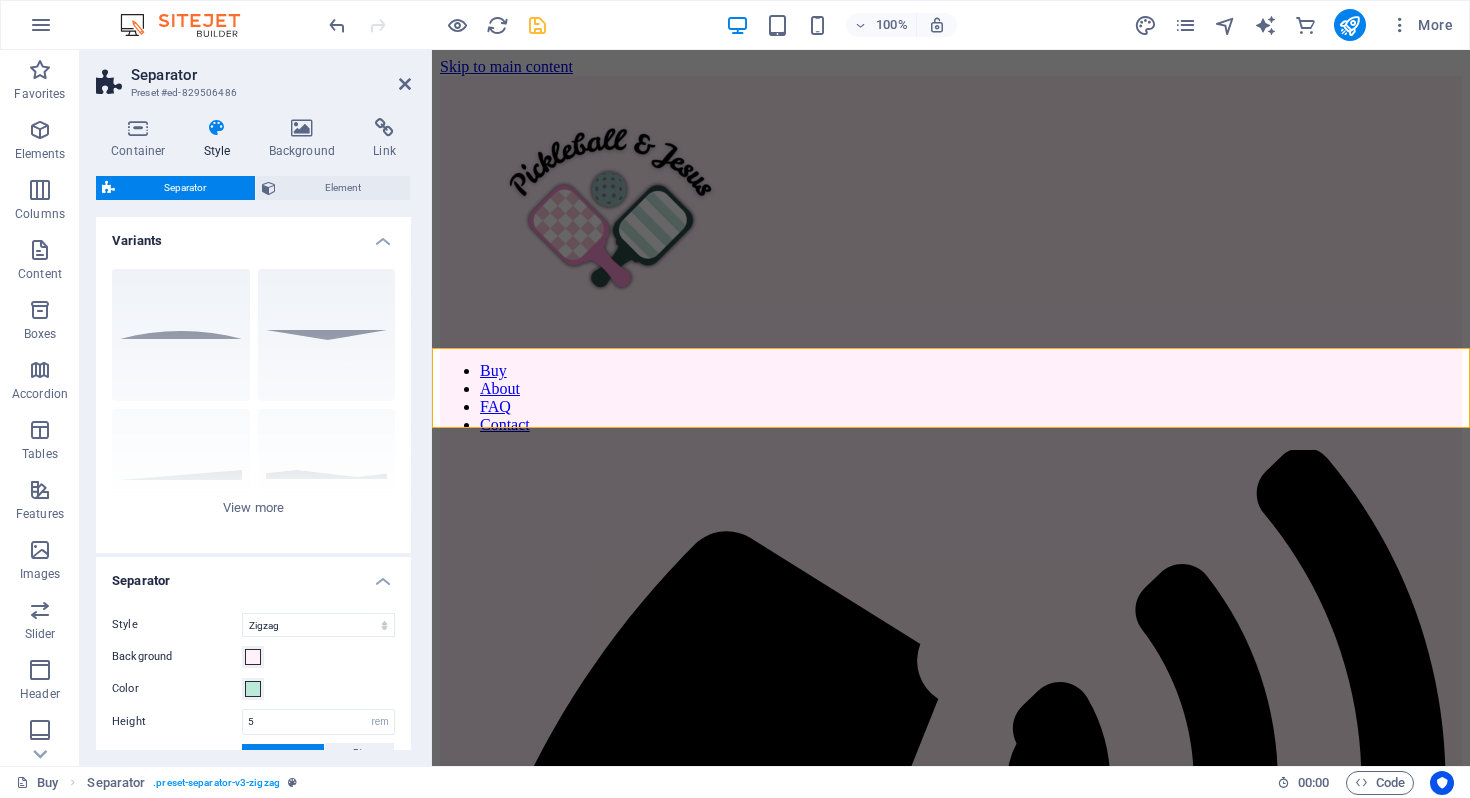 scroll, scrollTop: 119, scrollLeft: 0, axis: vertical 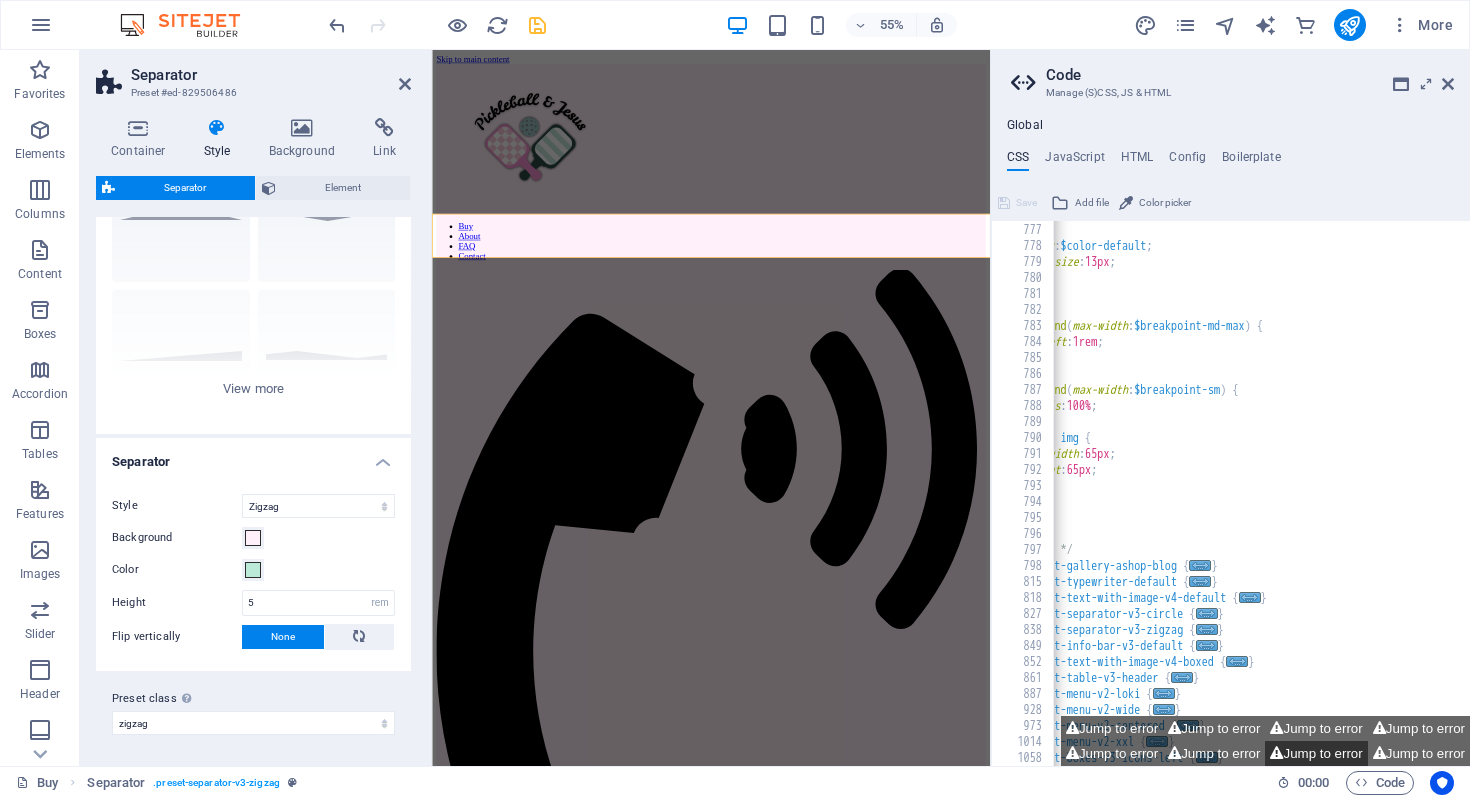 click on "Jump to error" at bounding box center [1316, 753] 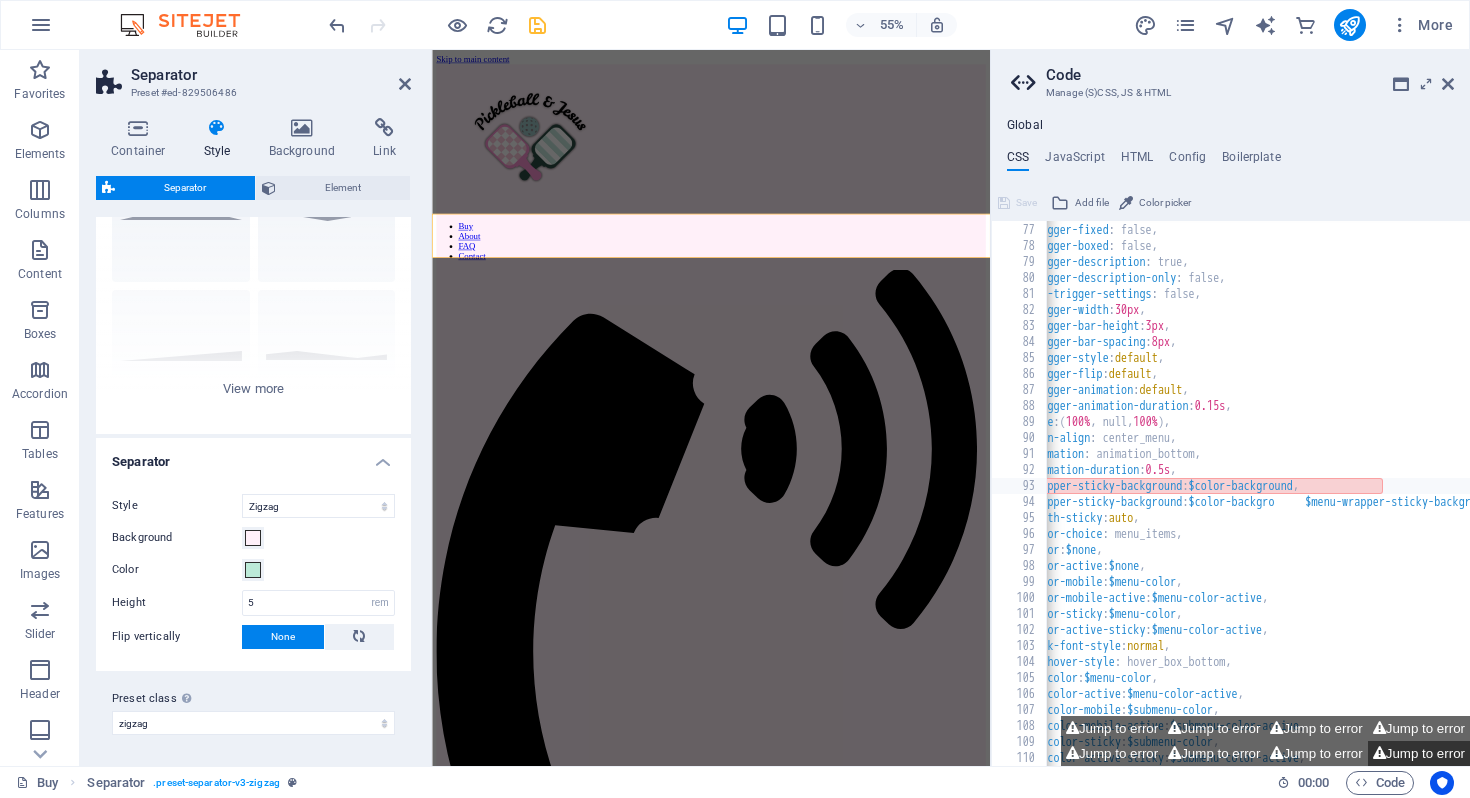 click on "Jump to error" at bounding box center (1419, 753) 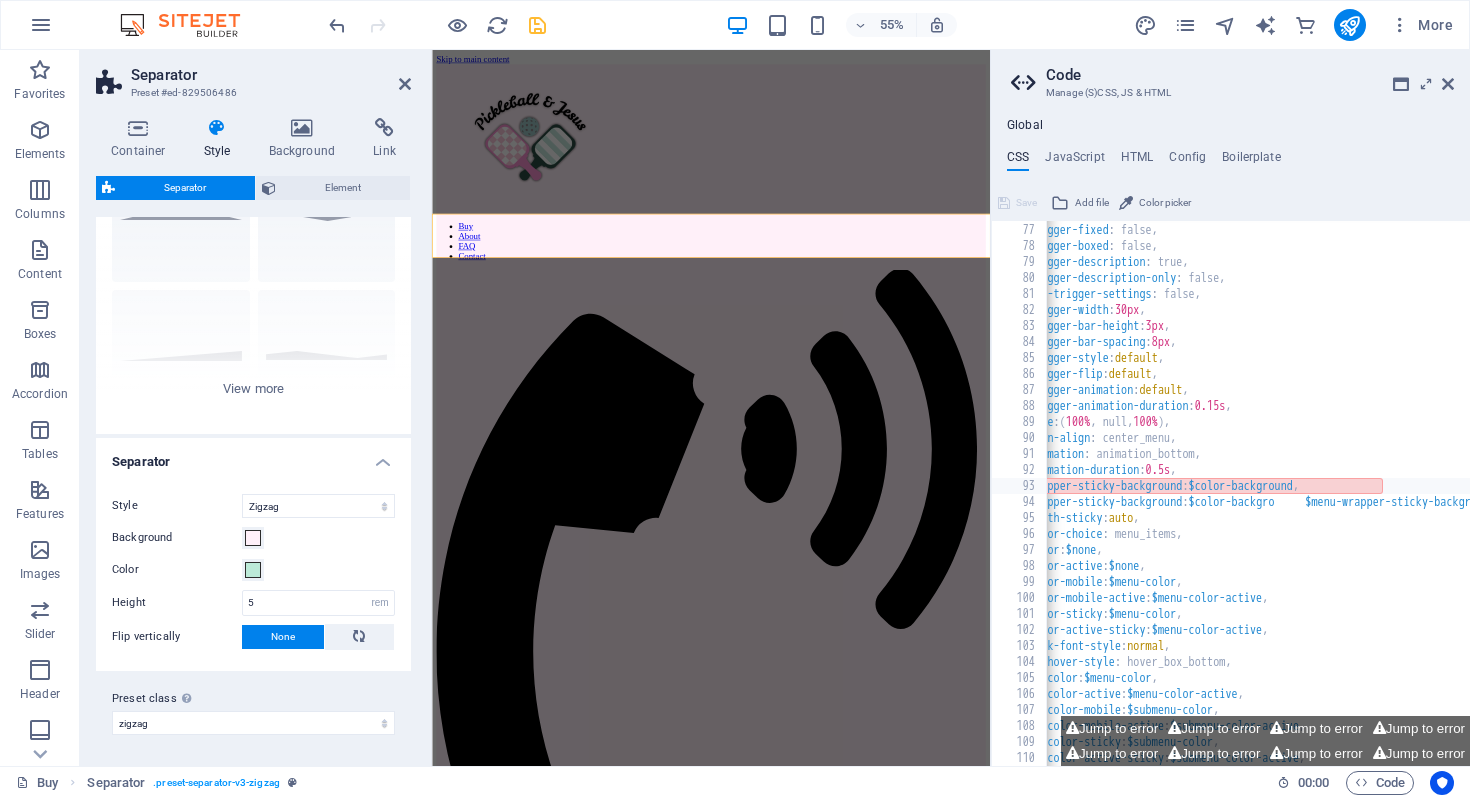 click on "$menu-trigger-fullscreen : false,            $menu-trigger-fixed : false,            $menu-trigger-boxed : false,            $menu-trigger-description : true,            $menu-trigger-description-only : false,            $extended-trigger-settings : false,            $menu-trigger-width :  30px ,            $menu-trigger-bar-height :  3px ,            $menu-trigger-bar-spacing :  8px ,            $menu-trigger-style :  default ,            $menu-trigger-flip :  default ,            $menu-trigger-animation :  default ,            $menu-trigger-animation-duration :  0.15s ,            $menu-size :  ( 100% , null,  100% ) ,            $menu-open-align : center_menu,            $menu-animation : animation_bottom,            $menu-animation-duration :  0.5s ,            $menu-wrapper-sticky-background :  $color-background ,            $menu-wrapper-sticky-background :  $color-backgro        $menu-wrapper-sticky-background :  $color-background          $menu-logo-background :  $menu-wrapper-background ," at bounding box center (1548, 494) 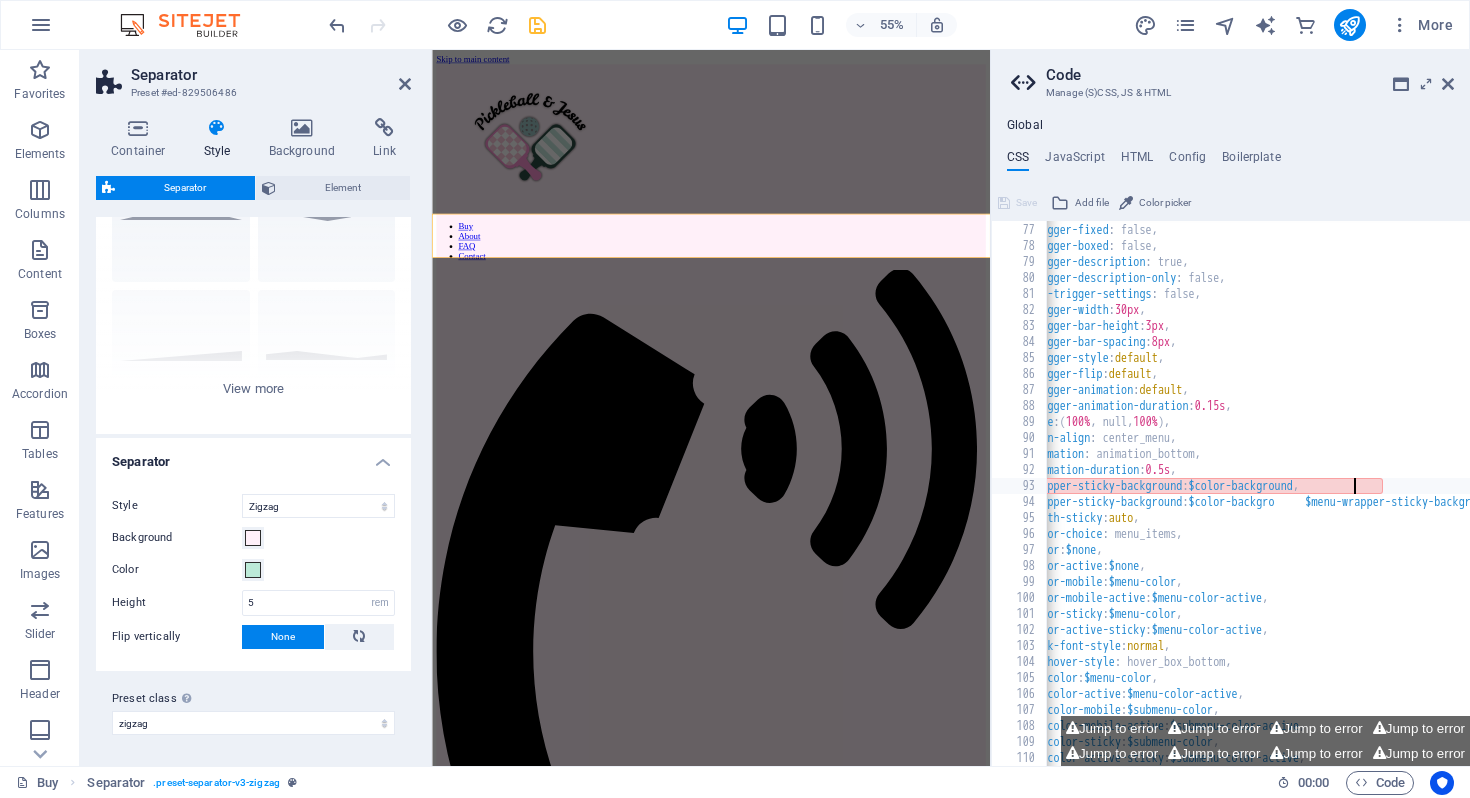 click on "$menu-trigger-fullscreen : false,            $menu-trigger-fixed : false,            $menu-trigger-boxed : false,            $menu-trigger-description : true,            $menu-trigger-description-only : false,            $extended-trigger-settings : false,            $menu-trigger-width :  30px ,            $menu-trigger-bar-height :  3px ,            $menu-trigger-bar-spacing :  8px ,            $menu-trigger-style :  default ,            $menu-trigger-flip :  default ,            $menu-trigger-animation :  default ,            $menu-trigger-animation-duration :  0.15s ,            $menu-size :  ( 100% , null,  100% ) ,            $menu-open-align : center_menu,            $menu-animation : animation_bottom,            $menu-animation-duration :  0.5s ,            $menu-wrapper-sticky-background :  $color-background ,            $menu-wrapper-sticky-background :  $color-backgro        $menu-wrapper-sticky-background :  $color-background          $menu-logo-background :  $menu-wrapper-background ," at bounding box center [1548, 494] 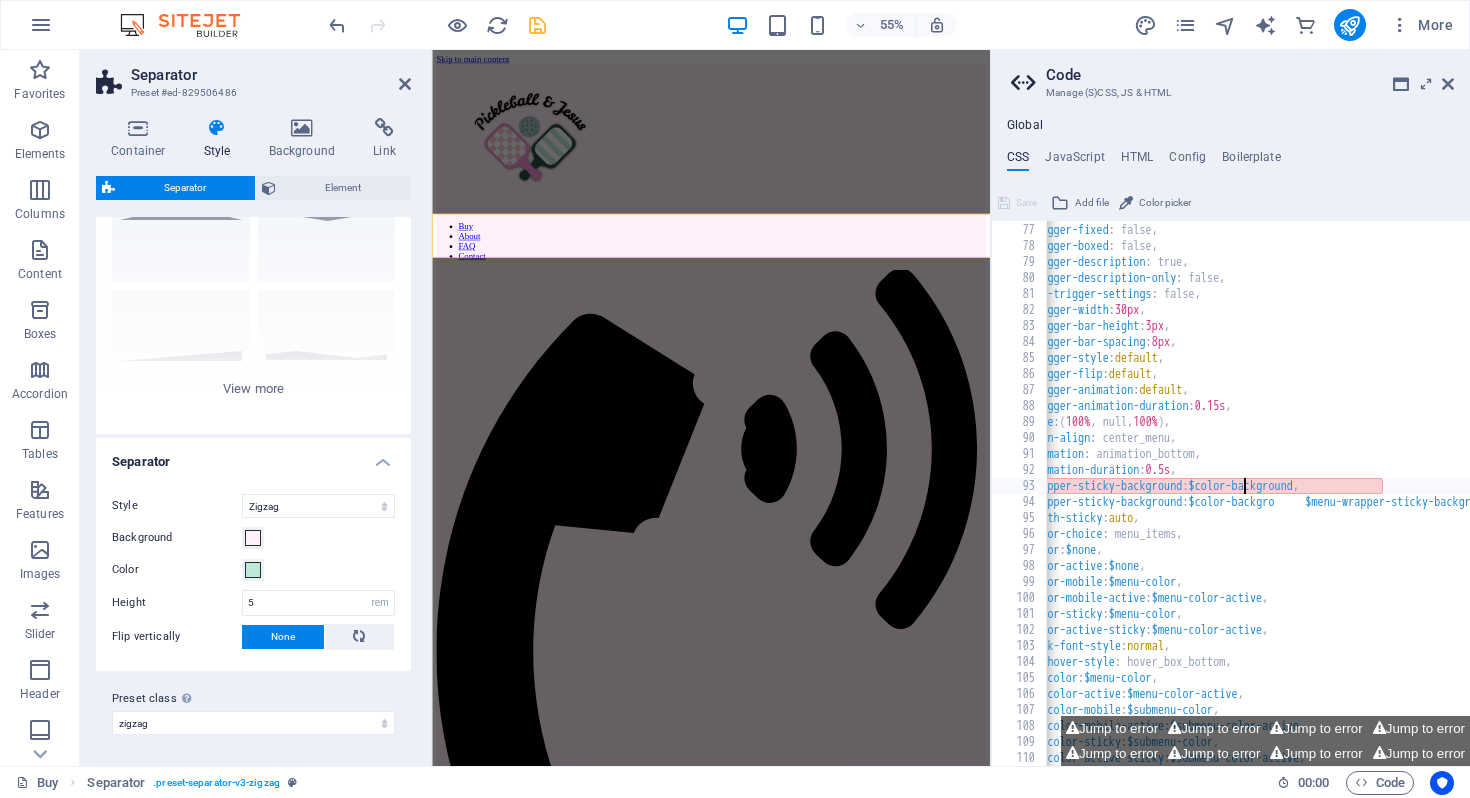 click on "$menu-trigger-fullscreen : false,            $menu-trigger-fixed : false,            $menu-trigger-boxed : false,            $menu-trigger-description : true,            $menu-trigger-description-only : false,            $extended-trigger-settings : false,            $menu-trigger-width :  30px ,            $menu-trigger-bar-height :  3px ,            $menu-trigger-bar-spacing :  8px ,            $menu-trigger-style :  default ,            $menu-trigger-flip :  default ,            $menu-trigger-animation :  default ,            $menu-trigger-animation-duration :  0.15s ,            $menu-size :  ( 100% , null,  100% ) ,            $menu-open-align : center_menu,            $menu-animation : animation_bottom,            $menu-animation-duration :  0.5s ,            $menu-wrapper-sticky-background :  $color-background ,            $menu-wrapper-sticky-background :  $color-backgro        $menu-wrapper-sticky-background :  $color-background          $menu-logo-background :  $menu-wrapper-background ," at bounding box center [1548, 494] 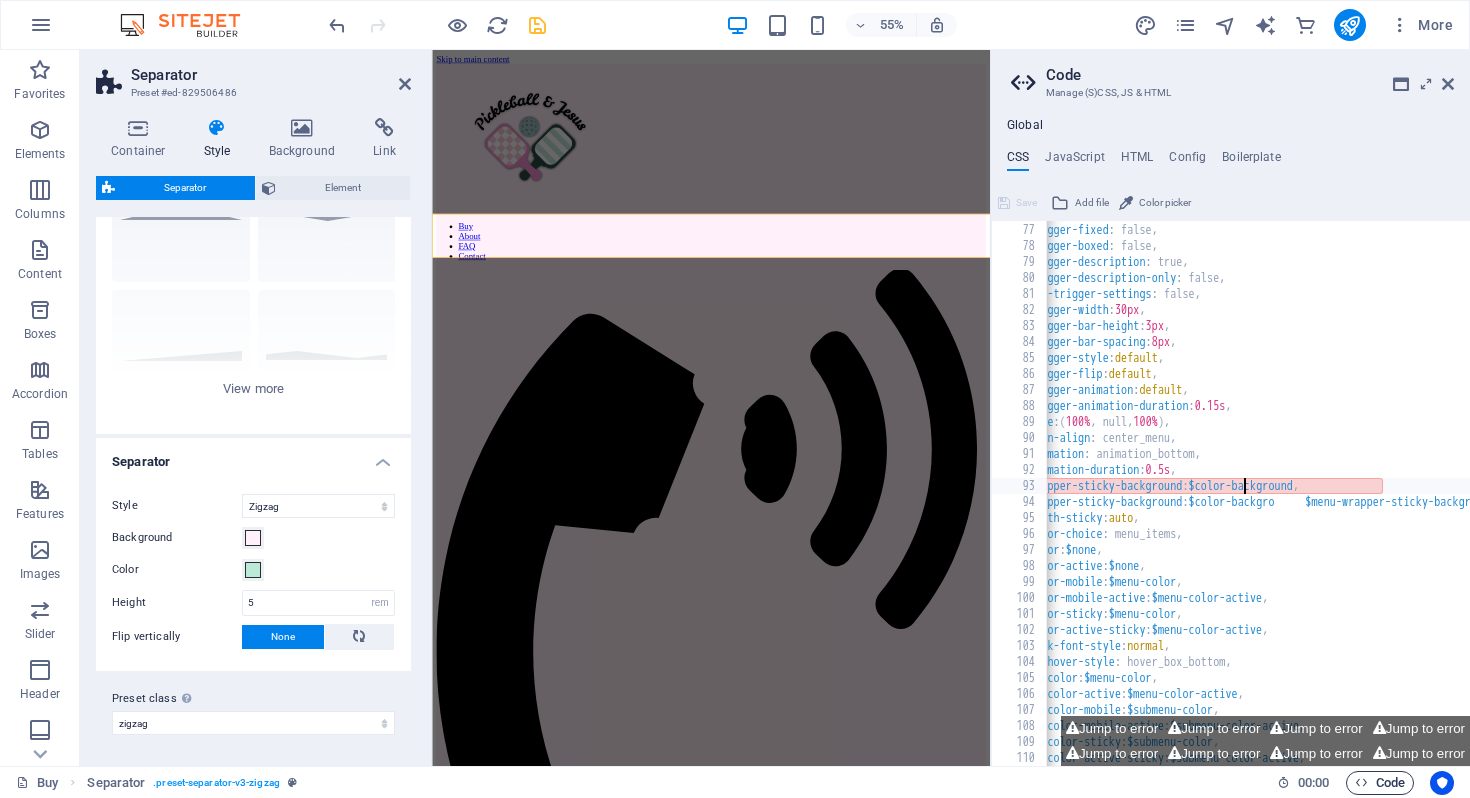 click on "Code" at bounding box center (1380, 783) 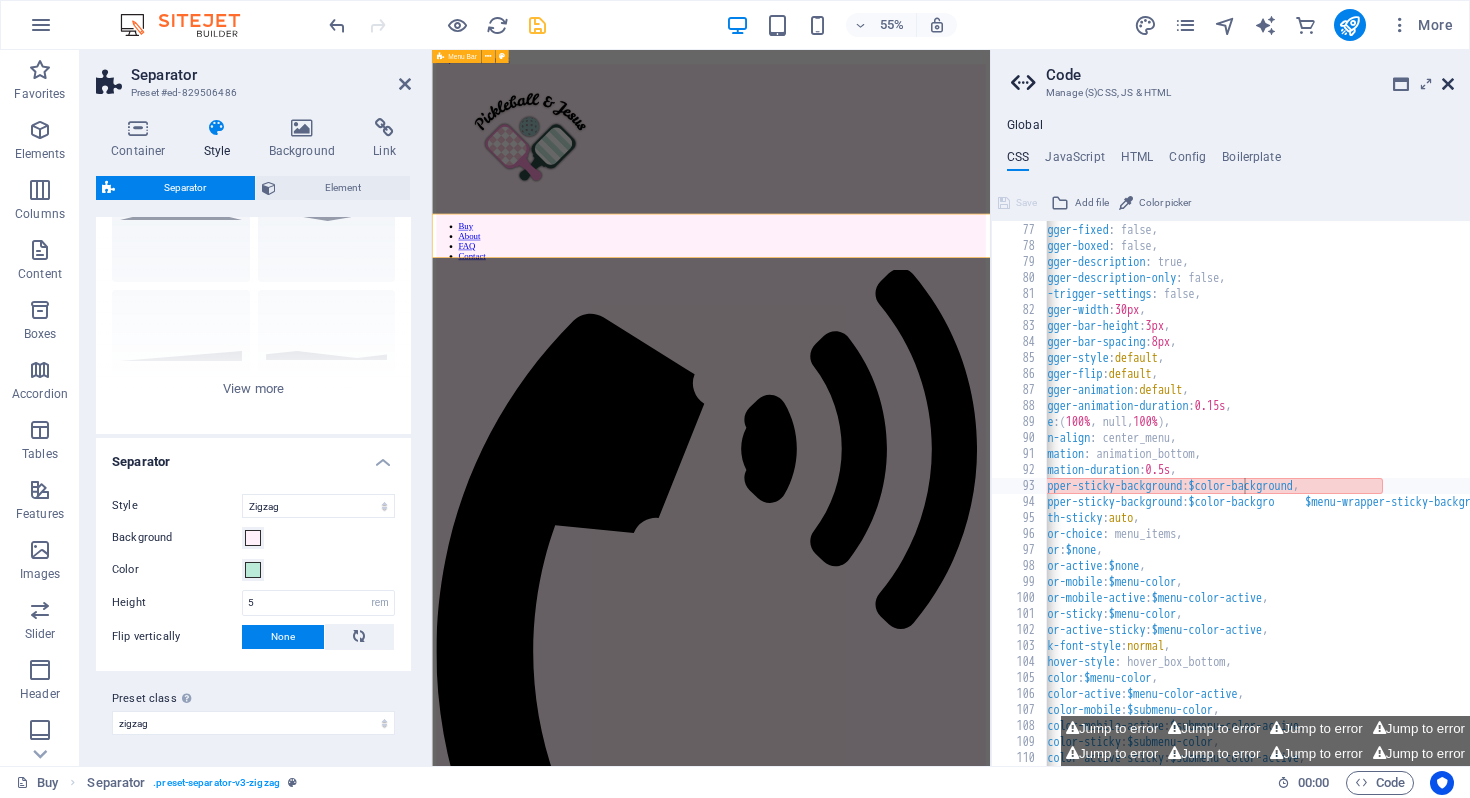 click at bounding box center [1448, 84] 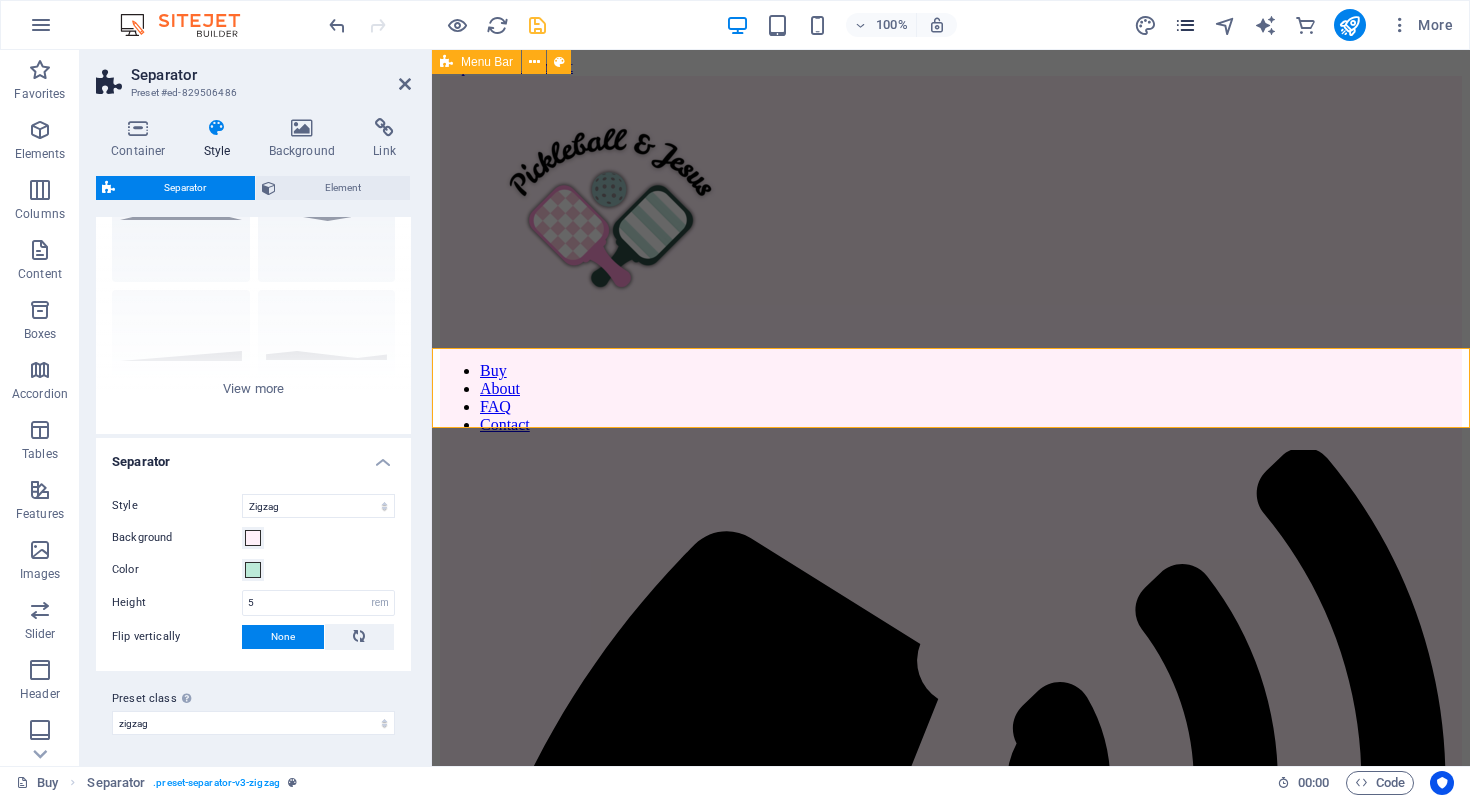 click at bounding box center [1185, 25] 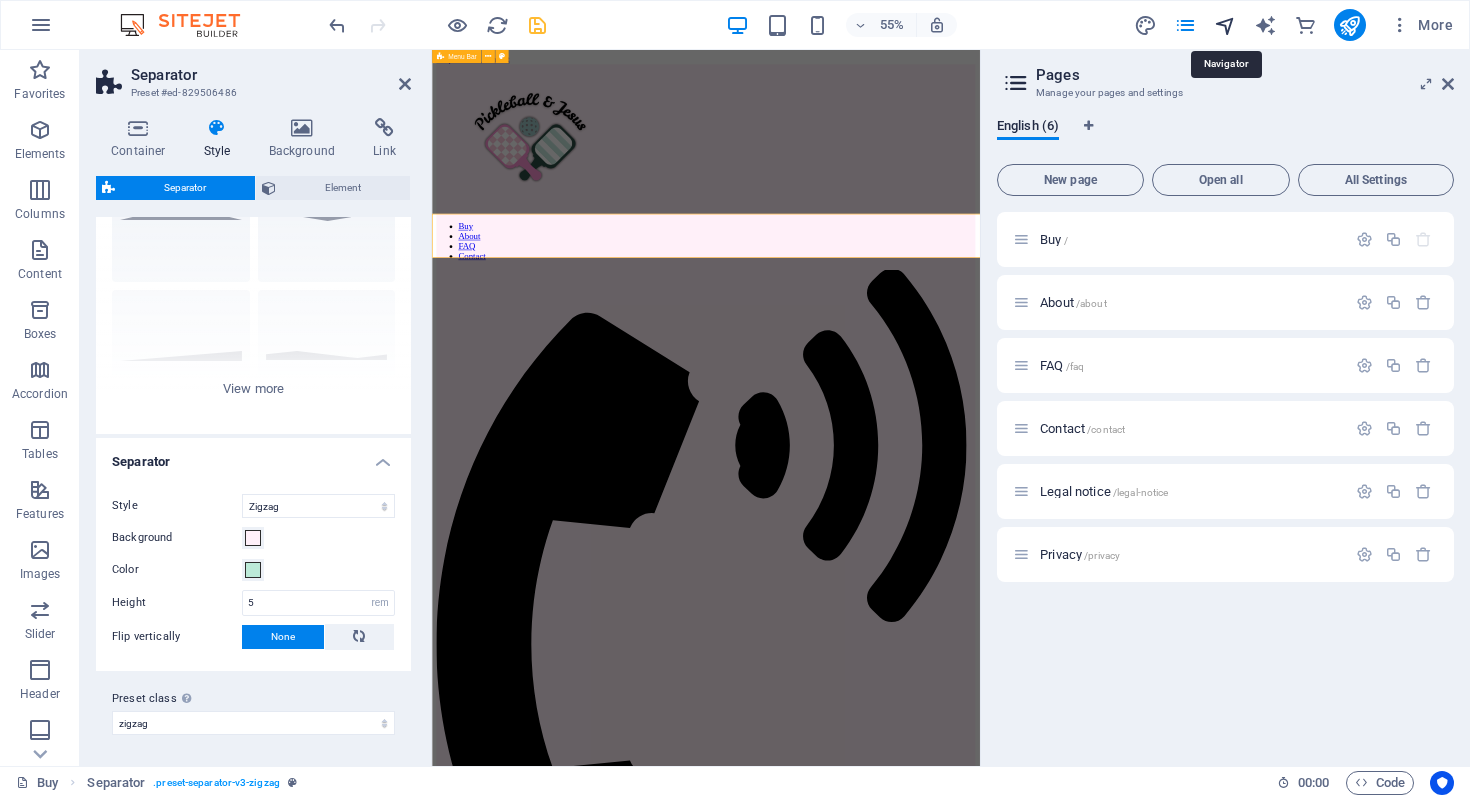 click at bounding box center [1225, 25] 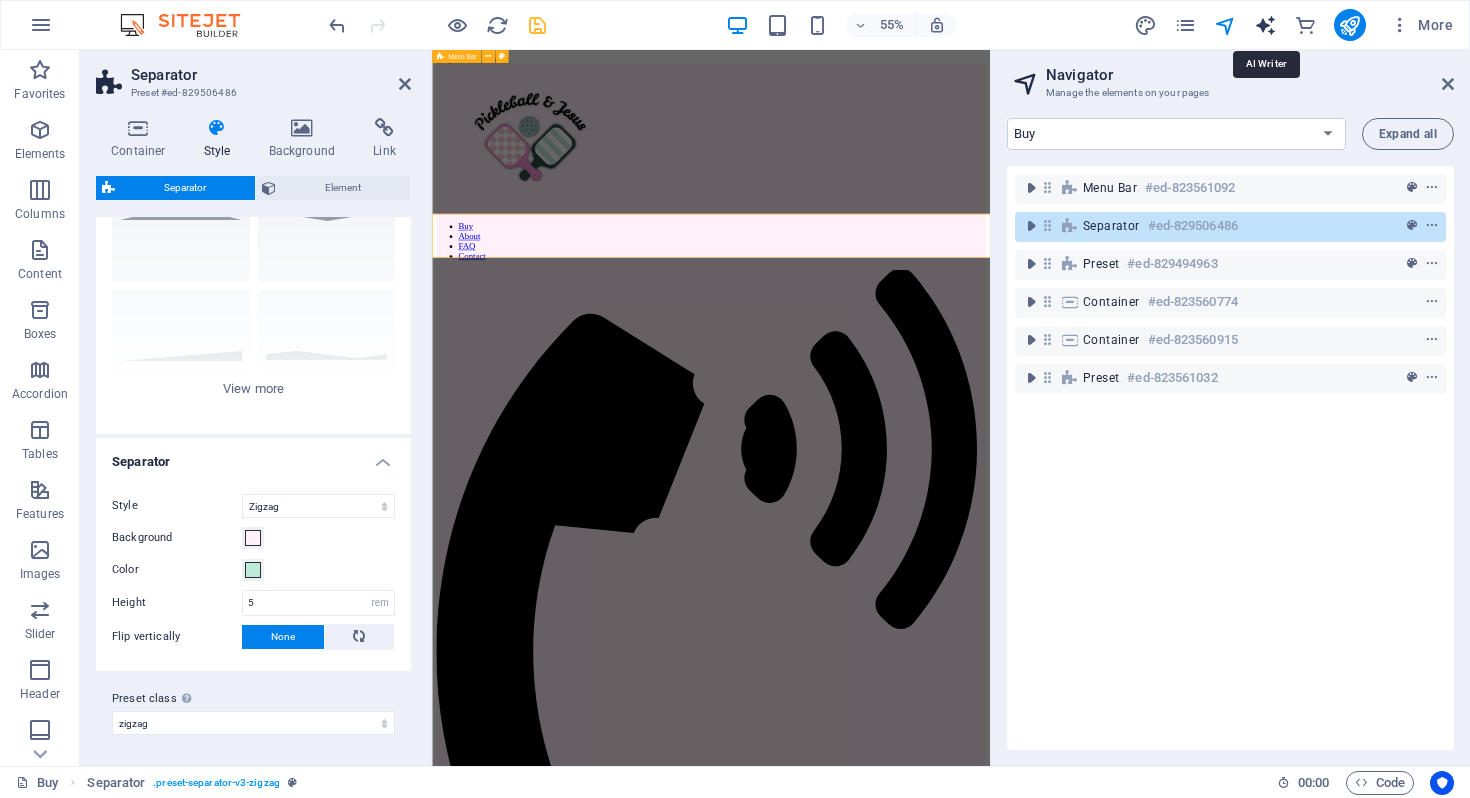 click at bounding box center (1265, 25) 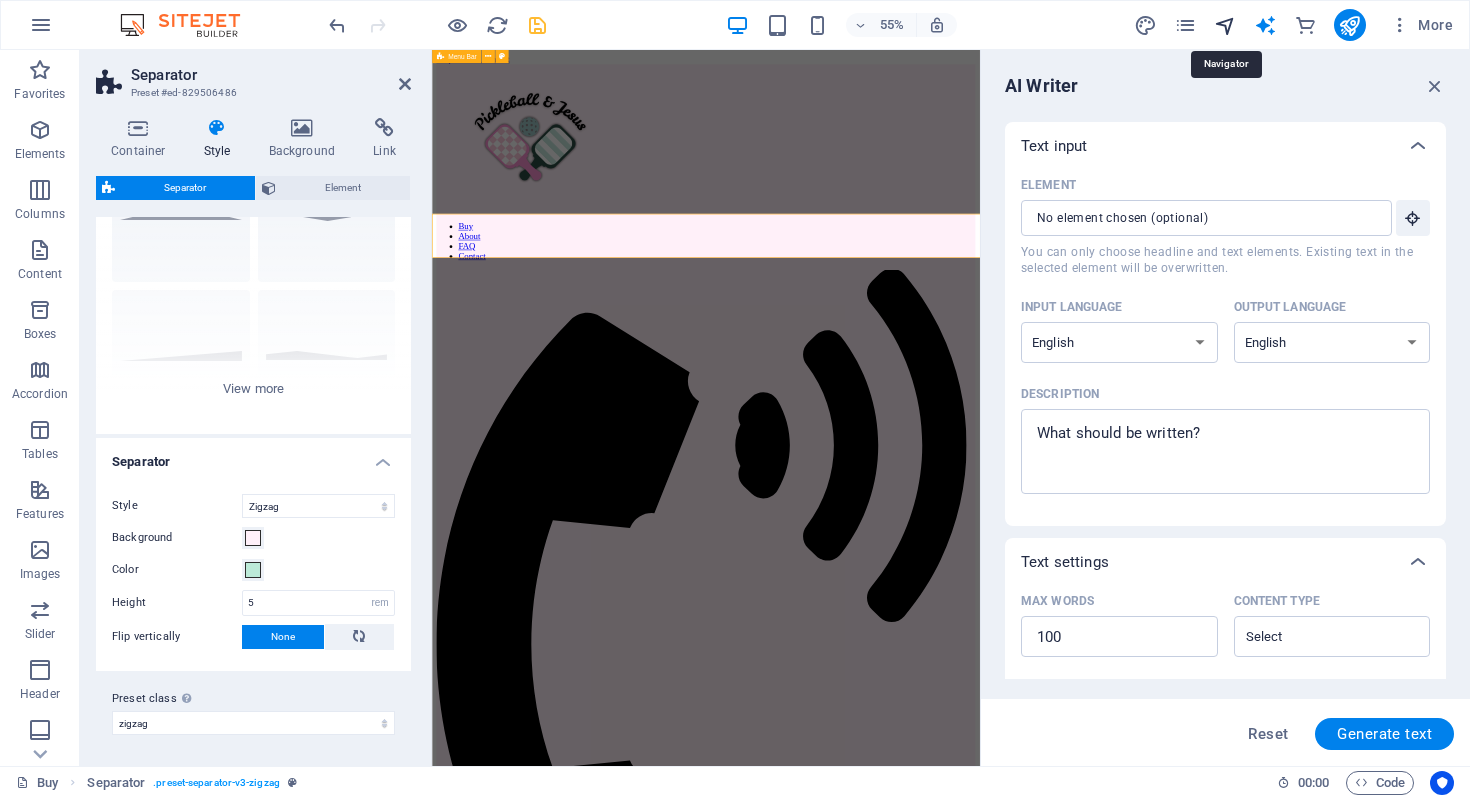 click at bounding box center [1225, 25] 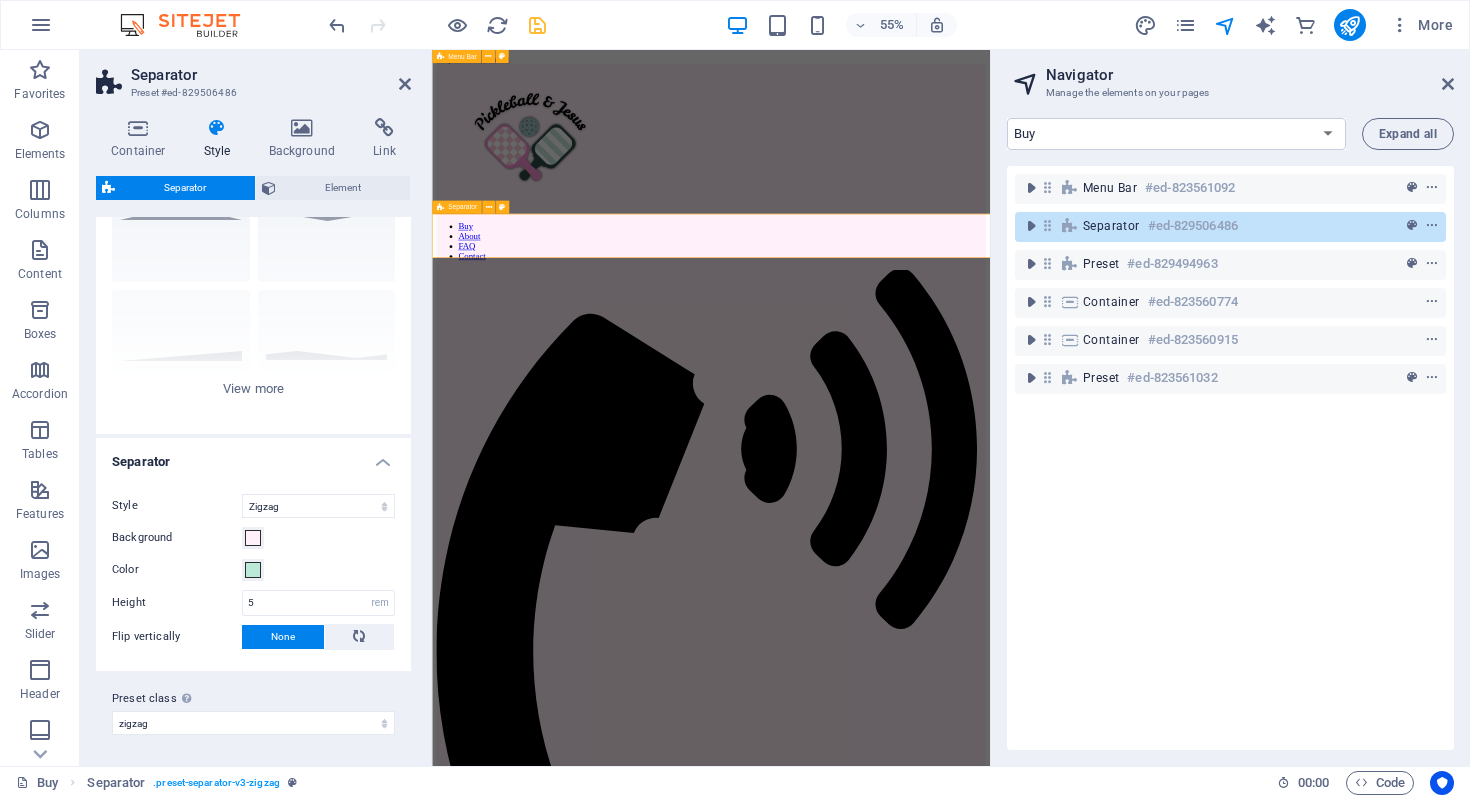 click on "Separator" at bounding box center [1111, 226] 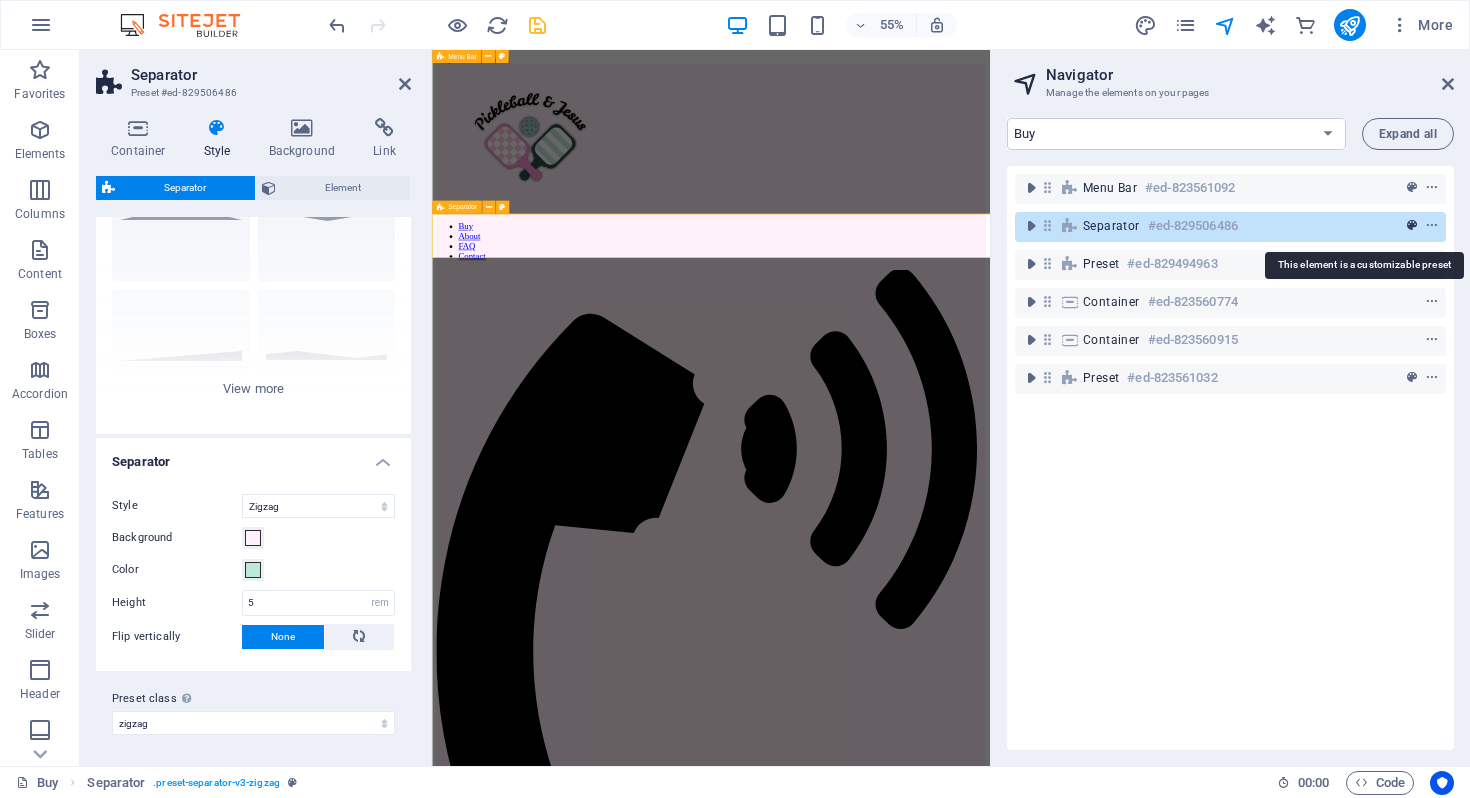click at bounding box center (1412, 226) 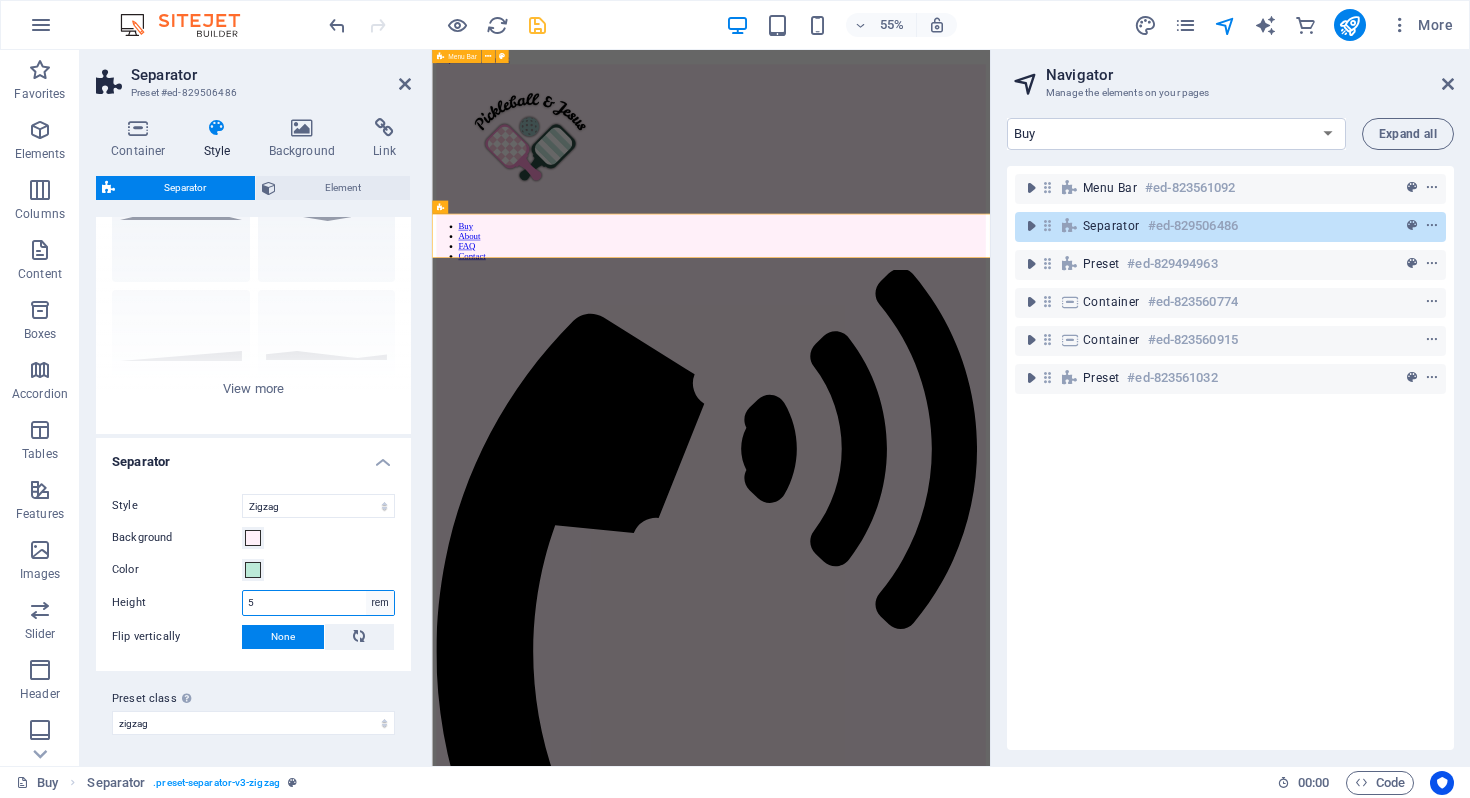click on "rem px vh vw" at bounding box center (380, 603) 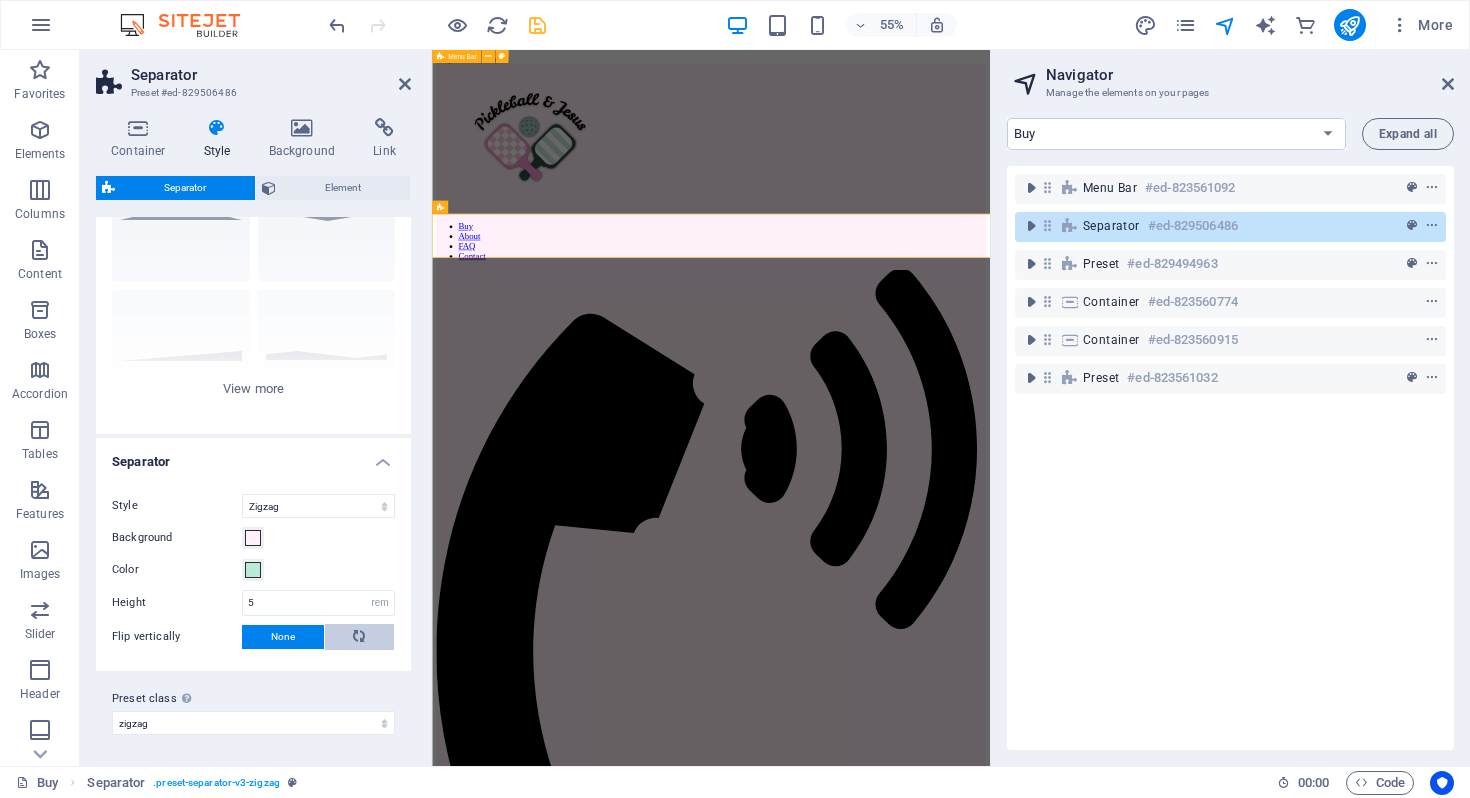 click at bounding box center (359, 636) 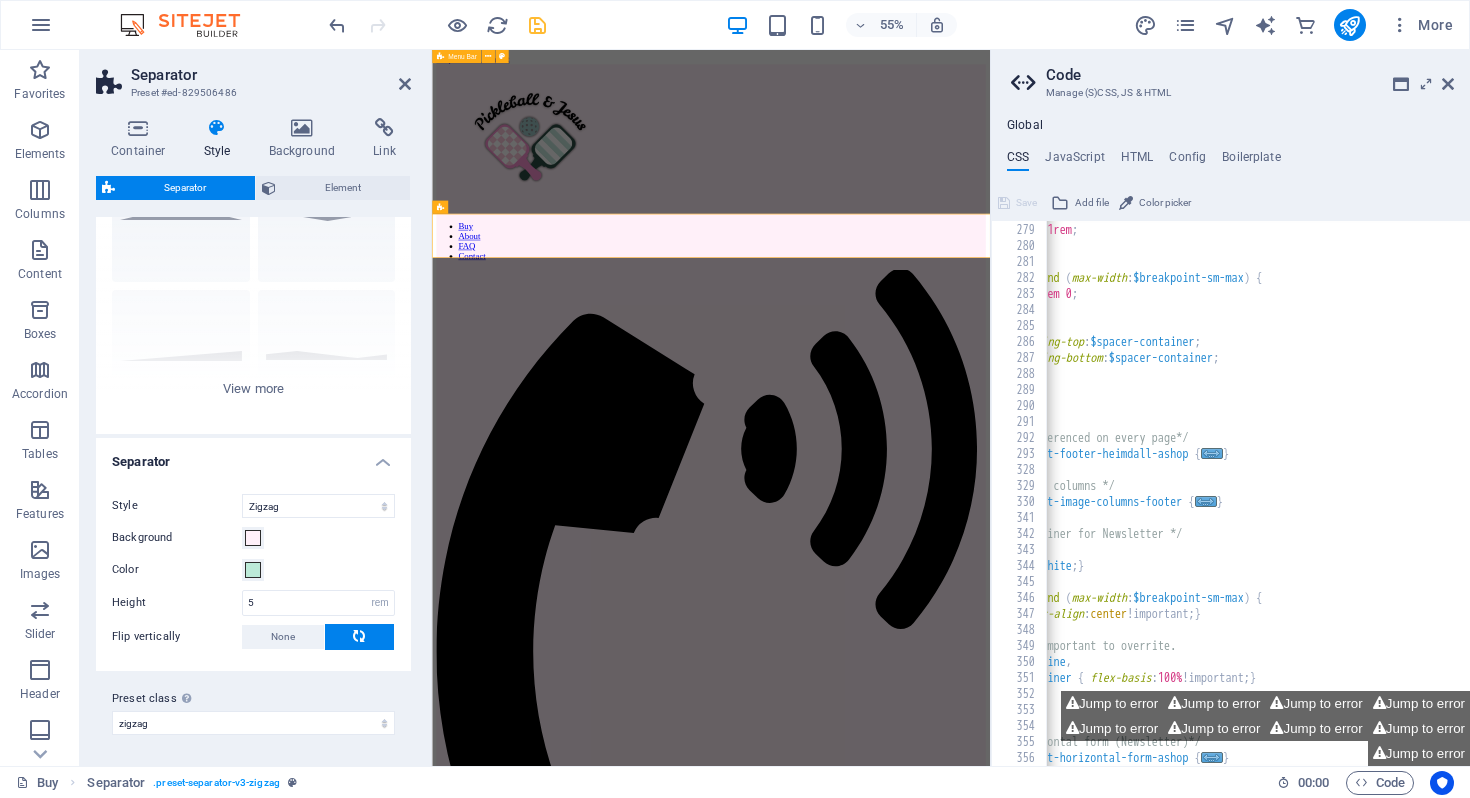 click at bounding box center (359, 636) 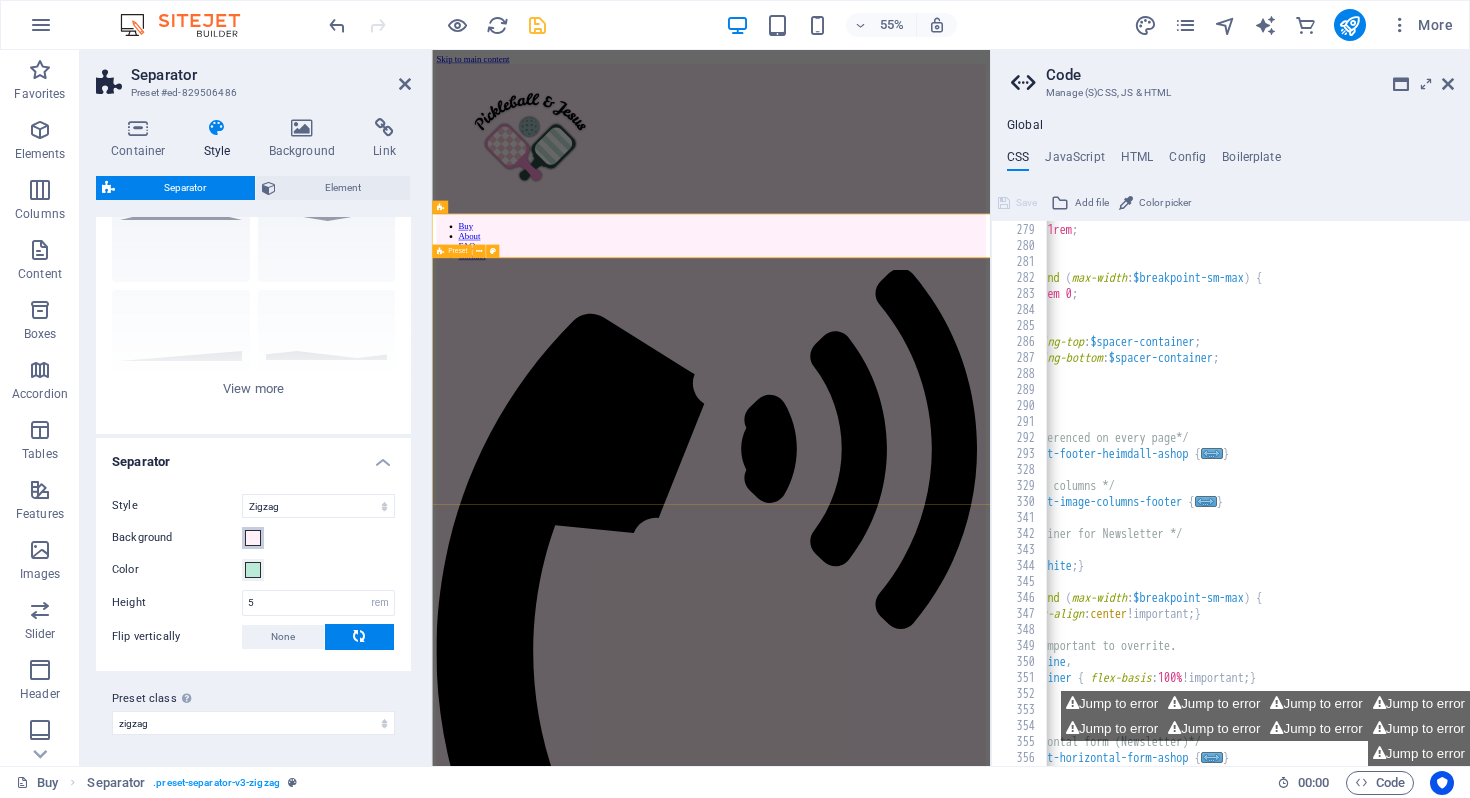 click at bounding box center [253, 538] 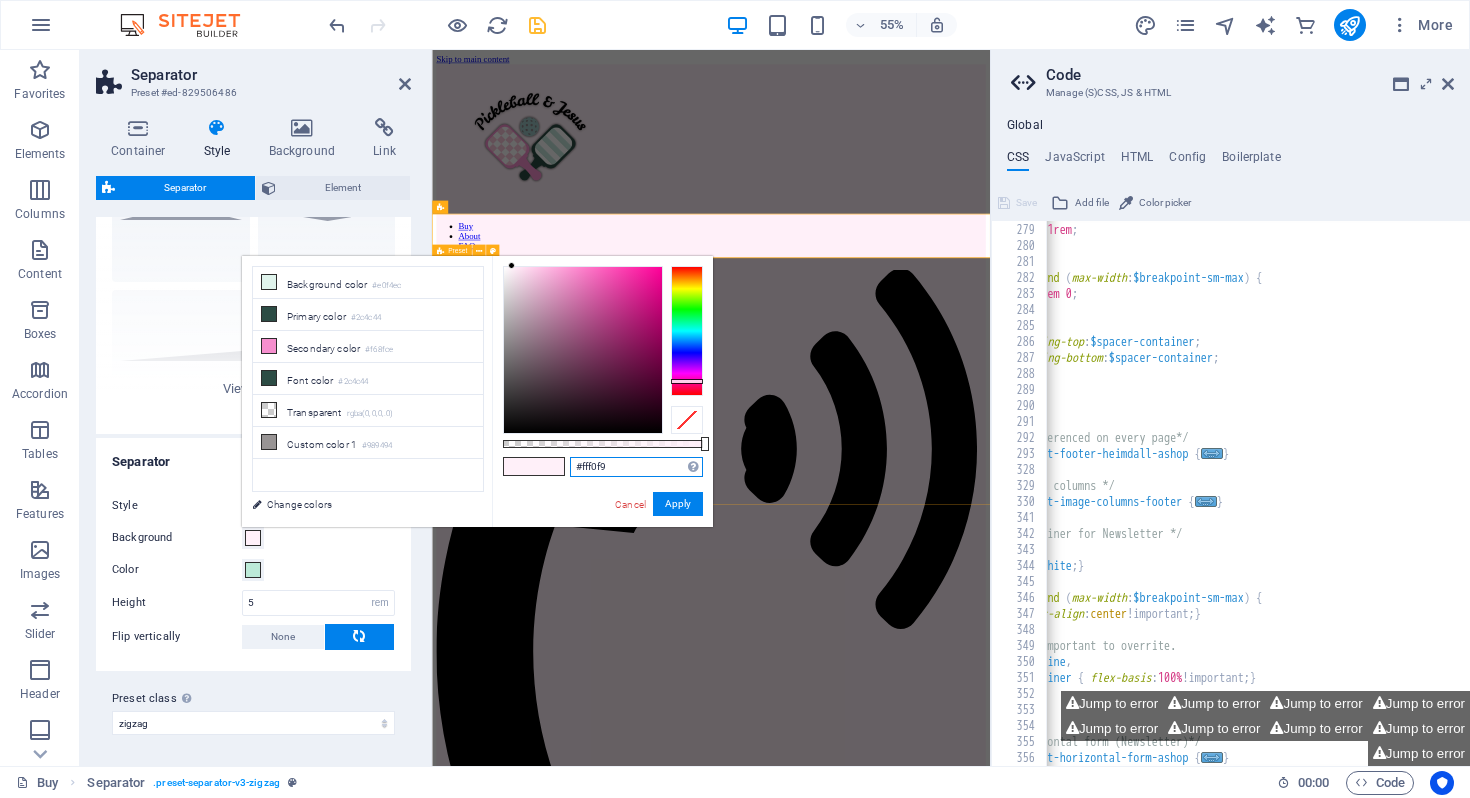 drag, startPoint x: 621, startPoint y: 466, endPoint x: 543, endPoint y: 460, distance: 78.23043 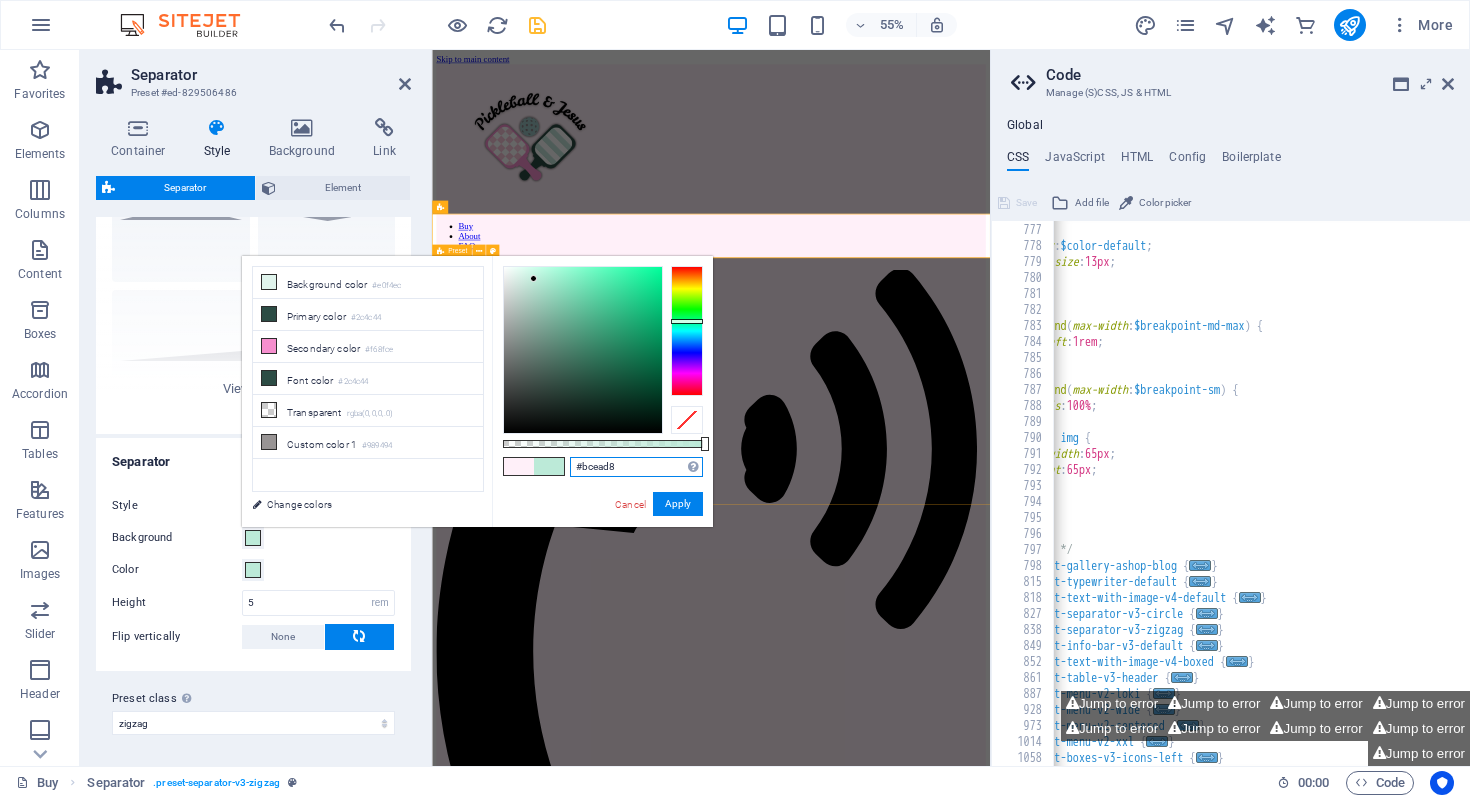 type on "#bcead8" 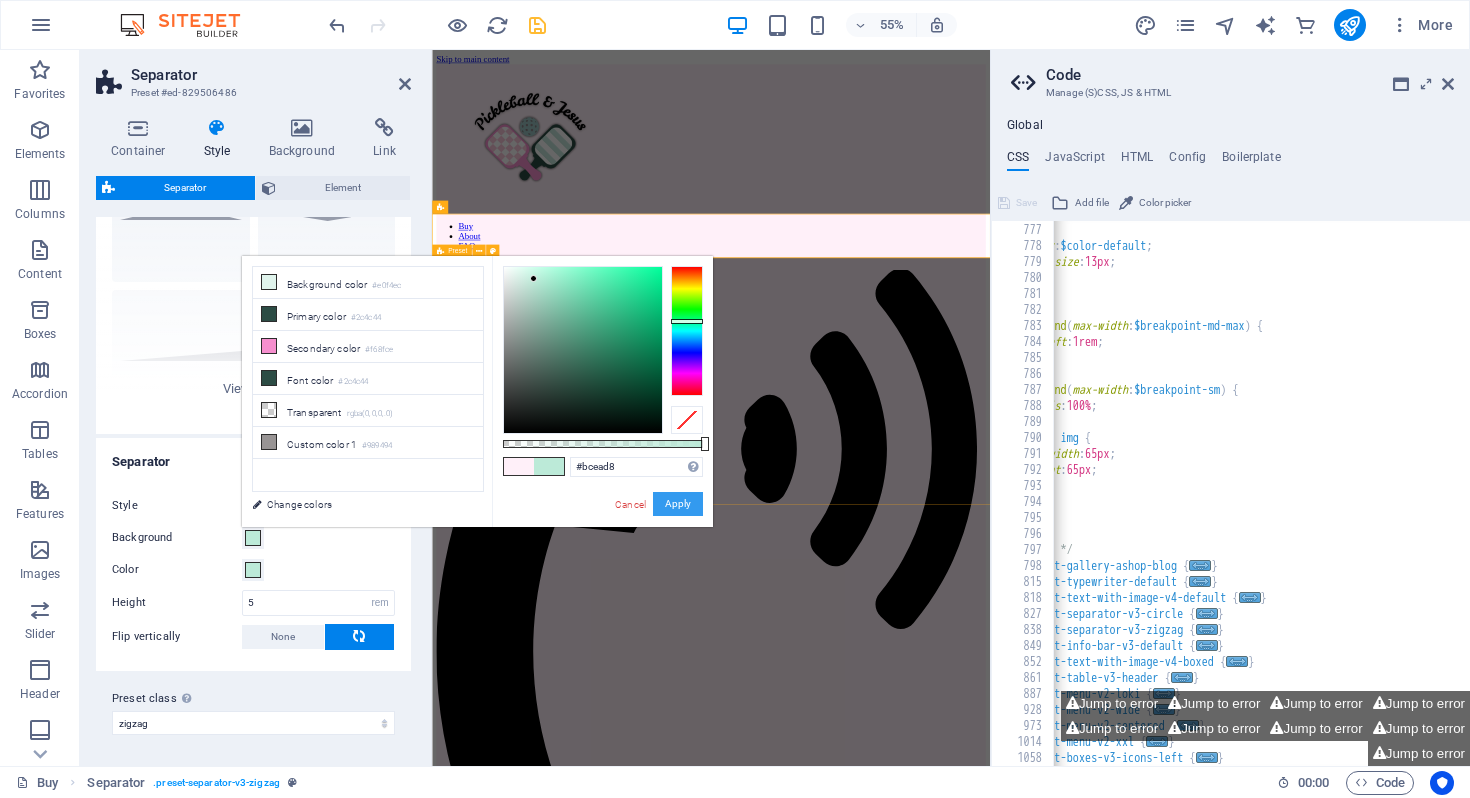 click on "Apply" at bounding box center (678, 504) 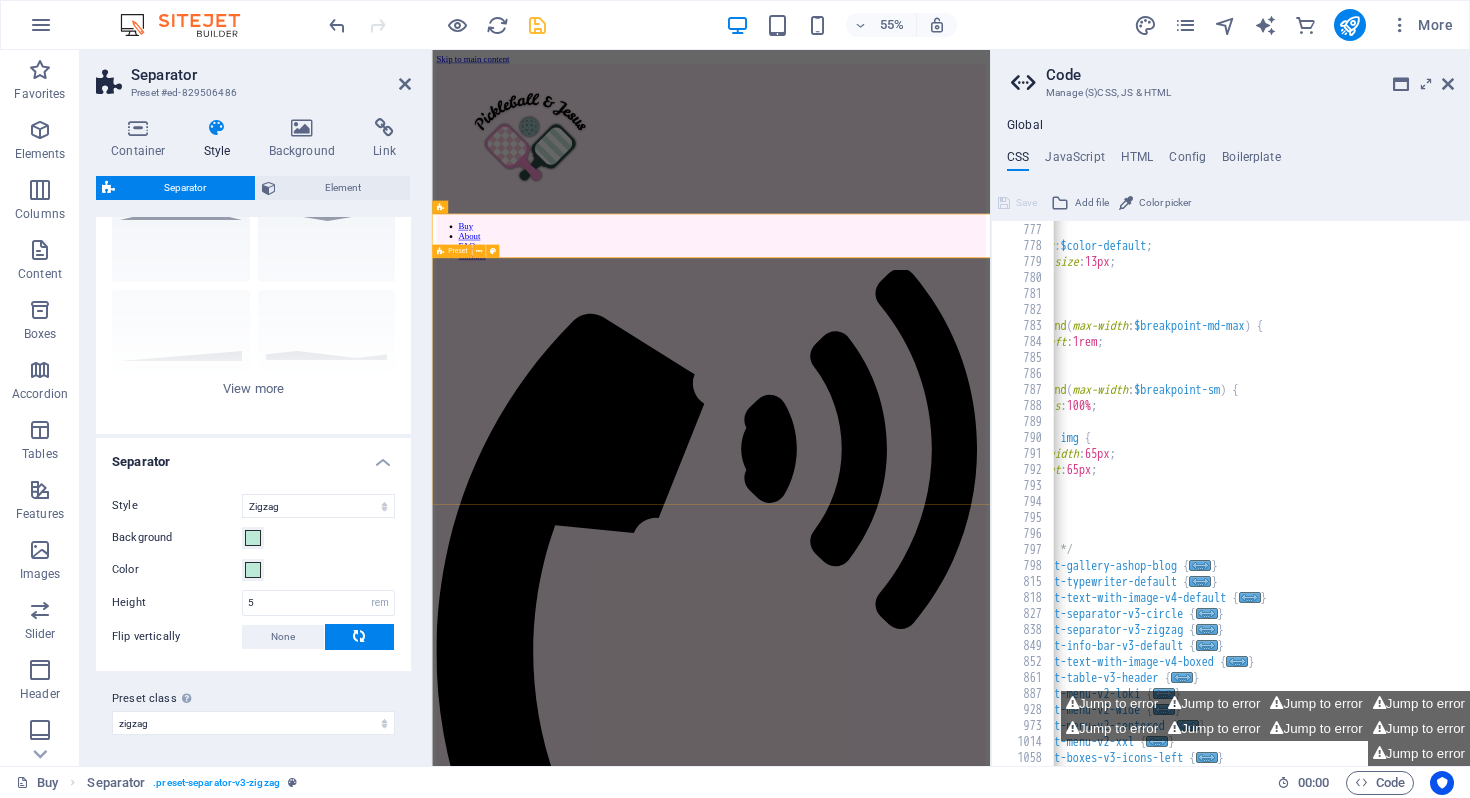 scroll, scrollTop: 3167, scrollLeft: 0, axis: vertical 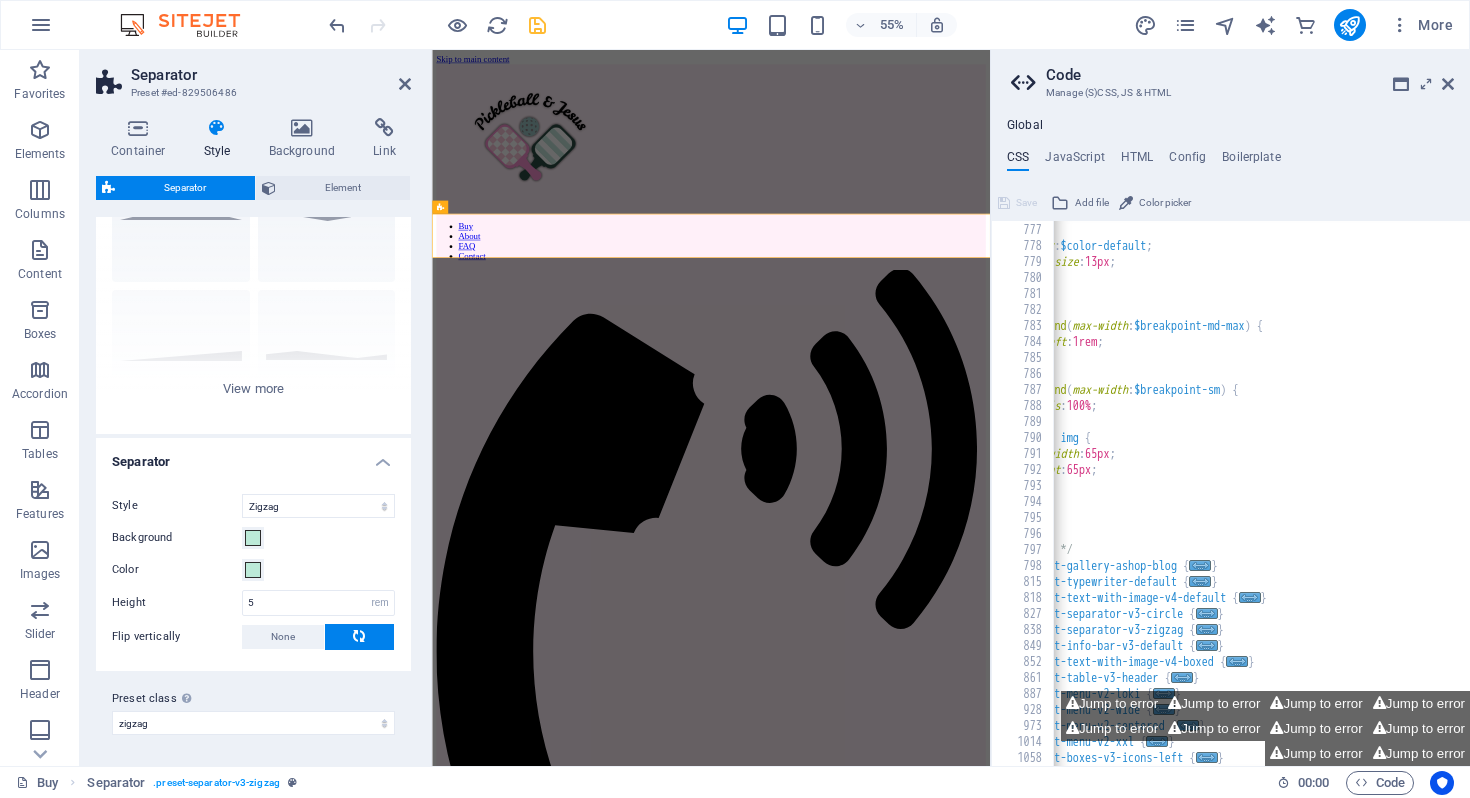 click on "Jump to error  Jump to error  Jump to error  Jump to error  Jump to error  Jump to error  Jump to error  Jump to error  Jump to error  Jump to error" at bounding box center [1230, 728] 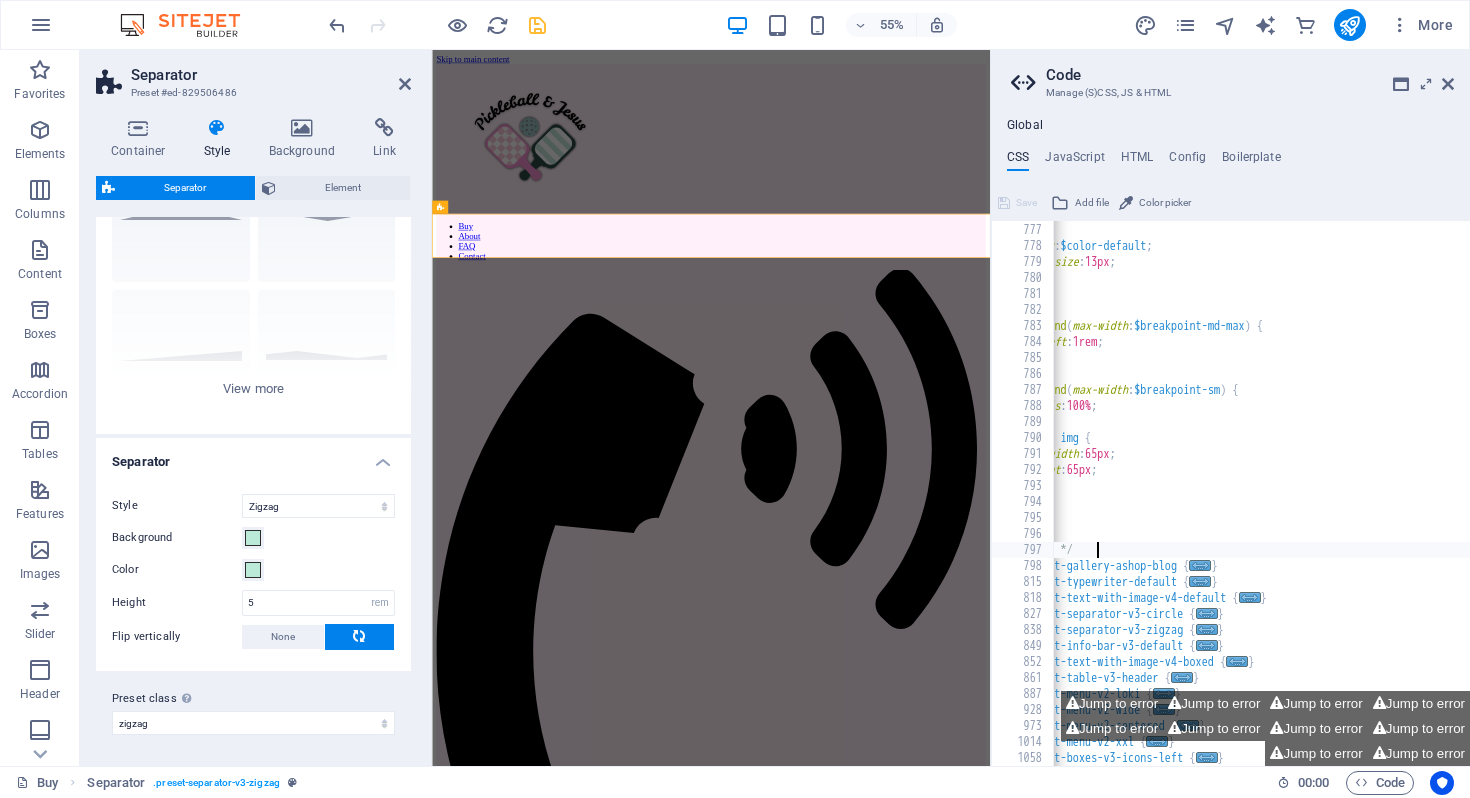 click on "a ,           p   {                color :  $color-default ;                font-size :  13px ;           }      }      @media  screen  and ( max-width :  $breakpoint-md-max )   {           margin-left :  1rem ;      }      @media  screen  and ( max-width :  $breakpoint-sm )   {           flex-basis :  100% ;                .ed-image   img   {                max-width :  65px ;                height :  65px ;           }      } } /* BLOG - Gallery */ .ed-element.preset-gallery-ashop-blog   { ... } .ed-element.preset-typewriter-default   { ... } .ed-element.preset-text-with-image-v4-default   { ... } .ed-element.preset-separator-v3-circle   { ... } .ed-element.preset-separator-v3-zigzag   { ... } .ed-element.preset-info-bar-v3-default   { ... } .ed-element.preset-text-with-image-v4-boxed   { ... } .ed-element.preset-table-v3-header   { ... } .ed-element.preset-menu-v2-loki   { ... } .ed-element.preset-menu-v2-wide   { ... } .ed-element.preset-menu-v2-centered   { ... } .ed-element.preset-menu-v2-xxl" at bounding box center (1273, 494) 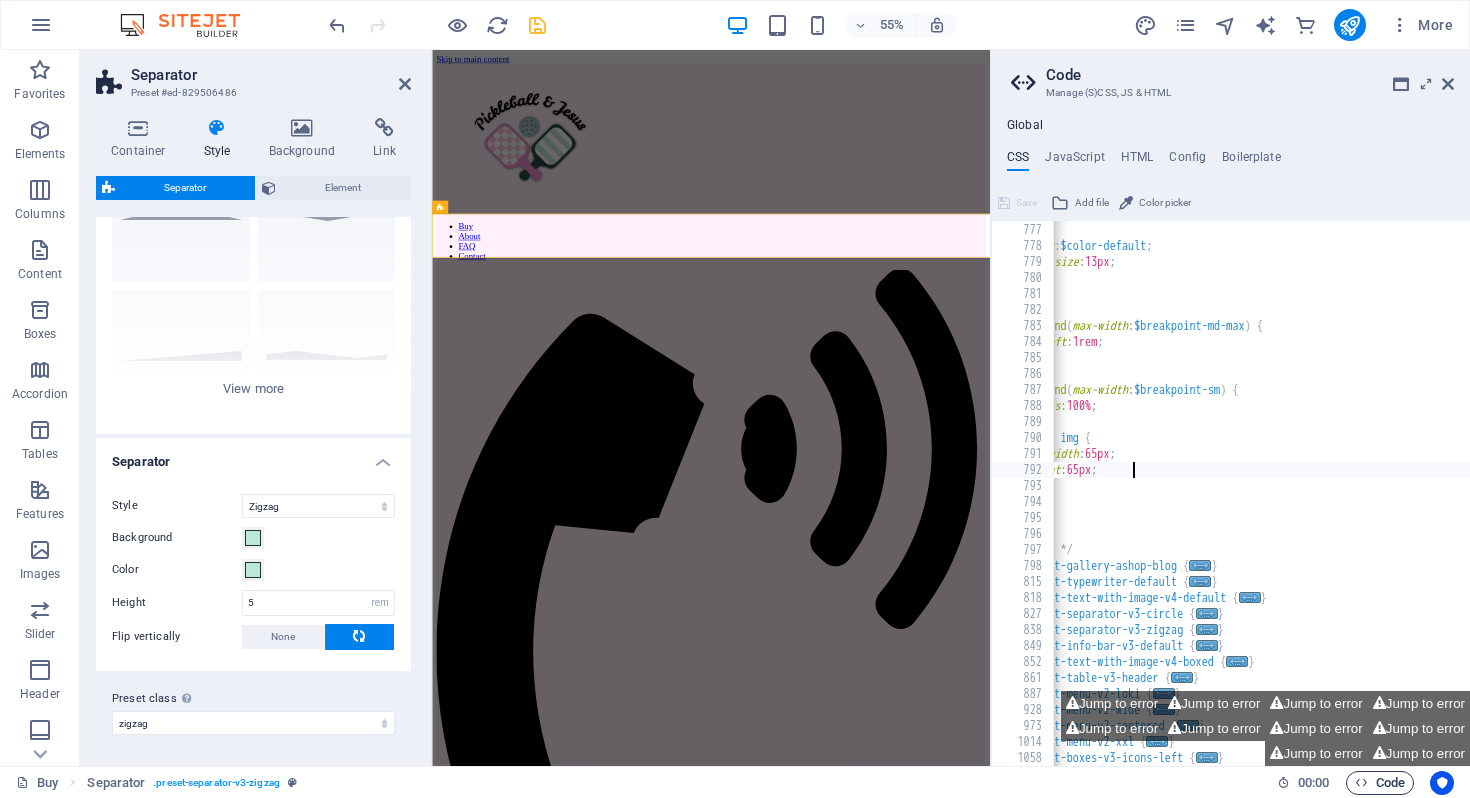 click at bounding box center (1361, 782) 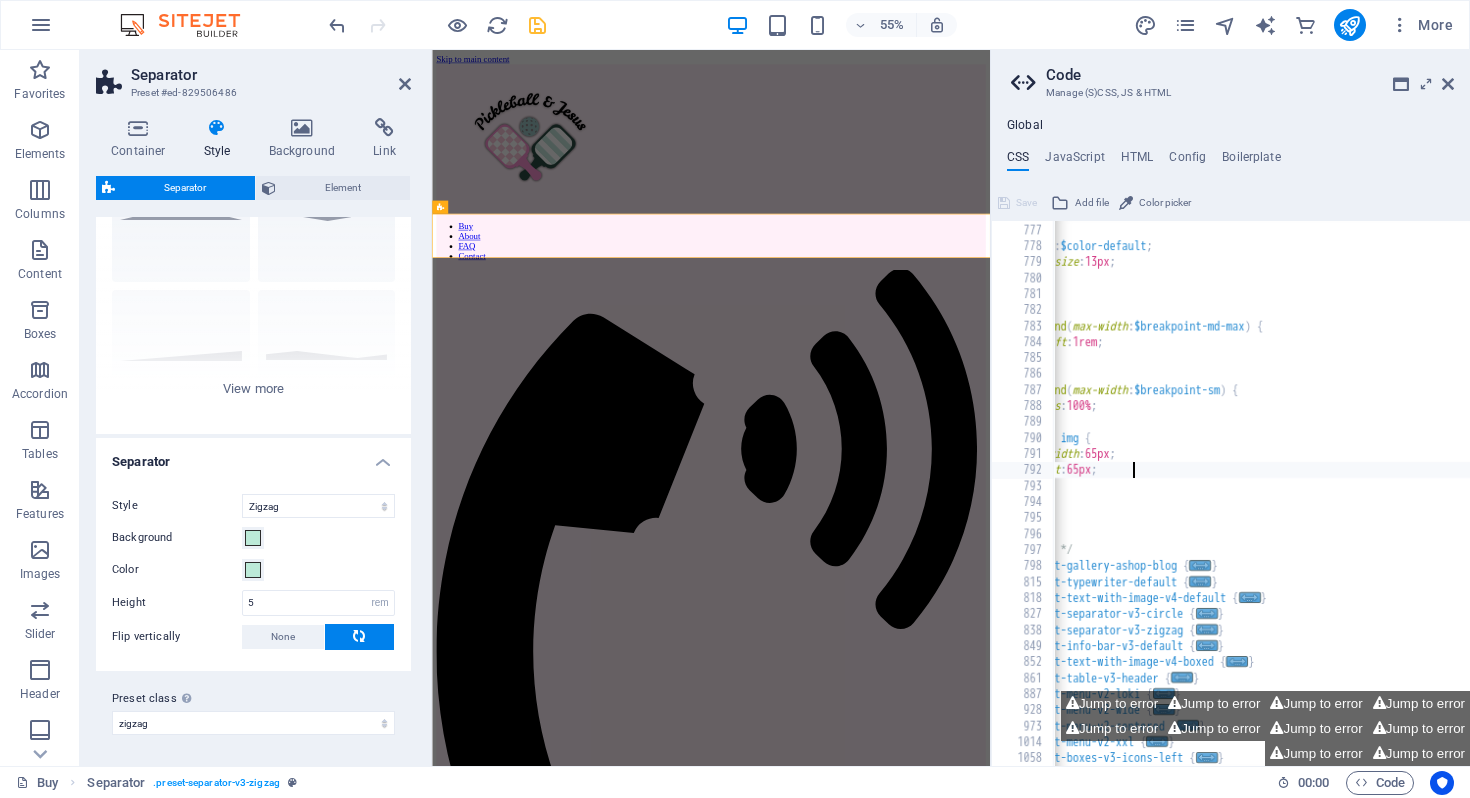 click on "Jump to error  Jump to error  Jump to error  Jump to error  Jump to error  Jump to error  Jump to error  Jump to error  Jump to error  Jump to error" at bounding box center [1230, 728] 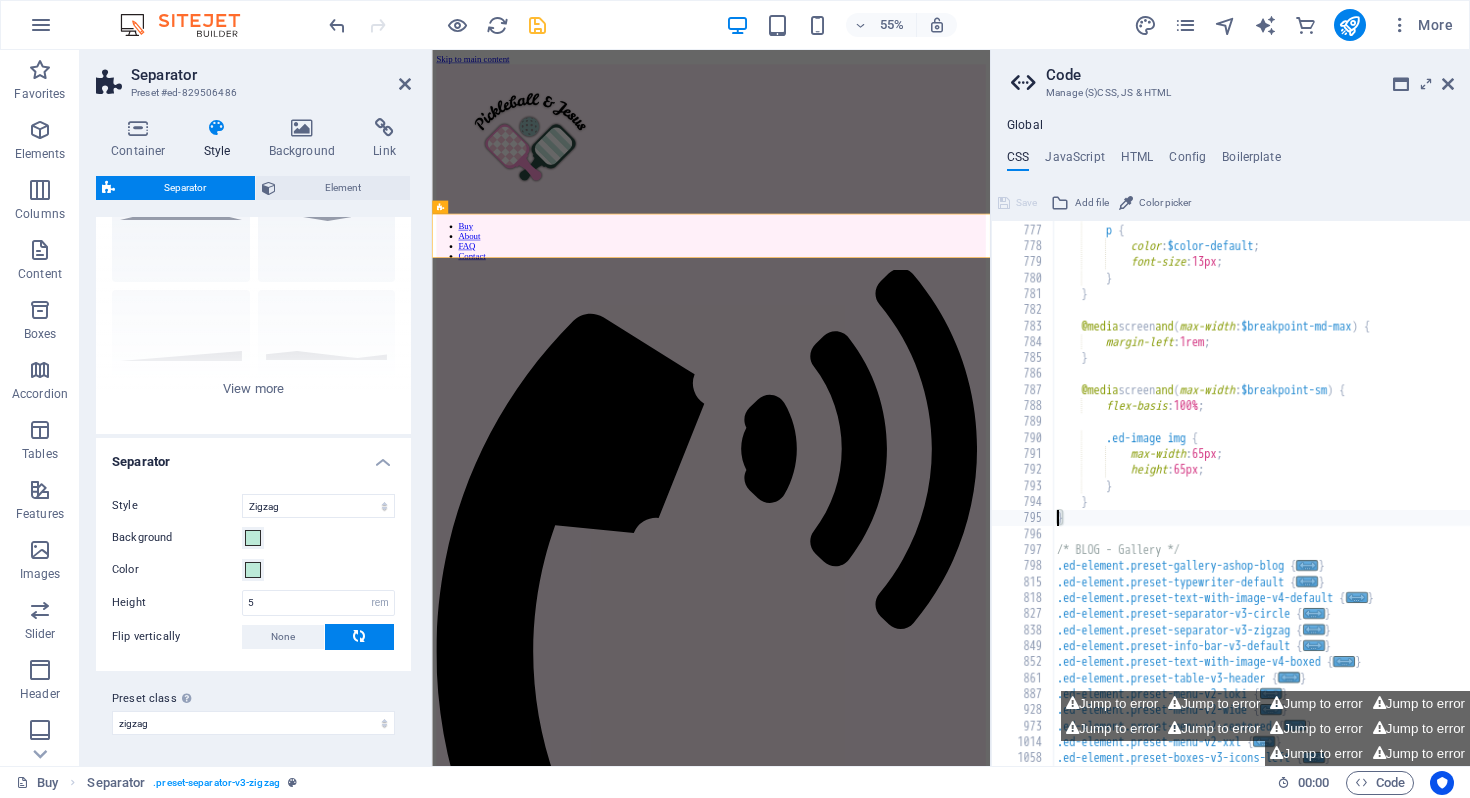 click on "a ,           p   {                color :  $color-default ;                font-size :  13px ;           }      }      @media  screen  and ( max-width :  $breakpoint-md-max )   {           margin-left :  1rem ;      }      @media  screen  and ( max-width :  $breakpoint-sm )   {           flex-basis :  100% ;                .ed-image   img   {                max-width :  65px ;                height :  65px ;           }      } } /* BLOG - Gallery */ .ed-element.preset-gallery-ashop-blog   { ... } .ed-element.preset-typewriter-default   { ... } .ed-element.preset-text-with-image-v4-default   { ... } .ed-element.preset-separator-v3-circle   { ... } .ed-element.preset-separator-v3-zigzag   { ... } .ed-element.preset-info-bar-v3-default   { ... } .ed-element.preset-text-with-image-v4-boxed   { ... } .ed-element.preset-table-v3-header   { ... } .ed-element.preset-menu-v2-loki   { ... } .ed-element.preset-menu-v2-wide   { ... } .ed-element.preset-menu-v2-centered   { ... } .ed-element.preset-menu-v2-xxl" at bounding box center (1380, 494) 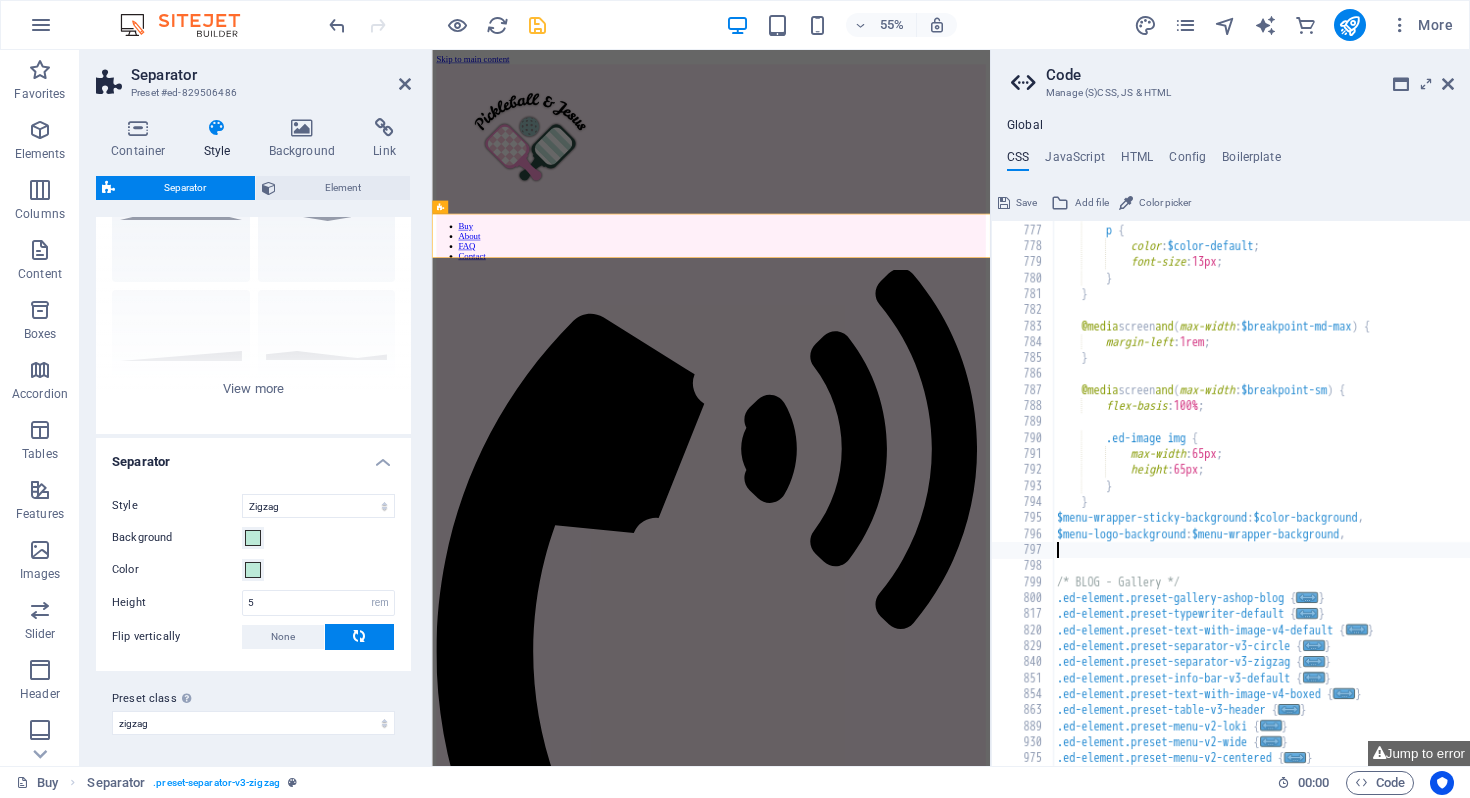 type on "$menu-logo-background: $menu-wrapper-background," 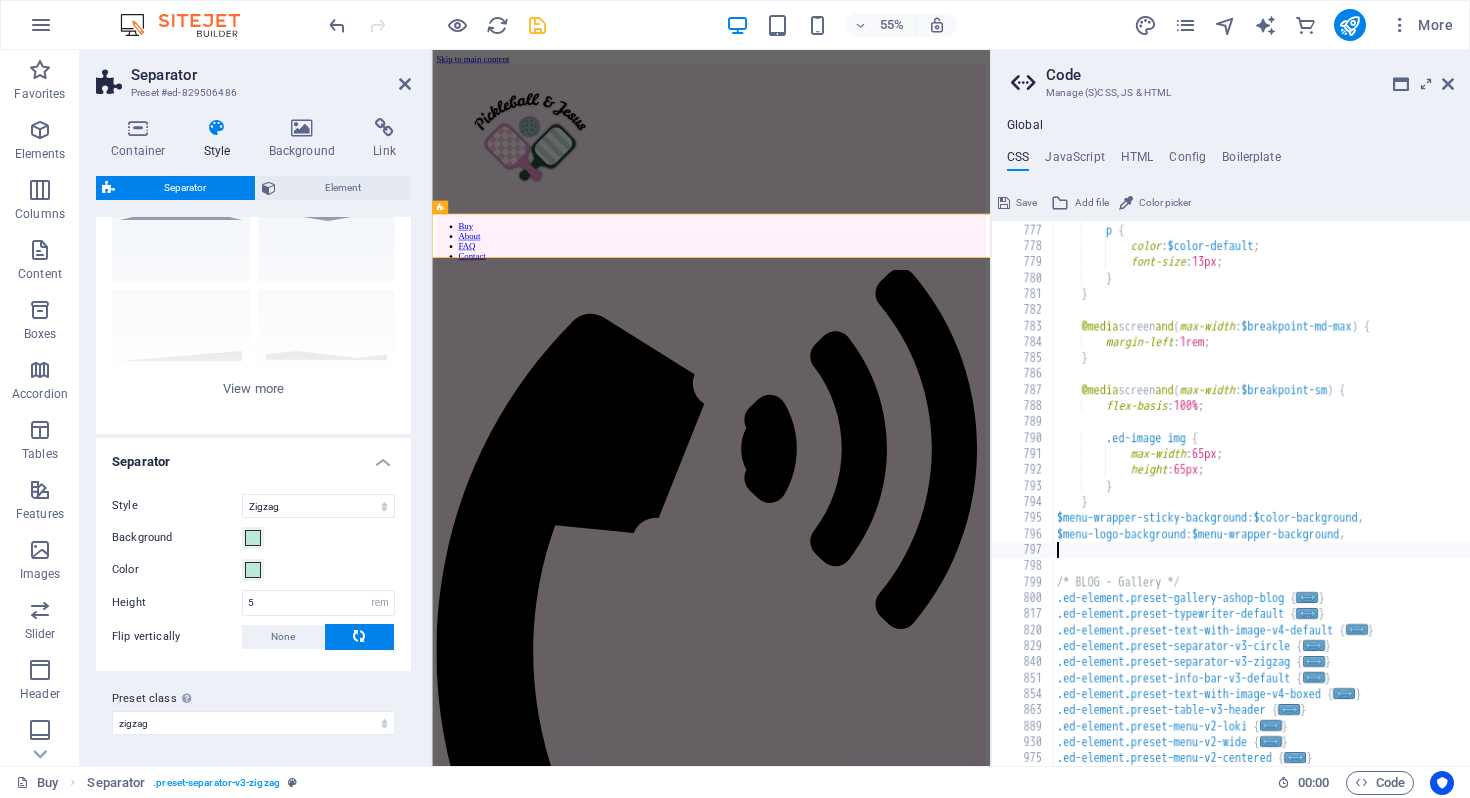 type on "\" 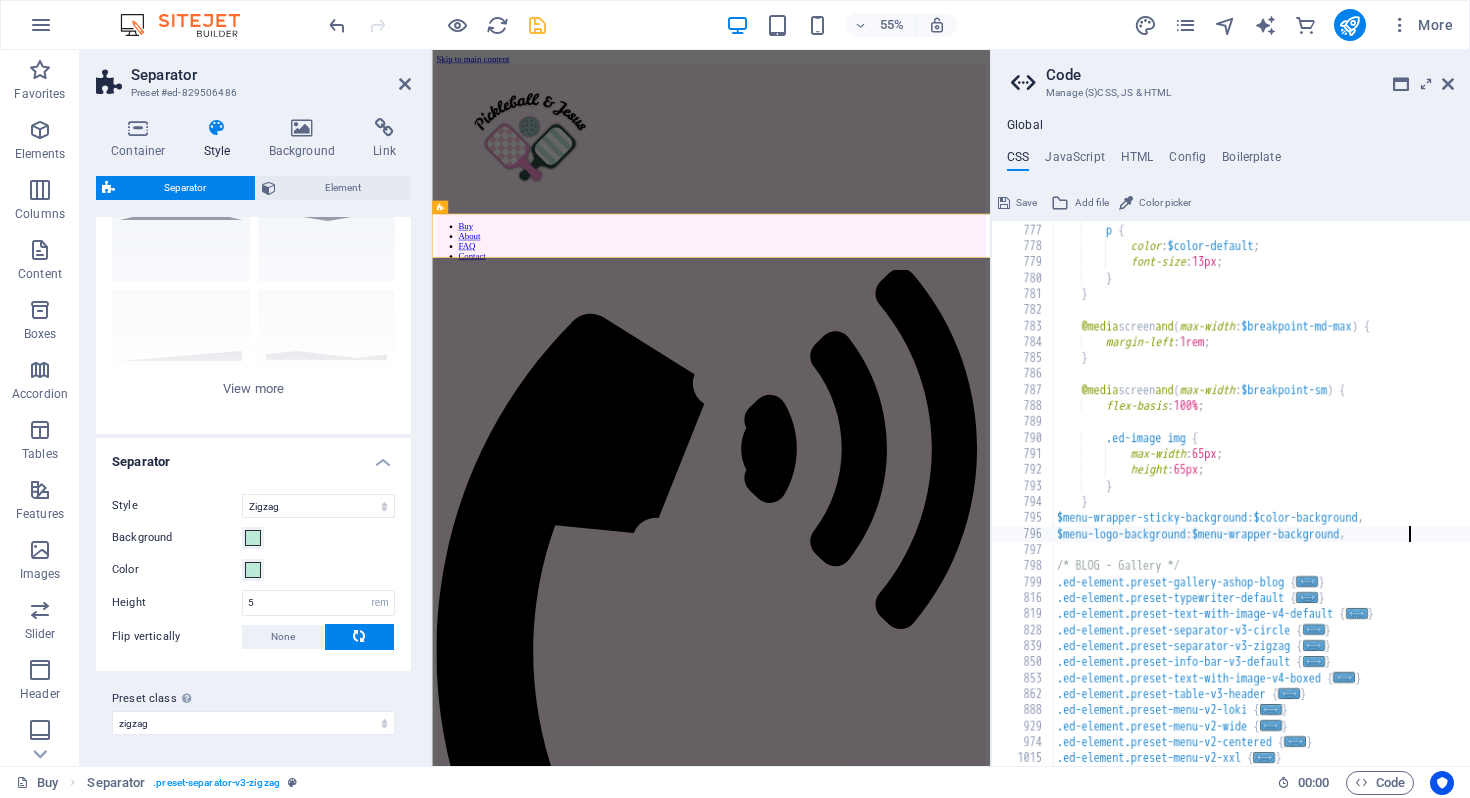click on "a ,           p   {                color :  $color-default ;                font-size :  13px ;           }      }      @media  screen  and ( max-width :  $breakpoint-md-max )   {           margin-left :  1rem ;      }      @media  screen  and ( max-width :  $breakpoint-sm )   {           flex-basis :  100% ;                .ed-image   img   {                max-width :  65px ;                height :  65px ;           }      } $menu-wrapper-sticky-background :  $color-background ,   $menu-logo-background :  $menu-wrapper-background , /* BLOG - Gallery */ .ed-element.preset-gallery-ashop-blog   { ... } .ed-element.preset-typewriter-default   { ... } .ed-element.preset-text-with-image-v4-default   { ... } .ed-element.preset-separator-v3-circle   { ... } .ed-element.preset-separator-v3-zigzag   { ... } .ed-element.preset-info-bar-v3-default   { ... } .ed-element.preset-text-with-image-v4-boxed   { ... } .ed-element.preset-table-v3-header   { ... } .ed-element.preset-menu-v2-loki   { ... }   { ... }" at bounding box center (1380, 494) 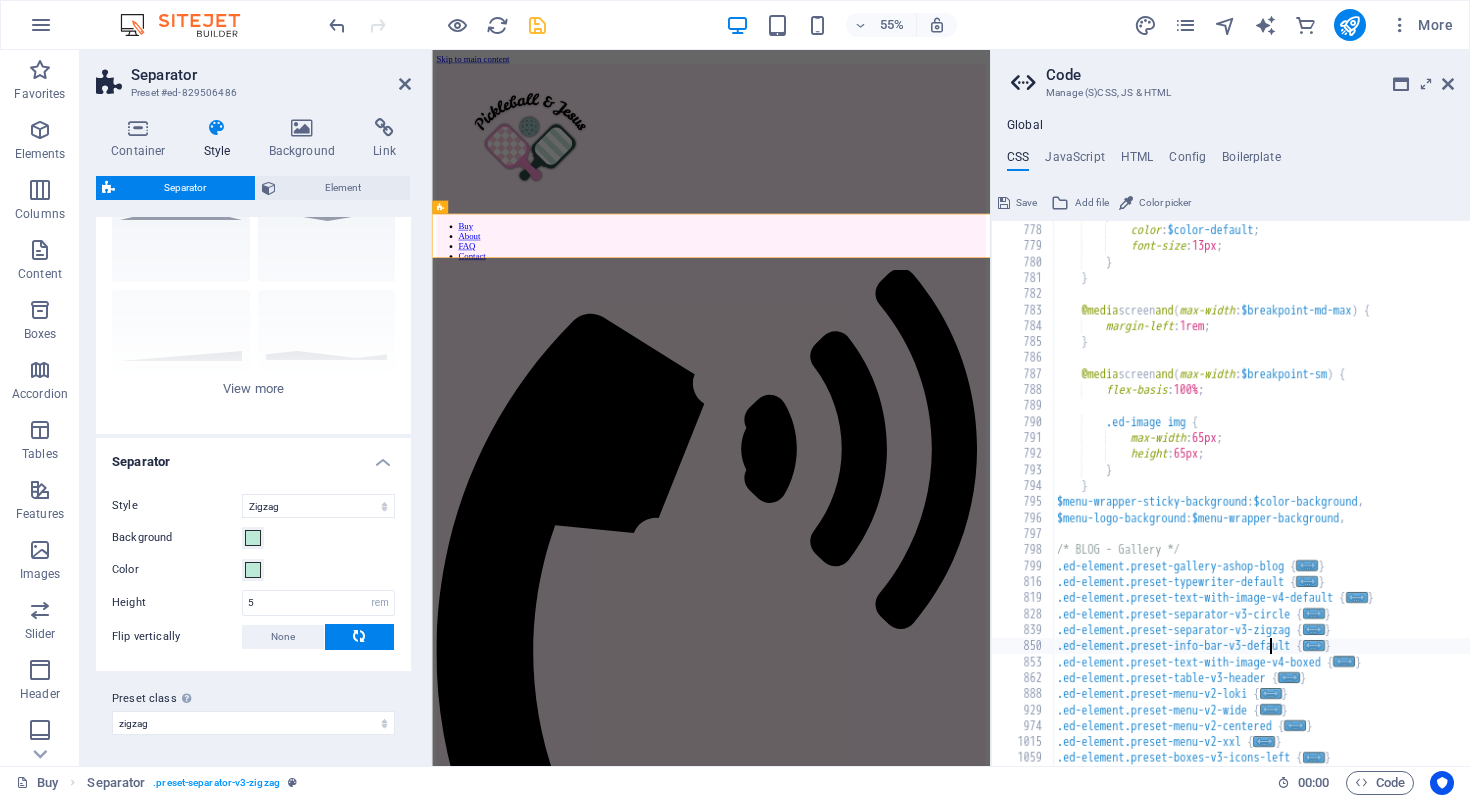 scroll, scrollTop: 3183, scrollLeft: 0, axis: vertical 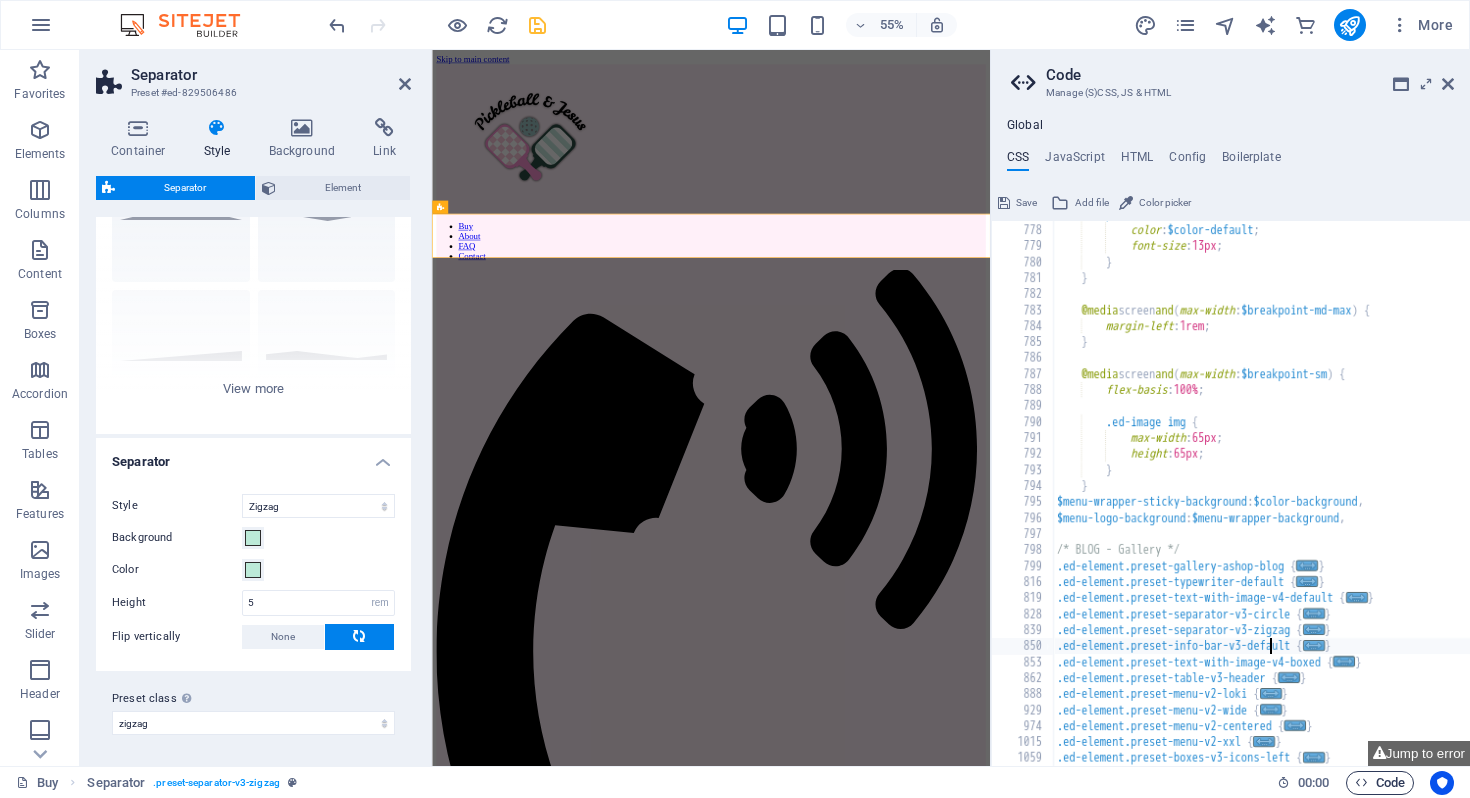 type on ".ed-element.preset-info-bar-v3-default {" 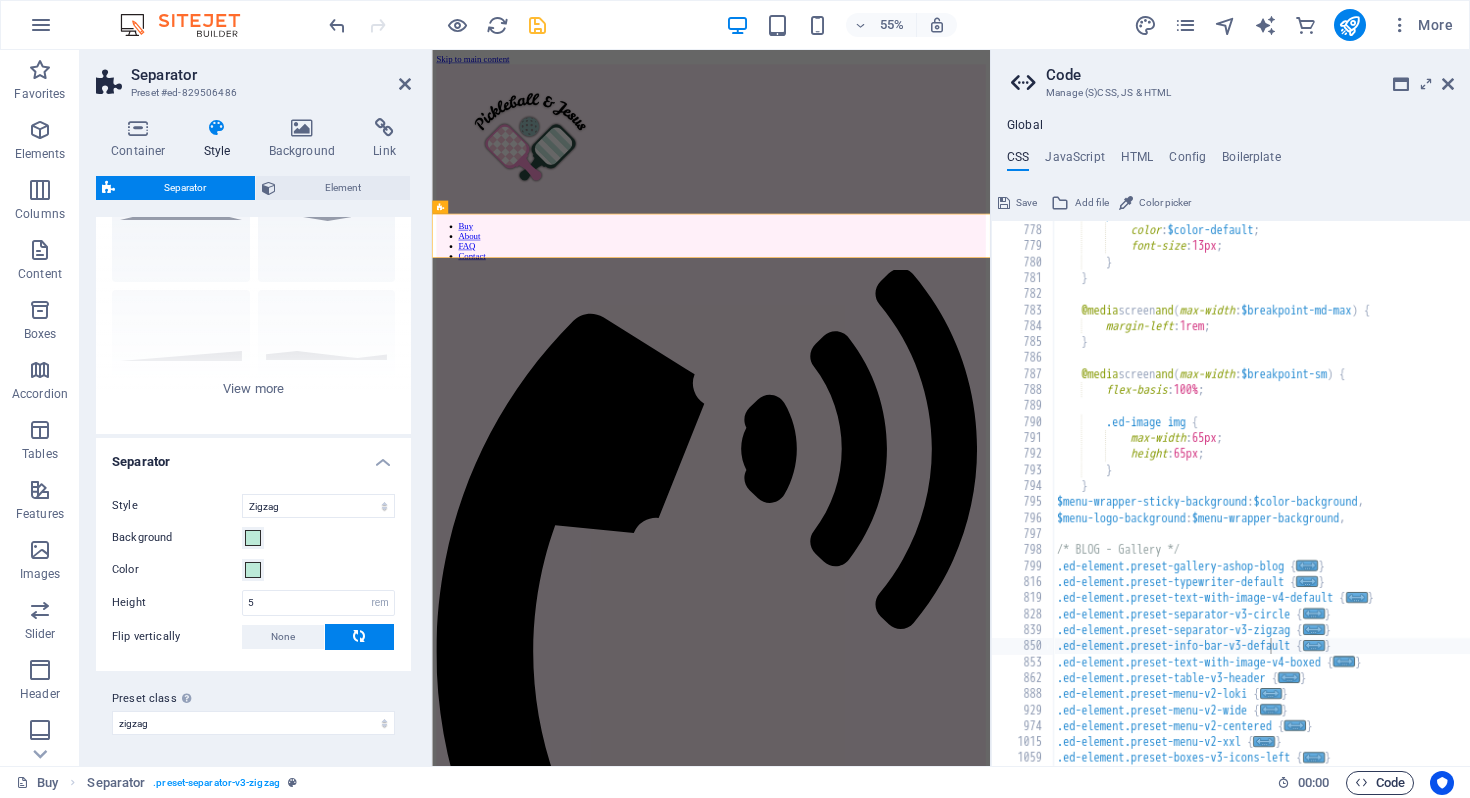 click at bounding box center [1361, 782] 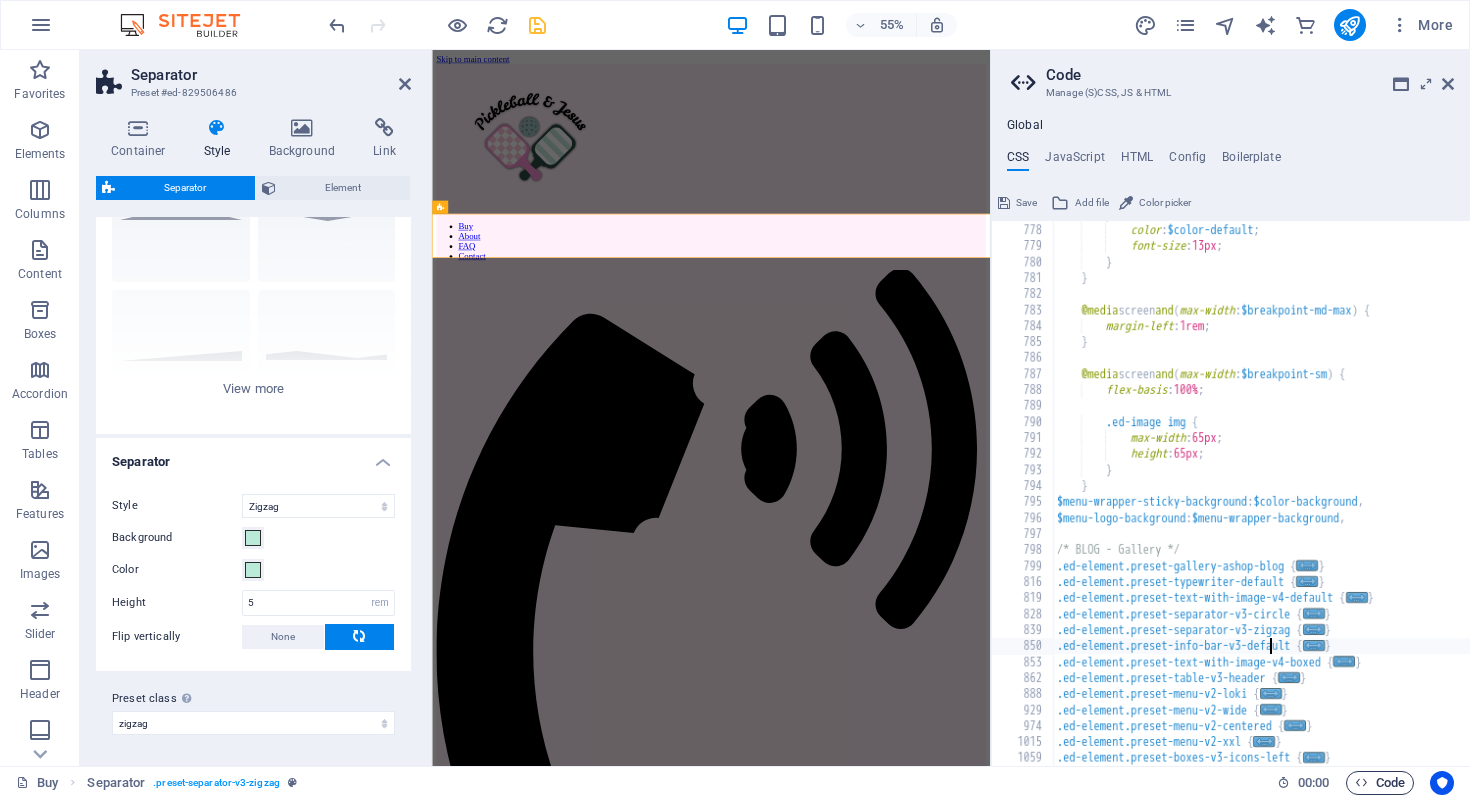 click at bounding box center [1361, 782] 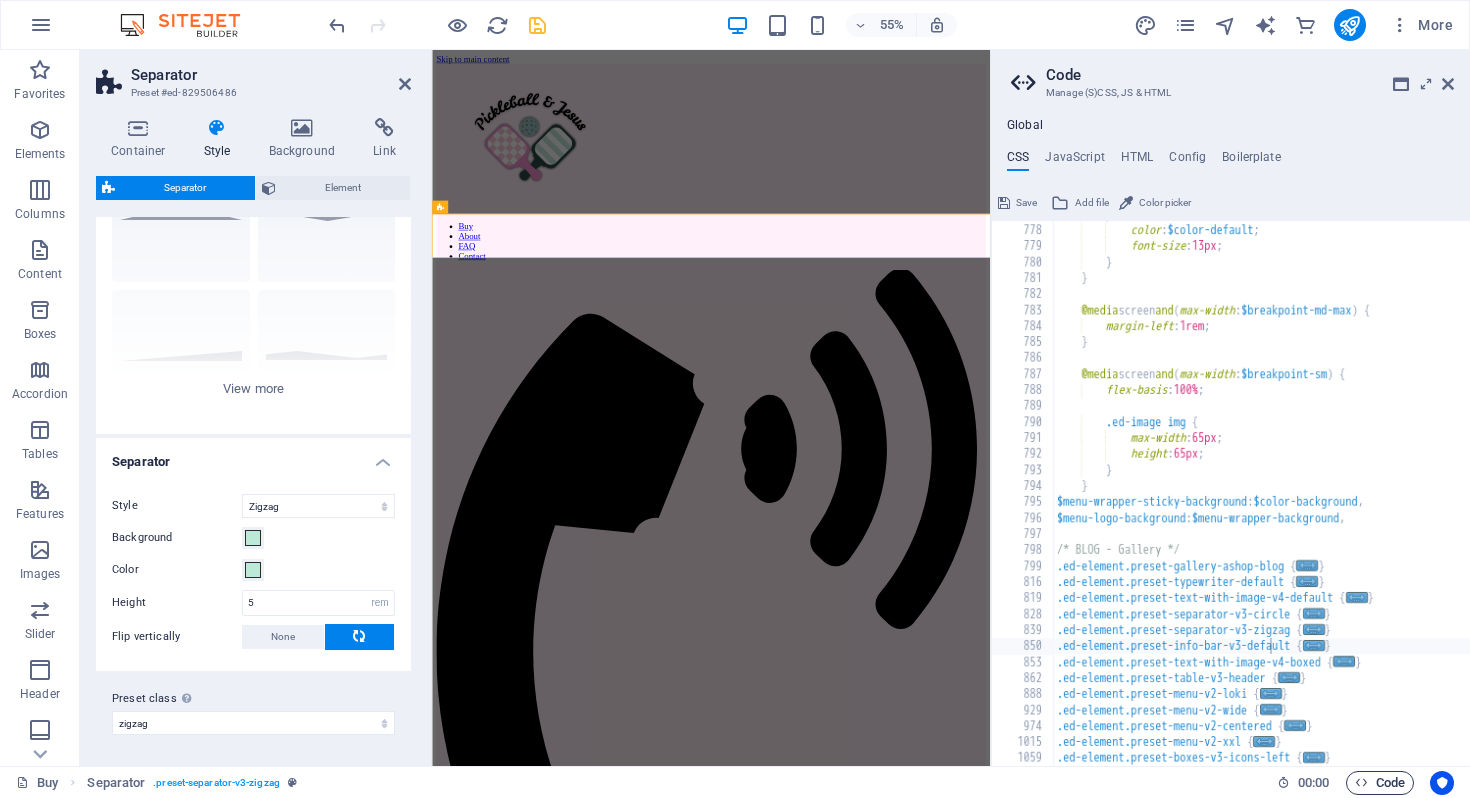 click at bounding box center [1361, 782] 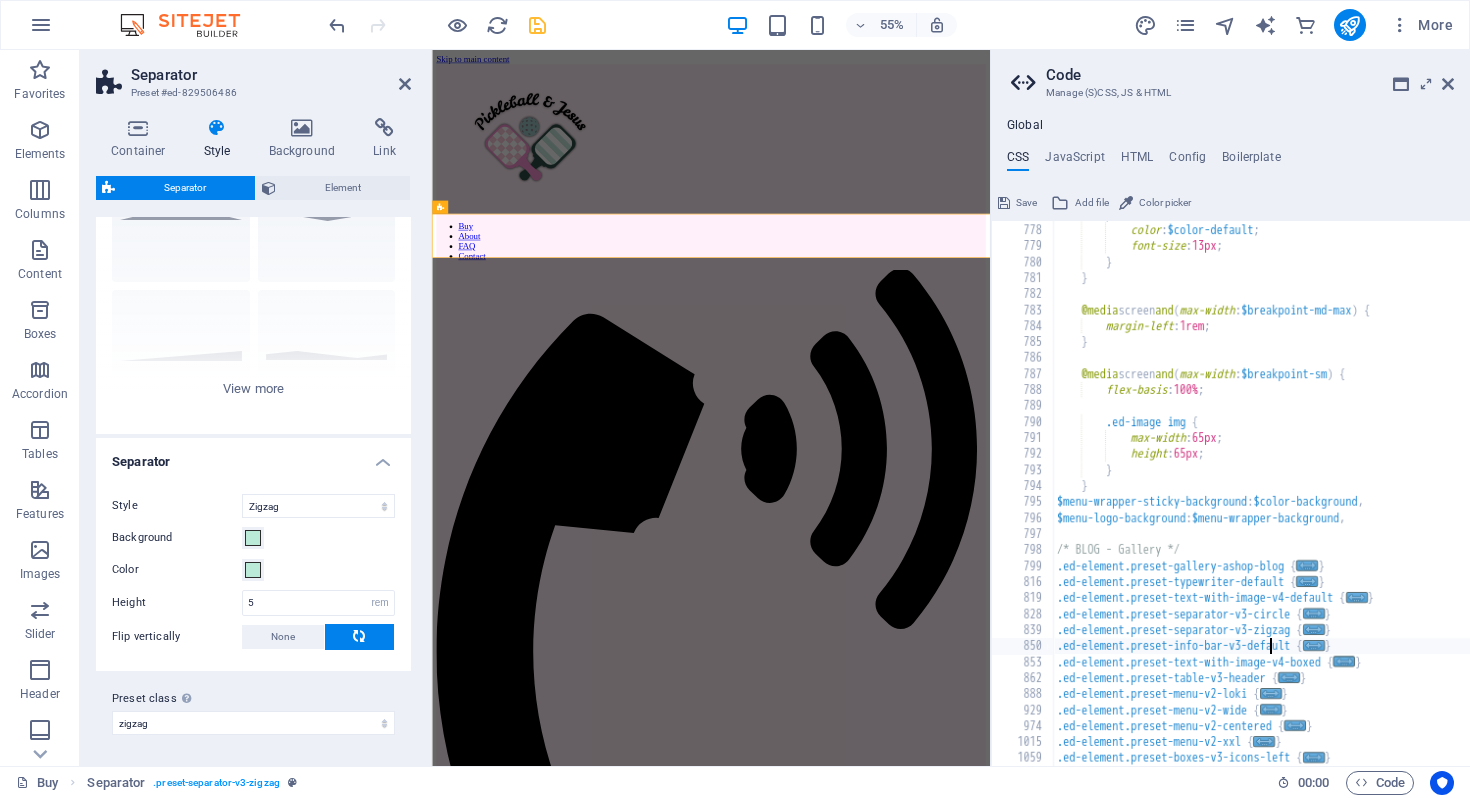 click at bounding box center [360, 637] 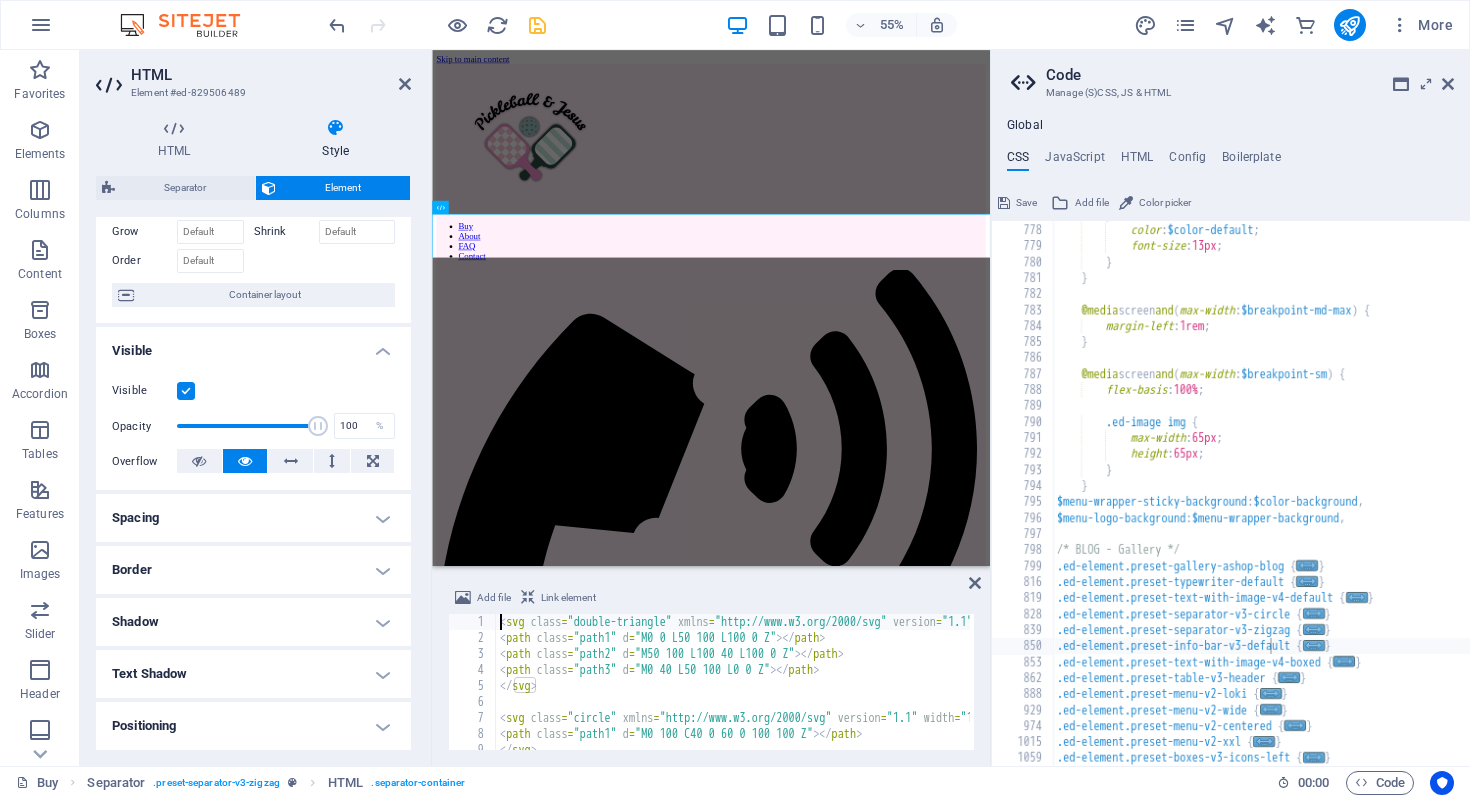 scroll, scrollTop: 202, scrollLeft: 0, axis: vertical 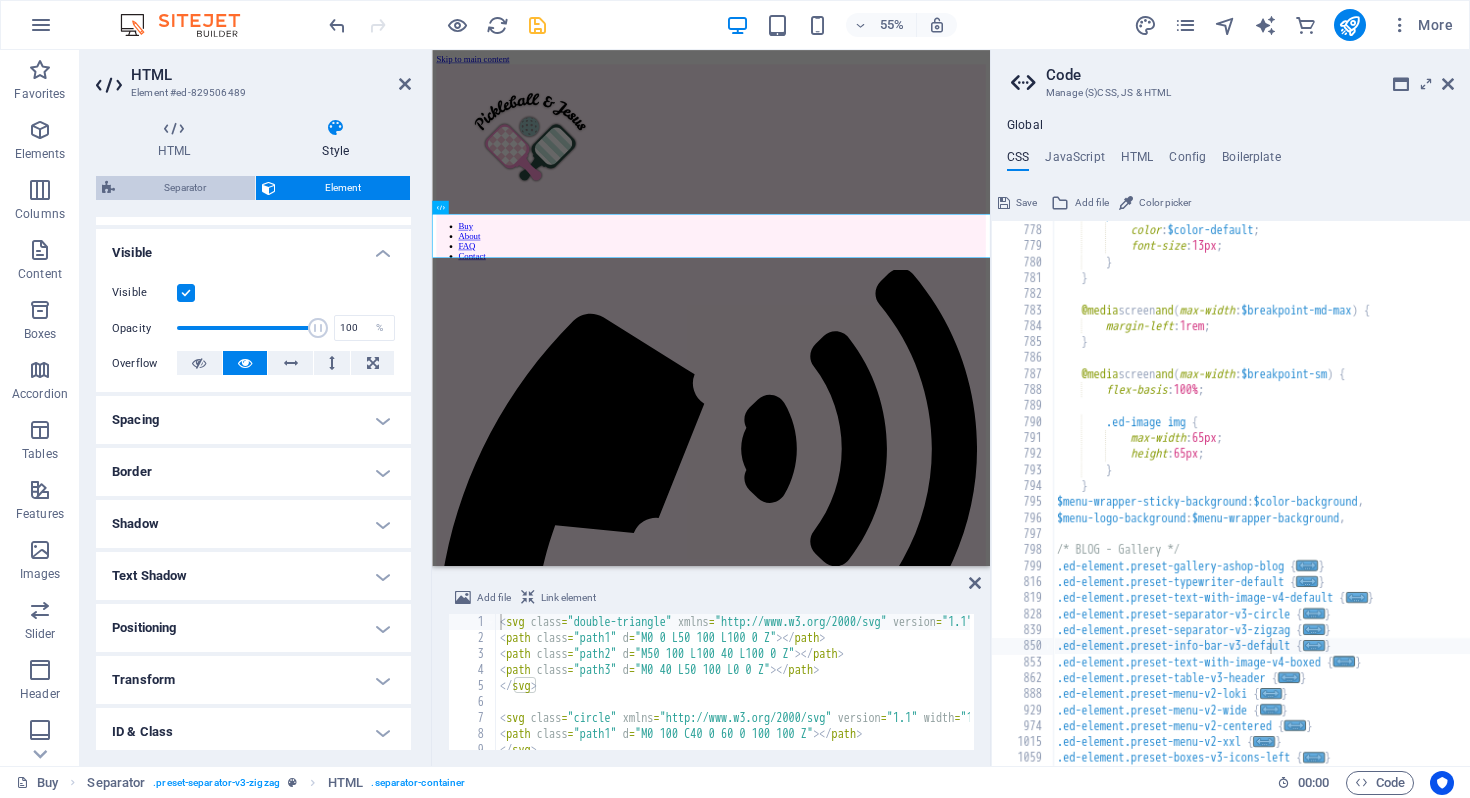 click on "Separator" at bounding box center [185, 188] 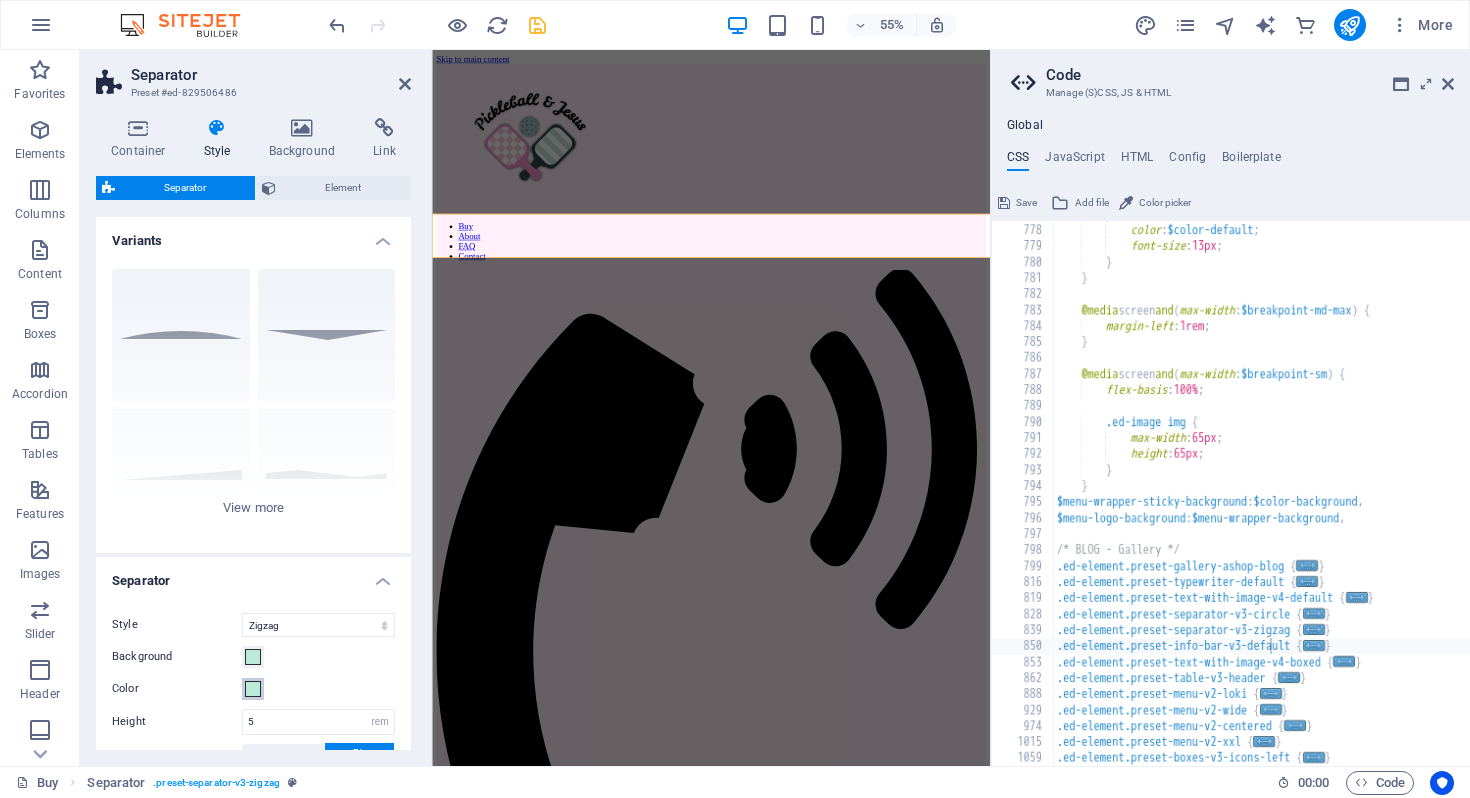 click at bounding box center (253, 689) 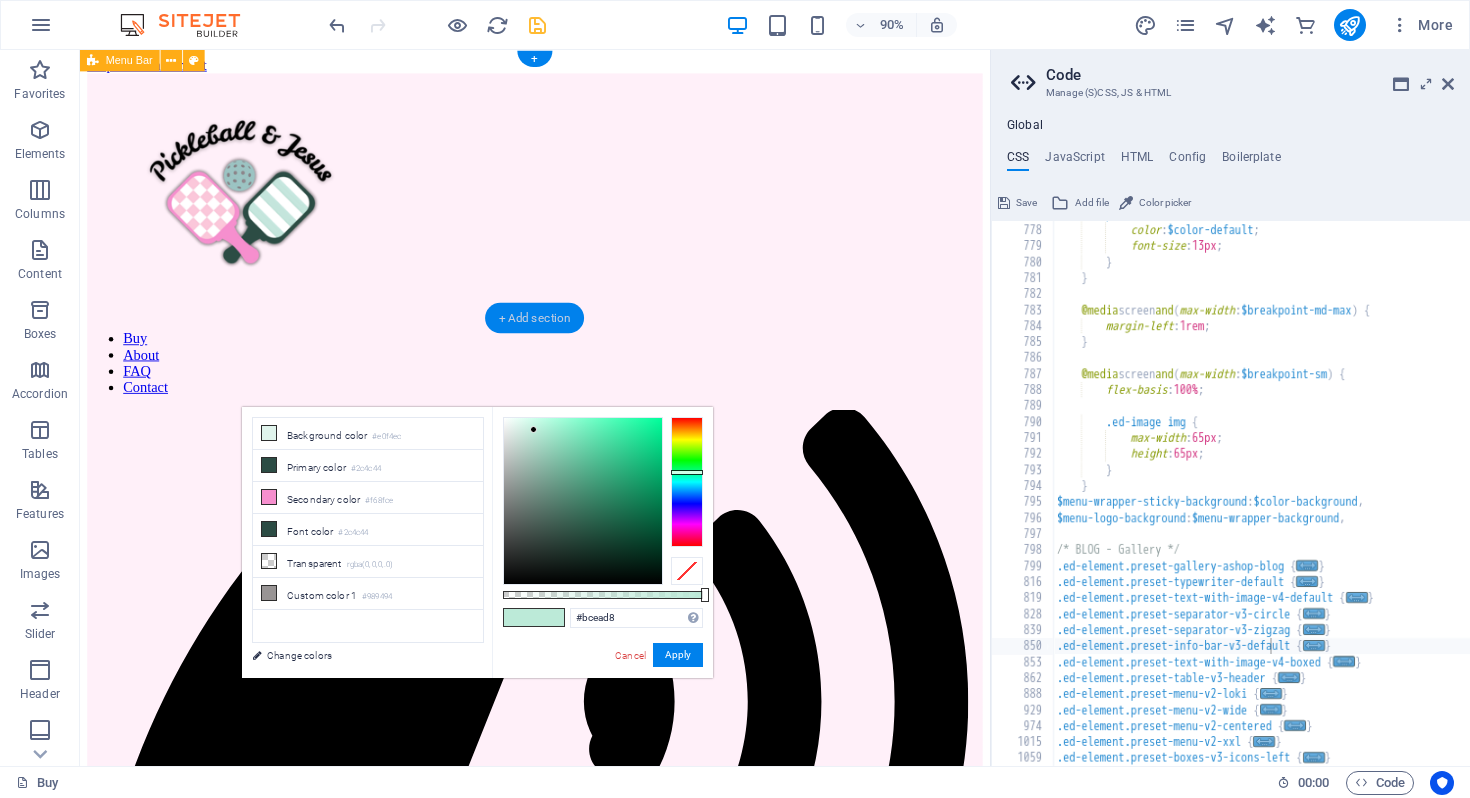 click on "+ Add section" at bounding box center (535, 318) 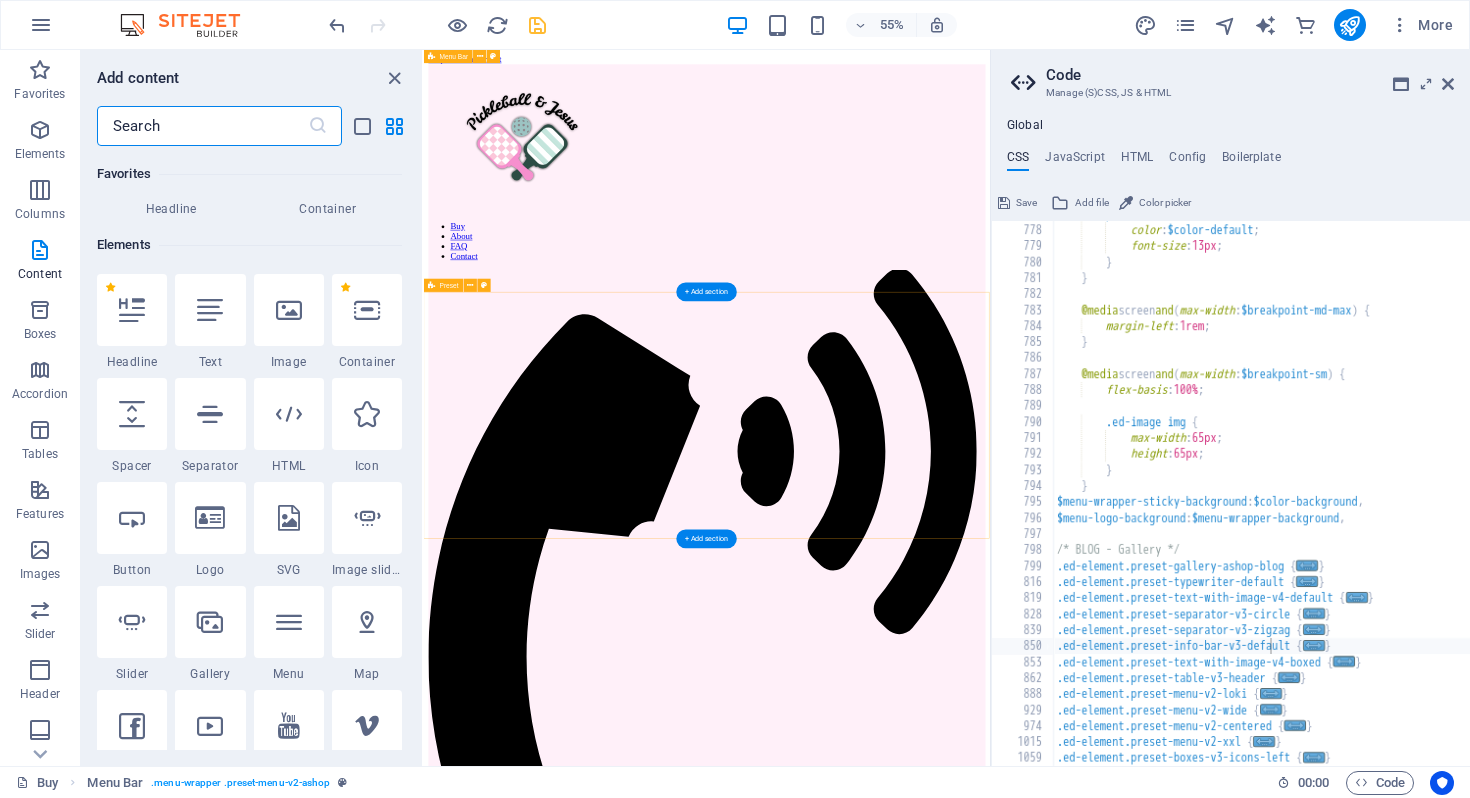 scroll, scrollTop: 2513, scrollLeft: 0, axis: vertical 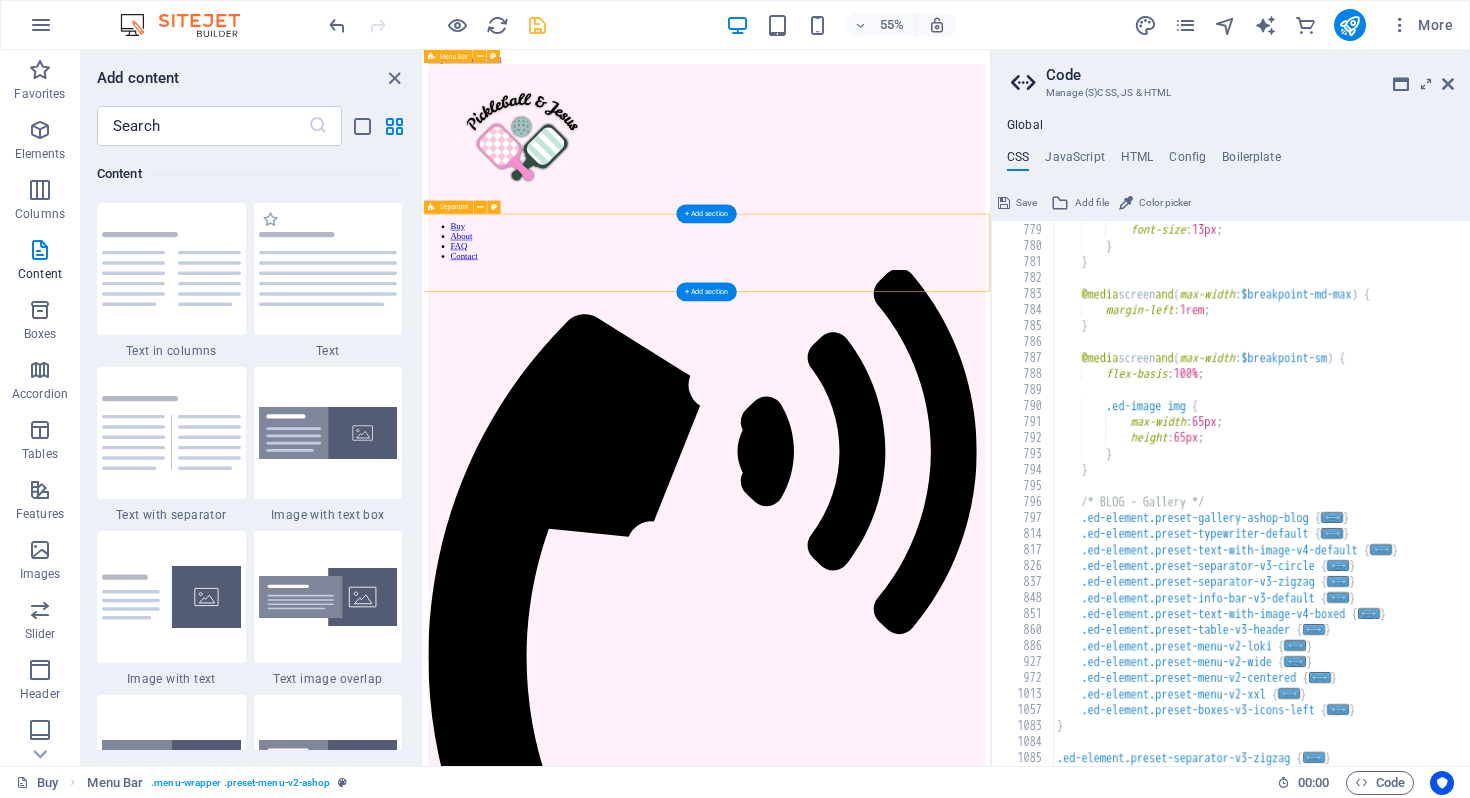 type on "//" 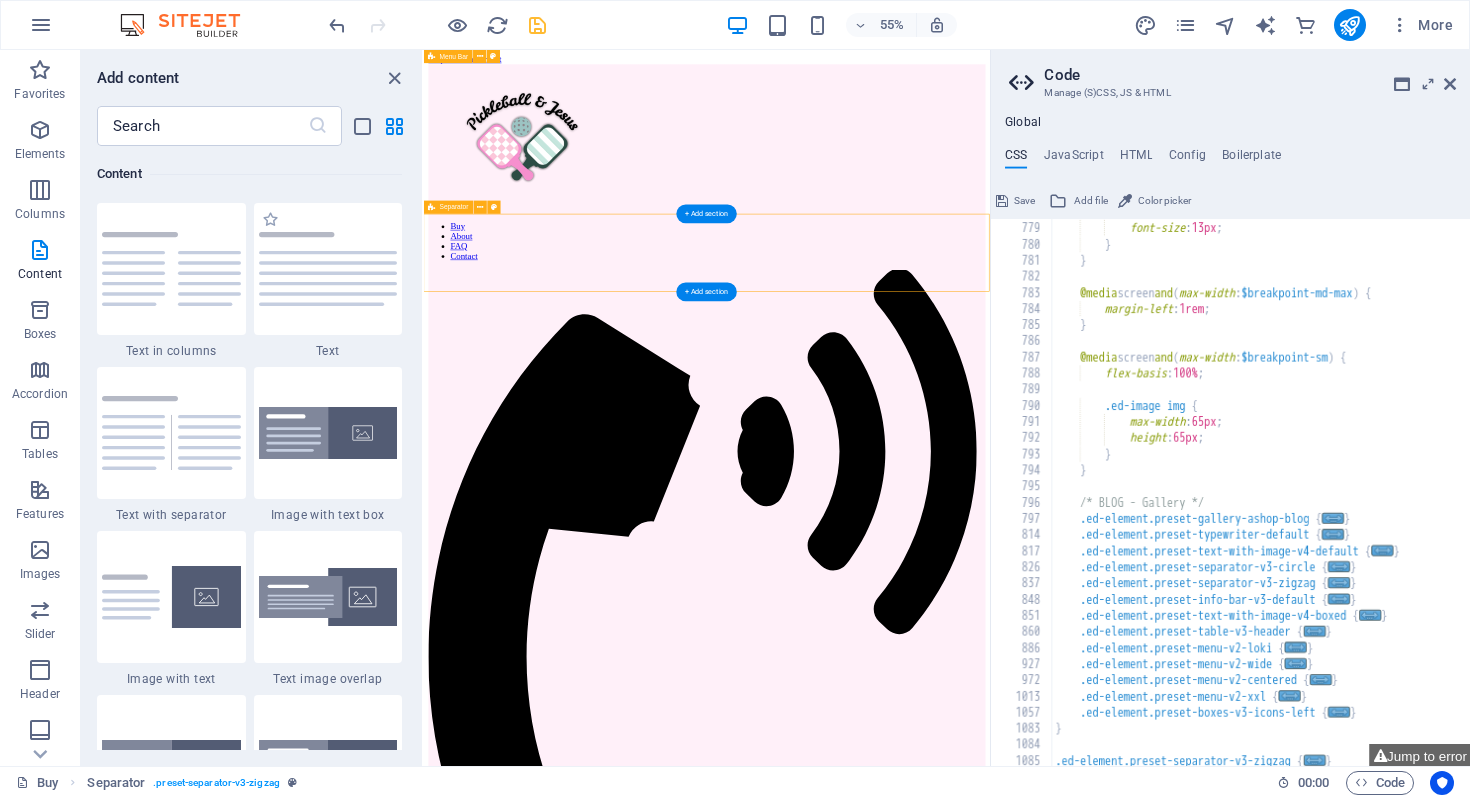 scroll, scrollTop: 0, scrollLeft: 0, axis: both 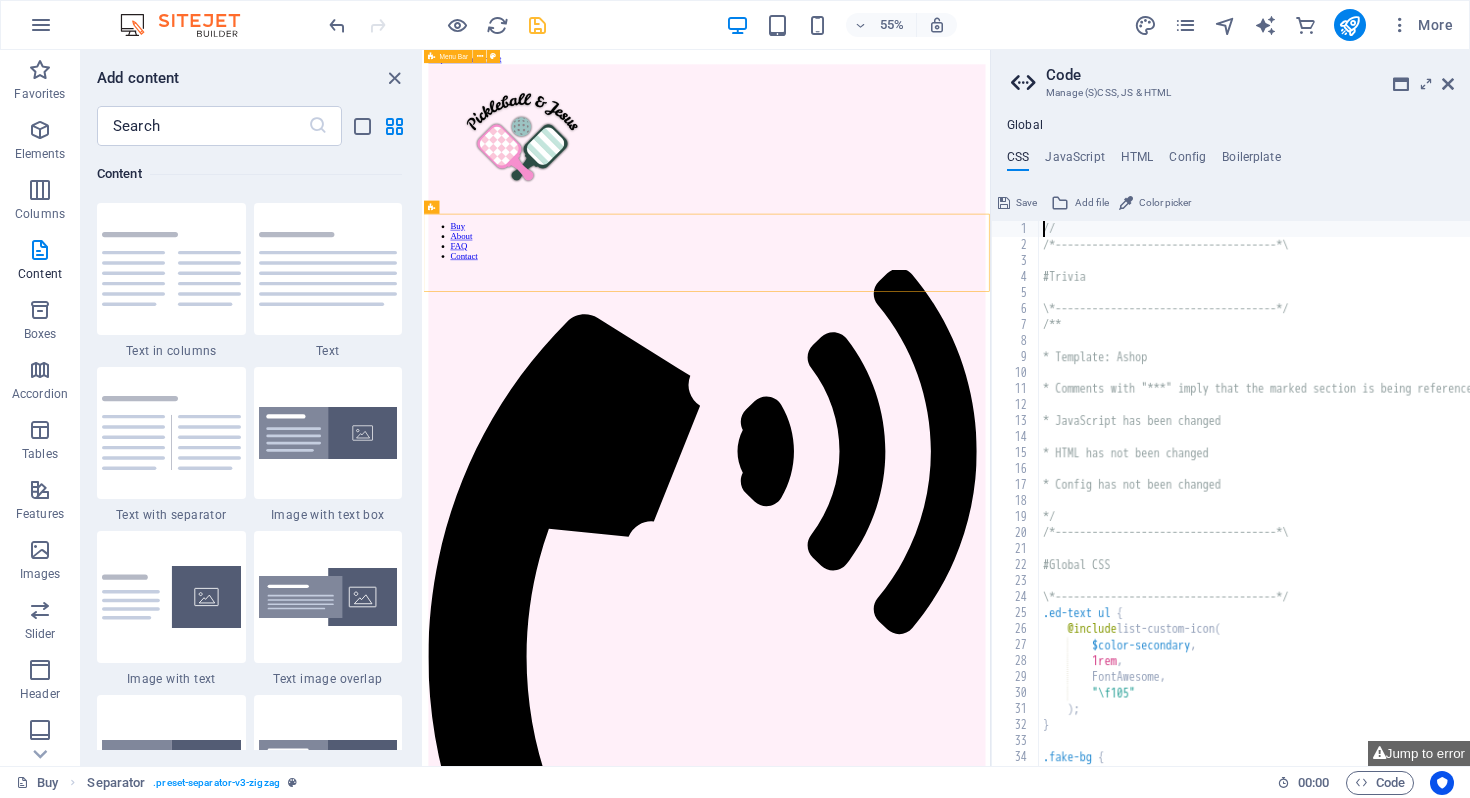 click on "Code" at bounding box center [1250, 75] 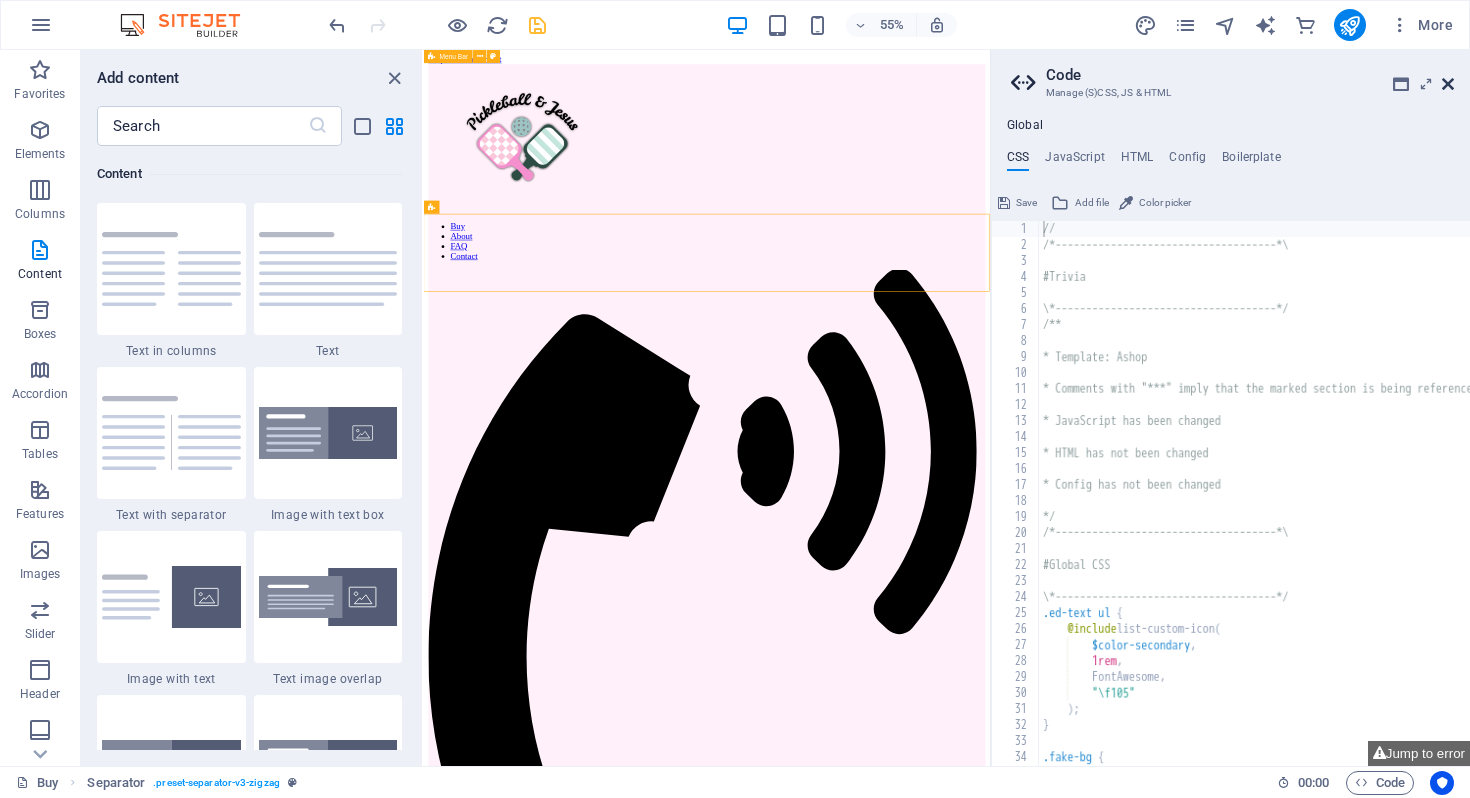 click at bounding box center (1448, 84) 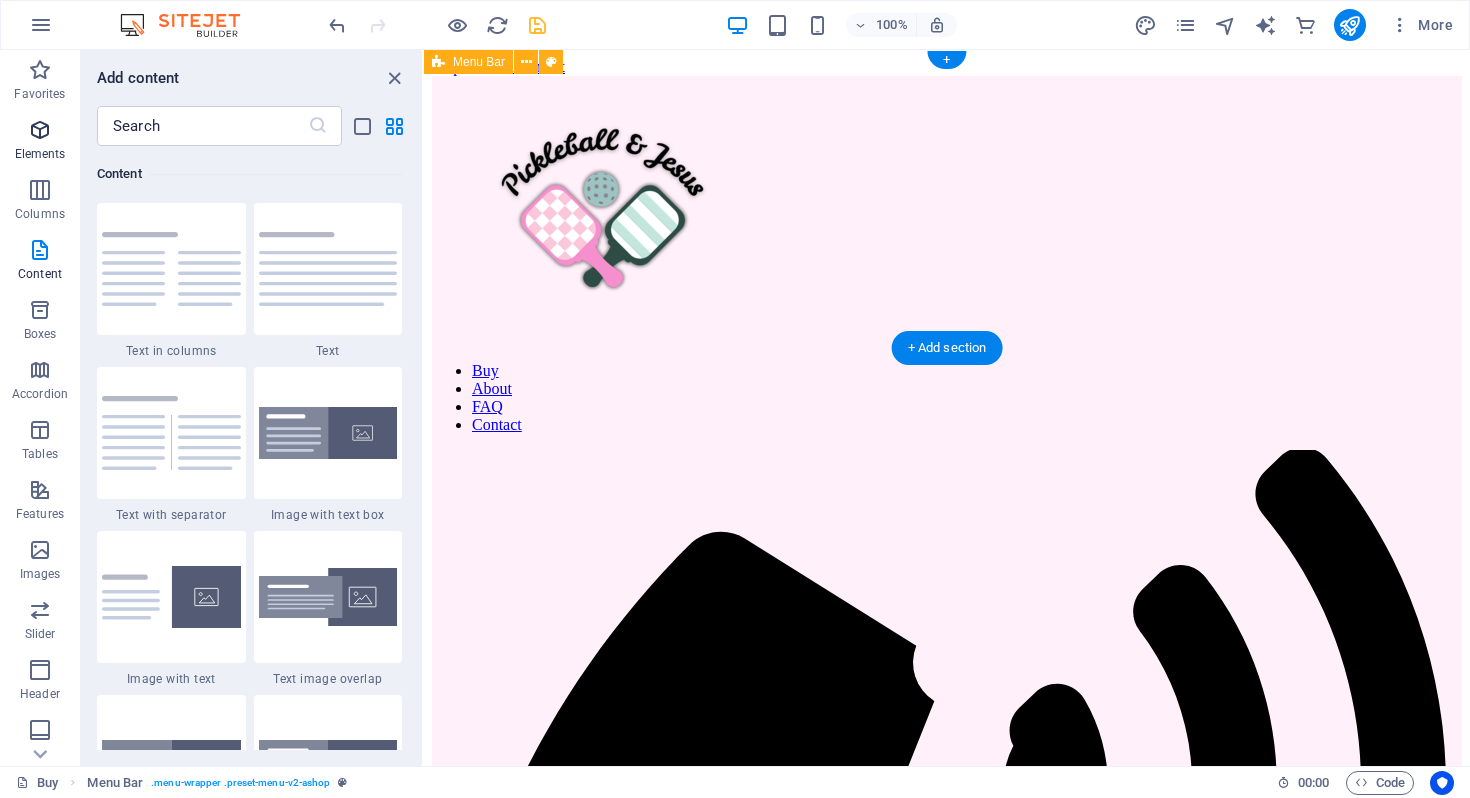 select on "header" 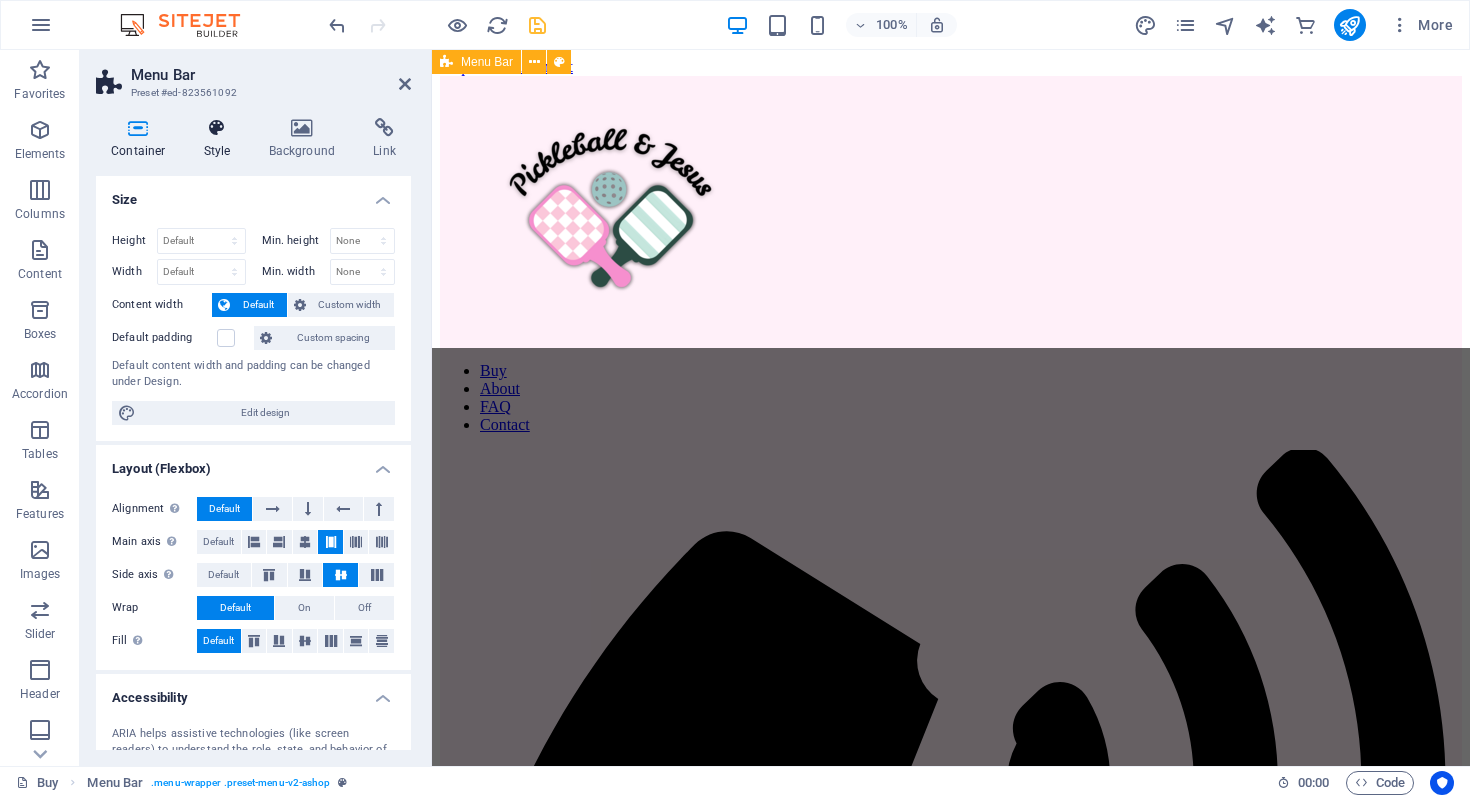 click on "Style" at bounding box center [221, 139] 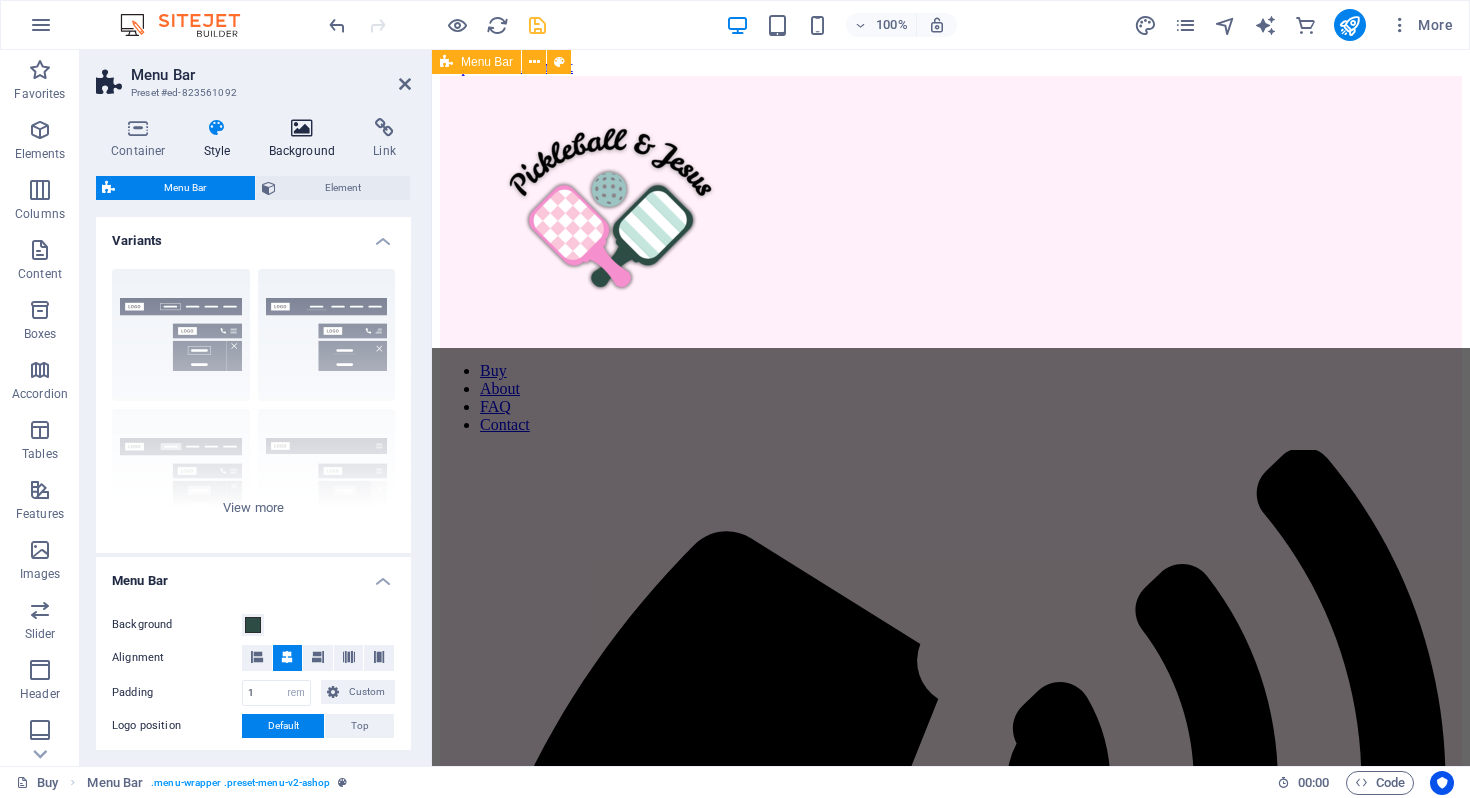 click on "Background" at bounding box center (306, 139) 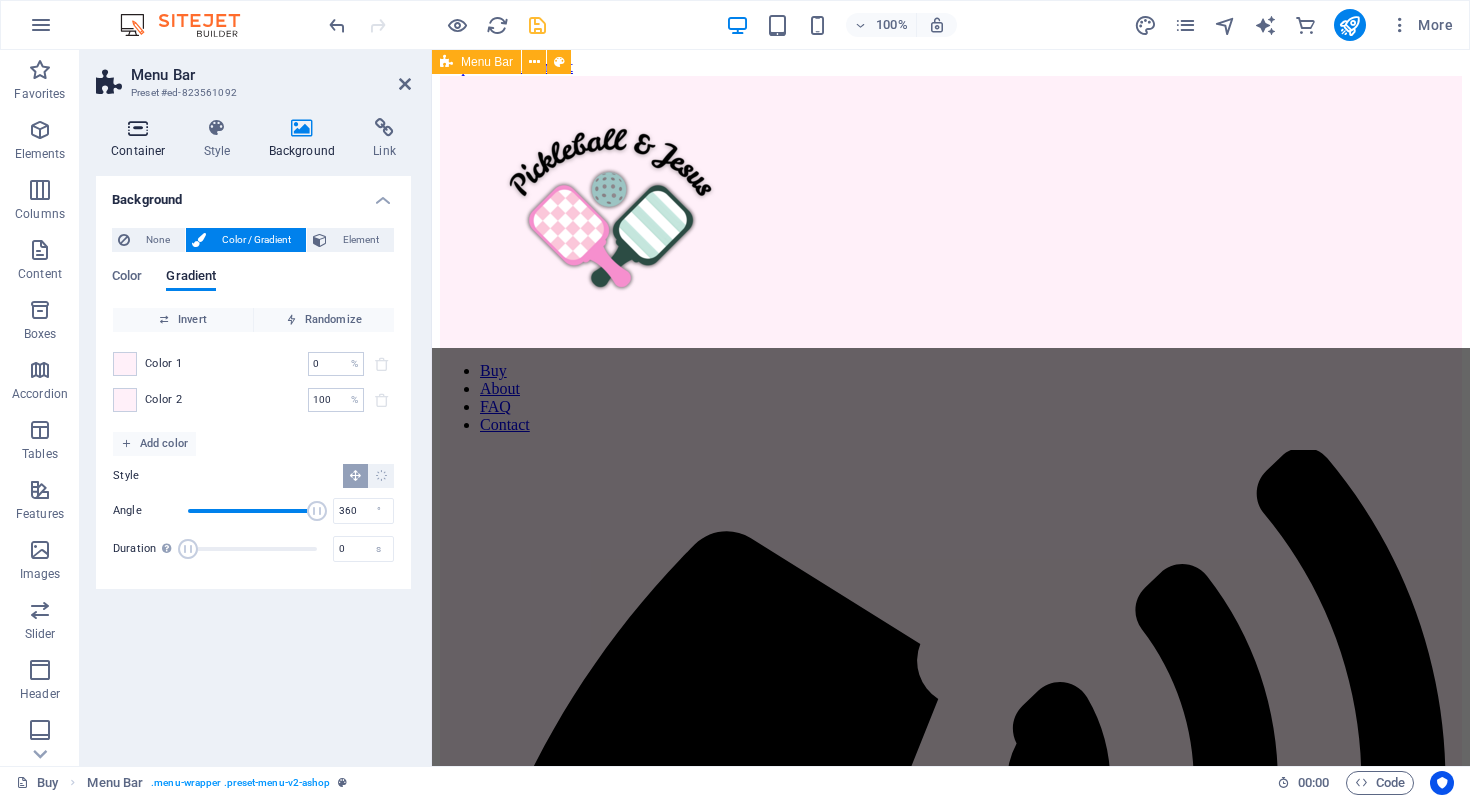 click at bounding box center [138, 128] 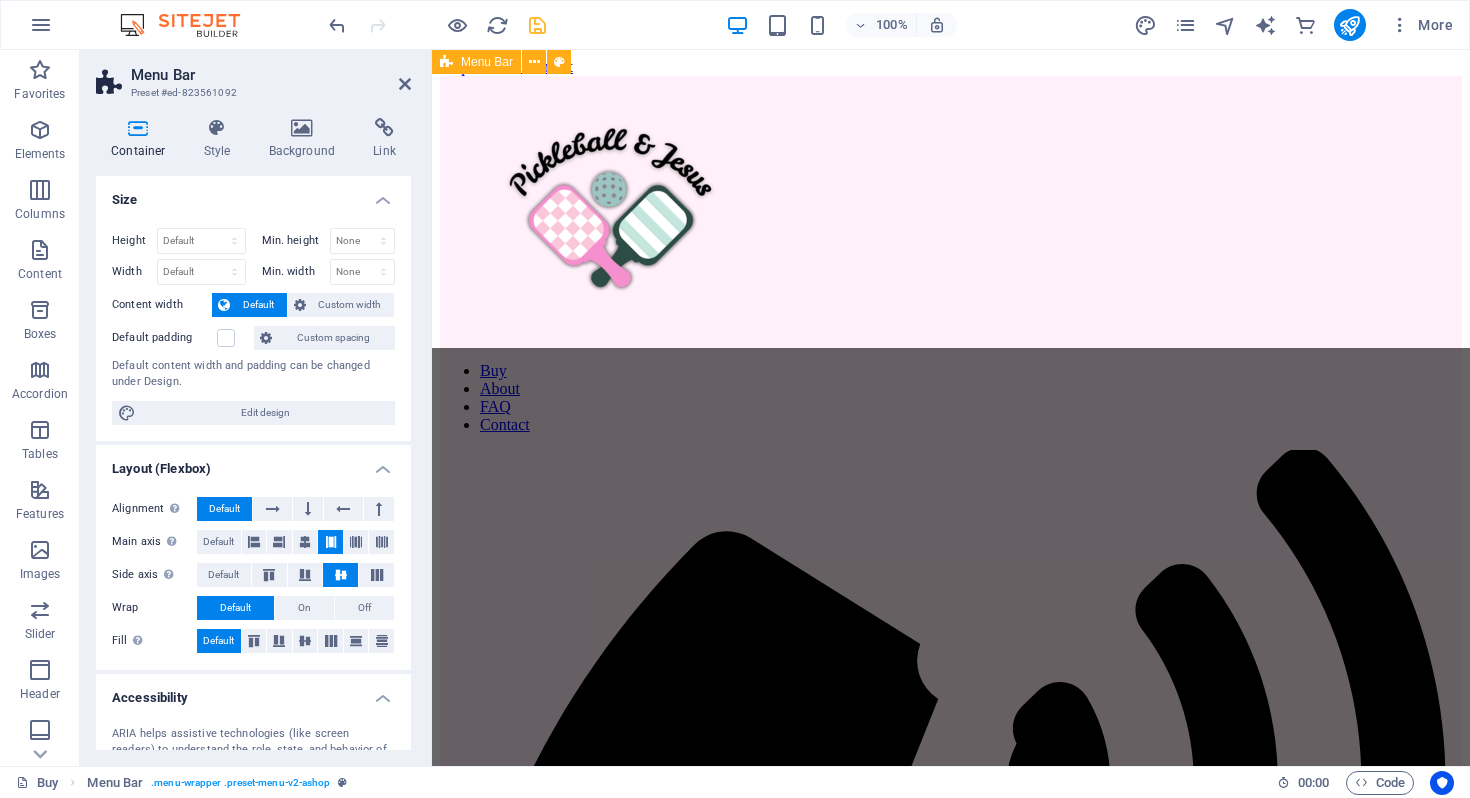 scroll, scrollTop: 201, scrollLeft: 0, axis: vertical 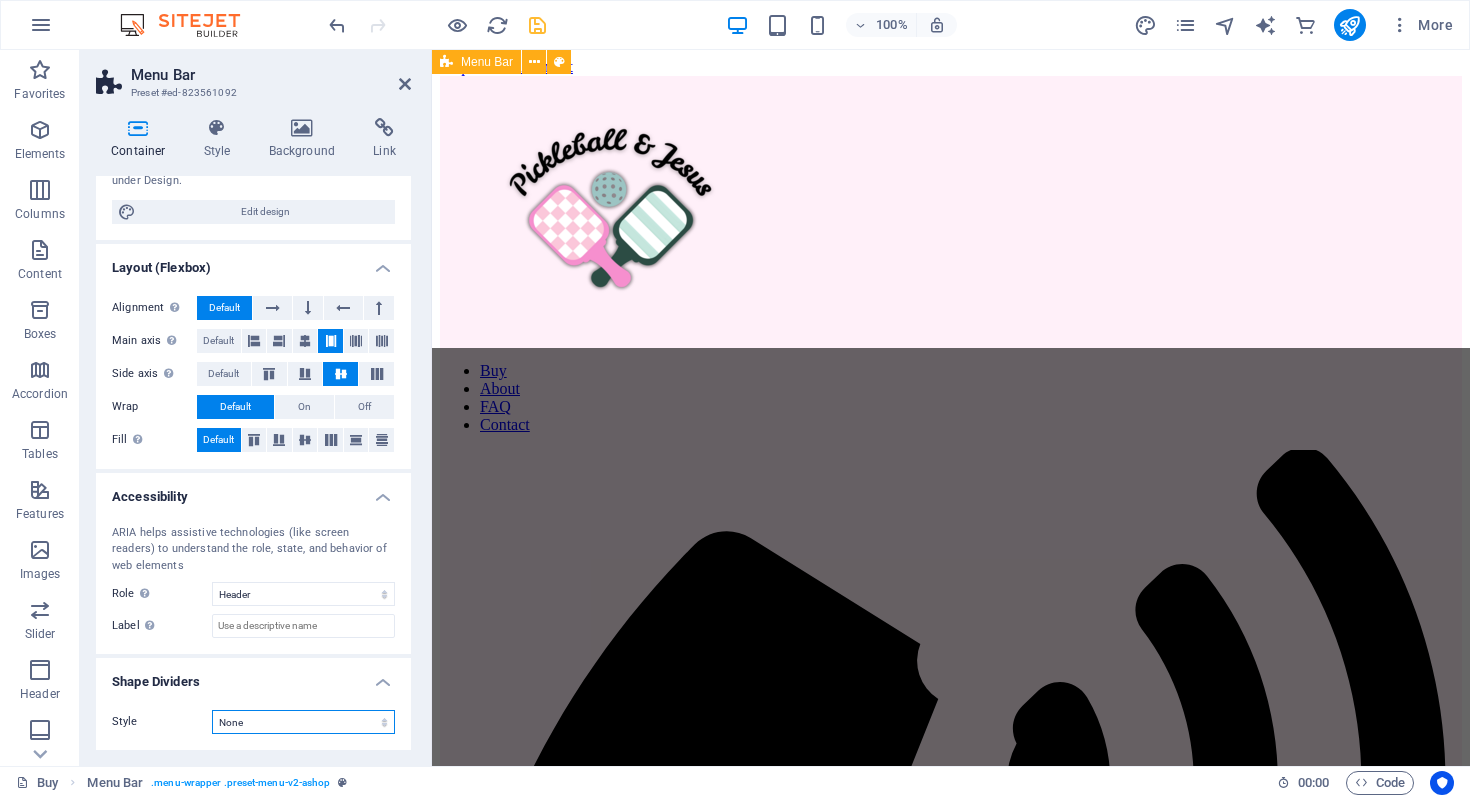 click on "None Triangle Square Diagonal Polygon 1 Polygon 2 Zigzag Multiple Zigzags Waves Multiple Waves Half Circle Circle Circle Shadow Blocks Hexagons Clouds Multiple Clouds Fan Pyramids Book Paint Drip Fire Shredded Paper Arrow" at bounding box center [303, 722] 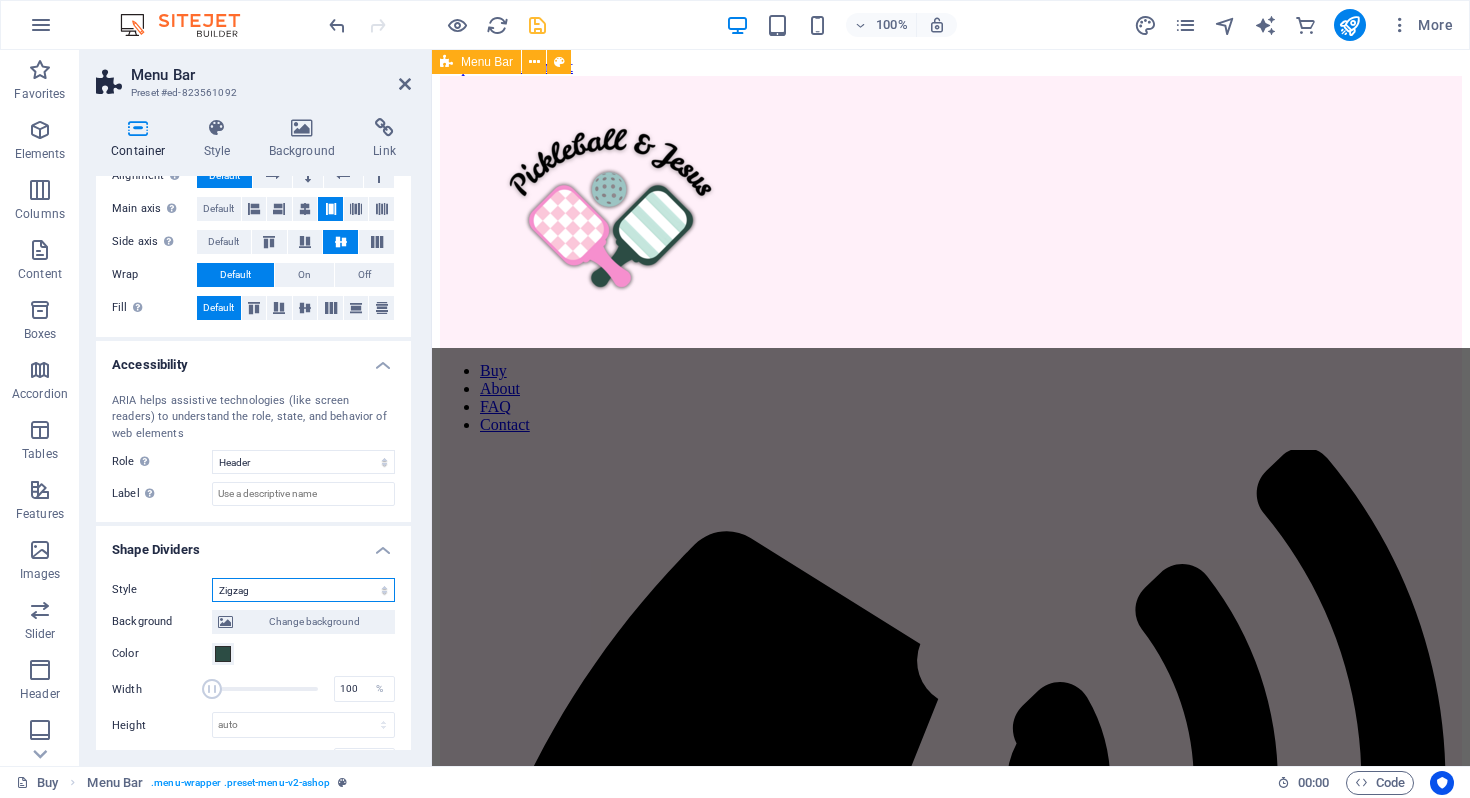 scroll, scrollTop: 371, scrollLeft: 0, axis: vertical 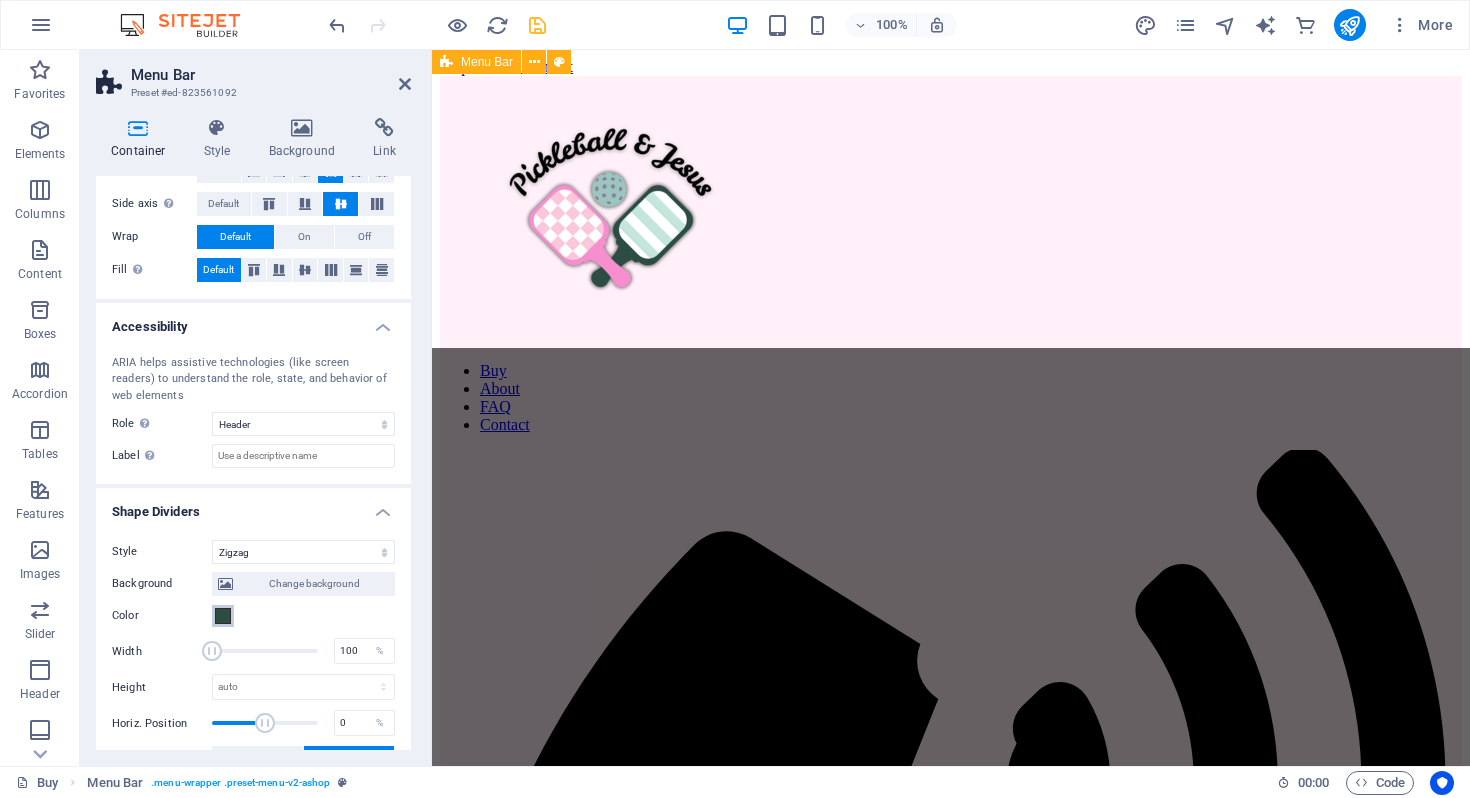 click on "Color" at bounding box center (223, 616) 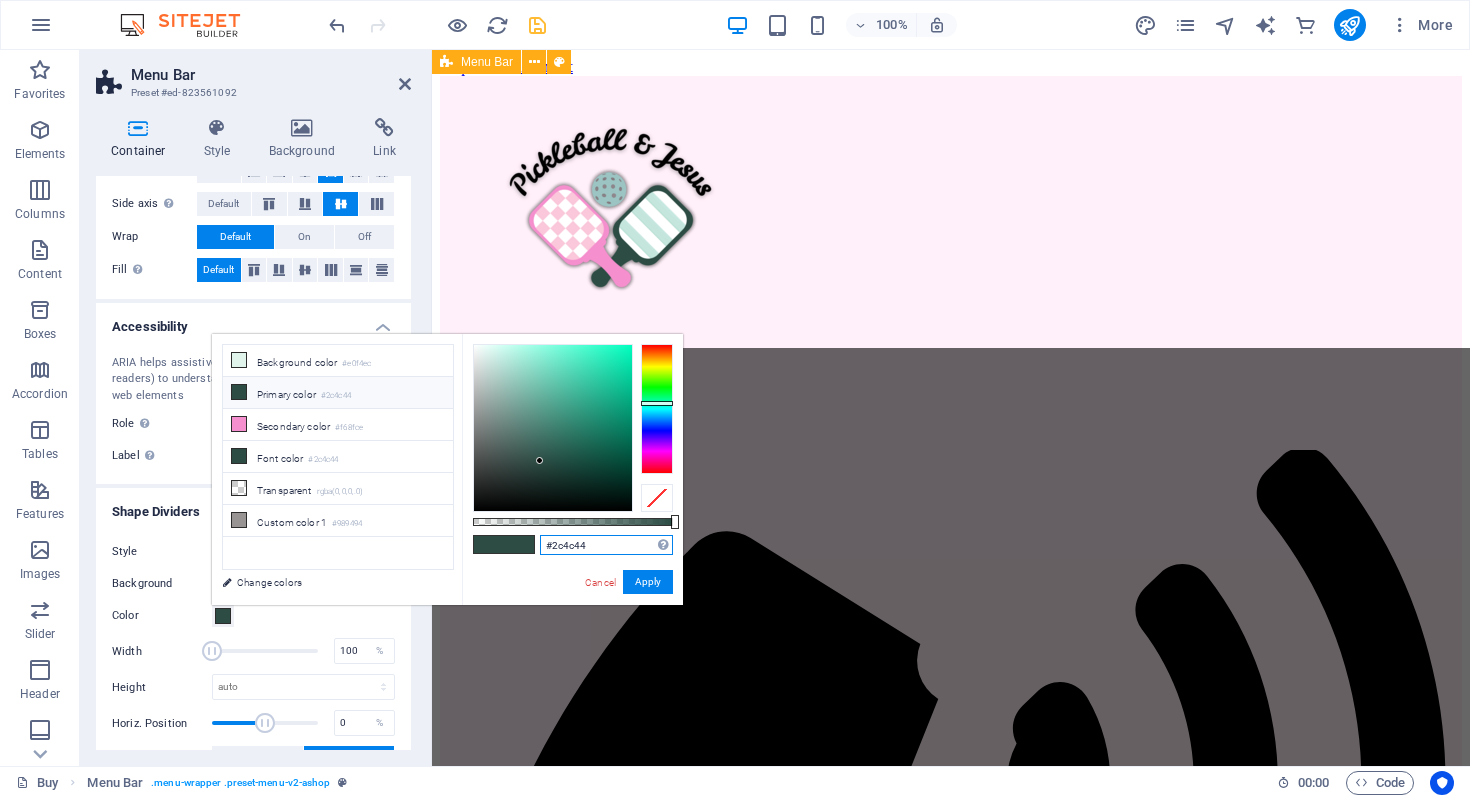drag, startPoint x: 599, startPoint y: 541, endPoint x: 538, endPoint y: 541, distance: 61 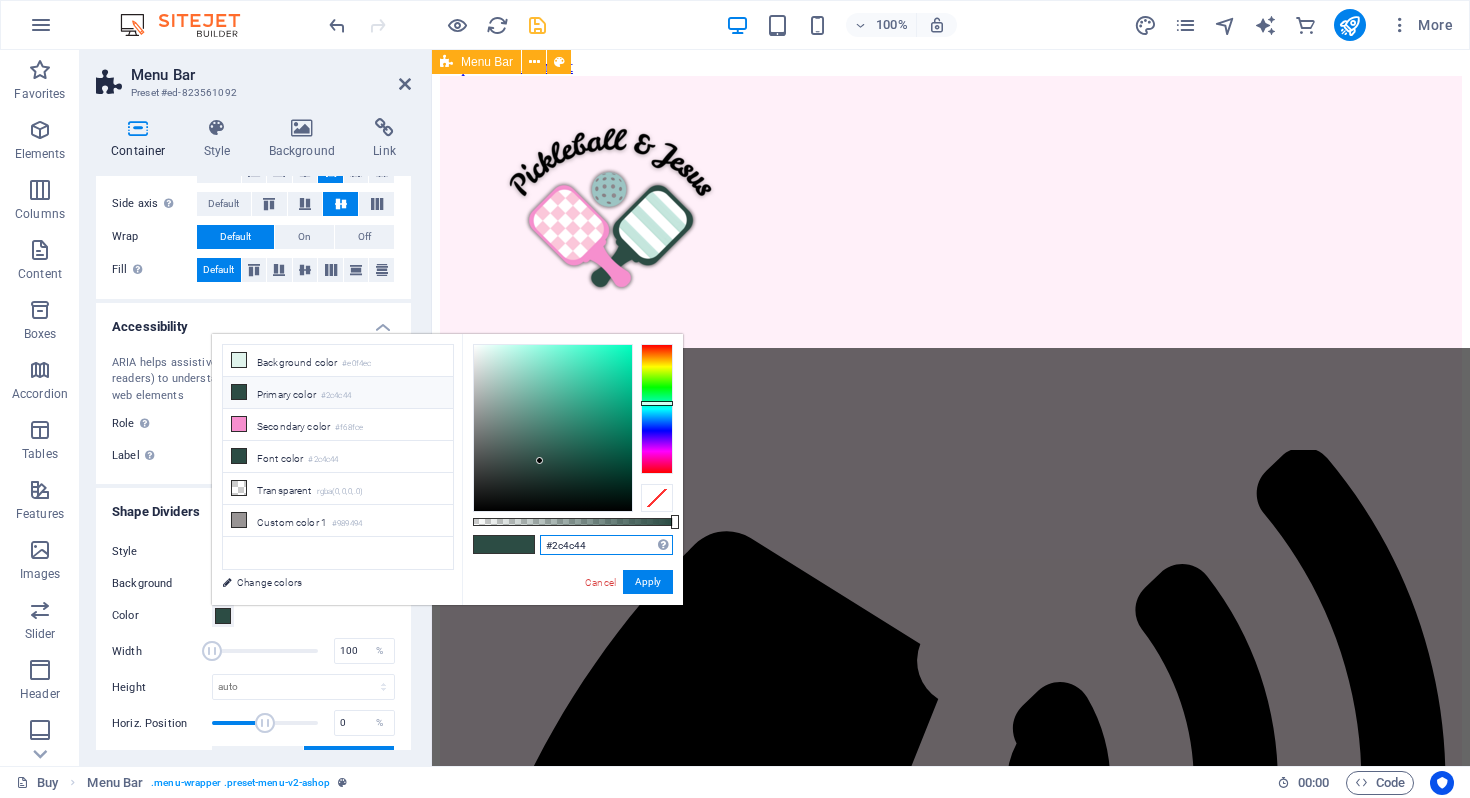 click on "#2c4c44 Supported formats #0852ed rgb(8, 82, 237) rgba(8, 82, 237, 90%) hsv(221,97,93) hsl(221, 93%, 48%) Cancel Apply" at bounding box center (572, 614) 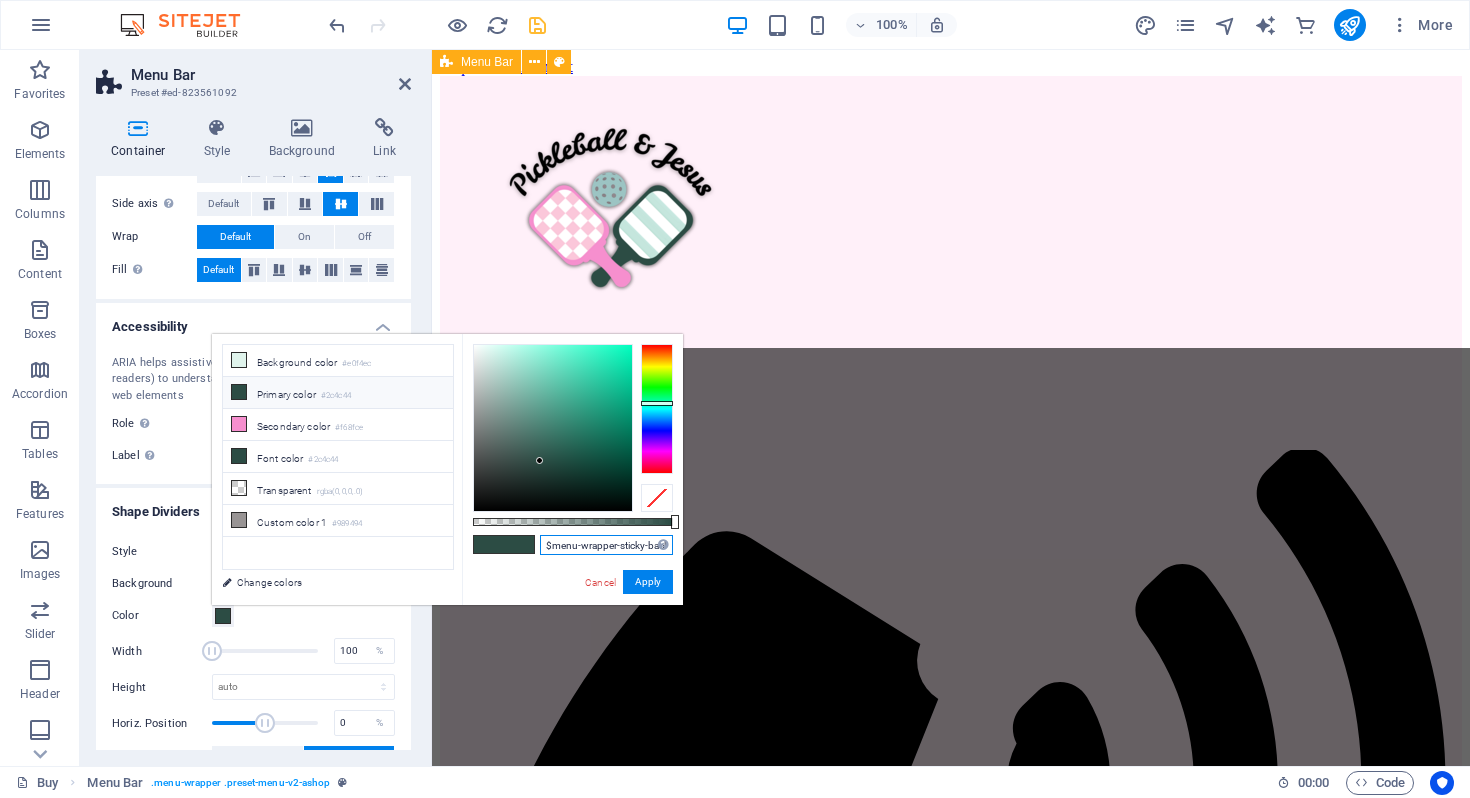 scroll, scrollTop: 0, scrollLeft: 370, axis: horizontal 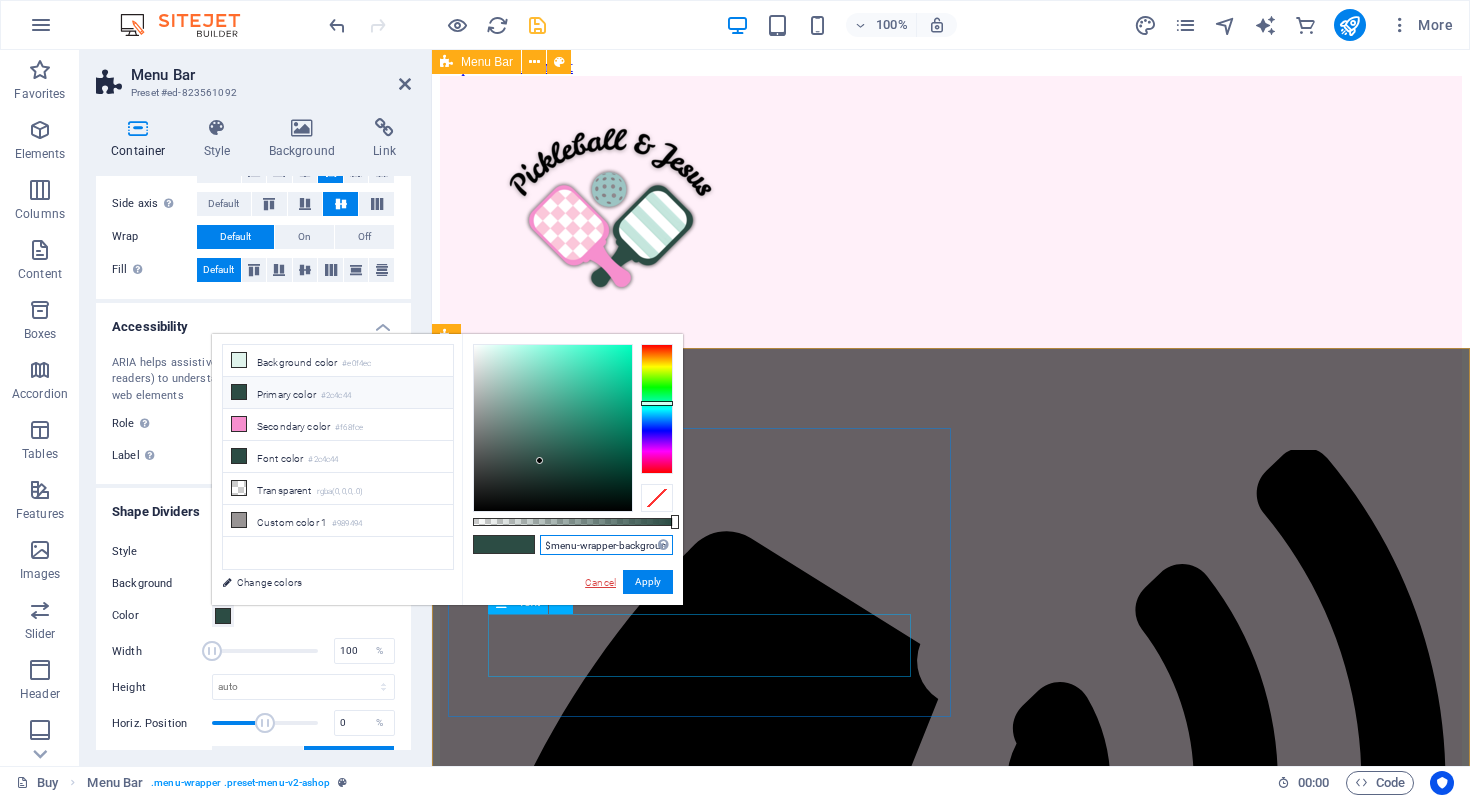 type on "$menu-wrapper-sticky-background: $color-background,   $menu-logo-background: $menu-wrapper-background," 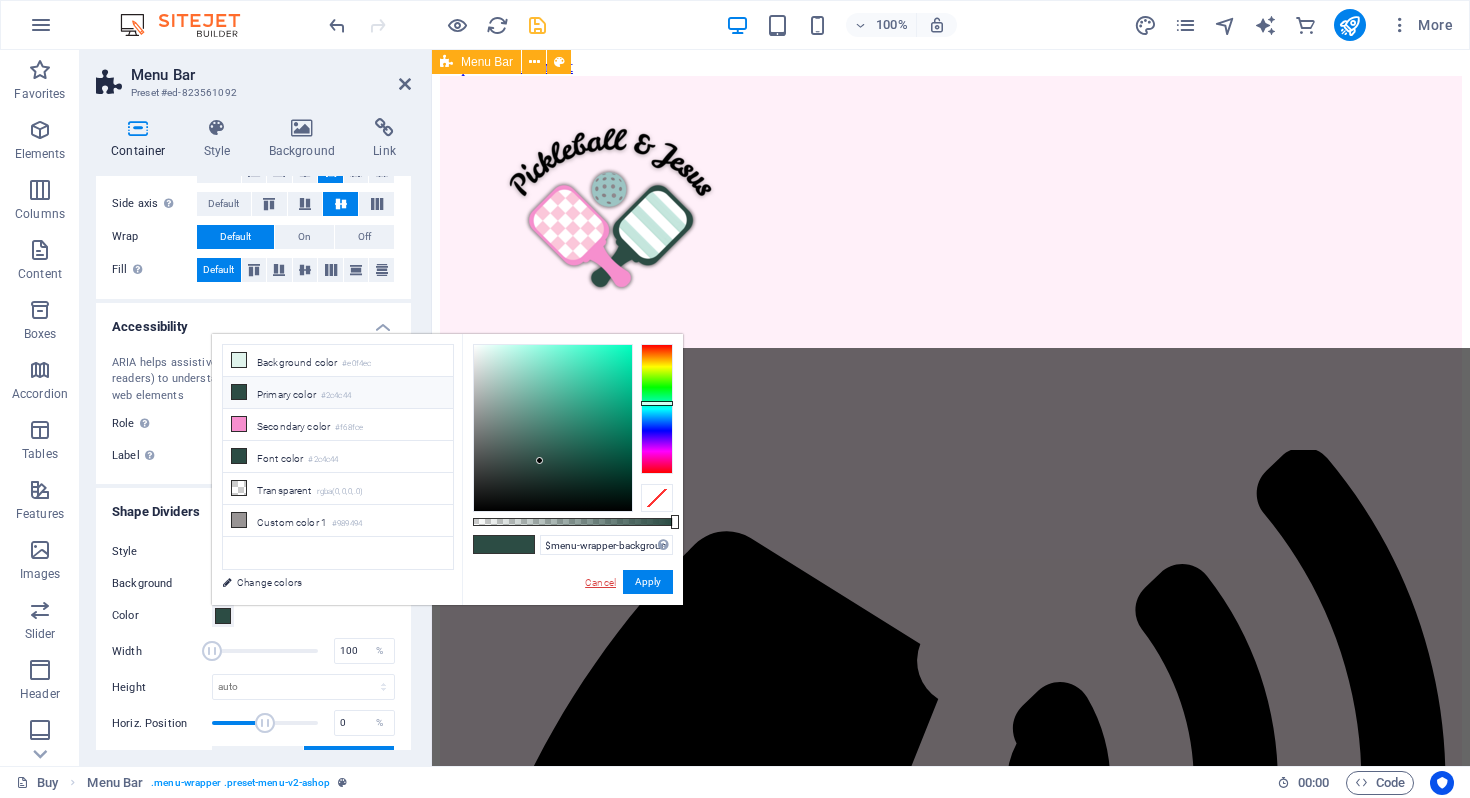 scroll, scrollTop: 0, scrollLeft: 0, axis: both 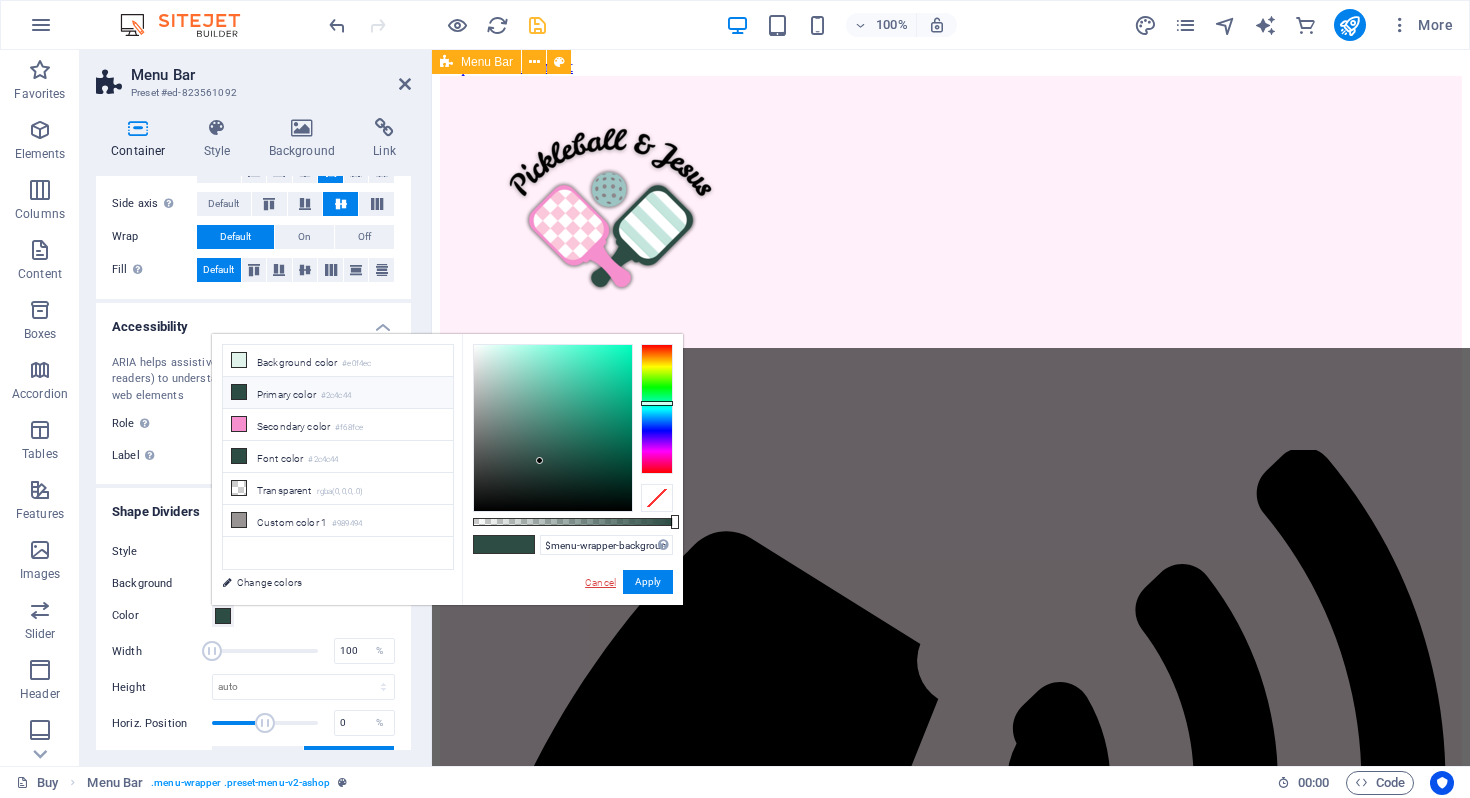 click on "Cancel" at bounding box center (600, 582) 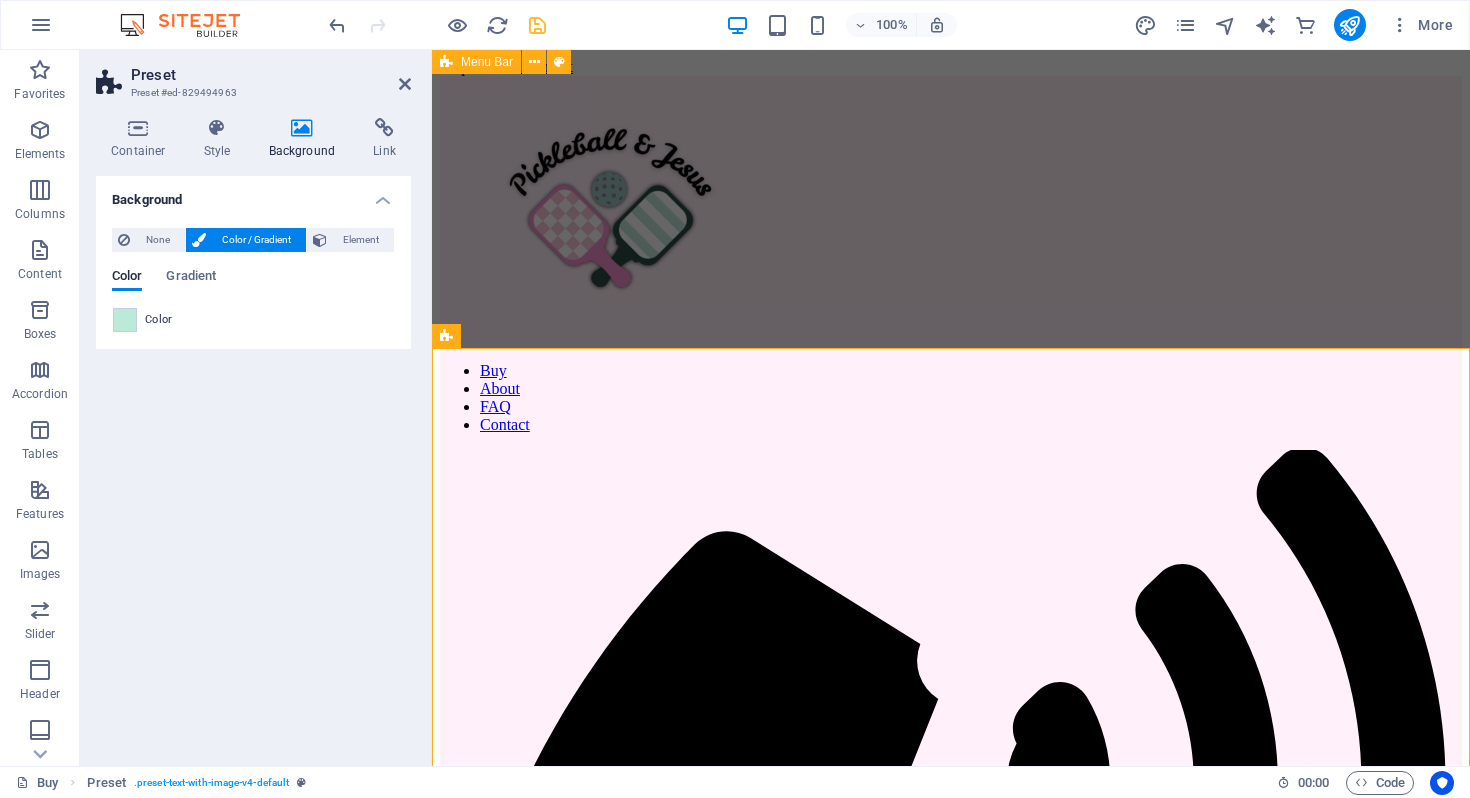 click on "Color" at bounding box center [253, 320] 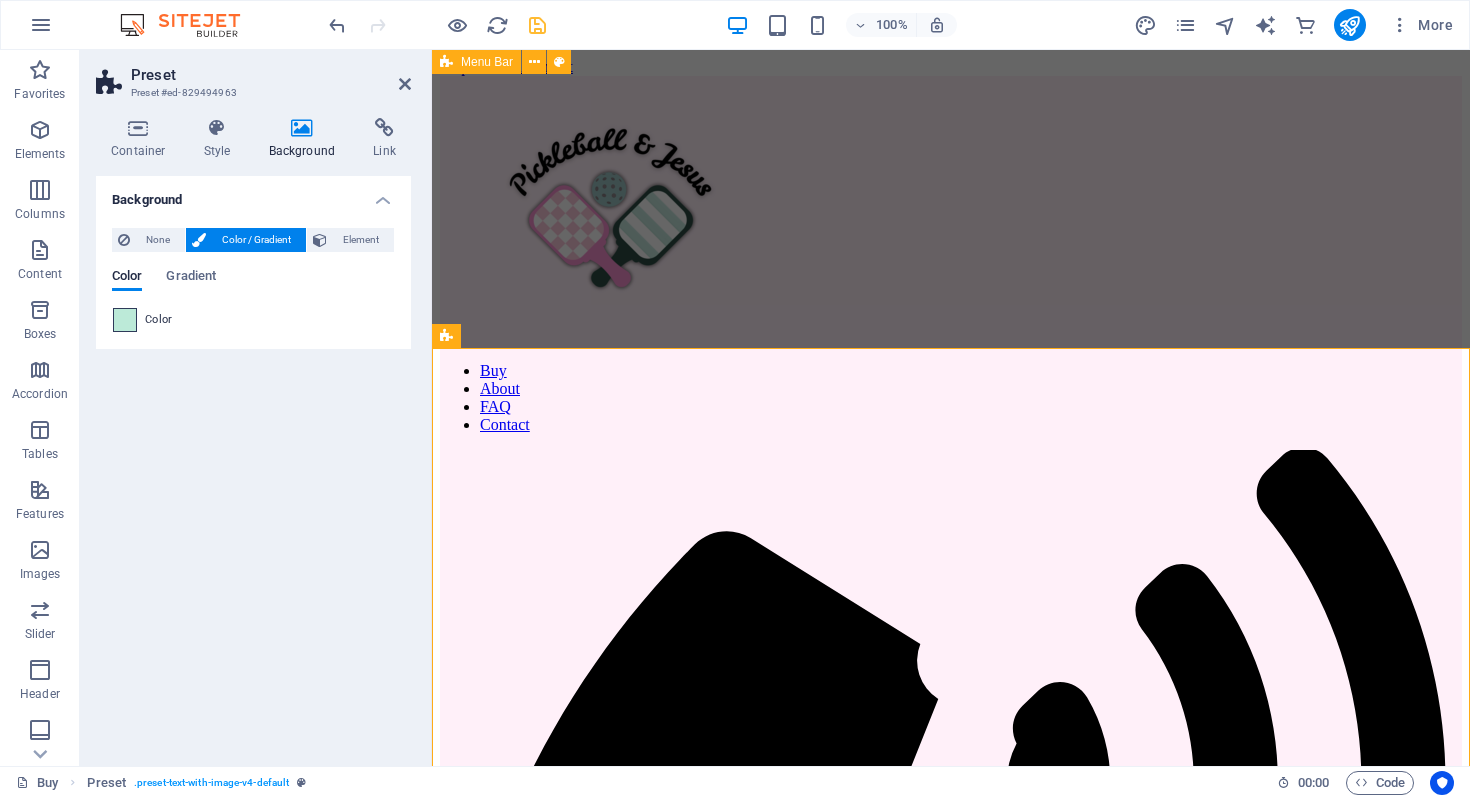 click at bounding box center [125, 320] 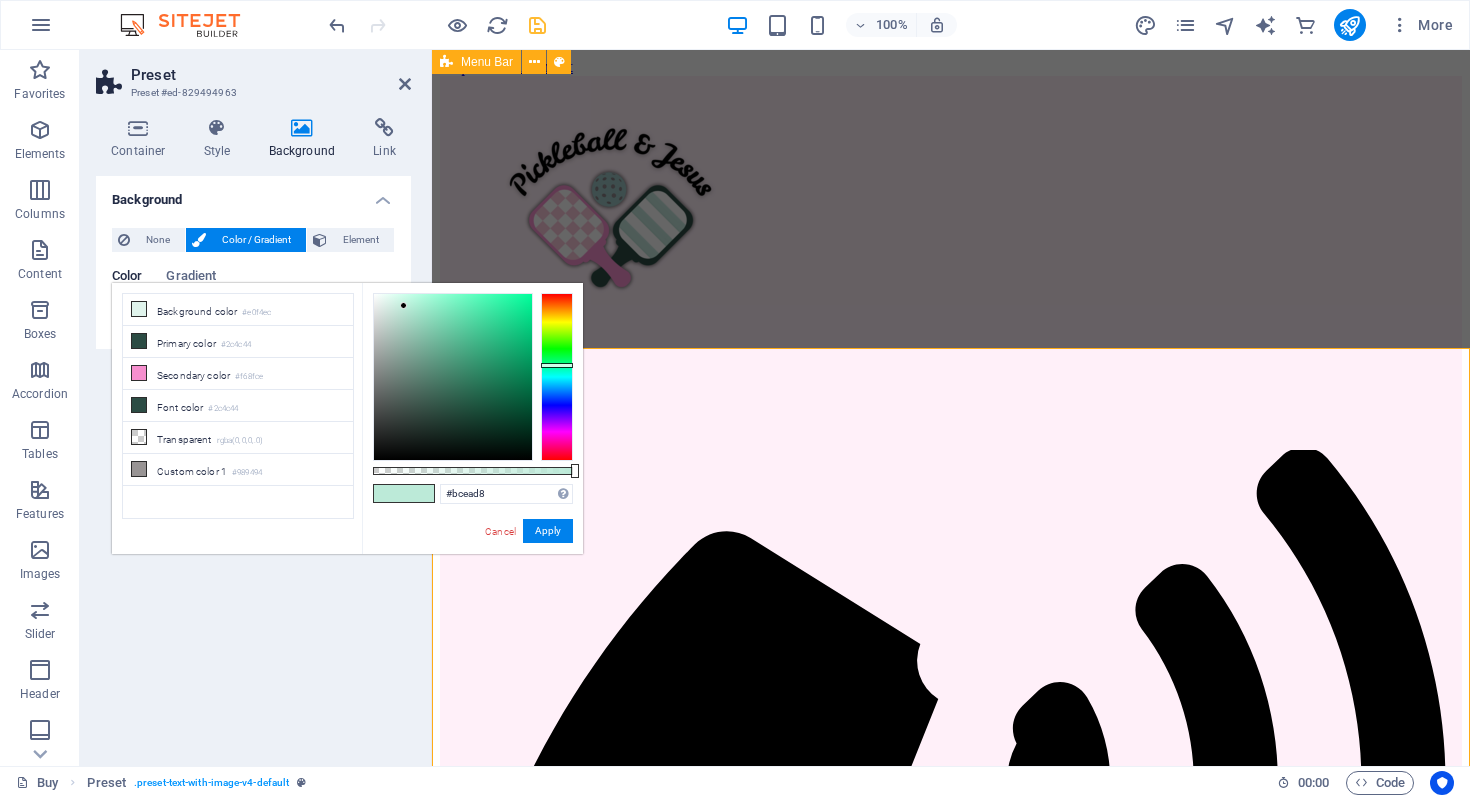 click on "Background color
#e0f4ec" at bounding box center [238, 310] 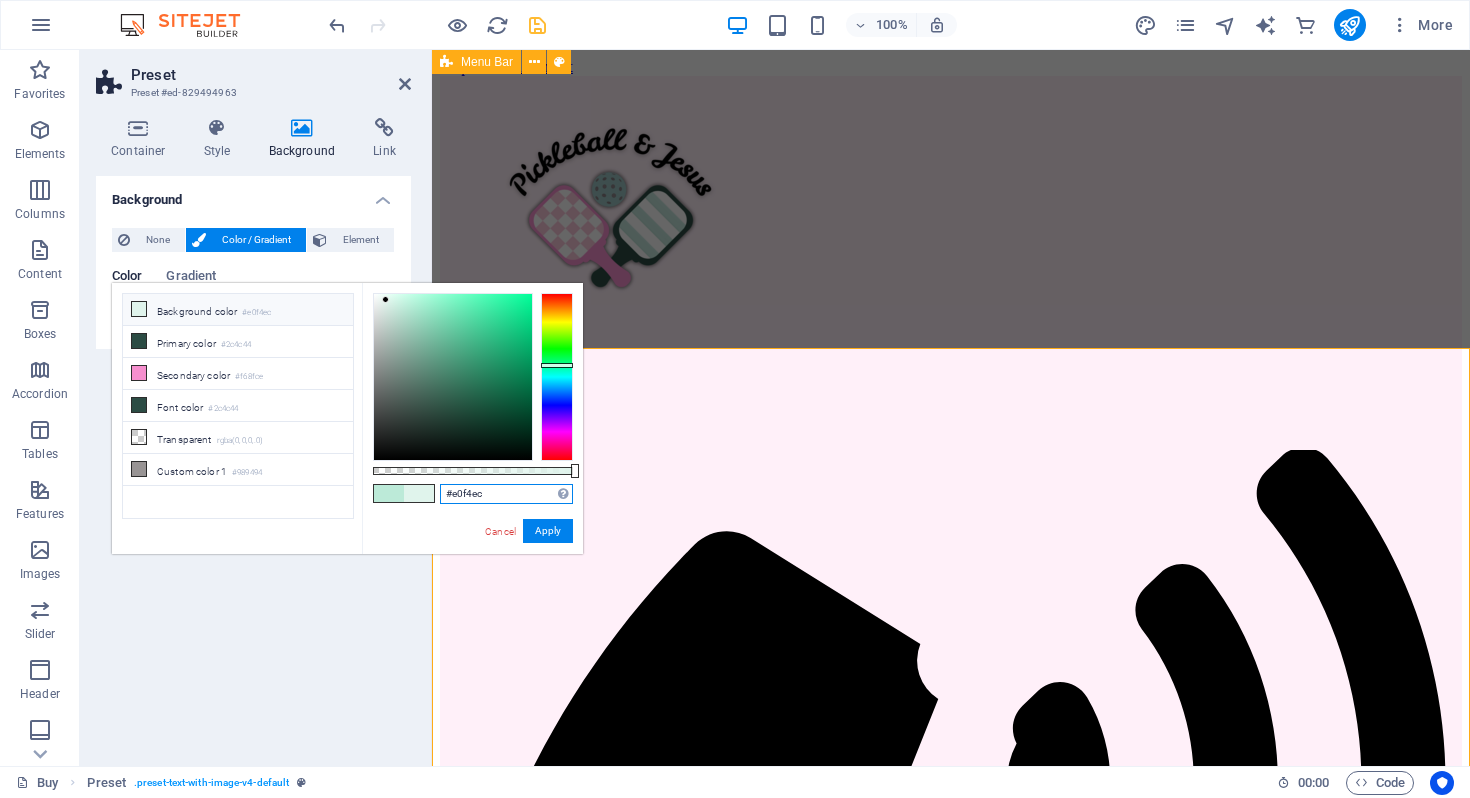 drag, startPoint x: 499, startPoint y: 490, endPoint x: 468, endPoint y: 490, distance: 31 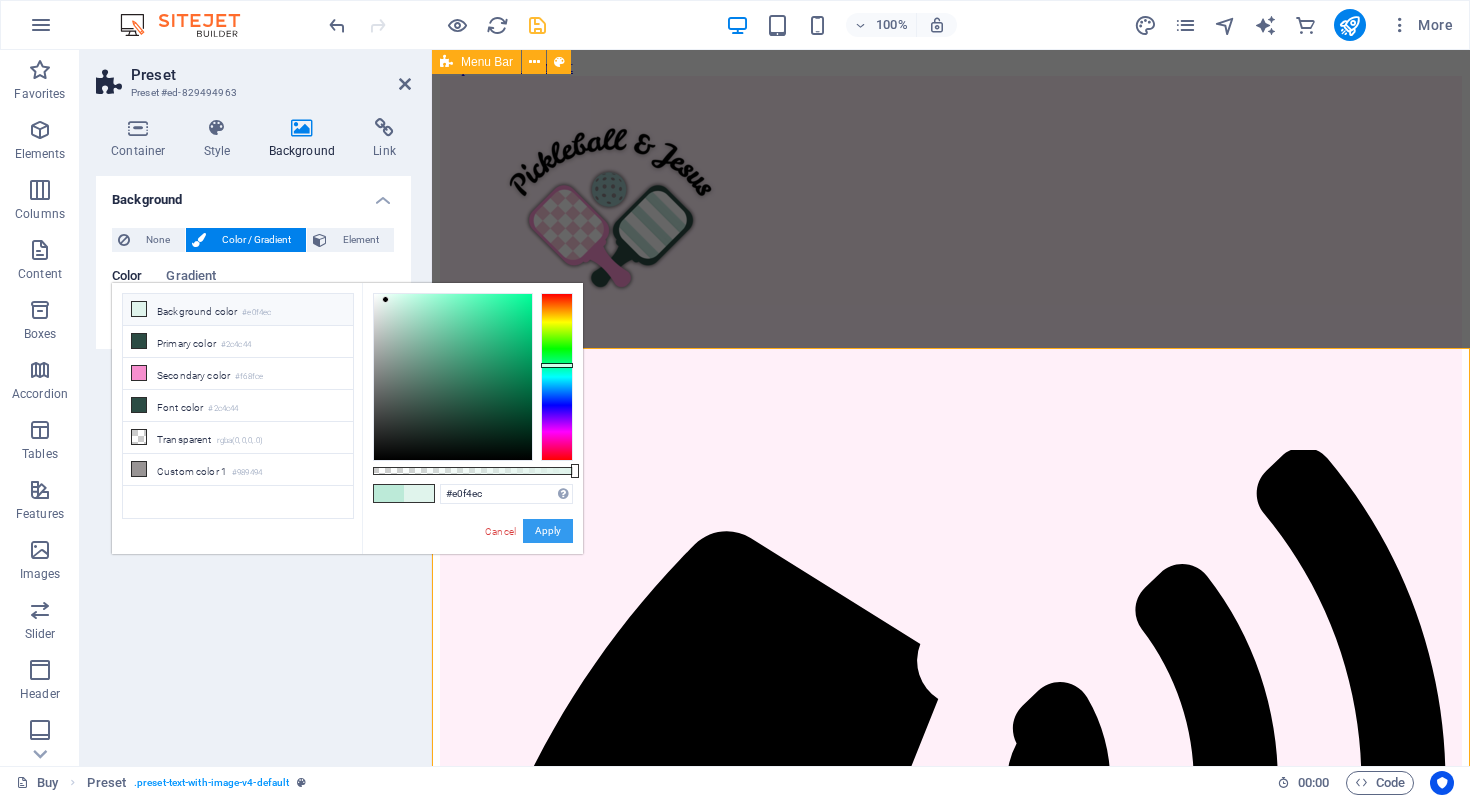 click on "Apply" at bounding box center (548, 531) 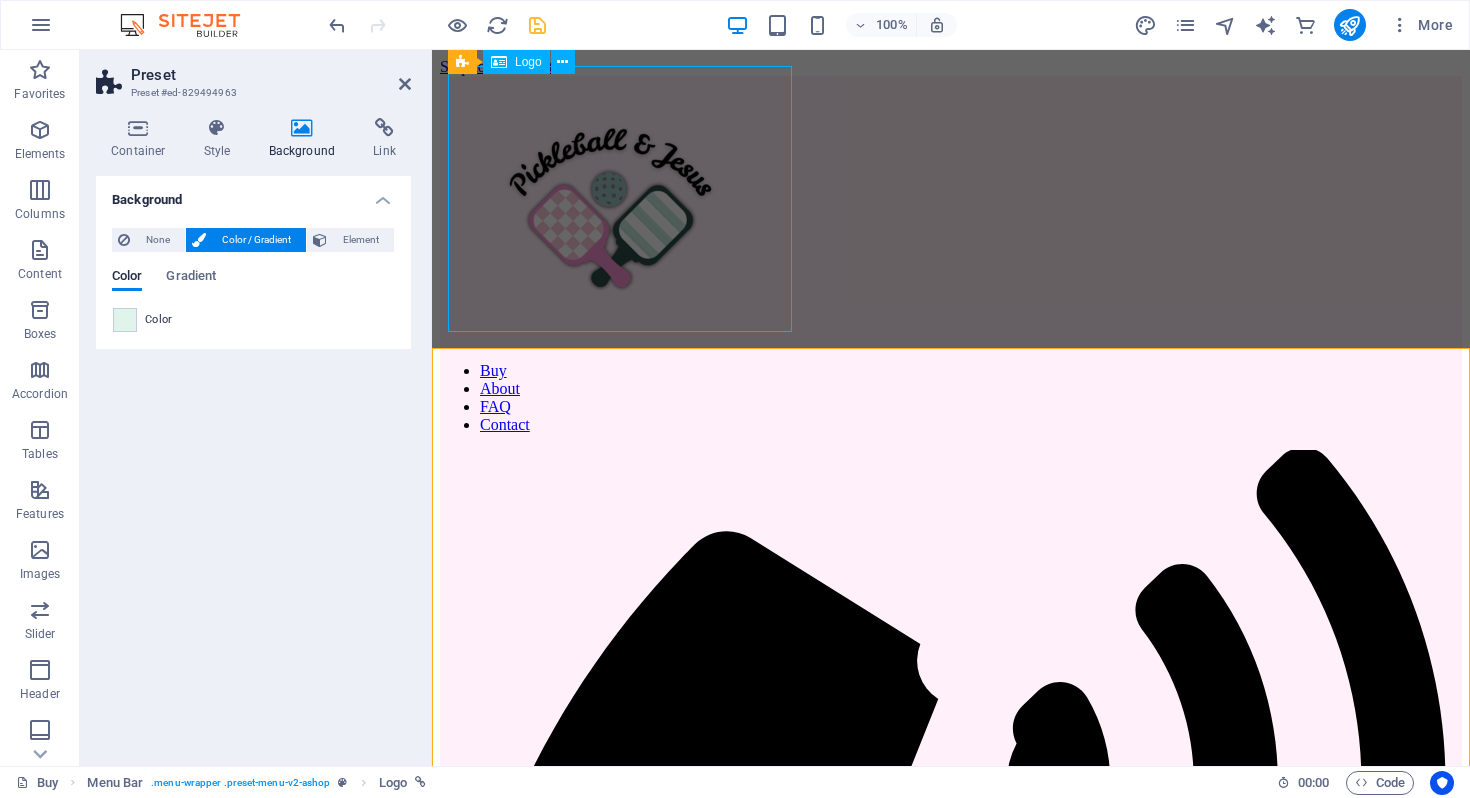select on "px" 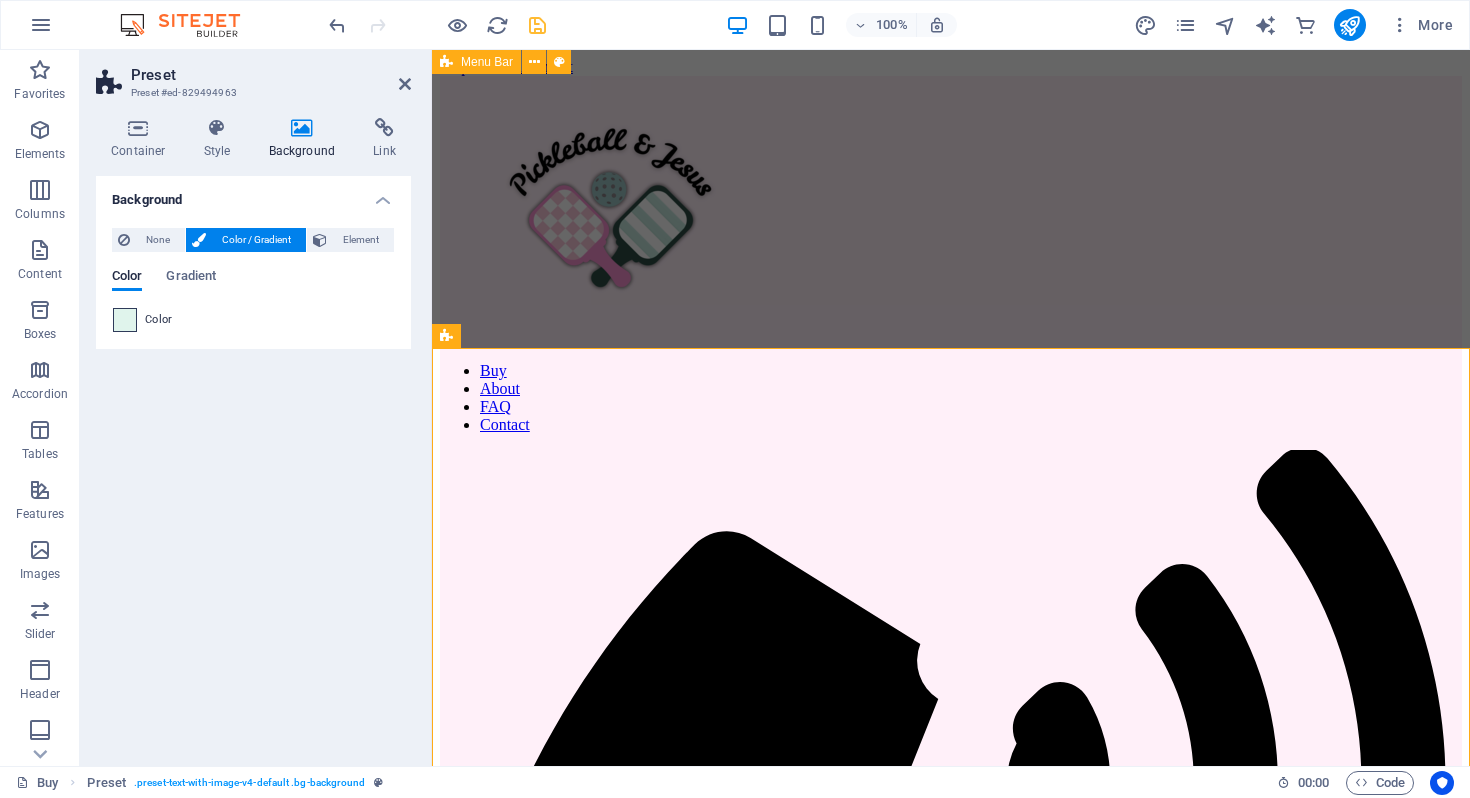 click at bounding box center [125, 320] 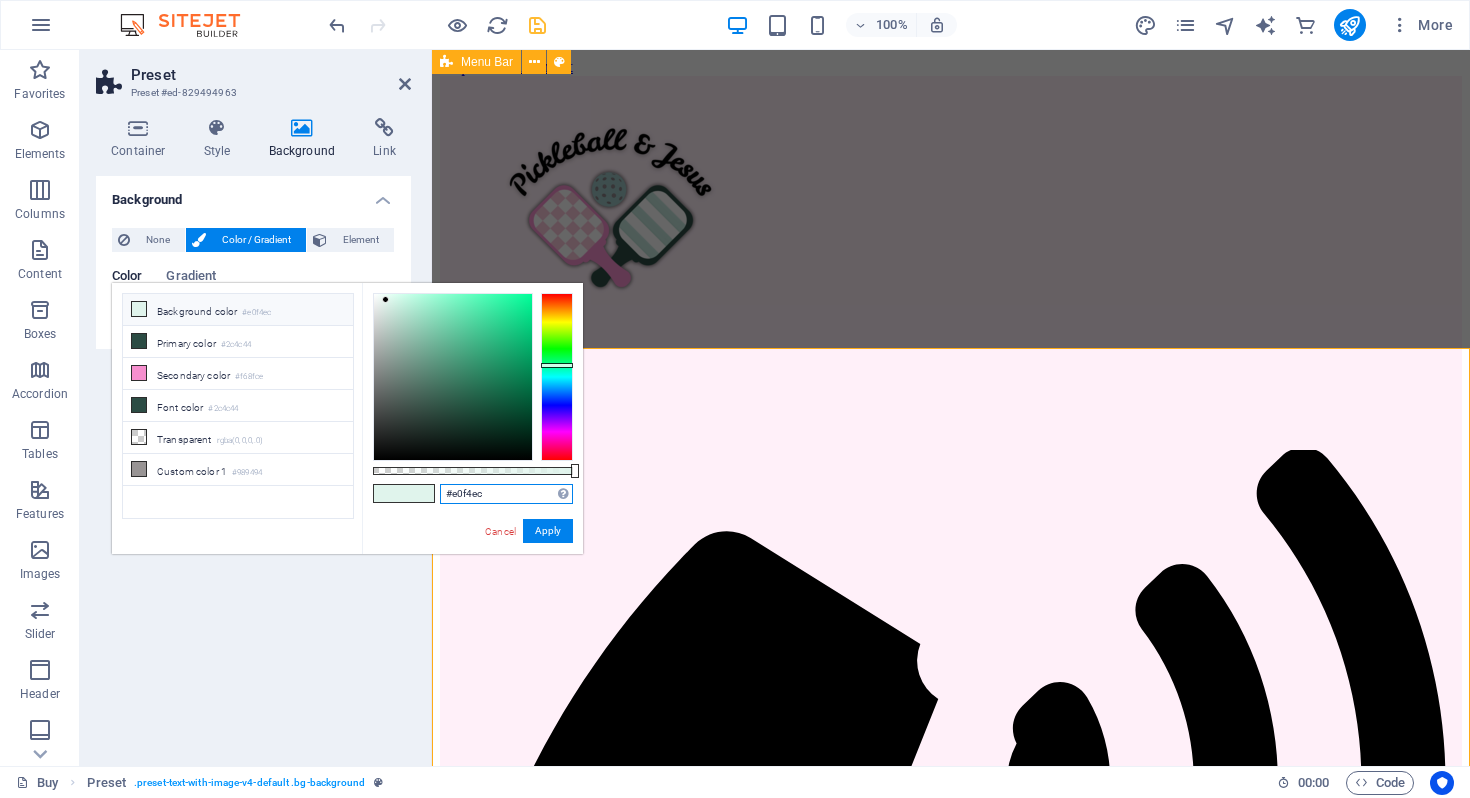 drag, startPoint x: 514, startPoint y: 491, endPoint x: 413, endPoint y: 470, distance: 103.16007 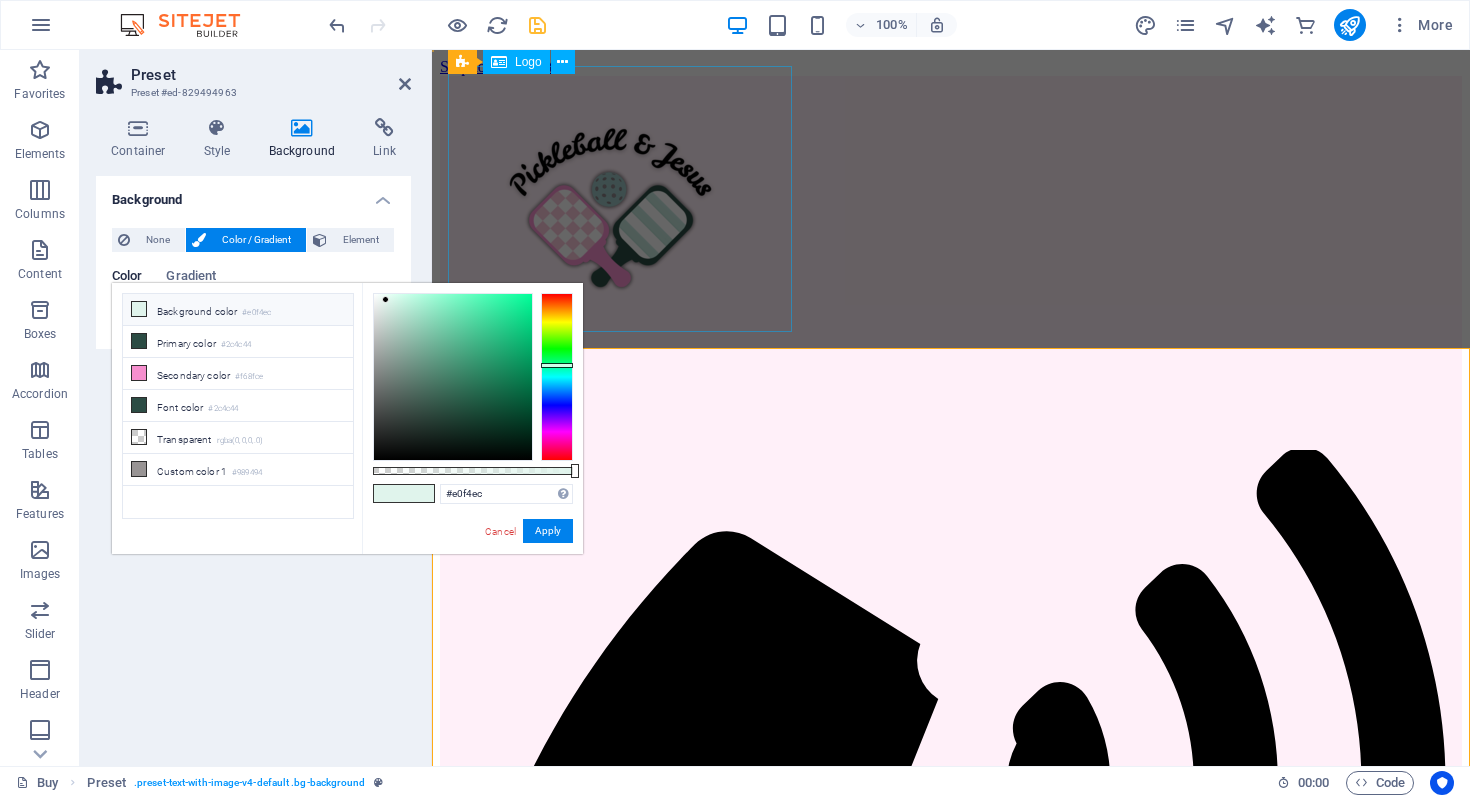 select on "px" 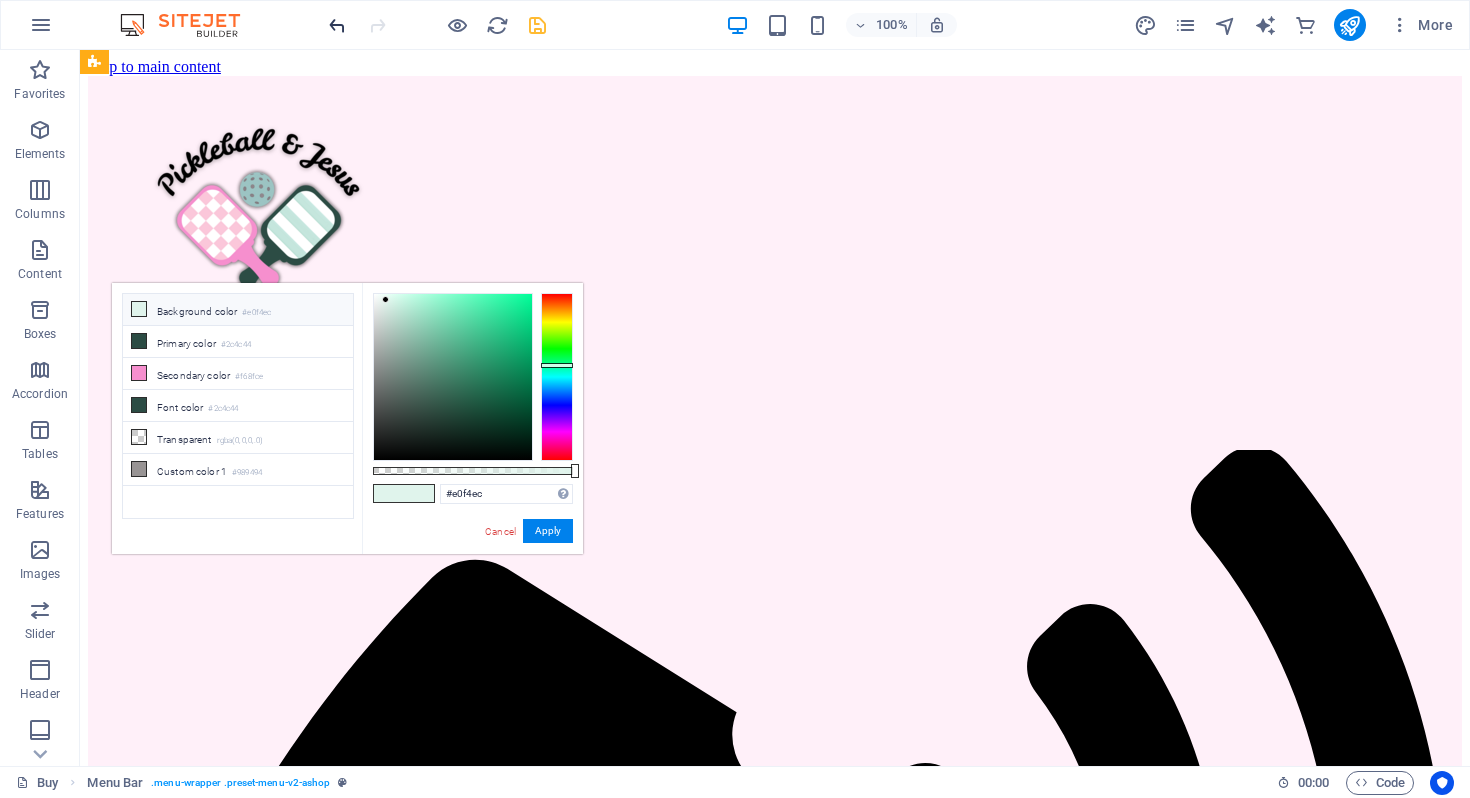 click at bounding box center [337, 25] 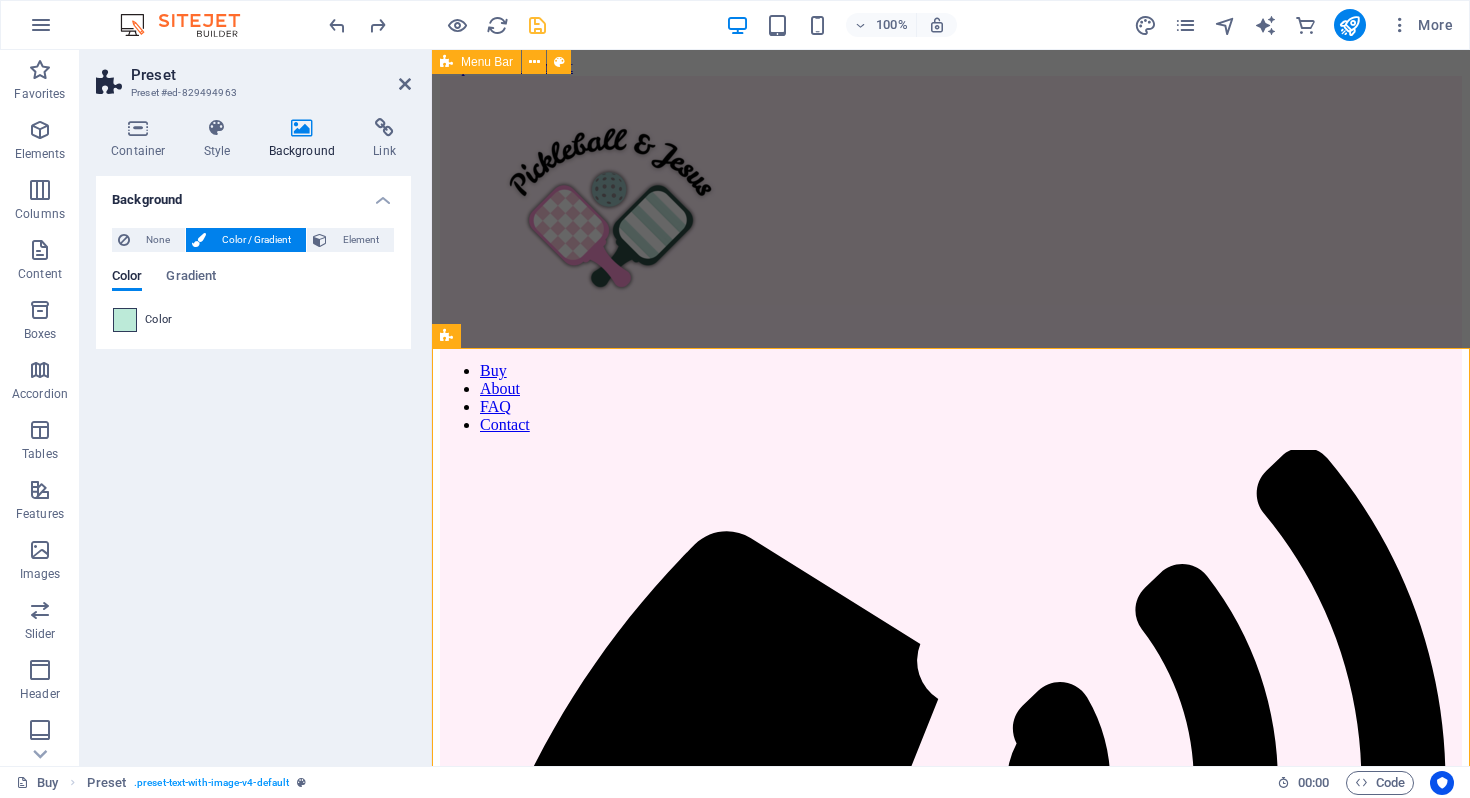 click at bounding box center [125, 320] 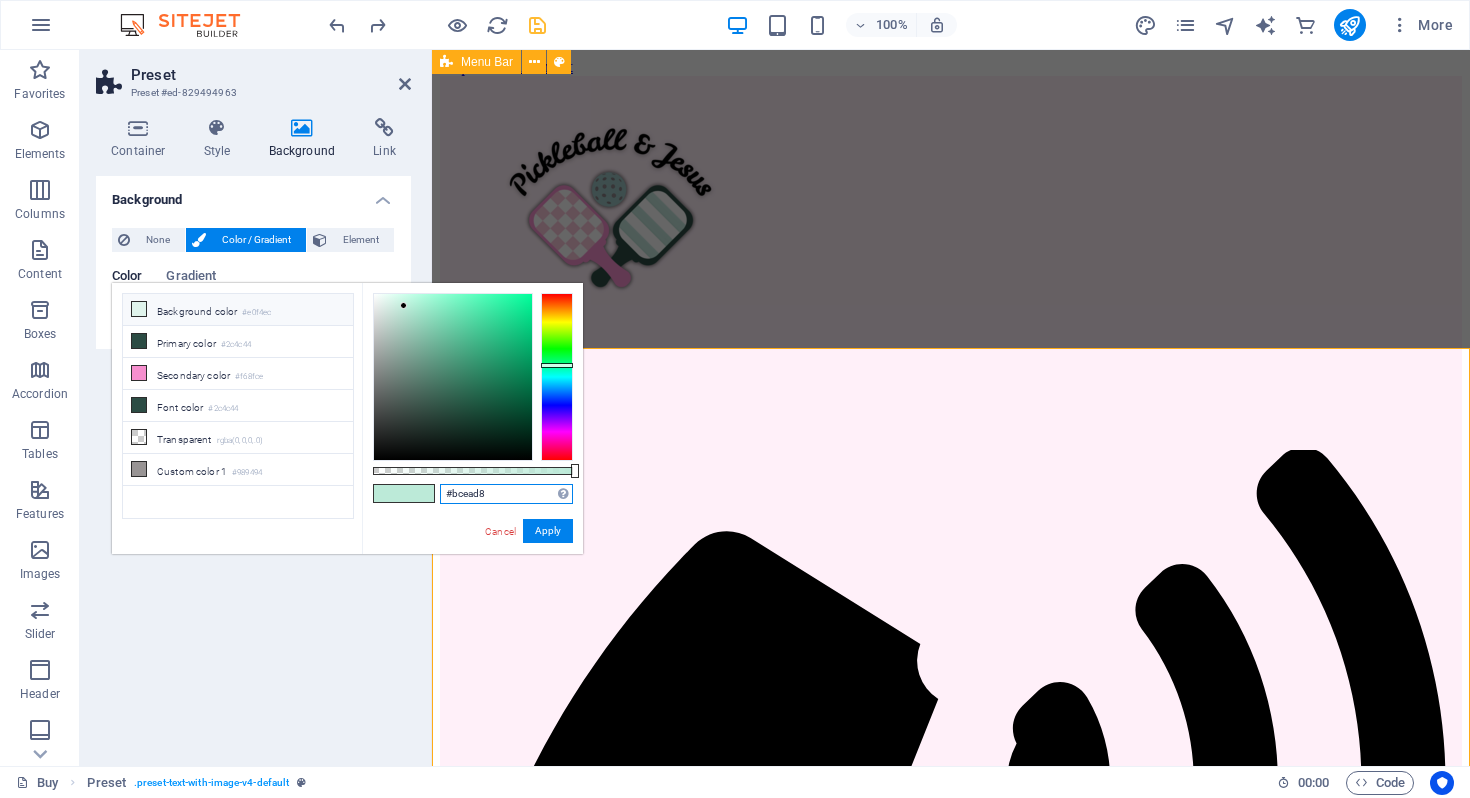 drag, startPoint x: 505, startPoint y: 496, endPoint x: 416, endPoint y: 495, distance: 89.005615 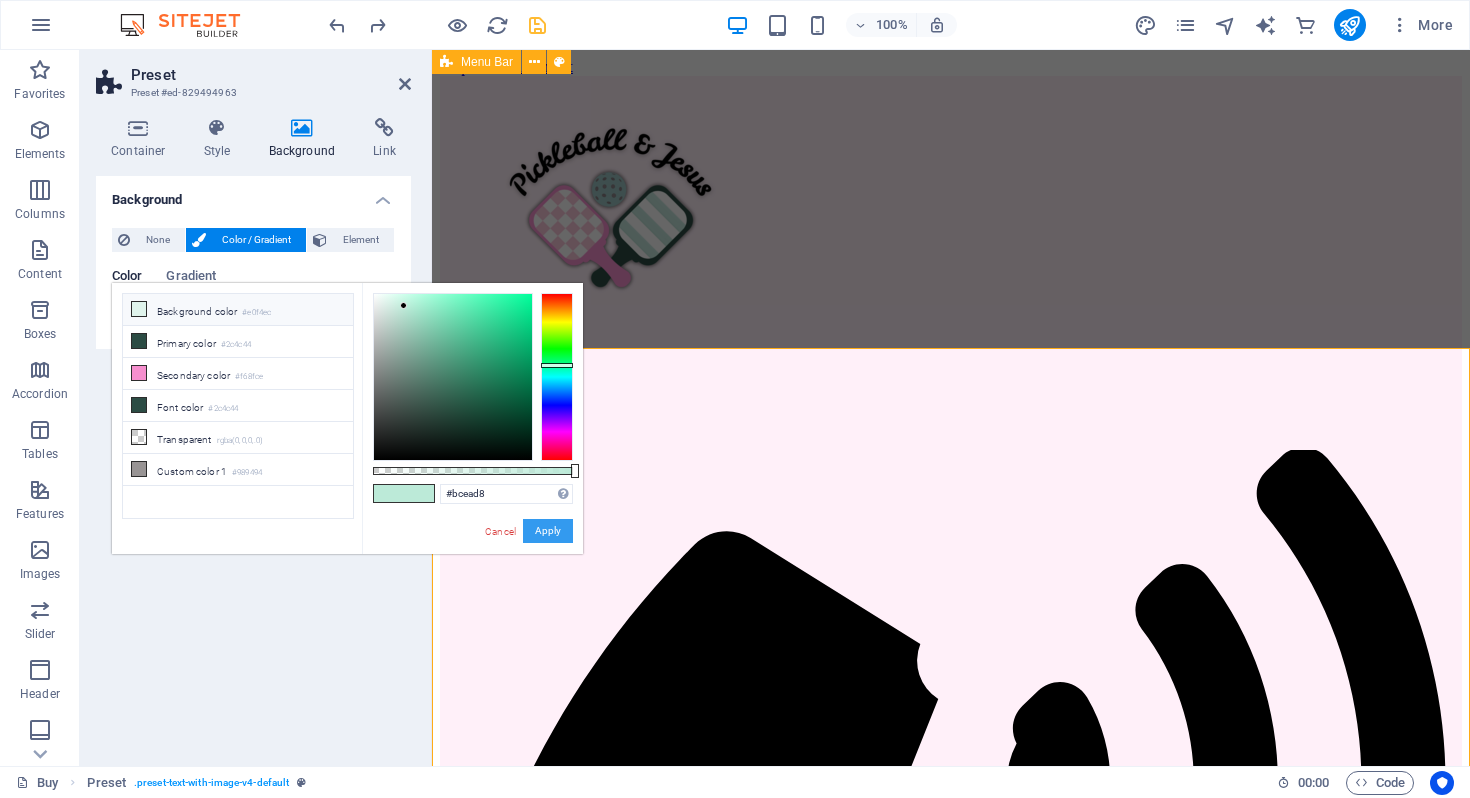 click on "Apply" at bounding box center (548, 531) 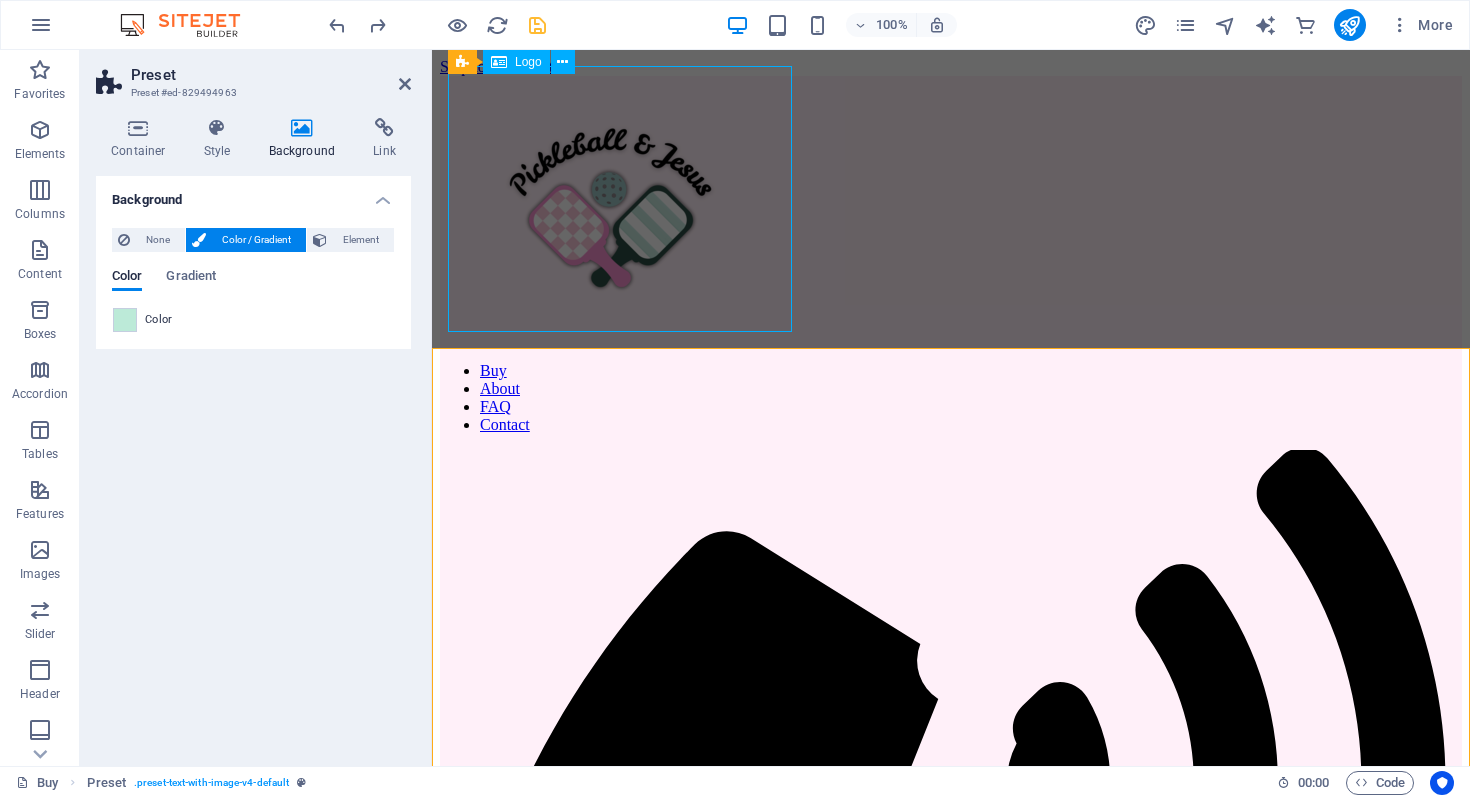 select on "px" 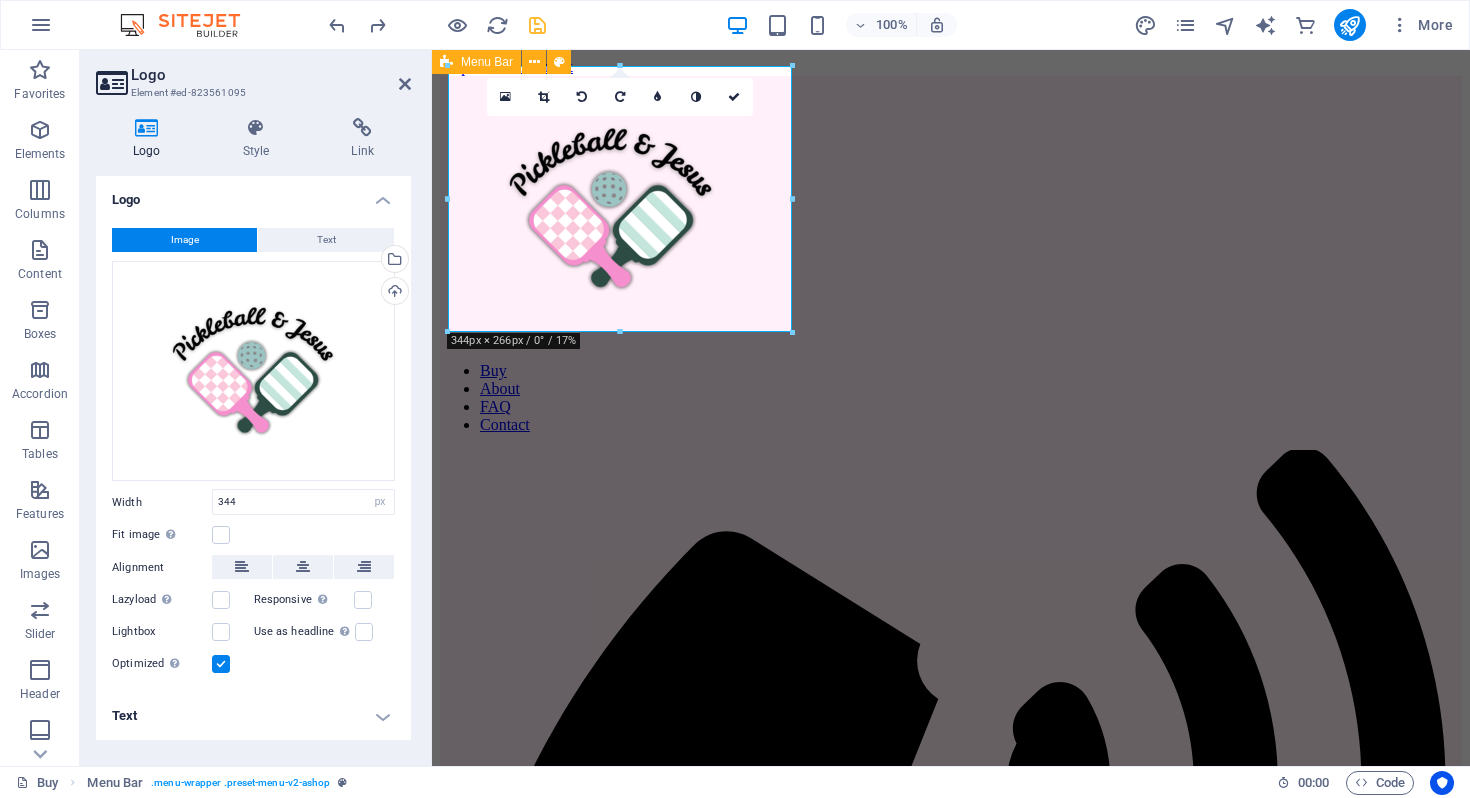select on "header" 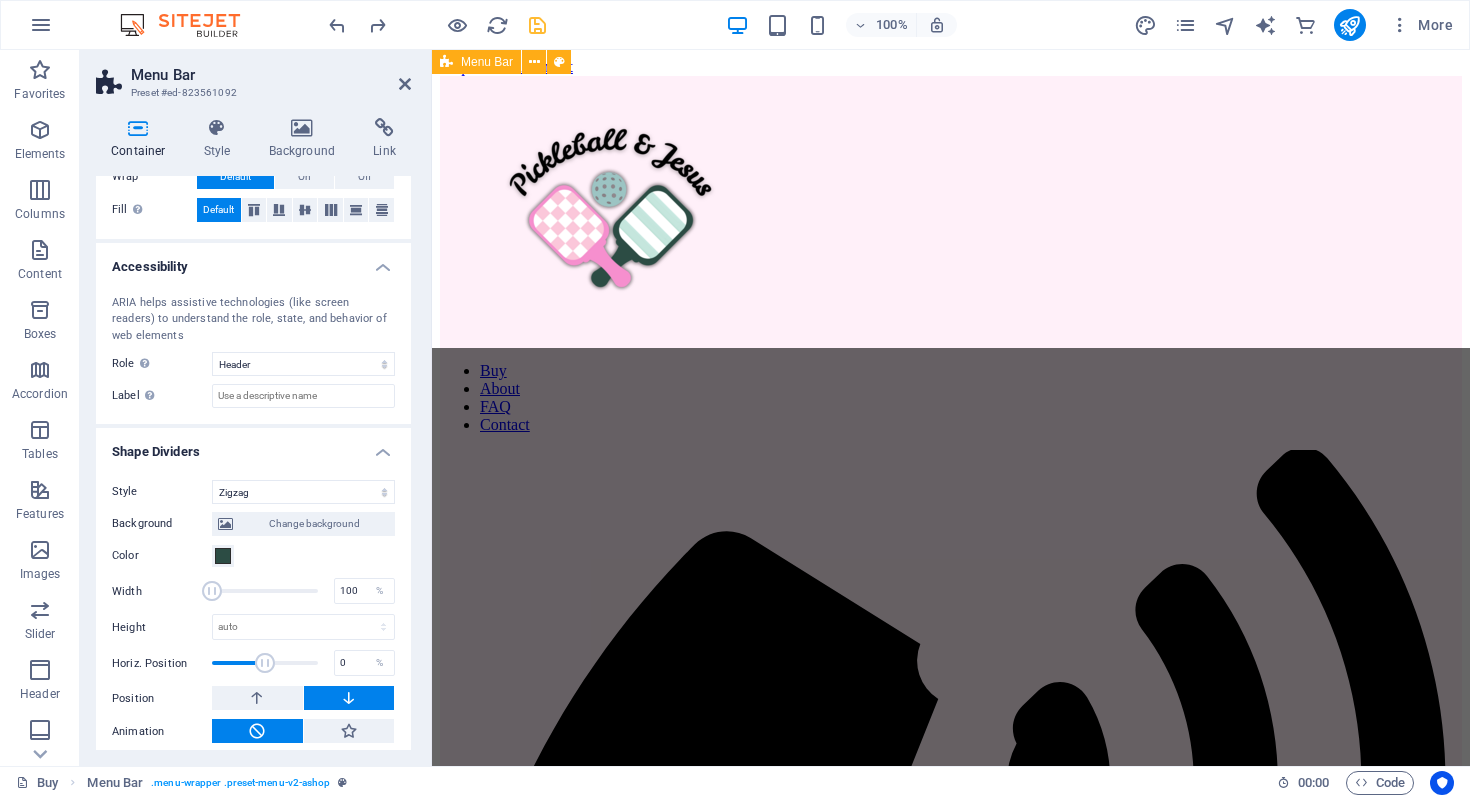 scroll, scrollTop: 441, scrollLeft: 0, axis: vertical 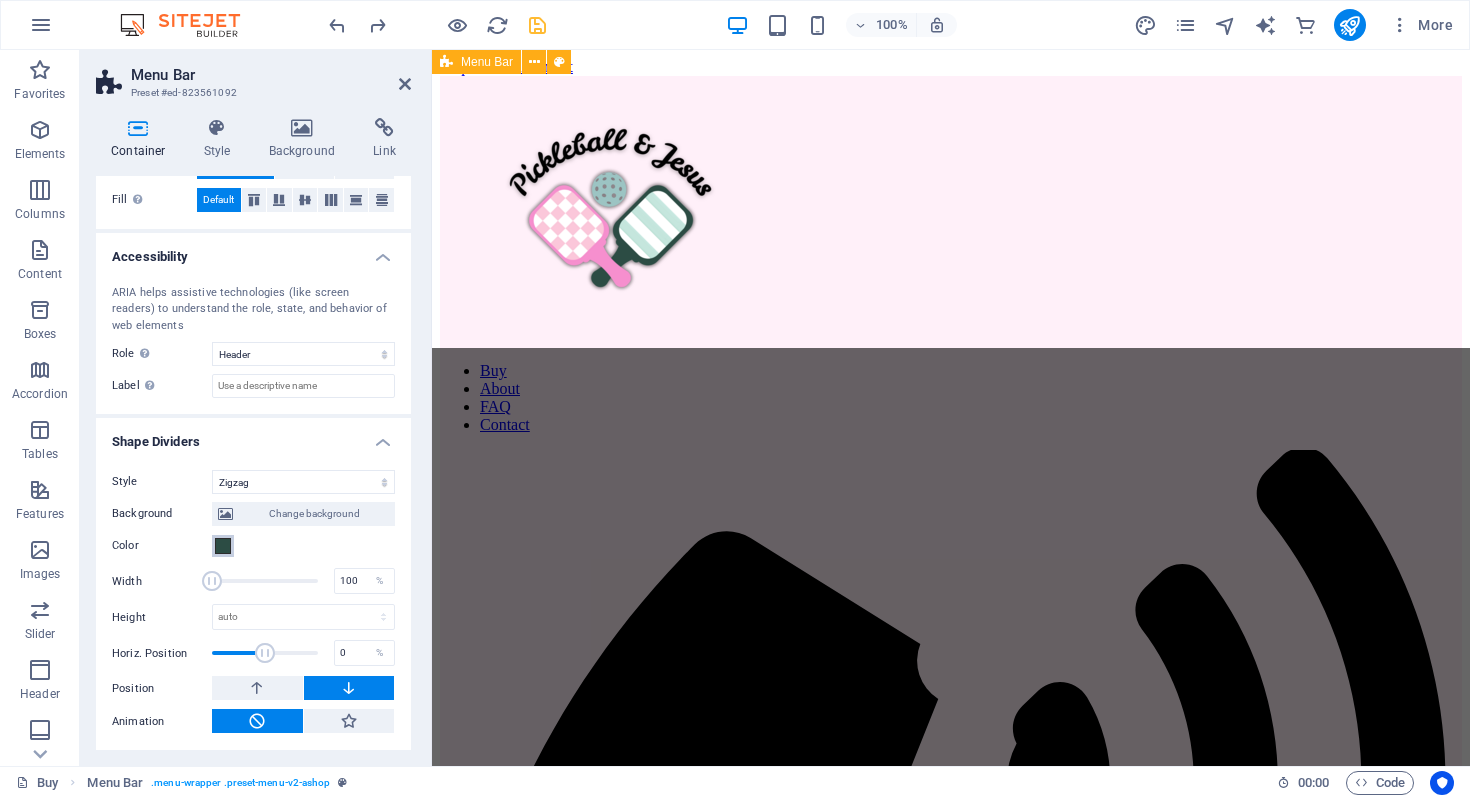 click at bounding box center [223, 546] 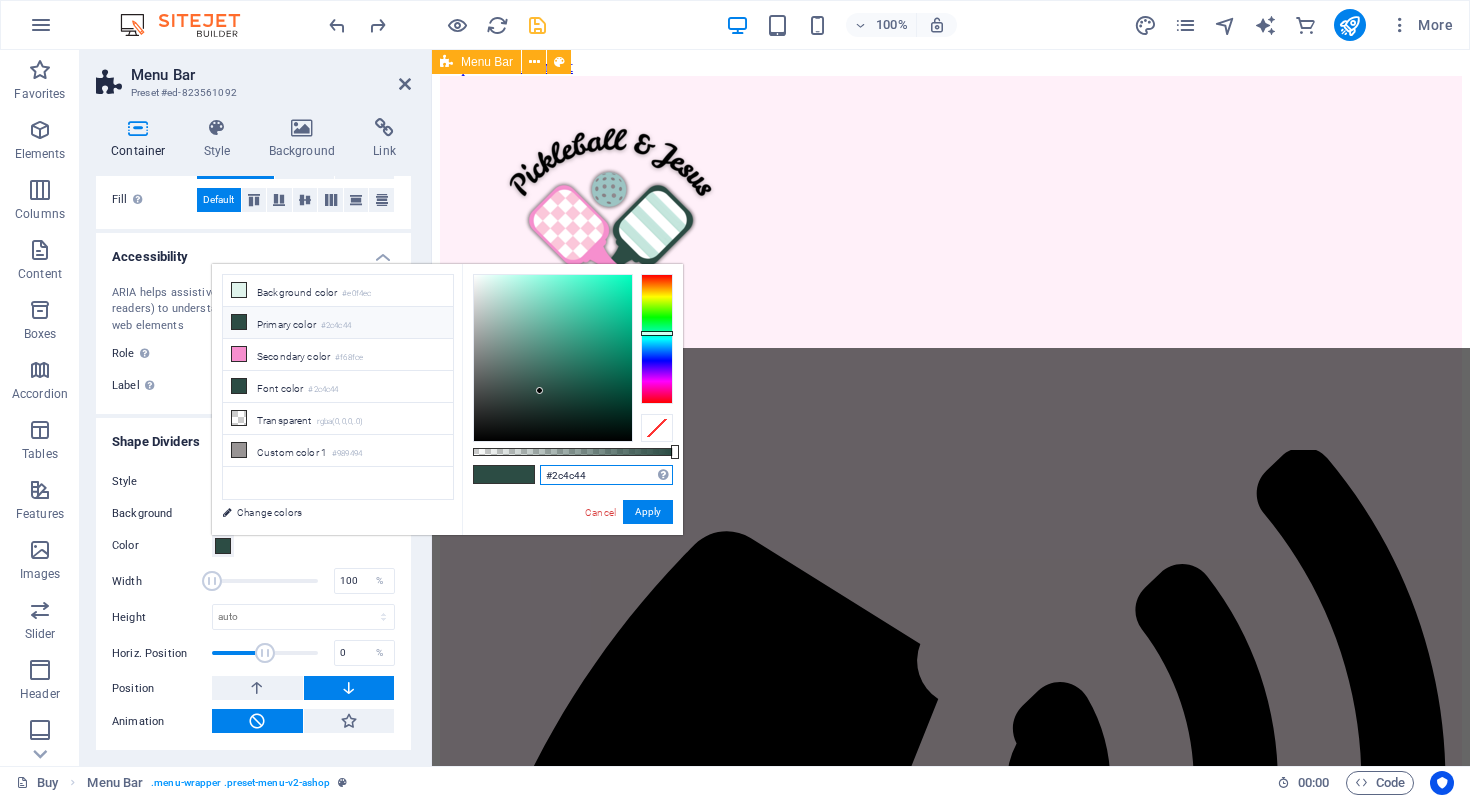 drag, startPoint x: 592, startPoint y: 473, endPoint x: 507, endPoint y: 466, distance: 85.28775 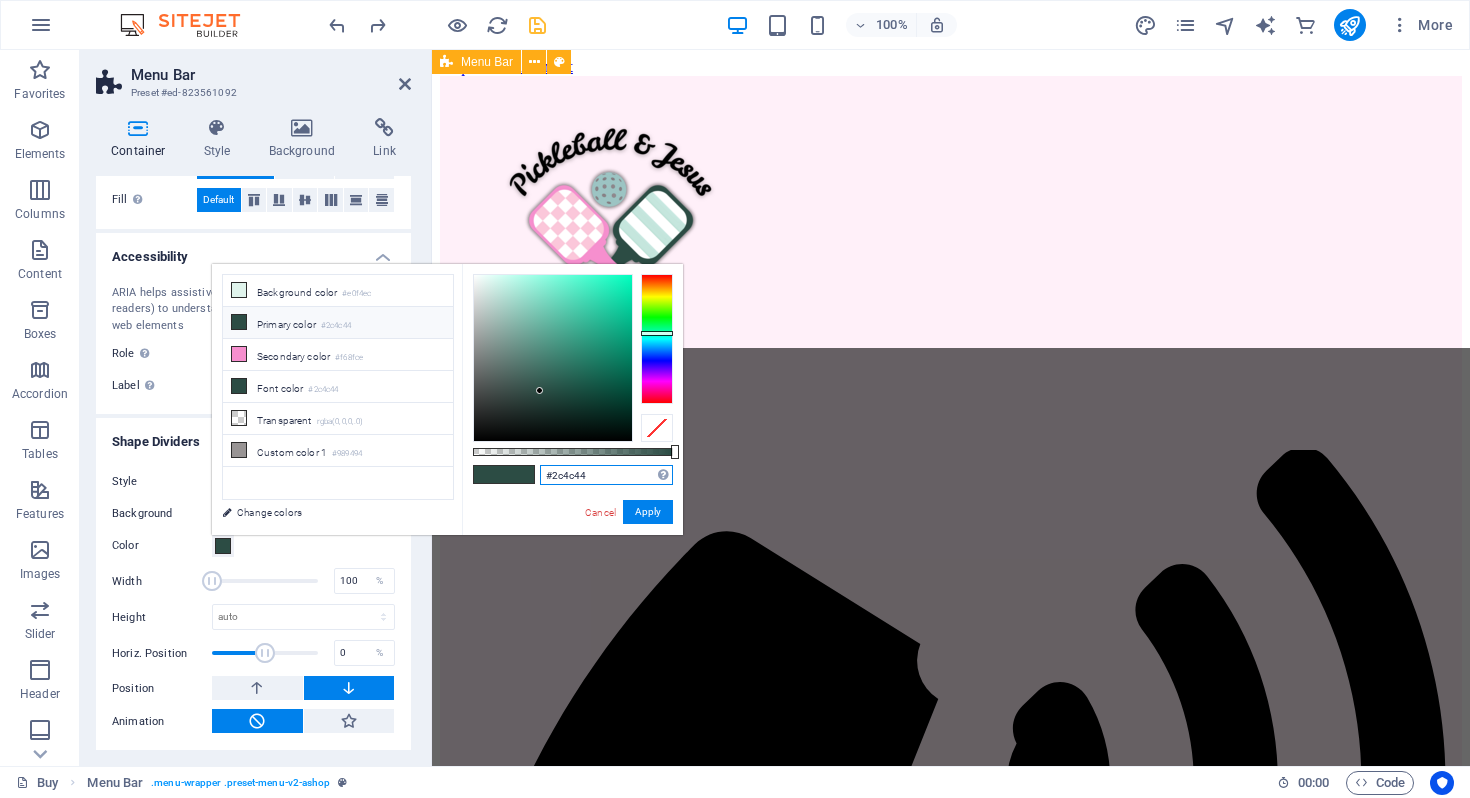 paste on "bcead8" 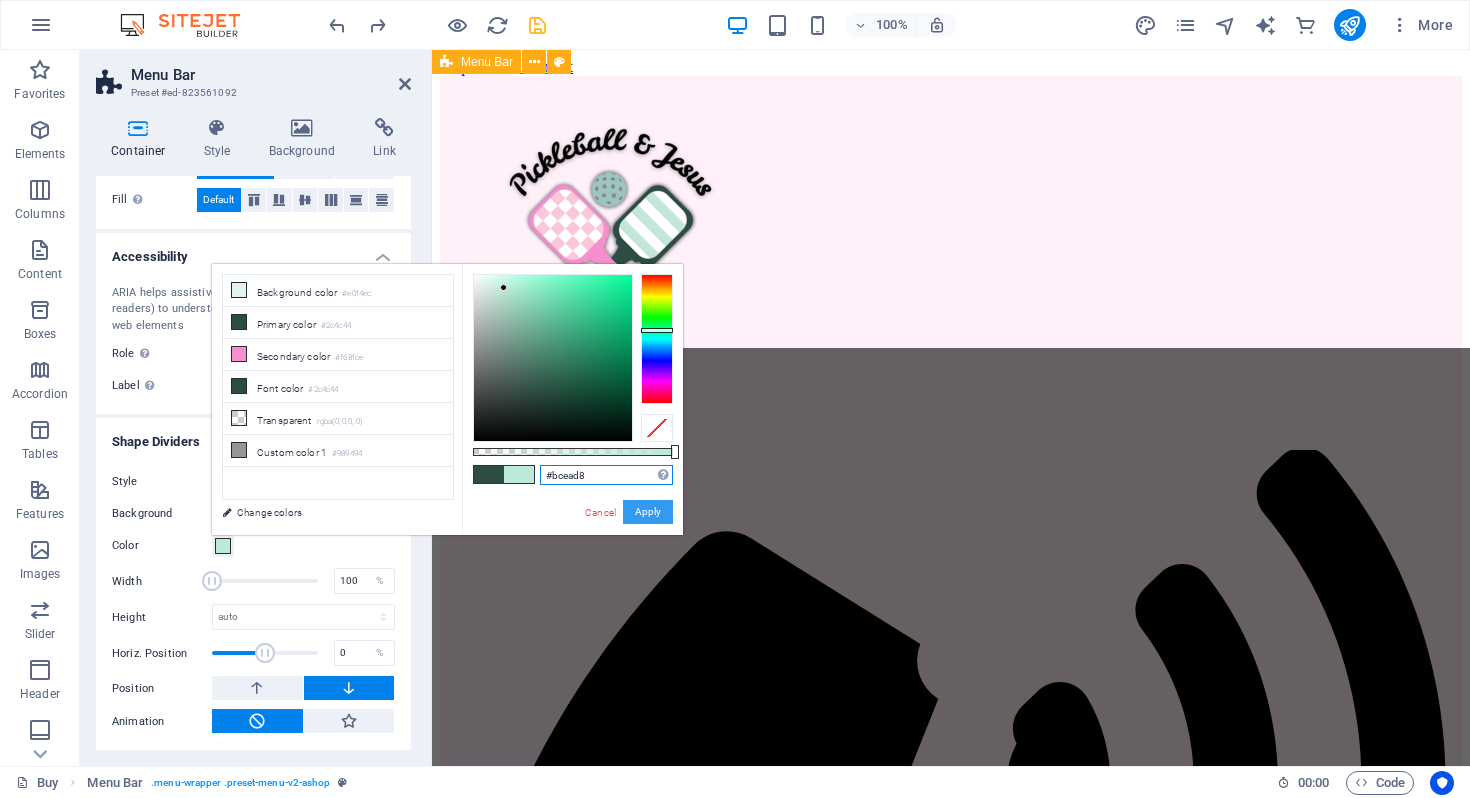 type on "#bcead8" 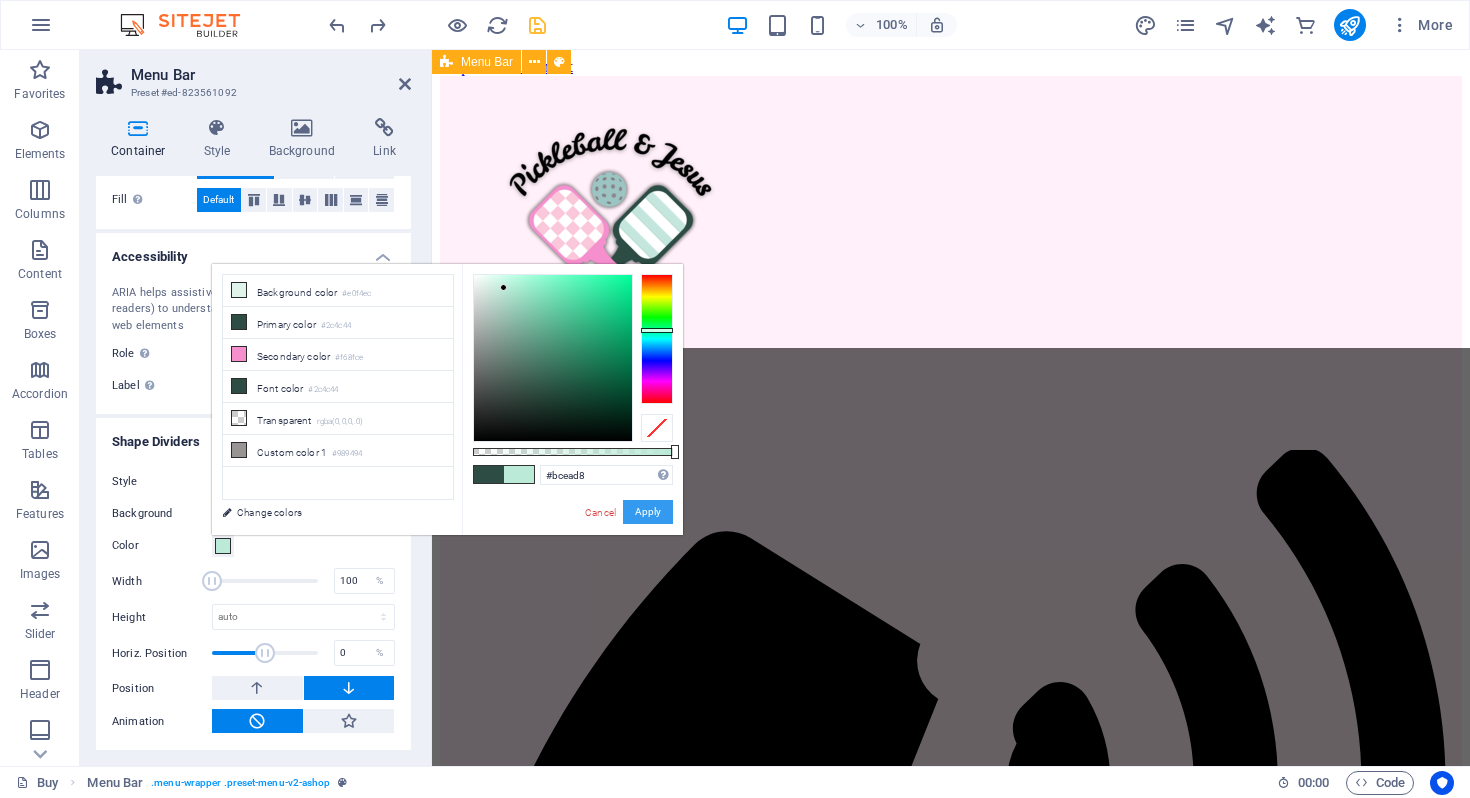 click on "Apply" at bounding box center (648, 512) 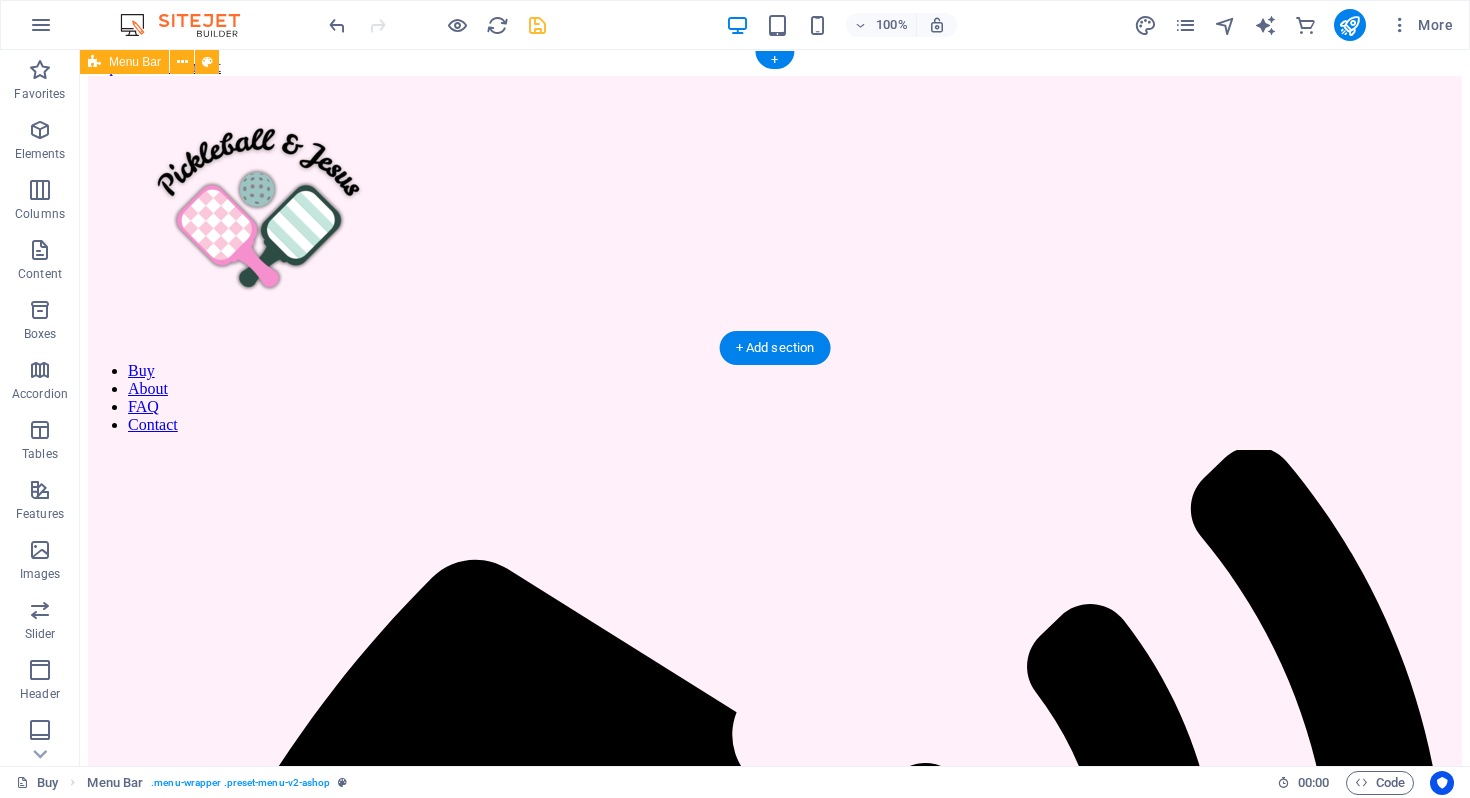 select on "header" 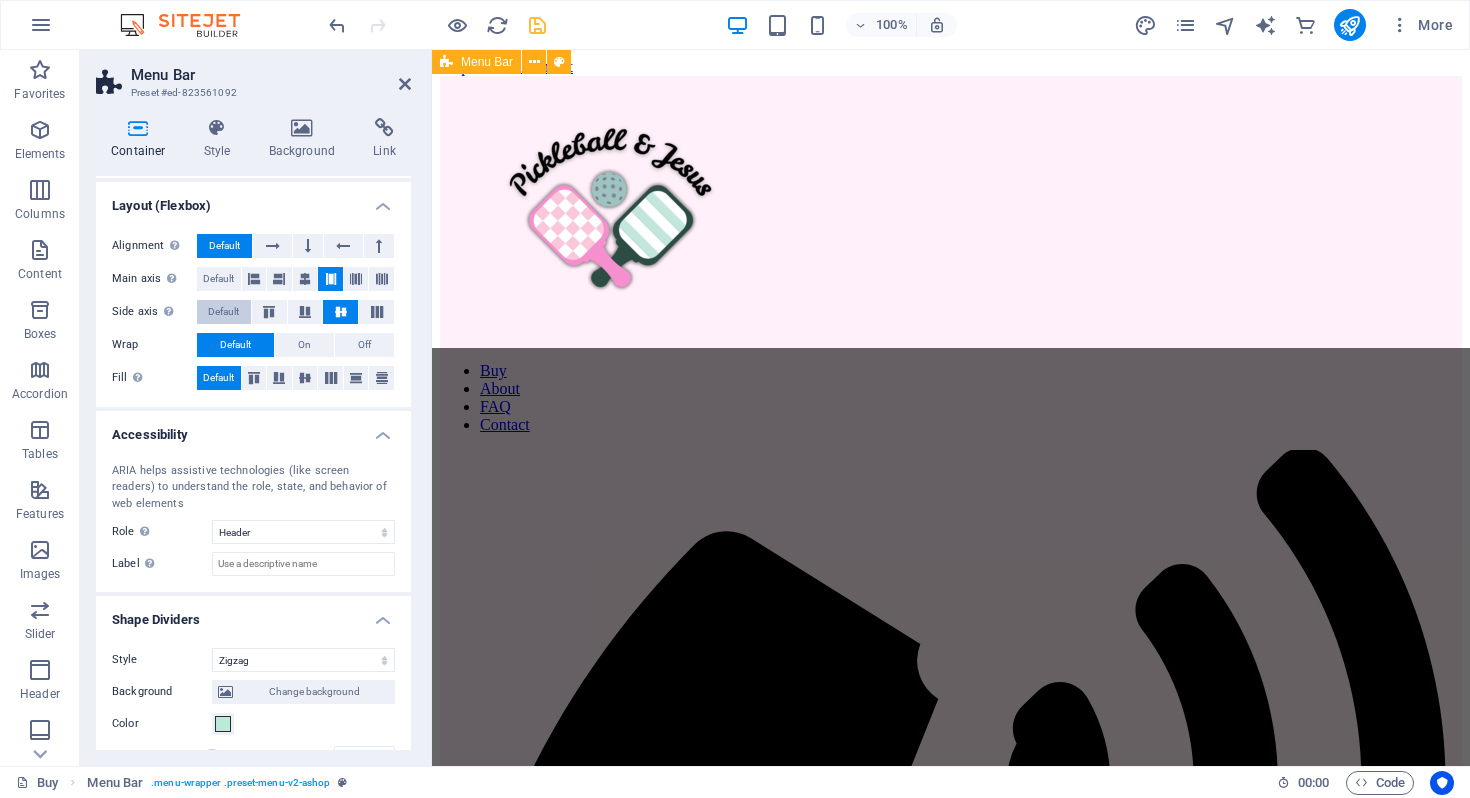 scroll, scrollTop: 441, scrollLeft: 0, axis: vertical 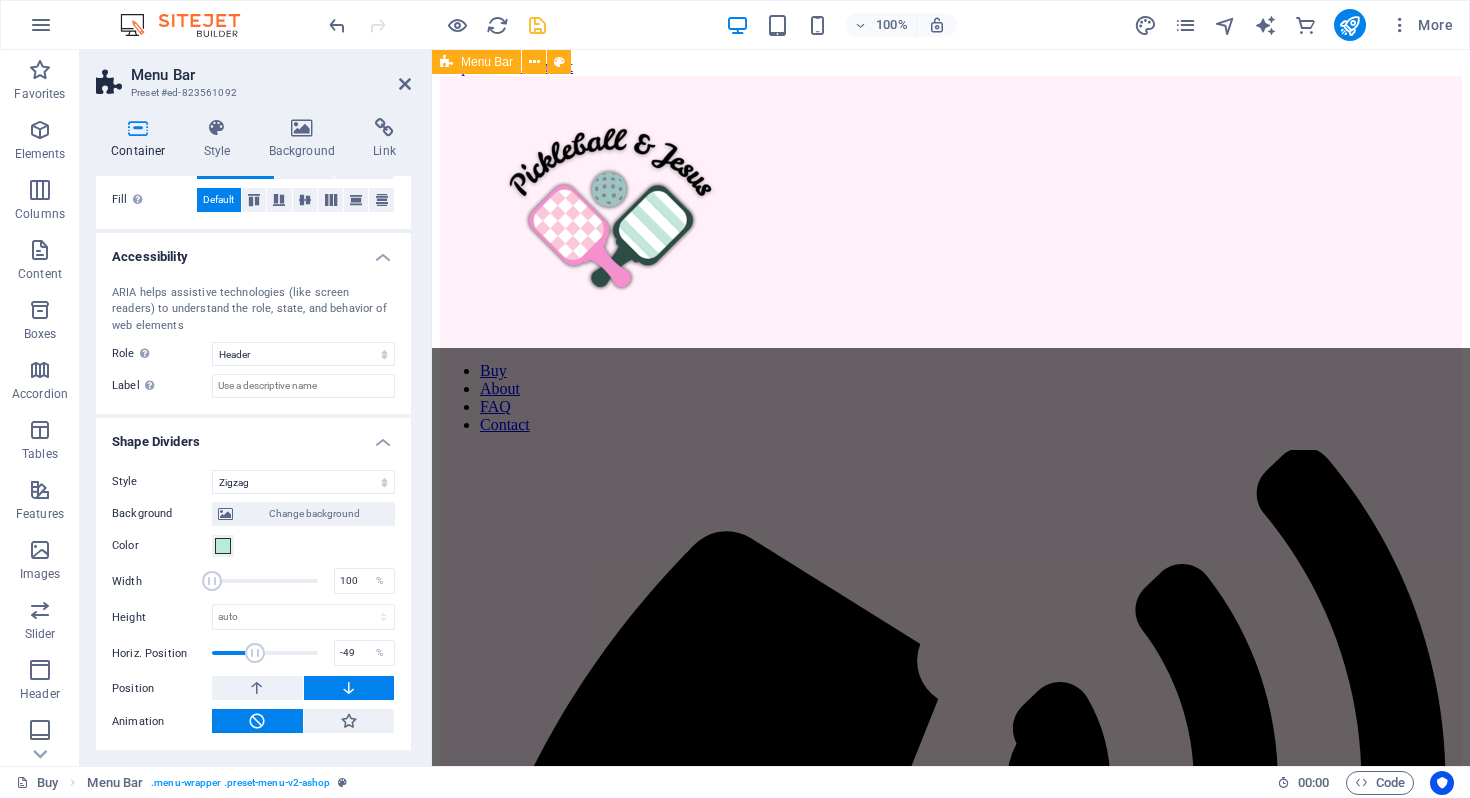click at bounding box center (255, 653) 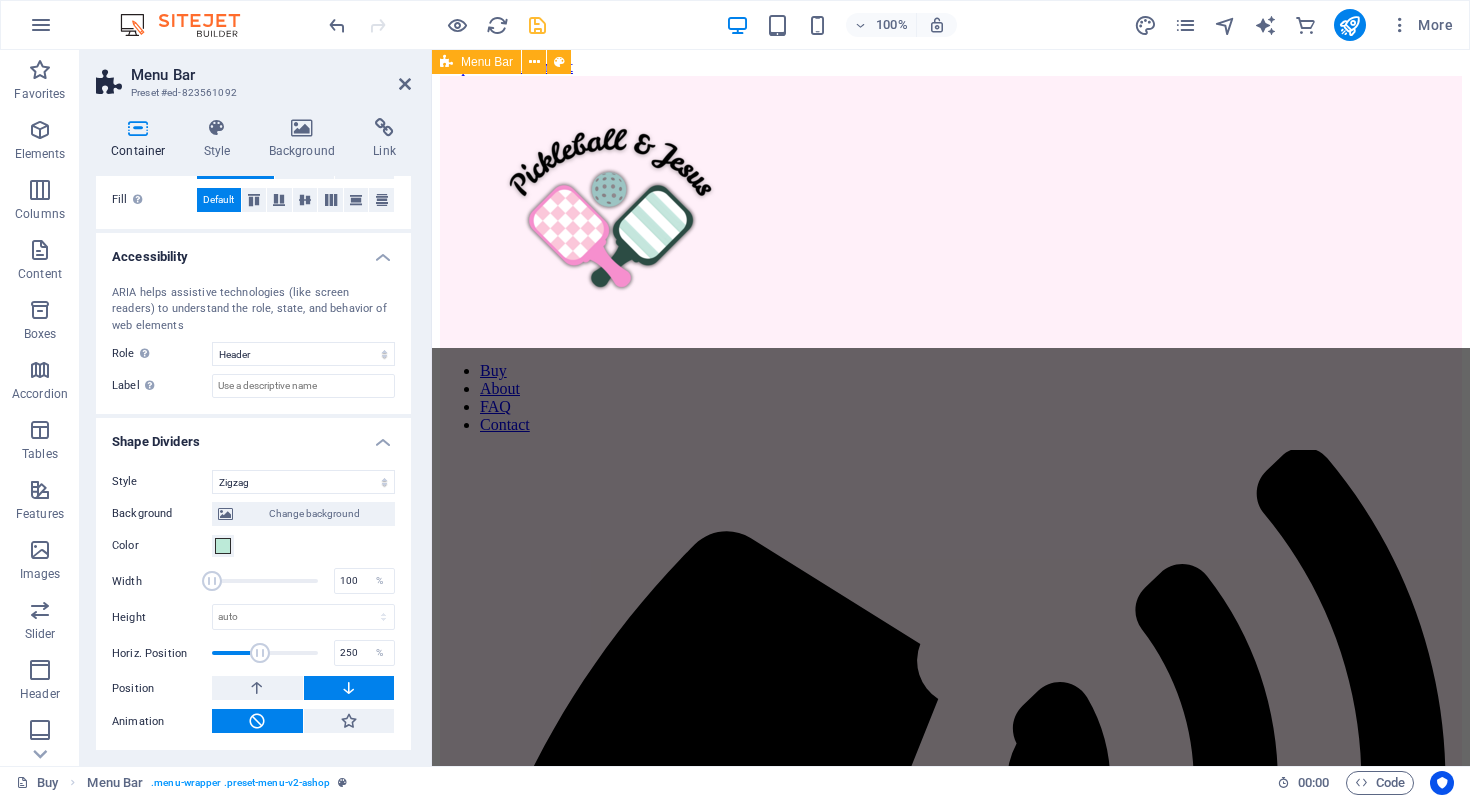drag, startPoint x: 255, startPoint y: 652, endPoint x: 316, endPoint y: 648, distance: 61.13101 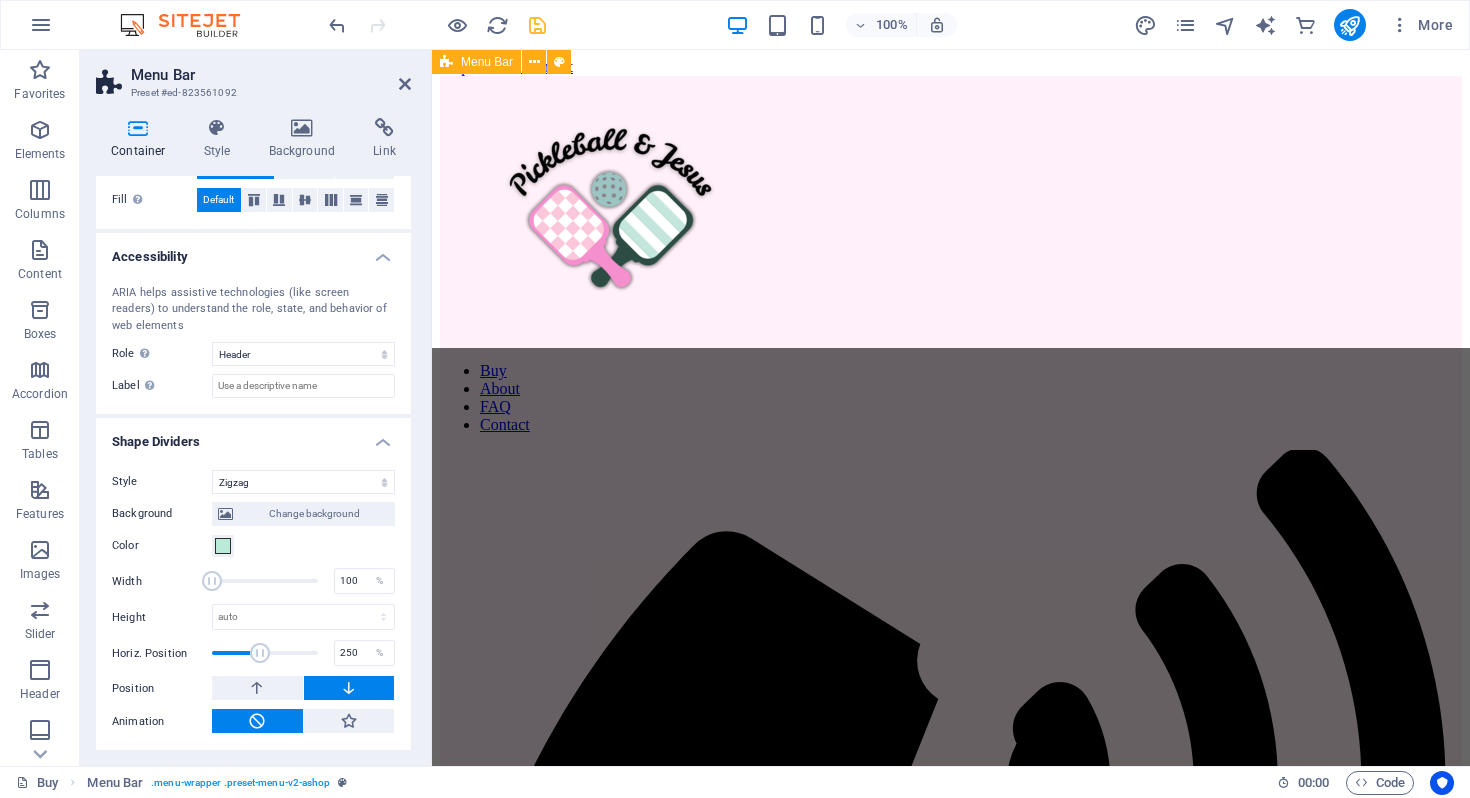 click at bounding box center [260, 653] 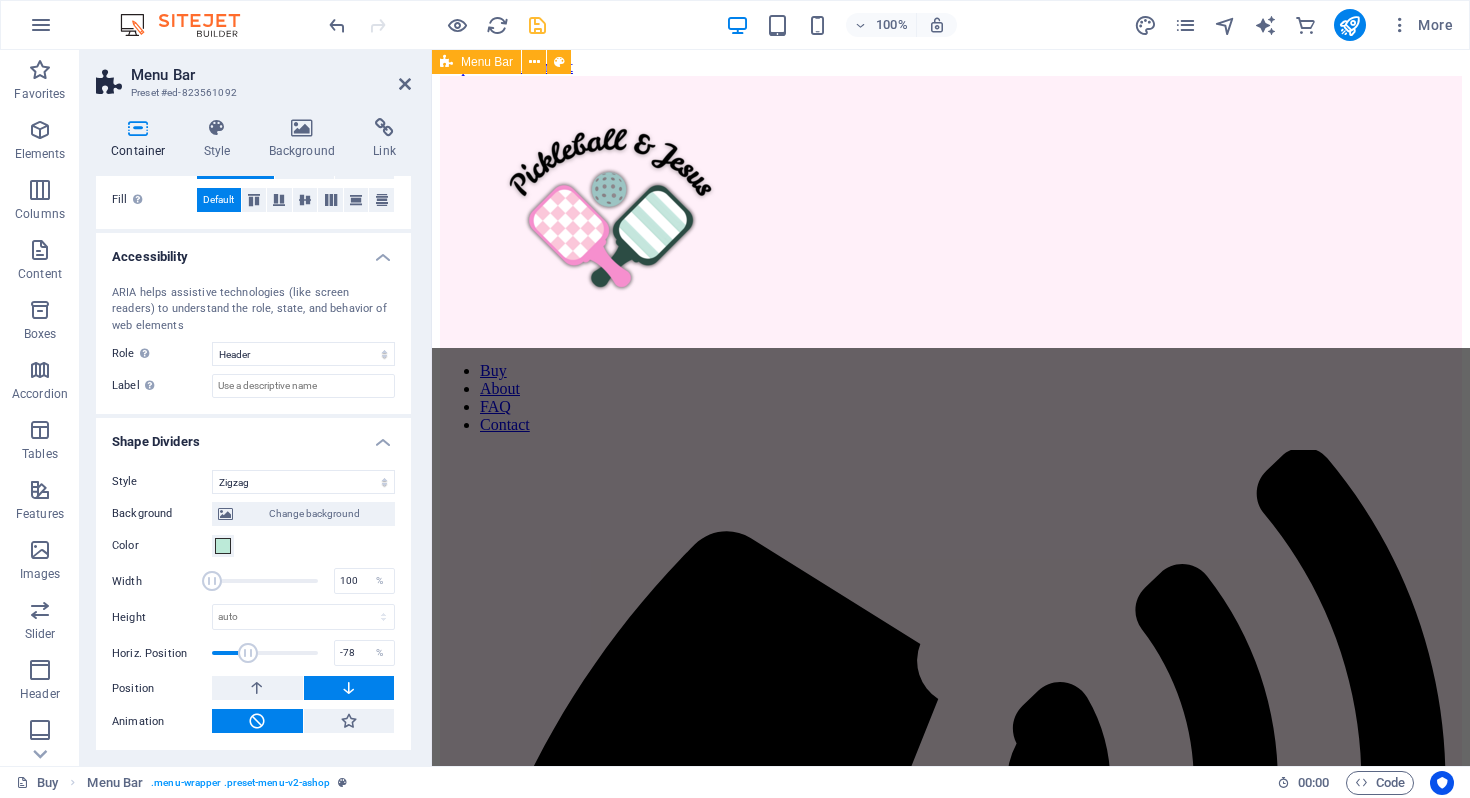drag, startPoint x: 294, startPoint y: 648, endPoint x: 247, endPoint y: 648, distance: 47 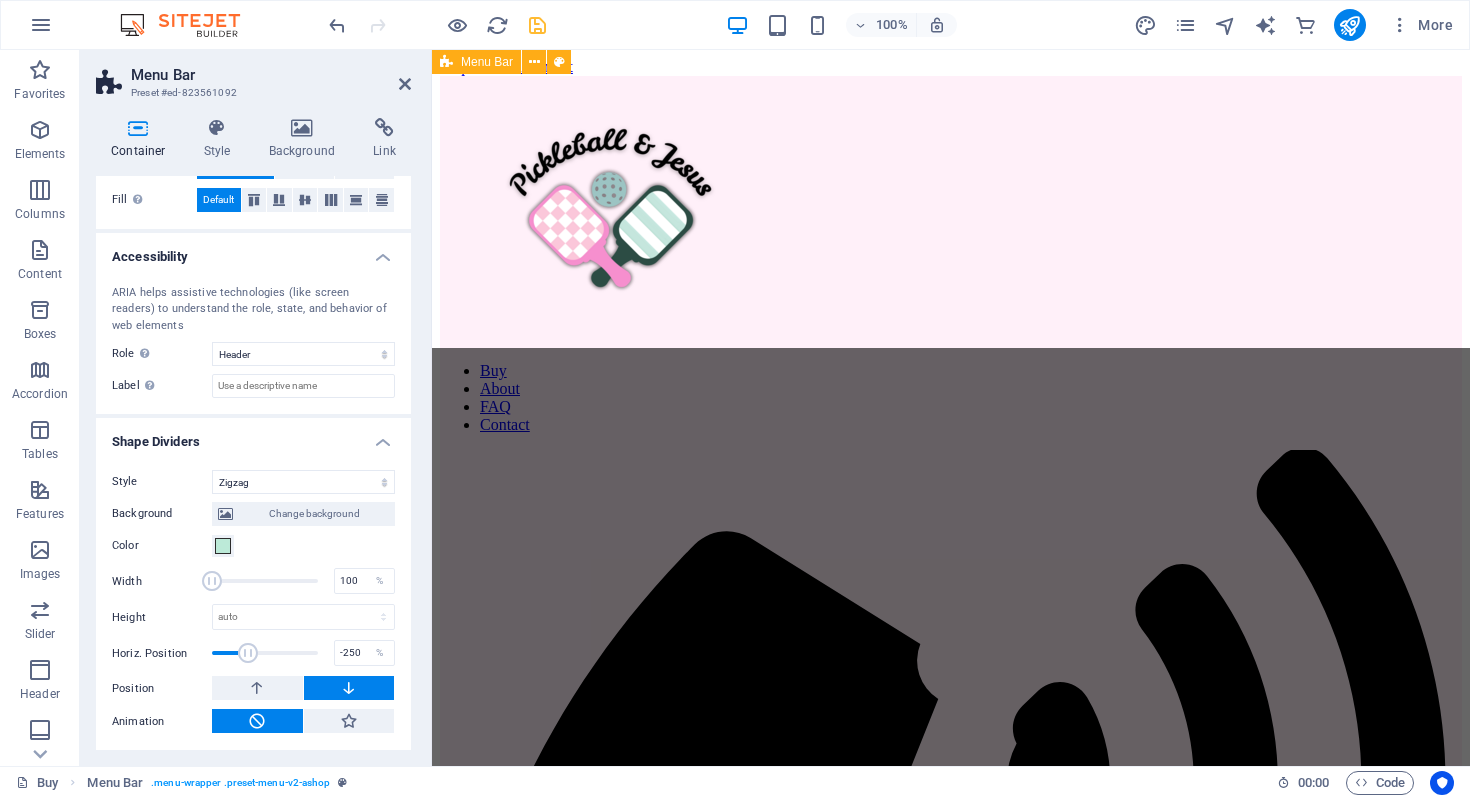drag, startPoint x: 247, startPoint y: 648, endPoint x: 188, endPoint y: 646, distance: 59.03389 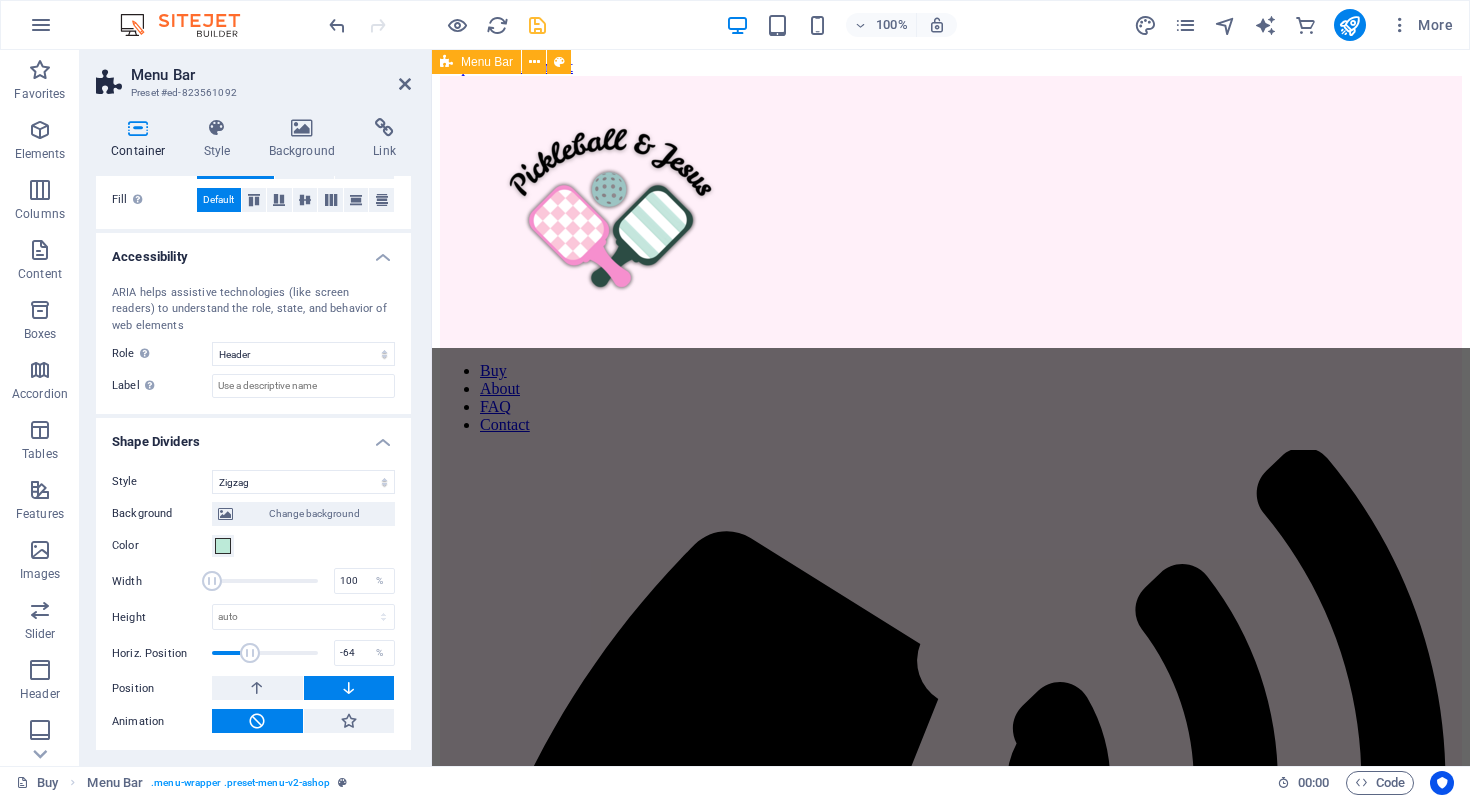 drag, startPoint x: 235, startPoint y: 658, endPoint x: 250, endPoint y: 658, distance: 15 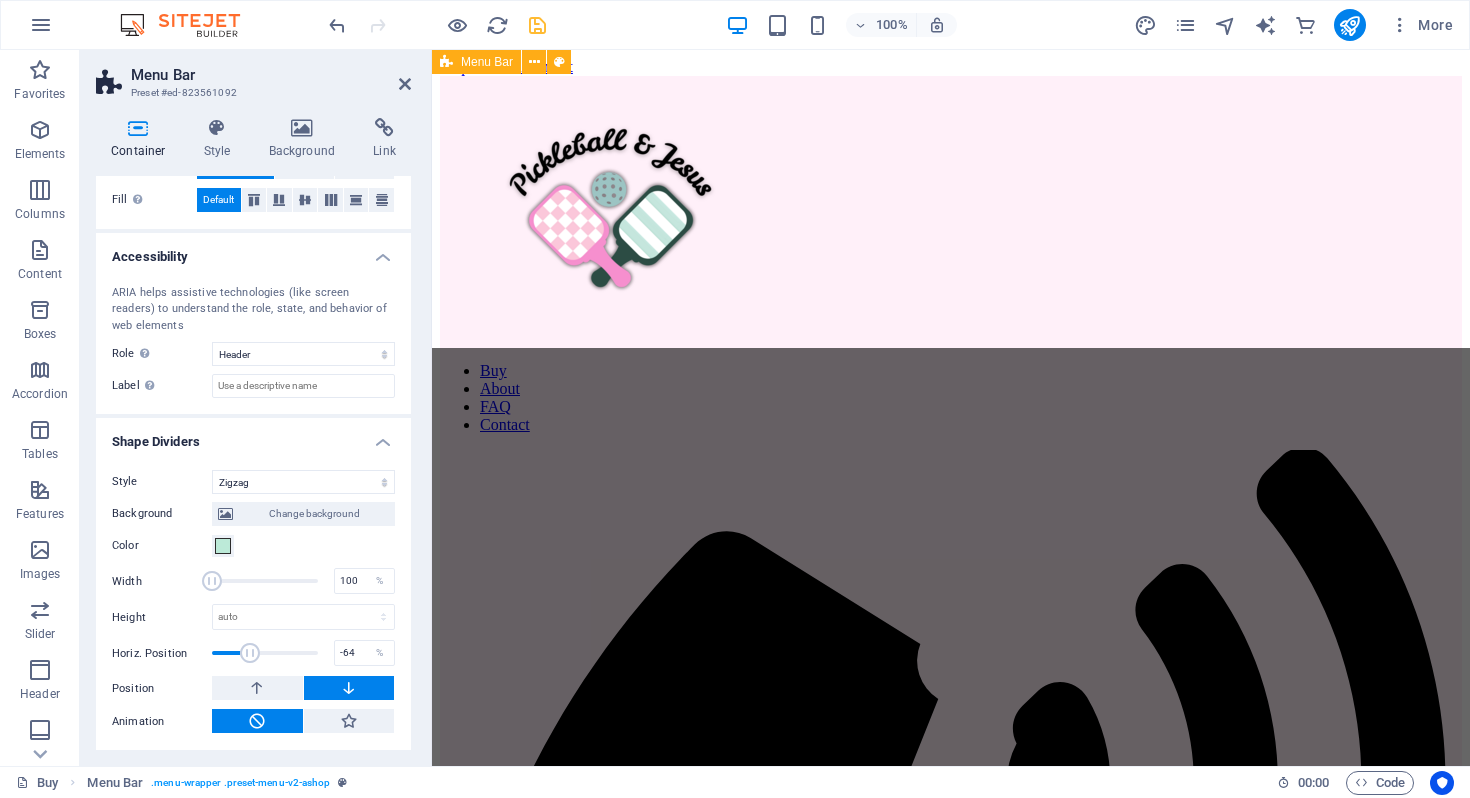 click at bounding box center [265, 653] 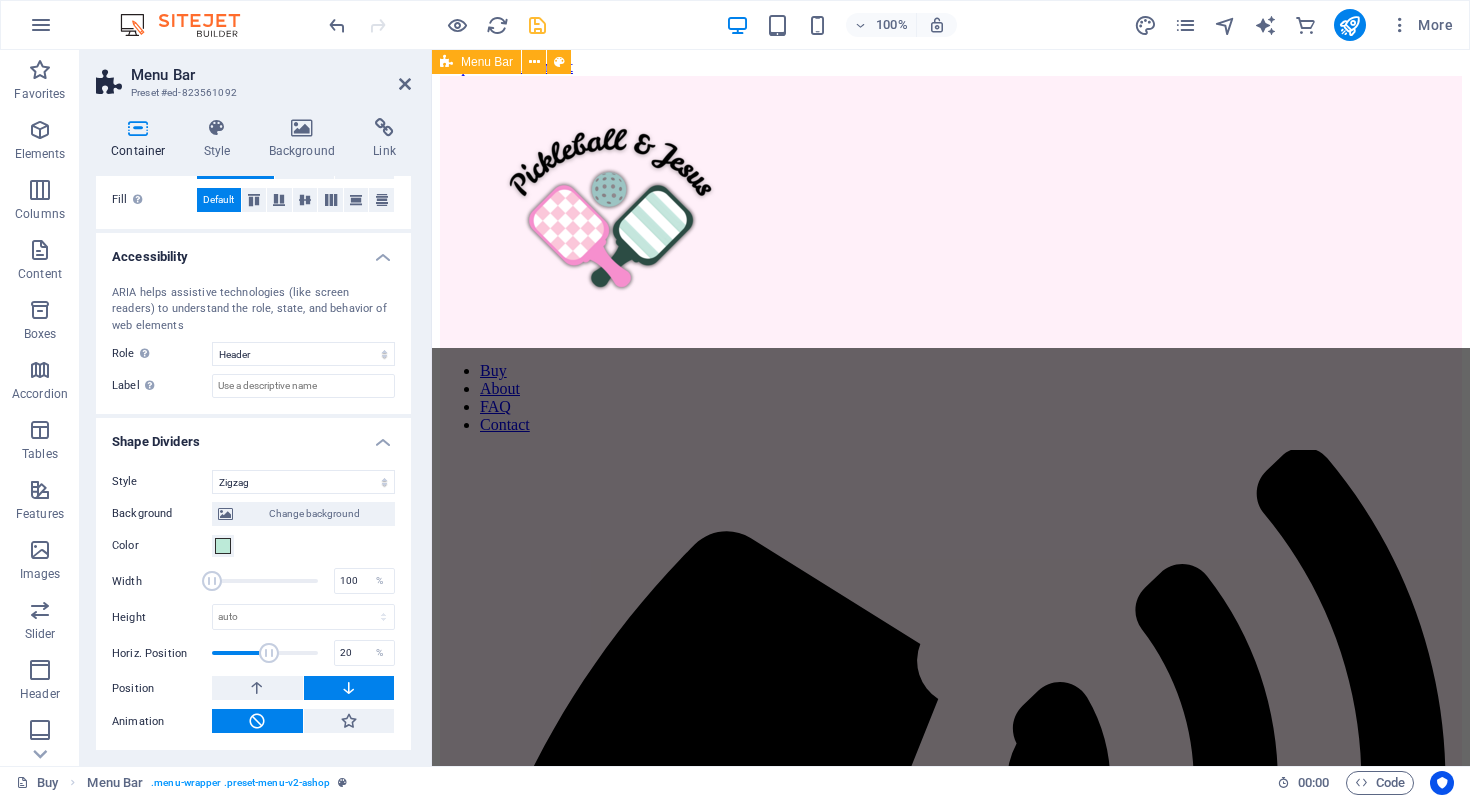 drag, startPoint x: 250, startPoint y: 658, endPoint x: 267, endPoint y: 658, distance: 17 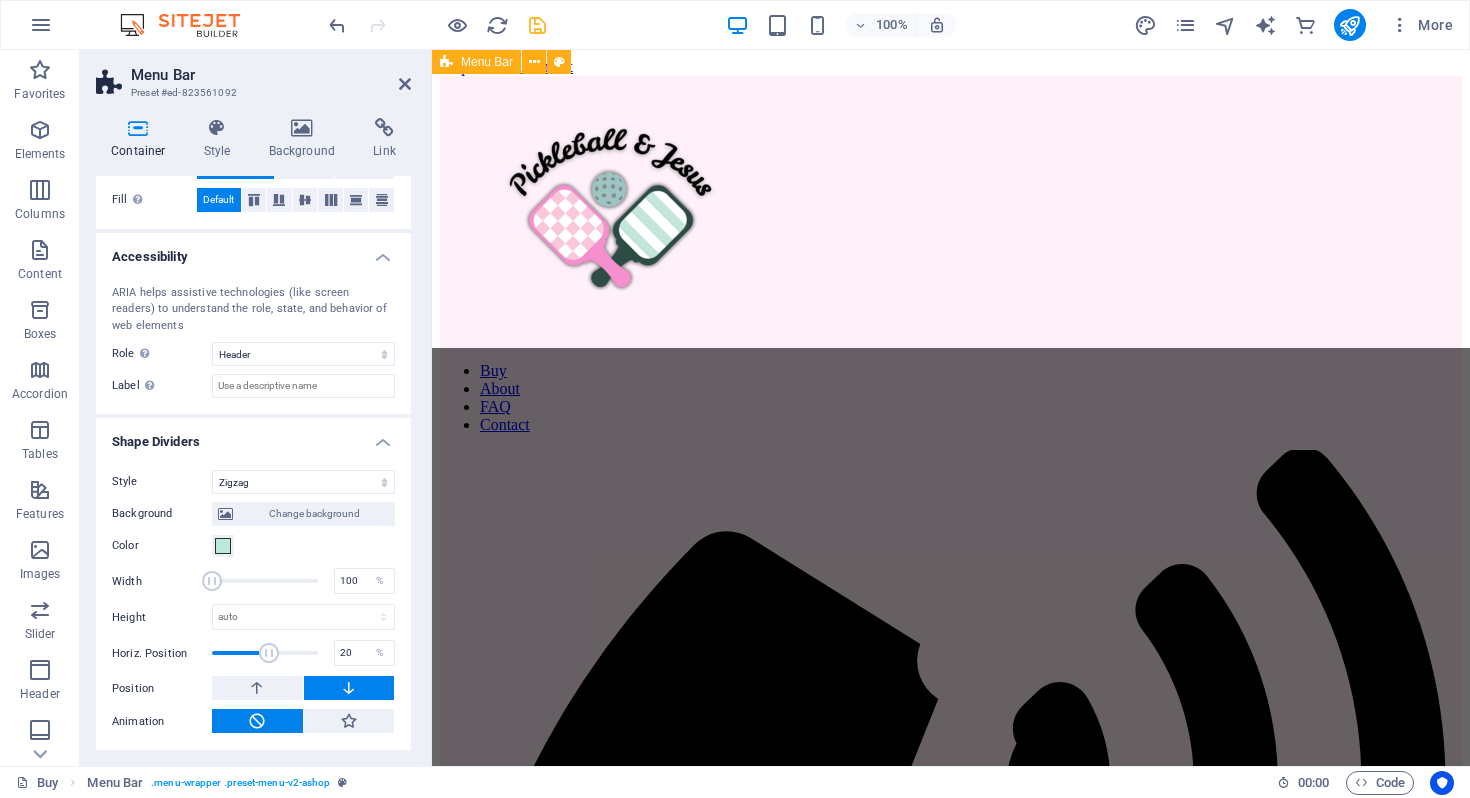 click at bounding box center (269, 653) 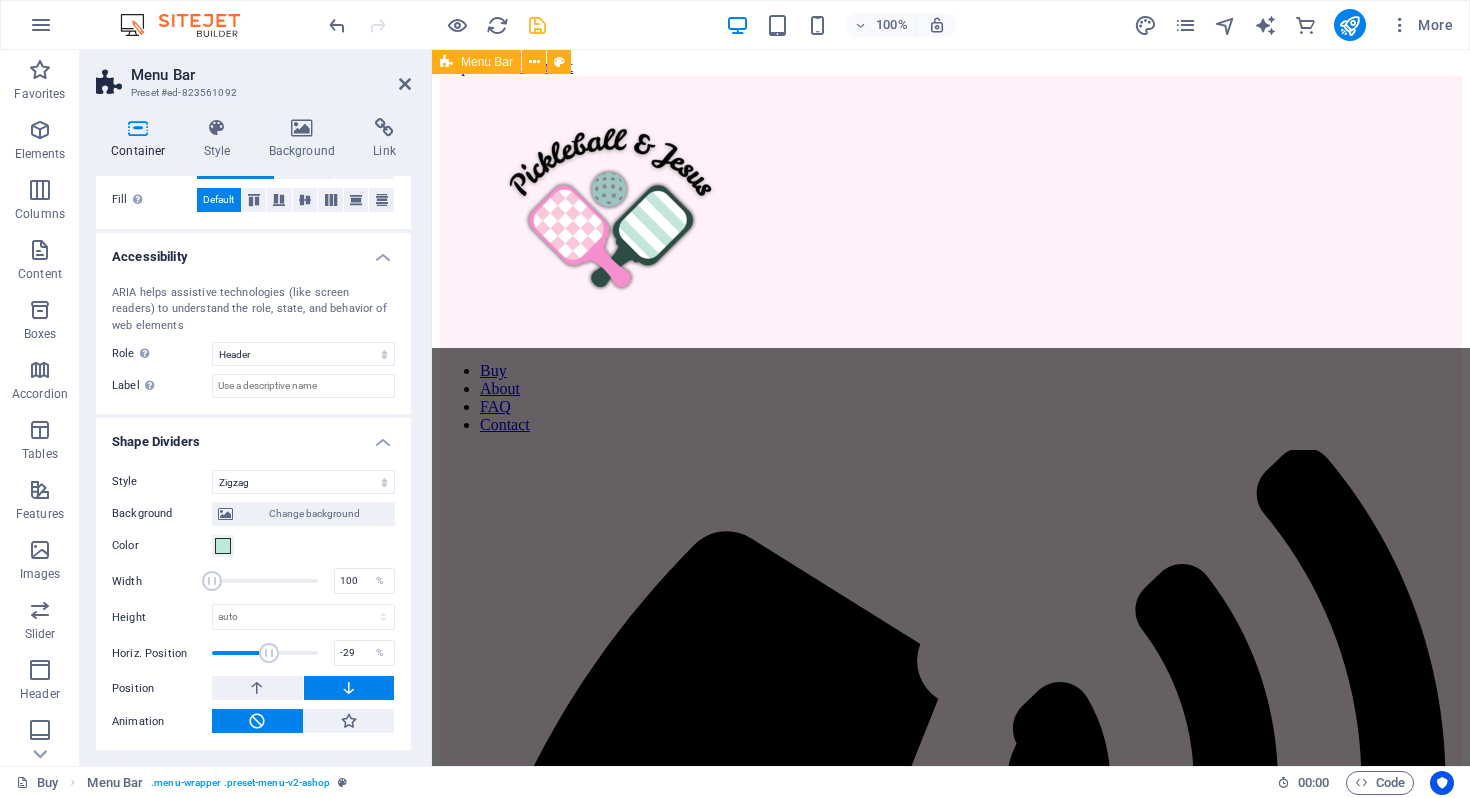 drag, startPoint x: 267, startPoint y: 658, endPoint x: 257, endPoint y: 657, distance: 10.049875 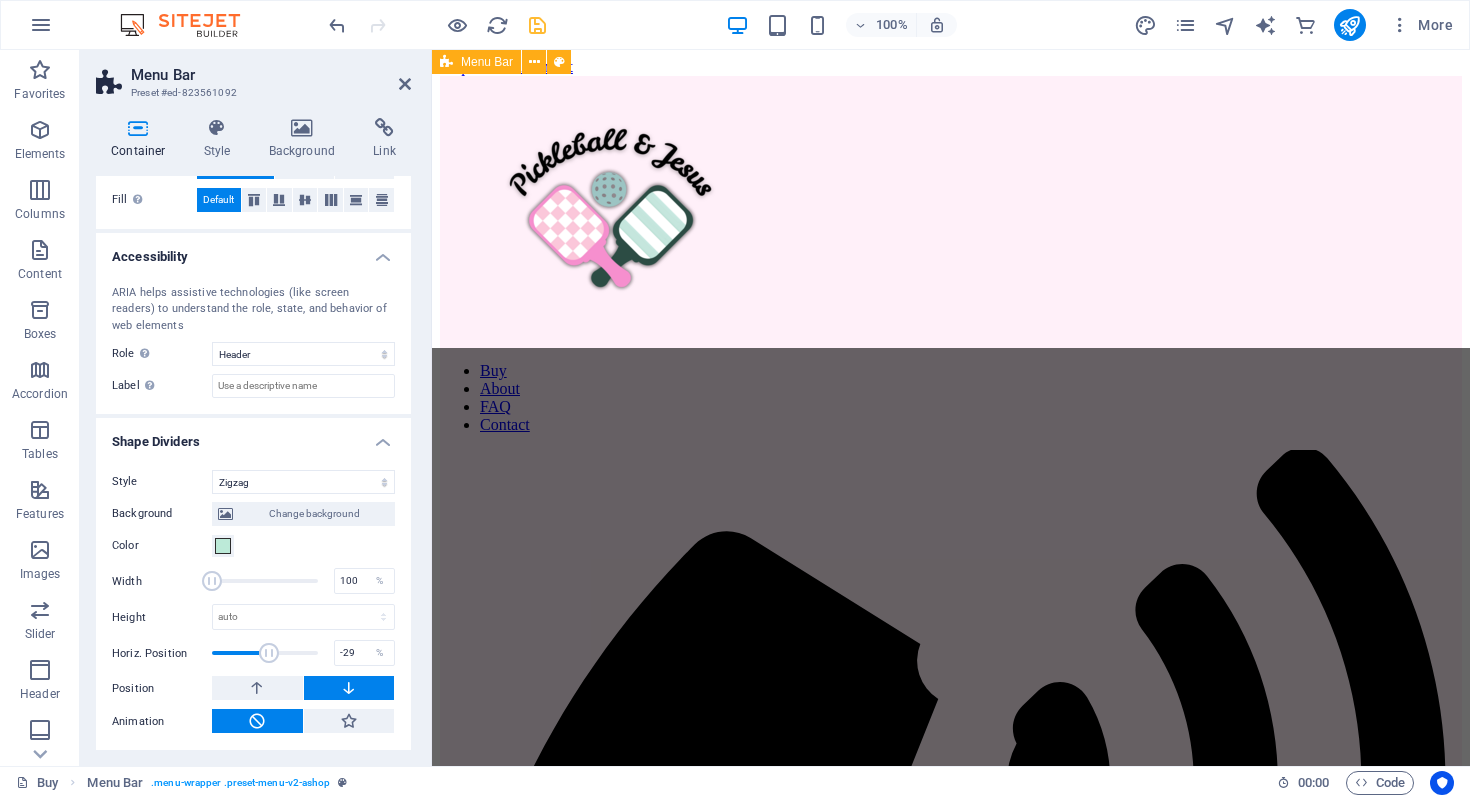 click at bounding box center (269, 653) 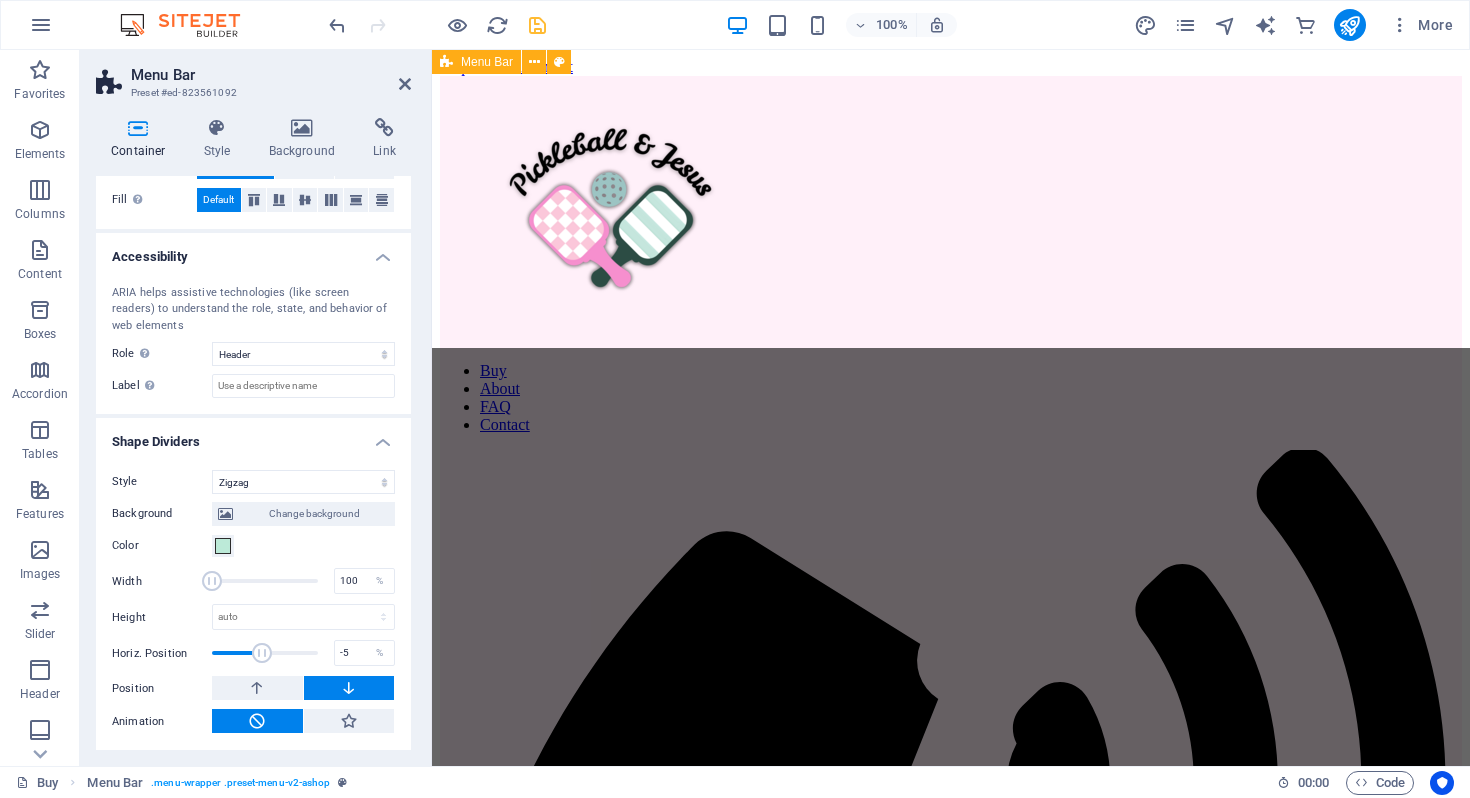 type on "0" 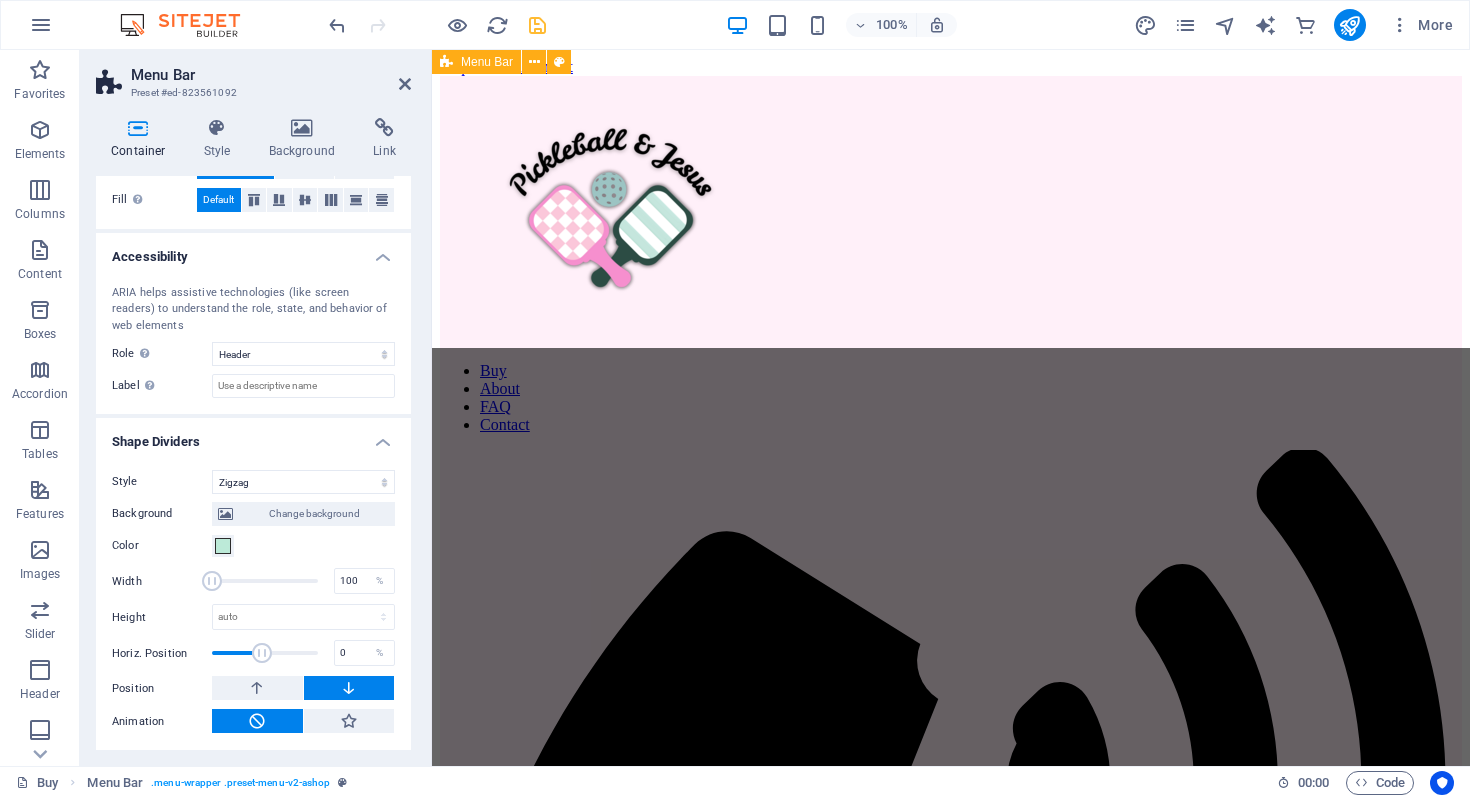 click at bounding box center [262, 653] 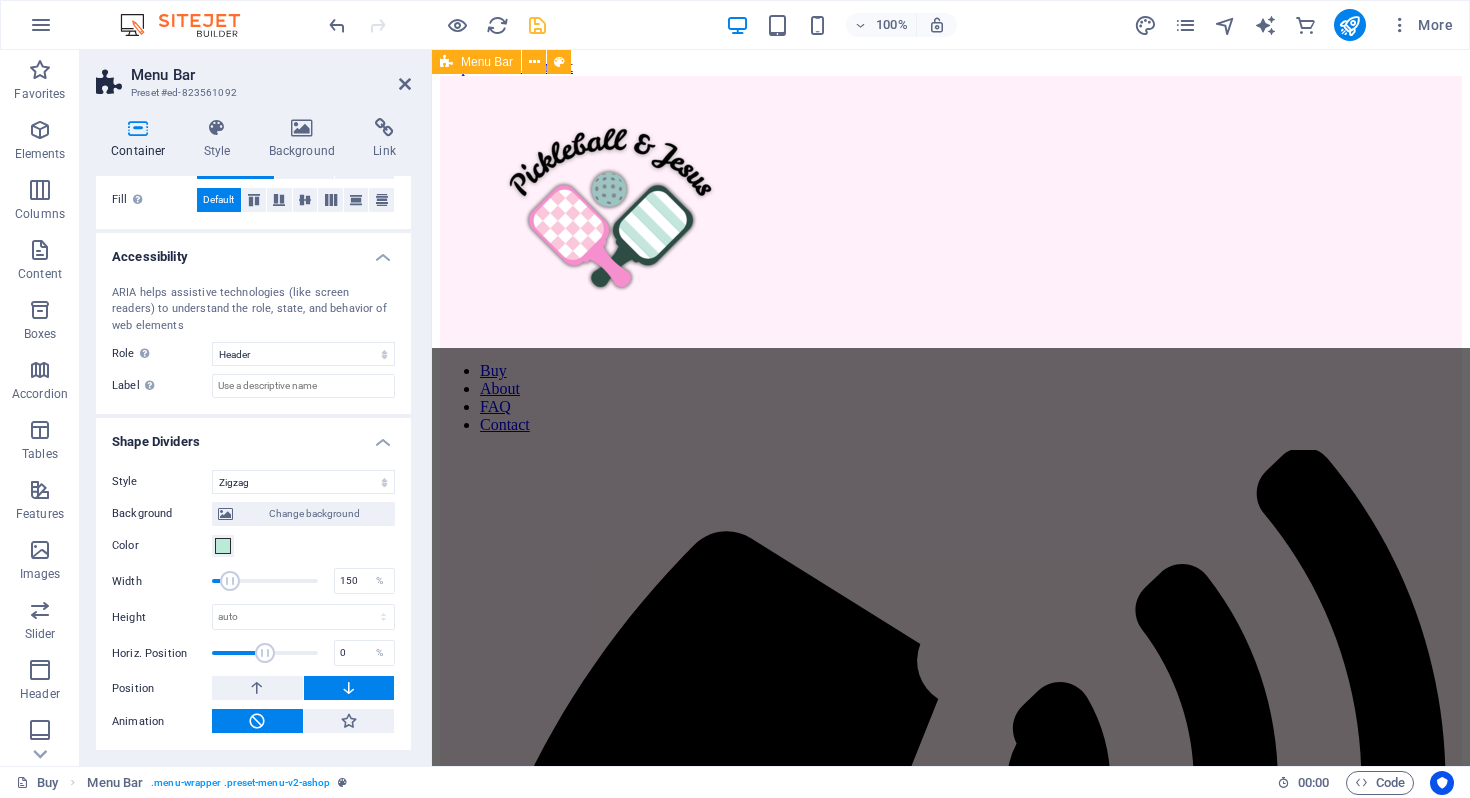 drag, startPoint x: 213, startPoint y: 578, endPoint x: 229, endPoint y: 580, distance: 16.124516 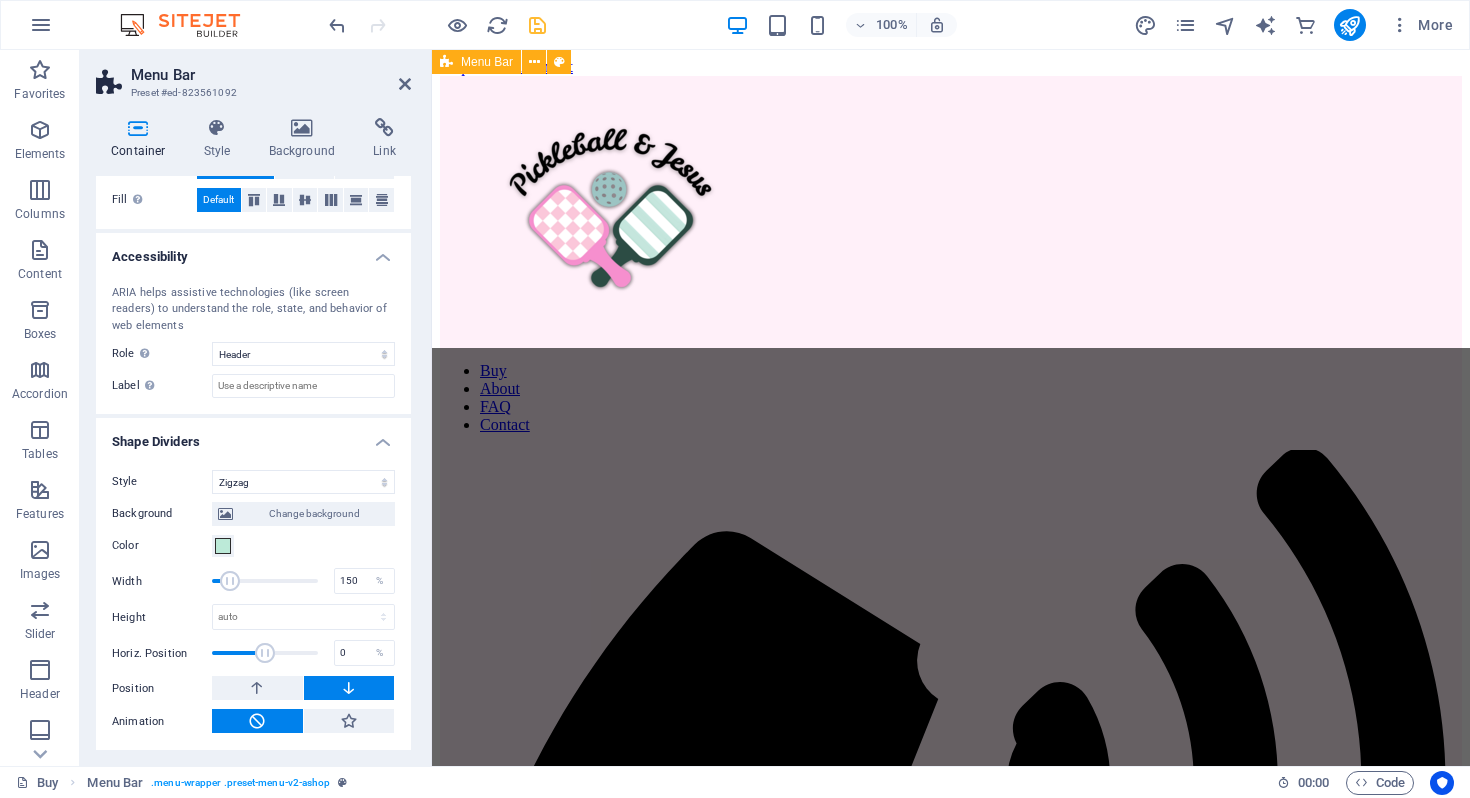 click at bounding box center (230, 581) 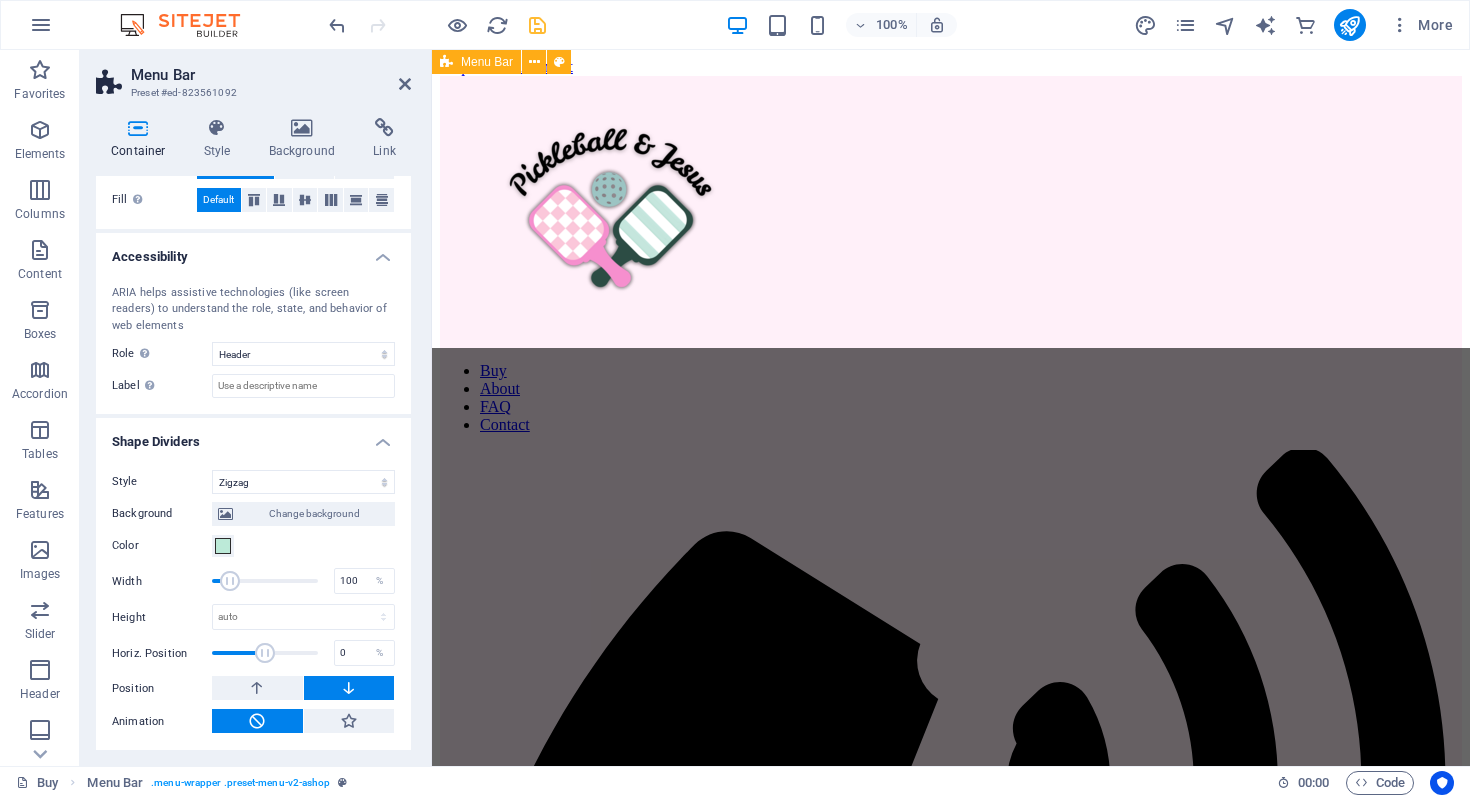 drag, startPoint x: 229, startPoint y: 580, endPoint x: 211, endPoint y: 577, distance: 18.248287 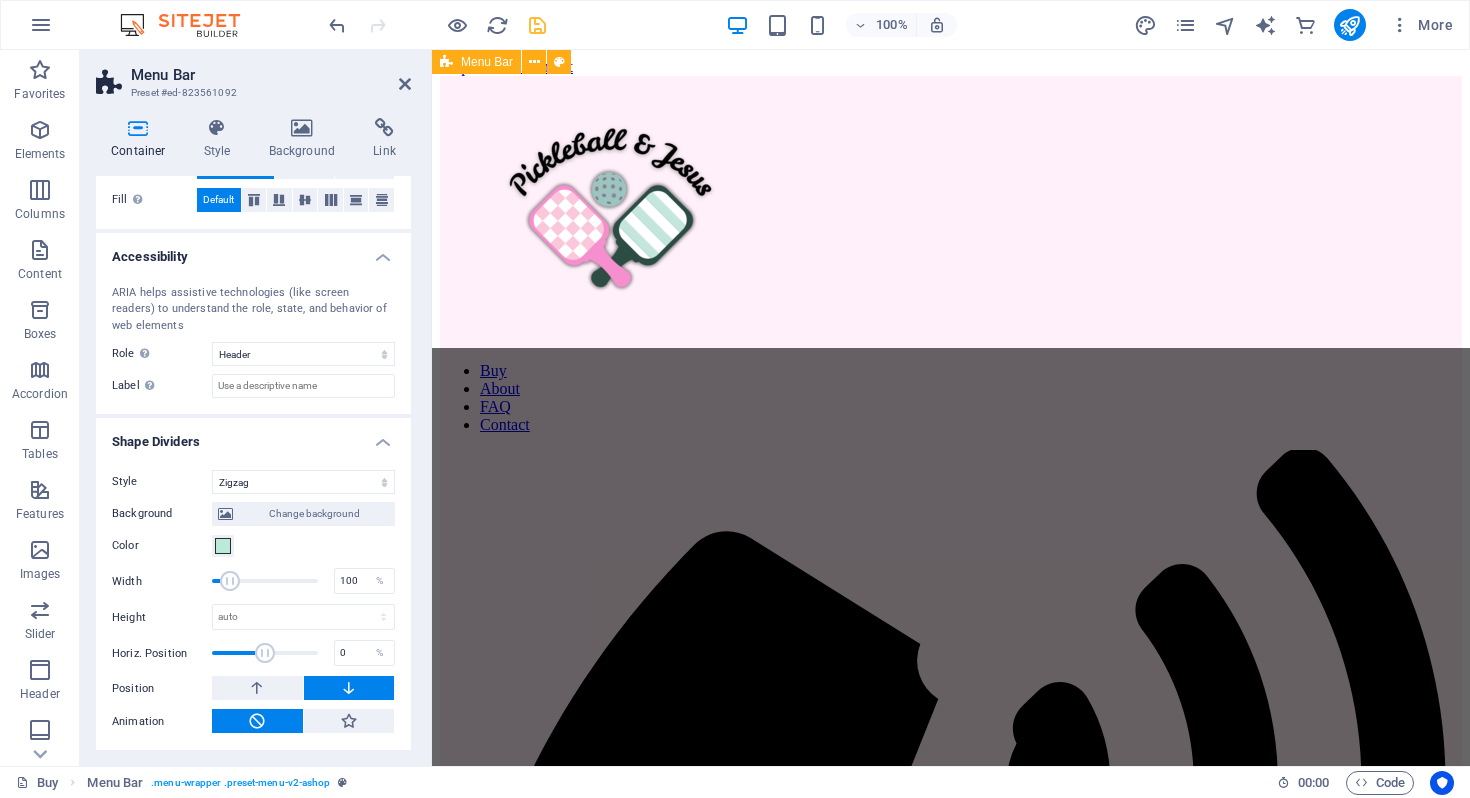 click at bounding box center [230, 581] 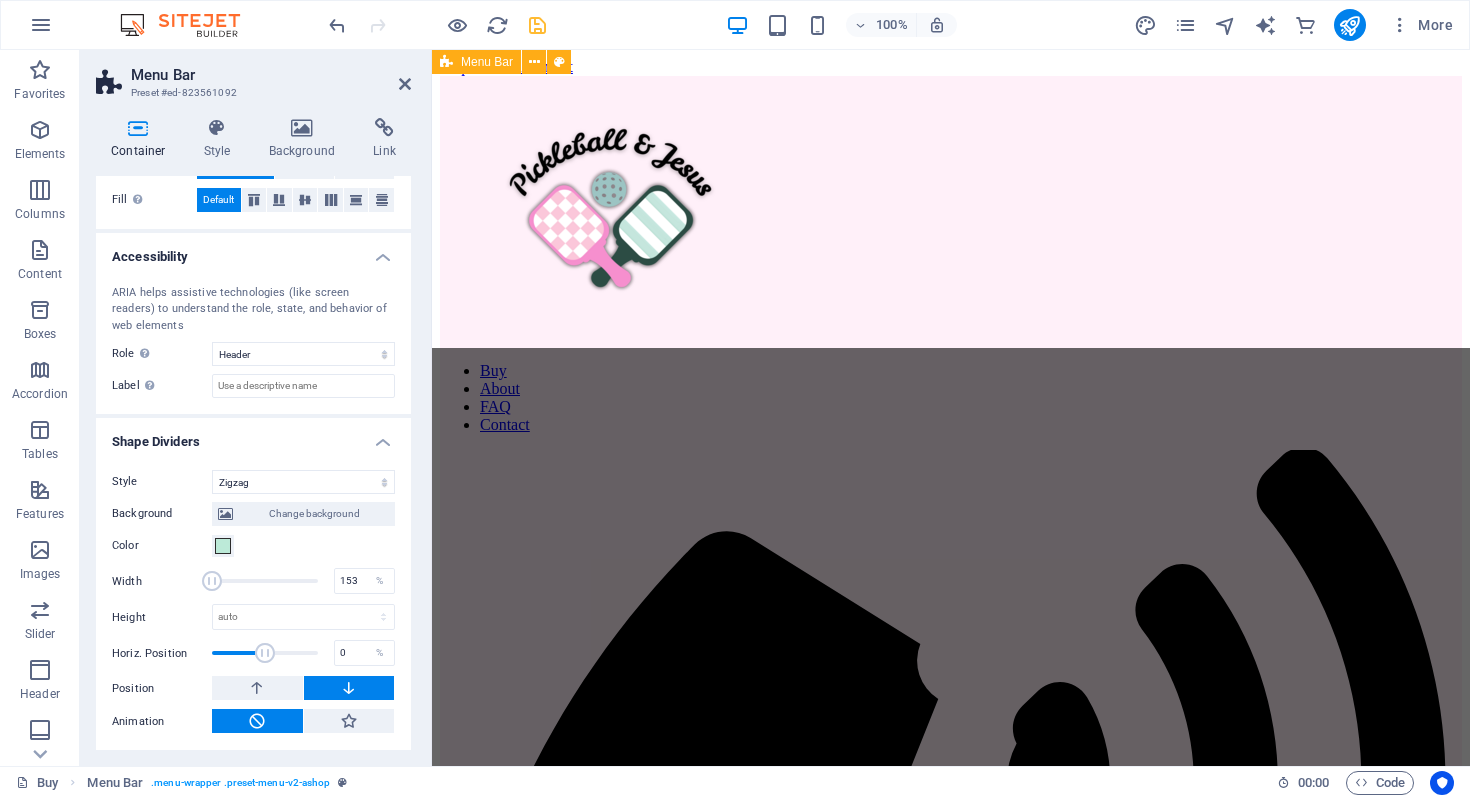 type on "156" 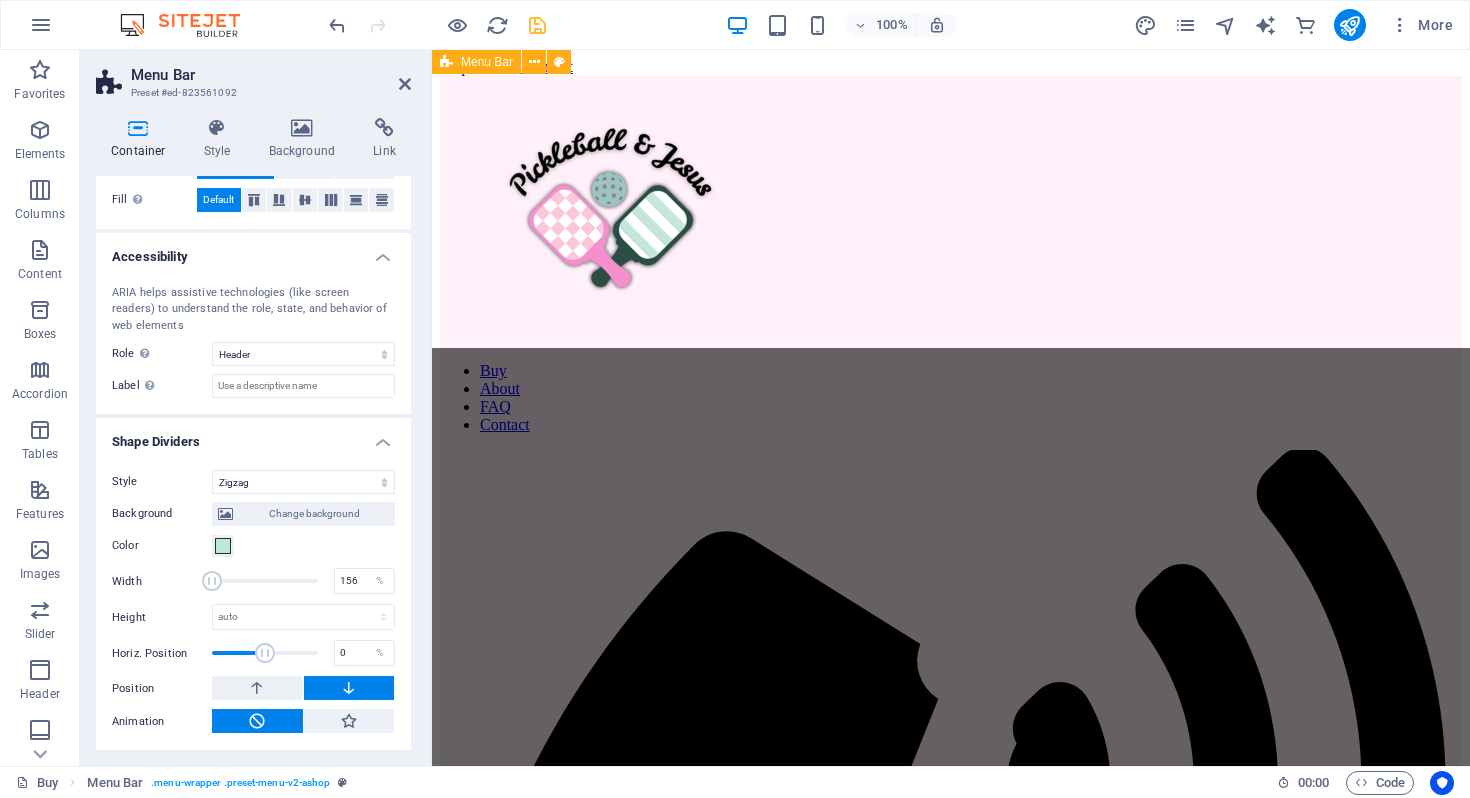 drag, startPoint x: 211, startPoint y: 577, endPoint x: 231, endPoint y: 577, distance: 20 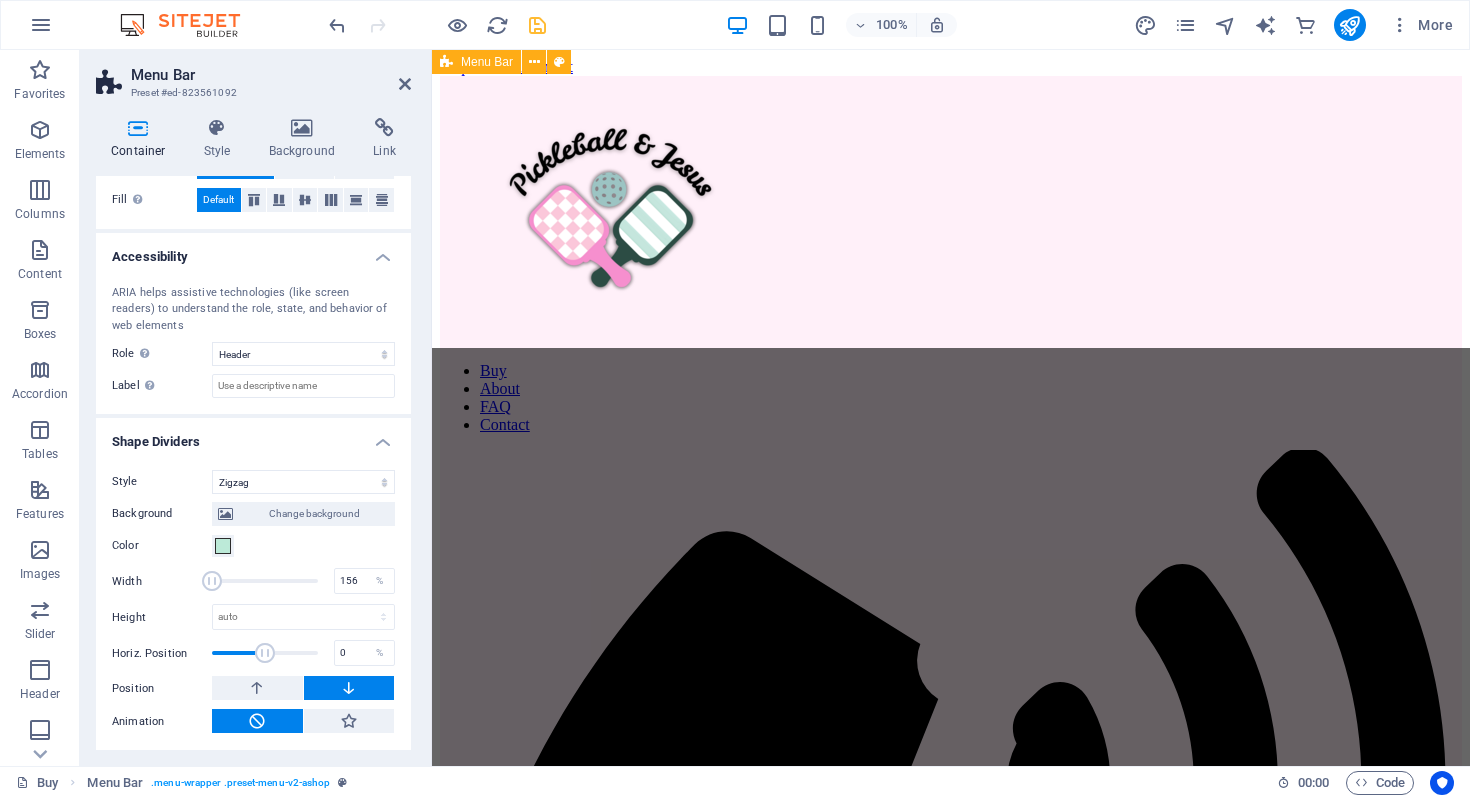 click at bounding box center (212, 581) 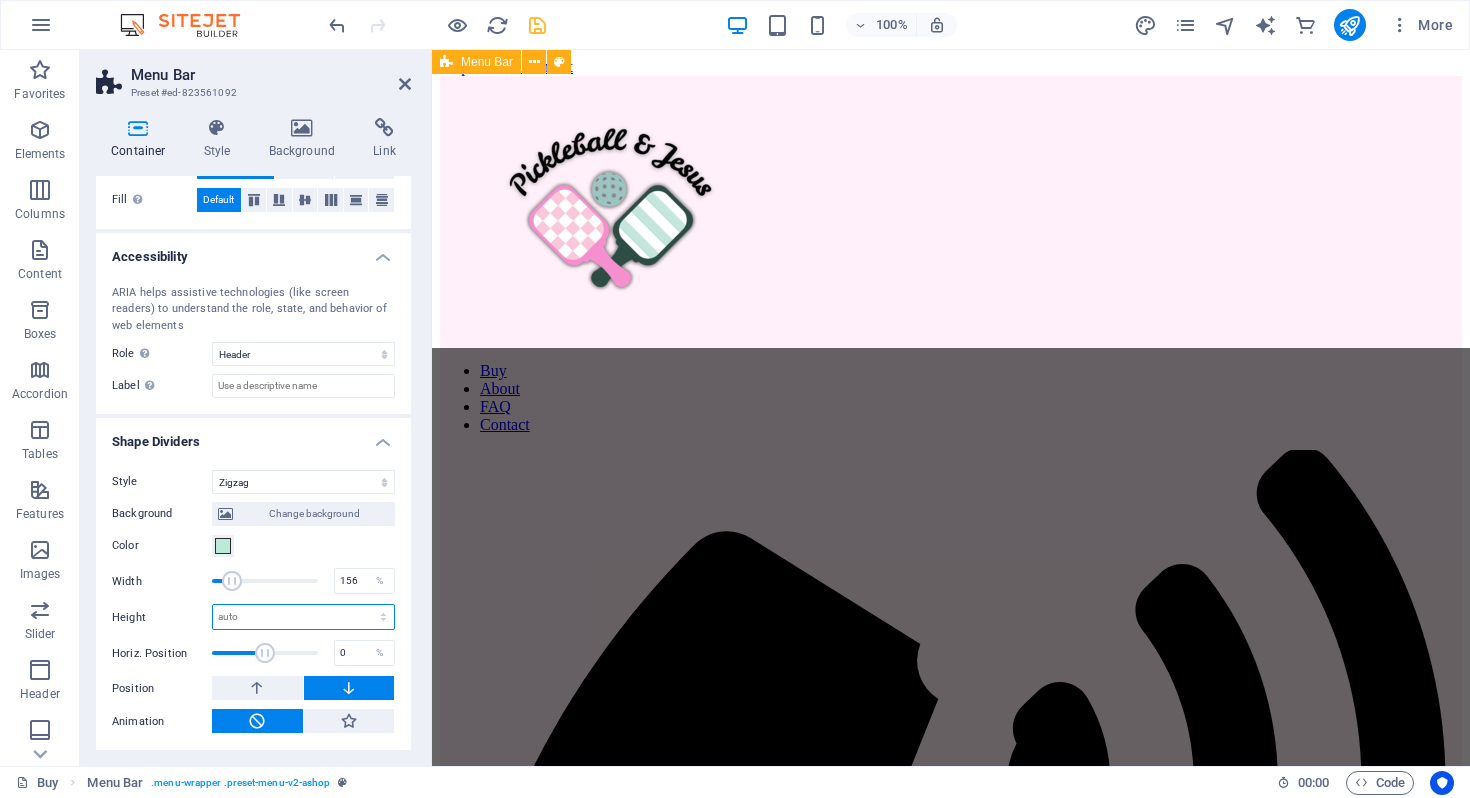 click on "auto px rem em vh vw" at bounding box center (303, 617) 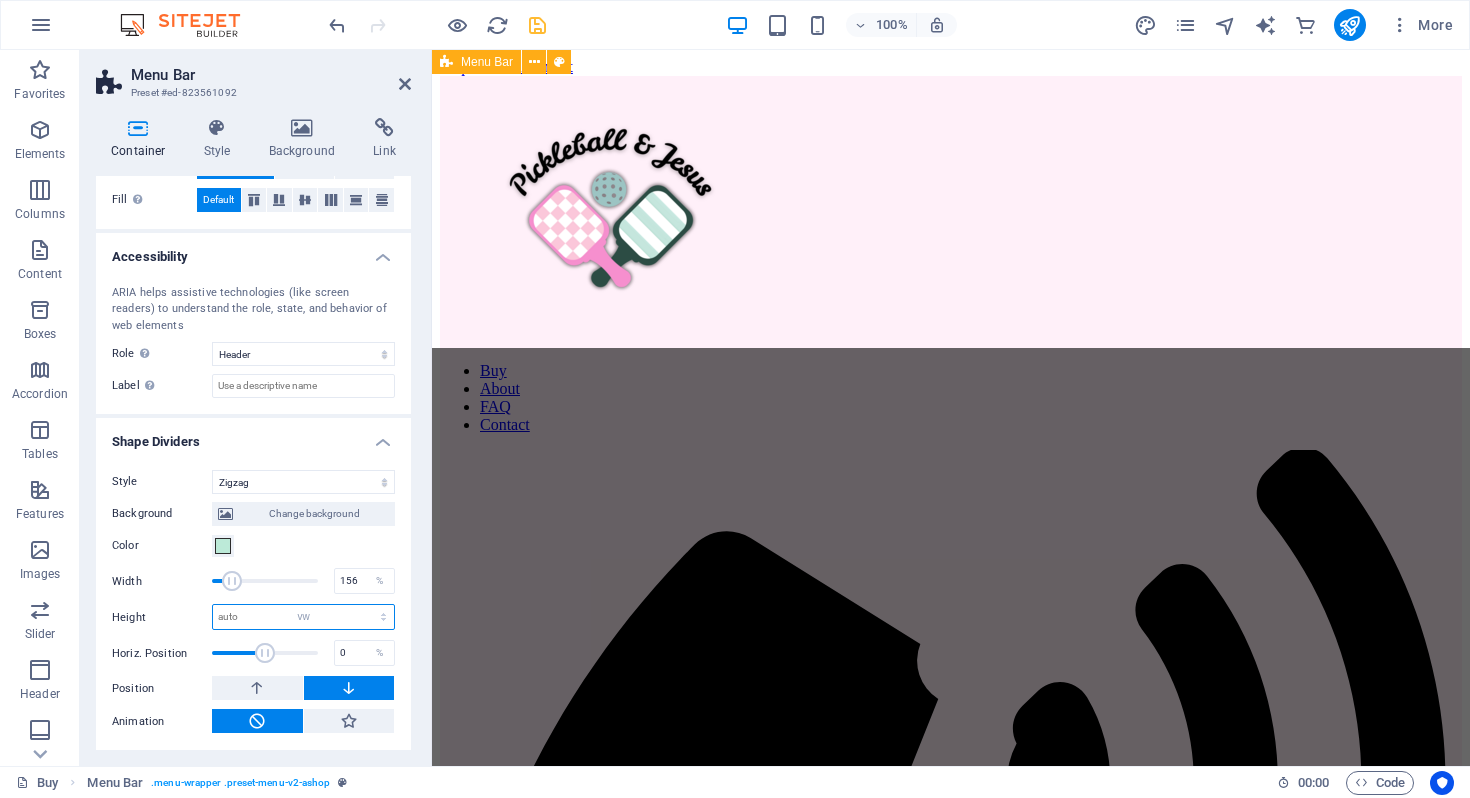 type on "11.1" 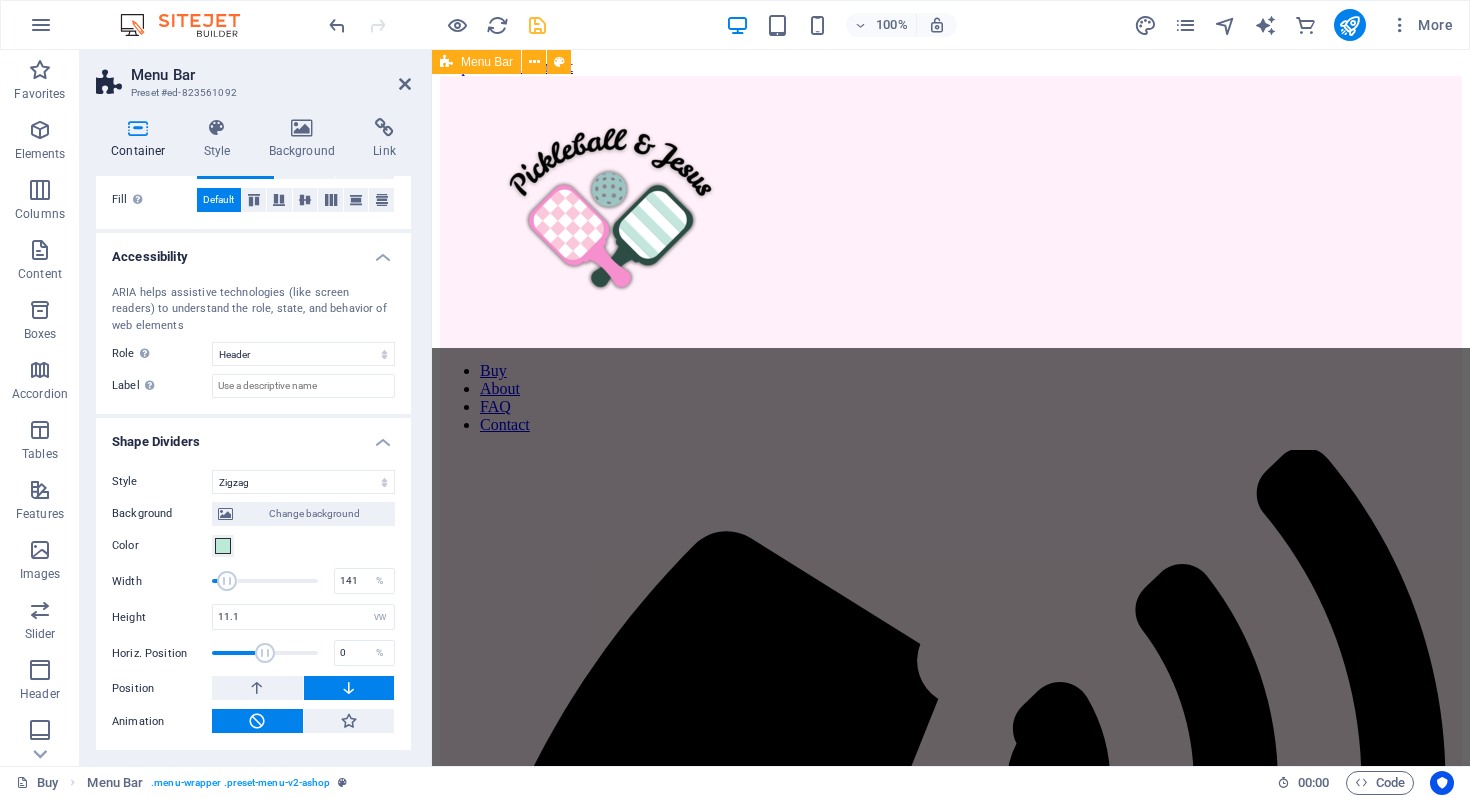 click at bounding box center [228, 581] 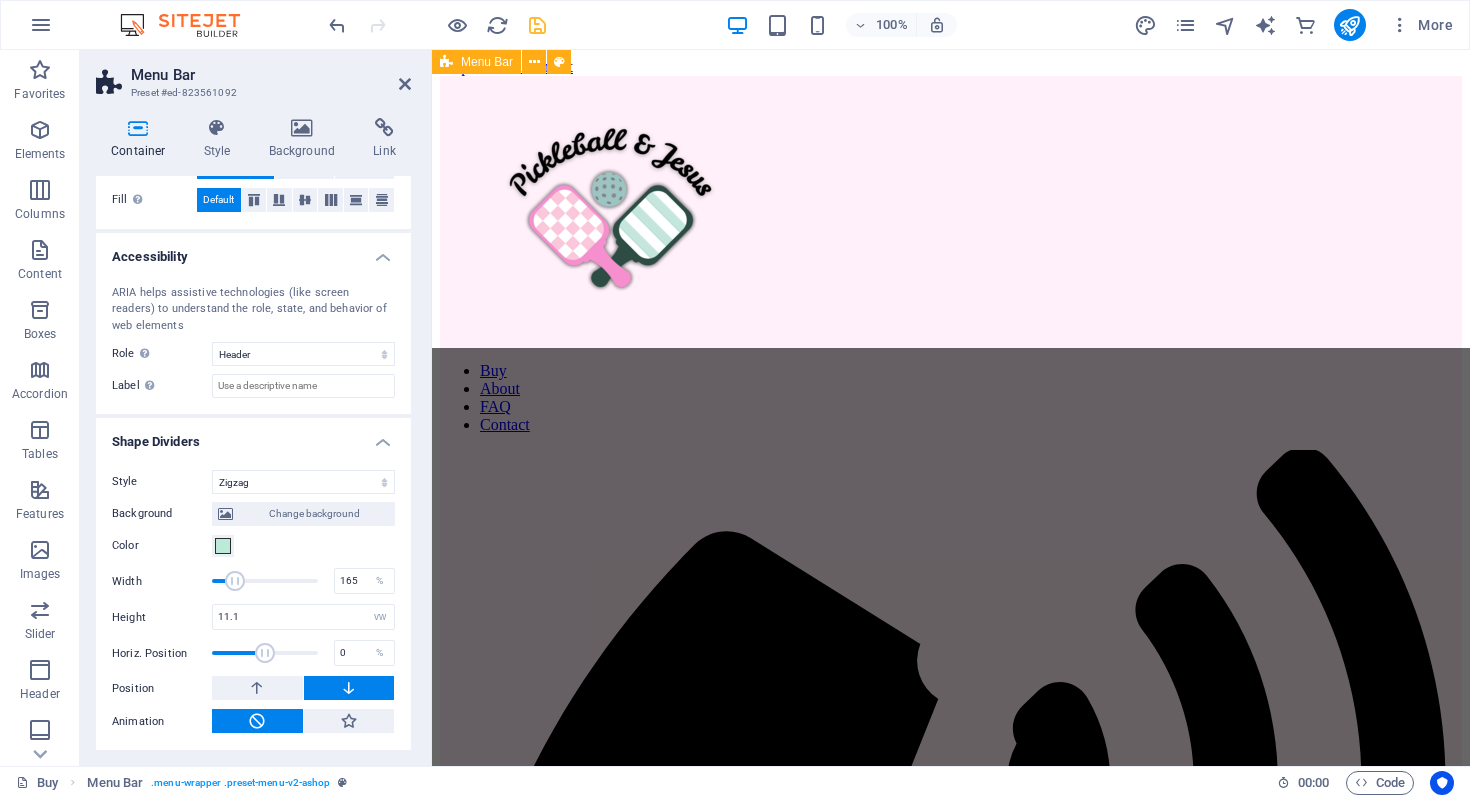 click at bounding box center [235, 581] 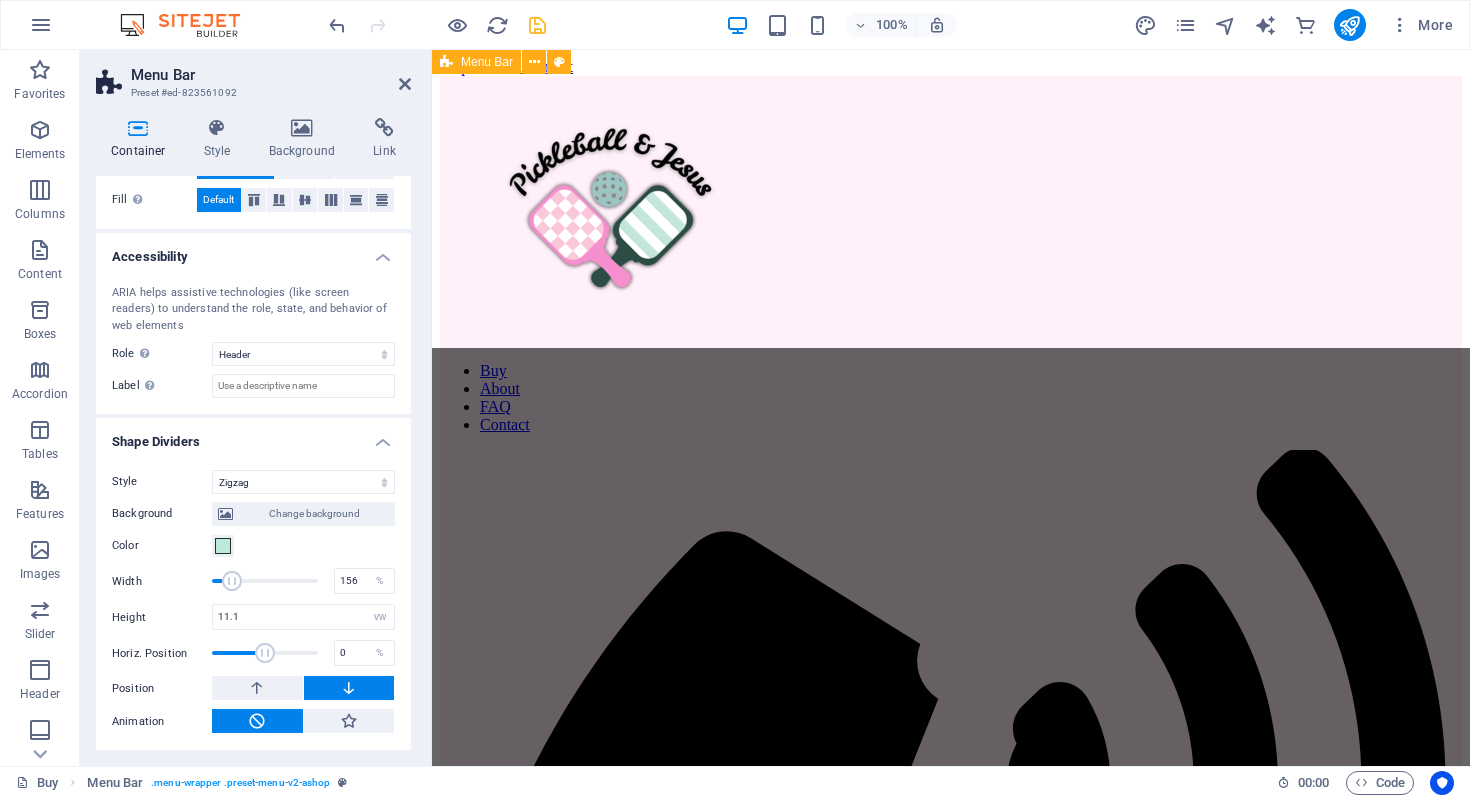 type on "153" 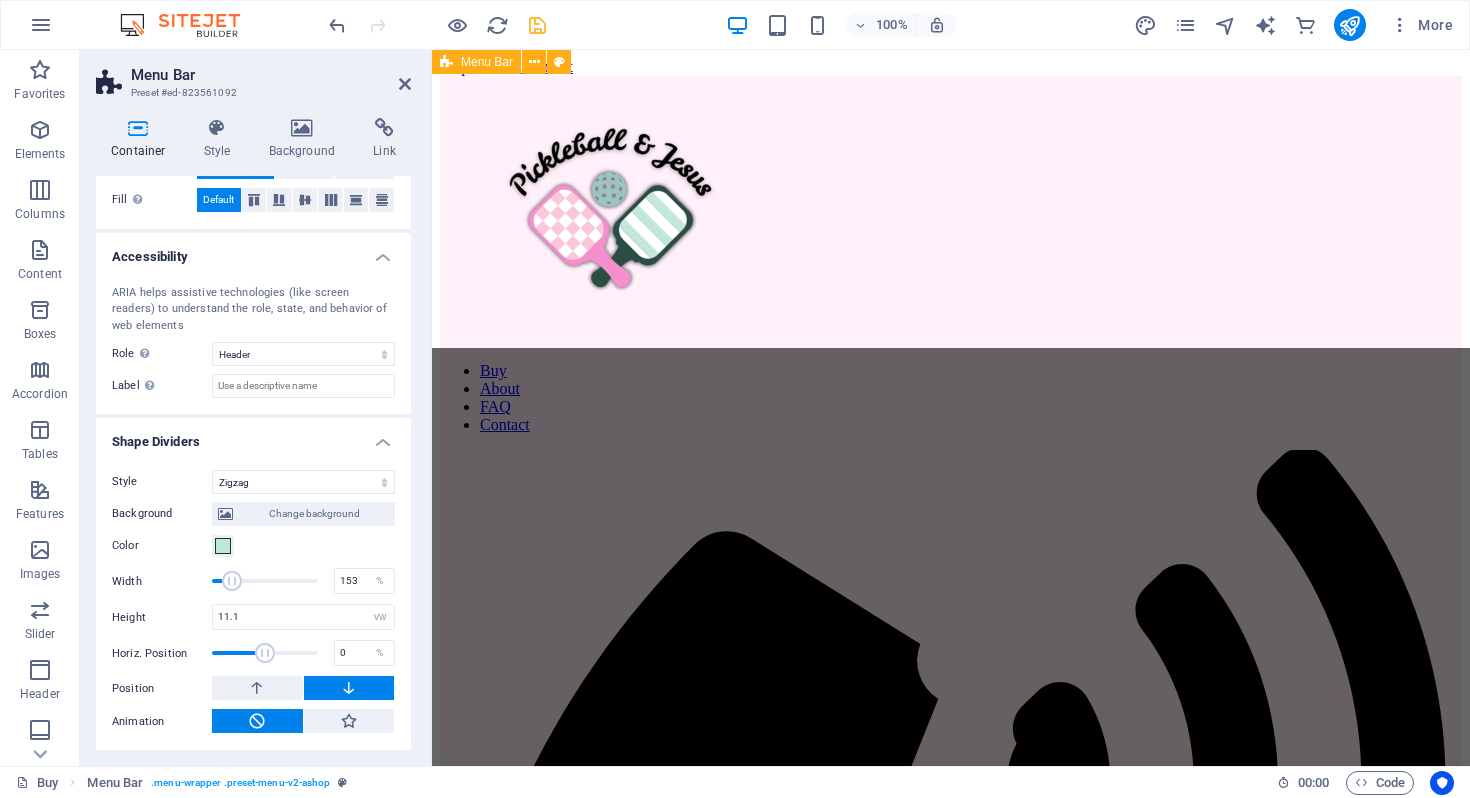 click at bounding box center [232, 581] 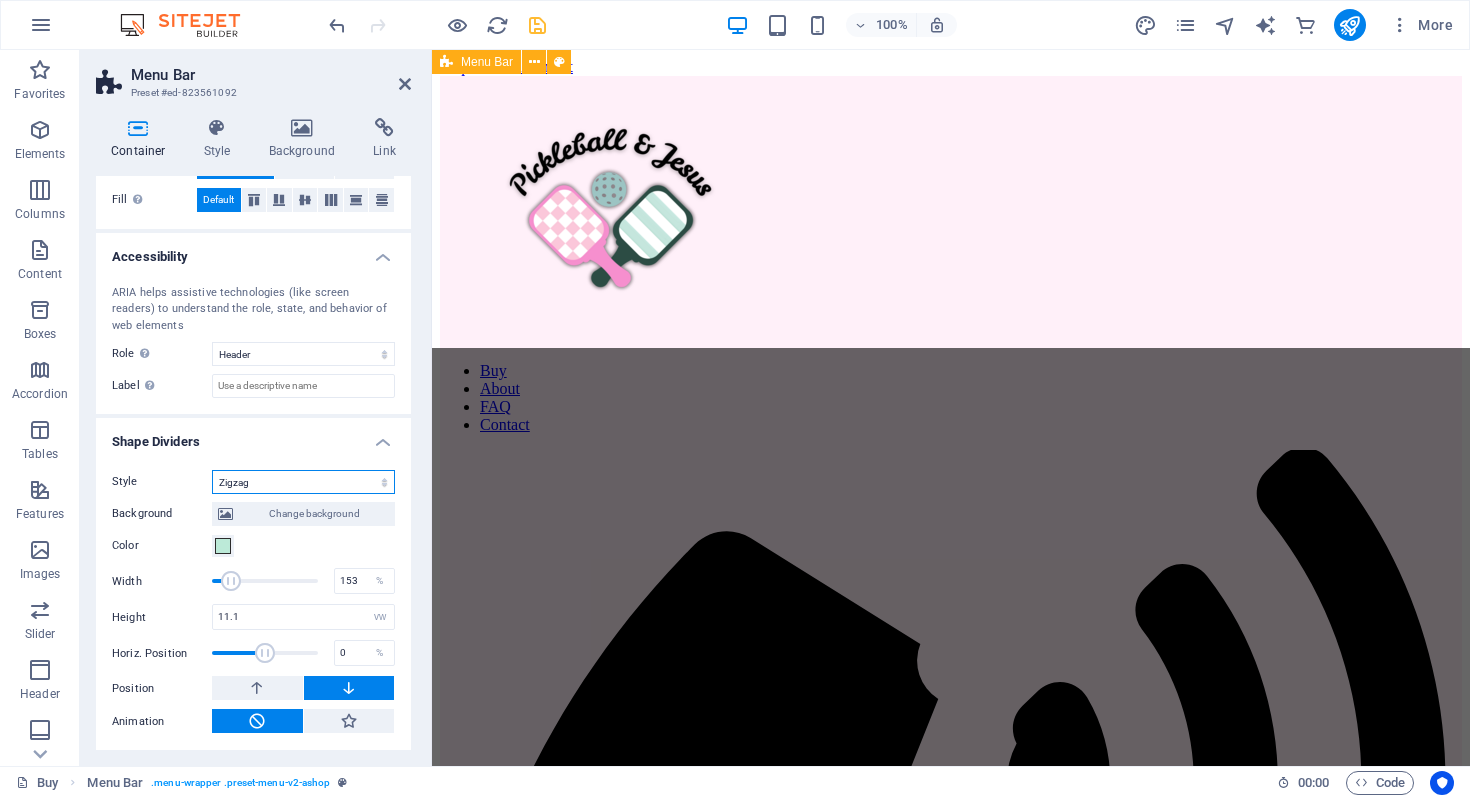 click on "None Triangle Square Diagonal Polygon 1 Polygon 2 Zigzag Multiple Zigzags Waves Multiple Waves Half Circle Circle Circle Shadow Blocks Hexagons Clouds Multiple Clouds Fan Pyramids Book Paint Drip Fire Shredded Paper Arrow" at bounding box center (303, 482) 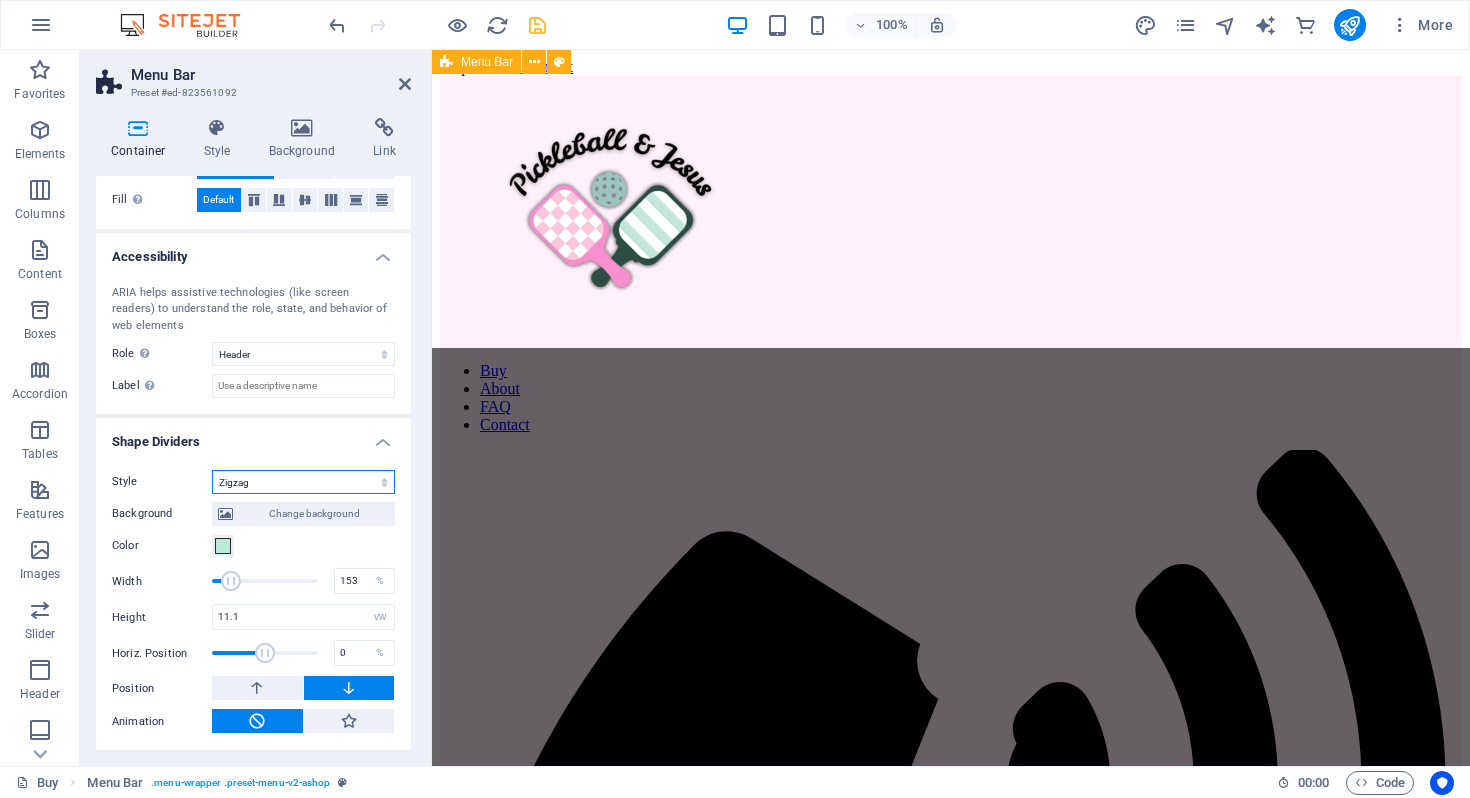 select on "none" 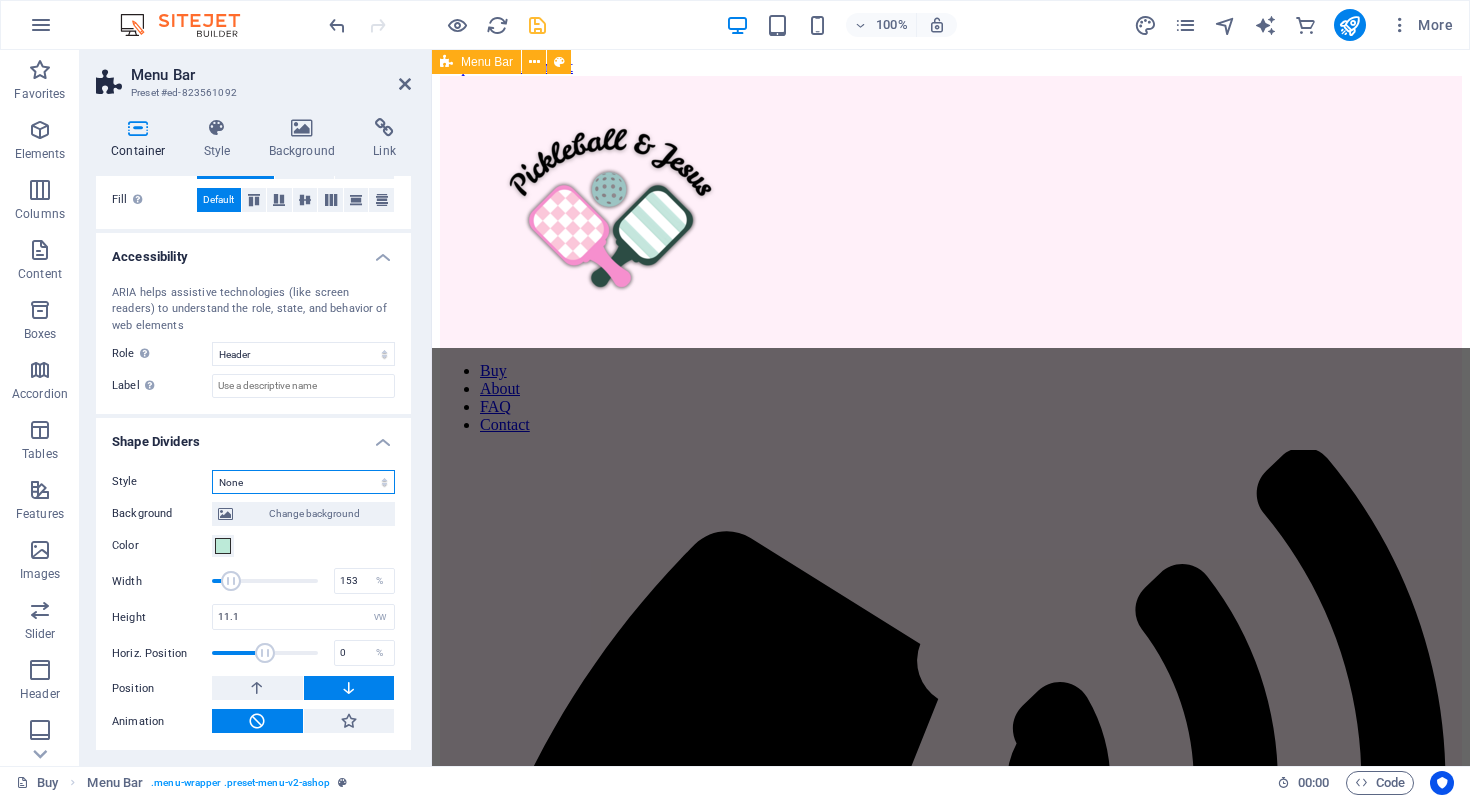 scroll, scrollTop: 201, scrollLeft: 0, axis: vertical 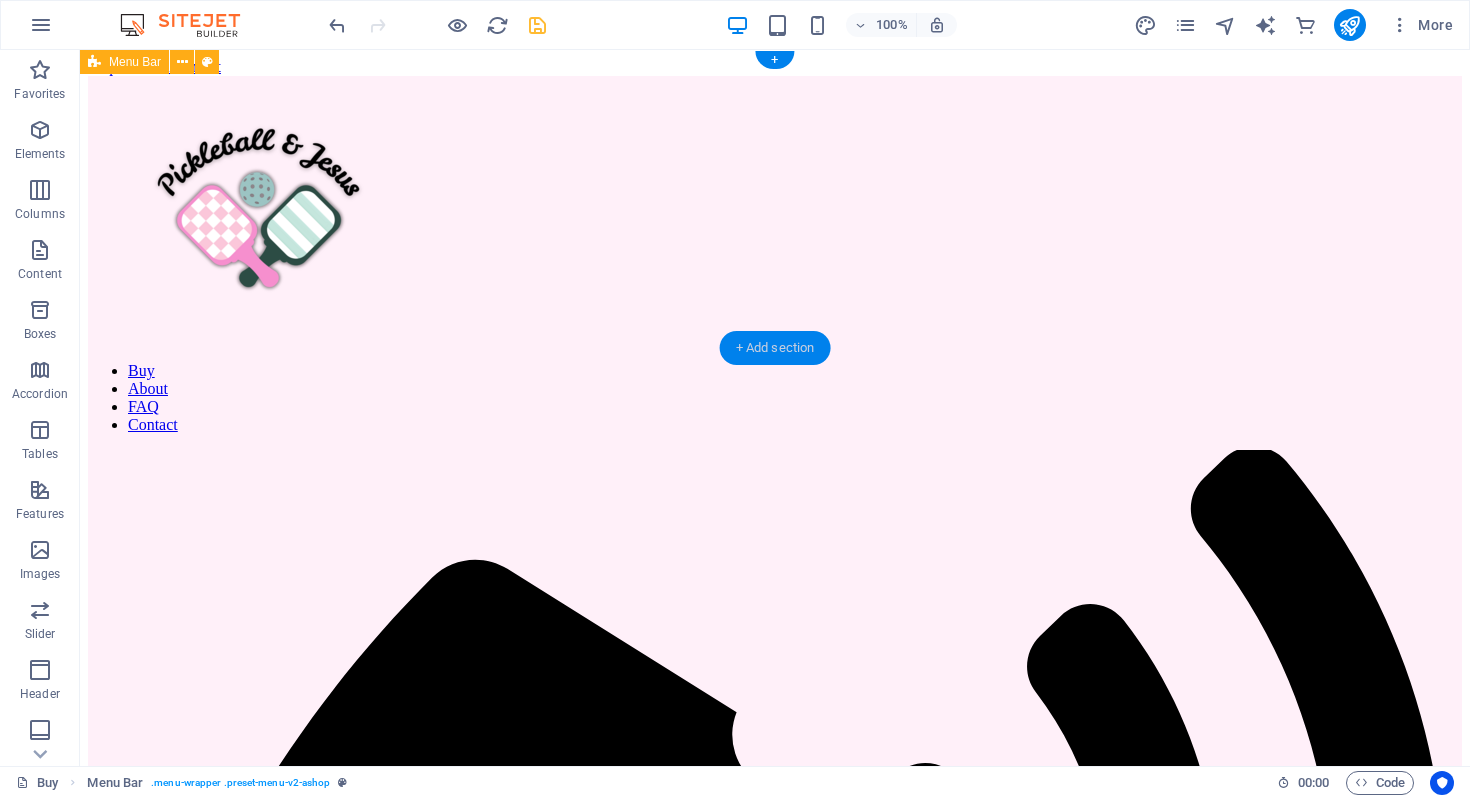click on "+ Add section" at bounding box center [775, 348] 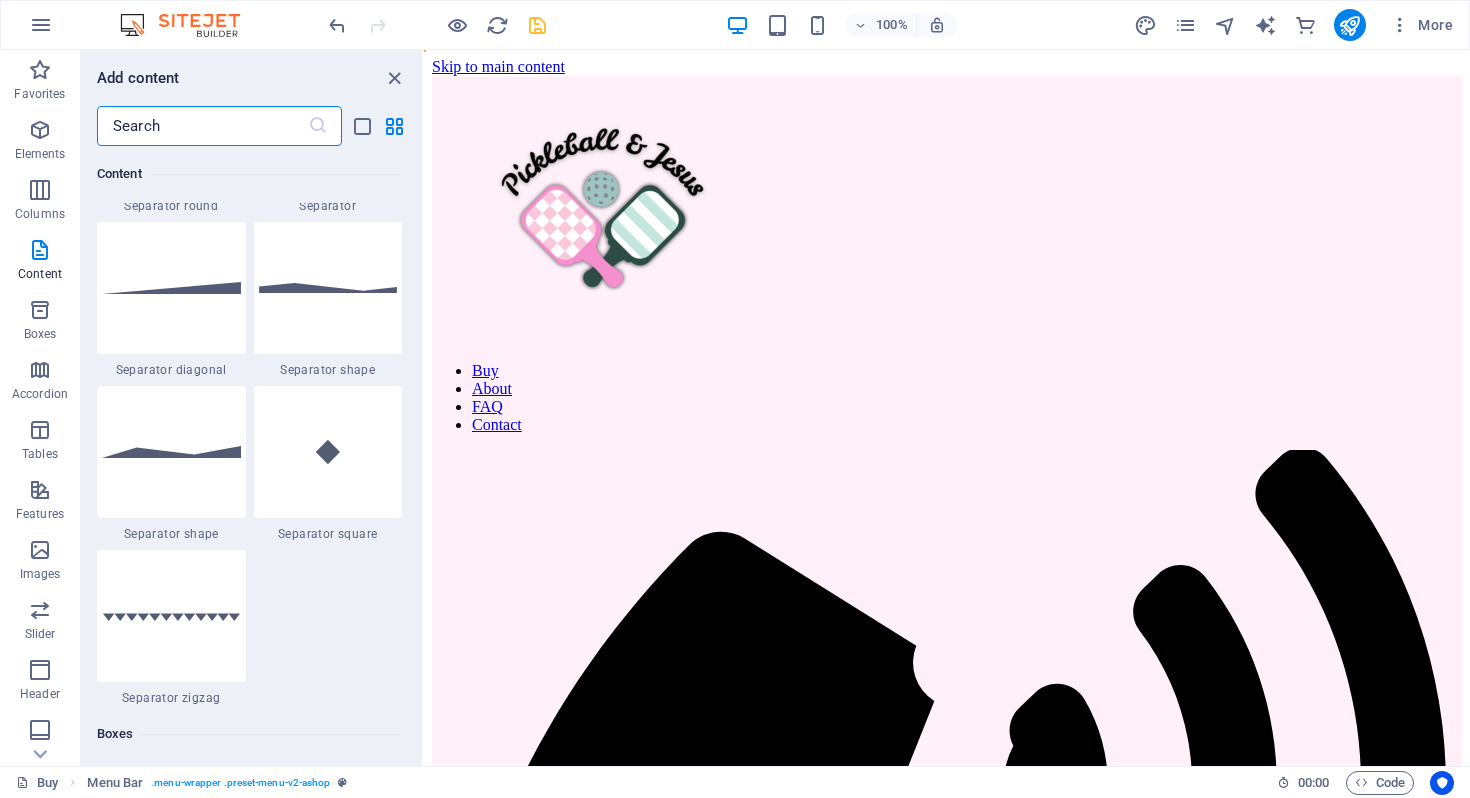 scroll, scrollTop: 4955, scrollLeft: 0, axis: vertical 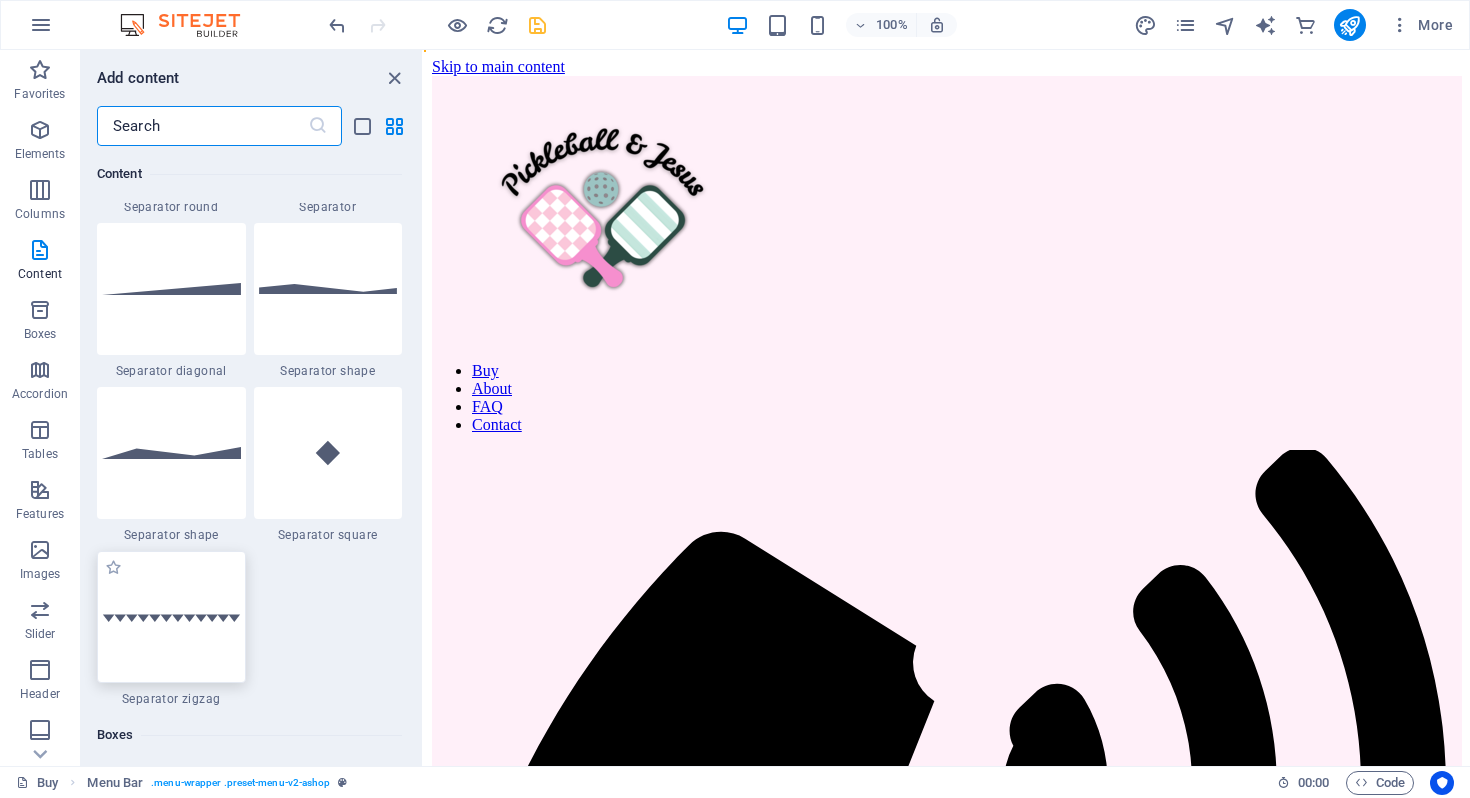 click at bounding box center [171, 617] 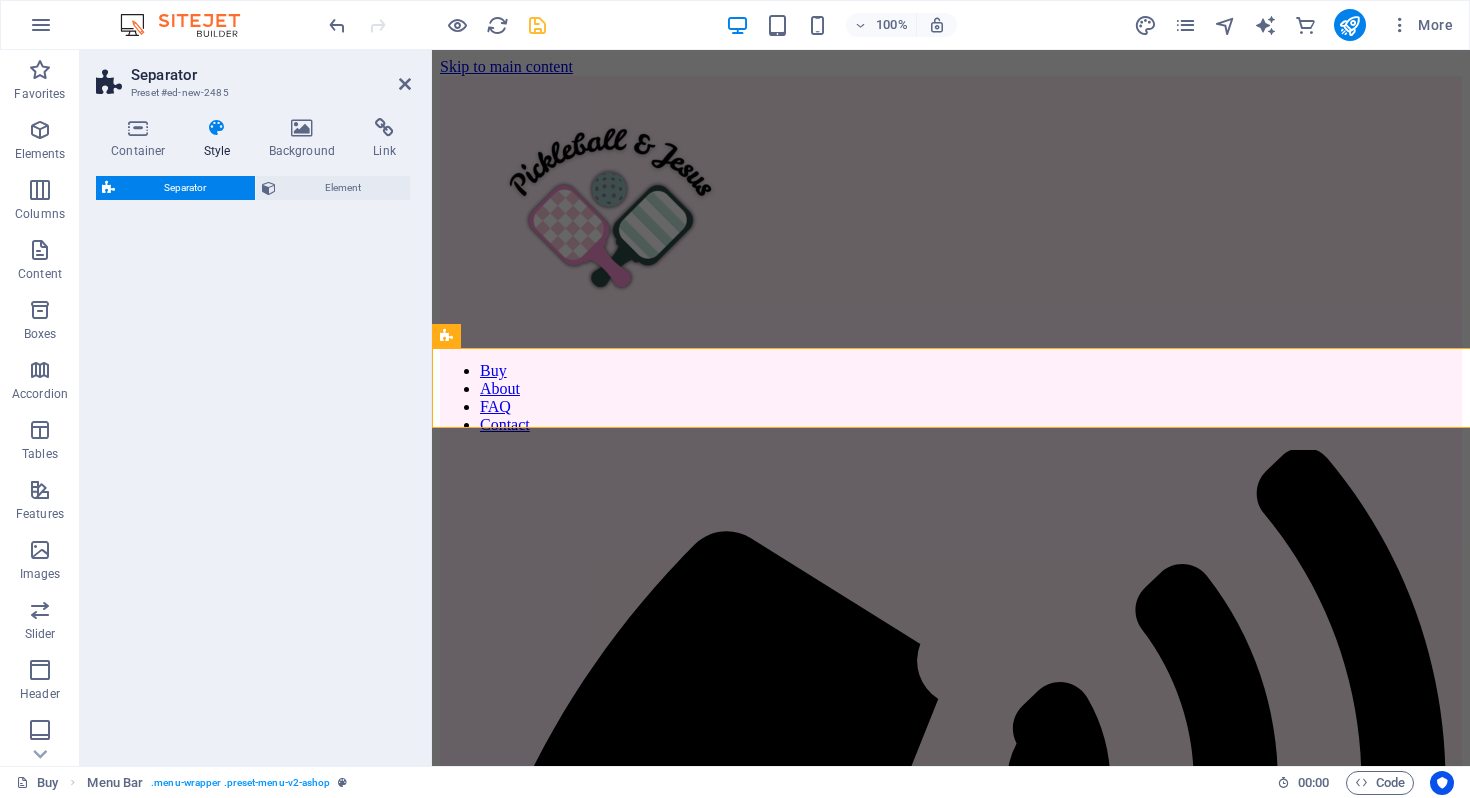 select on "rem" 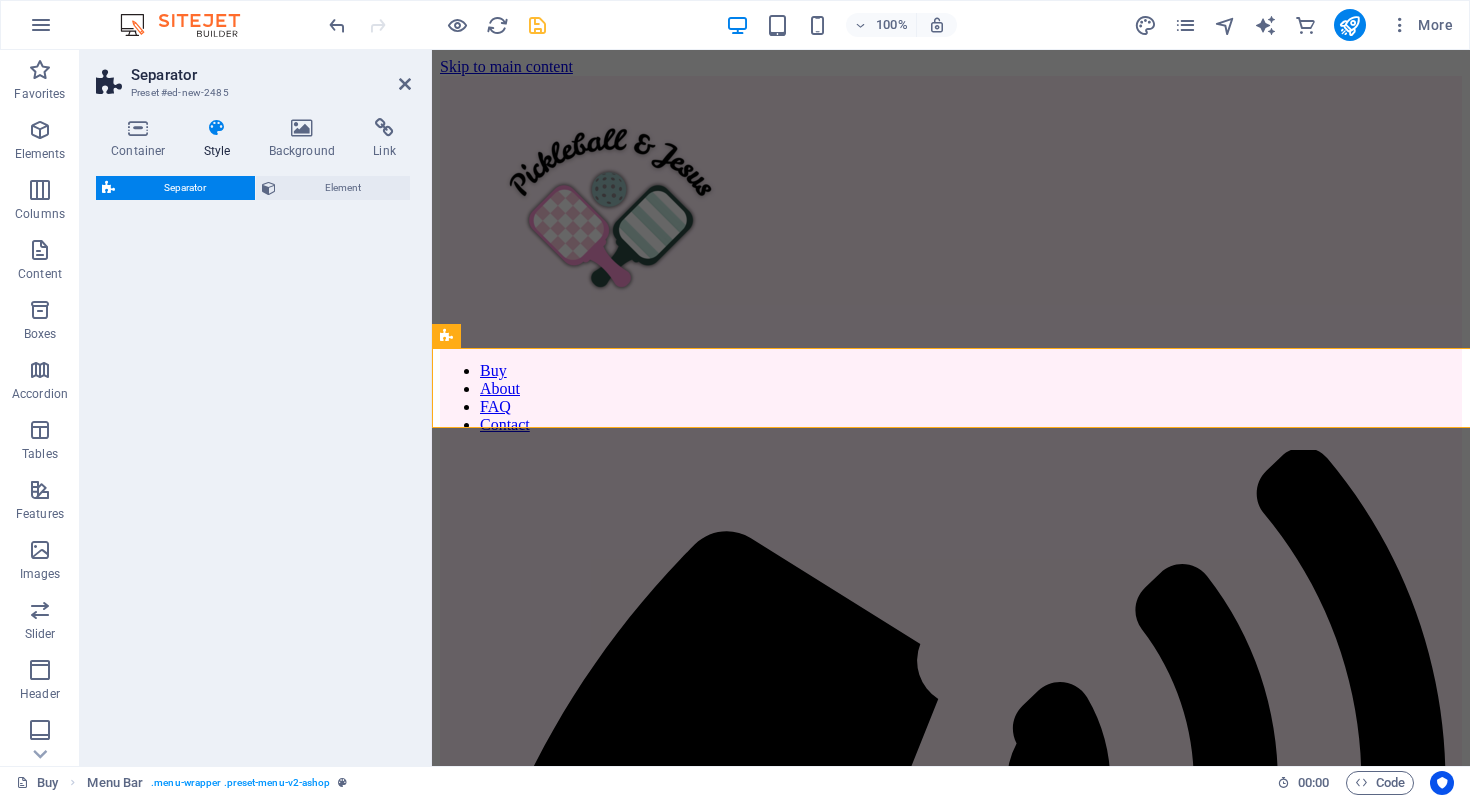 select on "preset-separator-v3-zigzag" 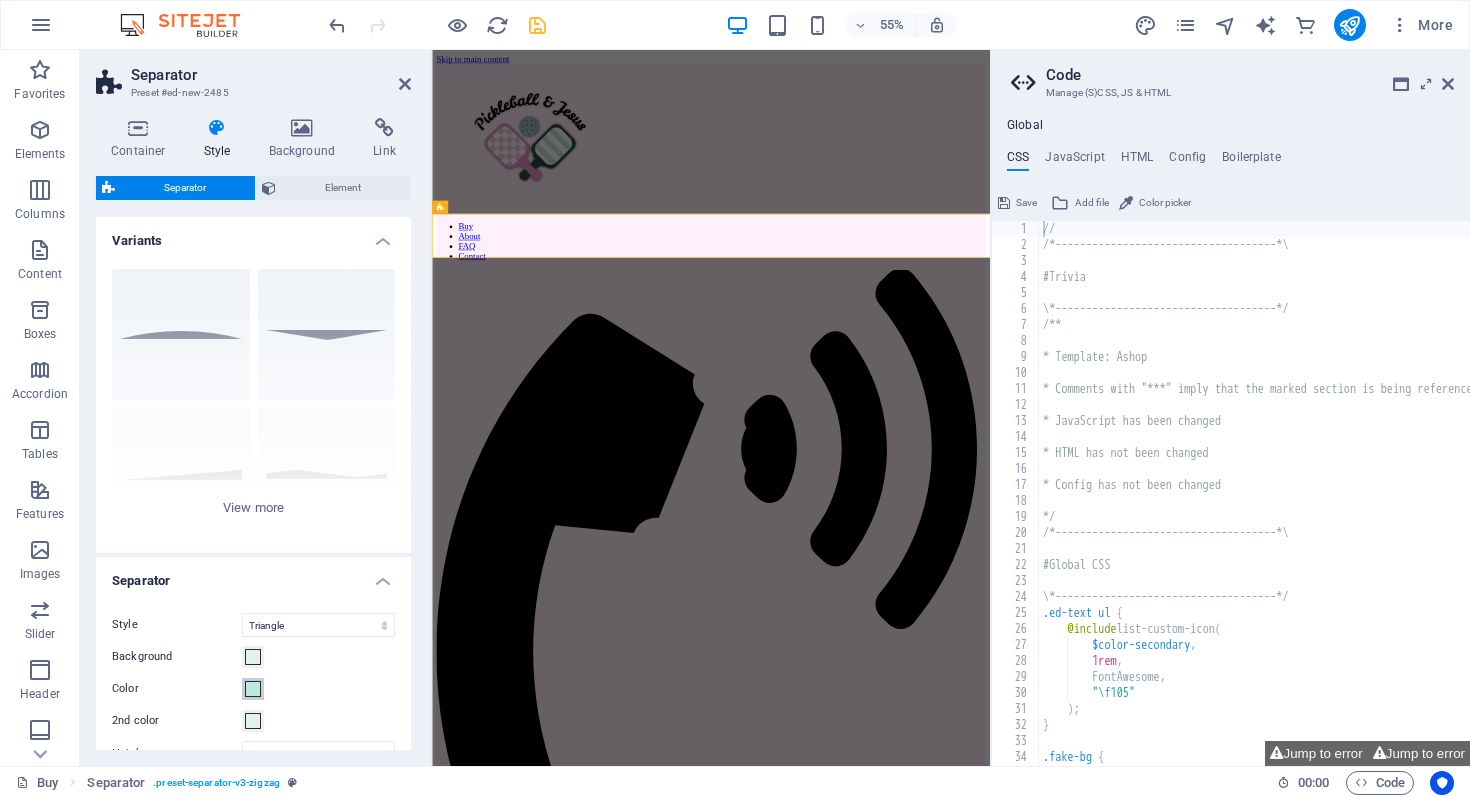 click at bounding box center (253, 689) 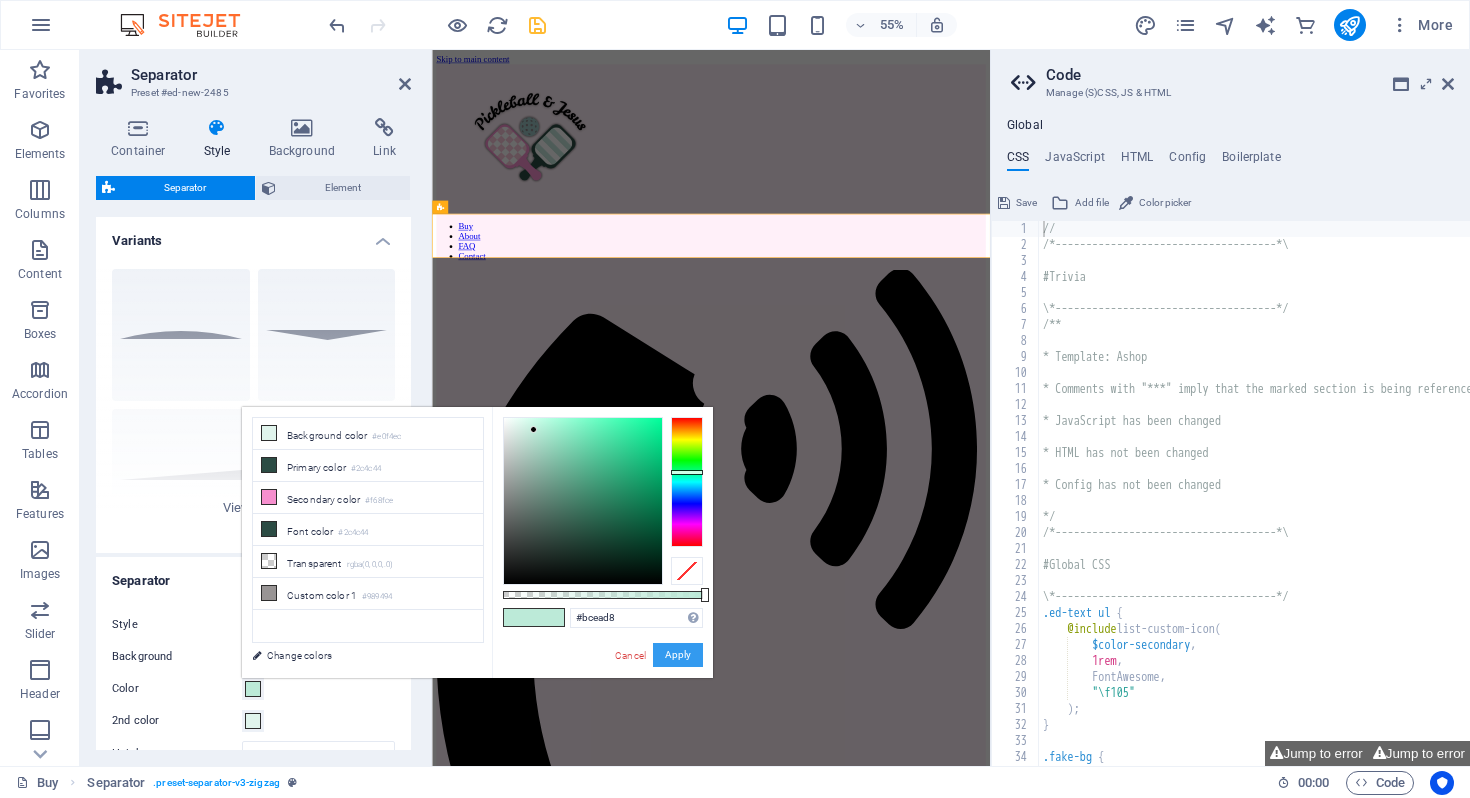 click on "Apply" at bounding box center (678, 655) 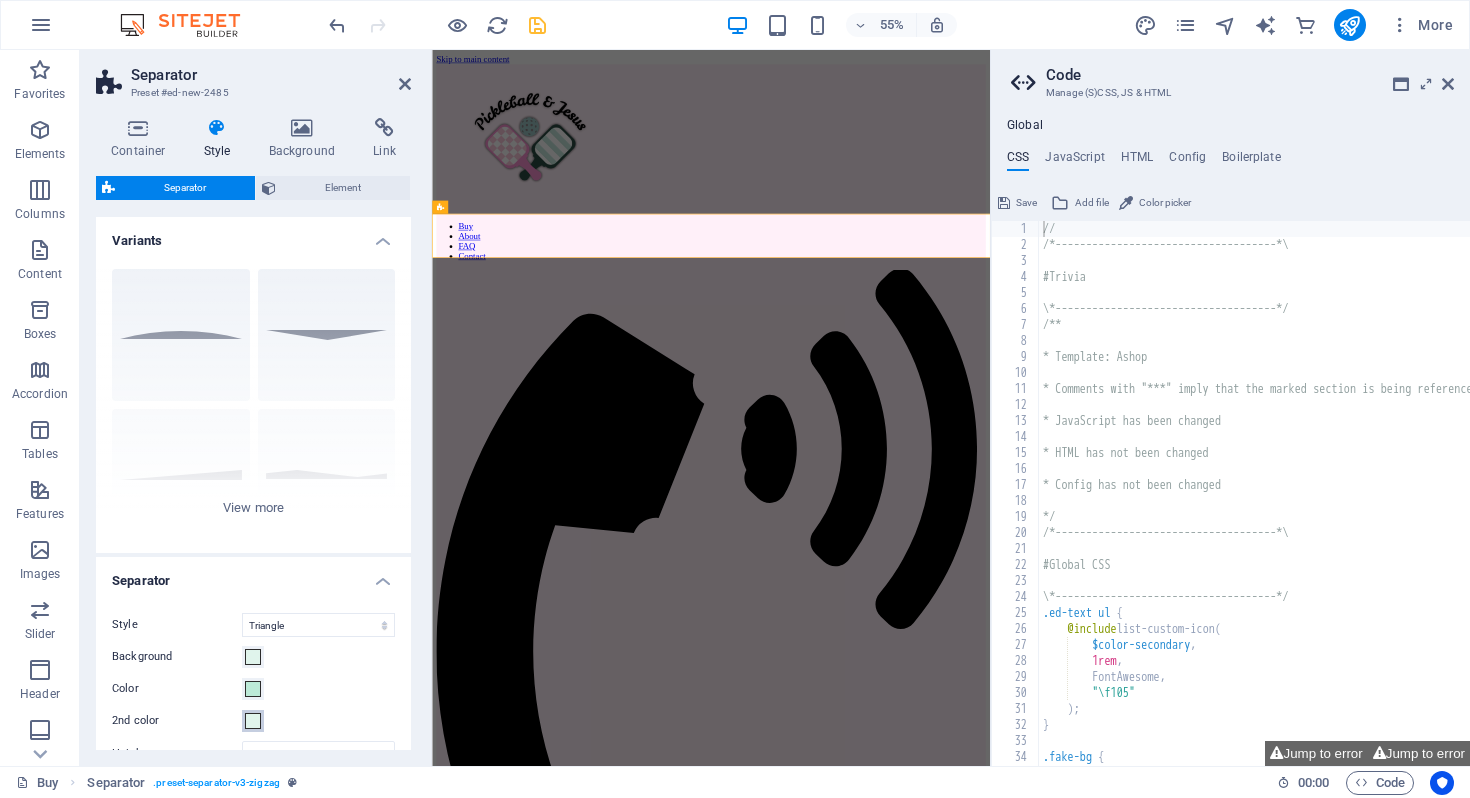 click at bounding box center [253, 721] 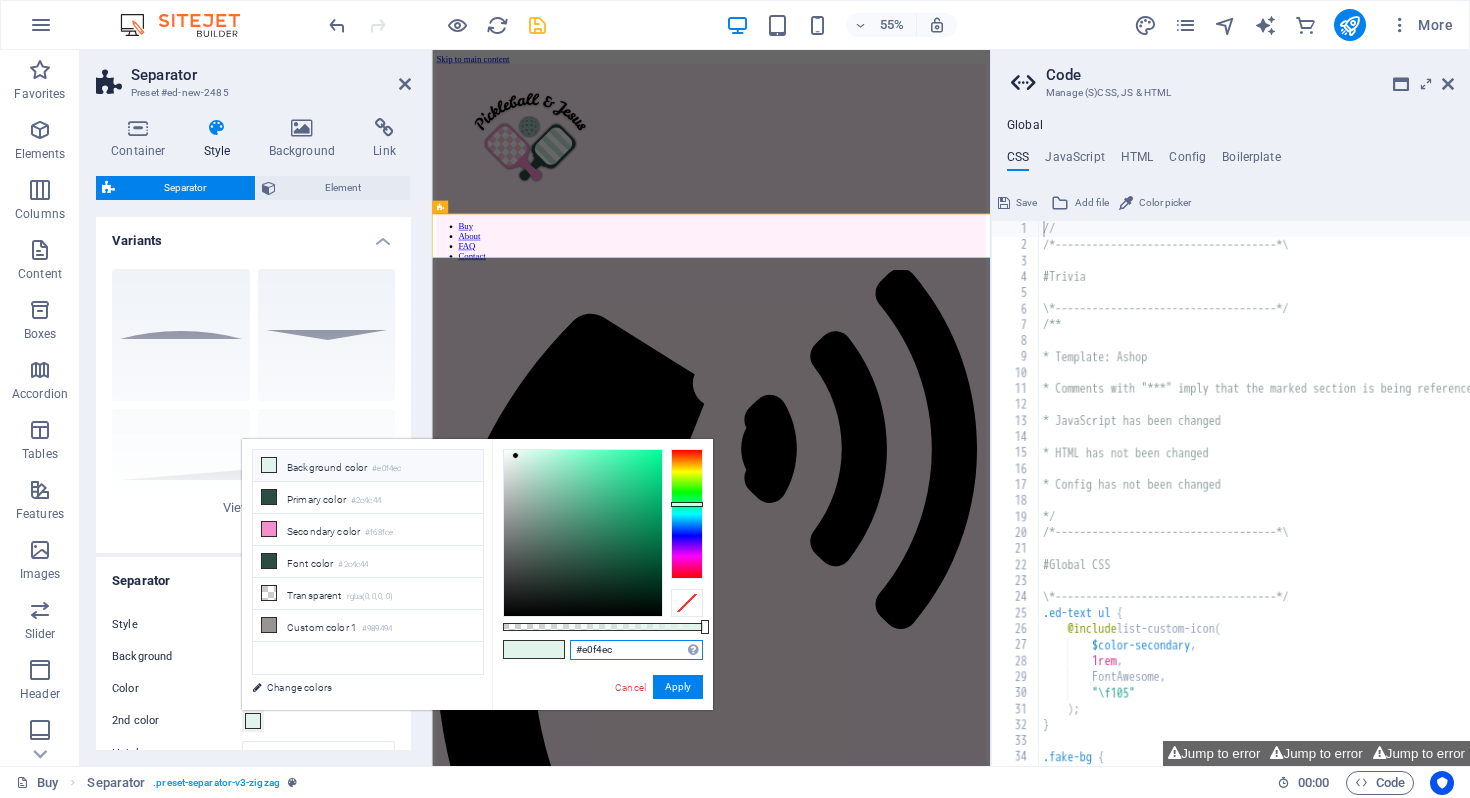 drag, startPoint x: 616, startPoint y: 647, endPoint x: 580, endPoint y: 647, distance: 36 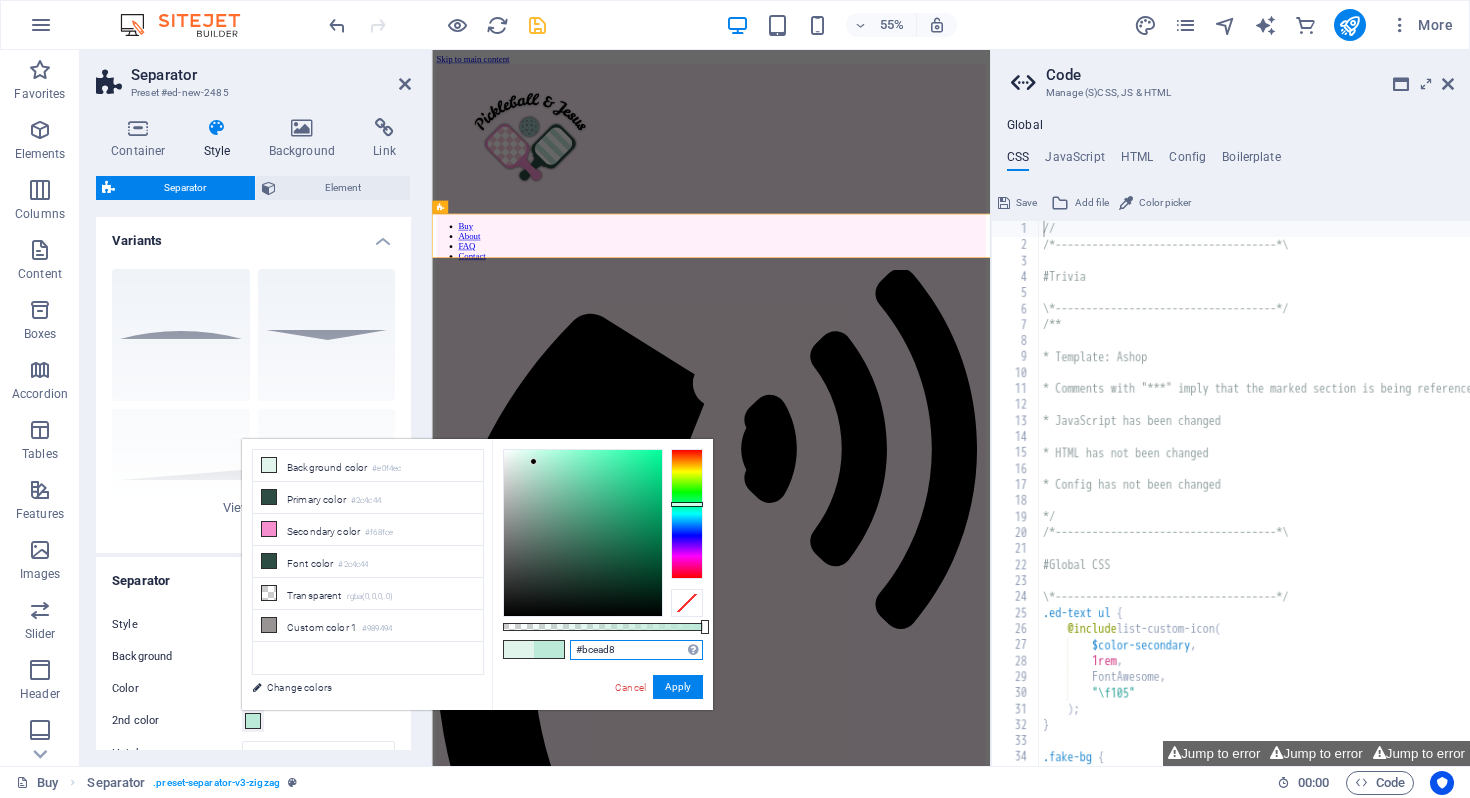type on "#bcead8" 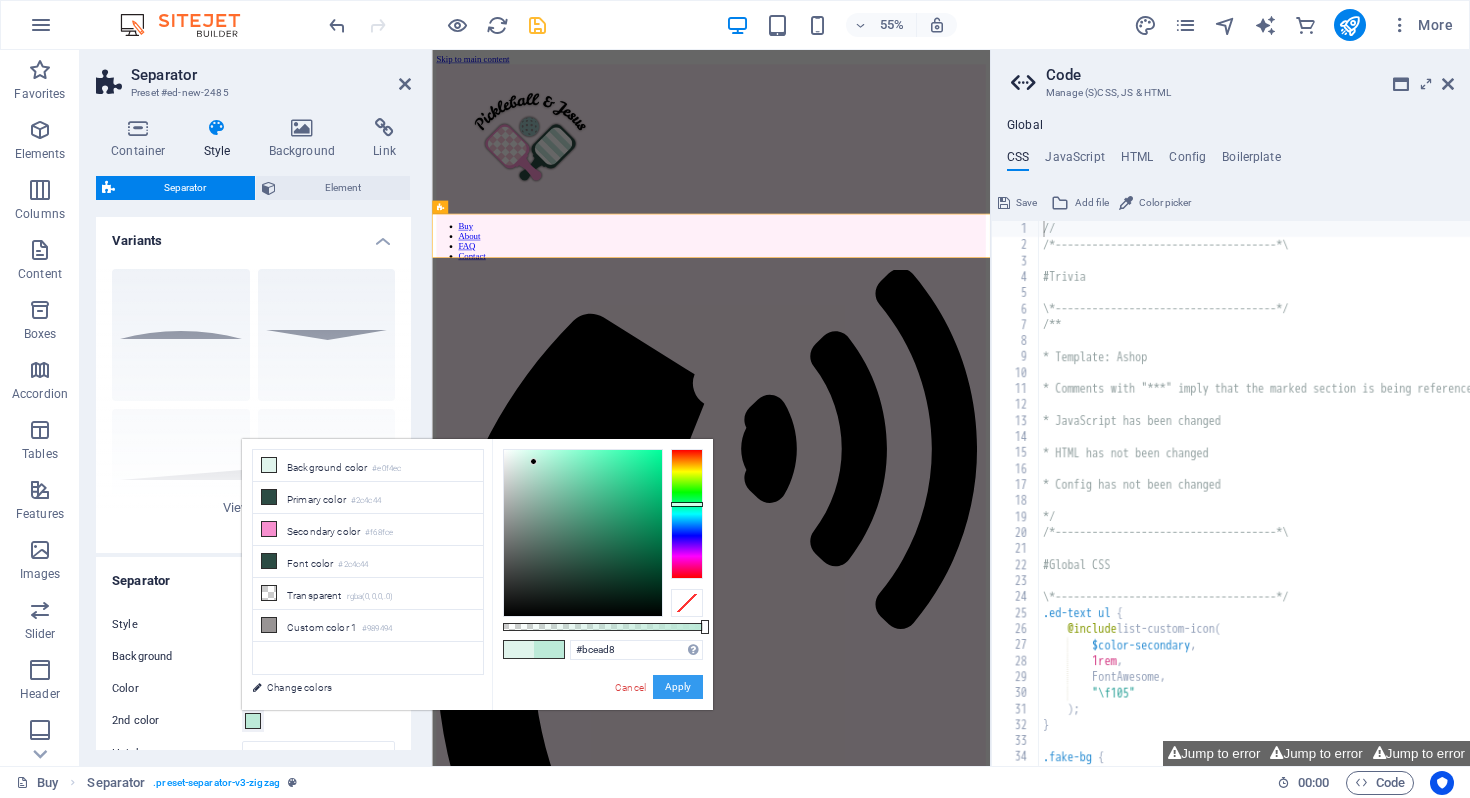 click on "Apply" at bounding box center (678, 687) 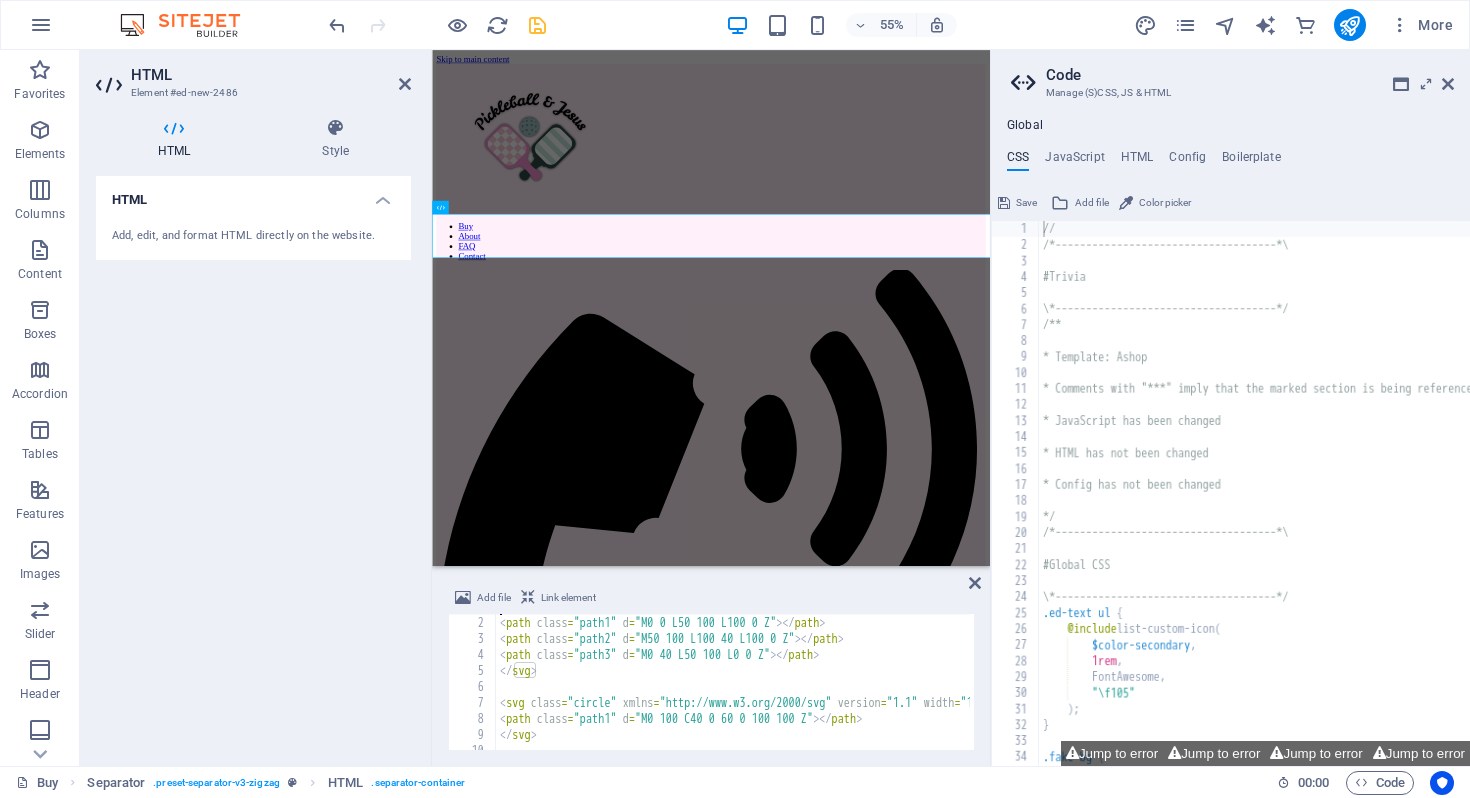 scroll, scrollTop: 76, scrollLeft: 0, axis: vertical 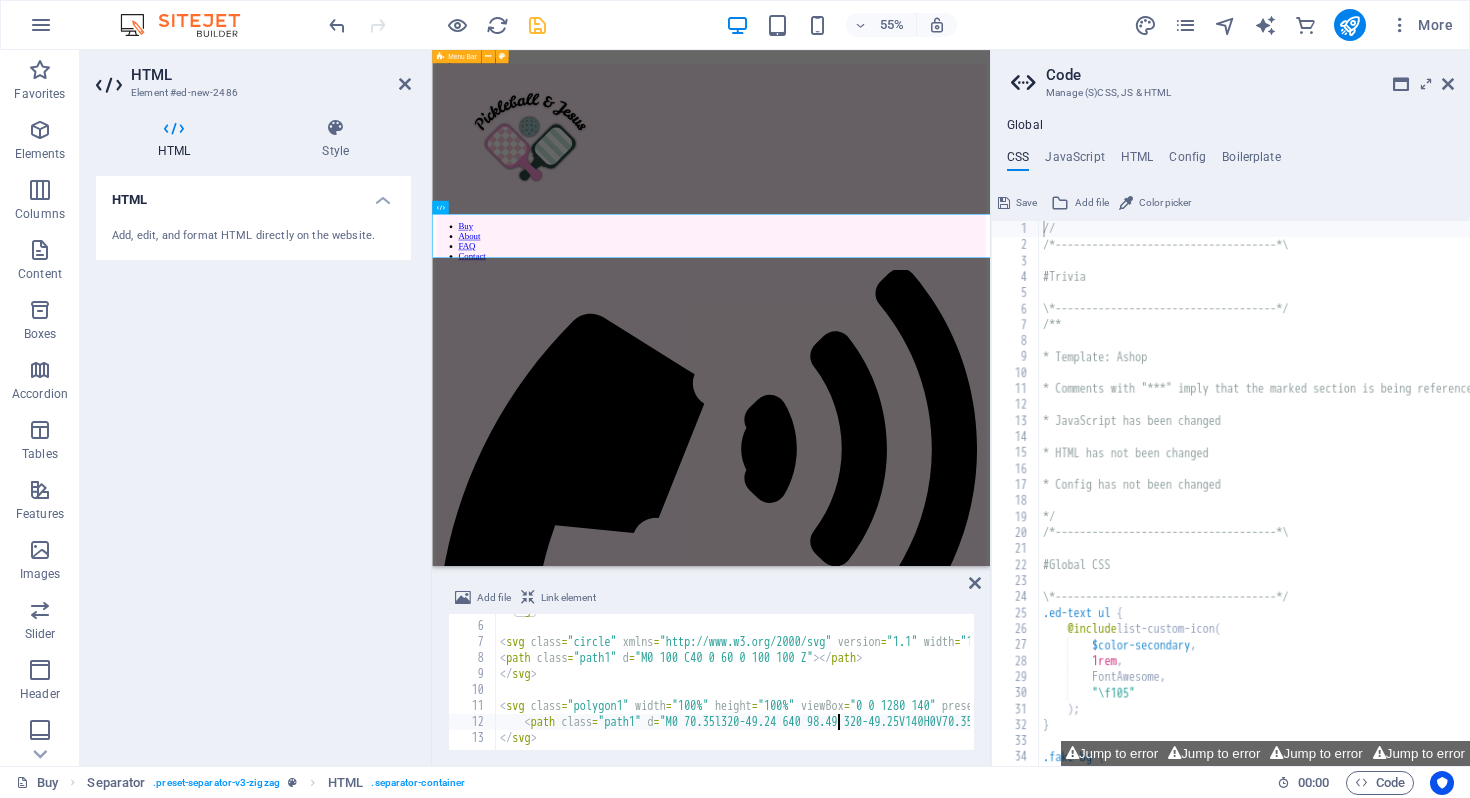 click on "</ svg >   < svg   class = "circle"   xmlns = "http://www.w3.org/2000/svg"   version = "1.1"   width = "100%"   height = "100"   viewBox = "0 0 100 100"   preserveAspectRatio = "none" > < path   class = "path1"   d = "M0 100 C40 0 60 0 100 100 Z" > </ path > </ svg > < svg   class = "polygon1"   width = "100%"   height = "100%"   viewBox = "0 0 1280 140"   preserveAspectRatio = "none"   xmlns = "http://www.w3.org/2000/svg" >      < path   class = "path1"   d = "M0 70.35l320-49.24 640 98.49 320-49.25V140H0V70.35z" > </ path > </ svg >" at bounding box center (1061, 684) 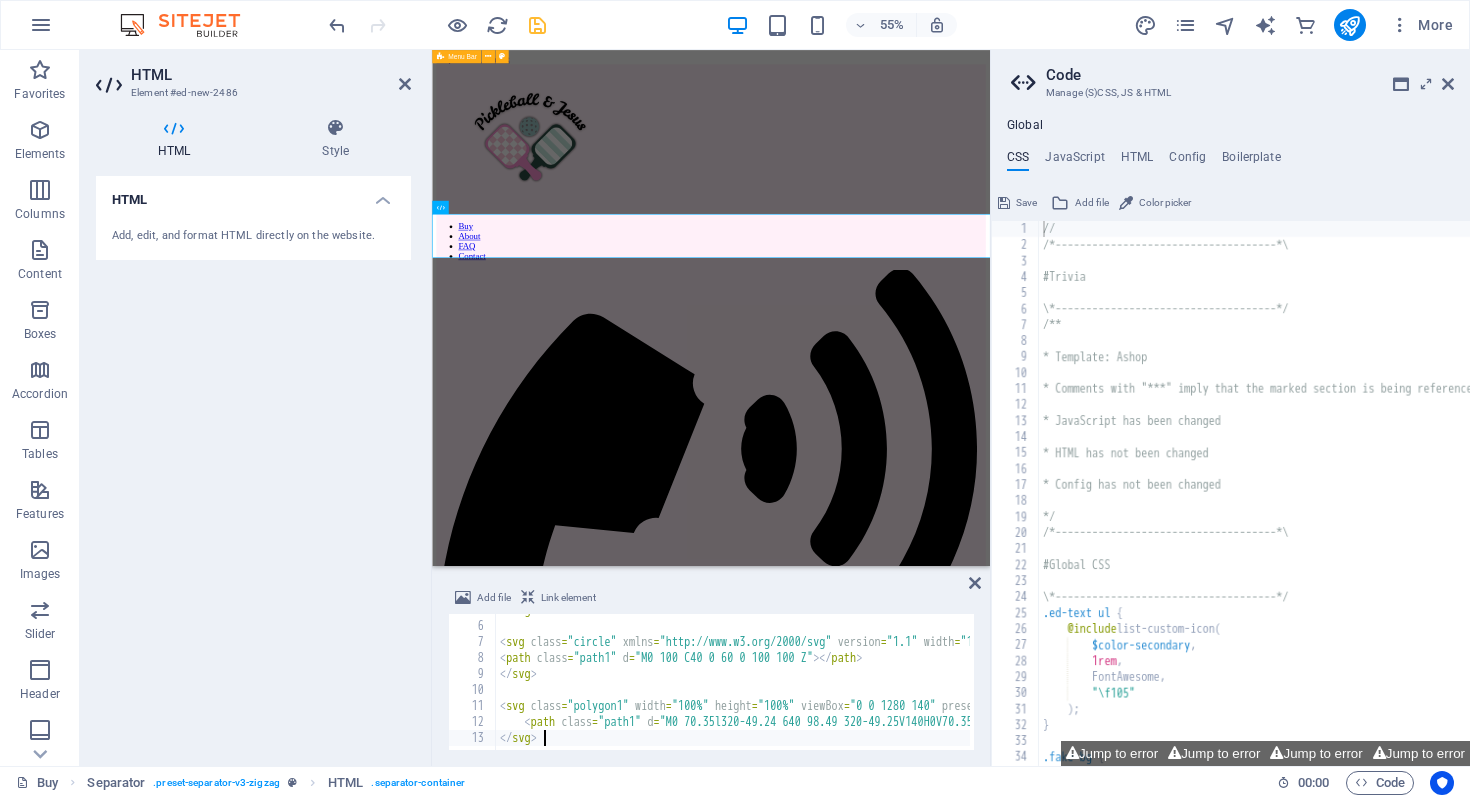click on "</ svg >   < svg   class = "circle"   xmlns = "http://www.w3.org/2000/svg"   version = "1.1"   width = "100%"   height = "100"   viewBox = "0 0 100 100"   preserveAspectRatio = "none" > < path   class = "path1"   d = "M0 100 C40 0 60 0 100 100 Z" > </ path > </ svg > < svg   class = "polygon1"   width = "100%"   height = "100%"   viewBox = "0 0 1280 140"   preserveAspectRatio = "none"   xmlns = "http://www.w3.org/2000/svg" >      < path   class = "path1"   d = "M0 70.35l320-49.24 640 98.49 320-49.25V140H0V70.35z" > </ path > </ svg >" at bounding box center [1061, 684] 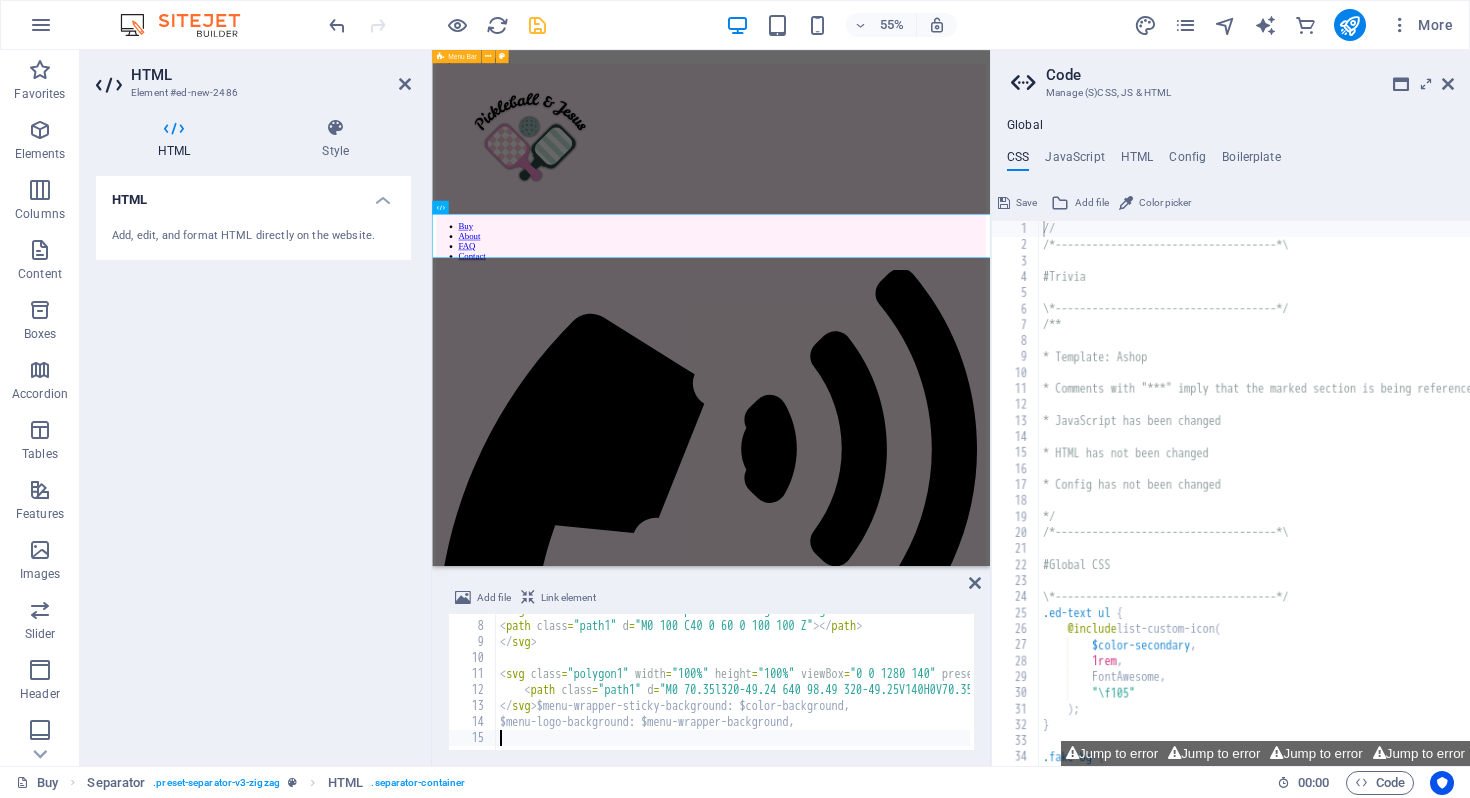 type 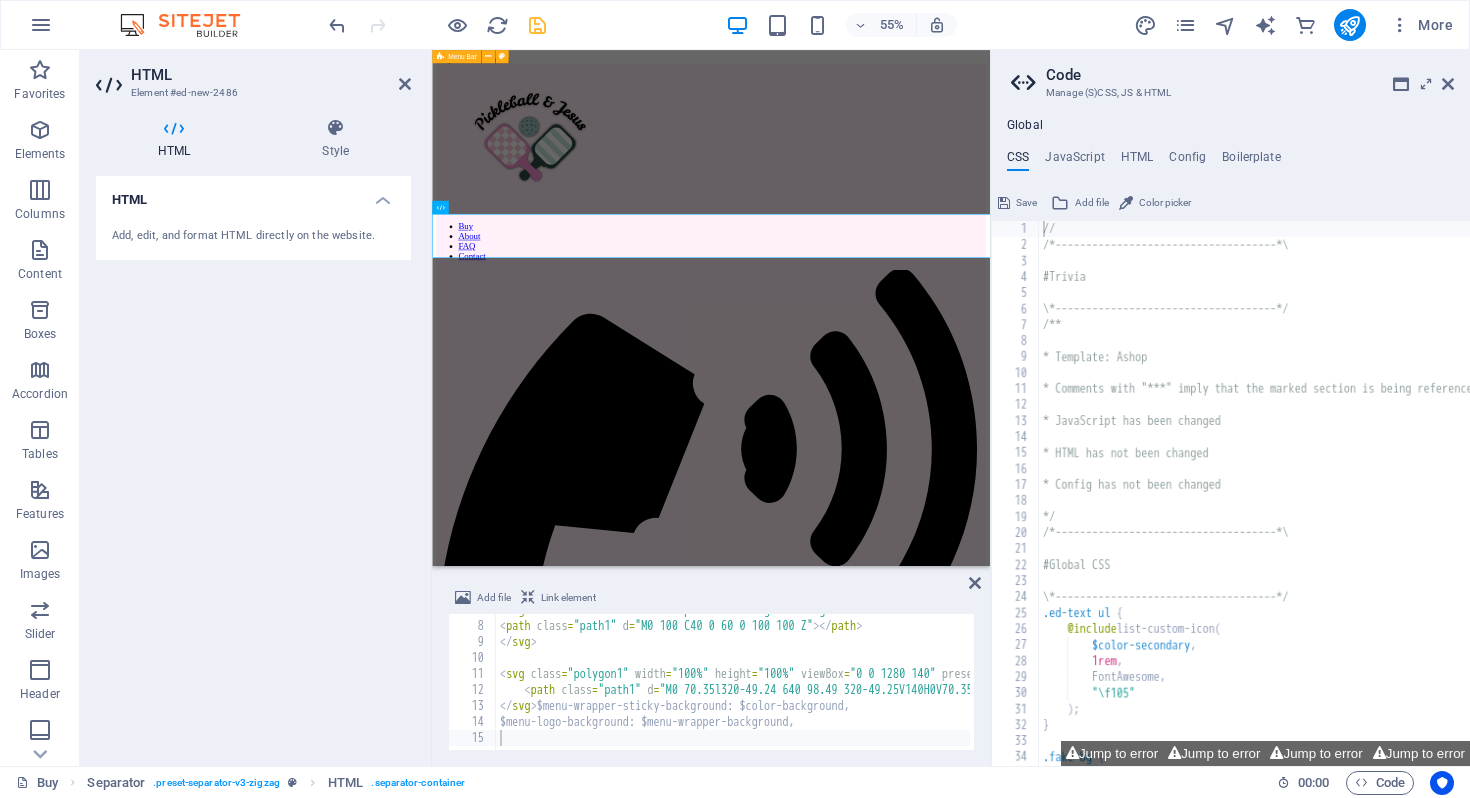click on "Add file" at bounding box center (483, 598) 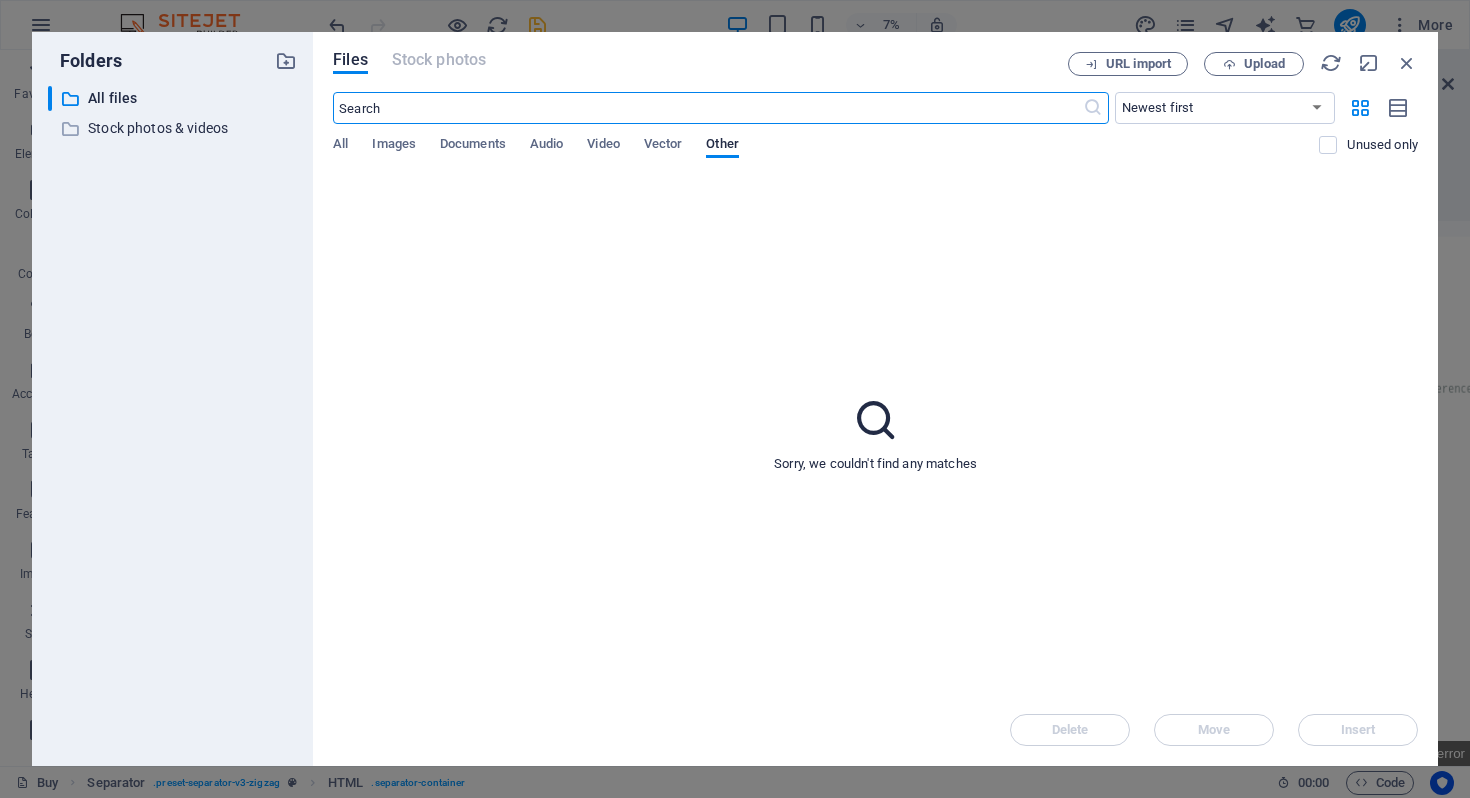 click on "URL import Upload" at bounding box center [1243, 64] 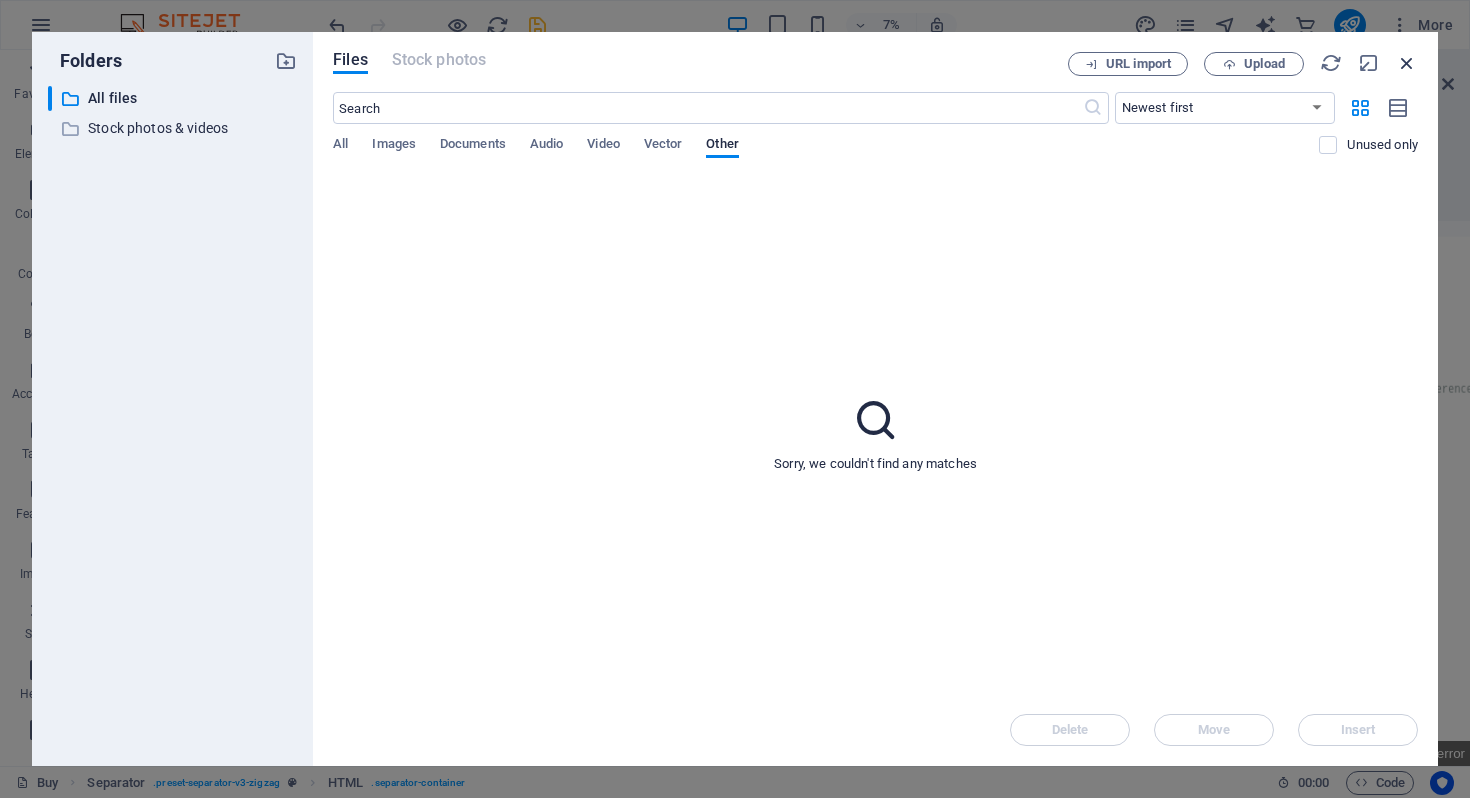 click at bounding box center (1407, 63) 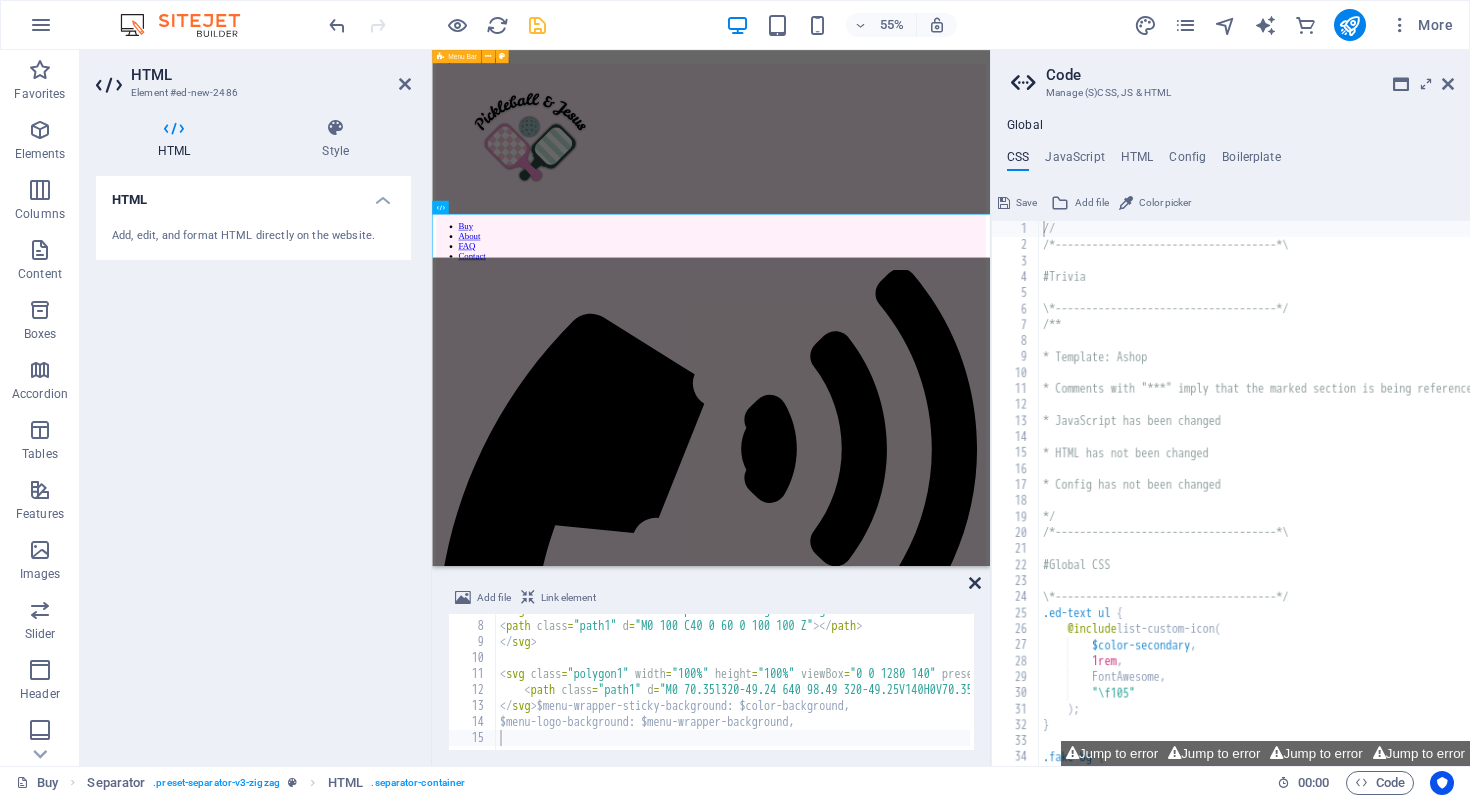click at bounding box center (975, 583) 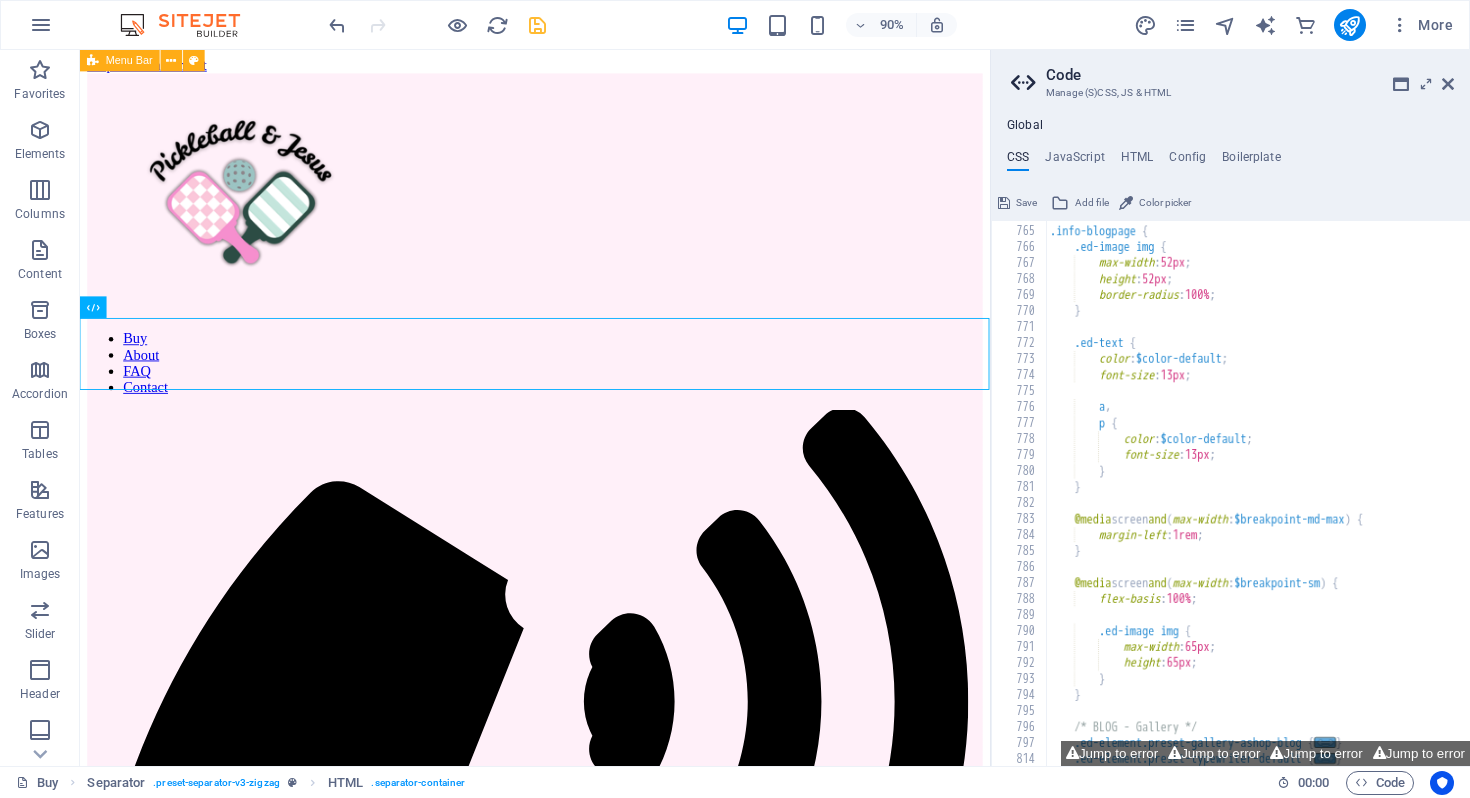 scroll, scrollTop: 3199, scrollLeft: 0, axis: vertical 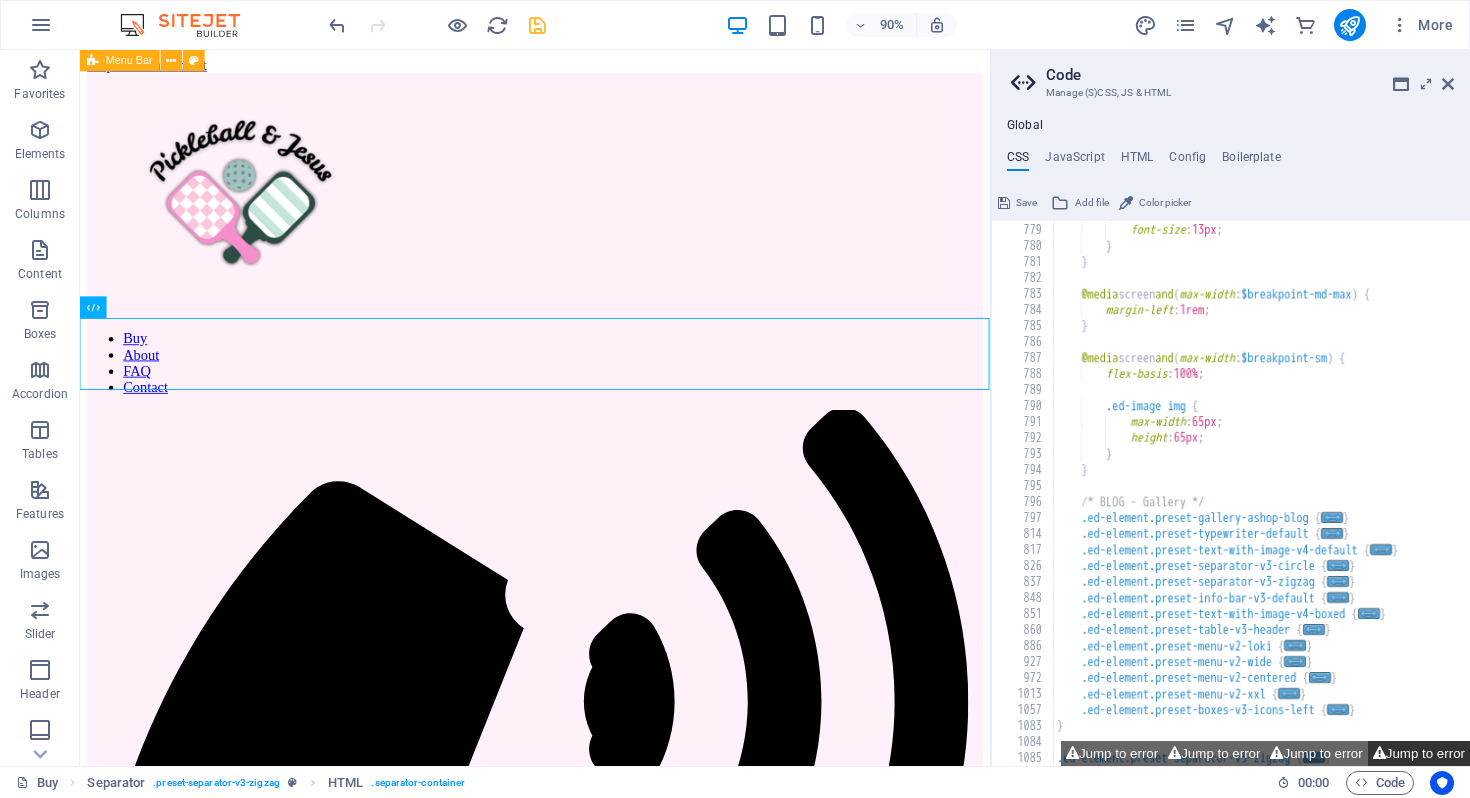 click on "Jump to error" at bounding box center (1419, 753) 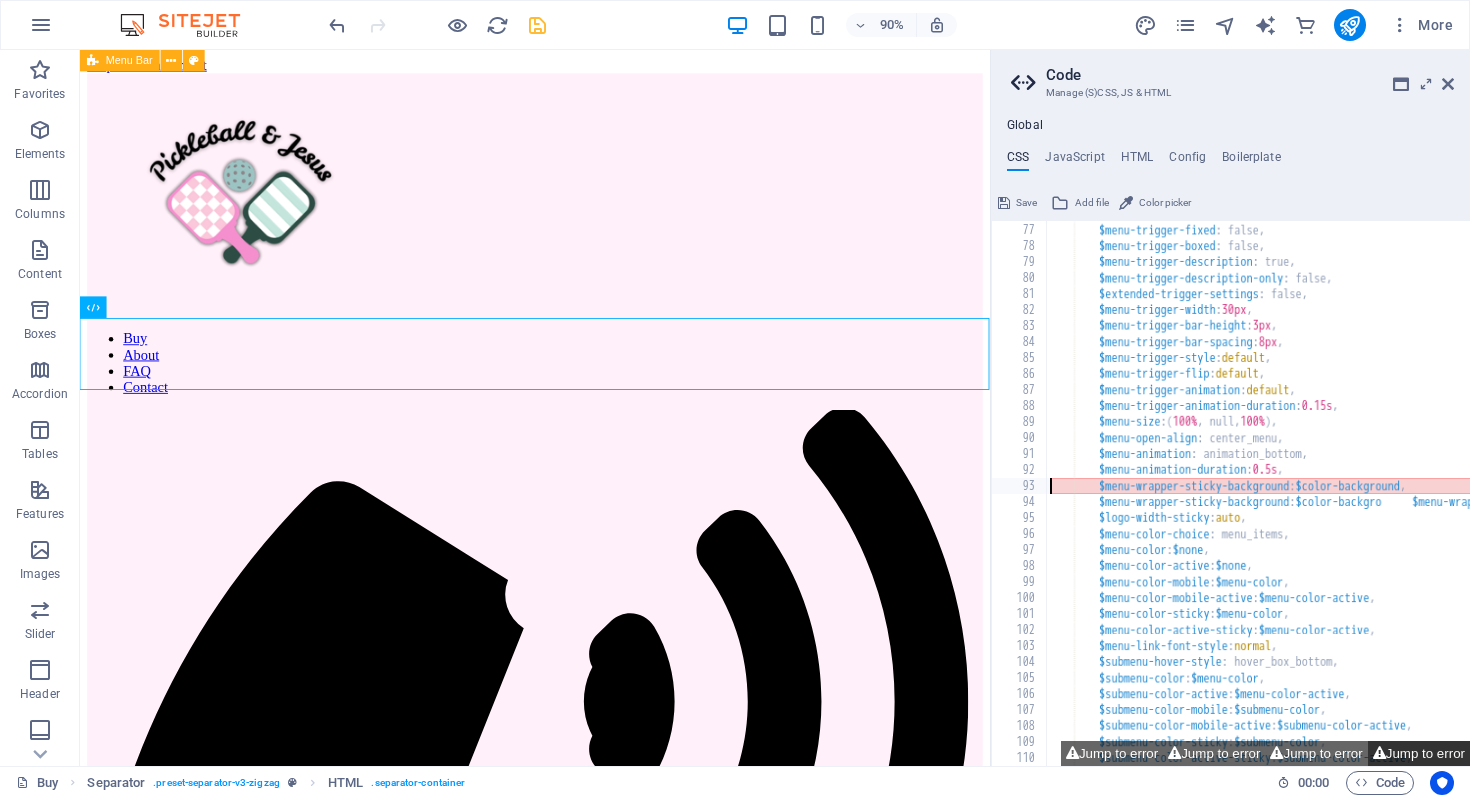 scroll, scrollTop: 1215, scrollLeft: 0, axis: vertical 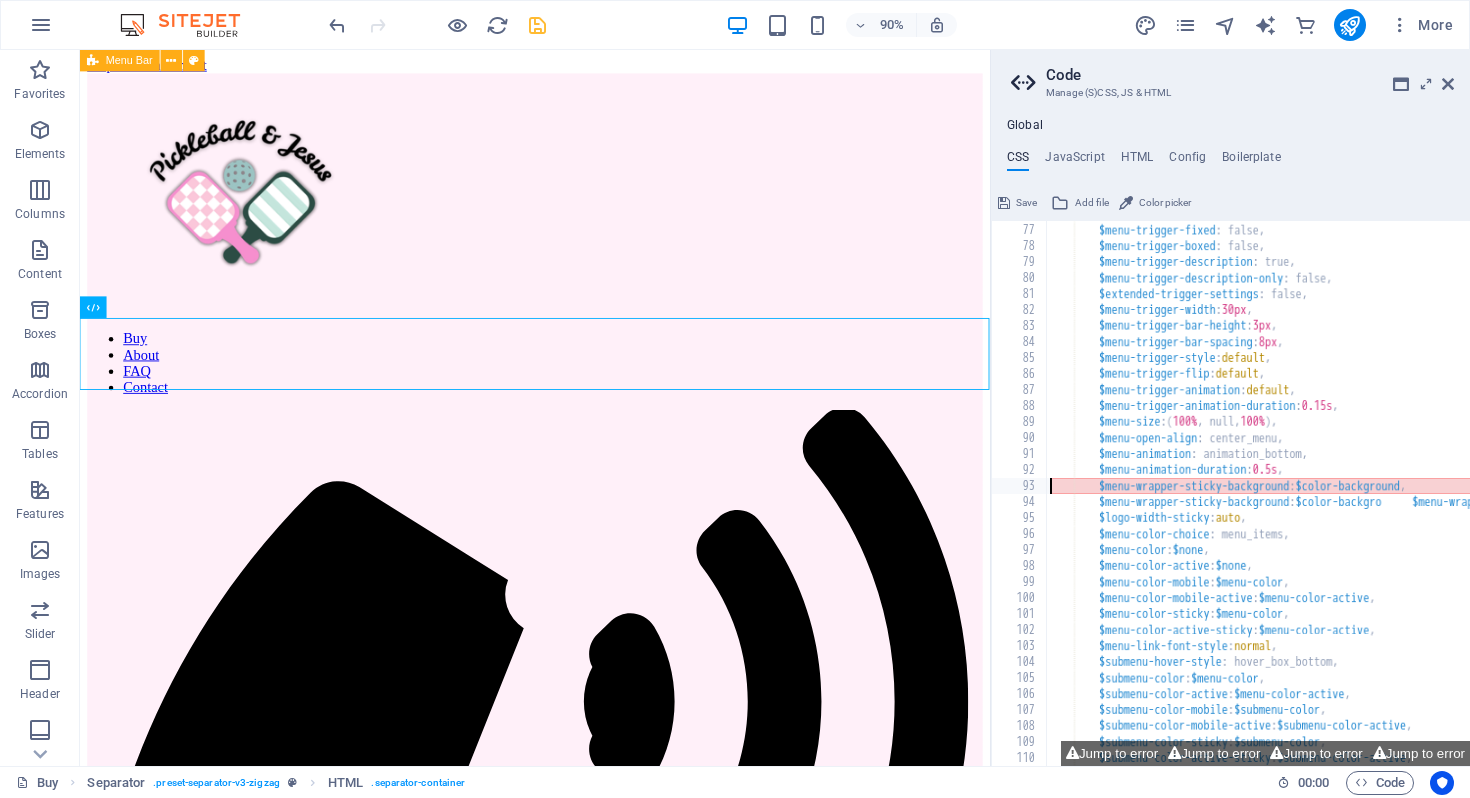 click on "$menu-trigger-fullscreen : false,            $menu-trigger-fixed : false,            $menu-trigger-boxed : false,            $menu-trigger-description : true,            $menu-trigger-description-only : false,            $extended-trigger-settings : false,            $menu-trigger-width :  30px ,            $menu-trigger-bar-height :  3px ,            $menu-trigger-bar-spacing :  8px ,            $menu-trigger-style :  default ,            $menu-trigger-flip :  default ,            $menu-trigger-animation :  default ,            $menu-trigger-animation-duration :  0.15s ,            $menu-size :  ( 100% , null,  100% ) ,            $menu-open-align : center_menu,            $menu-animation : animation_bottom,            $menu-animation-duration :  0.5s ,            $menu-wrapper-sticky-background :  $color-background ,            $menu-wrapper-sticky-background :  $color-backgro        $menu-wrapper-sticky-background :  $color-background          $menu-logo-background :  $menu-wrapper-background ," at bounding box center (1655, 494) 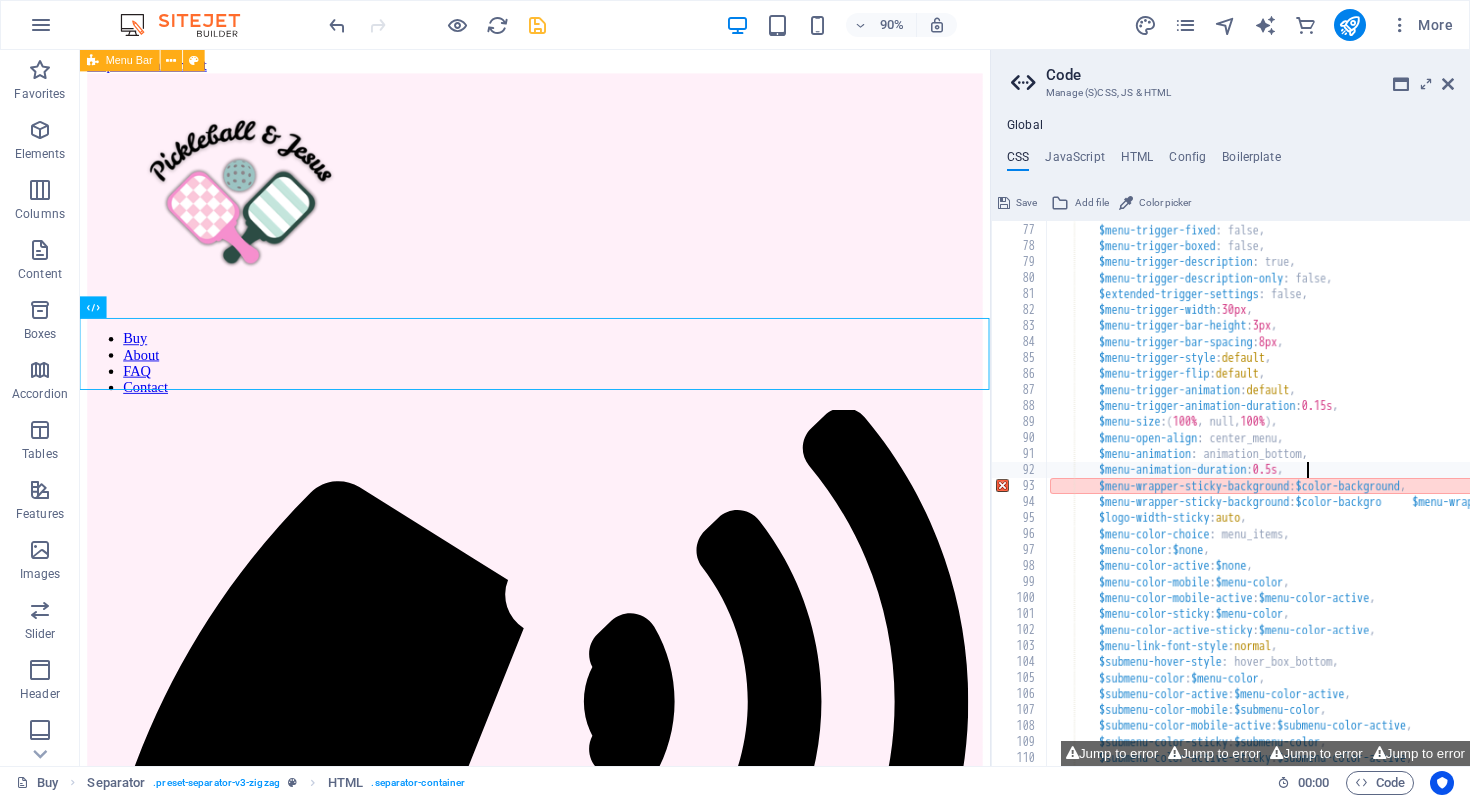 click on "$menu-trigger-fullscreen : false,            $menu-trigger-fixed : false,            $menu-trigger-boxed : false,            $menu-trigger-description : true,            $menu-trigger-description-only : false,            $extended-trigger-settings : false,            $menu-trigger-width :  30px ,            $menu-trigger-bar-height :  3px ,            $menu-trigger-bar-spacing :  8px ,            $menu-trigger-style :  default ,            $menu-trigger-flip :  default ,            $menu-trigger-animation :  default ,            $menu-trigger-animation-duration :  0.15s ,            $menu-size :  ( 100% , null,  100% ) ,            $menu-open-align : center_menu,            $menu-animation : animation_bottom,            $menu-animation-duration :  0.5s ,            $menu-wrapper-sticky-background :  $color-background ,            $menu-wrapper-sticky-background :  $color-backgro        $menu-wrapper-sticky-background :  $color-background          $menu-logo-background :  $menu-wrapper-background ," at bounding box center [1655, 494] 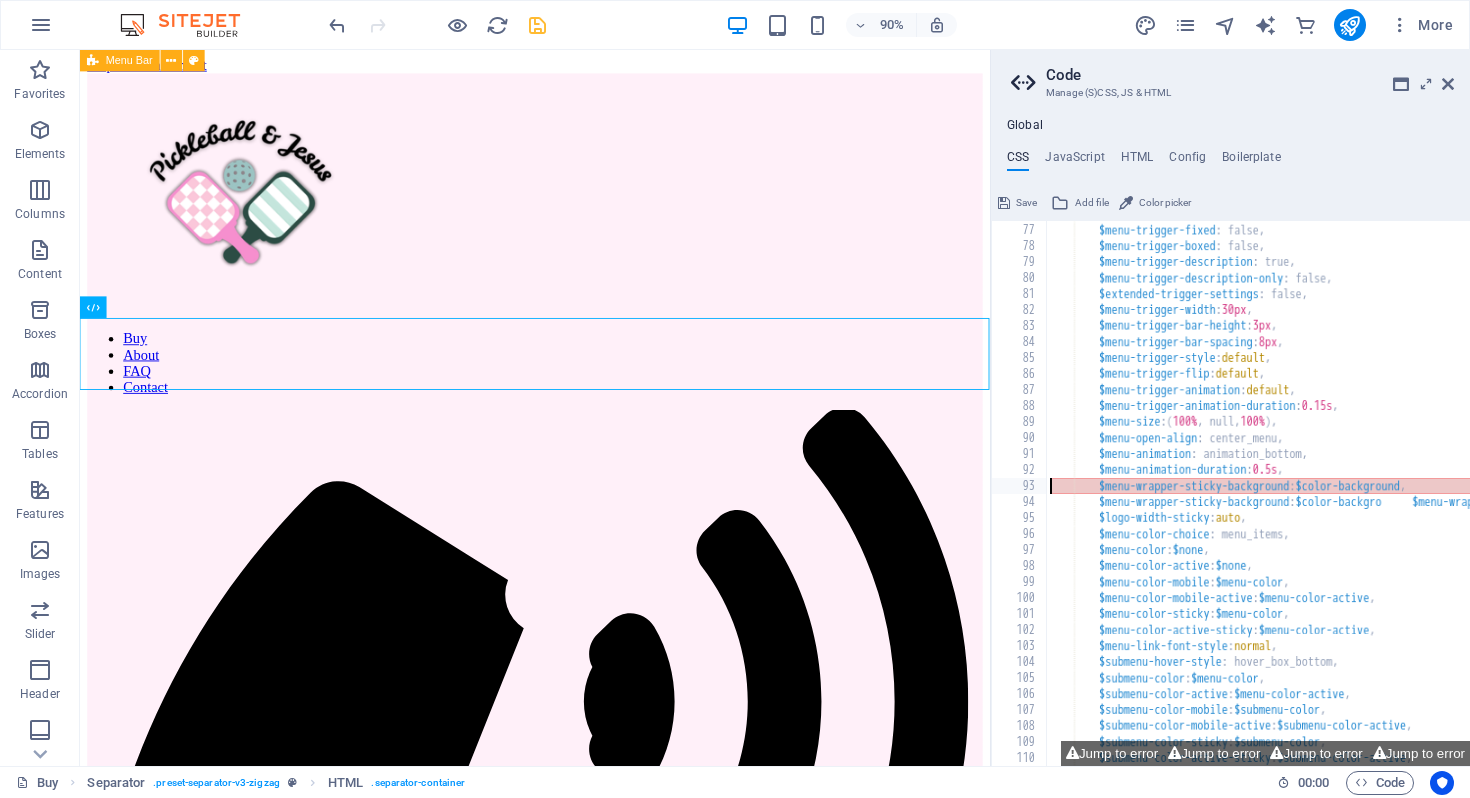 click on "93" at bounding box center [1020, 486] 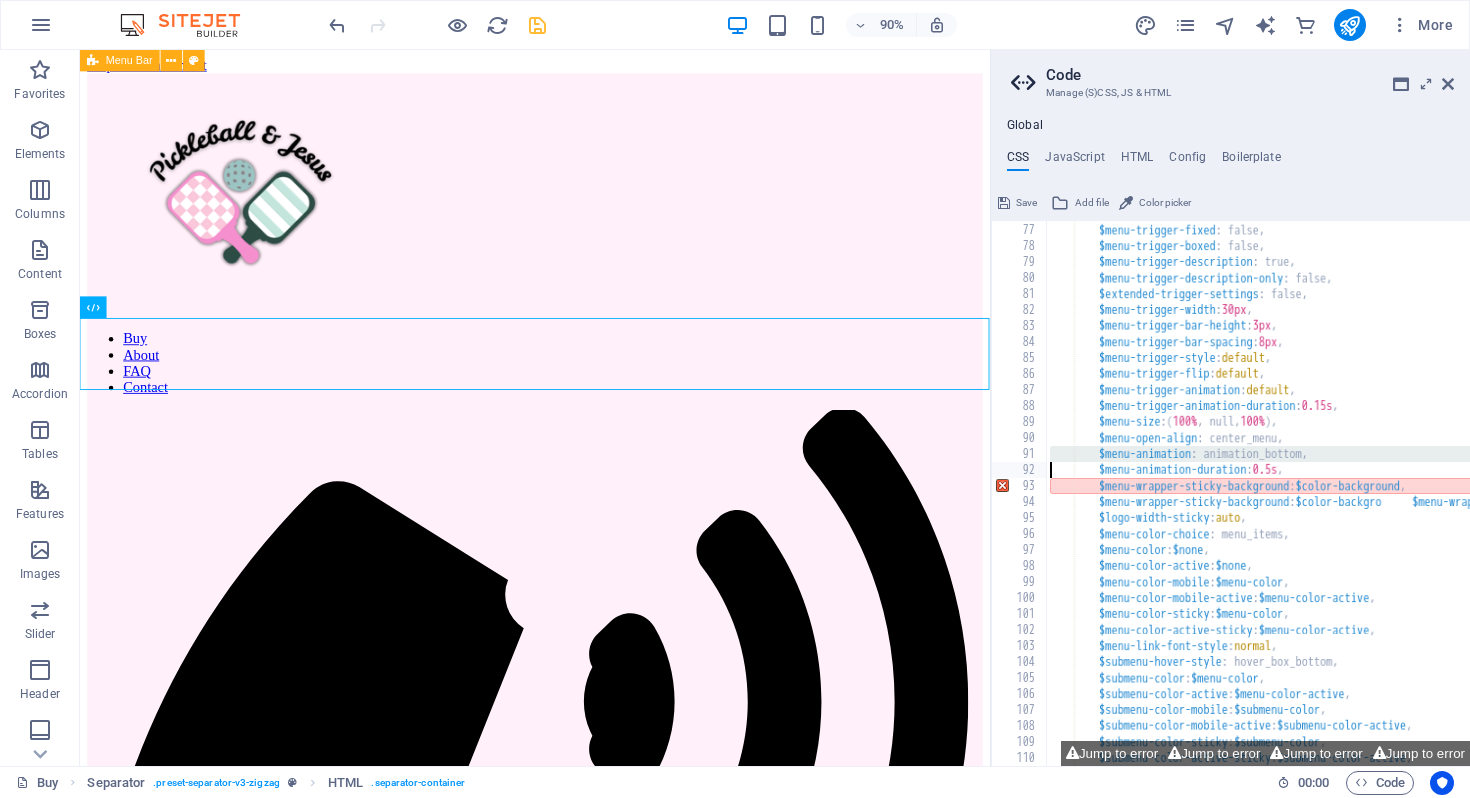 click on "$menu-trigger-fullscreen : false,            $menu-trigger-fixed : false,            $menu-trigger-boxed : false,            $menu-trigger-description : true,            $menu-trigger-description-only : false,            $extended-trigger-settings : false,            $menu-trigger-width :  30px ,            $menu-trigger-bar-height :  3px ,            $menu-trigger-bar-spacing :  8px ,            $menu-trigger-style :  default ,            $menu-trigger-flip :  default ,            $menu-trigger-animation :  default ,            $menu-trigger-animation-duration :  0.15s ,            $menu-size :  ( 100% , null,  100% ) ,            $menu-open-align : center_menu,            $menu-animation : animation_bottom,            $menu-animation-duration :  0.5s ,            $menu-wrapper-sticky-background :  $color-background ,            $menu-wrapper-sticky-background :  $color-backgro        $menu-wrapper-sticky-background :  $color-background          $menu-logo-background :  $menu-wrapper-background ," at bounding box center [1655, 494] 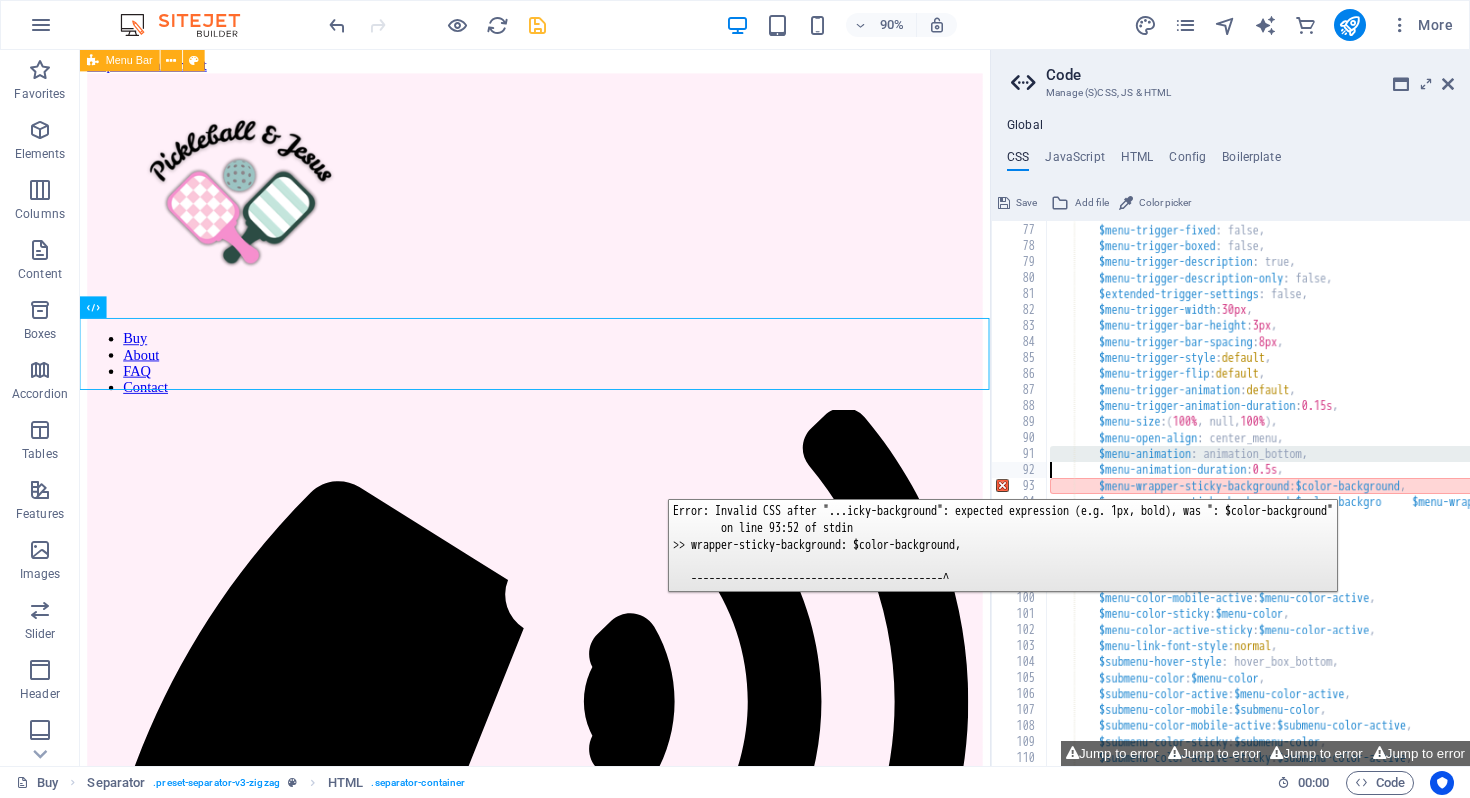 click on "93" at bounding box center (1020, 486) 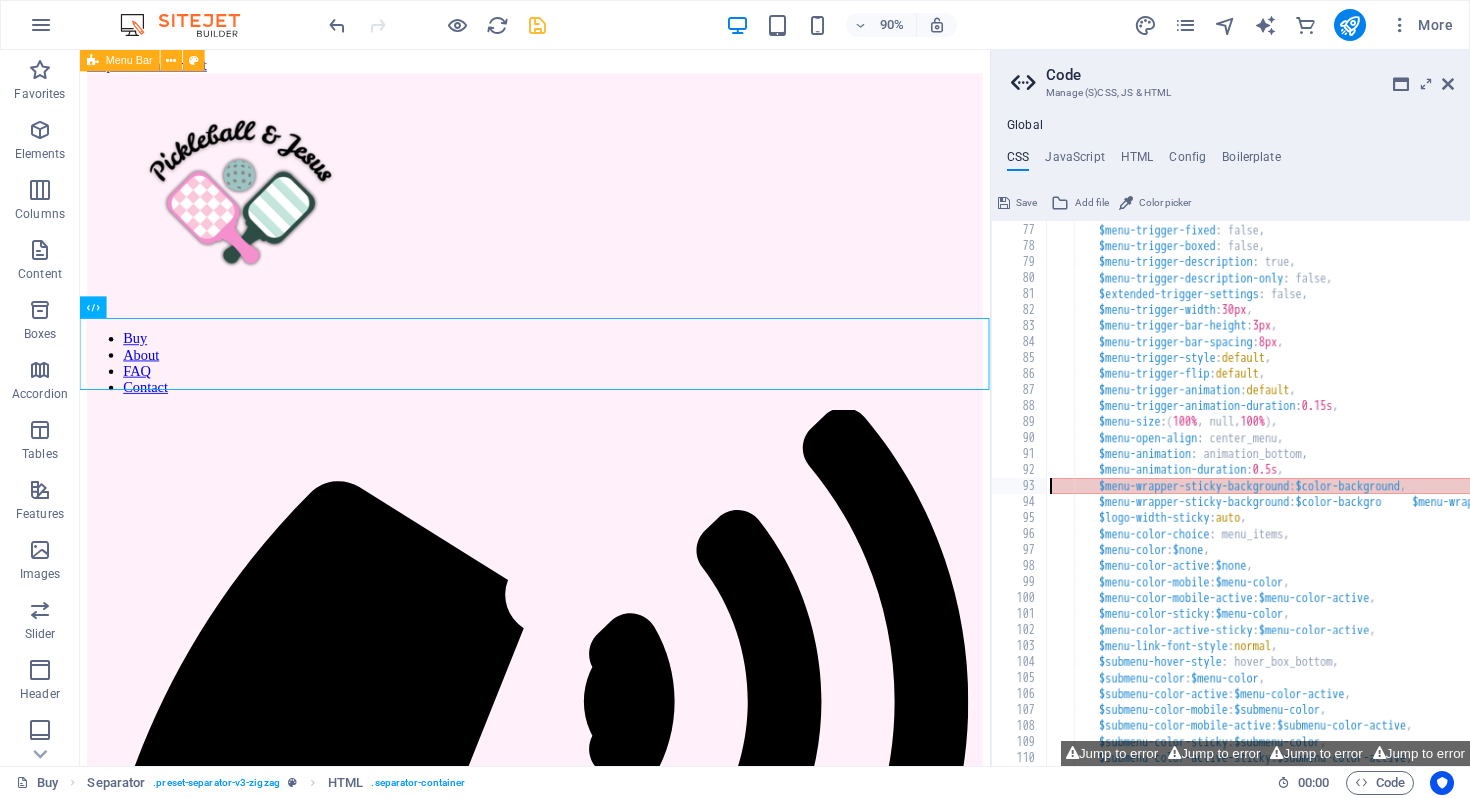 click on "$menu-trigger-fullscreen : false,            $menu-trigger-fixed : false,            $menu-trigger-boxed : false,            $menu-trigger-description : true,            $menu-trigger-description-only : false,            $extended-trigger-settings : false,            $menu-trigger-width :  30px ,            $menu-trigger-bar-height :  3px ,            $menu-trigger-bar-spacing :  8px ,            $menu-trigger-style :  default ,            $menu-trigger-flip :  default ,            $menu-trigger-animation :  default ,            $menu-trigger-animation-duration :  0.15s ,            $menu-size :  ( 100% , null,  100% ) ,            $menu-open-align : center_menu,            $menu-animation : animation_bottom,            $menu-animation-duration :  0.5s ,            $menu-wrapper-sticky-background :  $color-background ,            $menu-wrapper-sticky-background :  $color-backgro        $menu-wrapper-sticky-background :  $color-background          $menu-logo-background :  $menu-wrapper-background ," at bounding box center [1655, 494] 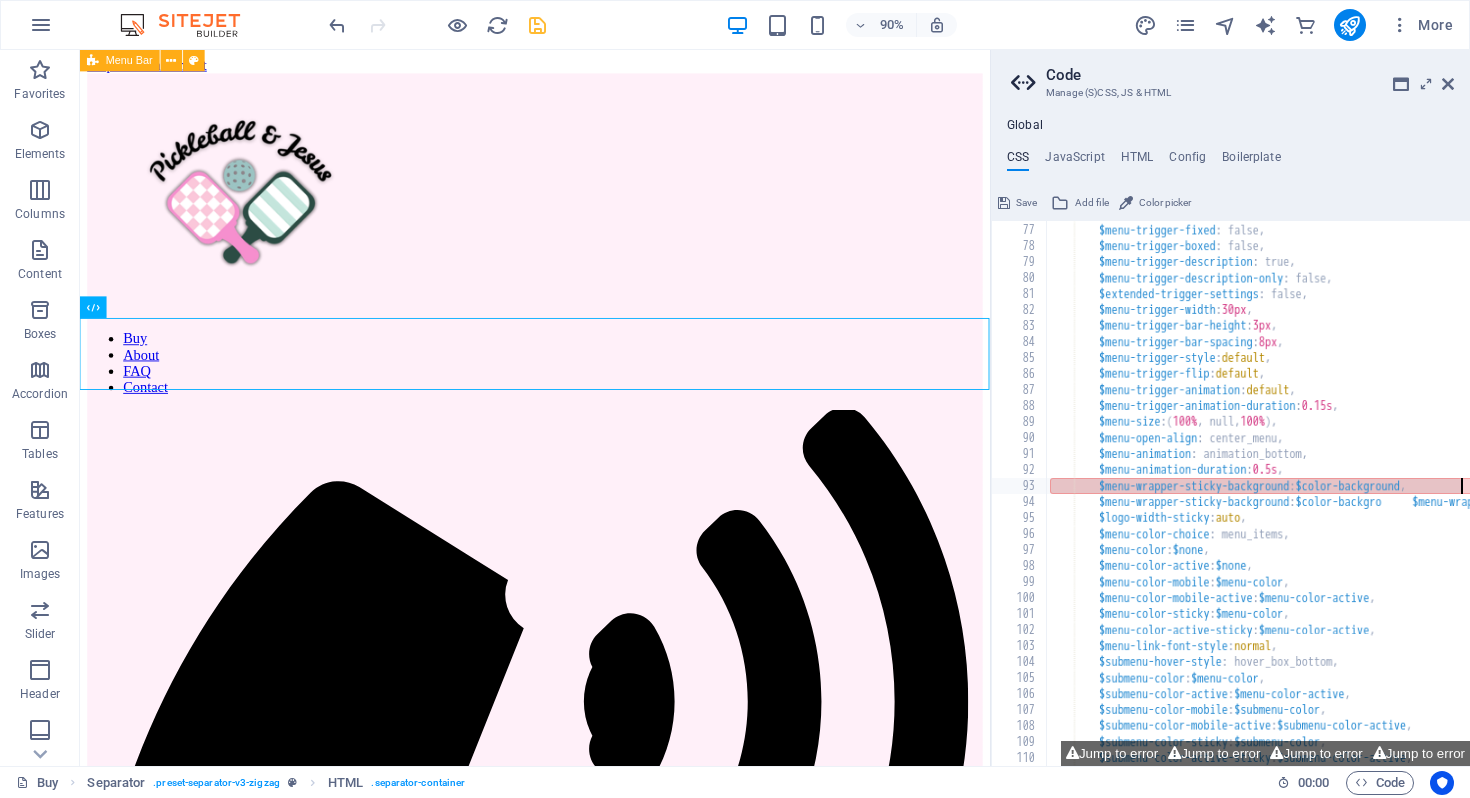 scroll, scrollTop: 0, scrollLeft: 28, axis: horizontal 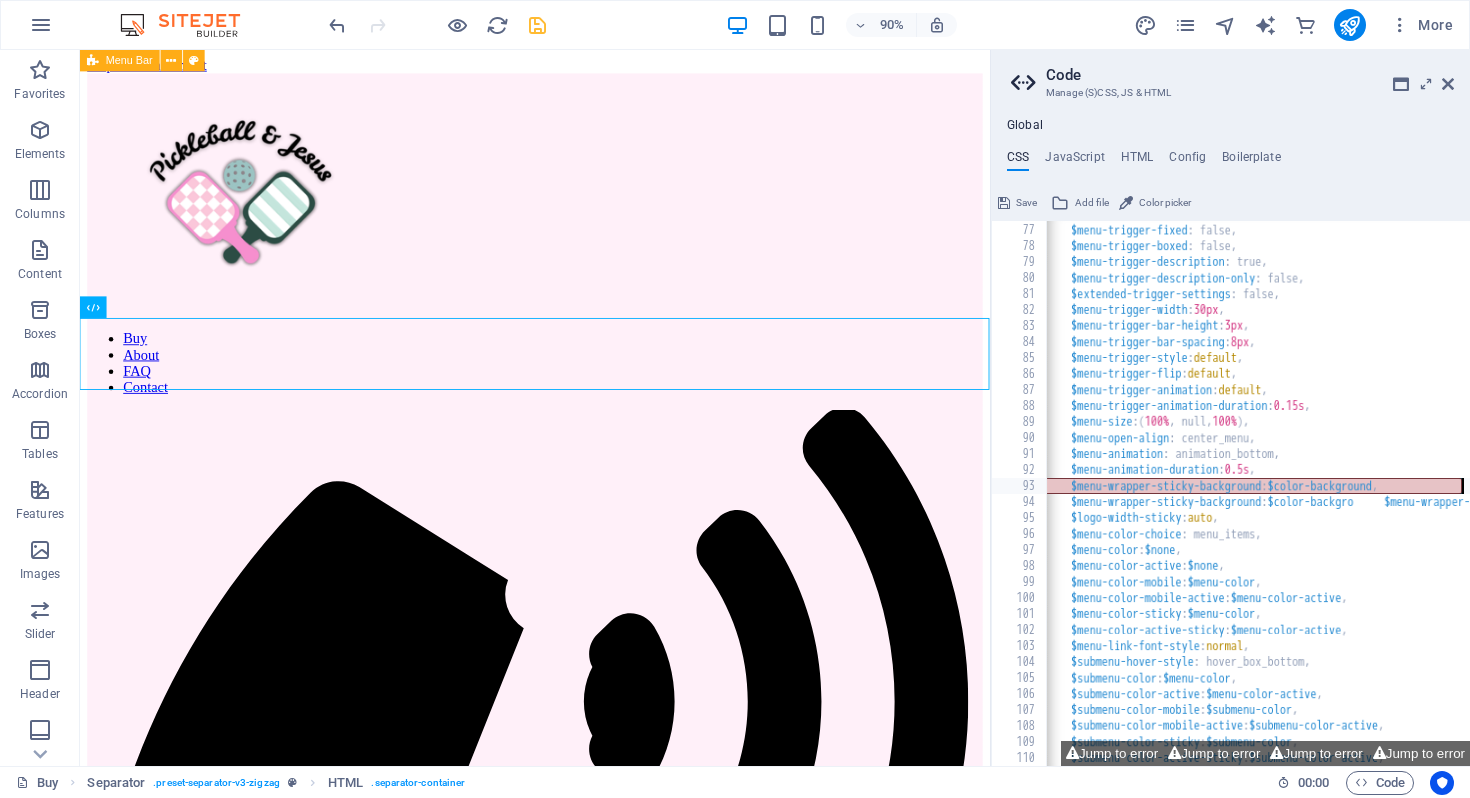 drag, startPoint x: 1056, startPoint y: 486, endPoint x: 1469, endPoint y: 487, distance: 413.00122 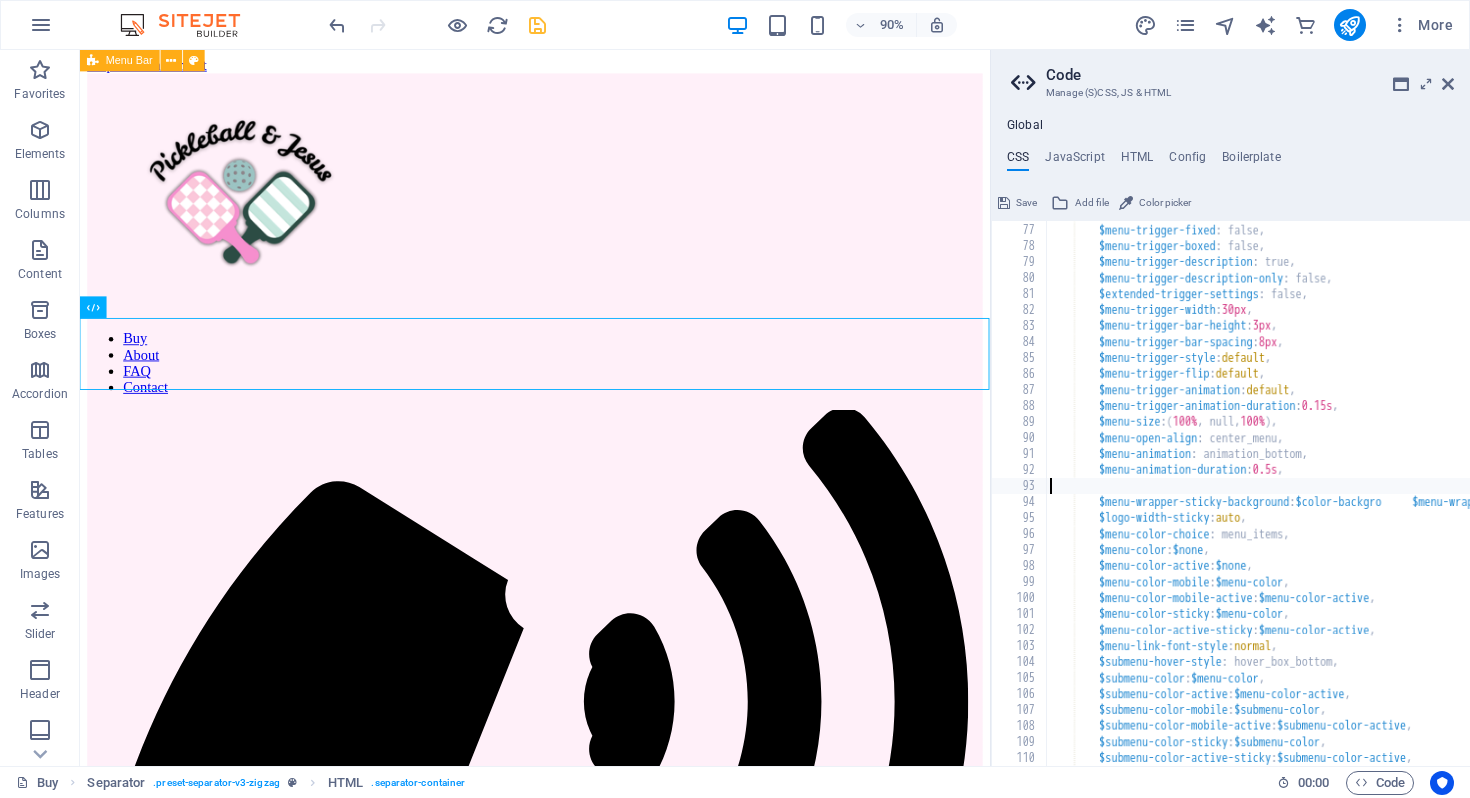 paste 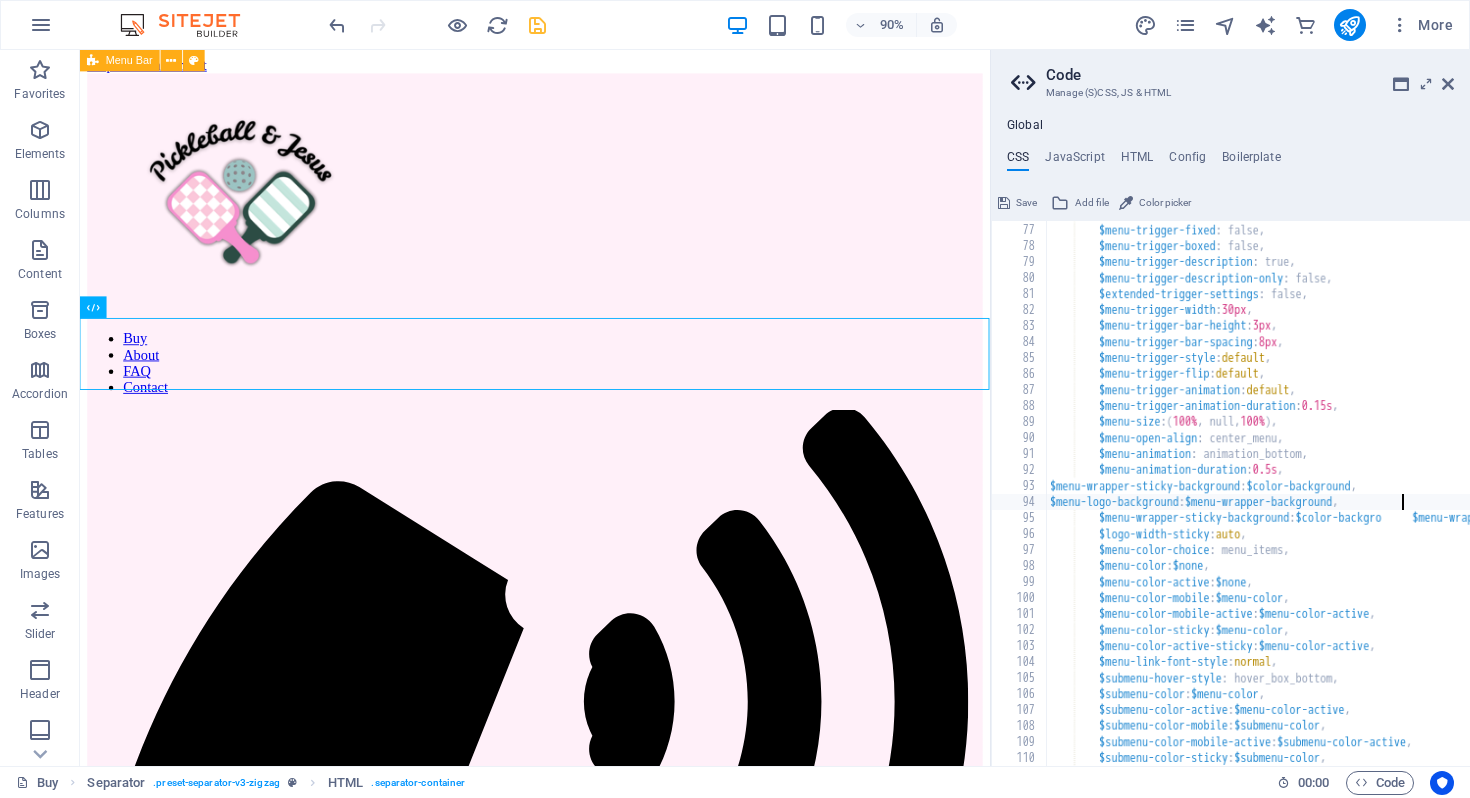 click on "$menu-trigger-fullscreen : false,            $menu-trigger-fixed : false,            $menu-trigger-boxed : false,            $menu-trigger-description : true,            $menu-trigger-description-only : false,            $extended-trigger-settings : false,            $menu-trigger-width :  30px ,            $menu-trigger-bar-height :  3px ,            $menu-trigger-bar-spacing :  8px ,            $menu-trigger-style :  default ,            $menu-trigger-flip :  default ,            $menu-trigger-animation :  default ,            $menu-trigger-animation-duration :  0.15s ,            $menu-size :  ( 100% , null,  100% ) ,            $menu-open-align : center_menu,            $menu-animation : animation_bottom,            $menu-animation-duration :  0.5s ,  $menu-wrapper-sticky-background :  $color-background ,   $menu-logo-background :  $menu-wrapper-background ,           $menu-wrapper-sticky-background :  $color-backgro        $menu-wrapper-sticky-background :  $color-background          :  ," at bounding box center [1655, 494] 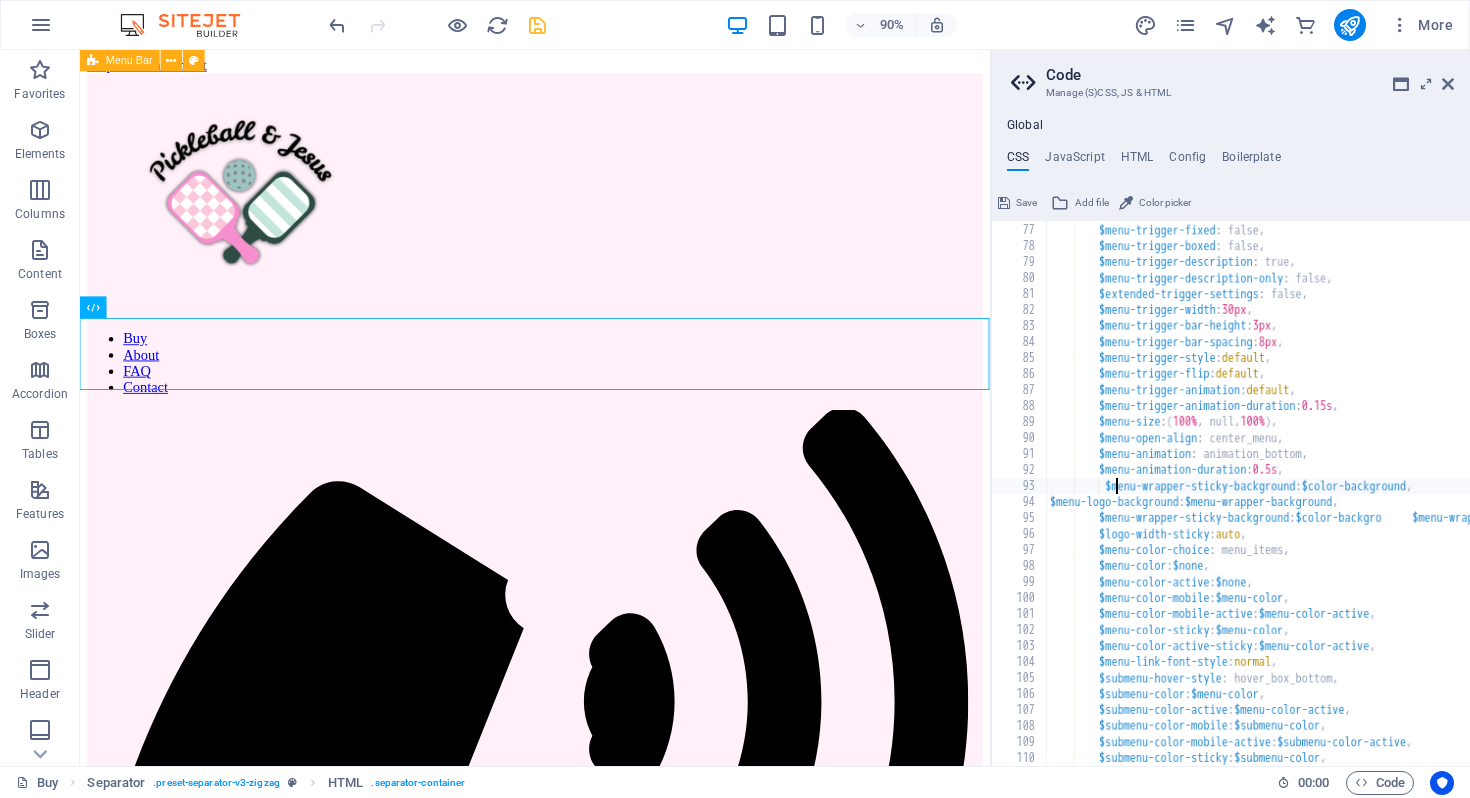 scroll, scrollTop: 0, scrollLeft: 5, axis: horizontal 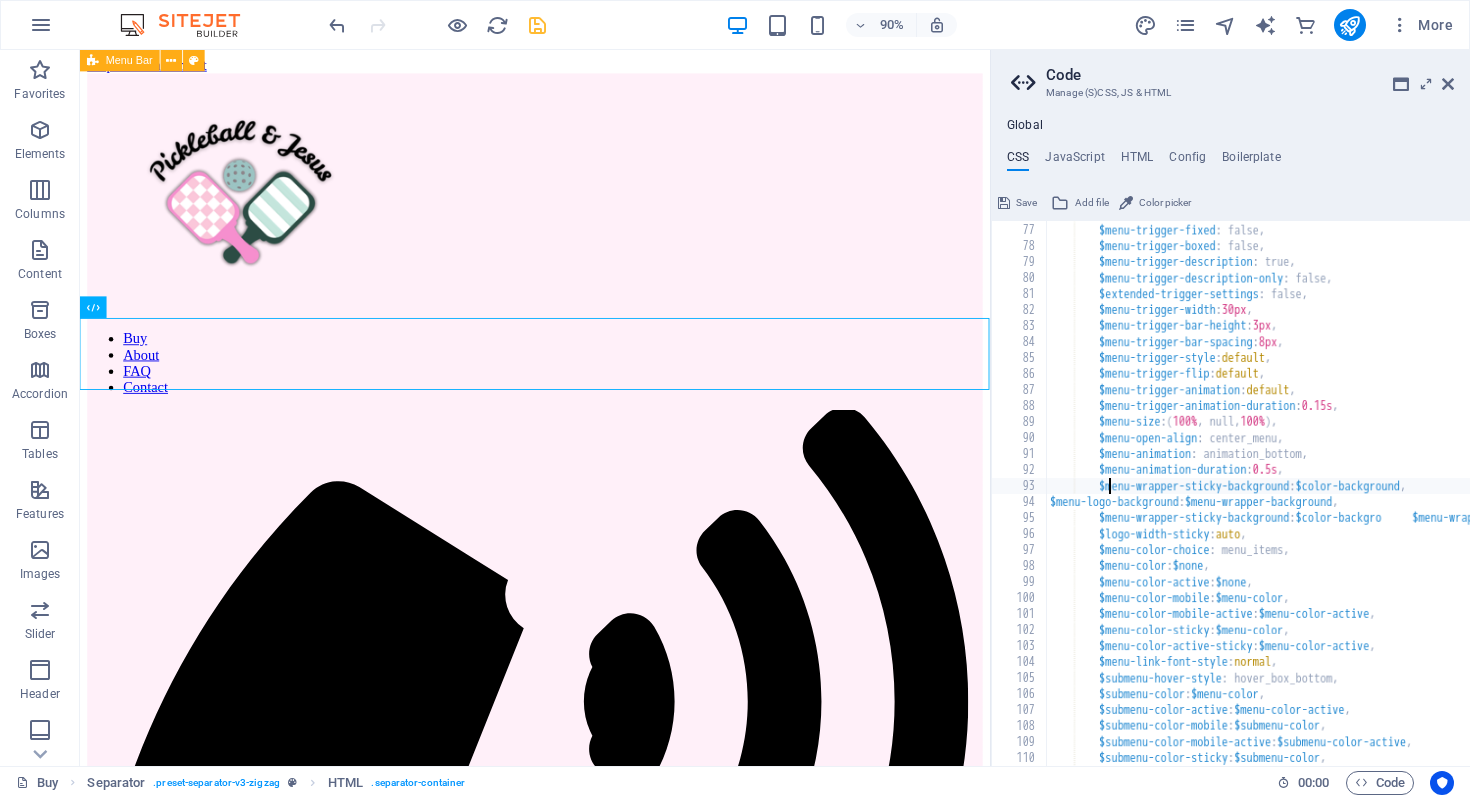 click on "$menu-trigger-fullscreen : false,            $menu-trigger-fixed : false,            $menu-trigger-boxed : false,            $menu-trigger-description : true,            $menu-trigger-description-only : false,            $extended-trigger-settings : false,            $menu-trigger-width :  30px ,            $menu-trigger-bar-height :  3px ,            $menu-trigger-bar-spacing :  8px ,            $menu-trigger-style :  default ,            $menu-trigger-flip :  default ,            $menu-trigger-animation :  default ,            $menu-trigger-animation-duration :  0.15s ,            $menu-size :  ( 100% , null,  100% ) ,            $menu-open-align : center_menu,            $menu-animation : animation_bottom,            $menu-animation-duration :  0.5s ,            $menu-wrapper-sticky-background :  $color-background ,   $menu-logo-background :  $menu-wrapper-background ,           $menu-wrapper-sticky-background :  $color-backgro        $menu-wrapper-sticky-background :  $color-background" at bounding box center [1655, 494] 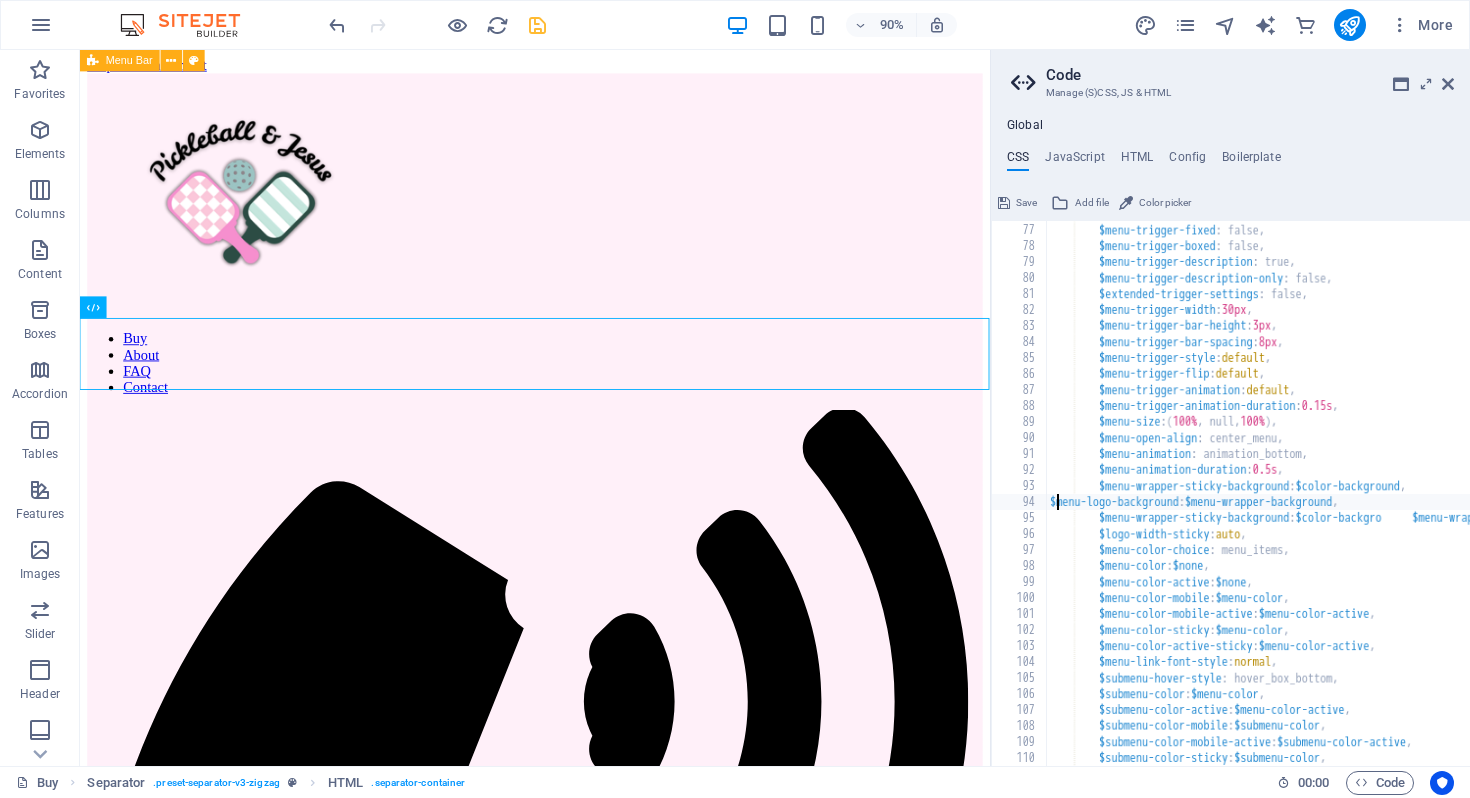 click on "$menu-trigger-fullscreen : false,            $menu-trigger-fixed : false,            $menu-trigger-boxed : false,            $menu-trigger-description : true,            $menu-trigger-description-only : false,            $extended-trigger-settings : false,            $menu-trigger-width :  30px ,            $menu-trigger-bar-height :  3px ,            $menu-trigger-bar-spacing :  8px ,            $menu-trigger-style :  default ,            $menu-trigger-flip :  default ,            $menu-trigger-animation :  default ,            $menu-trigger-animation-duration :  0.15s ,            $menu-size :  ( 100% , null,  100% ) ,            $menu-open-align : center_menu,            $menu-animation : animation_bottom,            $menu-animation-duration :  0.5s ,            $menu-wrapper-sticky-background :  $color-background ,   $menu-logo-background :  $menu-wrapper-background ,           $menu-wrapper-sticky-background :  $color-backgro        $menu-wrapper-sticky-background :  $color-background" at bounding box center (1655, 494) 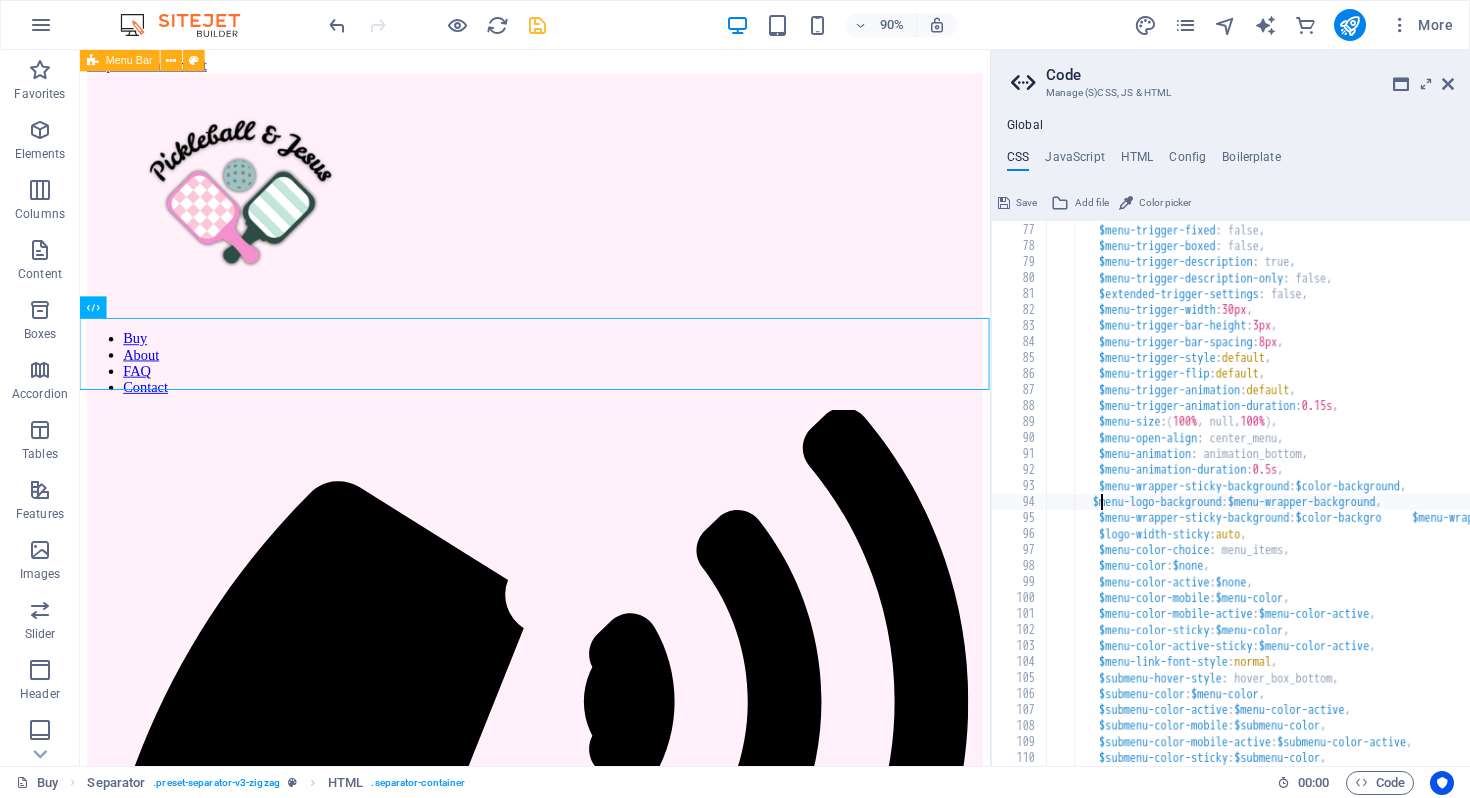 scroll, scrollTop: 0, scrollLeft: 4, axis: horizontal 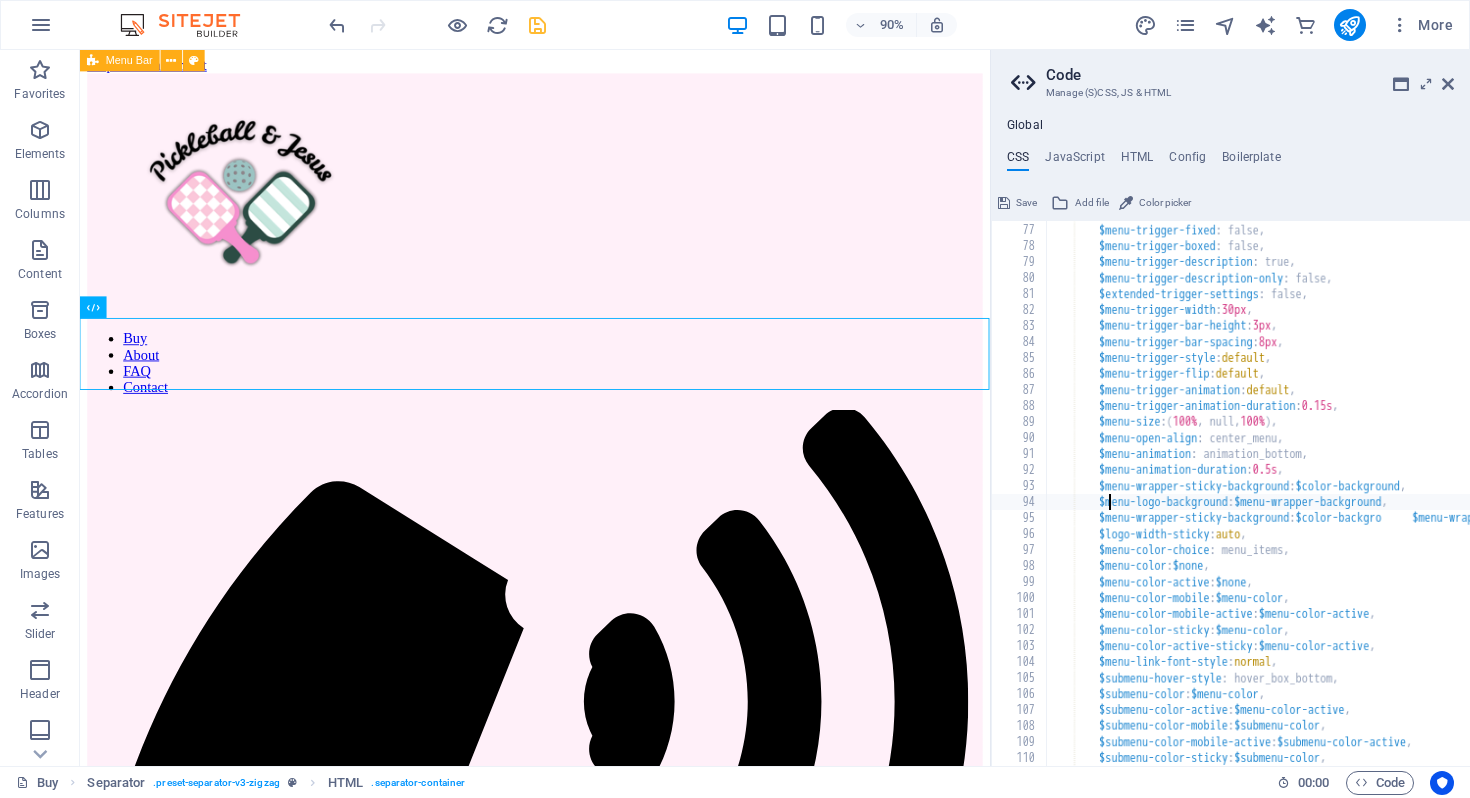 click on "Buy Separator . preset-separator-v3-zigzag HTML . separator-container 00 : 00 Code" at bounding box center (735, 782) 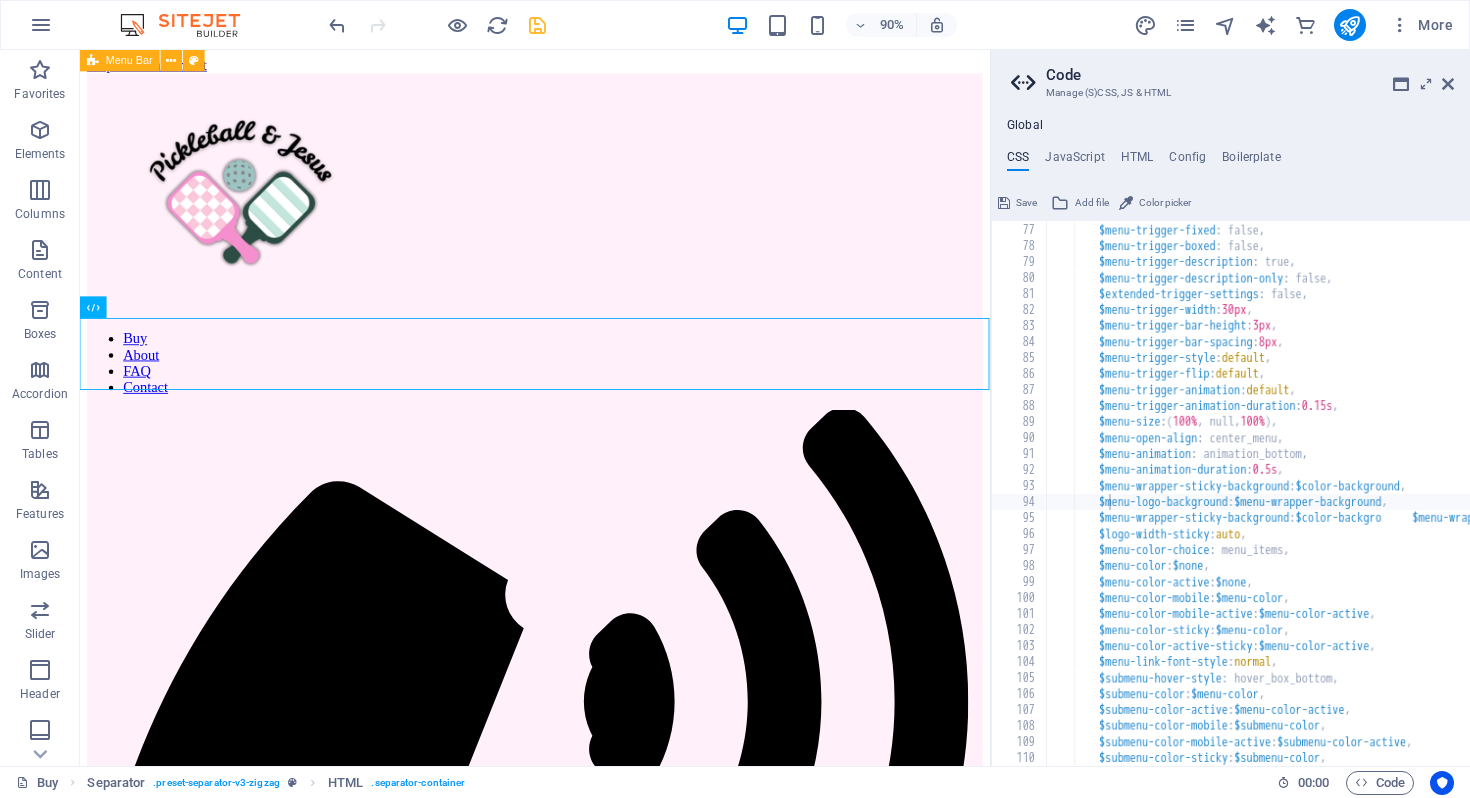 click on "Buy Separator . preset-separator-v3-zigzag HTML . separator-container" at bounding box center (638, 783) 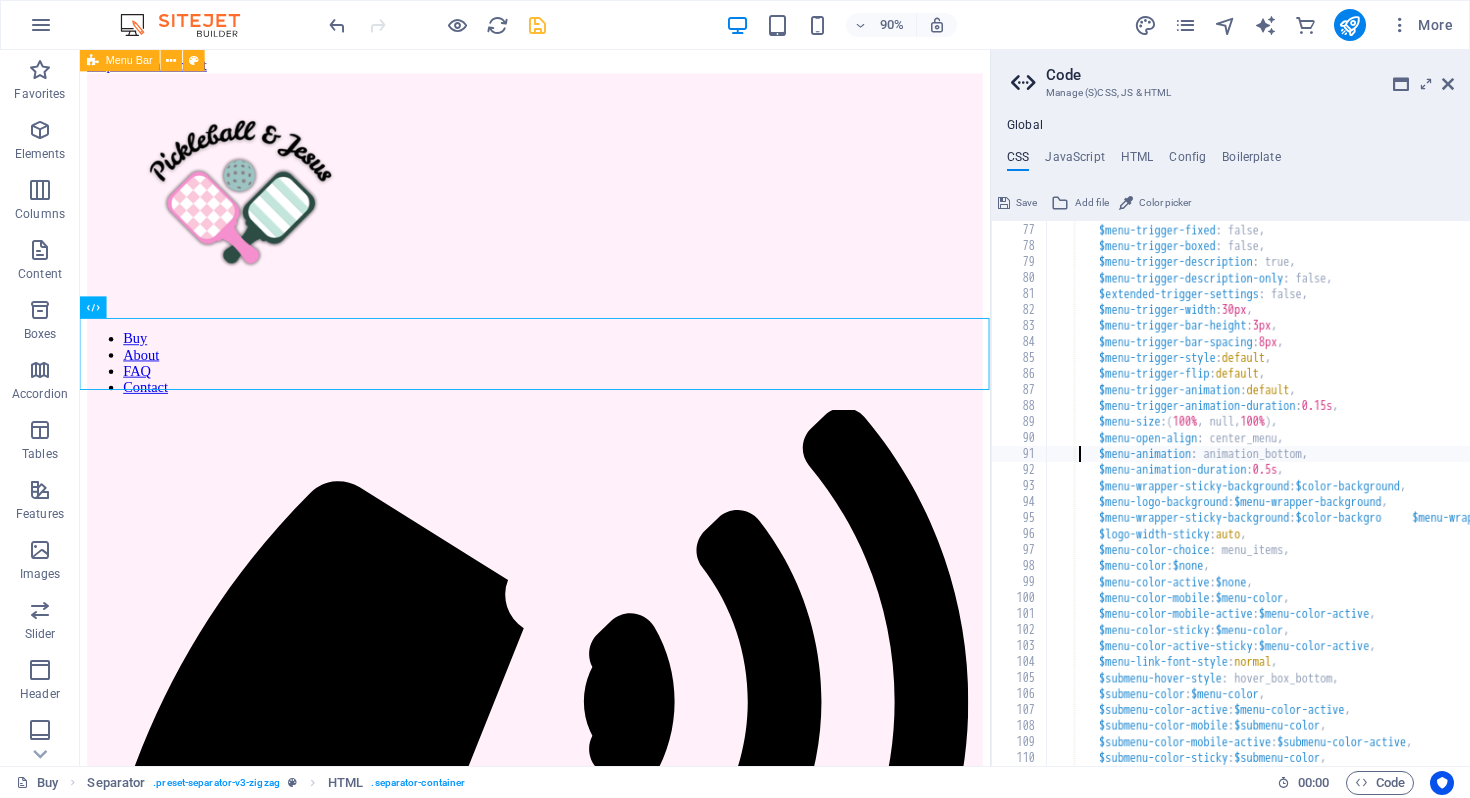 click on "$menu-trigger-fullscreen : false,            $menu-trigger-fixed : false,            $menu-trigger-boxed : false,            $menu-trigger-description : true,            $menu-trigger-description-only : false,            $extended-trigger-settings : false,            $menu-trigger-width :  30px ,            $menu-trigger-bar-height :  3px ,            $menu-trigger-bar-spacing :  8px ,            $menu-trigger-style :  default ,            $menu-trigger-flip :  default ,            $menu-trigger-animation :  default ,            $menu-trigger-animation-duration :  0.15s ,            $menu-size :  ( 100% , null,  100% ) ,            $menu-open-align : center_menu,            $menu-animation : animation_bottom,            $menu-animation-duration :  0.5s ,            $menu-wrapper-sticky-background :  $color-background ,             $menu-logo-background :  $menu-wrapper-background ,           $menu-wrapper-sticky-background :  $color-backgro        $menu-wrapper-sticky-background :  $color-background" at bounding box center (1655, 494) 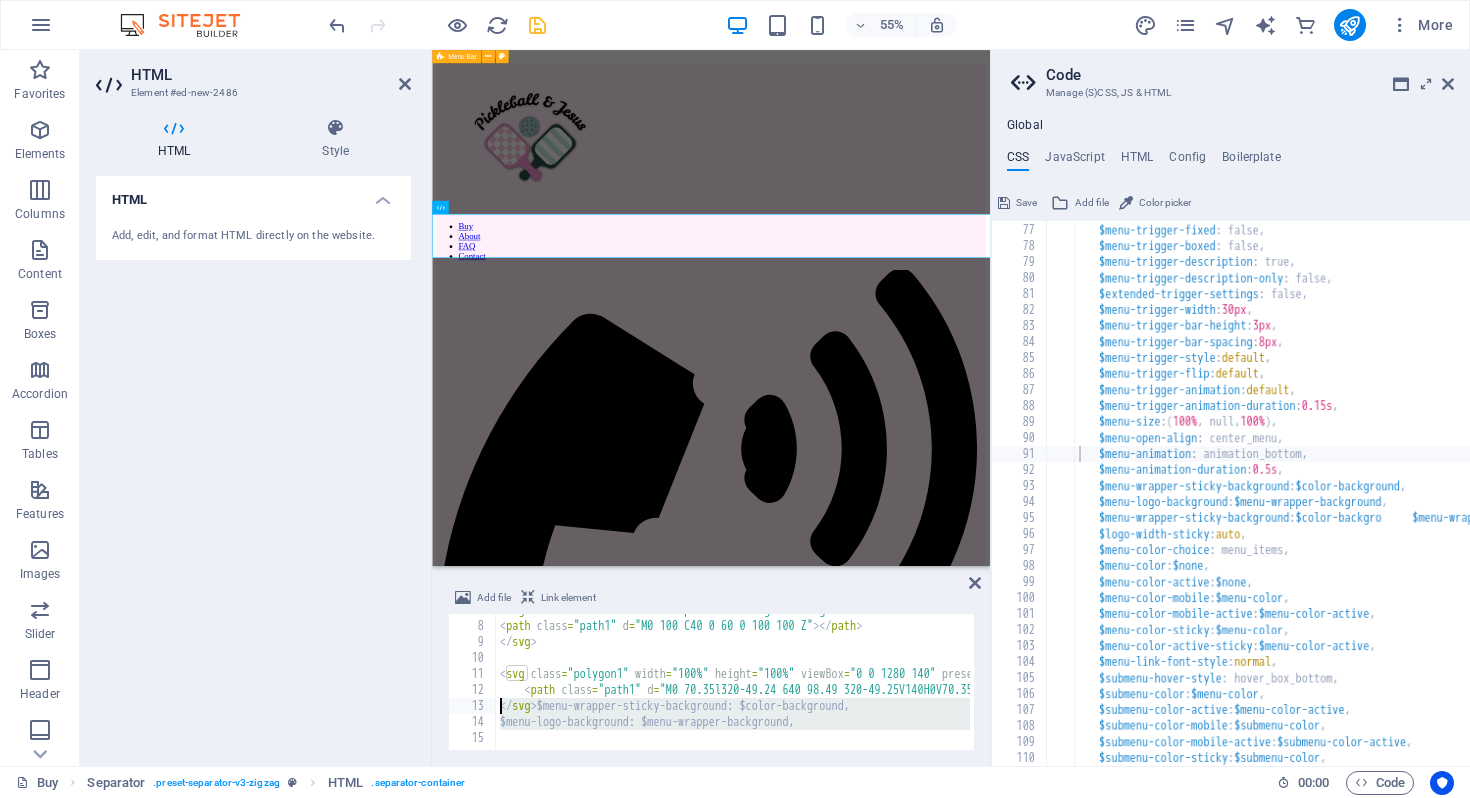 drag, startPoint x: 853, startPoint y: 736, endPoint x: 504, endPoint y: 691, distance: 351.8892 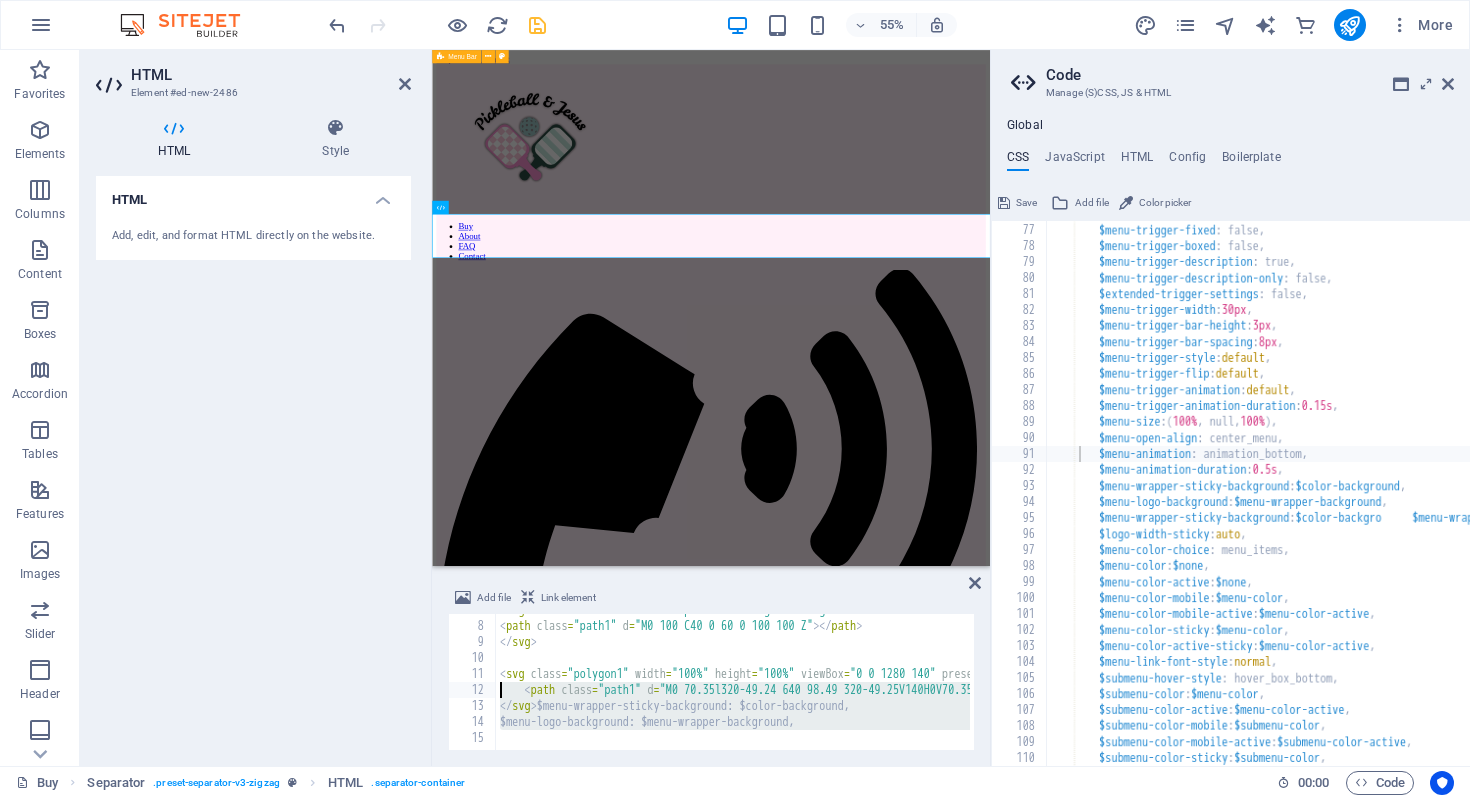 scroll, scrollTop: 60, scrollLeft: 0, axis: vertical 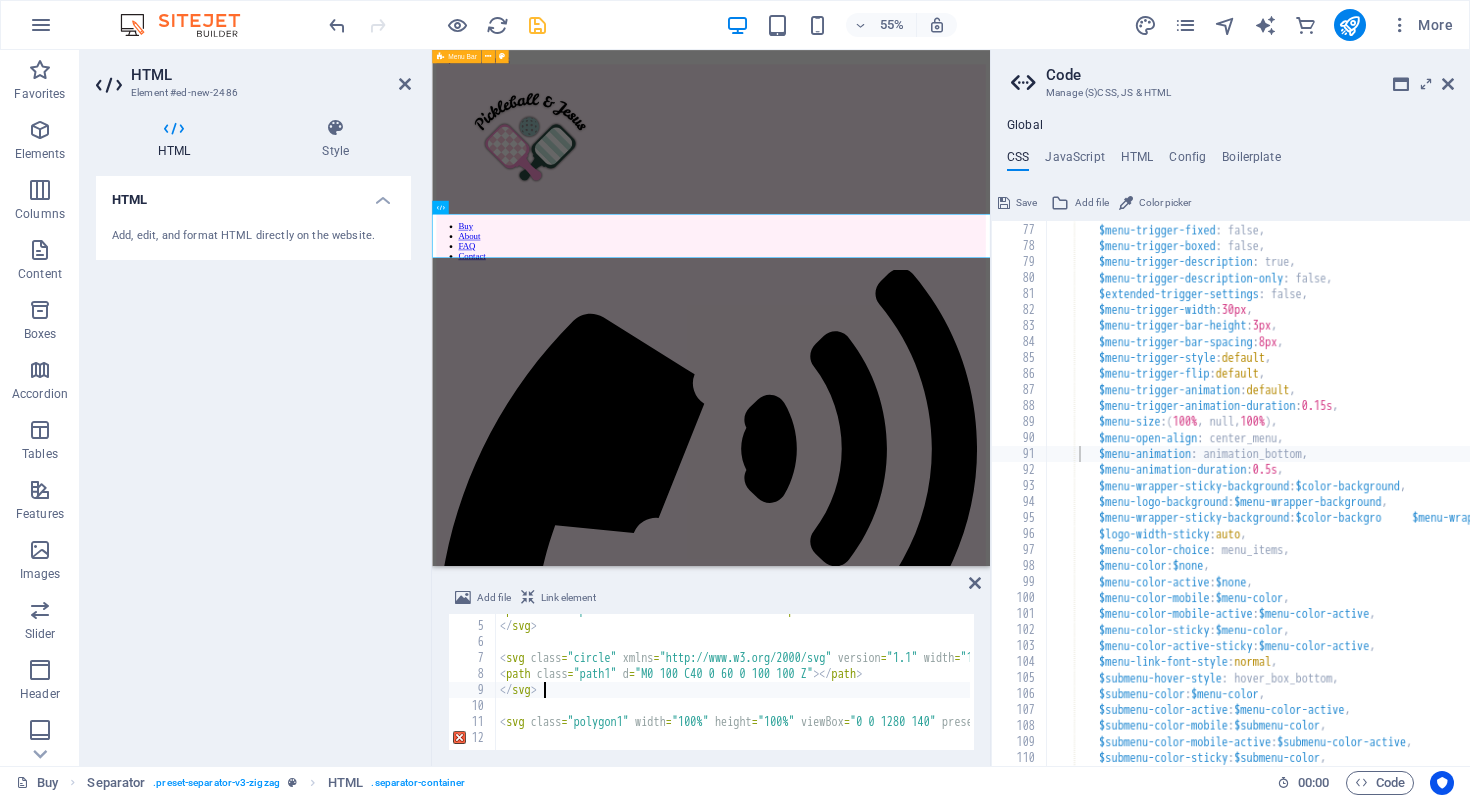 click on "< path   class = "path3"   d = "M0 40 L50 100 L0 0 Z" > </ path > </ svg >   < svg   class = "circle"   xmlns = "http://www.w3.org/2000/svg"   version = "1.1"   width = "100%"   height = "100"   viewBox = "0 0 100 100"   preserveAspectRatio = "none" > < path   class = "path1"   d = "M0 100 C40 0 60 0 100 100 Z" > </ path > </ svg > < svg   class = "polygon1"   width = "100%"   height = "100%"   viewBox = "0 0 1280 140"   preserveAspectRatio = "none"   xmlns = "http://www.w3.org/2000/svg" >" at bounding box center (1061, 684) 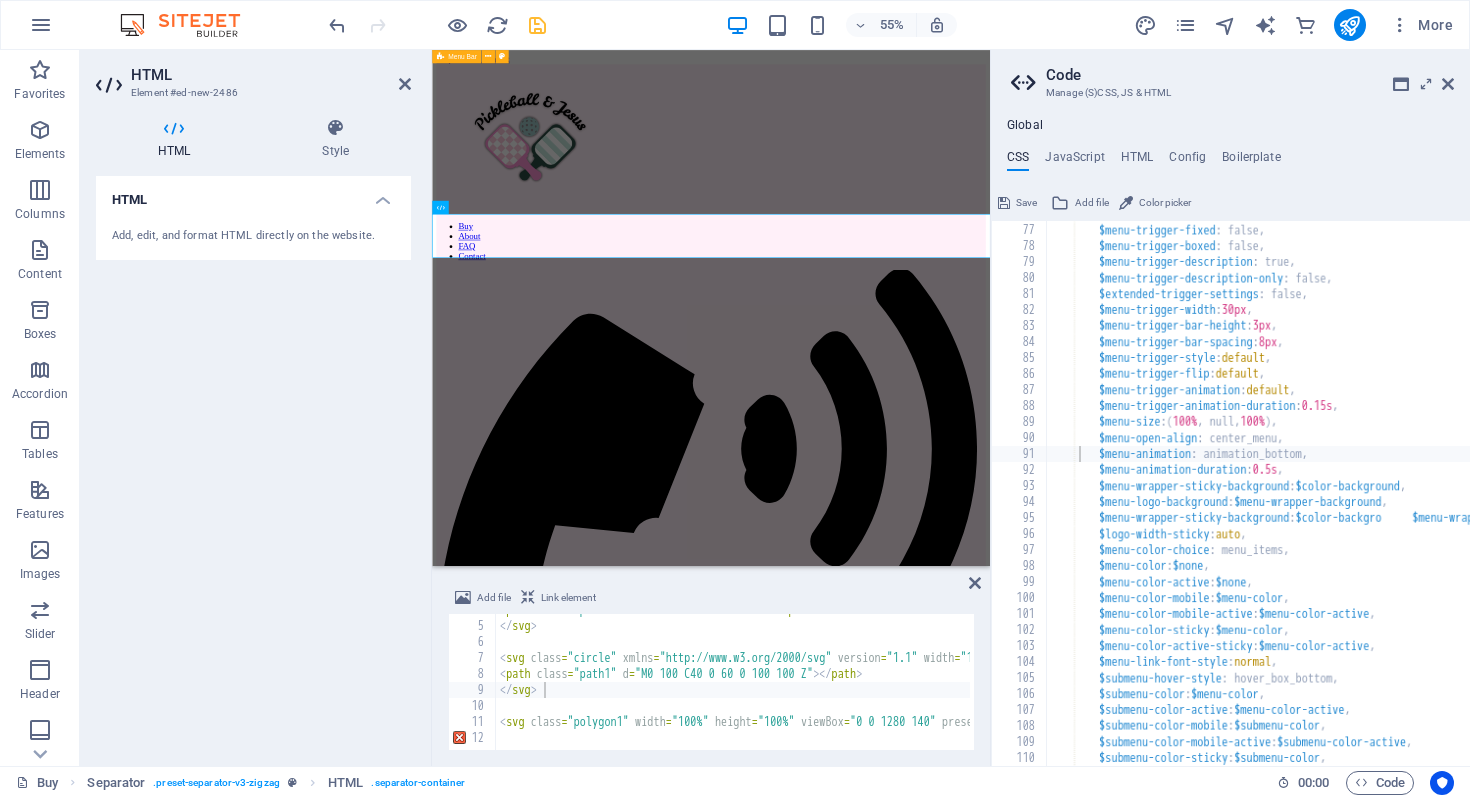 click on "Add file Link element </img> 4 5 6 7 8 9 10 11 12 <path   class = "path3"   d = "M0 40 L50 100 L0 0 Z" > </path> </img> </img>   <svg   class = "circle"   xmlns = "http://www.w3.org/2000/svg"   version = "1.1"   width = "100%"   height = "100"   viewBox = "0 0 100 100"   preserveAspectRatio = "none" > <path   class = "path1"   d = "M0 100 C40 0 60 0 100 100 Z" > </path> </svg> <svg   class = "polygon1"   width = "100%"   height = "100%"   viewBox = "0 0 1280 140"   preserveAspectRatio = "none"   xmlns = "http://www.w3.org/2000/svg" >     XXXXXXXXXXXXXXXXXXXXXXXXXXXXXXXXXXXXXXXXXXXXXXXXXXXXXXXXXXXXXXXXXXXXXXXXXXXXXXXXXXXXXXXXXXXXXXXXXXXXXXXXXXXXXXXXXXXXXXXXXXXXXXXXXXXXXXXXXXXXXXXXXXXXXXXXXXXXXXXXXXXXXXXXXXXXXXXXXXXXXXXXXXXXXXXXXXXXXXXXXXXXXXXXXXXXXXXXXXXXXXXXXXXXXXXXXXXXXXXXXXXXXXXXXXXXXXXX" at bounding box center [711, 668] 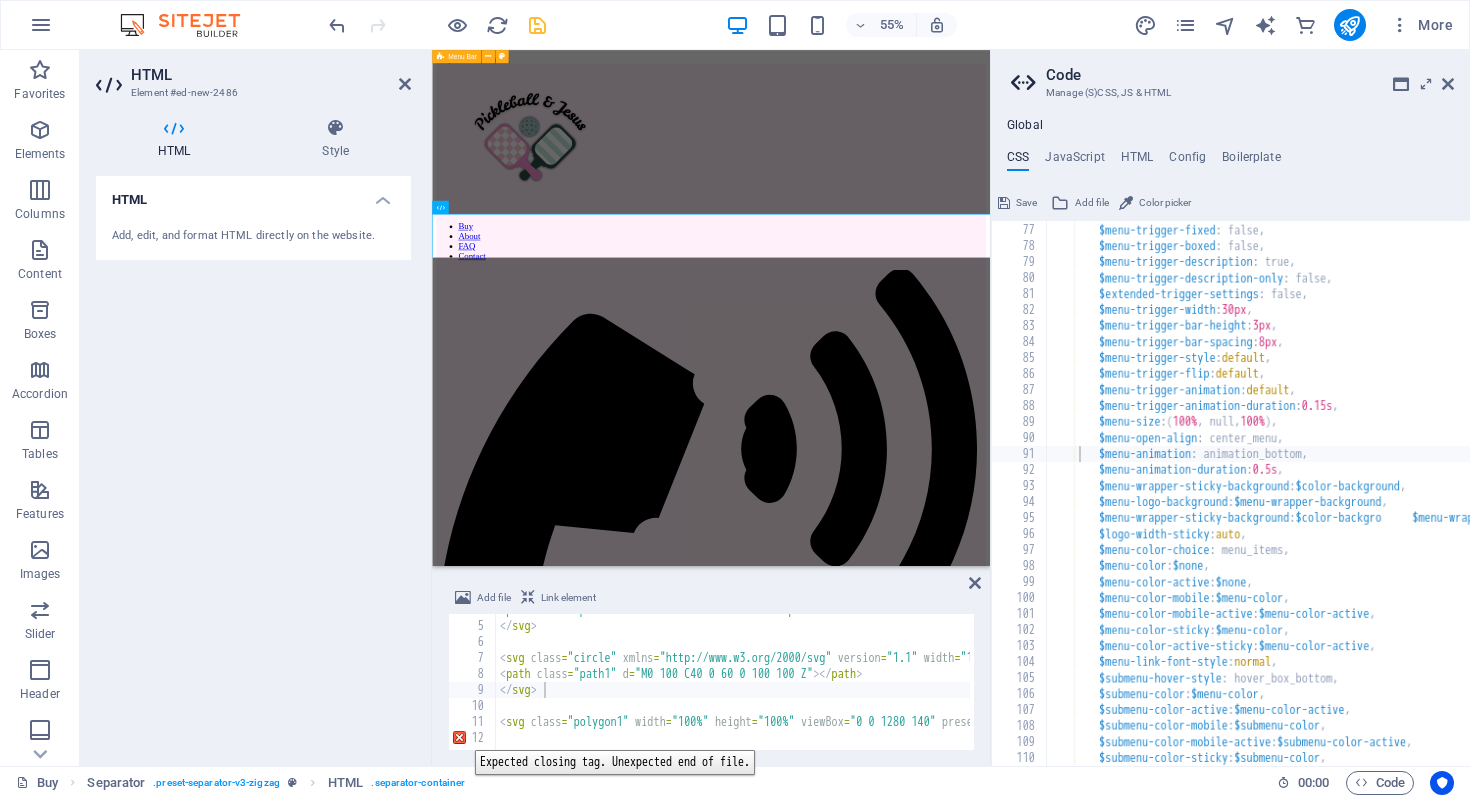 click on "12" at bounding box center (473, 738) 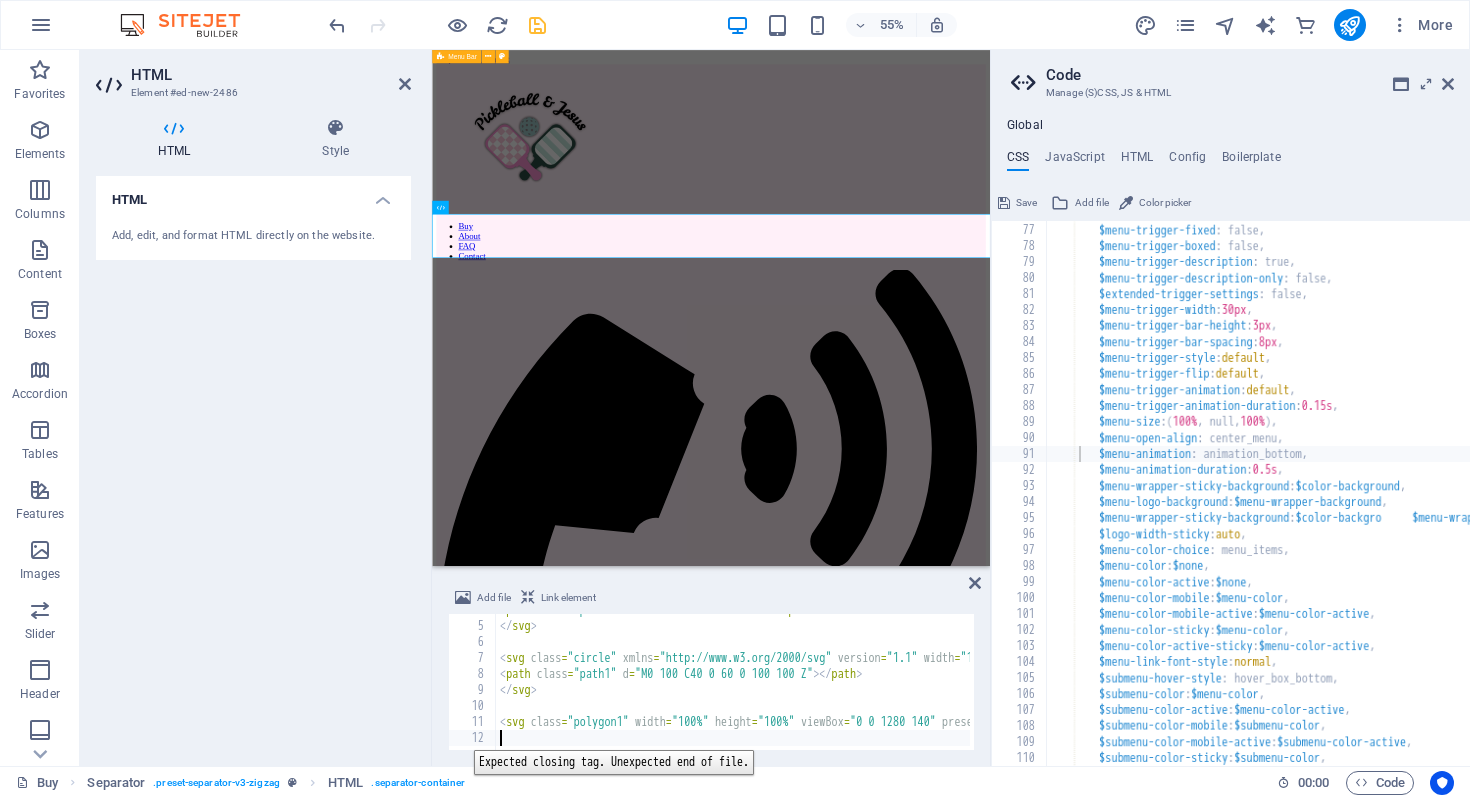 click on "12" at bounding box center [473, 738] 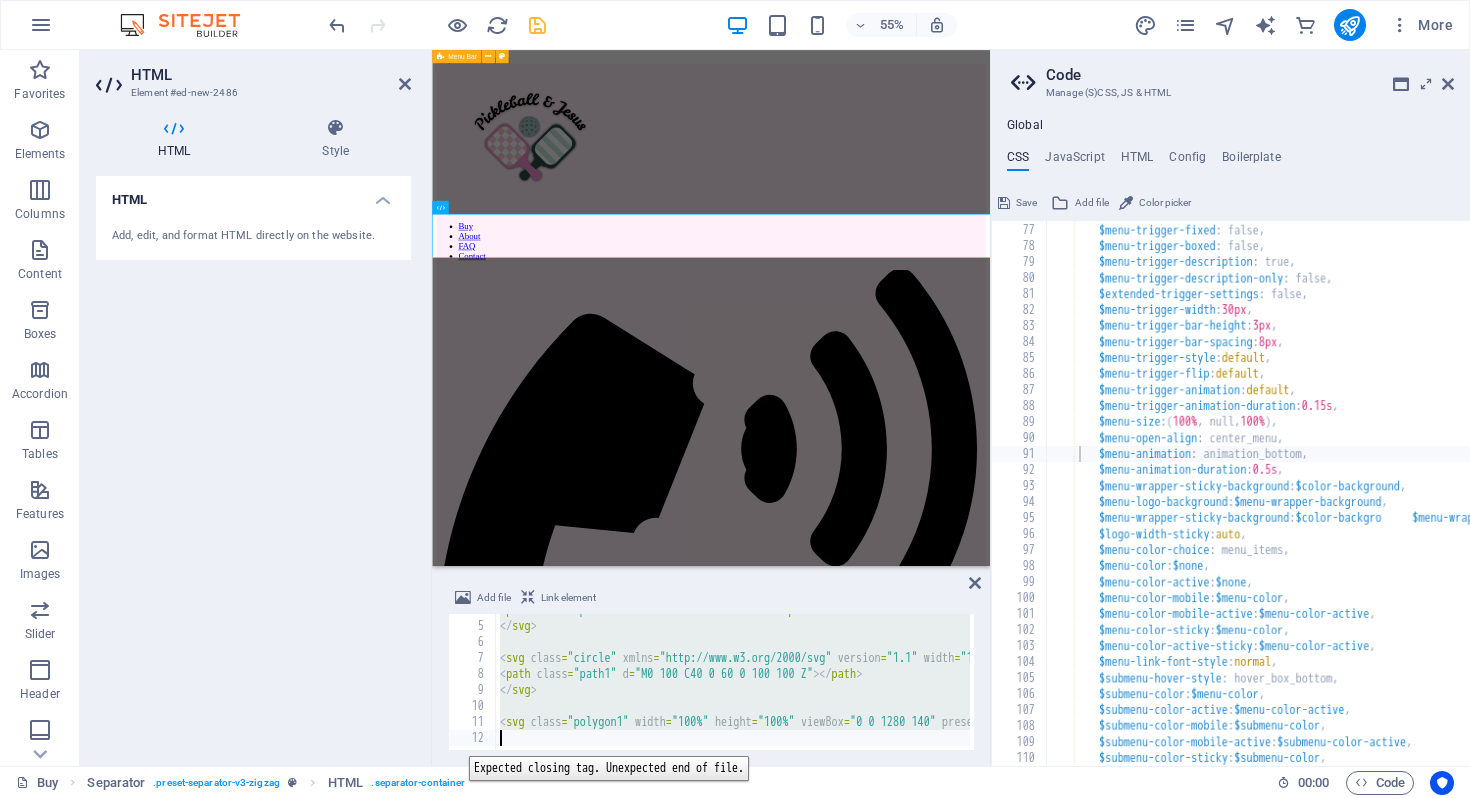 click on "12" at bounding box center (473, 738) 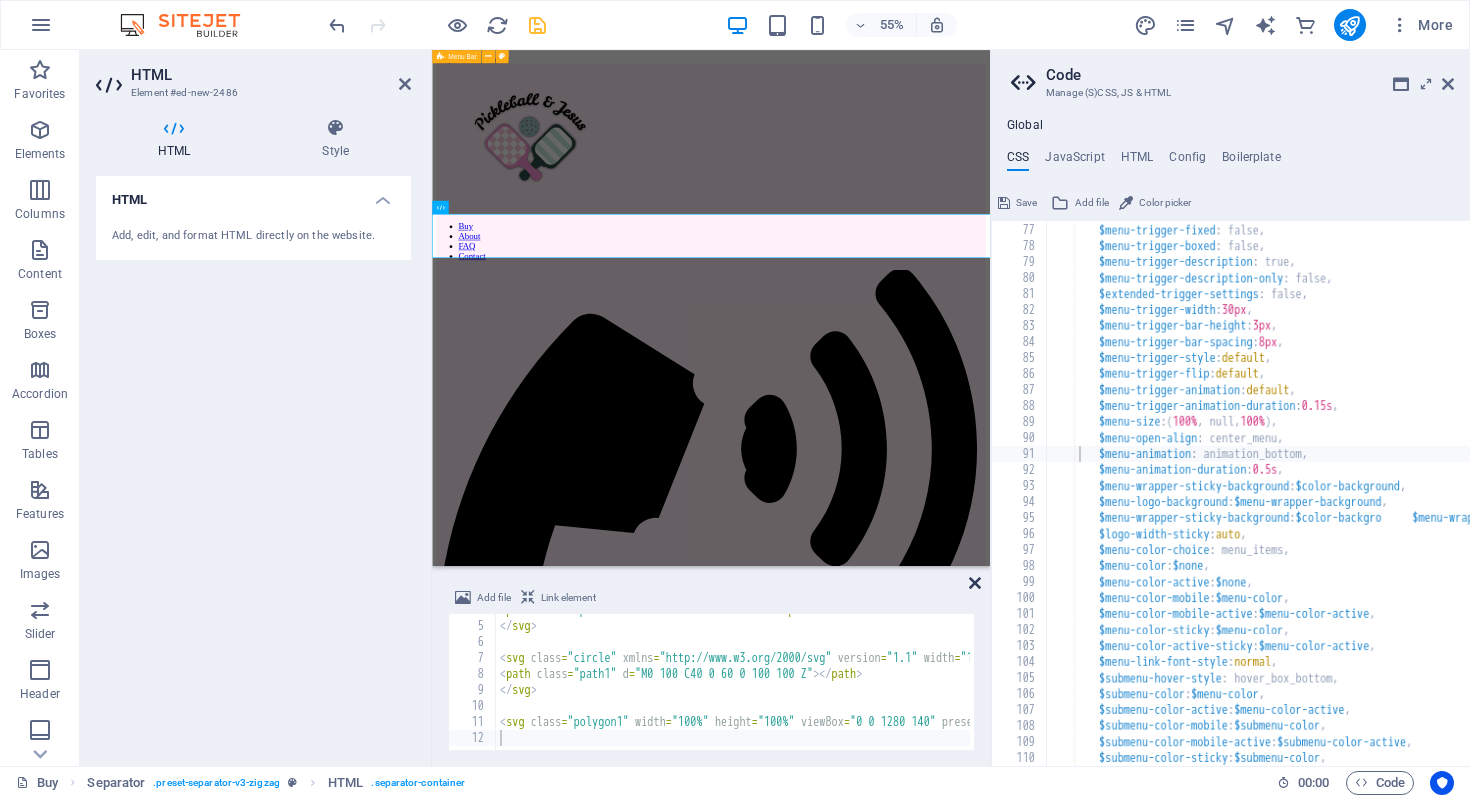 click at bounding box center [975, 583] 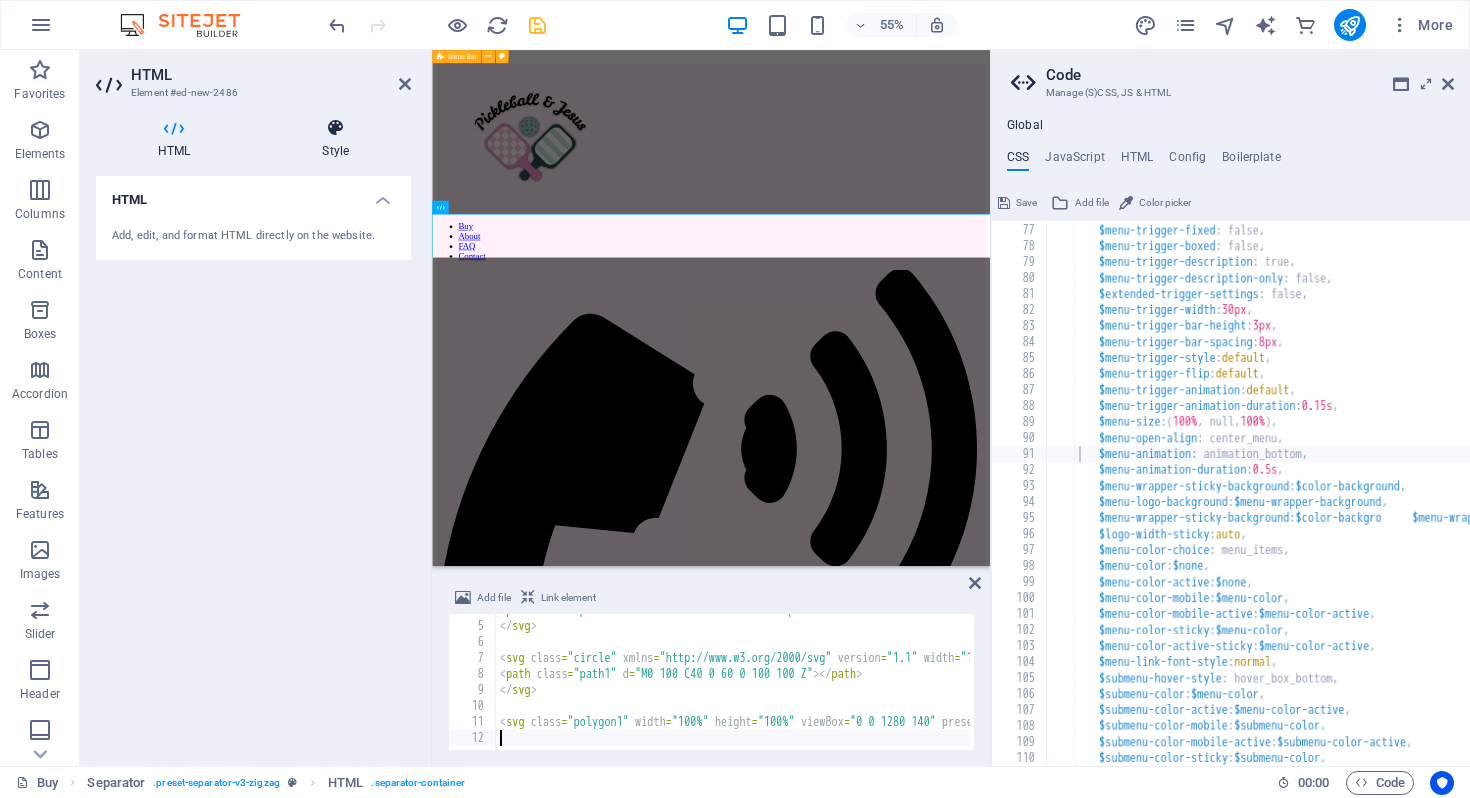 click at bounding box center [335, 128] 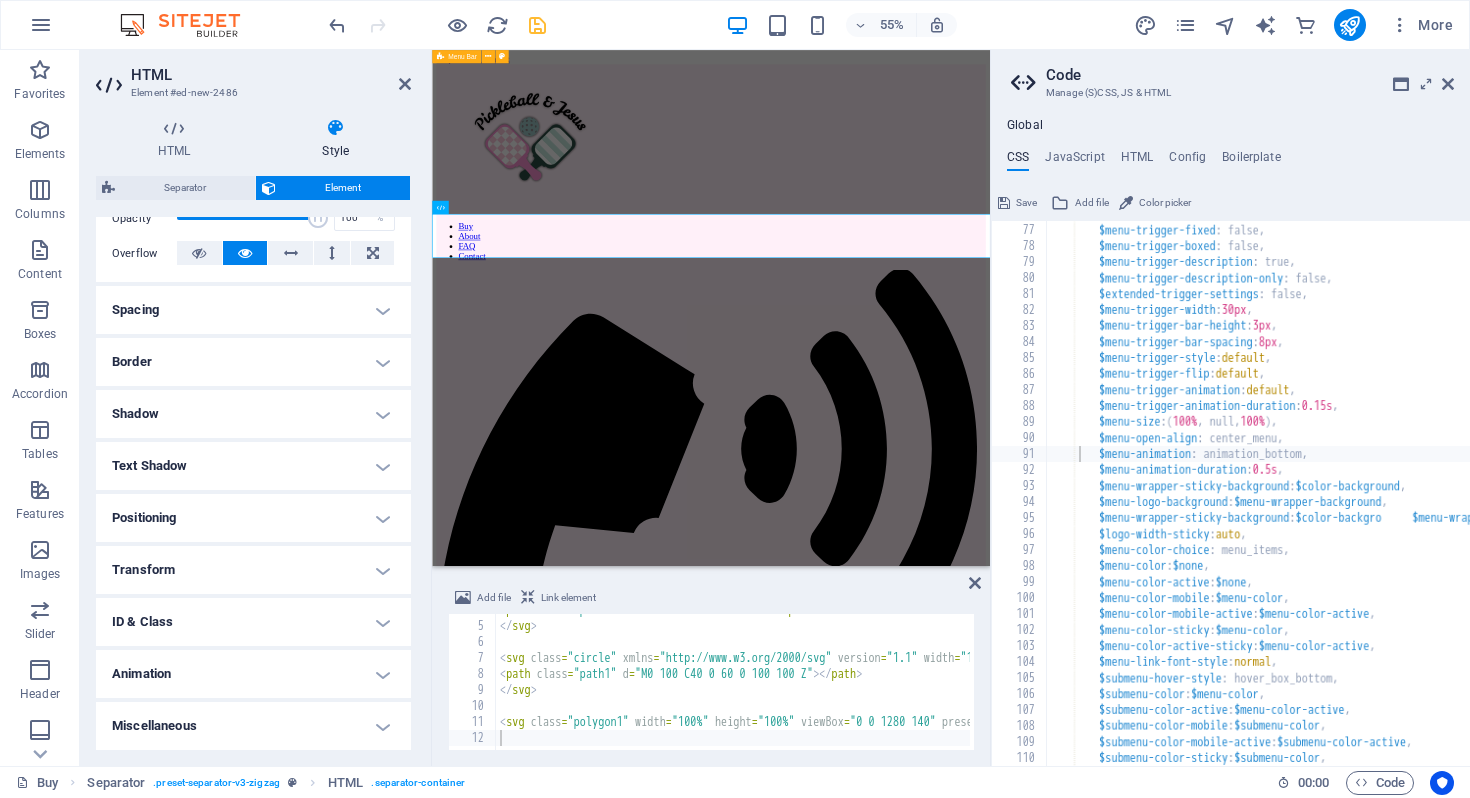 scroll, scrollTop: 0, scrollLeft: 0, axis: both 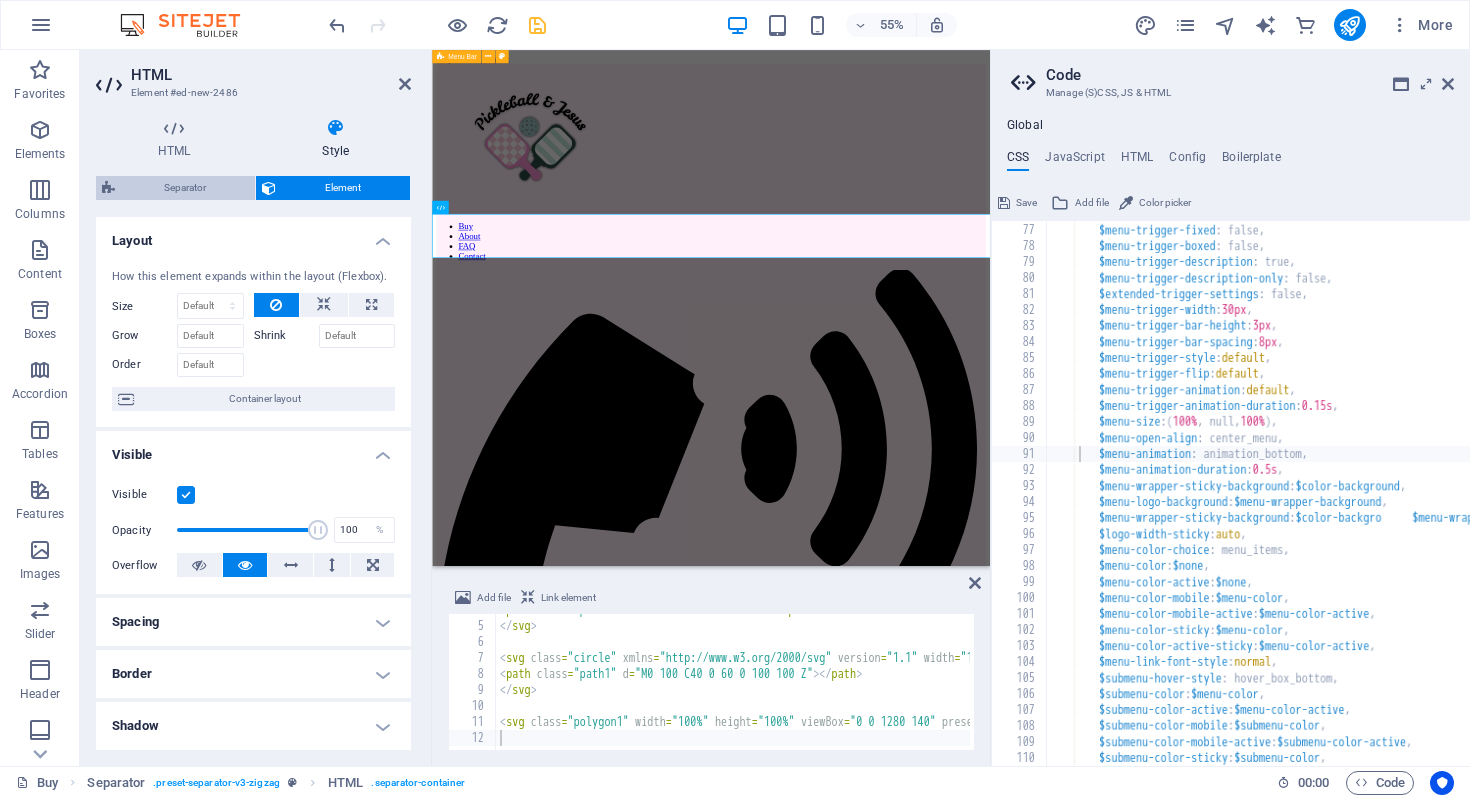 click on "Separator" at bounding box center (185, 188) 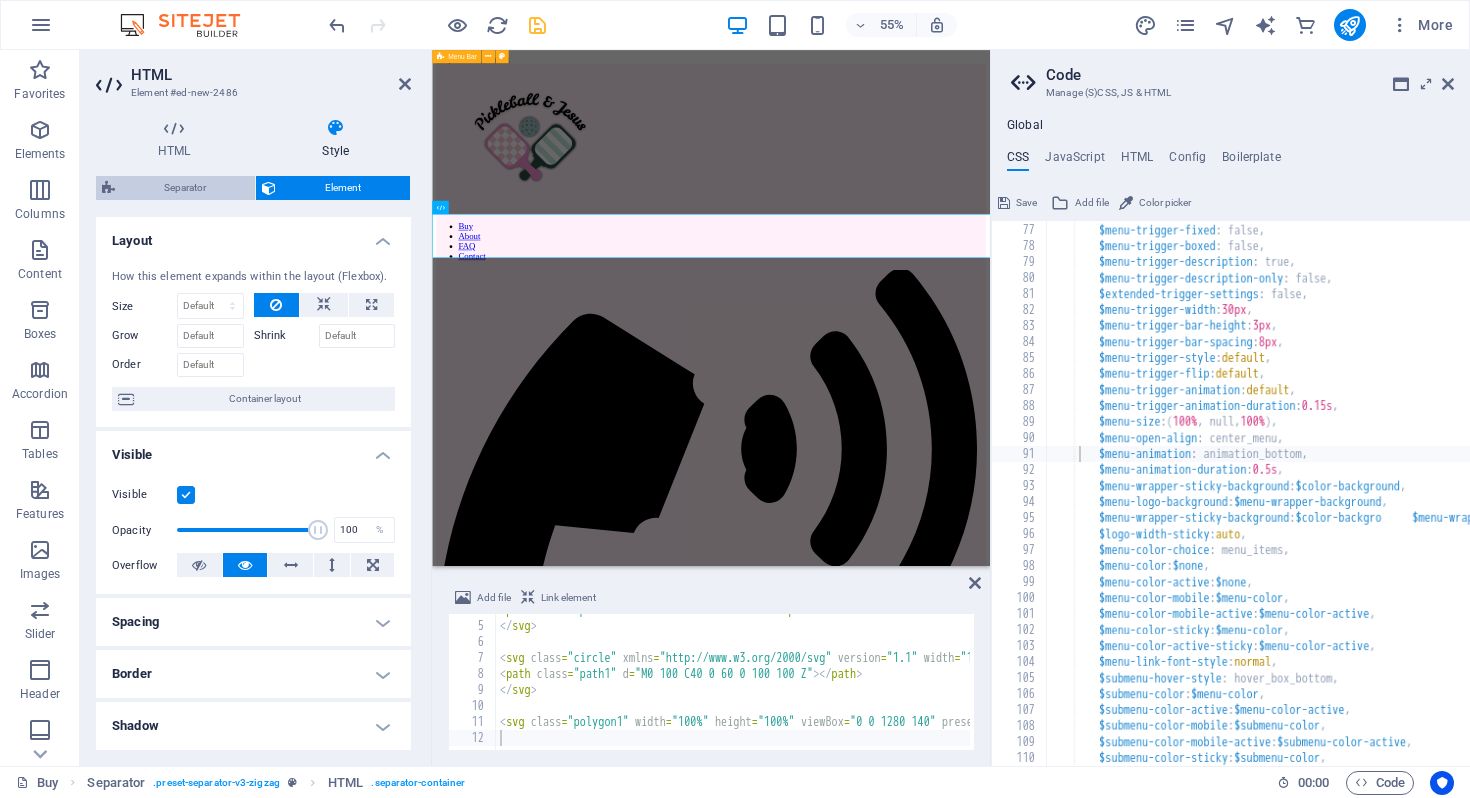 select on "rem" 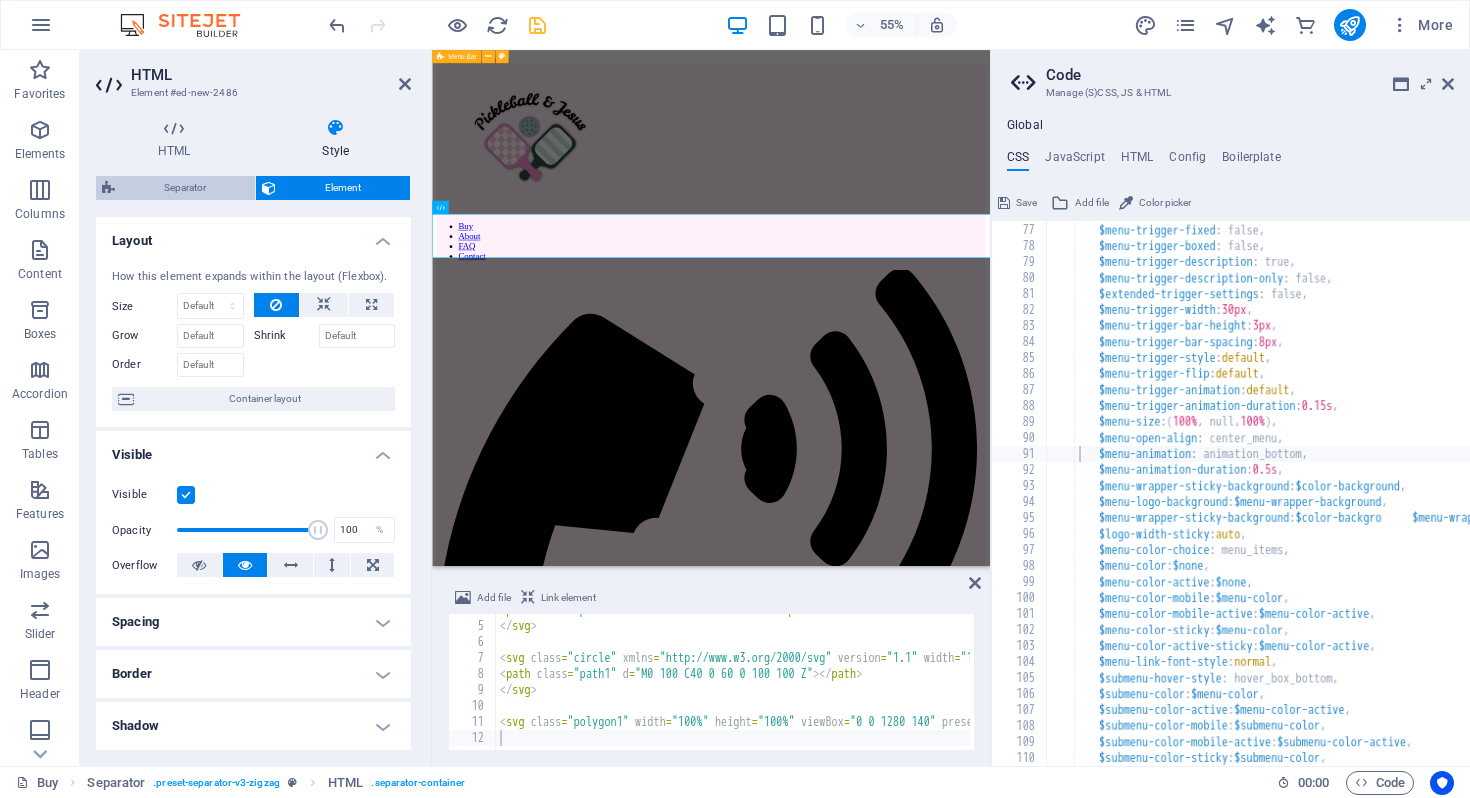 select on "preset-separator-v3-zigzag" 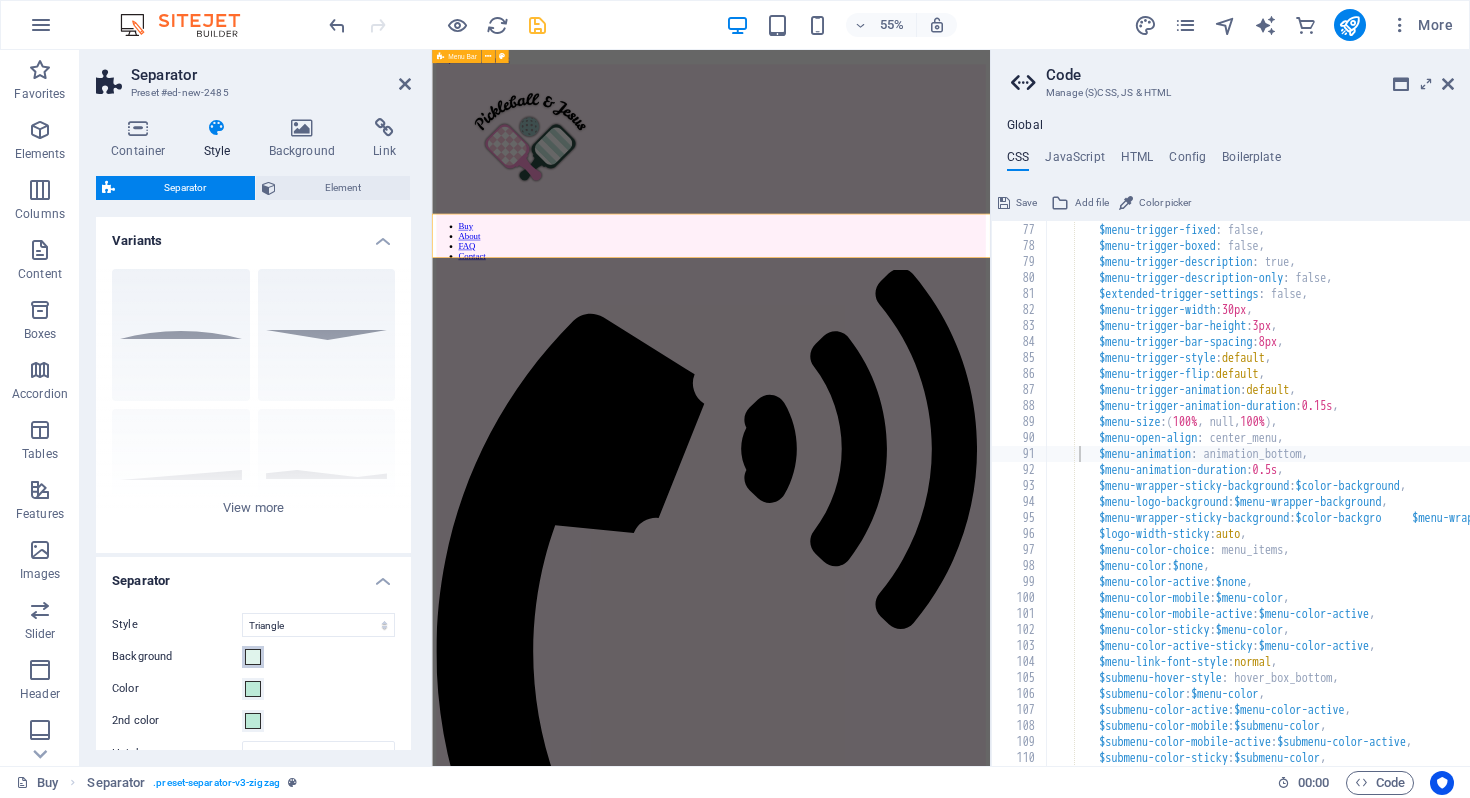 click at bounding box center (253, 657) 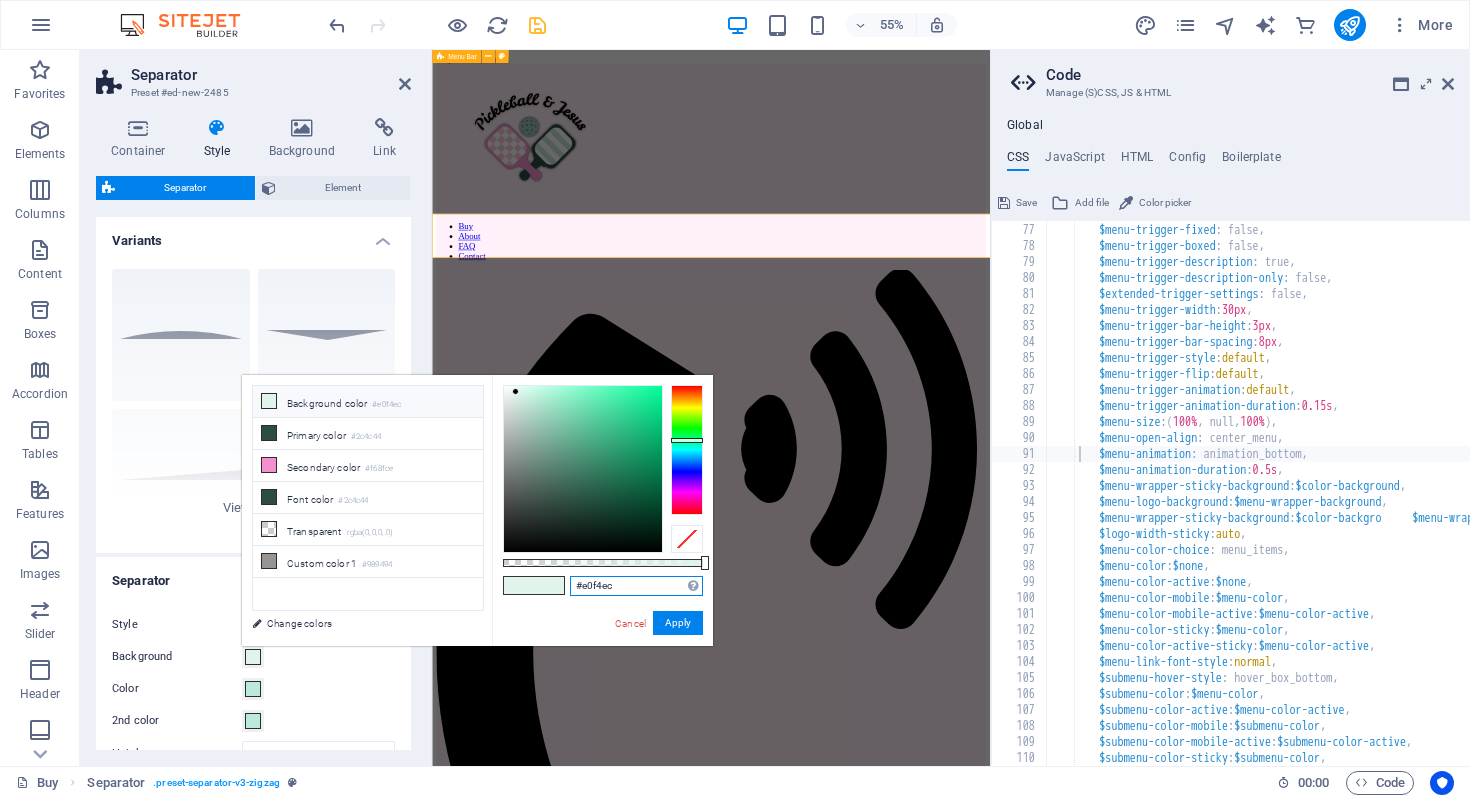 drag, startPoint x: 642, startPoint y: 594, endPoint x: 569, endPoint y: 583, distance: 73.82411 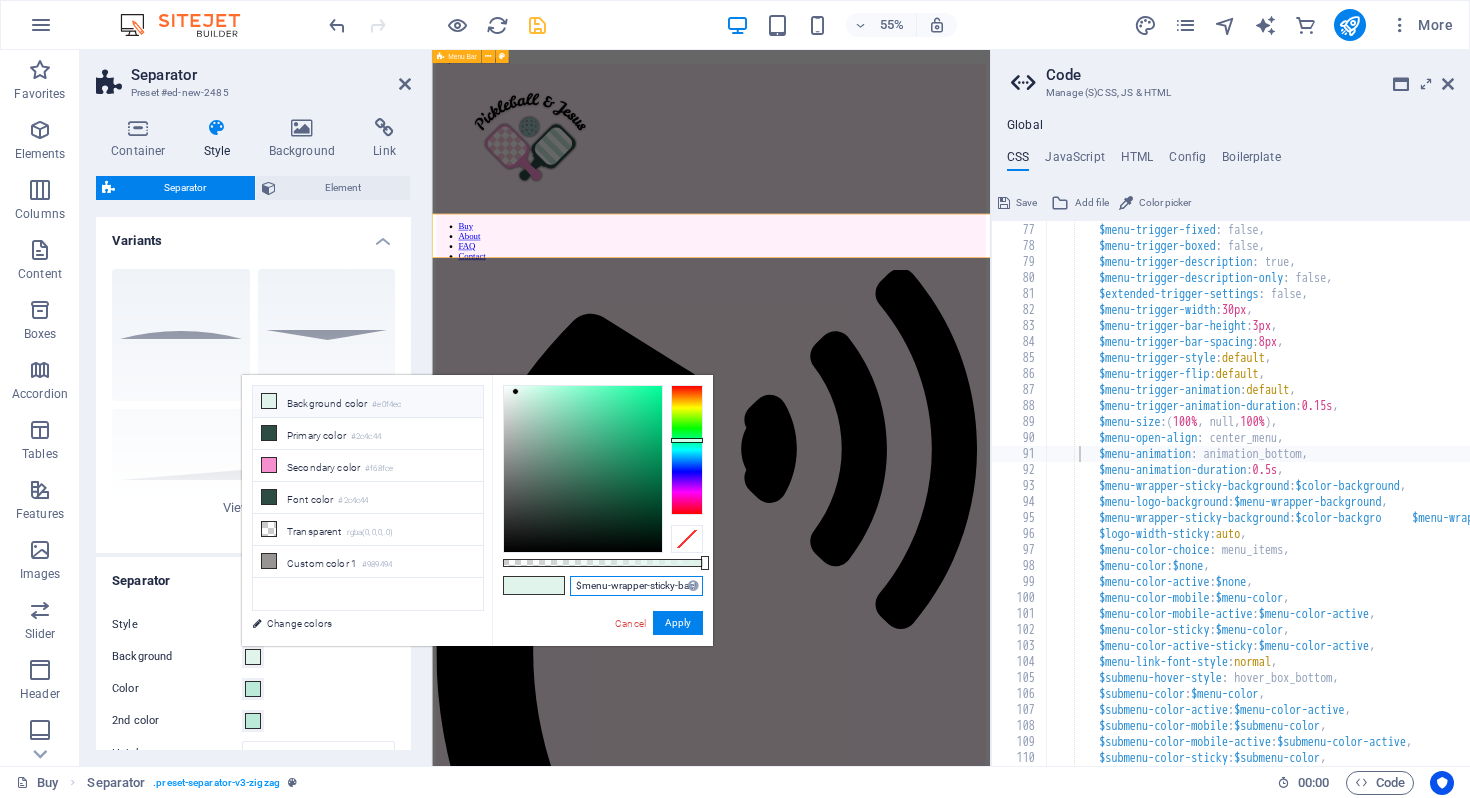 scroll, scrollTop: 0, scrollLeft: 370, axis: horizontal 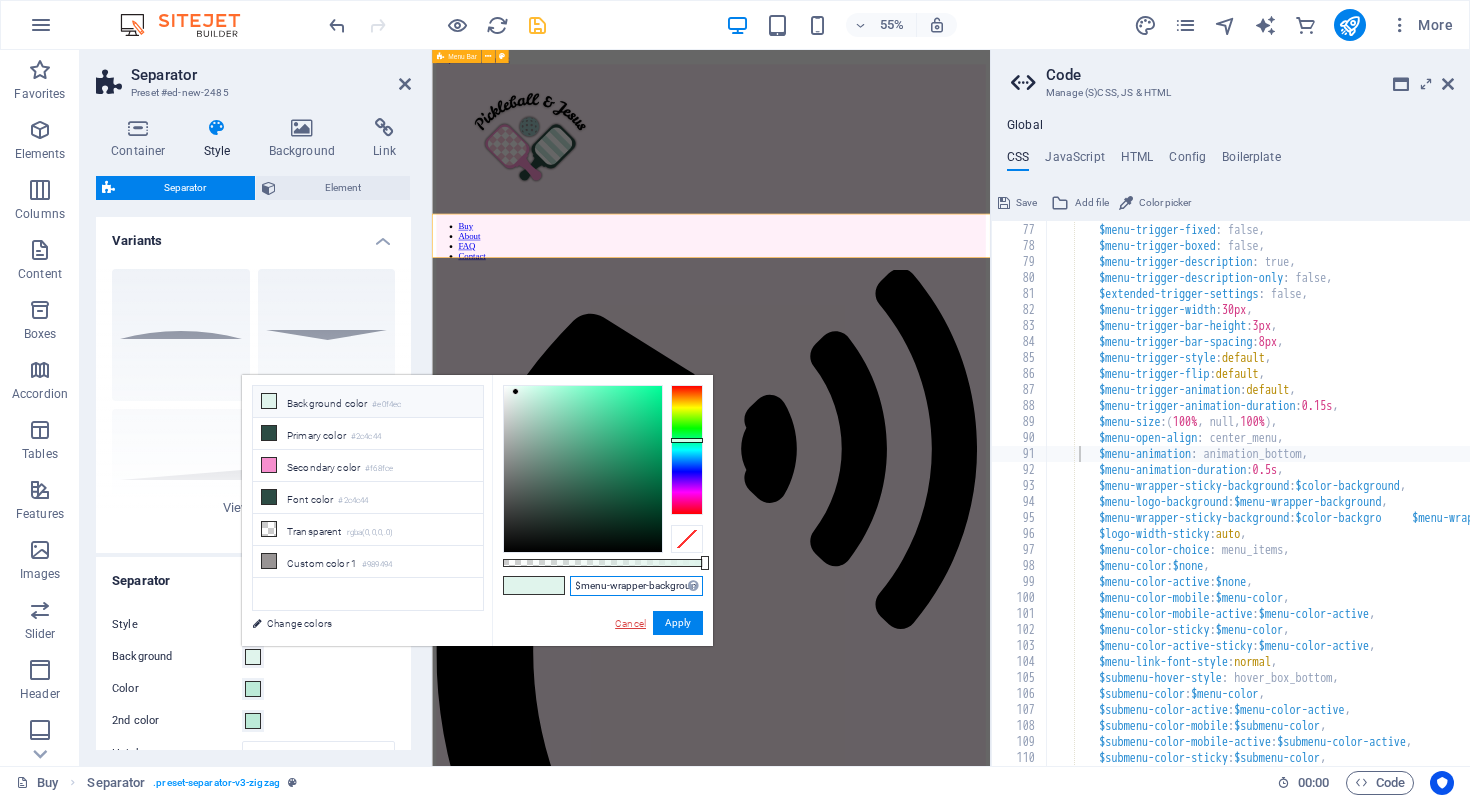 type on "$menu-wrapper-sticky-background: $color-background,   $menu-logo-background: $menu-wrapper-background," 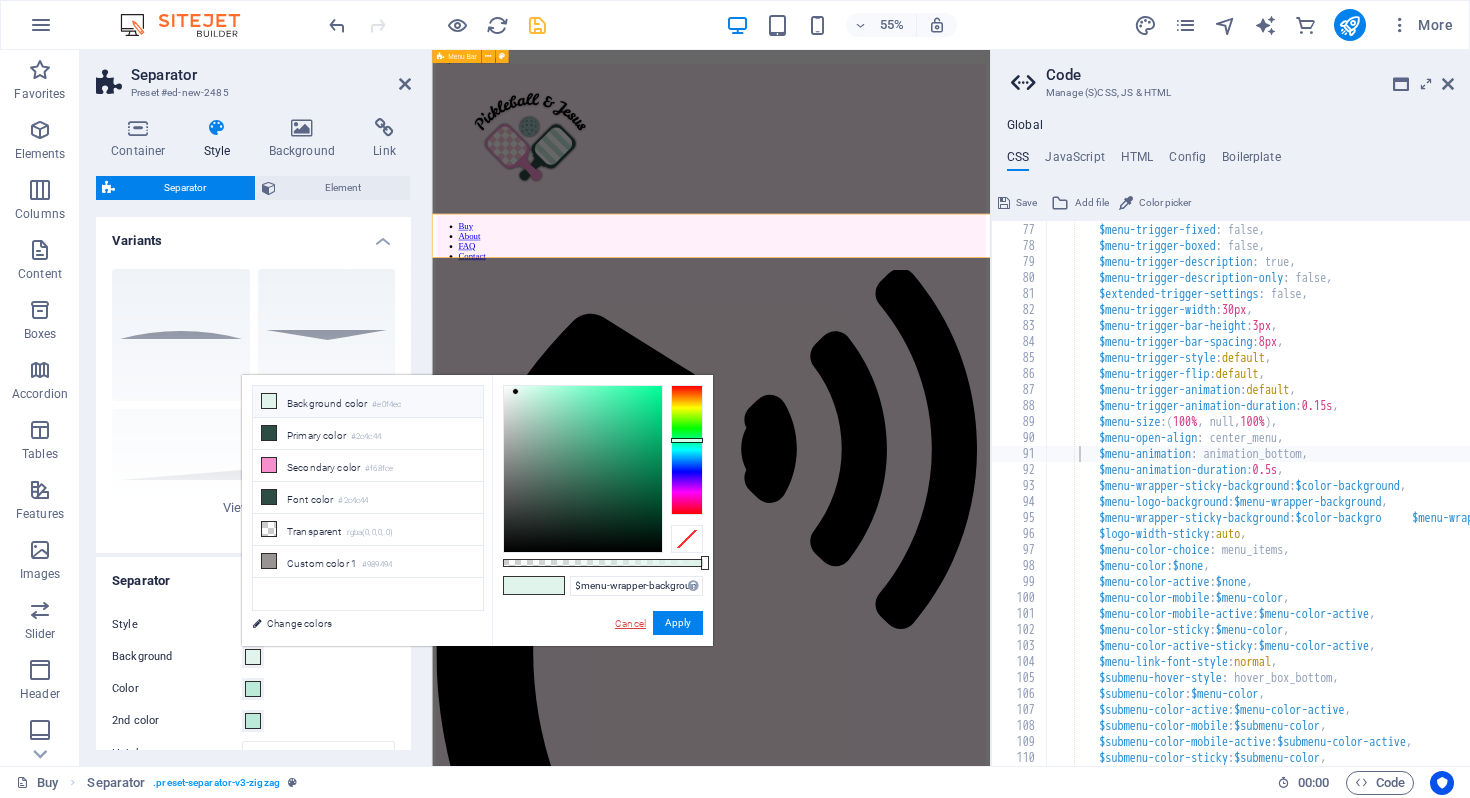 click on "Cancel" at bounding box center (630, 623) 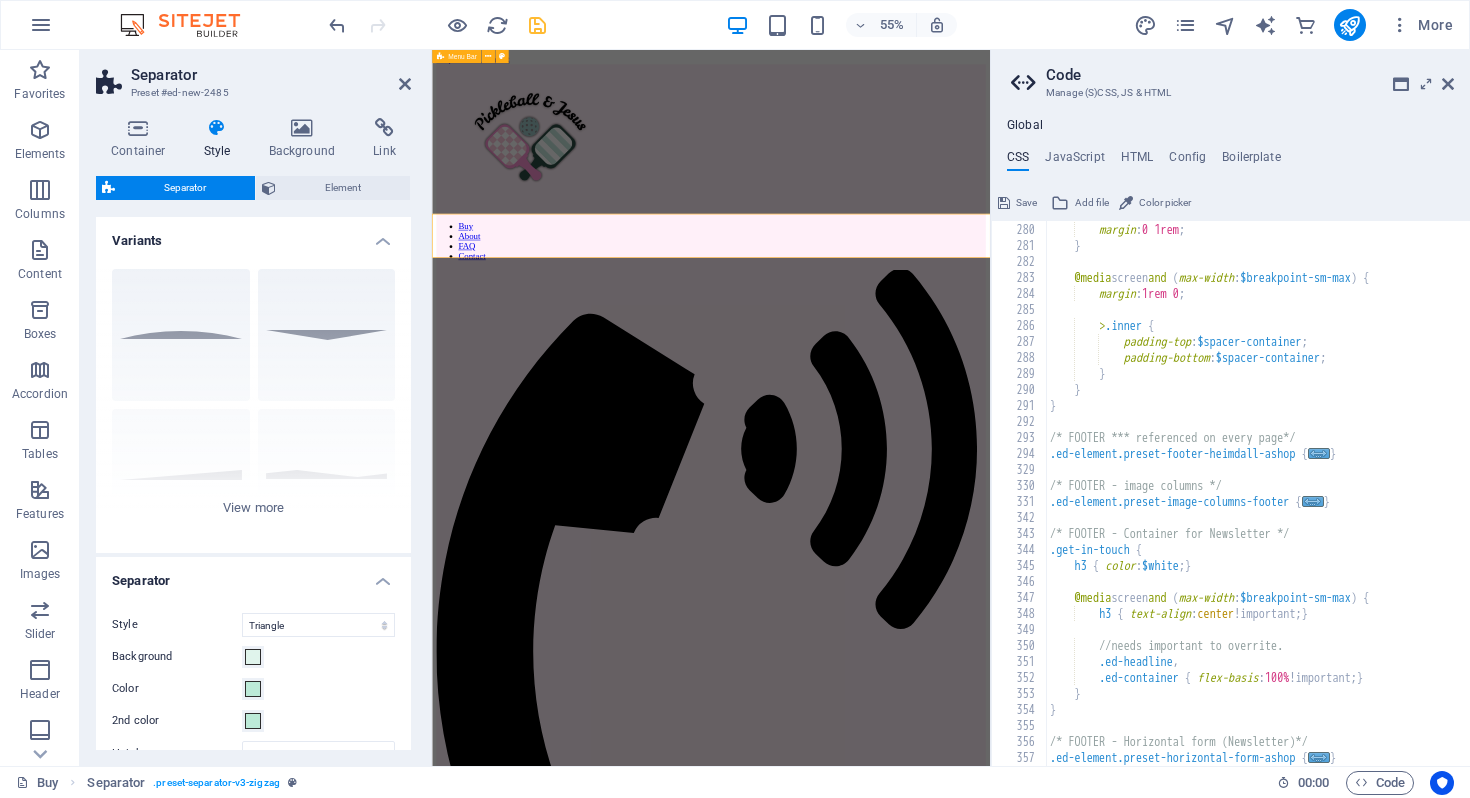 click on "Color" at bounding box center (177, 689) 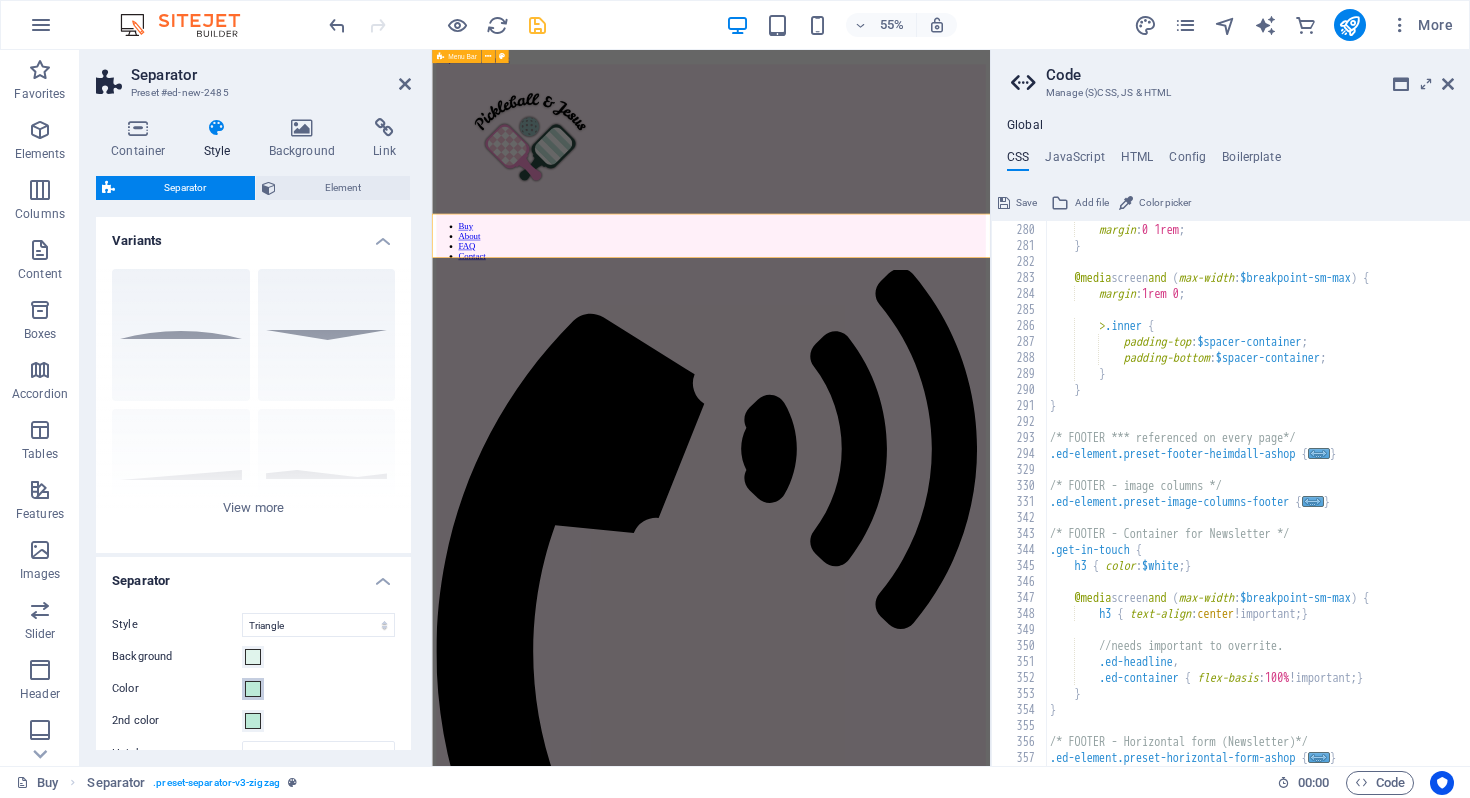 click on "Color" at bounding box center [253, 689] 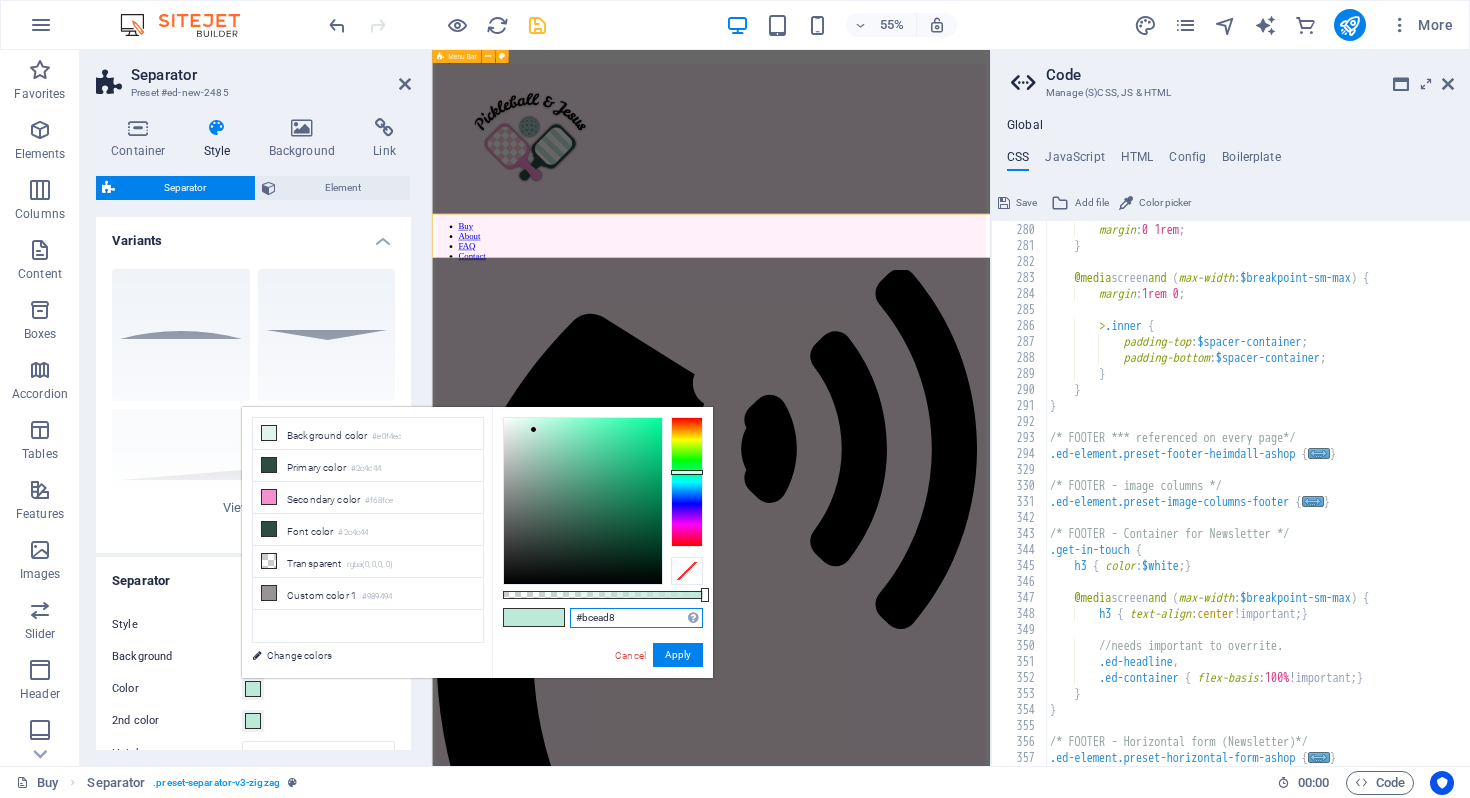 drag, startPoint x: 625, startPoint y: 621, endPoint x: 547, endPoint y: 619, distance: 78.025635 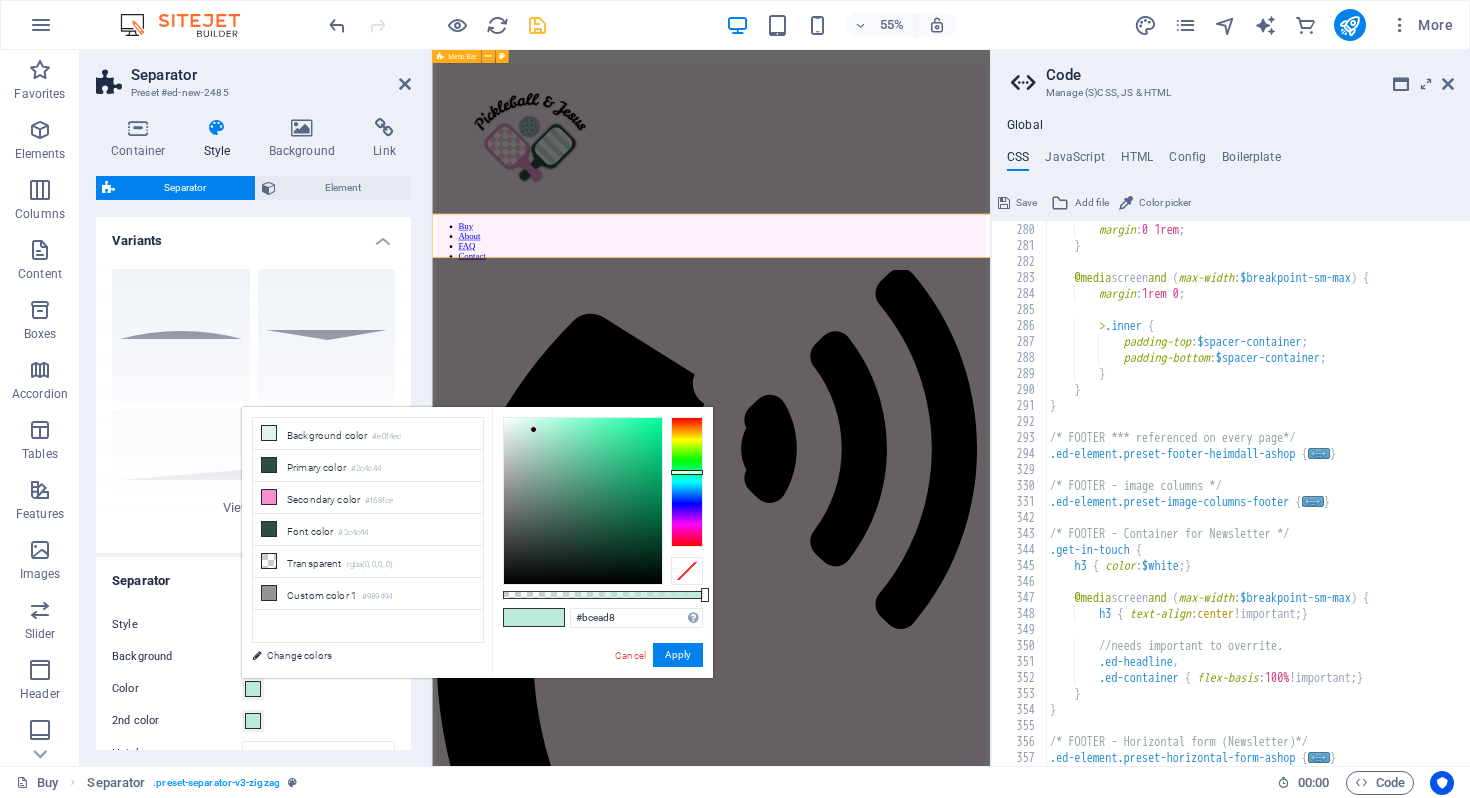 type on "//" 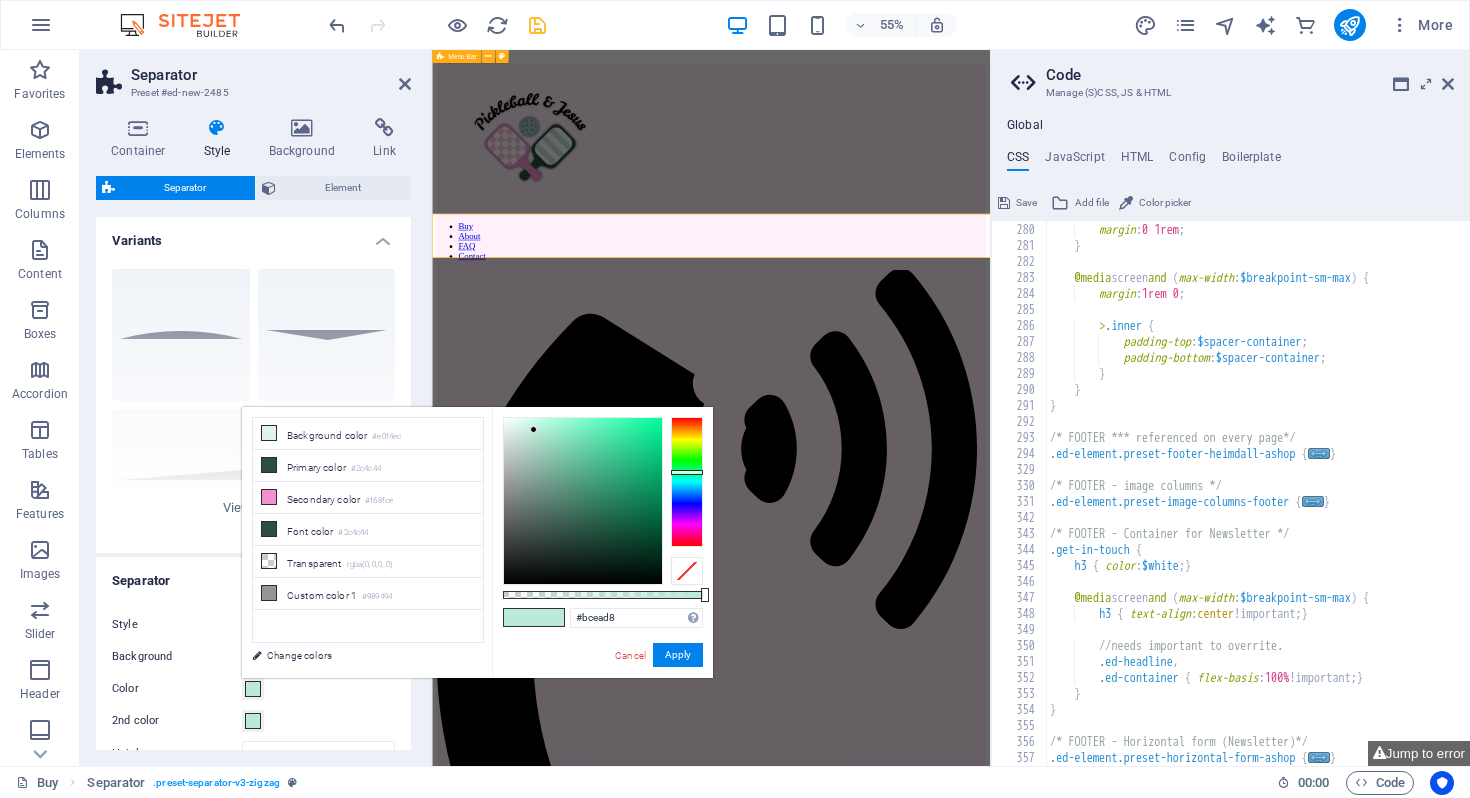 click on "Color" at bounding box center [177, 689] 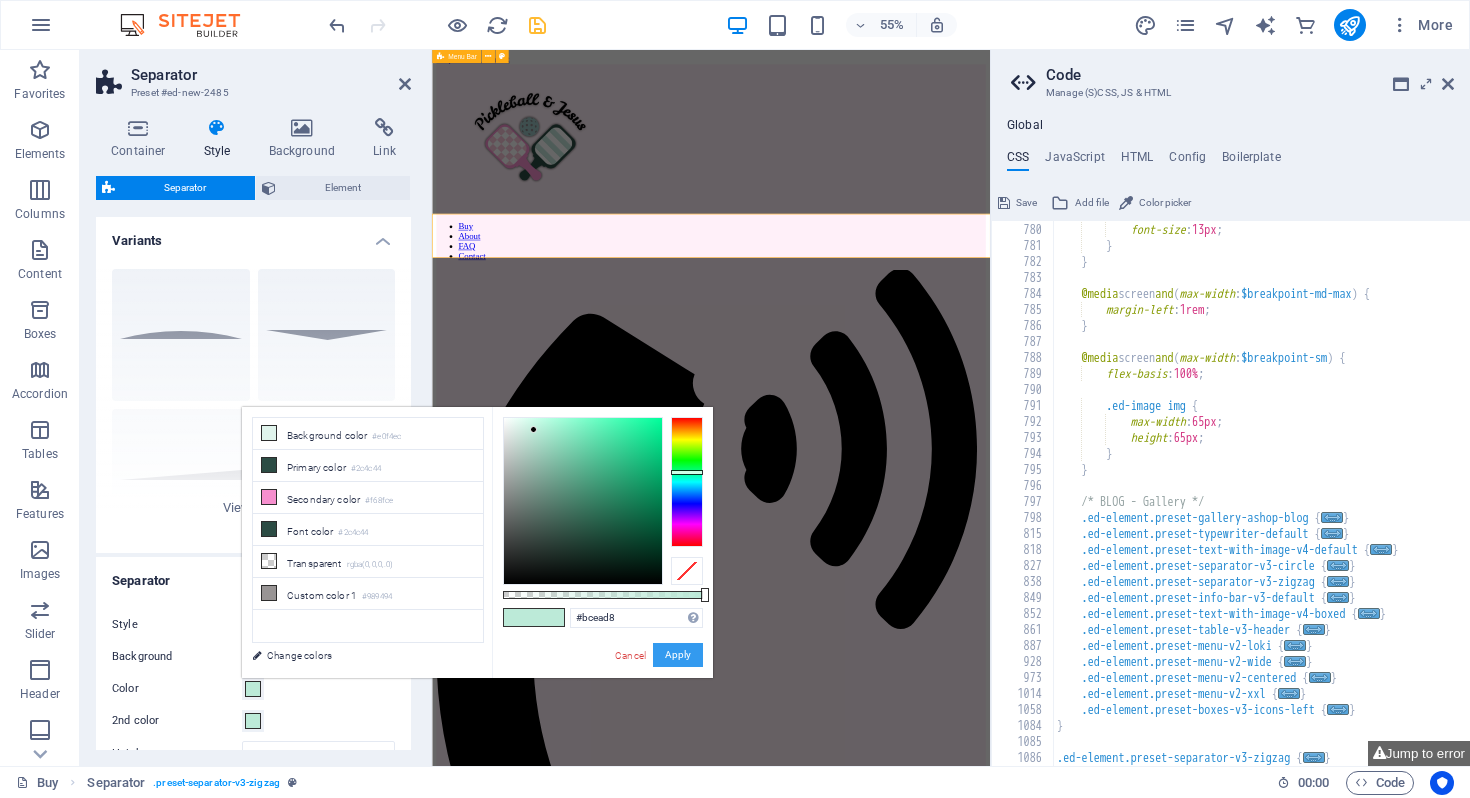 click on "Apply" at bounding box center (678, 655) 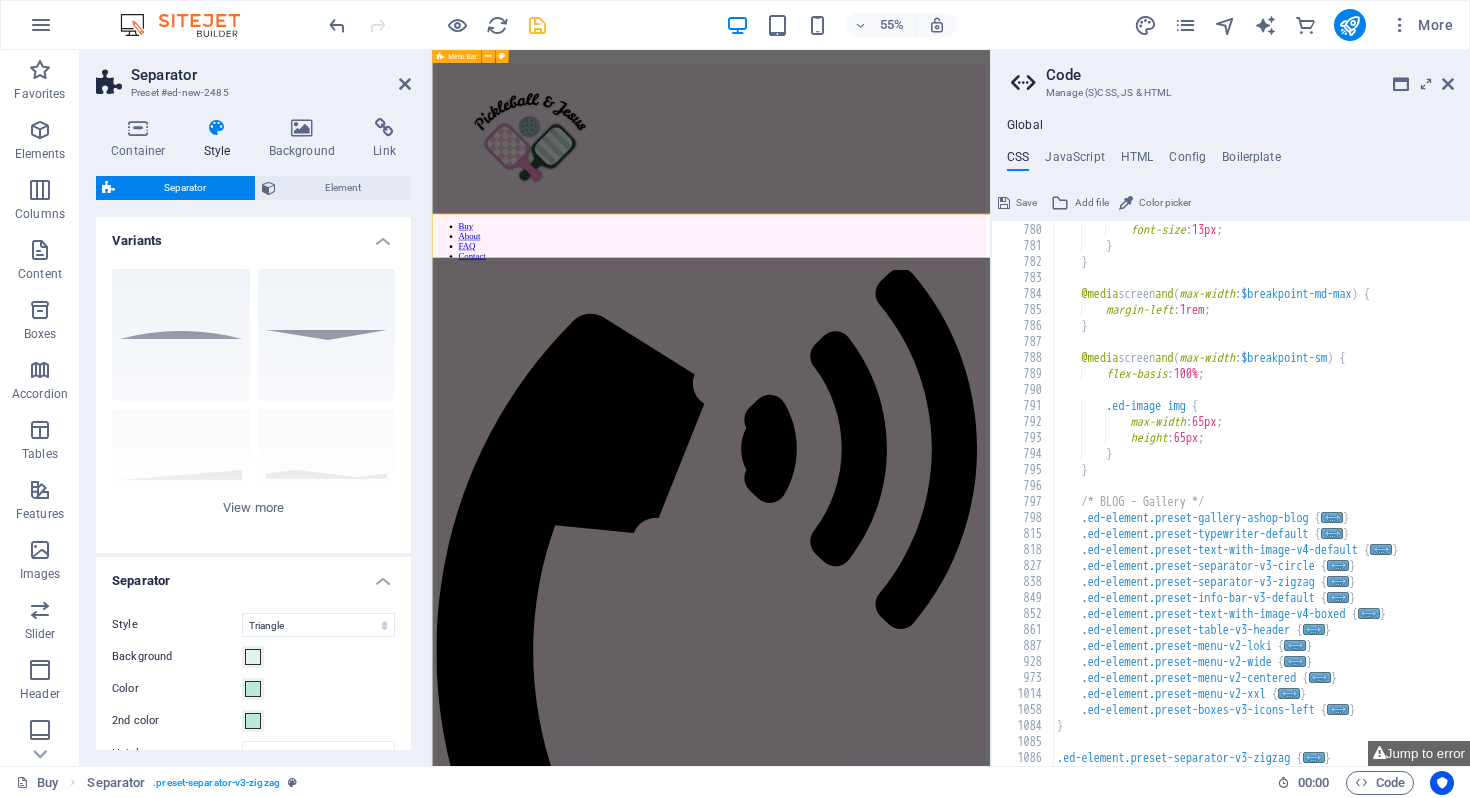 scroll, scrollTop: 3199, scrollLeft: 0, axis: vertical 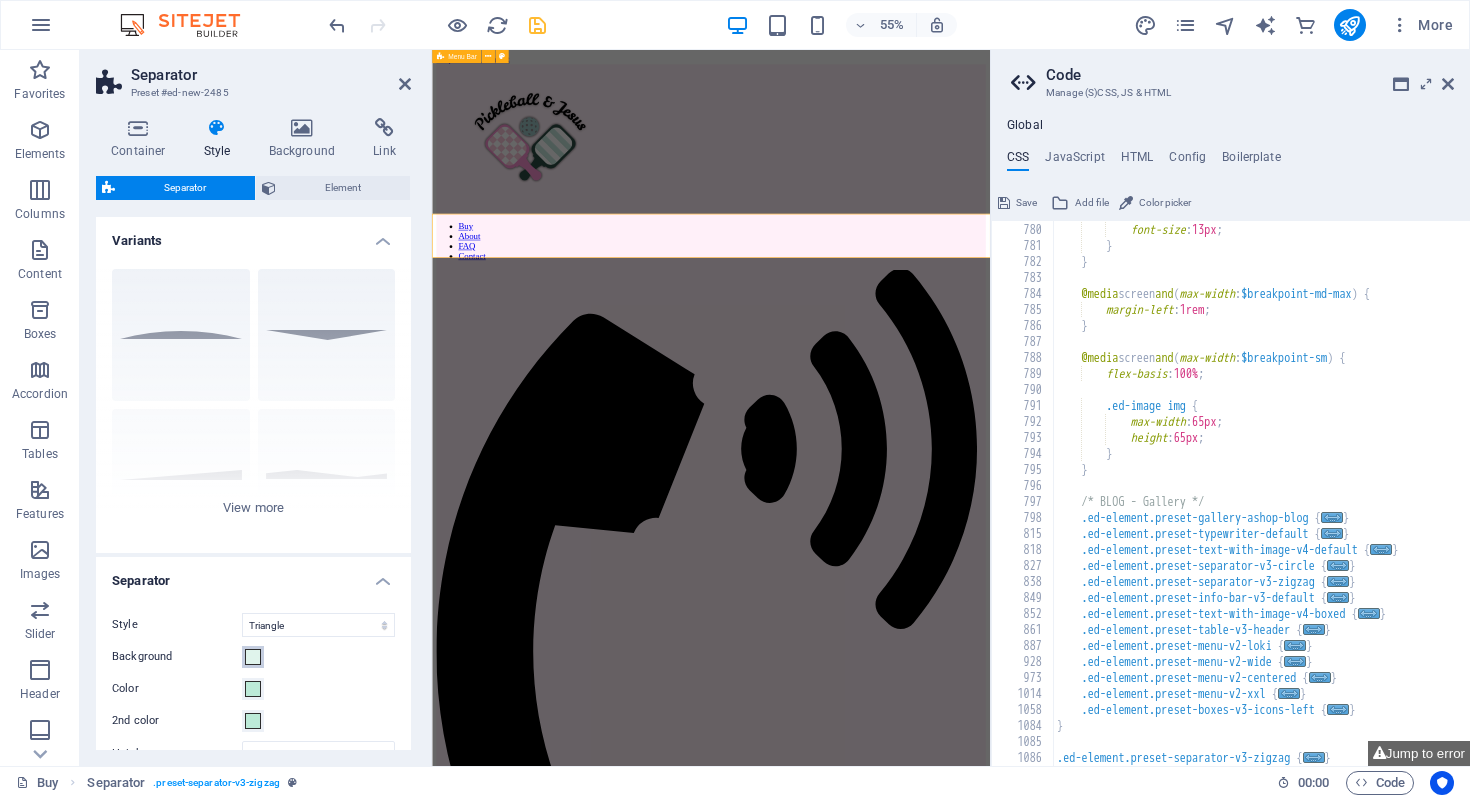 click on "Background" at bounding box center (253, 657) 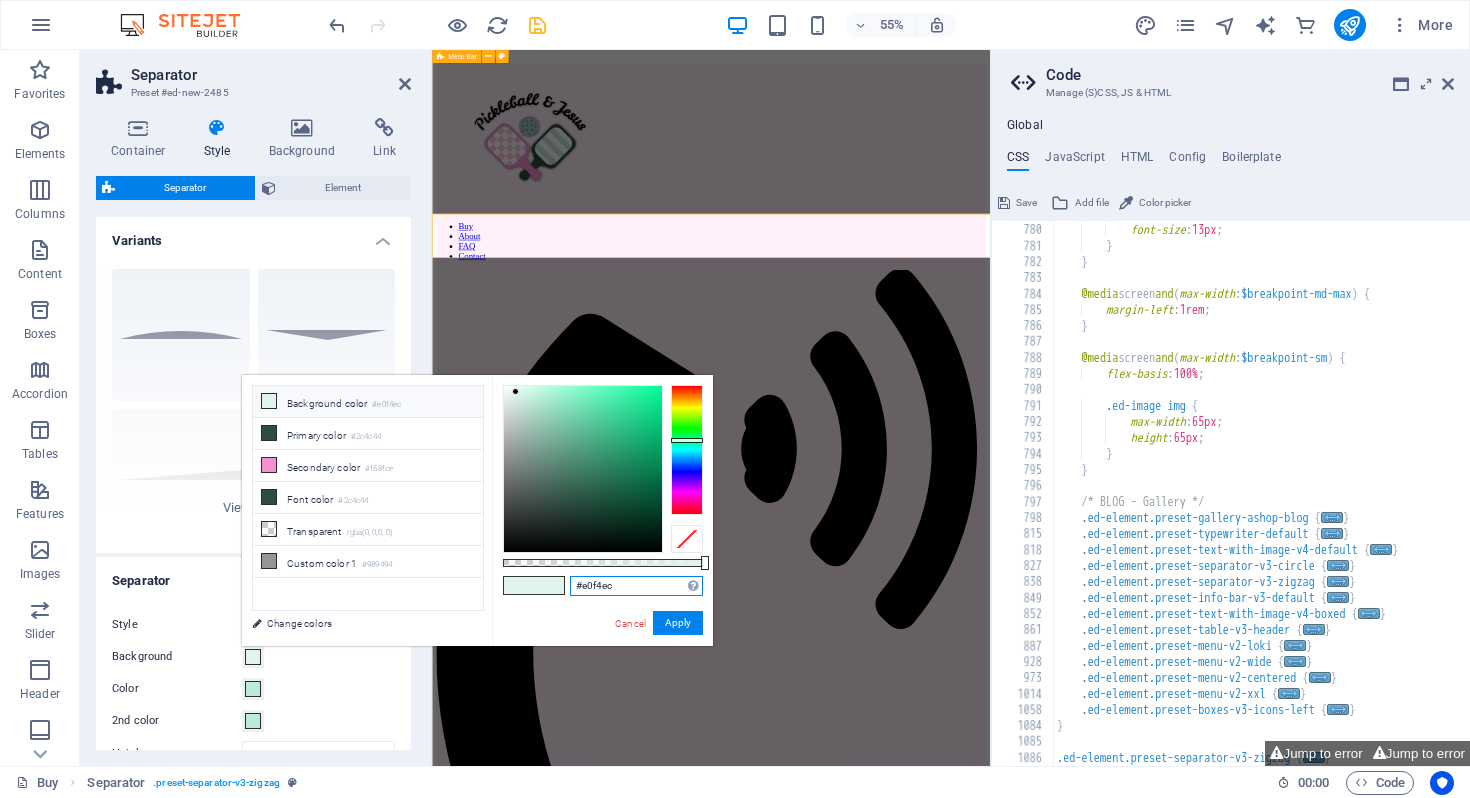 drag, startPoint x: 665, startPoint y: 586, endPoint x: 553, endPoint y: 586, distance: 112 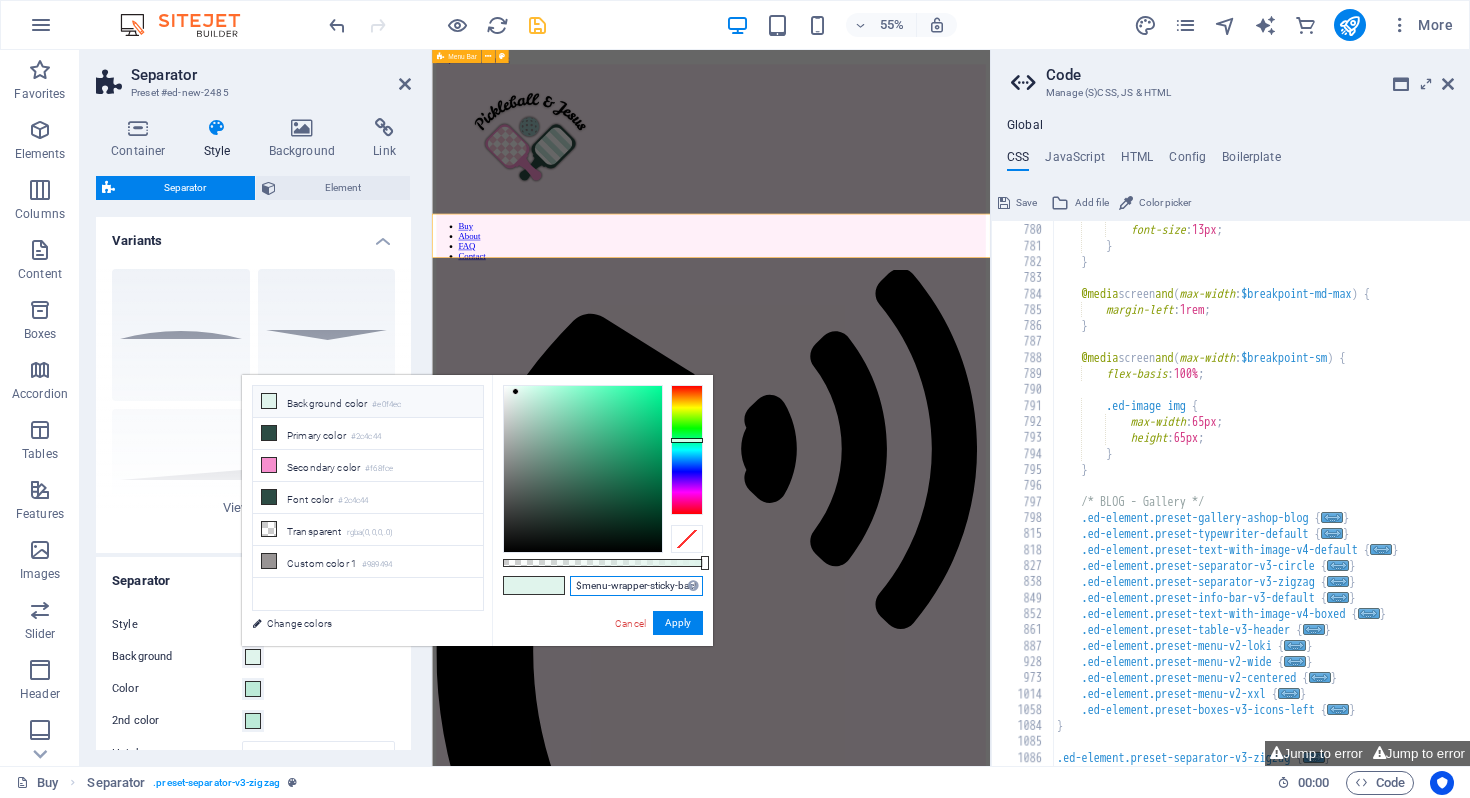 scroll, scrollTop: 0, scrollLeft: 370, axis: horizontal 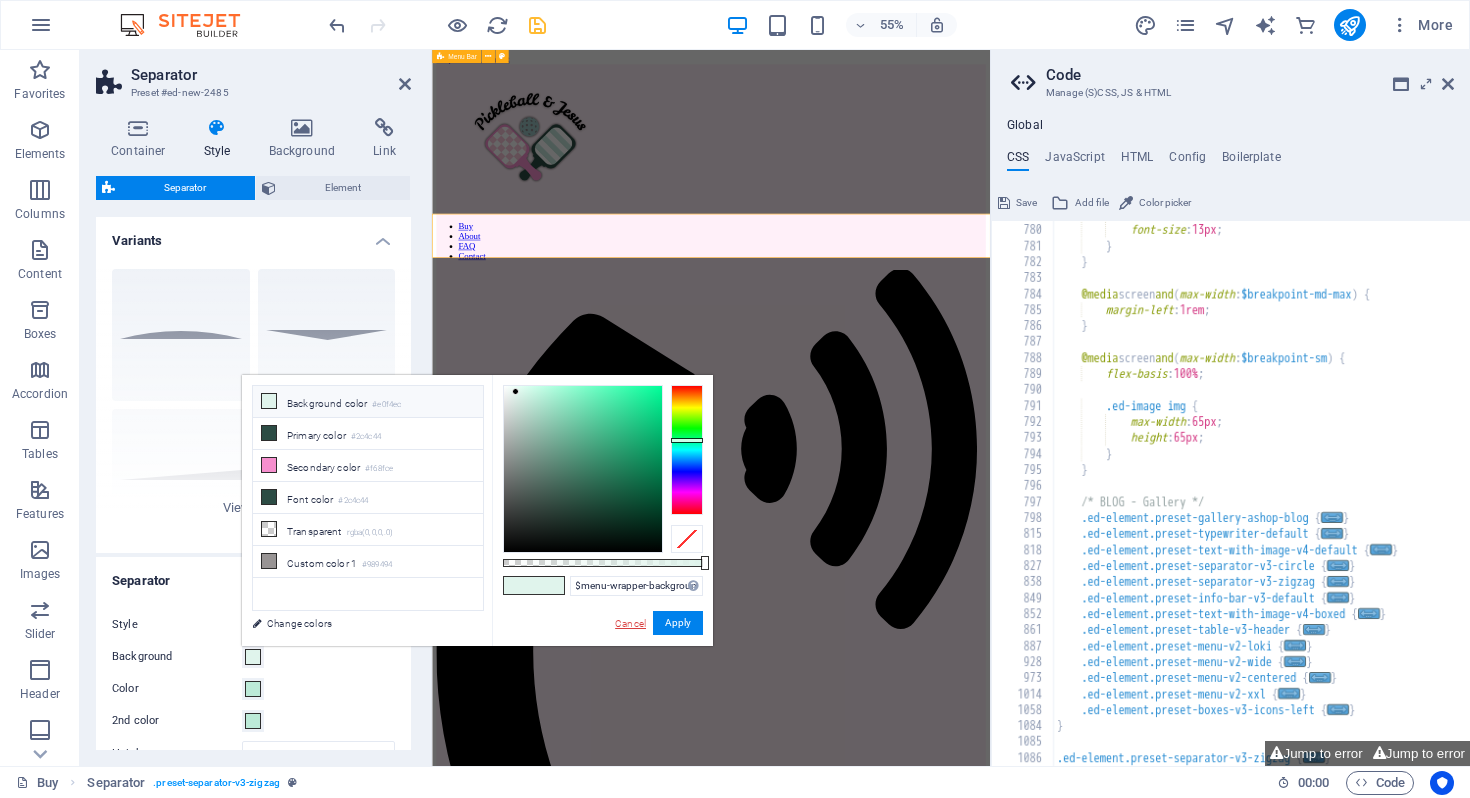 click on "Cancel" at bounding box center (630, 623) 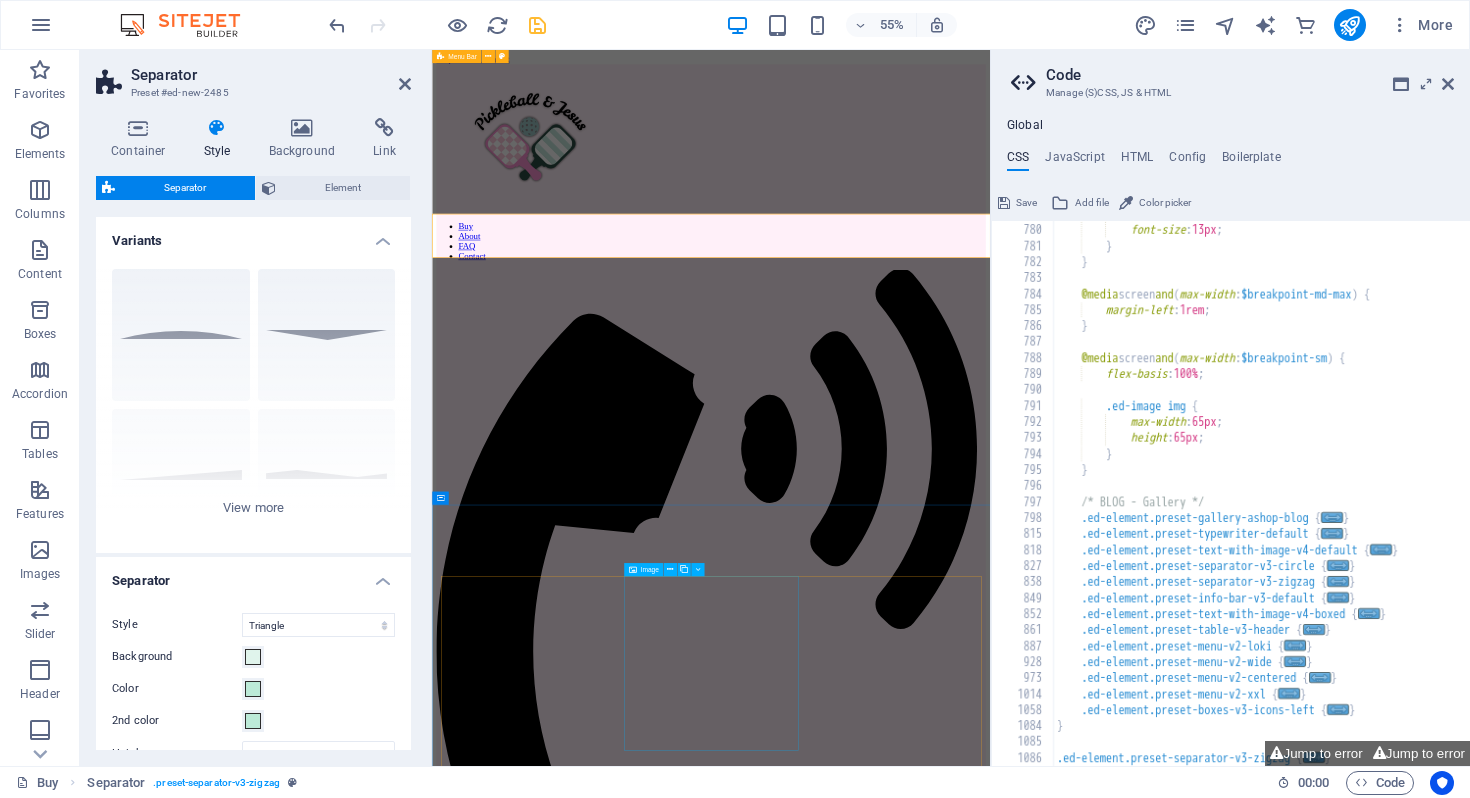 scroll, scrollTop: 0, scrollLeft: 0, axis: both 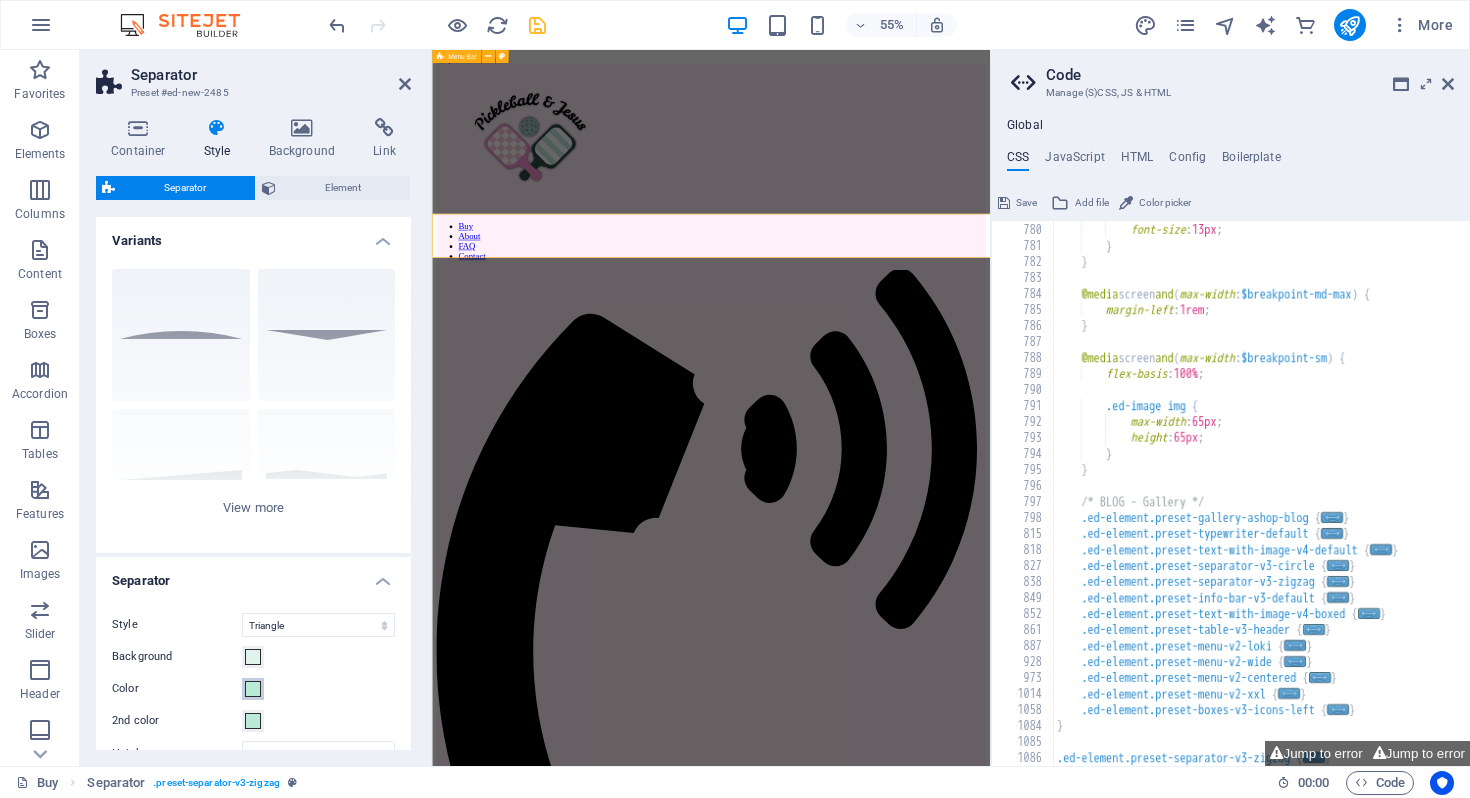 click on "Color" at bounding box center (253, 689) 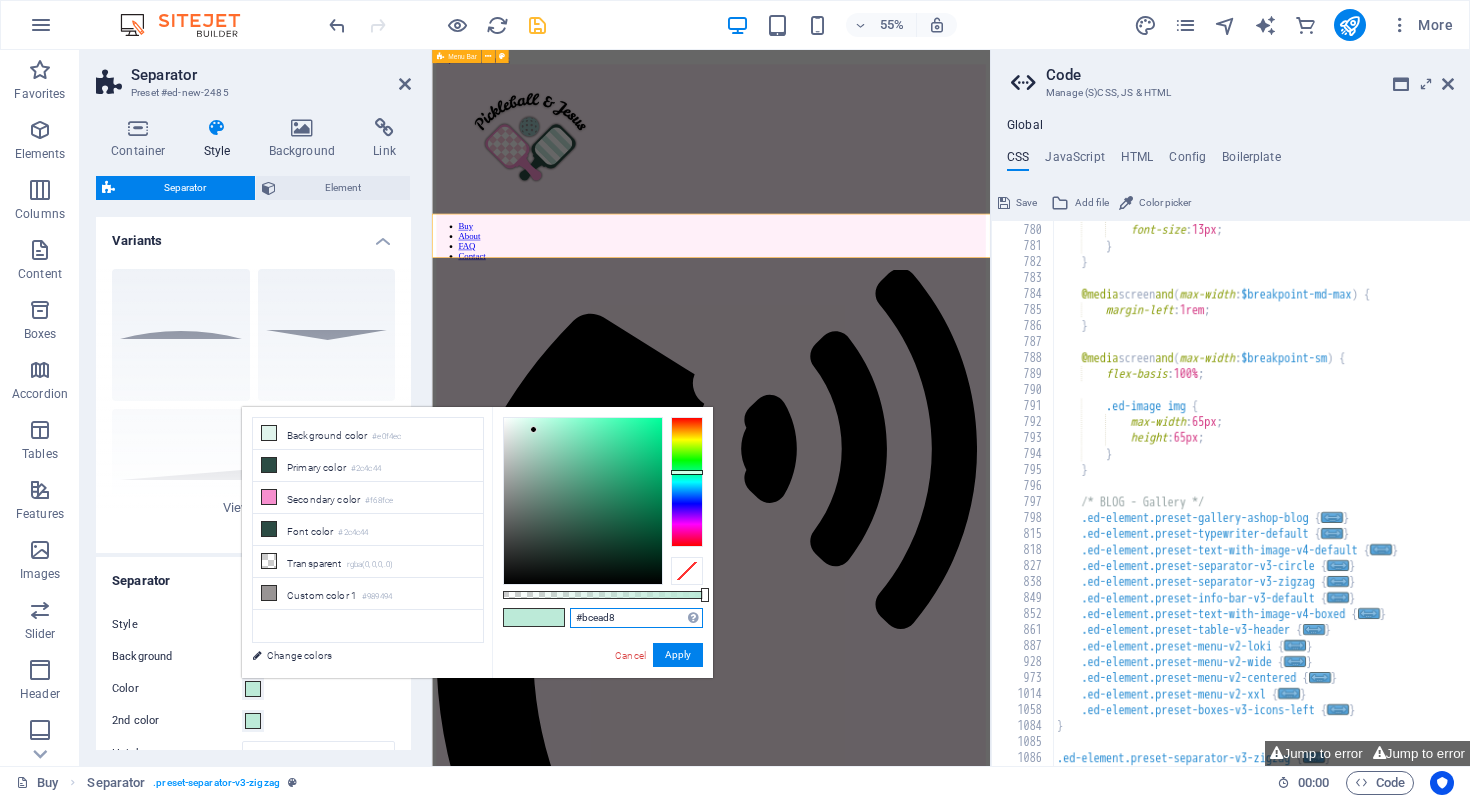drag, startPoint x: 640, startPoint y: 614, endPoint x: 563, endPoint y: 614, distance: 77 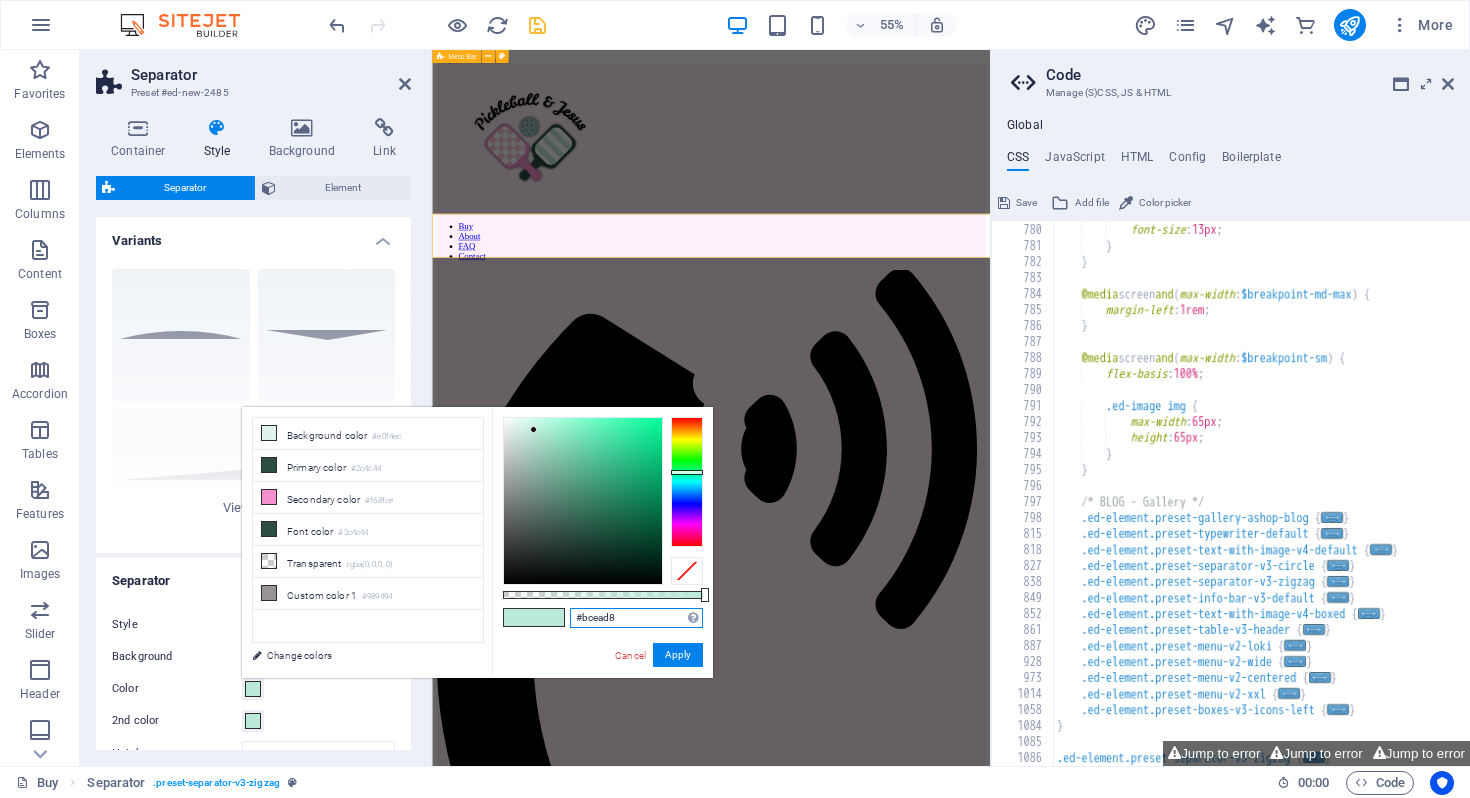 drag, startPoint x: 624, startPoint y: 618, endPoint x: 576, endPoint y: 618, distance: 48 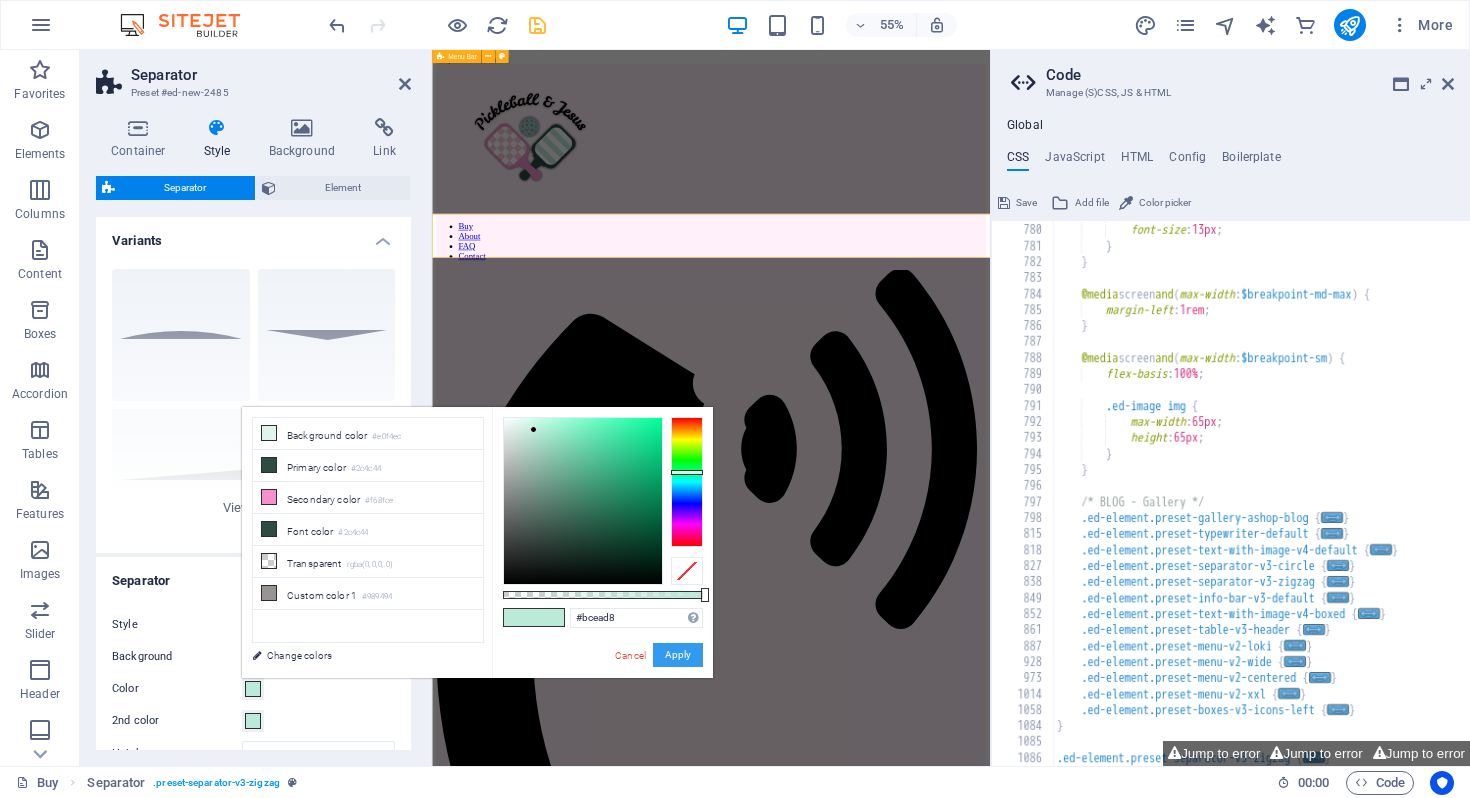 click on "Apply" at bounding box center [678, 655] 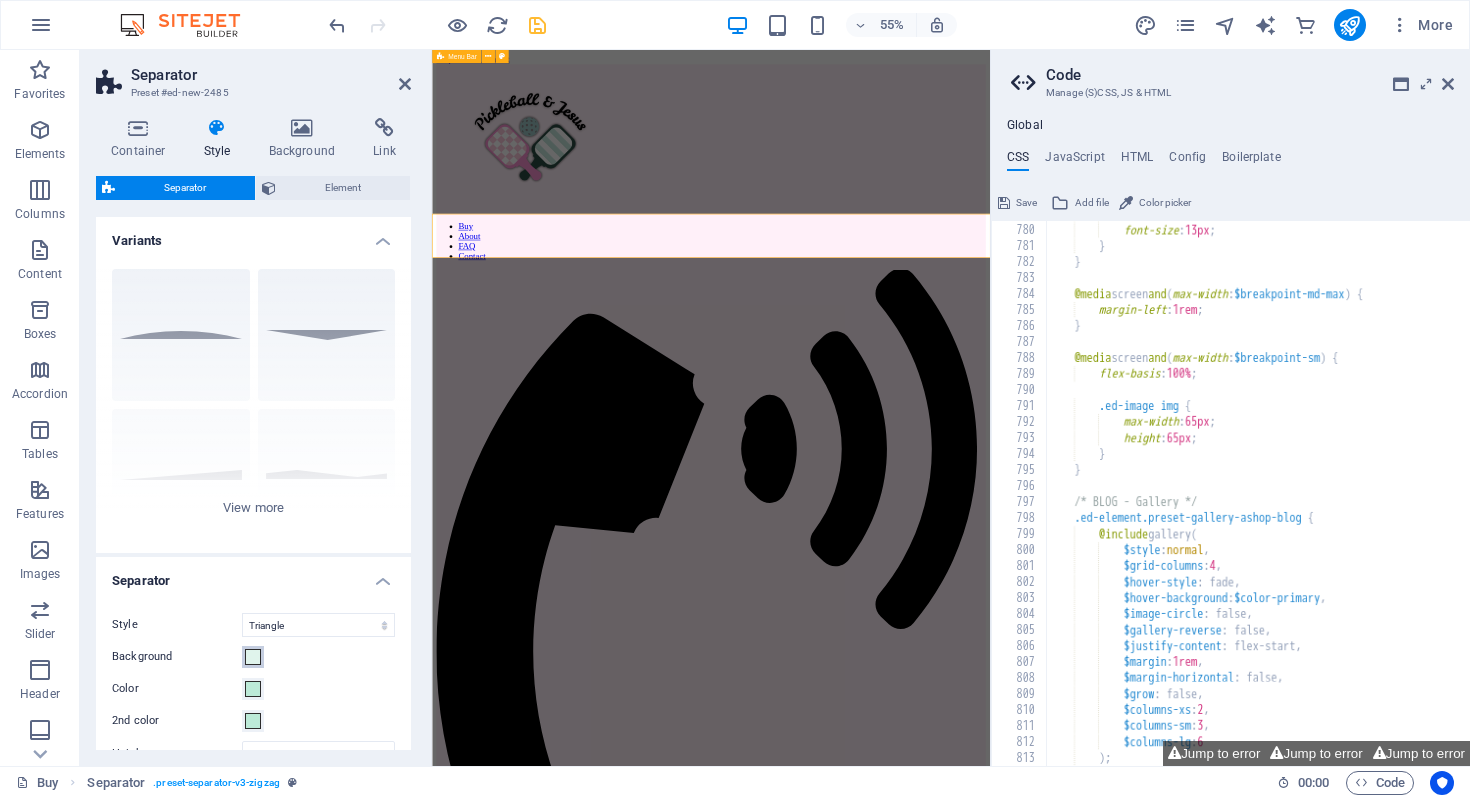 click at bounding box center (253, 657) 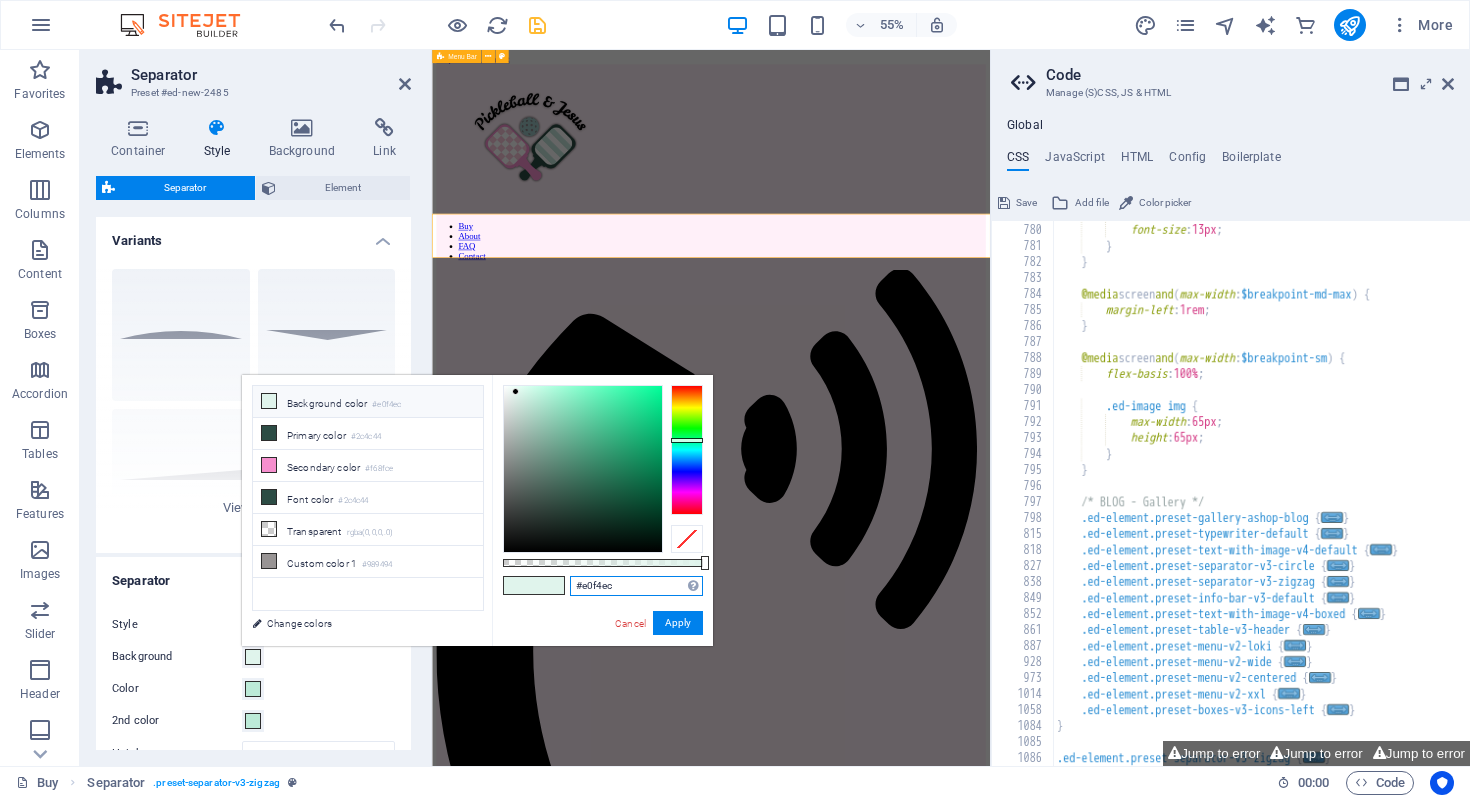 drag, startPoint x: 619, startPoint y: 583, endPoint x: 584, endPoint y: 583, distance: 35 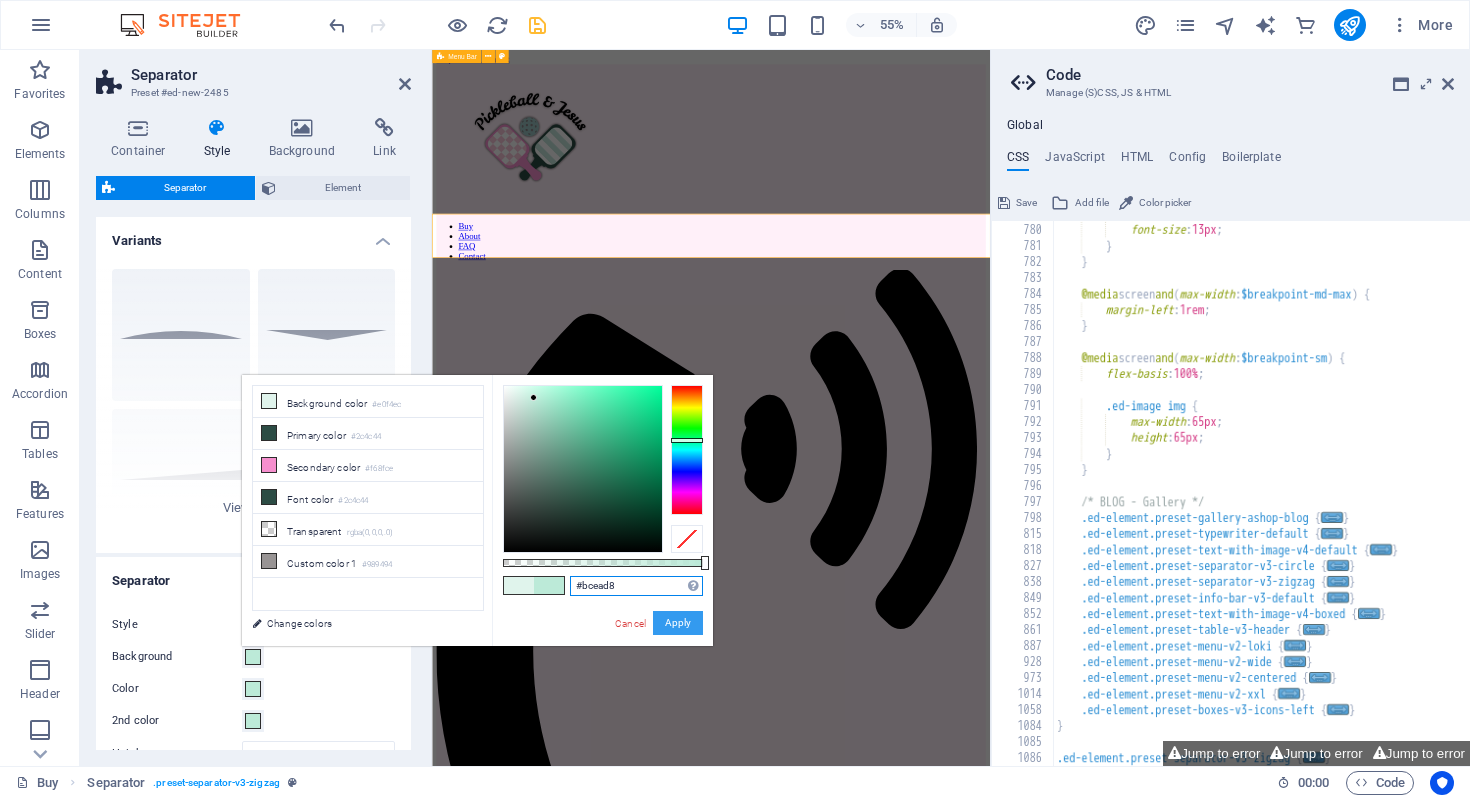 type on "#bcead8" 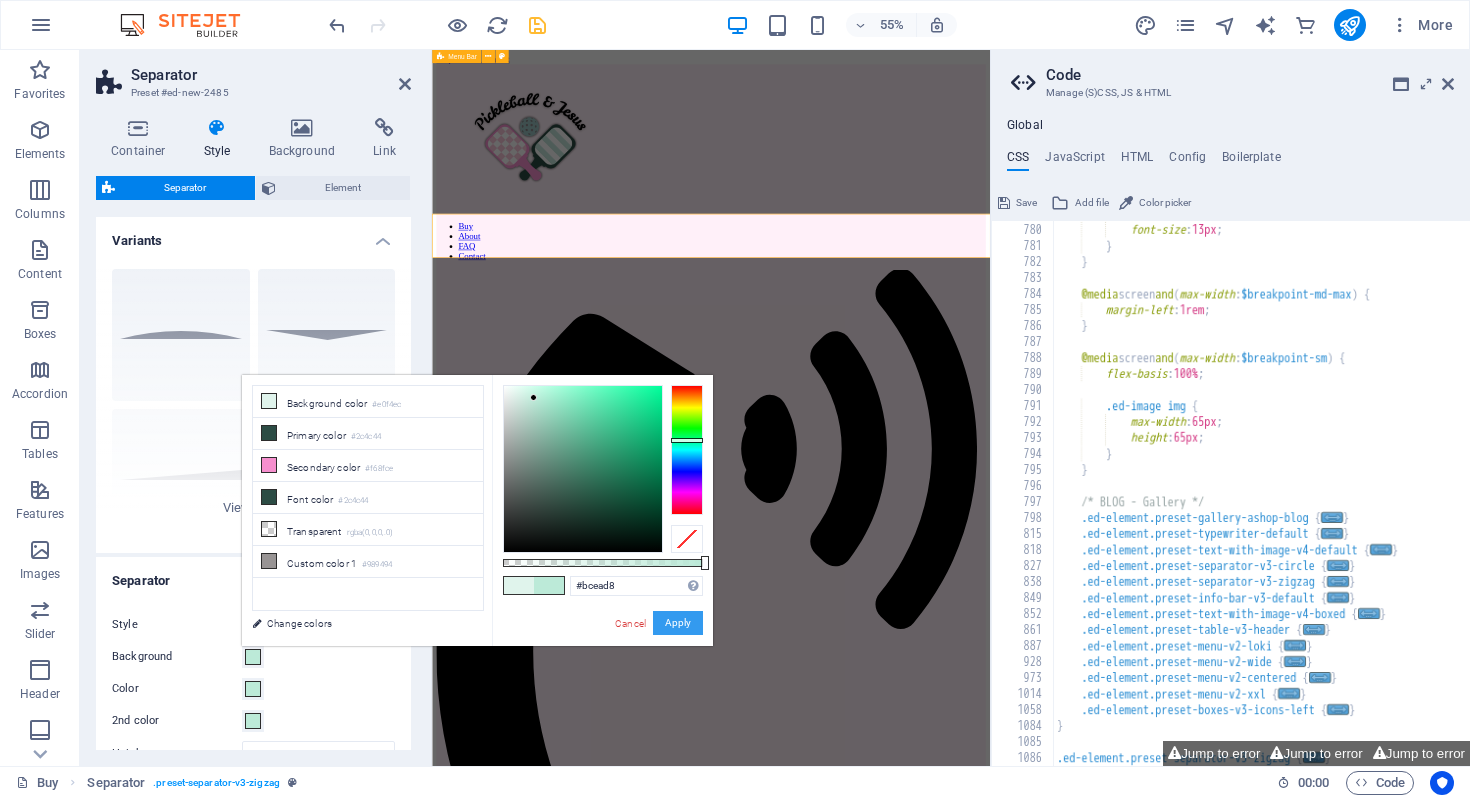 click on "Apply" at bounding box center (678, 623) 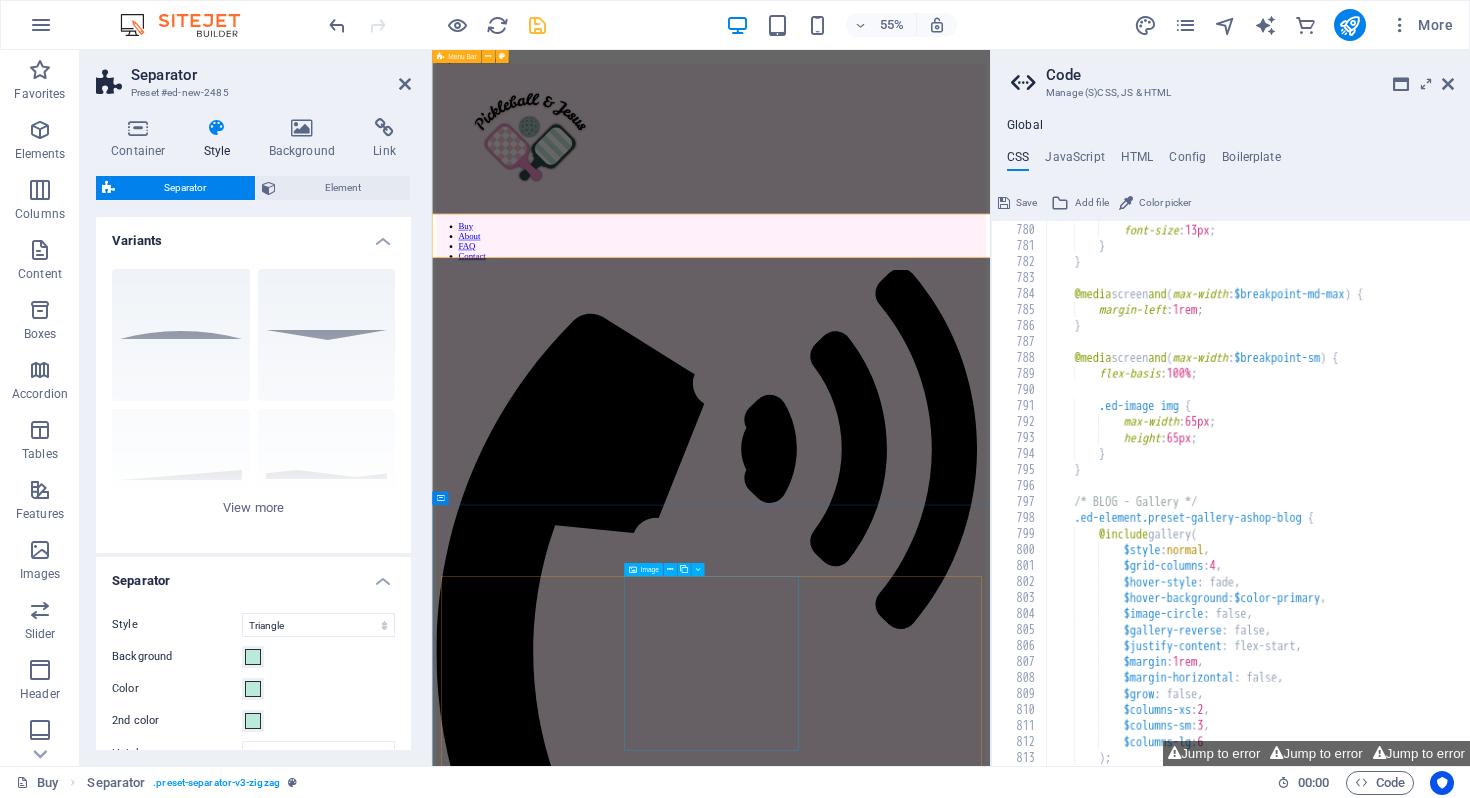 scroll, scrollTop: 3199, scrollLeft: 0, axis: vertical 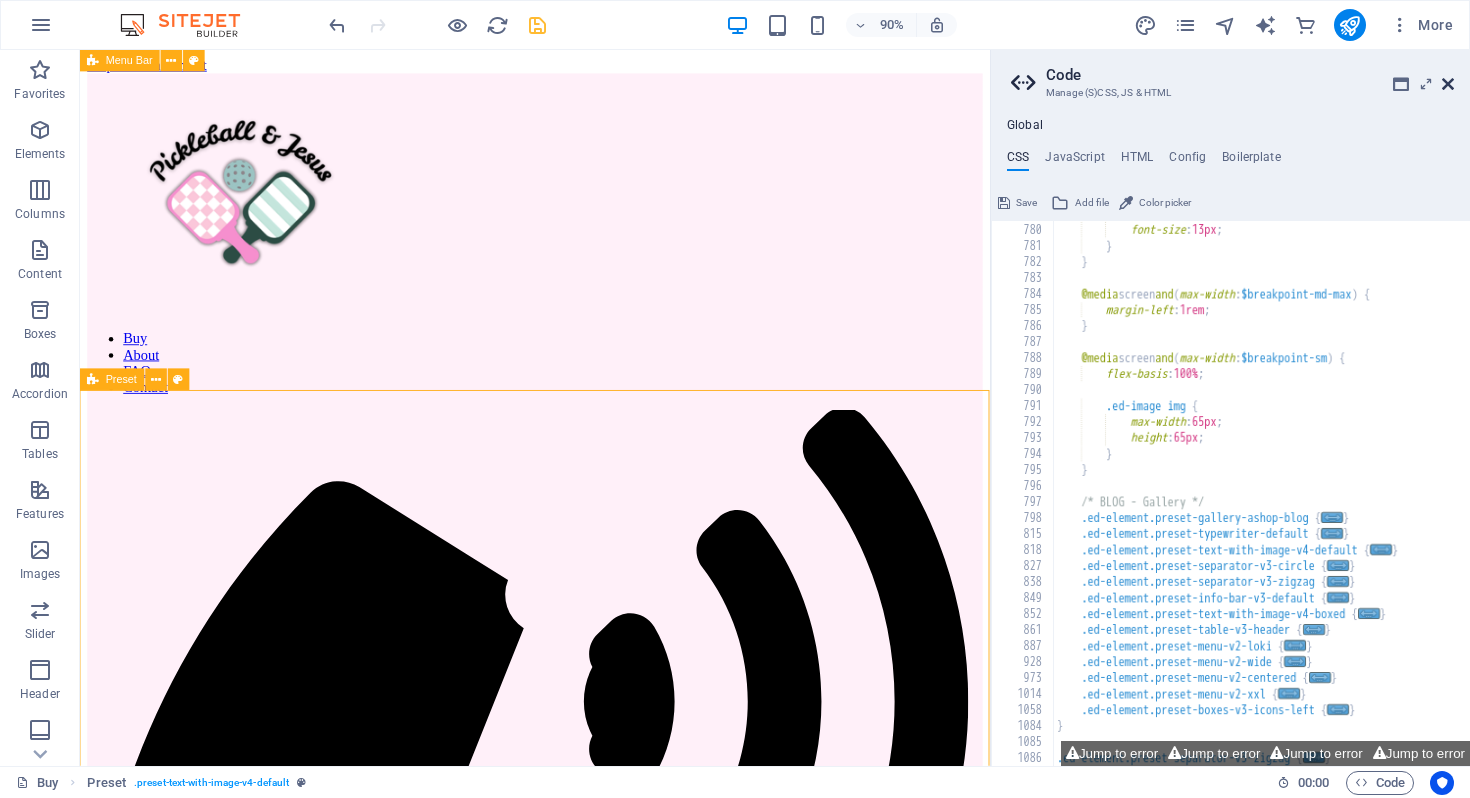 click at bounding box center [1448, 84] 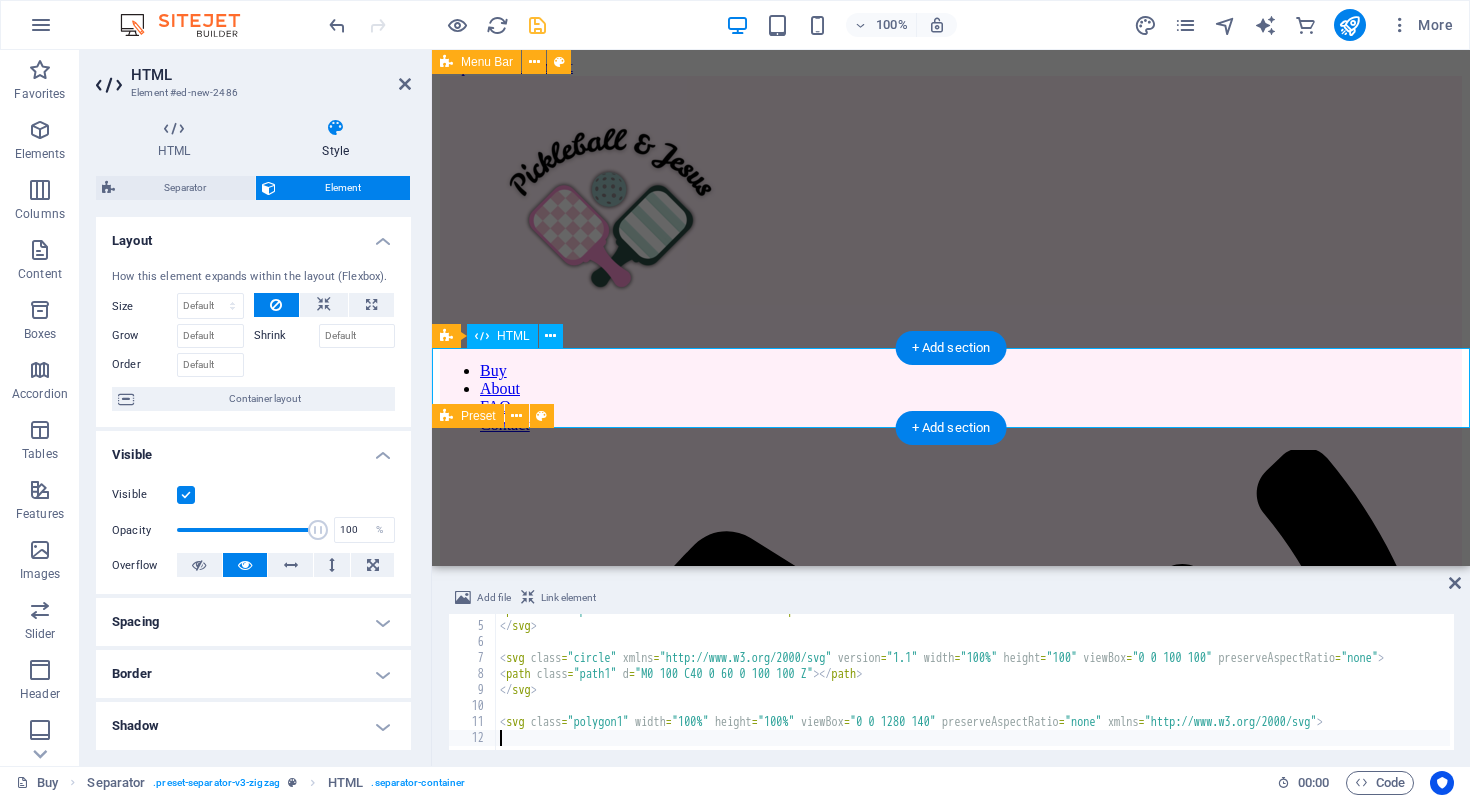 scroll, scrollTop: 60, scrollLeft: 0, axis: vertical 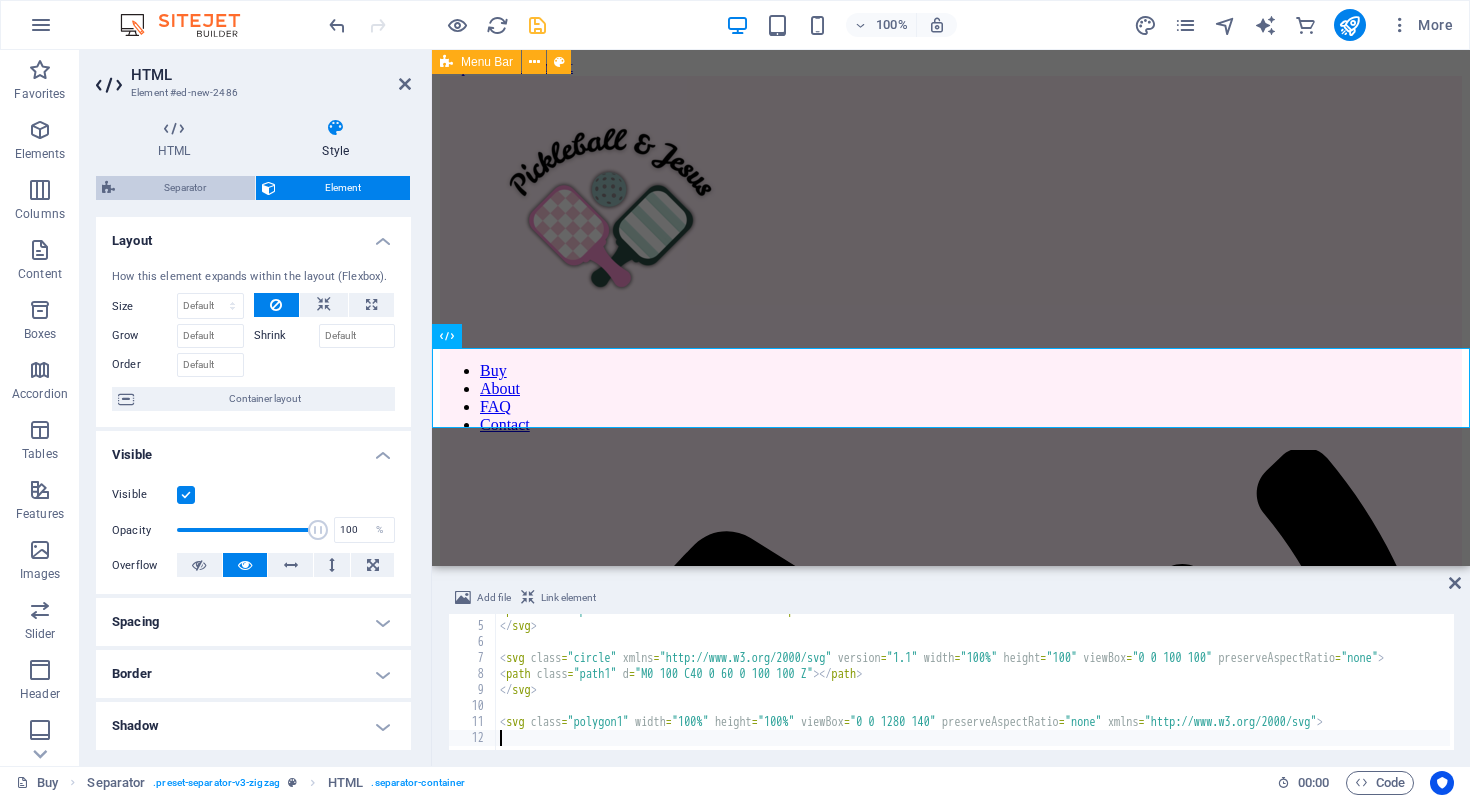 click on "Separator" at bounding box center (185, 188) 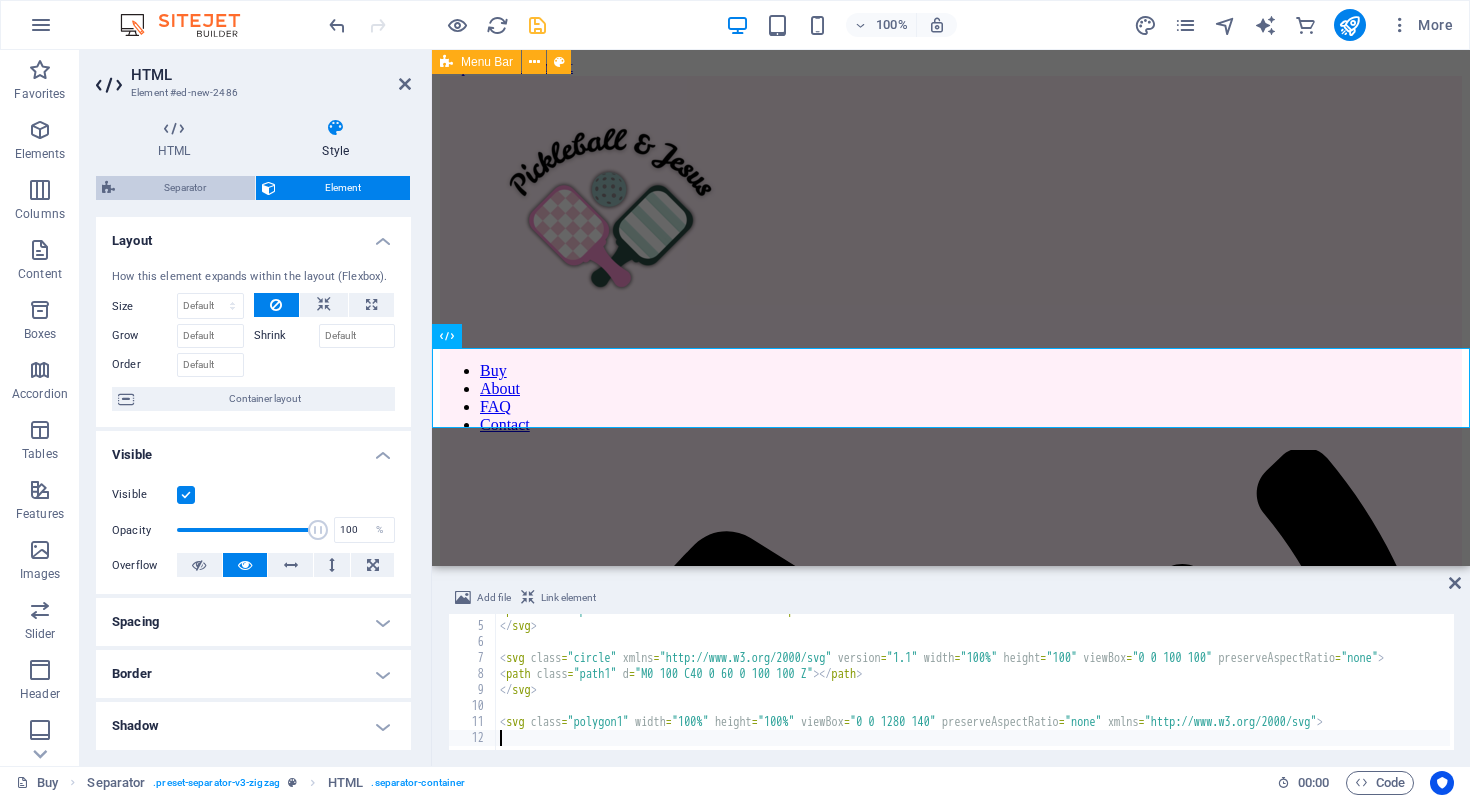 select on "rem" 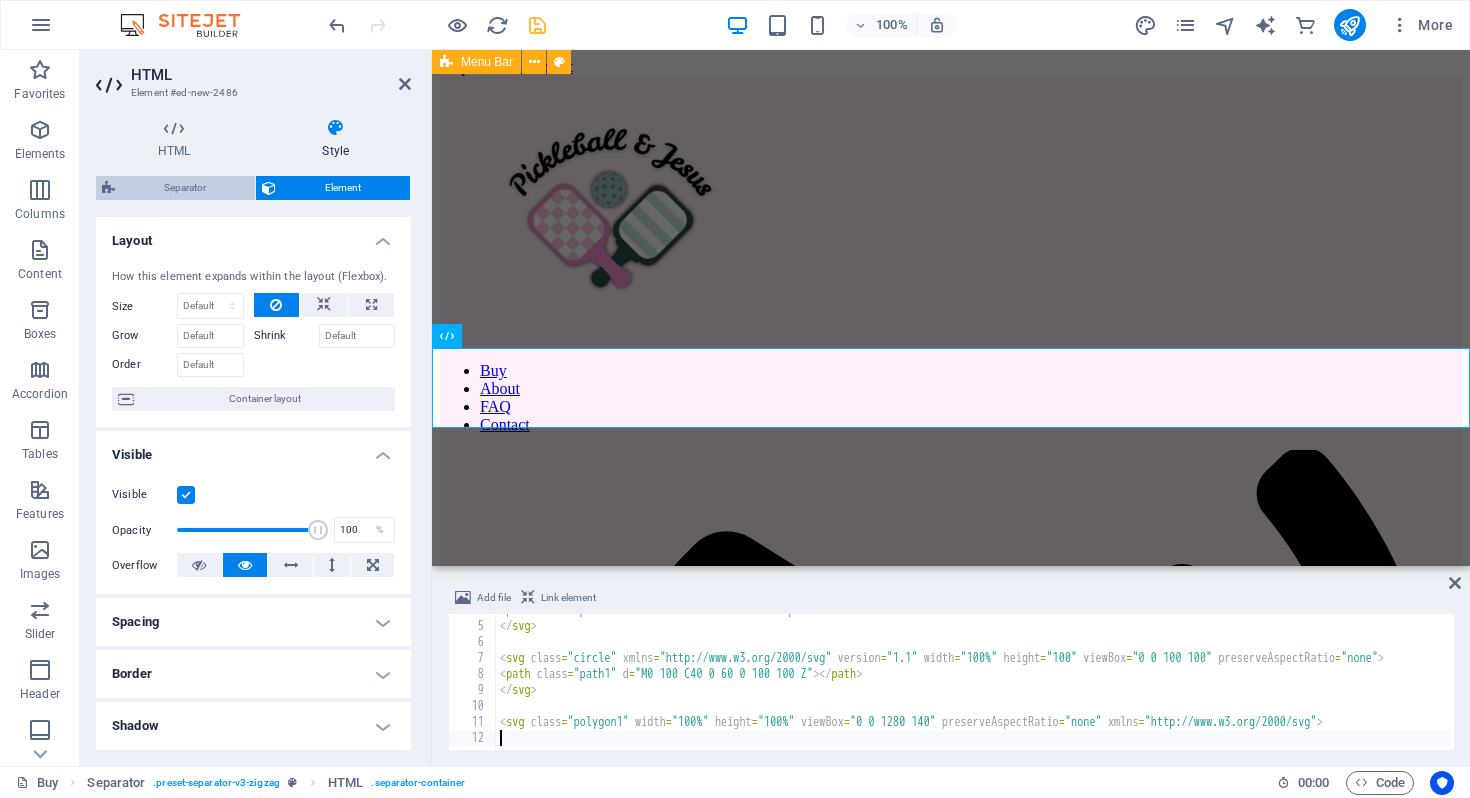 select on "preset-separator-v3-zigzag" 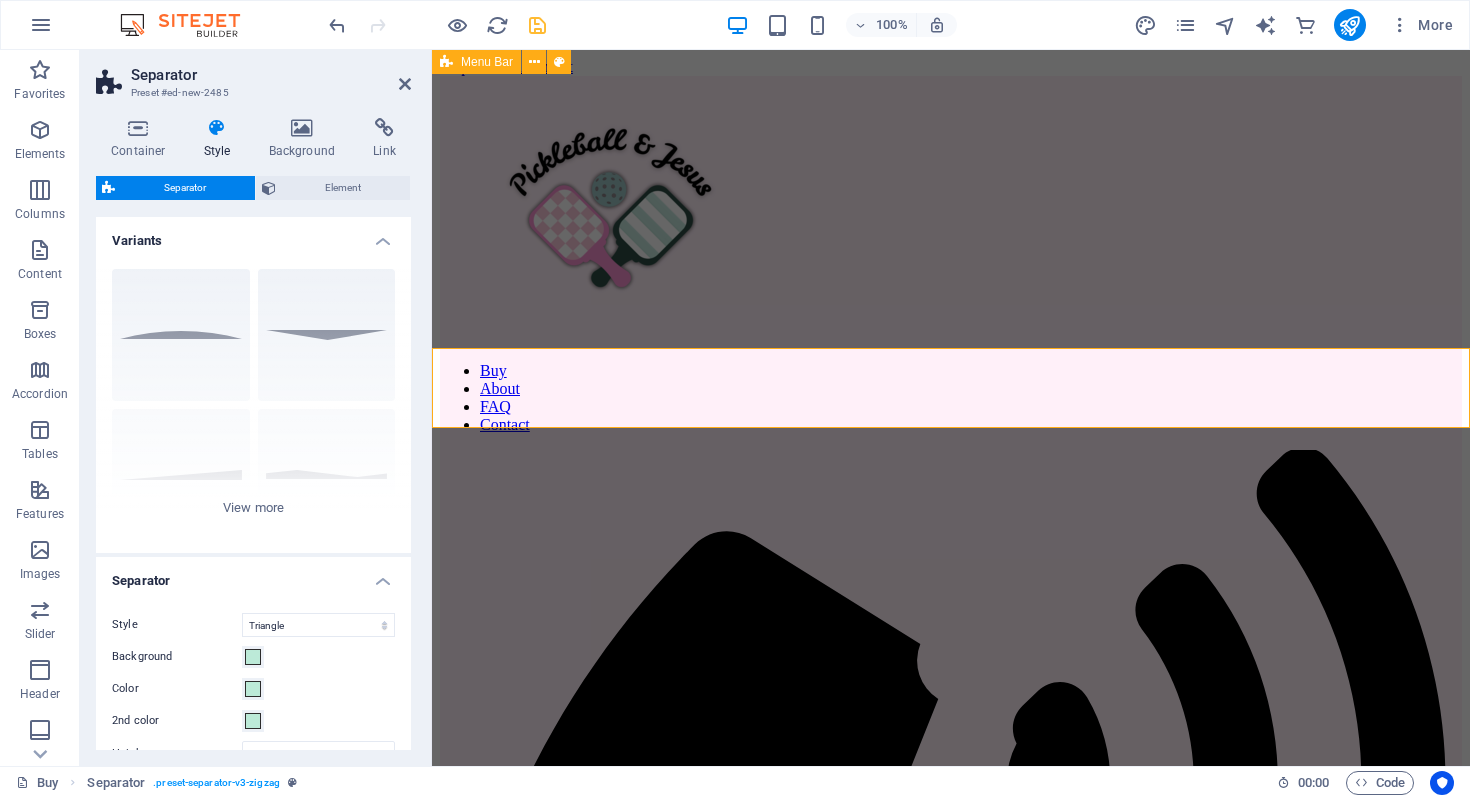 scroll, scrollTop: 151, scrollLeft: 0, axis: vertical 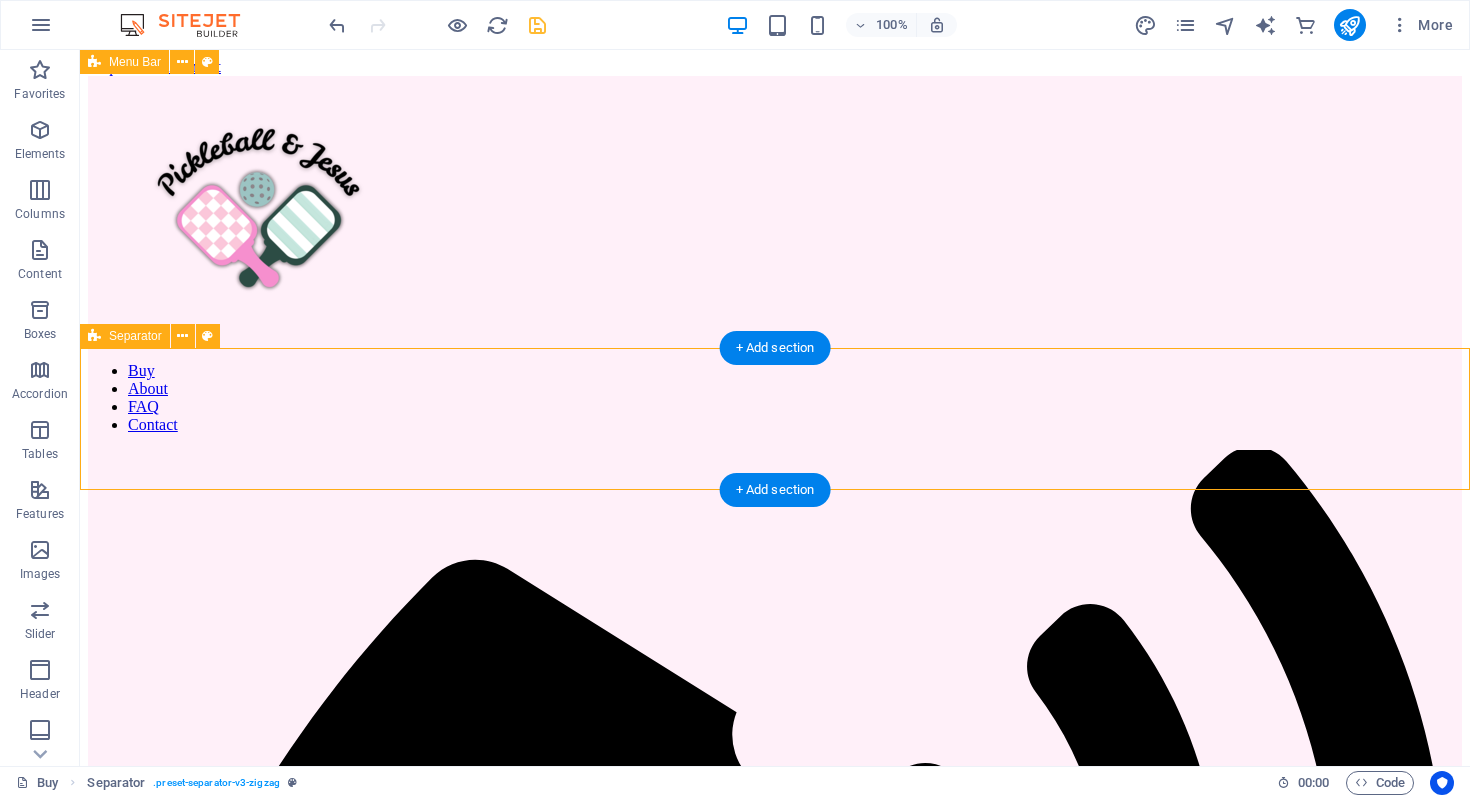 select on "rem" 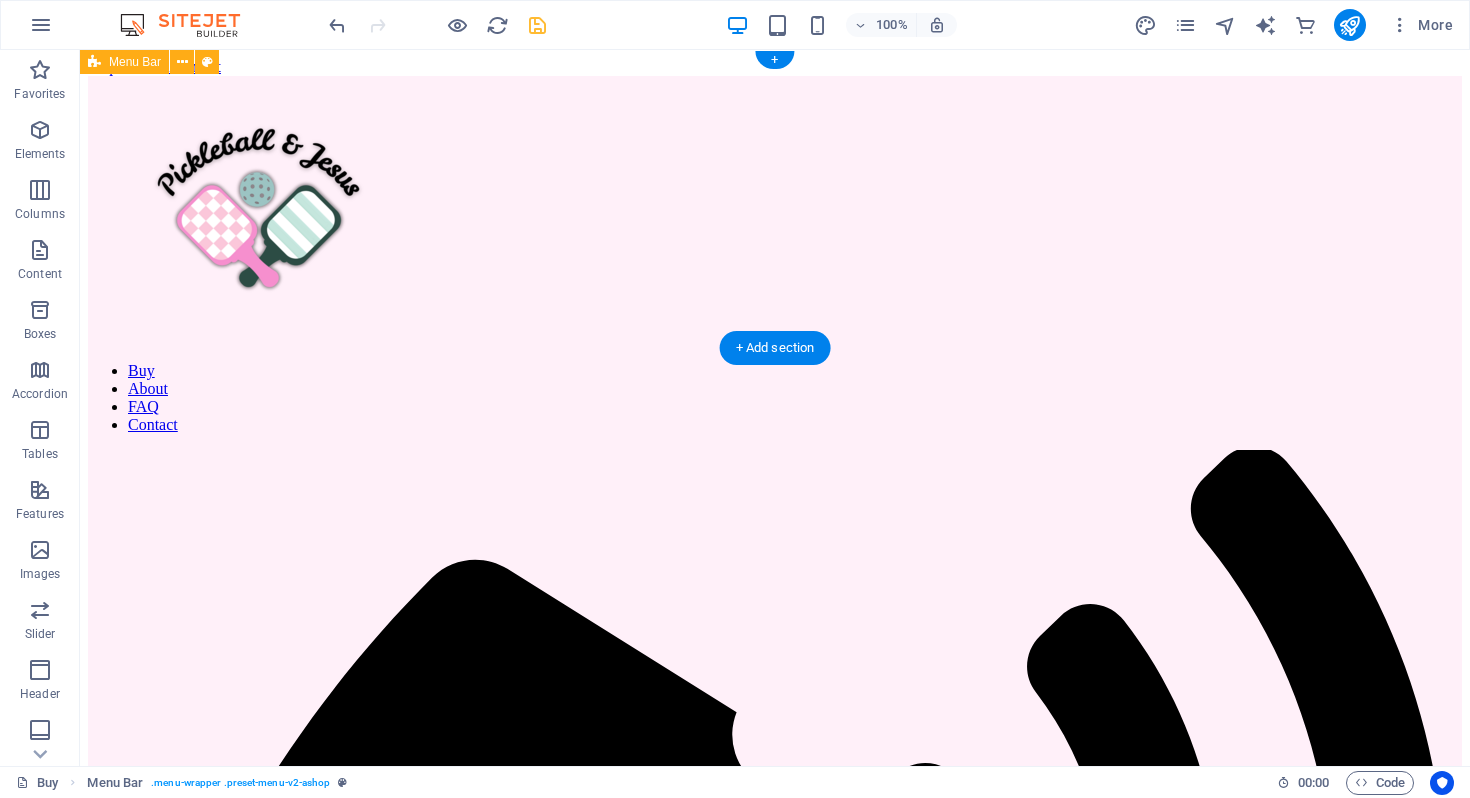 select on "header" 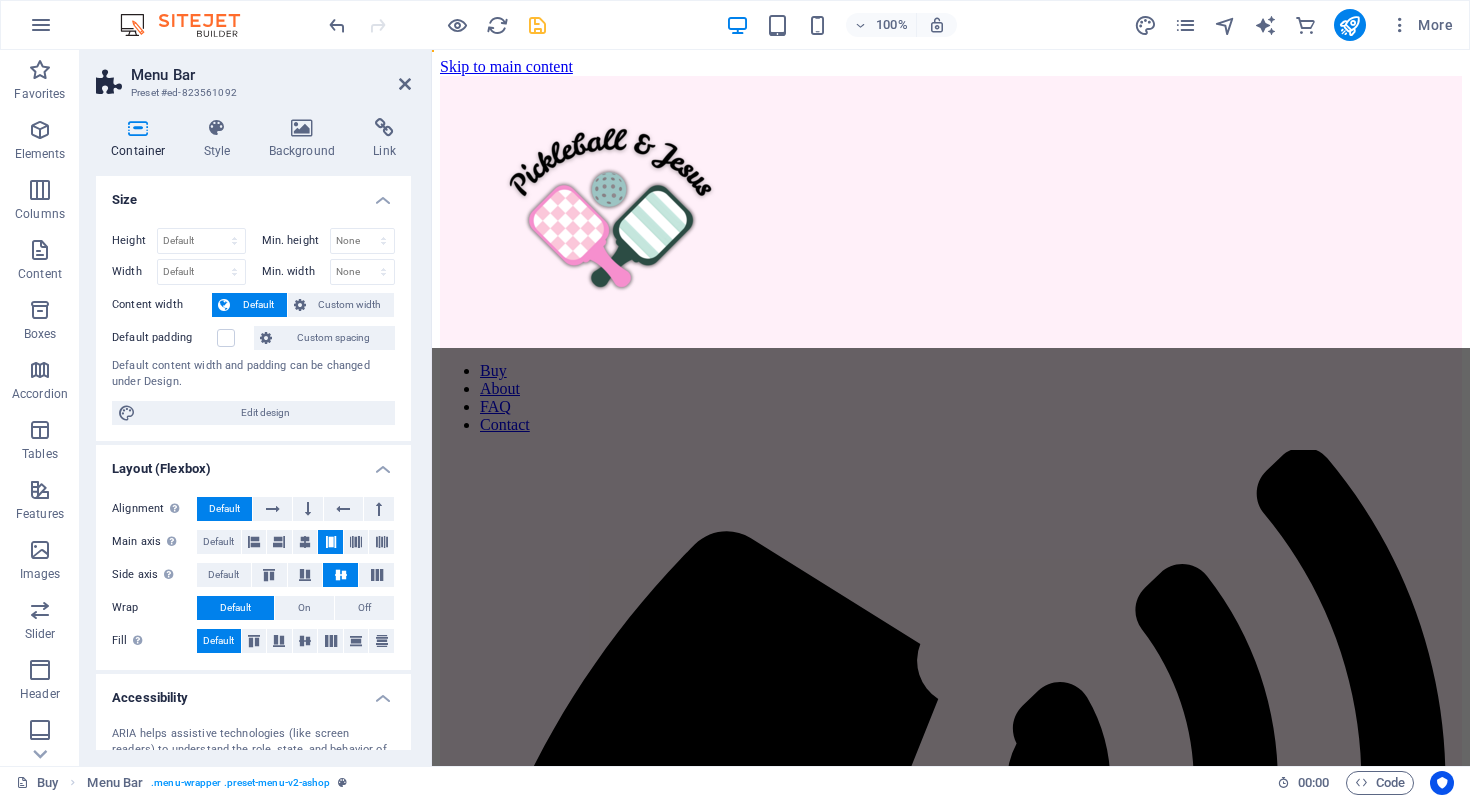 scroll, scrollTop: 201, scrollLeft: 0, axis: vertical 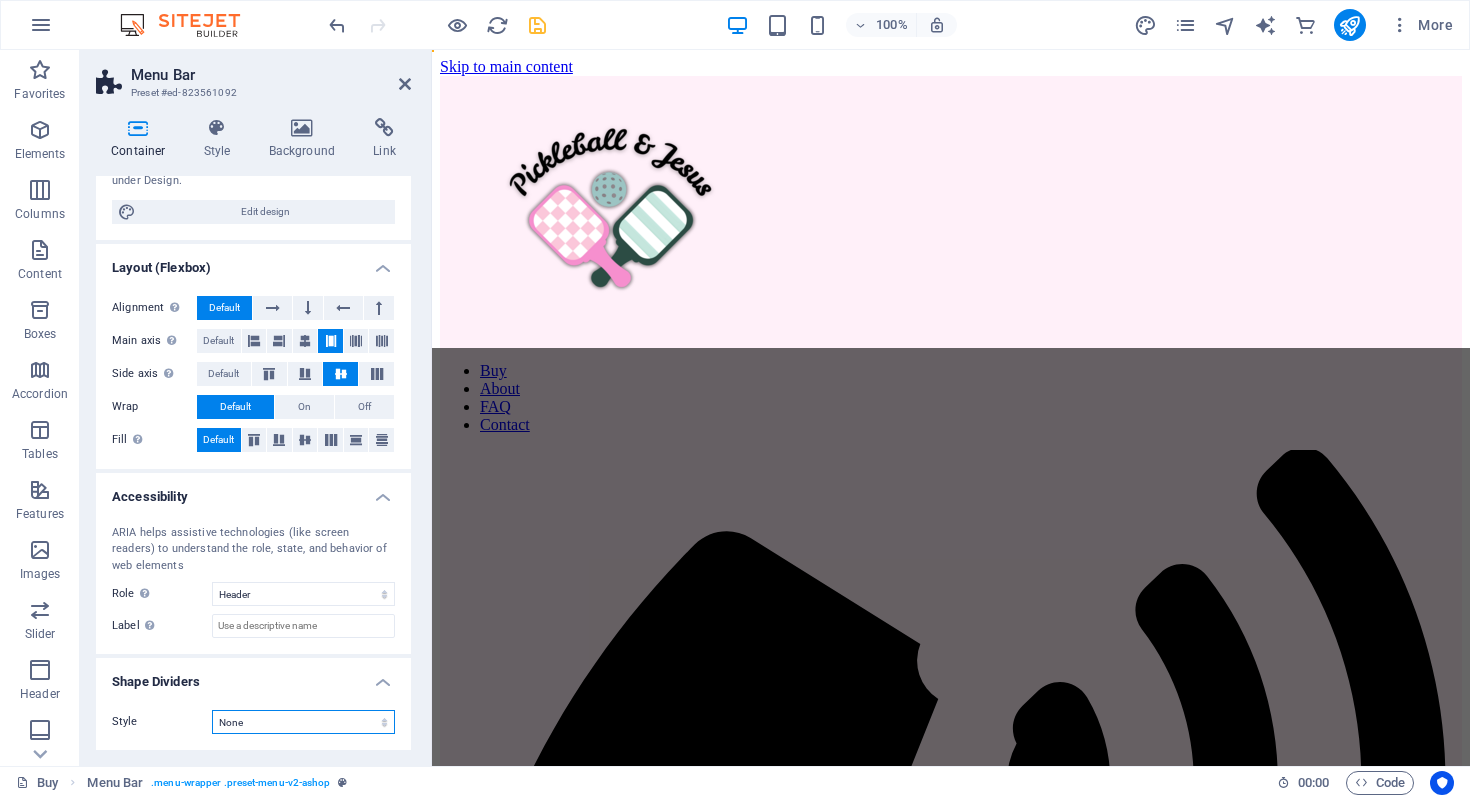 click on "None Triangle Square Diagonal Polygon 1 Polygon 2 Zigzag Multiple Zigzags Waves Multiple Waves Half Circle Circle Circle Shadow Blocks Hexagons Clouds Multiple Clouds Fan Pyramids Book Paint Drip Fire Shredded Paper Arrow" at bounding box center (303, 722) 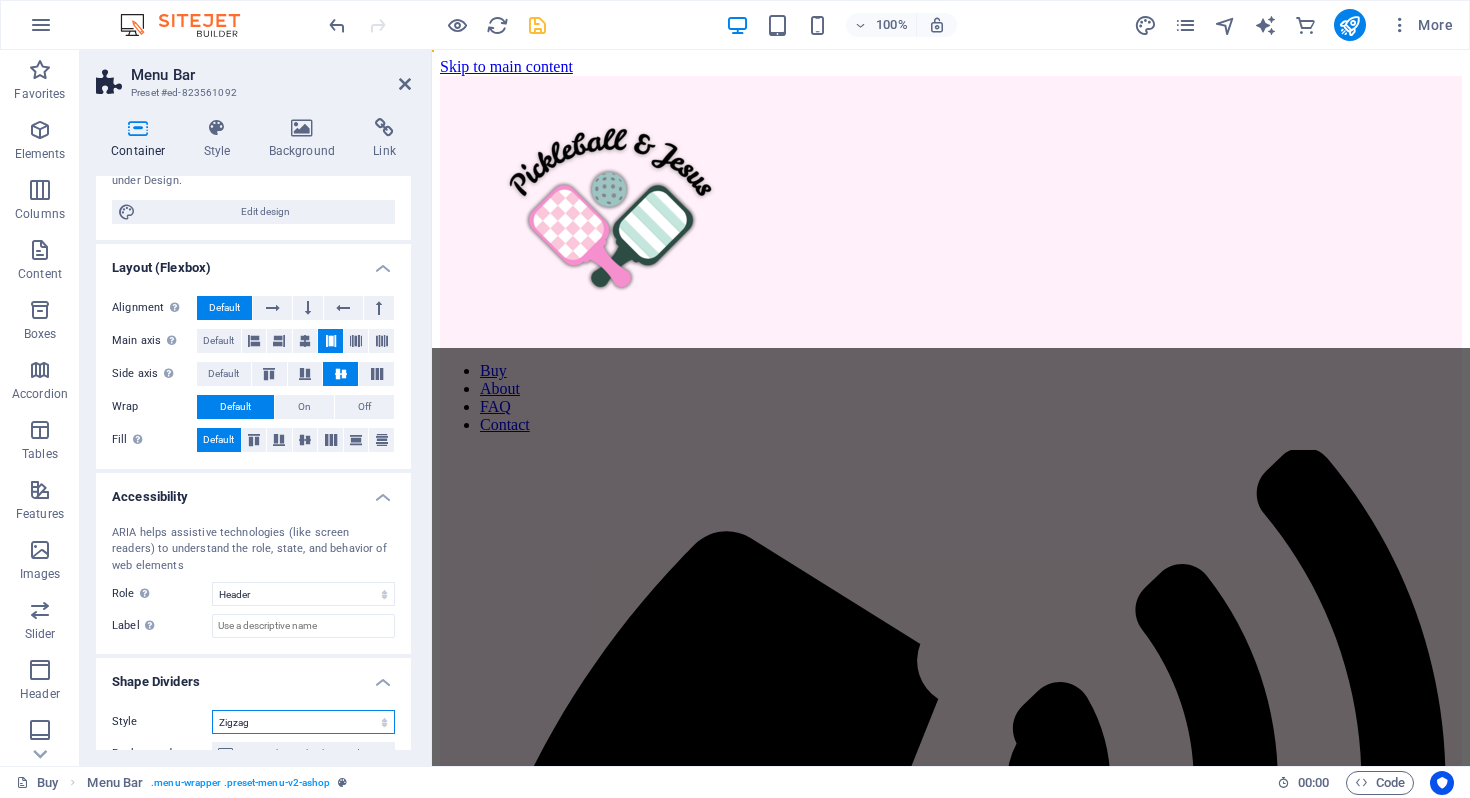 click on "None Triangle Square Diagonal Polygon 1 Polygon 2 Zigzag Multiple Zigzags Waves Multiple Waves Half Circle Circle Circle Shadow Blocks Hexagons Clouds Multiple Clouds Fan Pyramids Book Paint Drip Fire Shredded Paper Arrow" at bounding box center [303, 722] 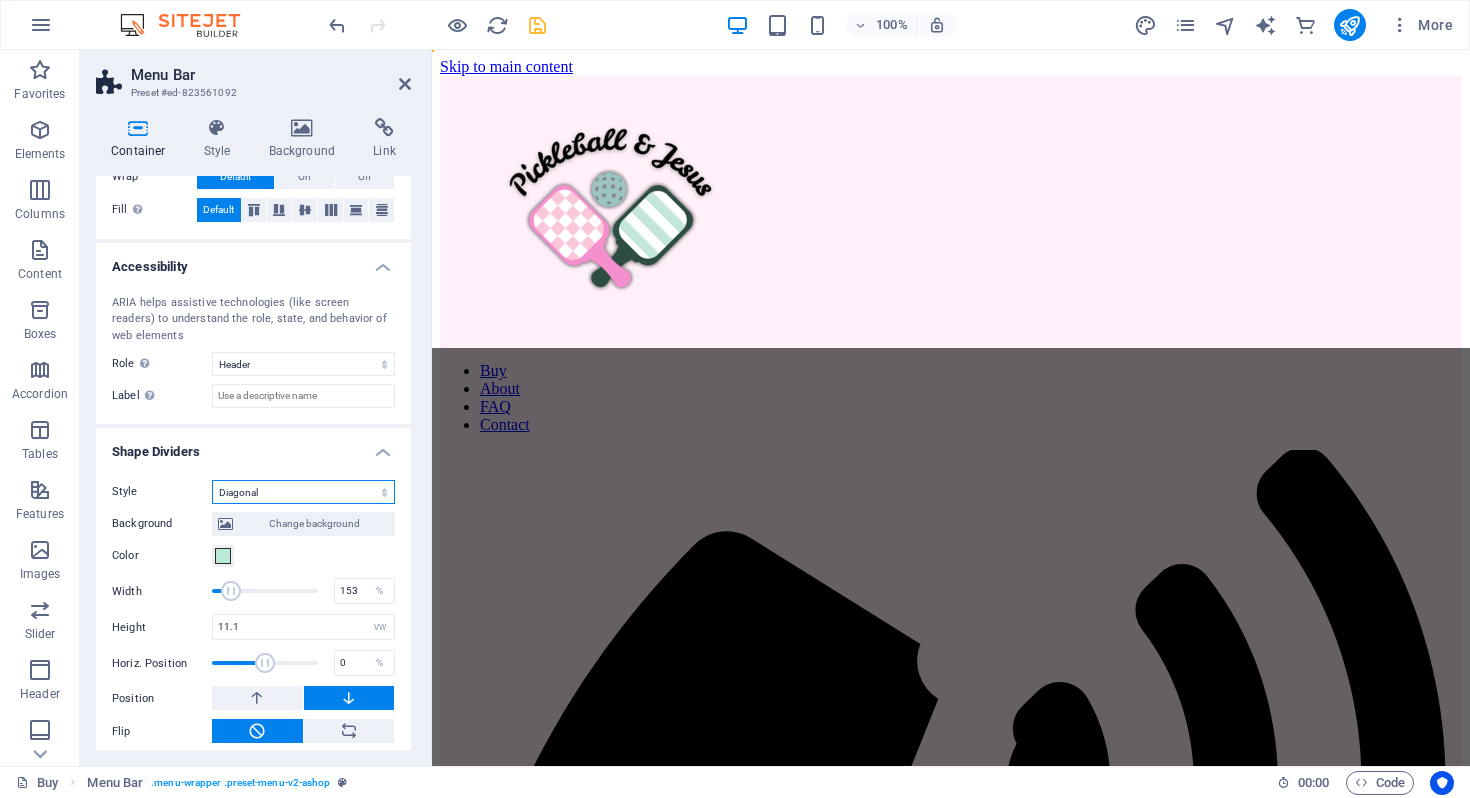 scroll, scrollTop: 441, scrollLeft: 0, axis: vertical 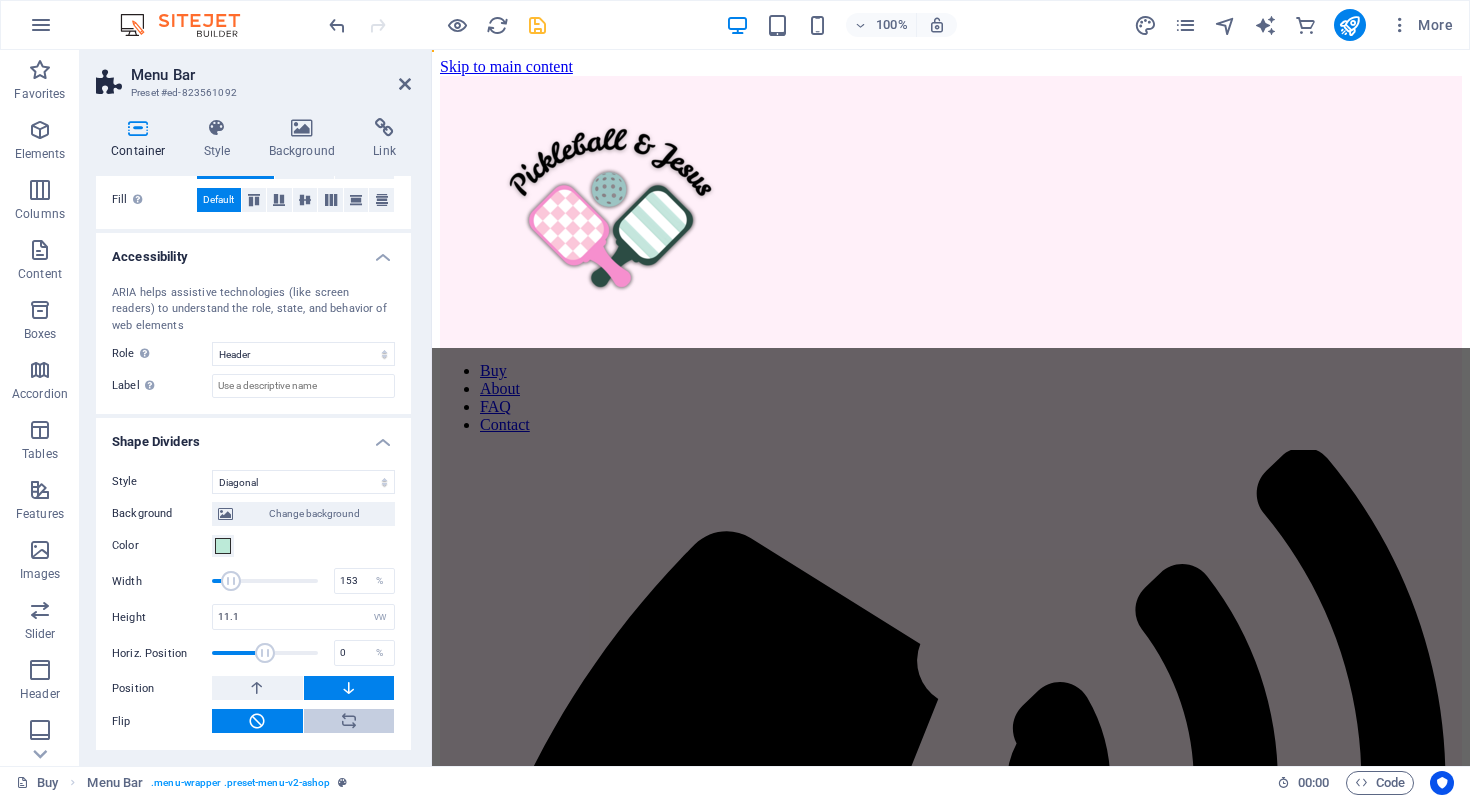 click at bounding box center (349, 721) 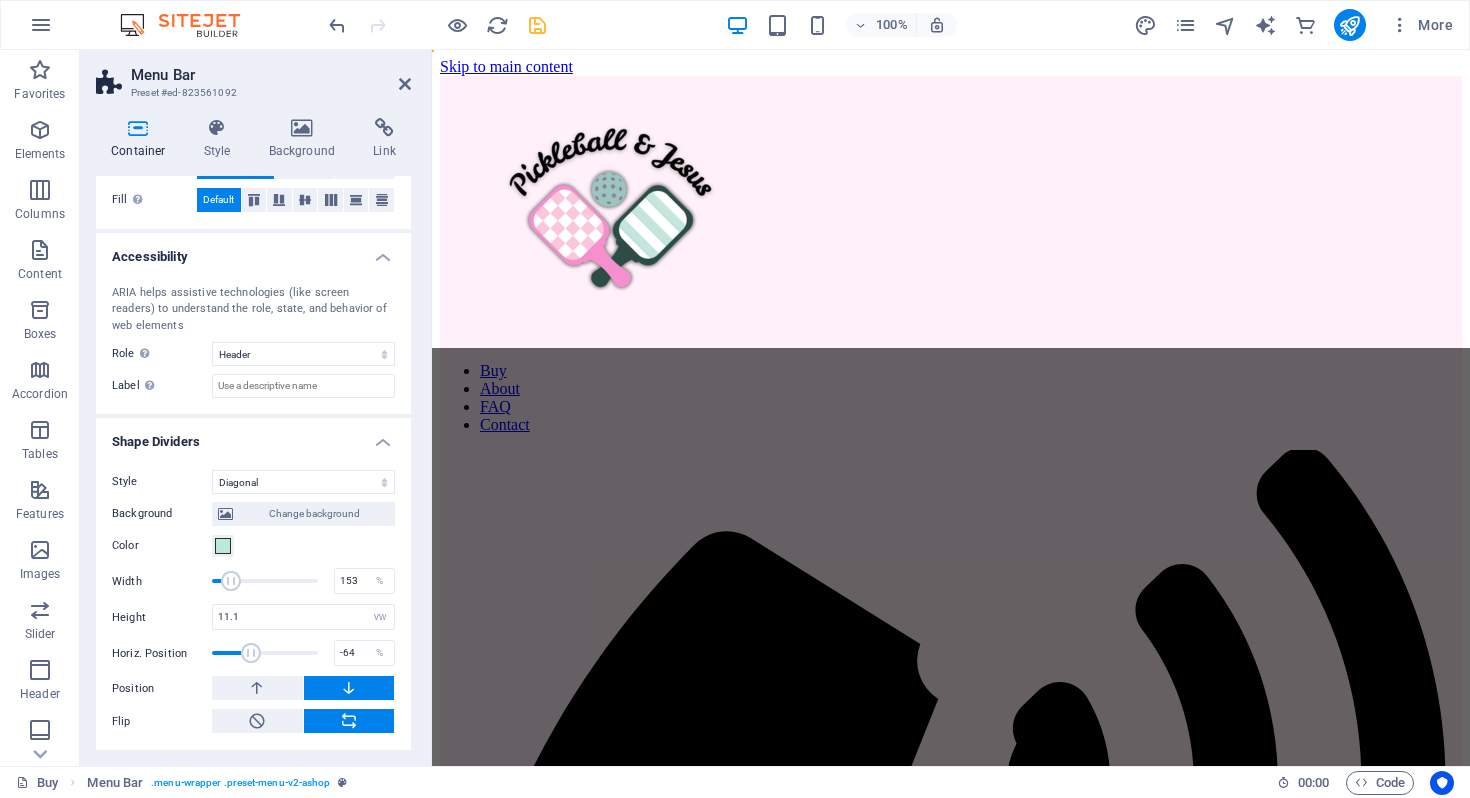 click at bounding box center [251, 653] 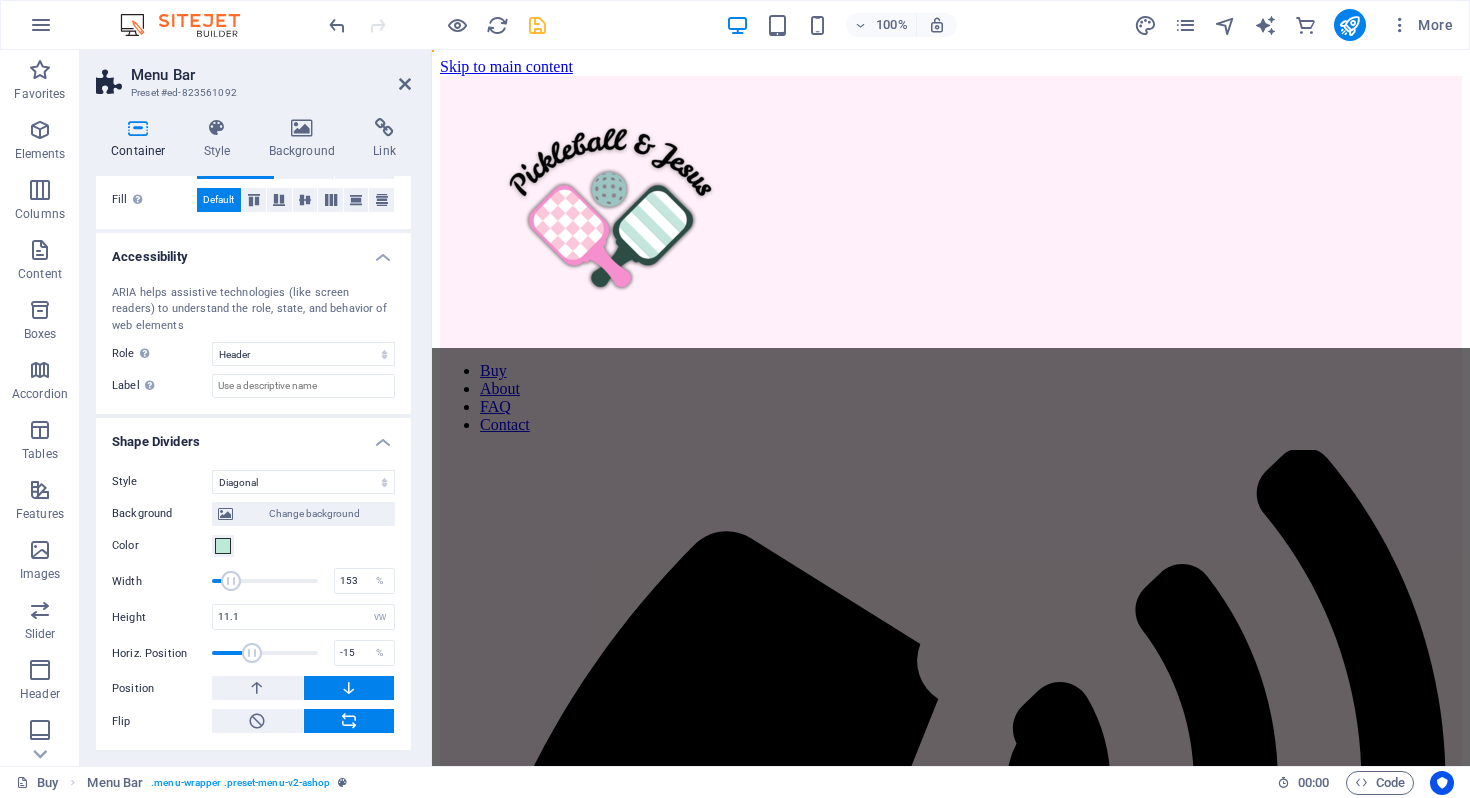 type on "-10" 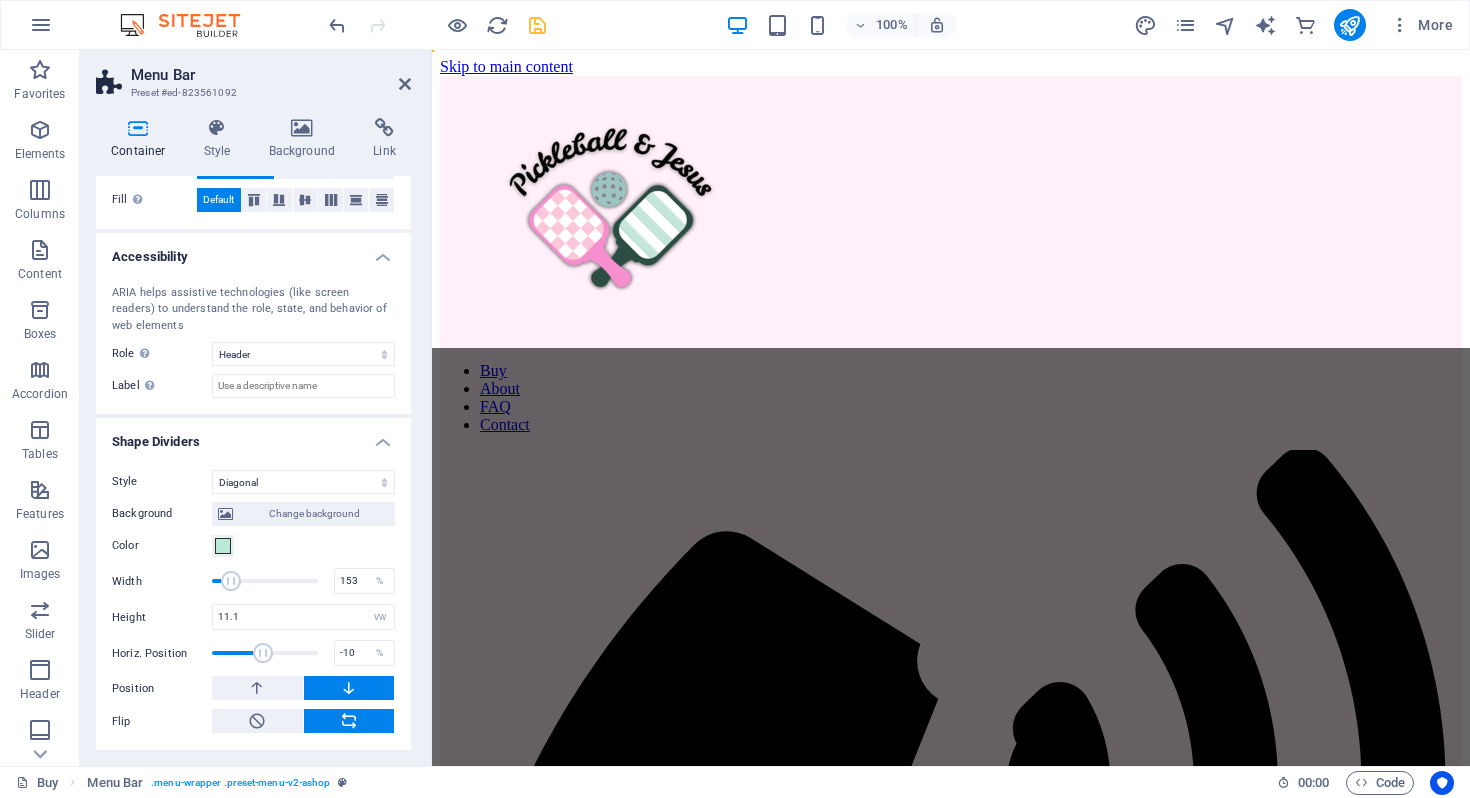 drag, startPoint x: 250, startPoint y: 652, endPoint x: 261, endPoint y: 651, distance: 11.045361 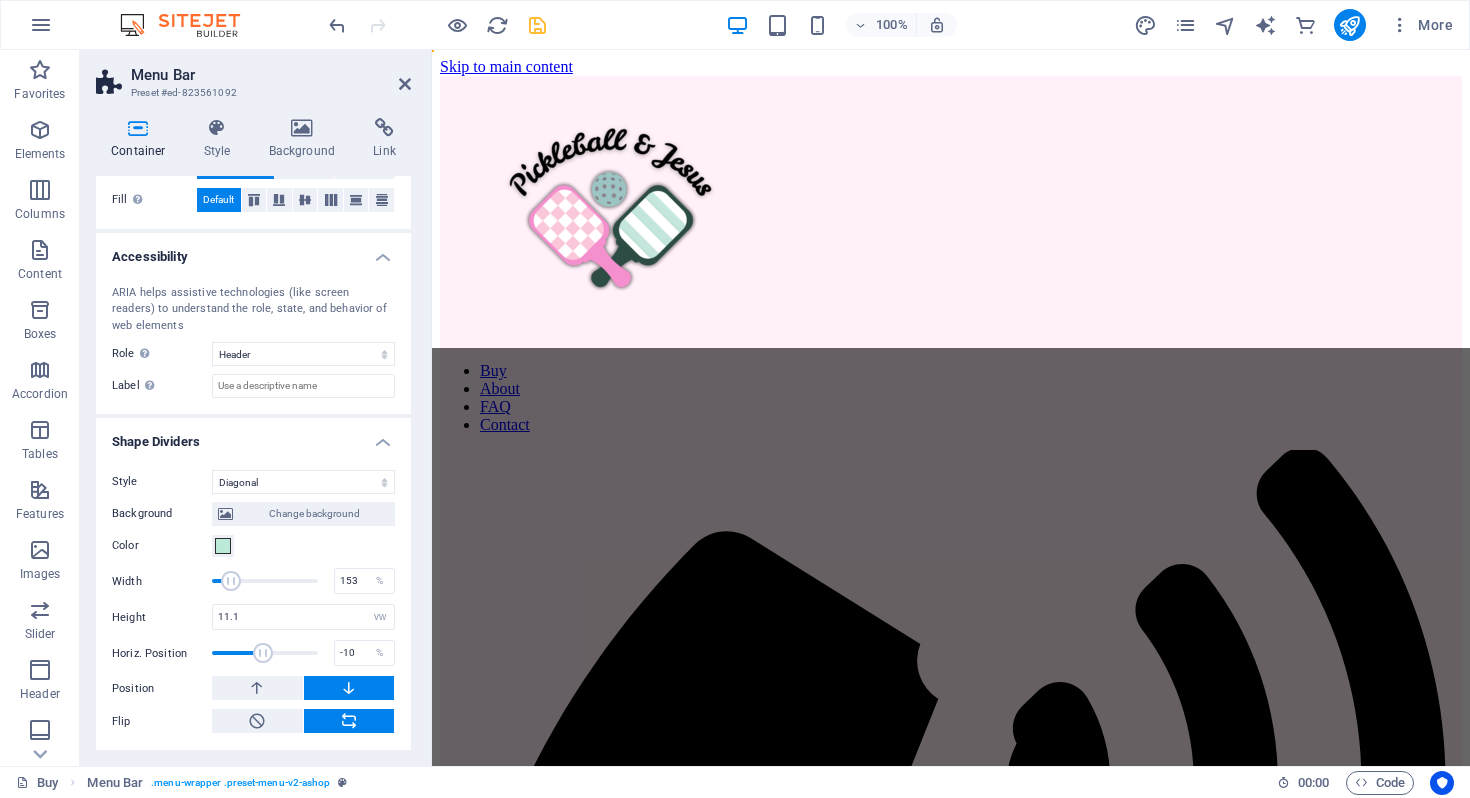 click at bounding box center (263, 653) 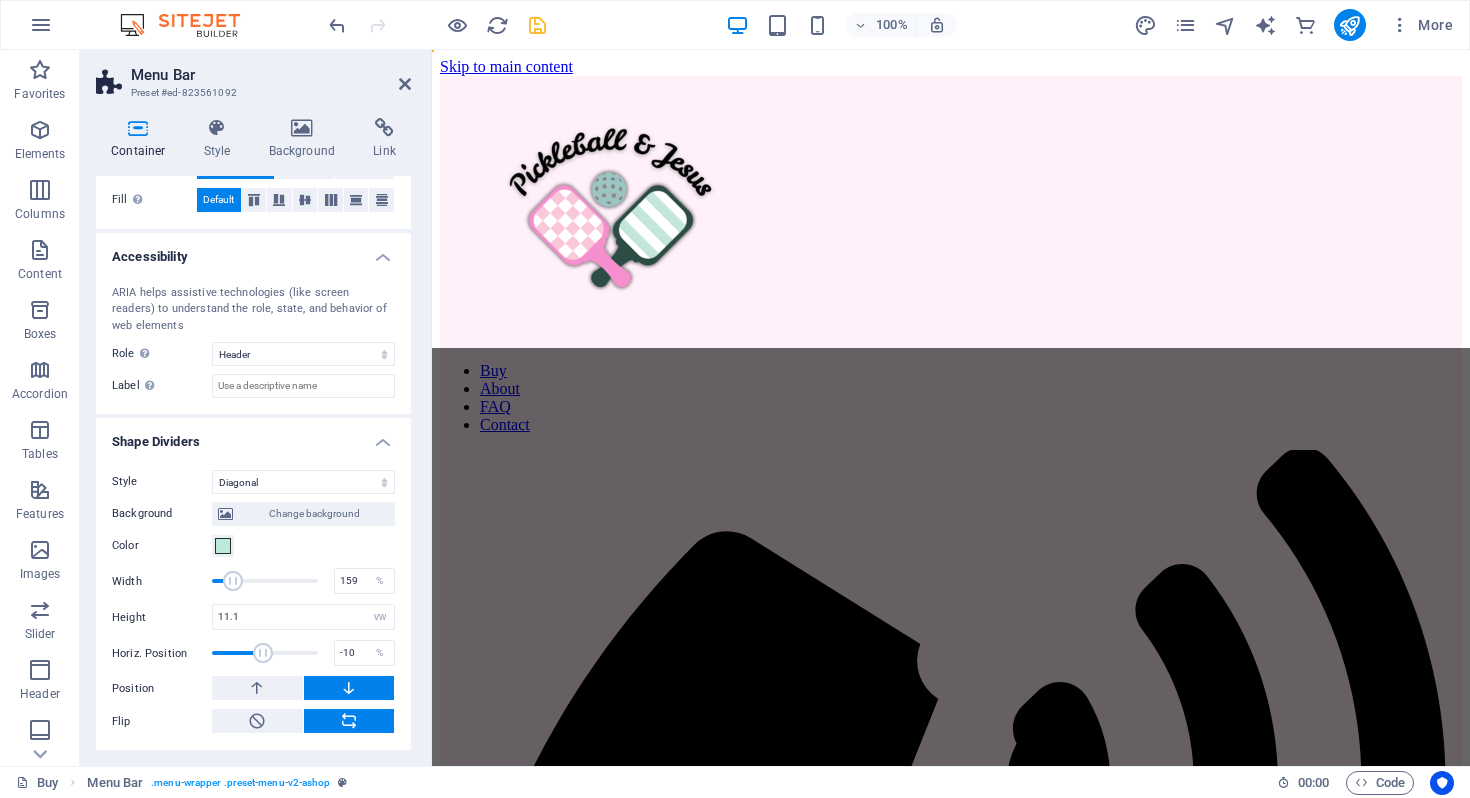 click at bounding box center (233, 581) 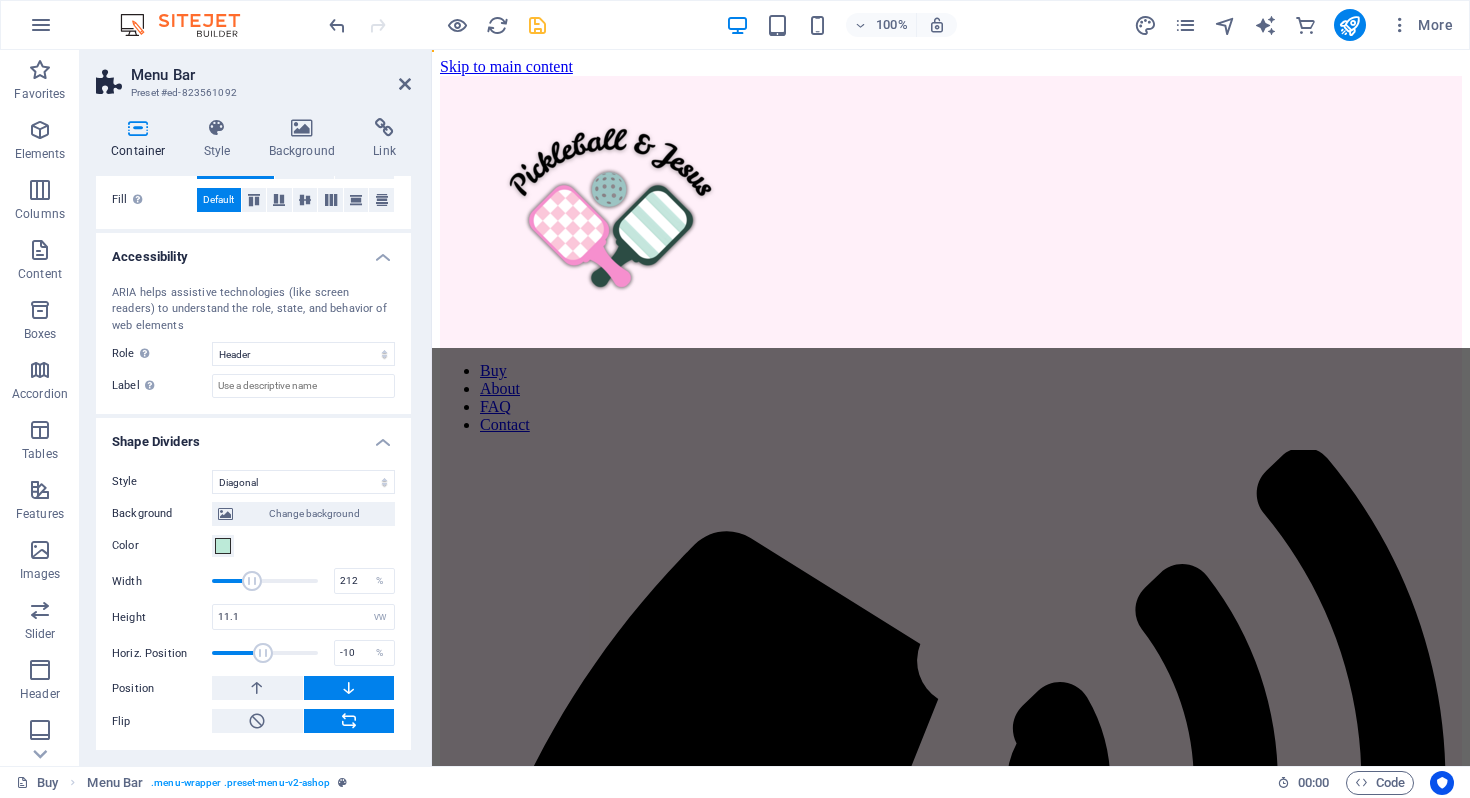 drag, startPoint x: 232, startPoint y: 589, endPoint x: 250, endPoint y: 586, distance: 18.248287 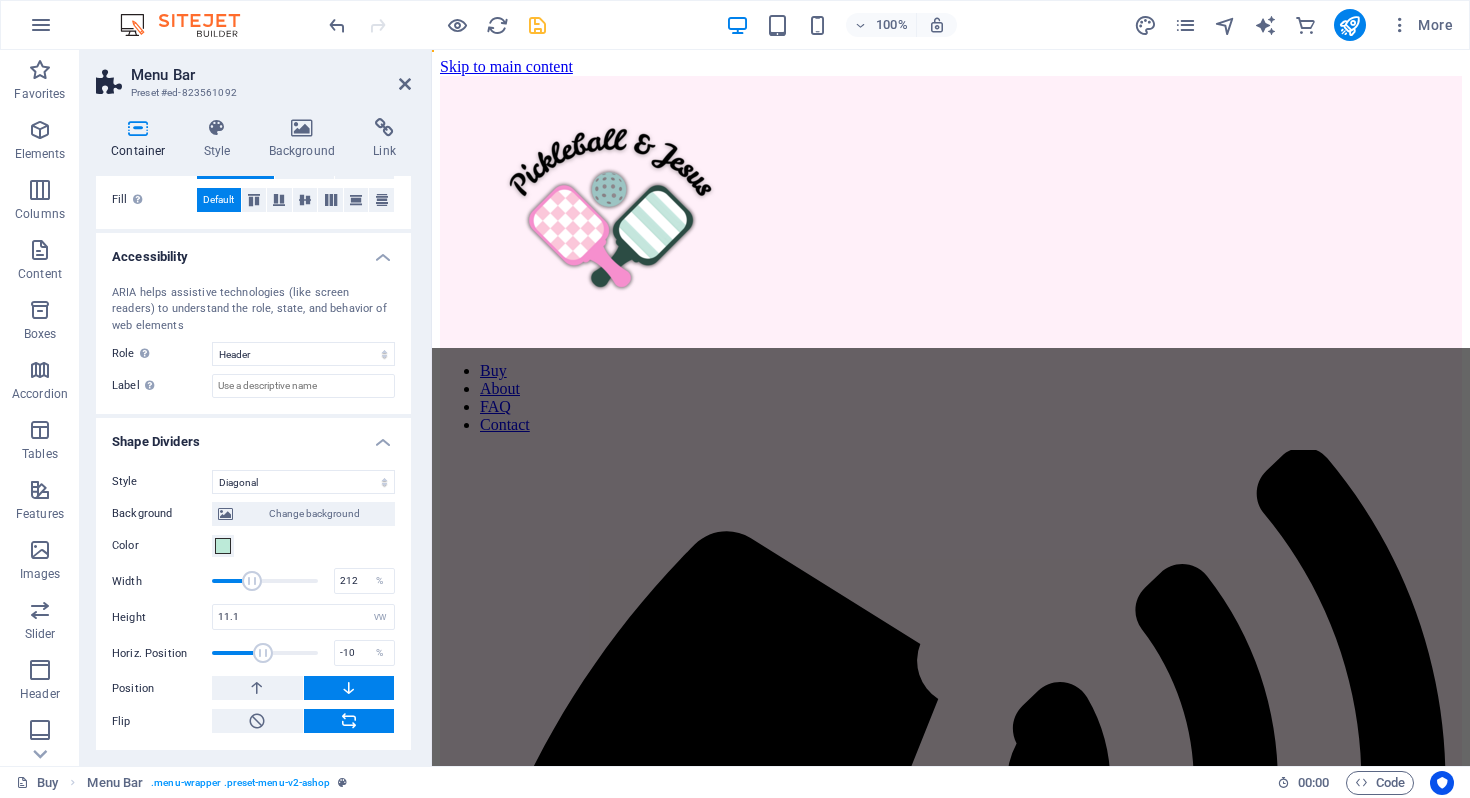 click at bounding box center [252, 581] 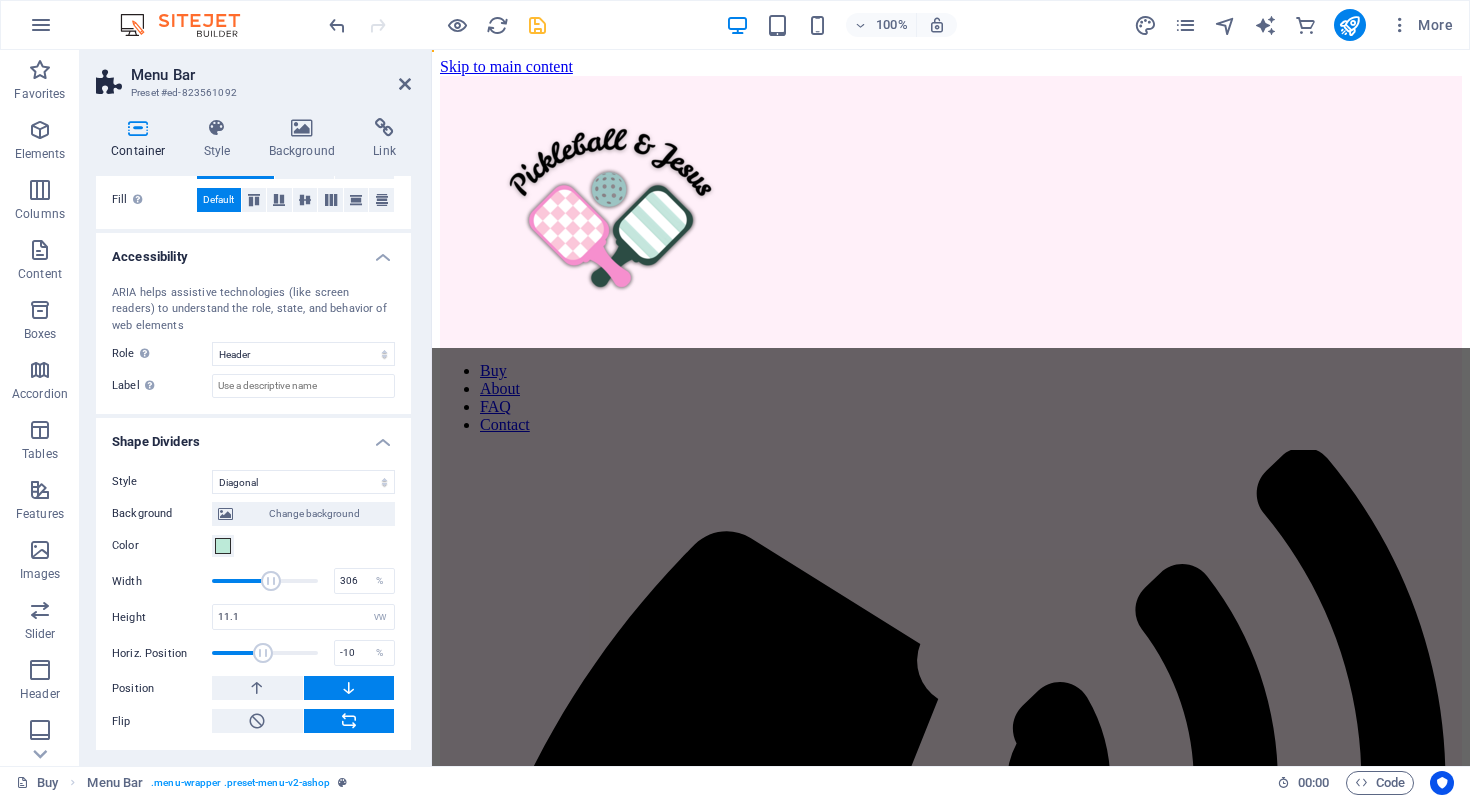 drag, startPoint x: 250, startPoint y: 586, endPoint x: 282, endPoint y: 584, distance: 32.06244 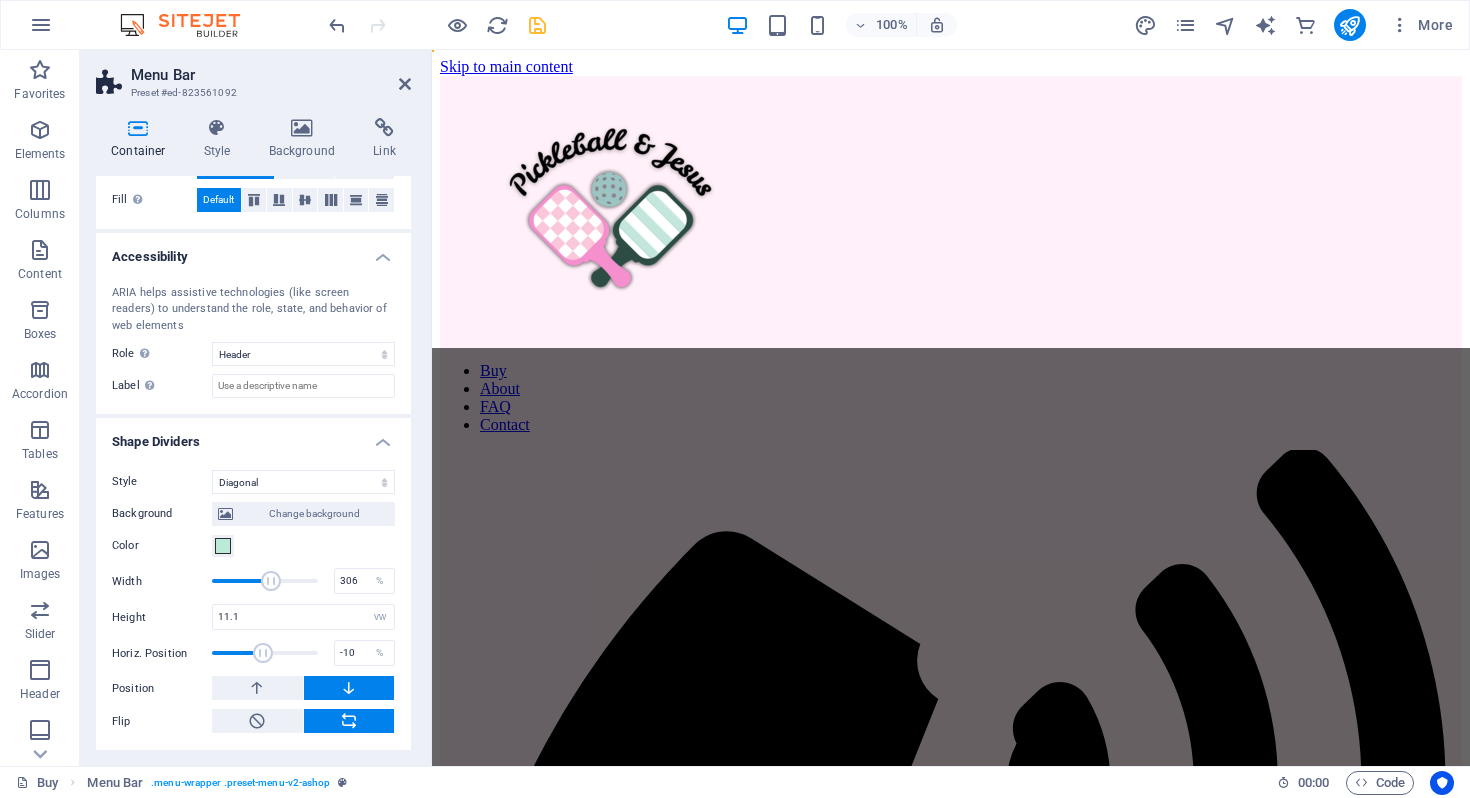 click at bounding box center (271, 581) 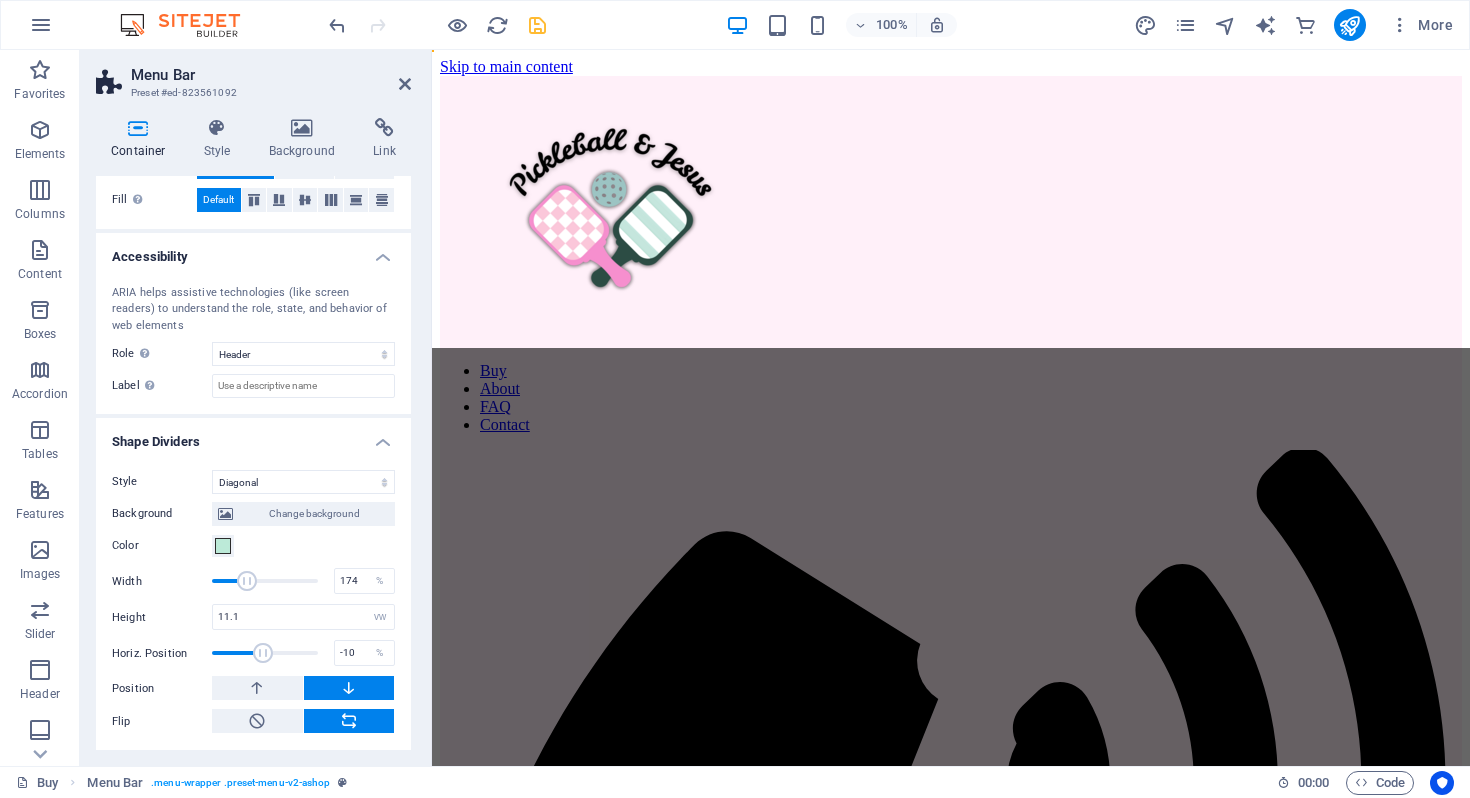 drag, startPoint x: 282, startPoint y: 584, endPoint x: 237, endPoint y: 581, distance: 45.099888 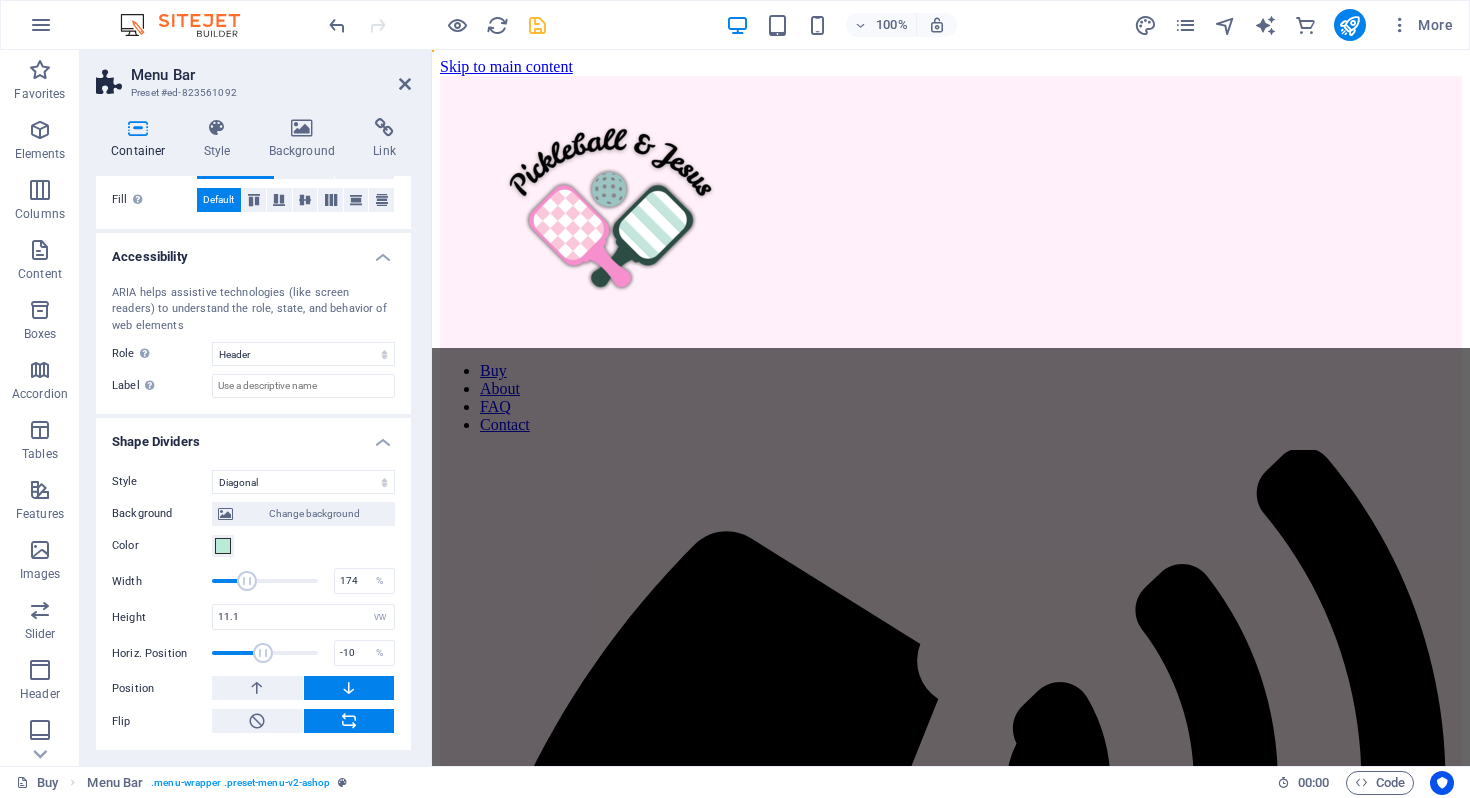 click at bounding box center (247, 581) 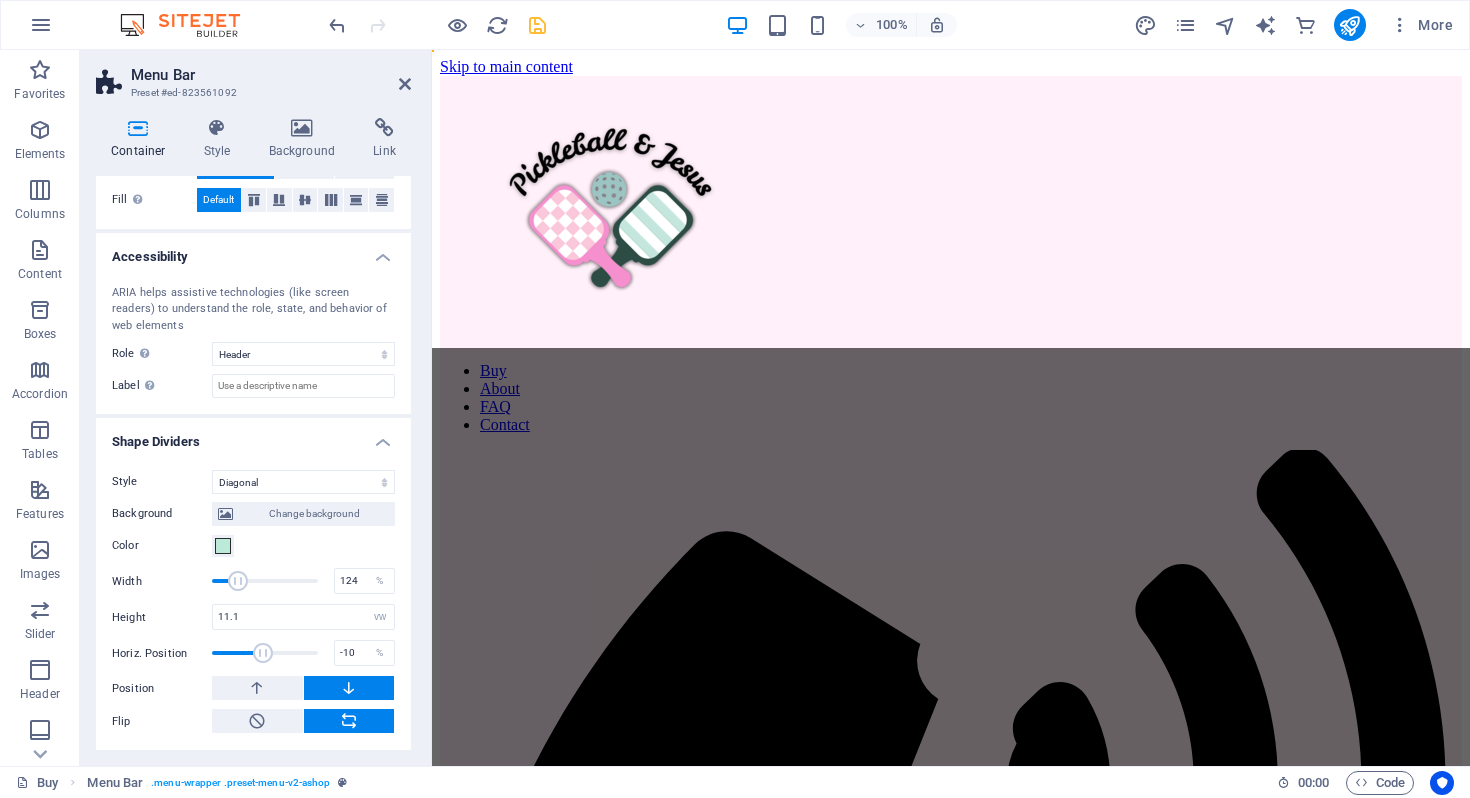 type on "100" 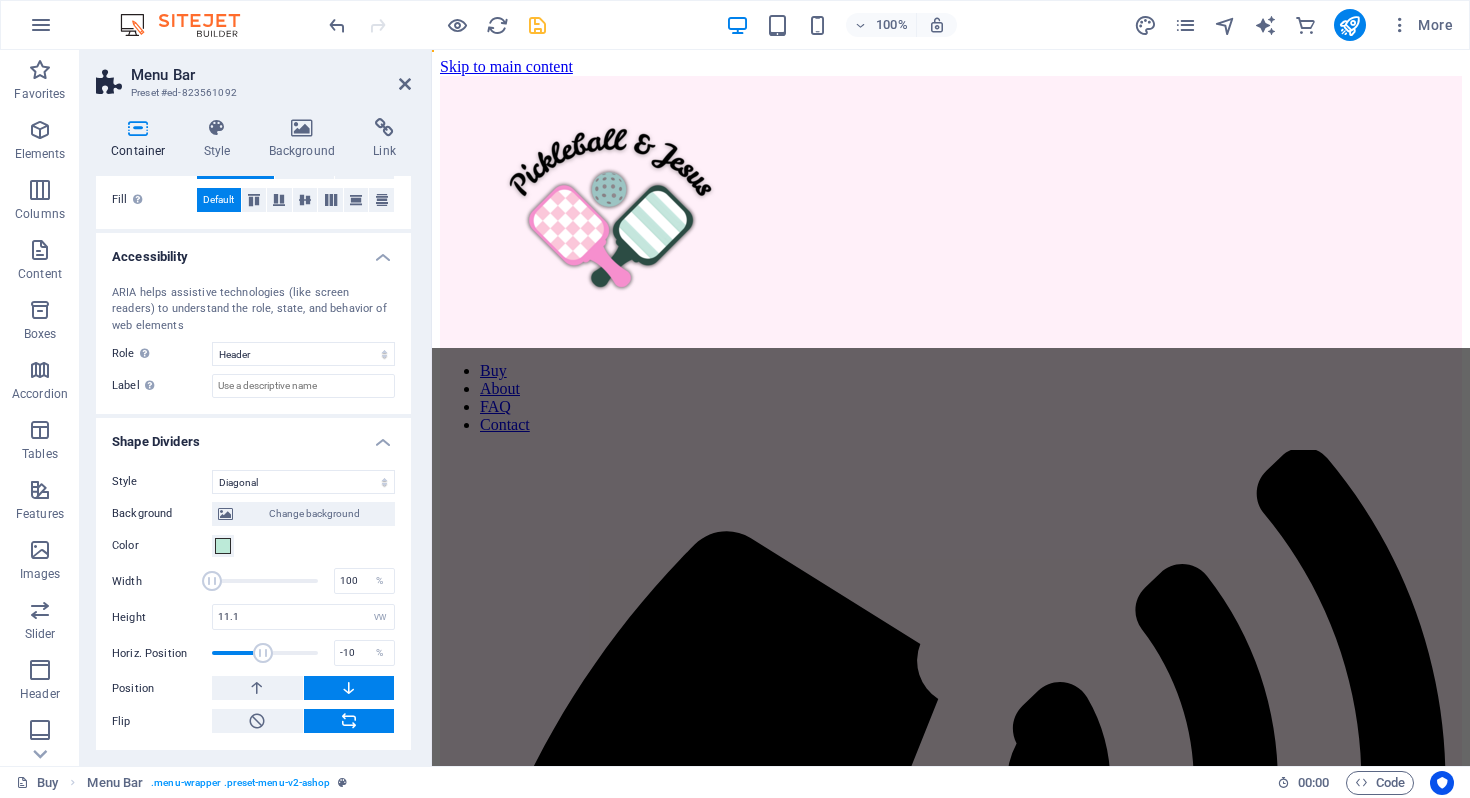 drag, startPoint x: 237, startPoint y: 581, endPoint x: 192, endPoint y: 581, distance: 45 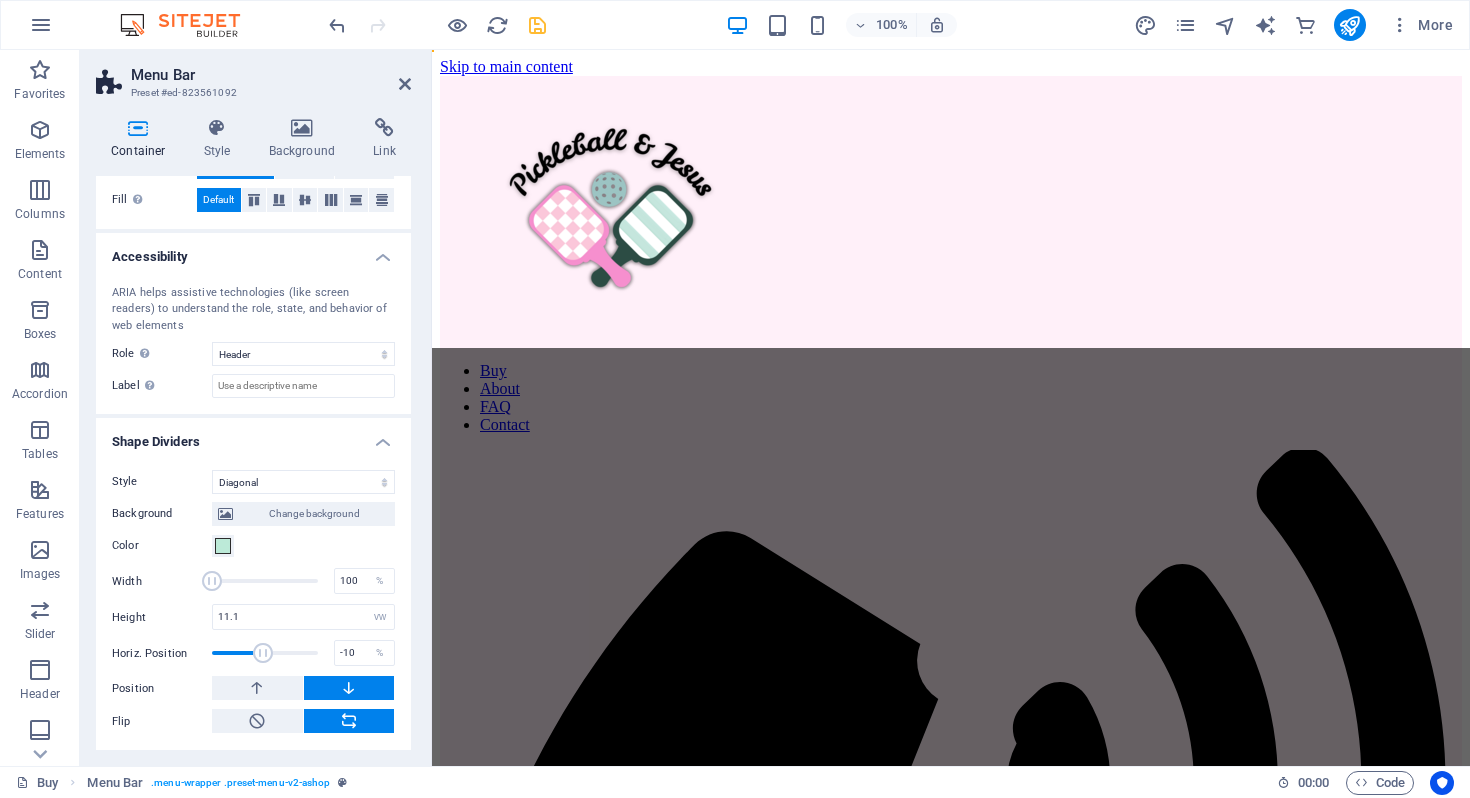 click on "Width 100 %" at bounding box center (253, 581) 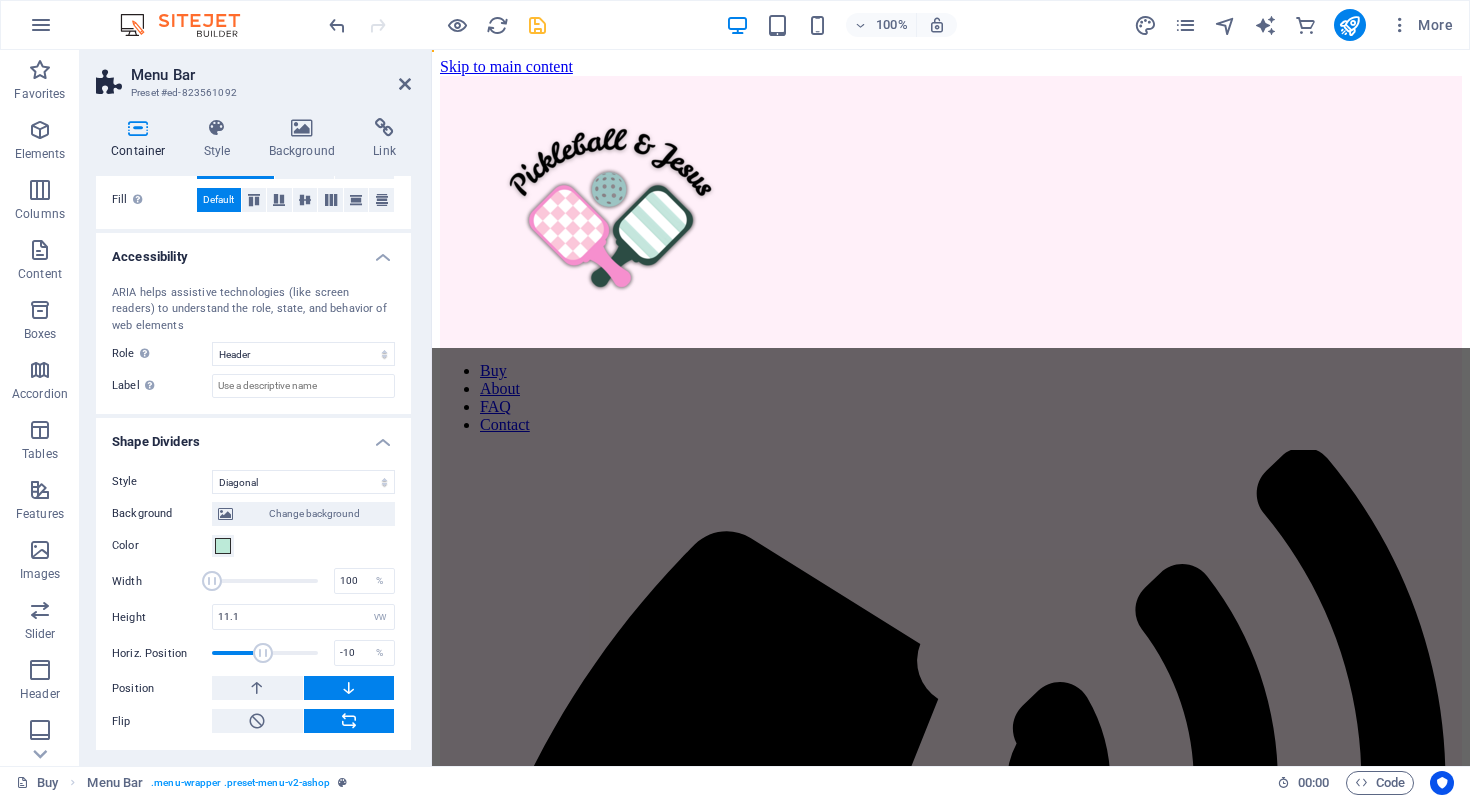 drag, startPoint x: 199, startPoint y: 580, endPoint x: 212, endPoint y: 580, distance: 13 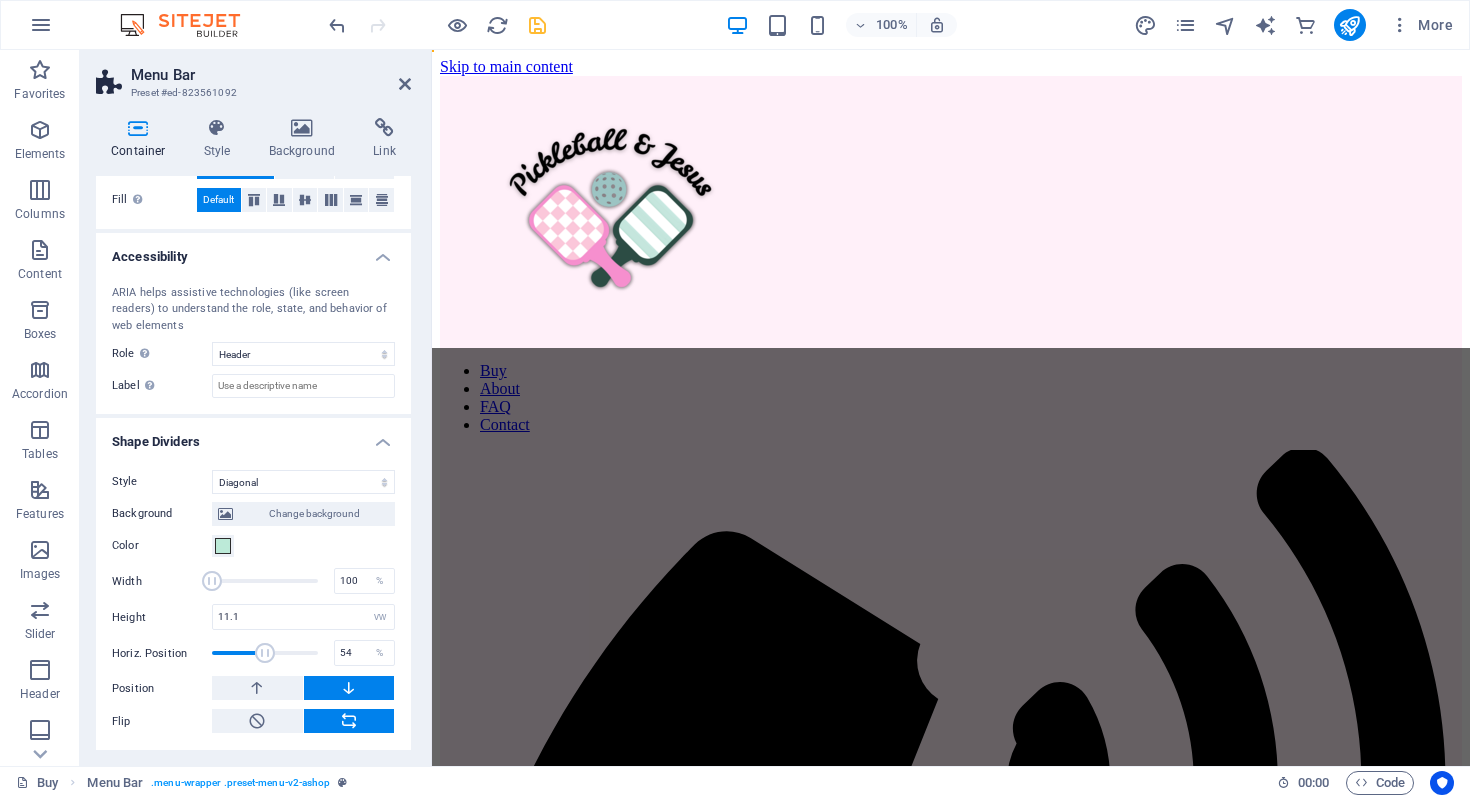 drag, startPoint x: 263, startPoint y: 651, endPoint x: 274, endPoint y: 651, distance: 11 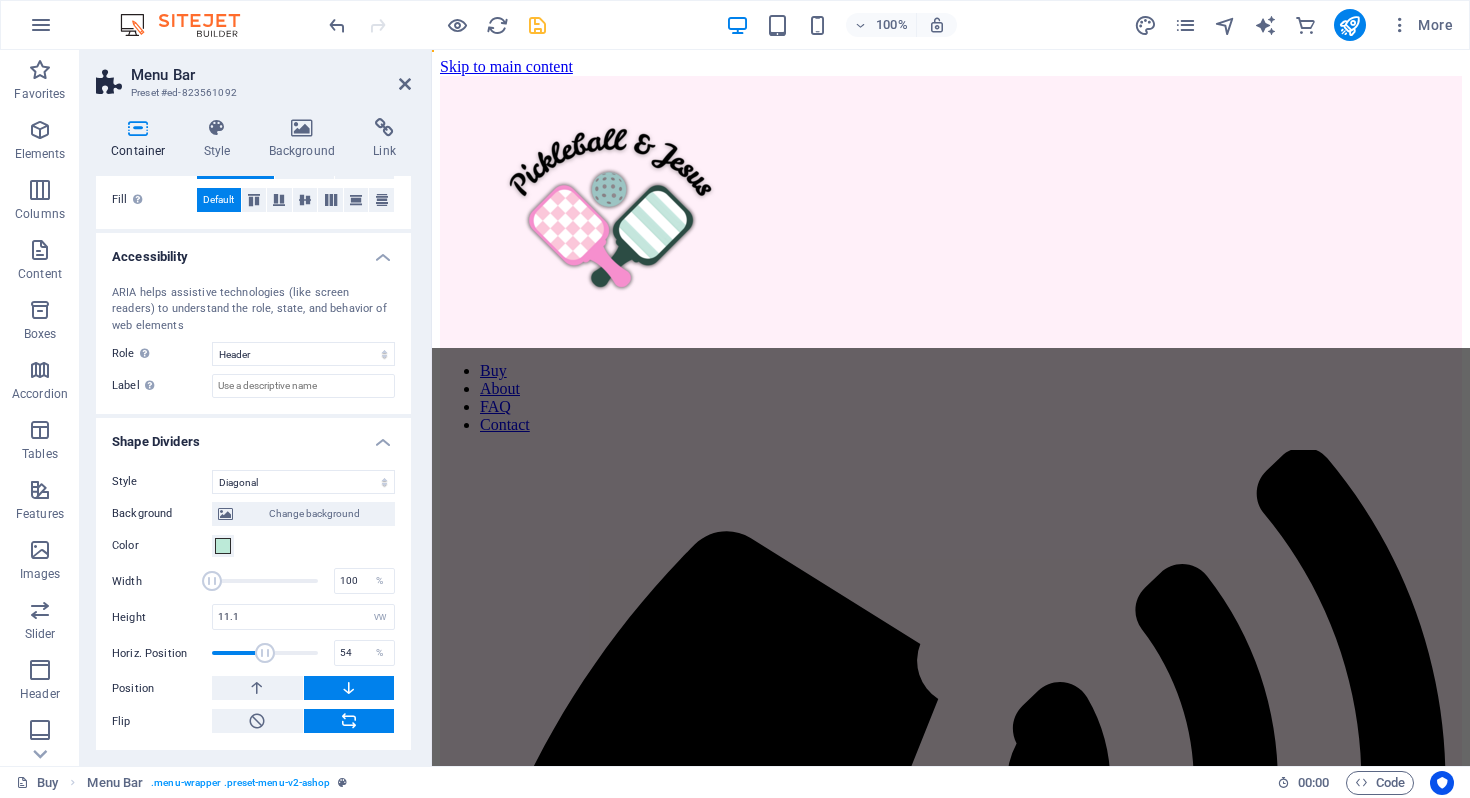click at bounding box center [265, 653] 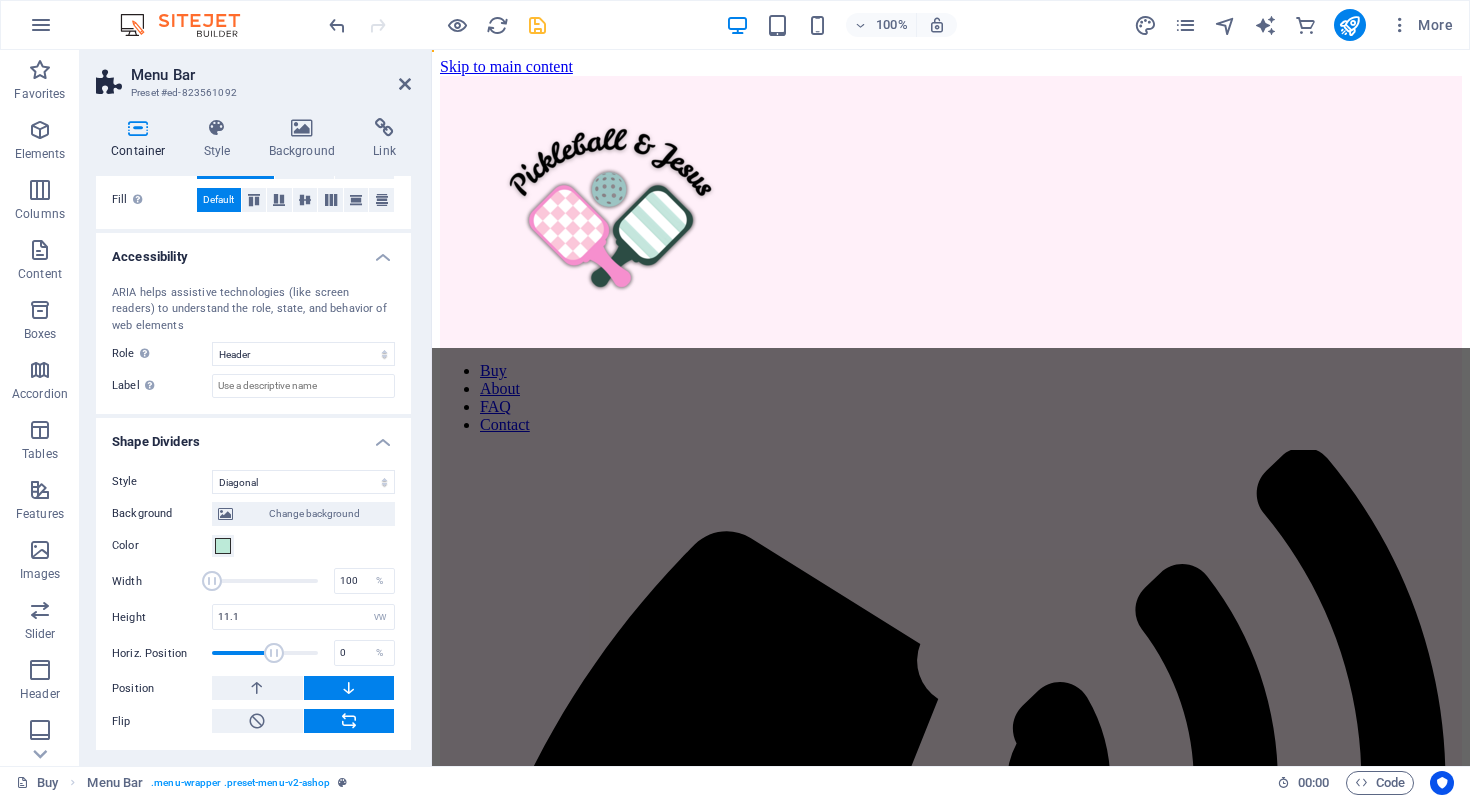 type on "-10" 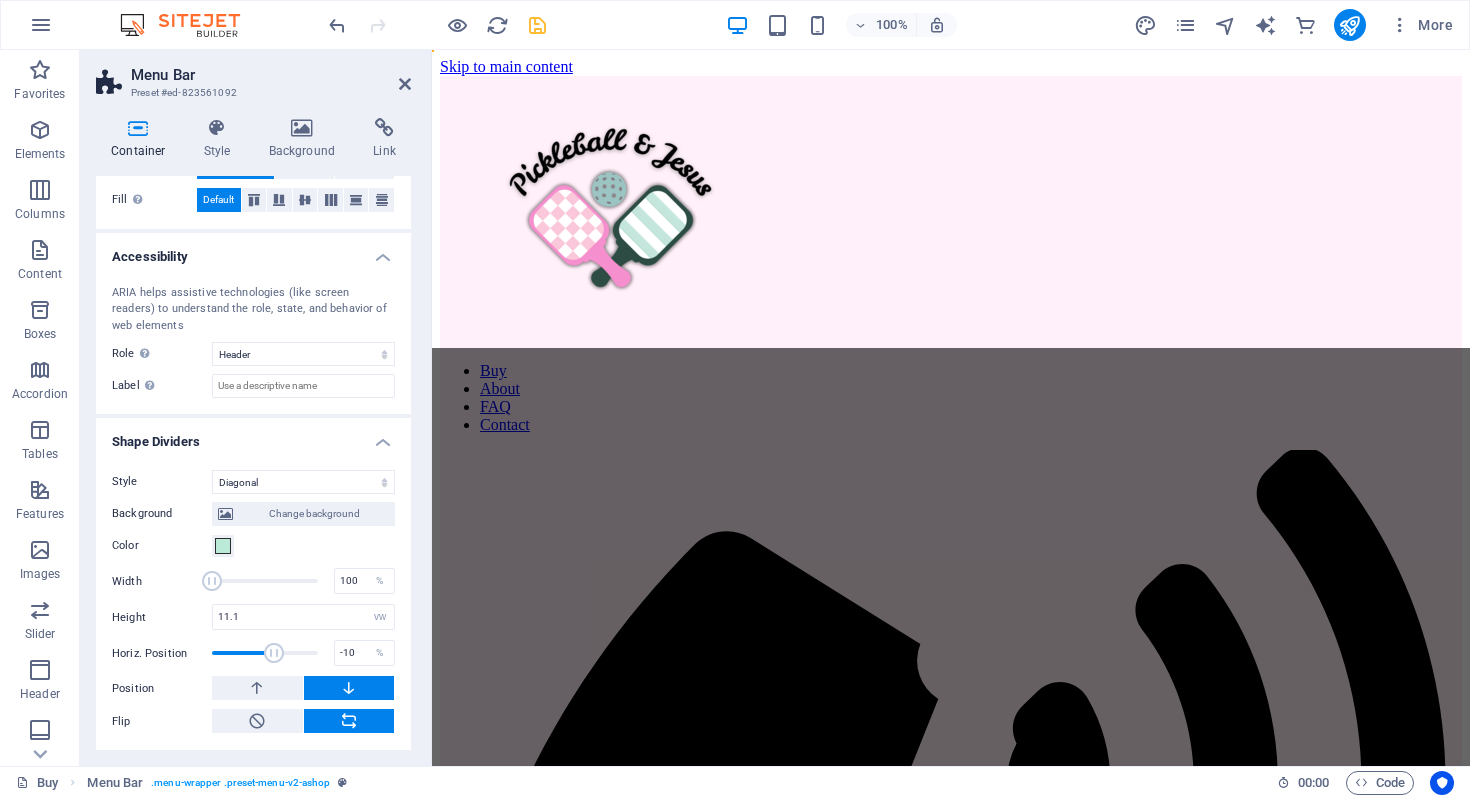 drag, startPoint x: 274, startPoint y: 651, endPoint x: 261, endPoint y: 648, distance: 13.341664 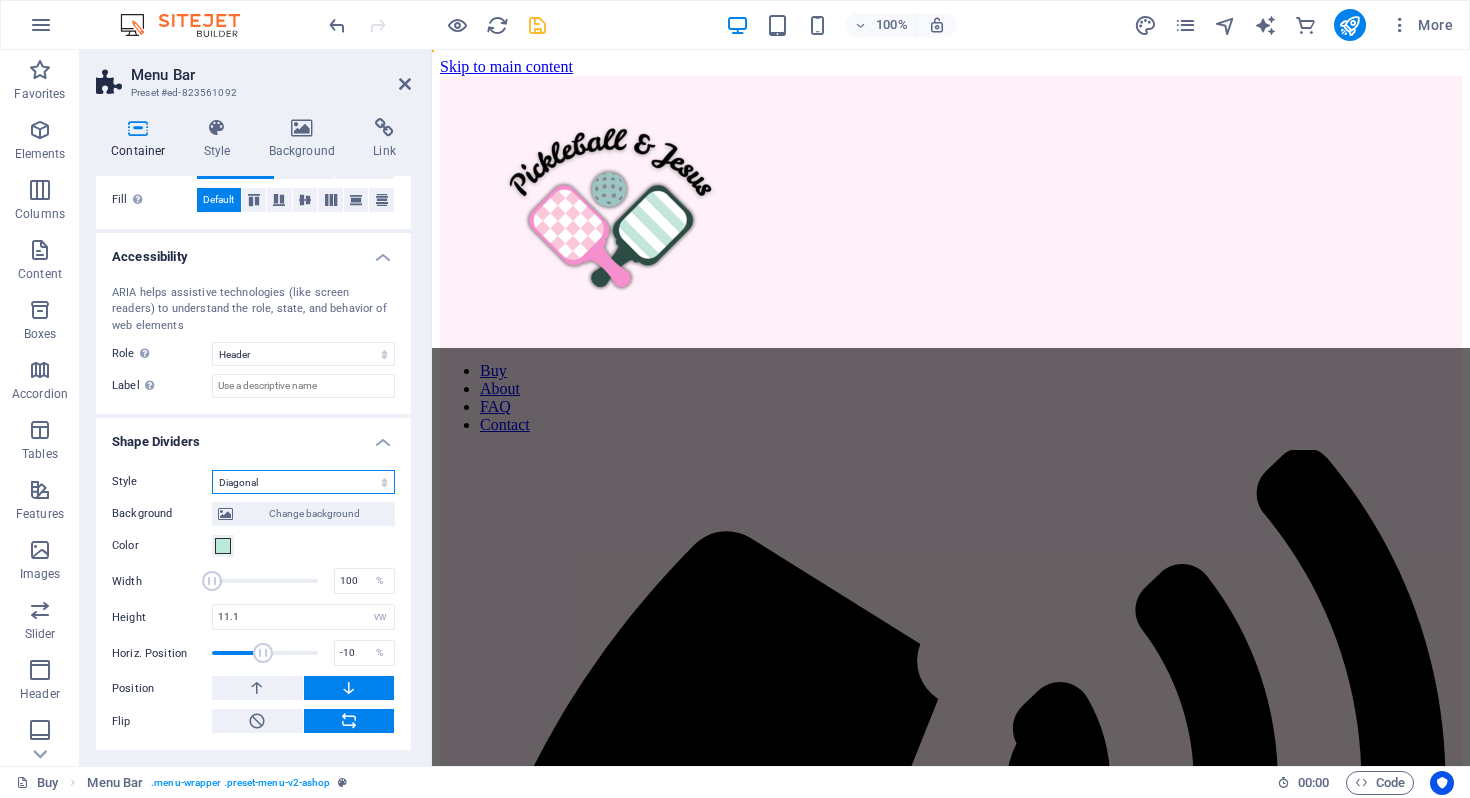 click on "None Triangle Square Diagonal Polygon 1 Polygon 2 Zigzag Multiple Zigzags Waves Multiple Waves Half Circle Circle Circle Shadow Blocks Hexagons Clouds Multiple Clouds Fan Pyramids Book Paint Drip Fire Shredded Paper Arrow" at bounding box center (303, 482) 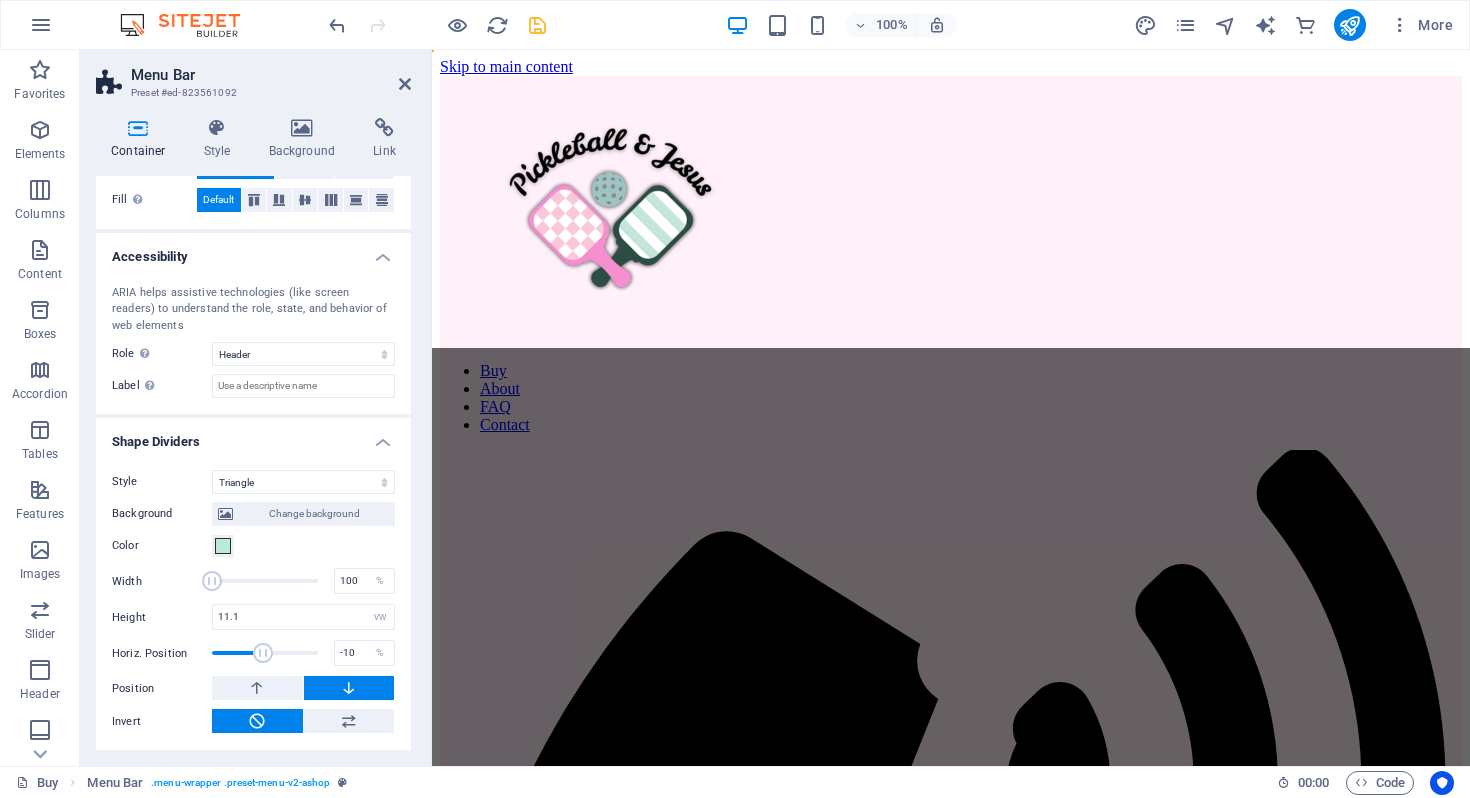 click on "Style None Triangle Square Diagonal Polygon 1 Polygon 2 Zigzag Multiple Zigzags Waves Multiple Waves Half Circle Circle Circle Shadow Blocks Hexagons Clouds Multiple Clouds Fan Pyramids Book Paint Drip Fire Shredded Paper Arrow Background Change background Color 2nd Color 3rd Color Width 100 % Height 11.1 auto px rem em vh vw Horiz. Position -10 % Position Flip Invert Animation  - Direction  - Duration 60 s" at bounding box center (253, 602) 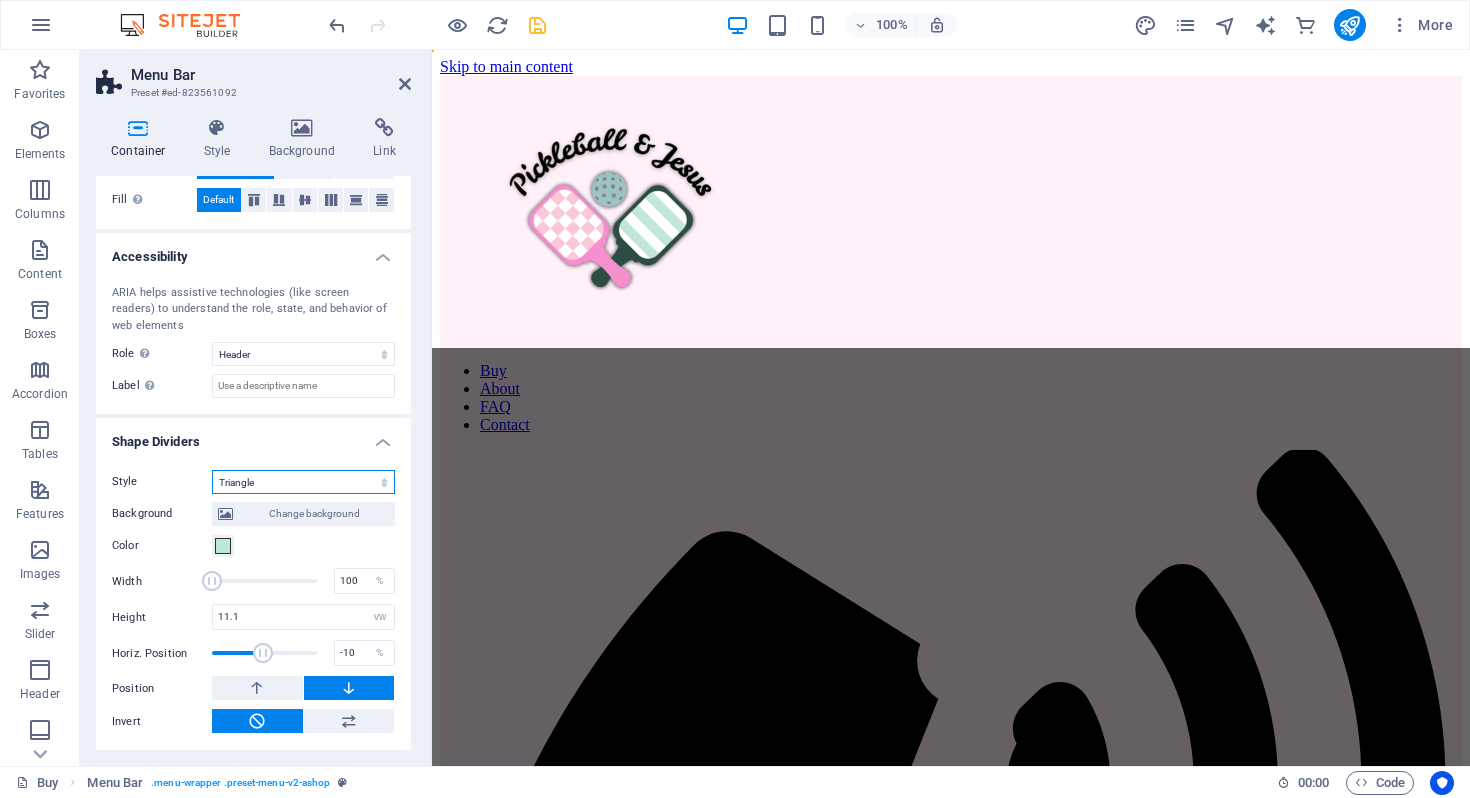 click on "None Triangle Square Diagonal Polygon 1 Polygon 2 Zigzag Multiple Zigzags Waves Multiple Waves Half Circle Circle Circle Shadow Blocks Hexagons Clouds Multiple Clouds Fan Pyramids Book Paint Drip Fire Shredded Paper Arrow" at bounding box center (303, 482) 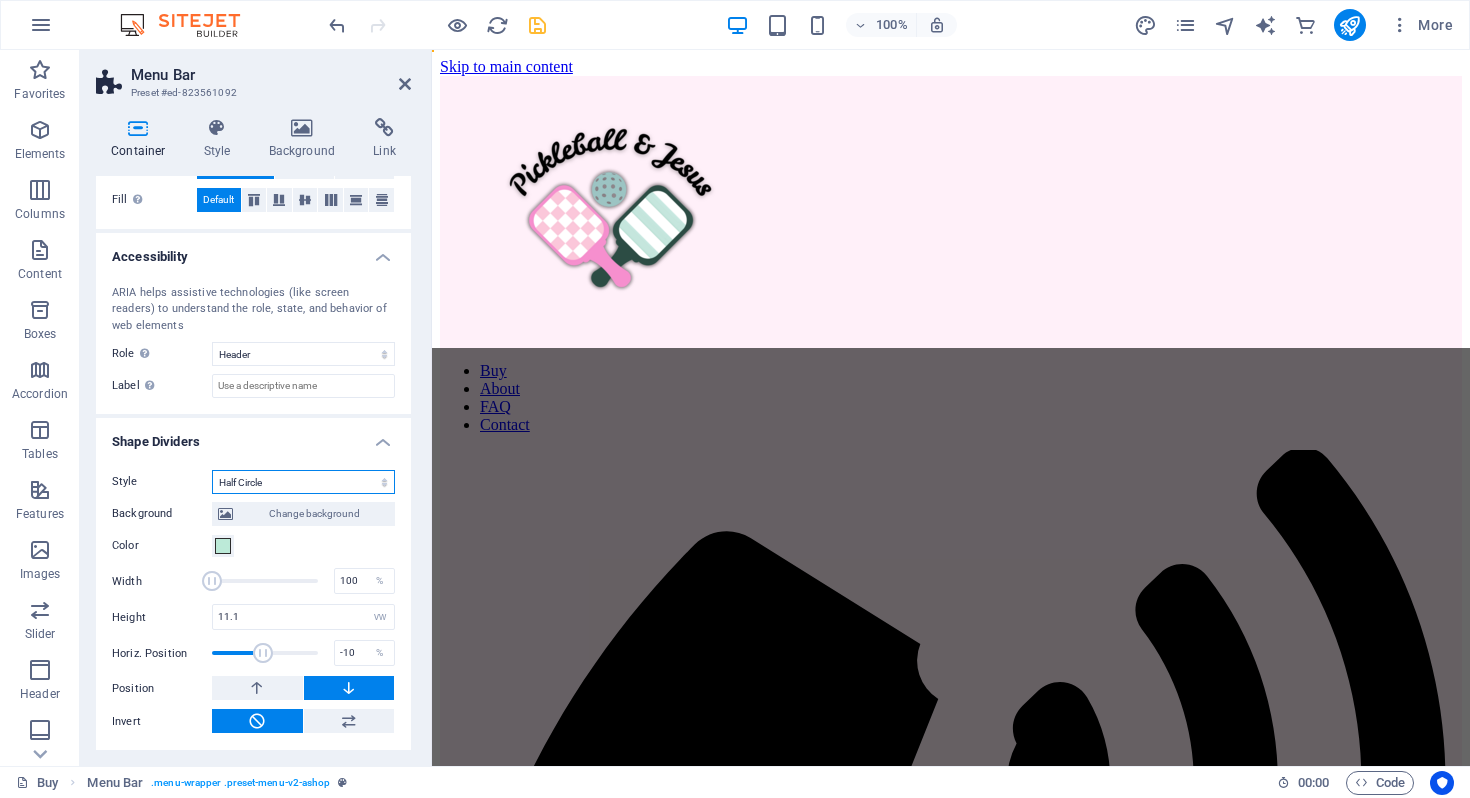click on "None Triangle Square Diagonal Polygon 1 Polygon 2 Zigzag Multiple Zigzags Waves Multiple Waves Half Circle Circle Circle Shadow Blocks Hexagons Clouds Multiple Clouds Fan Pyramids Book Paint Drip Fire Shredded Paper Arrow" at bounding box center (303, 482) 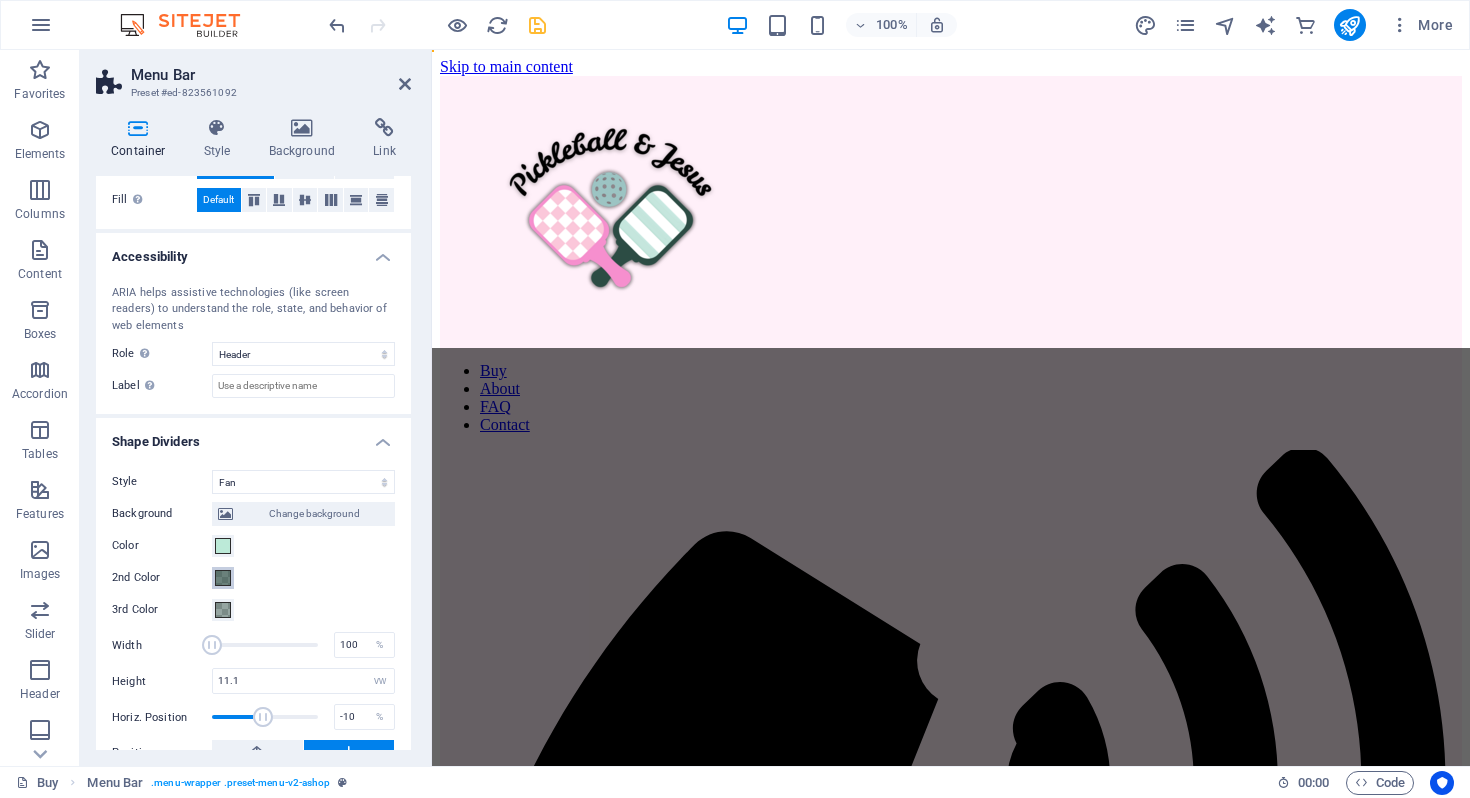 click on "2nd Color" at bounding box center [223, 578] 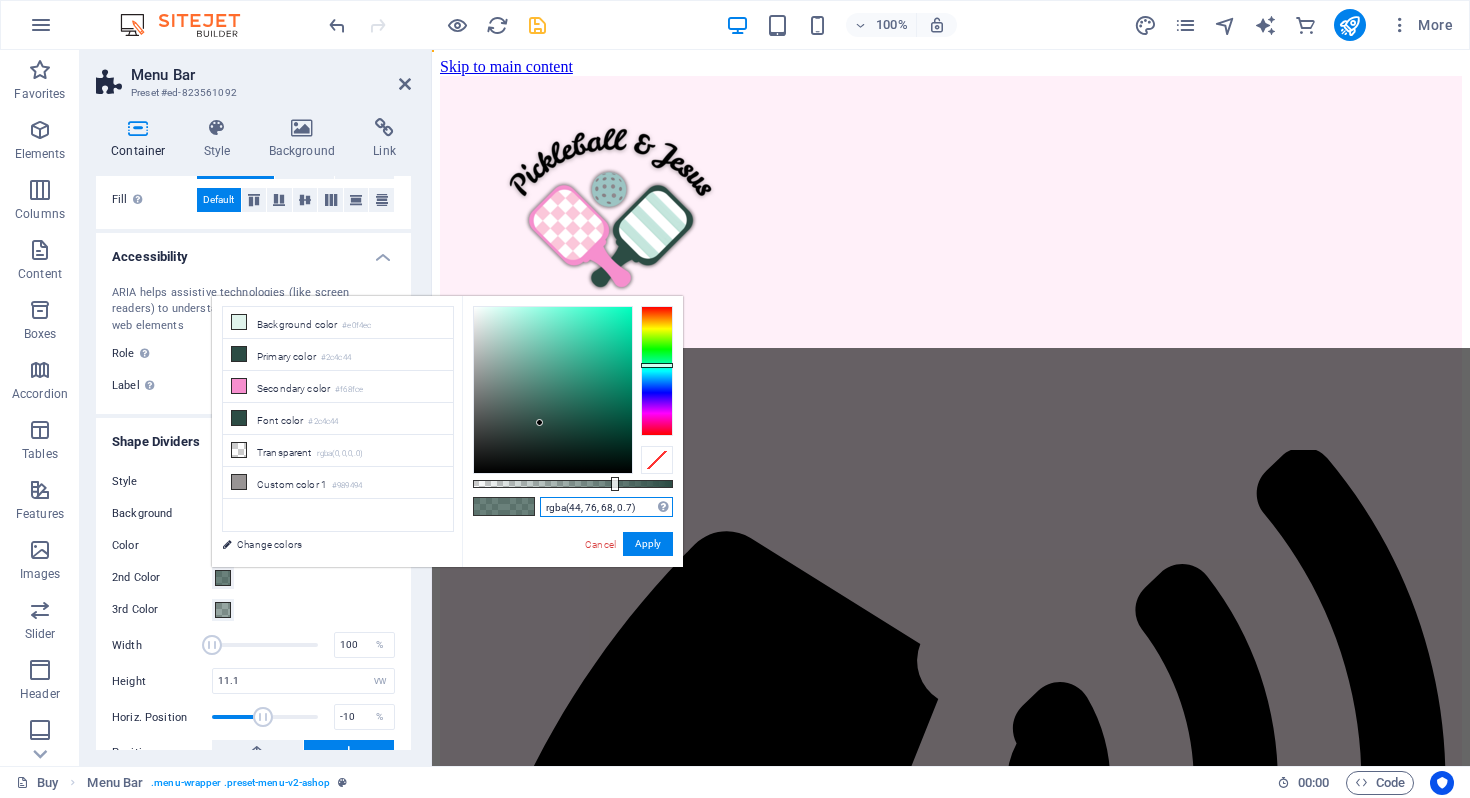 drag, startPoint x: 646, startPoint y: 504, endPoint x: 509, endPoint y: 495, distance: 137.2953 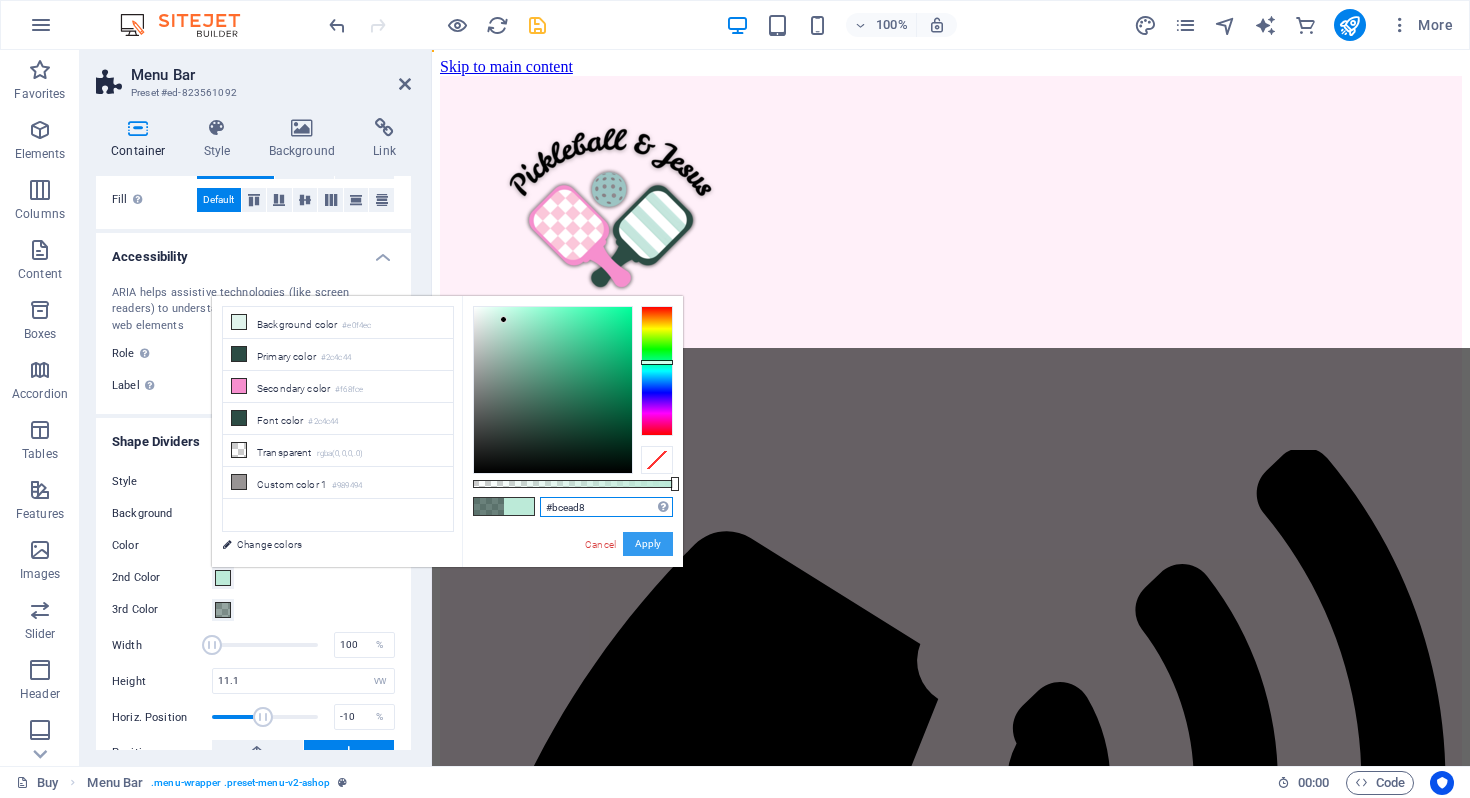 type on "#bcead8" 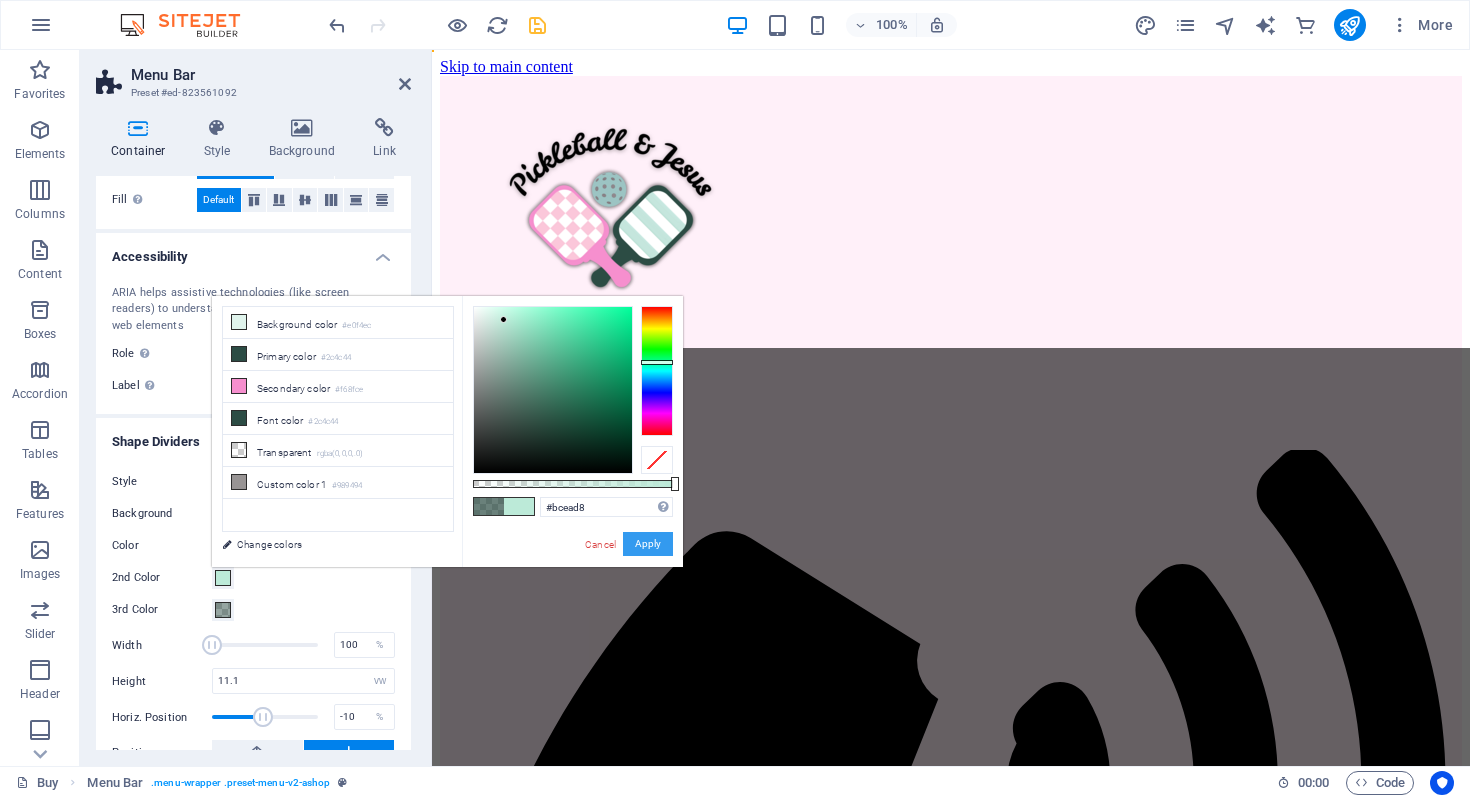click on "Apply" at bounding box center (648, 544) 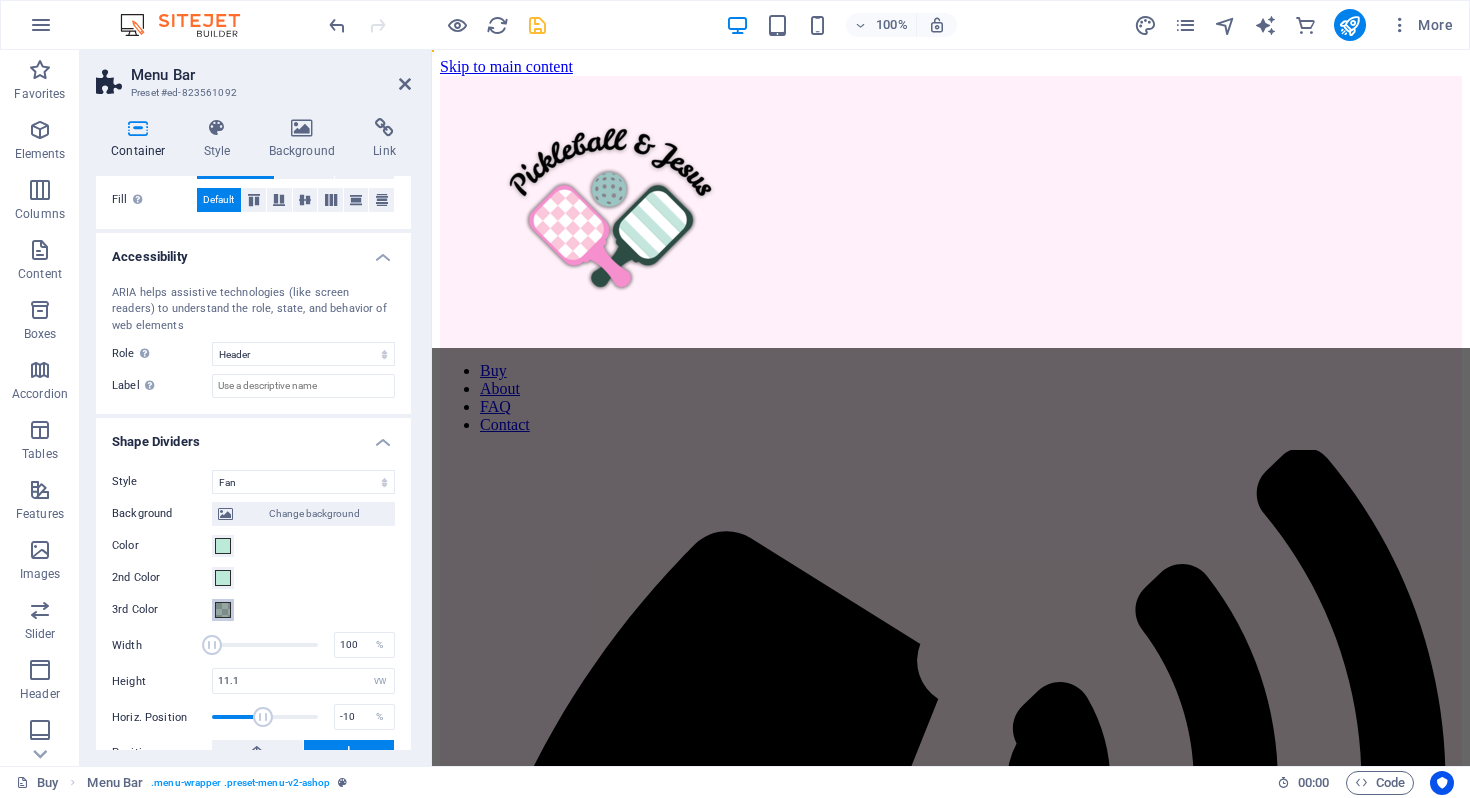 click at bounding box center (223, 610) 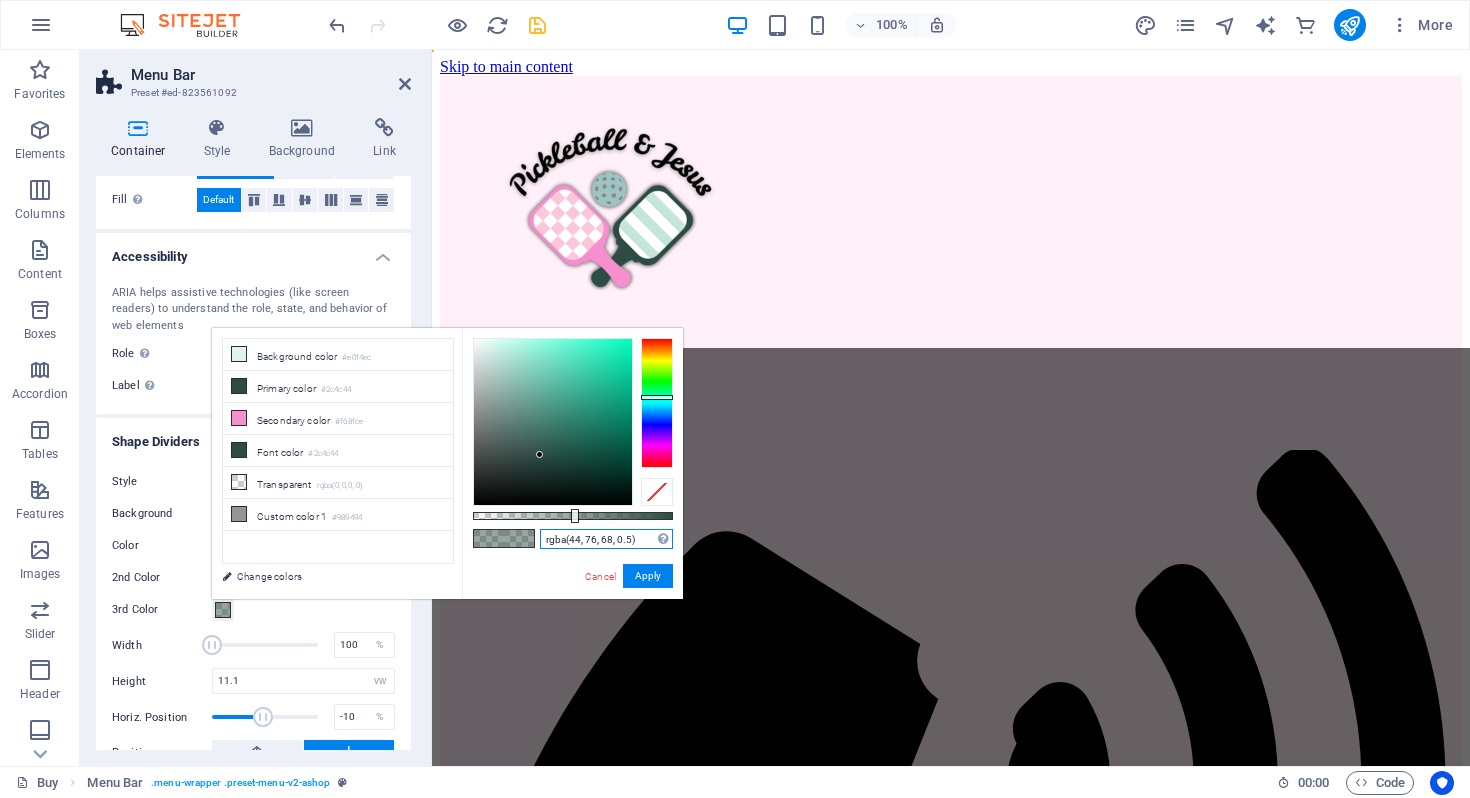 drag, startPoint x: 641, startPoint y: 542, endPoint x: 537, endPoint y: 540, distance: 104.019226 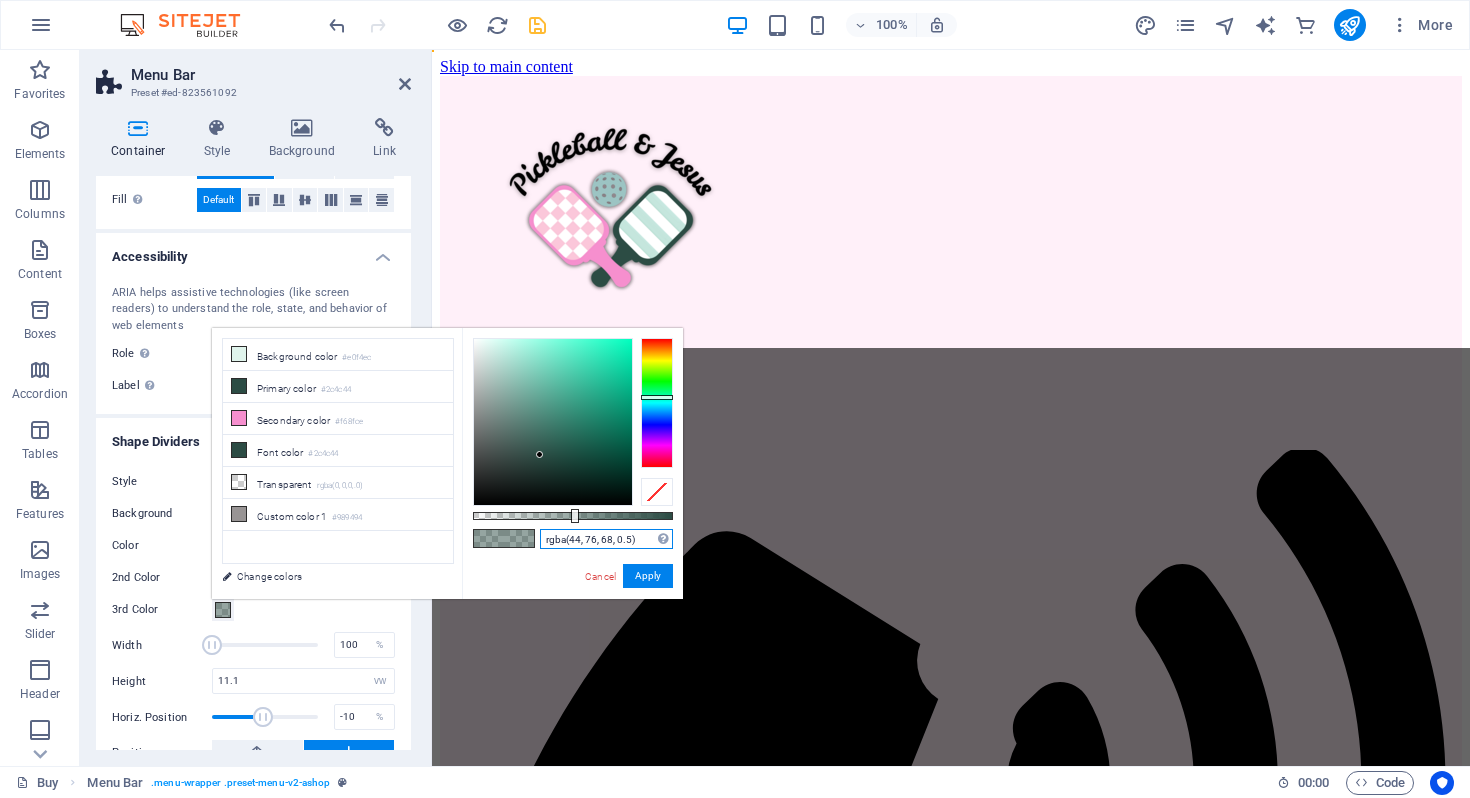 paste on "#bcead8" 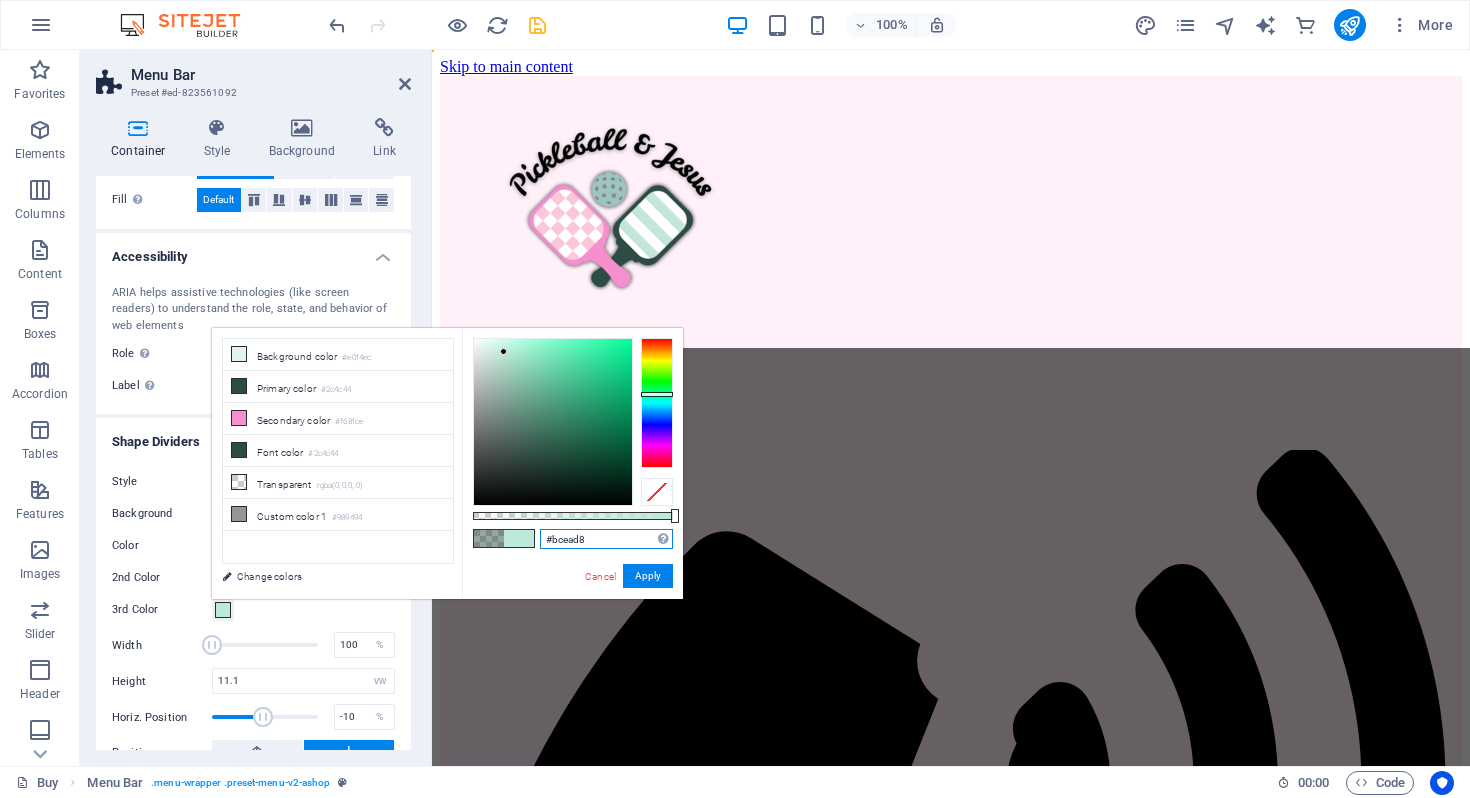 type on "#bcead8" 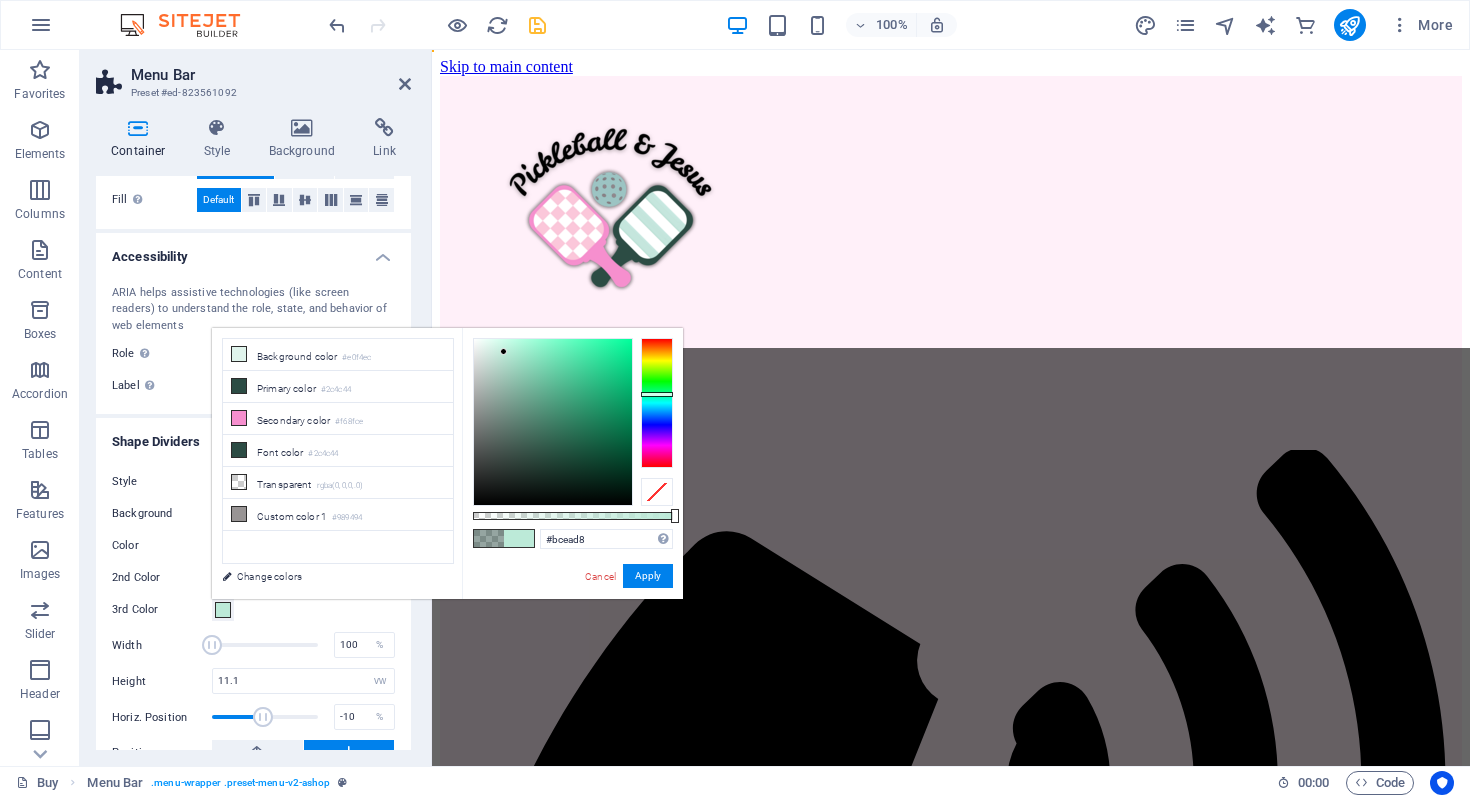 click on "#bcead8 Supported formats #0852ed rgb(8, 82, 237) rgba(8, 82, 237, 90%) hsv(221,97,93) hsl(221, 93%, 48%) Cancel Apply" at bounding box center (572, 608) 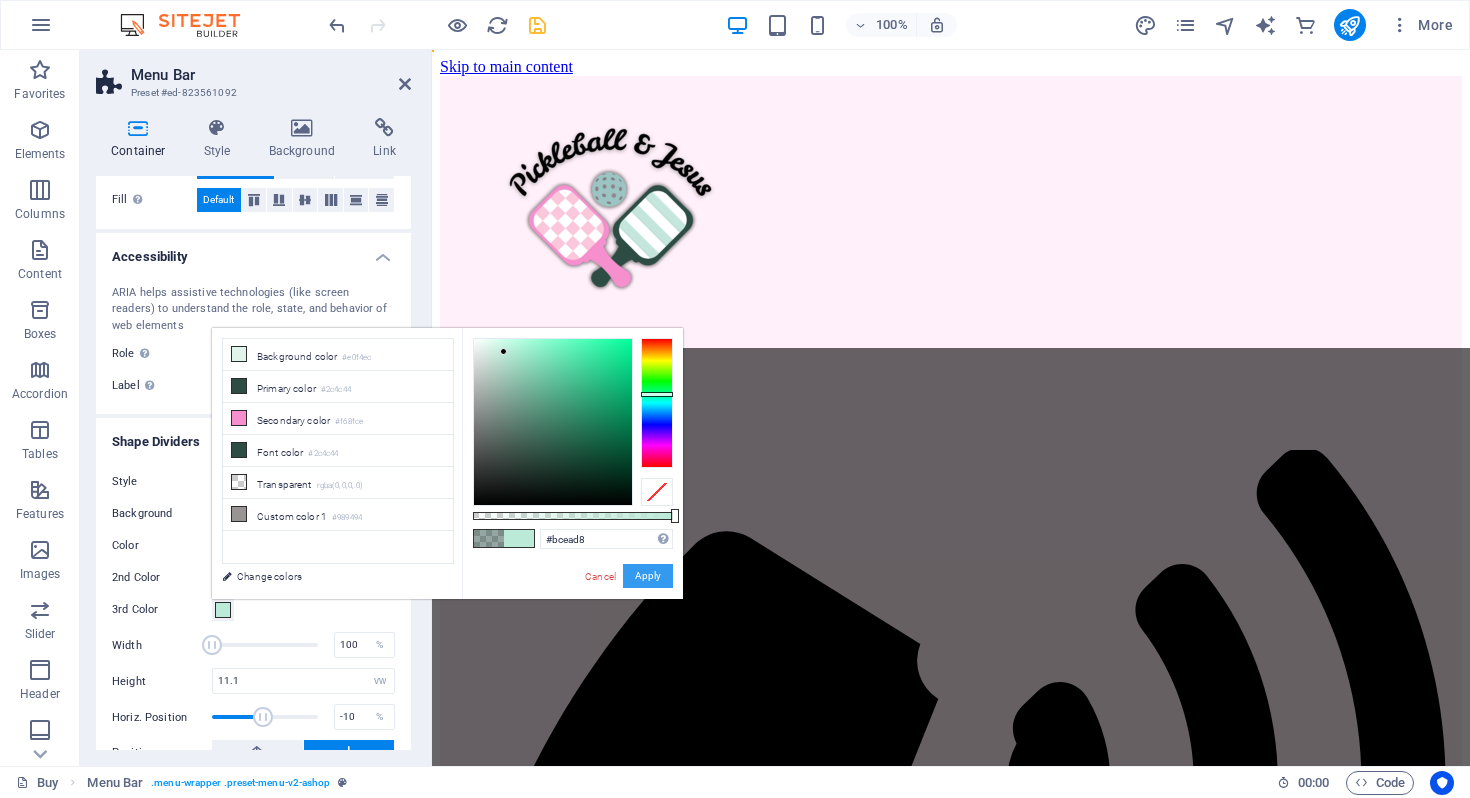 click on "Apply" at bounding box center (648, 576) 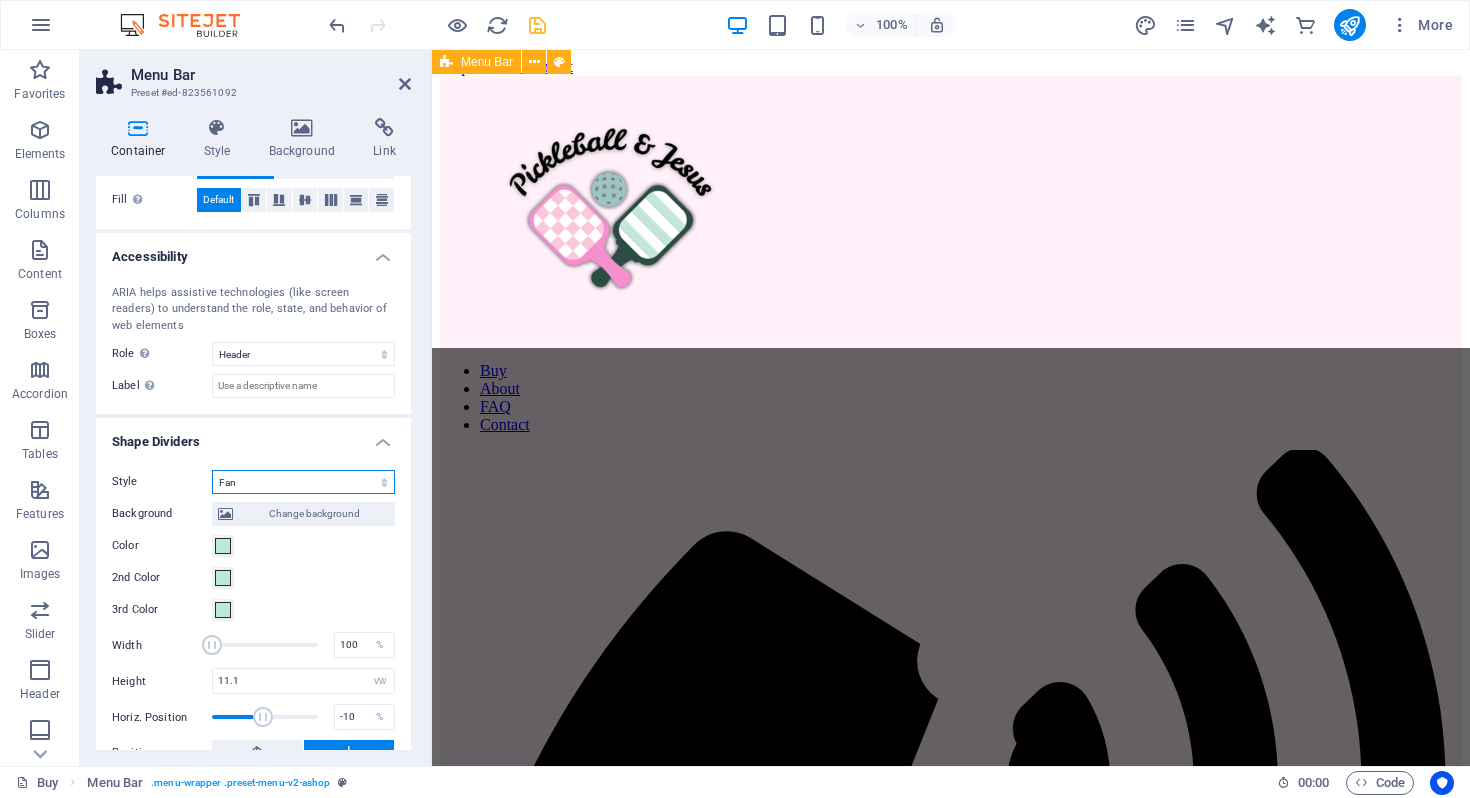 click on "None Triangle Square Diagonal Polygon 1 Polygon 2 Zigzag Multiple Zigzags Waves Multiple Waves Half Circle Circle Circle Shadow Blocks Hexagons Clouds Multiple Clouds Fan Pyramids Book Paint Drip Fire Shredded Paper Arrow" at bounding box center (303, 482) 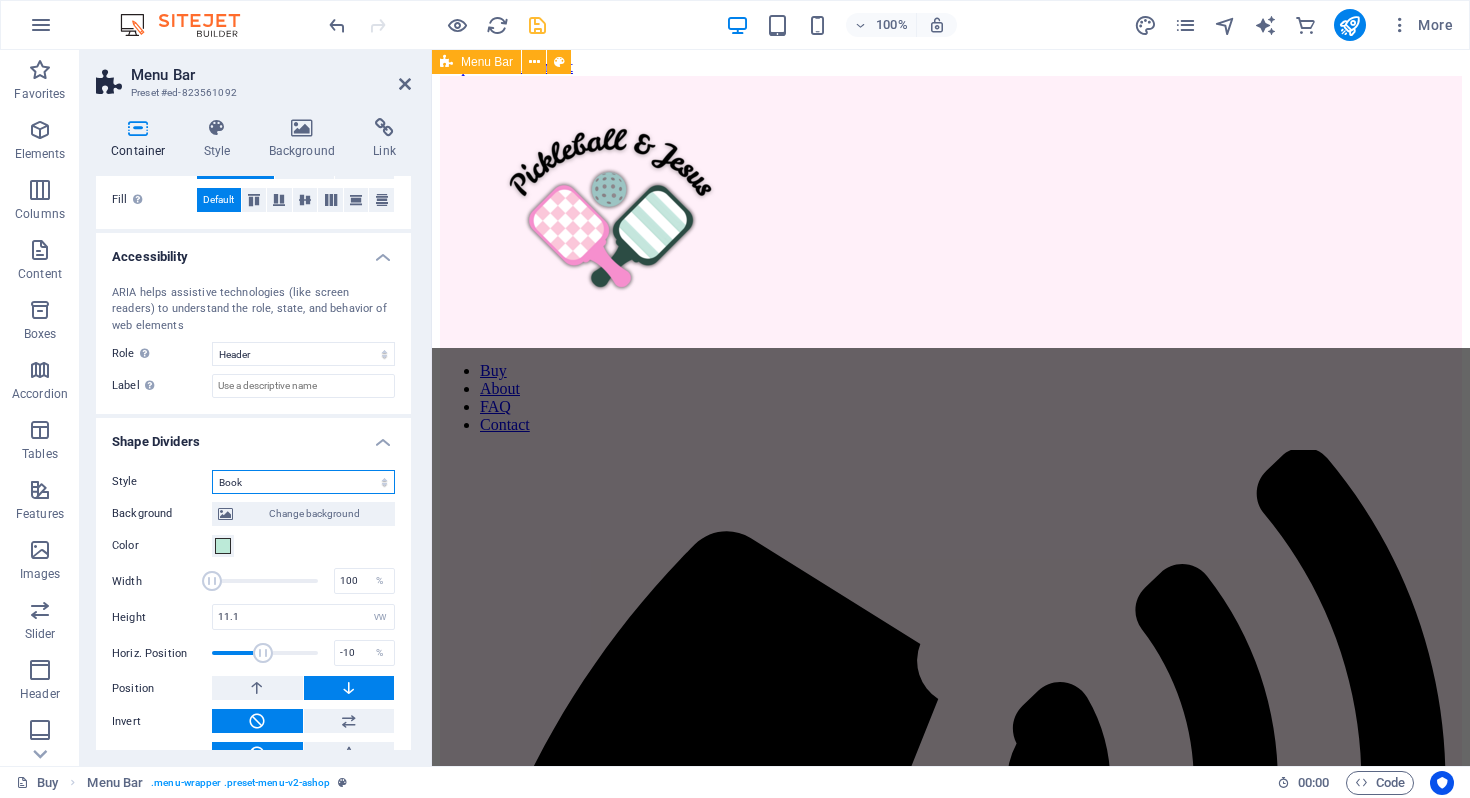 click on "None Triangle Square Diagonal Polygon 1 Polygon 2 Zigzag Multiple Zigzags Waves Multiple Waves Half Circle Circle Circle Shadow Blocks Hexagons Clouds Multiple Clouds Fan Pyramids Book Paint Drip Fire Shredded Paper Arrow" at bounding box center [303, 482] 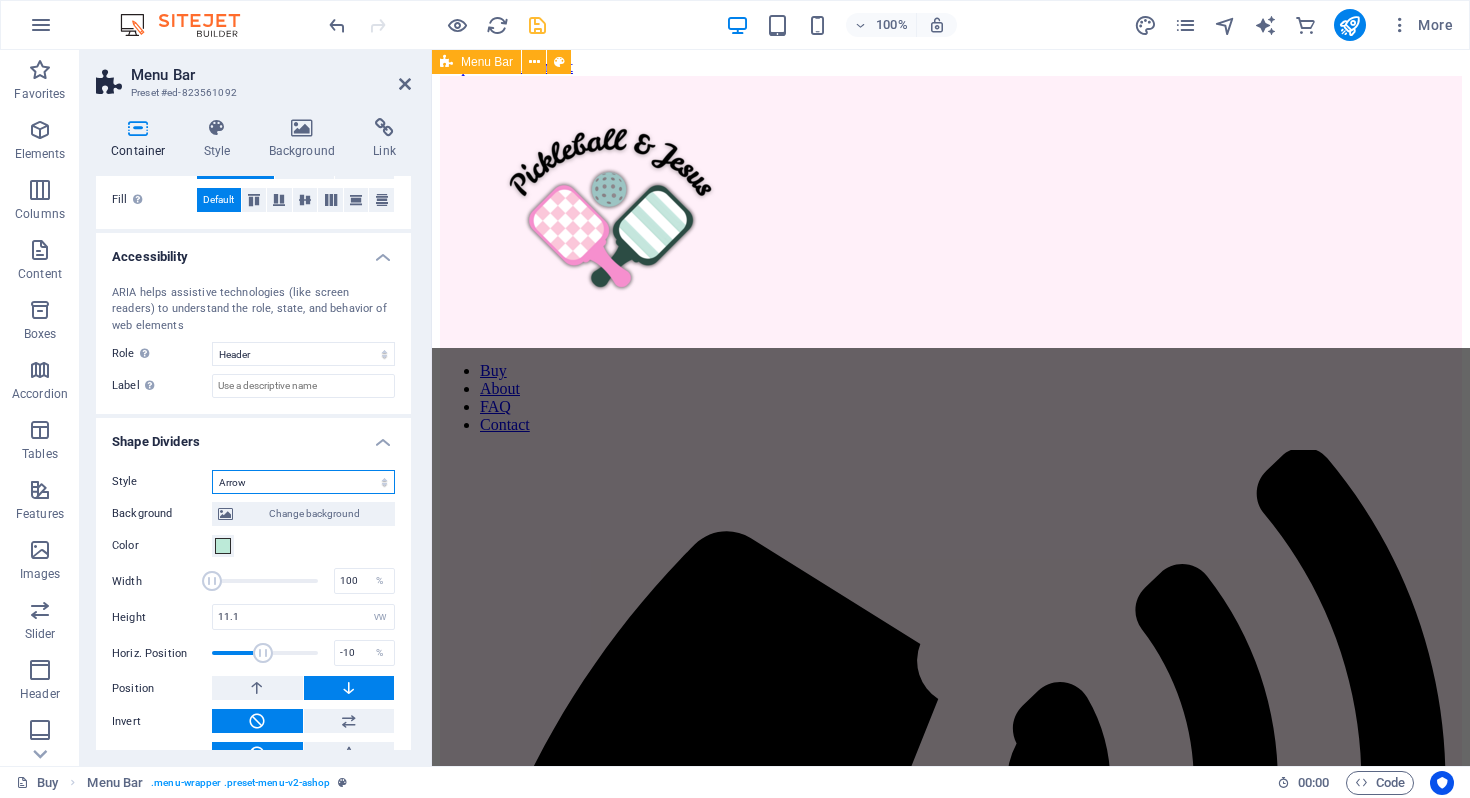 click on "None Triangle Square Diagonal Polygon 1 Polygon 2 Zigzag Multiple Zigzags Waves Multiple Waves Half Circle Circle Circle Shadow Blocks Hexagons Clouds Multiple Clouds Fan Pyramids Book Paint Drip Fire Shredded Paper Arrow" at bounding box center [303, 482] 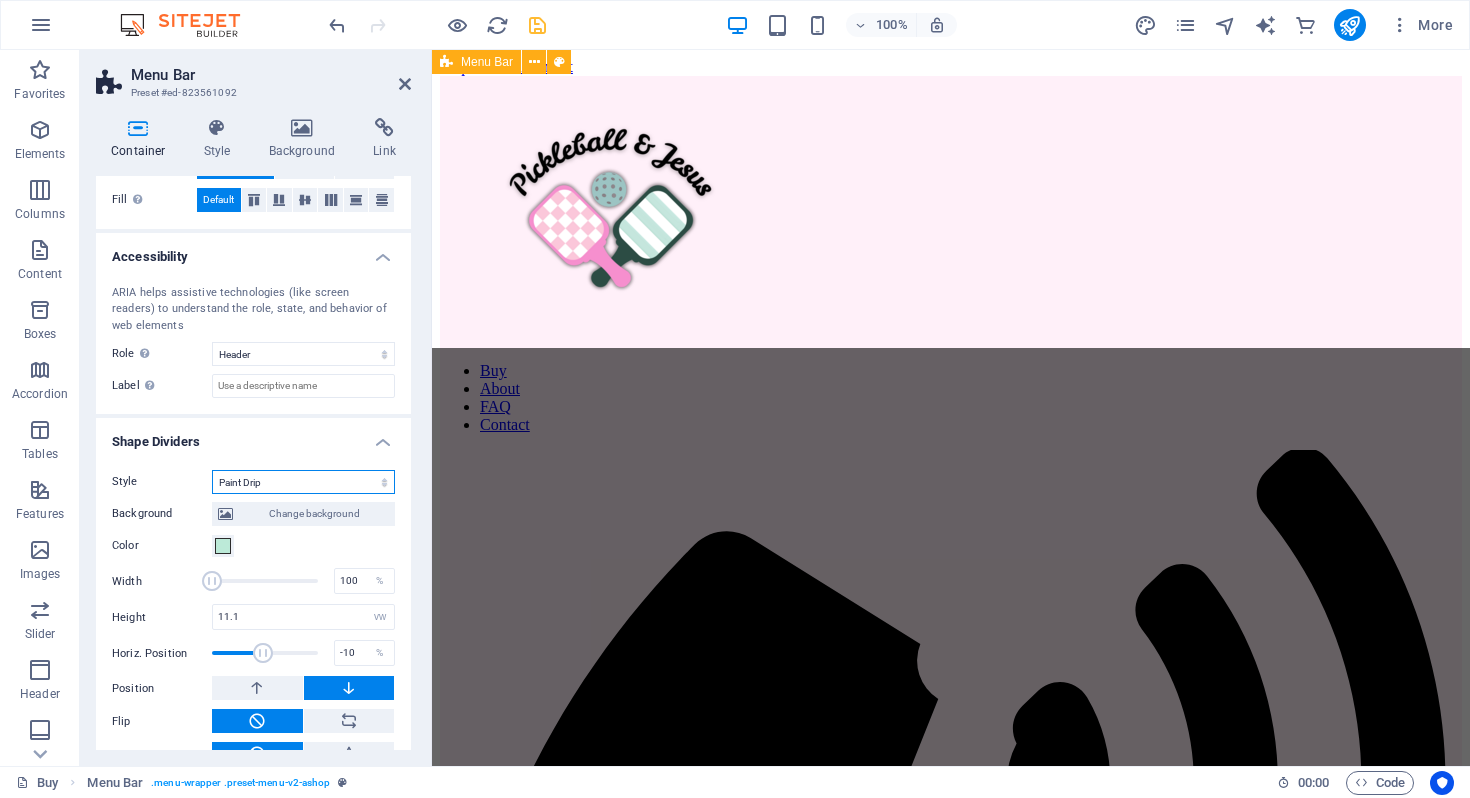 click on "None Triangle Square Diagonal Polygon 1 Polygon 2 Zigzag Multiple Zigzags Waves Multiple Waves Half Circle Circle Circle Shadow Blocks Hexagons Clouds Multiple Clouds Fan Pyramids Book Paint Drip Fire Shredded Paper Arrow" at bounding box center (303, 482) 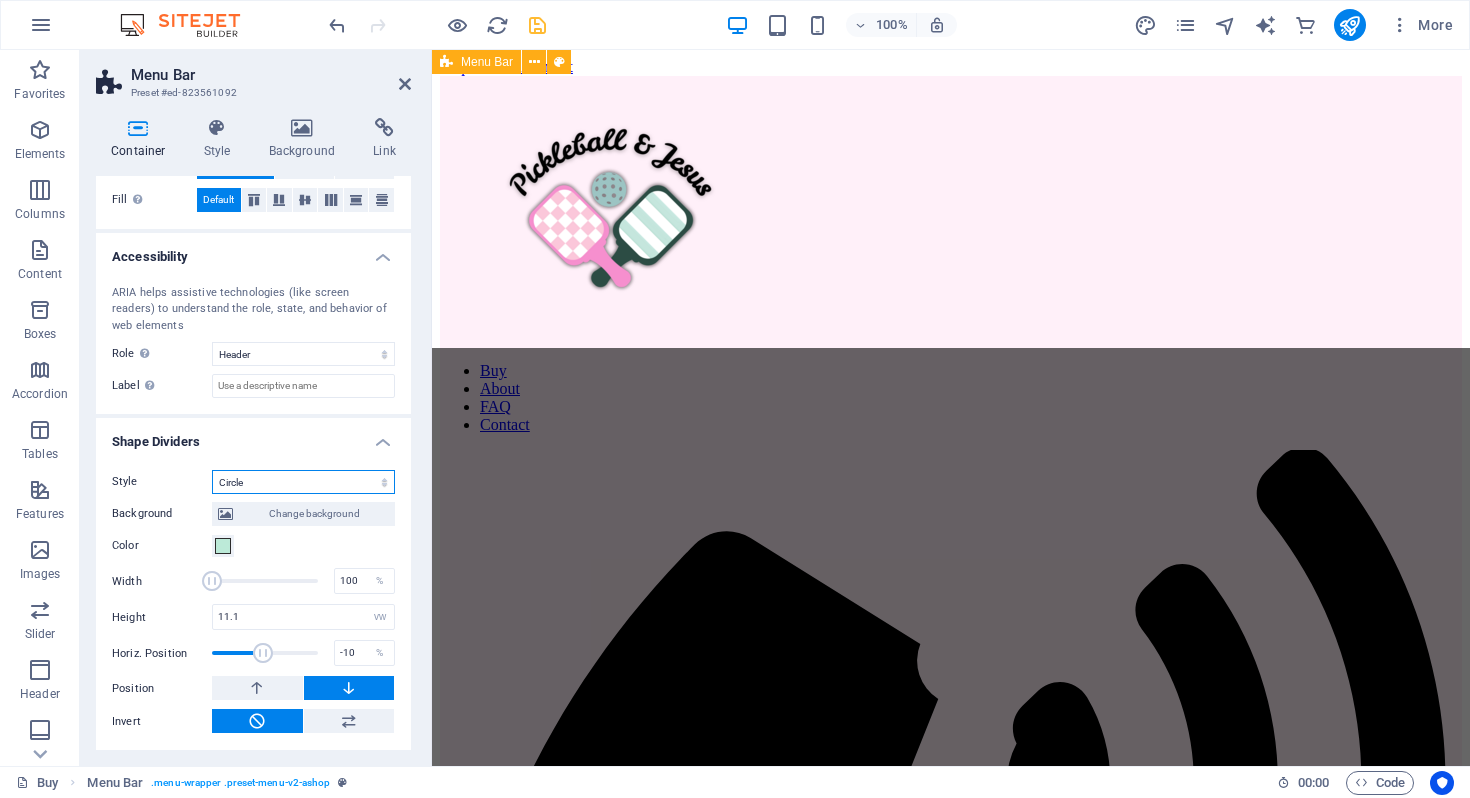 click on "None Triangle Square Diagonal Polygon 1 Polygon 2 Zigzag Multiple Zigzags Waves Multiple Waves Half Circle Circle Circle Shadow Blocks Hexagons Clouds Multiple Clouds Fan Pyramids Book Paint Drip Fire Shredded Paper Arrow" at bounding box center [303, 482] 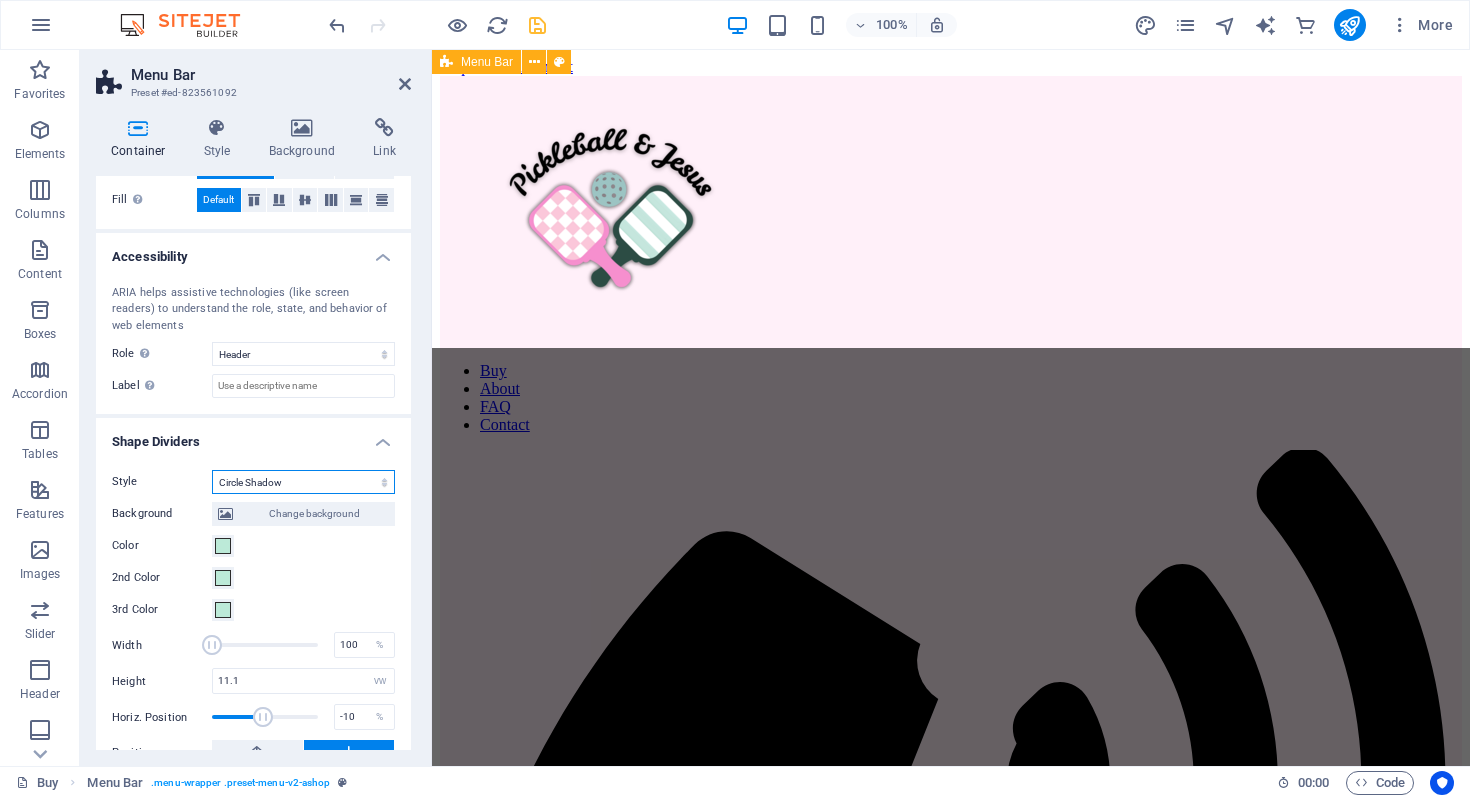 click on "None Triangle Square Diagonal Polygon 1 Polygon 2 Zigzag Multiple Zigzags Waves Multiple Waves Half Circle Circle Circle Shadow Blocks Hexagons Clouds Multiple Clouds Fan Pyramids Book Paint Drip Fire Shredded Paper Arrow" at bounding box center [303, 482] 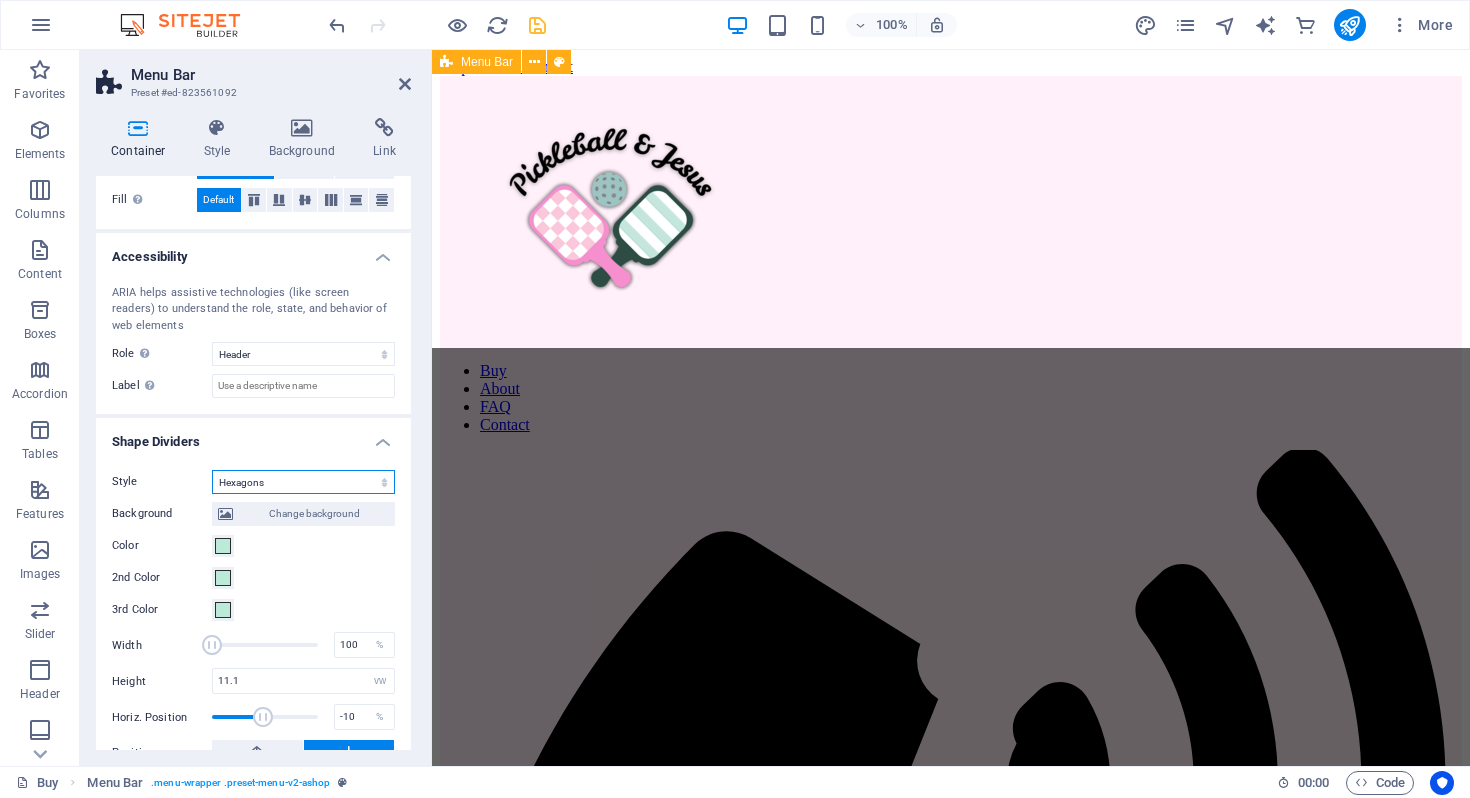 click on "None Triangle Square Diagonal Polygon 1 Polygon 2 Zigzag Multiple Zigzags Waves Multiple Waves Half Circle Circle Circle Shadow Blocks Hexagons Clouds Multiple Clouds Fan Pyramids Book Paint Drip Fire Shredded Paper Arrow" at bounding box center (303, 482) 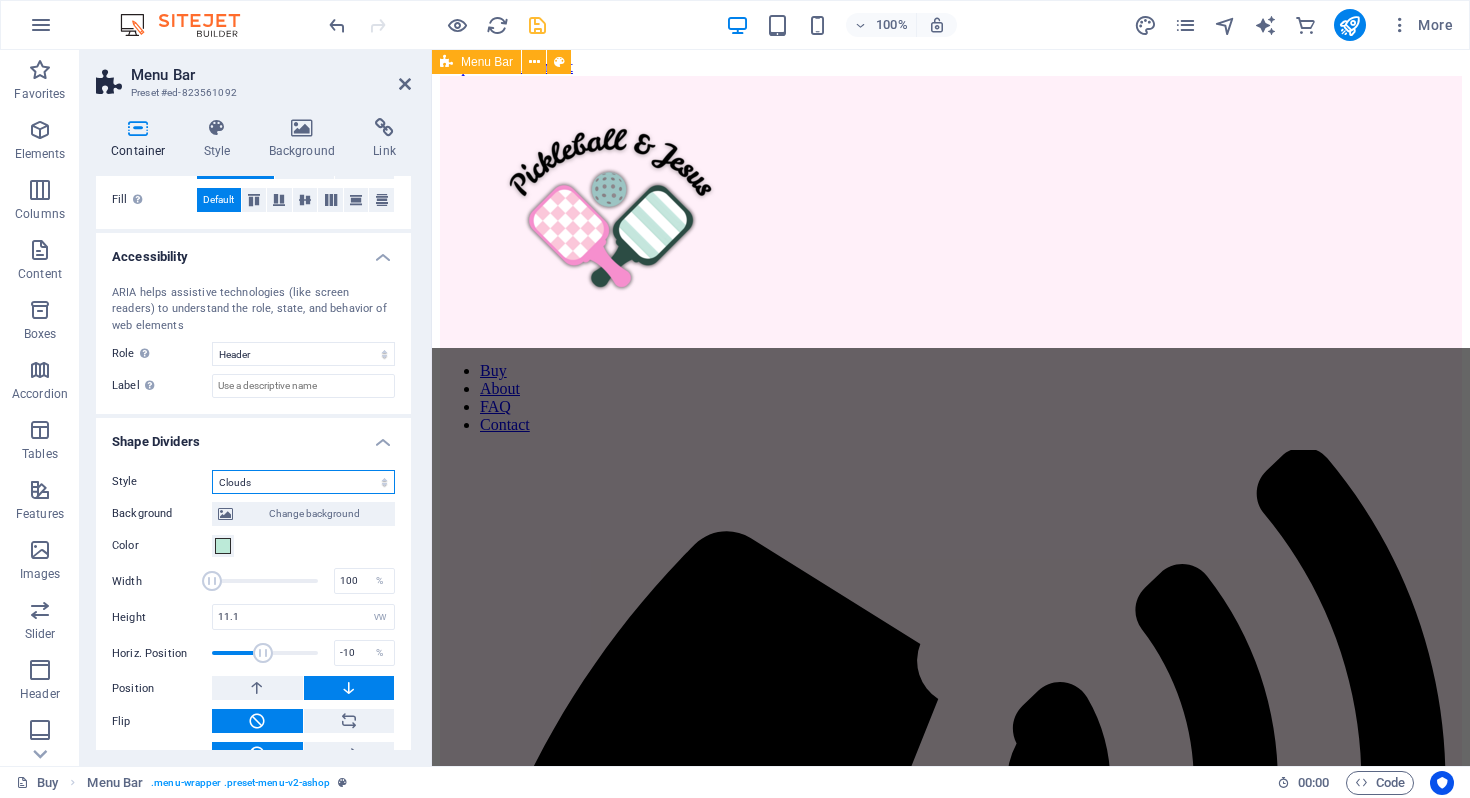 click on "None Triangle Square Diagonal Polygon 1 Polygon 2 Zigzag Multiple Zigzags Waves Multiple Waves Half Circle Circle Circle Shadow Blocks Hexagons Clouds Multiple Clouds Fan Pyramids Book Paint Drip Fire Shredded Paper Arrow" at bounding box center [303, 482] 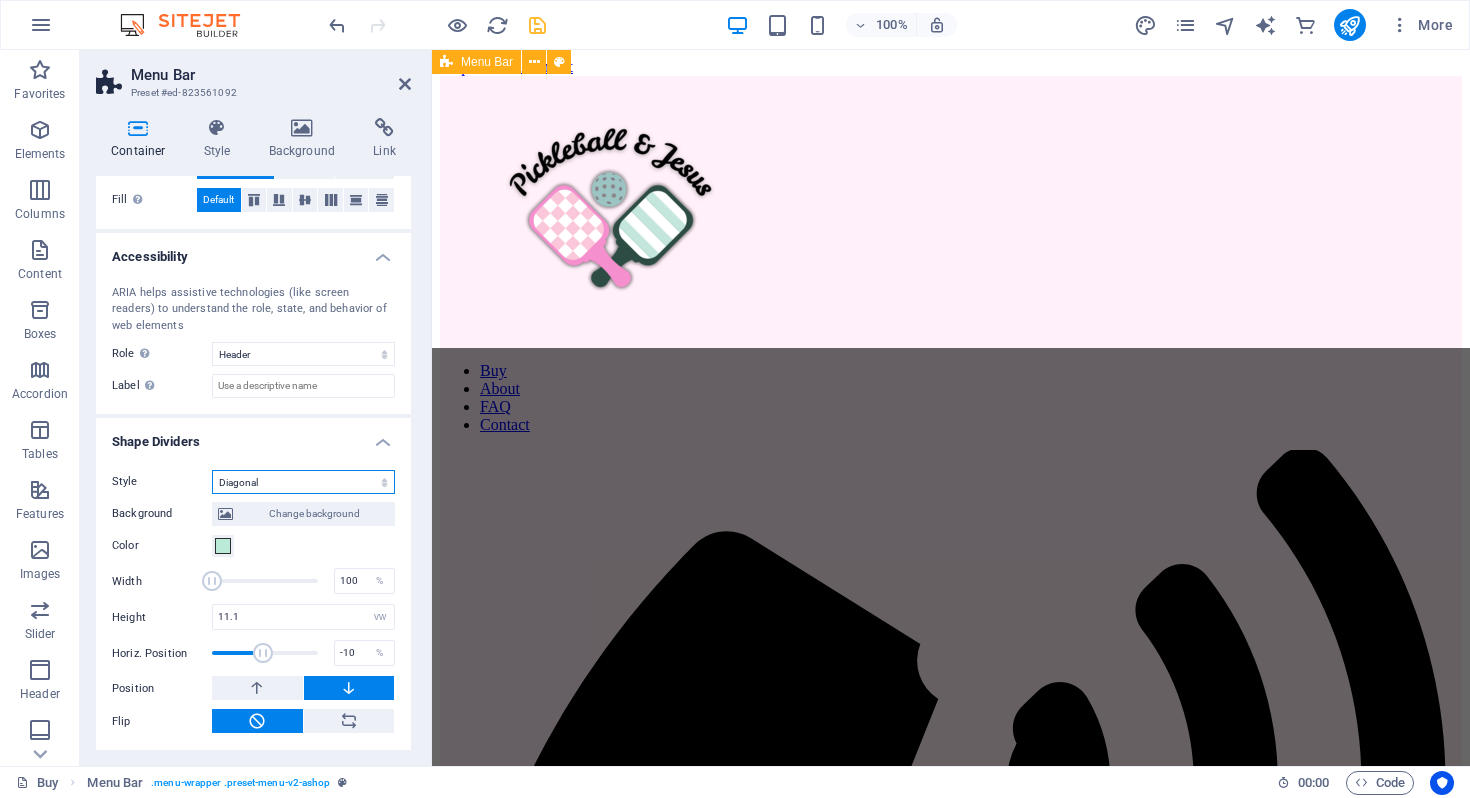 click on "None Triangle Square Diagonal Polygon 1 Polygon 2 Zigzag Multiple Zigzags Waves Multiple Waves Half Circle Circle Circle Shadow Blocks Hexagons Clouds Multiple Clouds Fan Pyramids Book Paint Drip Fire Shredded Paper Arrow" at bounding box center [303, 482] 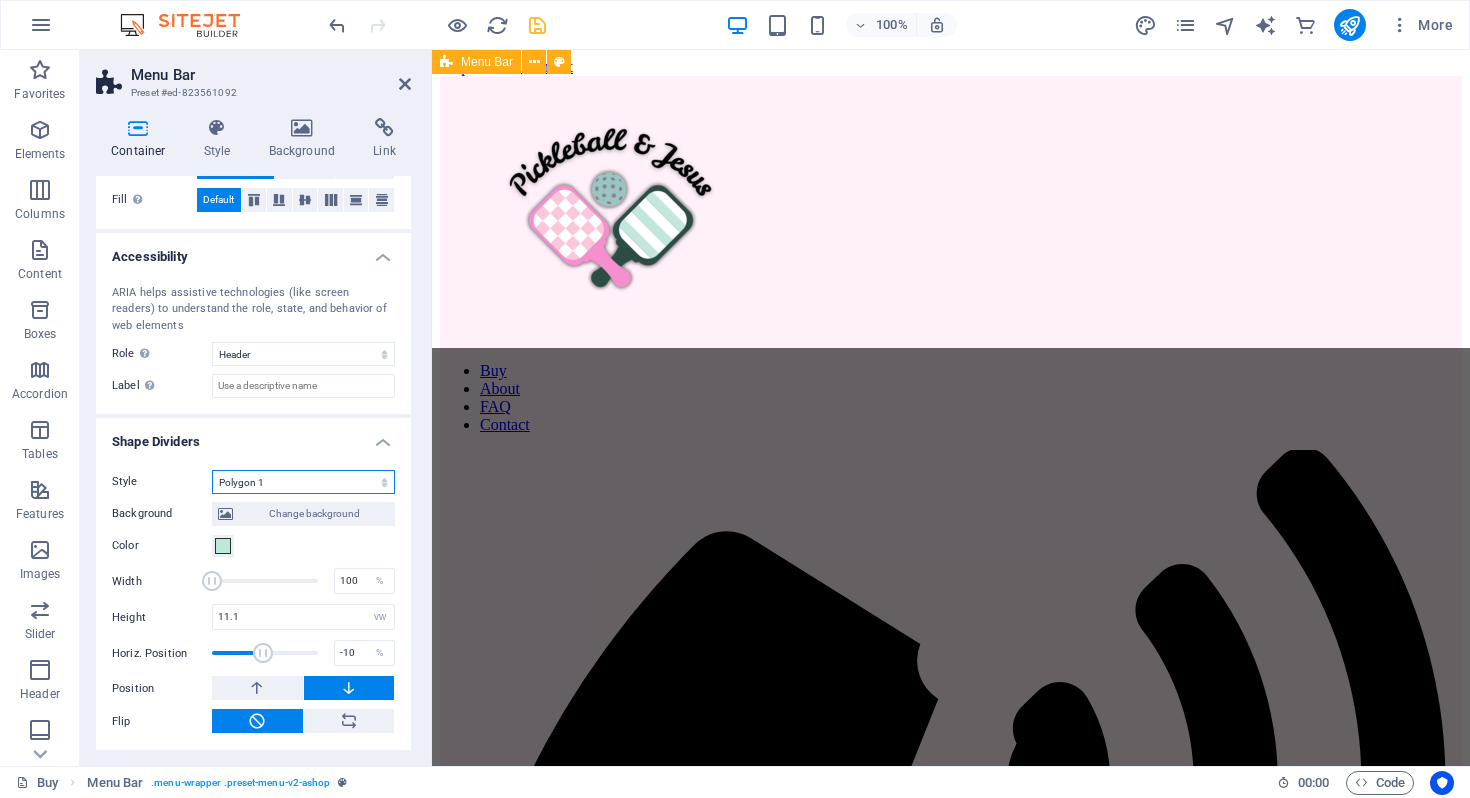 click on "None Triangle Square Diagonal Polygon 1 Polygon 2 Zigzag Multiple Zigzags Waves Multiple Waves Half Circle Circle Circle Shadow Blocks Hexagons Clouds Multiple Clouds Fan Pyramids Book Paint Drip Fire Shredded Paper Arrow" at bounding box center (303, 482) 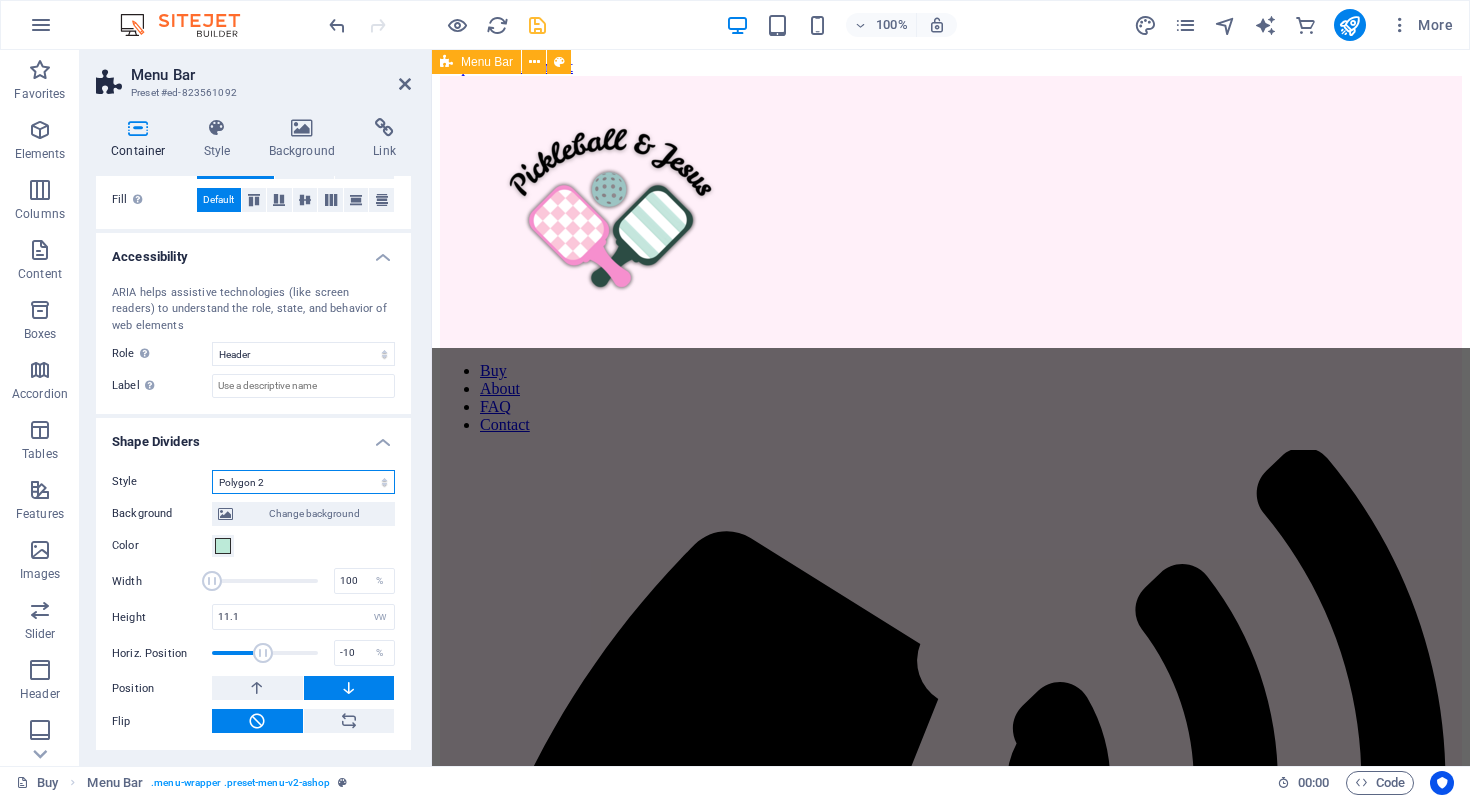 click on "None Triangle Square Diagonal Polygon 1 Polygon 2 Zigzag Multiple Zigzags Waves Multiple Waves Half Circle Circle Circle Shadow Blocks Hexagons Clouds Multiple Clouds Fan Pyramids Book Paint Drip Fire Shredded Paper Arrow" at bounding box center [303, 482] 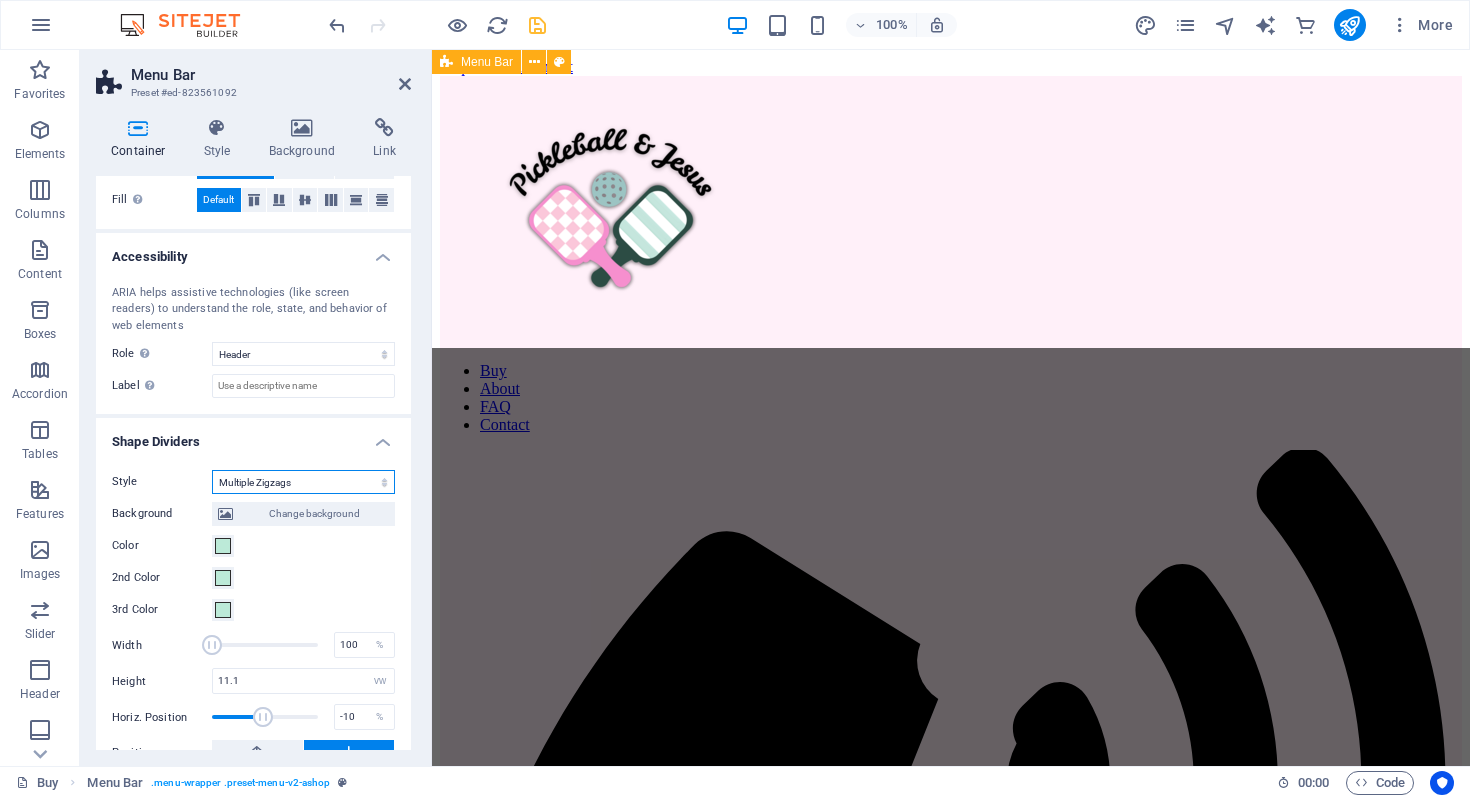scroll, scrollTop: 505, scrollLeft: 0, axis: vertical 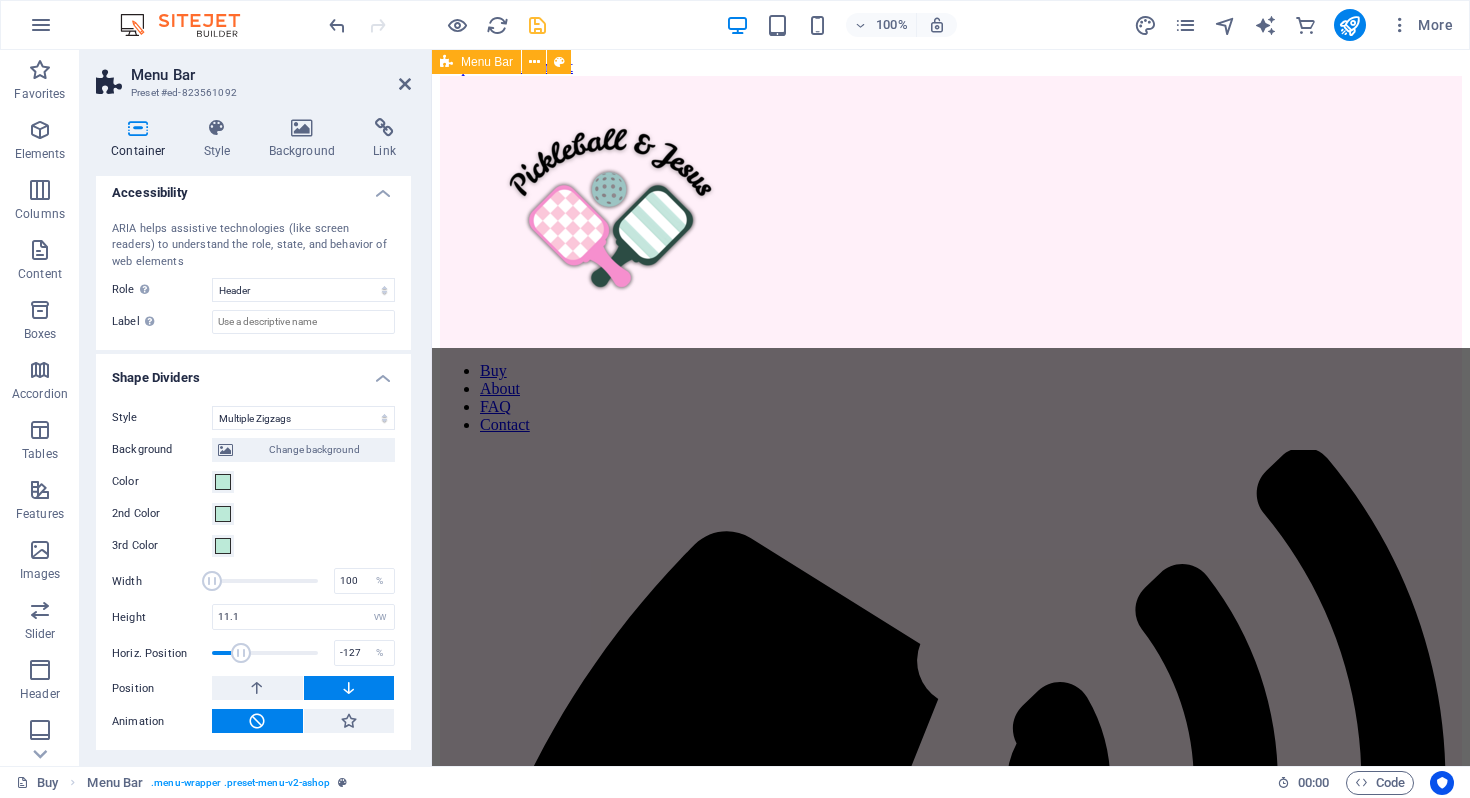 drag, startPoint x: 258, startPoint y: 651, endPoint x: 237, endPoint y: 651, distance: 21 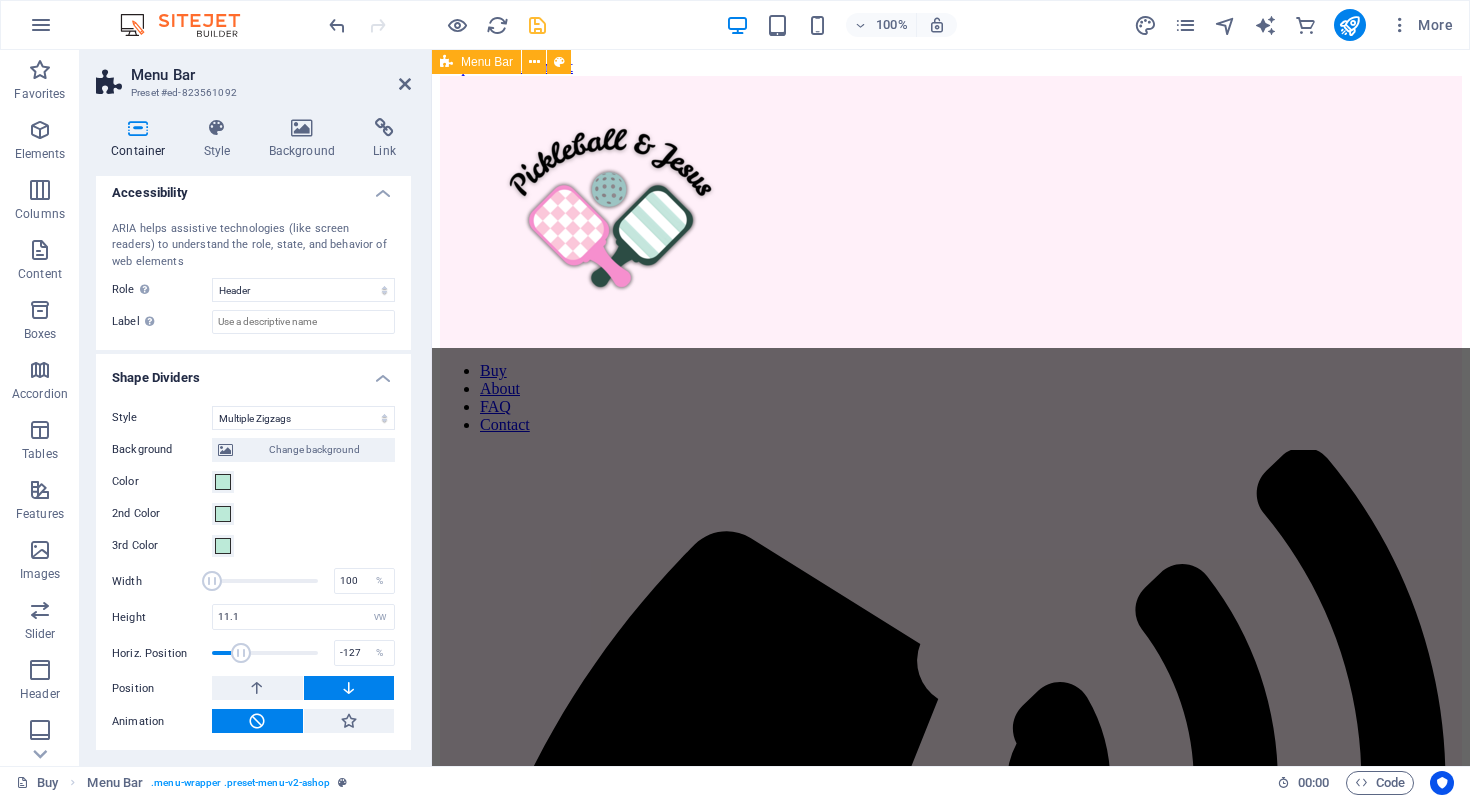 click at bounding box center [241, 653] 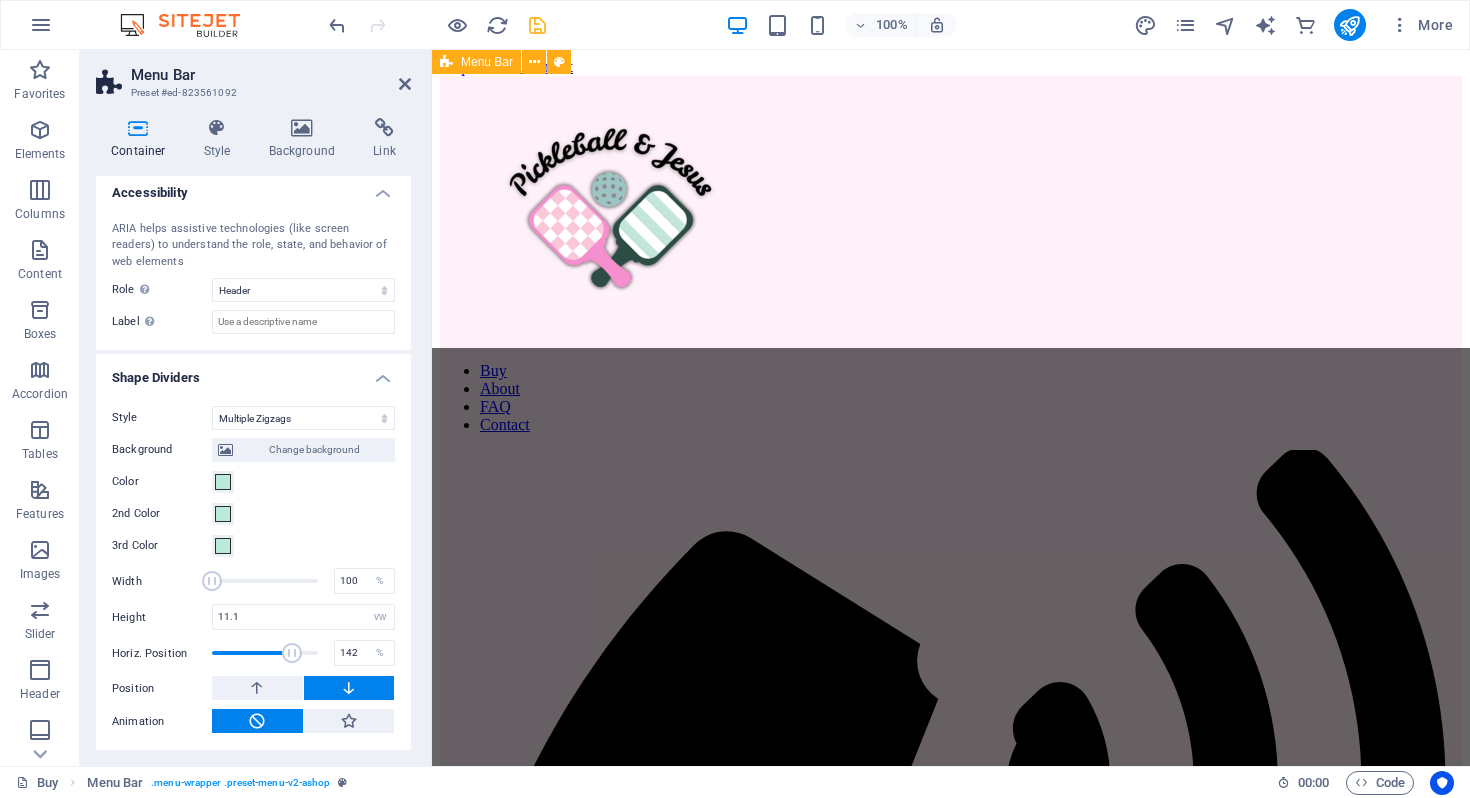 drag, startPoint x: 237, startPoint y: 651, endPoint x: 292, endPoint y: 651, distance: 55 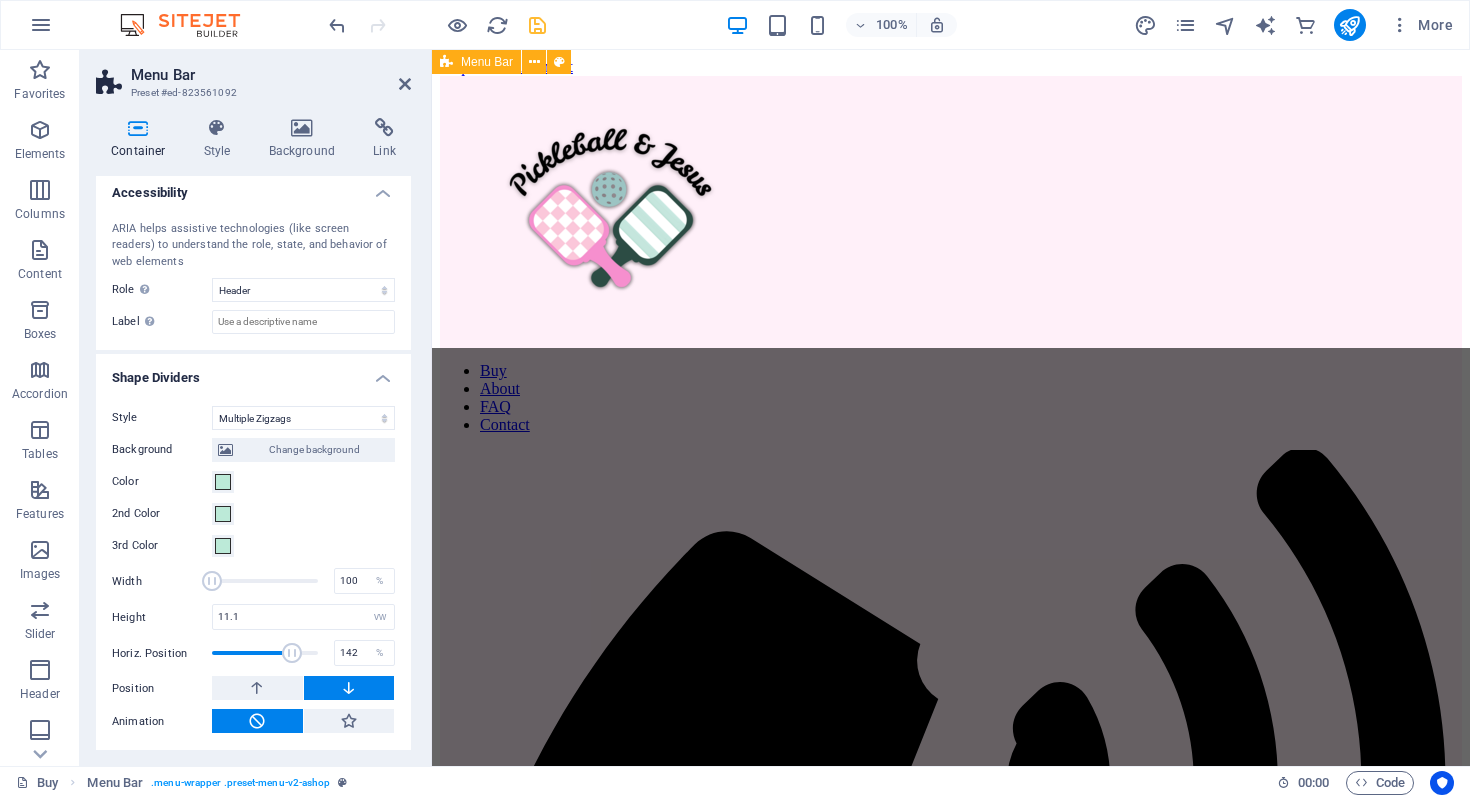 click at bounding box center (292, 653) 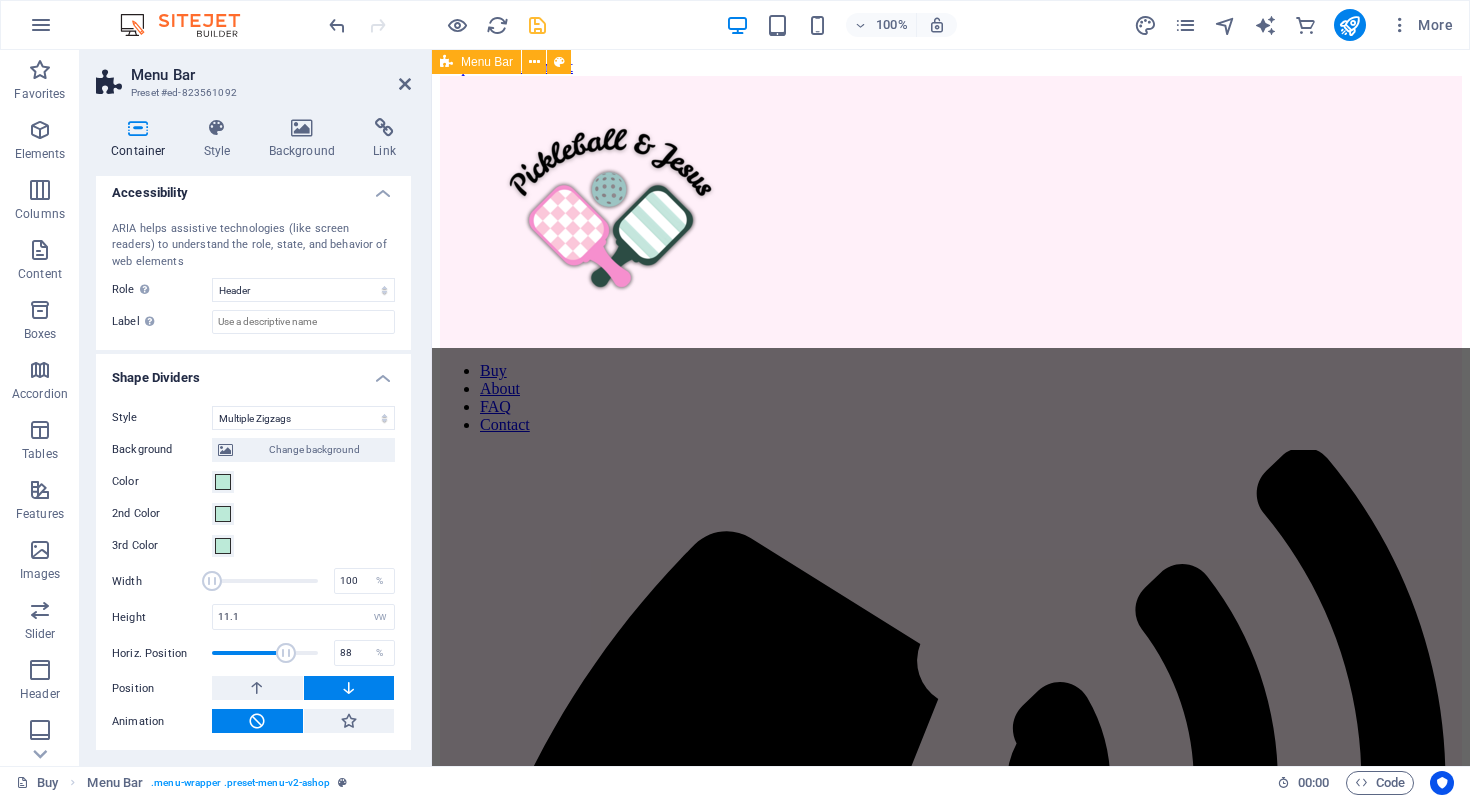 click at bounding box center [286, 653] 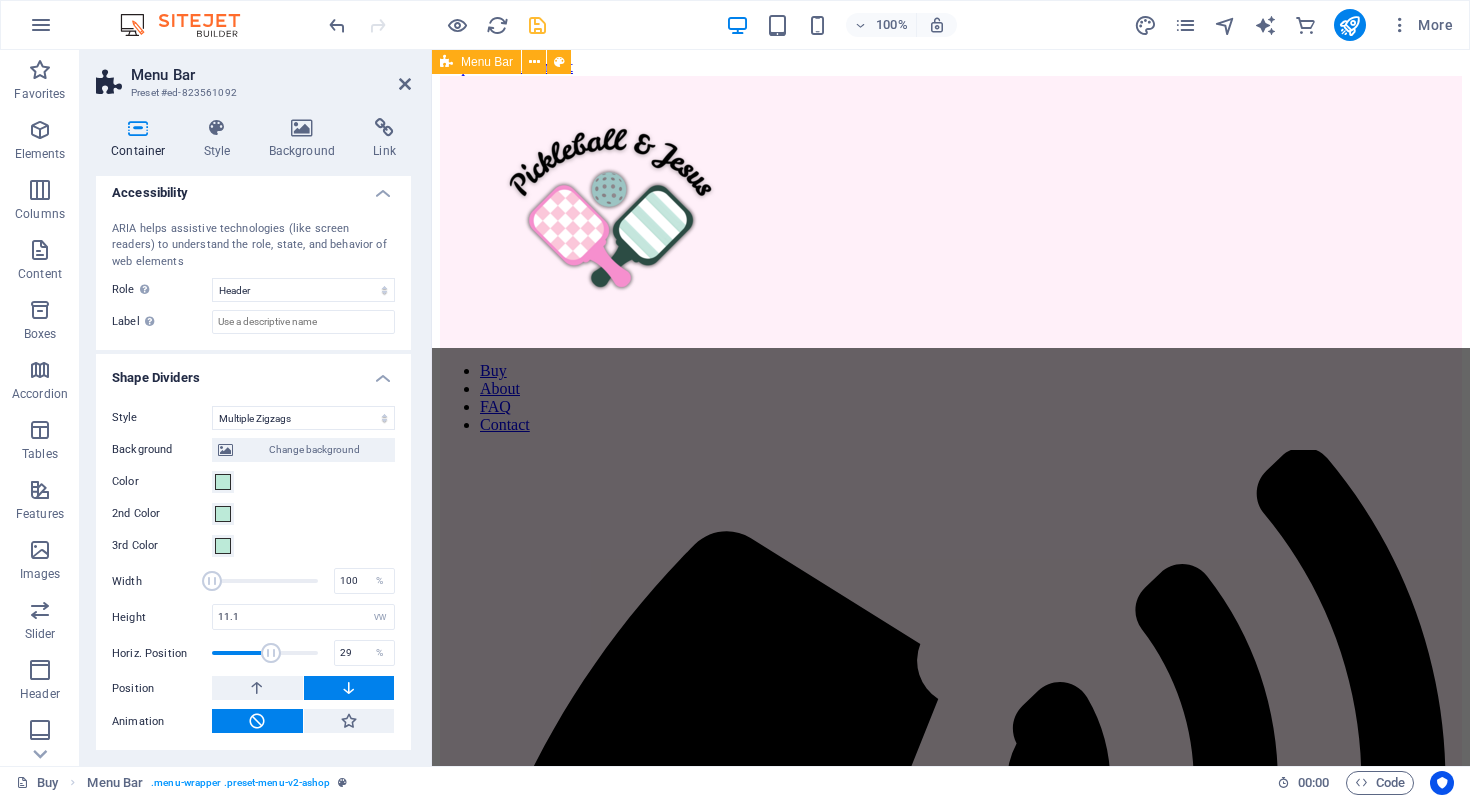 drag, startPoint x: 281, startPoint y: 652, endPoint x: 269, endPoint y: 652, distance: 12 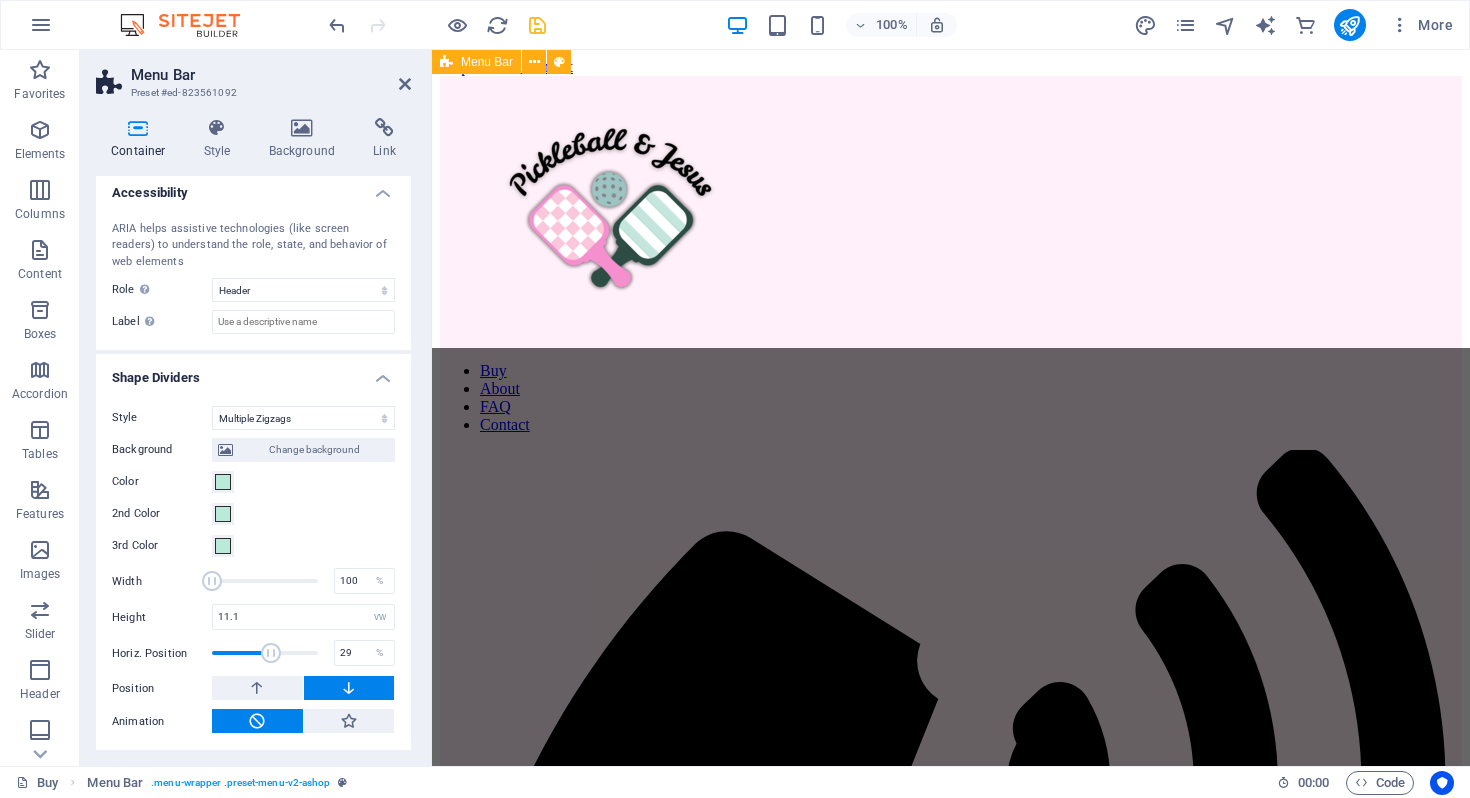 click at bounding box center [271, 653] 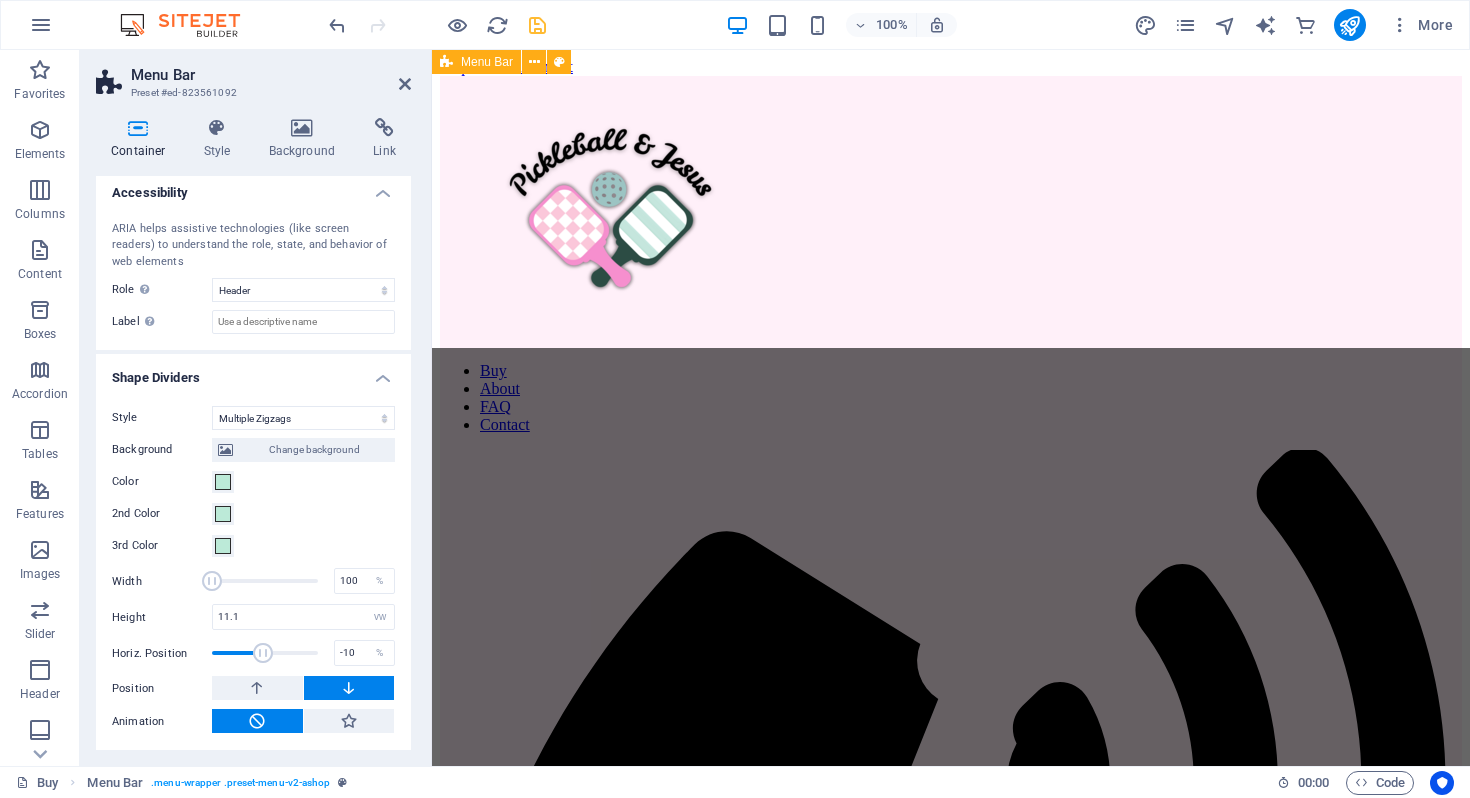 click at bounding box center [263, 653] 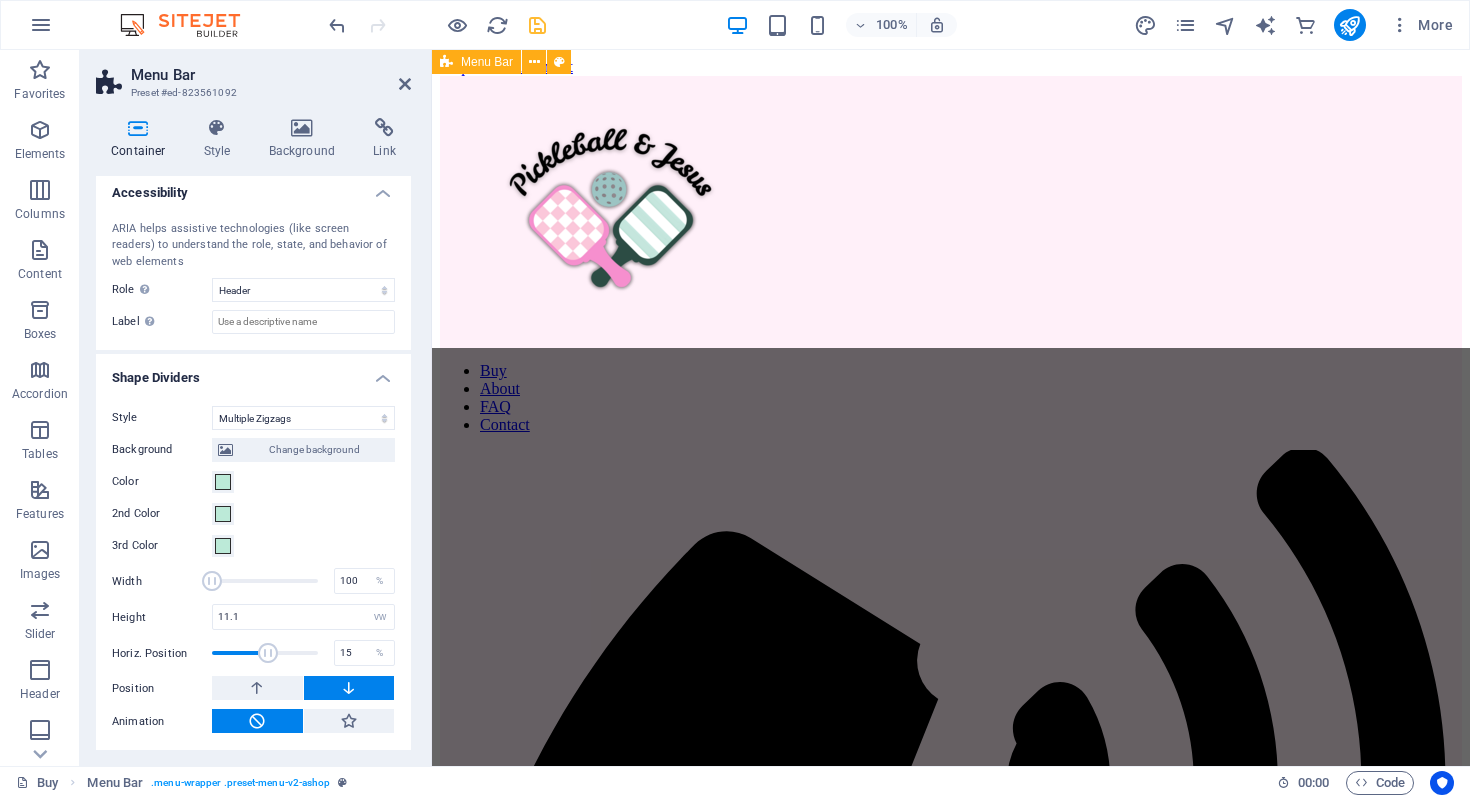 click at bounding box center (268, 653) 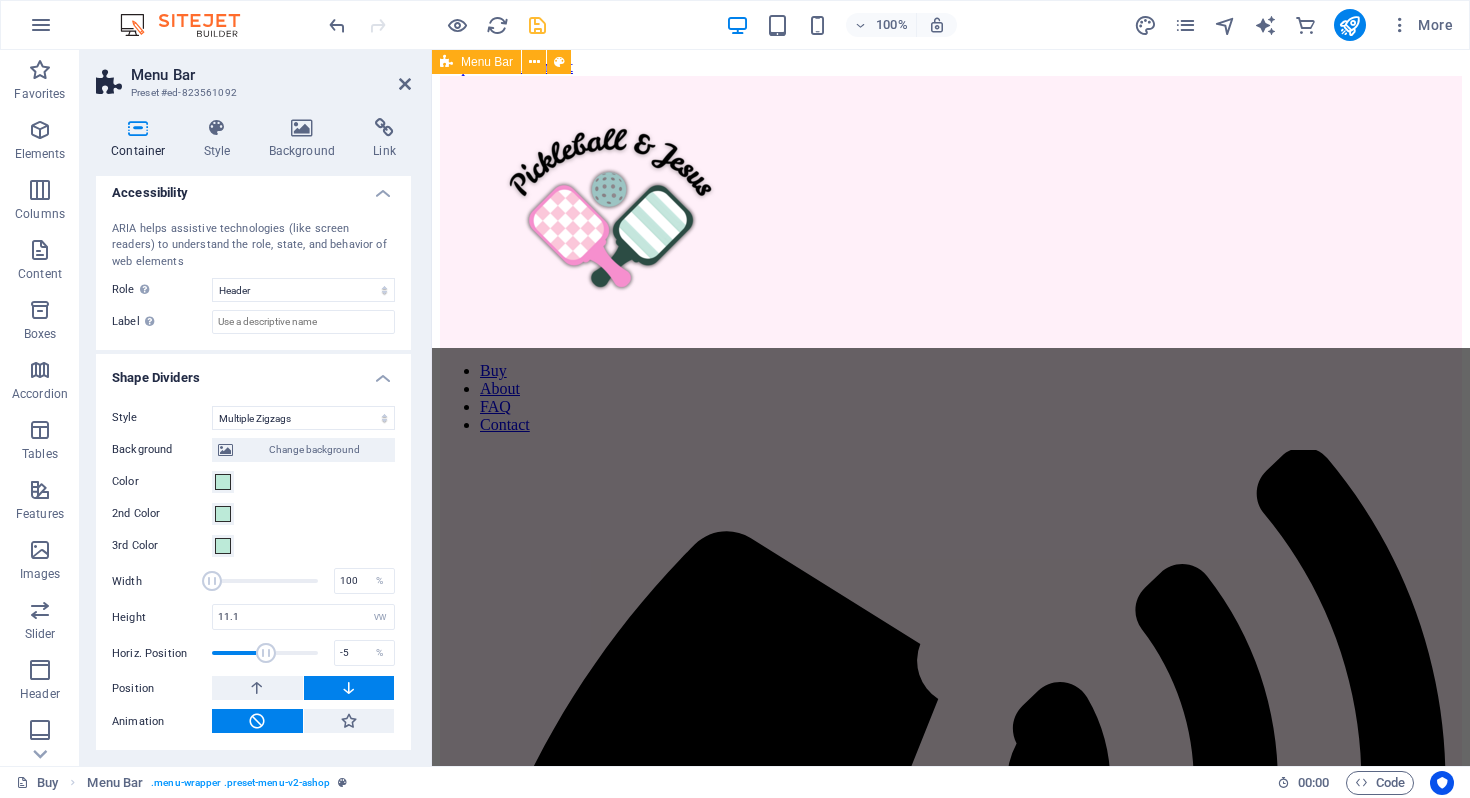 type on "-10" 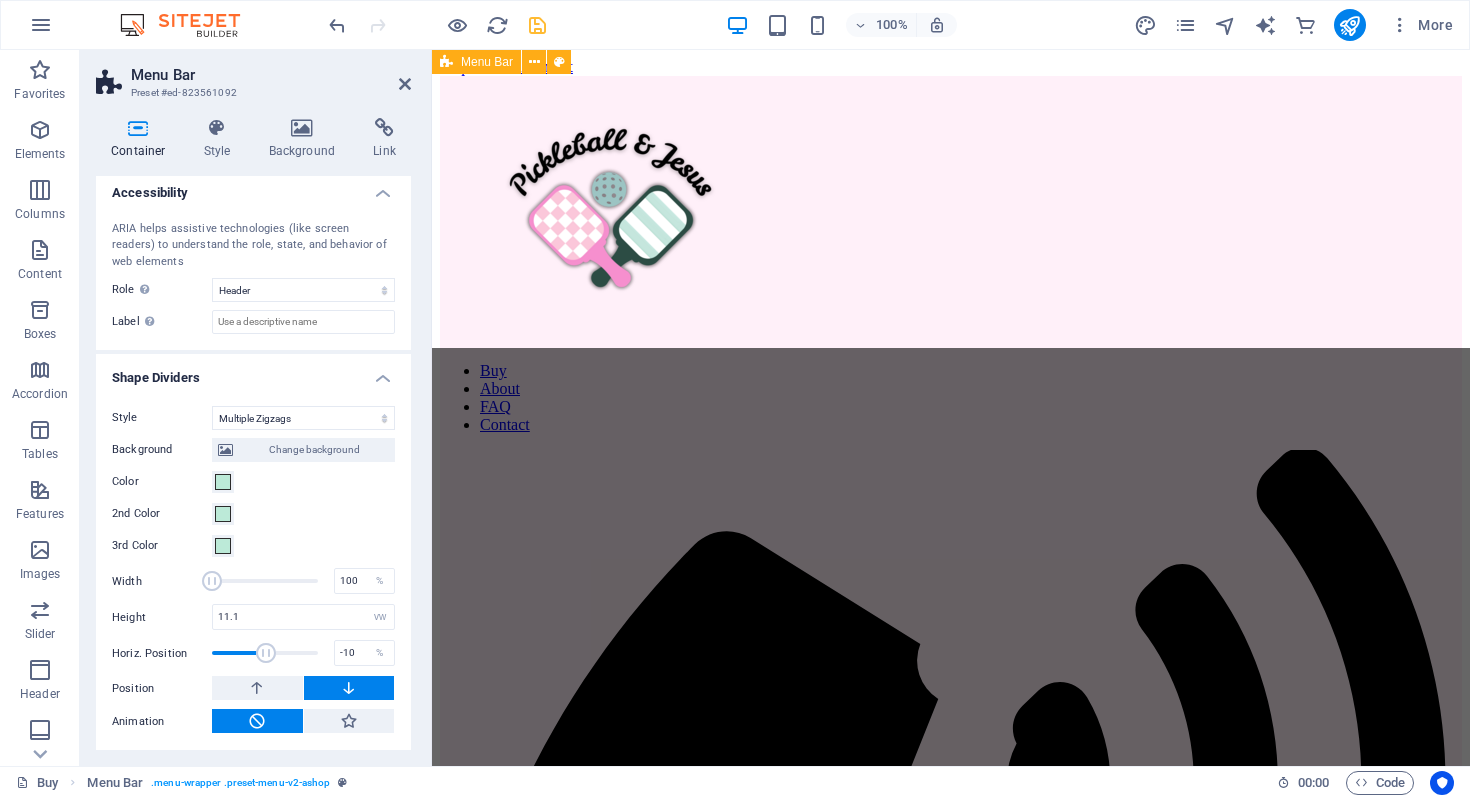 click at bounding box center (266, 653) 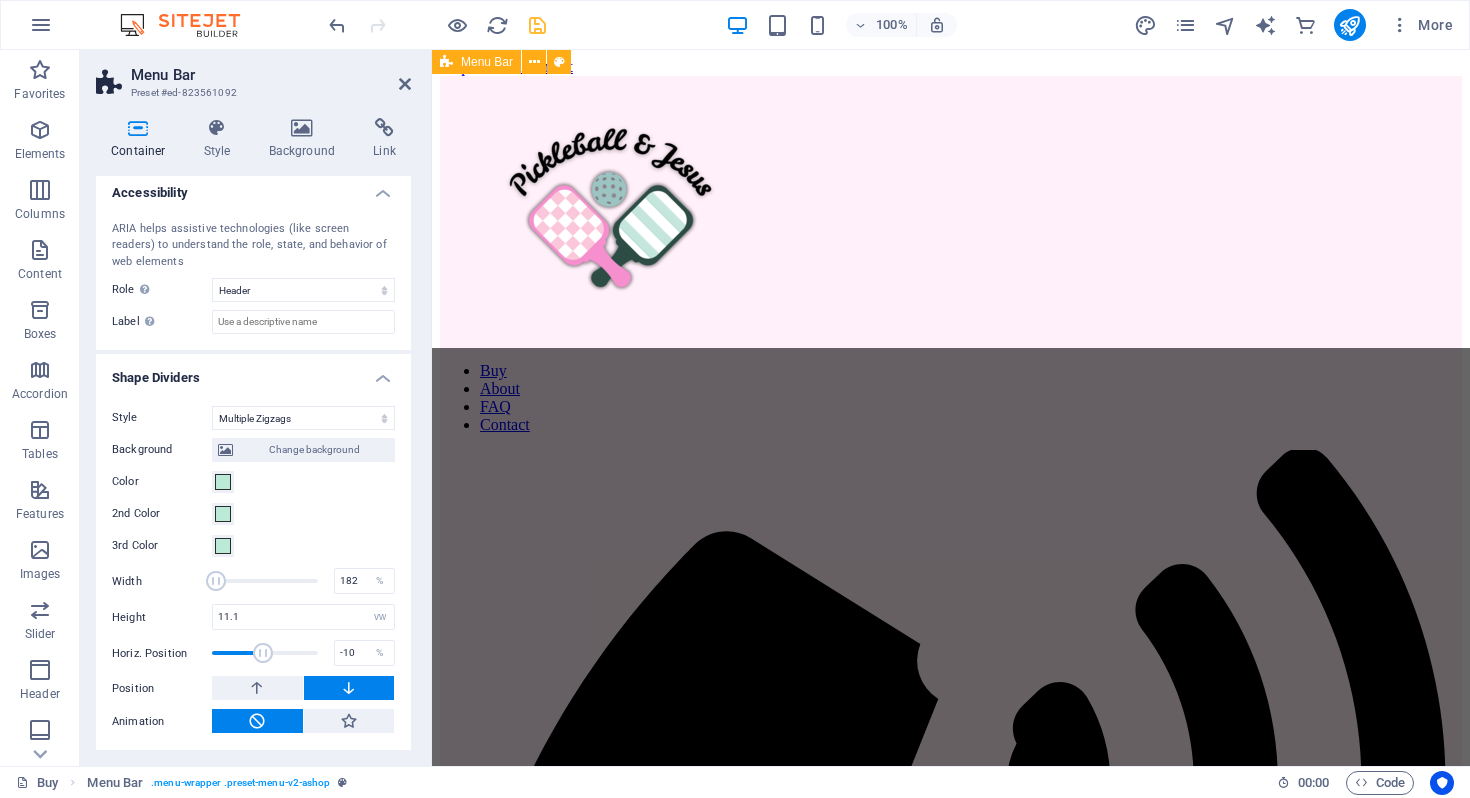 drag, startPoint x: 216, startPoint y: 582, endPoint x: 240, endPoint y: 582, distance: 24 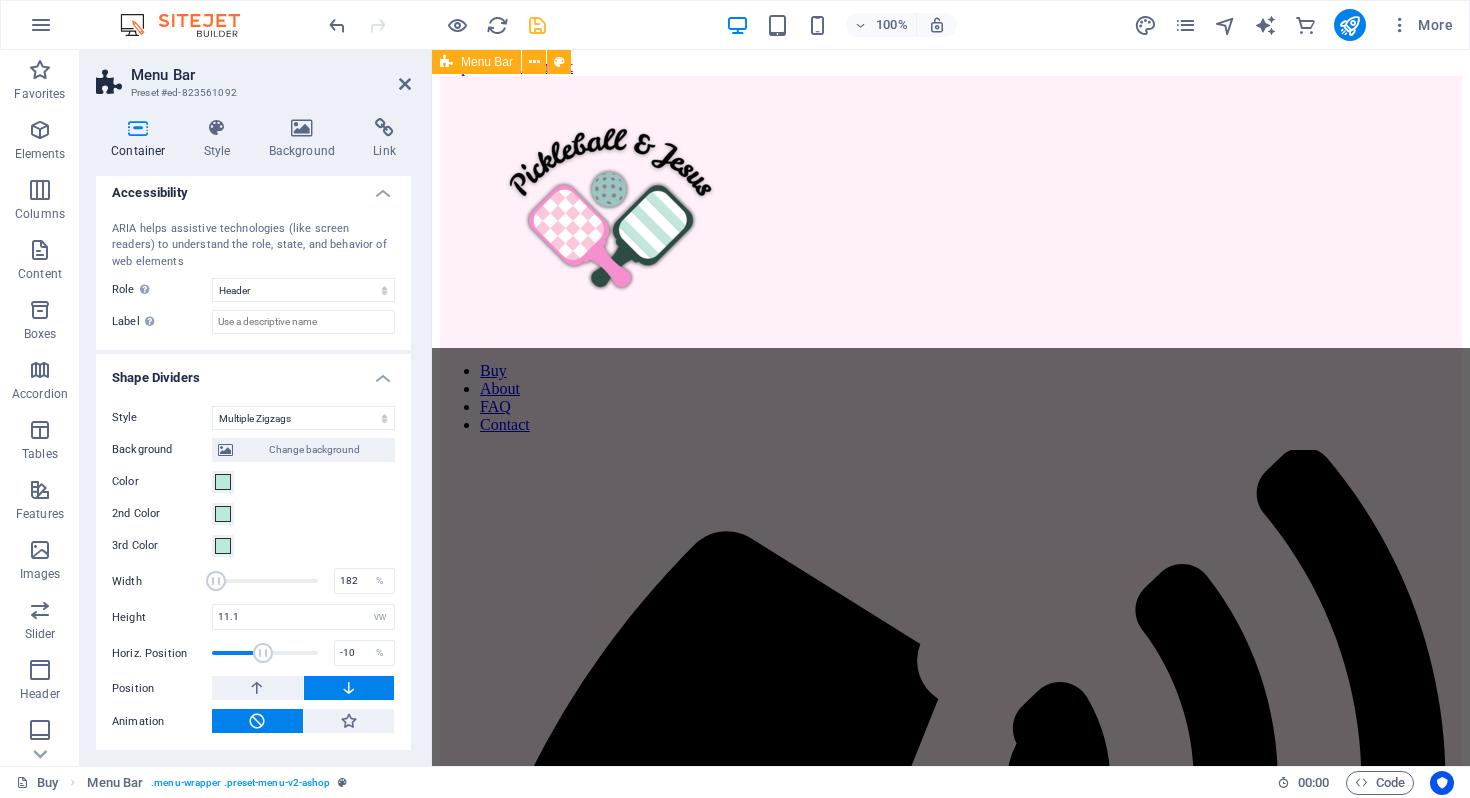 click at bounding box center (216, 581) 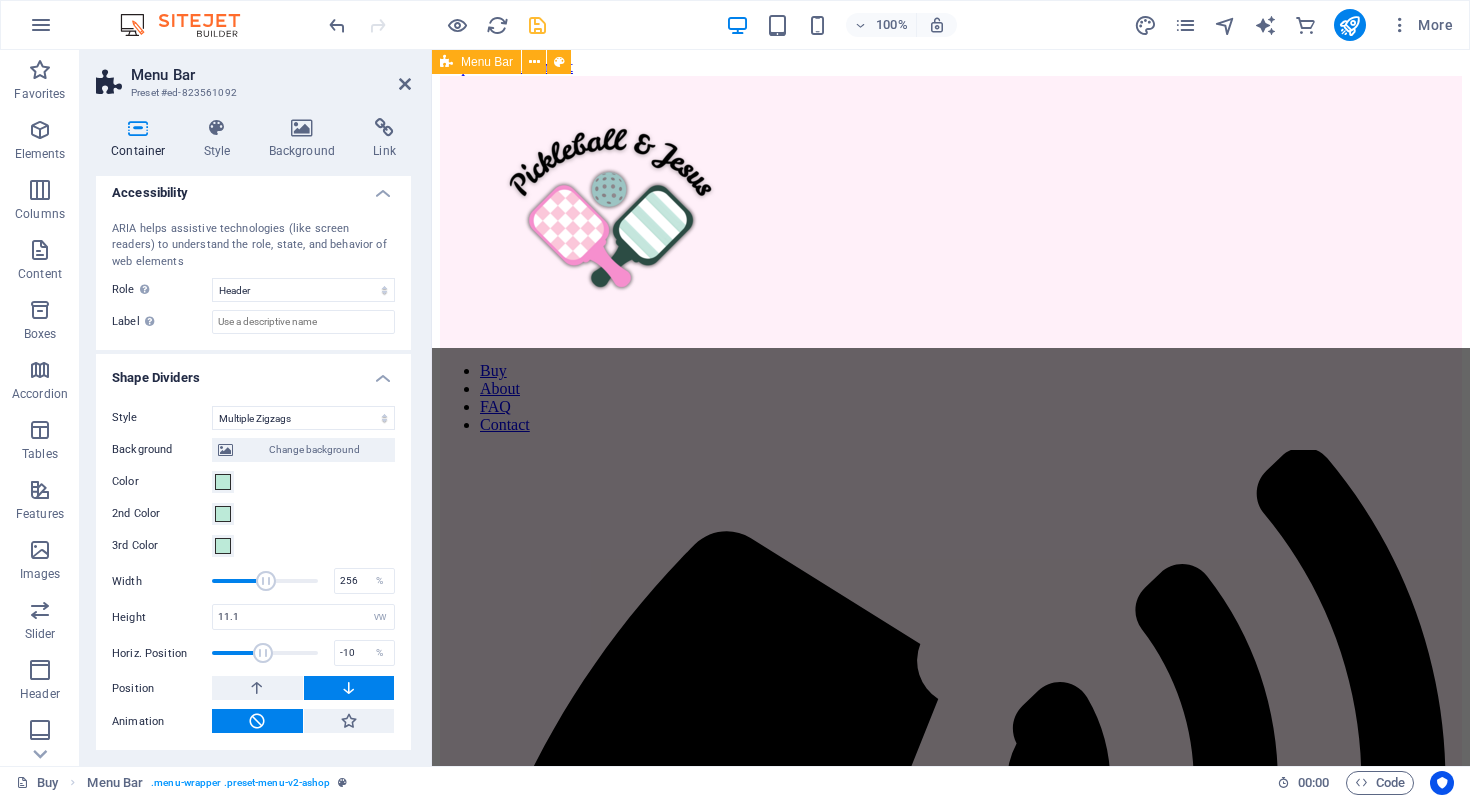 drag, startPoint x: 240, startPoint y: 582, endPoint x: 265, endPoint y: 581, distance: 25.019993 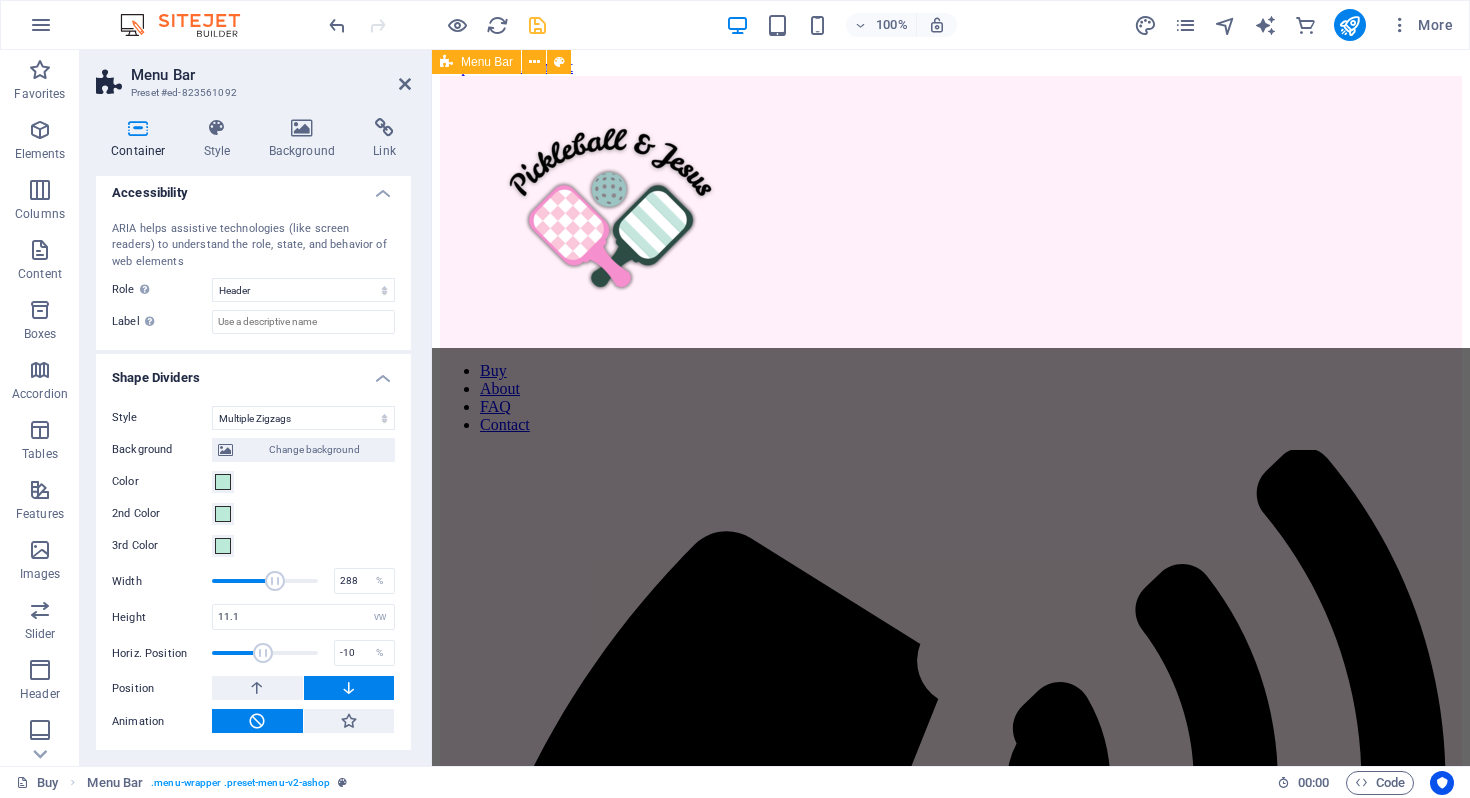 type on "291" 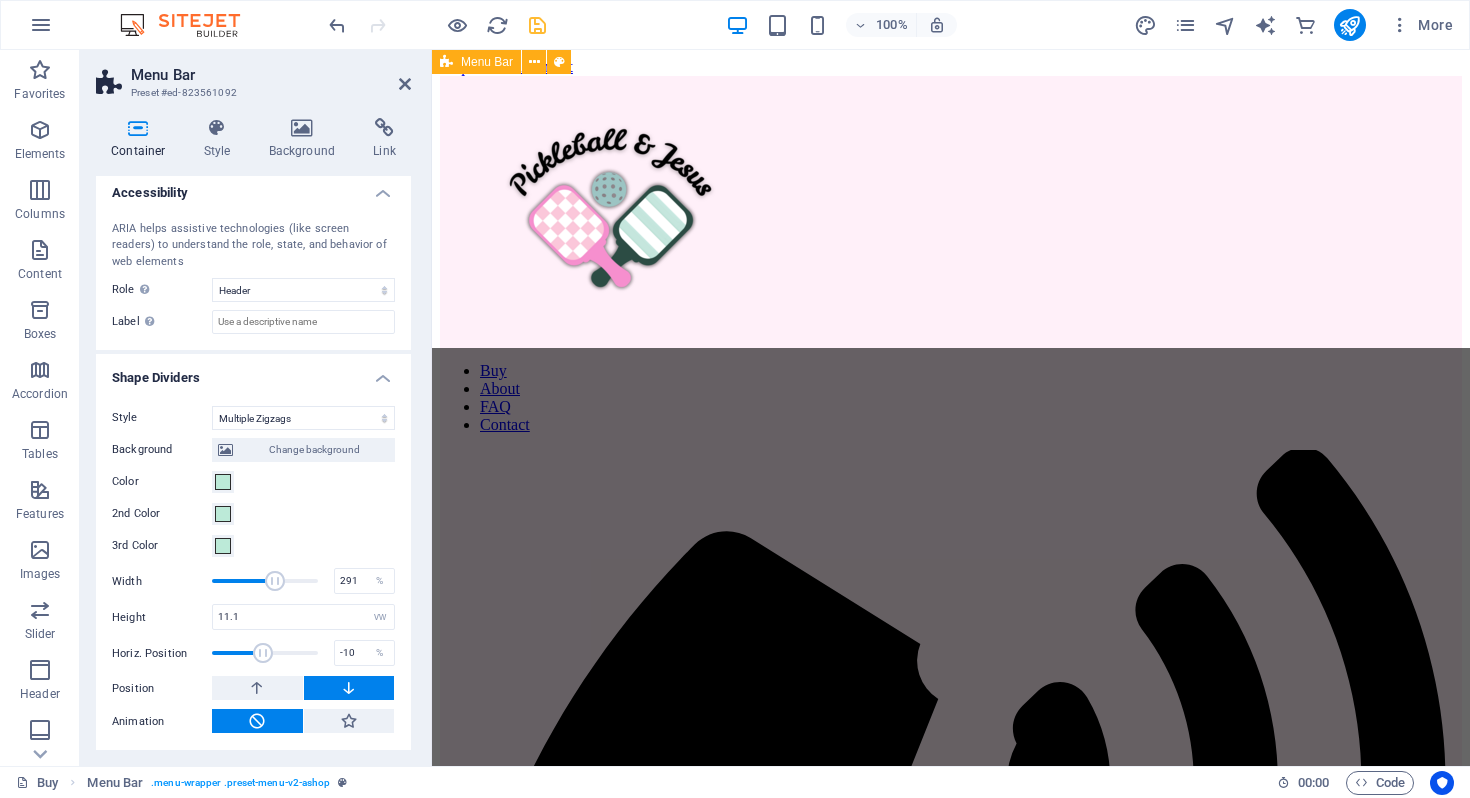 drag, startPoint x: 265, startPoint y: 581, endPoint x: 277, endPoint y: 578, distance: 12.369317 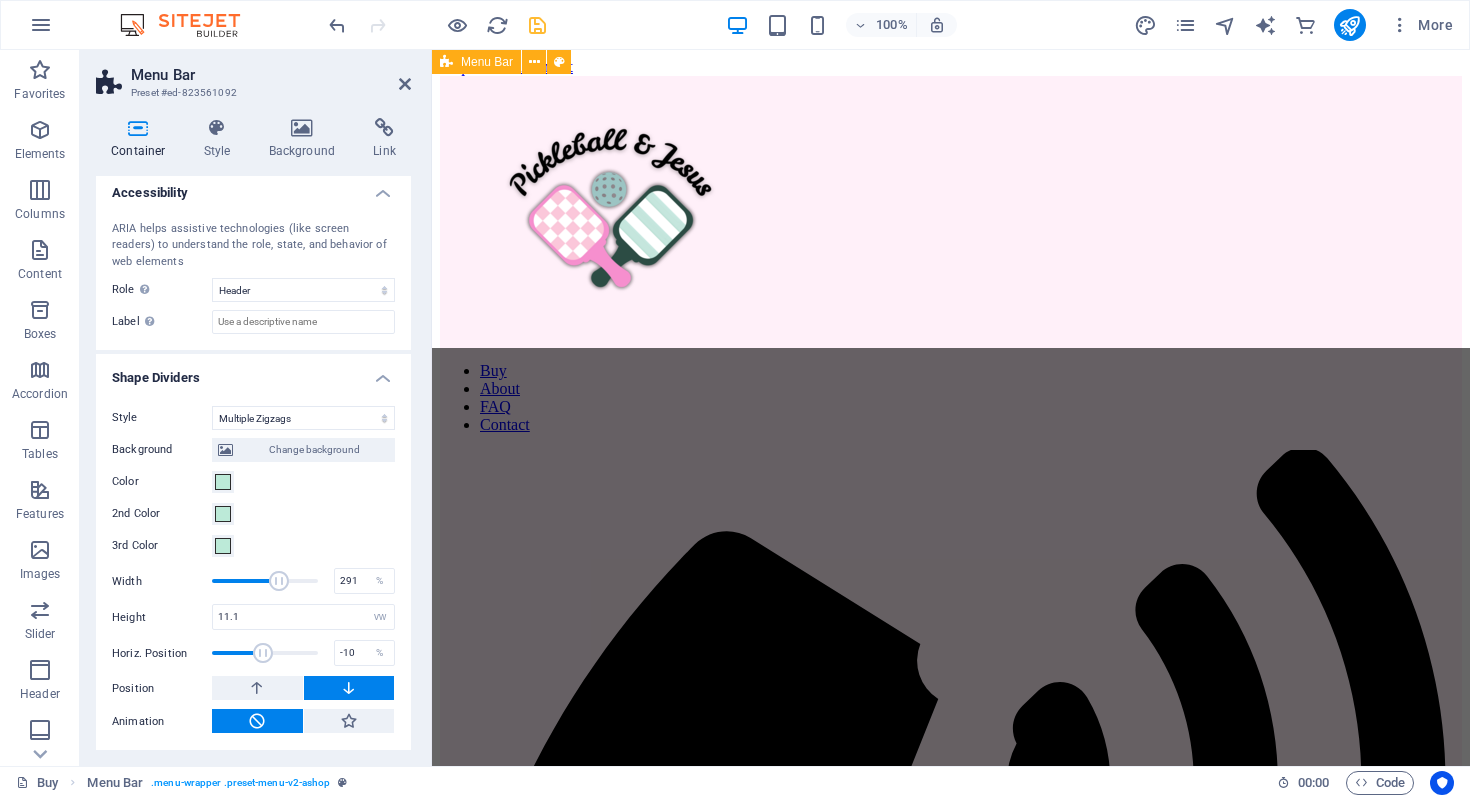 click at bounding box center (349, 688) 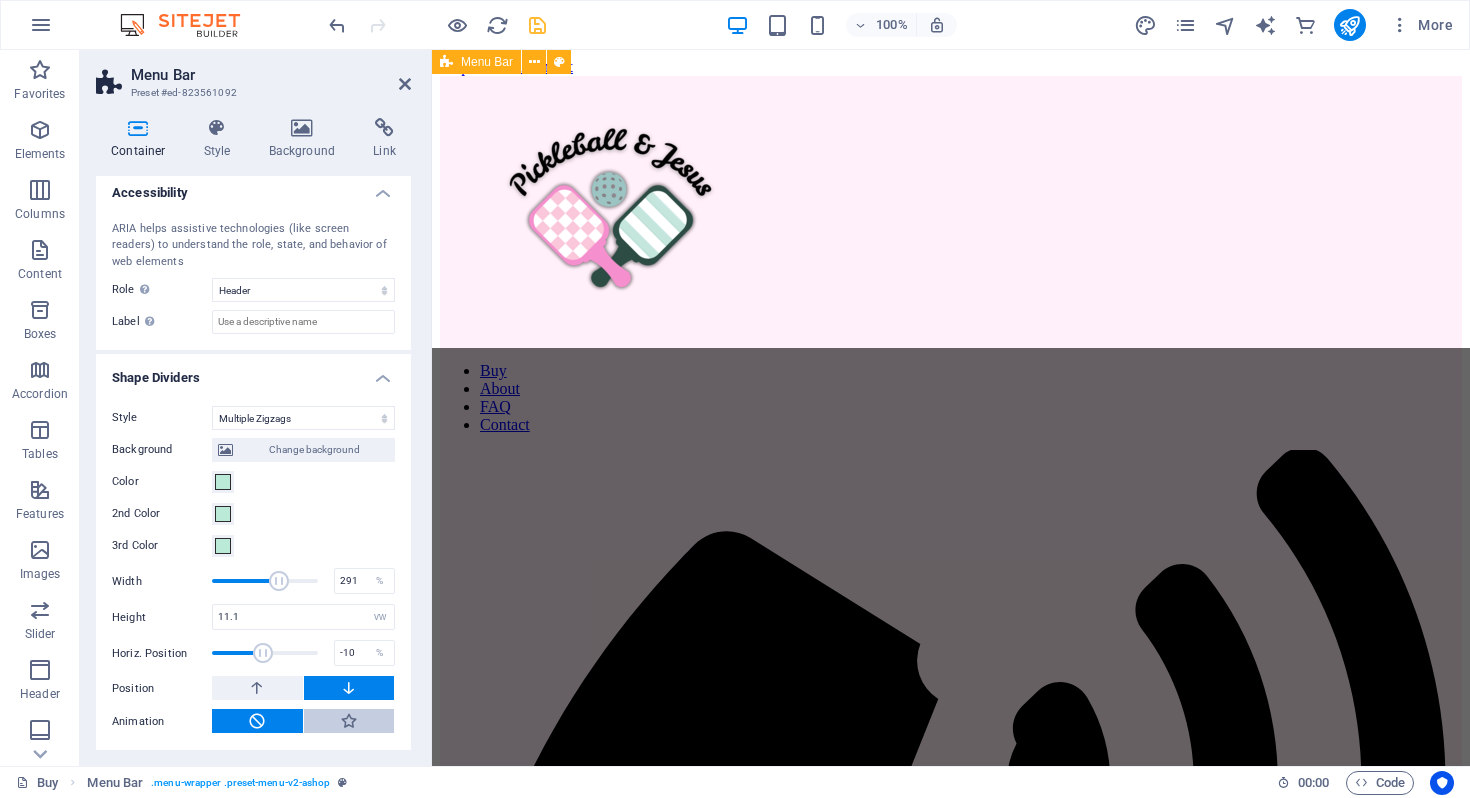 click at bounding box center [349, 721] 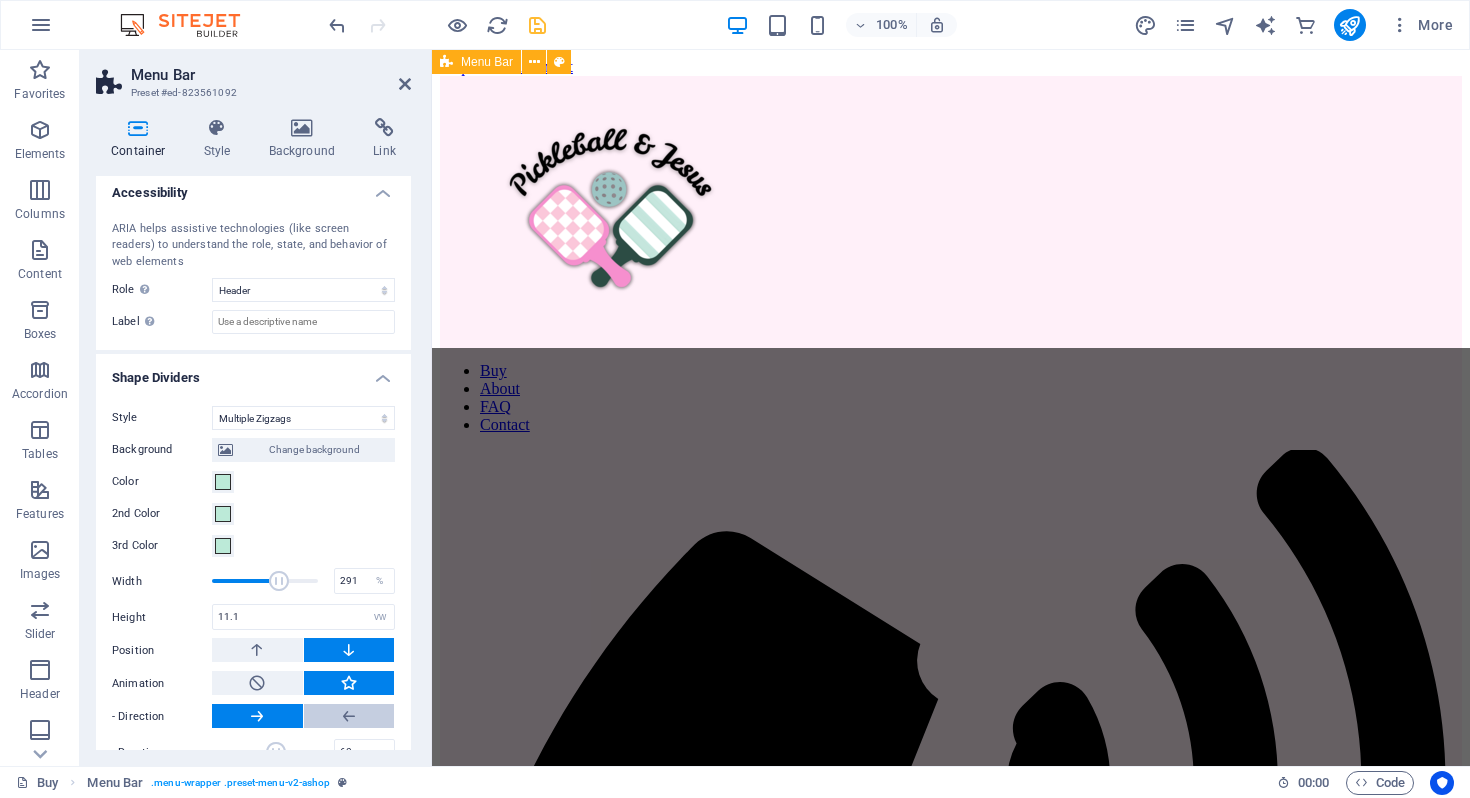 click at bounding box center [349, 716] 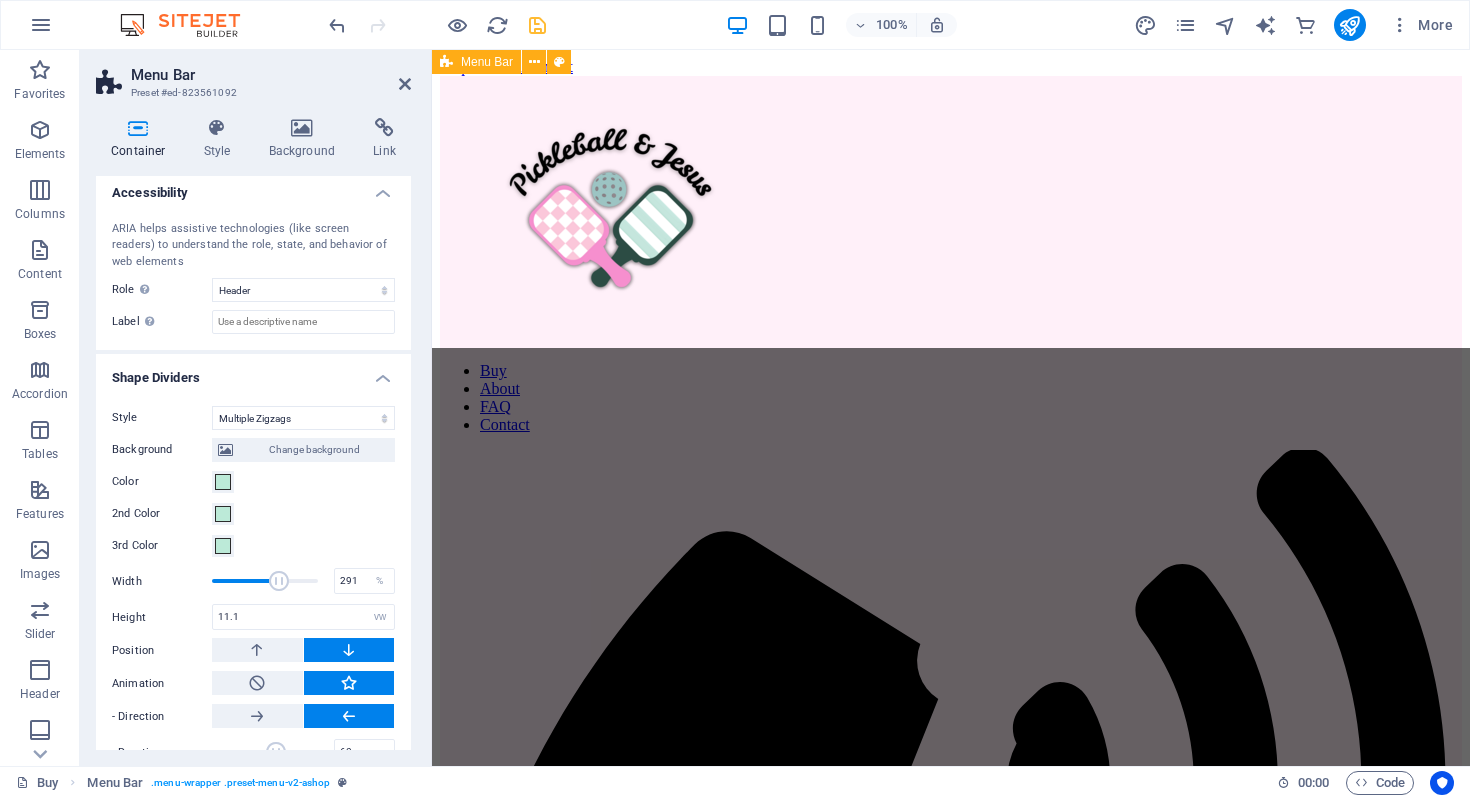 click at bounding box center (349, 716) 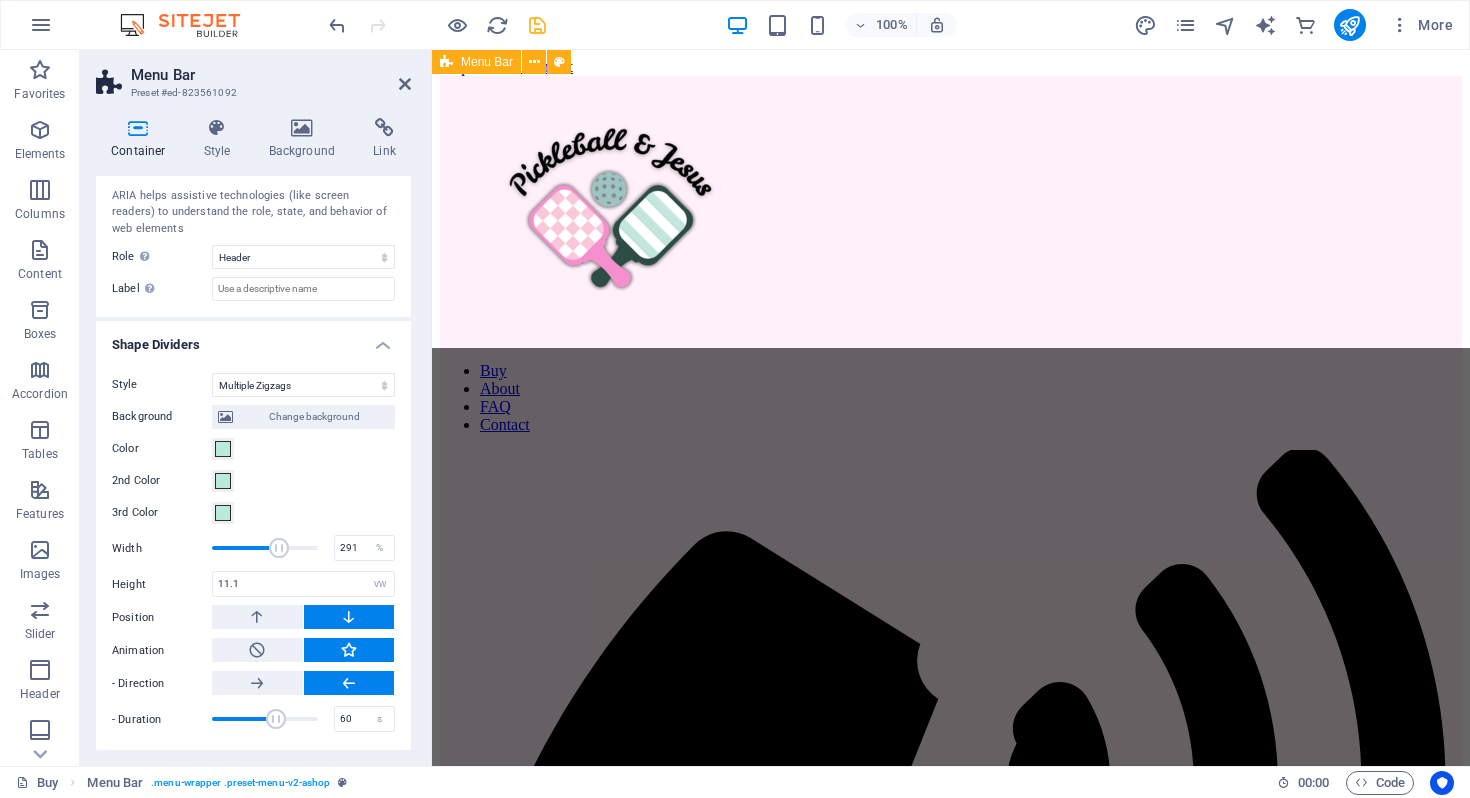 click on "Background Change background Color 2nd Color 3rd Color Width 291 % Height 11.1 auto px rem em vh vw Horiz. Position -10 % Position Flip Invert Animation  - Direction  - Duration 60 s" at bounding box center [253, 565] 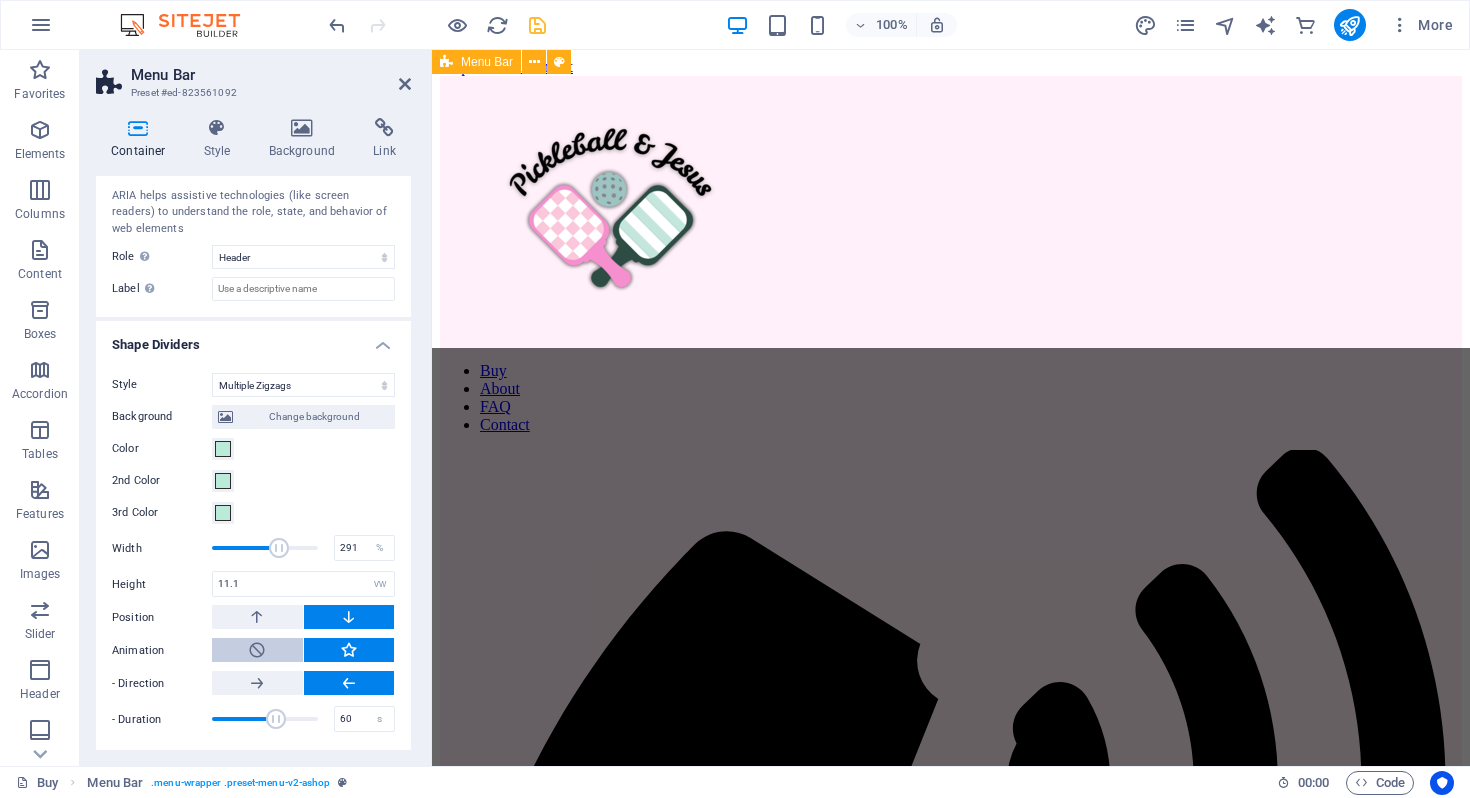 click at bounding box center [257, 650] 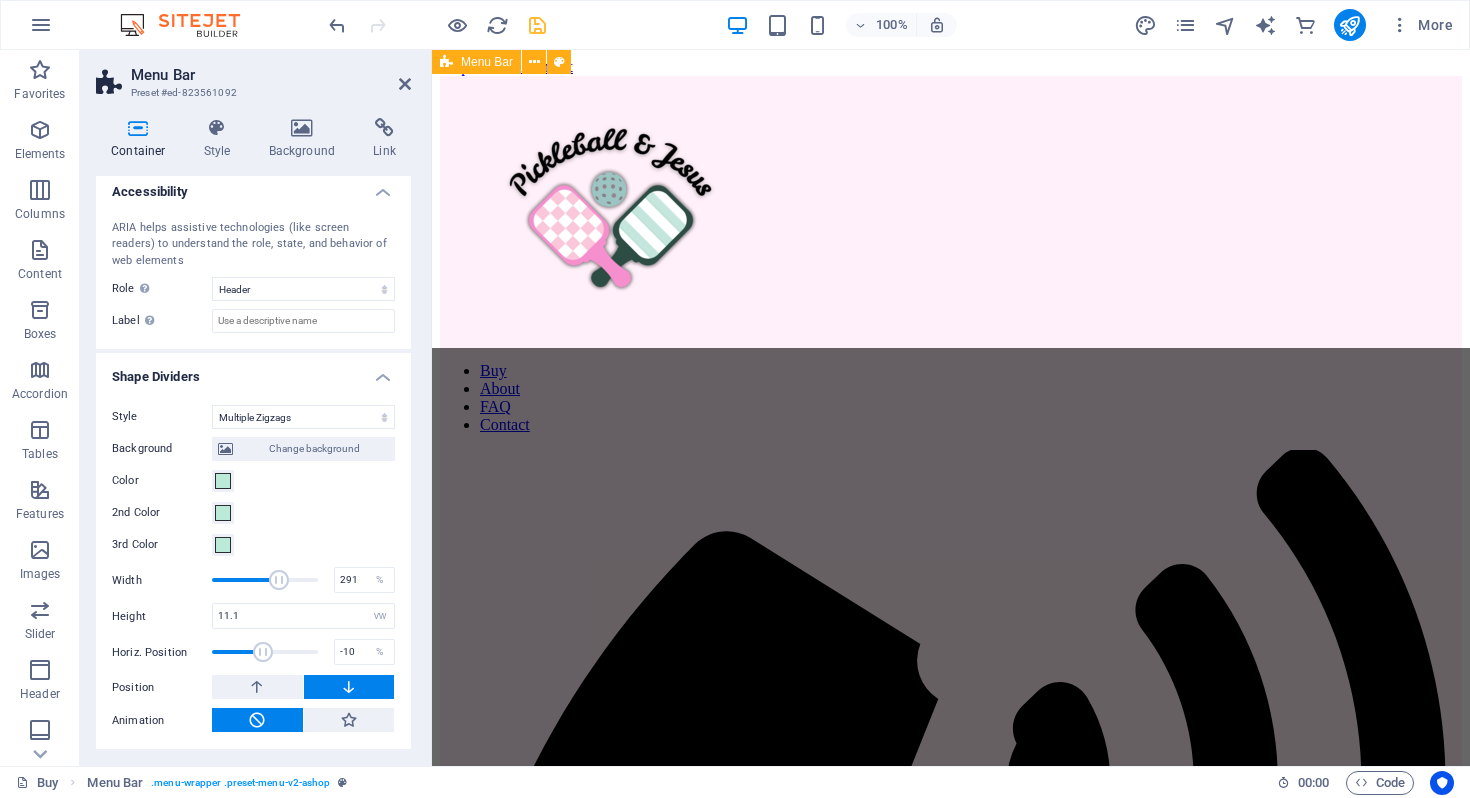 scroll, scrollTop: 505, scrollLeft: 0, axis: vertical 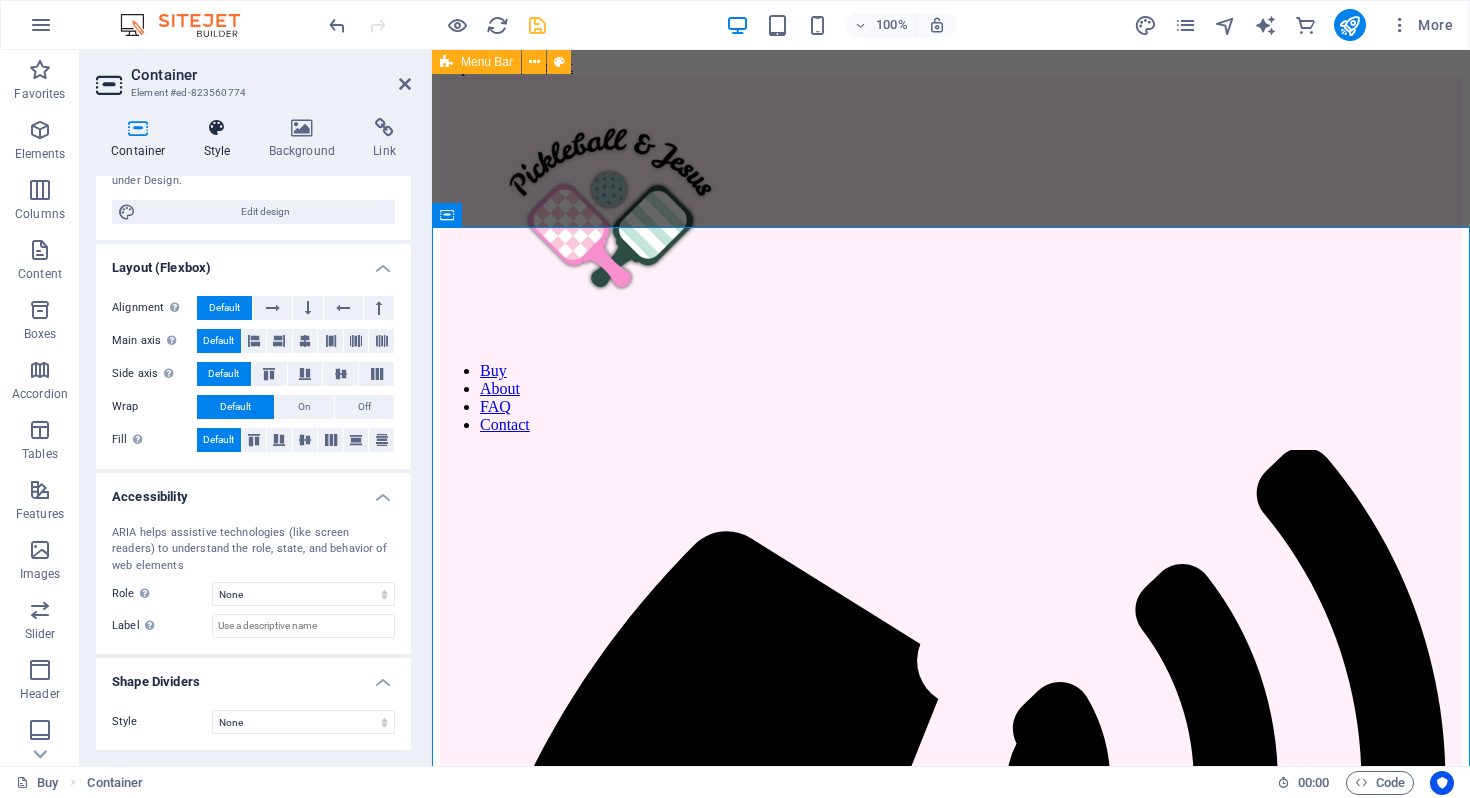 click on "Style" at bounding box center [221, 139] 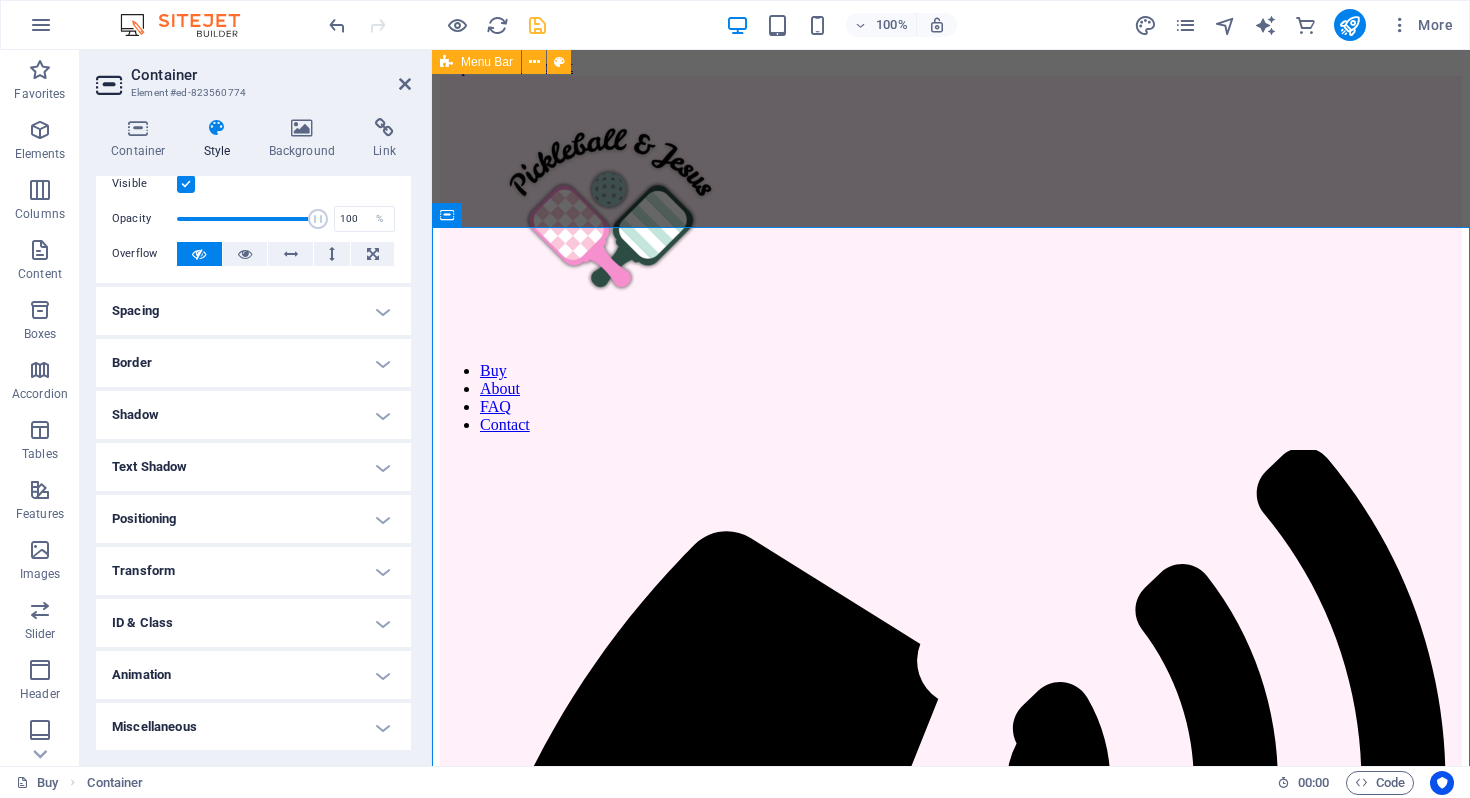 scroll, scrollTop: 0, scrollLeft: 0, axis: both 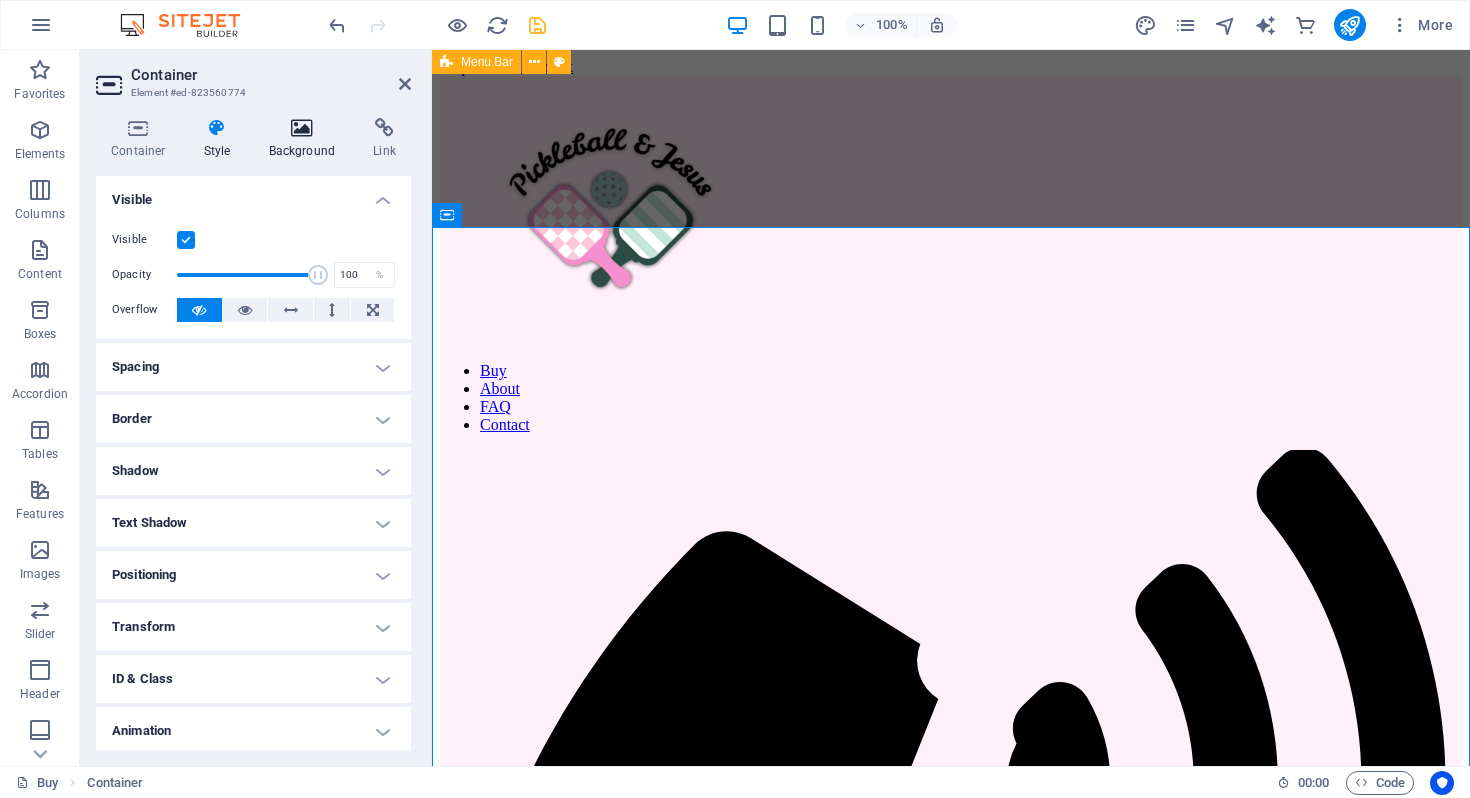 click at bounding box center (302, 128) 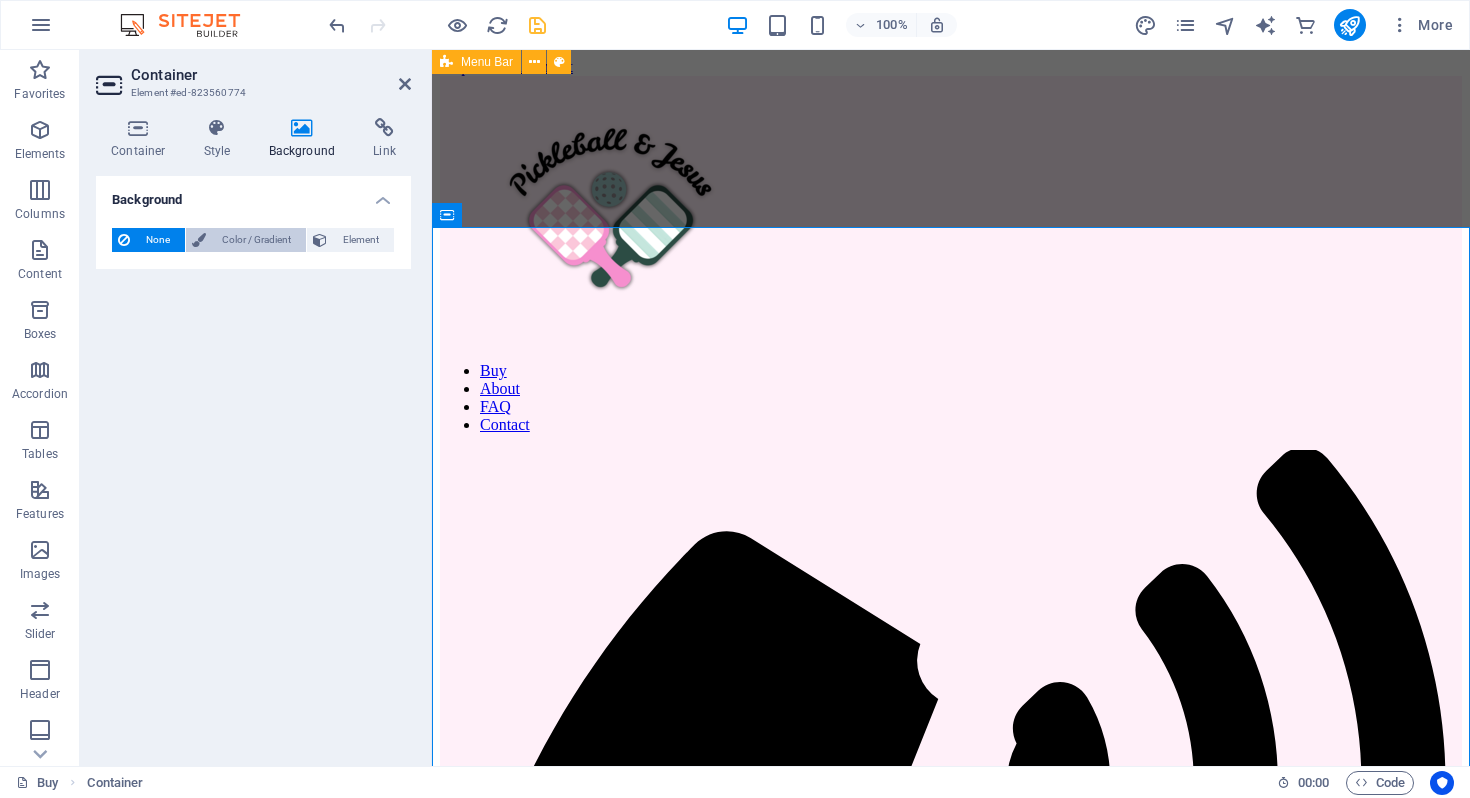 click on "Color / Gradient" at bounding box center (256, 240) 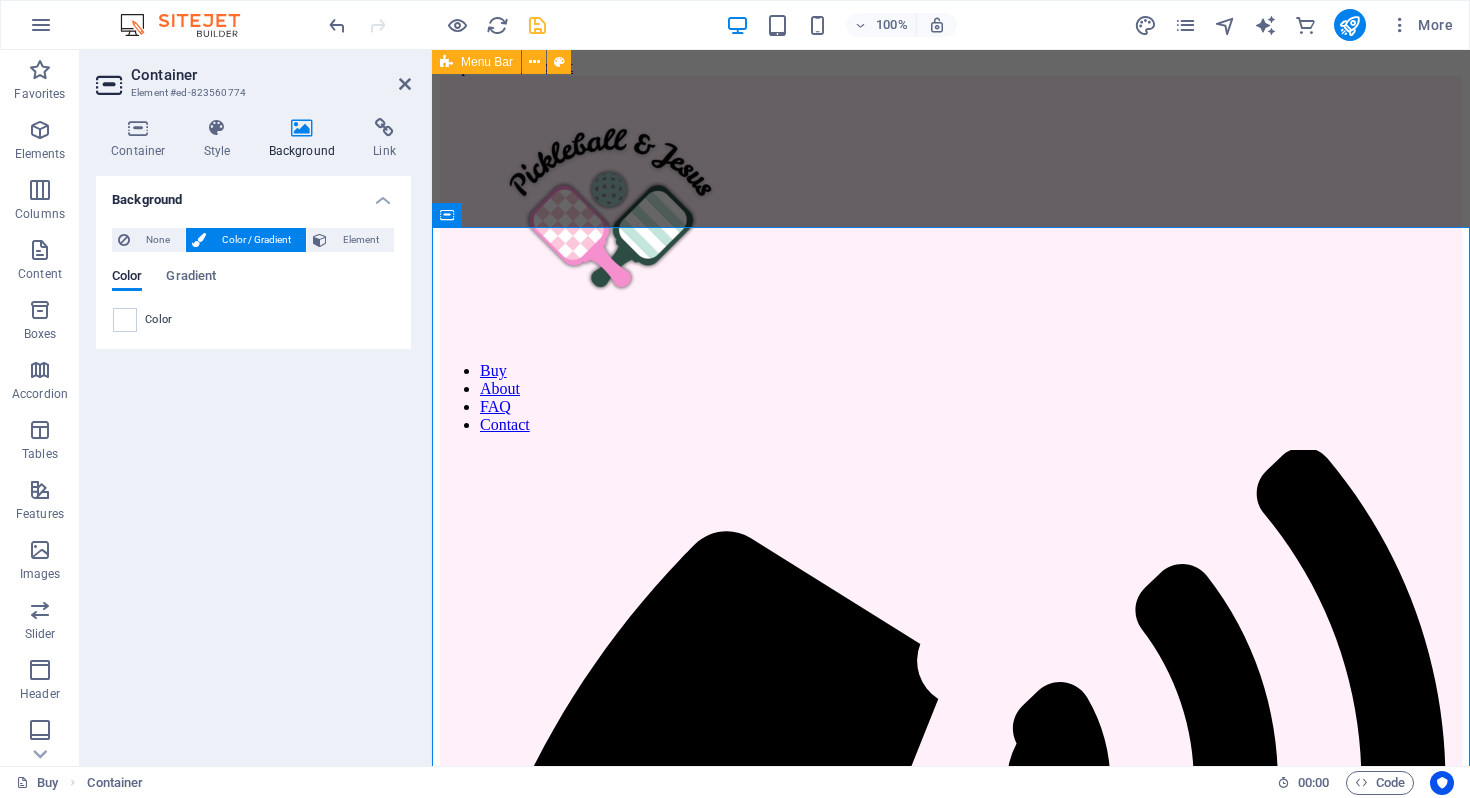 click on "Color" at bounding box center (159, 320) 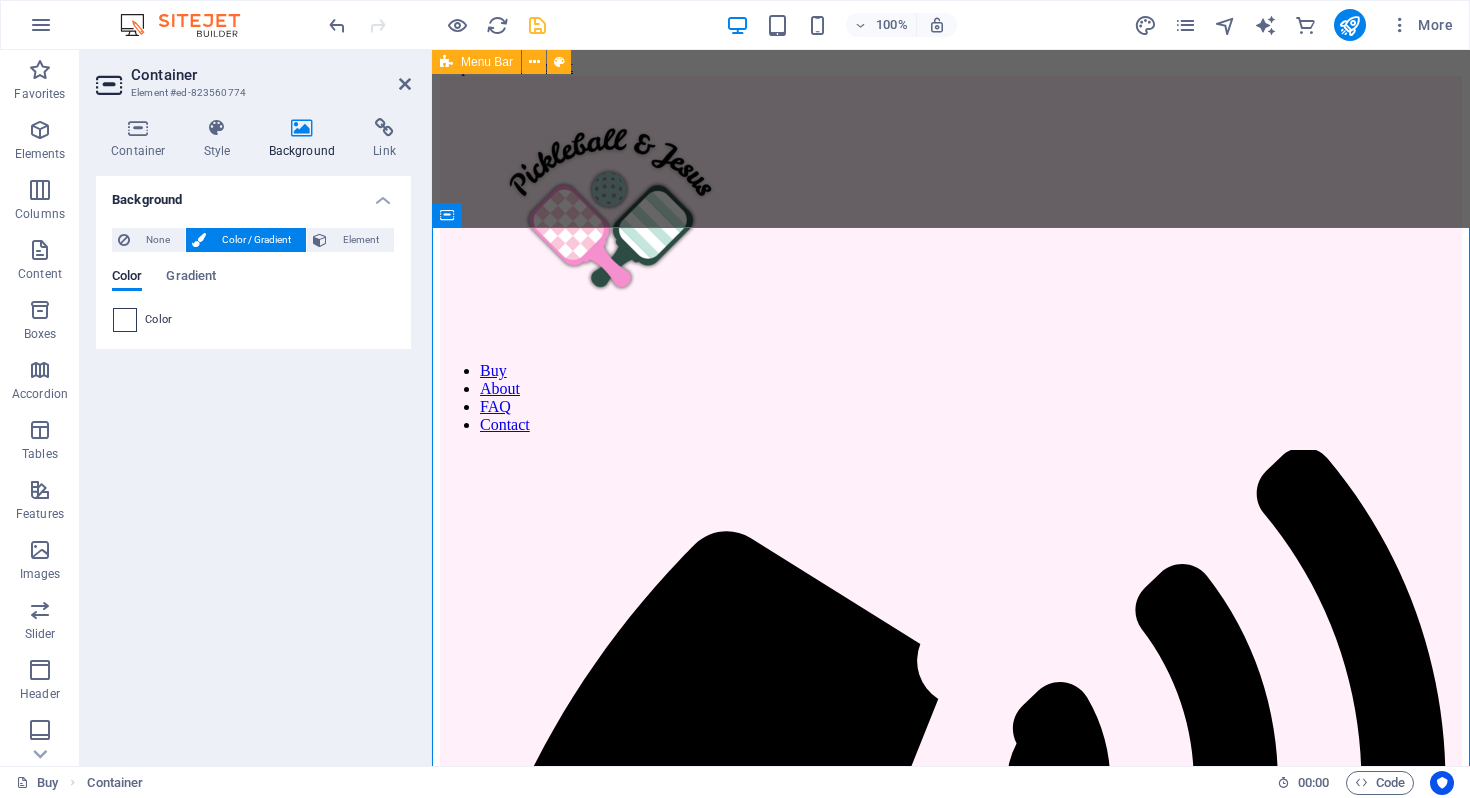 click at bounding box center (125, 320) 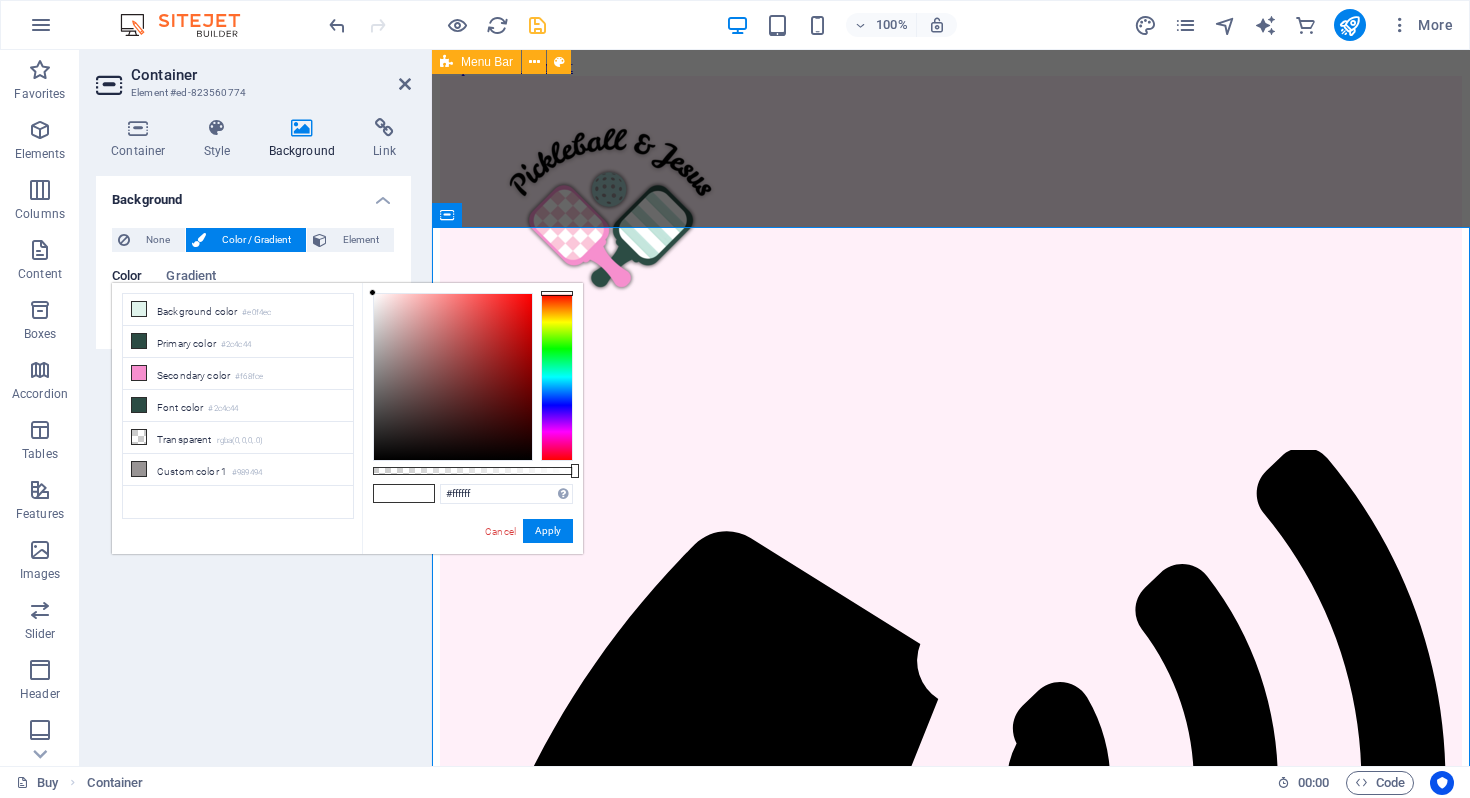 click on "#ffffff Supported formats #0852ed rgb(8, 82, 237) rgba(8, 82, 237, 90%) hsv(221,97,93) hsl(221, 93%, 48%) Cancel Apply" at bounding box center [472, 563] 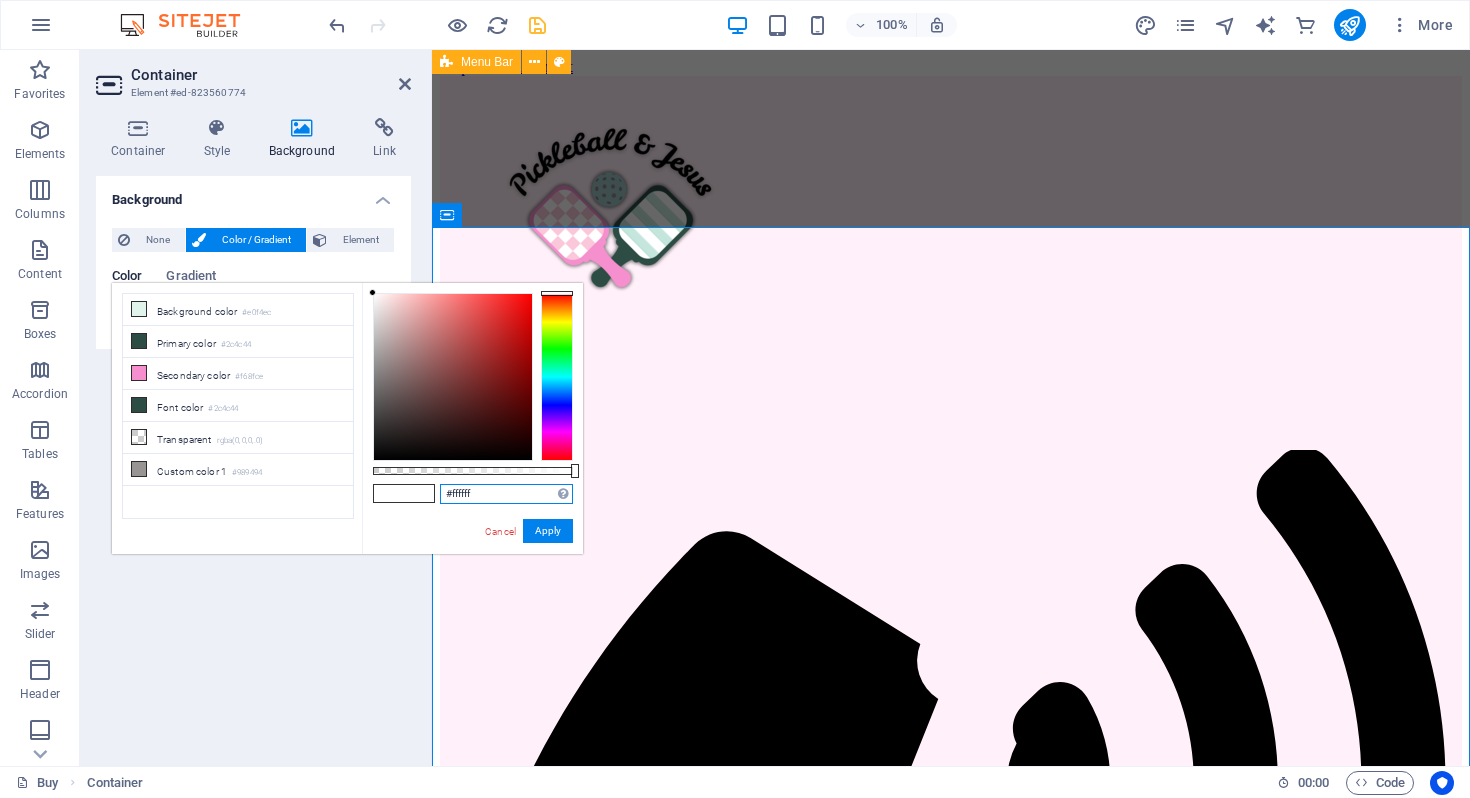 drag, startPoint x: 503, startPoint y: 492, endPoint x: 409, endPoint y: 486, distance: 94.19129 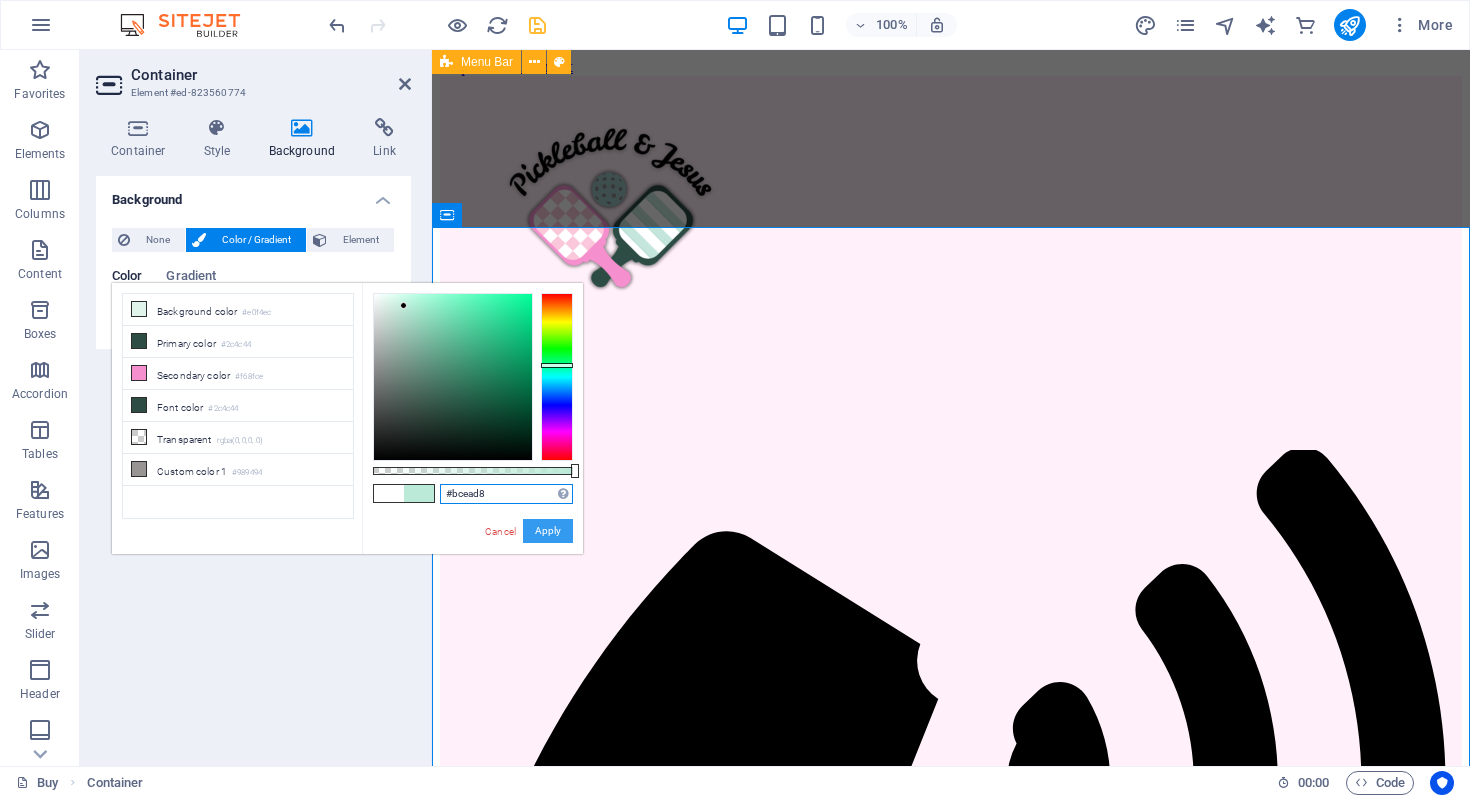 type on "#bcead8" 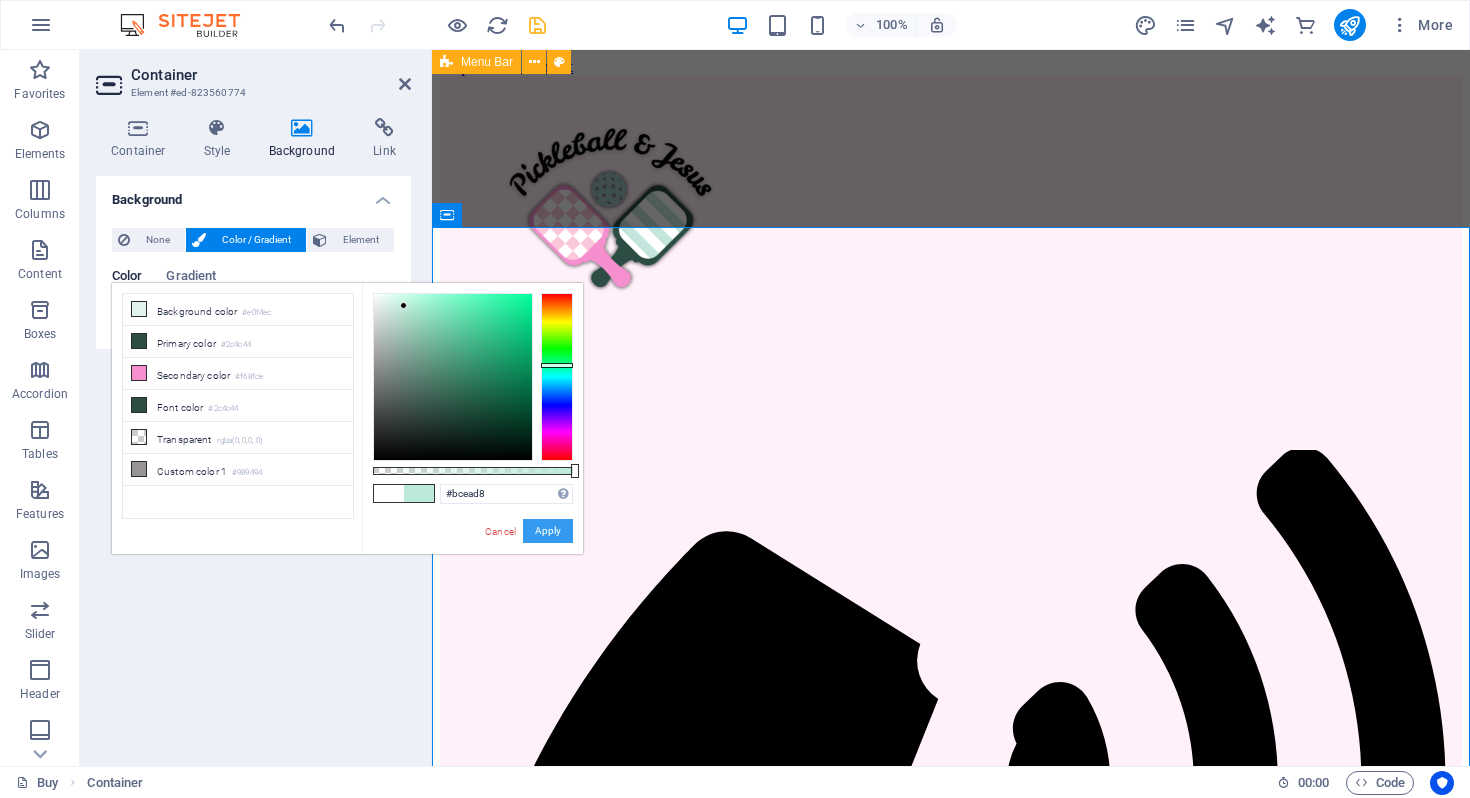 click on "Apply" at bounding box center [548, 531] 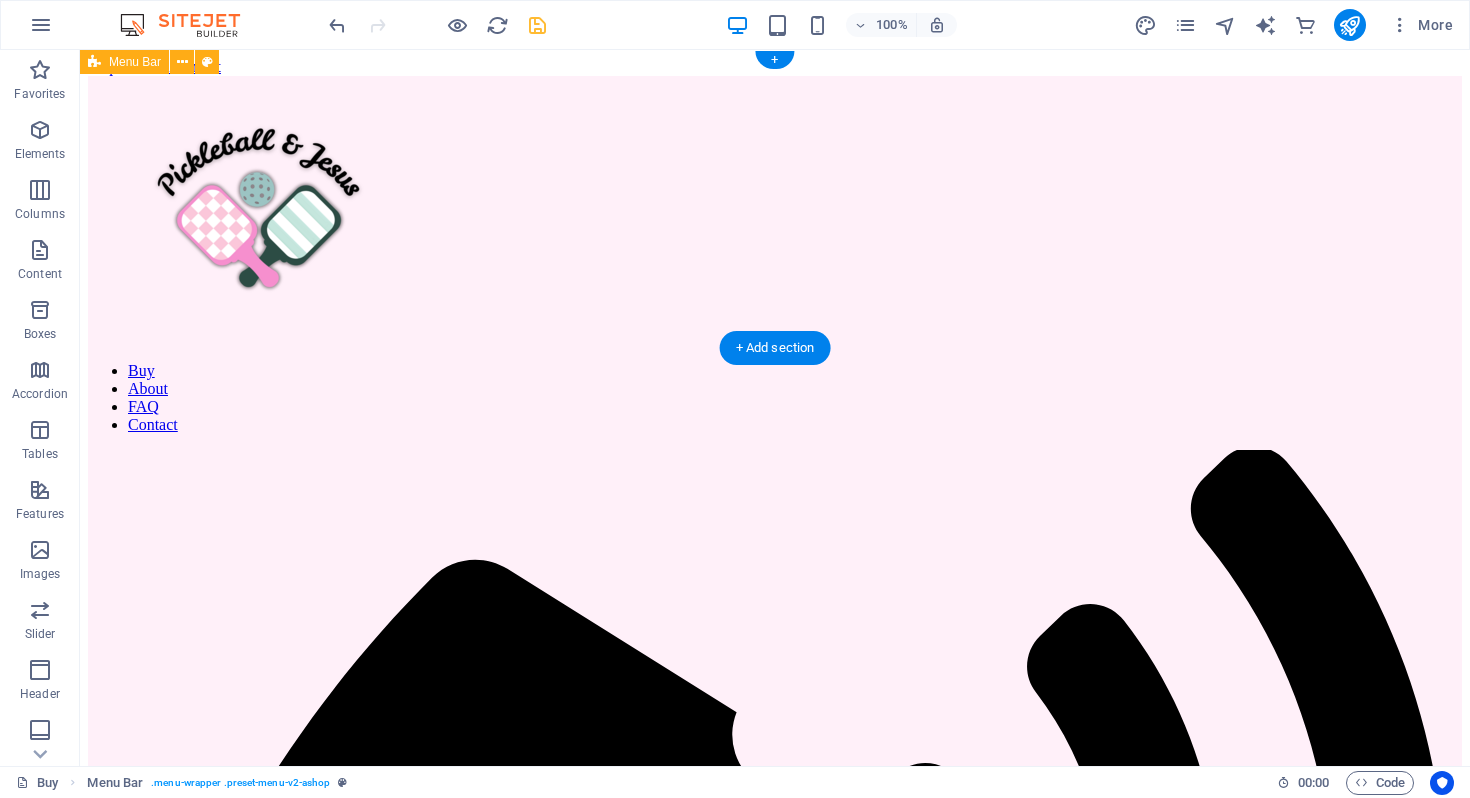 select on "header" 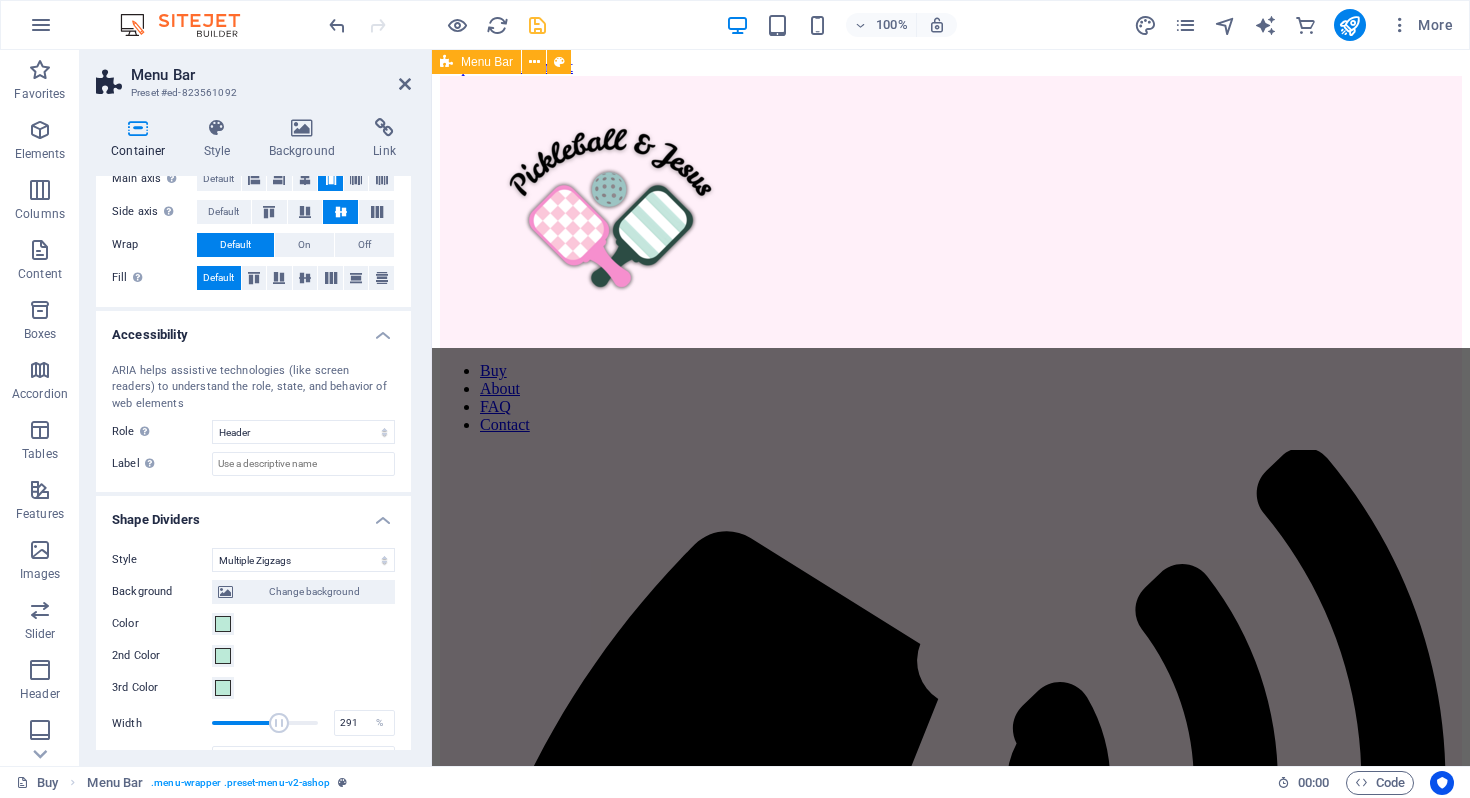scroll, scrollTop: 505, scrollLeft: 0, axis: vertical 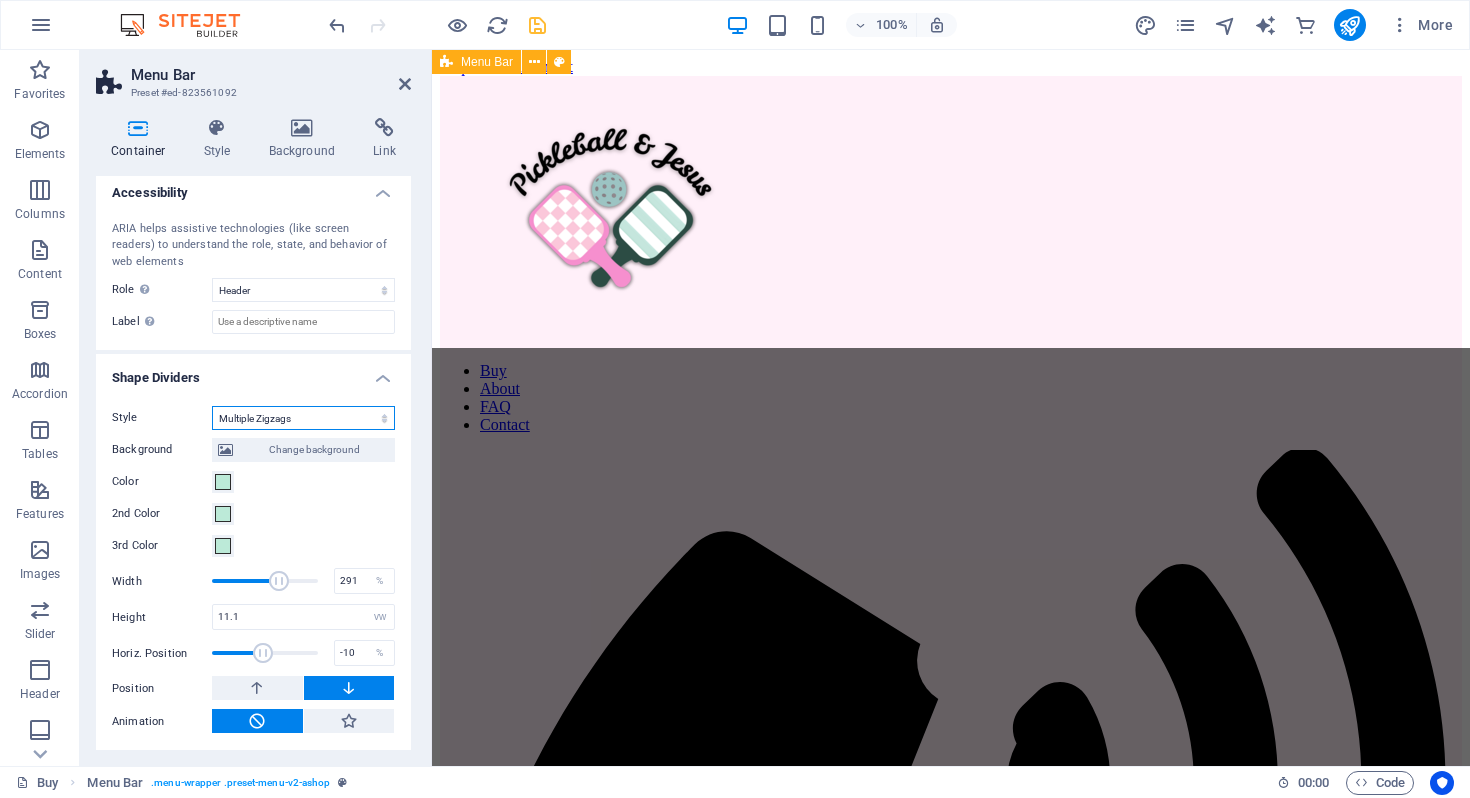 click on "None Triangle Square Diagonal Polygon 1 Polygon 2 Zigzag Multiple Zigzags Waves Multiple Waves Half Circle Circle Circle Shadow Blocks Hexagons Clouds Multiple Clouds Fan Pyramids Book Paint Drip Fire Shredded Paper Arrow" at bounding box center (303, 418) 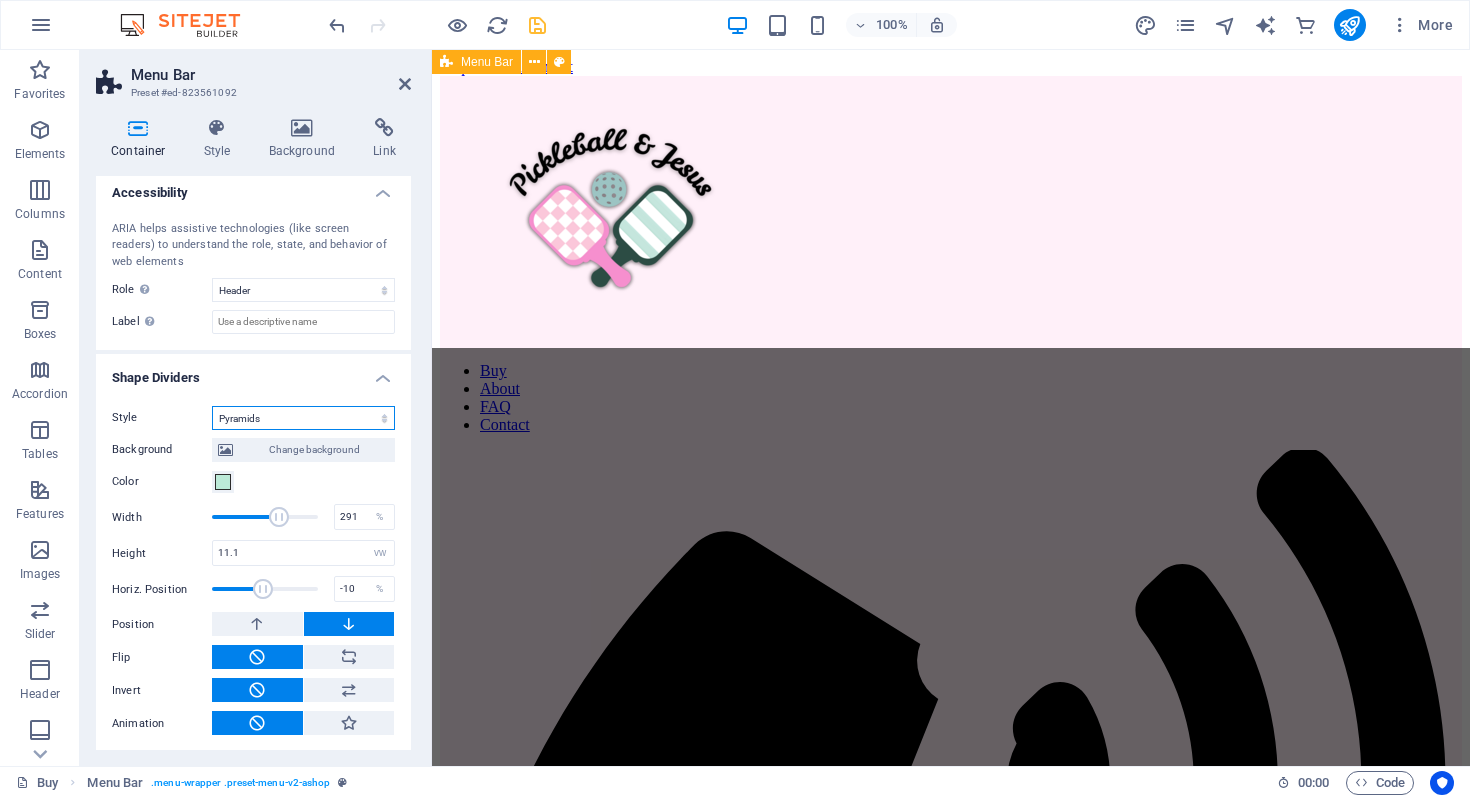 scroll, scrollTop: 507, scrollLeft: 0, axis: vertical 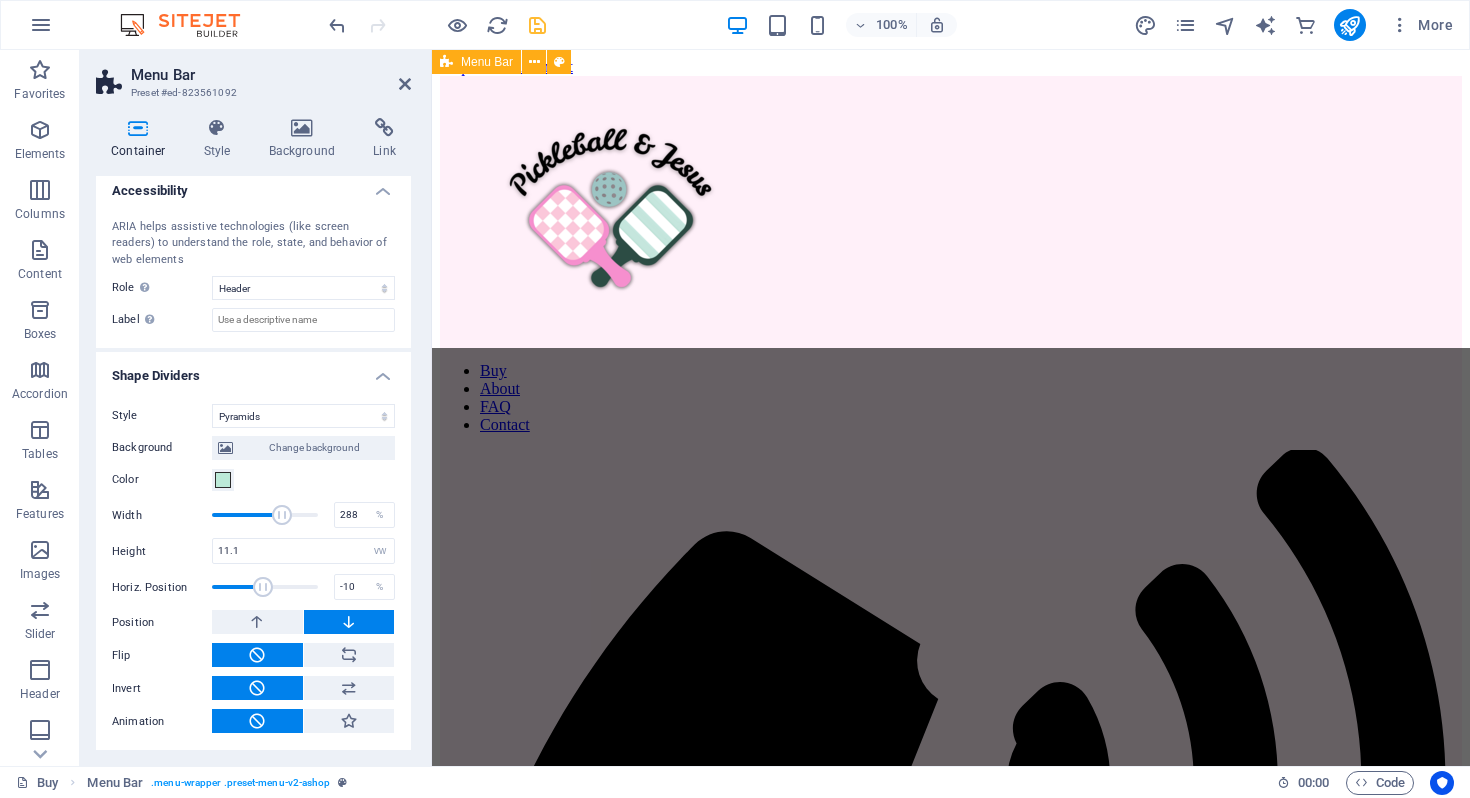 click at bounding box center [282, 515] 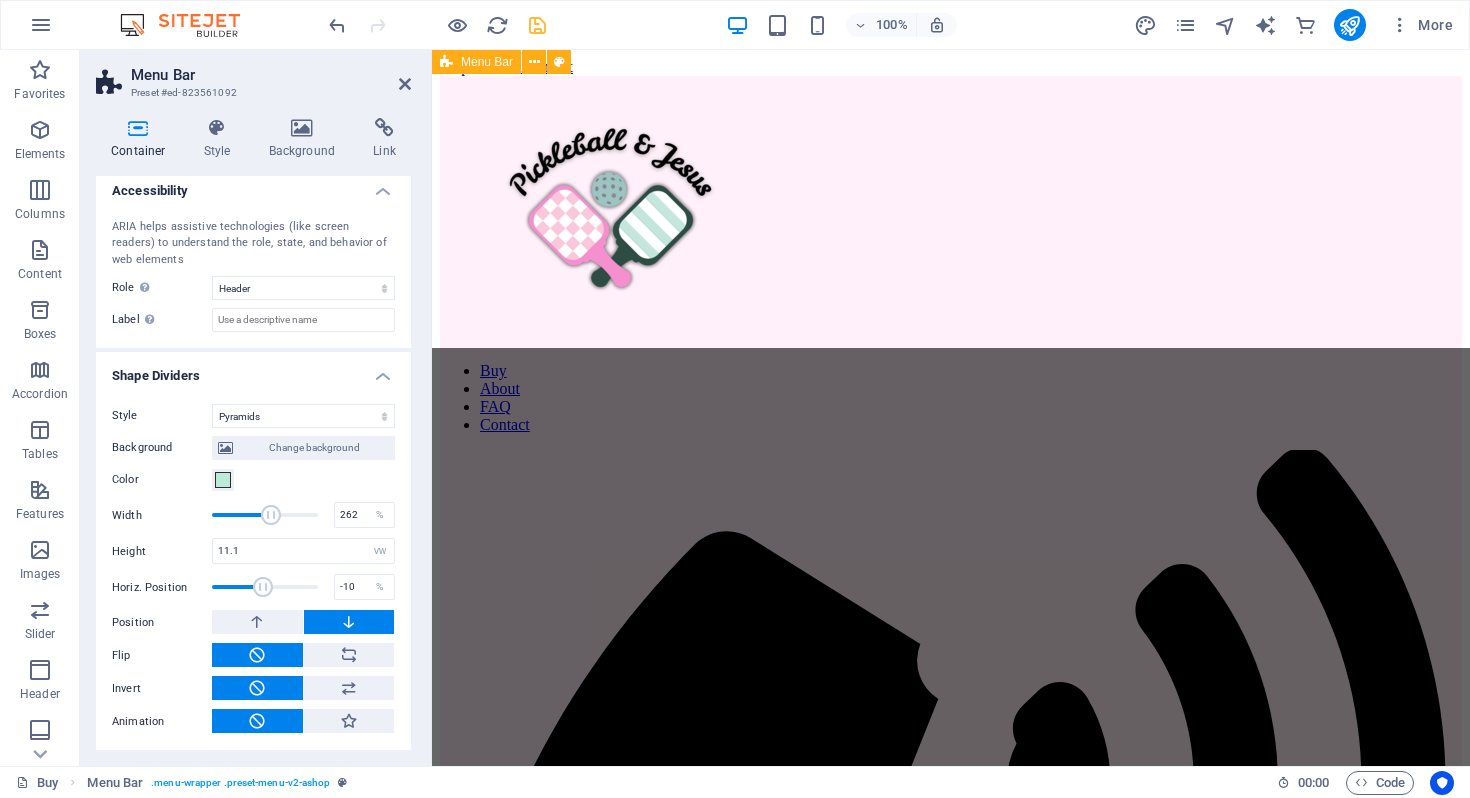 click at bounding box center [271, 515] 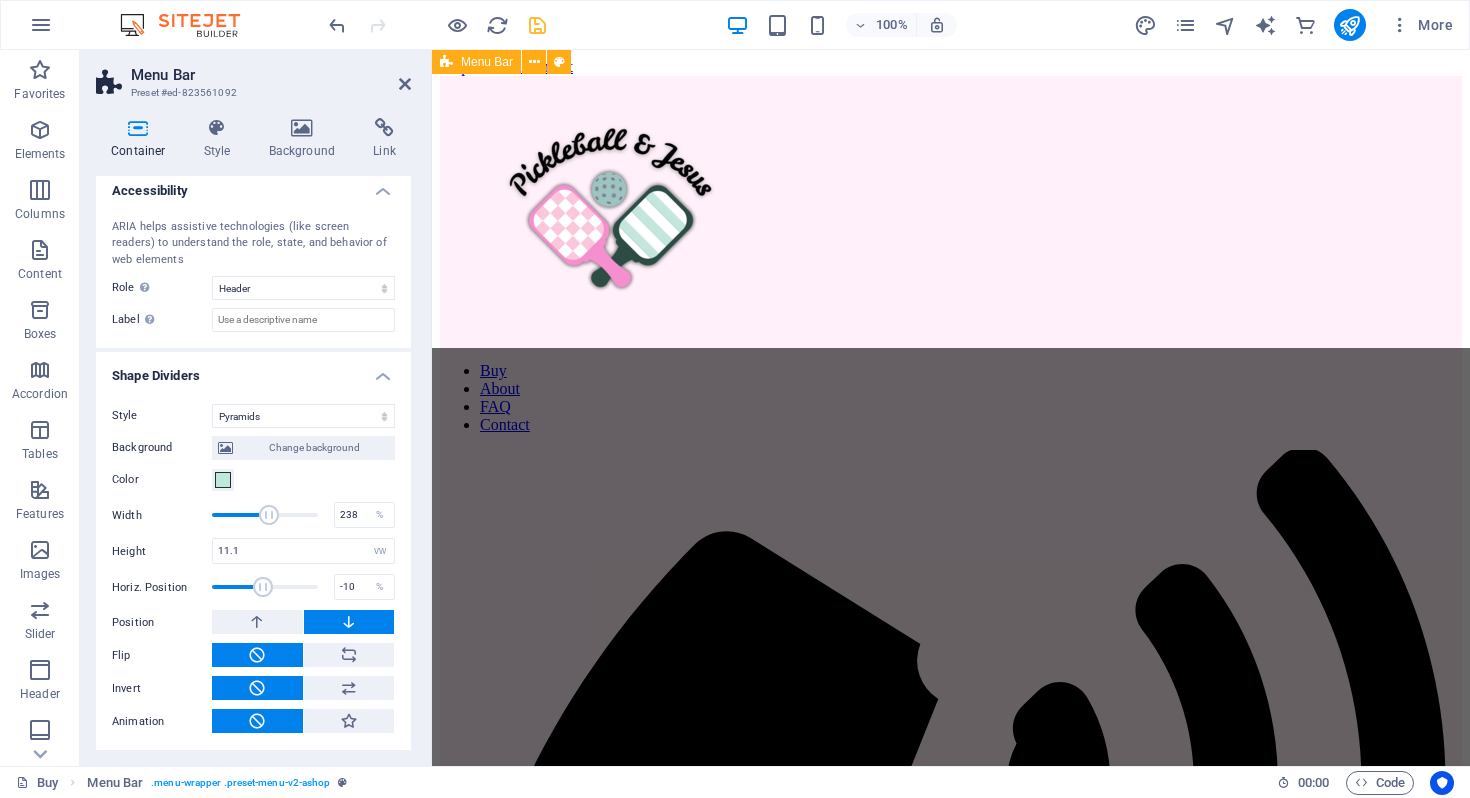 type on "235" 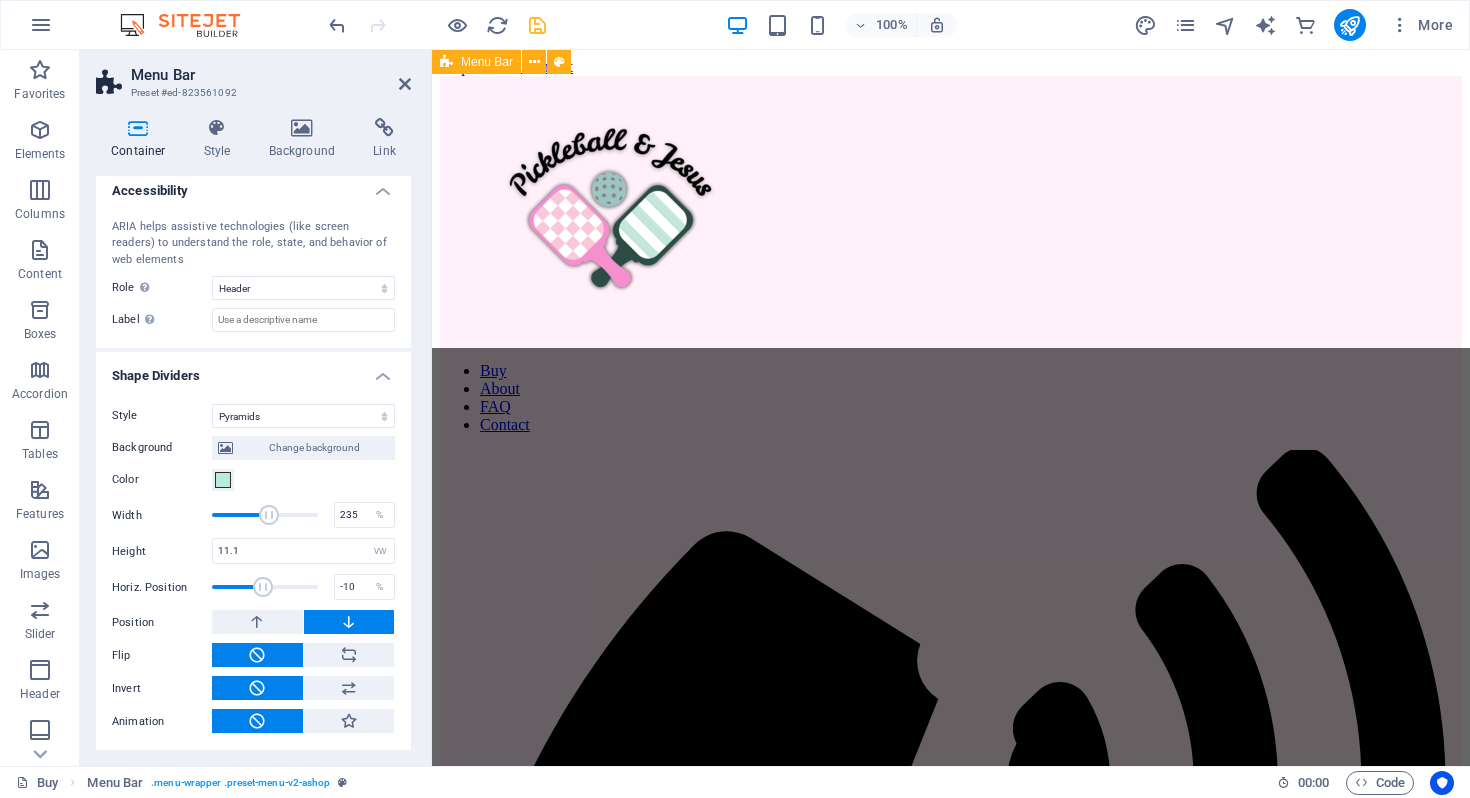click at bounding box center [269, 515] 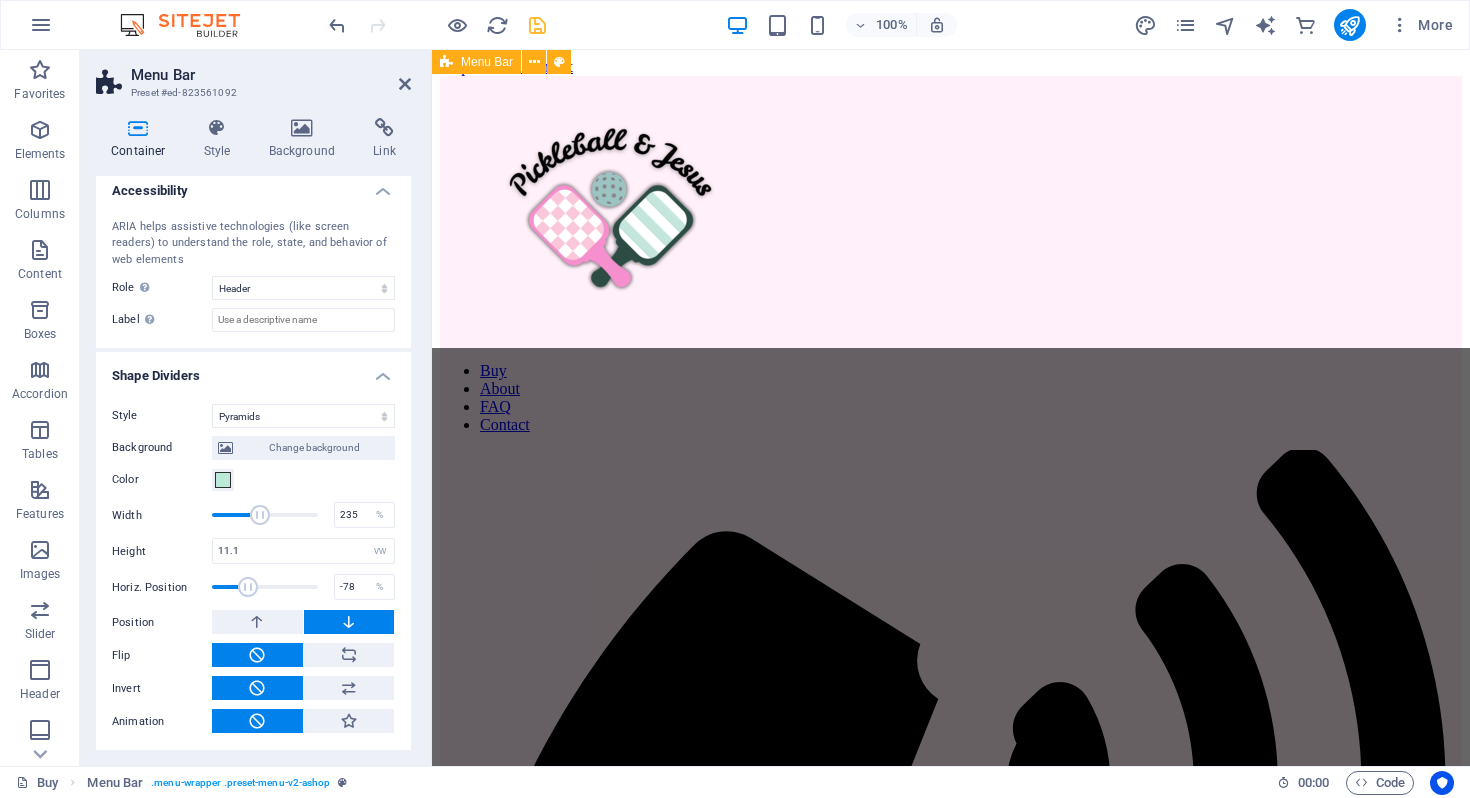 click at bounding box center (248, 587) 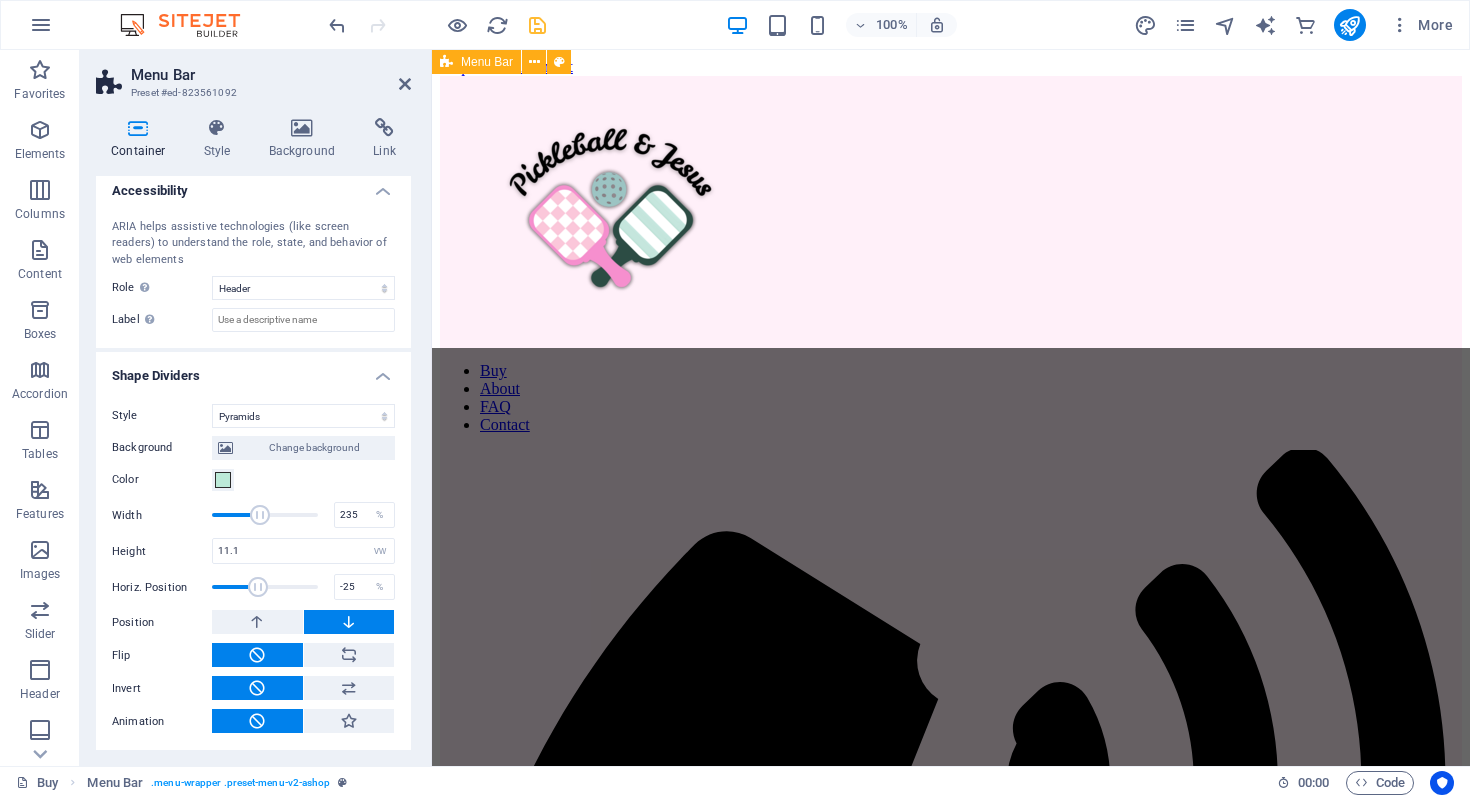 drag, startPoint x: 247, startPoint y: 591, endPoint x: 258, endPoint y: 591, distance: 11 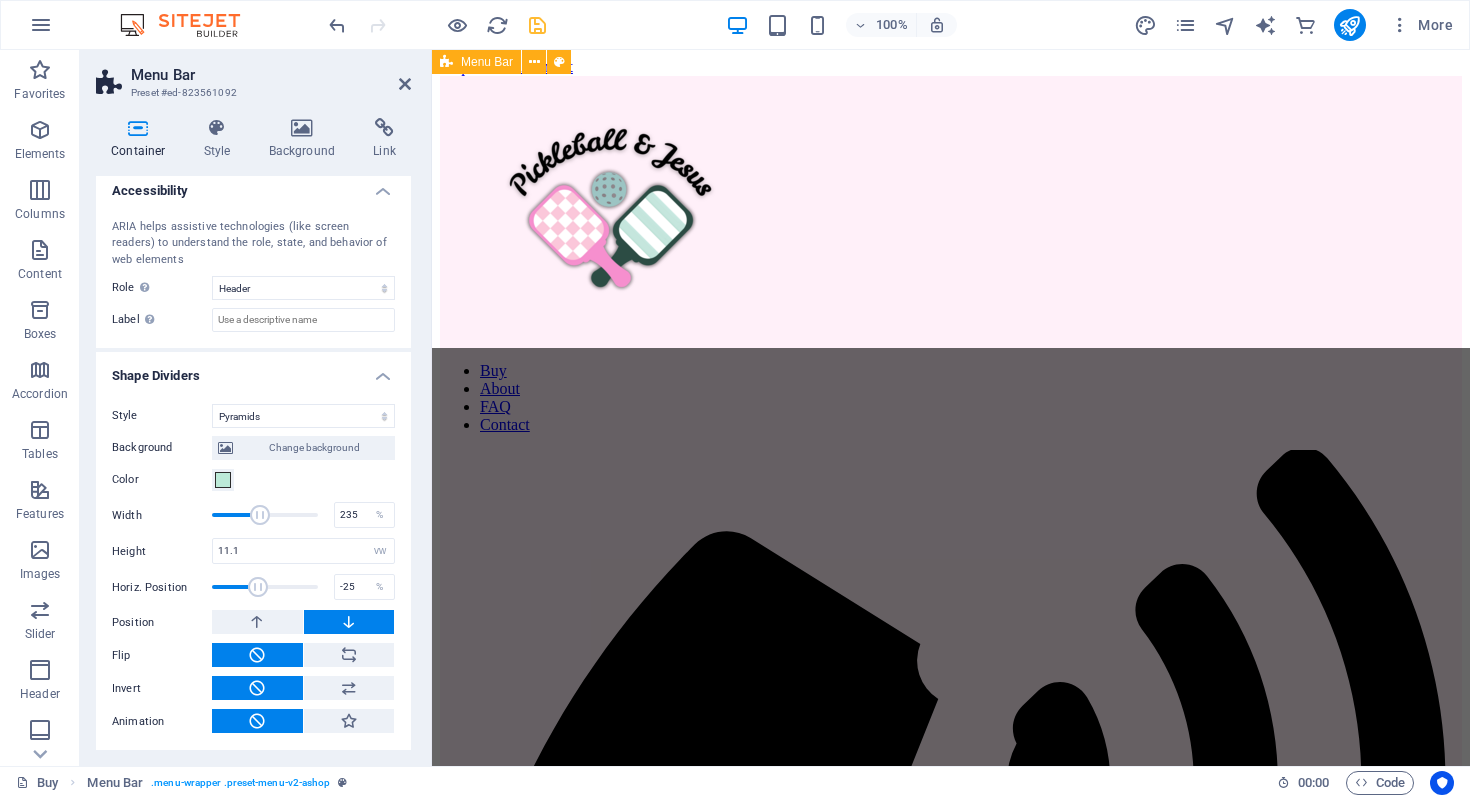 click at bounding box center (258, 587) 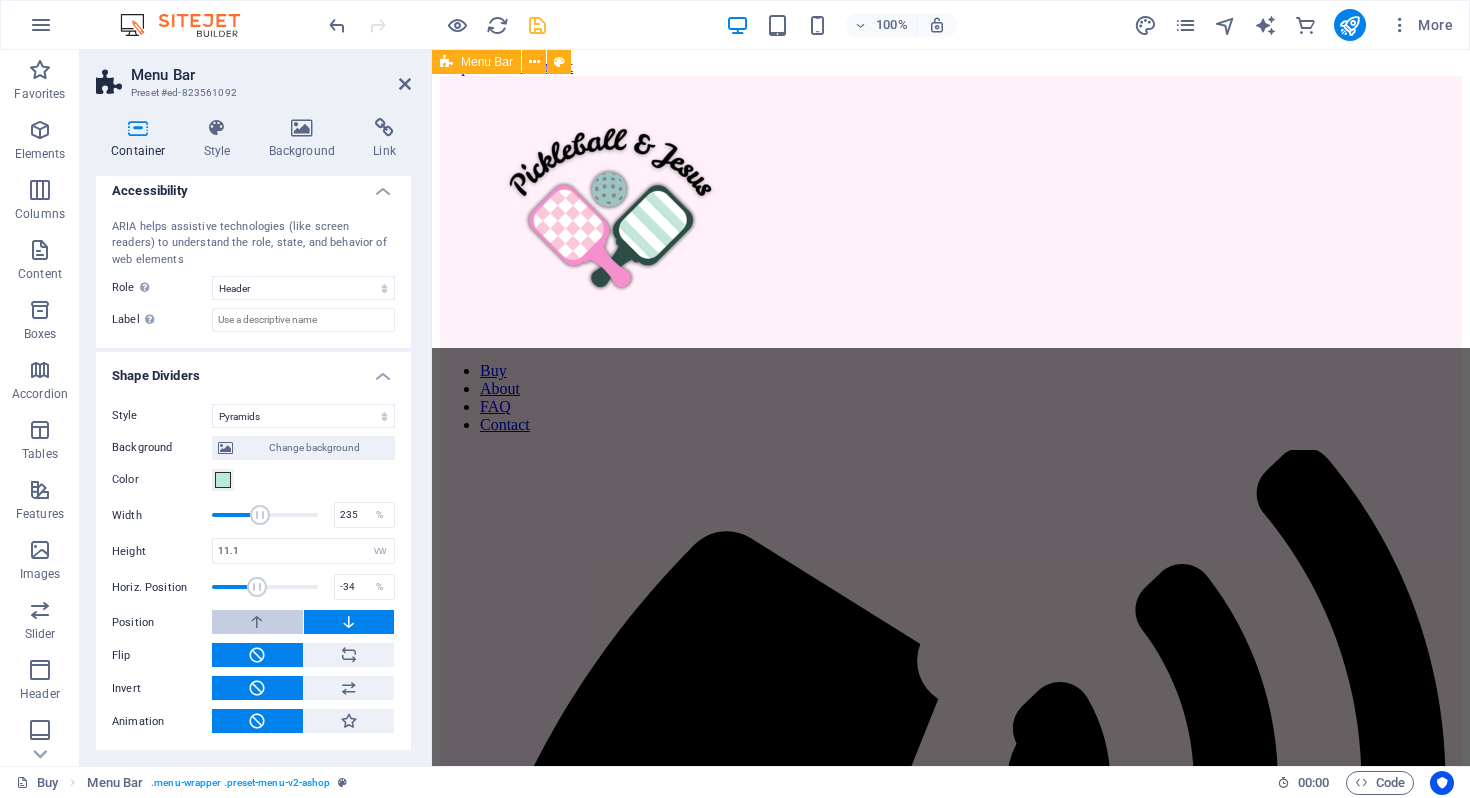 drag, startPoint x: 258, startPoint y: 591, endPoint x: 256, endPoint y: 623, distance: 32.06244 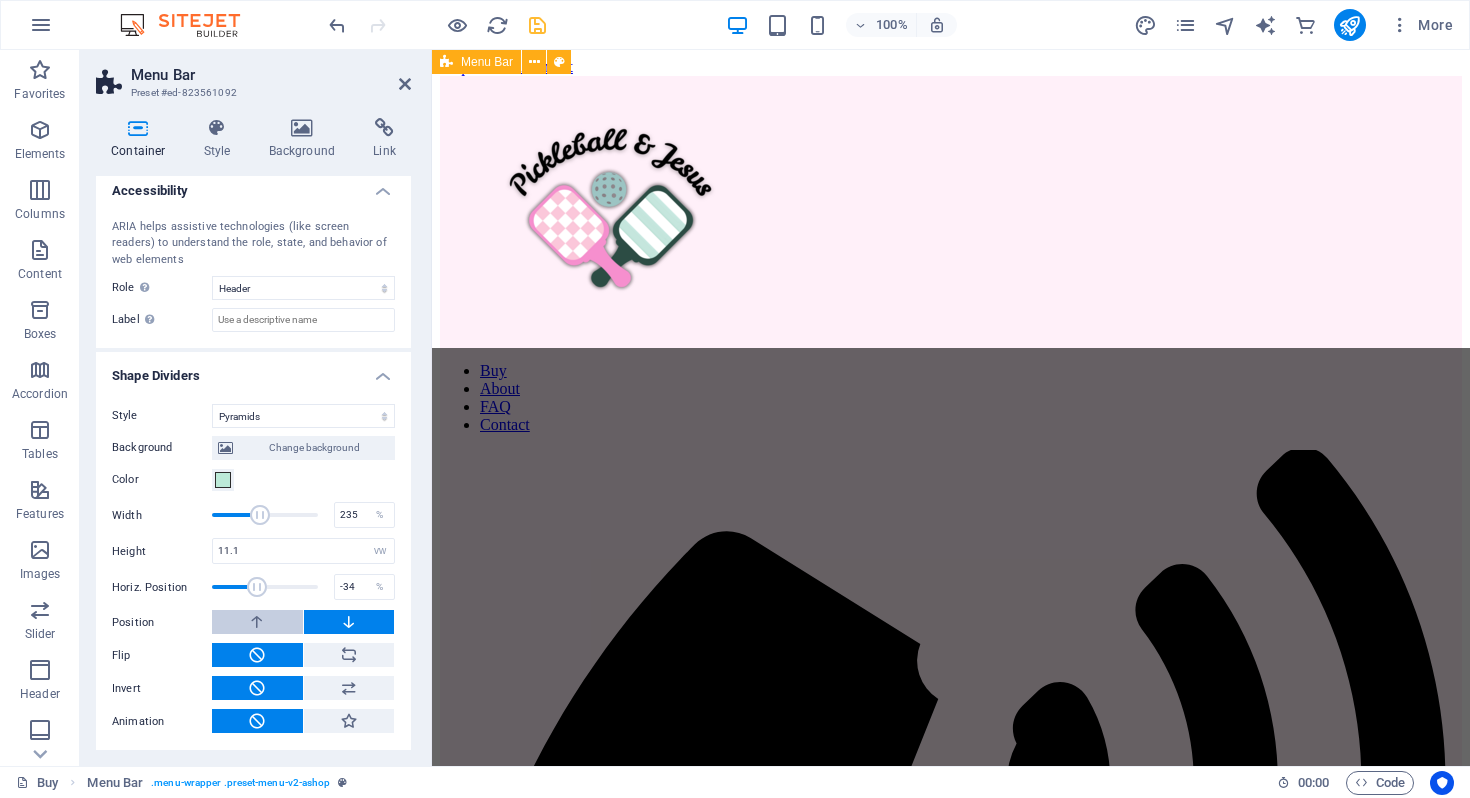 click on "Background Change background Color 2nd Color 3rd Color Width 235 % Height 11.1 auto px rem em vh vw Horiz. Position -34 % Position Flip Invert Animation  - Direction  - Duration 60 s" at bounding box center (253, 581) 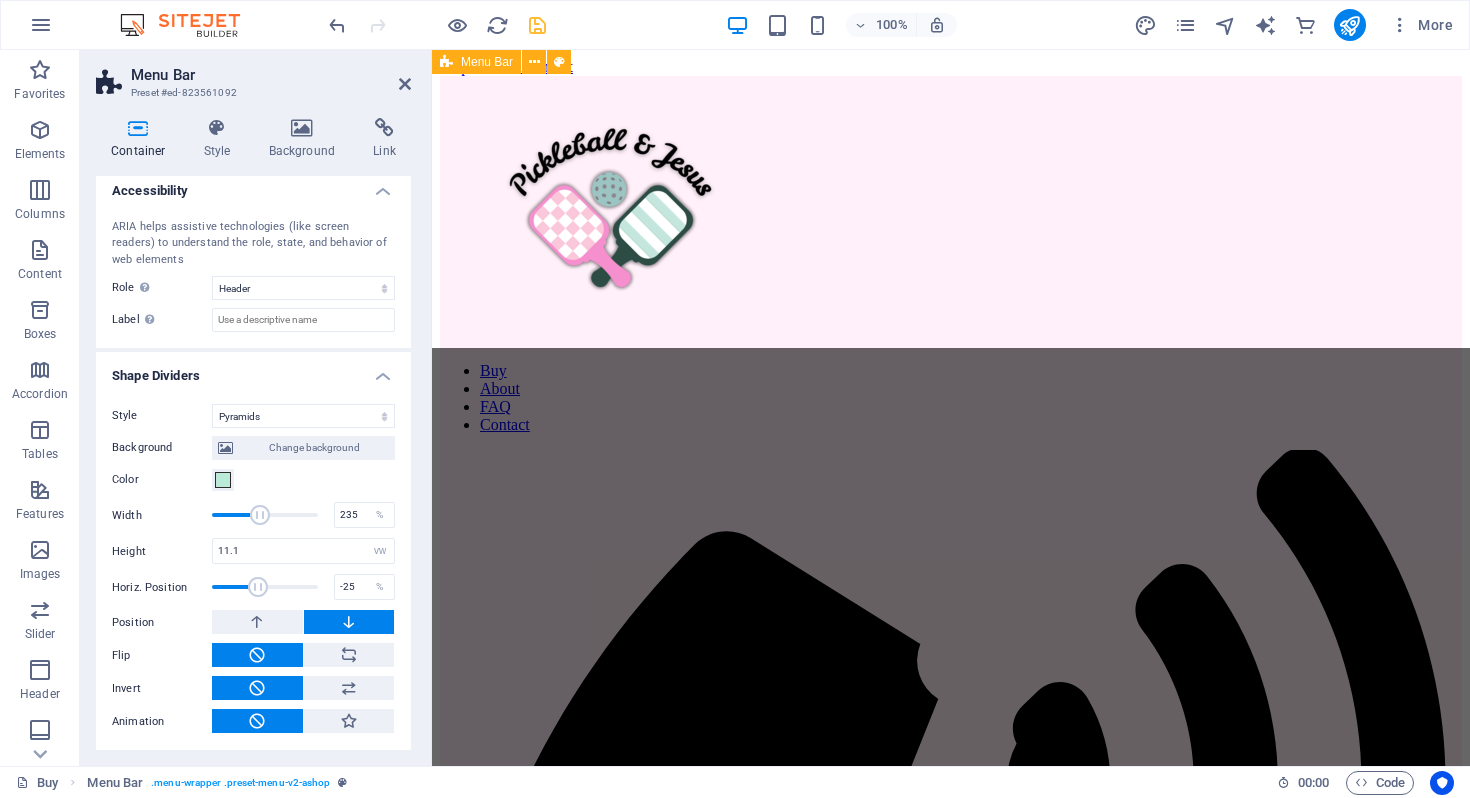 type on "-20" 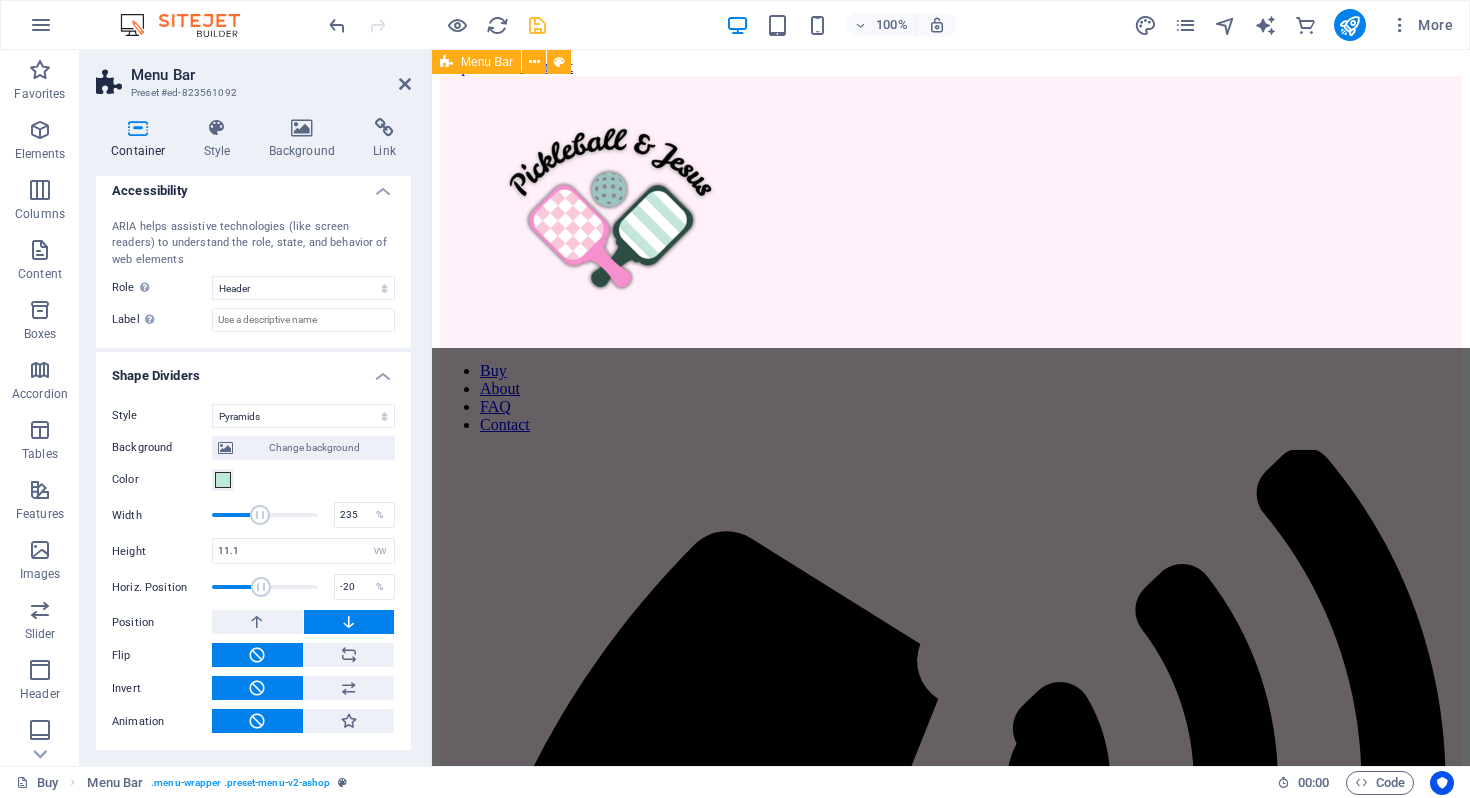 click at bounding box center [261, 587] 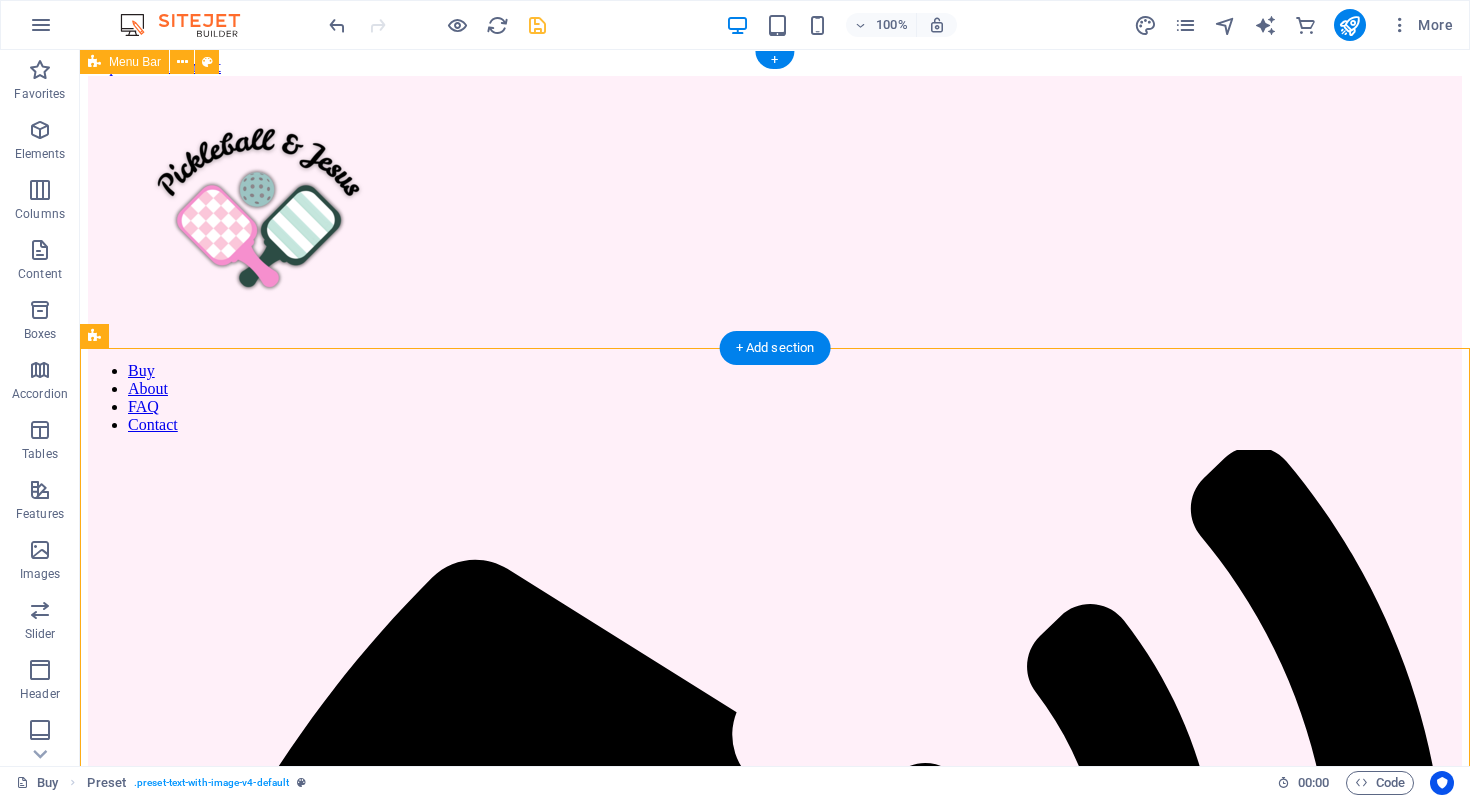 select on "header" 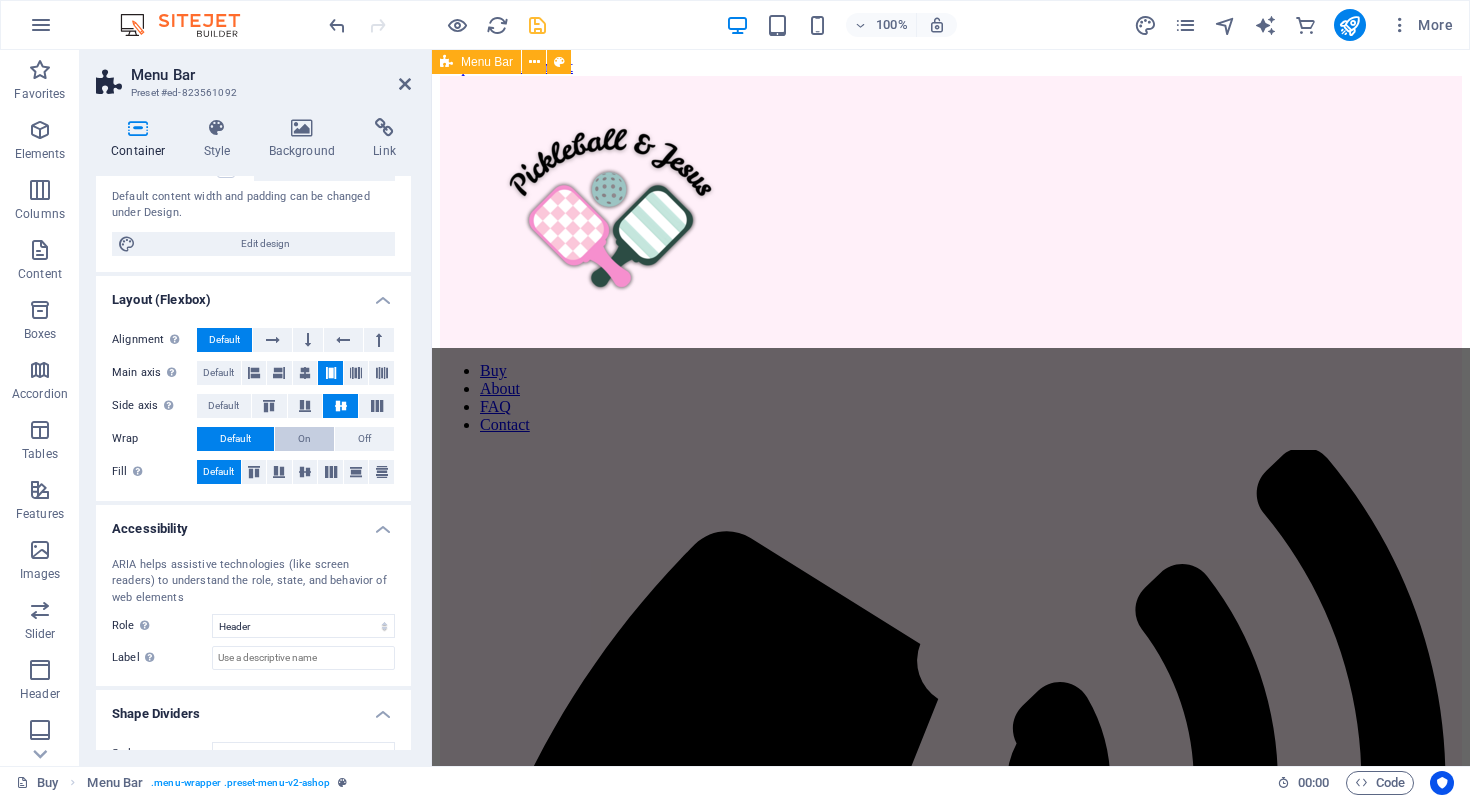 scroll, scrollTop: 507, scrollLeft: 0, axis: vertical 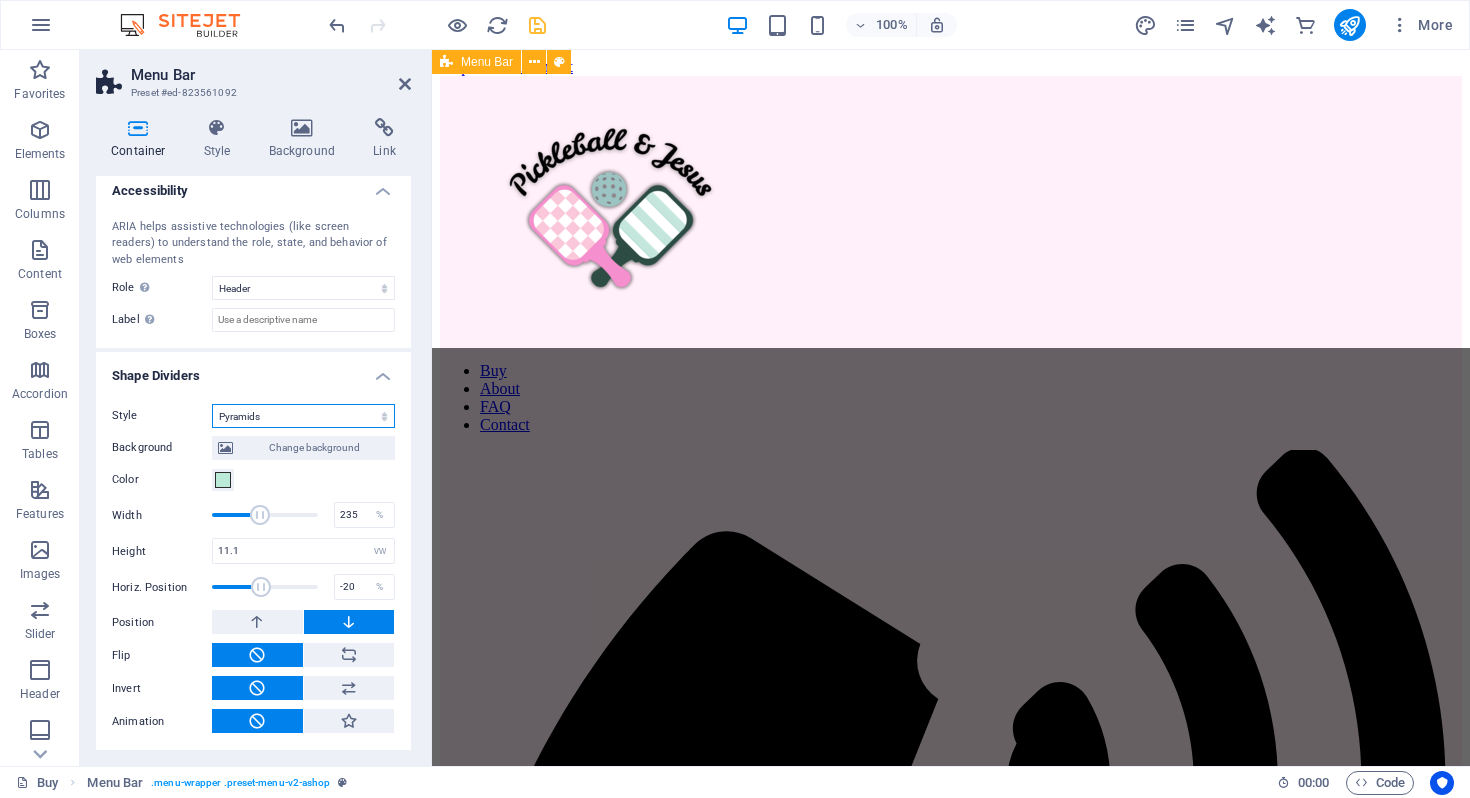 click on "None Triangle Square Diagonal Polygon 1 Polygon 2 Zigzag Multiple Zigzags Waves Multiple Waves Half Circle Circle Circle Shadow Blocks Hexagons Clouds Multiple Clouds Fan Pyramids Book Paint Drip Fire Shredded Paper Arrow" at bounding box center [303, 416] 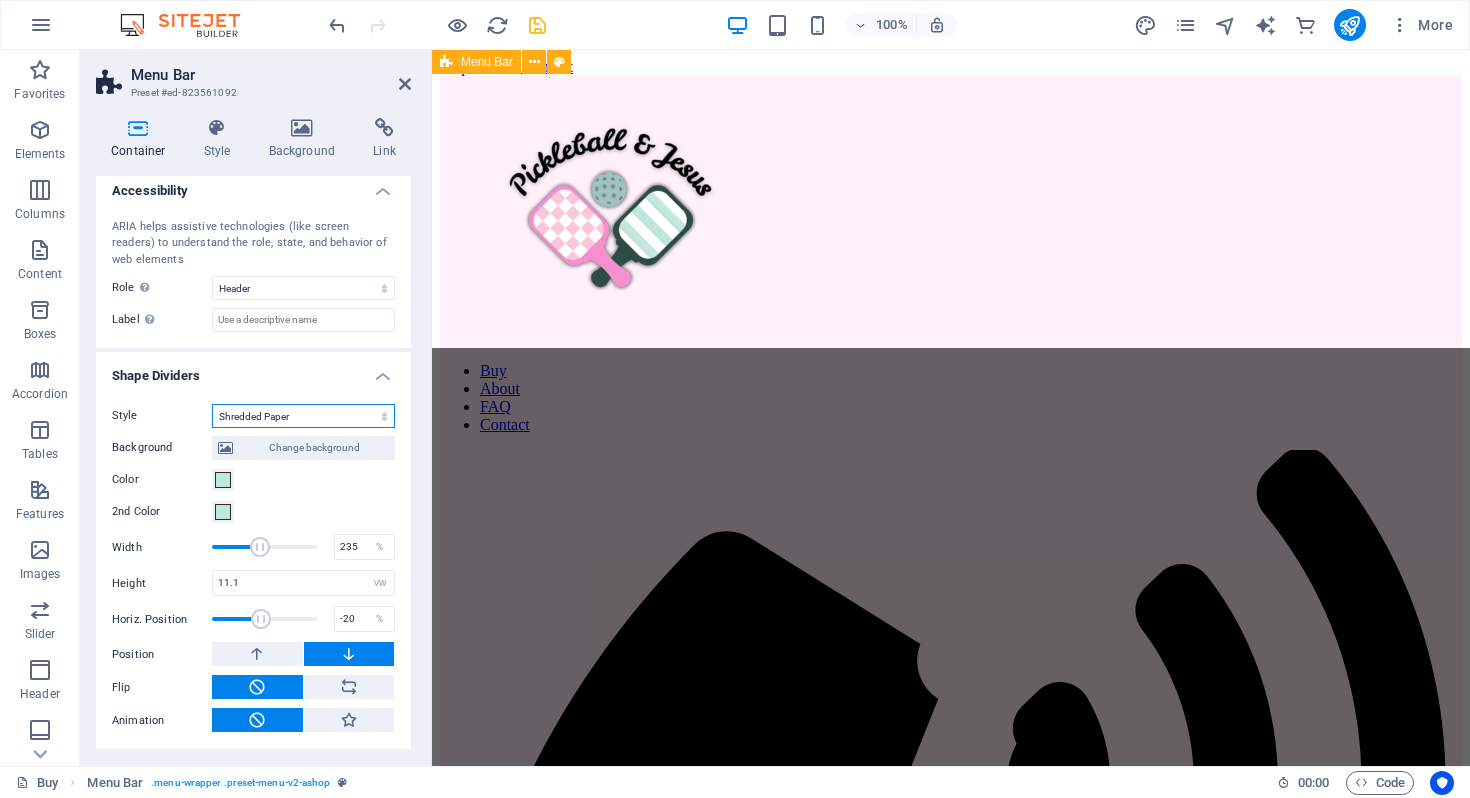 scroll, scrollTop: 506, scrollLeft: 0, axis: vertical 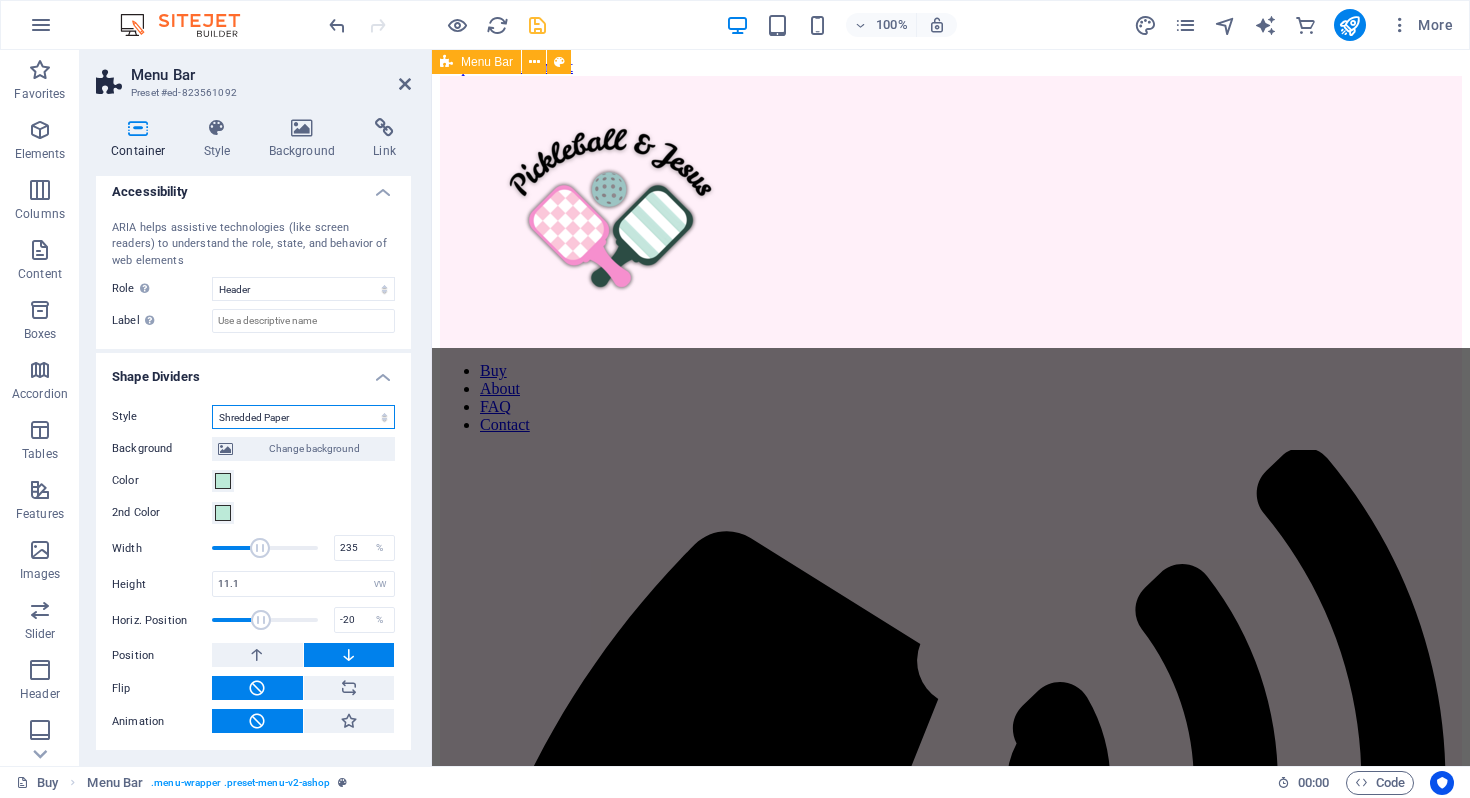 click on "None Triangle Square Diagonal Polygon 1 Polygon 2 Zigzag Multiple Zigzags Waves Multiple Waves Half Circle Circle Circle Shadow Blocks Hexagons Clouds Multiple Clouds Fan Pyramids Book Paint Drip Fire Shredded Paper Arrow" at bounding box center [303, 417] 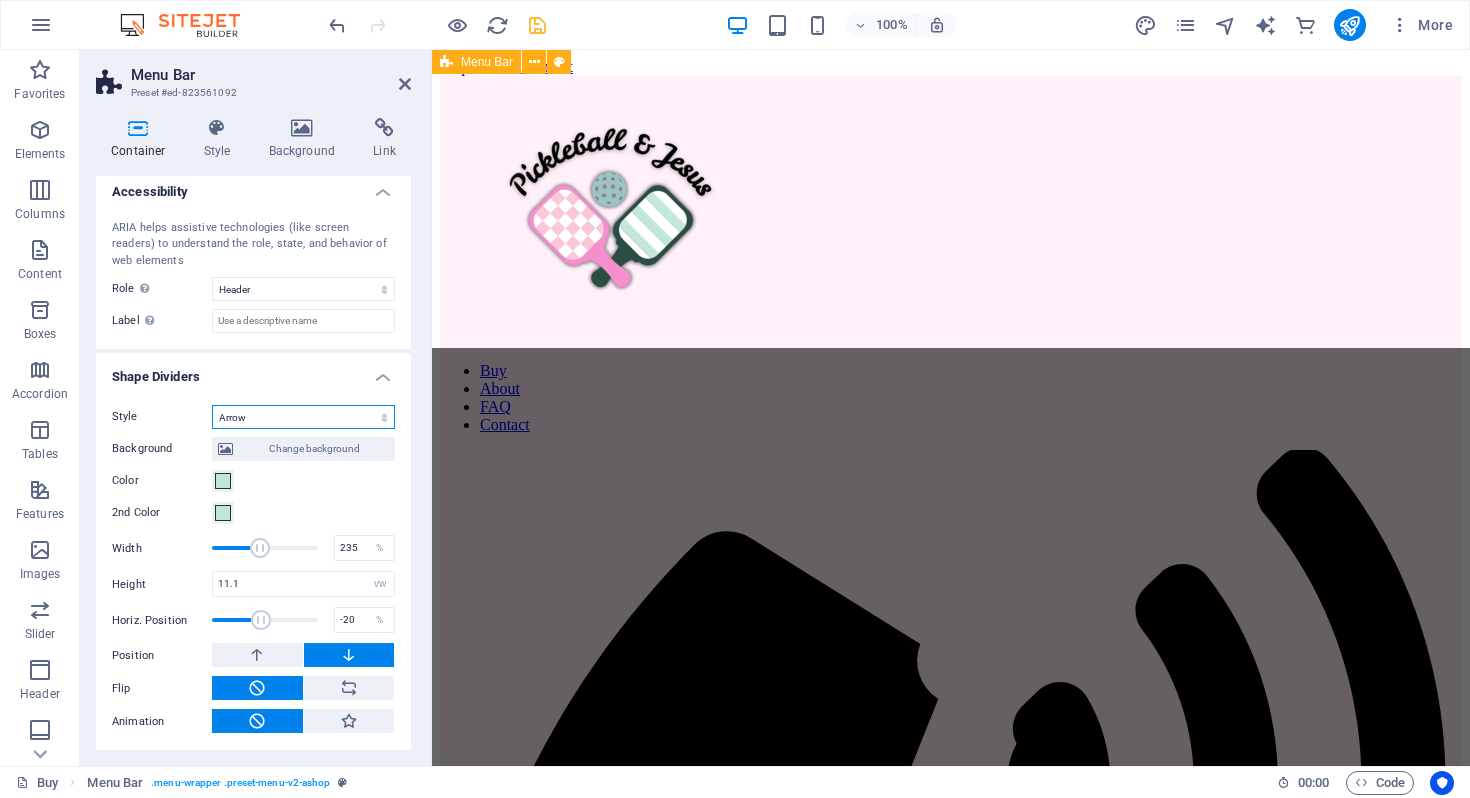 scroll, scrollTop: 474, scrollLeft: 0, axis: vertical 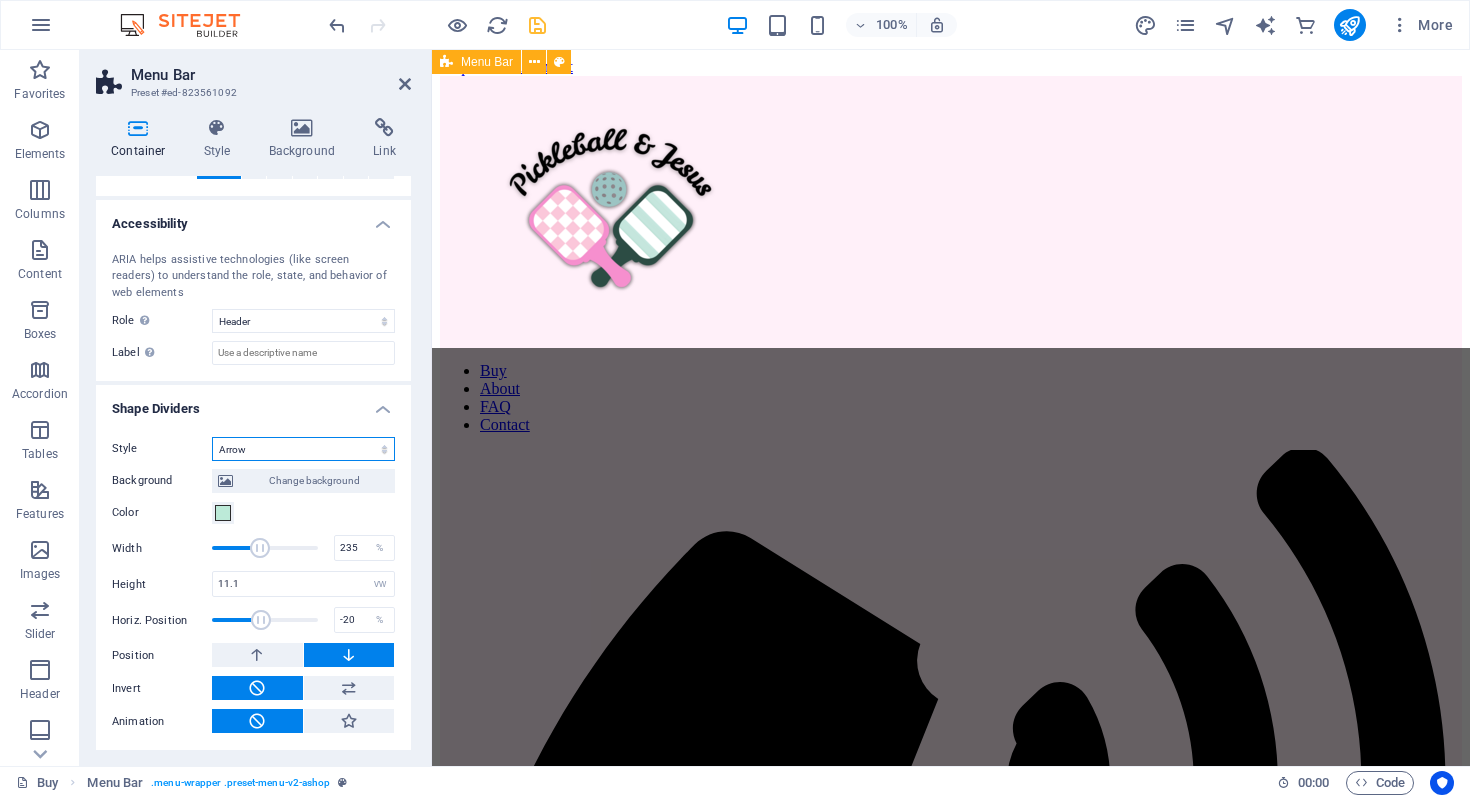 click on "None Triangle Square Diagonal Polygon 1 Polygon 2 Zigzag Multiple Zigzags Waves Multiple Waves Half Circle Circle Circle Shadow Blocks Hexagons Clouds Multiple Clouds Fan Pyramids Book Paint Drip Fire Shredded Paper Arrow" at bounding box center [303, 449] 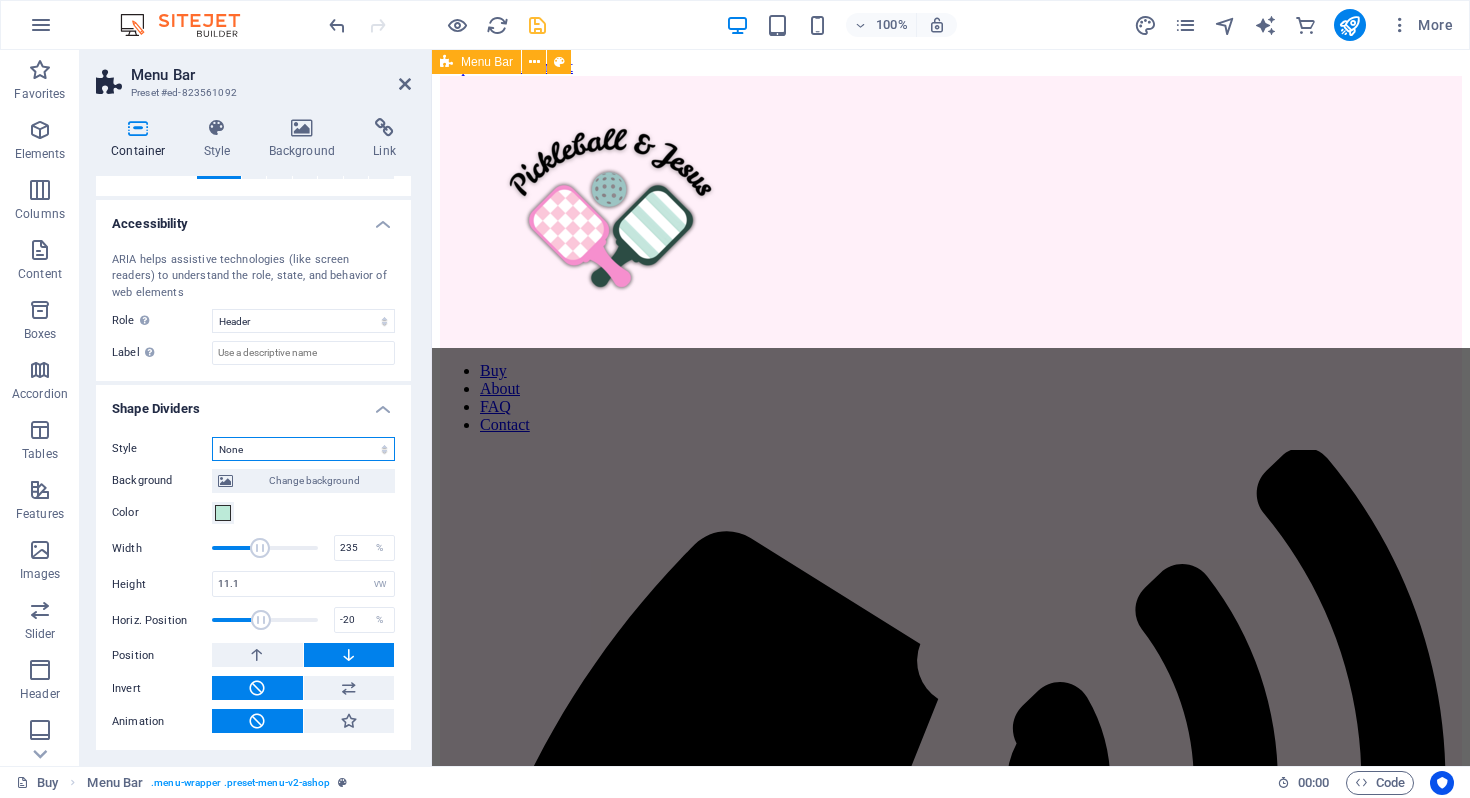 scroll, scrollTop: 201, scrollLeft: 0, axis: vertical 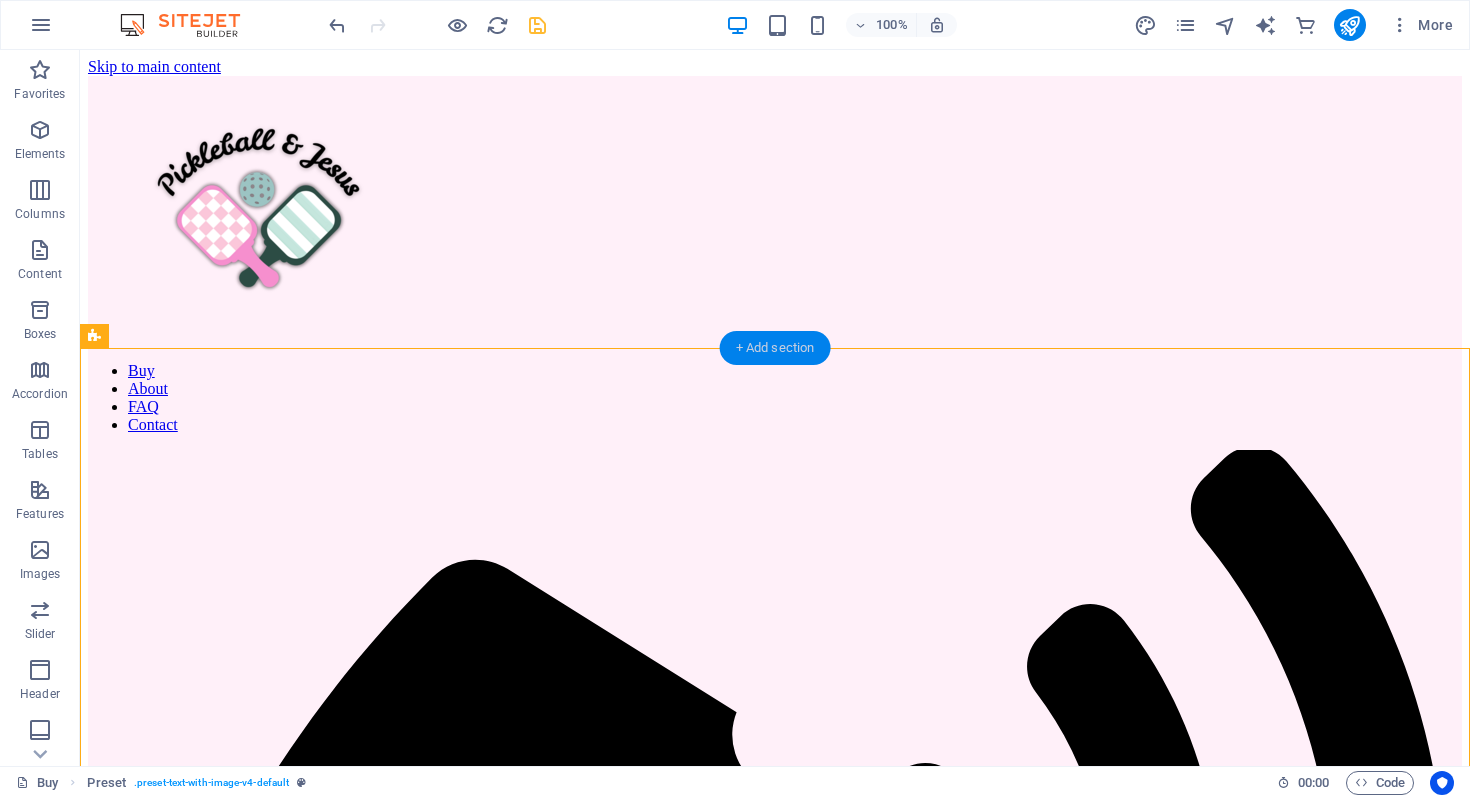 click on "+ Add section" at bounding box center [775, 348] 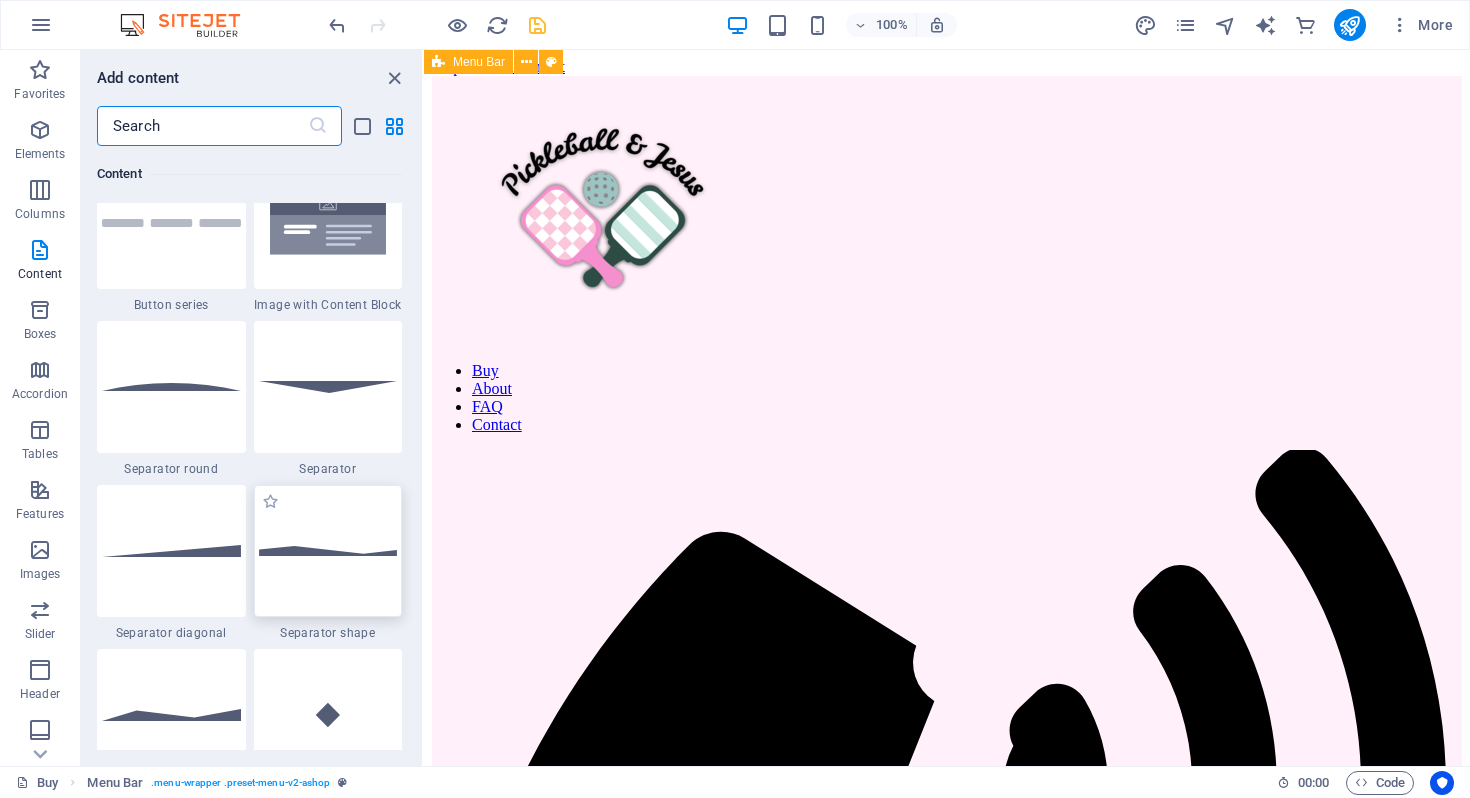 scroll, scrollTop: 4860, scrollLeft: 0, axis: vertical 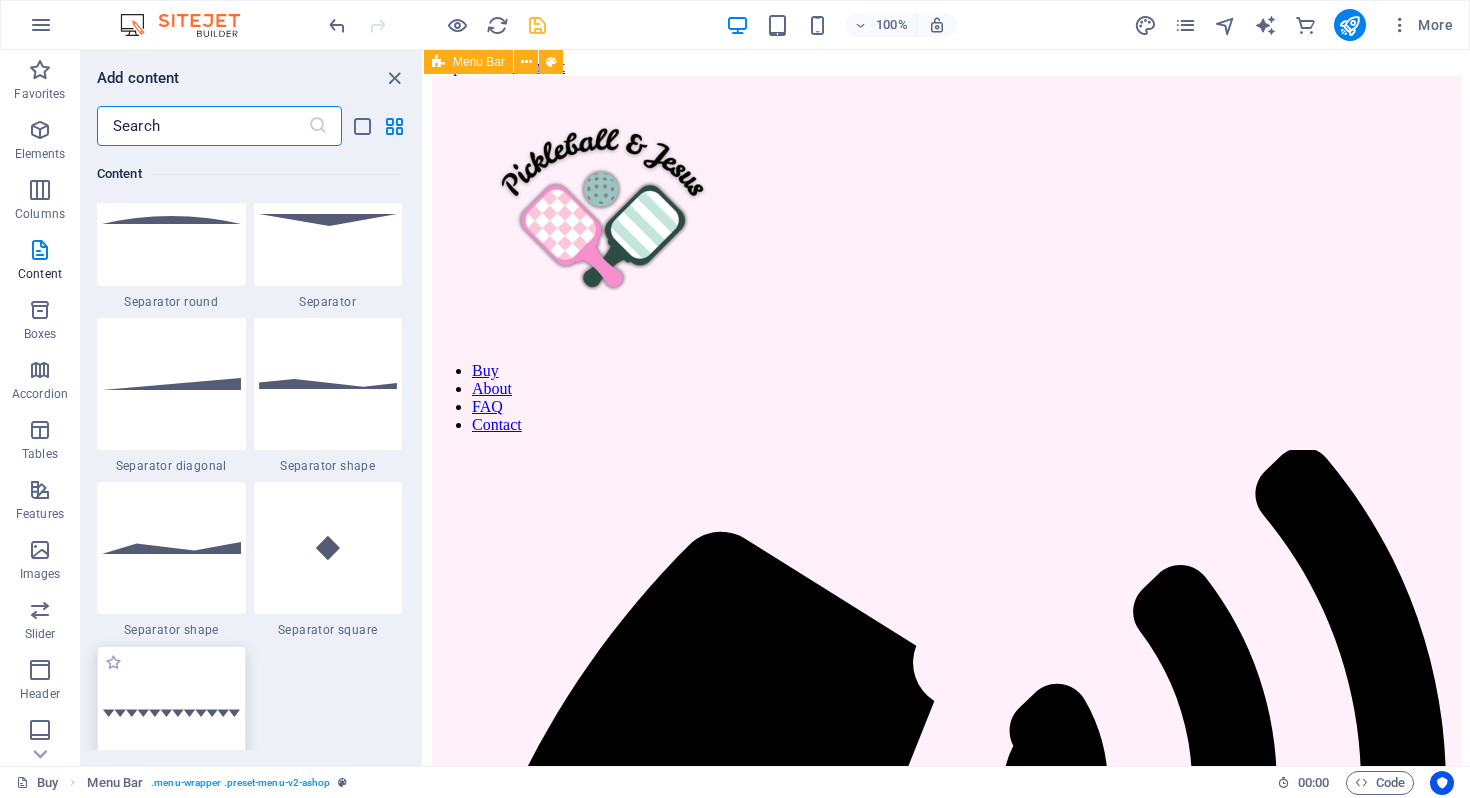 click at bounding box center [171, 712] 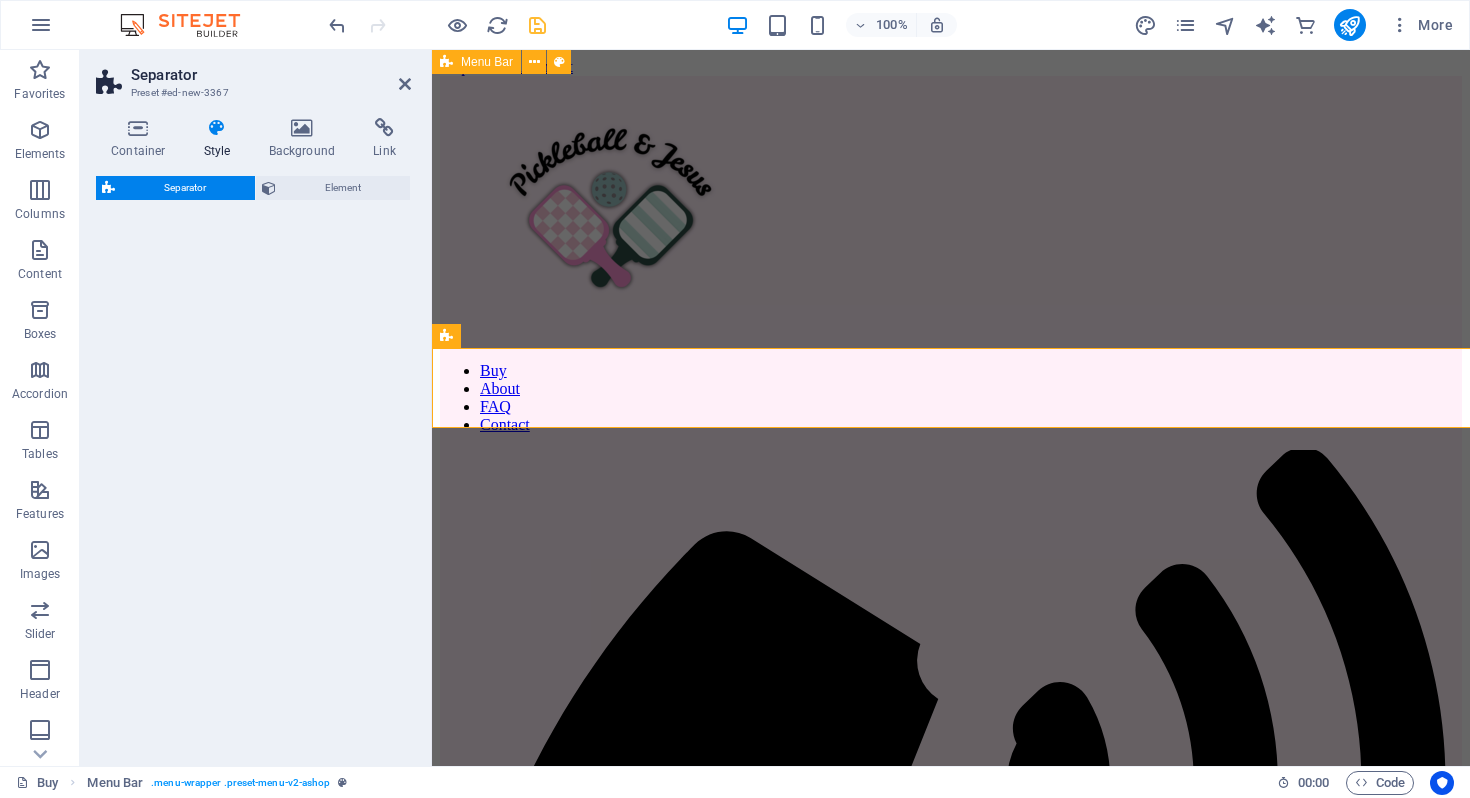 select on "rem" 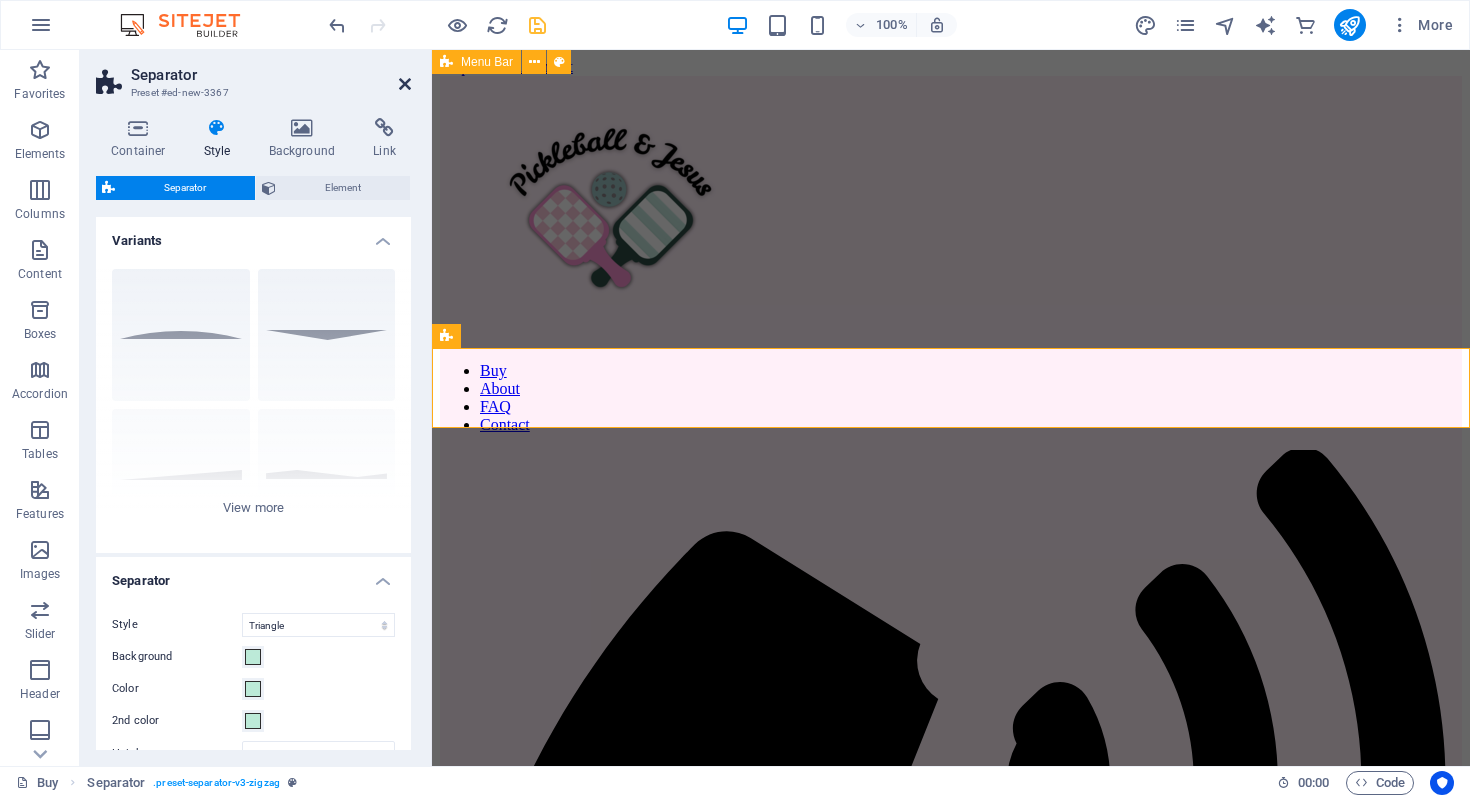 click at bounding box center (405, 84) 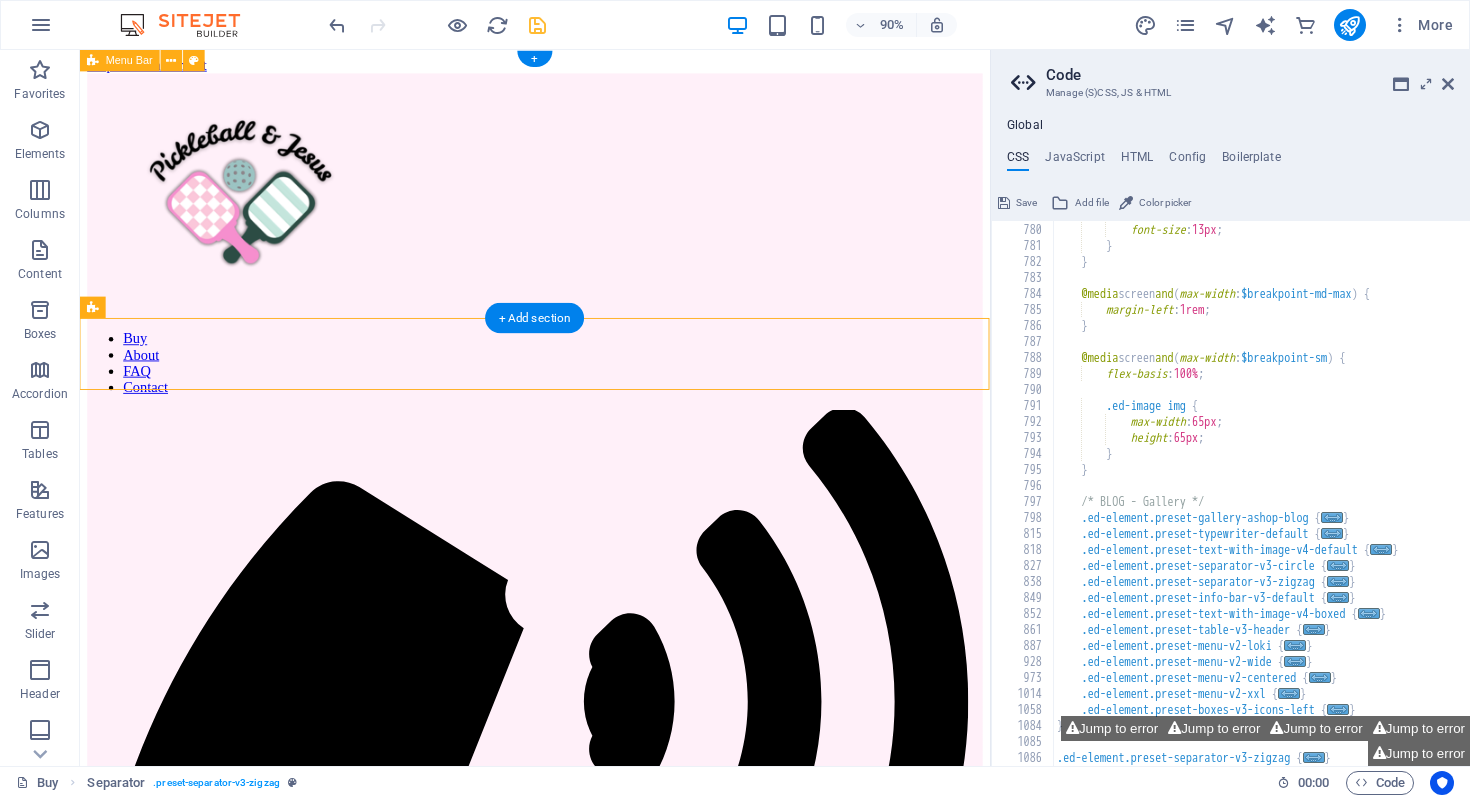 scroll, scrollTop: 3199, scrollLeft: 0, axis: vertical 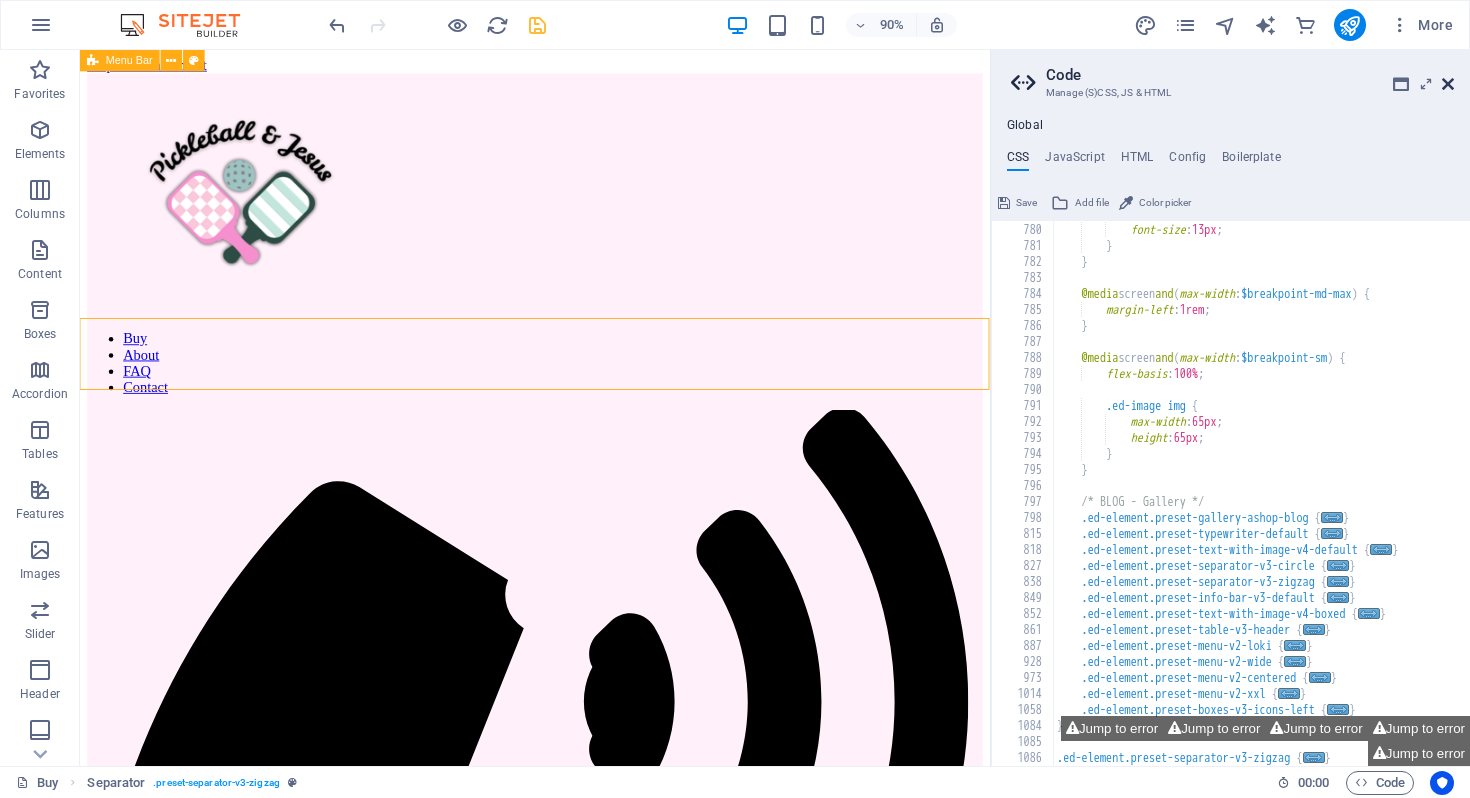 click at bounding box center (1448, 84) 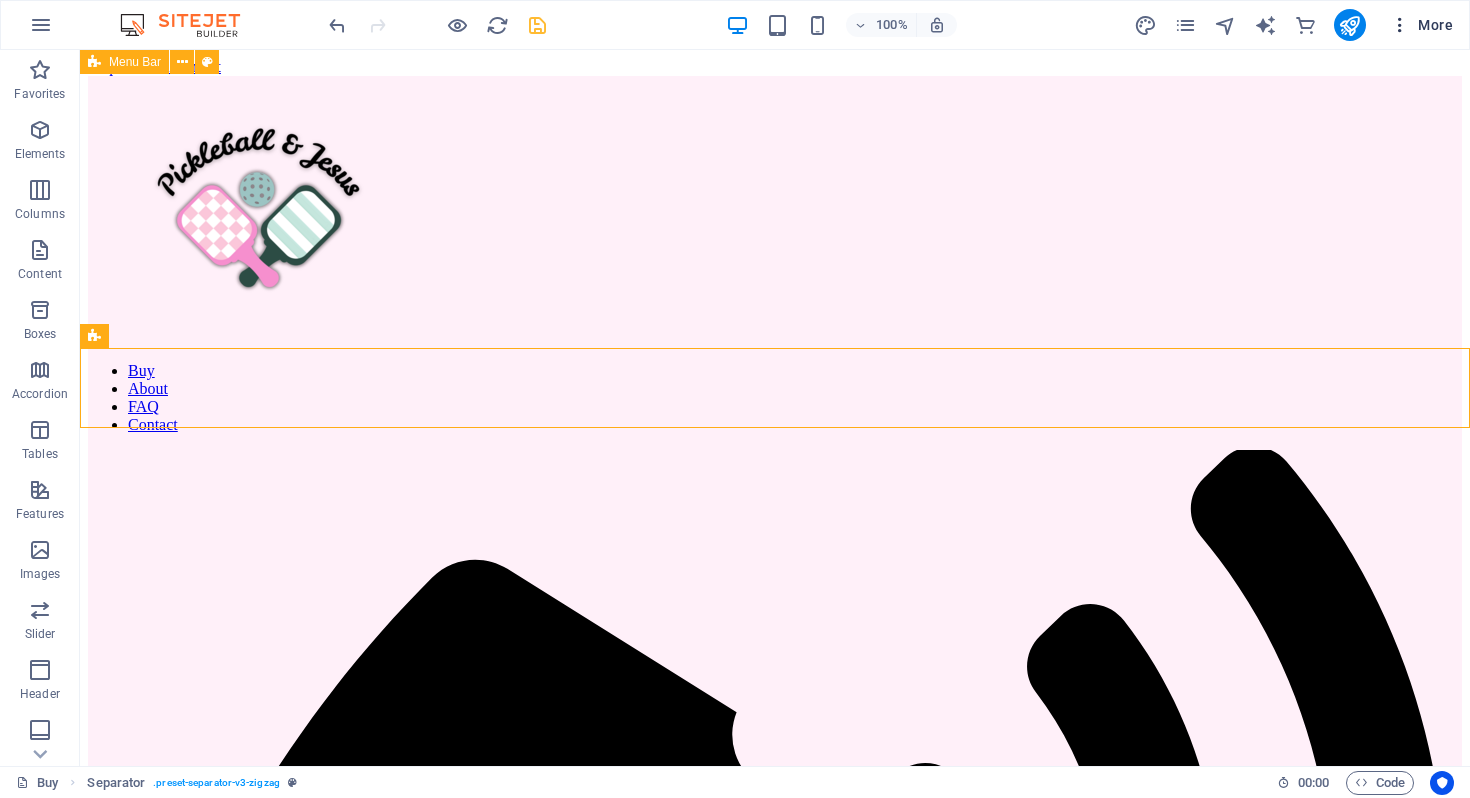 click on "More" at bounding box center [1421, 25] 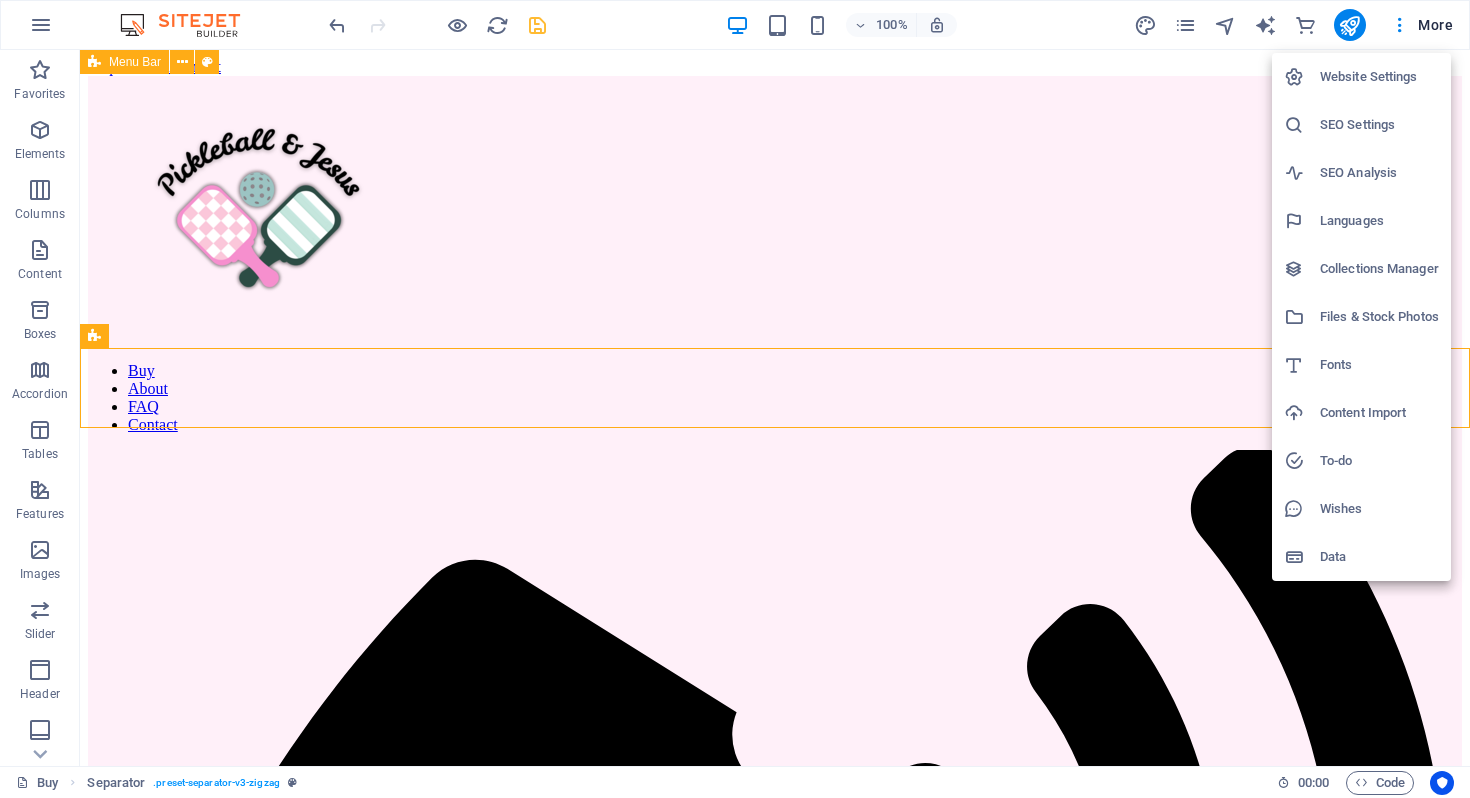 click at bounding box center [735, 399] 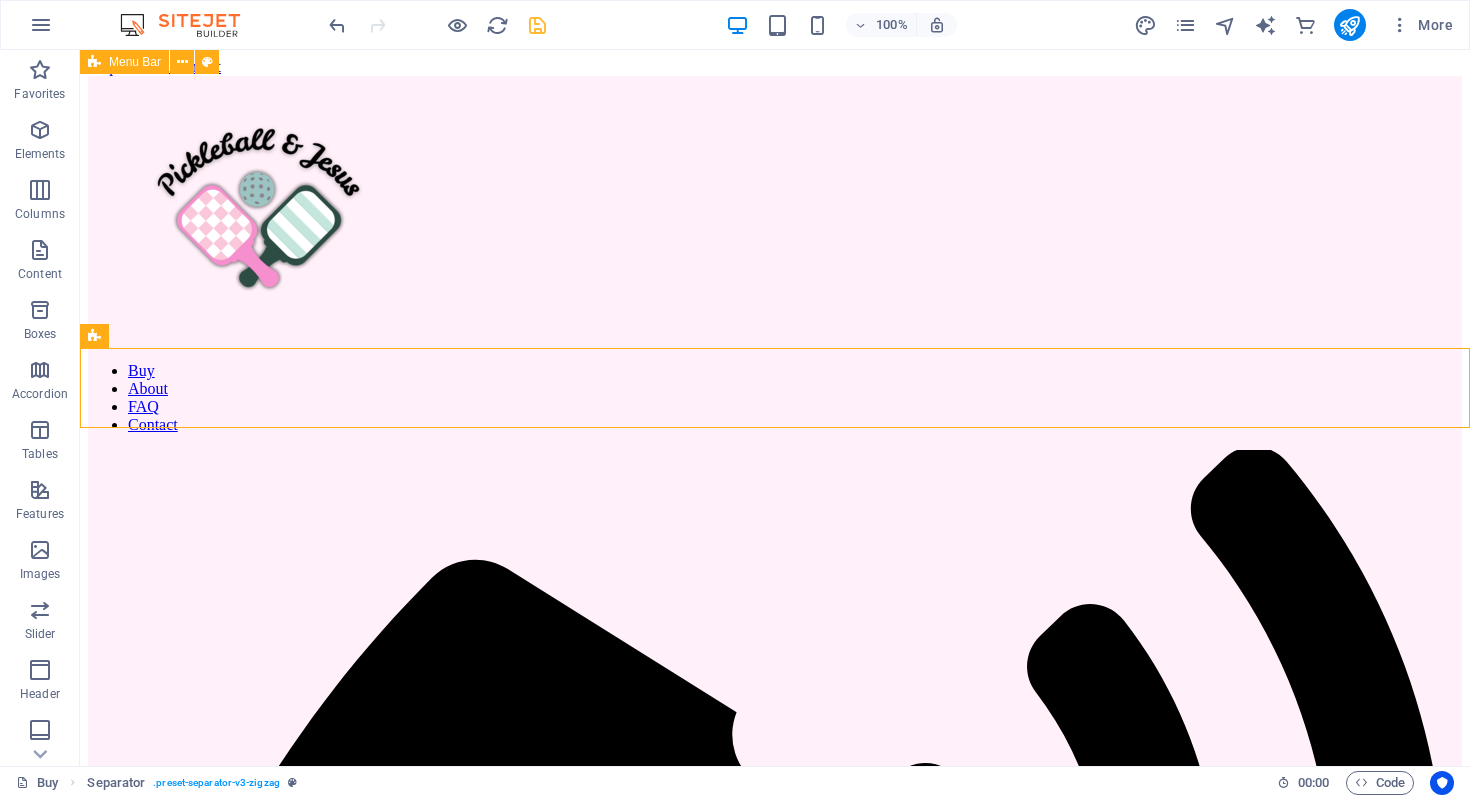 click on "Website Settings SEO Settings SEO Analysis Languages Collections Manager Files & Stock Photos Fonts Content Import To-do Wishes Data" at bounding box center [735, 405] 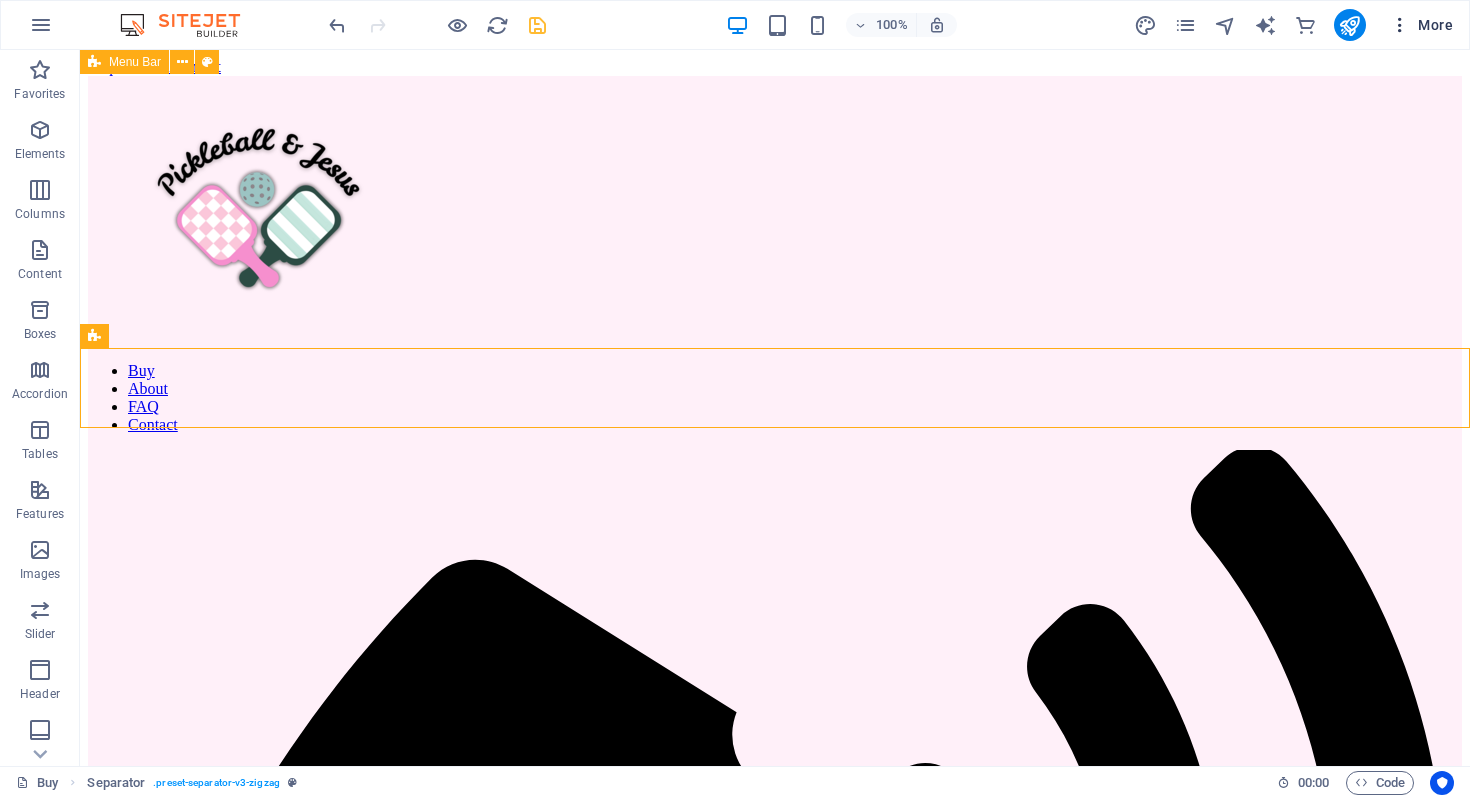 click at bounding box center [1400, 25] 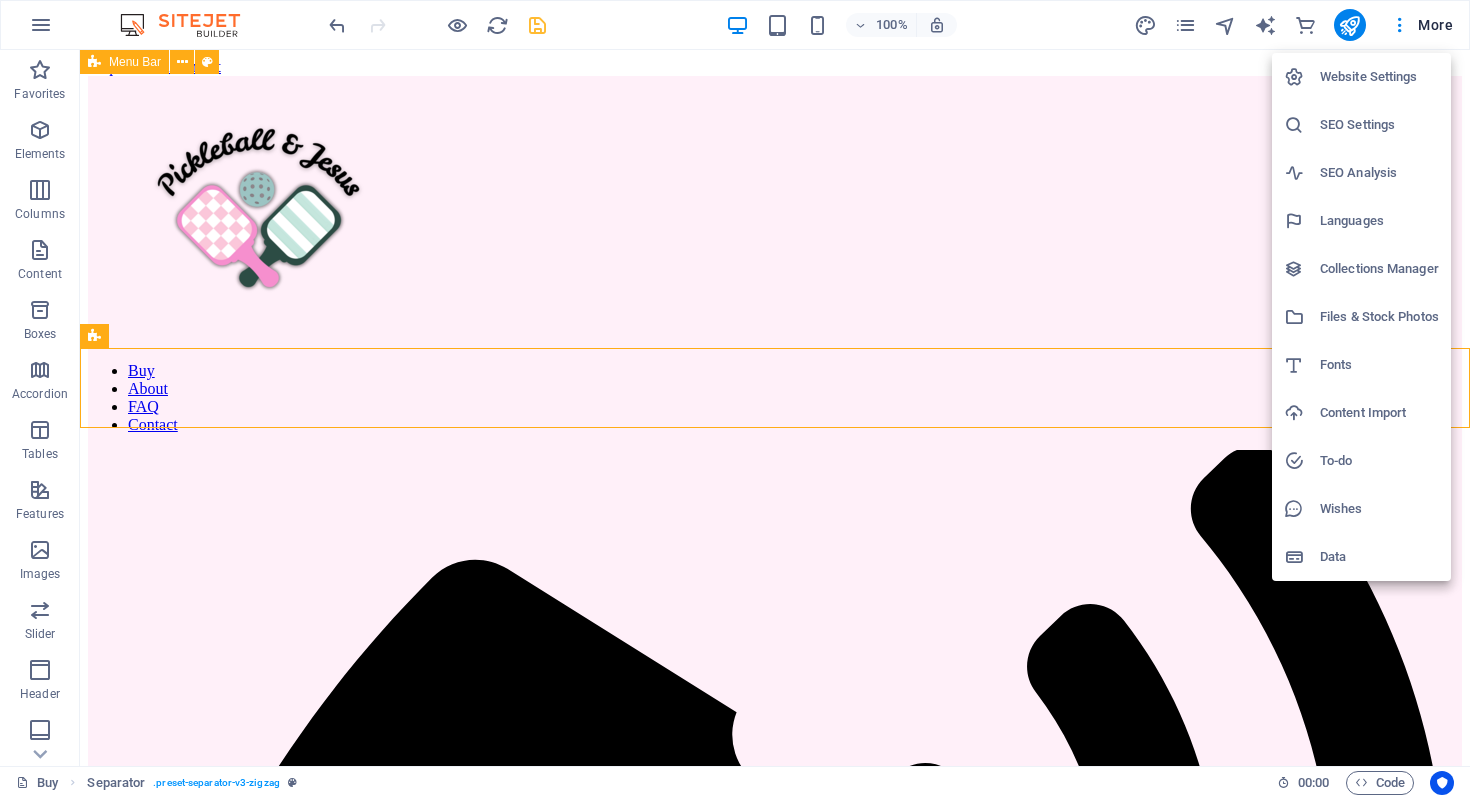 click on "Website Settings" at bounding box center (1379, 77) 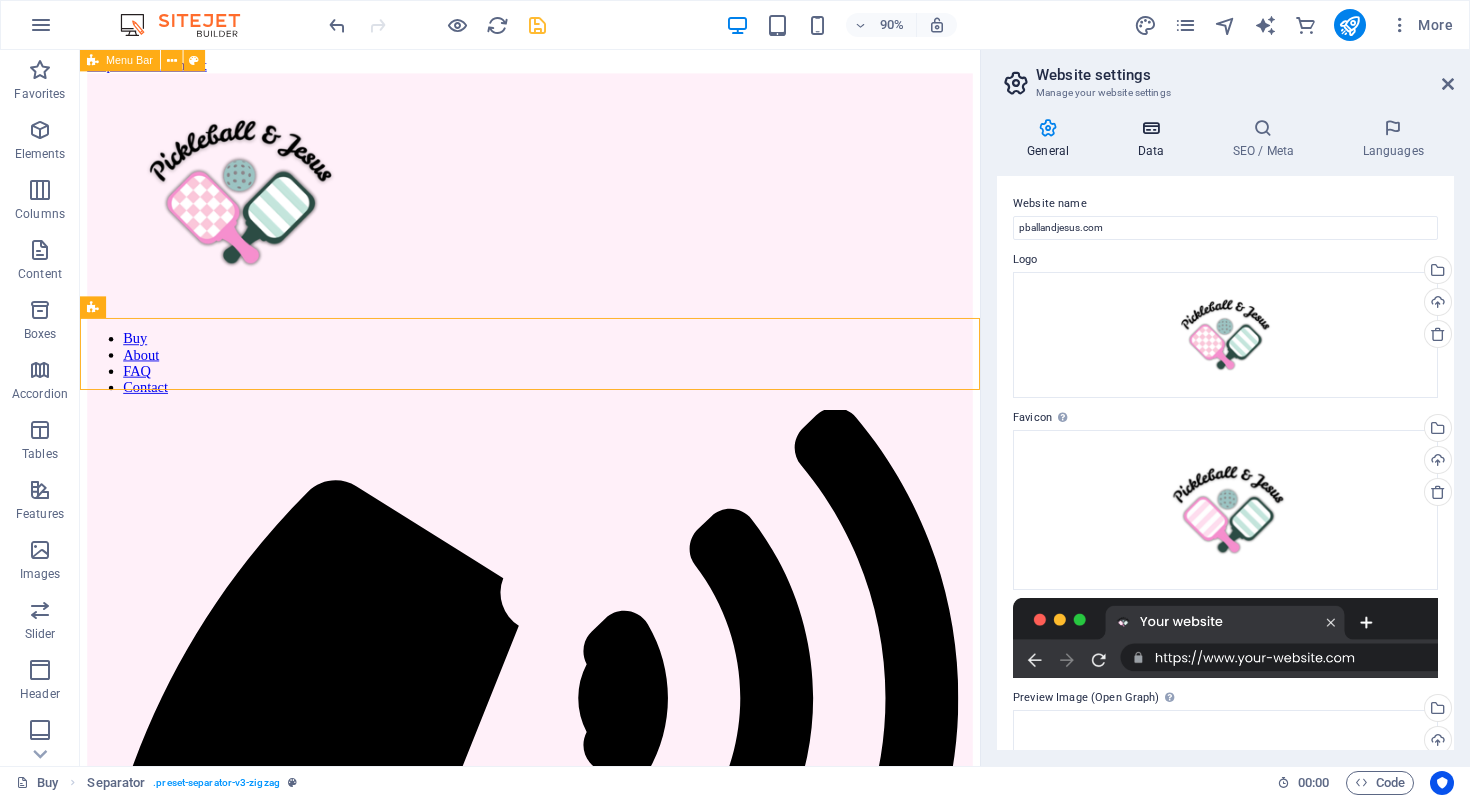 click at bounding box center (1150, 128) 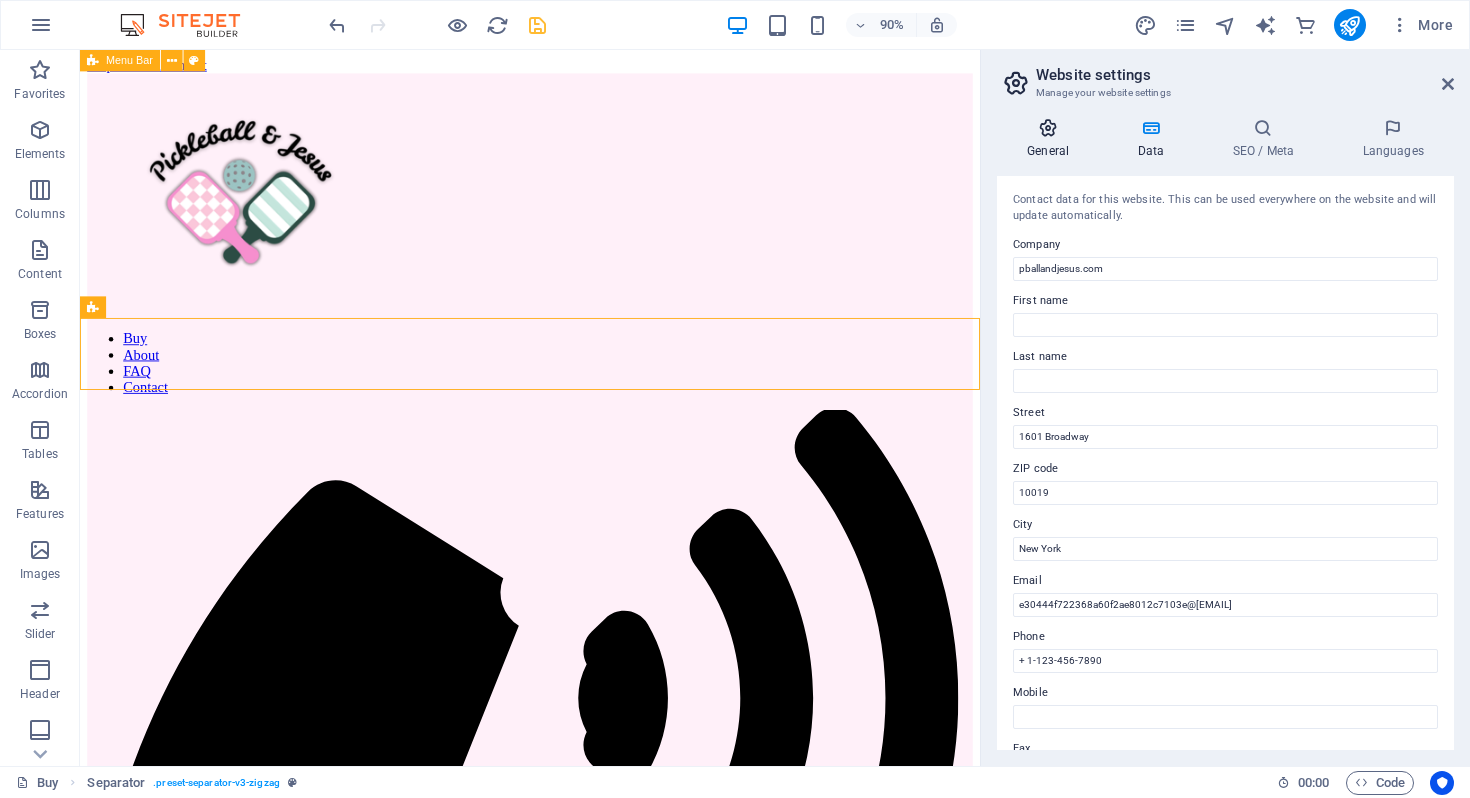 click at bounding box center (1048, 128) 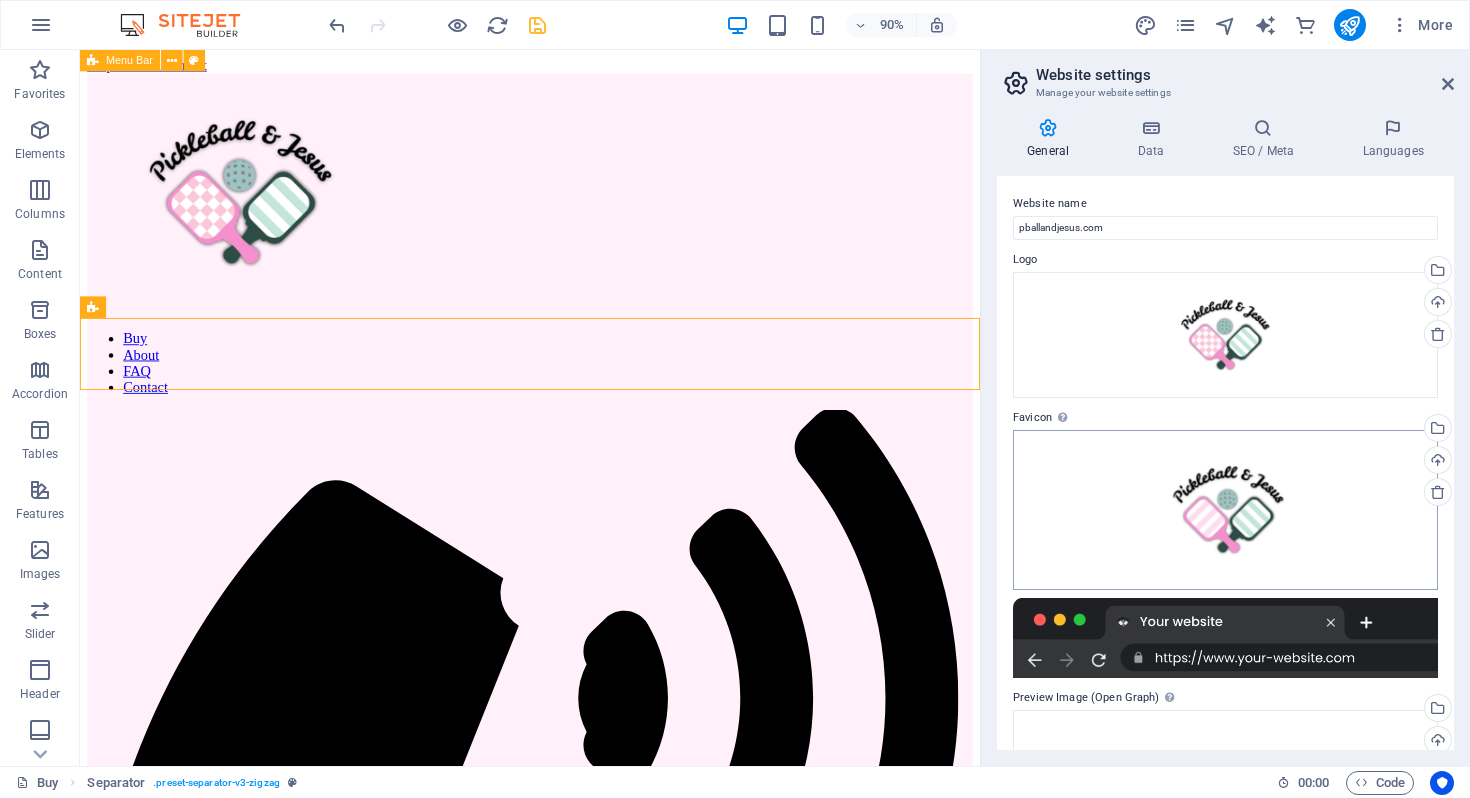 scroll, scrollTop: 205, scrollLeft: 0, axis: vertical 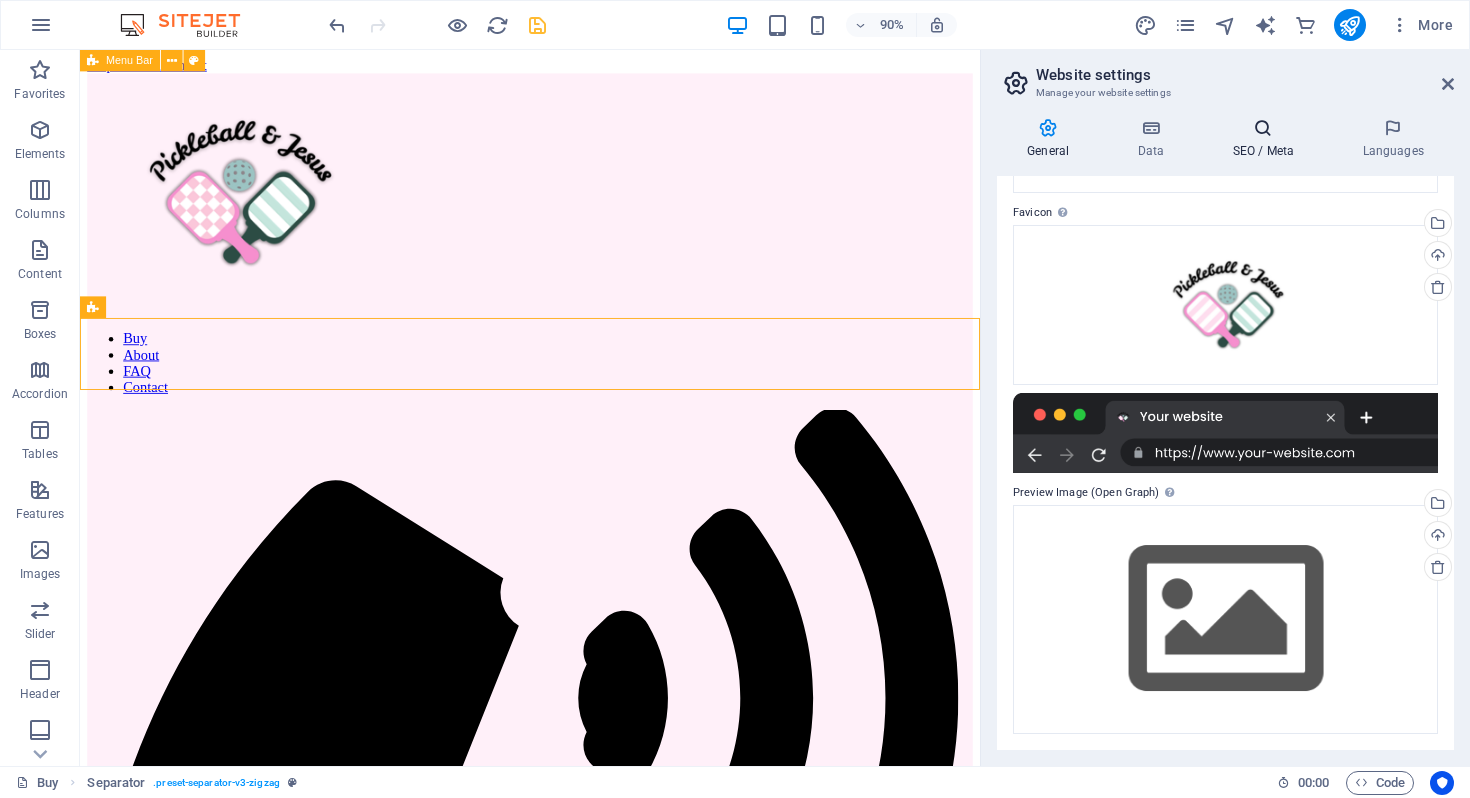 click on "SEO / Meta" at bounding box center (1267, 139) 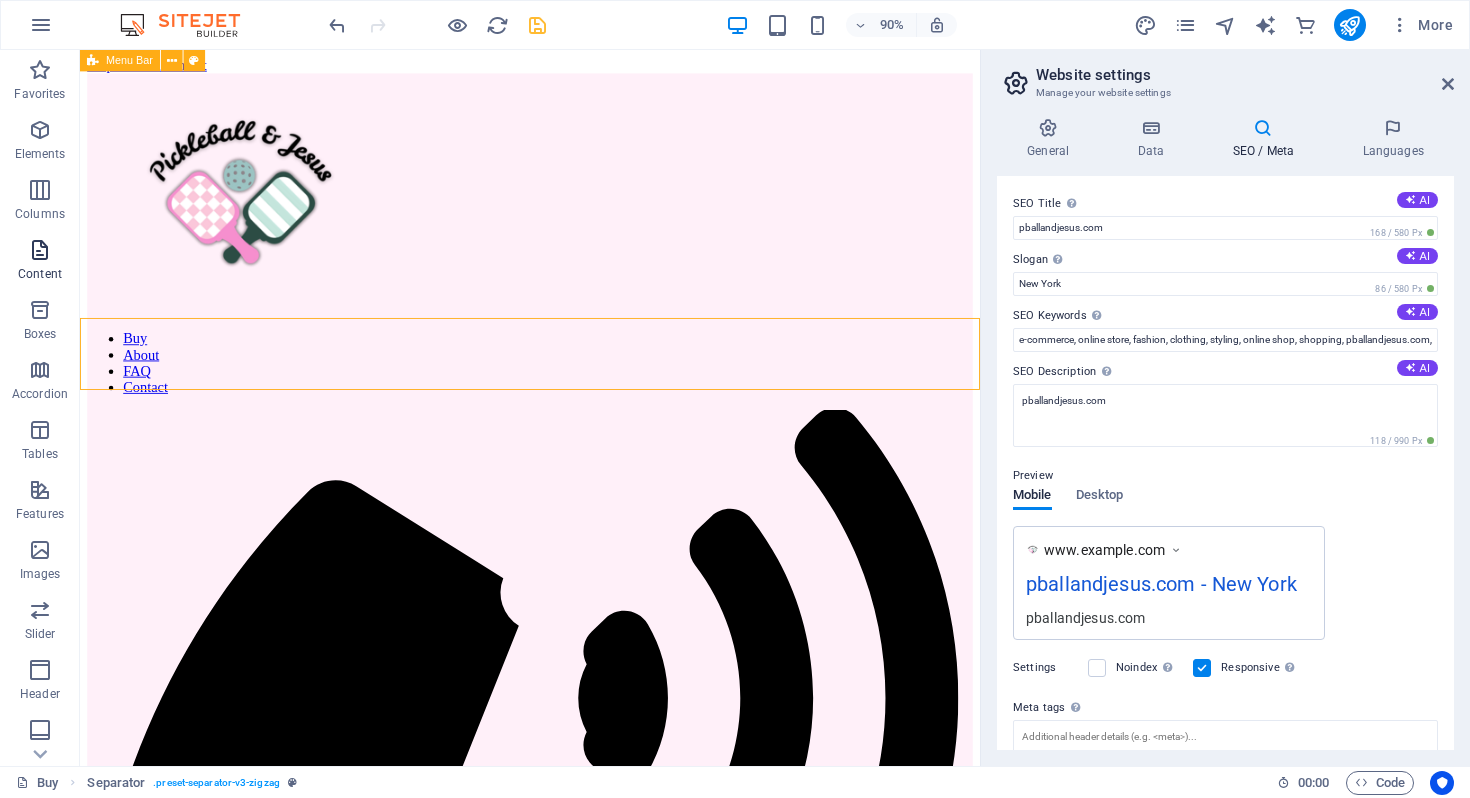 click on "Content" at bounding box center [40, 274] 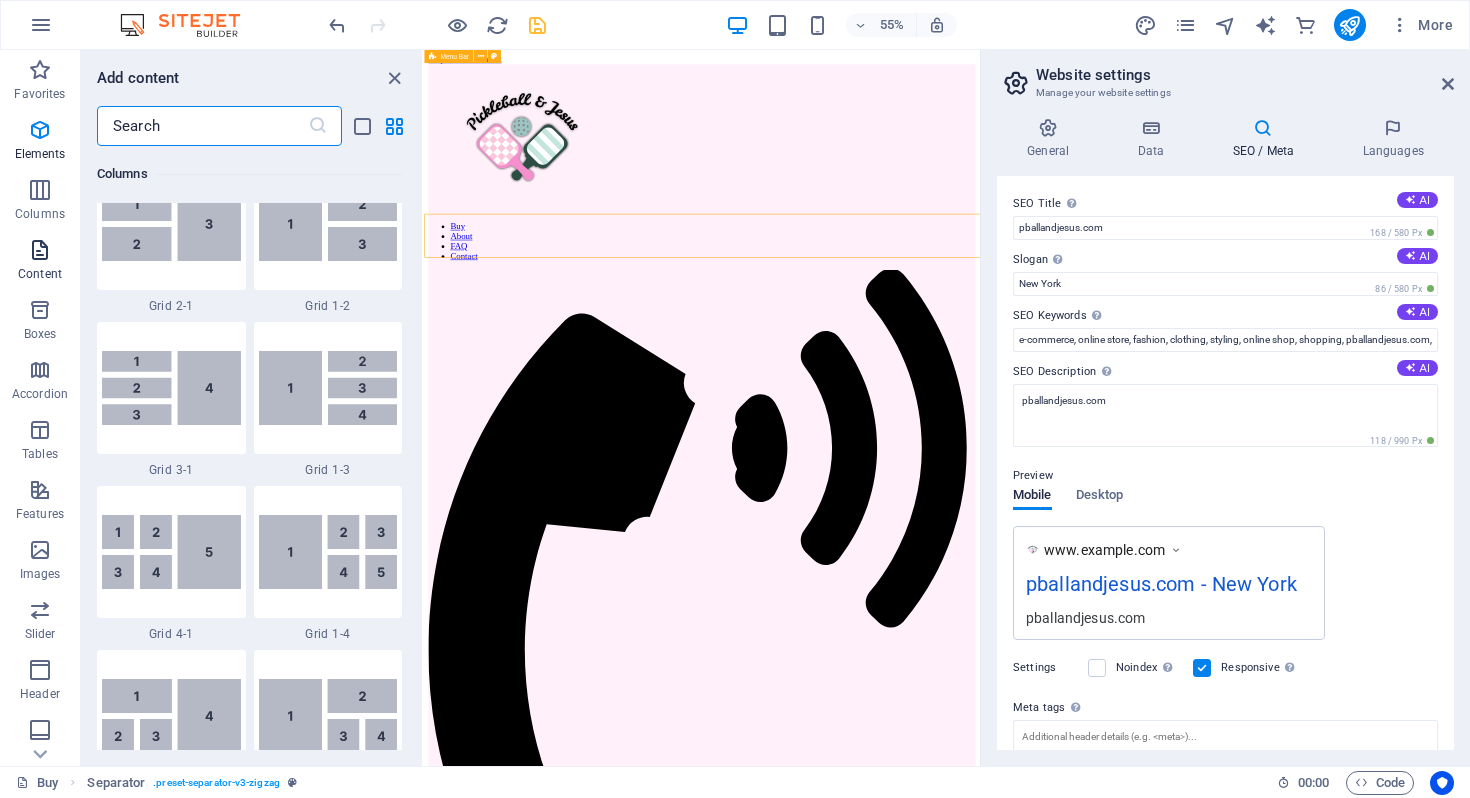 scroll, scrollTop: 3499, scrollLeft: 0, axis: vertical 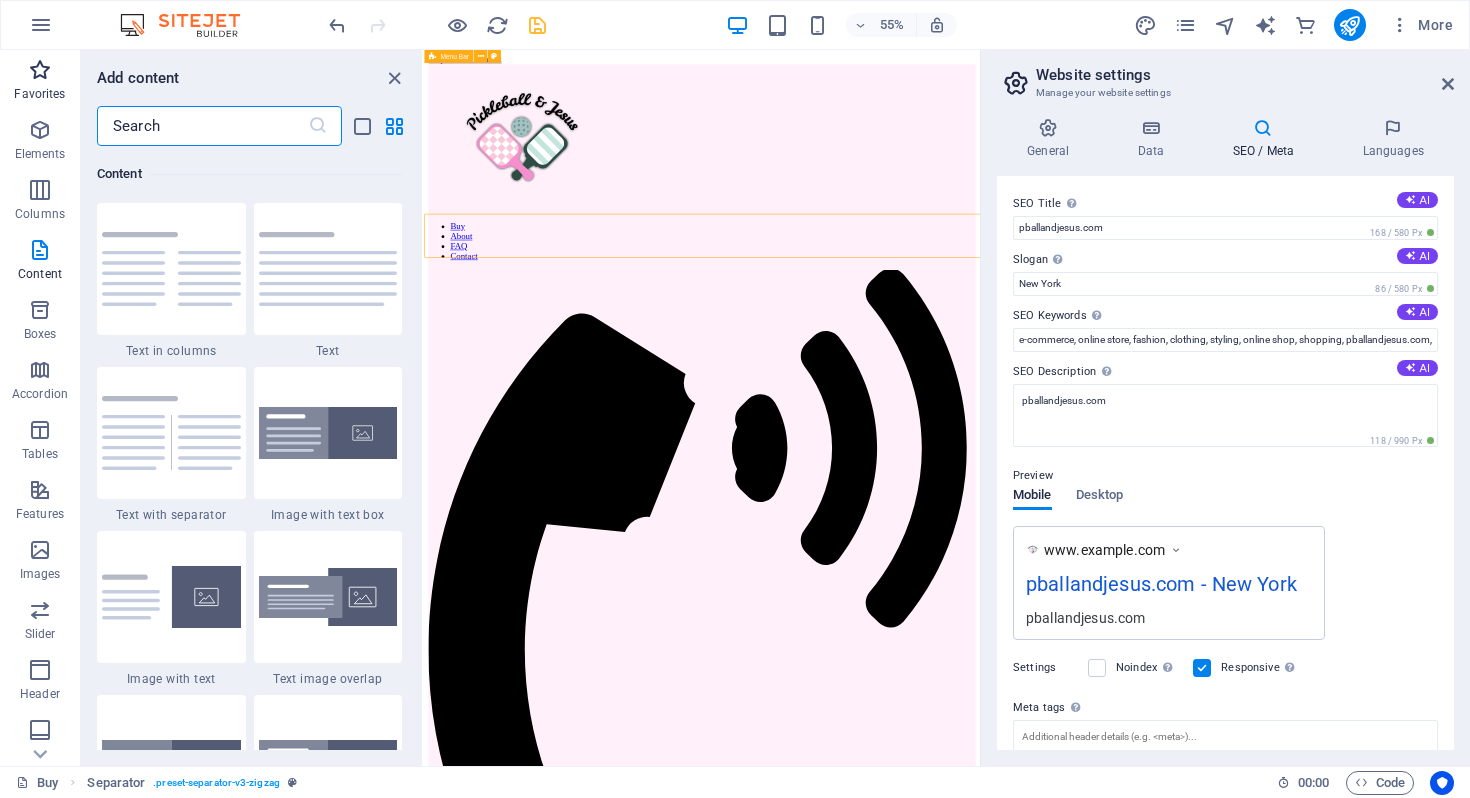click at bounding box center [40, 70] 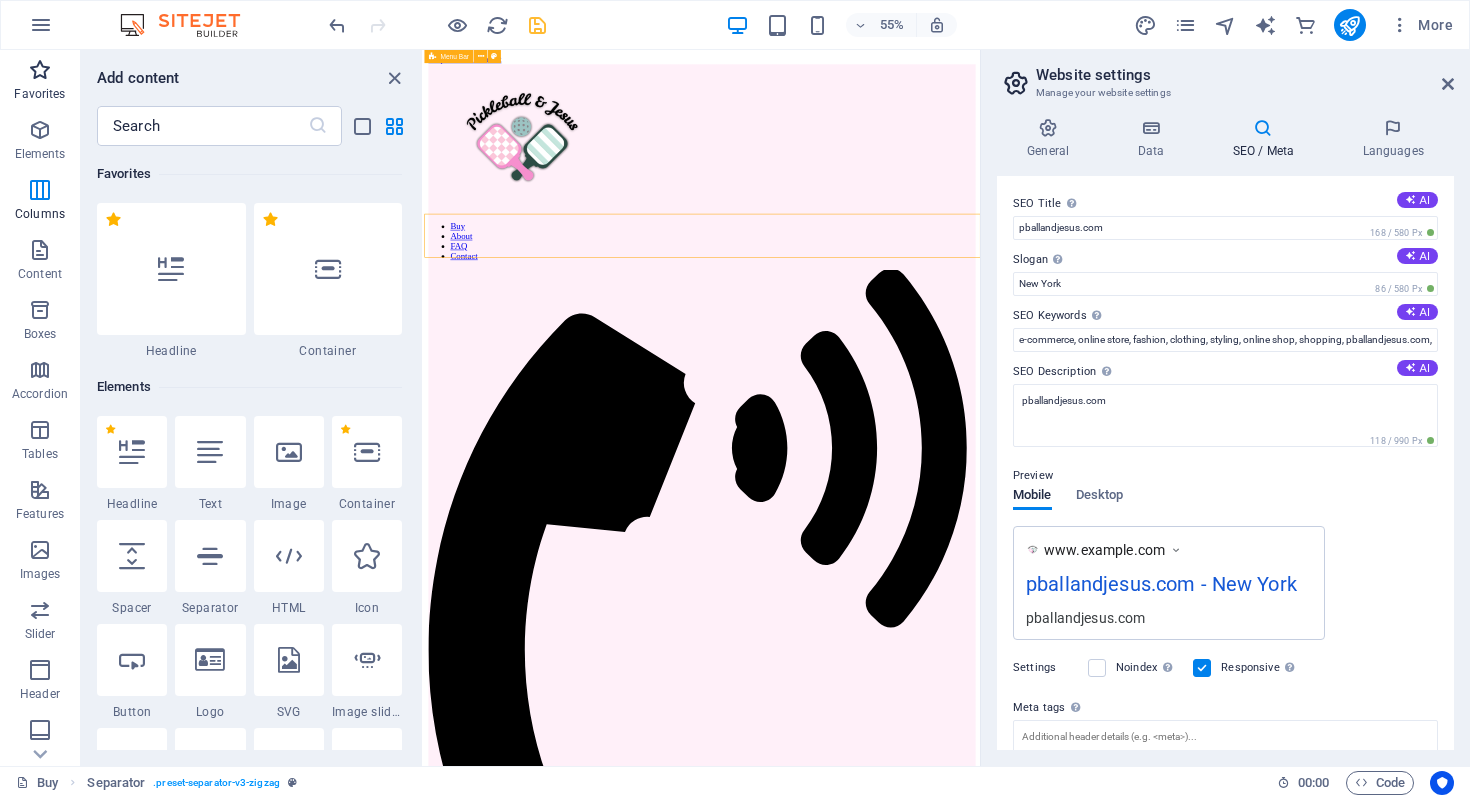 scroll, scrollTop: 0, scrollLeft: 0, axis: both 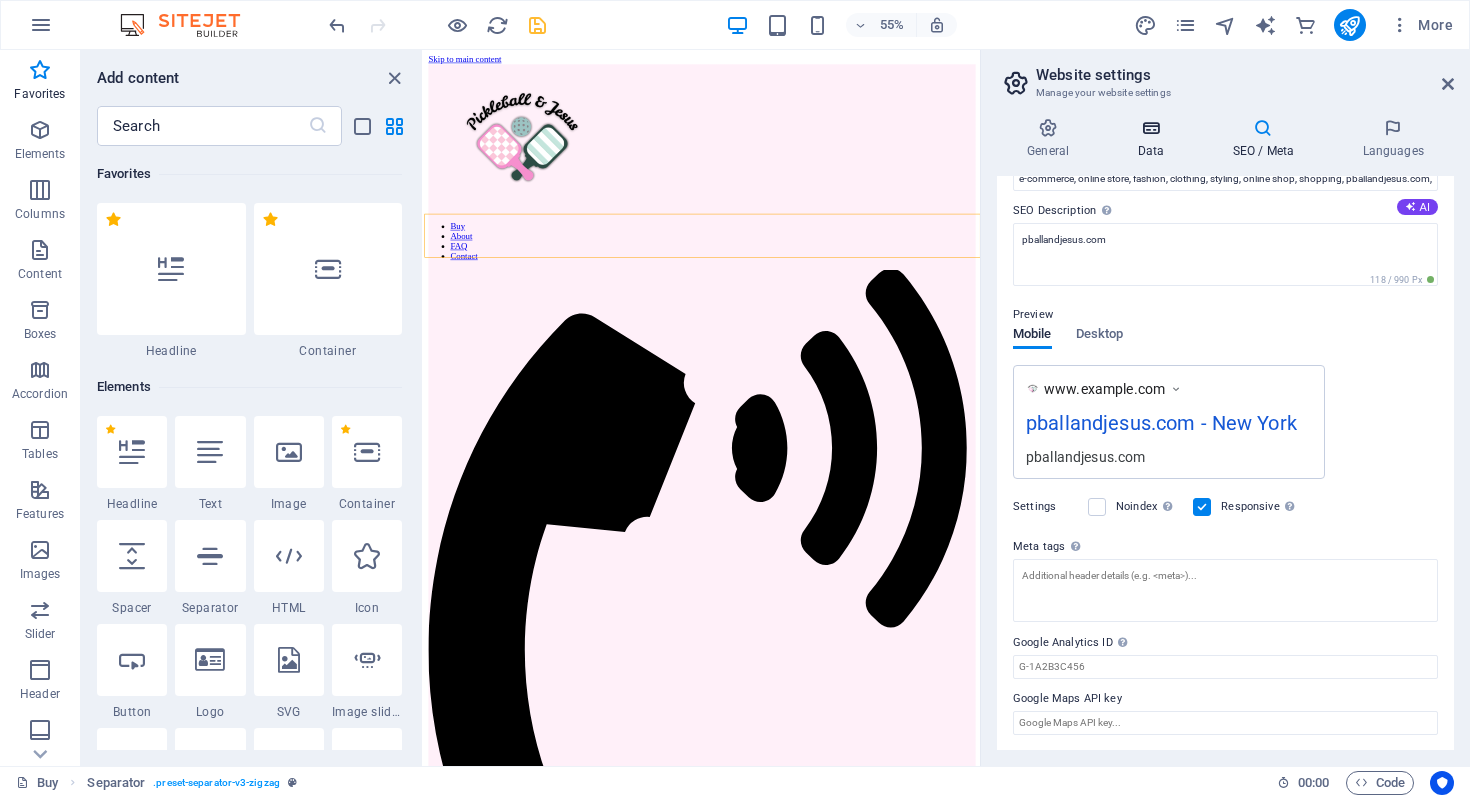 click on "Data" at bounding box center (1154, 139) 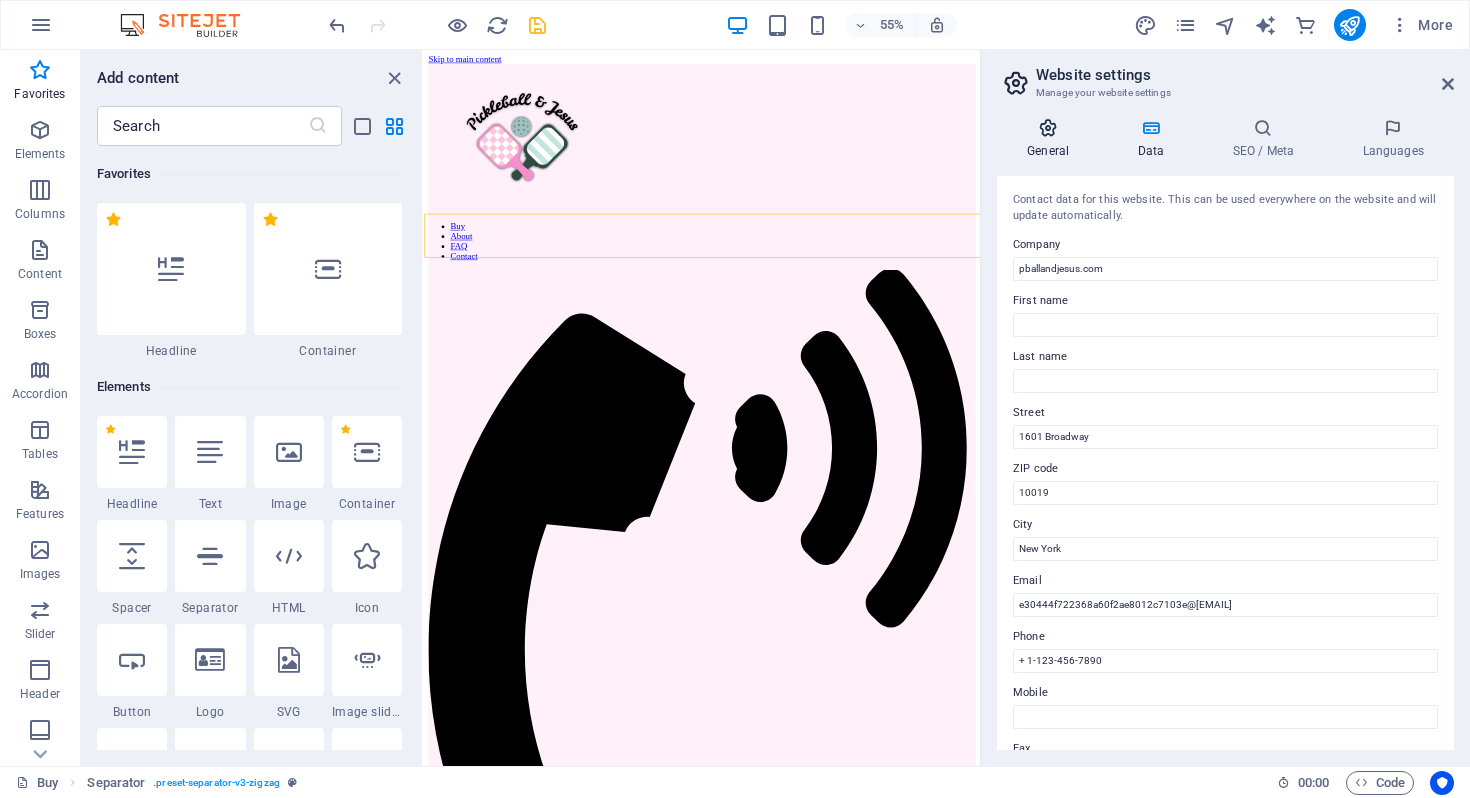 click at bounding box center [1048, 128] 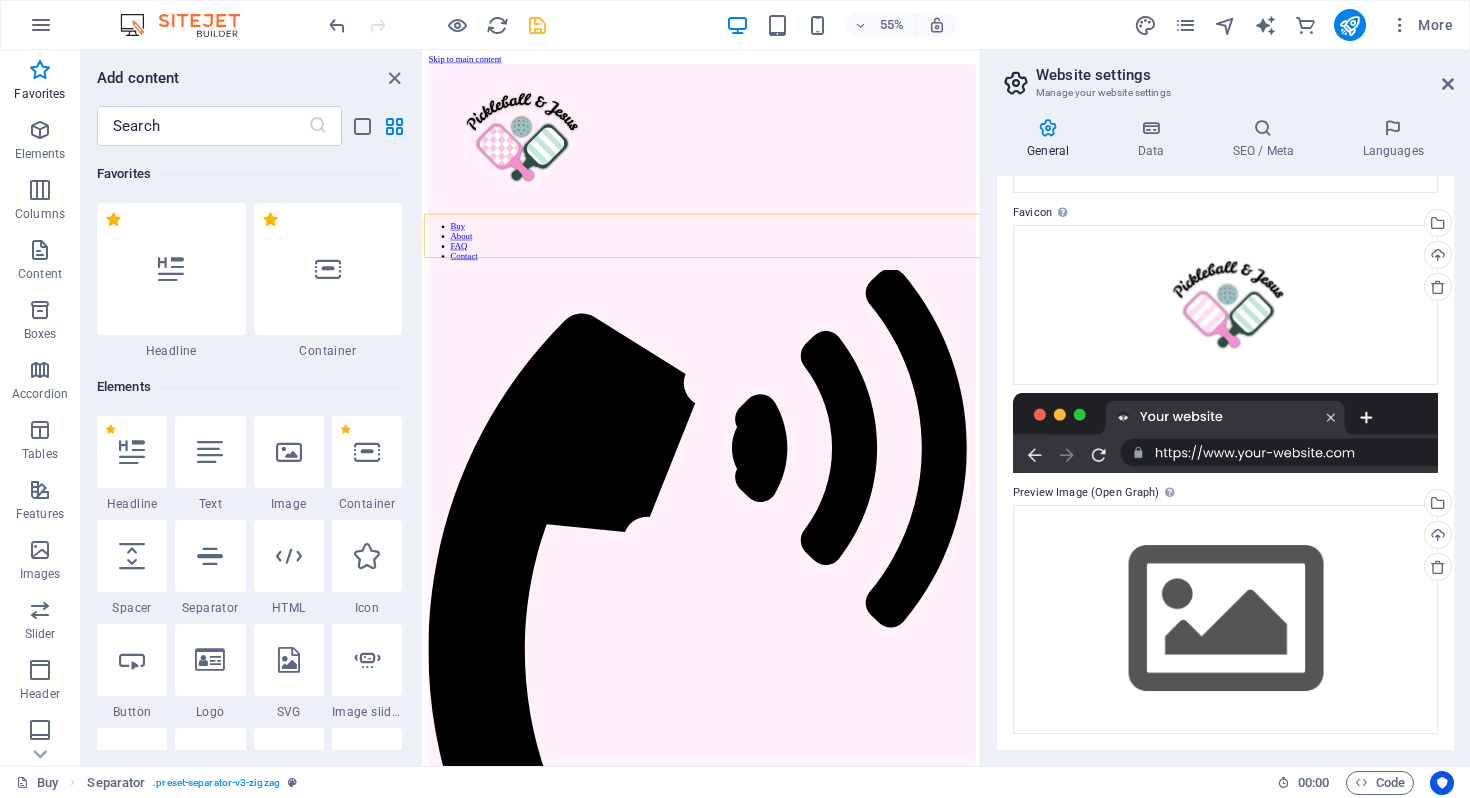 click on "Website settings" at bounding box center [1245, 75] 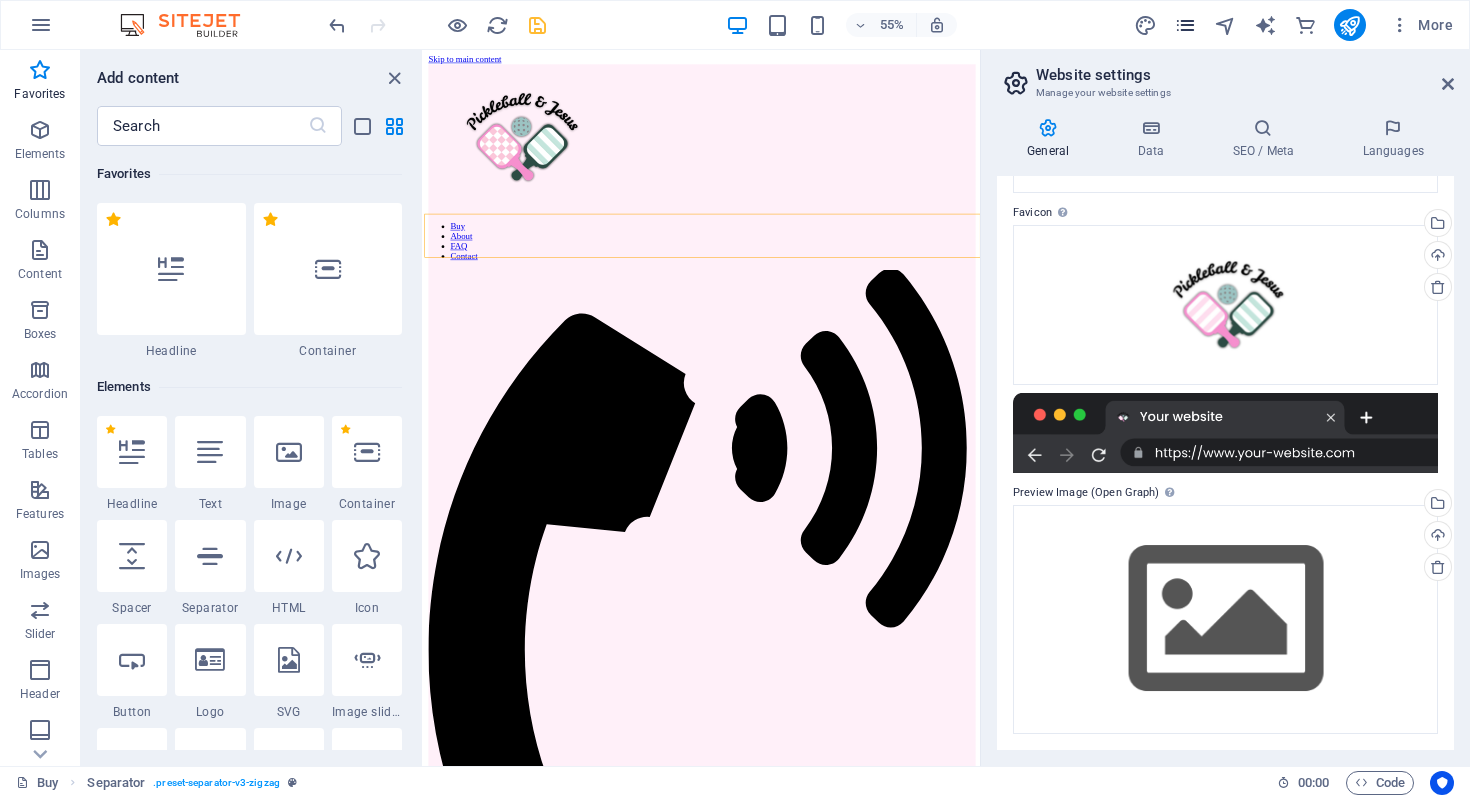click at bounding box center (1185, 25) 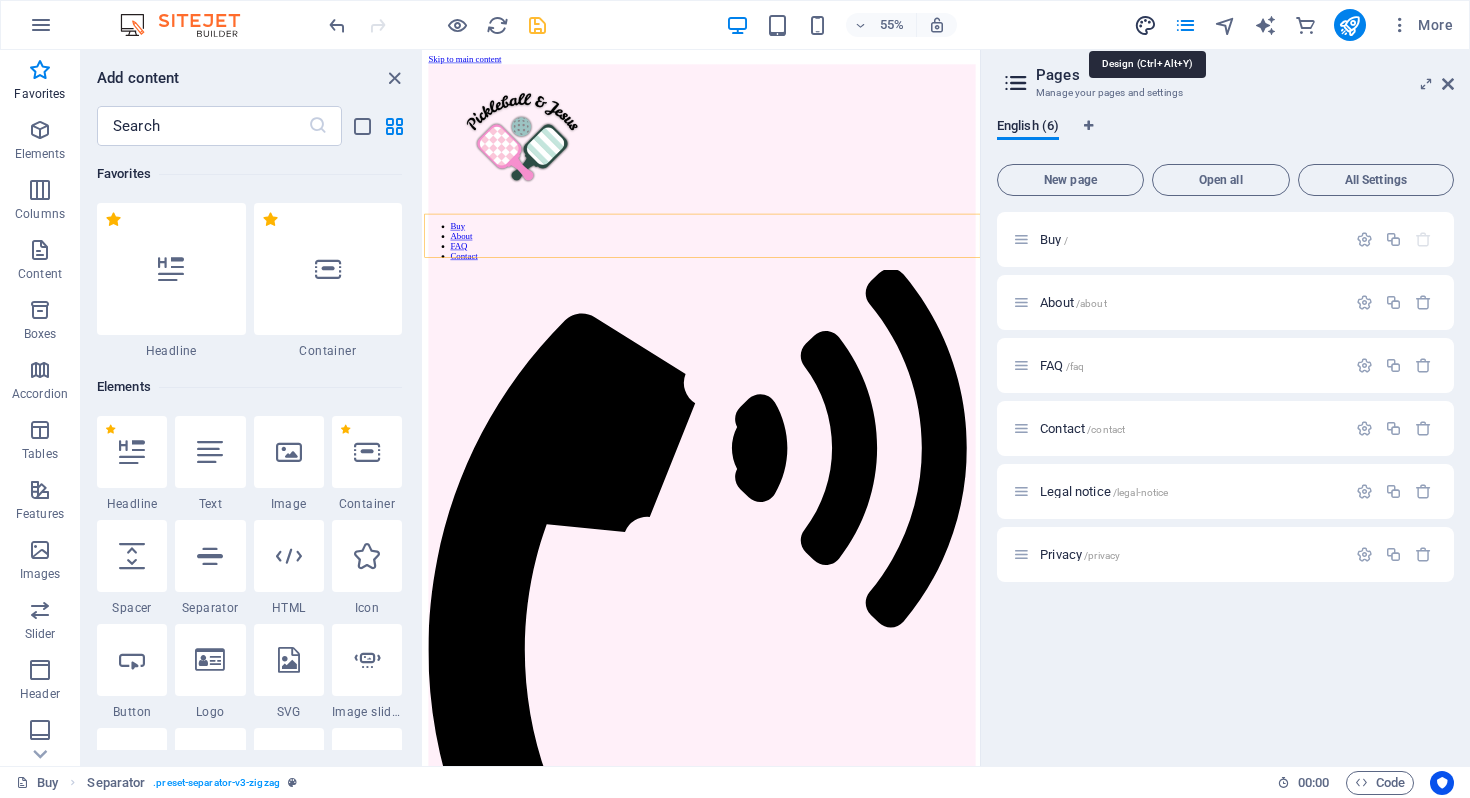 click at bounding box center (1145, 25) 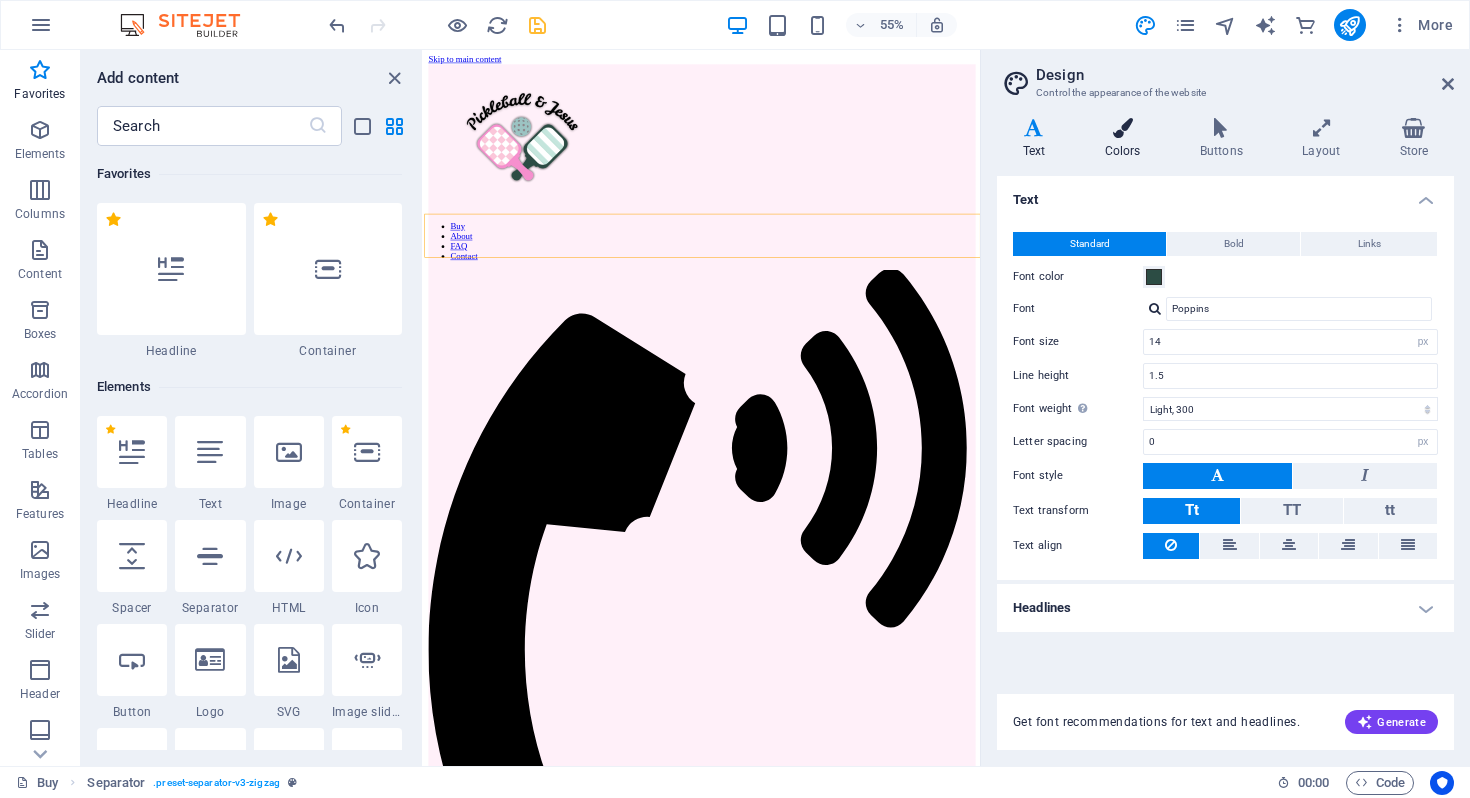 click at bounding box center [1122, 128] 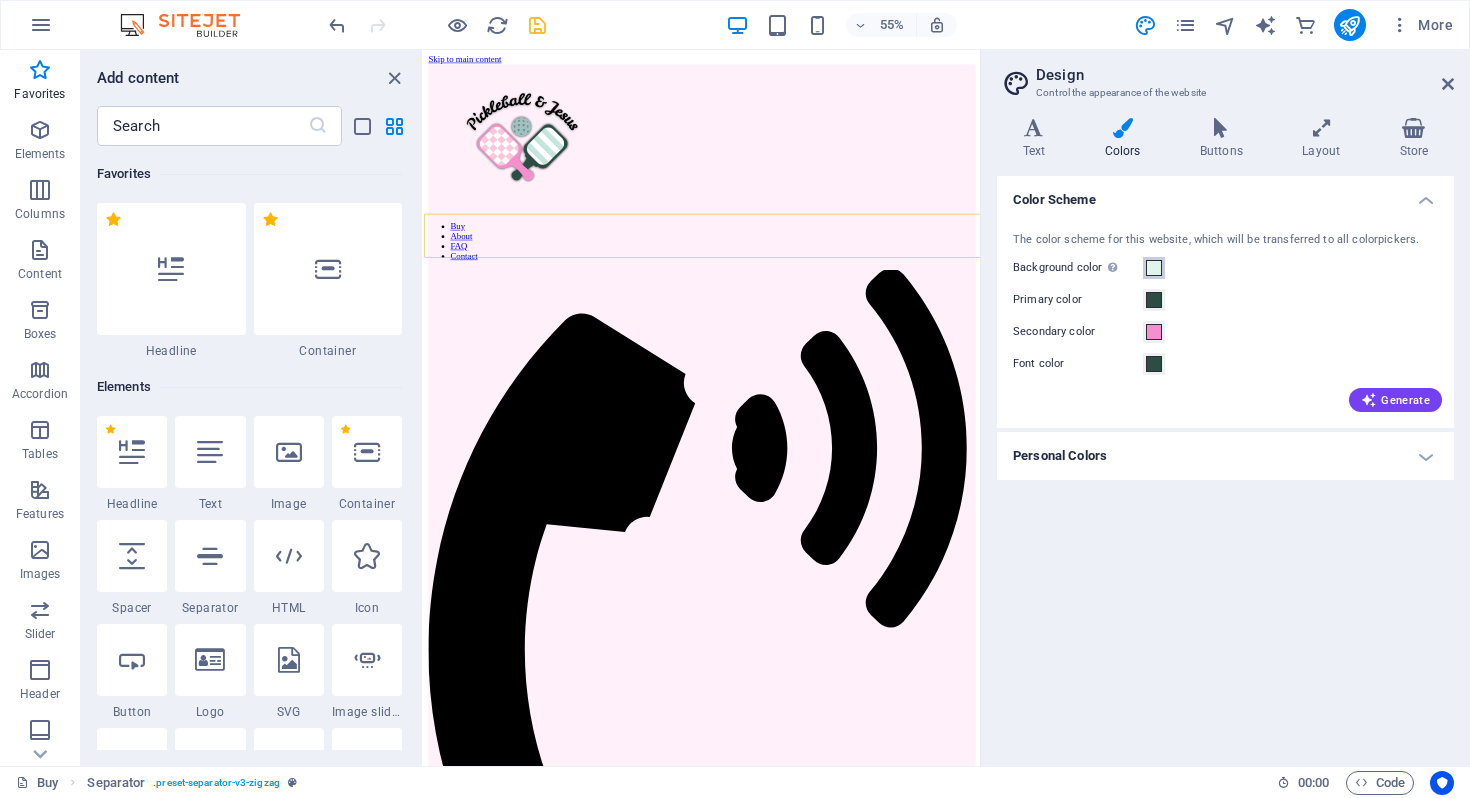 click at bounding box center (1154, 268) 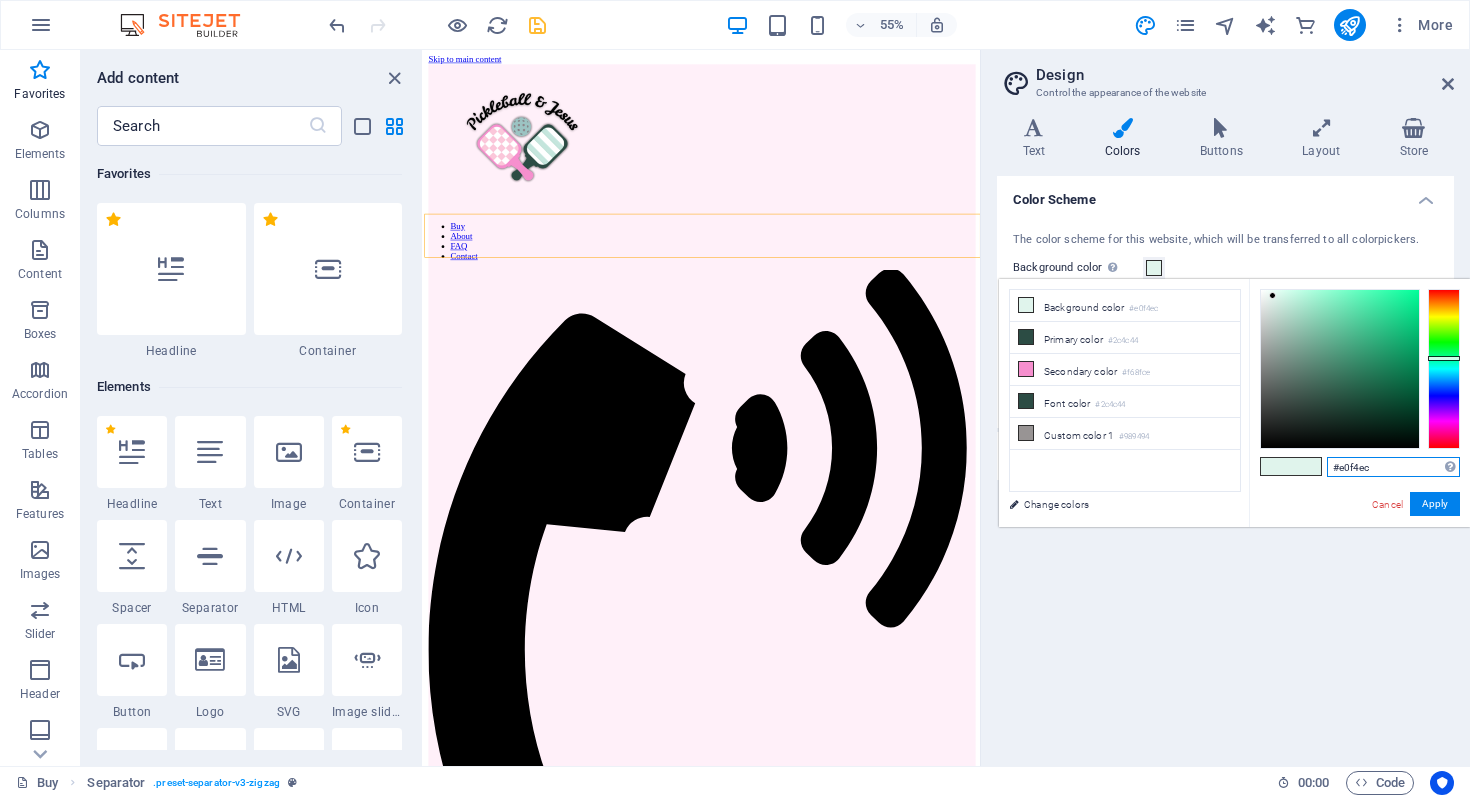 drag, startPoint x: 1390, startPoint y: 460, endPoint x: 1323, endPoint y: 460, distance: 67 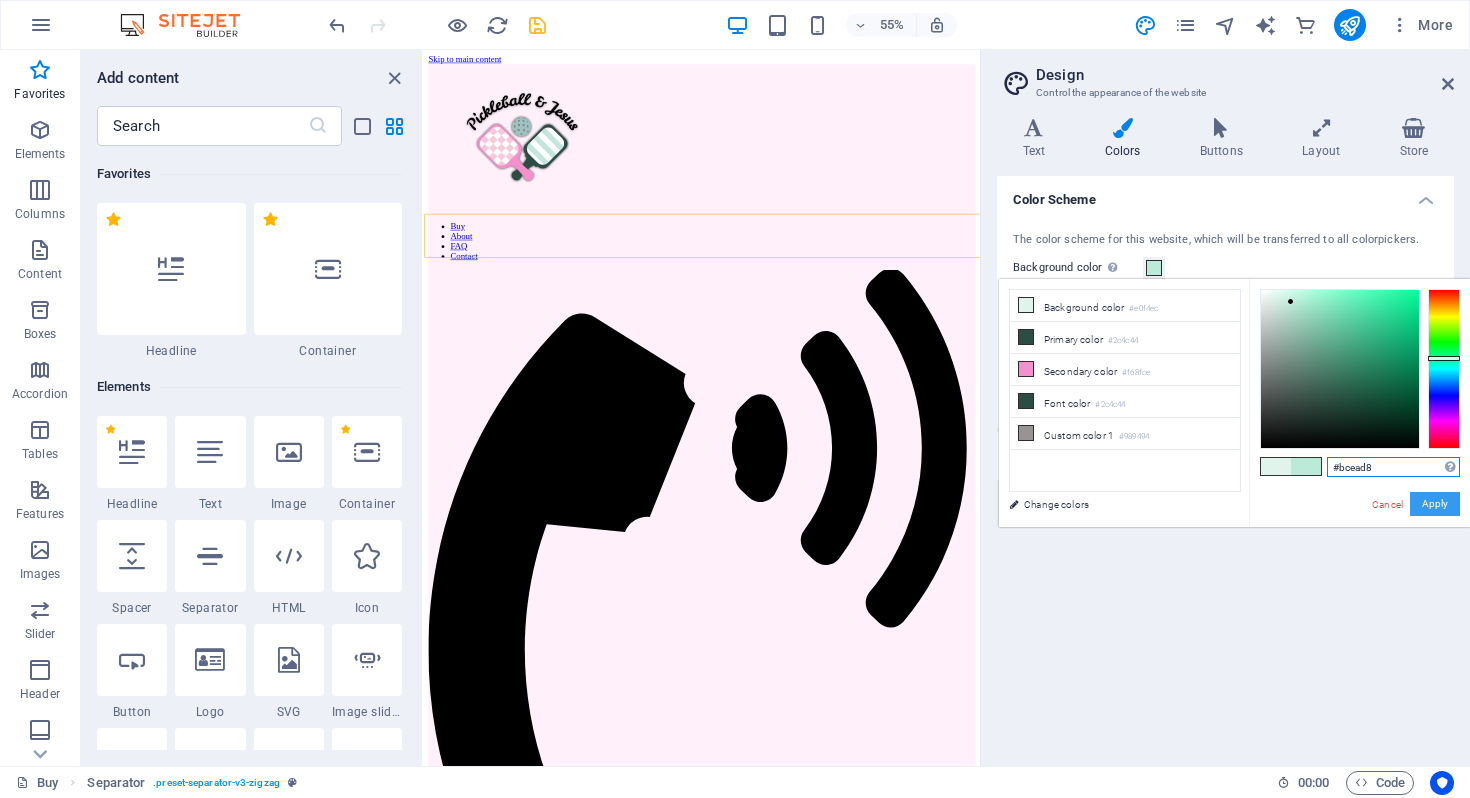 type on "#bcead8" 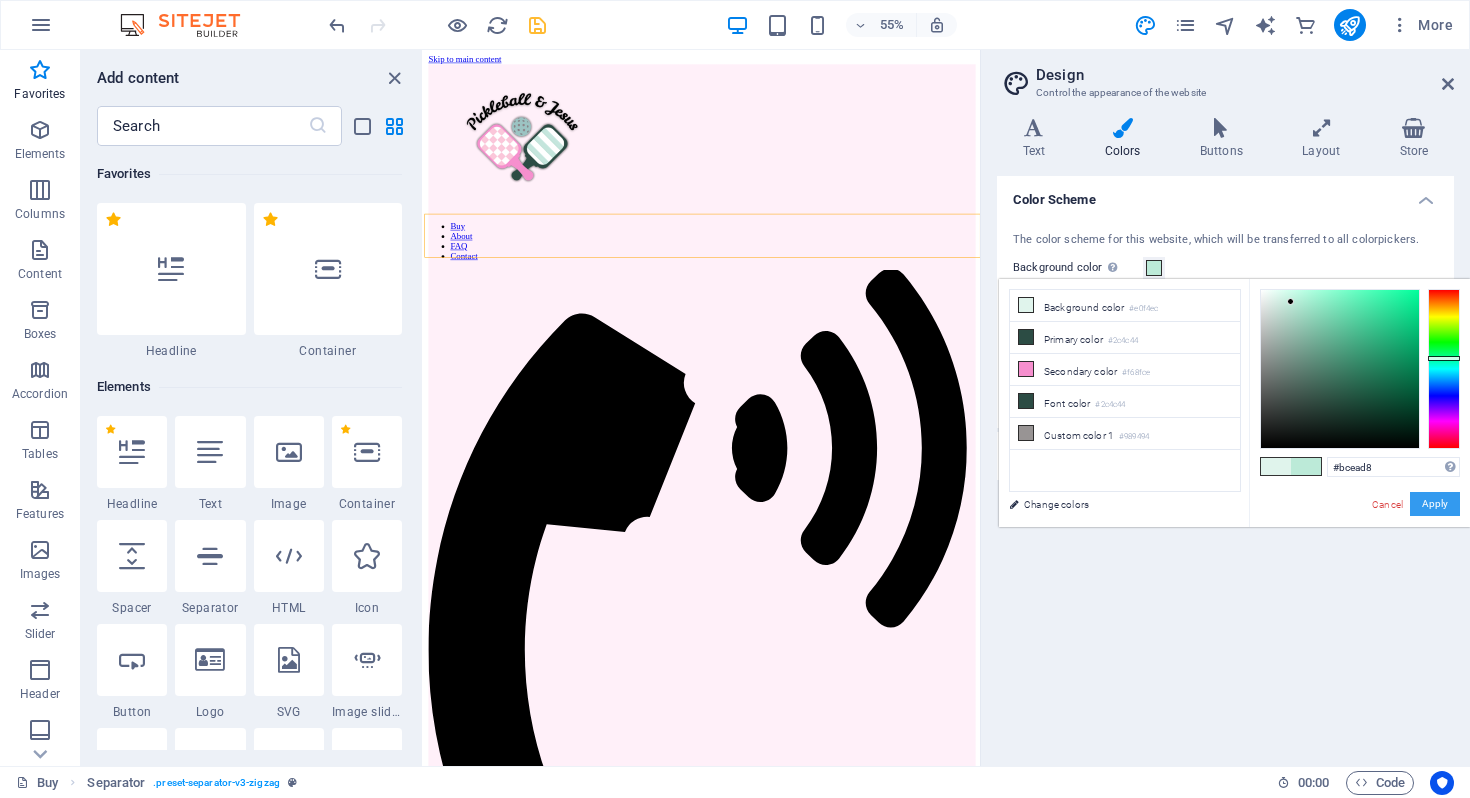 click on "Apply" at bounding box center (1435, 504) 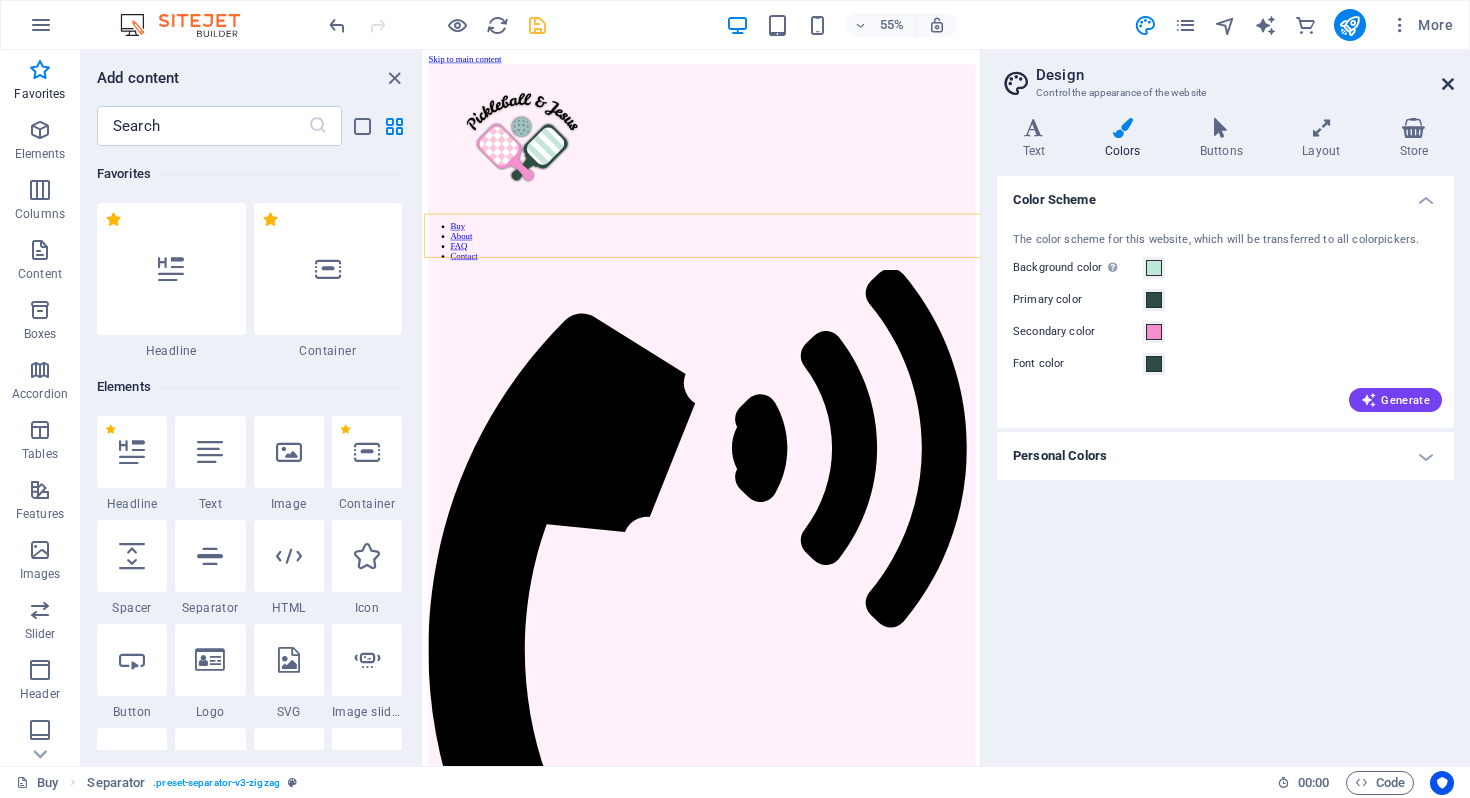 click at bounding box center (1448, 84) 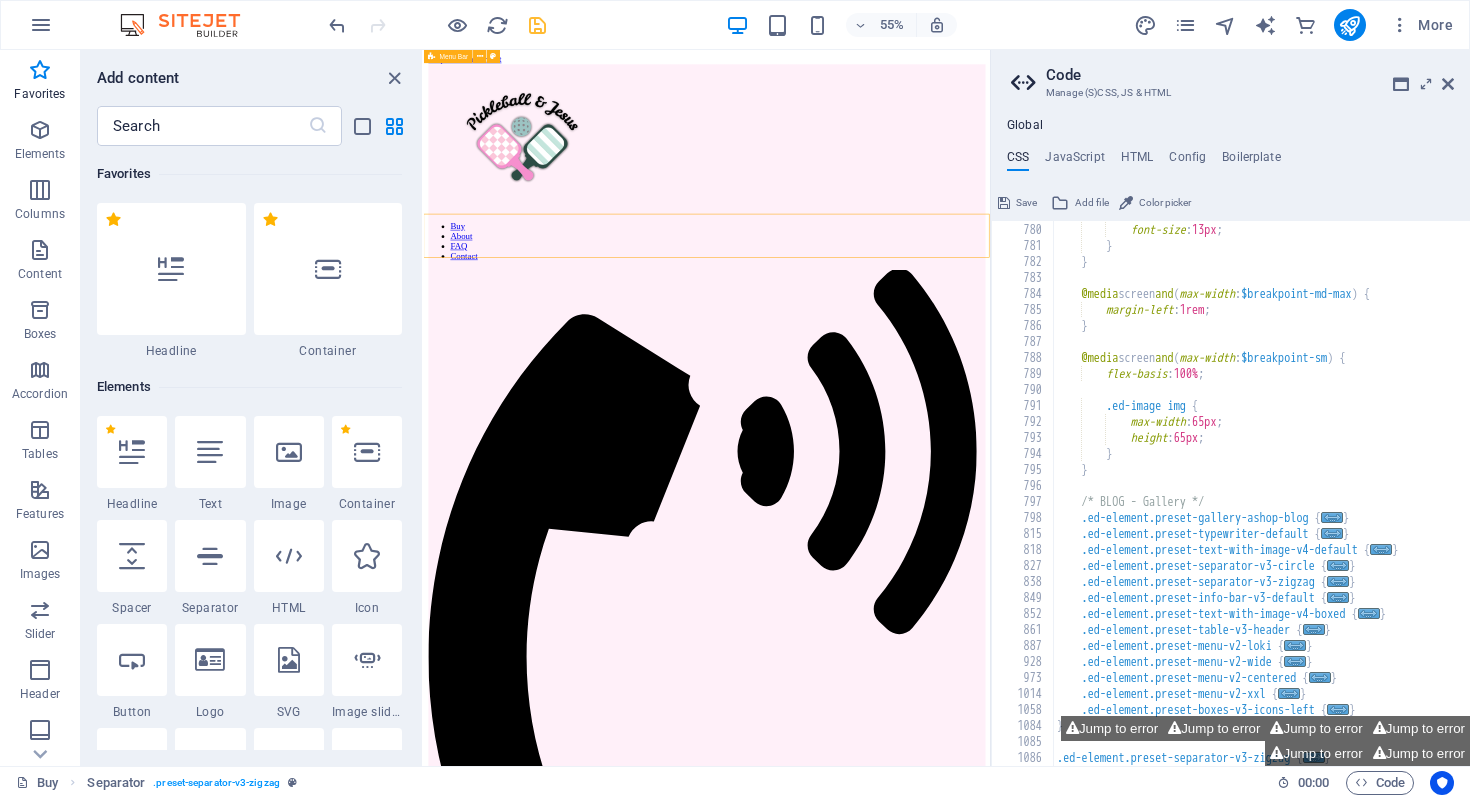 scroll, scrollTop: 0, scrollLeft: 0, axis: both 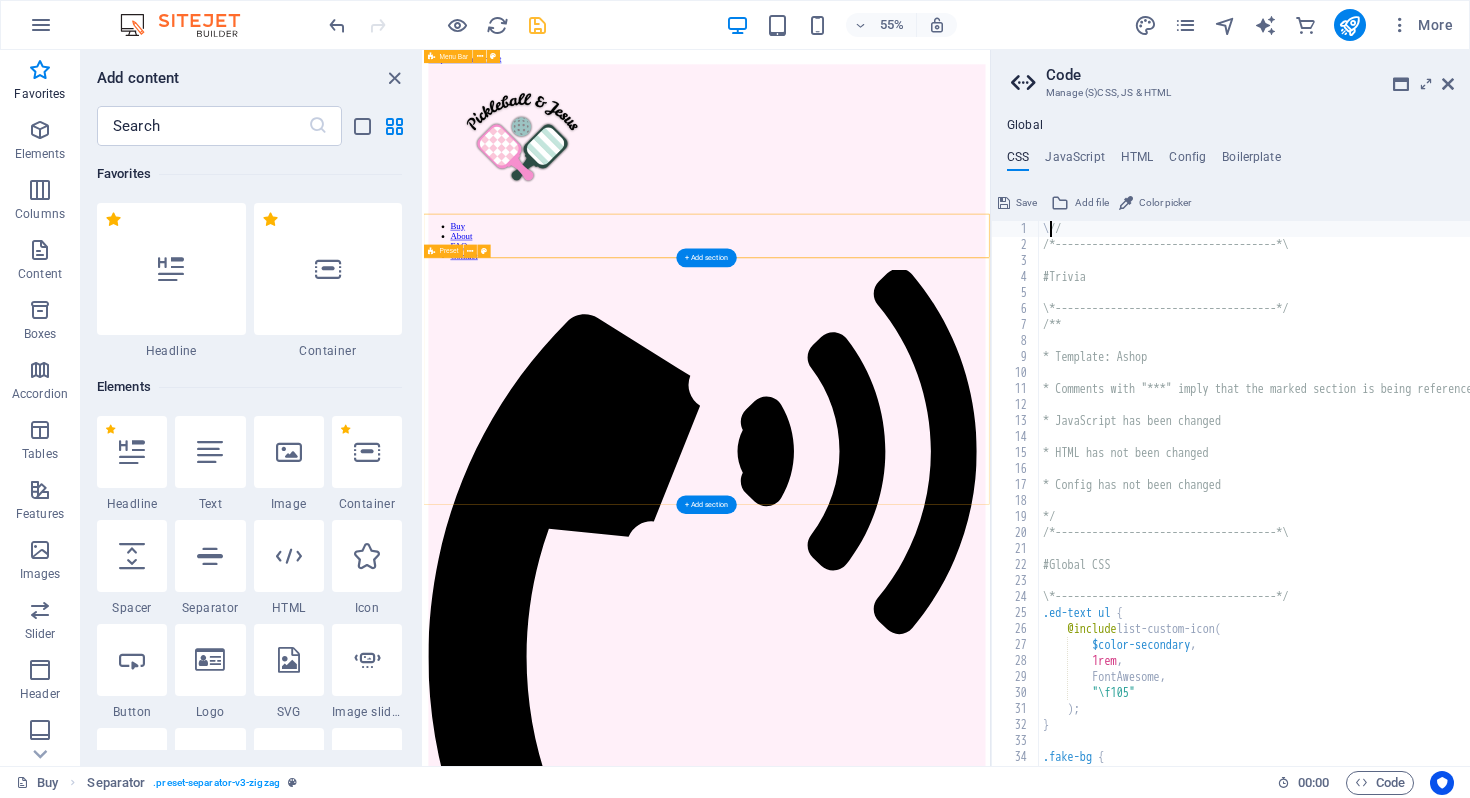 type on "\//" 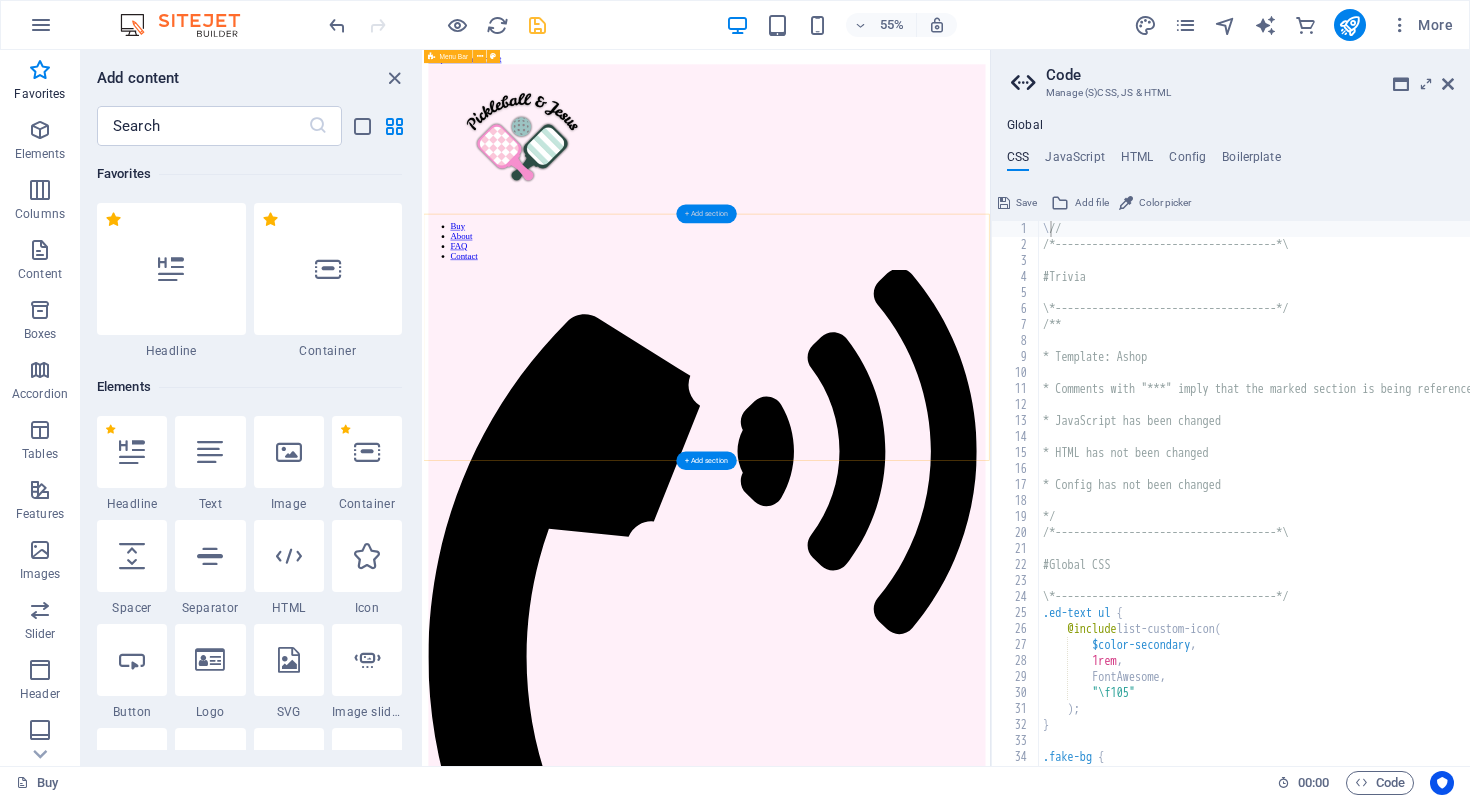 click on "+ Add section" at bounding box center [707, 214] 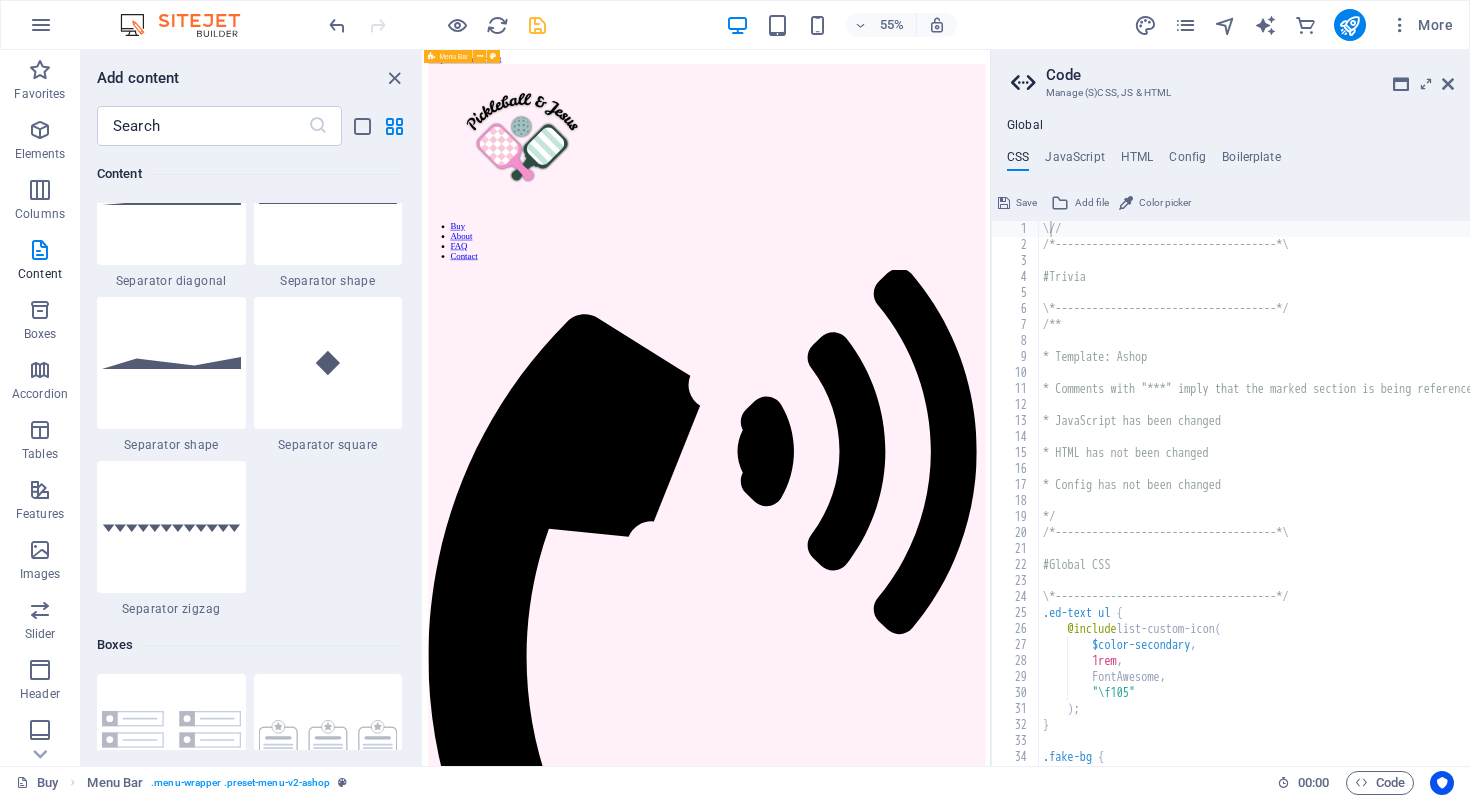 scroll, scrollTop: 5051, scrollLeft: 0, axis: vertical 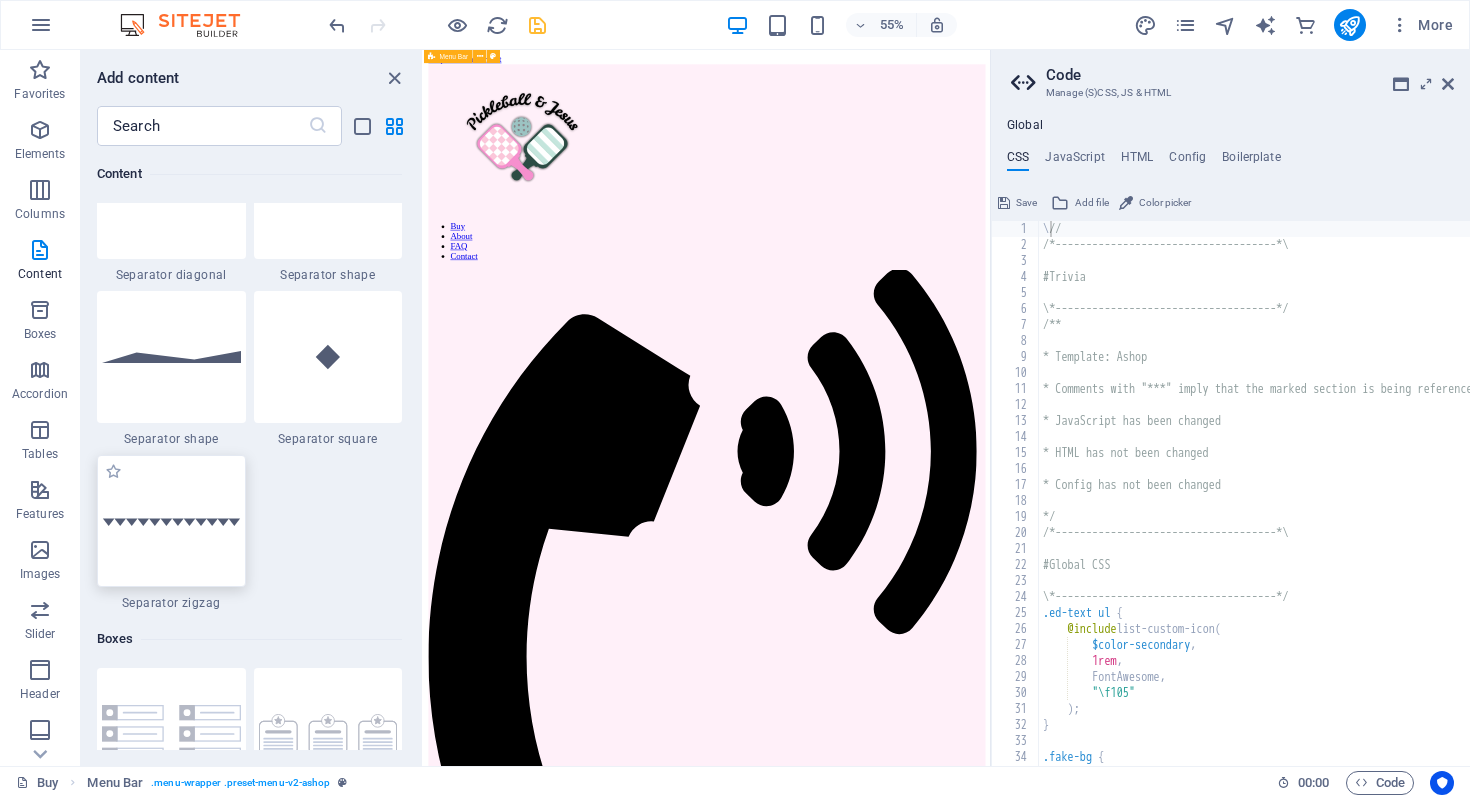 click at bounding box center [171, 521] 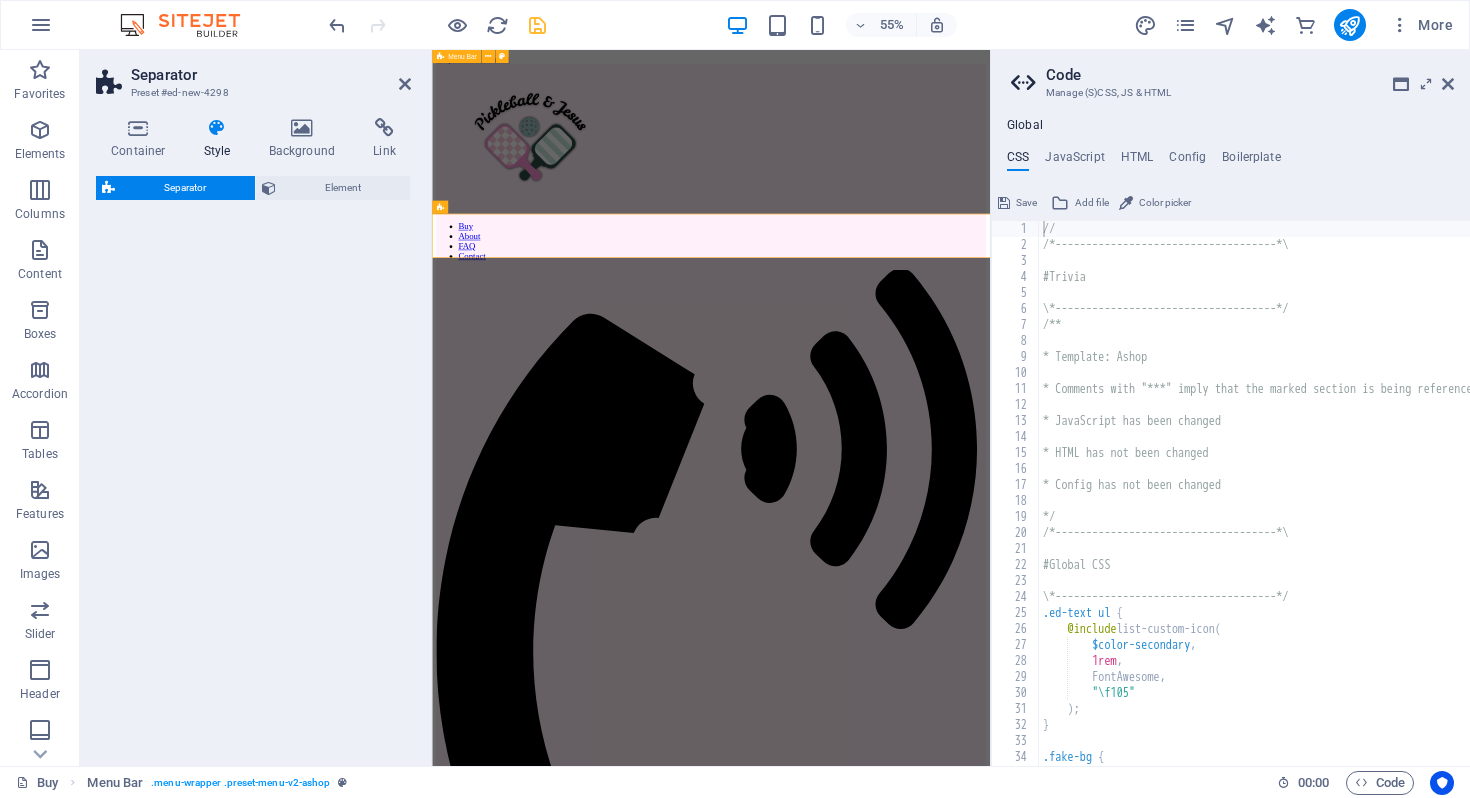 select on "rem" 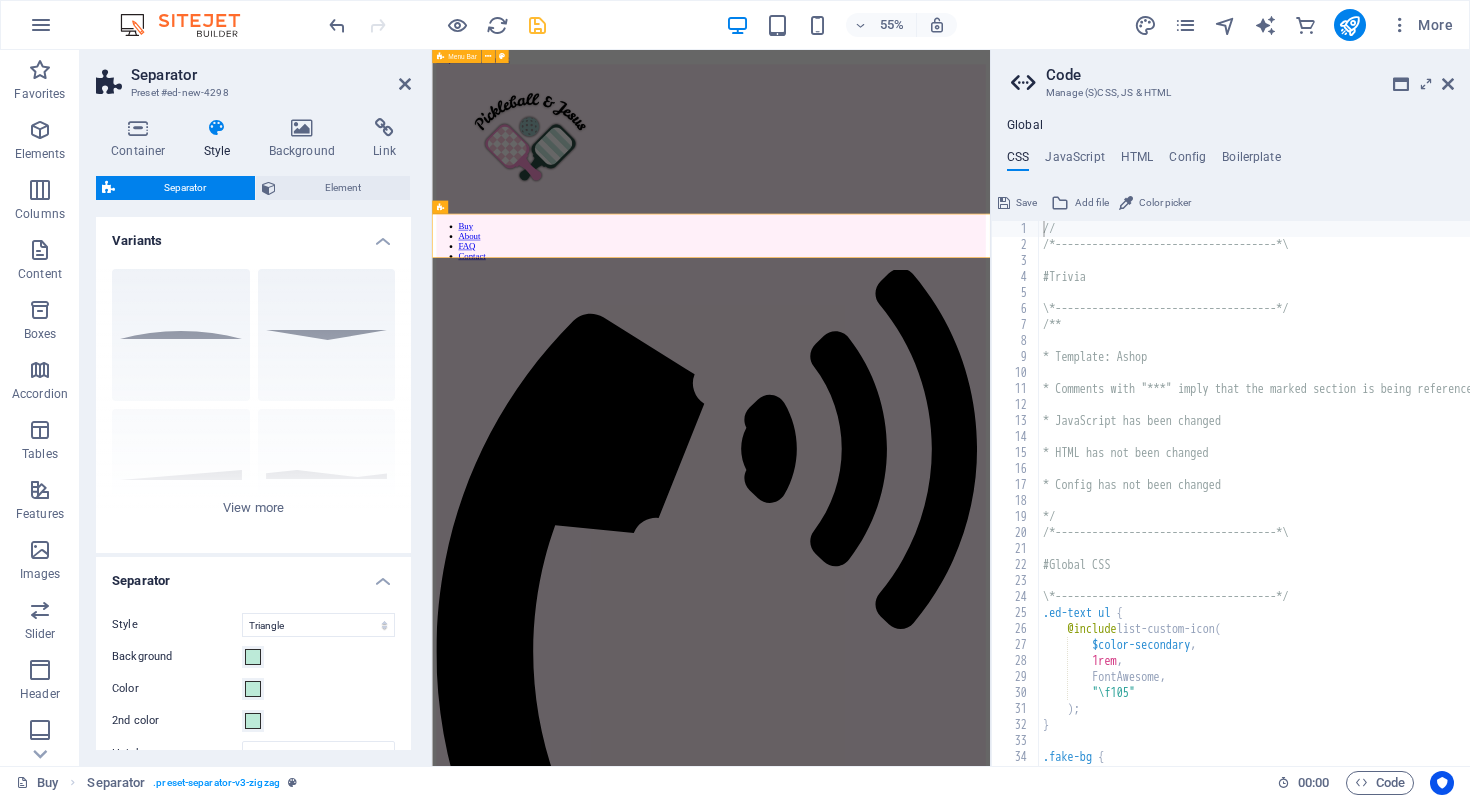 type on "//" 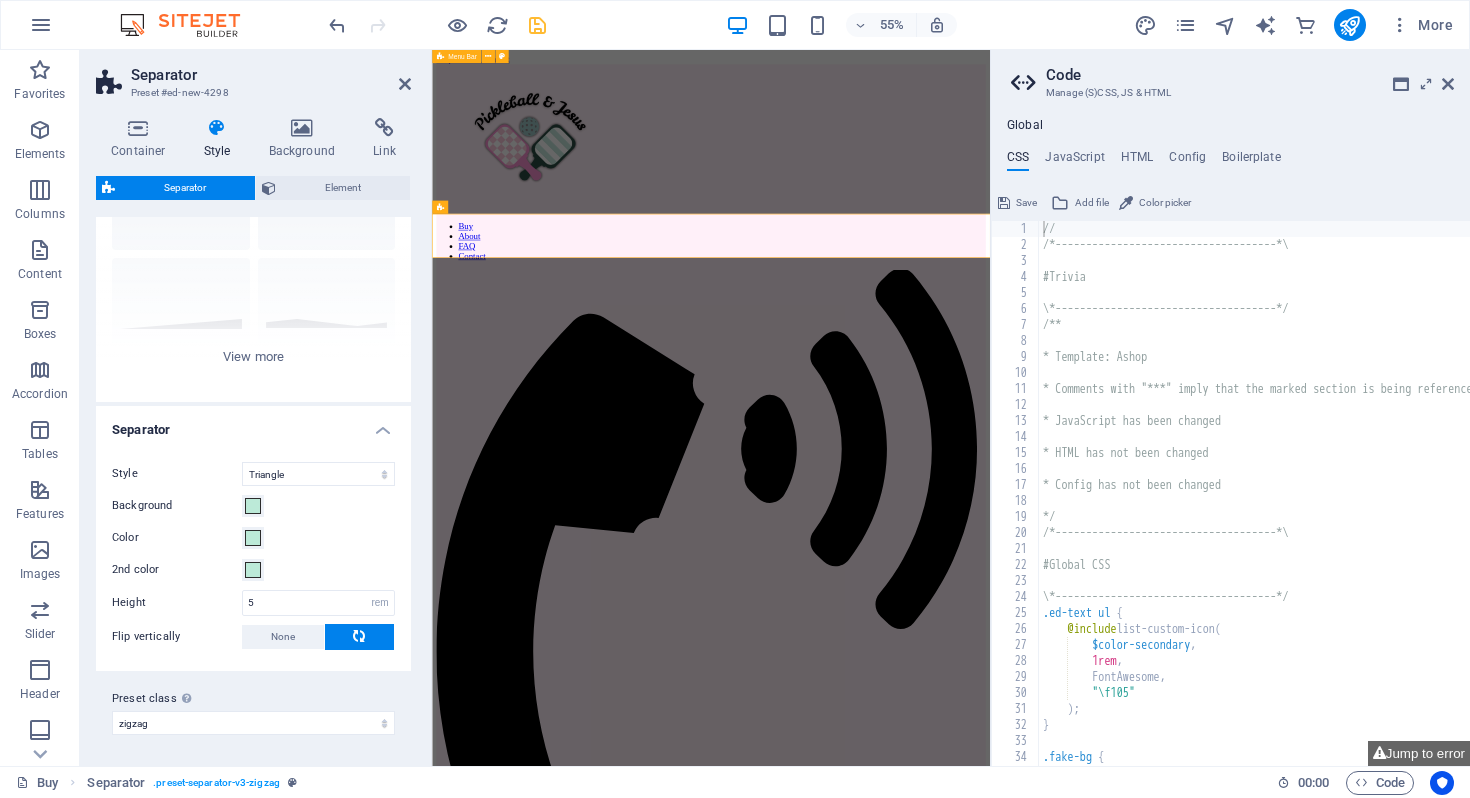 click on "Preset class Above chosen variant and settings affect all elements which carry this preset class." at bounding box center [253, 699] 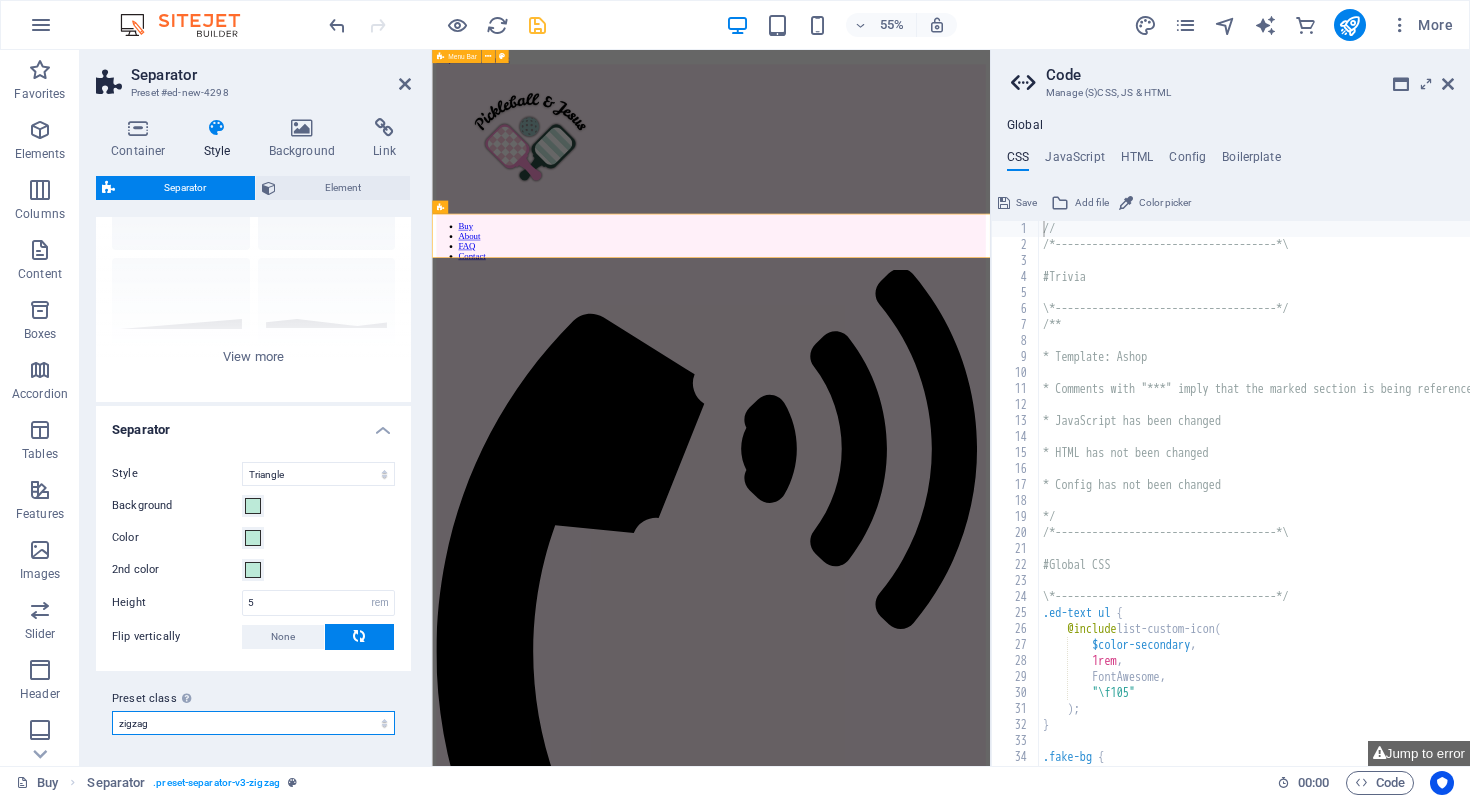 click on "circle zigzag Add preset class" at bounding box center (253, 723) 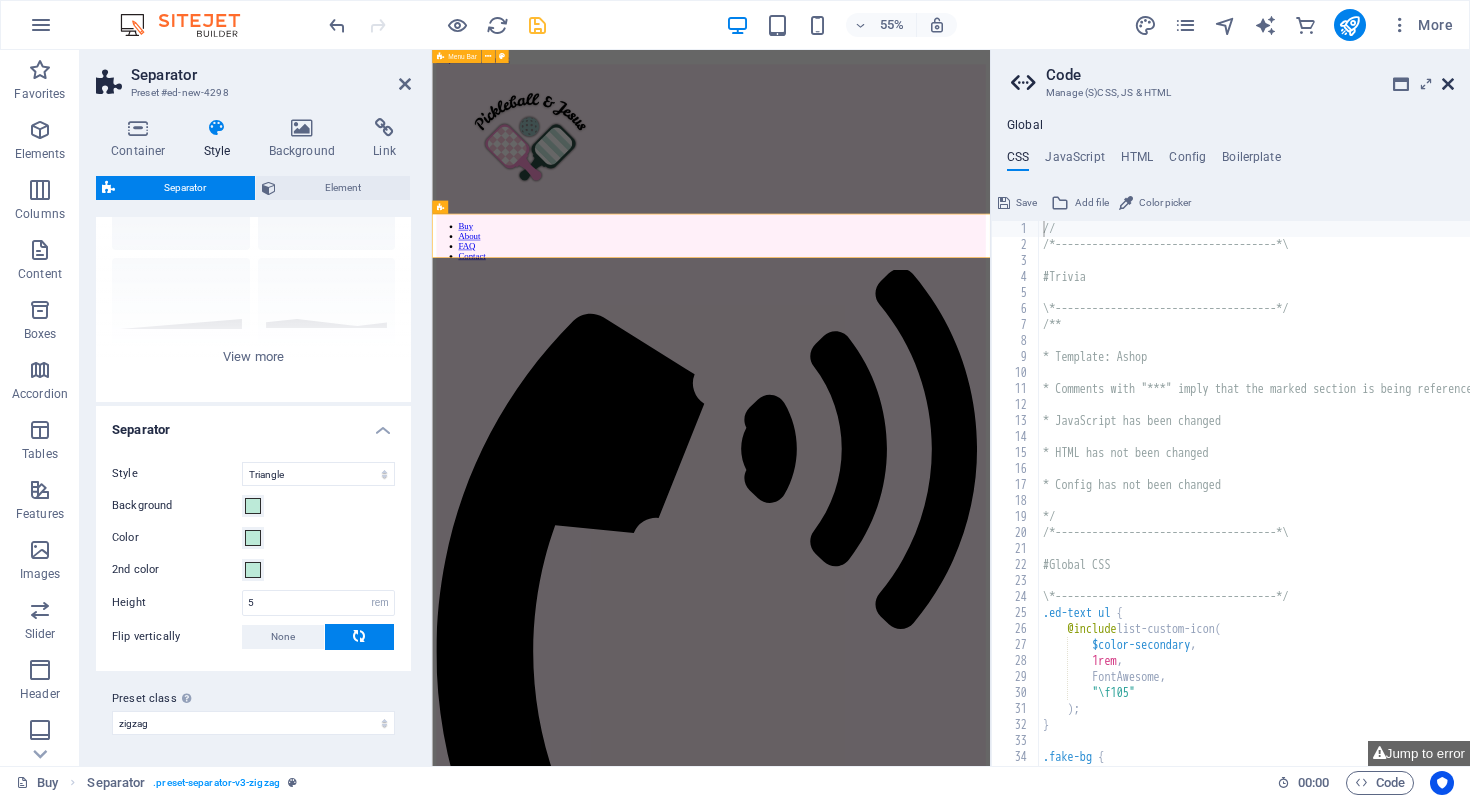click at bounding box center (1448, 84) 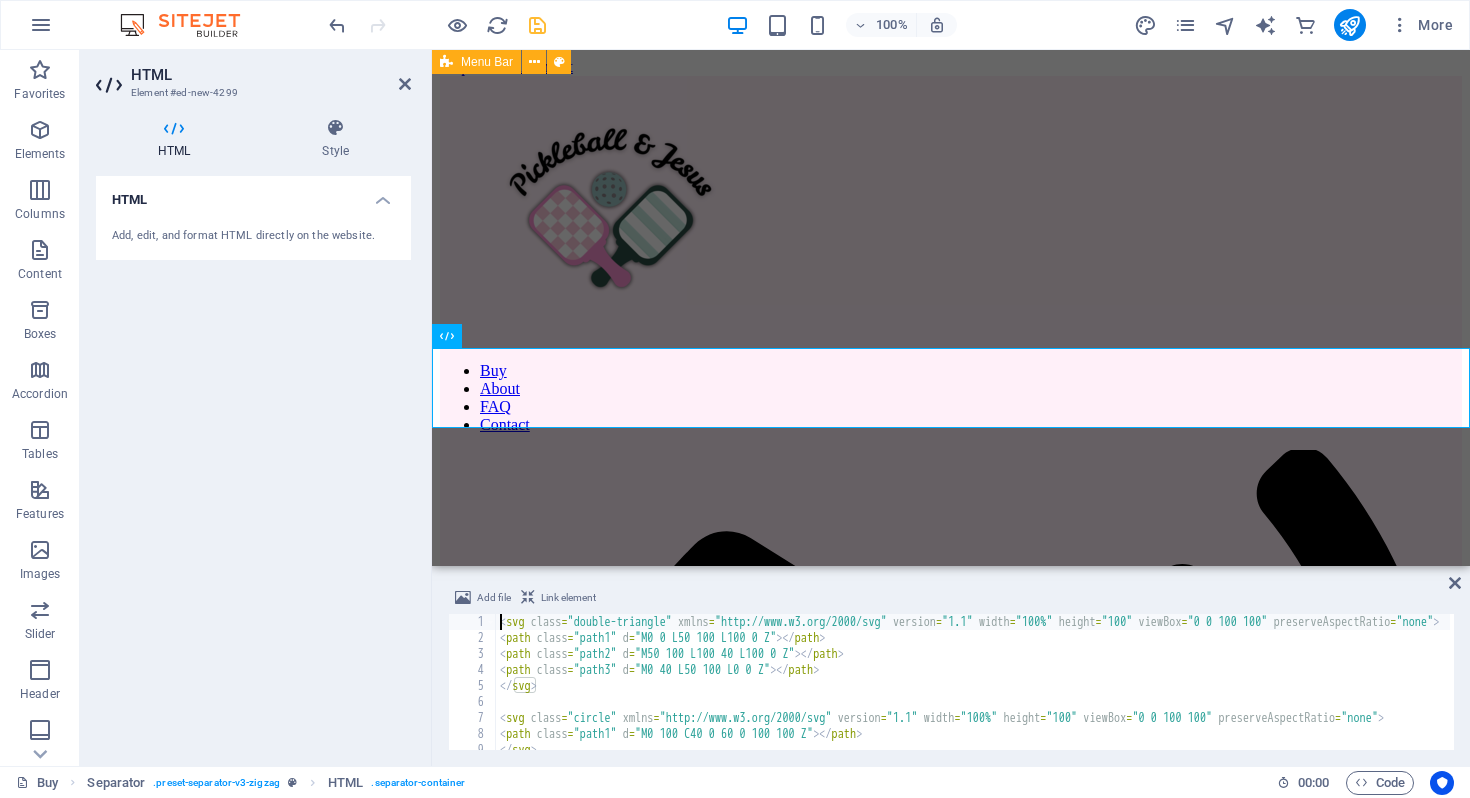scroll, scrollTop: 76, scrollLeft: 0, axis: vertical 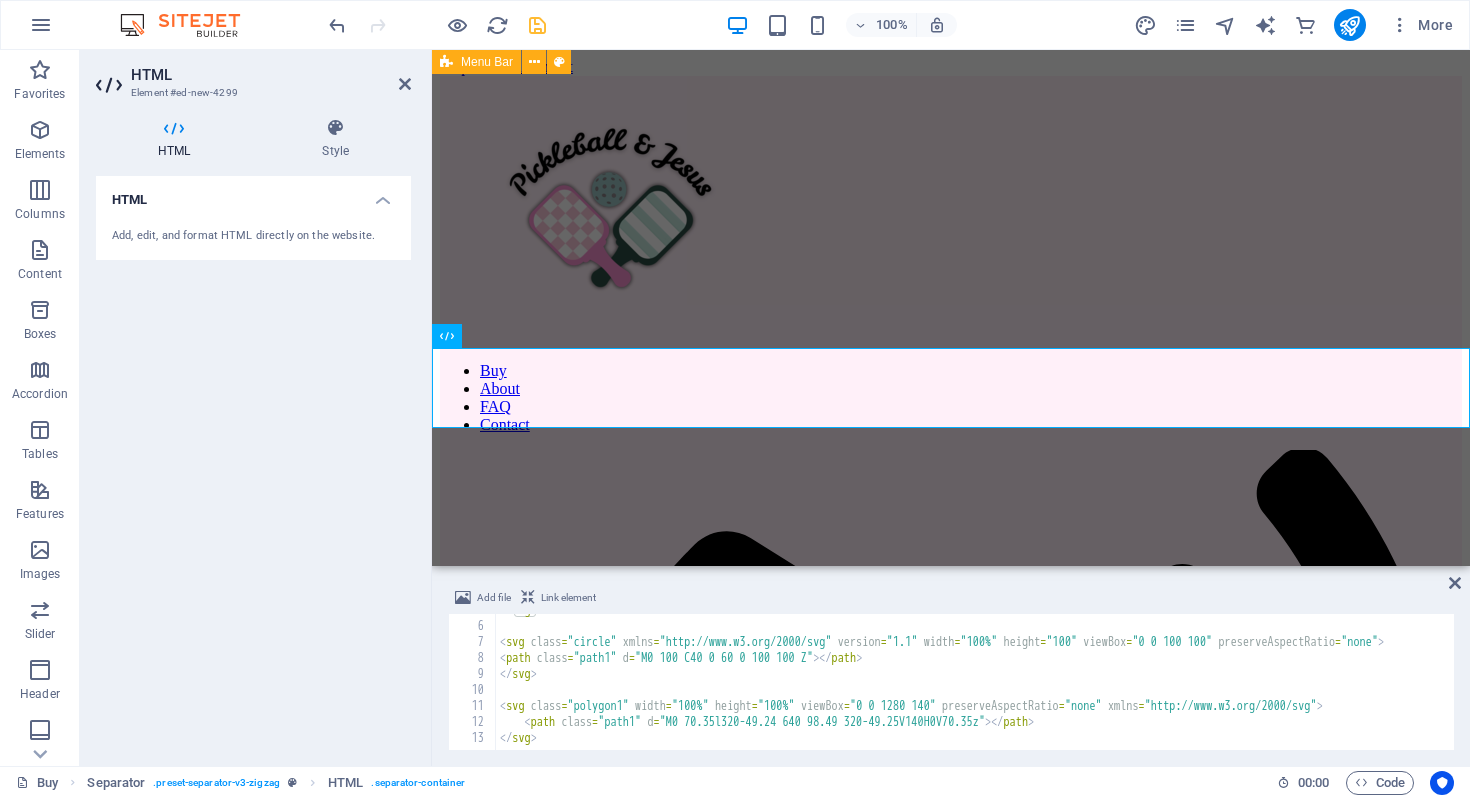 click on "Add file Link element <svg class="double-triangle" xmlns="http://www.w3.org/2000/svg" version="1.1" width="100%" height="100" viewBox="0 0 100 100" preserveAspectRatio="none"> 5 6 7 8 9 10 11 12 13 </ svg >   < svg   class = "circle"   xmlns = "http://www.w3.org/2000/svg"   version = "1.1"   width = "100%"   height = "100"   viewBox = "0 0 100 100"   preserveAspectRatio = "none" > < path   class = "path1"   d = "M0 100 C40 0 60 0 100 100 Z" > </ path > </ svg > < svg   class = "polygon1"   width = "100%"   height = "100%"   viewBox = "0 0 1280 140"   preserveAspectRatio = "none"   xmlns = "http://www.w3.org/2000/svg" >      < path   class = "path1"   d = "M0 70.35l320-49.24 640 98.49 320-49.25V140H0V70.35z" > </ path > </ svg >     XXXXXXXXXXXXXXXXXXXXXXXXXXXXXXXXXXXXXXXXXXXXXXXXXXXXXXXXXXXXXXXXXXXXXXXXXXXXXXXXXXXXXXXXXXXXXXXXXXXXXXXXXXXXXXXXXXXXXXXXXXXXXXXXXXXXXXXXXXXXXXXXXXXXXXXXXXXXXXXXXXXXXXXXXXXXXXXXXXXXXXXXXXXXXXXXXXXXXXXXXXXXXXXXXXXXXXXXXXXXXXXXXXXXXXXXXXXXXXXXXXXXXXXXXXXXXXXX" at bounding box center [951, 668] 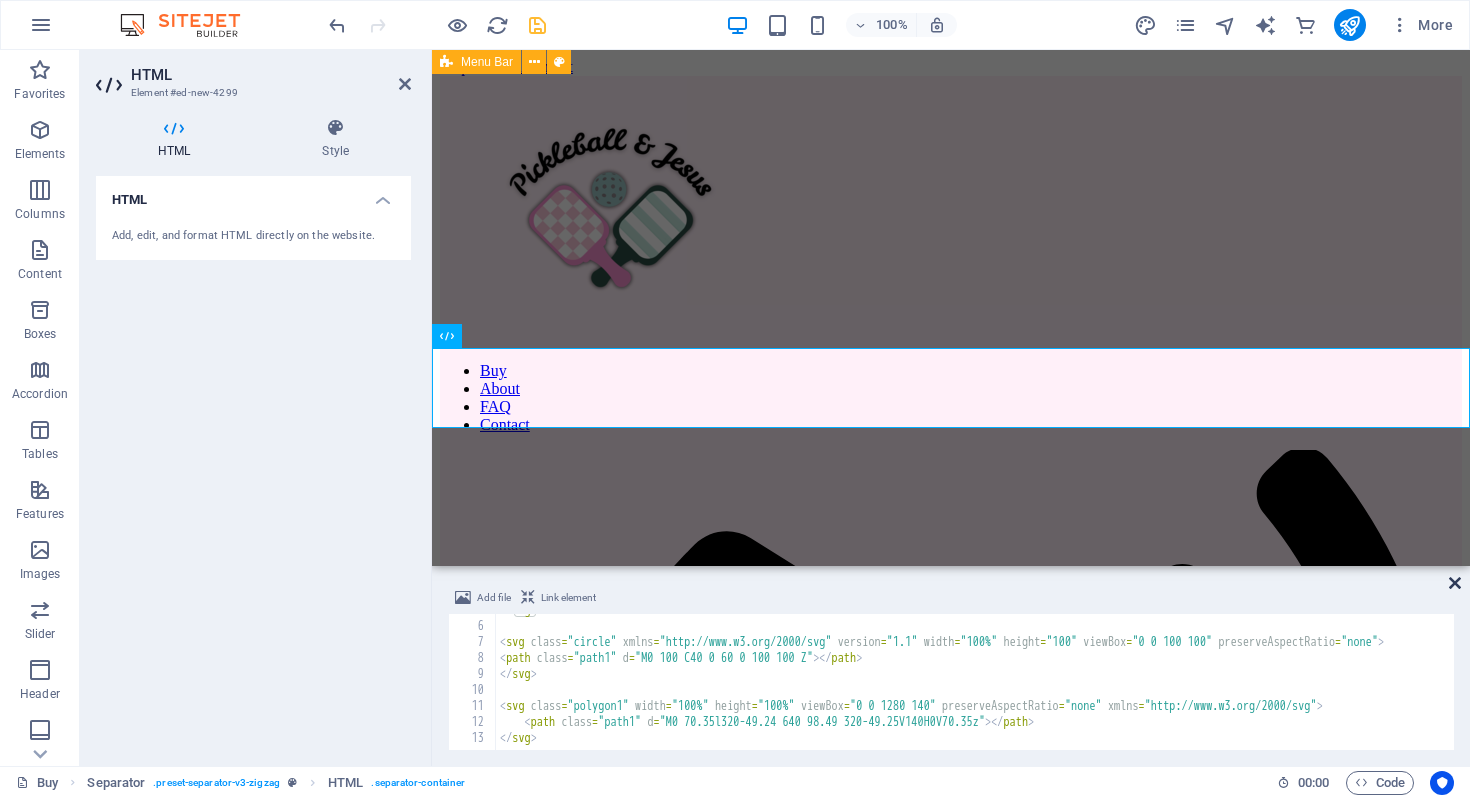click at bounding box center [1455, 583] 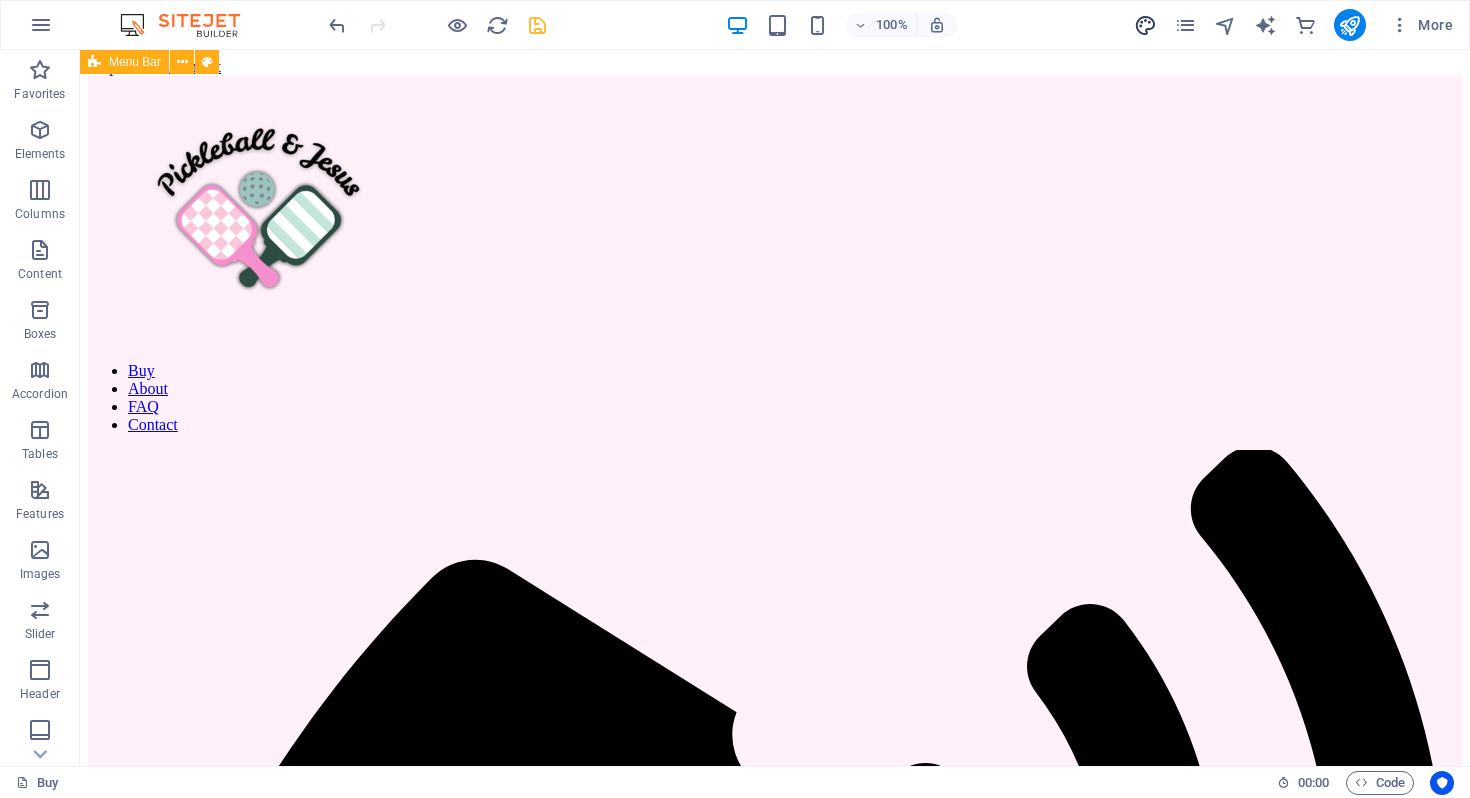 click at bounding box center [1145, 25] 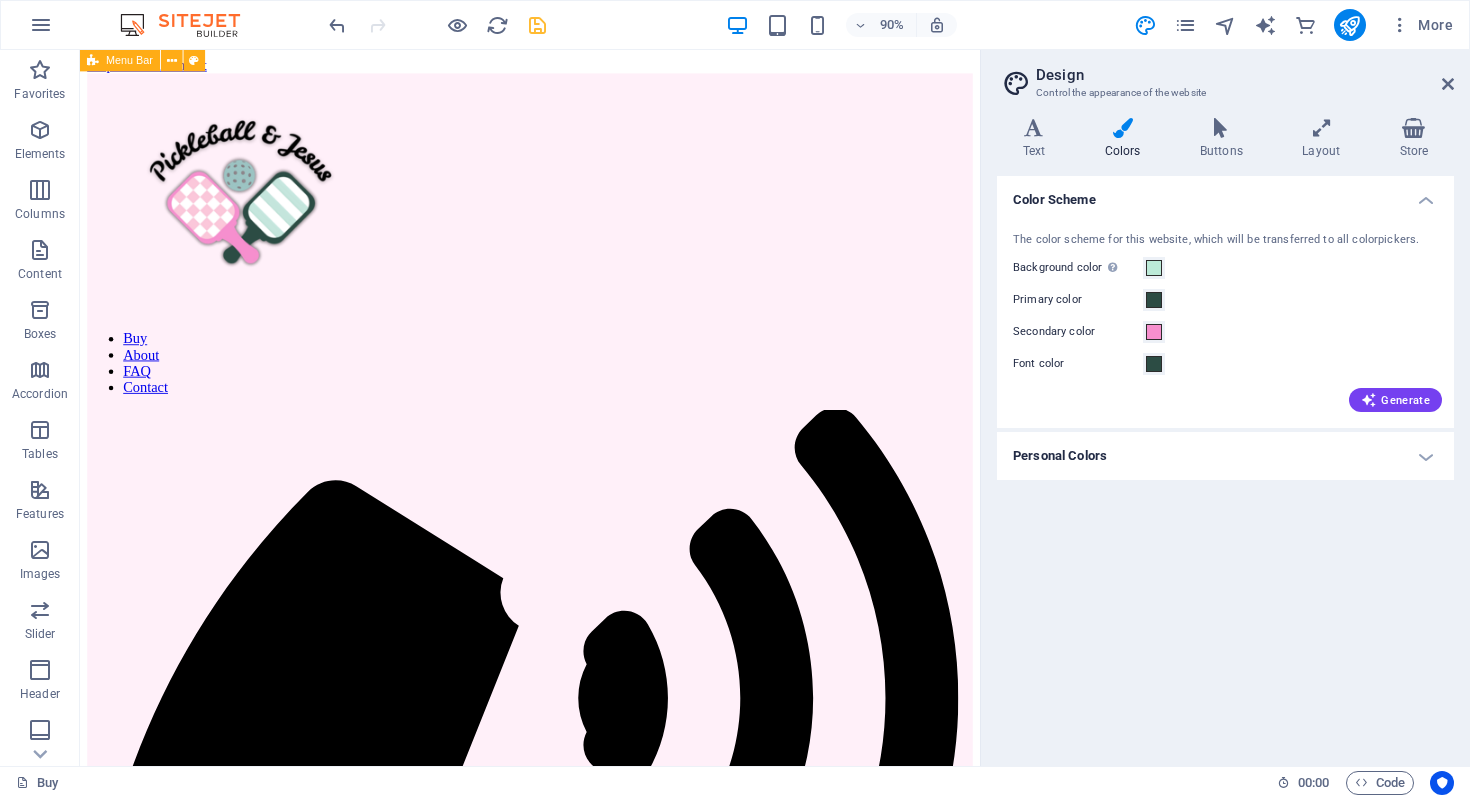 click on "Personal Colors" at bounding box center [1225, 456] 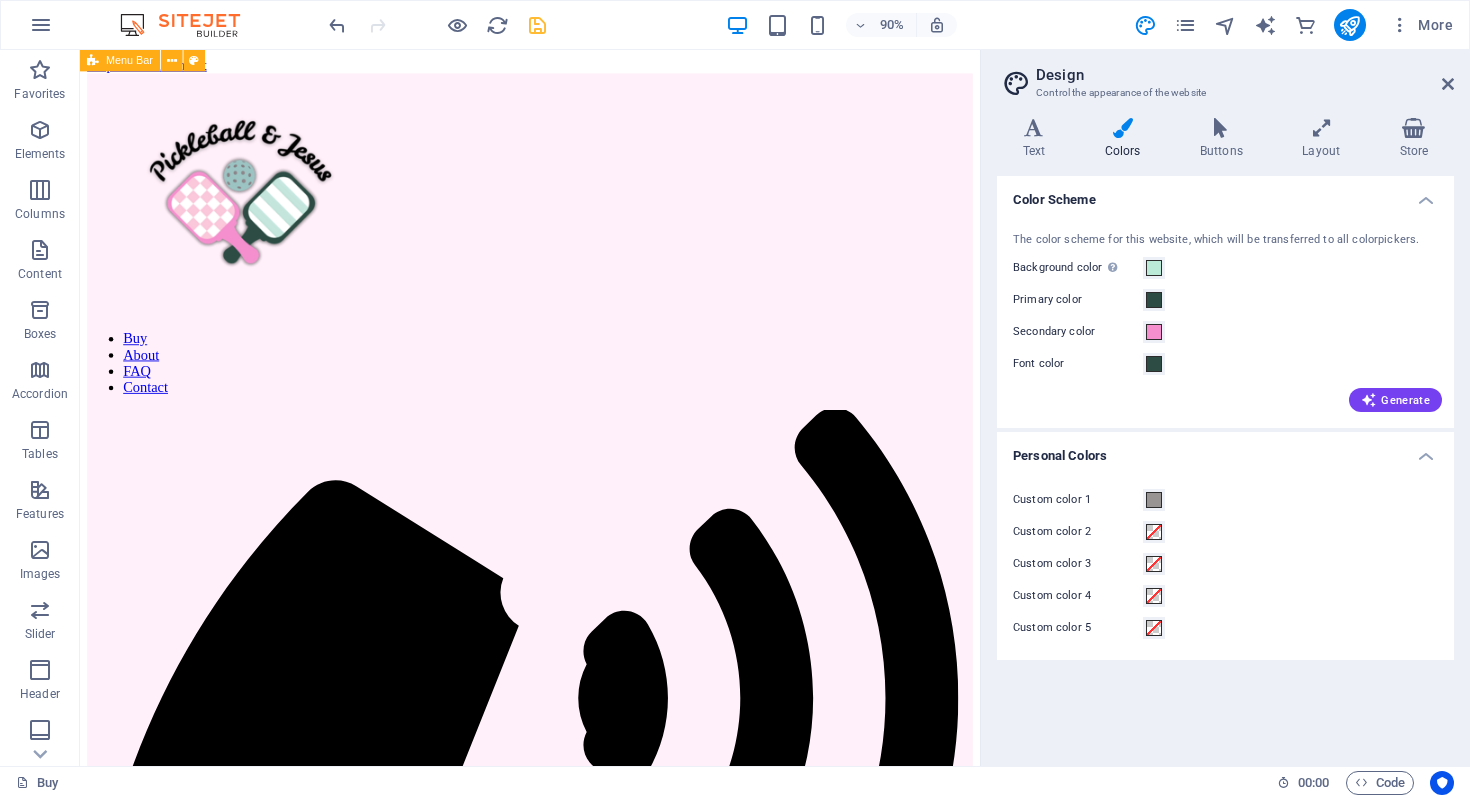 click on "Custom color 1 Custom color 2 Custom color 3 Custom color 4 Custom color 5" at bounding box center [1225, 564] 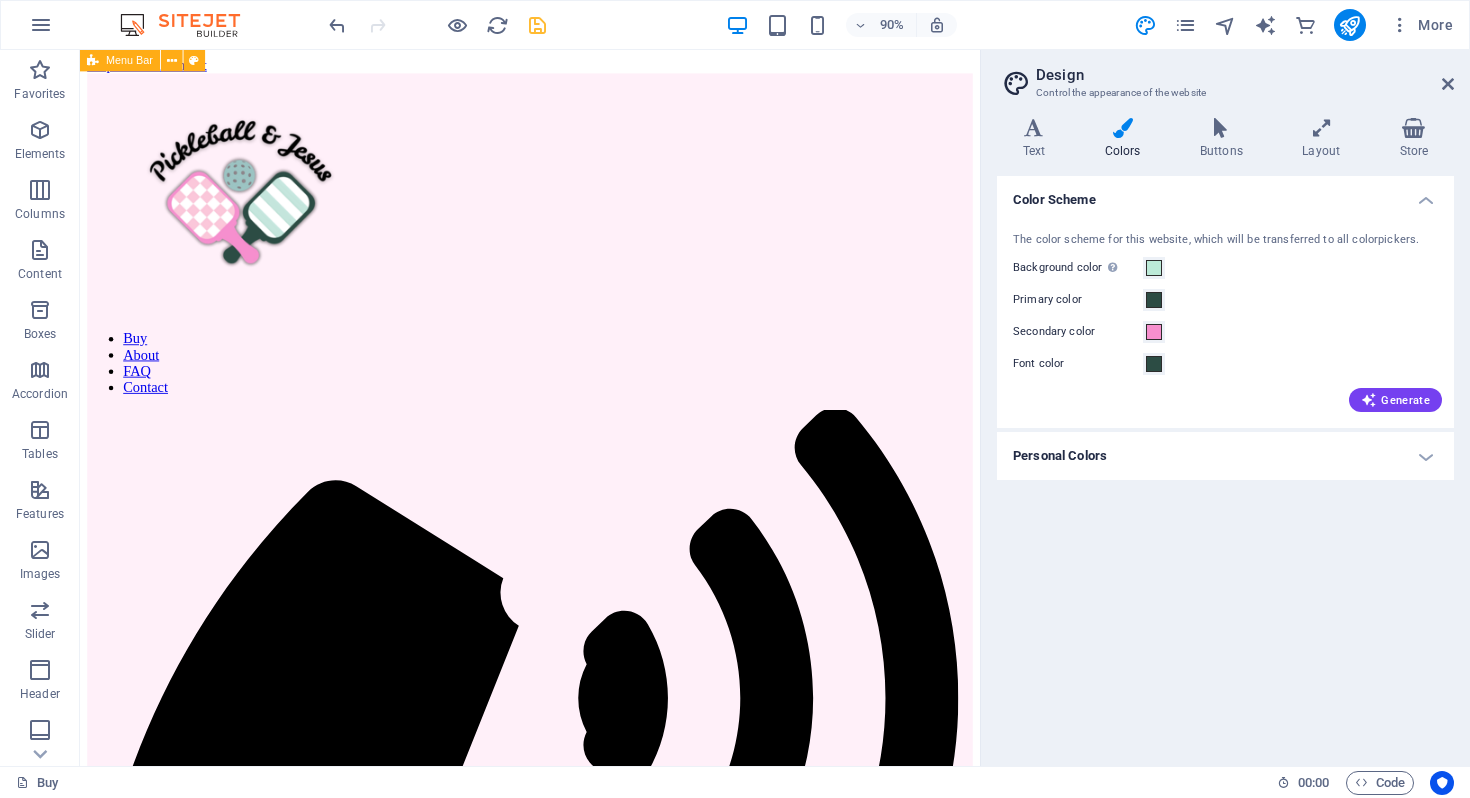 click on "Variants  Text  Colors  Buttons  Layout  Store Text Standard Bold Links Font color Font Poppins Font size 14 rem px Line height 1.5 Font weight To display the font weight correctly, it may need to be enabled.  Manage Fonts Thin, 100 Extra-light, 200 Light, 300 Regular, 400 Medium, 500 Semi-bold, 600 Bold, 700 Extra-bold, 800 Black, 900 Letter spacing 0 rem px Font style Text transform Tt TT tt Text align Font weight To display the font weight correctly, it may need to be enabled.  Manage Fonts Thin, 100 Extra-light, 200 Light, 300 Regular, 400 Medium, 500 Semi-bold, 600 Bold, 700 Extra-bold, 800 Black, 900 Default Hover / Active Font color Font color Decoration None Decoration None Transition duration 0.3 s Transition function Ease Ease In Ease Out Ease In/Ease Out Linear Headlines All H1 / Textlogo H2 H3 H4 H5 H6 Font color Font Poppins Line height 1.5 Font weight To display the font weight correctly, it may need to be enabled.  Manage Fonts Thin, 100 Extra-light, 200 Light, 300 Regular, 400 Medium, 500 0 px" at bounding box center [1225, 434] 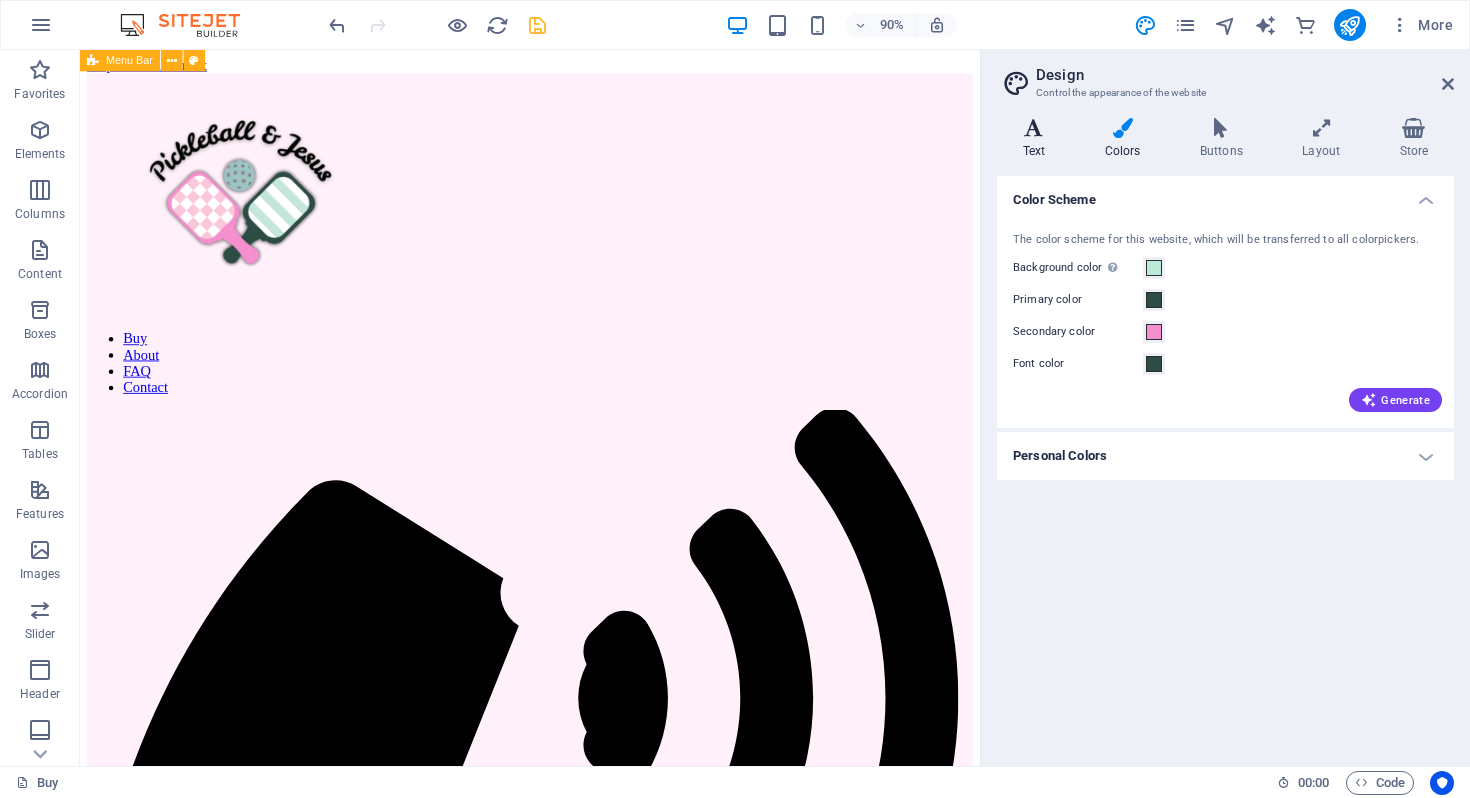 click at bounding box center [1034, 128] 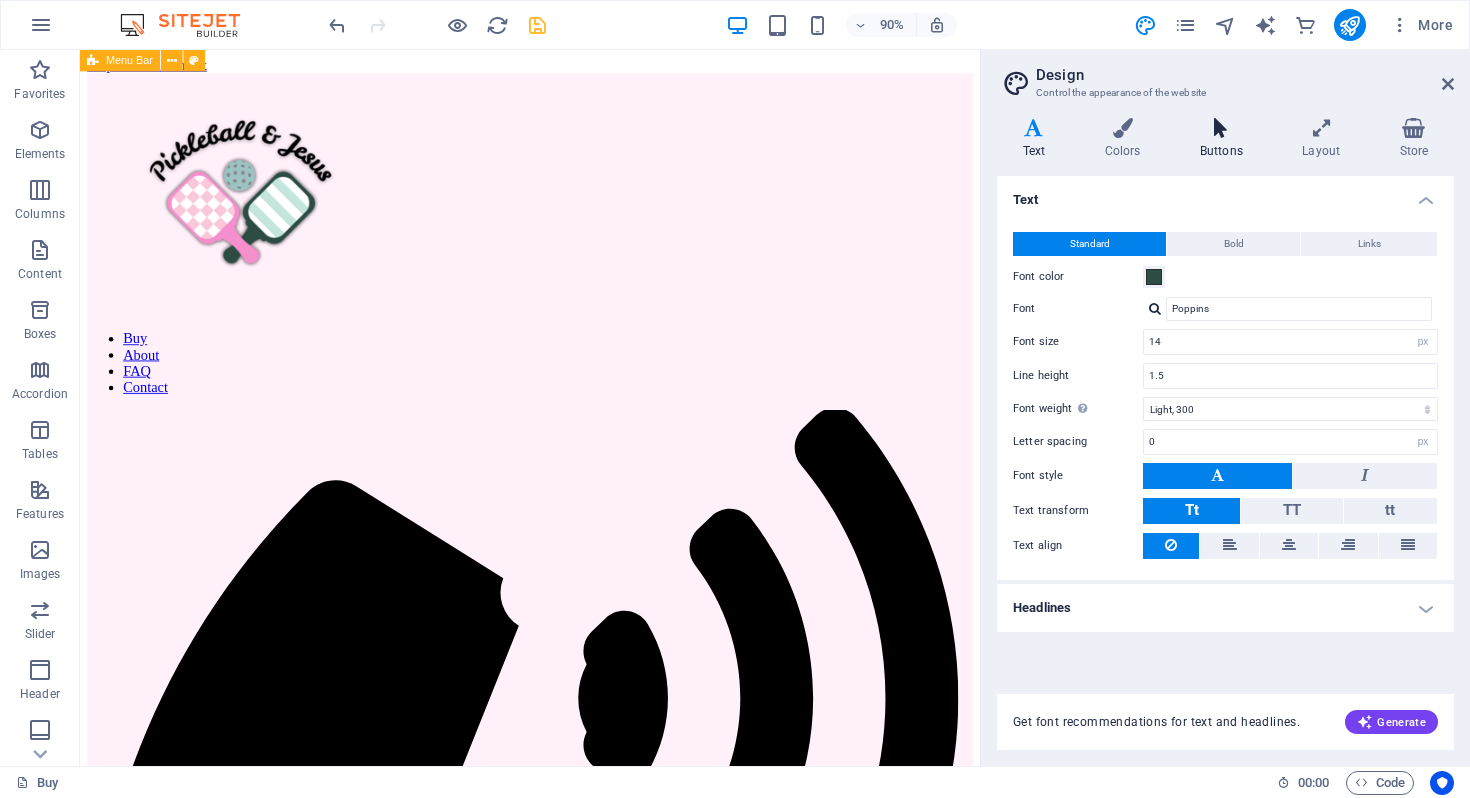 click on "Buttons" at bounding box center (1225, 139) 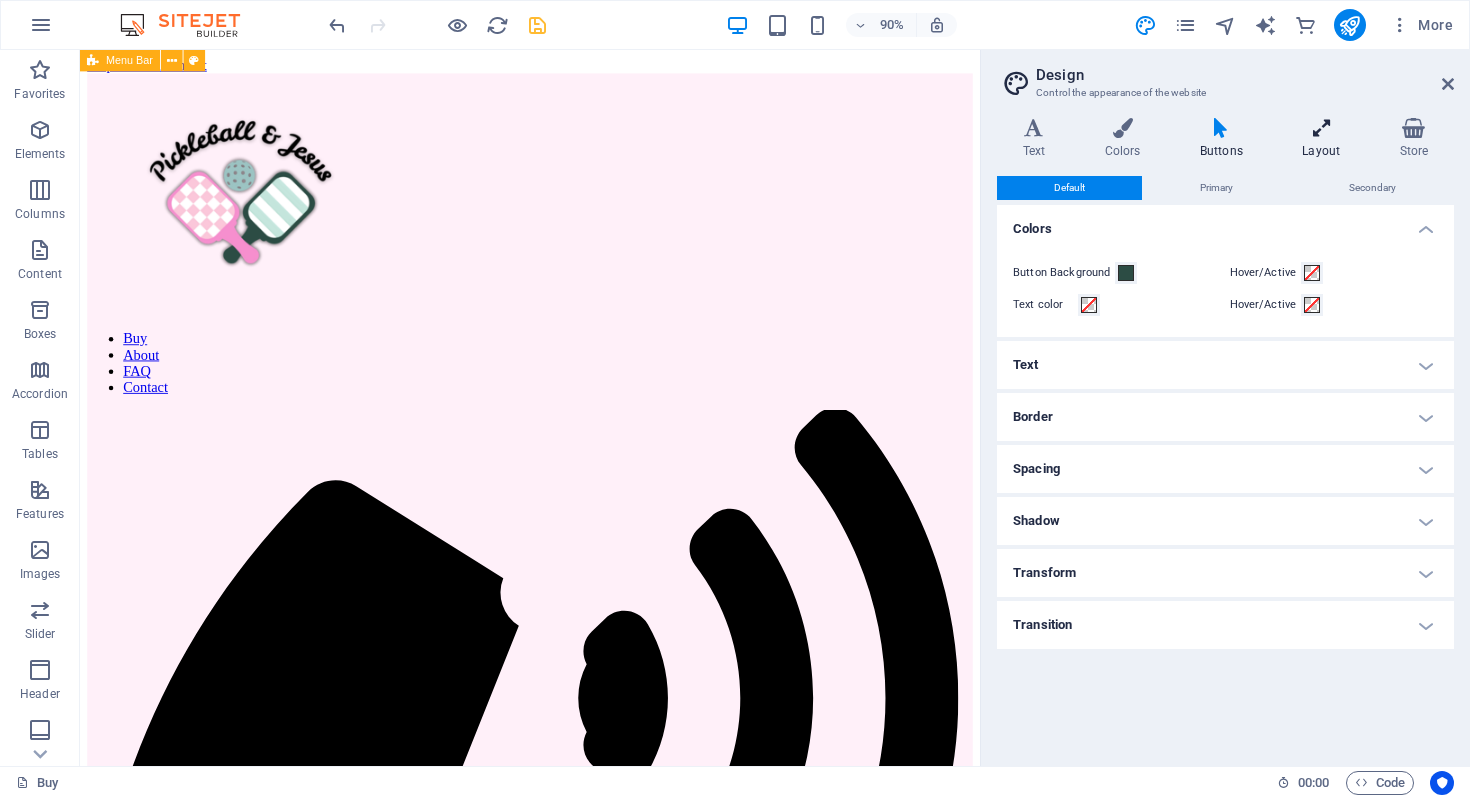 click on "Layout" at bounding box center [1325, 139] 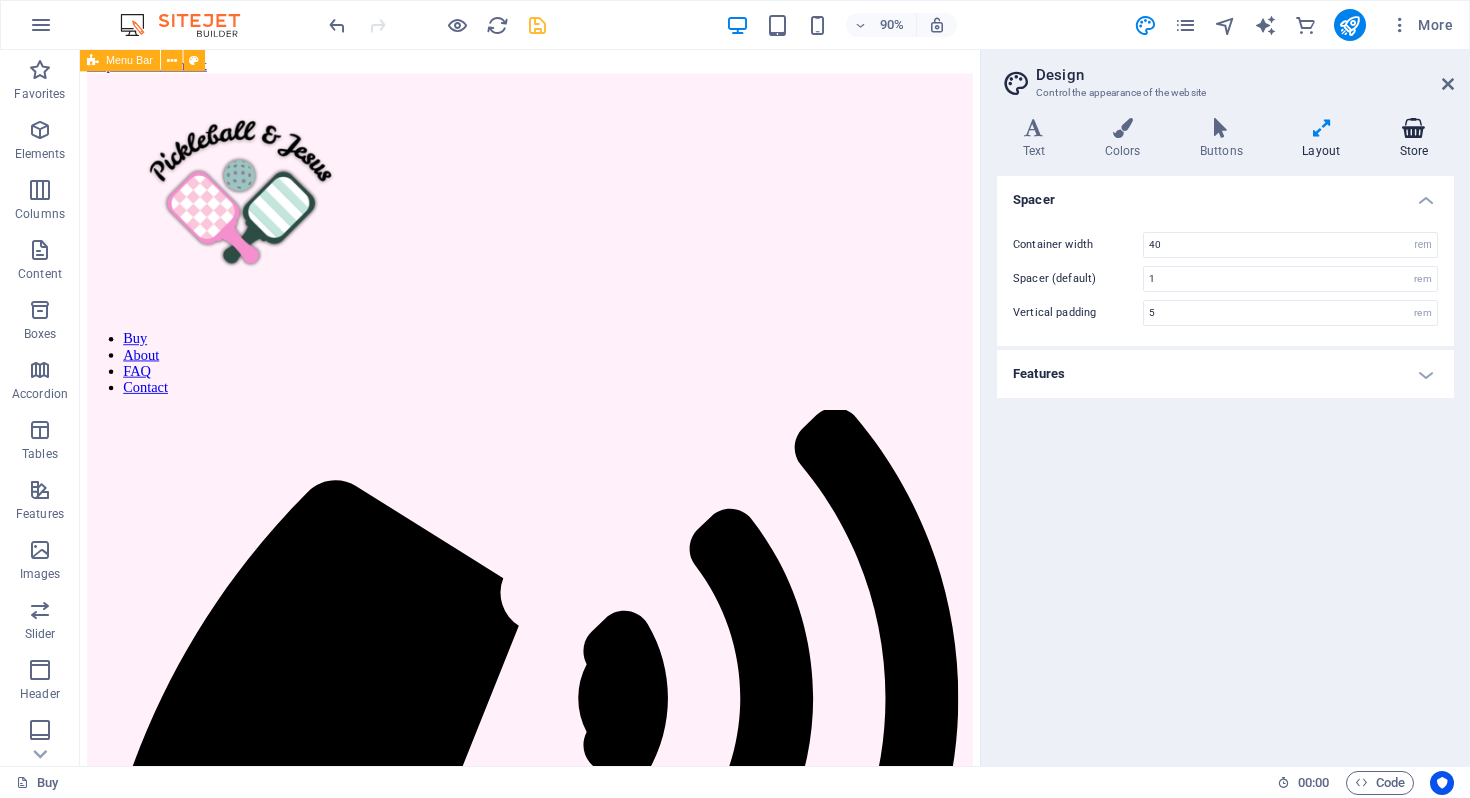 click on "Store" at bounding box center [1414, 139] 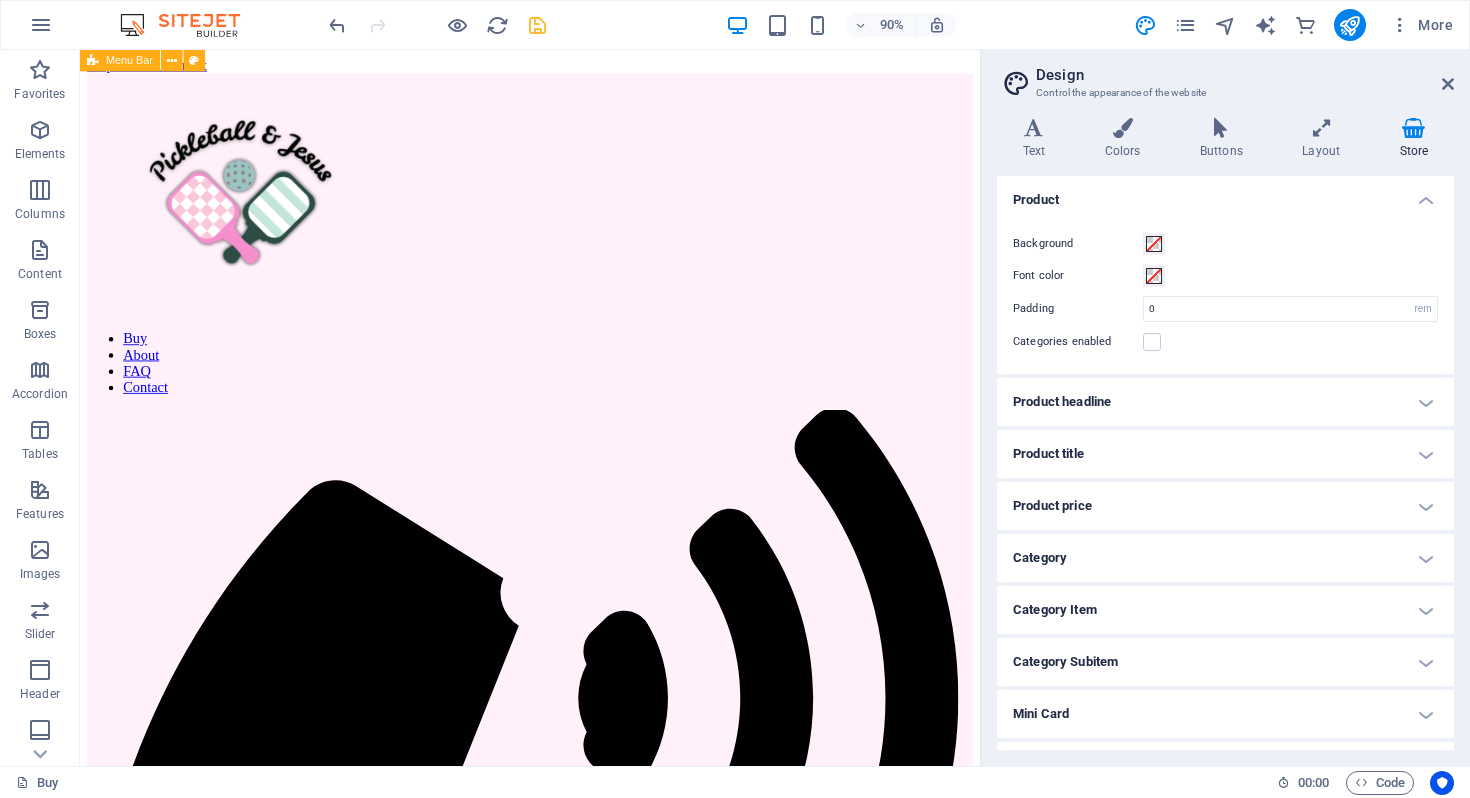 click on "Design Control the appearance of the website Variants  Text  Colors  Buttons  Layout  Store Text Standard Bold Links Font color Font Poppins Font size 14 rem px Line height 1.5 Font weight To display the font weight correctly, it may need to be enabled.  Manage Fonts Thin, 100 Extra-light, 200 Light, 300 Regular, 400 Medium, 500 Semi-bold, 600 Bold, 700 Extra-bold, 800 Black, 900 Letter spacing 0 rem px Font style Text transform Tt TT tt Text align Font weight To display the font weight correctly, it may need to be enabled.  Manage Fonts Thin, 100 Extra-light, 200 Light, 300 Regular, 400 Medium, 500 Semi-bold, 600 Bold, 700 Extra-bold, 800 Black, 900 Default Hover / Active Font color Font color Decoration None Decoration None Transition duration 0.3 s Transition function Ease Ease In Ease Out Ease In/Ease Out Linear Headlines All H1 / Textlogo H2 H3 H4 H5 H6 Font color Font Poppins Line height 1.5 Font weight To display the font weight correctly, it may need to be enabled.  Manage Fonts Thin, 100 Light, 300 0" at bounding box center [1225, 408] 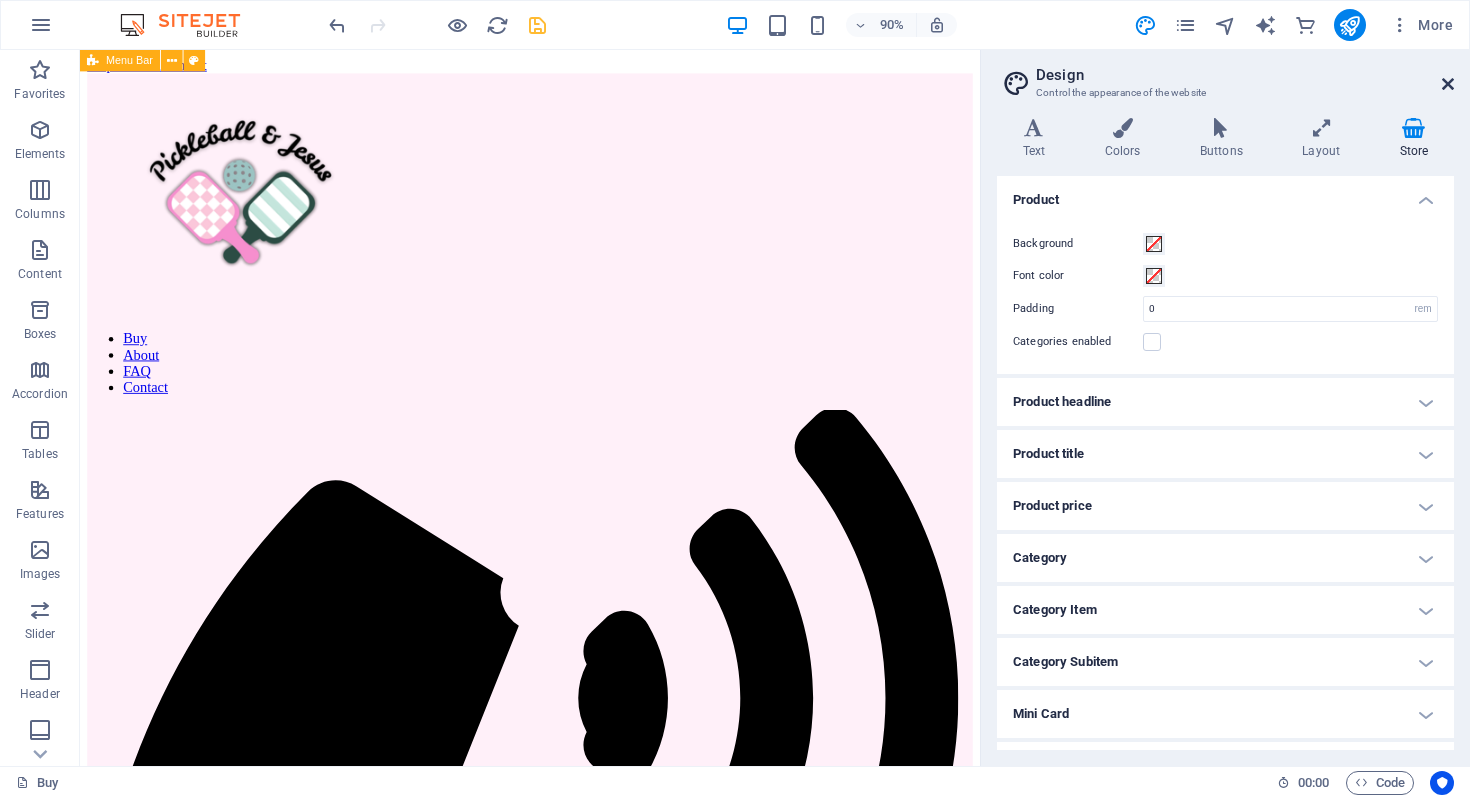 click at bounding box center [1448, 84] 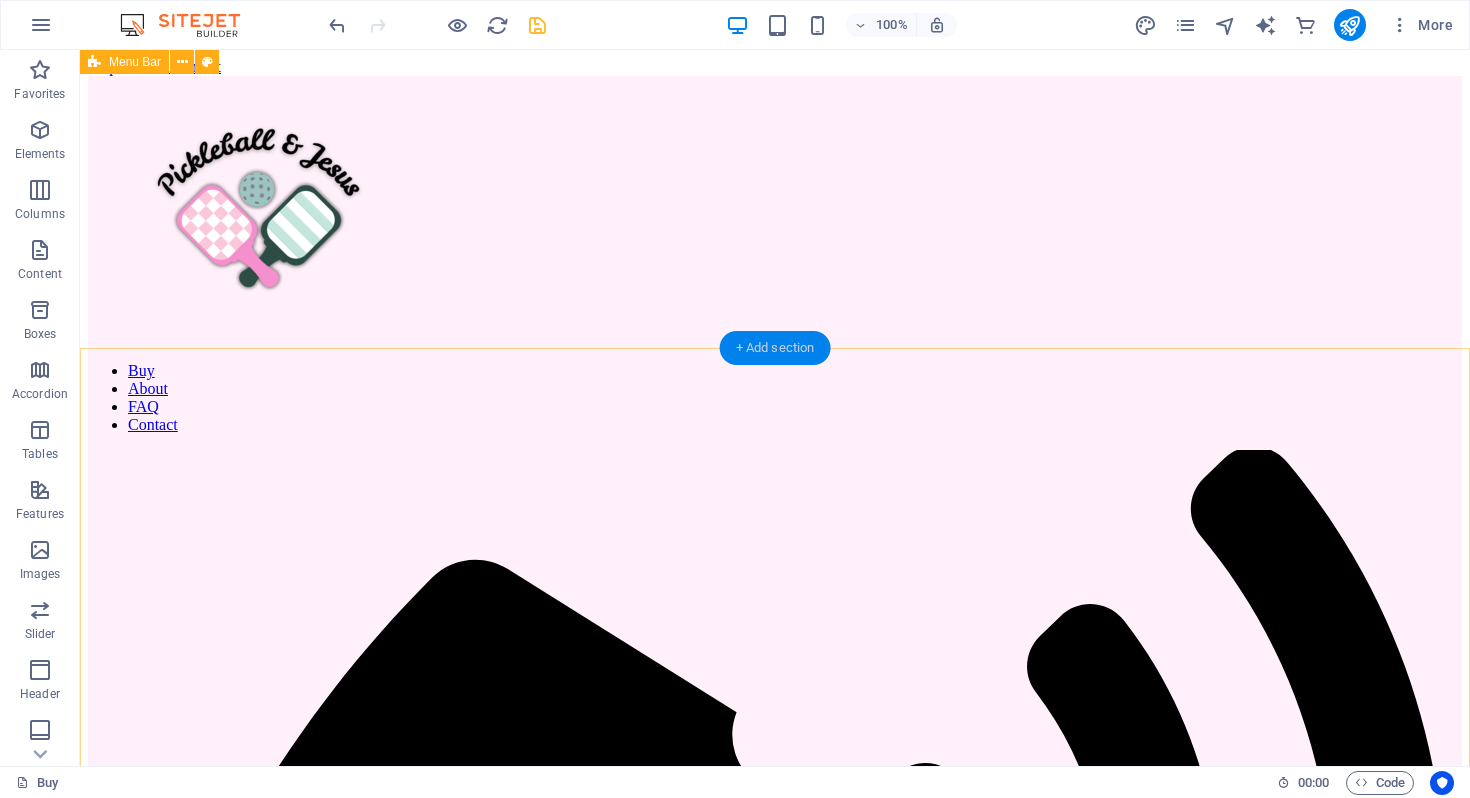 click on "+ Add section" at bounding box center [775, 348] 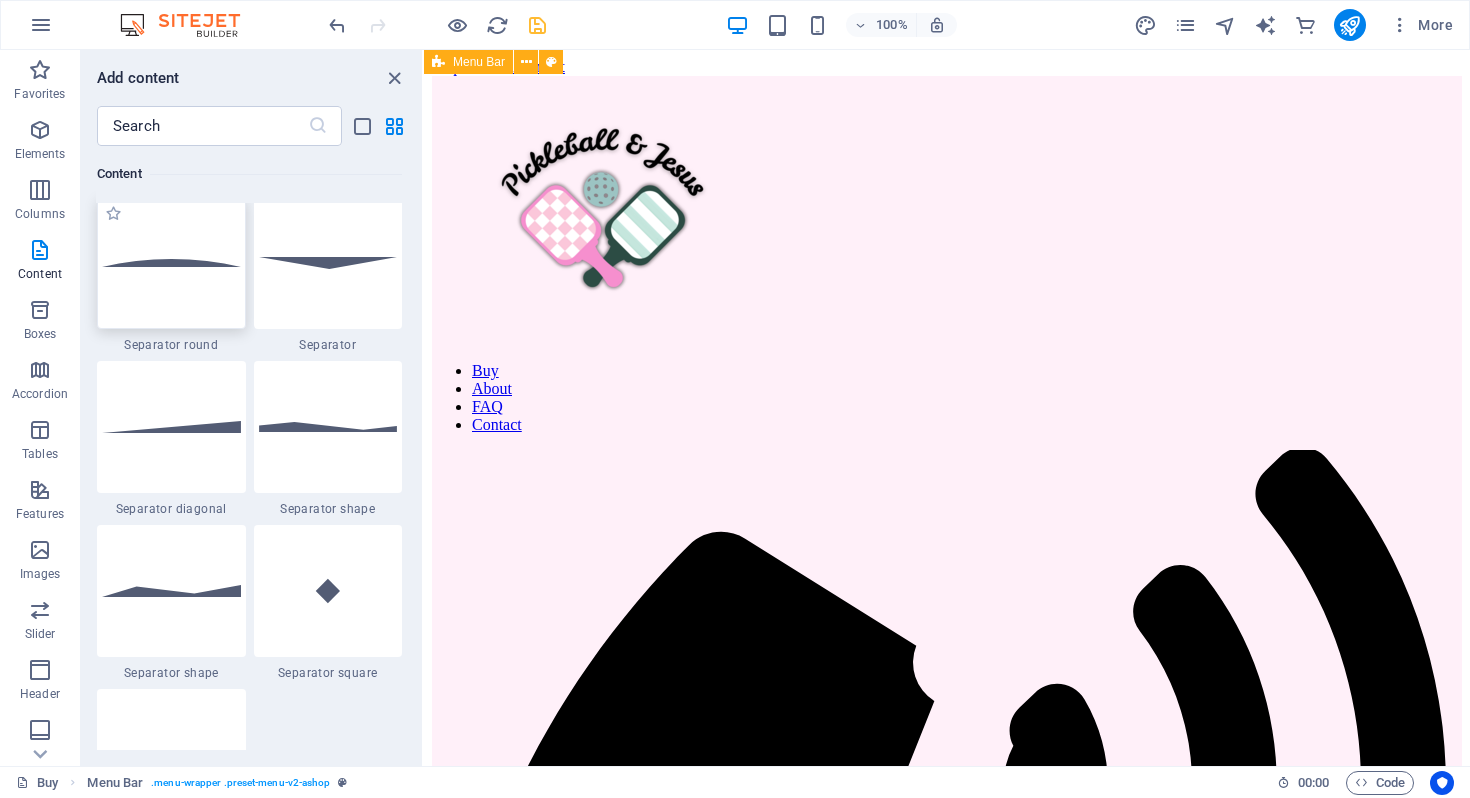scroll, scrollTop: 4876, scrollLeft: 0, axis: vertical 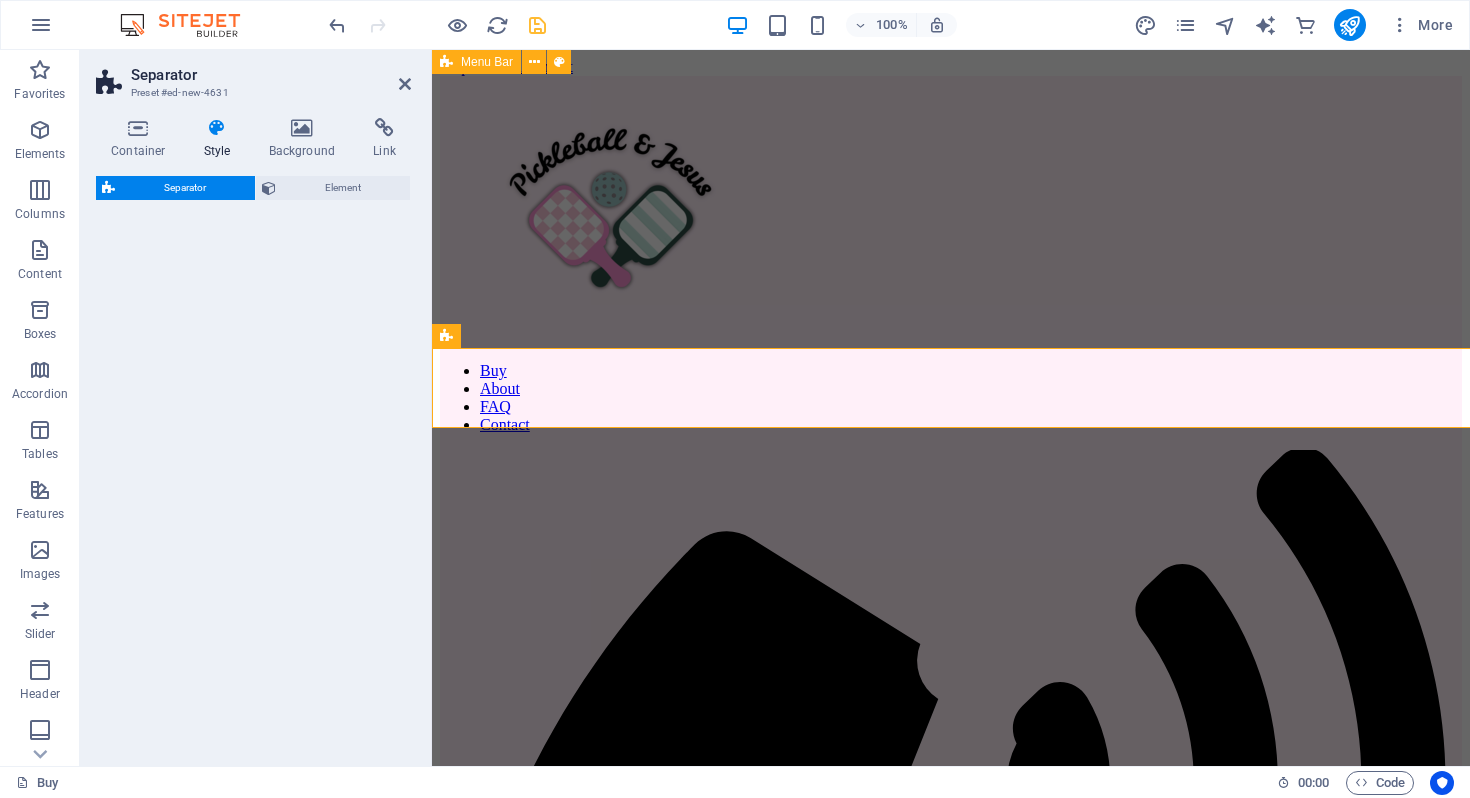 select on "rem" 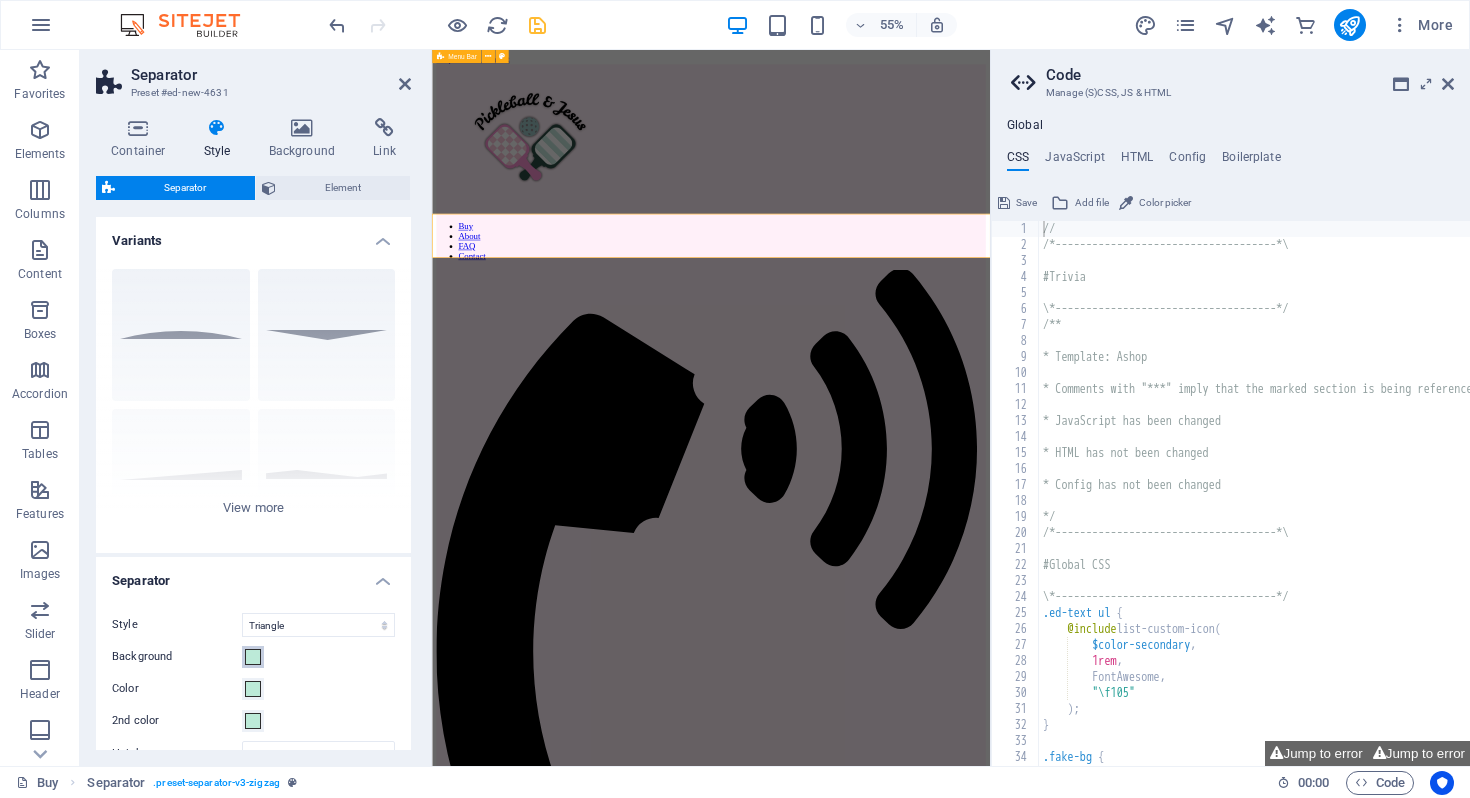 click on "Background" at bounding box center (253, 657) 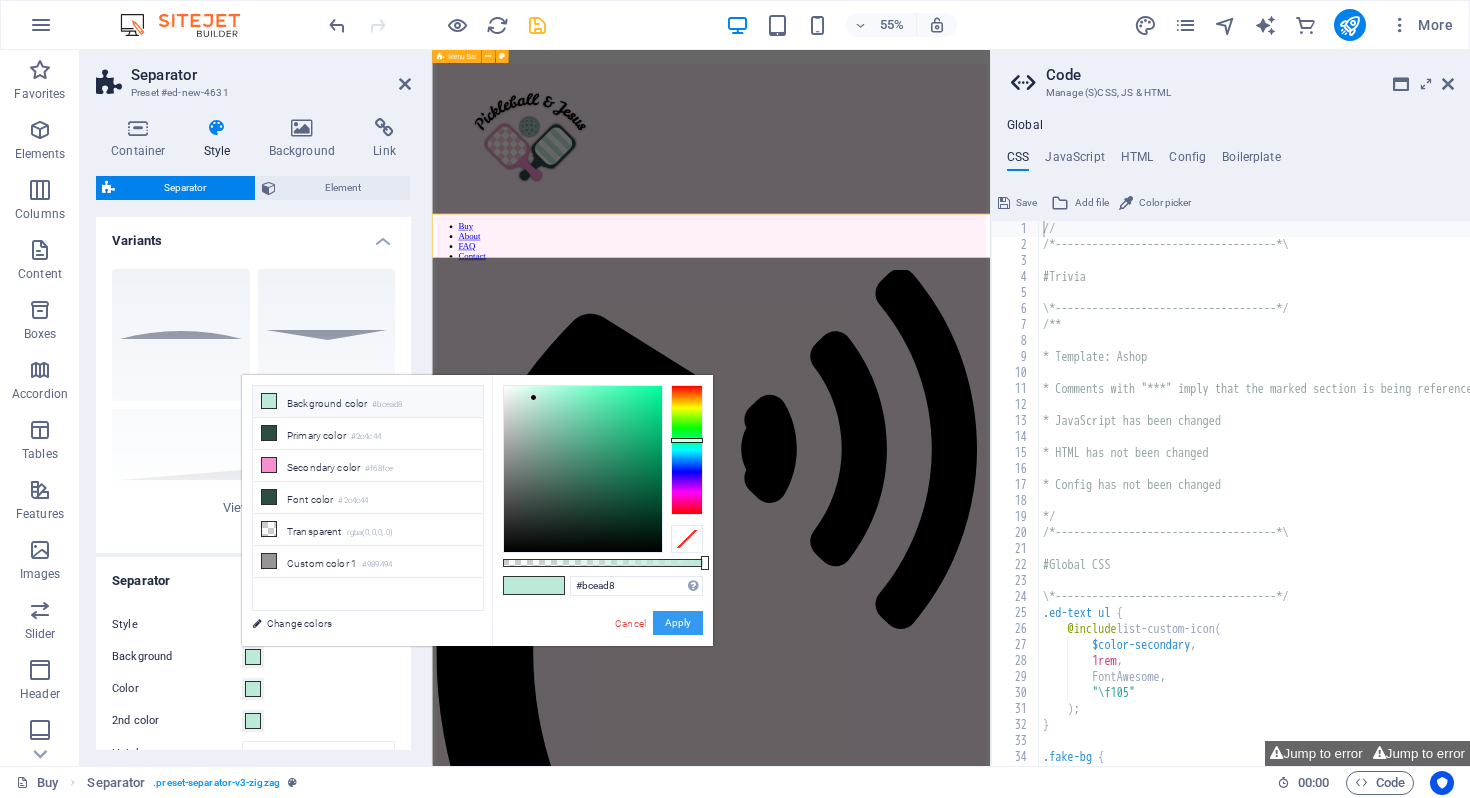 click on "Apply" at bounding box center (678, 623) 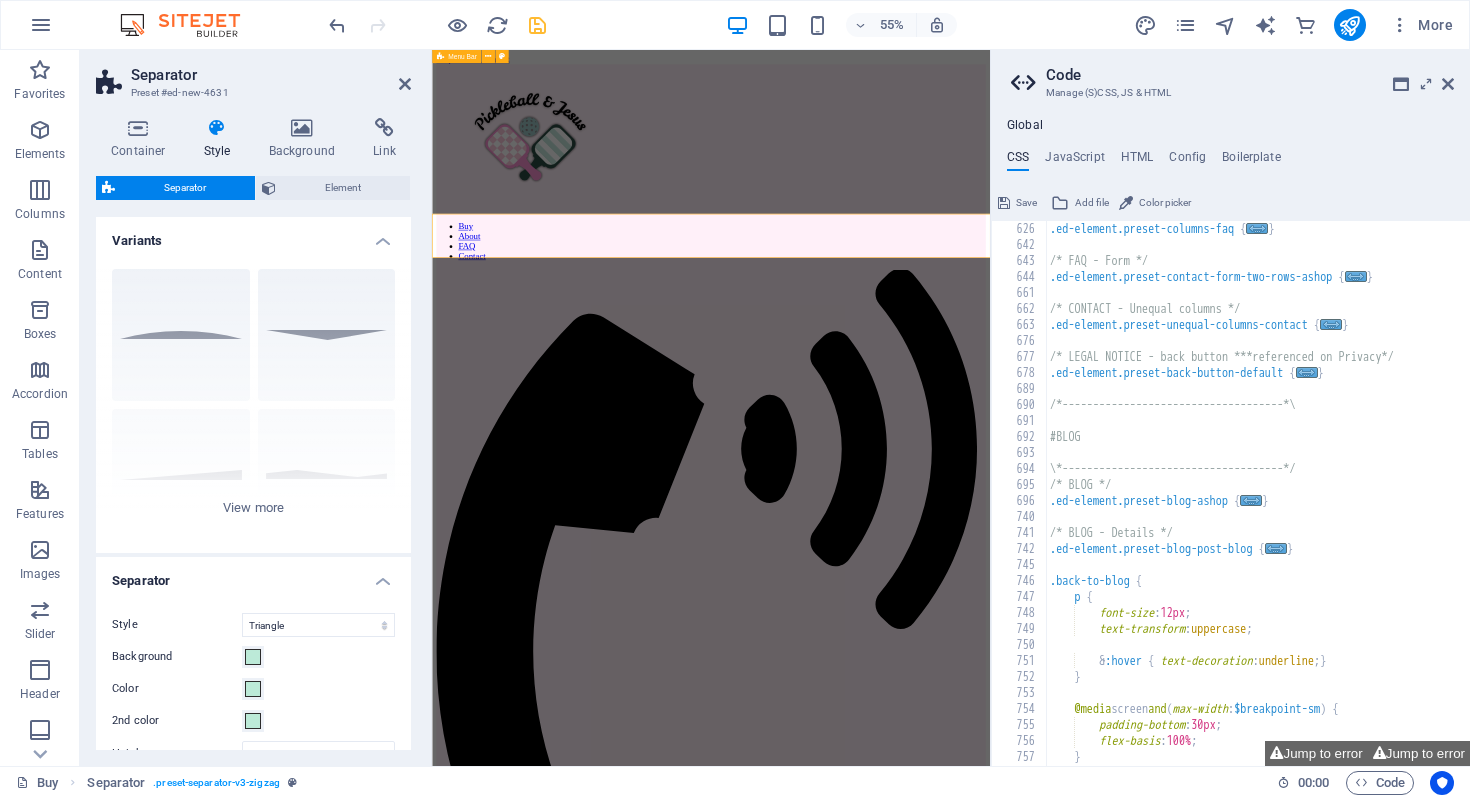 scroll, scrollTop: 3199, scrollLeft: 0, axis: vertical 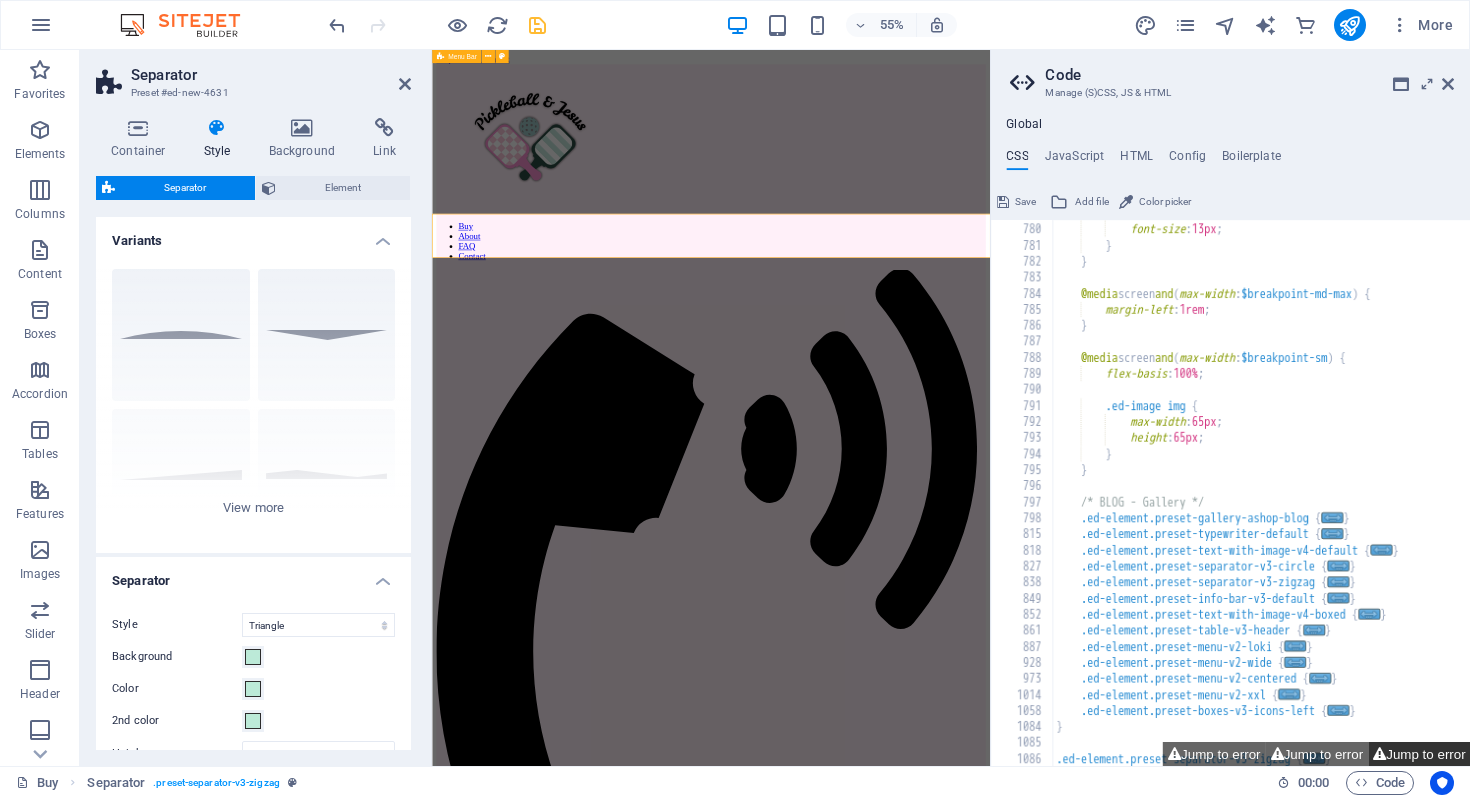 click on "Jump to error" at bounding box center [1419, 753] 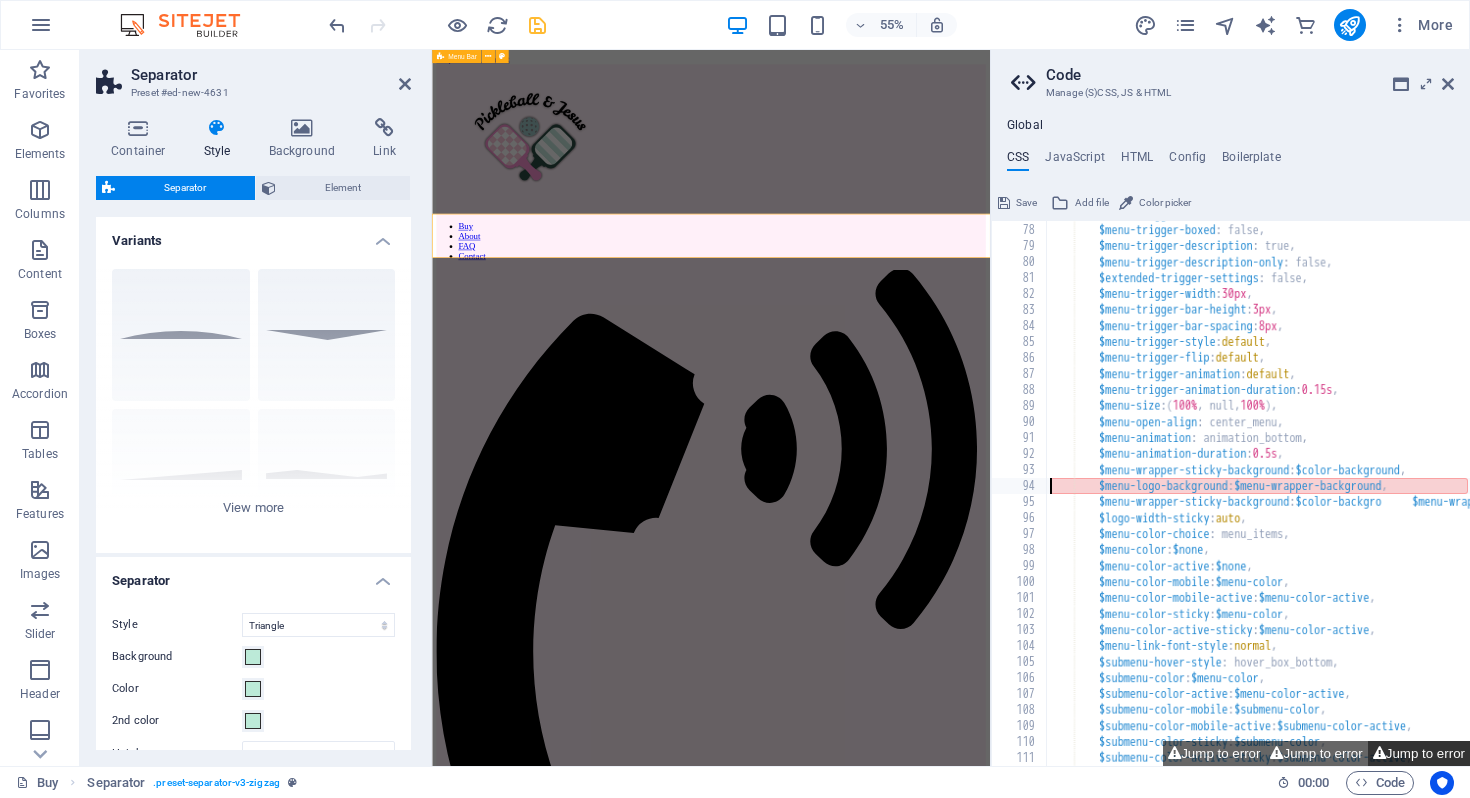 scroll, scrollTop: 1231, scrollLeft: 0, axis: vertical 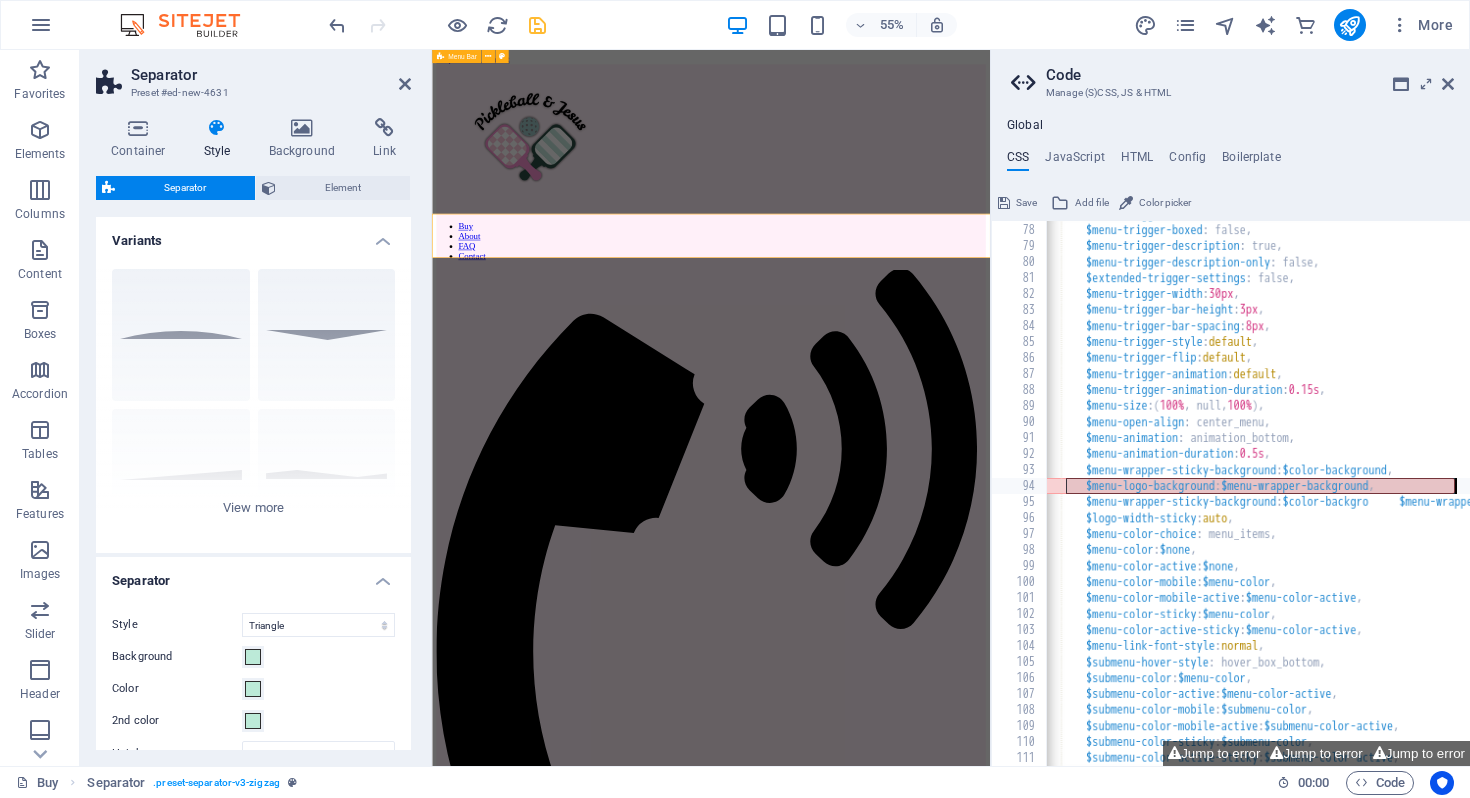 drag, startPoint x: 1104, startPoint y: 484, endPoint x: 1468, endPoint y: 490, distance: 364.04944 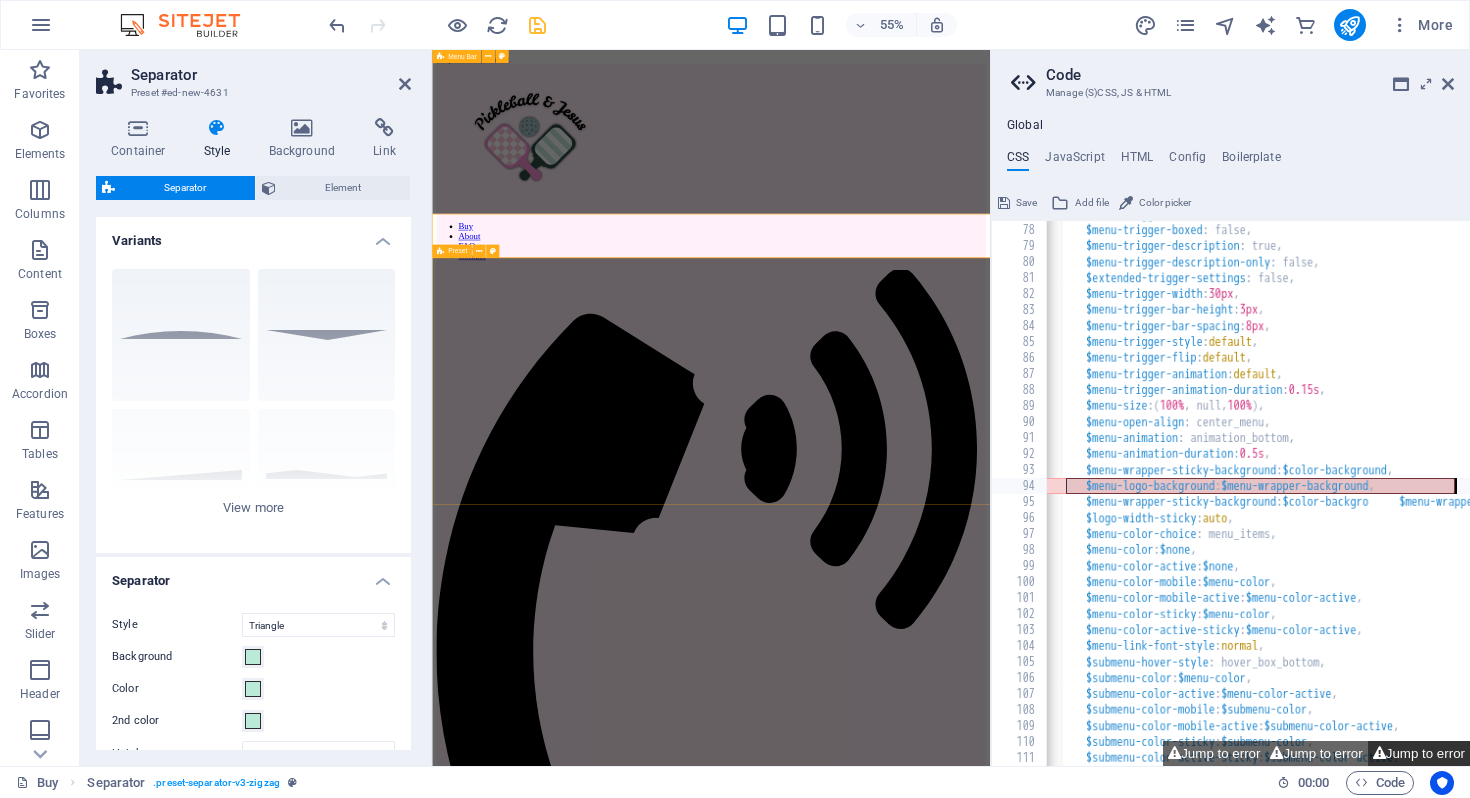 click on "Jump to error" at bounding box center [1419, 753] 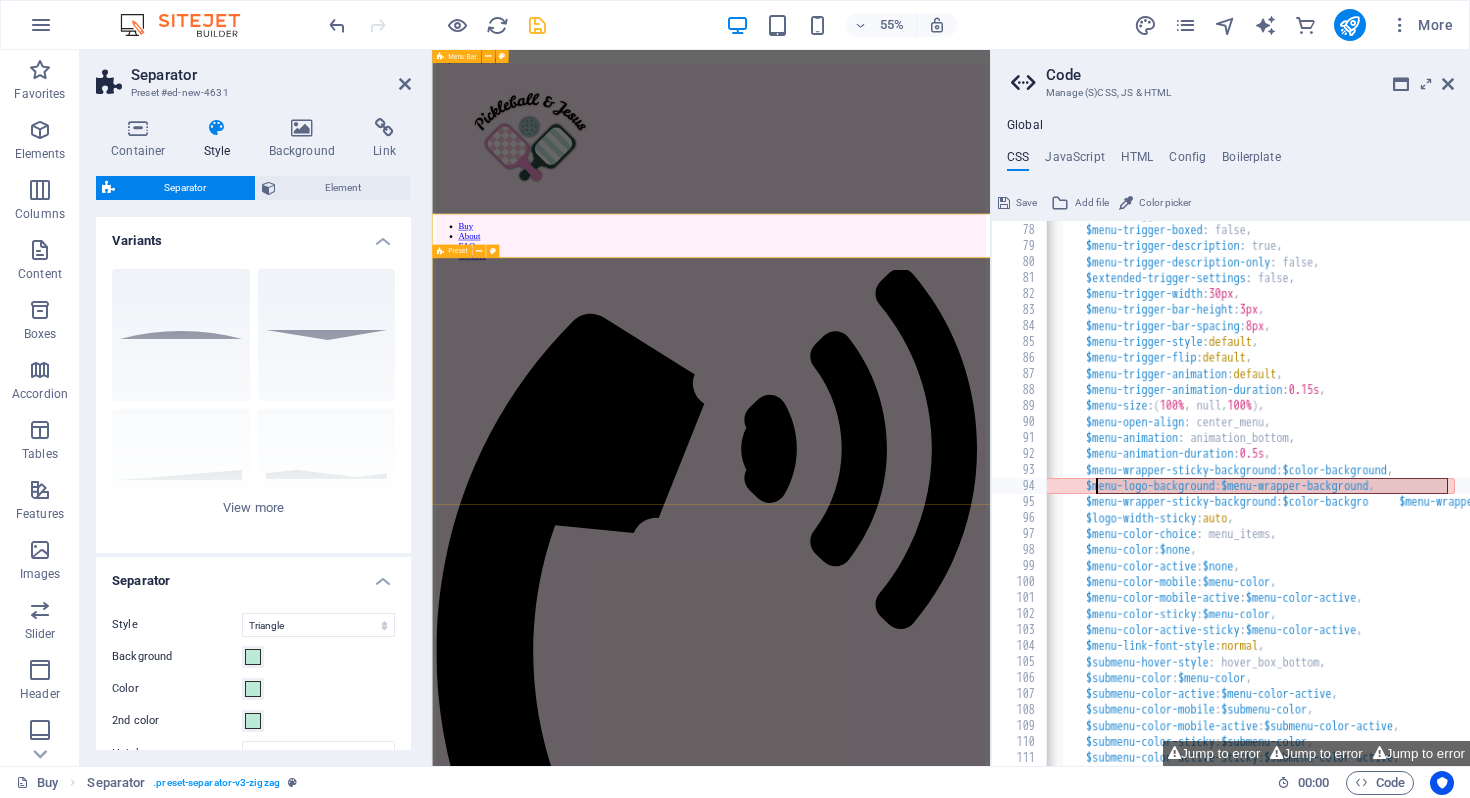 drag, startPoint x: 1448, startPoint y: 490, endPoint x: 1096, endPoint y: 484, distance: 352.05115 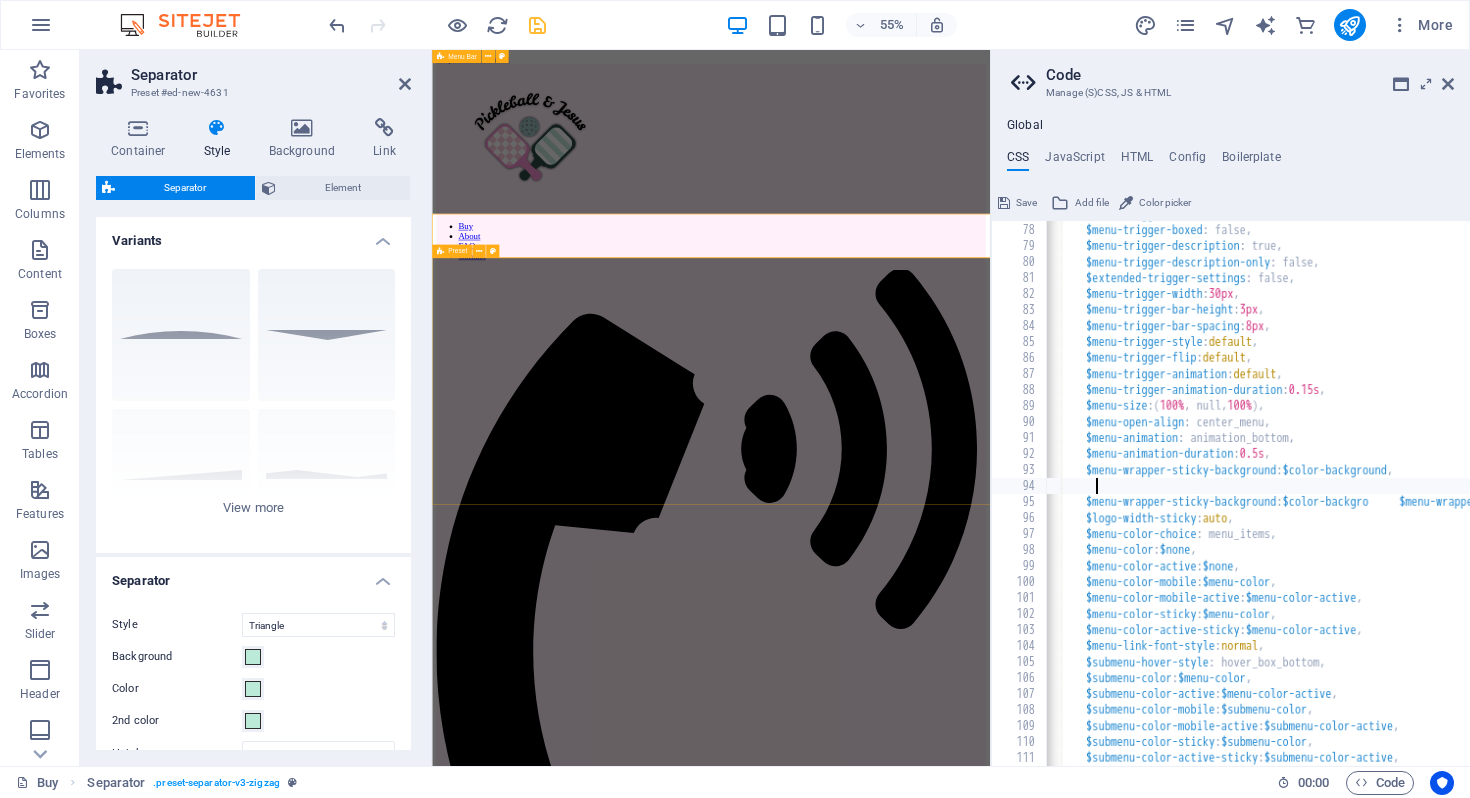 paste on "$color-separator:" 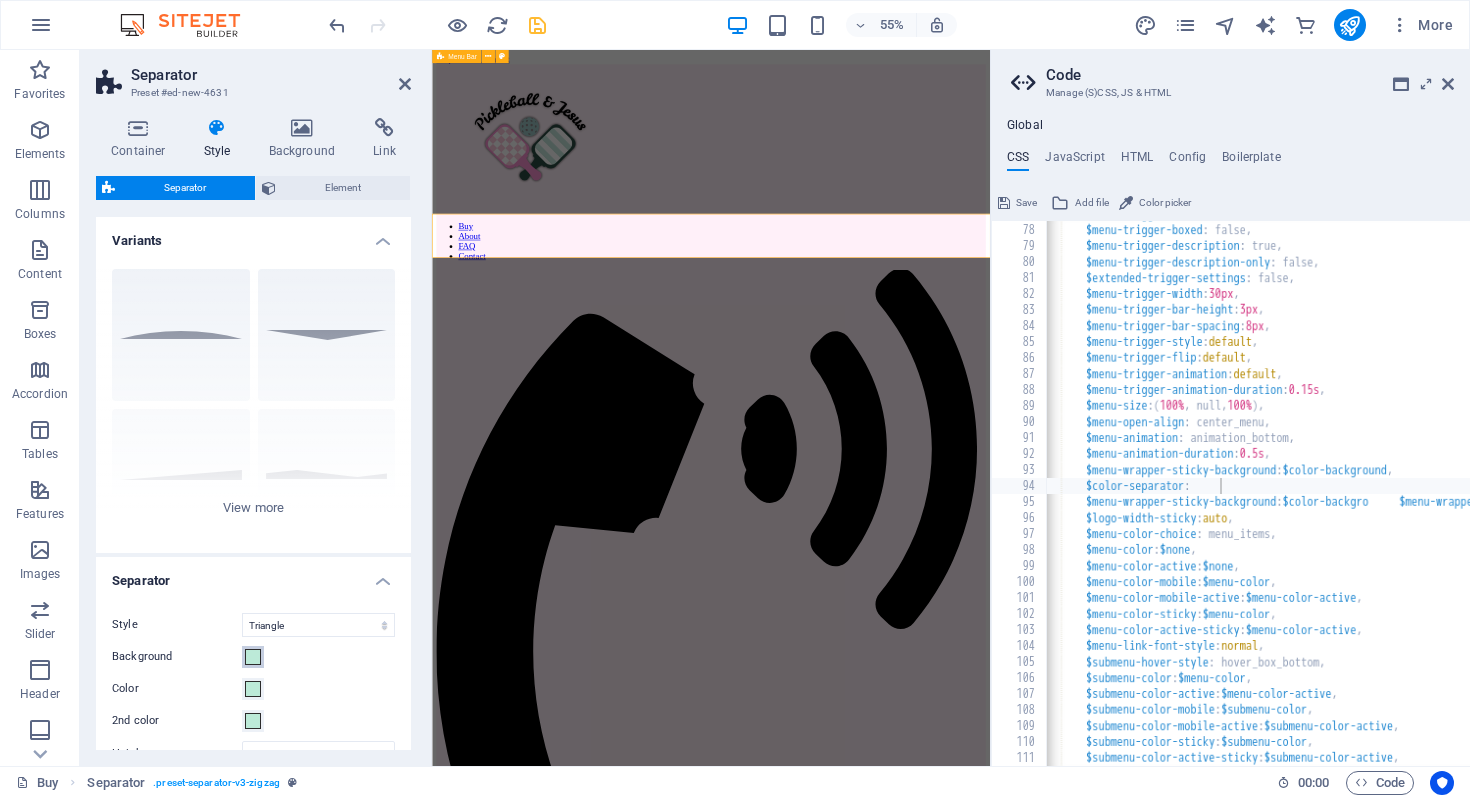 click at bounding box center [253, 657] 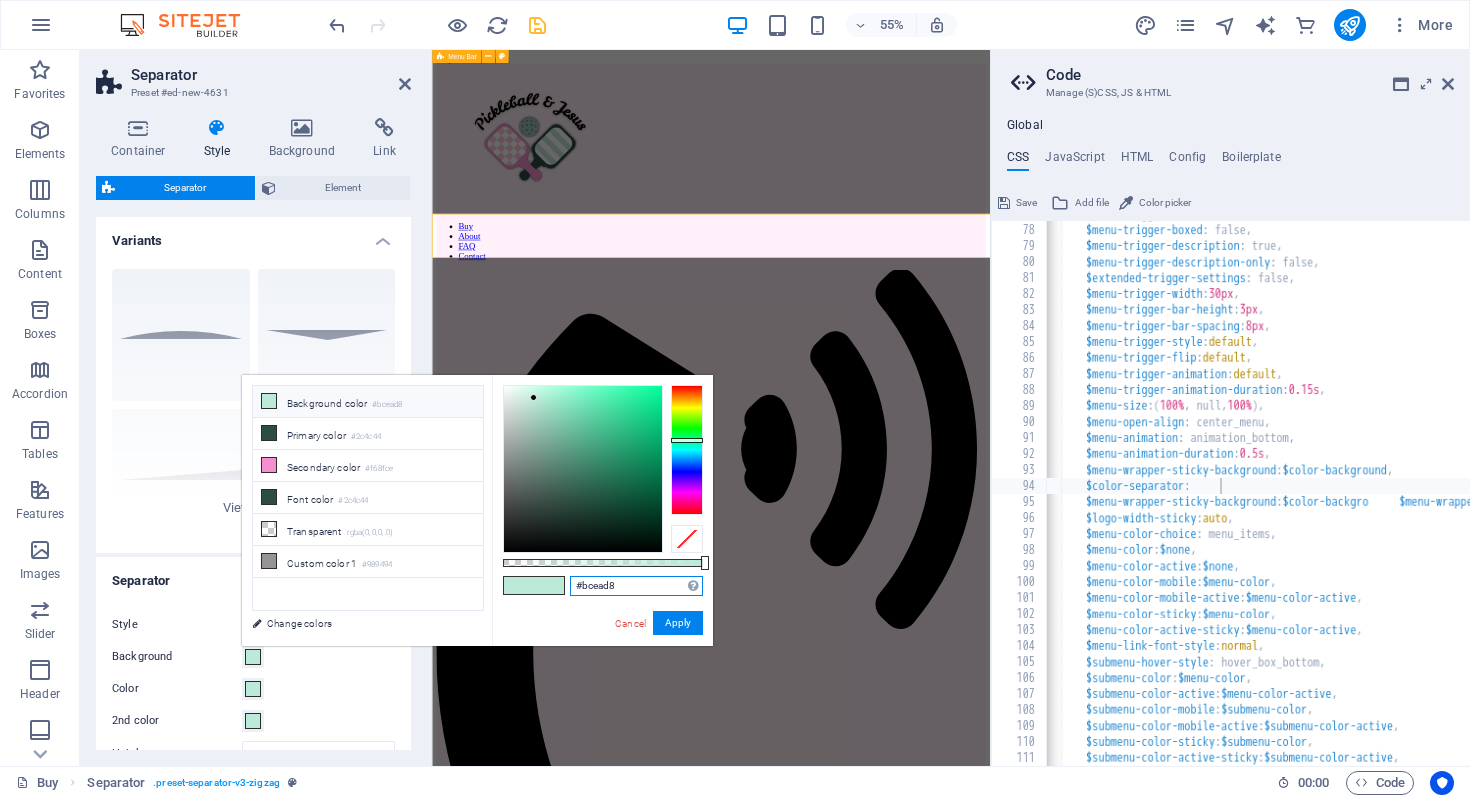 drag, startPoint x: 637, startPoint y: 589, endPoint x: 564, endPoint y: 584, distance: 73.171036 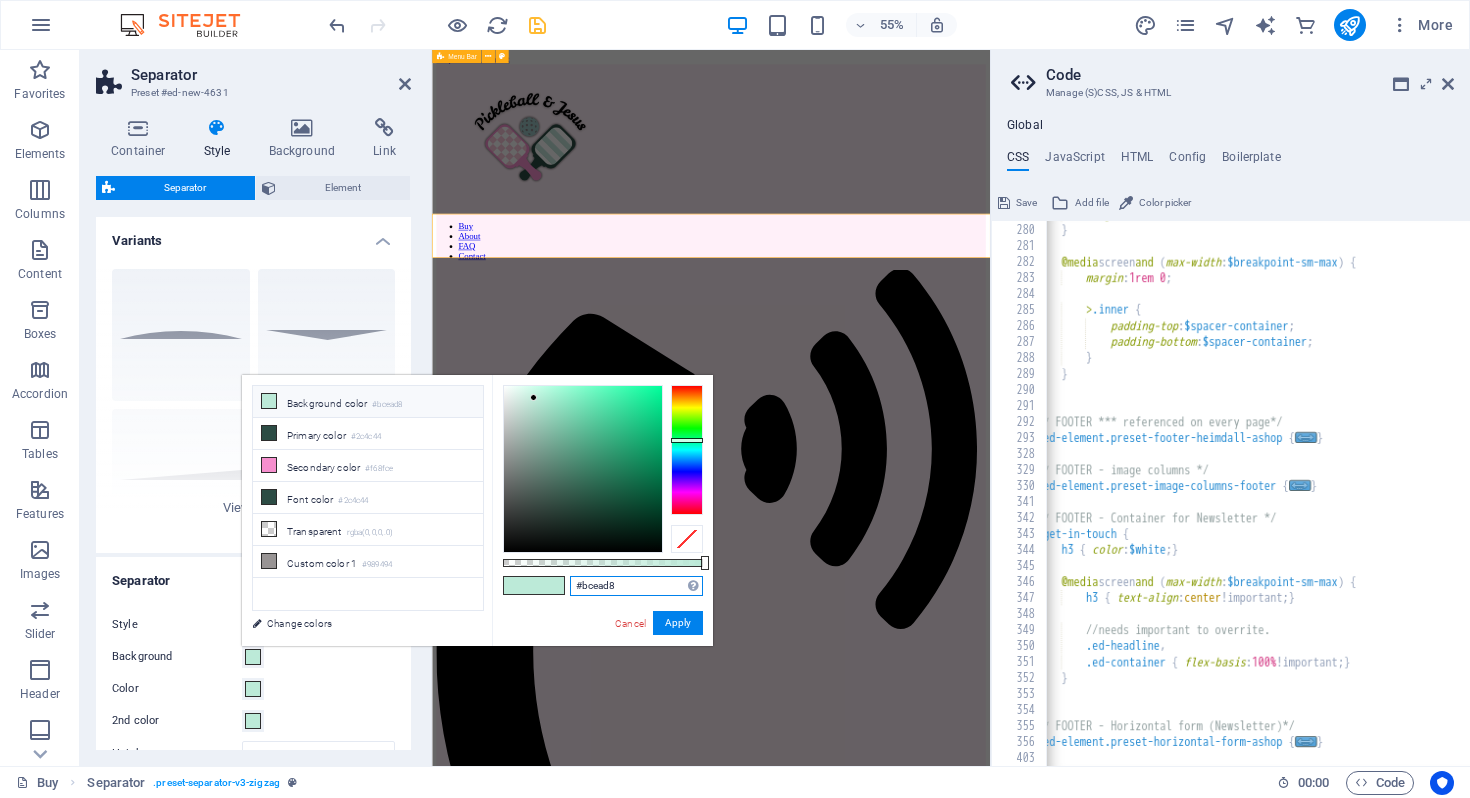 scroll, scrollTop: 942, scrollLeft: 0, axis: vertical 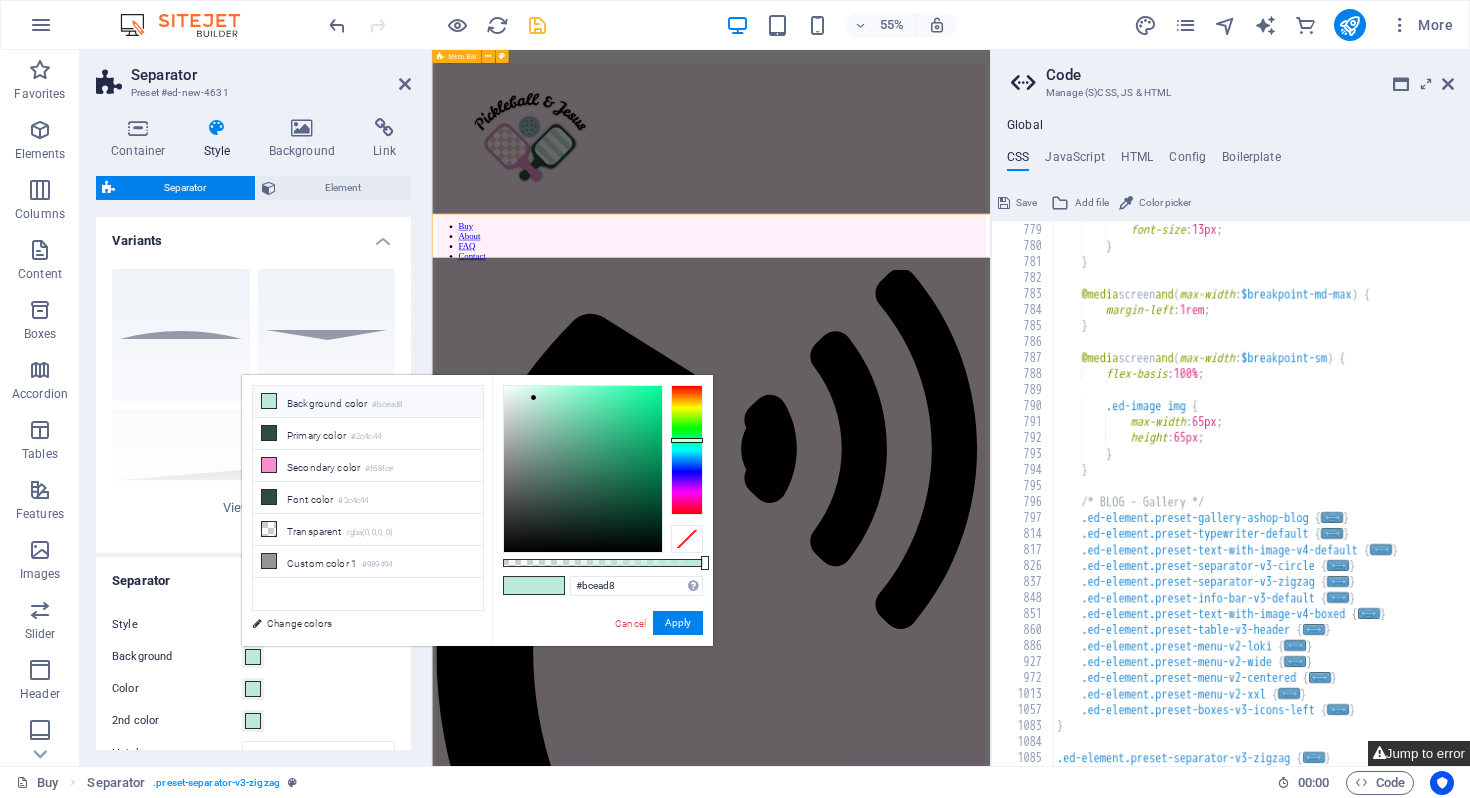 click on "Jump to error" at bounding box center (1419, 753) 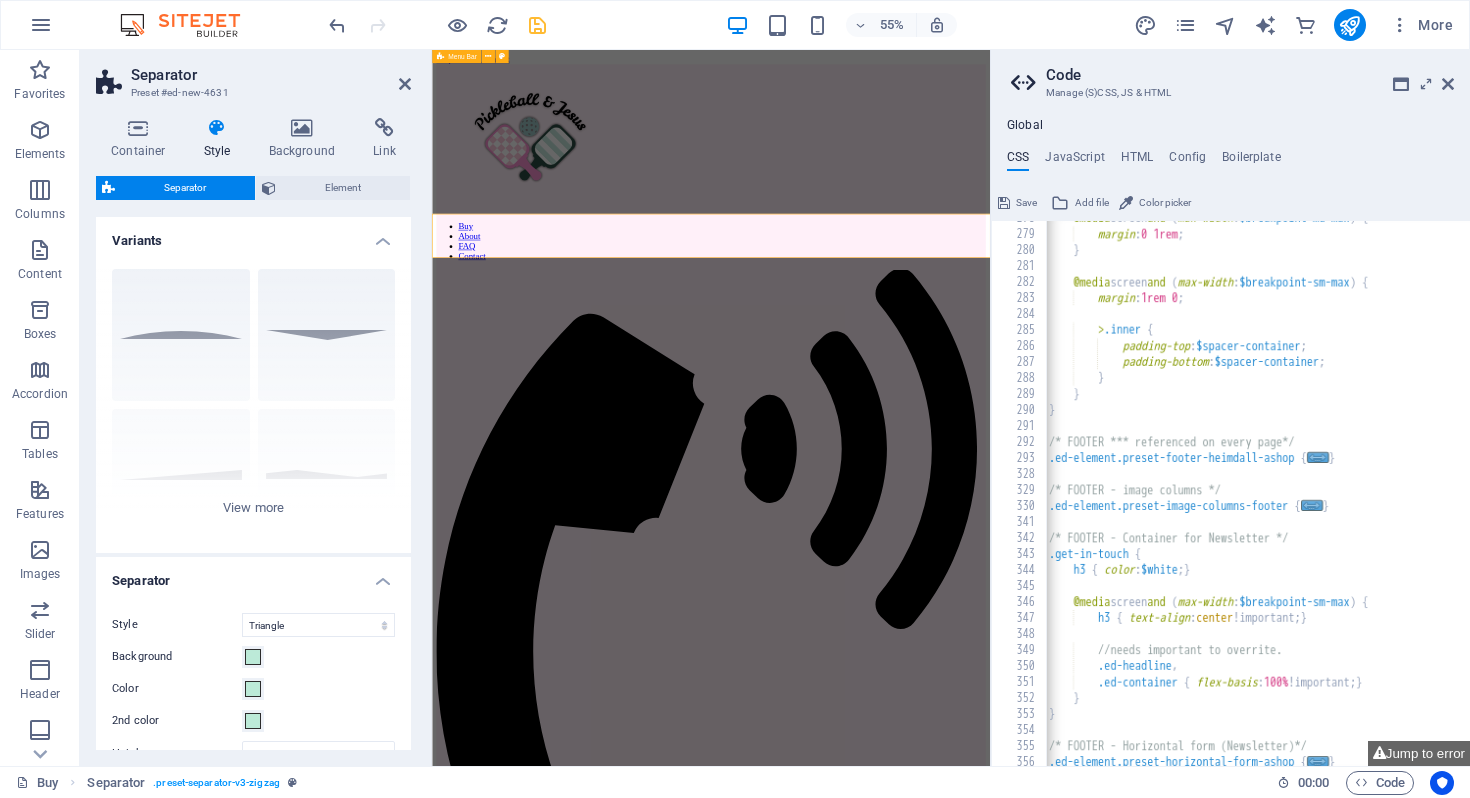 scroll, scrollTop: 1199, scrollLeft: 0, axis: vertical 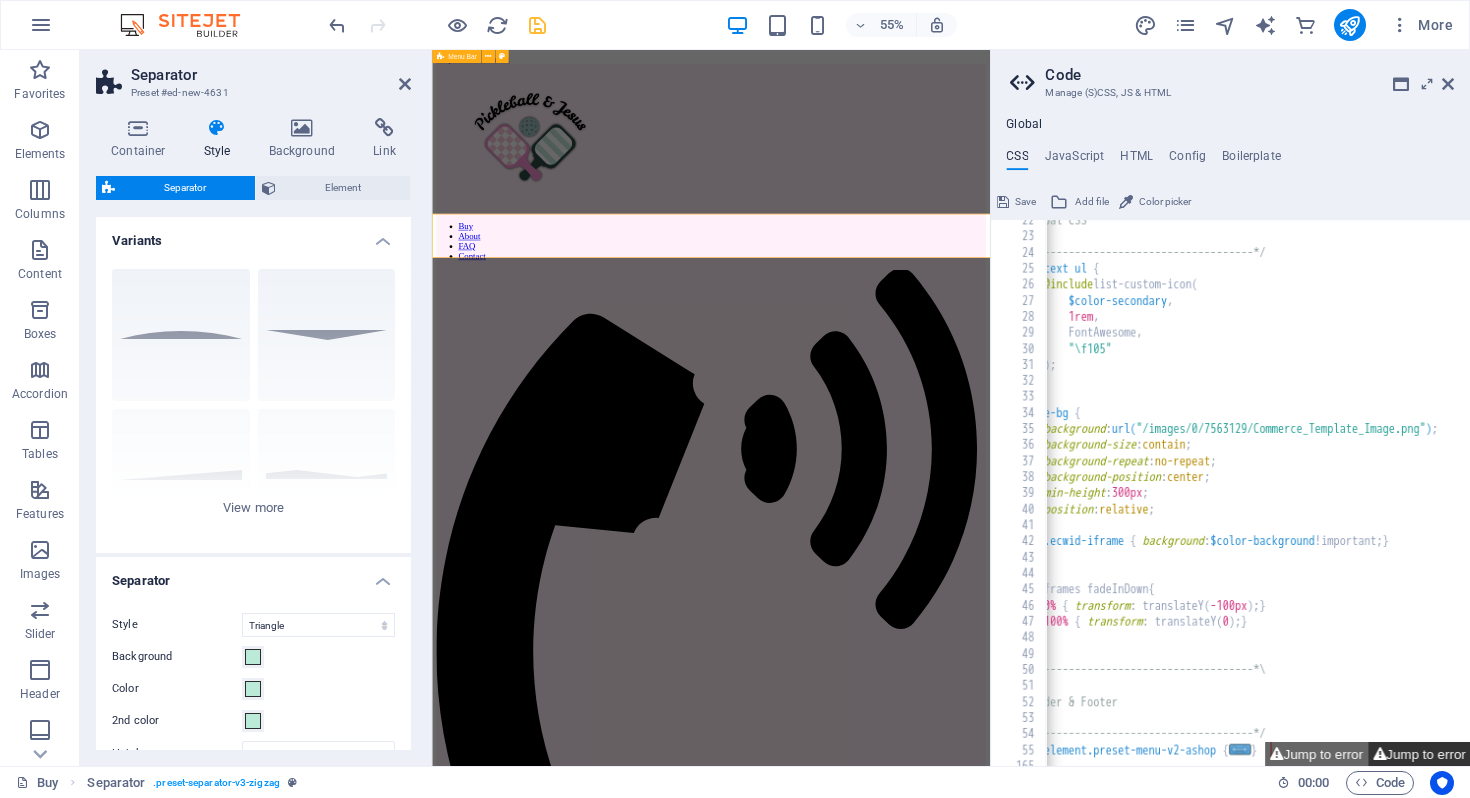click on "Jump to error" at bounding box center (1419, 753) 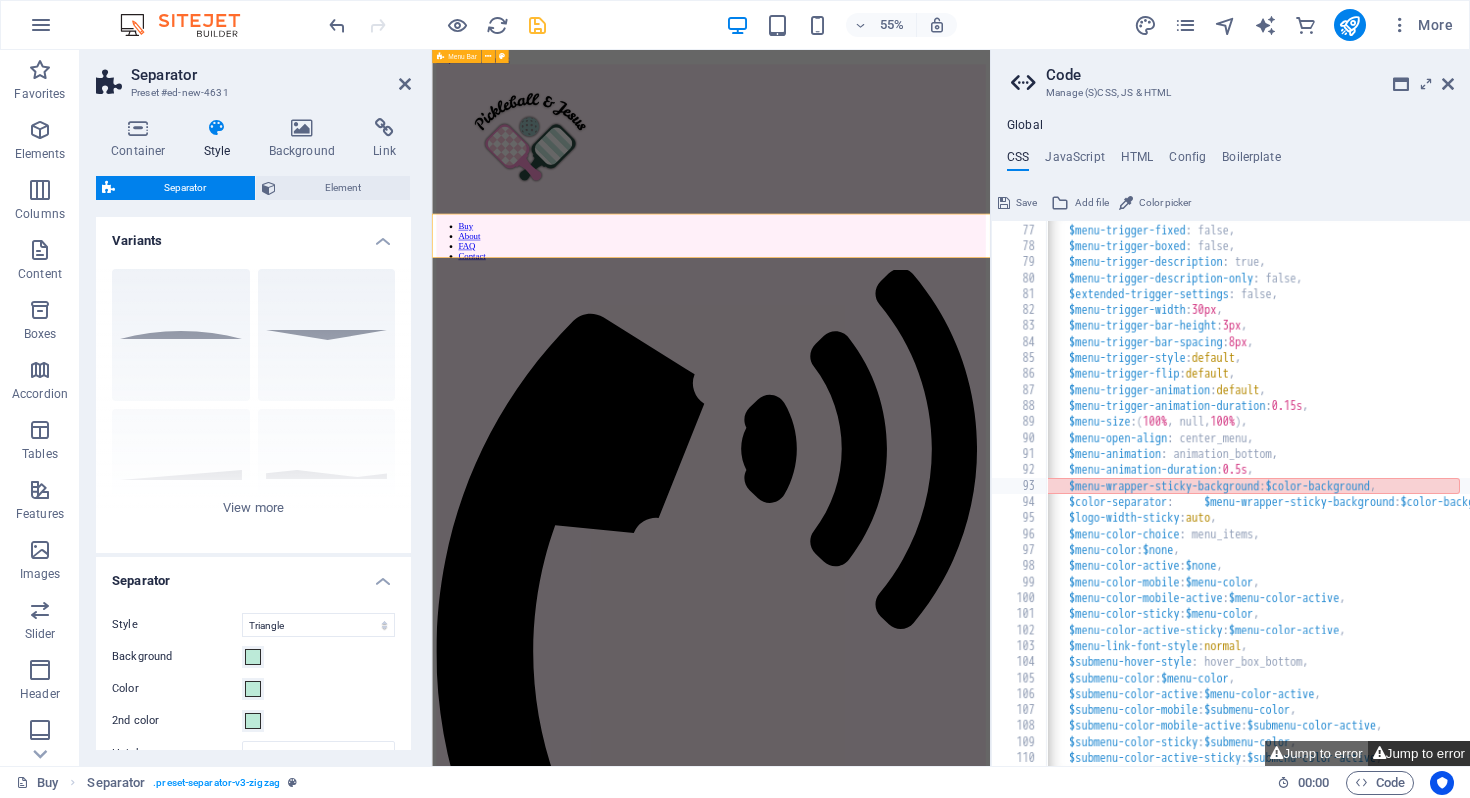 scroll, scrollTop: 1215, scrollLeft: 0, axis: vertical 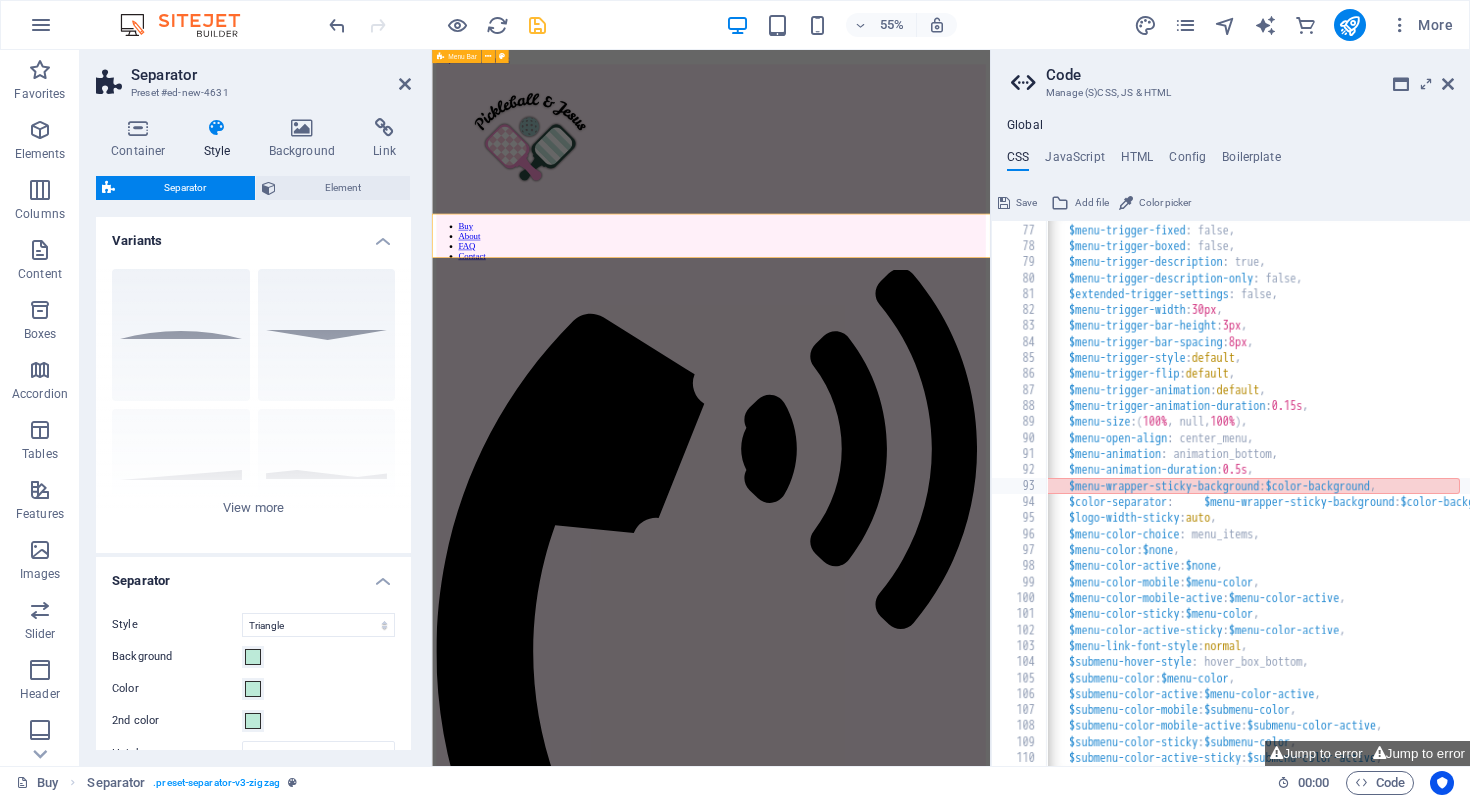 click at bounding box center [1460, 1750] 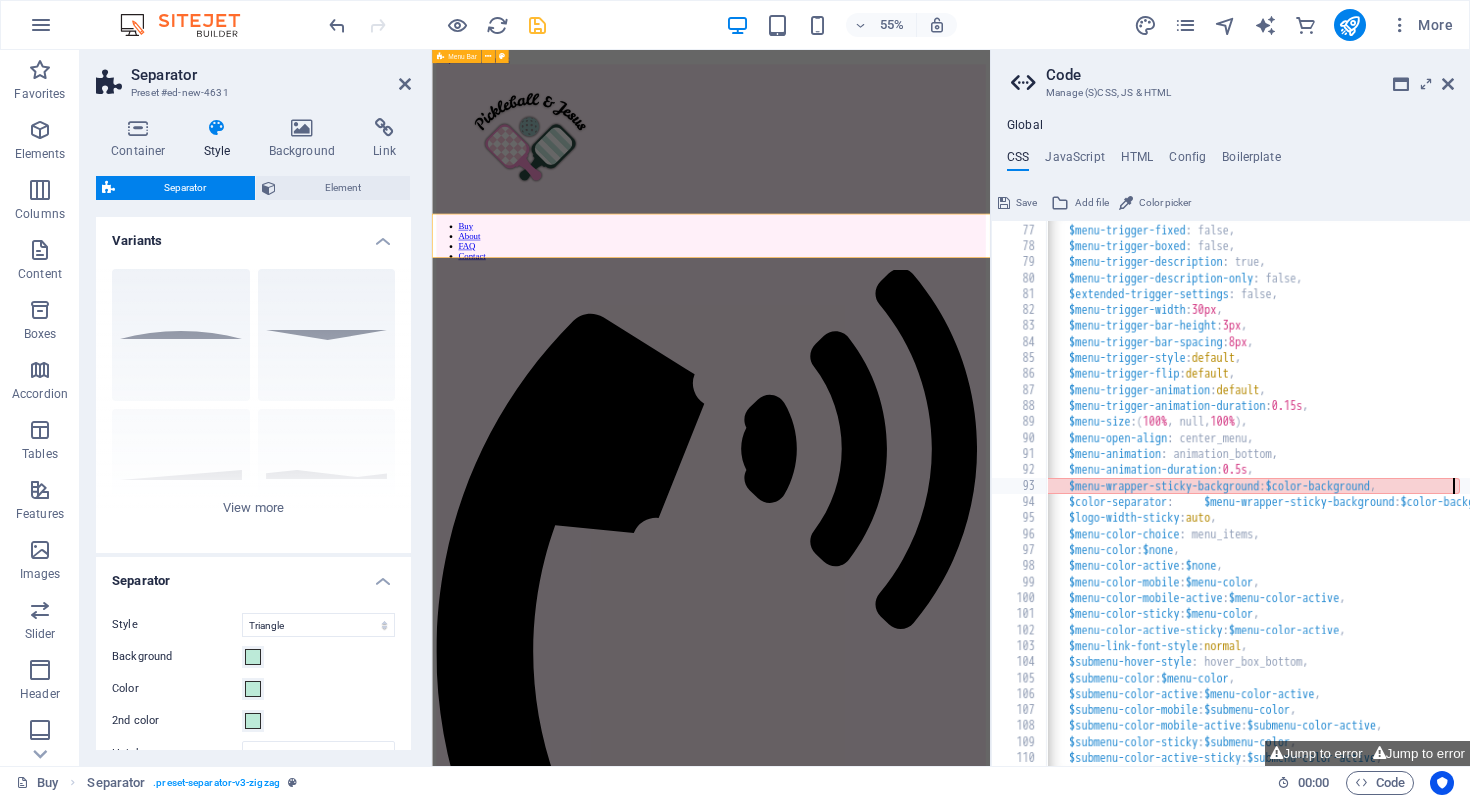 paste on "#bcead8" 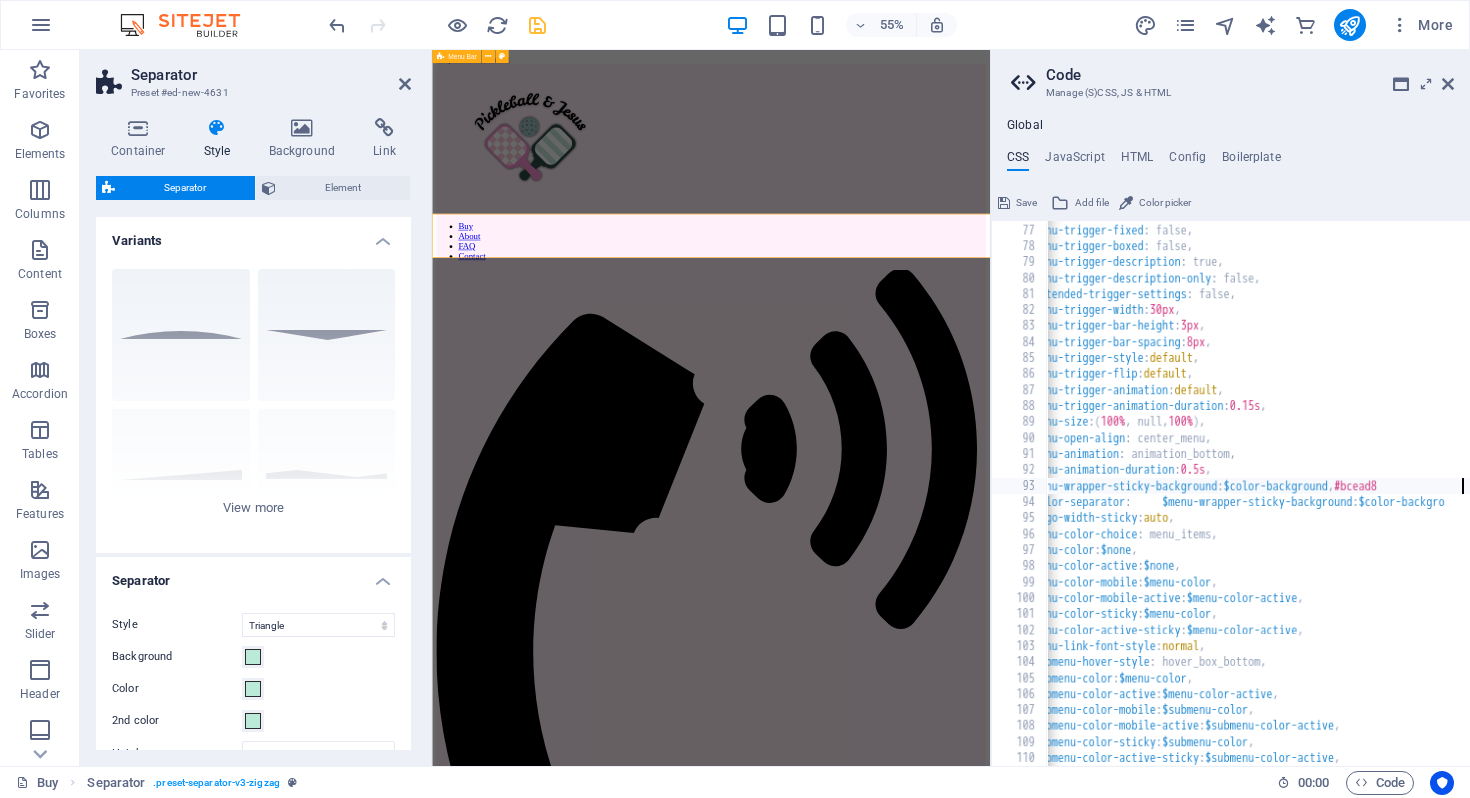 scroll, scrollTop: 0, scrollLeft: 8, axis: horizontal 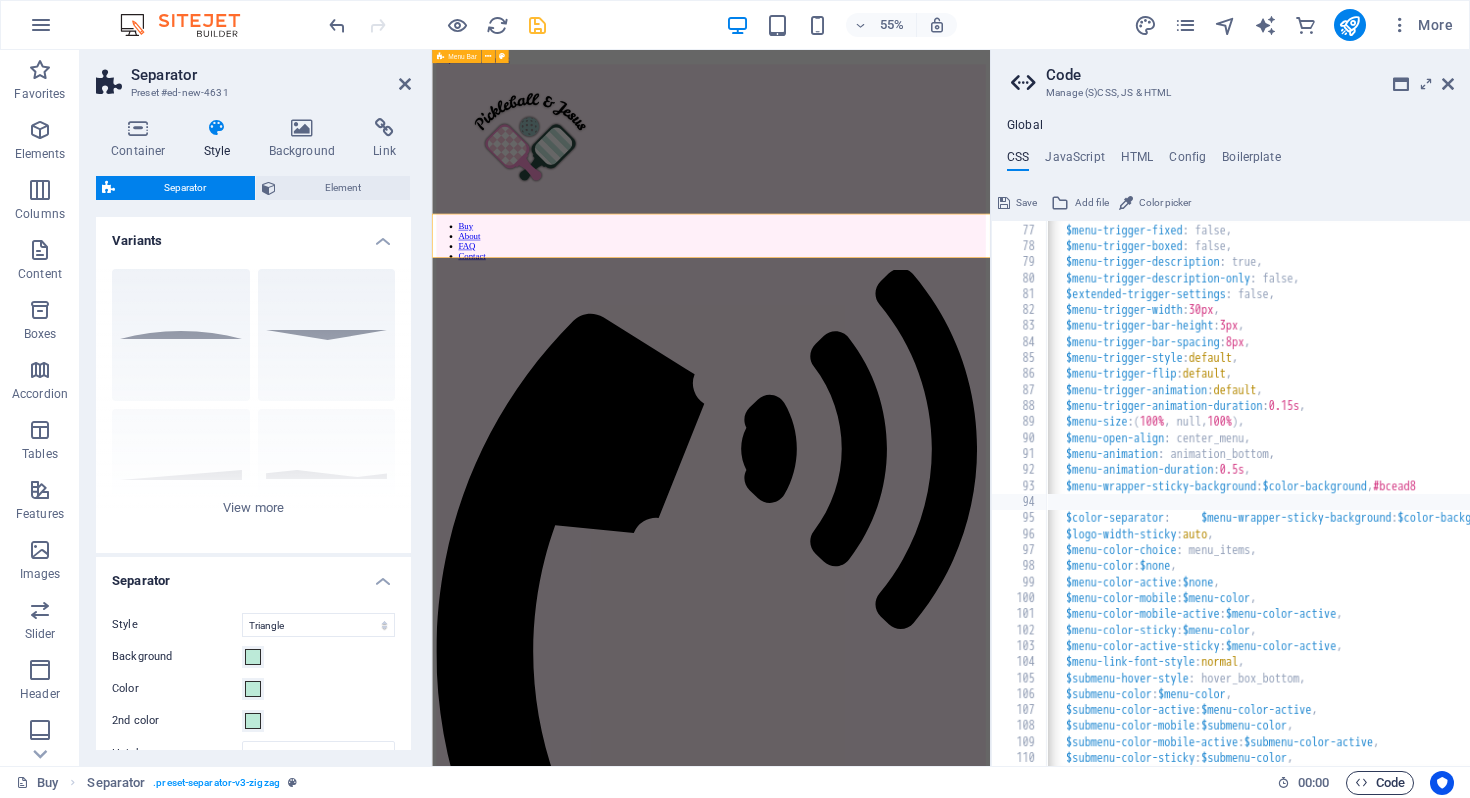 click at bounding box center (1361, 782) 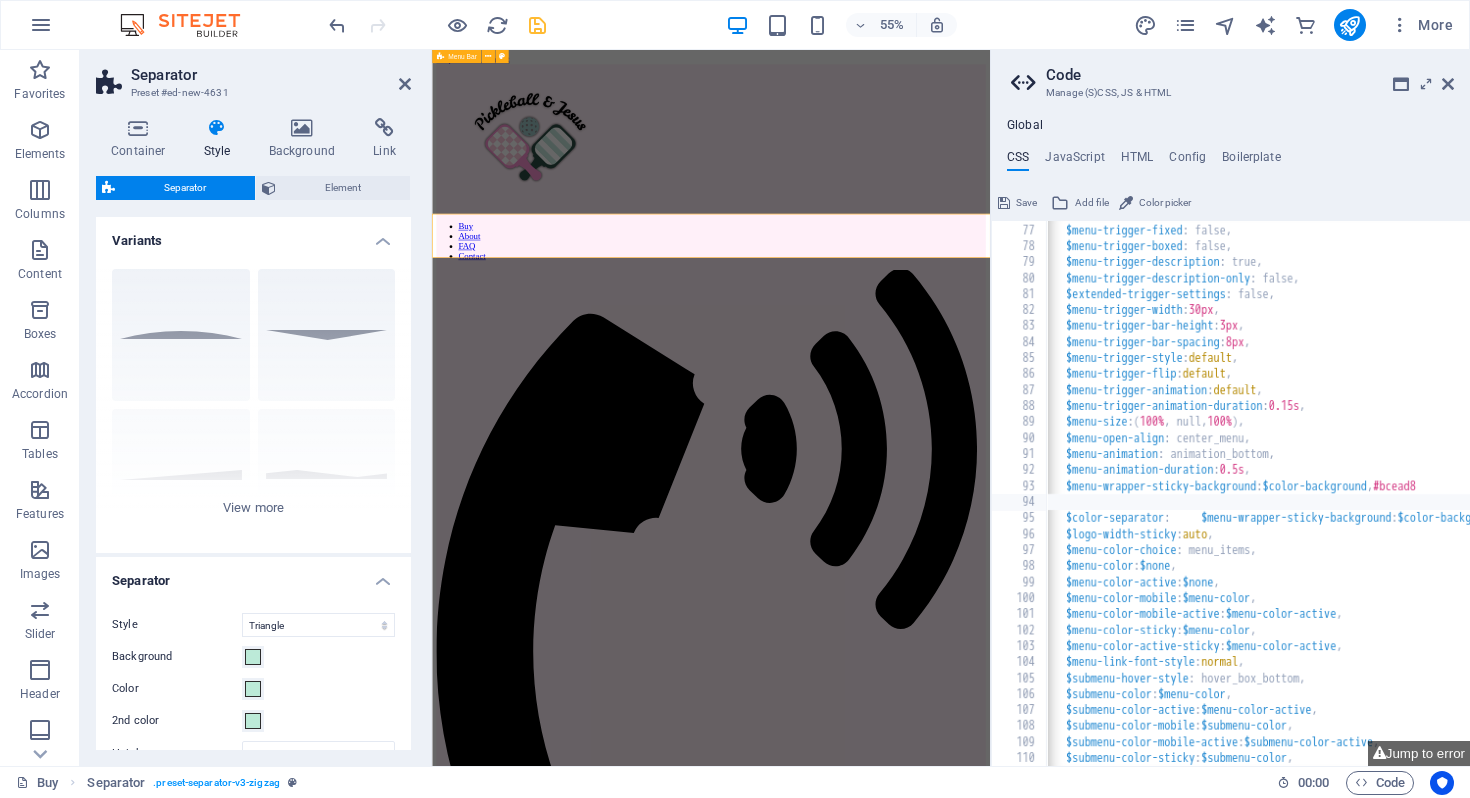 click on "$menu-trigger-fullscreen : false,            $menu-trigger-fixed : false,            $menu-trigger-boxed : false,            $menu-trigger-description : true,            $menu-trigger-description-only : false,            $extended-trigger-settings : false,            $menu-trigger-width :  30px ,            $menu-trigger-bar-height :  3px ,            $menu-trigger-bar-spacing :  8px ,            $menu-trigger-style :  default ,            $menu-trigger-flip :  default ,            $menu-trigger-animation :  default ,            $menu-trigger-animation-duration :  0.15s ,            $menu-size :  ( 100% , null,  100% ) ,            $menu-open-align : center_menu,            $menu-animation : animation_bottom,            $menu-animation-duration :  0.5s ,            $menu-wrapper-sticky-background :  $color-background , #bcead8                $color-separator :          $menu-wrapper-sticky-background :  $color-backgro        $menu-wrapper-sticky-background :  $color-background          :  ,       :" at bounding box center [1710, 494] 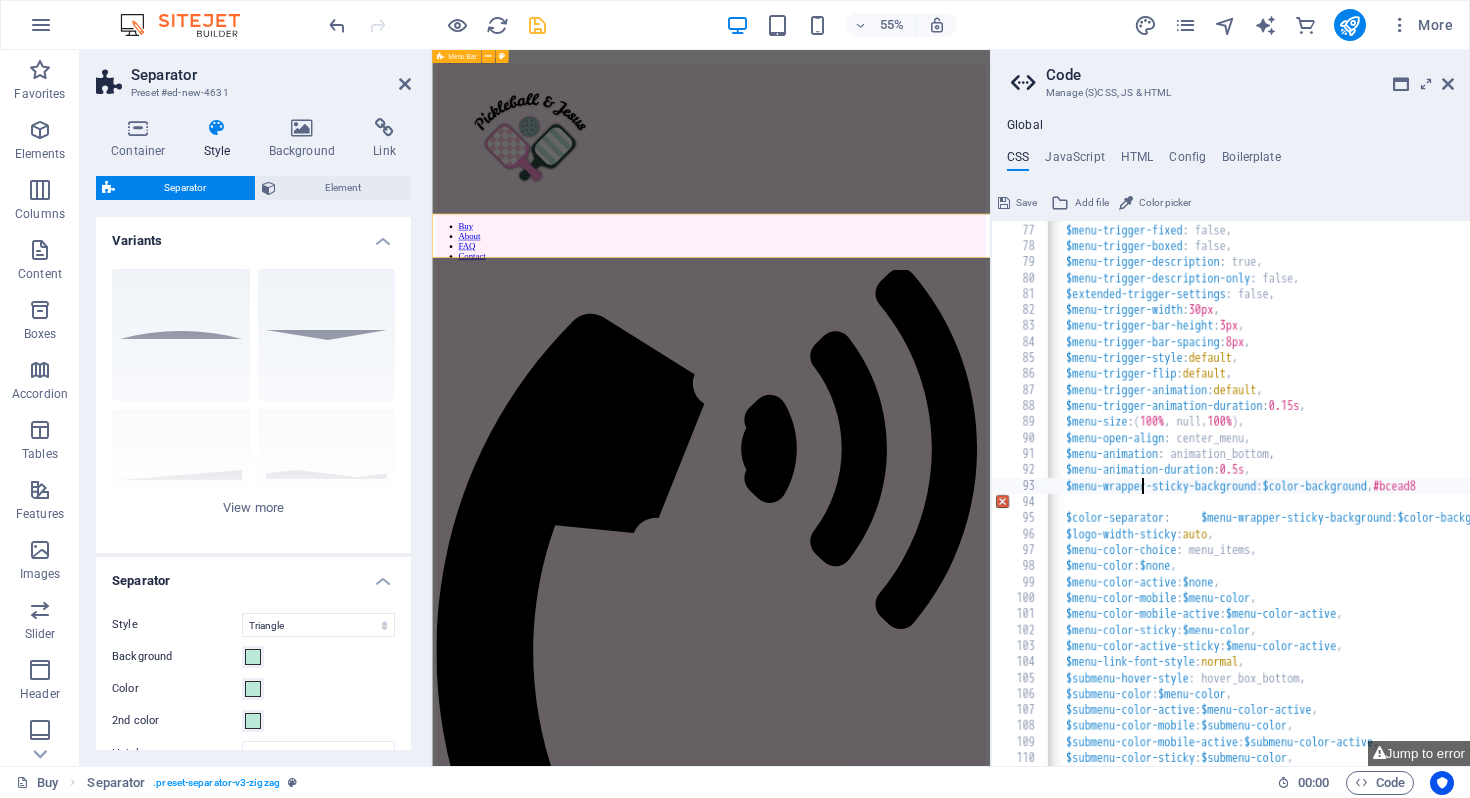 click on "$menu-trigger-fullscreen : false,            $menu-trigger-fixed : false,            $menu-trigger-boxed : false,            $menu-trigger-description : true,            $menu-trigger-description-only : false,            $extended-trigger-settings : false,            $menu-trigger-width :  30px ,            $menu-trigger-bar-height :  3px ,            $menu-trigger-bar-spacing :  8px ,            $menu-trigger-style :  default ,            $menu-trigger-flip :  default ,            $menu-trigger-animation :  default ,            $menu-trigger-animation-duration :  0.15s ,            $menu-size :  ( 100% , null,  100% ) ,            $menu-open-align : center_menu,            $menu-animation : animation_bottom,            $menu-animation-duration :  0.5s ,            $menu-wrapper-sticky-background :  $color-background , #bcead8                $color-separator :          $menu-wrapper-sticky-background :  $color-backgro        $menu-wrapper-sticky-background :  $color-background          :  ,       :" at bounding box center (1710, 494) 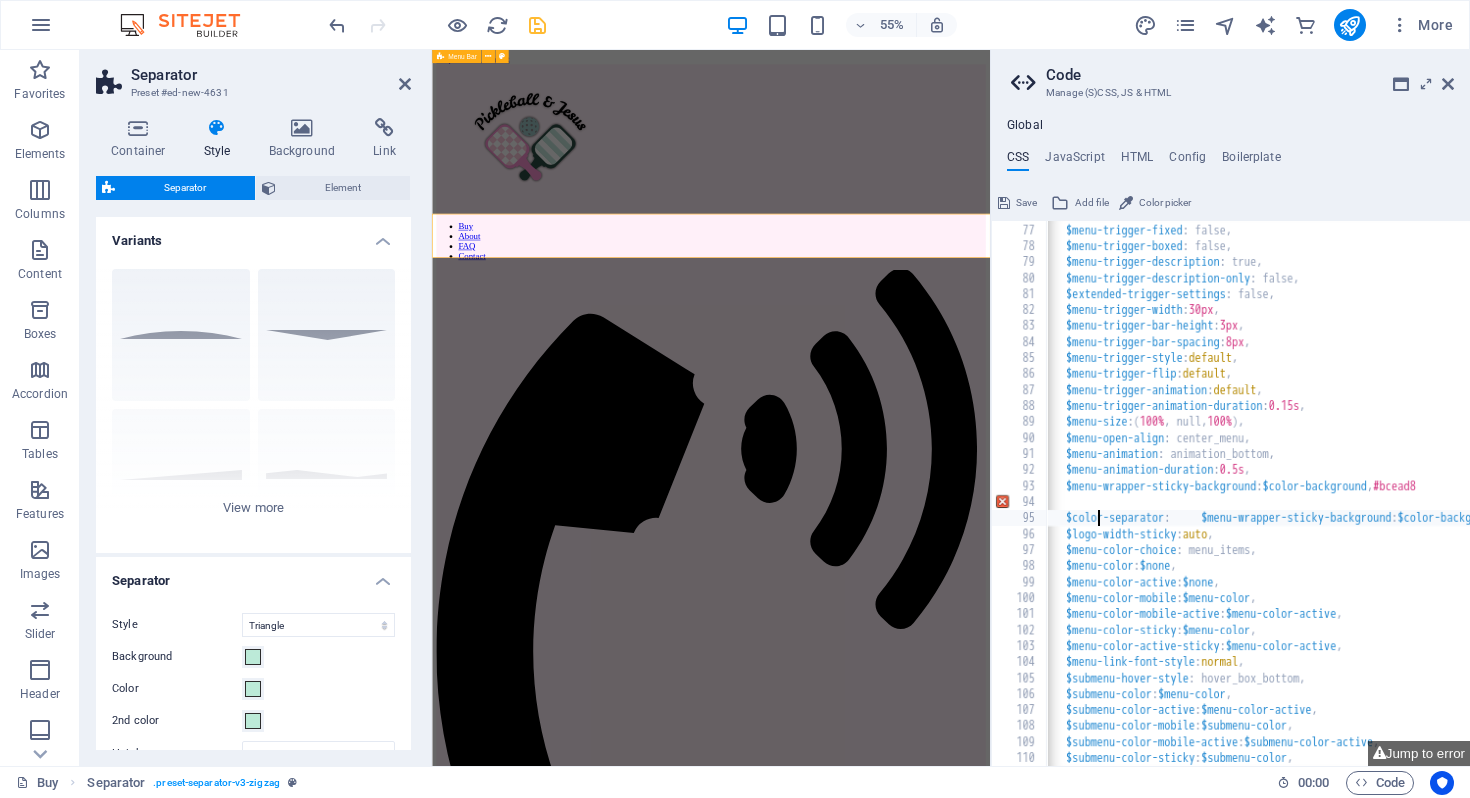 click on "94" at bounding box center (1020, 502) 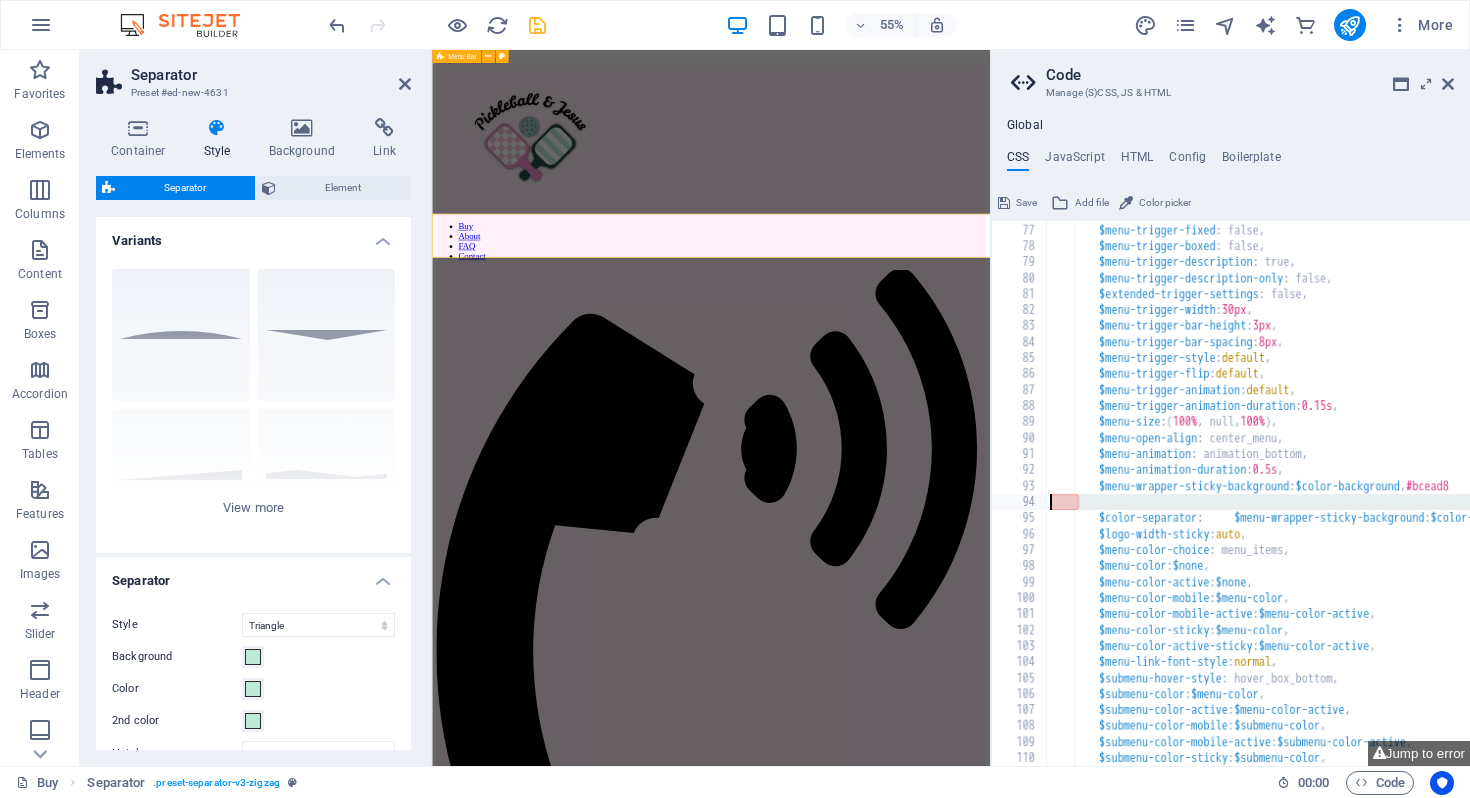 click on "$menu-trigger-fullscreen : false,            $menu-trigger-fixed : false,            $menu-trigger-boxed : false,            $menu-trigger-description : true,            $menu-trigger-description-only : false,            $extended-trigger-settings : false,            $menu-trigger-width :  30px ,            $menu-trigger-bar-height :  3px ,            $menu-trigger-bar-spacing :  8px ,            $menu-trigger-style :  default ,            $menu-trigger-flip :  default ,            $menu-trigger-animation :  default ,            $menu-trigger-animation-duration :  0.15s ,            $menu-size :  ( 100% , null,  100% ) ,            $menu-open-align : center_menu,            $menu-animation : animation_bottom,            $menu-animation-duration :  0.5s ,            $menu-wrapper-sticky-background :  $color-background , #bcead8                $color-separator :          $menu-wrapper-sticky-background :  $color-backgro        $menu-wrapper-sticky-background :  $color-background          :  ,       :" at bounding box center (1743, 494) 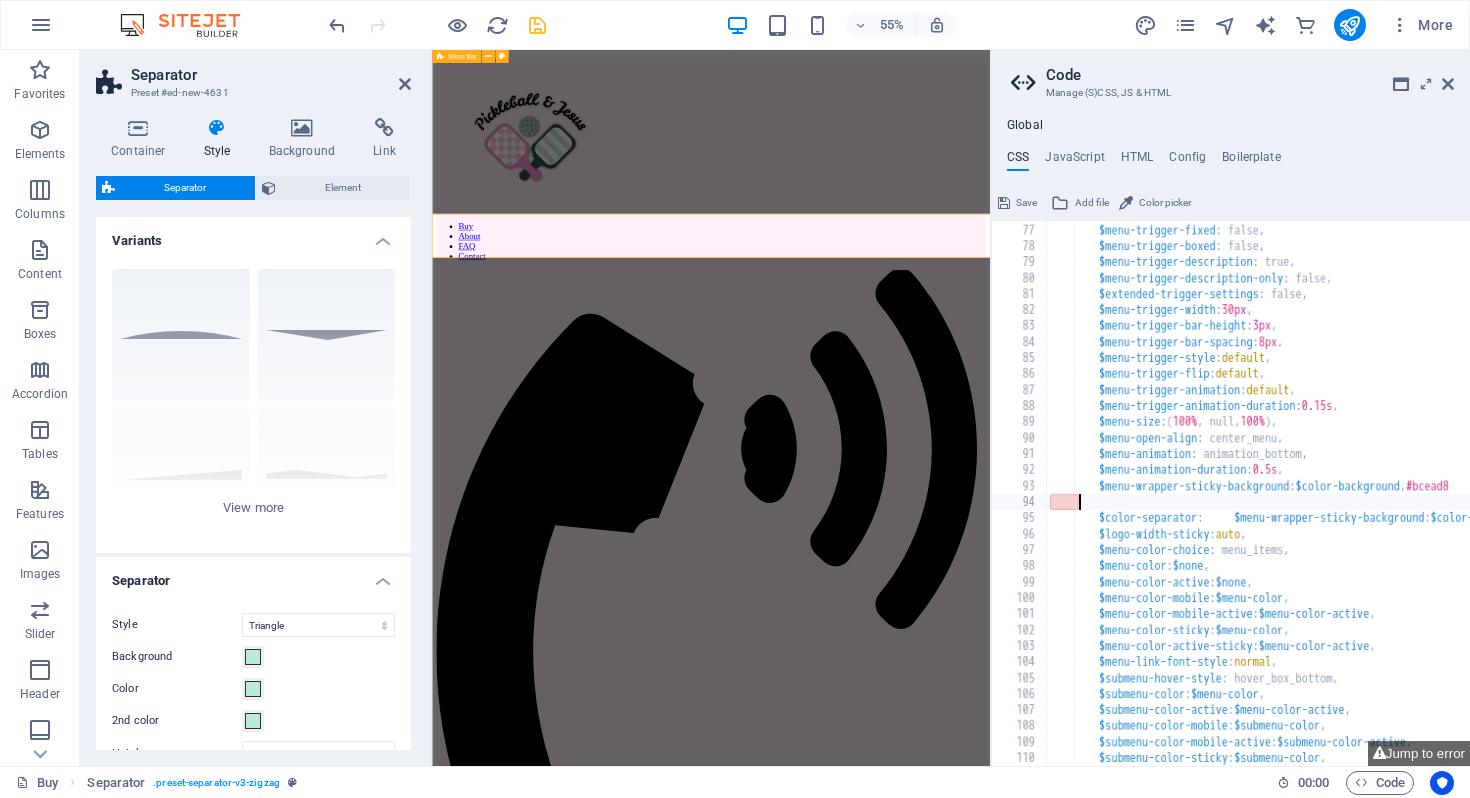 scroll, scrollTop: 0, scrollLeft: 0, axis: both 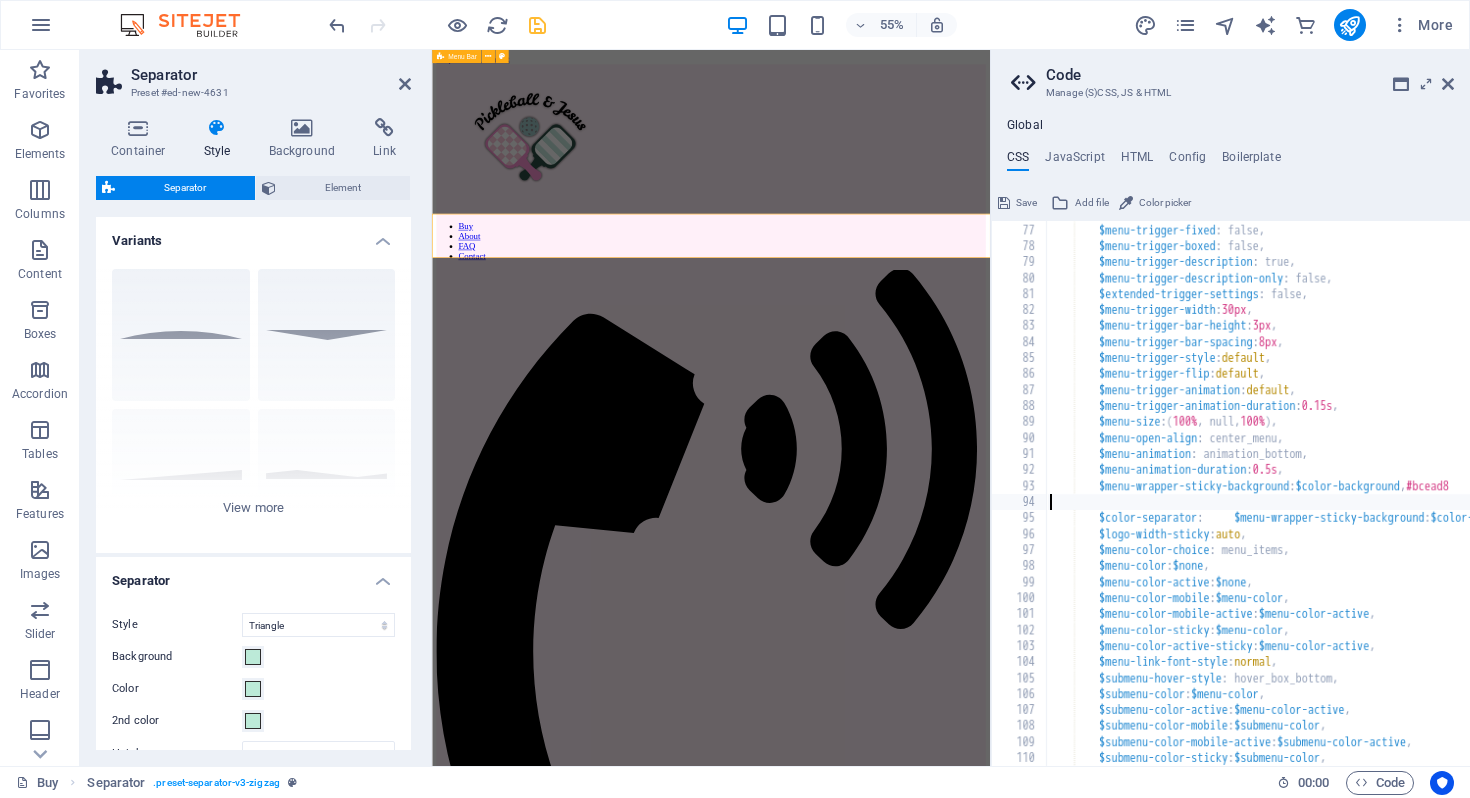 type on "$menu-wrapper-sticky-background: $color-background,#bcead8" 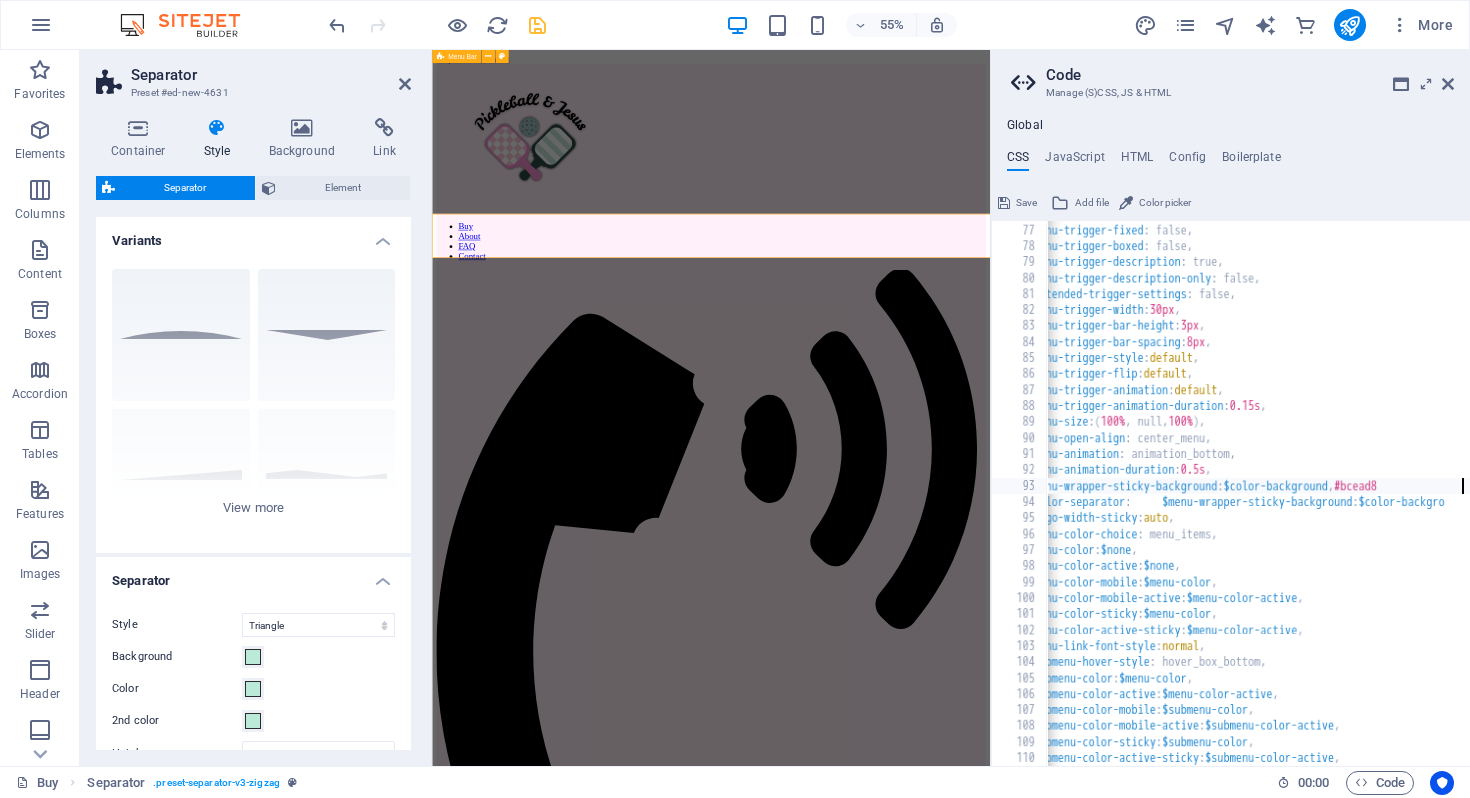 scroll, scrollTop: 0, scrollLeft: 72, axis: horizontal 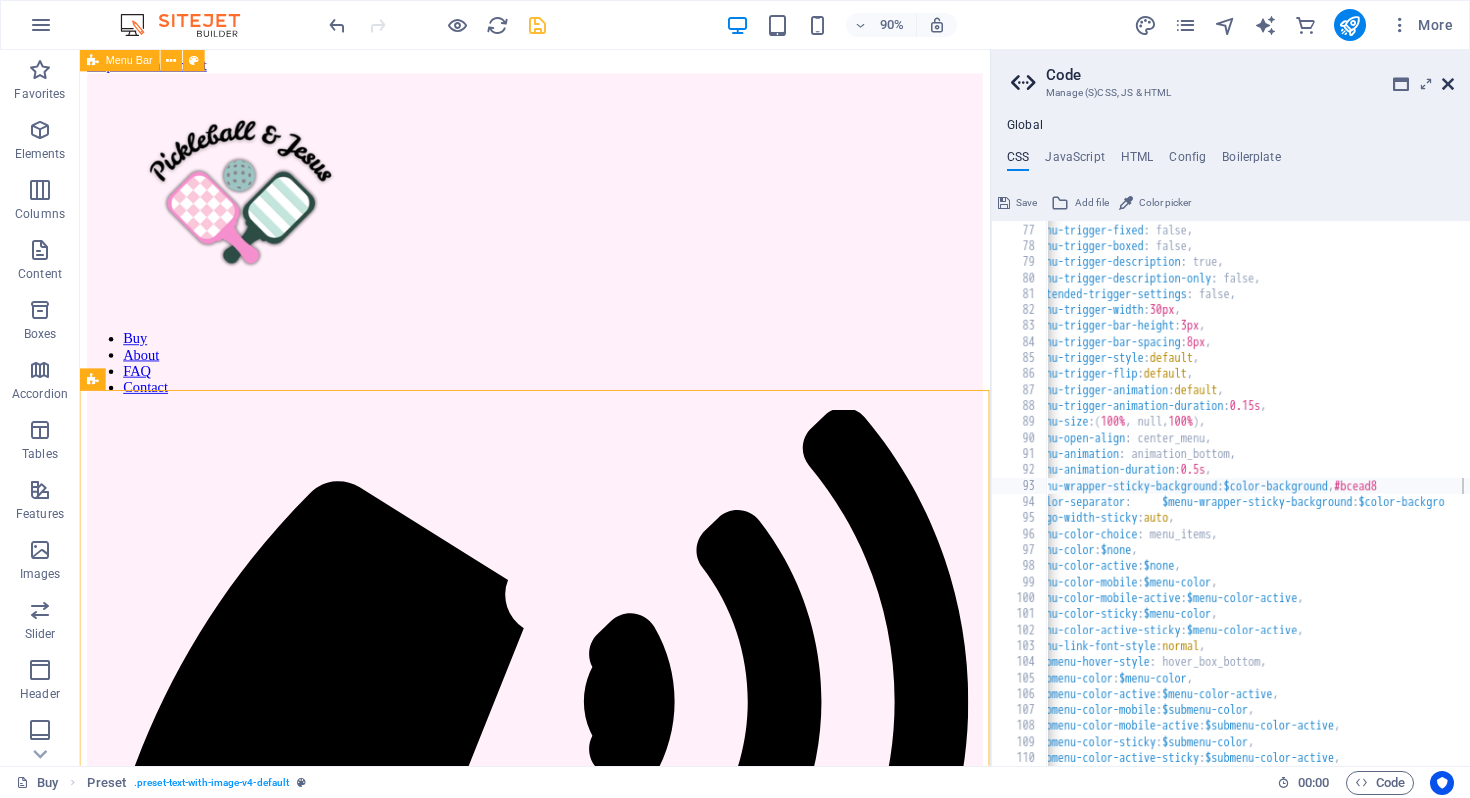 click at bounding box center [1448, 84] 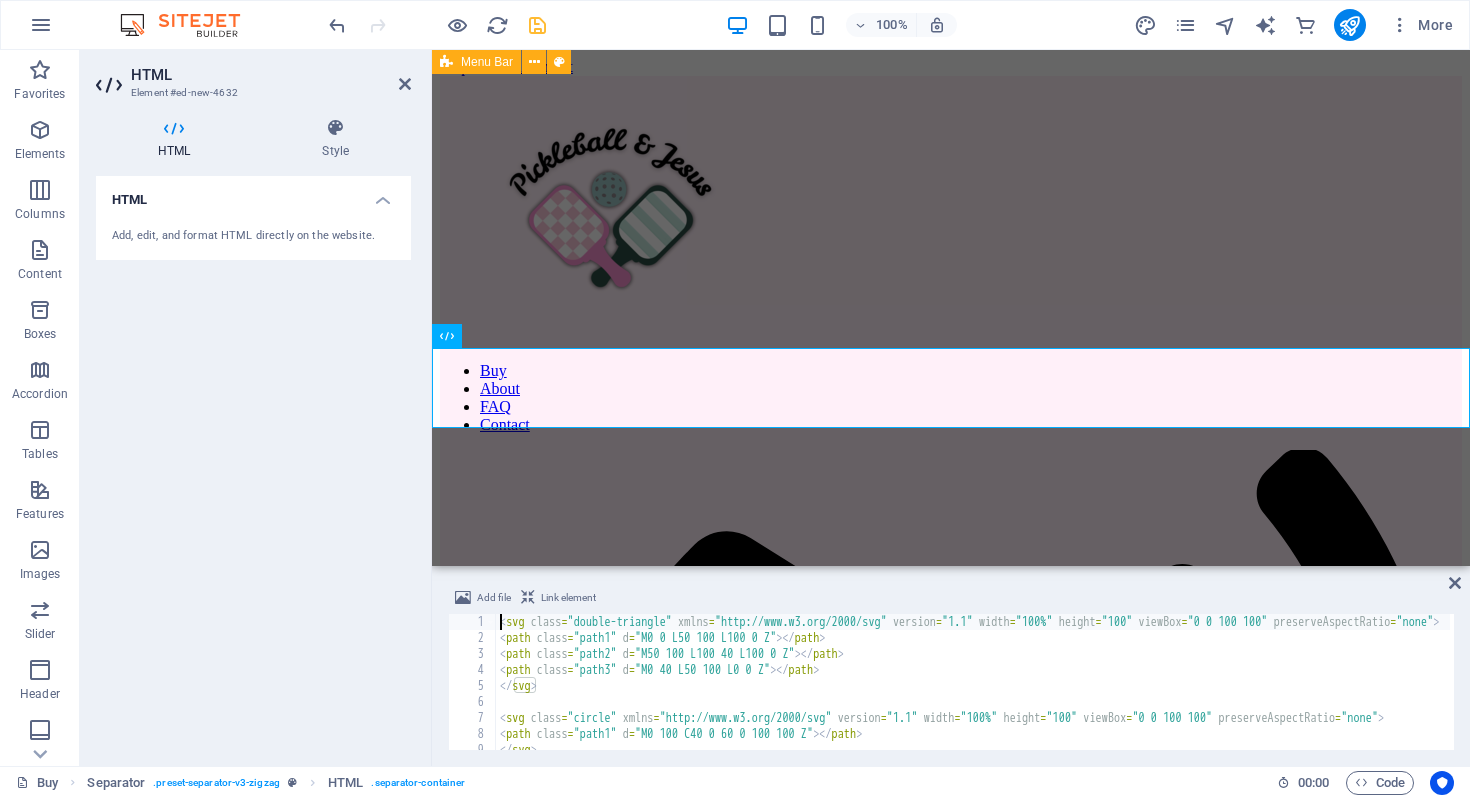 scroll, scrollTop: 76, scrollLeft: 0, axis: vertical 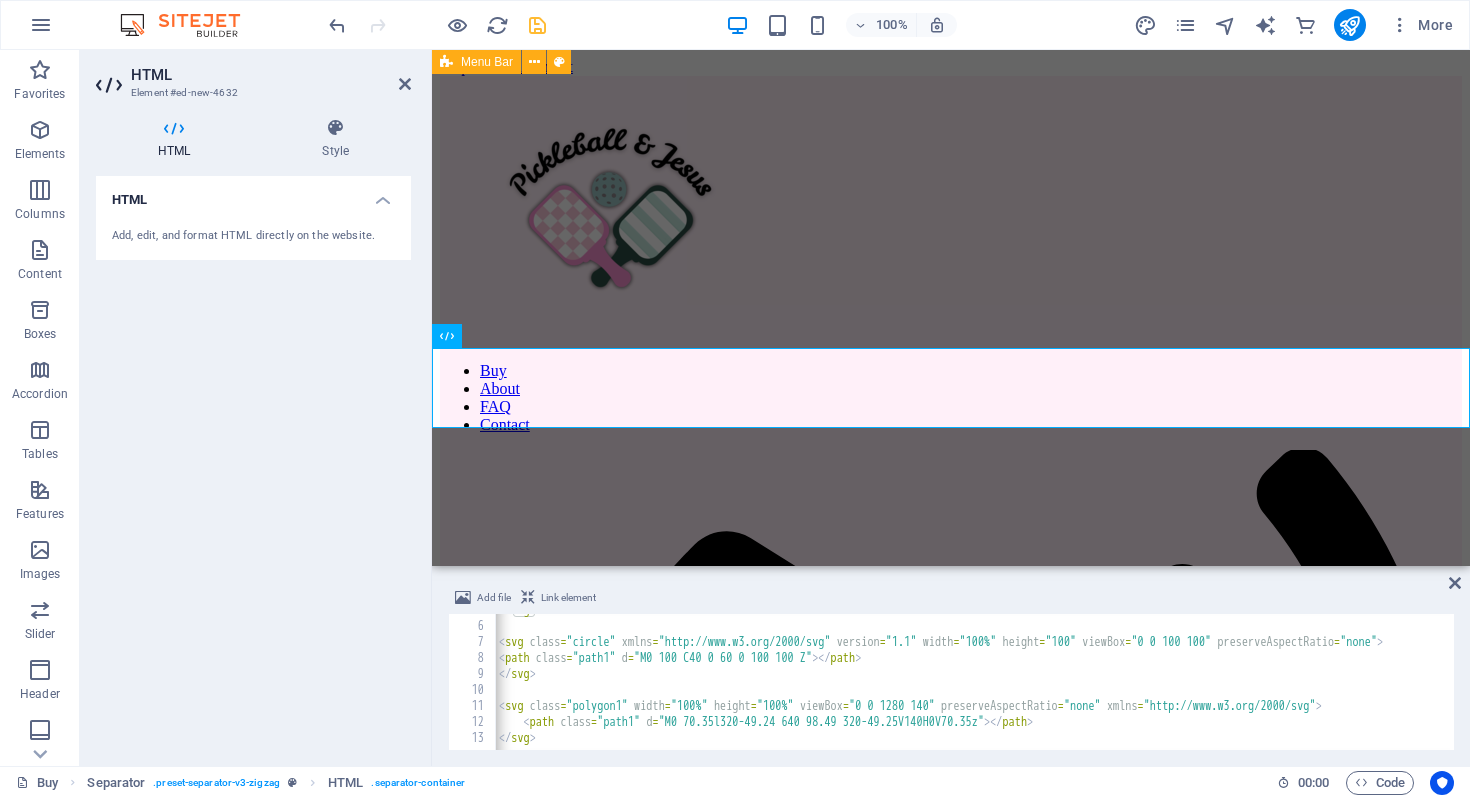 click on "</ svg >   < svg   class = "circle"   xmlns = "http://www.w3.org/2000/svg"   version = "1.1"   width = "100%"   height = "100"   viewBox = "0 0 100 100"   preserveAspectRatio = "none" > < path   class = "path1"   d = "M0 100 C40 0 60 0 100 100 Z" > </ path > </ svg > < svg   class = "polygon1"   width = "100%"   height = "100%"   viewBox = "0 0 1280 140"   preserveAspectRatio = "none"   xmlns = "http://www.w3.org/2000/svg" >      < path   class = "path1"   d = "M0 70.35l320-49.24 640 98.49 320-49.25V140H0V70.35z" > </ path > </ svg >" at bounding box center (1060, 684) 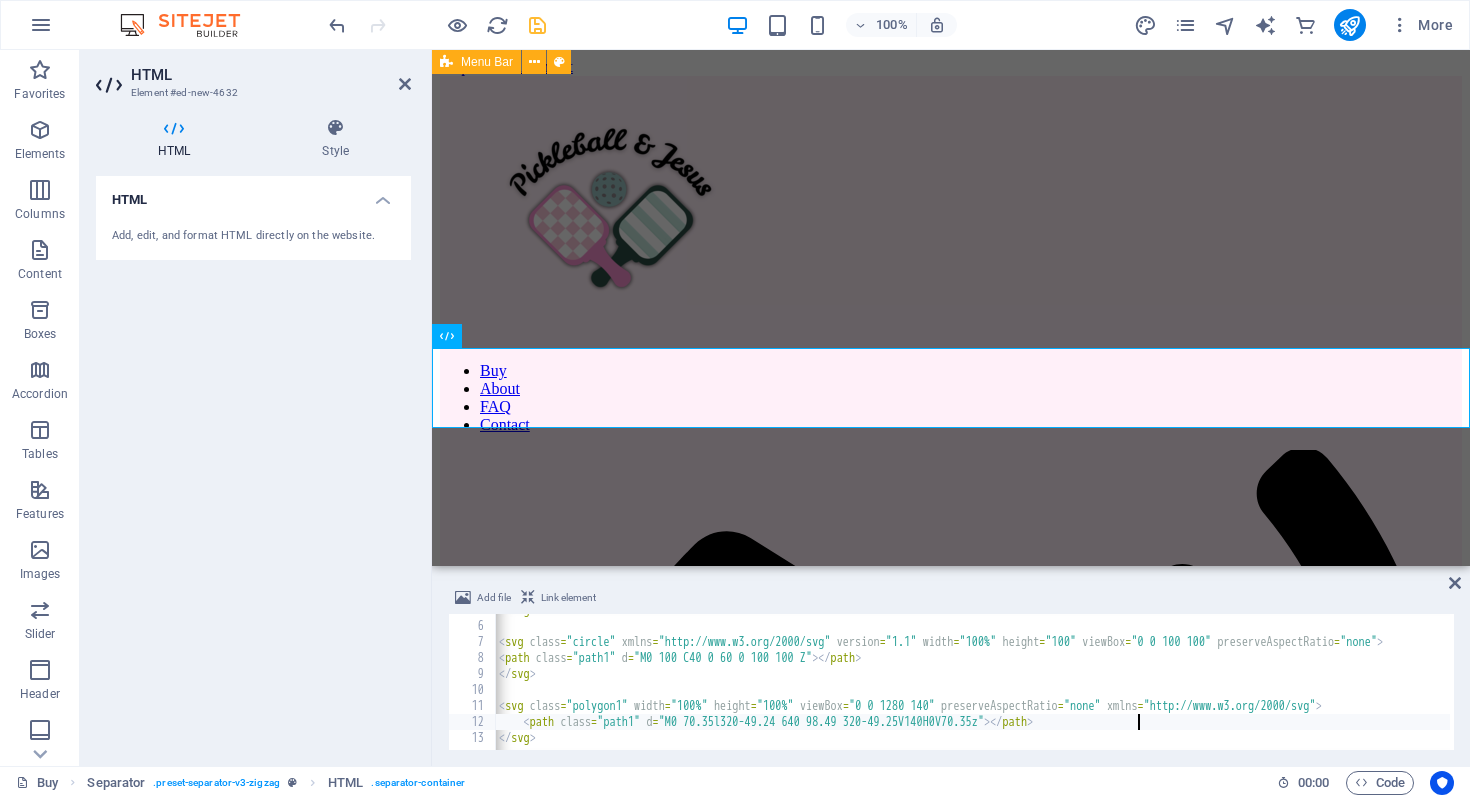 scroll 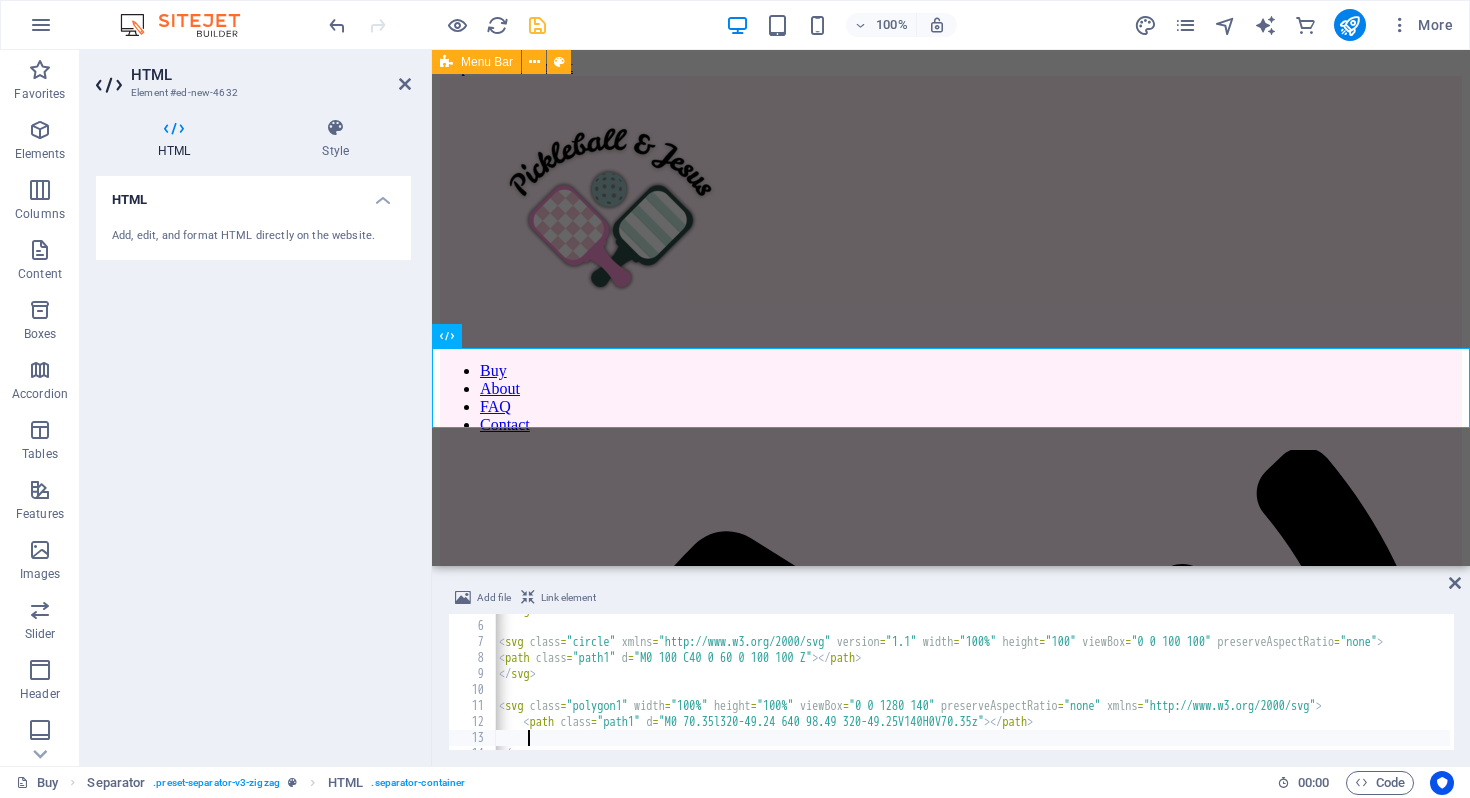 type on "#bcead8" 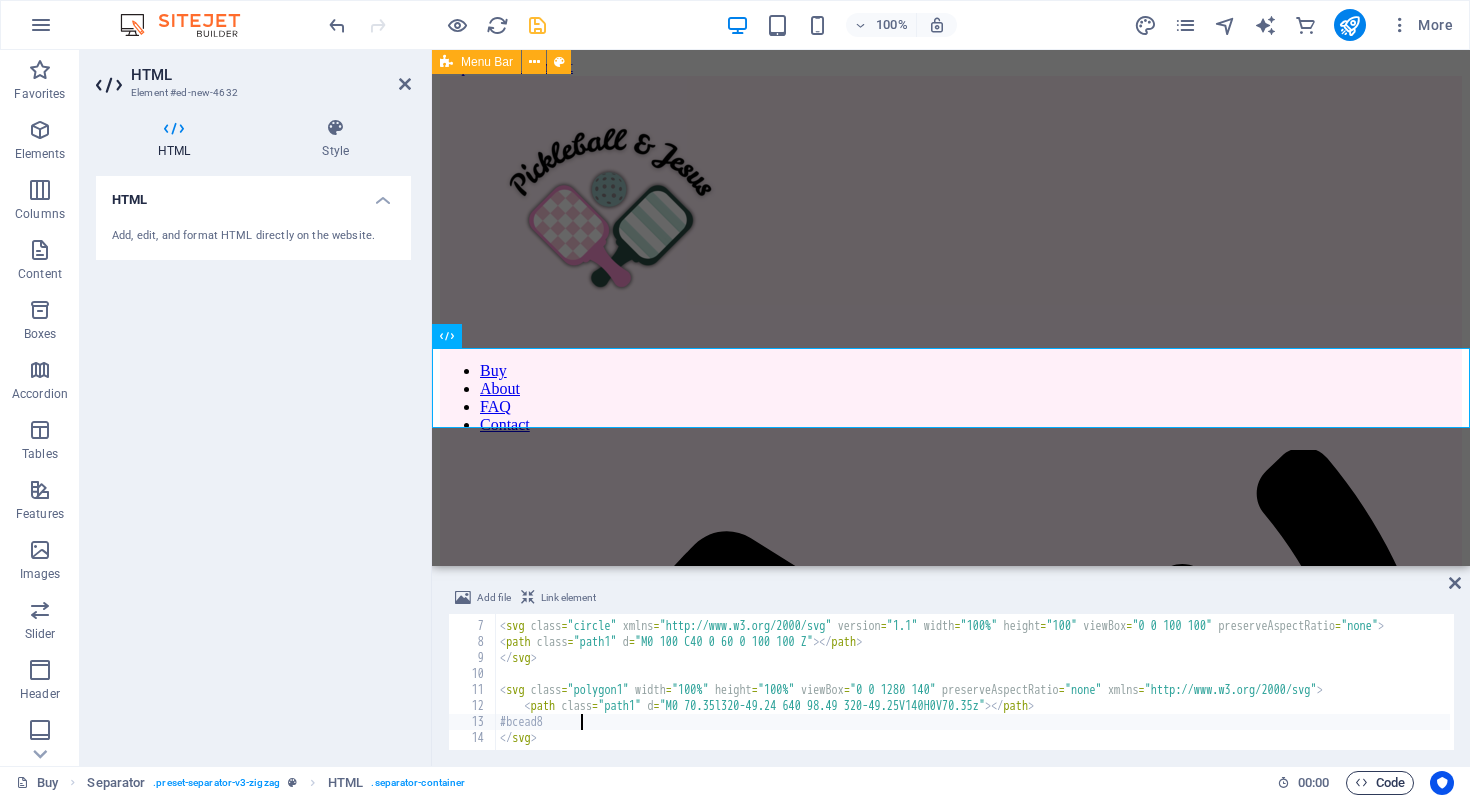 type on "#bcead8" 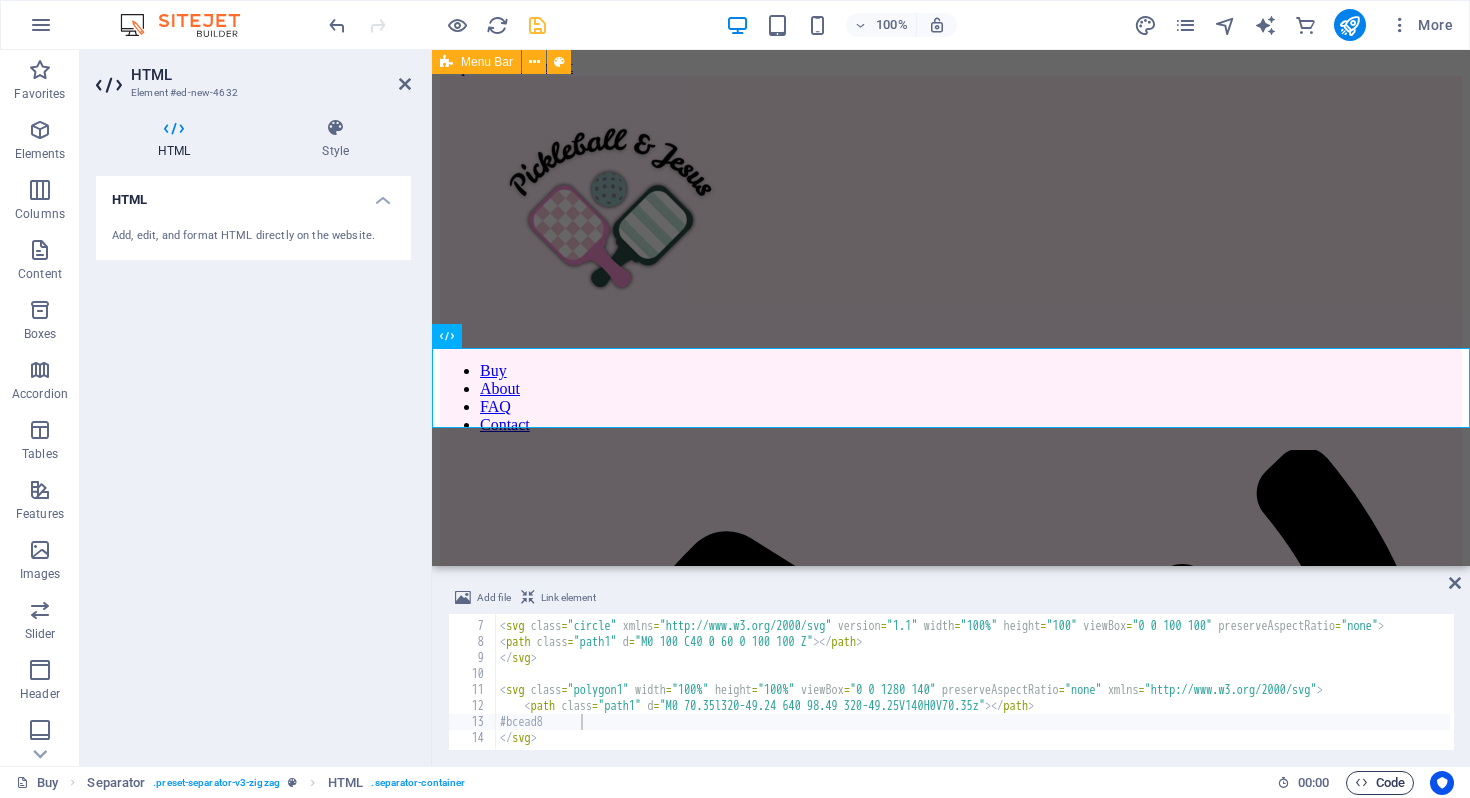 click on "Code" at bounding box center [1380, 783] 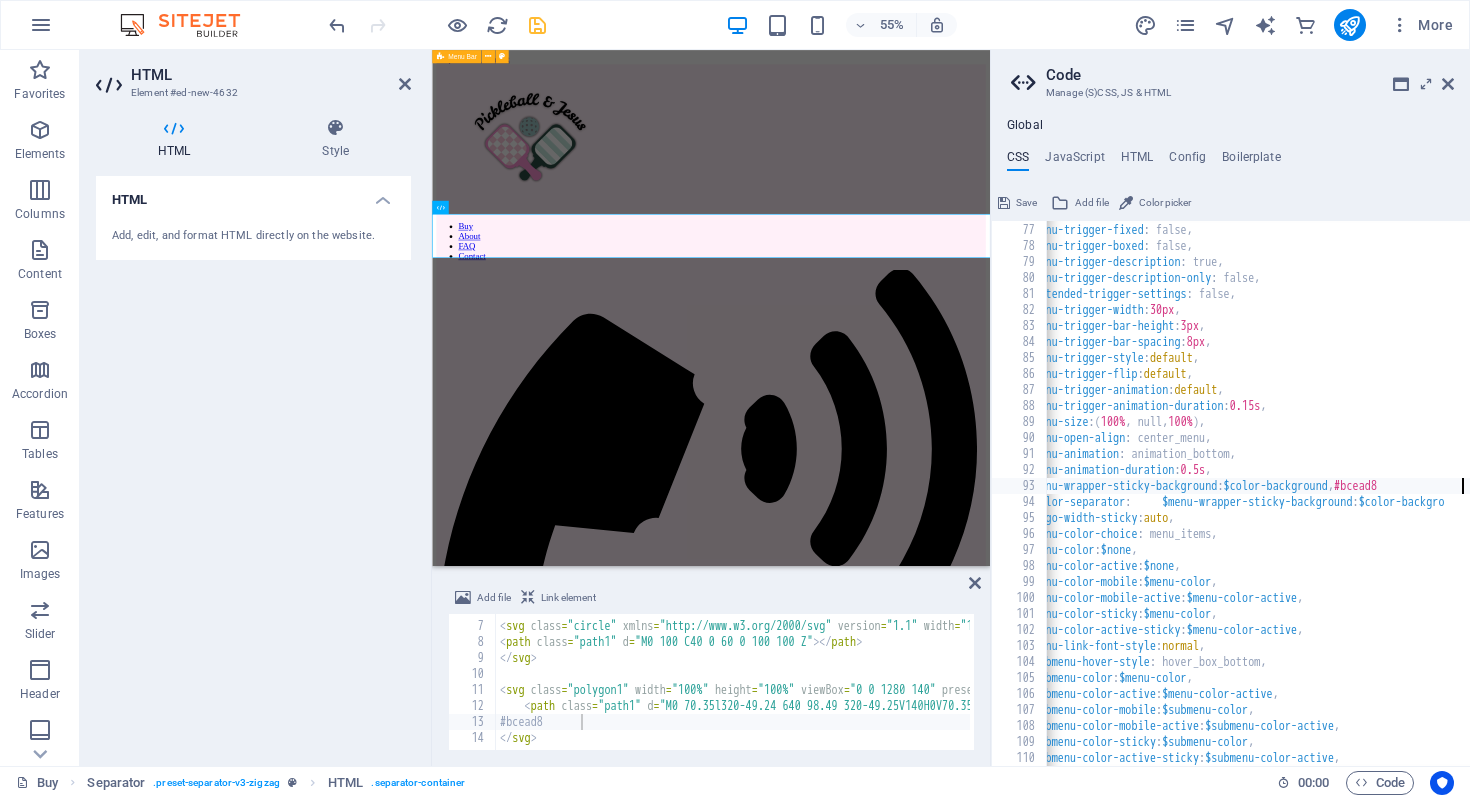 click on "Add file" at bounding box center (494, 598) 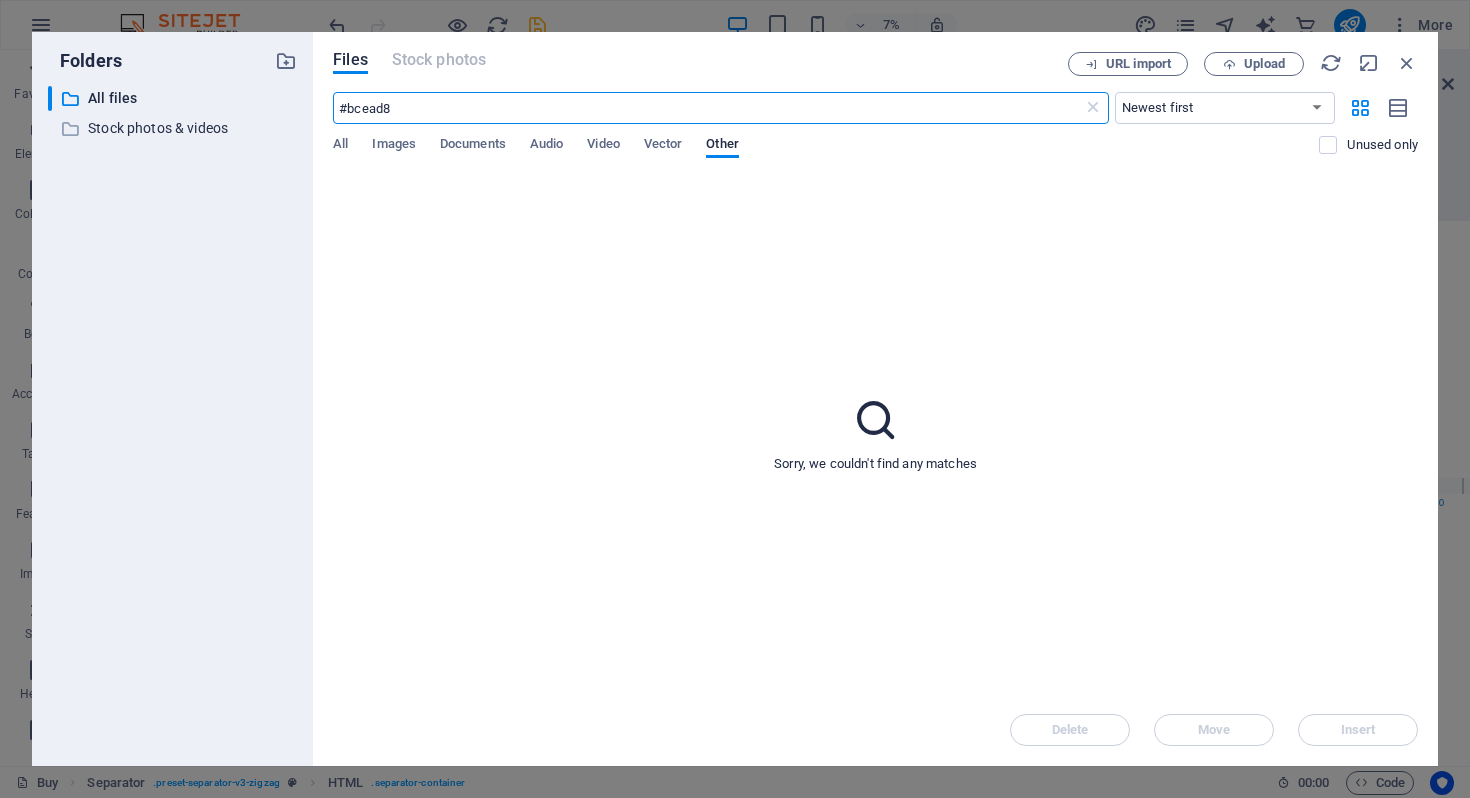 type on "#bcead8" 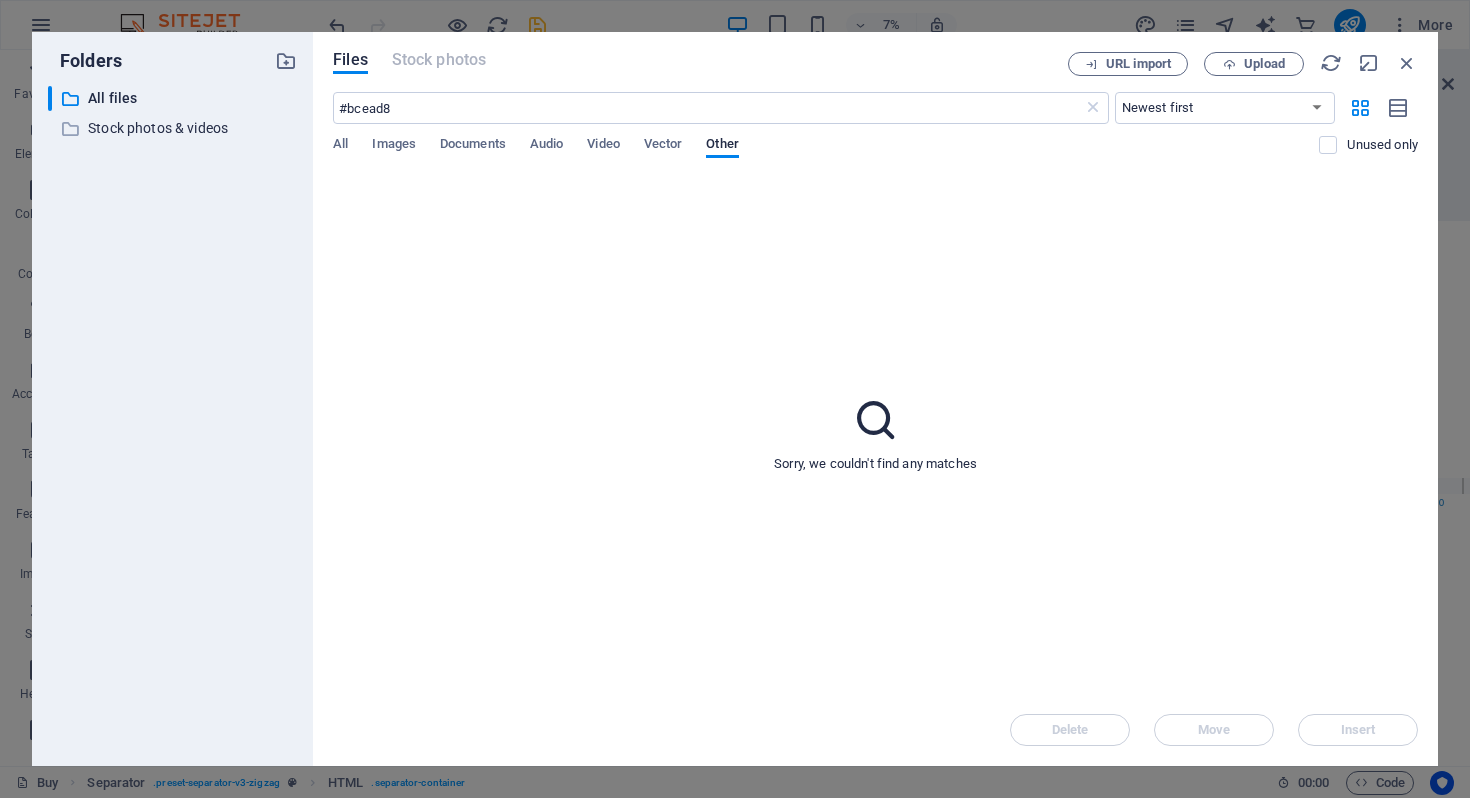 drag, startPoint x: 901, startPoint y: 357, endPoint x: 1368, endPoint y: 90, distance: 537.93866 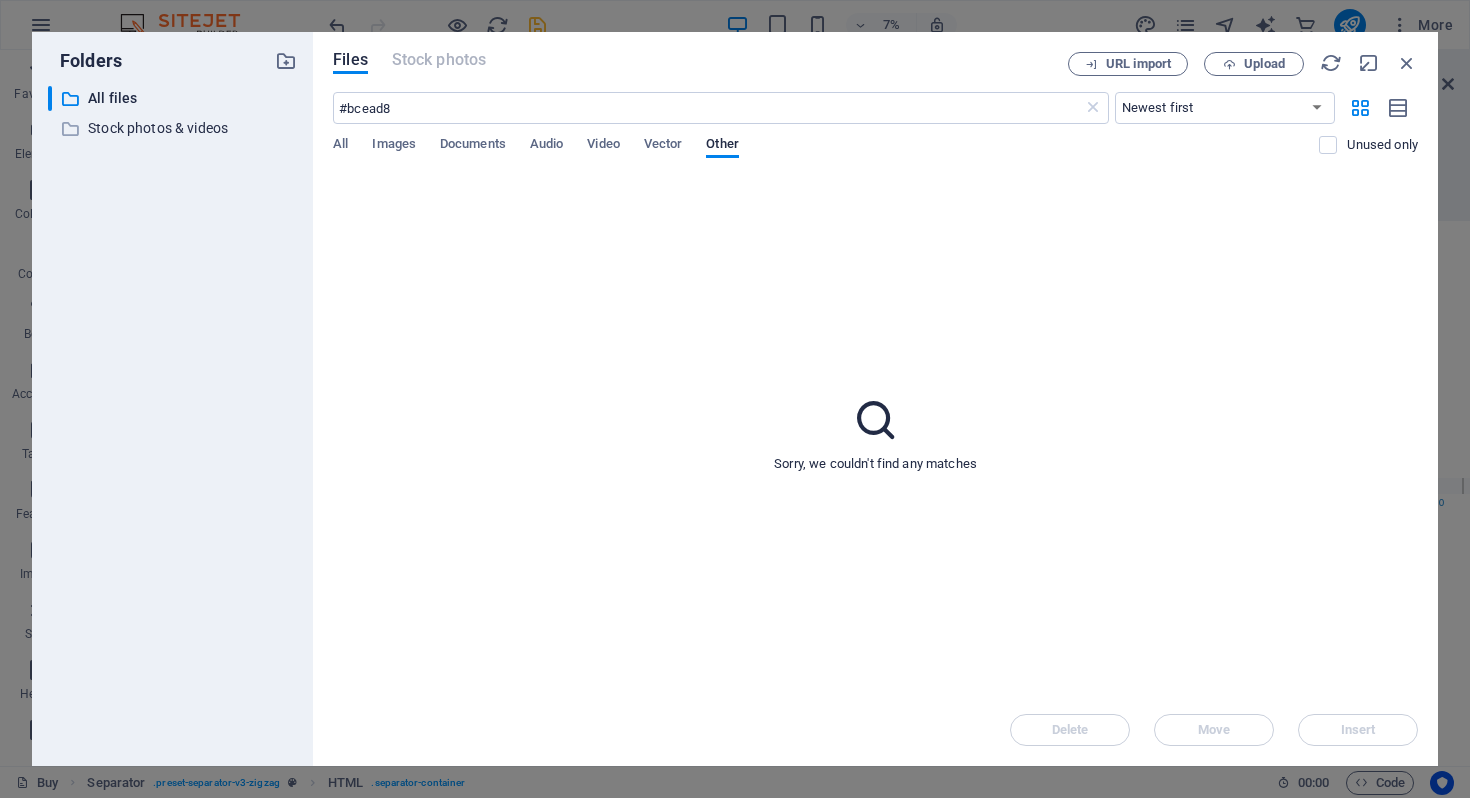 click on "Sorry, we couldn't find any matches" at bounding box center [875, 434] 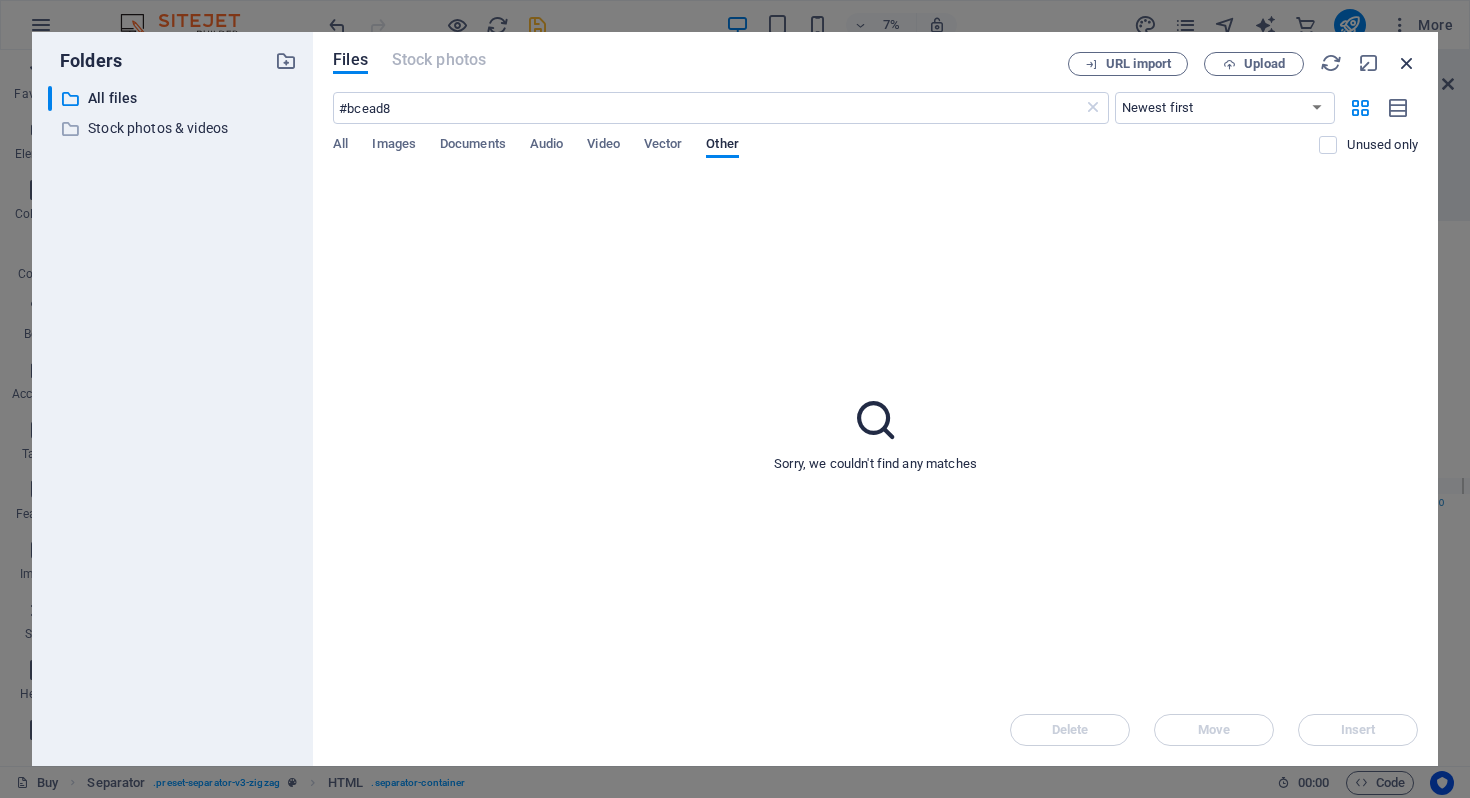 click at bounding box center (1407, 63) 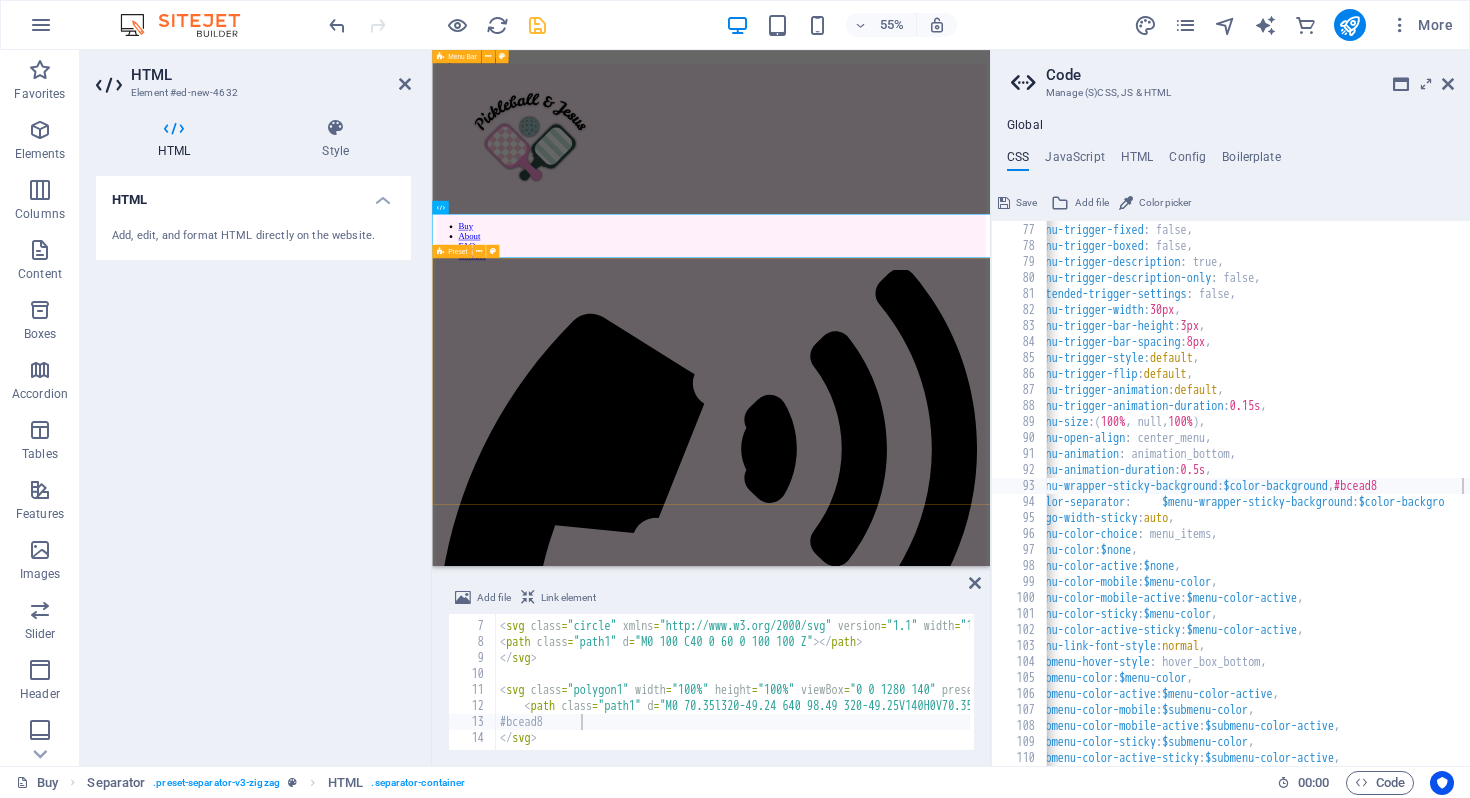 click on "Add file Link element" at bounding box center (711, 600) 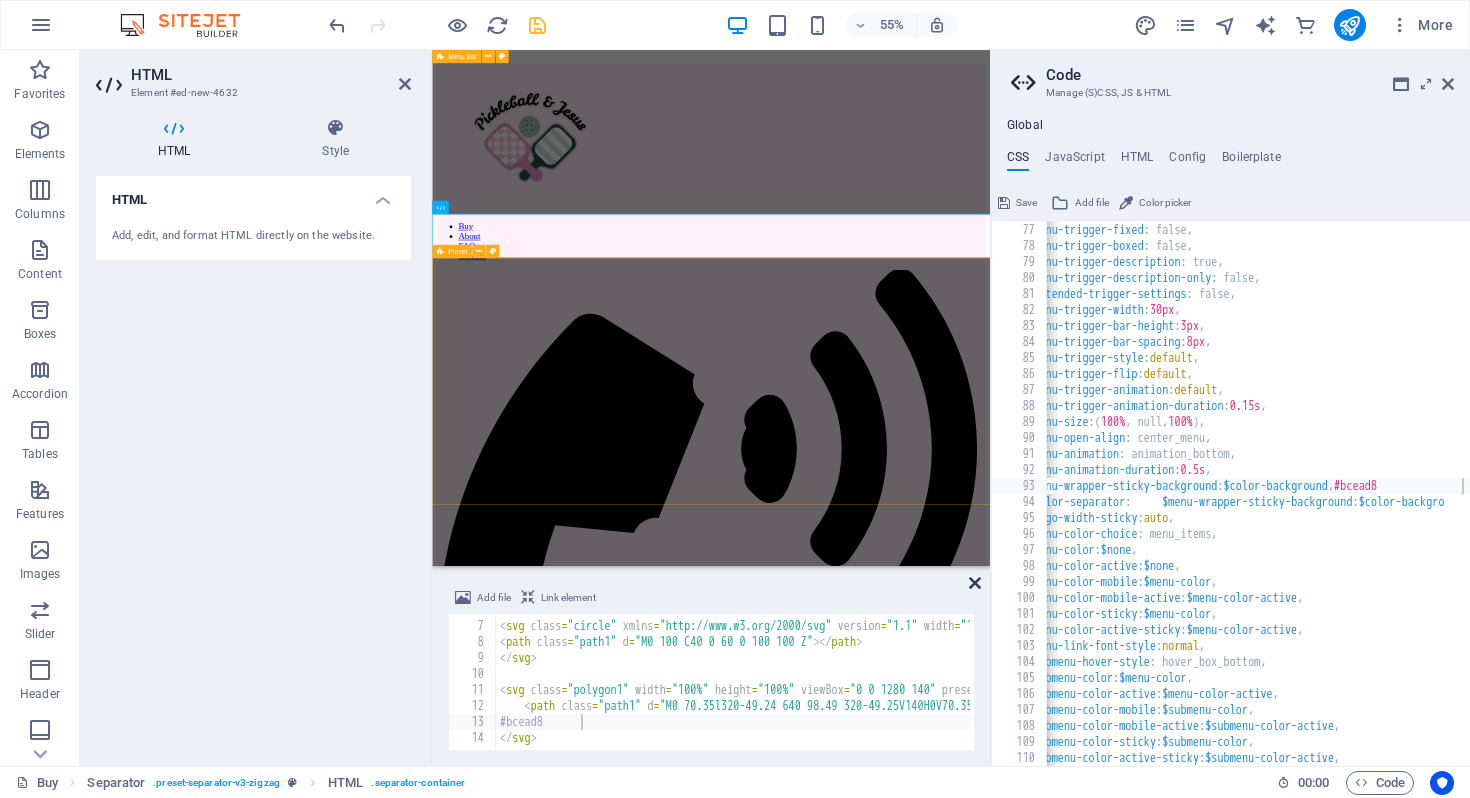 click at bounding box center (975, 583) 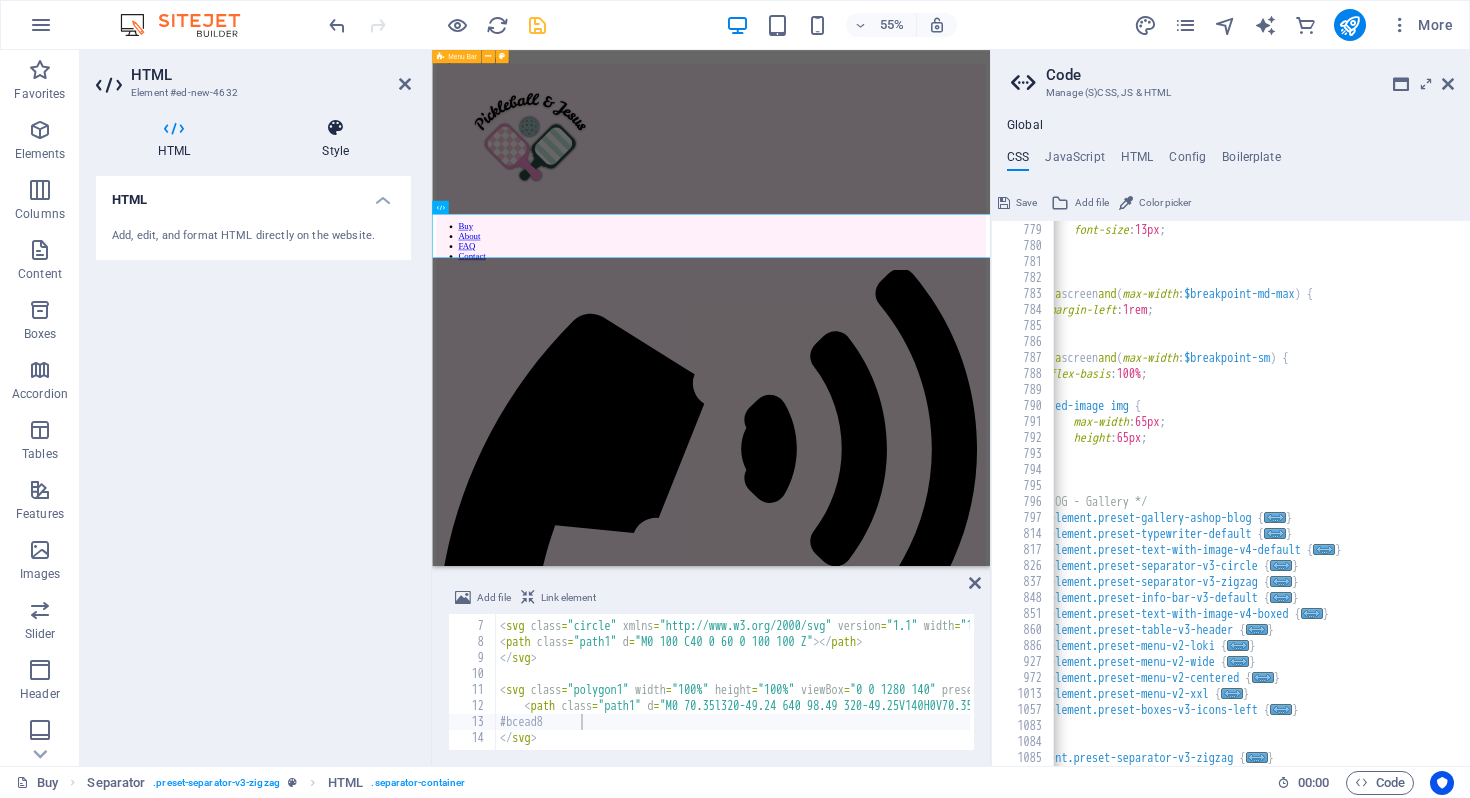click at bounding box center [335, 128] 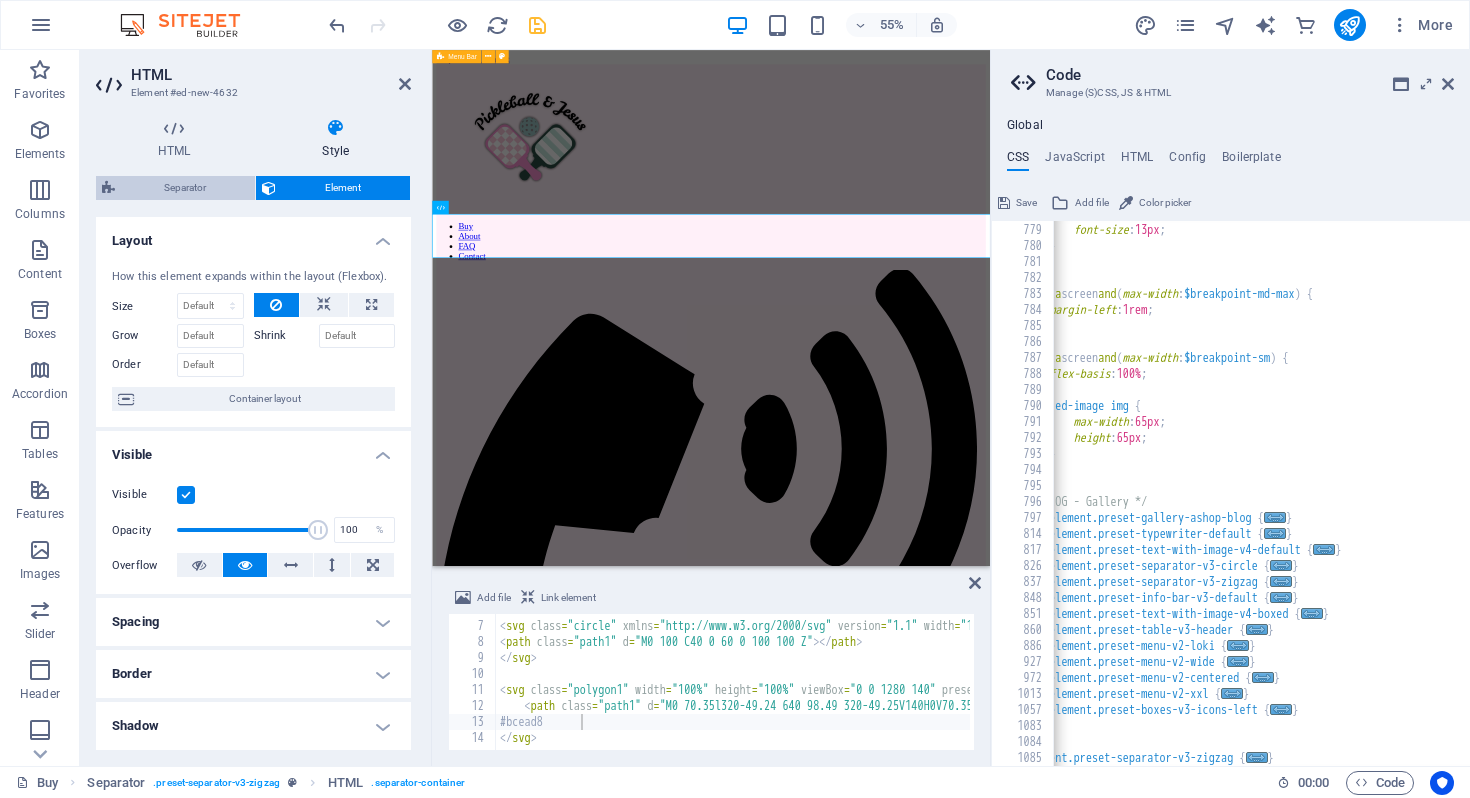 click on "Separator" at bounding box center [185, 188] 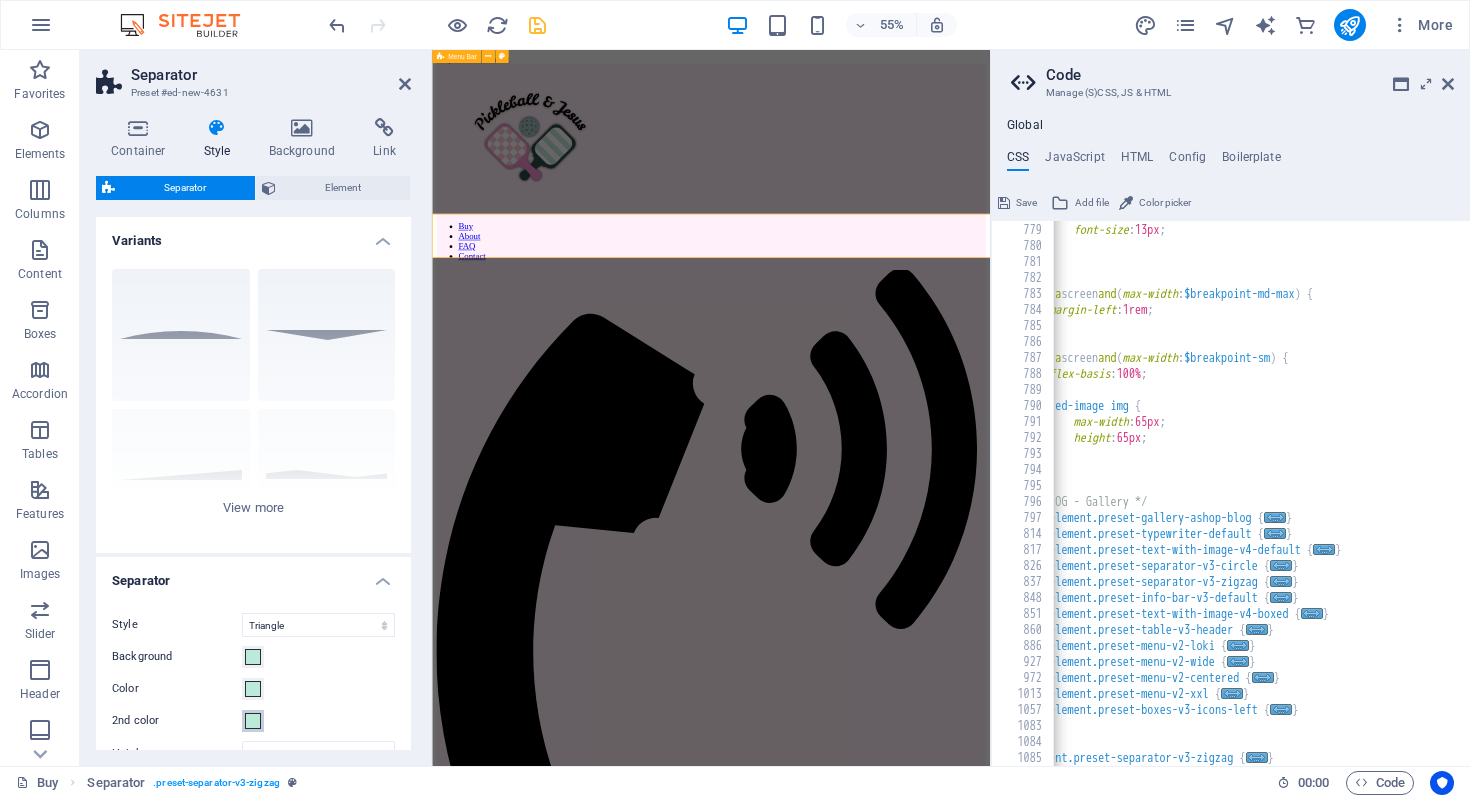 click at bounding box center [253, 721] 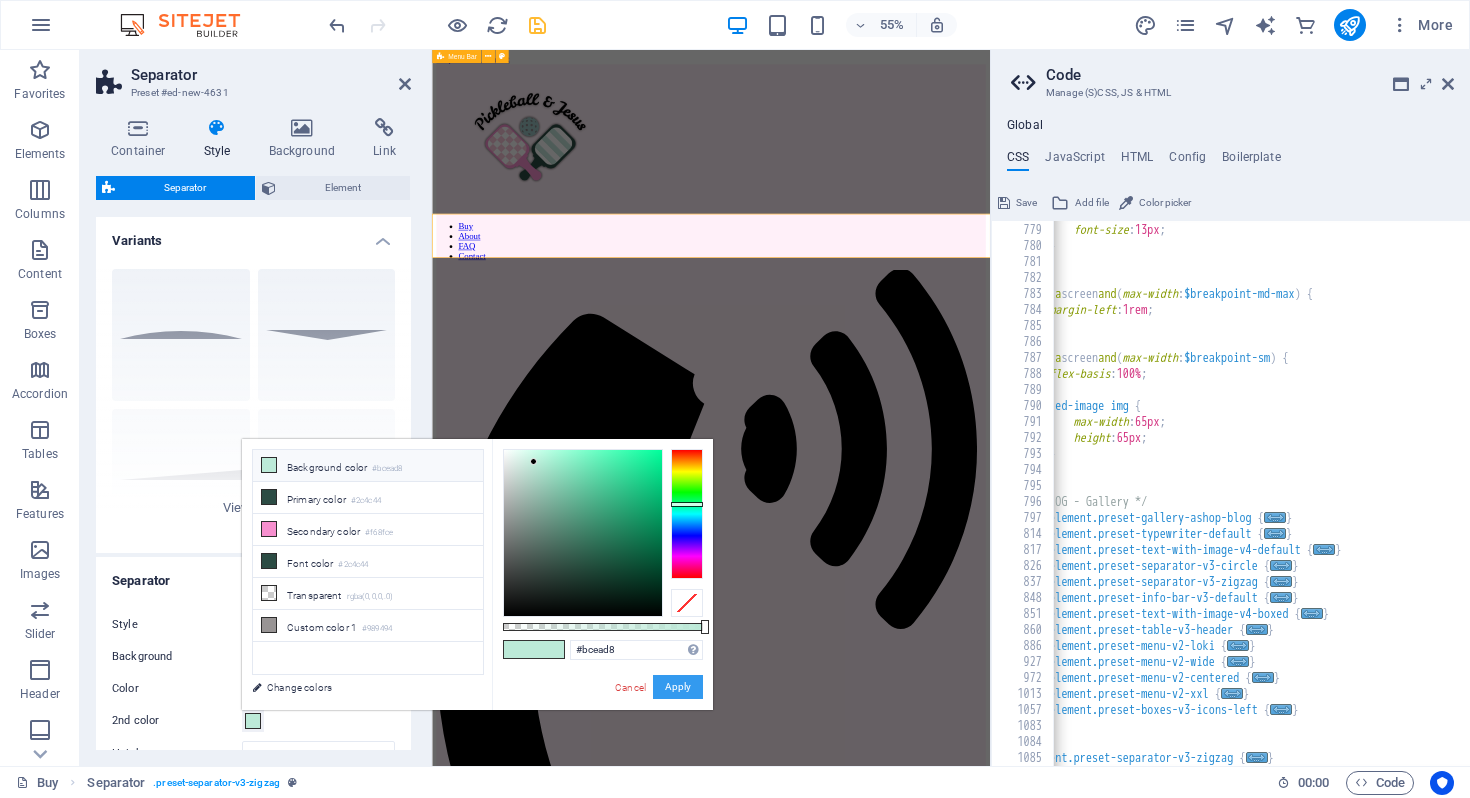 click on "Apply" at bounding box center [678, 687] 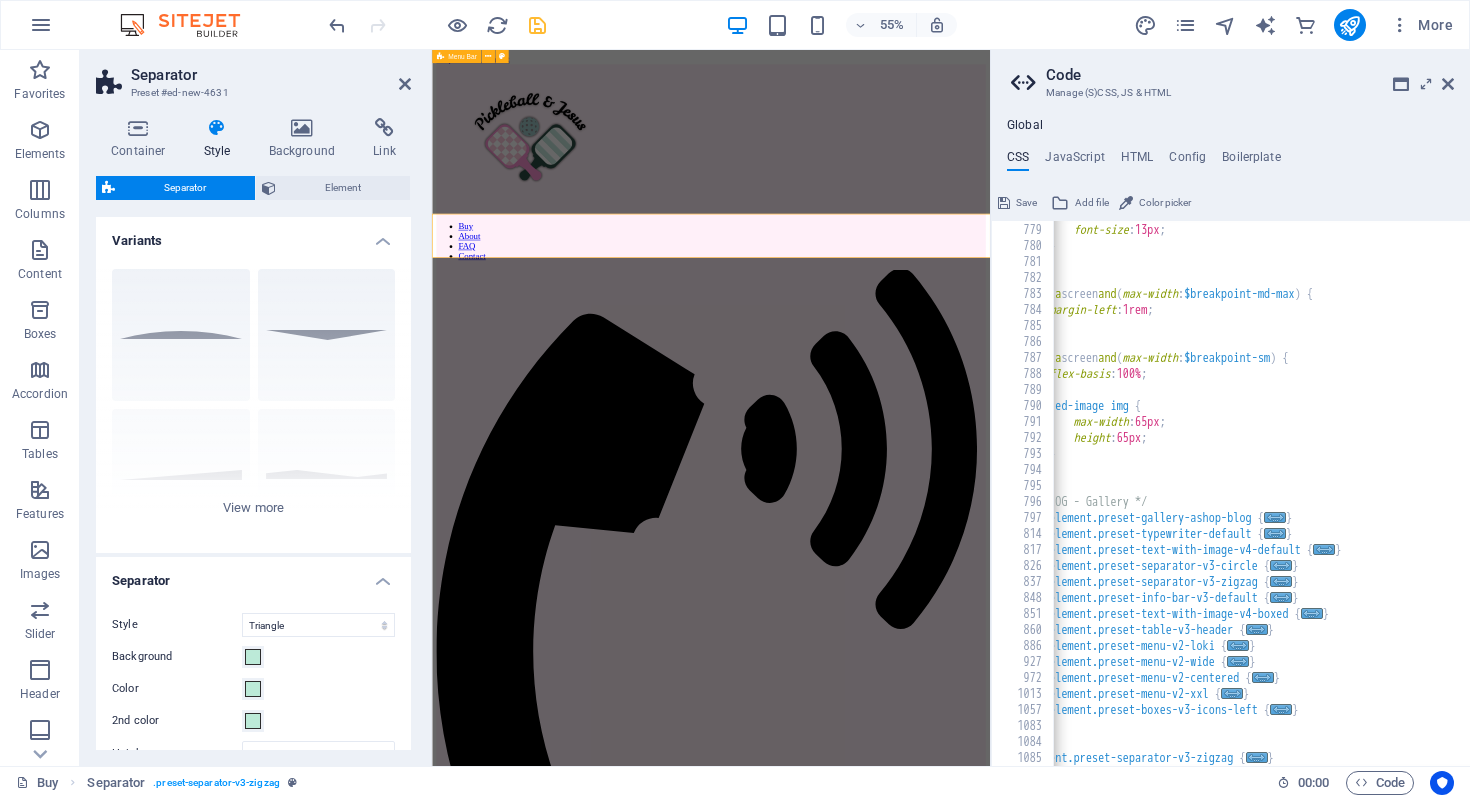 click on "Separator" at bounding box center (253, 575) 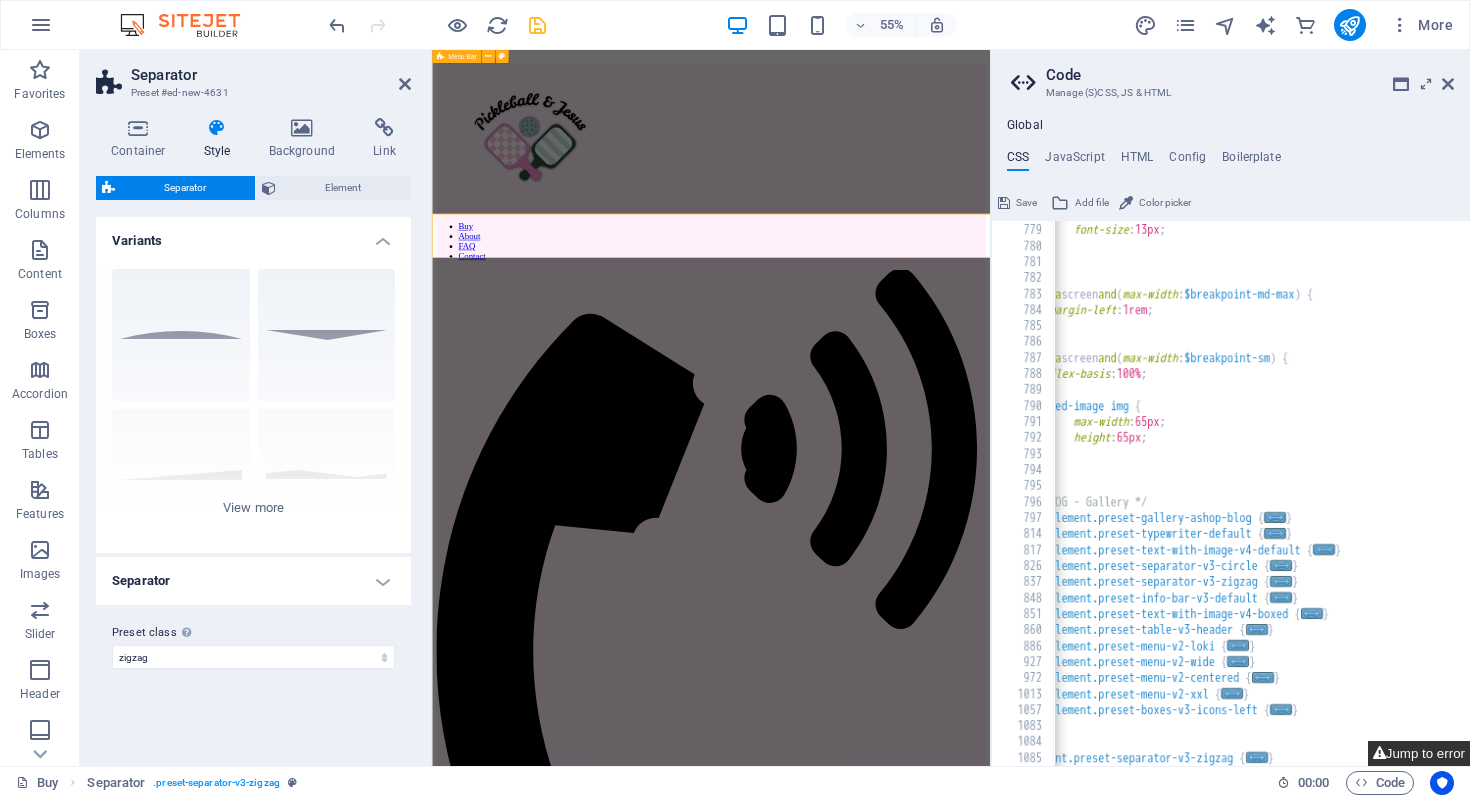 click on "Jump to error" at bounding box center (1419, 753) 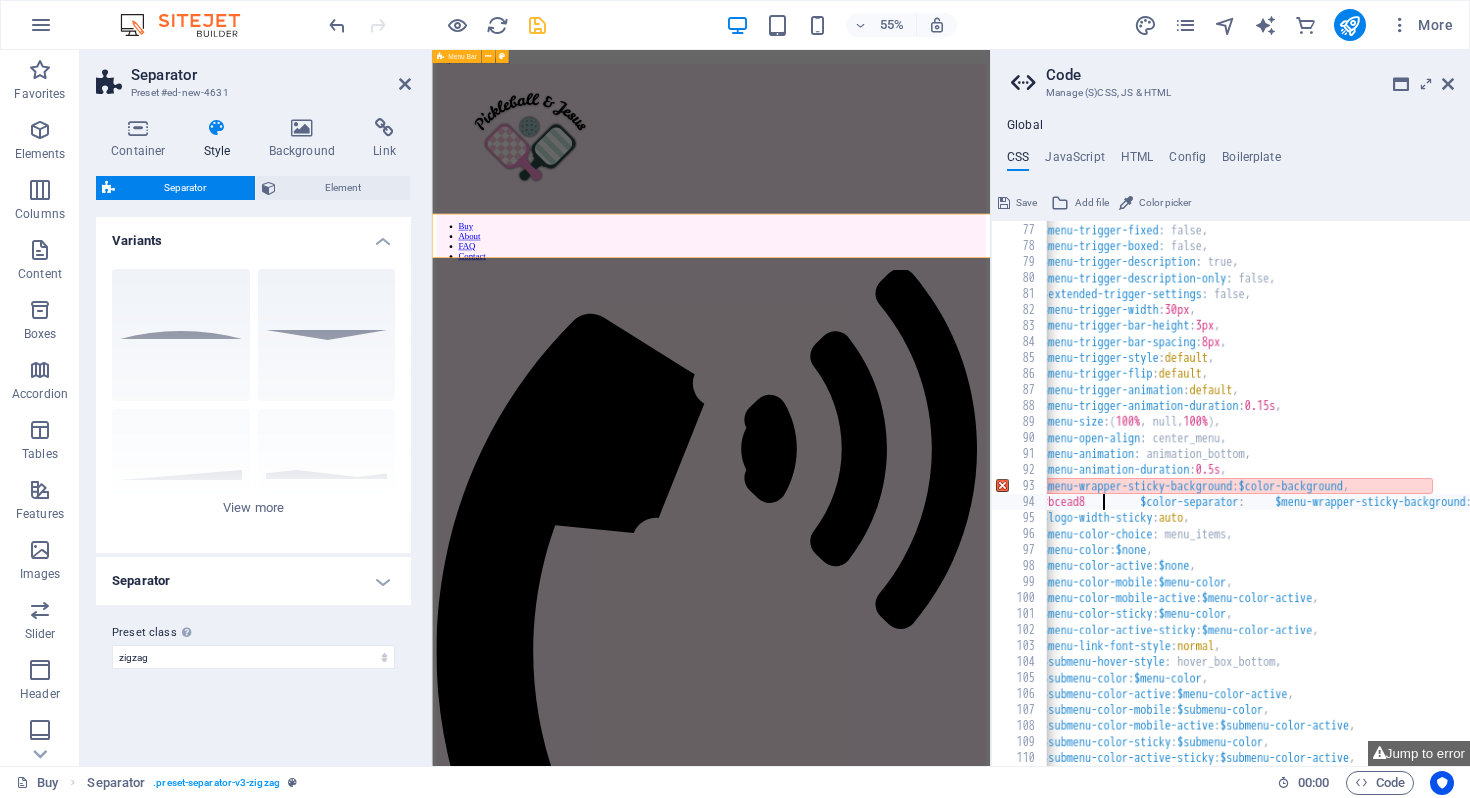 click on "$menu-trigger-fullscreen : false,            $menu-trigger-fixed : false,            $menu-trigger-boxed : false,            $menu-trigger-description : true,            $menu-trigger-description-only : false,            $extended-trigger-settings : false,            $menu-trigger-width :  30px ,            $menu-trigger-bar-height :  3px ,            $menu-trigger-bar-spacing :  8px ,            $menu-trigger-style :  default ,            $menu-trigger-flip :  default ,            $menu-trigger-animation :  default ,            $menu-trigger-animation-duration :  0.15s ,            $menu-size :  ( 100% , null,  100% ) ,            $menu-open-align : center_menu,            $menu-animation : animation_bottom,            $menu-animation-duration :  0.5s ,            $menu-wrapper-sticky-background :  $color-background ,            #bcead8             $color-separator :          $menu-wrapper-sticky-background :  $color-backgro        $menu-wrapper-sticky-background :  $color-background          :  ," at bounding box center (1745, 494) 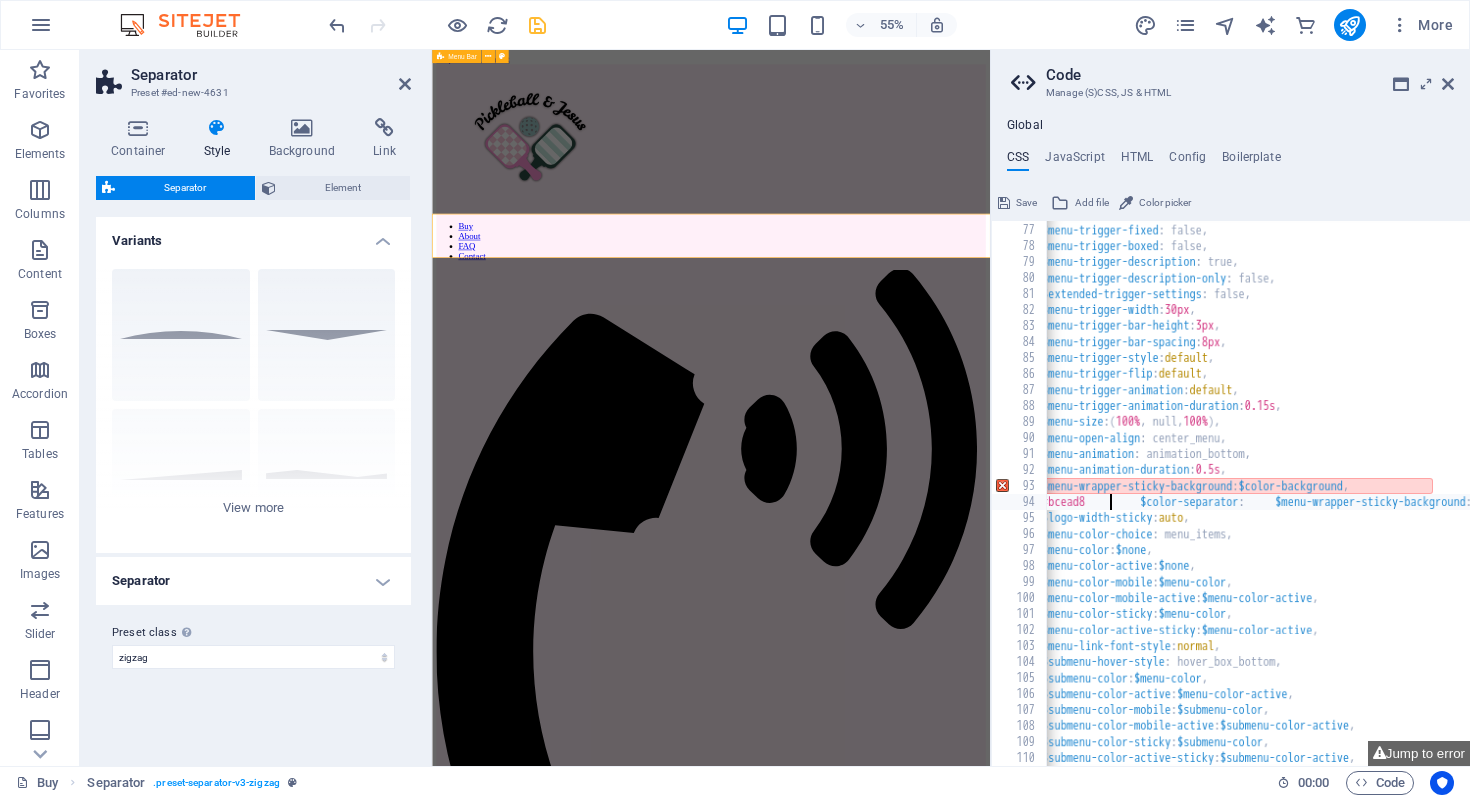 click on "$menu-trigger-fullscreen : false,            $menu-trigger-fixed : false,            $menu-trigger-boxed : false,            $menu-trigger-description : true,            $menu-trigger-description-only : false,            $extended-trigger-settings : false,            $menu-trigger-width :  30px ,            $menu-trigger-bar-height :  3px ,            $menu-trigger-bar-spacing :  8px ,            $menu-trigger-style :  default ,            $menu-trigger-flip :  default ,            $menu-trigger-animation :  default ,            $menu-trigger-animation-duration :  0.15s ,            $menu-size :  ( 100% , null,  100% ) ,            $menu-open-align : center_menu,            $menu-animation : animation_bottom,            $menu-animation-duration :  0.5s ,            $menu-wrapper-sticky-background :  $color-background ,            #bcead8             $color-separator :          $menu-wrapper-sticky-background :  $color-backgro        $menu-wrapper-sticky-background :  $color-background          :  ," at bounding box center [1745, 494] 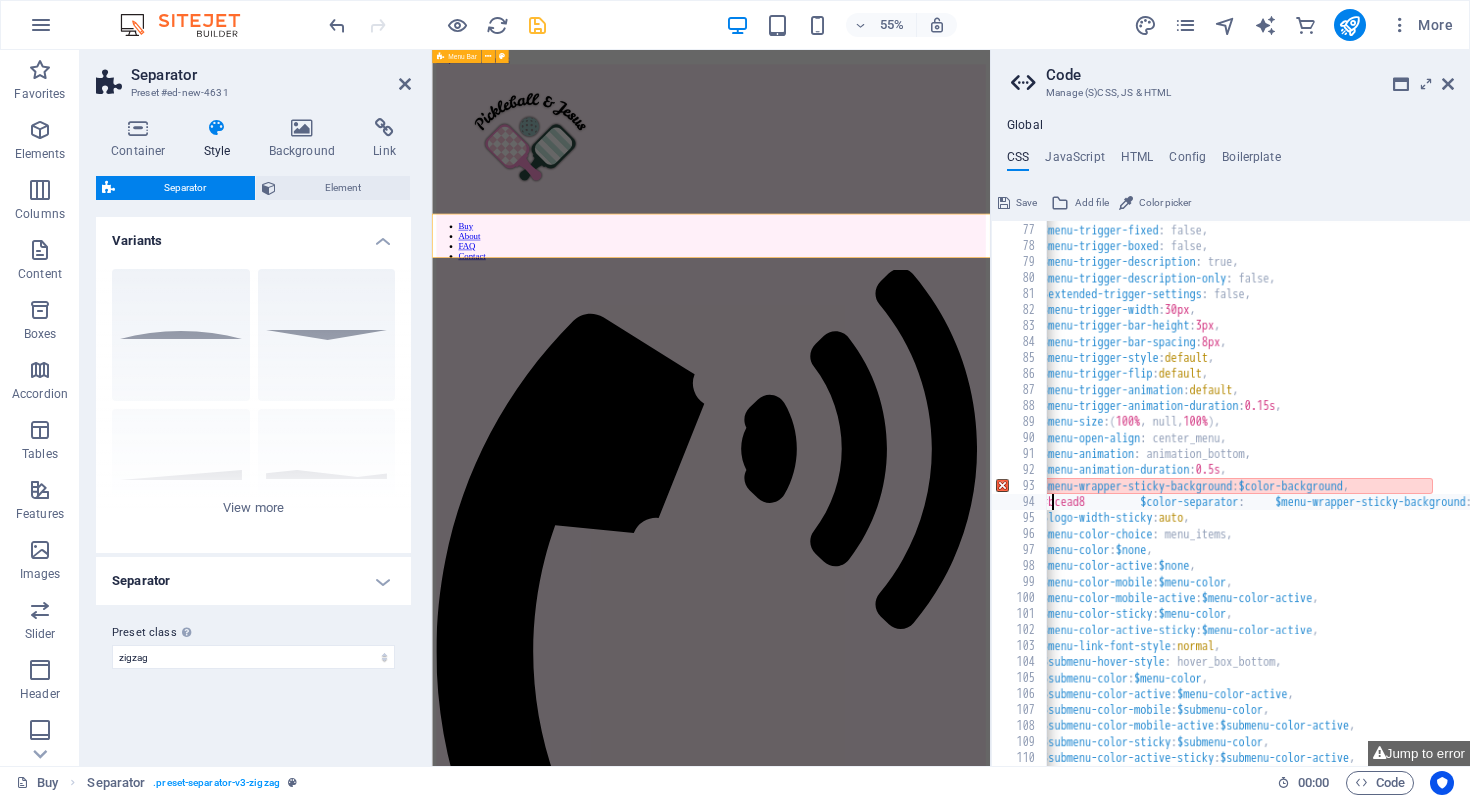 click on "$menu-trigger-fullscreen : false,            $menu-trigger-fixed : false,            $menu-trigger-boxed : false,            $menu-trigger-description : true,            $menu-trigger-description-only : false,            $extended-trigger-settings : false,            $menu-trigger-width :  30px ,            $menu-trigger-bar-height :  3px ,            $menu-trigger-bar-spacing :  8px ,            $menu-trigger-style :  default ,            $menu-trigger-flip :  default ,            $menu-trigger-animation :  default ,            $menu-trigger-animation-duration :  0.15s ,            $menu-size :  ( 100% , null,  100% ) ,            $menu-open-align : center_menu,            $menu-animation : animation_bottom,            $menu-animation-duration :  0.5s ,            $menu-wrapper-sticky-background :  $color-background ,            #bcead8             $color-separator :          $menu-wrapper-sticky-background :  $color-backgro        $menu-wrapper-sticky-background :  $color-background          :  ," at bounding box center [1745, 494] 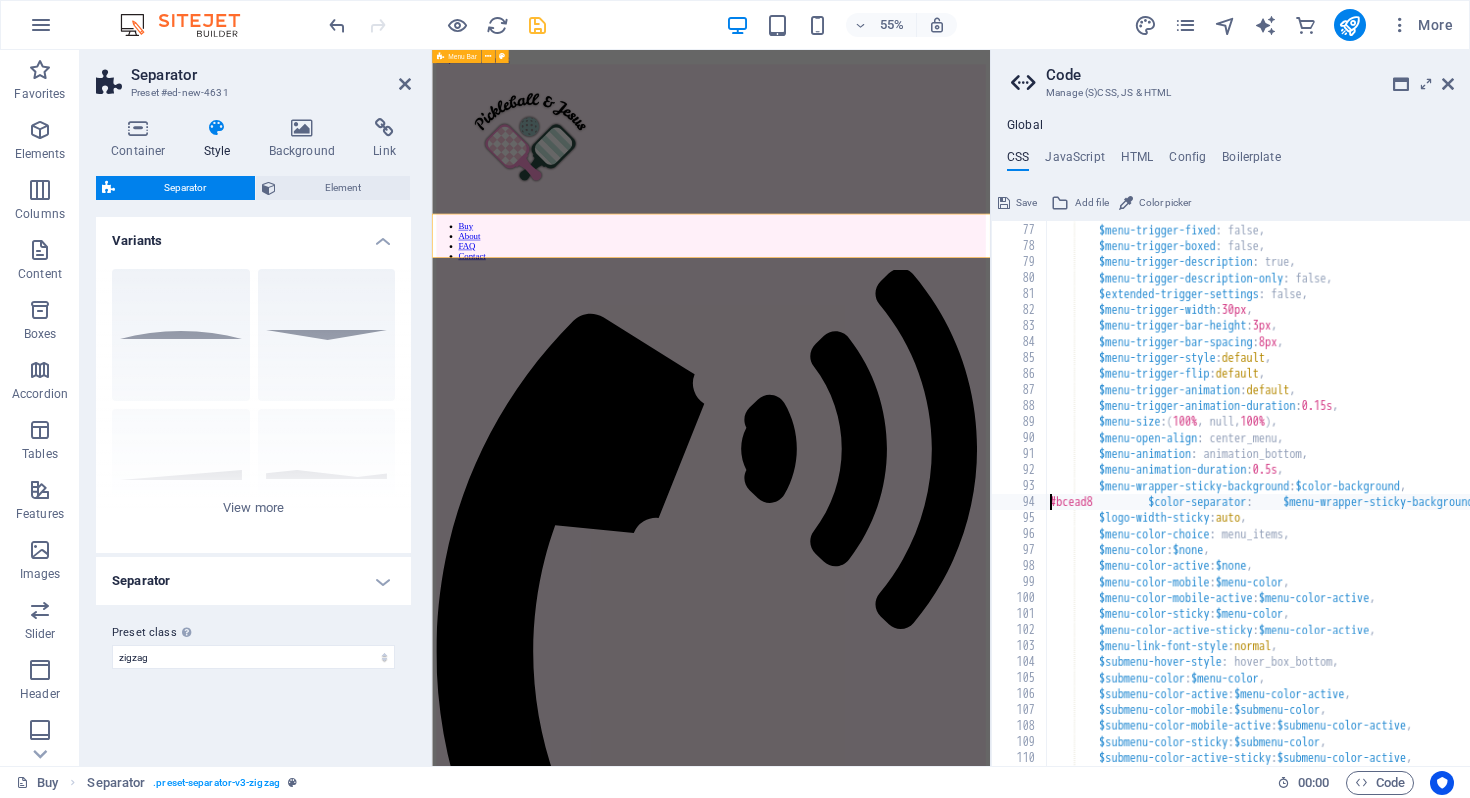 scroll, scrollTop: 0, scrollLeft: 28, axis: horizontal 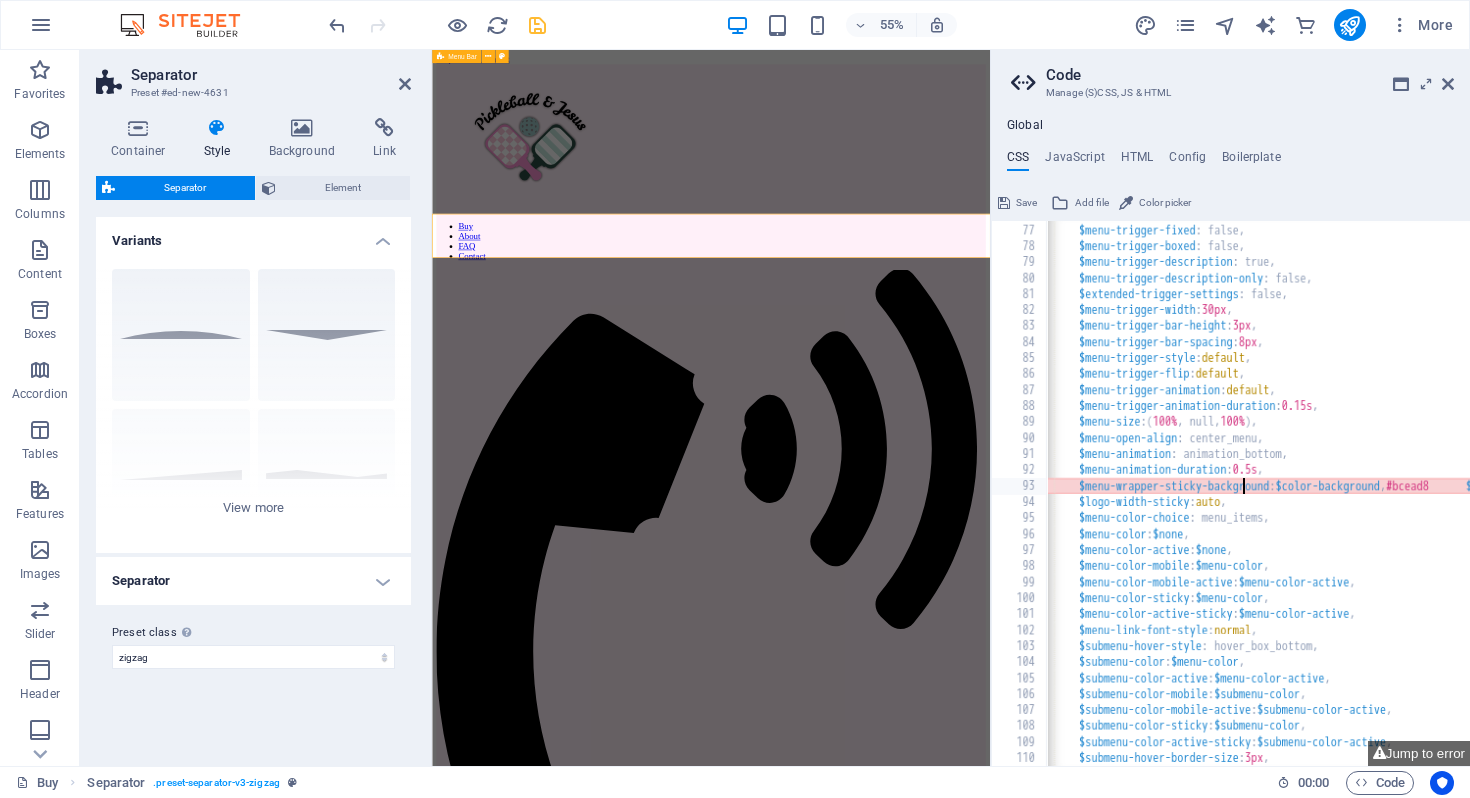 click on "$menu-trigger-fullscreen : false,            $menu-trigger-fixed : false,            $menu-trigger-boxed : false,            $menu-trigger-description : true,            $menu-trigger-description-only : false,            $extended-trigger-settings : false,            $menu-trigger-width :  30px ,            $menu-trigger-bar-height :  3px ,            $menu-trigger-bar-spacing :  8px ,            $menu-trigger-style :  default ,            $menu-trigger-flip :  default ,            $menu-trigger-animation :  default ,            $menu-trigger-animation-duration :  0.15s ,            $menu-size :  ( 100% , null,  100% ) ,            $menu-open-align : center_menu,            $menu-animation : animation_bottom,            $menu-animation-duration :  0.5s ,            $menu-wrapper-sticky-background :  $color-background , [COLOR]          $color-separator :          $menu-wrapper-sticky-background :  $color-backgro        $menu-wrapper-sticky-background :  $color-background          :  ,            :" at bounding box center [1958, 494] 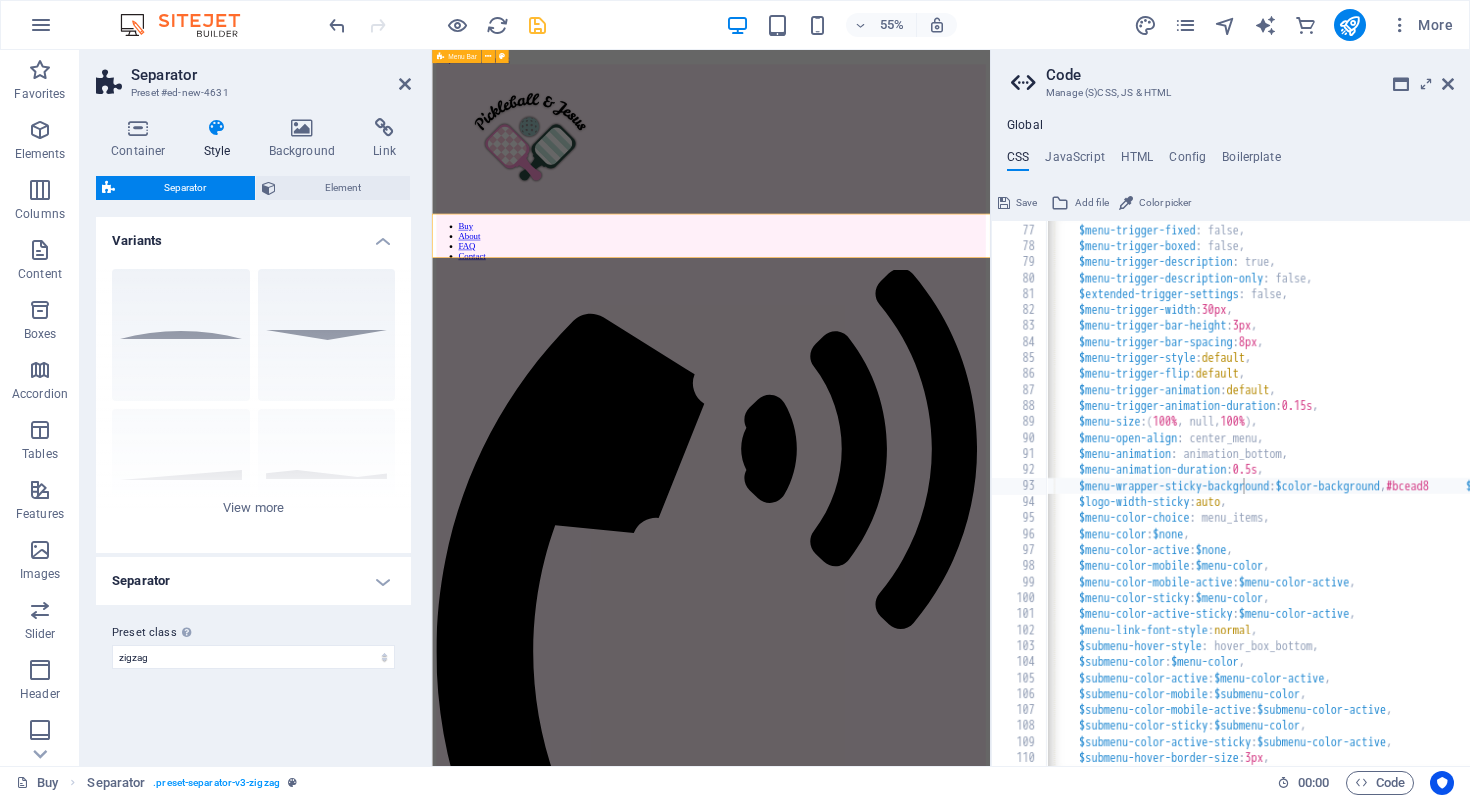 scroll, scrollTop: 0, scrollLeft: 245, axis: horizontal 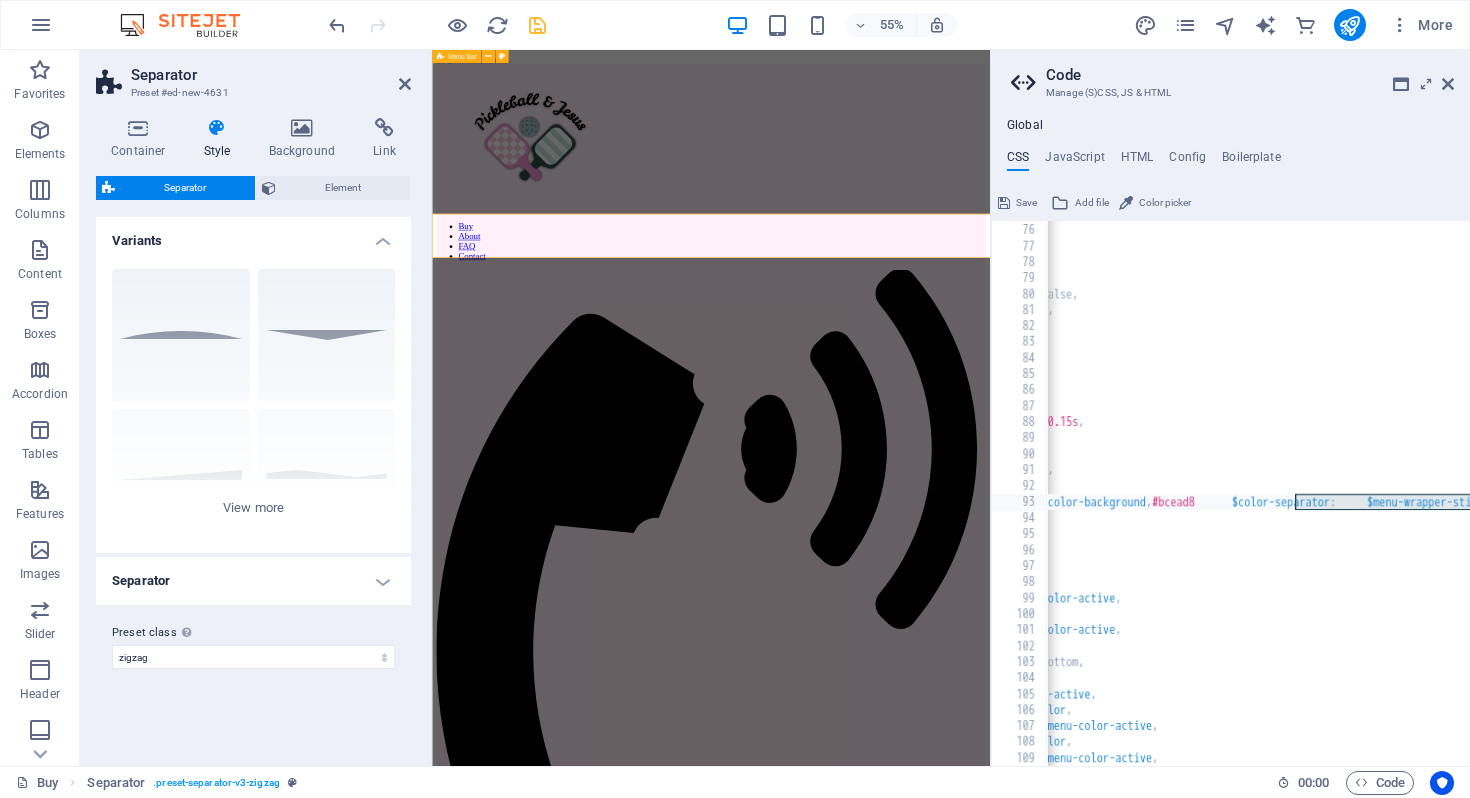 drag, startPoint x: 1464, startPoint y: 502, endPoint x: 1296, endPoint y: 503, distance: 168.00298 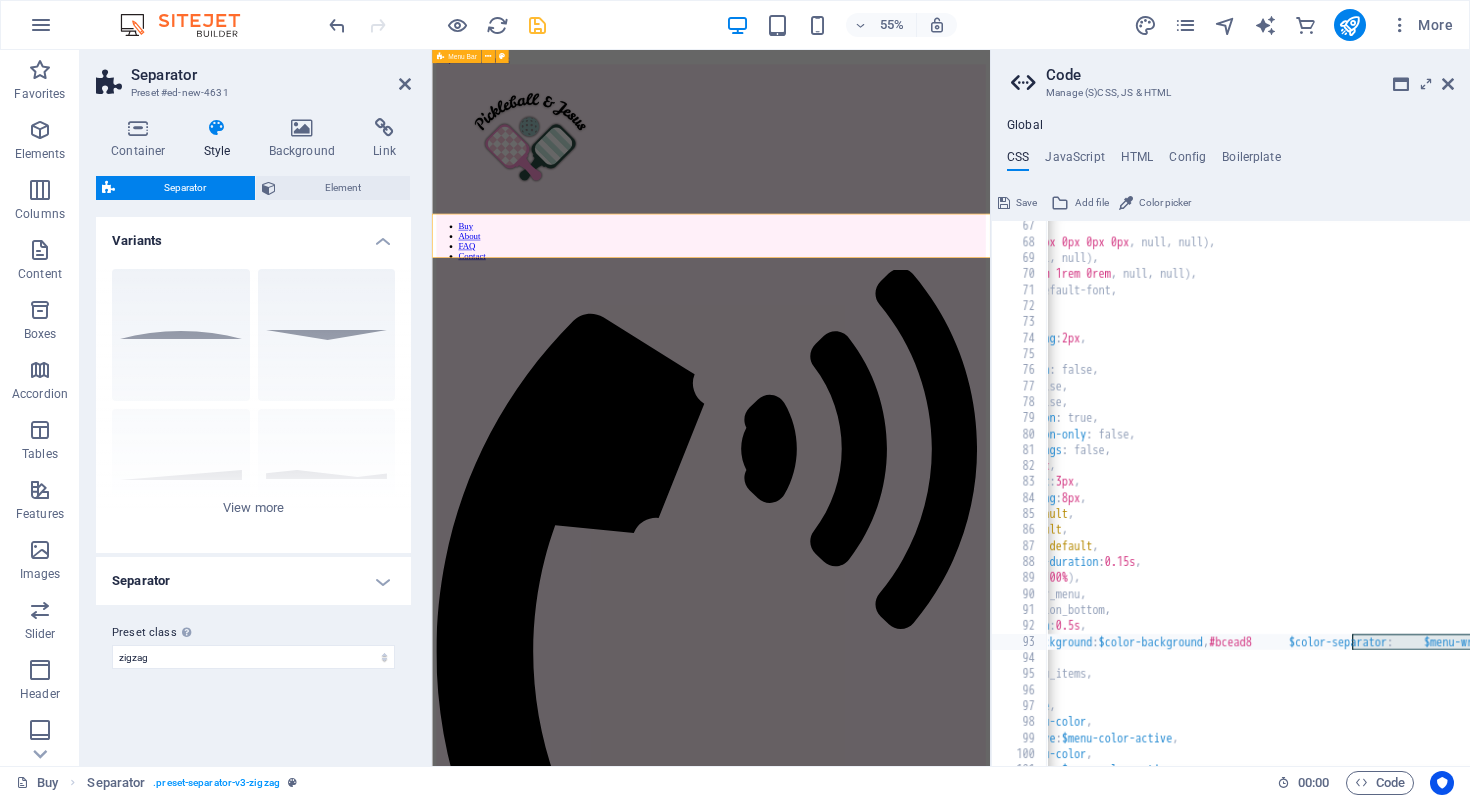 click on "$hover-border-size :  1px ,            $hover-border-radius :  ( 0px   0px   0px   0px , null, null ) ,            $menu-margin :  ( 2rem , null, null ) ,            $menu-padding :  ( 1rem   0rem   1rem   0rem , null, null ) ,            $menu-link-font : link-default-font,            $menu-link-fz :  1.5rem ,            $menu-link-fw :  300 ,            $menu-link-letter-spacing :  2px ,            $menu-link-tt :  uppercase ,            $menu-trigger-fullscreen : false,            $menu-trigger-fixed : false,            $menu-trigger-boxed : false,            $menu-trigger-description : true,            $menu-trigger-description-only : false,            $extended-trigger-settings : false,            $menu-trigger-width :  30px ,            $menu-trigger-bar-height :  3px ,            $menu-trigger-bar-spacing :  8px ,            $menu-trigger-style :  default ,            $menu-trigger-flip :  default ,            $menu-trigger-animation :  default ,            $menu-trigger-animation-duration :" at bounding box center [1781, 506] 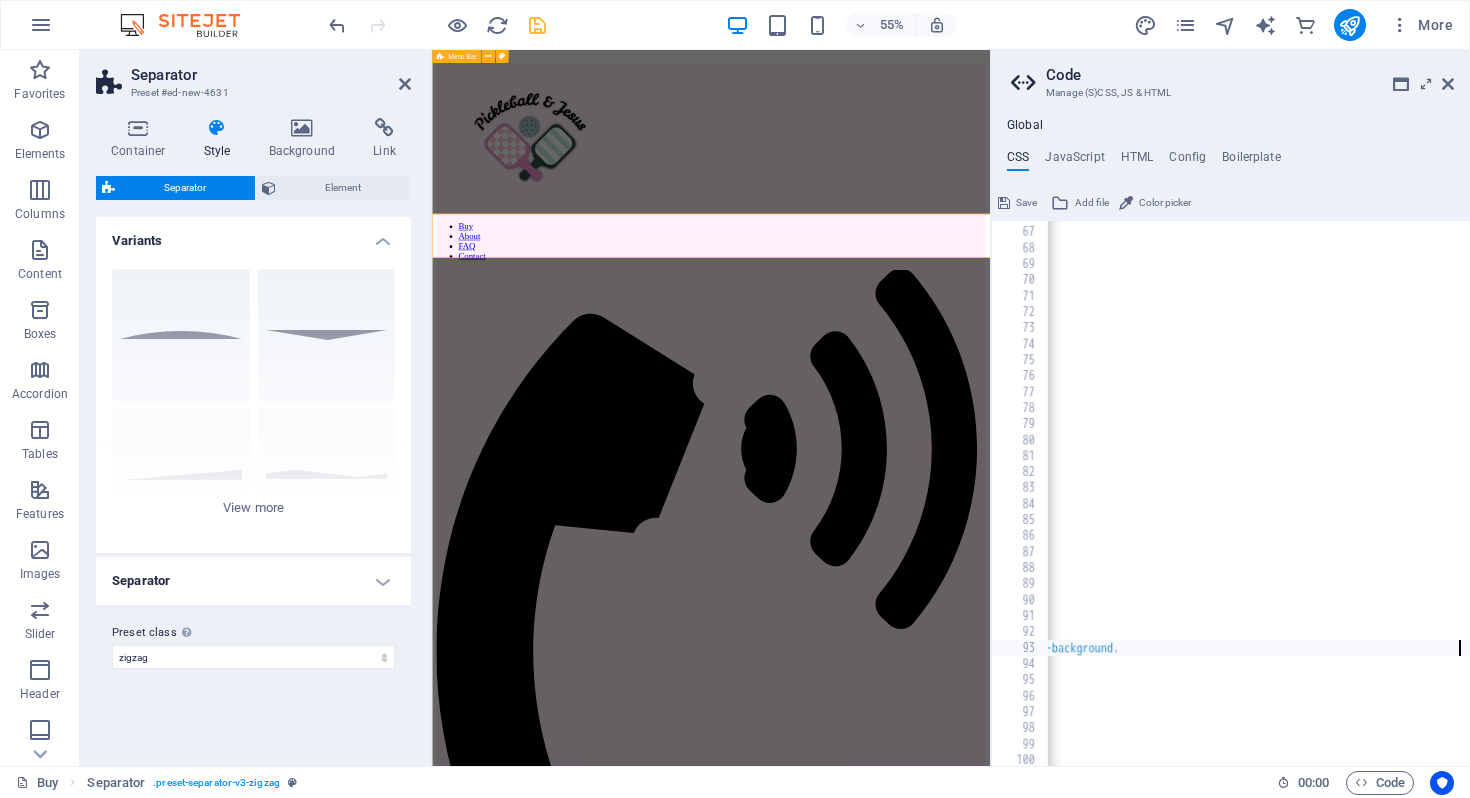 click at bounding box center [1460, 1904] 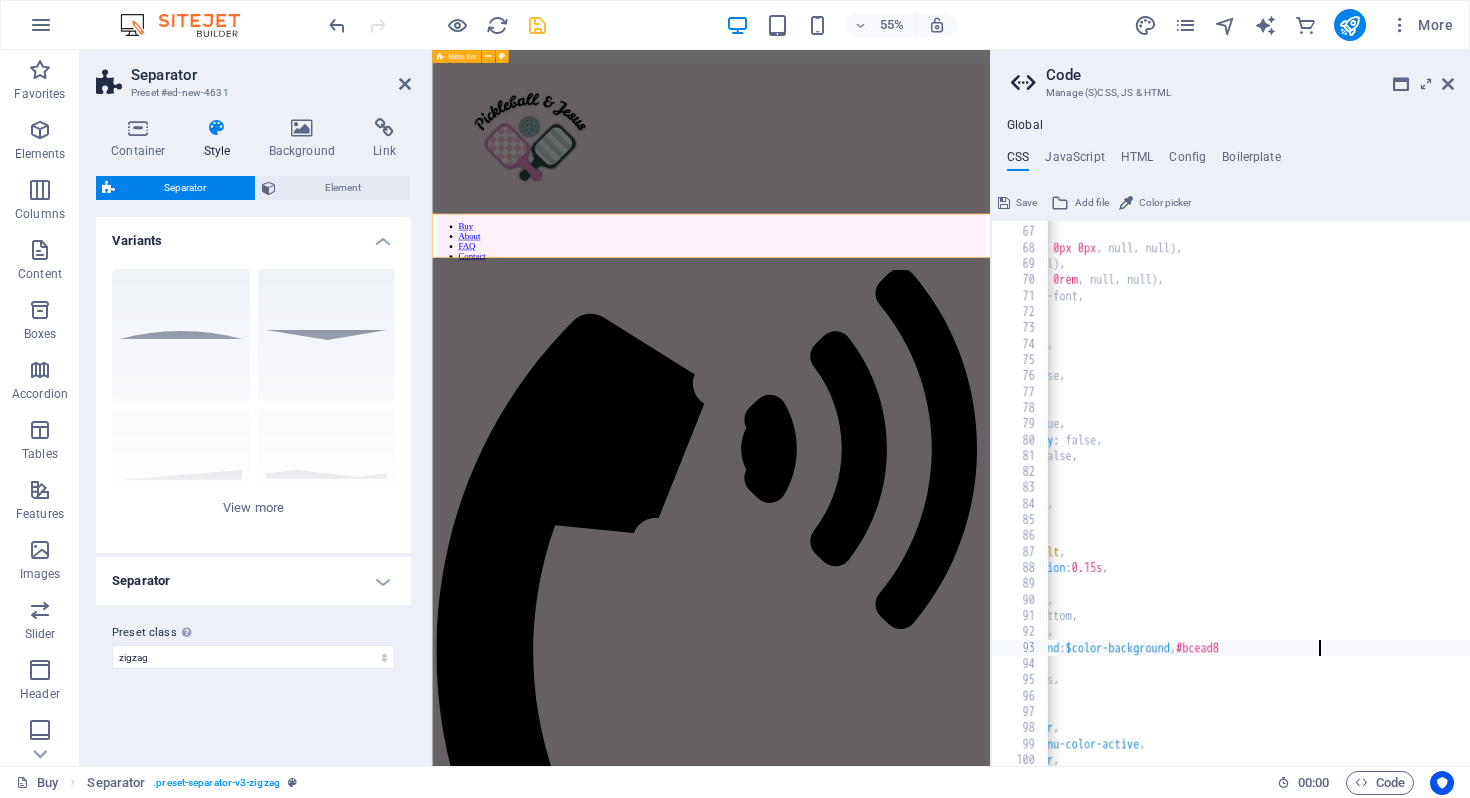 type on "$menu-wrapper-sticky-background: $color-background,#bcead8" 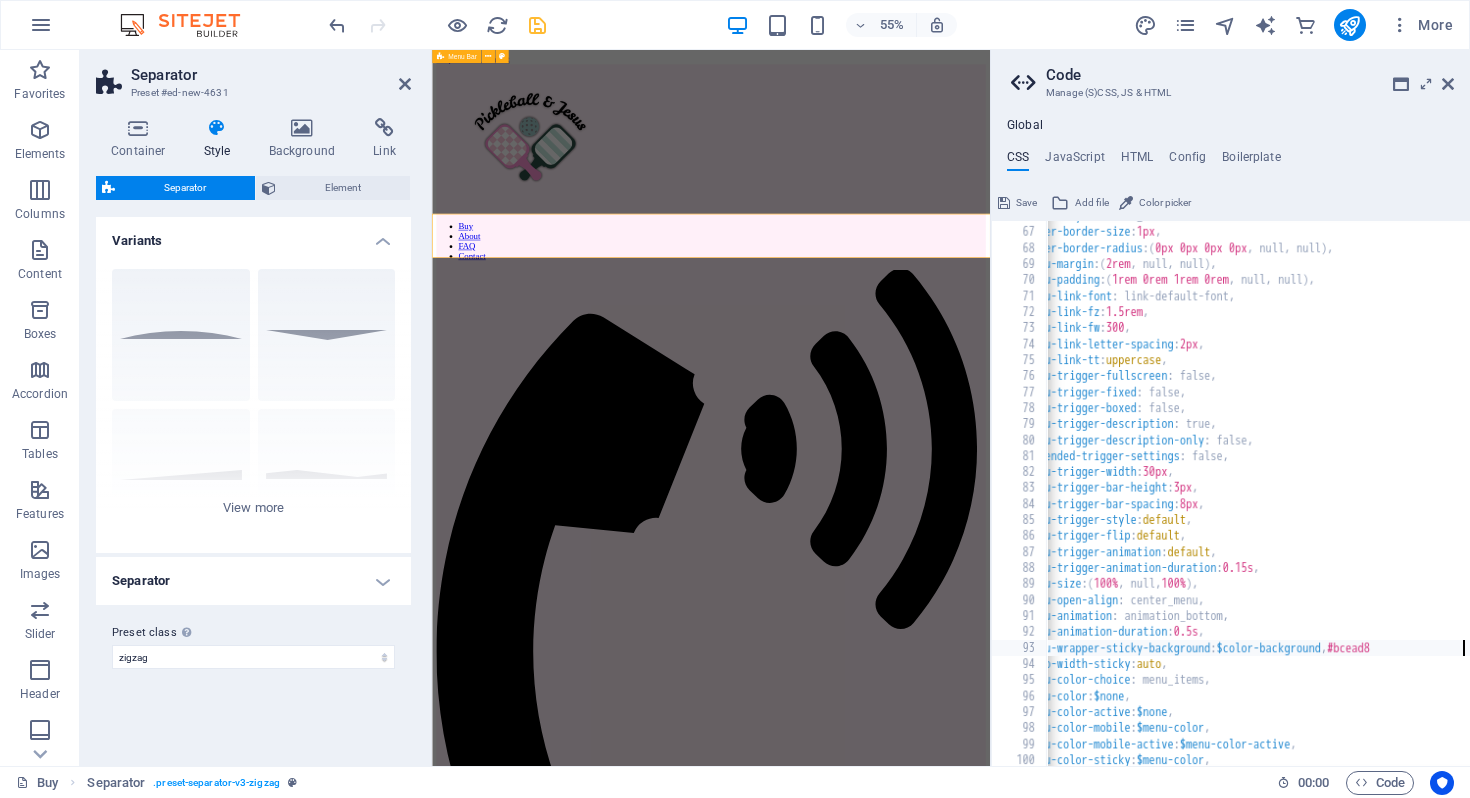 click on "$hover-style : hover_none,            $hover-border-size :  1px ,            $hover-border-radius :  ( 0px   0px   0px   0px , null, null ) ,            $menu-margin :  ( 2rem , null, null ) ,            $menu-padding :  ( 1rem   0rem   1rem   0rem , null, null ) ,            $menu-link-font : link-default-font,            $menu-link-fz :  1.5rem ,            $menu-link-fw :  300 ,            $menu-link-letter-spacing :  2px ,            $menu-link-tt :  uppercase ,            $menu-trigger-fullscreen : false,            $menu-trigger-fixed : false,            $menu-trigger-boxed : false,            $menu-trigger-description : true,            $menu-trigger-description-only : false,            $extended-trigger-settings : false,            $menu-trigger-width :  30px ,            $menu-trigger-bar-height :  3px ,            $menu-trigger-bar-spacing :  8px ,            $menu-trigger-style :  default ,            $menu-trigger-flip :  default ,            $menu-trigger-animation :  default ,       :" at bounding box center [1294, 496] 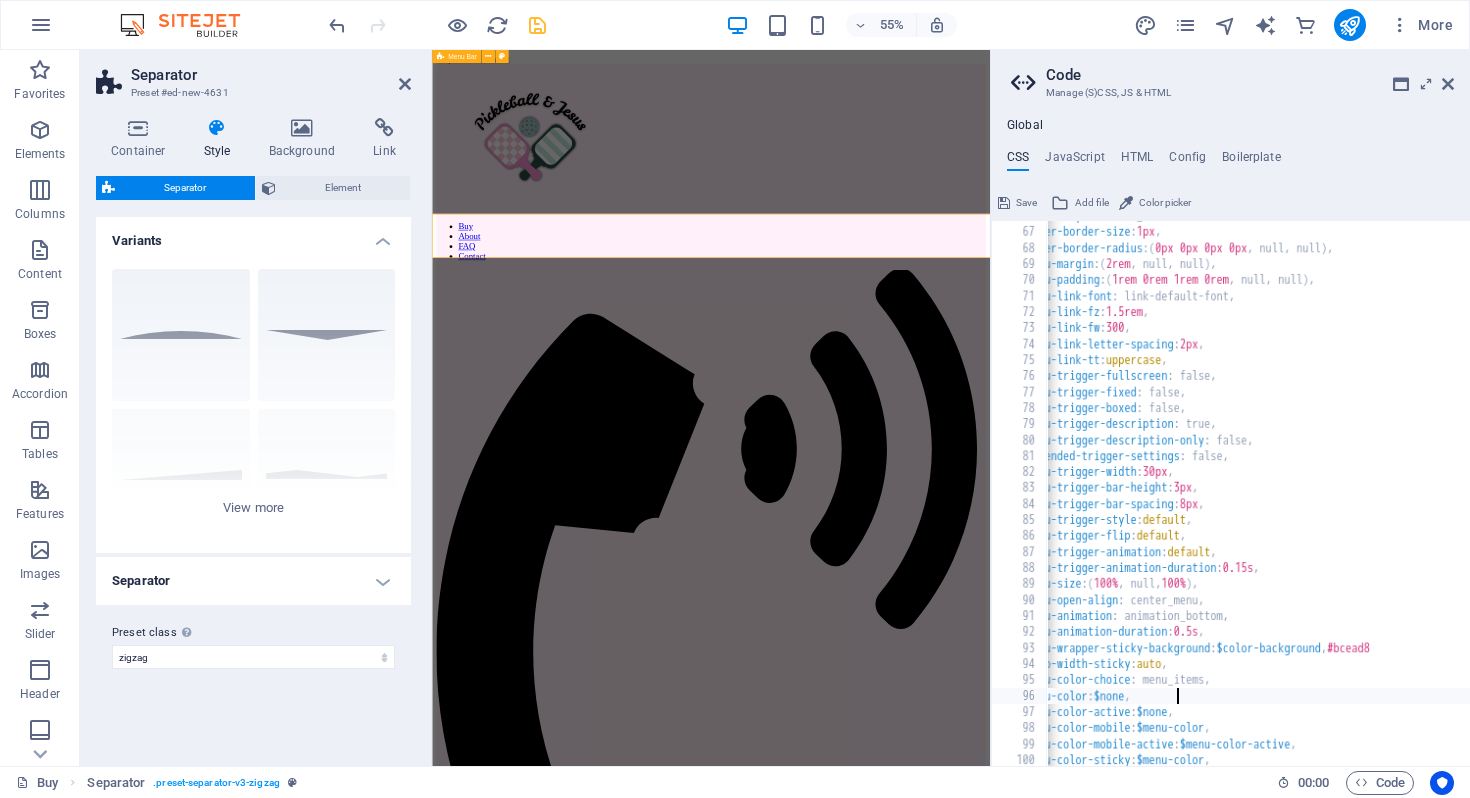 type on "$menu-color: $none," 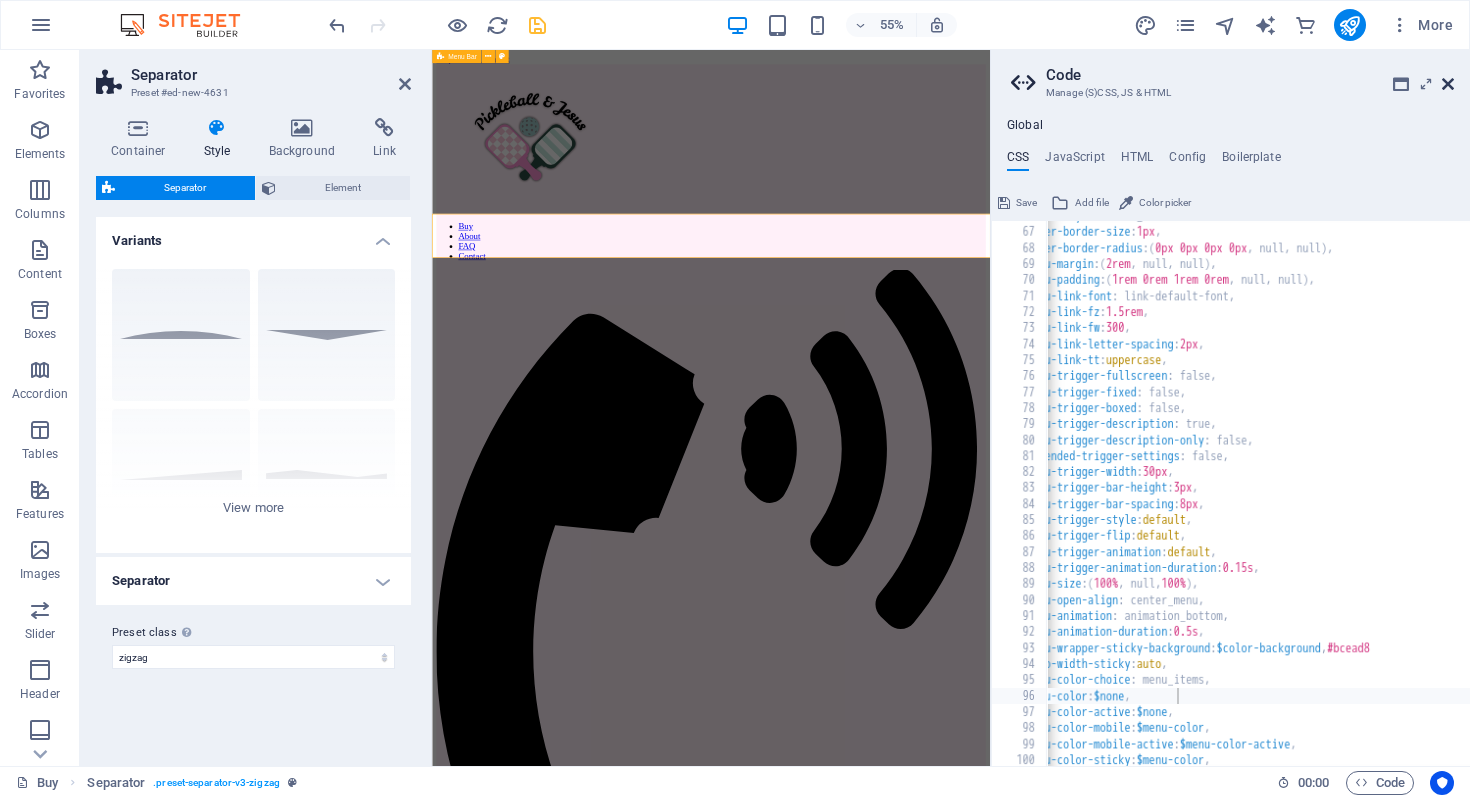 click at bounding box center [1448, 84] 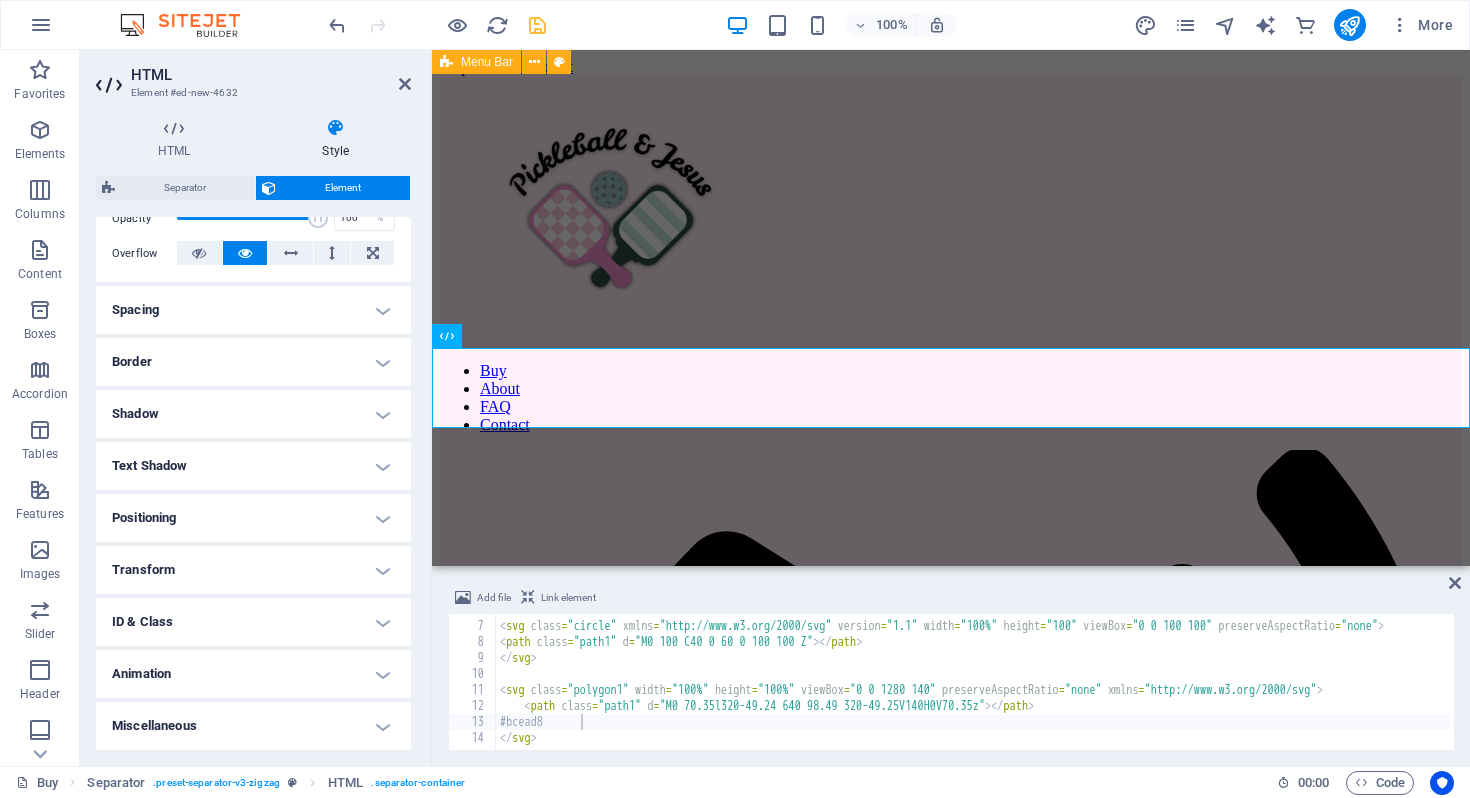 click on "HTML Style HTML Add, edit, and format HTML directly on the website. Separator Element Layout How this element expands within the layout (Flexbox). Size Default auto px % 1/1 1/2 1/3 1/4 1/5 1/6 1/7 1/8 1/9 1/10 Grow Shrink Order Container layout Visible Visible Opacity 100 % Overflow Spacing Margin Default auto px % rem vw vh Custom Custom auto px % rem vw vh auto px % rem vw vh auto px % rem vw vh auto px % rem vw vh Padding Default px rem % vh vw Custom Custom px rem % vh vw px rem % vh vw px rem % vh vw px rem % vh vw Border Style              - Width 1 auto px rem % vh vw Custom Custom 1 auto px rem % vh vw 1 auto px rem % vh vw 1 auto px rem % vh vw 1 auto px rem % vh vw  - Color Round corners Default px rem % vh vw Custom Custom px rem % vh vw px rem % vh vw px rem % vh vw px rem % vh vw Shadow Default None Outside Inside Color X offset 0 px rem vh vw Y offset 0 px rem vh vw Blur 0 px rem % vh vw Spread 0 px rem vh vw Text Shadow Default None Outside Color X offset 0 px rem vh vw Y offset 0 px" at bounding box center (253, 434) 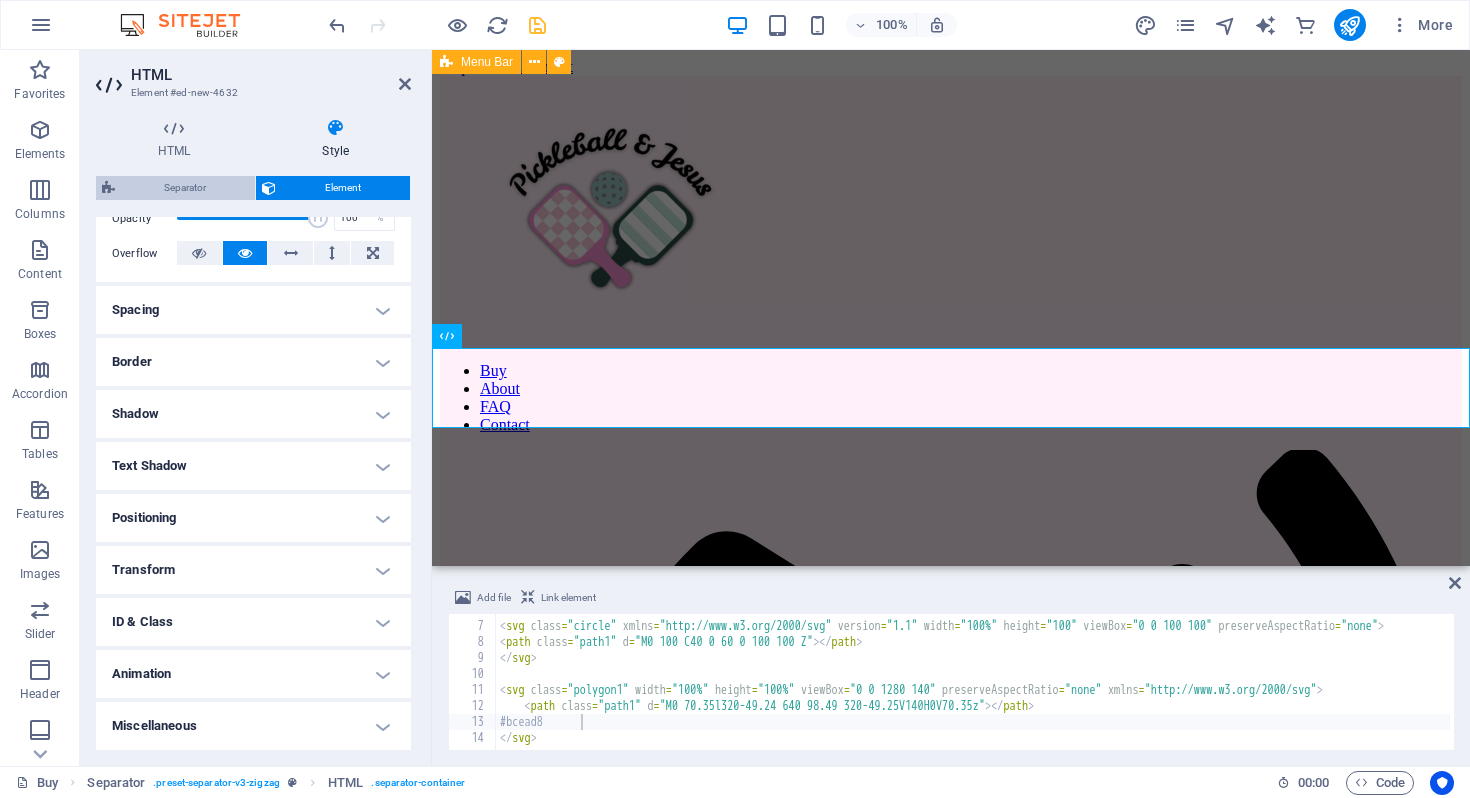 click on "Separator" at bounding box center [185, 188] 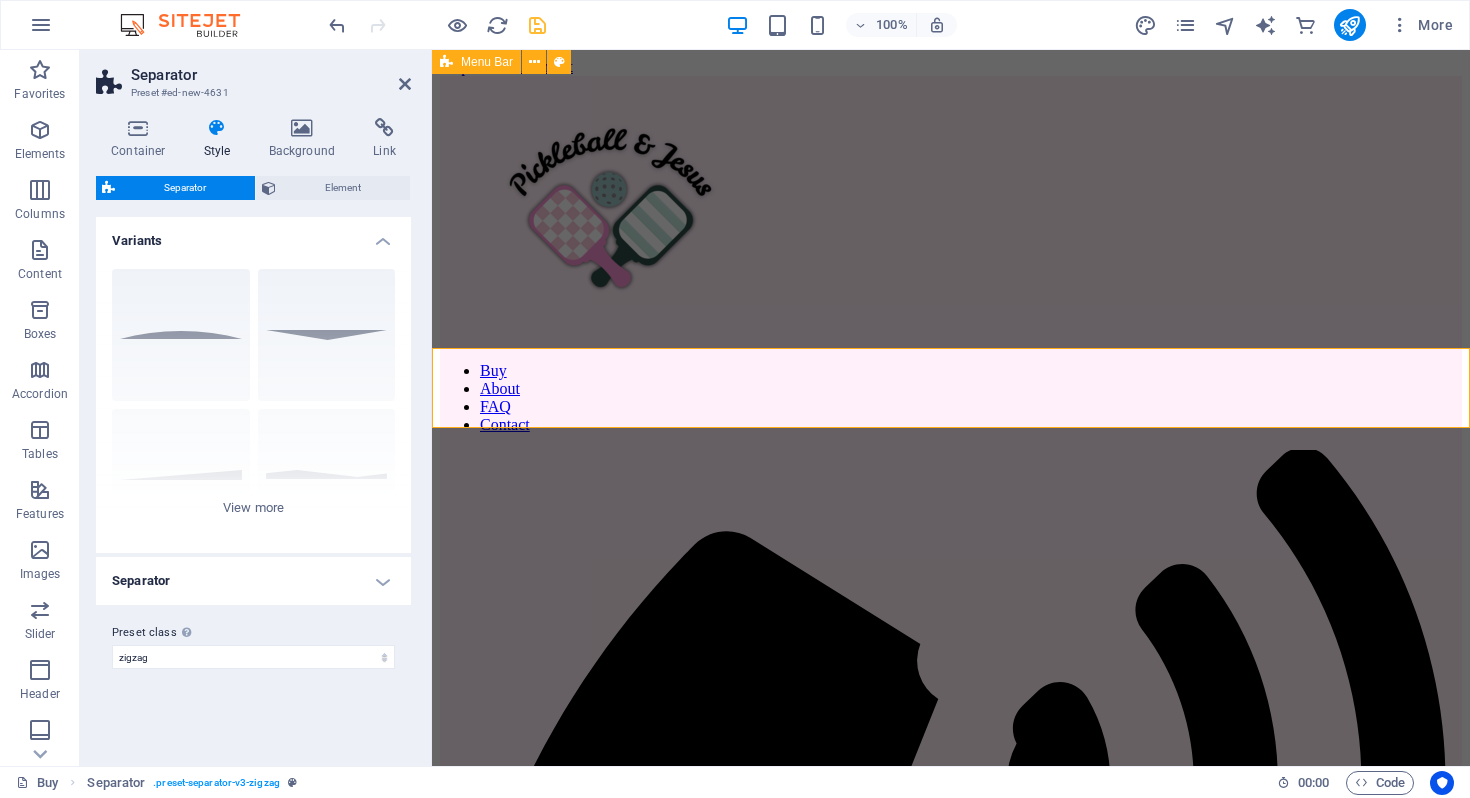 click on "Separator" at bounding box center (253, 581) 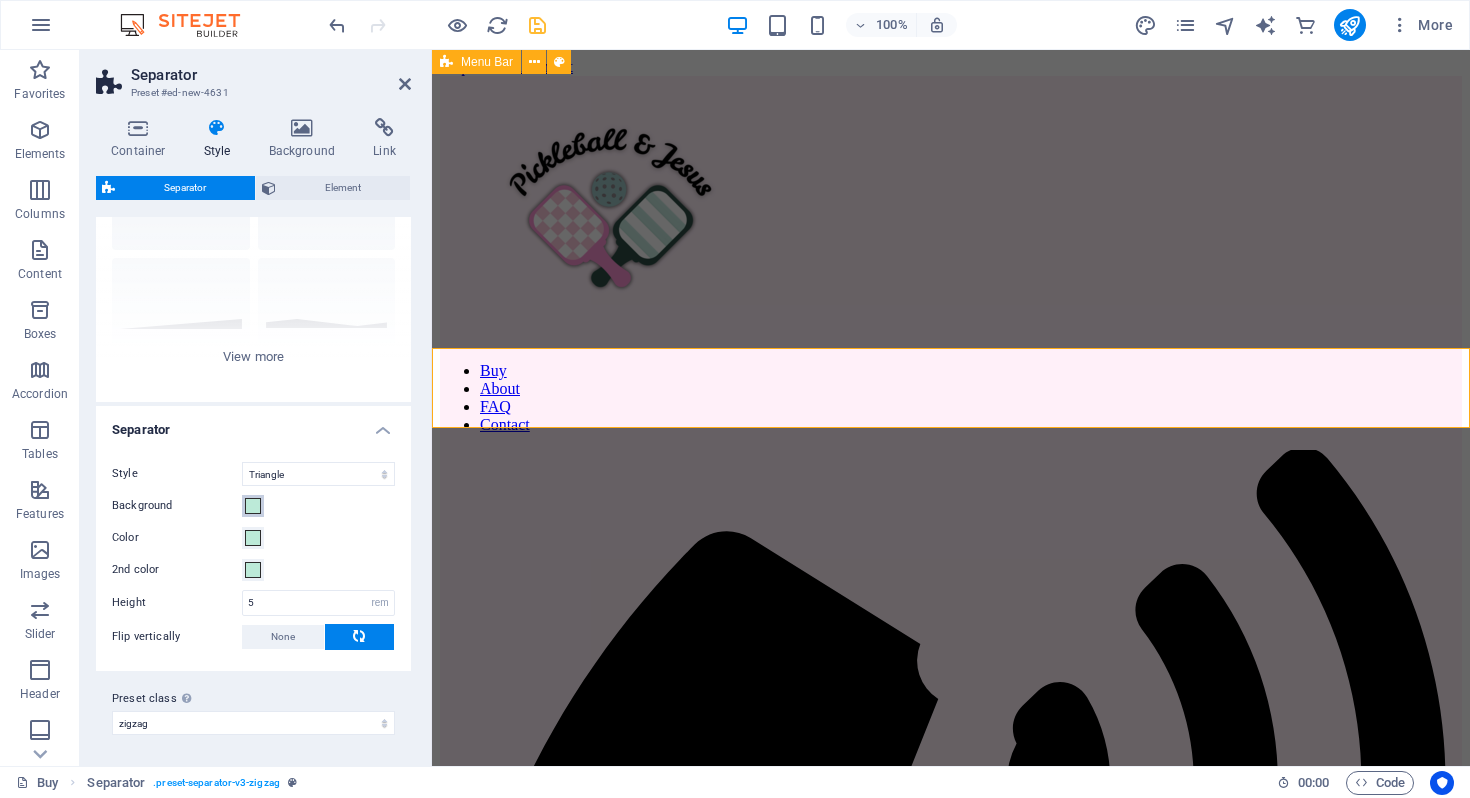 click at bounding box center (253, 506) 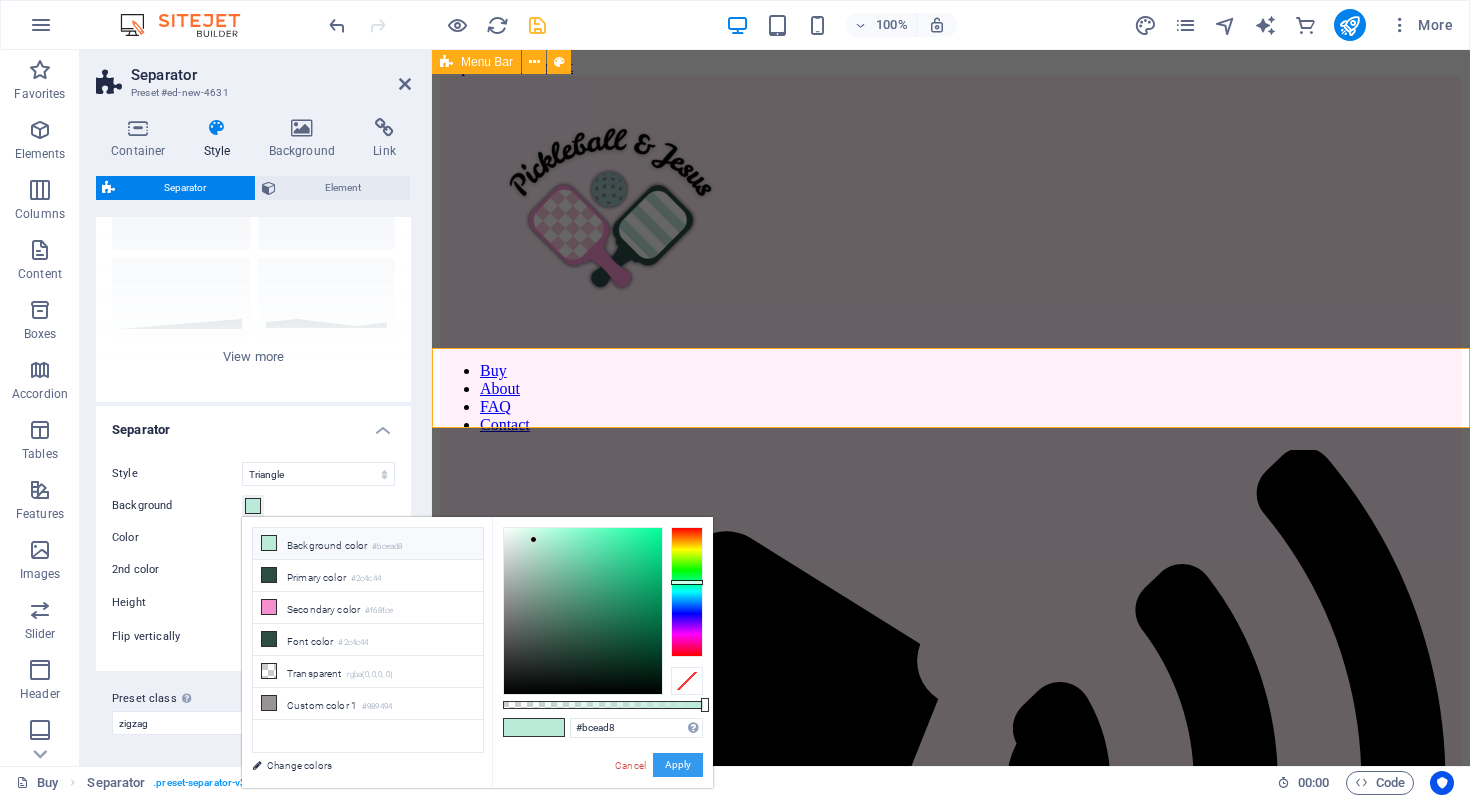 click on "Apply" at bounding box center (678, 765) 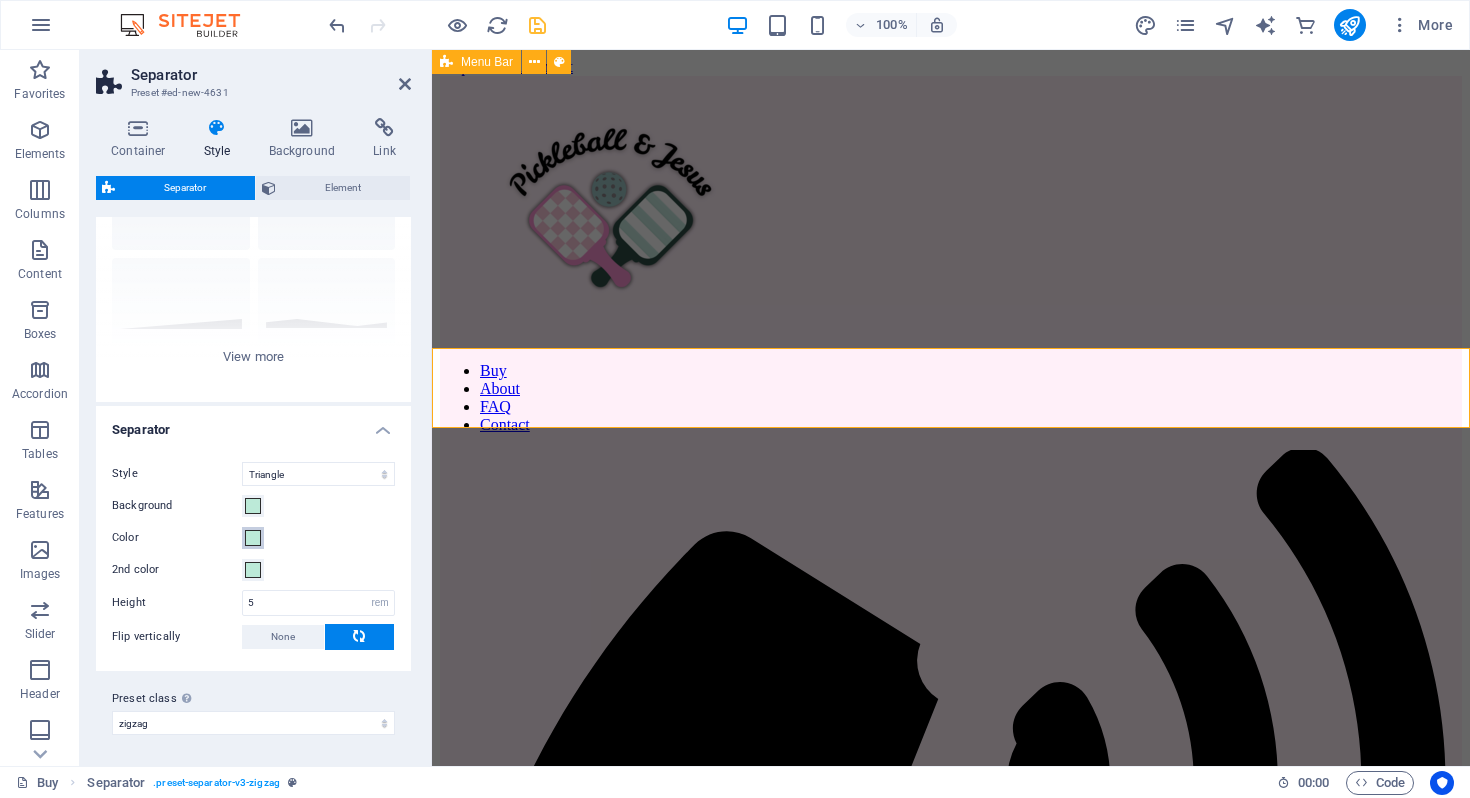 click at bounding box center [253, 538] 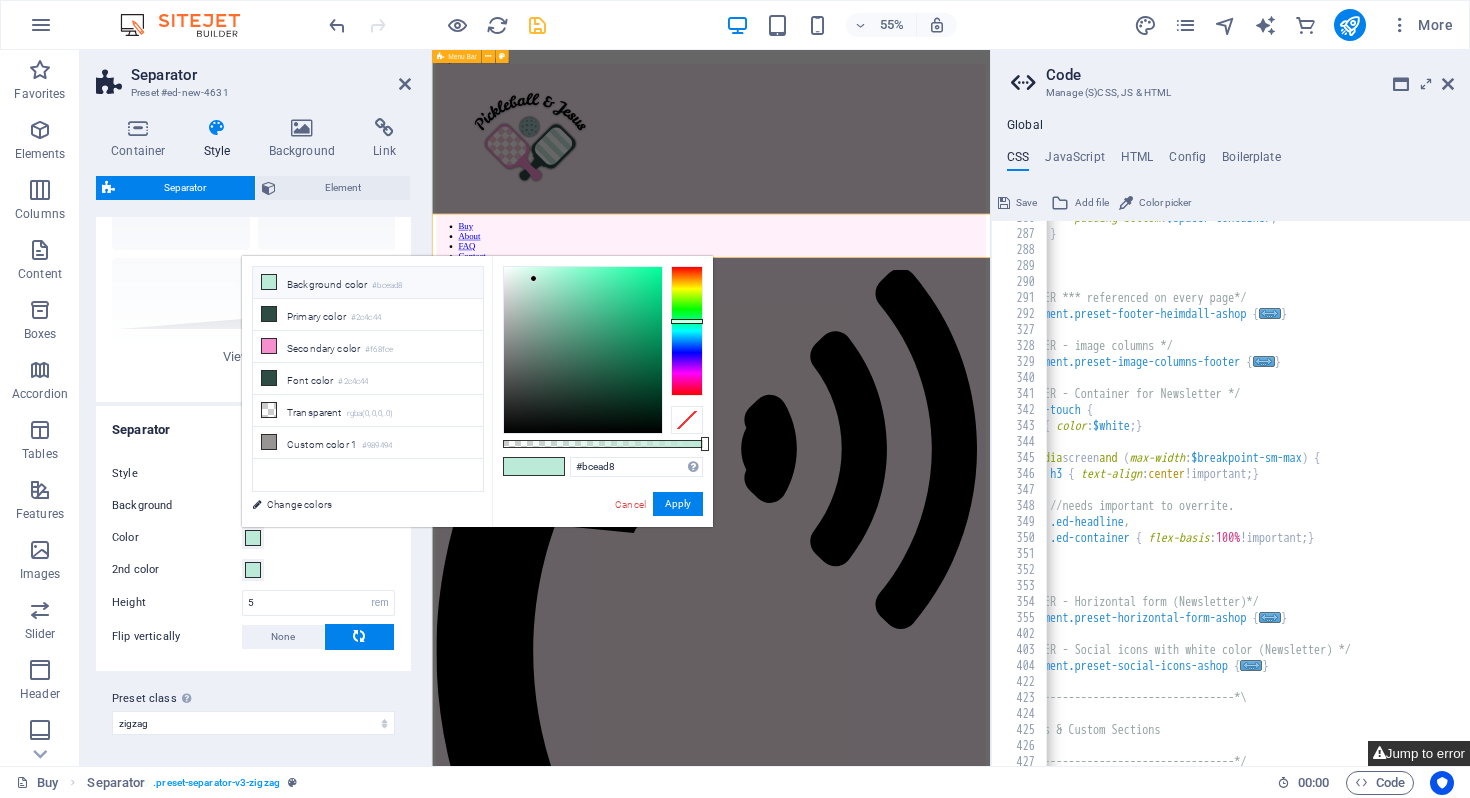 click on "Jump to error" at bounding box center [1419, 753] 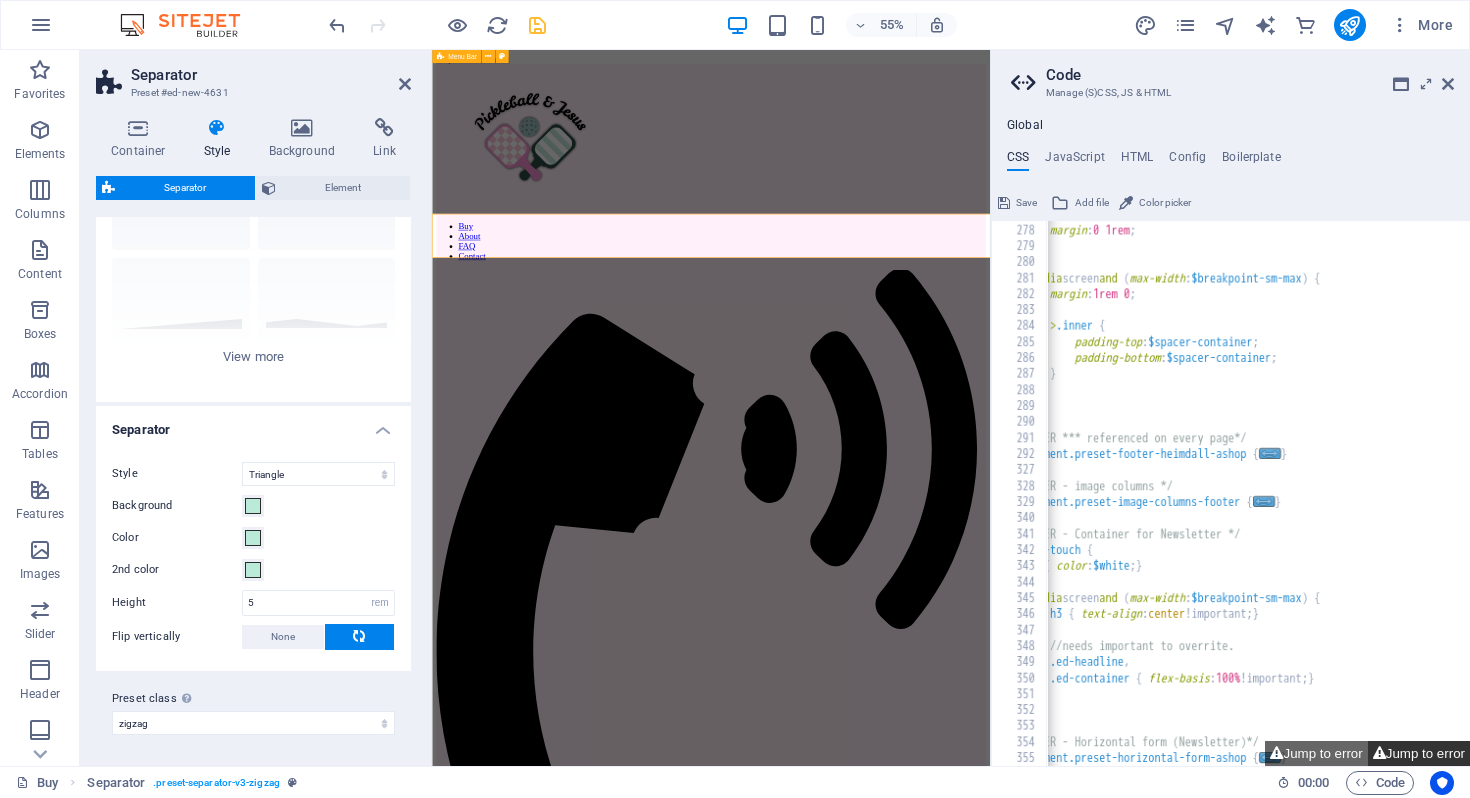 click on "Jump to error" at bounding box center [1419, 753] 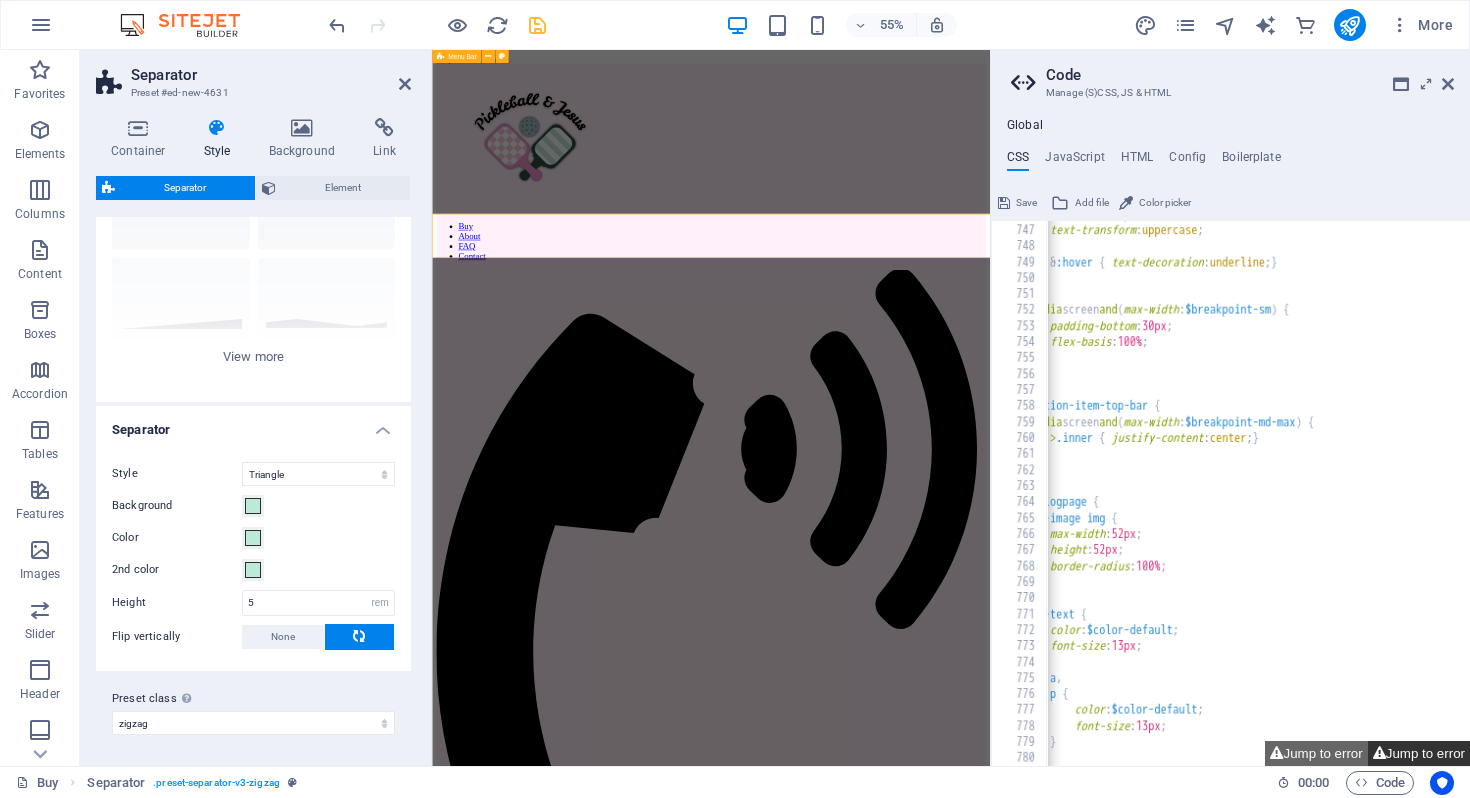 click on "Jump to error" at bounding box center (1419, 753) 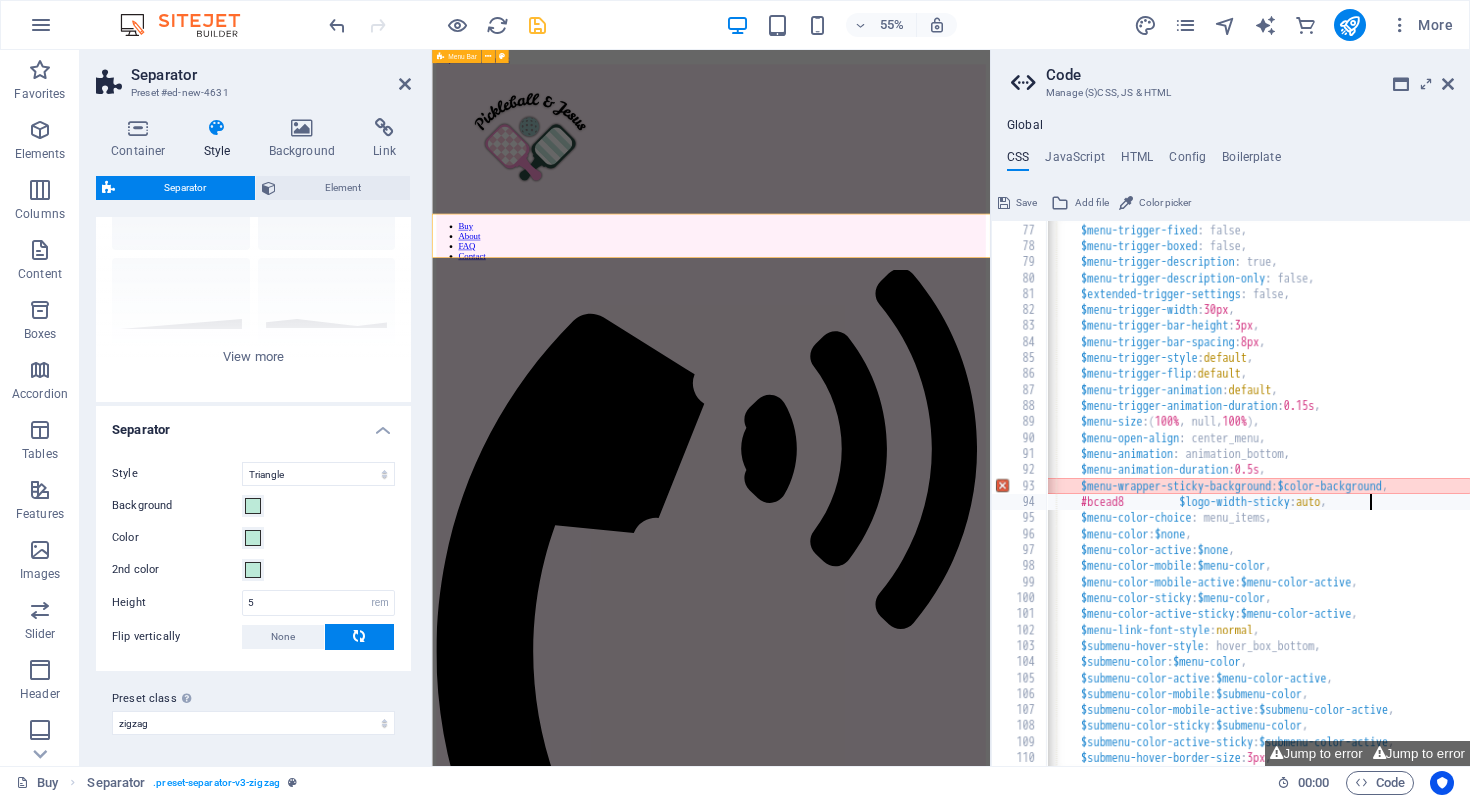 click on "$menu-trigger-fullscreen : false,            $menu-trigger-fixed : false,            $menu-trigger-boxed : false,            $menu-trigger-description : true,            $menu-trigger-description-only : false,            $extended-trigger-settings : false,            $menu-trigger-width :  30px ,            $menu-trigger-bar-height :  3px ,            $menu-trigger-bar-spacing :  8px ,            $menu-trigger-style :  default ,            $menu-trigger-flip :  default ,            $menu-trigger-animation :  default ,            $menu-trigger-animation-duration :  0.15s ,            $menu-size :  ( 100% , null,  100% ) ,            $menu-open-align : center_menu,            $menu-animation : animation_bottom,            $menu-animation-duration :  0.5s ,            $menu-wrapper-sticky-background :  $color-background ,            [COLOR]             $logo-width-sticky :  auto ,            $menu-color-choice : menu_items,            $menu-color :  $none ,            $menu-color-active :  $none ,  :" at bounding box center (1355, 494) 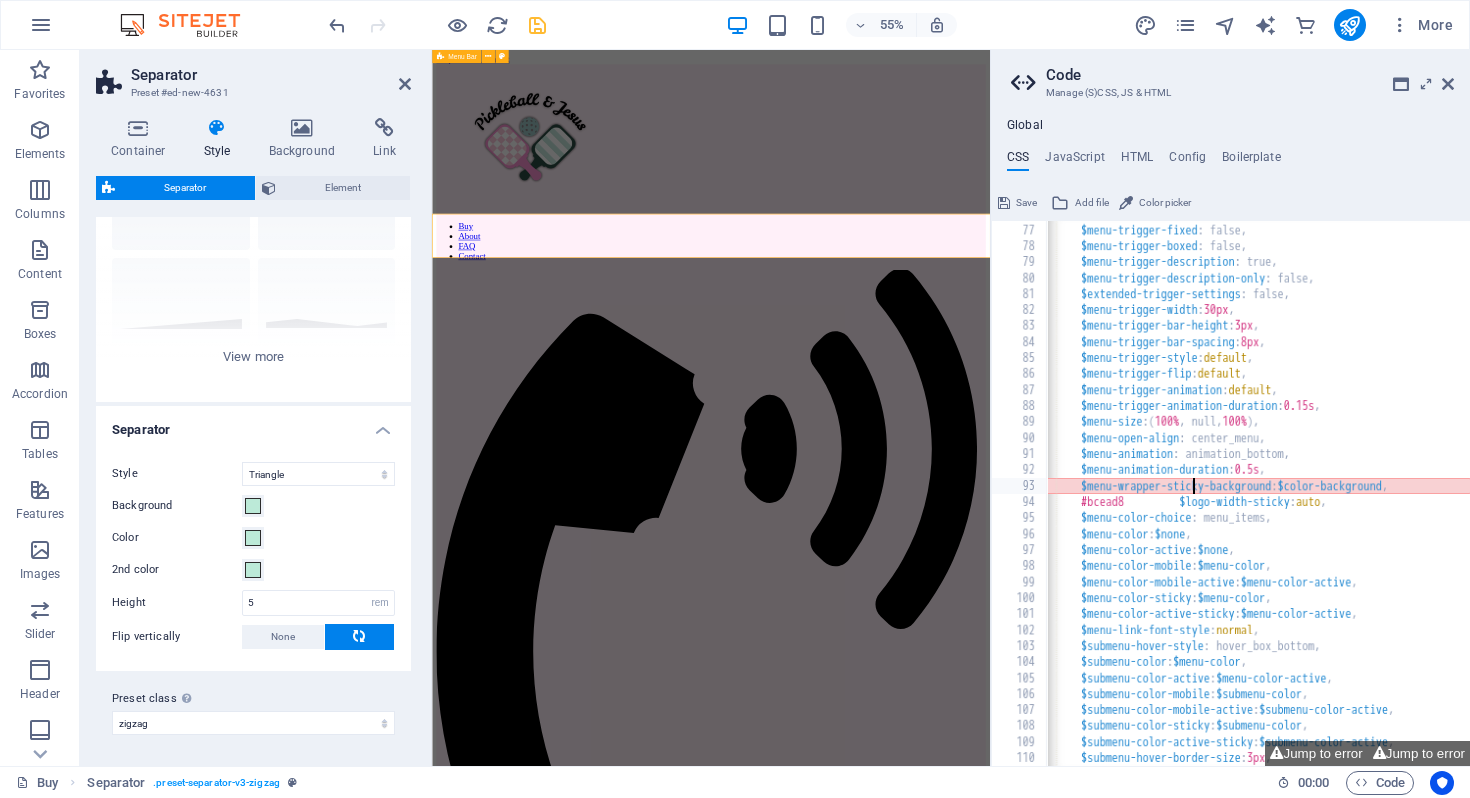 click on "$menu-trigger-fullscreen : false,            $menu-trigger-fixed : false,            $menu-trigger-boxed : false,            $menu-trigger-description : true,            $menu-trigger-description-only : false,            $extended-trigger-settings : false,            $menu-trigger-width :  30px ,            $menu-trigger-bar-height :  3px ,            $menu-trigger-bar-spacing :  8px ,            $menu-trigger-style :  default ,            $menu-trigger-flip :  default ,            $menu-trigger-animation :  default ,            $menu-trigger-animation-duration :  0.15s ,            $menu-size :  ( 100% , null,  100% ) ,            $menu-open-align : center_menu,            $menu-animation : animation_bottom,            $menu-animation-duration :  0.5s ,            $menu-wrapper-sticky-background :  $color-background ,            [COLOR]             $logo-width-sticky :  auto ,            $menu-color-choice : menu_items,            $menu-color :  $none ,            $menu-color-active :  $none ,  :" at bounding box center (1355, 494) 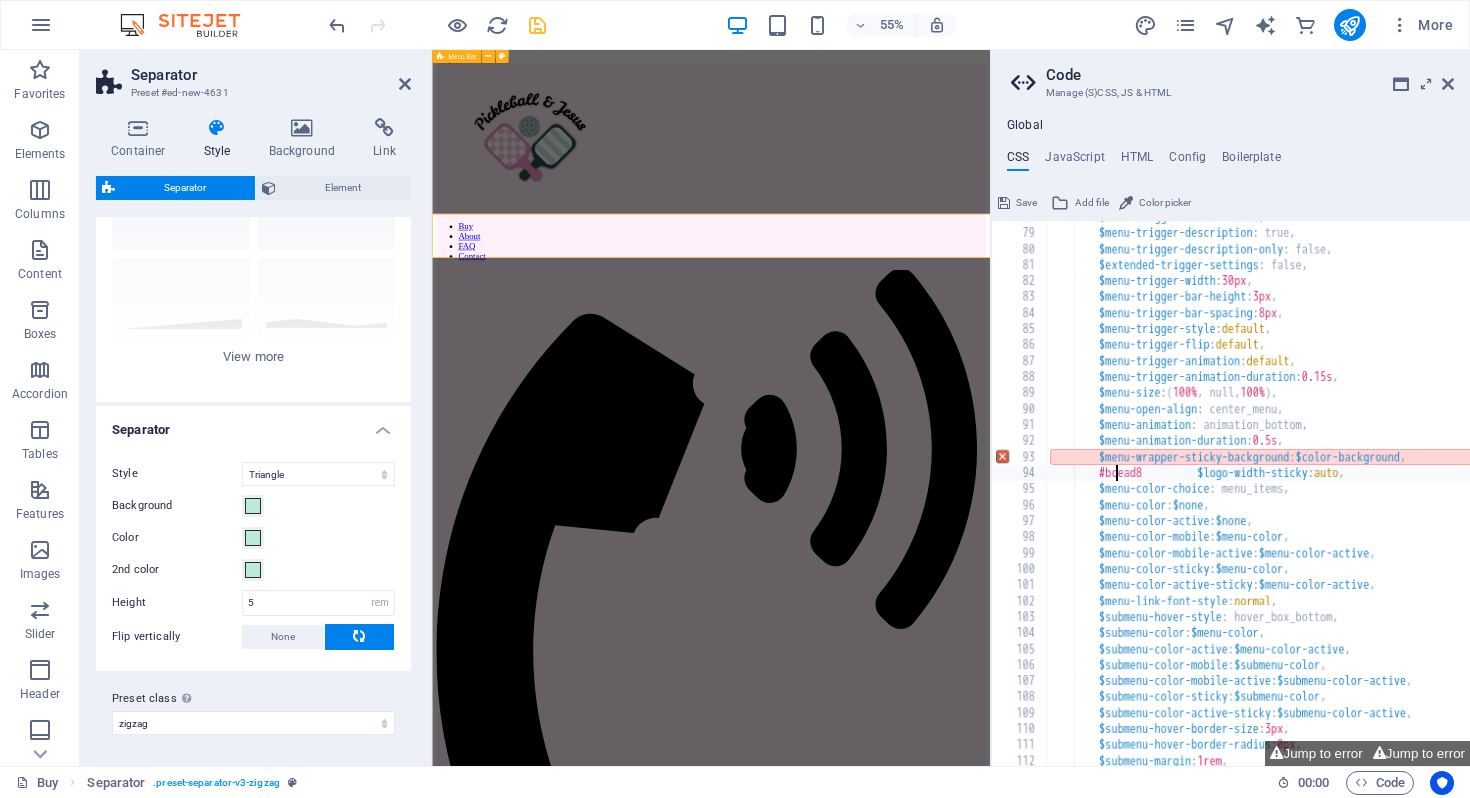 click on "Color picker" at bounding box center [1165, 203] 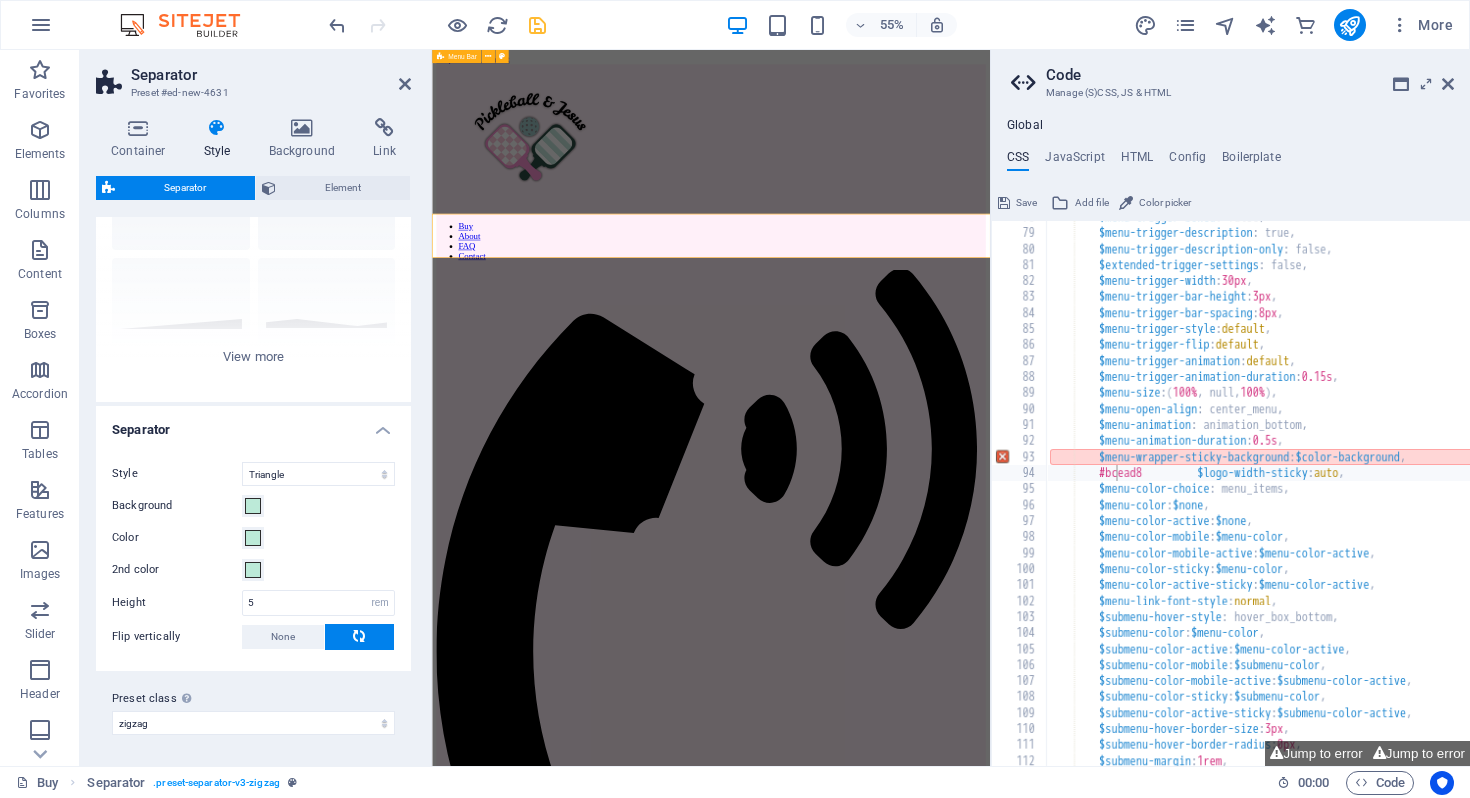 type on "#bcead8" 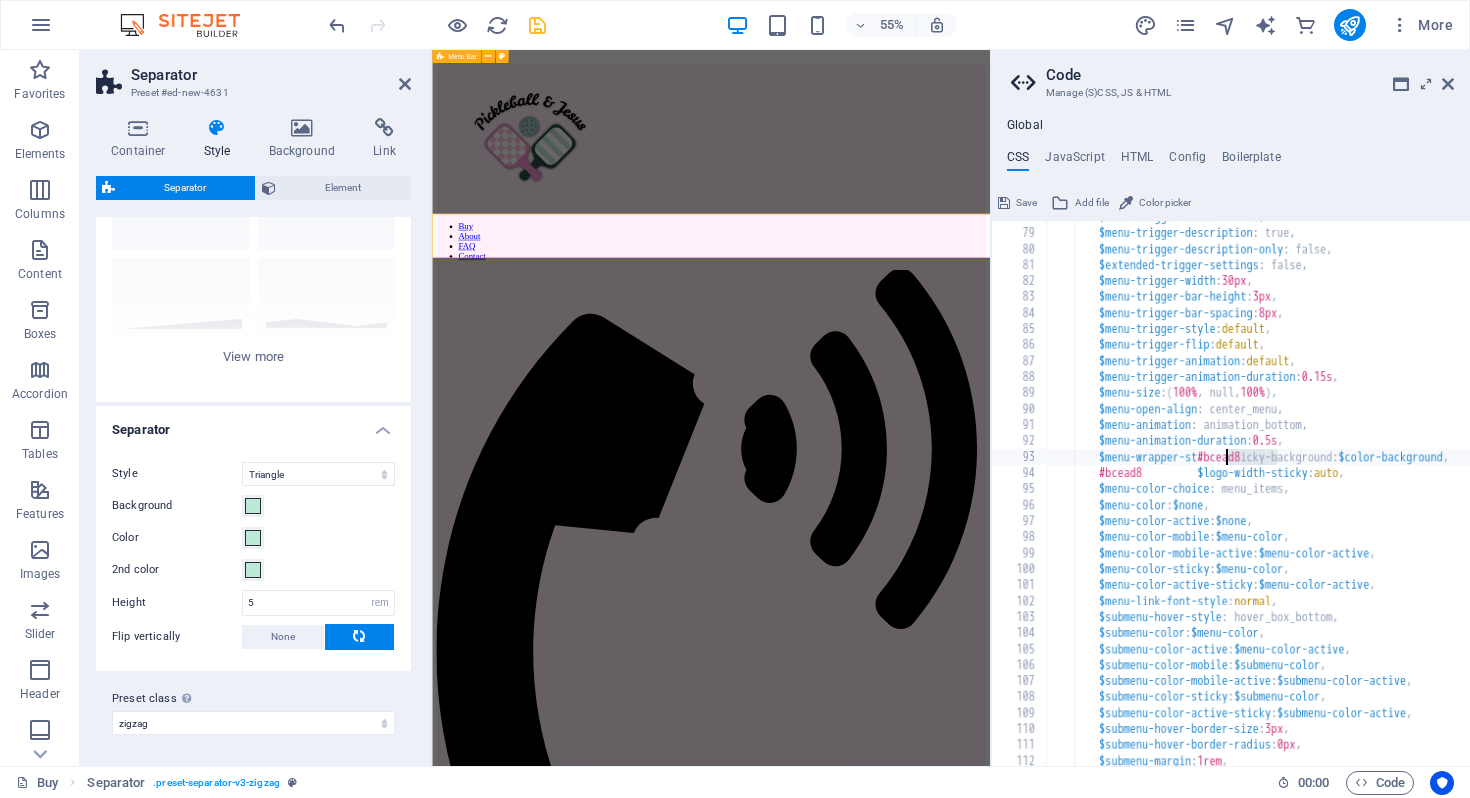 click on "$menu-trigger-boxed : false,            $menu-trigger-description : true,            $menu-trigger-description-only : false,            $extended-trigger-settings : false,            $menu-trigger-width :  30px ,            $menu-trigger-bar-height :  3px ,            $menu-trigger-bar-spacing :  8px ,            $menu-trigger-style :  default ,            $menu-trigger-flip :  default ,            $menu-trigger-animation :  default ,            $menu-trigger-animation-duration :  0.15s ,            $menu-size :  ( 100% , null,  100% ) ,            $menu-open-align : center_menu,            $menu-animation : animation_bottom,            $menu-animation-duration :  0.5s ,            $menu-wrapper-st [COLOR] icky-background:  $color-background ,            [COLOR]             $logo-width-sticky :  auto ,            $menu-color-choice : menu_items,            $menu-color :  $none ,            $menu-color-active :  $none ,:" at bounding box center [1373, 497] 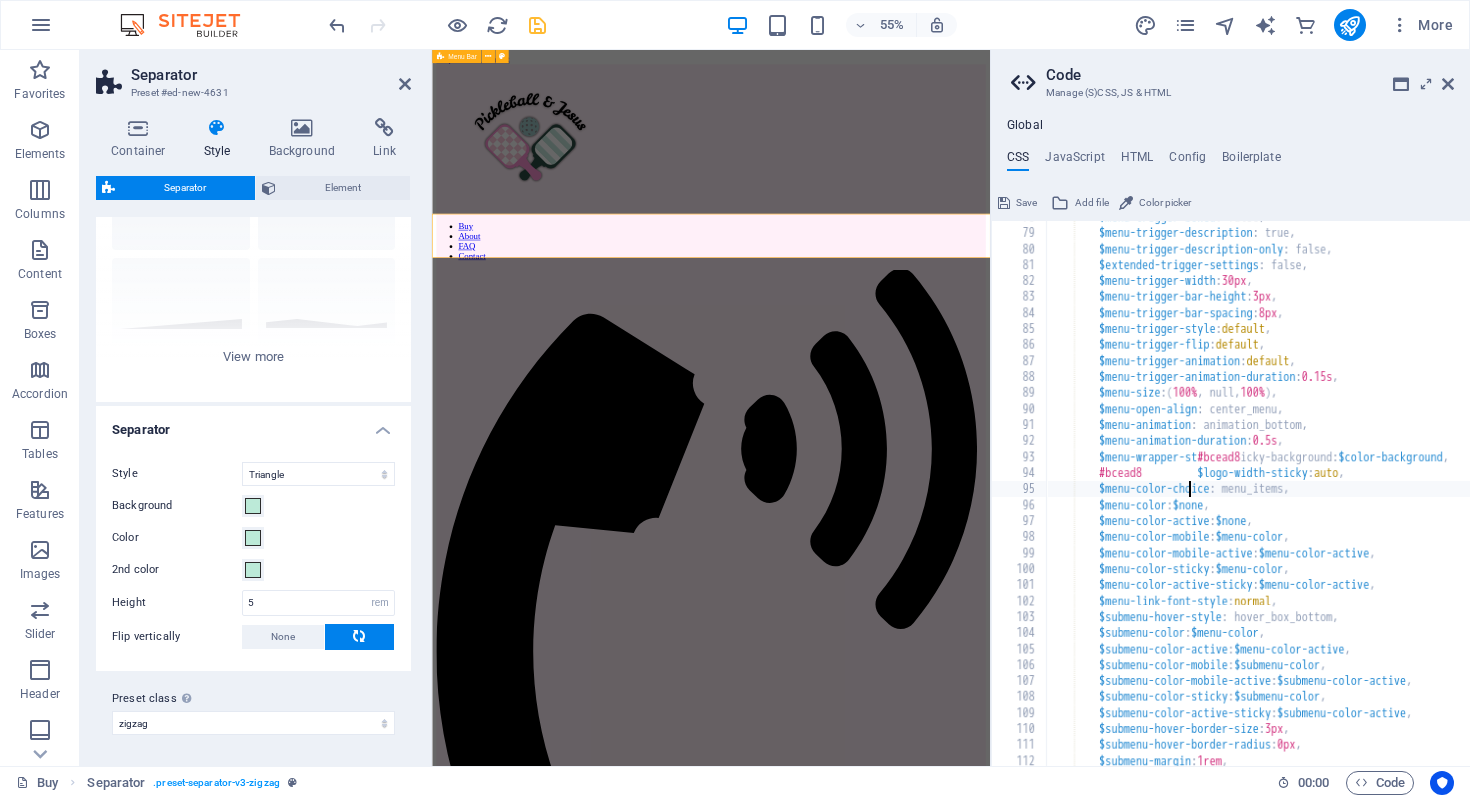 click on "$menu-trigger-boxed : false,            $menu-trigger-description : true,            $menu-trigger-description-only : false,            $extended-trigger-settings : false,            $menu-trigger-width :  30px ,            $menu-trigger-bar-height :  3px ,            $menu-trigger-bar-spacing :  8px ,            $menu-trigger-style :  default ,            $menu-trigger-flip :  default ,            $menu-trigger-animation :  default ,            $menu-trigger-animation-duration :  0.15s ,            $menu-size :  ( 100% , null,  100% ) ,            $menu-open-align : center_menu,            $menu-animation : animation_bottom,            $menu-animation-duration :  0.5s ,            $menu-wrapper-st [COLOR] icky-background:  $color-background ,            [COLOR]             $logo-width-sticky :  auto ,            $menu-color-choice : menu_items,            $menu-color :  $none ,            $menu-color-active :  $none ,:" at bounding box center (1373, 497) 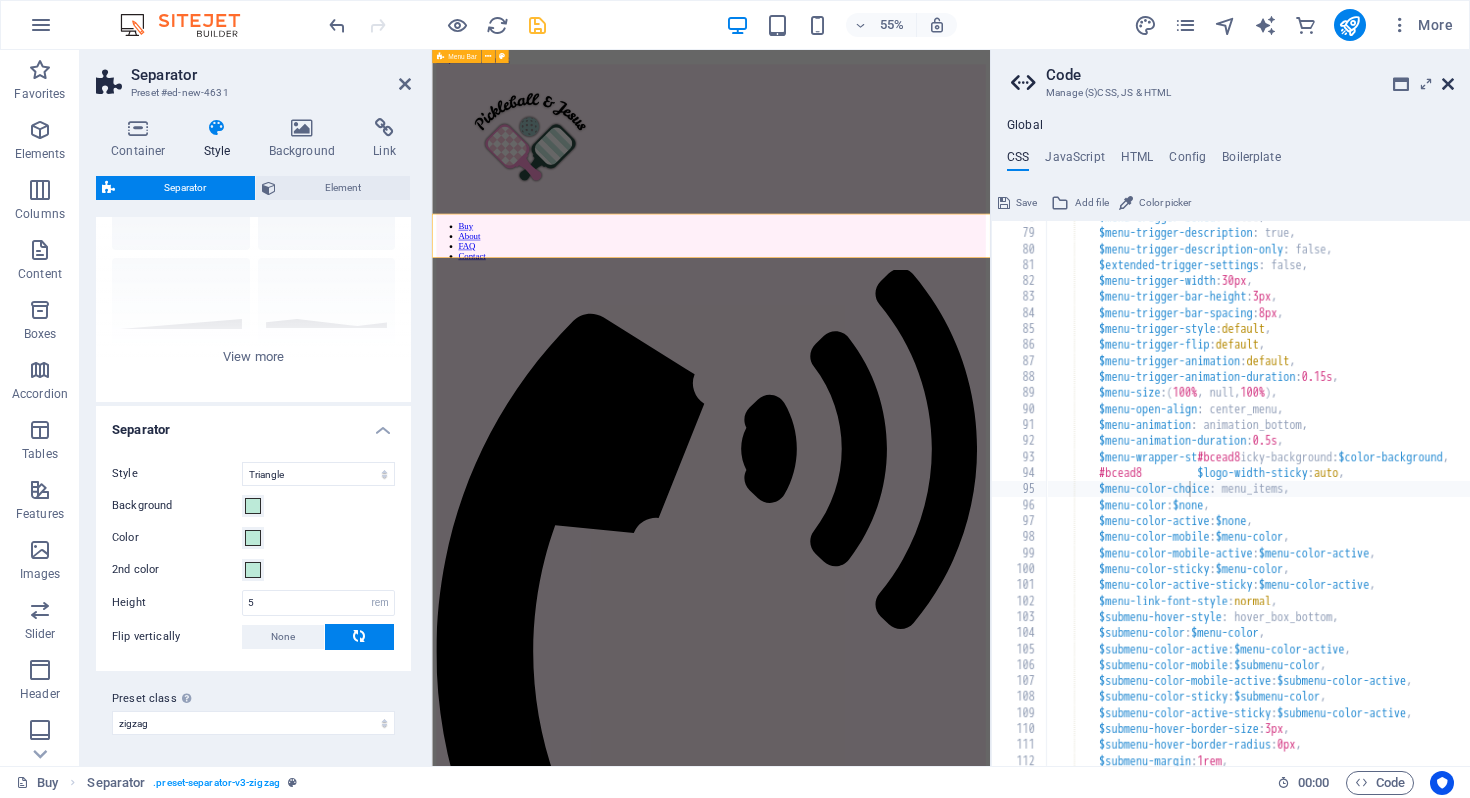click at bounding box center [1448, 84] 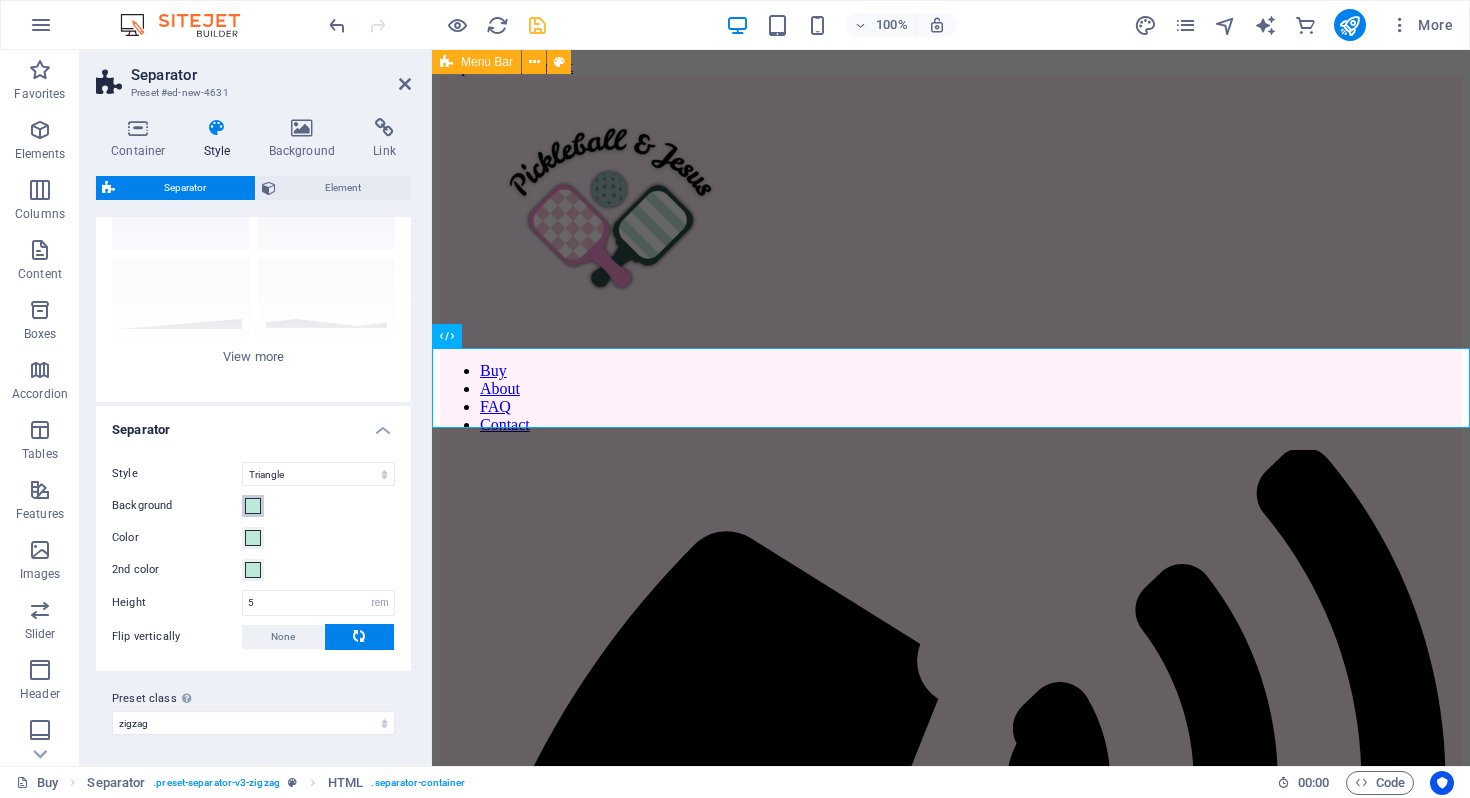 click at bounding box center [253, 506] 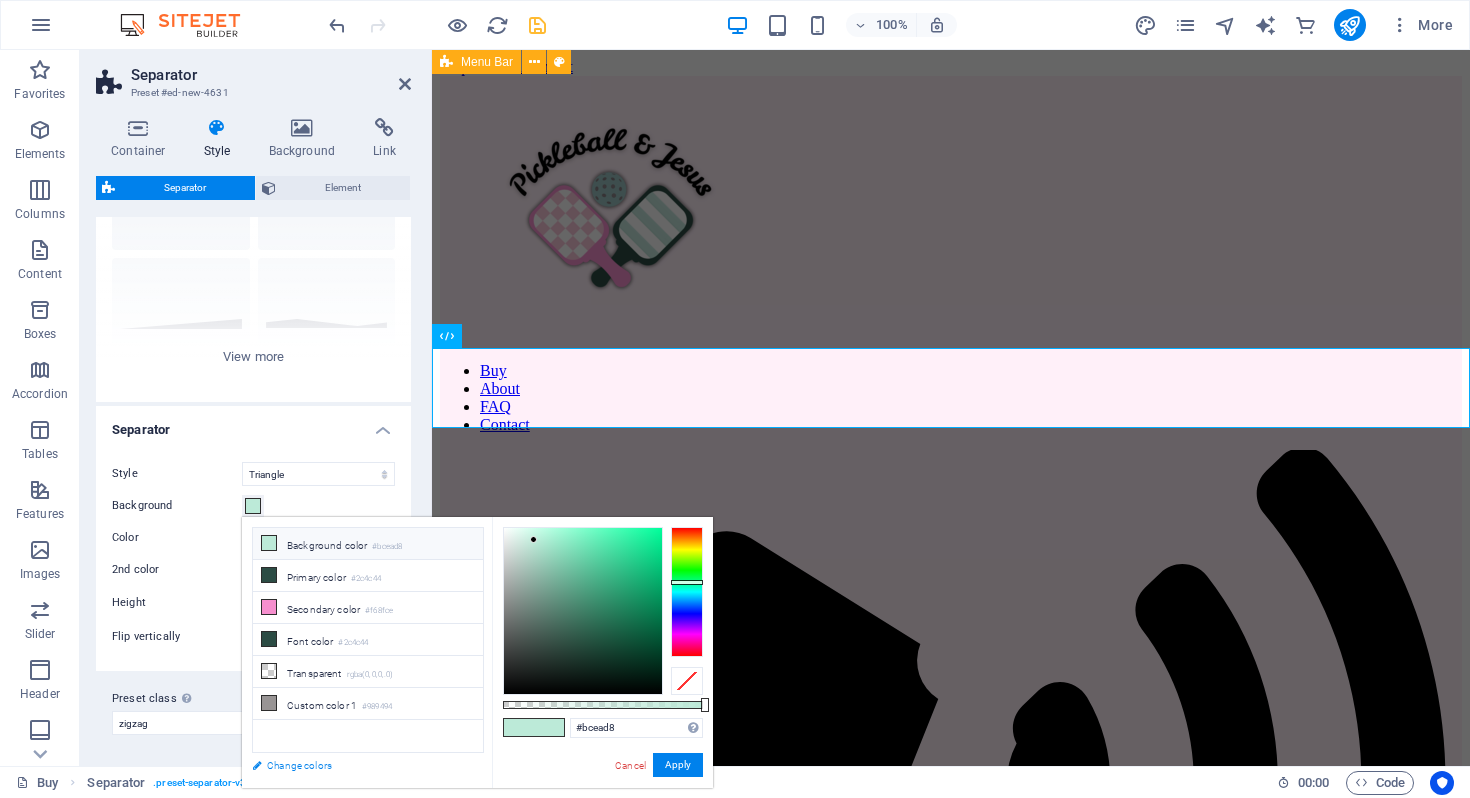 click on "Change colors" at bounding box center [358, 765] 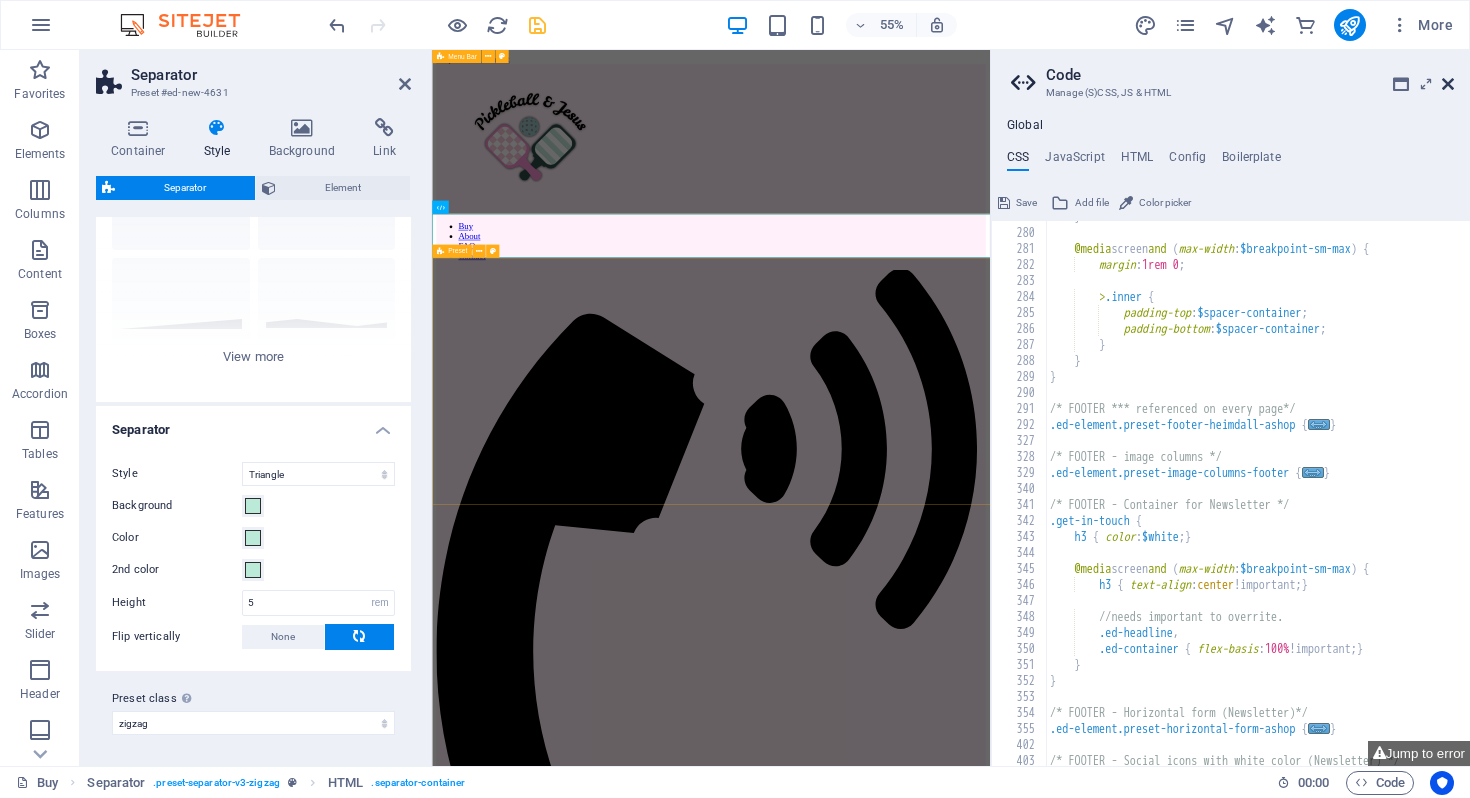 click at bounding box center (1448, 84) 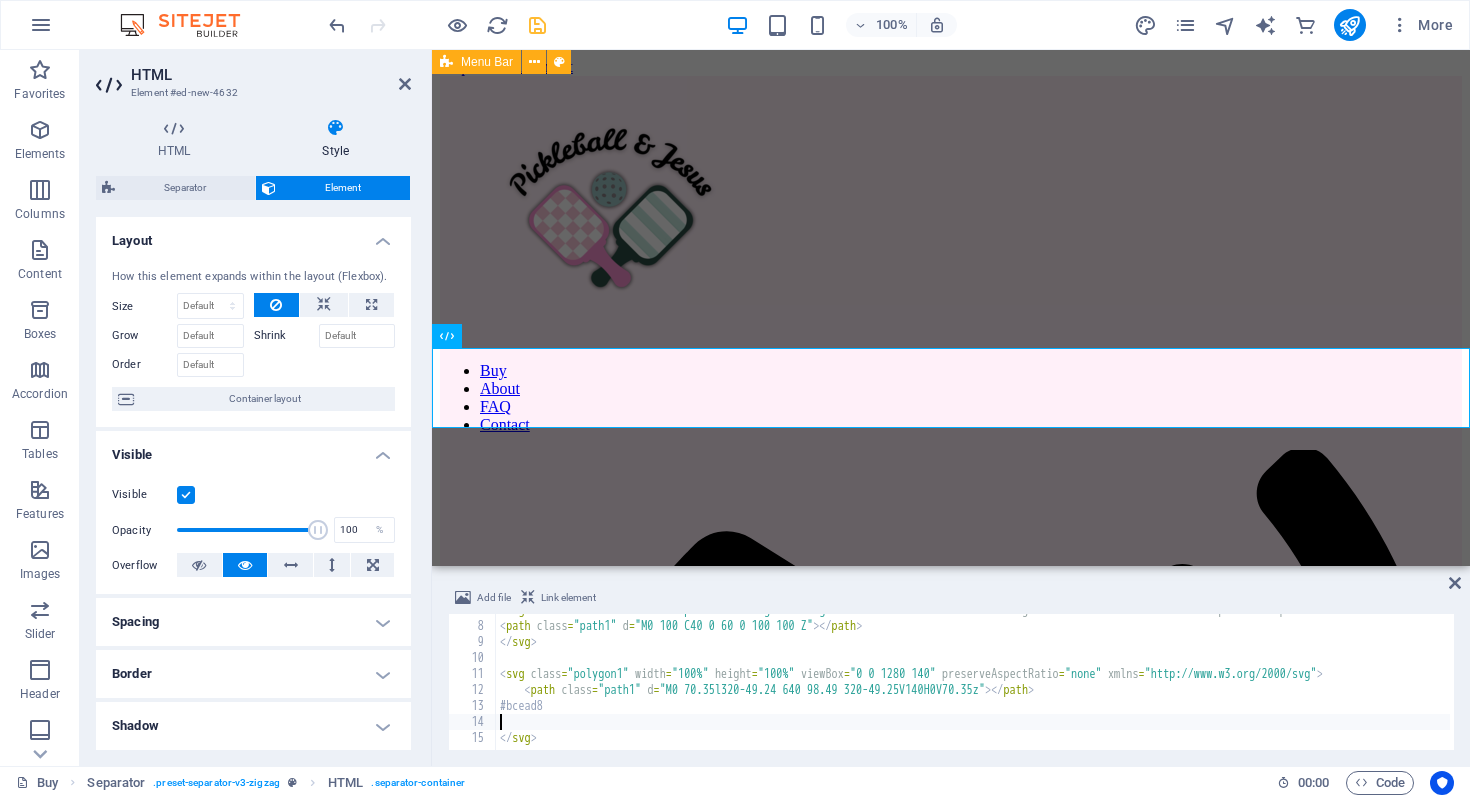 type on "#bcead8" 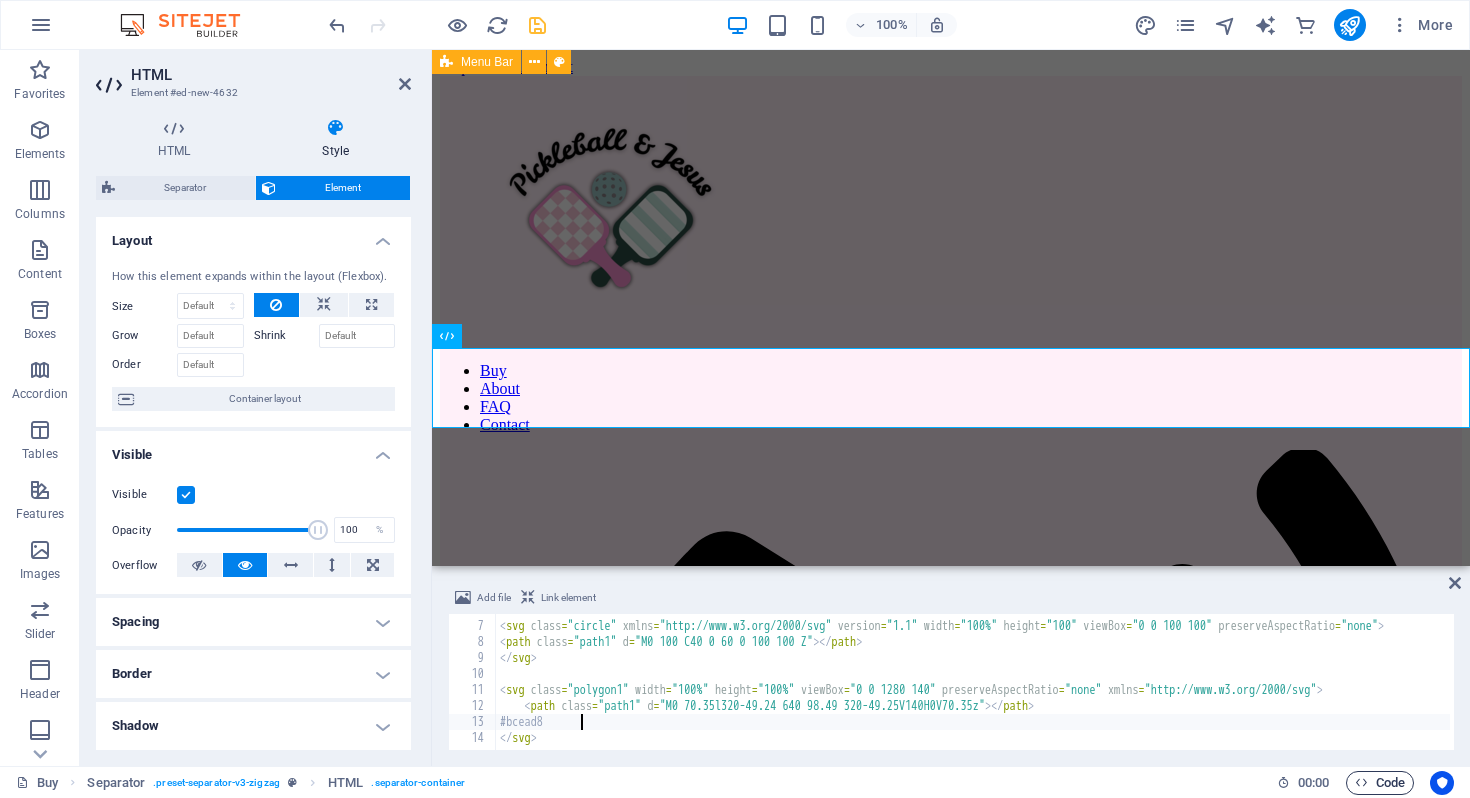 click on "Code" at bounding box center (1380, 783) 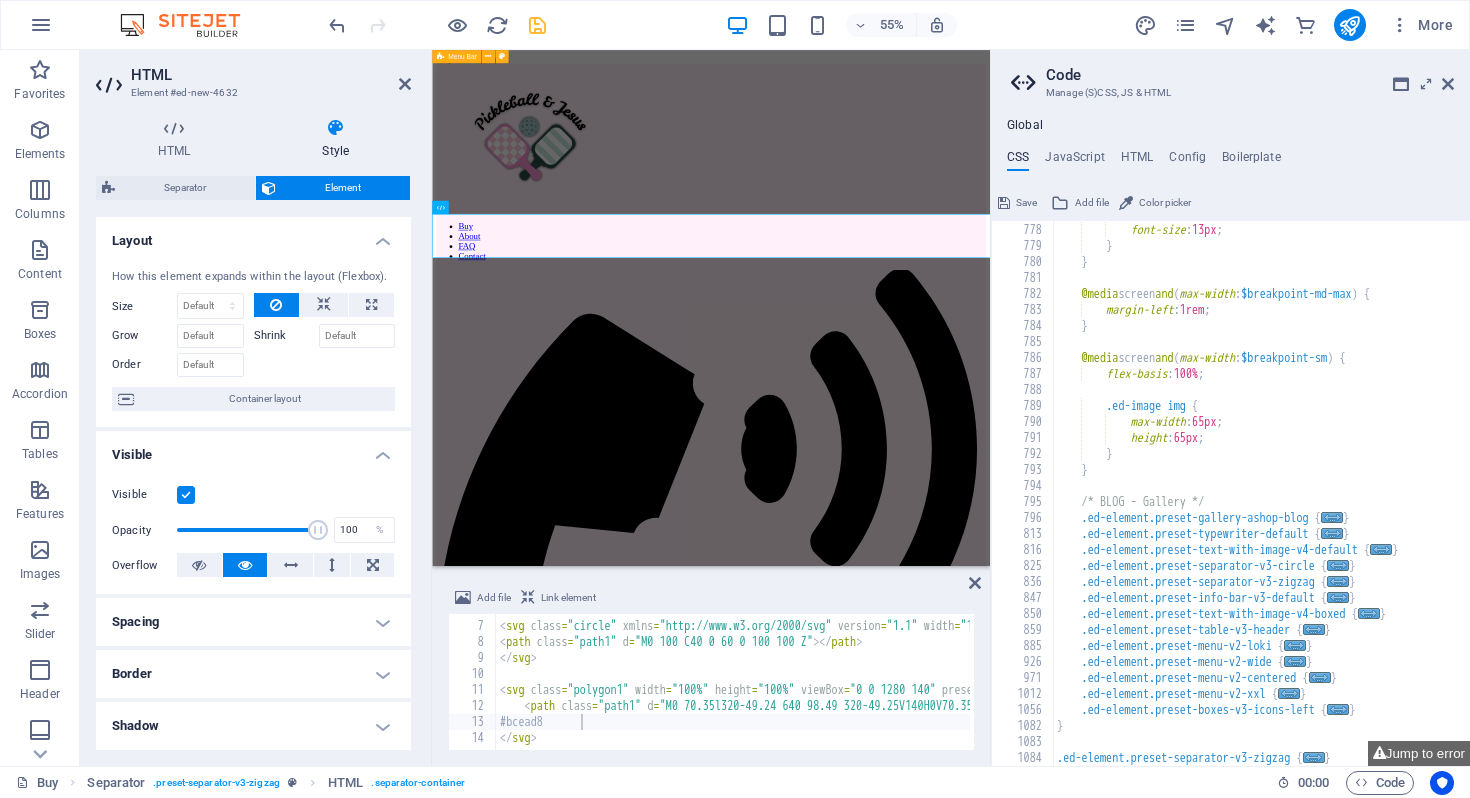 scroll, scrollTop: 3199, scrollLeft: 0, axis: vertical 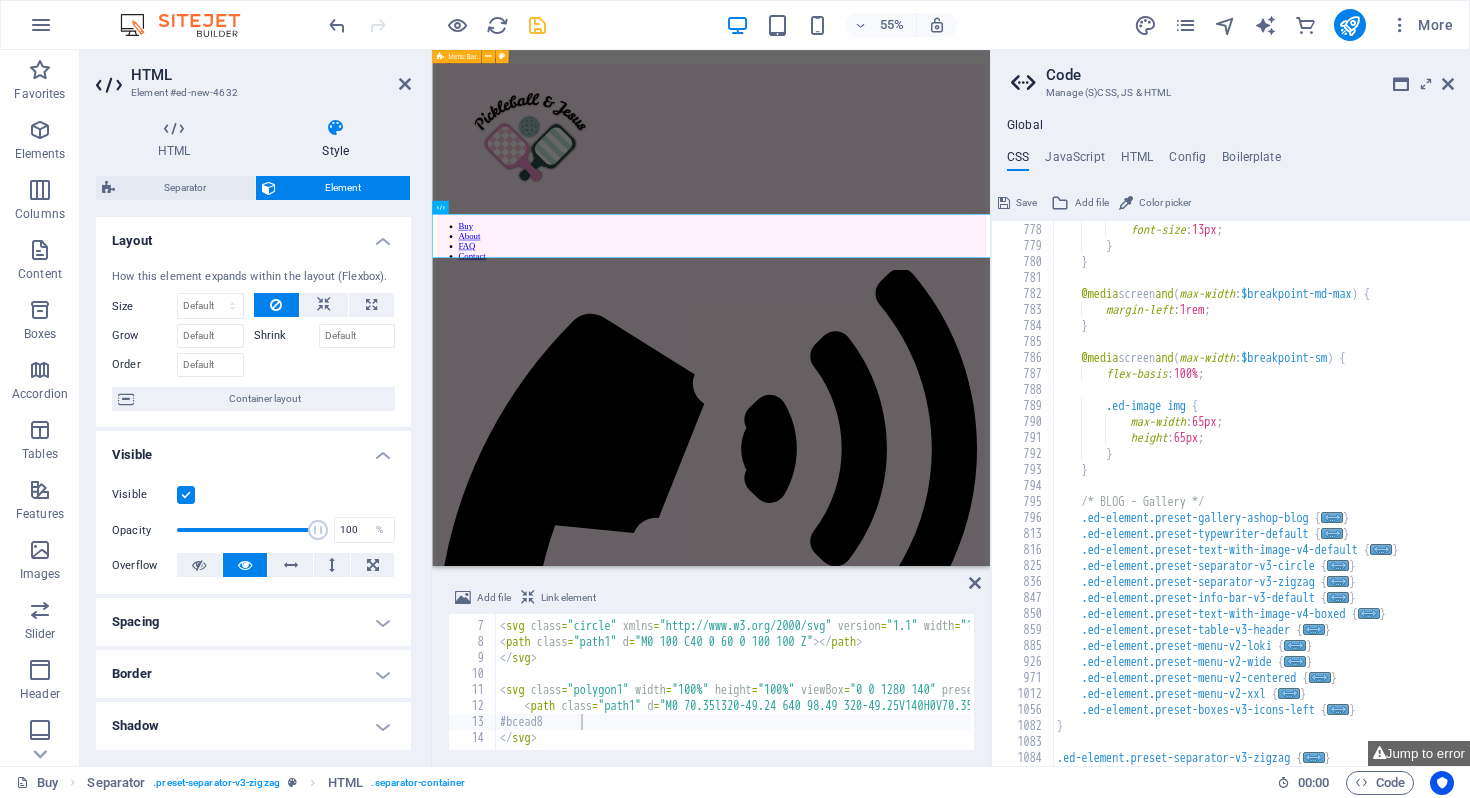 click on "Save" at bounding box center (1026, 203) 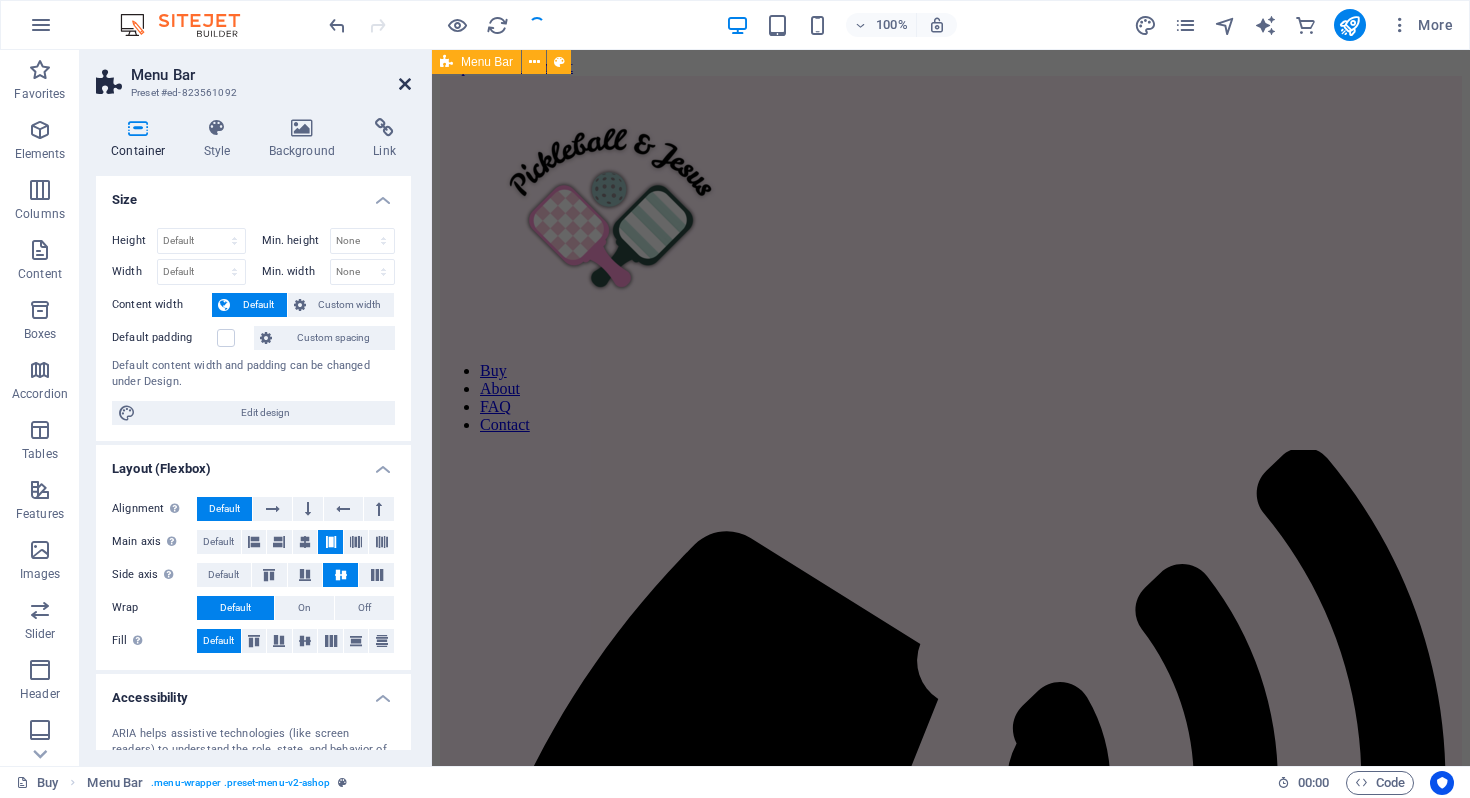 click at bounding box center [405, 84] 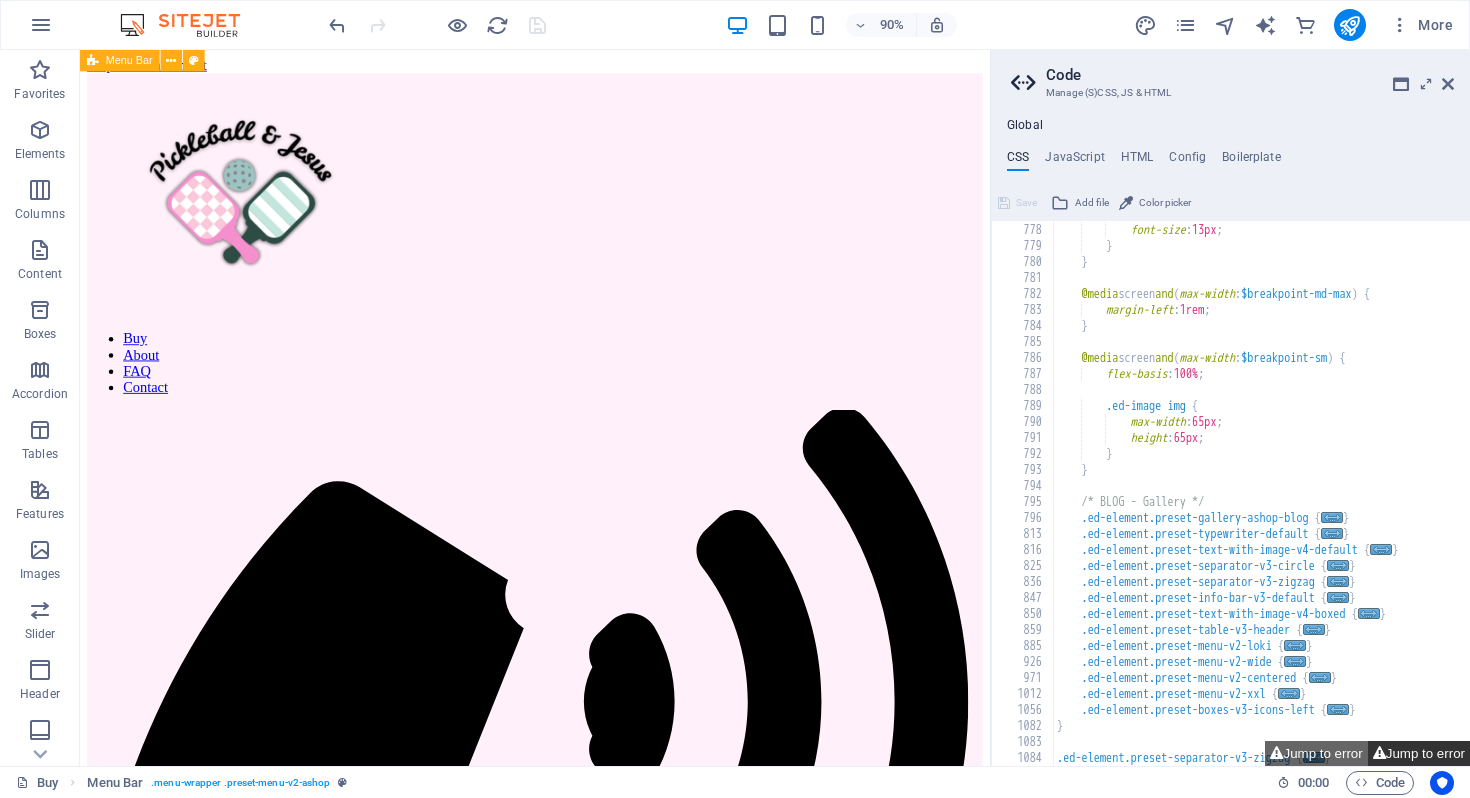 click on "Jump to error" at bounding box center (1419, 753) 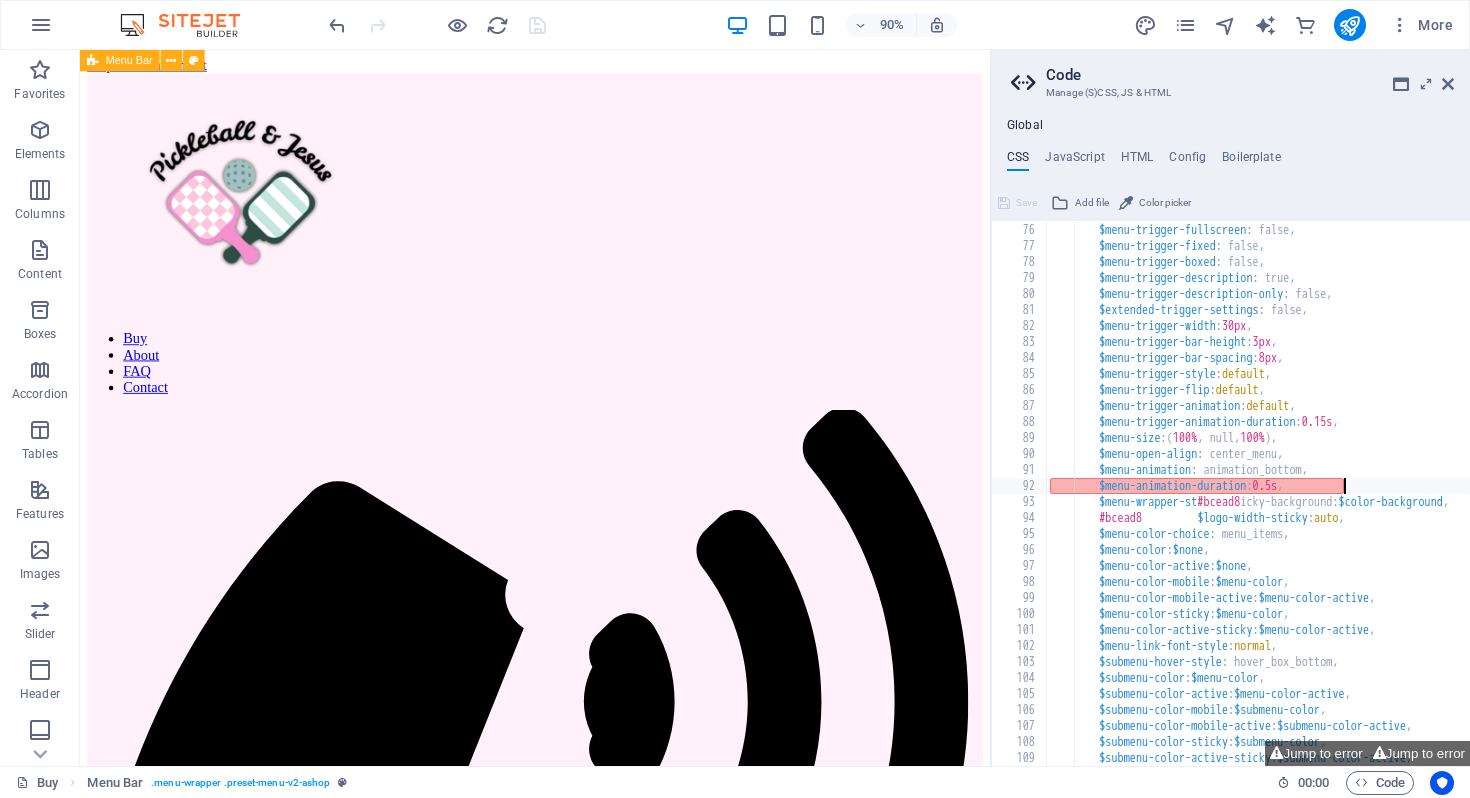 click on "$menu-link-tt :  uppercase ,            $menu-trigger-fullscreen : false,            $menu-trigger-fixed : false,            $menu-trigger-boxed : false,            $menu-trigger-description : true,            $menu-trigger-description-only : false,            $extended-trigger-settings : false,            $menu-trigger-width :  30px ,            $menu-trigger-bar-height :  3px ,            $menu-trigger-bar-spacing :  8px ,            $menu-trigger-style :  default ,            $menu-trigger-flip :  default ,            $menu-trigger-animation :  default ,            $menu-trigger-animation-duration :  0.15s ,            $menu-size :  ( 100% , null,  100% ) ,            $menu-open-align : center_menu,            $menu-animation : animation_bottom,            $menu-animation-duration :  0.5s ,            $menu-wrapper-st #bcead8 icky-background:  $color-background ,            #bcead8             $logo-width-sticky :  auto ,            $menu-color-choice : menu_items,            $menu-color :  $none" at bounding box center (1373, 494) 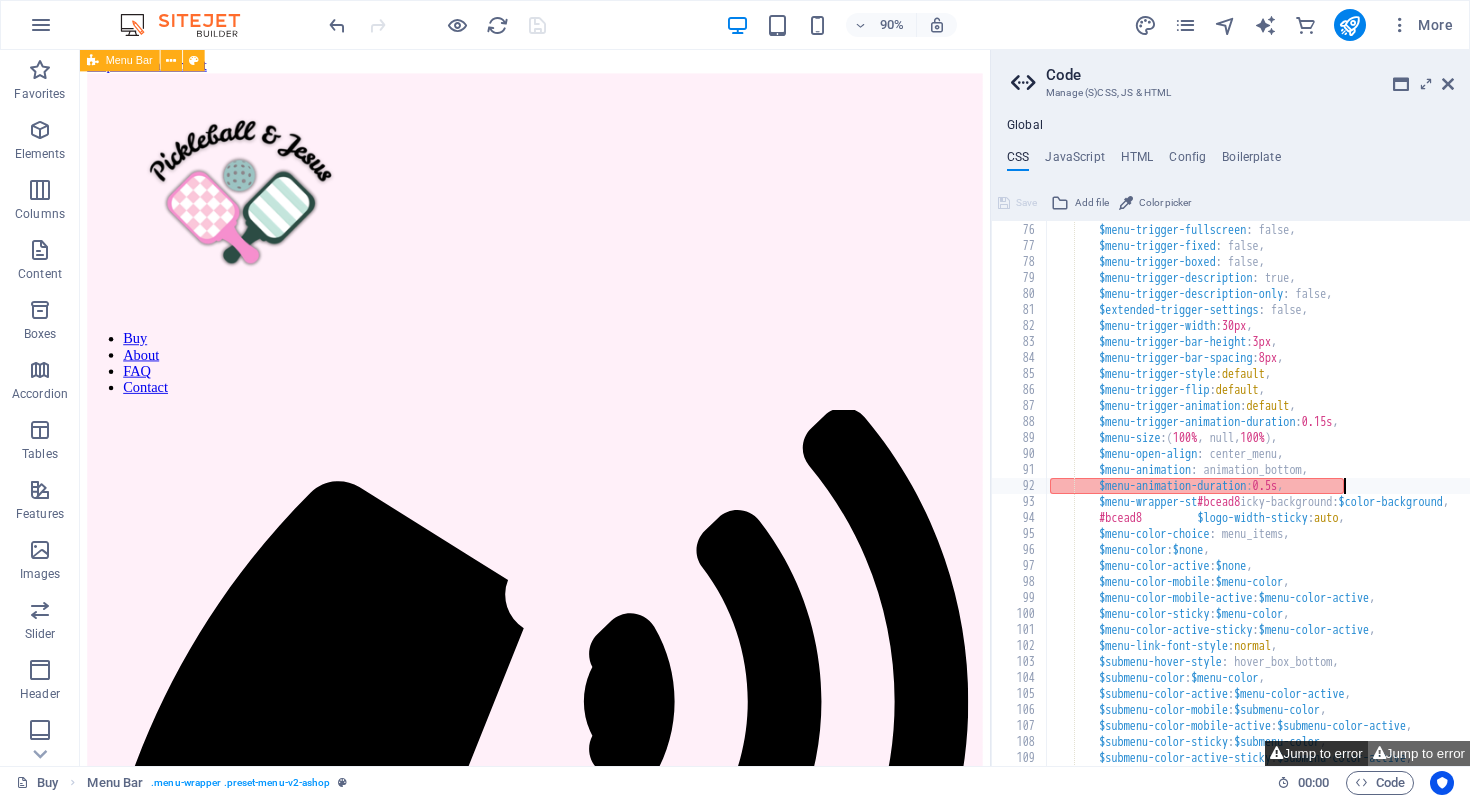 click on "Jump to error" at bounding box center [1316, 753] 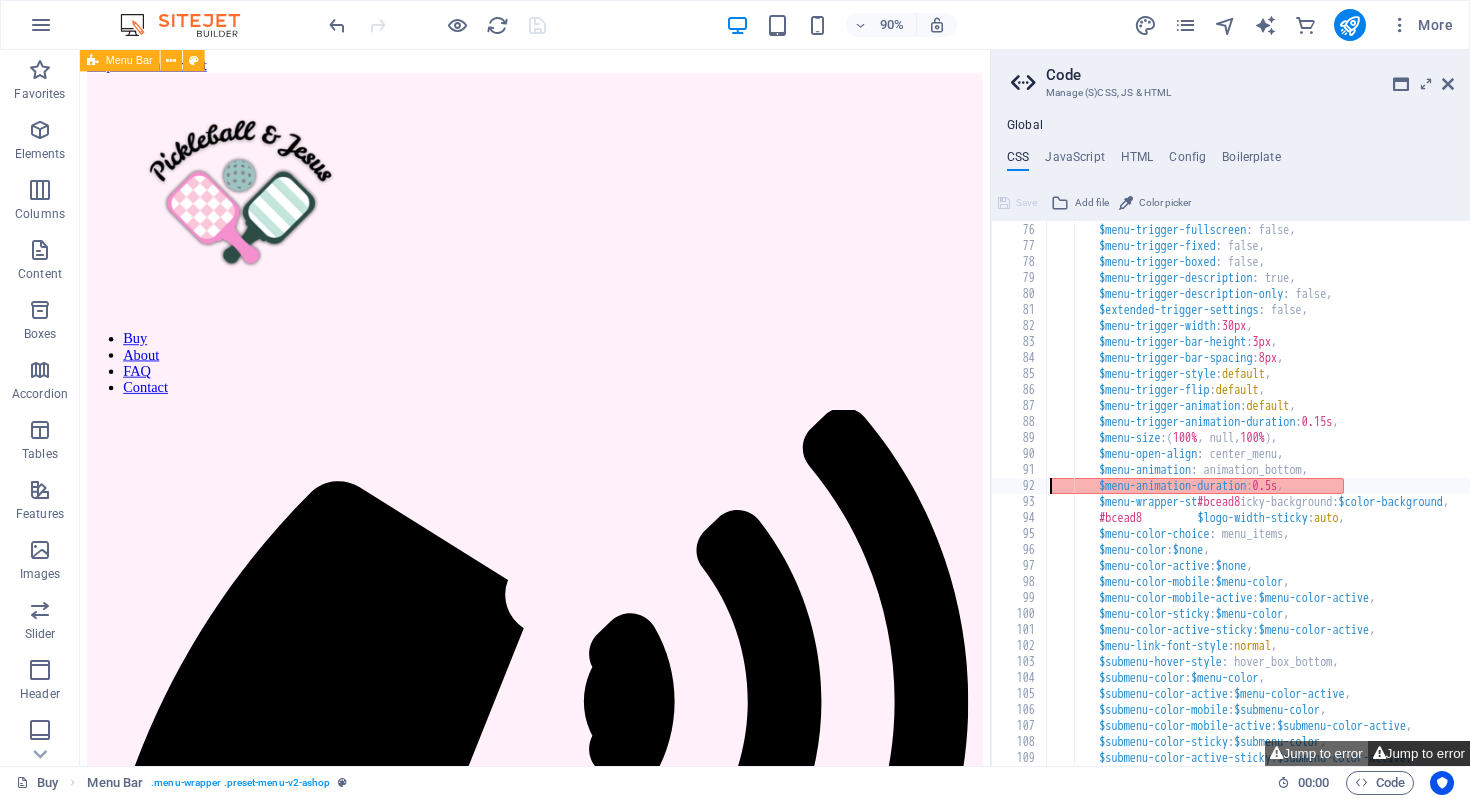 click at bounding box center [1379, 753] 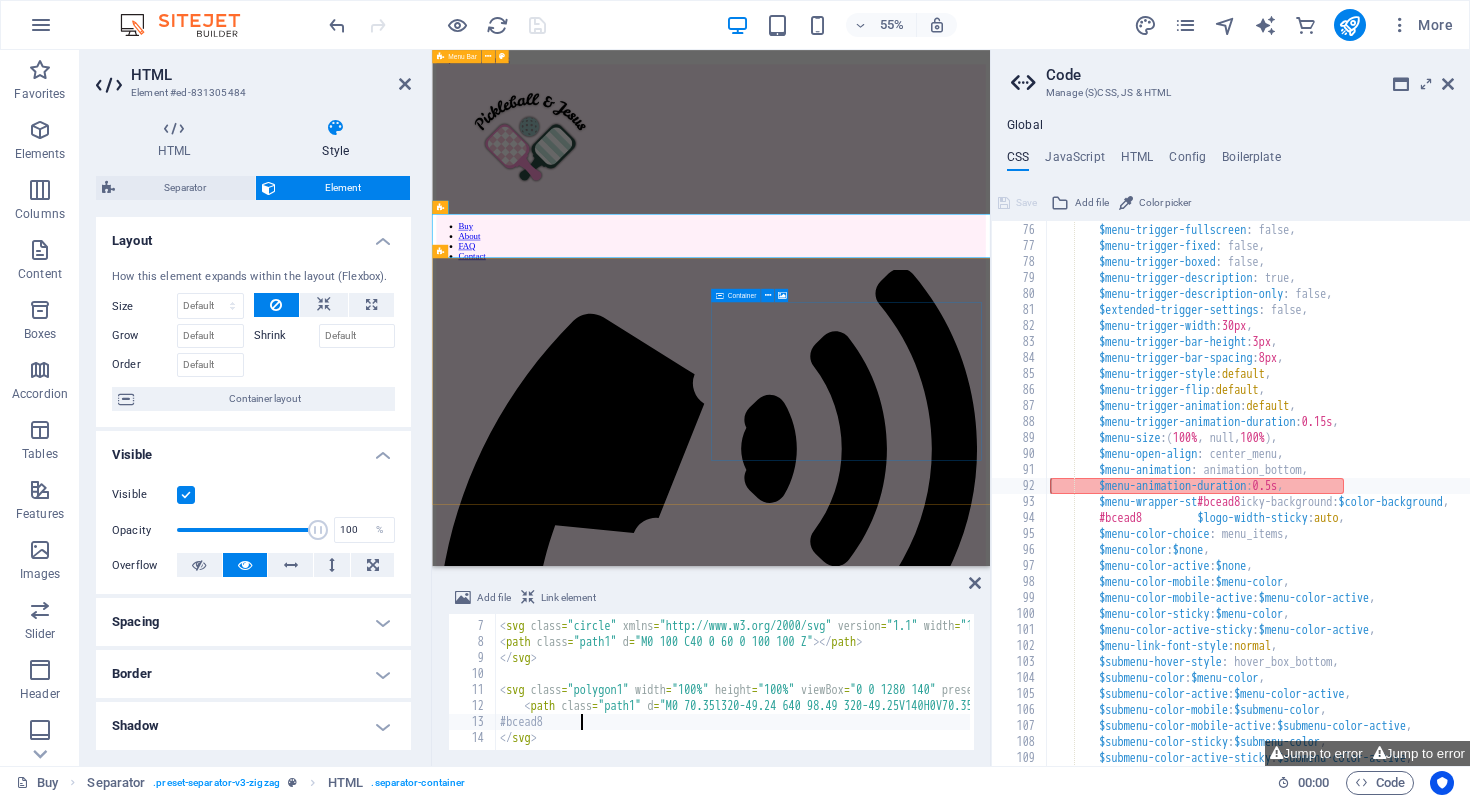 scroll, scrollTop: 92, scrollLeft: 0, axis: vertical 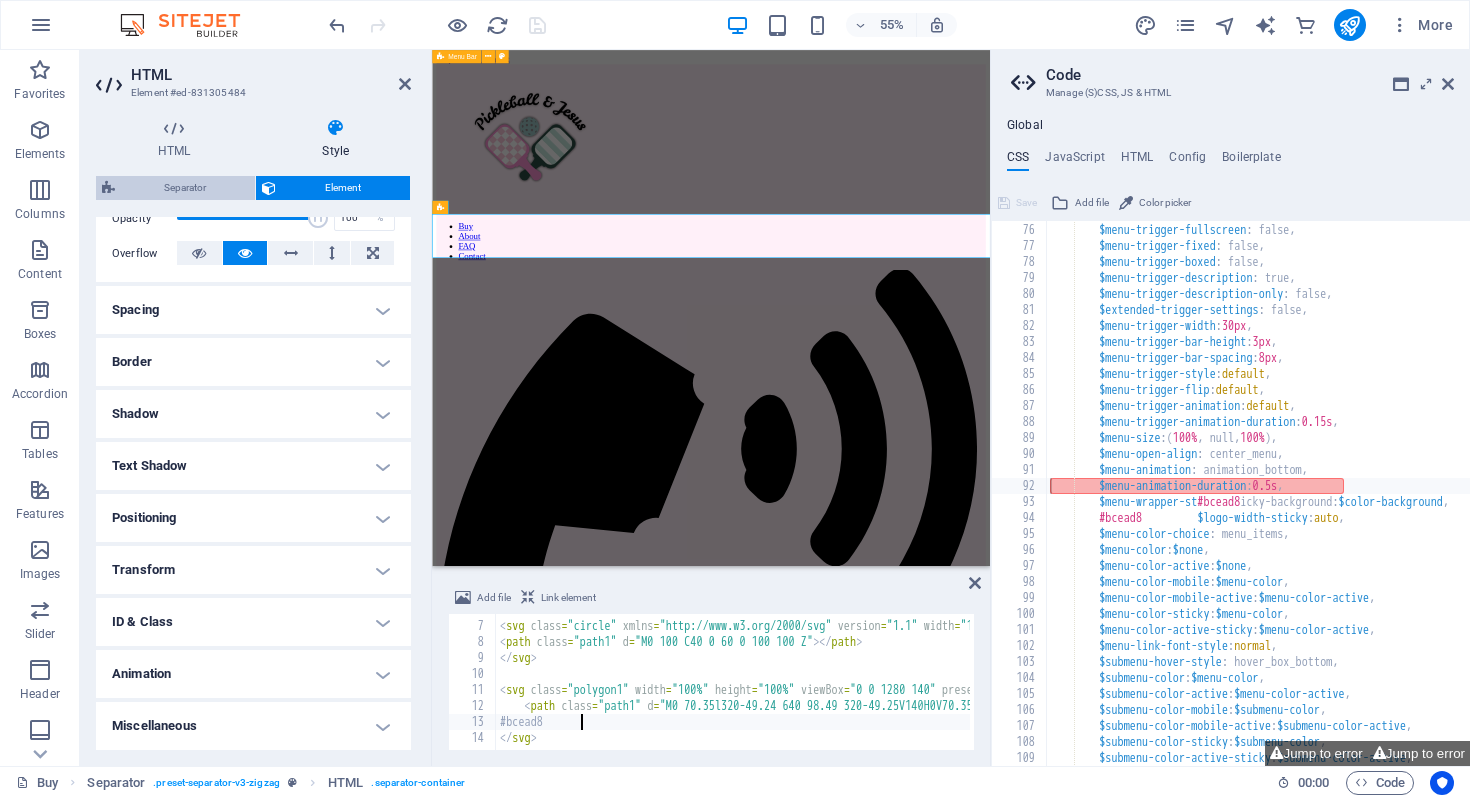 click on "Separator" at bounding box center [185, 188] 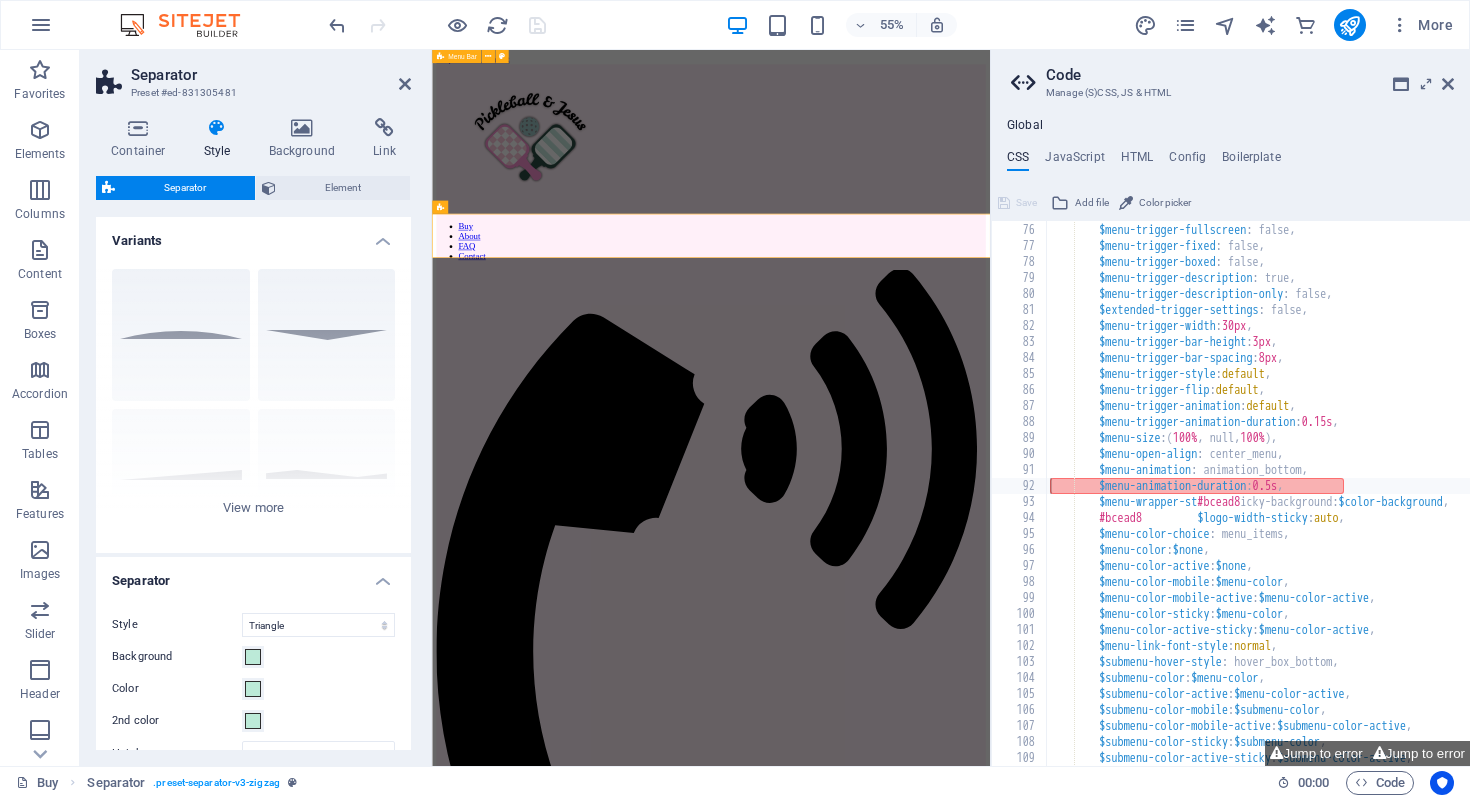 scroll, scrollTop: 151, scrollLeft: 0, axis: vertical 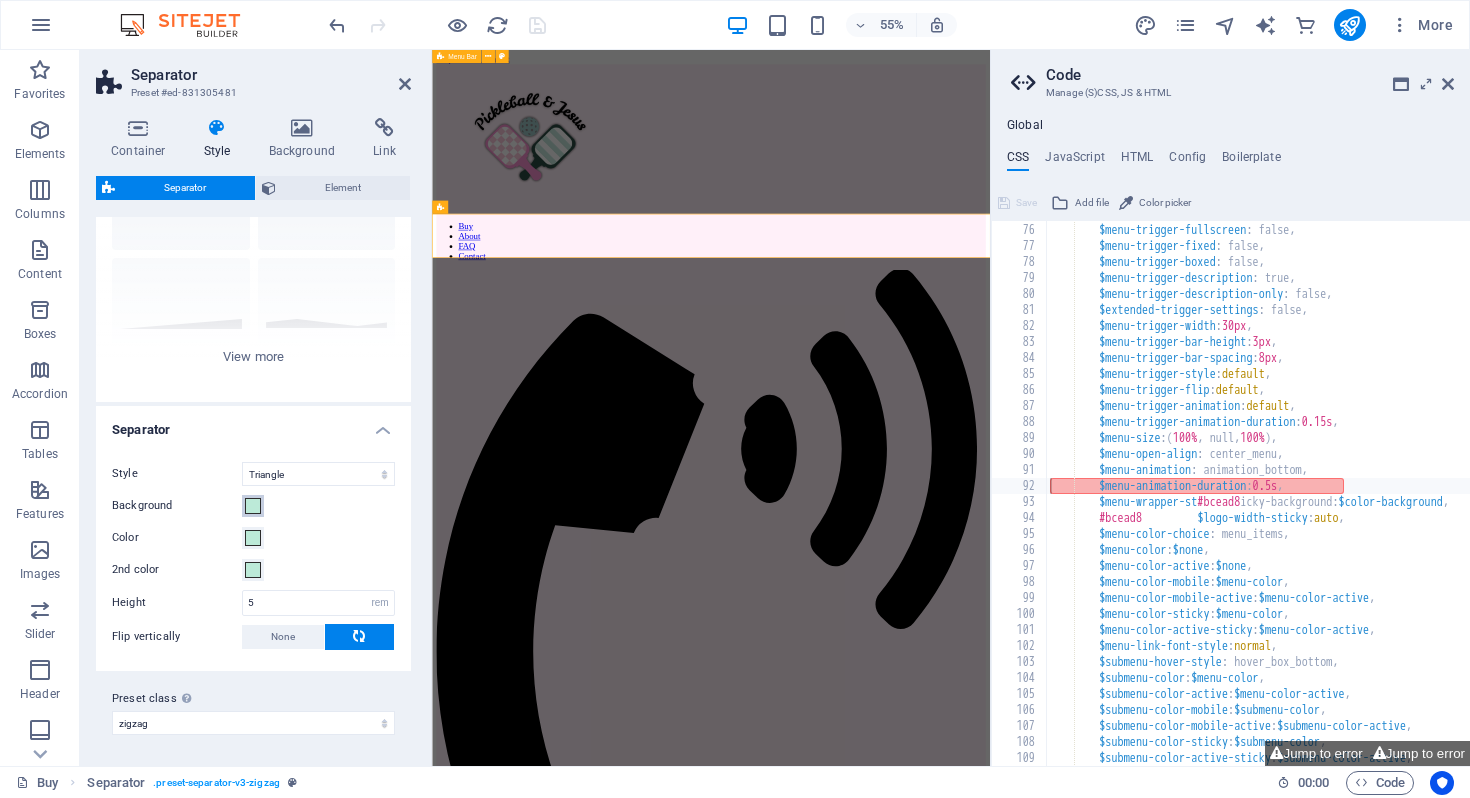 click at bounding box center (253, 506) 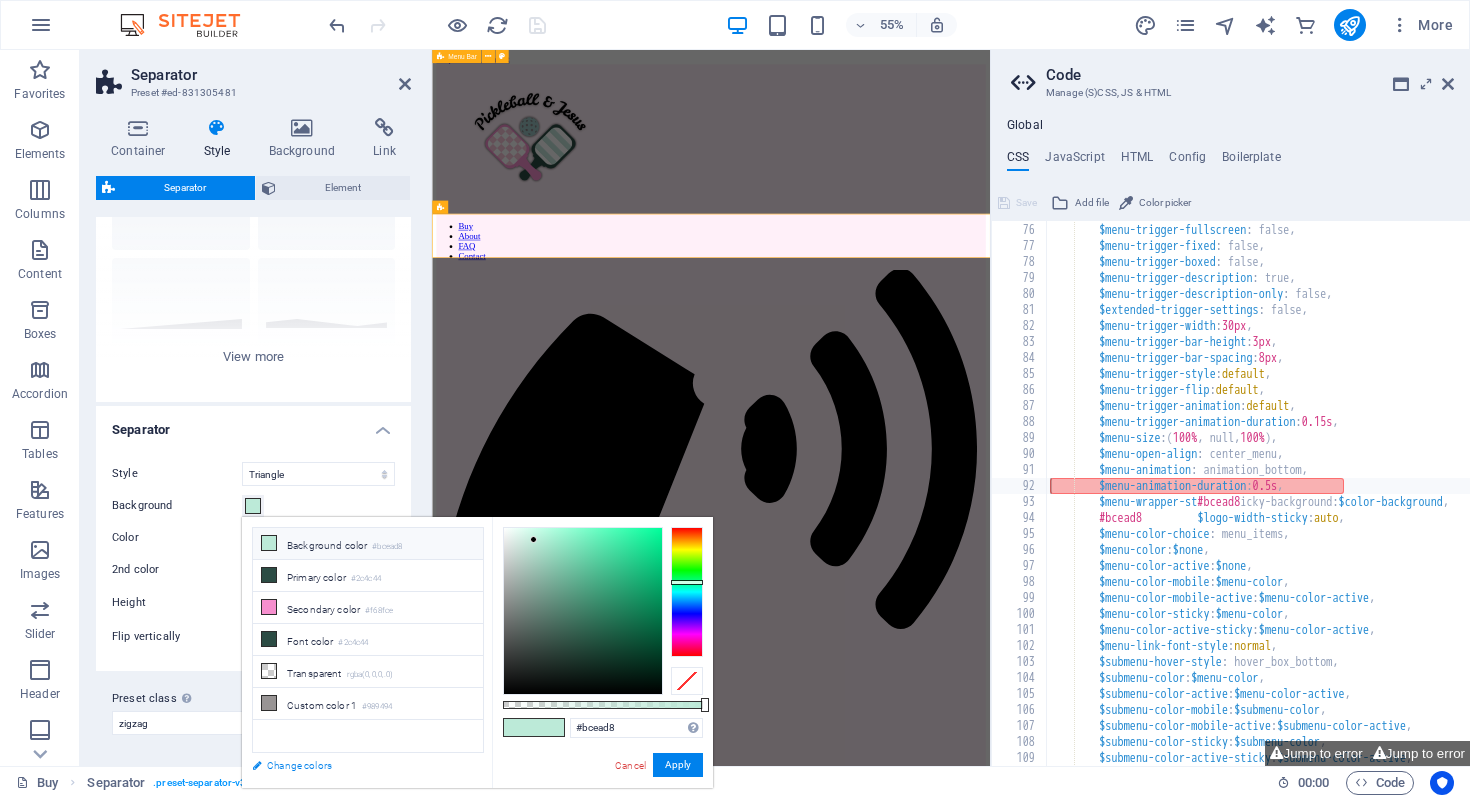 click on "Change colors" at bounding box center [358, 765] 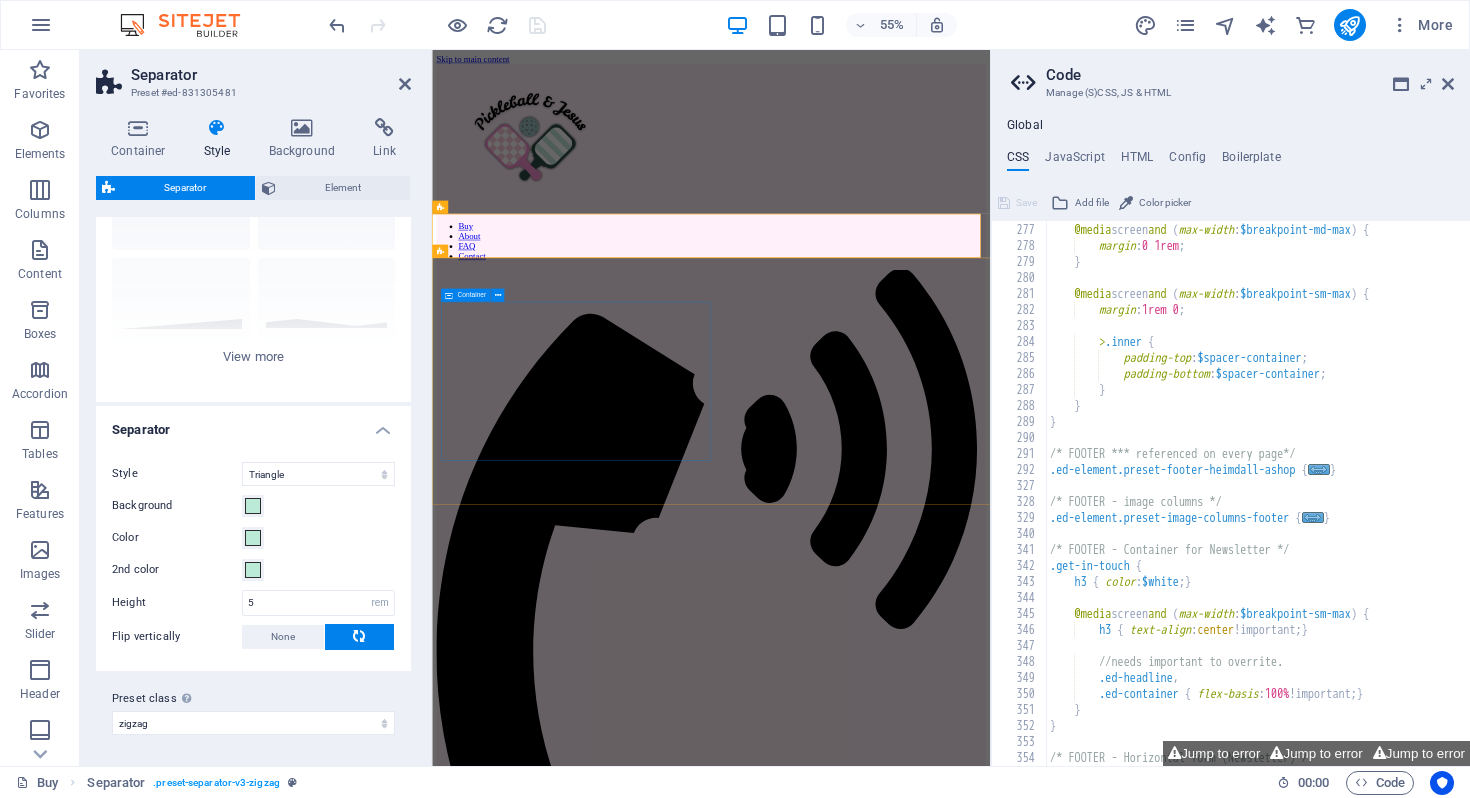 scroll, scrollTop: 1199, scrollLeft: 0, axis: vertical 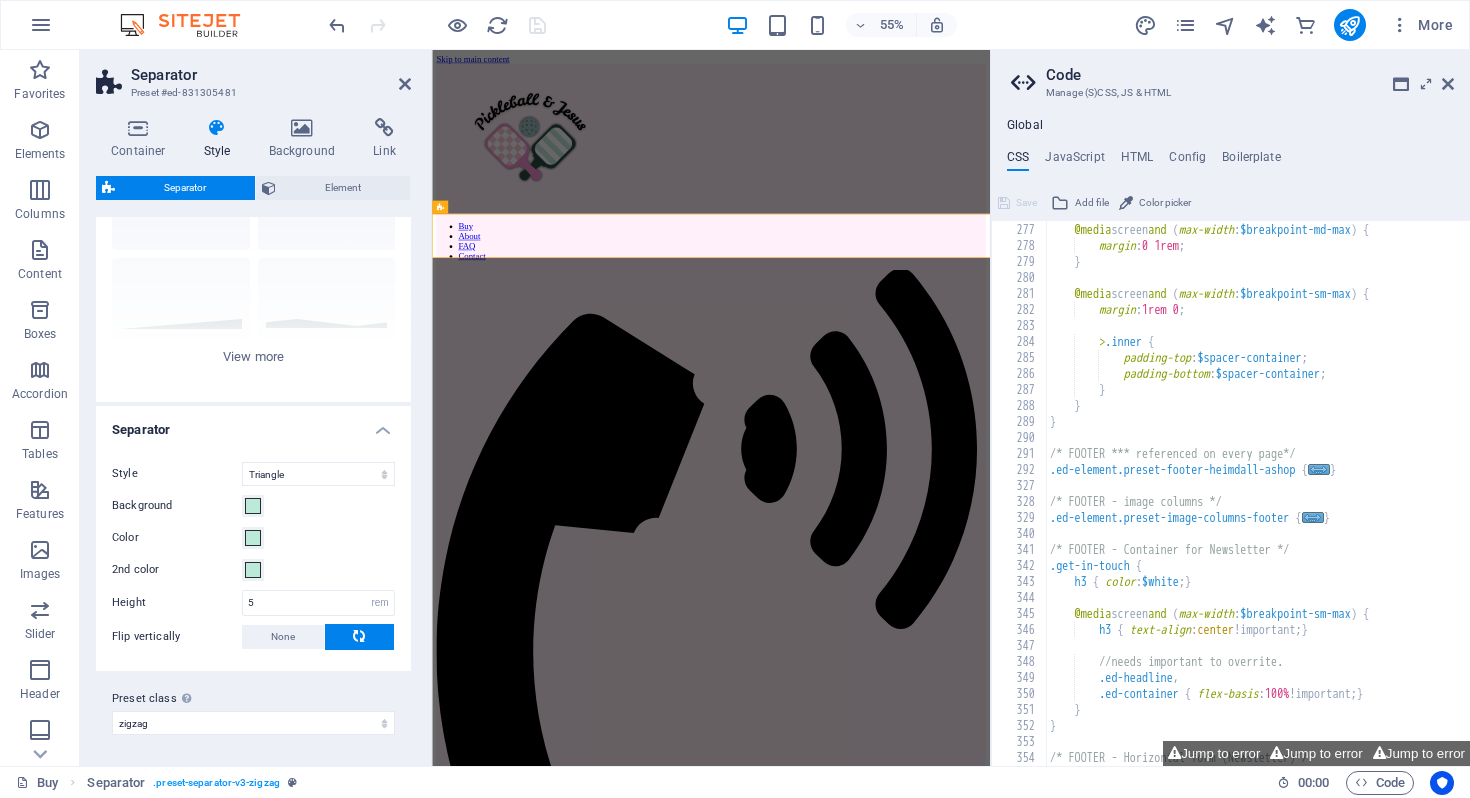 click on "Color picker" at bounding box center [1165, 203] 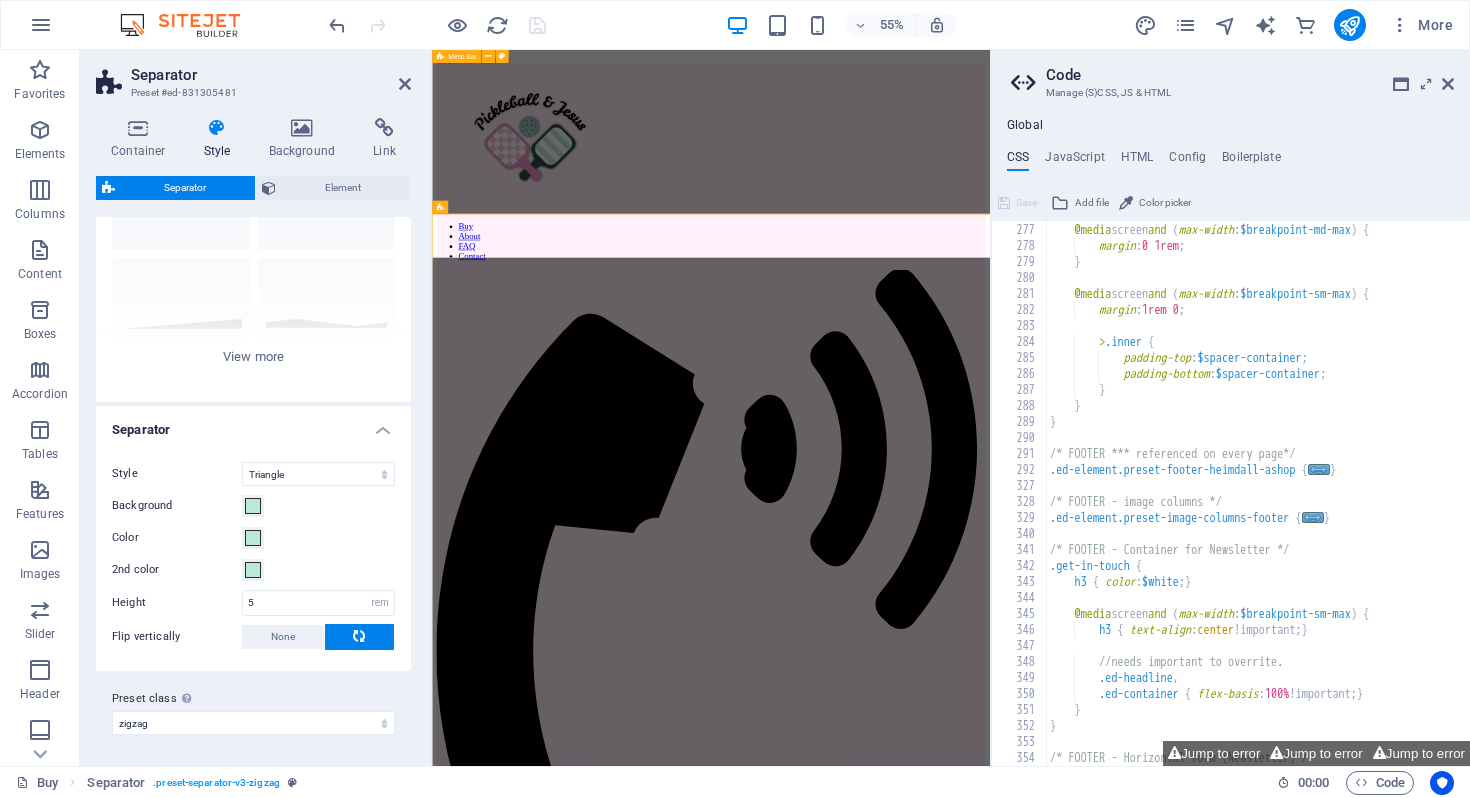 type on "#fef1f8" 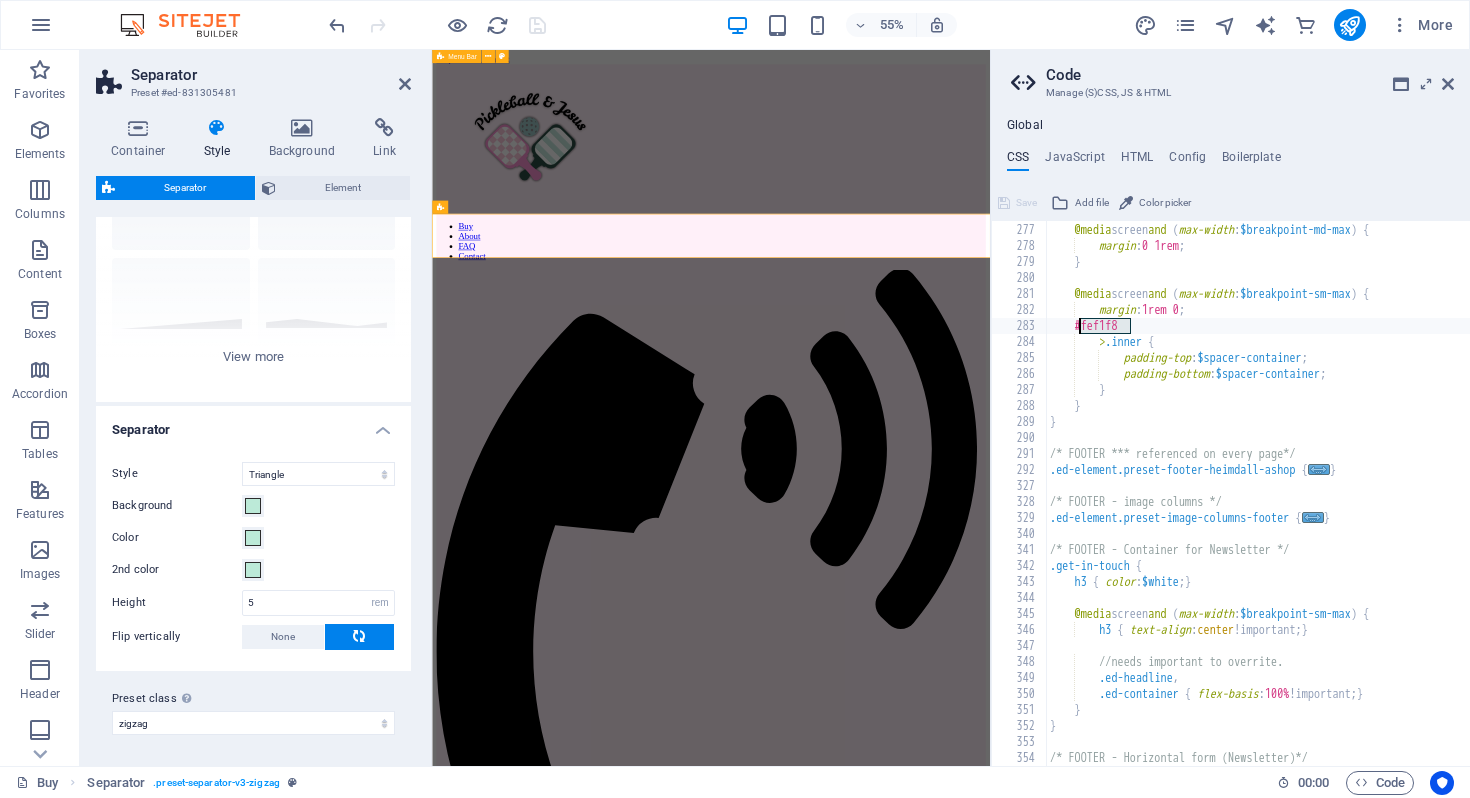 click on "@media screen and ( max-width : $breakpoint-md-max ) { margin : 0 1rem ; } @media screen and ( max-width : $breakpoint-sm-max ) { margin : 1rem 0 ; #fef1f8 > .inner { padding-top : $spacer-container ; padding-bottom : $spacer-container ; } } } /* FOOTER *** referenced on every page*/ .ed-element.preset-footer-heimdall-ashop { ... } /* FOOTER - image columns */ .ed-element.preset-image-columns-footer { ... } /* FOOTER - Container for Newsletter */ .get-in-touch { h3 { color : $white ; } @media screen and ( max-width : $breakpoint-sm-max ) { h3 { text-align : center !important; } //needs important to overrite. .ed-headline , .ed-container { flex-basis : 100% !important; } } } /* FOOTER - Horizontal form (Newsletter)*/ .ed-element.preset-horizontal-form-ashop { ... }" at bounding box center (1373, 494) 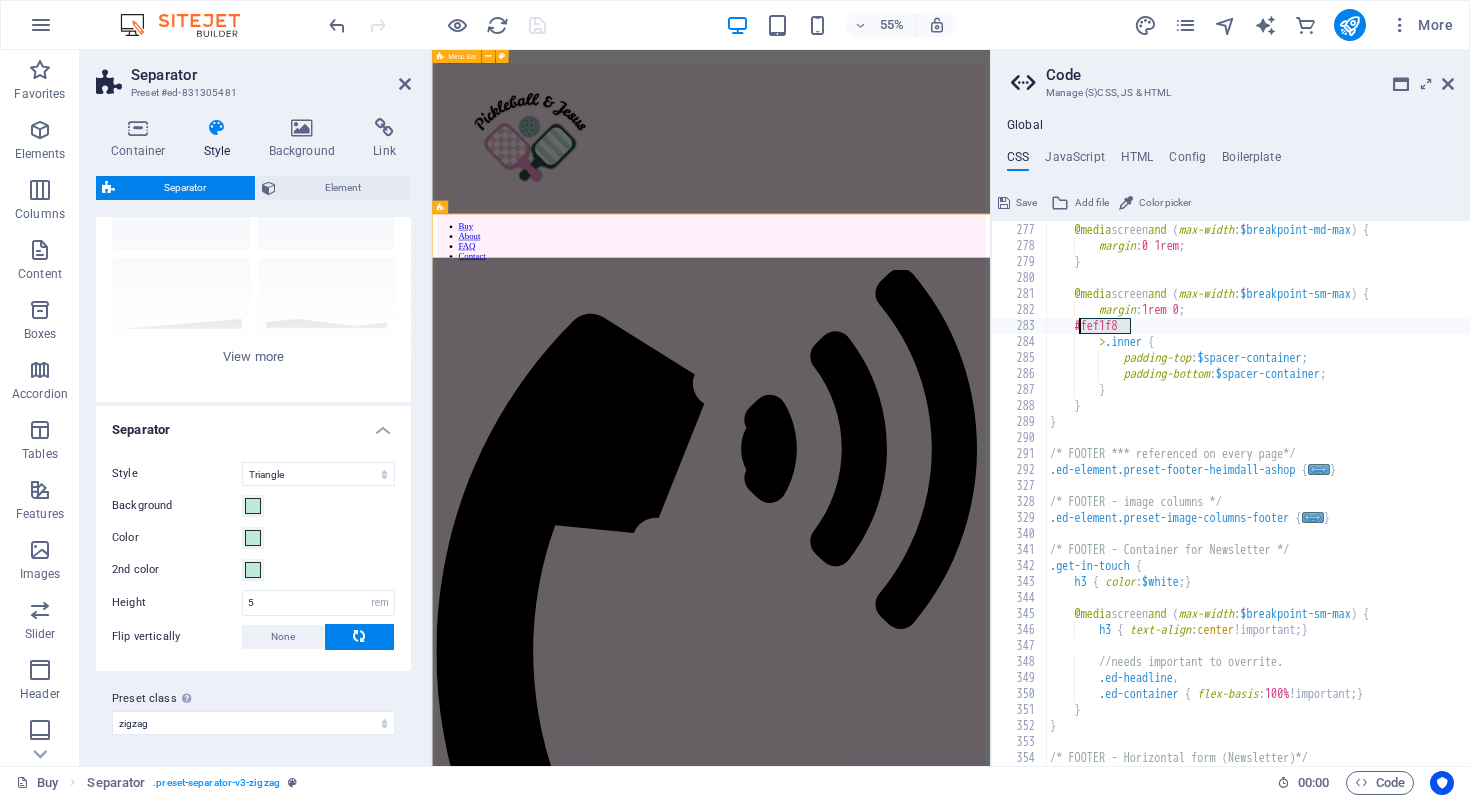 drag, startPoint x: 1155, startPoint y: 321, endPoint x: 1076, endPoint y: 324, distance: 79.05694 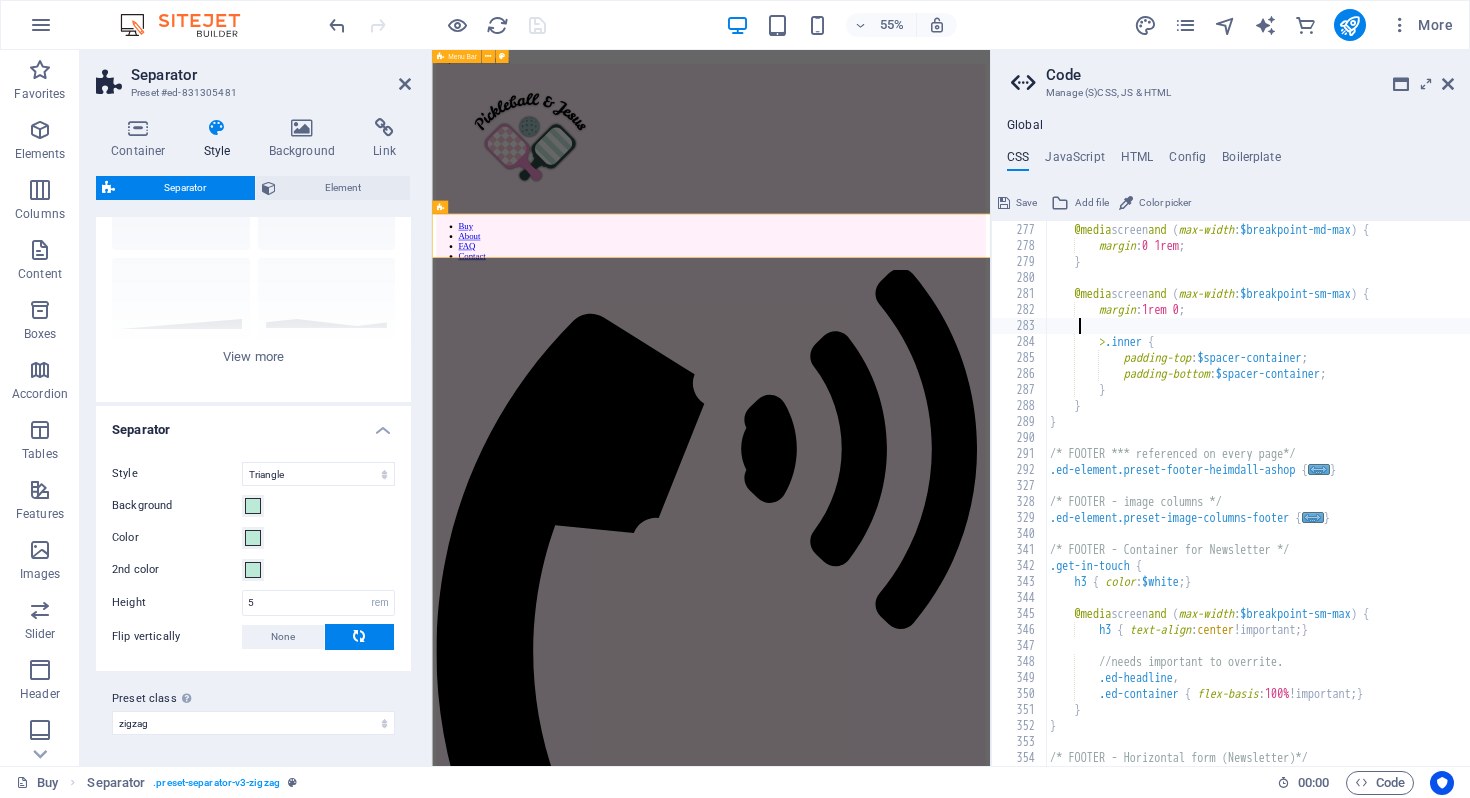 click on "287" at bounding box center [1020, 390] 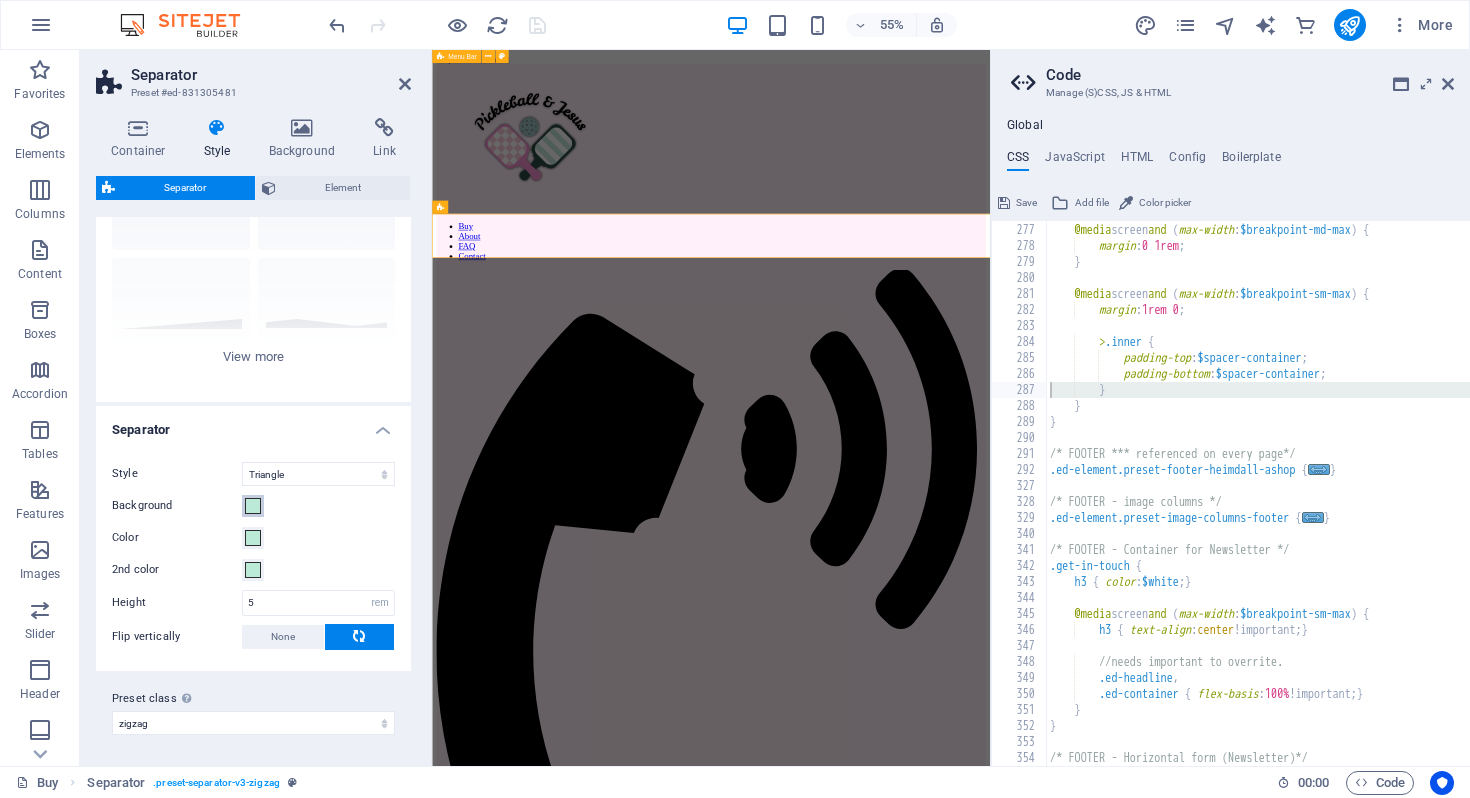 click on "Background" at bounding box center (253, 506) 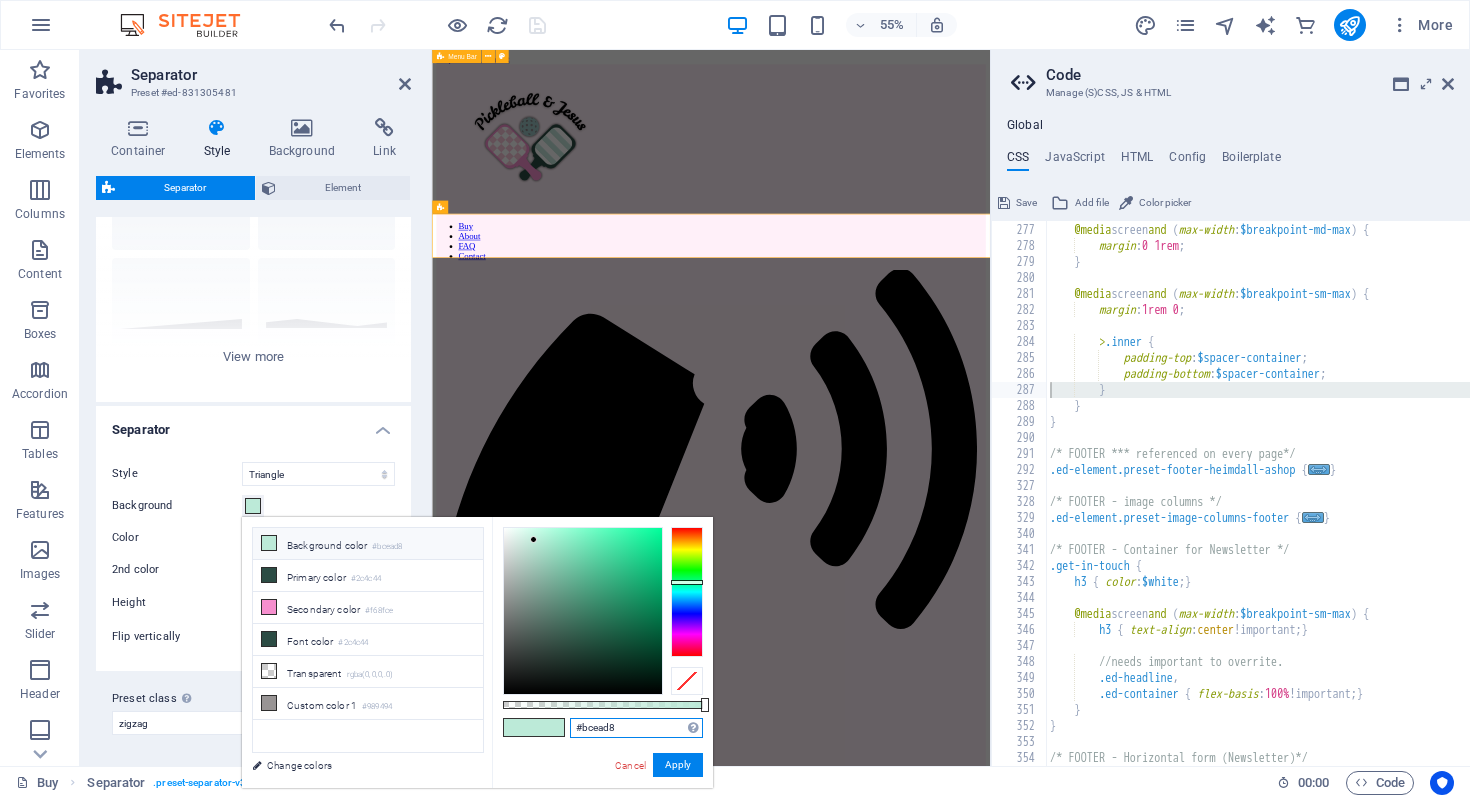 drag, startPoint x: 624, startPoint y: 731, endPoint x: 562, endPoint y: 731, distance: 62 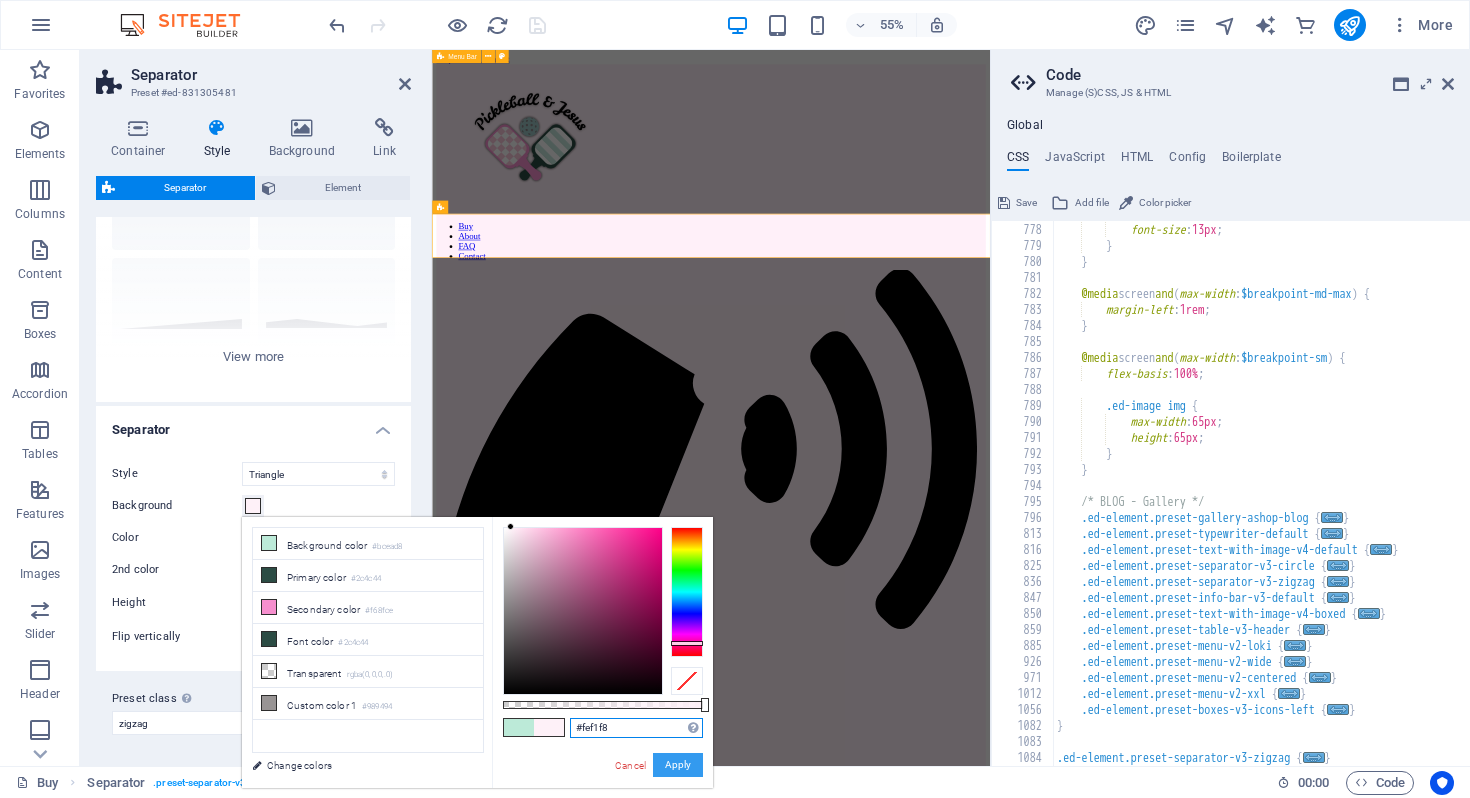 type on "#fef1f8" 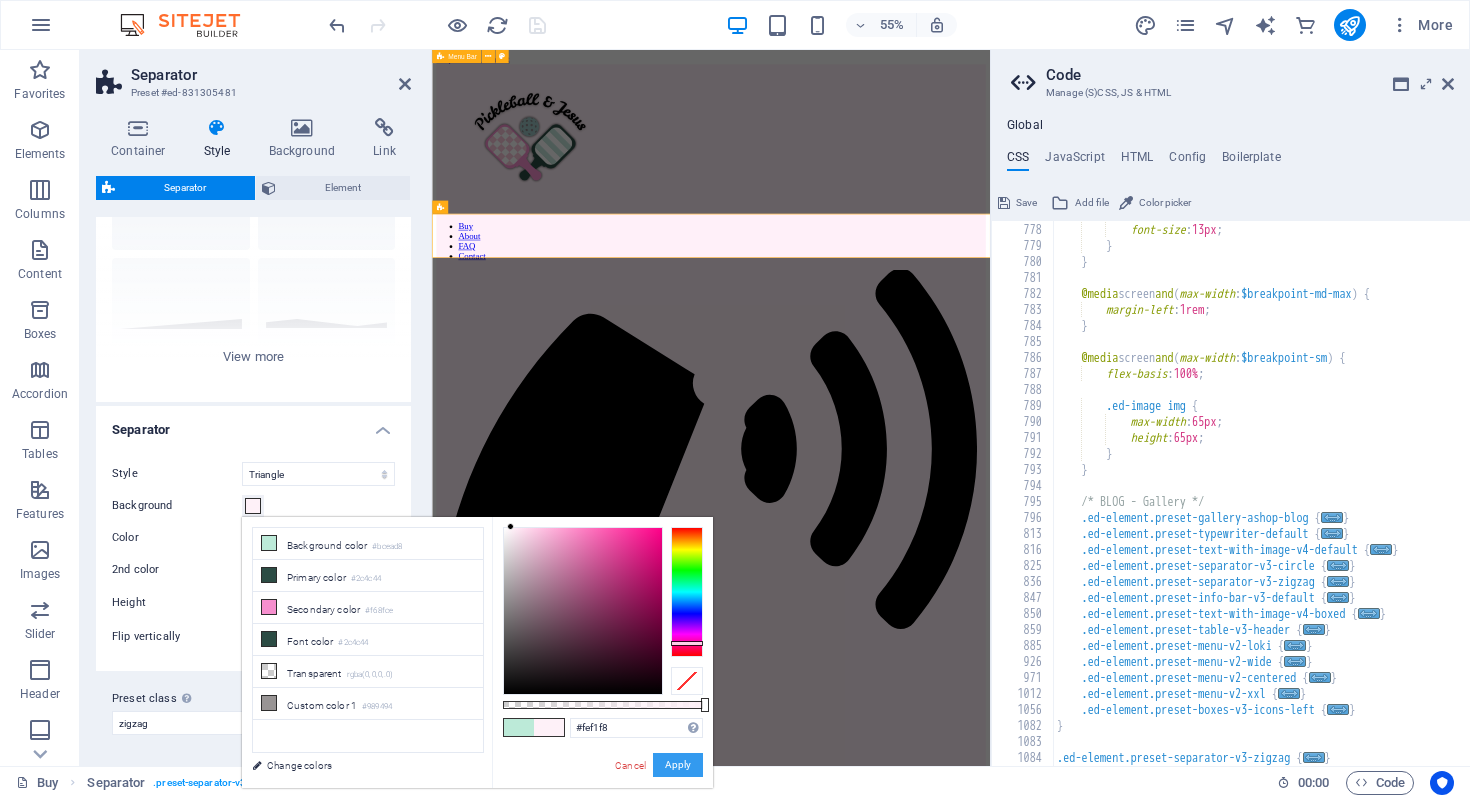 click on "Apply" at bounding box center [678, 765] 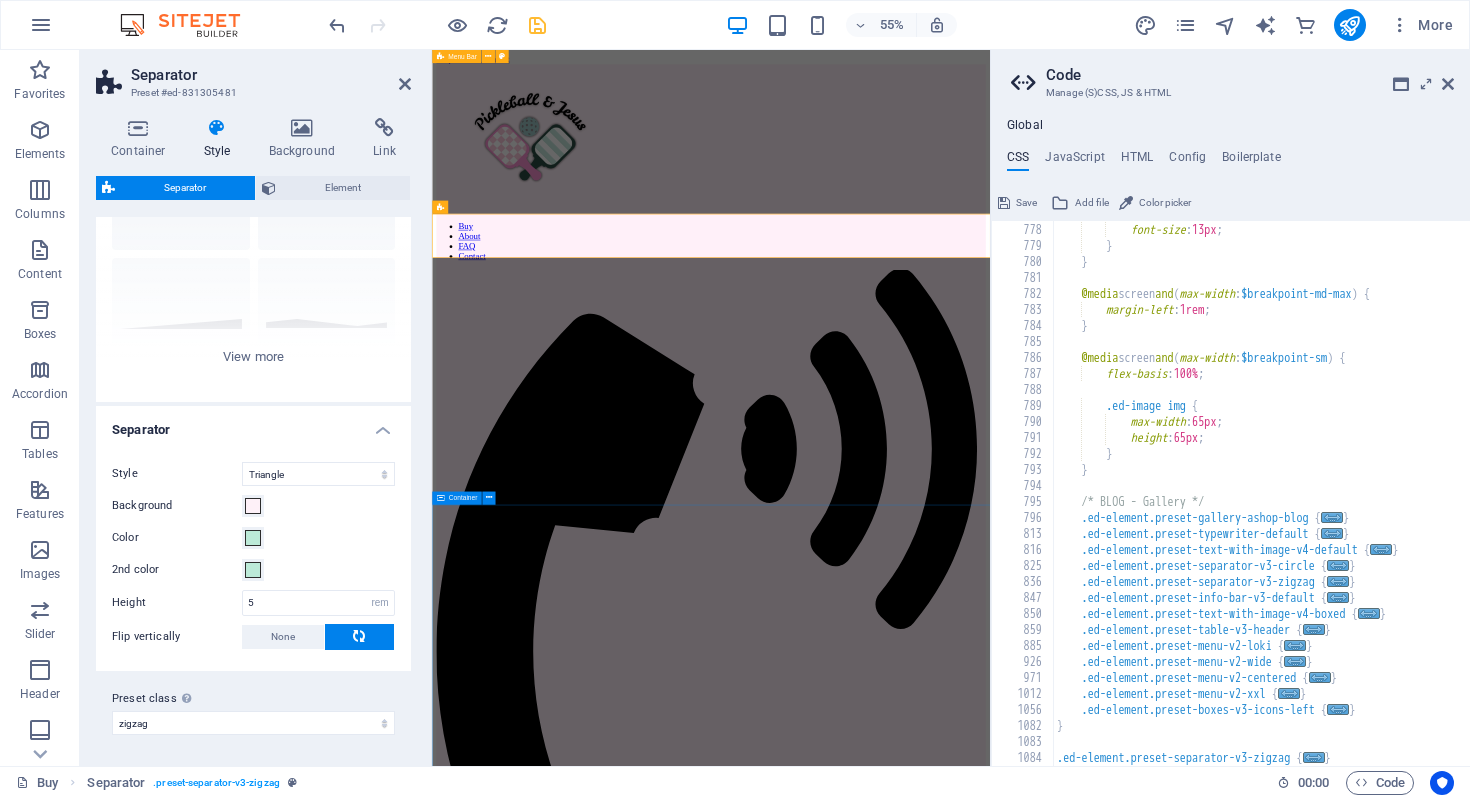 scroll, scrollTop: 3199, scrollLeft: 0, axis: vertical 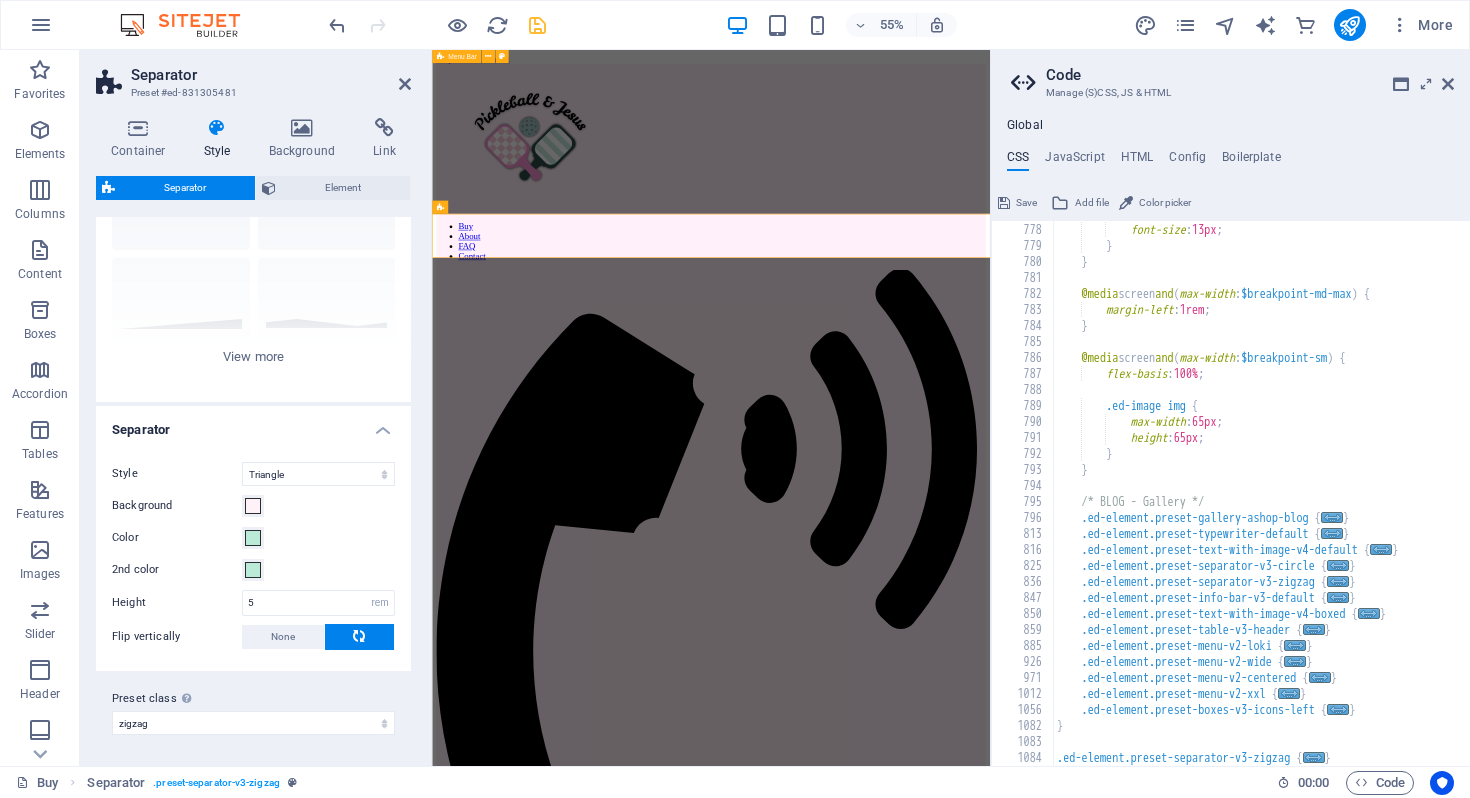 type on "//" 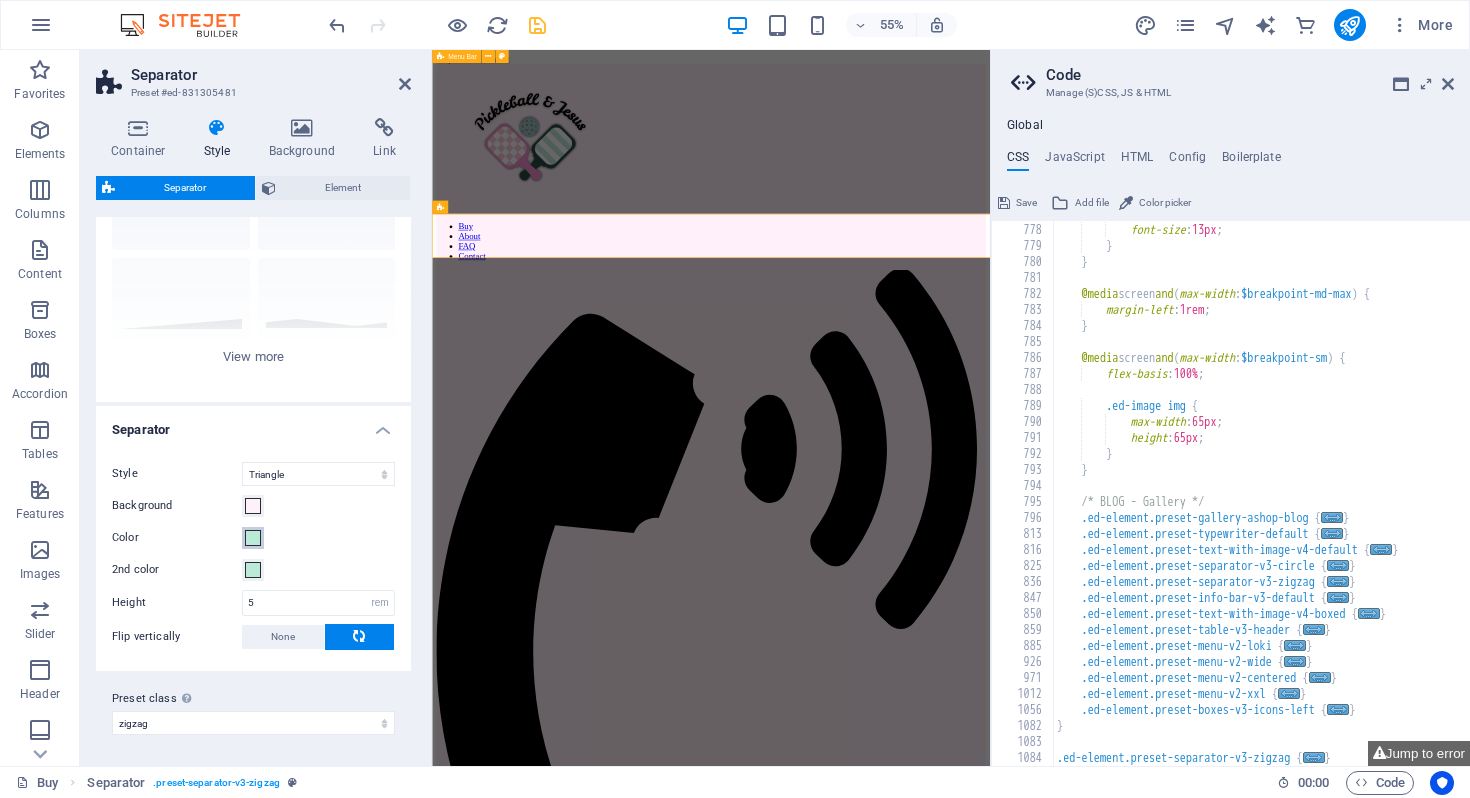 click at bounding box center [253, 538] 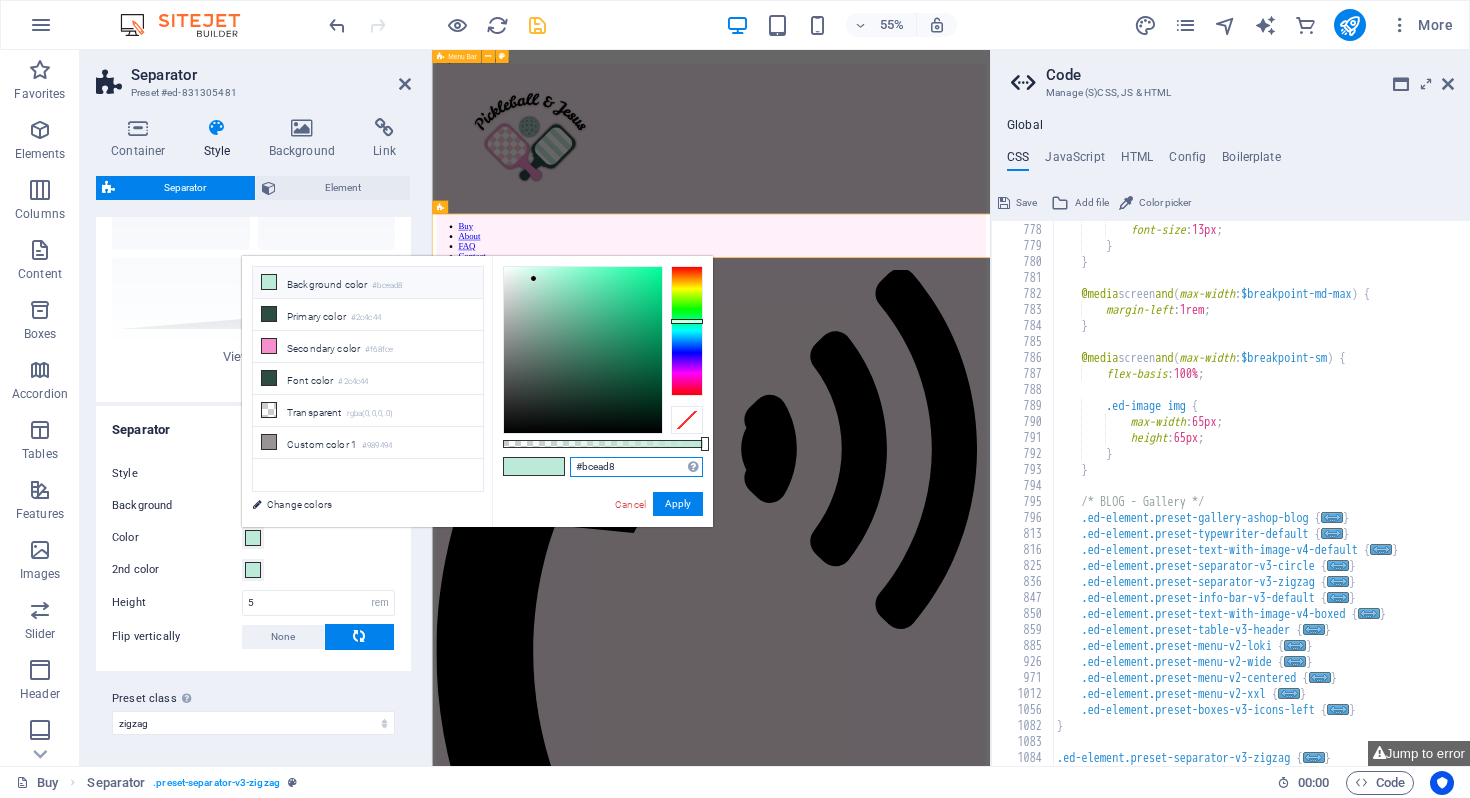 drag, startPoint x: 636, startPoint y: 470, endPoint x: 554, endPoint y: 469, distance: 82.006096 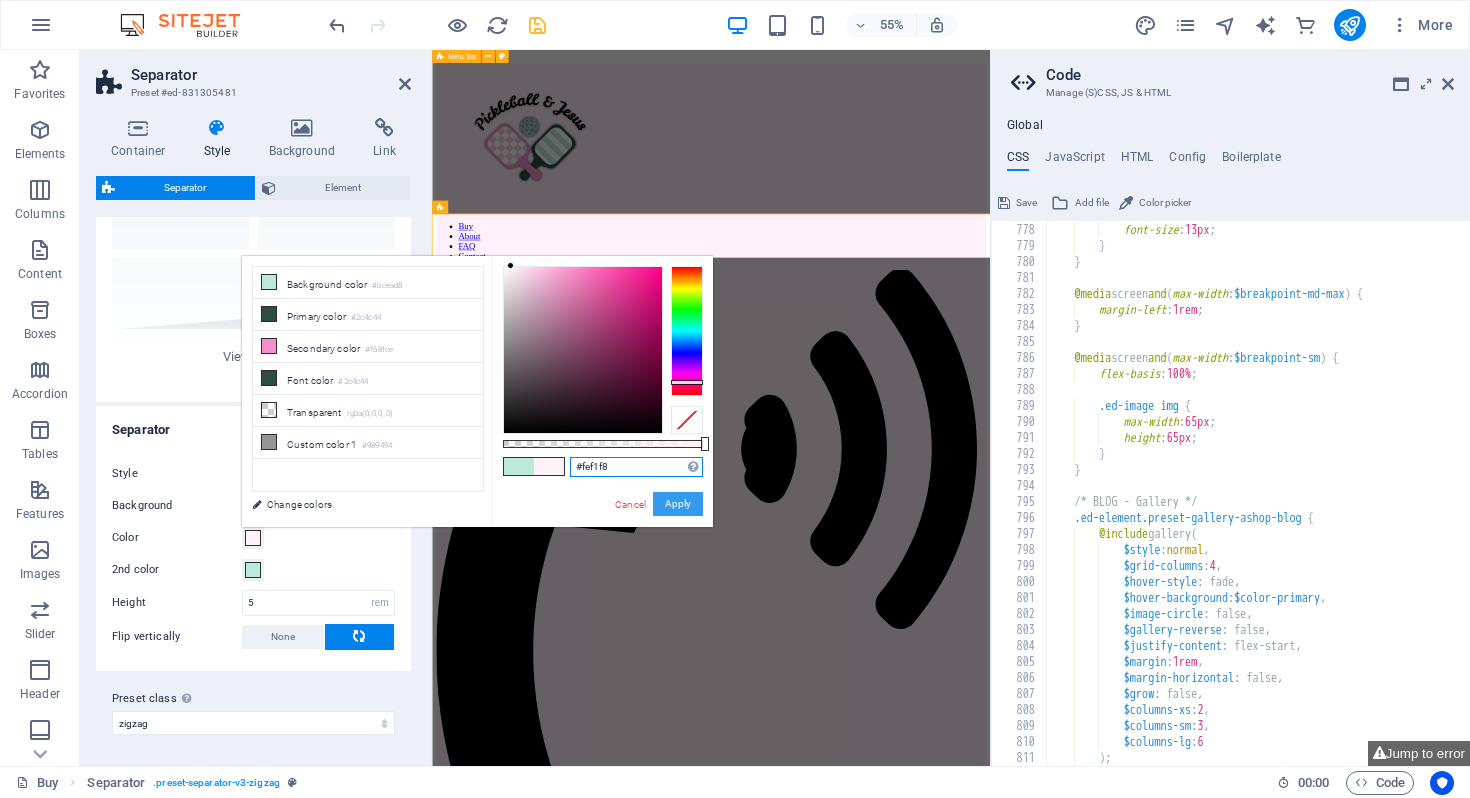type on "#fef1f8" 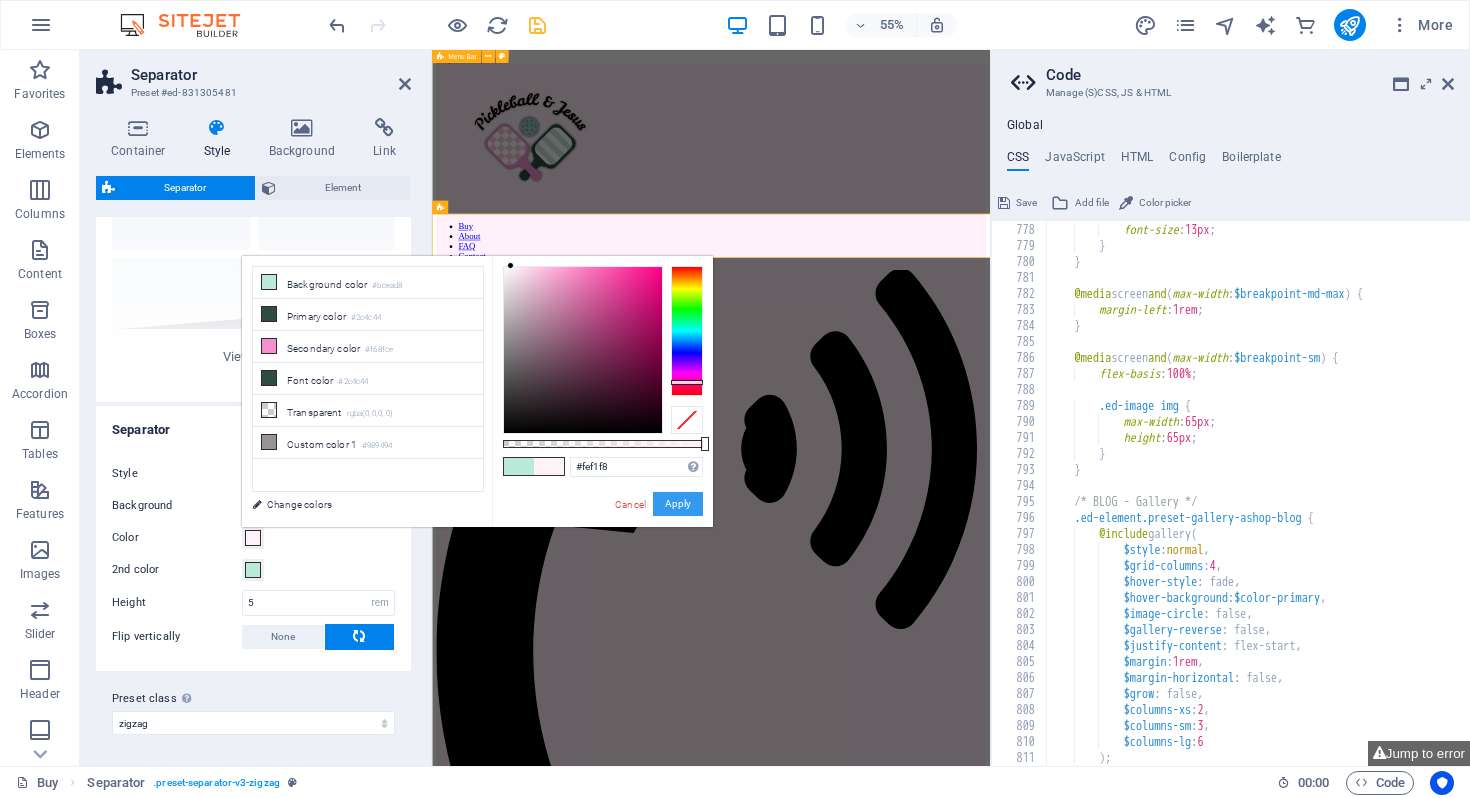 click on "Apply" at bounding box center (678, 504) 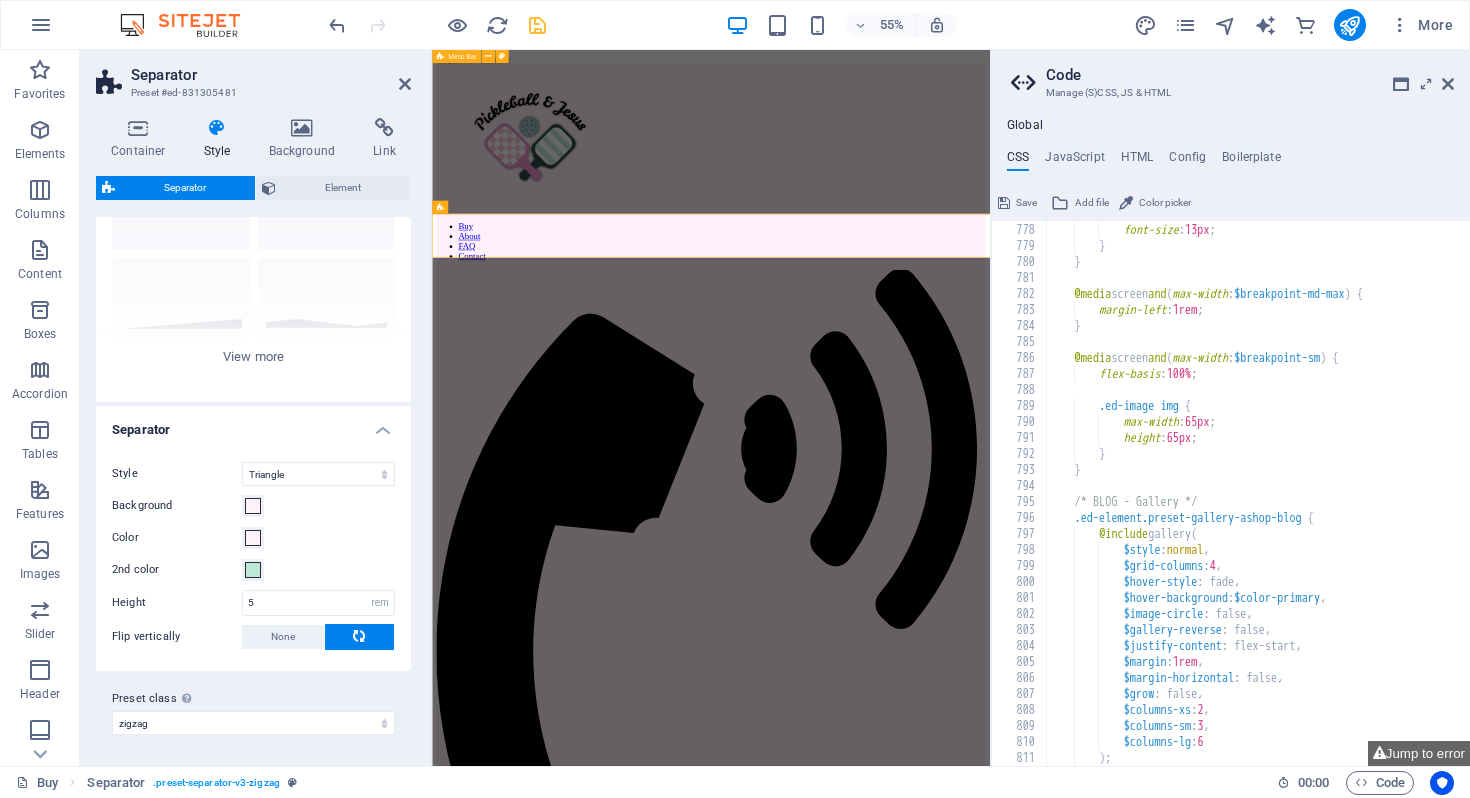 scroll, scrollTop: 3199, scrollLeft: 0, axis: vertical 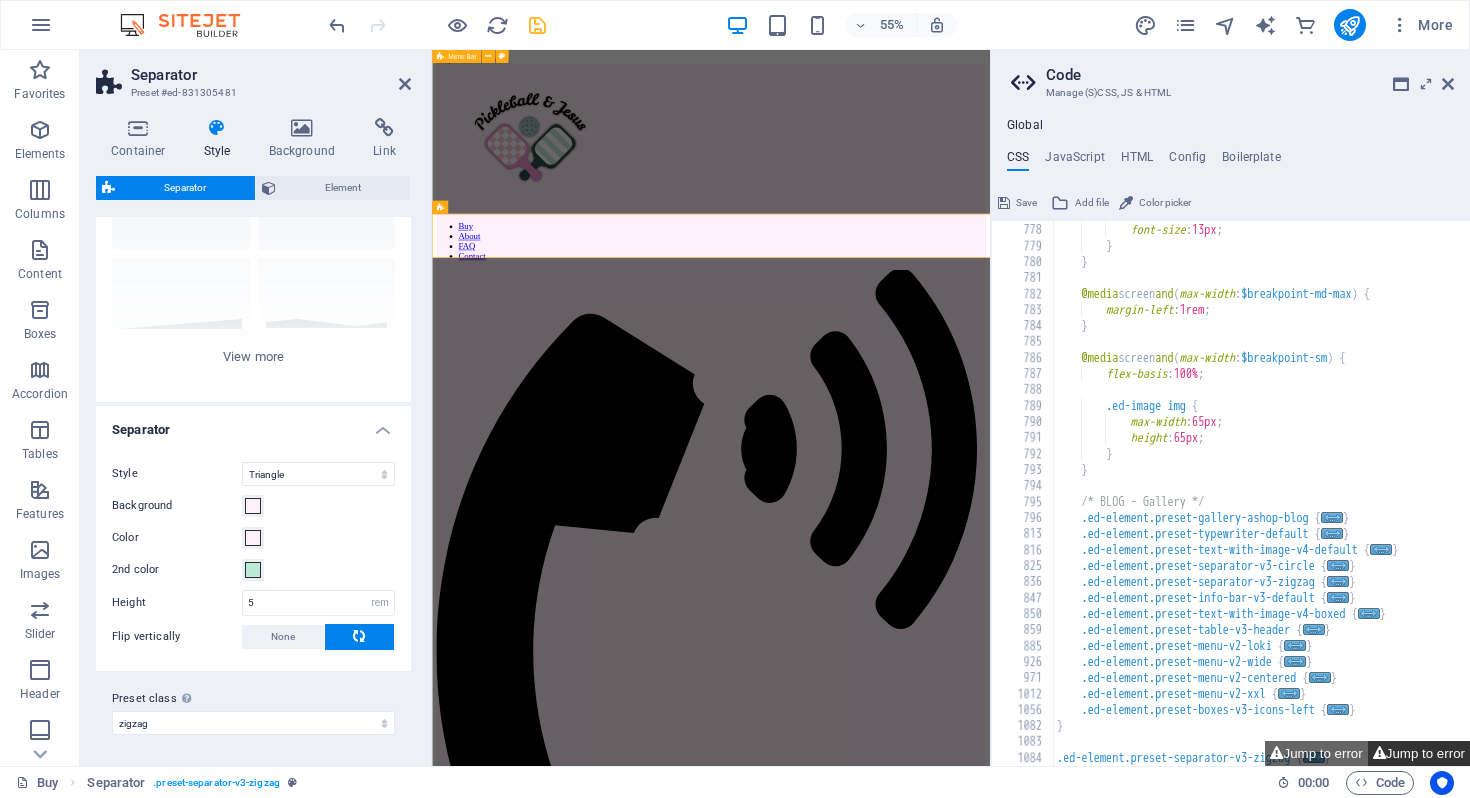 click on "Jump to error" at bounding box center [1419, 753] 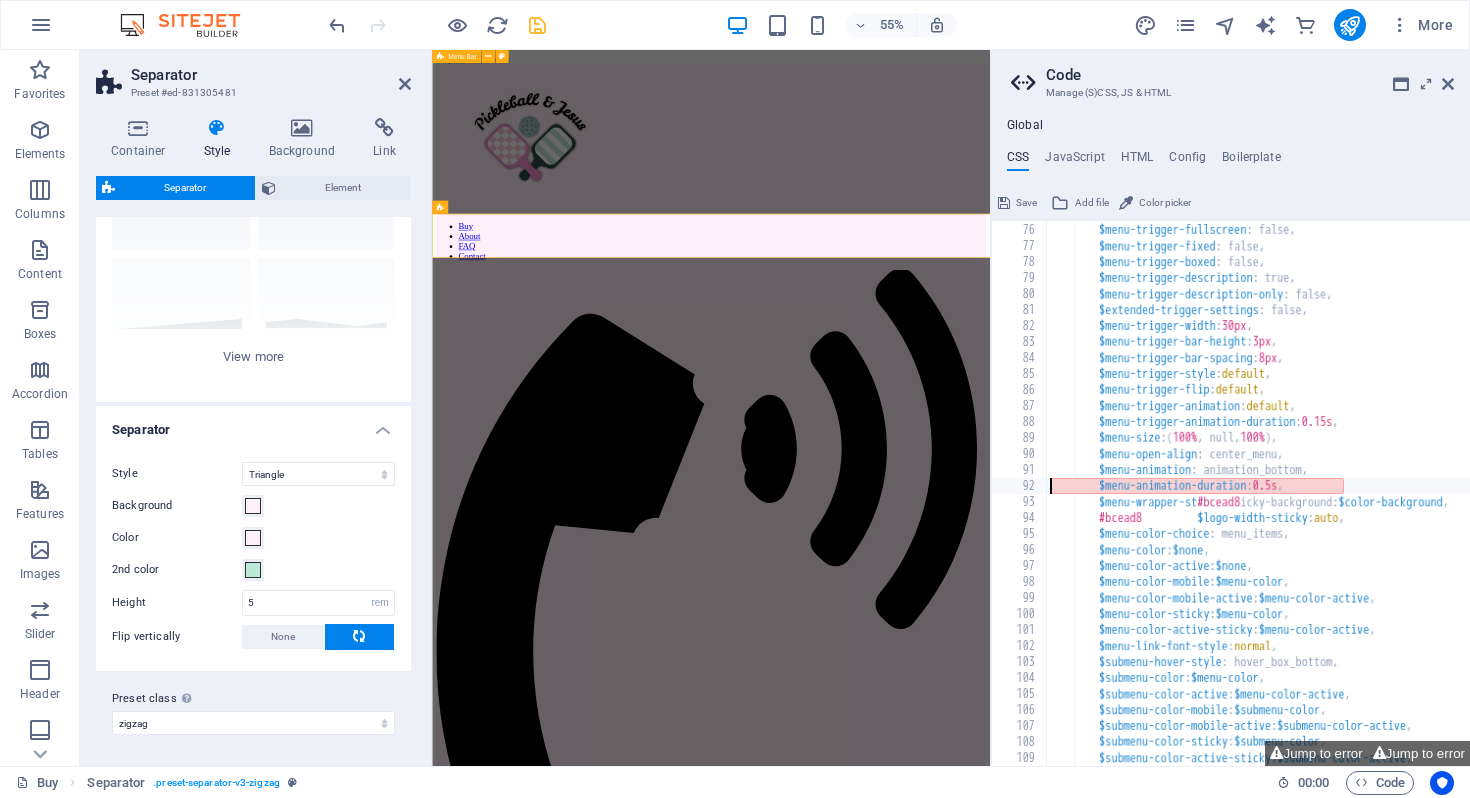 click on "$menu-link-tt :  uppercase ,            $menu-trigger-fullscreen : false,            $menu-trigger-fixed : false,            $menu-trigger-boxed : false,            $menu-trigger-description : true,            $menu-trigger-description-only : false,            $extended-trigger-settings : false,            $menu-trigger-width :  30px ,            $menu-trigger-bar-height :  3px ,            $menu-trigger-bar-spacing :  8px ,            $menu-trigger-style :  default ,            $menu-trigger-flip :  default ,            $menu-trigger-animation :  default ,            $menu-trigger-animation-duration :  0.15s ,            $menu-size :  ( 100% , null,  100% ) ,            $menu-open-align : center_menu,            $menu-animation : animation_bottom,            $menu-animation-duration :  0.5s ,            $menu-wrapper-st #bcead8 icky-background:  $color-background ,            #bcead8             $logo-width-sticky :  auto ,            $menu-color-choice : menu_items,            $menu-color :  $none" at bounding box center [1373, 494] 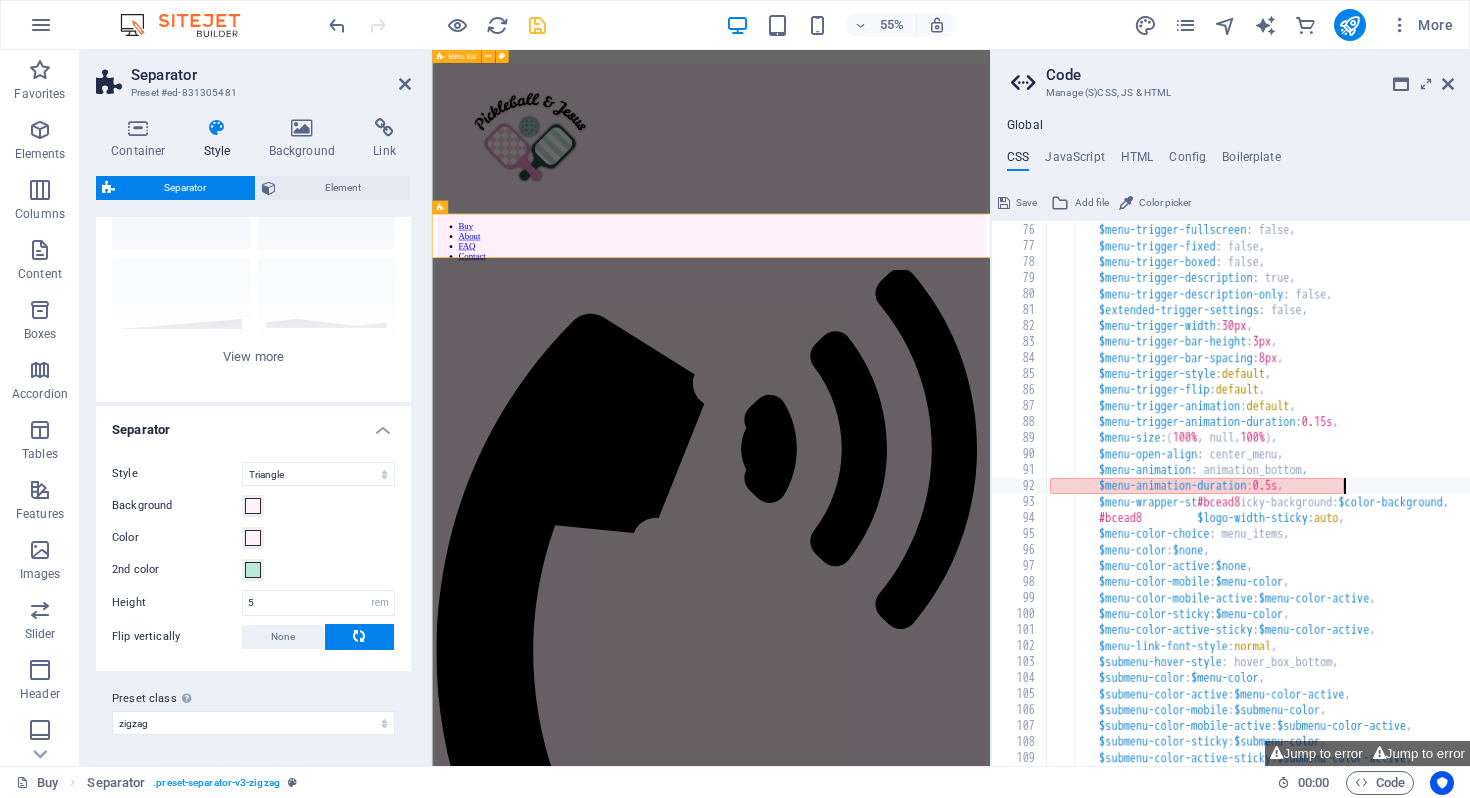 paste on "#fef1f8" 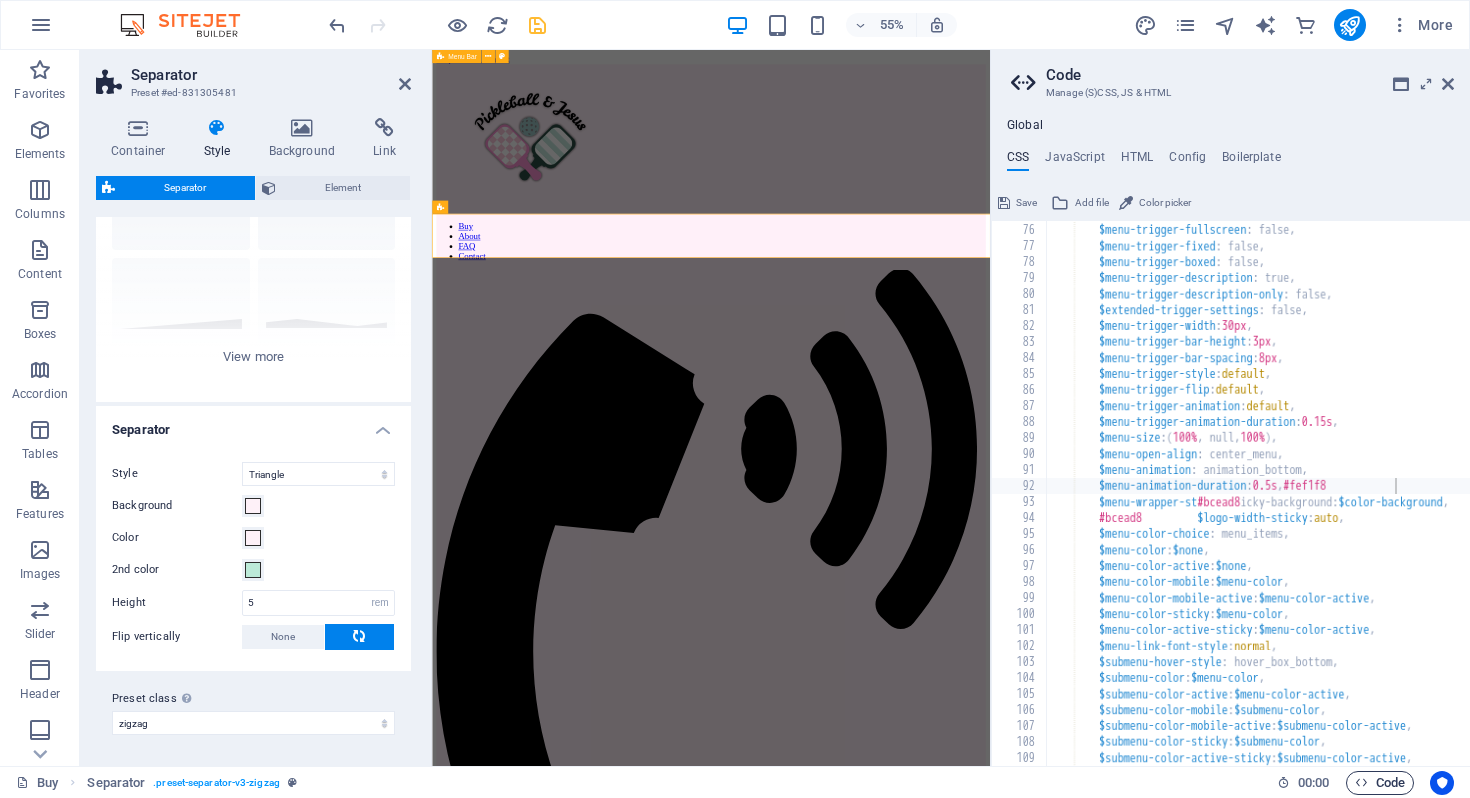 click at bounding box center (1361, 782) 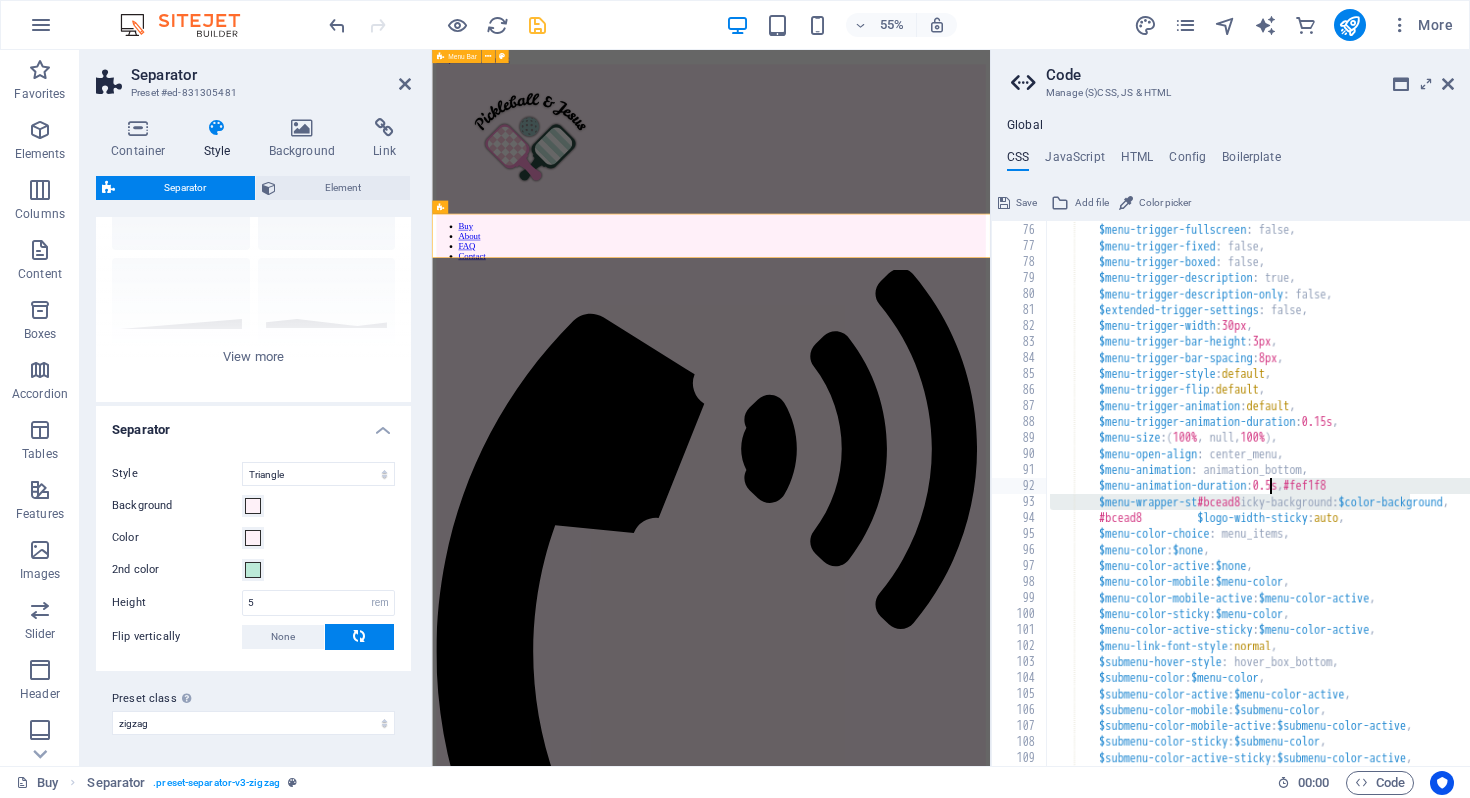 drag, startPoint x: 1411, startPoint y: 494, endPoint x: 1272, endPoint y: 491, distance: 139.03236 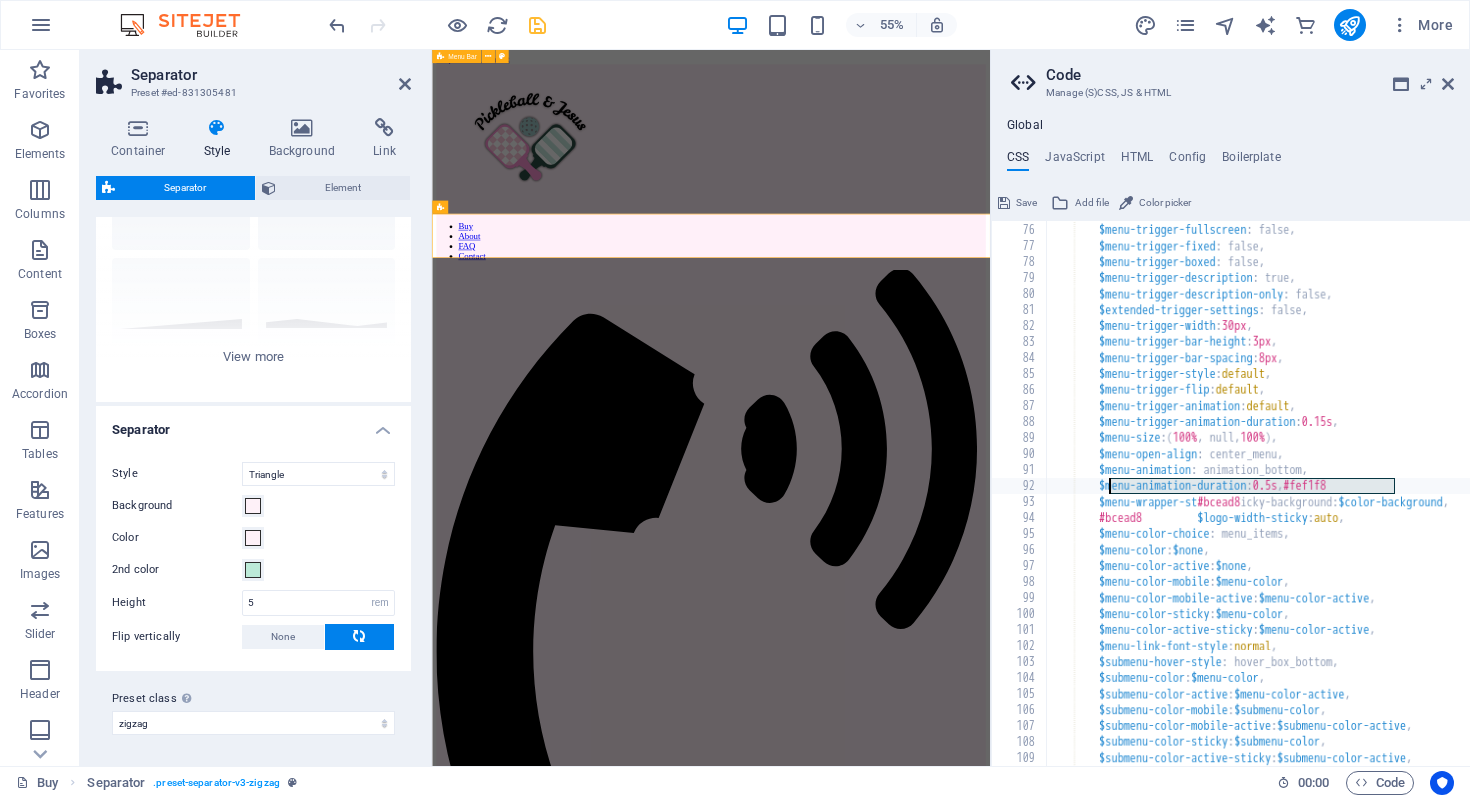 drag, startPoint x: 1402, startPoint y: 485, endPoint x: 1103, endPoint y: 483, distance: 299.00668 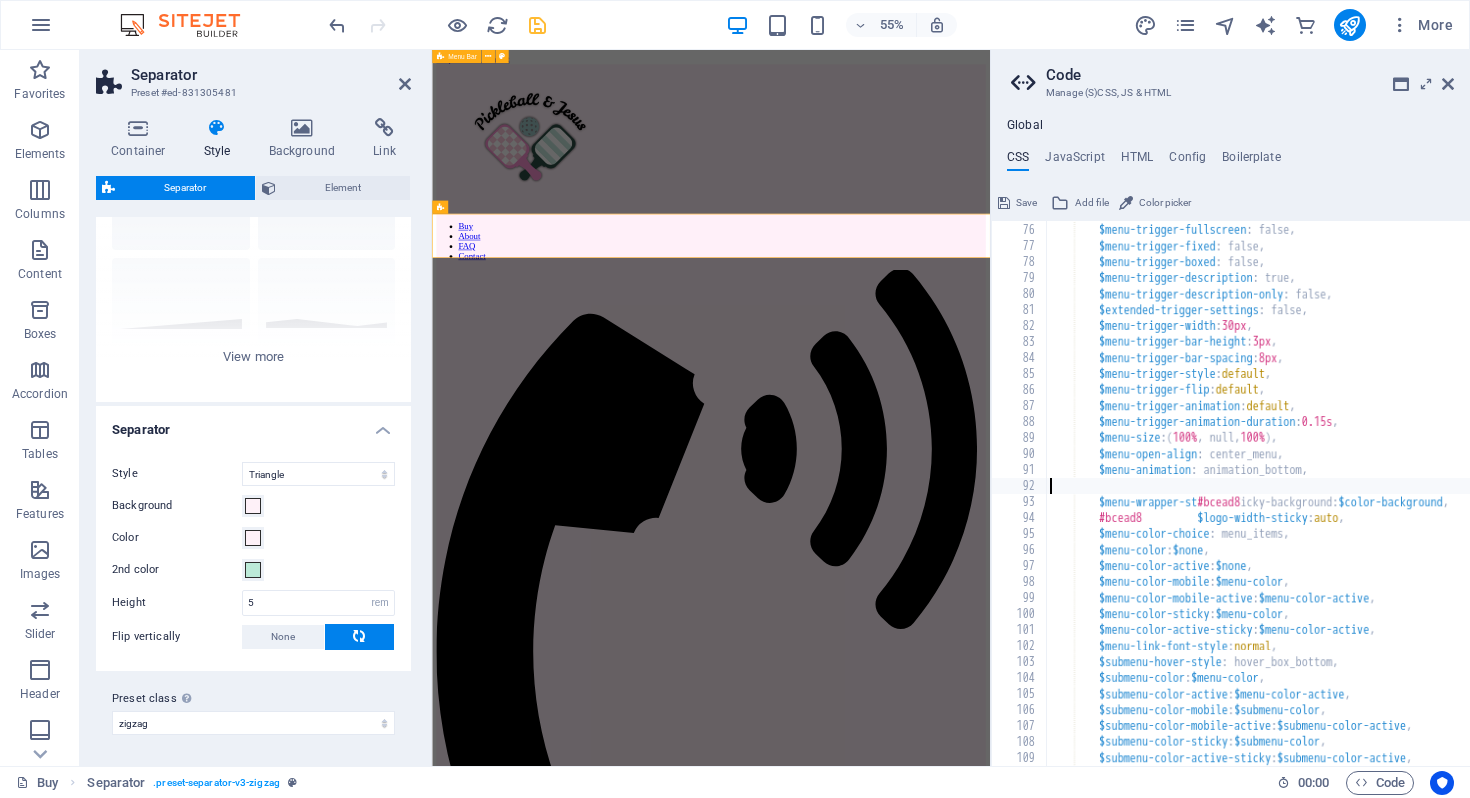 type on "$menu-animation: animation_bottom," 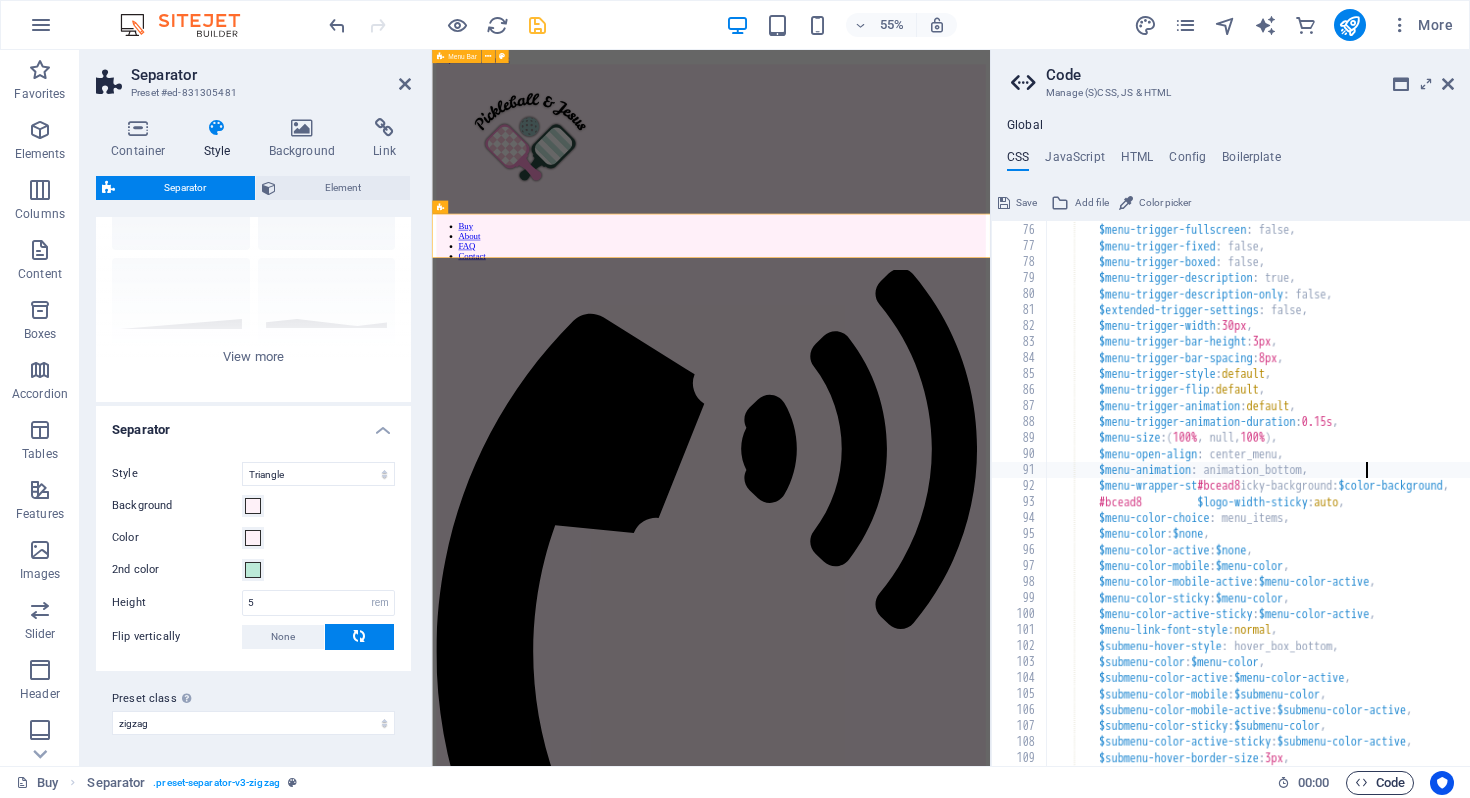 click on "Code" at bounding box center (1380, 783) 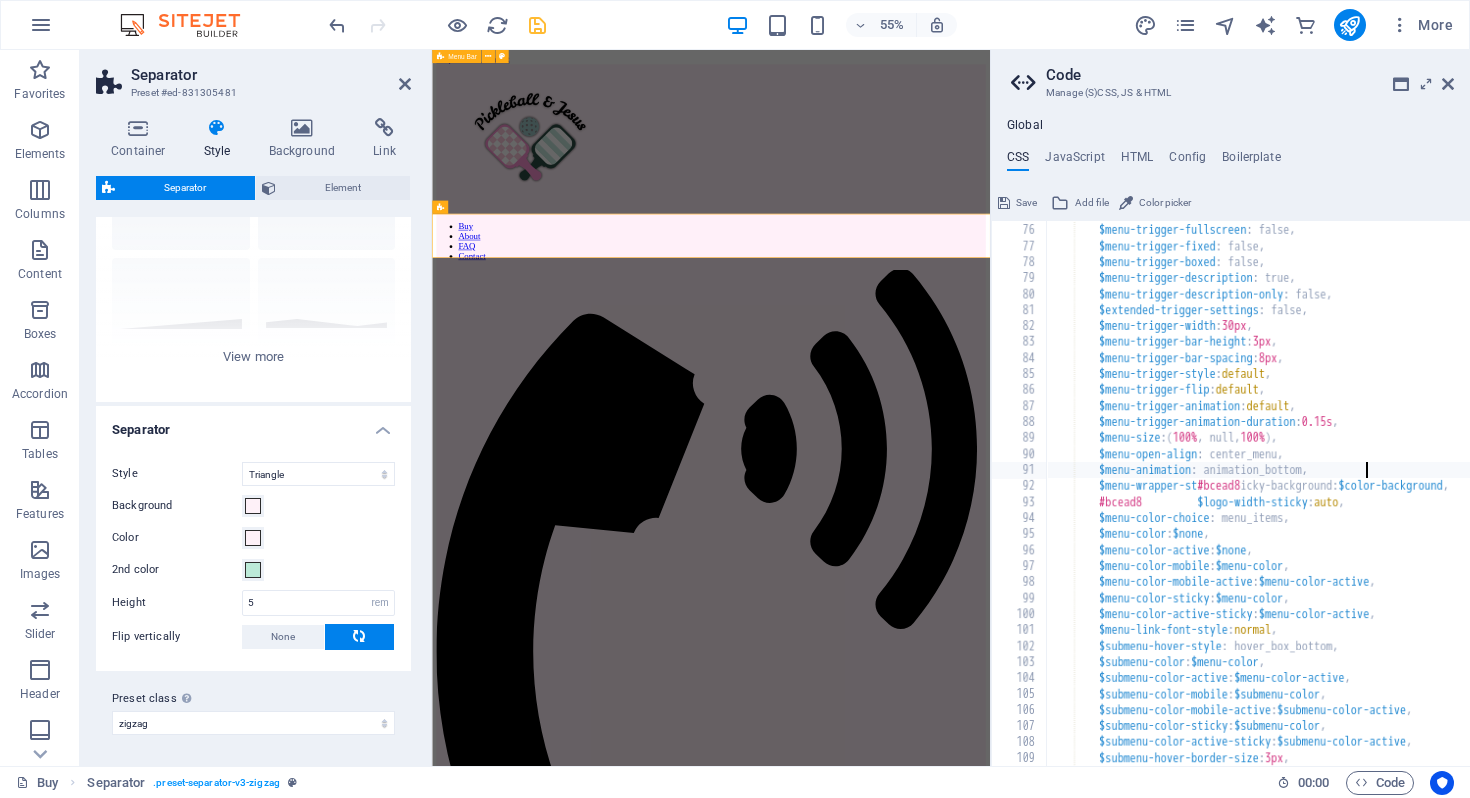 click on "Buy Separator . preset-separator-v3-zigzag" at bounding box center (638, 783) 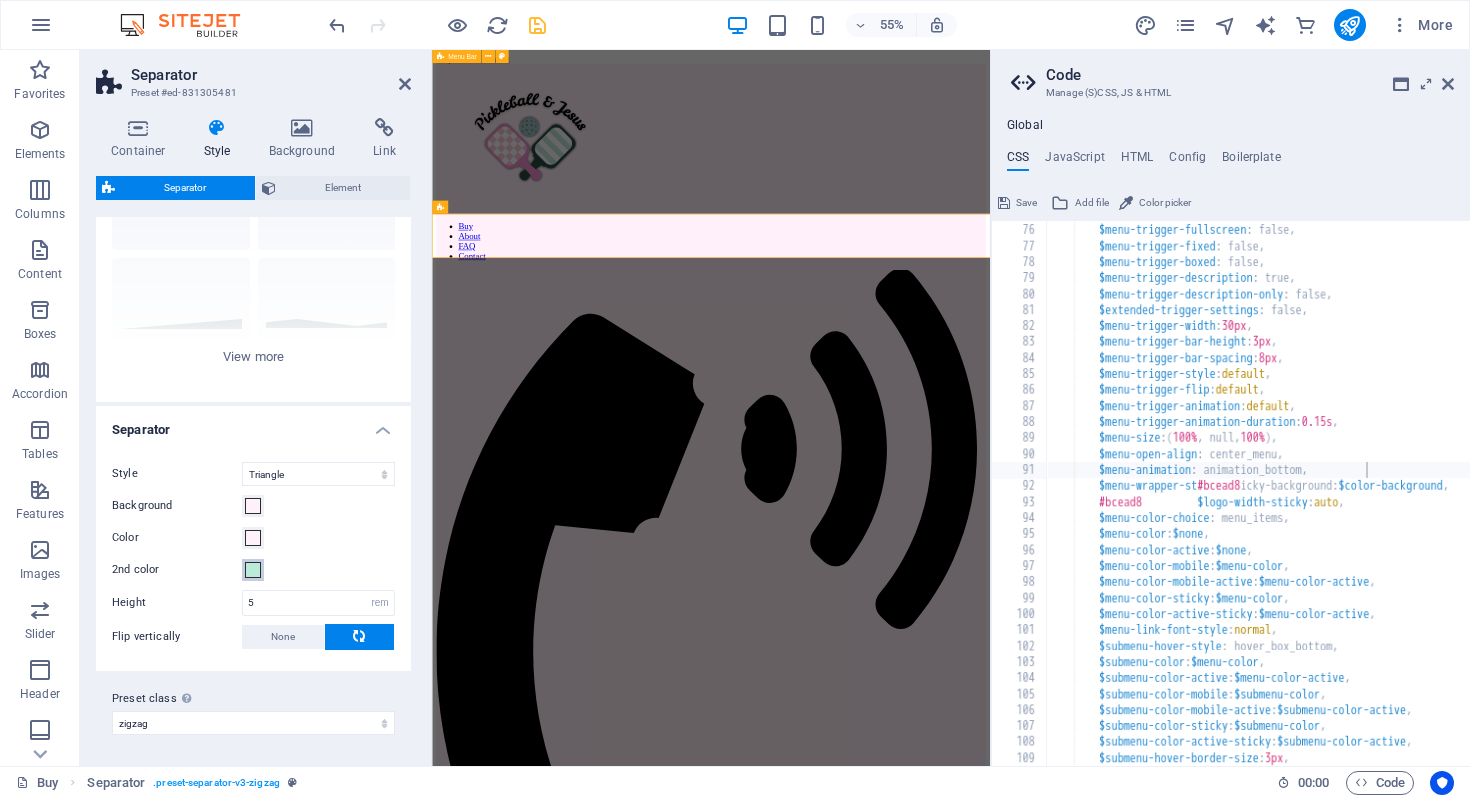 click at bounding box center [253, 570] 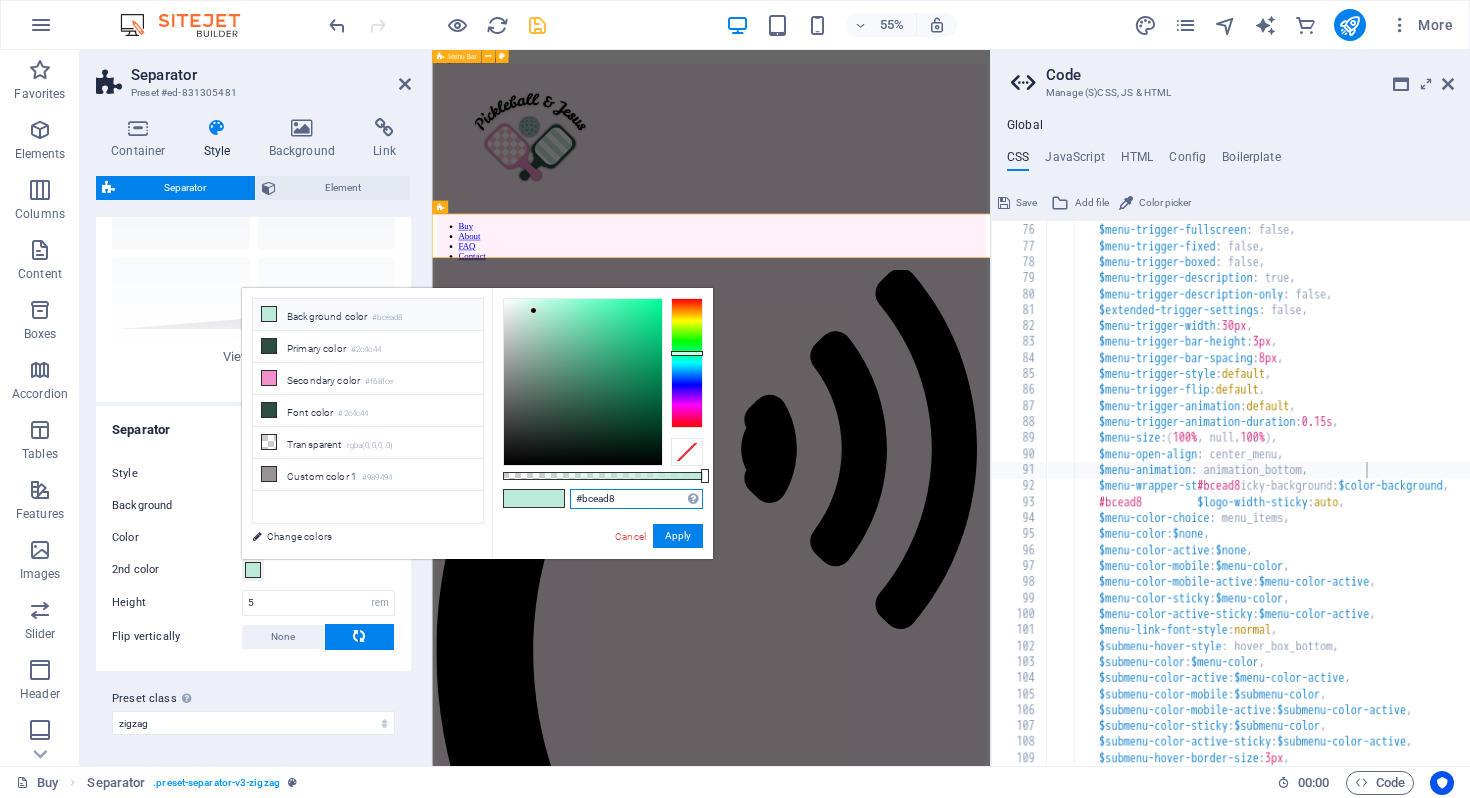 drag, startPoint x: 667, startPoint y: 490, endPoint x: 641, endPoint y: 503, distance: 29.068884 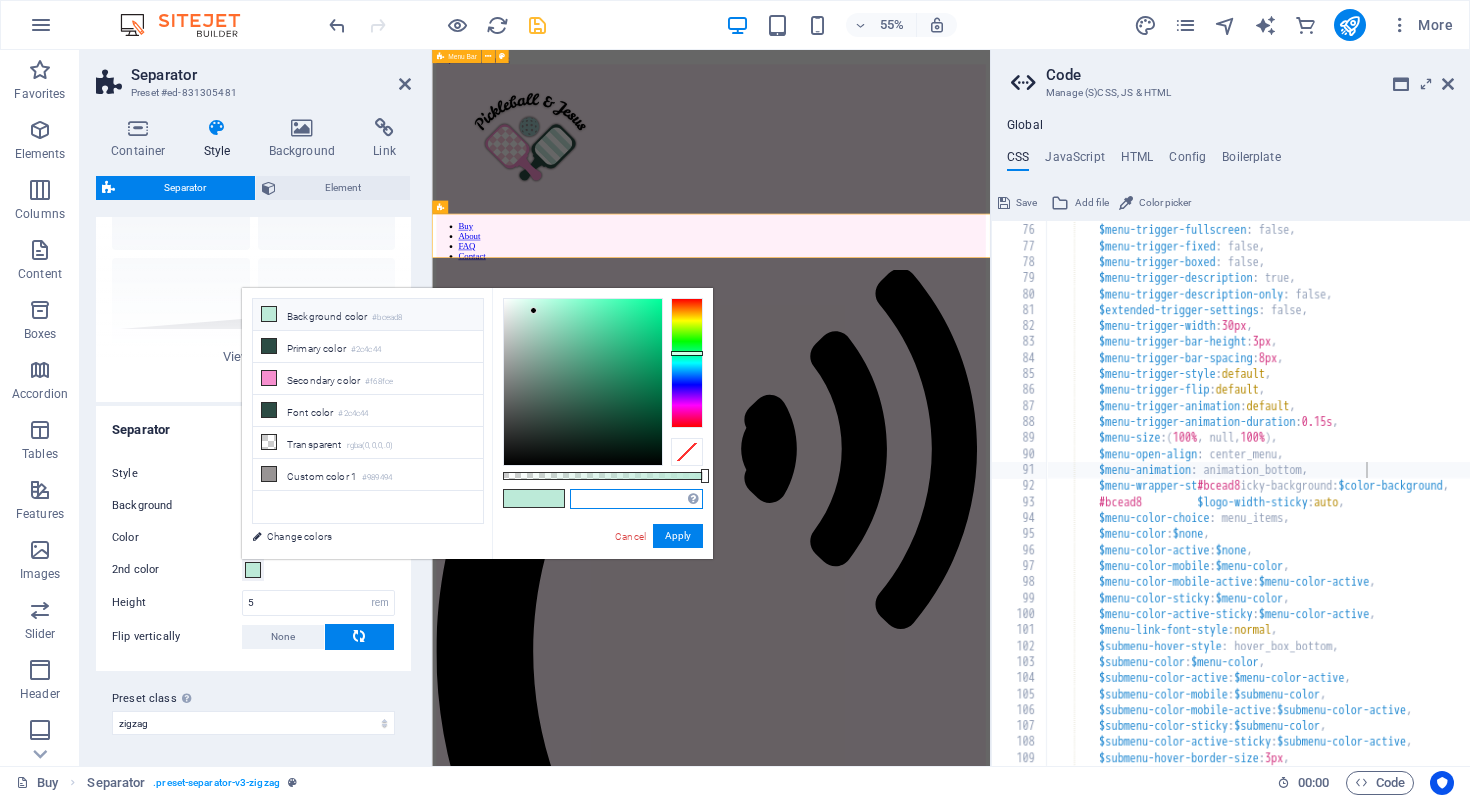 paste on "#fef1f8" 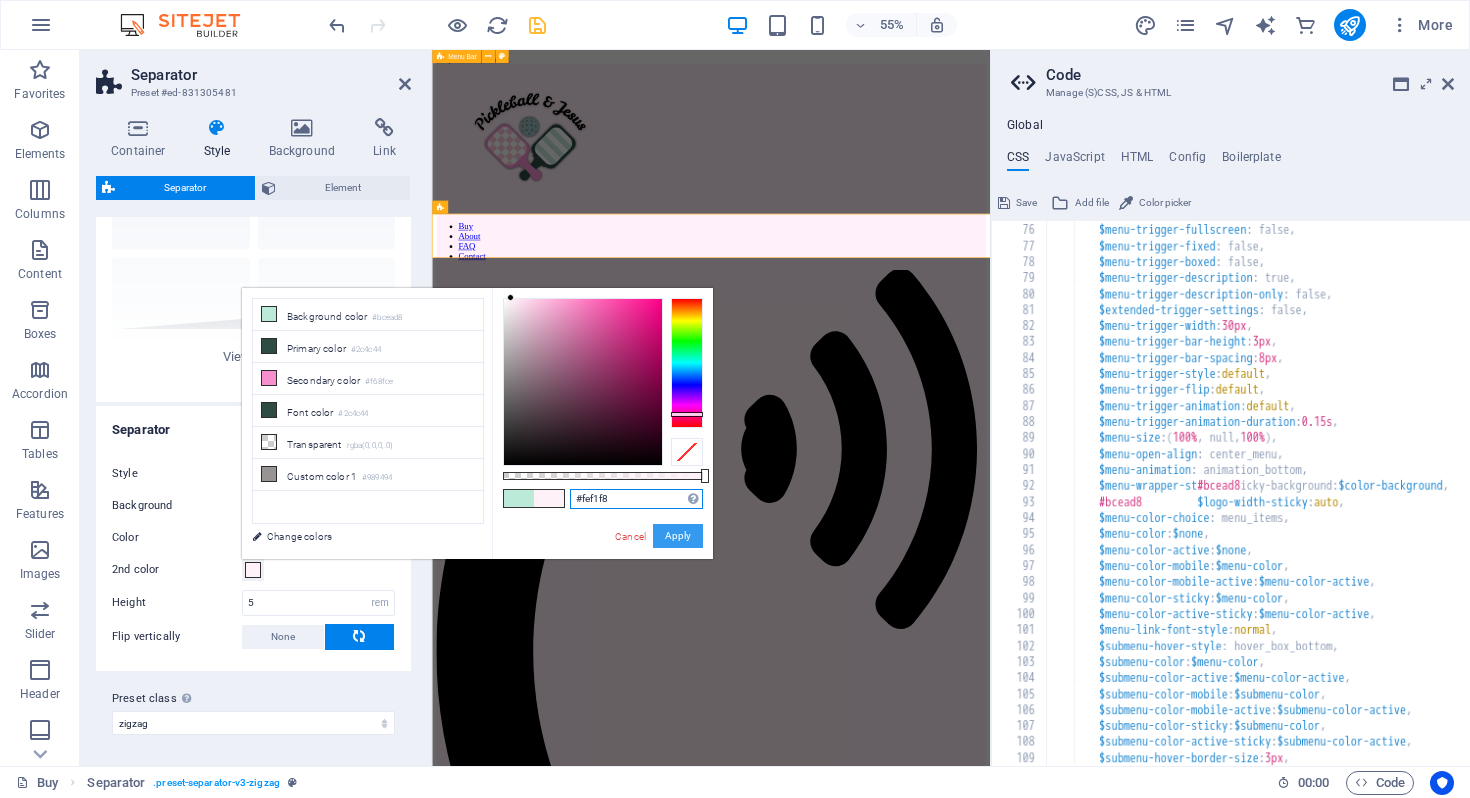 type on "#fef1f8" 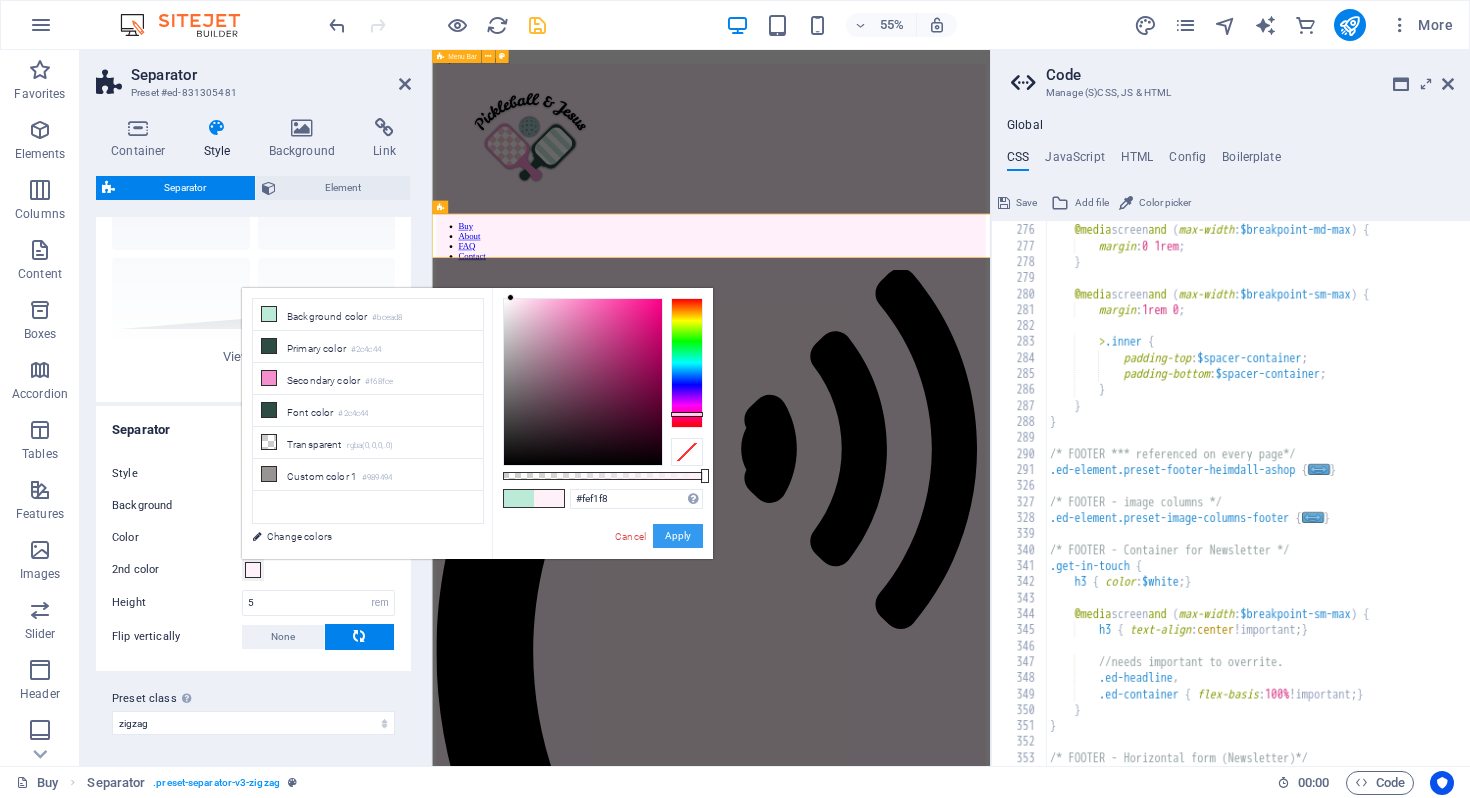 click on "Apply" at bounding box center (678, 536) 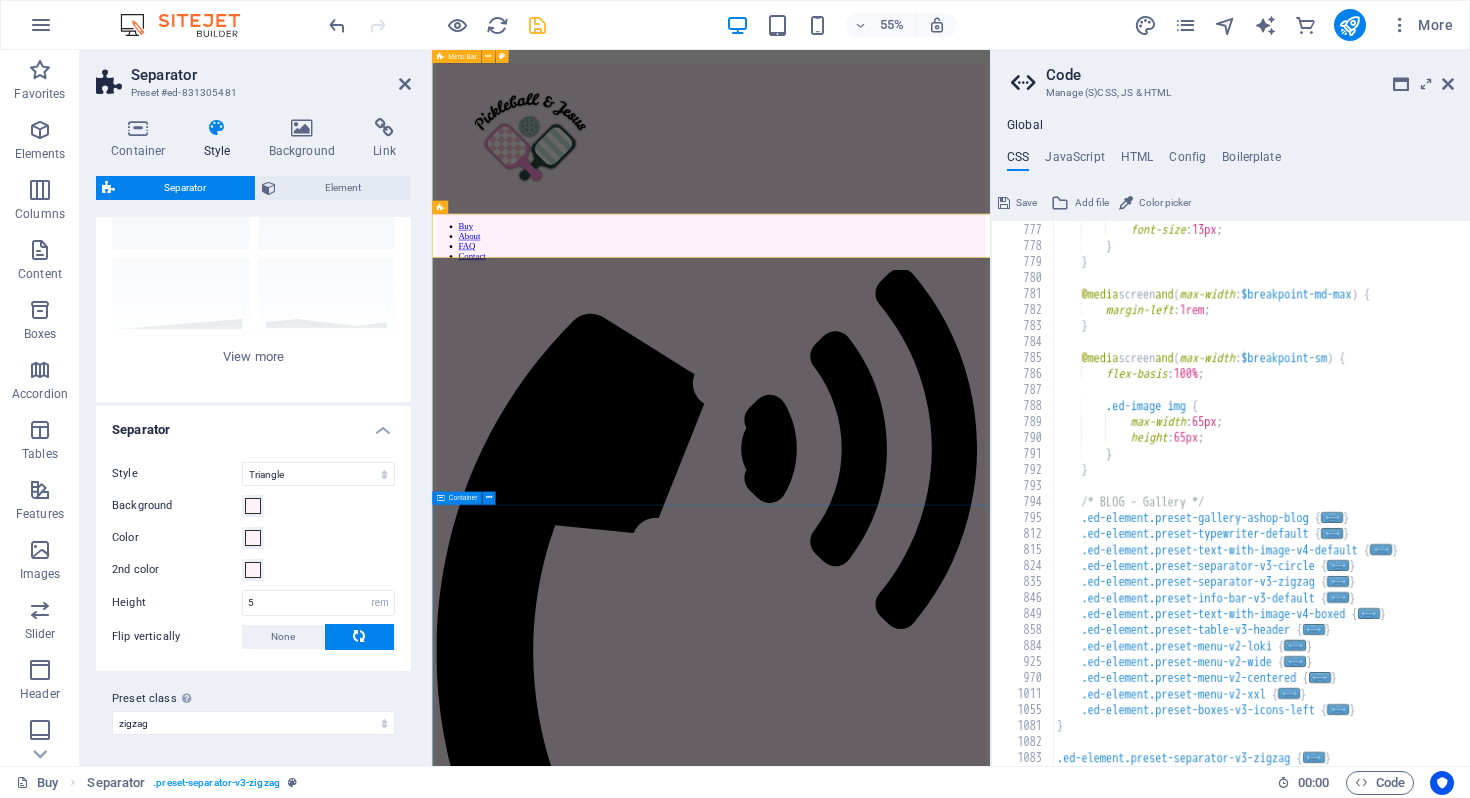 scroll, scrollTop: 3199, scrollLeft: 0, axis: vertical 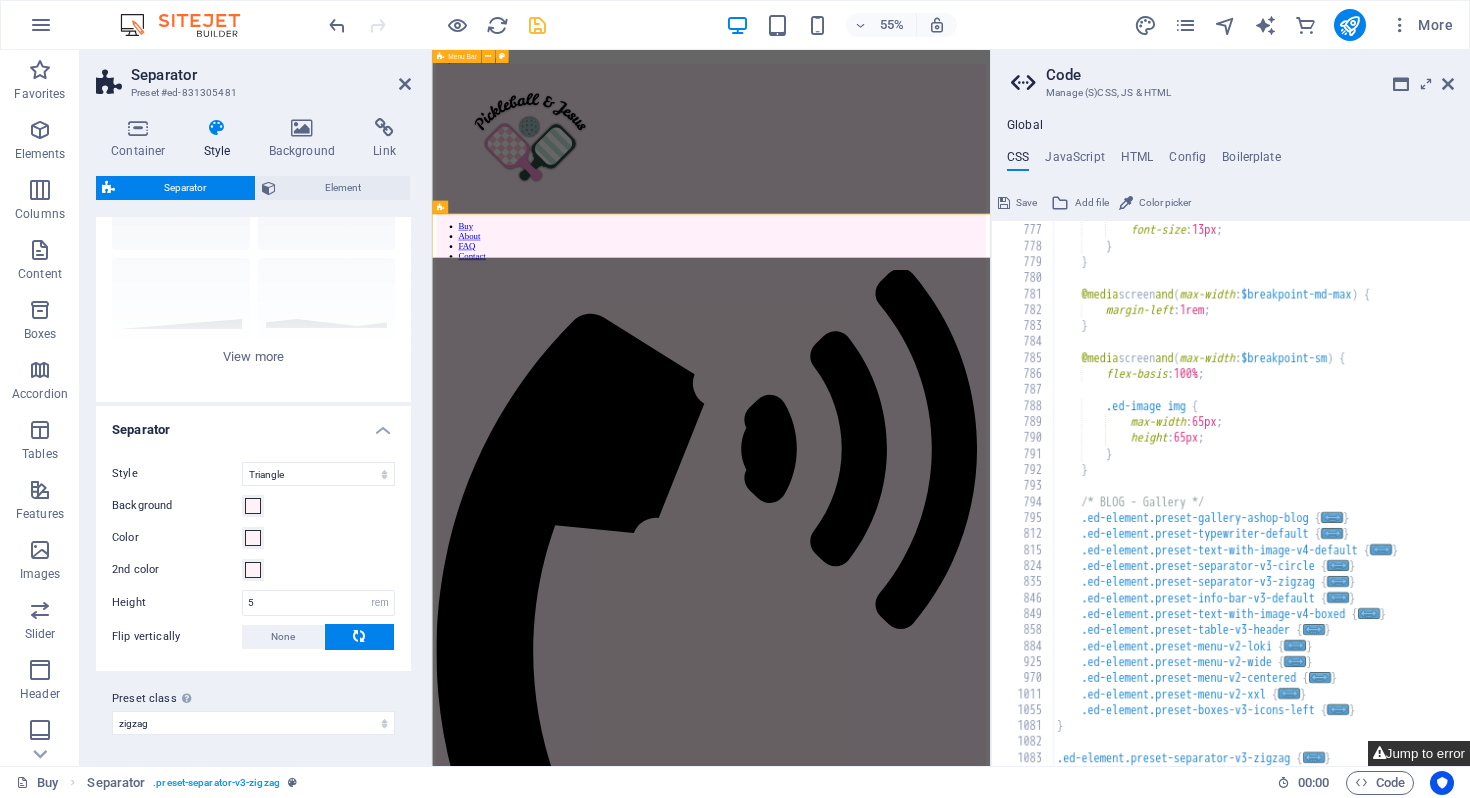 click on "Jump to error" at bounding box center [1419, 753] 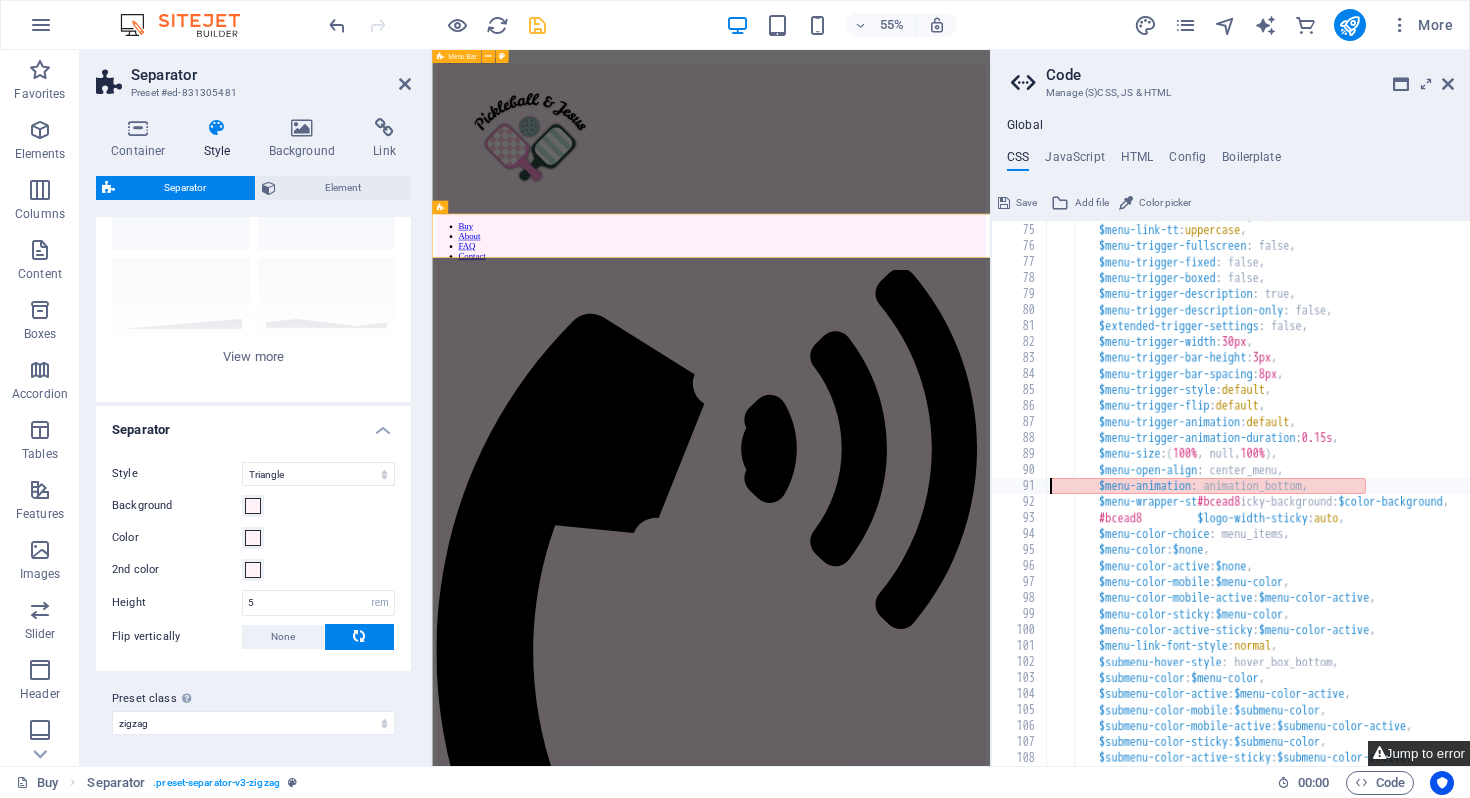 scroll, scrollTop: 1183, scrollLeft: 0, axis: vertical 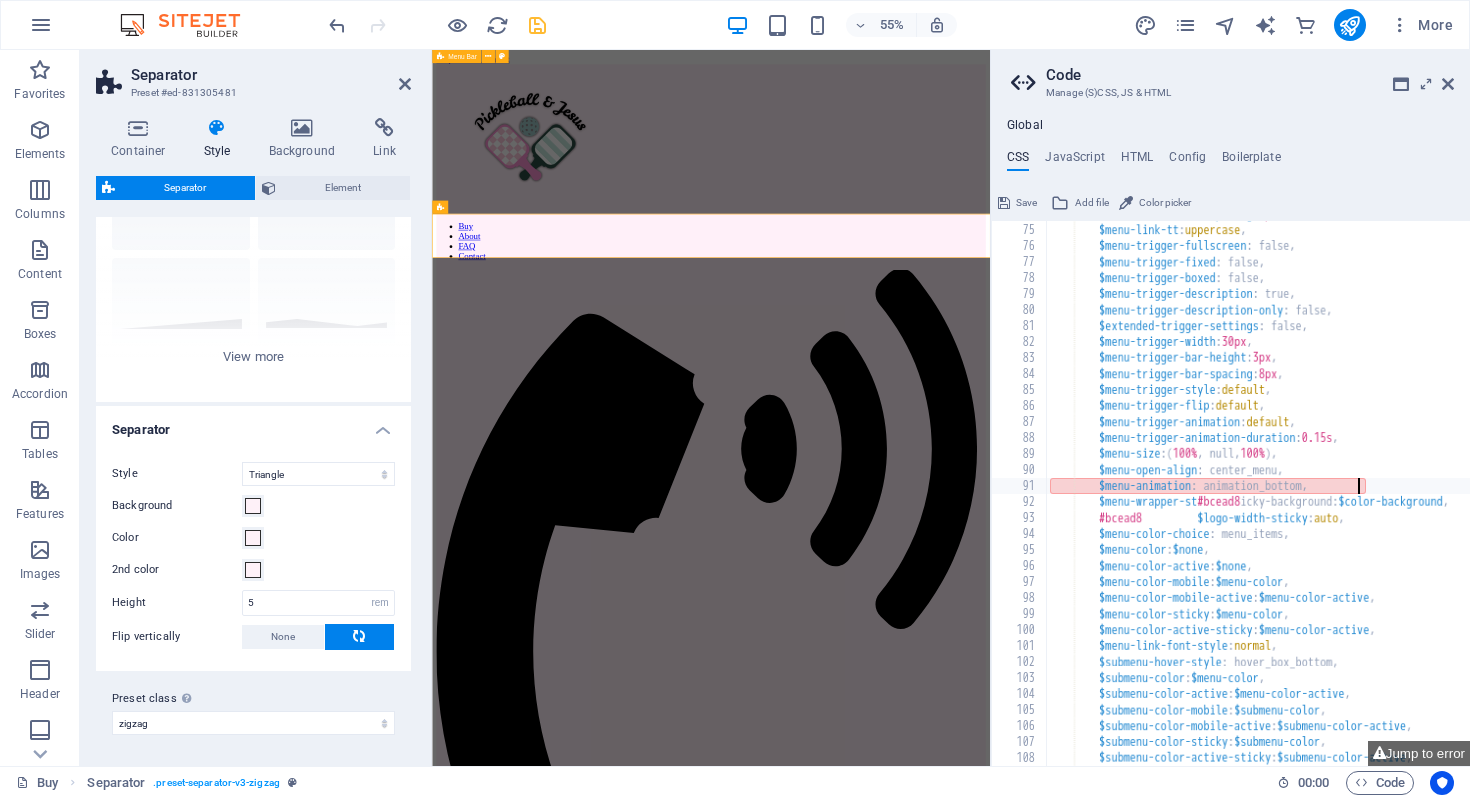 click on "$menu-link-letter-spacing :  2px ,            $menu-link-tt :  uppercase ,            $menu-trigger-fullscreen : false,            $menu-trigger-fixed : false,            $menu-trigger-boxed : false,            $menu-trigger-description : true,            $menu-trigger-description-only : false,            $extended-trigger-settings : false,            $menu-trigger-width :  30px ,            $menu-trigger-bar-height :  3px ,            $menu-trigger-bar-spacing :  8px ,            $menu-trigger-style :  default ,            $menu-trigger-flip :  default ,            $menu-trigger-animation :  default ,            $menu-trigger-animation-duration :  0.15s ,            $menu-size :  ( 100% , null,  100% ) ,            $menu-open-align : center_menu,            $menu-animation : animation_bottom,            $menu-wrapper-st [COLOR] icky-background:  $color-background ,            [COLOR]             $logo-width-sticky :  auto ,            $menu-color-choice : menu_items,            $menu-color :  $none" at bounding box center (1373, 494) 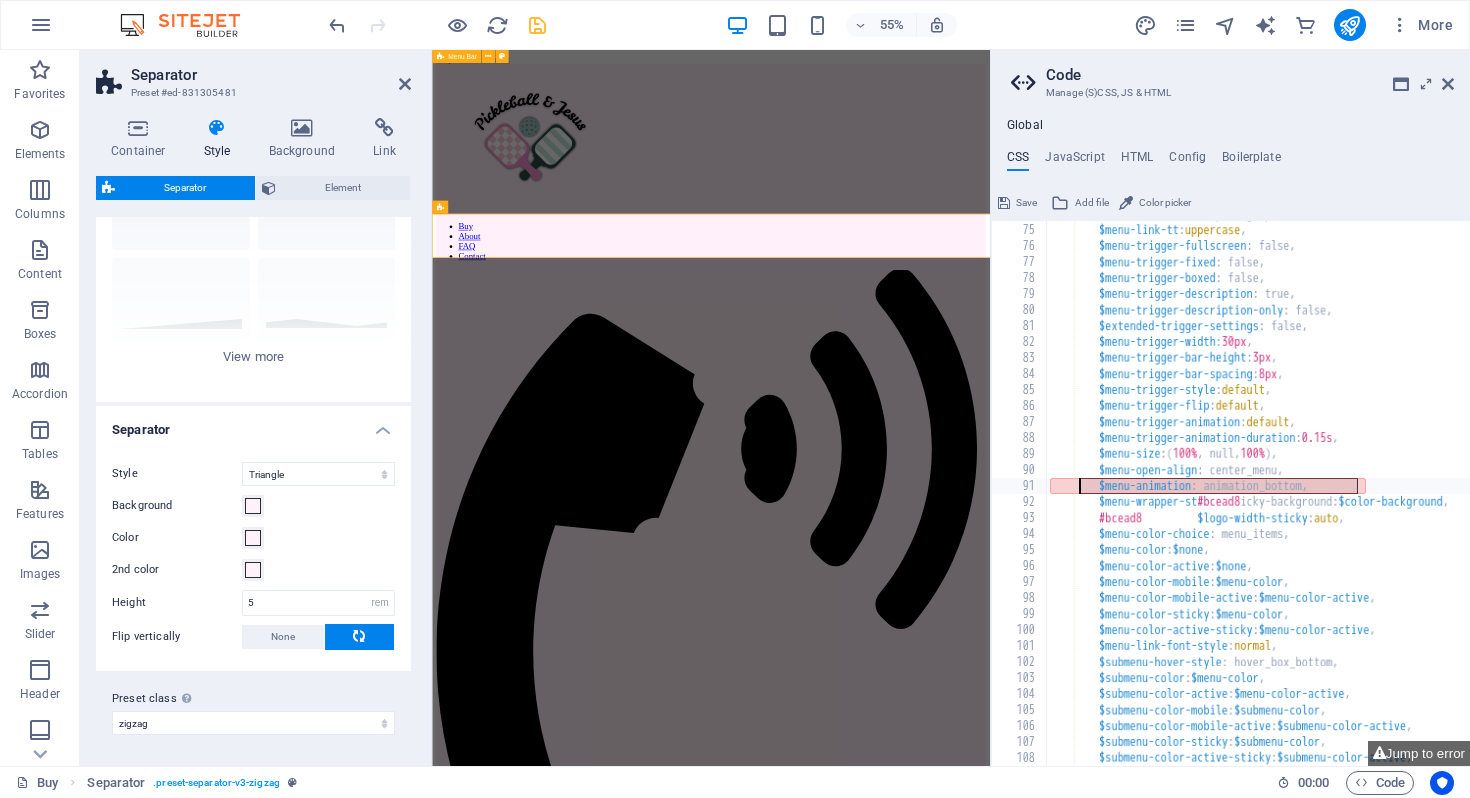 drag, startPoint x: 1361, startPoint y: 485, endPoint x: 1101, endPoint y: 483, distance: 260.0077 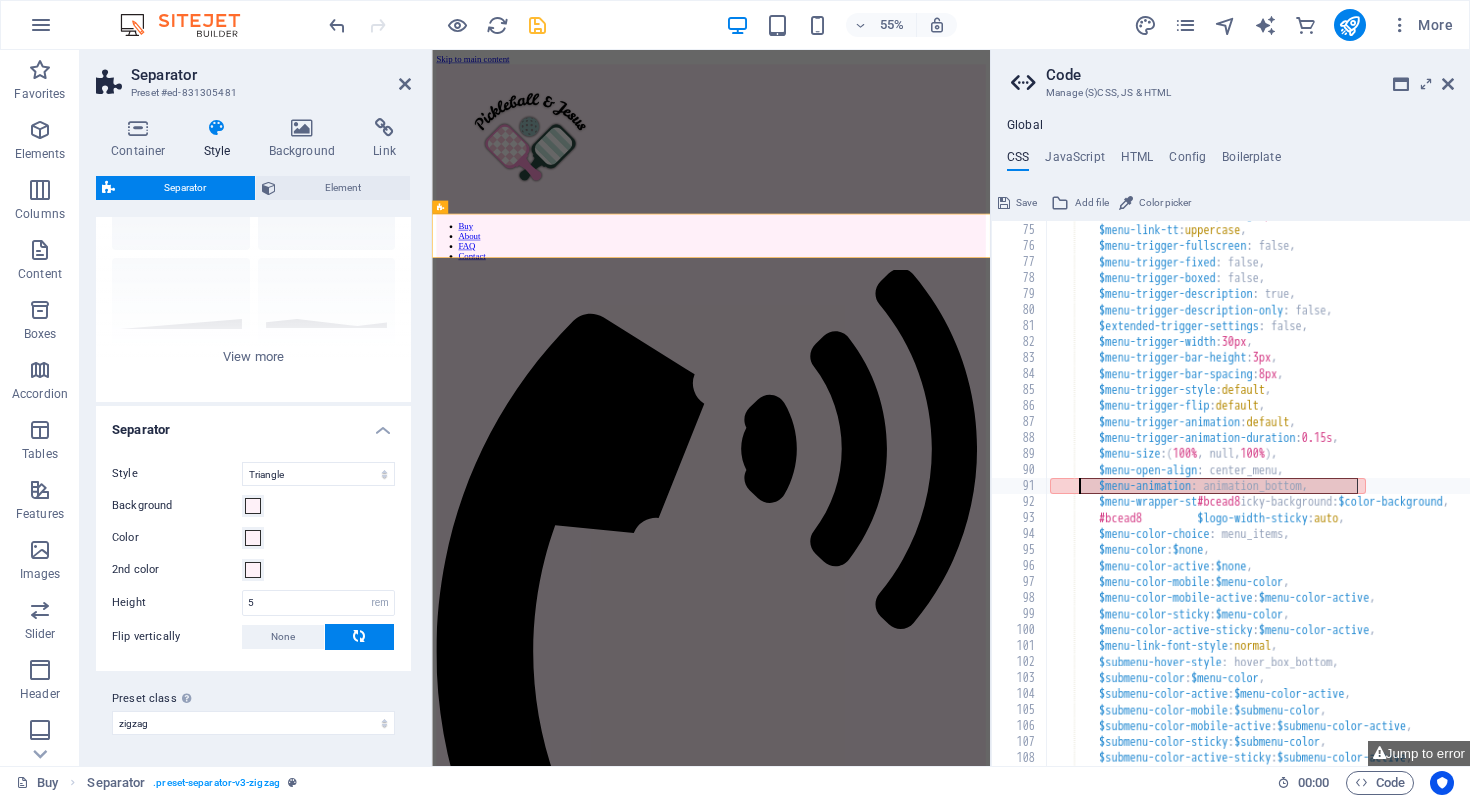 click on "$menu-link-letter-spacing :  2px ,            $menu-link-tt :  uppercase ,            $menu-trigger-fullscreen : false,            $menu-trigger-fixed : false,            $menu-trigger-boxed : false,            $menu-trigger-description : true,            $menu-trigger-description-only : false,            $extended-trigger-settings : false,            $menu-trigger-width :  30px ,            $menu-trigger-bar-height :  3px ,            $menu-trigger-bar-spacing :  8px ,            $menu-trigger-style :  default ,            $menu-trigger-flip :  default ,            $menu-trigger-animation :  default ,            $menu-trigger-animation-duration :  0.15s ,            $menu-size :  ( 100% , null,  100% ) ,            $menu-open-align : center_menu,            $menu-animation : animation_bottom,            $menu-wrapper-st [COLOR] icky-background:  $color-background ,            [COLOR]             $logo-width-sticky :  auto ,            $menu-color-choice : menu_items,            $menu-color :  $none" at bounding box center (1373, 494) 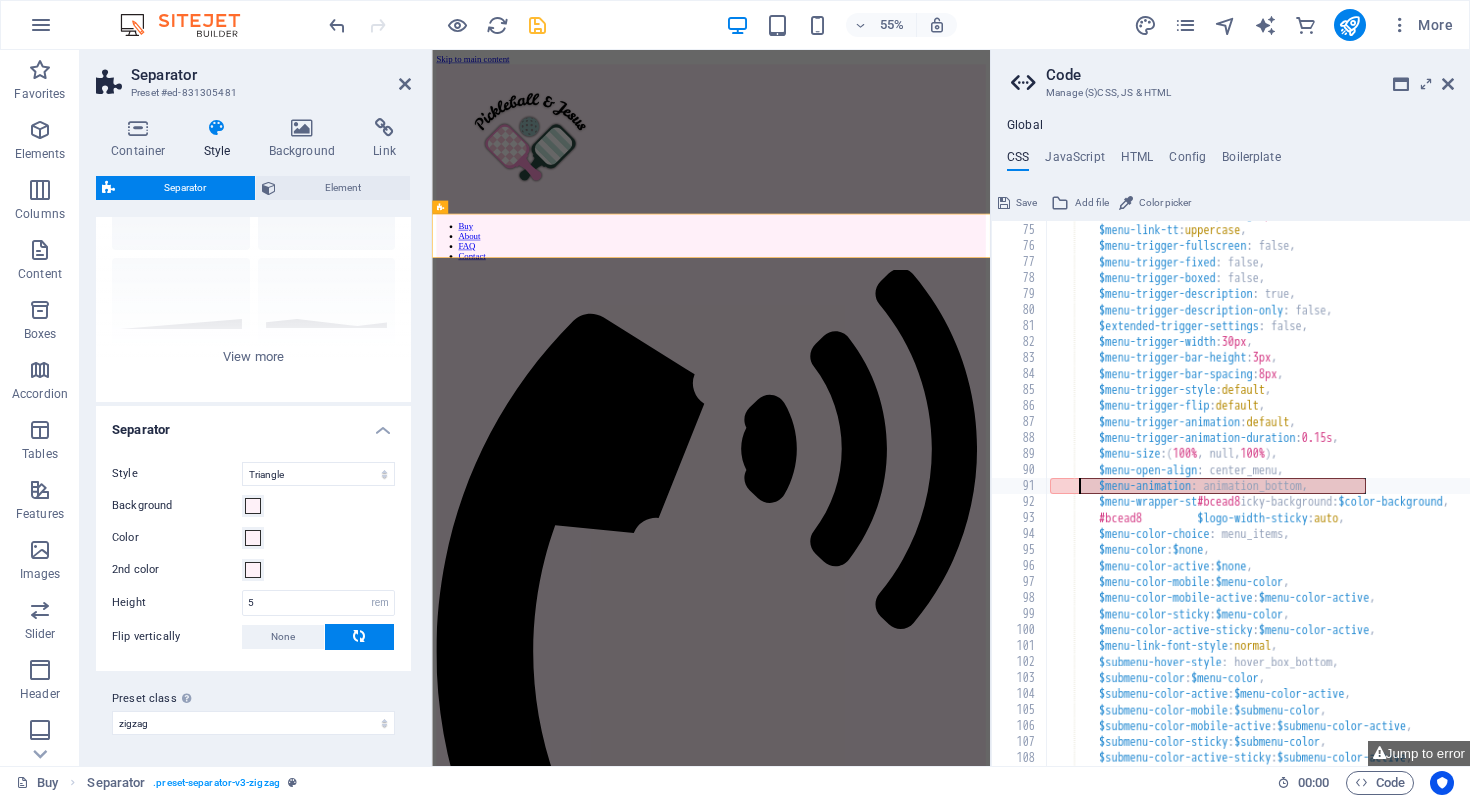 drag, startPoint x: 1394, startPoint y: 486, endPoint x: 1082, endPoint y: 478, distance: 312.10254 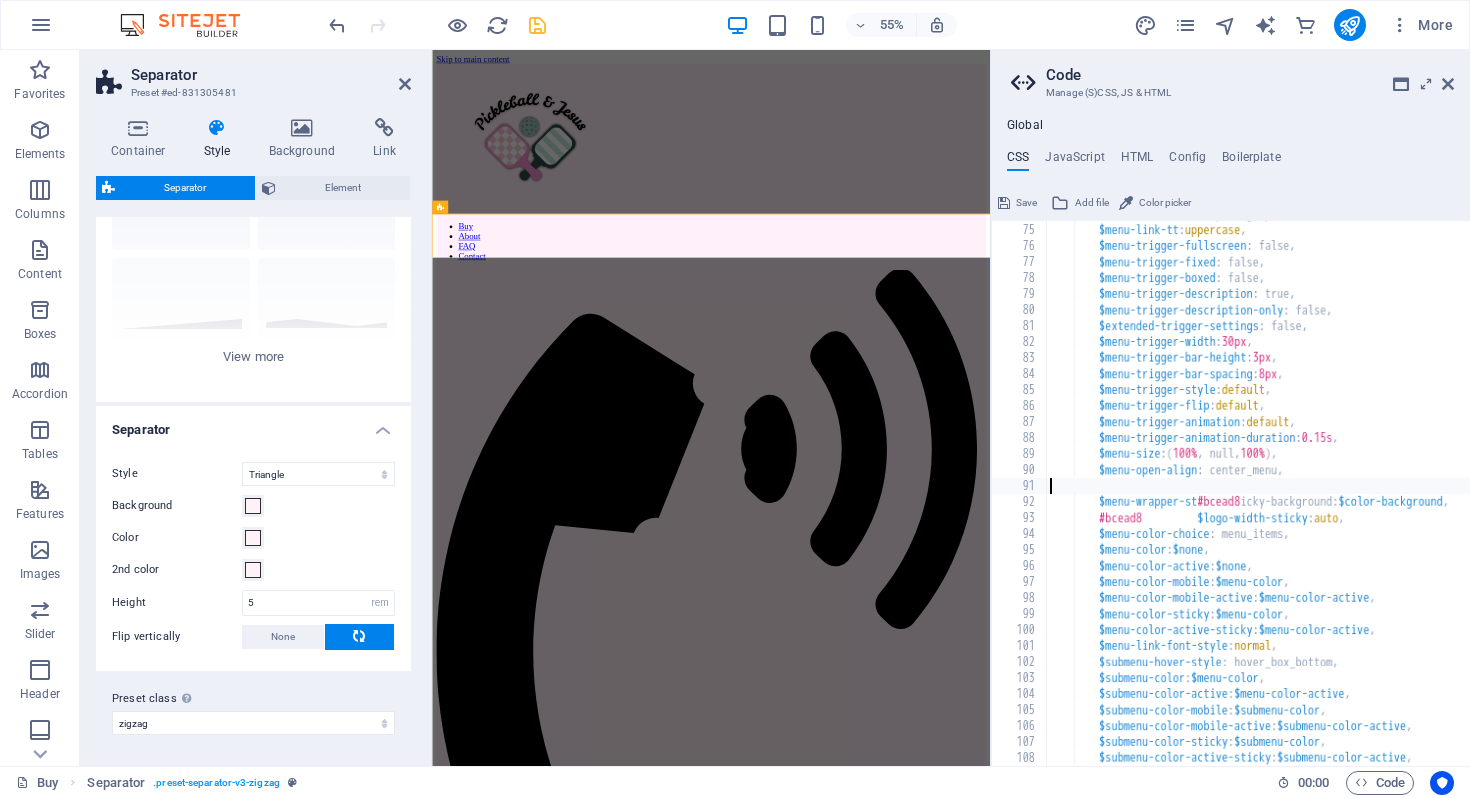 click on "$menu-link-letter-spacing :  2px ,            $menu-link-tt :  uppercase ,            $menu-trigger-fullscreen : false,            $menu-trigger-fixed : false,            $menu-trigger-boxed : false,            $menu-trigger-description : true,            $menu-trigger-description-only : false,            $extended-trigger-settings : false,            $menu-trigger-width :  30px ,            $menu-trigger-bar-height :  3px ,            $menu-trigger-bar-spacing :  8px ,            $menu-trigger-style :  default ,            $menu-trigger-flip :  default ,            $menu-trigger-animation :  default ,            $menu-trigger-animation-duration :  0.15s ,            $menu-size :  ( 100% , null,  100% ) ,            $menu-open-align : center_menu,            $menu-wrapper-st #bcead8 icky-background:  $color-background ,            #bcead8             $logo-width-sticky :  auto ,            $menu-color-choice : menu_items,            $menu-color :  $none ,            $menu-color-active :  $none ,  :" at bounding box center (1373, 494) 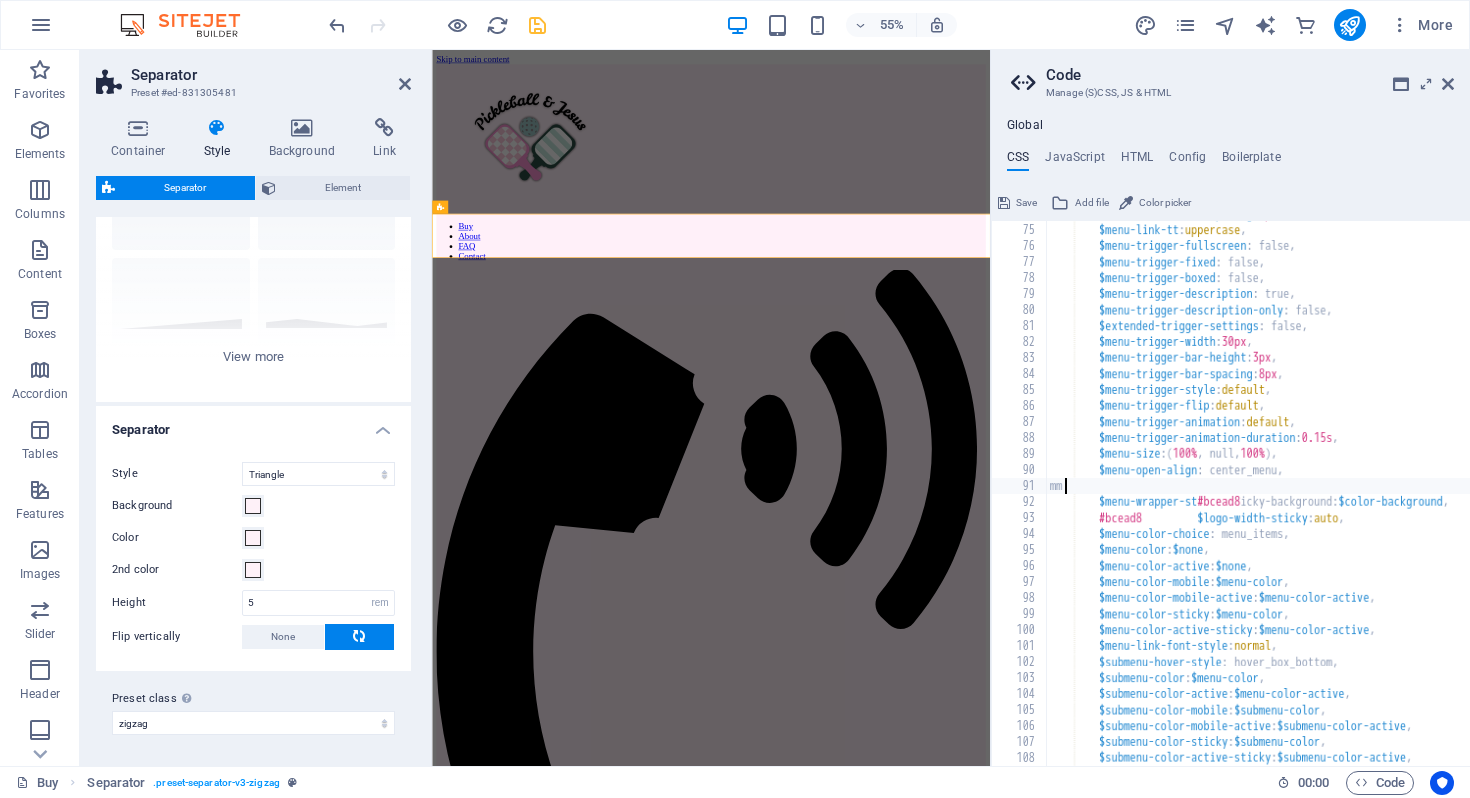 scroll, scrollTop: 0, scrollLeft: 0, axis: both 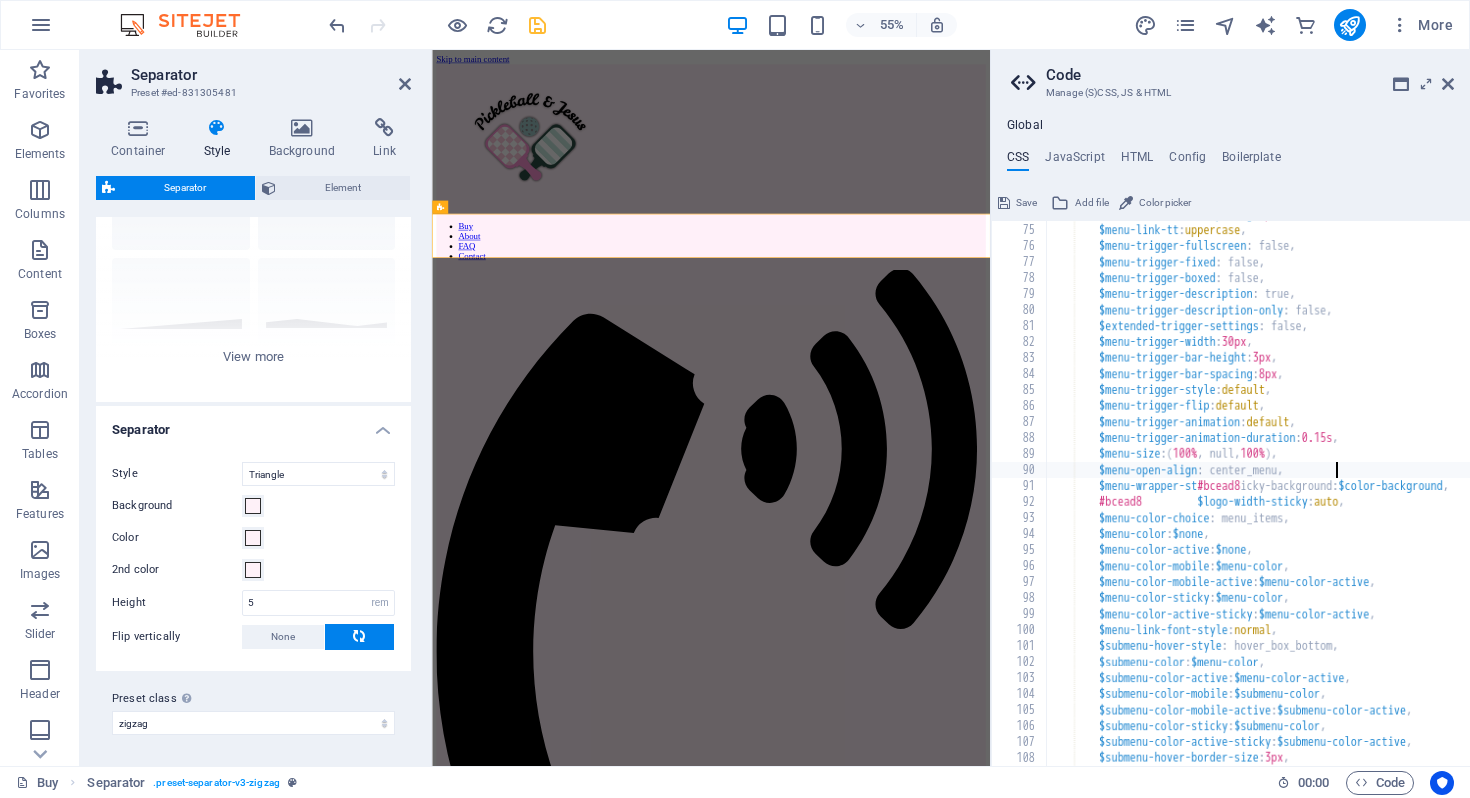 type on "$menu-open-align: center_menu," 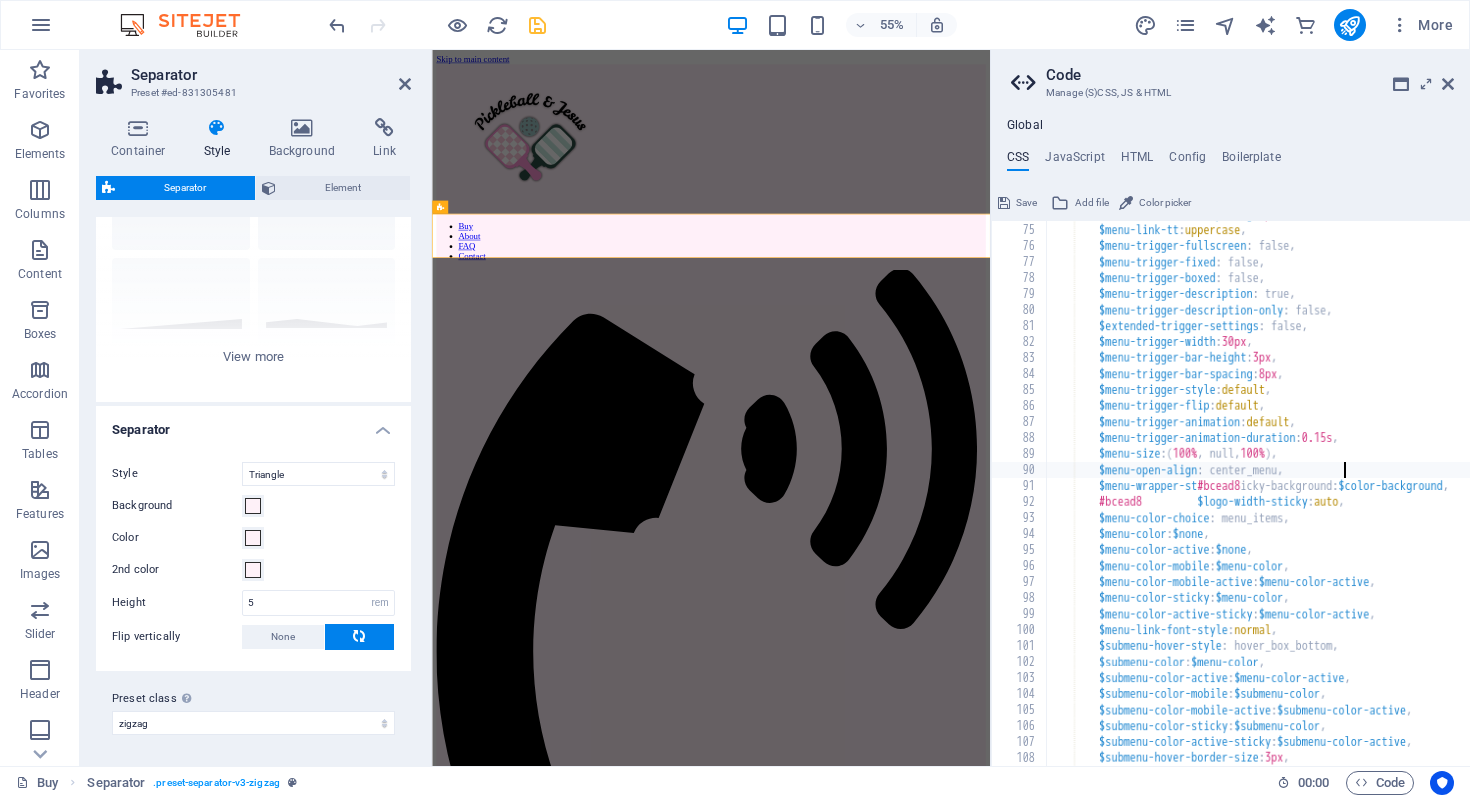 scroll, scrollTop: 0, scrollLeft: 8, axis: horizontal 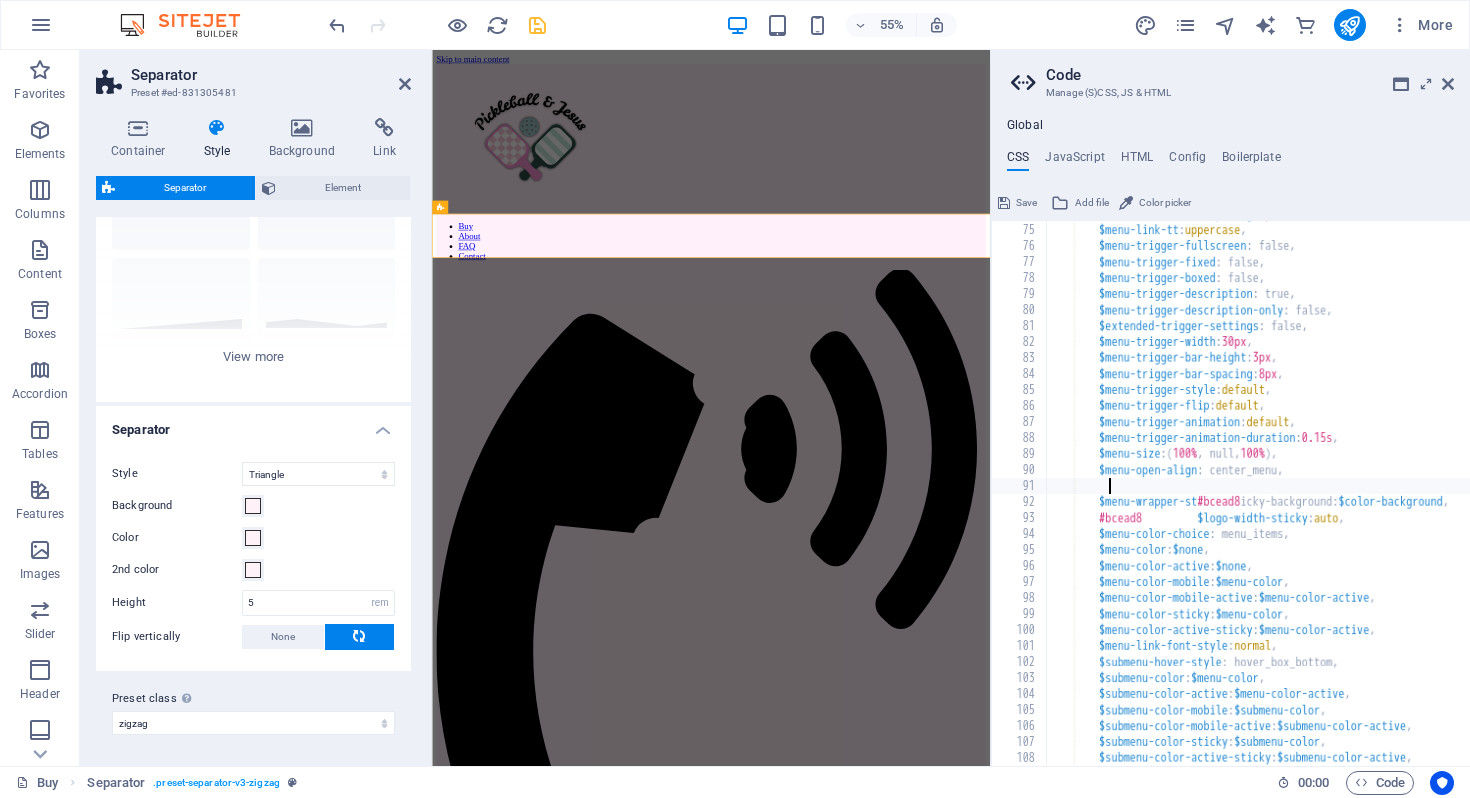 paste 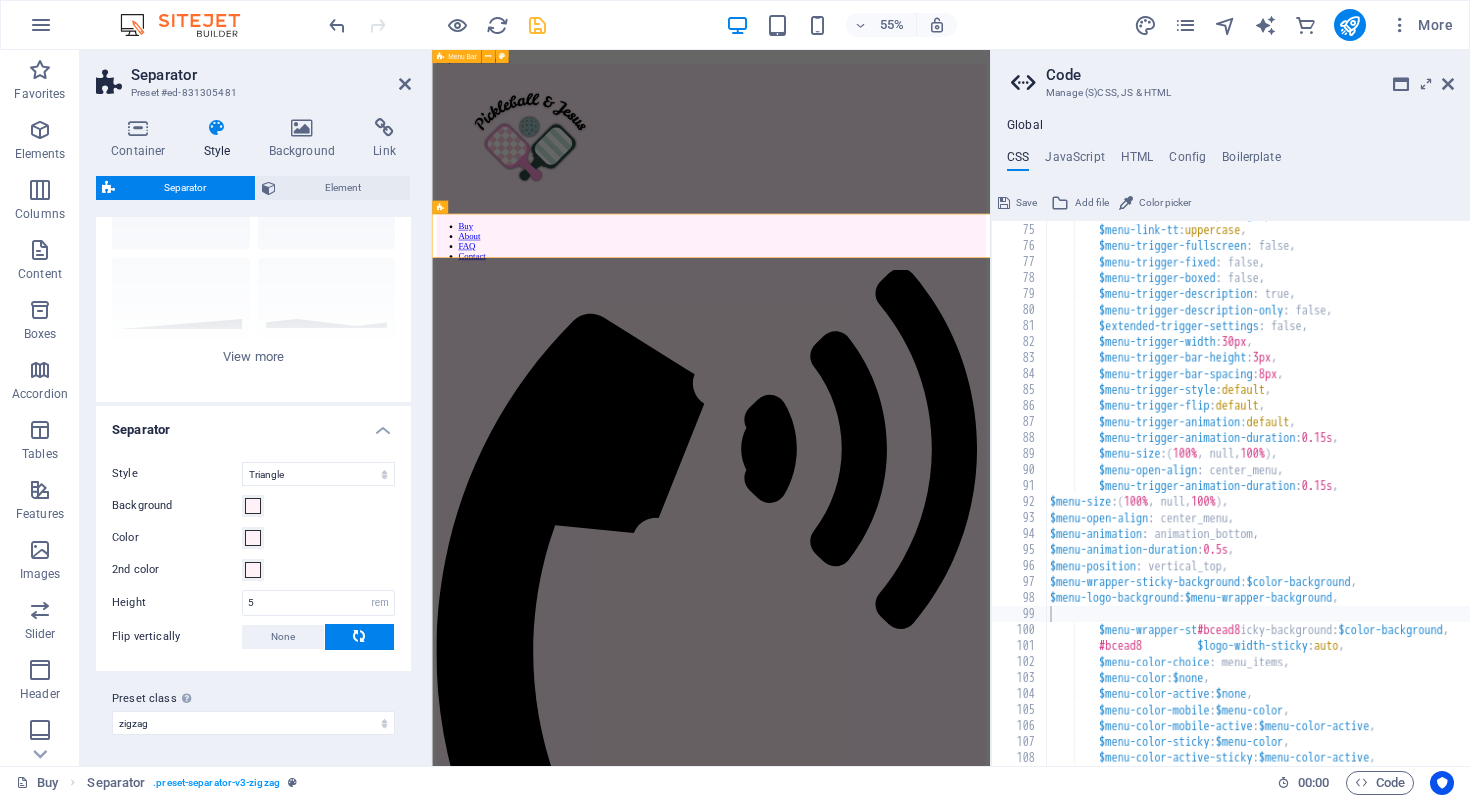 click on "Save" at bounding box center (1017, 203) 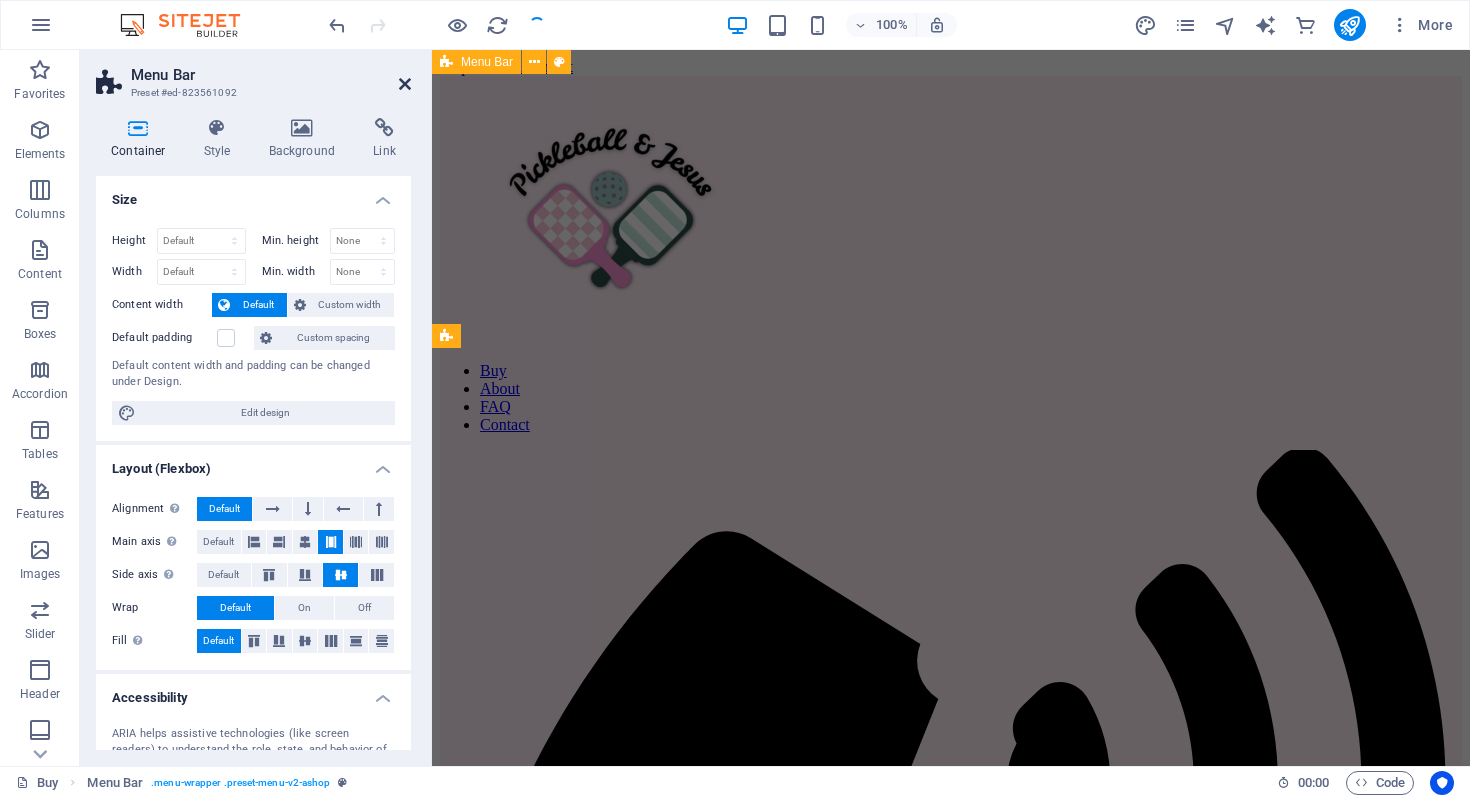 click at bounding box center [405, 84] 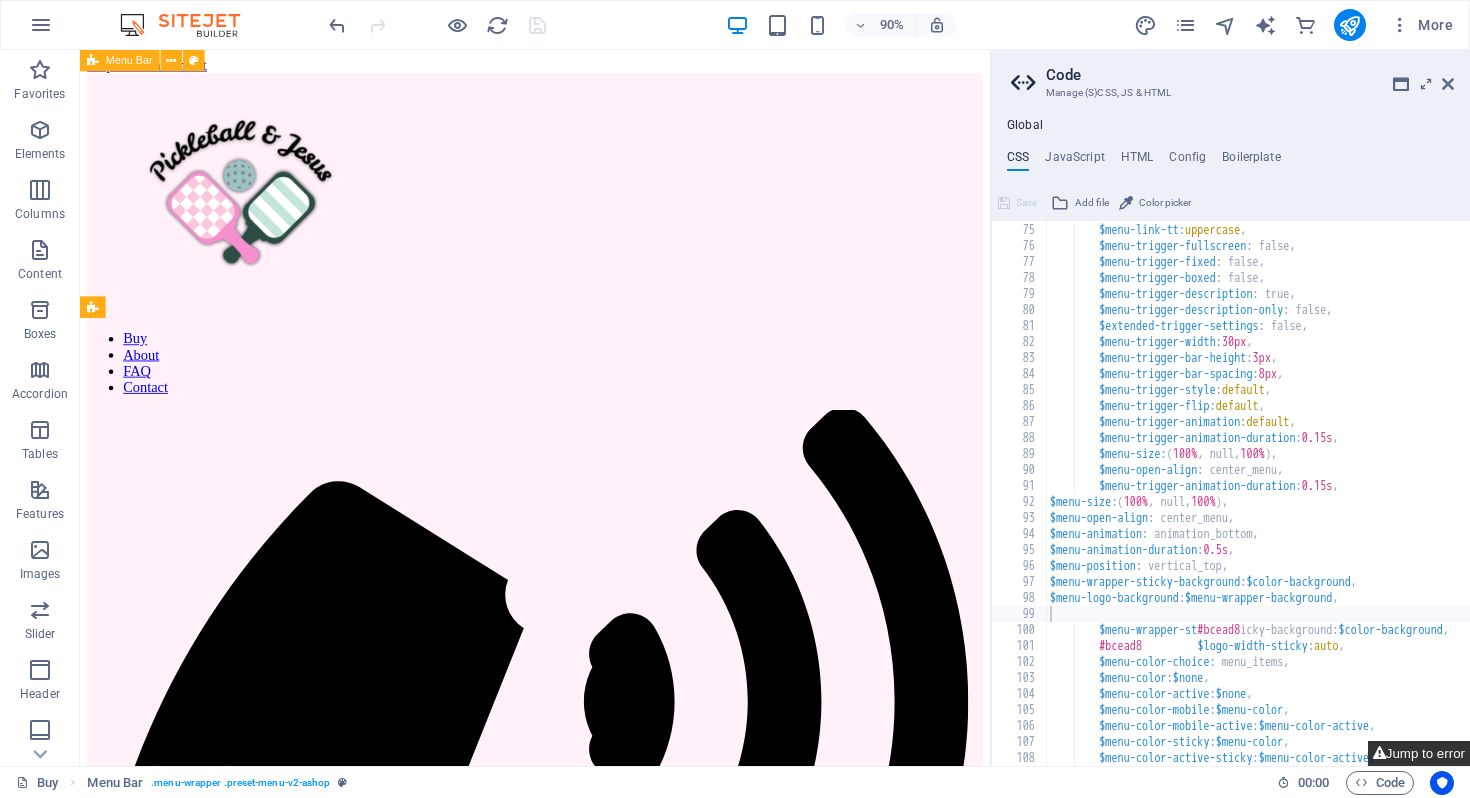 click on "Jump to error" at bounding box center [1419, 753] 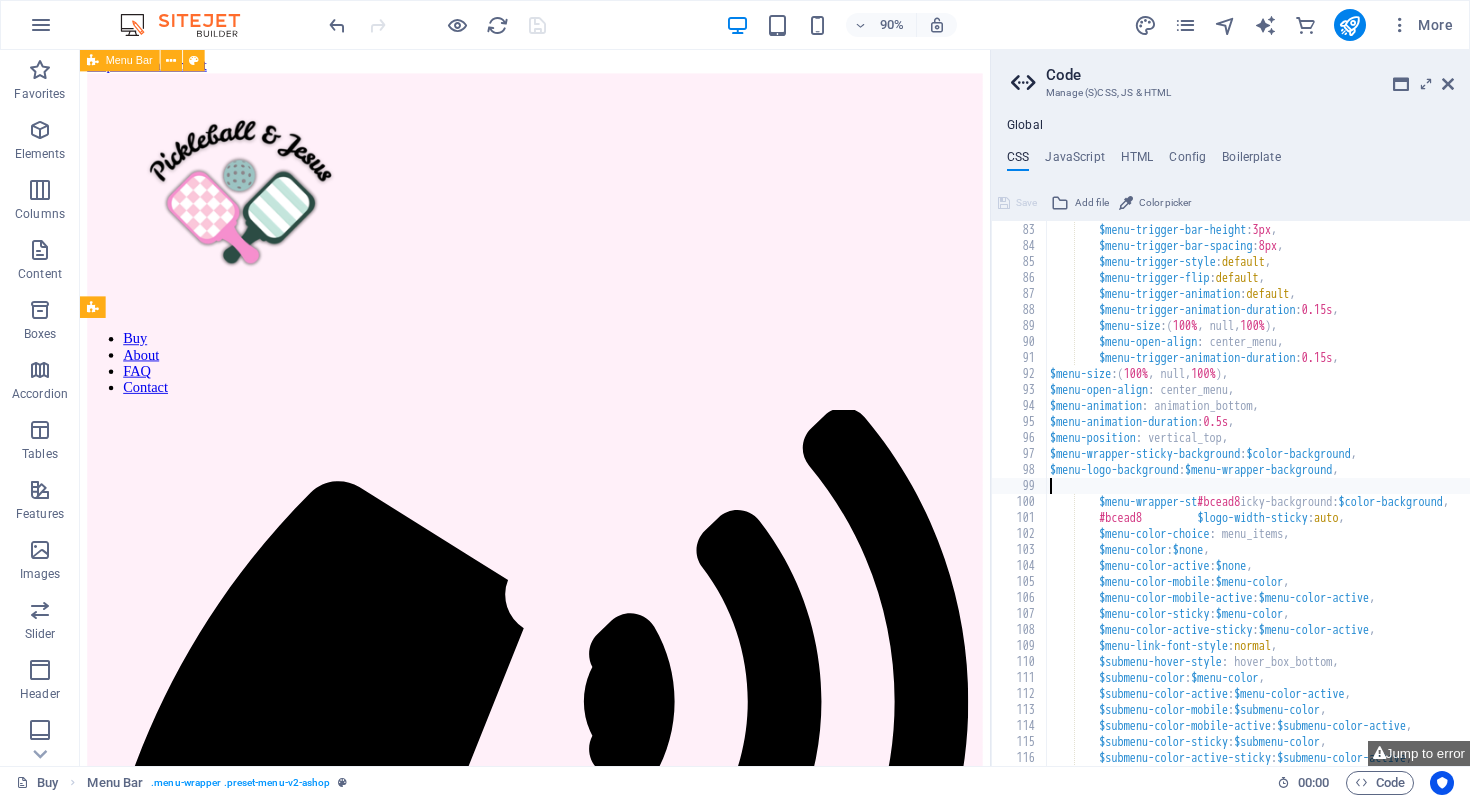 type on "$menu-logo-background: $menu-wrapper-background," 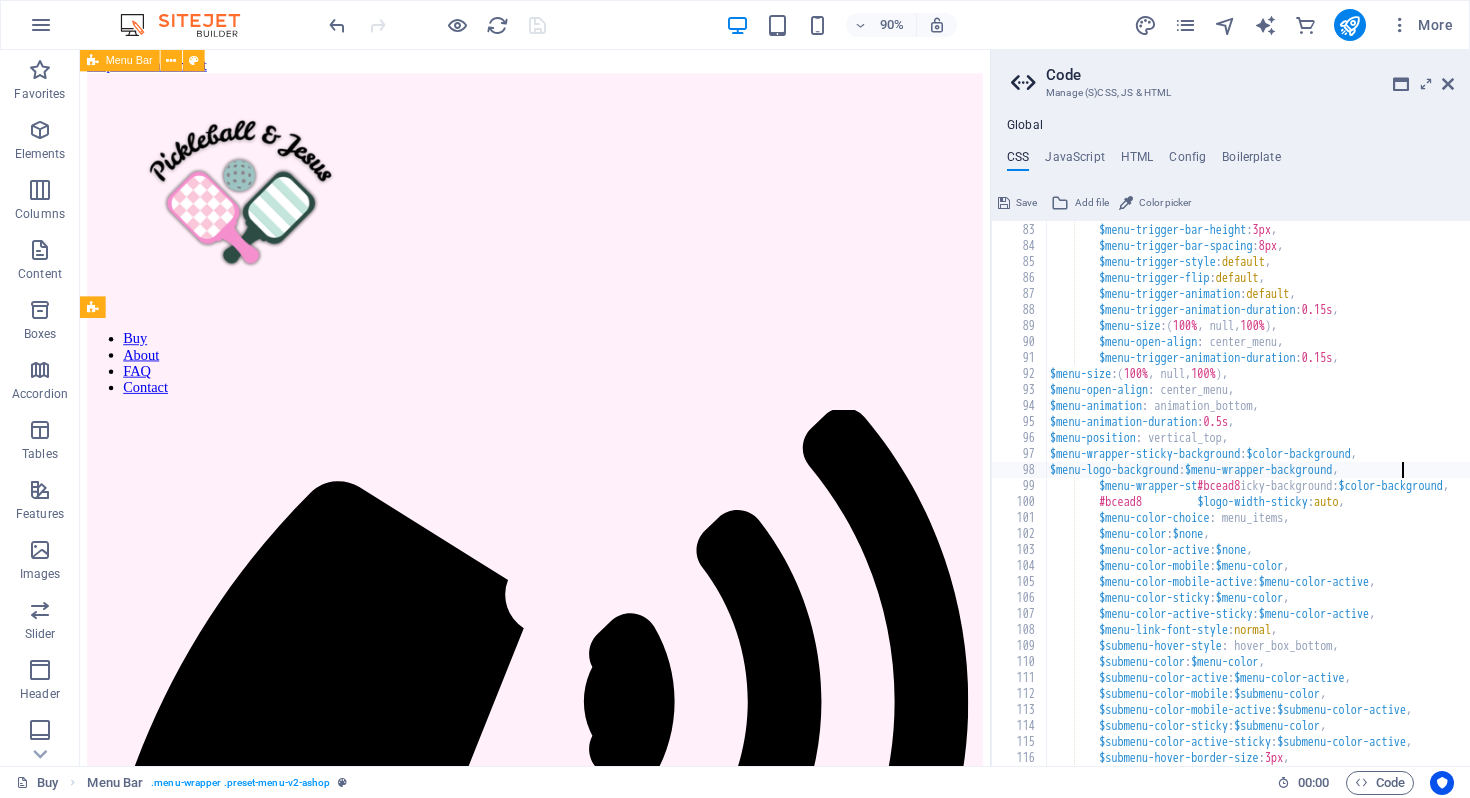 click on "Save" at bounding box center (1026, 203) 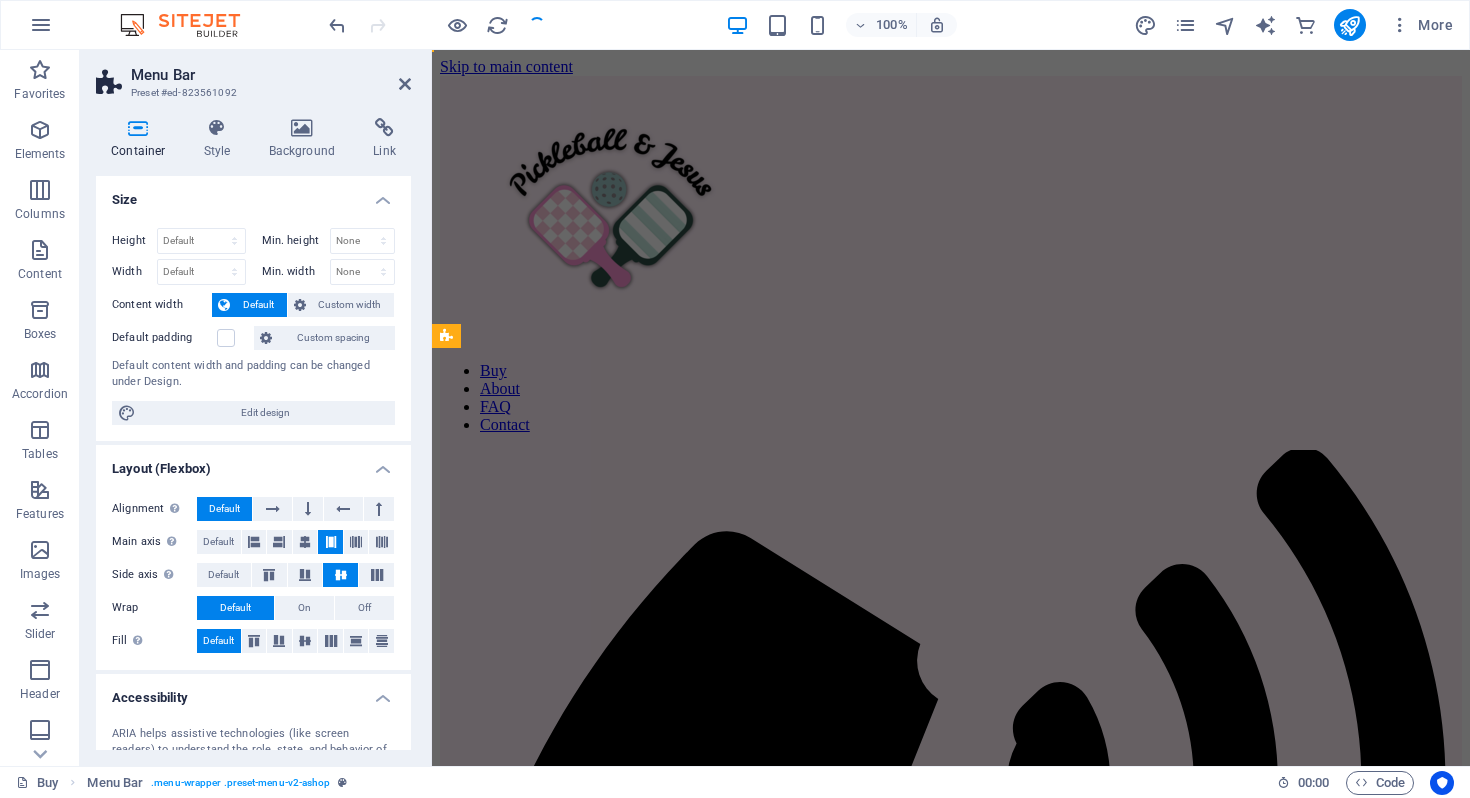 click on "Menu Bar Preset #ed-823561092
Container Style Background Link Size Height Default px rem % vh vw Min. height None px rem % vh vw Width Default px rem % em vh vw Min. width None px rem % vh vw Content width Default Custom width Width Default px rem % em vh vw Min. width None px rem % vh vw Default padding Custom spacing Default content width and padding can be changed under Design. Edit design Layout (Flexbox) Alignment Determines the flex direction. Default Main axis Determine how elements should behave along the main axis inside this container (justify content). Default Side axis Control the vertical direction of the element inside of the container (align items). Default Wrap Default On Off Fill Controls the distances and direction of elements on the y-axis across several lines (align content). Default Accessibility ARIA helps assistive technologies (like screen readers) to understand the role, state, and behavior of web elements Role The ARIA role defines the purpose of an element.  None %" at bounding box center [256, 408] 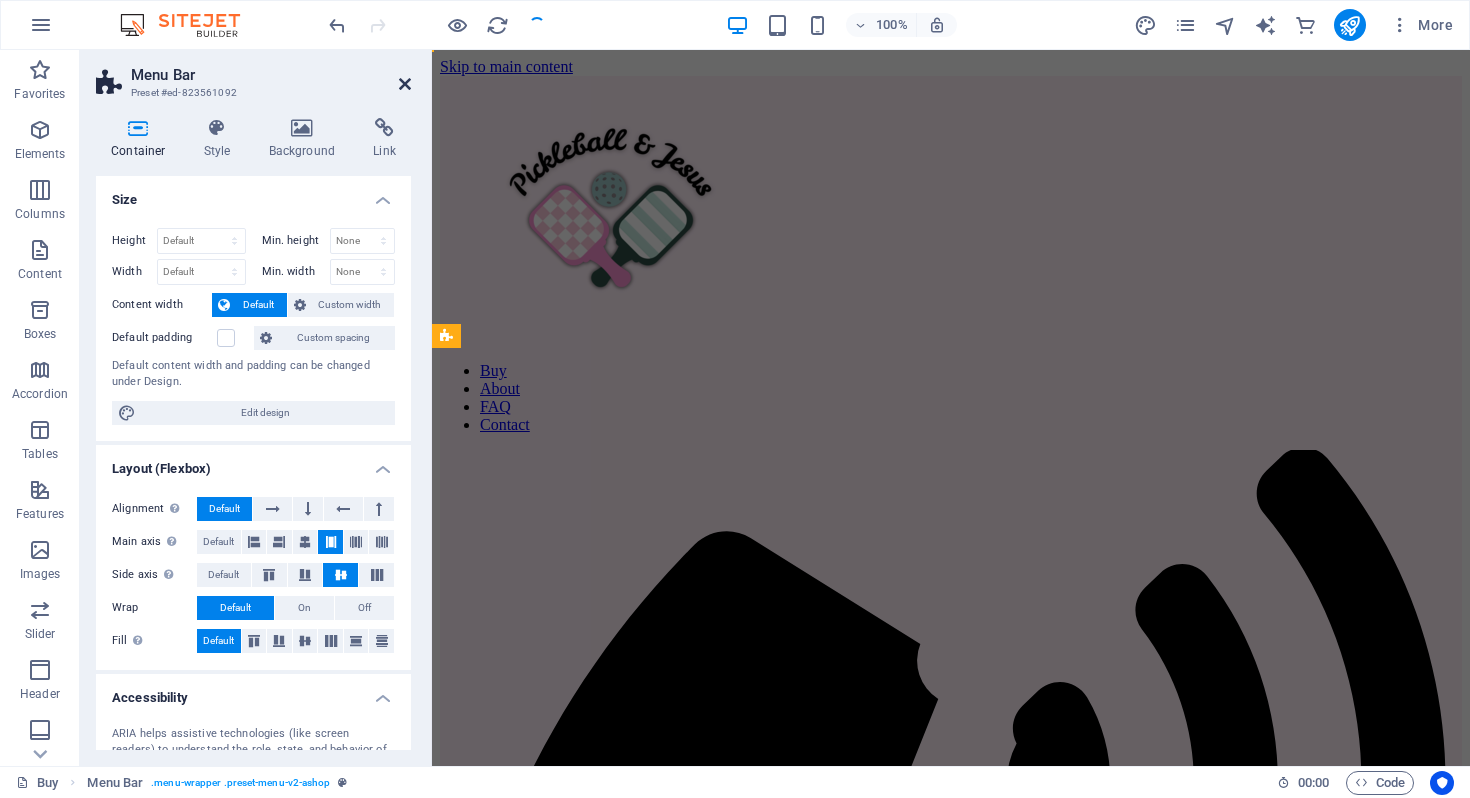 click at bounding box center [405, 84] 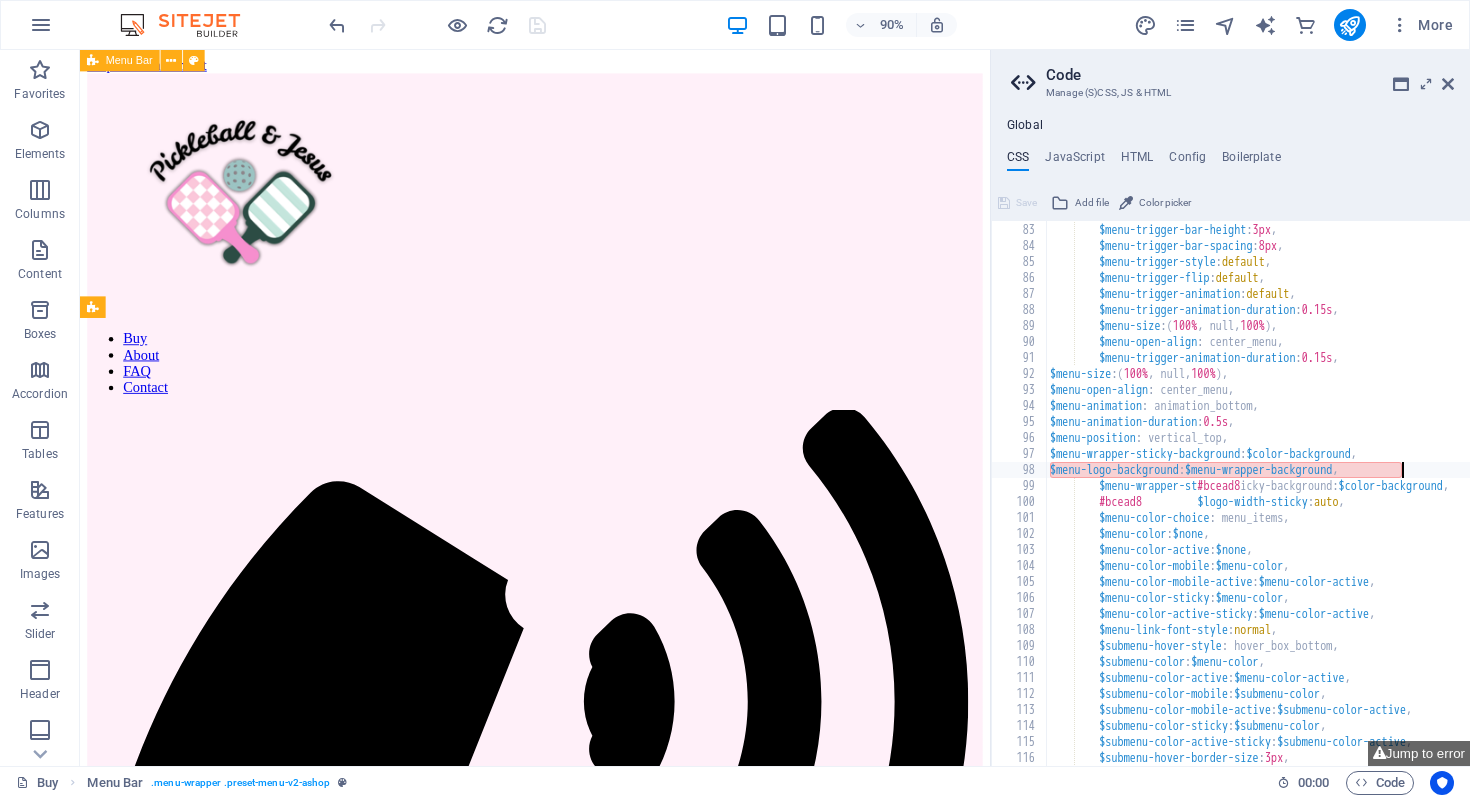 click on "$menu-trigger-width :  30px ,            $menu-trigger-bar-height :  3px ,            $menu-trigger-bar-spacing :  8px ,            $menu-trigger-style :  default ,            $menu-trigger-flip :  default ,            $menu-trigger-animation :  default ,            $menu-trigger-animation-duration :  0.15s ,            $menu-size :  ( 100% , null,  100% ) ,            $menu-open-align : center_menu,            $menu-trigger-animation-duration :  0.15s ,   $menu-size :  ( 100% , null,  100% ) ,   $menu-open-align : center_menu,   $menu-animation : animation_bottom,   $menu-animation-duration :  0.5s ,   $menu-position : vertical_top,   $menu-wrapper-sticky-background :  $color-background ,   $menu-logo-background :  $menu-wrapper-background ,           $menu-wrapper-st [COLOR] icky-background:  $color-background ,            [COLOR]             $logo-width-sticky :  auto ,            $menu-color-choice : menu_items,            $menu-color :  $none ,            $menu-color-active :  $none ,       :" at bounding box center [1373, 494] 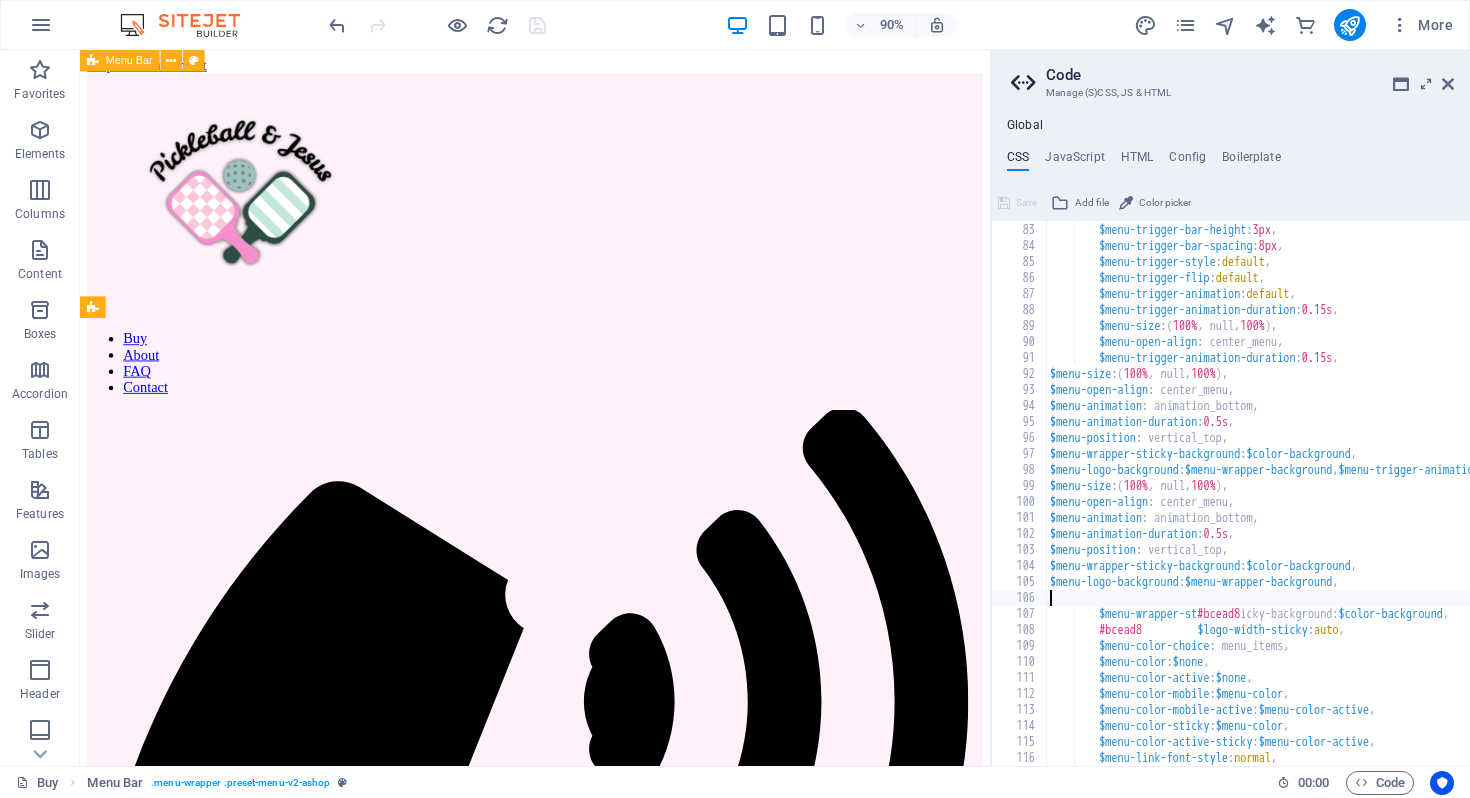 scroll, scrollTop: 1311, scrollLeft: 0, axis: vertical 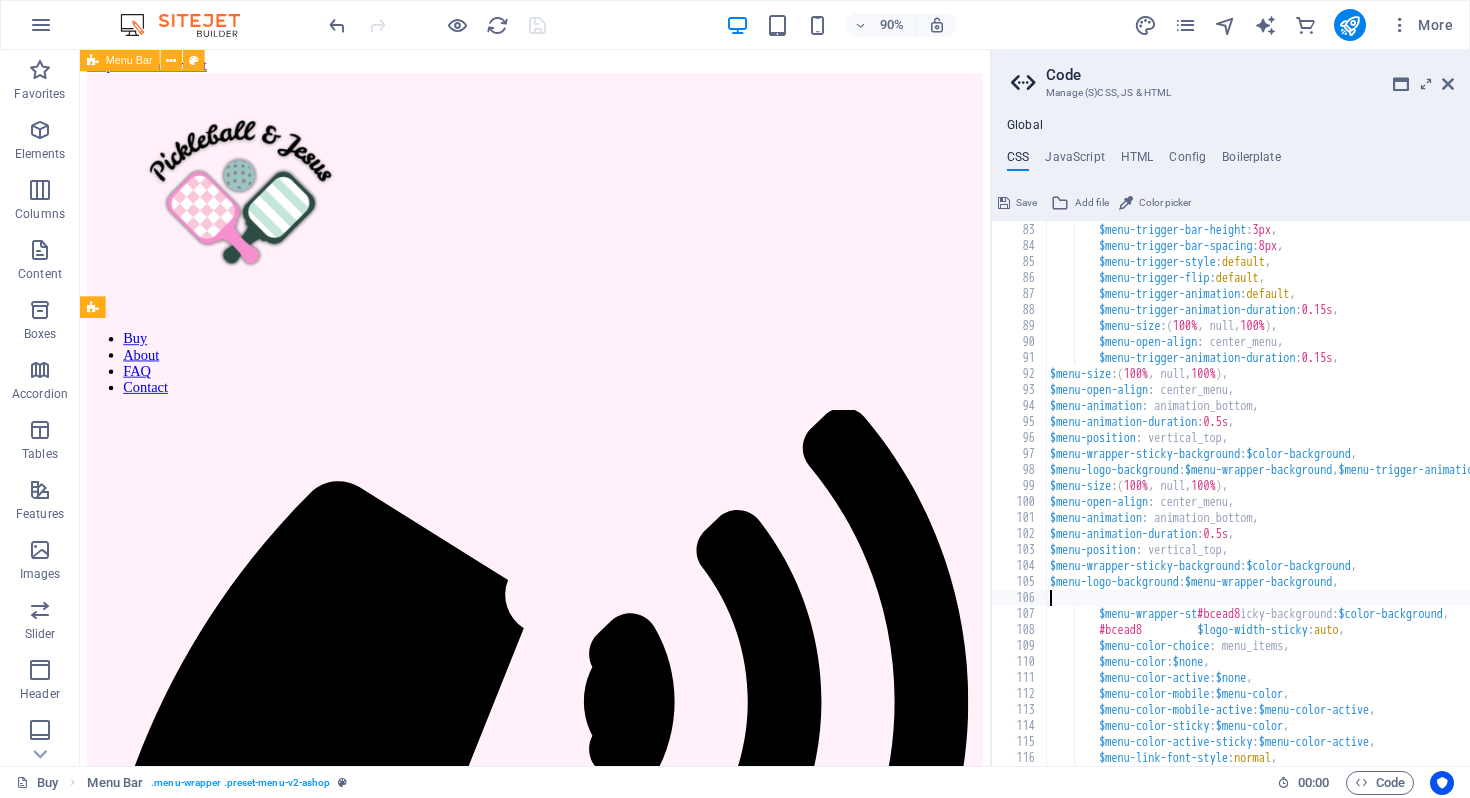 click on "Save" at bounding box center (1026, 203) 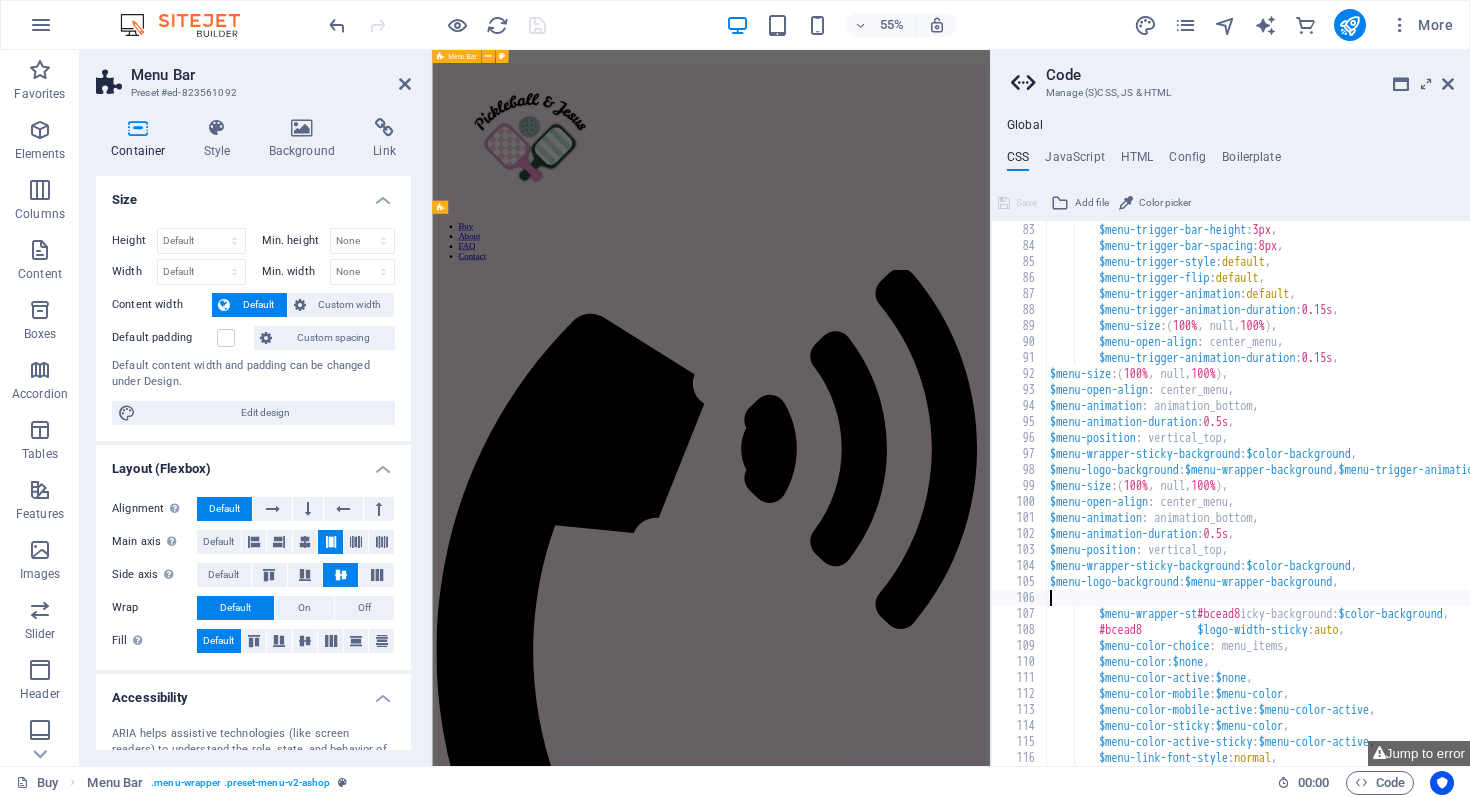 type on "$menu-logo-background: $menu-wrapper-background," 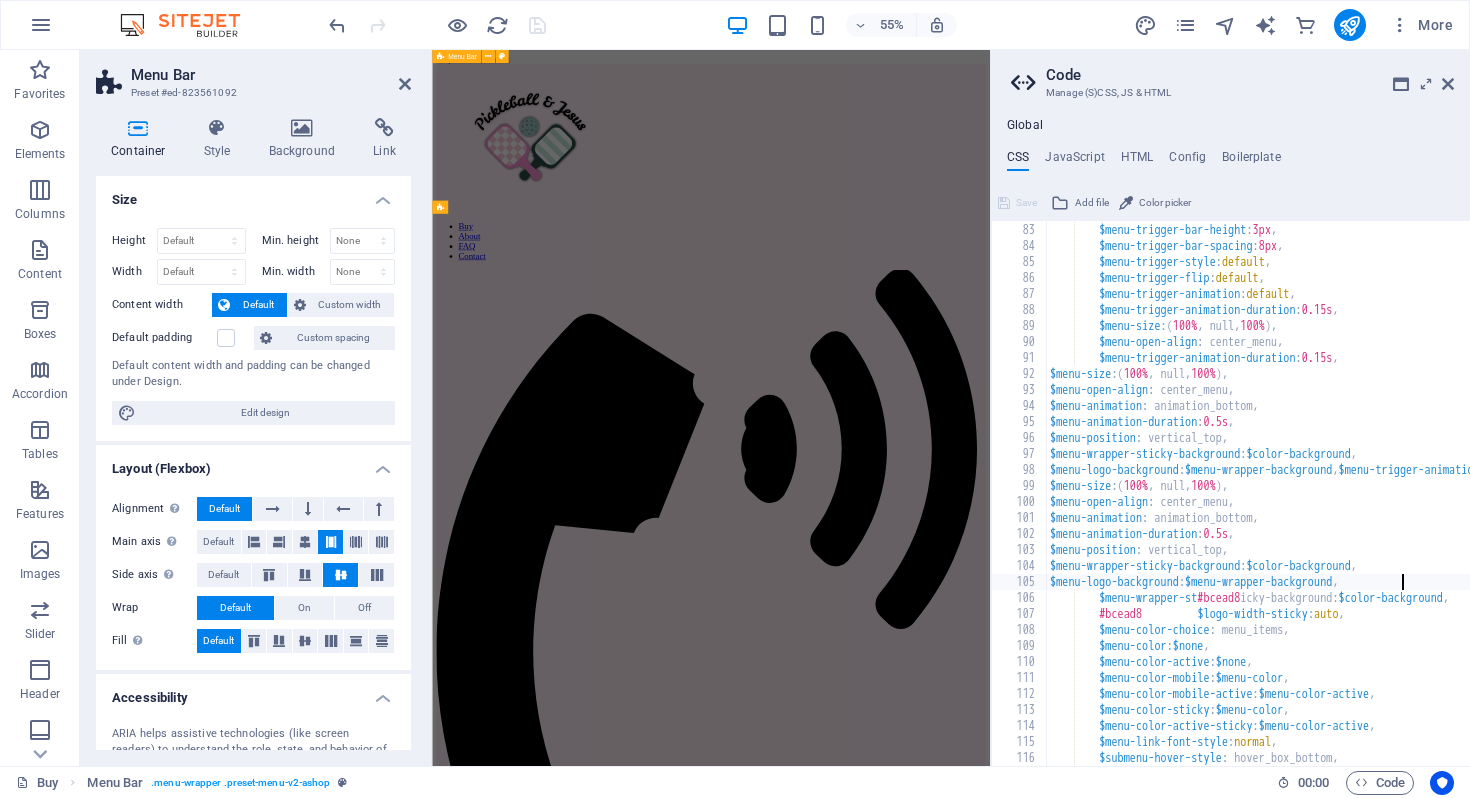 scroll, scrollTop: 1311, scrollLeft: 0, axis: vertical 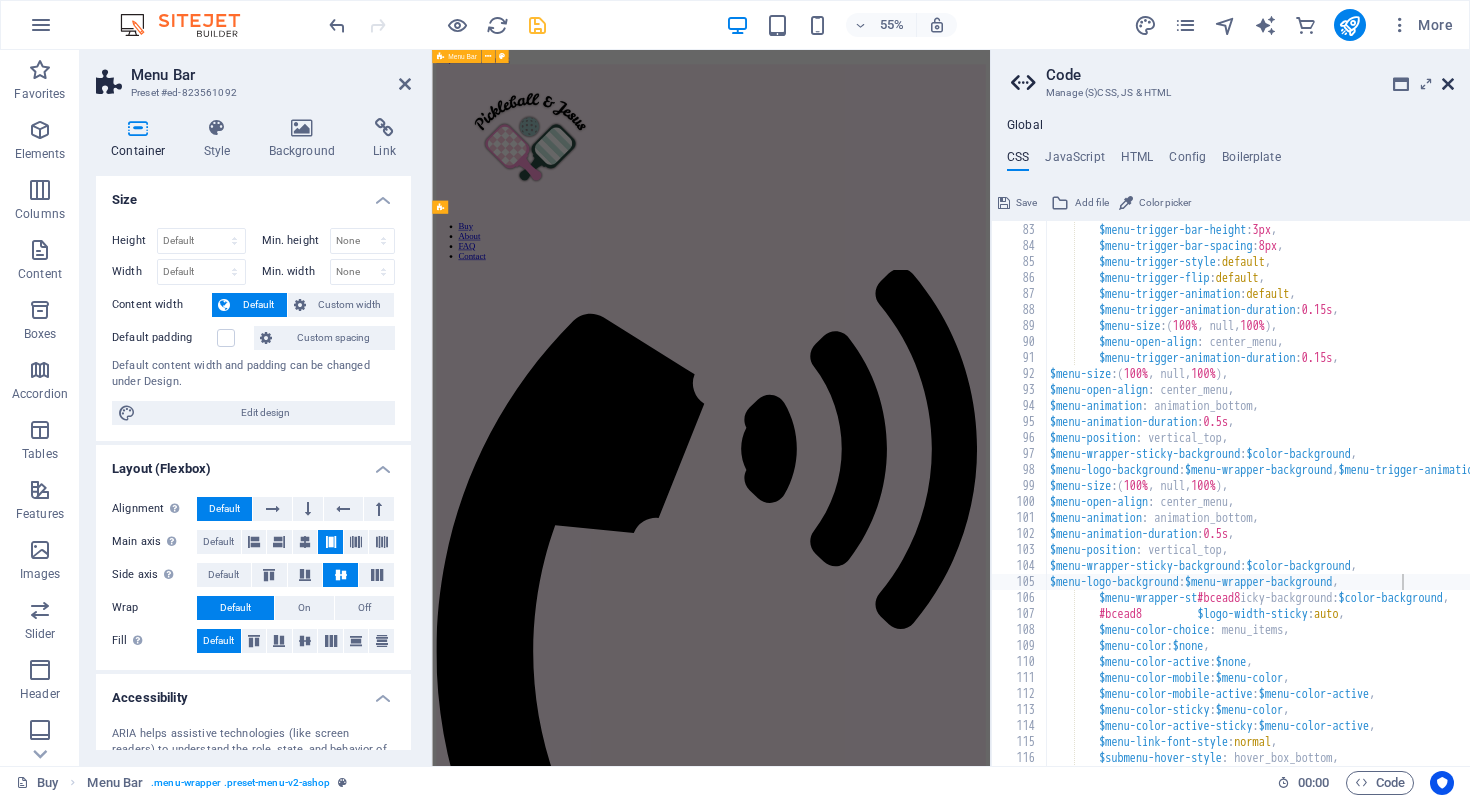 click at bounding box center (1448, 84) 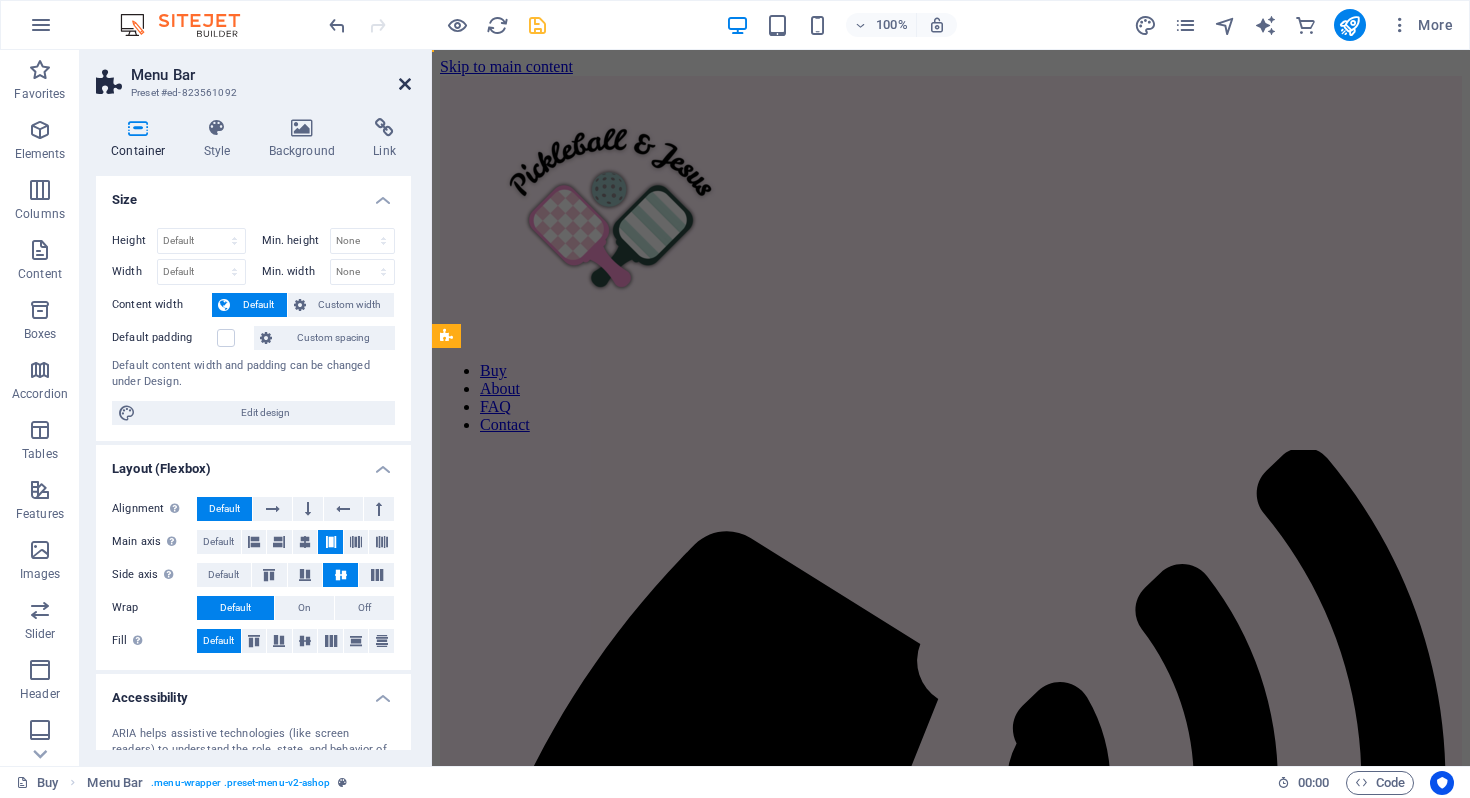 click at bounding box center (405, 84) 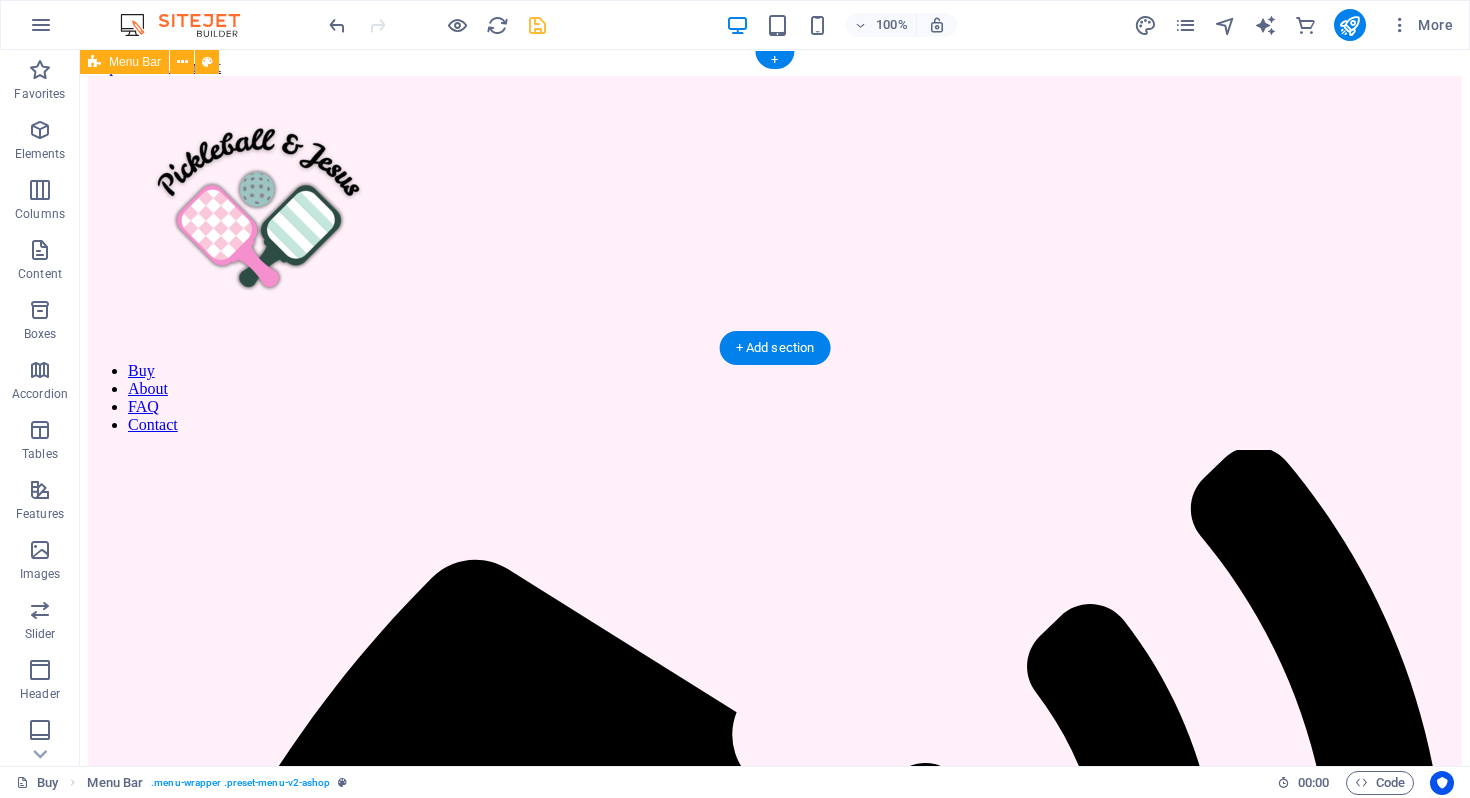 select on "header" 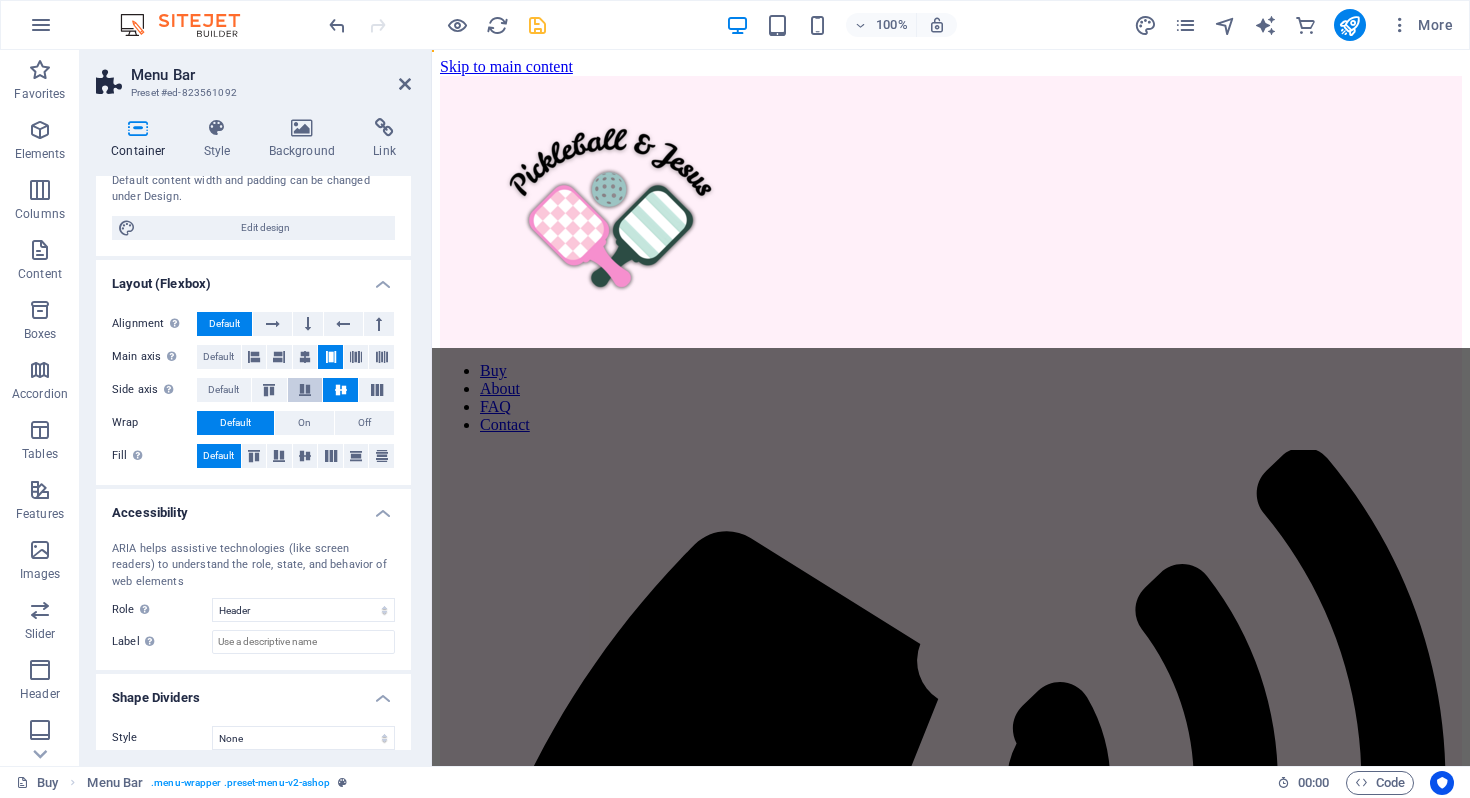 scroll, scrollTop: 201, scrollLeft: 0, axis: vertical 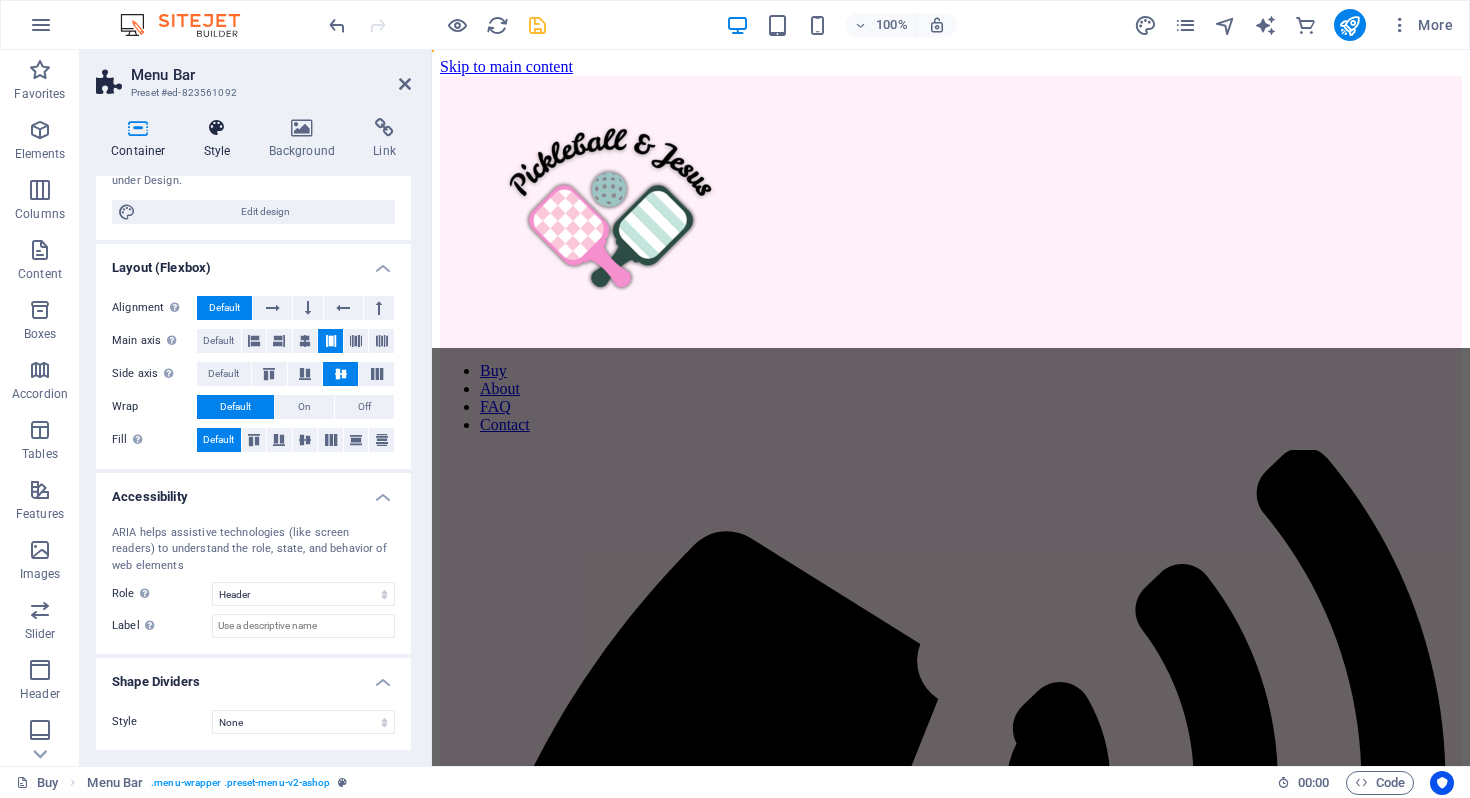 click at bounding box center (217, 128) 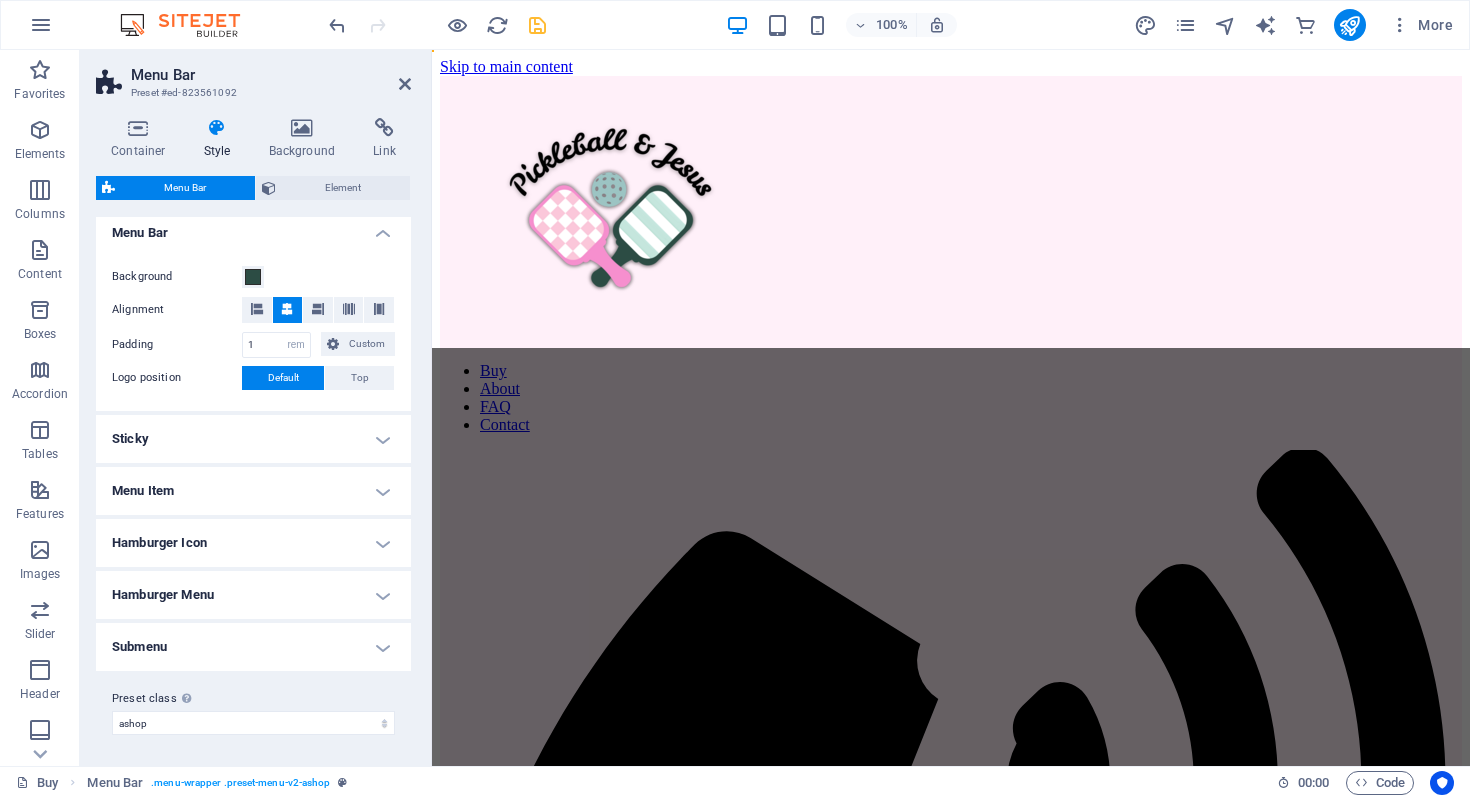 scroll, scrollTop: 0, scrollLeft: 0, axis: both 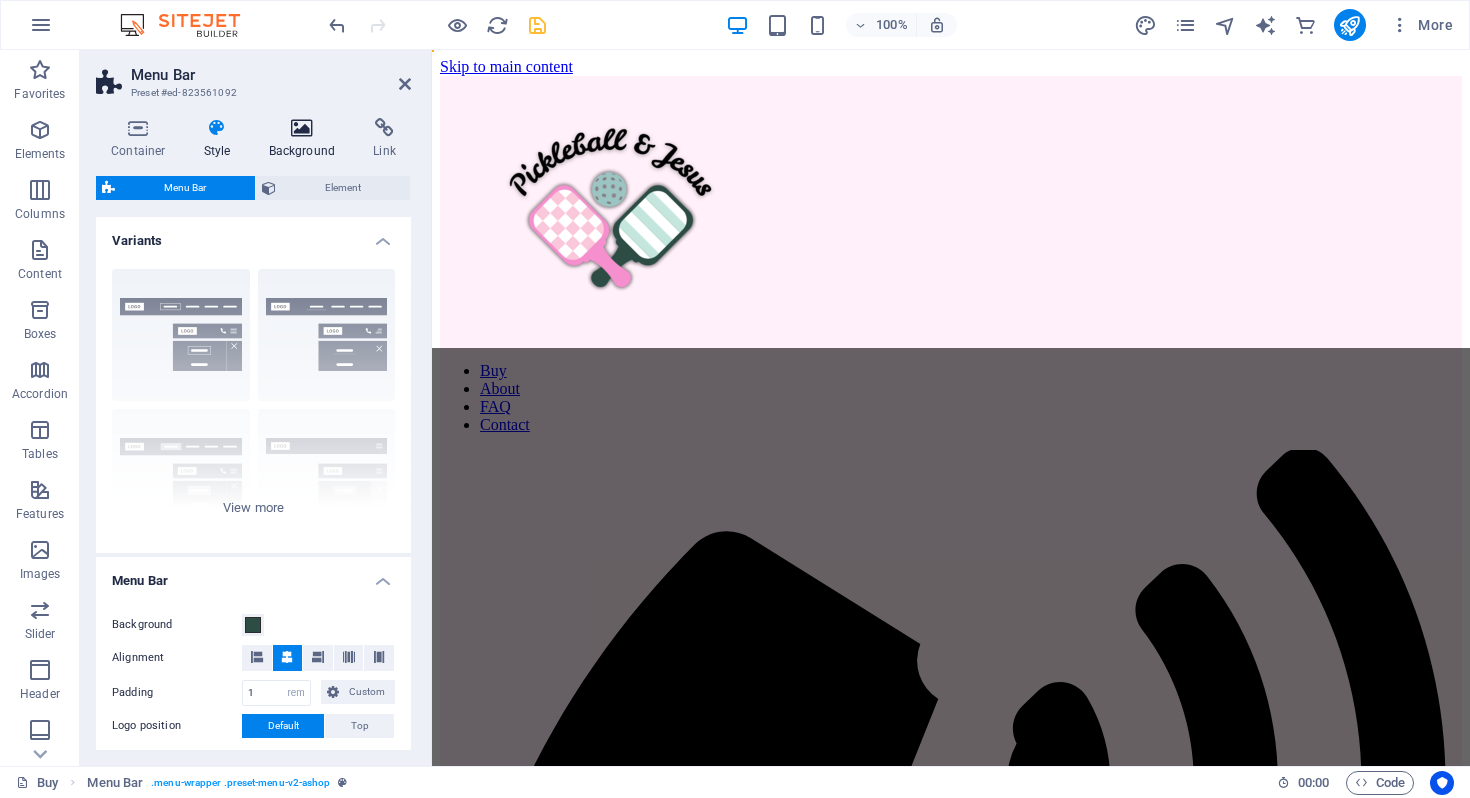click at bounding box center (302, 128) 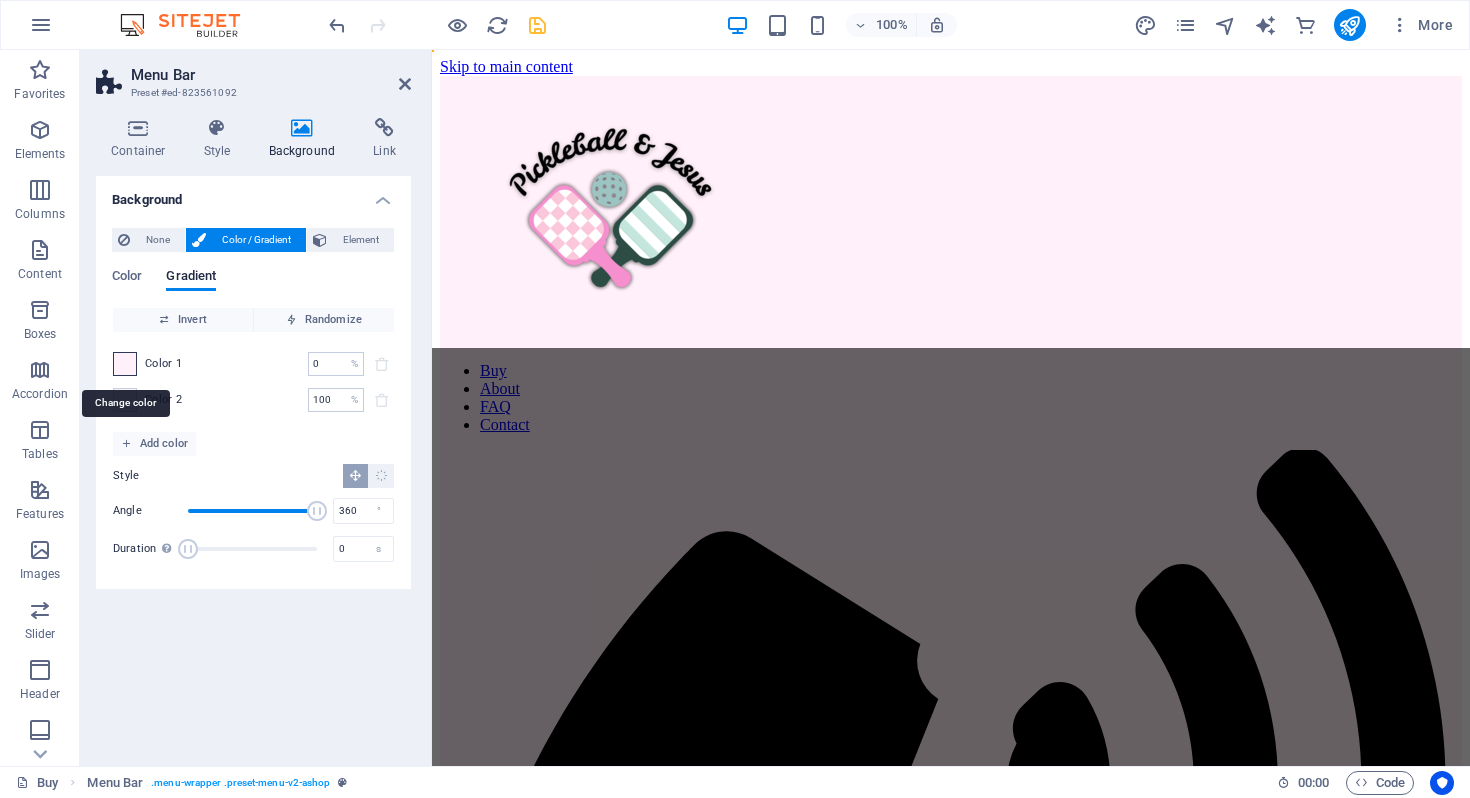 click at bounding box center [125, 364] 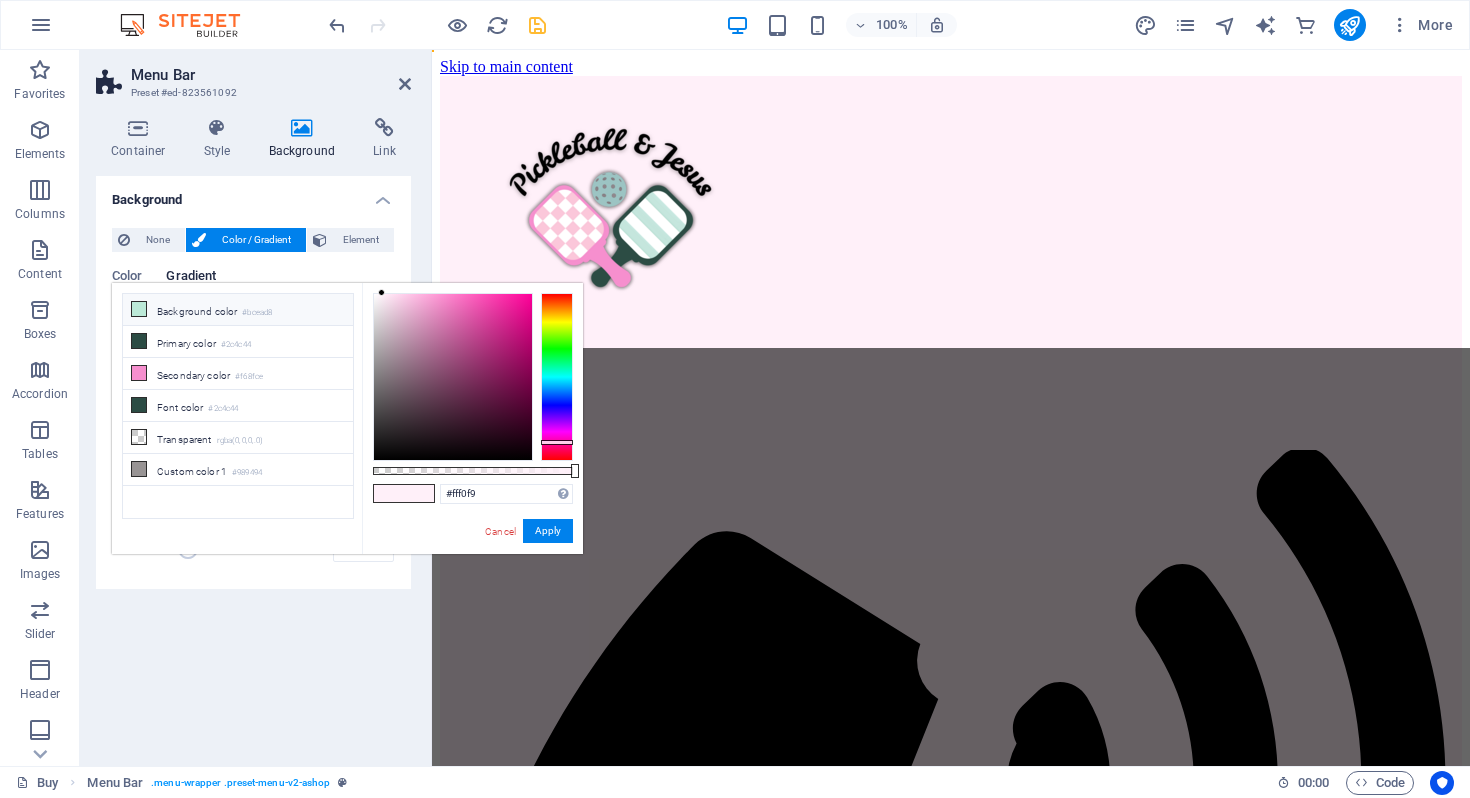 click on "Background color
#bcead8" at bounding box center [238, 310] 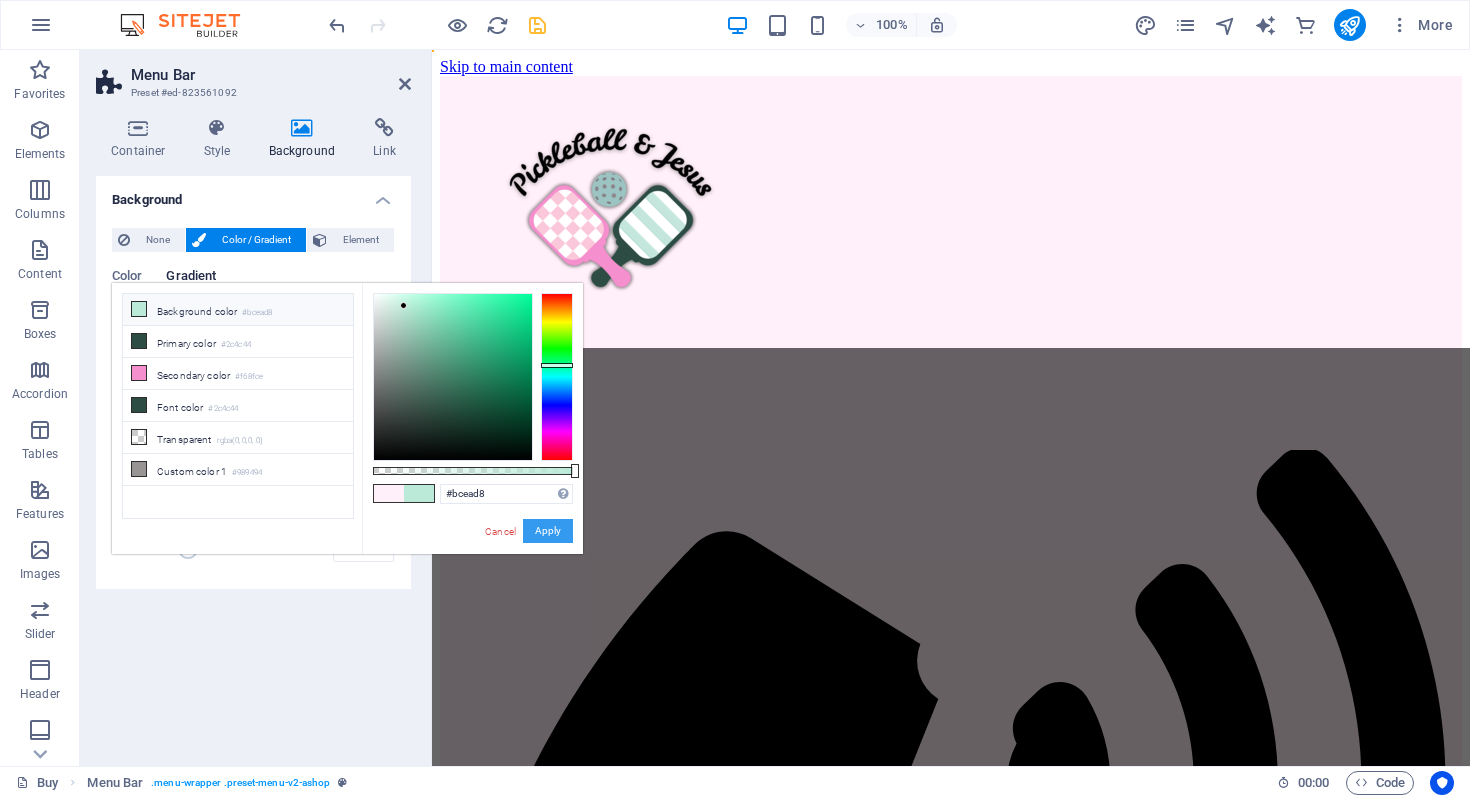 click on "Apply" at bounding box center [548, 531] 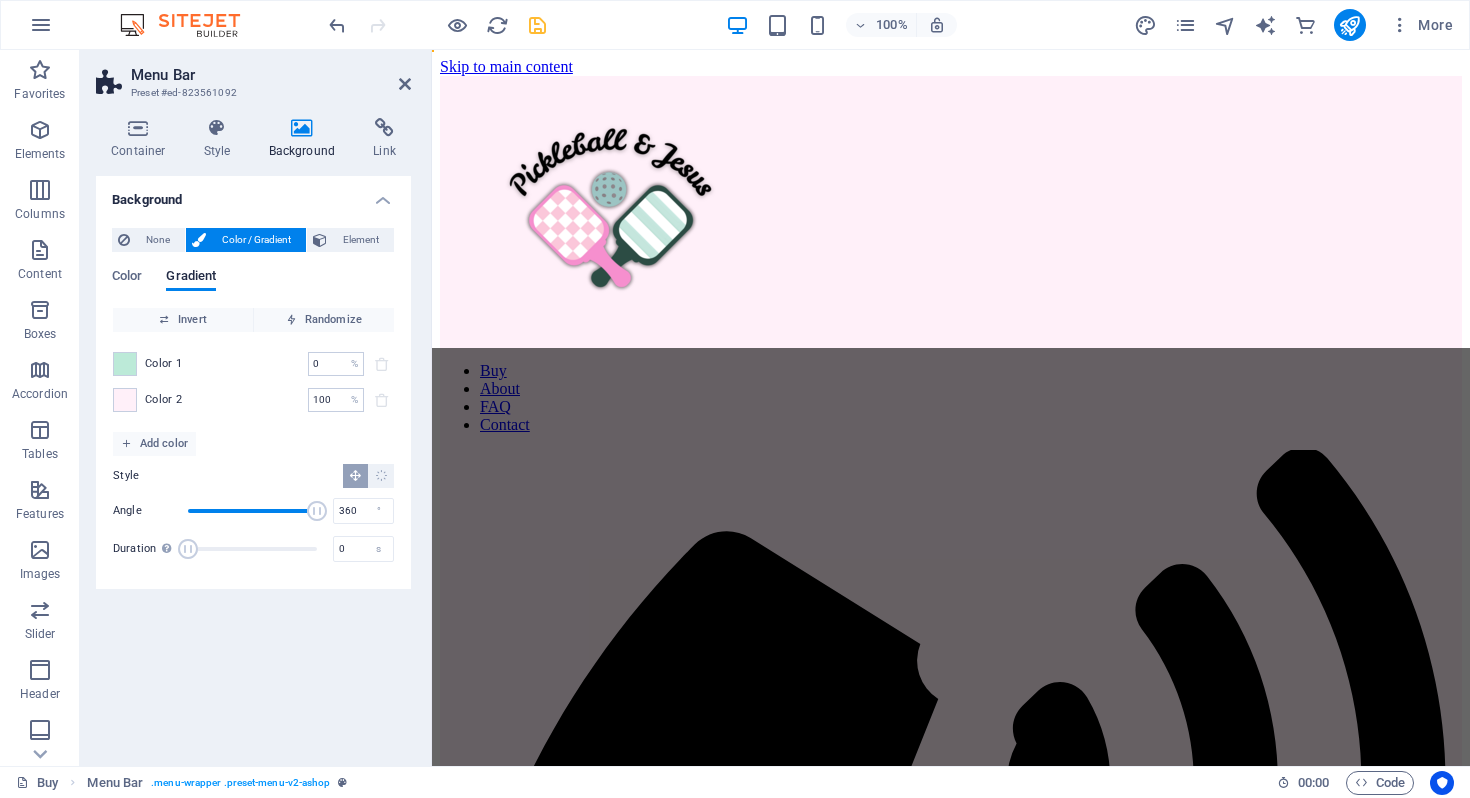 click on "Color 1" at bounding box center [164, 364] 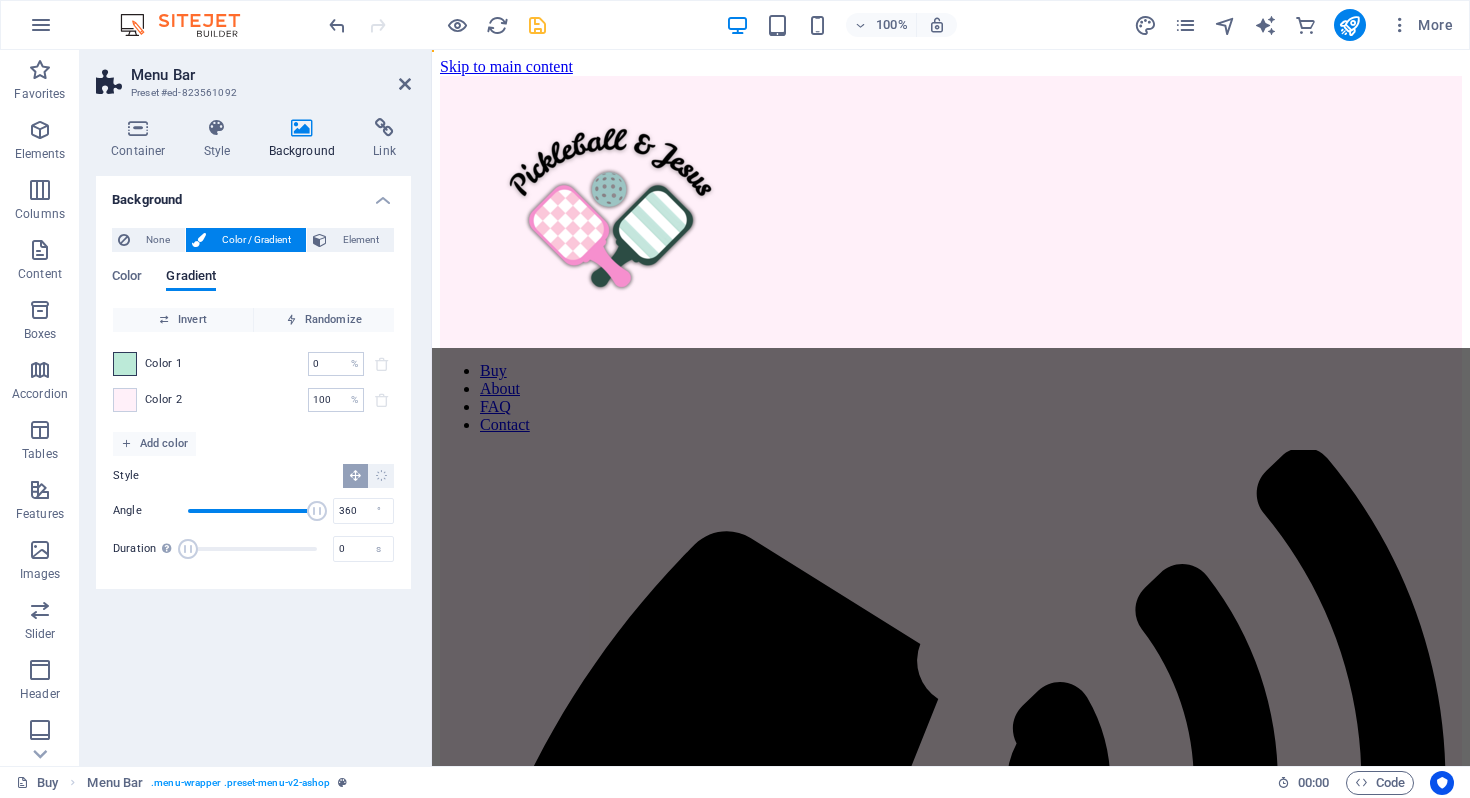click at bounding box center (125, 364) 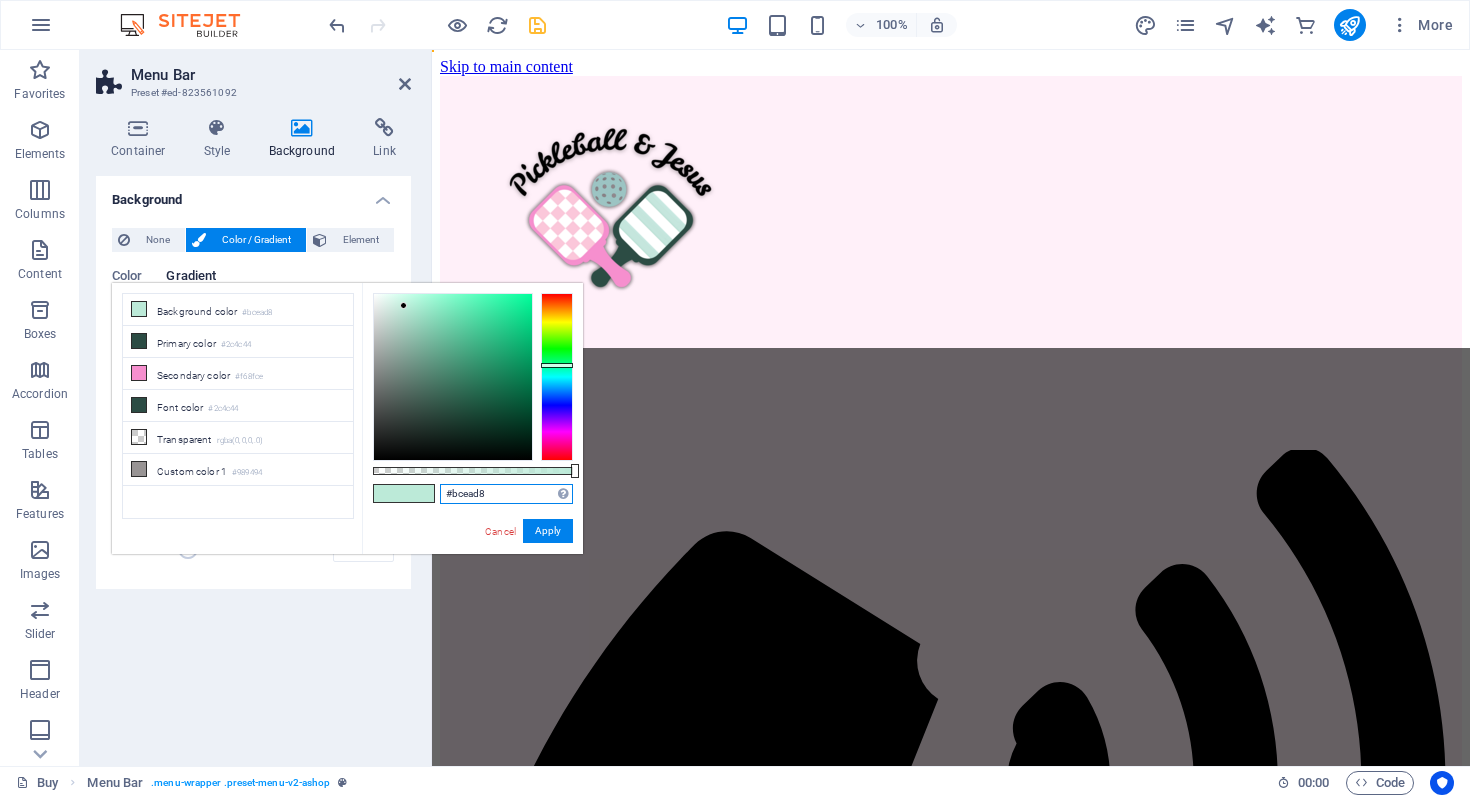 drag, startPoint x: 525, startPoint y: 492, endPoint x: 395, endPoint y: 492, distance: 130 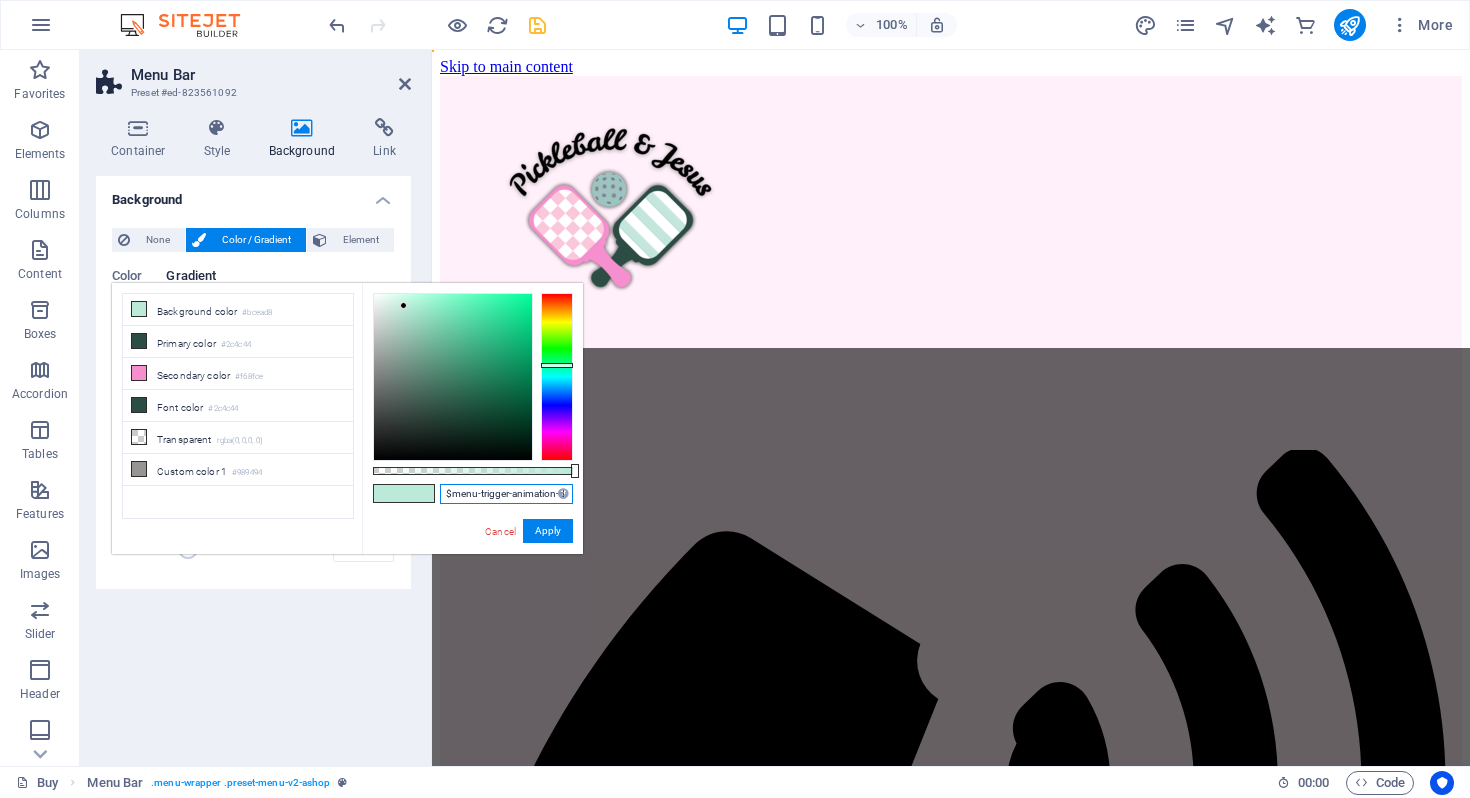 scroll, scrollTop: 0, scrollLeft: 1315, axis: horizontal 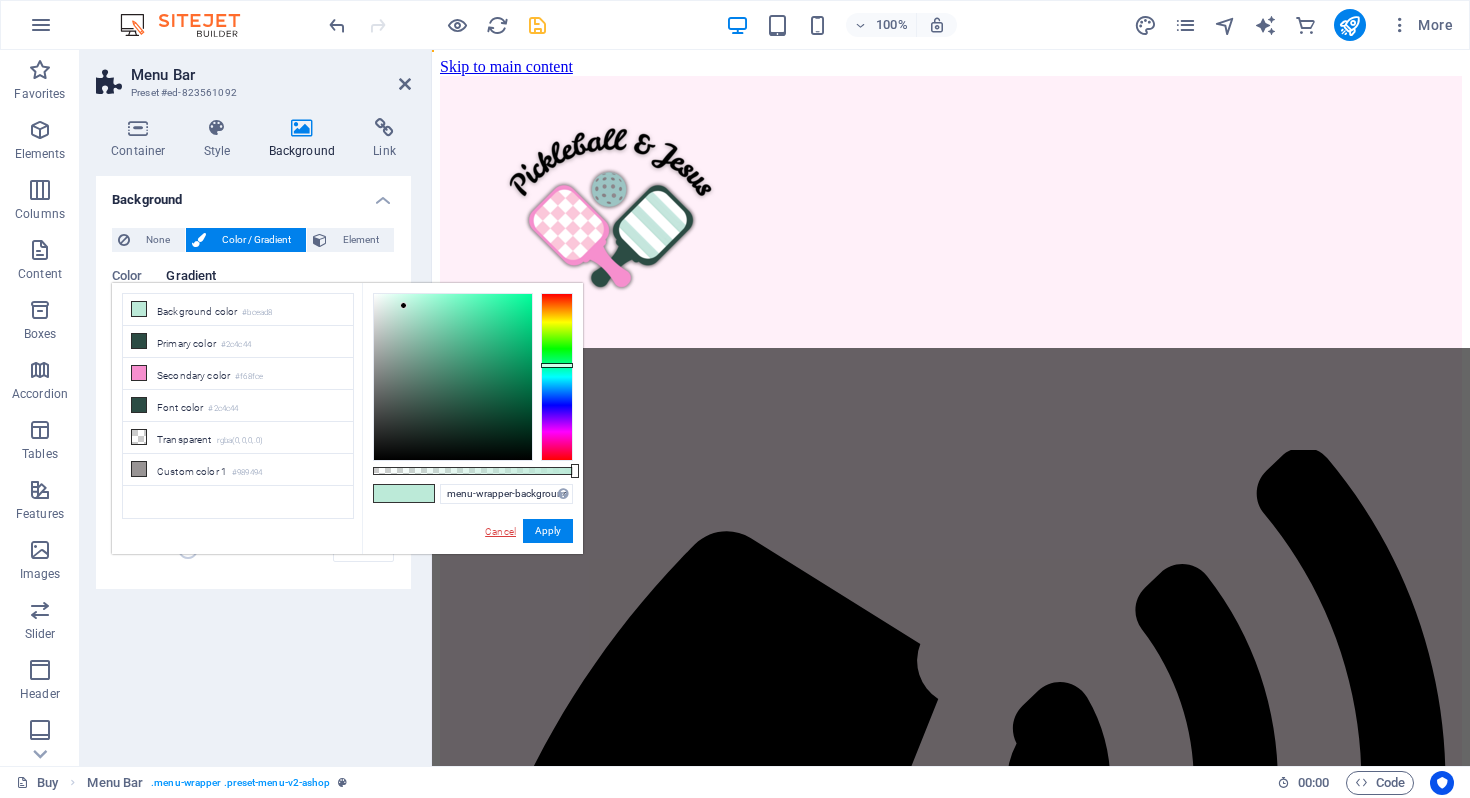 click on "Cancel" at bounding box center [500, 531] 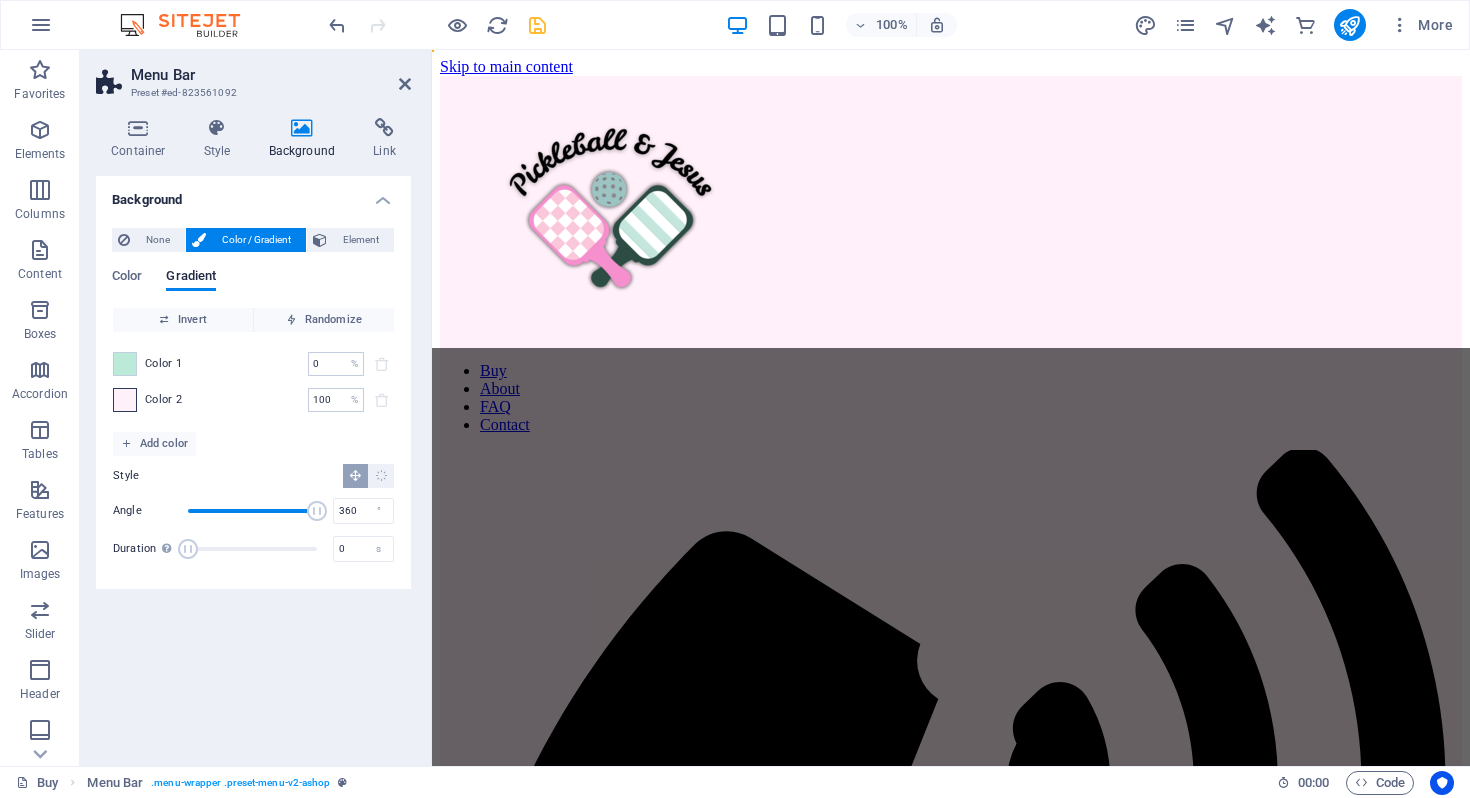 click at bounding box center (125, 400) 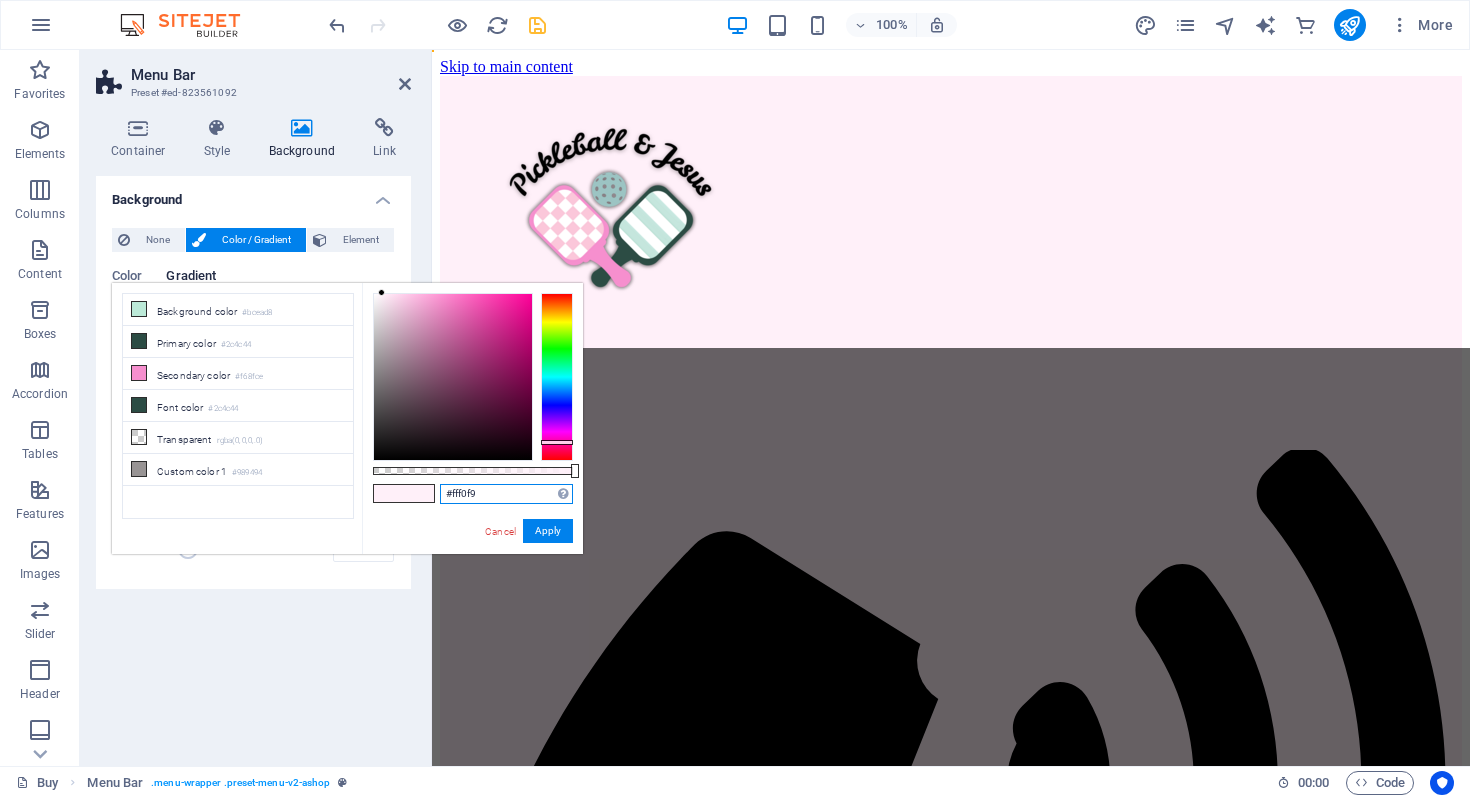 drag, startPoint x: 483, startPoint y: 496, endPoint x: 429, endPoint y: 492, distance: 54.147945 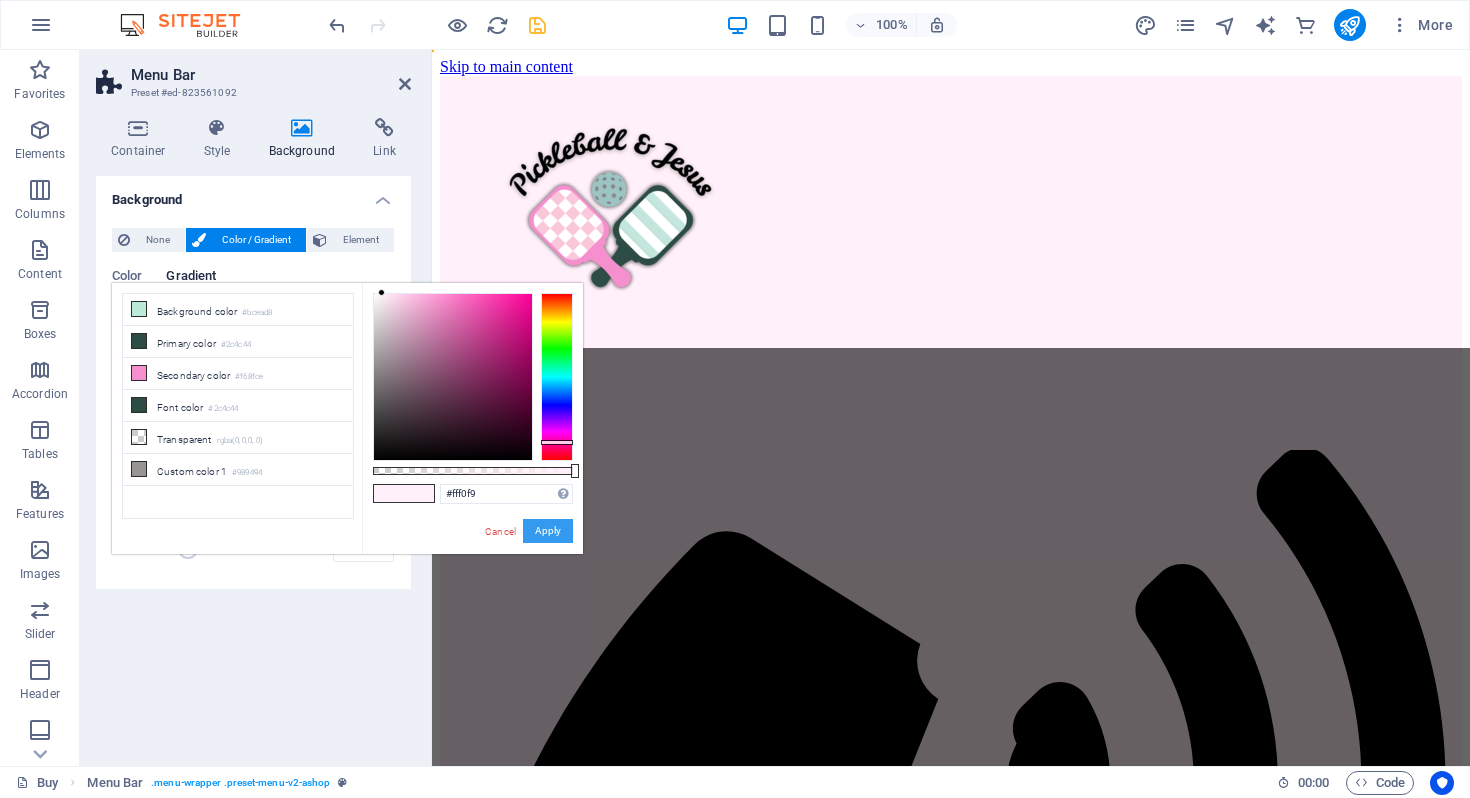 click on "Apply" at bounding box center (548, 531) 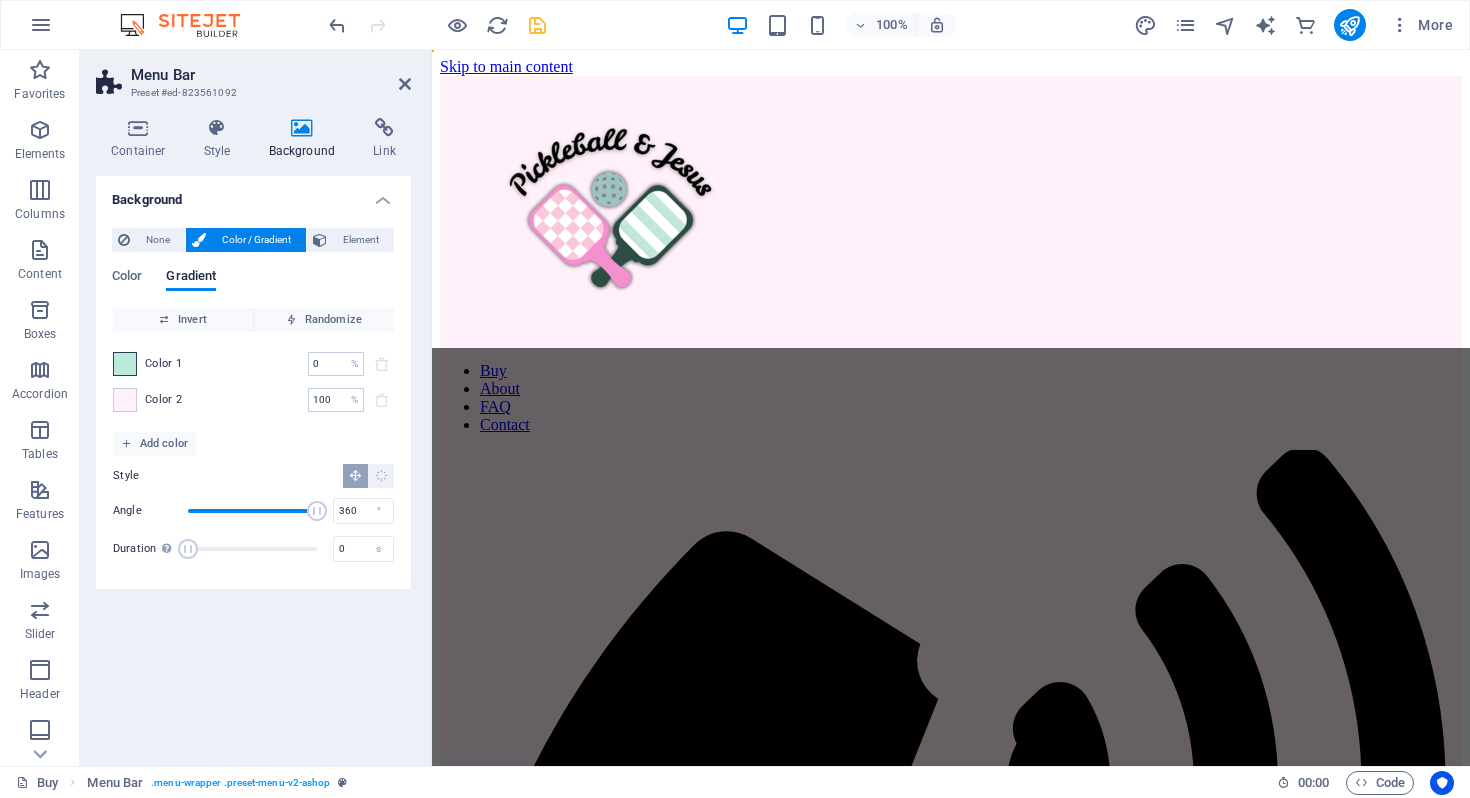 click at bounding box center [125, 364] 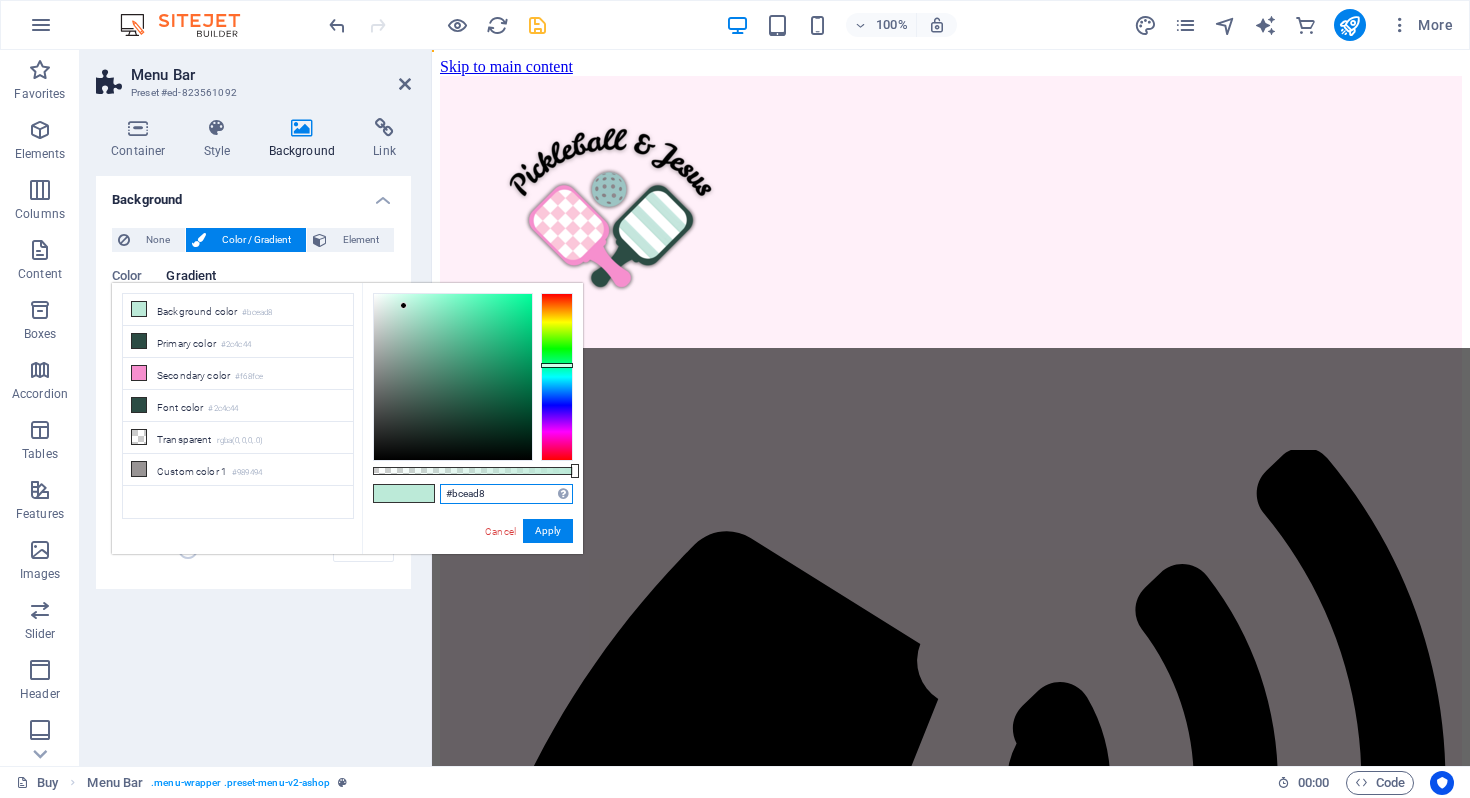 drag, startPoint x: 527, startPoint y: 491, endPoint x: 422, endPoint y: 495, distance: 105.076164 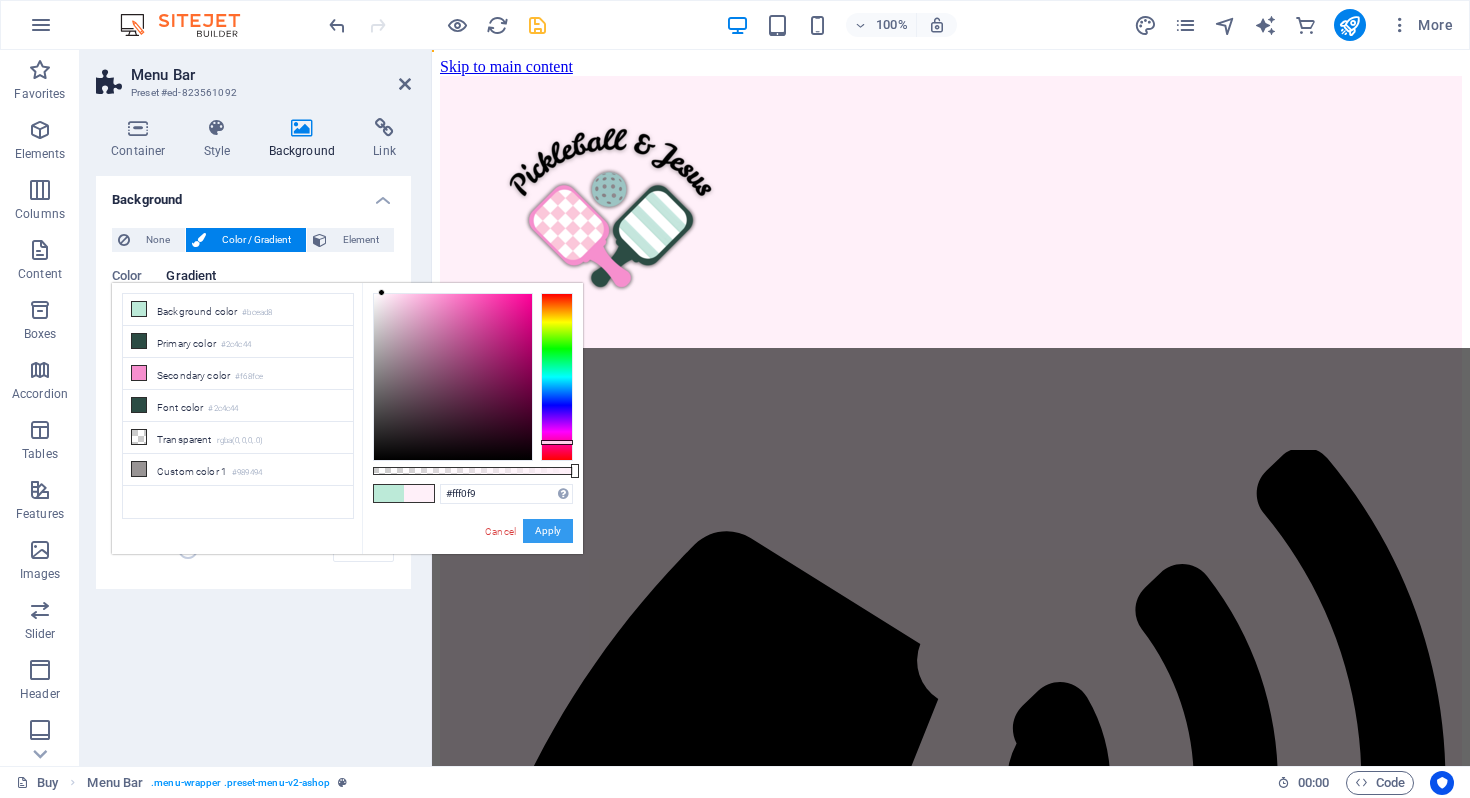click on "Apply" at bounding box center [548, 531] 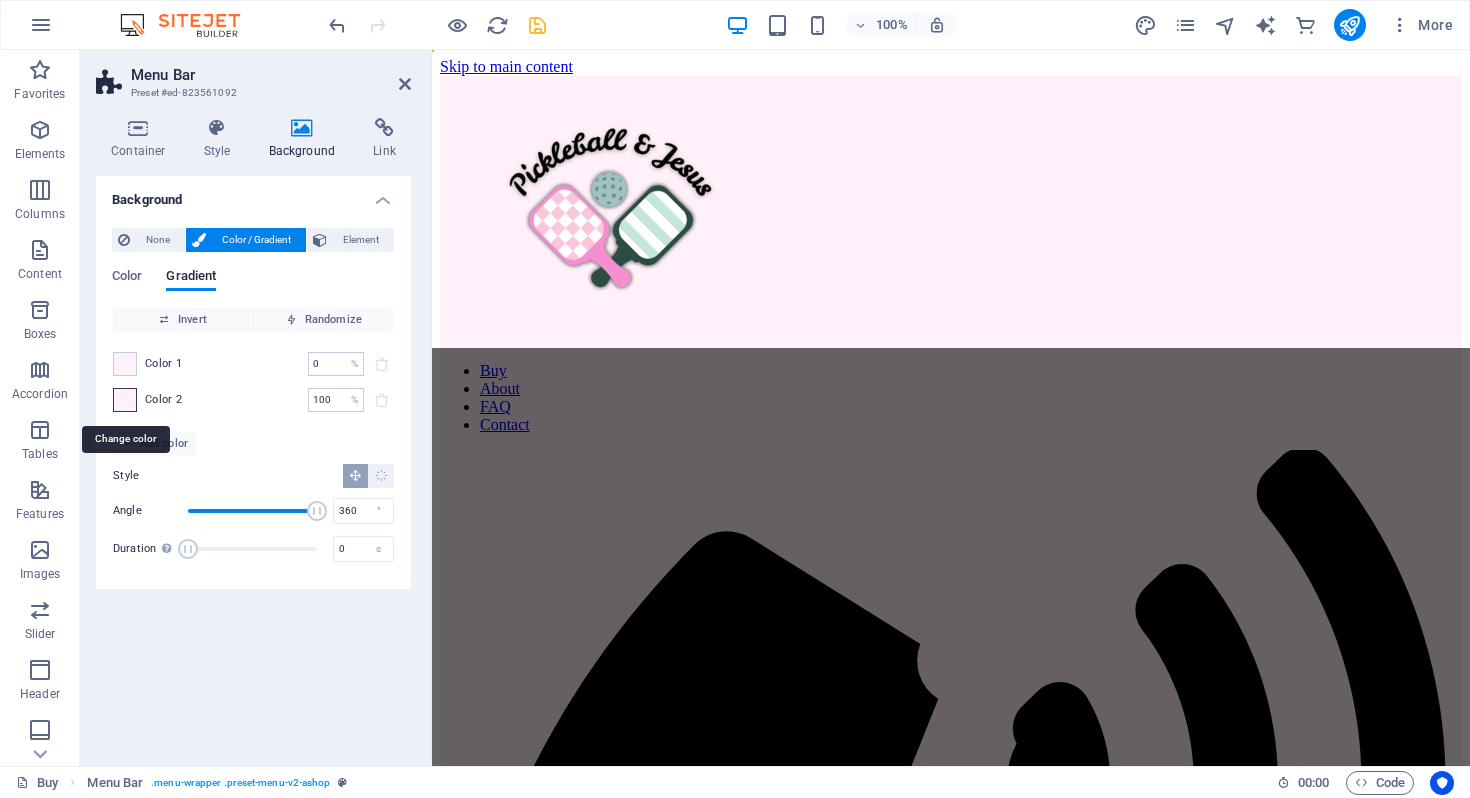 click at bounding box center (125, 400) 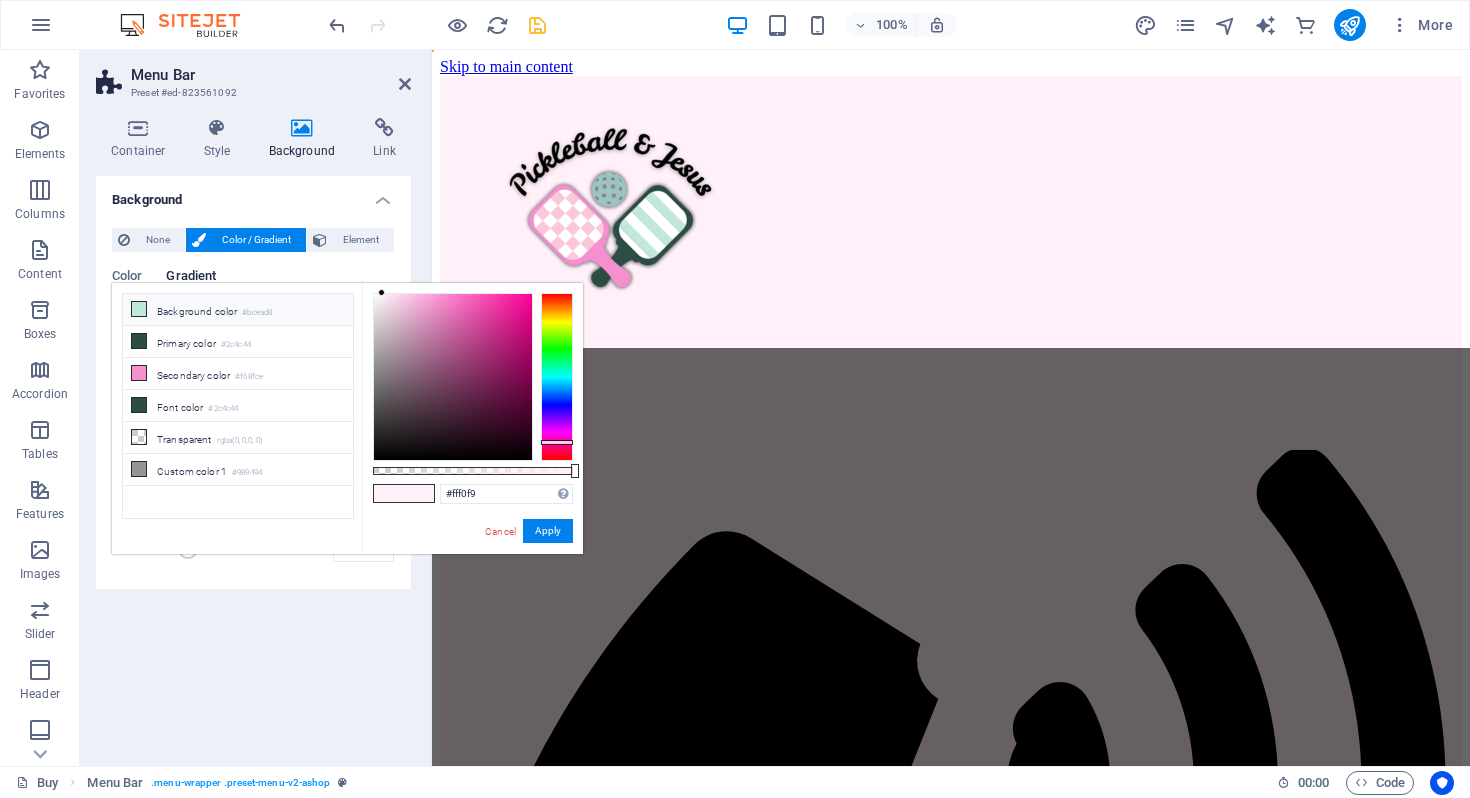 click on "Background color
#bcead8" at bounding box center [238, 310] 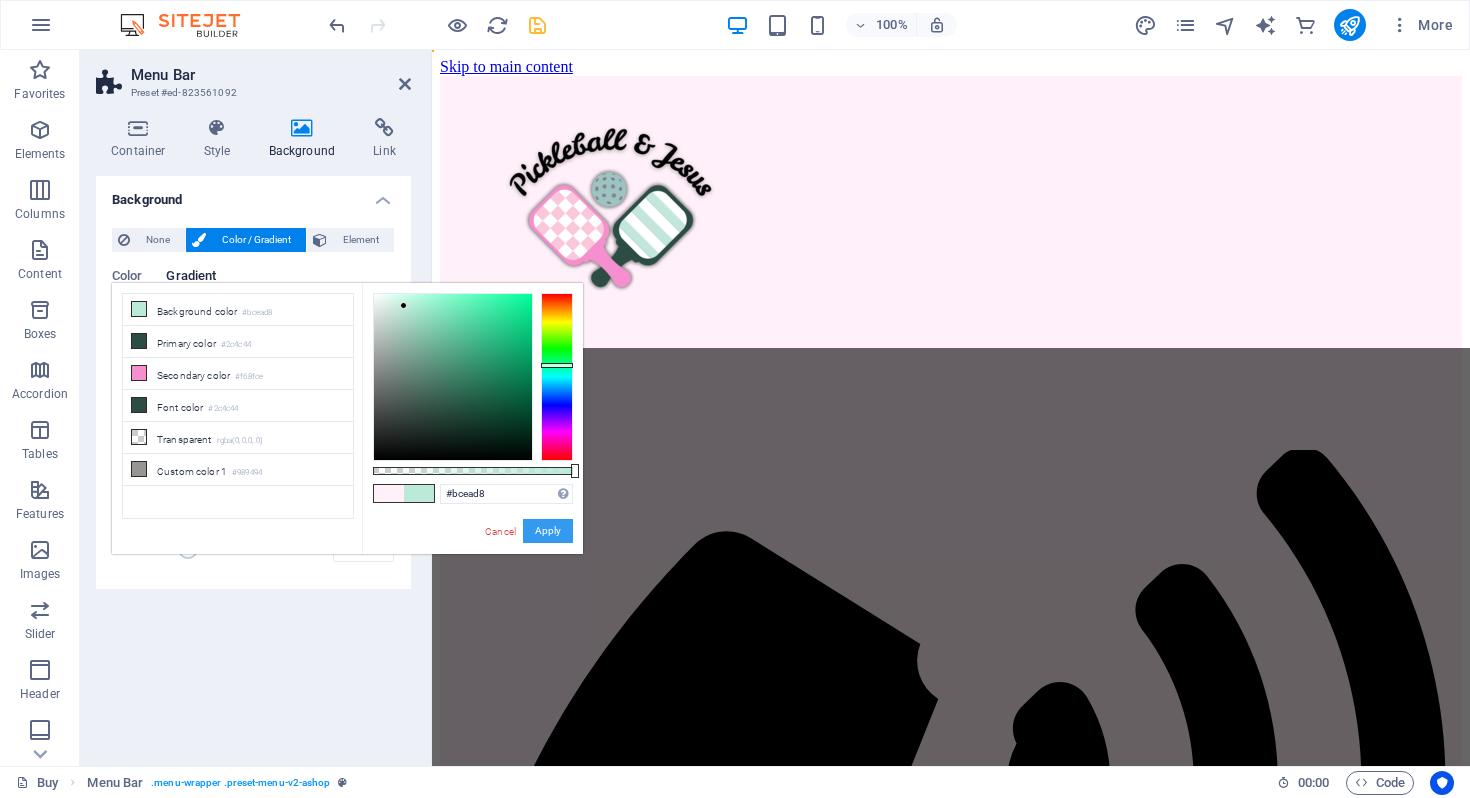click on "Apply" at bounding box center (548, 531) 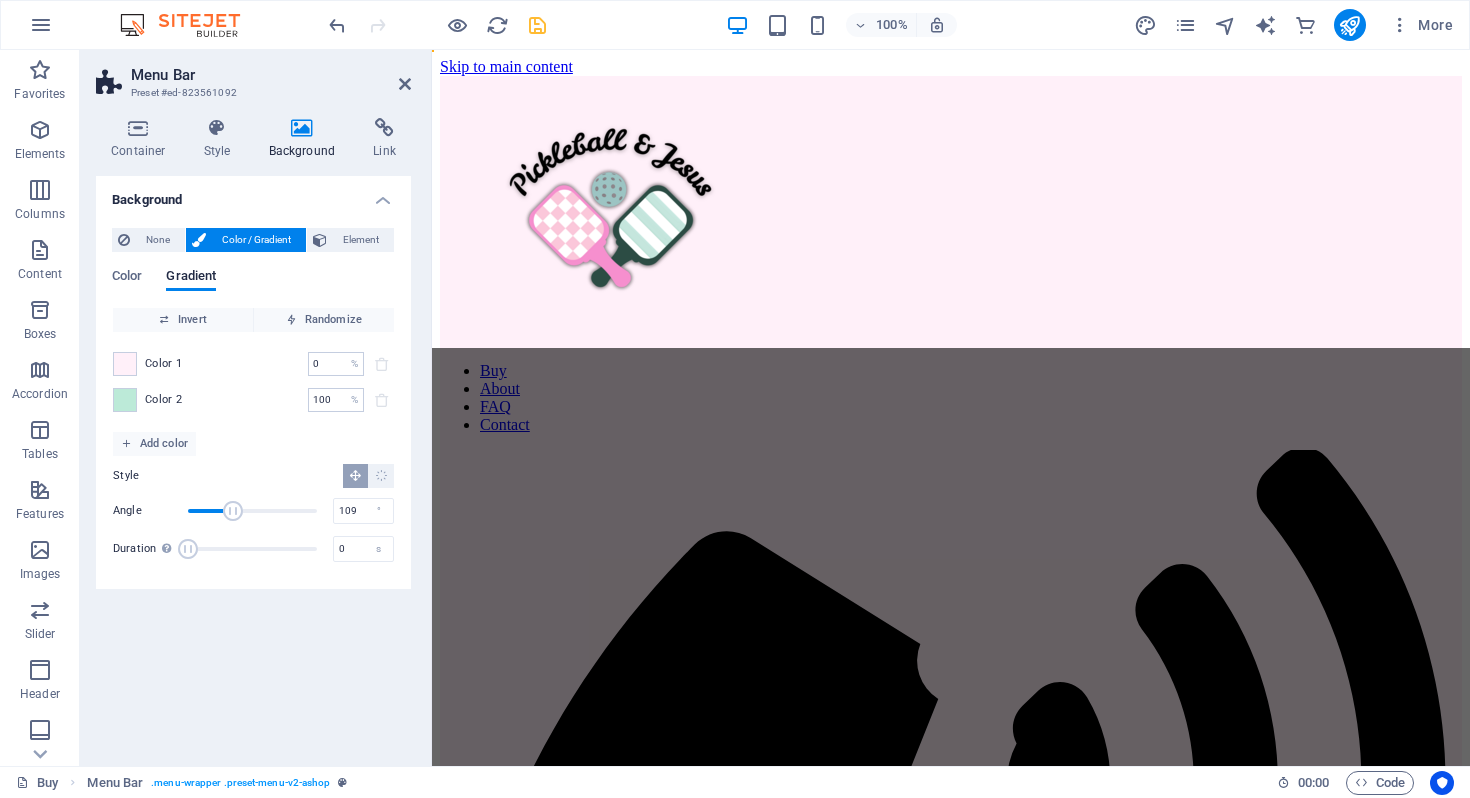drag, startPoint x: 311, startPoint y: 516, endPoint x: 228, endPoint y: 501, distance: 84.34453 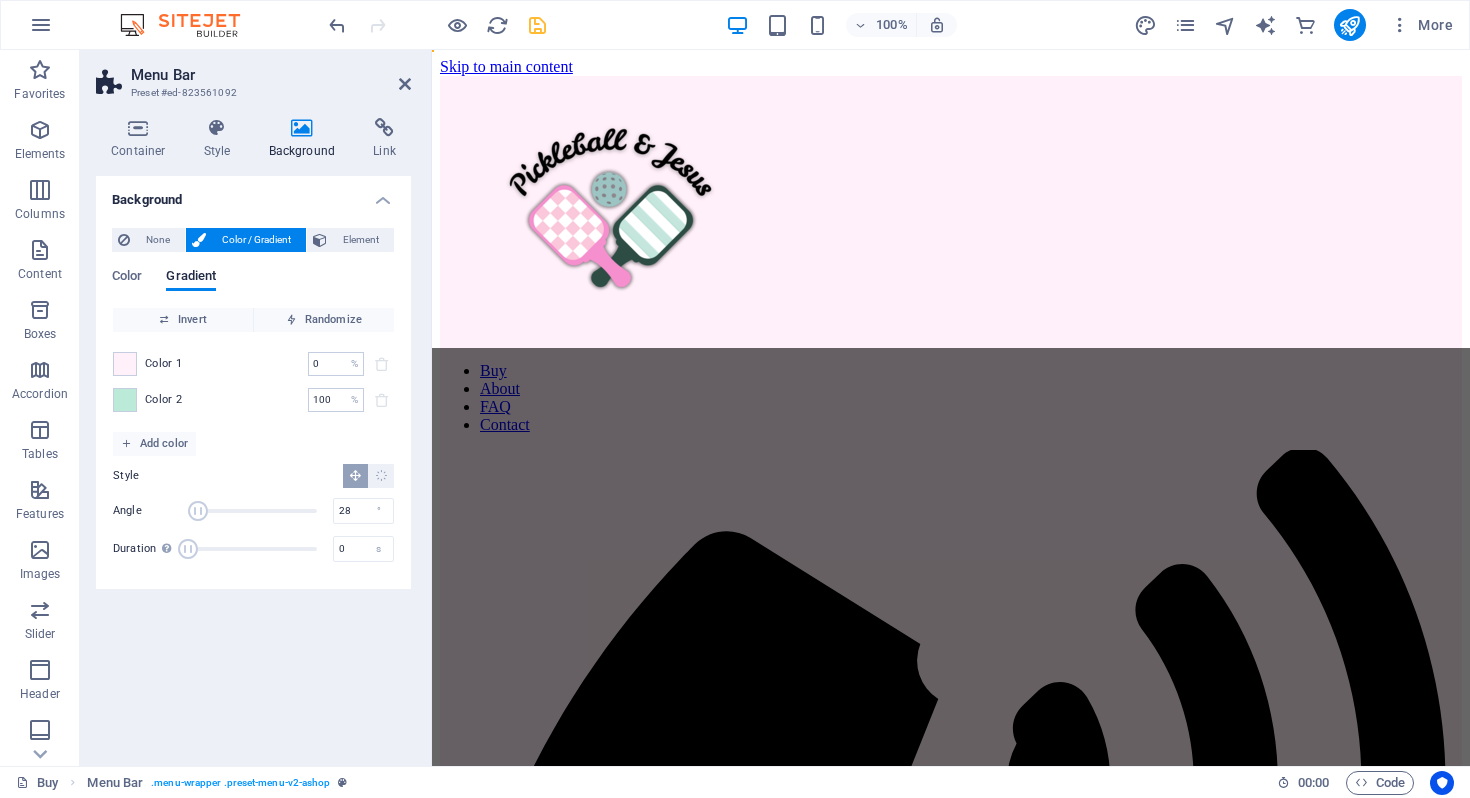 drag, startPoint x: 228, startPoint y: 501, endPoint x: 198, endPoint y: 498, distance: 30.149628 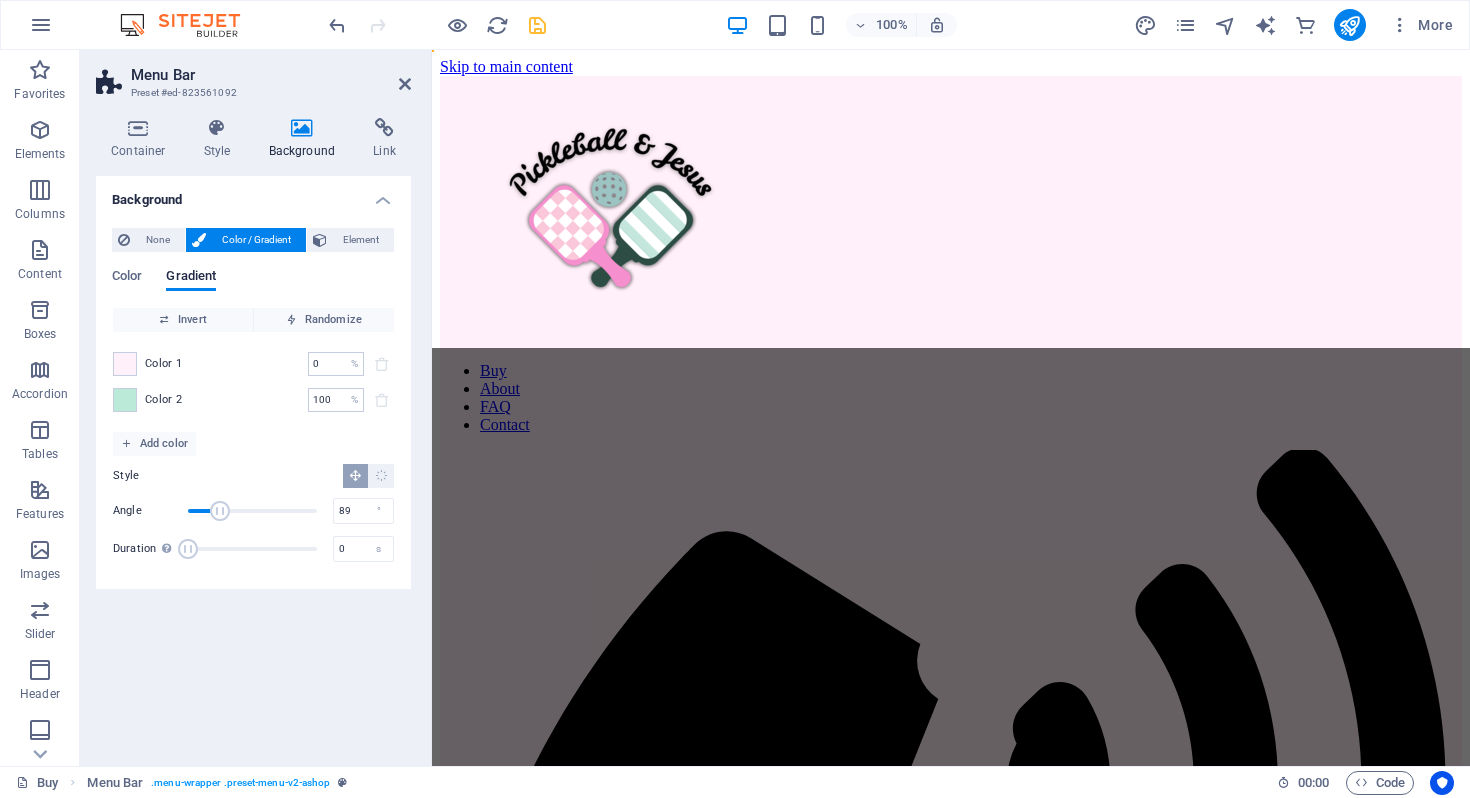 type on "92" 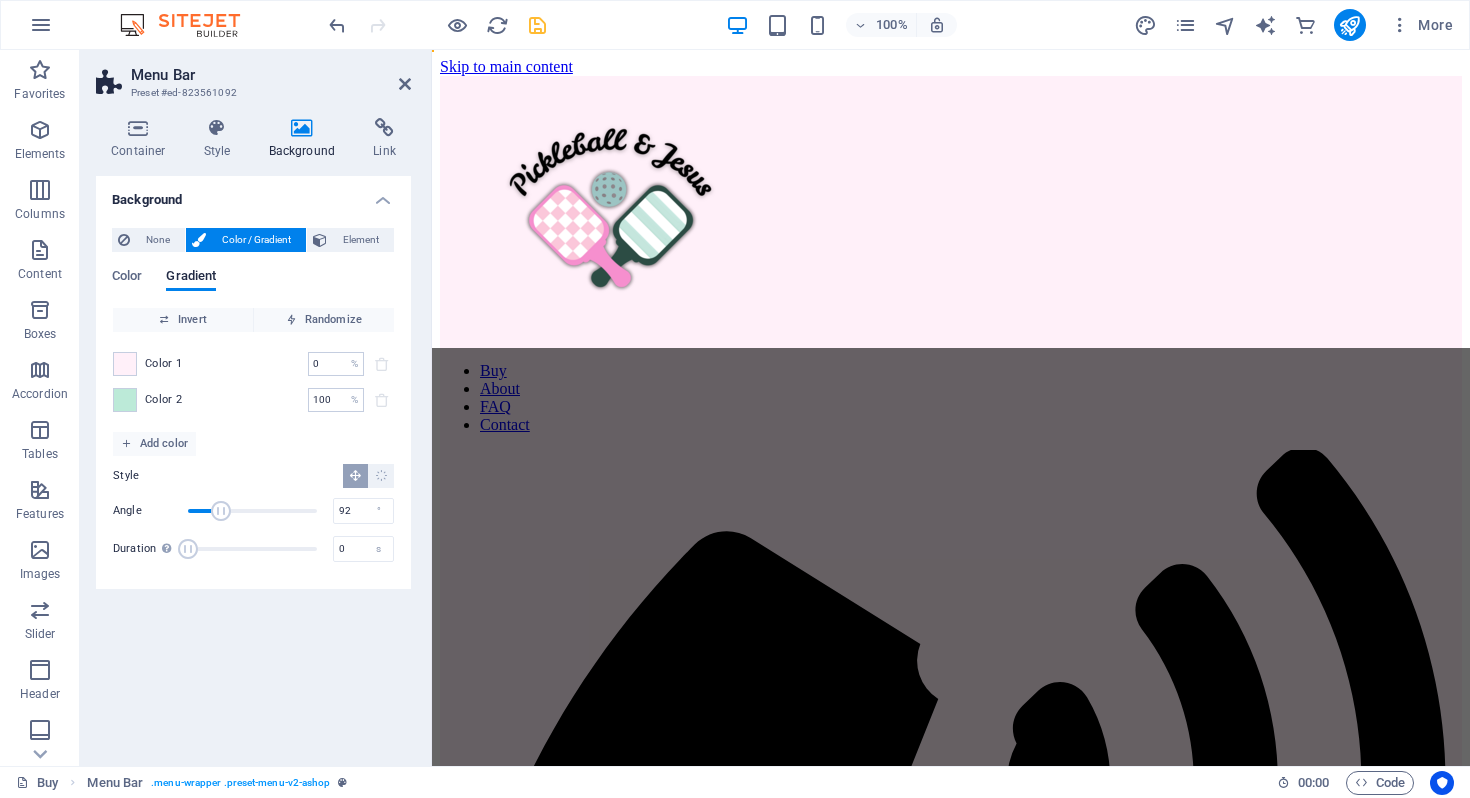 drag, startPoint x: 196, startPoint y: 504, endPoint x: 221, endPoint y: 514, distance: 26.925823 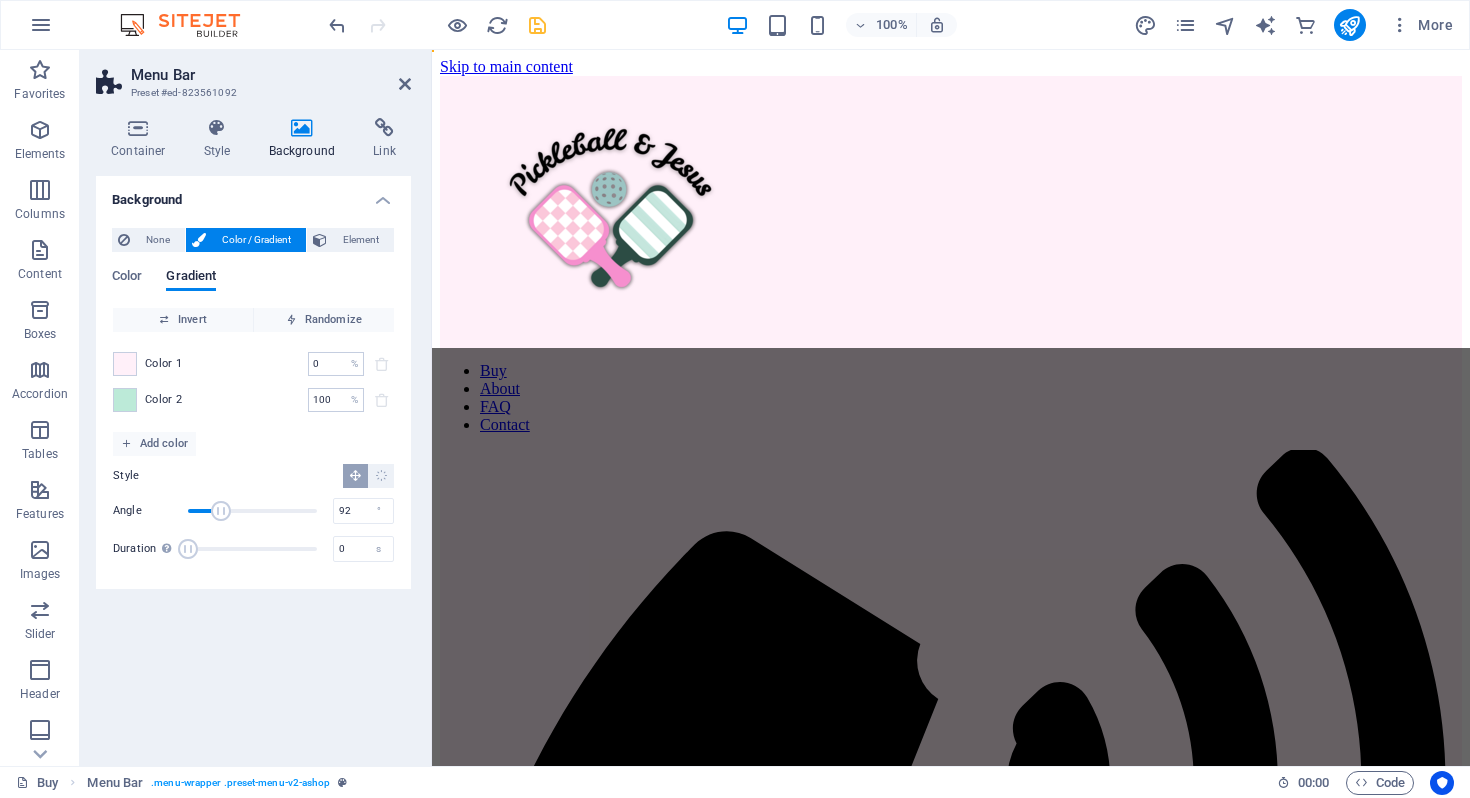 click at bounding box center (221, 511) 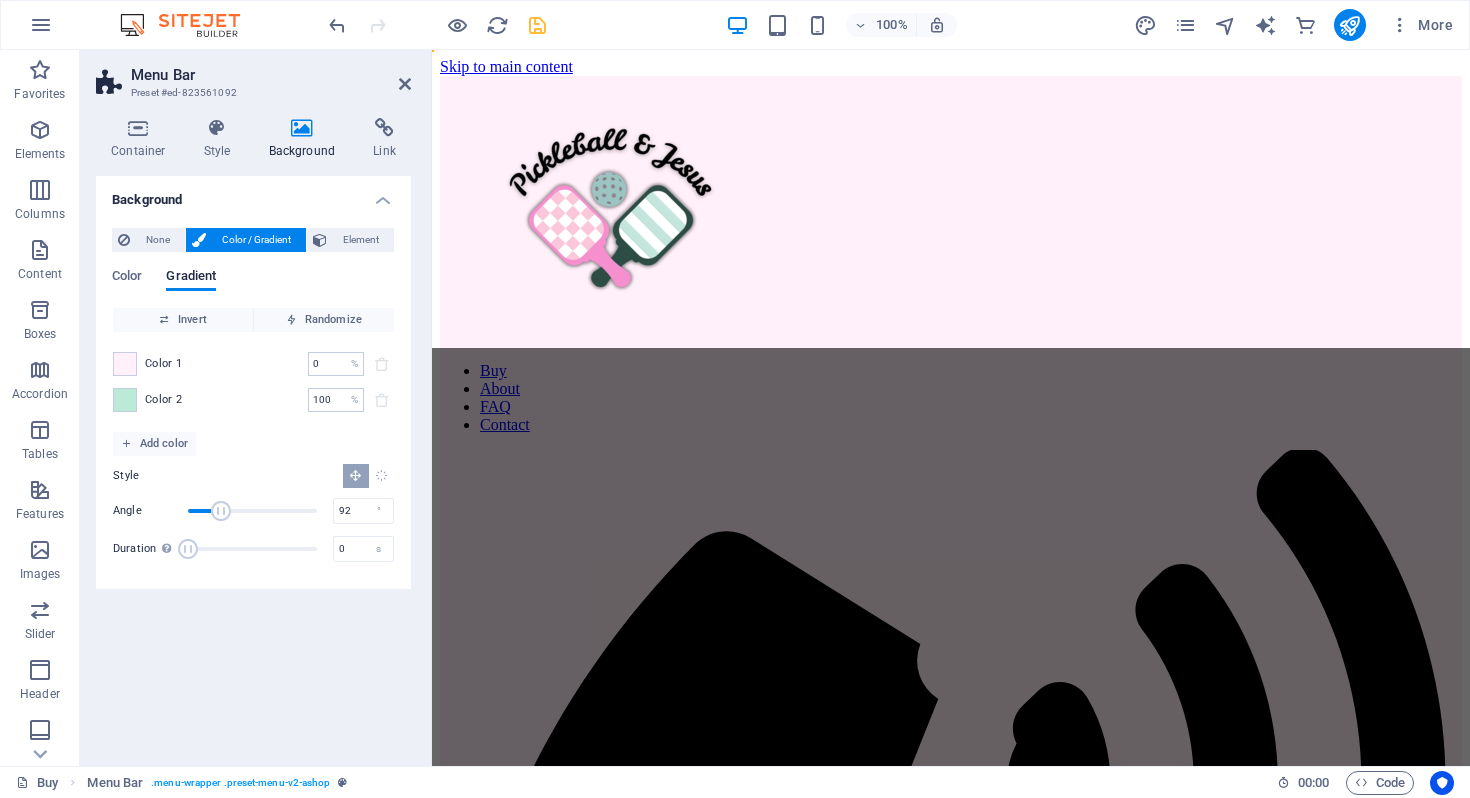 click at bounding box center [381, 475] 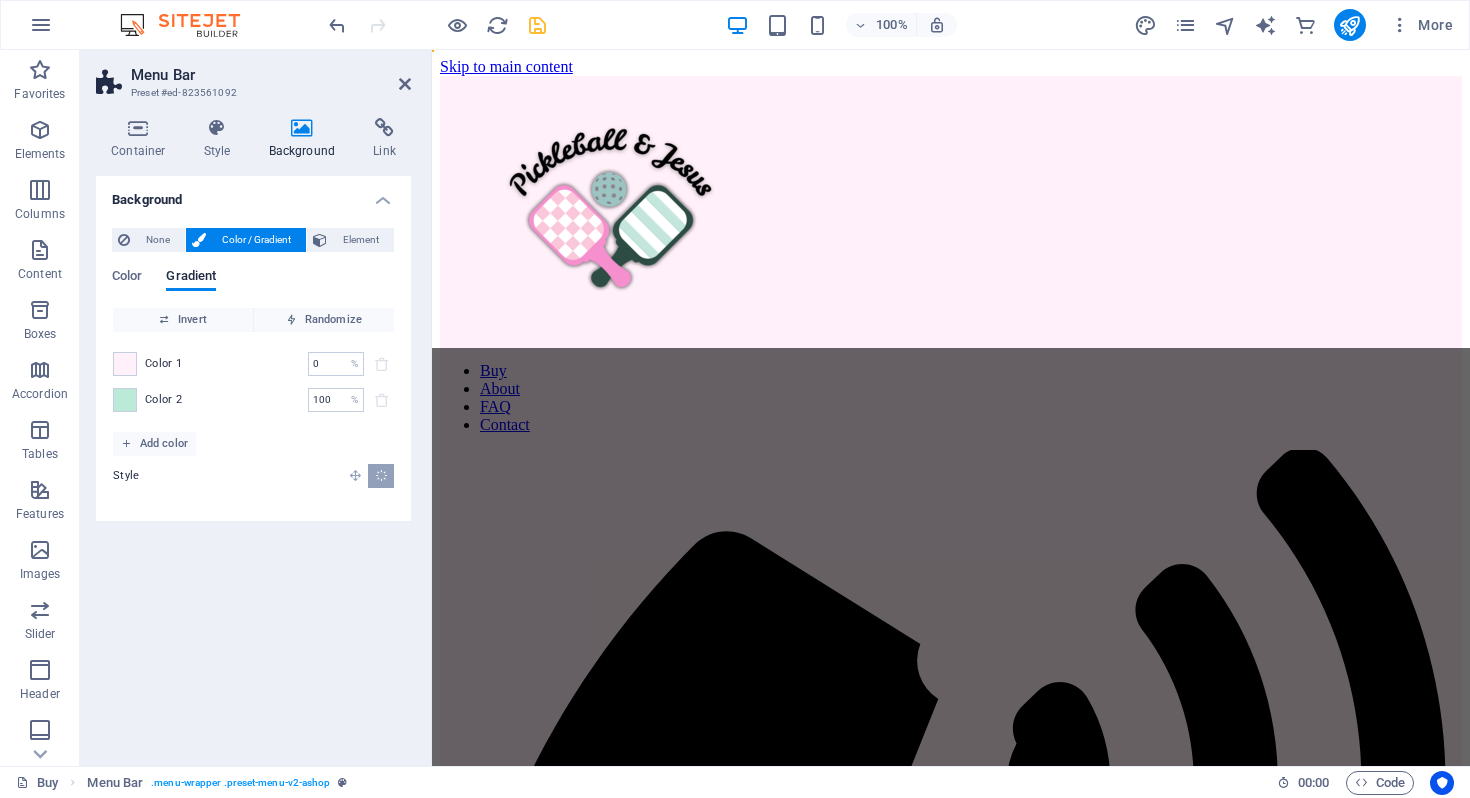 click at bounding box center (355, 476) 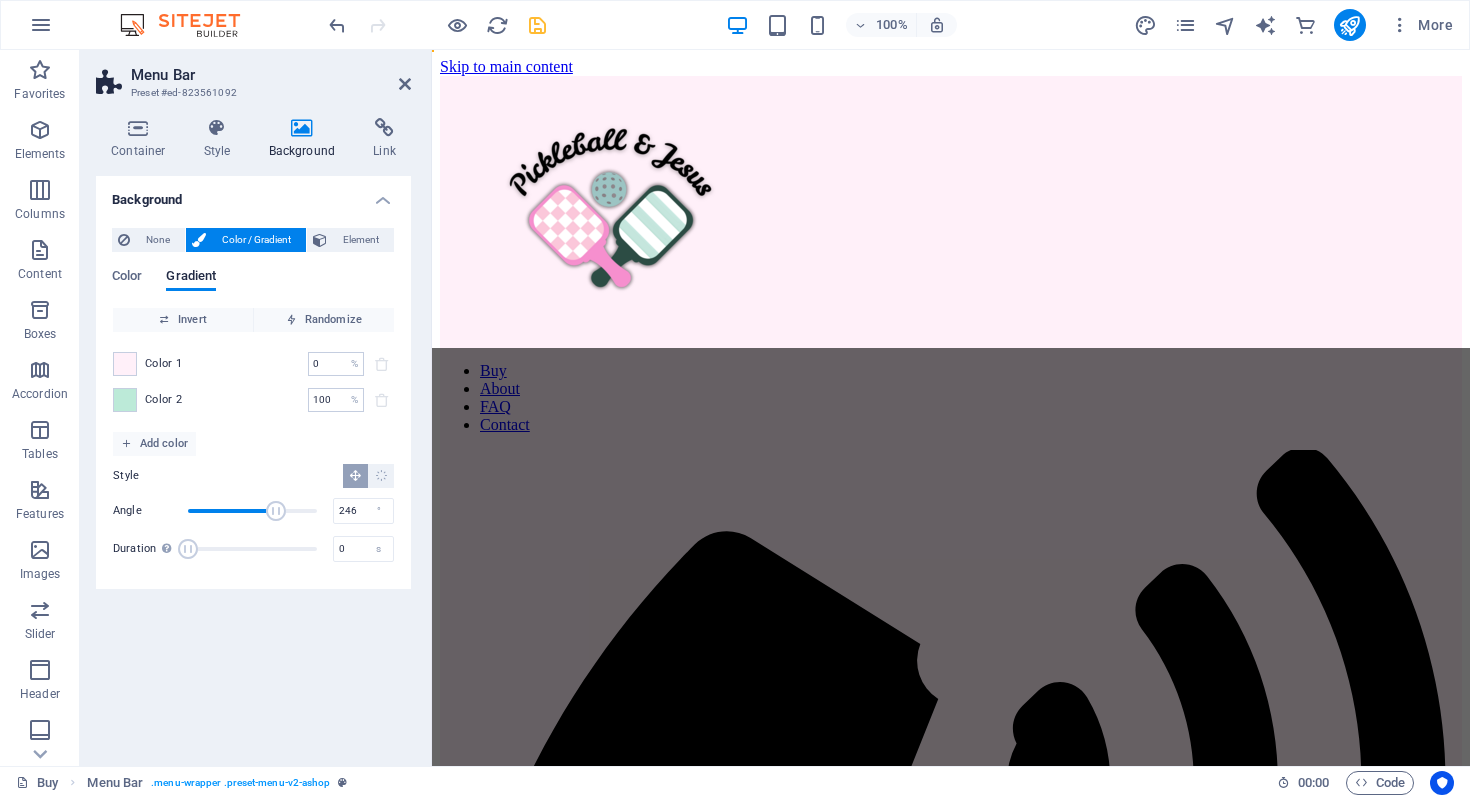 drag, startPoint x: 245, startPoint y: 513, endPoint x: 276, endPoint y: 513, distance: 31 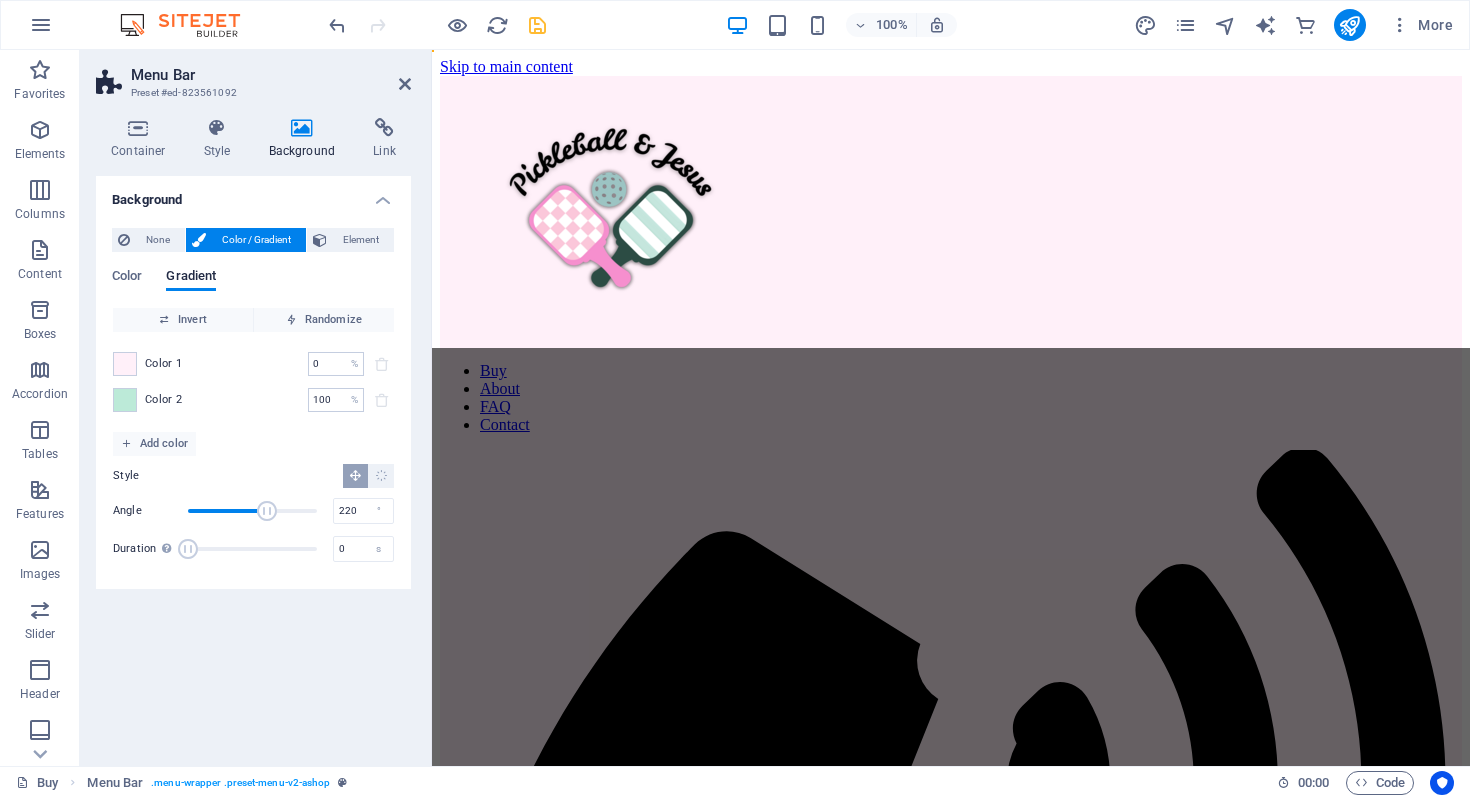click at bounding box center (267, 511) 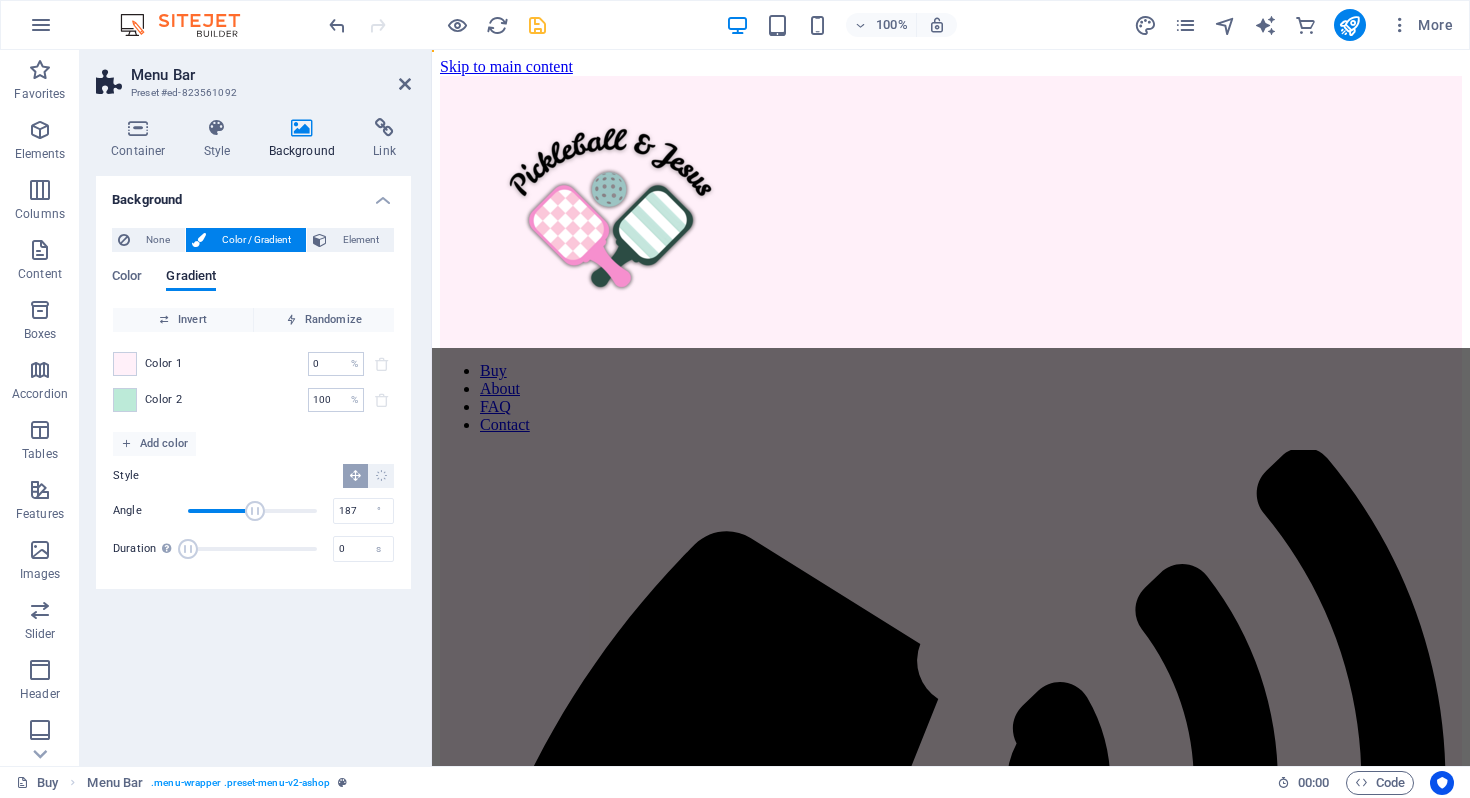 drag, startPoint x: 266, startPoint y: 508, endPoint x: 255, endPoint y: 508, distance: 11 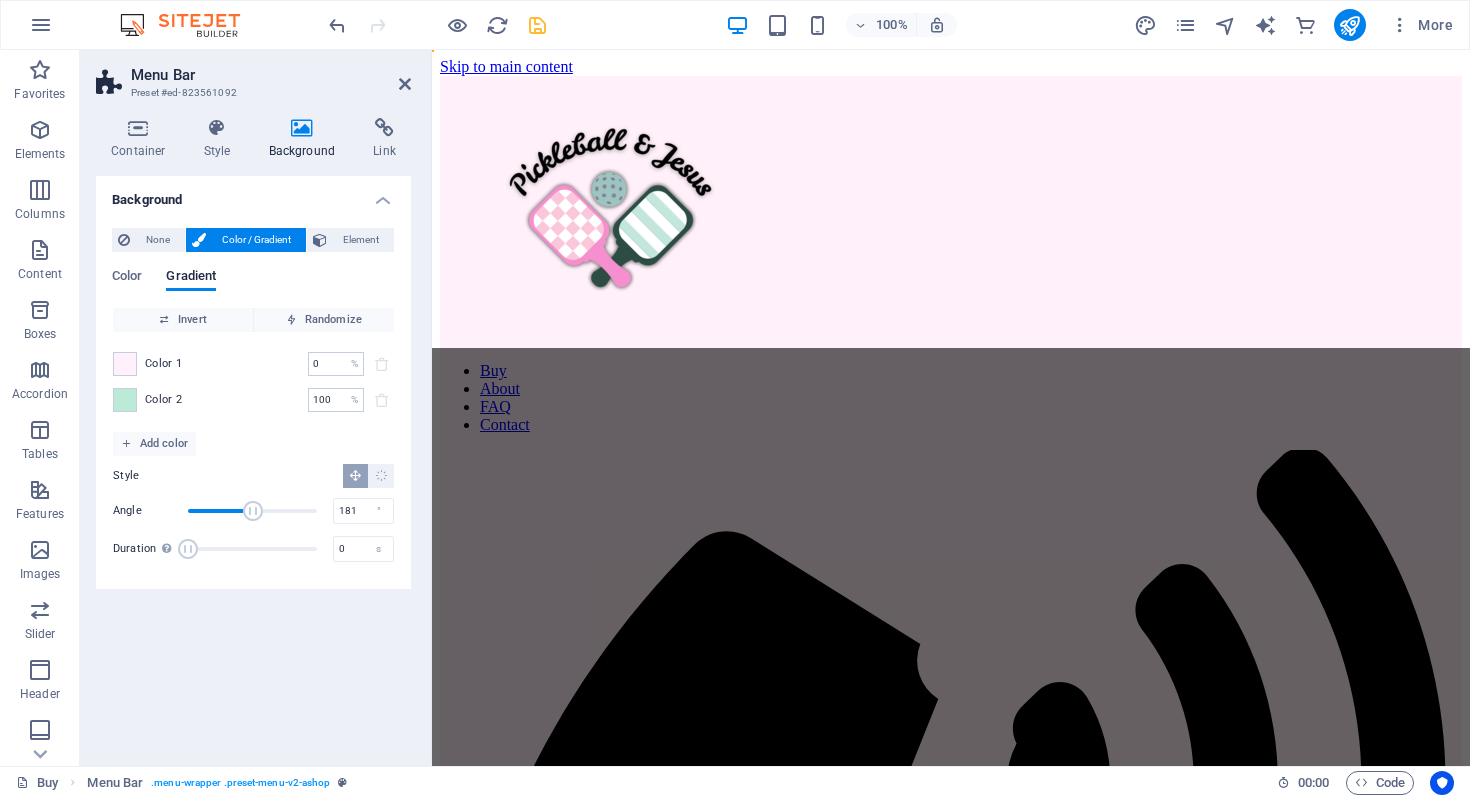 type on "179" 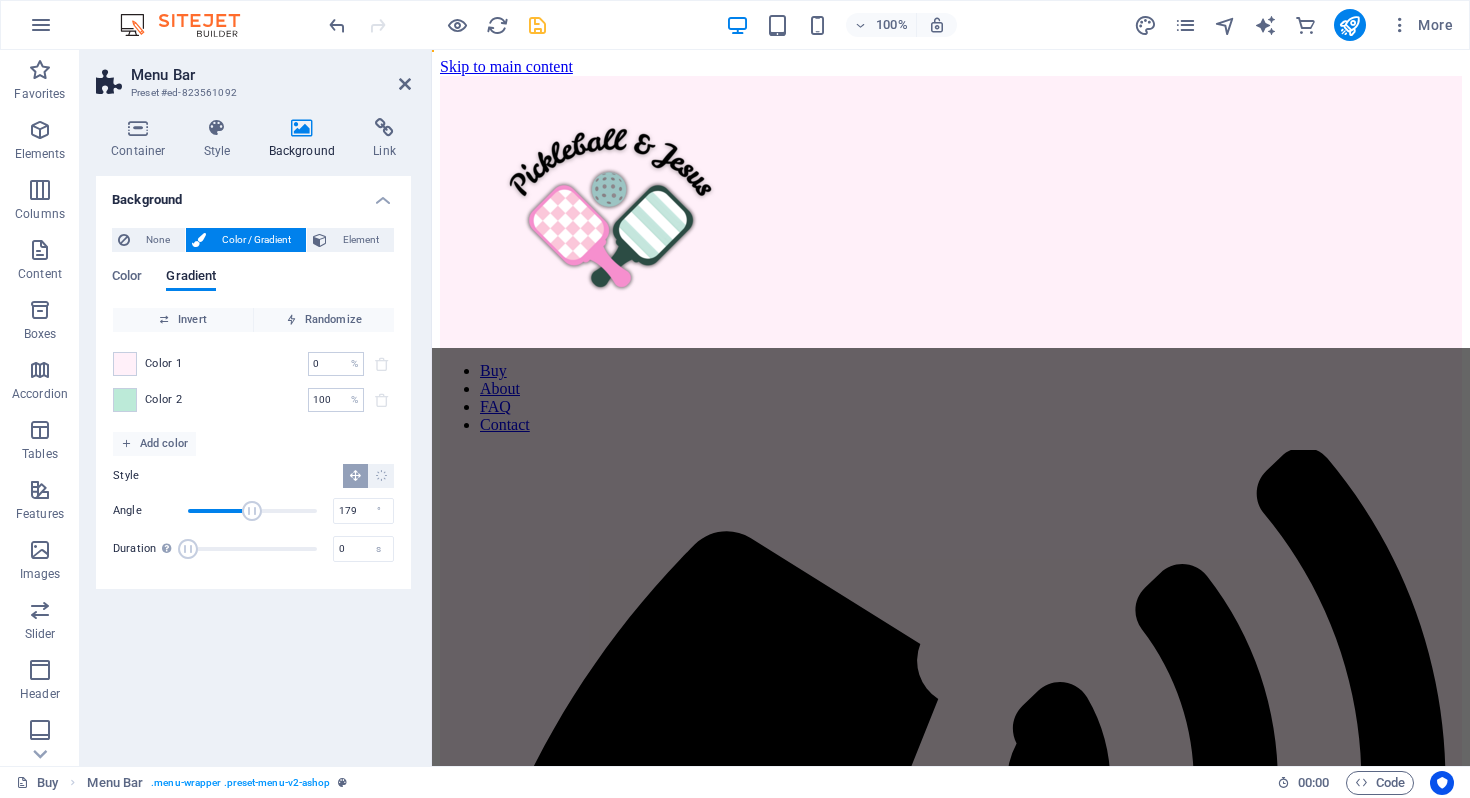 click at bounding box center (252, 511) 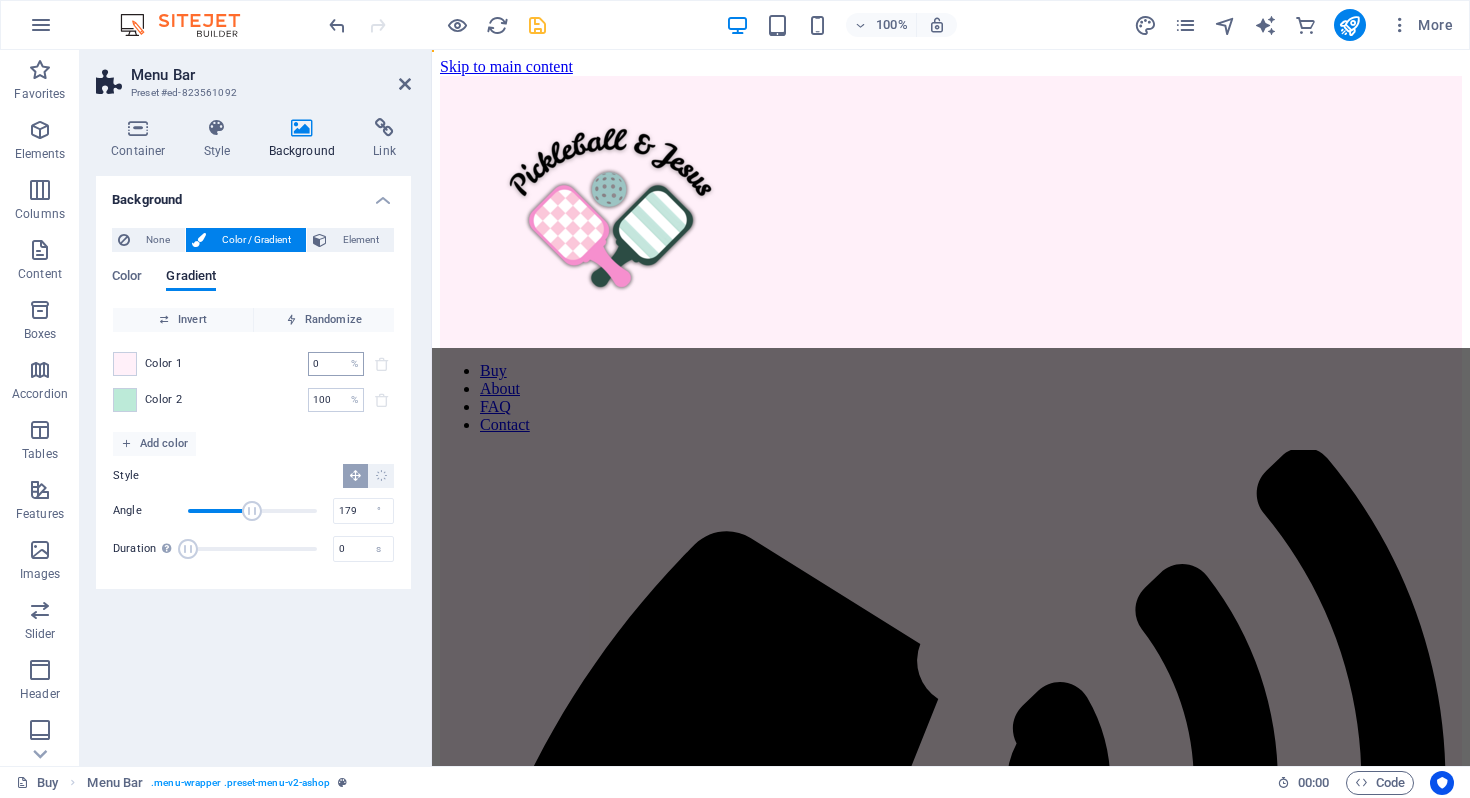 click on "0" at bounding box center (325, 364) 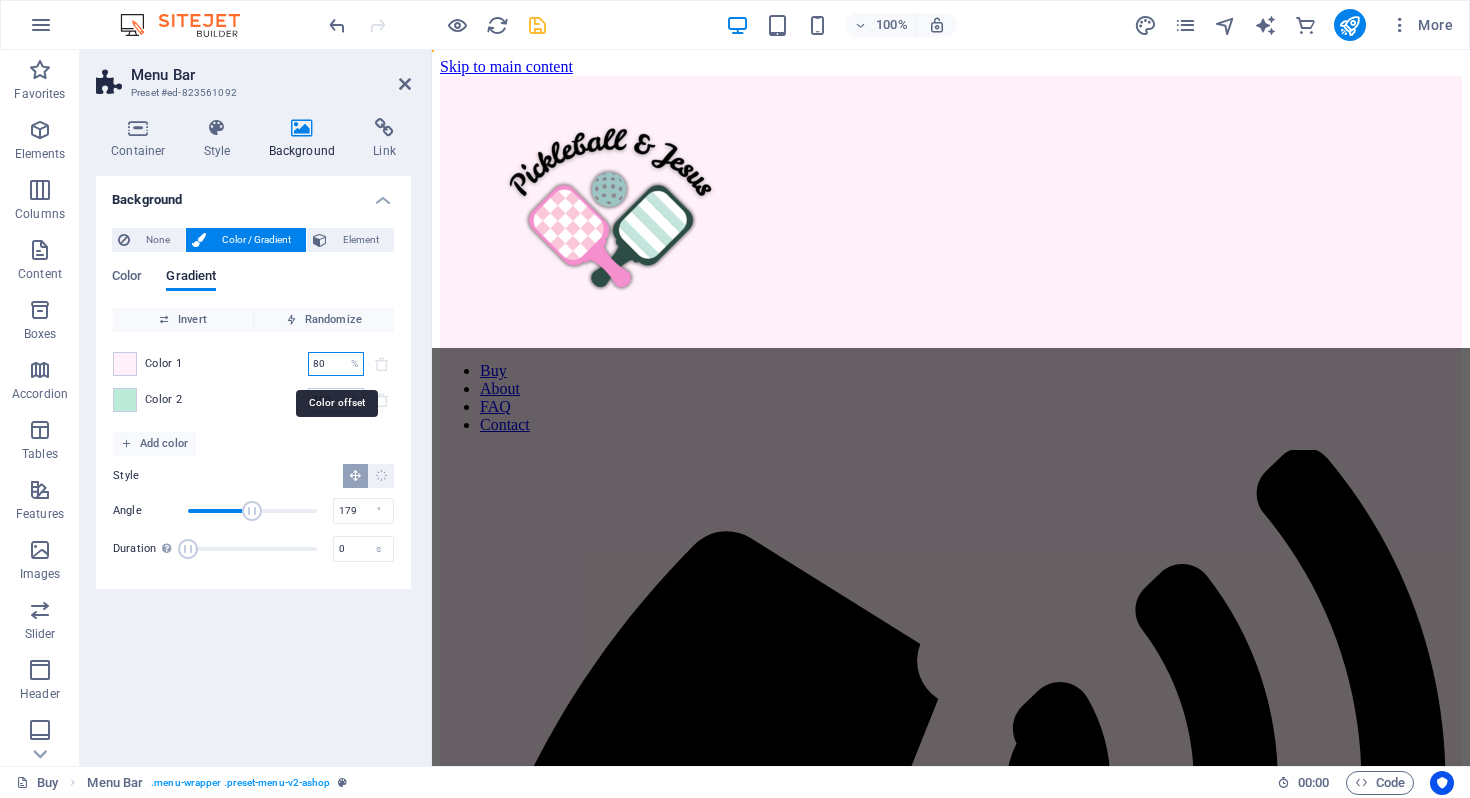 type on "80" 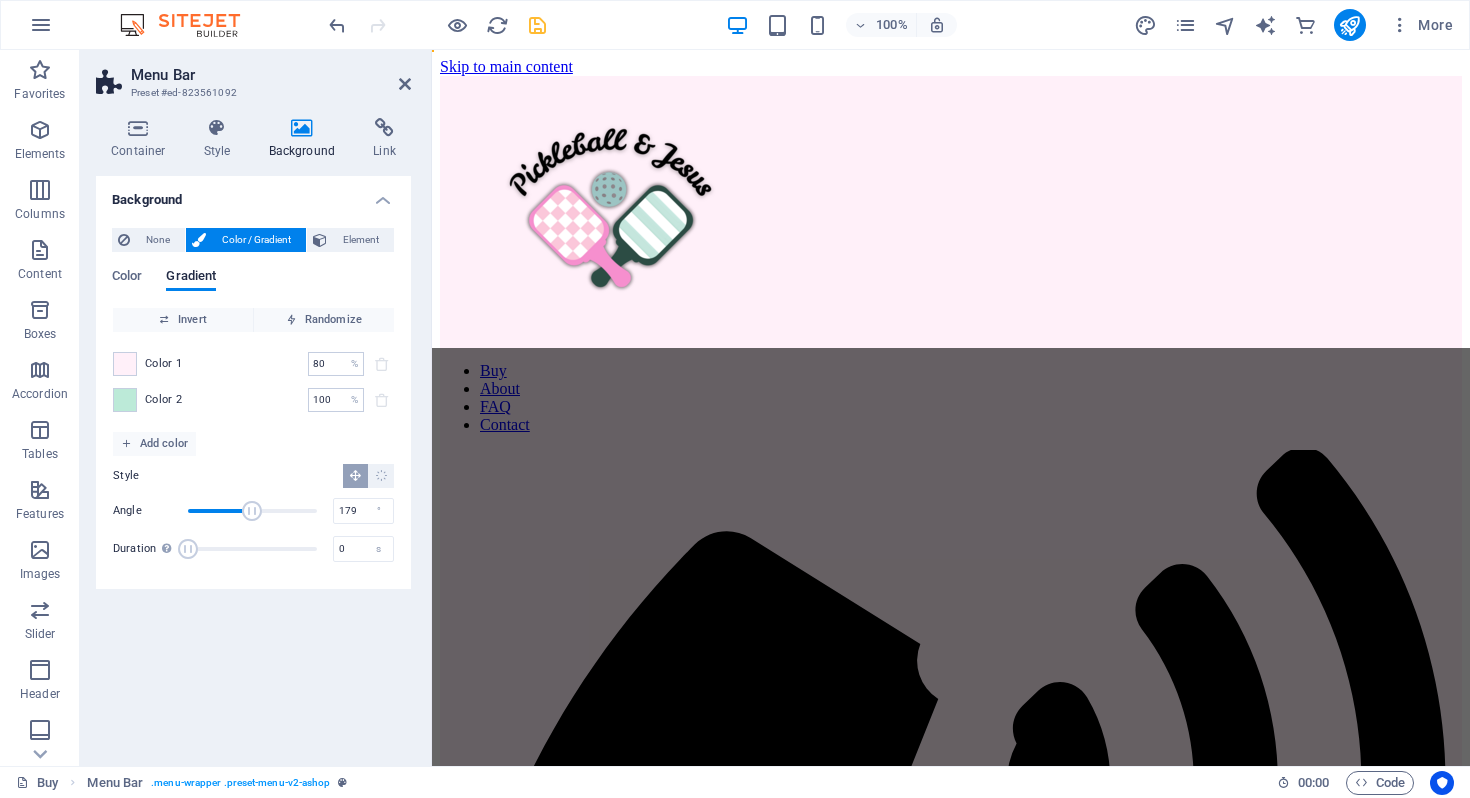 click on "Color 1 80 % ​ Color 2 100 % ​" at bounding box center (253, 382) 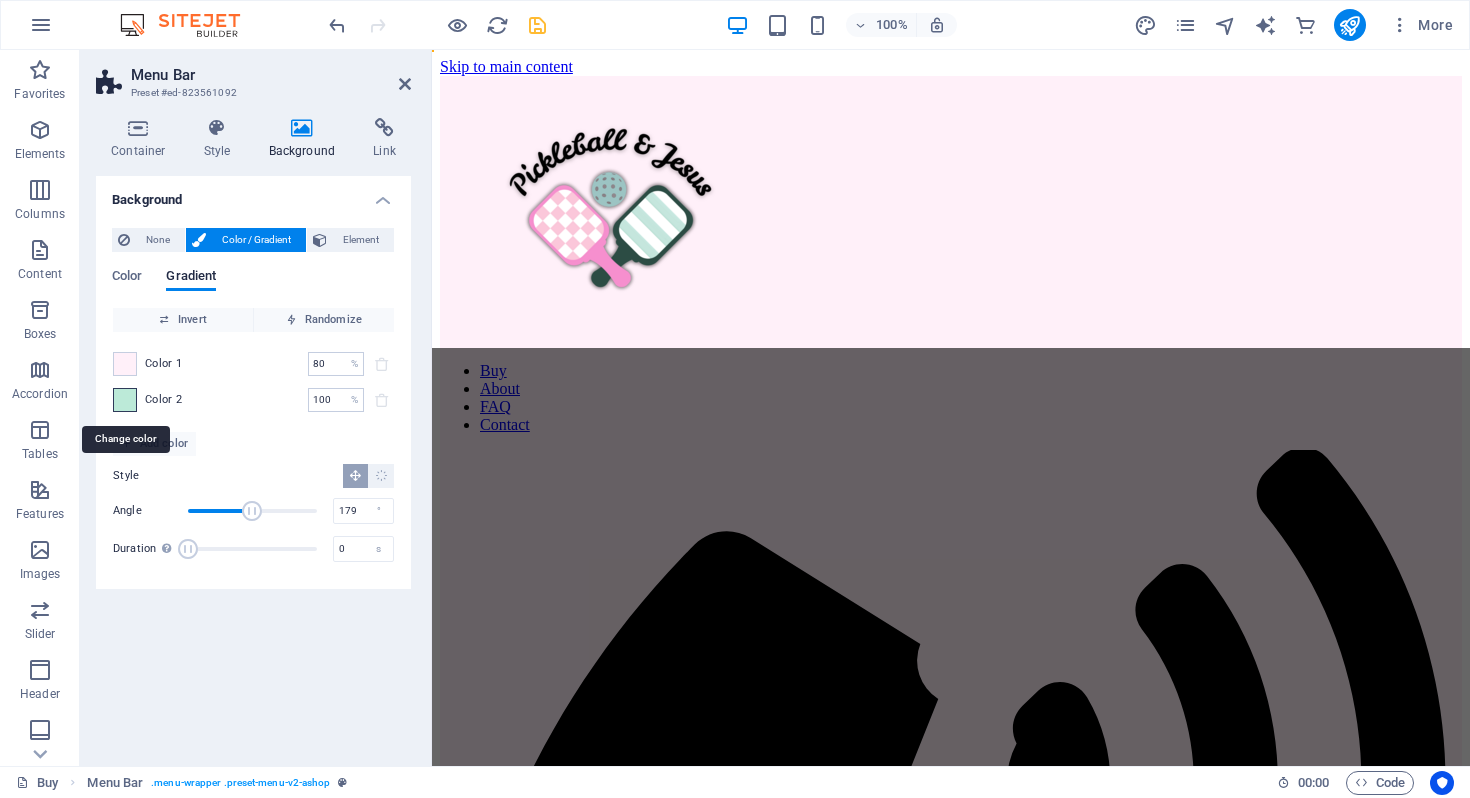 click at bounding box center (125, 400) 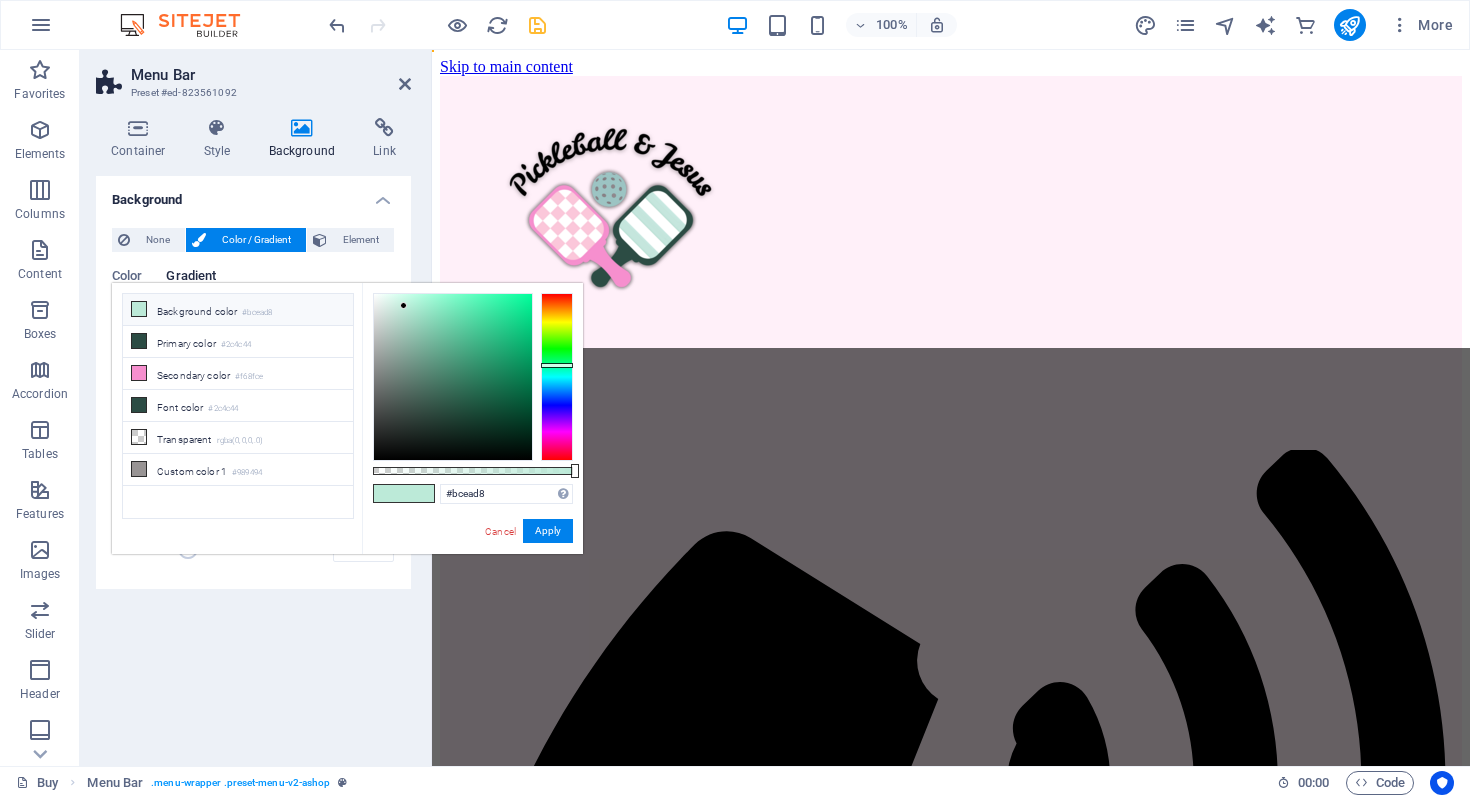 click on "Background color
#bcead8" at bounding box center [238, 310] 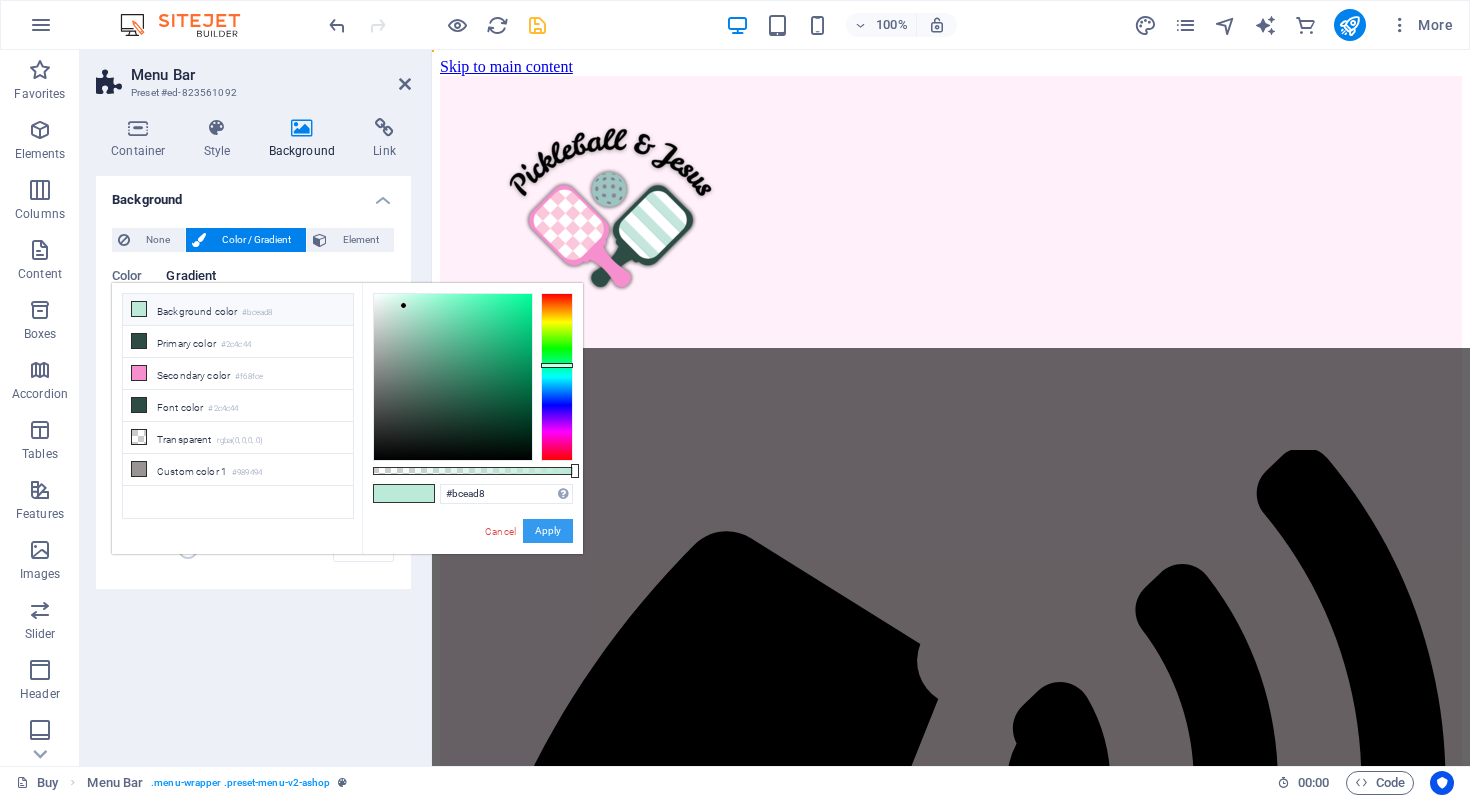 click on "Apply" at bounding box center (548, 531) 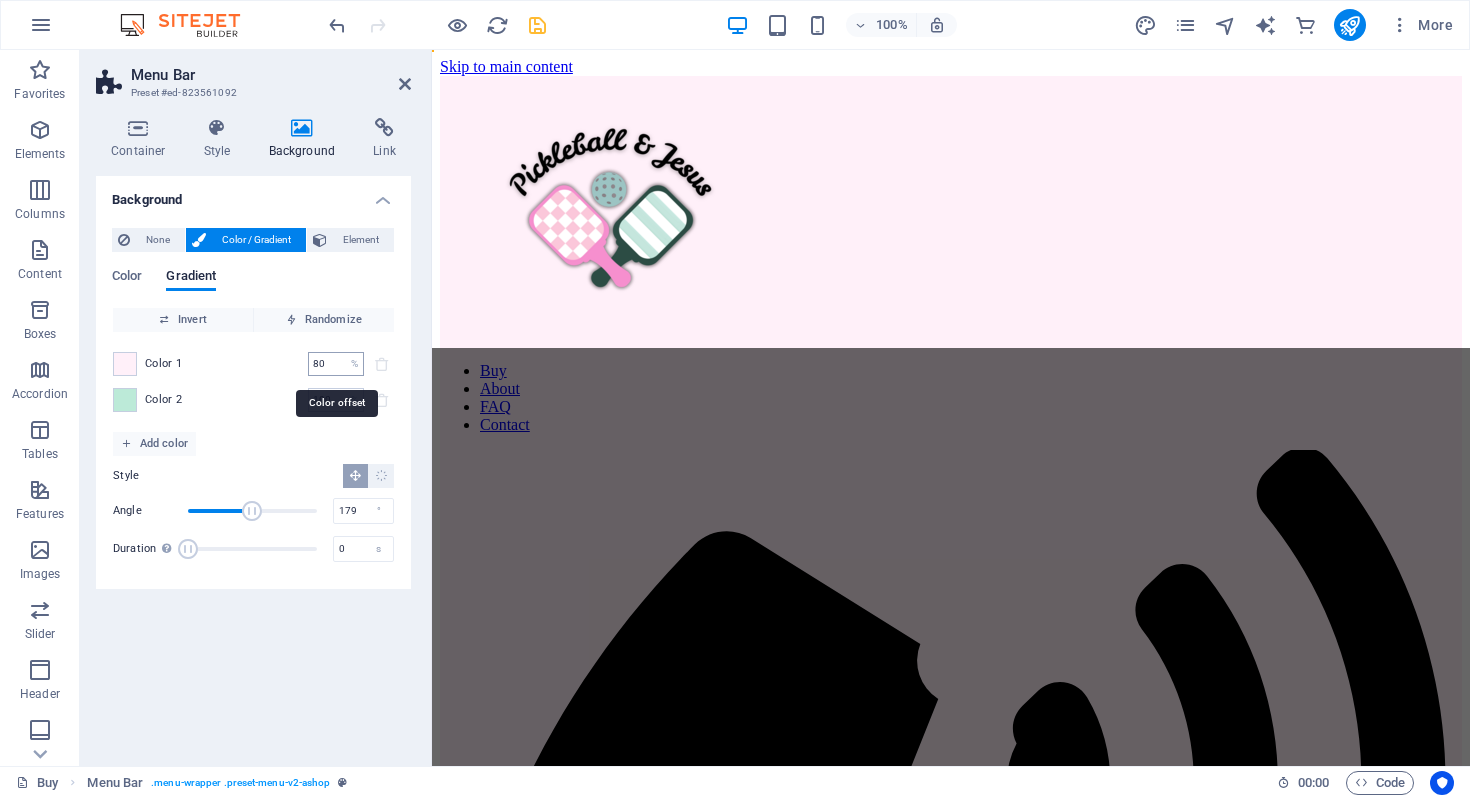 click on "80" at bounding box center (325, 364) 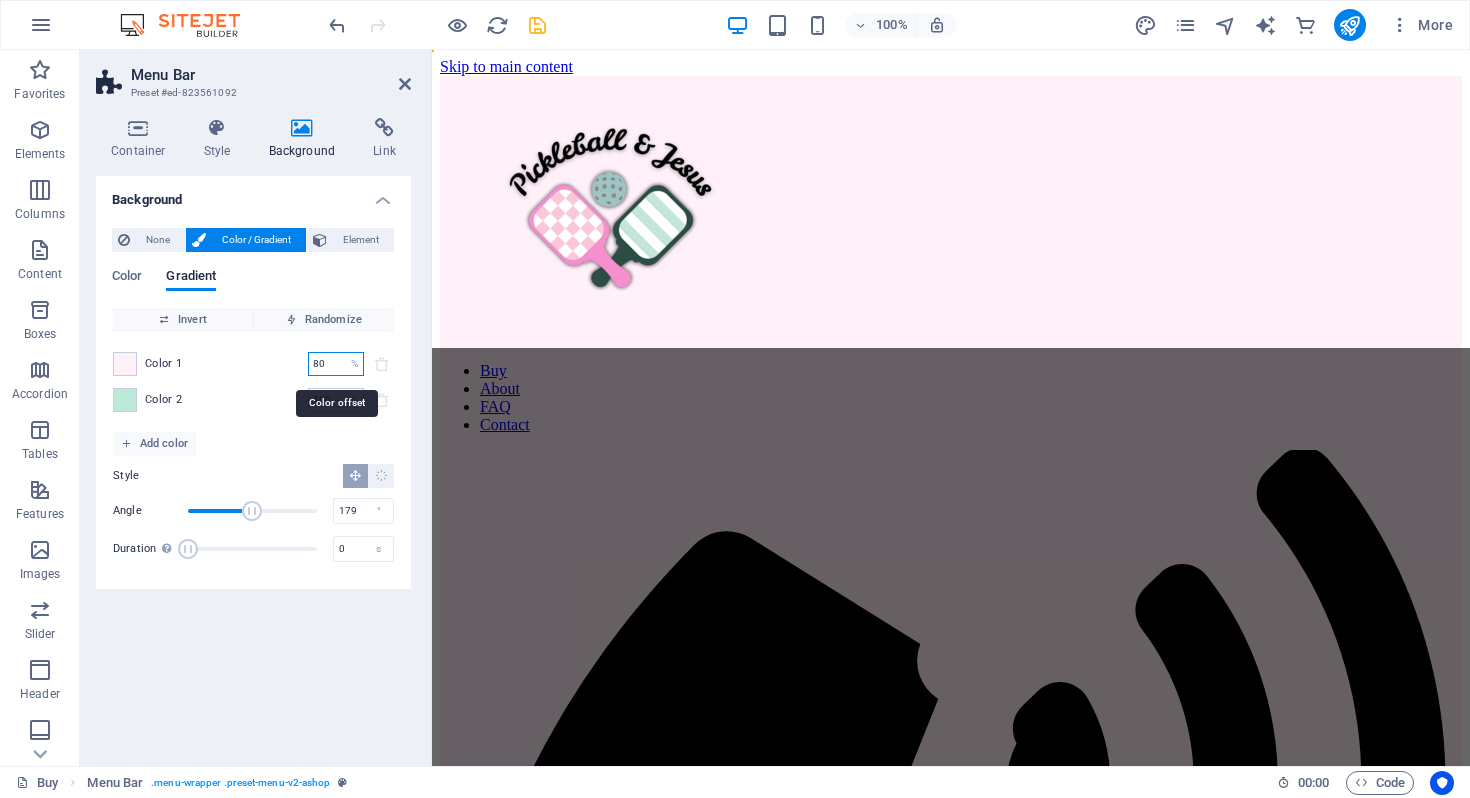 type on "8" 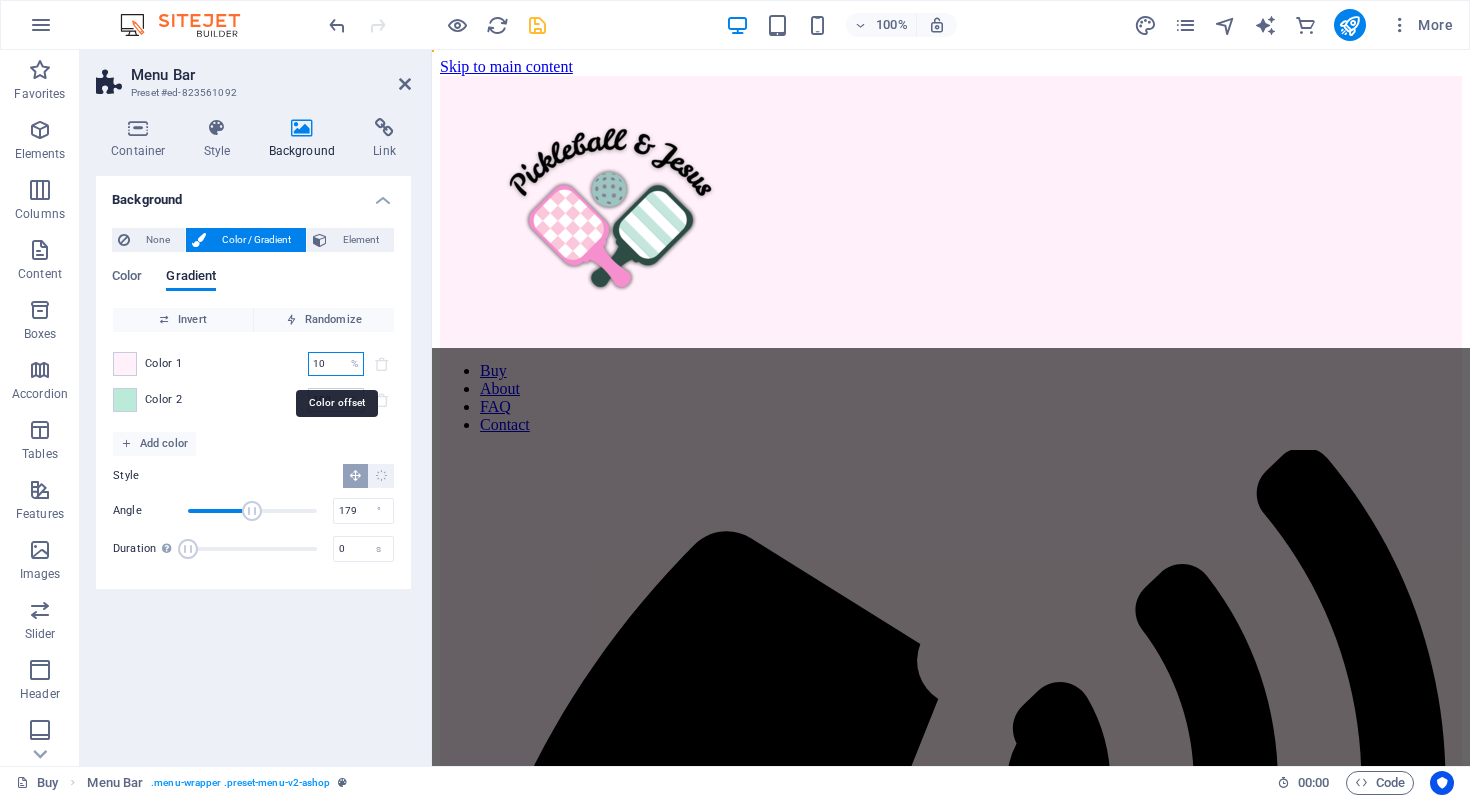 type on "10" 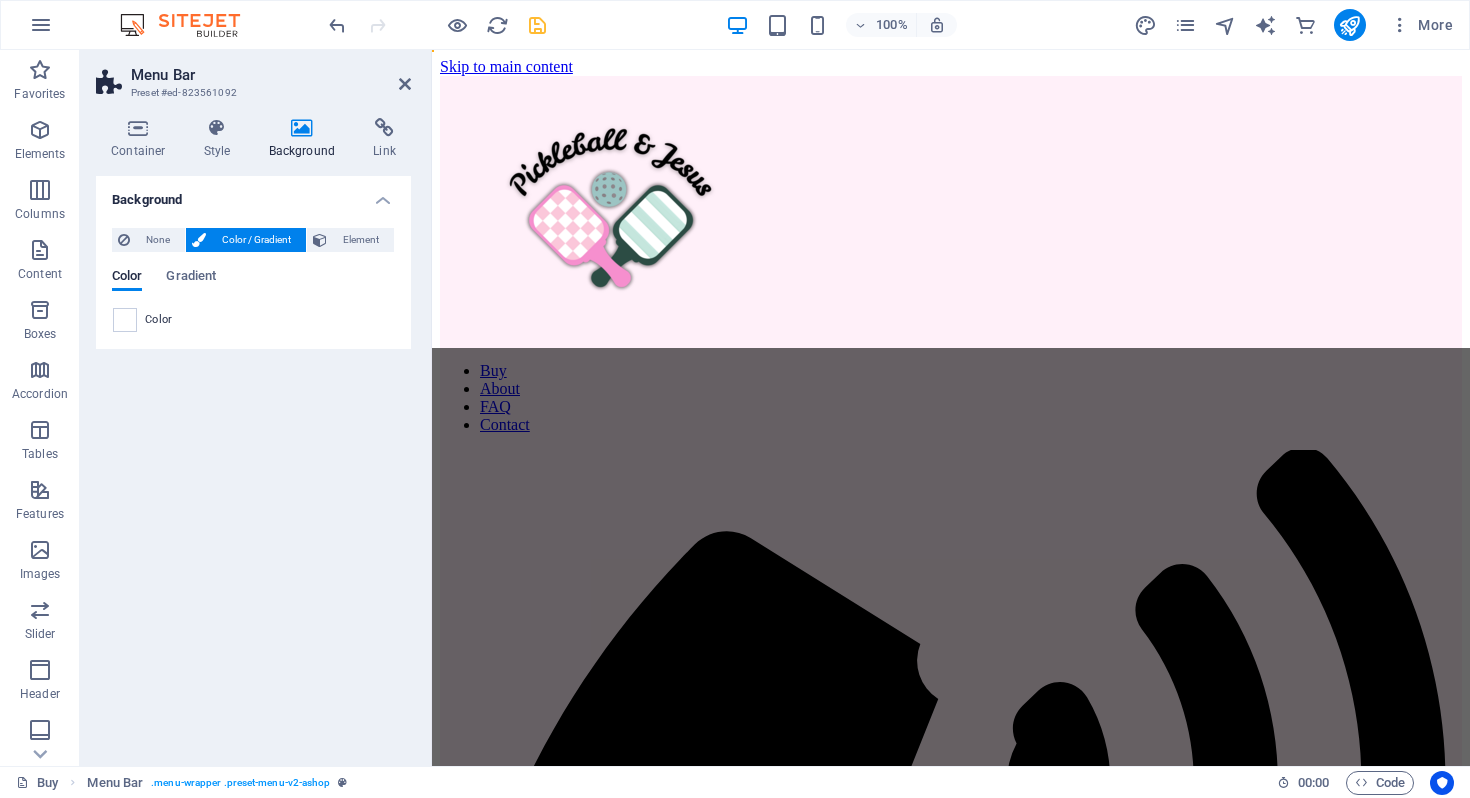 click on "Color" at bounding box center [253, 320] 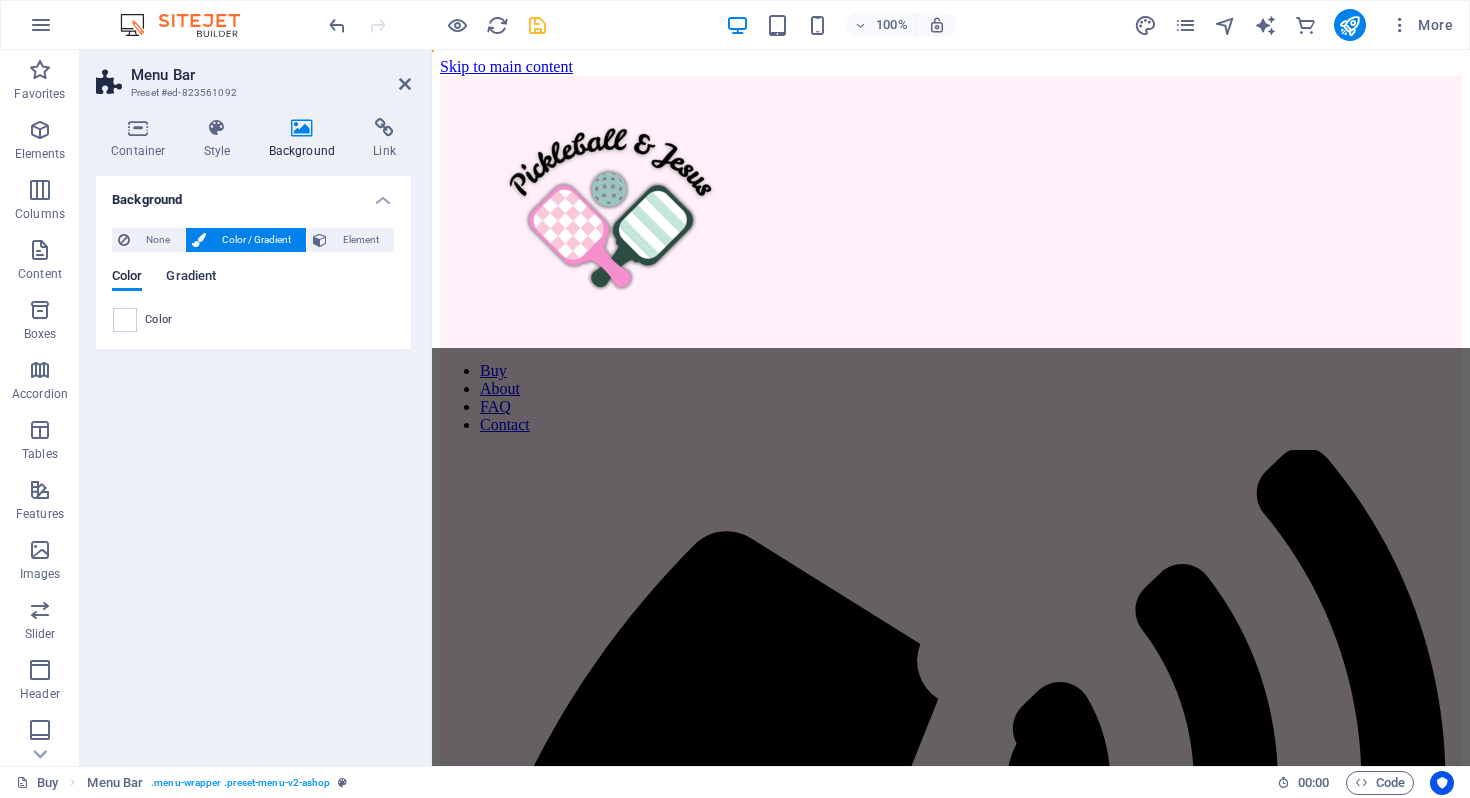click on "Gradient" at bounding box center (191, 278) 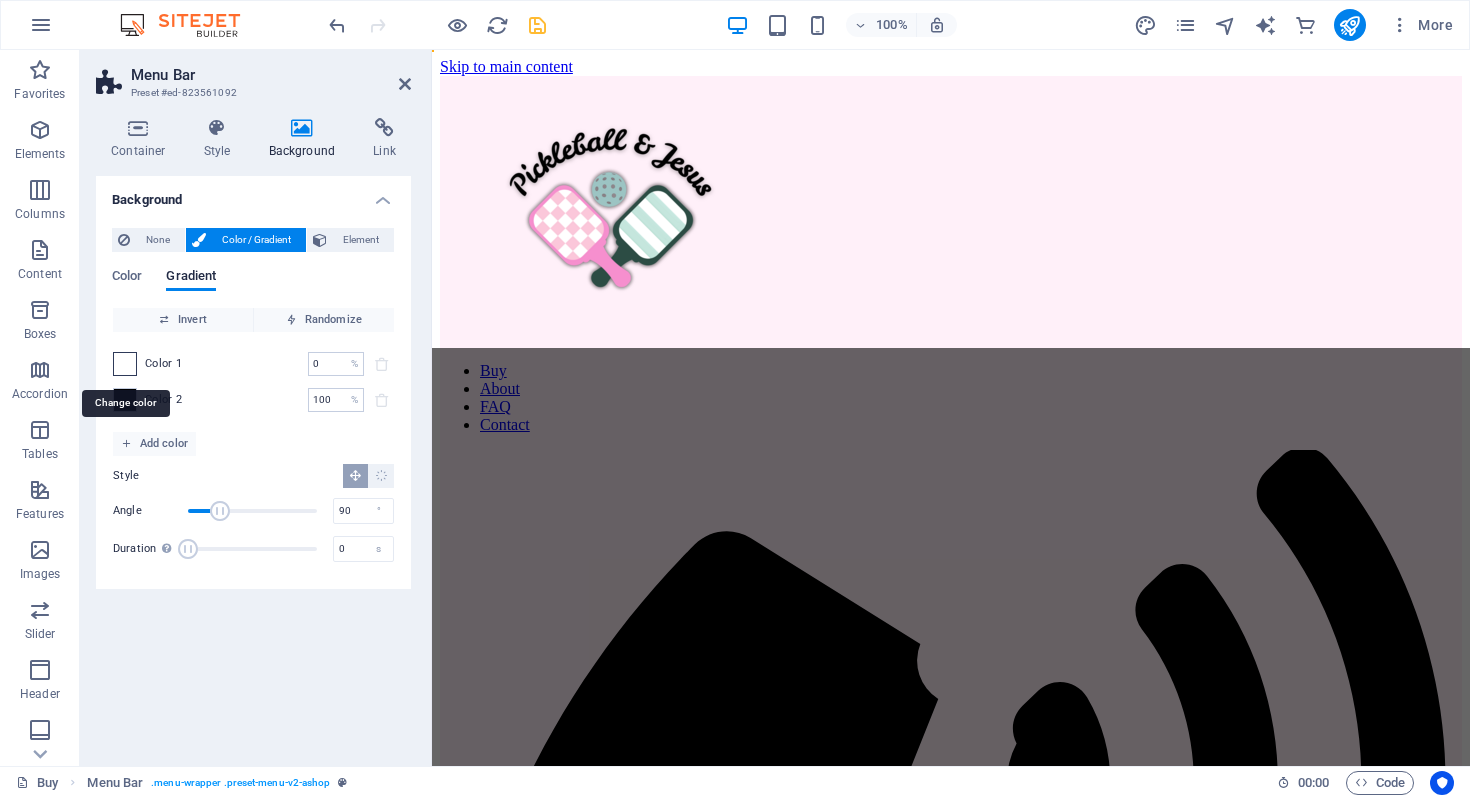 click at bounding box center (125, 364) 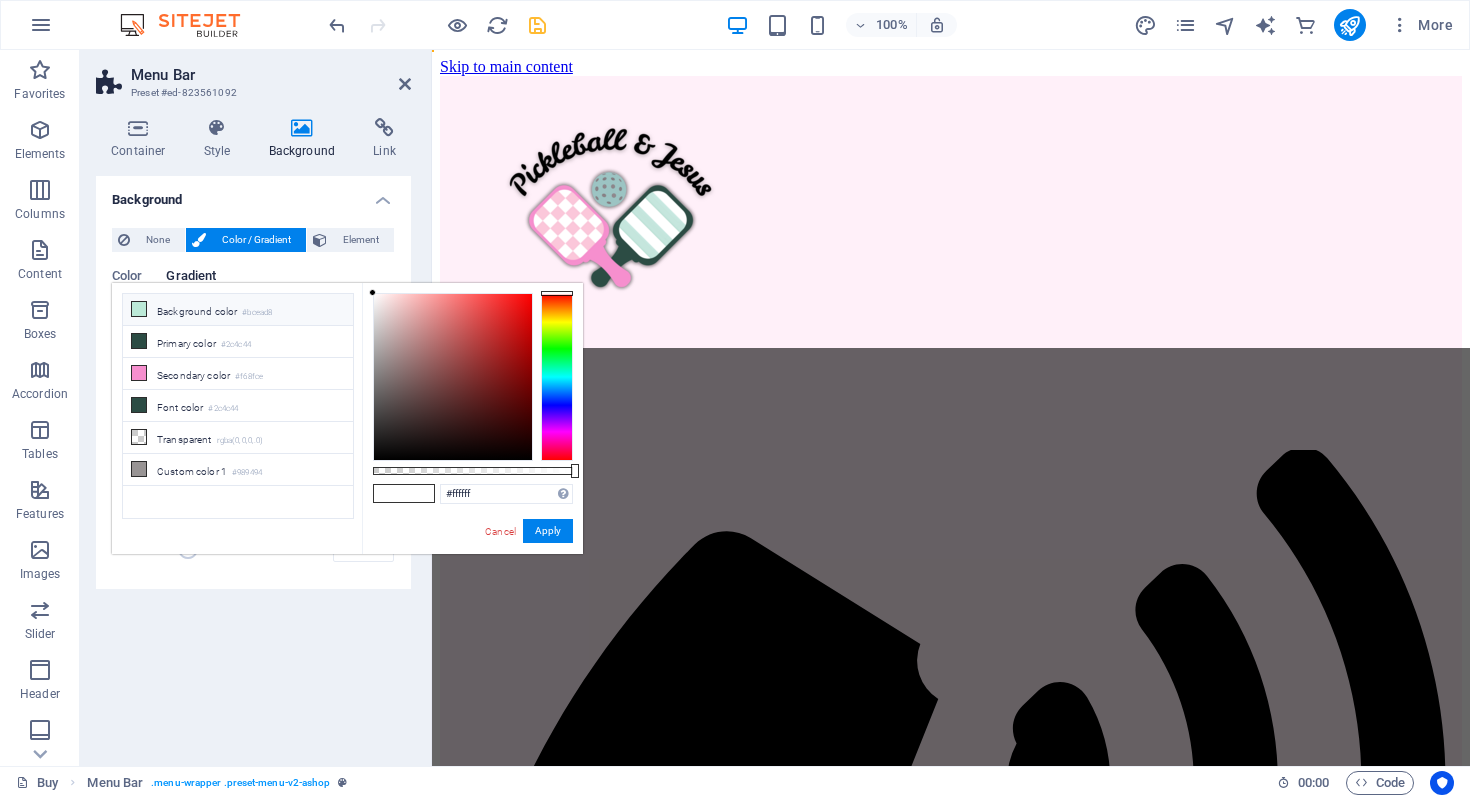 click on "Background color
#bcead8" at bounding box center (238, 310) 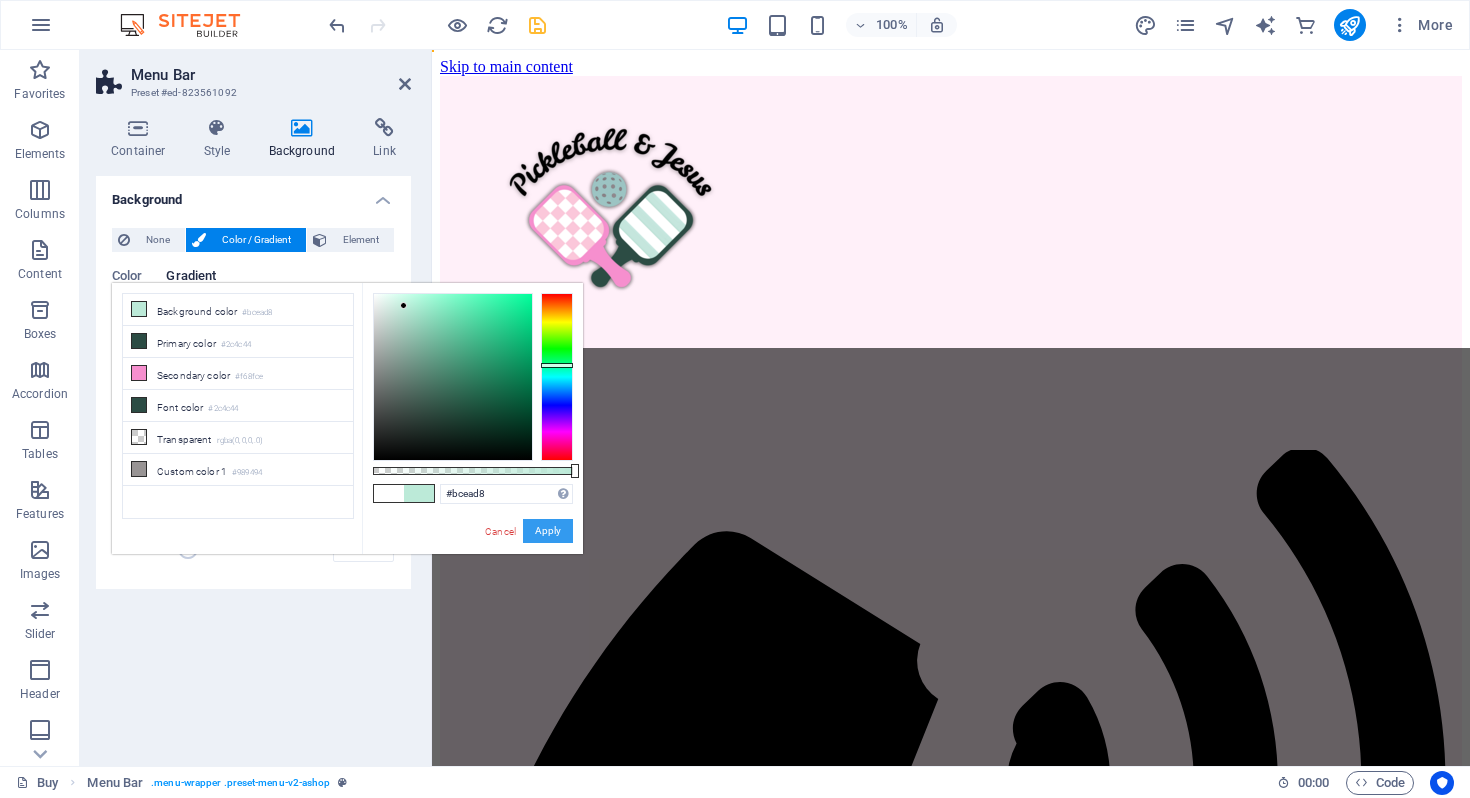 click on "Apply" at bounding box center (548, 531) 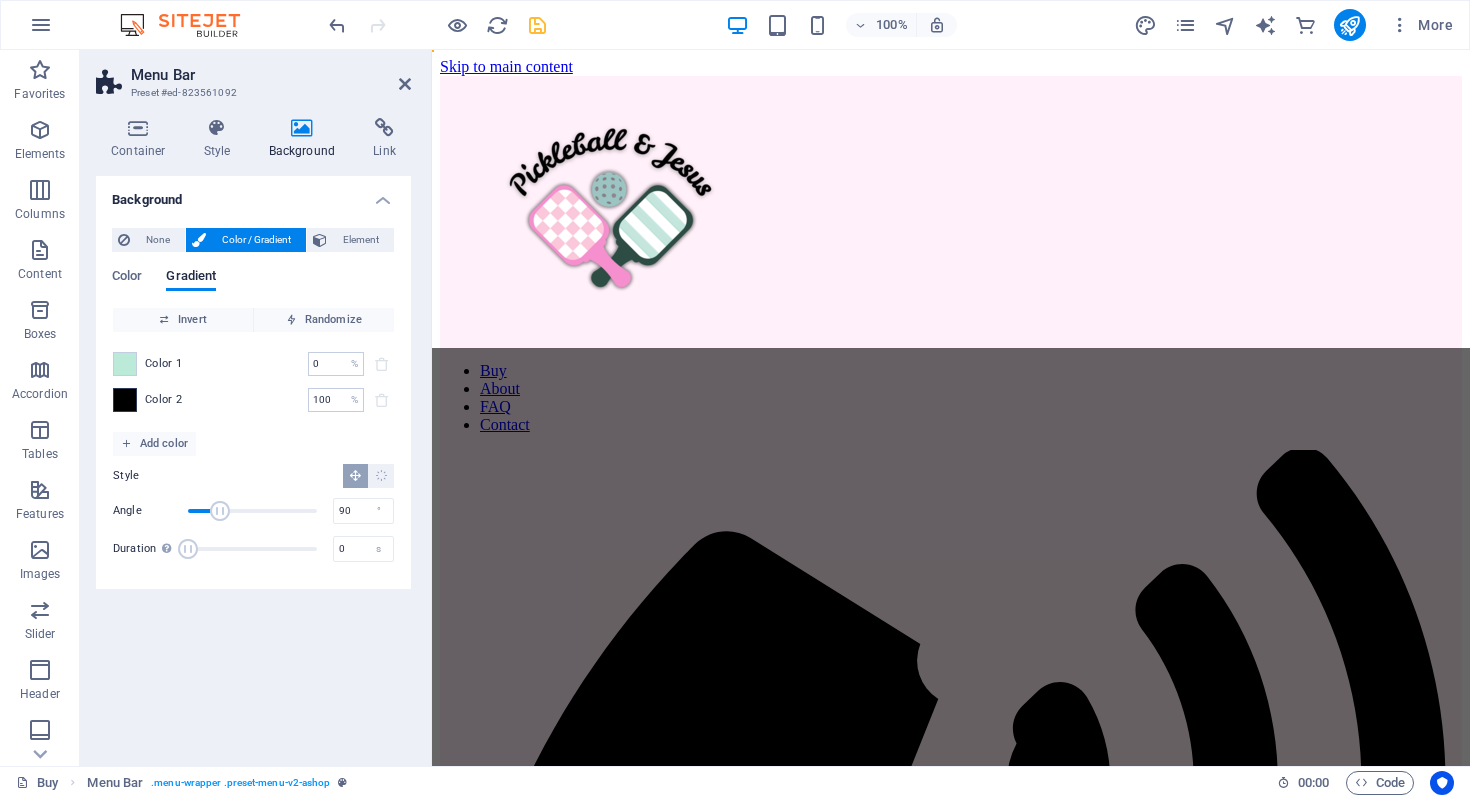 click at bounding box center (125, 400) 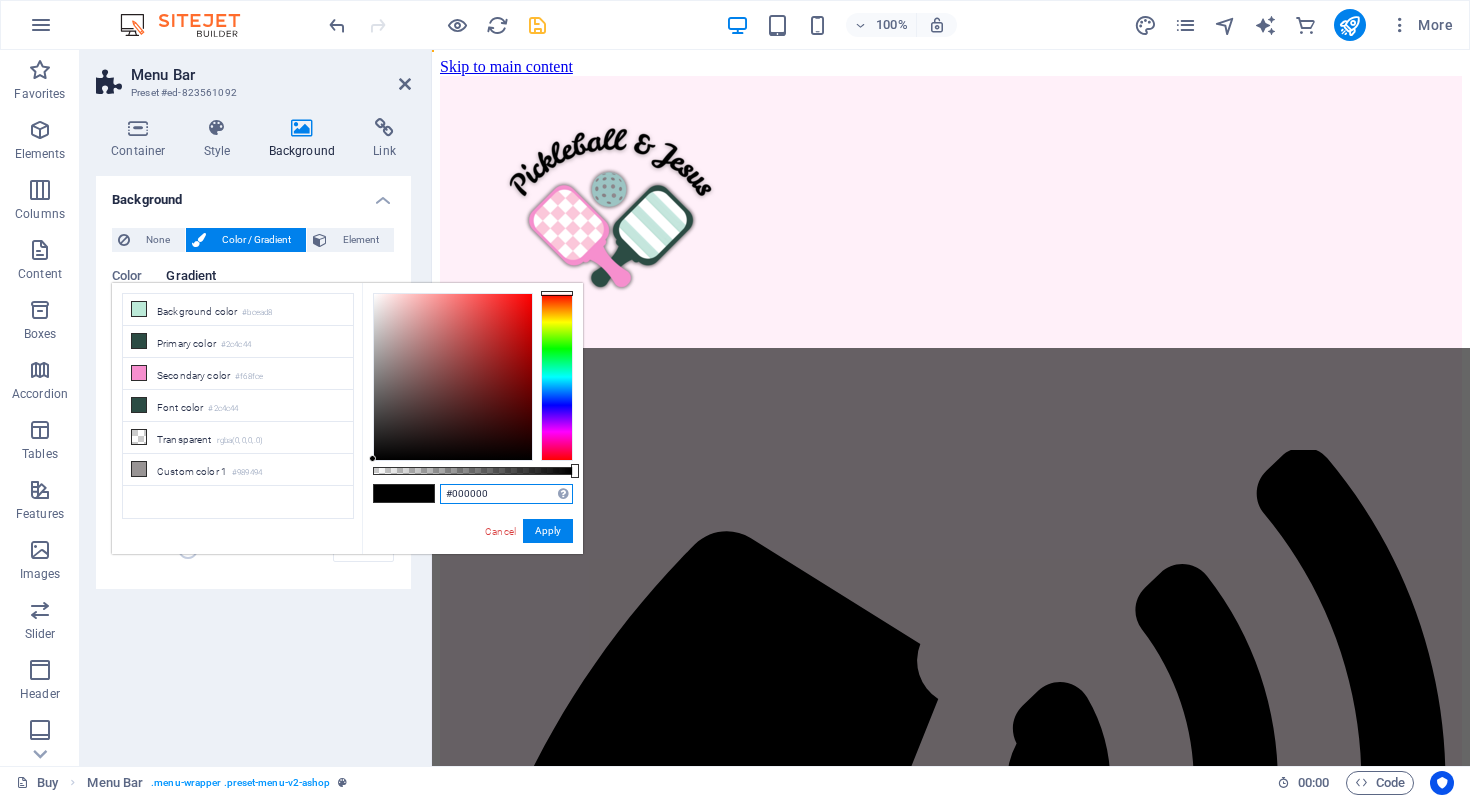 drag, startPoint x: 507, startPoint y: 494, endPoint x: 452, endPoint y: 494, distance: 55 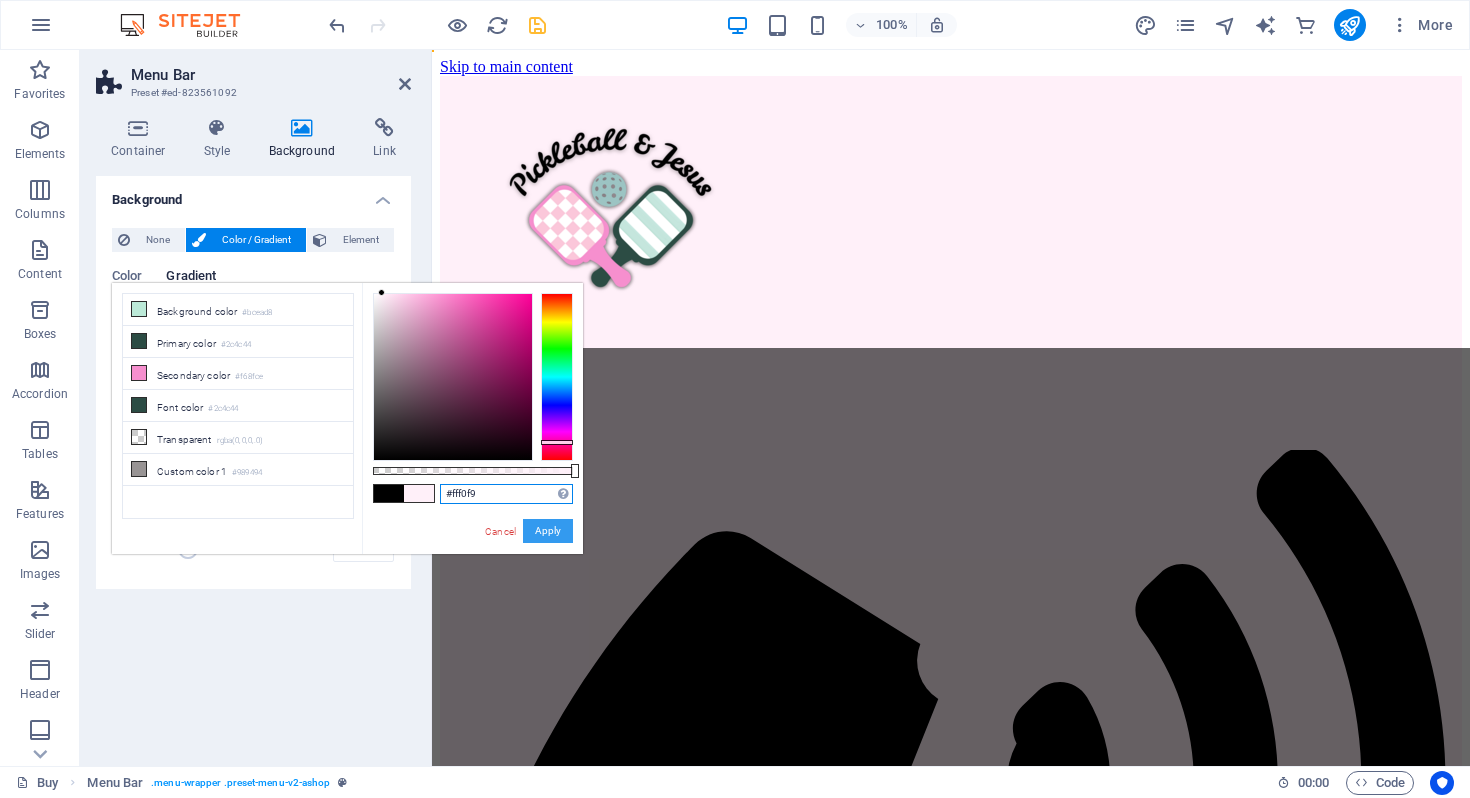 type on "#fff0f9" 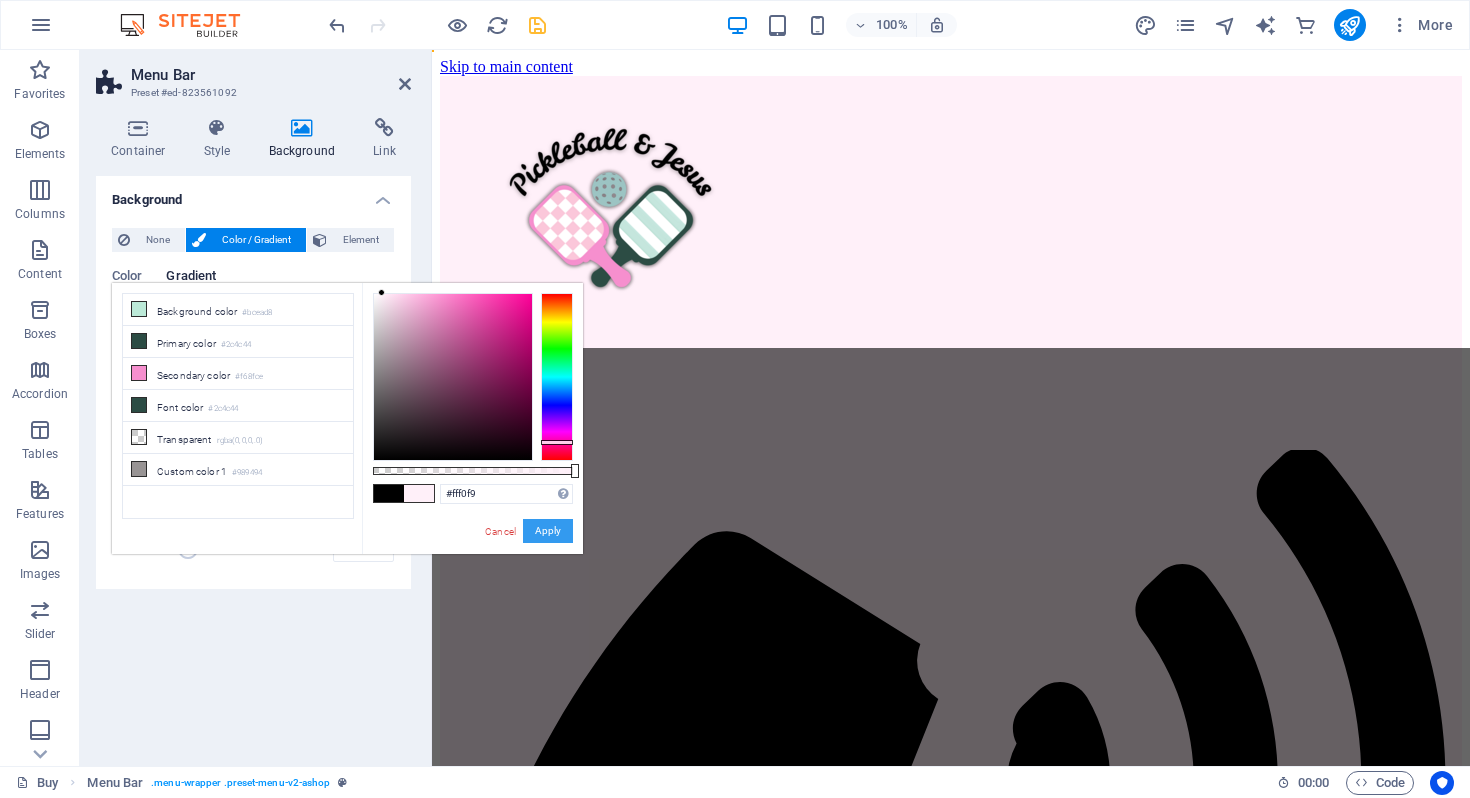 click on "Apply" at bounding box center [548, 531] 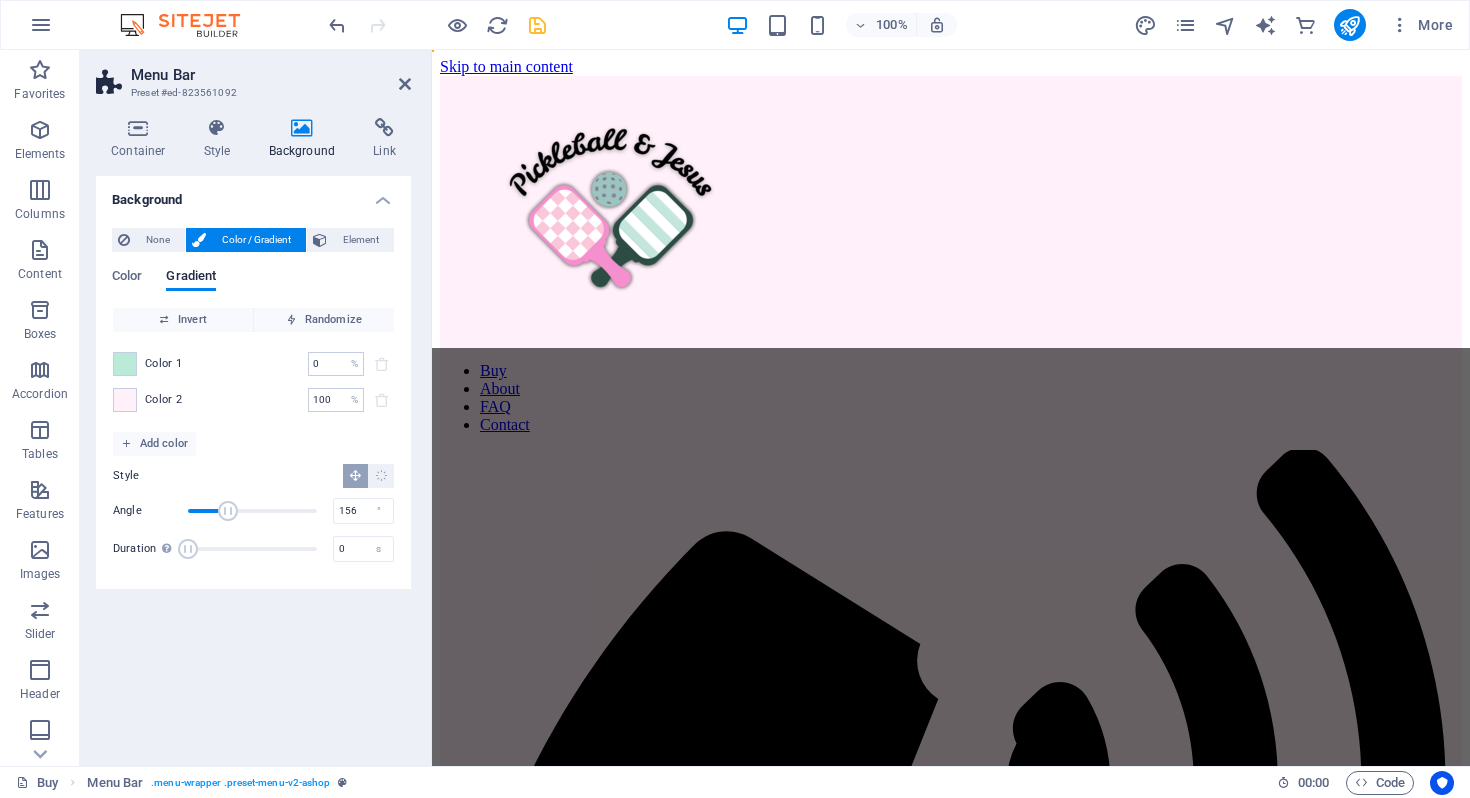 drag, startPoint x: 212, startPoint y: 514, endPoint x: 244, endPoint y: 512, distance: 32.06244 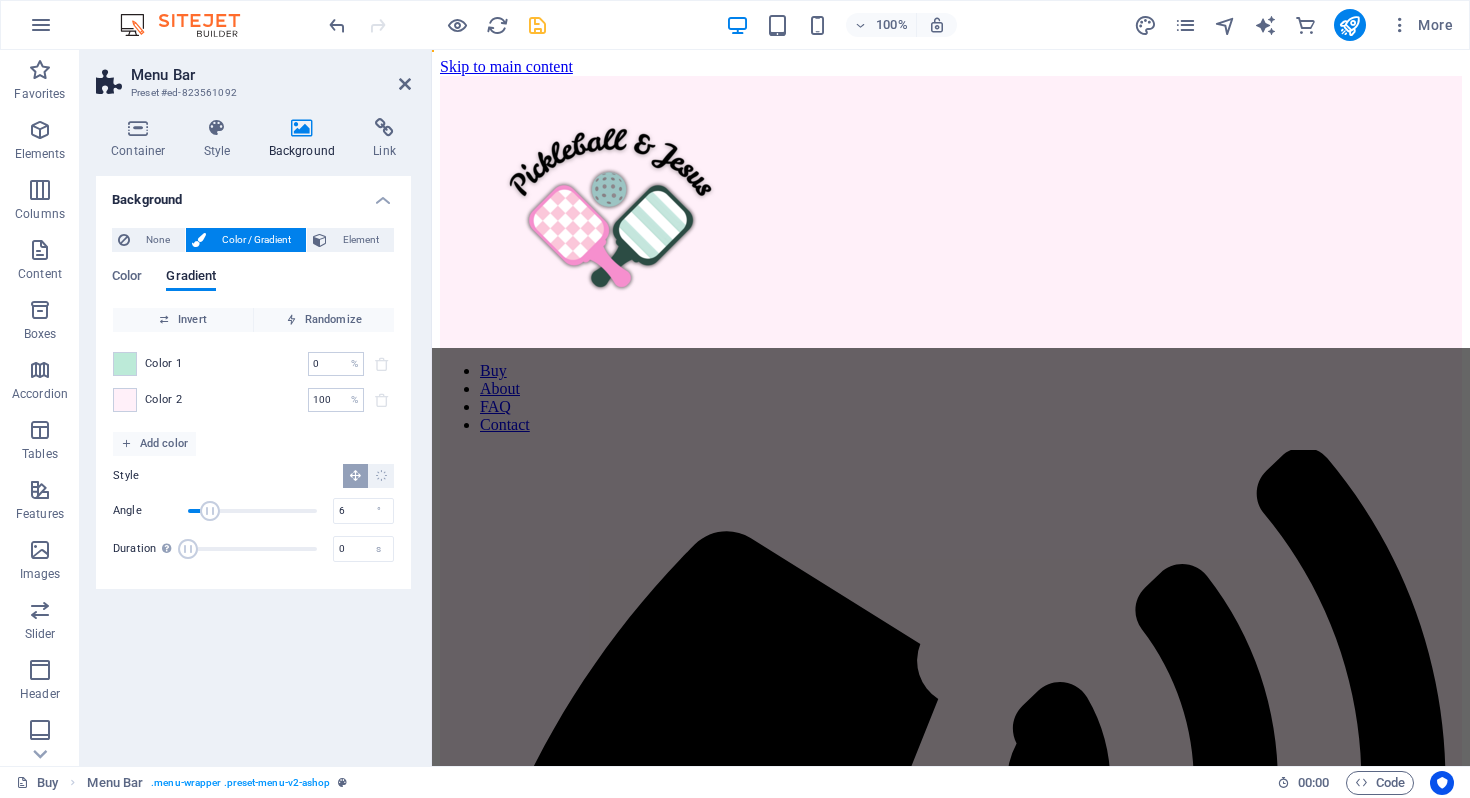 type on "3" 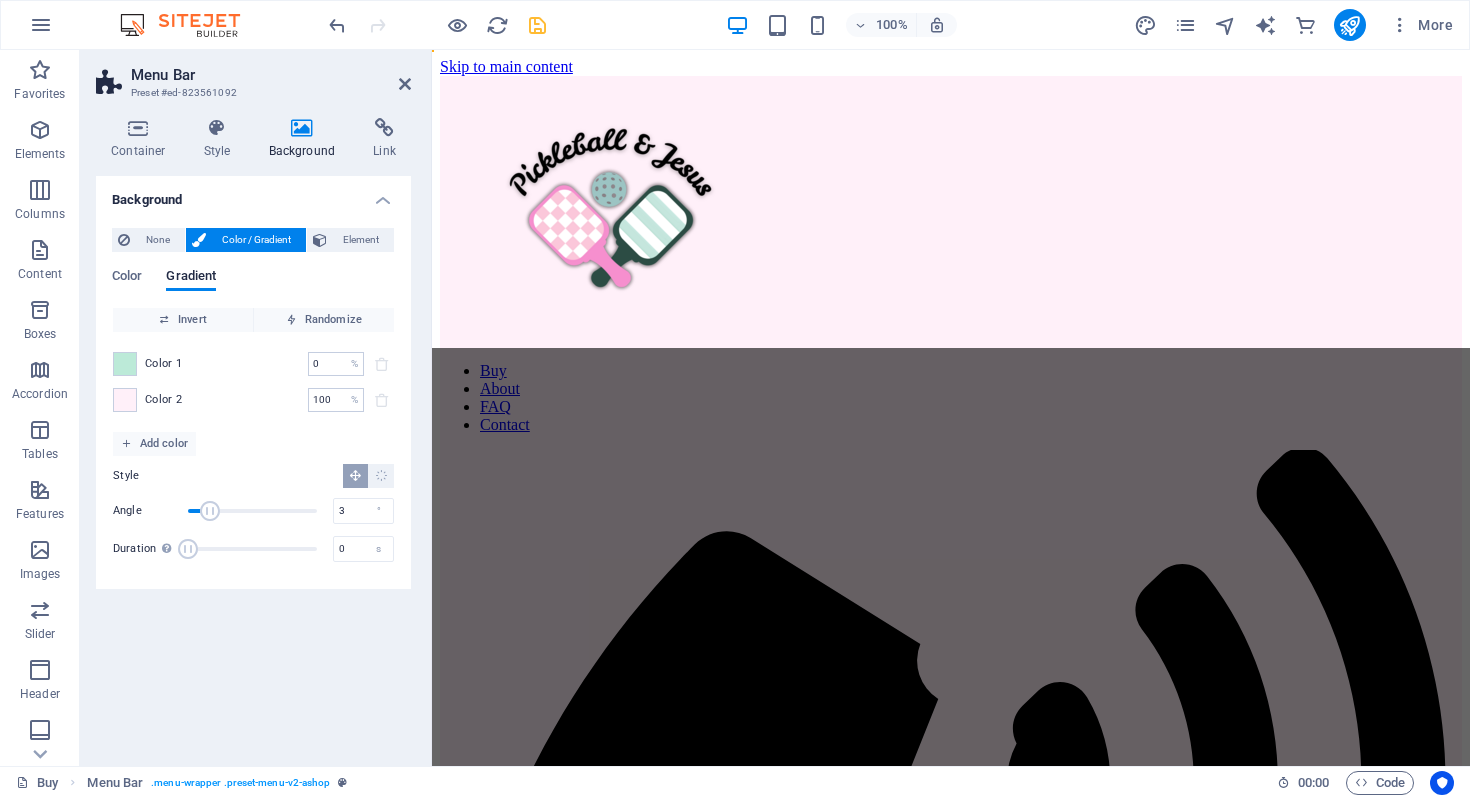 drag, startPoint x: 244, startPoint y: 512, endPoint x: 189, endPoint y: 510, distance: 55.03635 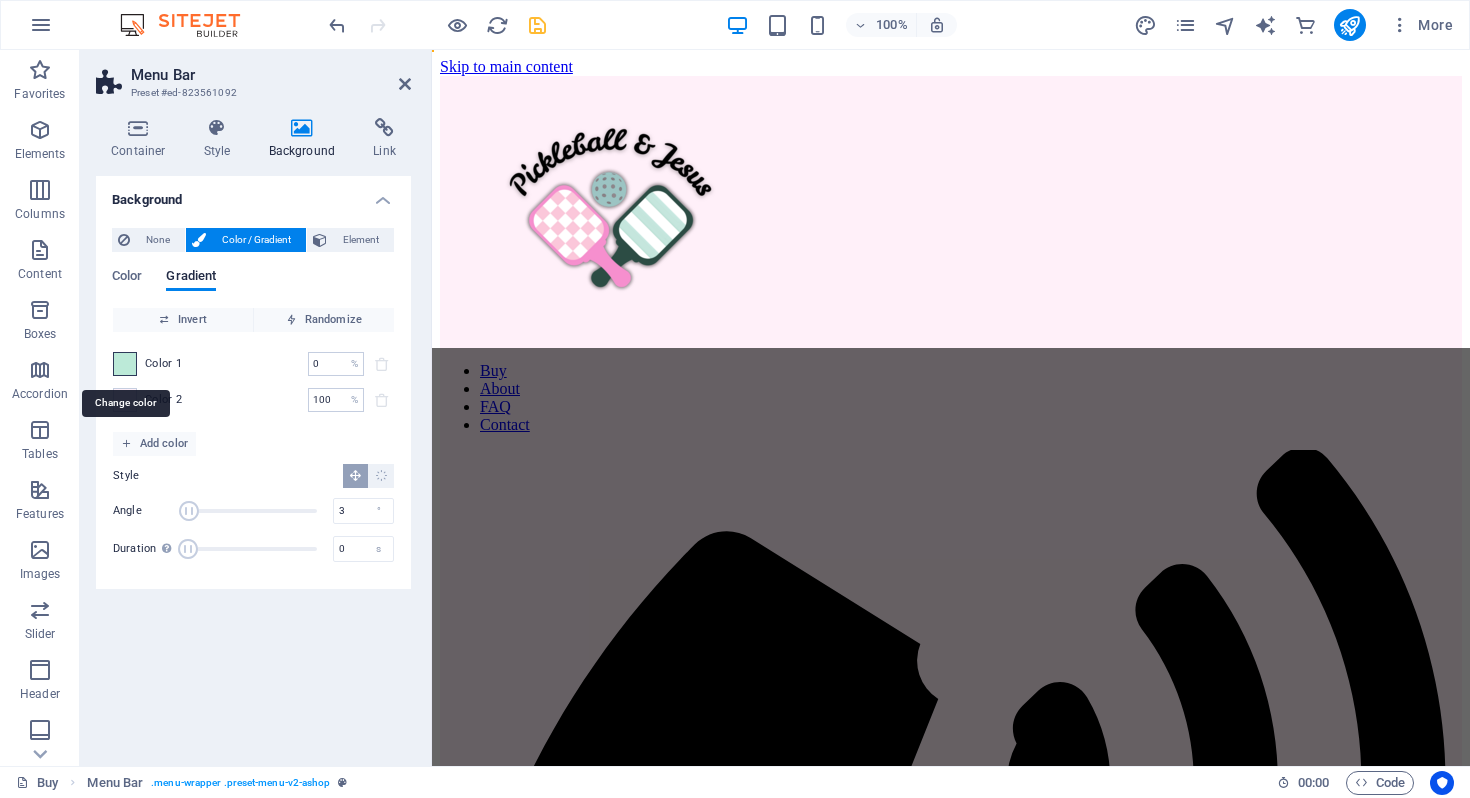 click at bounding box center [125, 364] 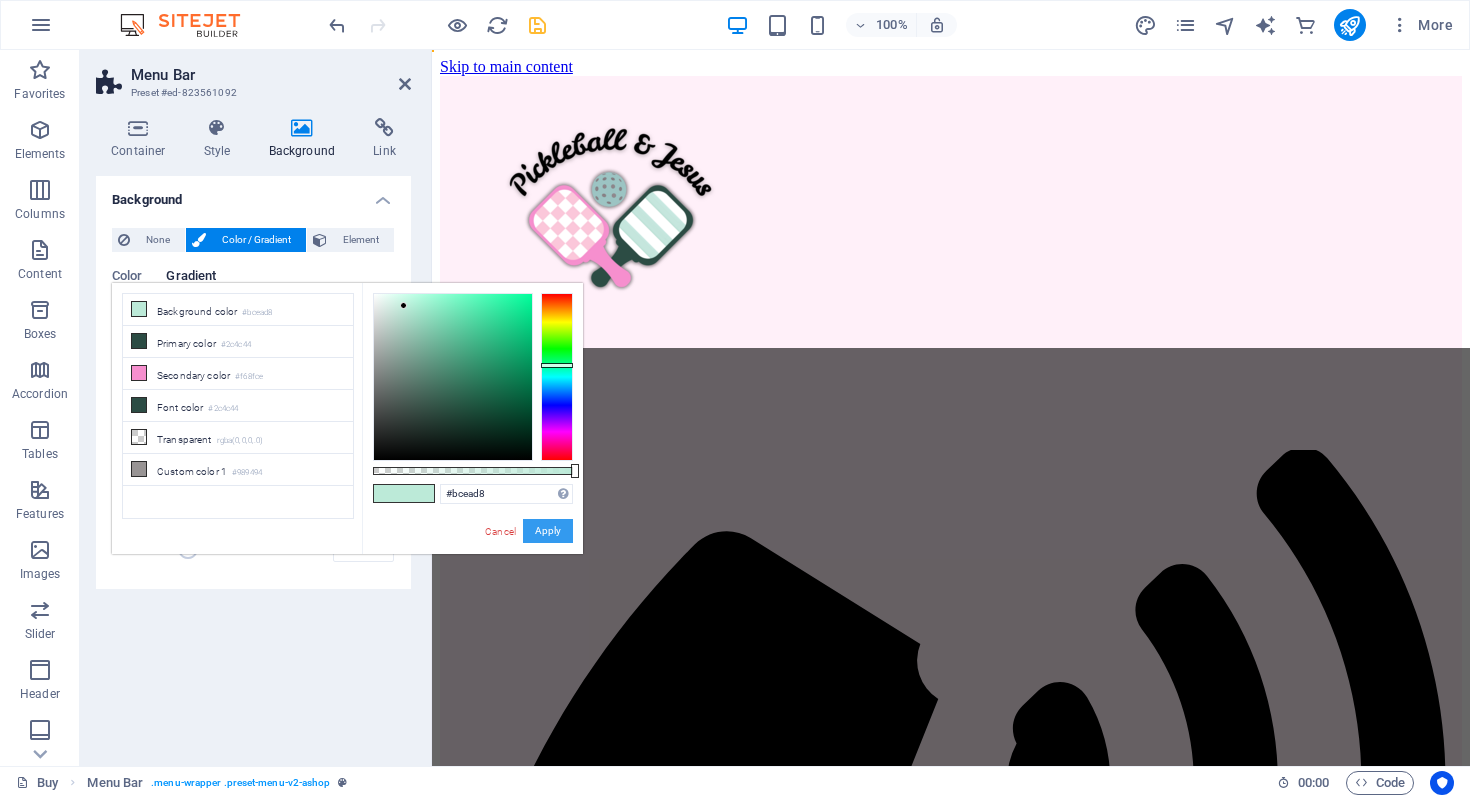 click on "Apply" at bounding box center (548, 531) 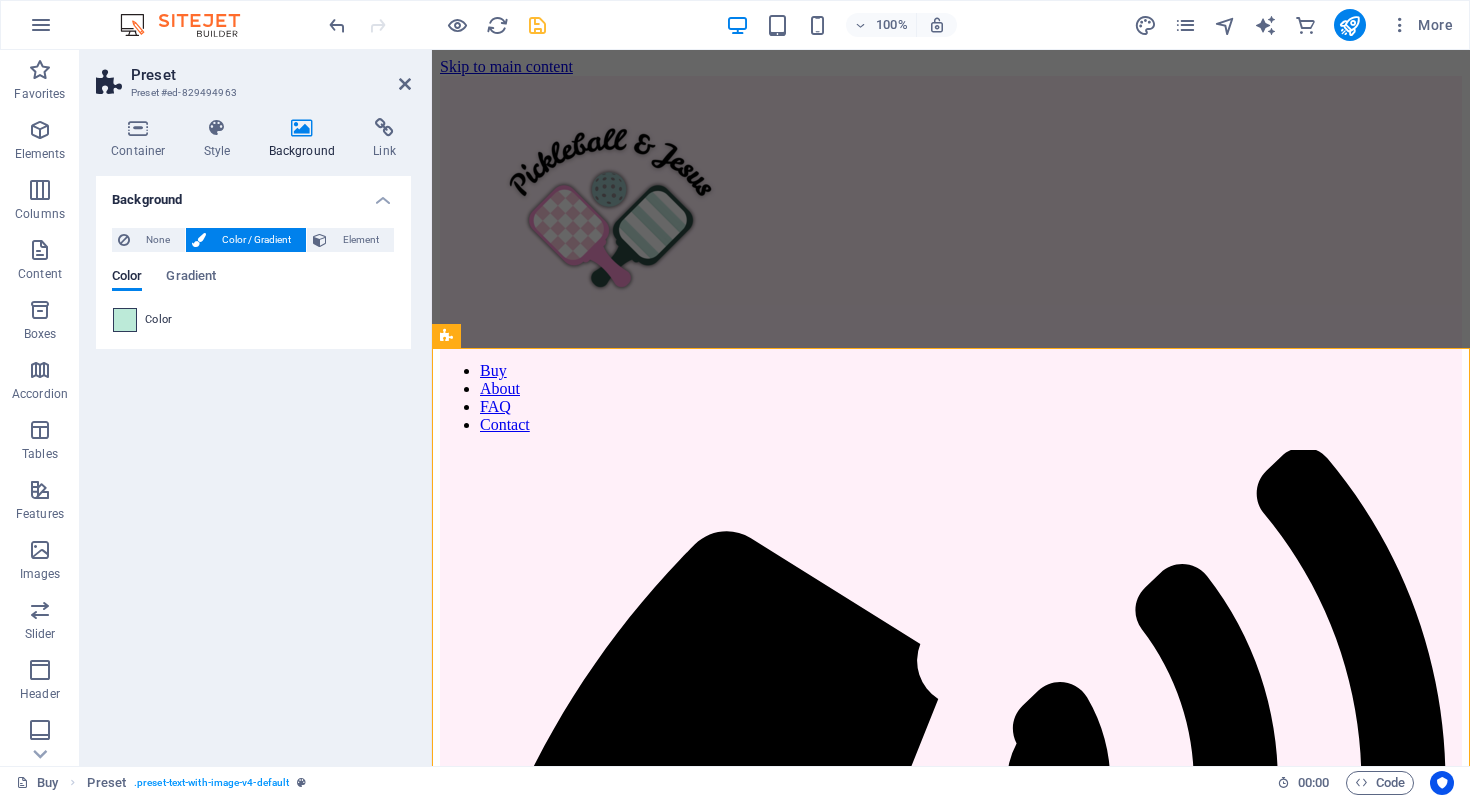 click at bounding box center [125, 320] 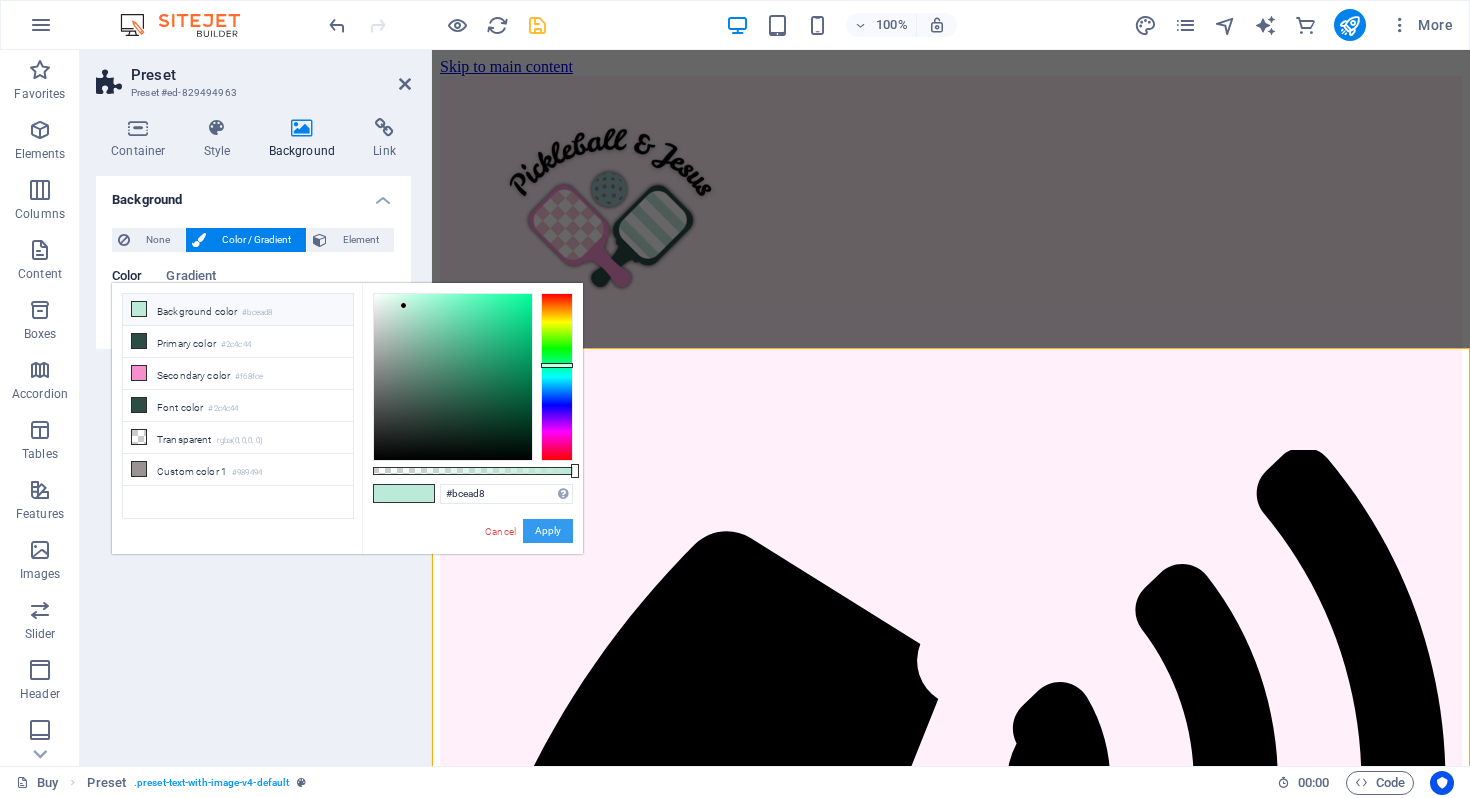 click on "Apply" at bounding box center [548, 531] 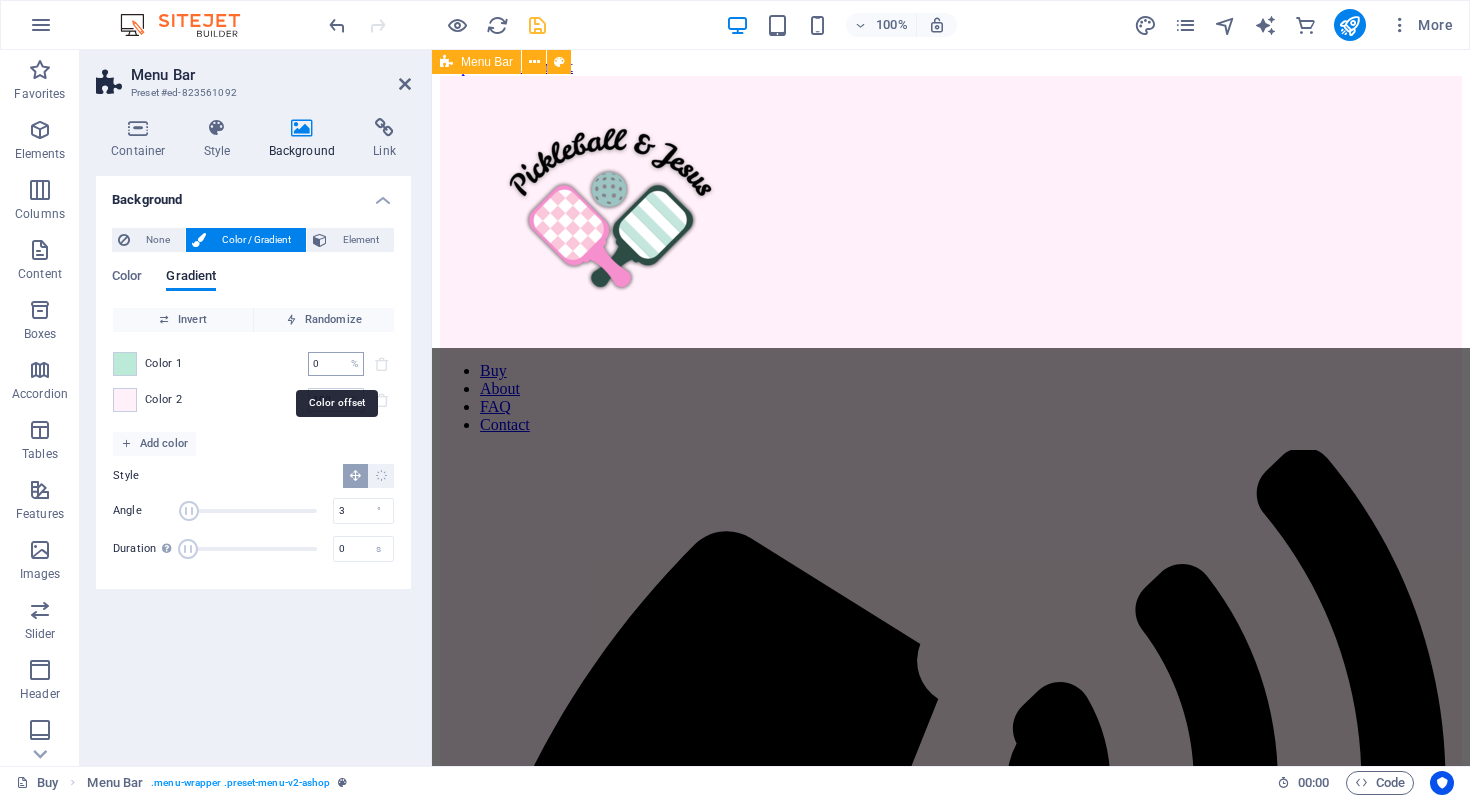 click on "0" at bounding box center (325, 364) 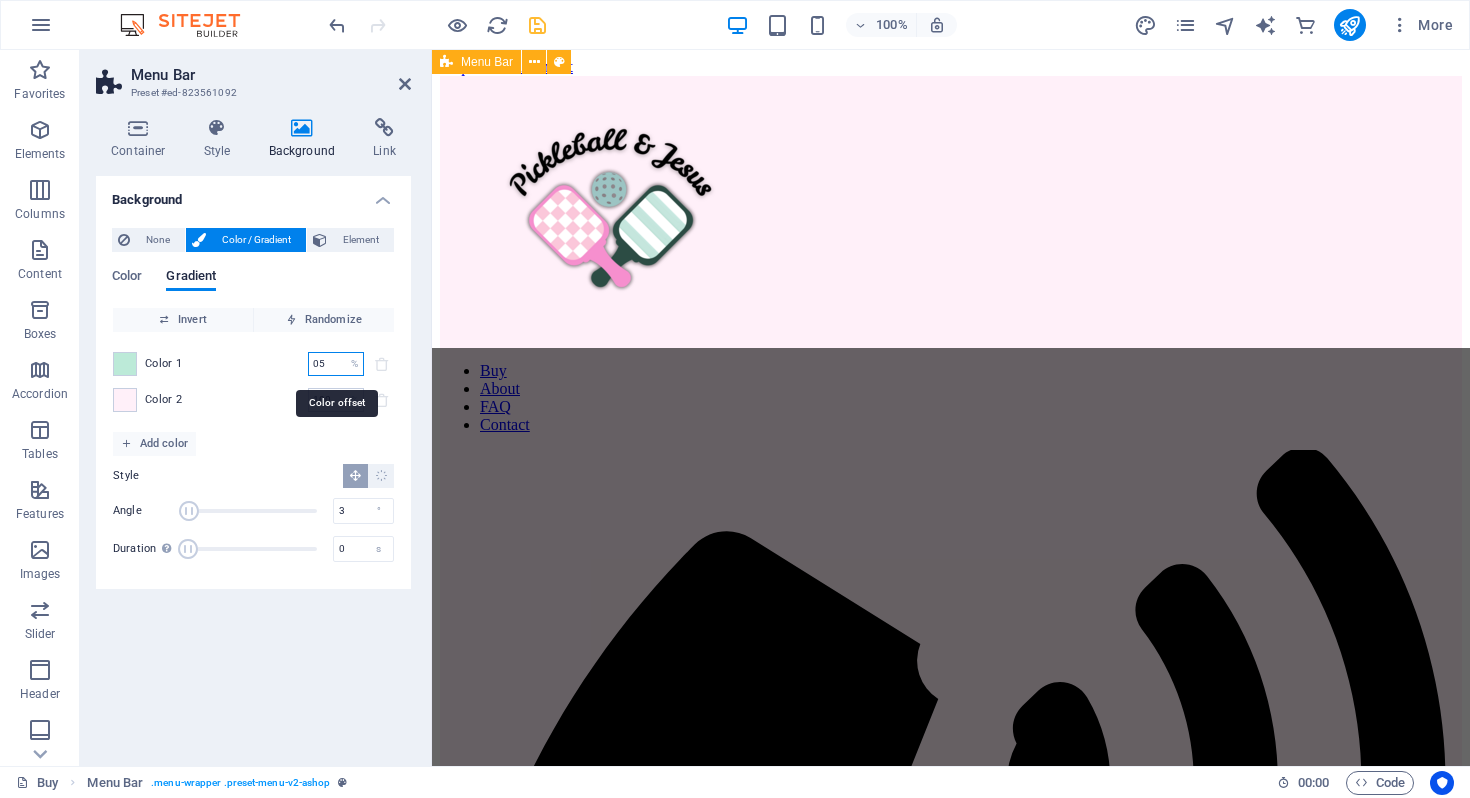 type on "0" 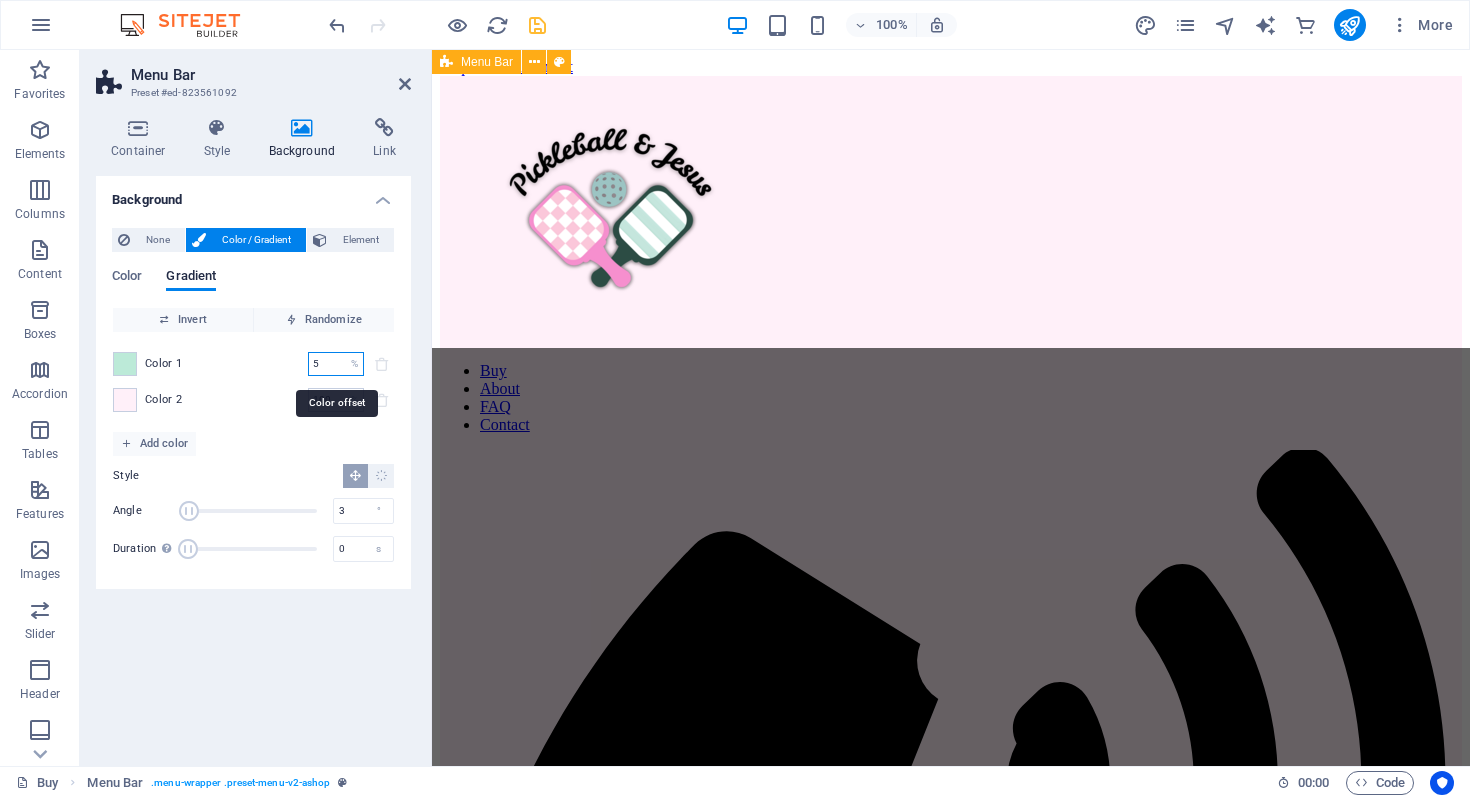 type on "5" 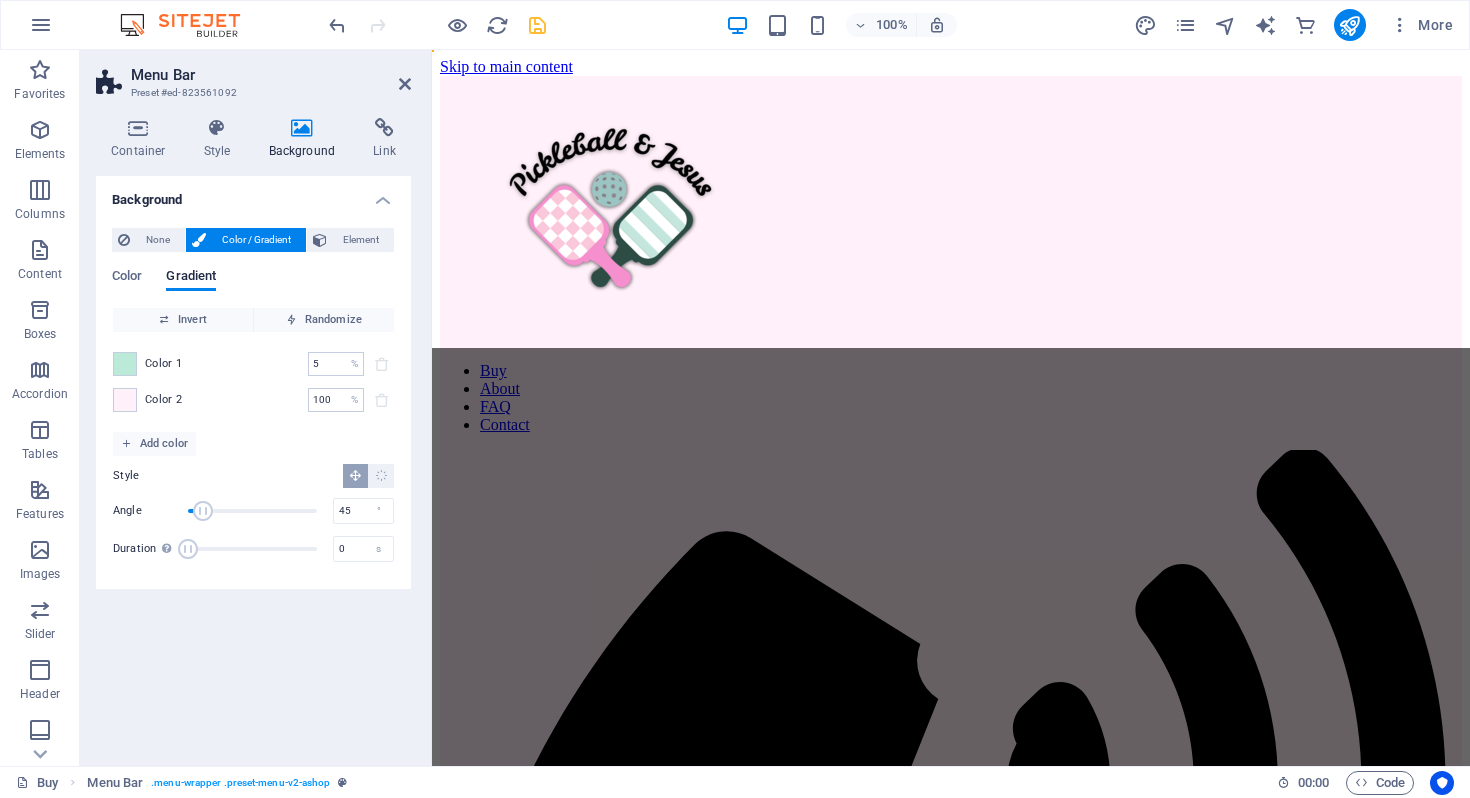 click at bounding box center [203, 511] 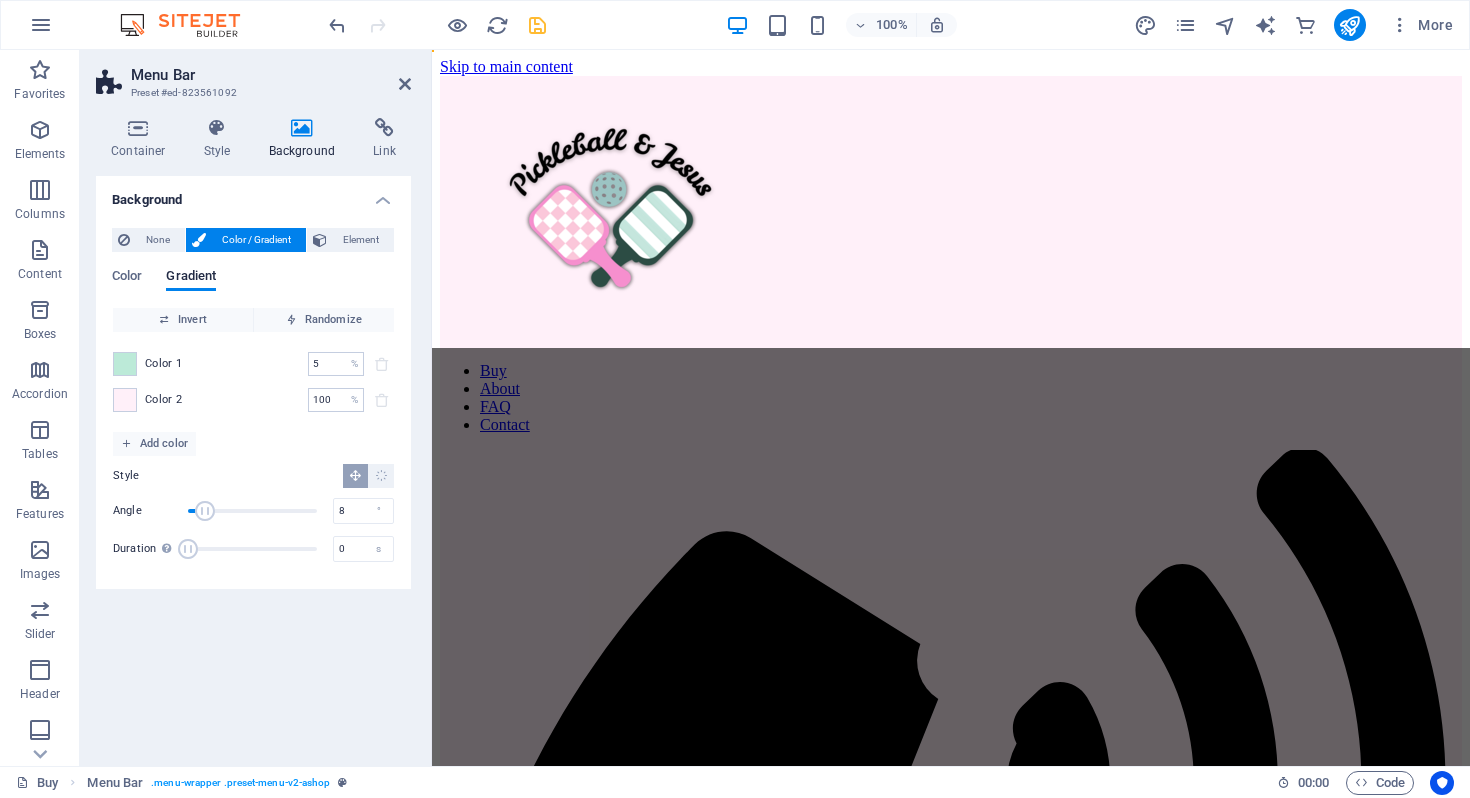 type on "0" 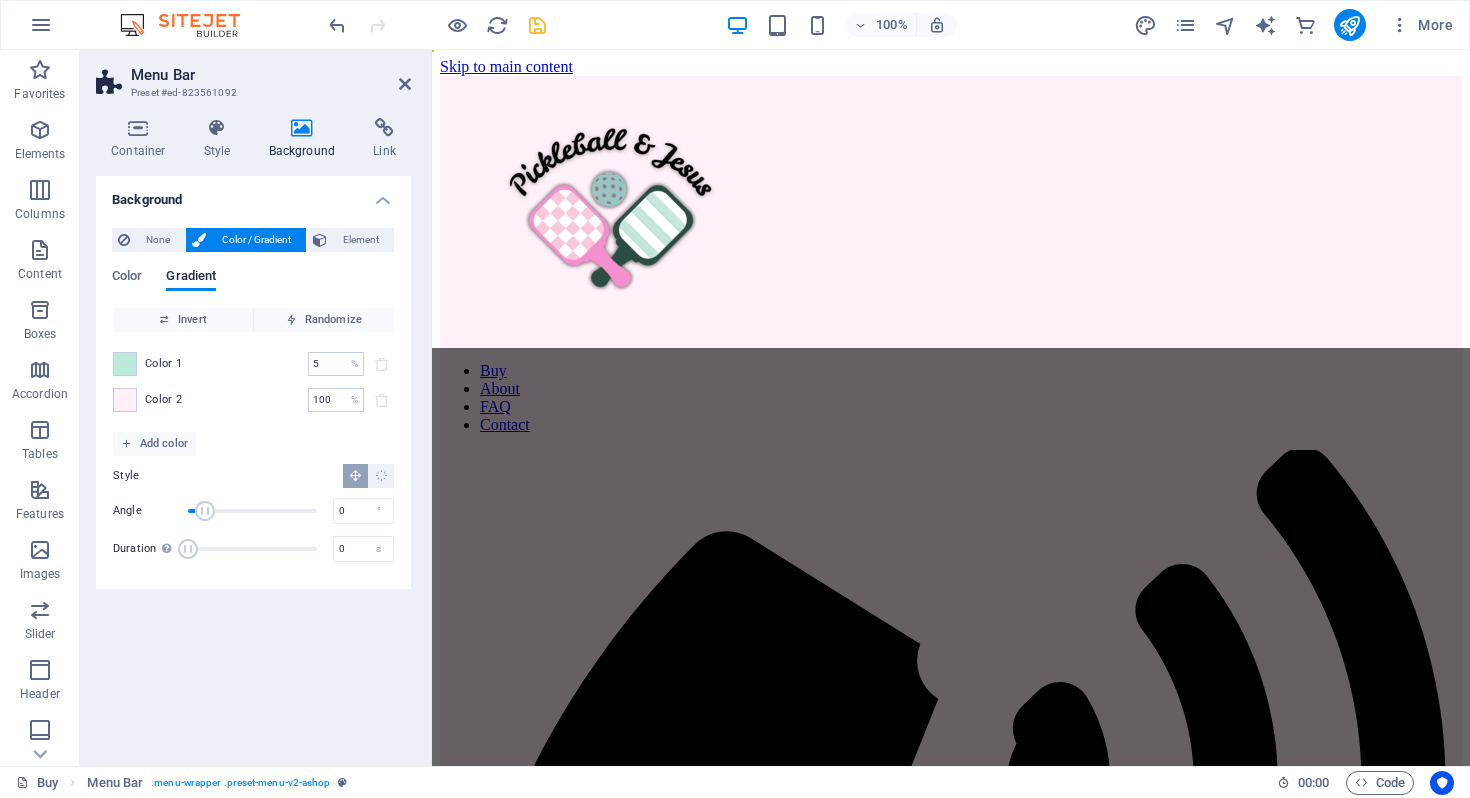 drag, startPoint x: 205, startPoint y: 508, endPoint x: 186, endPoint y: 508, distance: 19 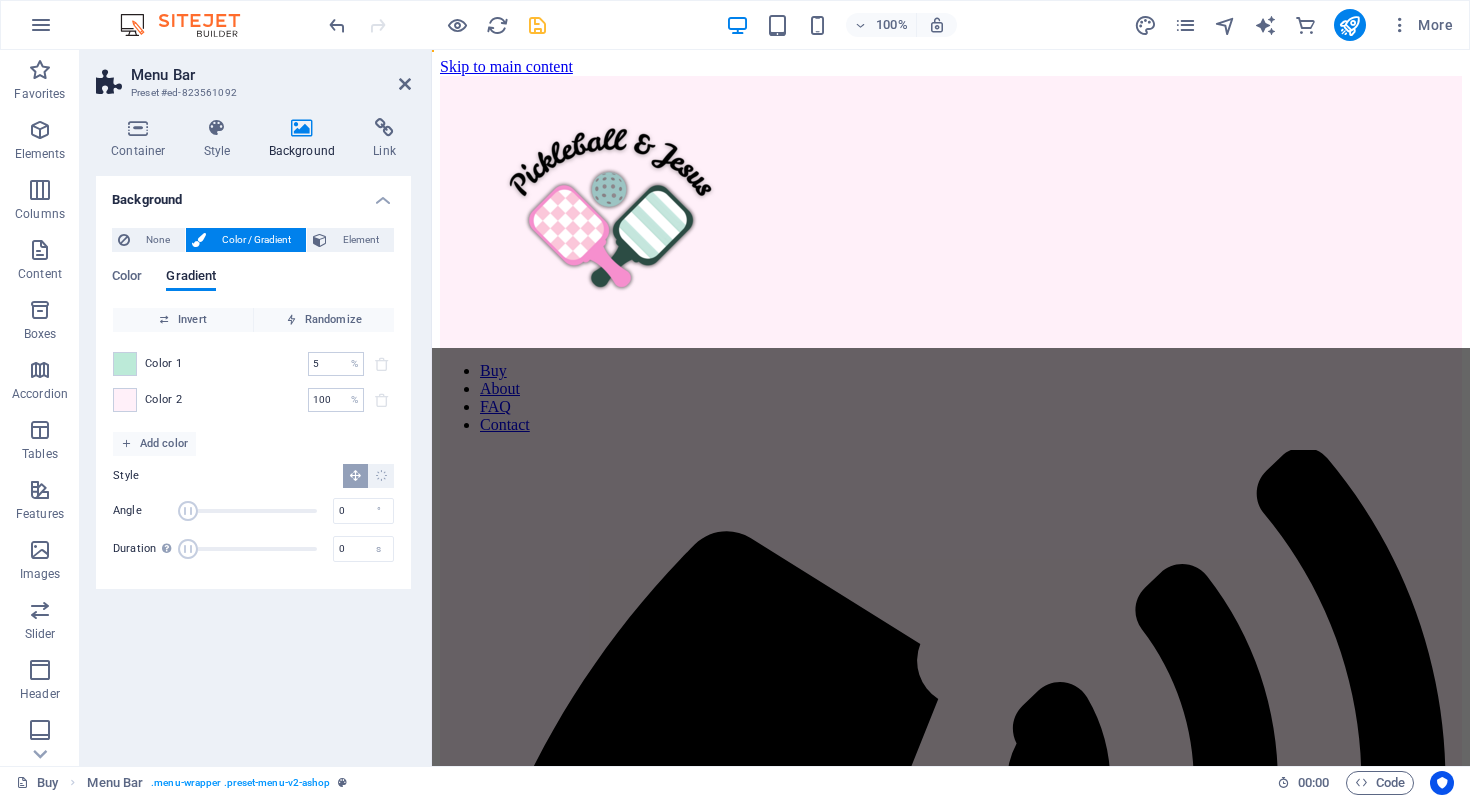 drag, startPoint x: 186, startPoint y: 508, endPoint x: 170, endPoint y: 507, distance: 16.03122 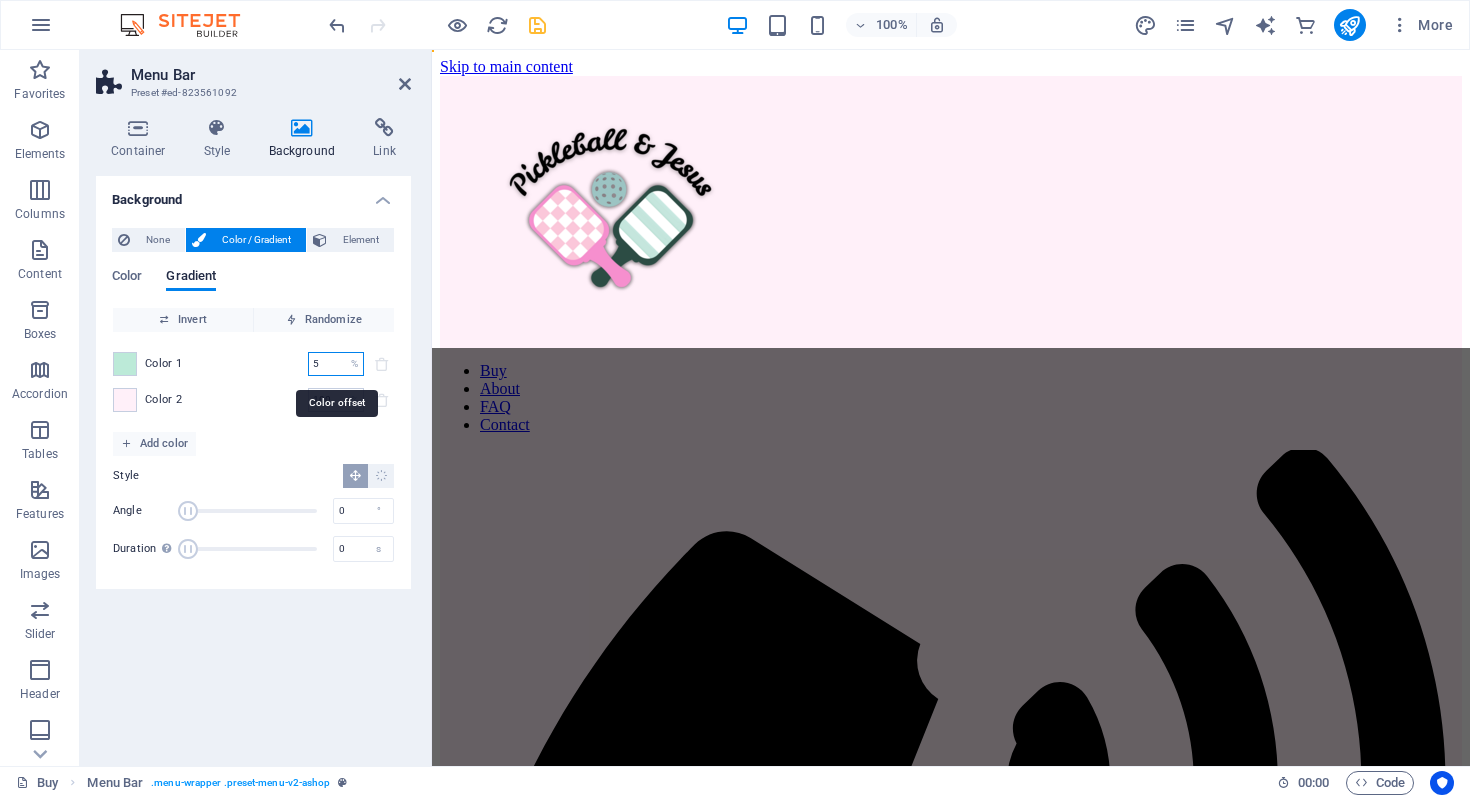 click on "5" at bounding box center [325, 364] 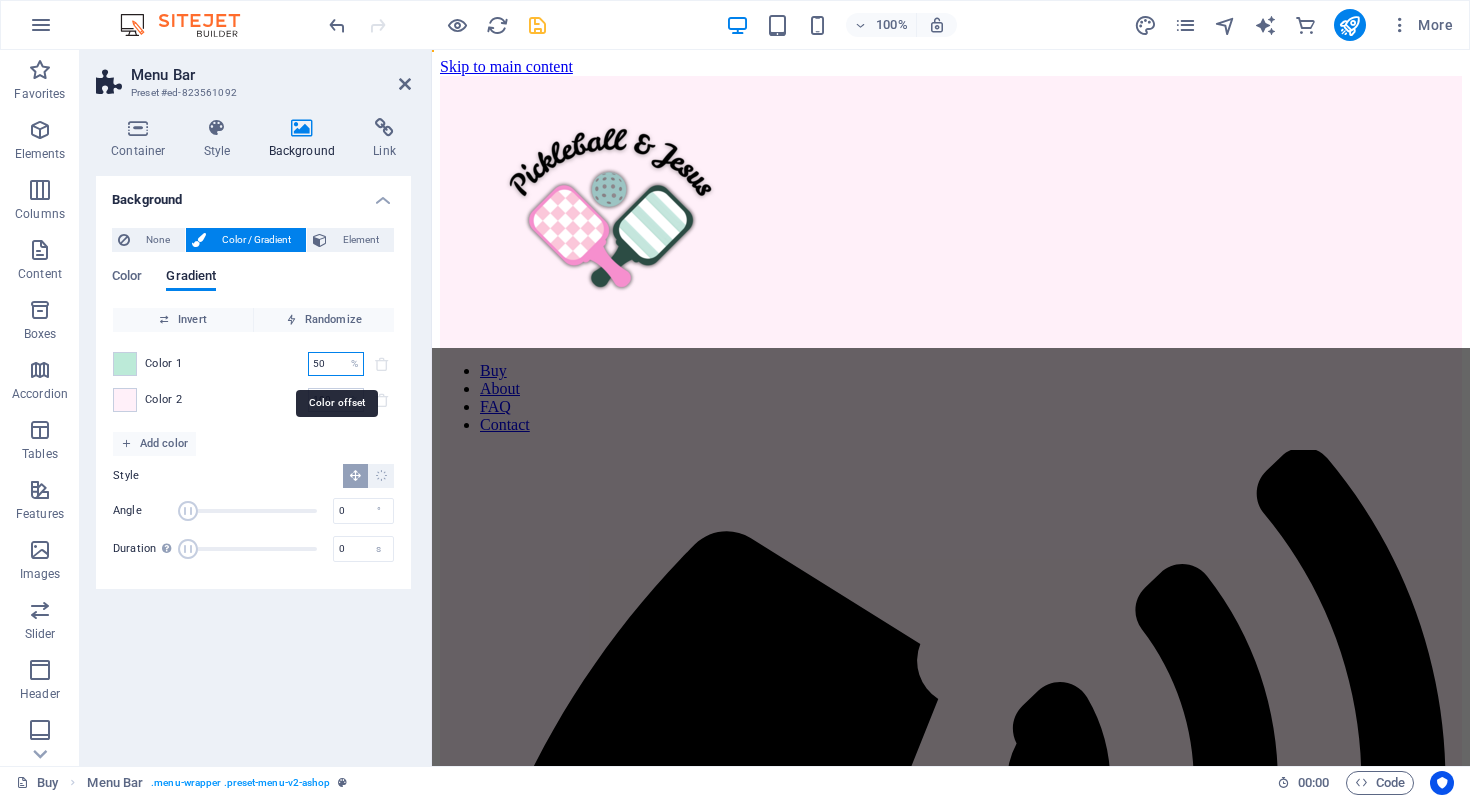 type on "50" 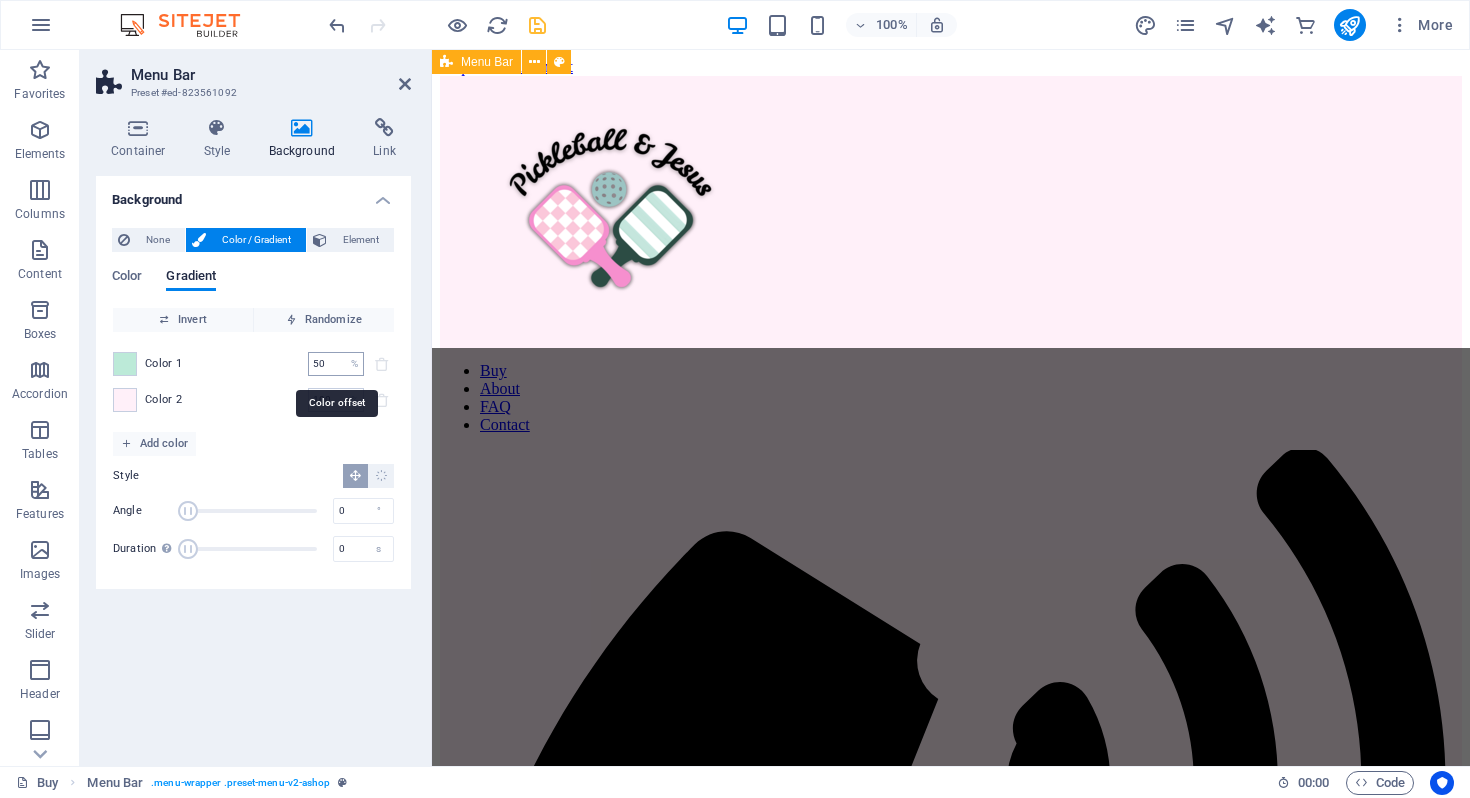 click on "50" at bounding box center [325, 364] 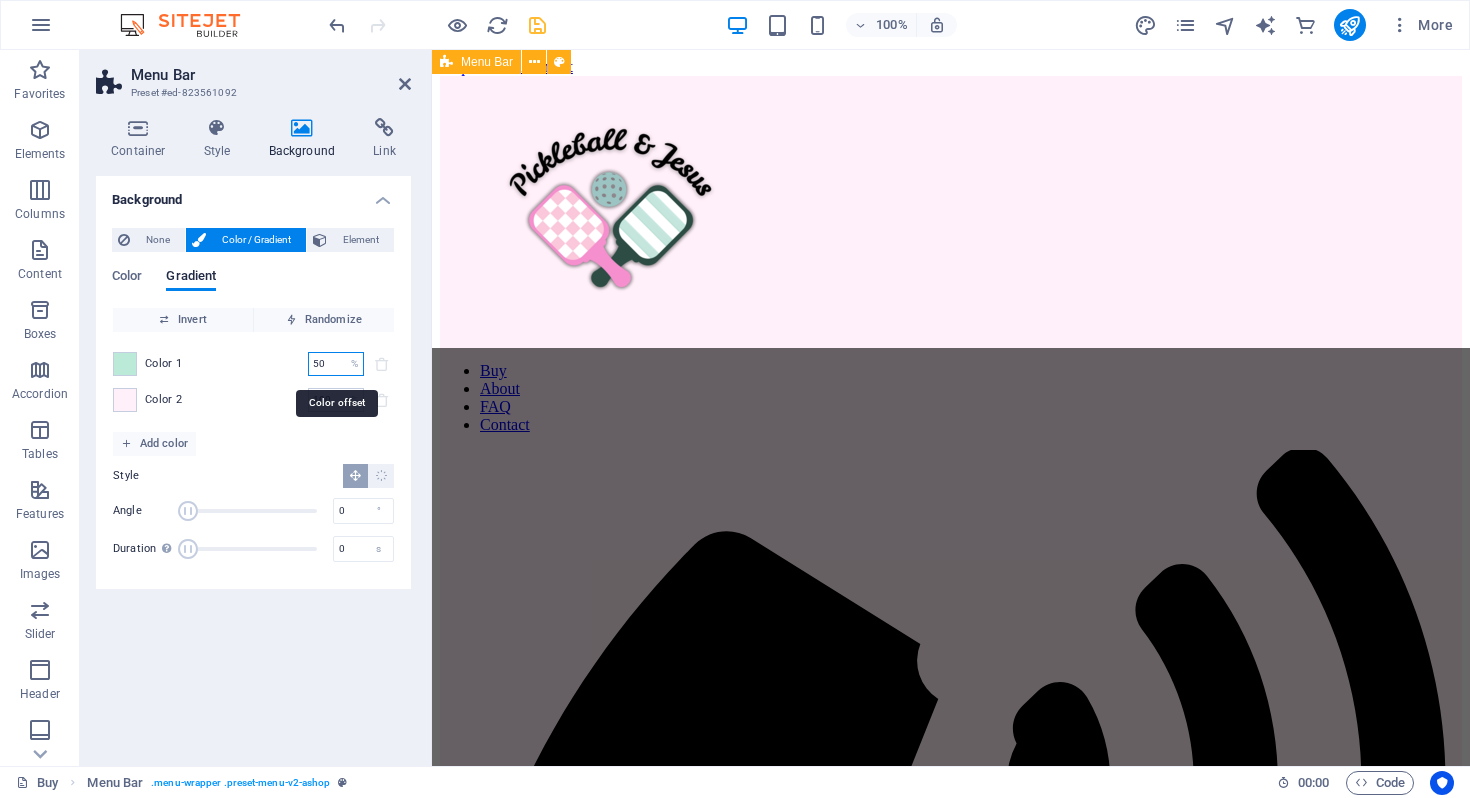 type on "5" 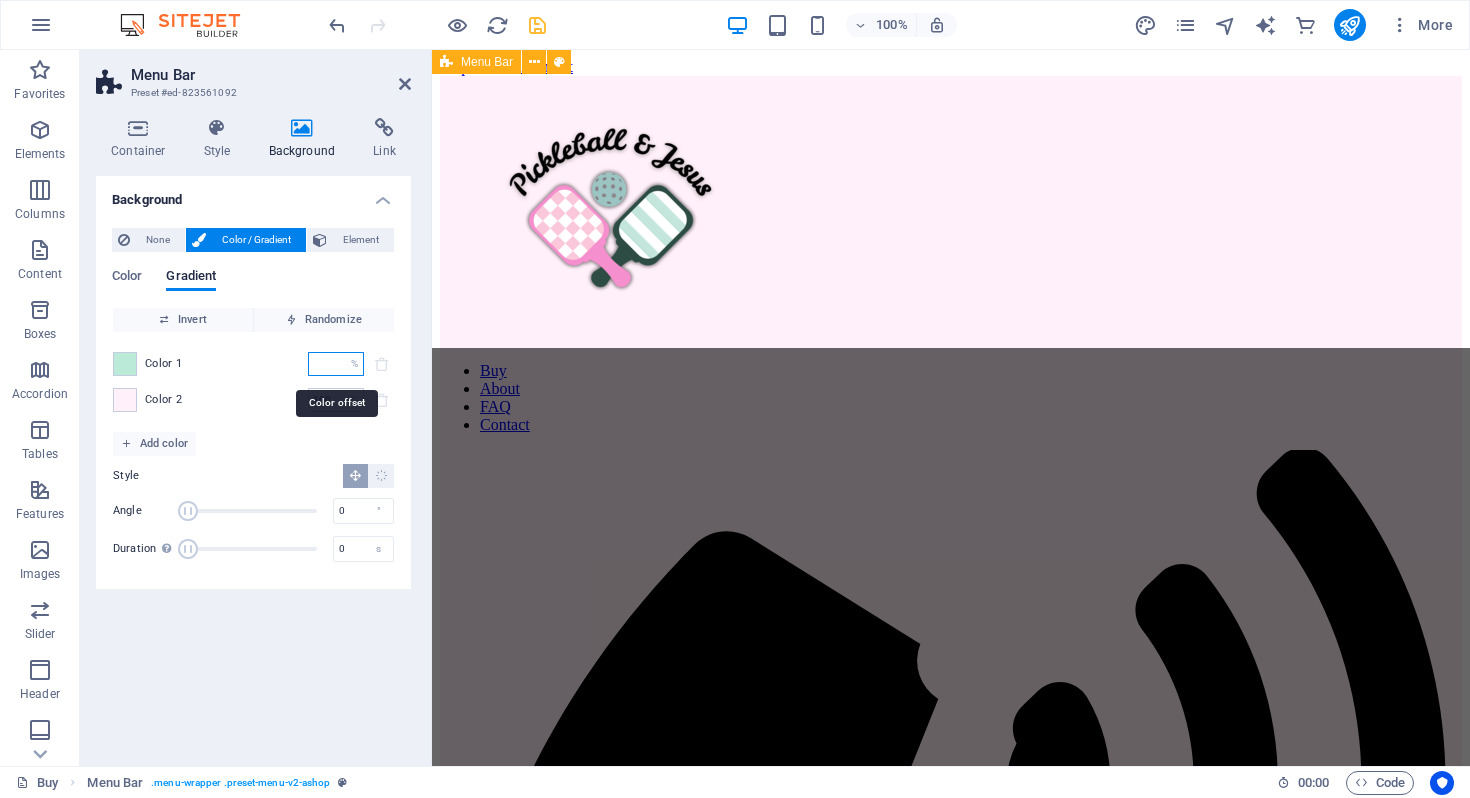 type on "0" 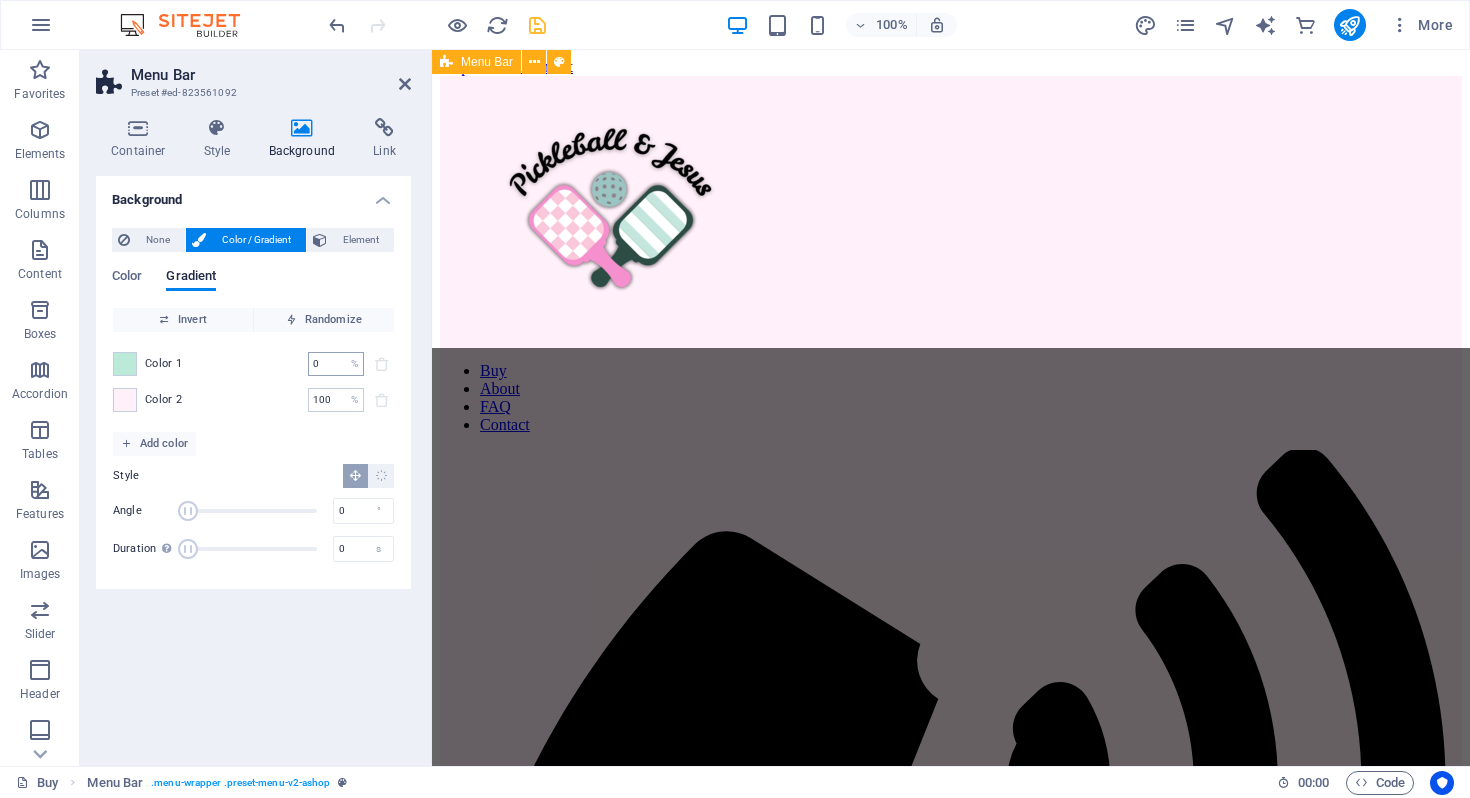 click on "0" at bounding box center [325, 364] 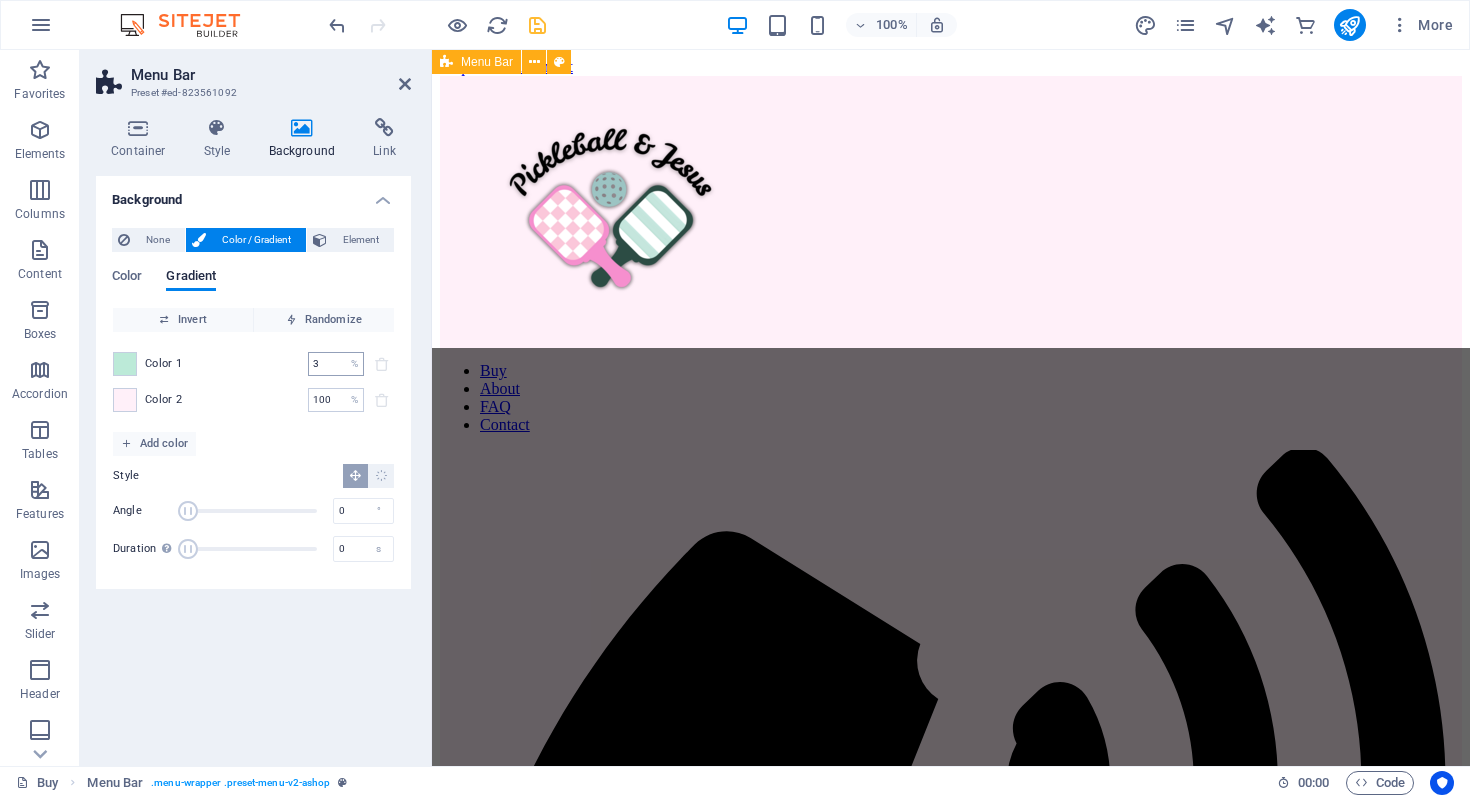 click on "3" at bounding box center [325, 364] 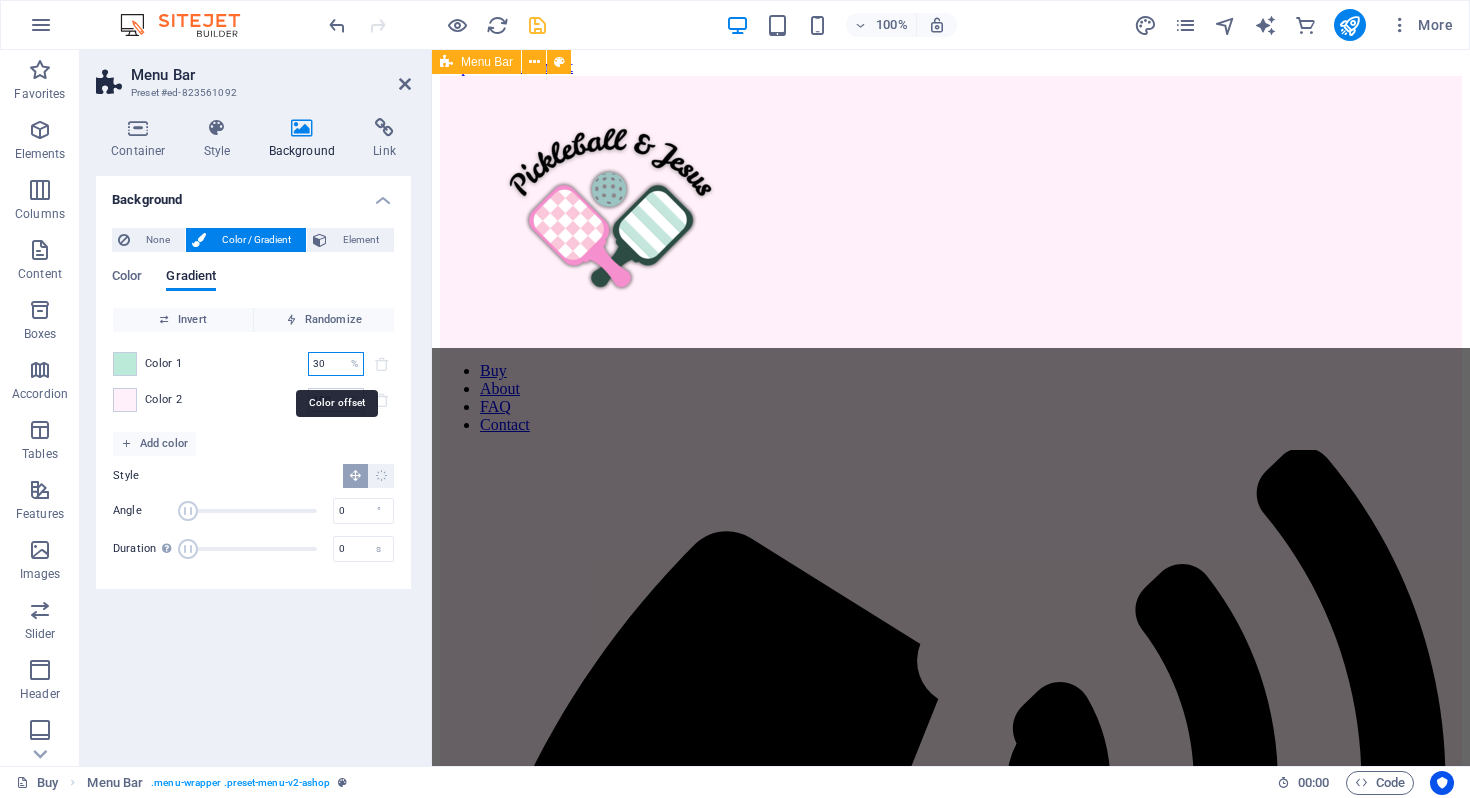type on "30" 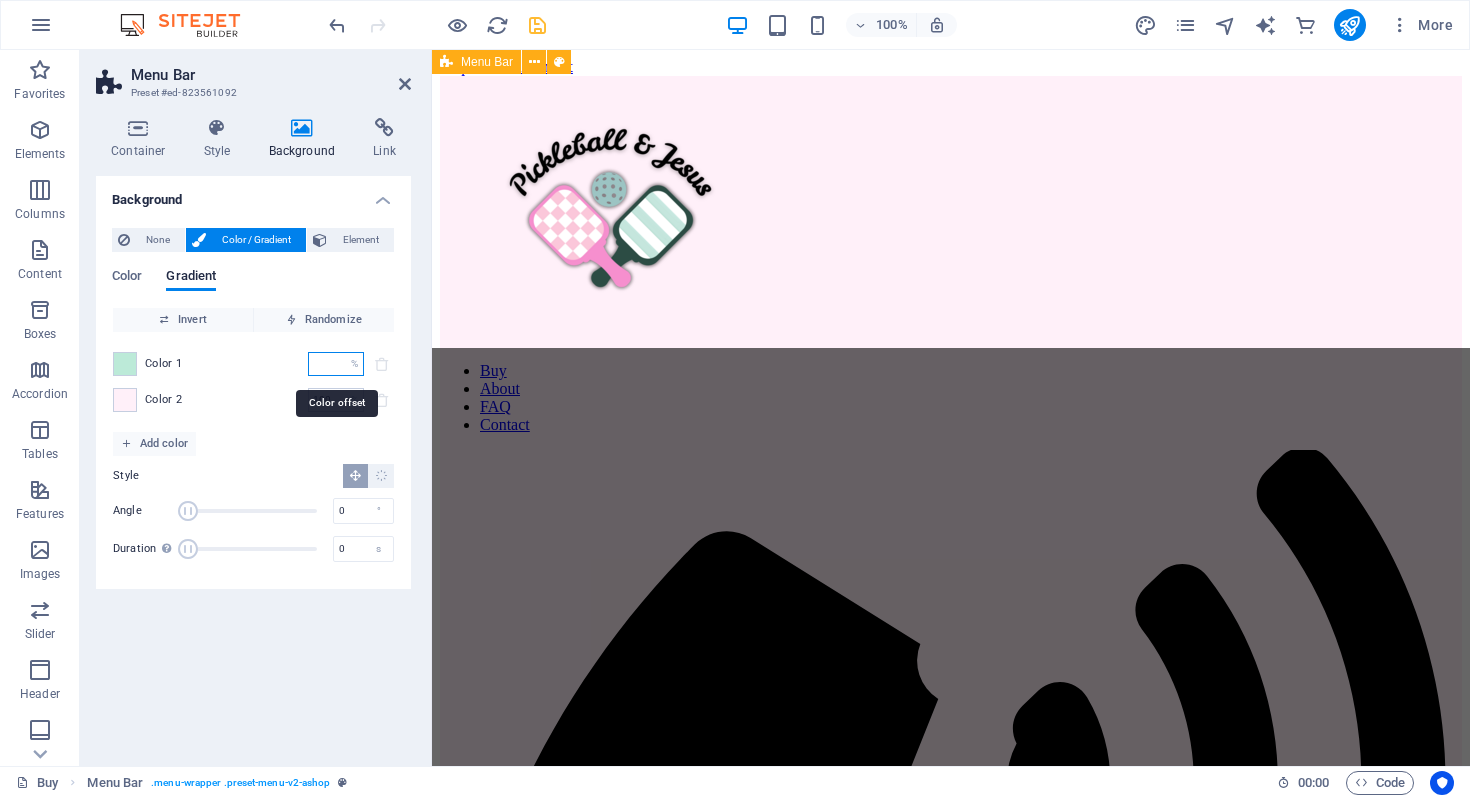 type on "0" 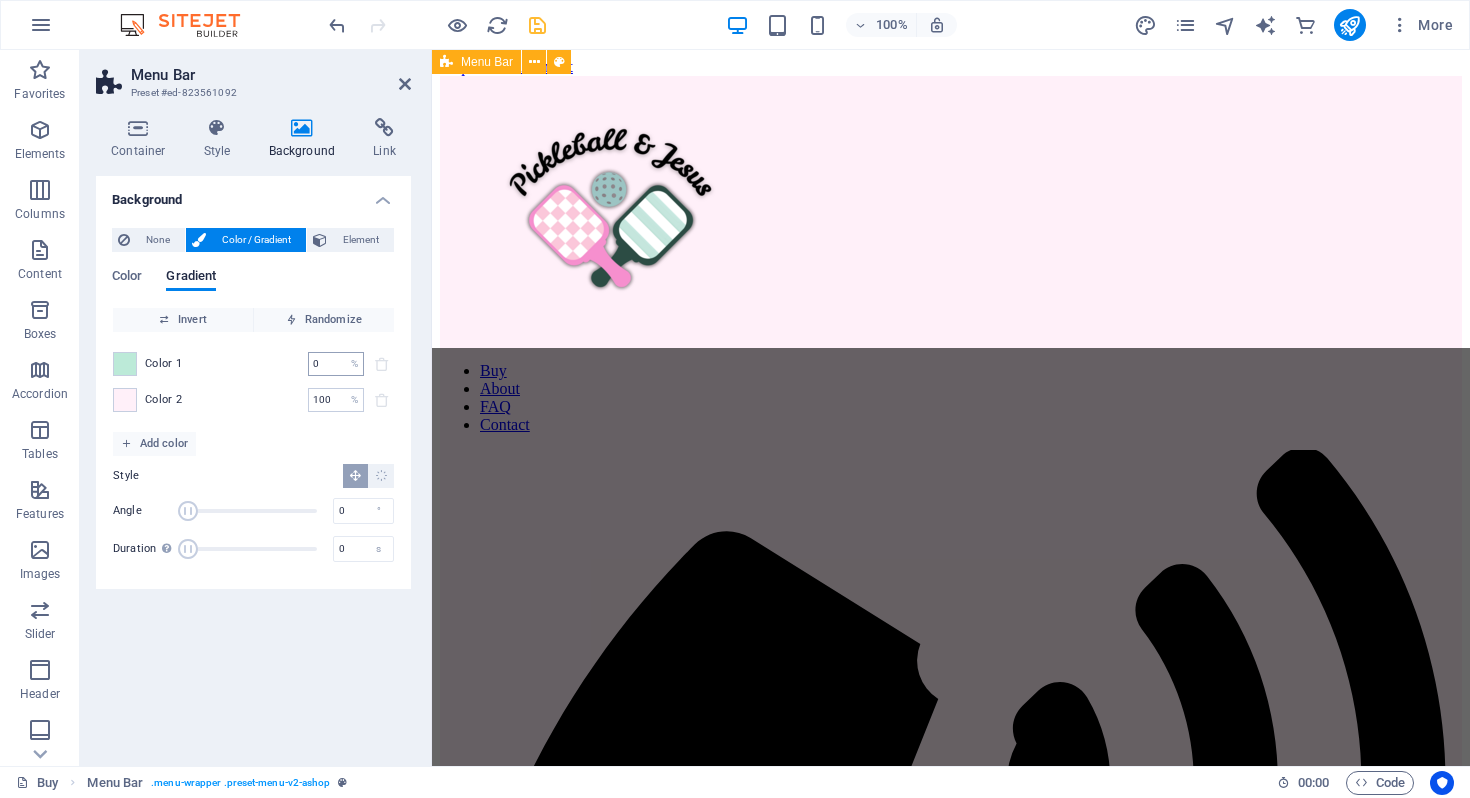 click on "0" at bounding box center (325, 364) 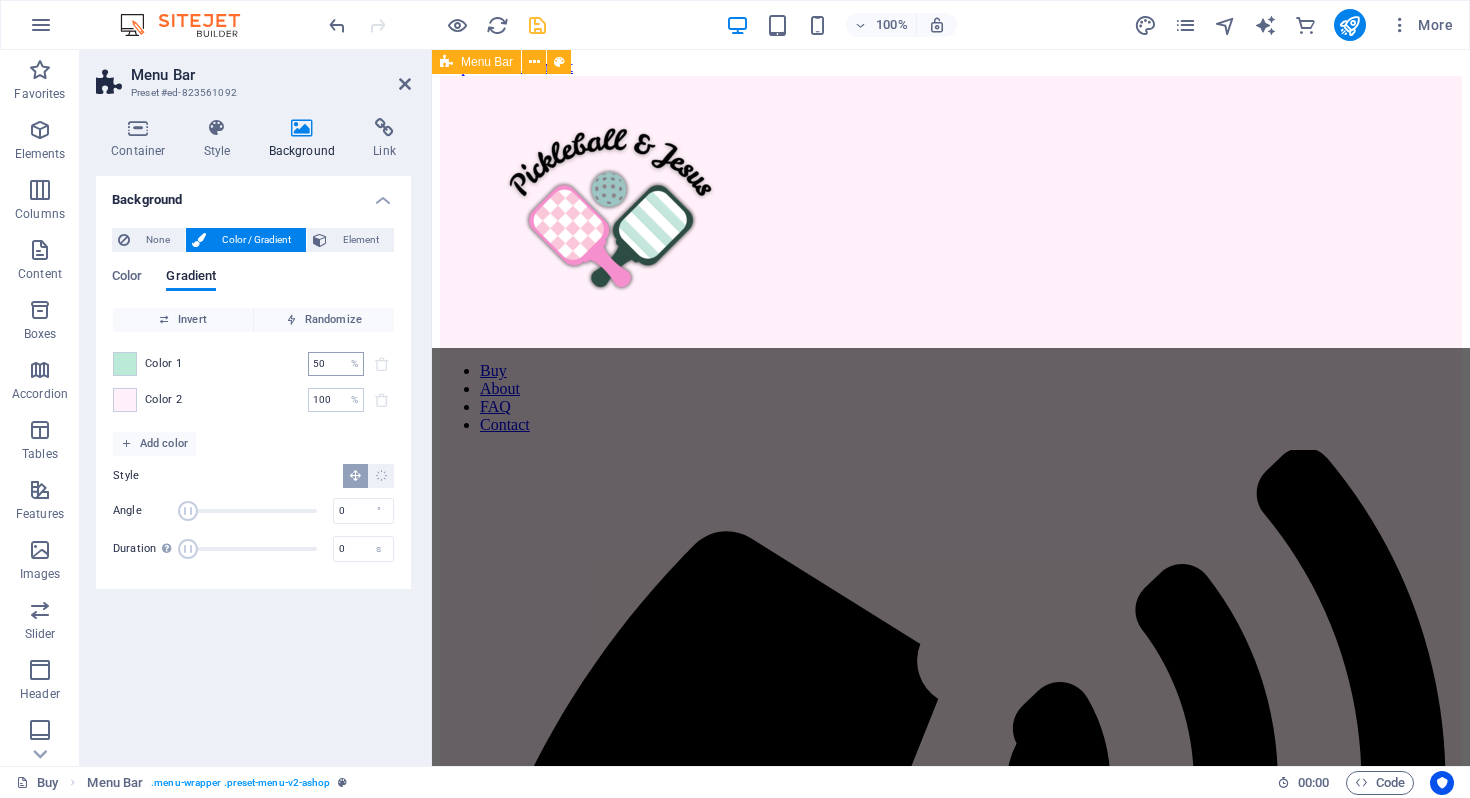 click on "50" at bounding box center (325, 364) 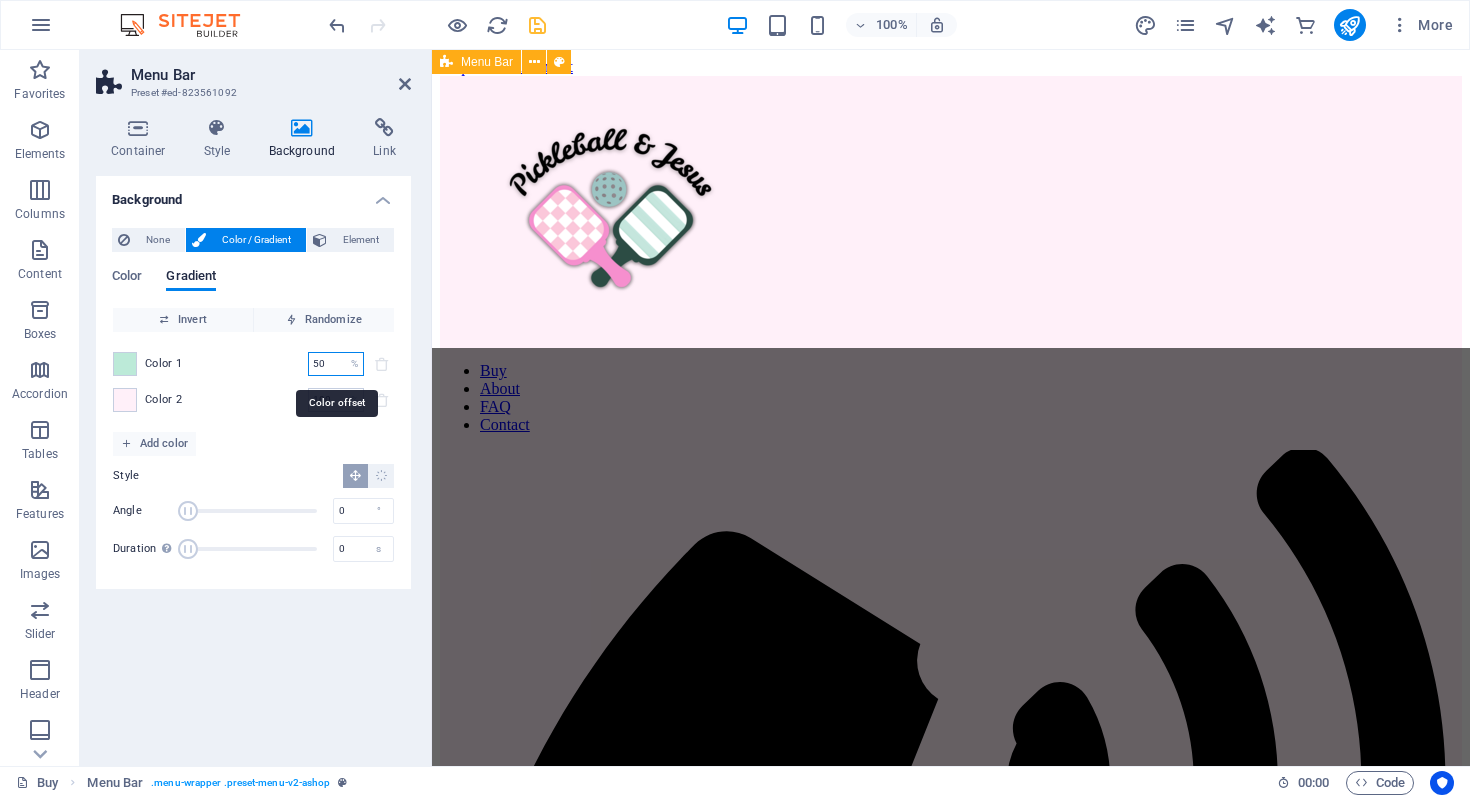 type on "5" 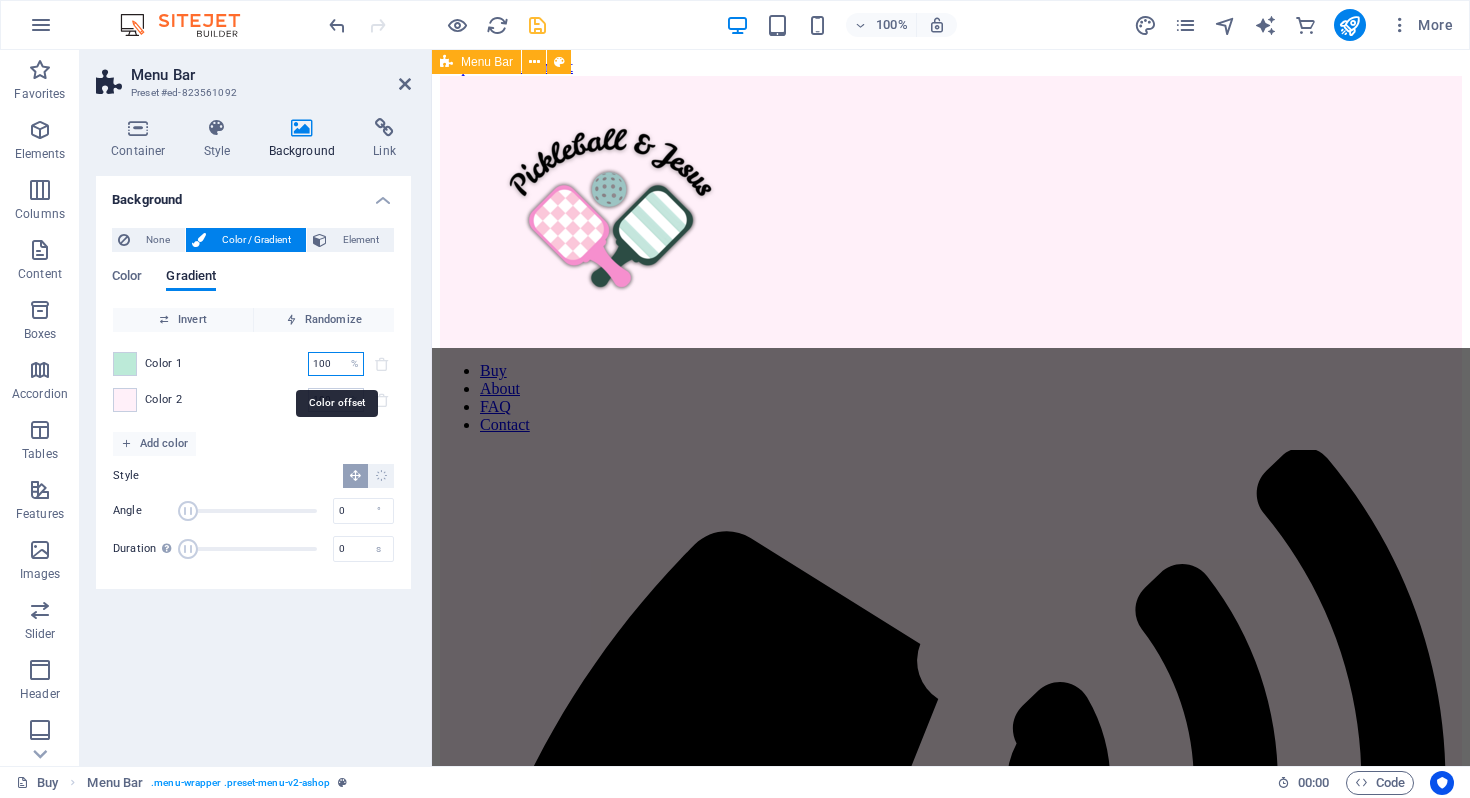 type on "100" 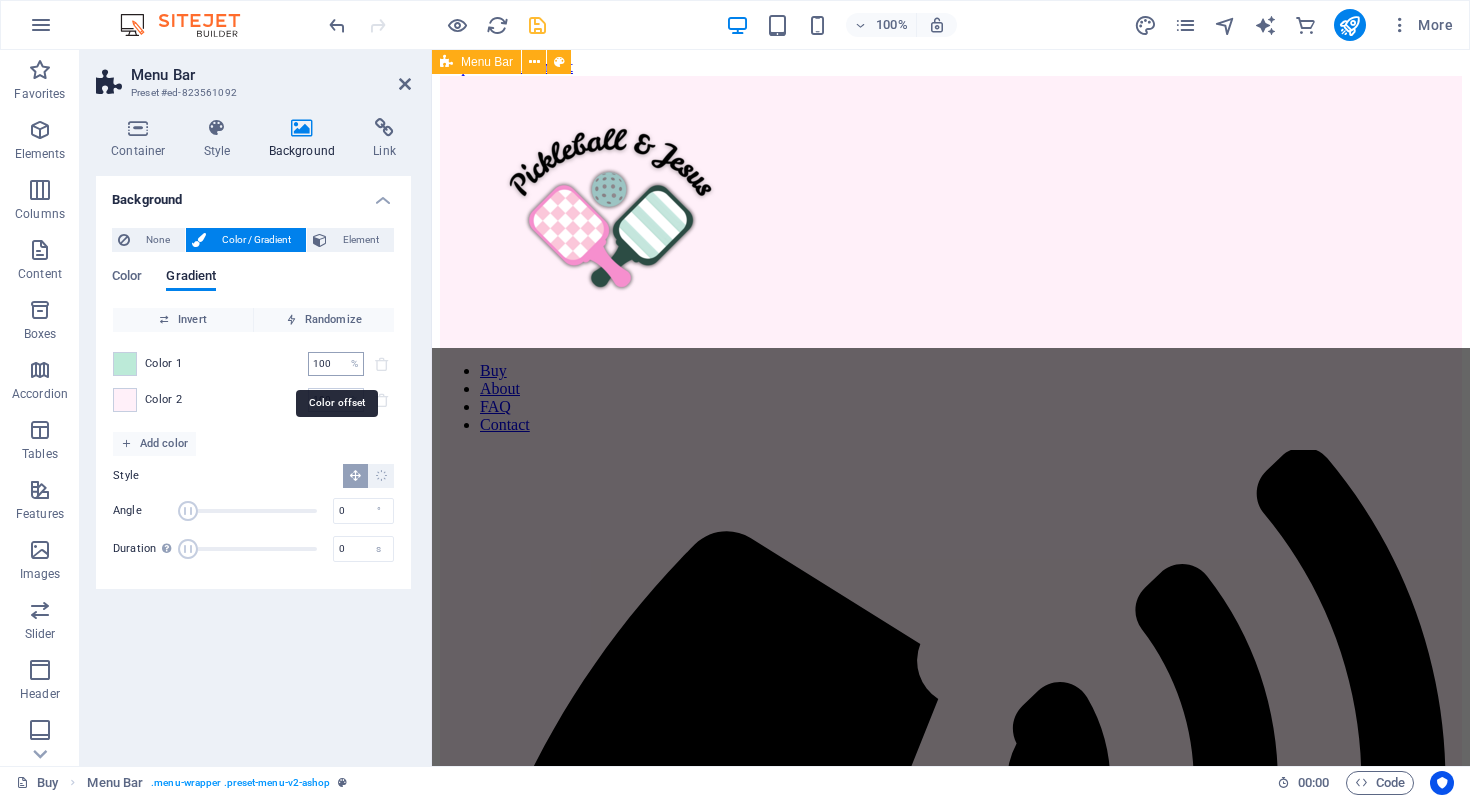 drag, startPoint x: 344, startPoint y: 371, endPoint x: 331, endPoint y: 370, distance: 13.038404 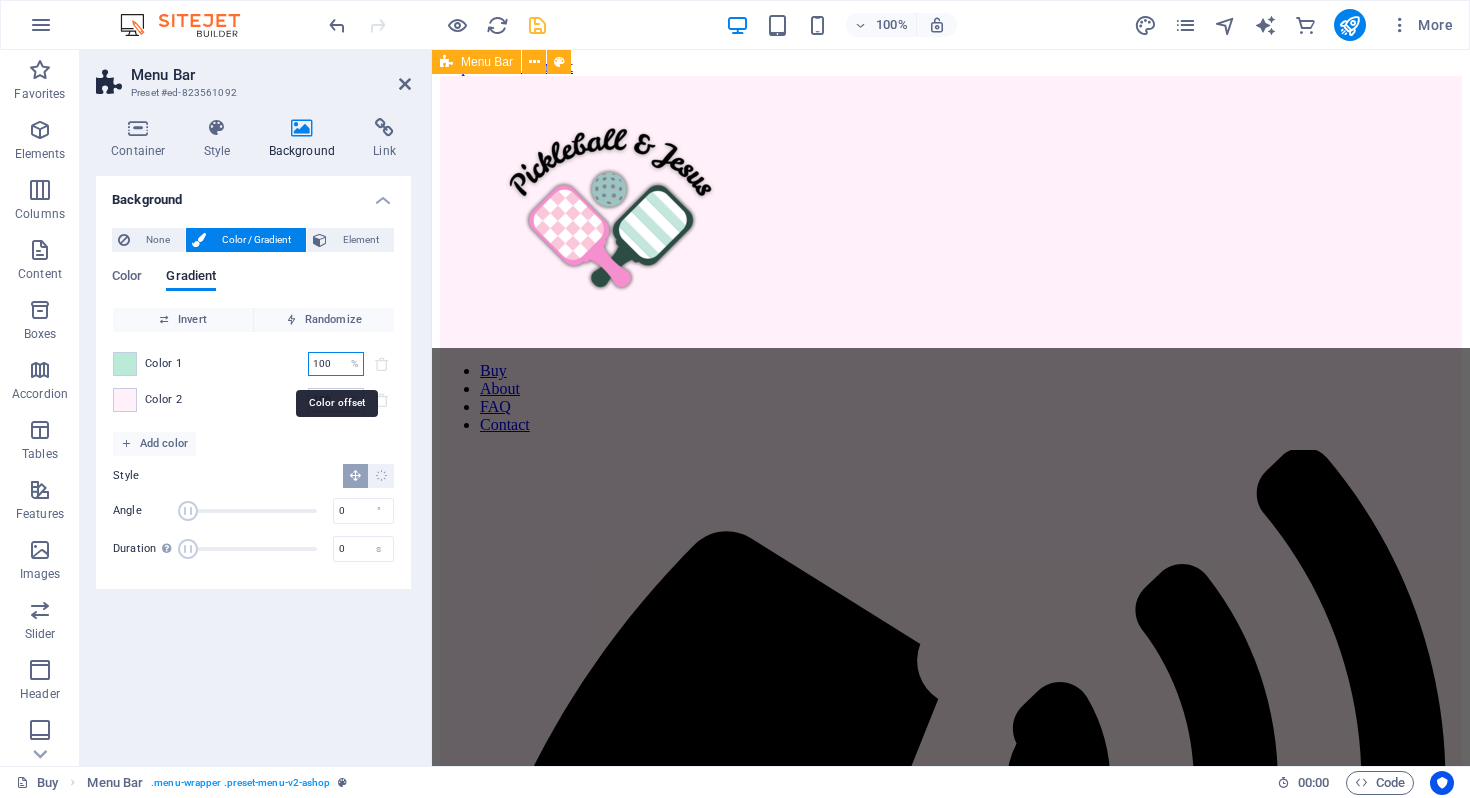 drag, startPoint x: 337, startPoint y: 362, endPoint x: 296, endPoint y: 362, distance: 41 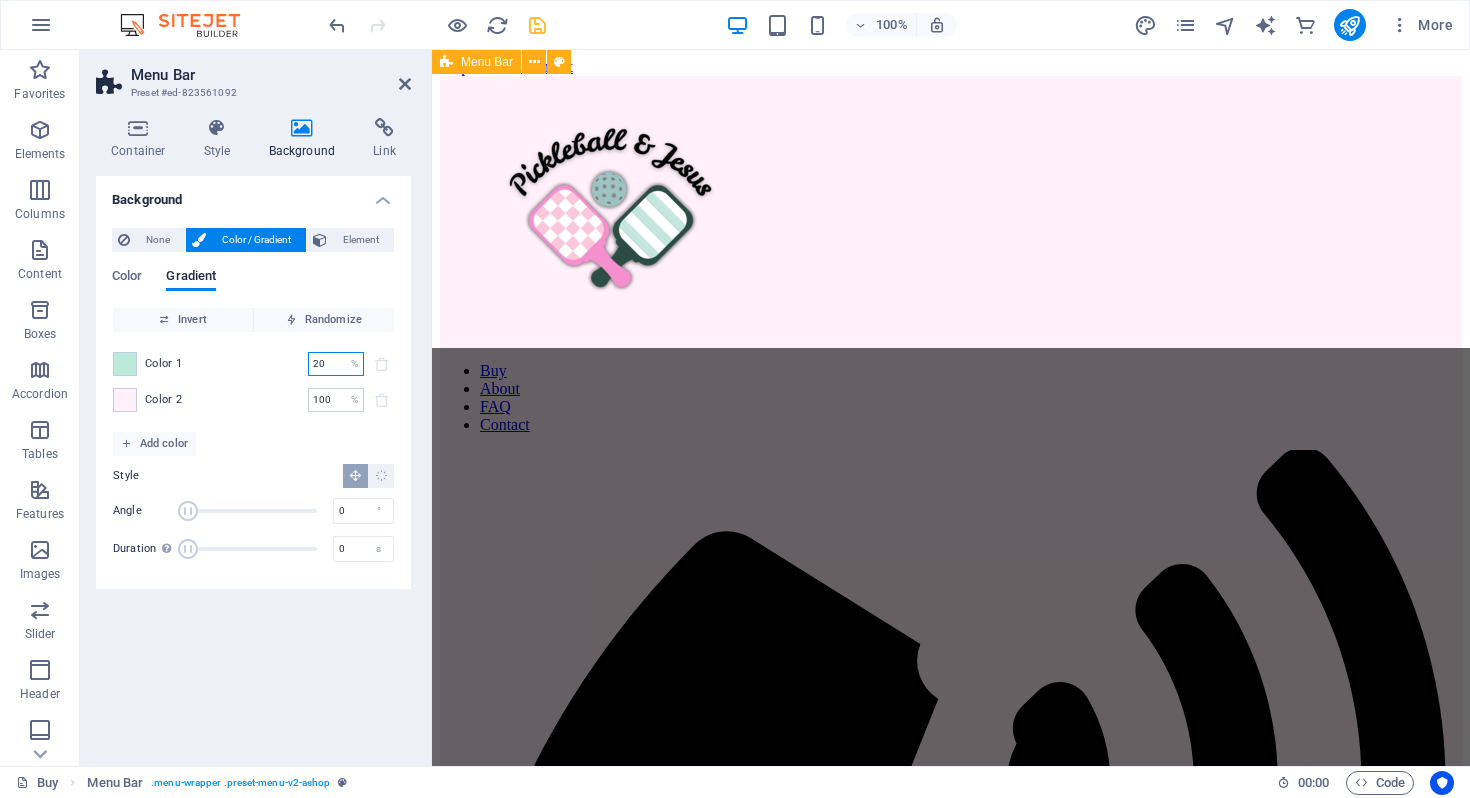 type on "20" 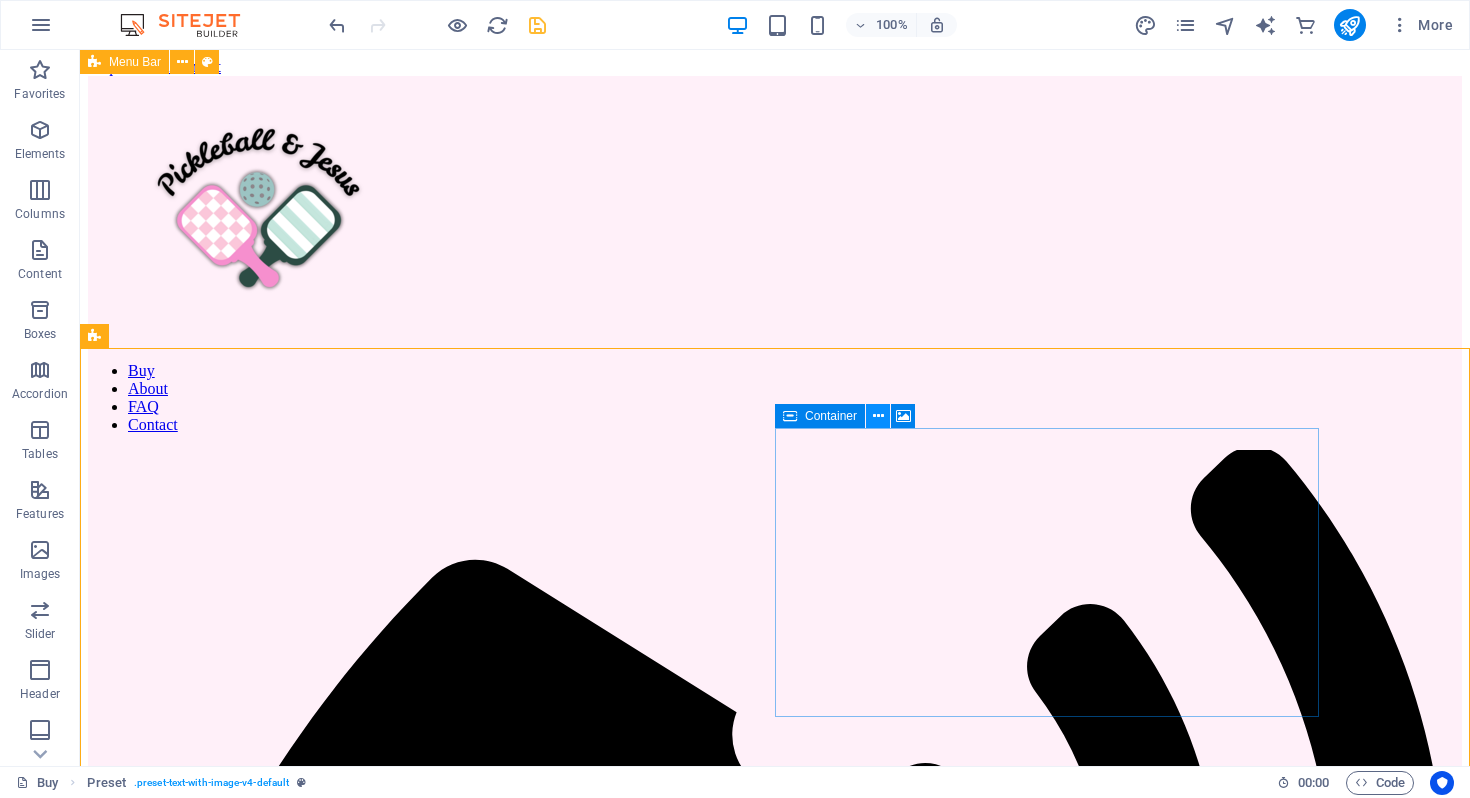 click at bounding box center [878, 416] 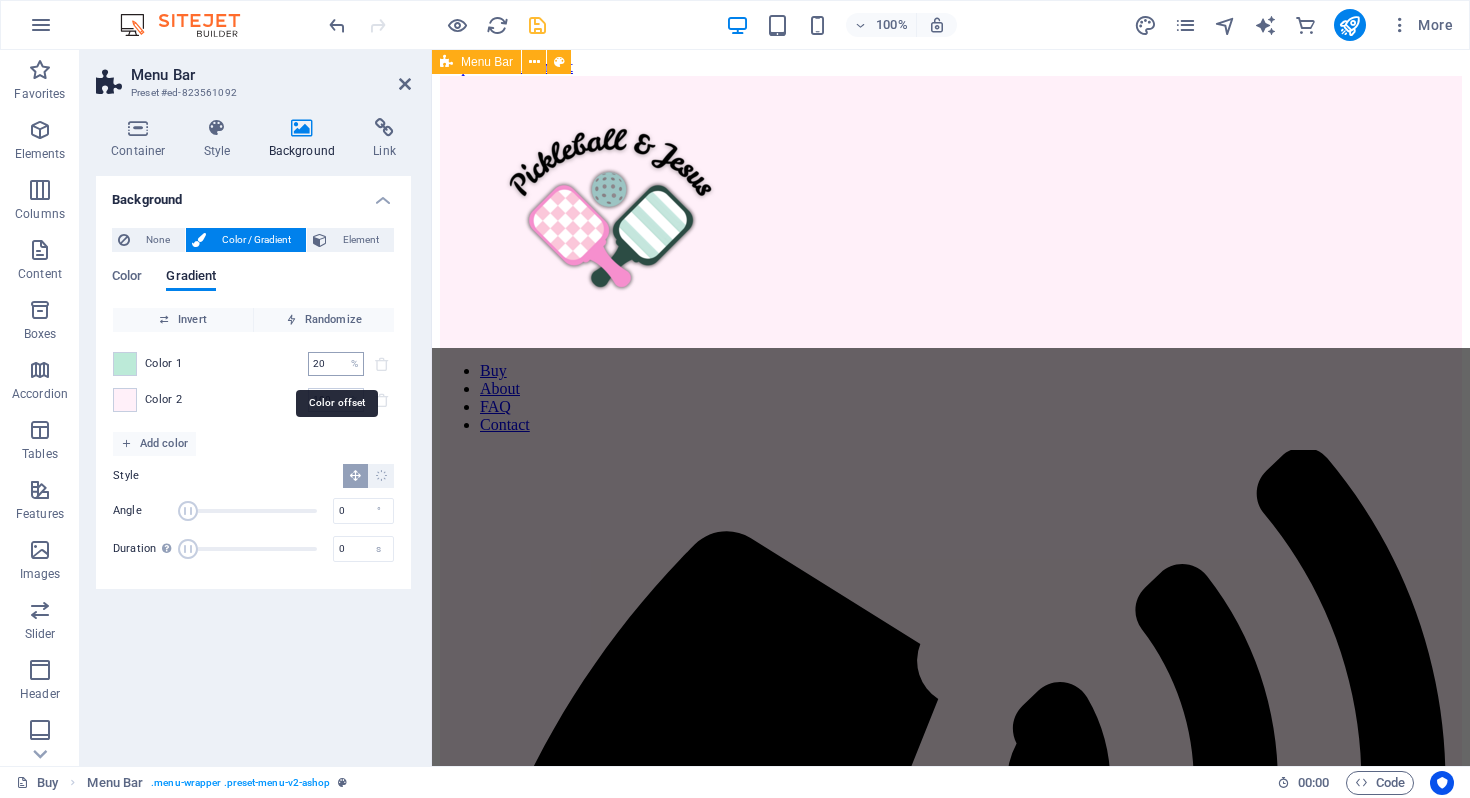 click on "20 % ​" at bounding box center (336, 364) 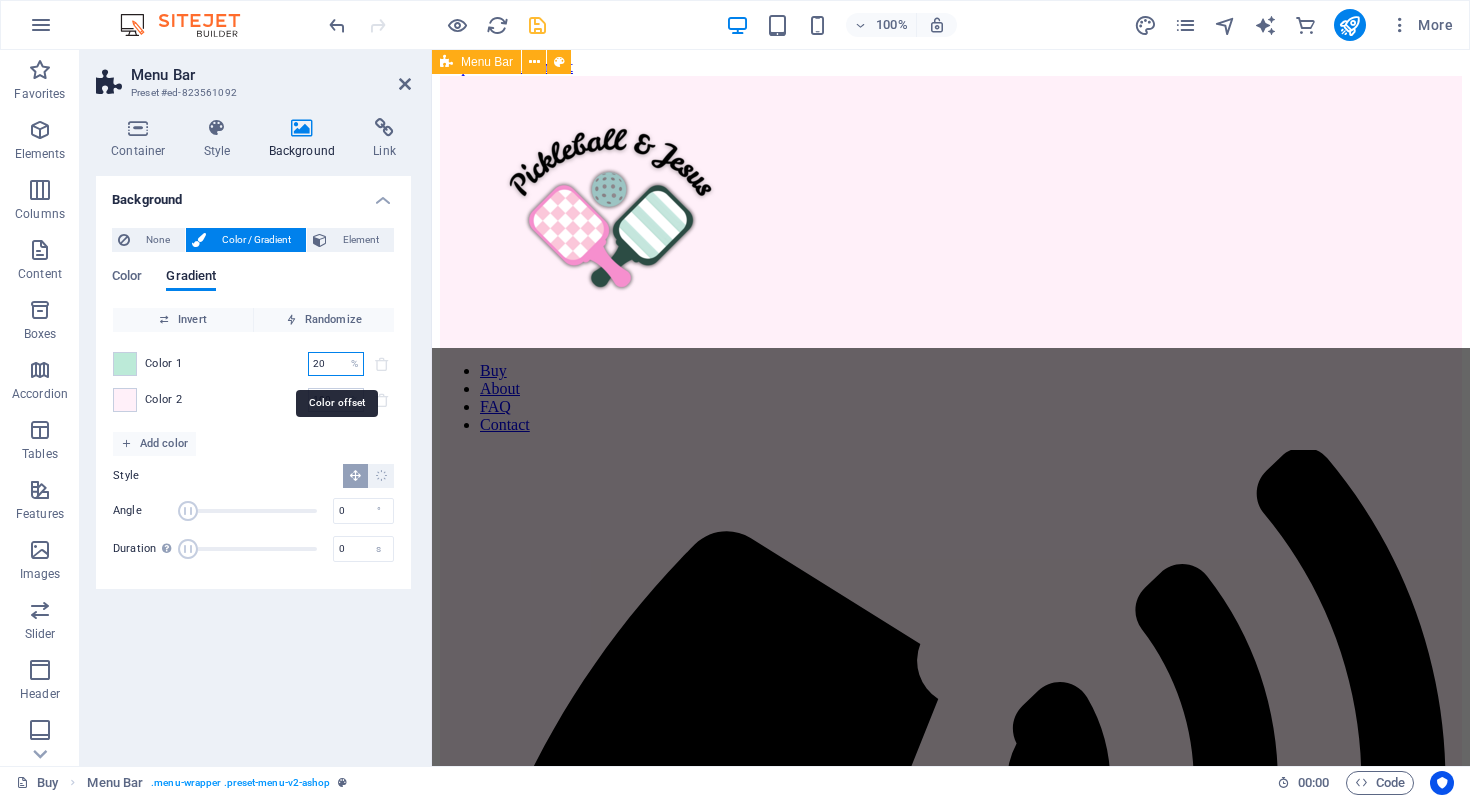 type on "2" 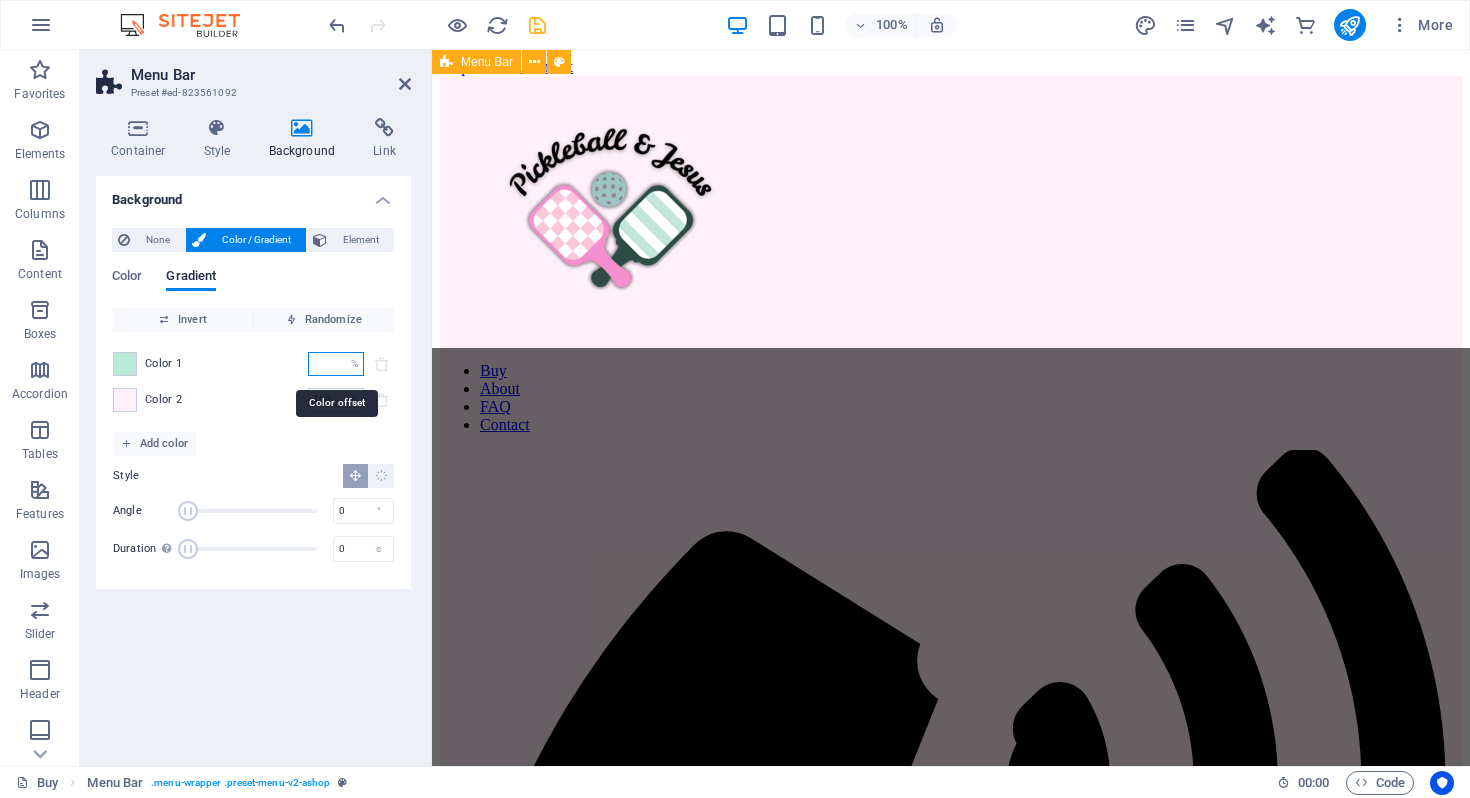 type on "0" 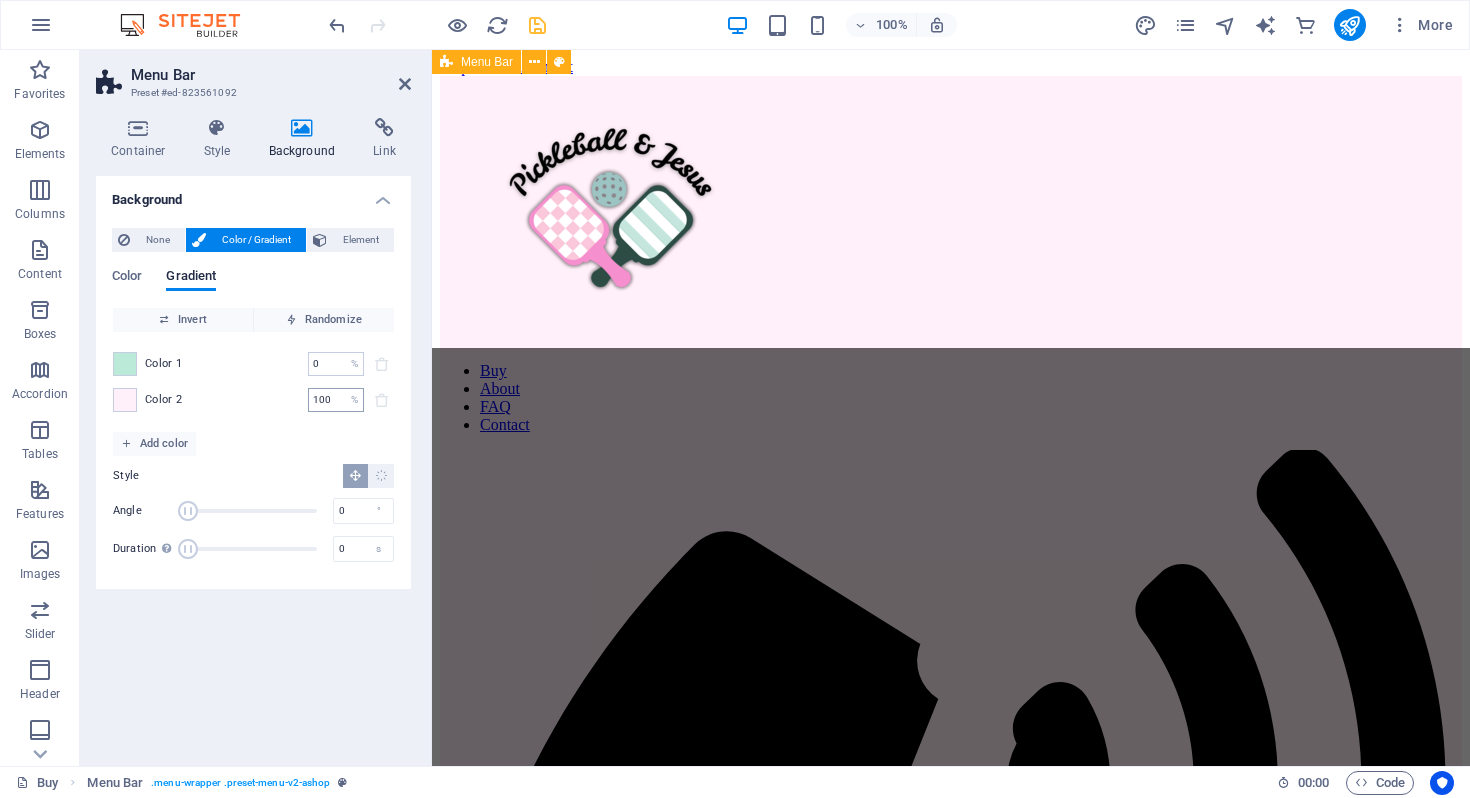 click on "100" at bounding box center (325, 400) 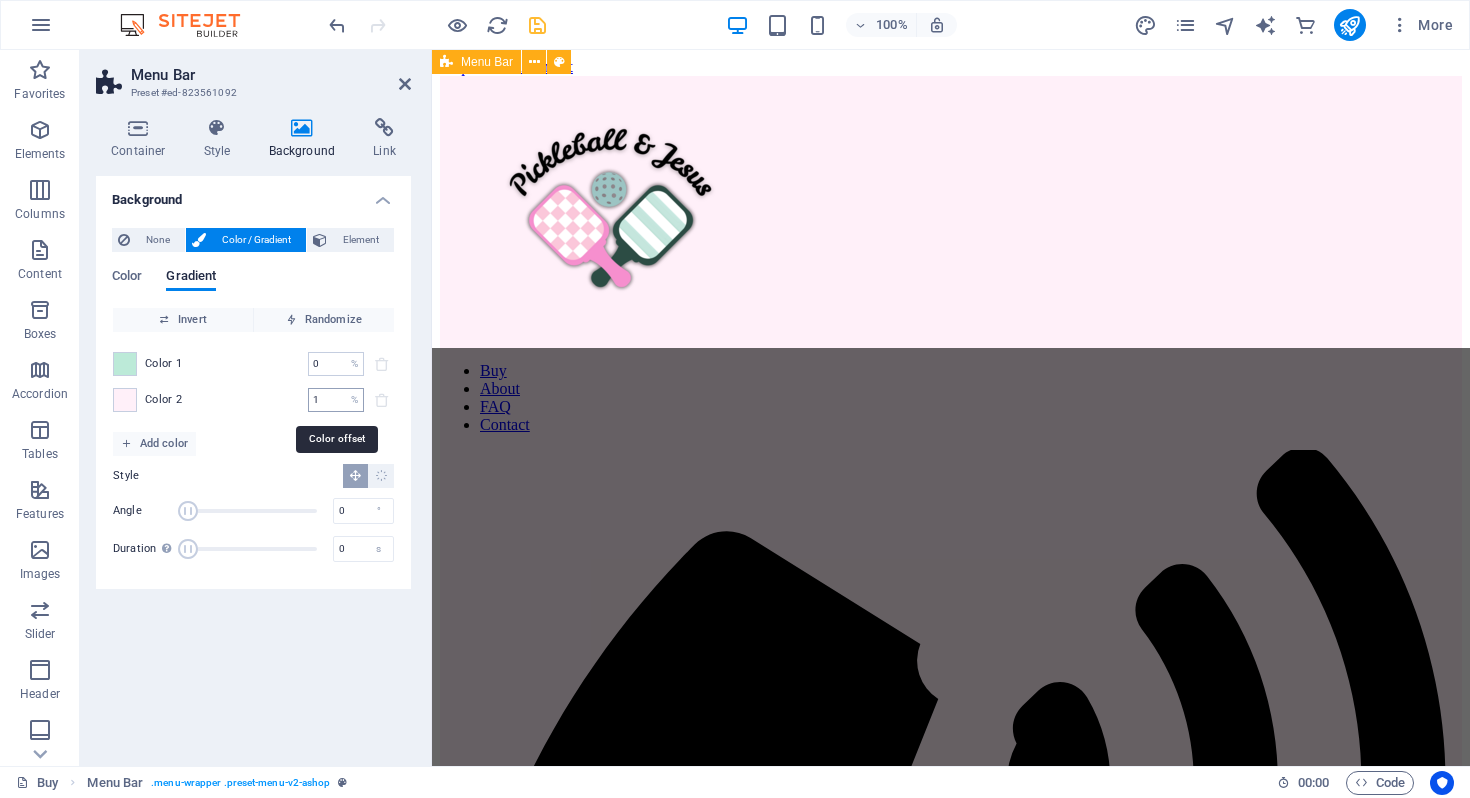 click on "1" at bounding box center [325, 400] 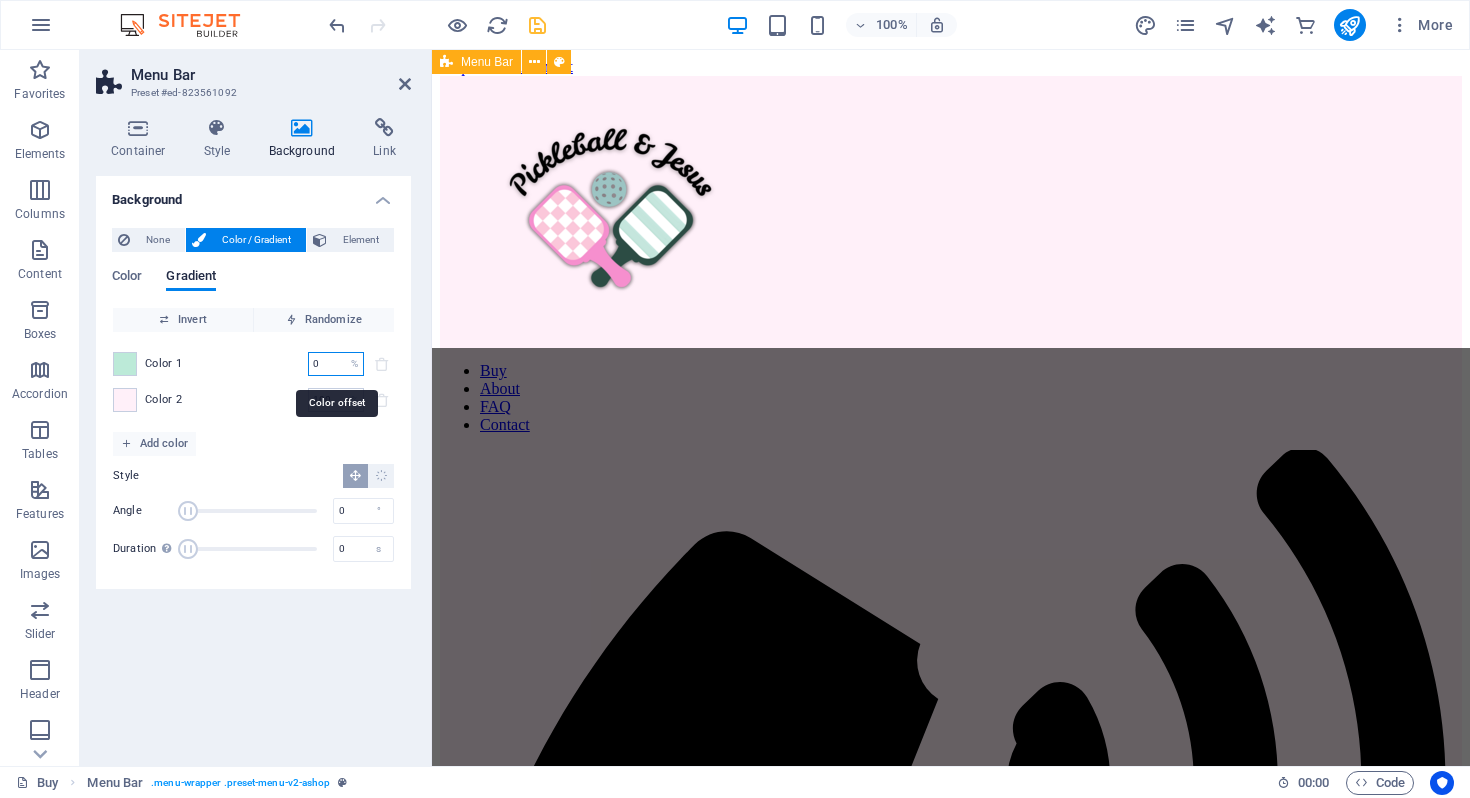 click on "0" at bounding box center [325, 364] 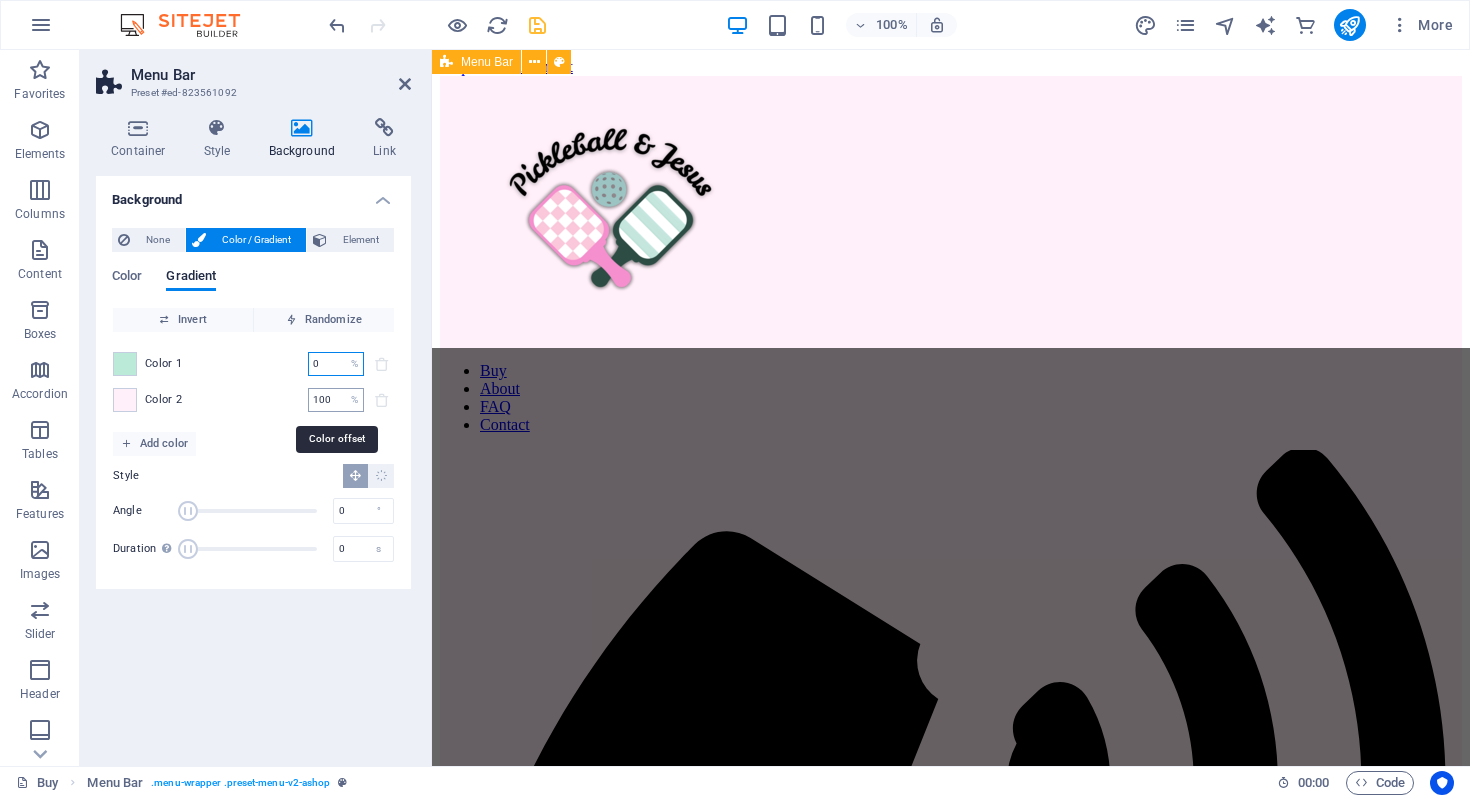 click on "100" at bounding box center (325, 400) 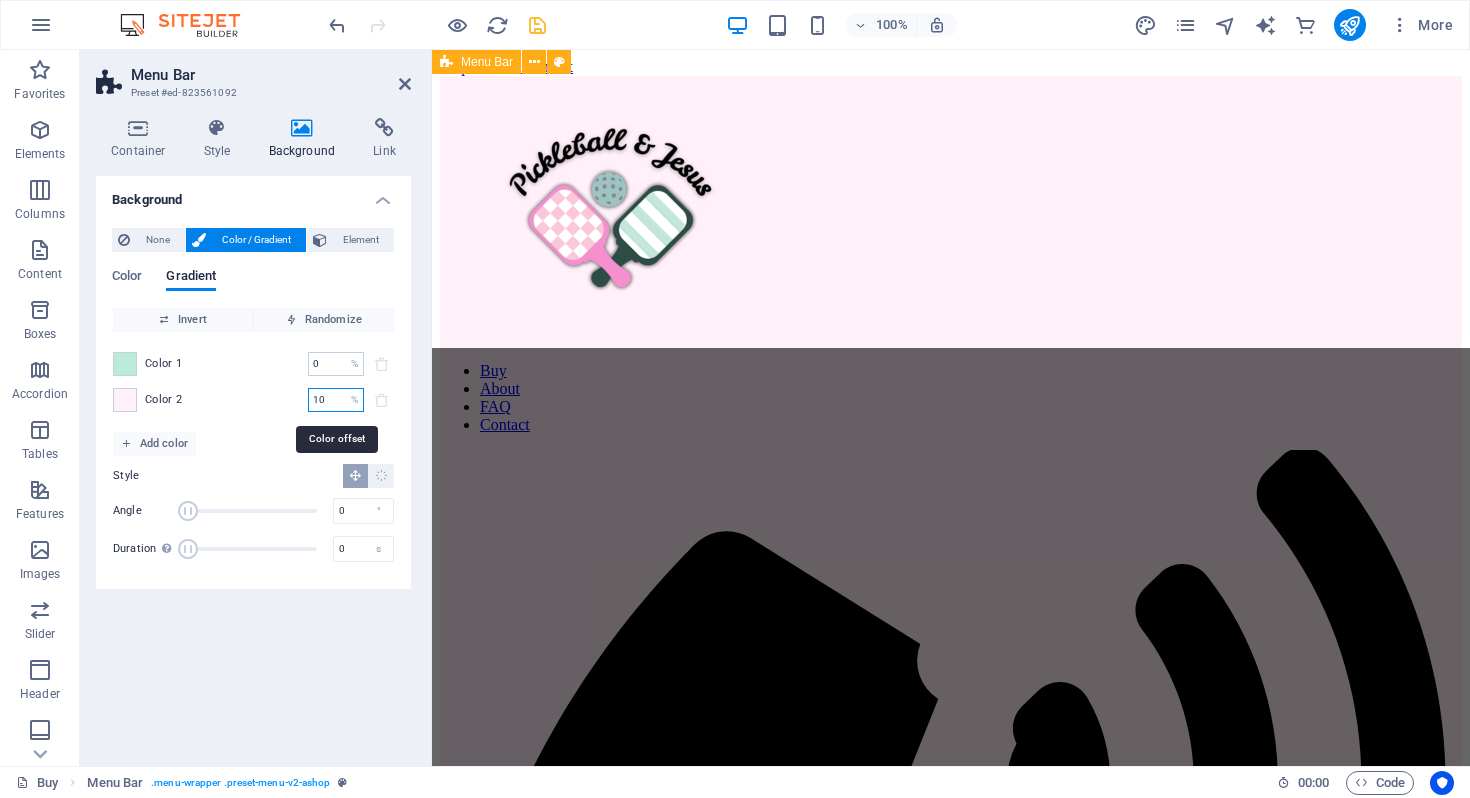 type on "1" 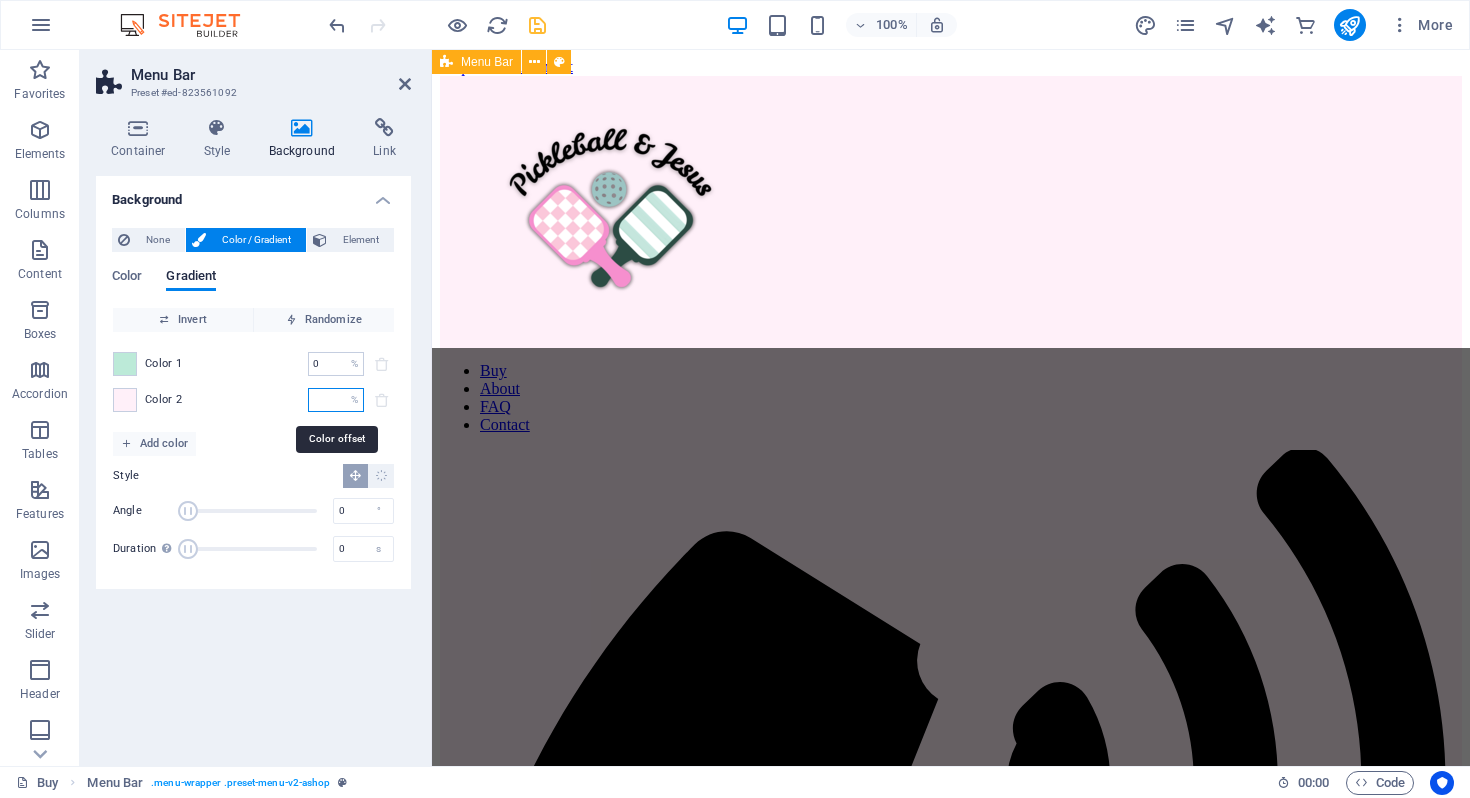 type on "0" 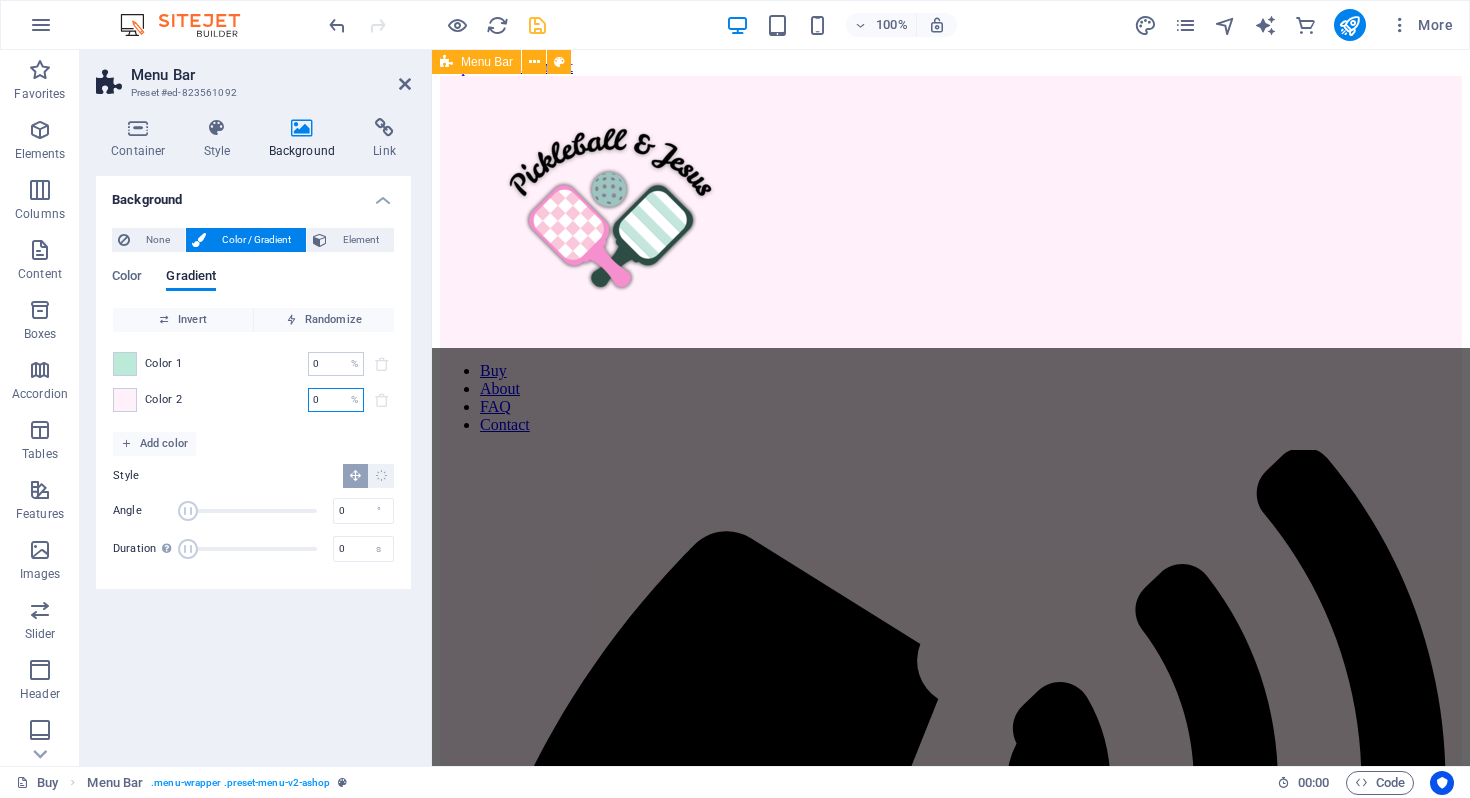 click on "0" at bounding box center [325, 400] 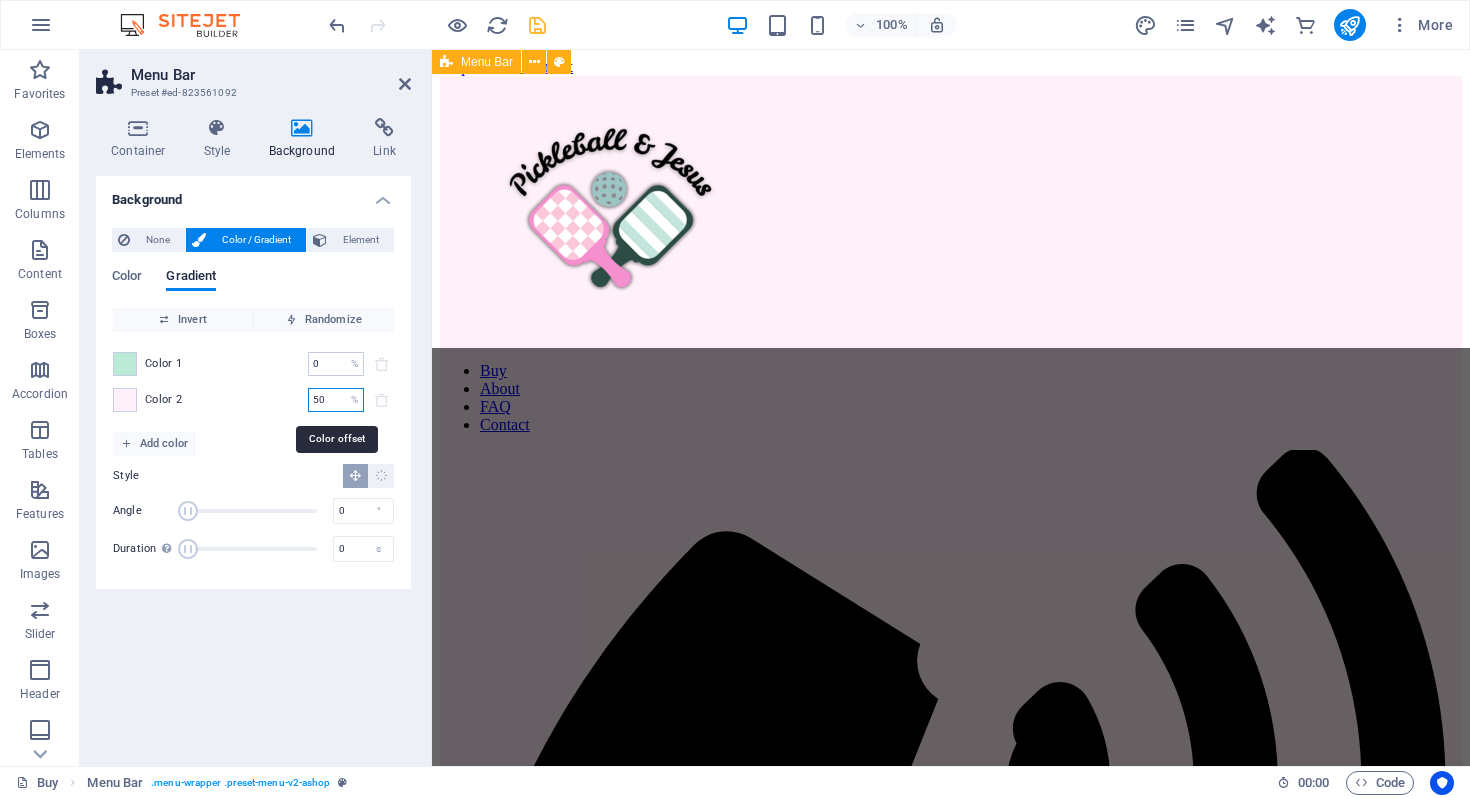 type on "50" 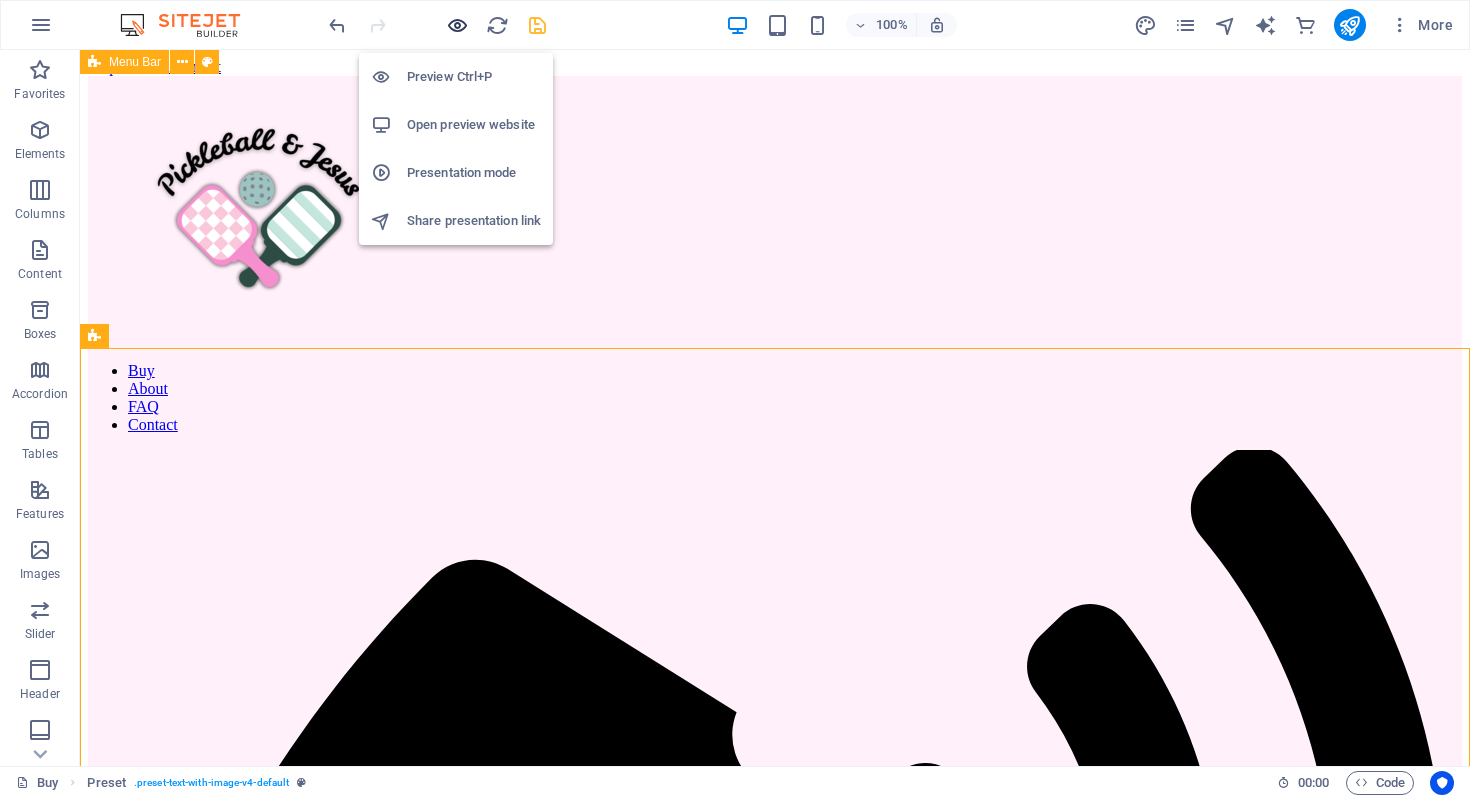 click at bounding box center (457, 25) 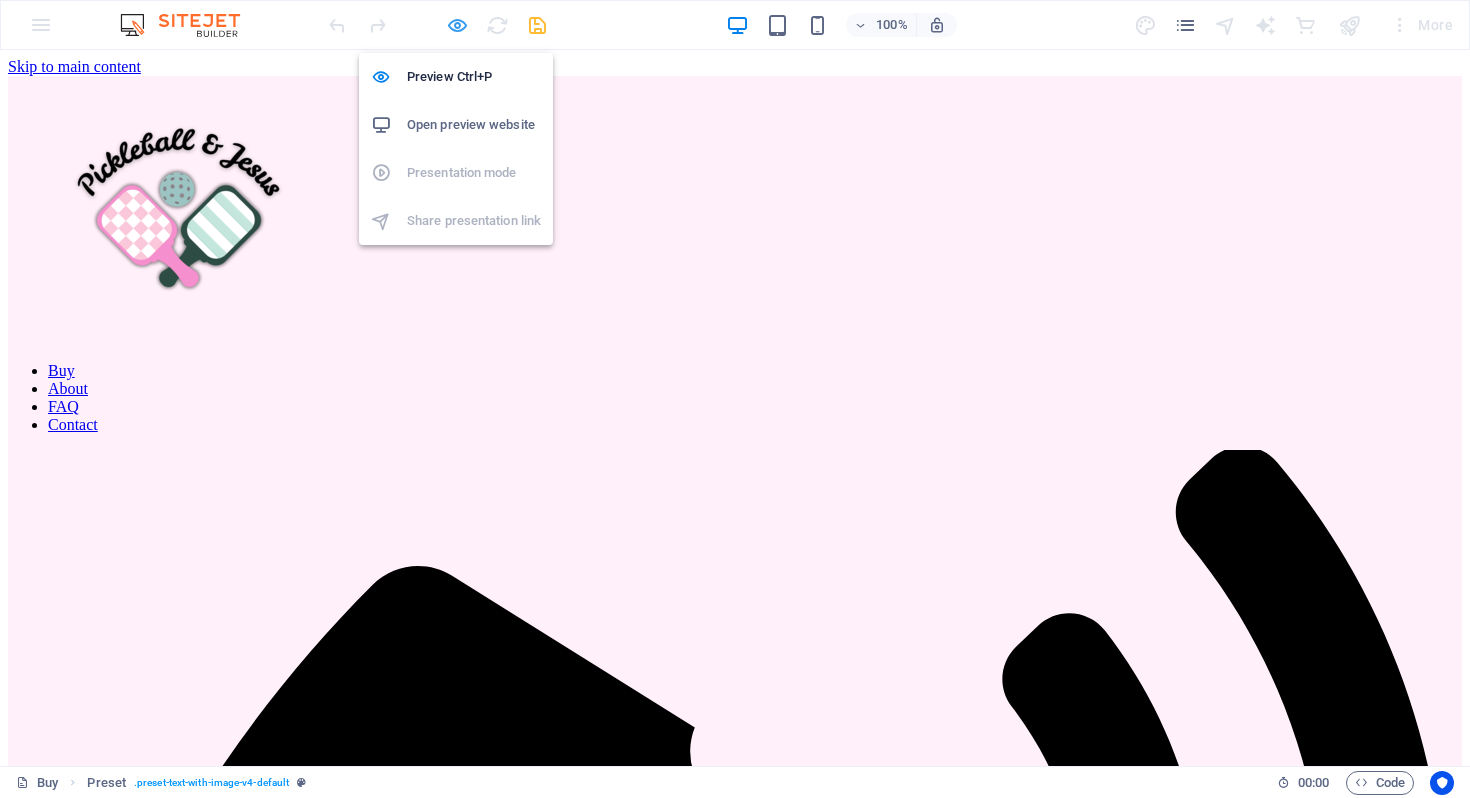 click at bounding box center [457, 25] 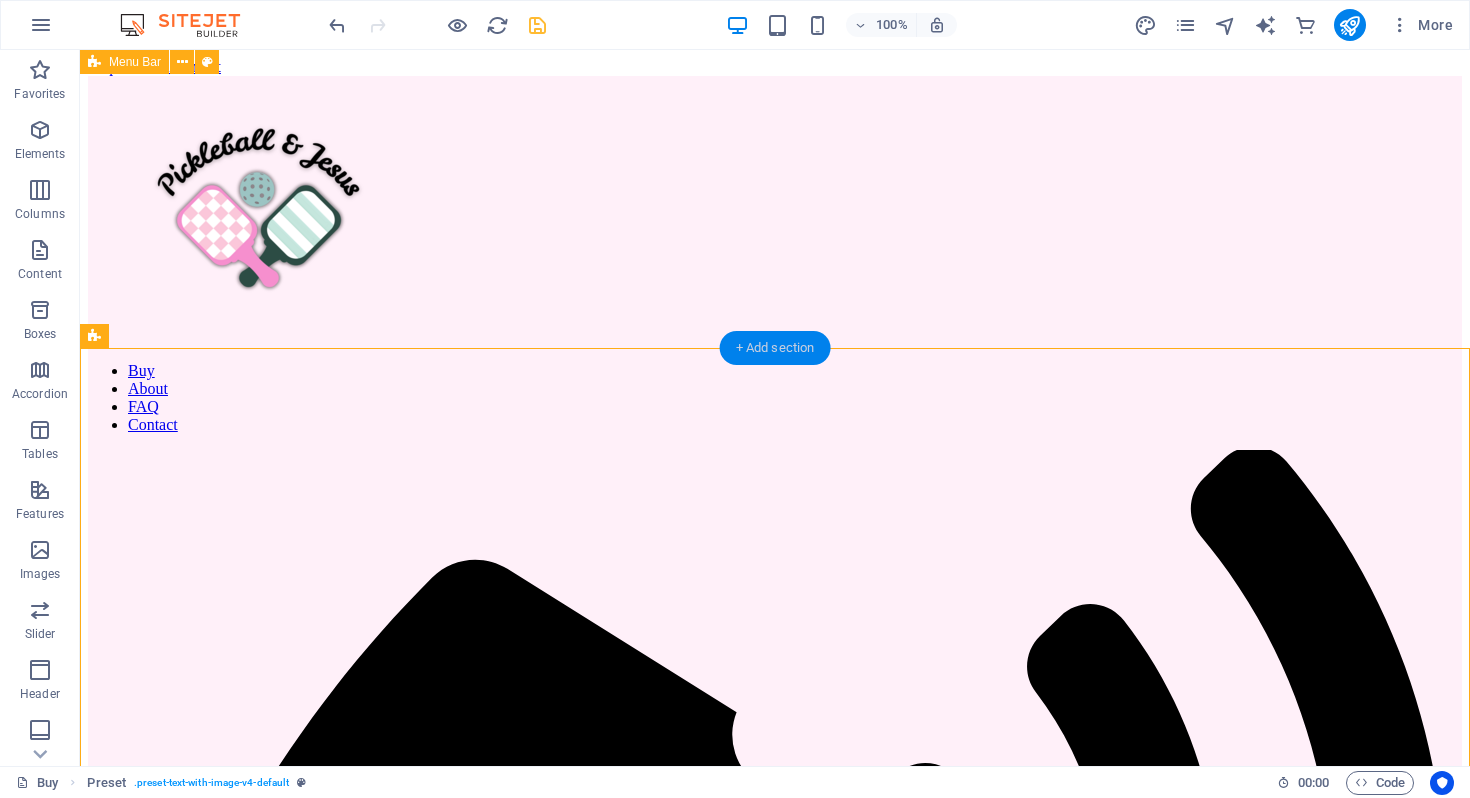 click on "+ Add section" at bounding box center [775, 348] 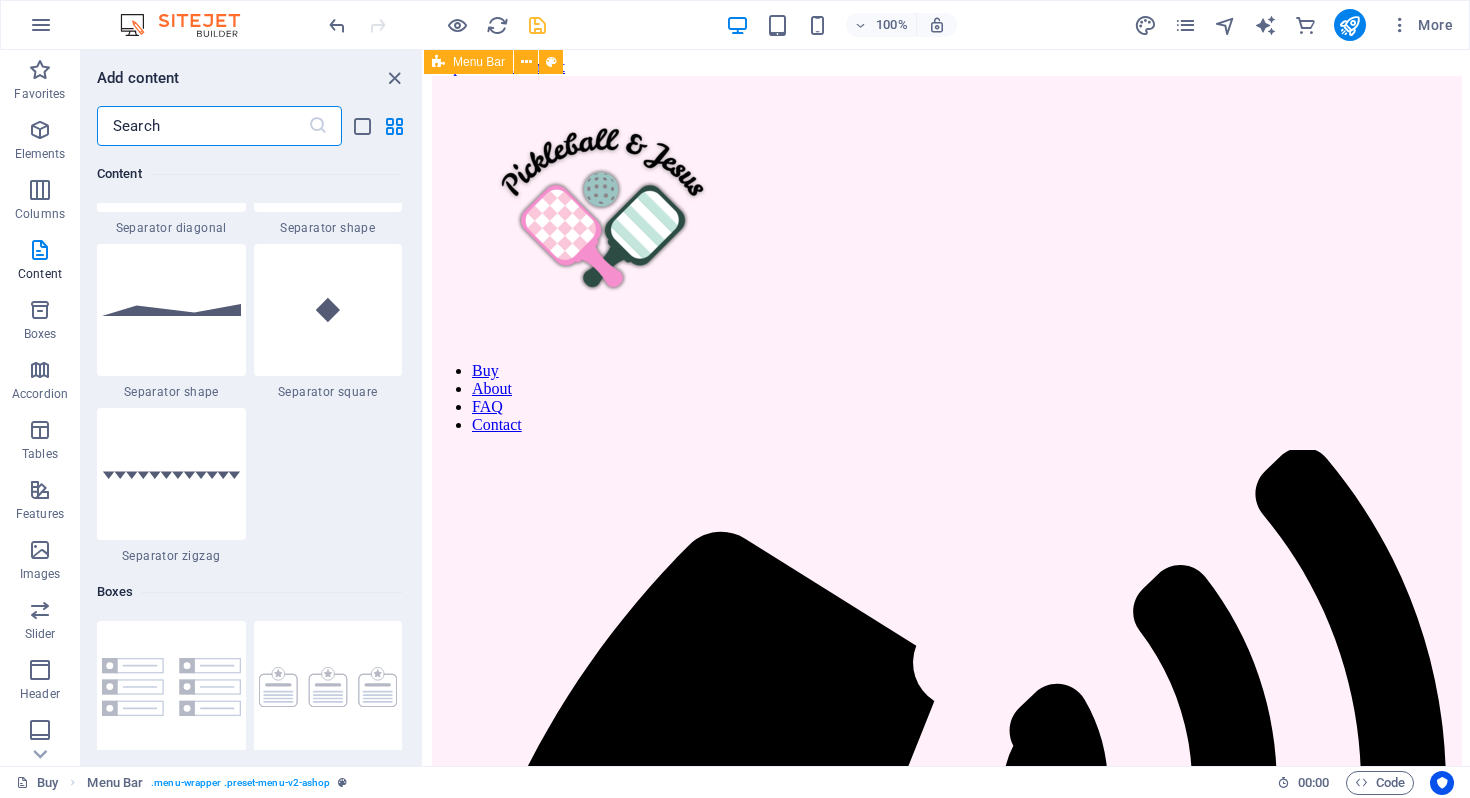 scroll, scrollTop: 5096, scrollLeft: 0, axis: vertical 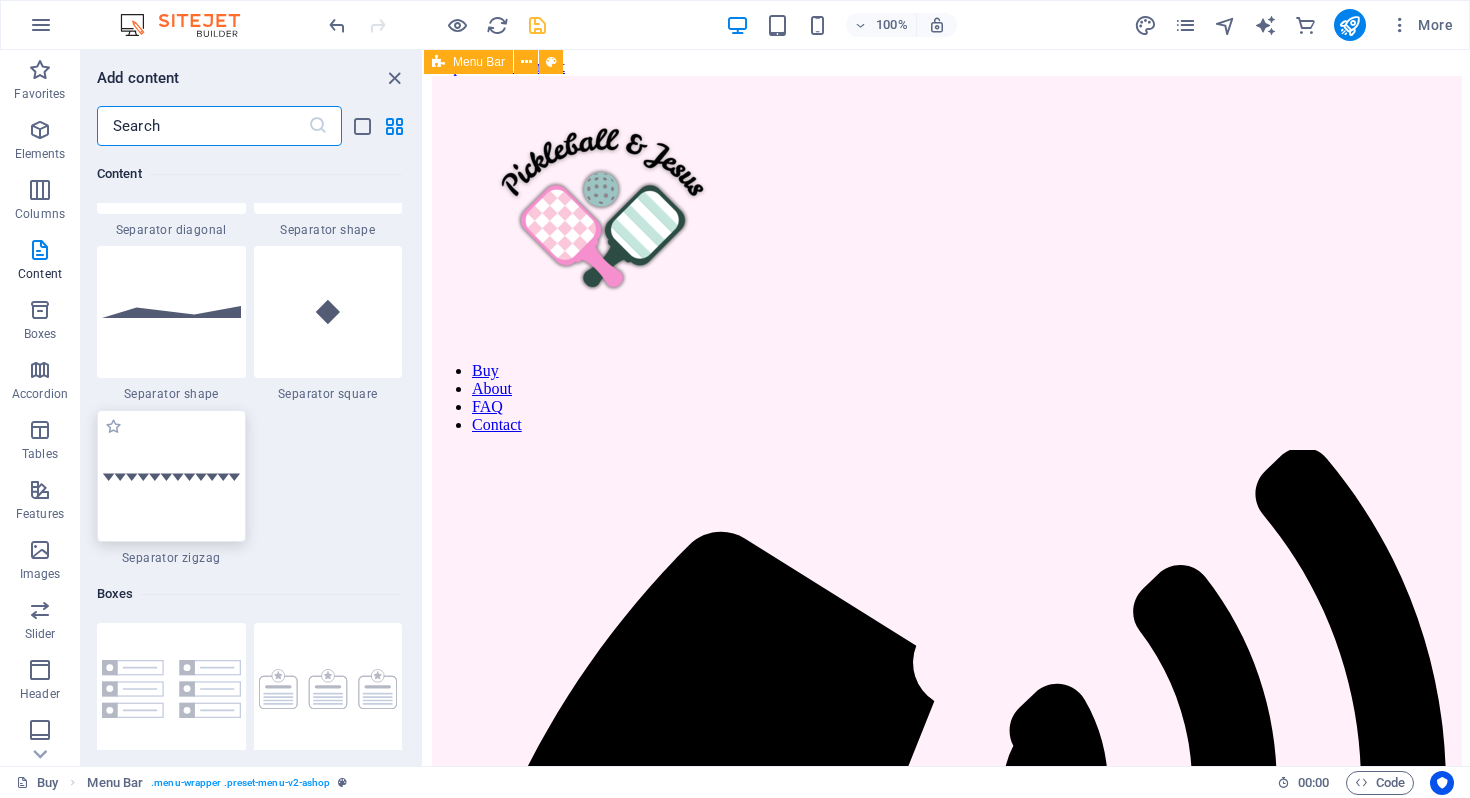 click at bounding box center [171, 476] 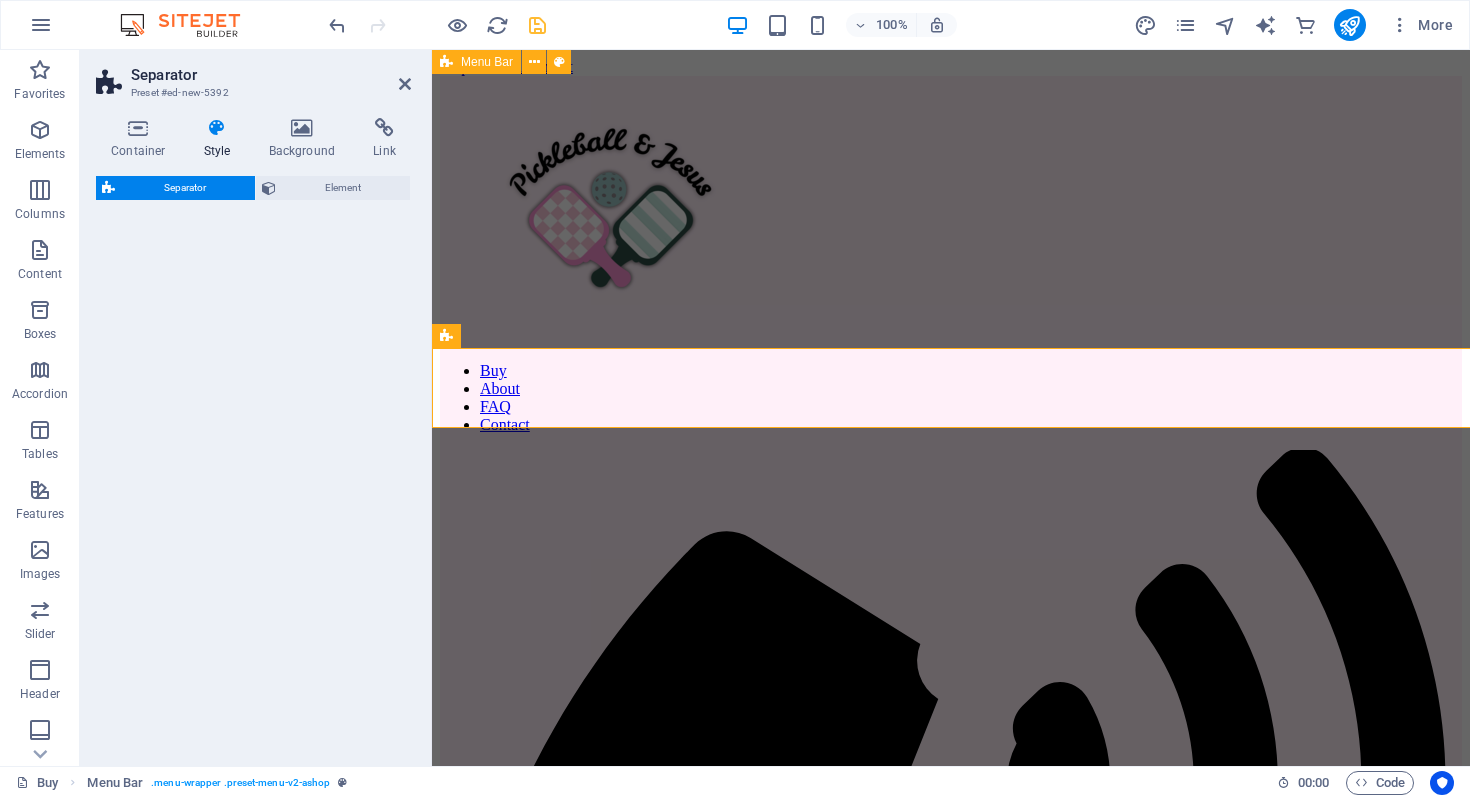 select on "rem" 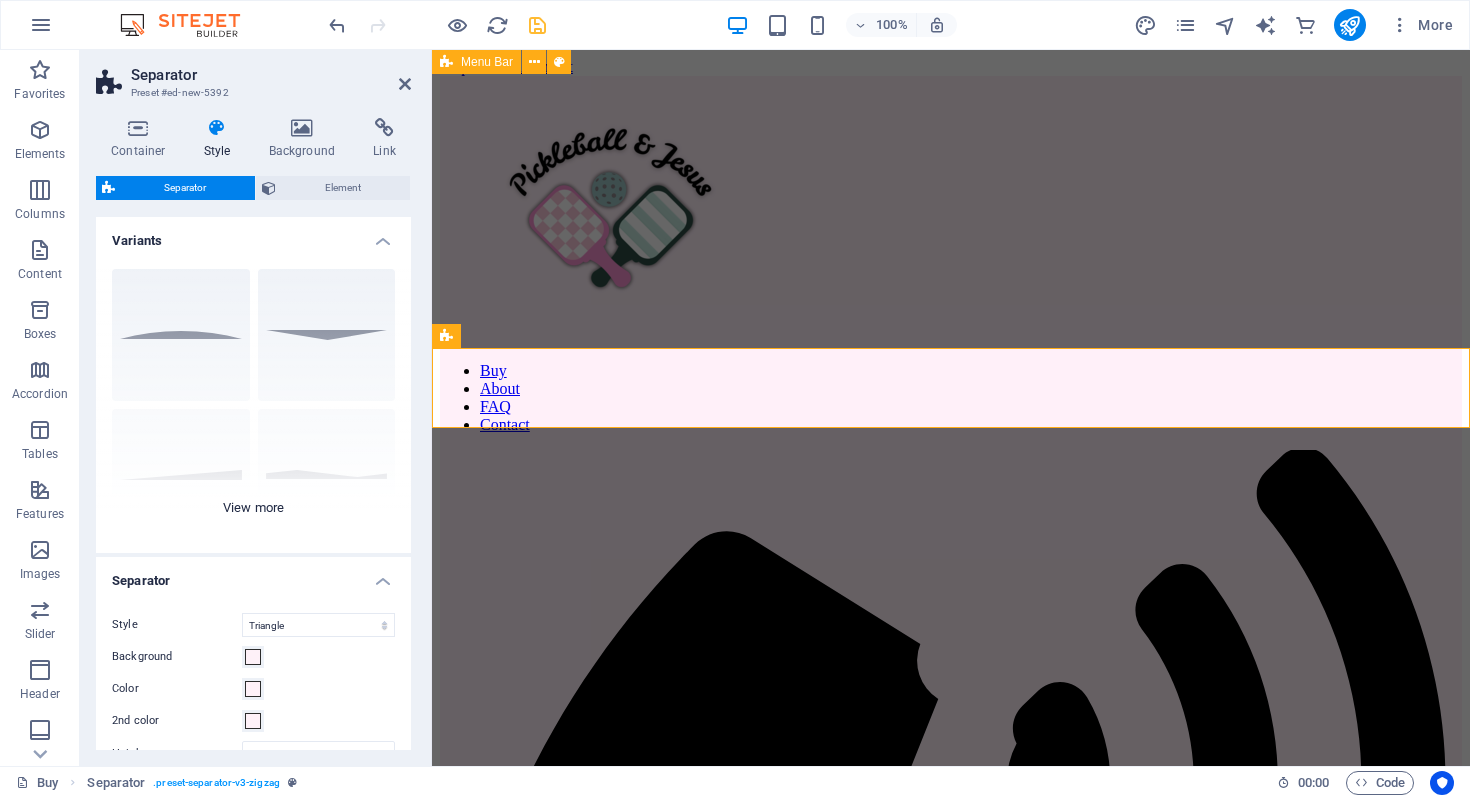 scroll, scrollTop: 151, scrollLeft: 0, axis: vertical 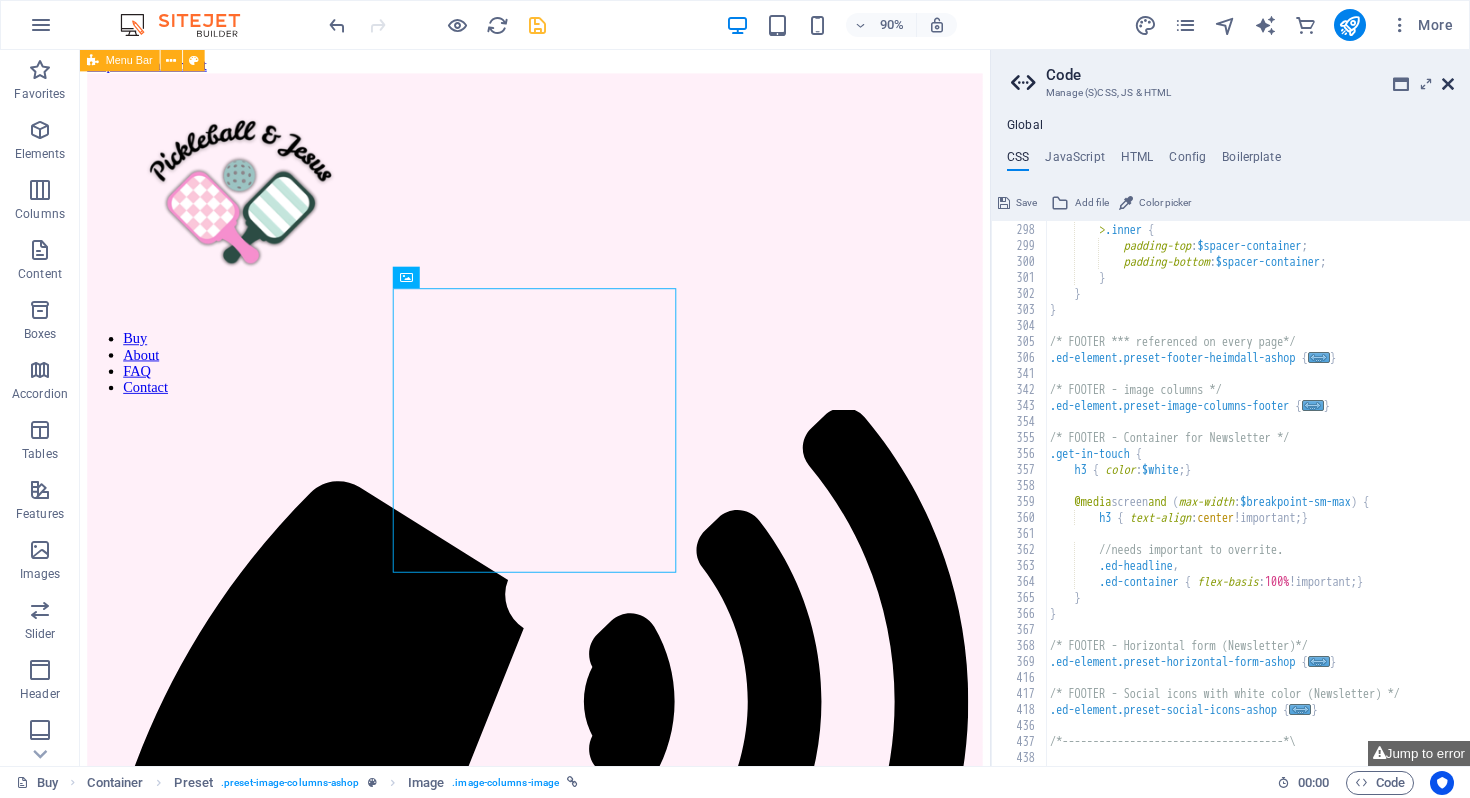 click at bounding box center [1448, 84] 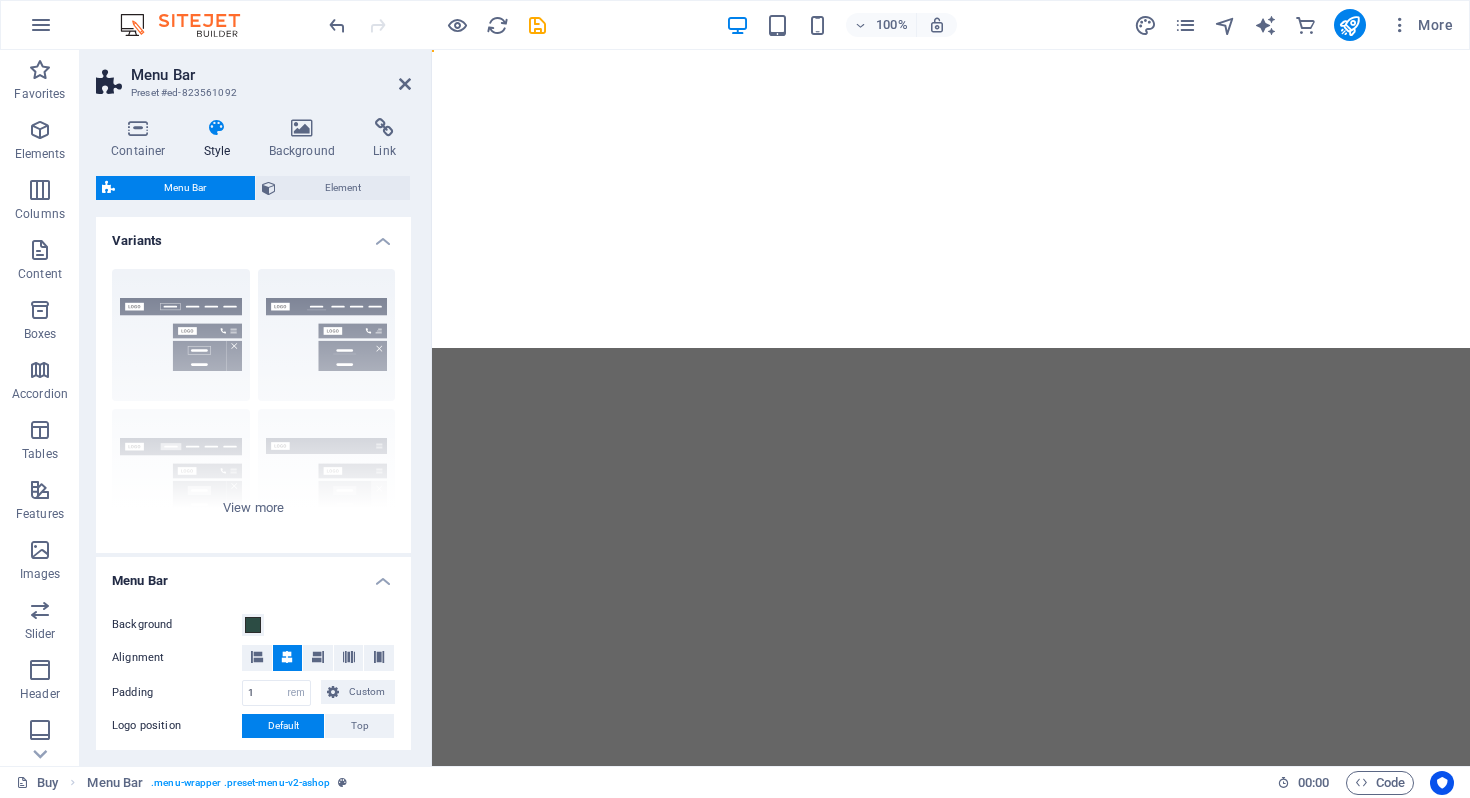 select on "header" 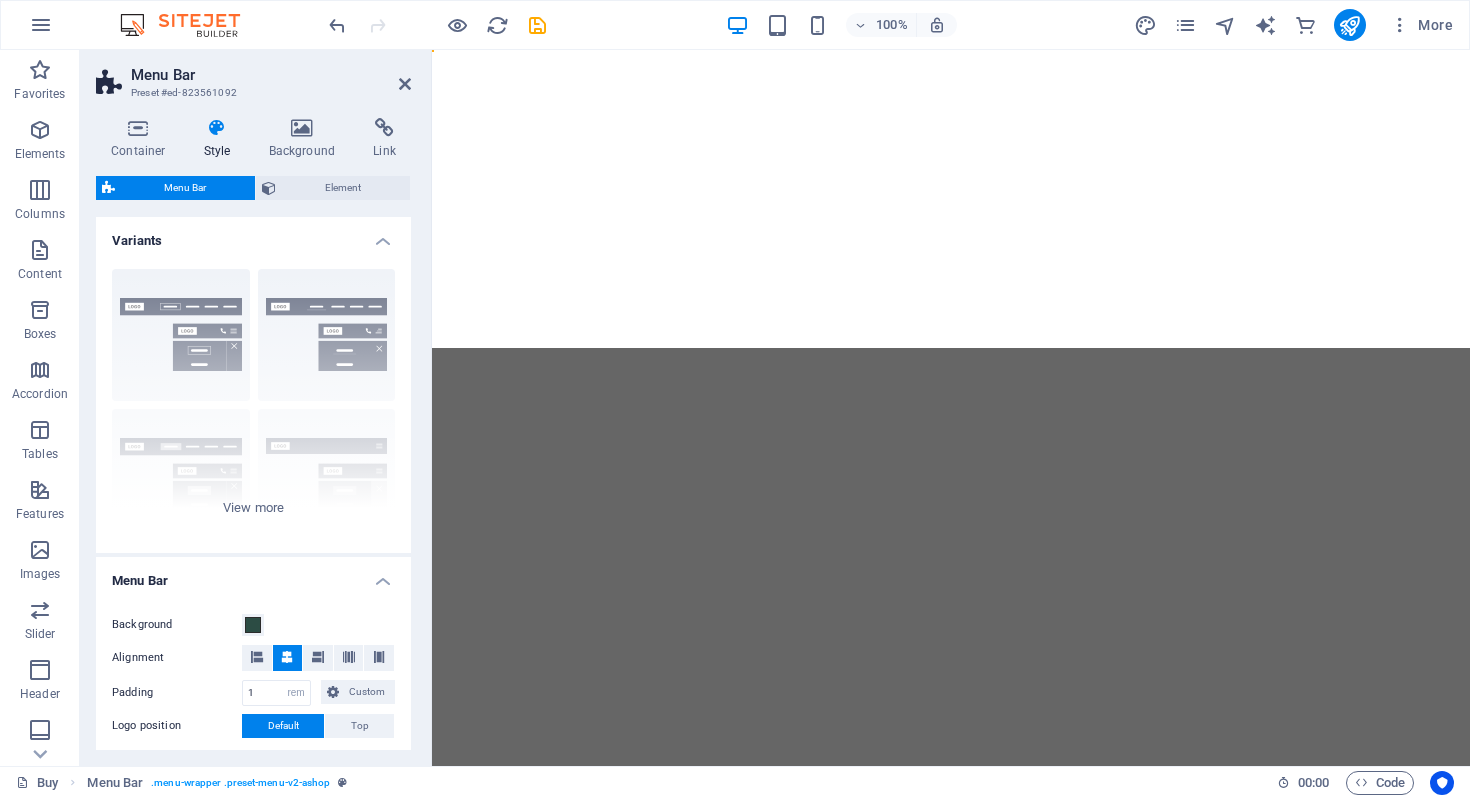 scroll, scrollTop: 0, scrollLeft: 0, axis: both 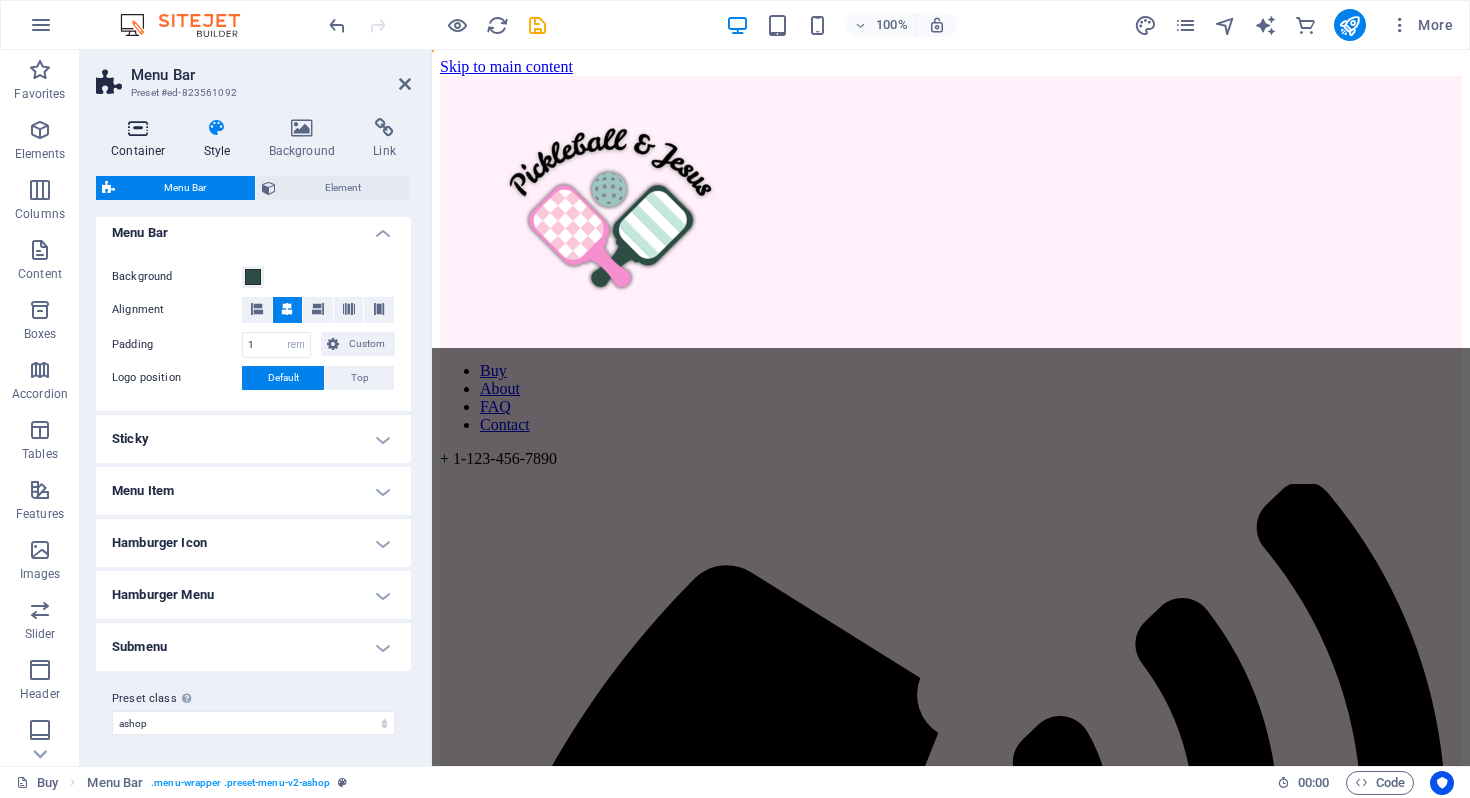 click at bounding box center [138, 128] 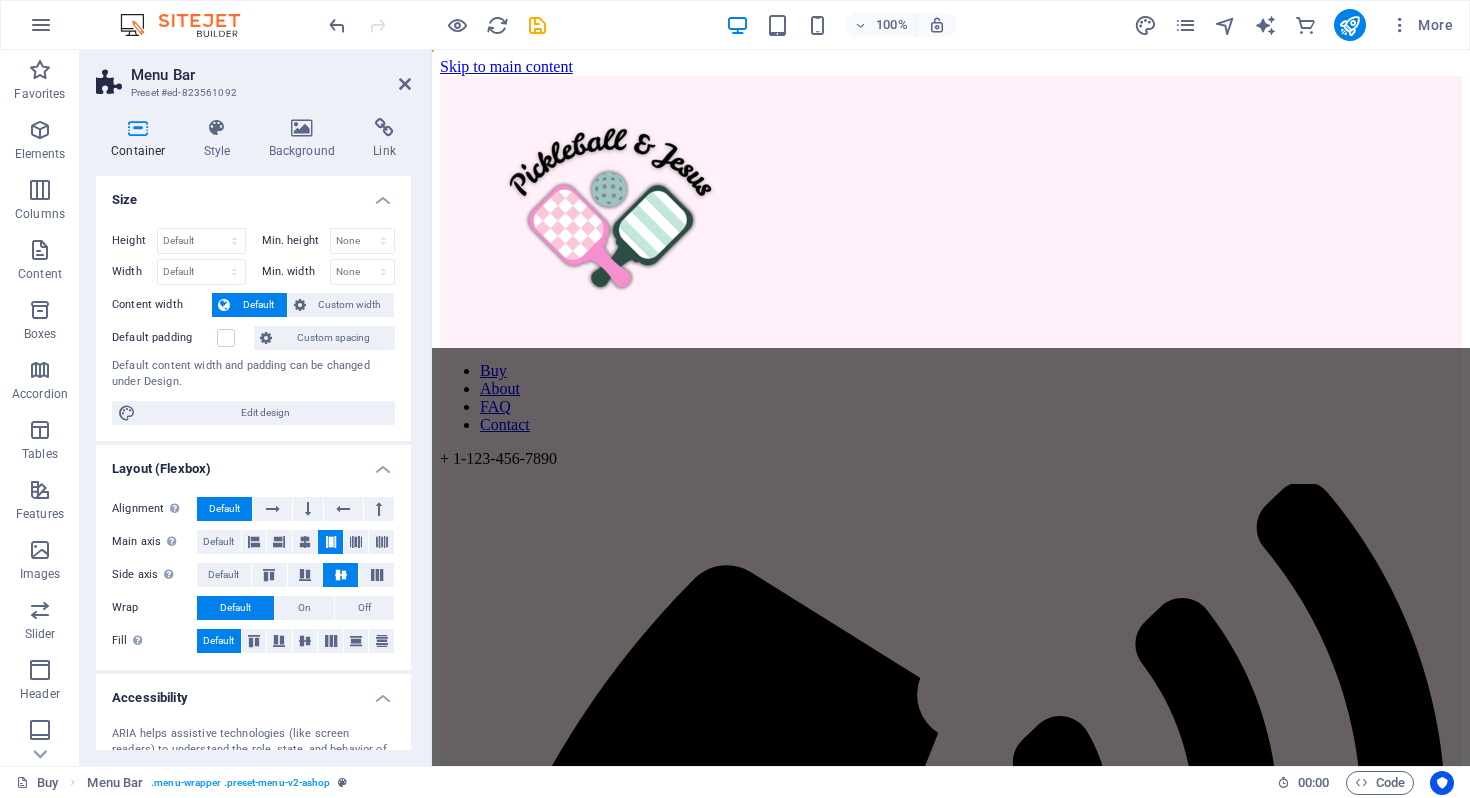 scroll, scrollTop: 201, scrollLeft: 0, axis: vertical 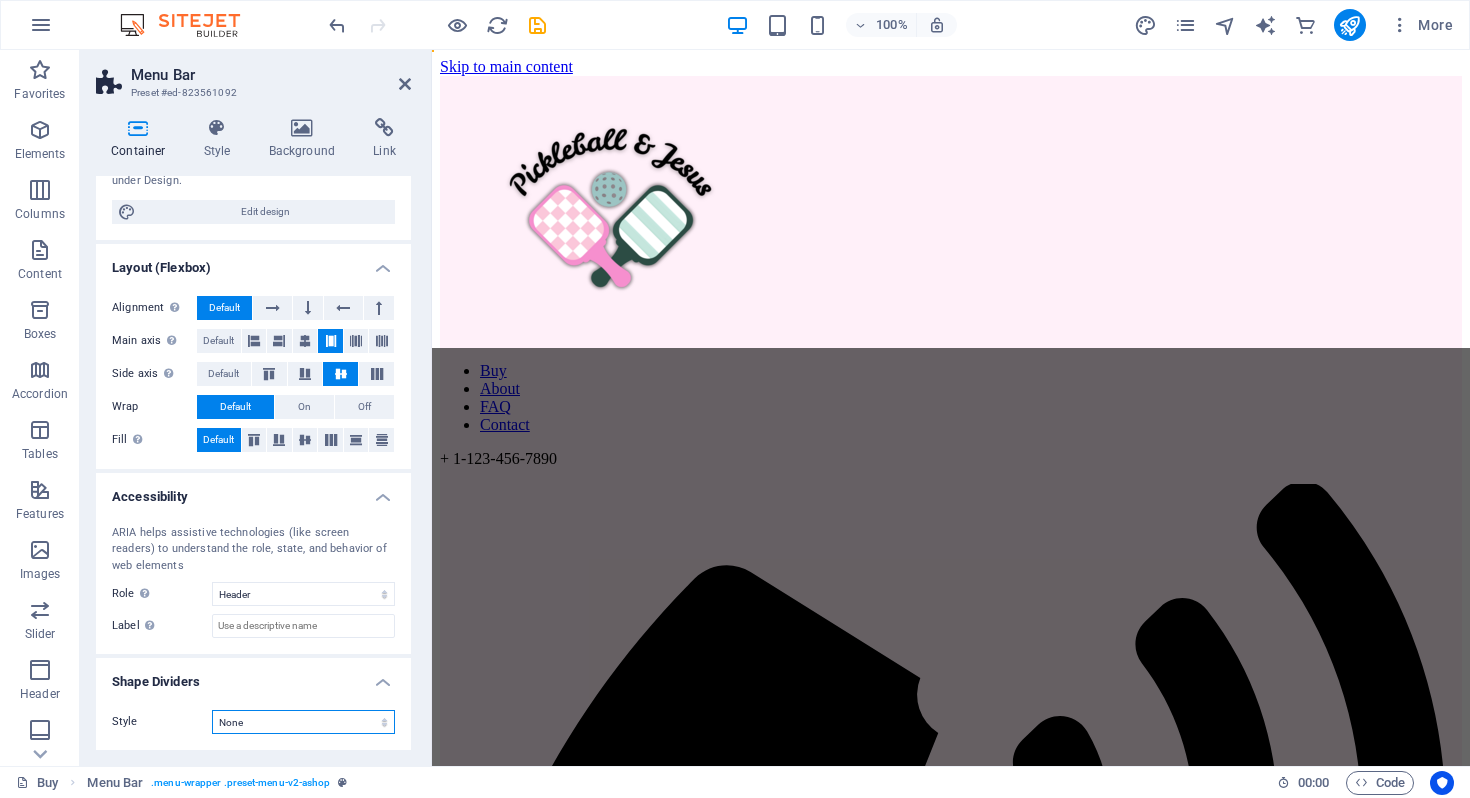 click on "None Triangle Square Diagonal Polygon 1 Polygon 2 Zigzag Multiple Zigzags Waves Multiple Waves Half Circle Circle Circle Shadow Blocks Hexagons Clouds Multiple Clouds Fan Pyramids Book Paint Drip Fire Shredded Paper Arrow" at bounding box center [303, 722] 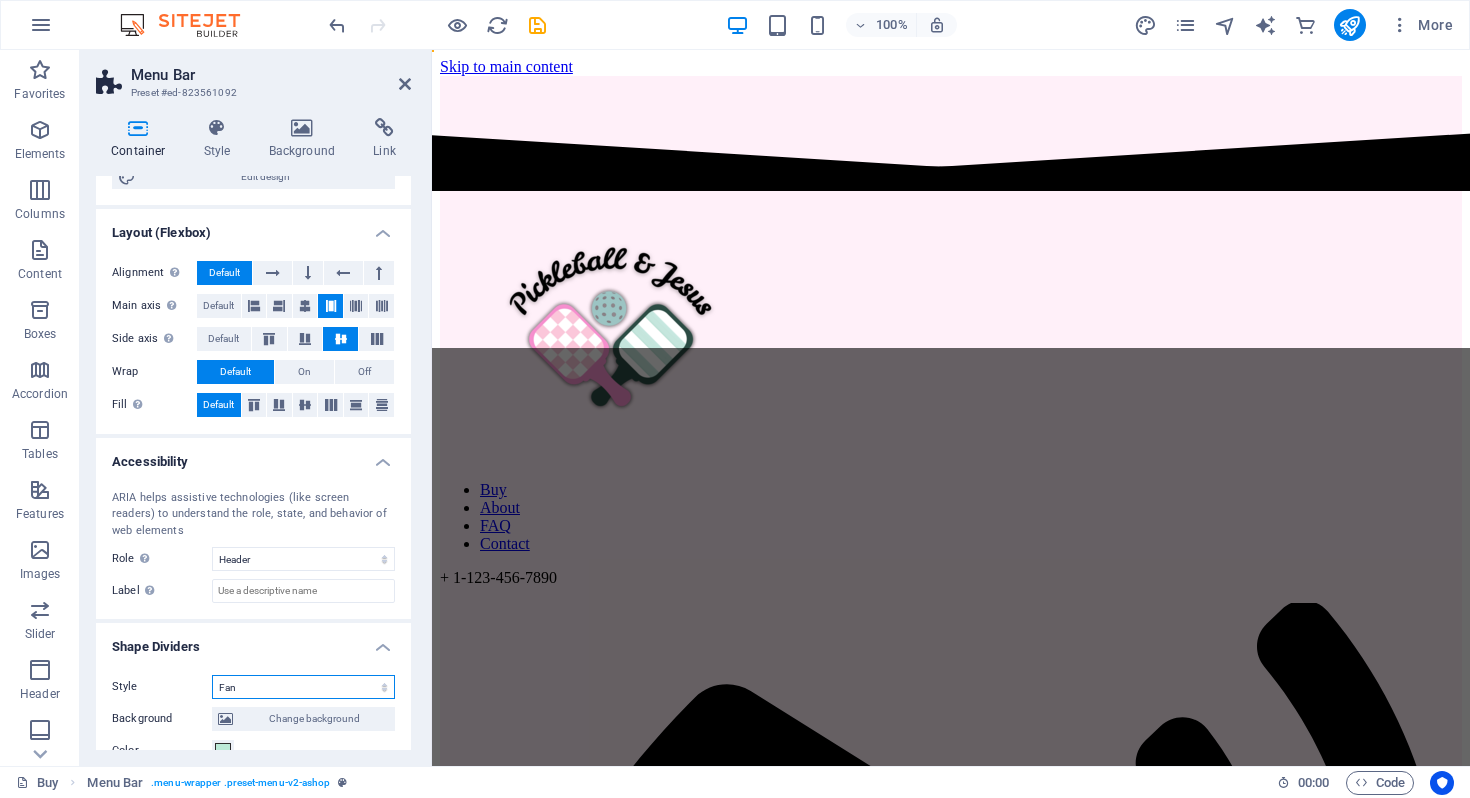 scroll, scrollTop: 299, scrollLeft: 0, axis: vertical 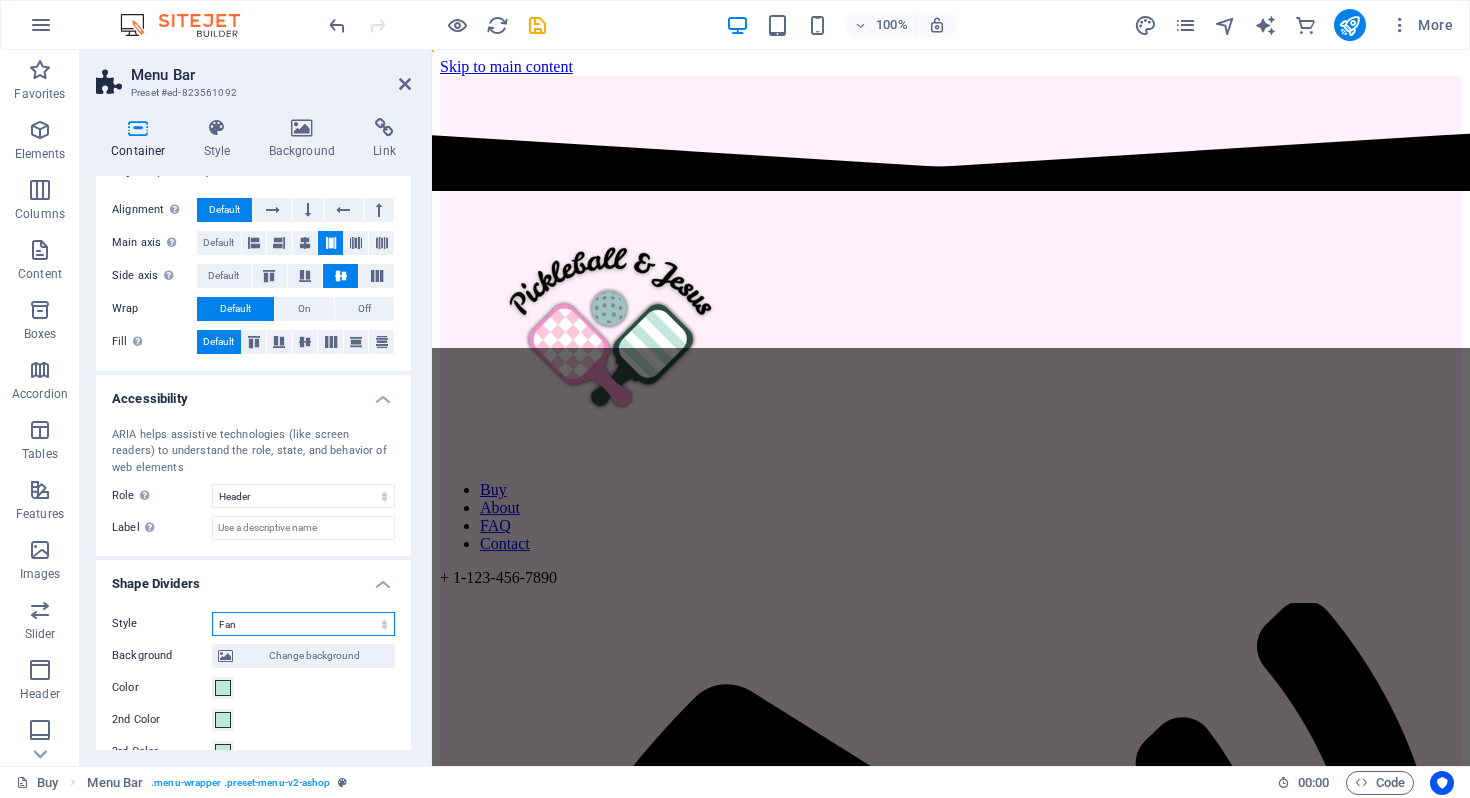 click on "None Triangle Square Diagonal Polygon 1 Polygon 2 Zigzag Multiple Zigzags Waves Multiple Waves Half Circle Circle Circle Shadow Blocks Hexagons Clouds Multiple Clouds Fan Pyramids Book Paint Drip Fire Shredded Paper Arrow" at bounding box center (303, 624) 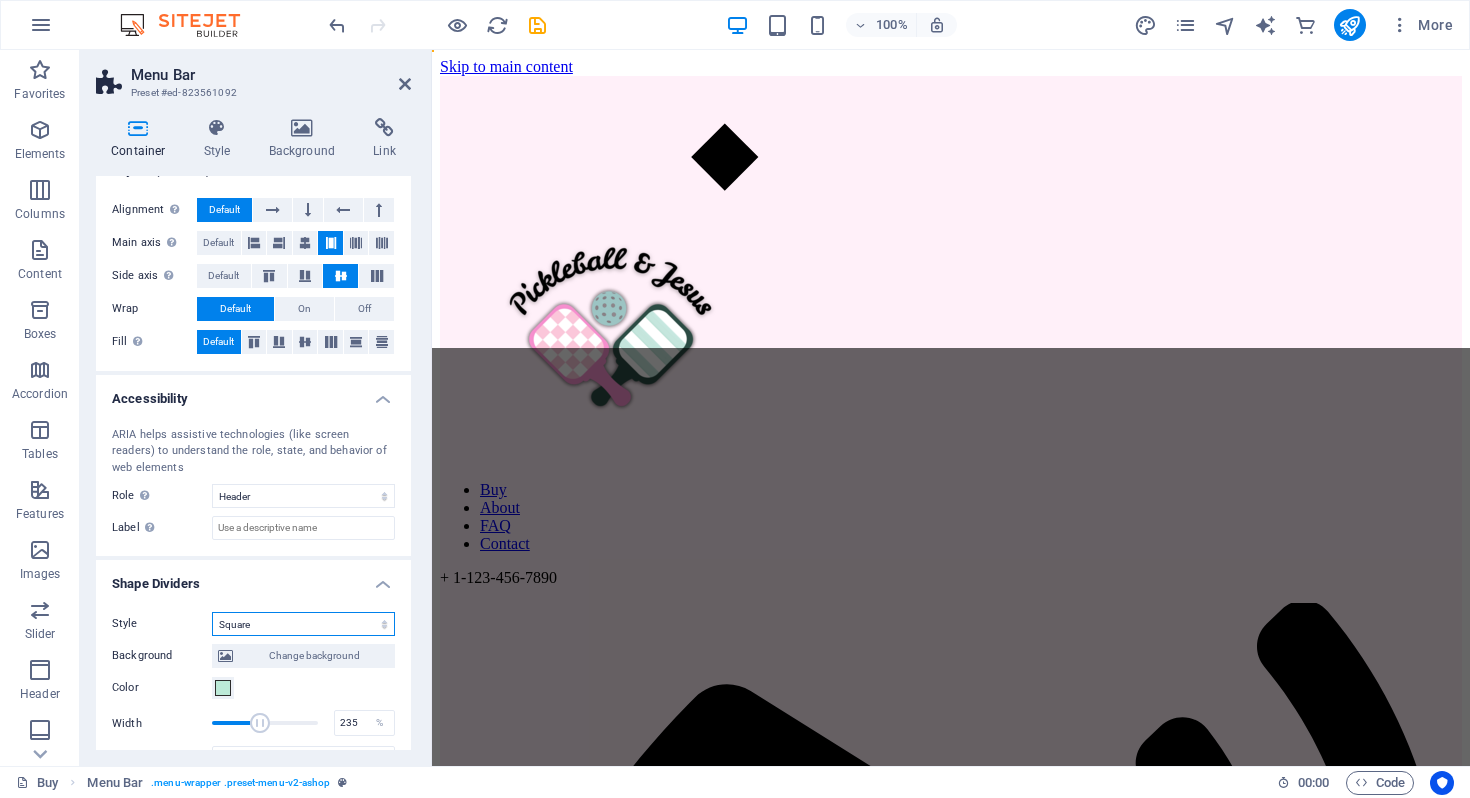 click on "None Triangle Square Diagonal Polygon 1 Polygon 2 Zigzag Multiple Zigzags Waves Multiple Waves Half Circle Circle Circle Shadow Blocks Hexagons Clouds Multiple Clouds Fan Pyramids Book Paint Drip Fire Shredded Paper Arrow" at bounding box center (303, 624) 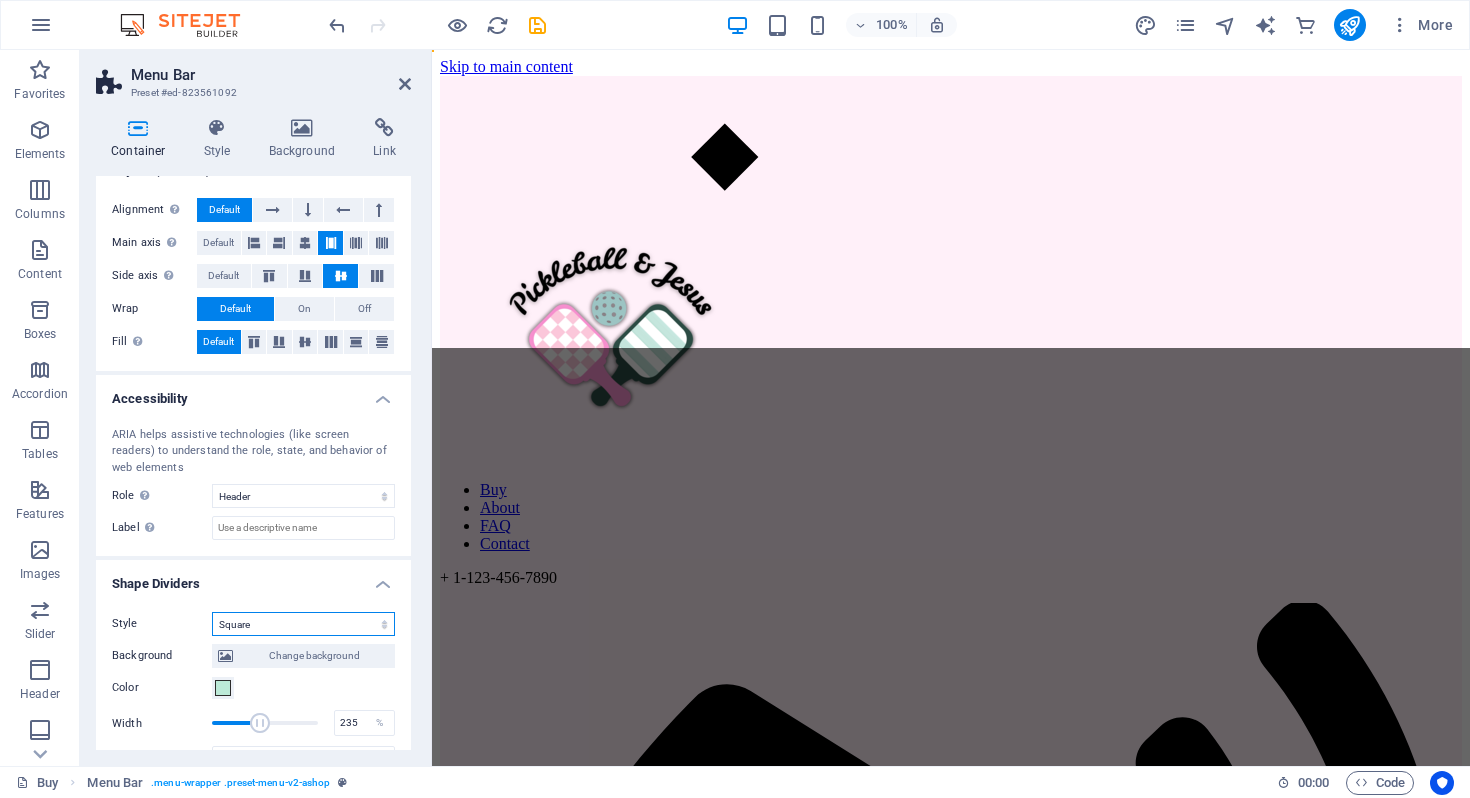 select on "diagonal" 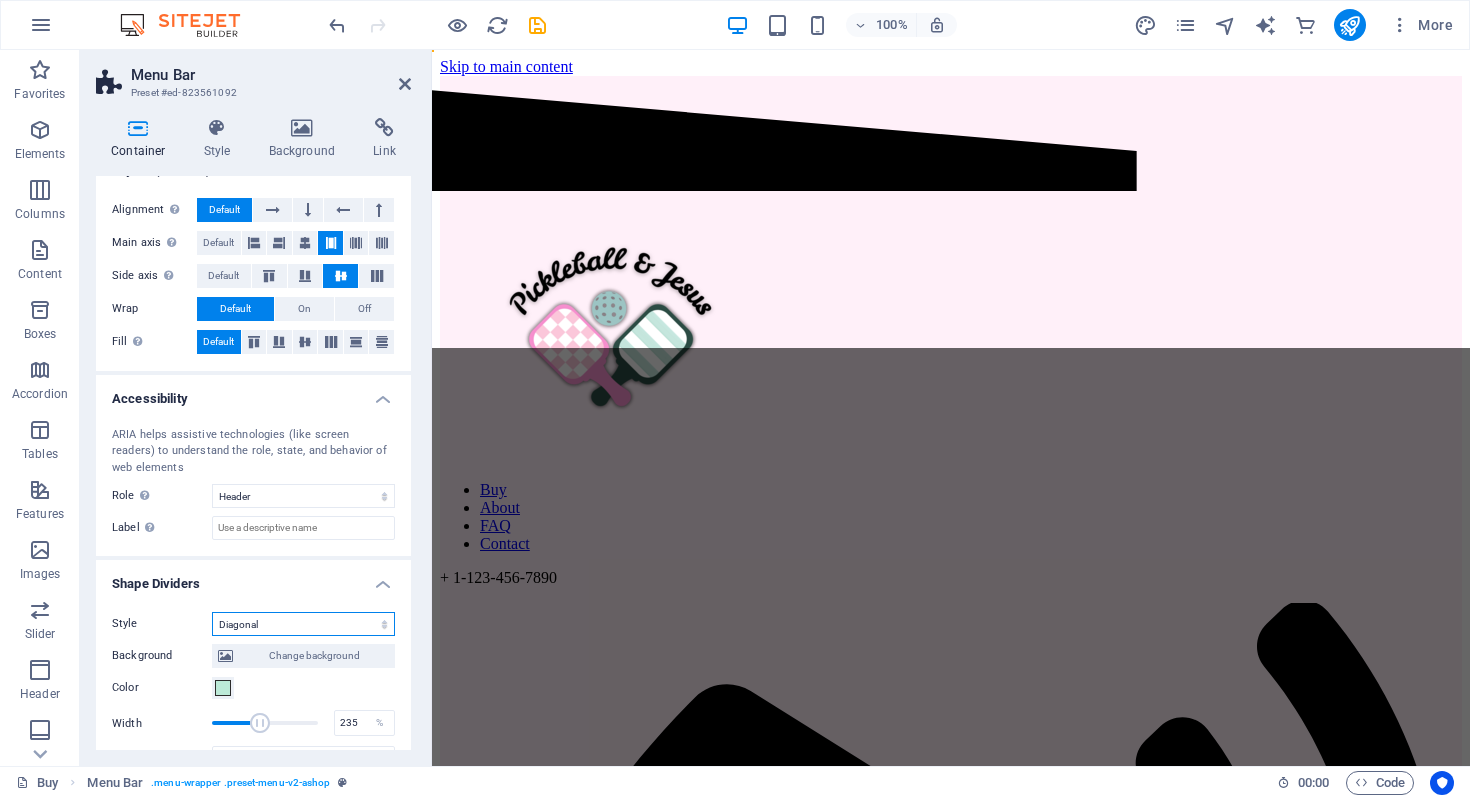 click on "None Triangle Square Diagonal Polygon 1 Polygon 2 Zigzag Multiple Zigzags Waves Multiple Waves Half Circle Circle Circle Shadow Blocks Hexagons Clouds Multiple Clouds Fan Pyramids Book Paint Drip Fire Shredded Paper Arrow" at bounding box center [303, 624] 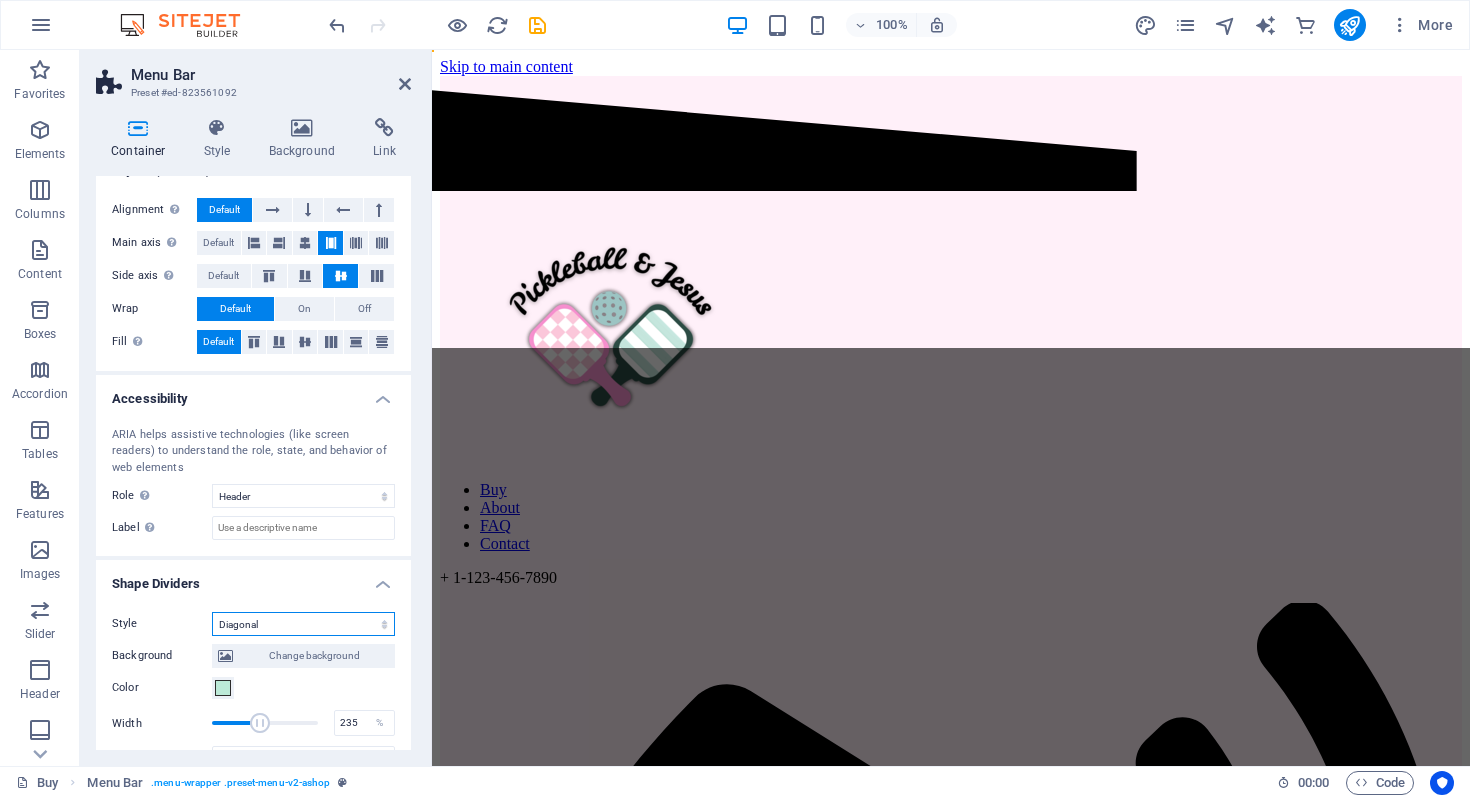 scroll, scrollTop: 441, scrollLeft: 0, axis: vertical 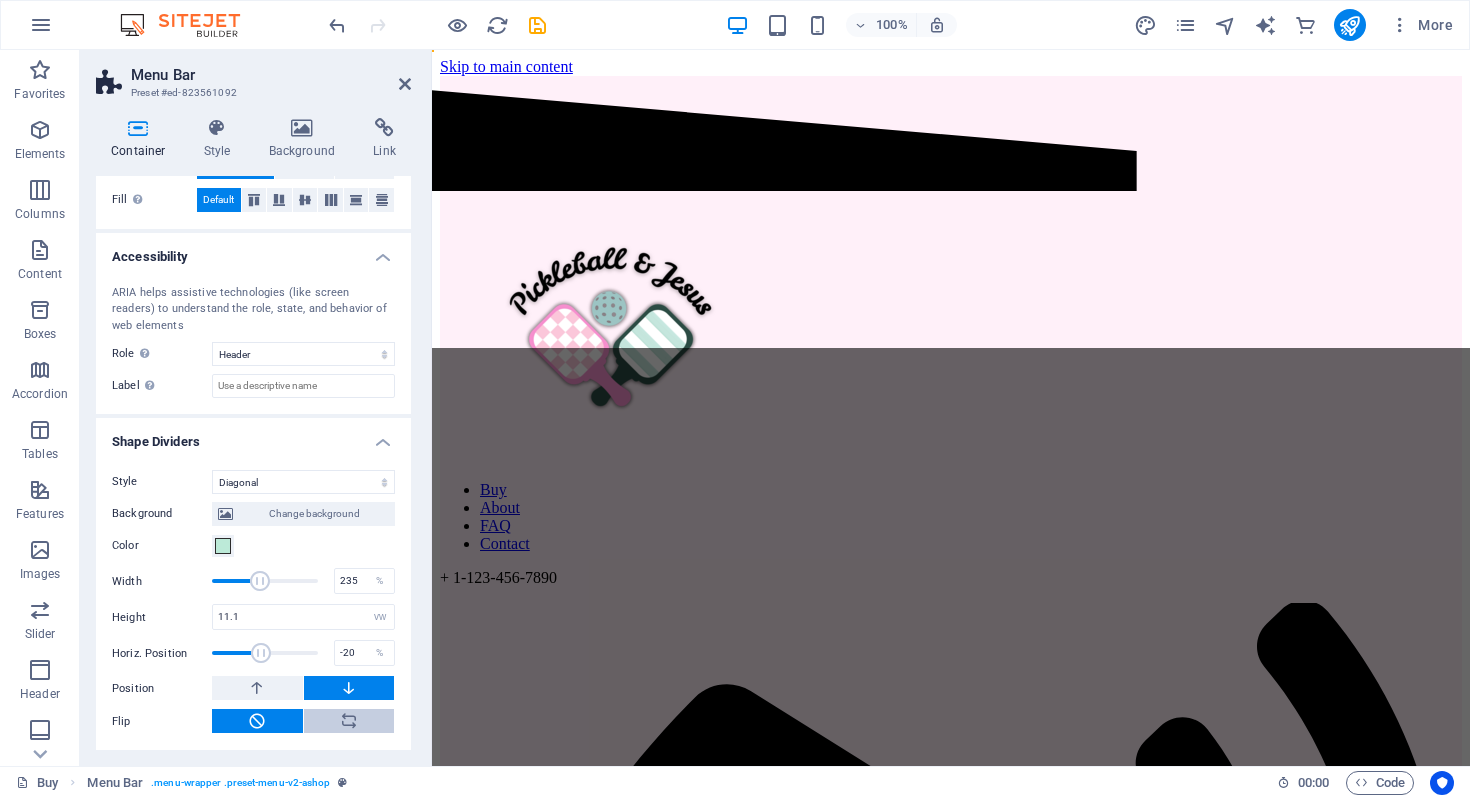 click at bounding box center (349, 721) 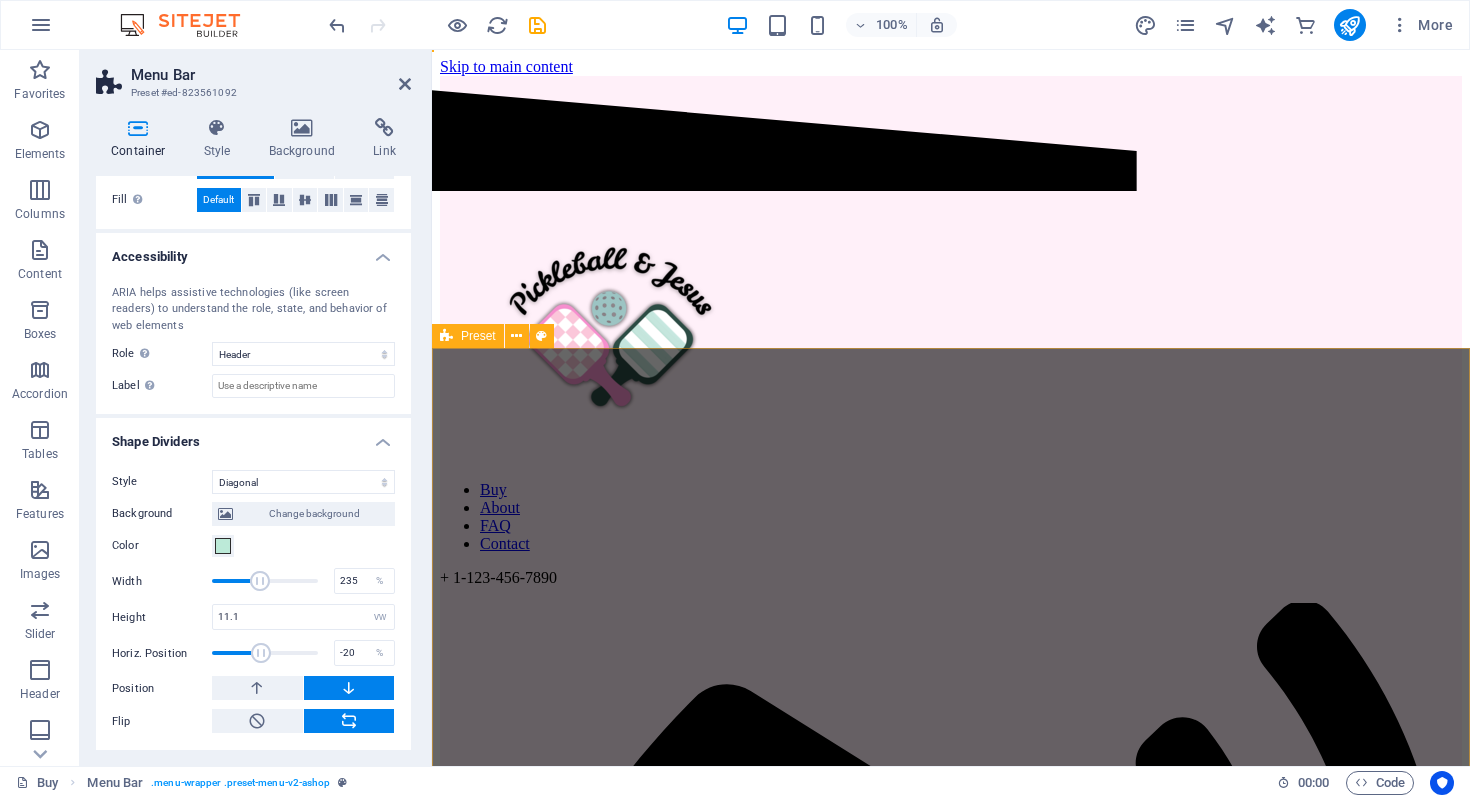 click on "​​​ Share your Faith boldly! Serve like Jesus on the courts as you share your faith with your teammates. Or wear outside the courts to spark a conversation about Pickleball, and most importantly, Jesus! Drop content here or  Add elements  Paste clipboard" at bounding box center [951, 2243] 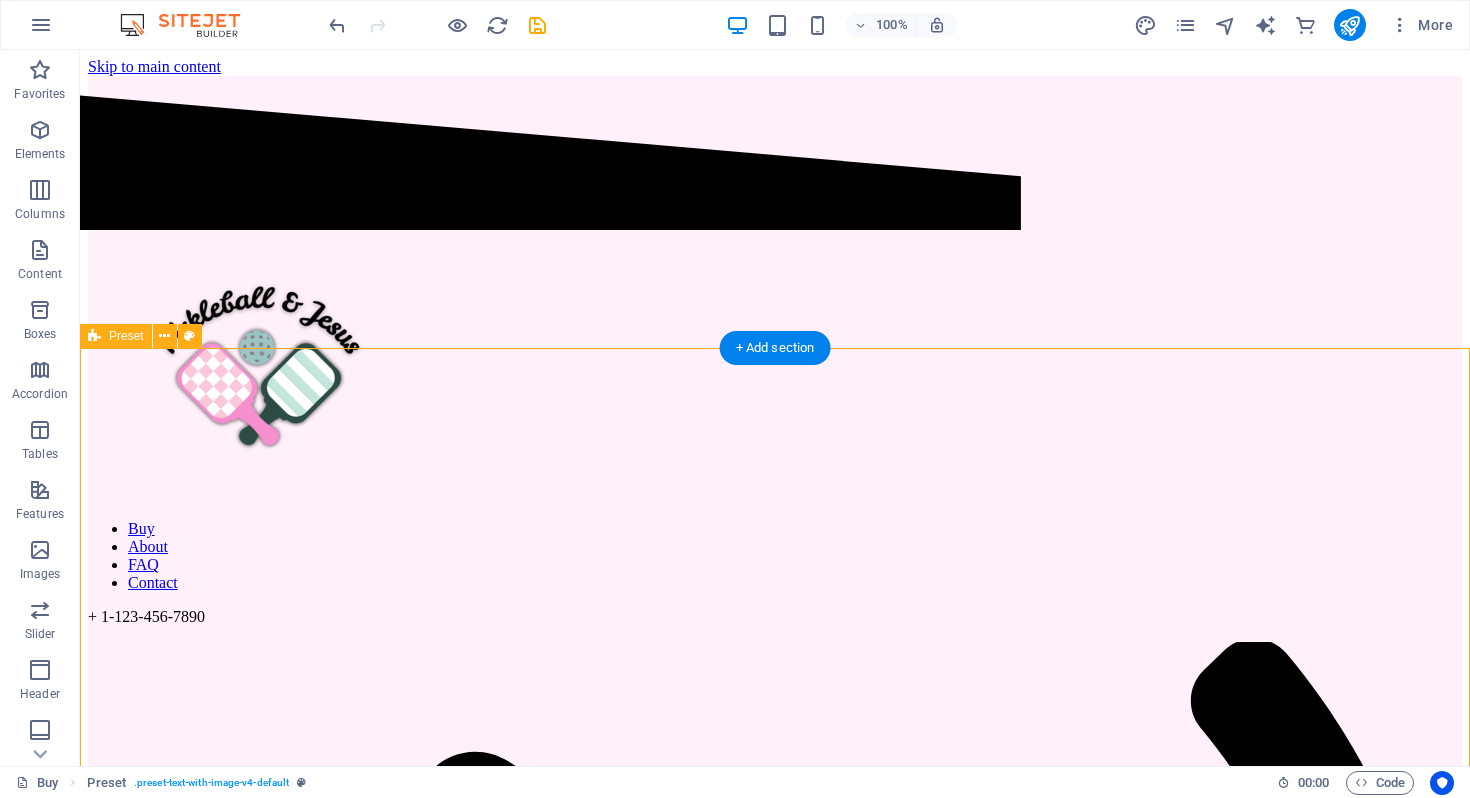 click on "​​​ Share your Faith boldly! Serve like Jesus on the courts as you share your faith with your teammates. Or wear outside the courts to spark a conversation about Pickleball, and most importantly, Jesus! Drop content here or  Add elements  Paste clipboard" at bounding box center (775, 2739) 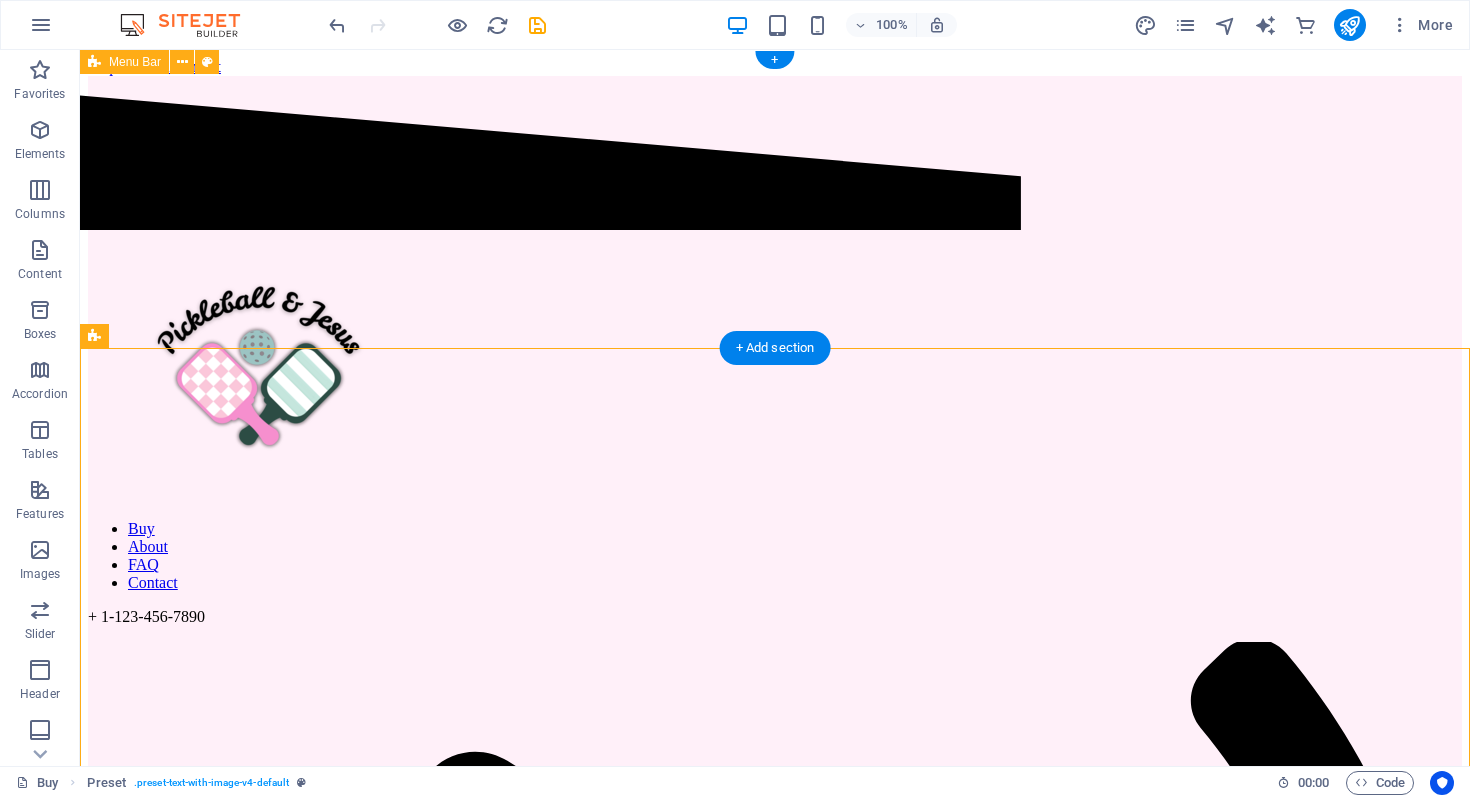 click on "Buy About FAQ Contact   + 1-123-456-7890" at bounding box center [775, 1270] 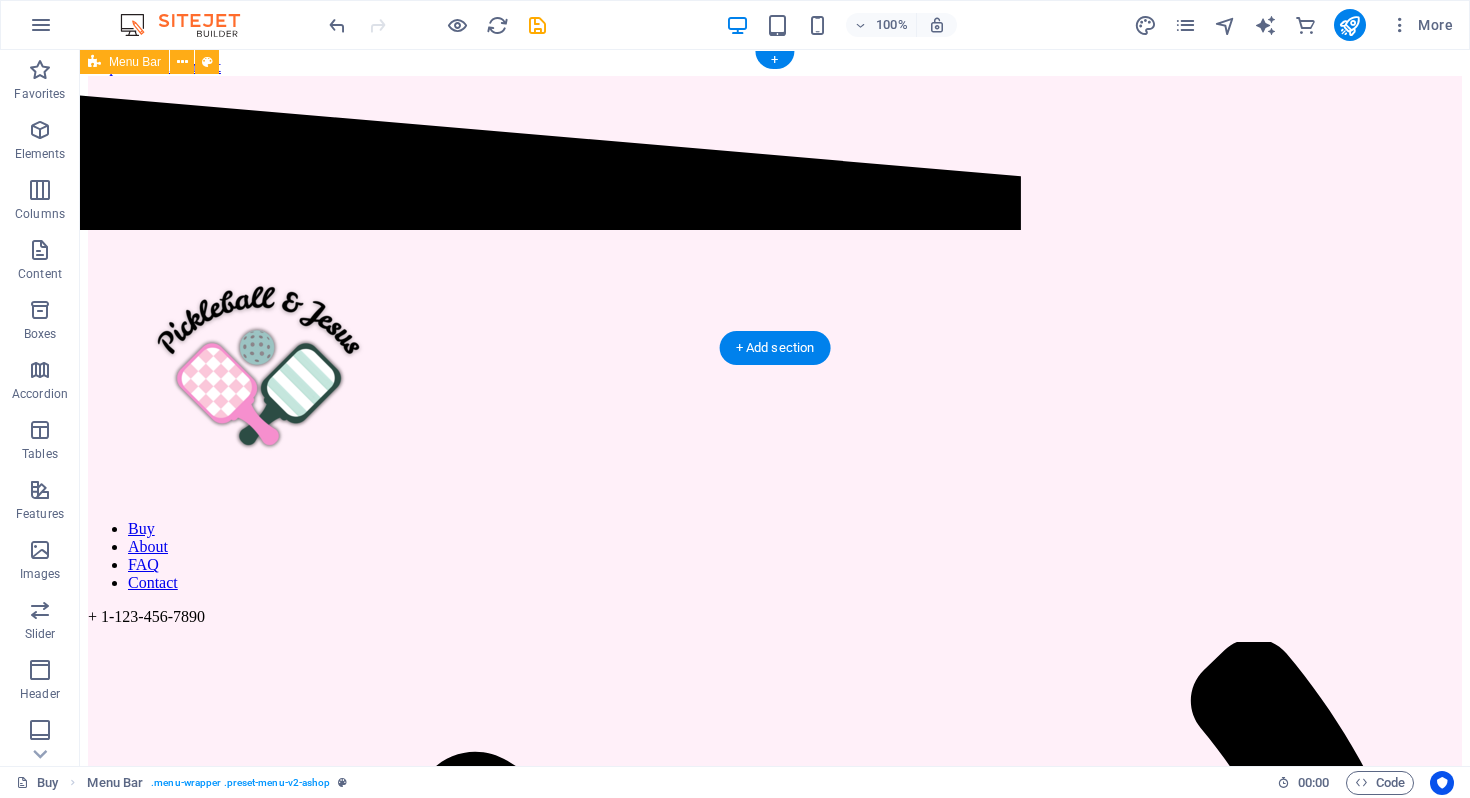 click on "Buy About FAQ Contact   + 1-123-456-7890" at bounding box center [775, 1270] 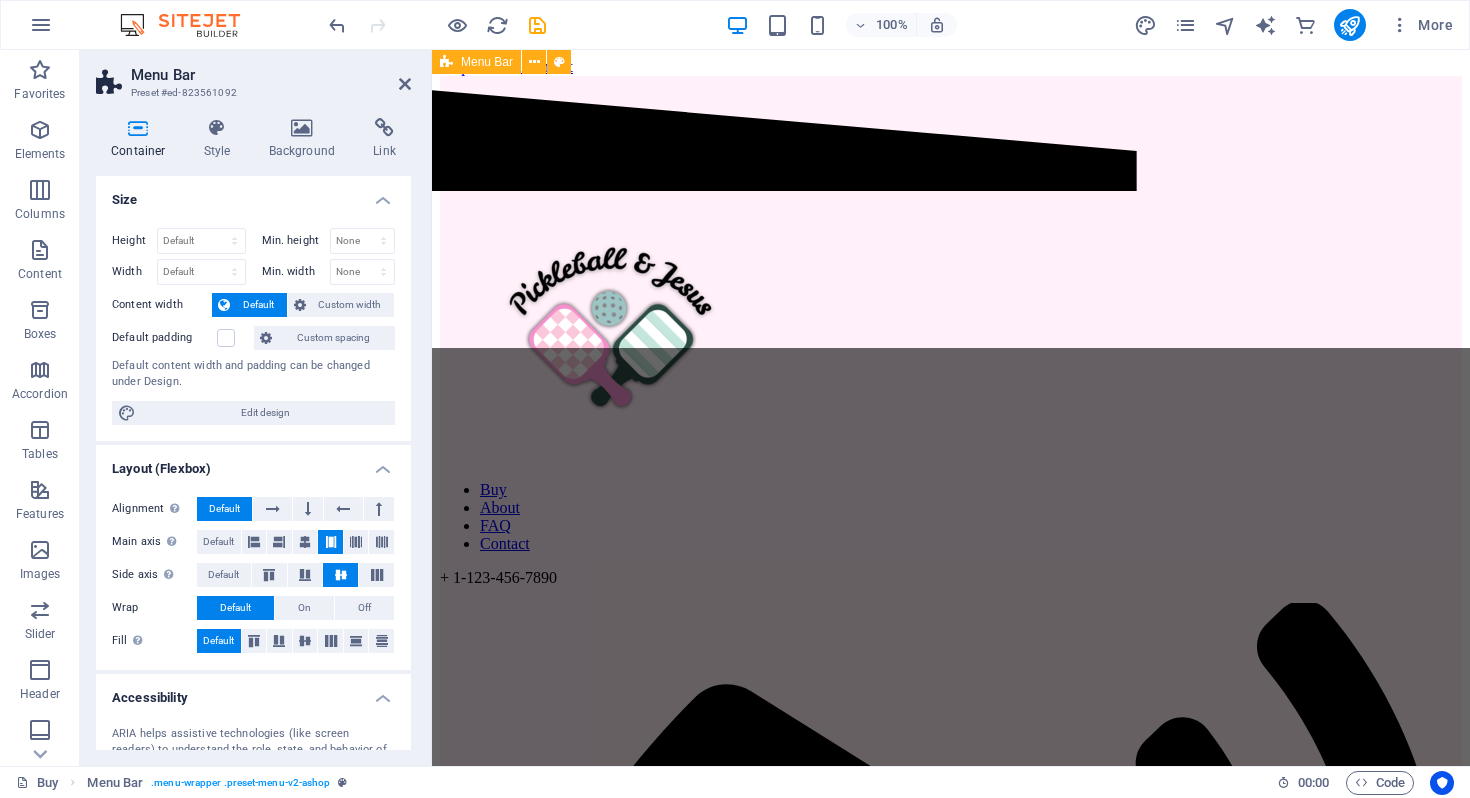 scroll, scrollTop: 441, scrollLeft: 0, axis: vertical 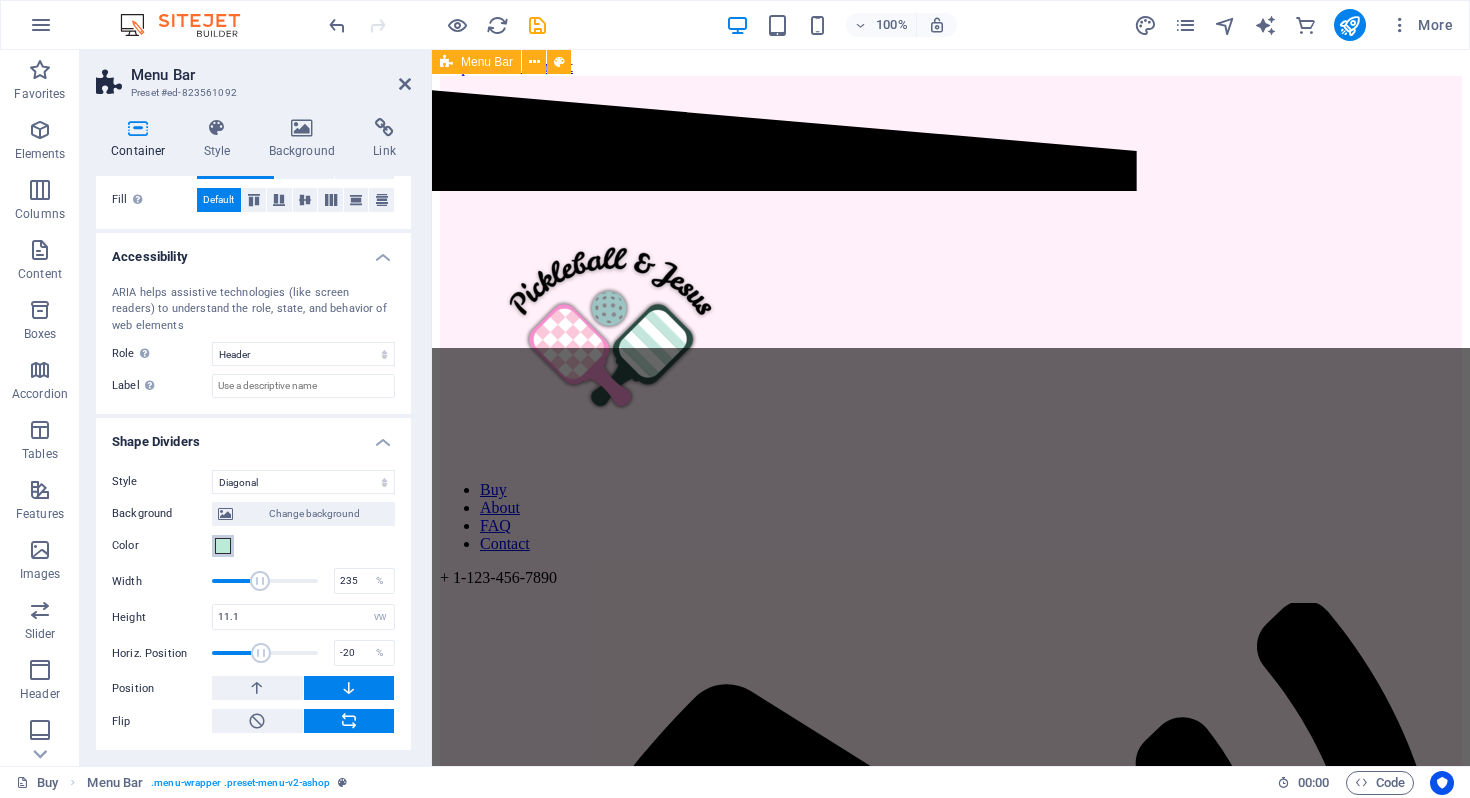 click at bounding box center (223, 546) 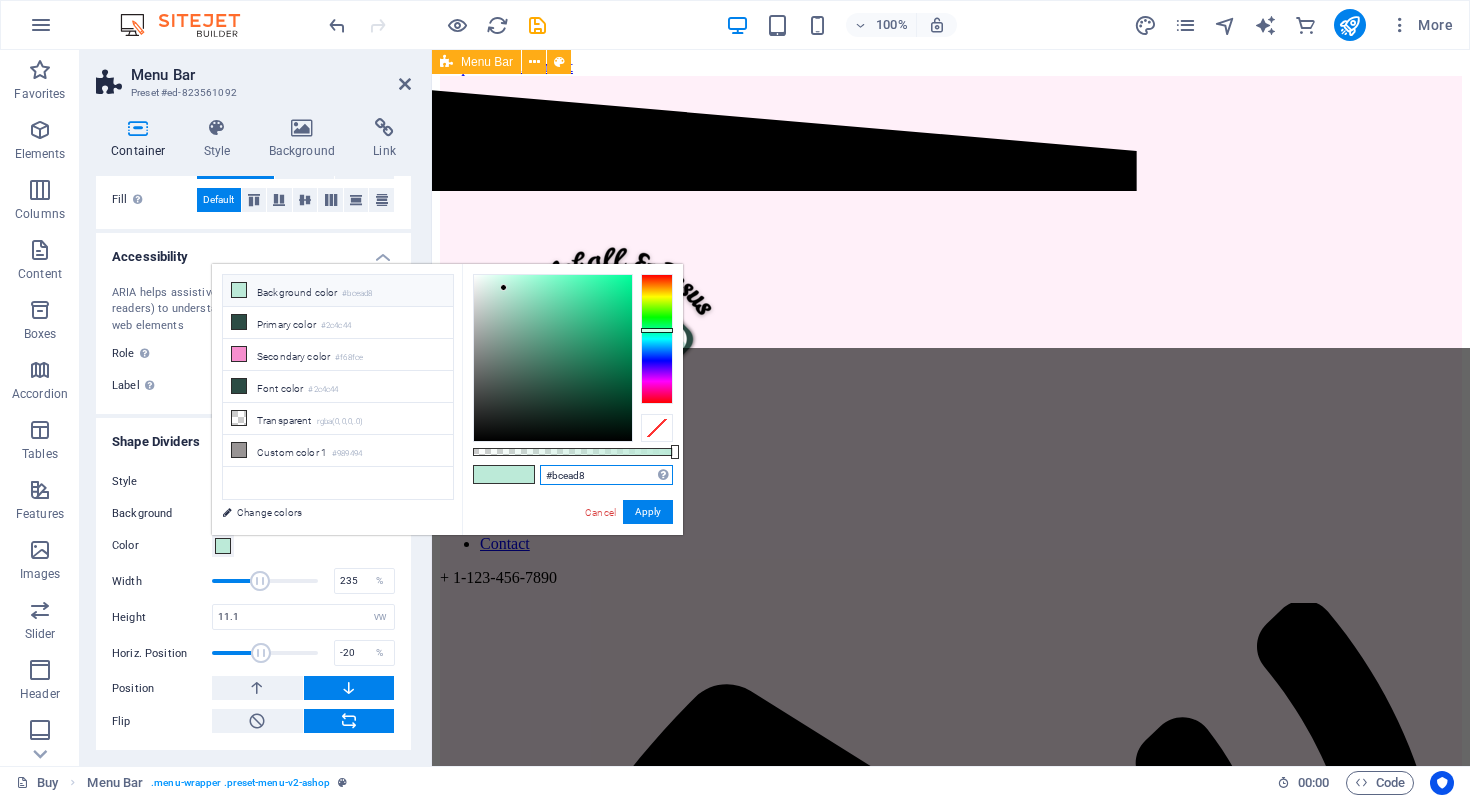 drag, startPoint x: 601, startPoint y: 476, endPoint x: 538, endPoint y: 471, distance: 63.1981 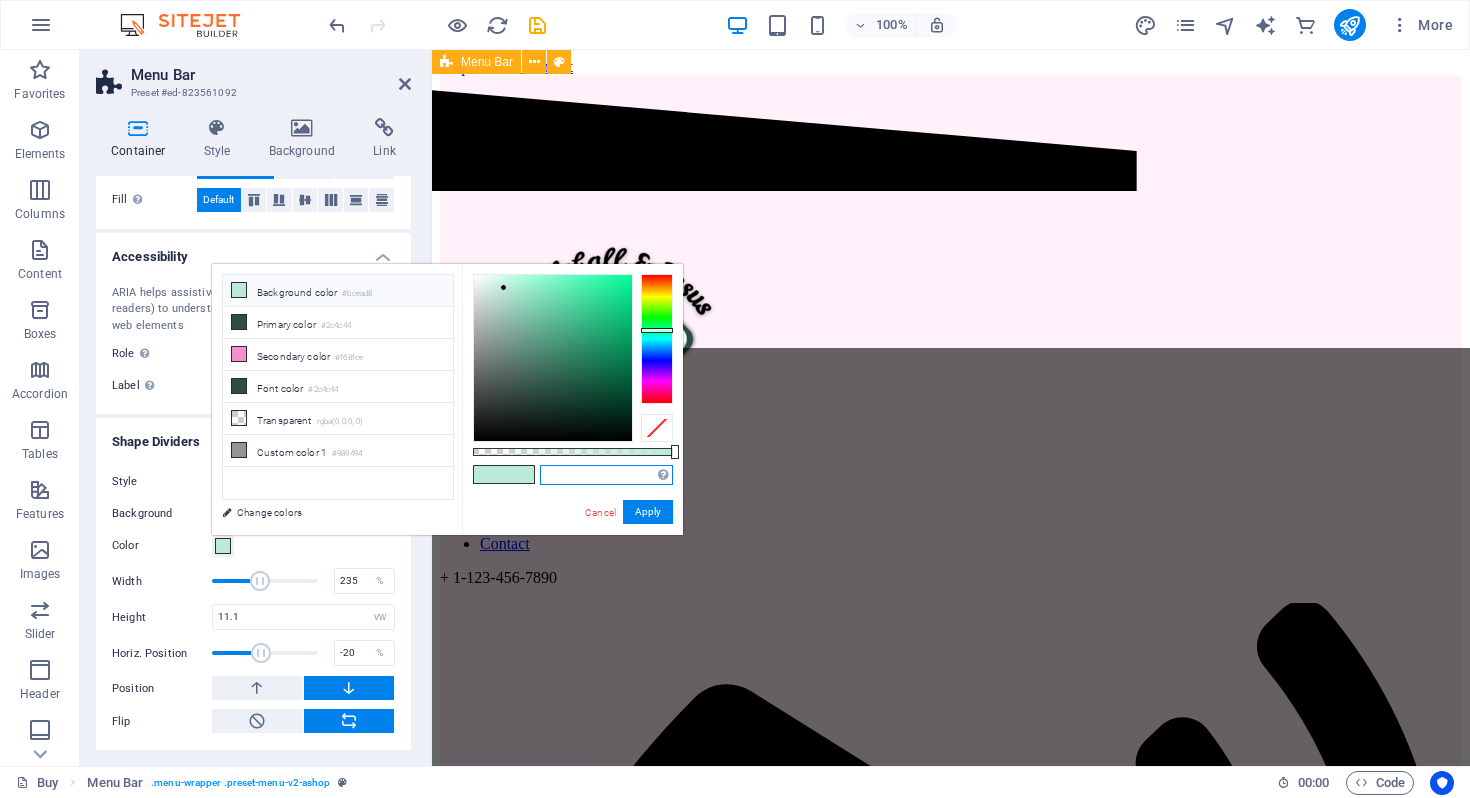 paste on "#fff0f9" 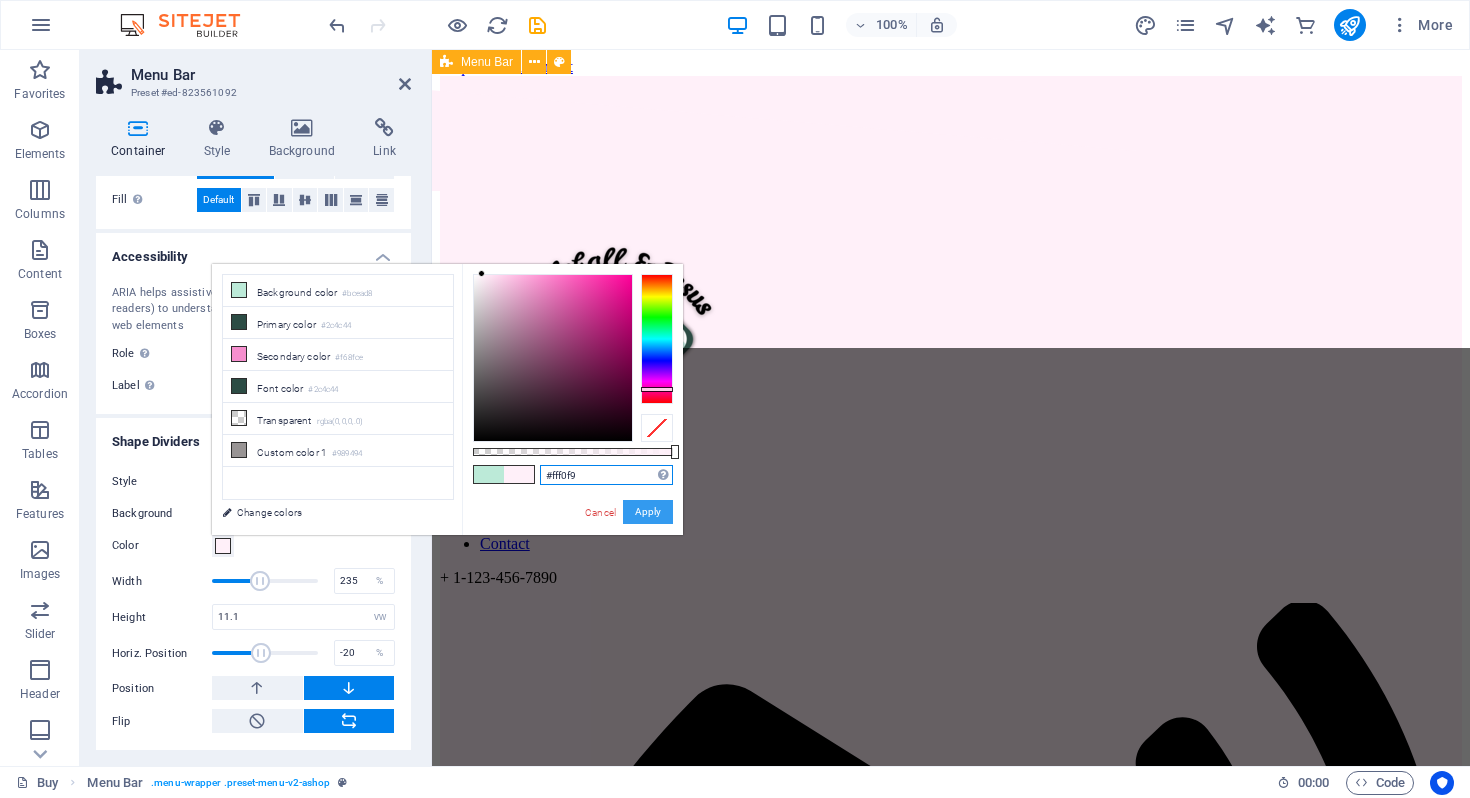 type on "#fff0f9" 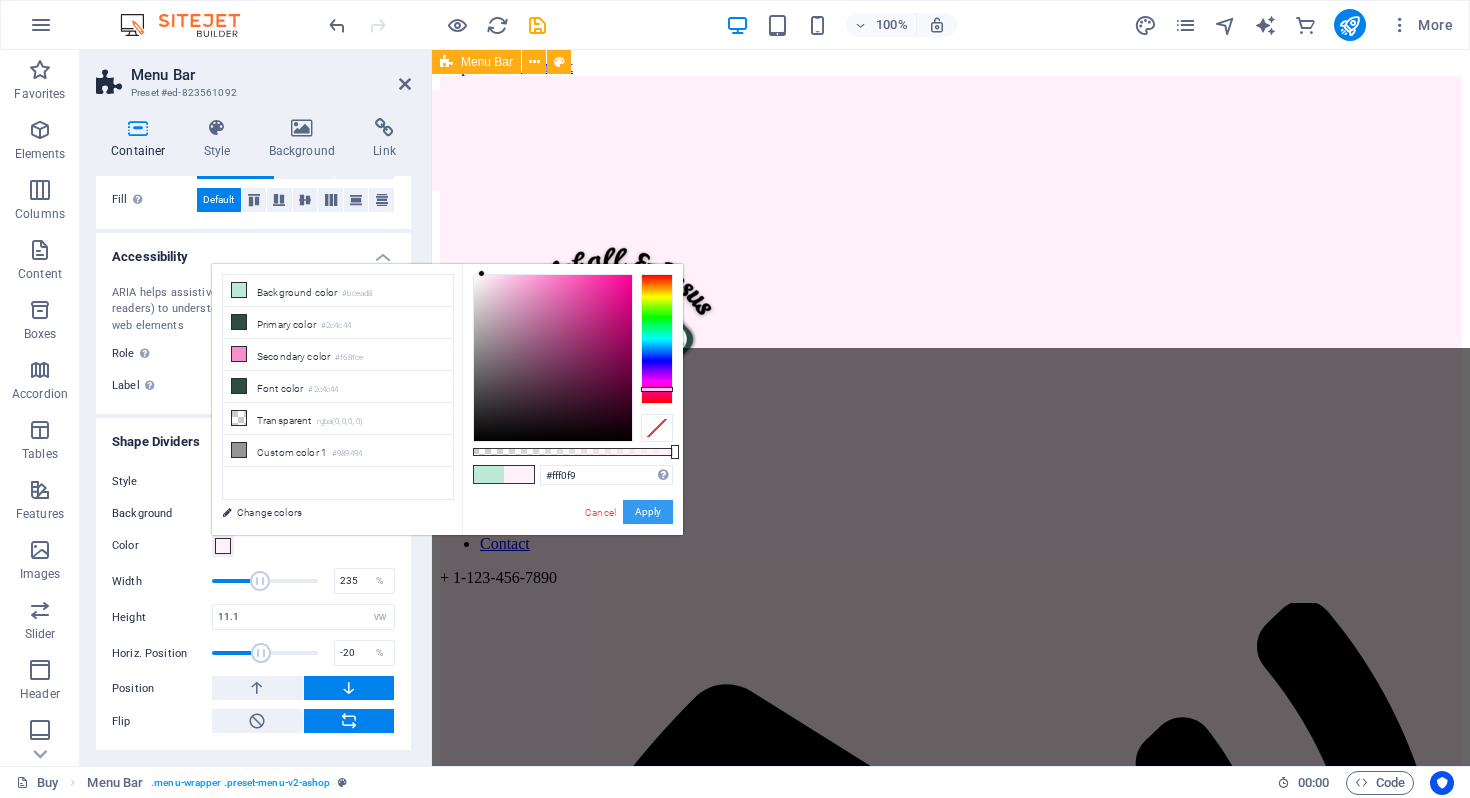 click on "Apply" at bounding box center [648, 512] 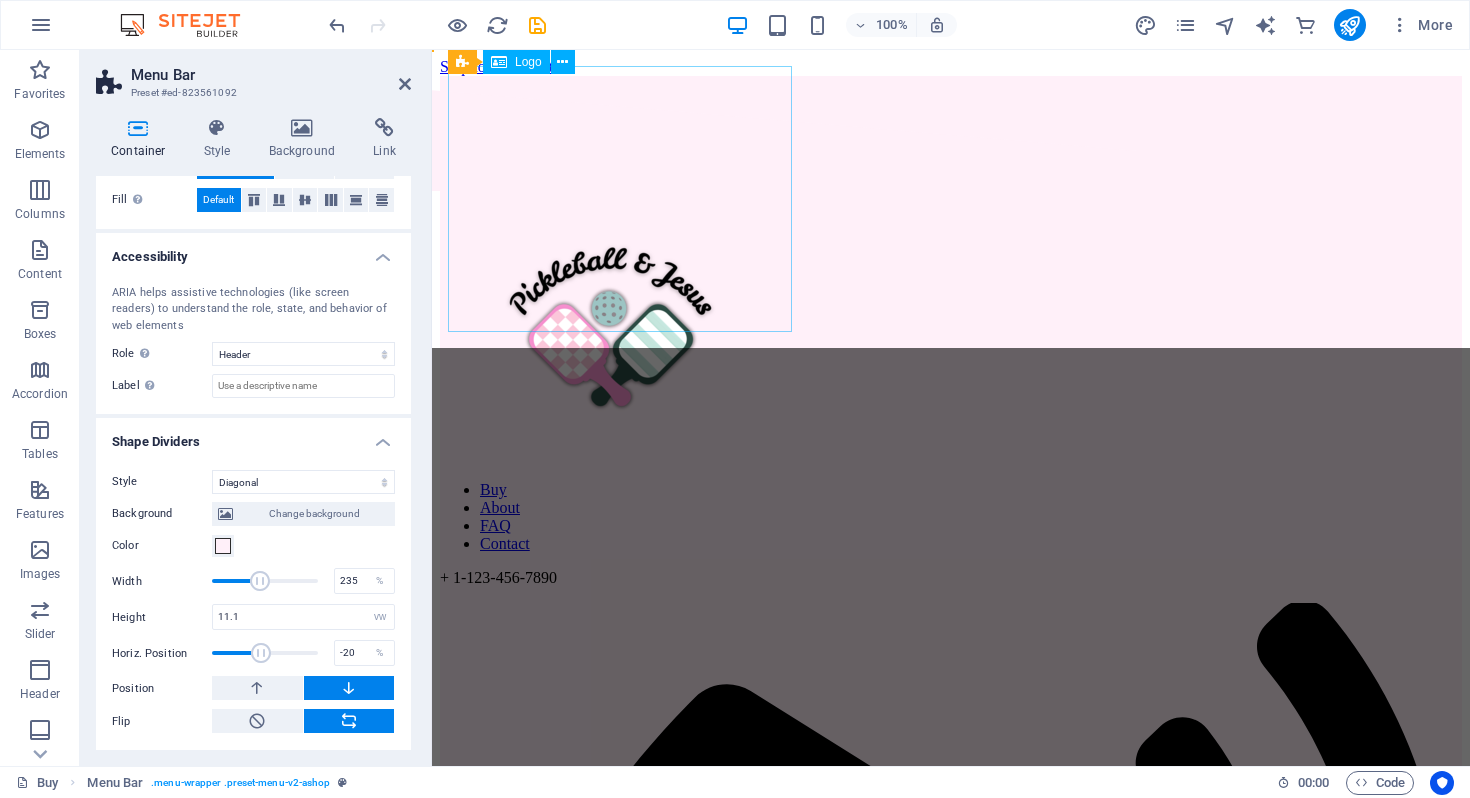 click at bounding box center [951, 330] 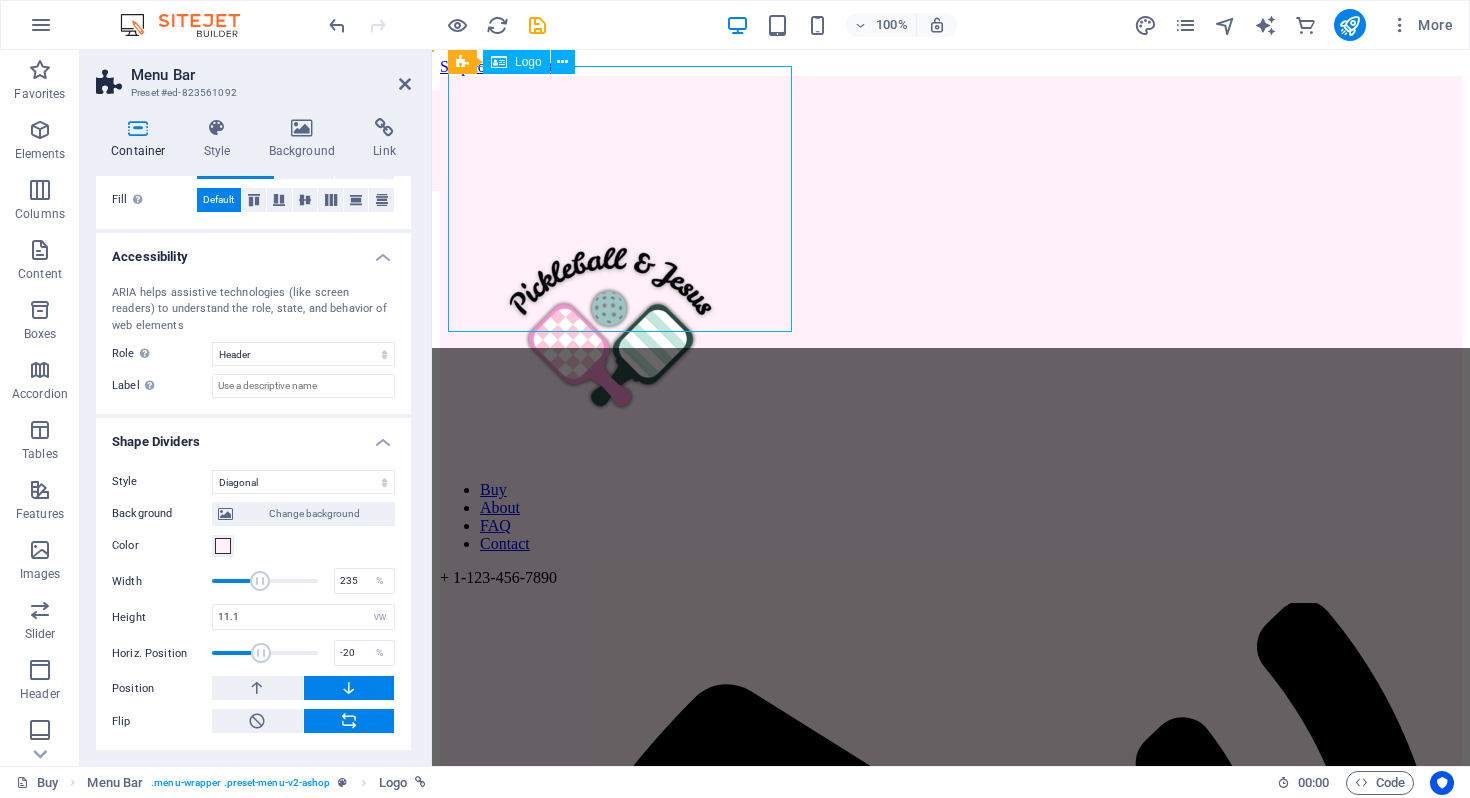click at bounding box center (951, 330) 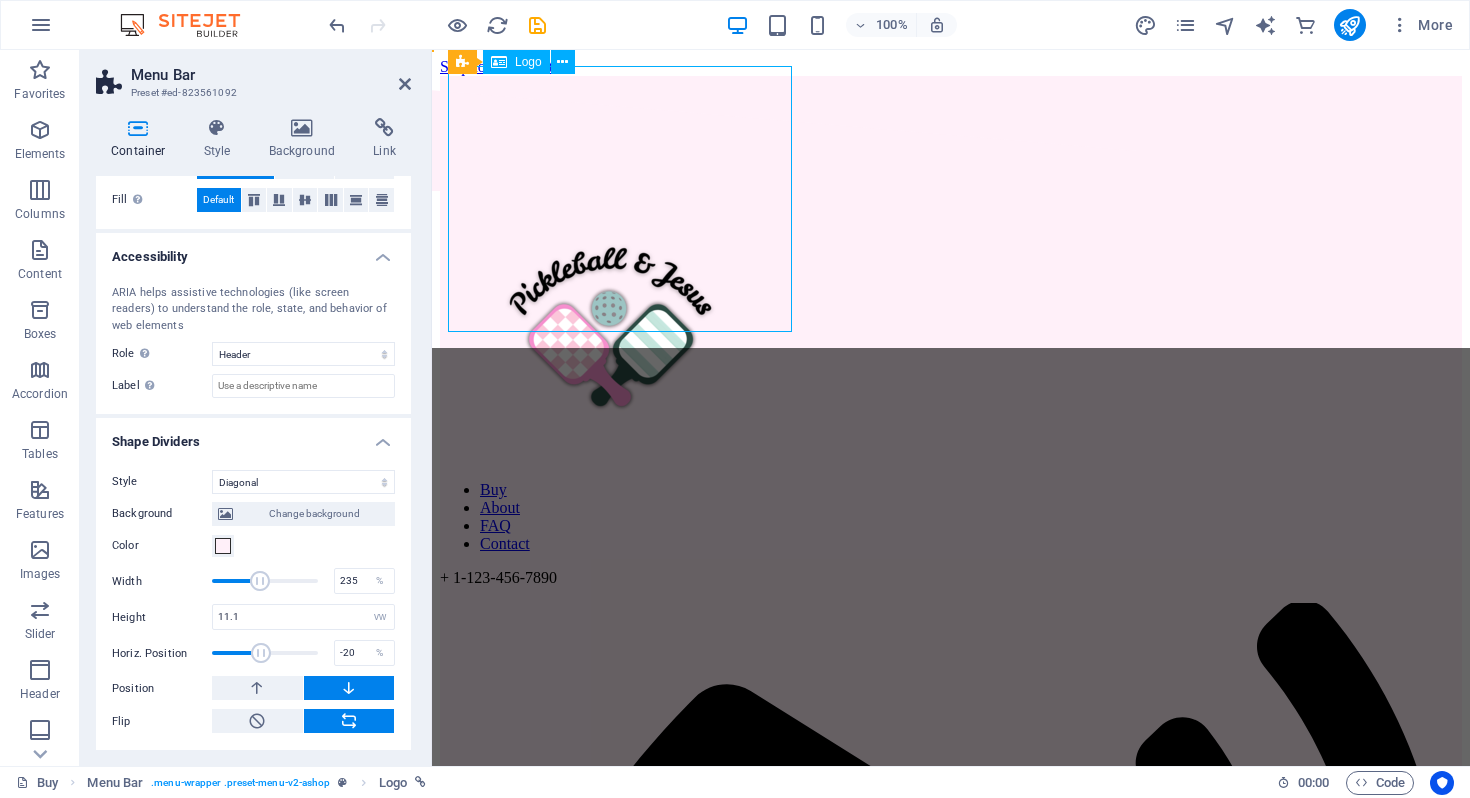 select on "px" 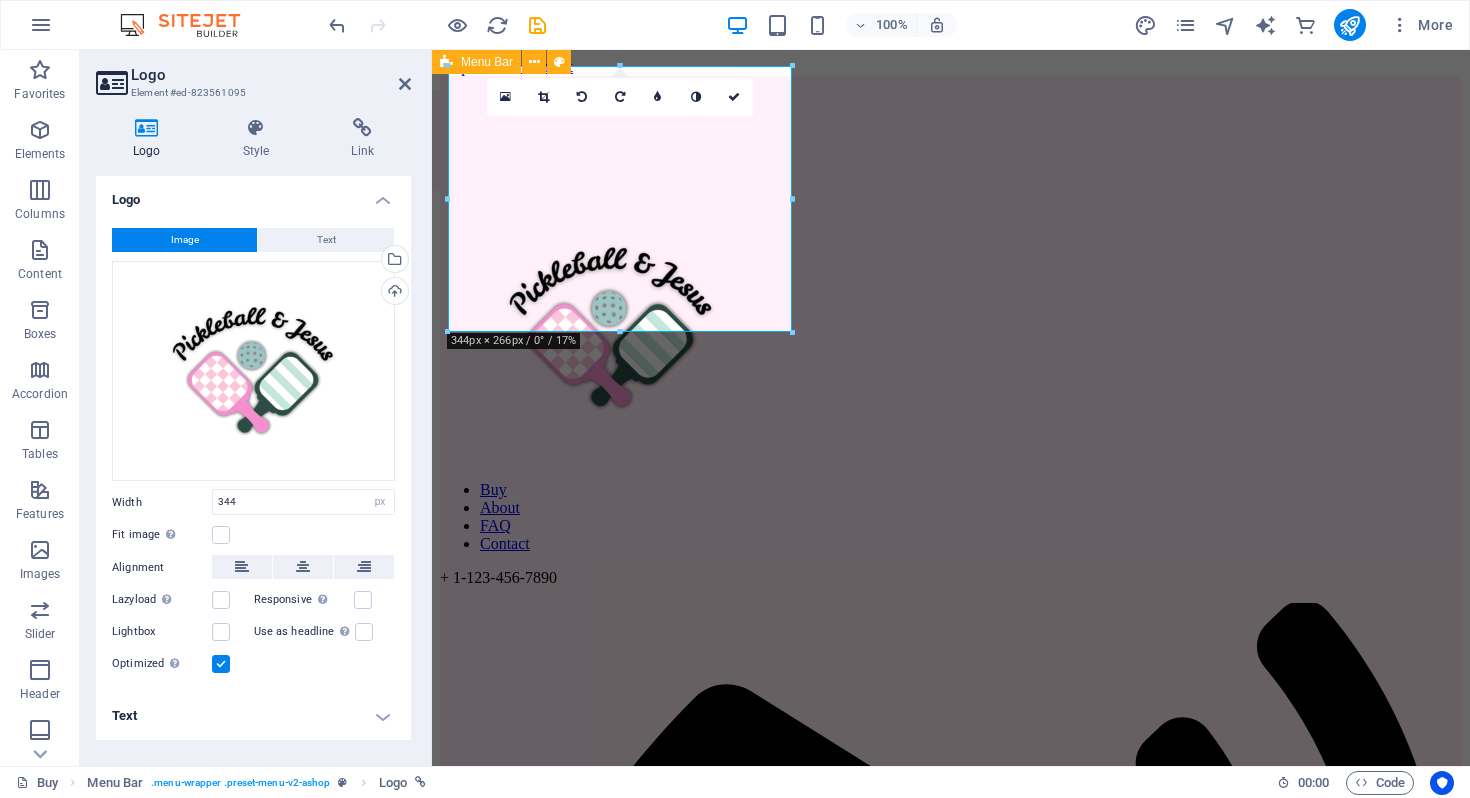 click on "Buy About FAQ Contact   + 1-123-456-7890" at bounding box center [951, 1017] 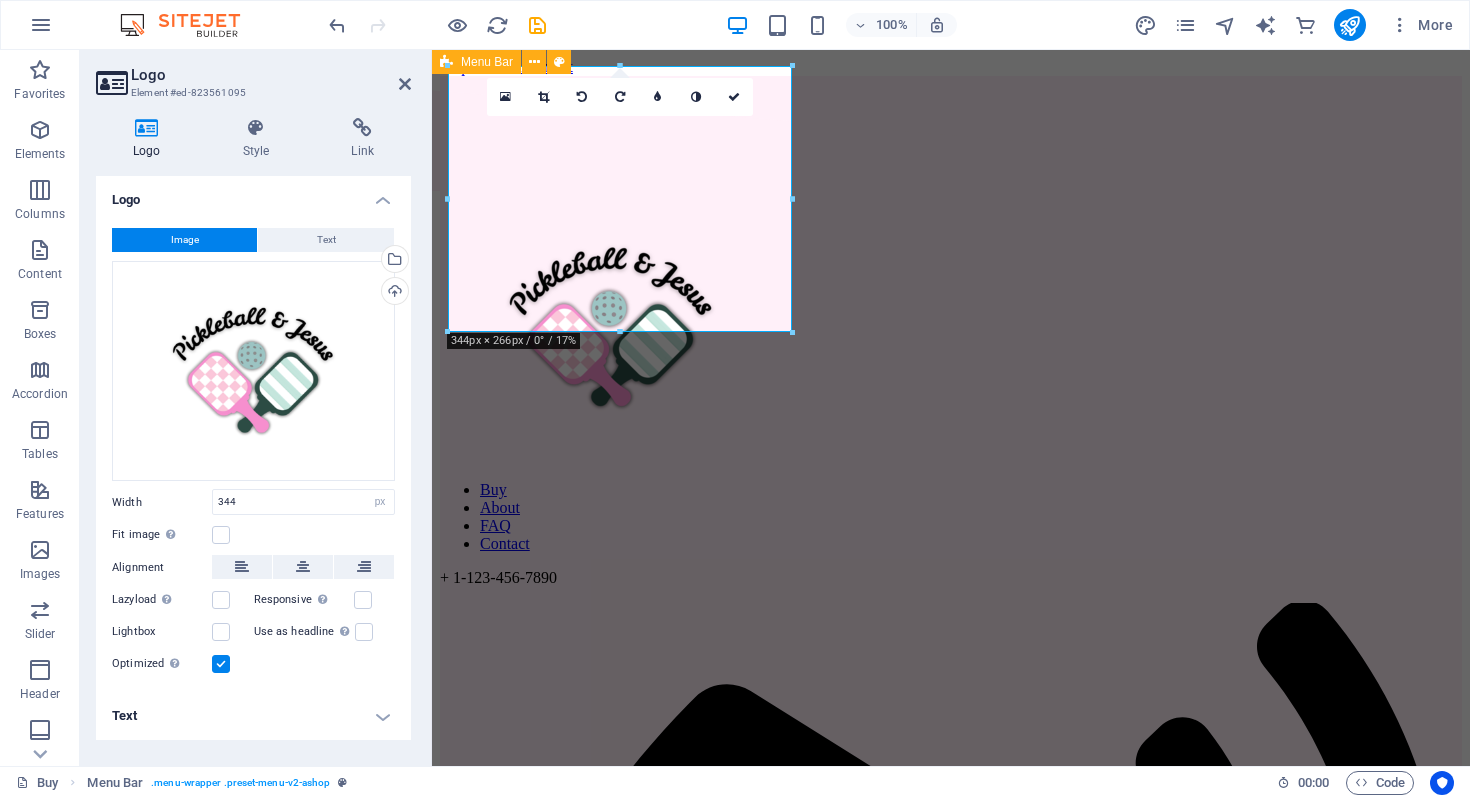 click on "Buy About FAQ Contact   + 1-123-456-7890" at bounding box center (951, 1017) 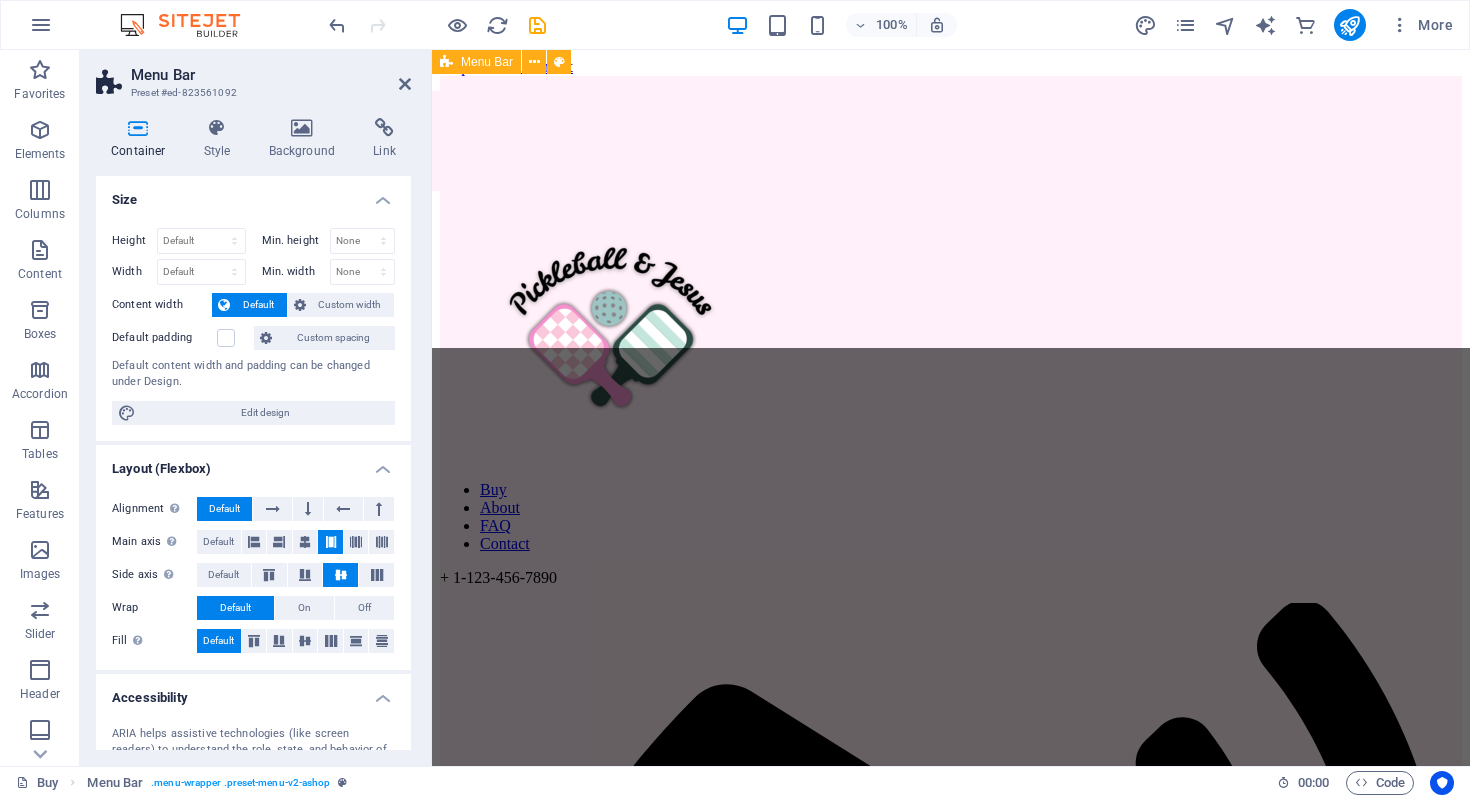 scroll, scrollTop: 441, scrollLeft: 0, axis: vertical 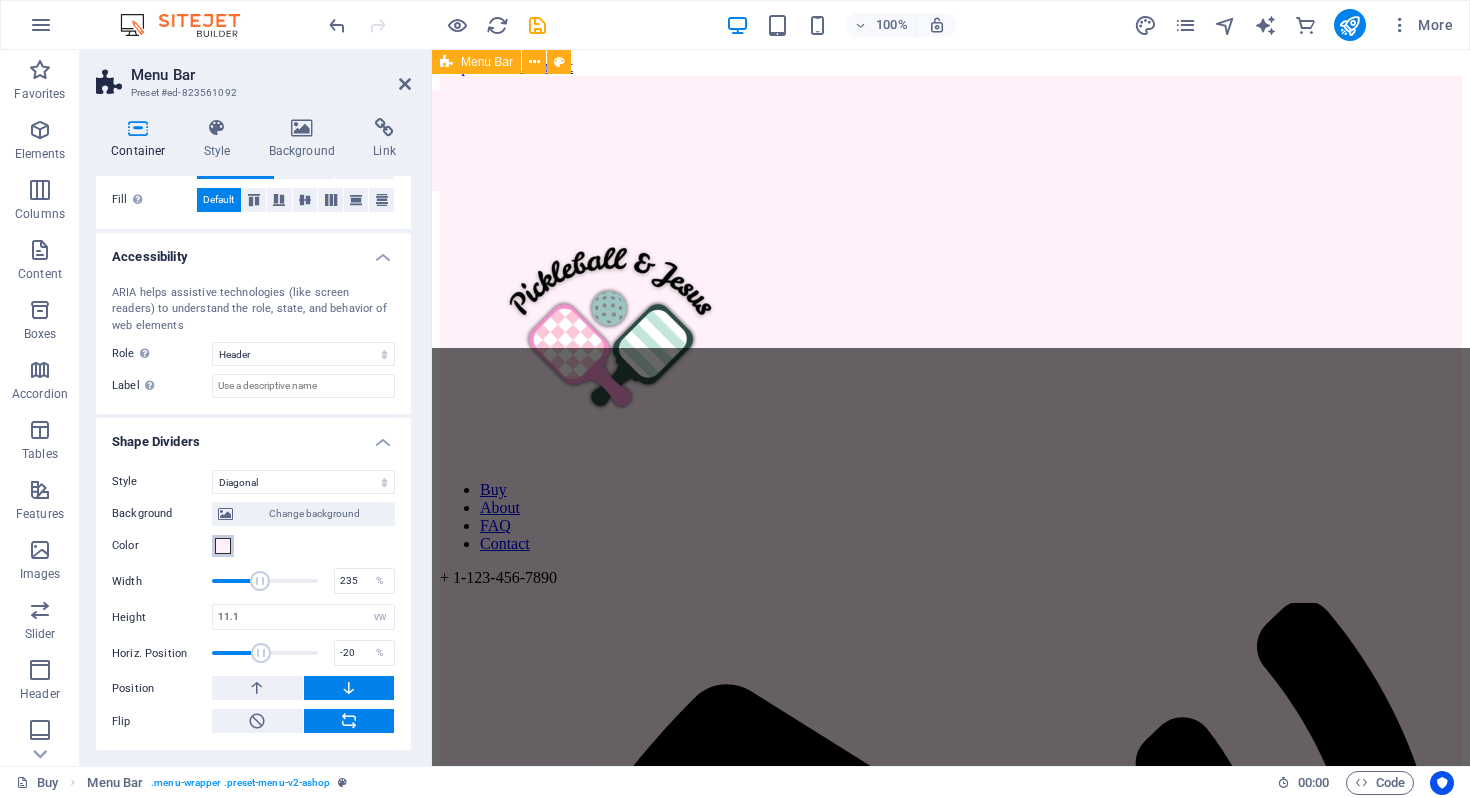 click at bounding box center (223, 546) 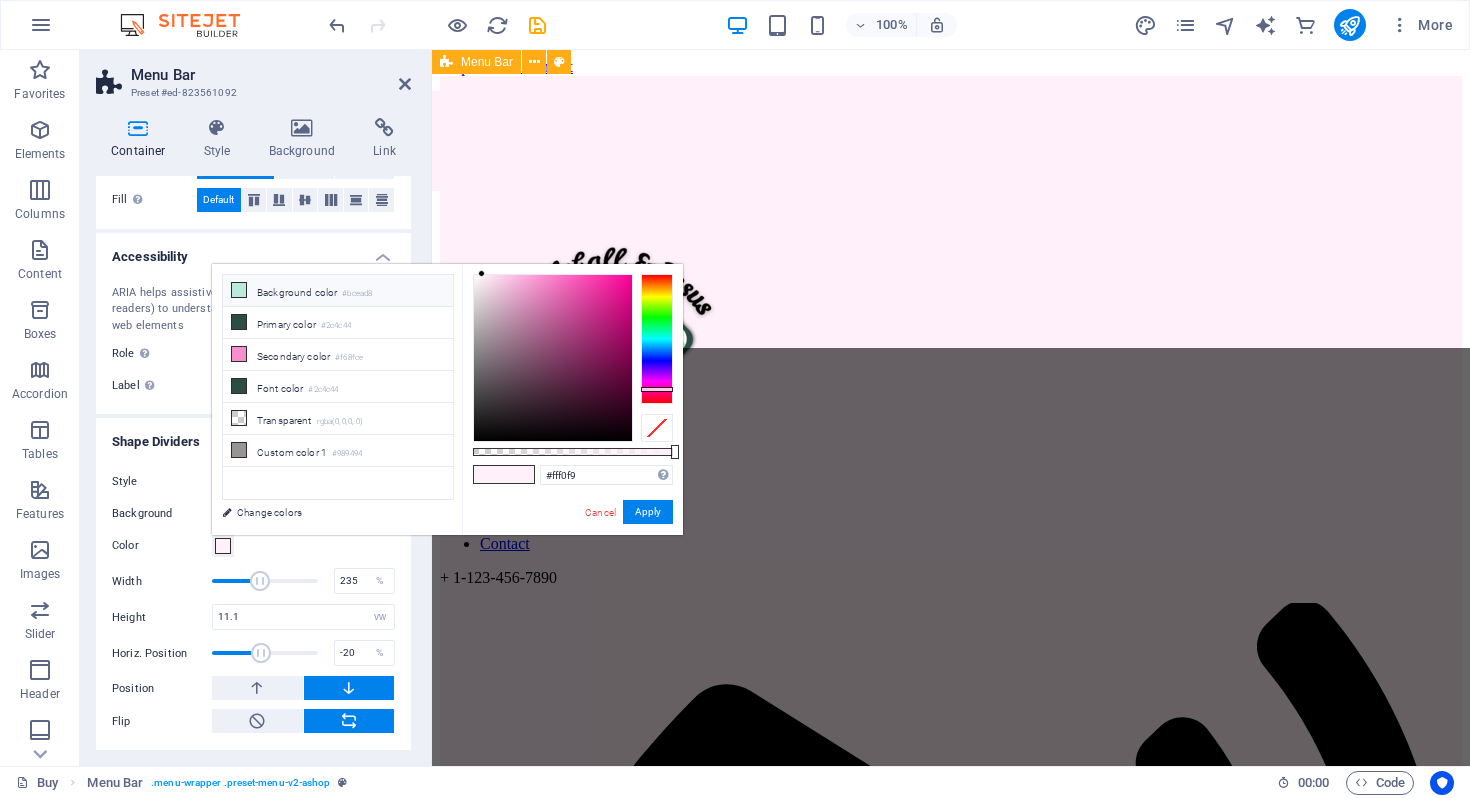 click at bounding box center (239, 290) 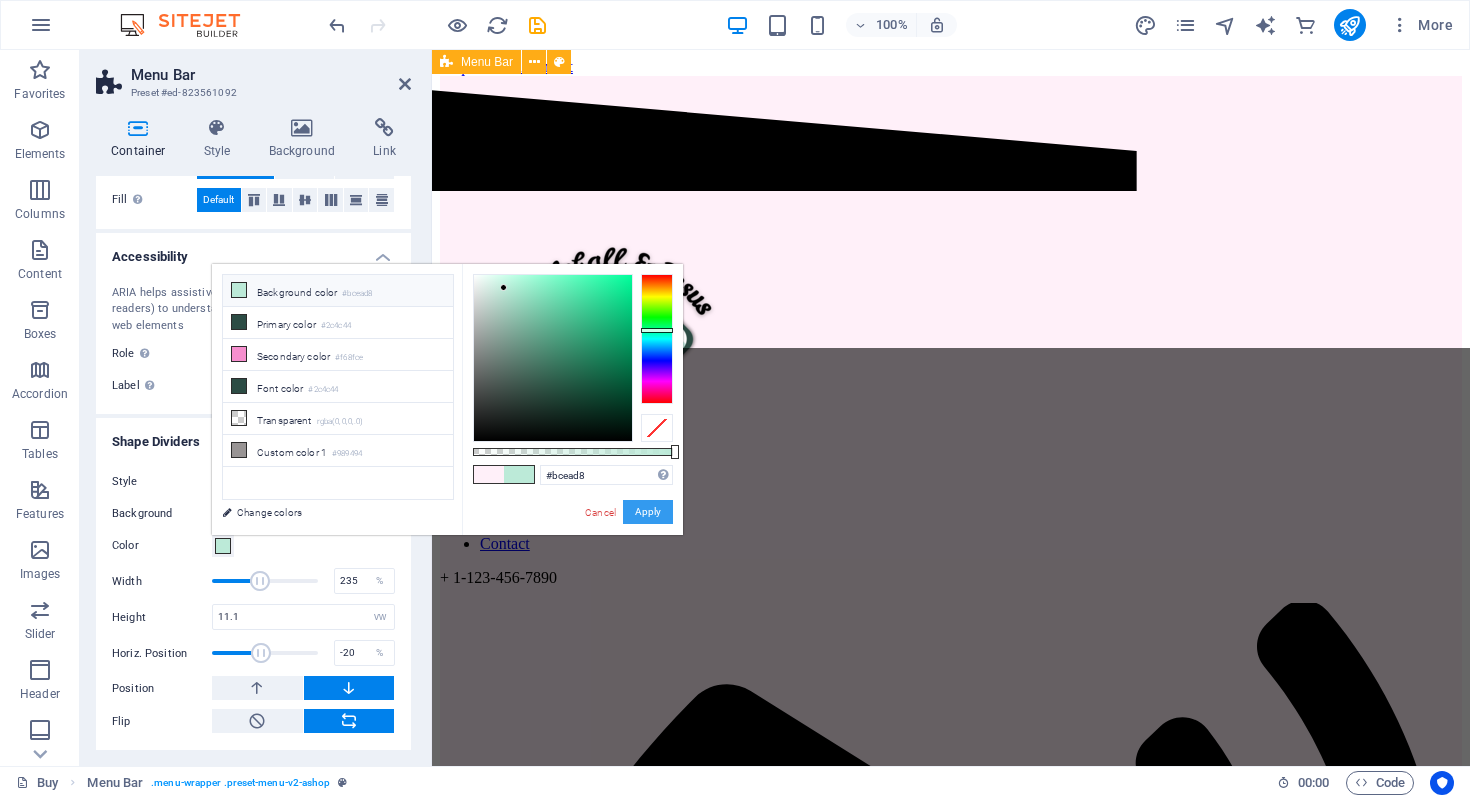 click on "Apply" at bounding box center (648, 512) 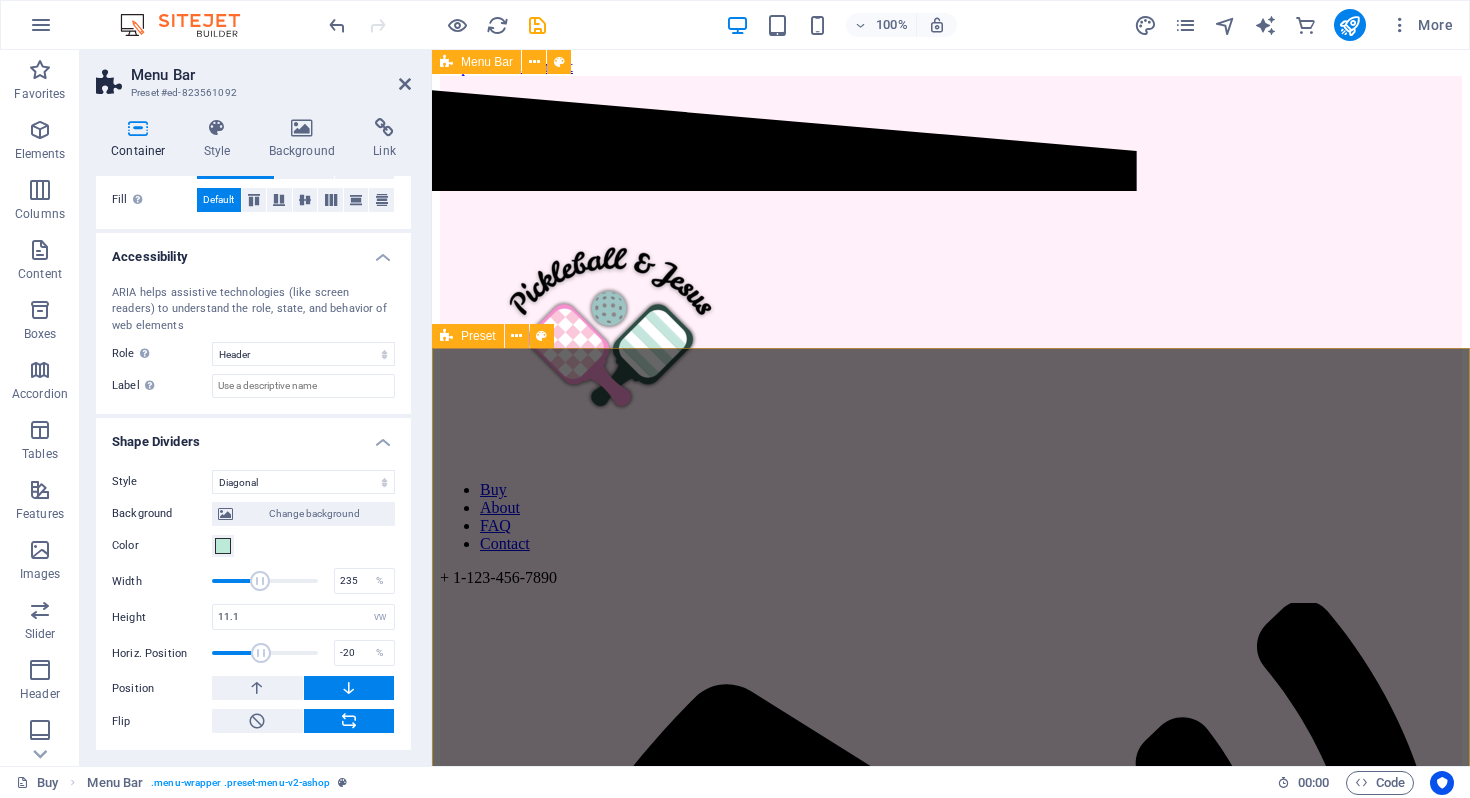 click on "​​​ Share your Faith boldly! Serve like Jesus on the courts as you share your faith with your teammates. Or wear outside the courts to spark a conversation about Pickleball, and most importantly, Jesus! Drop content here or  Add elements  Paste clipboard" at bounding box center [951, 2243] 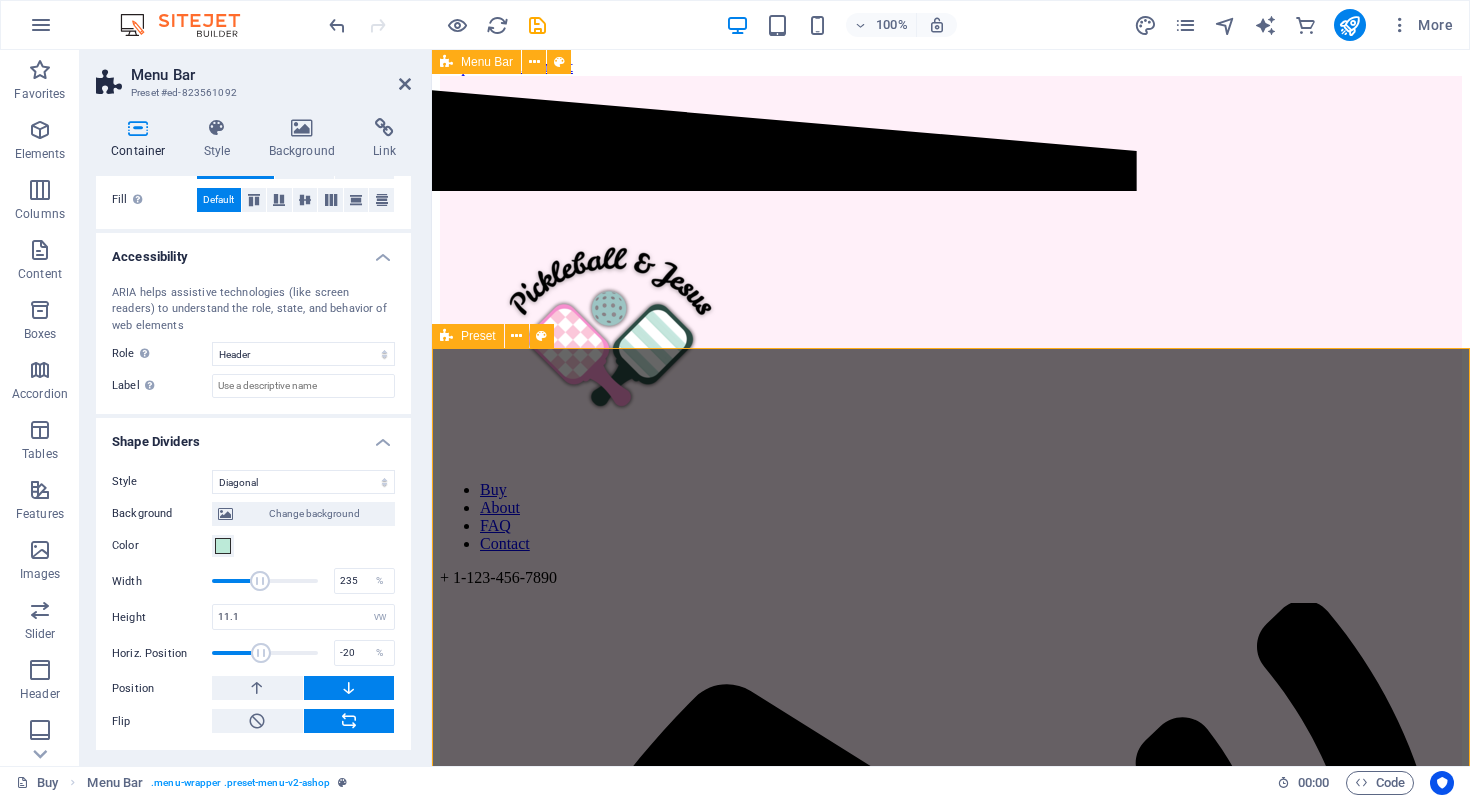 click on "​​​ Share your Faith boldly! Serve like Jesus on the courts as you share your faith with your teammates. Or wear outside the courts to spark a conversation about Pickleball, and most importantly, Jesus! Drop content here or  Add elements  Paste clipboard" at bounding box center (951, 2243) 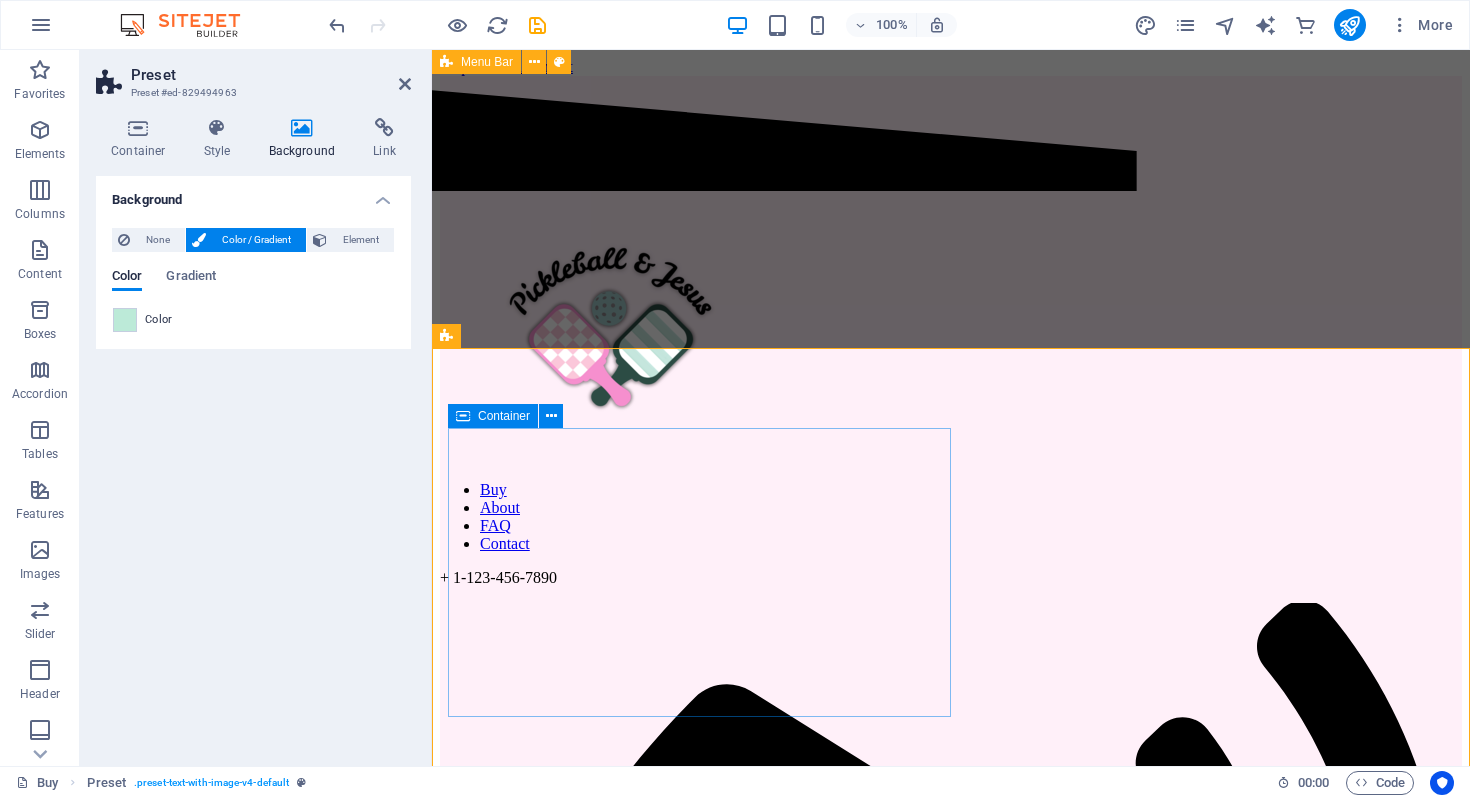 click on "​​​ Share your Faith boldly! Serve like Jesus on the courts as you share your faith with your teammates. Or wear outside the courts to spark a conversation about Pickleball, and most importantly, Jesus!" at bounding box center (951, 2019) 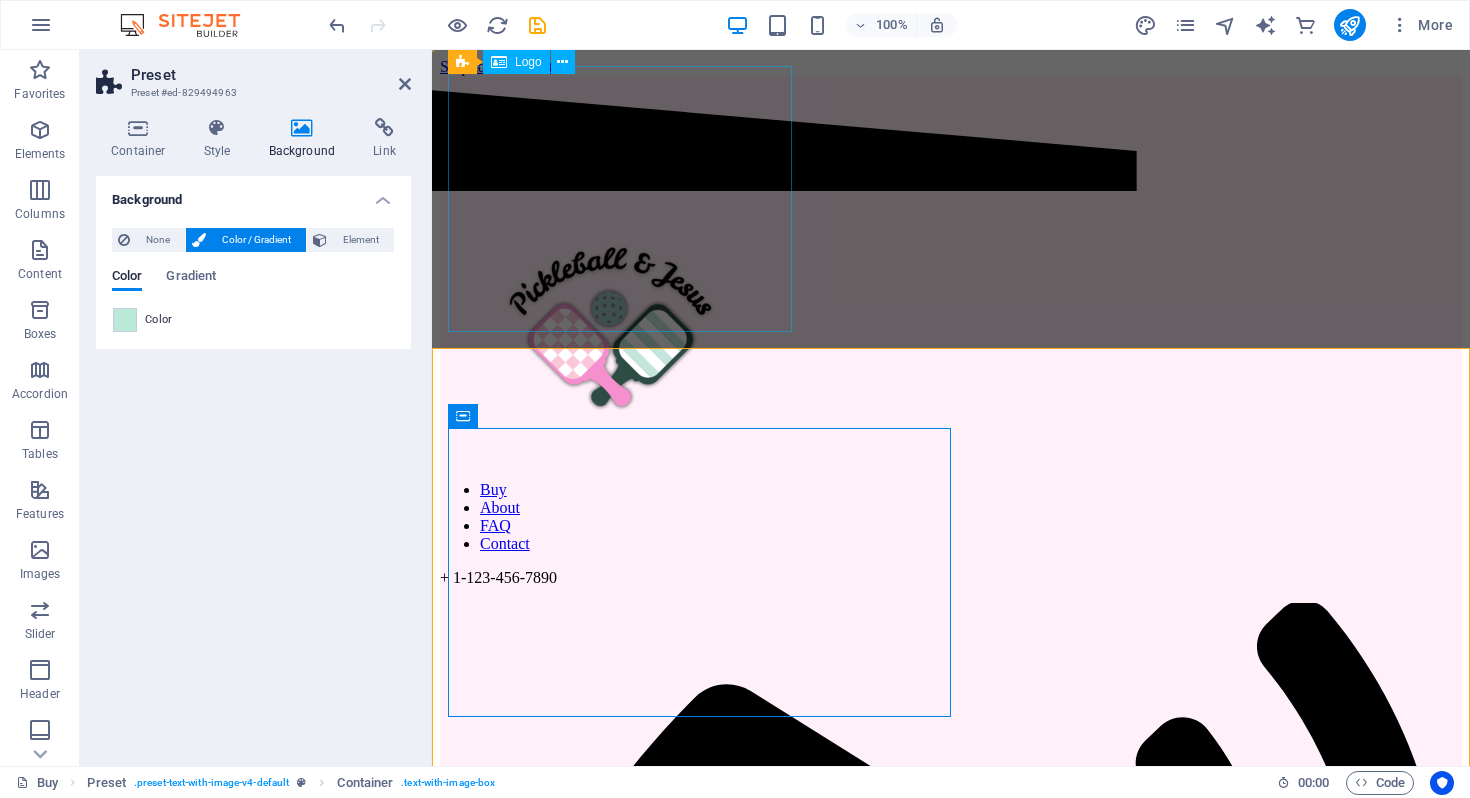 click at bounding box center [951, 330] 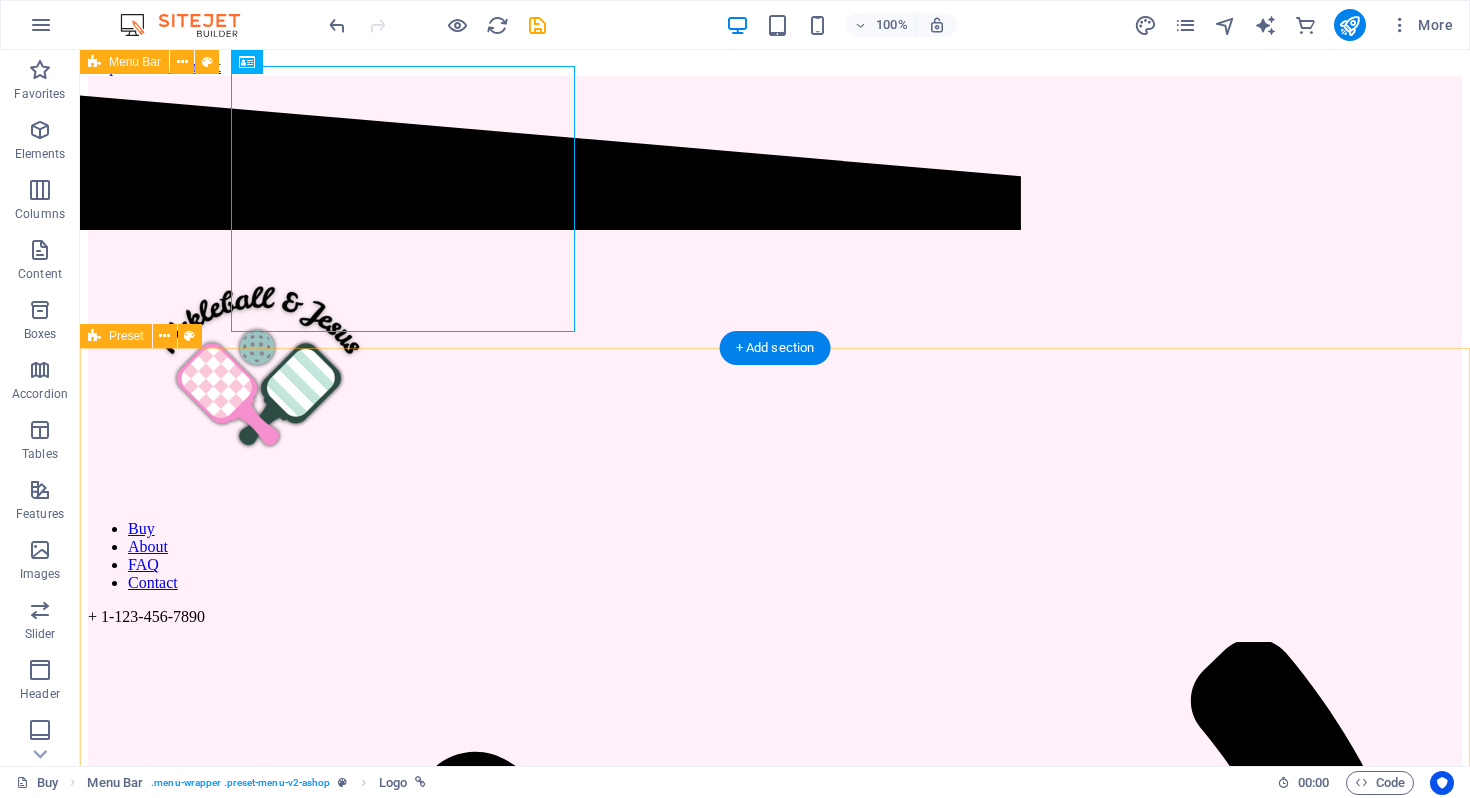 click on "​​​ Share your Faith boldly! Serve like Jesus on the courts as you share your faith with your teammates. Or wear outside the courts to spark a conversation about Pickleball, and most importantly, Jesus! Drop content here or  Add elements  Paste clipboard" at bounding box center [775, 2739] 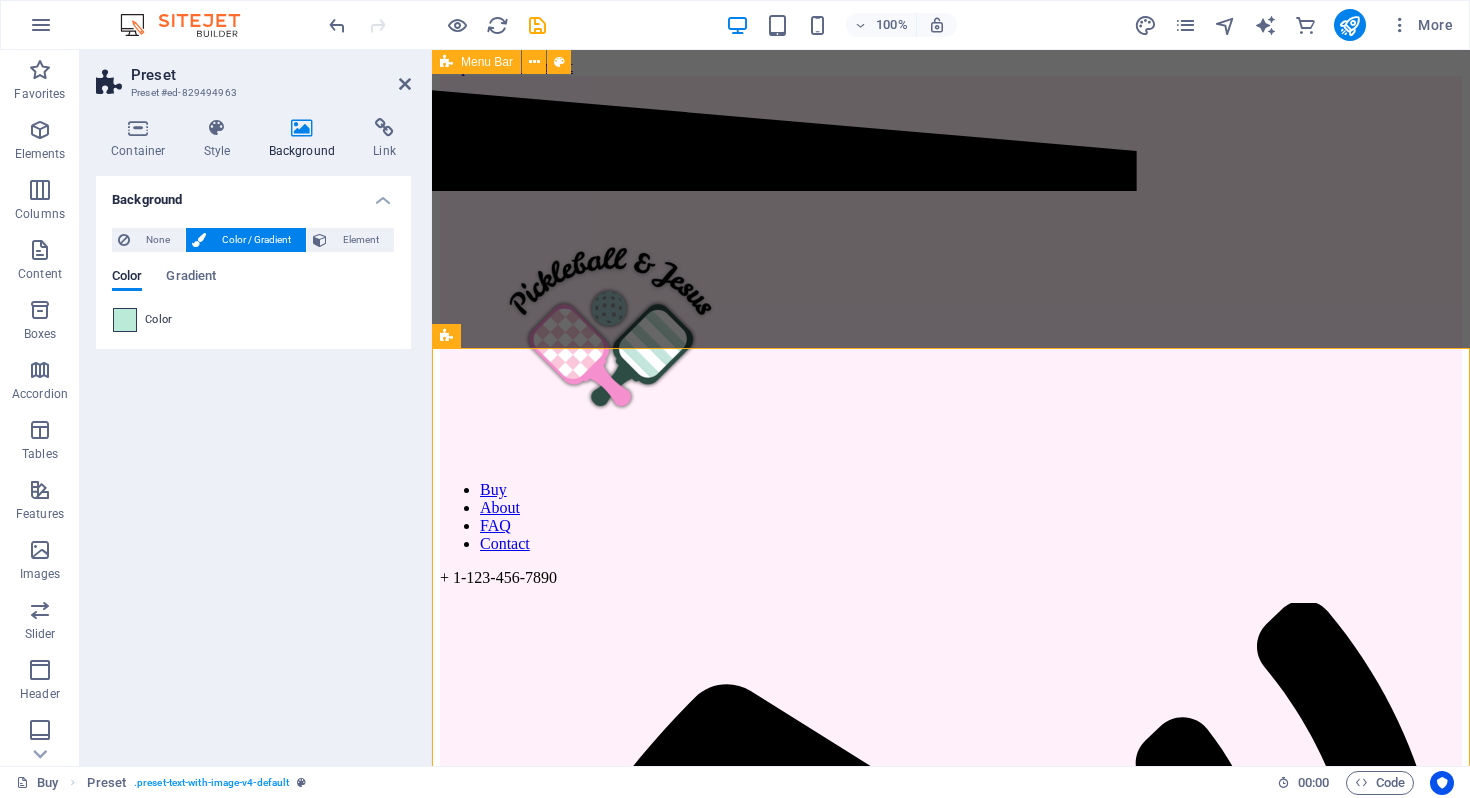 click at bounding box center [125, 320] 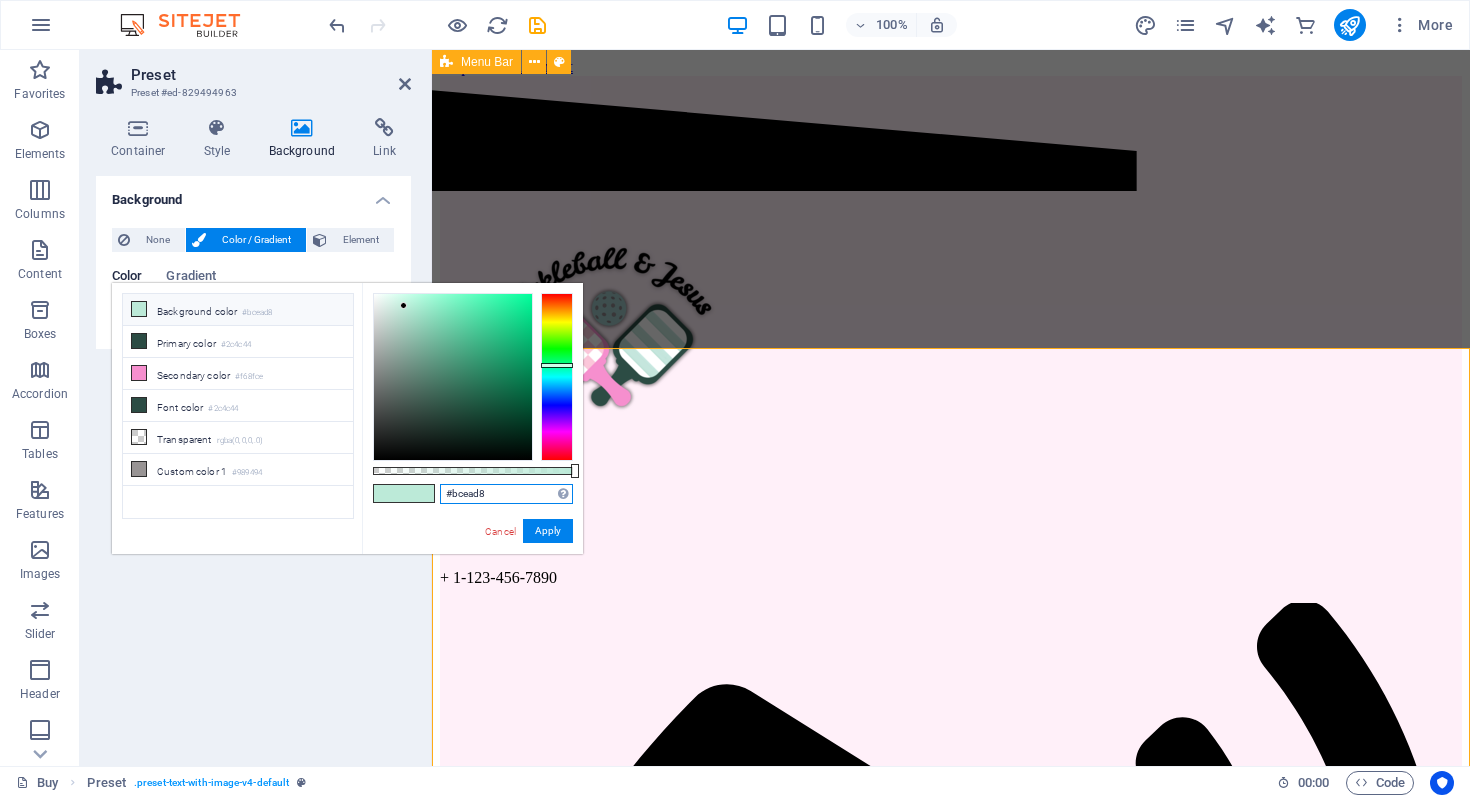 drag, startPoint x: 506, startPoint y: 499, endPoint x: 439, endPoint y: 494, distance: 67.18631 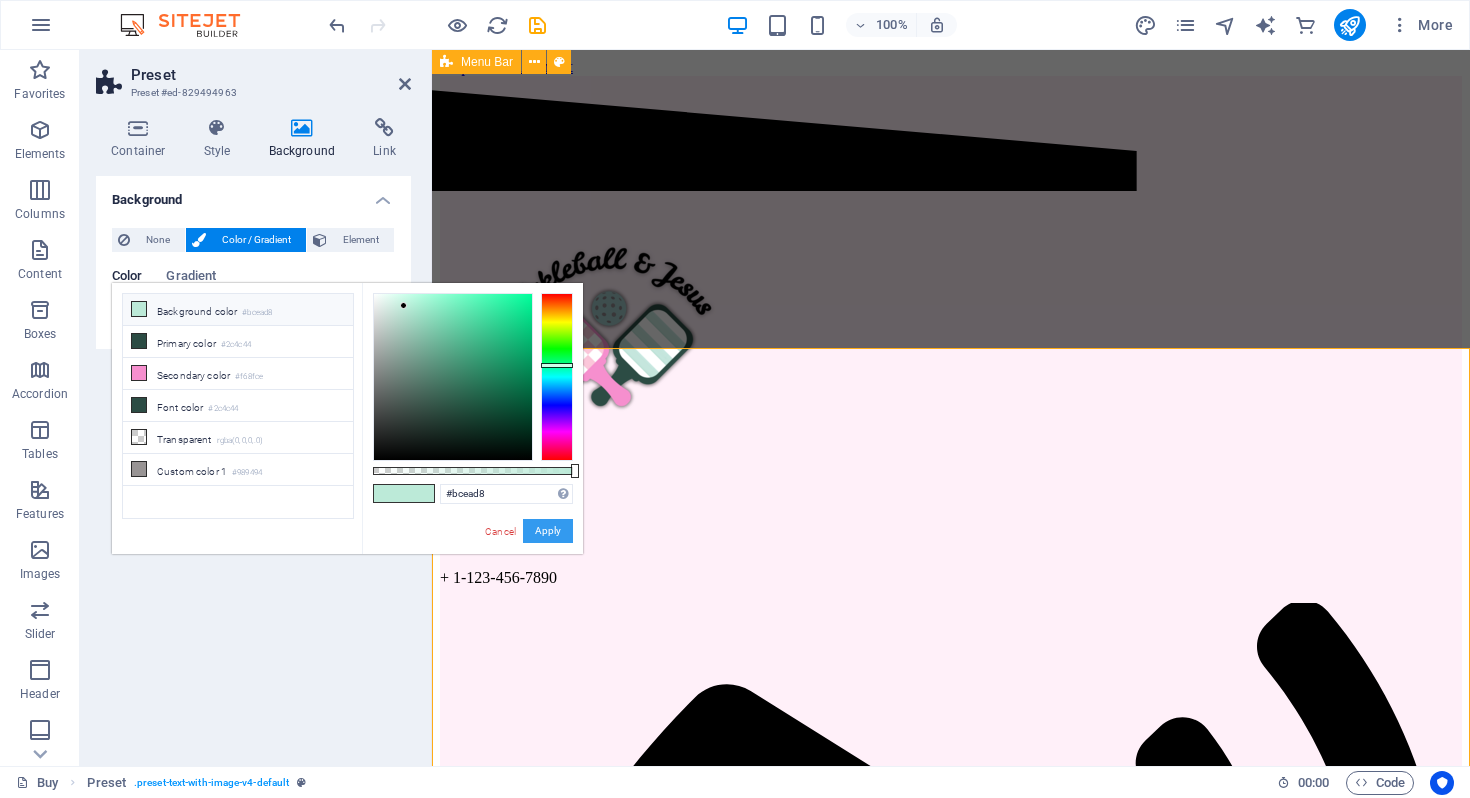 drag, startPoint x: 554, startPoint y: 534, endPoint x: 230, endPoint y: 257, distance: 426.2687 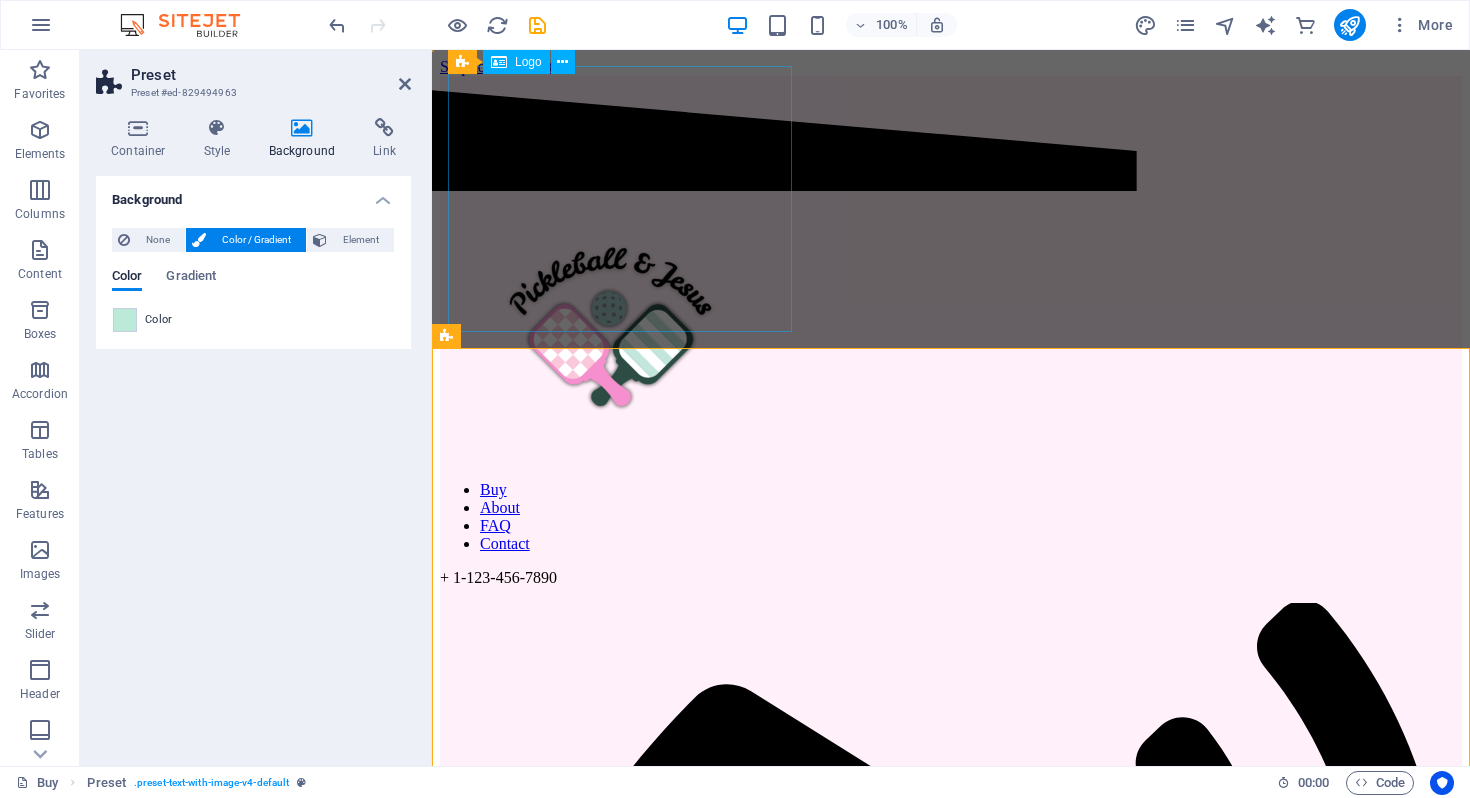 click at bounding box center [951, 330] 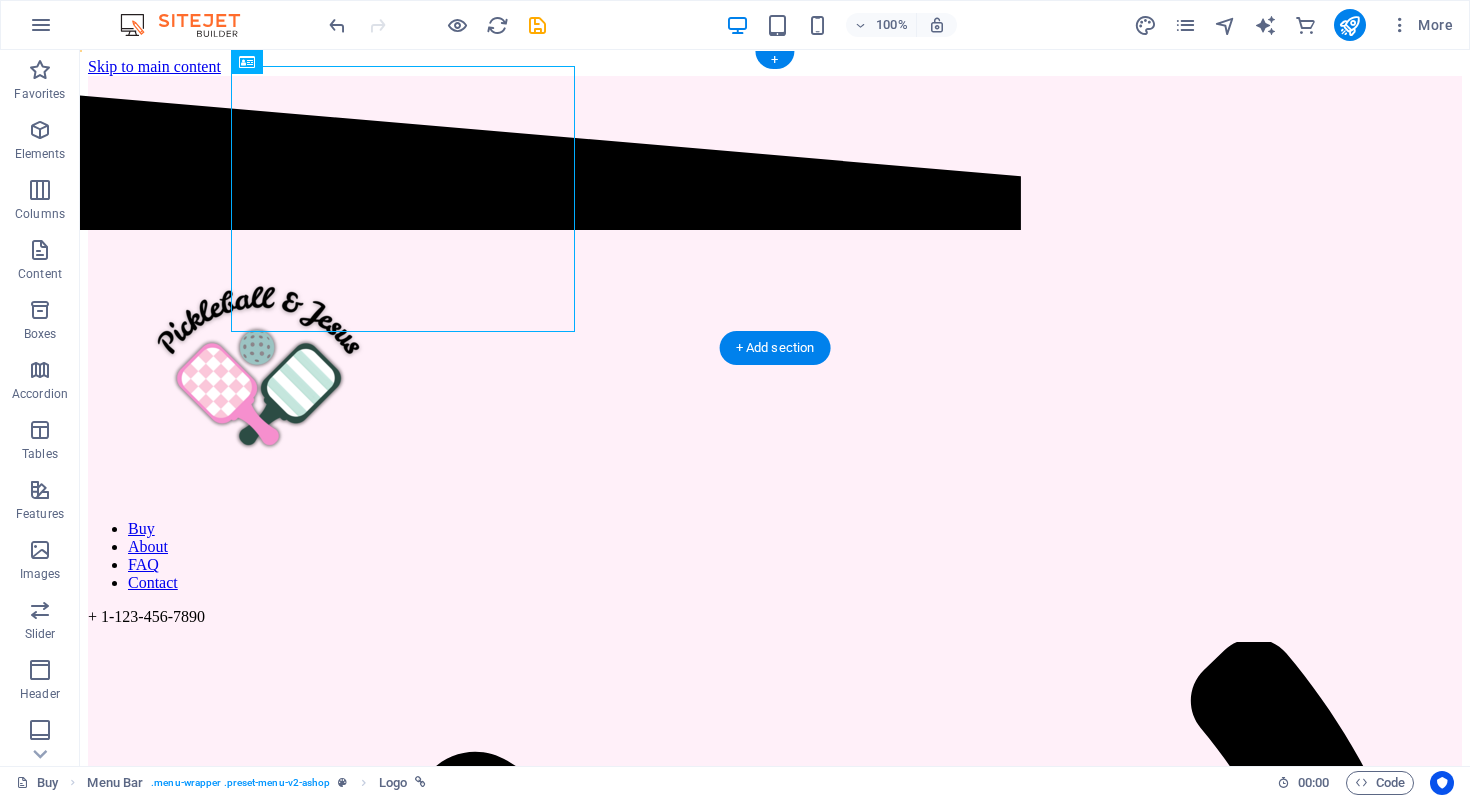 click on "Buy About FAQ Contact   + 1-123-456-7890" at bounding box center [775, 1270] 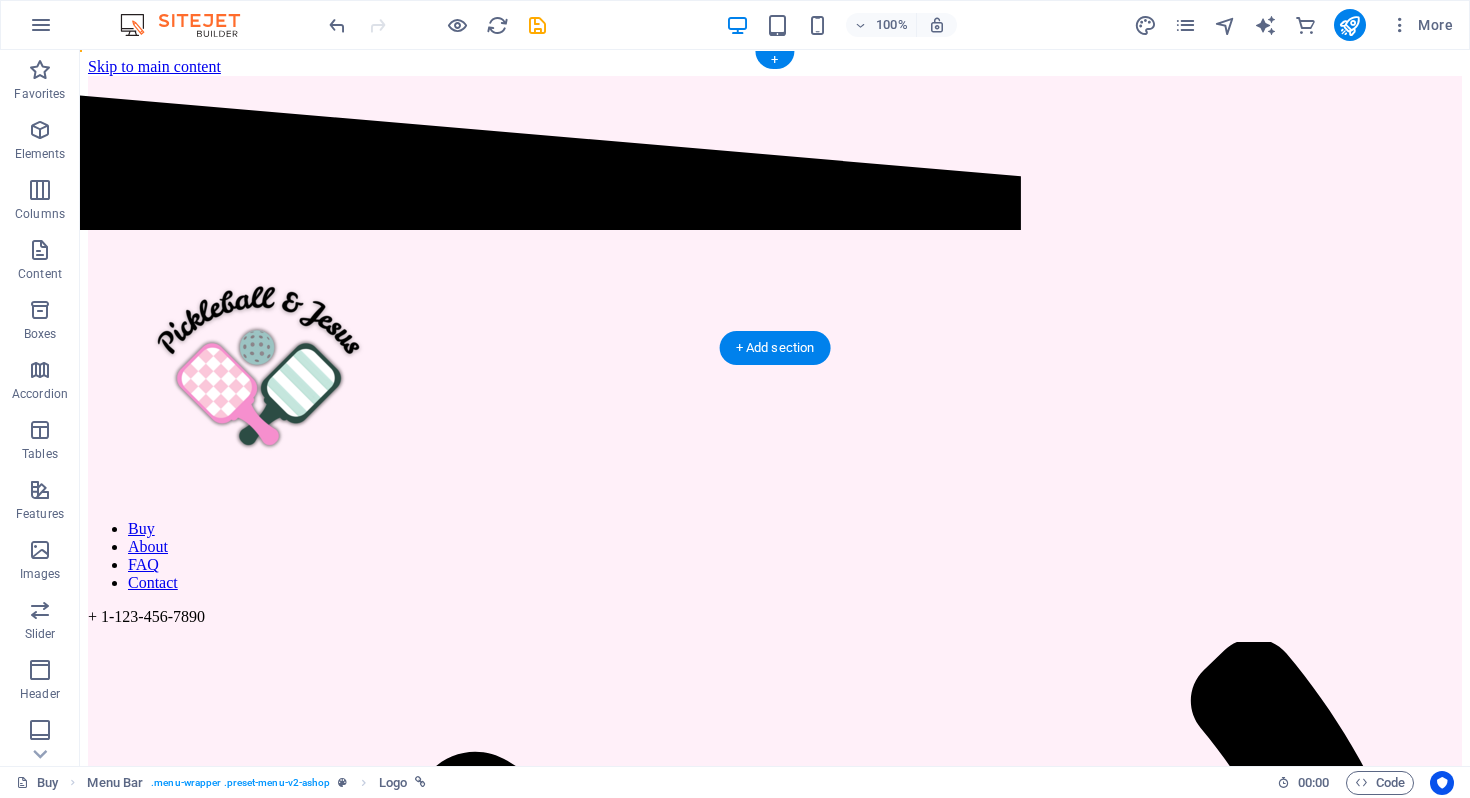 click on "Buy About FAQ Contact   + 1-123-456-7890" at bounding box center (775, 1270) 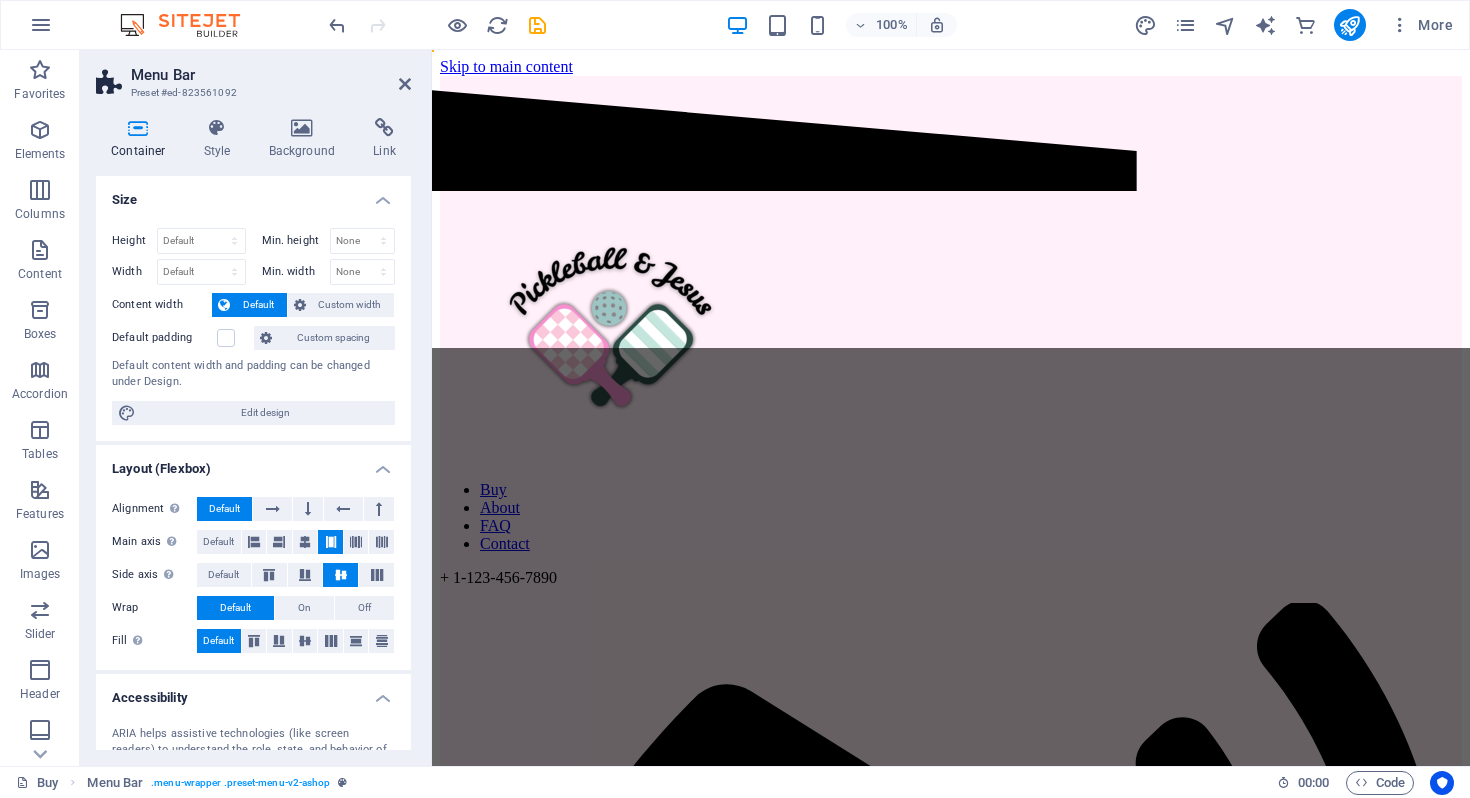 scroll, scrollTop: 441, scrollLeft: 0, axis: vertical 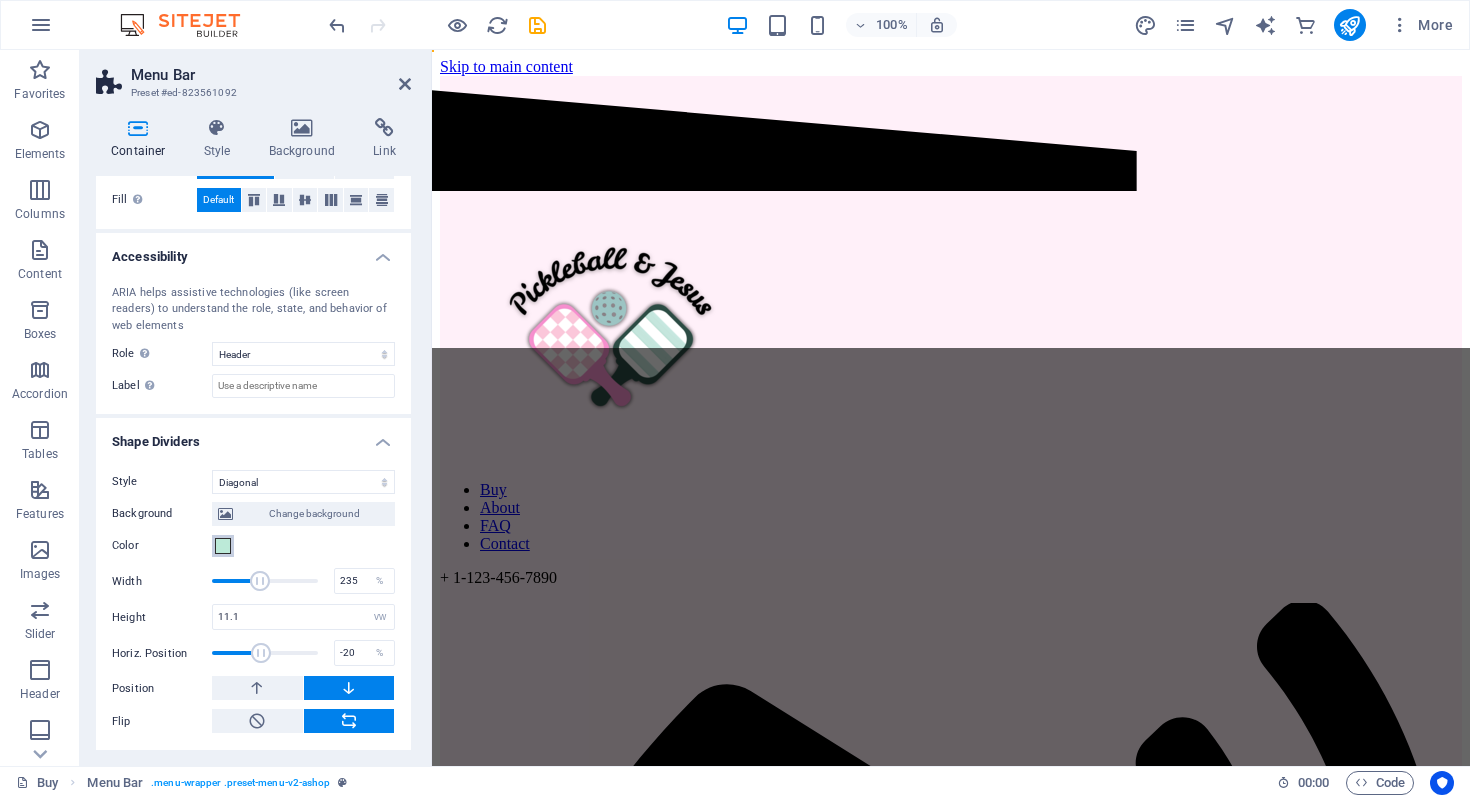 click at bounding box center [223, 546] 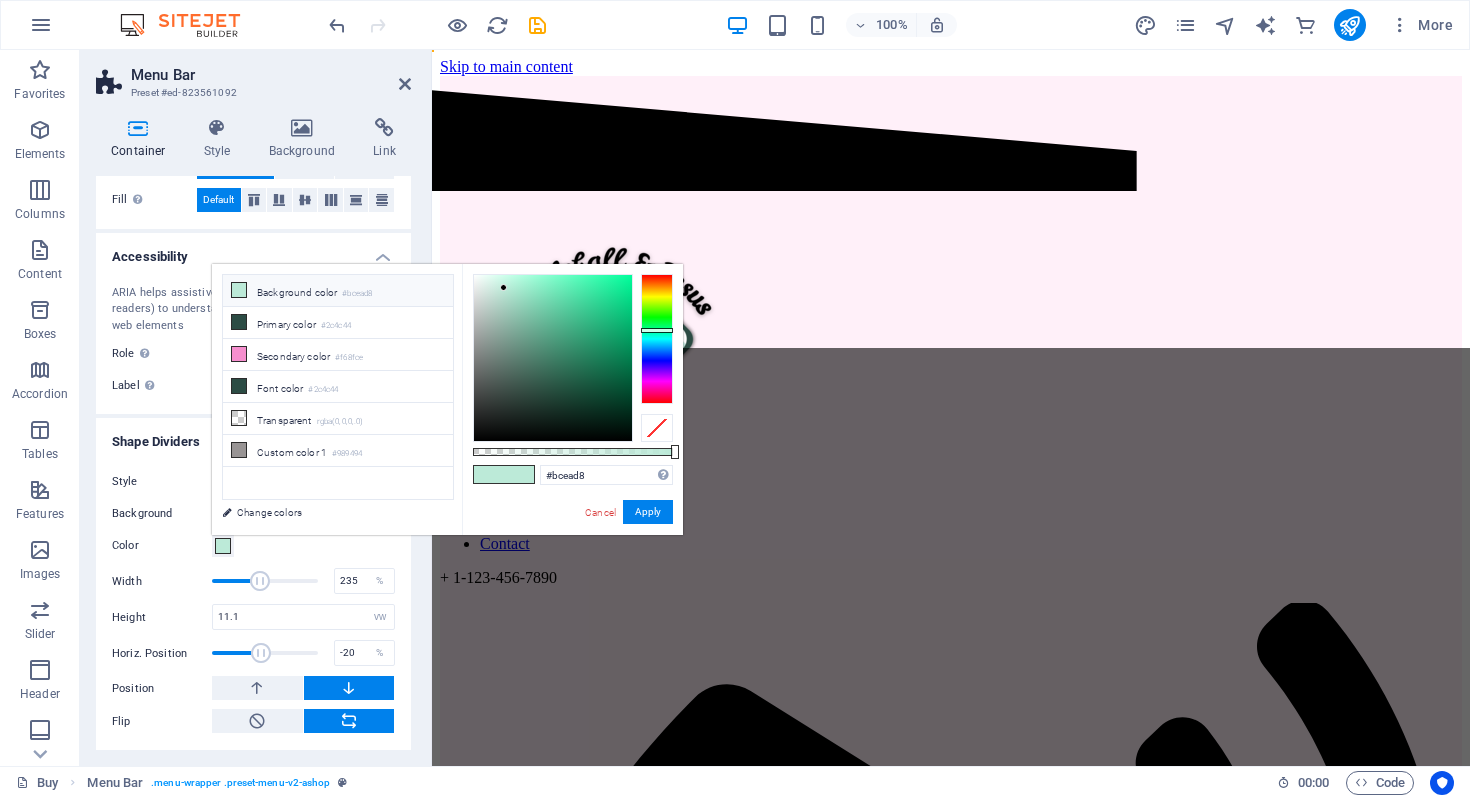 click on "Background color
#bcead8" at bounding box center [338, 291] 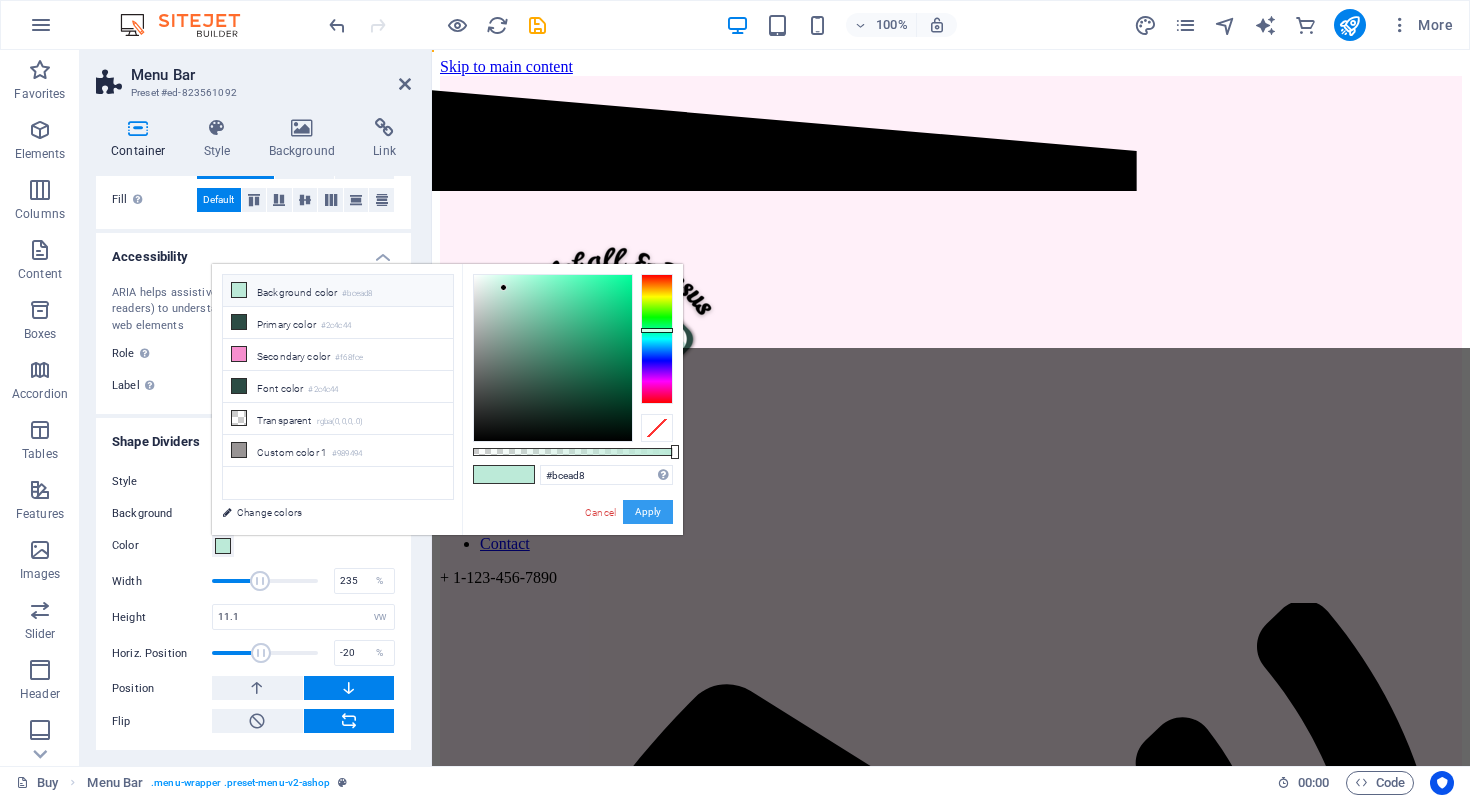 click on "Apply" at bounding box center (648, 512) 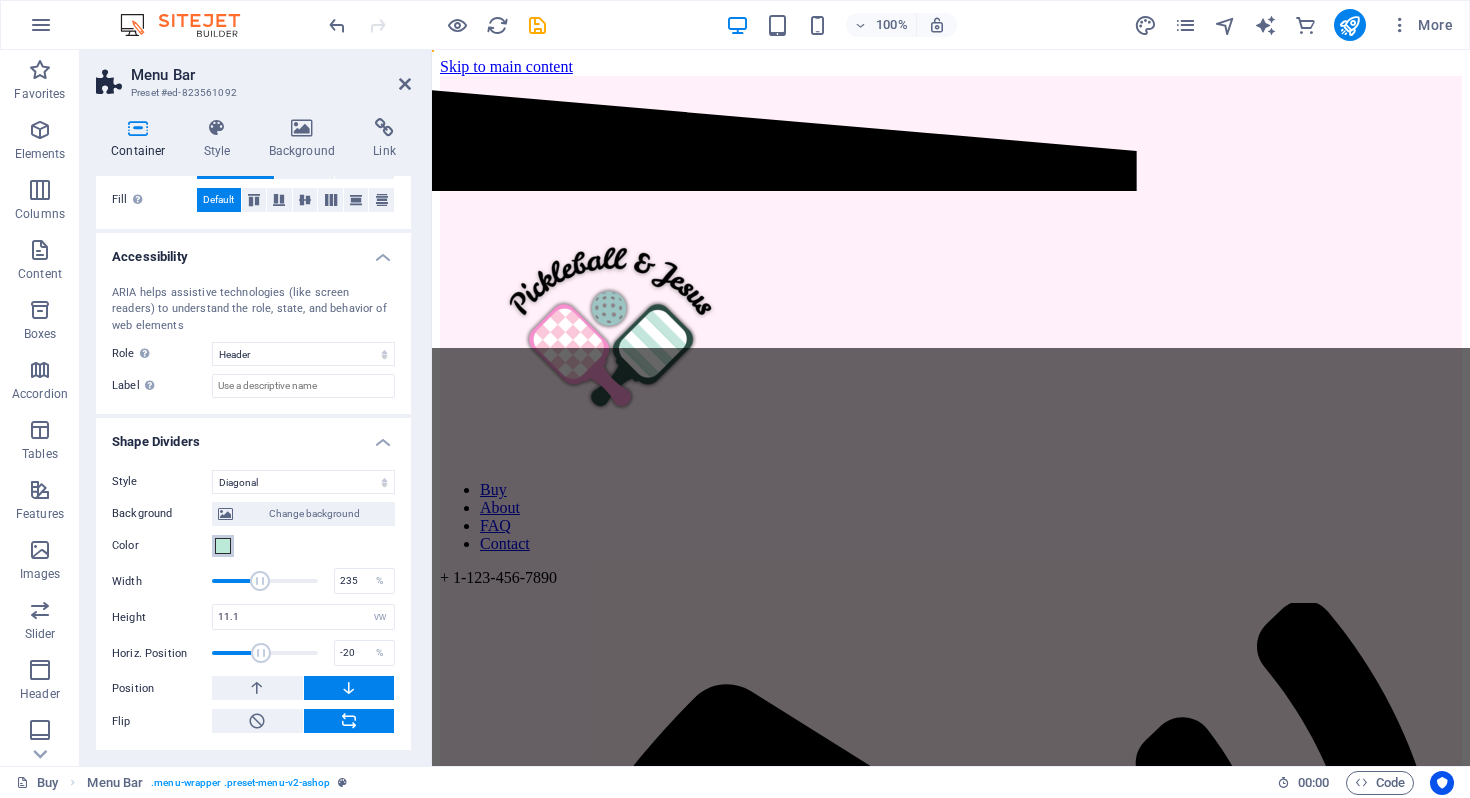 click at bounding box center [223, 546] 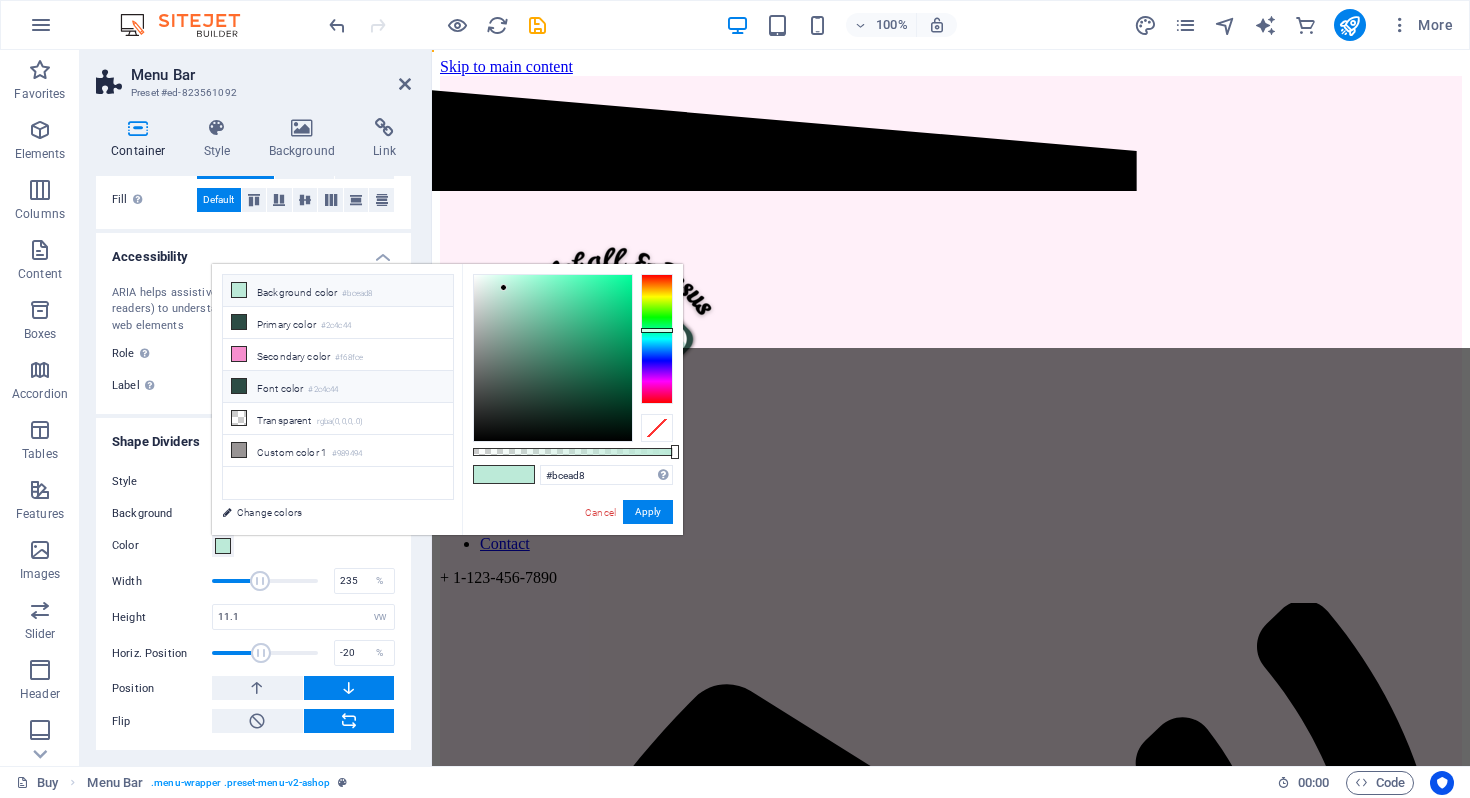 click on "Font color
#2c4c44" at bounding box center [338, 387] 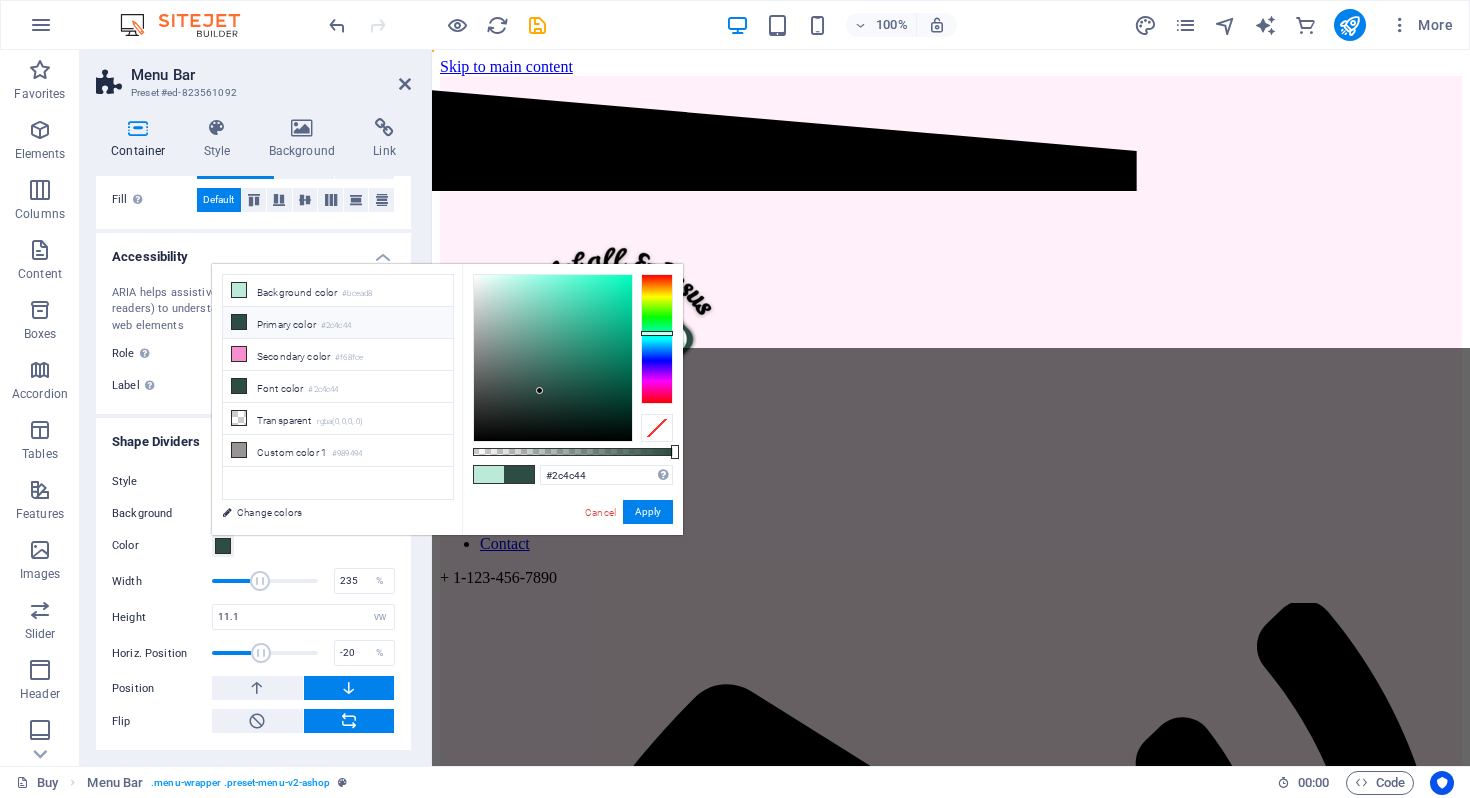 click at bounding box center (519, 474) 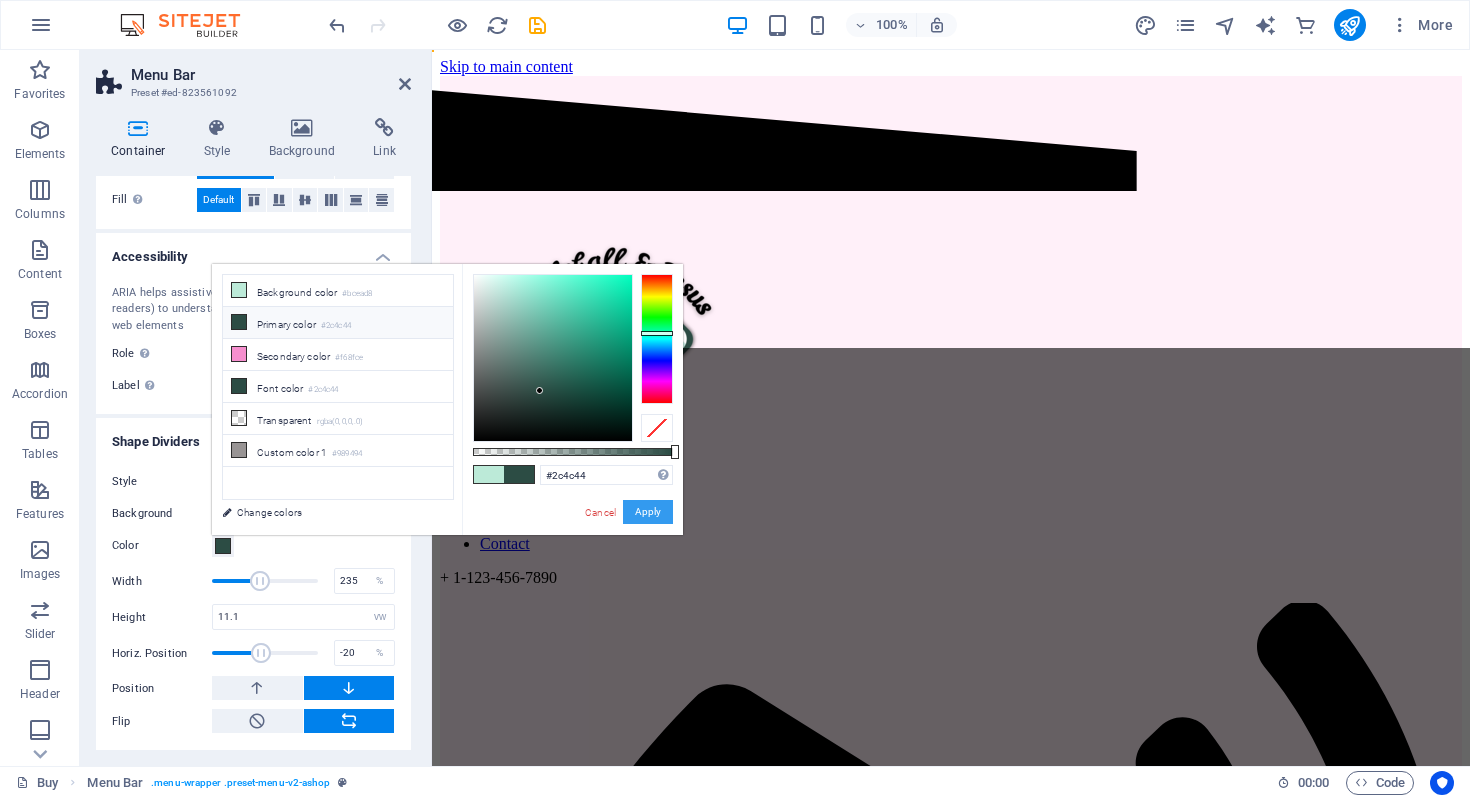 click on "Apply" at bounding box center (648, 512) 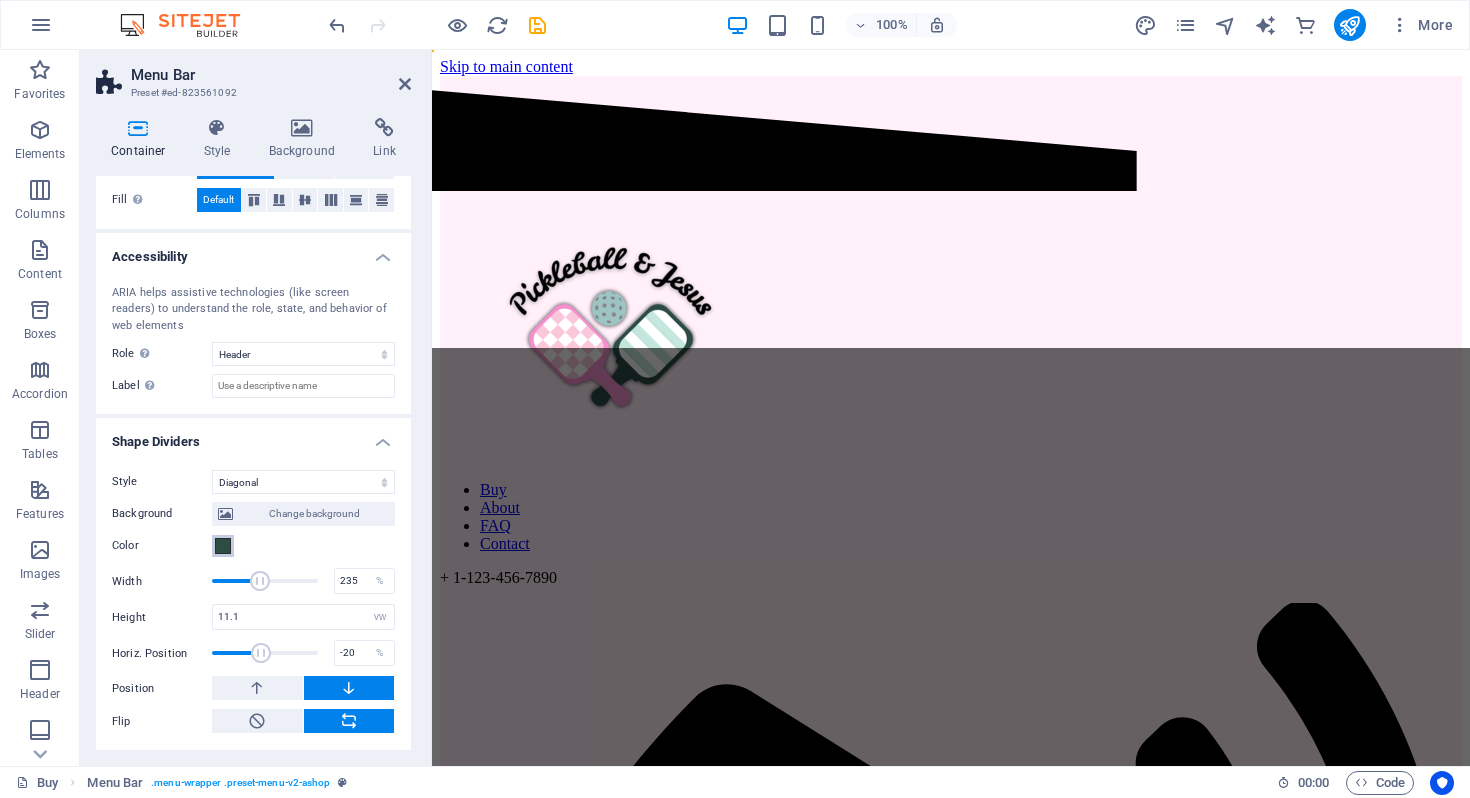 click at bounding box center [223, 546] 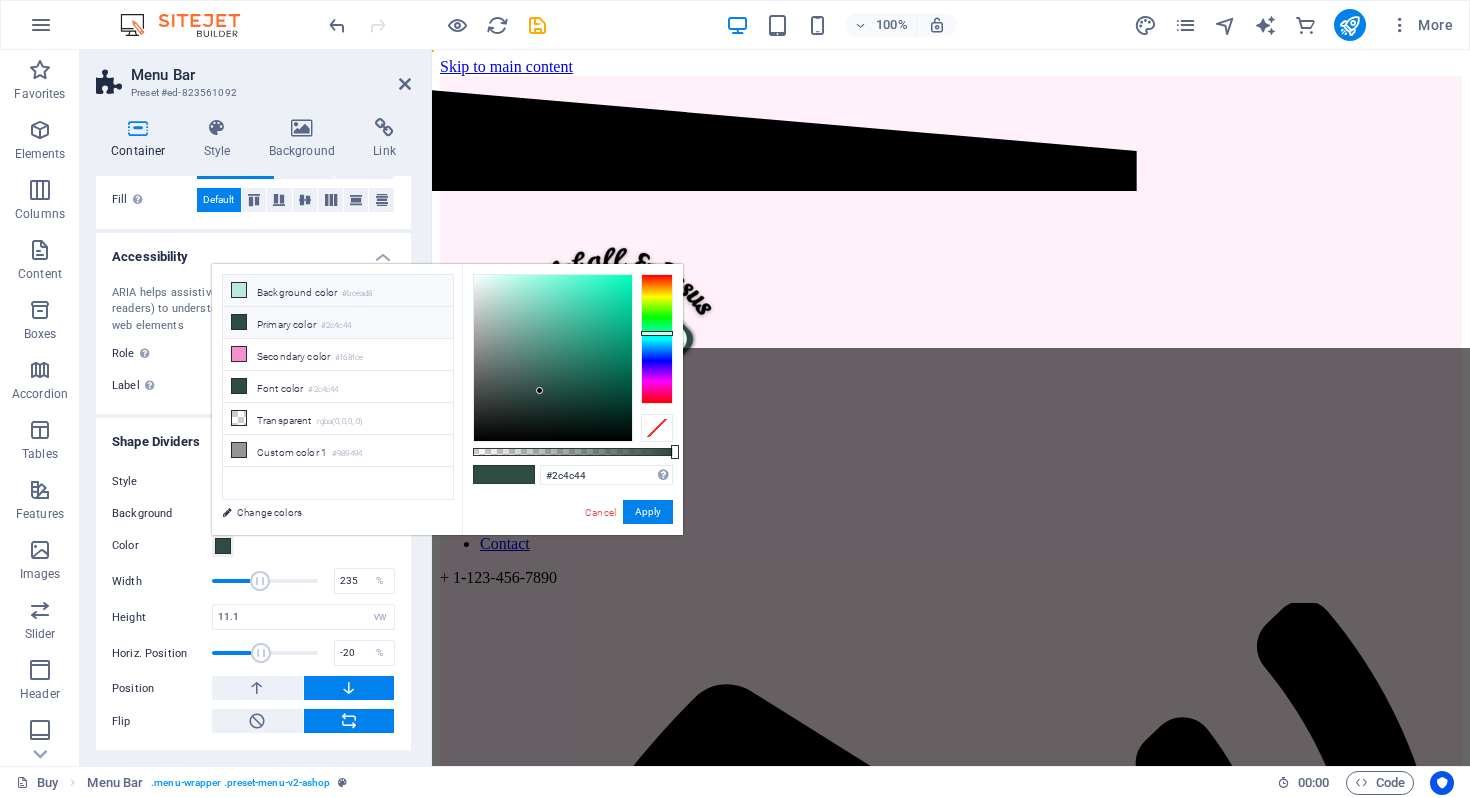 click on "Background color
#bcead8" at bounding box center [338, 291] 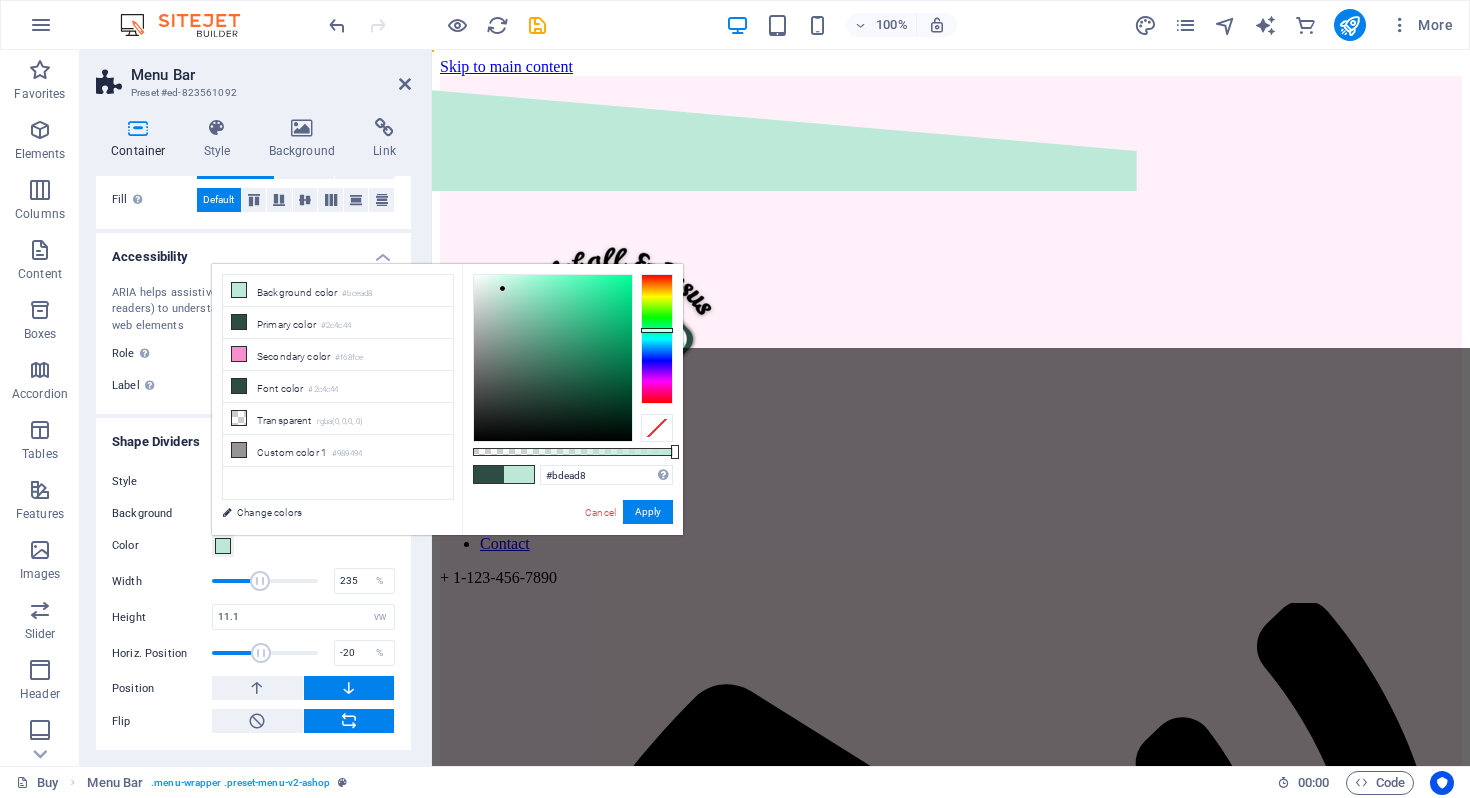 type on "#bfebda" 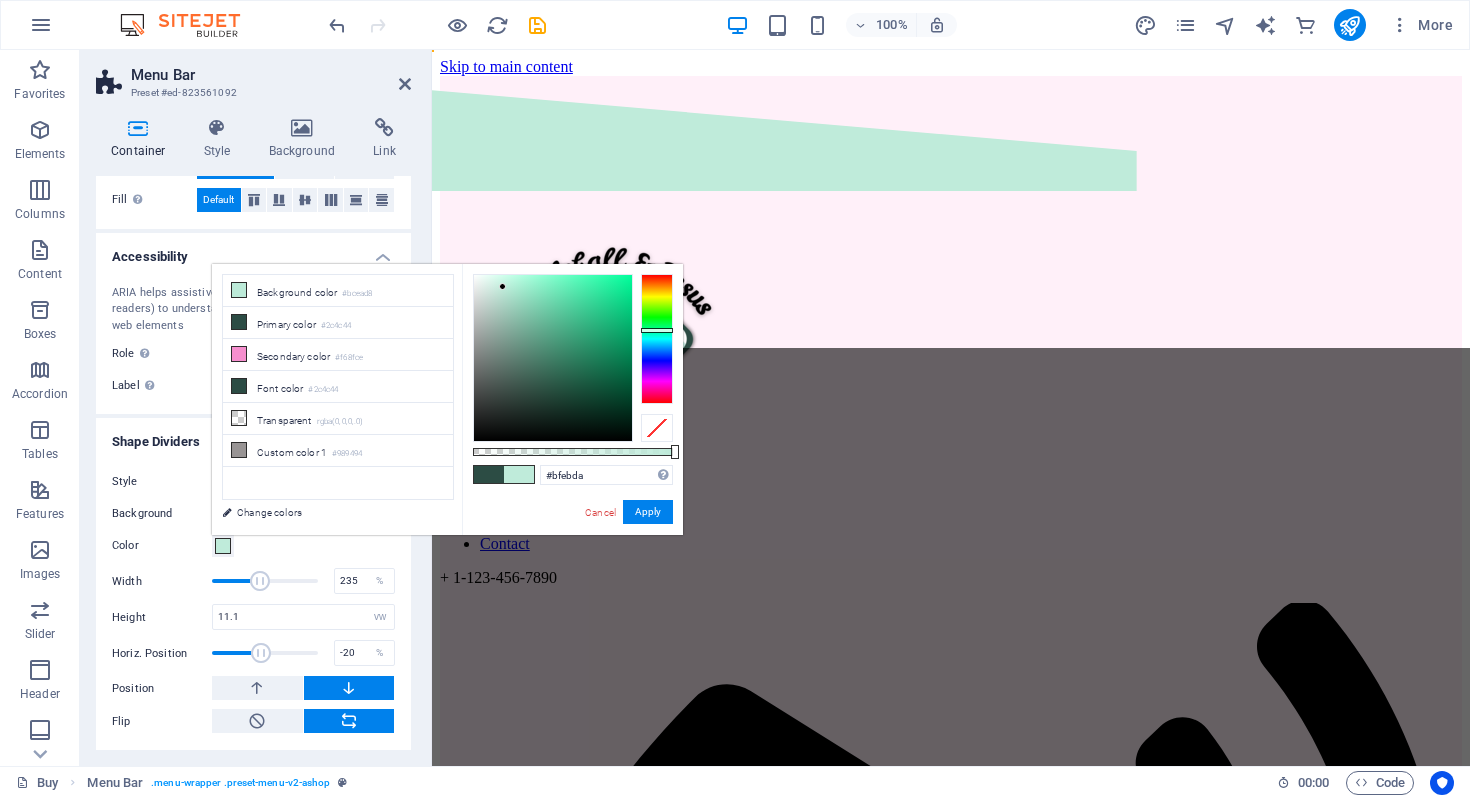 click at bounding box center [502, 286] 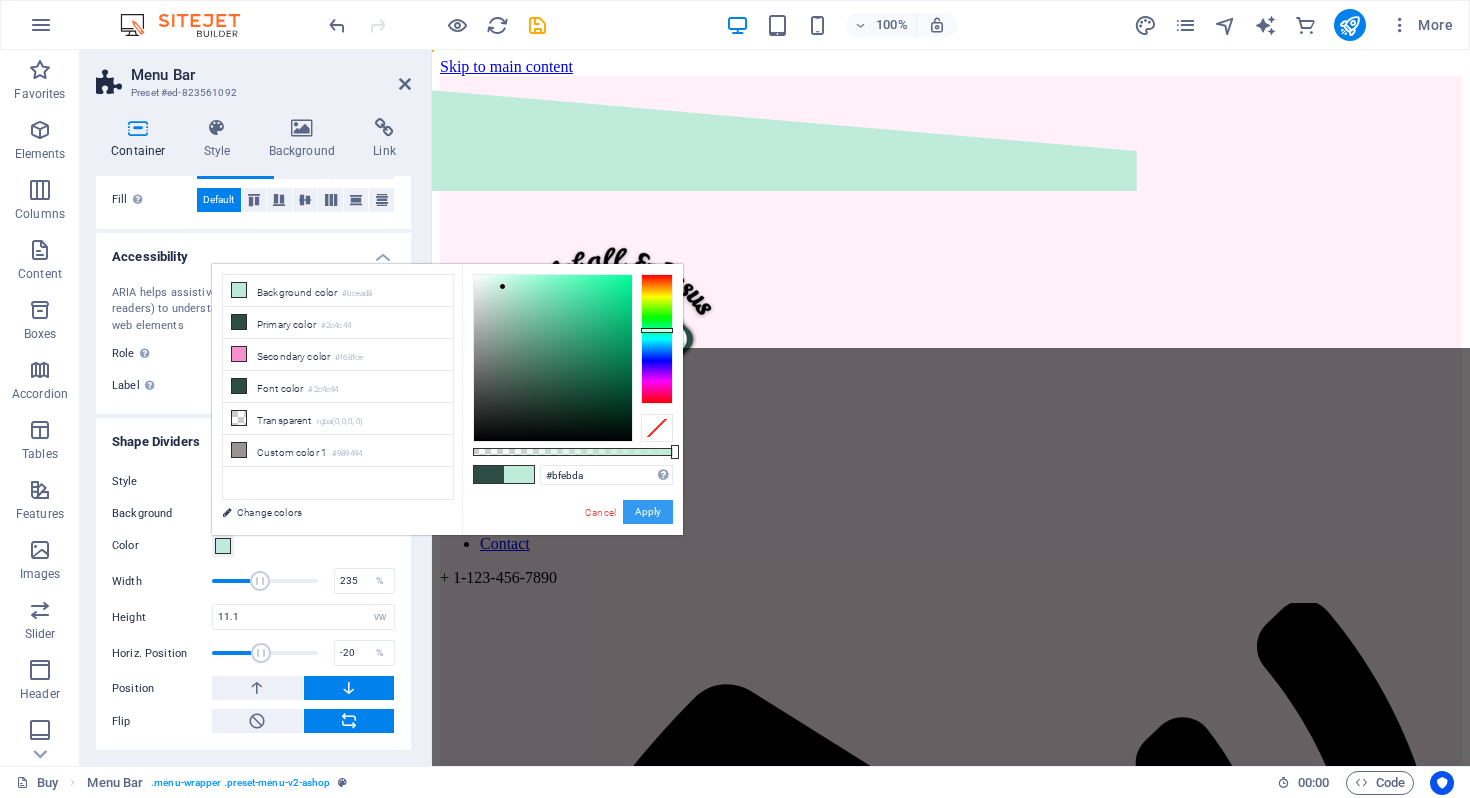 click on "Apply" at bounding box center [648, 512] 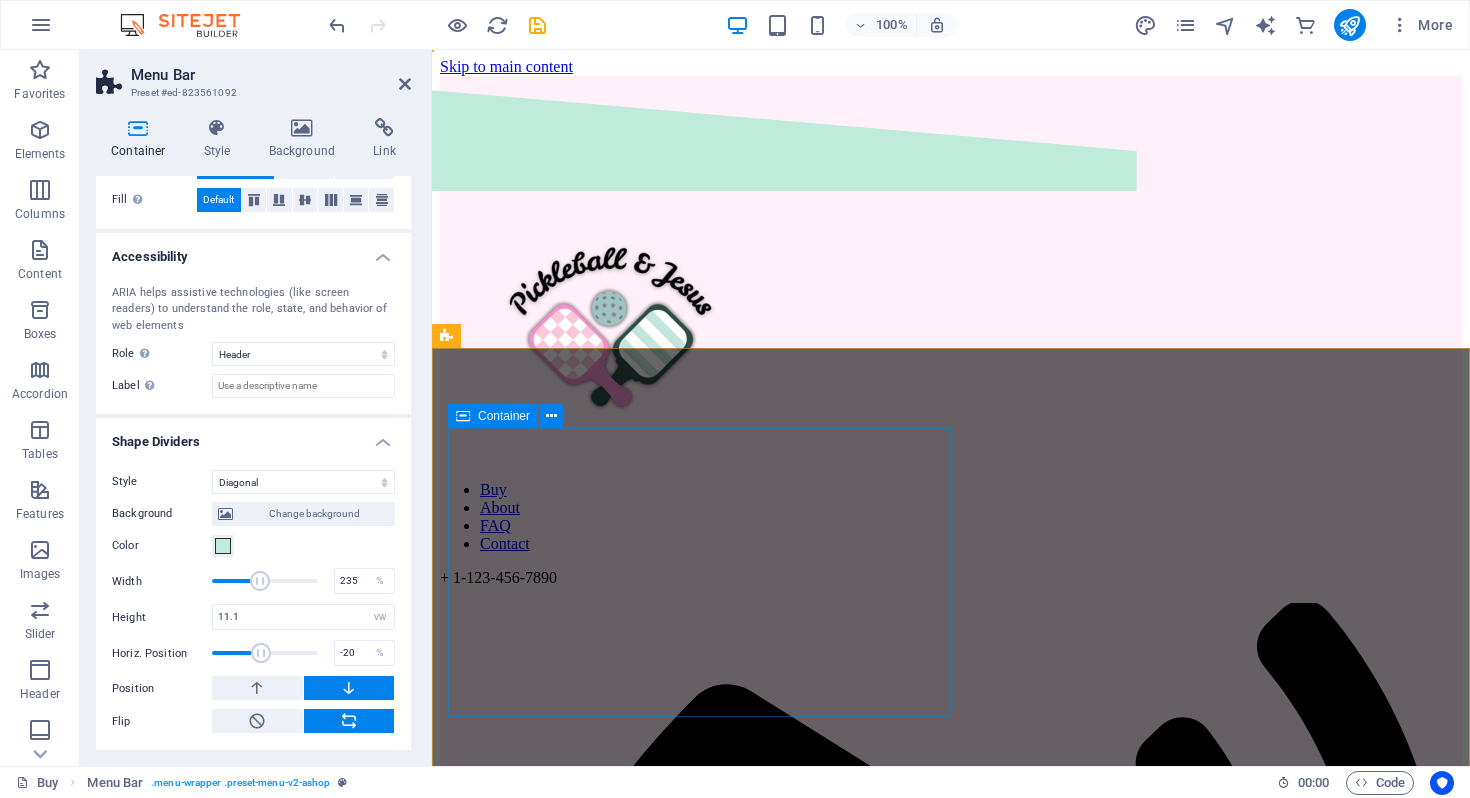 click on "​​​ Share your Faith boldly! Serve like Jesus on the courts as you share your faith with your teammates. Or wear outside the courts to spark a conversation about Pickleball, and most importantly, Jesus! Drop content here or  Add elements  Paste clipboard" at bounding box center (951, 2243) 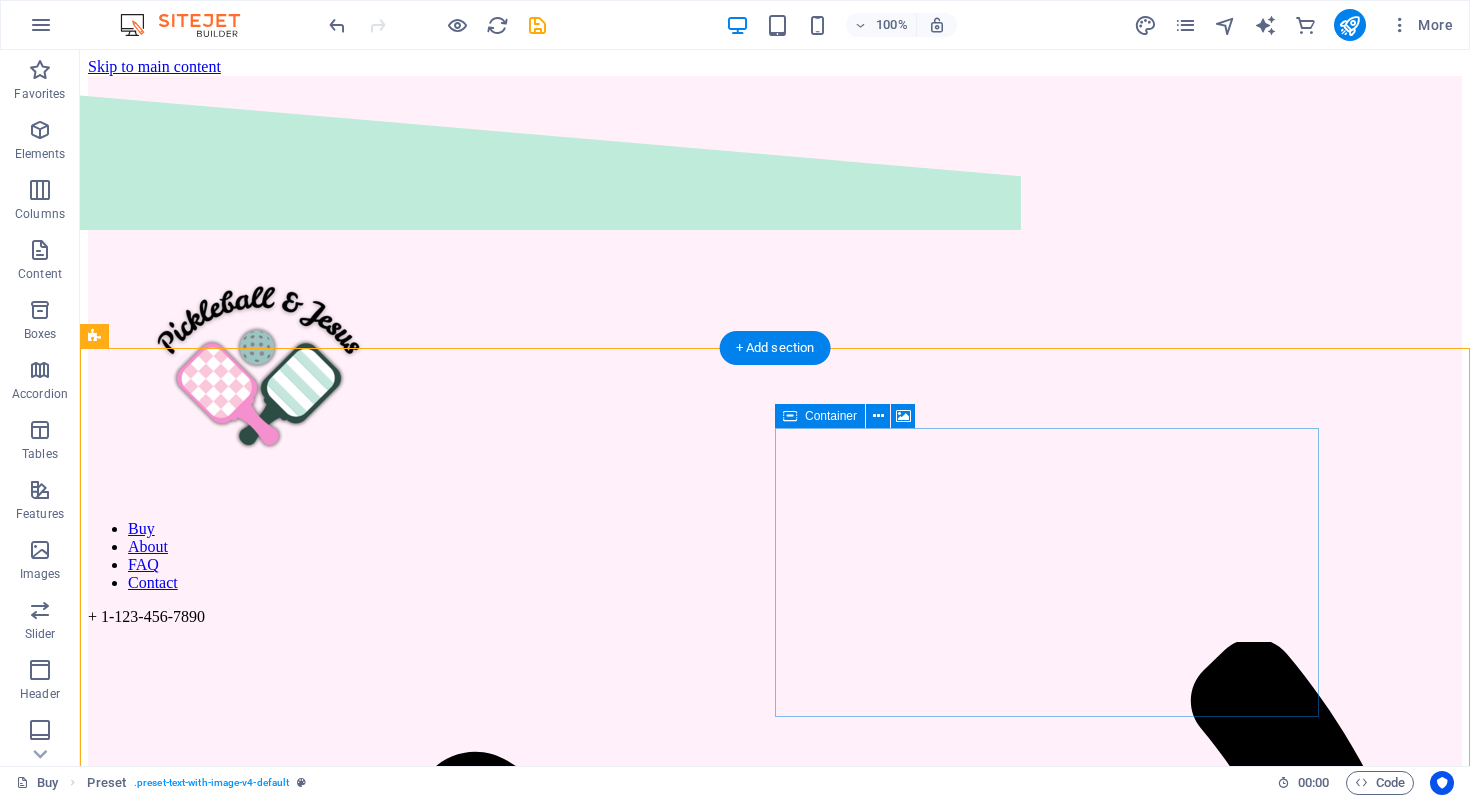 click on "​​​ Share your Faith boldly! Serve like Jesus on the courts as you share your faith with your teammates. Or wear outside the courts to spark a conversation about Pickleball, and most importantly, Jesus! Drop content here or  Add elements  Paste clipboard" at bounding box center (775, 2739) 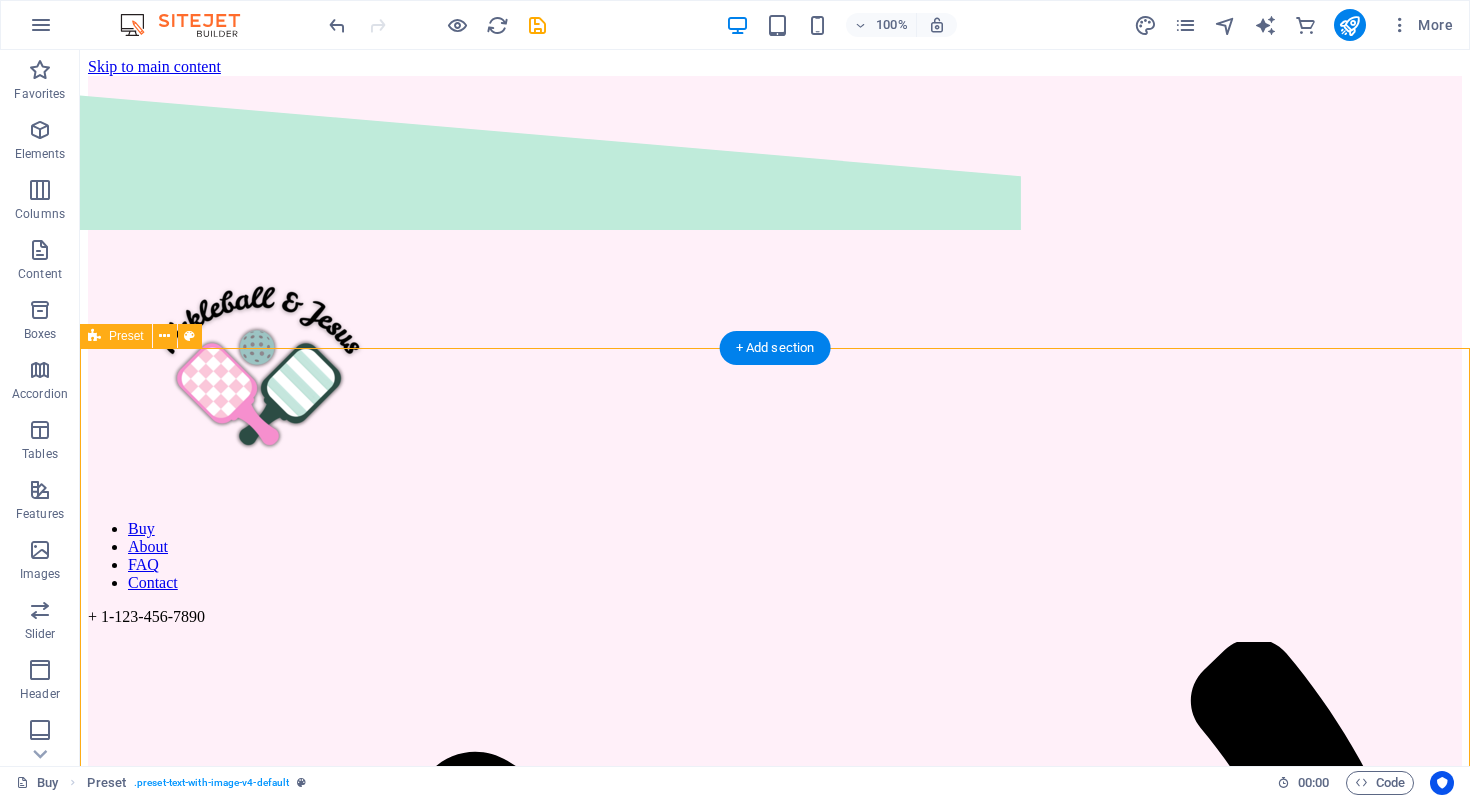 click on "​​​ Share your Faith boldly! Serve like Jesus on the courts as you share your faith with your teammates. Or wear outside the courts to spark a conversation about Pickleball, and most importantly, Jesus! Drop content here or  Add elements  Paste clipboard" at bounding box center (775, 2739) 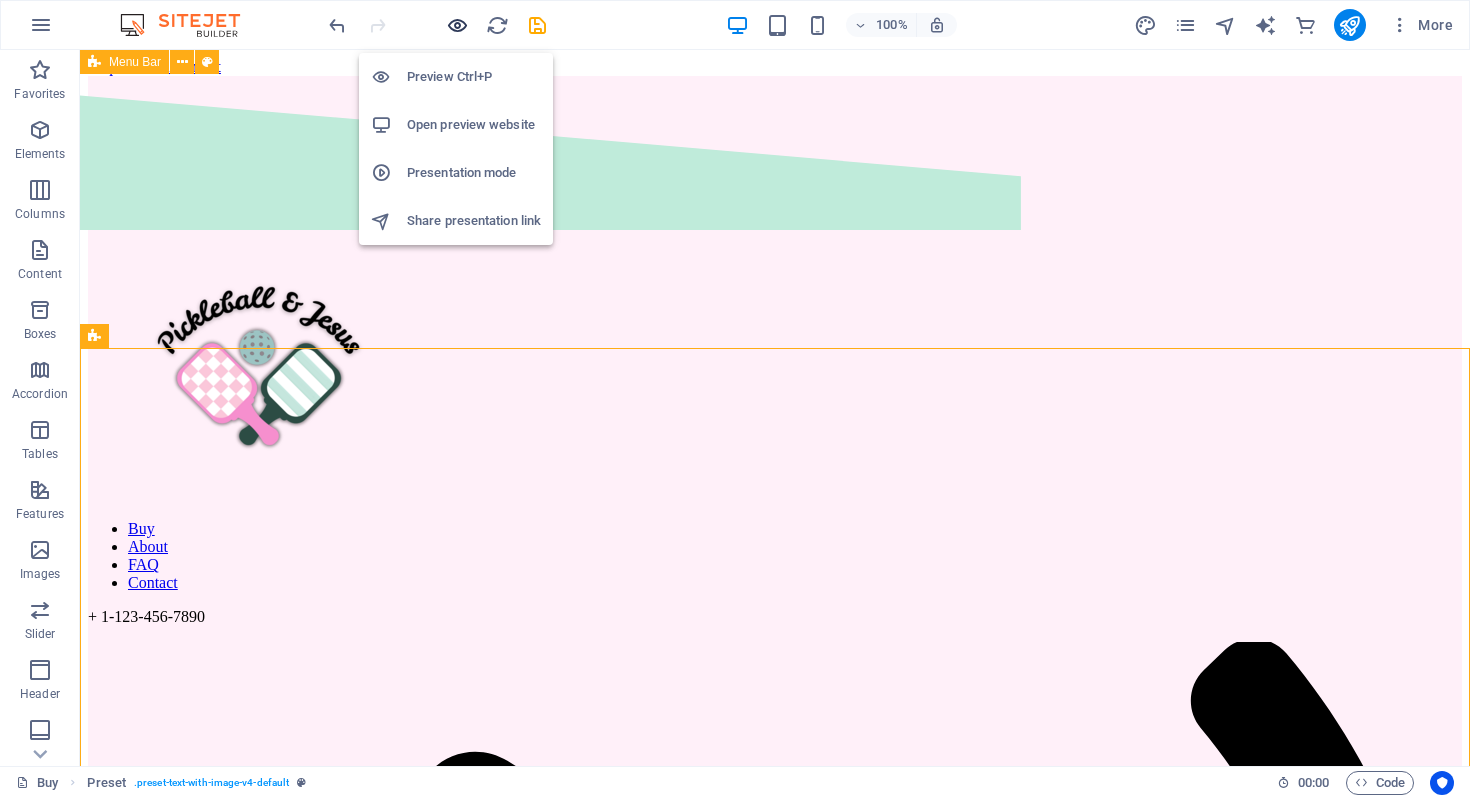 click at bounding box center [457, 25] 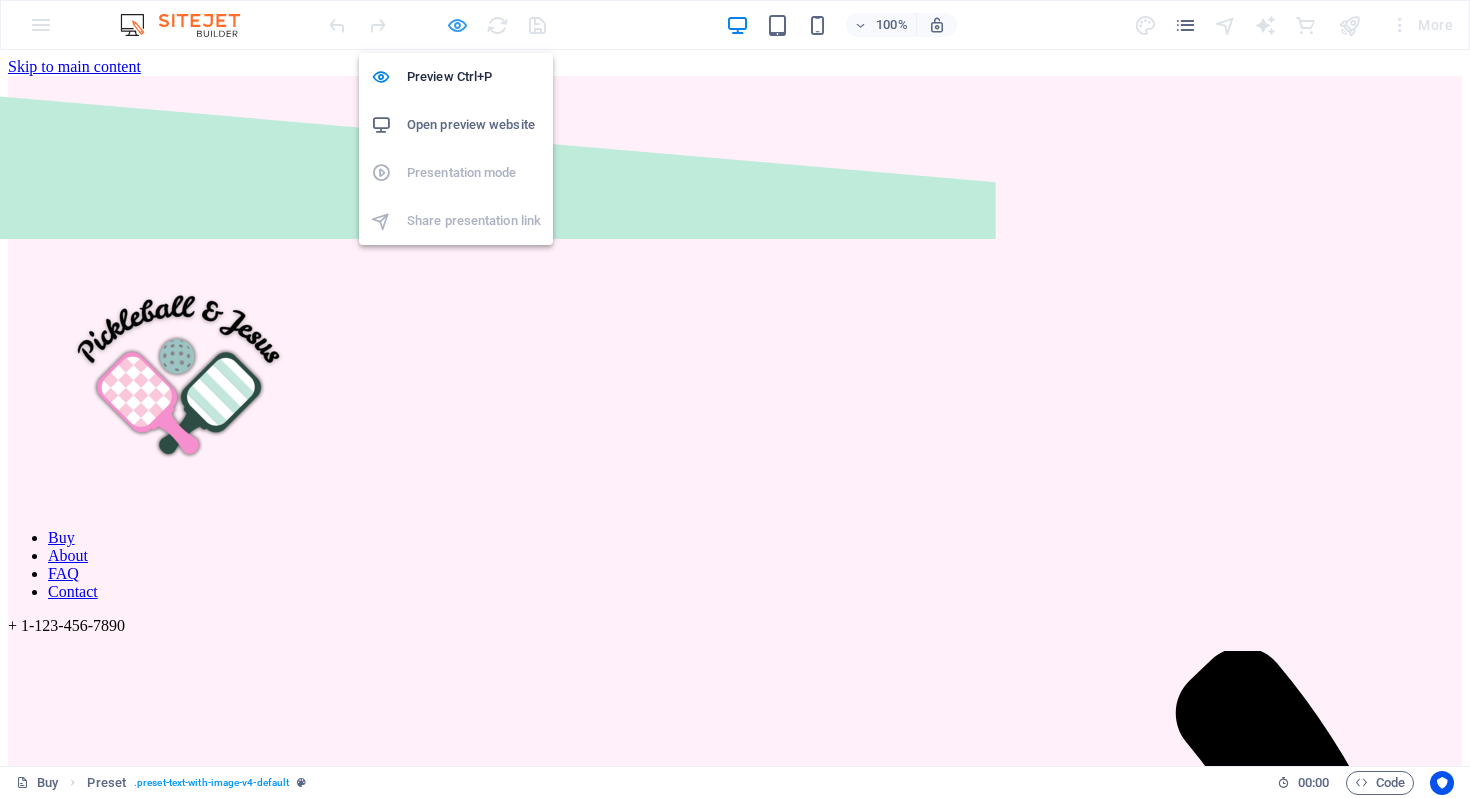 click at bounding box center (457, 25) 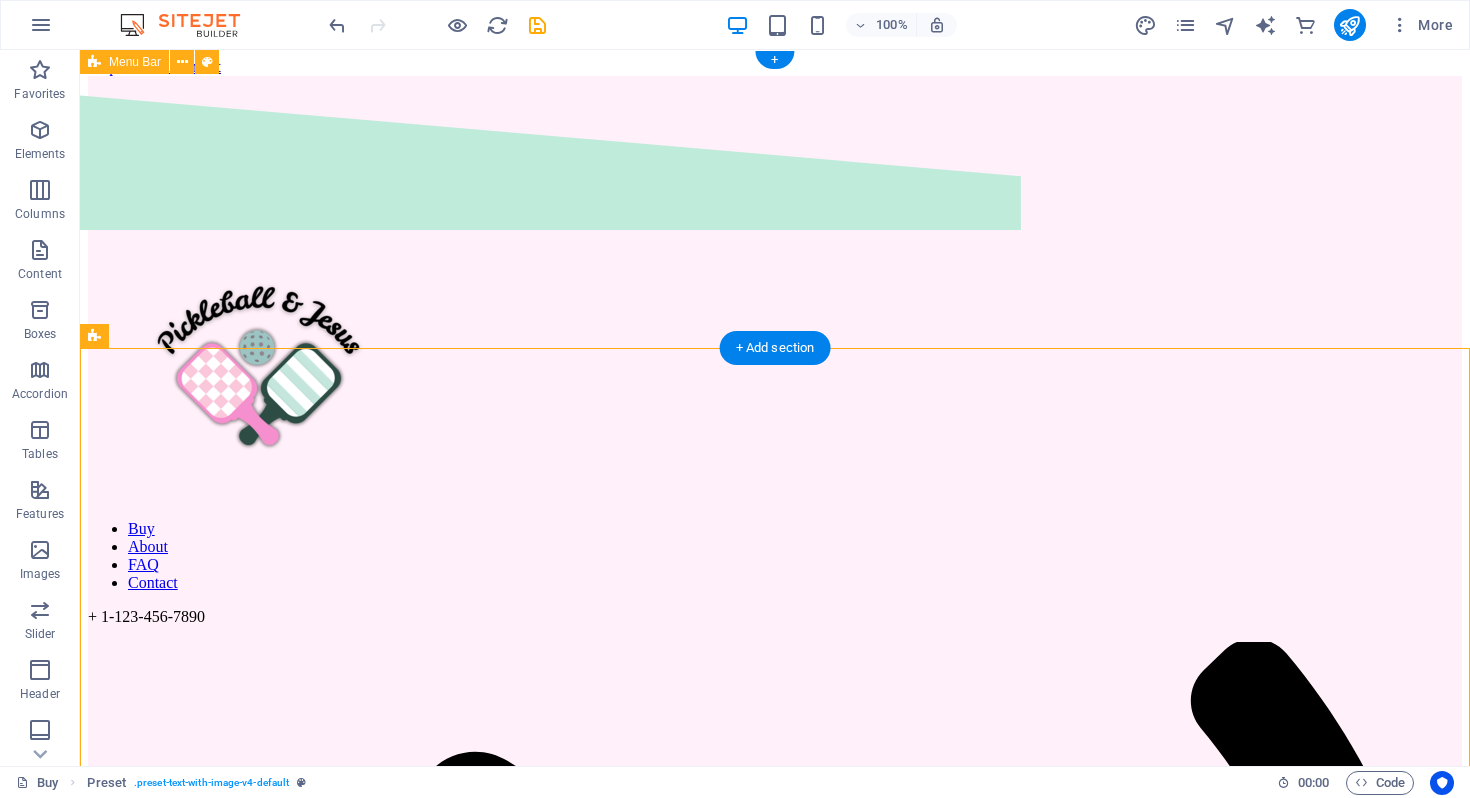 click on "Buy About FAQ Contact   + 1-123-456-7890" at bounding box center (775, 1270) 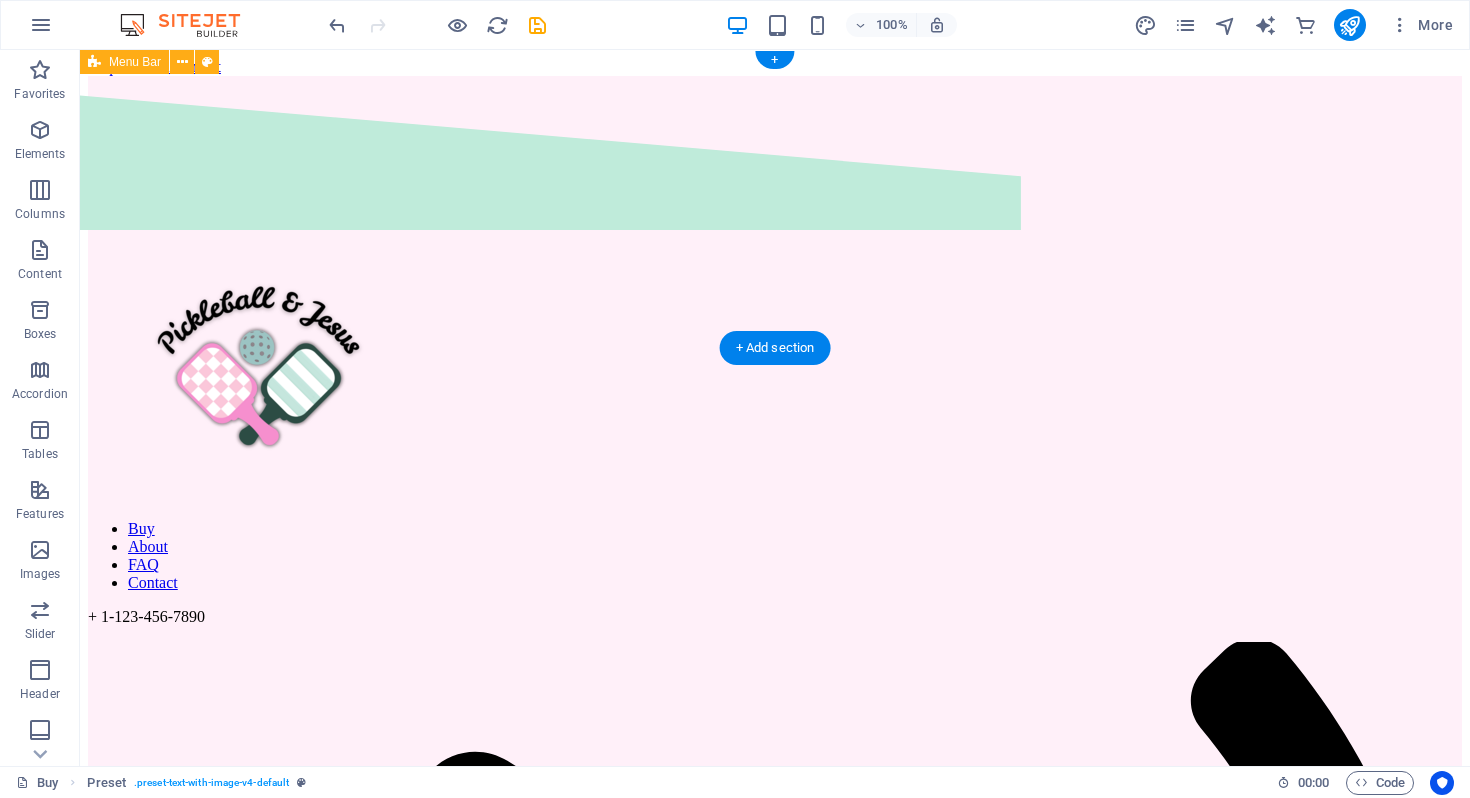 click on "Buy About FAQ Contact   + 1-123-456-7890" at bounding box center (775, 1270) 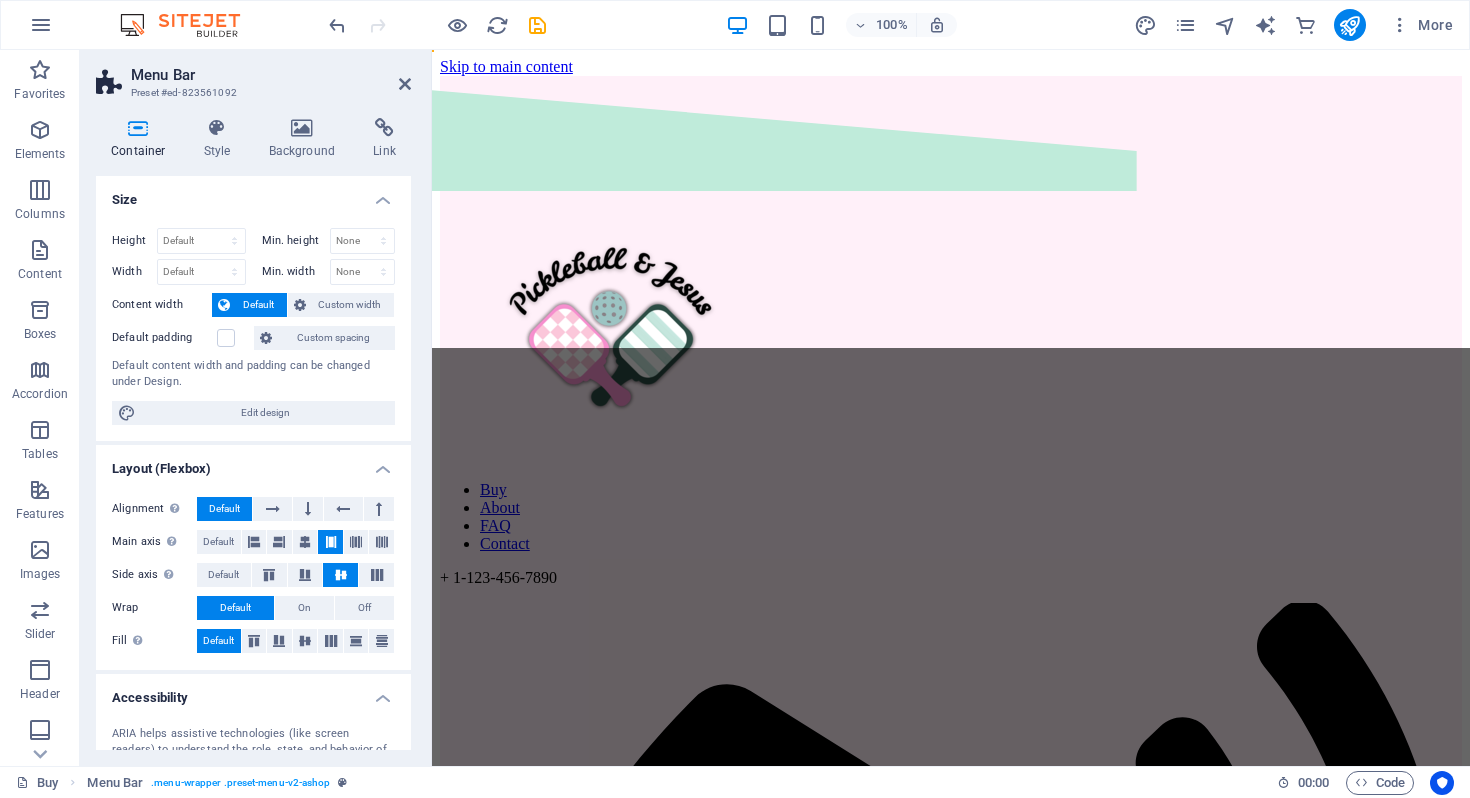 scroll, scrollTop: 441, scrollLeft: 0, axis: vertical 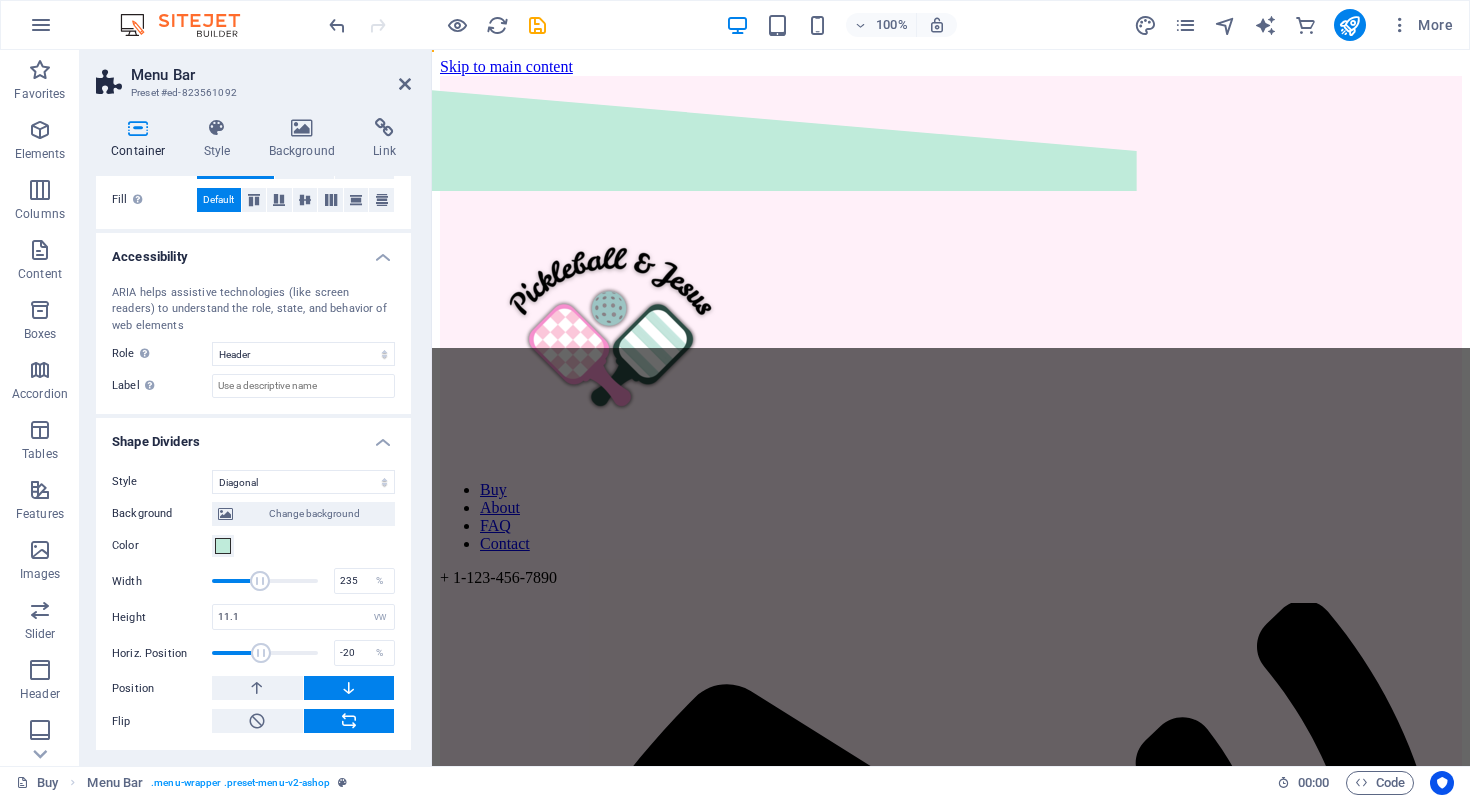 click on "Background Change background Color 2nd Color 3rd Color Width 235 % Height 11.1 auto px rem em vh vw Horiz. Position -20 % Position Flip Invert Animation  - Direction  - Duration 60 s" at bounding box center (253, 614) 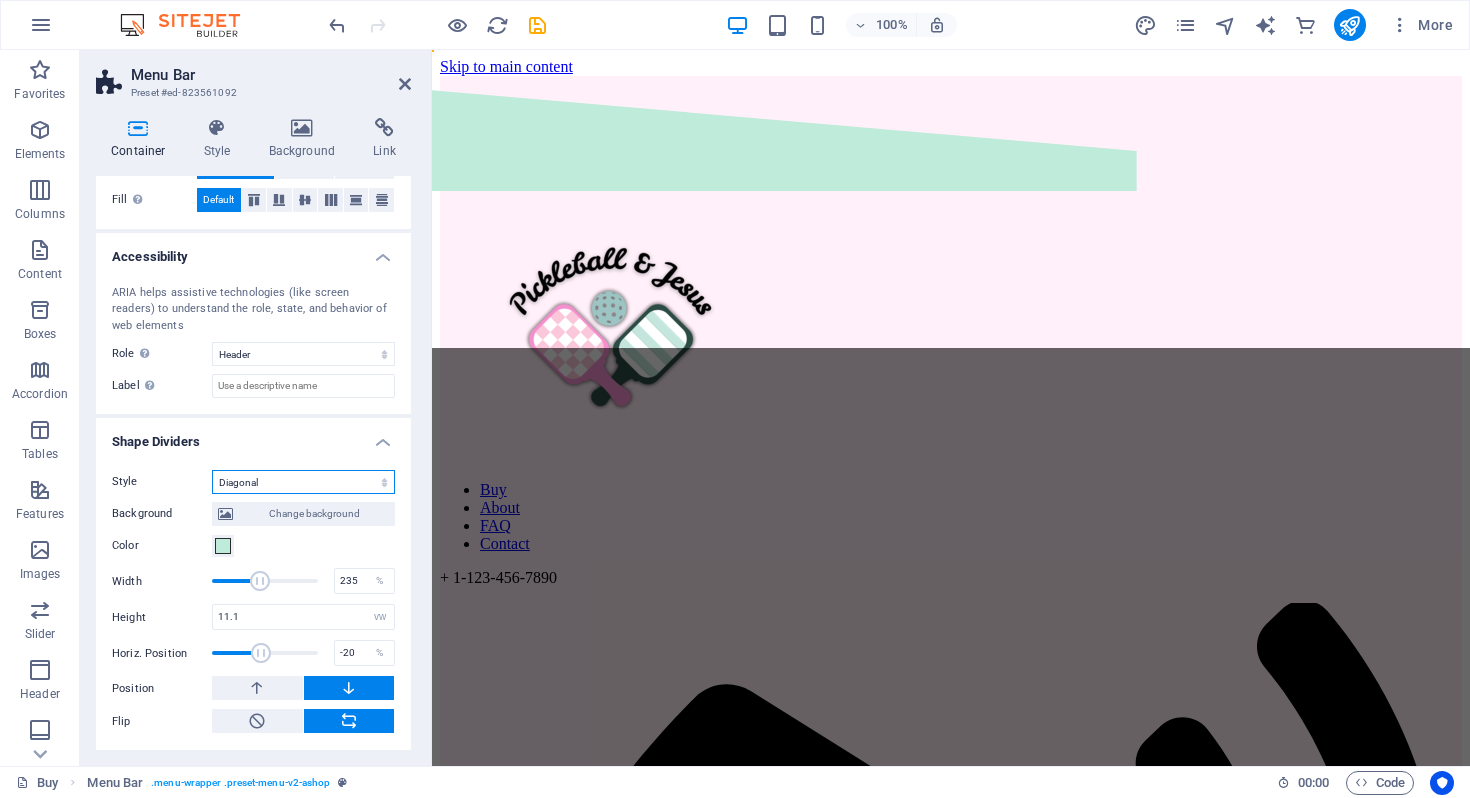 click on "None Triangle Square Diagonal Polygon 1 Polygon 2 Zigzag Multiple Zigzags Waves Multiple Waves Half Circle Circle Circle Shadow Blocks Hexagons Clouds Multiple Clouds Fan Pyramids Book Paint Drip Fire Shredded Paper Arrow" at bounding box center [303, 482] 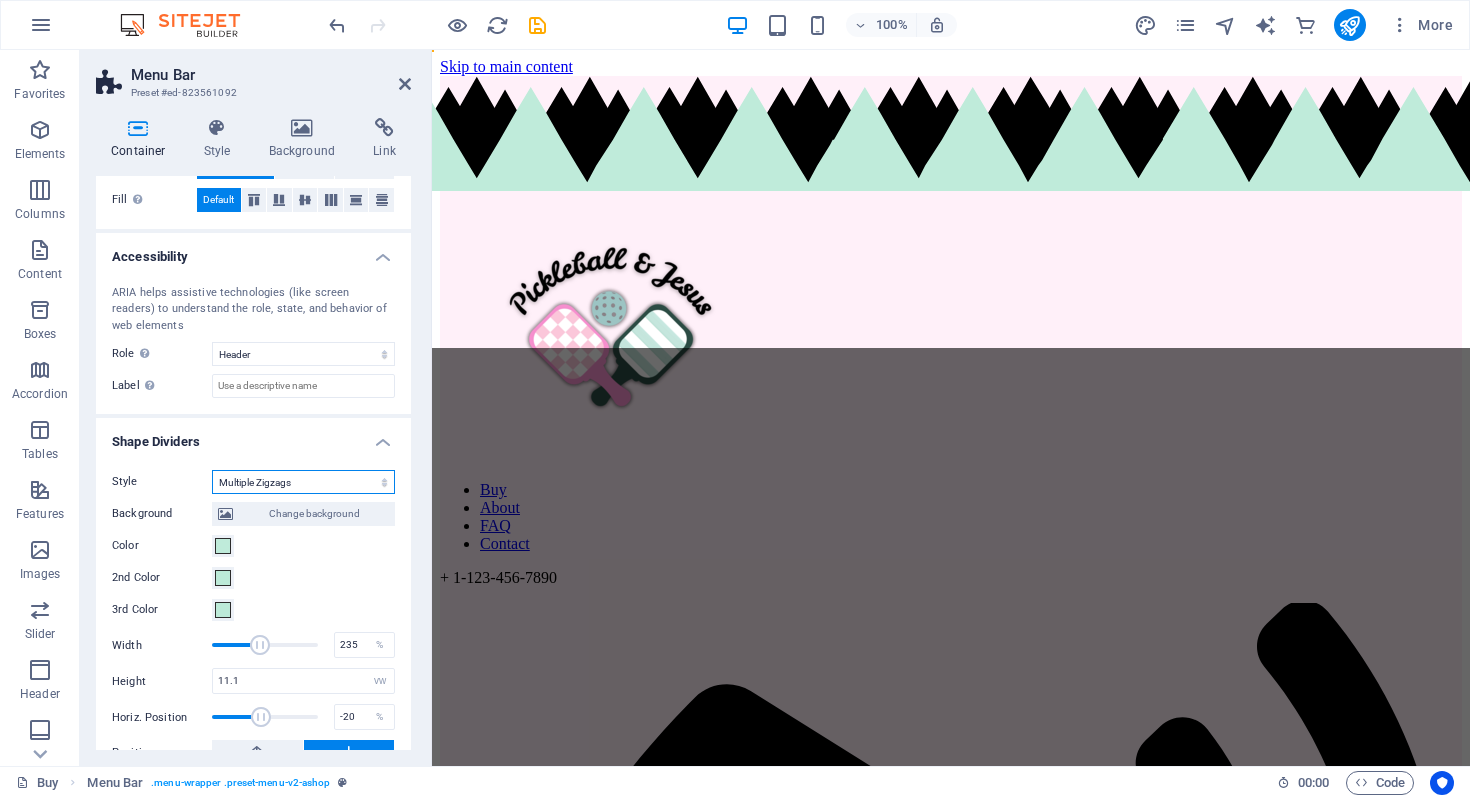 click on "None Triangle Square Diagonal Polygon 1 Polygon 2 Zigzag Multiple Zigzags Waves Multiple Waves Half Circle Circle Circle Shadow Blocks Hexagons Clouds Multiple Clouds Fan Pyramids Book Paint Drip Fire Shredded Paper Arrow" at bounding box center [303, 482] 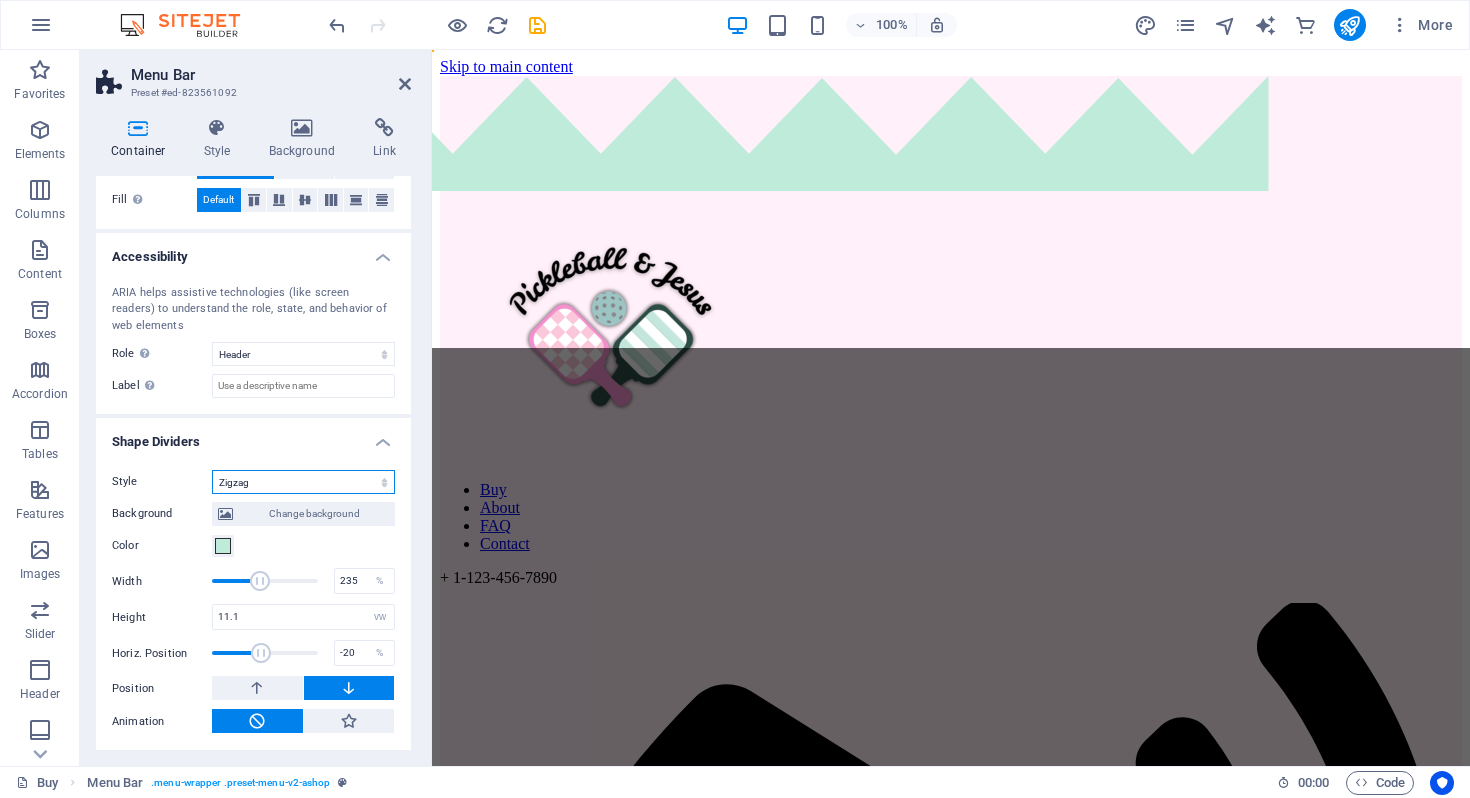 click on "None Triangle Square Diagonal Polygon 1 Polygon 2 Zigzag Multiple Zigzags Waves Multiple Waves Half Circle Circle Circle Shadow Blocks Hexagons Clouds Multiple Clouds Fan Pyramids Book Paint Drip Fire Shredded Paper Arrow" at bounding box center (303, 482) 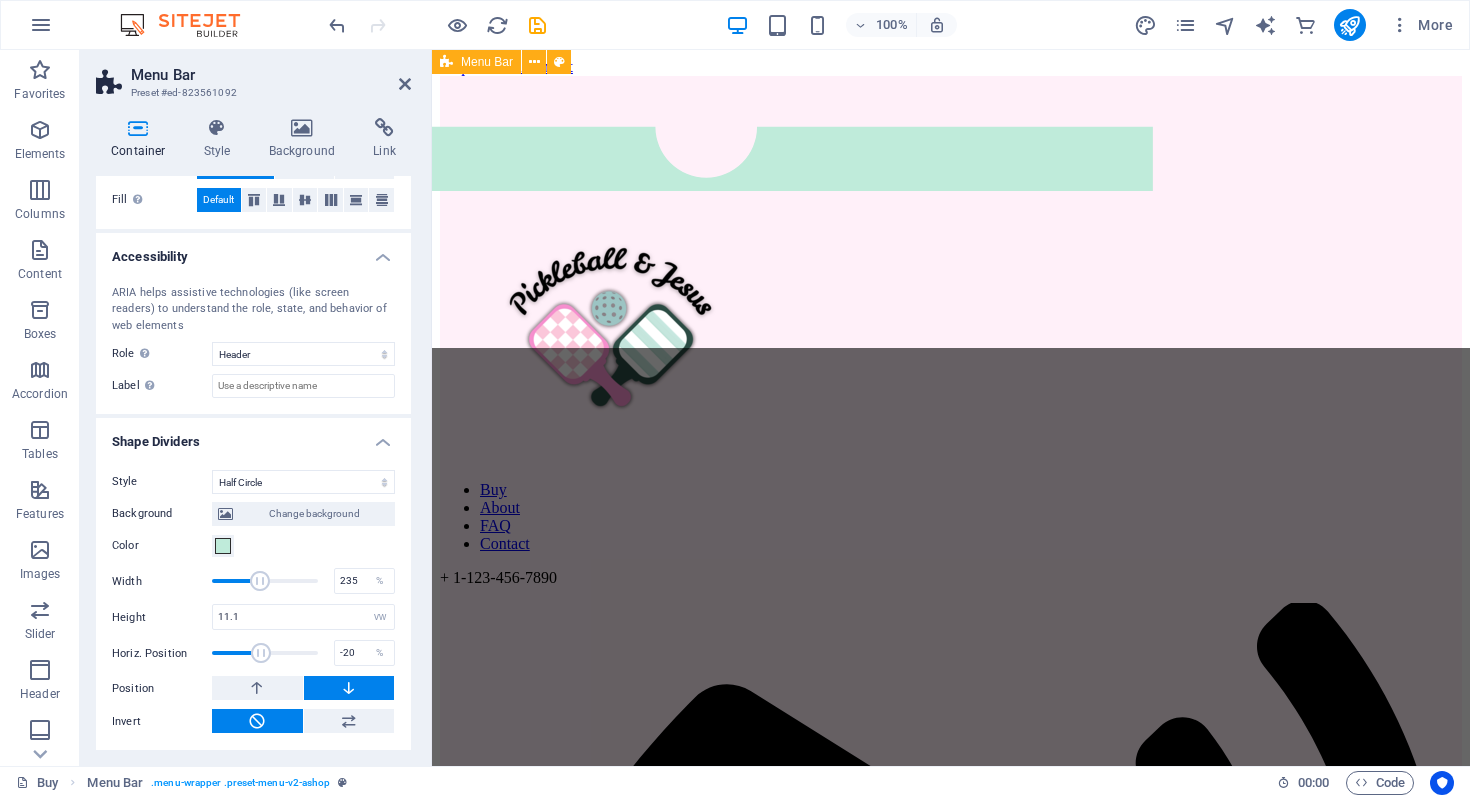 click on "Buy About FAQ Contact   + 1-123-456-7890" at bounding box center (951, 1017) 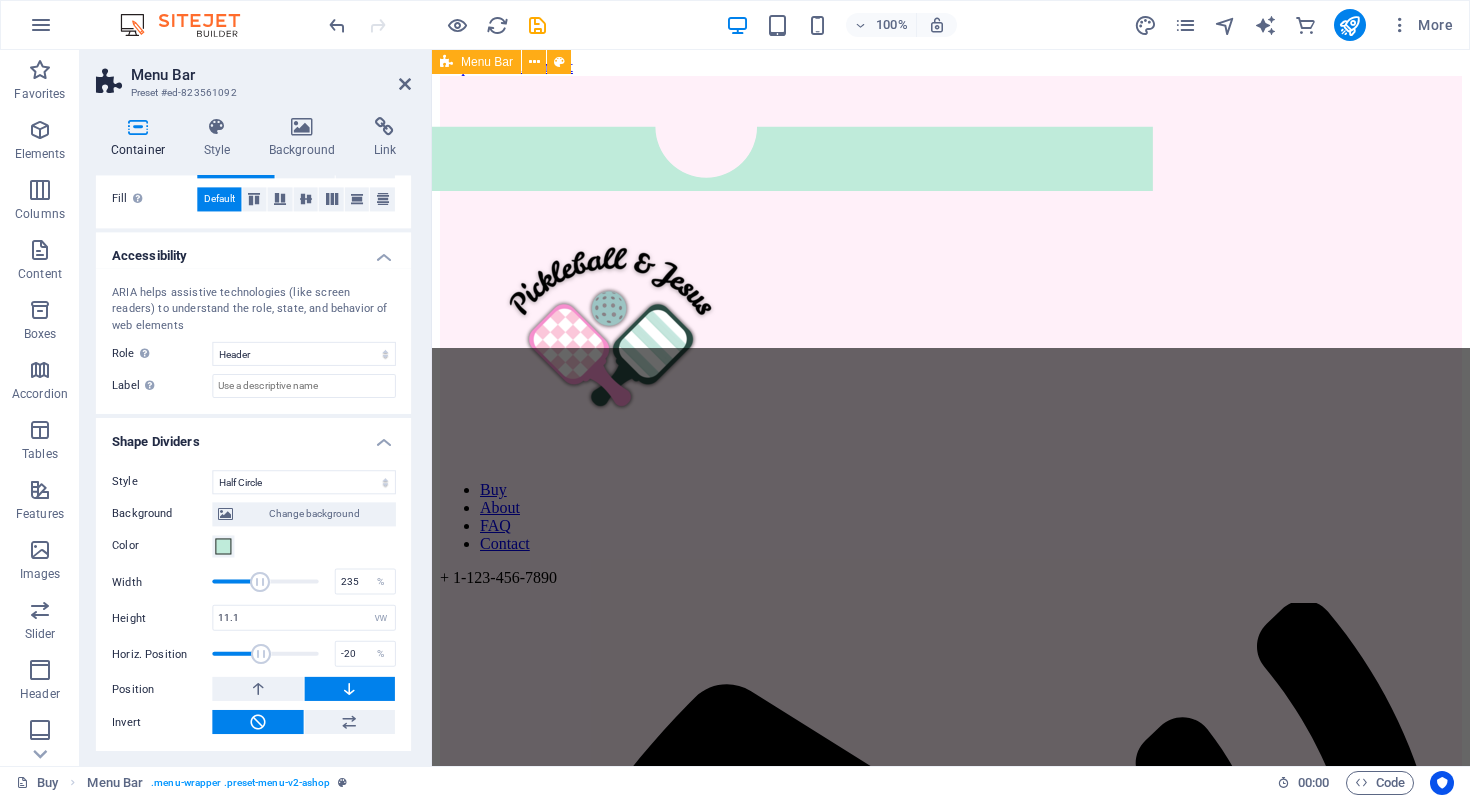 click on "Buy About FAQ Contact   + 1-123-456-7890" at bounding box center (951, 1017) 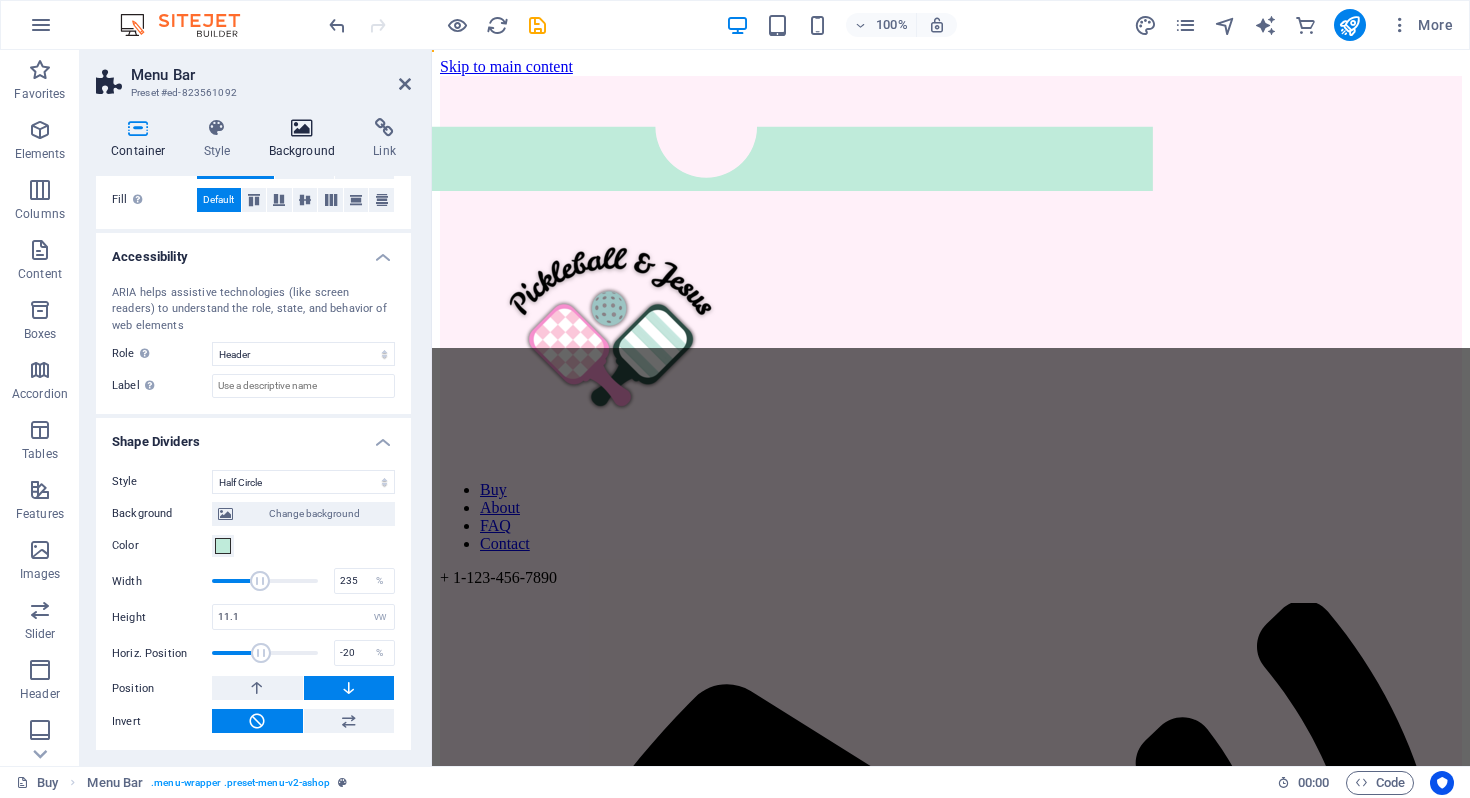 click at bounding box center (302, 128) 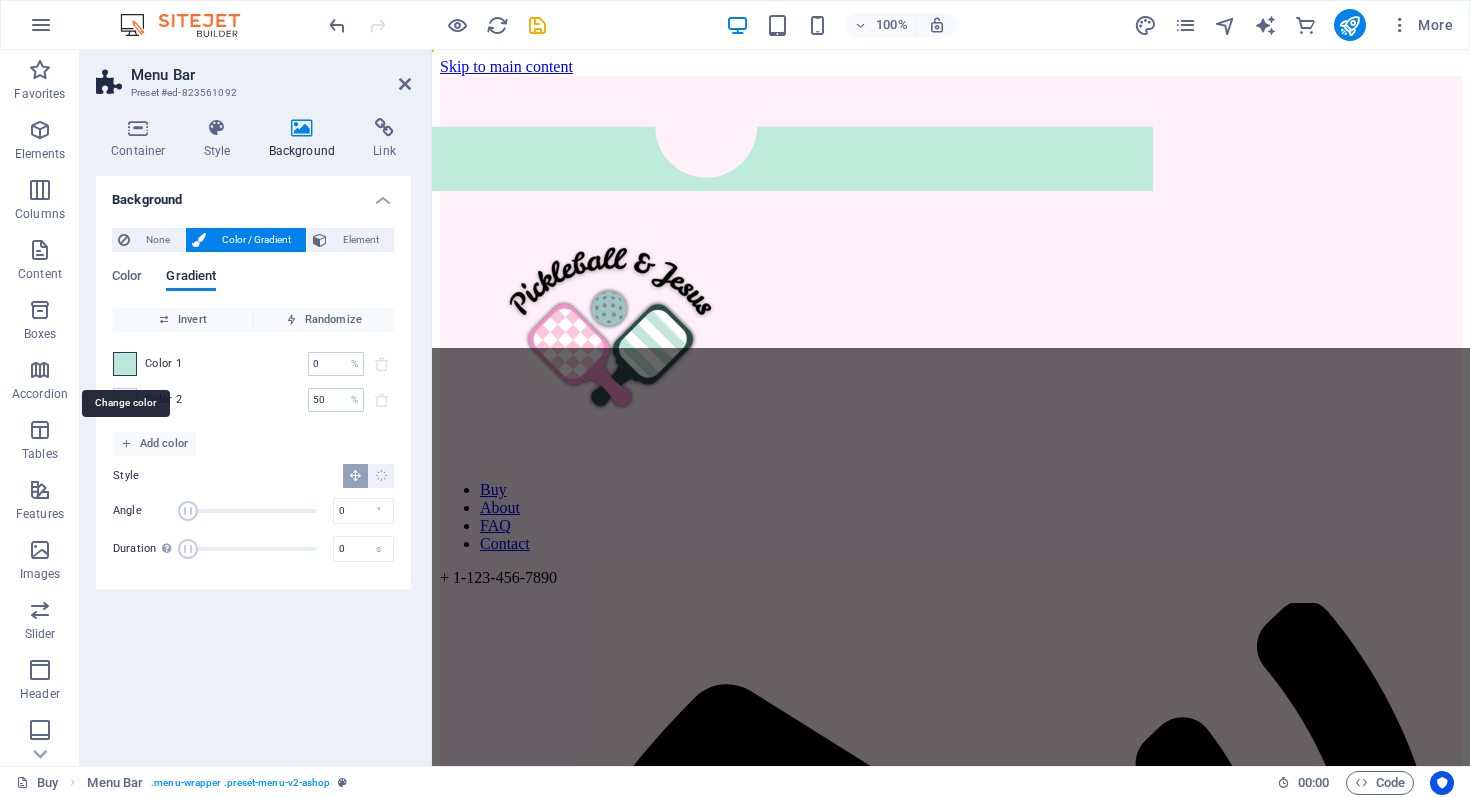 click at bounding box center (125, 364) 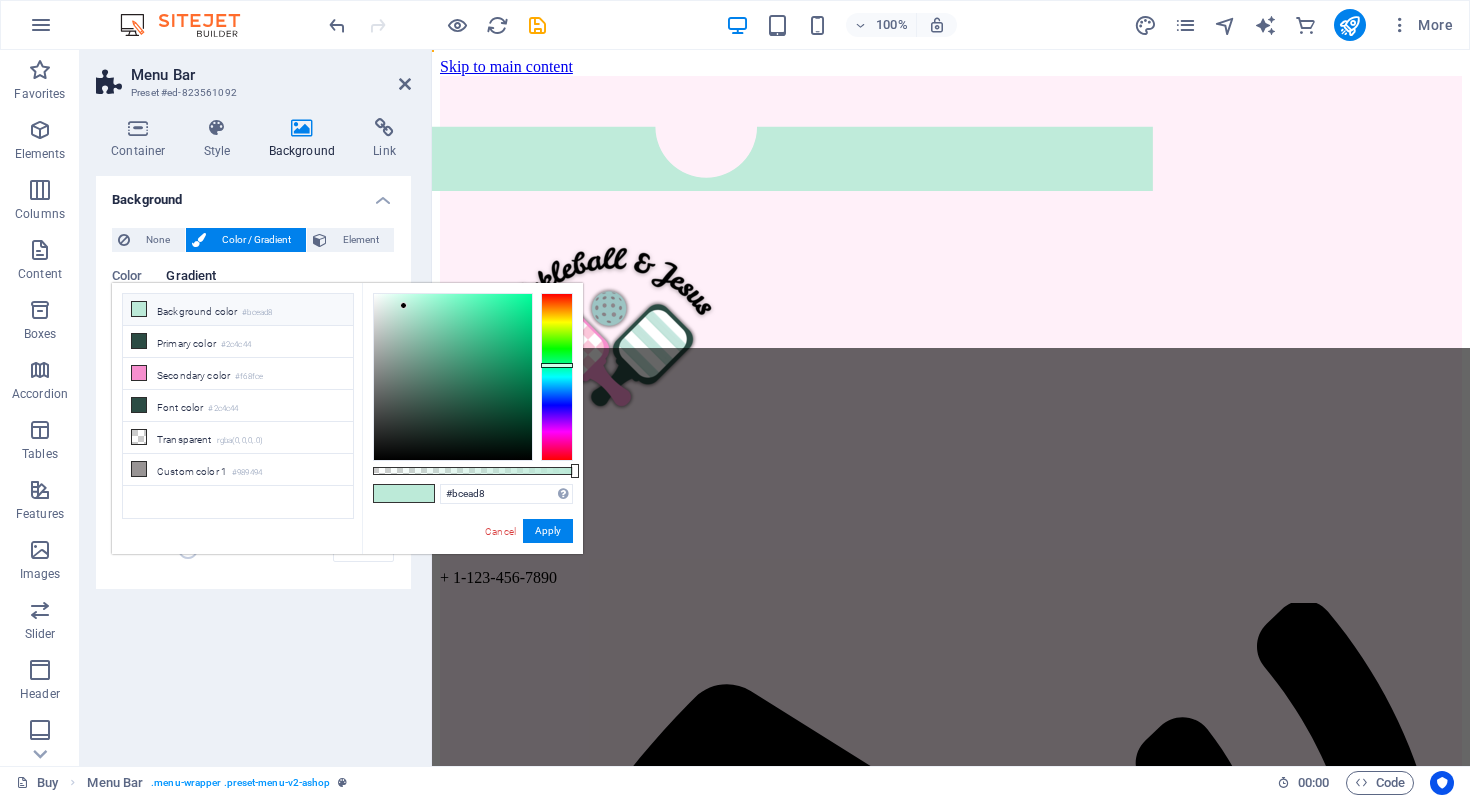 click on "#bcead8 Supported formats #0852ed rgb(8, 82, 237) rgba(8, 82, 237, 90%) hsv(221,97,93) hsl(221, 93%, 48%) Cancel Apply" at bounding box center (472, 563) 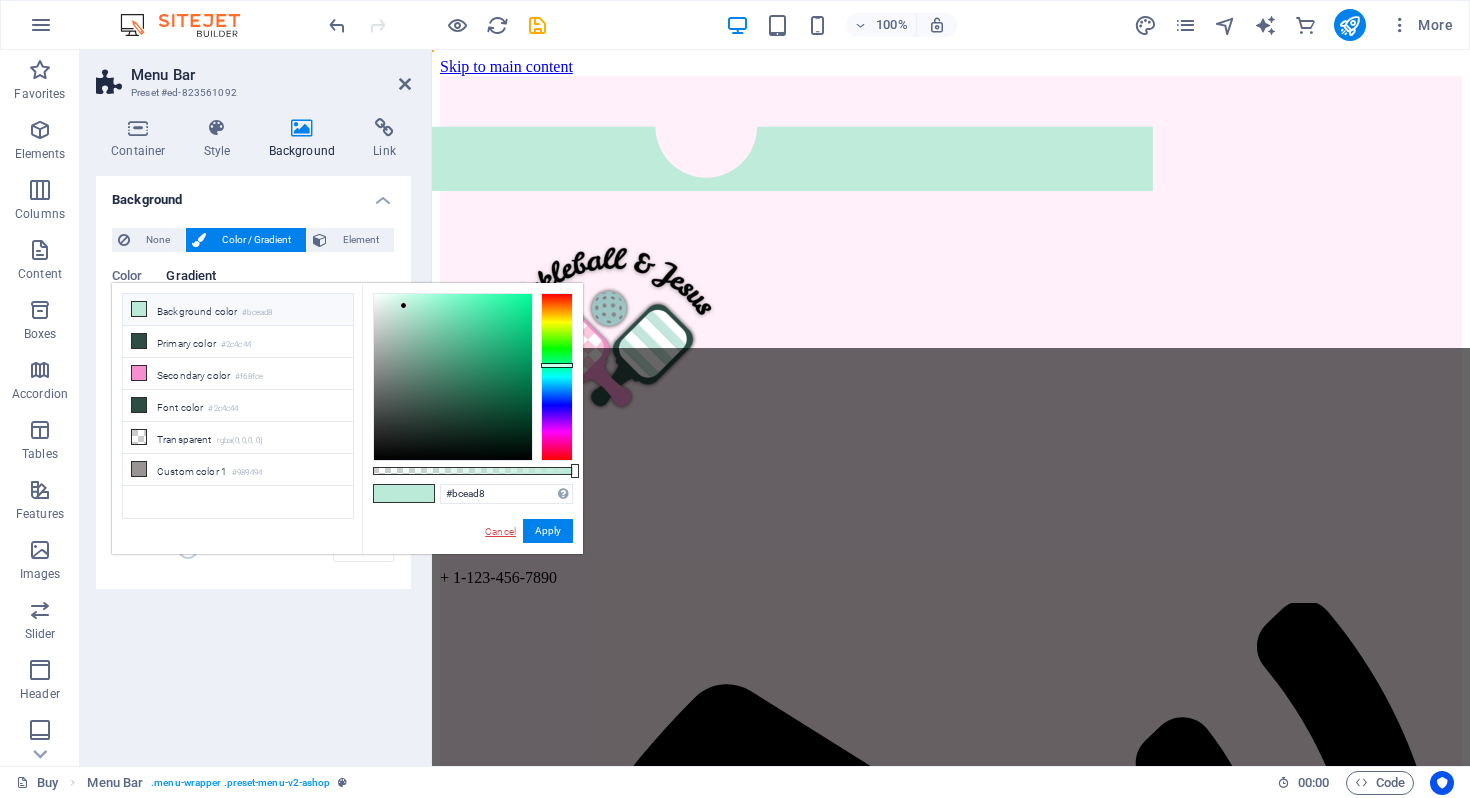 click on "Cancel" at bounding box center [500, 531] 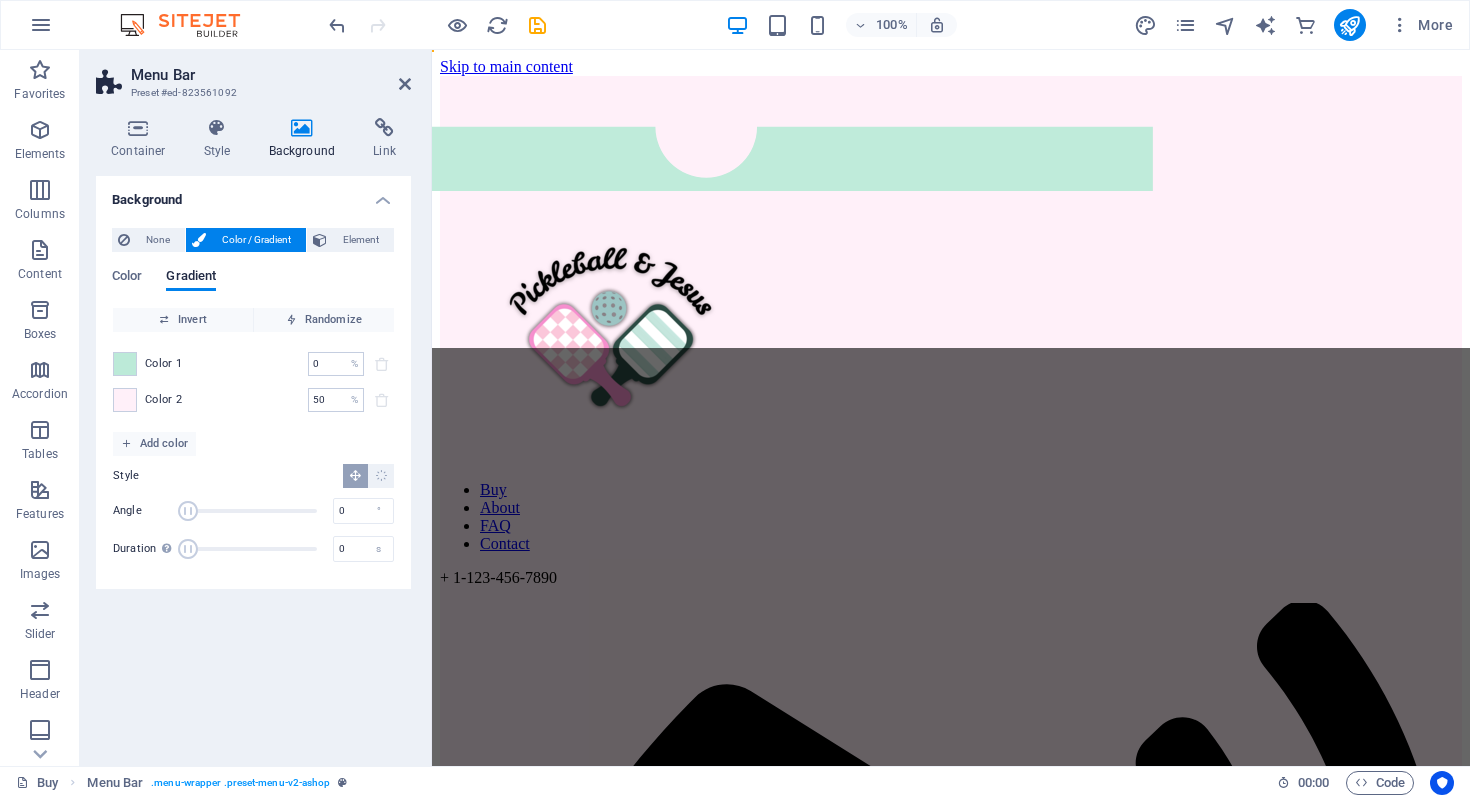 click on "Color 2 50 % ​" at bounding box center [253, 400] 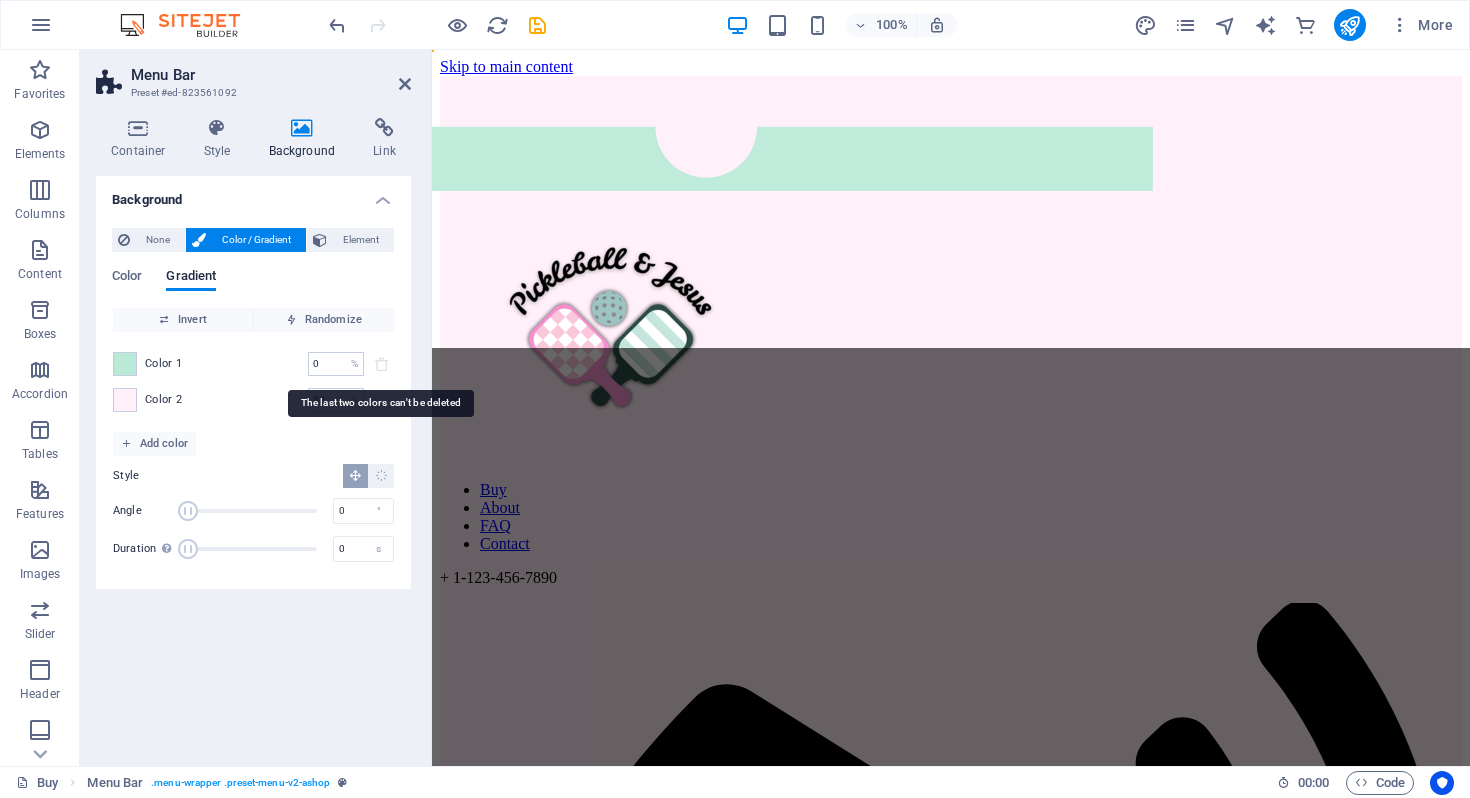 click at bounding box center [382, 364] 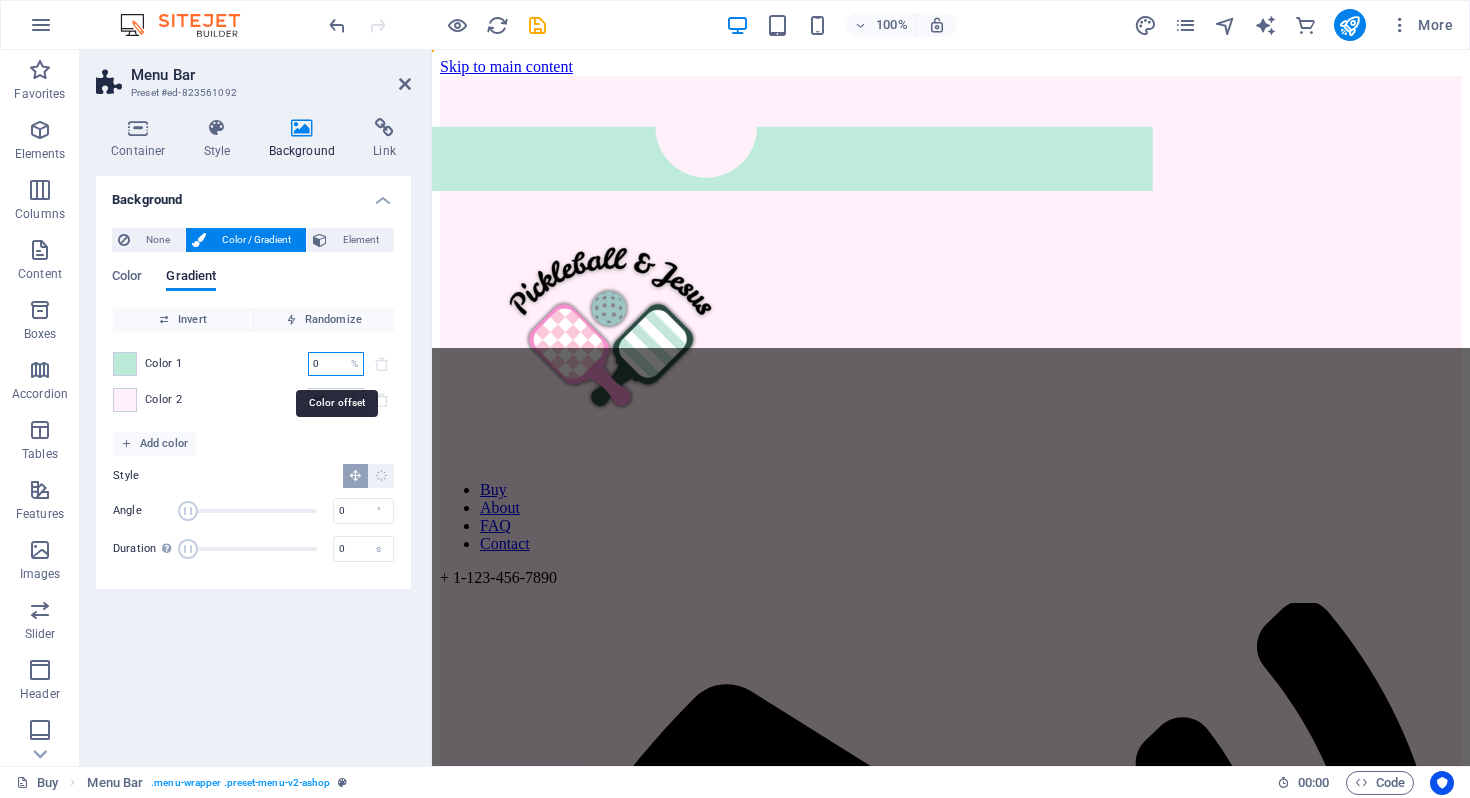 drag, startPoint x: 331, startPoint y: 367, endPoint x: 286, endPoint y: 356, distance: 46.32494 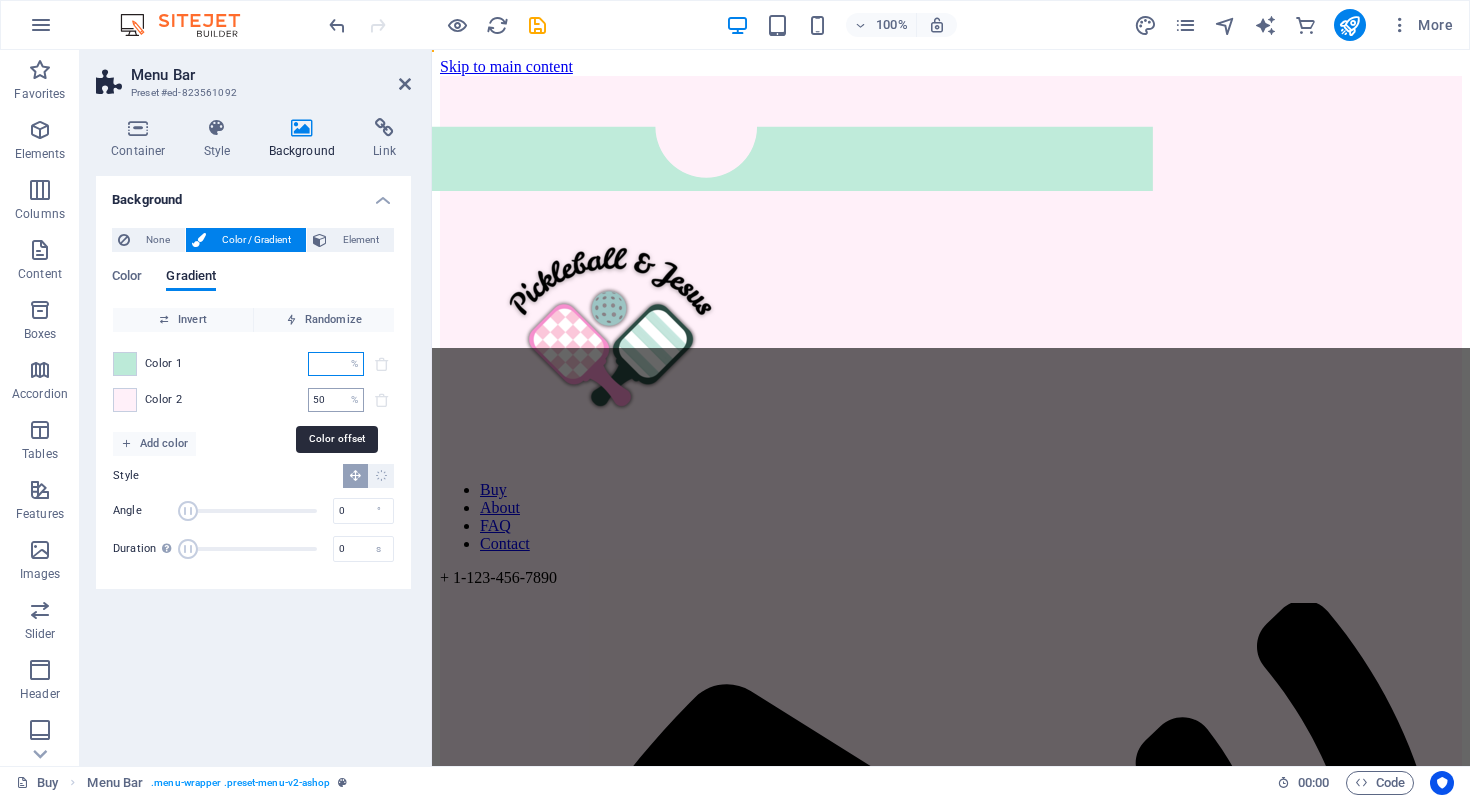 type on "0" 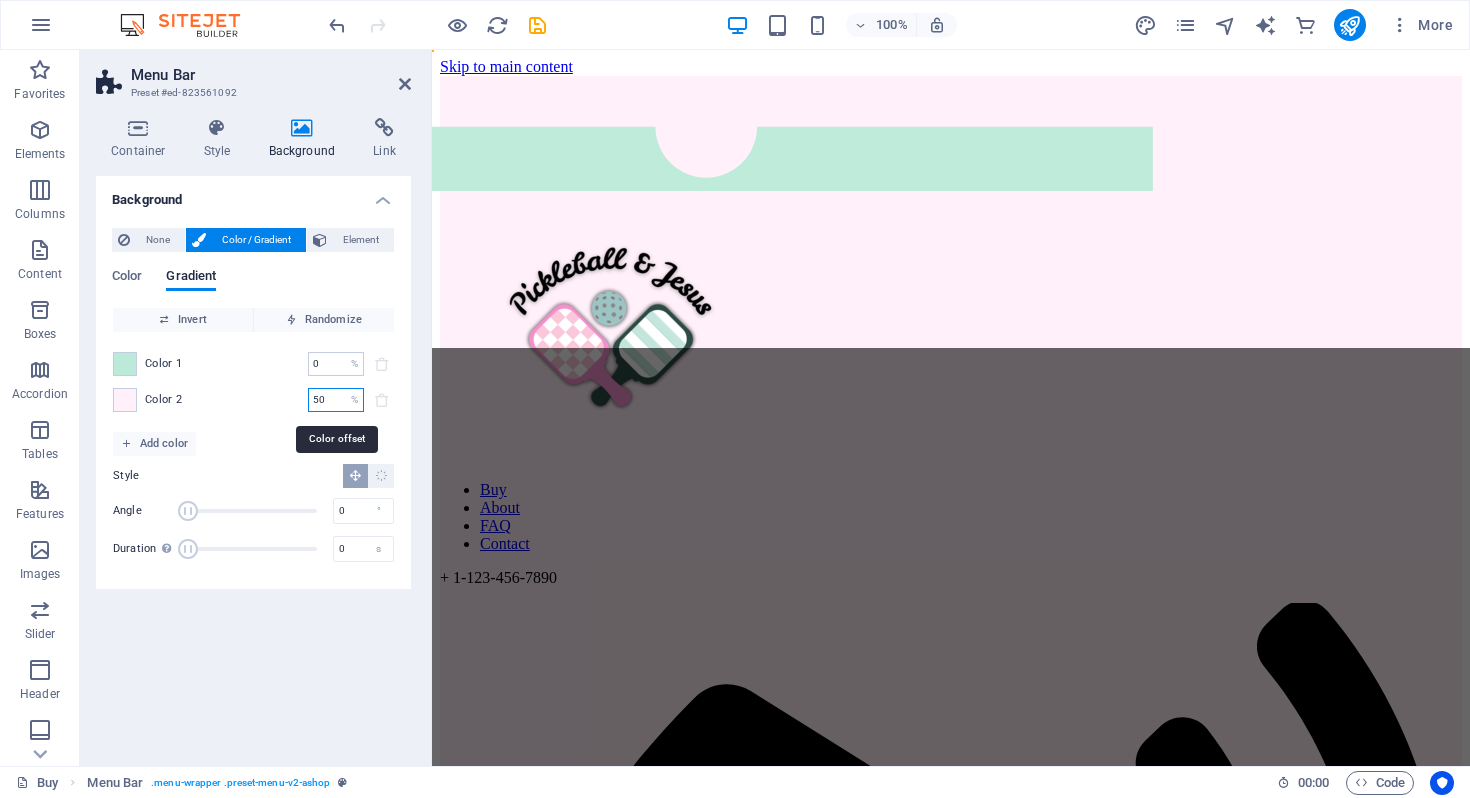 click on "50" at bounding box center (325, 400) 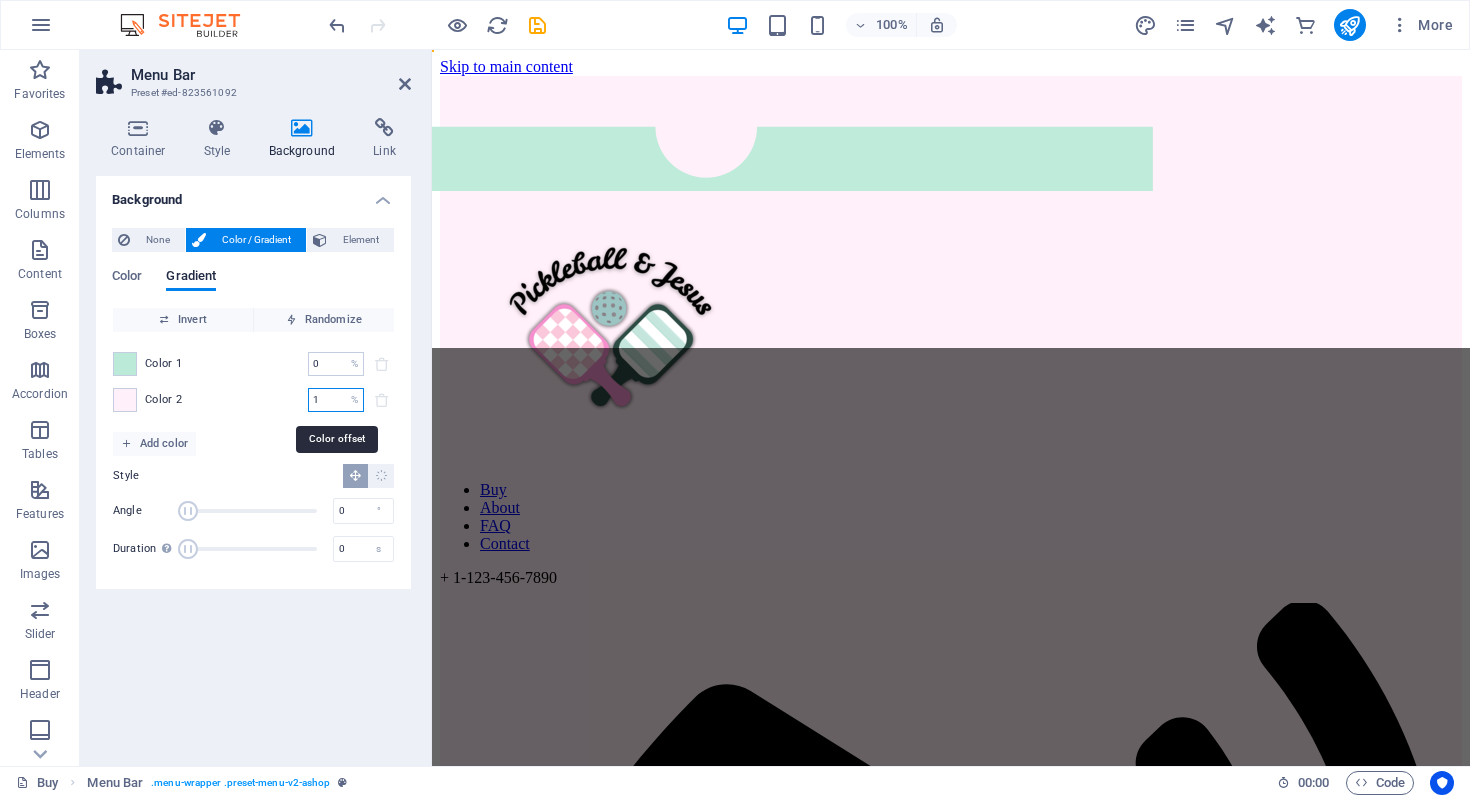 type on "1" 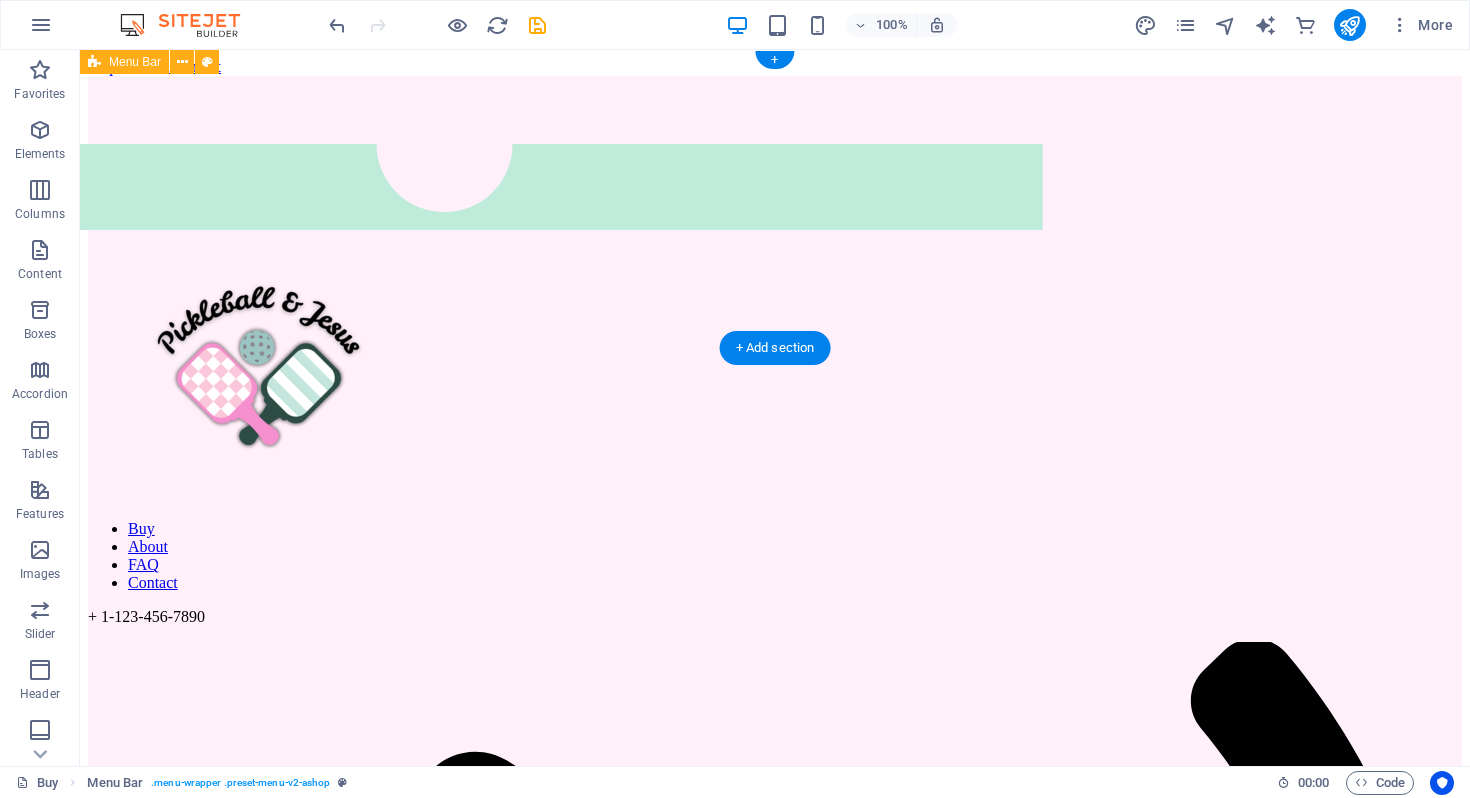drag, startPoint x: 834, startPoint y: 289, endPoint x: 798, endPoint y: 289, distance: 36 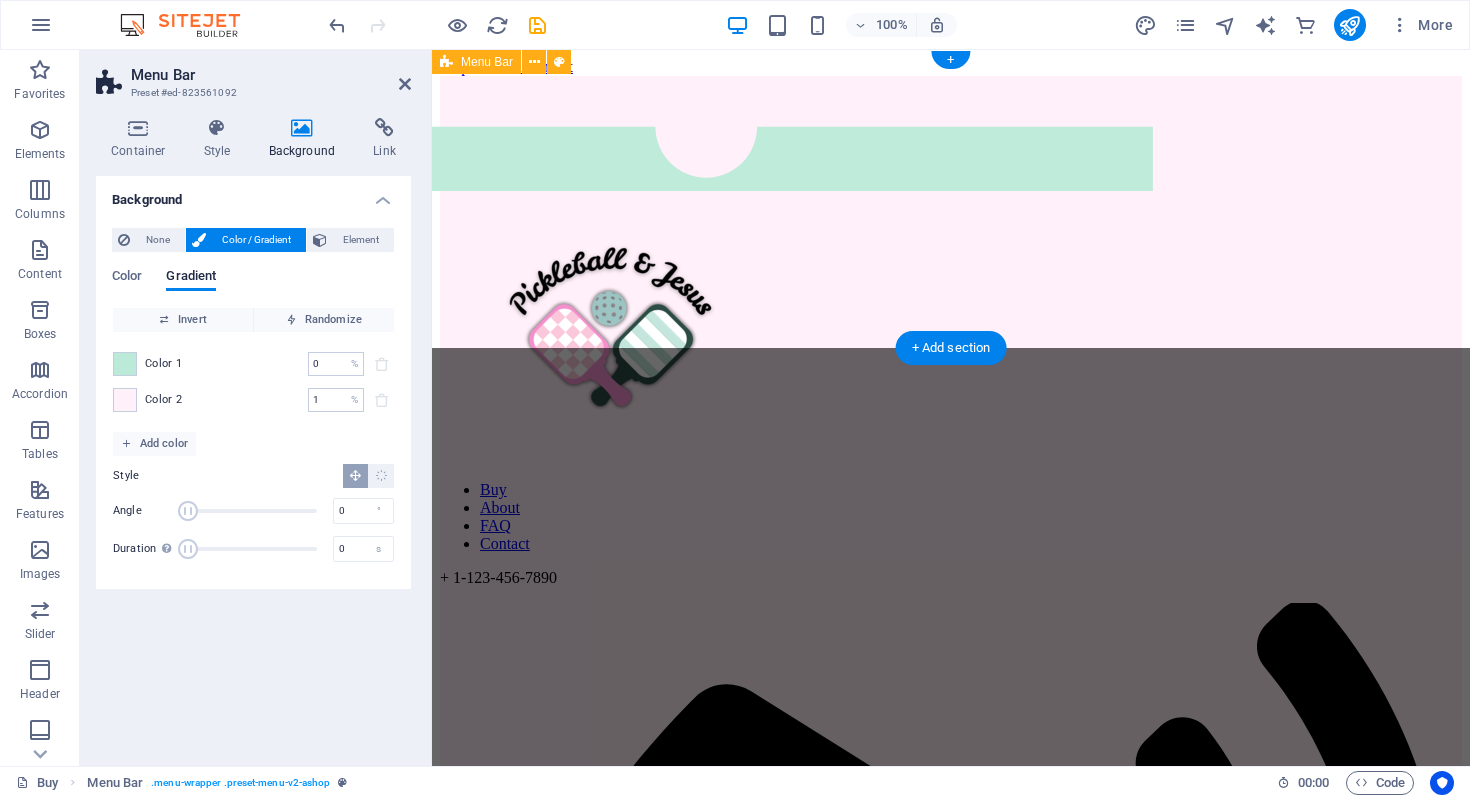 click on "Buy About FAQ Contact   + 1-123-456-7890" at bounding box center [951, 1017] 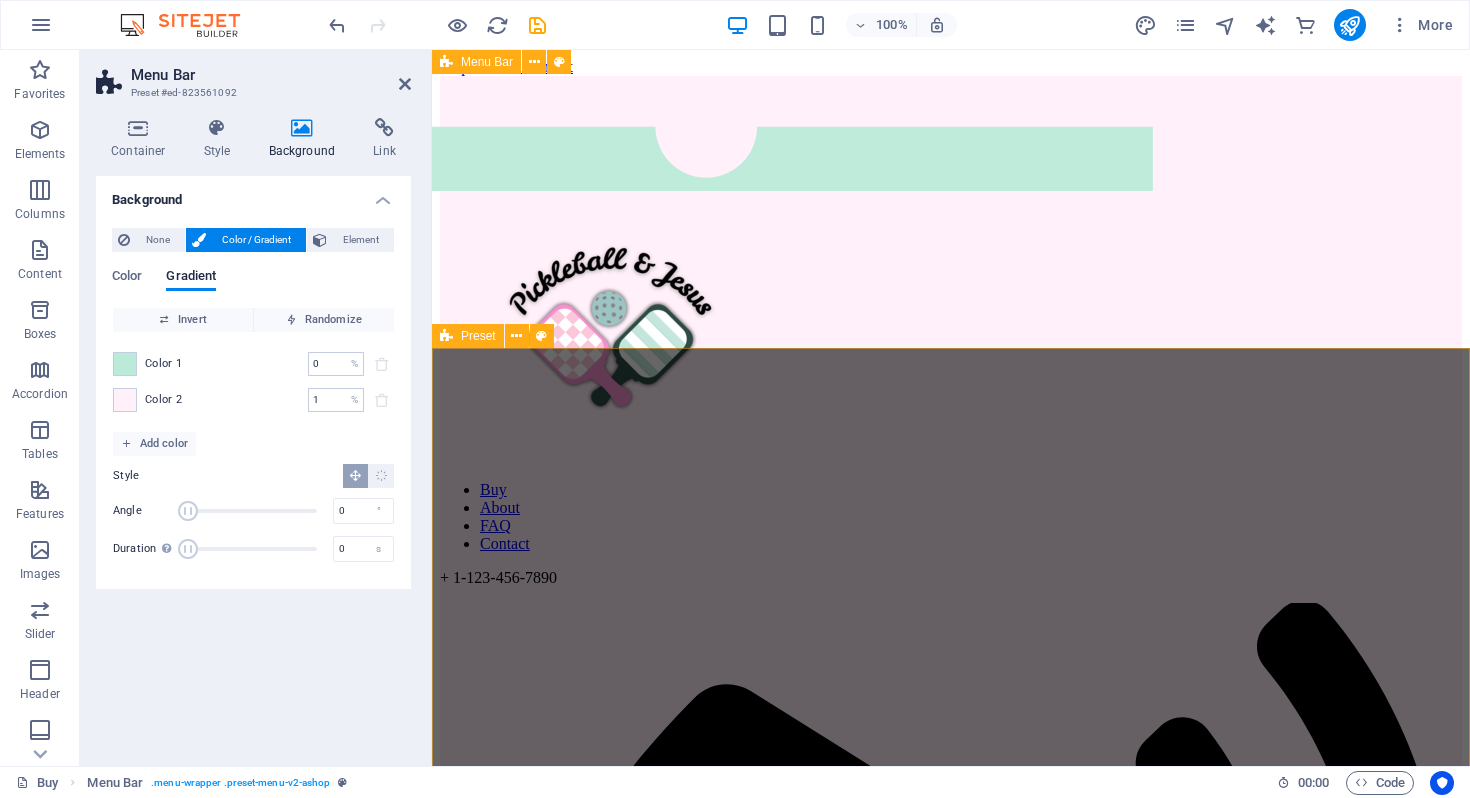 click on "Buy About FAQ Contact   + 1-123-456-7890" at bounding box center [951, 1017] 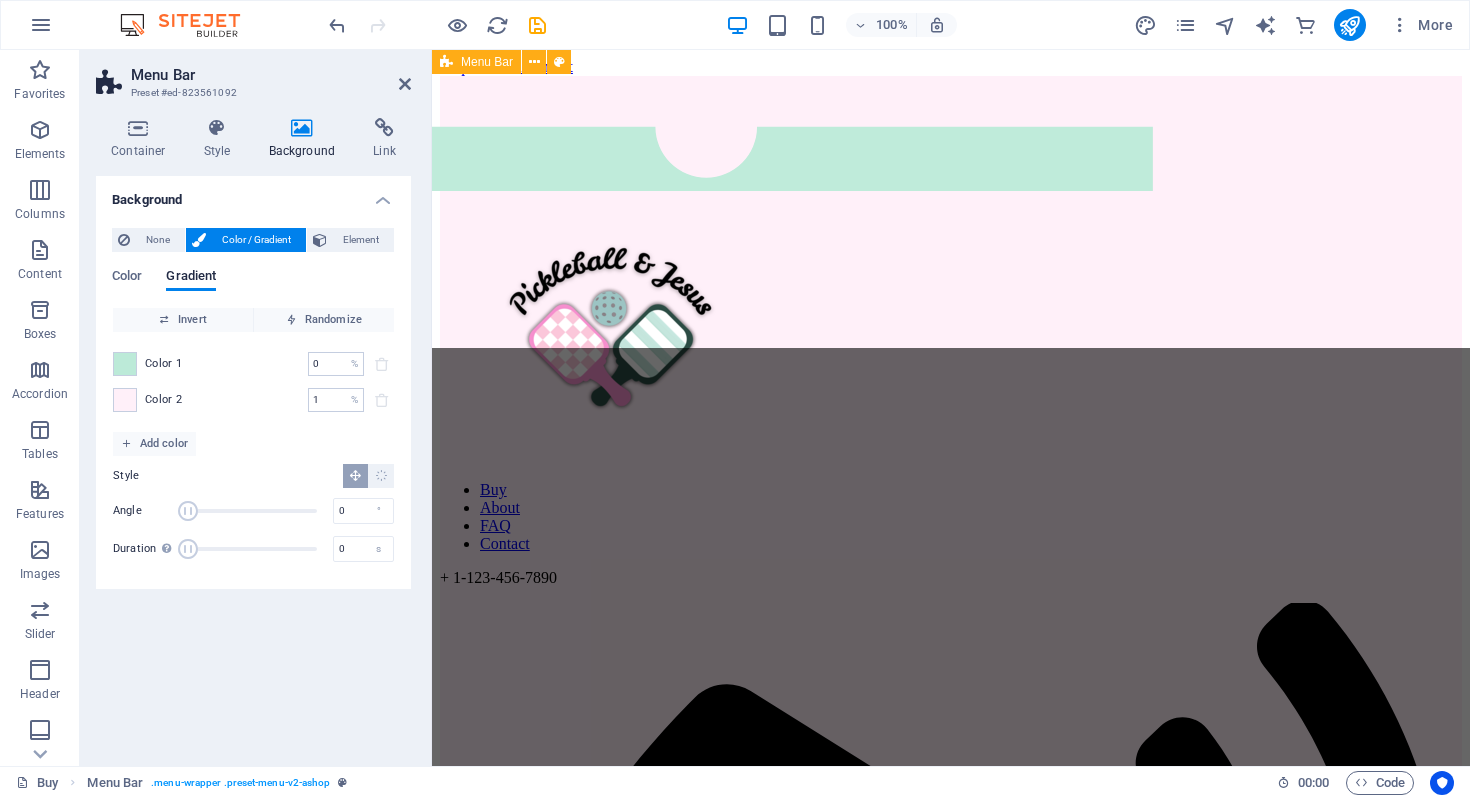 click on "Buy About FAQ Contact   + 1-123-456-7890" at bounding box center (951, 1017) 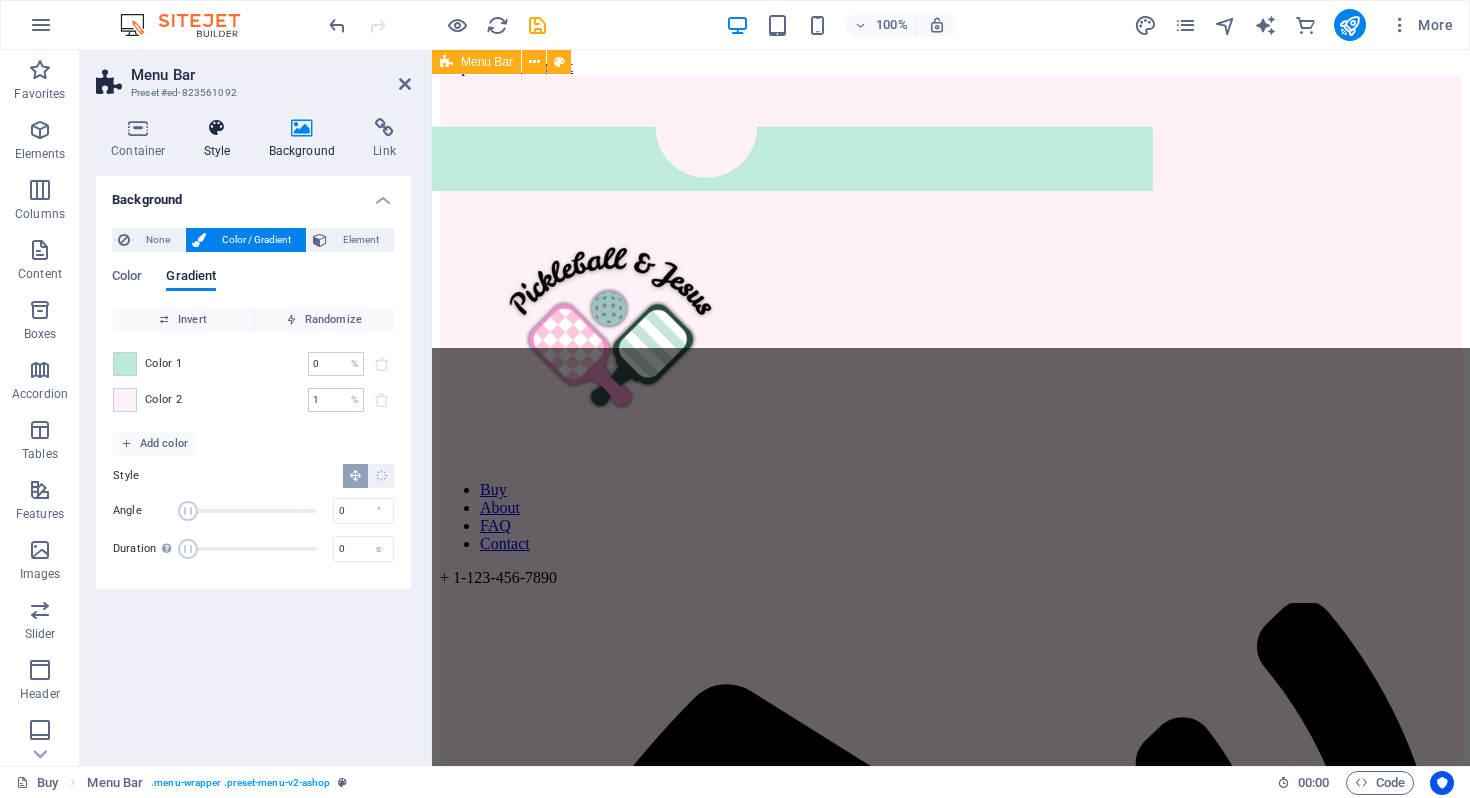 click at bounding box center [217, 128] 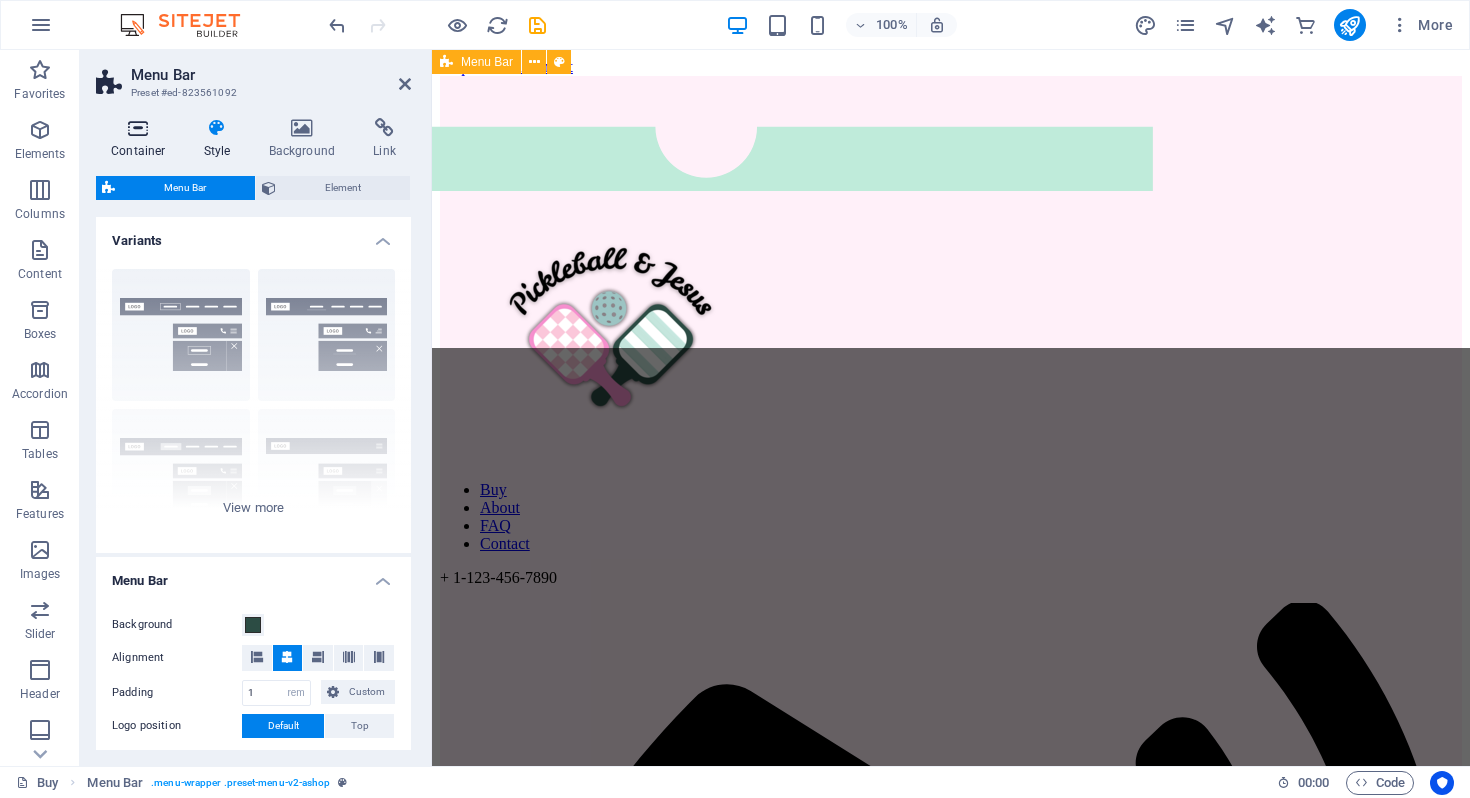click on "Container" at bounding box center [142, 139] 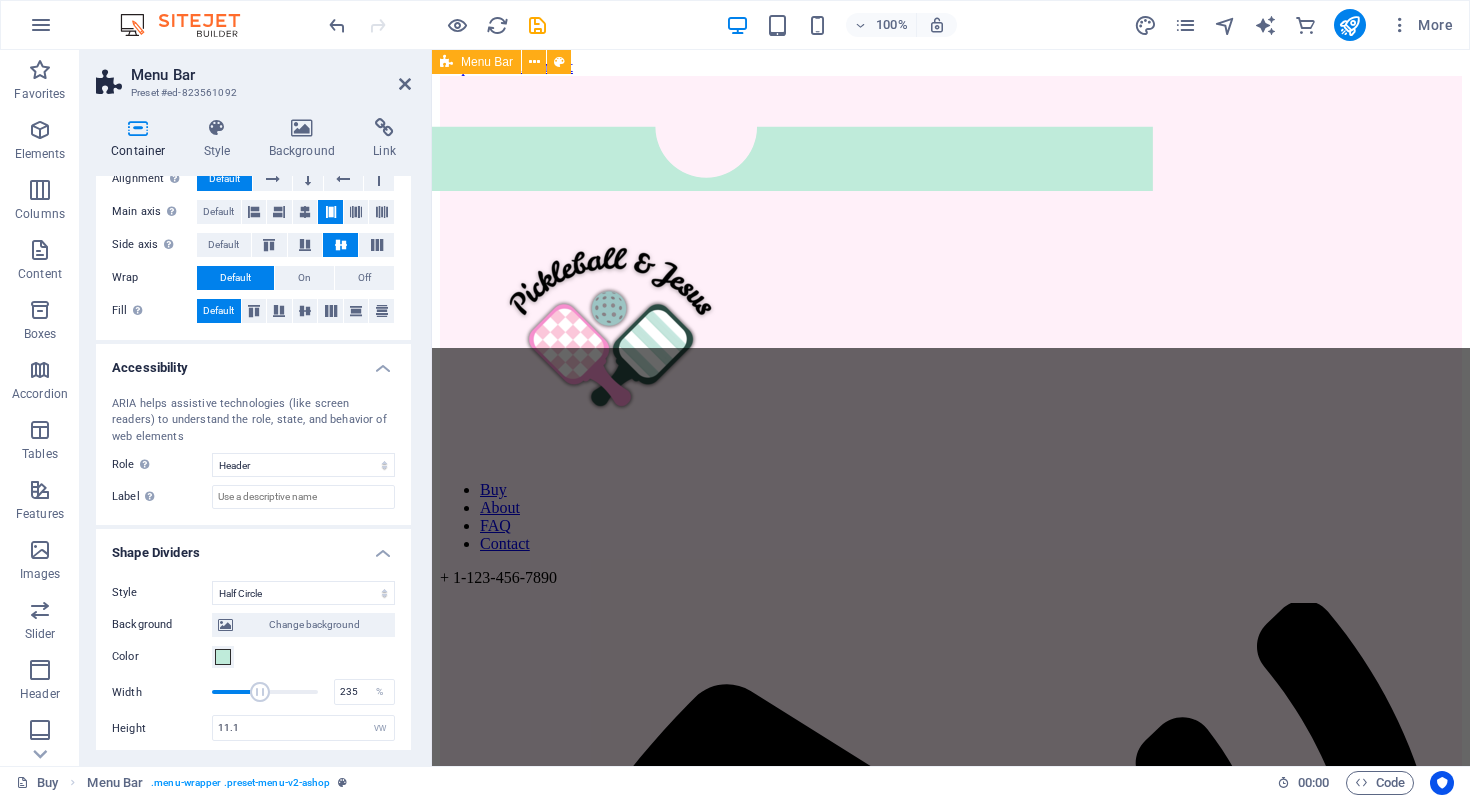 scroll, scrollTop: 441, scrollLeft: 0, axis: vertical 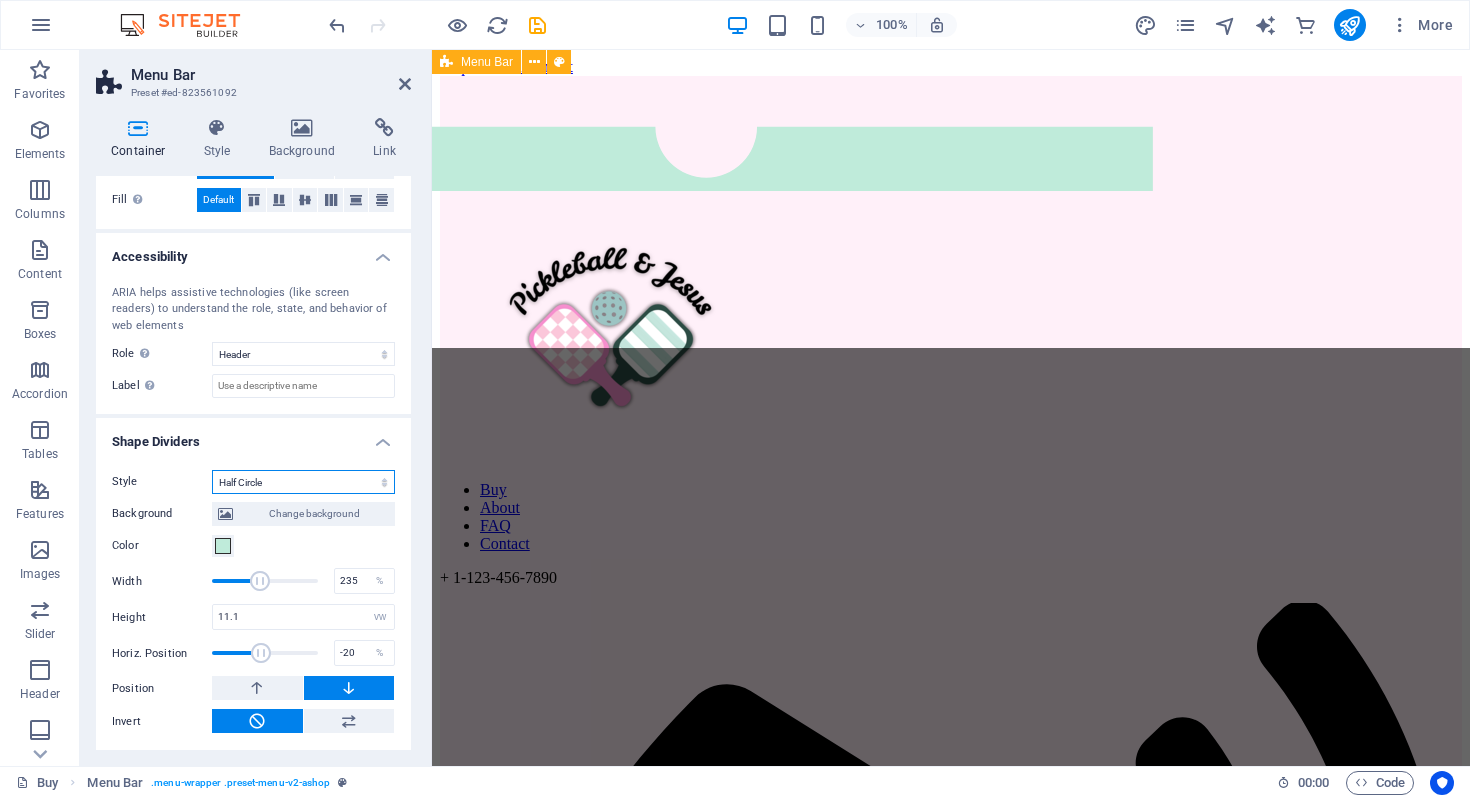 click on "None Triangle Square Diagonal Polygon 1 Polygon 2 Zigzag Multiple Zigzags Waves Multiple Waves Half Circle Circle Circle Shadow Blocks Hexagons Clouds Multiple Clouds Fan Pyramids Book Paint Drip Fire Shredded Paper Arrow" at bounding box center [303, 482] 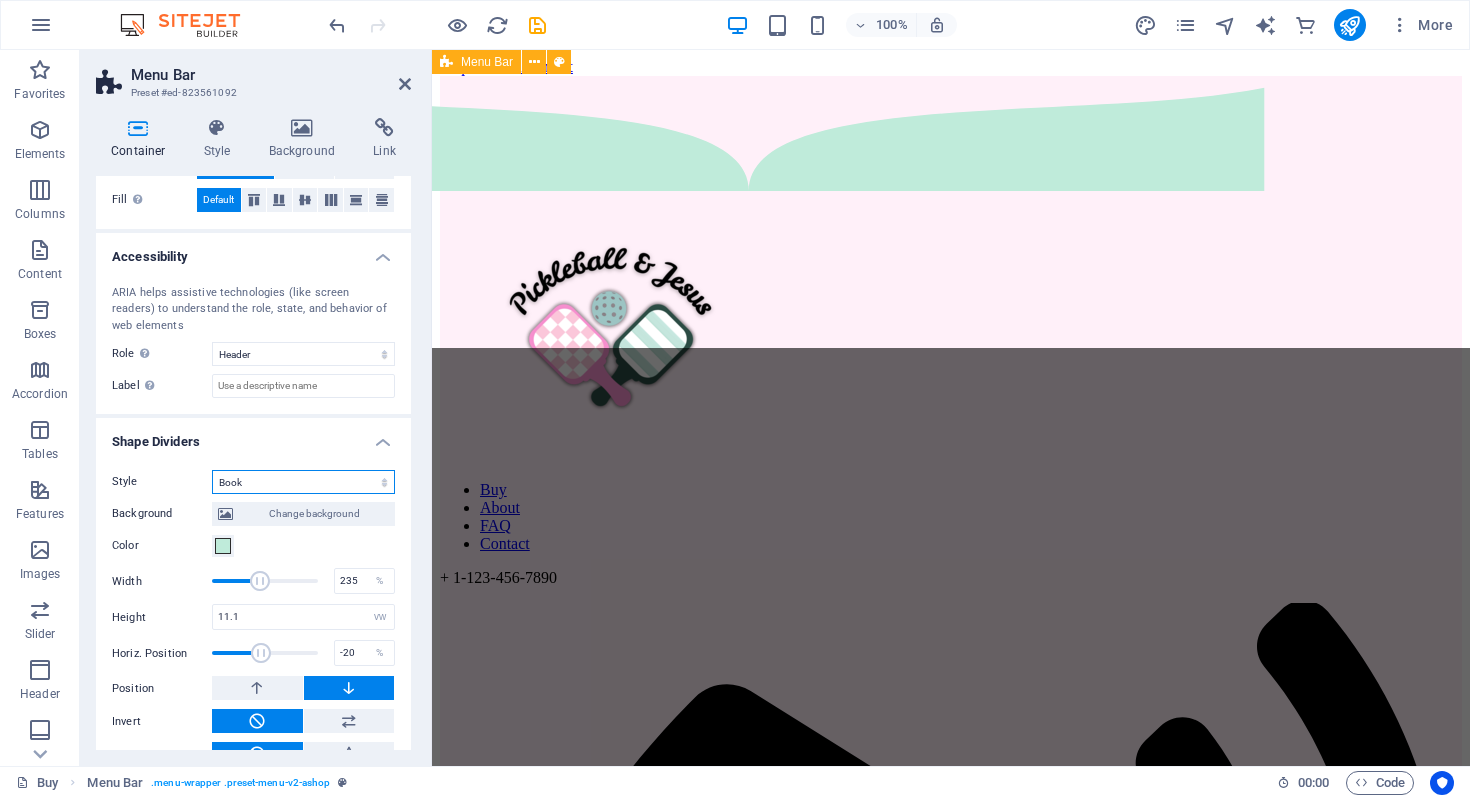 click on "None Triangle Square Diagonal Polygon 1 Polygon 2 Zigzag Multiple Zigzags Waves Multiple Waves Half Circle Circle Circle Shadow Blocks Hexagons Clouds Multiple Clouds Fan Pyramids Book Paint Drip Fire Shredded Paper Arrow" at bounding box center [303, 482] 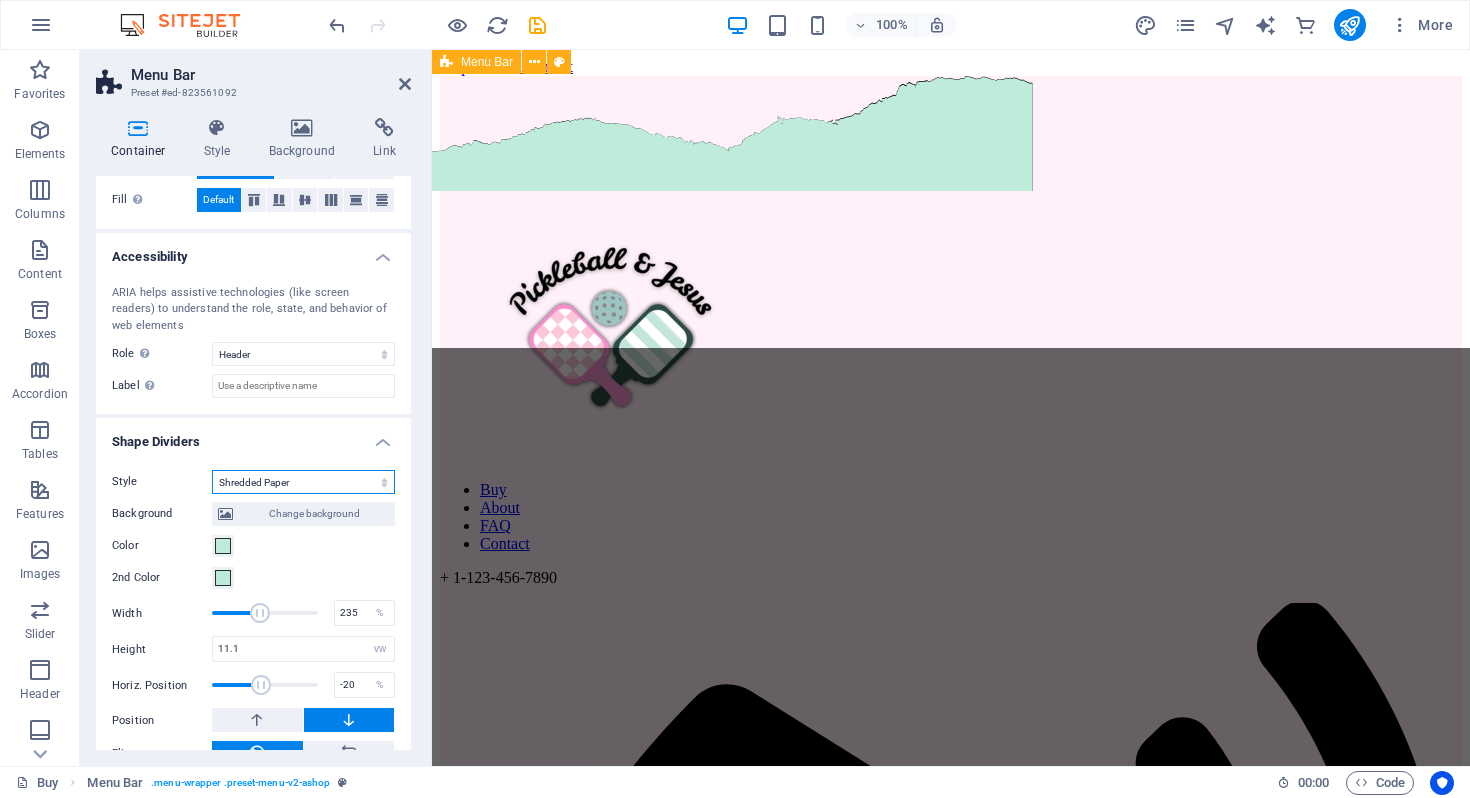 scroll, scrollTop: 506, scrollLeft: 0, axis: vertical 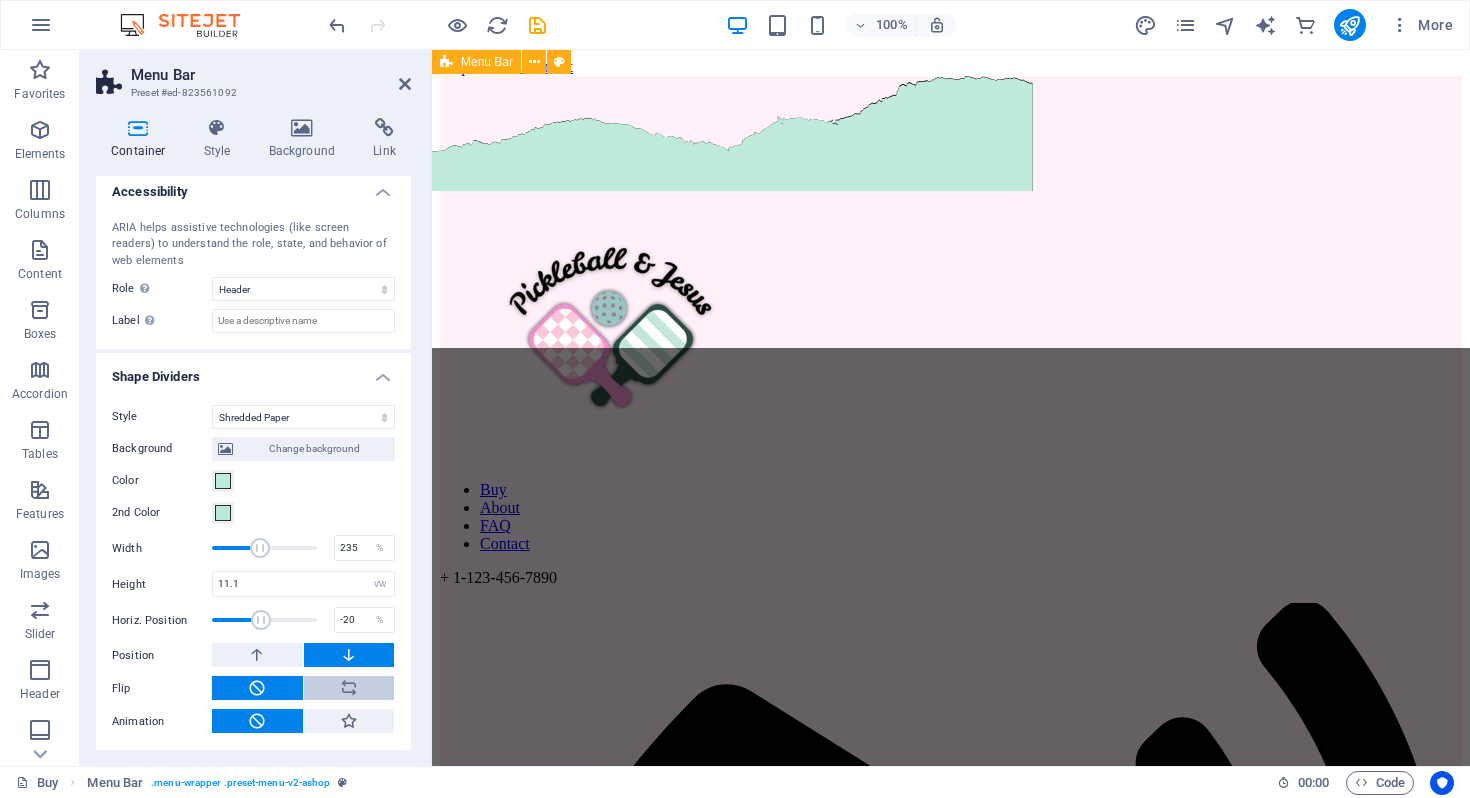 click at bounding box center [349, 688] 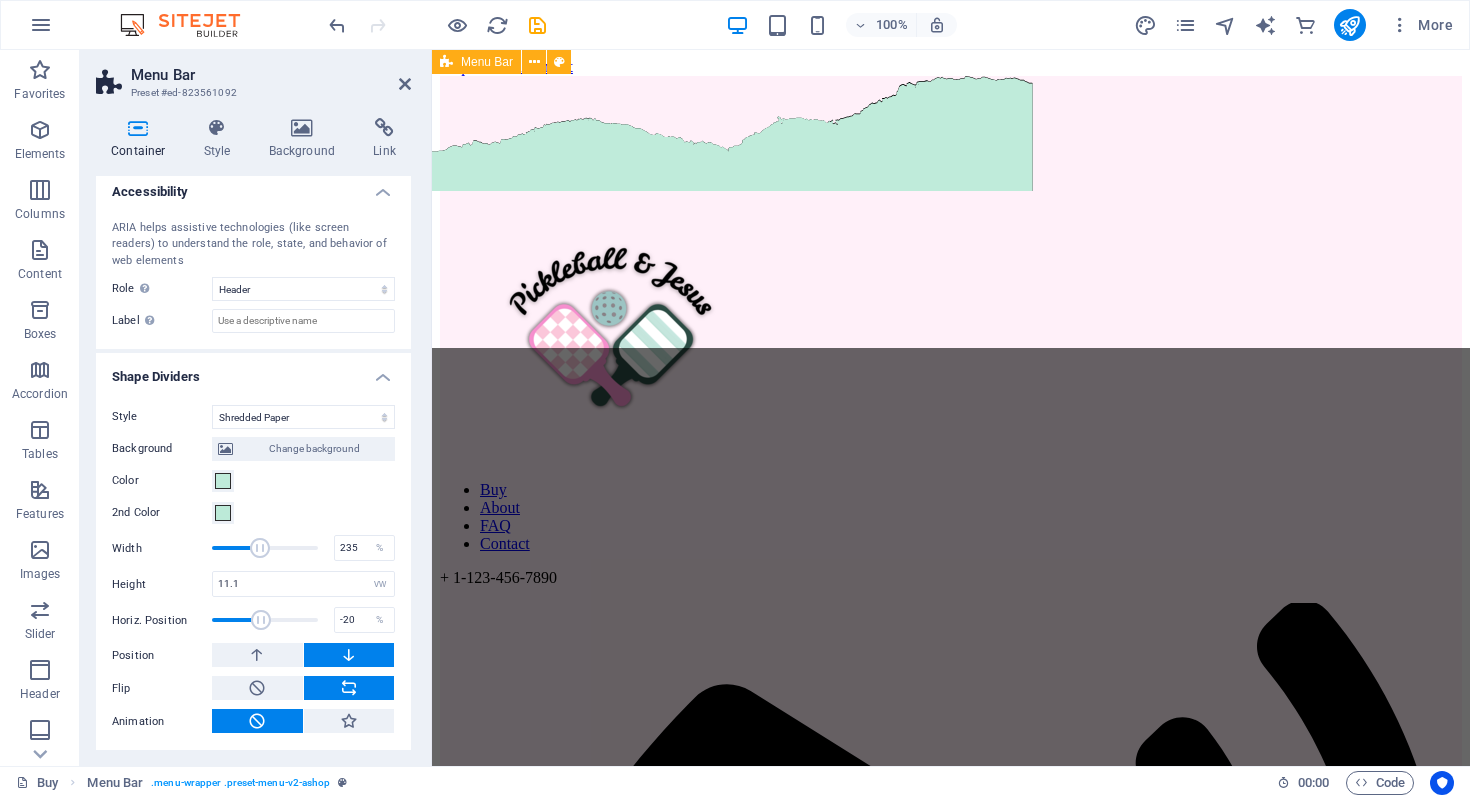 click at bounding box center [349, 688] 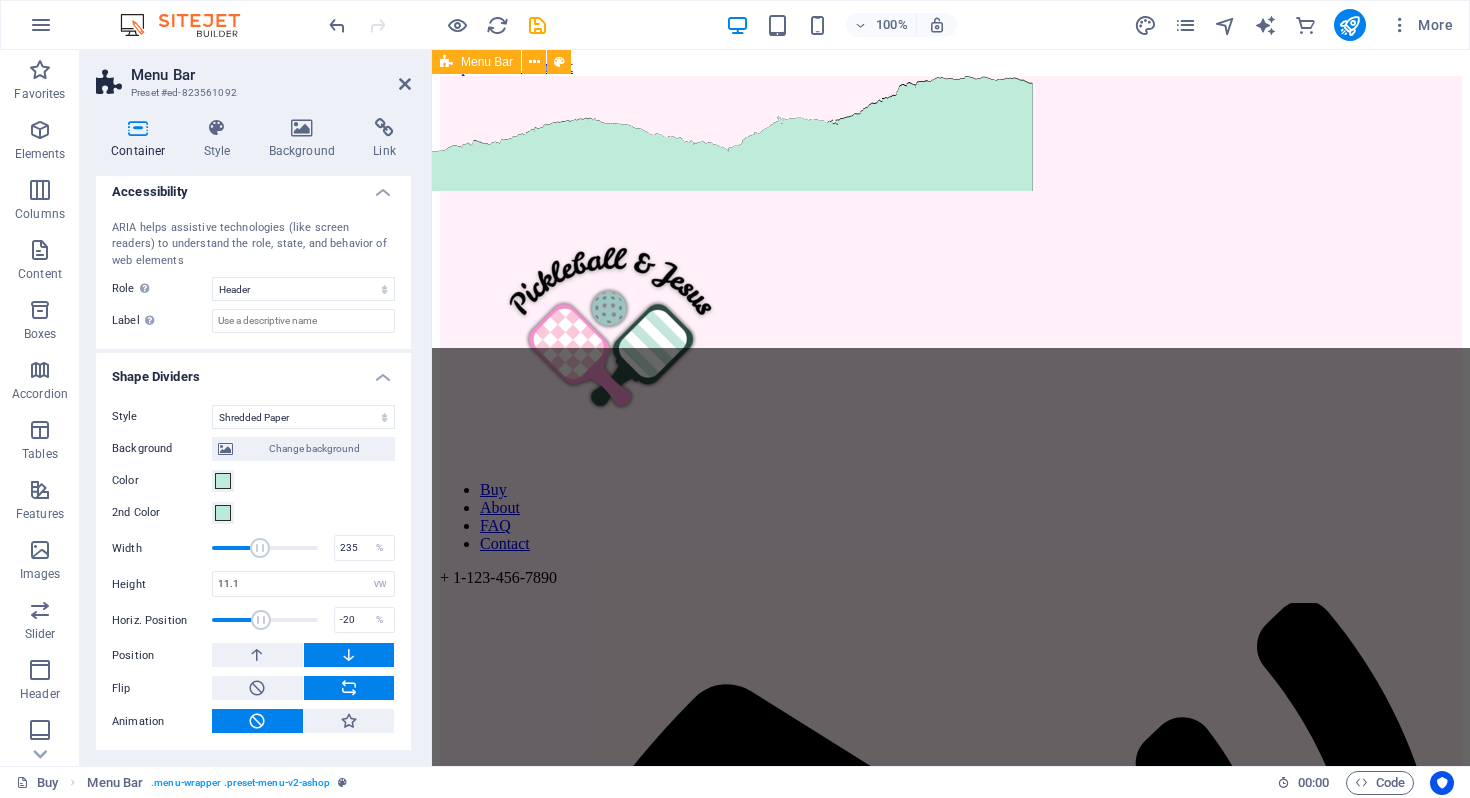 click at bounding box center (349, 688) 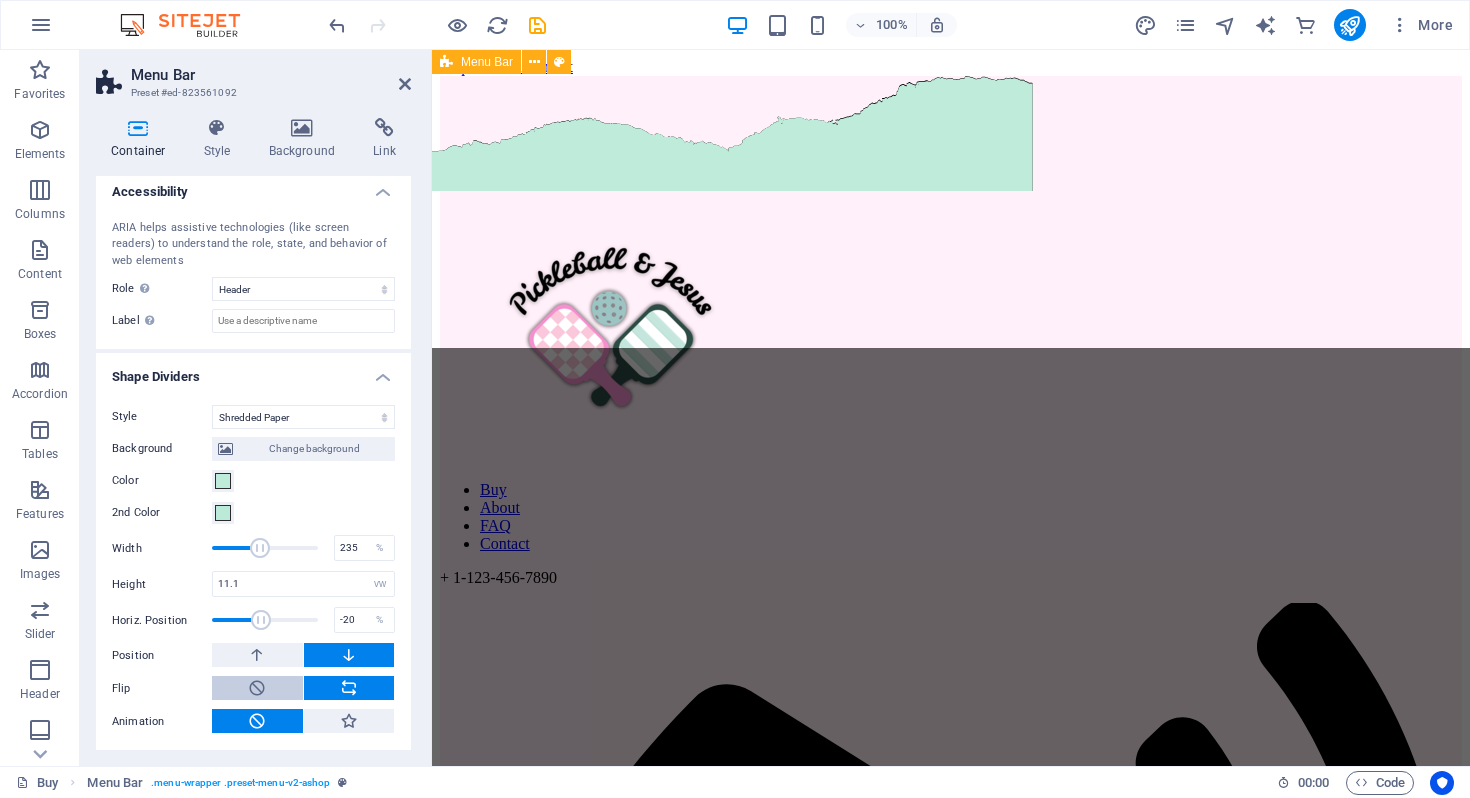 click at bounding box center [257, 688] 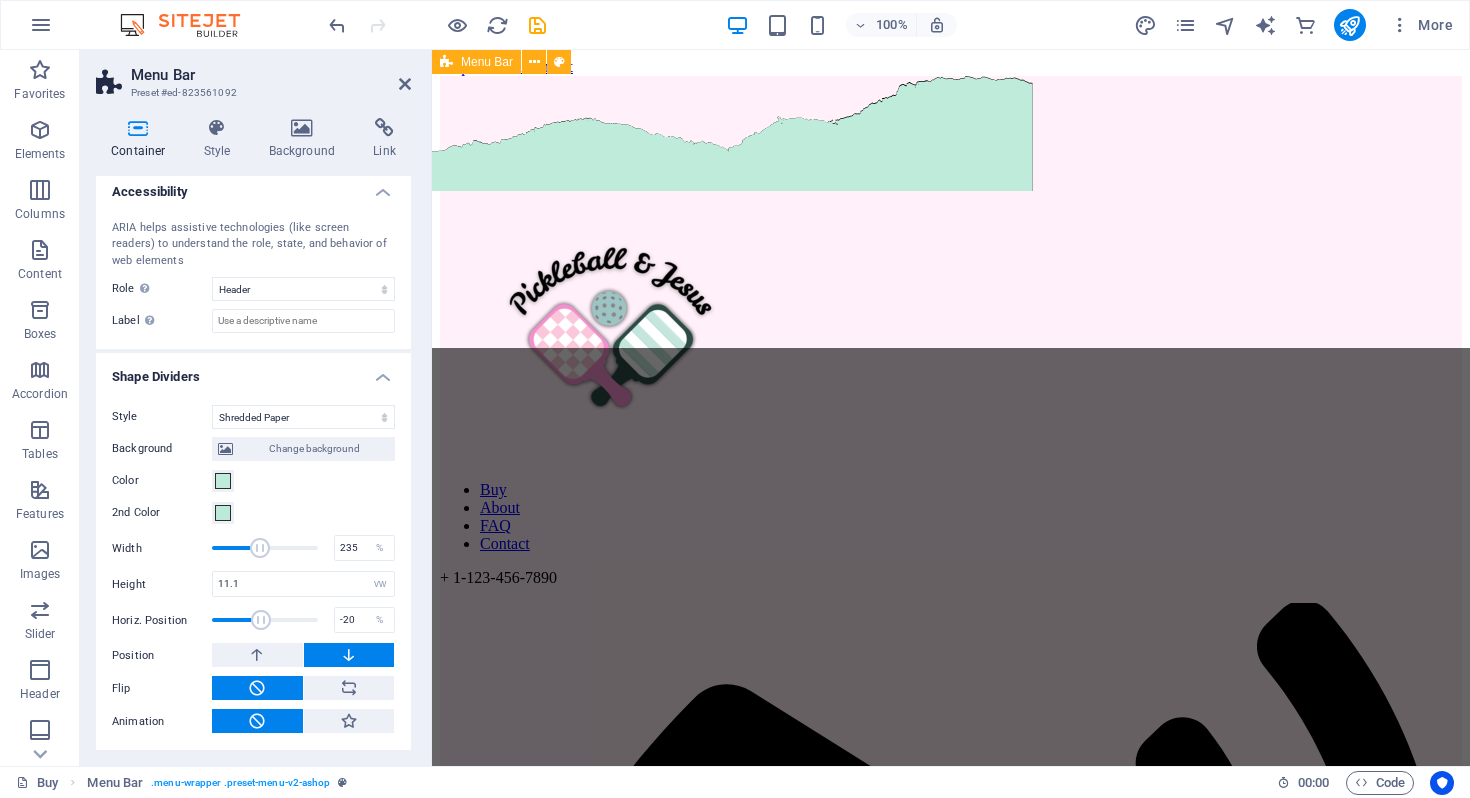 click on "Background Change background Color 2nd Color 3rd Color Width 235 % Height 11.1 auto px rem em vh vw Horiz. Position -20 % Position Flip Invert Animation  - Direction  - Duration 60 s" at bounding box center (253, 581) 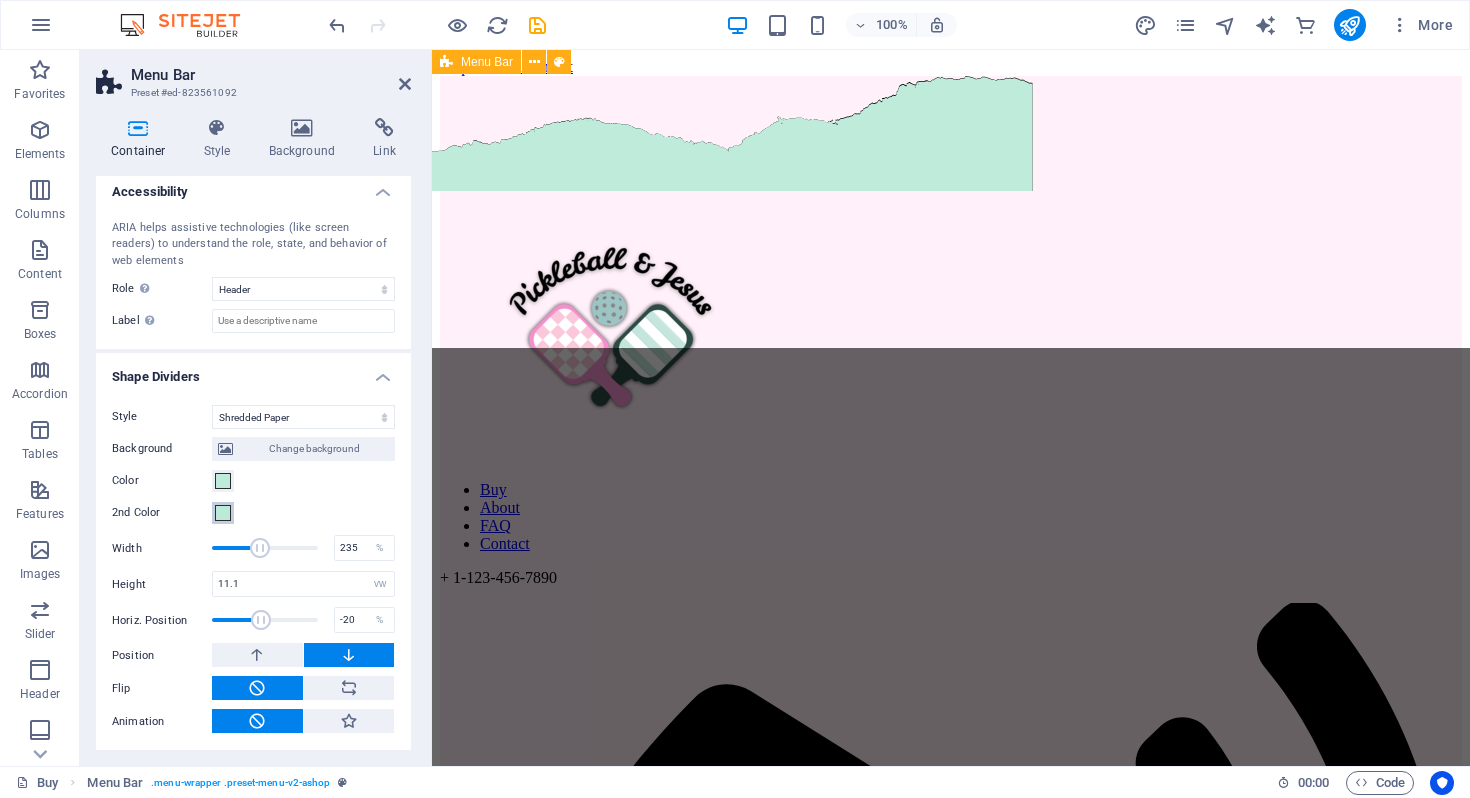 click at bounding box center [223, 513] 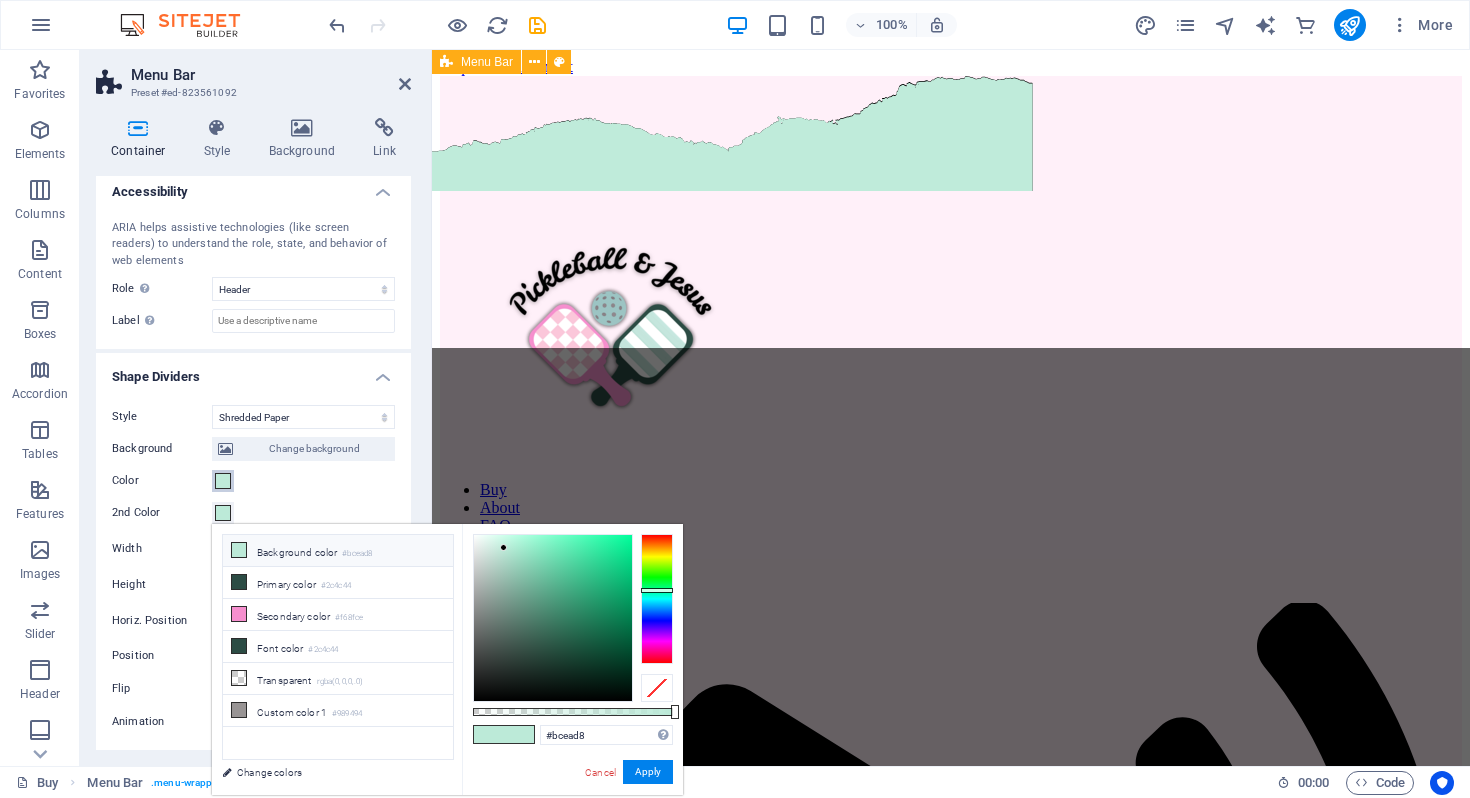 click on "Color" at bounding box center (223, 481) 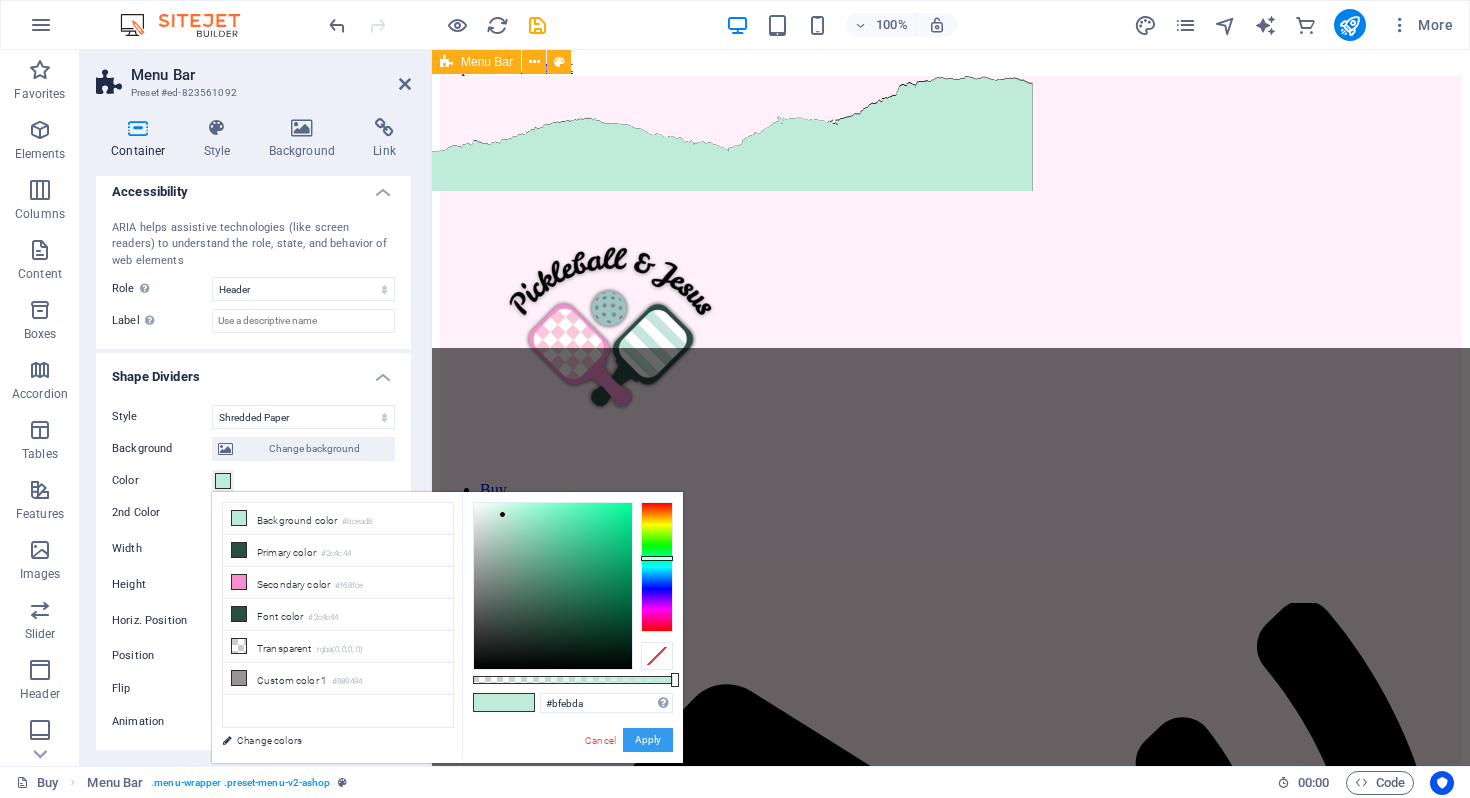 click on "Apply" at bounding box center (648, 740) 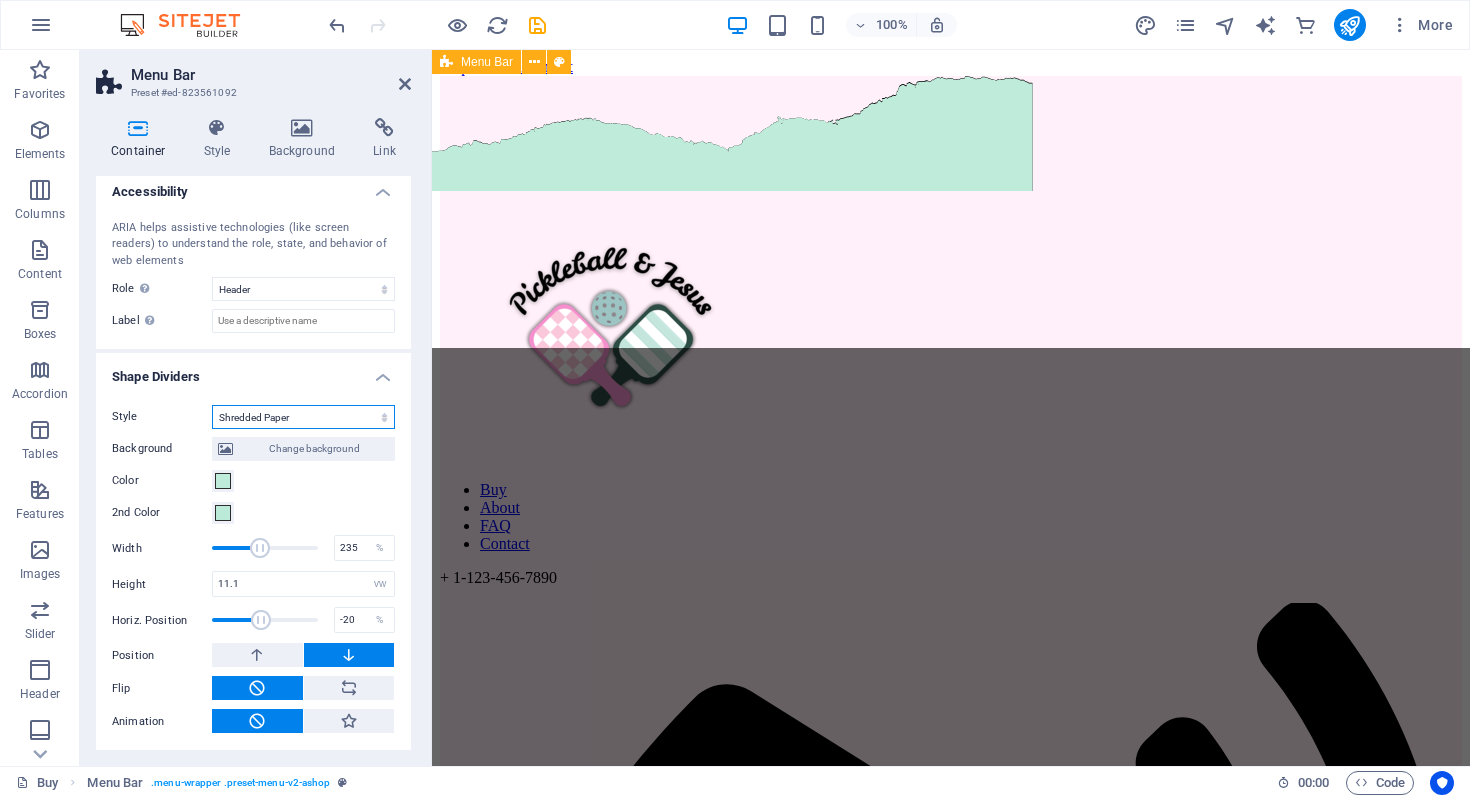 click on "None Triangle Square Diagonal Polygon 1 Polygon 2 Zigzag Multiple Zigzags Waves Multiple Waves Half Circle Circle Circle Shadow Blocks Hexagons Clouds Multiple Clouds Fan Pyramids Book Paint Drip Fire Shredded Paper Arrow" at bounding box center [303, 417] 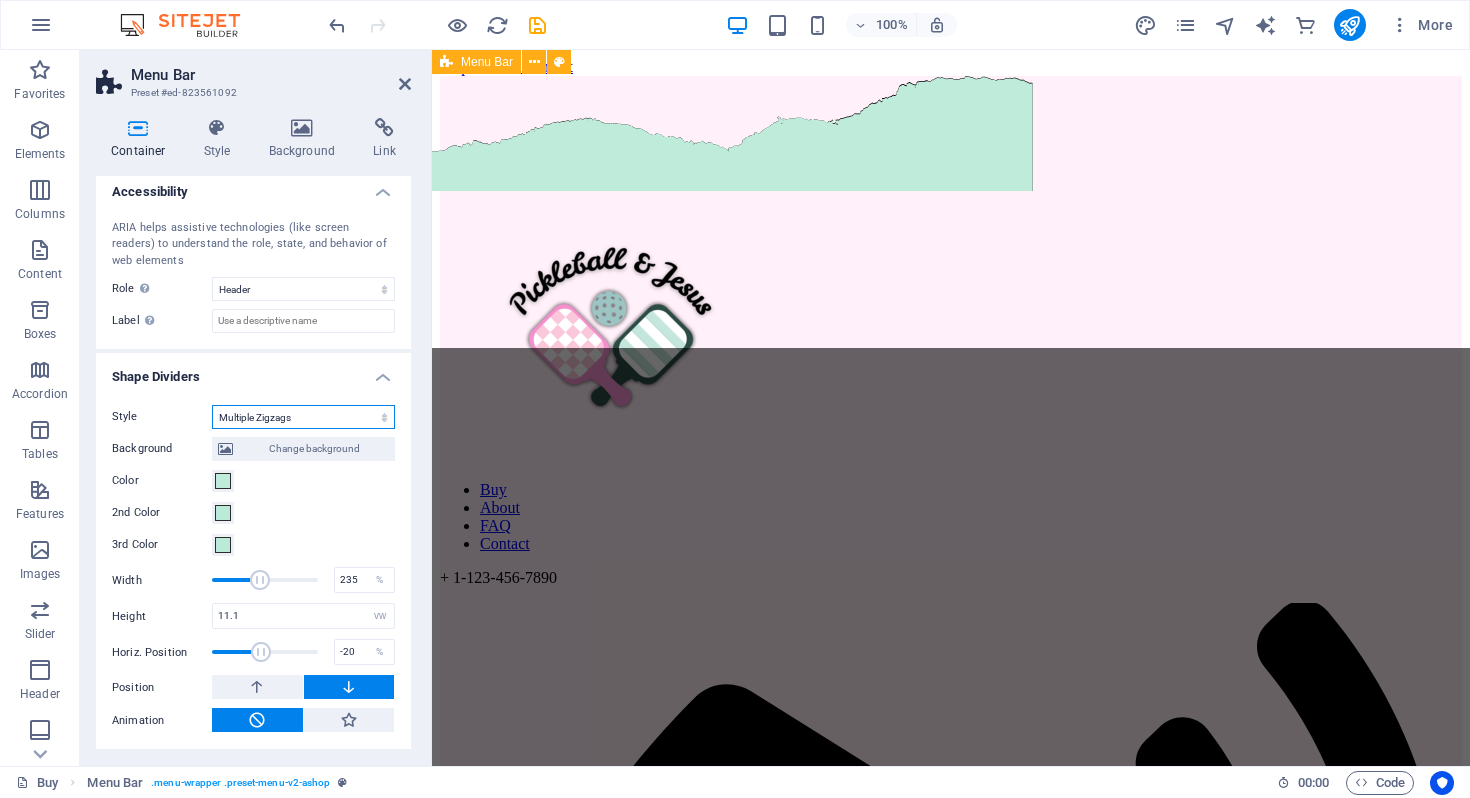 scroll, scrollTop: 505, scrollLeft: 0, axis: vertical 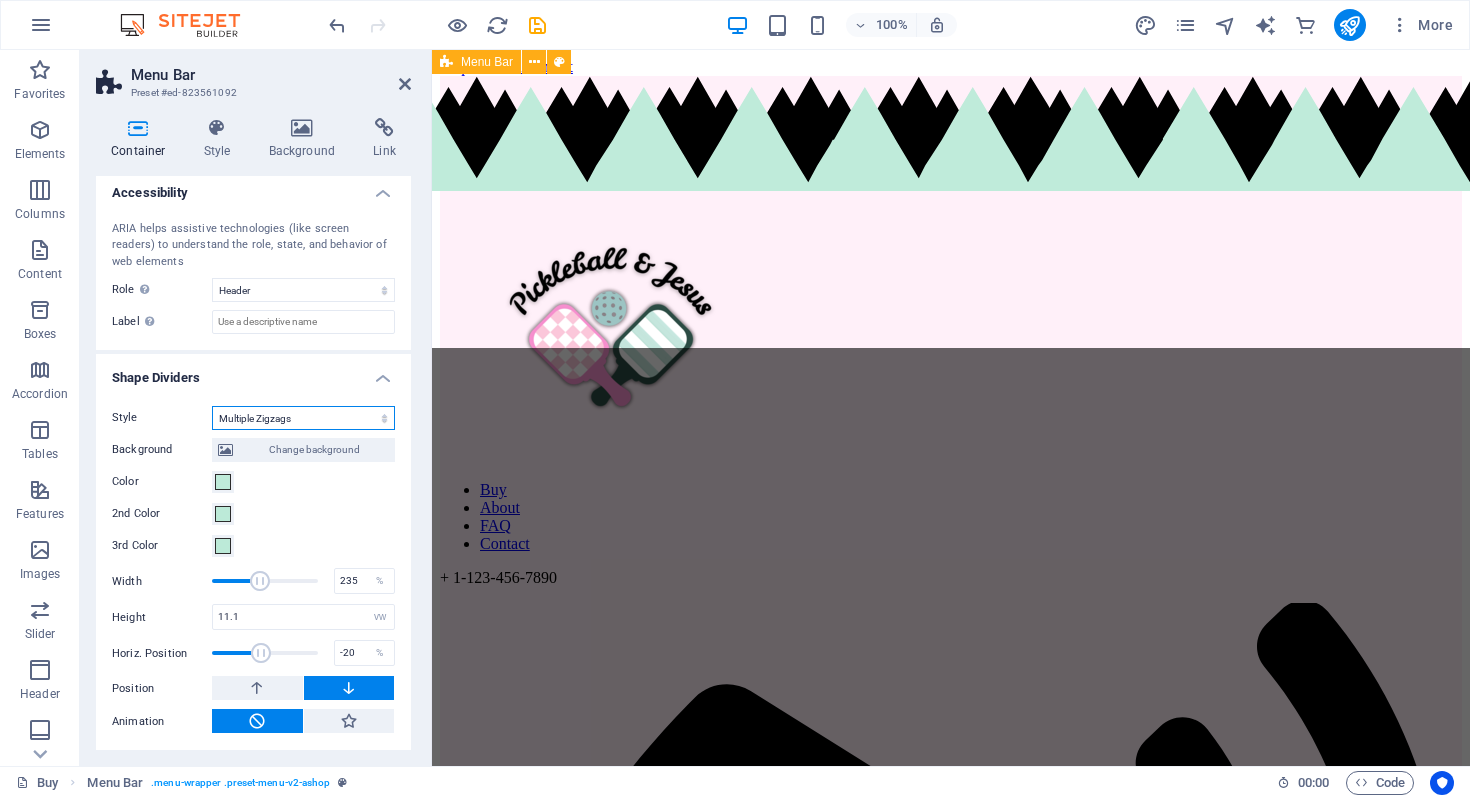 click on "None Triangle Square Diagonal Polygon 1 Polygon 2 Zigzag Multiple Zigzags Waves Multiple Waves Half Circle Circle Circle Shadow Blocks Hexagons Clouds Multiple Clouds Fan Pyramids Book Paint Drip Fire Shredded Paper Arrow" at bounding box center (303, 418) 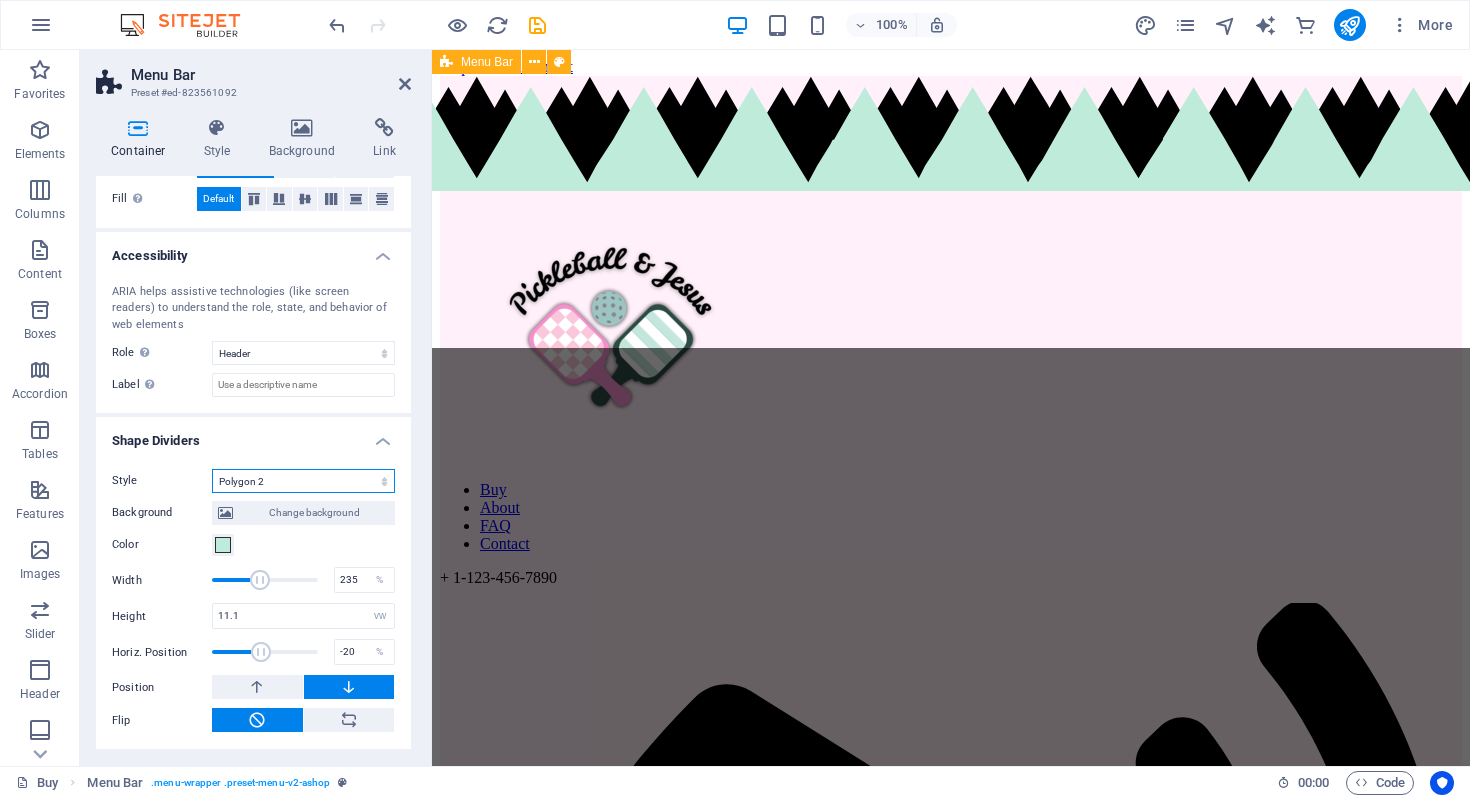 scroll, scrollTop: 441, scrollLeft: 0, axis: vertical 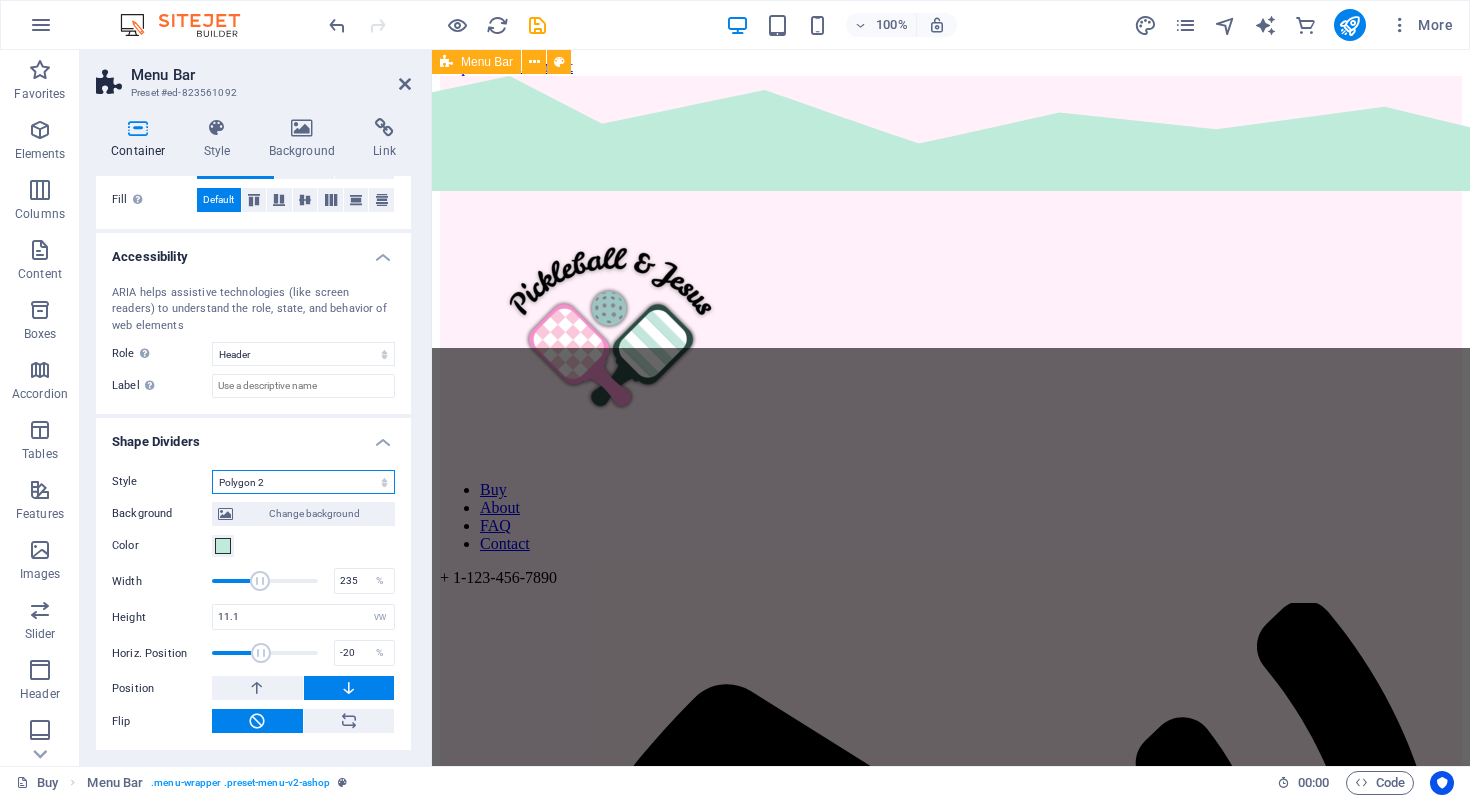 click on "None Triangle Square Diagonal Polygon 1 Polygon 2 Zigzag Multiple Zigzags Waves Multiple Waves Half Circle Circle Circle Shadow Blocks Hexagons Clouds Multiple Clouds Fan Pyramids Book Paint Drip Fire Shredded Paper Arrow" at bounding box center [303, 482] 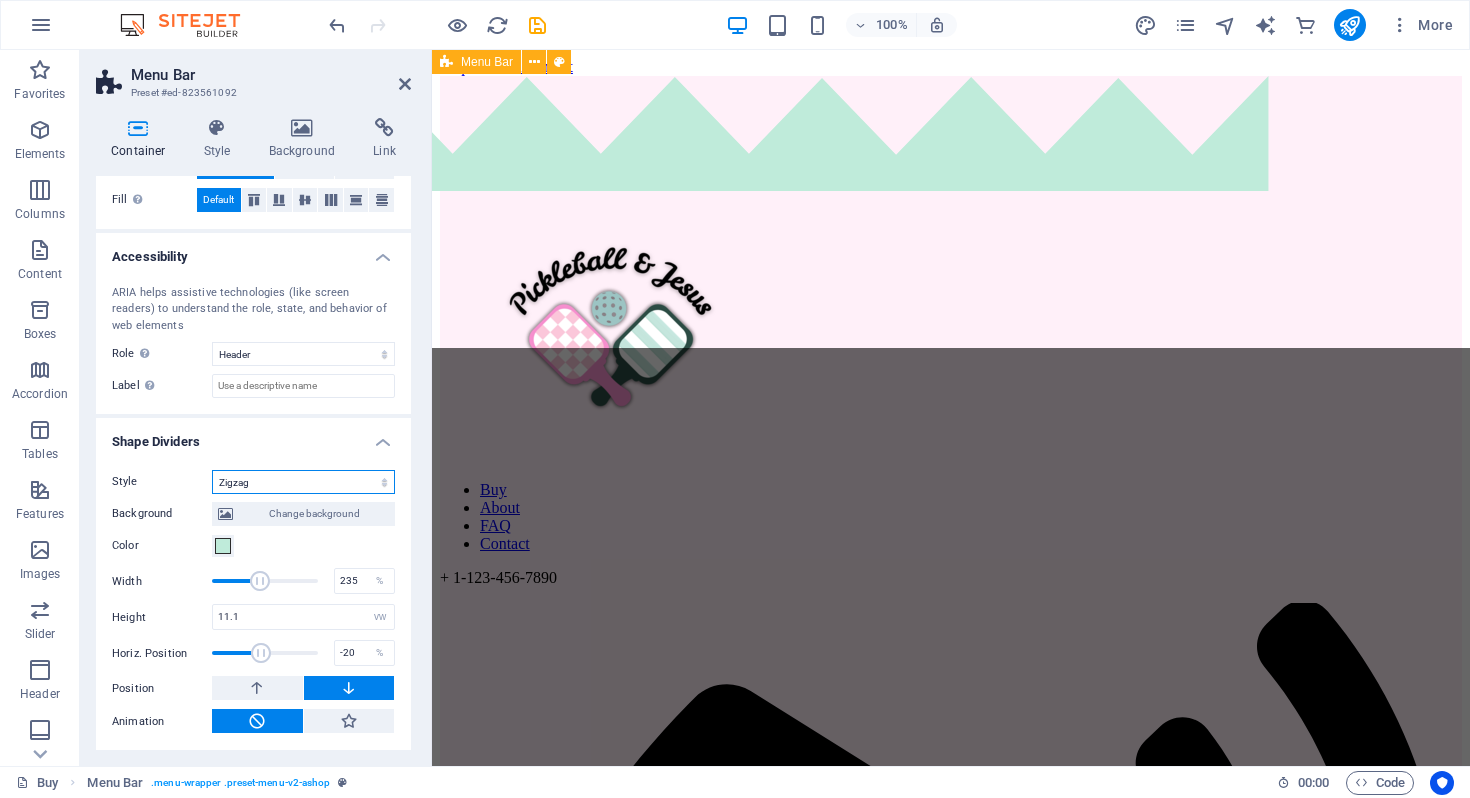 click on "None Triangle Square Diagonal Polygon 1 Polygon 2 Zigzag Multiple Zigzags Waves Multiple Waves Half Circle Circle Circle Shadow Blocks Hexagons Clouds Multiple Clouds Fan Pyramids Book Paint Drip Fire Shredded Paper Arrow" at bounding box center [303, 482] 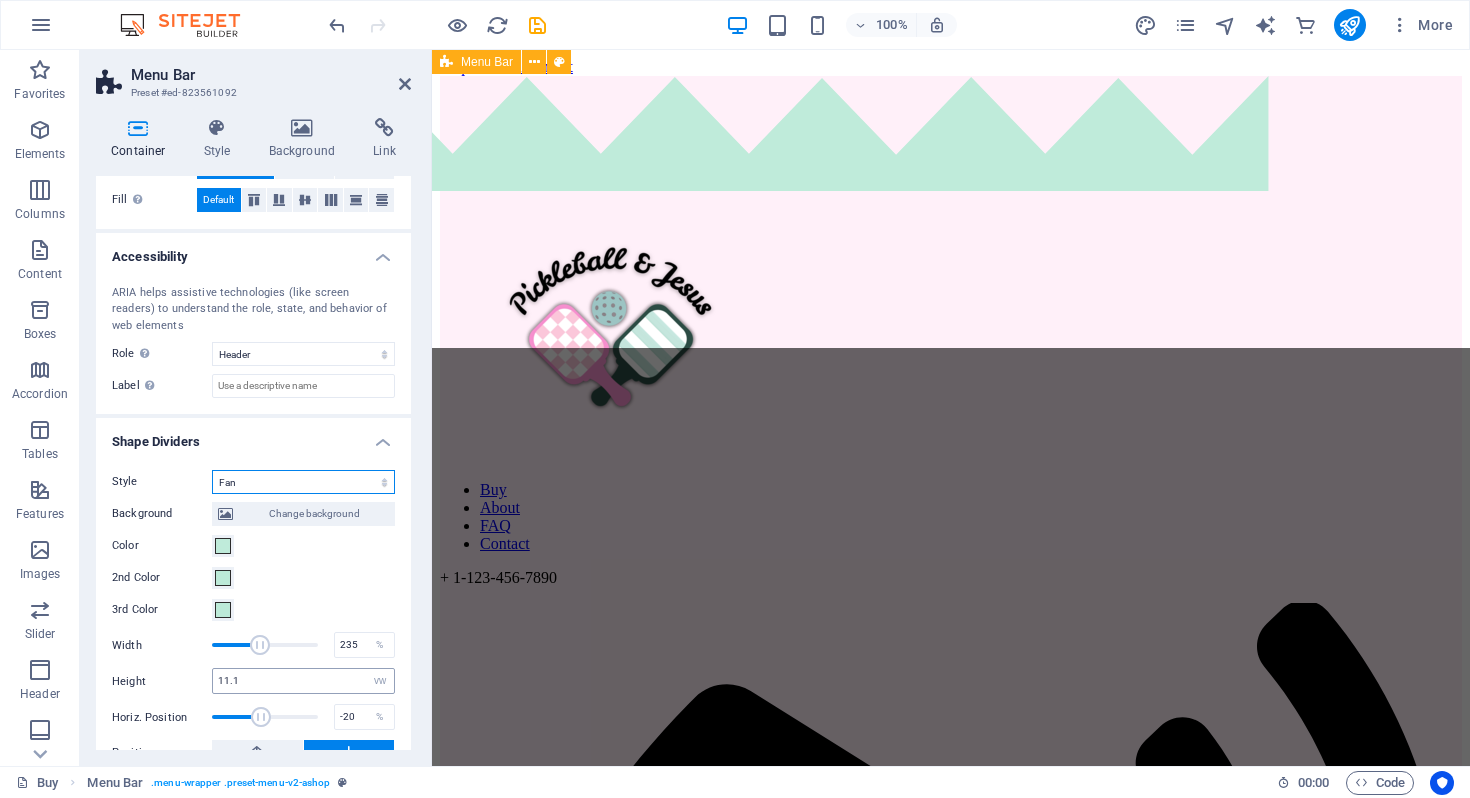 scroll, scrollTop: 472, scrollLeft: 0, axis: vertical 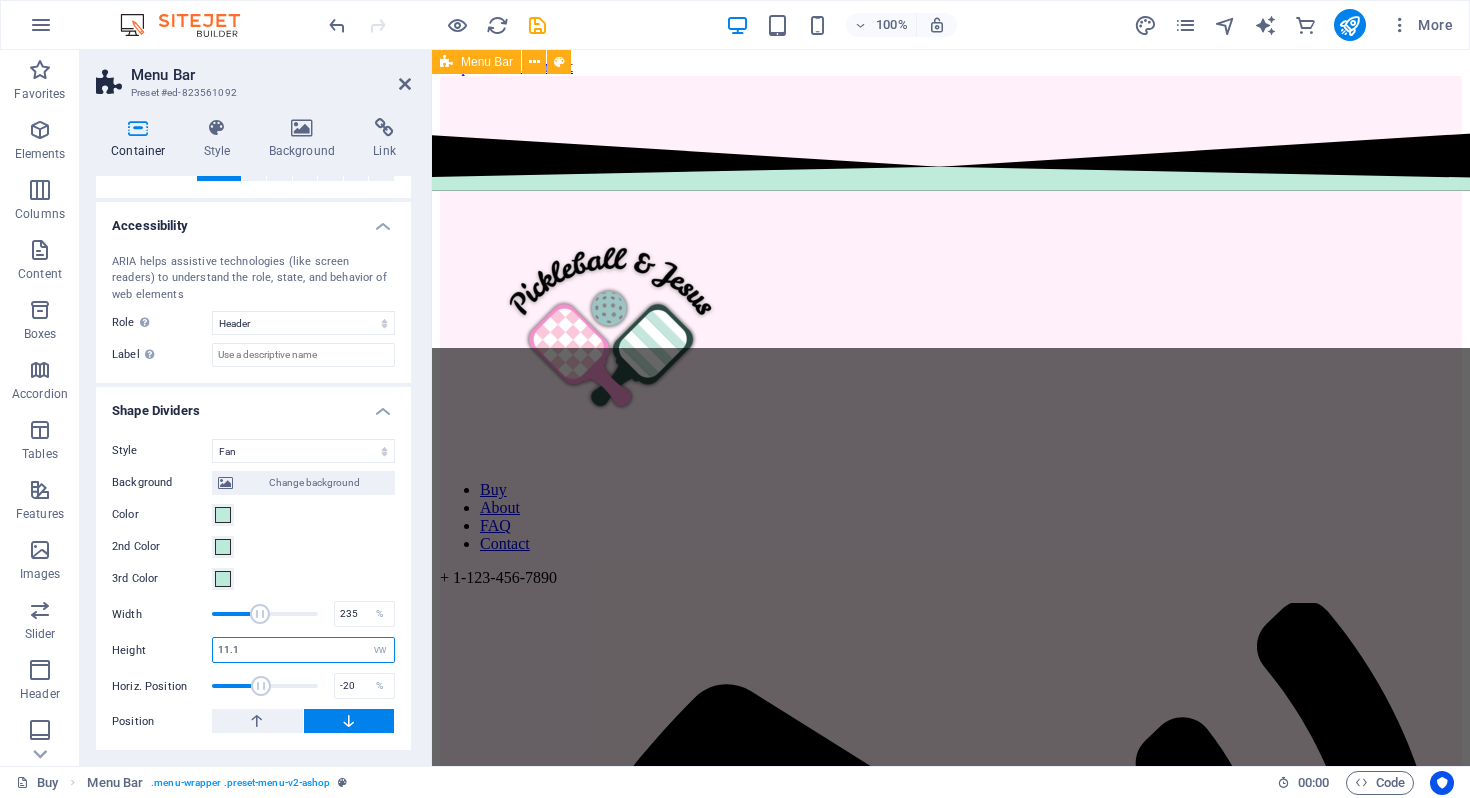 click on "11.1" at bounding box center [303, 650] 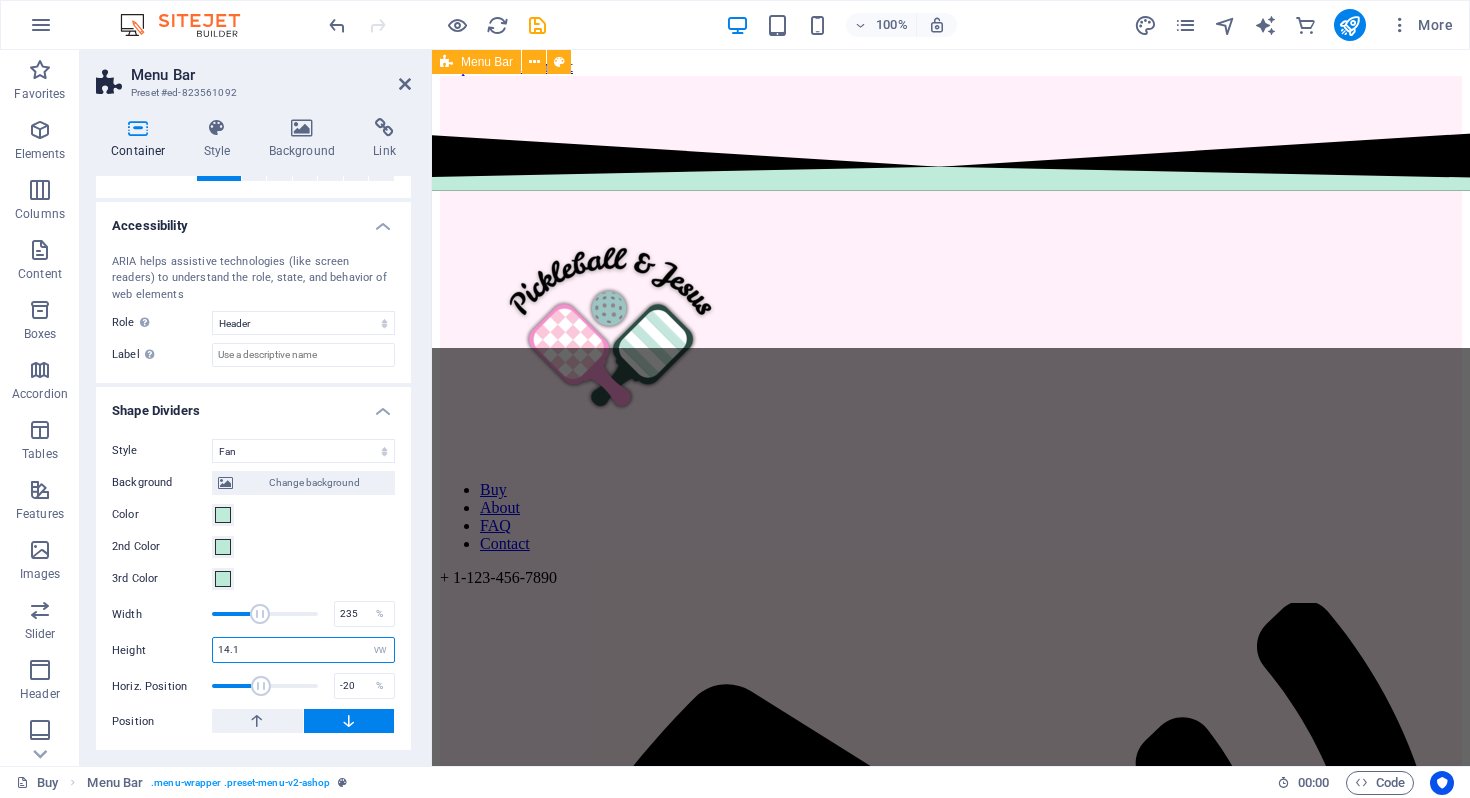 type on "14.1" 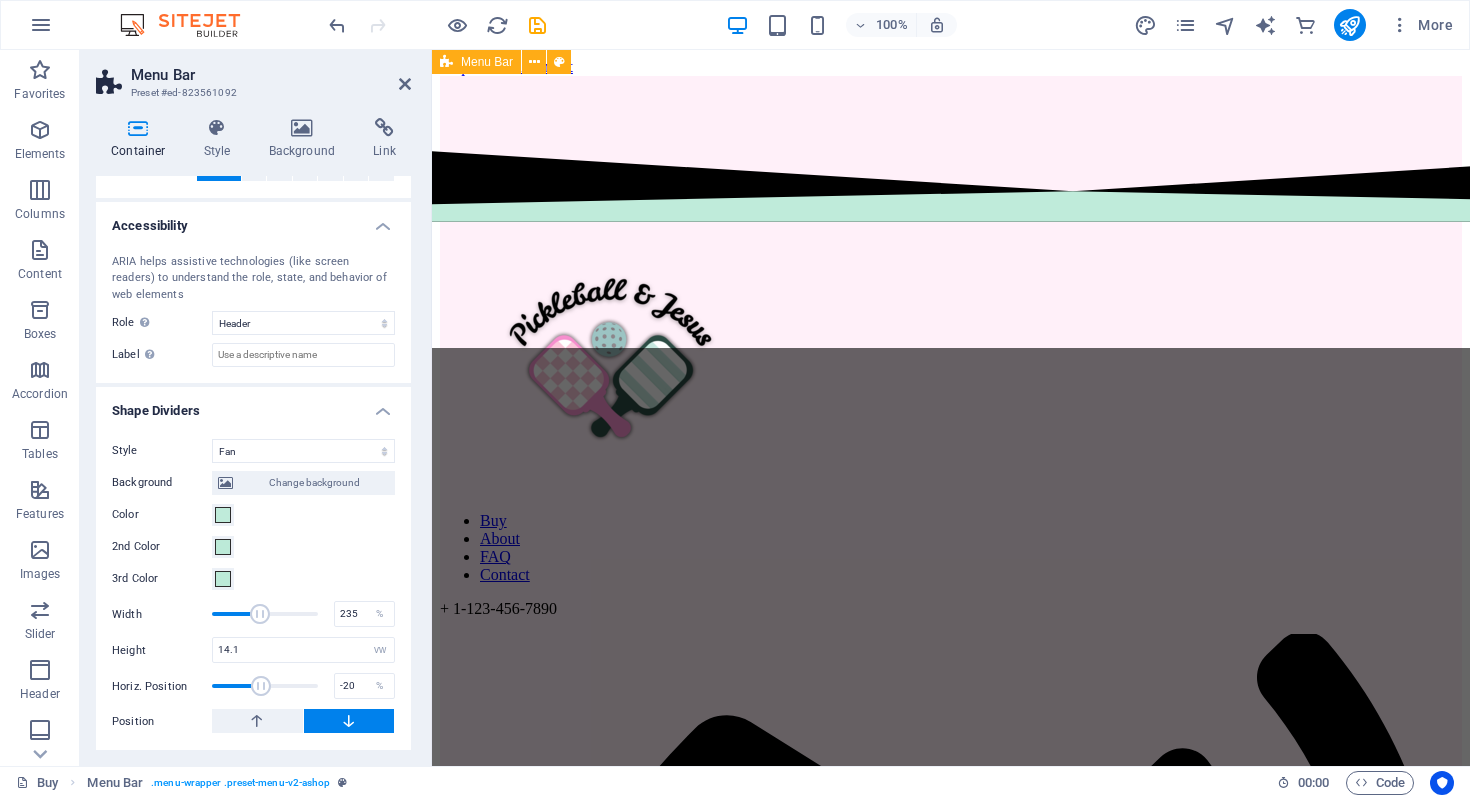 click on "3rd Color" at bounding box center (253, 579) 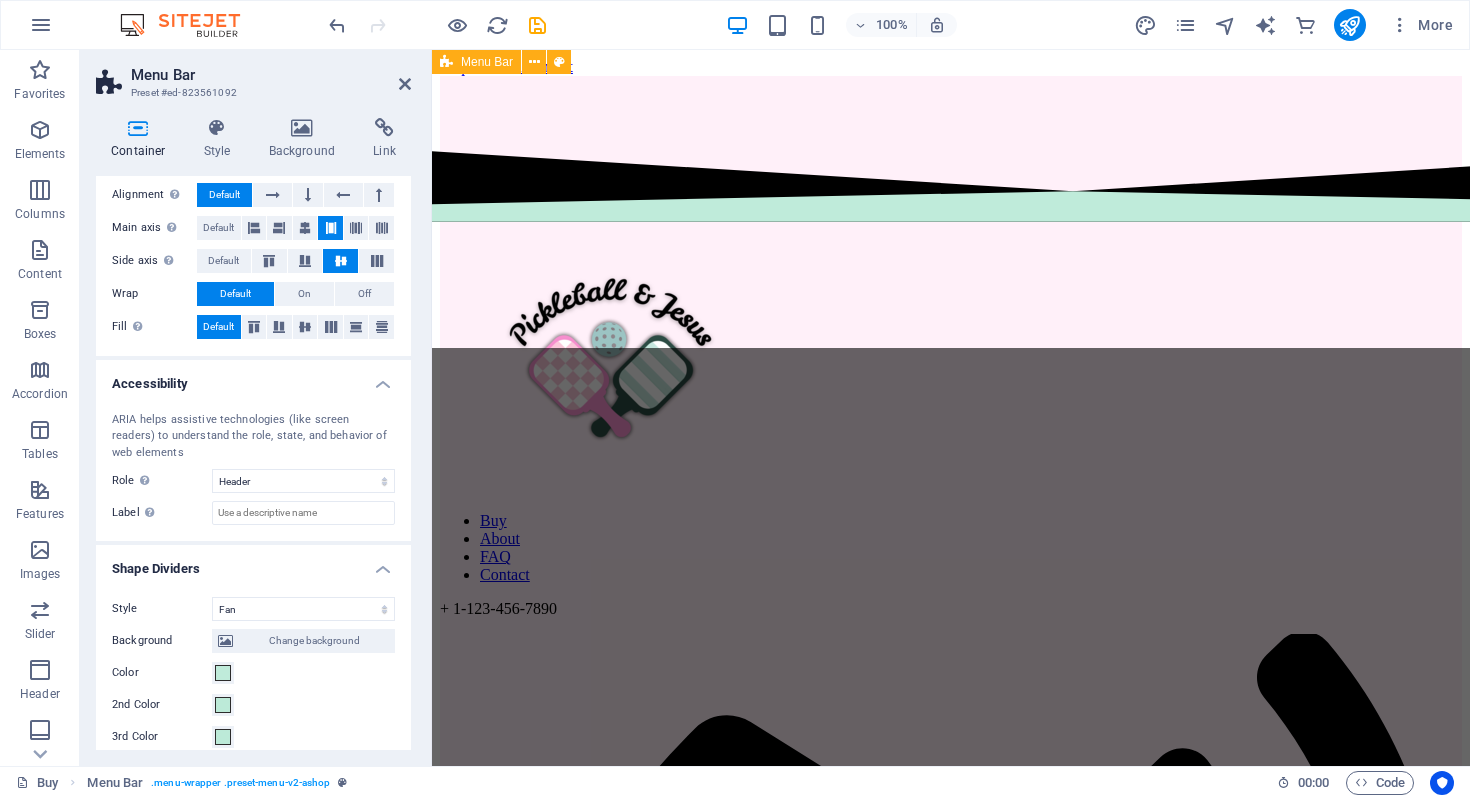 scroll, scrollTop: 236, scrollLeft: 0, axis: vertical 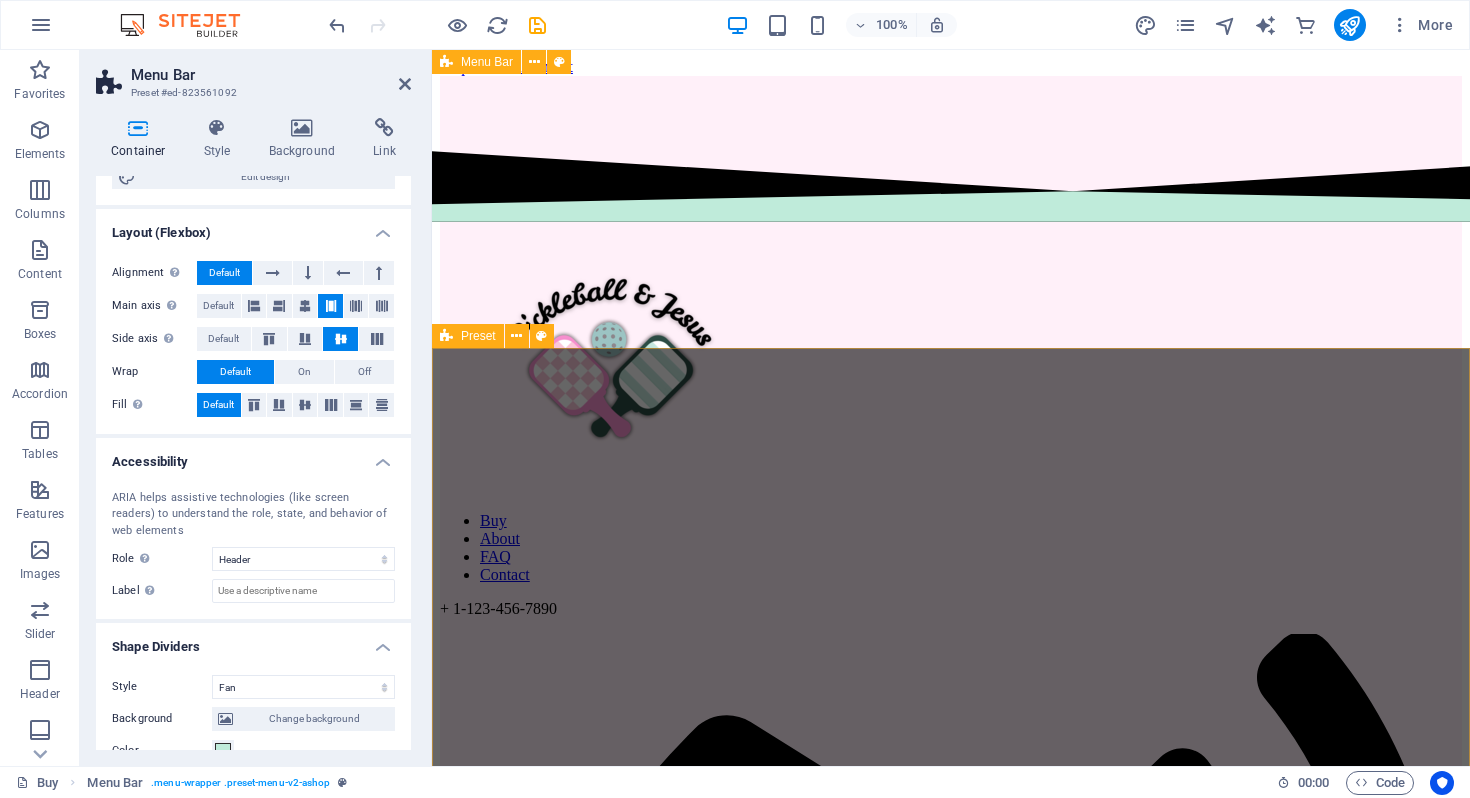 click on "​​​ Share your Faith boldly! Serve like Jesus on the courts as you share your faith with your teammates. Or wear outside the courts to spark a conversation about Pickleball, and most importantly, Jesus! Drop content here or  Add elements  Paste clipboard" at bounding box center (951, 2274) 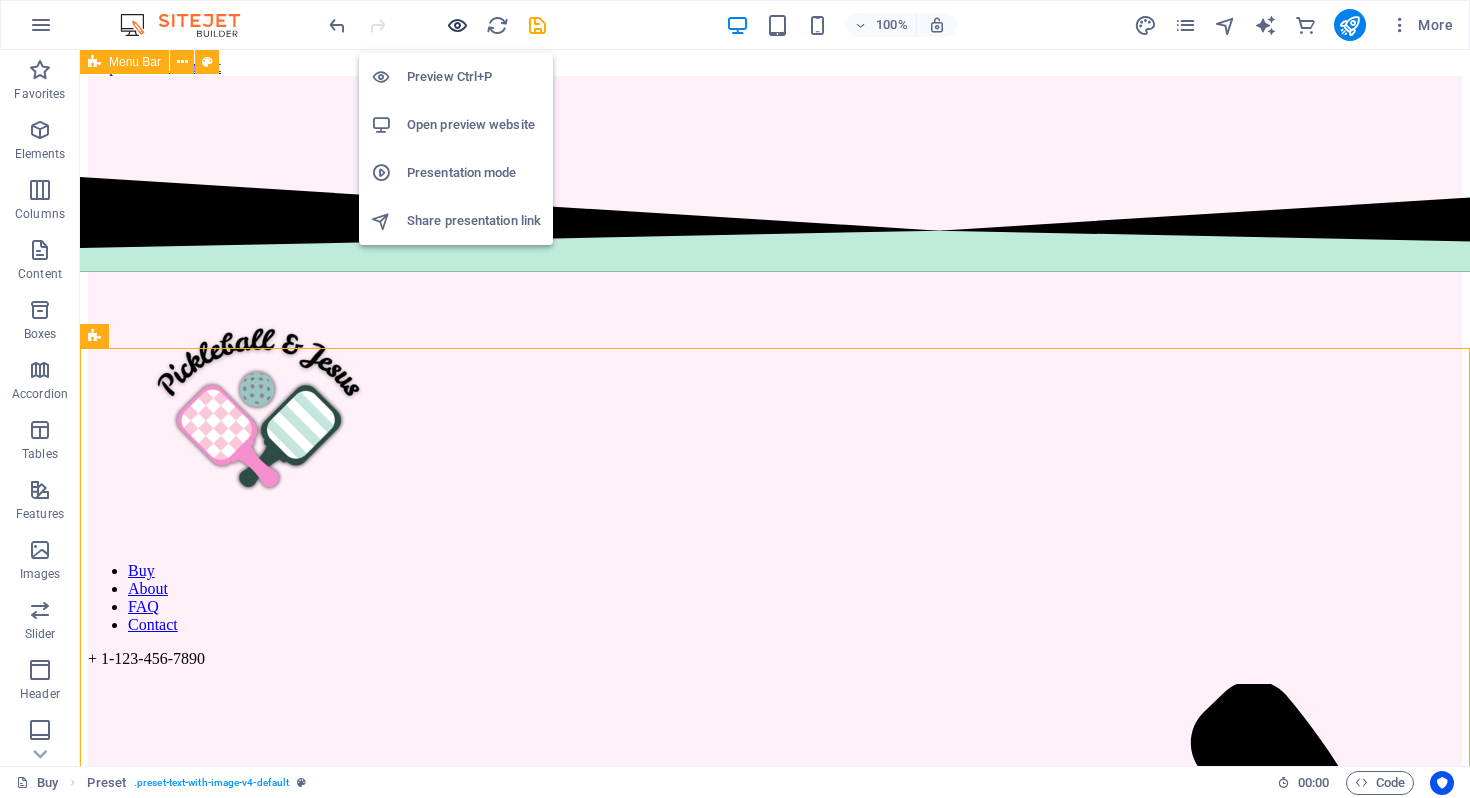 click at bounding box center (457, 25) 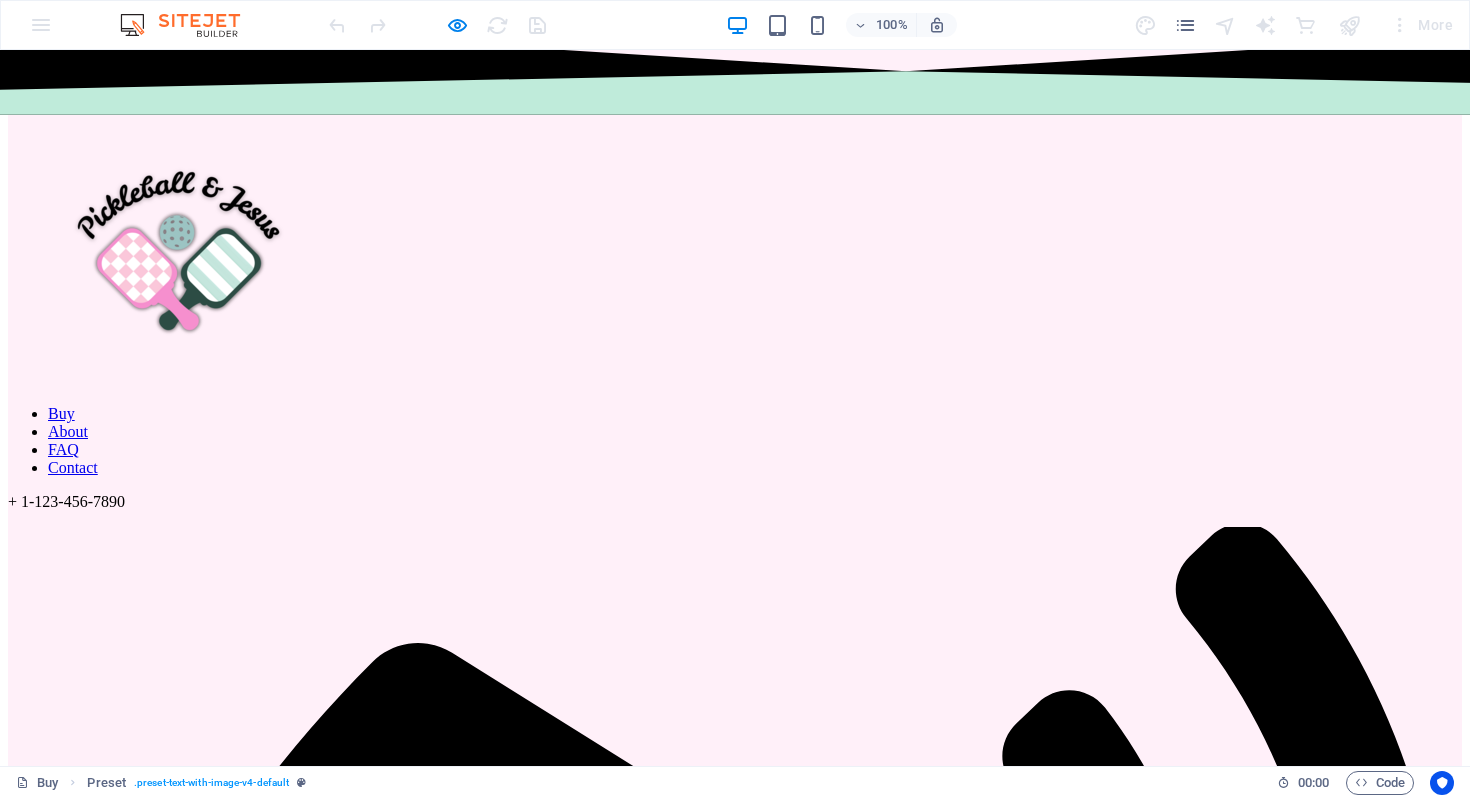 scroll, scrollTop: 0, scrollLeft: 0, axis: both 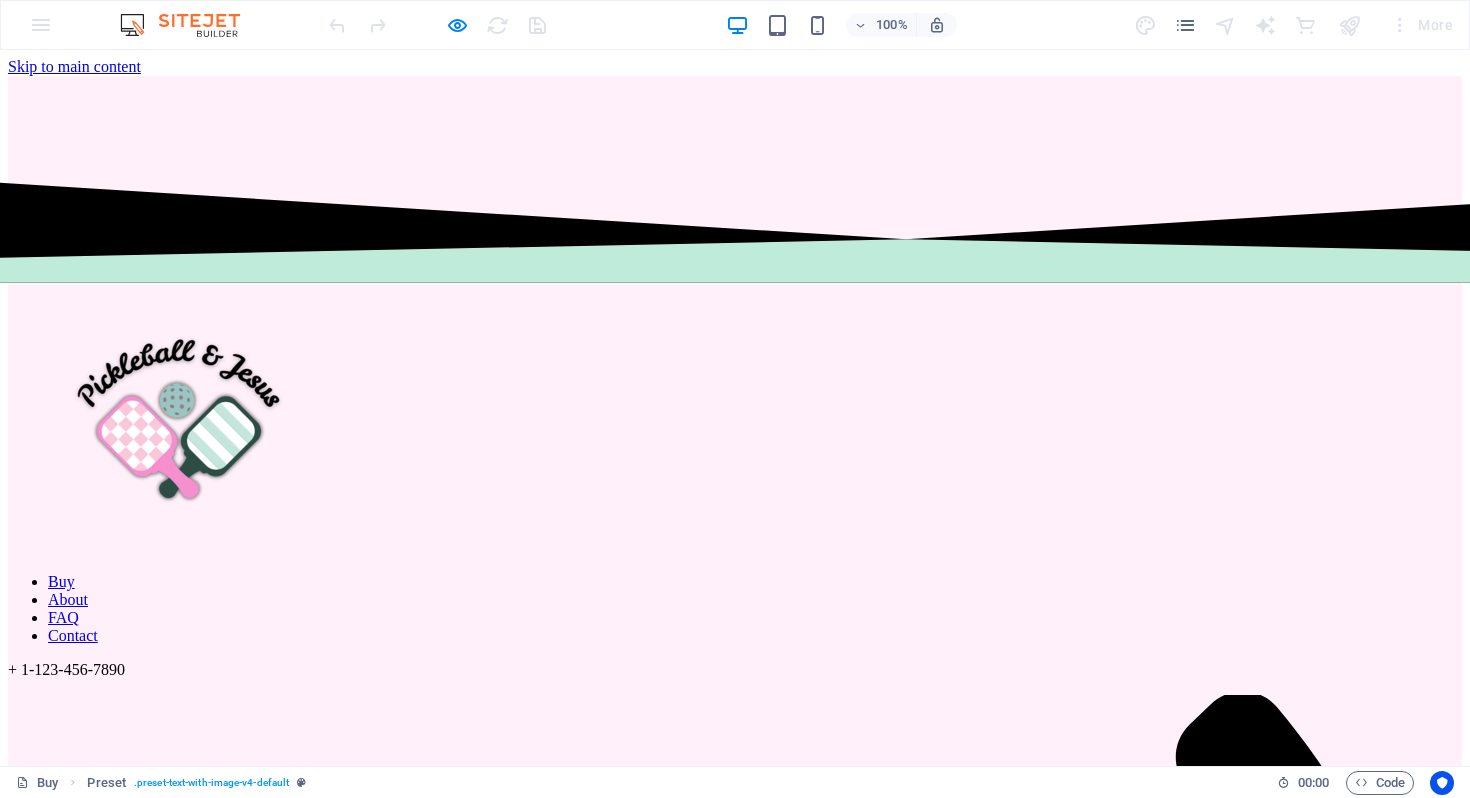 click on "Buy About FAQ Contact   + 1-123-456-7890" at bounding box center (735, 1455) 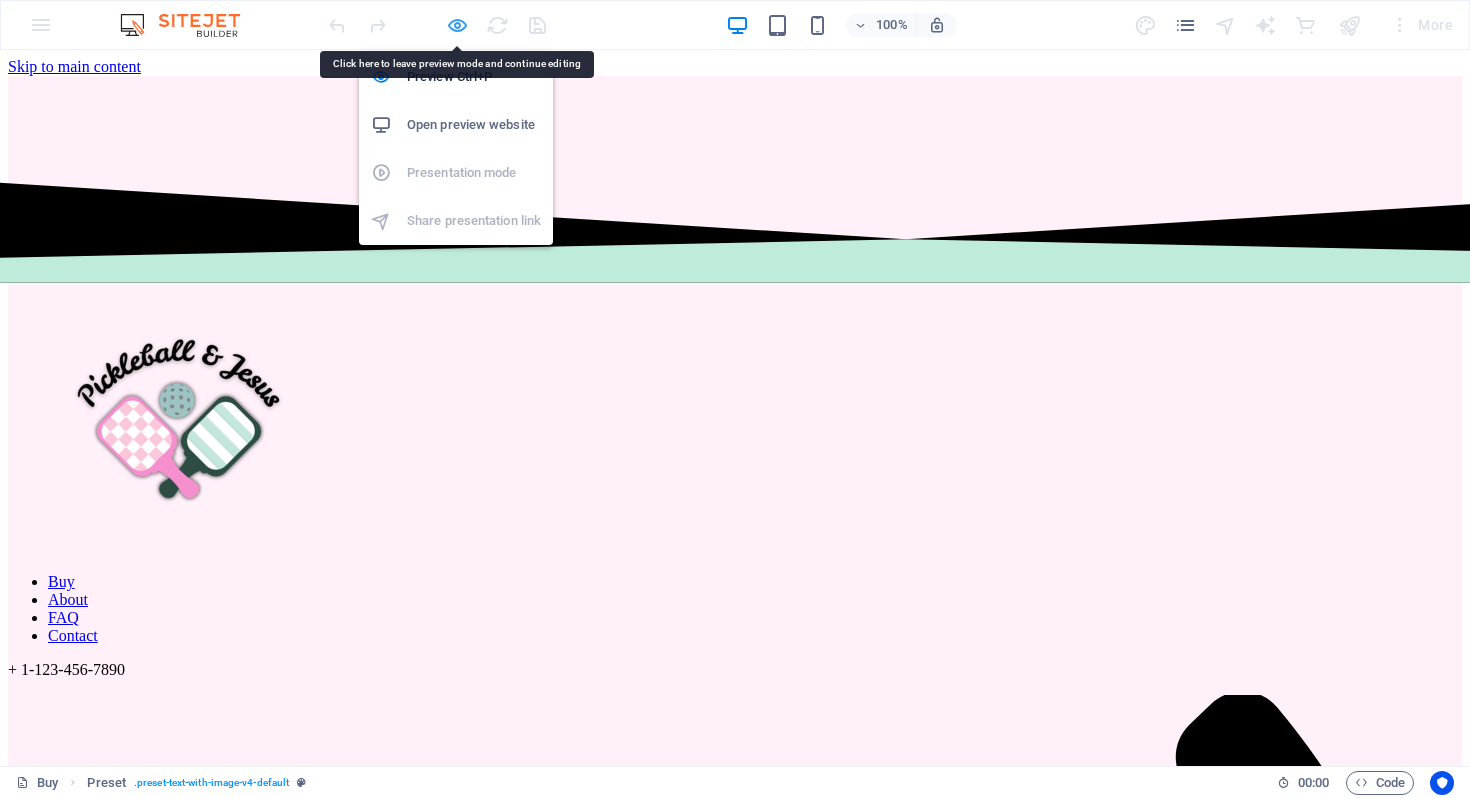 click at bounding box center [457, 25] 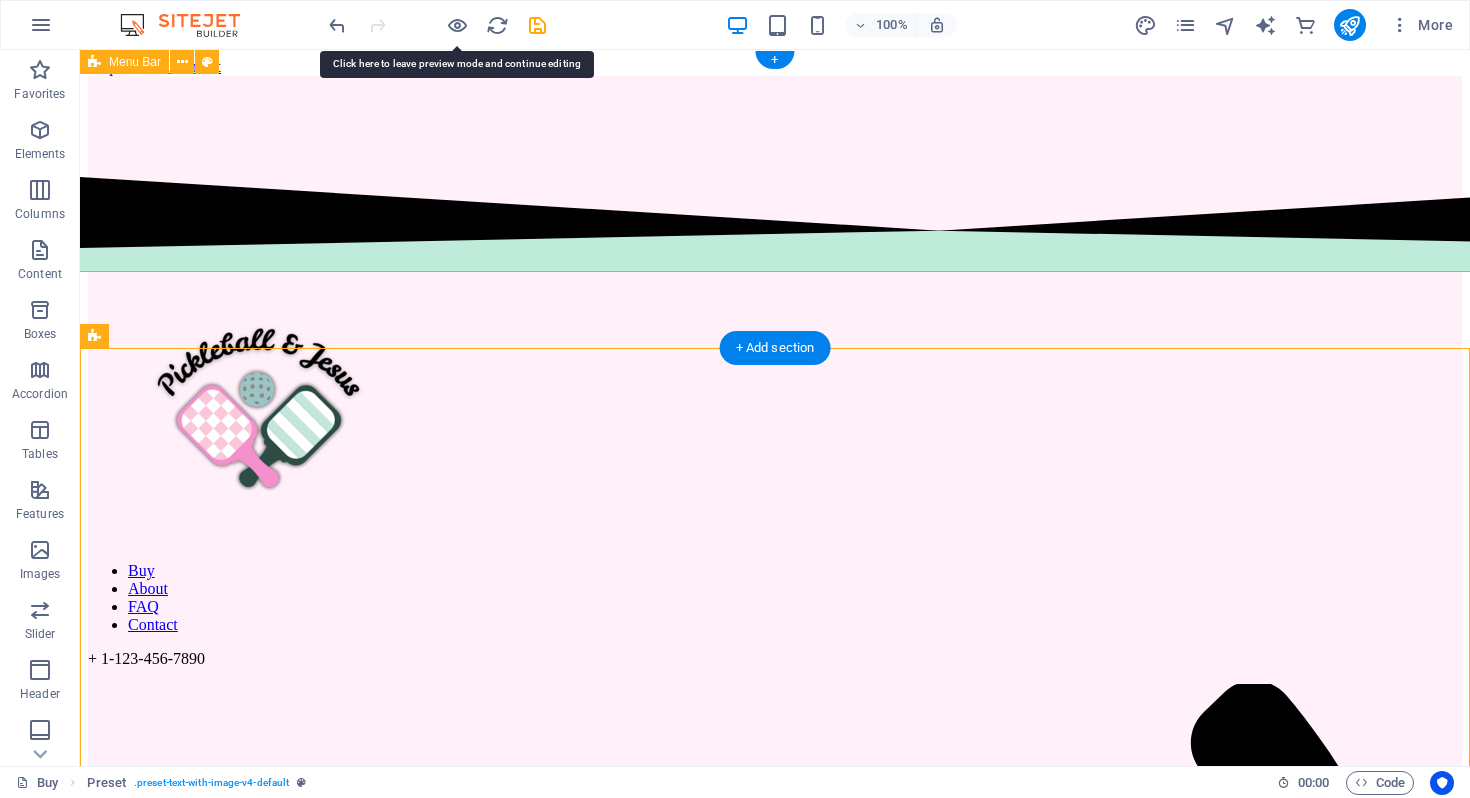 click on "Buy About FAQ Contact   + 1-123-456-7890" at bounding box center (775, 1291) 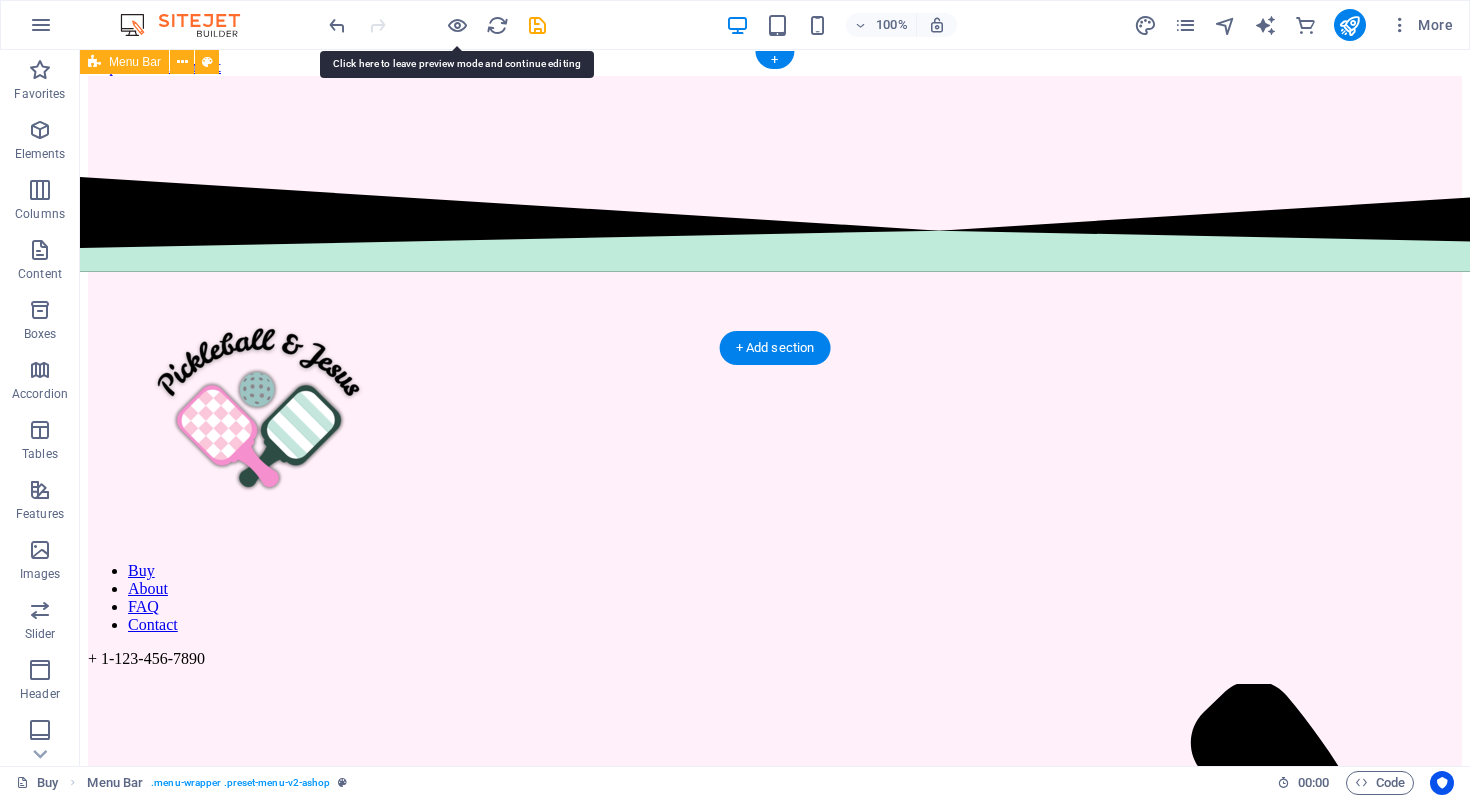 click on "Buy About FAQ Contact   + 1-123-456-7890" at bounding box center [775, 1291] 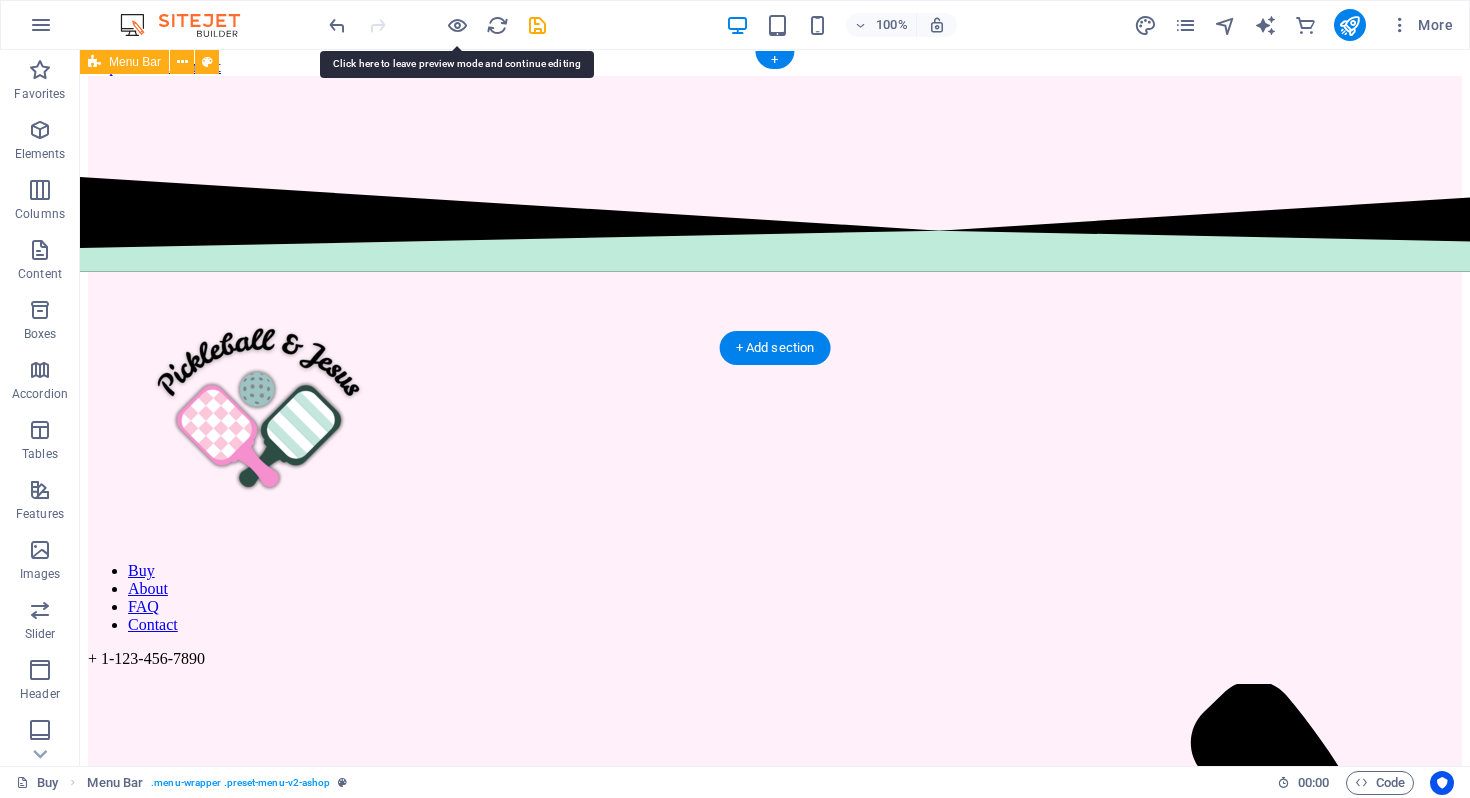 select on "header" 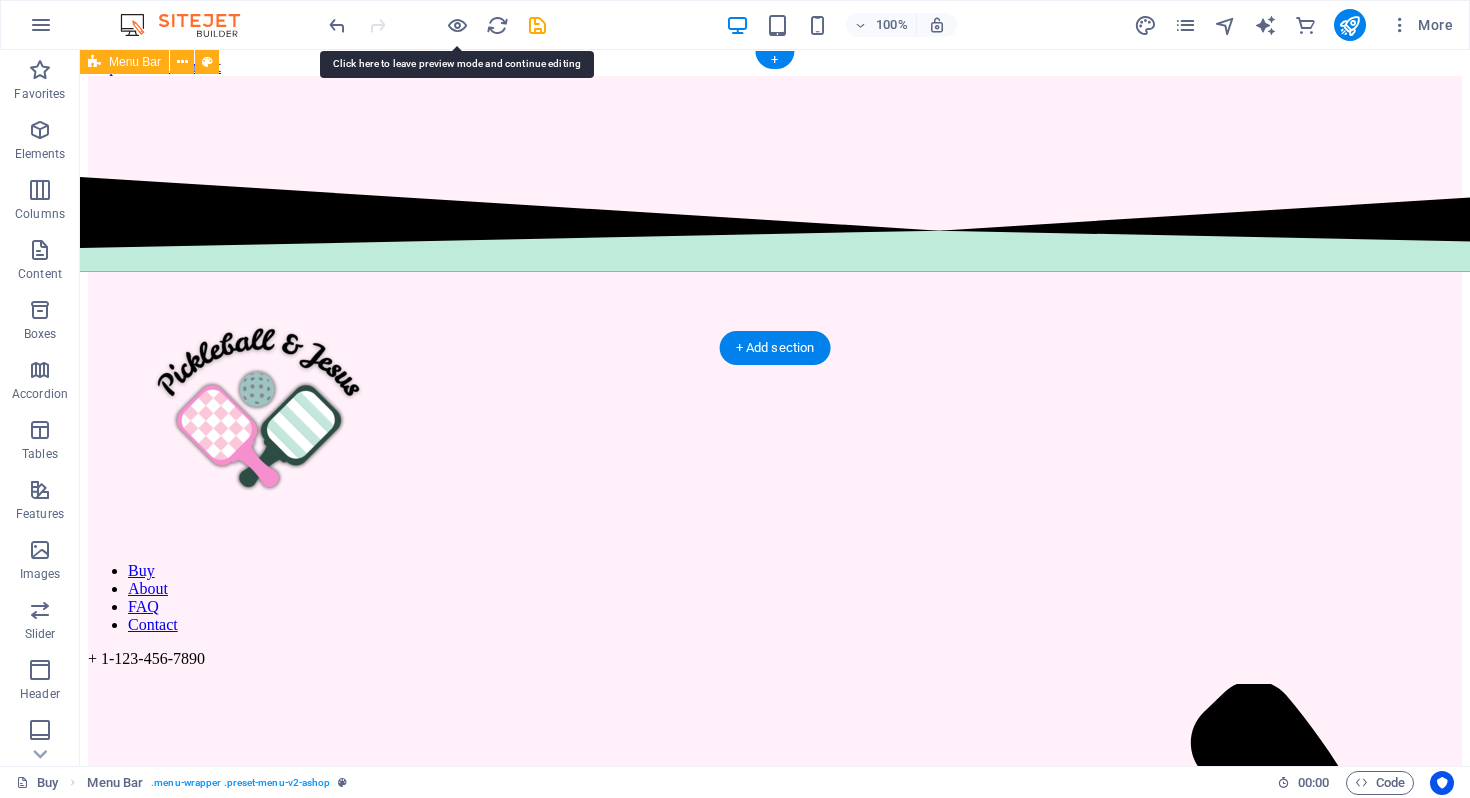 select on "fan" 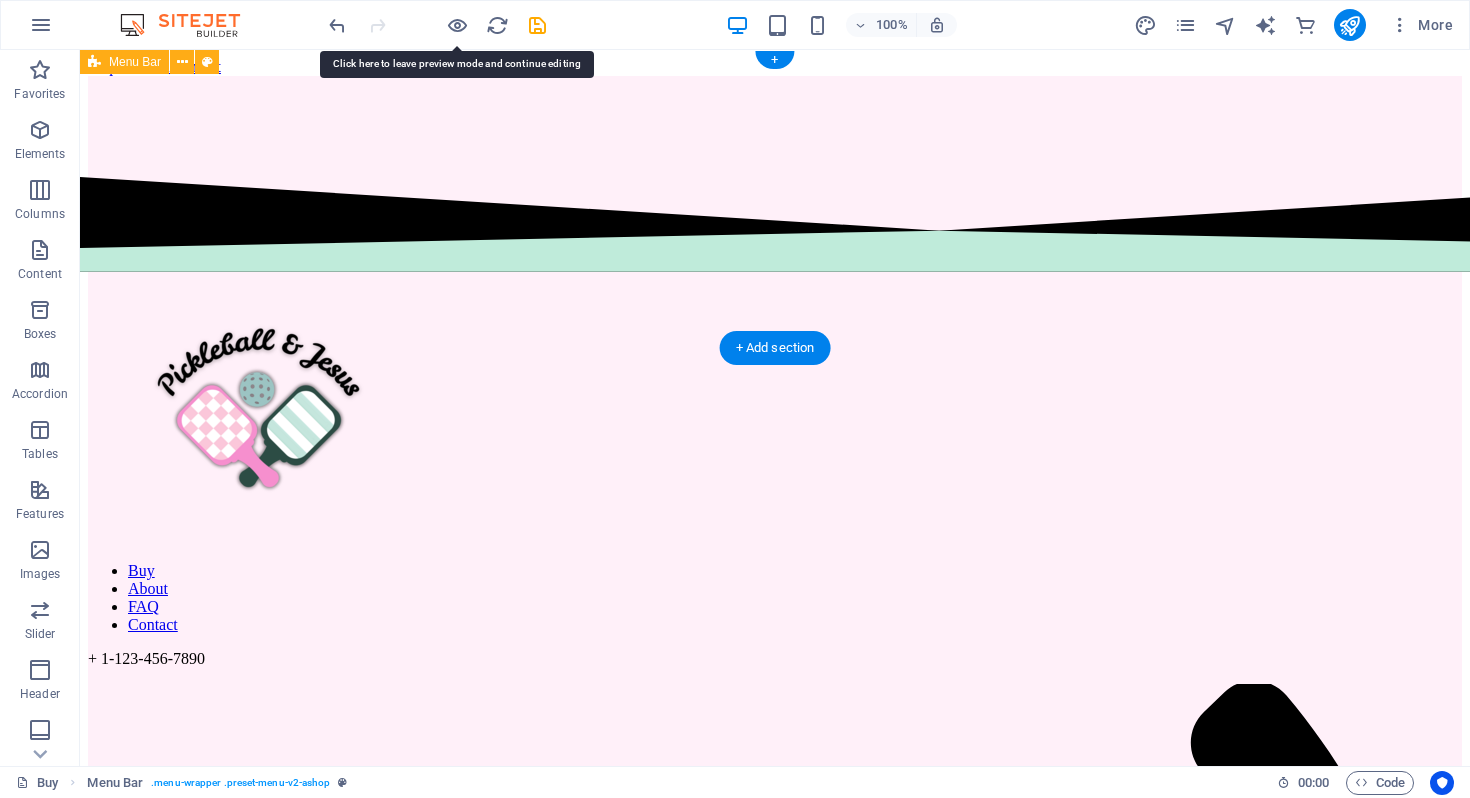select on "vw" 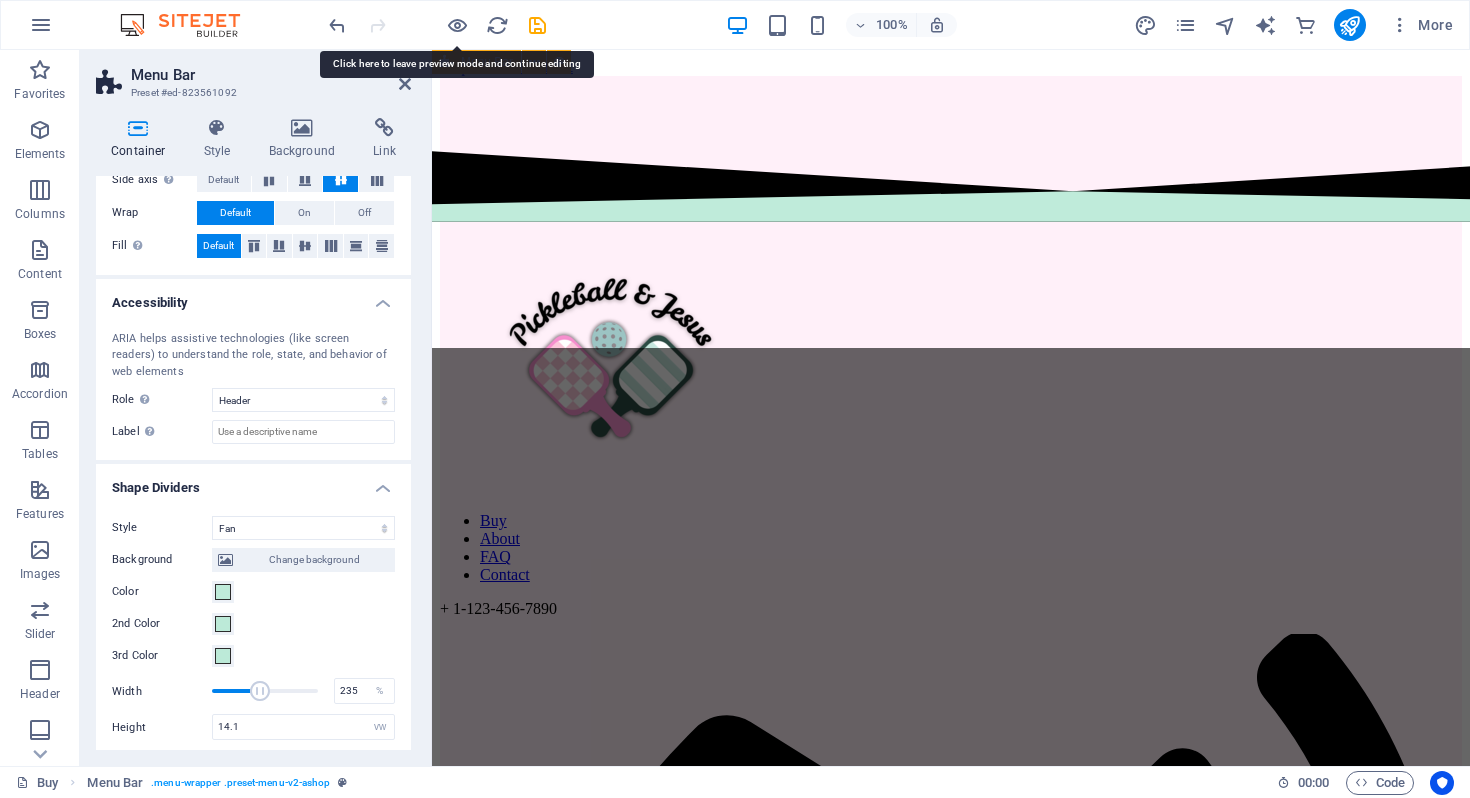 scroll, scrollTop: 472, scrollLeft: 0, axis: vertical 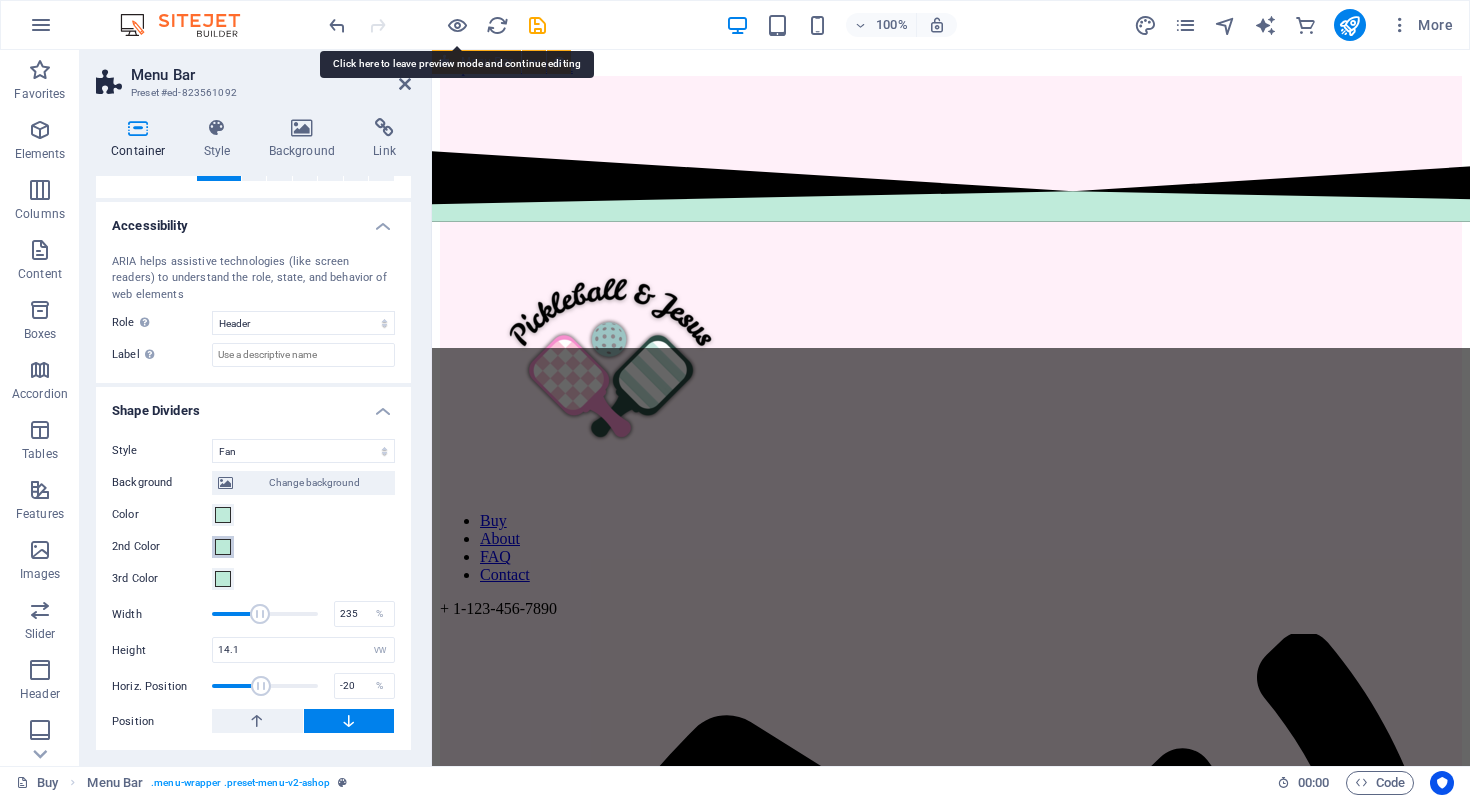 click at bounding box center (223, 547) 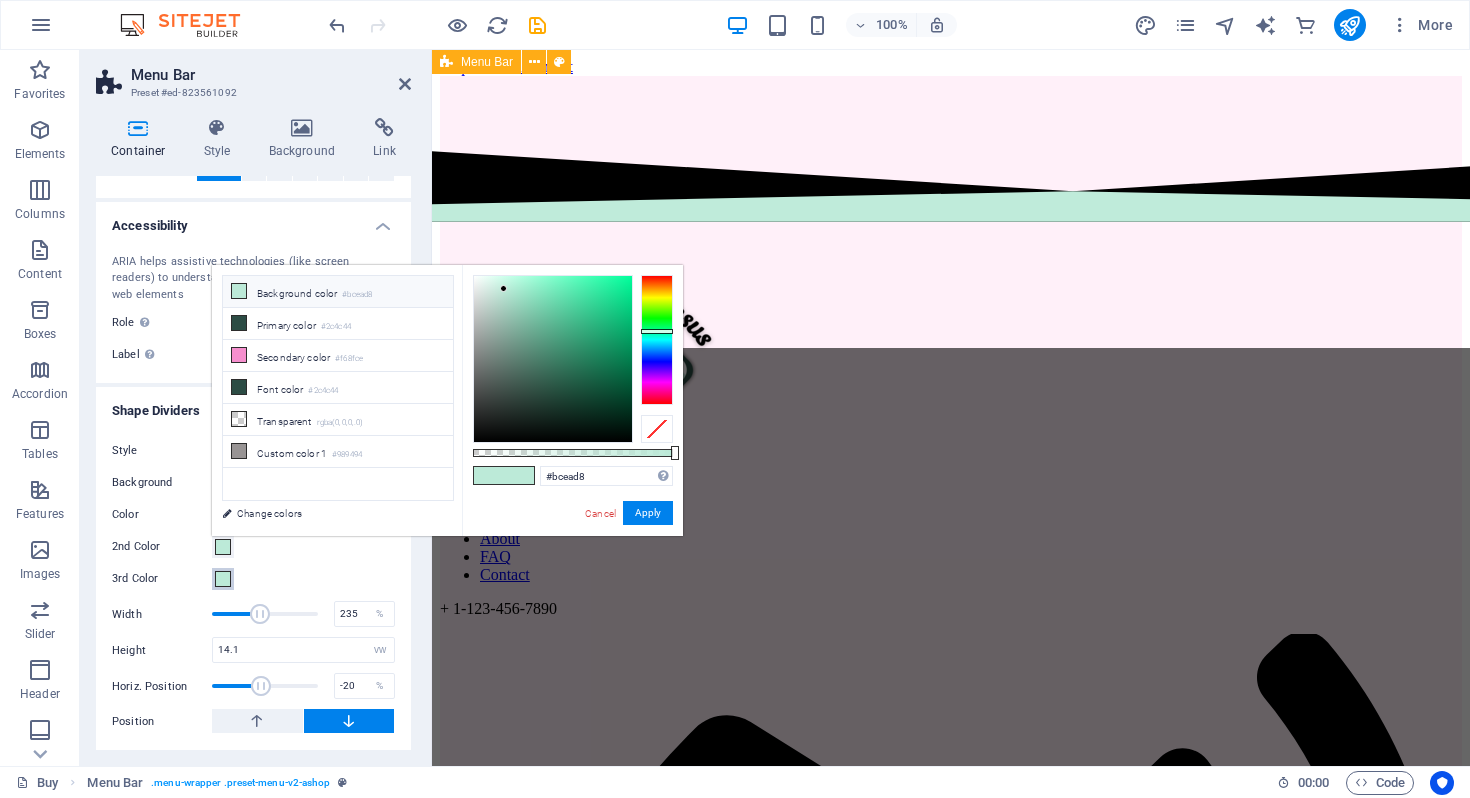 click at bounding box center (223, 579) 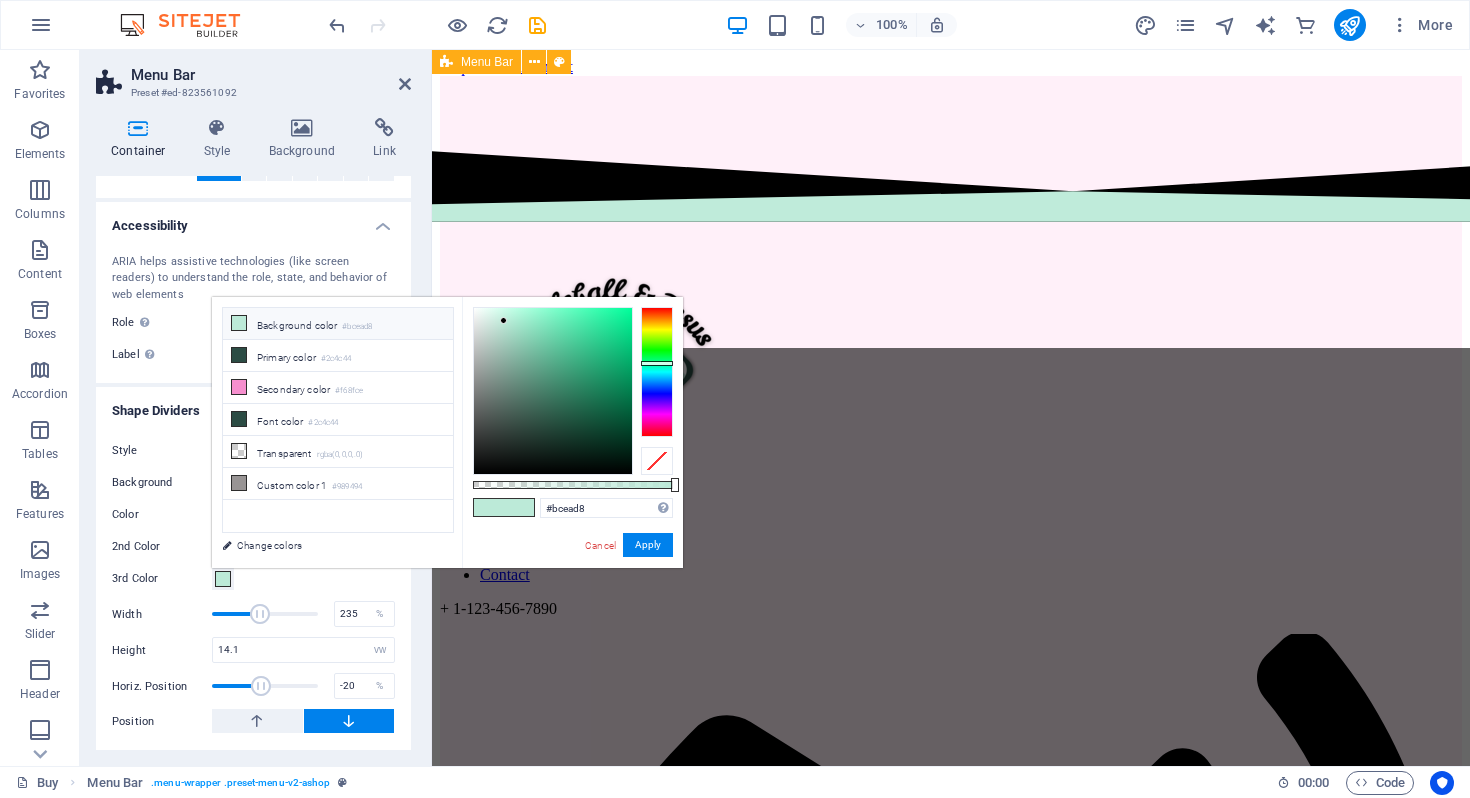 click on "#bcead8 Supported formats #0852ed rgb(8, 82, 237) rgba(8, 82, 237, 90%) hsv(221,97,93) hsl(221, 93%, 48%) Cancel Apply" at bounding box center (572, 577) 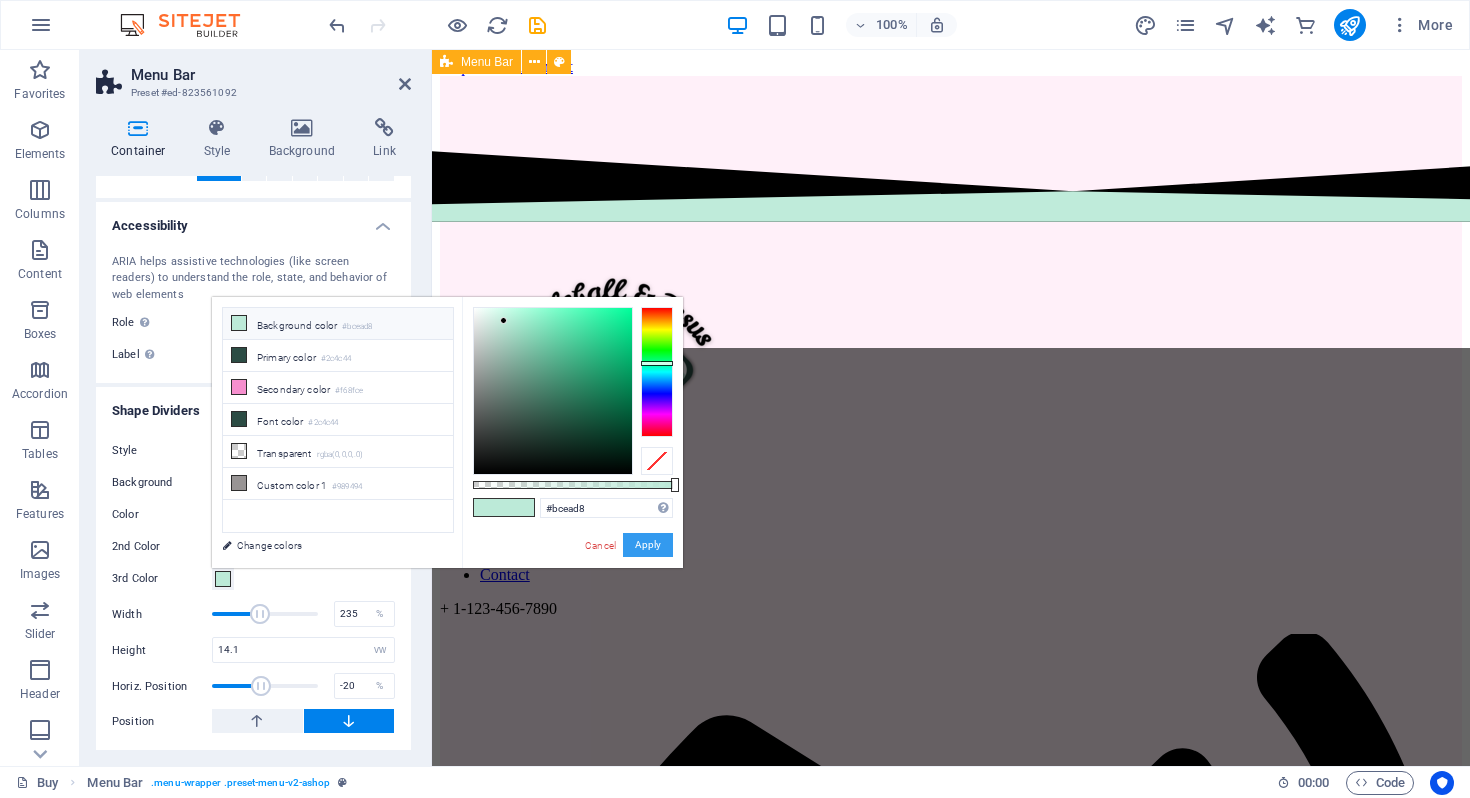 click on "Apply" at bounding box center [648, 545] 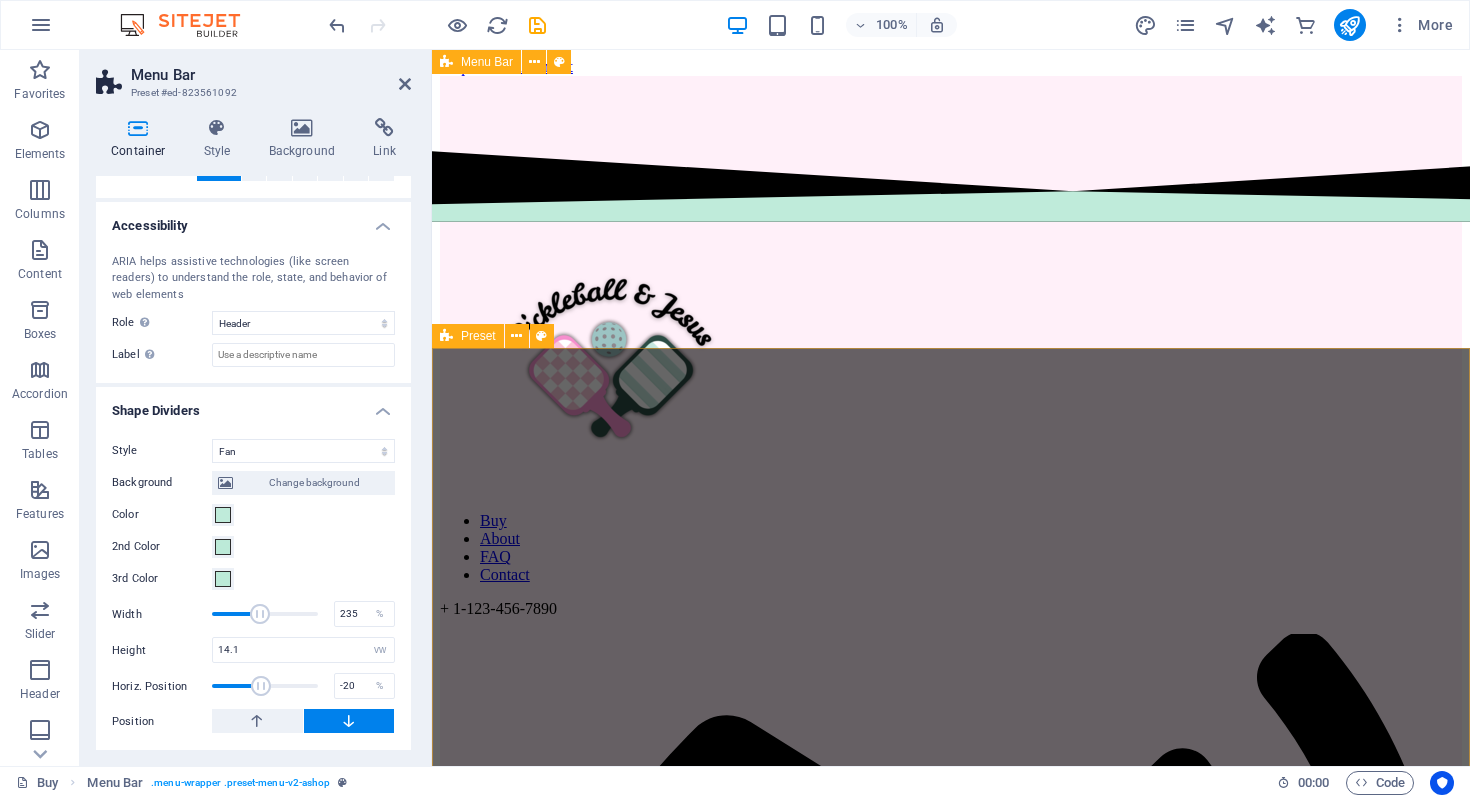 click on "​​​ Share your Faith boldly! Serve like Jesus on the courts as you share your faith with your teammates. Or wear outside the courts to spark a conversation about Pickleball, and most importantly, Jesus! Drop content here or  Add elements  Paste clipboard" at bounding box center (951, 2274) 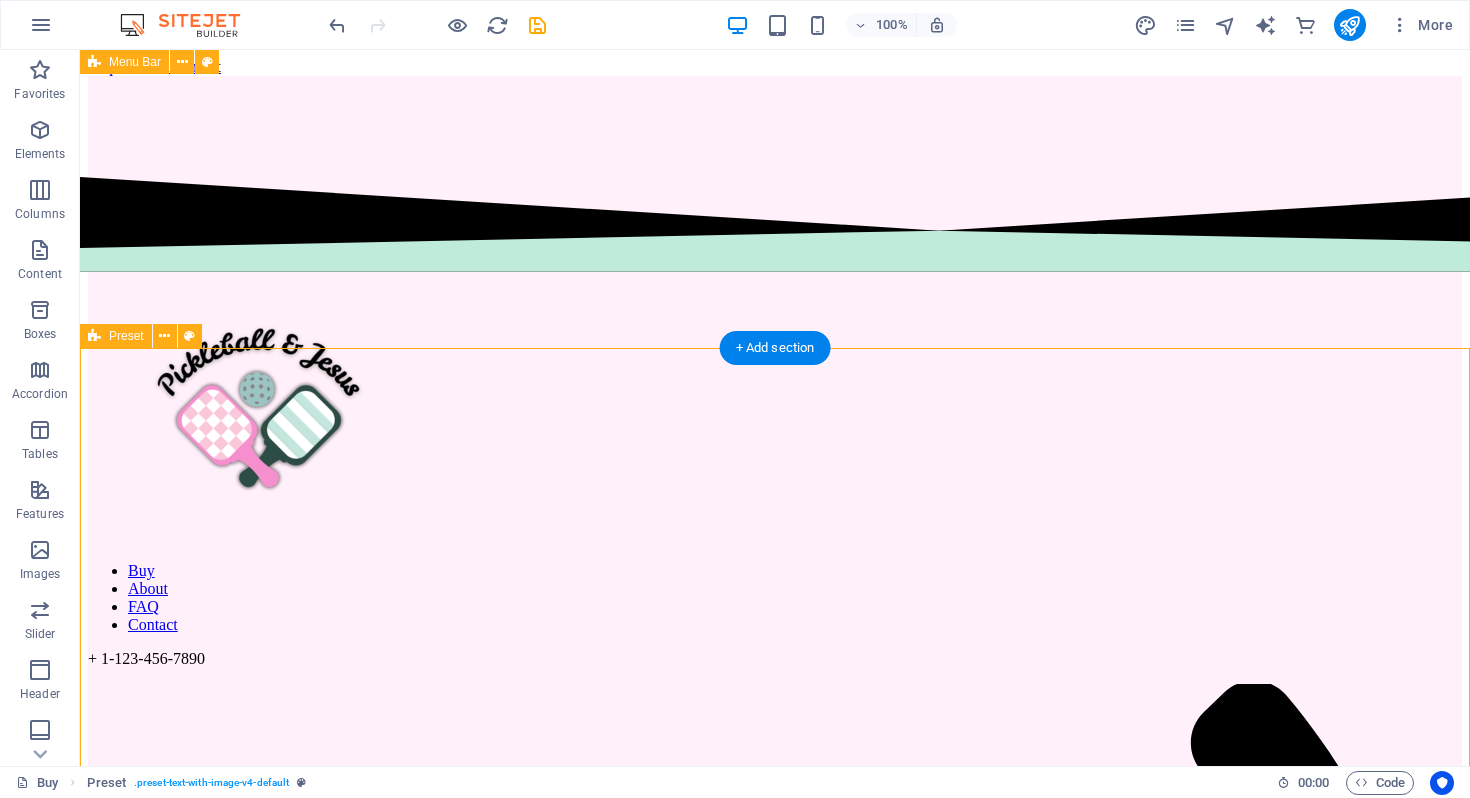 click on "​​​ Share your Faith boldly! Serve like Jesus on the courts as you share your faith with your teammates. Or wear outside the courts to spark a conversation about Pickleball, and most importantly, Jesus! Drop content here or  Add elements  Paste clipboard" at bounding box center (775, 2781) 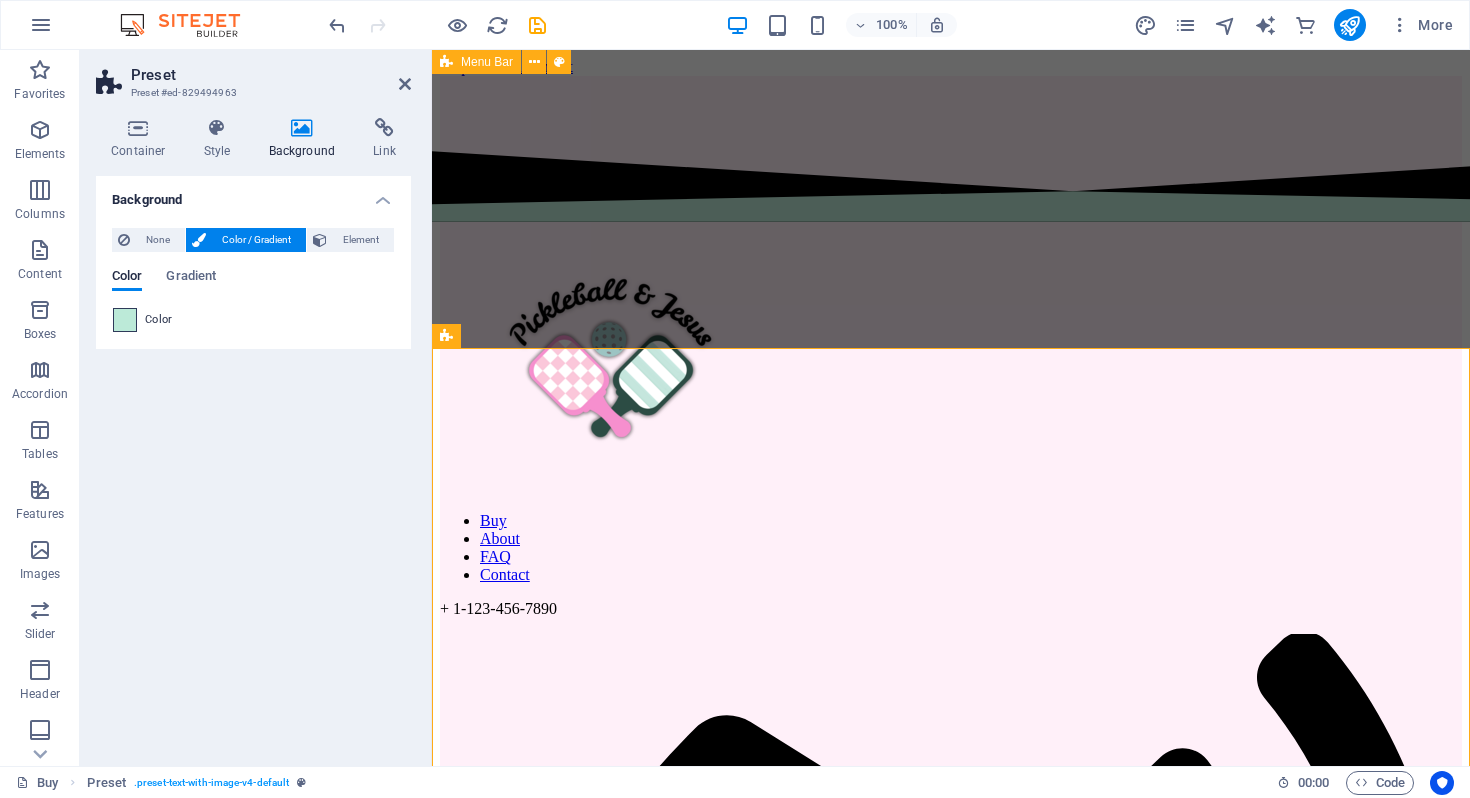 click at bounding box center (125, 320) 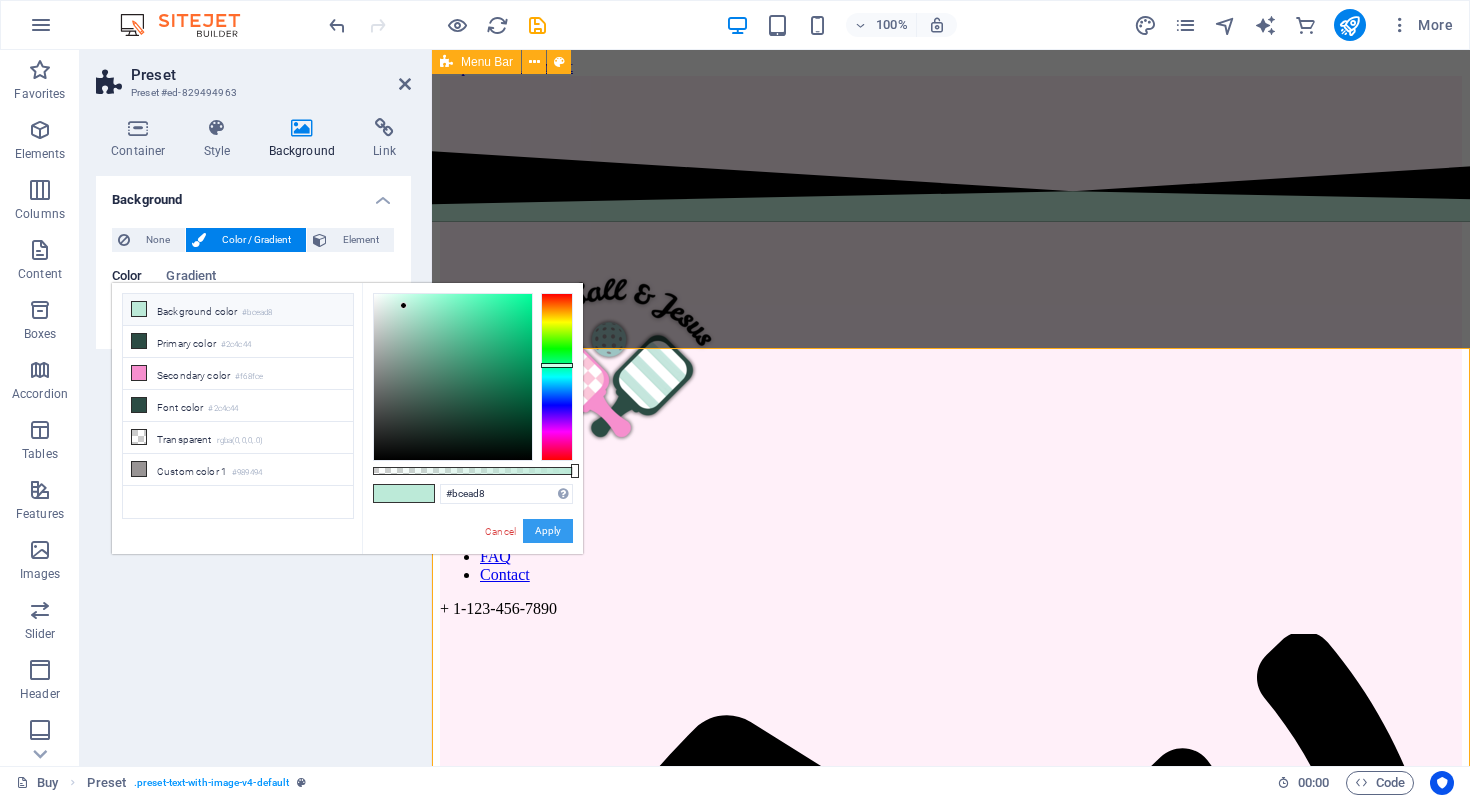 click on "Apply" at bounding box center [548, 531] 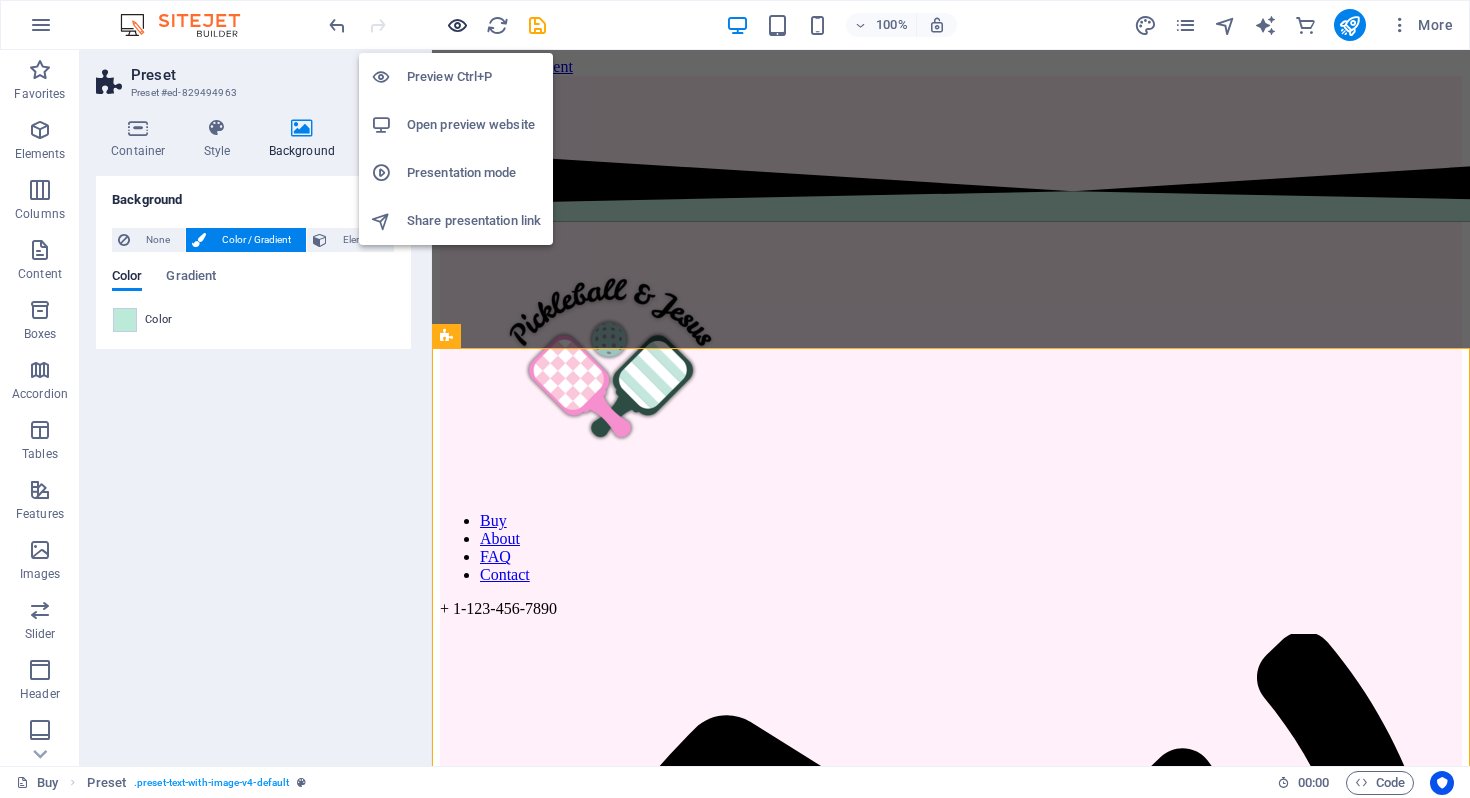 click at bounding box center (457, 25) 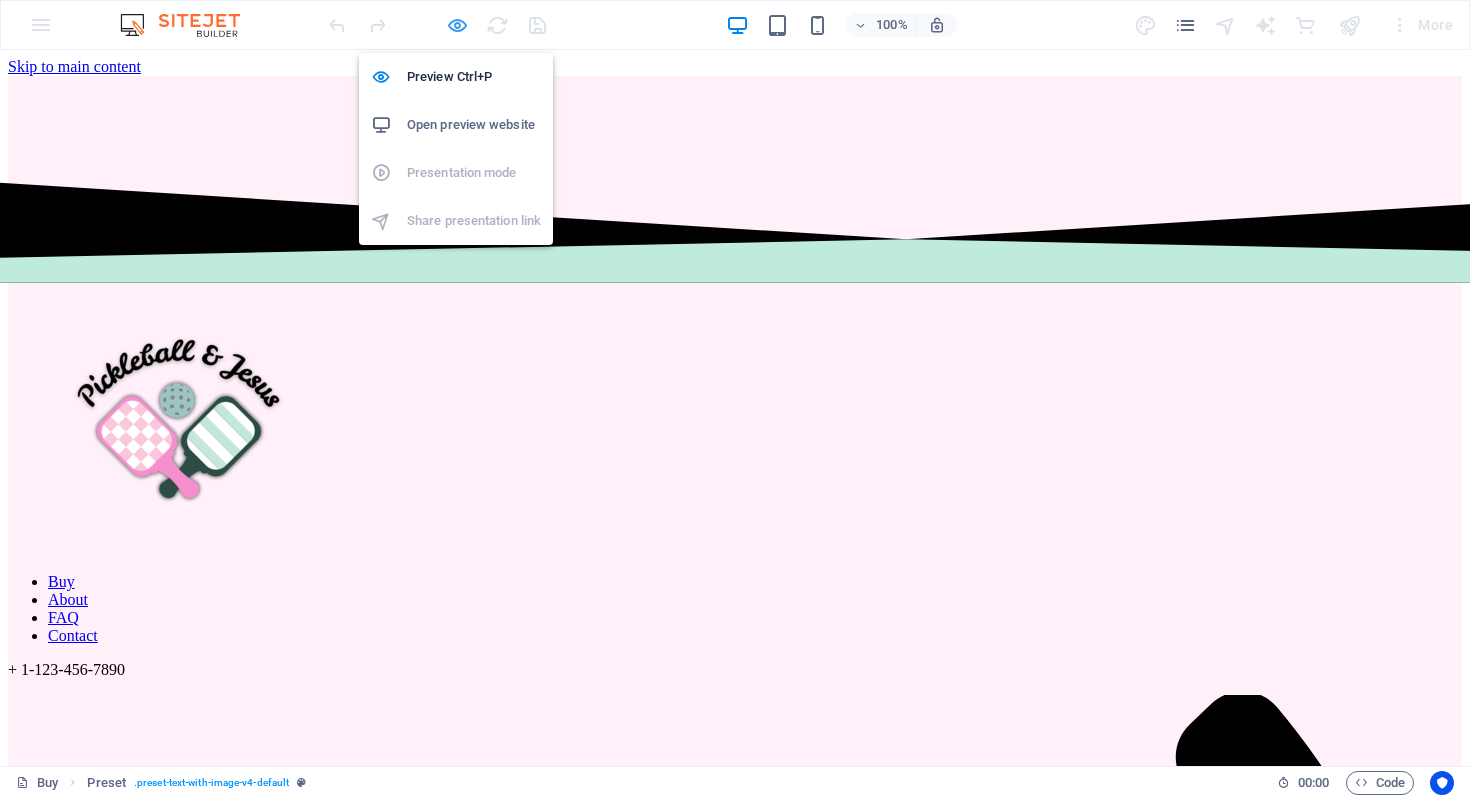 click at bounding box center [457, 25] 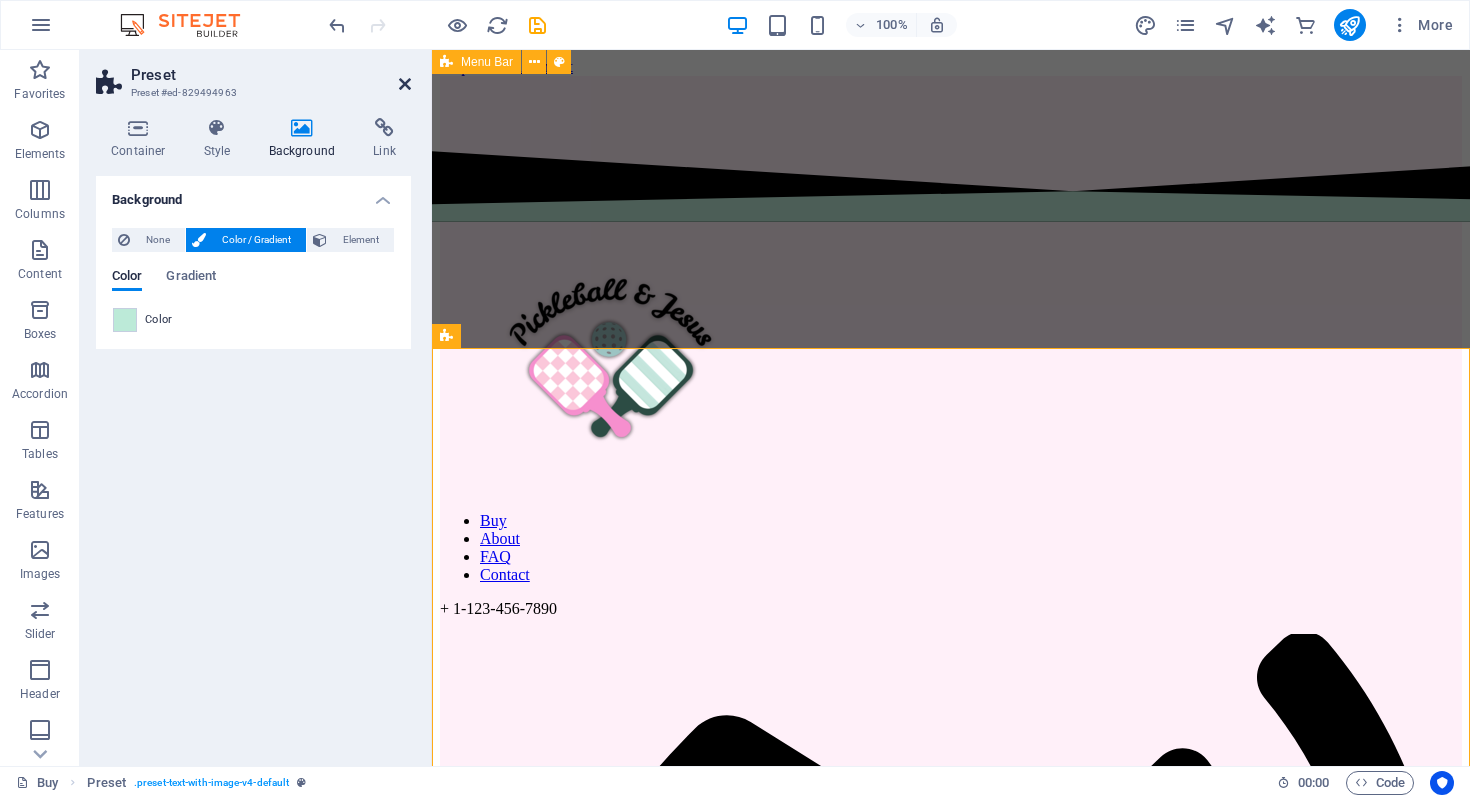 click at bounding box center [405, 84] 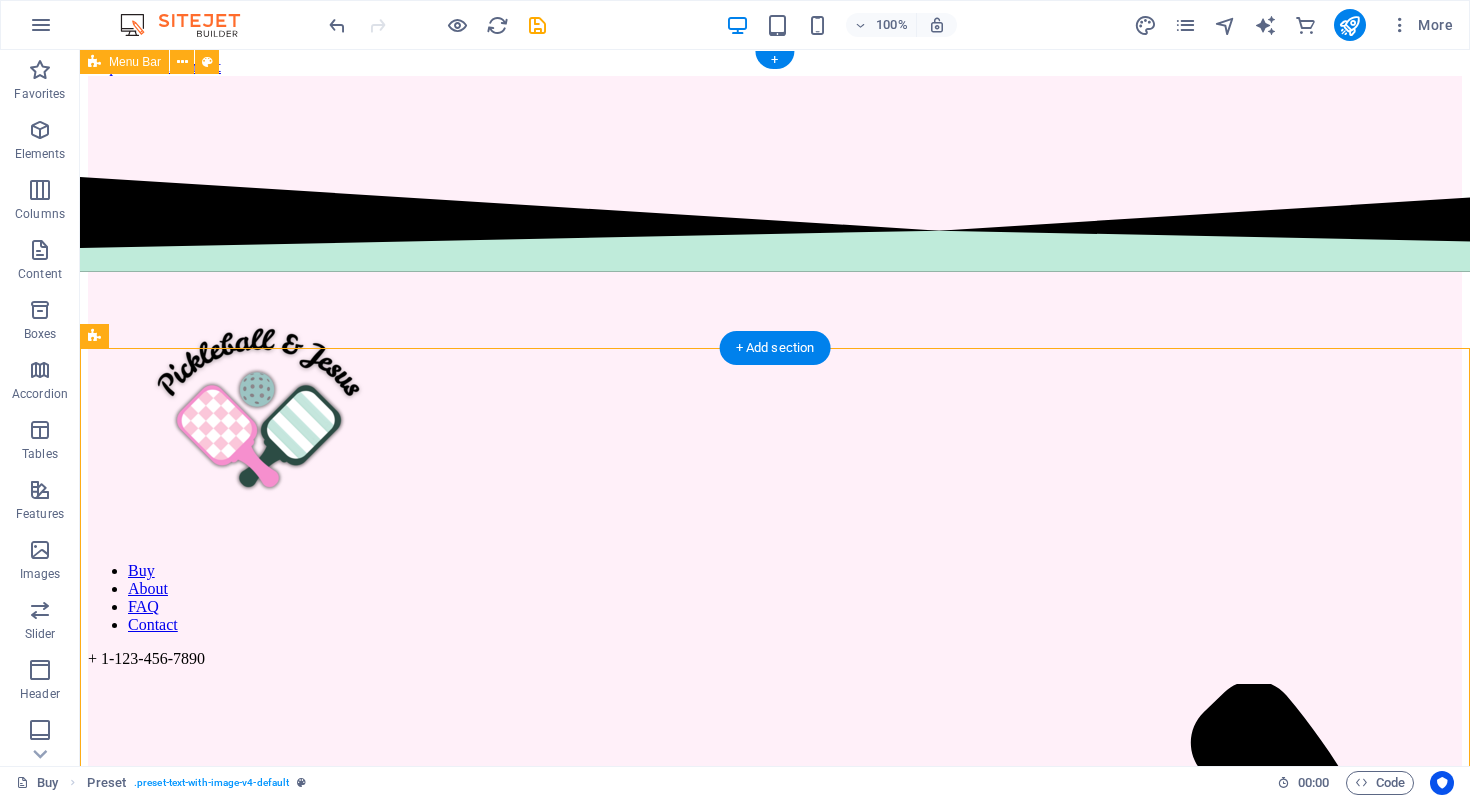 click on "Buy About FAQ Contact   + 1-123-456-7890" at bounding box center [775, 1291] 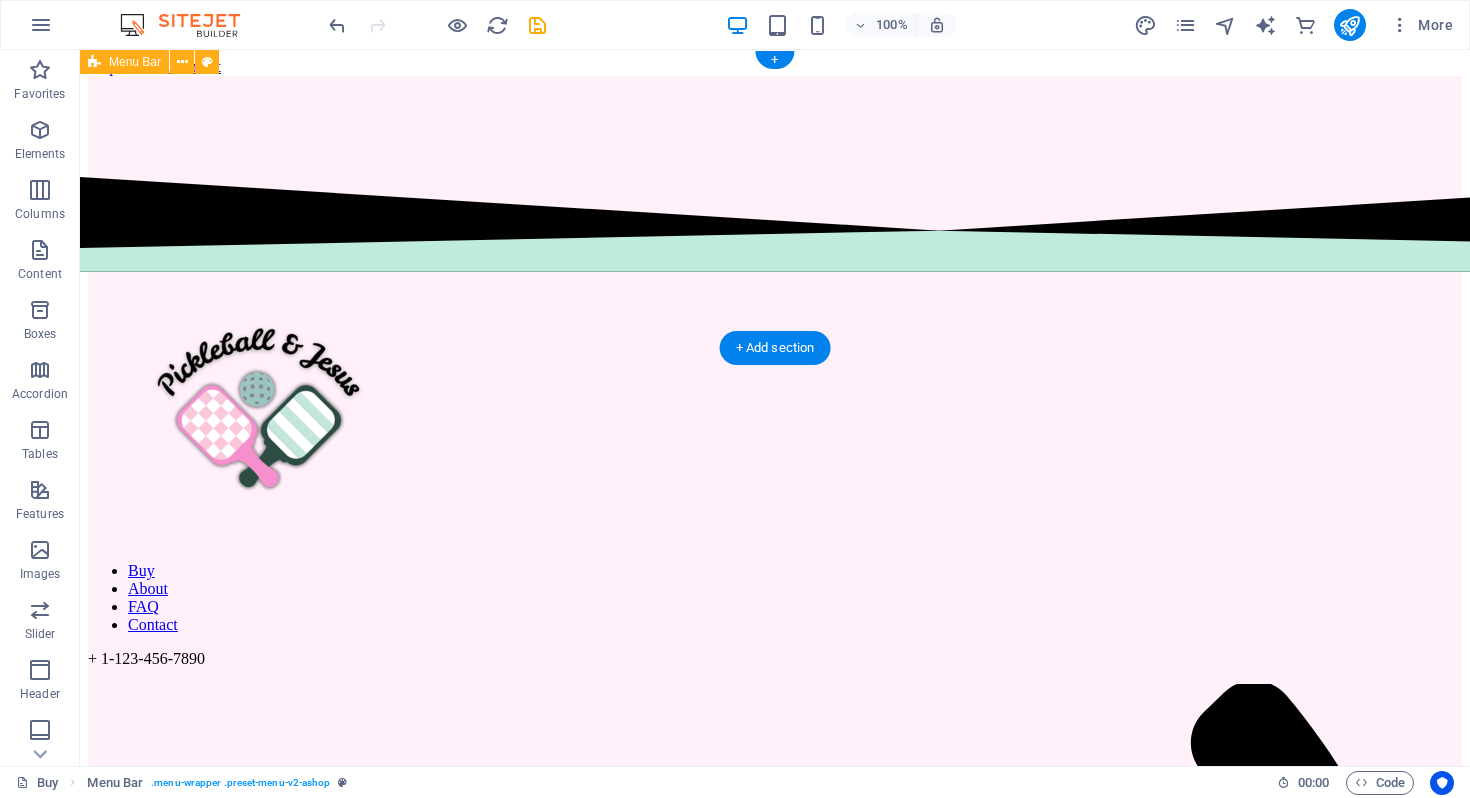 click on "Buy About FAQ Contact   + 1-123-456-7890" at bounding box center [775, 1291] 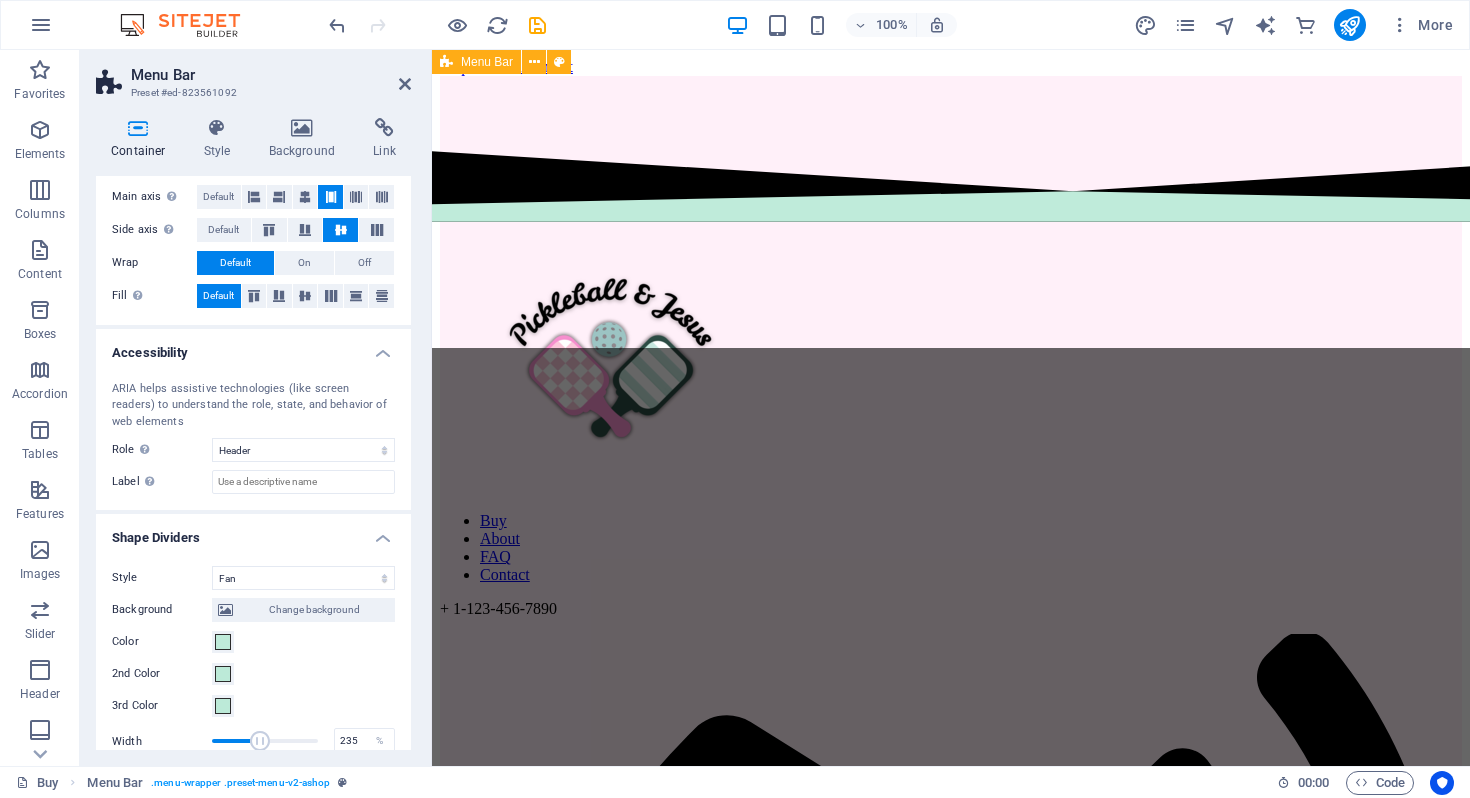 scroll, scrollTop: 472, scrollLeft: 0, axis: vertical 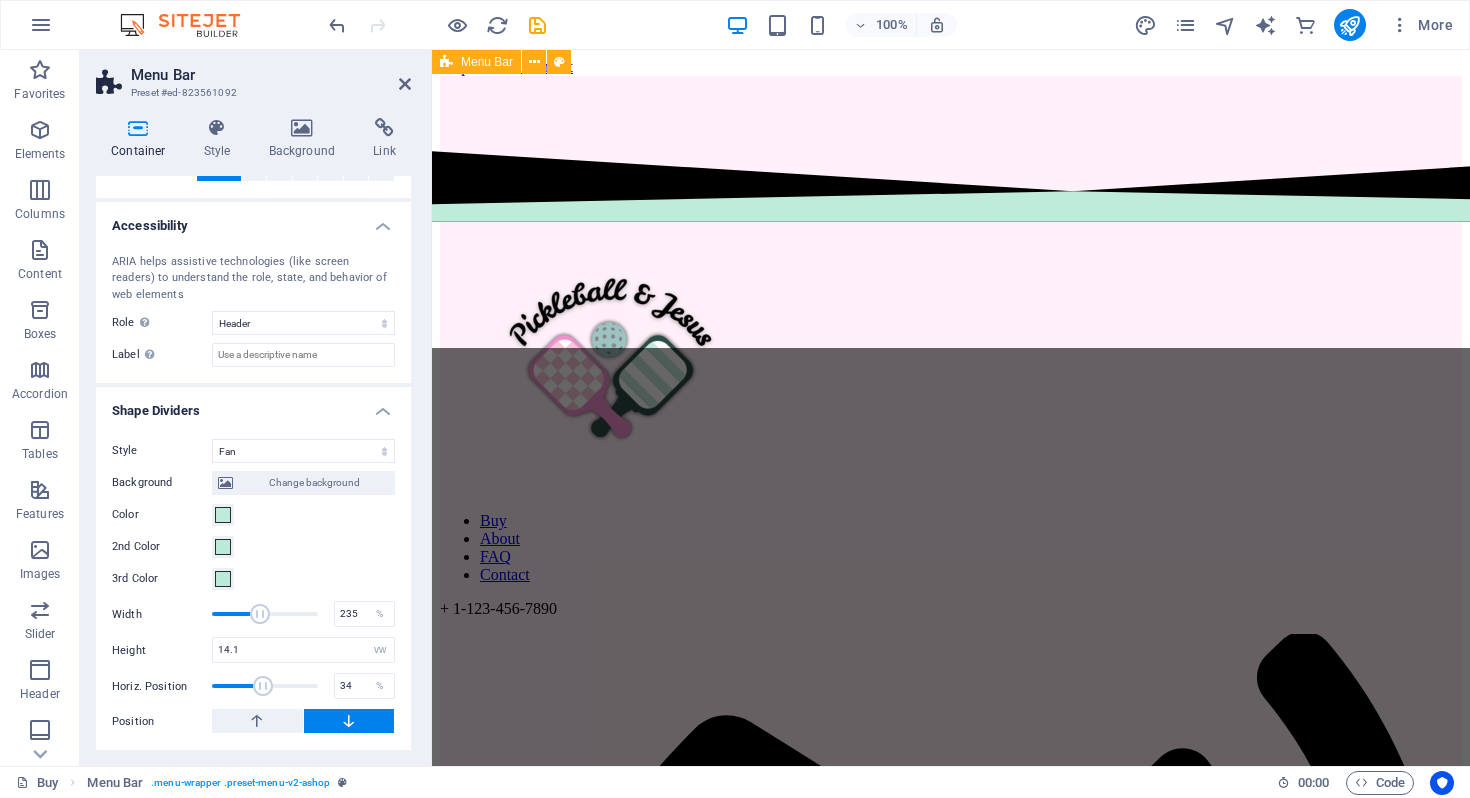drag, startPoint x: 260, startPoint y: 683, endPoint x: 270, endPoint y: 682, distance: 10.049875 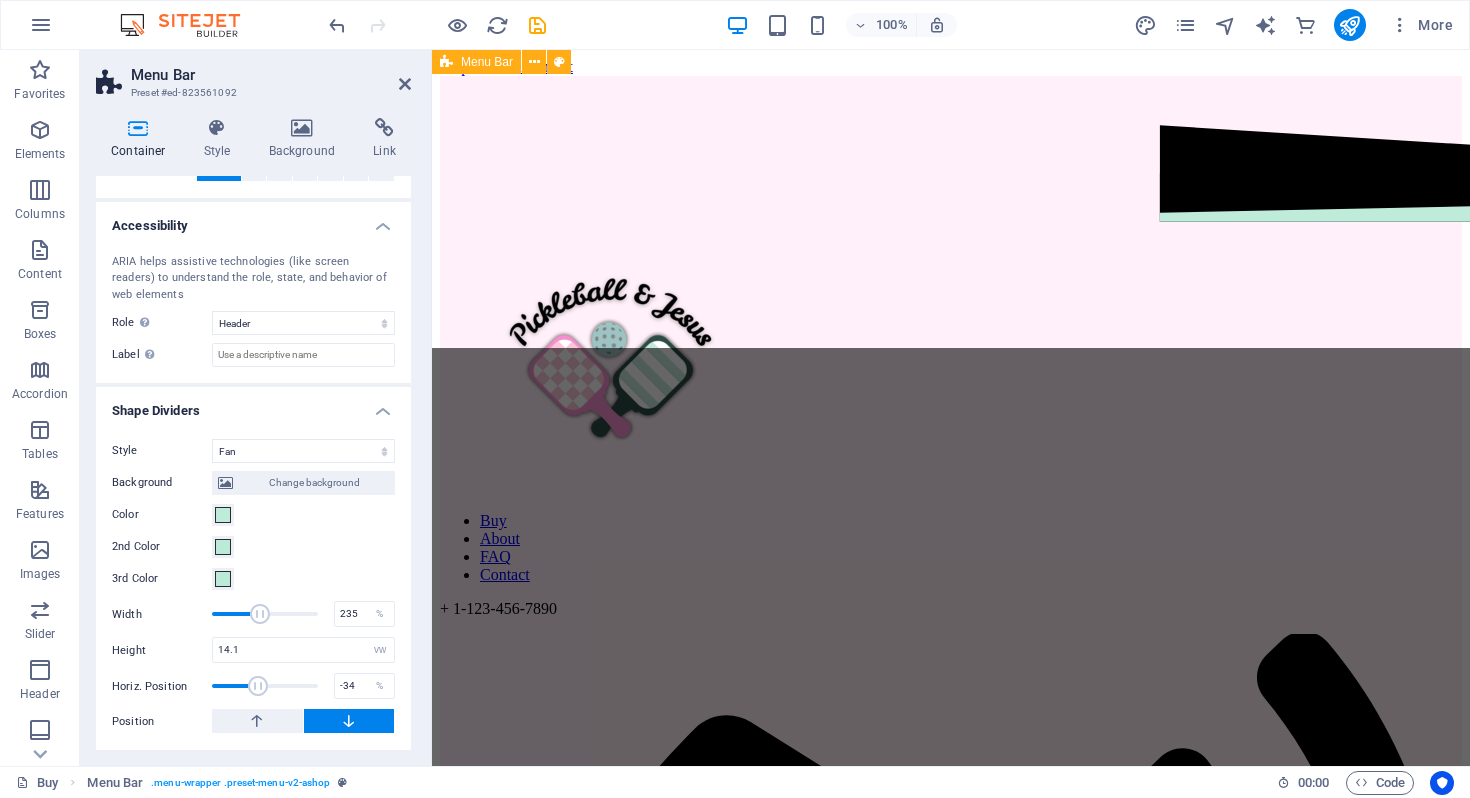 type on "-39" 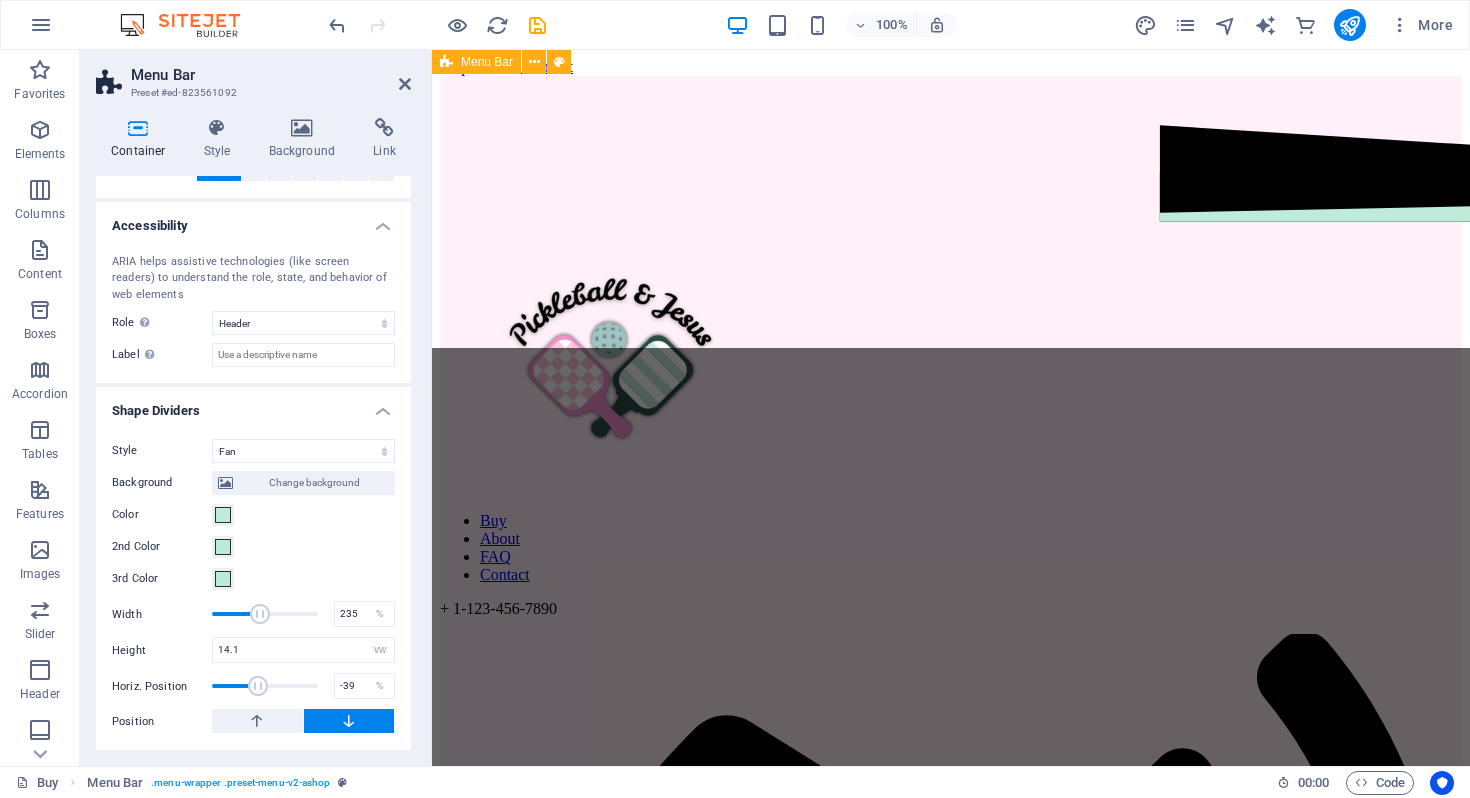 drag, startPoint x: 270, startPoint y: 682, endPoint x: 255, endPoint y: 678, distance: 15.524175 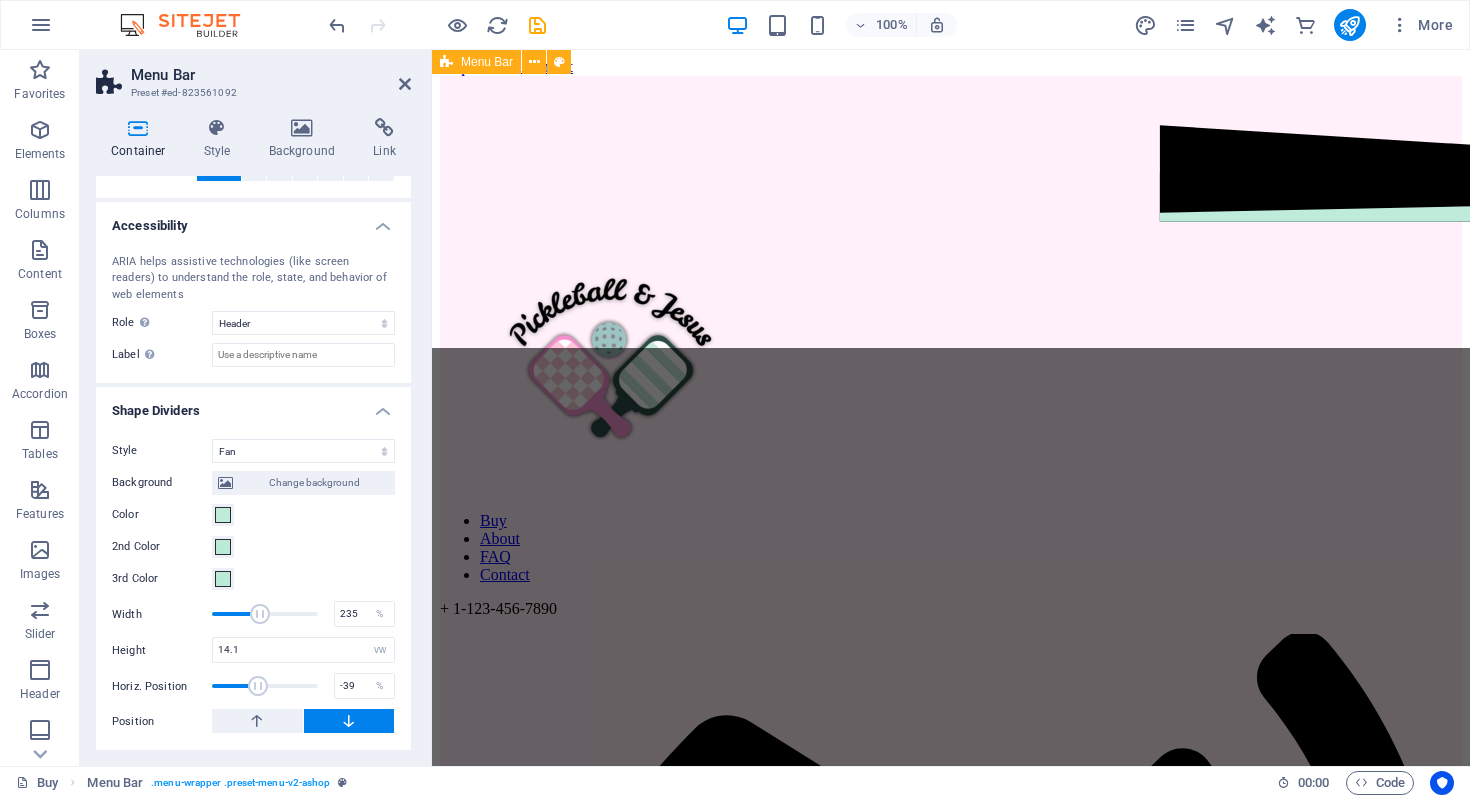 click at bounding box center (258, 686) 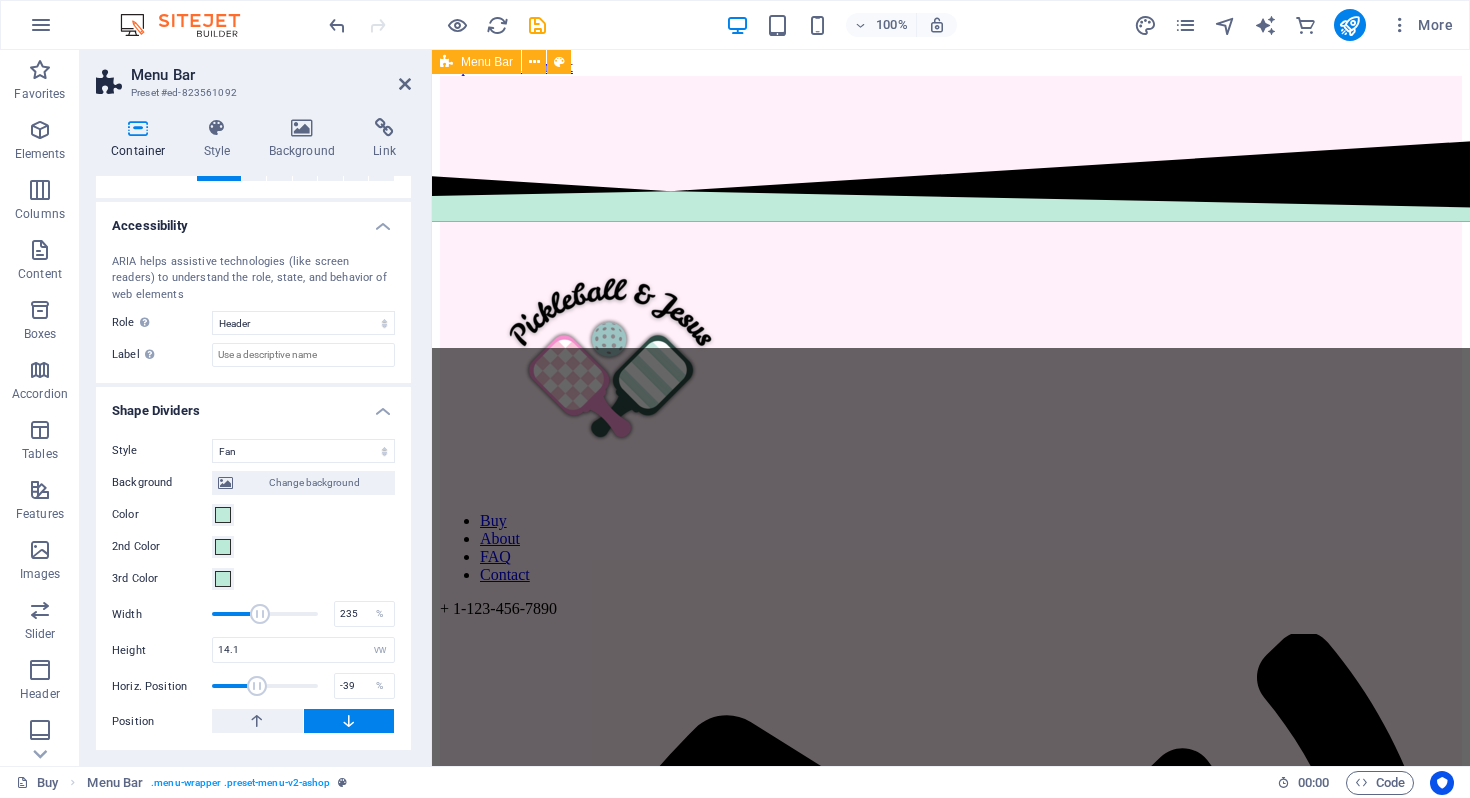 click at bounding box center [257, 686] 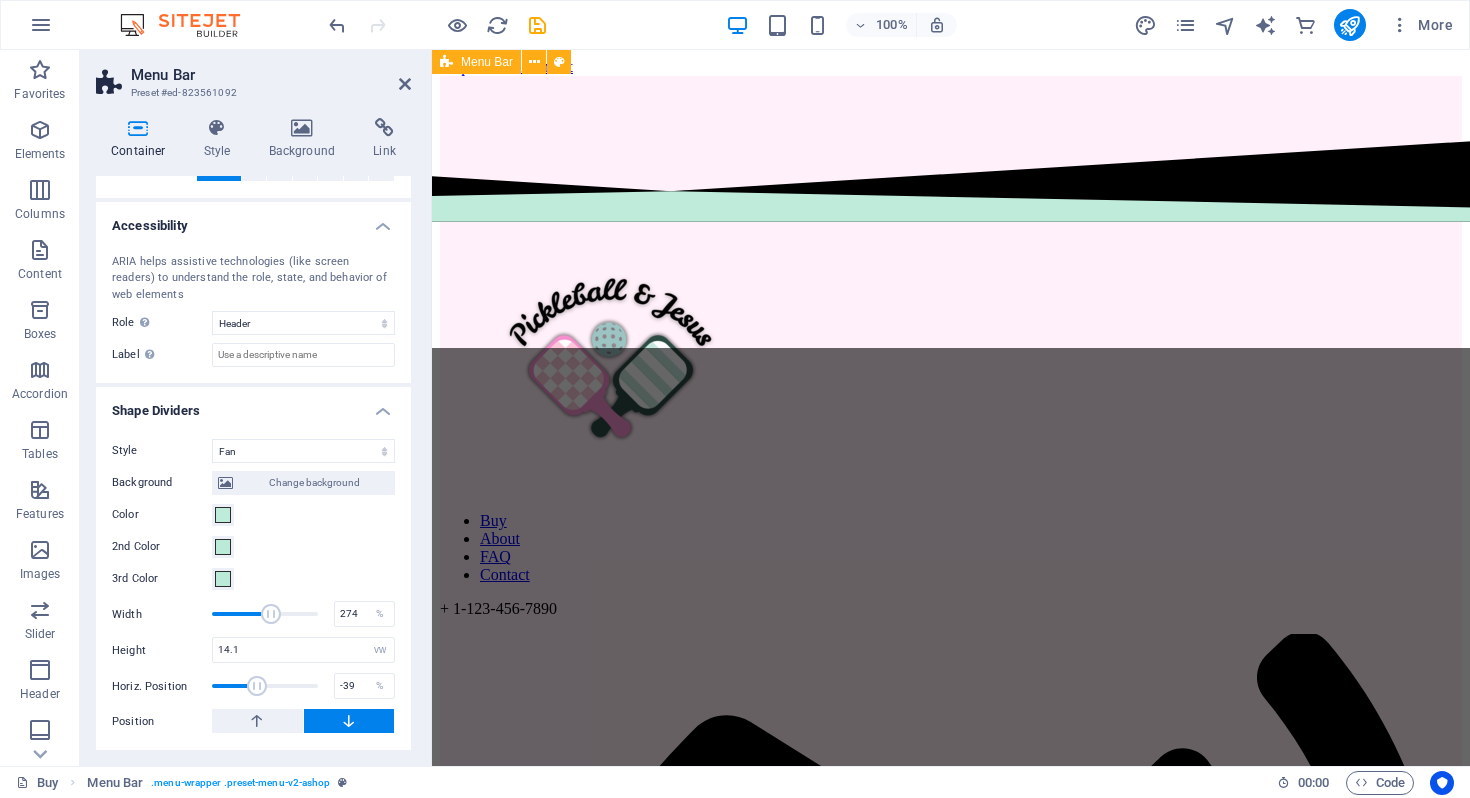 type on "276" 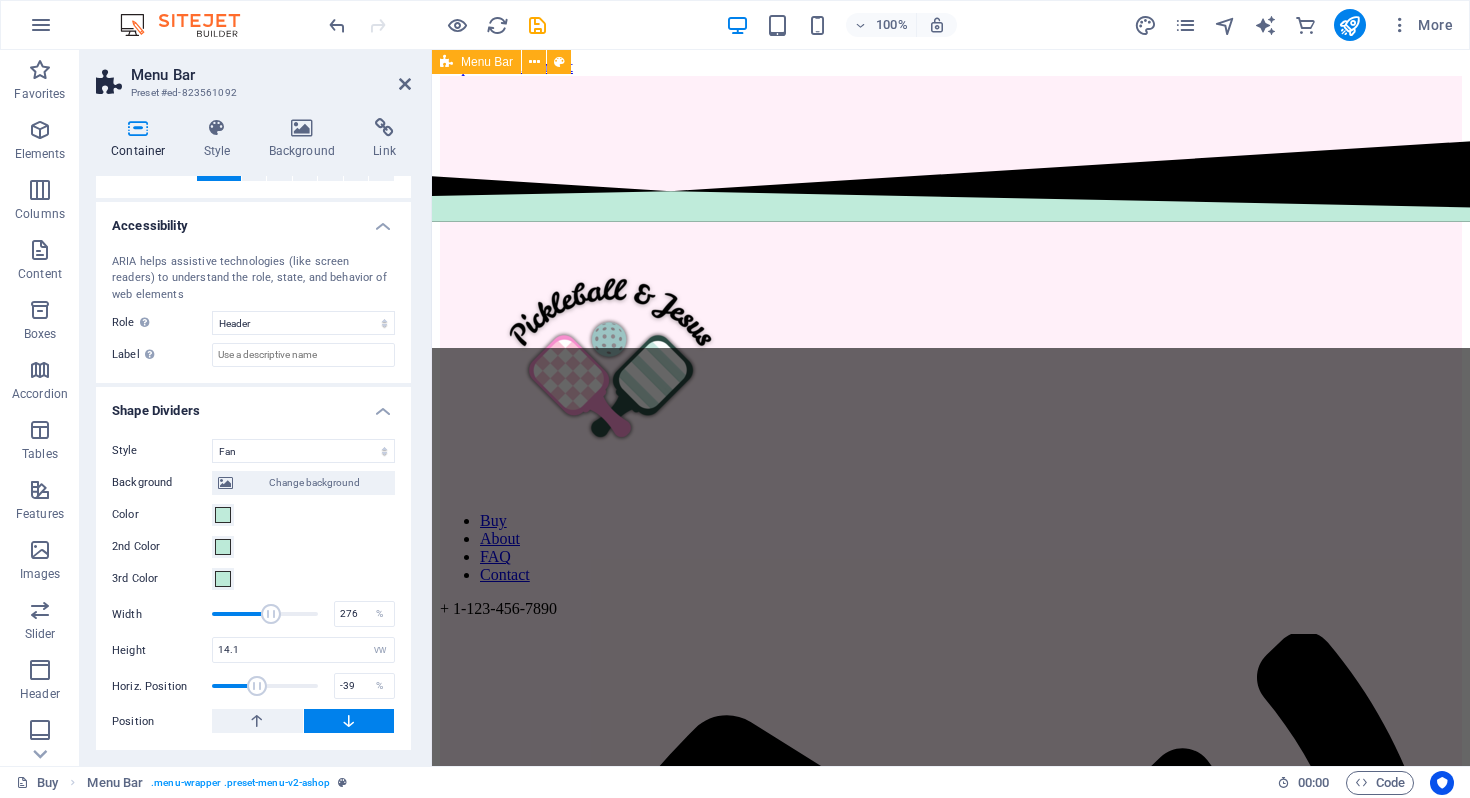 click at bounding box center (271, 614) 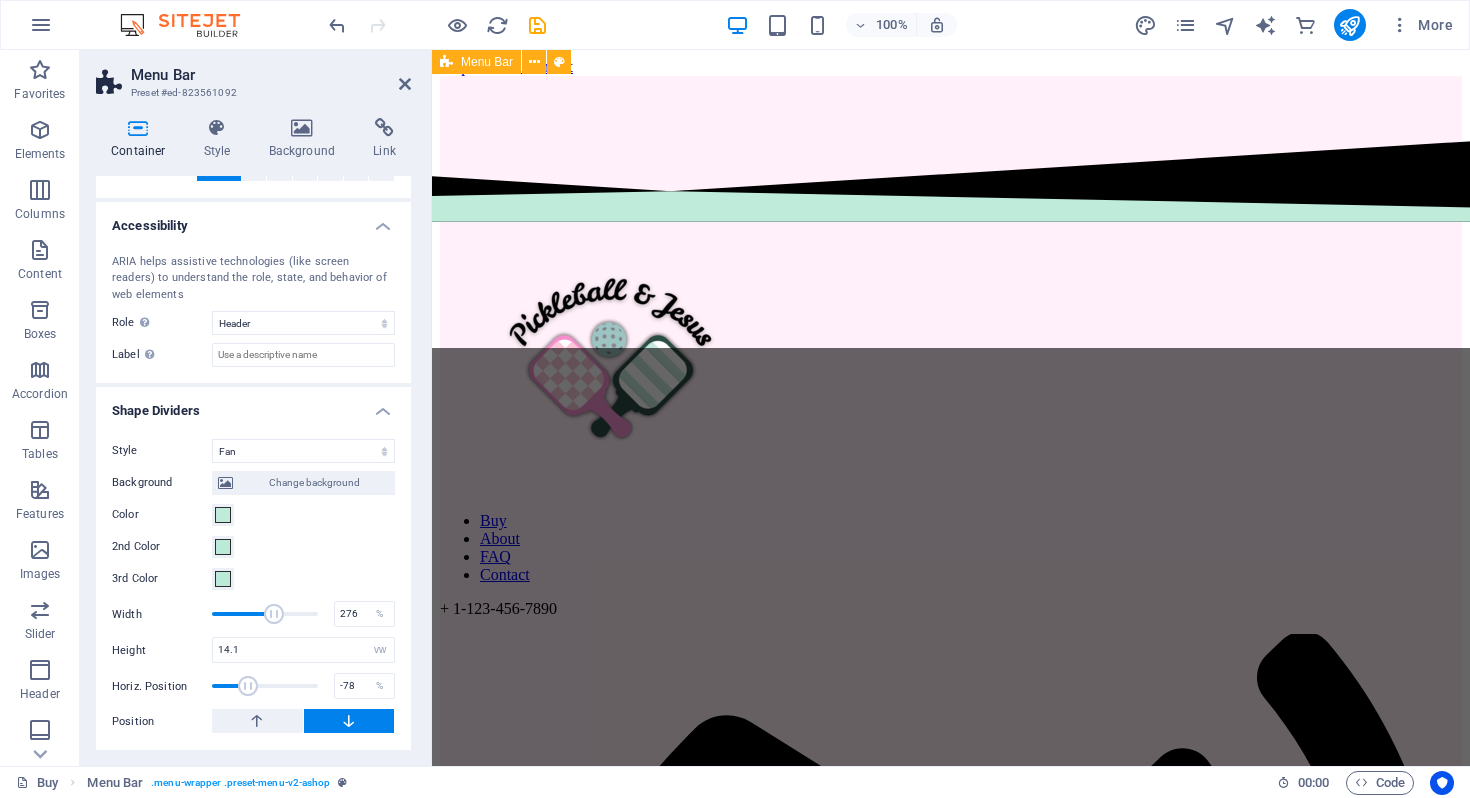 click at bounding box center [265, 686] 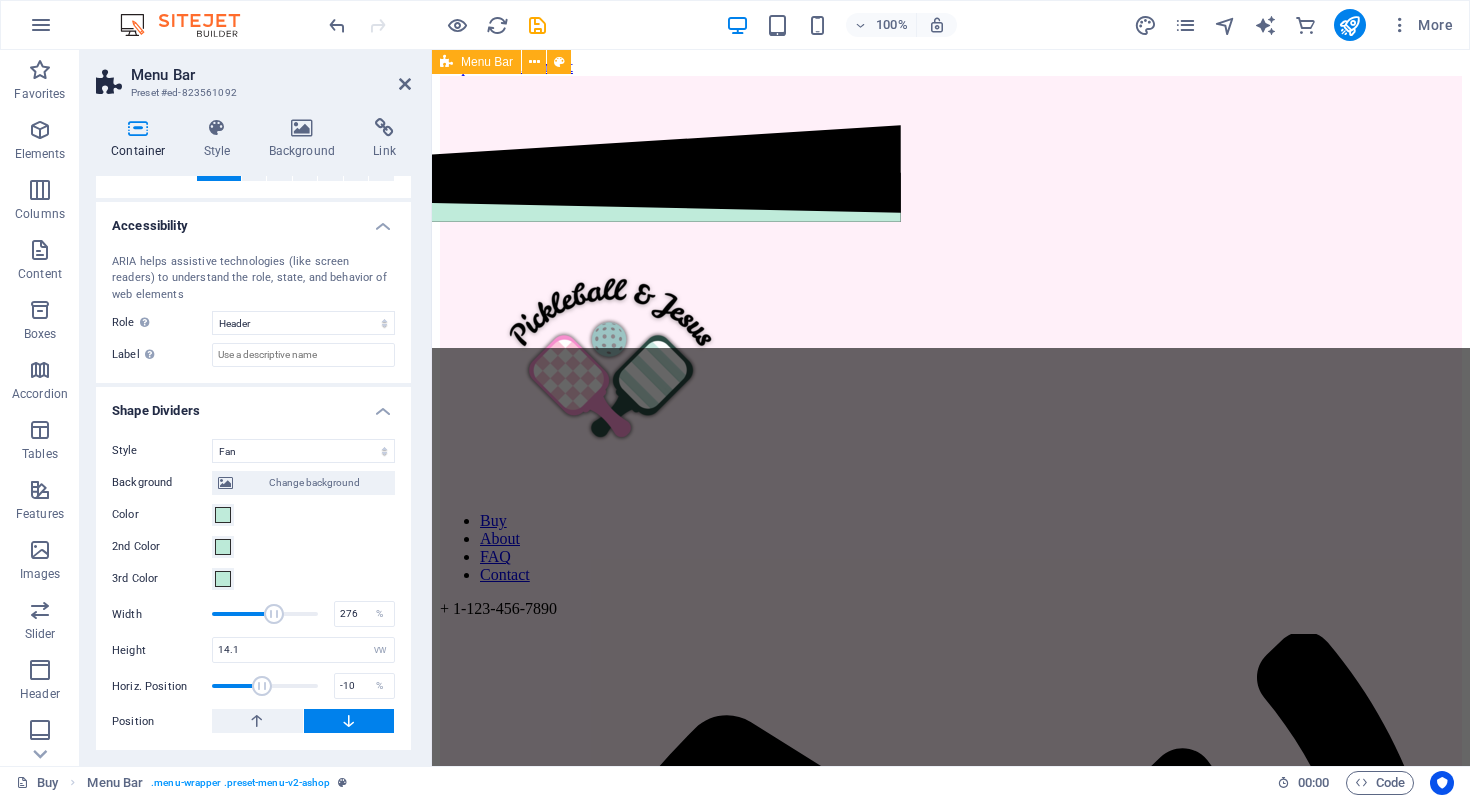 drag, startPoint x: 247, startPoint y: 700, endPoint x: 261, endPoint y: 700, distance: 14 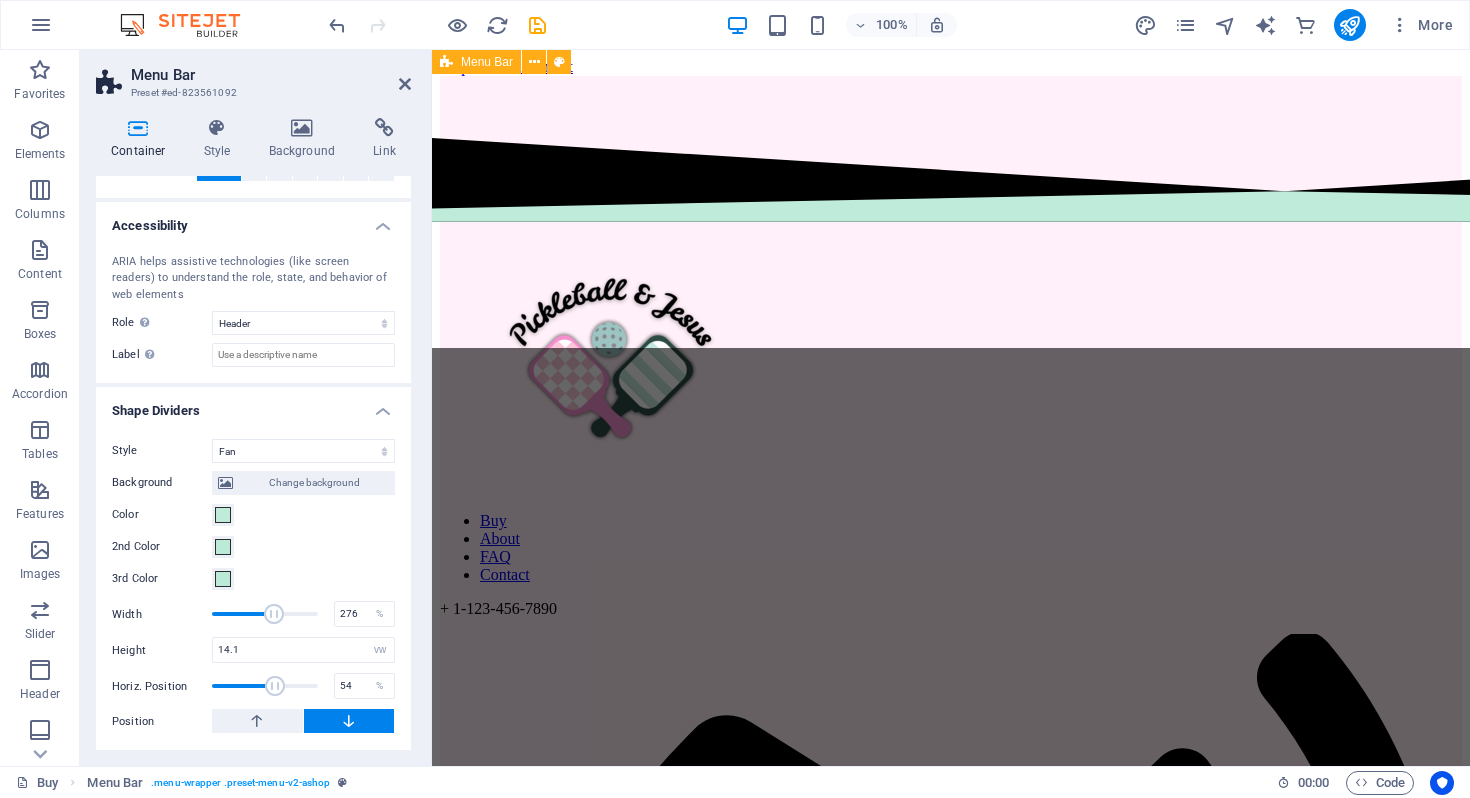 click at bounding box center [265, 686] 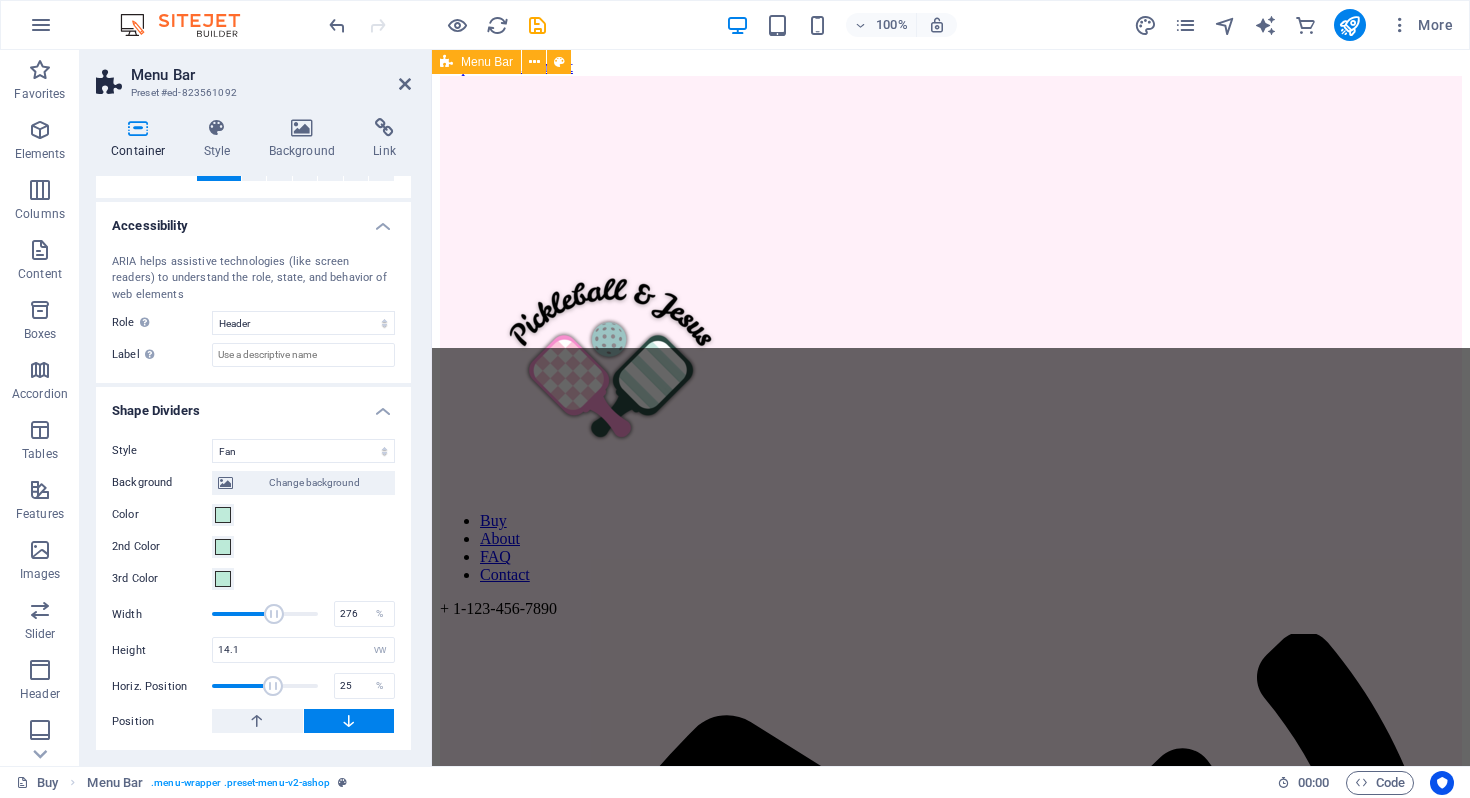 click at bounding box center (273, 686) 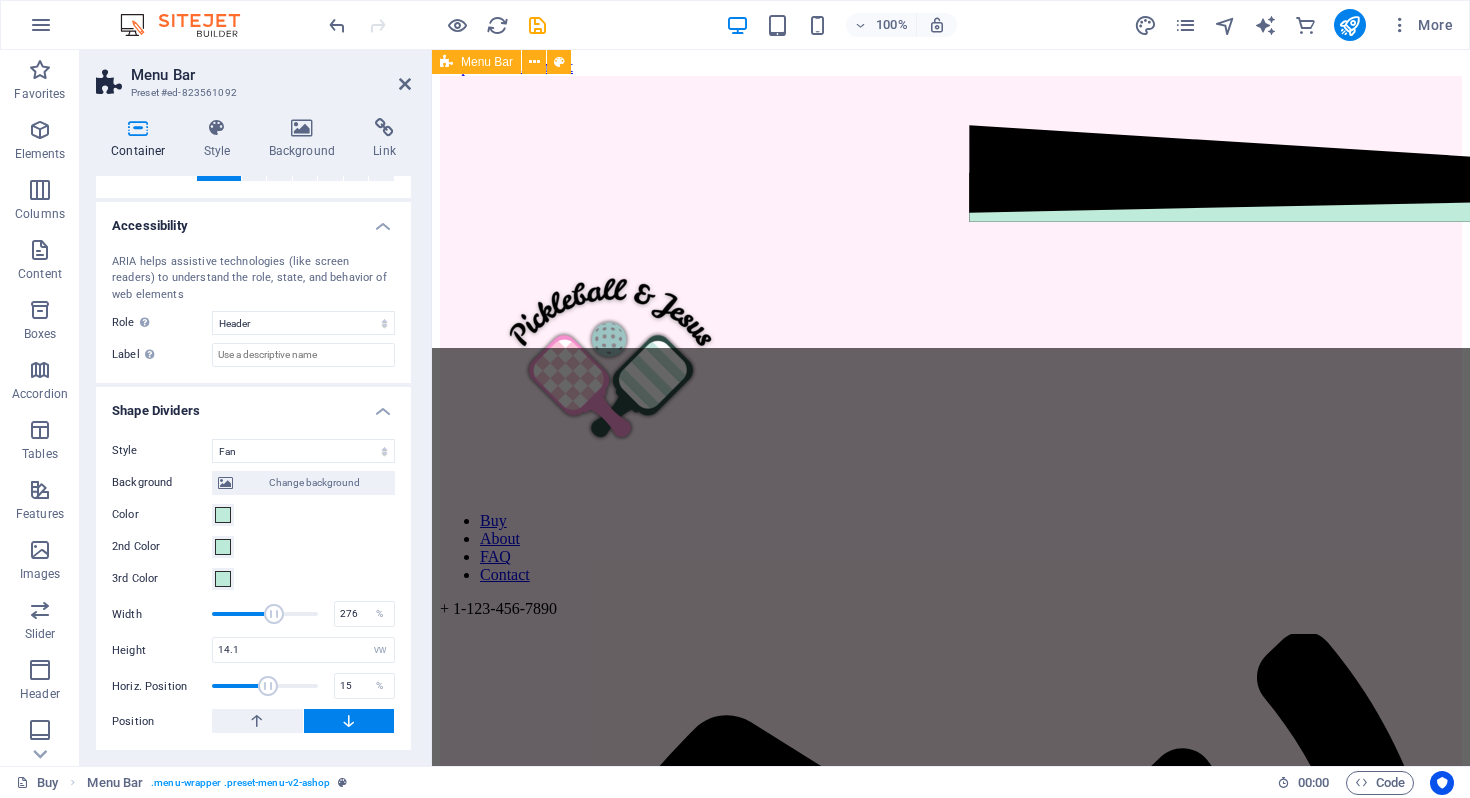 type on "10" 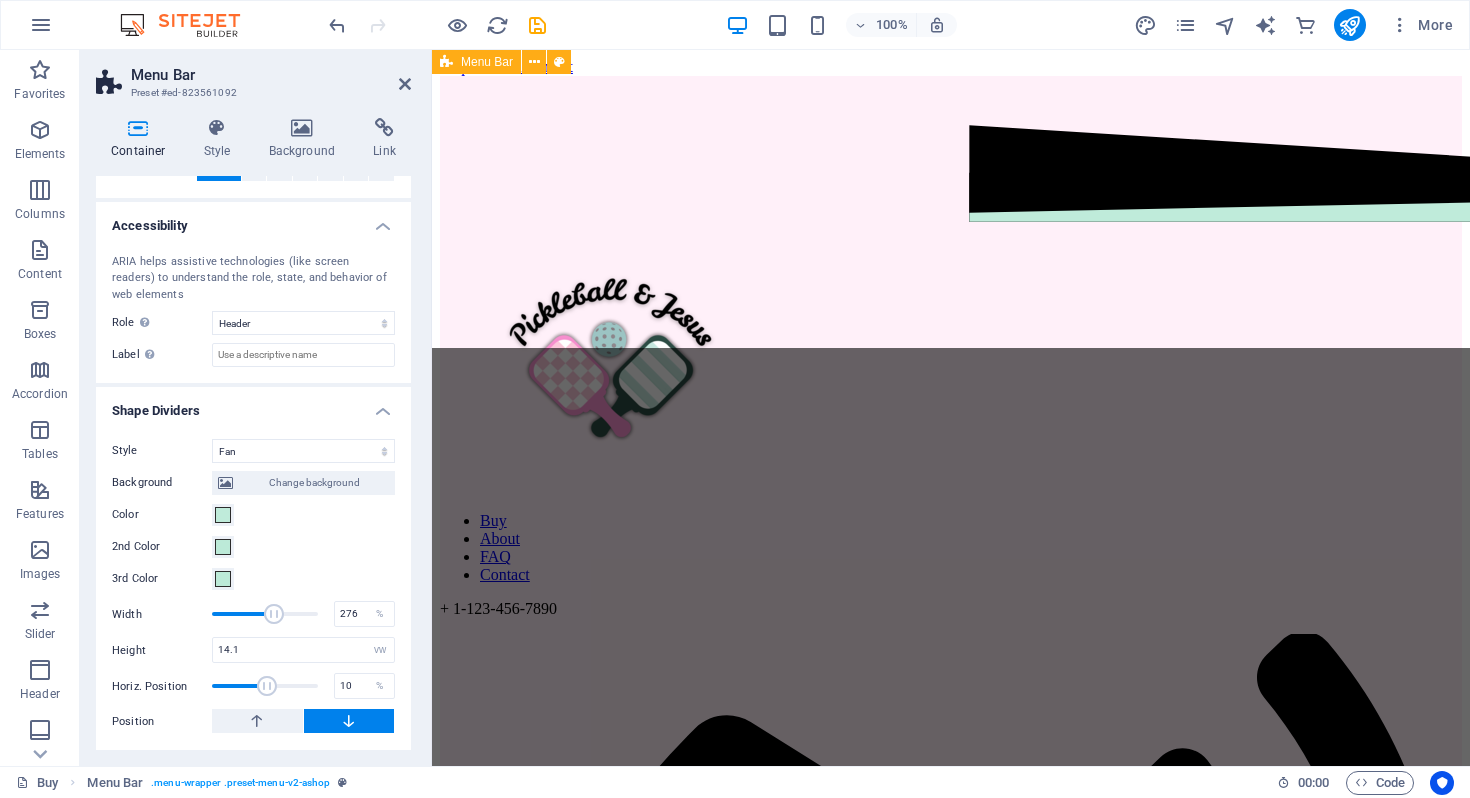 click at bounding box center (267, 686) 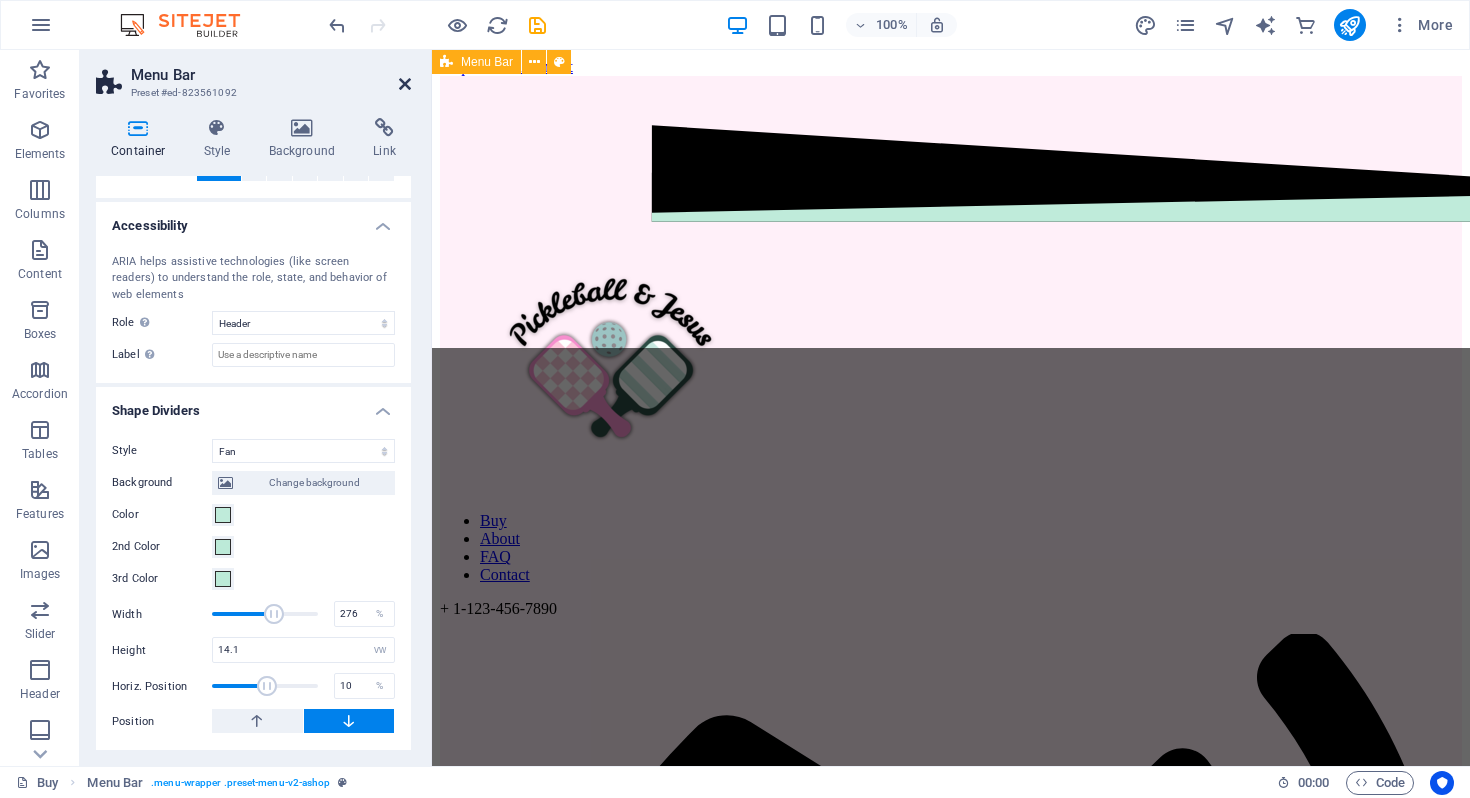 click at bounding box center [405, 84] 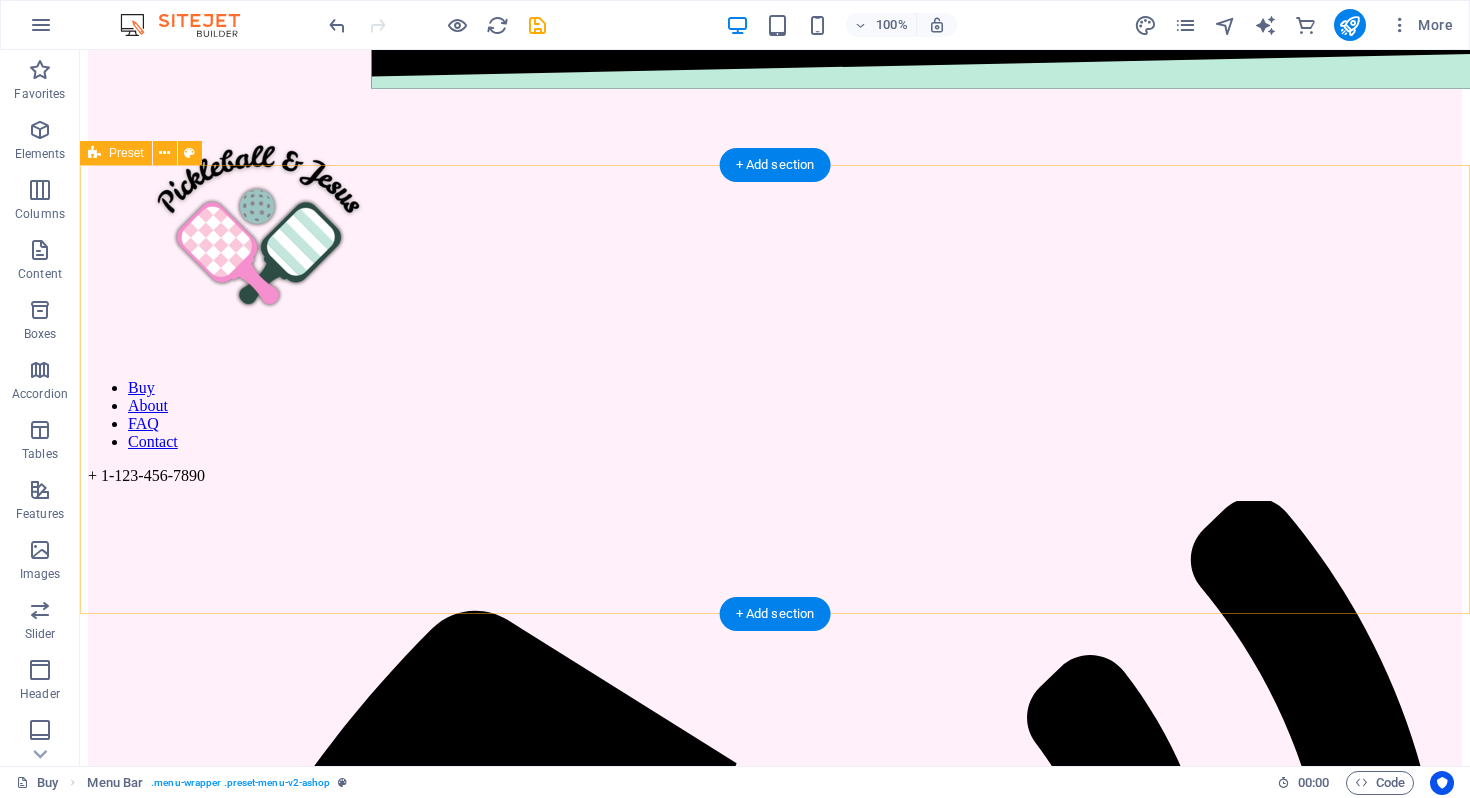 scroll, scrollTop: 0, scrollLeft: 0, axis: both 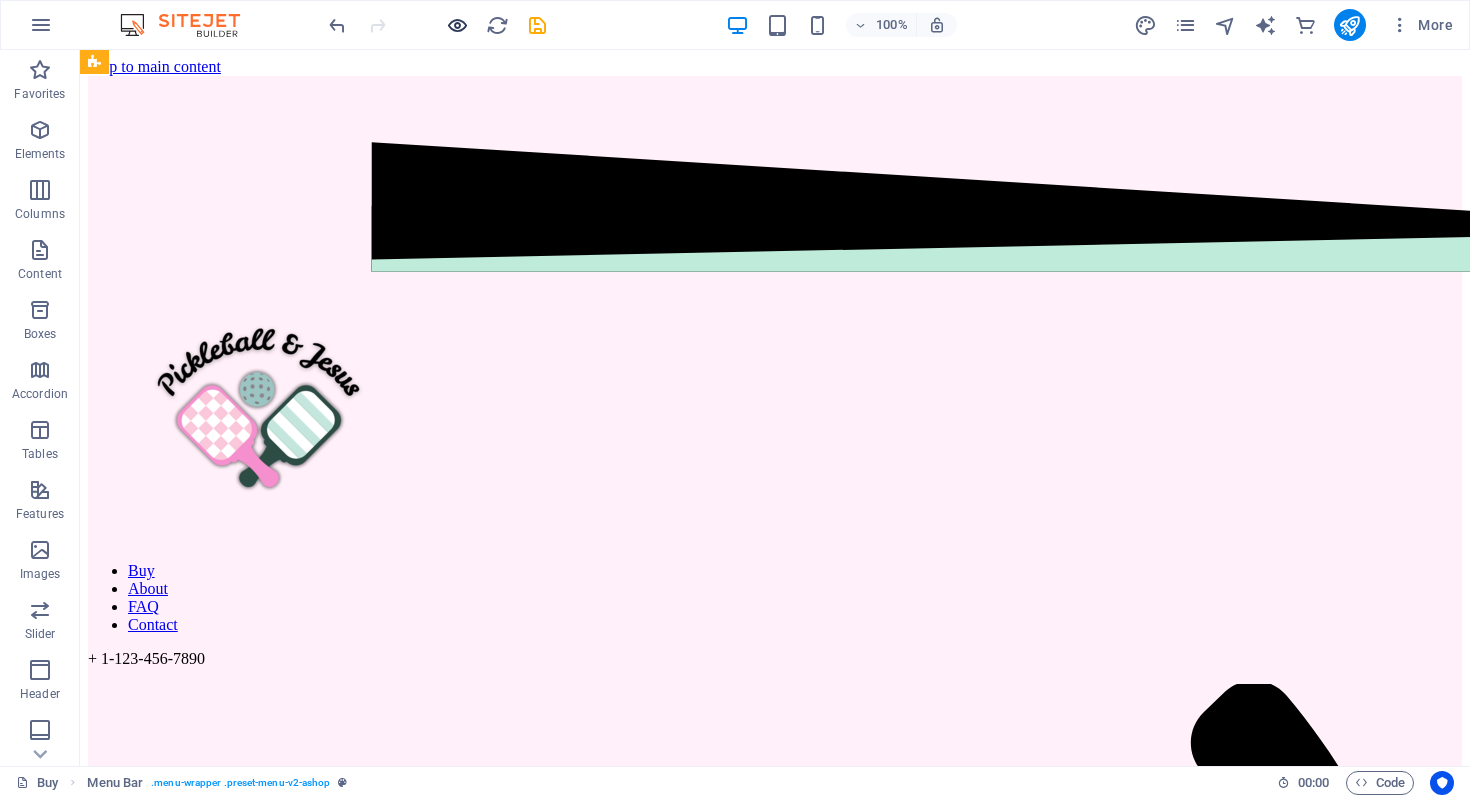 click at bounding box center [457, 25] 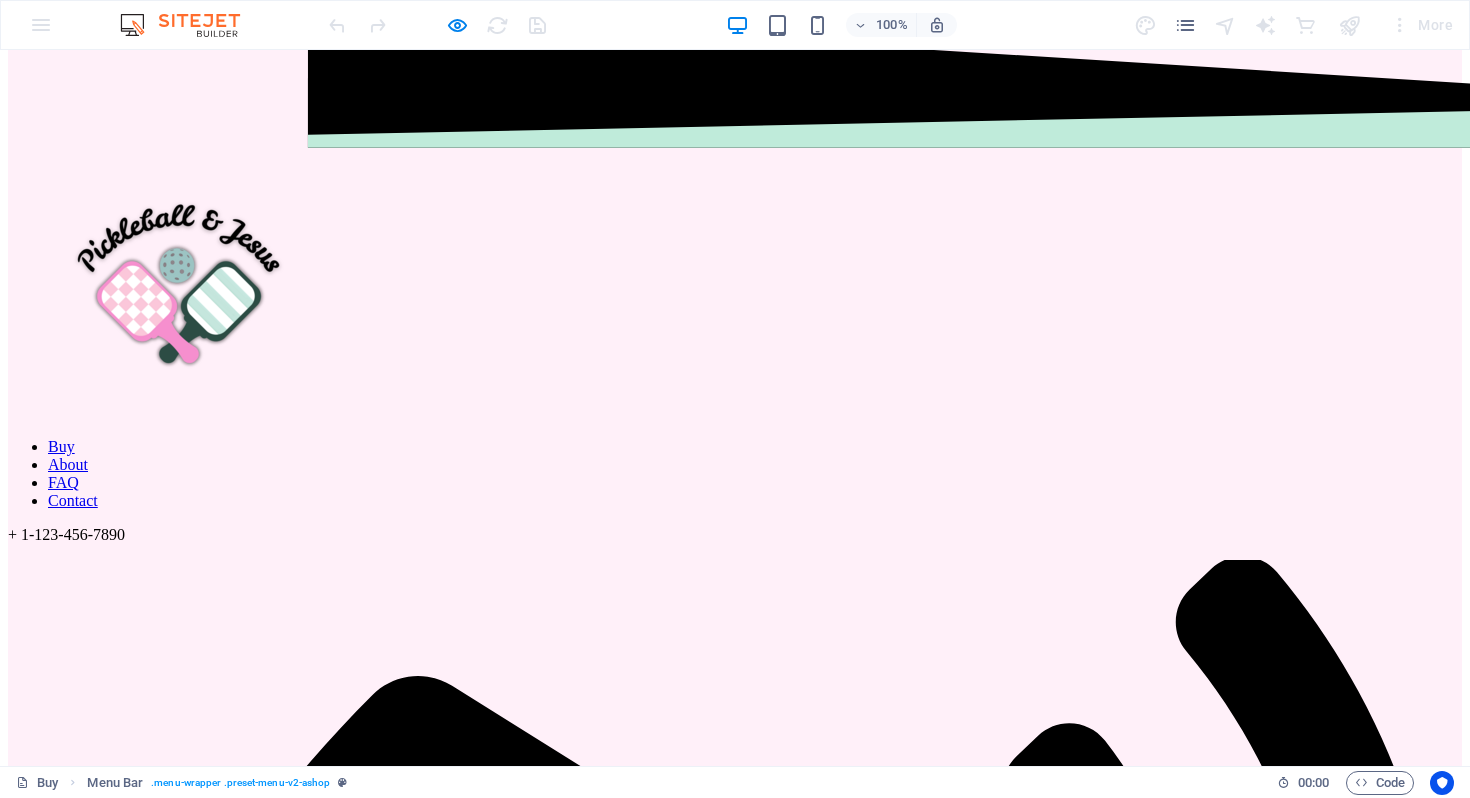scroll, scrollTop: 0, scrollLeft: 0, axis: both 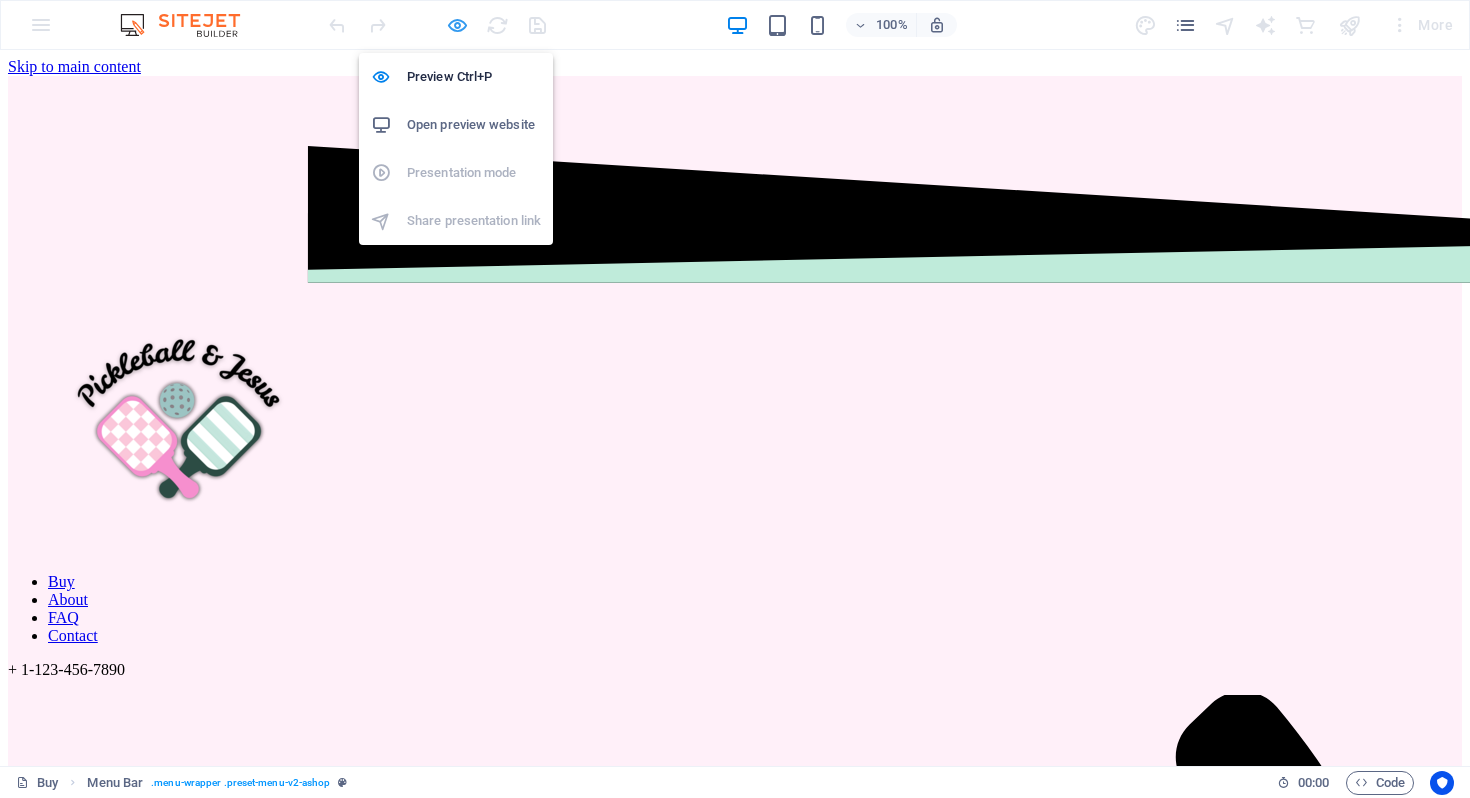 click at bounding box center (457, 25) 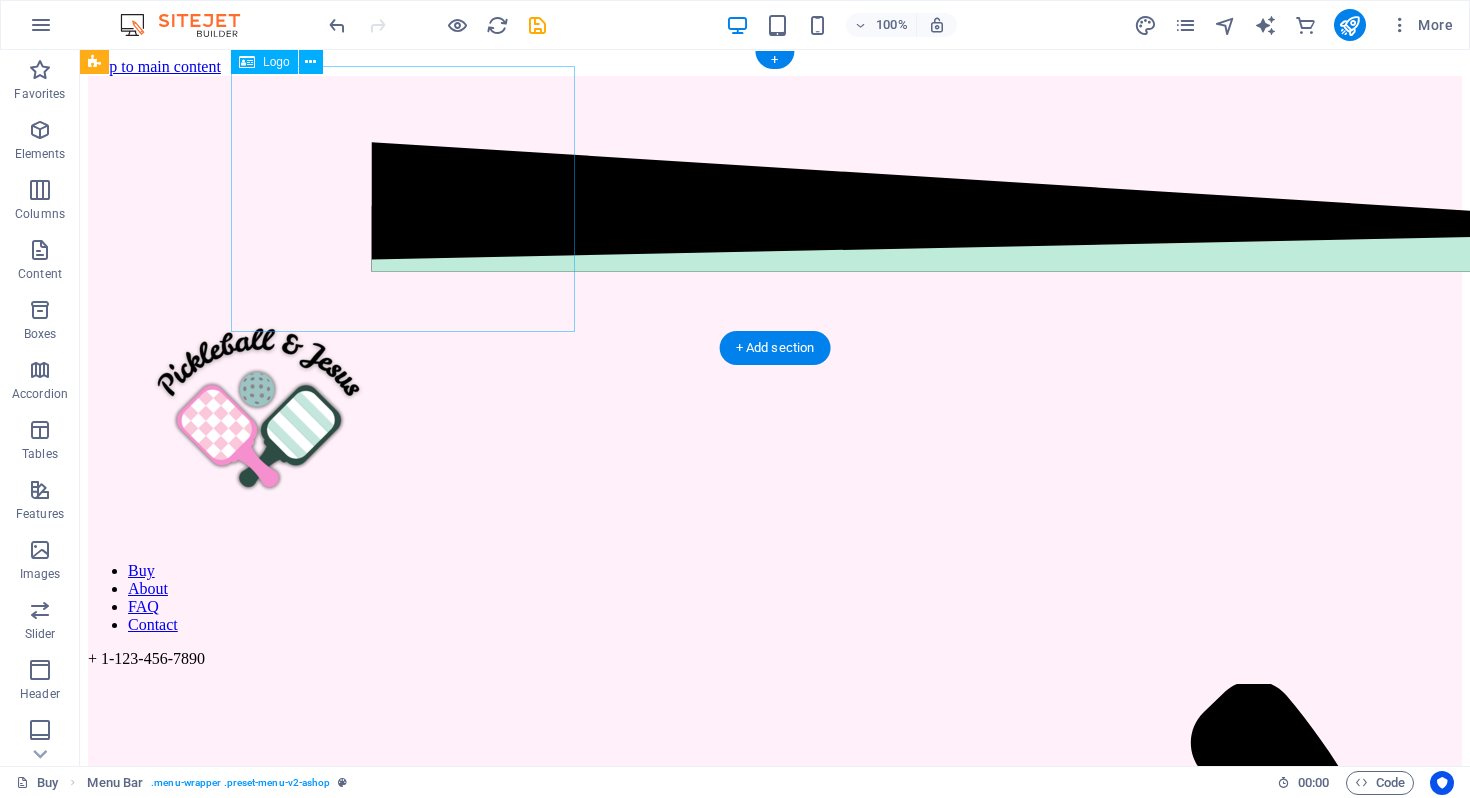 click at bounding box center (775, 411) 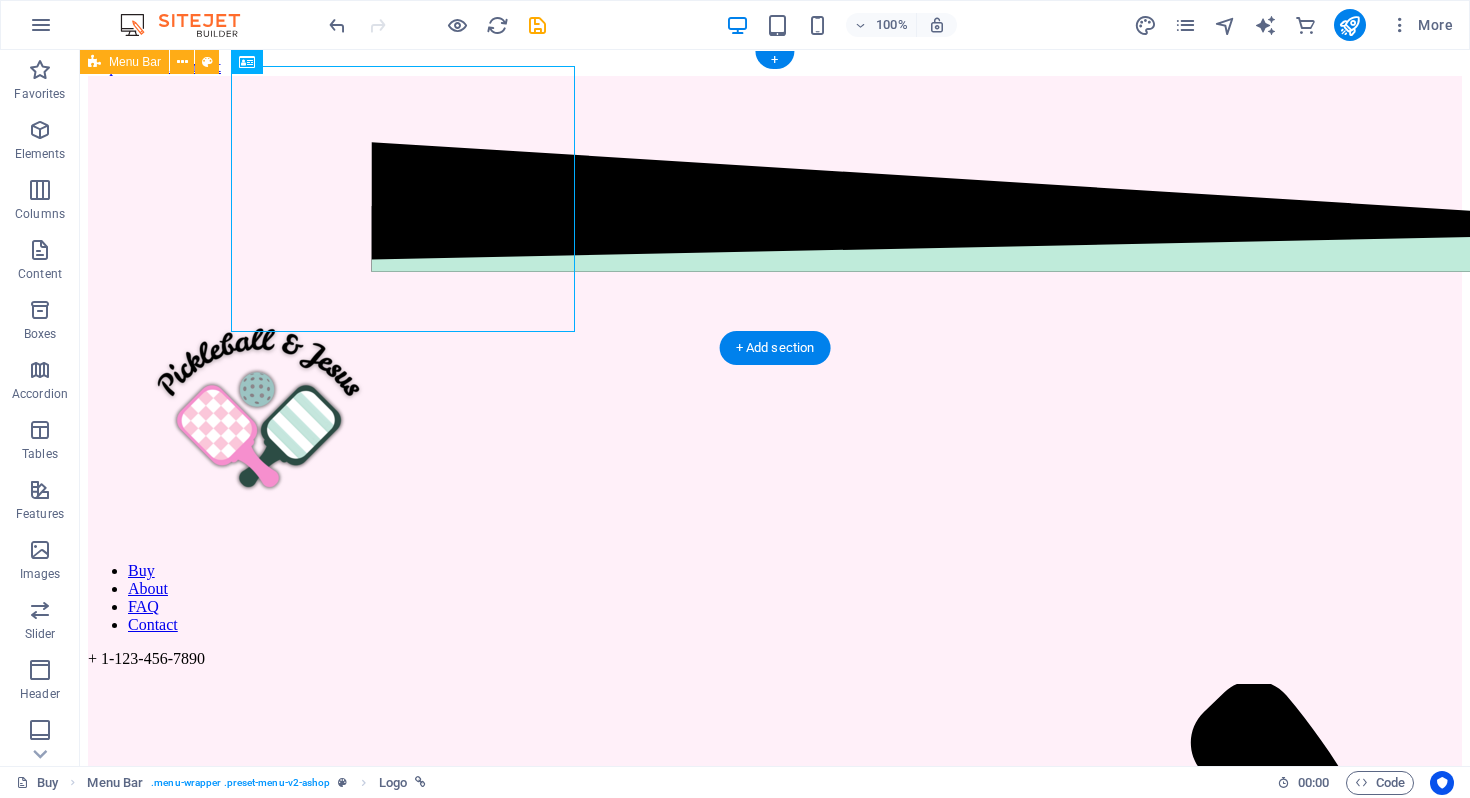click on "Buy About FAQ Contact   + 1-123-456-7890" at bounding box center (775, 1291) 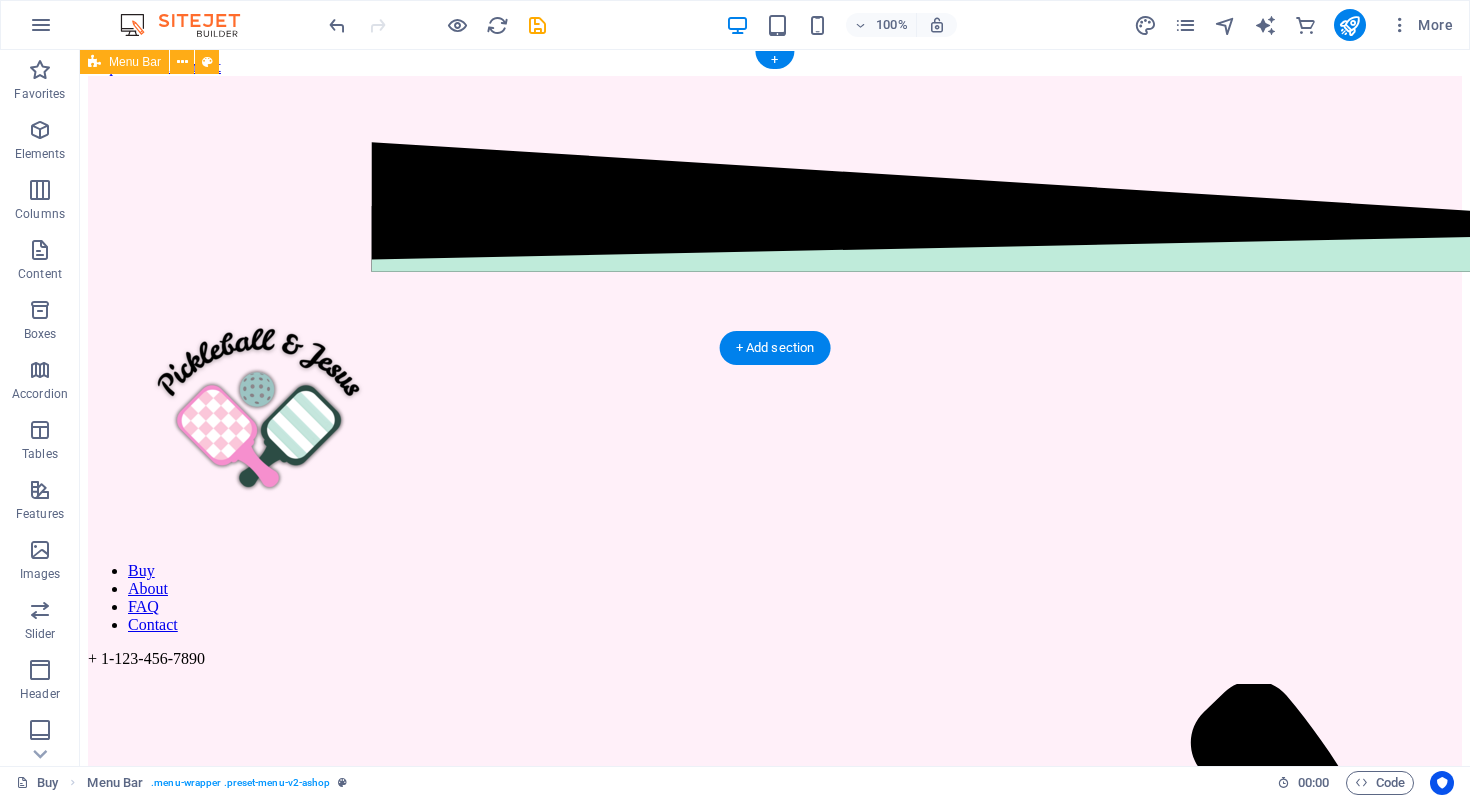 click on "Buy About FAQ Contact   + 1-123-456-7890" at bounding box center [775, 1291] 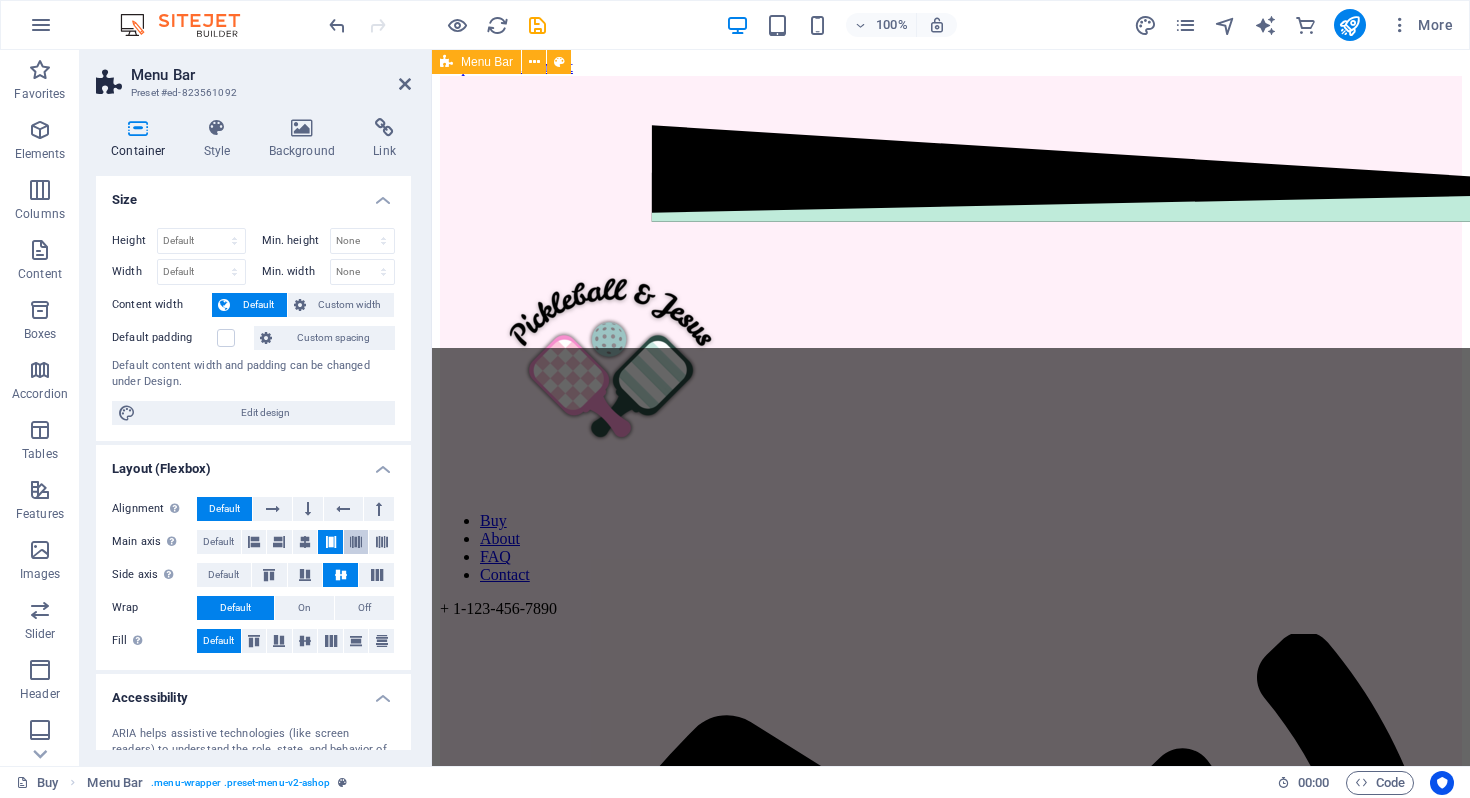 scroll, scrollTop: 472, scrollLeft: 0, axis: vertical 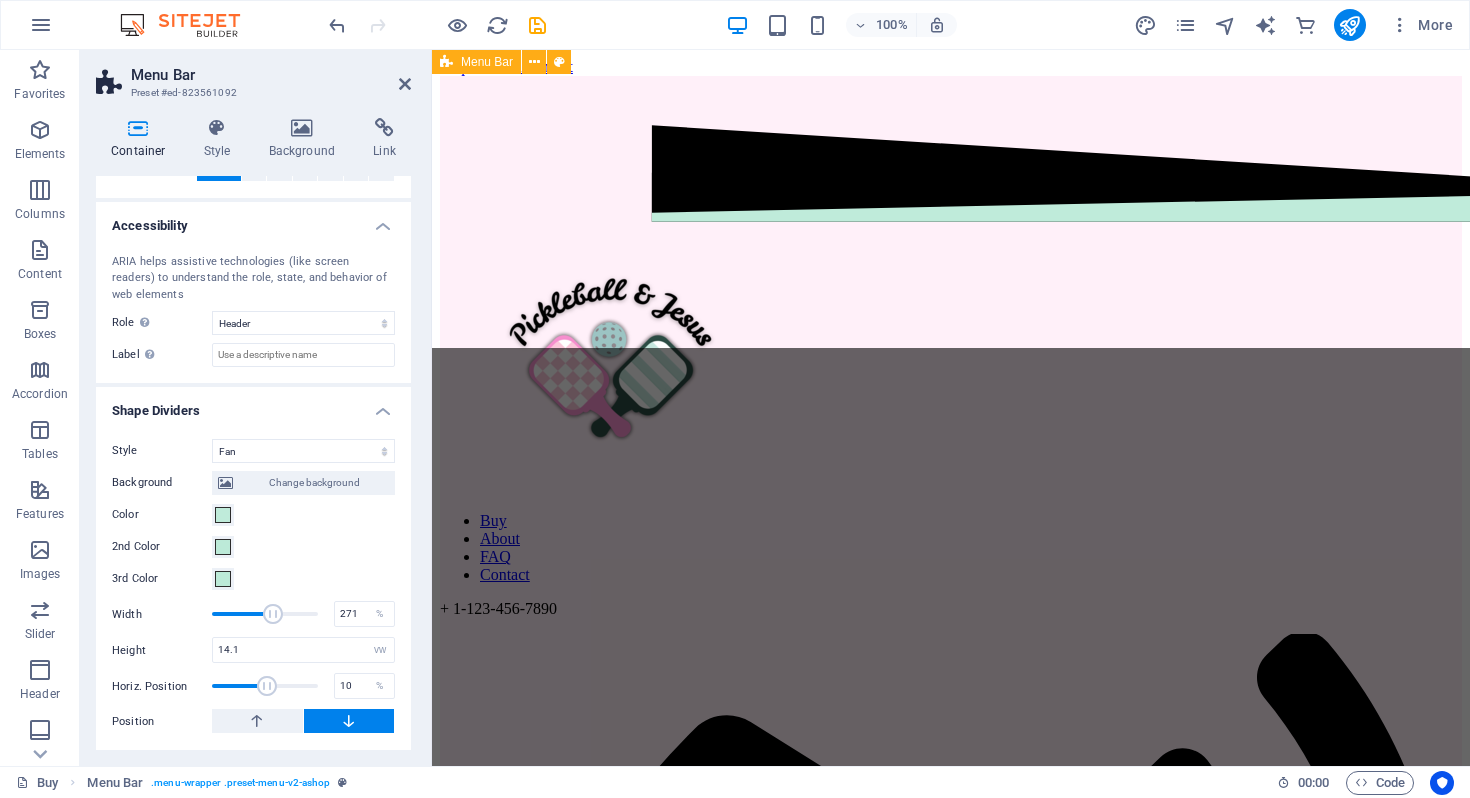 click at bounding box center [273, 614] 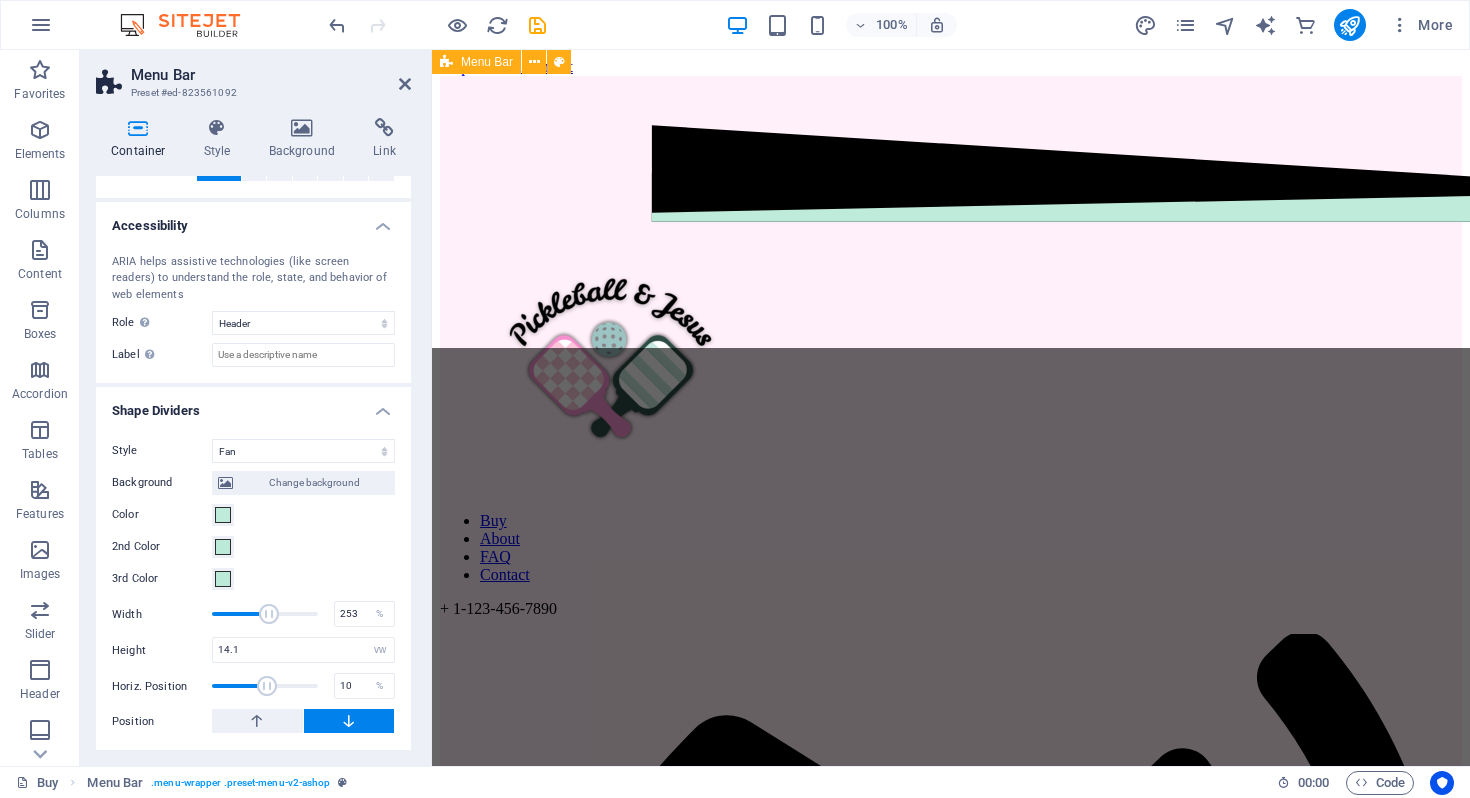 click at bounding box center (269, 614) 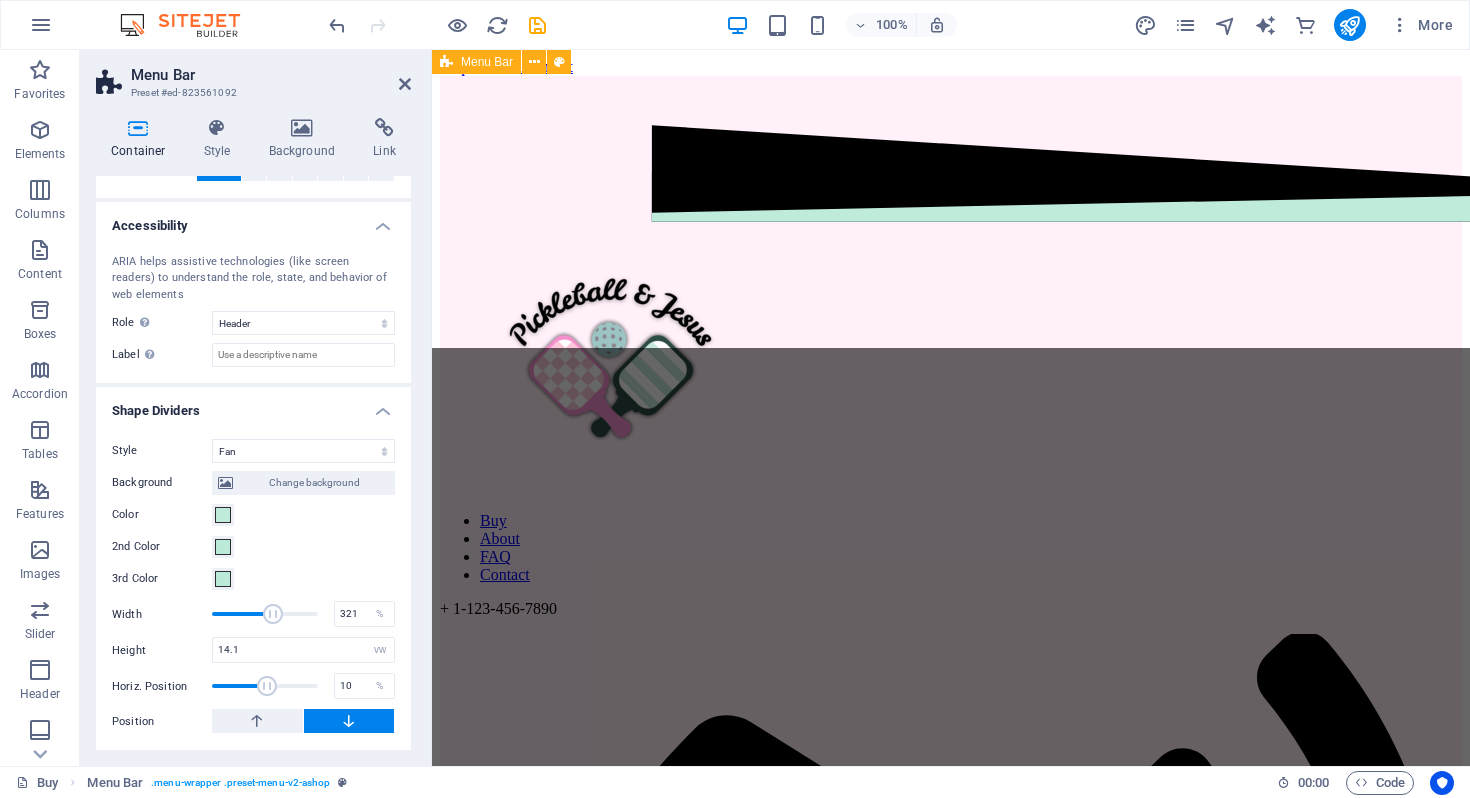 drag, startPoint x: 264, startPoint y: 608, endPoint x: 287, endPoint y: 609, distance: 23.021729 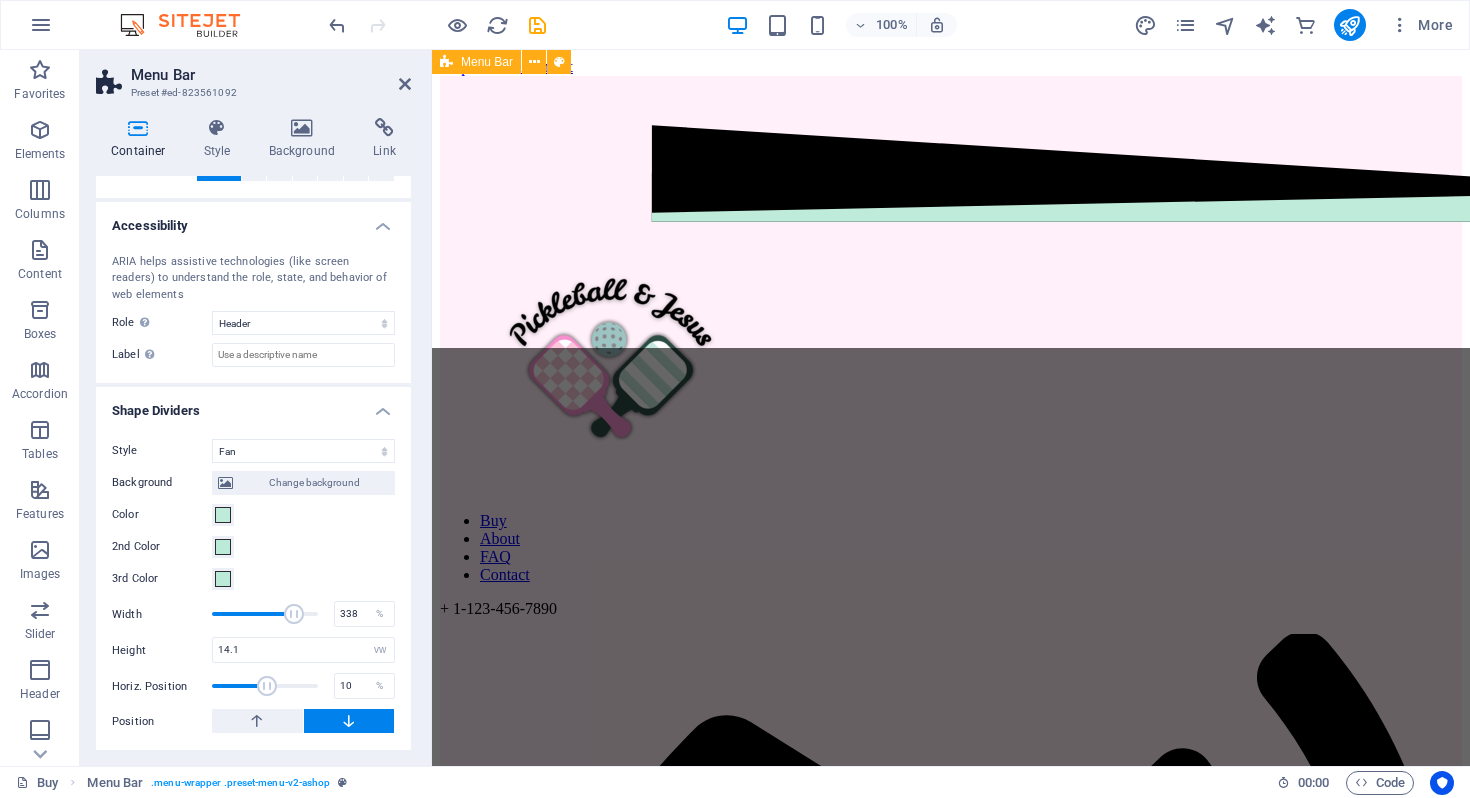 type on "341" 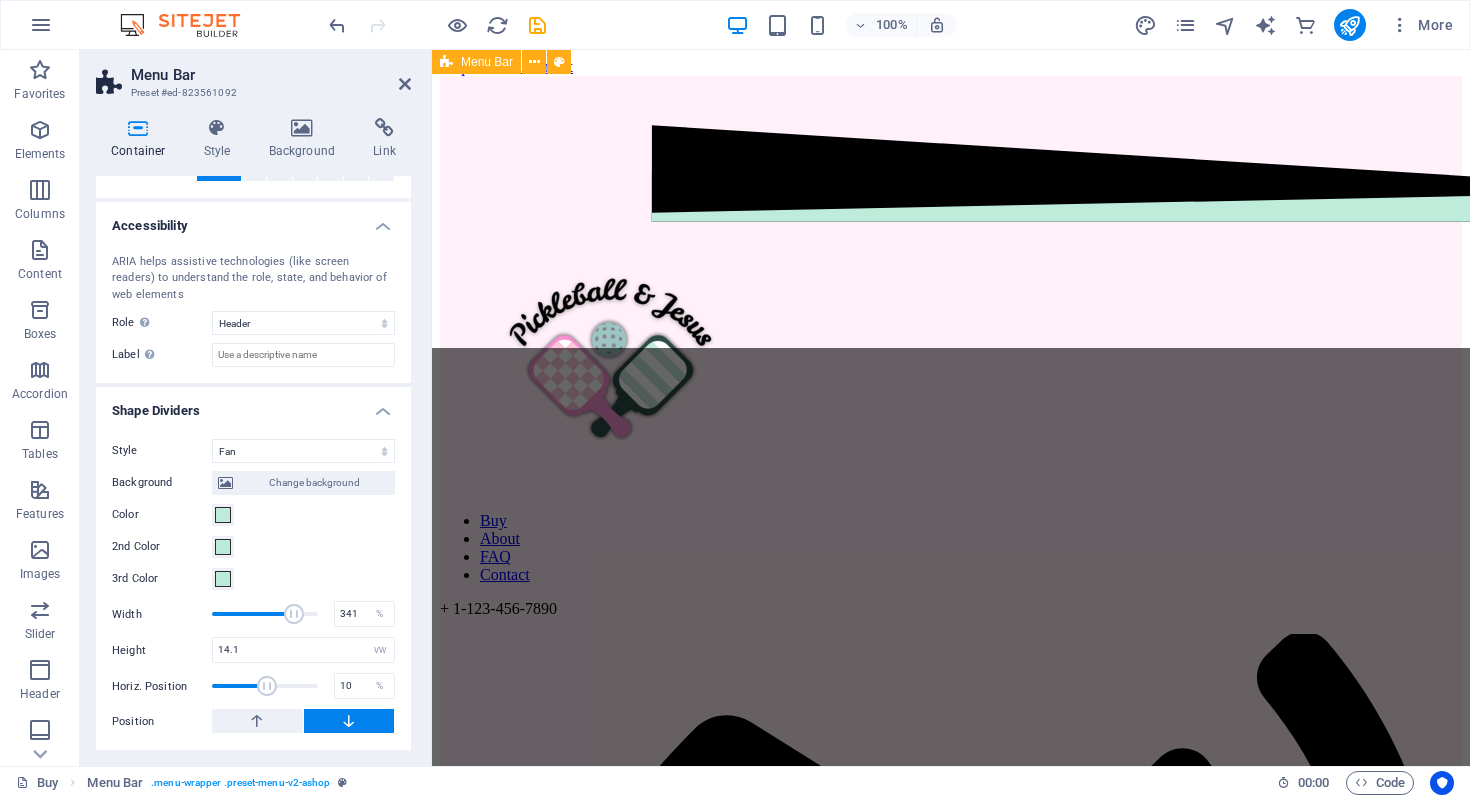 click at bounding box center (294, 614) 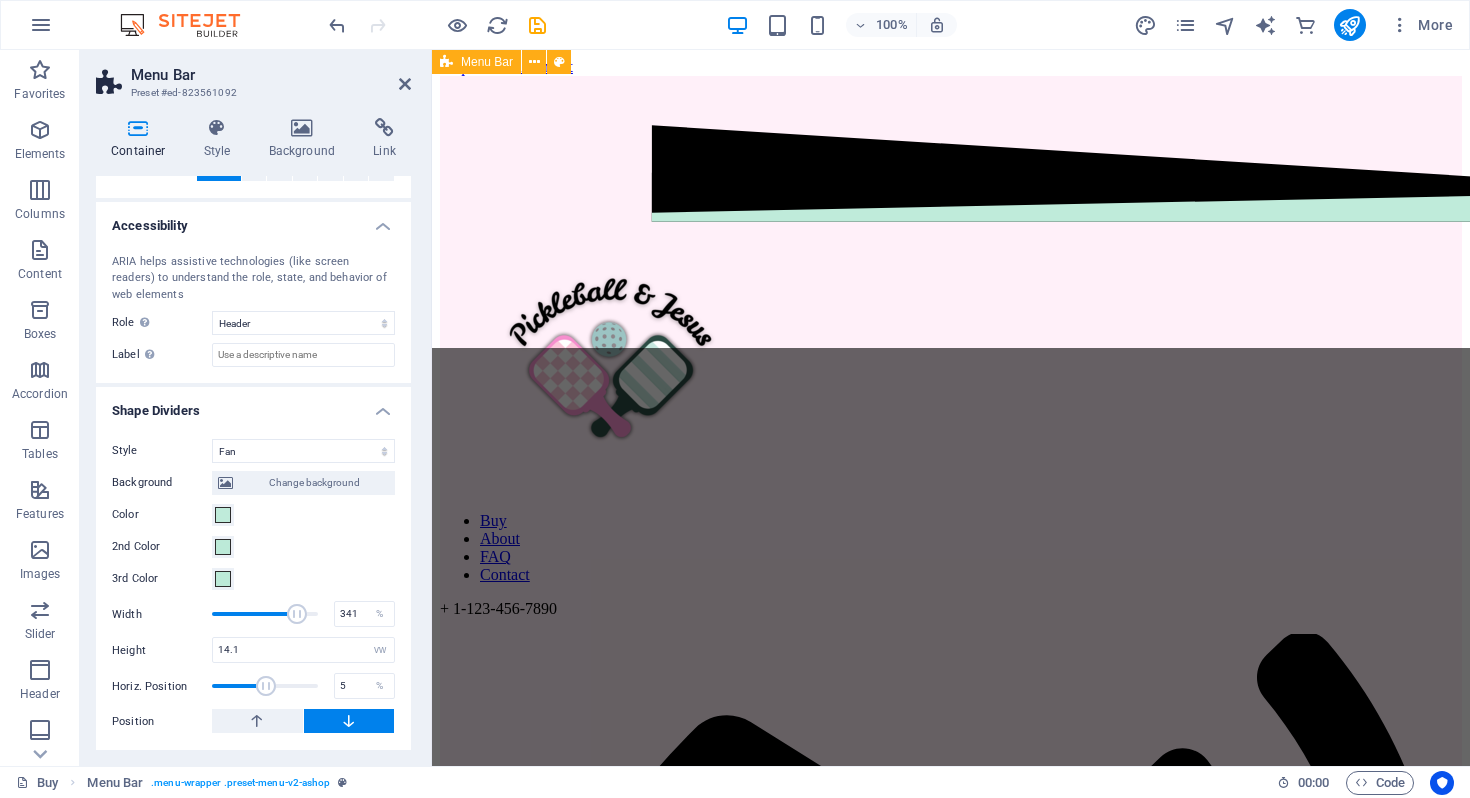 click at bounding box center [266, 686] 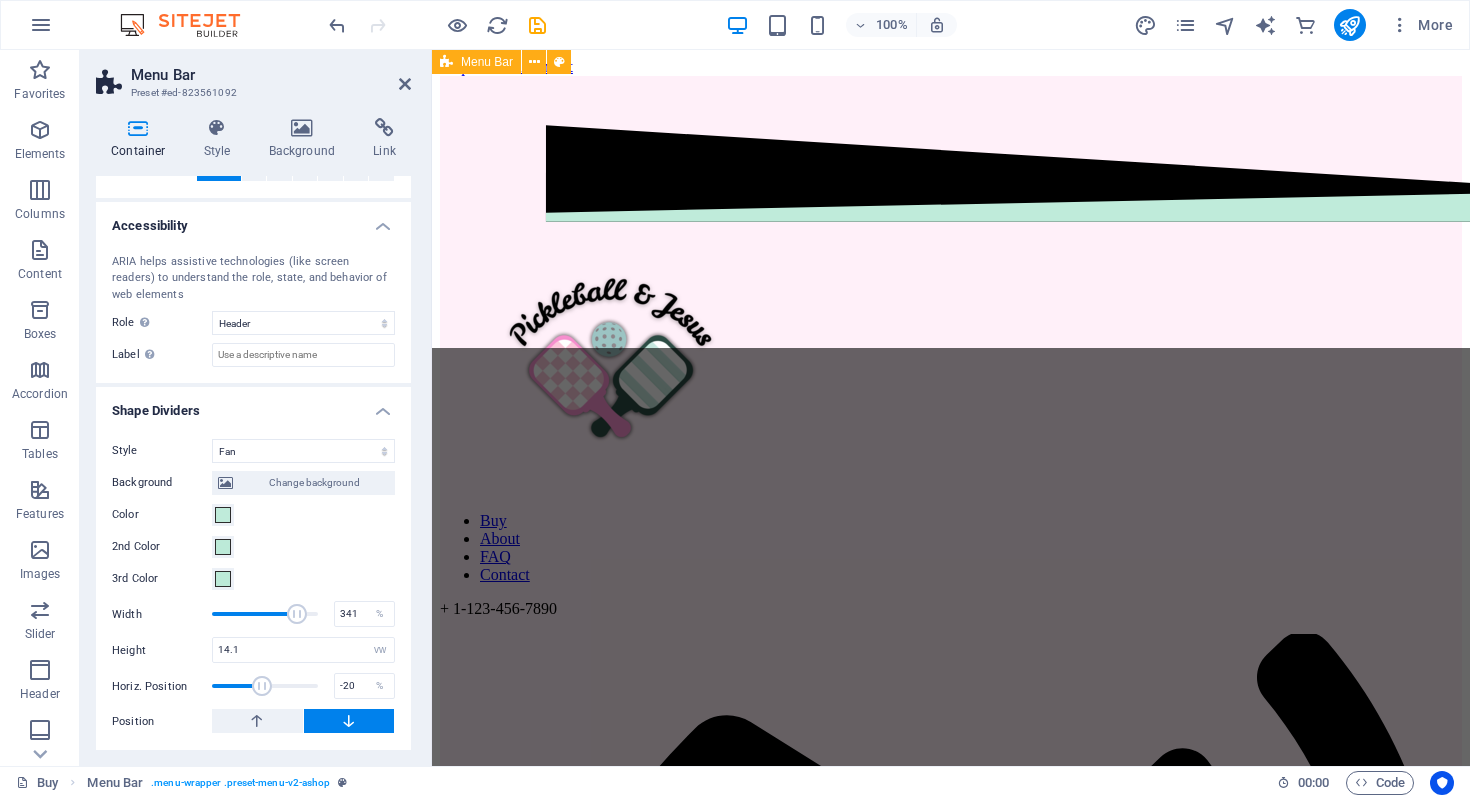 click at bounding box center (262, 686) 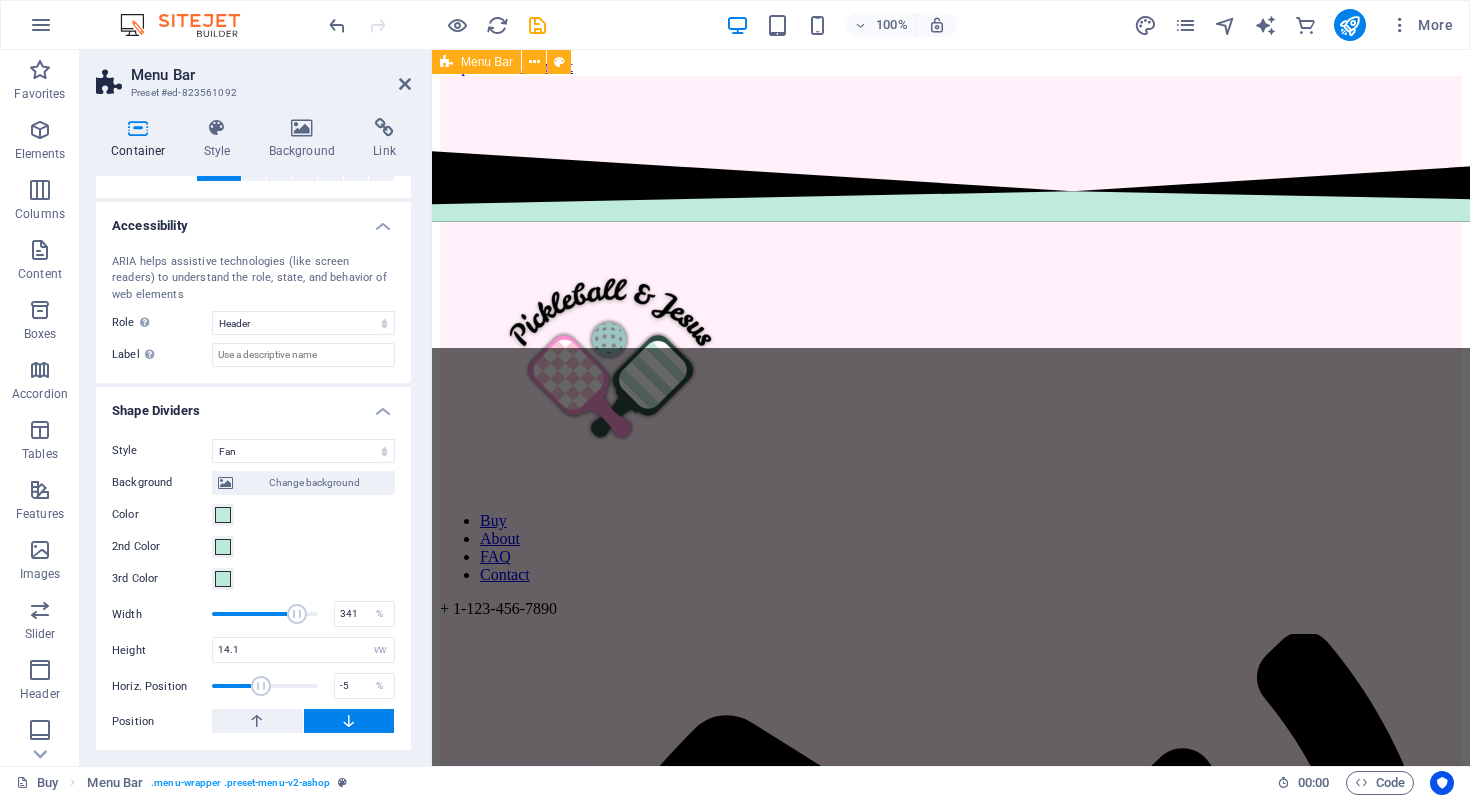 type on "0" 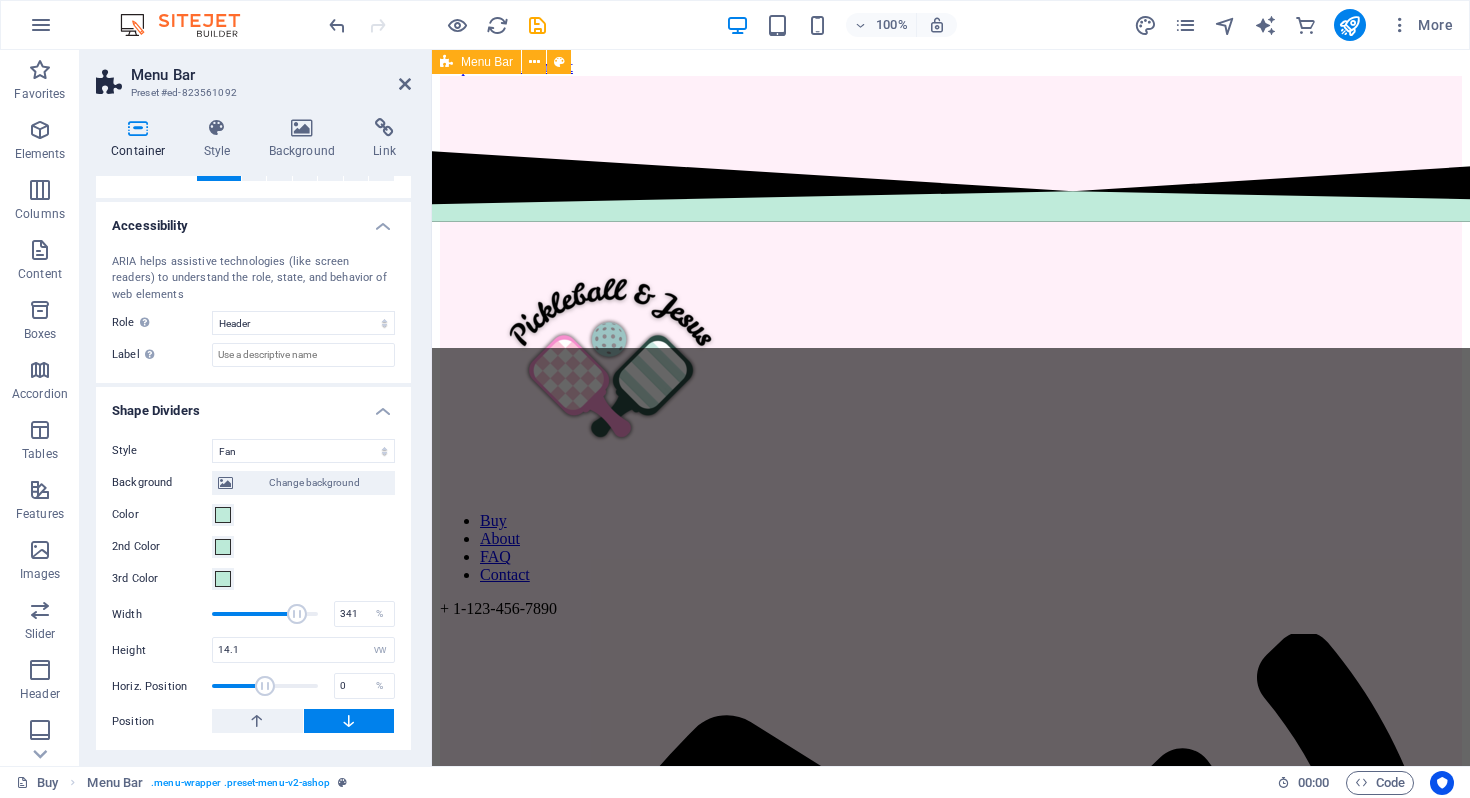 click at bounding box center (265, 686) 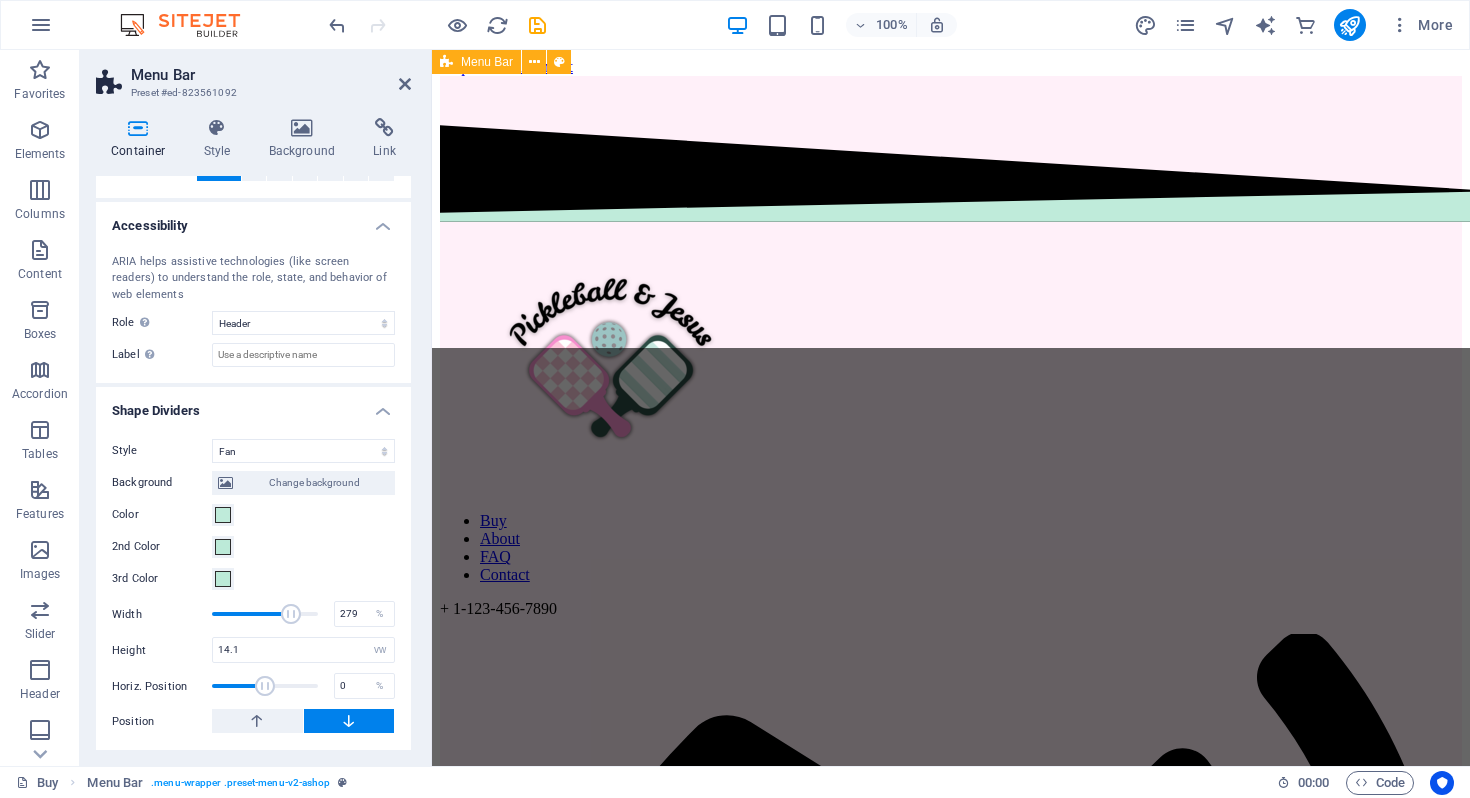 type on "276" 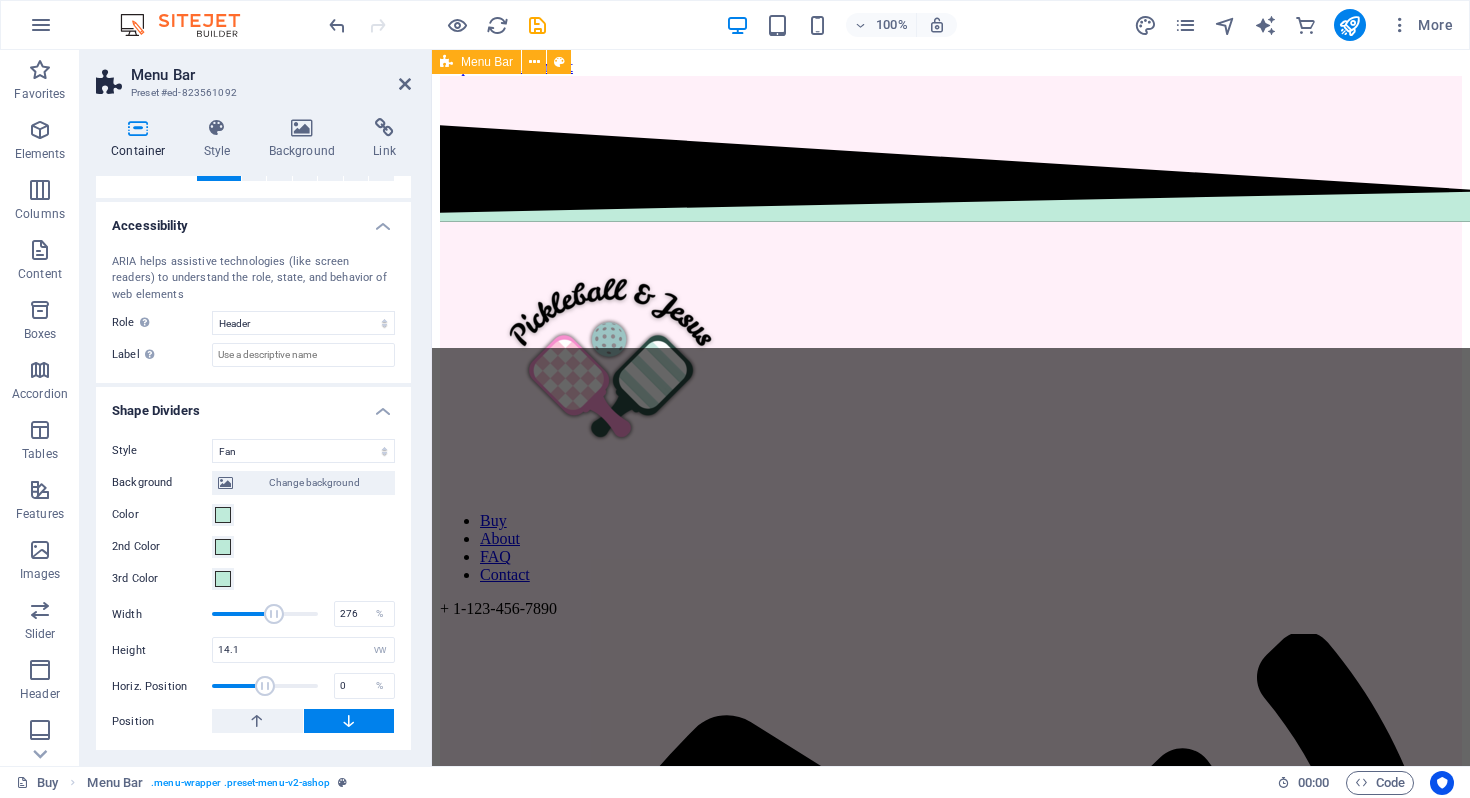 drag, startPoint x: 288, startPoint y: 611, endPoint x: 272, endPoint y: 611, distance: 16 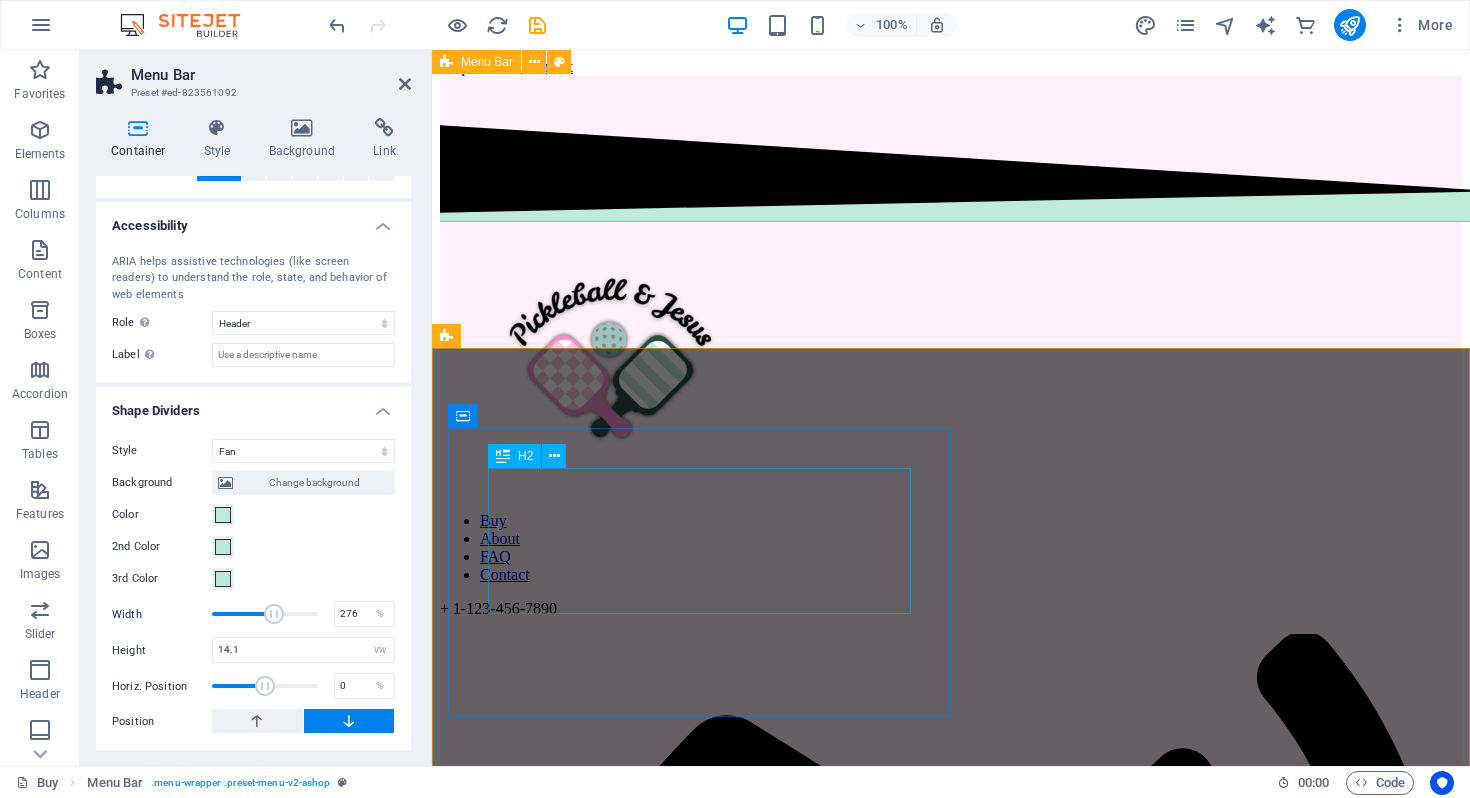 click on "​​​ Share your Faith boldly!" at bounding box center [951, 2022] 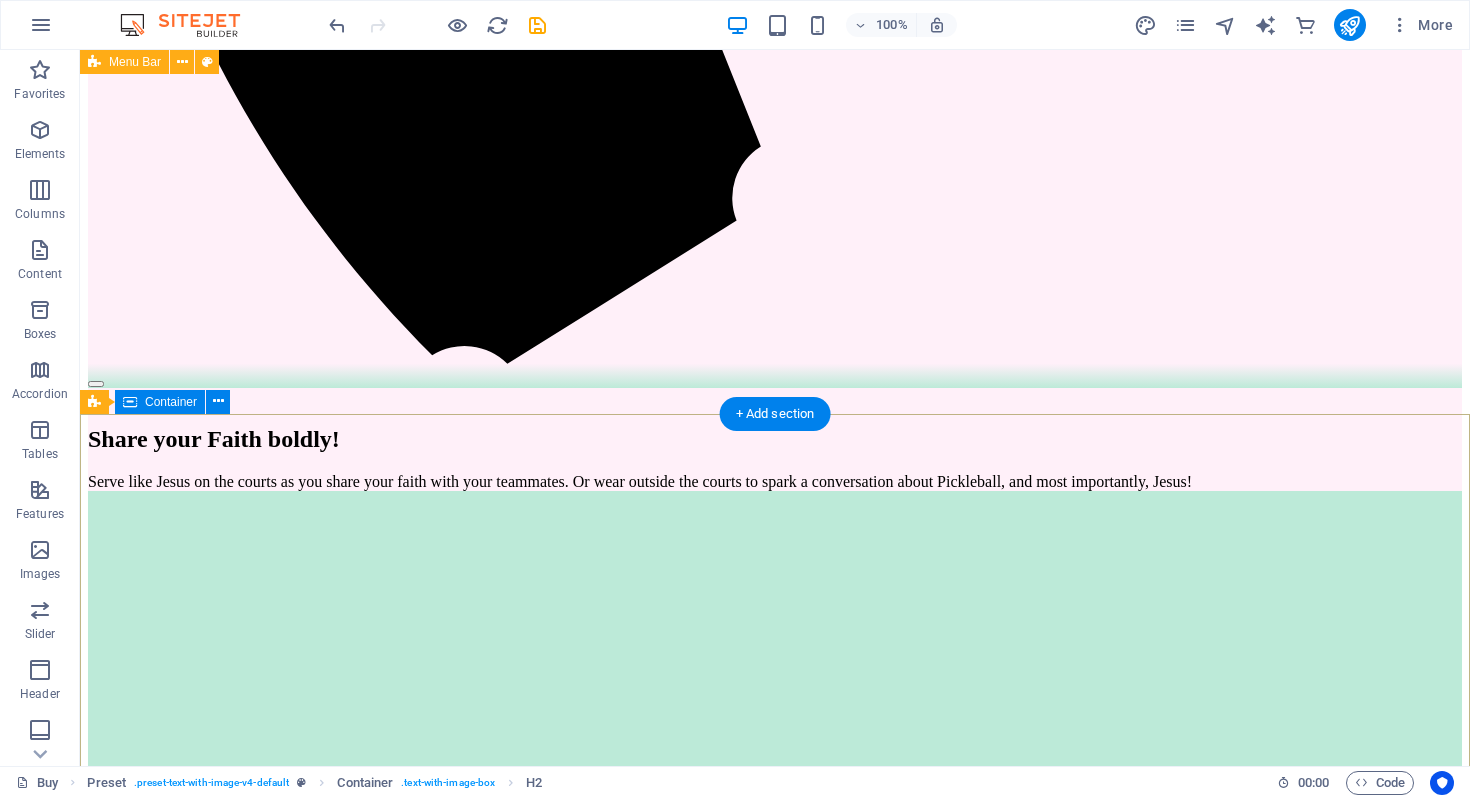 scroll, scrollTop: 2119, scrollLeft: 0, axis: vertical 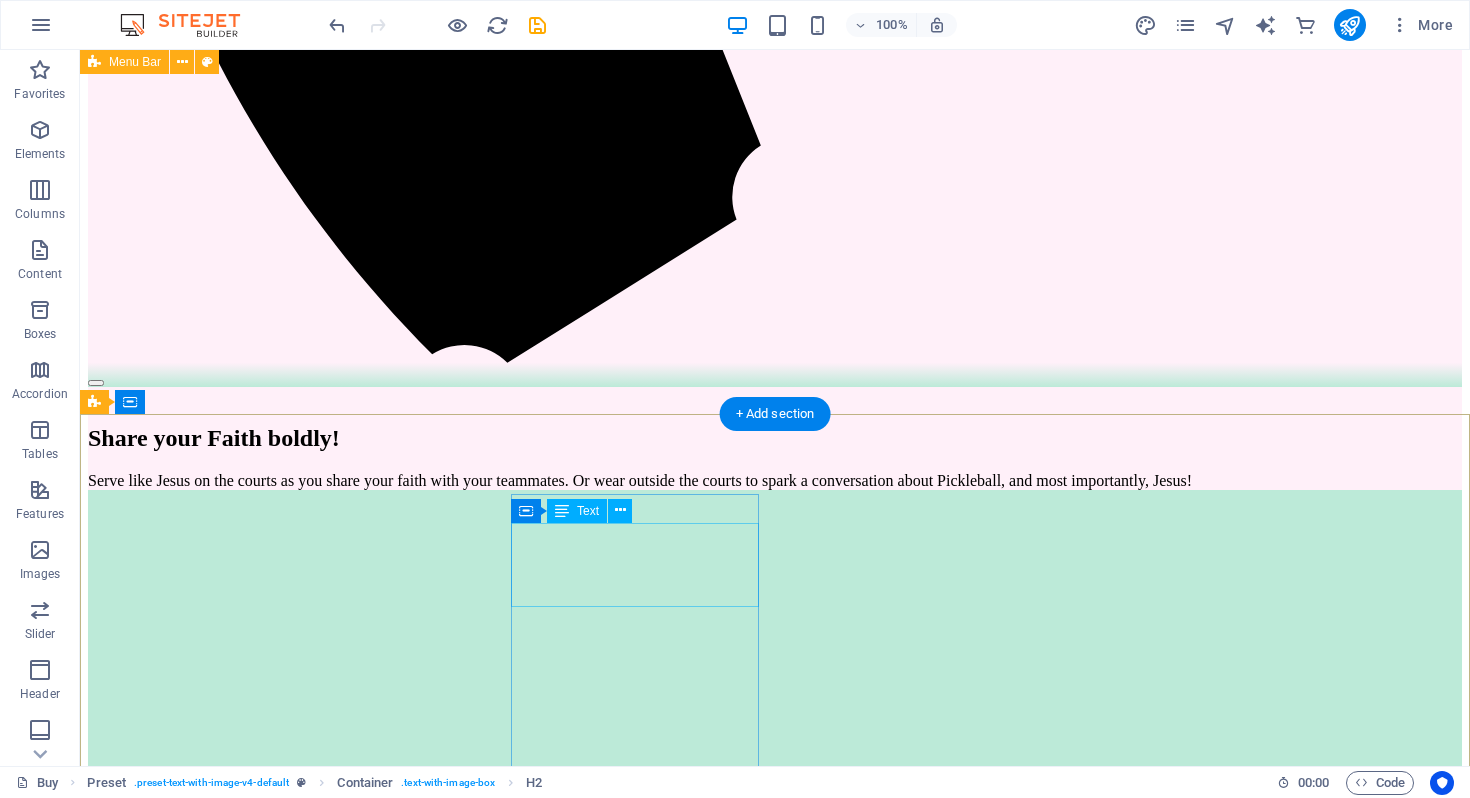 click on "Phone:  + 1-123-456-7890 Fax:  e30444f722368a60f2ae8012c7103e@cpanel.local" at bounding box center [775, 16156] 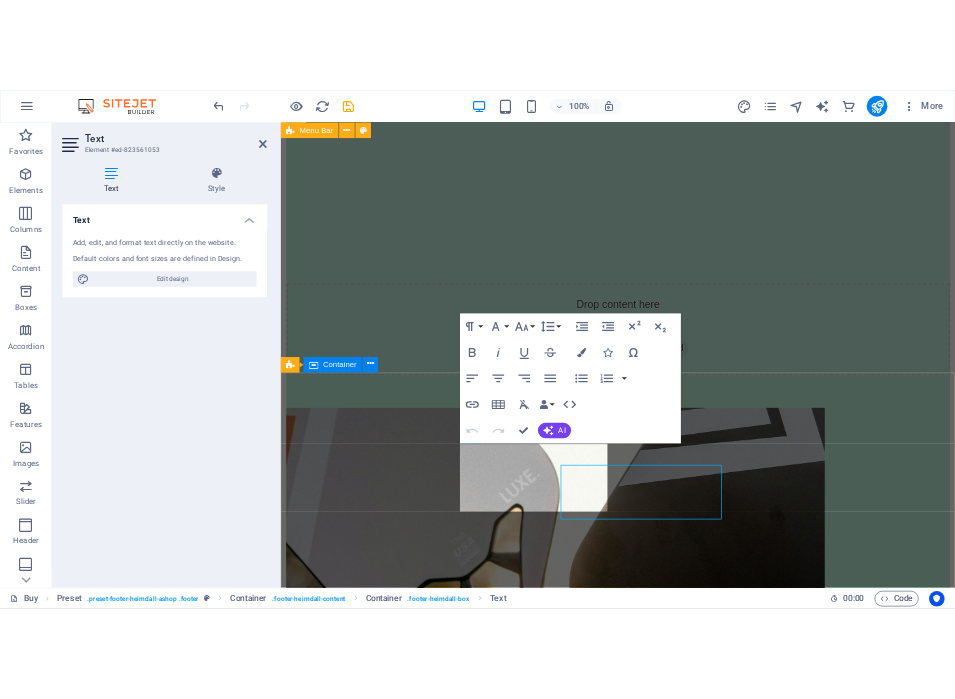 scroll, scrollTop: 2064, scrollLeft: 0, axis: vertical 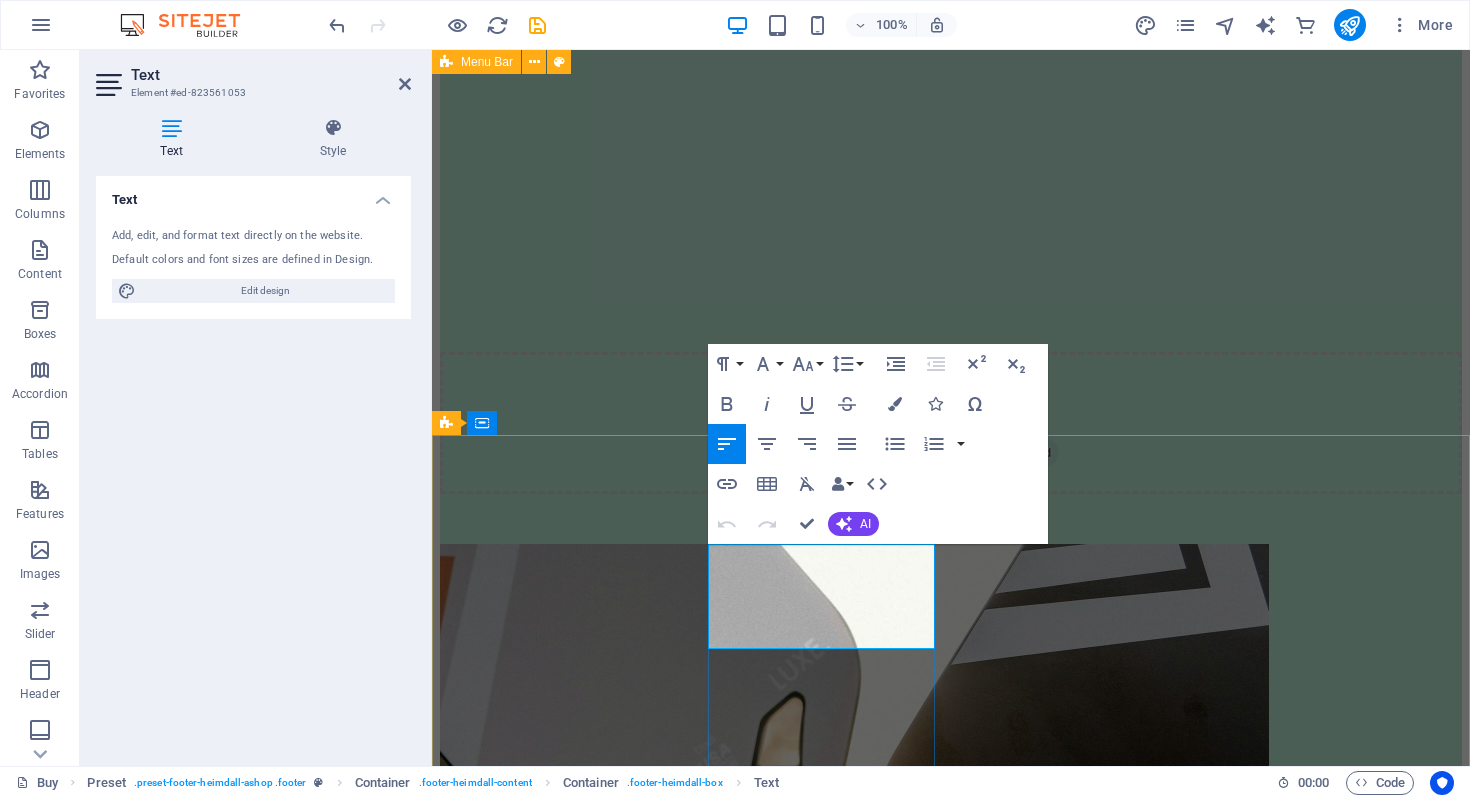 drag, startPoint x: 852, startPoint y: 628, endPoint x: 711, endPoint y: 593, distance: 145.27904 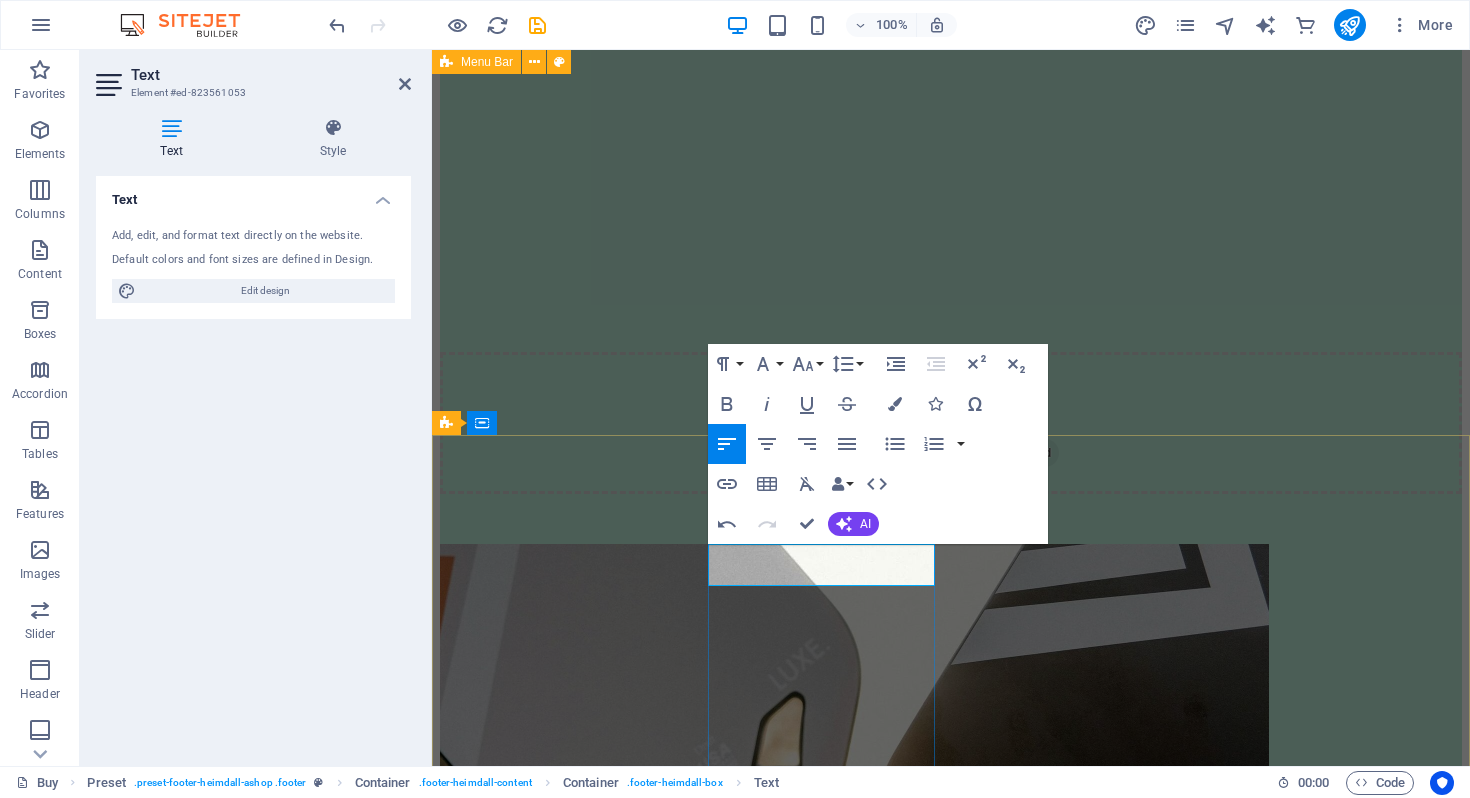 drag, startPoint x: 883, startPoint y: 582, endPoint x: 761, endPoint y: 568, distance: 122.80065 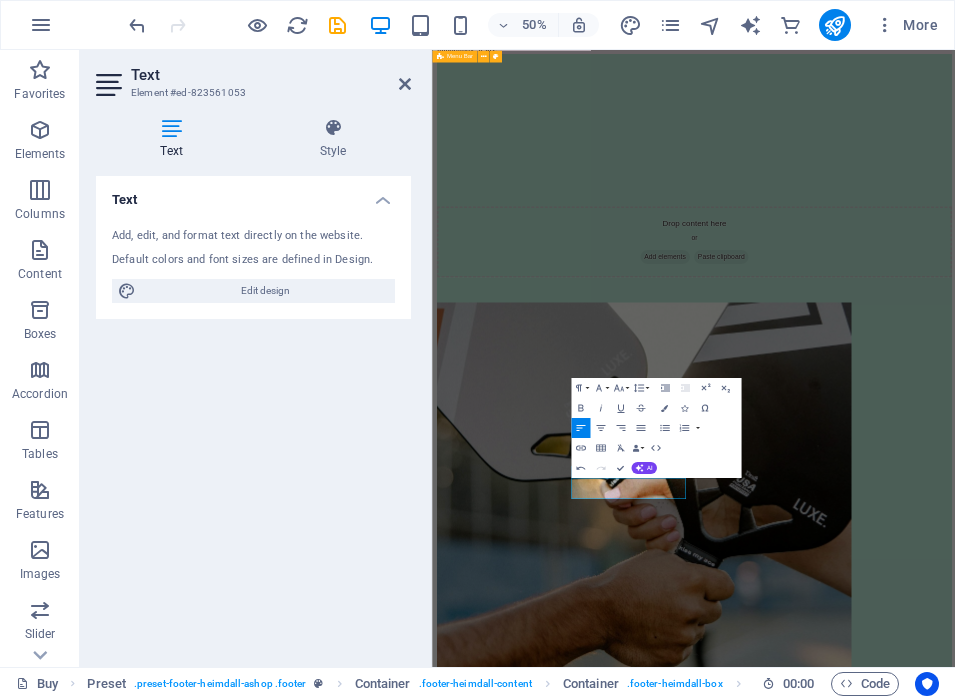 scroll, scrollTop: 1708, scrollLeft: 0, axis: vertical 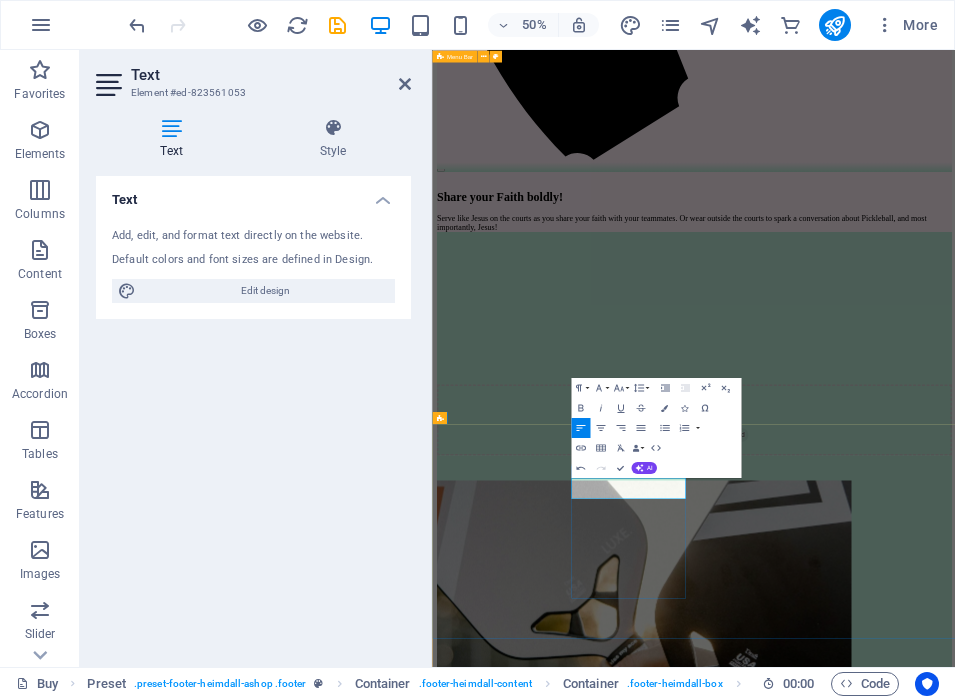 click on "Phone:" at bounding box center [955, 12794] 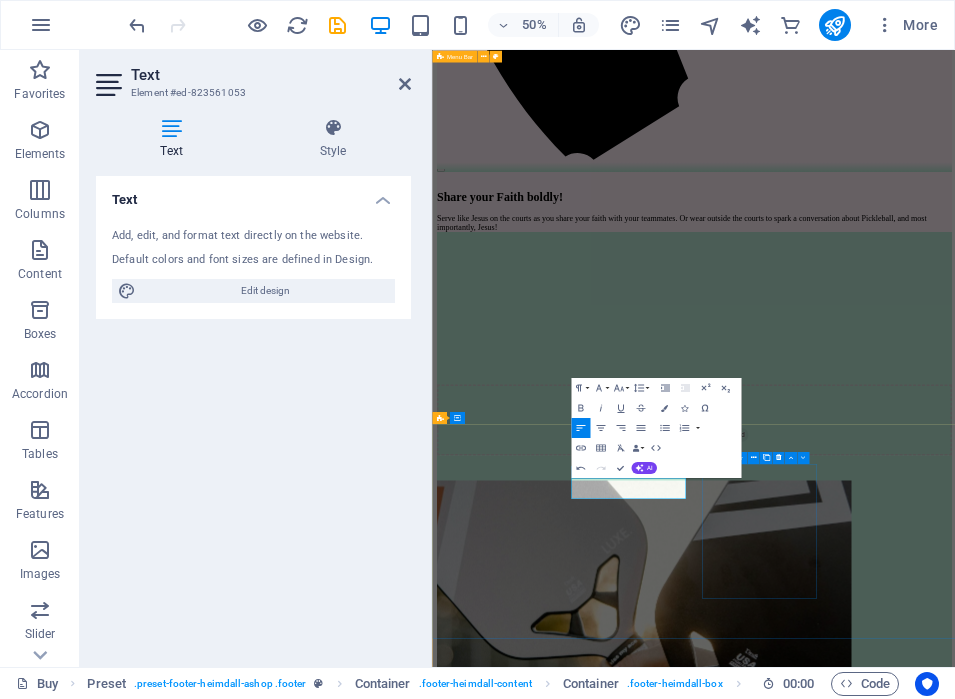 click on "Information Hotline:  + 1-123-456-7890 About us FAQ Legal notice Privacy" at bounding box center [955, 12911] 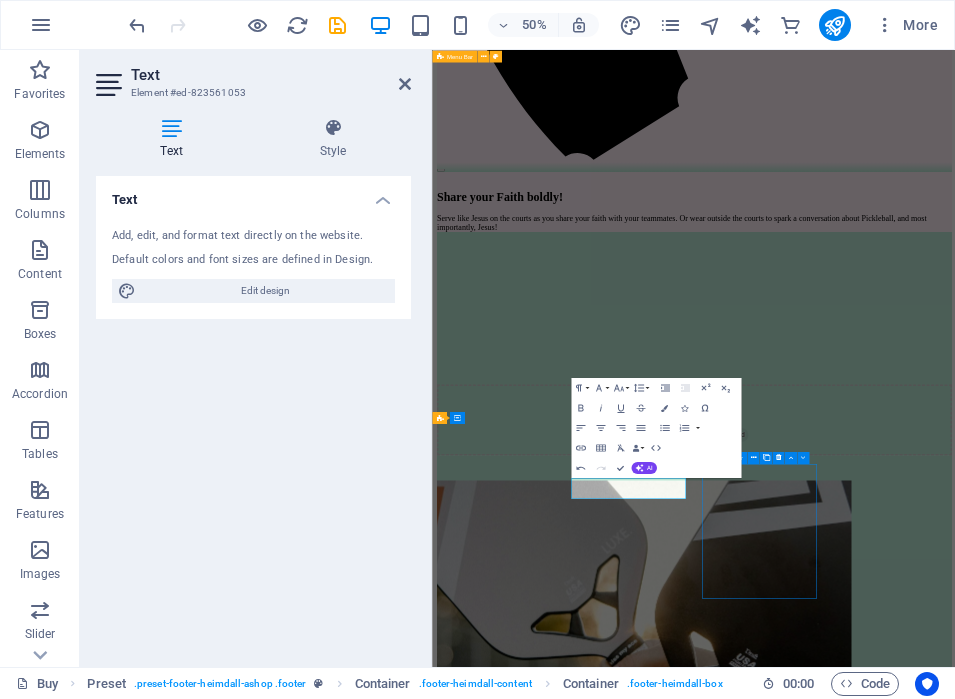 scroll, scrollTop: 2202, scrollLeft: 0, axis: vertical 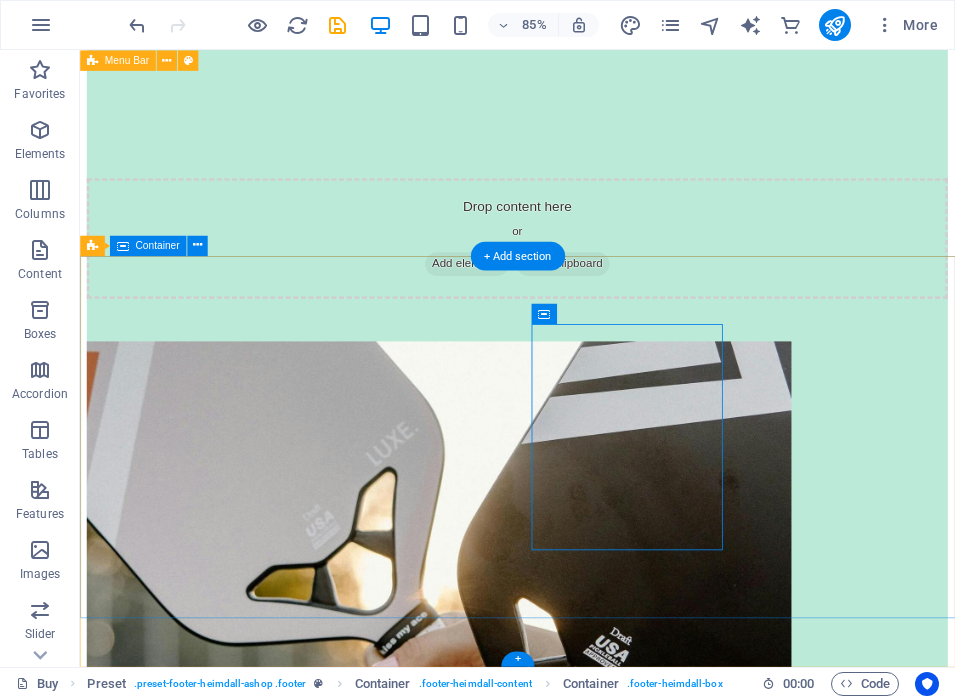 click on "Follow us Facebook Instagram Twitter Pinterest Youtube" at bounding box center (594, 12405) 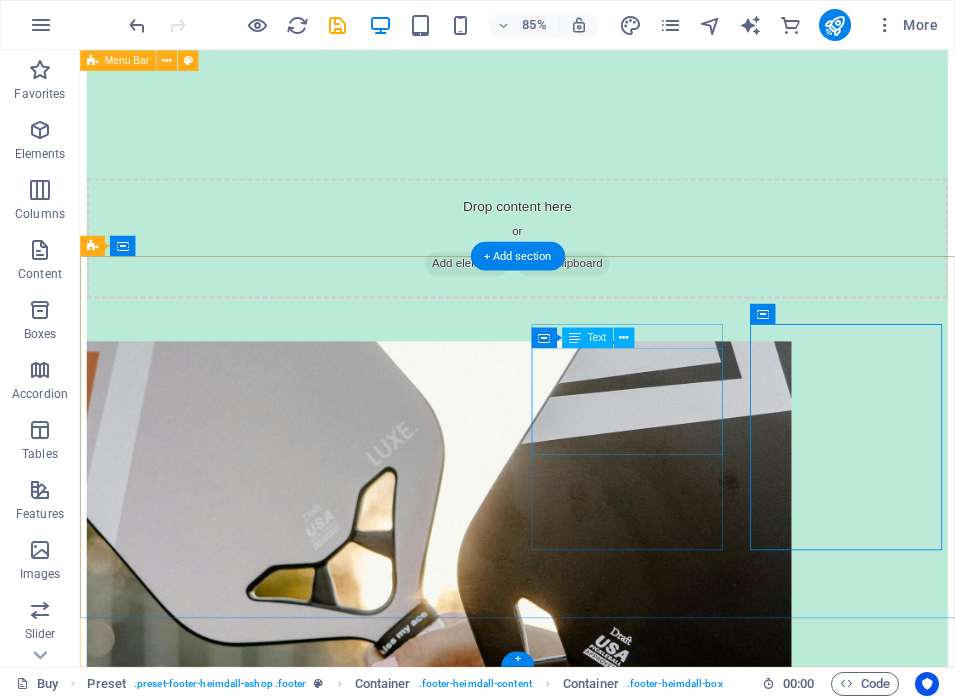 click on "Hotline:  + 1-123-456-7890 About us FAQ Legal notice Privacy" at bounding box center (594, 12251) 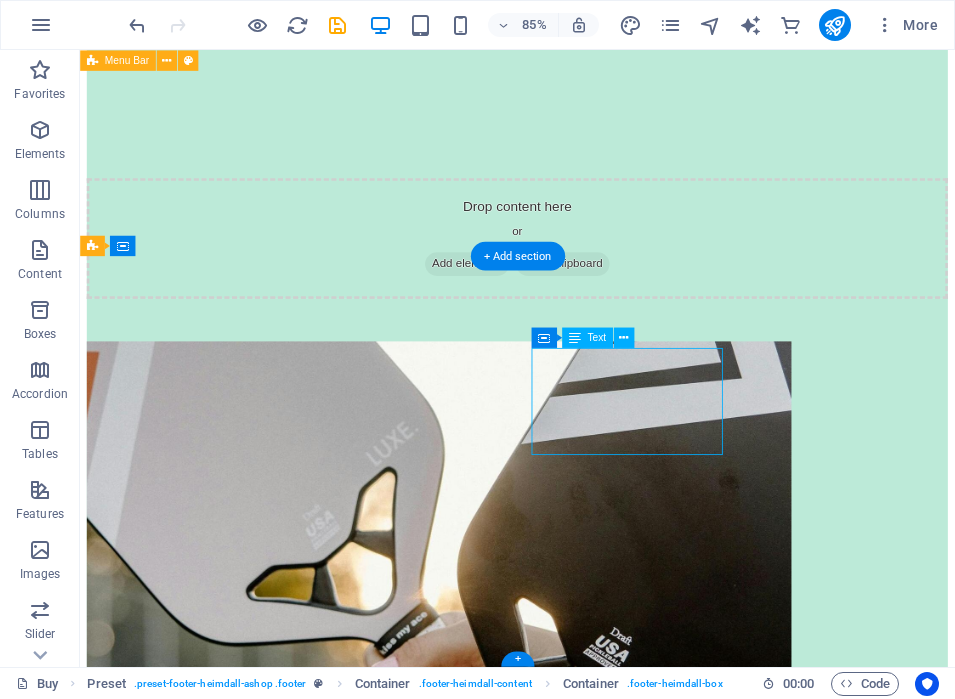 click on "Hotline:  + 1-123-456-7890 About us FAQ Legal notice Privacy" at bounding box center [594, 12251] 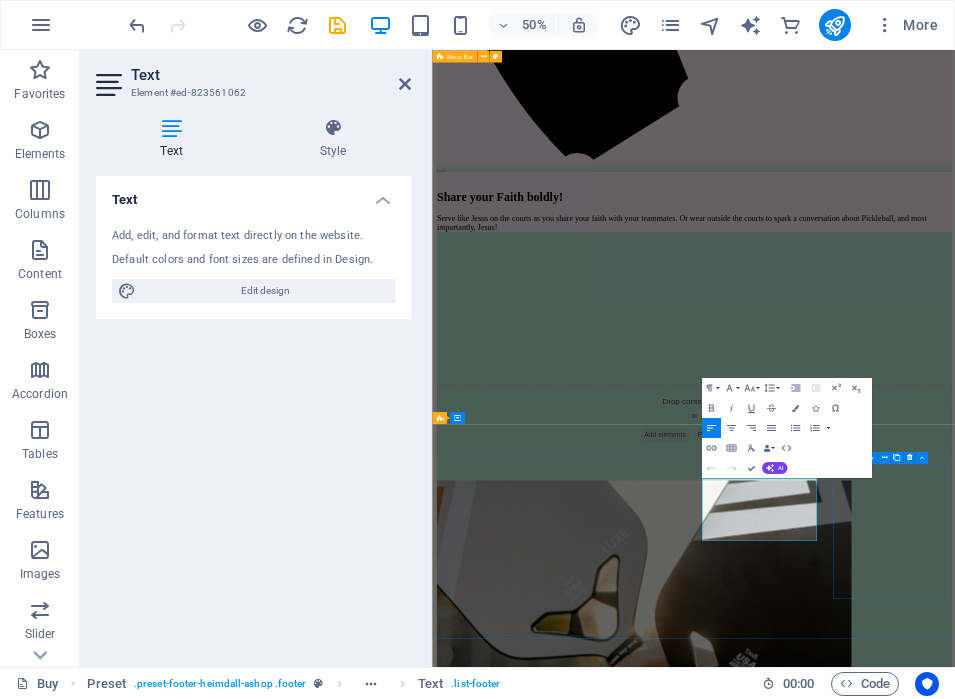 click on "Follow us Facebook Instagram Twitter Pinterest Youtube" at bounding box center (955, 13086) 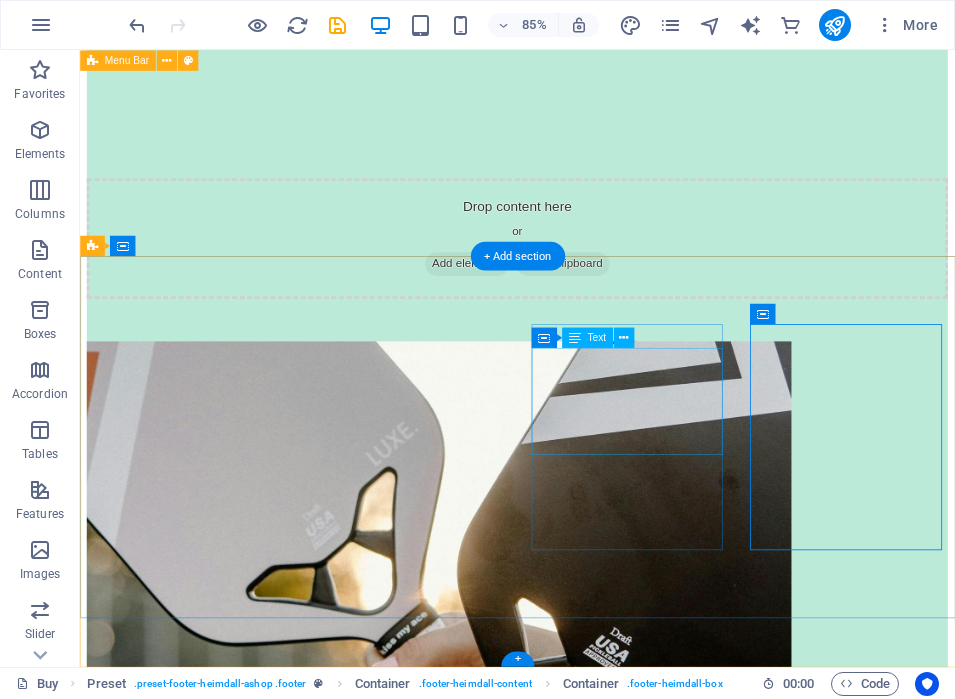 scroll, scrollTop: 2180, scrollLeft: 0, axis: vertical 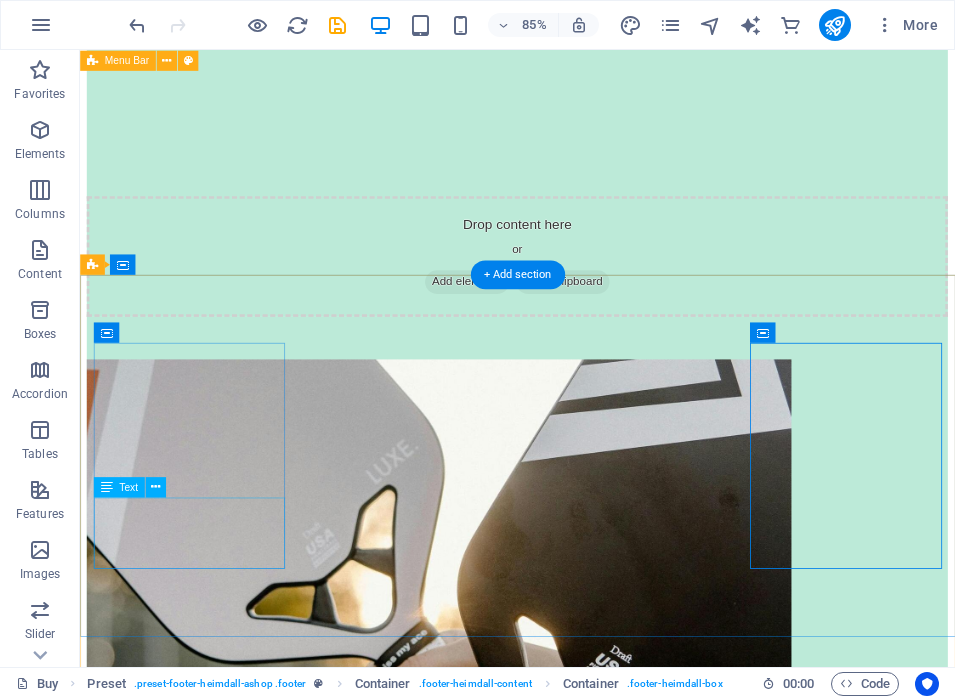 click on "Lorem ipsum dolor sit amet conse ctetur adipisicing elit, sed do eiusmod tempor incididunt ut labore et dolore." at bounding box center (594, 12024) 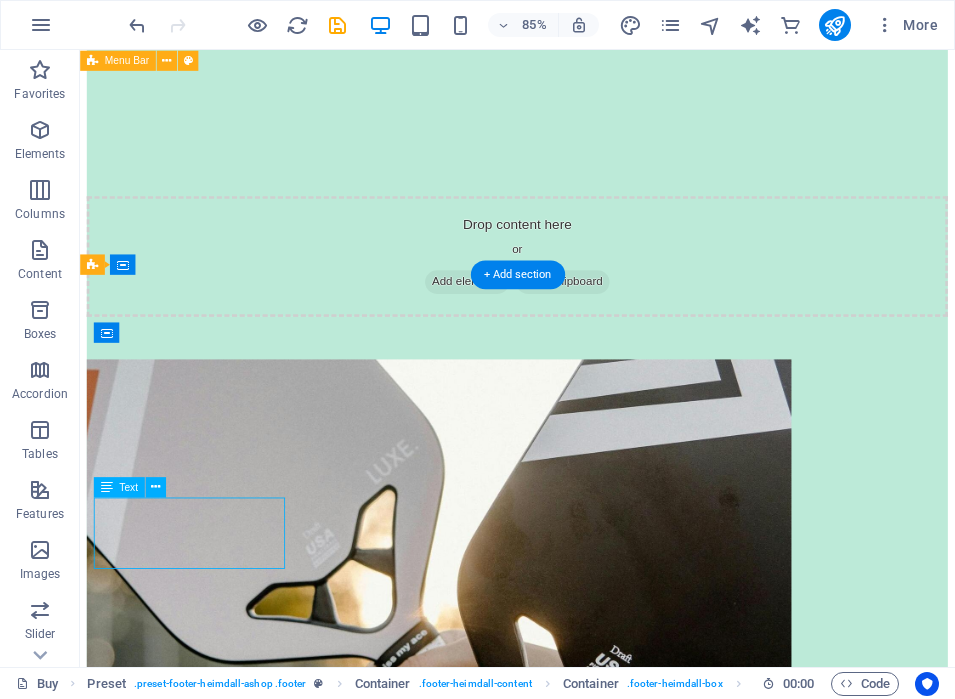 click on "Lorem ipsum dolor sit amet conse ctetur adipisicing elit, sed do eiusmod tempor incididunt ut labore et dolore." at bounding box center [594, 12024] 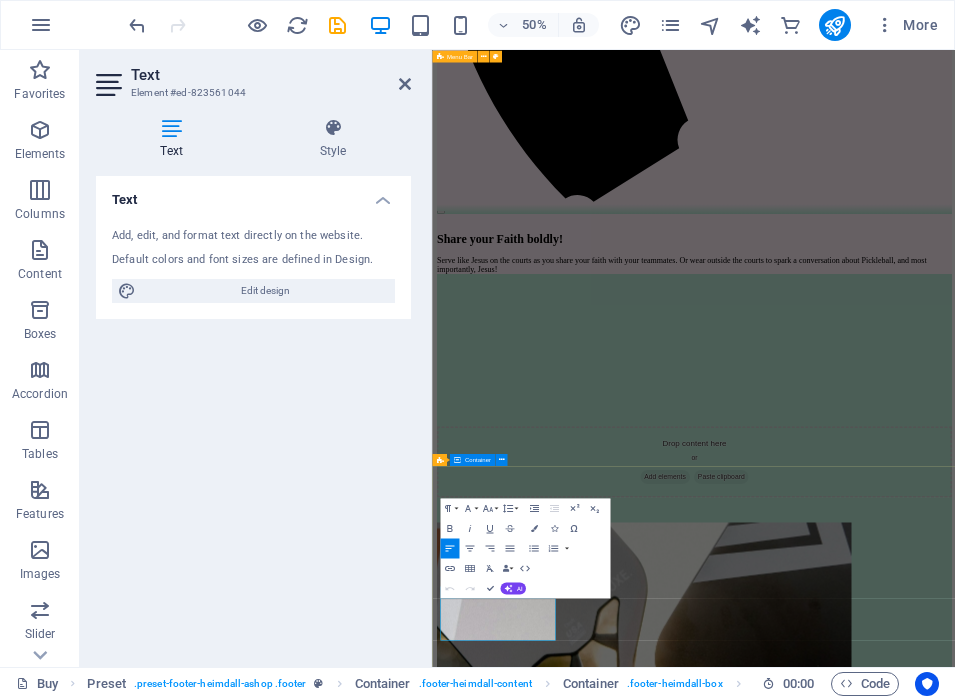 click on "Lorem ipsum dolor sit amet conse ctetur adipisicing elit, sed do eiusmod tempor incididunt ut labore et dolore.  Contact Phone: ‭+1 (530) 370-1420‬ Information Hotline:  + 1-123-456-7890 About us FAQ Legal notice Privacy Follow us Facebook Instagram Twitter Pinterest Youtube" at bounding box center (955, 12582) 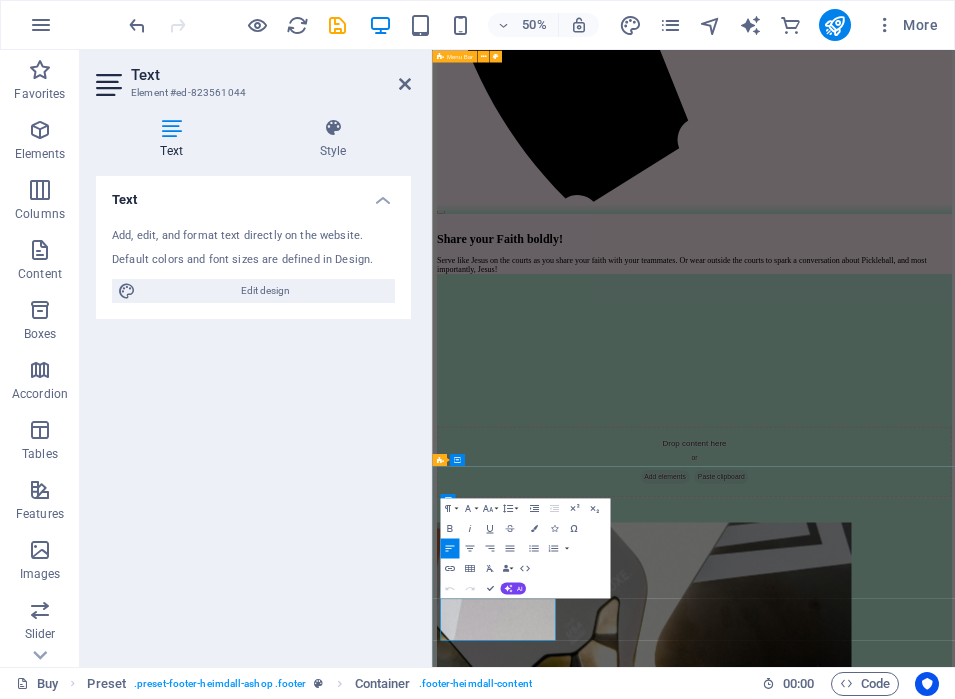 scroll, scrollTop: 2202, scrollLeft: 0, axis: vertical 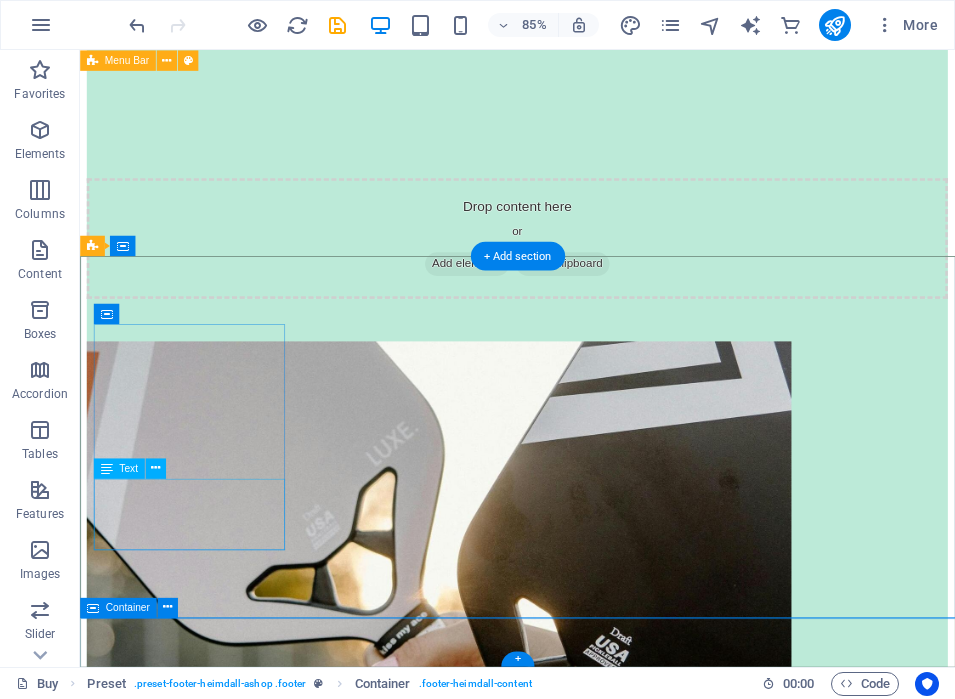 click on "© Pickleball & Jesus. All Rights Reserved" at bounding box center [594, 12566] 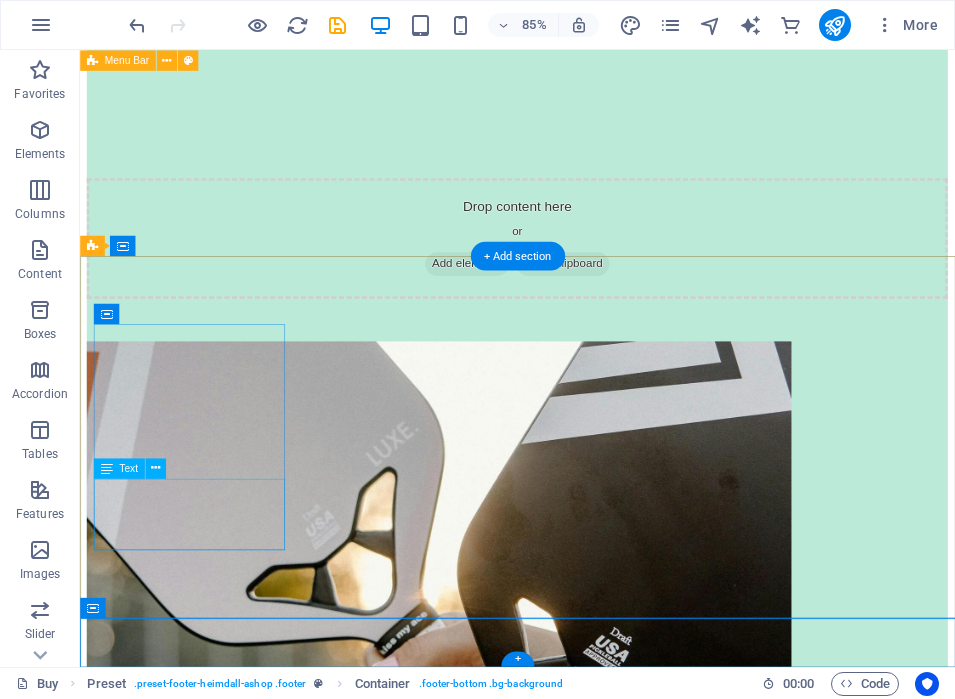 click on "Lorem ipsum dolor sit amet conse ctetur adipisicing elit, sed do eiusmod tempor incididunt ut labore et dolore." at bounding box center [594, 12002] 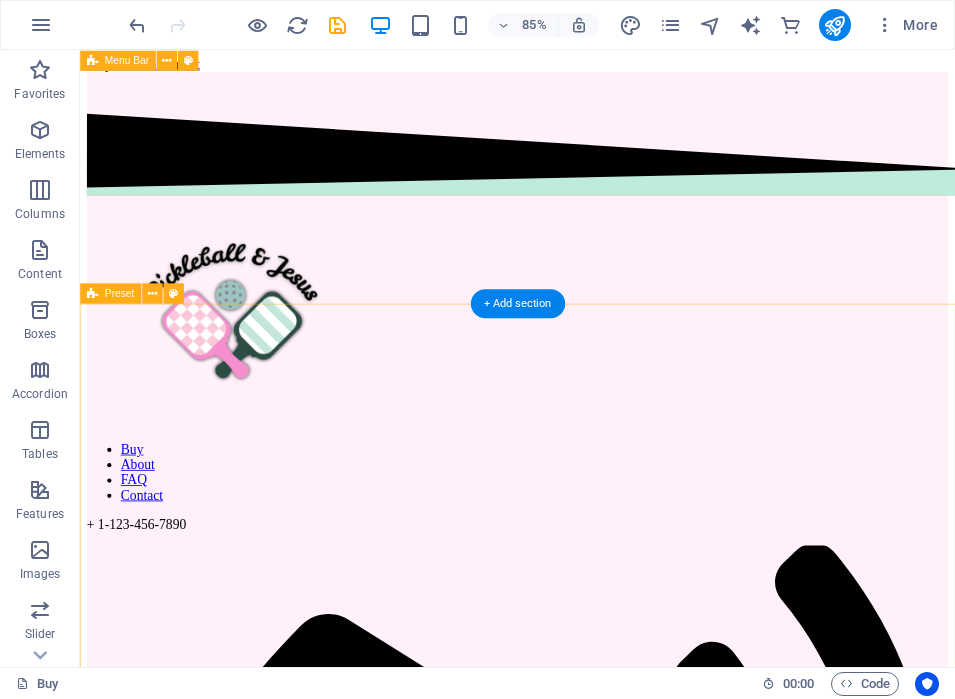 scroll, scrollTop: 12, scrollLeft: 0, axis: vertical 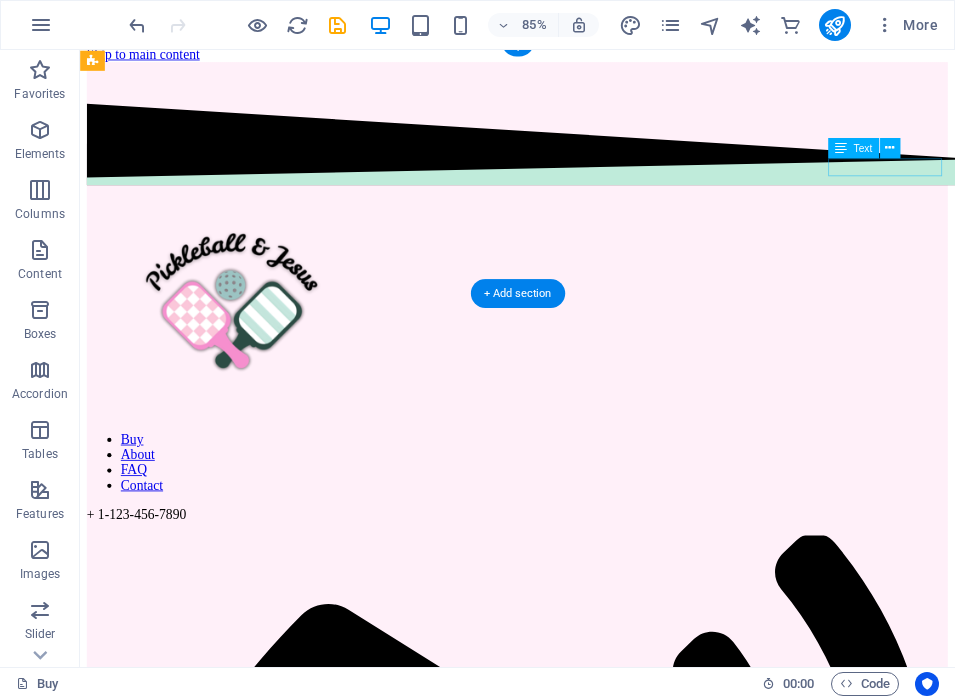 click on "+ 1-123-456-7890" at bounding box center [594, 596] 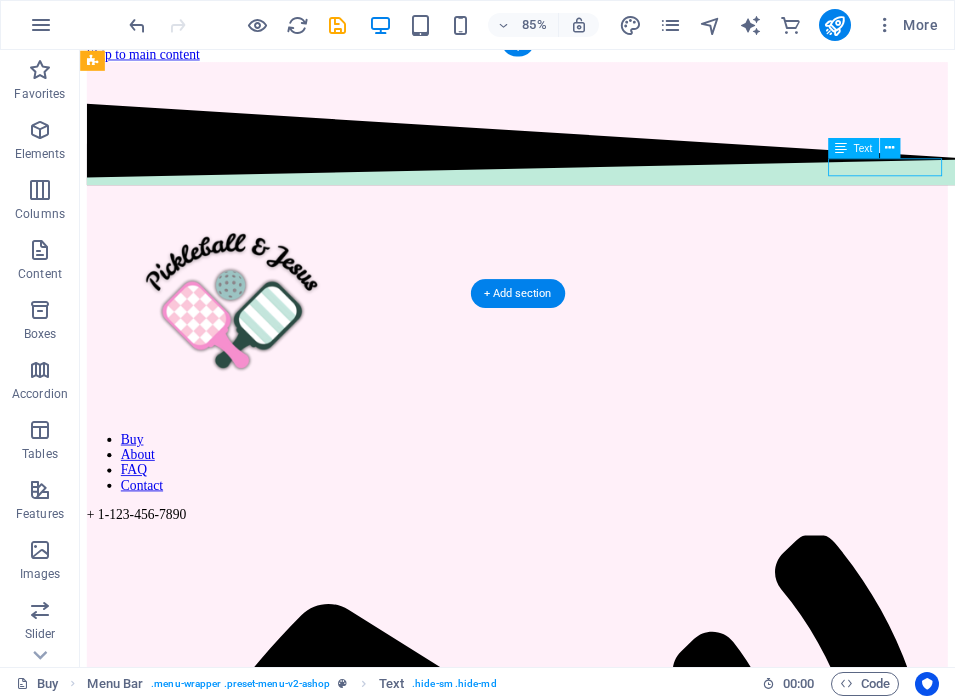 click on "+ 1-123-456-7890" at bounding box center [594, 596] 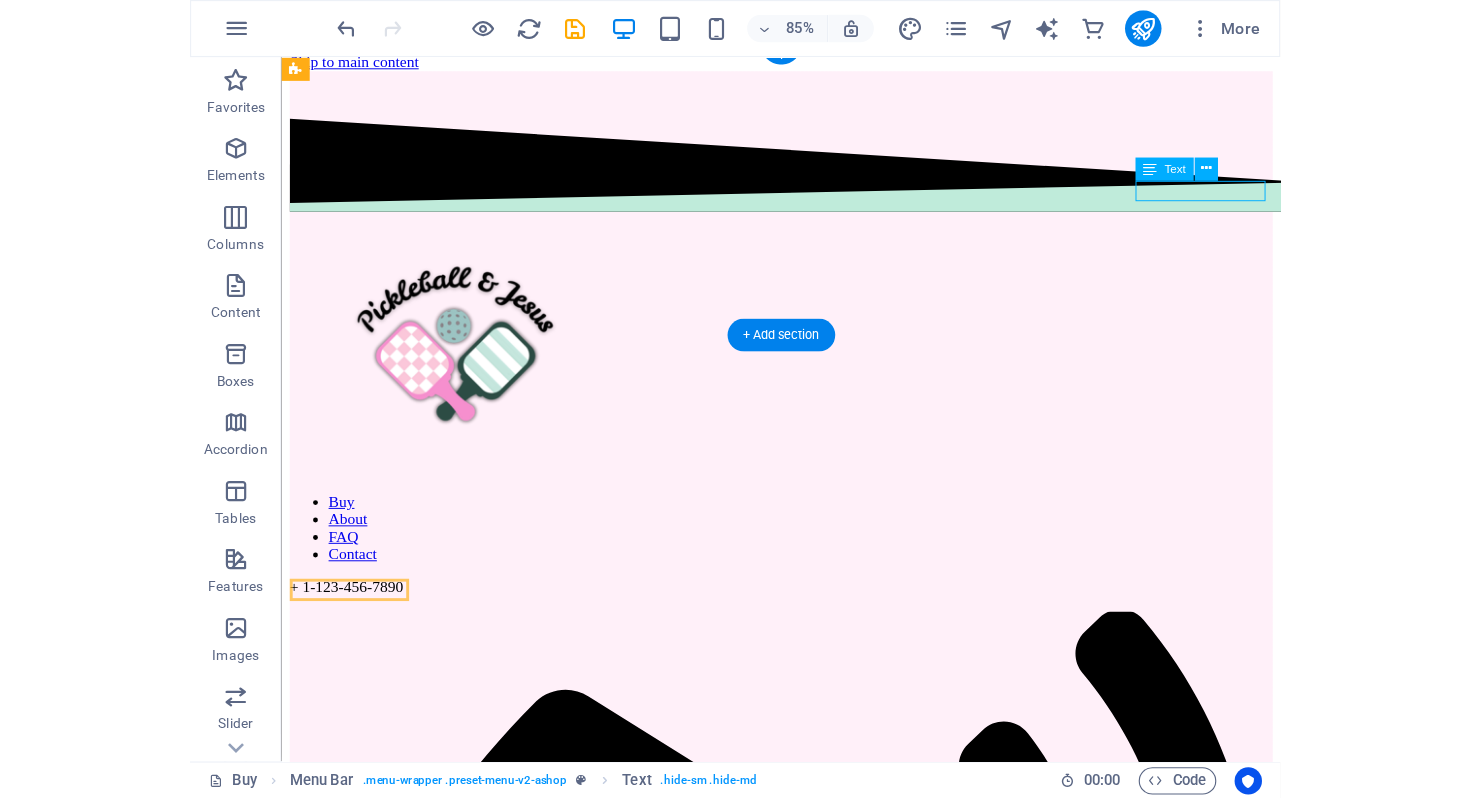 scroll, scrollTop: 9, scrollLeft: 0, axis: vertical 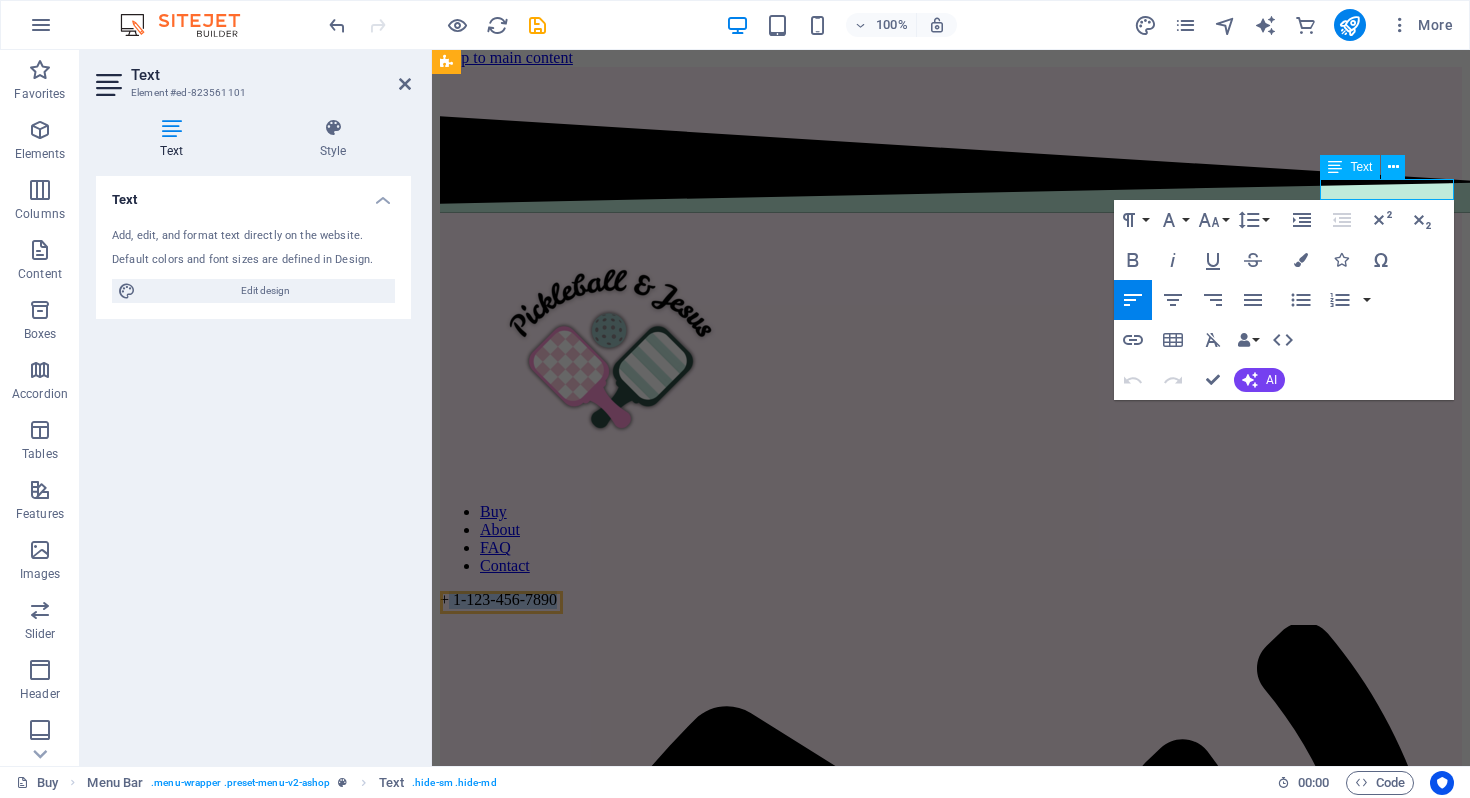 drag, startPoint x: 1451, startPoint y: 186, endPoint x: 1340, endPoint y: 191, distance: 111.11256 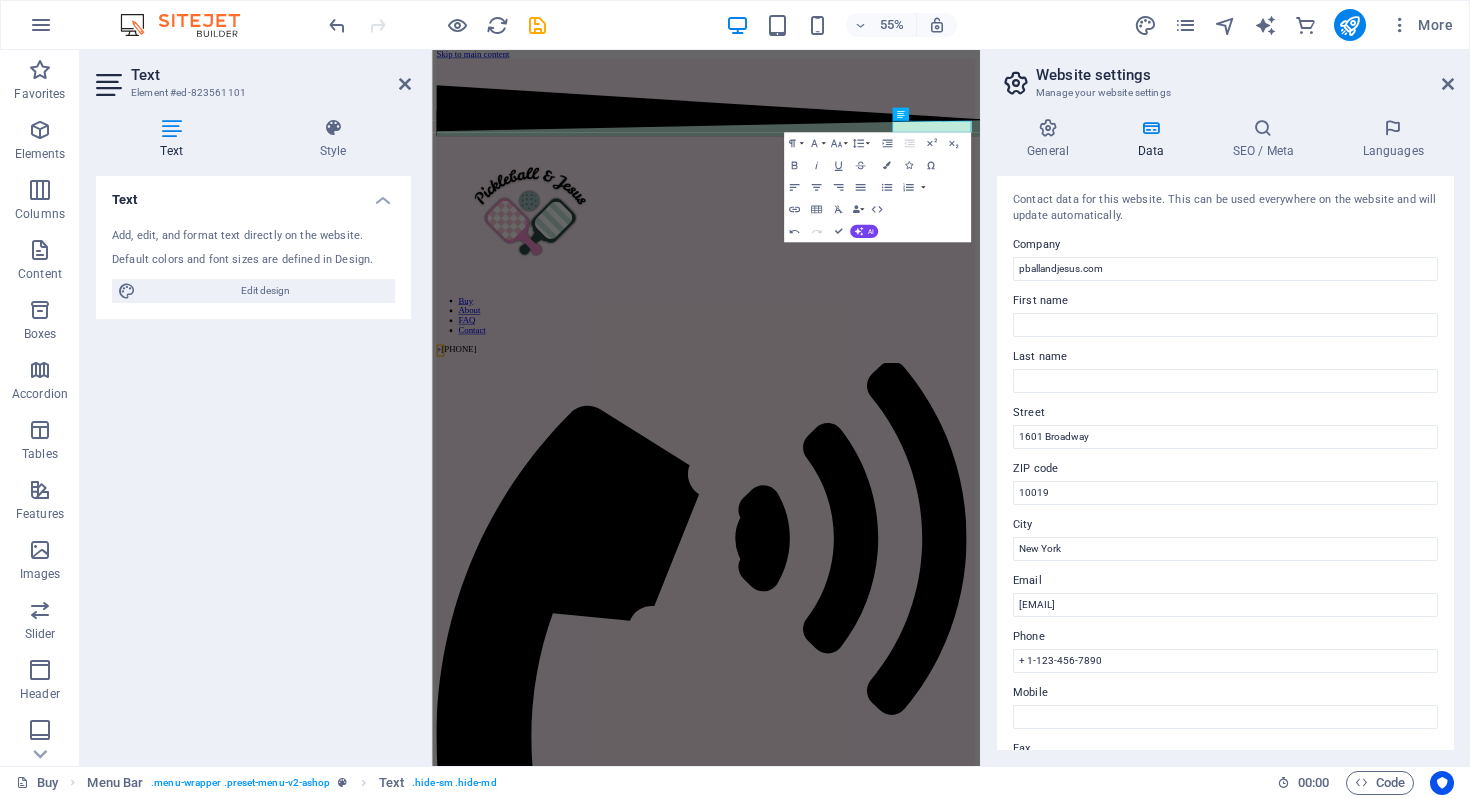 click on "Website settings Manage your website settings  General  Data  SEO / Meta  Languages Website name pballandjesus.com Logo Drag files here, click to choose files or select files from Files or our free stock photos & videos Select files from the file manager, stock photos, or upload file(s) Upload Favicon Set the favicon of your website here. A favicon is a small icon shown in the browser tab next to your website title. It helps visitors identify your website. Drag files here, click to choose files or select files from Files or our free stock photos & videos Select files from the file manager, stock photos, or upload file(s) Upload Preview Image (Open Graph) This image will be shown when the website is shared on social networks Drag files here, click to choose files or select files from Files or our free stock photos & videos Select files from the file manager, stock photos, or upload file(s) Upload Contact data for this website. This can be used everywhere on the website and will update automatically. Company AI" at bounding box center [1225, 408] 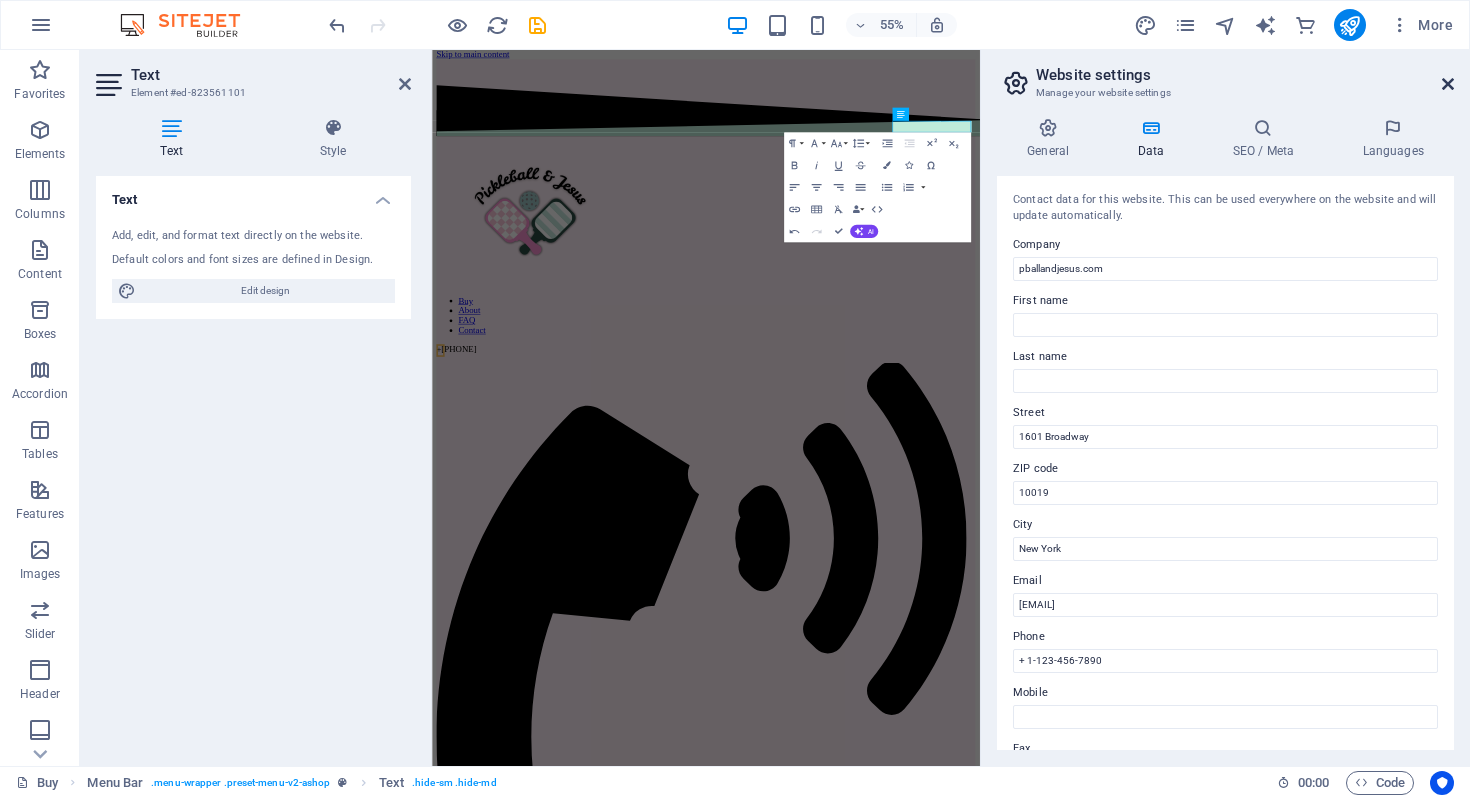 click at bounding box center [1448, 84] 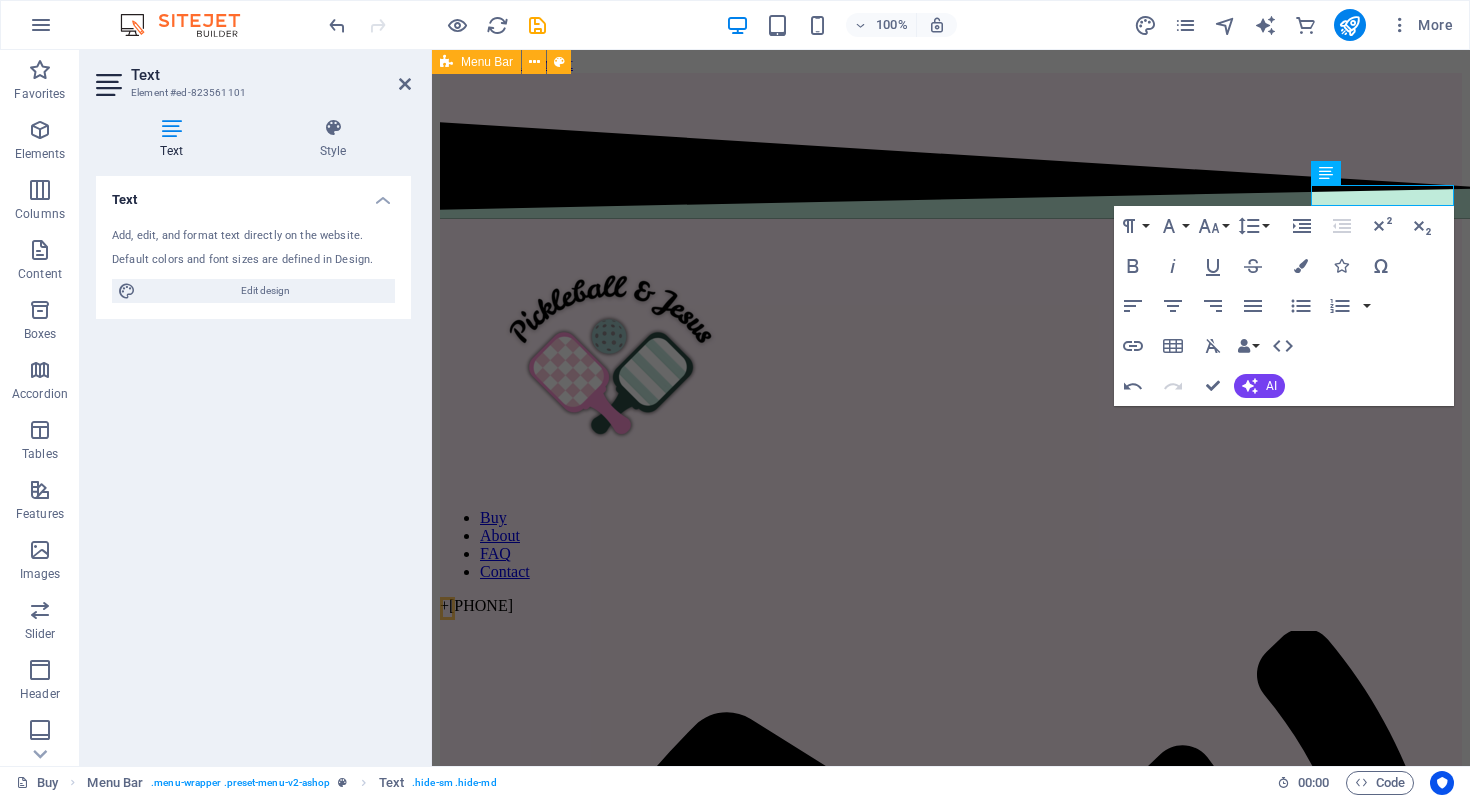 click on "Buy About FAQ Contact   + ‭+1 (530) 370-1420‬ ‭+1 (530) 370-1420‬" at bounding box center (951, 1030) 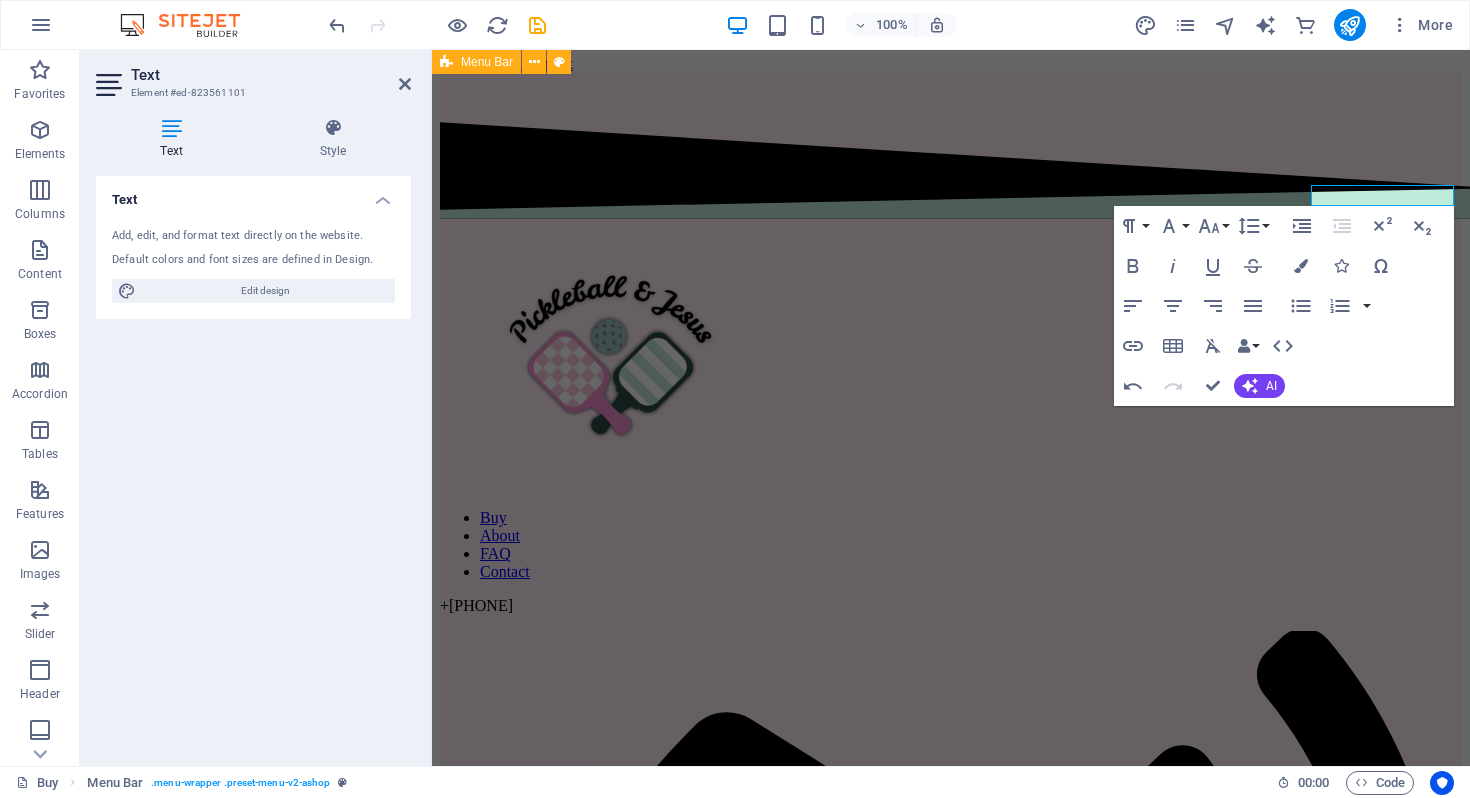 scroll, scrollTop: 0, scrollLeft: 0, axis: both 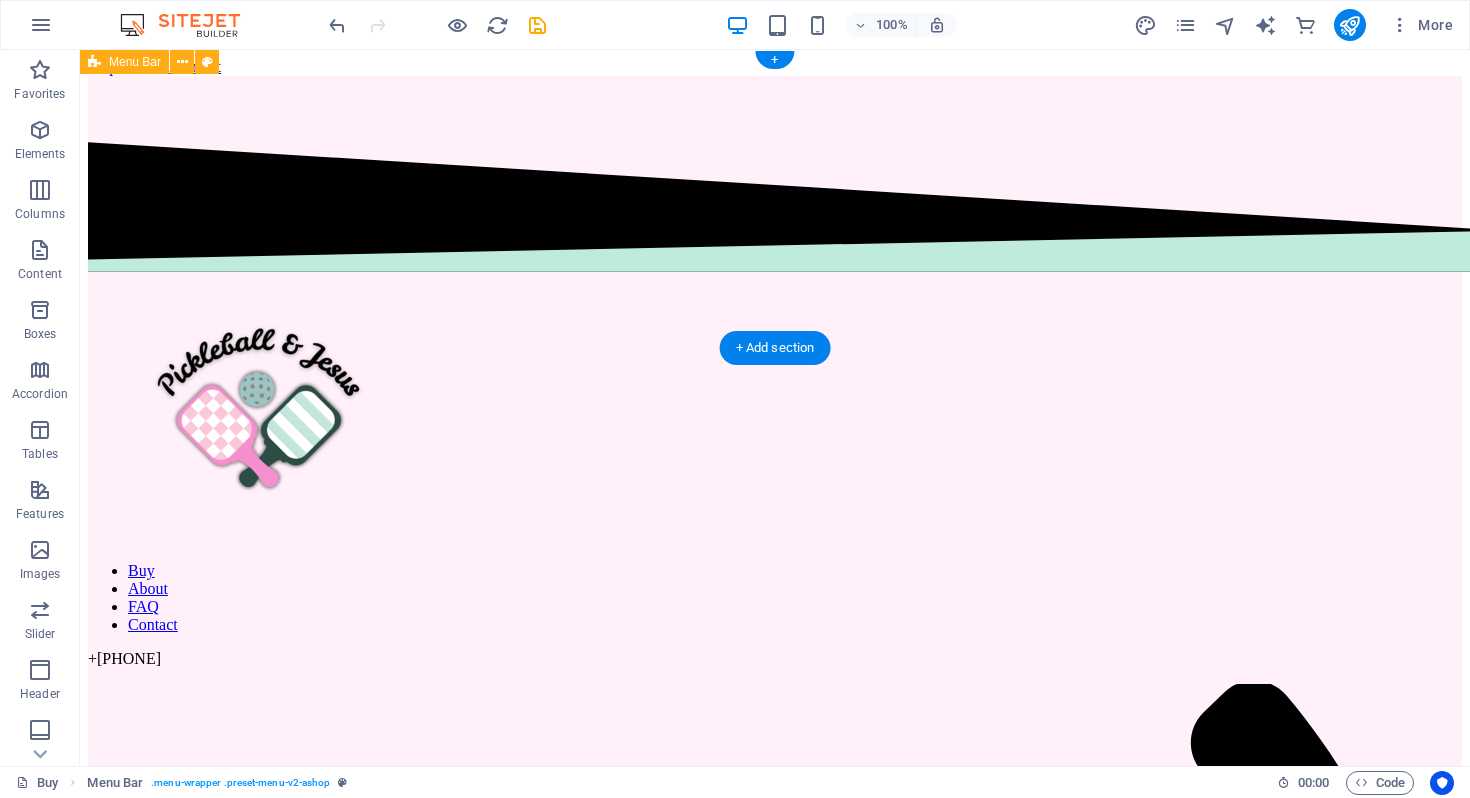 click on "+ ‭+1 (530) 370-1420‬" at bounding box center (775, 659) 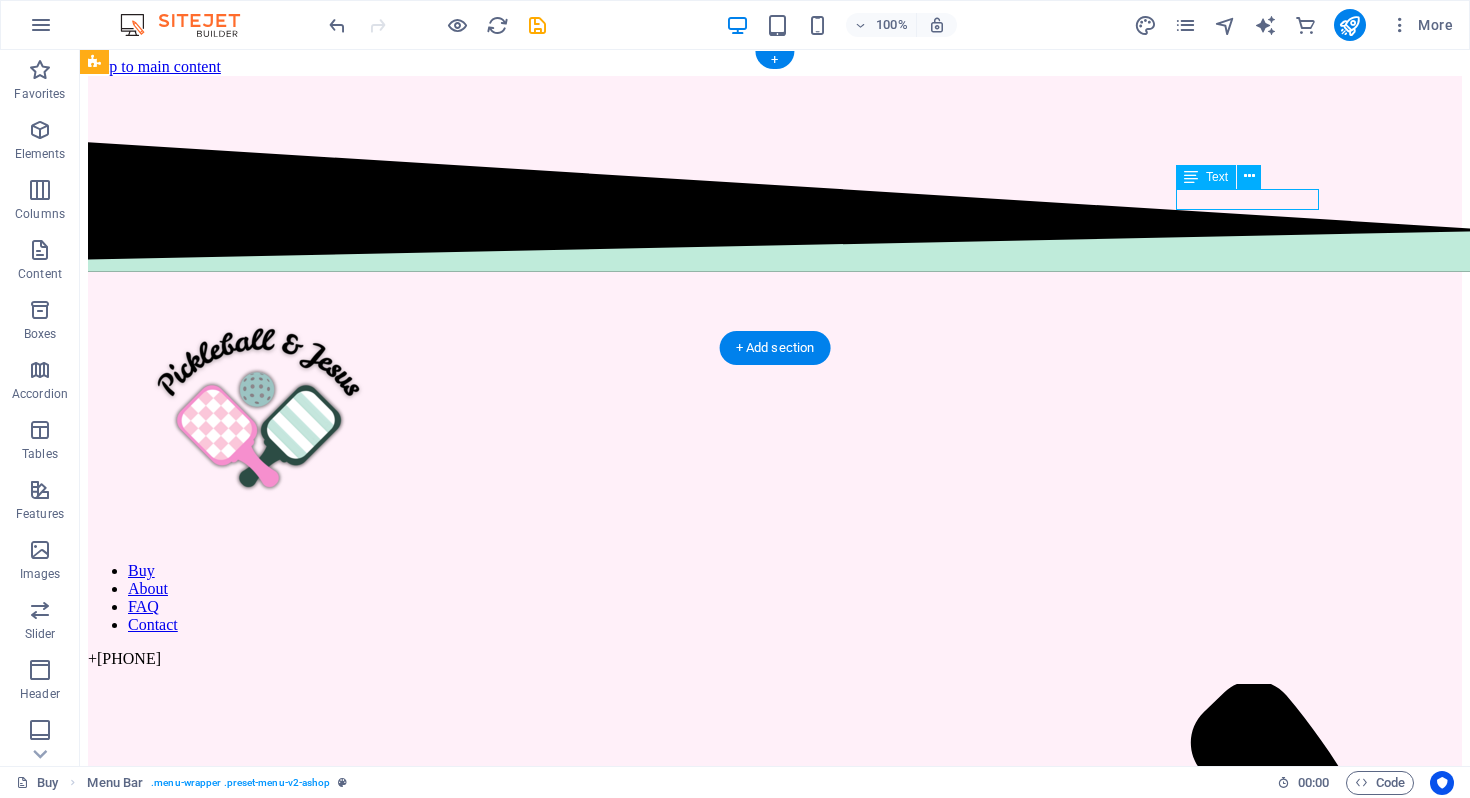 click on "+ ‭+1 (530) 370-1420‬" at bounding box center (775, 659) 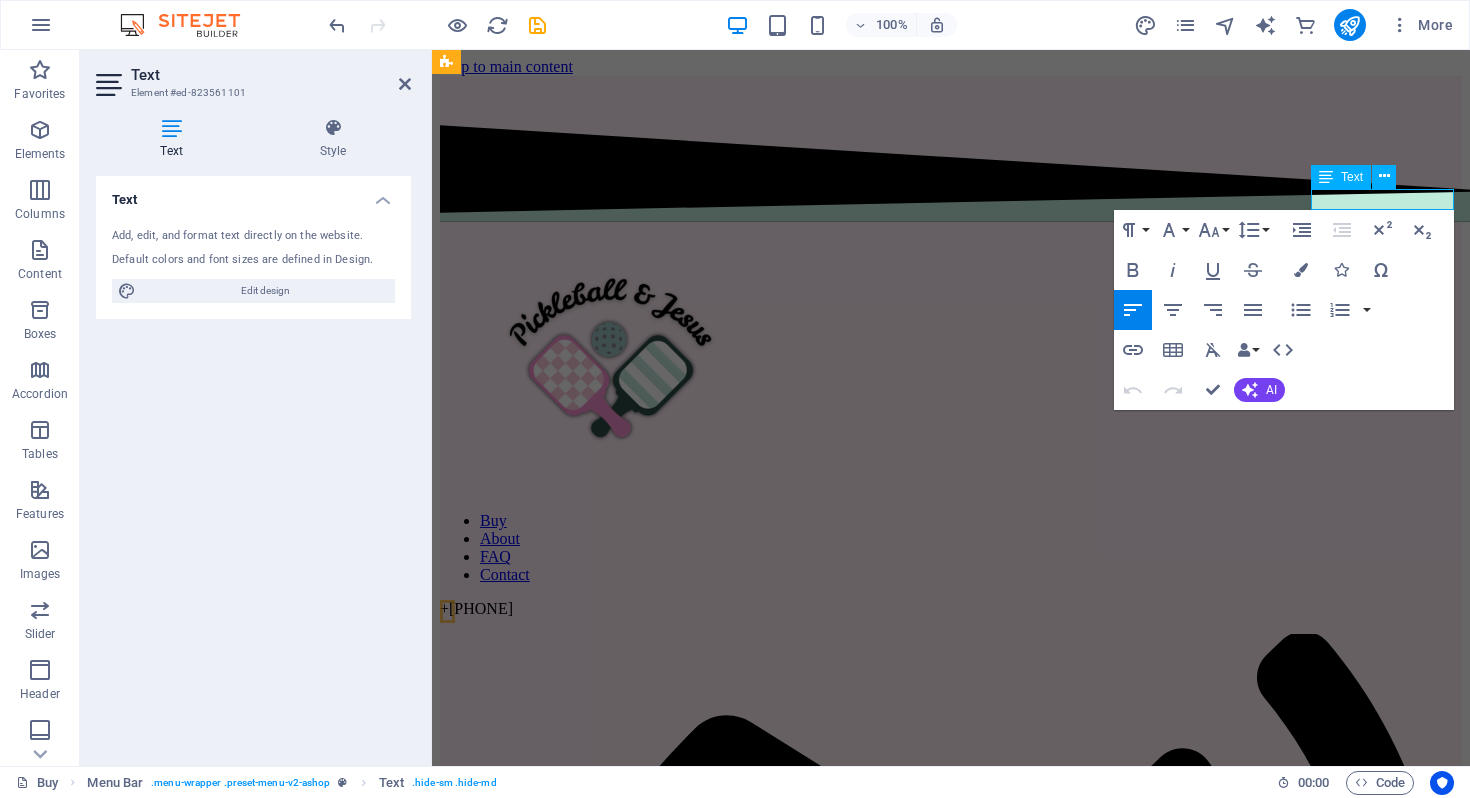 click on "+ ‭+1 (530) 370-1420‬" at bounding box center [951, 609] 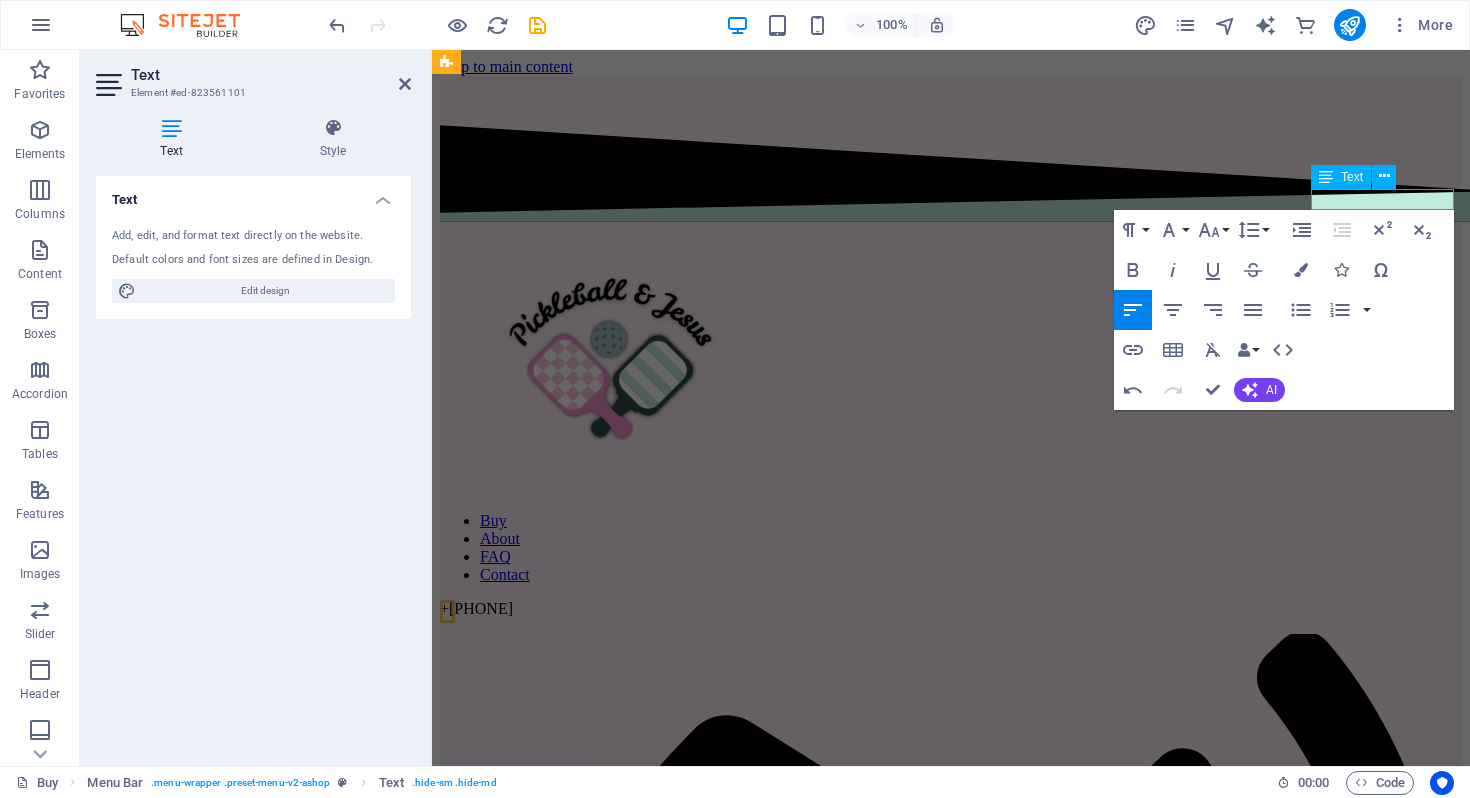 click on "+ +1 (530) 370-1420‬" at bounding box center [951, 609] 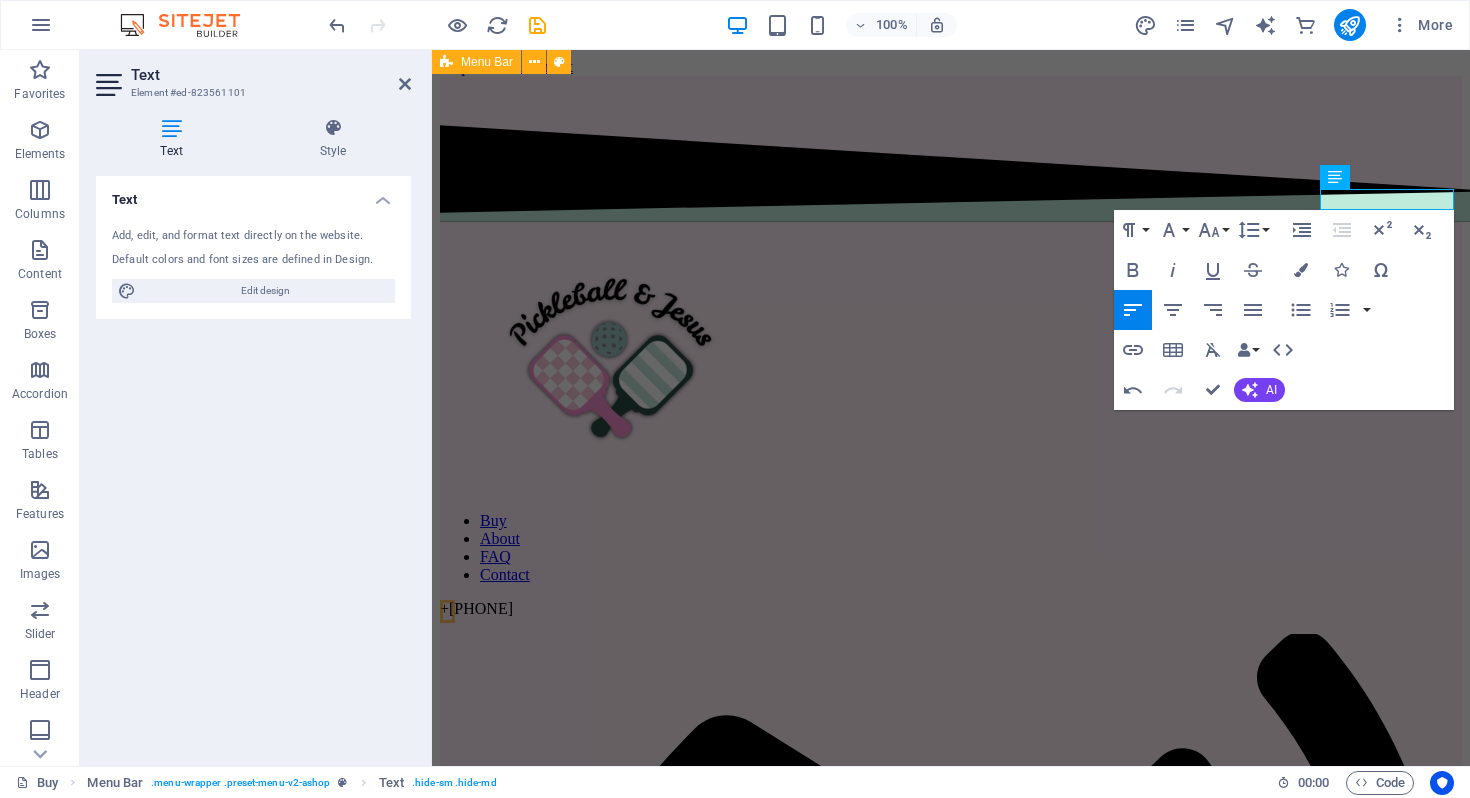 click on "Buy About FAQ Contact   + 1 (530) 370-1420‬" at bounding box center (951, 1033) 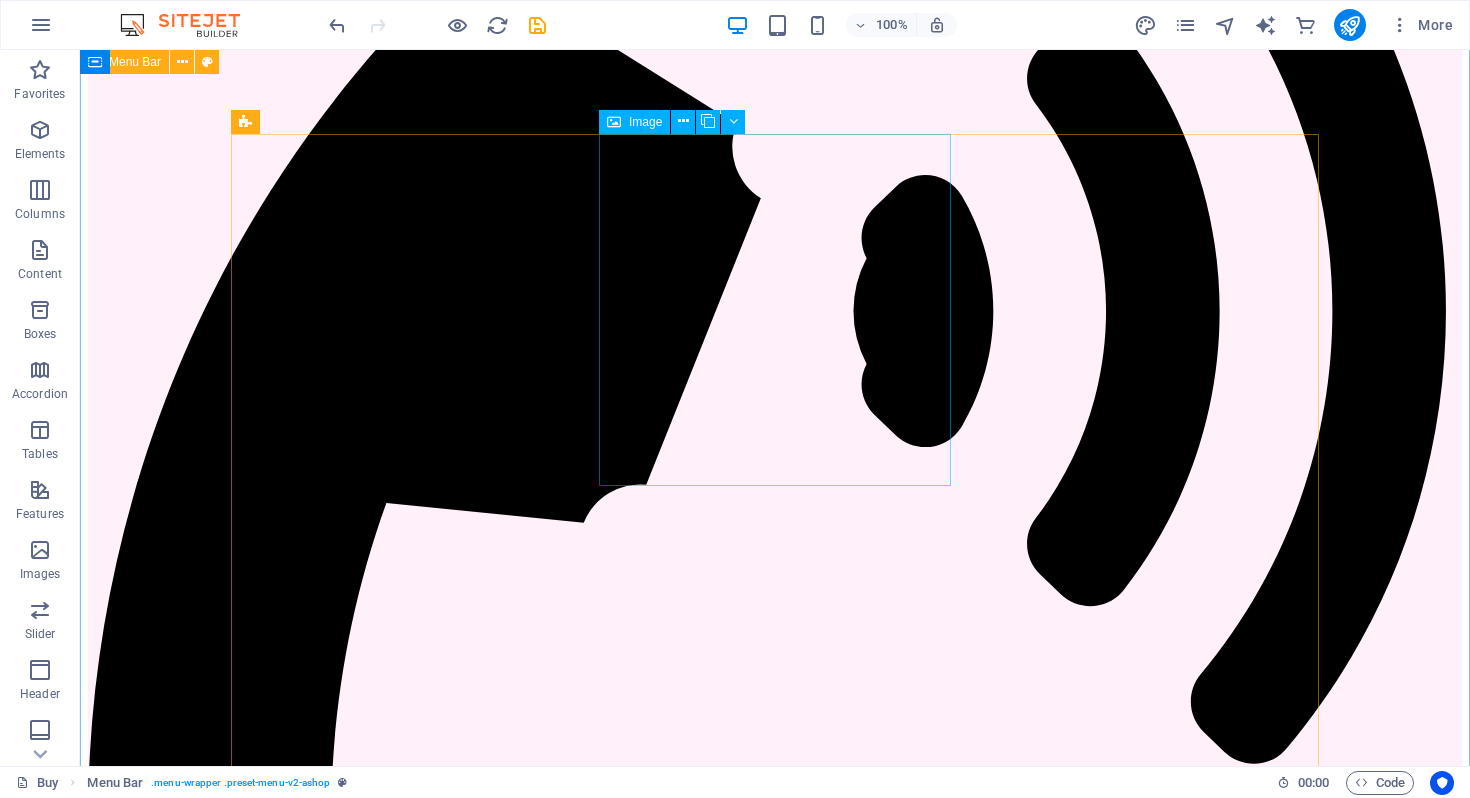 scroll, scrollTop: 827, scrollLeft: 0, axis: vertical 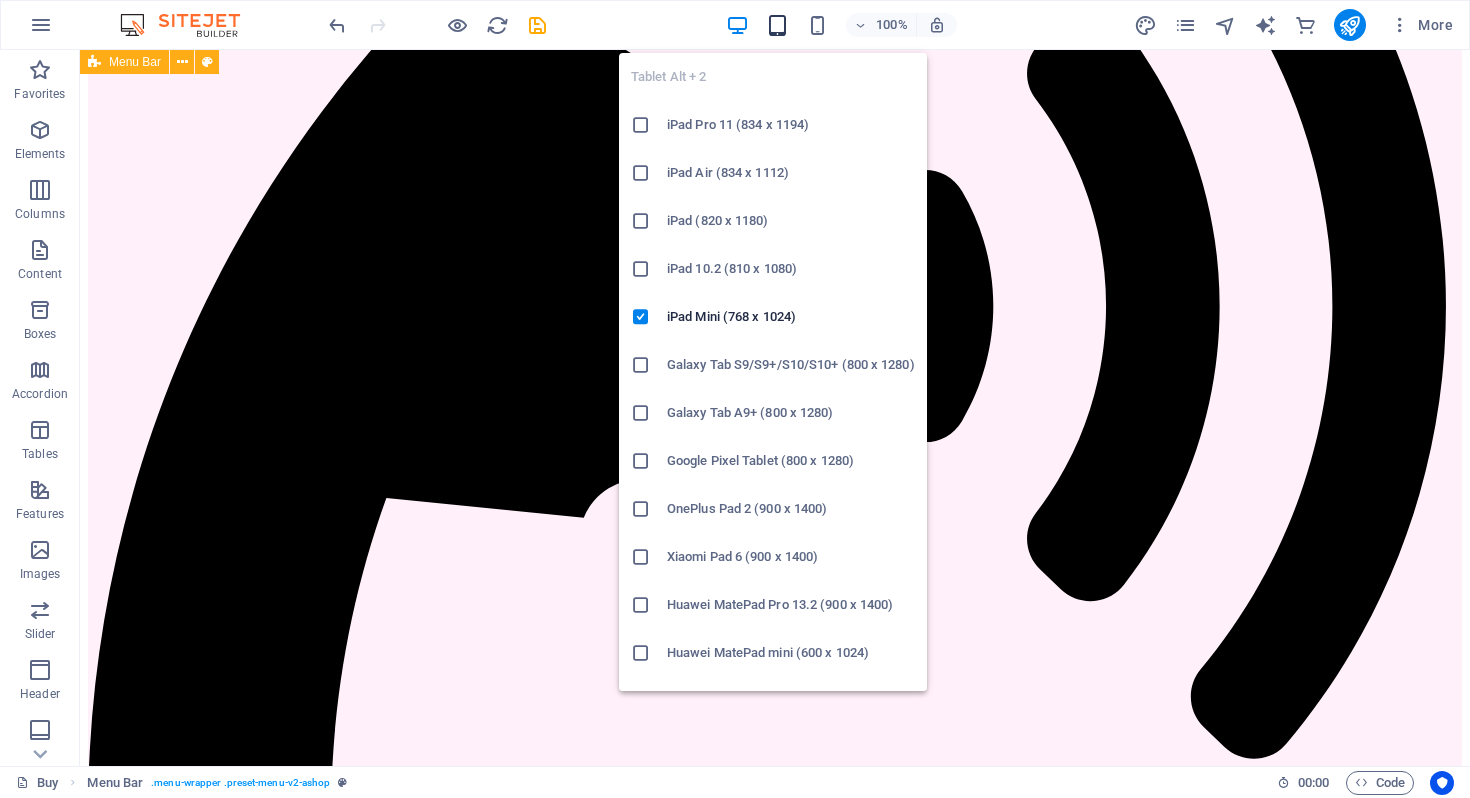 click at bounding box center [777, 25] 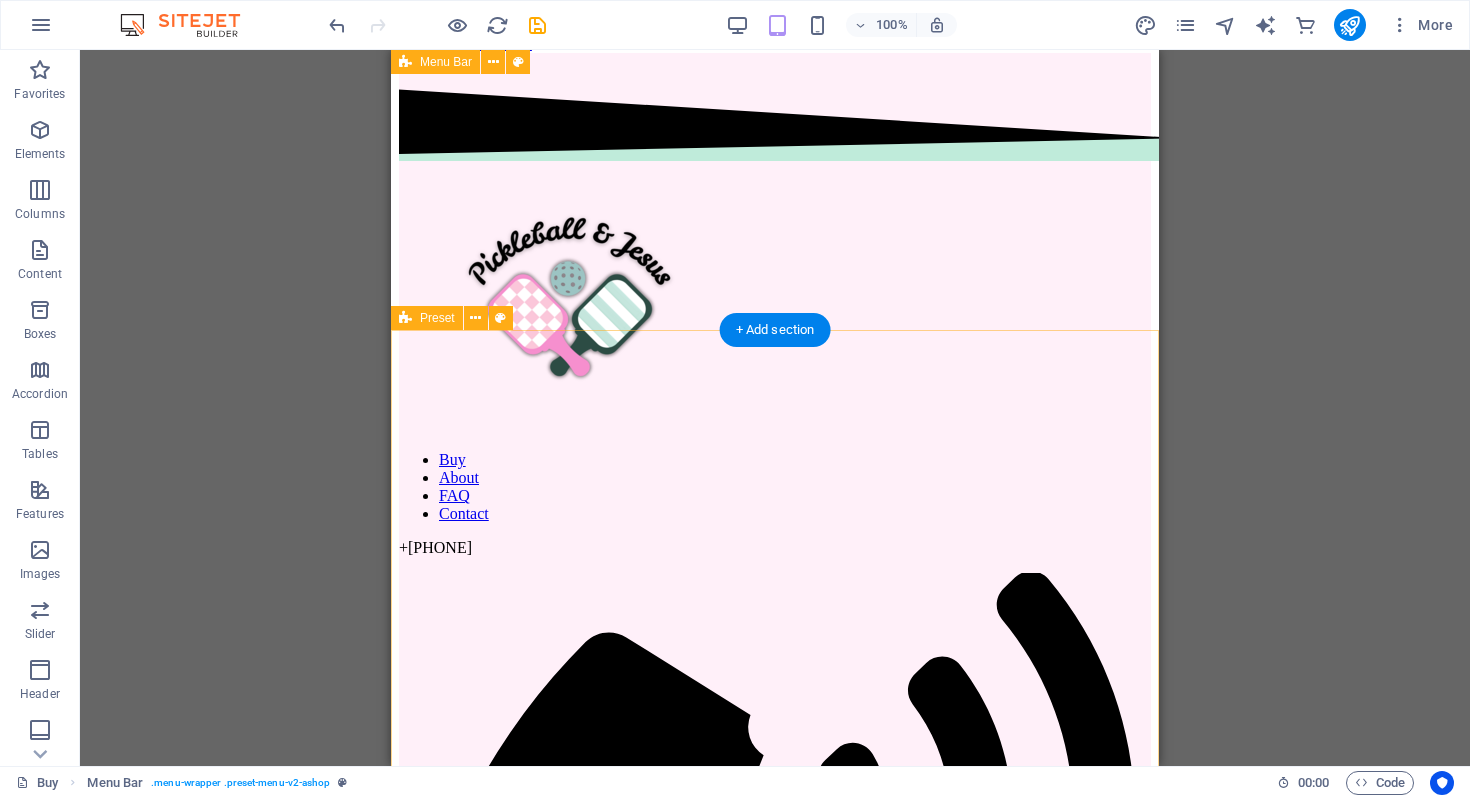 scroll, scrollTop: 0, scrollLeft: 0, axis: both 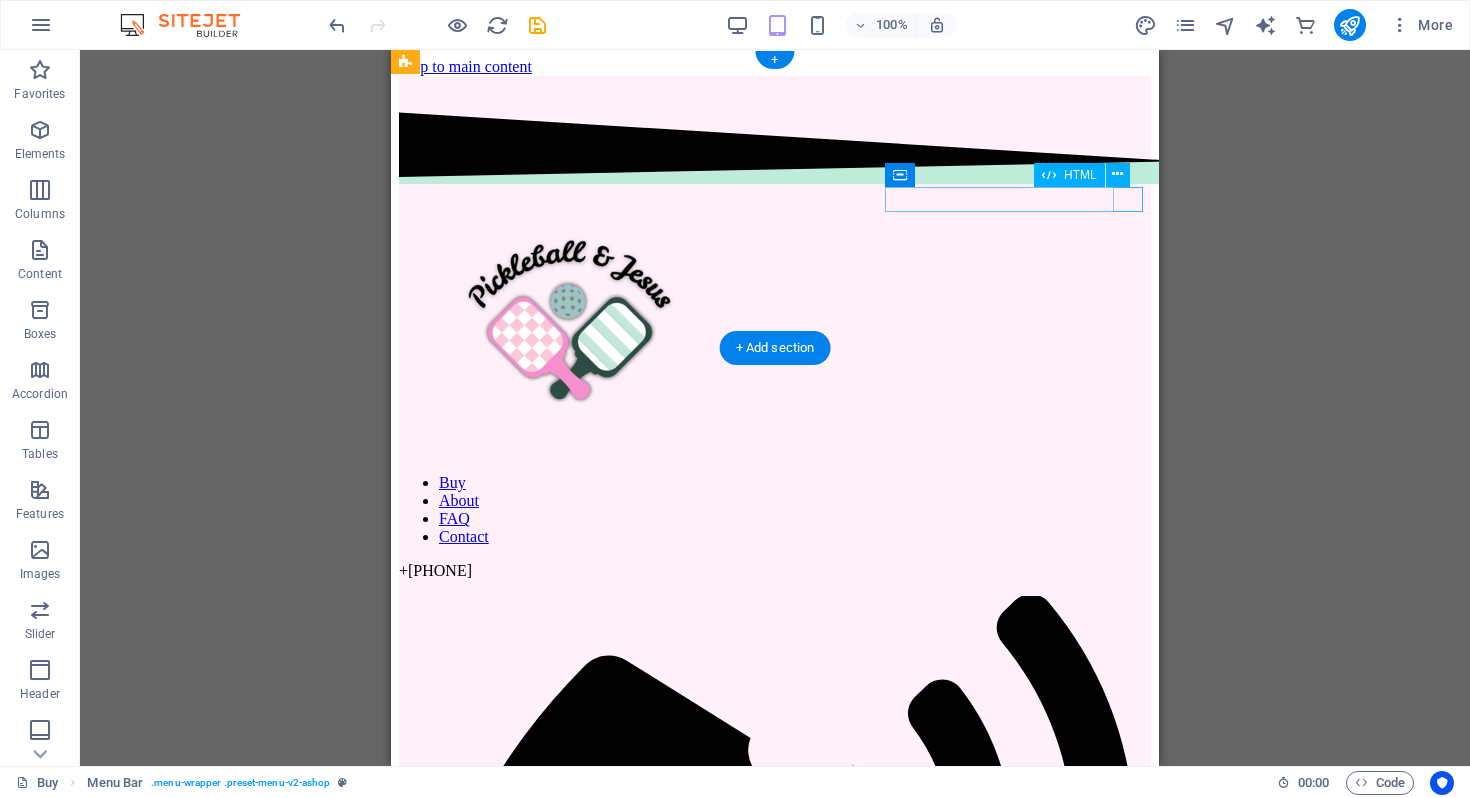 click at bounding box center (775, 1585) 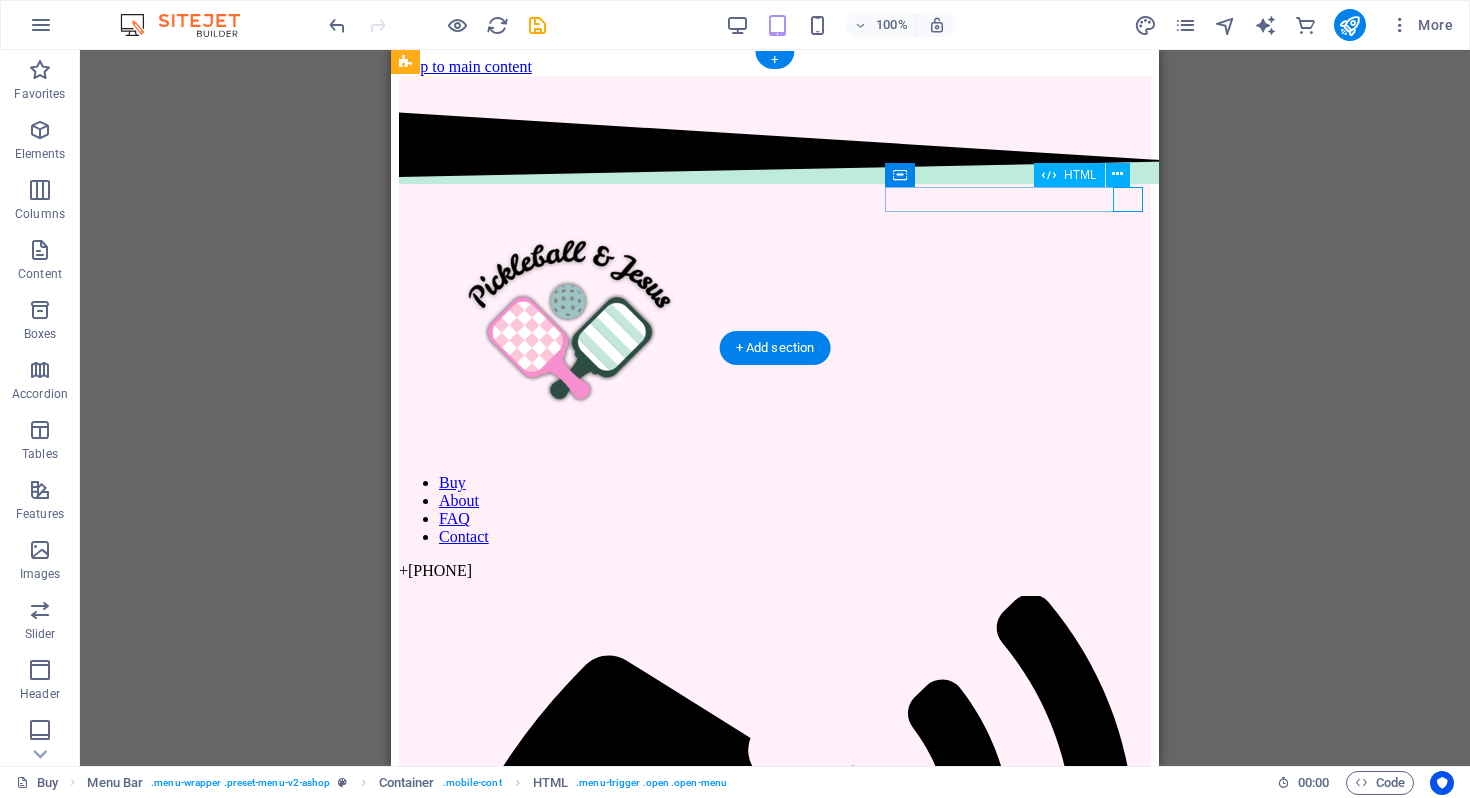 click at bounding box center (775, 1585) 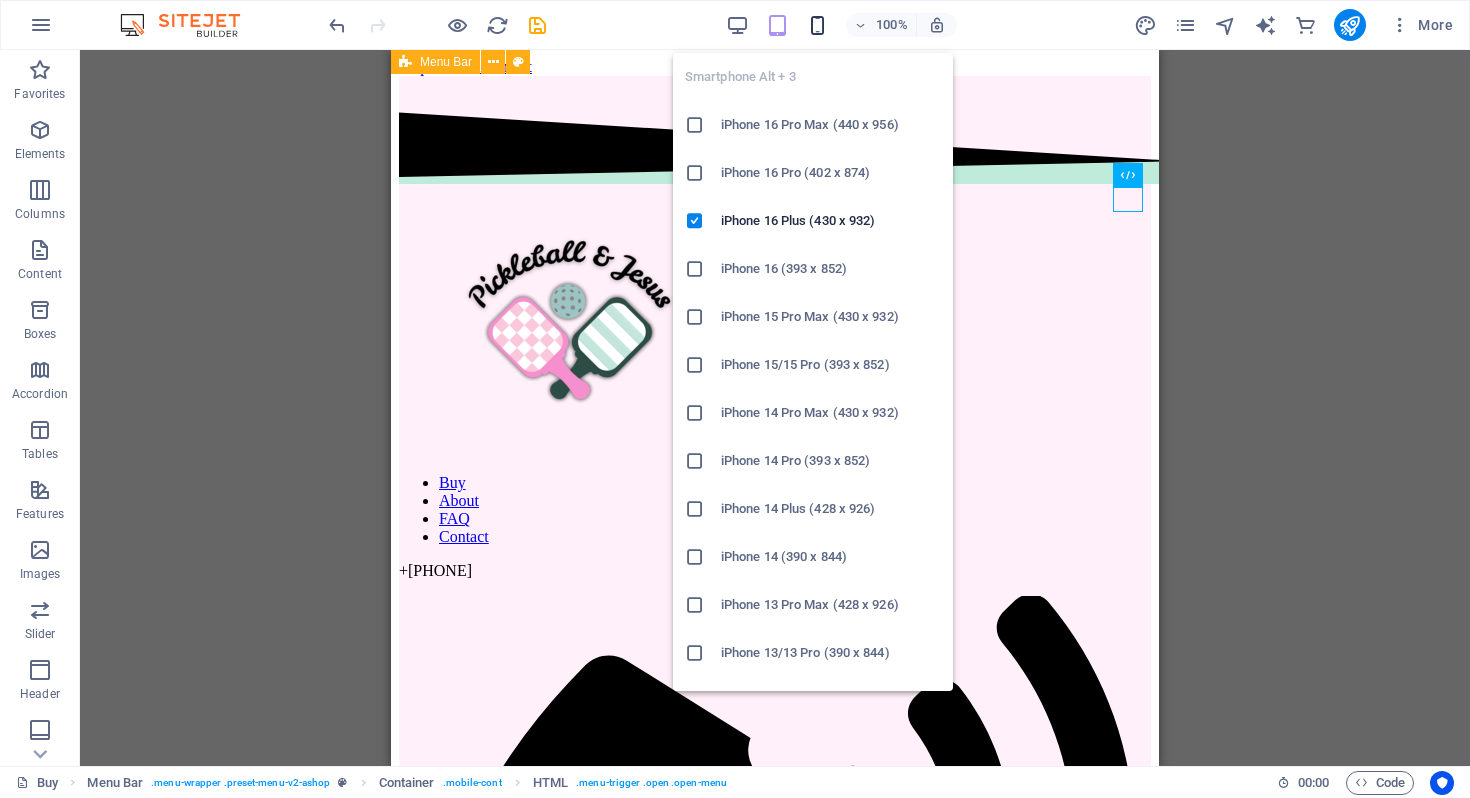 click at bounding box center (817, 25) 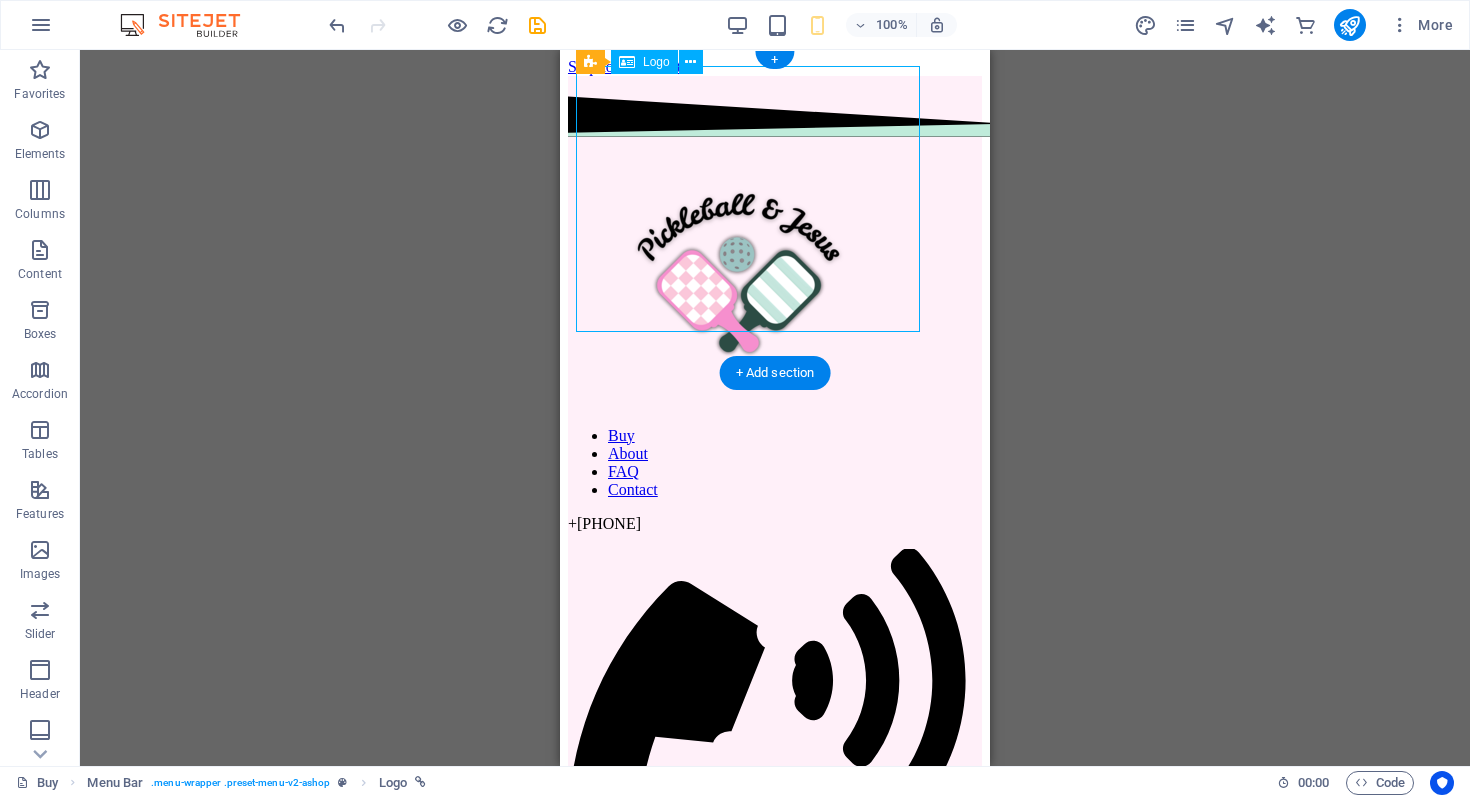 drag, startPoint x: 729, startPoint y: 178, endPoint x: 772, endPoint y: 183, distance: 43.289722 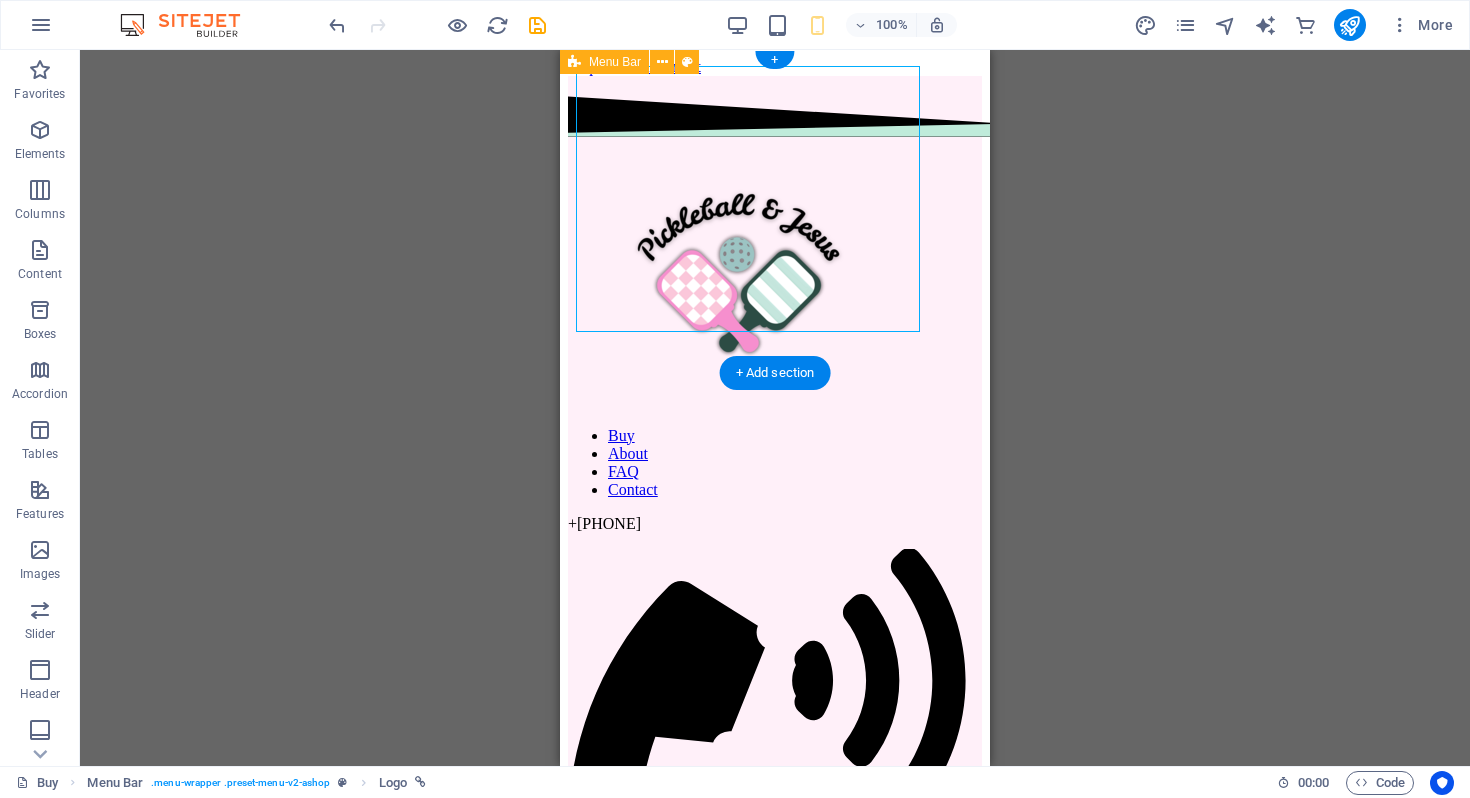 click on "Menu Bar   Logo   HTML   Separator   Preset   H2   Container   Container   Spacer   Placeholder   Container   Menu   Text   Image   Preset   Placeholder   Separator   Image   HTML   Image   Text   Placeholder   Separator   HTML   Placeholder   Separator   HTML   Placeholder   Separator   HTML   Separator   HTML   Separator   Placeholder   Separator   HTML   Placeholder   Container   Preset   Container   Preset   Container   Container   Text   Container   Text   Container   Captcha   Preset   Preset   Form   Text   Text   Container   Container   Container   Logo   Checkbox   Spacer   Products   Spacer   Image   Container   HTML   Container + + Add section" at bounding box center (775, 408) 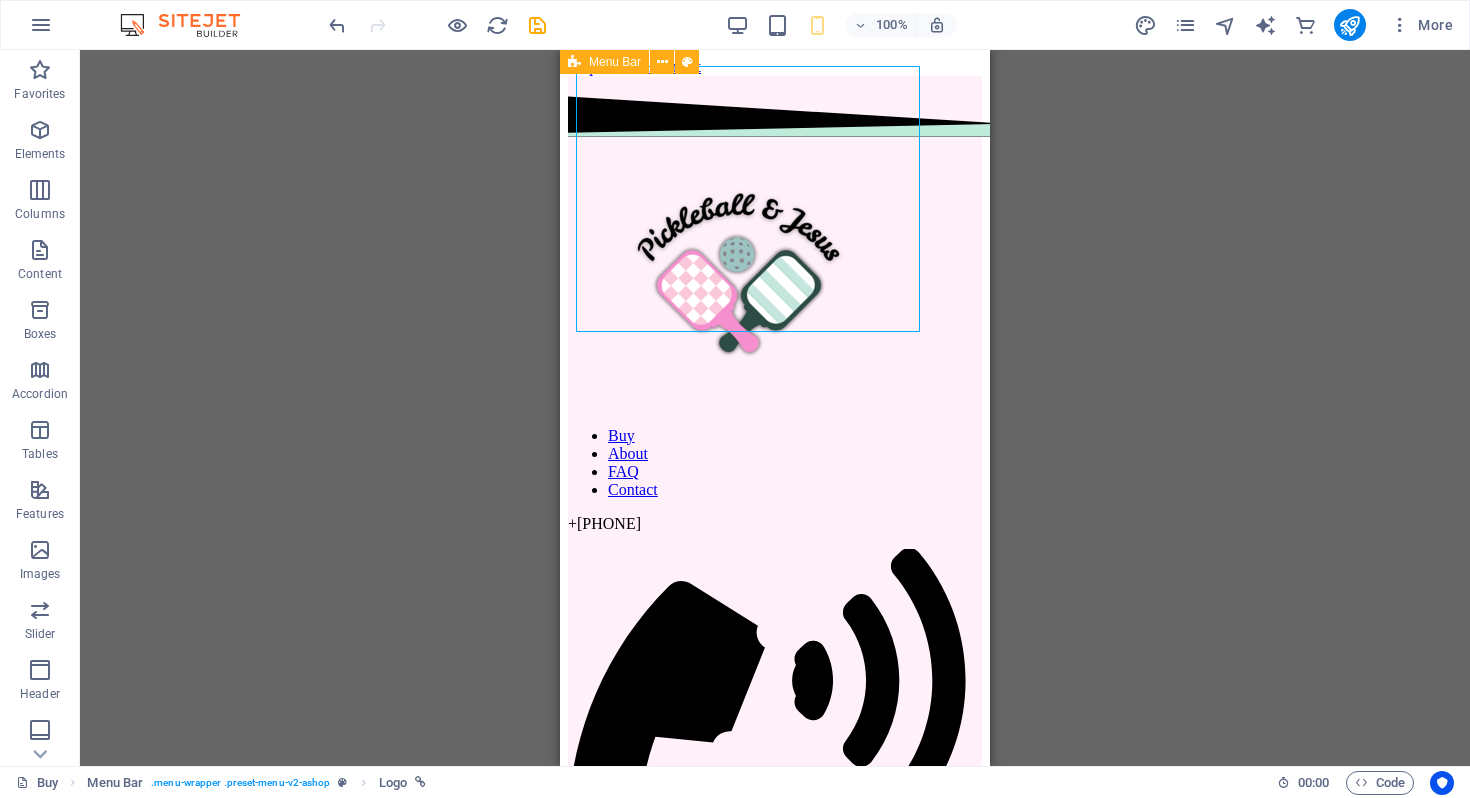 click on "Menu Bar   Logo   HTML   Separator   Preset   H2   Container   Container   Spacer   Placeholder   Container   Menu   Text   Image   Preset   Placeholder   Separator   Image   HTML   Image   Text   Placeholder   Separator   HTML   Placeholder   Separator   HTML   Placeholder   Separator   HTML   Separator   HTML   Separator   Placeholder   Separator   HTML   Placeholder   Container   Preset   Container   Preset   Container   Container   Text   Container   Text   Container   Captcha   Preset   Preset   Form   Text   Text   Container   Container   Container   Logo   Checkbox   Spacer   Products   Spacer   Image   Container   HTML   Container" at bounding box center (775, 408) 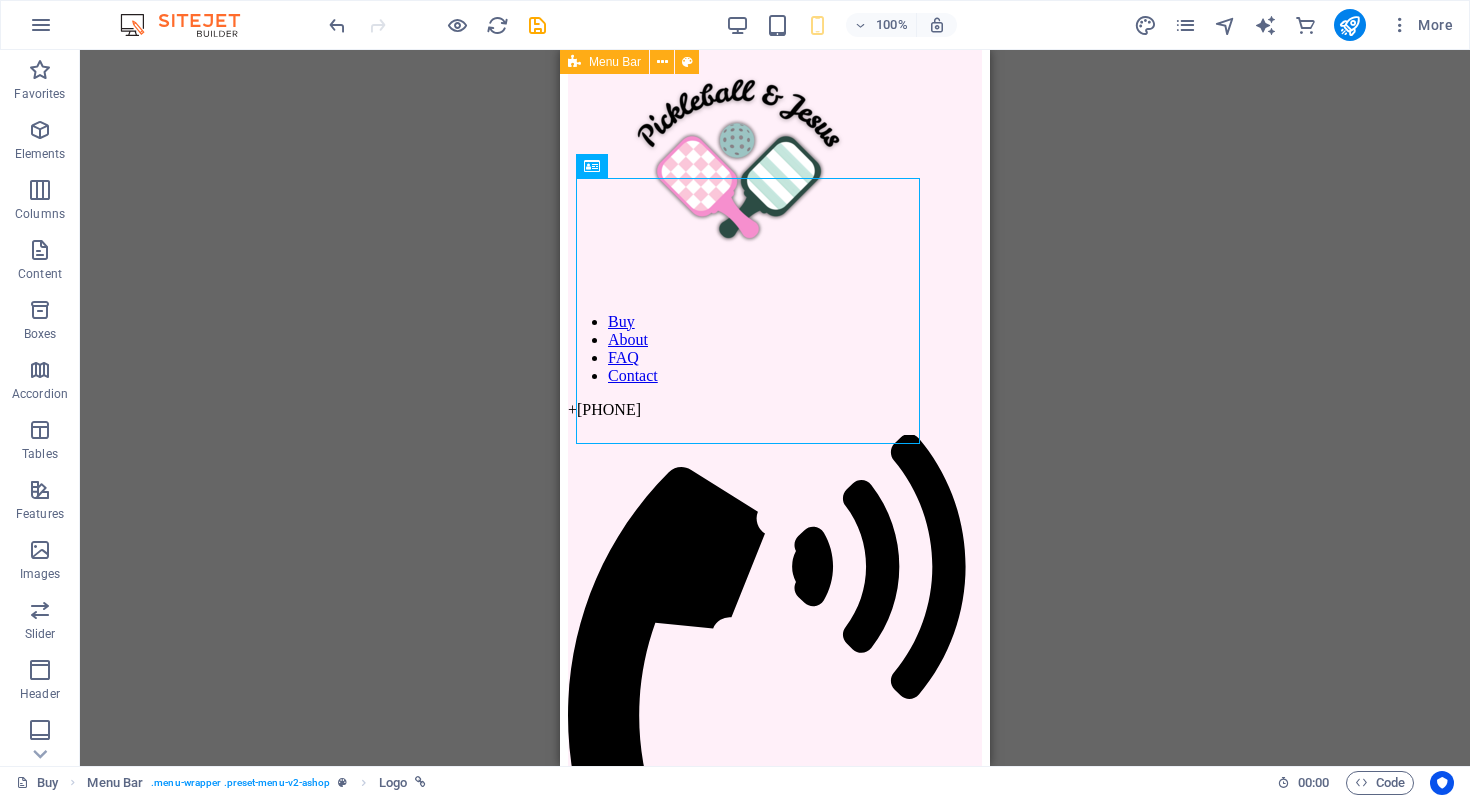 scroll, scrollTop: 0, scrollLeft: 0, axis: both 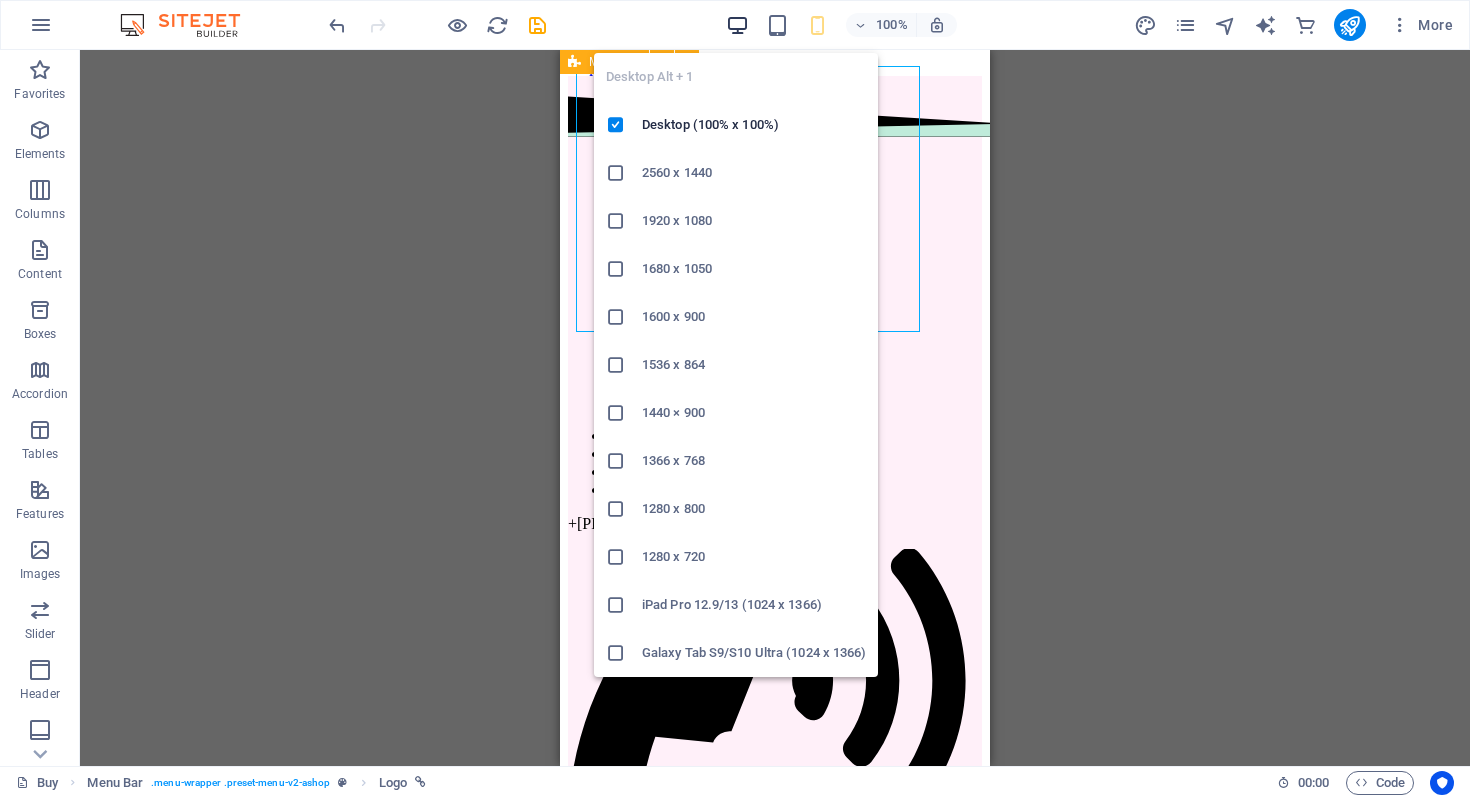 click at bounding box center [737, 25] 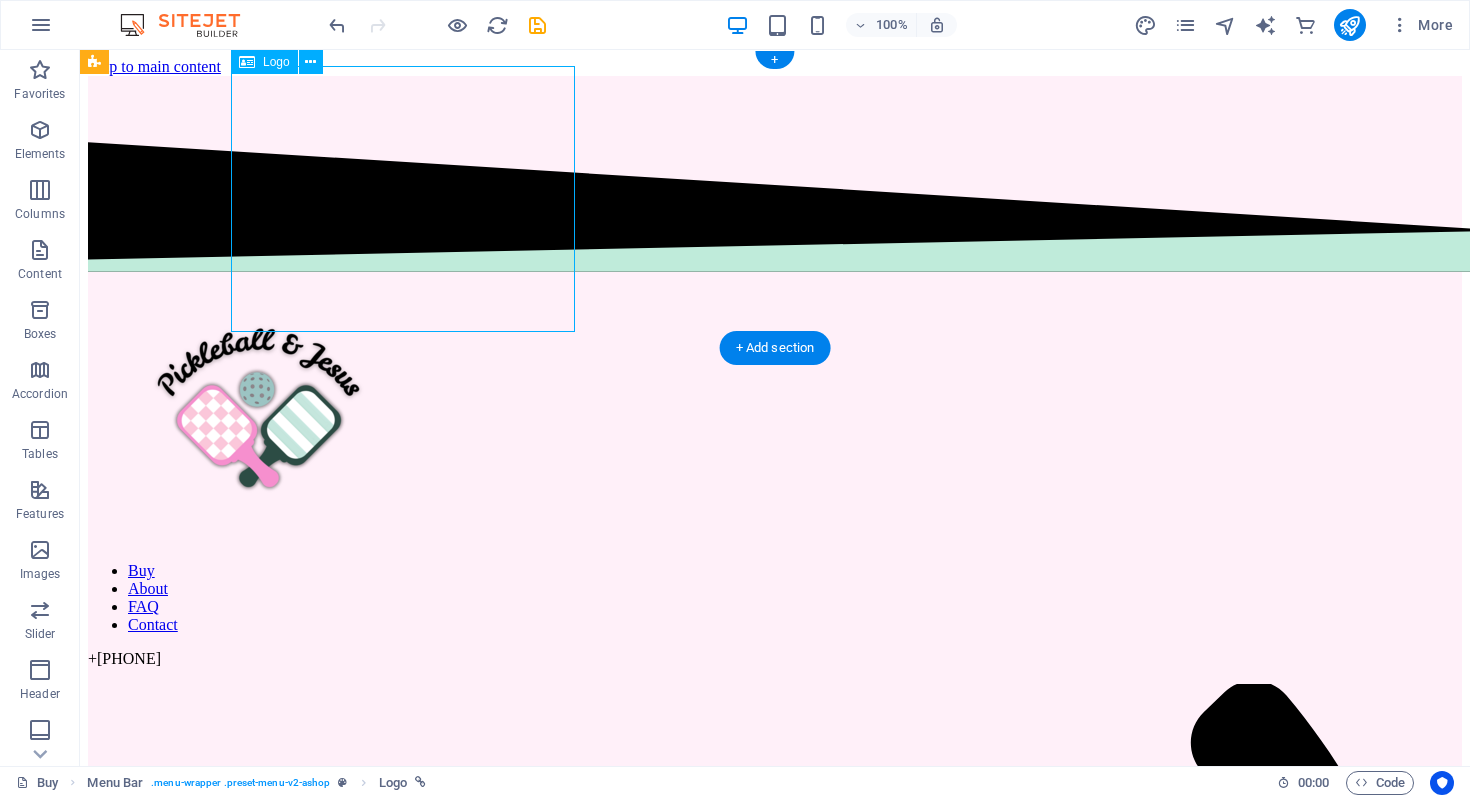 click at bounding box center [775, 411] 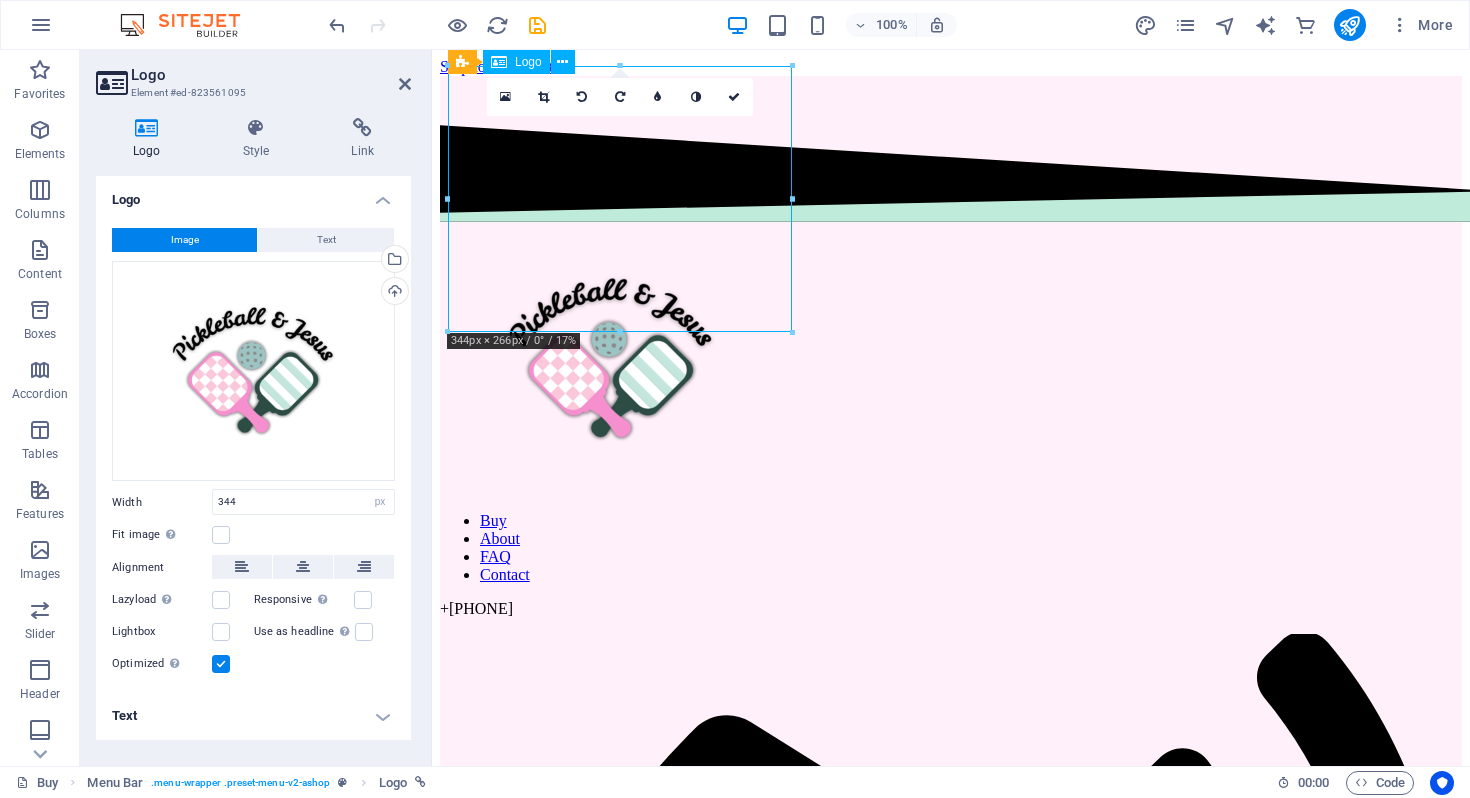 drag, startPoint x: 645, startPoint y: 212, endPoint x: 683, endPoint y: 211, distance: 38.013157 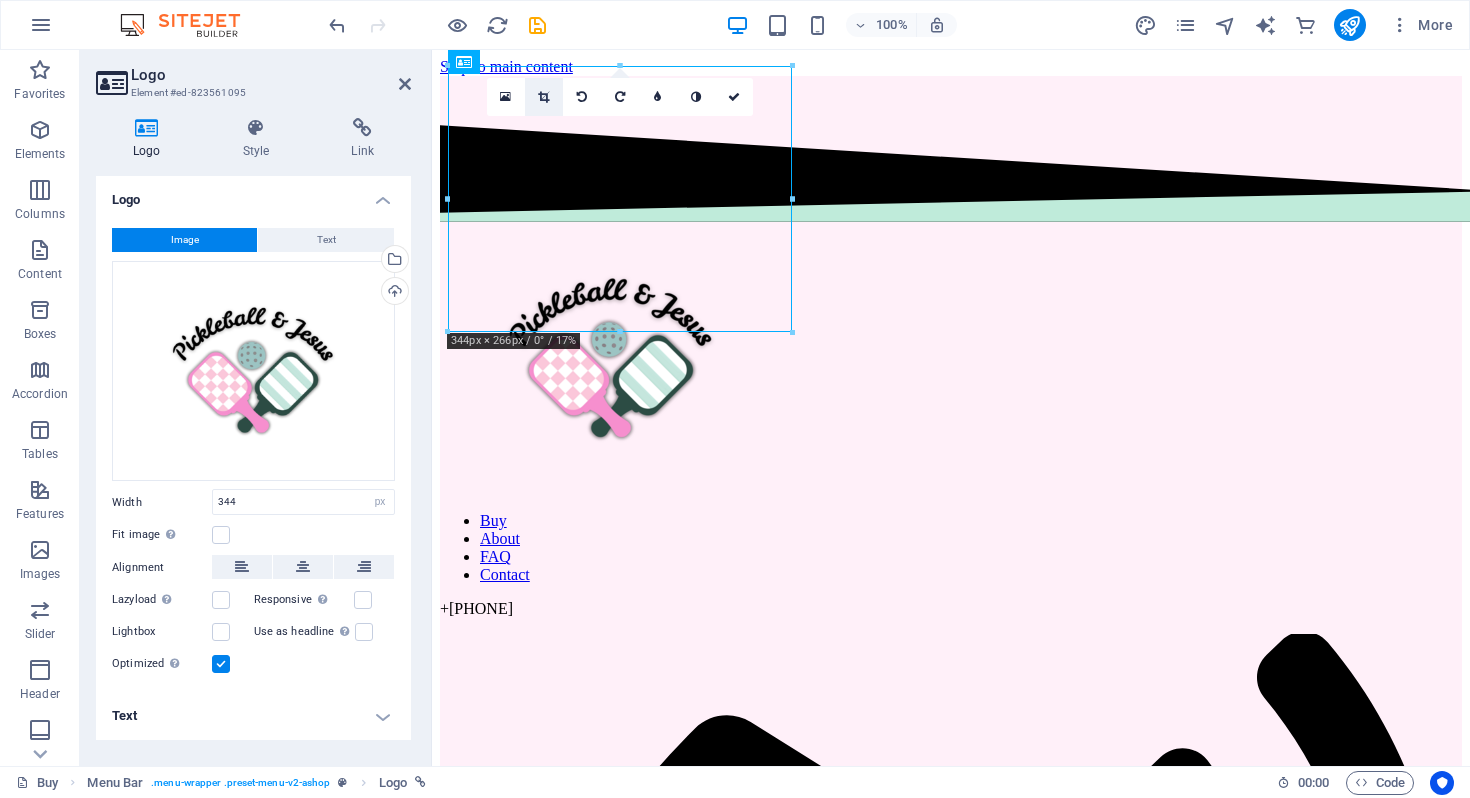 click at bounding box center [544, 97] 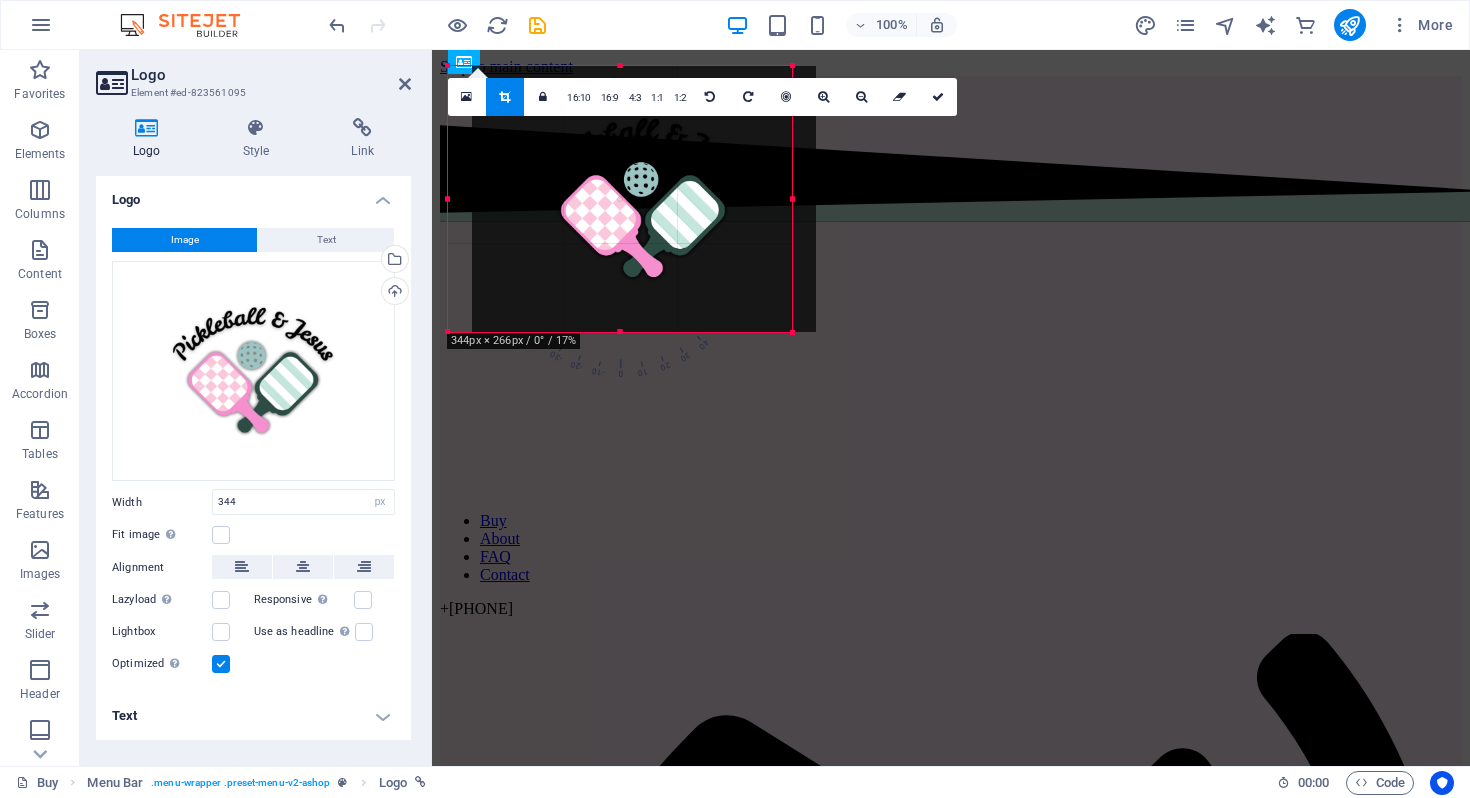 drag, startPoint x: 618, startPoint y: 214, endPoint x: 642, endPoint y: 211, distance: 24.186773 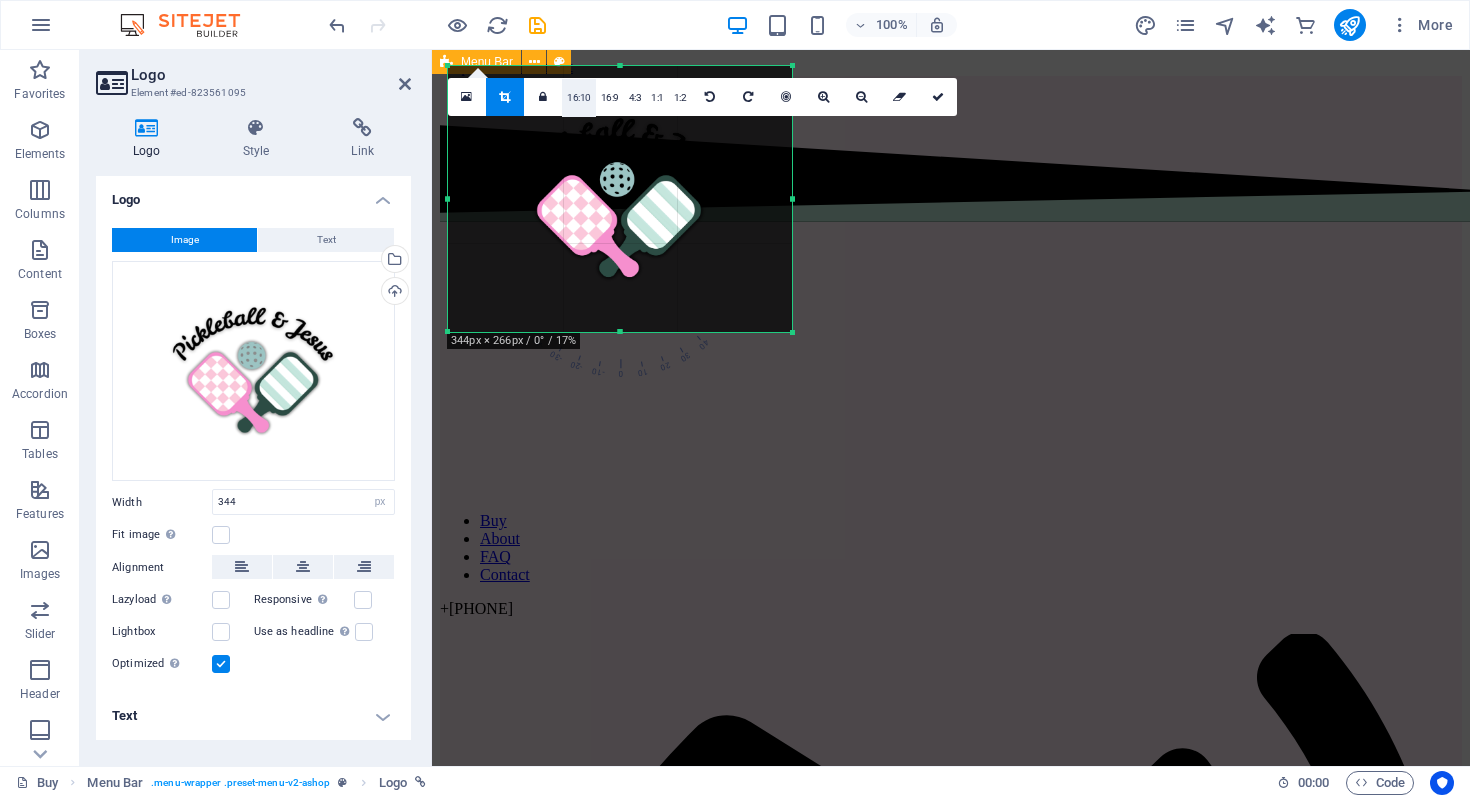 click on "16:10" at bounding box center [579, 98] 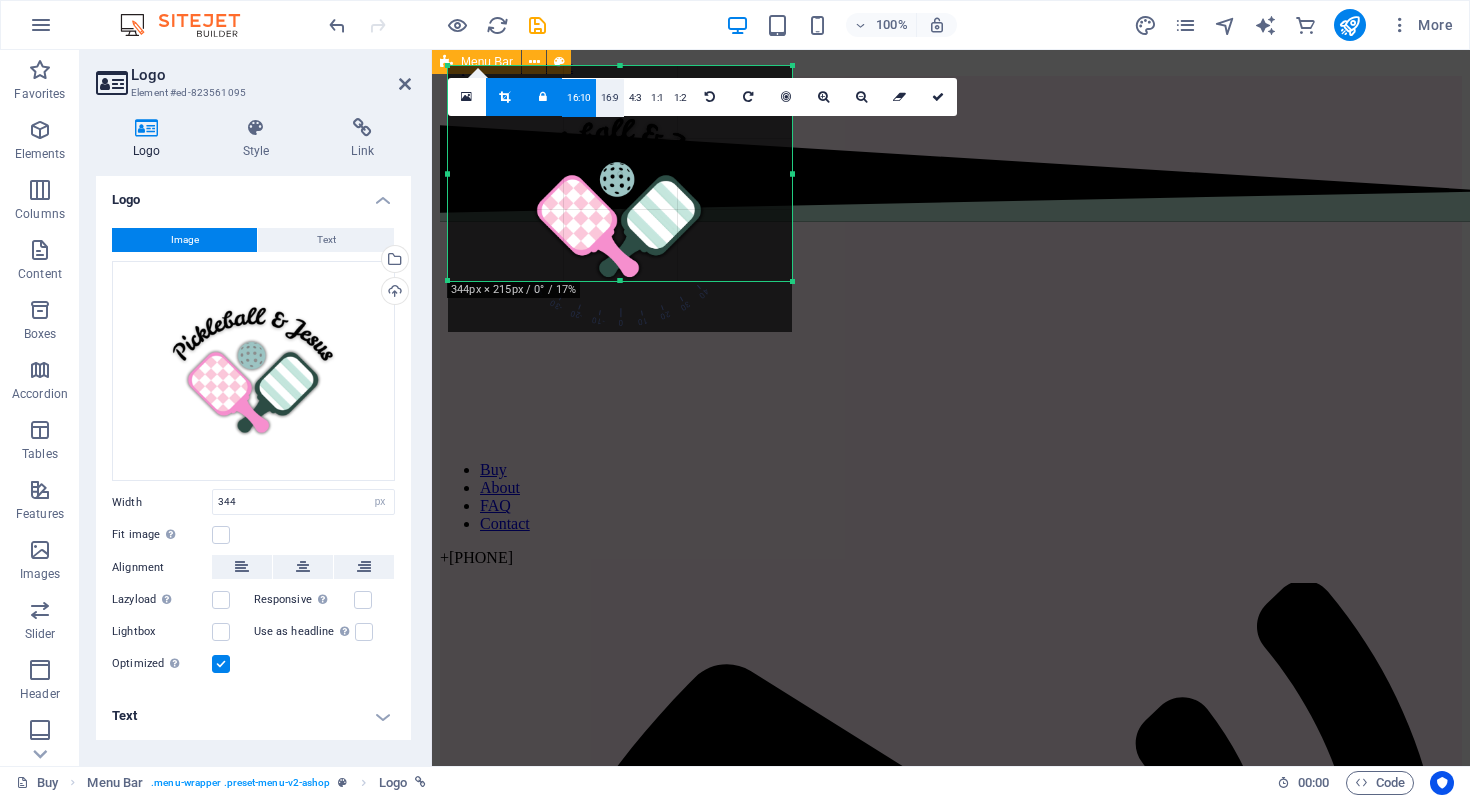 click on "16:9" at bounding box center (610, 98) 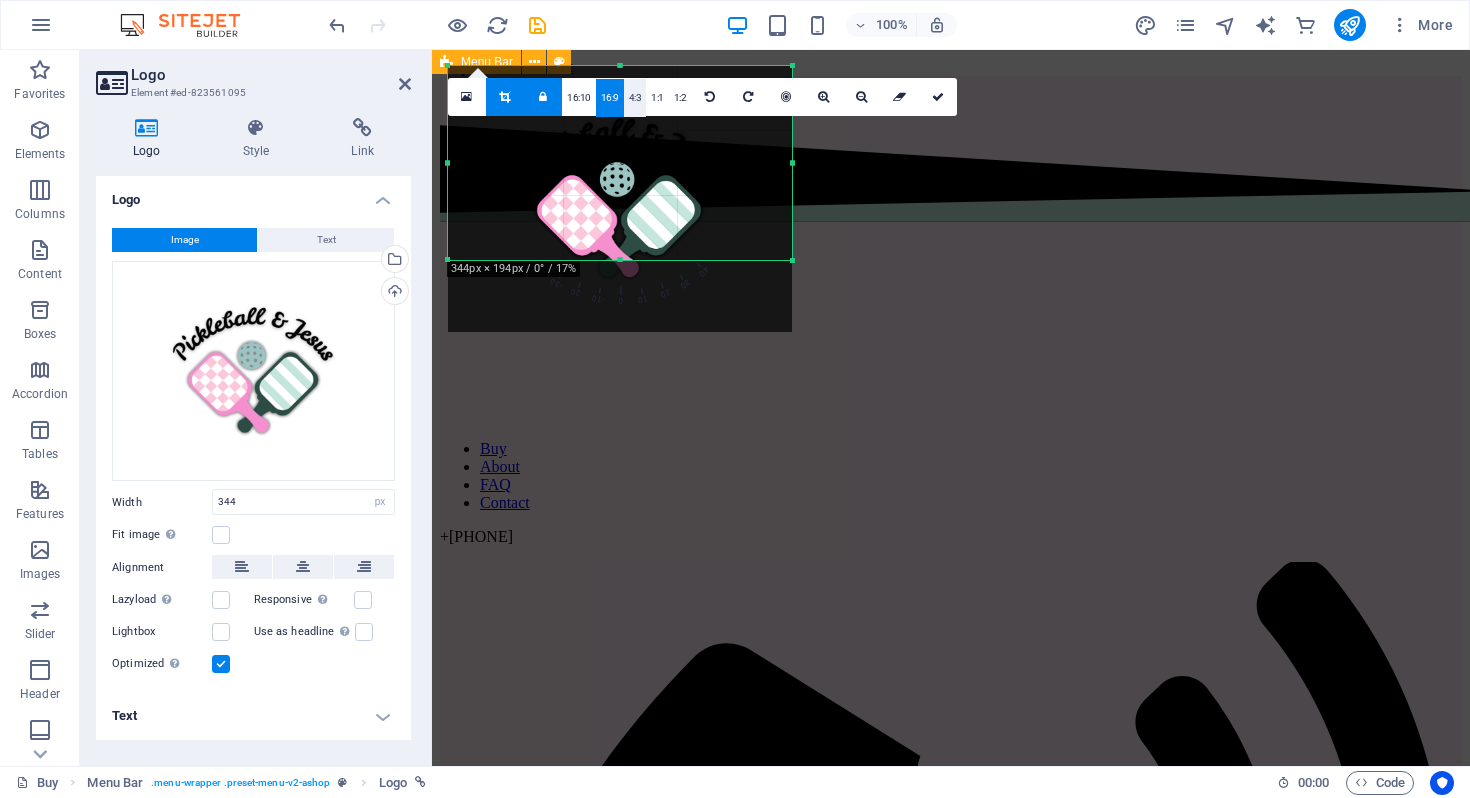 click on "4:3" at bounding box center [635, 98] 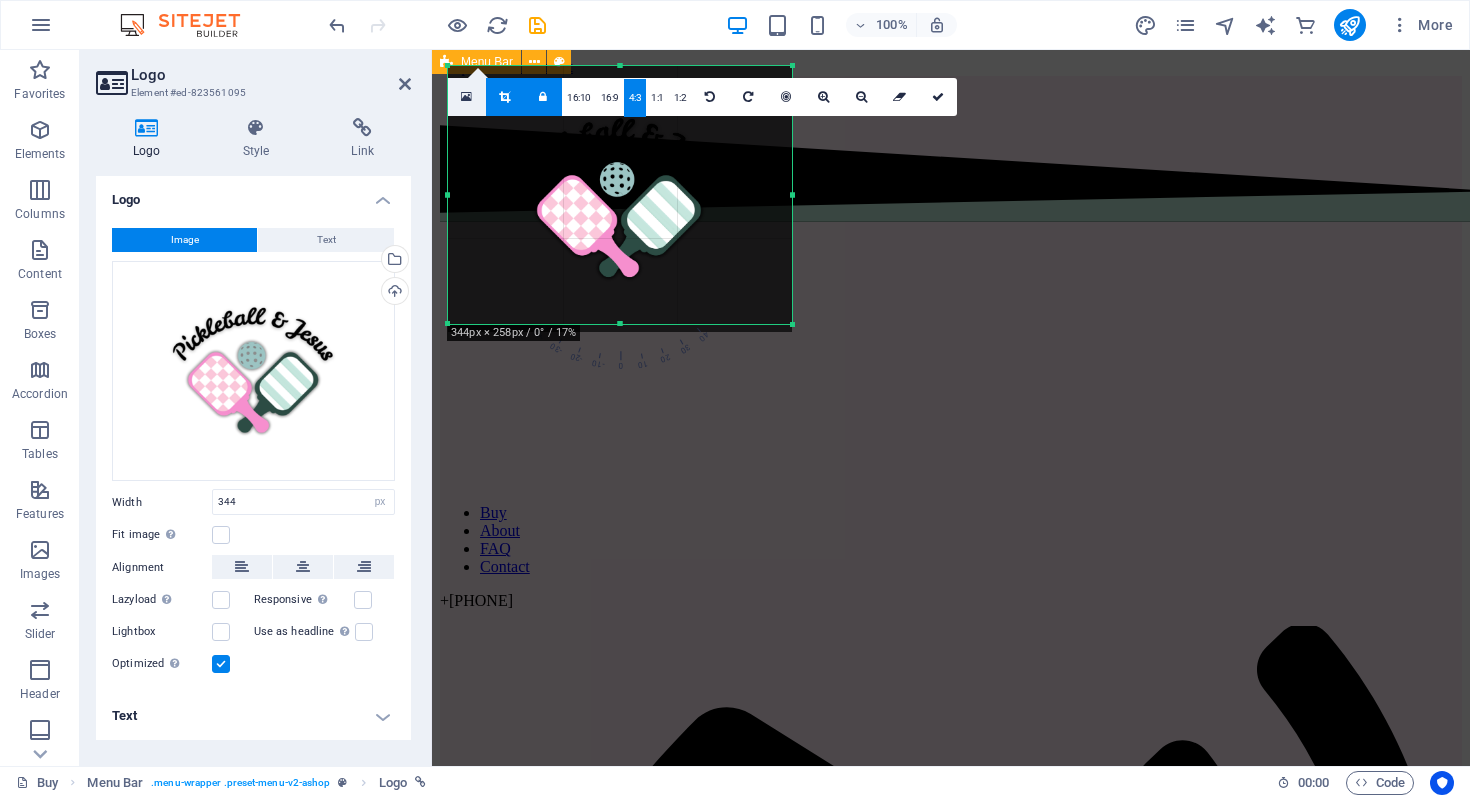 click at bounding box center [467, 97] 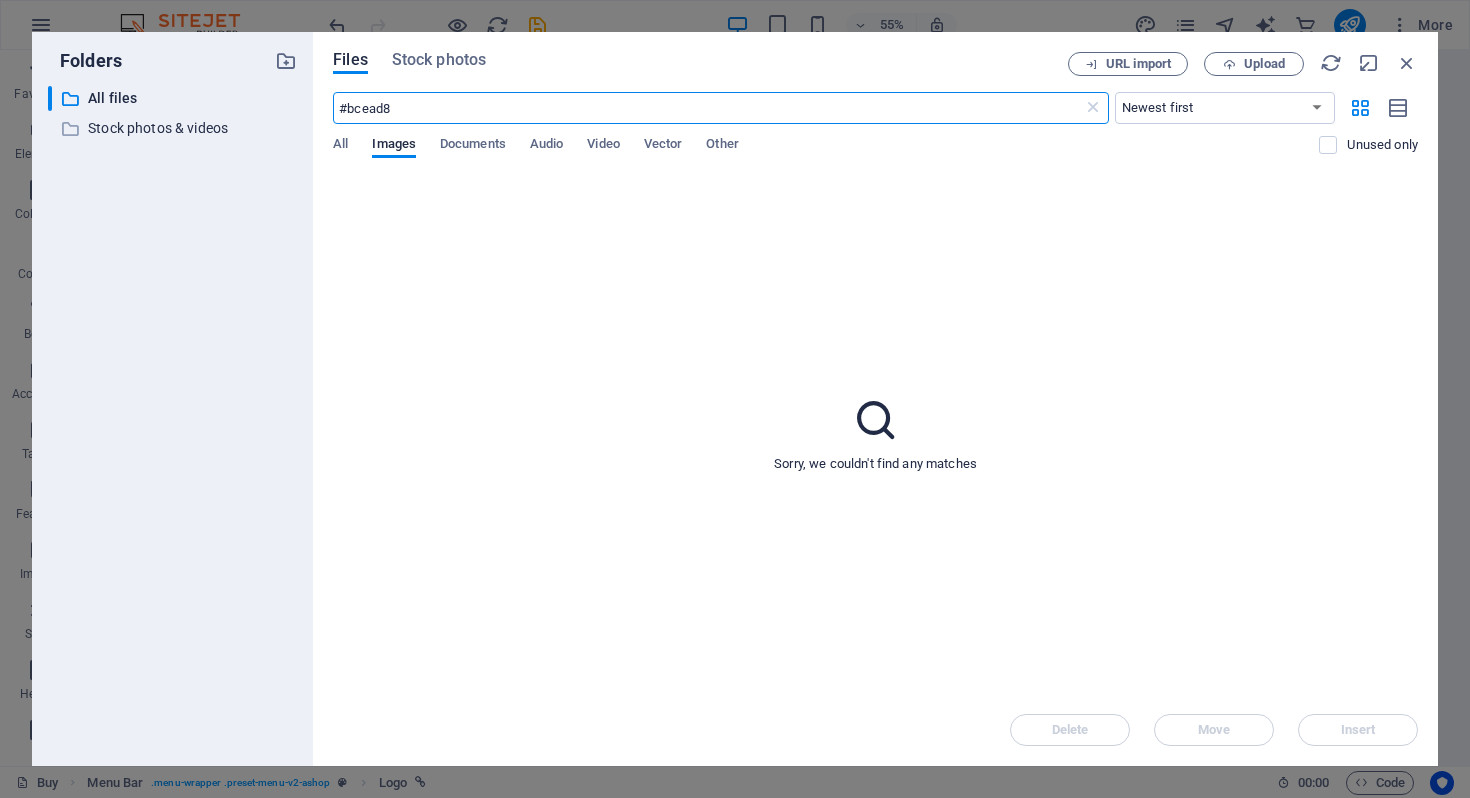 click on "Files Stock photos URL import Upload #bcead8 ​ Newest first Oldest first Name (A-Z) Name (Z-A) Size (0-9) Size (9-0) Resolution (0-9) Resolution (9-0) All Images Documents Audio Video Vector Other Unused only Sorry, we couldn't find any matches Delete Move Insert" at bounding box center [875, 399] 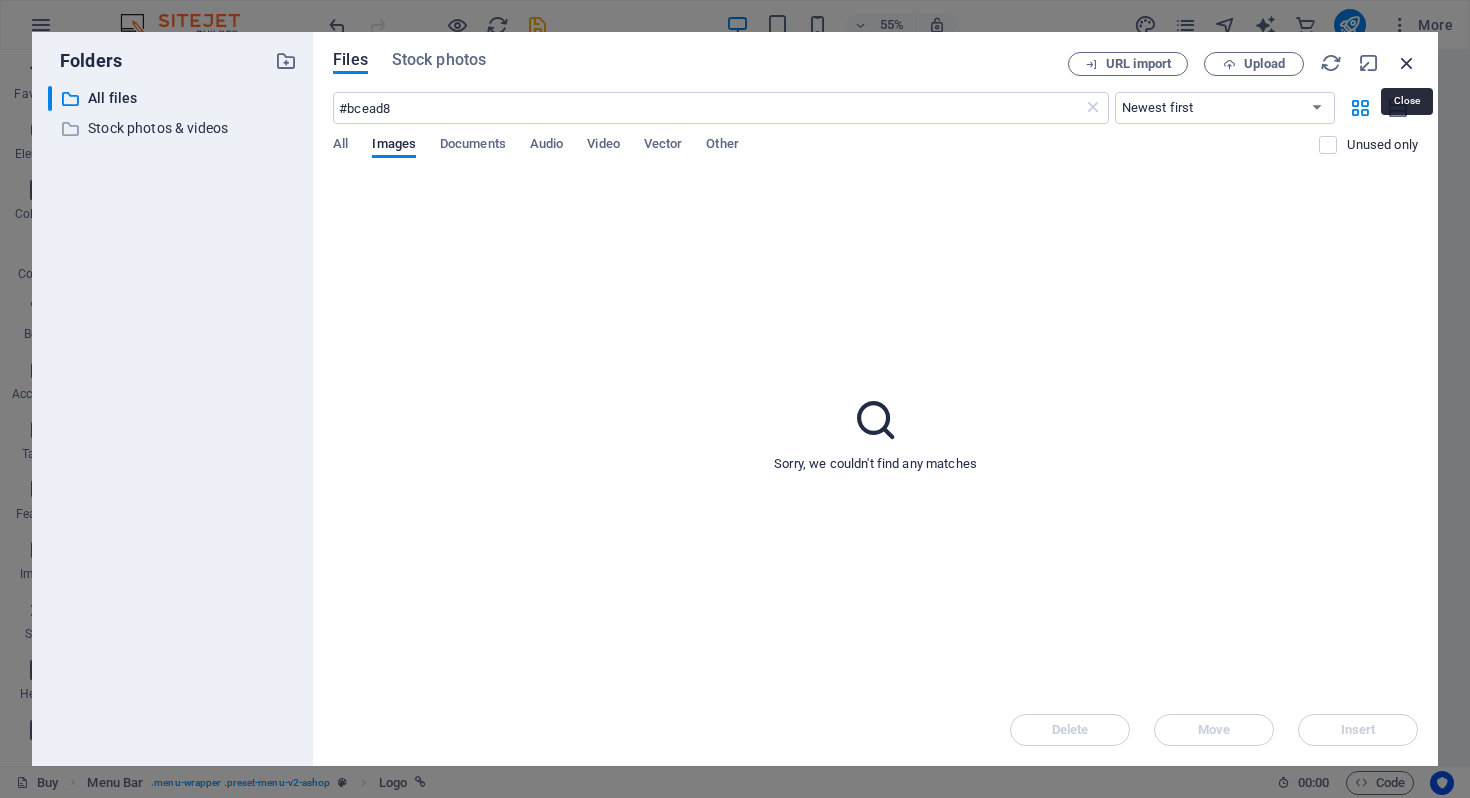 click at bounding box center [1407, 63] 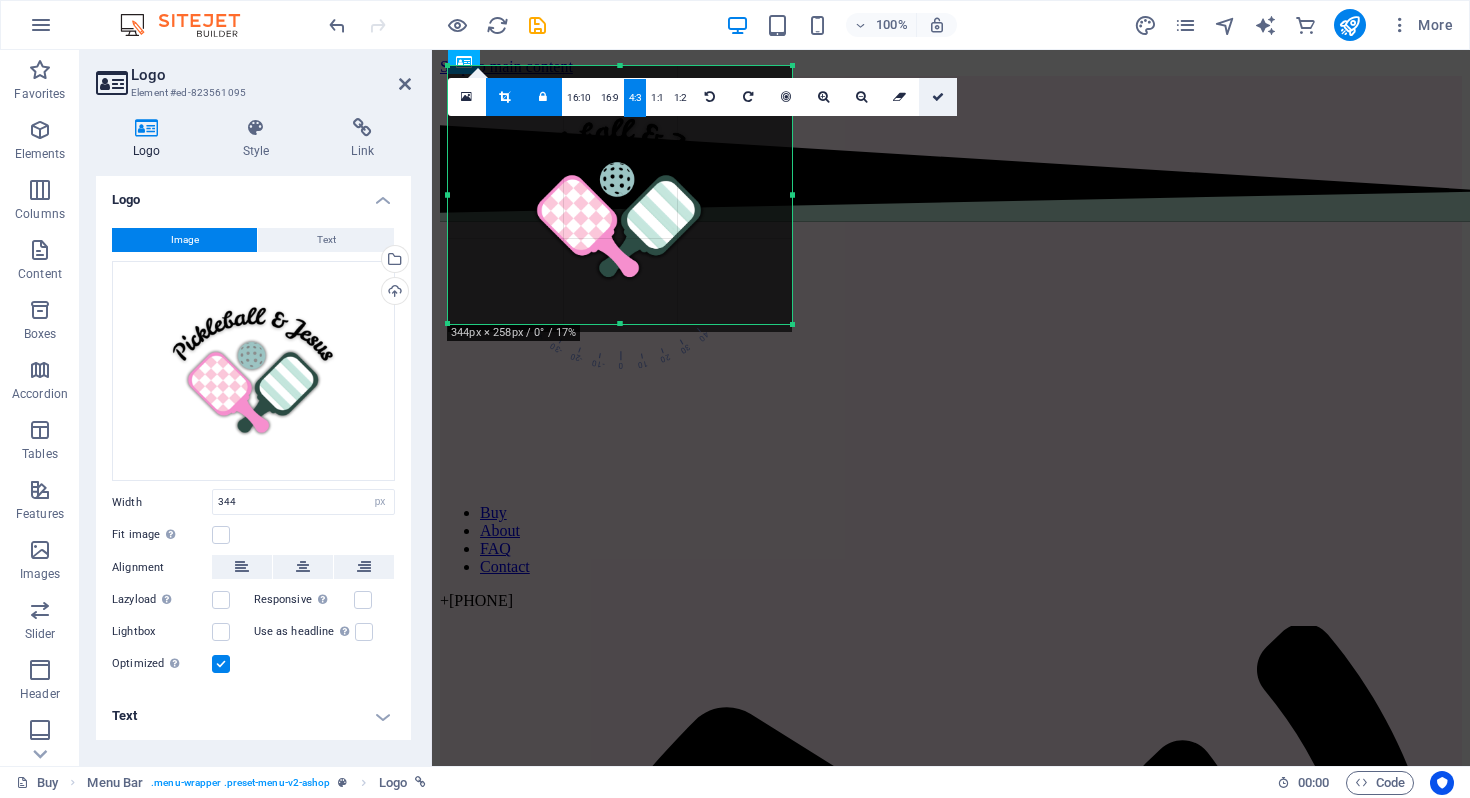 click at bounding box center [938, 97] 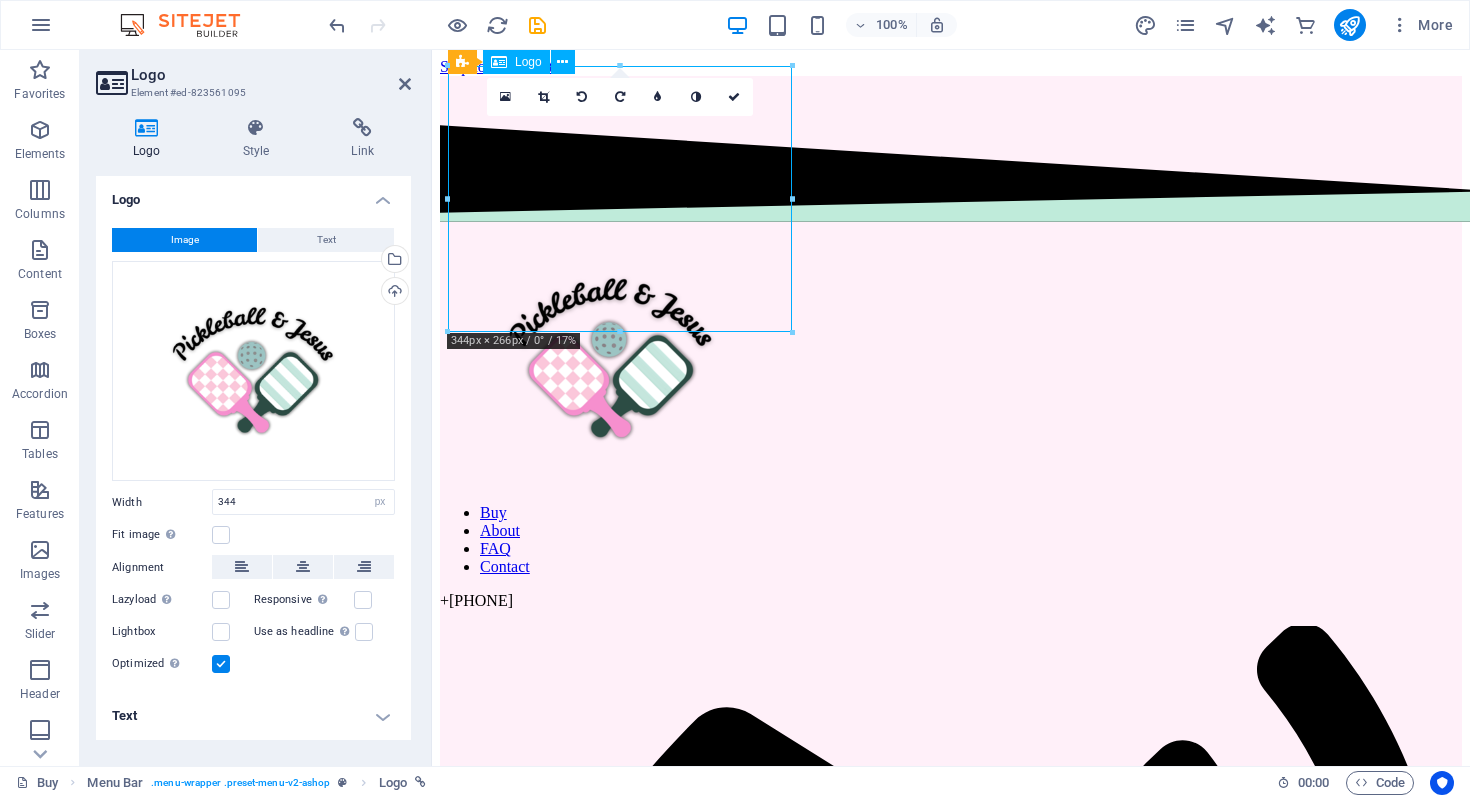 drag, startPoint x: 622, startPoint y: 199, endPoint x: 684, endPoint y: 203, distance: 62.1289 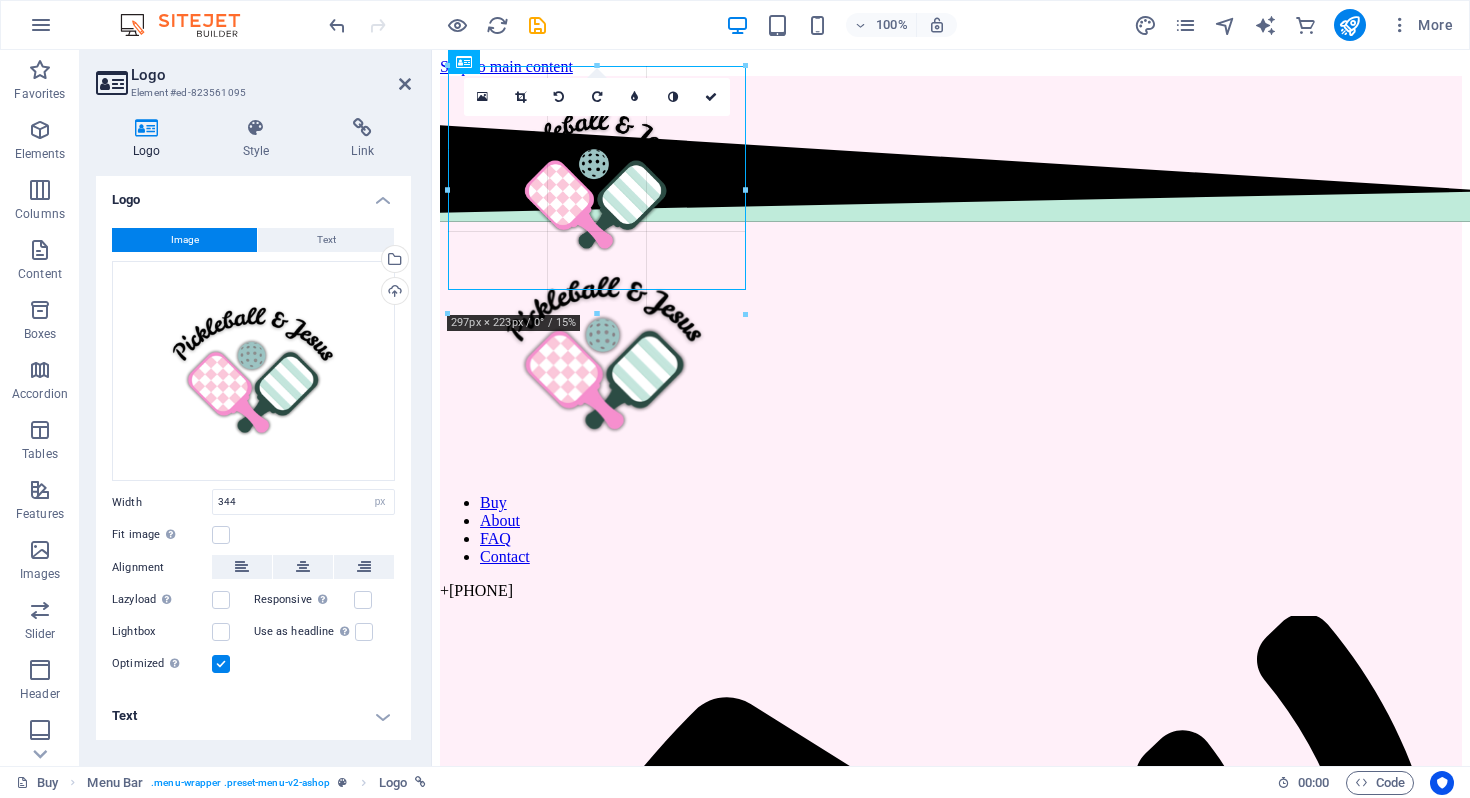 drag, startPoint x: 793, startPoint y: 200, endPoint x: 780, endPoint y: 192, distance: 15.264338 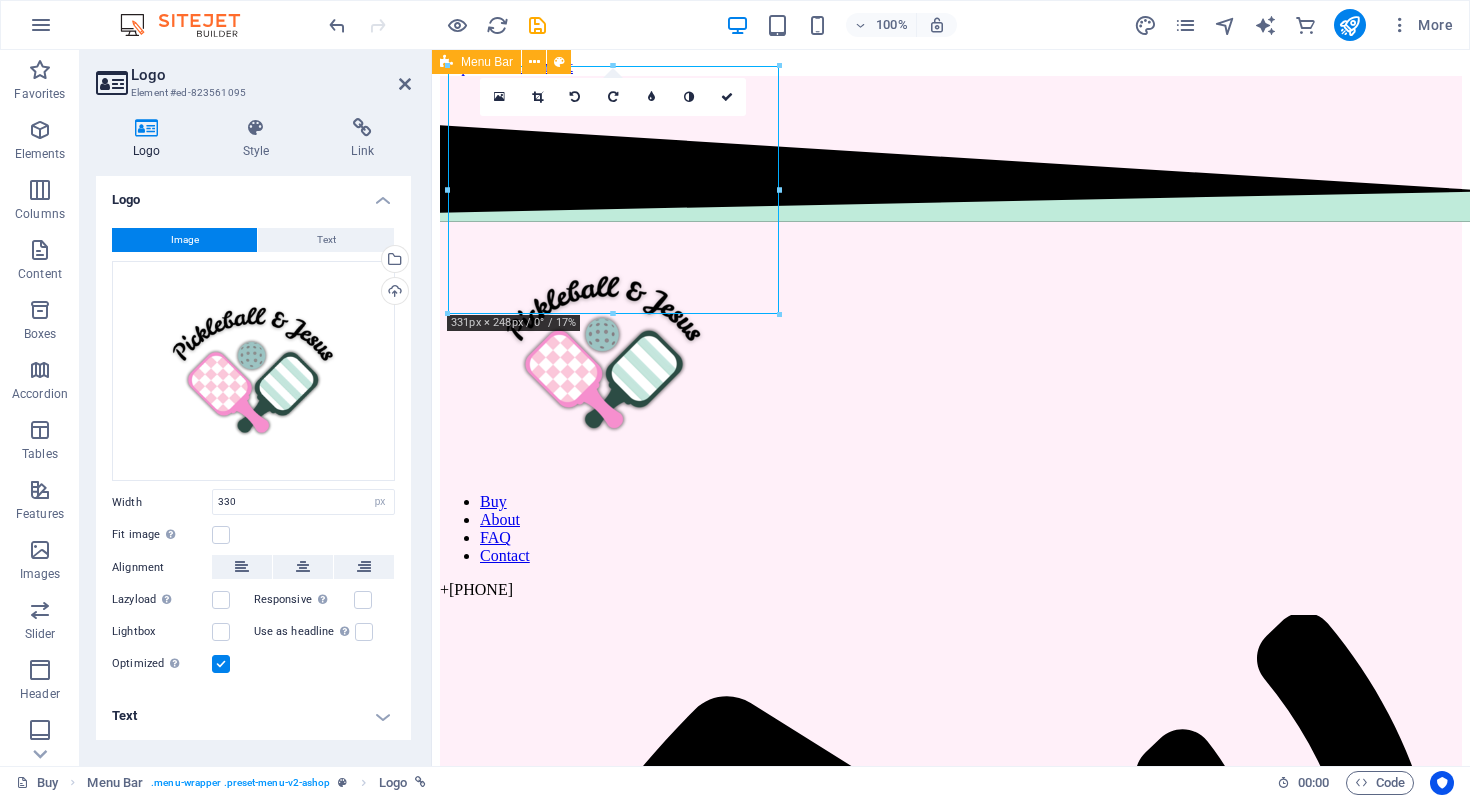 click on "Buy About FAQ Contact   + 1 (530) 370-1420‬" at bounding box center [951, 1023] 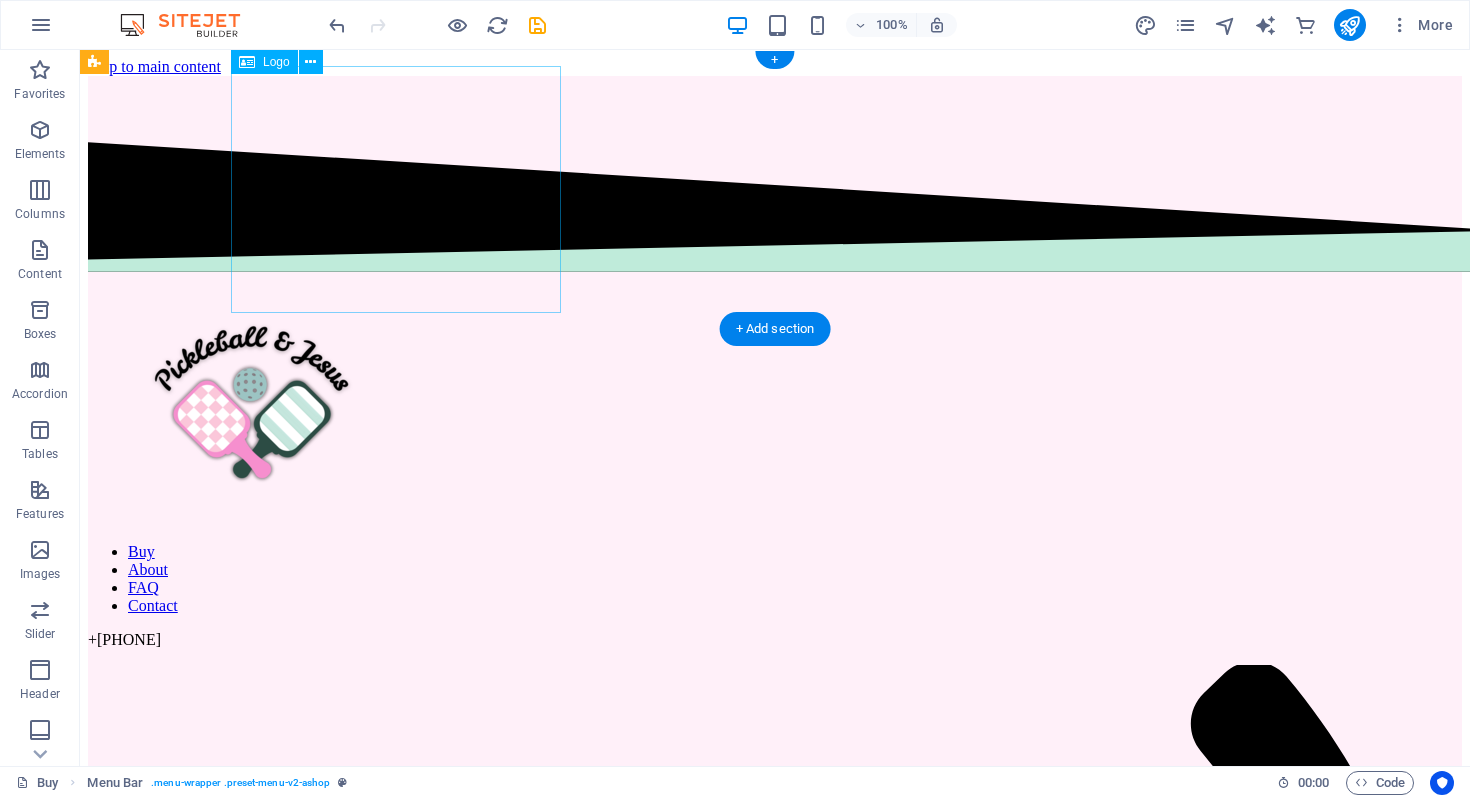 click at bounding box center [775, 401] 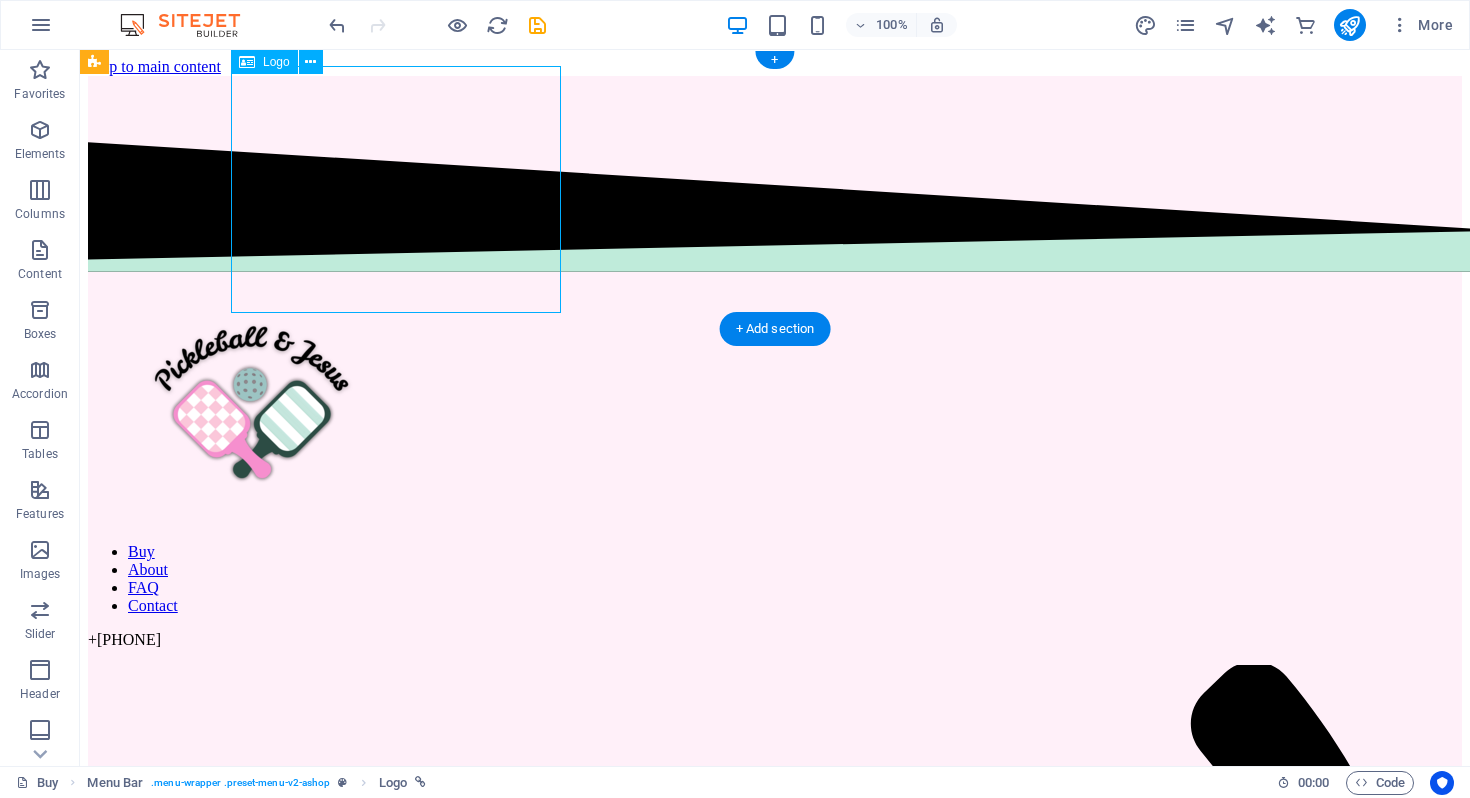 click at bounding box center [775, 401] 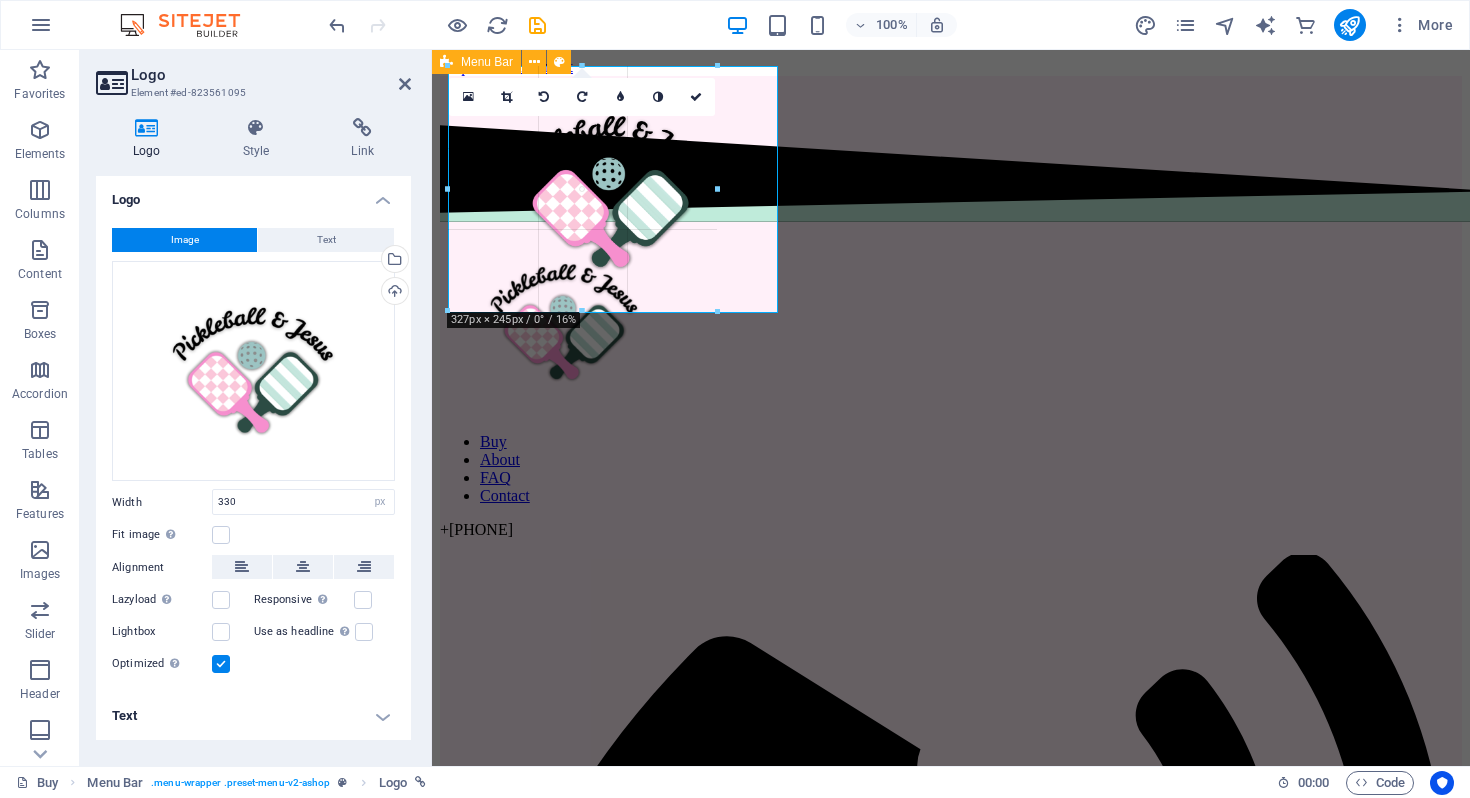 drag, startPoint x: 778, startPoint y: 314, endPoint x: 690, endPoint y: 252, distance: 107.647575 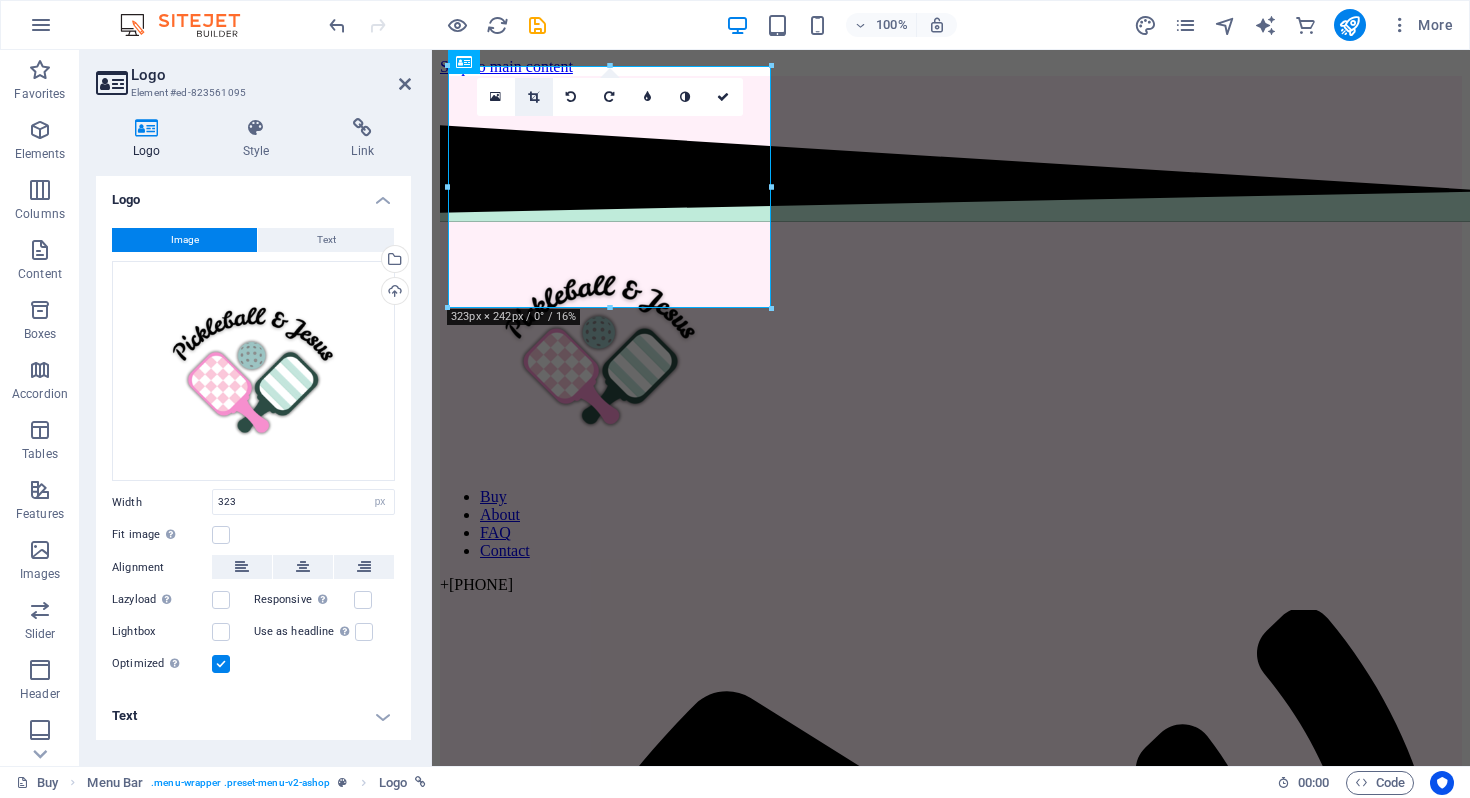 click at bounding box center (534, 97) 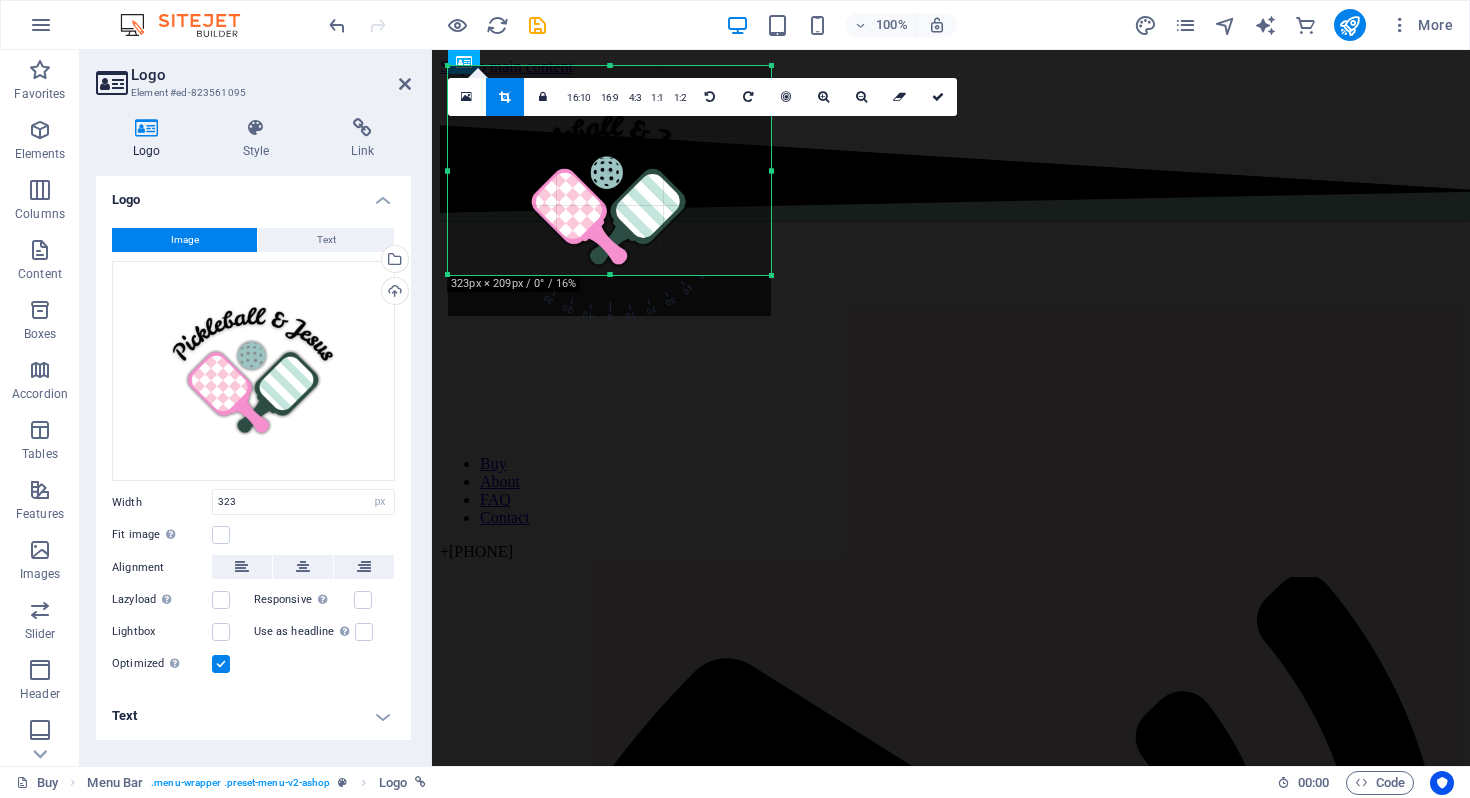 drag, startPoint x: 609, startPoint y: 306, endPoint x: 614, endPoint y: 273, distance: 33.37664 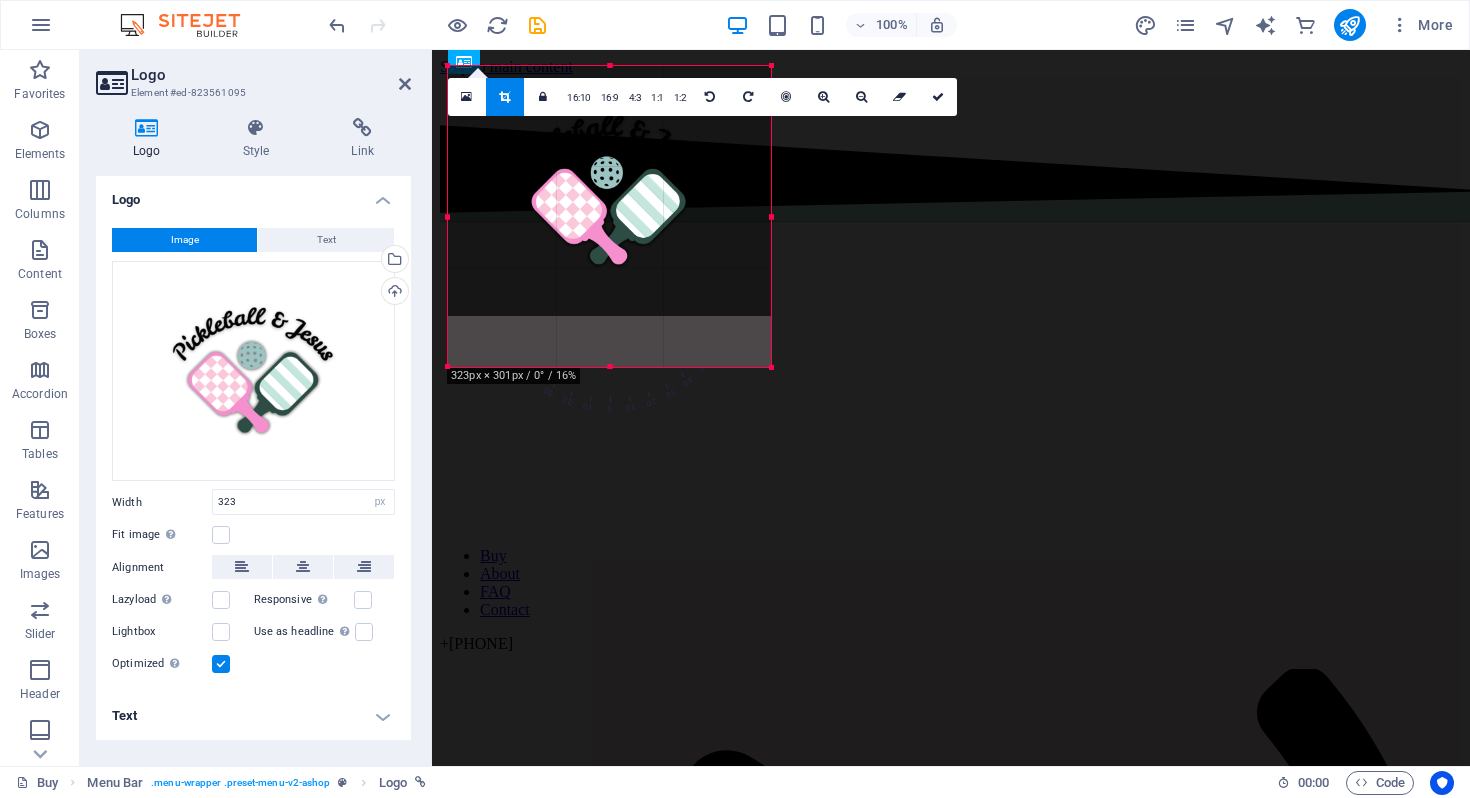drag, startPoint x: 614, startPoint y: 274, endPoint x: 614, endPoint y: 366, distance: 92 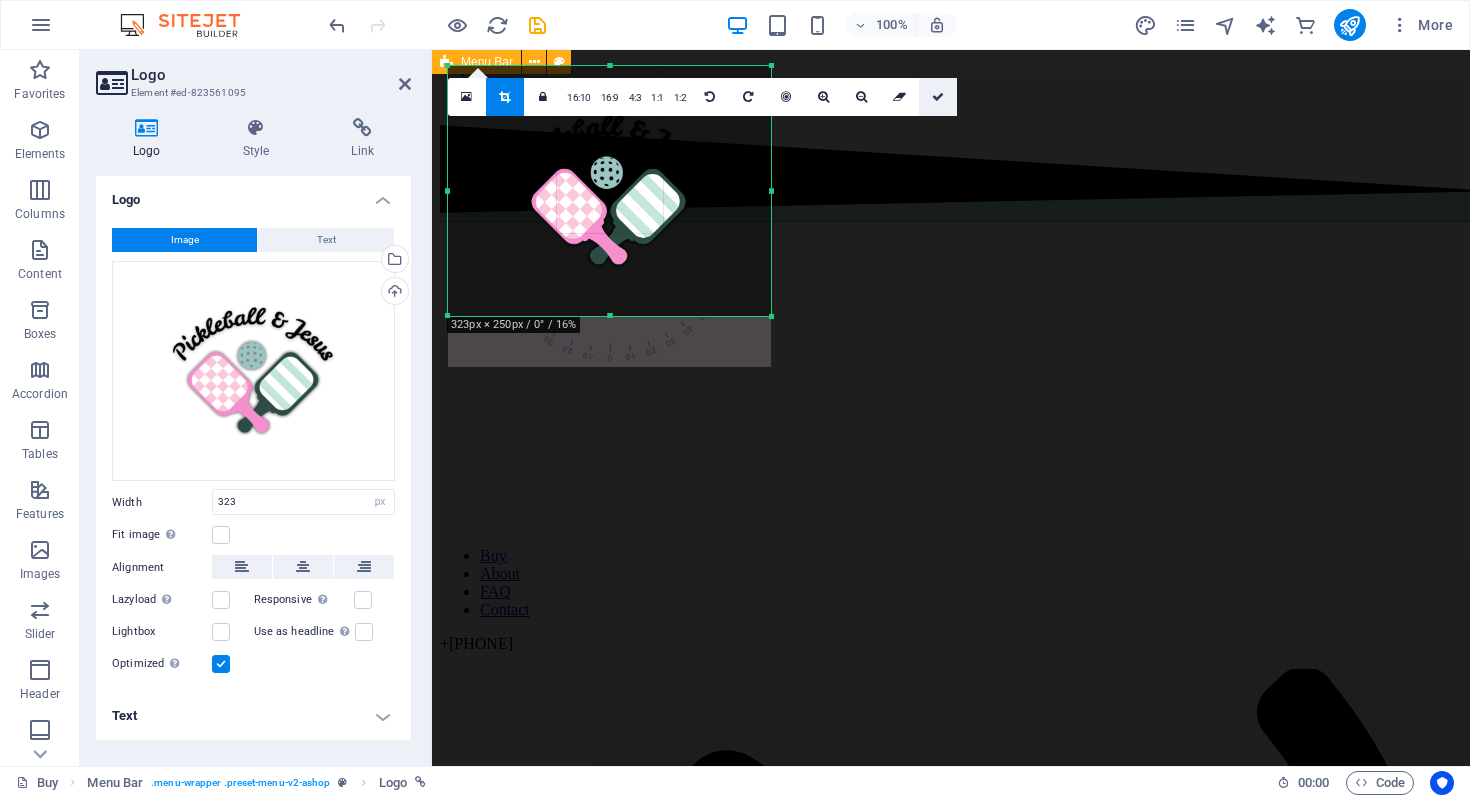 click at bounding box center [938, 97] 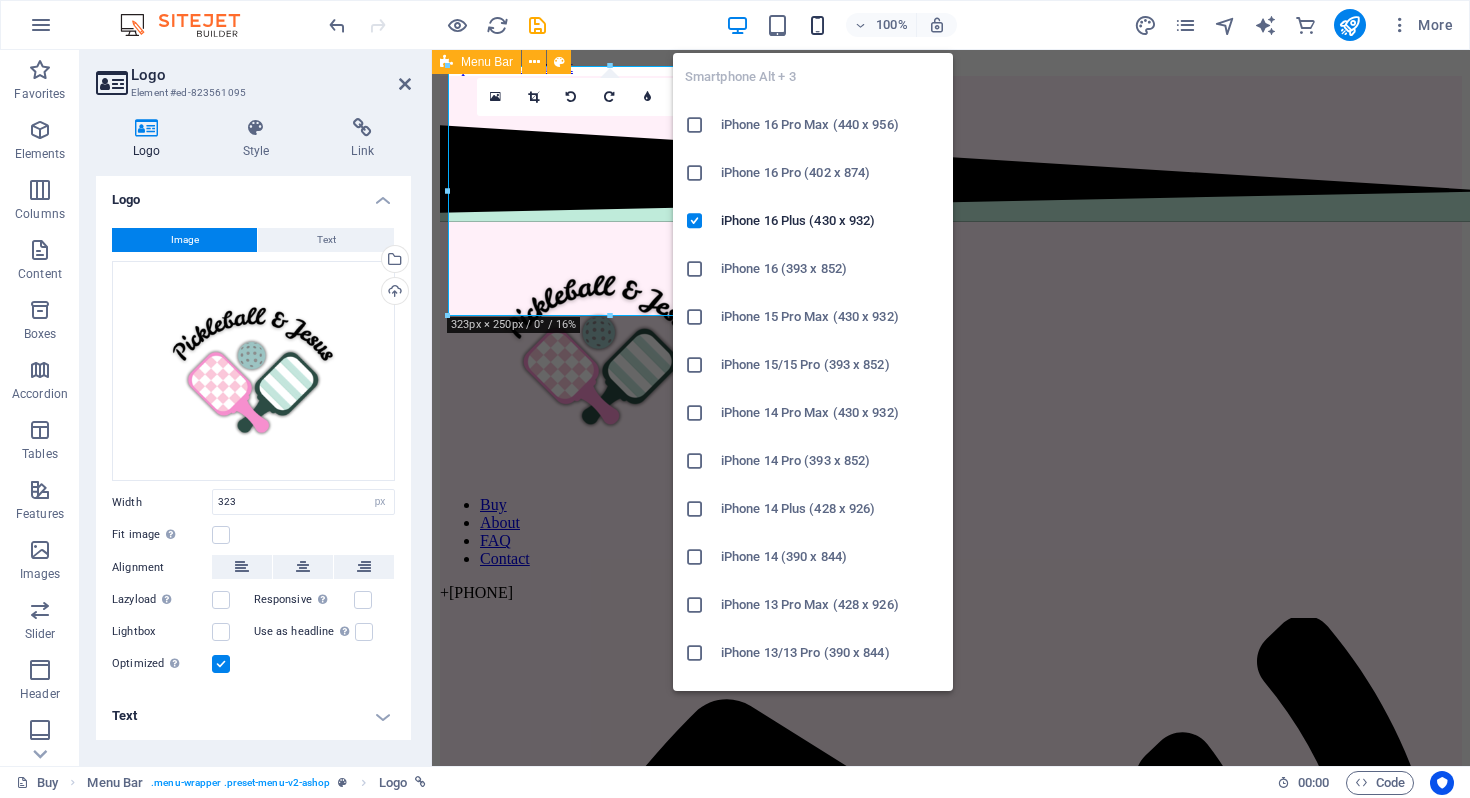 click at bounding box center (817, 25) 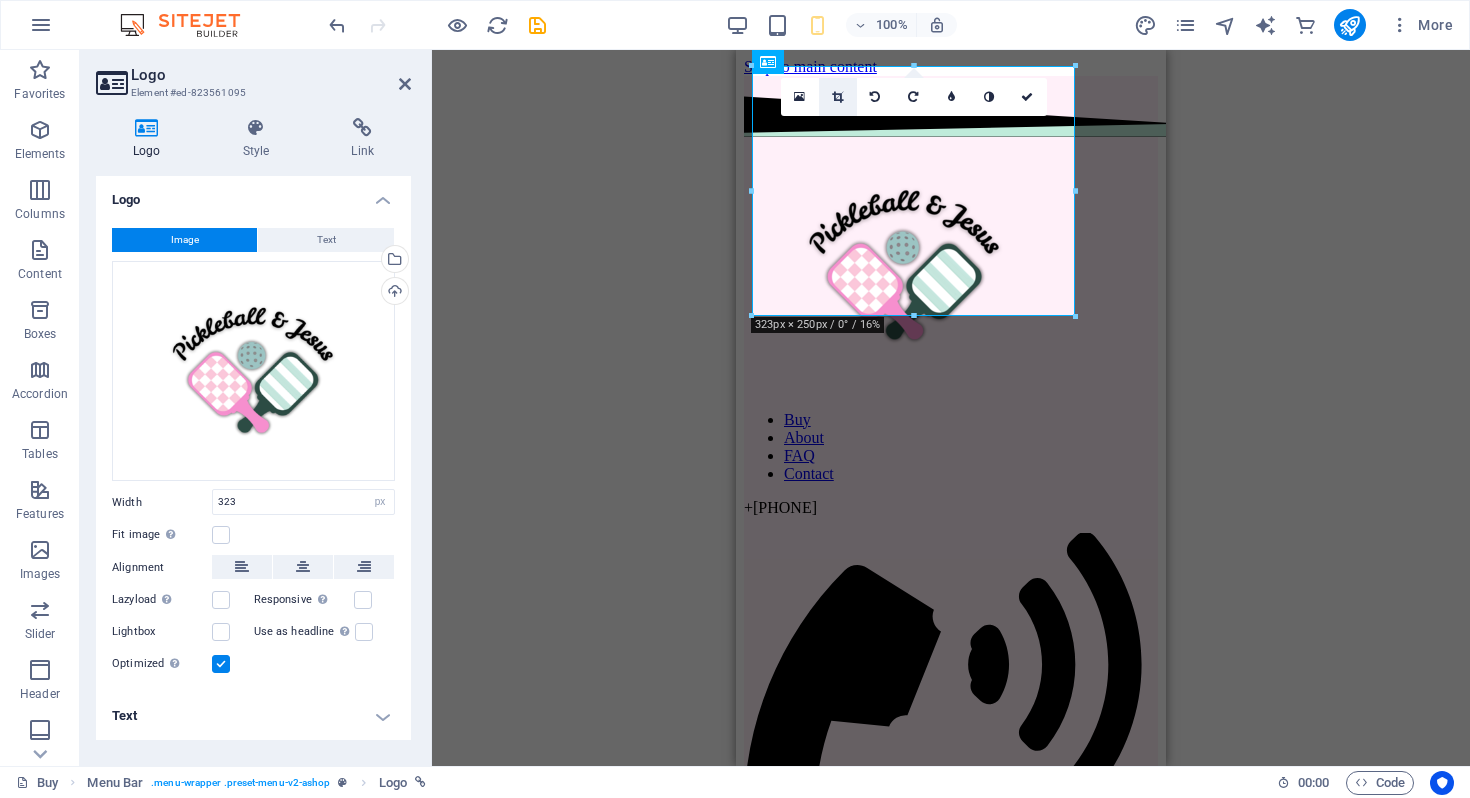 click at bounding box center [837, 97] 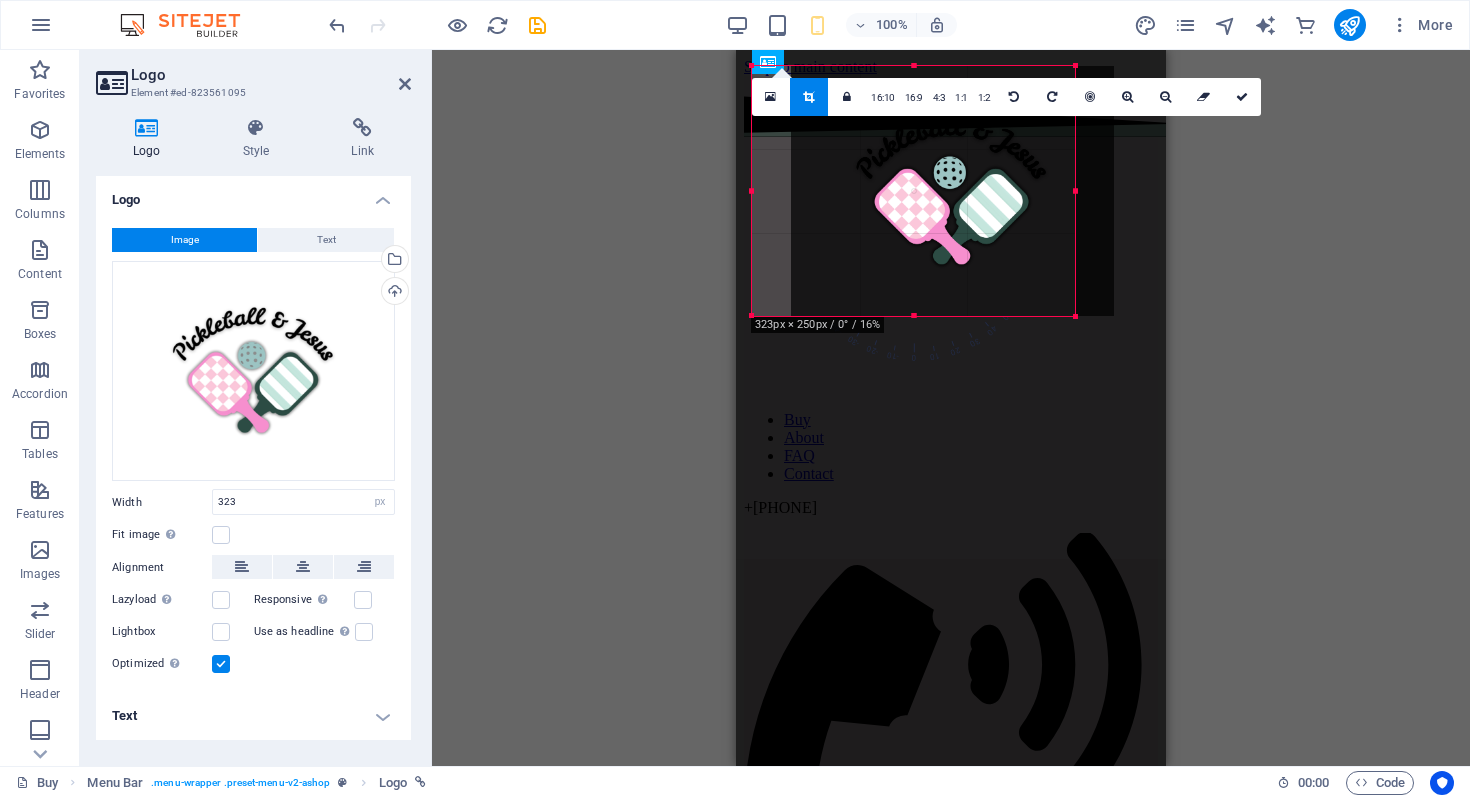 drag, startPoint x: 927, startPoint y: 225, endPoint x: 966, endPoint y: 223, distance: 39.051247 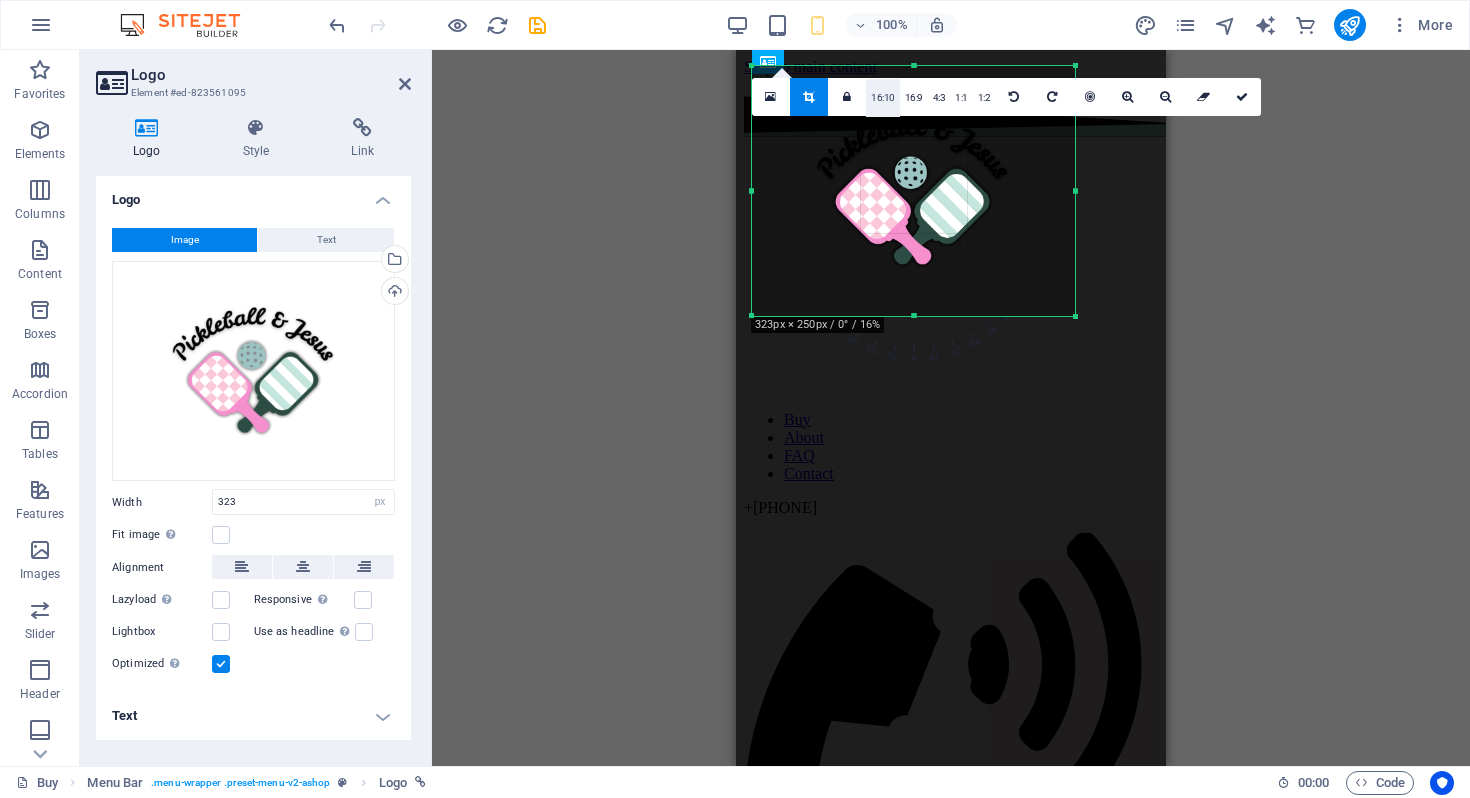 click on "16:10" at bounding box center (883, 98) 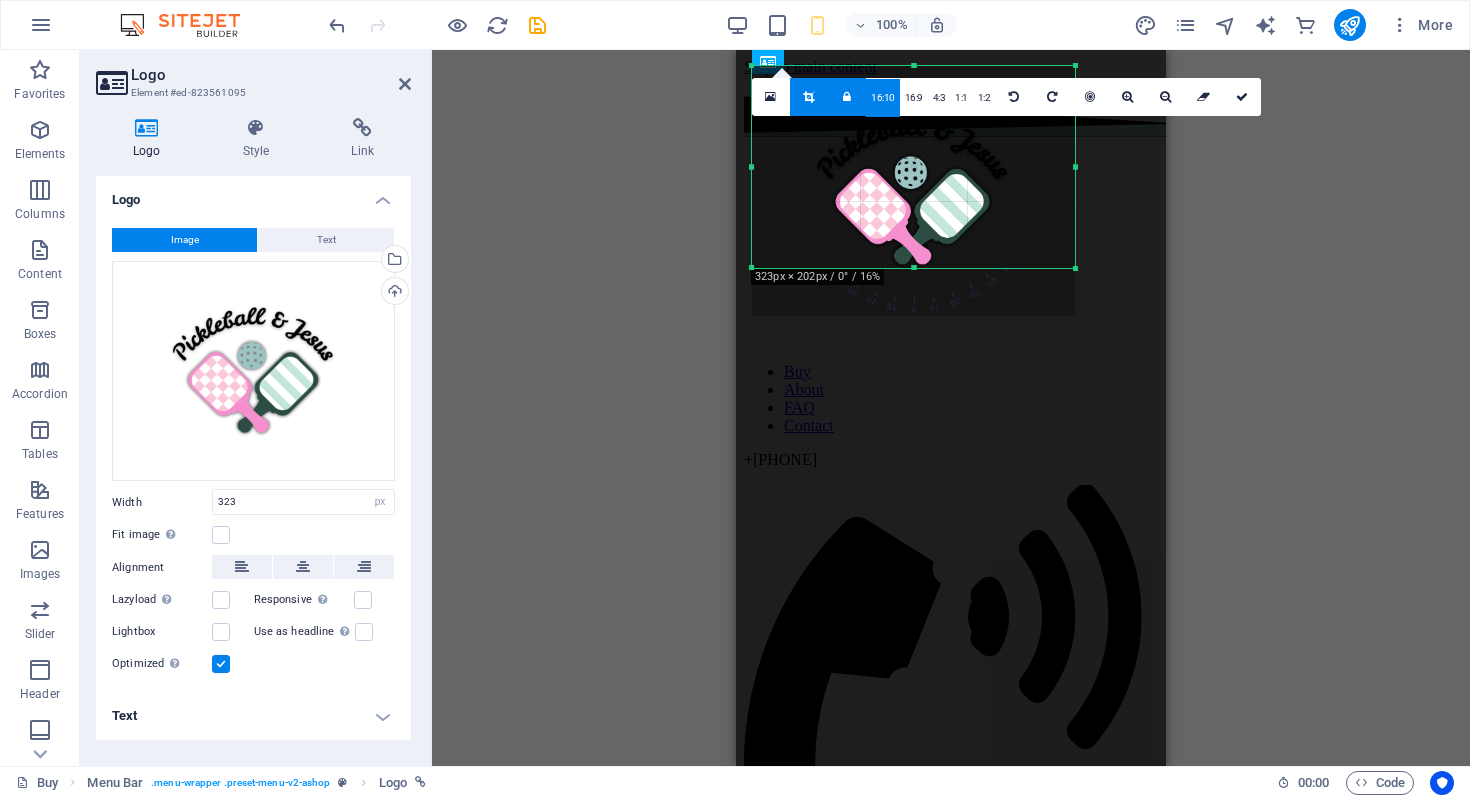 click at bounding box center (809, 97) 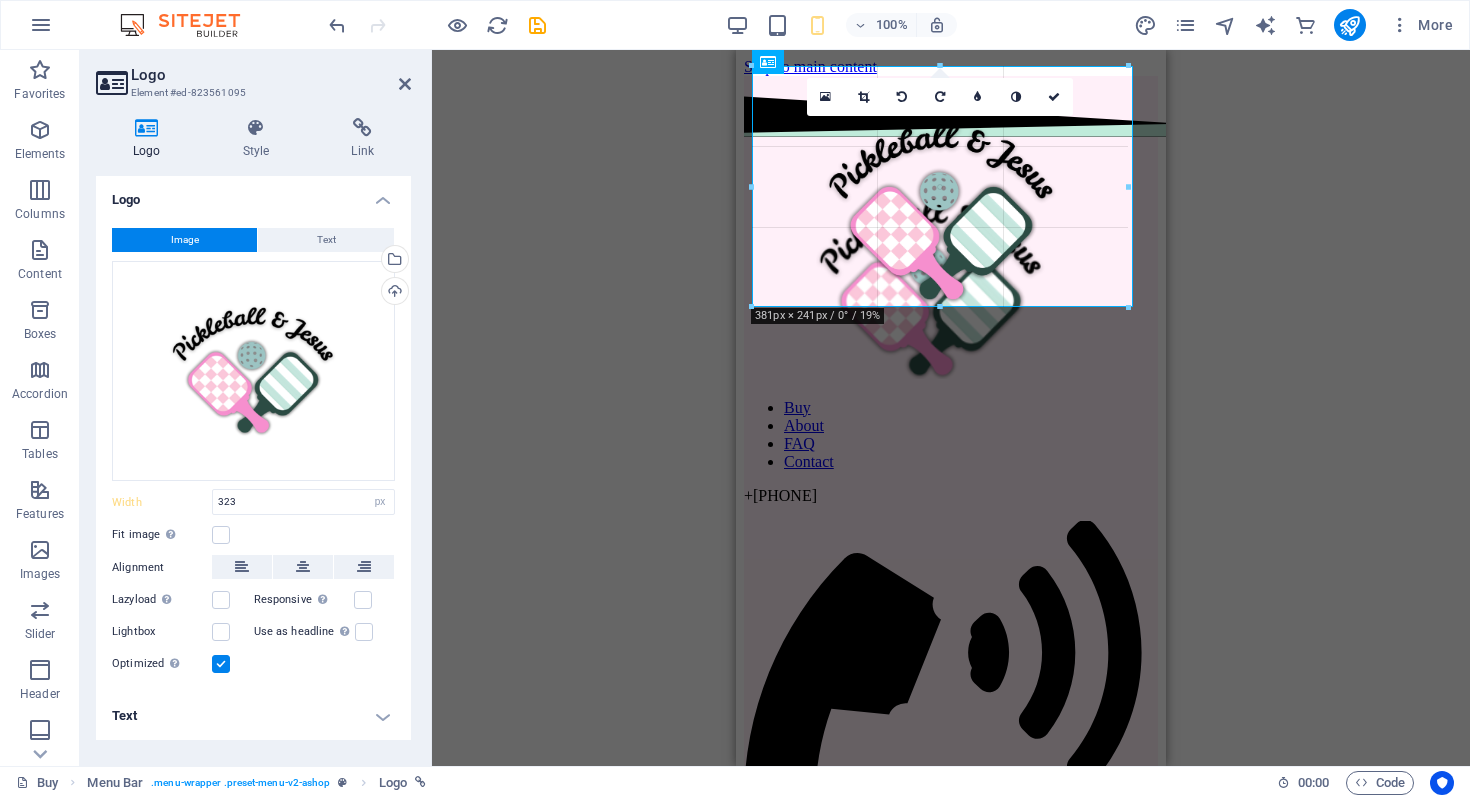 drag, startPoint x: 176, startPoint y: 213, endPoint x: 971, endPoint y: 302, distance: 799.96625 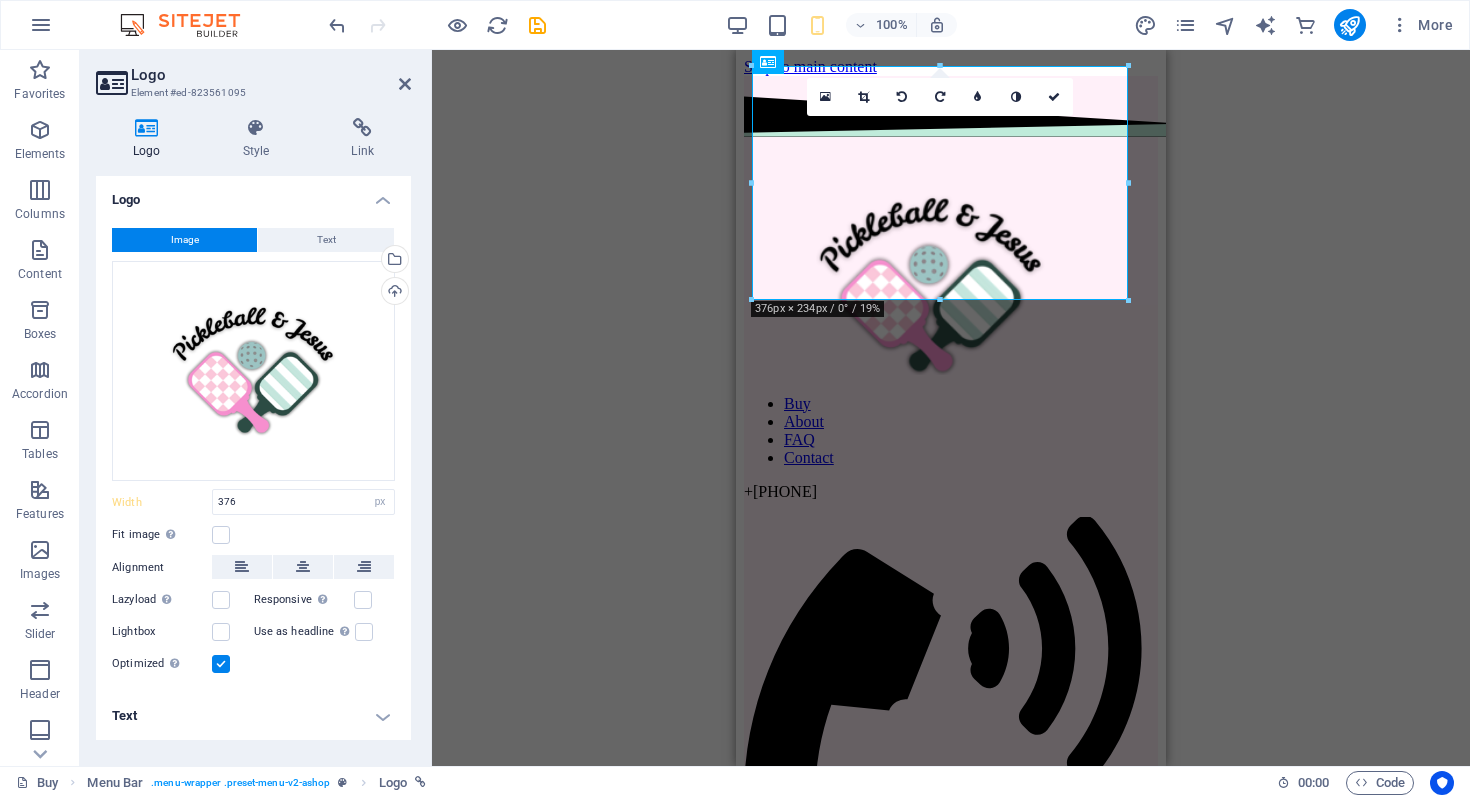 click on "Drag here to replace the existing content. Press “Ctrl” if you want to create a new element.
Menu Bar   Logo   HTML   Separator   Preset   H2   Container   Container   Spacer   Placeholder   Container   Menu   Text   Preset   Image   Preset   Placeholder   Separator   Image   HTML   Image   Text   Placeholder   Separator   HTML   Placeholder   Separator   HTML   Placeholder   Separator   HTML   Separator   HTML   Separator   Placeholder   Separator   HTML   Placeholder   Container   Preset   Container   Preset   Container   Container   Text   Container   Text   Container   Captcha   Preset   Preset   Form   Text   Text   Container   Container   Container   Logo   Checkbox   Spacer   Products   Spacer   Image   Container   HTML   Container   Spacer   Container   Icon 180 170 160 150 140 130 120 110 100 90 80 70 60 50 40 30 20 10 0 -10 -20 -30 -40 -50 -60 -70 -80 -90 -100 -110 -120 -130 -140 -150 -160 -170 376px × 234px / 0° / 19% 16:10 16:9 4:3 1:1 1:2 0" at bounding box center [951, 408] 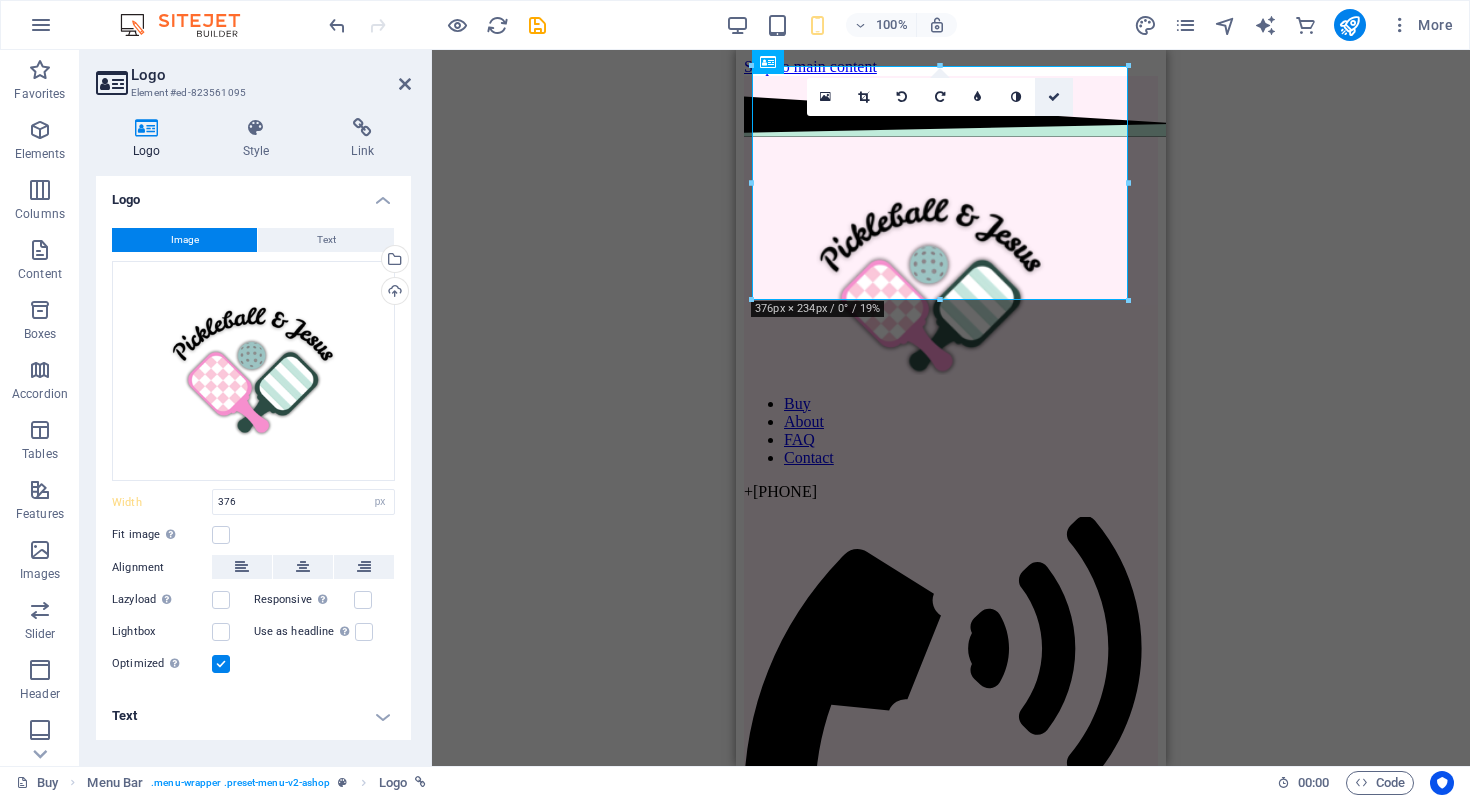 click at bounding box center [1054, 97] 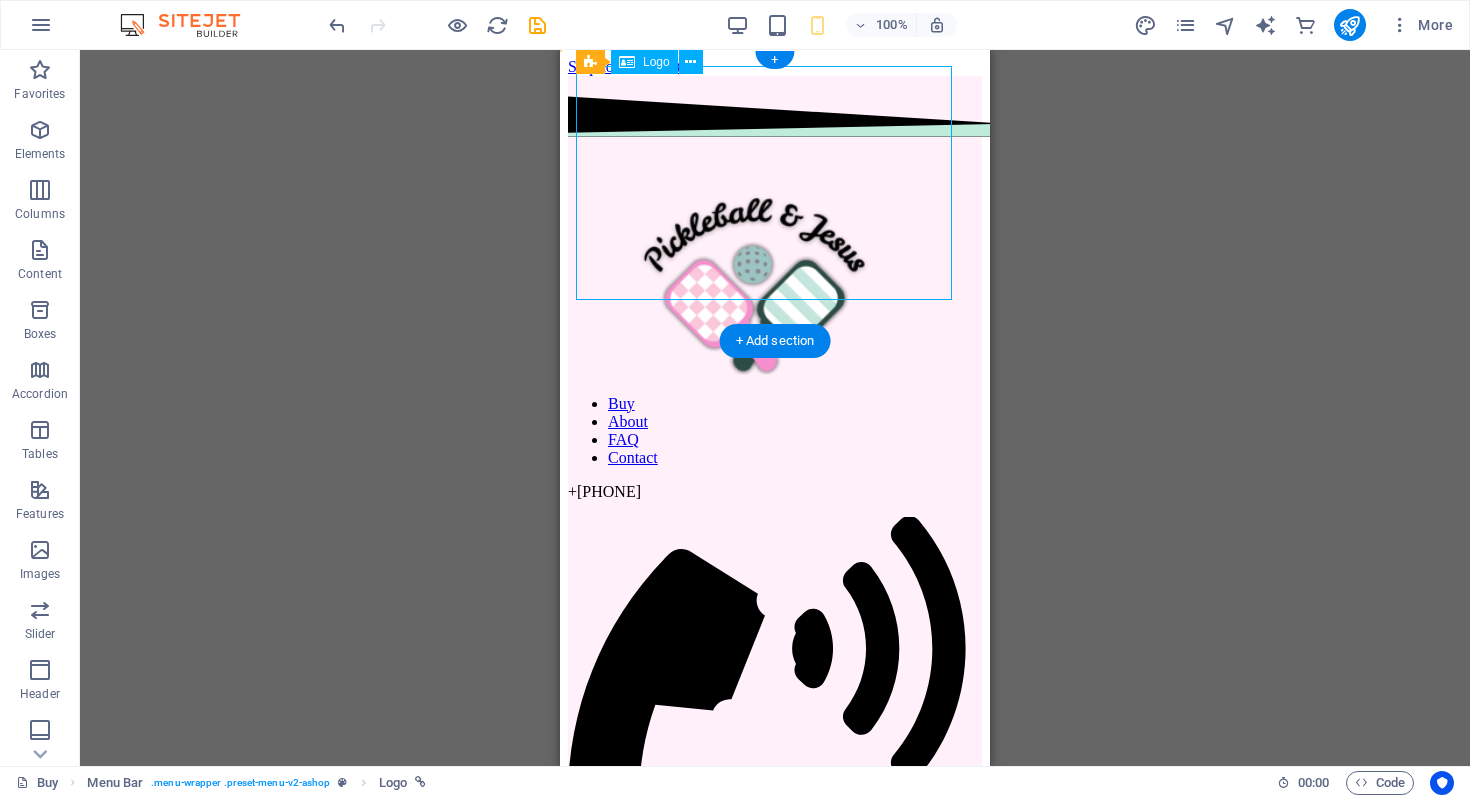 click at bounding box center [775, 260] 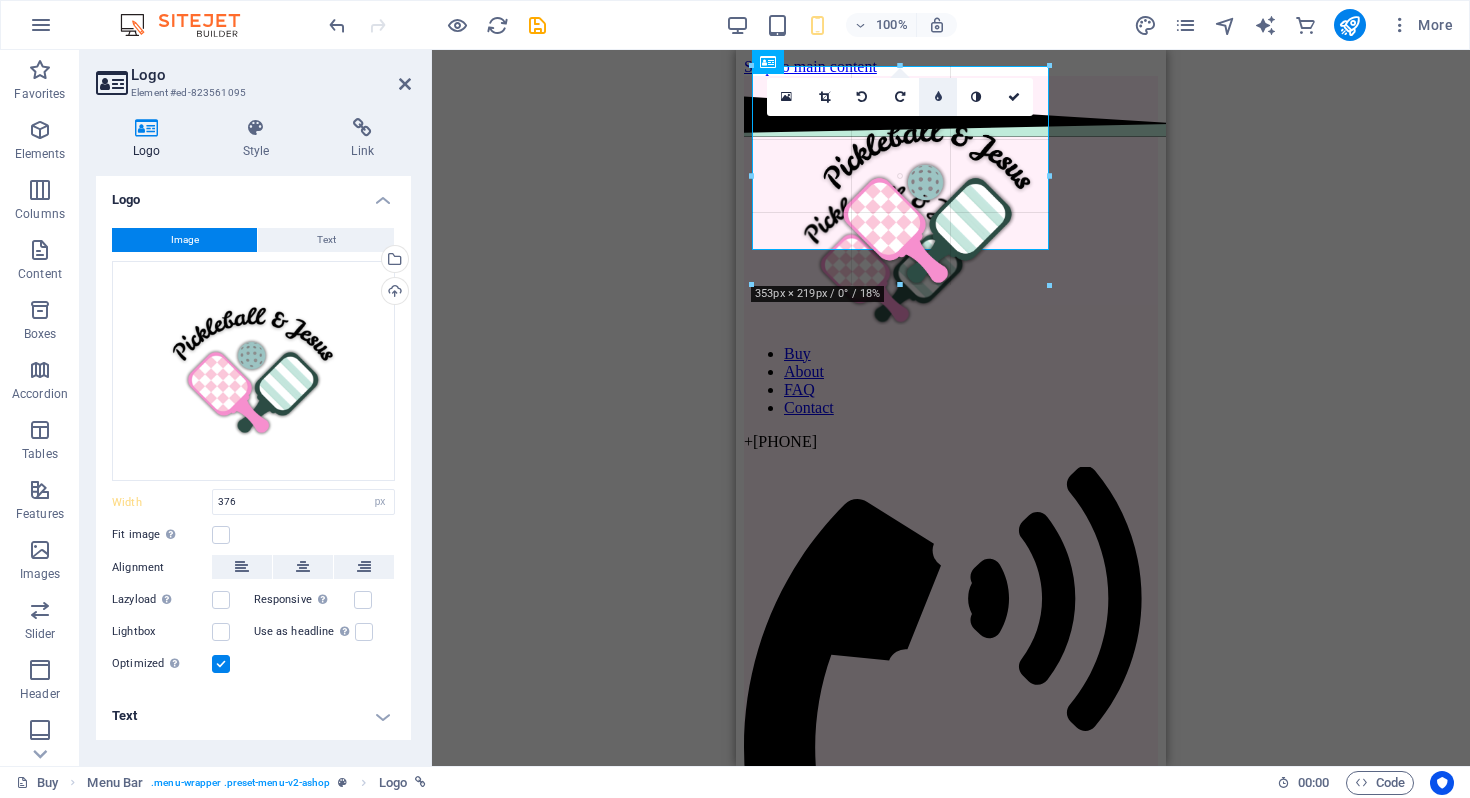 drag, startPoint x: 939, startPoint y: 64, endPoint x: 936, endPoint y: 114, distance: 50.08992 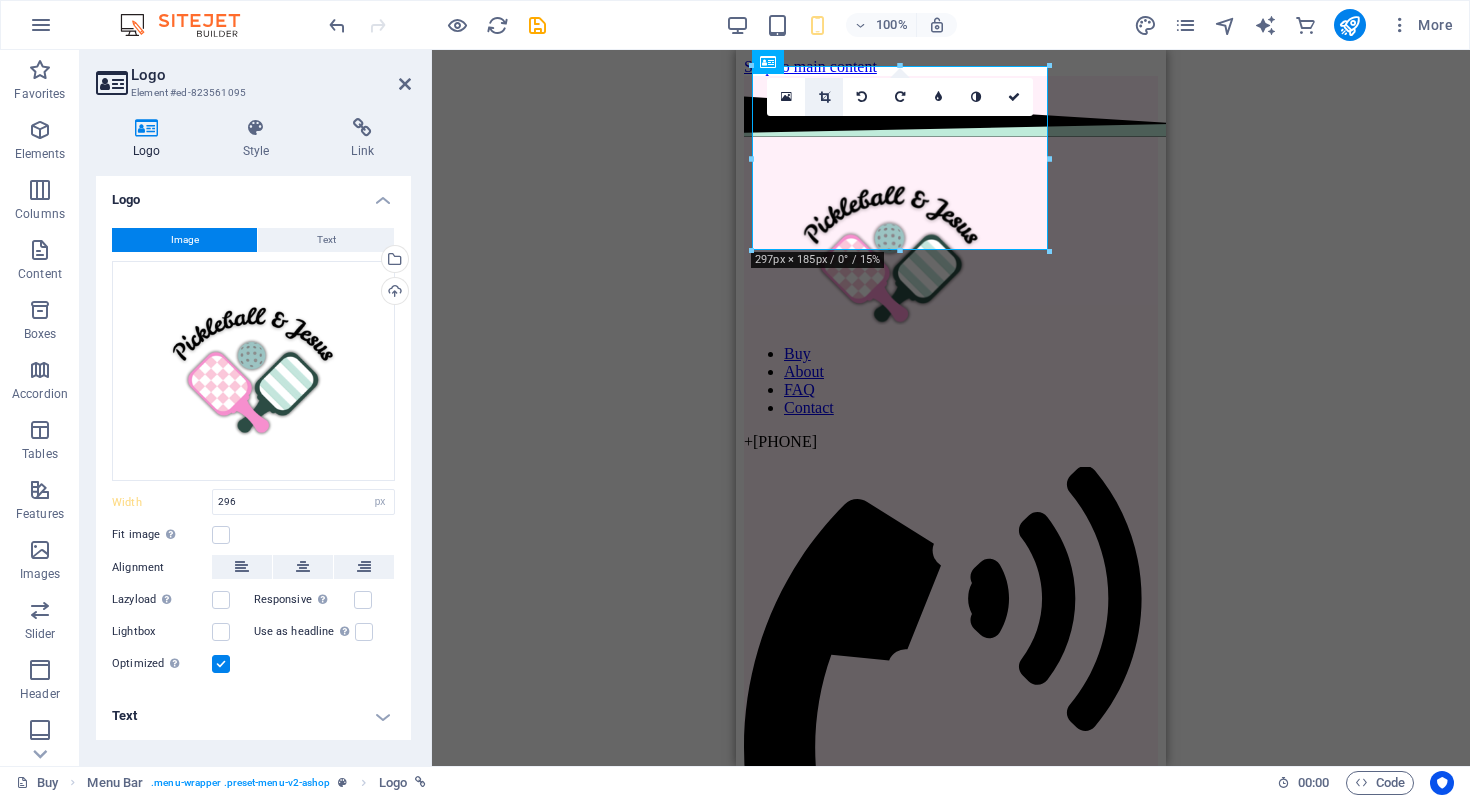 click at bounding box center (824, 97) 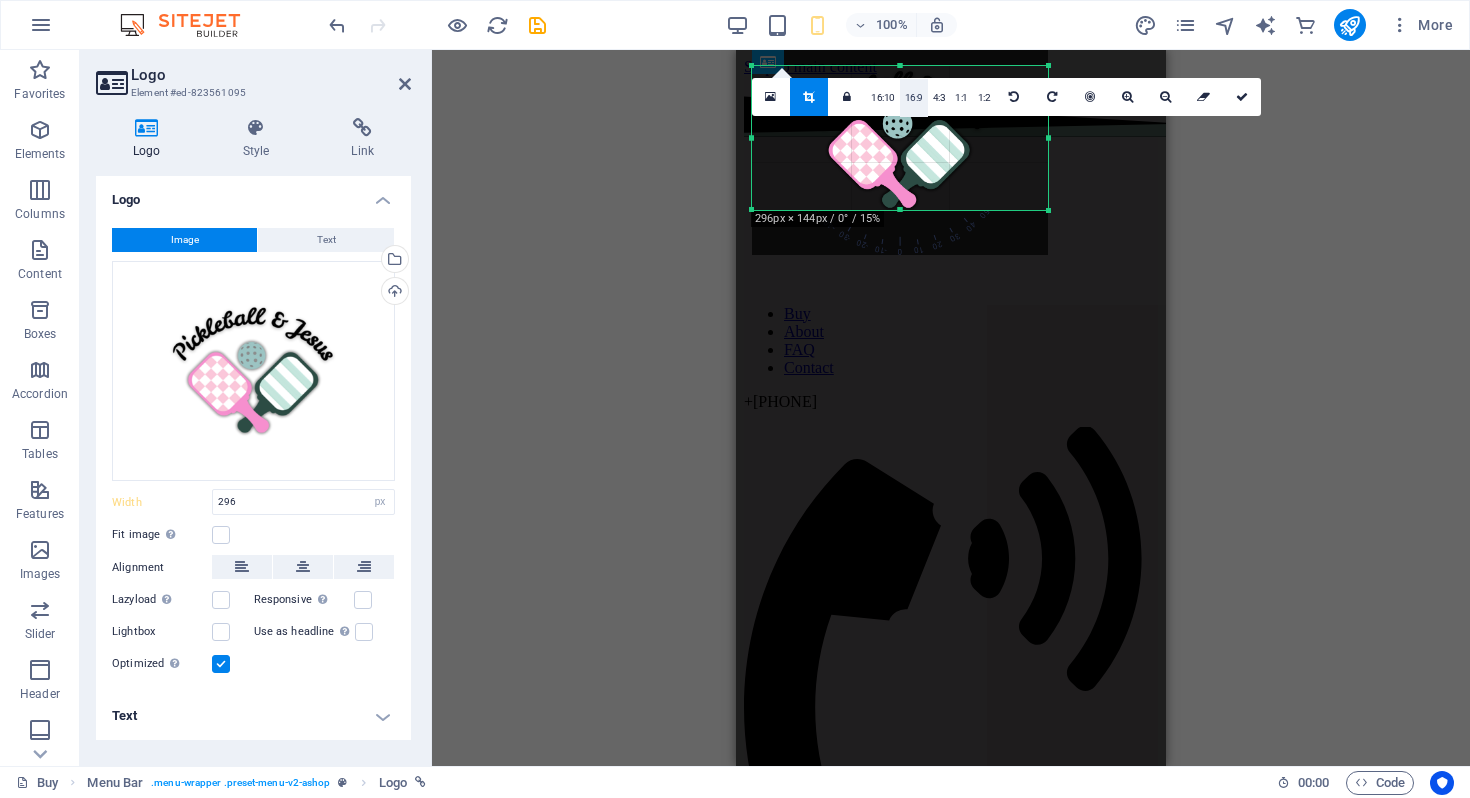 drag, startPoint x: 900, startPoint y: 65, endPoint x: 905, endPoint y: 105, distance: 40.311287 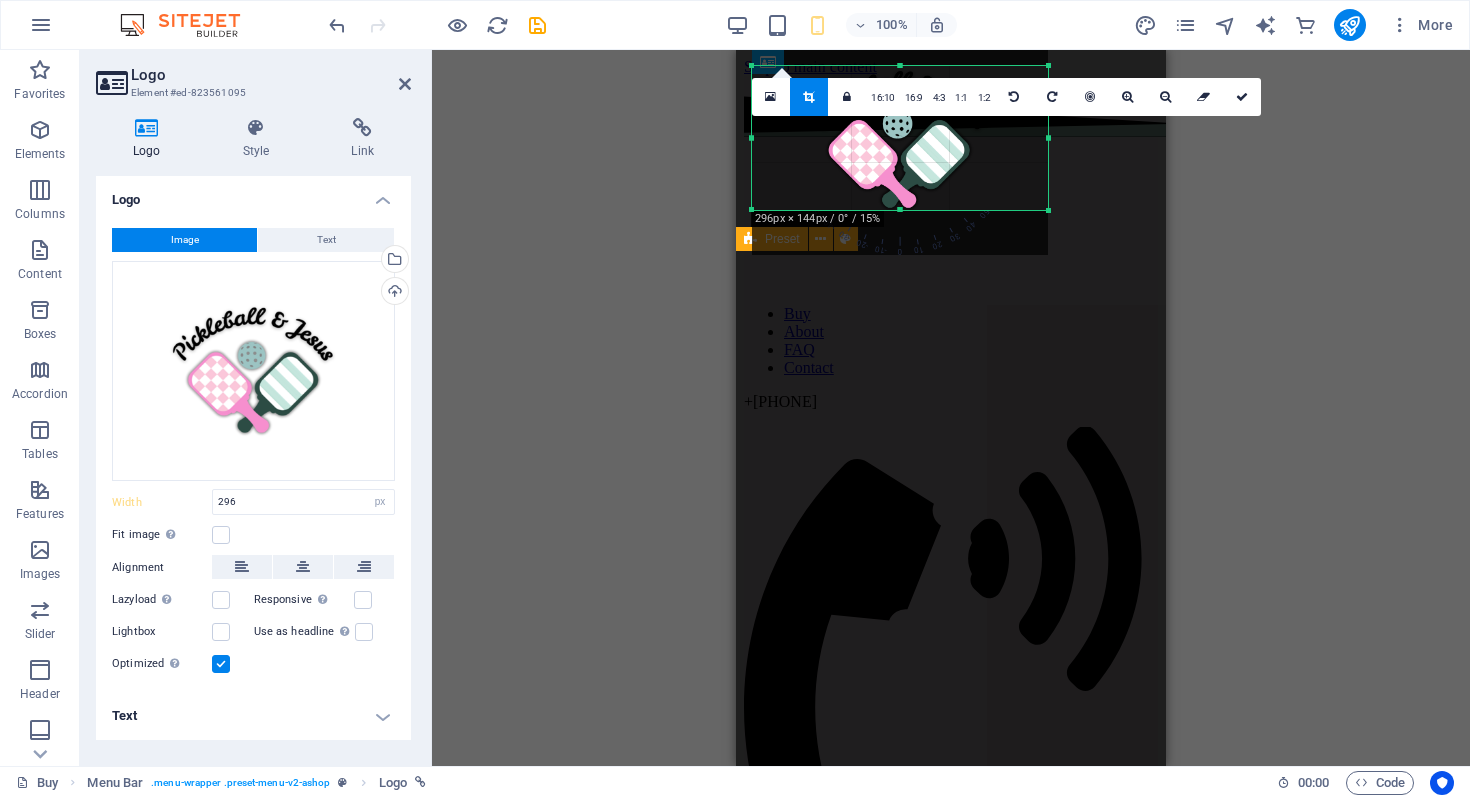 click on "Menu Bar   Menu Bar   Logo   HTML   Separator   Preset   H2   Container   Container   Spacer   Placeholder   Container   Menu   Text   Preset   Image   Preset   Placeholder   Separator   Image   HTML   Image   Text   Placeholder   Separator   HTML   Placeholder   Separator   HTML   Placeholder   Separator   HTML   Separator   HTML   Separator   Placeholder   Separator   HTML   Placeholder   Container   Preset   Container   Preset   Container   Container   Text   Container   Text   Container   Captcha   Preset   Preset   Form   Text   Text   Container   Container   Container   Logo   Checkbox   Spacer   Products   Spacer   Image   Container   HTML   Container   Spacer   Container   Icon 180 170 160 150 140 130 120 110 100 90 80 70 60 50 40 30 20 10 0 -10 -20 -30 -40 -50 -60 -70 -80 -90 -100 -110 -120 -130 -140 -150 -160 -170 296px × 144px / 0° / 15% 16:10 16:9 4:3 1:1 1:2 0" at bounding box center [951, 408] 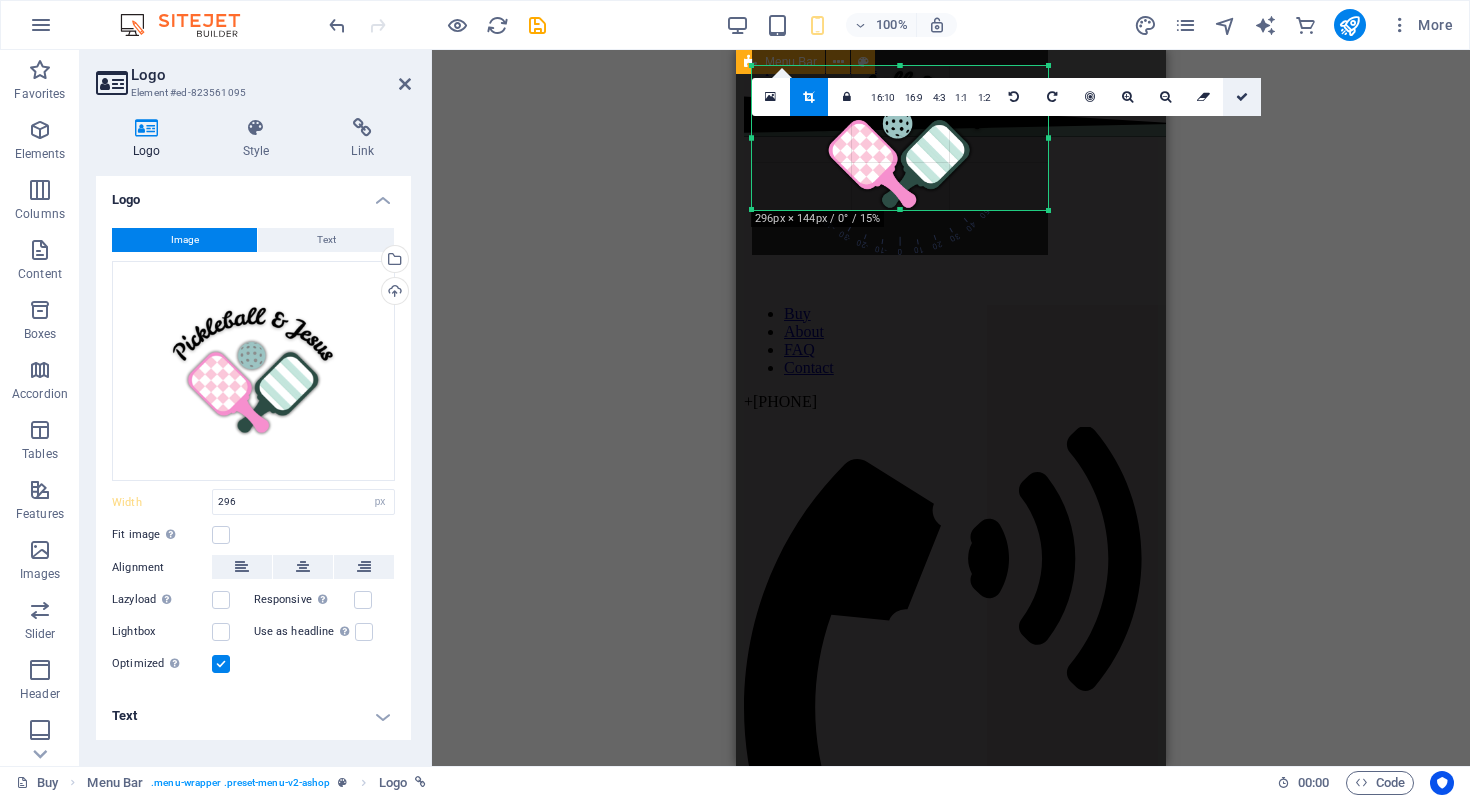 click at bounding box center [1242, 97] 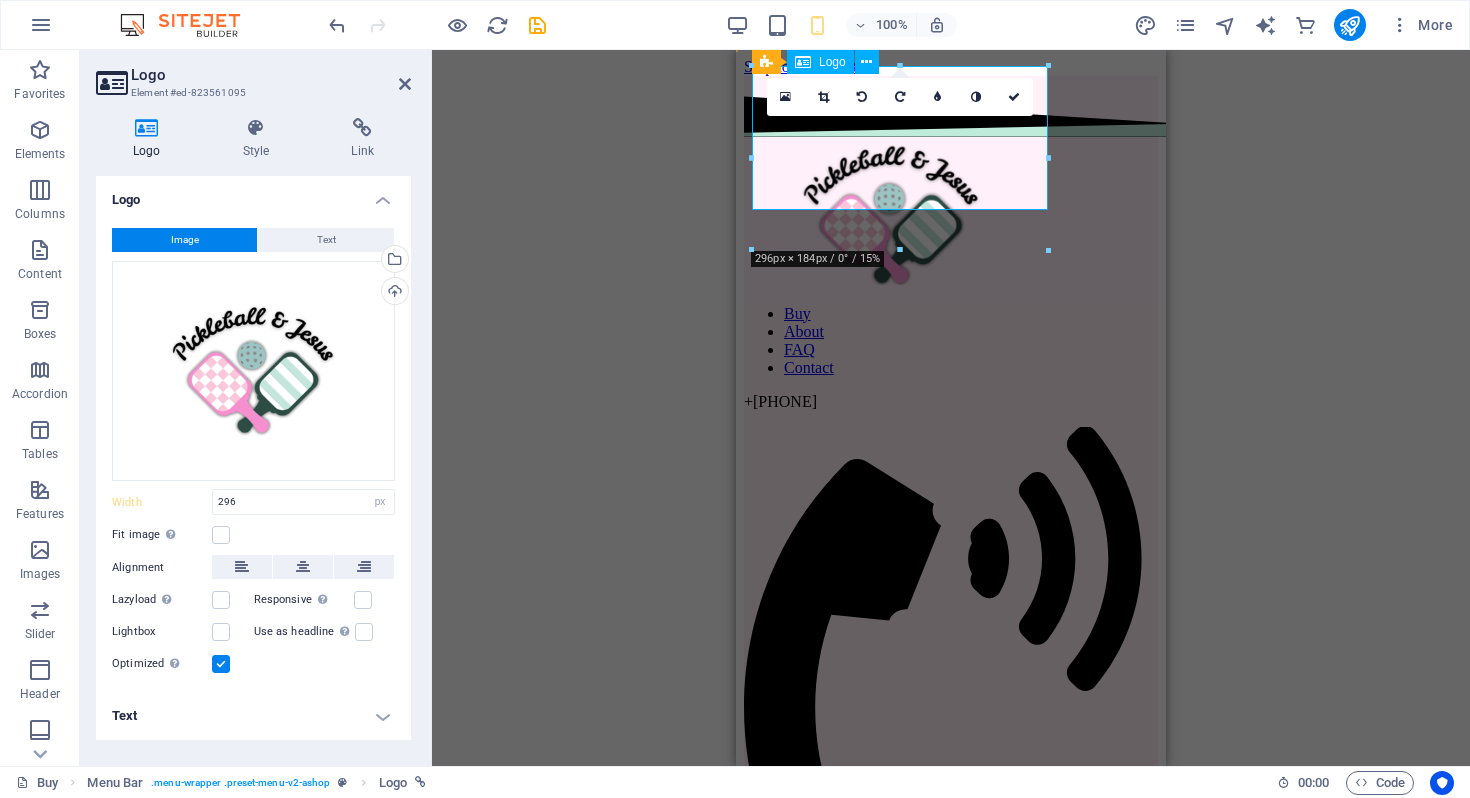 click at bounding box center [951, 215] 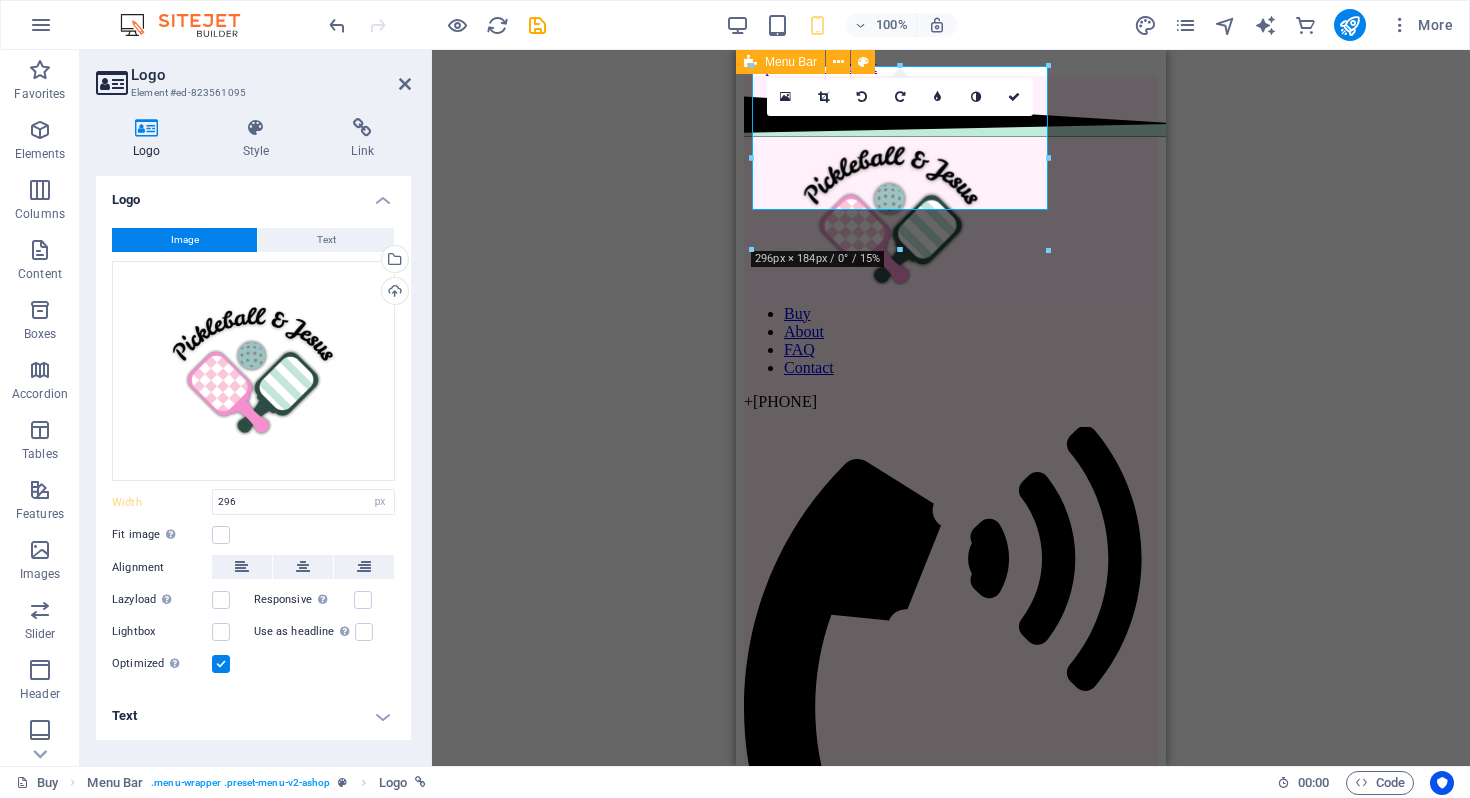 drag, startPoint x: 1786, startPoint y: 207, endPoint x: 1104, endPoint y: 166, distance: 683.2313 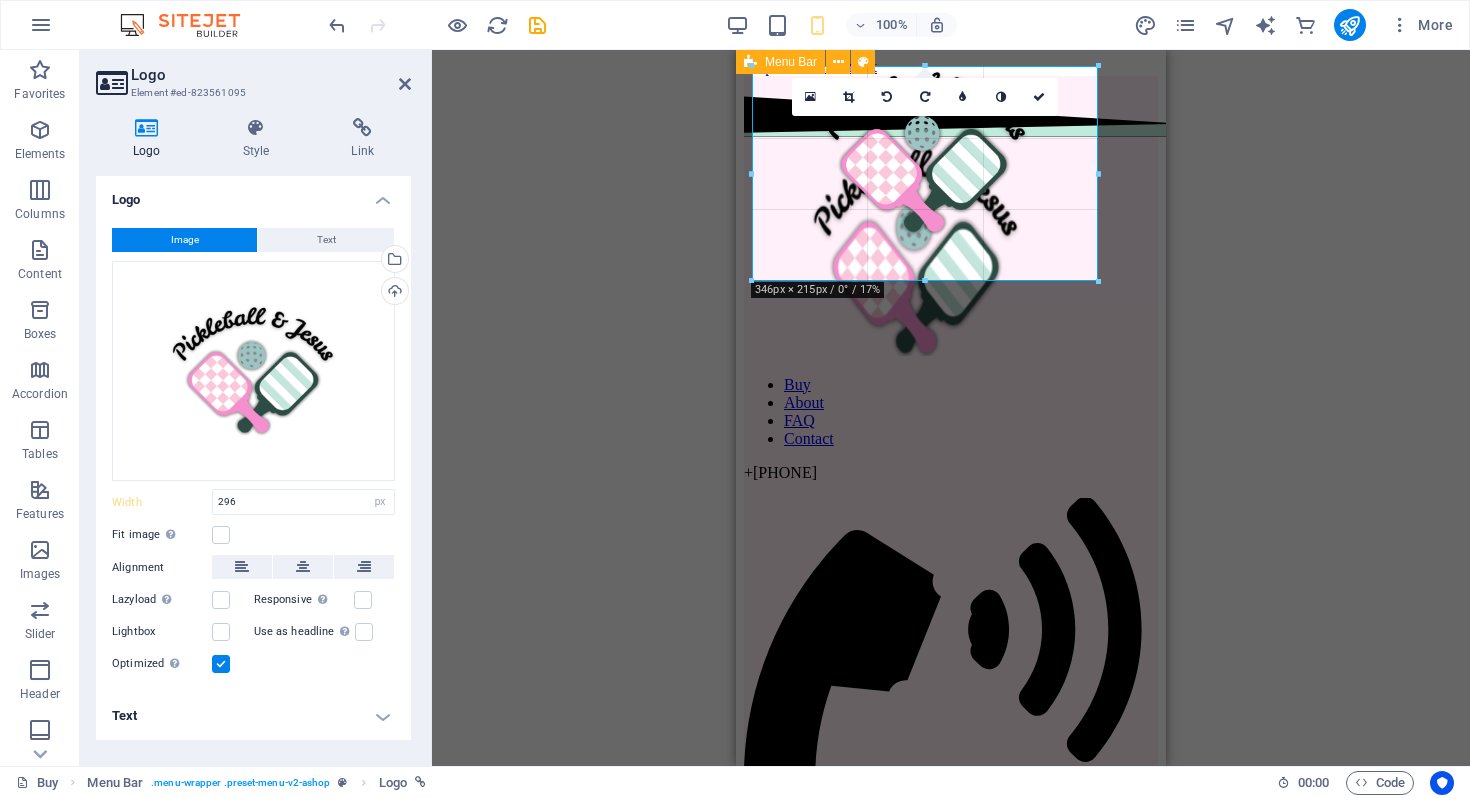 click at bounding box center (951, 408) 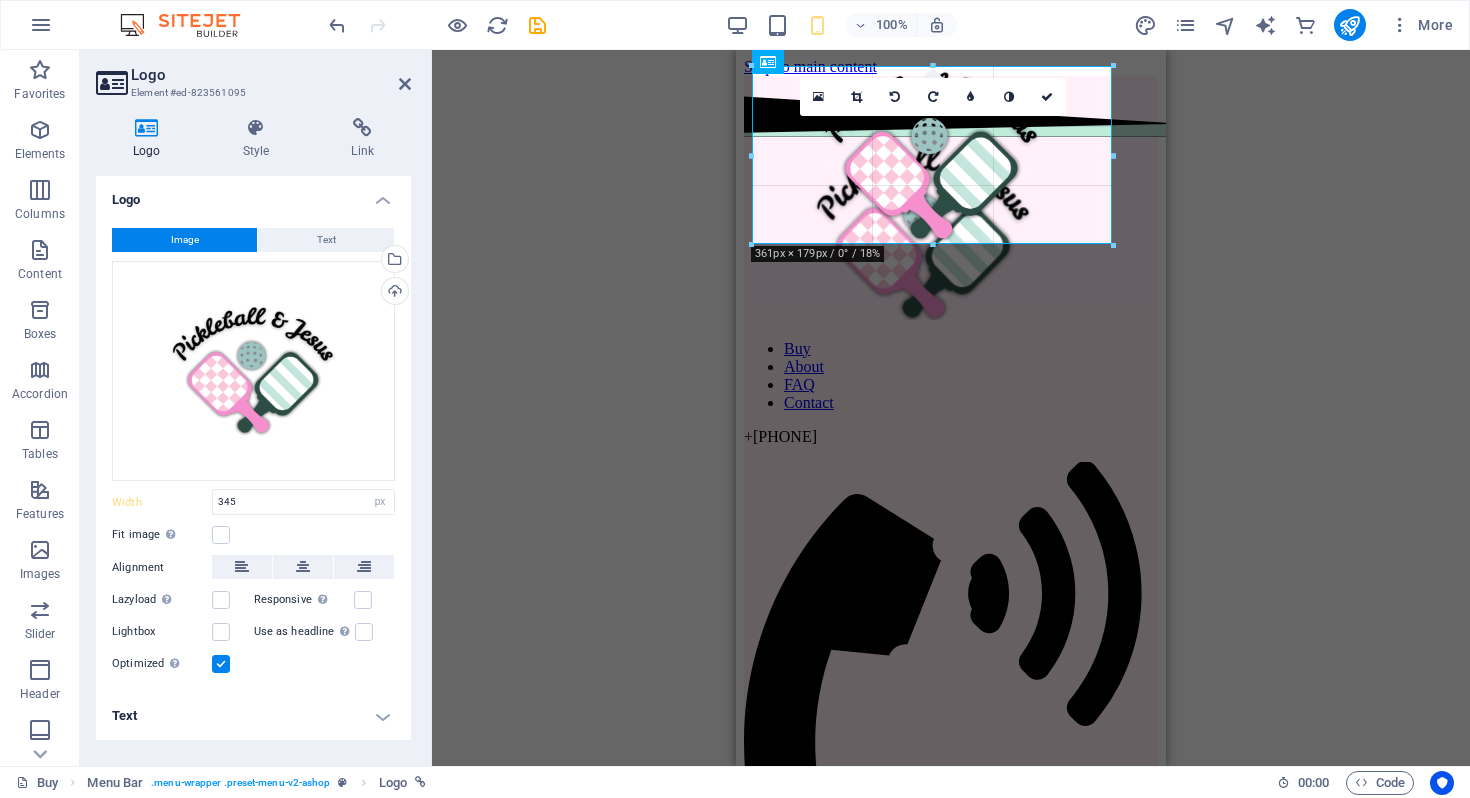 drag, startPoint x: 1096, startPoint y: 233, endPoint x: 1113, endPoint y: 244, distance: 20.248457 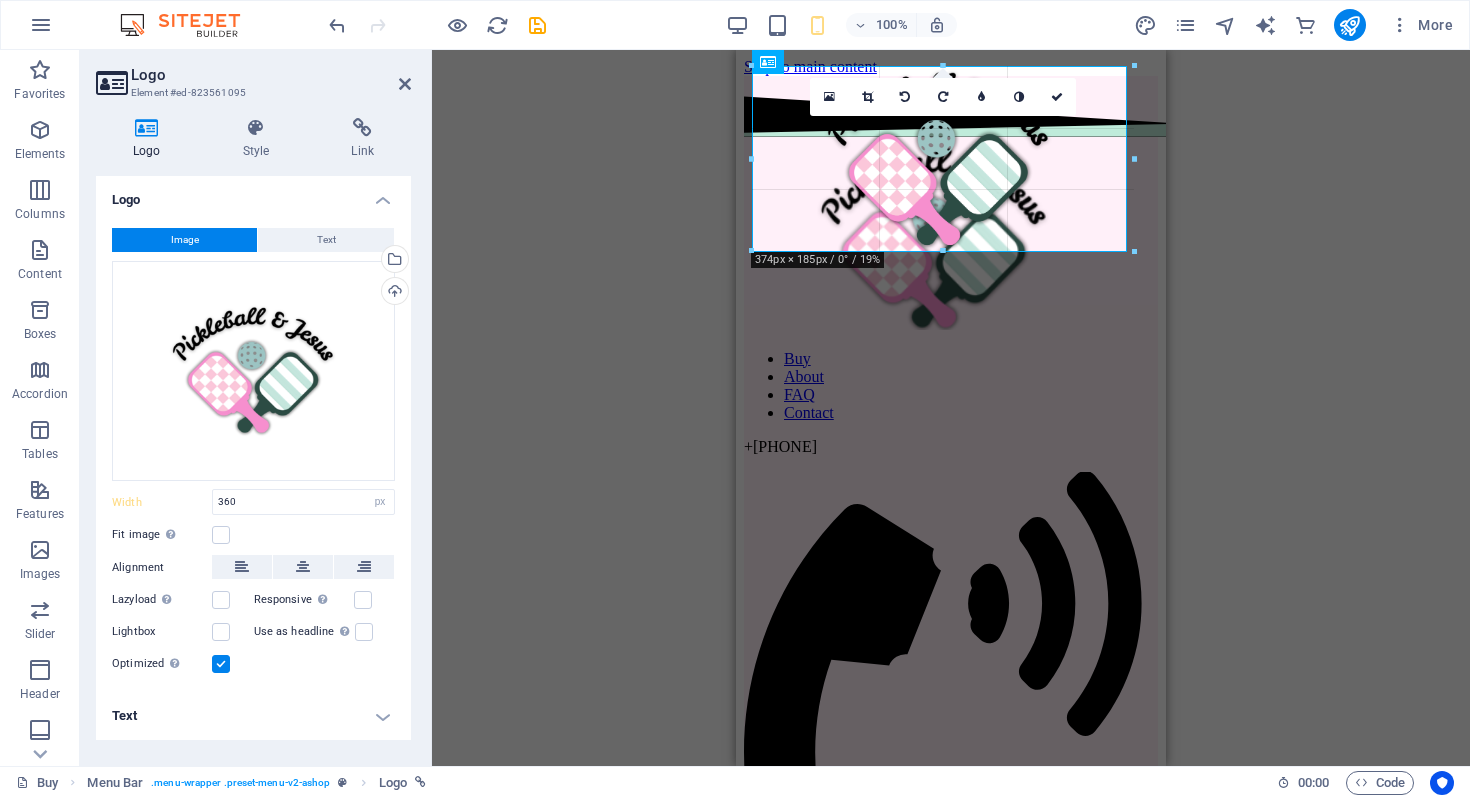 drag, startPoint x: 1110, startPoint y: 241, endPoint x: 1131, endPoint y: 255, distance: 25.23886 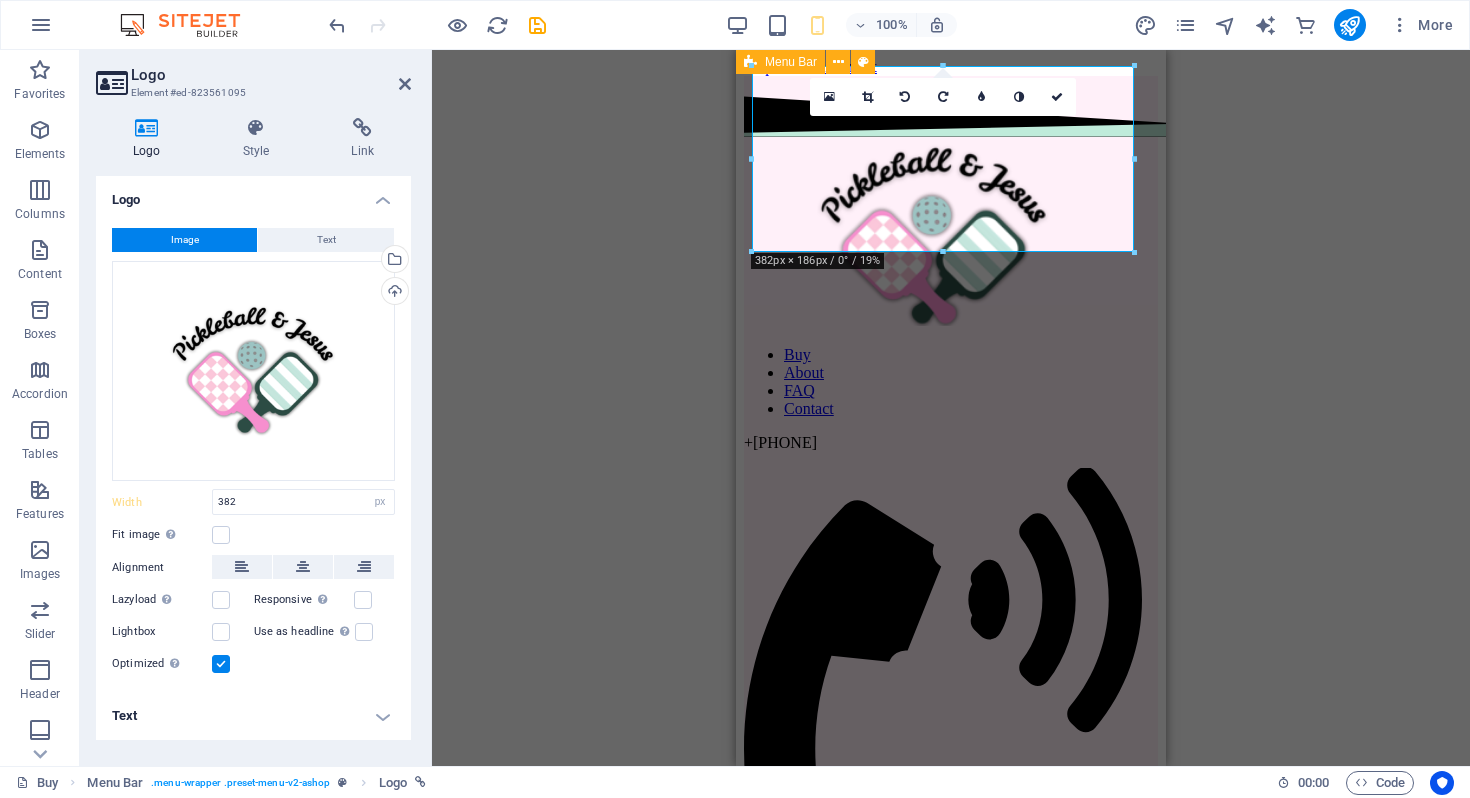 click on "Drag here to replace the existing content. Press “Ctrl” if you want to create a new element.
Menu Bar   Logo   HTML   Separator   Preset   H2   Container   Container   Spacer   Placeholder   Container   Menu   Text   Preset   Image   Preset   Placeholder   Separator   Image   HTML   Image   Text   Placeholder   Separator   HTML   Placeholder   Separator   HTML   Placeholder   Separator   HTML   Separator   HTML   Separator   Placeholder   Separator   HTML   Placeholder   Container   Preset   Container   Preset   Container   Container   Text   Container   Text   Container   Captcha   Preset   Preset   Form   Text   Text   Container   Container   Container   Logo   Checkbox   Spacer   Products   Spacer   Image   Container   HTML   Container   Spacer   Icon 180 170 160 150 140 130 120 110 100 90 80 70 60 50 40 30 20 10 0 -10 -20 -30 -40 -50 -60 -70 -80 -90 -100 -110 -120 -130 -140 -150 -160 -170 382px × 186px / 0° / 19% 16:10 16:9 4:3 1:1 1:2 0" at bounding box center (951, 408) 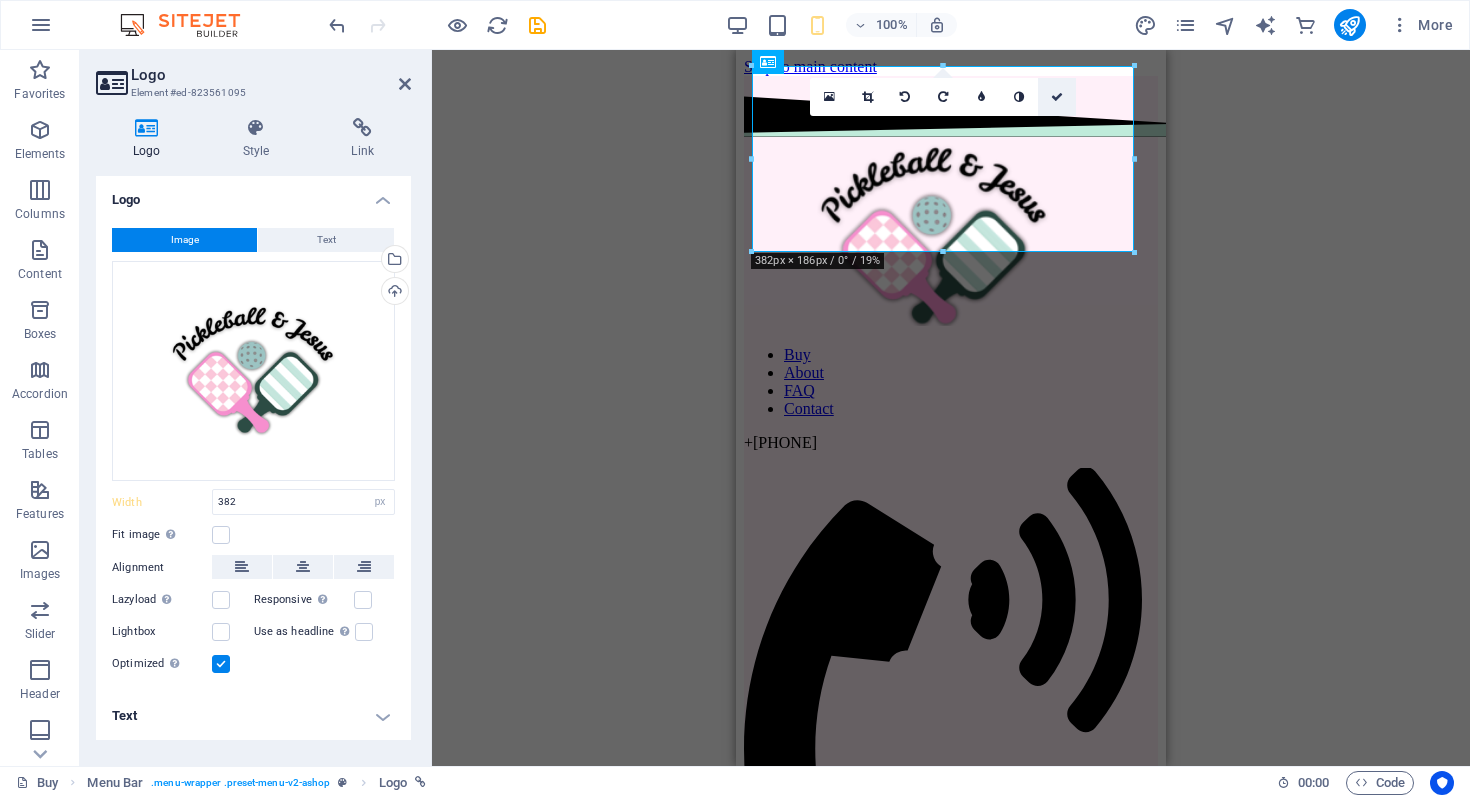 click at bounding box center (1057, 97) 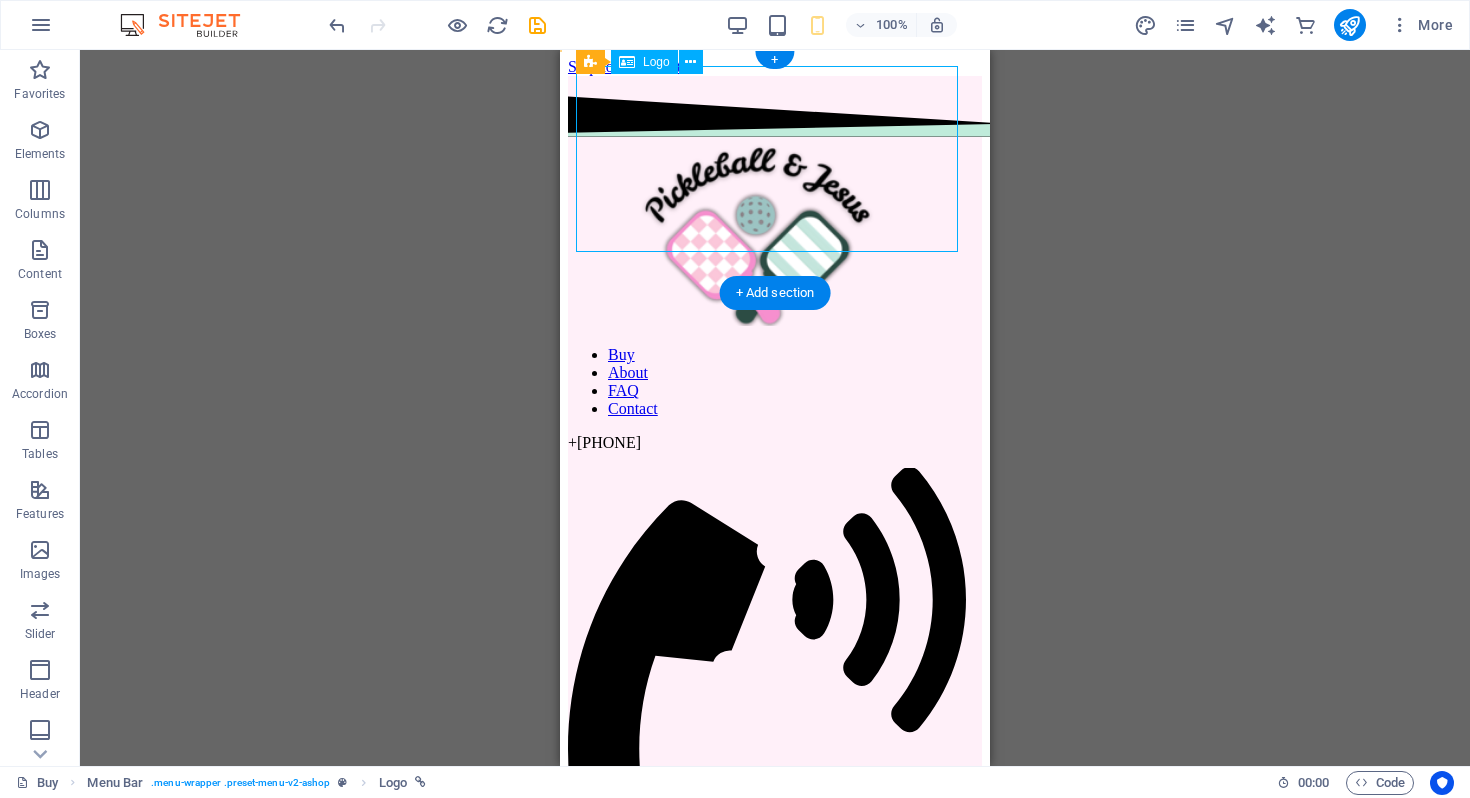 click at bounding box center [775, 236] 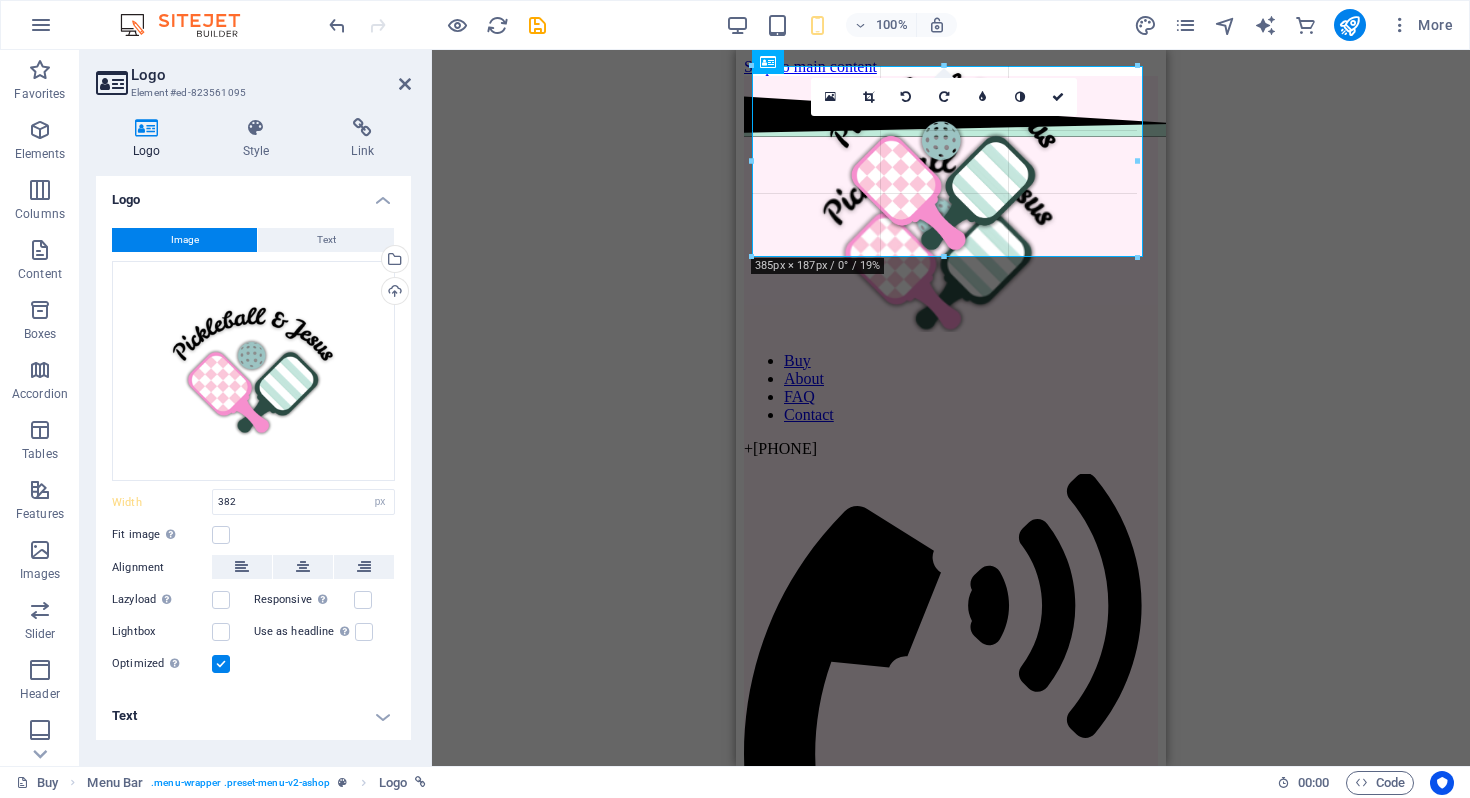type on "391" 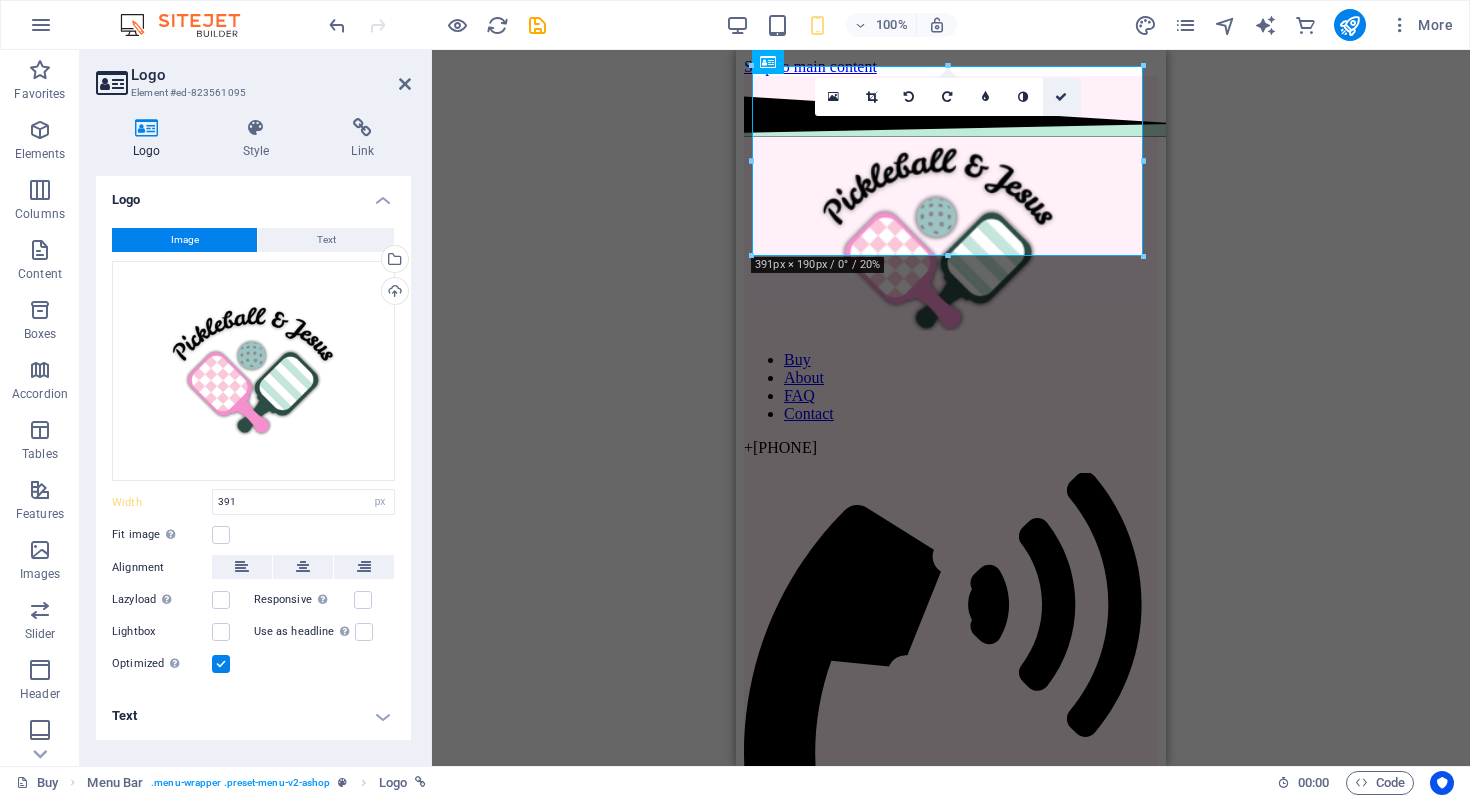 click at bounding box center (1061, 97) 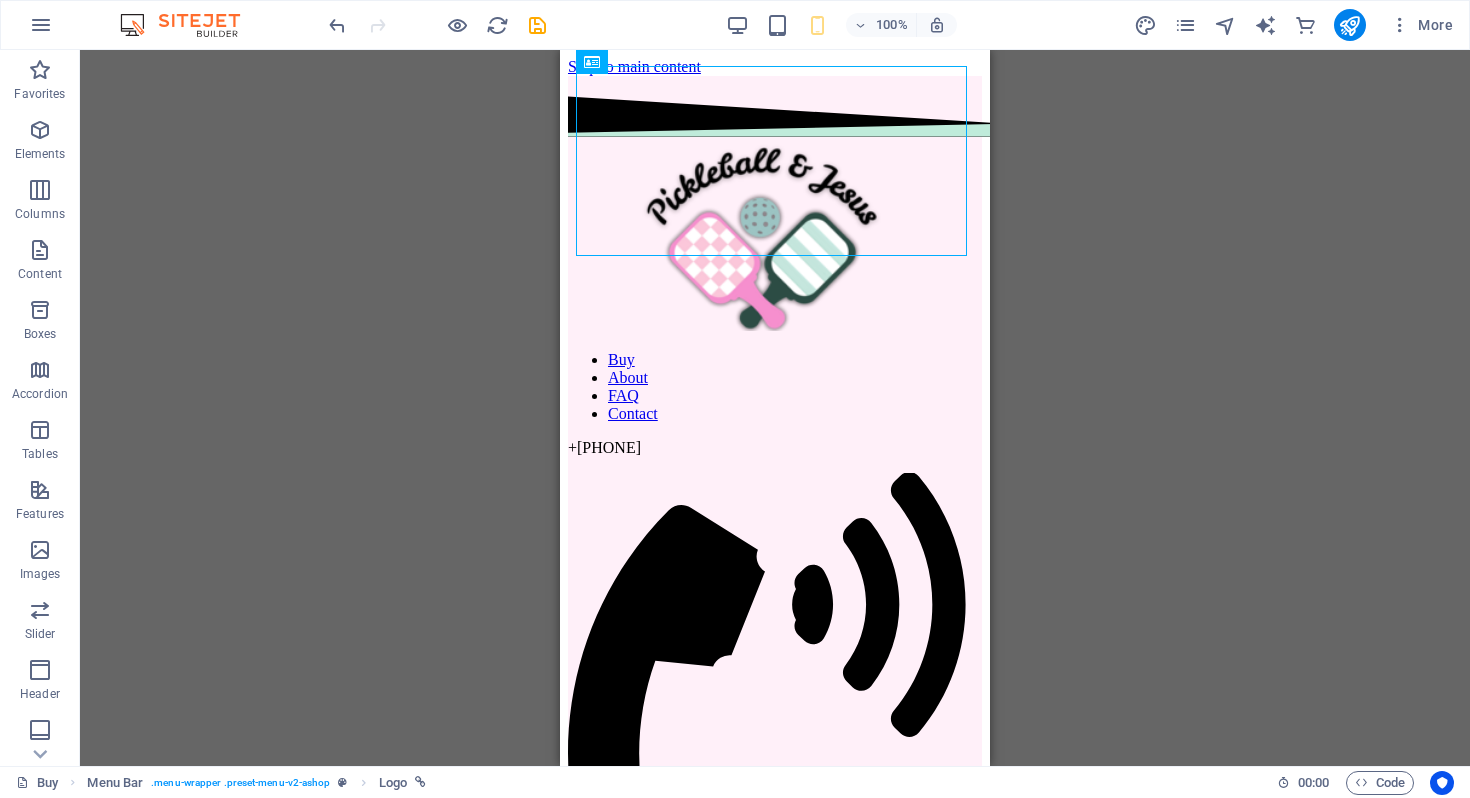 click on "Drag here to replace the existing content. Press “Ctrl” if you want to create a new element.
Menu Bar   Menu Bar   Logo   HTML   Separator   Preset   H2   Container   Container   Spacer   Placeholder   Container   Menu   Text   Preset   Image   Preset   Placeholder   Separator   Image   HTML   Image   Text   Placeholder   Separator   HTML   Placeholder   Separator   HTML   Placeholder   Separator   HTML   Separator   HTML   Separator   Placeholder   Separator   HTML   Placeholder   Container   Preset   Container   Preset   Container   Container   Text   Container   Text   Container   Captcha   Preset   Preset   Form   Text   Text   Container   Container   Container   Logo   Checkbox   Spacer   Products   Spacer   Image   Container   HTML   Container   Spacer   Icon" at bounding box center (775, 408) 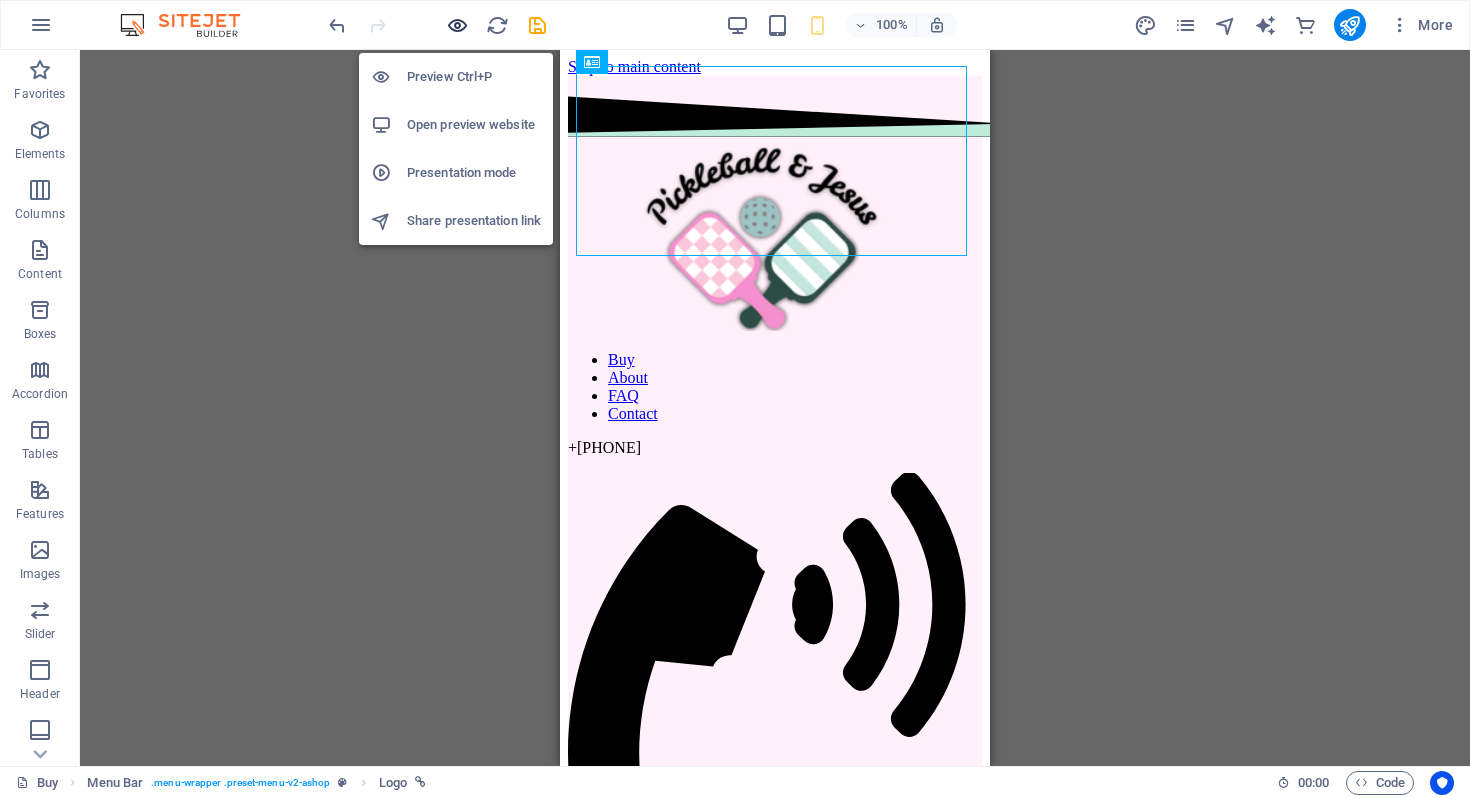 click at bounding box center (457, 25) 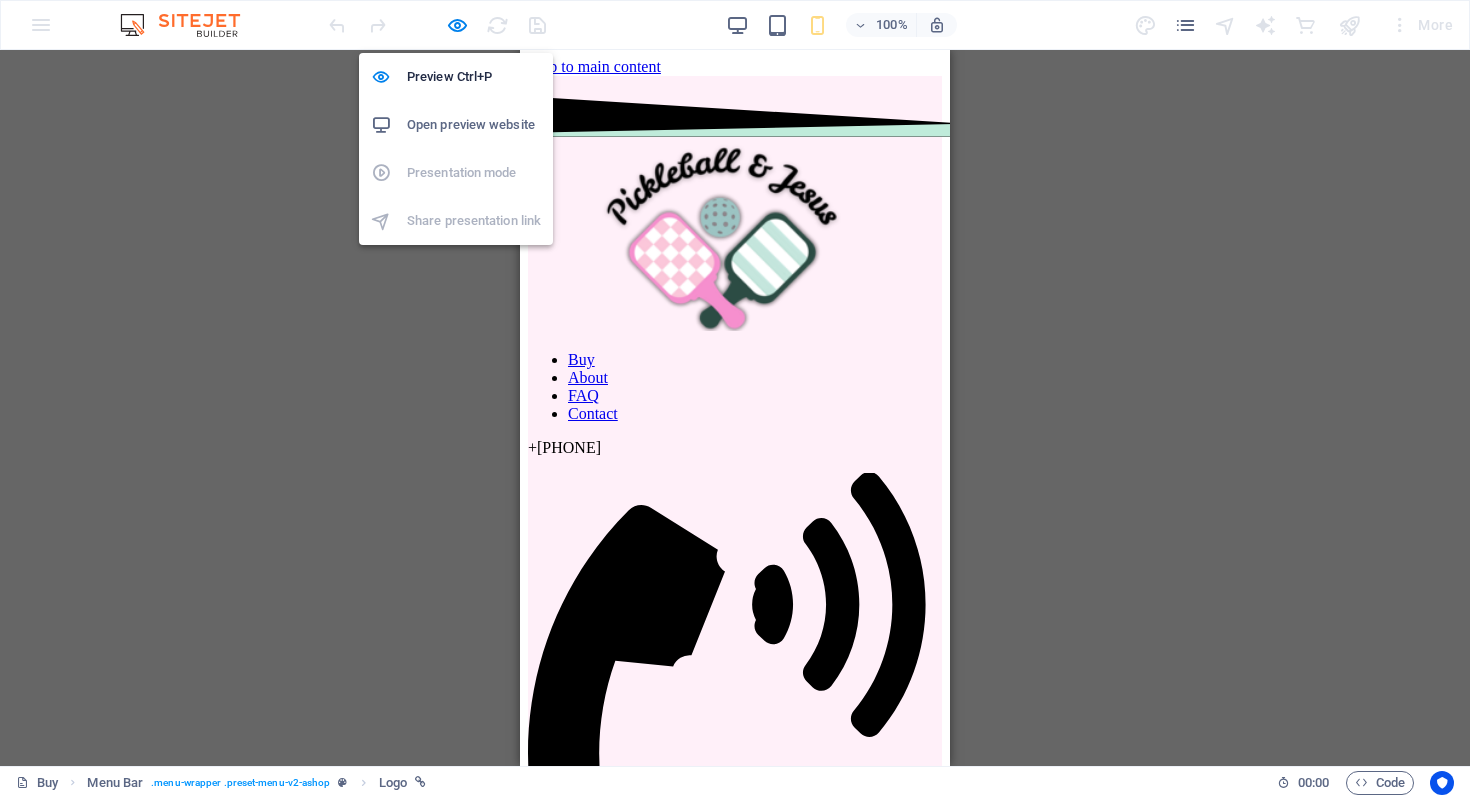 click on "100% More" at bounding box center (735, 25) 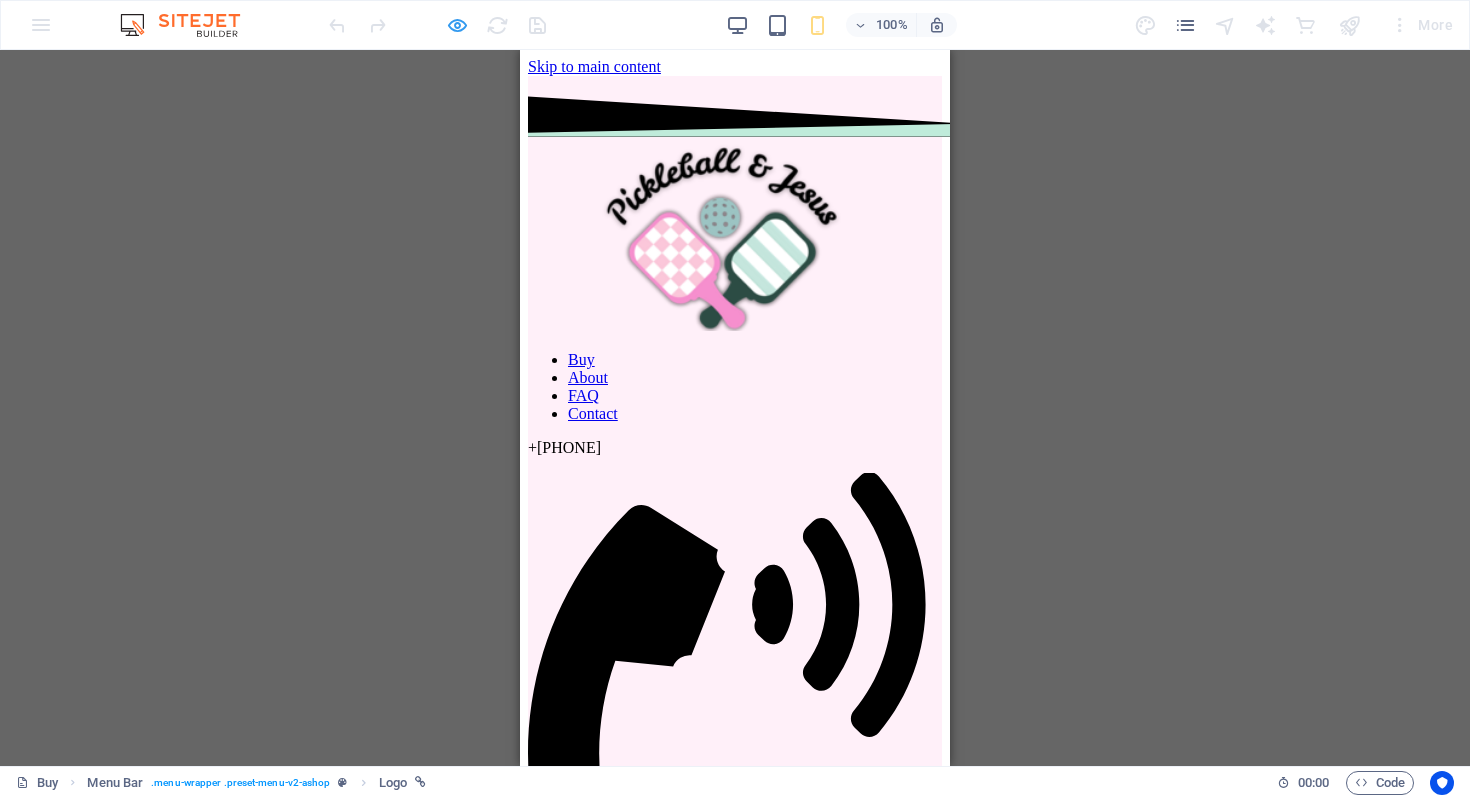 click at bounding box center (457, 25) 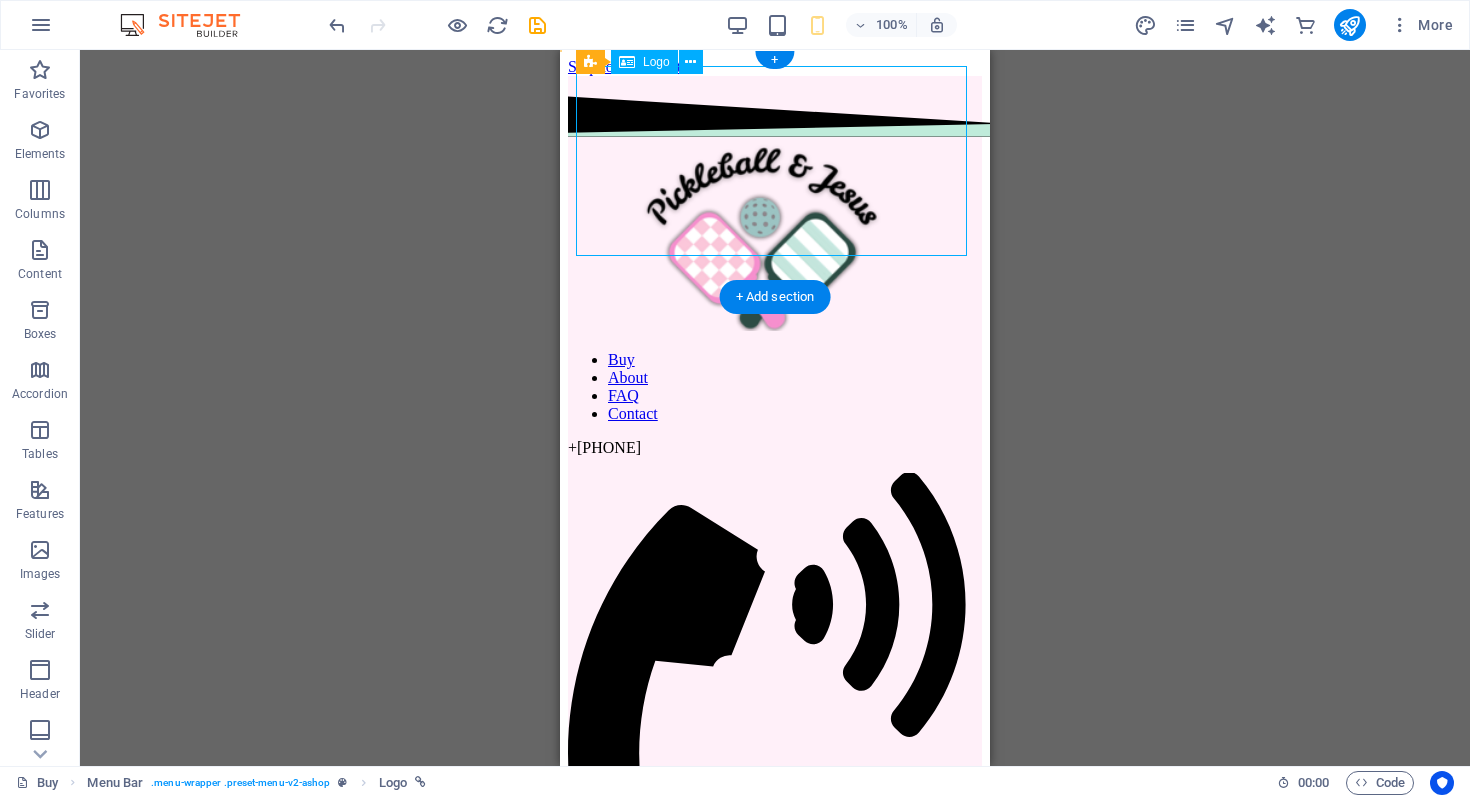 click at bounding box center (775, 238) 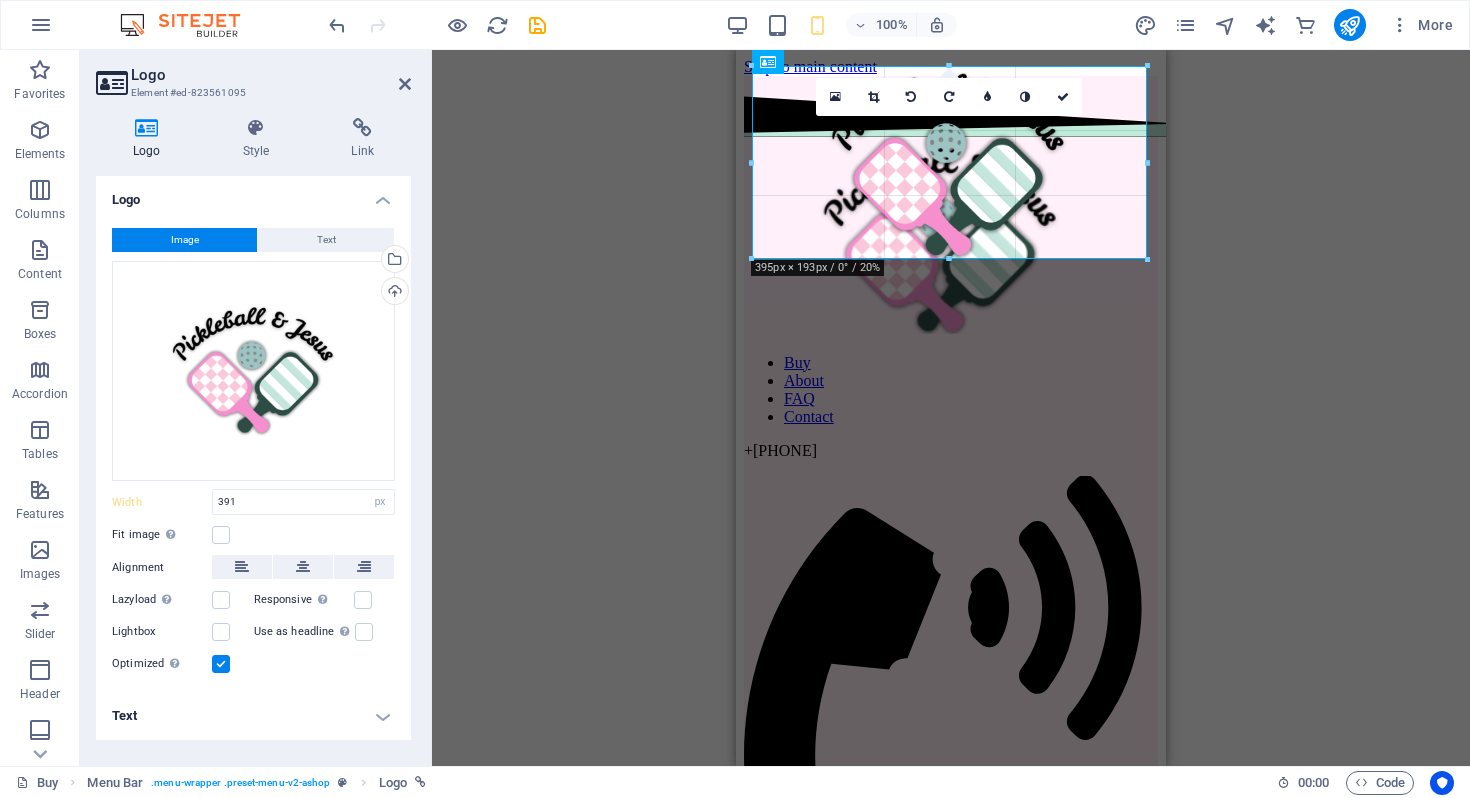 type on "394" 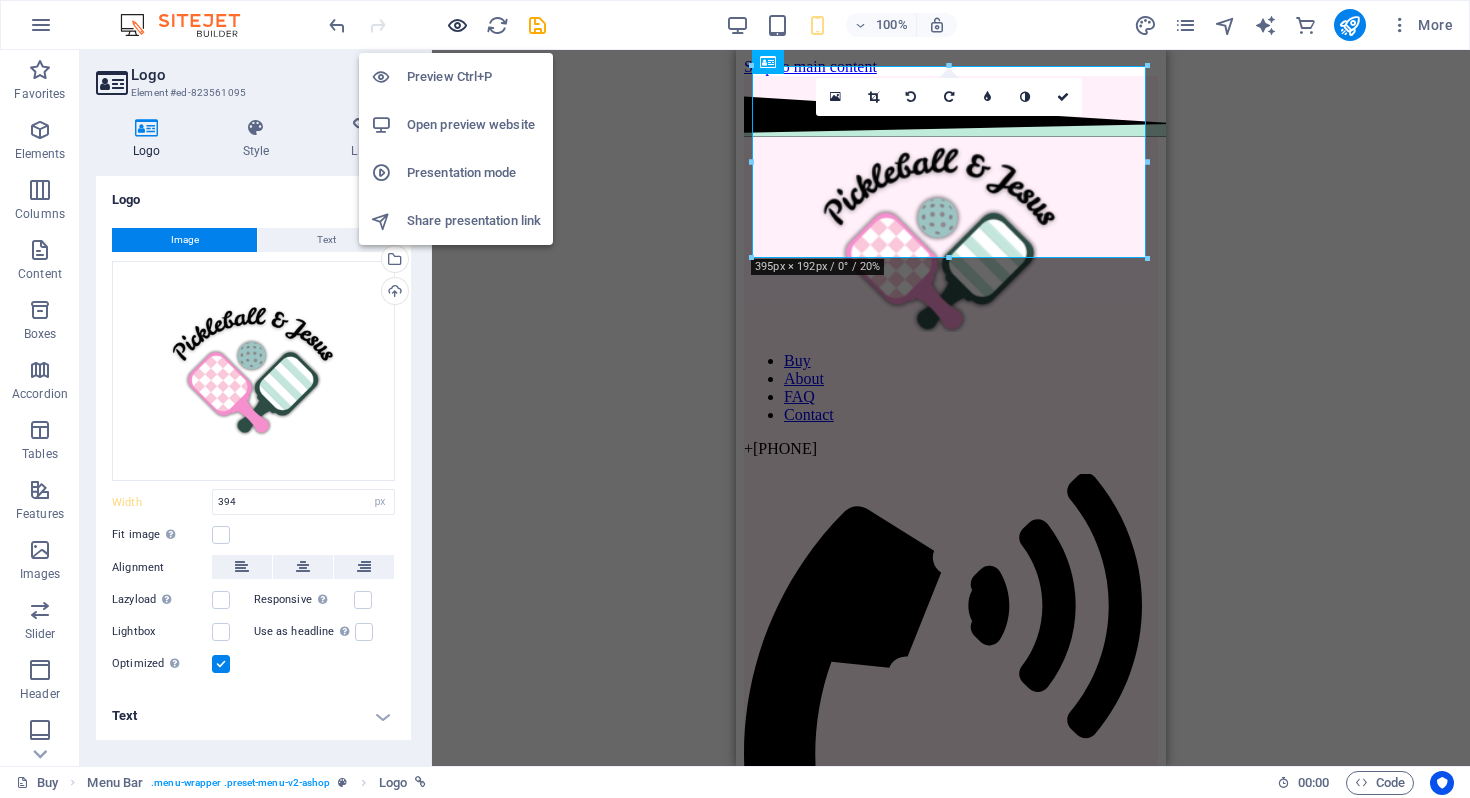 click at bounding box center [457, 25] 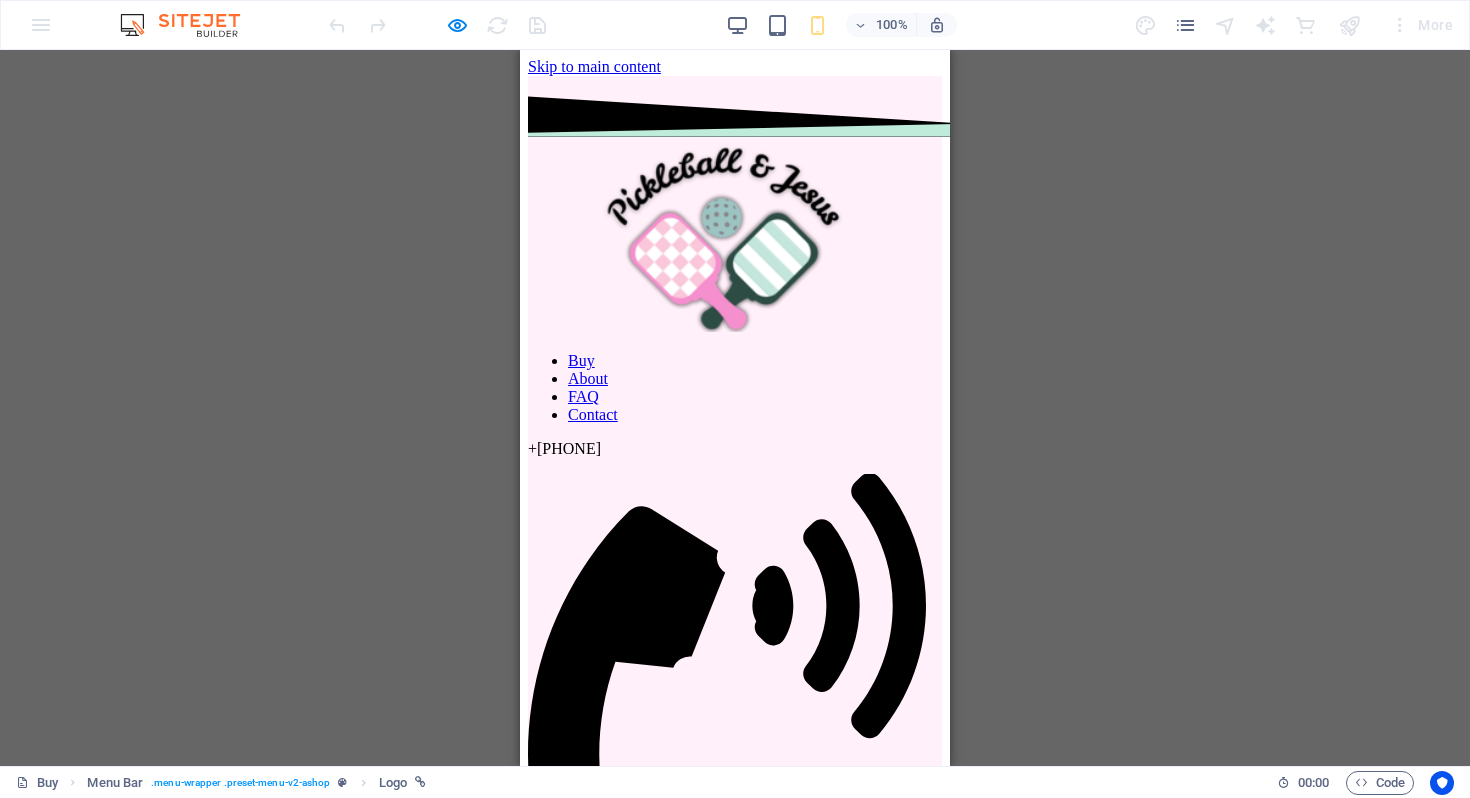 click on "Drag here to replace the existing content. Press “Ctrl” if you want to create a new element.
Menu Bar   Logo   HTML   Separator   Preset   H2   Container   Container   Spacer   Placeholder   Container   Menu   Text   Preset   Image   Preset   Placeholder   Separator   Image   HTML   Image   Text   Placeholder   Separator   HTML   Placeholder   Separator   HTML   Placeholder   Separator   HTML   Separator   HTML   Separator   Placeholder   Separator   HTML   Placeholder   Container   Preset   Container   Preset   Container   Container   Text   Container   Text   Container   Captcha   Preset   Preset   Form   Text   Text   Container   Container   Container   Logo   Checkbox   Spacer   Products   Spacer   Image   Container   HTML   Container   Spacer   Icon" at bounding box center [735, 408] 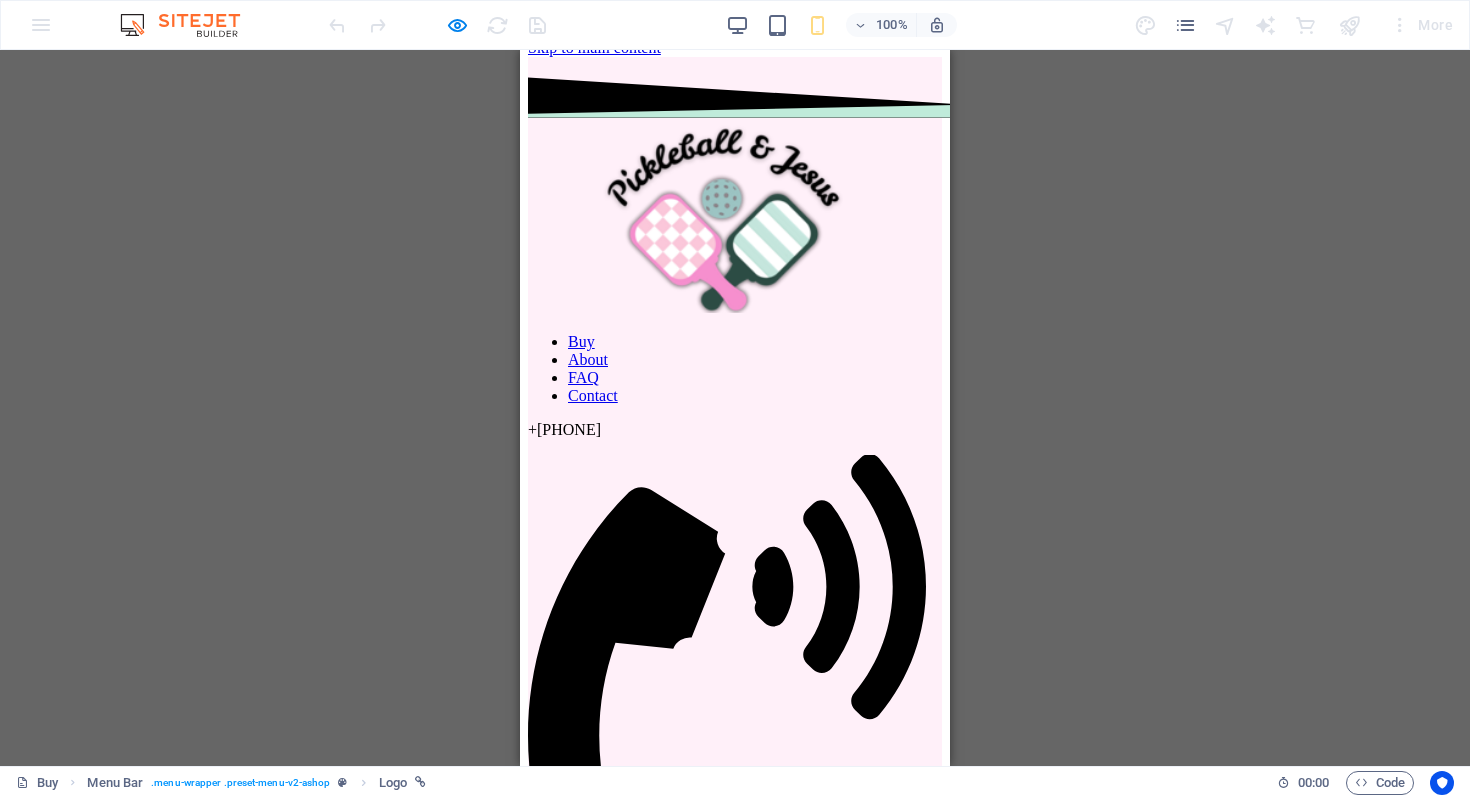 scroll, scrollTop: 0, scrollLeft: 0, axis: both 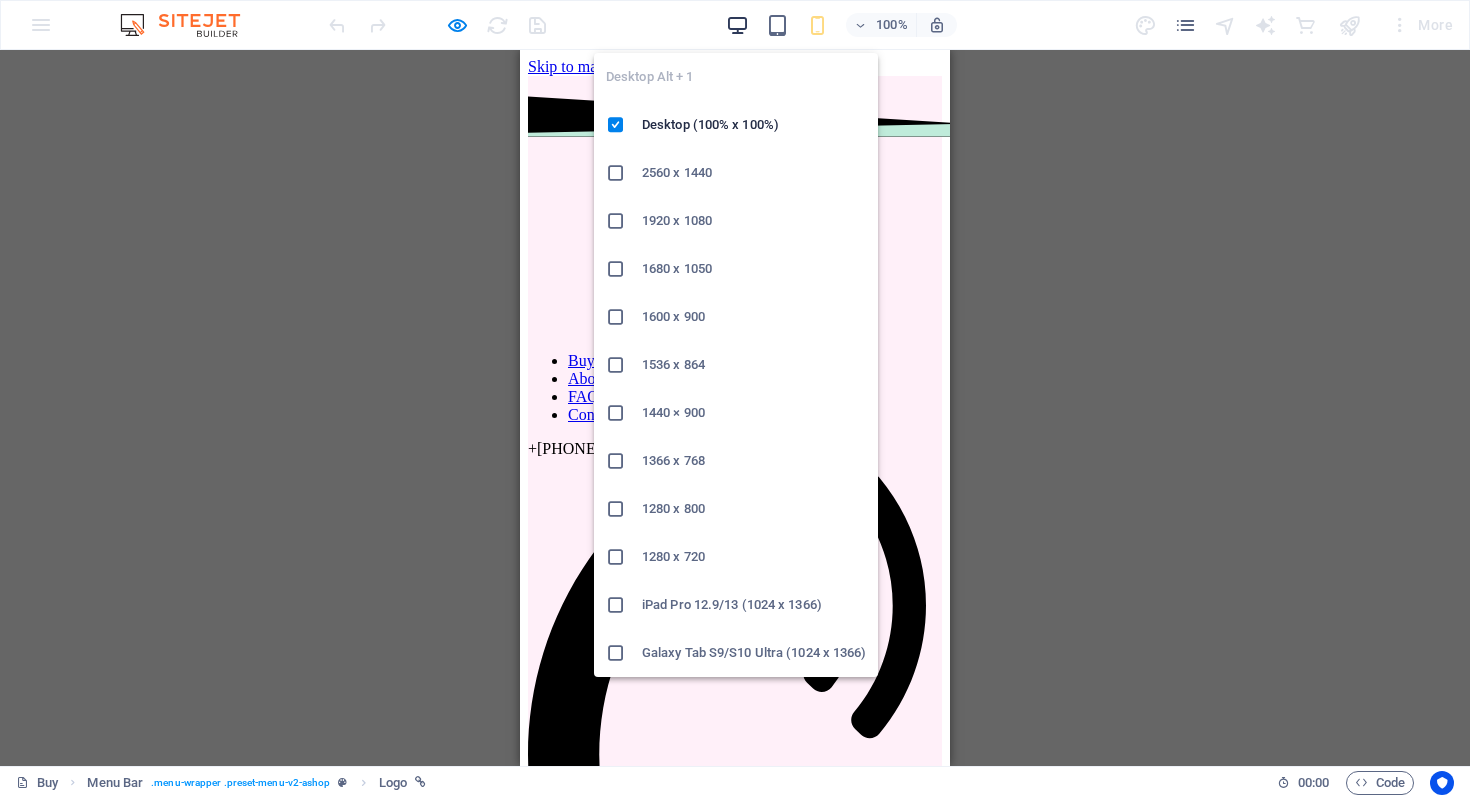 click at bounding box center (737, 25) 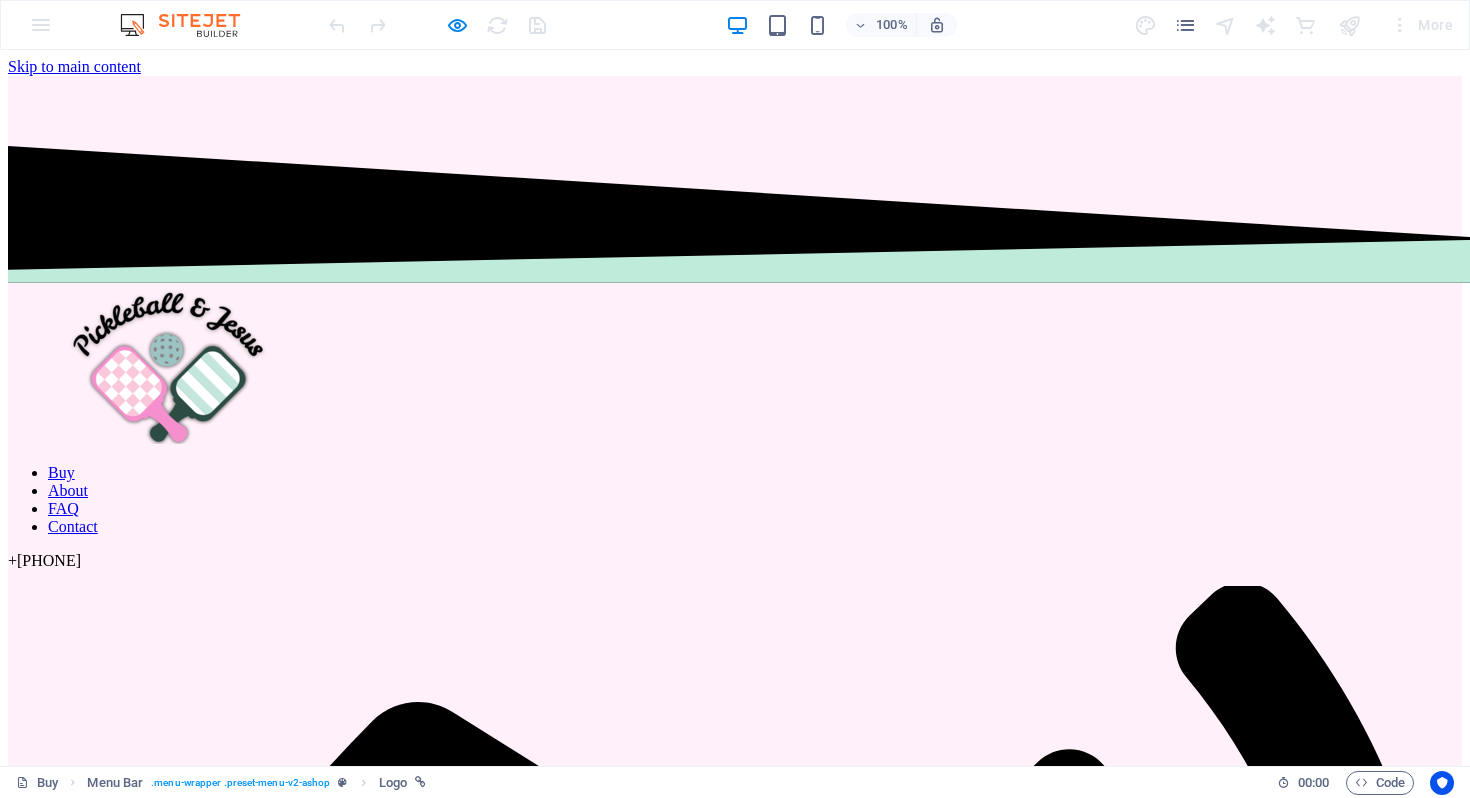 click on "Buy About FAQ Contact   + 1 (530) 370-1420‬" at bounding box center [735, 1400] 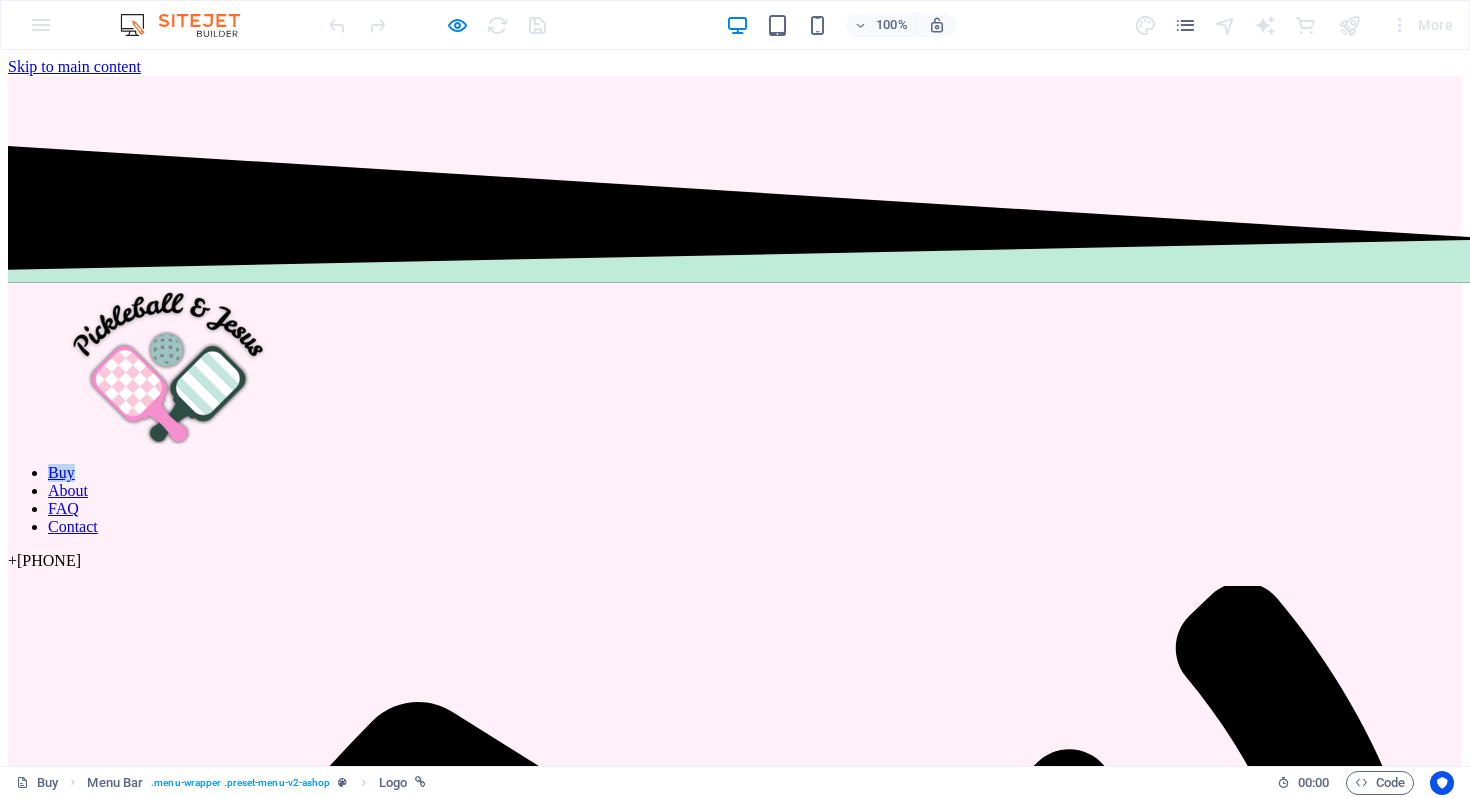 click on "Buy About FAQ Contact   + 1 (530) 370-1420‬" at bounding box center [735, 1400] 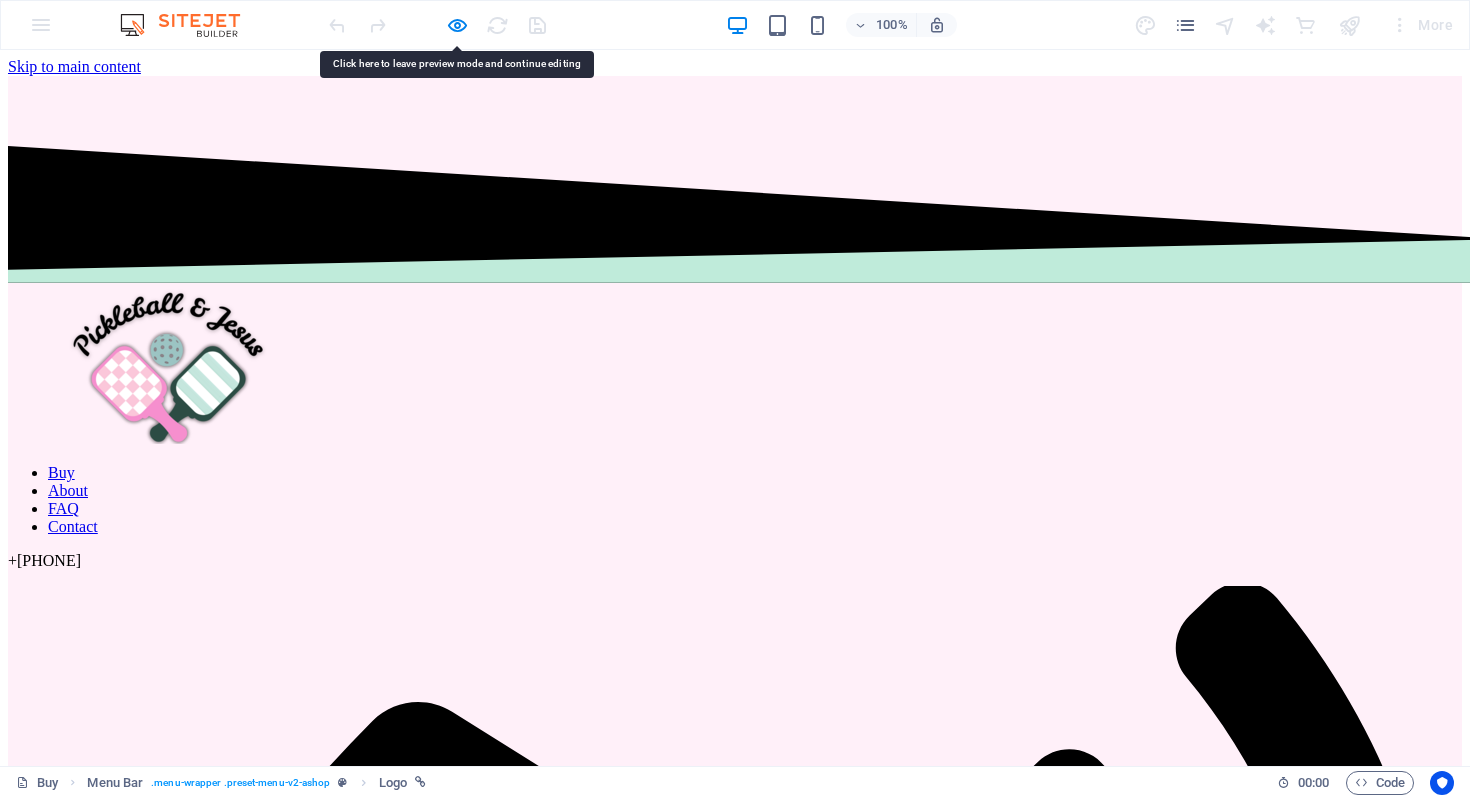 click on "Buy About FAQ Contact   + 1 (530) 370-1420‬" at bounding box center [735, 1400] 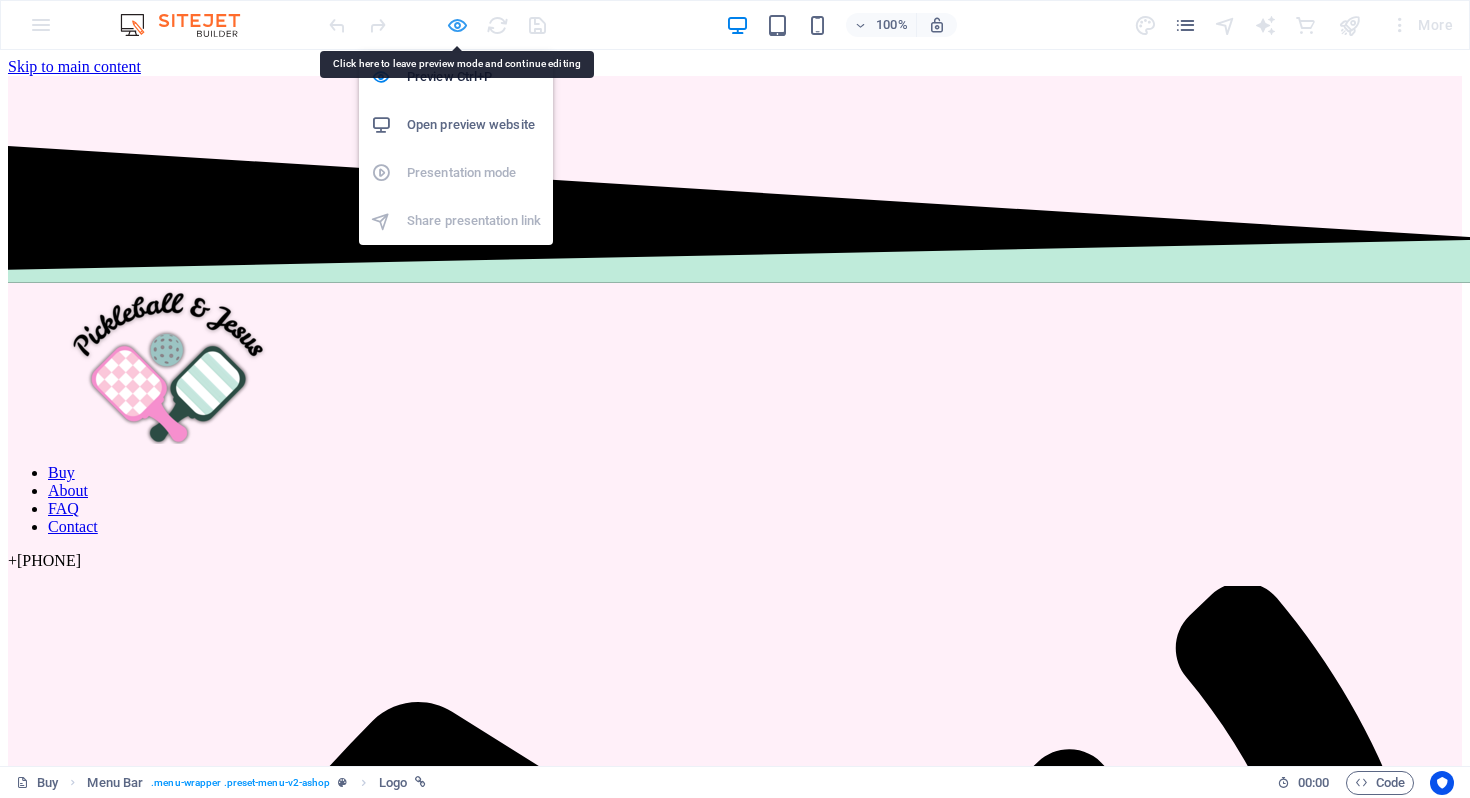 click at bounding box center (457, 25) 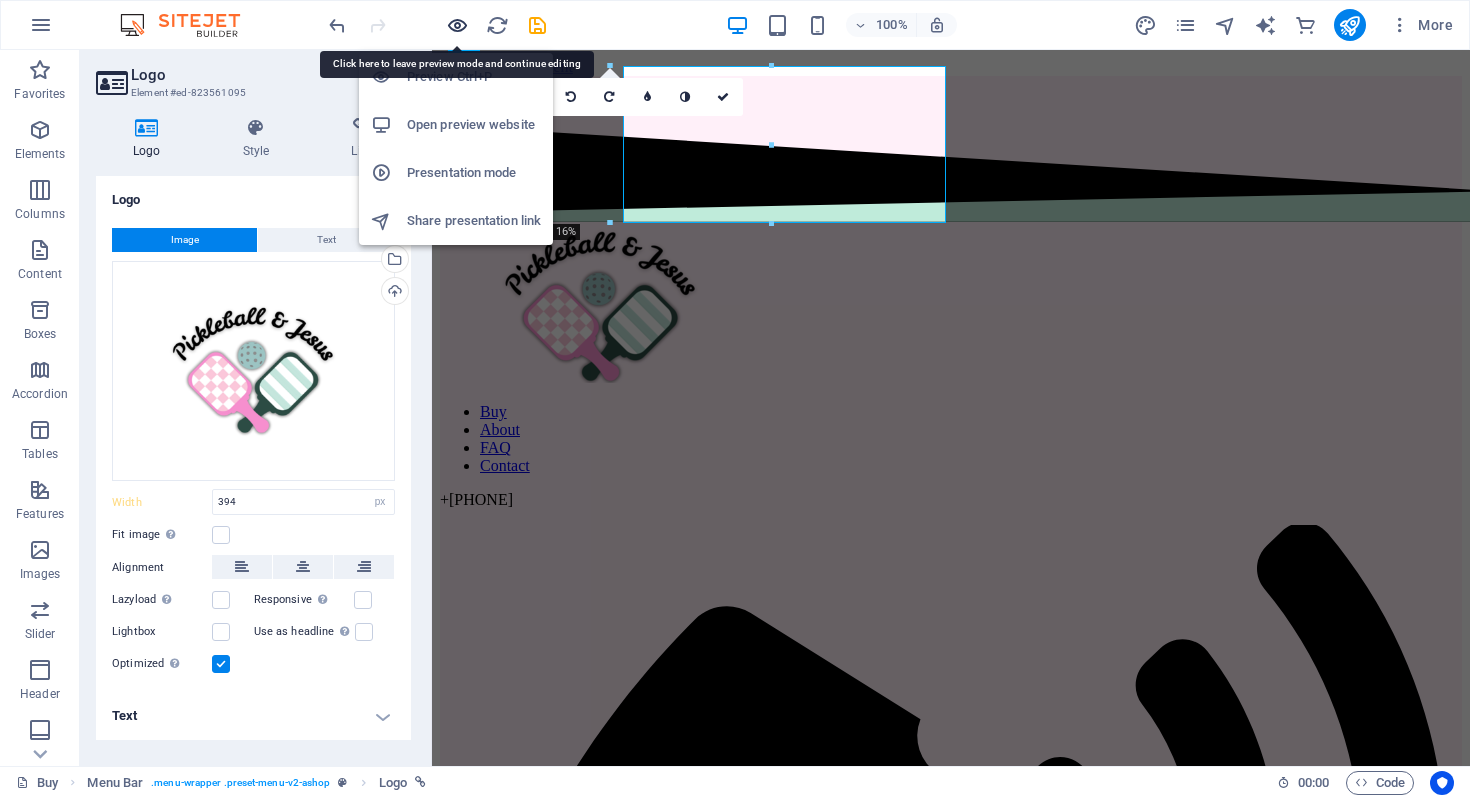 type on "323" 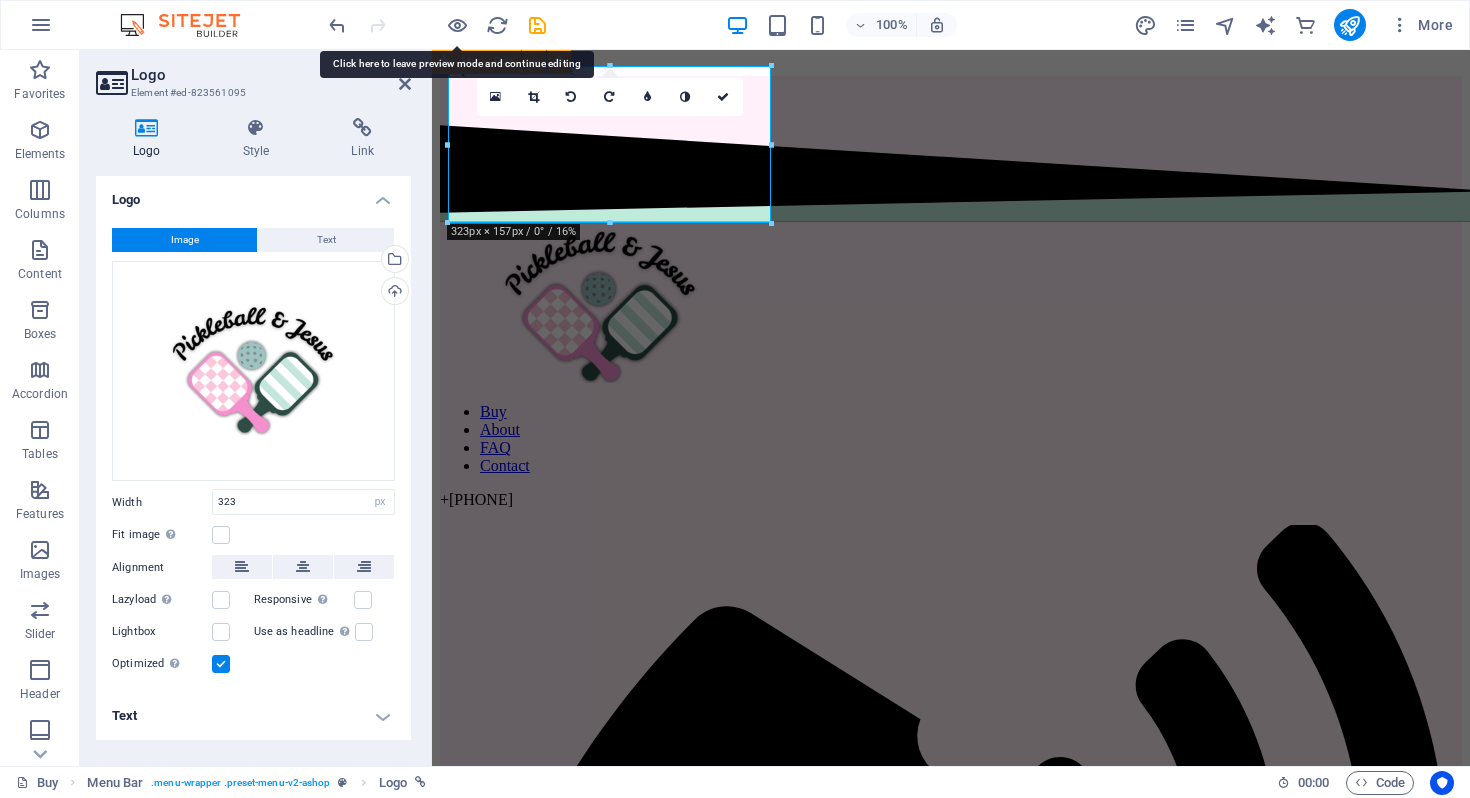click on "Buy About FAQ Contact   + 1 (530) 370-1420‬" at bounding box center (951, 978) 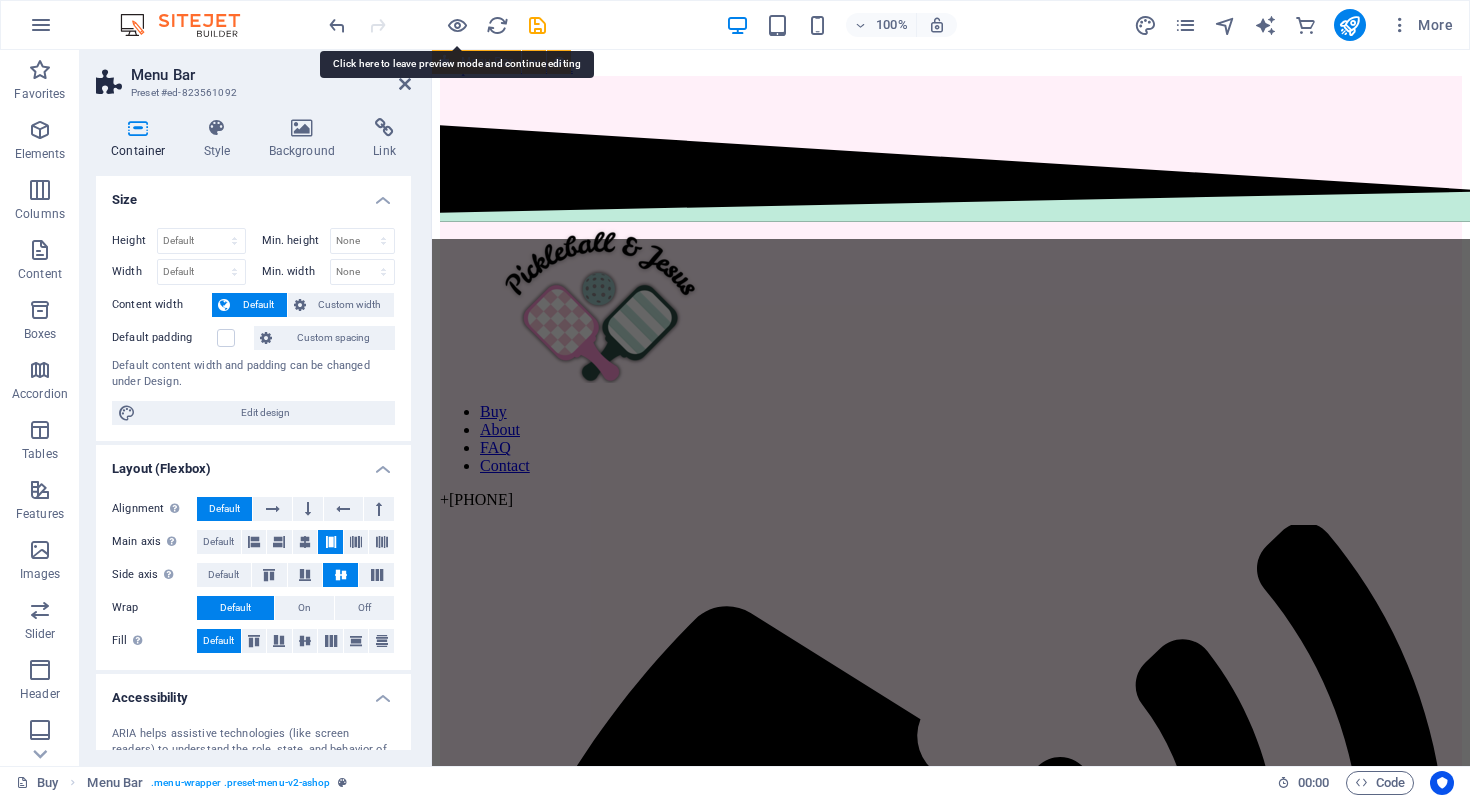 click on "Buy About FAQ Contact   + 1 (530) 370-1420‬" at bounding box center [951, 978] 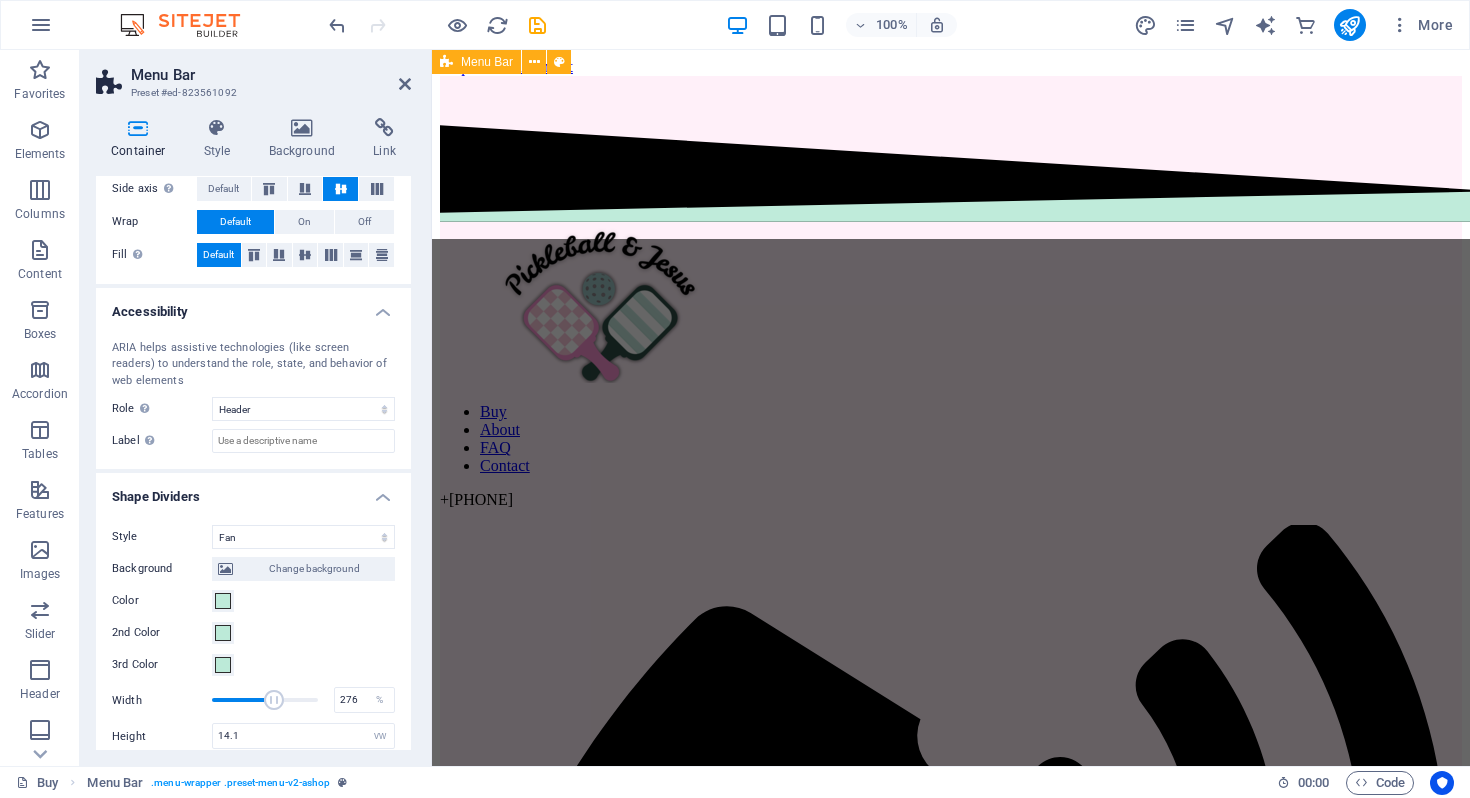 scroll, scrollTop: 472, scrollLeft: 0, axis: vertical 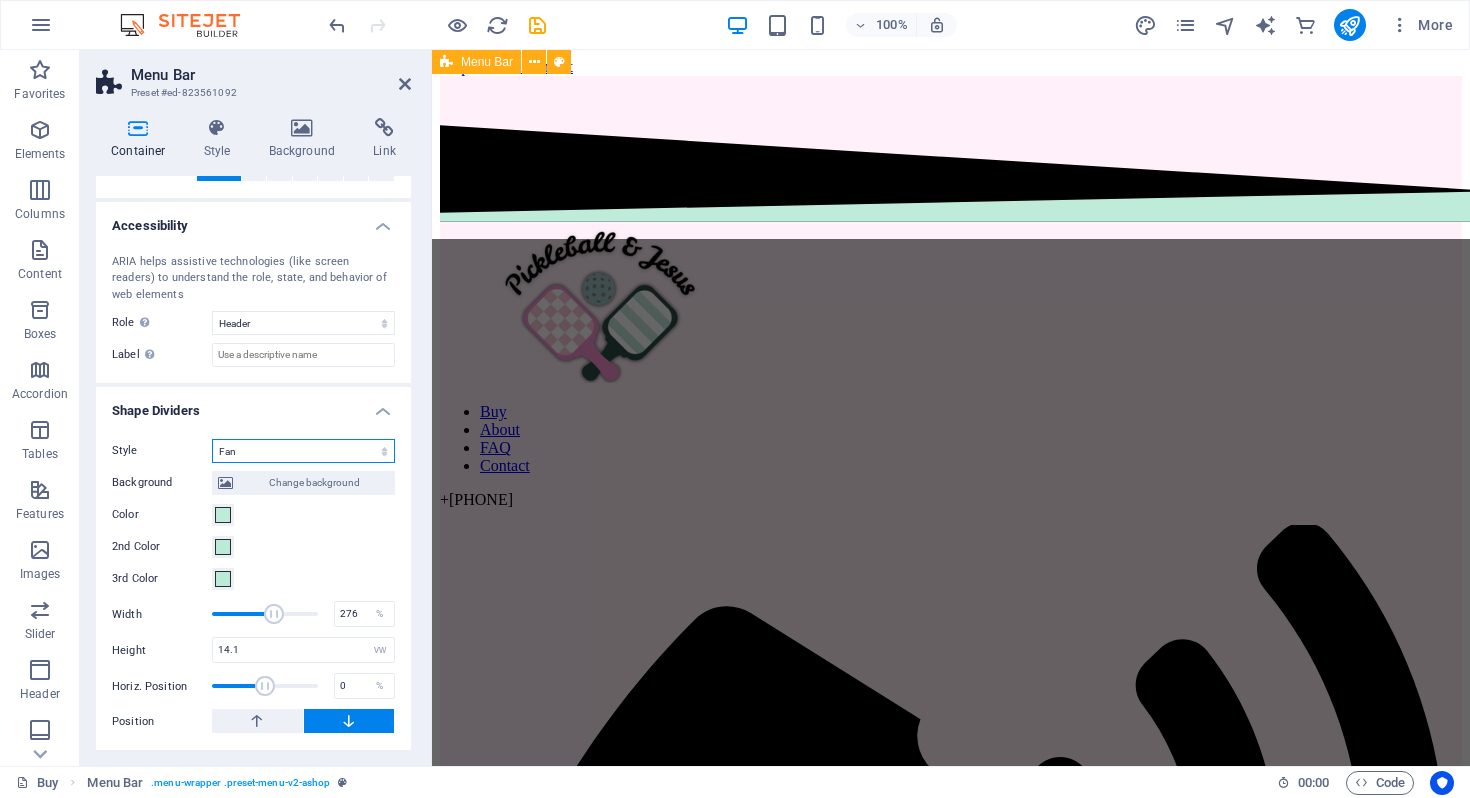 click on "None Triangle Square Diagonal Polygon 1 Polygon 2 Zigzag Multiple Zigzags Waves Multiple Waves Half Circle Circle Circle Shadow Blocks Hexagons Clouds Multiple Clouds Fan Pyramids Book Paint Drip Fire Shredded Paper Arrow" at bounding box center [303, 451] 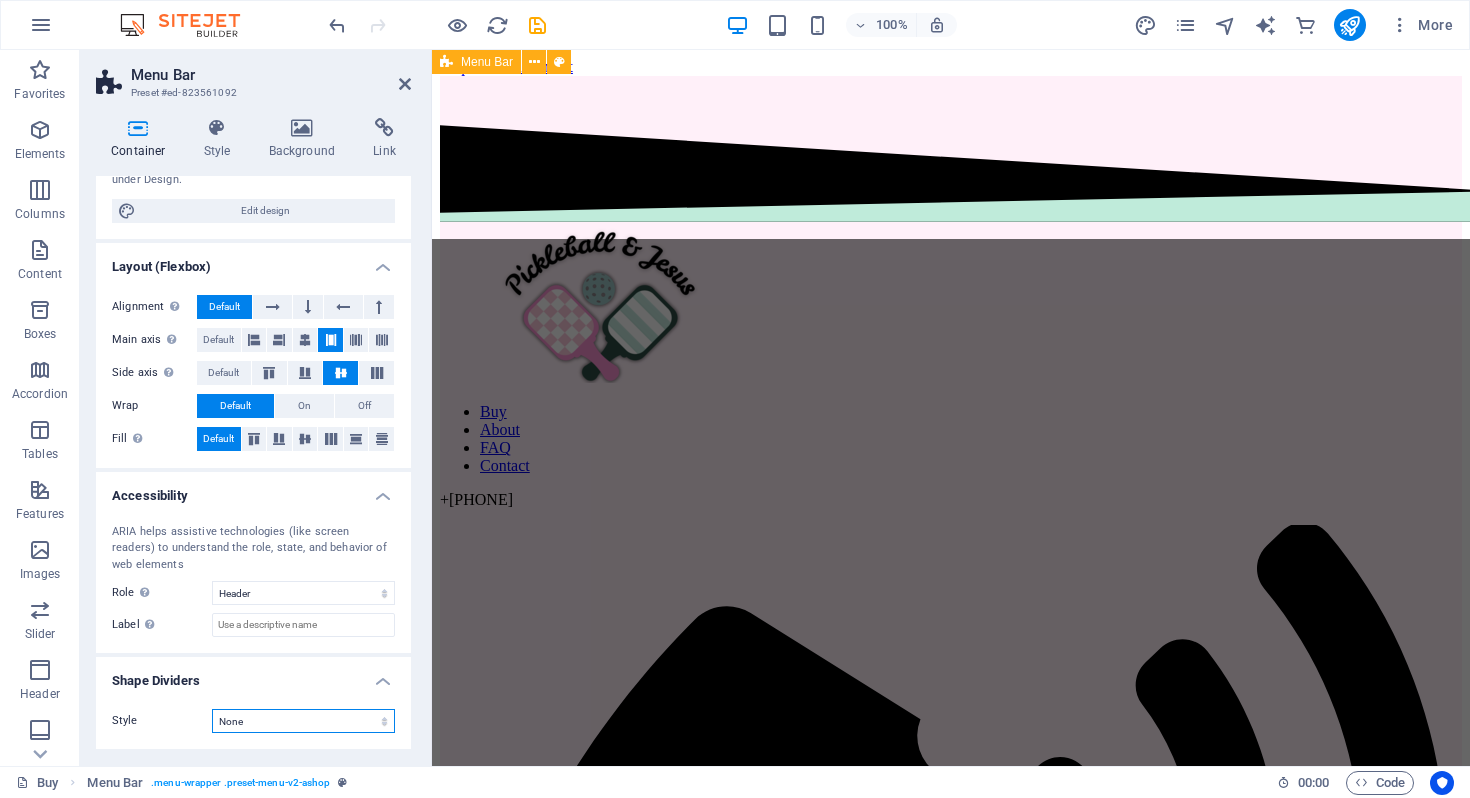 scroll, scrollTop: 201, scrollLeft: 0, axis: vertical 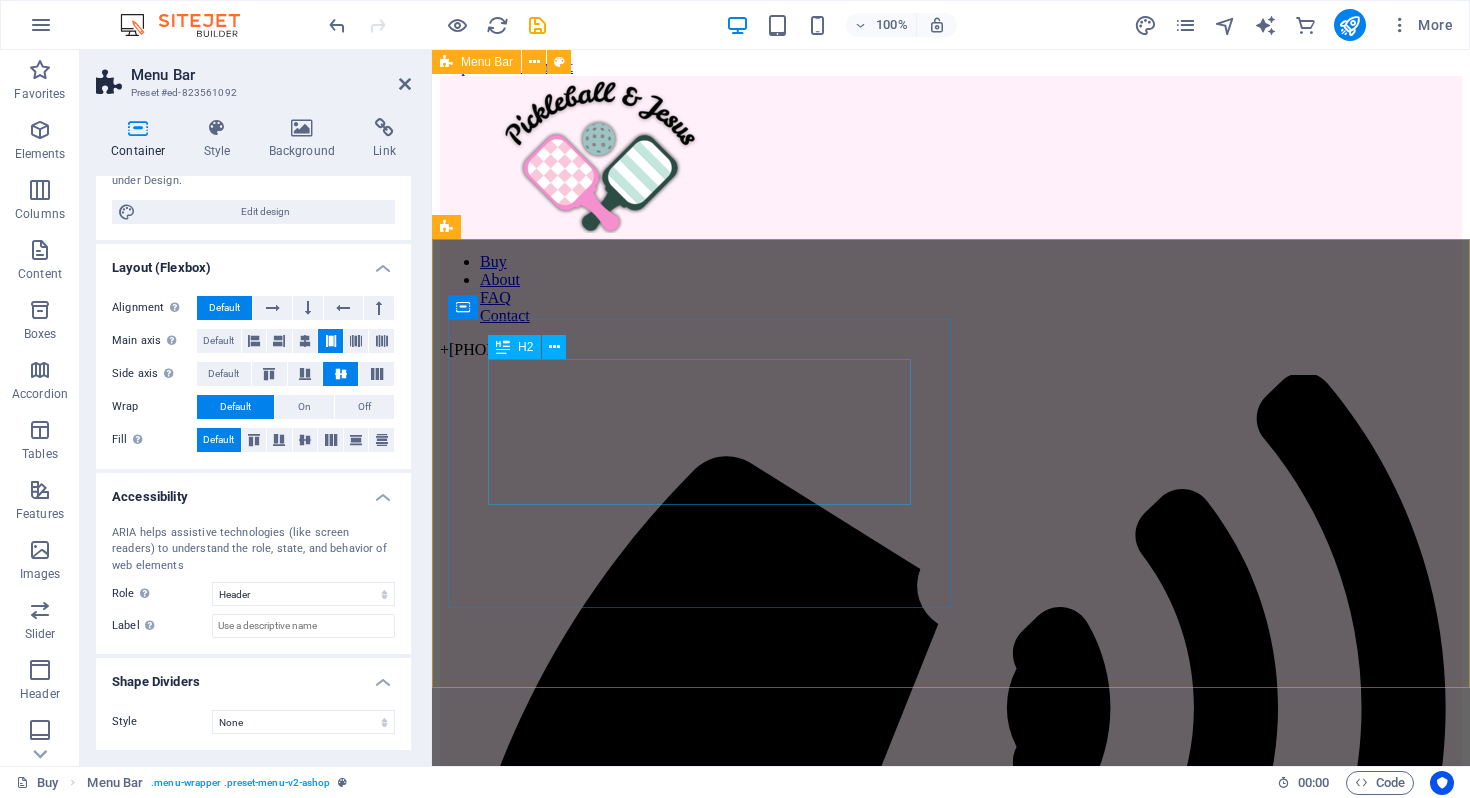click on "​​​ Share your Faith boldly!" at bounding box center [951, 1762] 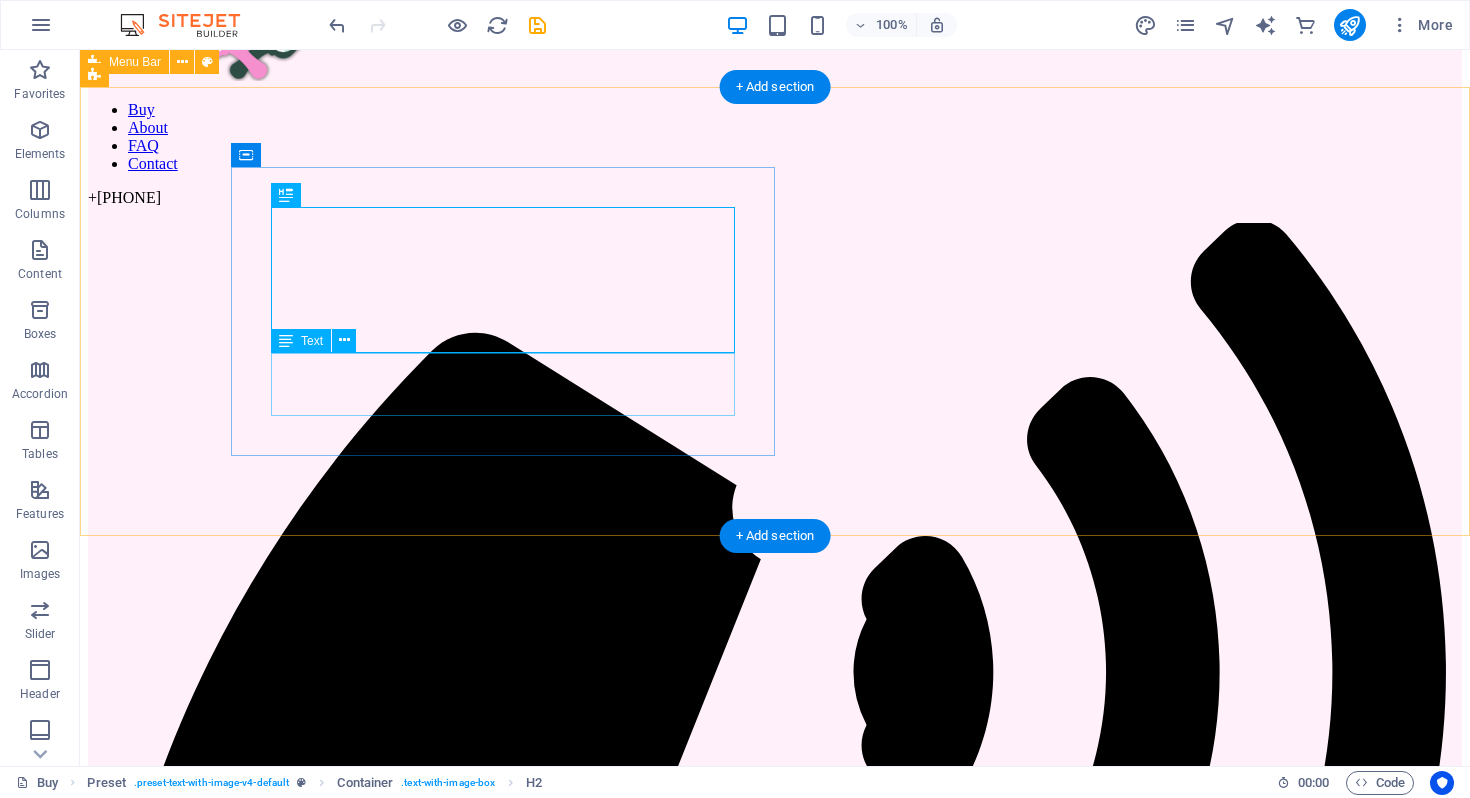 scroll, scrollTop: 0, scrollLeft: 0, axis: both 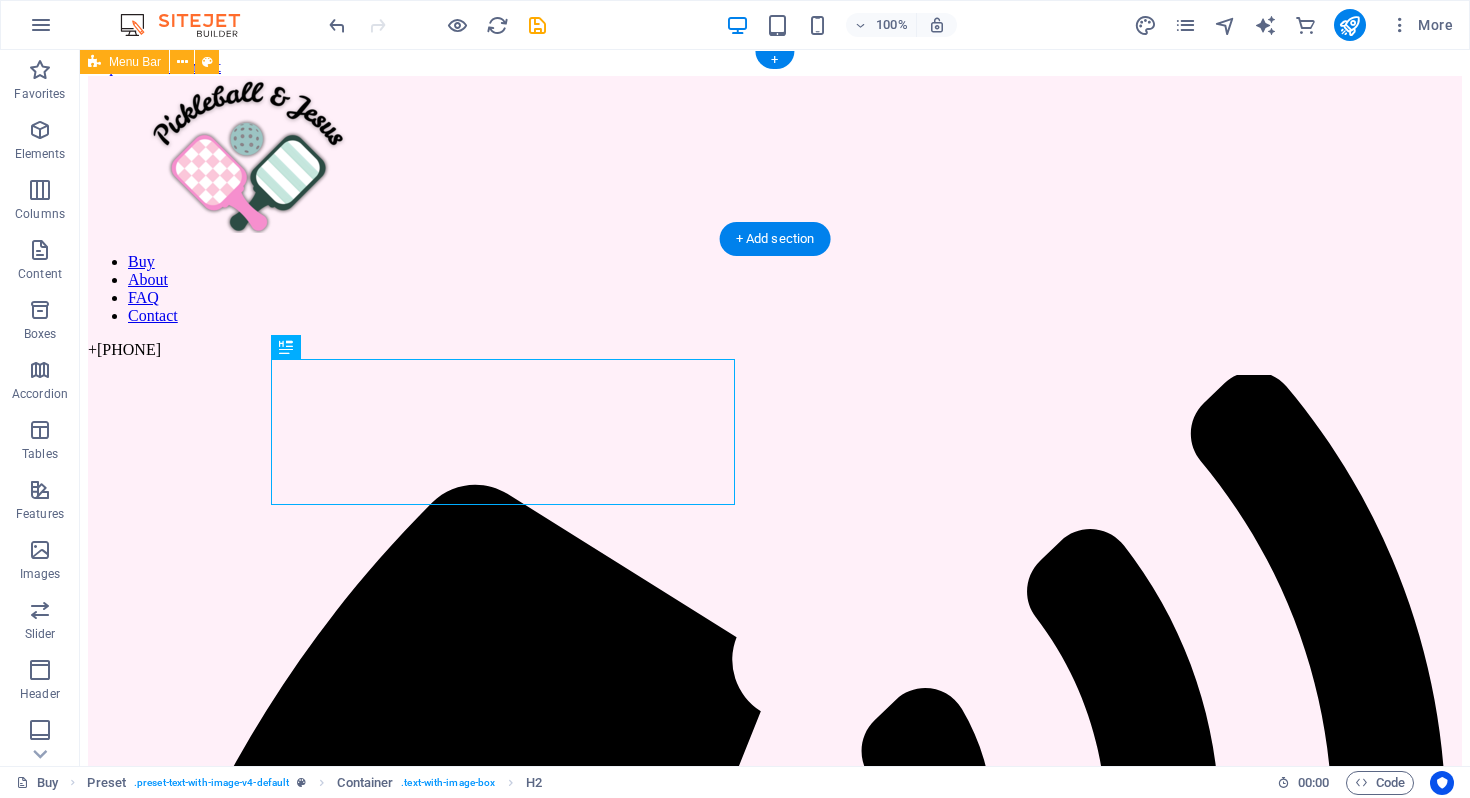 click on "Buy About FAQ Contact   + 1 (530) 370-1420‬" at bounding box center [775, 1136] 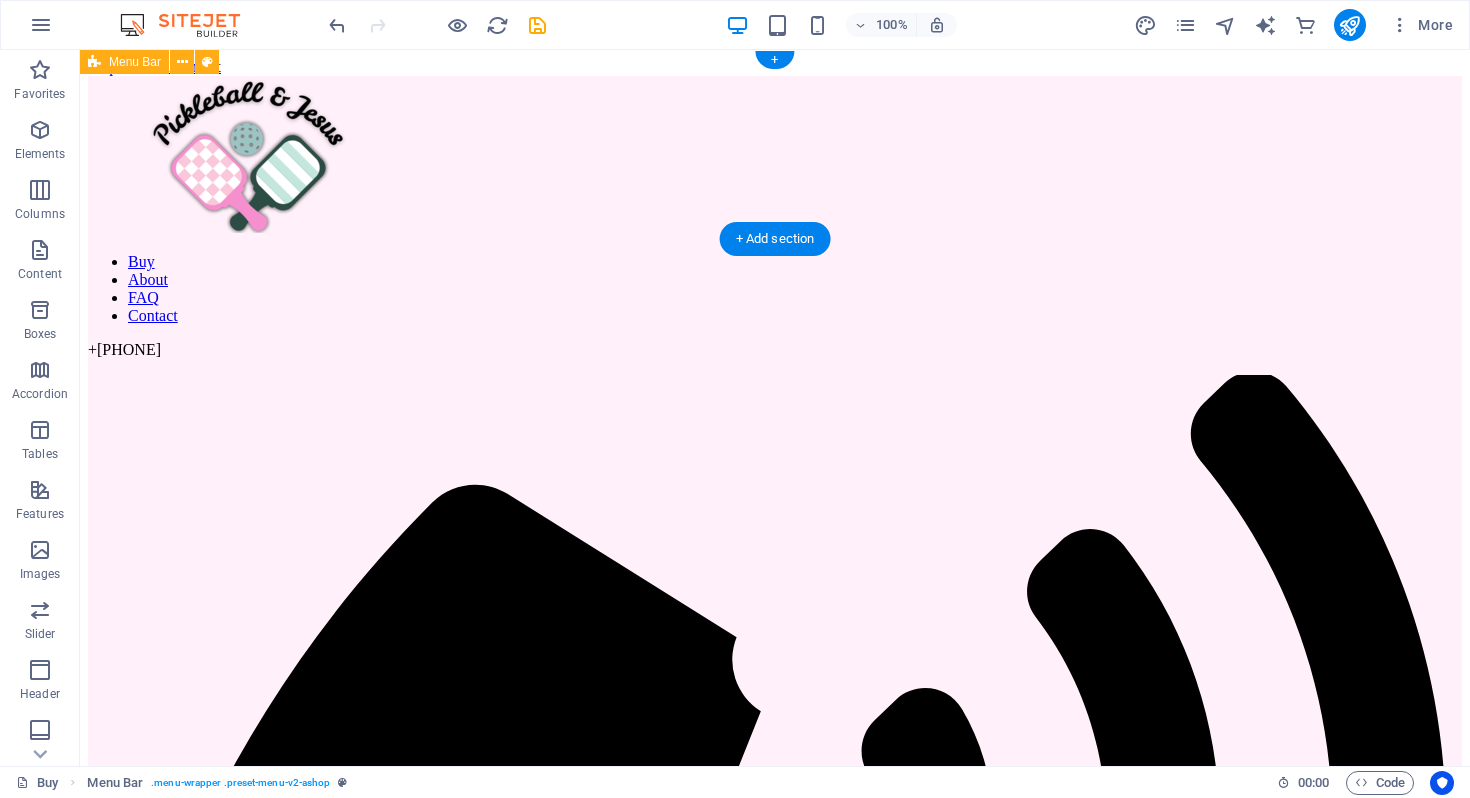 click on "Buy About FAQ Contact   + 1 (530) 370-1420‬" at bounding box center (775, 1136) 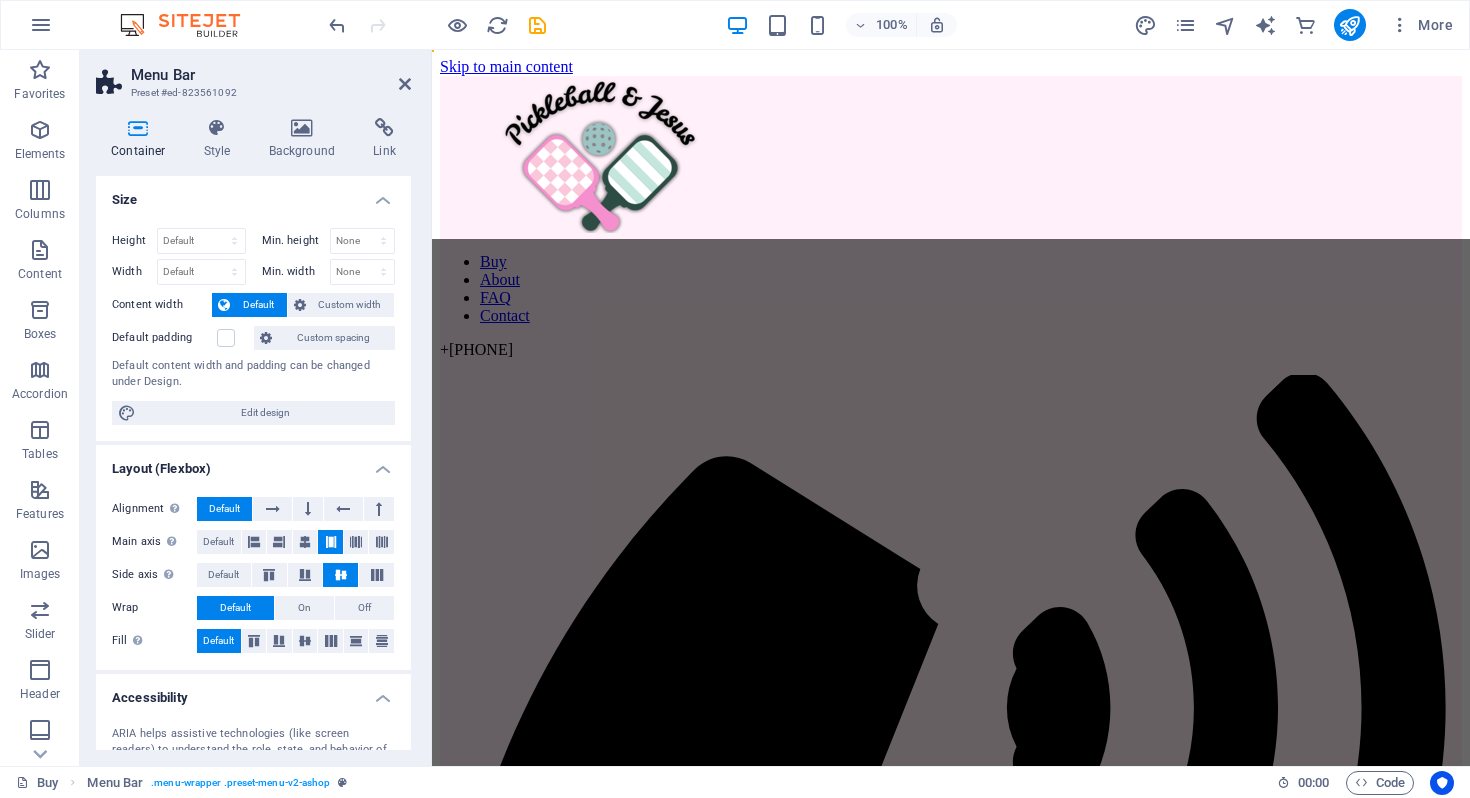scroll, scrollTop: 201, scrollLeft: 0, axis: vertical 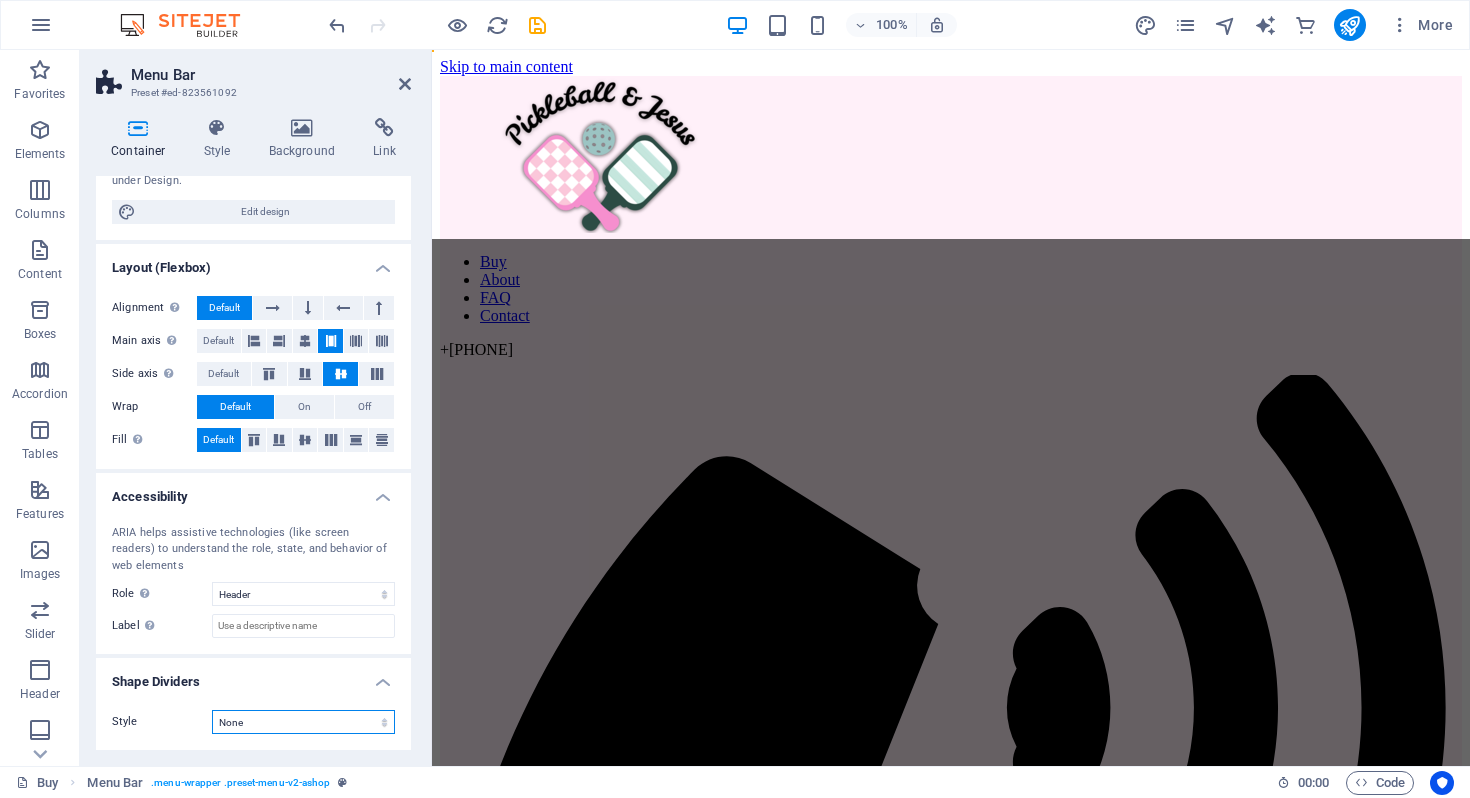 click on "None Triangle Square Diagonal Polygon 1 Polygon 2 Zigzag Multiple Zigzags Waves Multiple Waves Half Circle Circle Circle Shadow Blocks Hexagons Clouds Multiple Clouds Fan Pyramids Book Paint Drip Fire Shredded Paper Arrow" at bounding box center (303, 722) 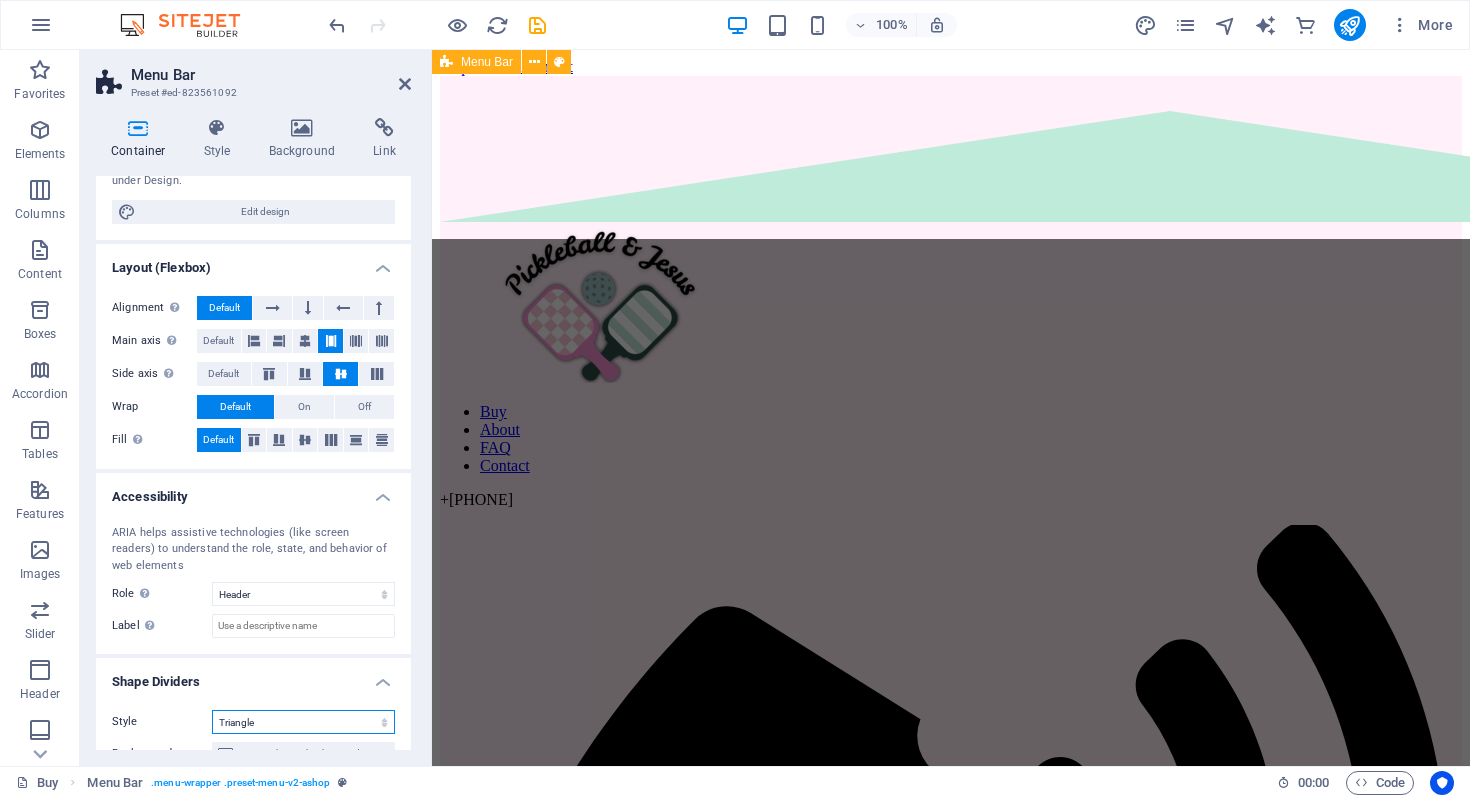 click on "None Triangle Square Diagonal Polygon 1 Polygon 2 Zigzag Multiple Zigzags Waves Multiple Waves Half Circle Circle Circle Shadow Blocks Hexagons Clouds Multiple Clouds Fan Pyramids Book Paint Drip Fire Shredded Paper Arrow" at bounding box center (303, 722) 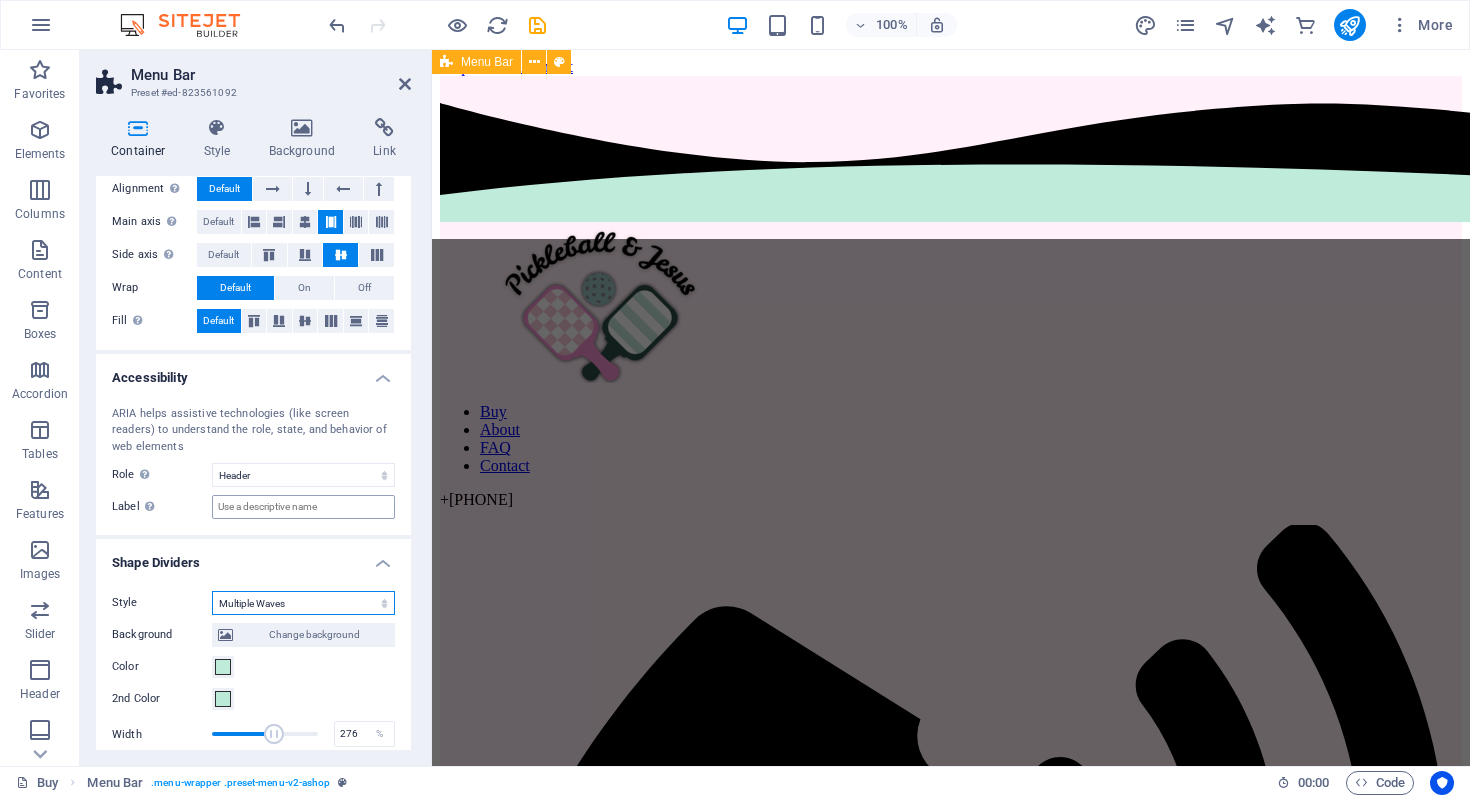 scroll, scrollTop: 346, scrollLeft: 0, axis: vertical 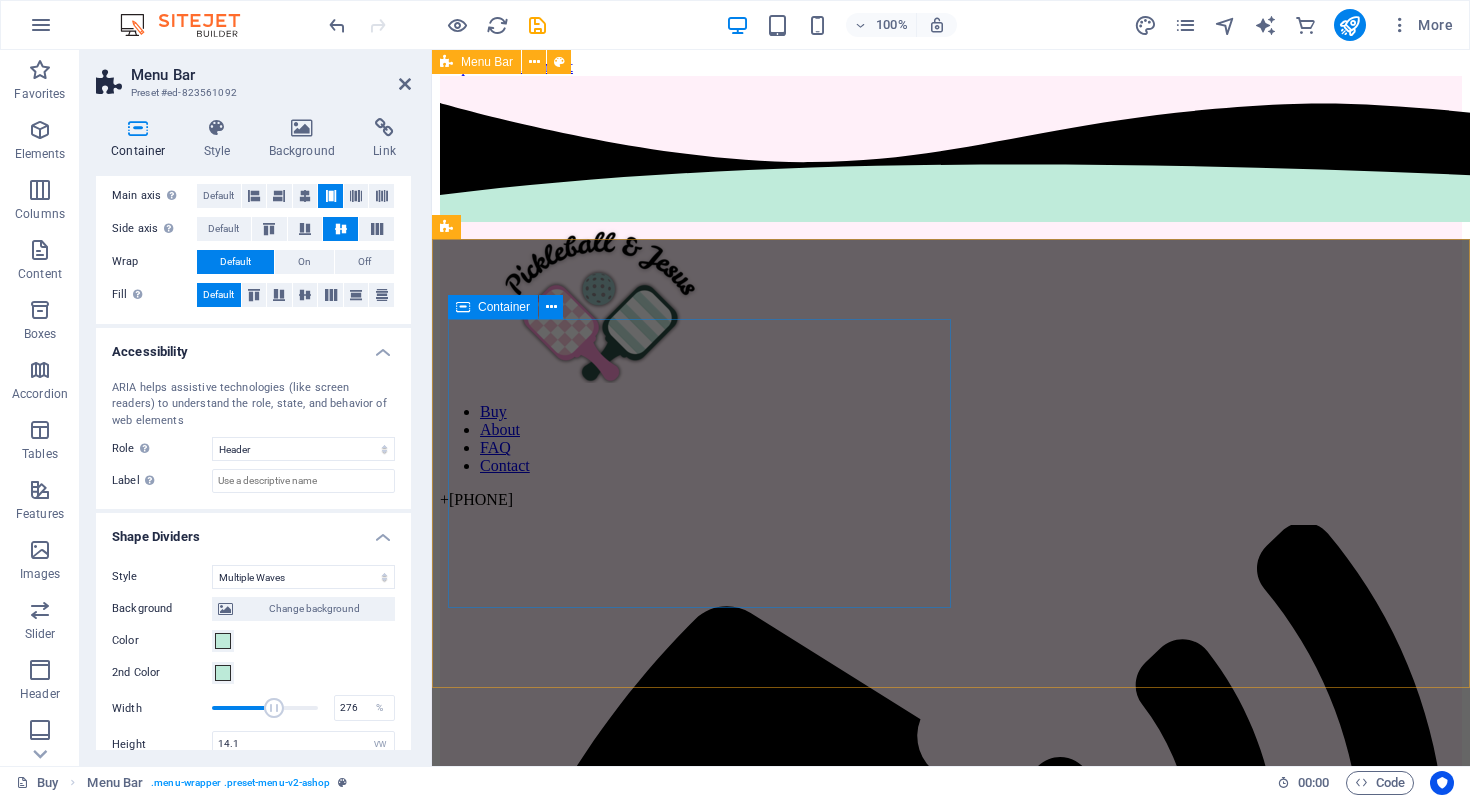 click on "​​​ Share your Faith boldly! Serve like Jesus on the courts as you share your faith with your teammates. Or wear outside the courts to spark a conversation about Pickleball, and most importantly, Jesus!" at bounding box center [951, 1941] 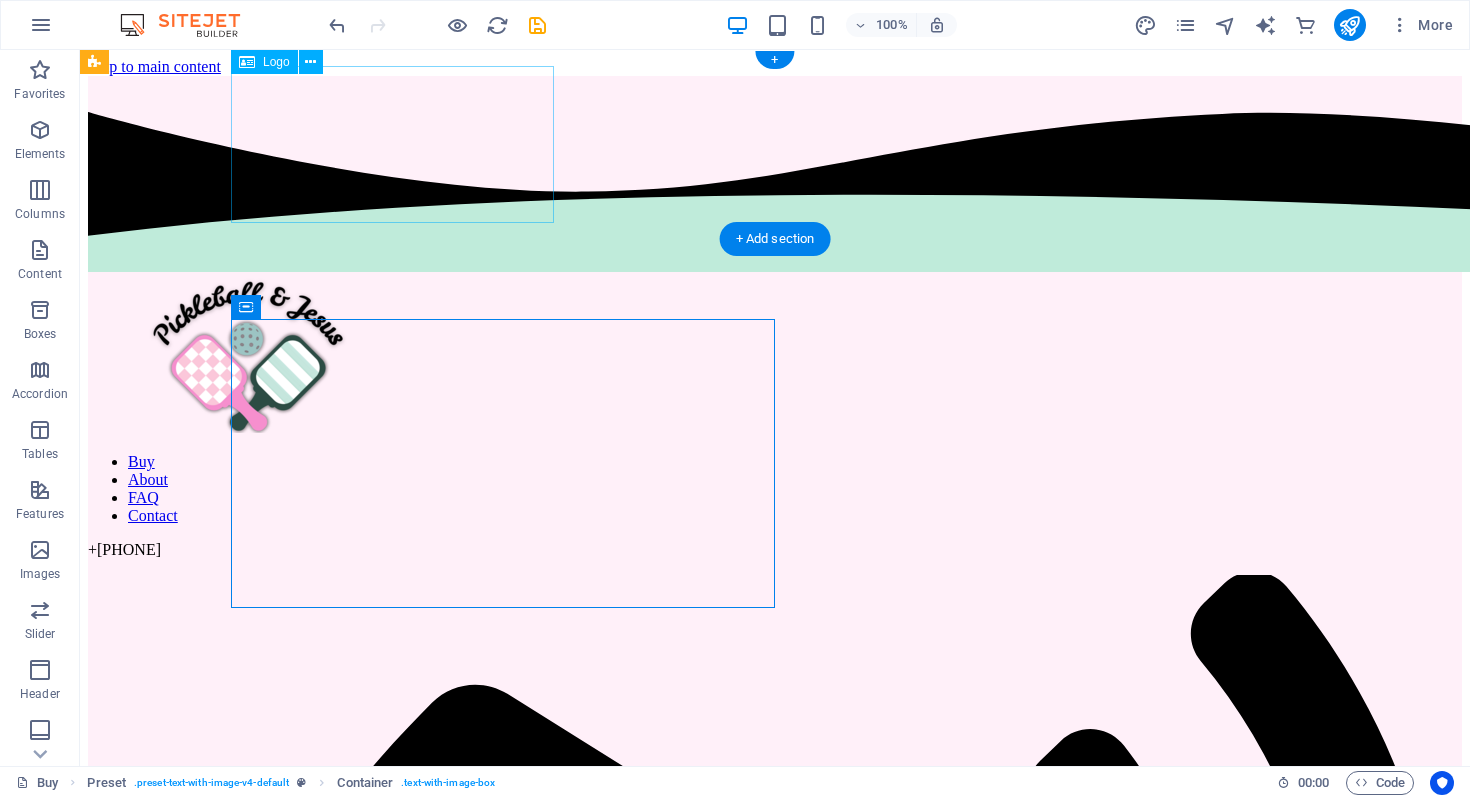 click at bounding box center [775, 356] 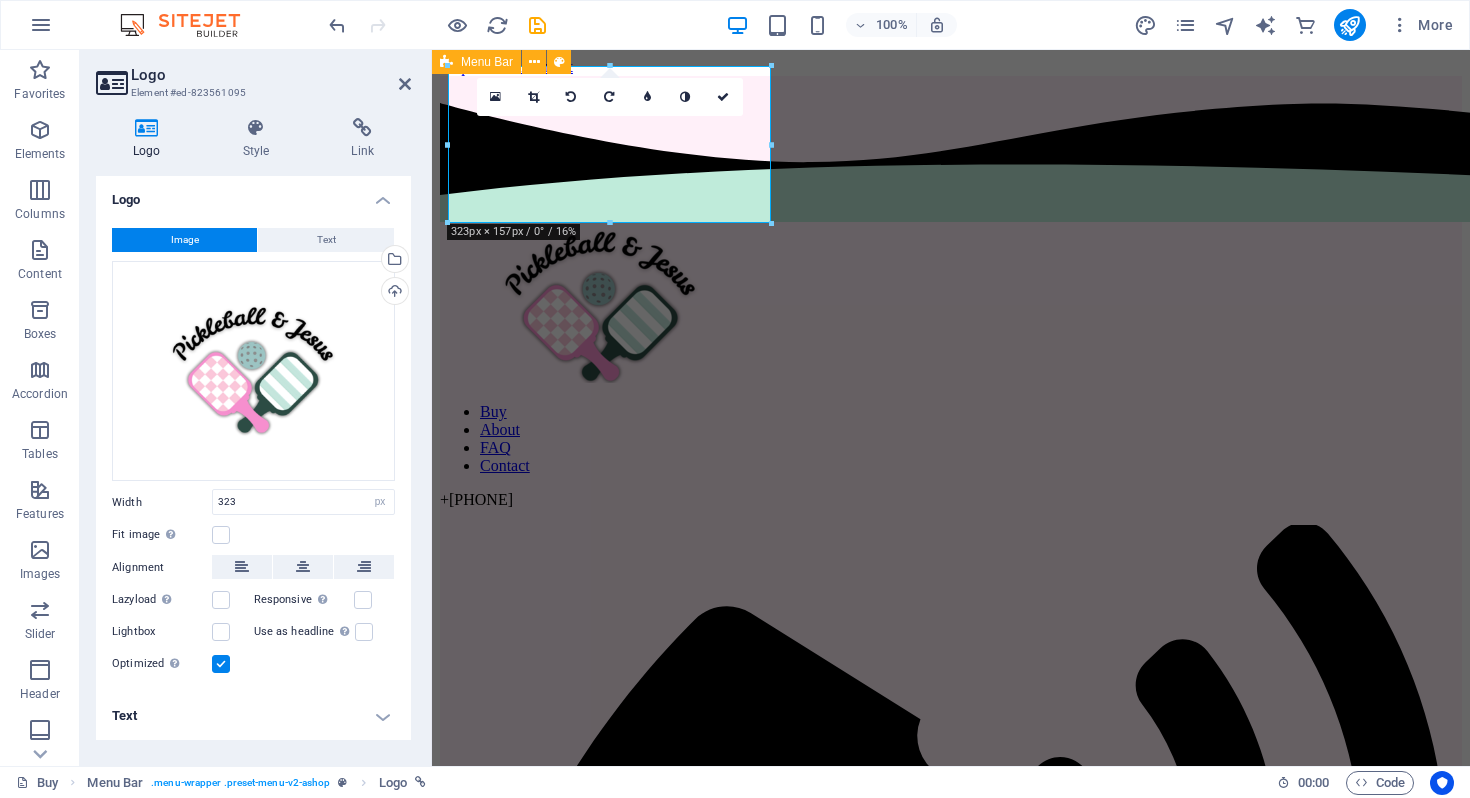 click on "Buy About FAQ Contact   + 1 (530) 370-1420‬" at bounding box center [951, 978] 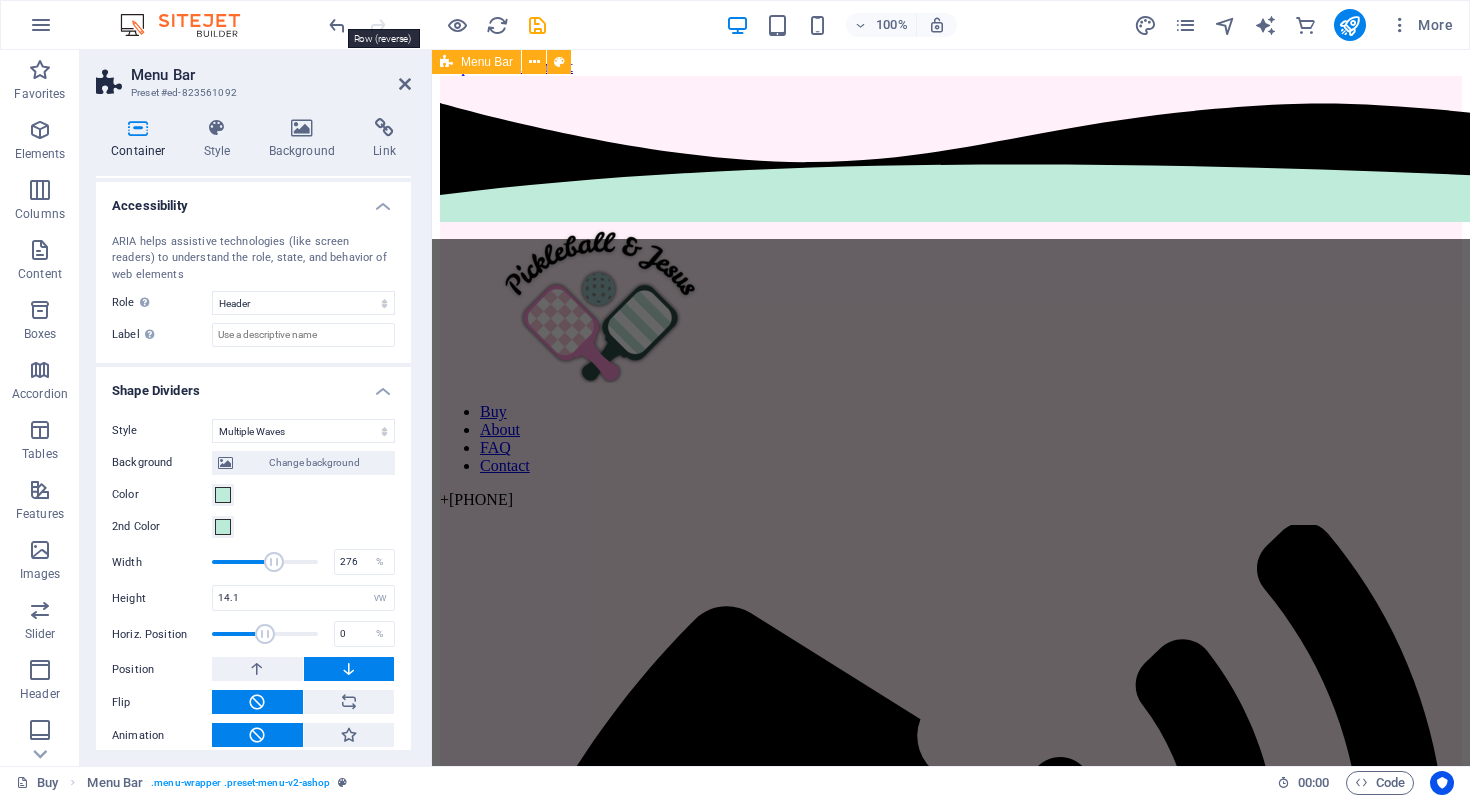 scroll, scrollTop: 506, scrollLeft: 0, axis: vertical 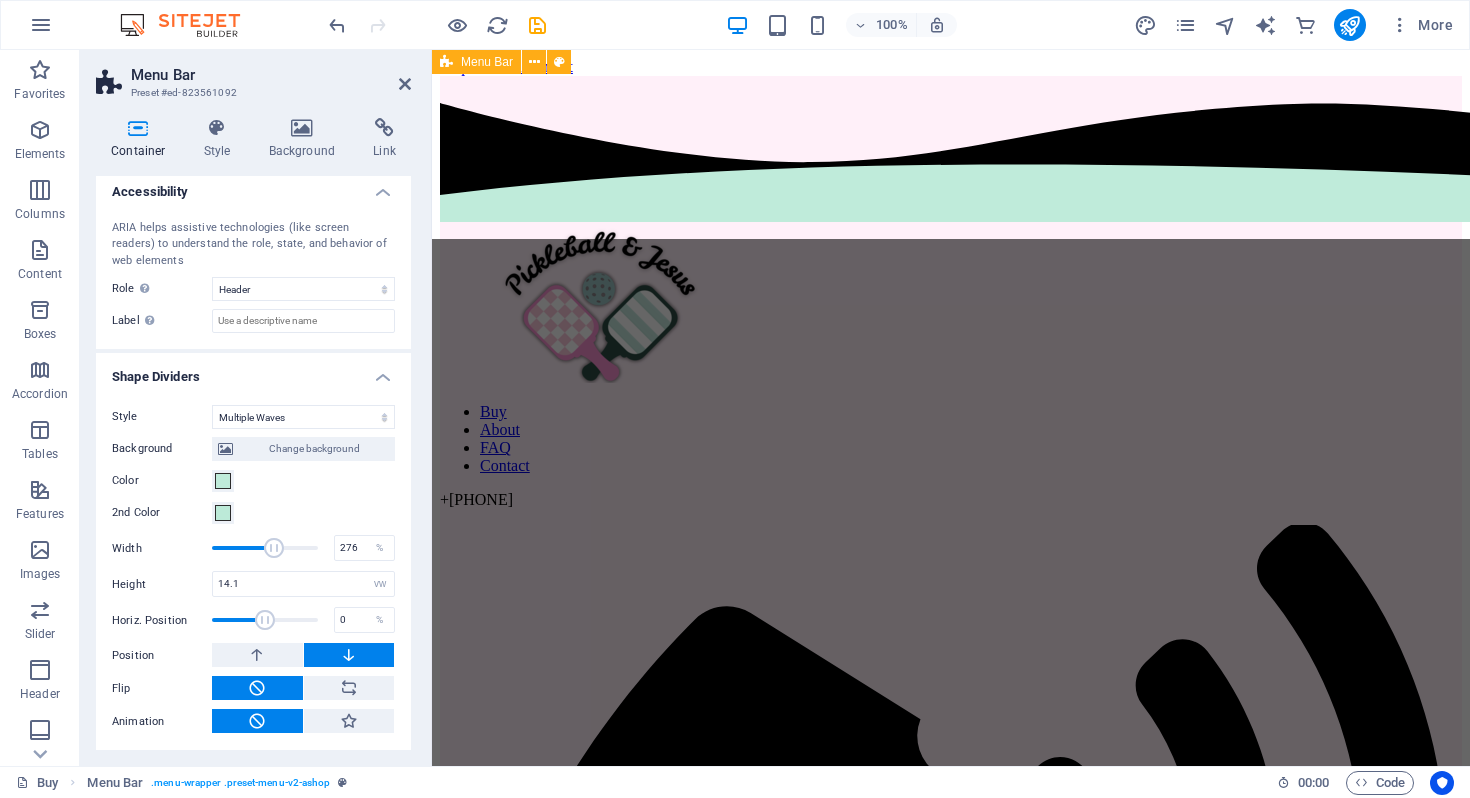 type on "34" 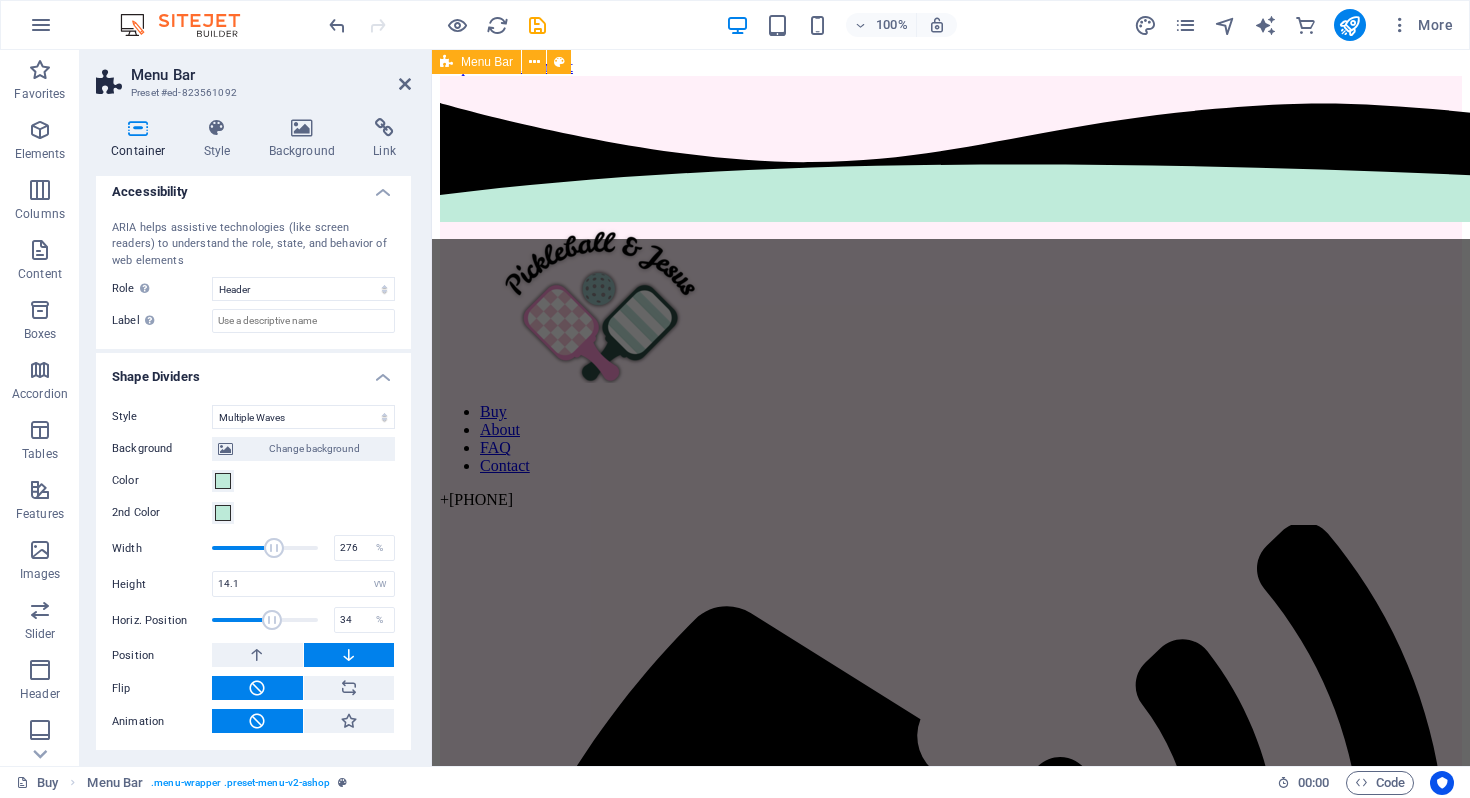 click at bounding box center [272, 620] 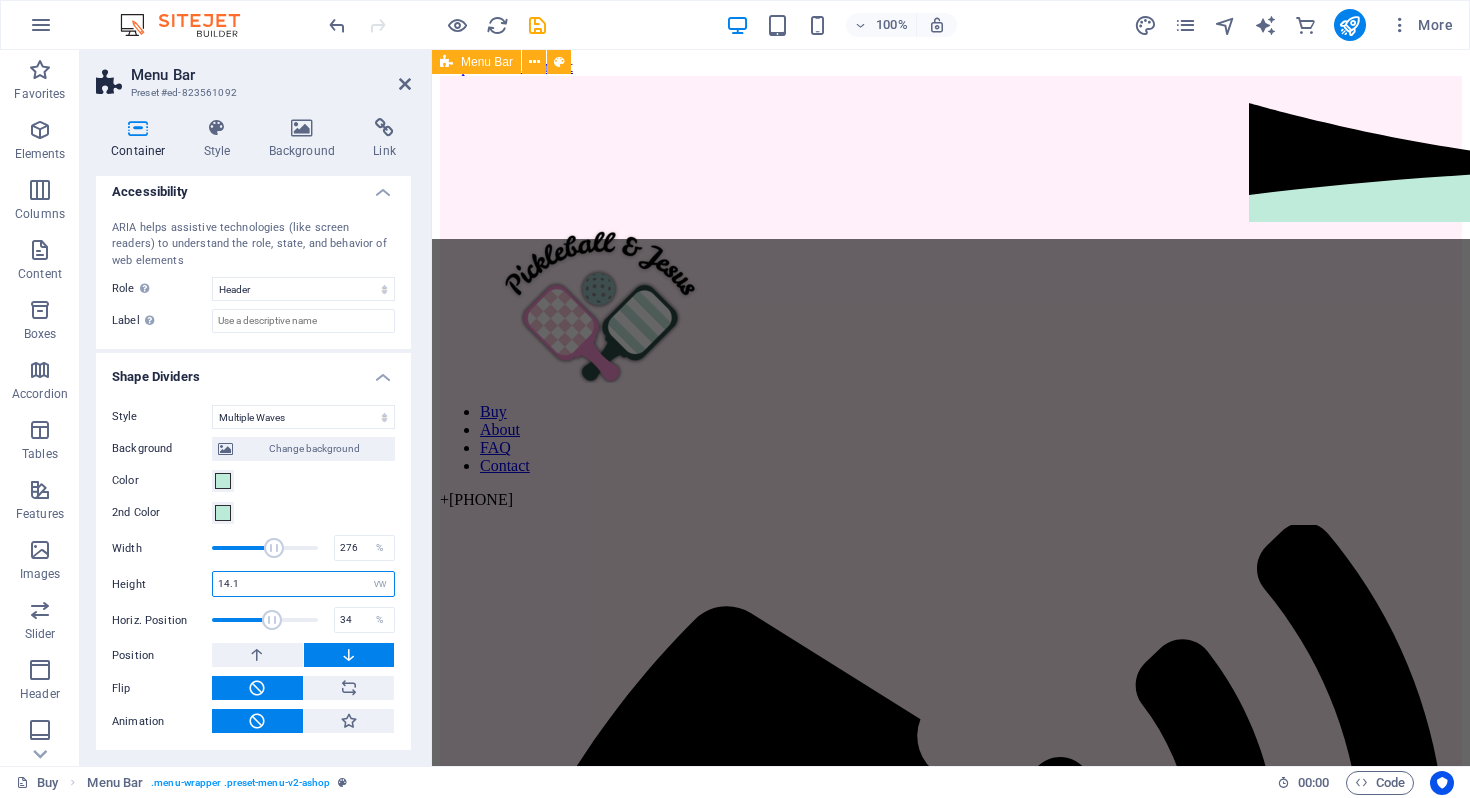 click on "14.1" at bounding box center (303, 584) 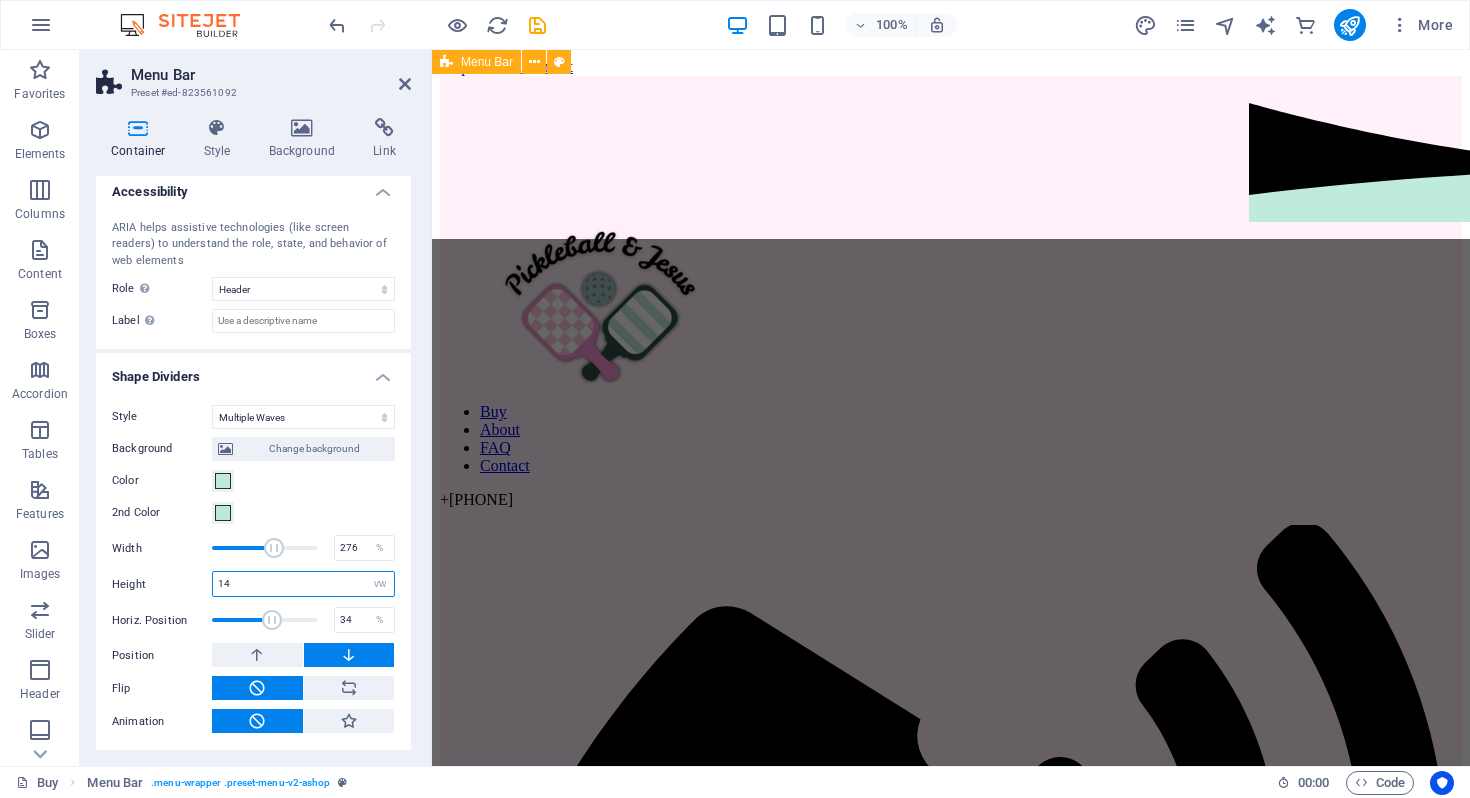type on "1" 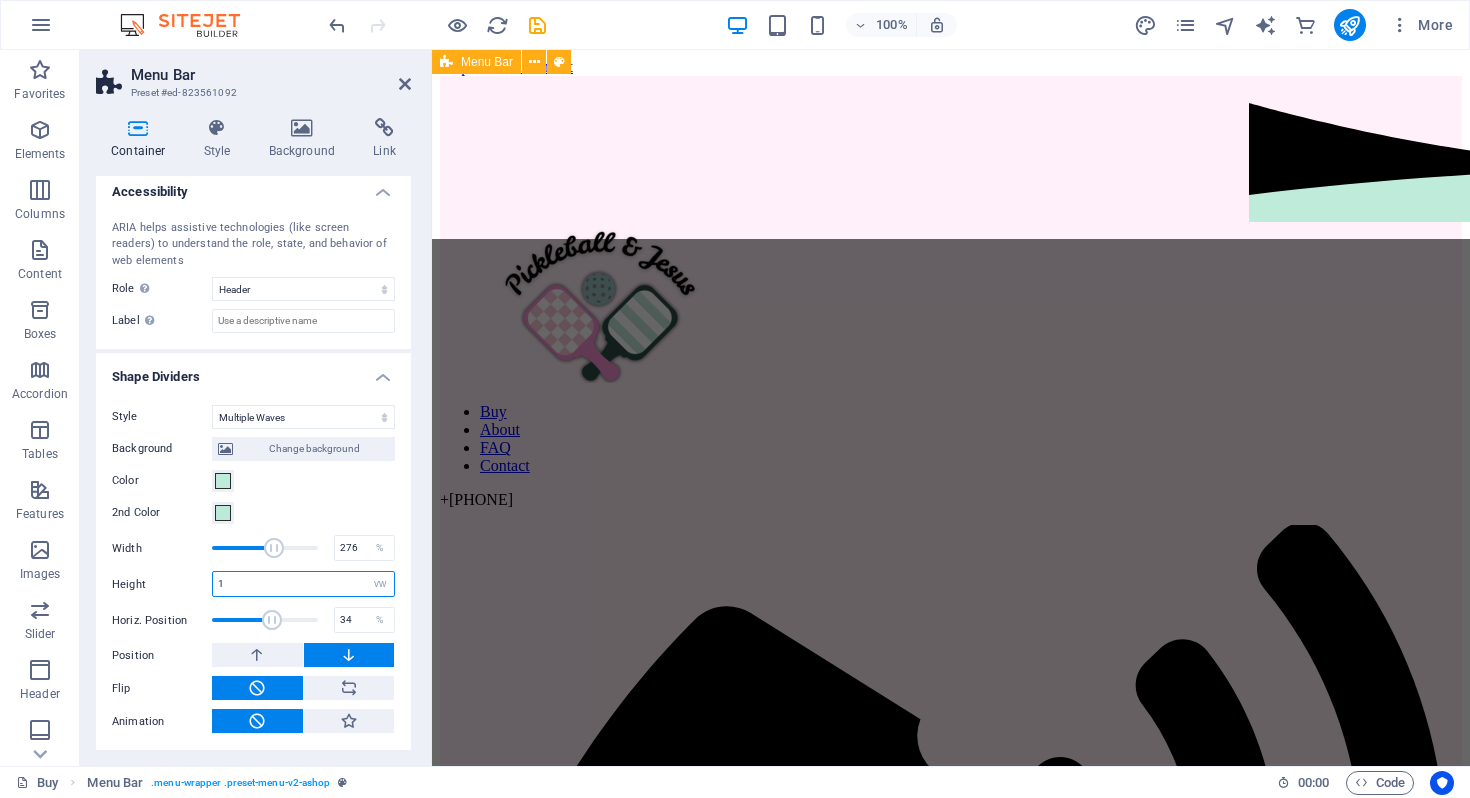 type on "1" 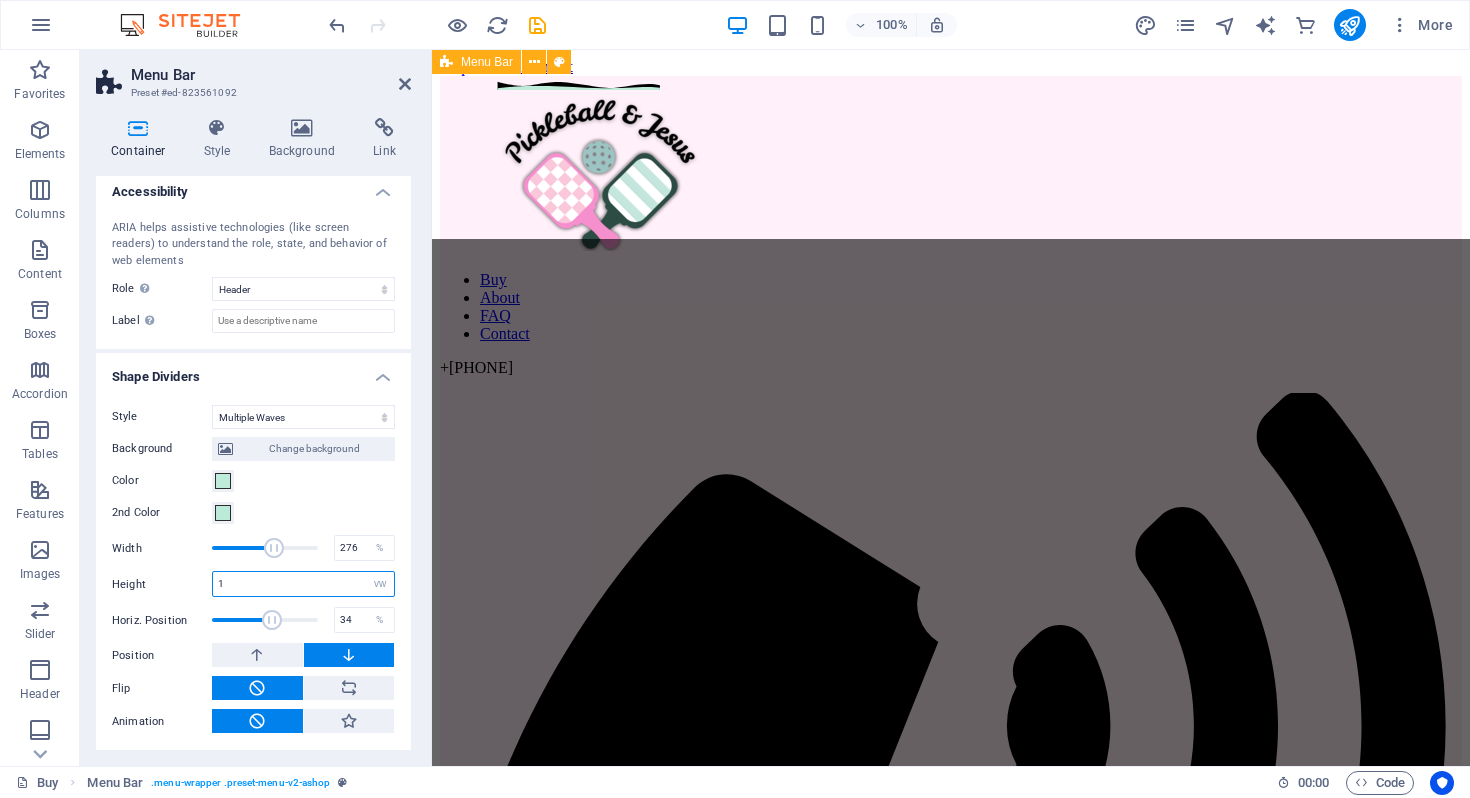 click on "1" at bounding box center (303, 584) 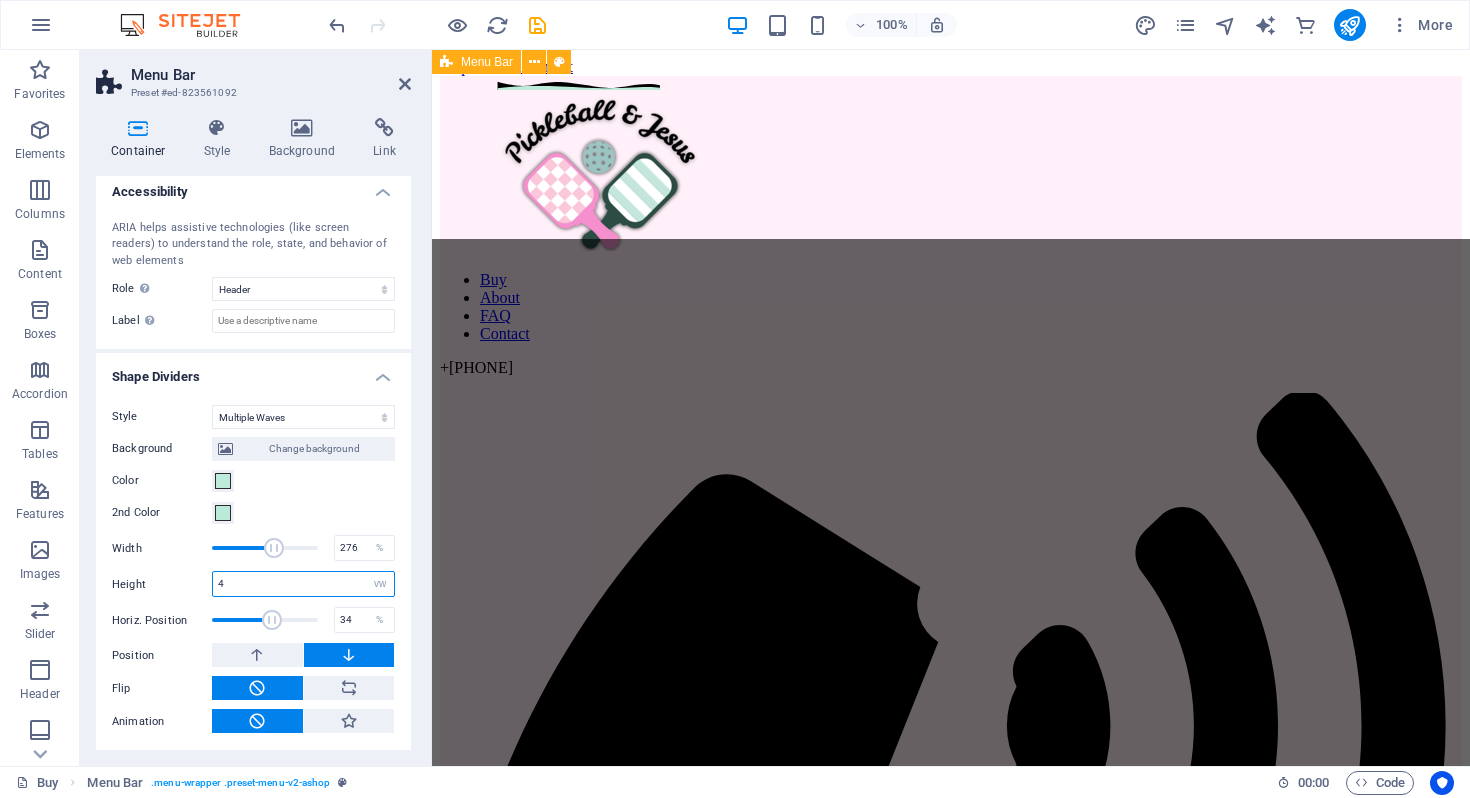 type on "4" 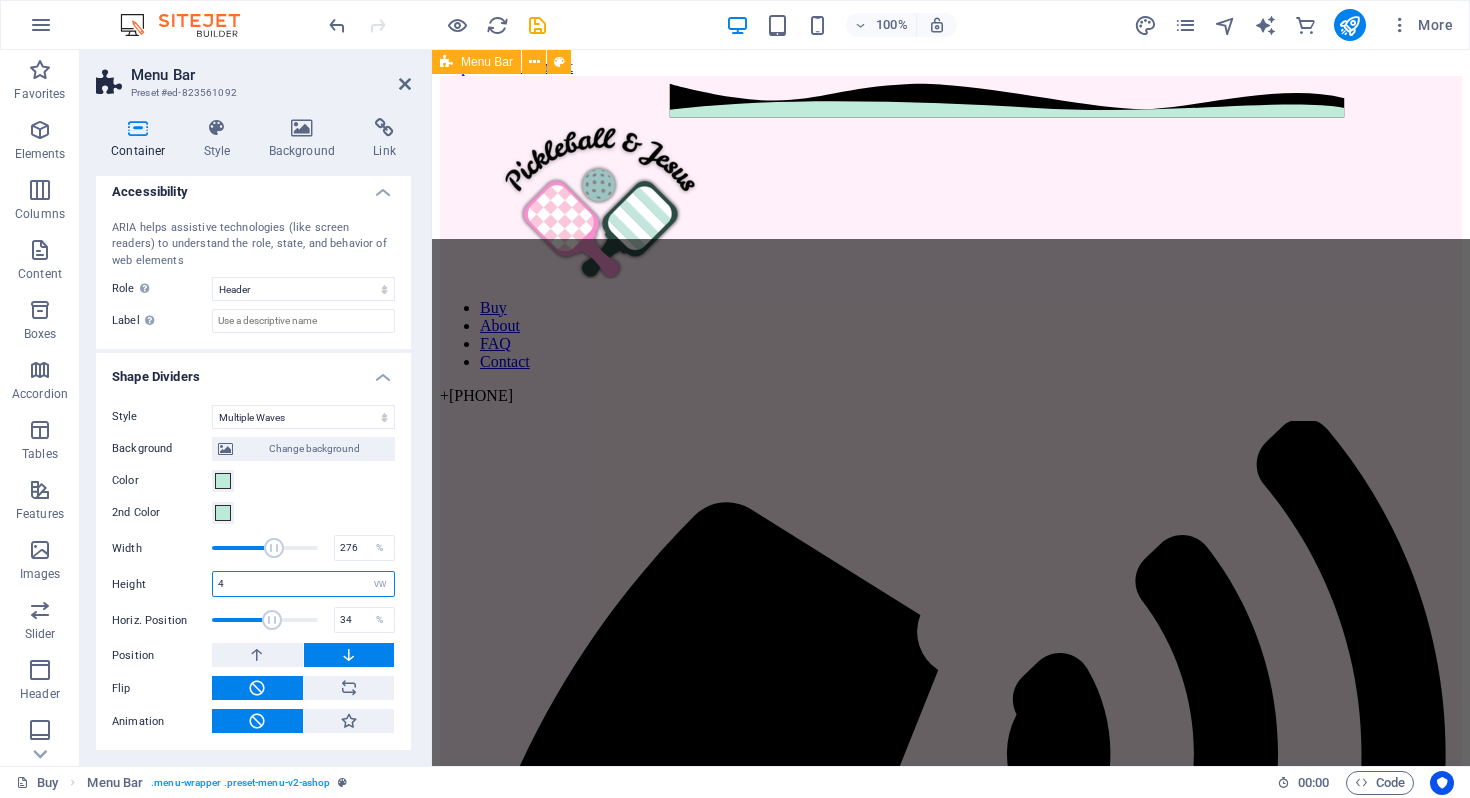 click on "4" at bounding box center [303, 584] 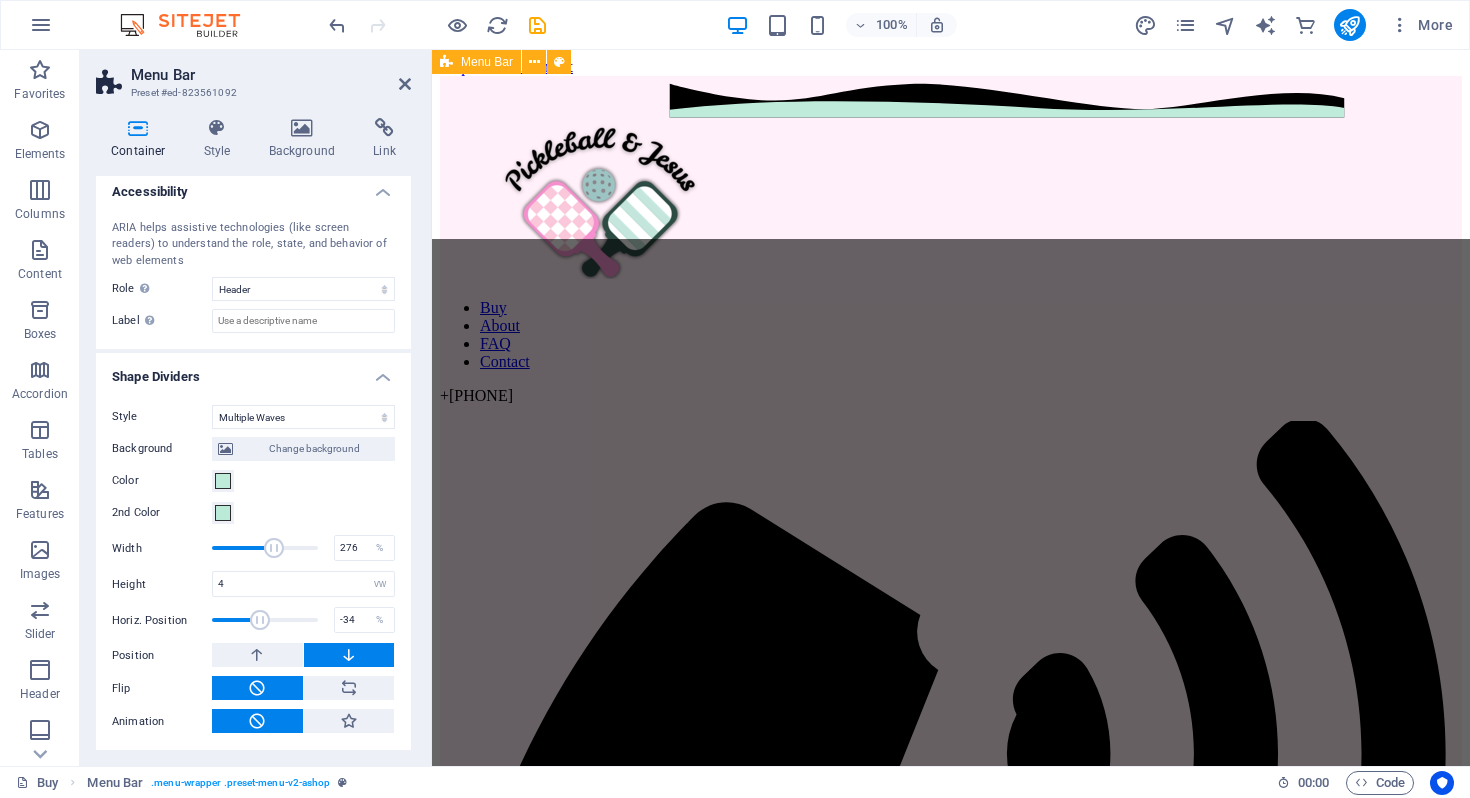 click at bounding box center [260, 620] 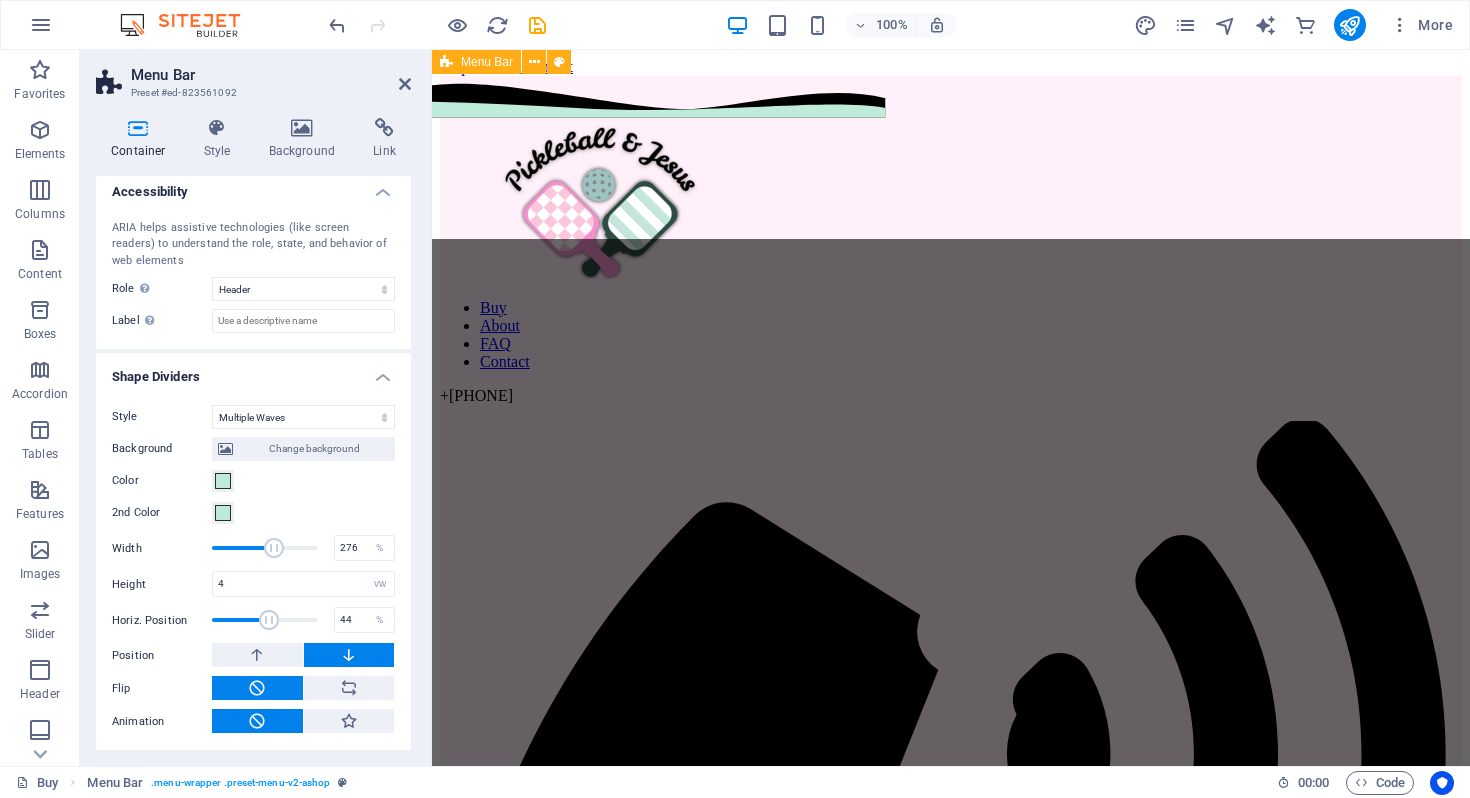 type on "49" 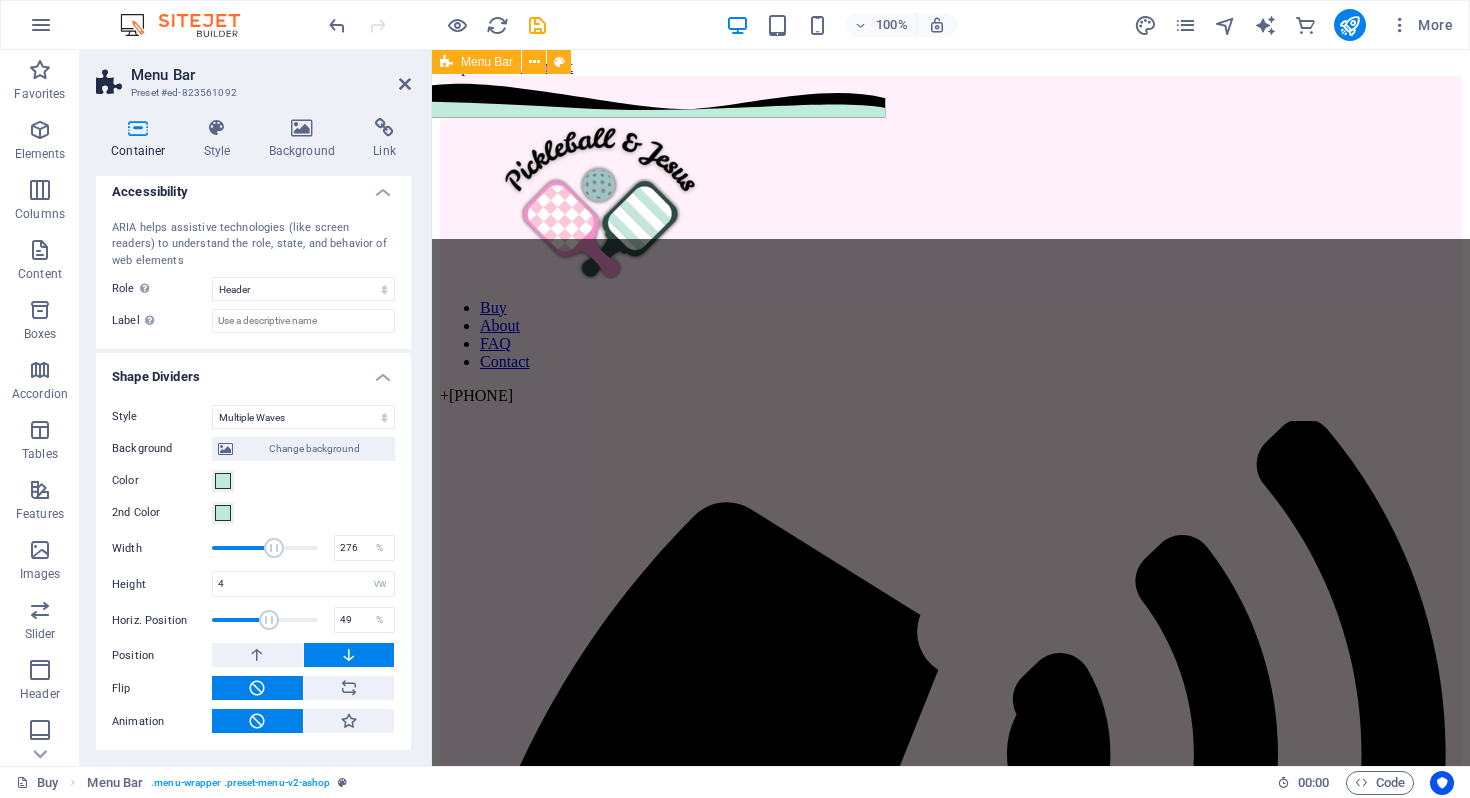 drag, startPoint x: 256, startPoint y: 620, endPoint x: 273, endPoint y: 620, distance: 17 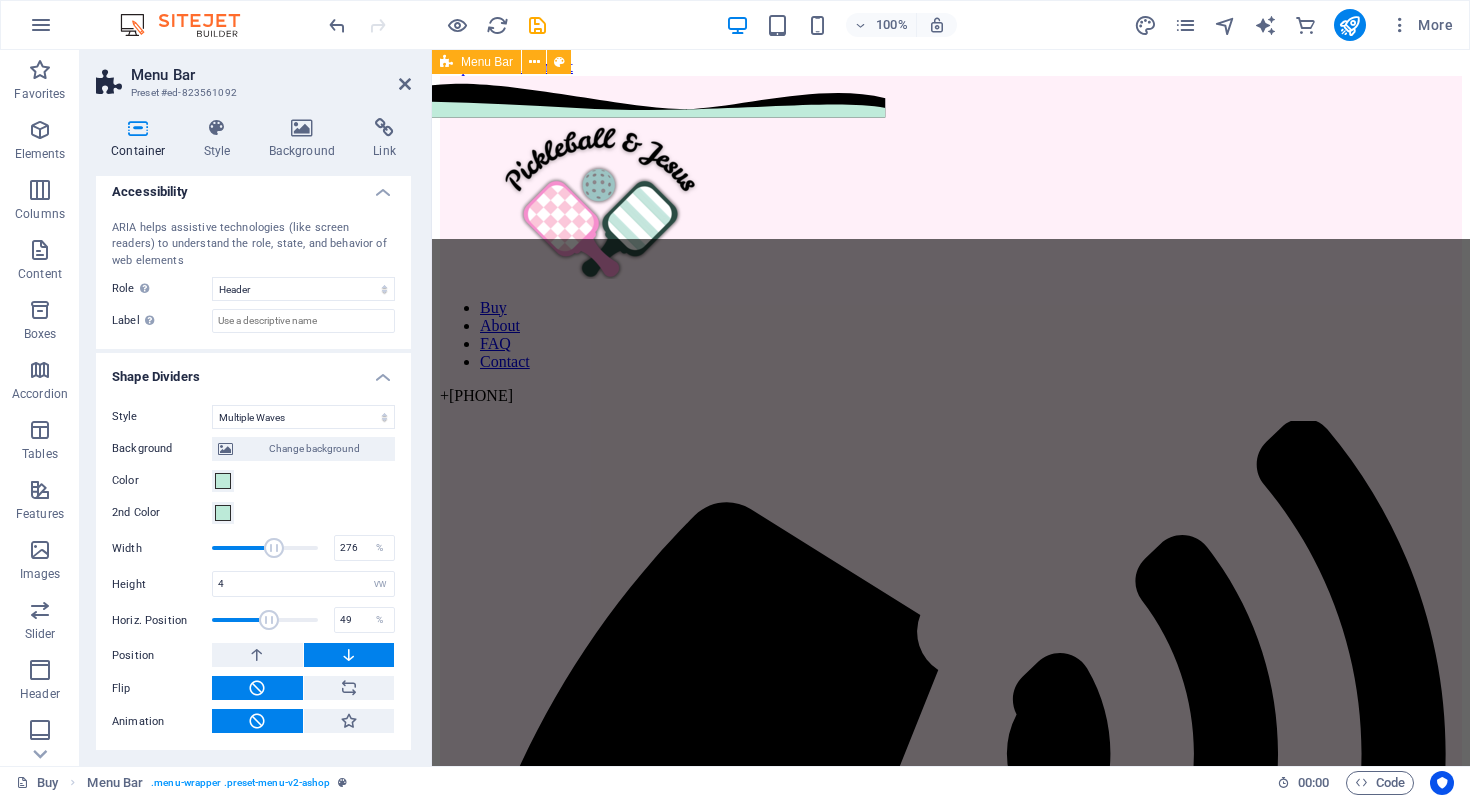 click at bounding box center [269, 620] 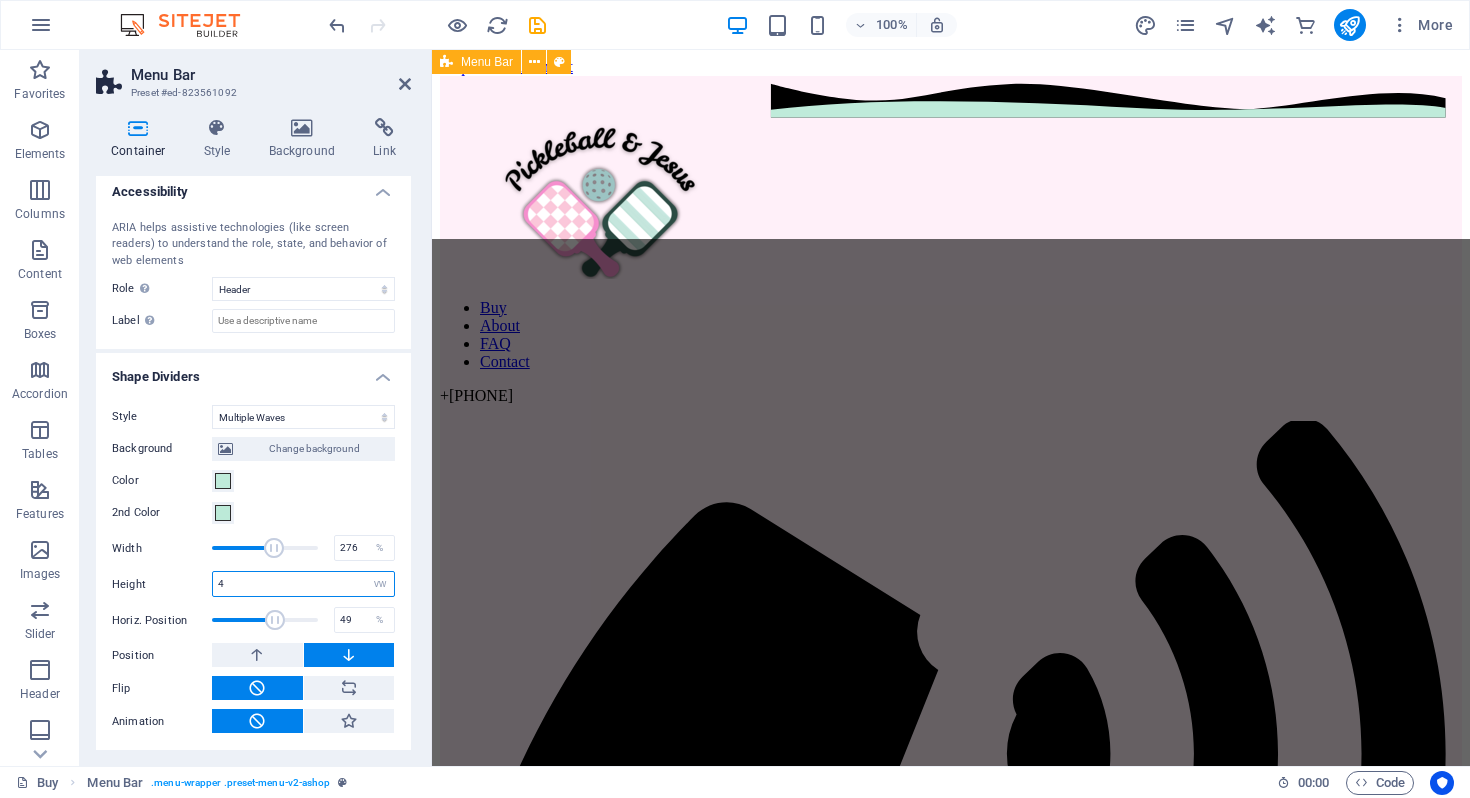 click on "4" at bounding box center (303, 584) 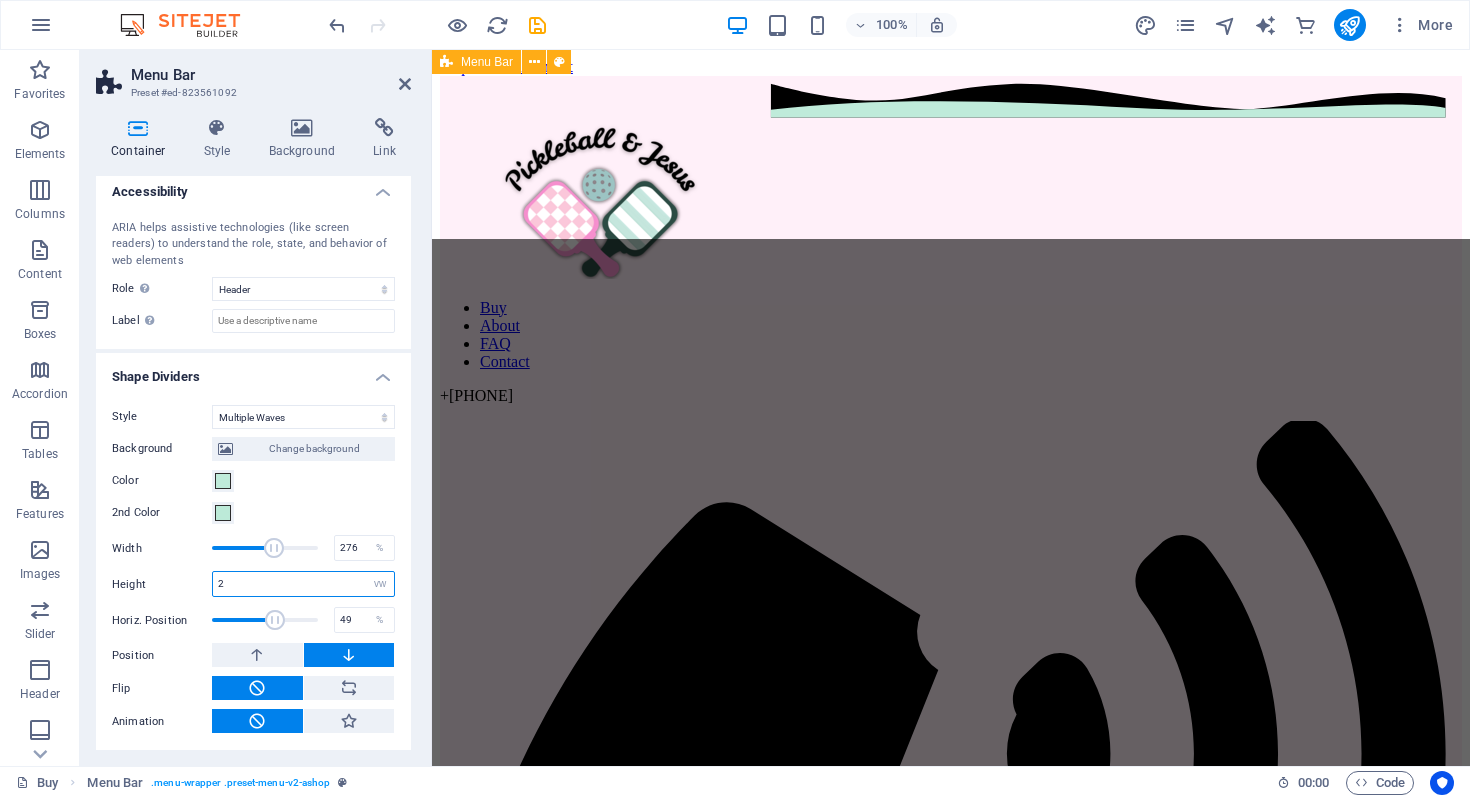 type on "2" 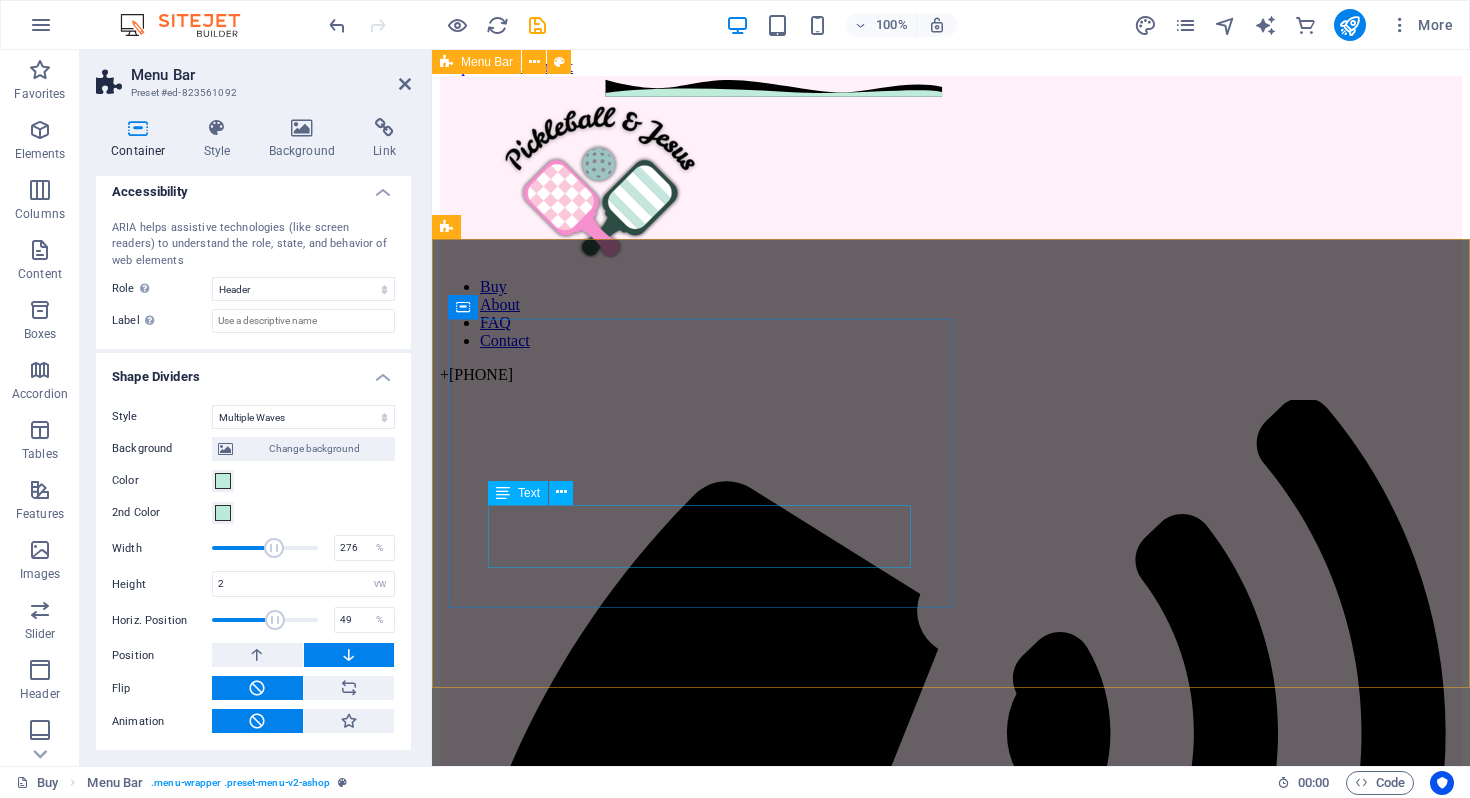 click on "​​​ Share your Faith boldly!" at bounding box center [951, 1787] 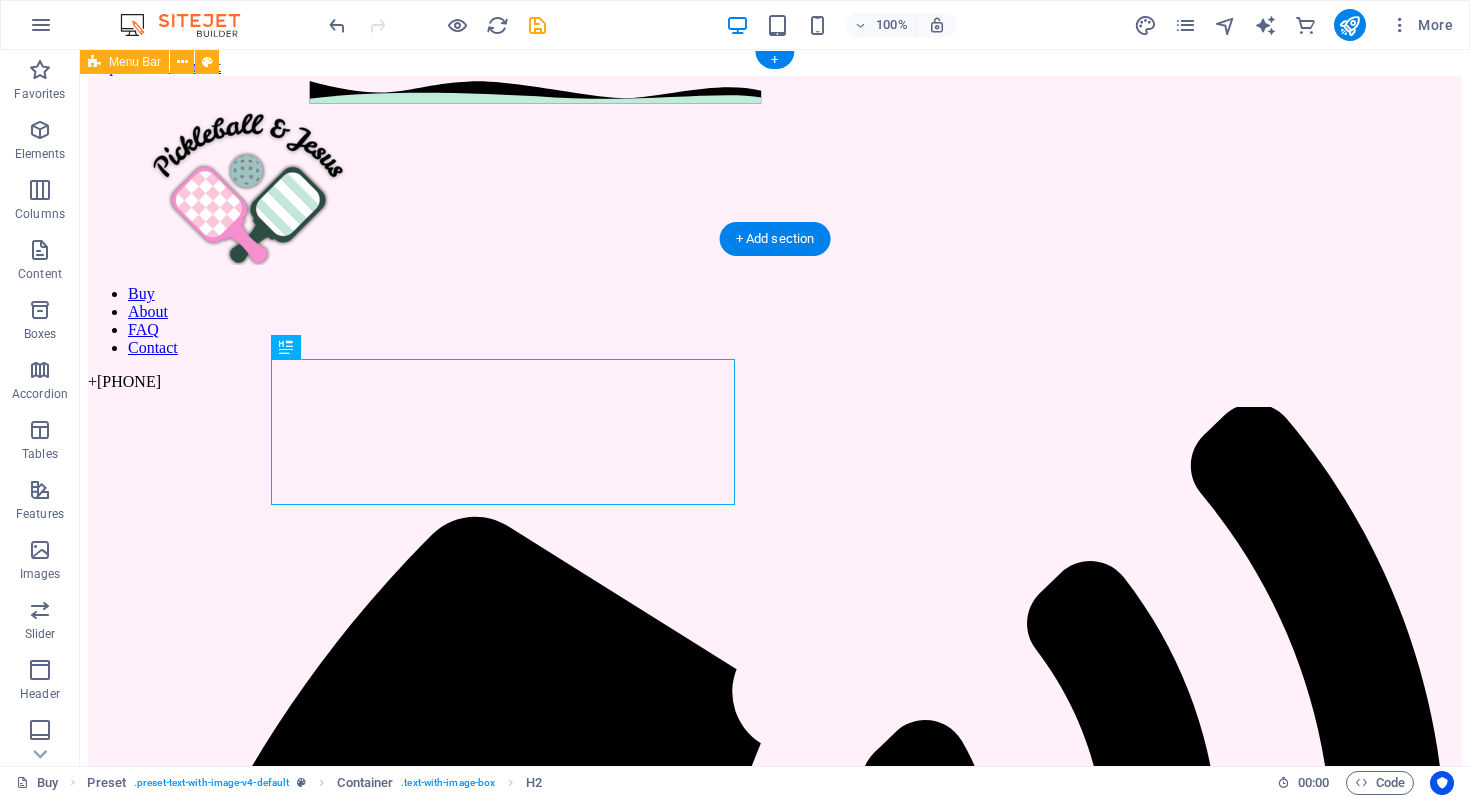 click on "Buy About FAQ Contact   + 1 (530) 370-1420‬" at bounding box center [775, 1152] 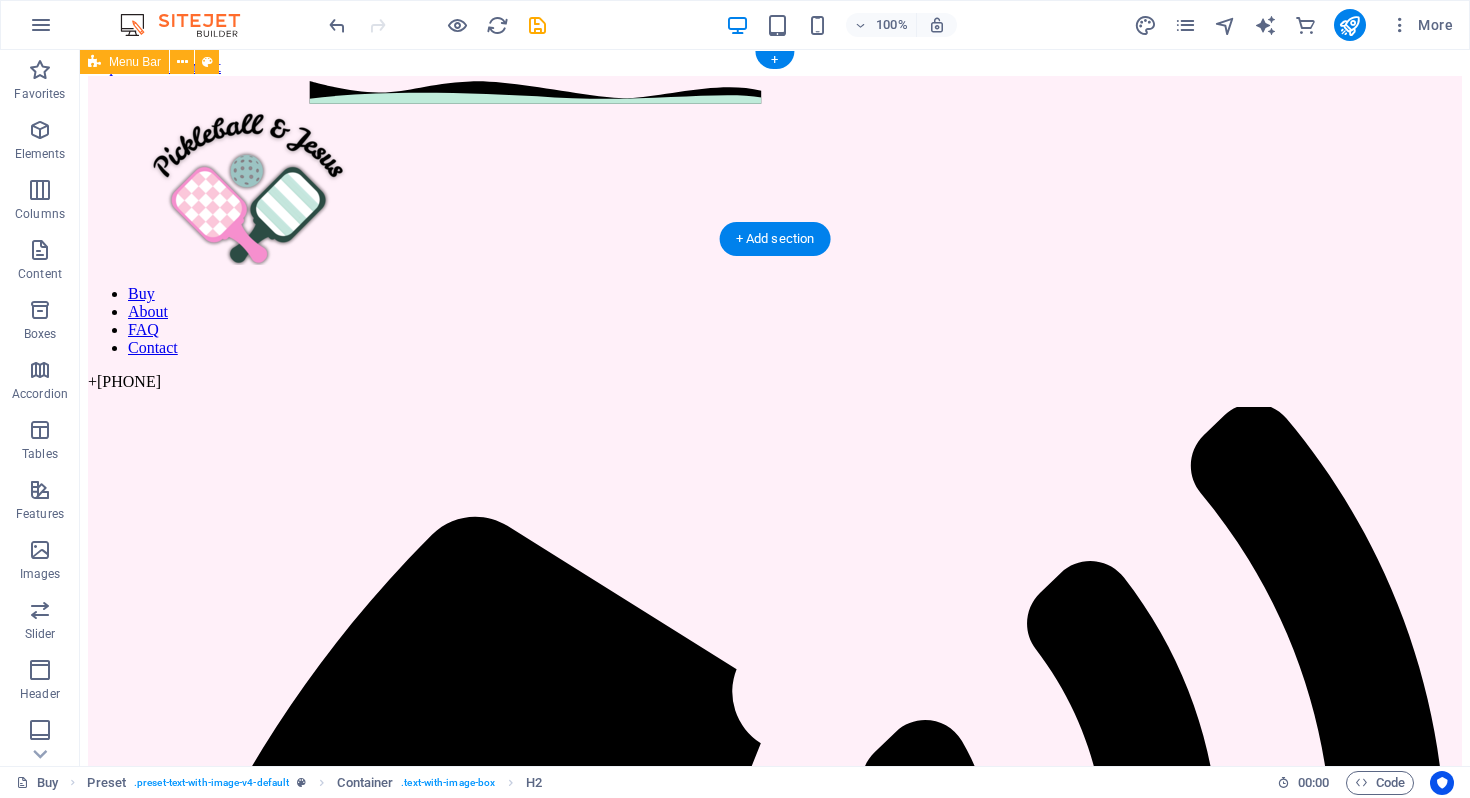 click on "Buy About FAQ Contact   + 1 (530) 370-1420‬" at bounding box center (775, 1152) 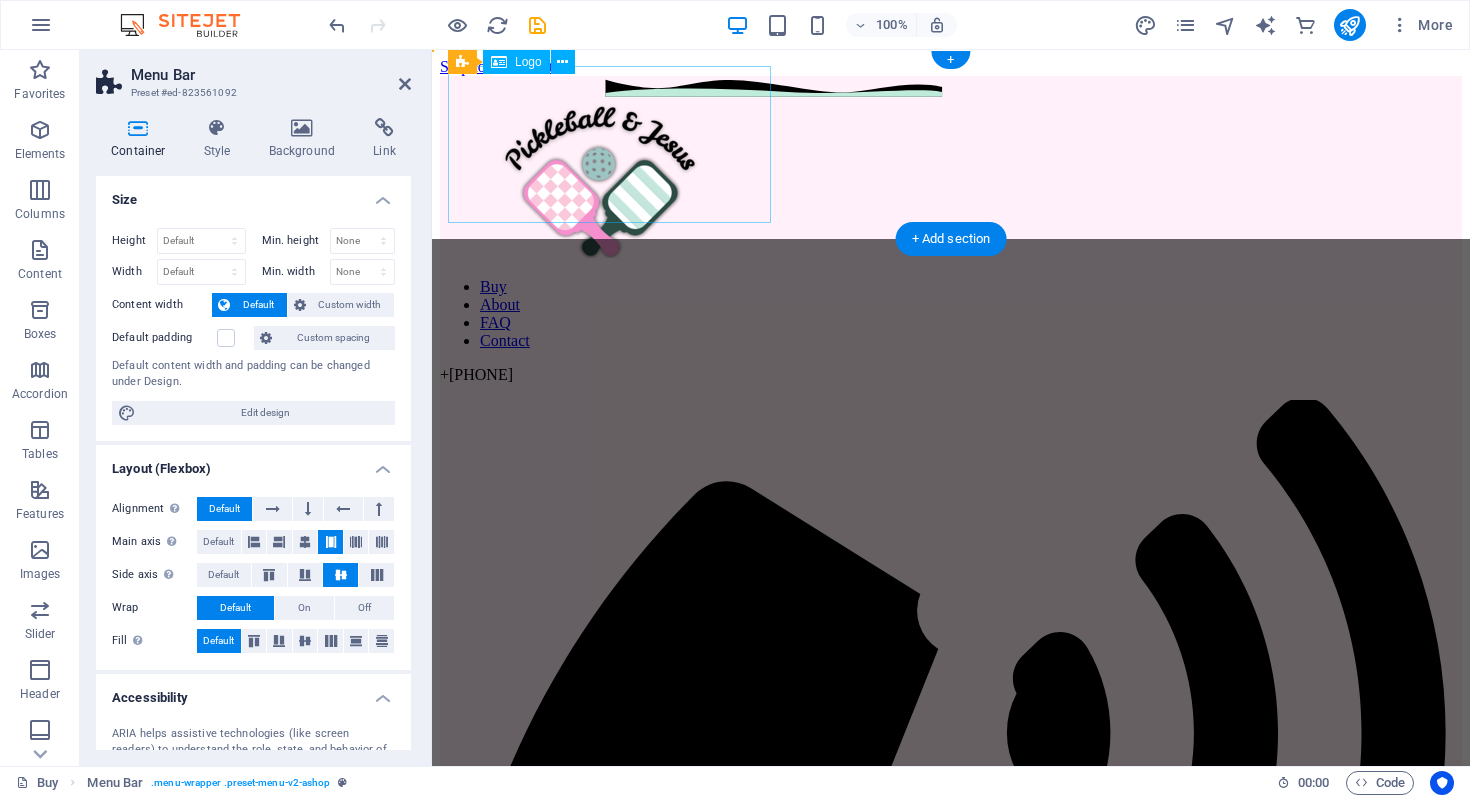 click at bounding box center [951, 181] 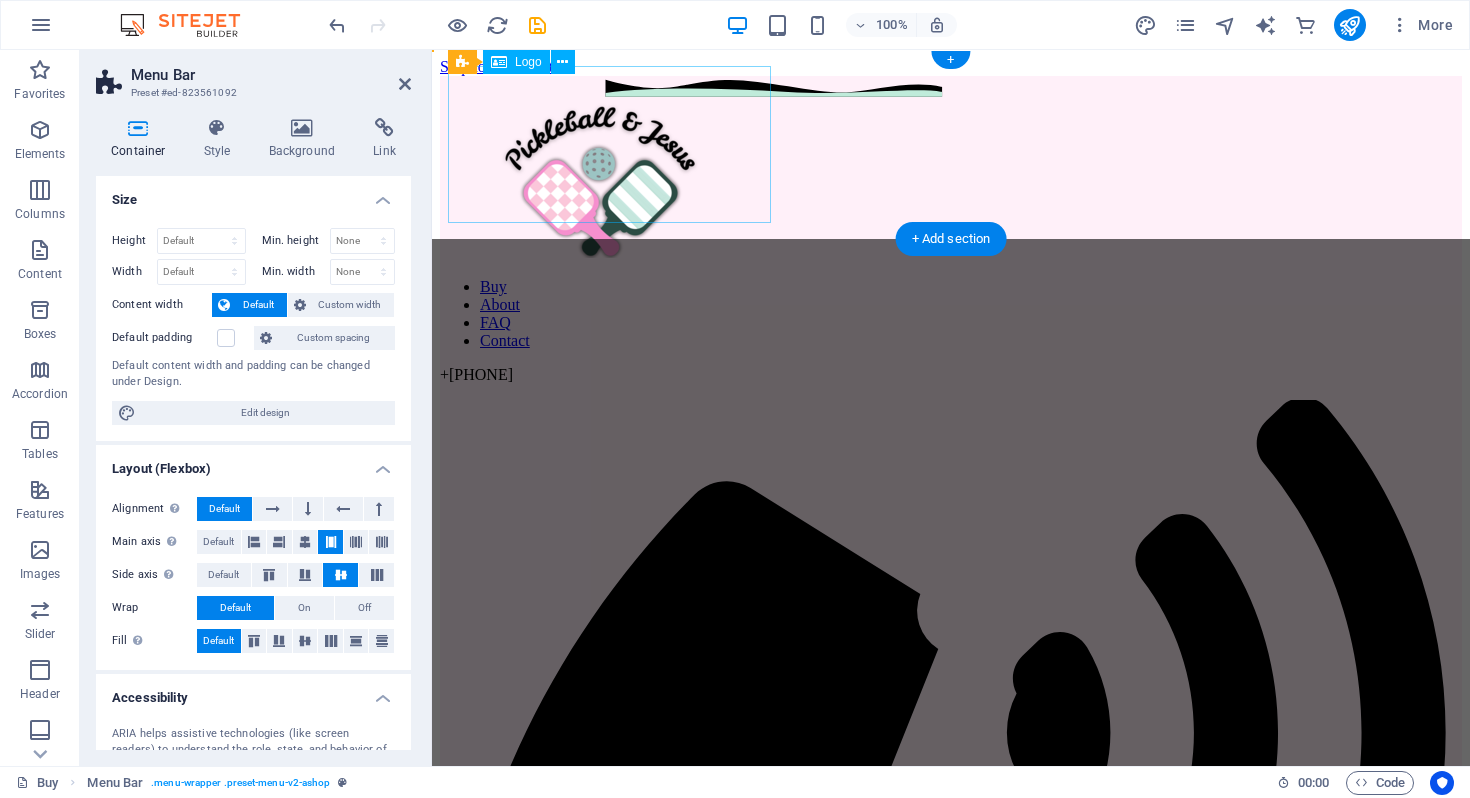 select on "px" 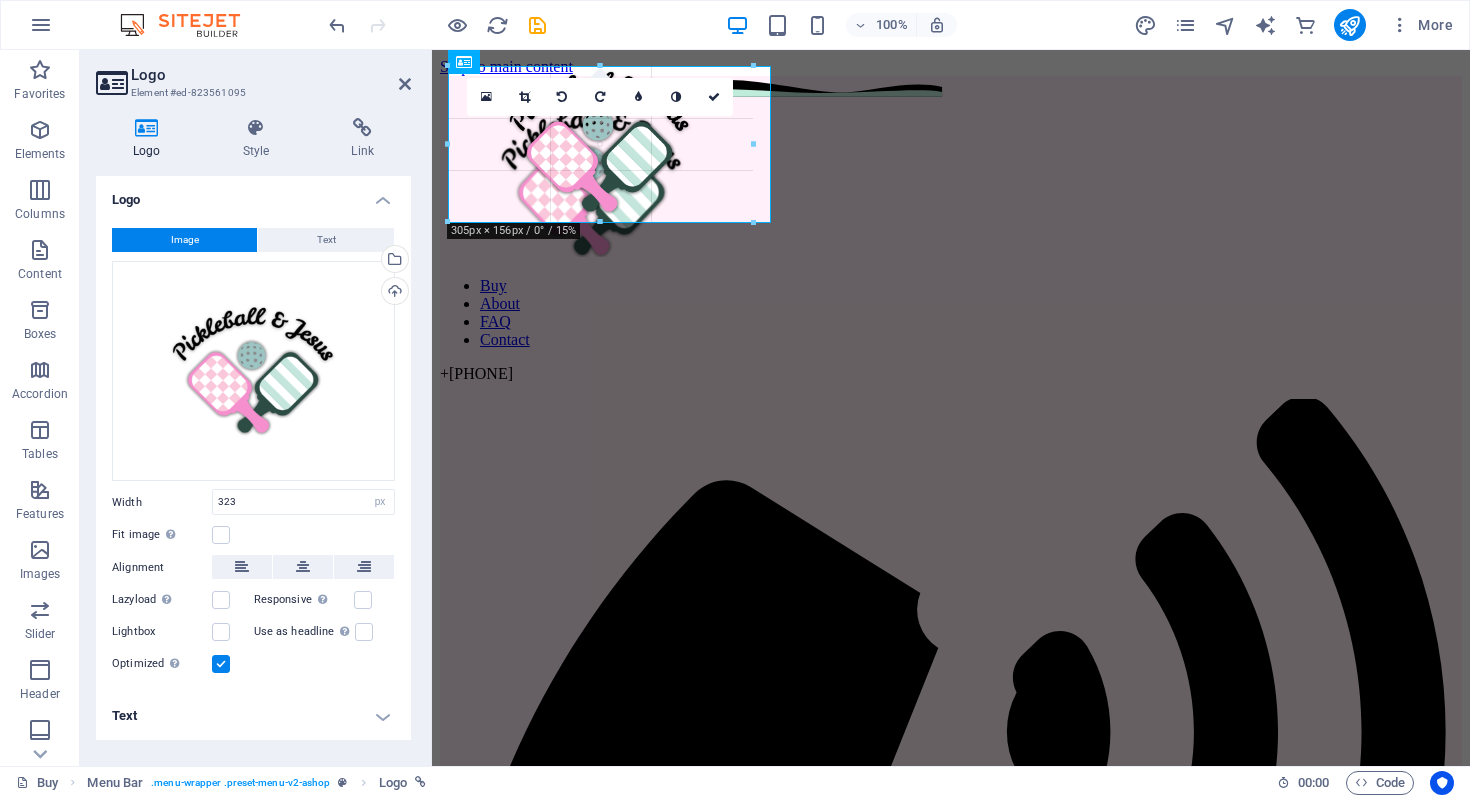 drag, startPoint x: 771, startPoint y: 222, endPoint x: 750, endPoint y: 196, distance: 33.42155 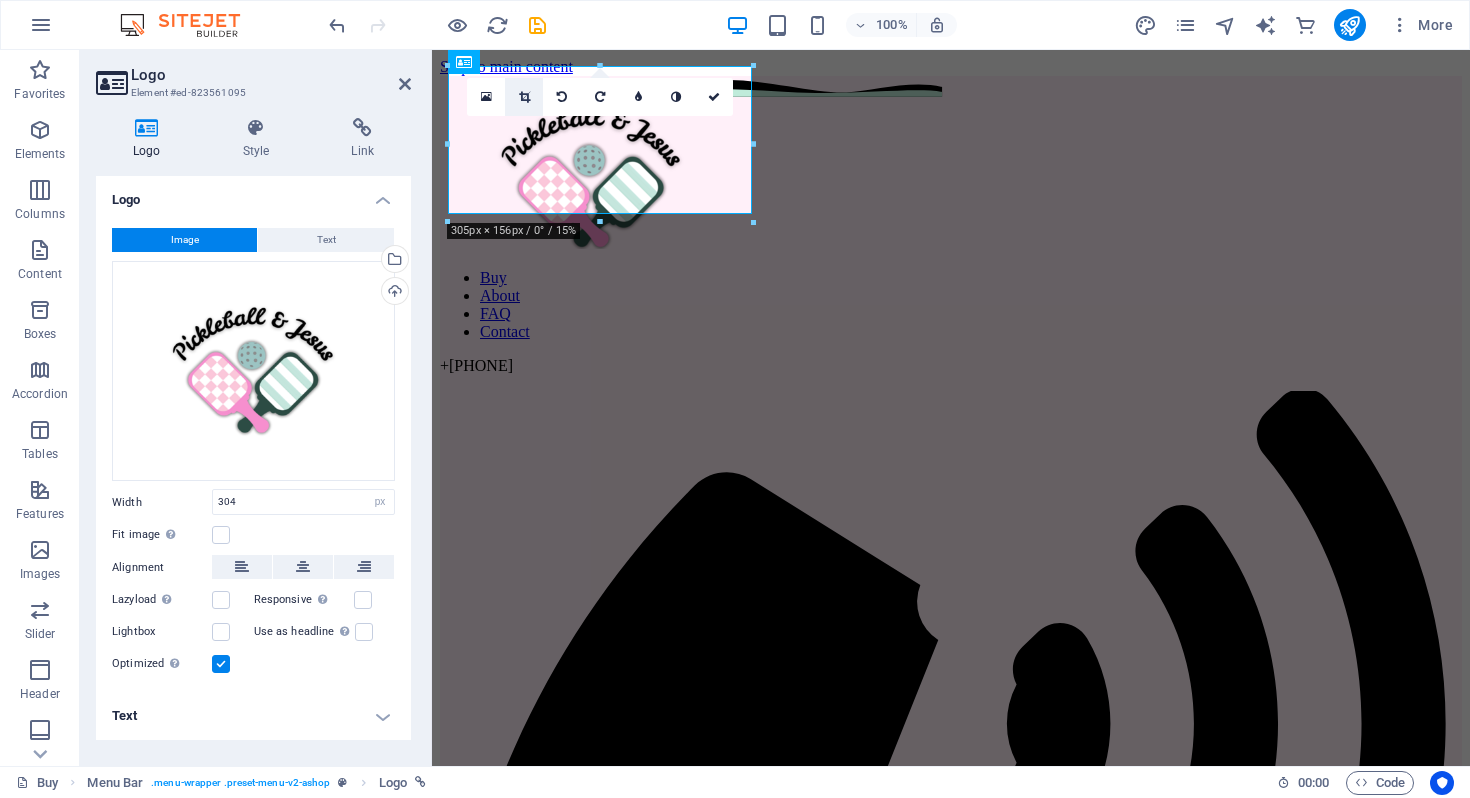 click at bounding box center (524, 97) 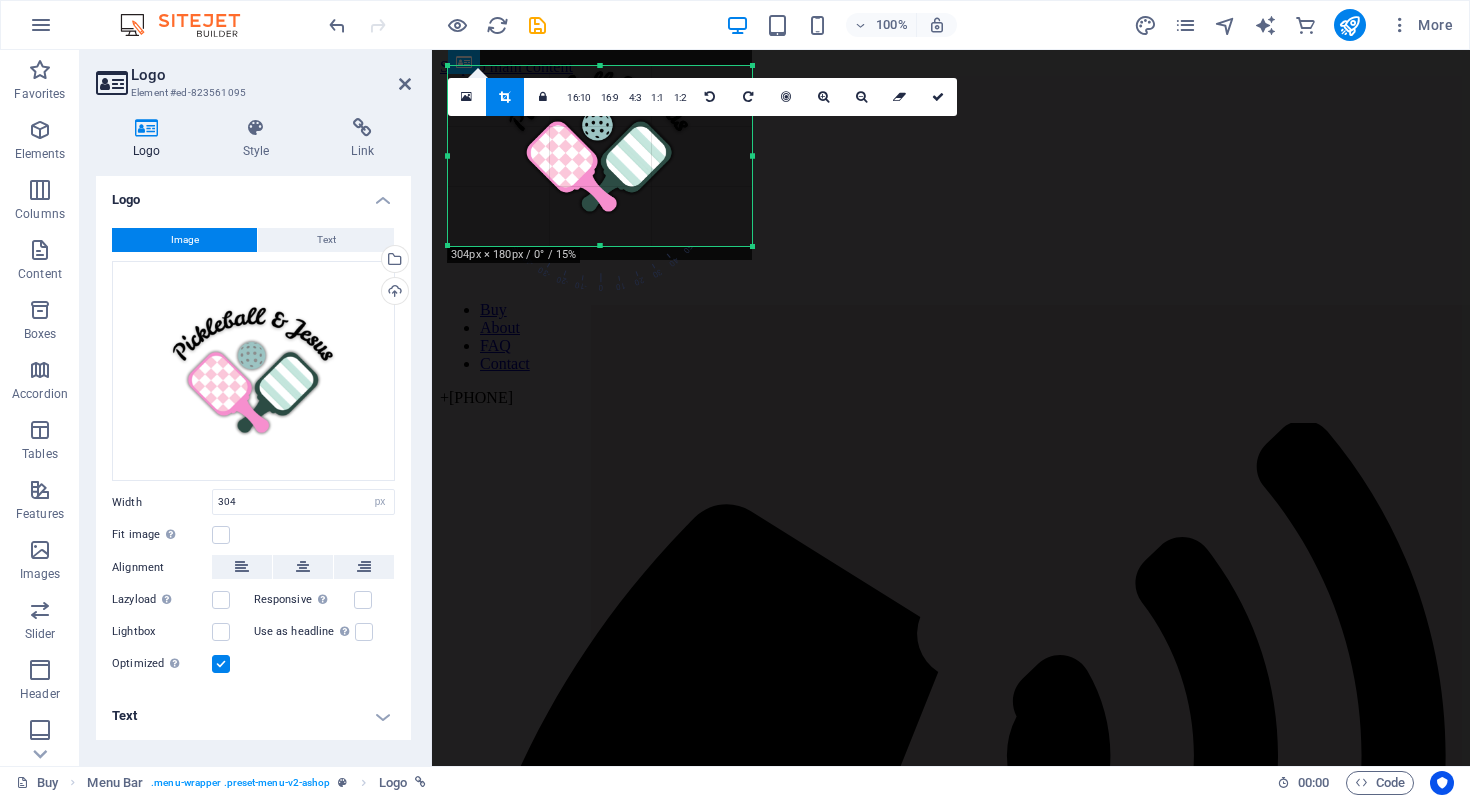 drag, startPoint x: 600, startPoint y: 213, endPoint x: 603, endPoint y: 245, distance: 32.140316 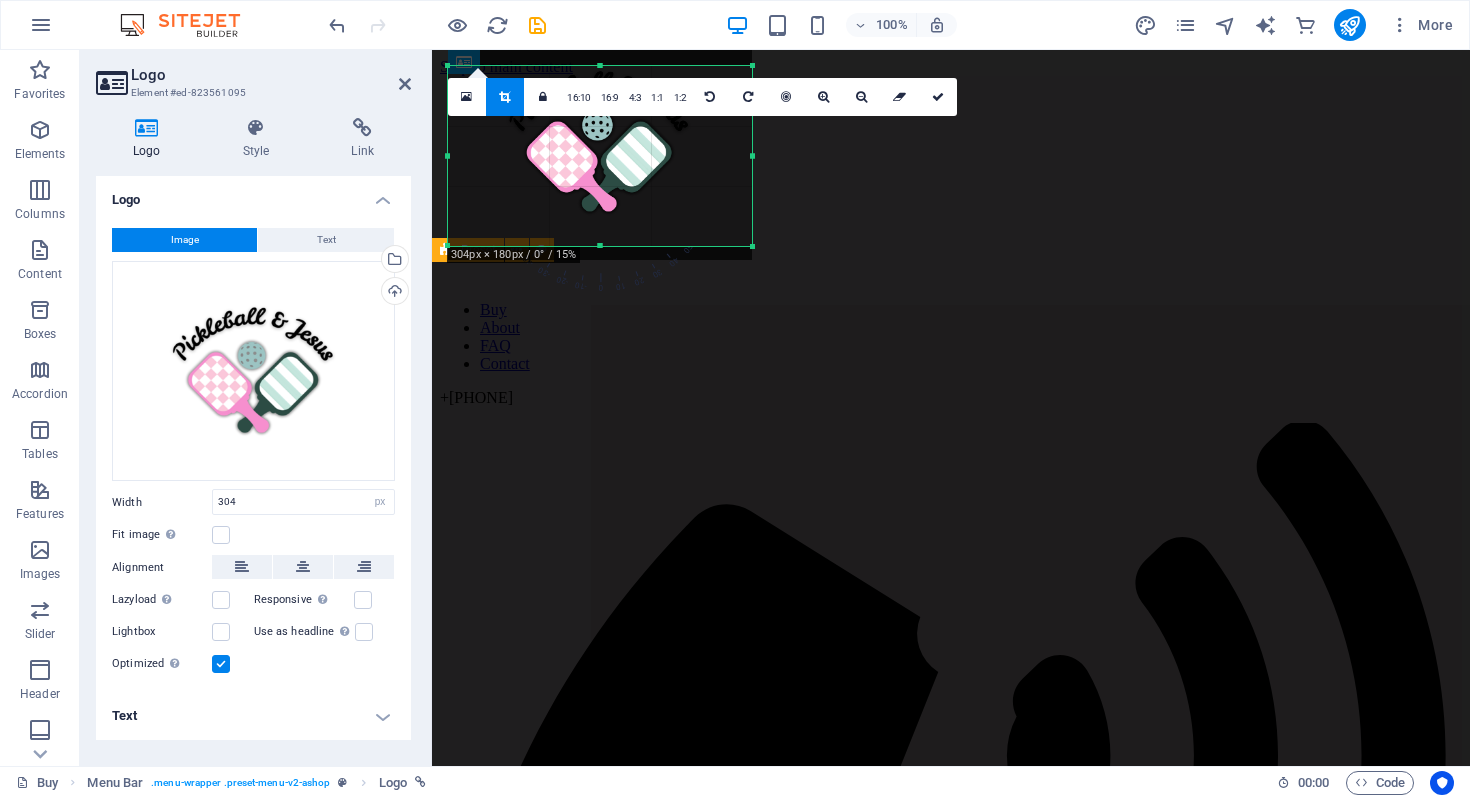 click on "​​​ Share your Faith boldly! Serve like Jesus on the courts as you share your faith with your teammates. Or wear outside the courts to spark a conversation about Pickleball, and most importantly, Jesus! Drop content here or  Add elements  Paste clipboard" at bounding box center (951, 2062) 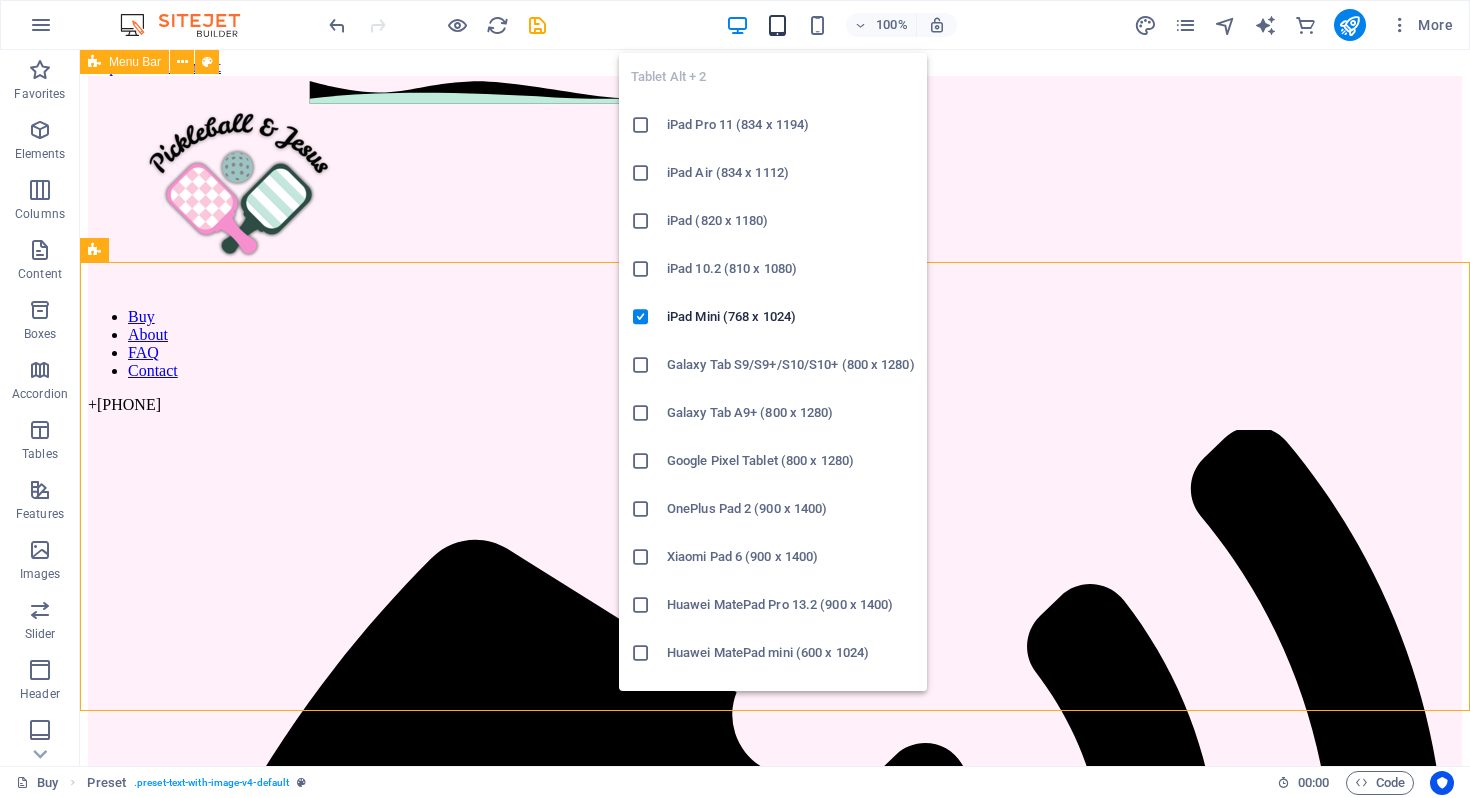 click at bounding box center (777, 25) 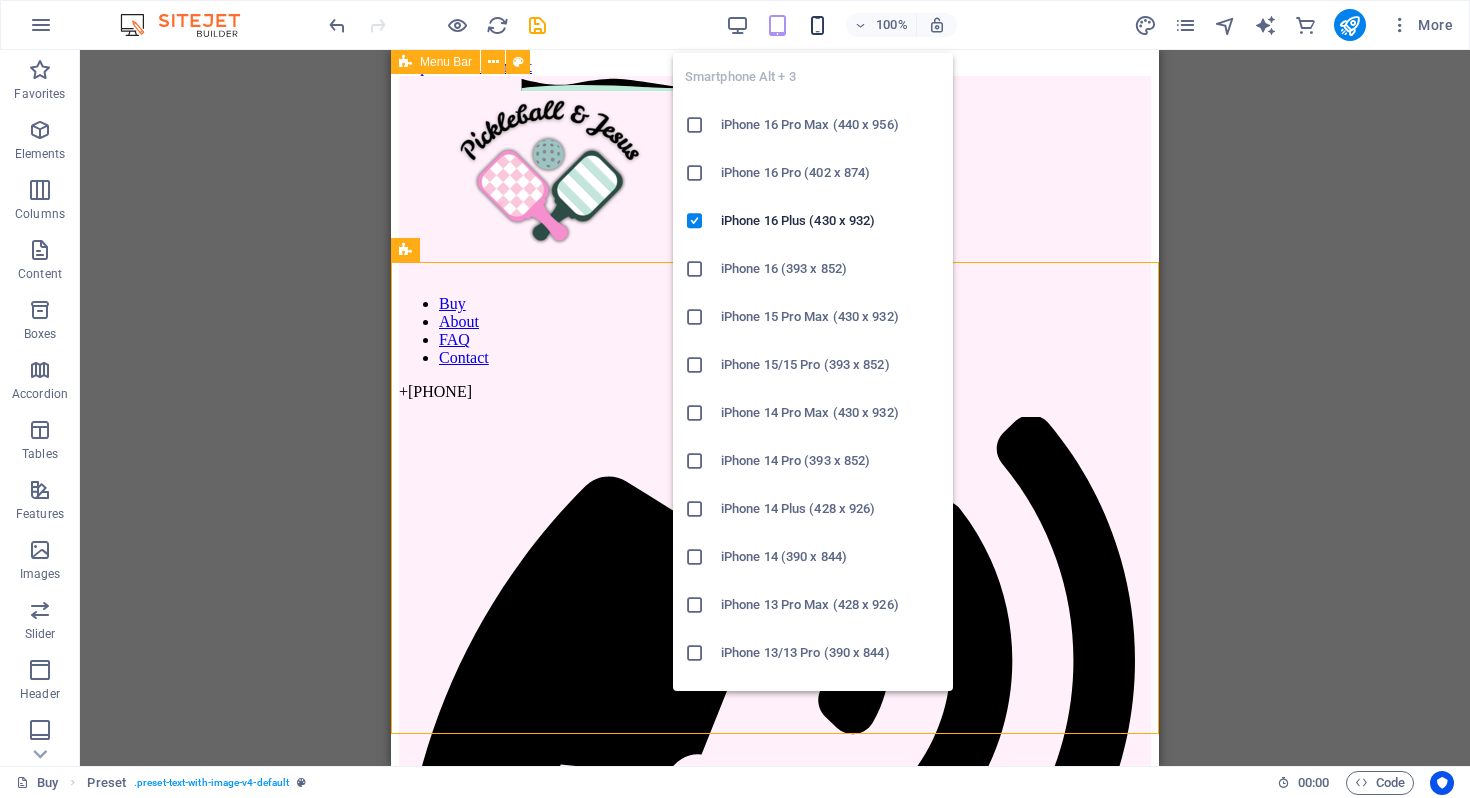 click at bounding box center (817, 25) 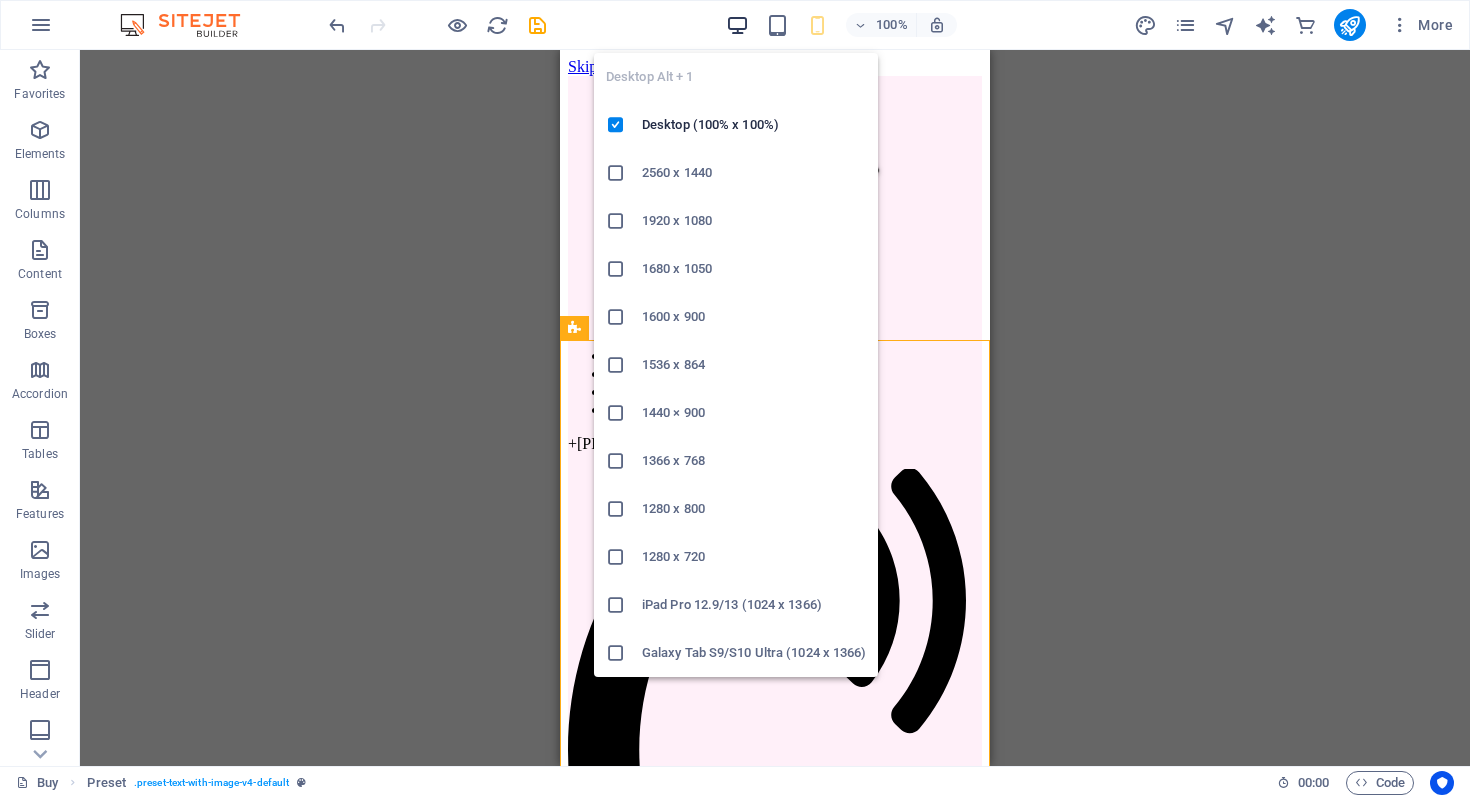 click at bounding box center (737, 25) 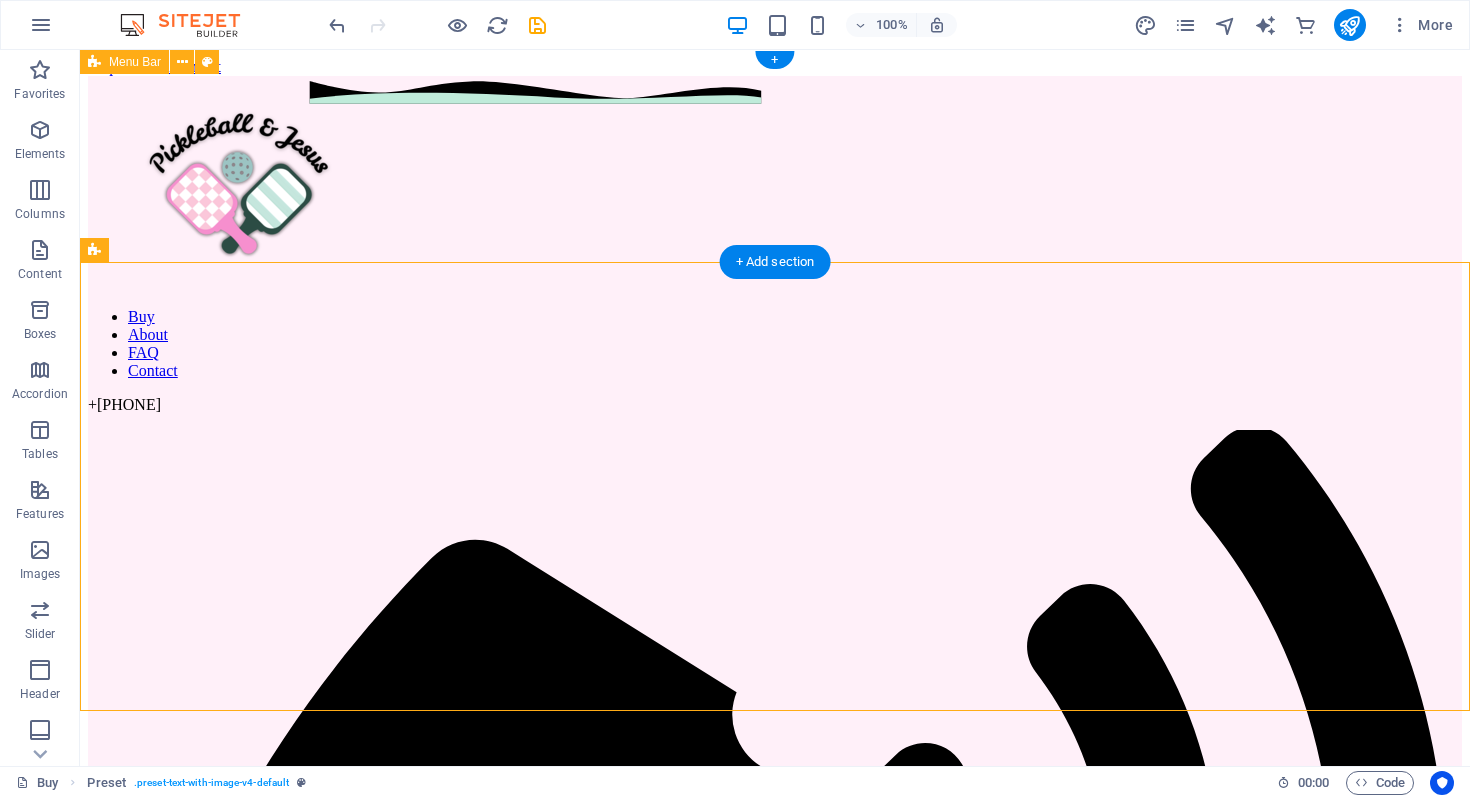 click on "Buy About FAQ Contact   + 1 (530) 370-1420‬" at bounding box center [775, 1164] 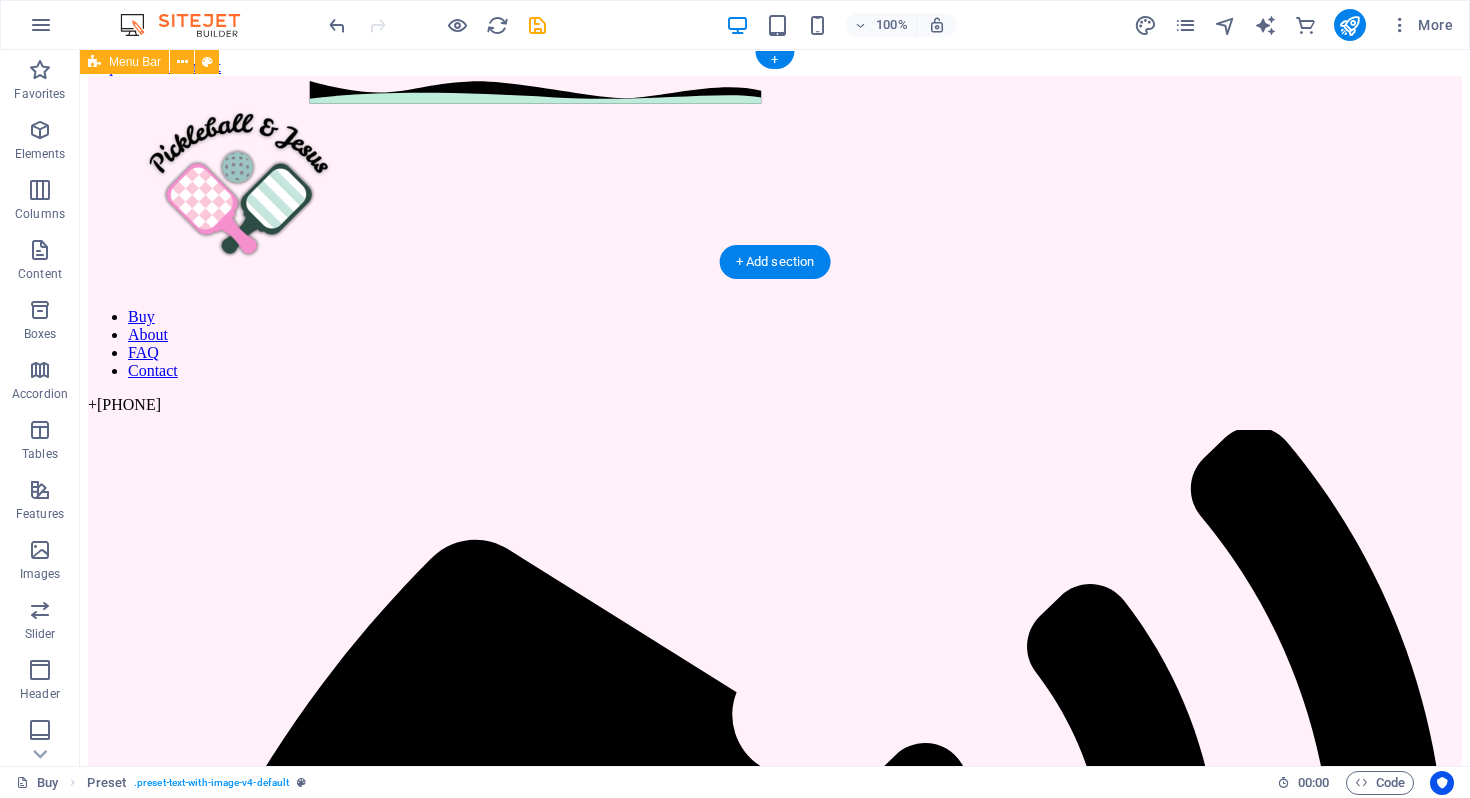 click on "Buy About FAQ Contact   + 1 (530) 370-1420‬" at bounding box center [775, 1164] 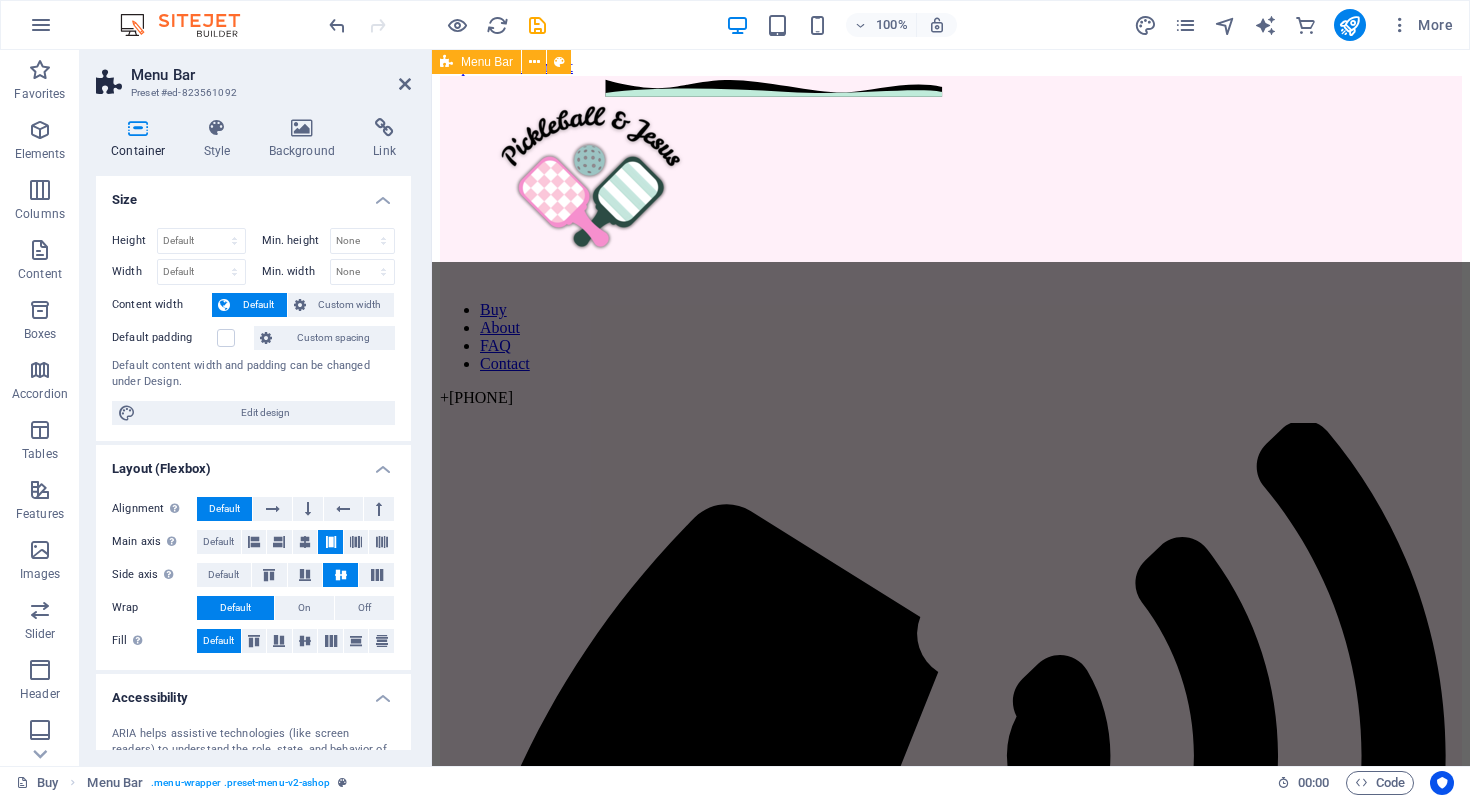 scroll, scrollTop: 506, scrollLeft: 0, axis: vertical 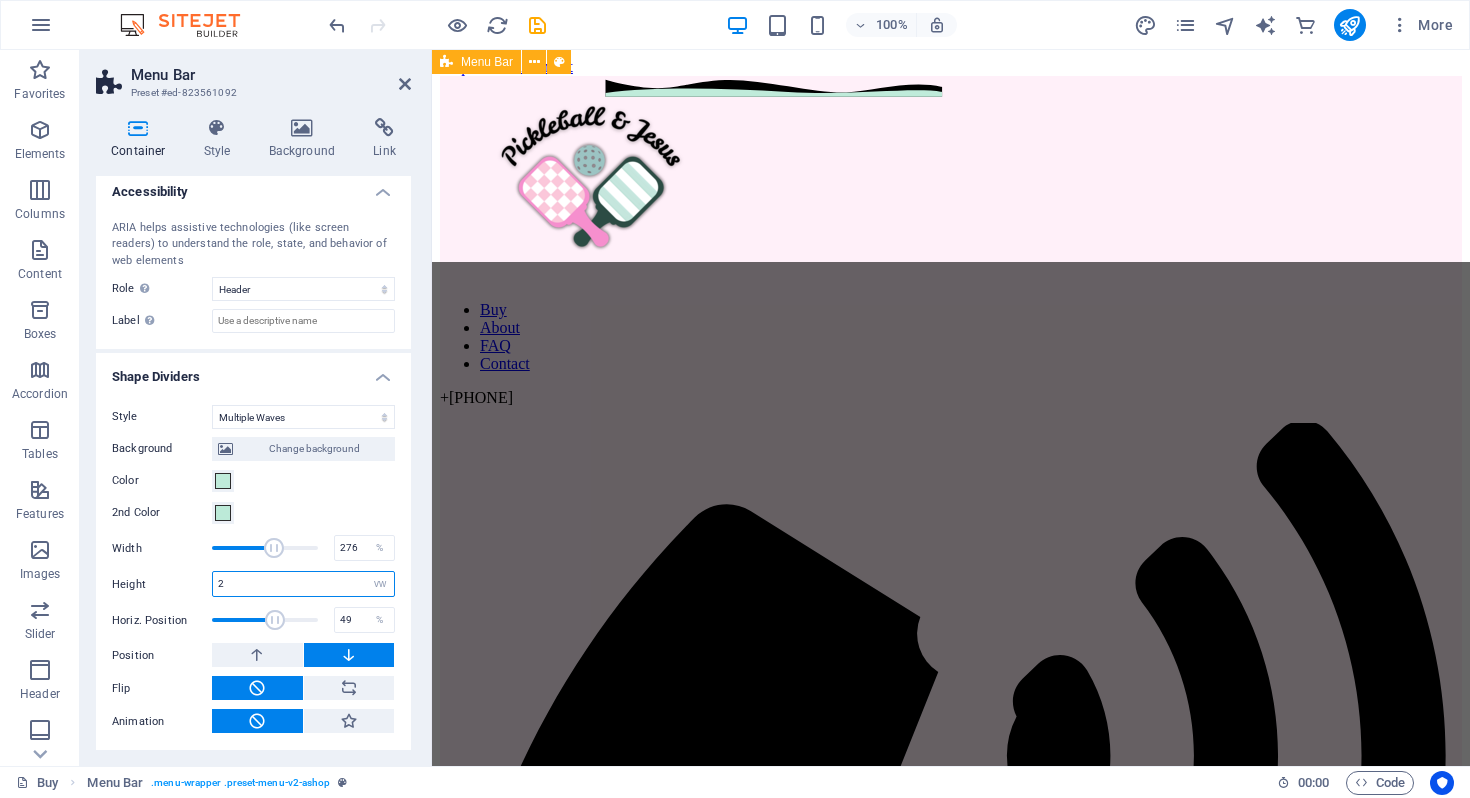 click on "2" at bounding box center (303, 584) 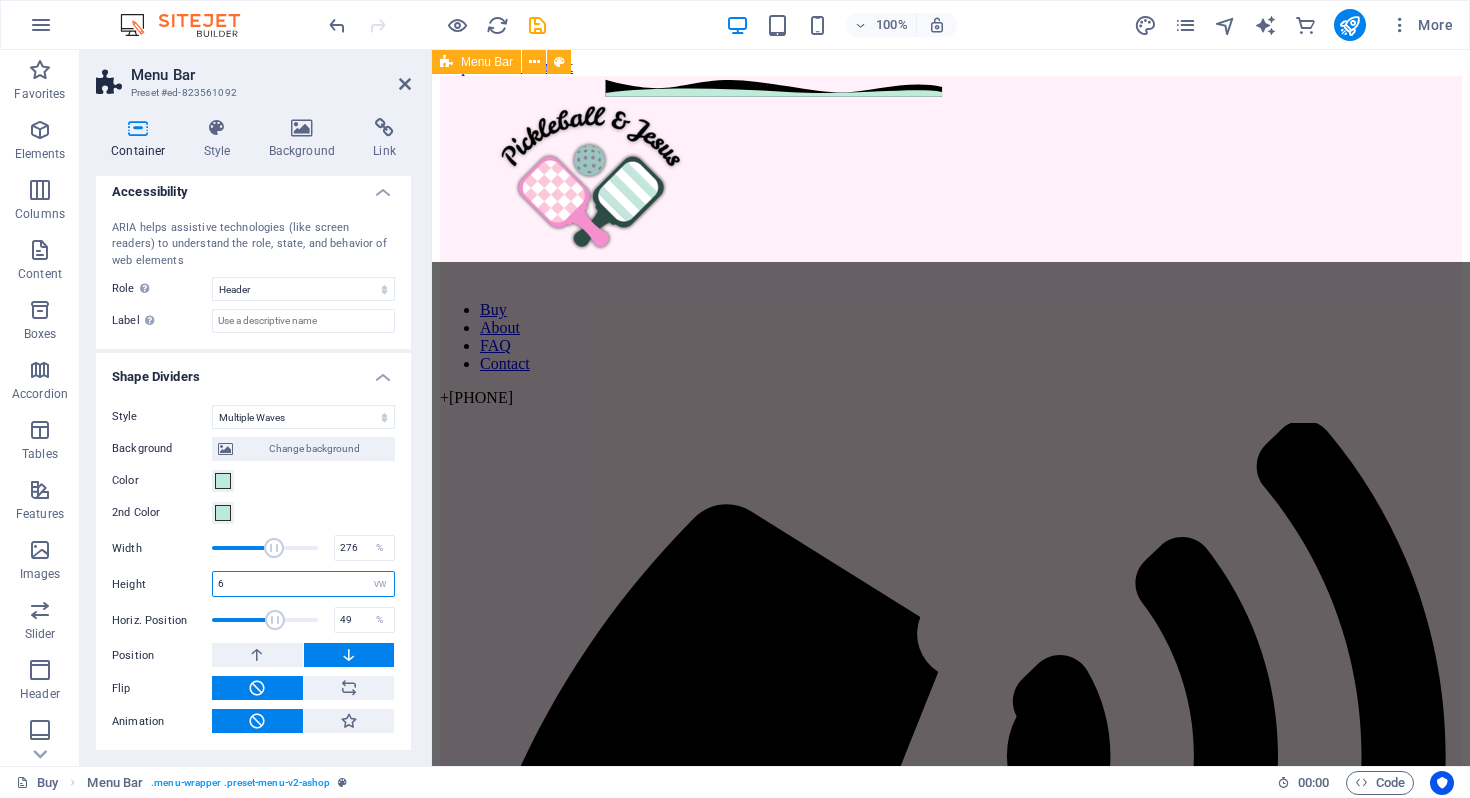 type on "6" 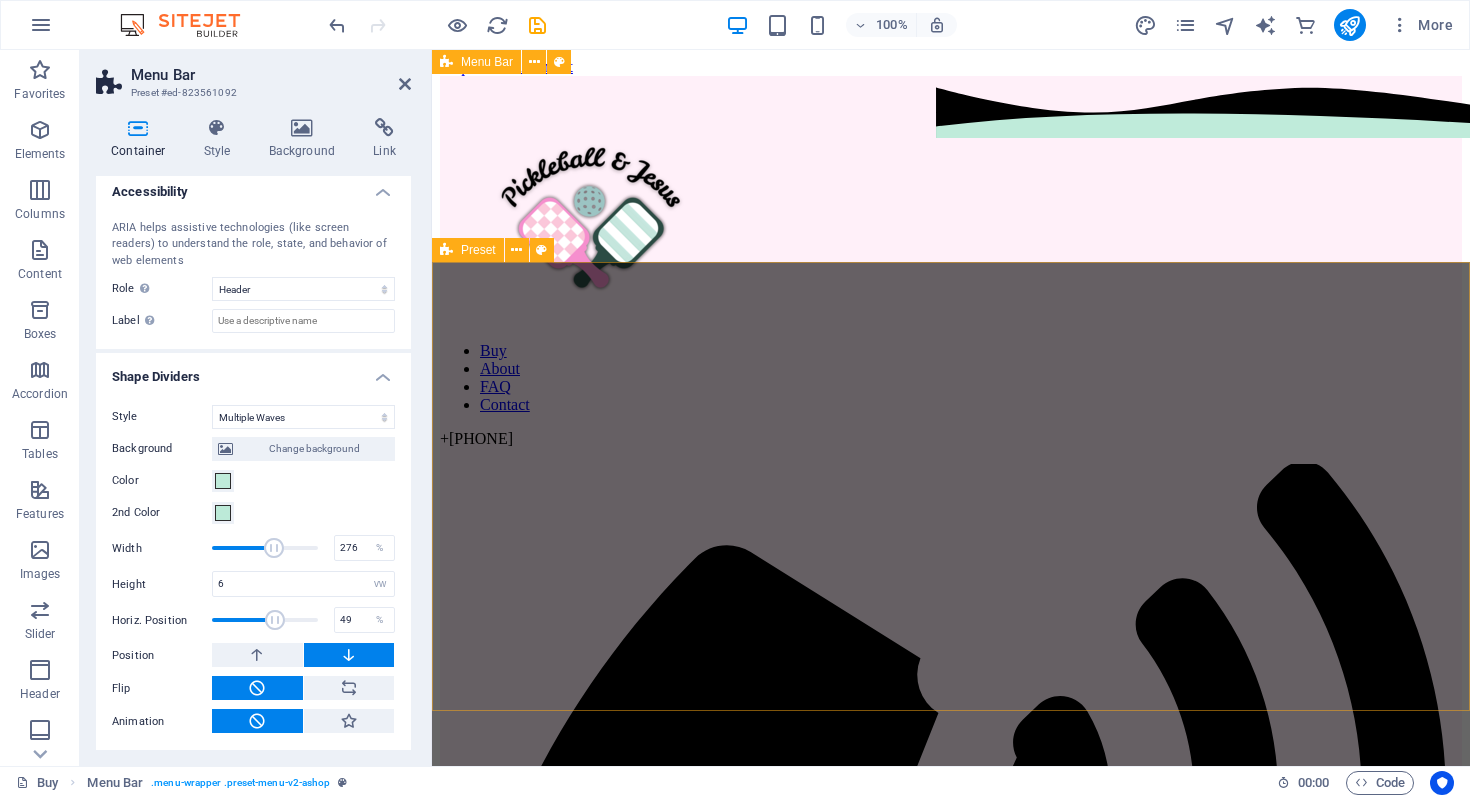 click on "​​​ Share your Faith boldly! Serve like Jesus on the courts as you share your faith with your teammates. Or wear outside the courts to spark a conversation about Pickleball, and most importantly, Jesus! Drop content here or  Add elements  Paste clipboard" at bounding box center (951, 2104) 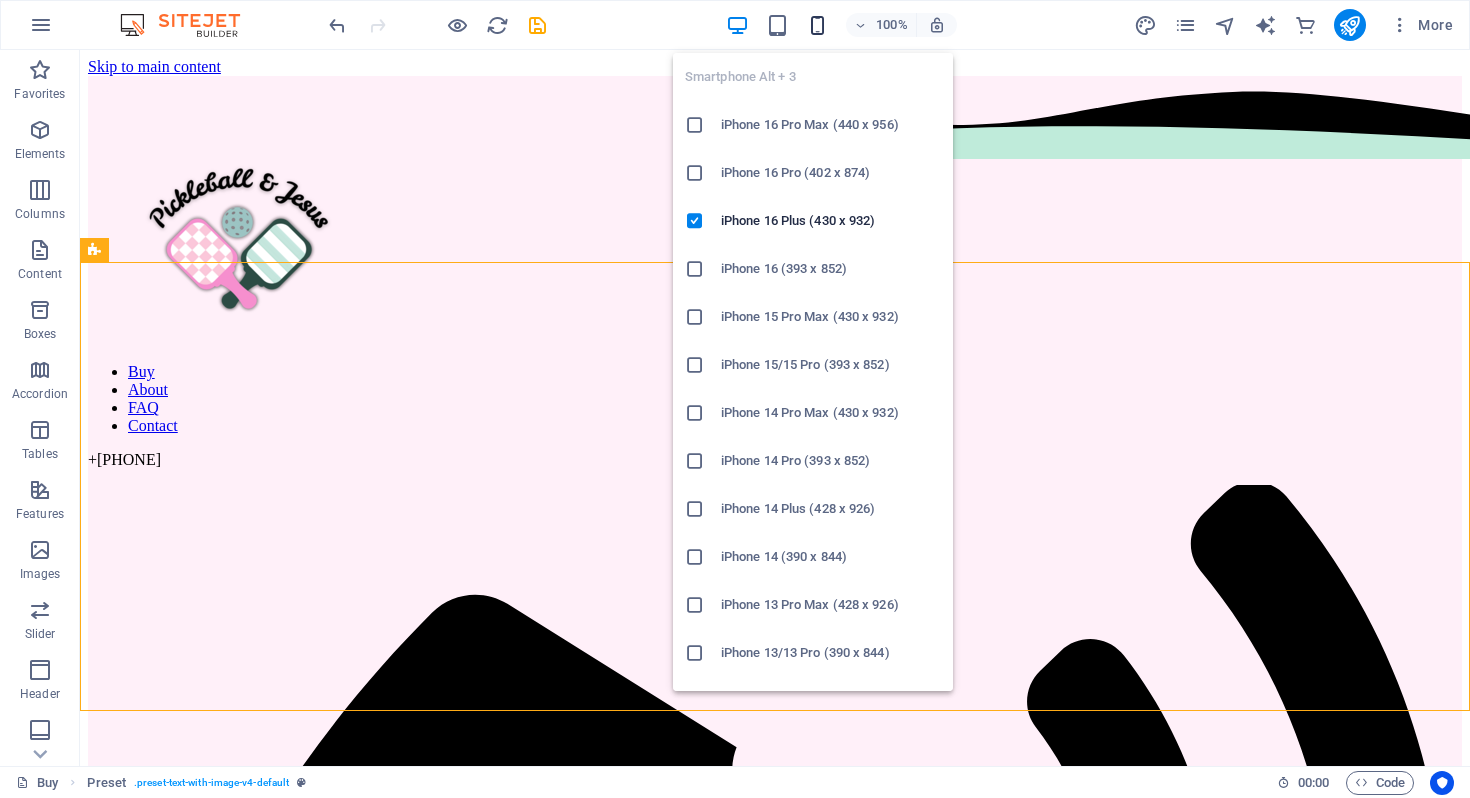 click at bounding box center [817, 25] 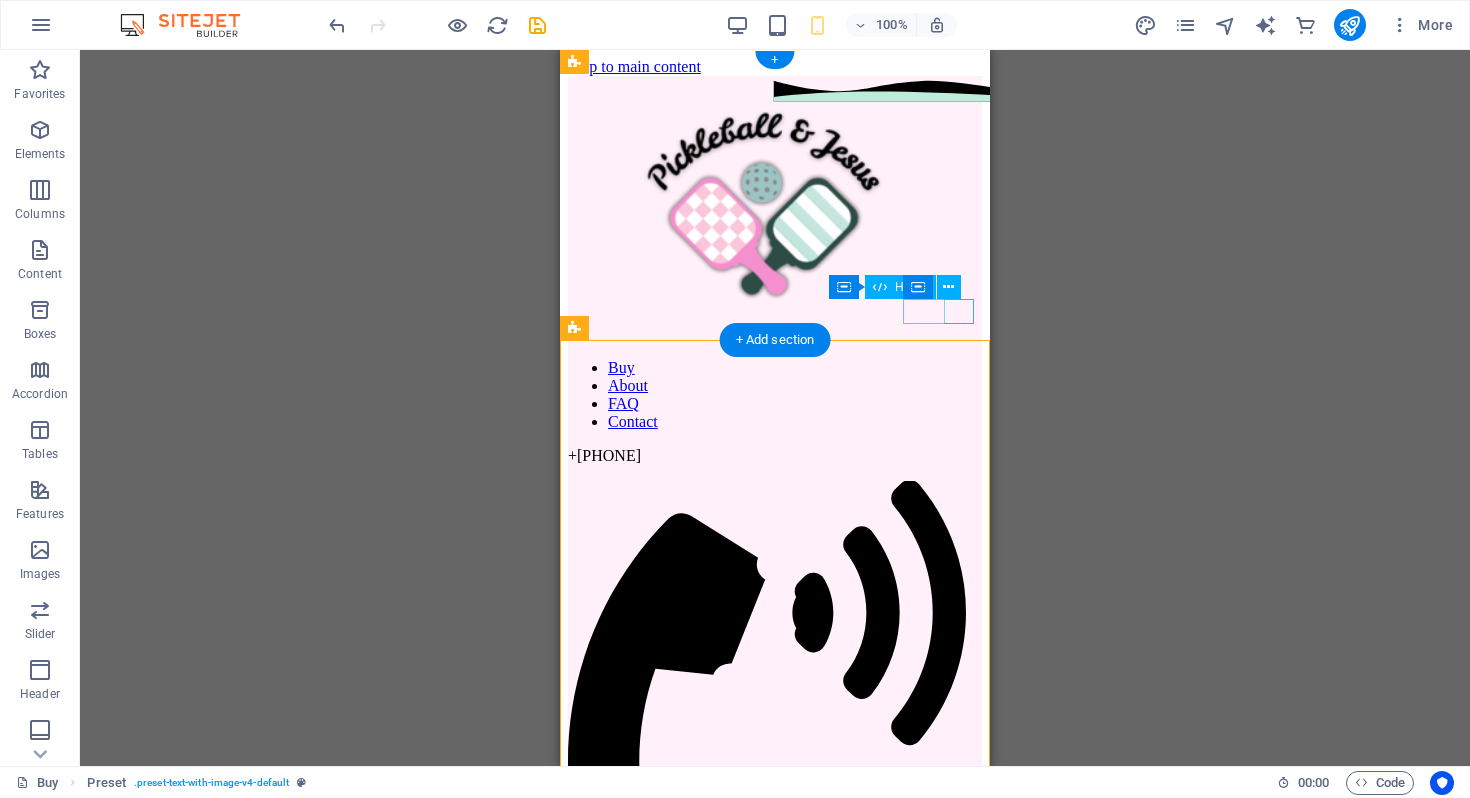 click at bounding box center (775, 1022) 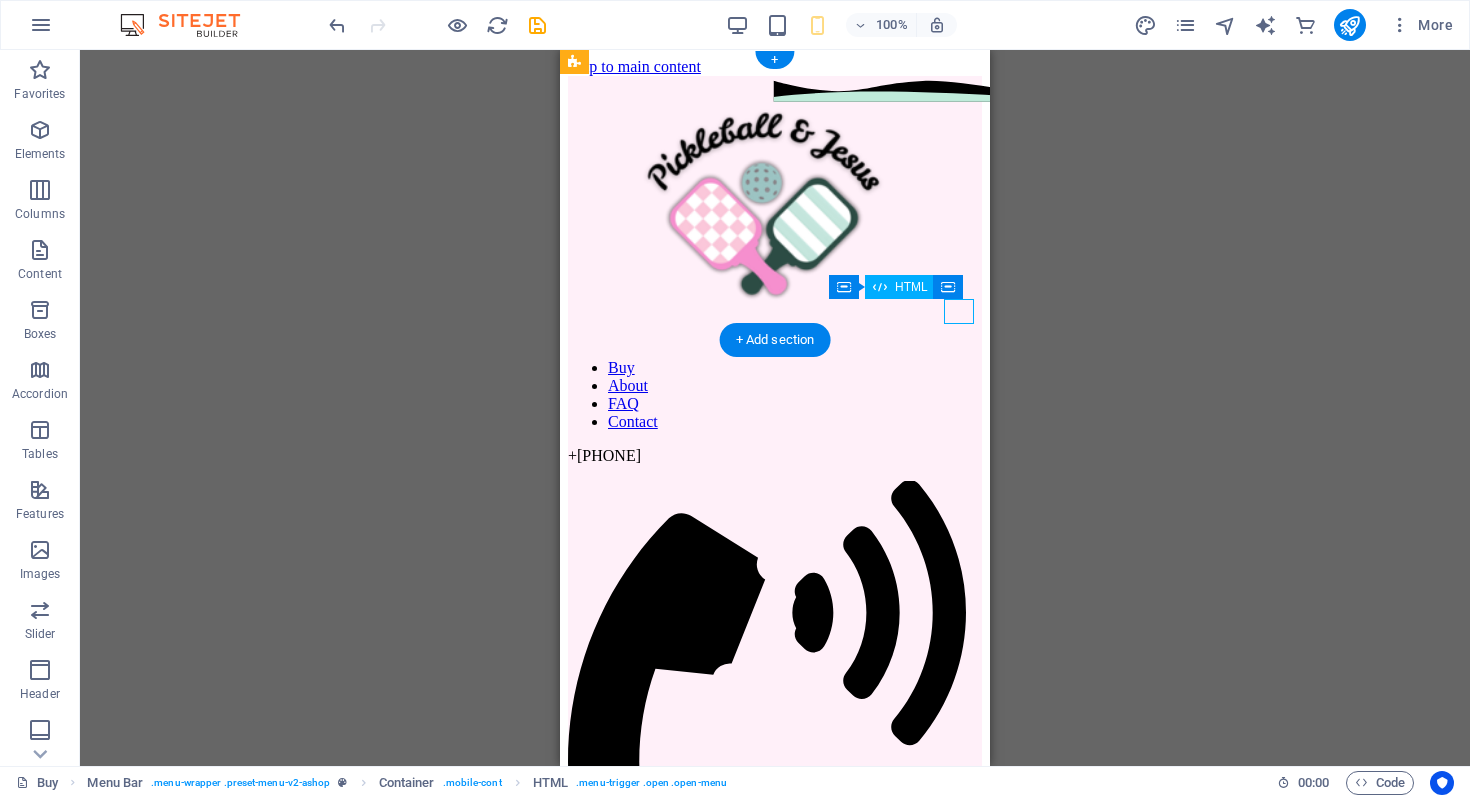 click at bounding box center (775, 1022) 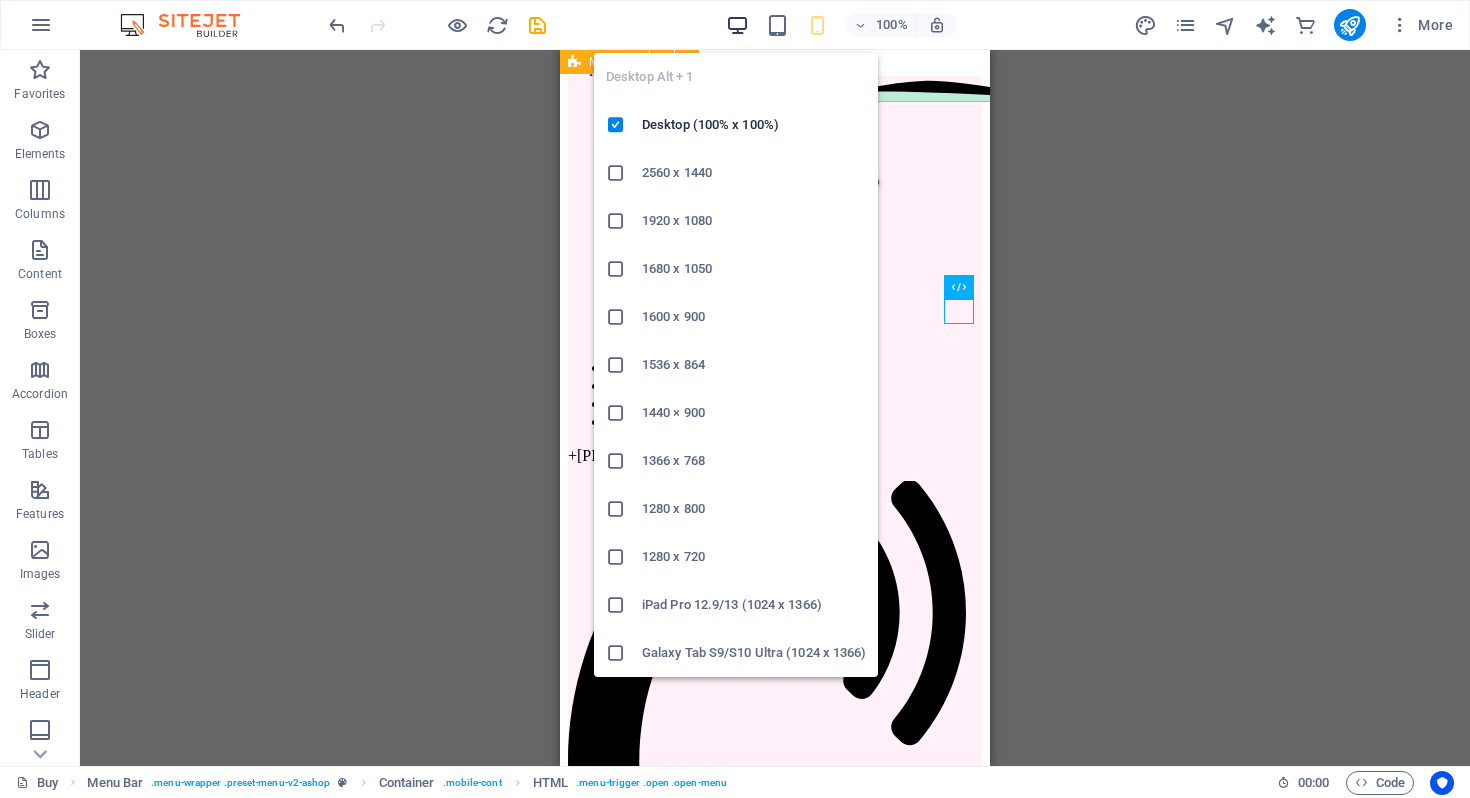 click at bounding box center (737, 25) 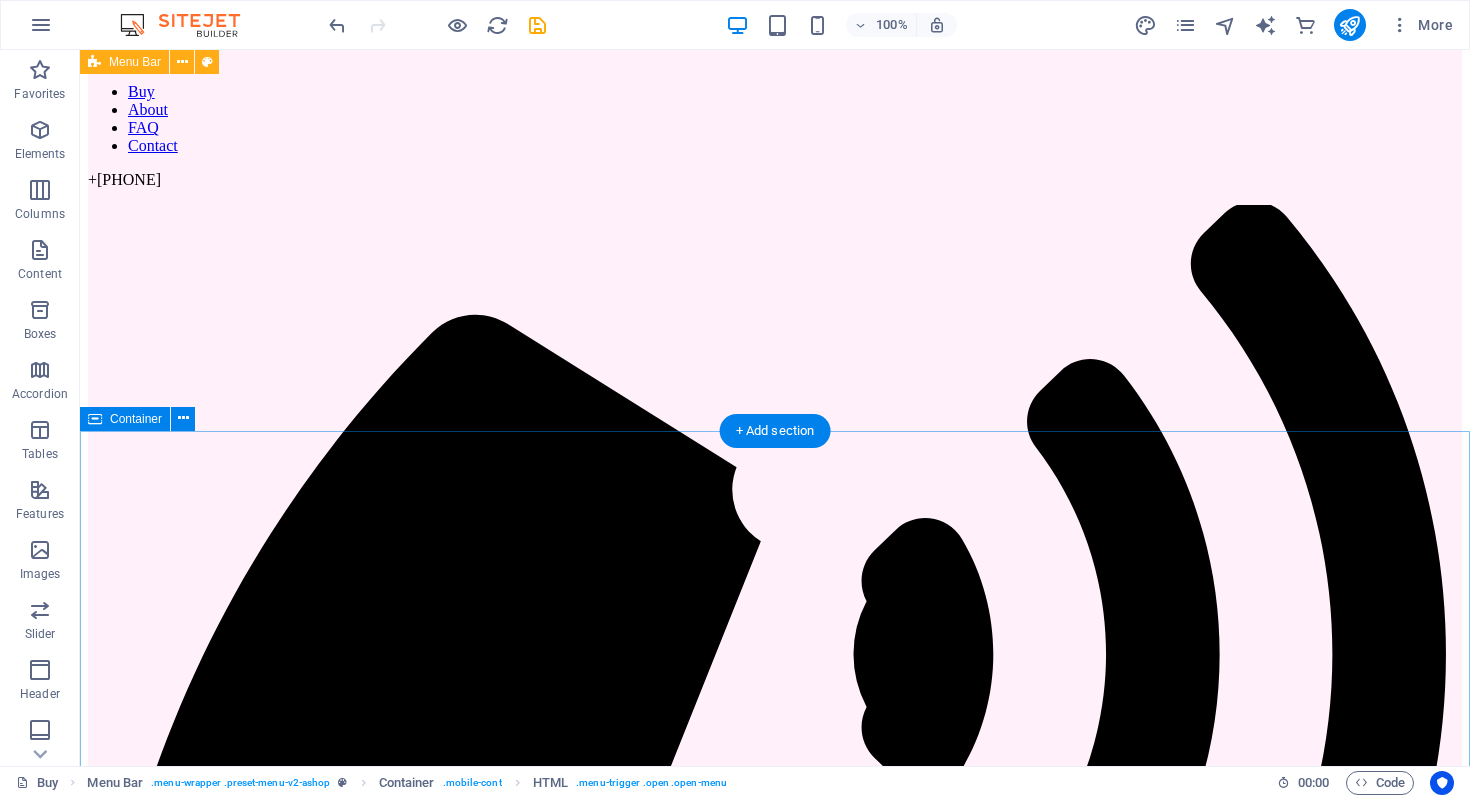 scroll, scrollTop: 329, scrollLeft: 0, axis: vertical 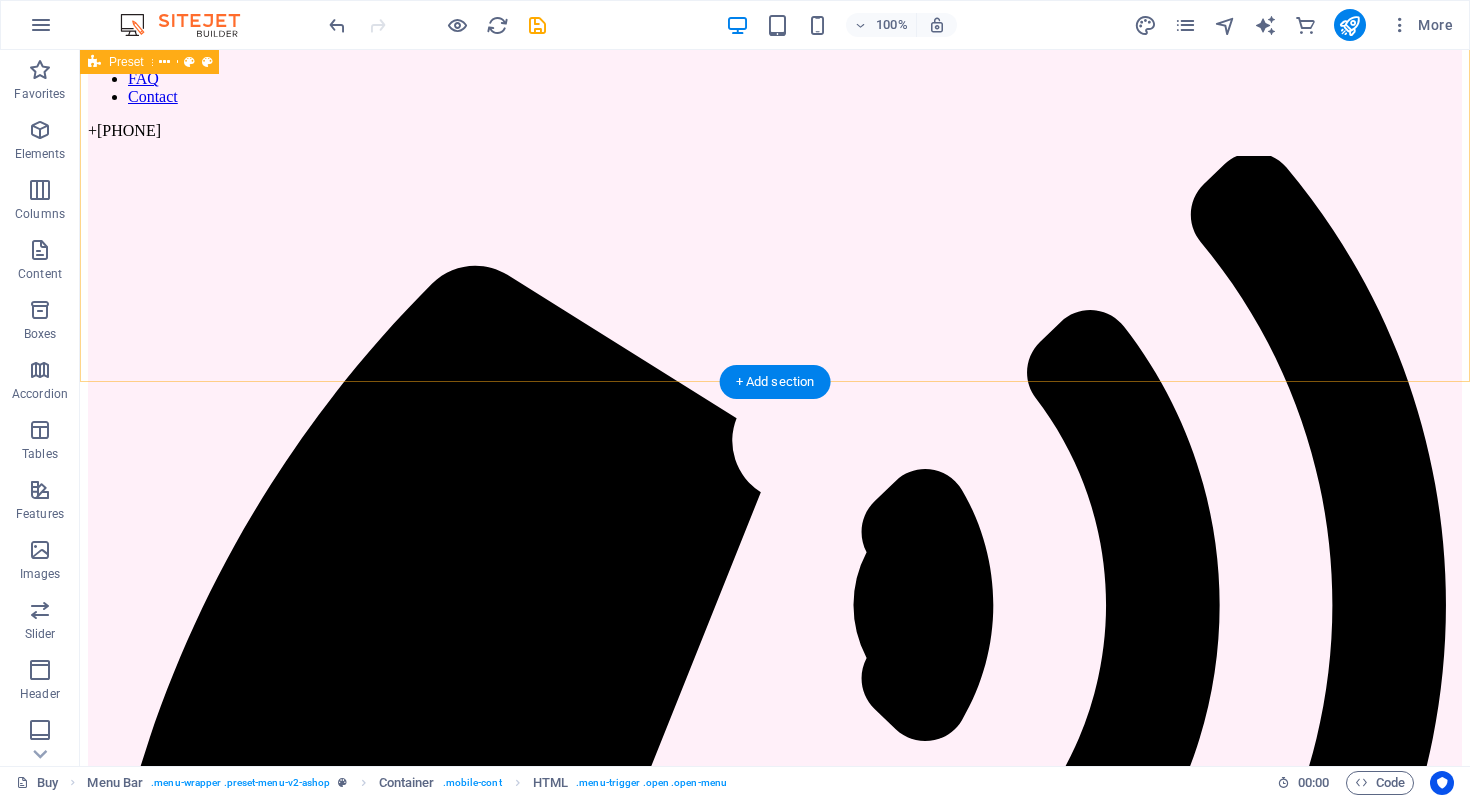 click on "​​​ Share your Faith boldly! Serve like Jesus on the courts as you share your faith with your teammates. Or wear outside the courts to spark a conversation about Pickleball, and most importantly, Jesus! Drop content here or  Add elements  Paste clipboard" at bounding box center [775, 2253] 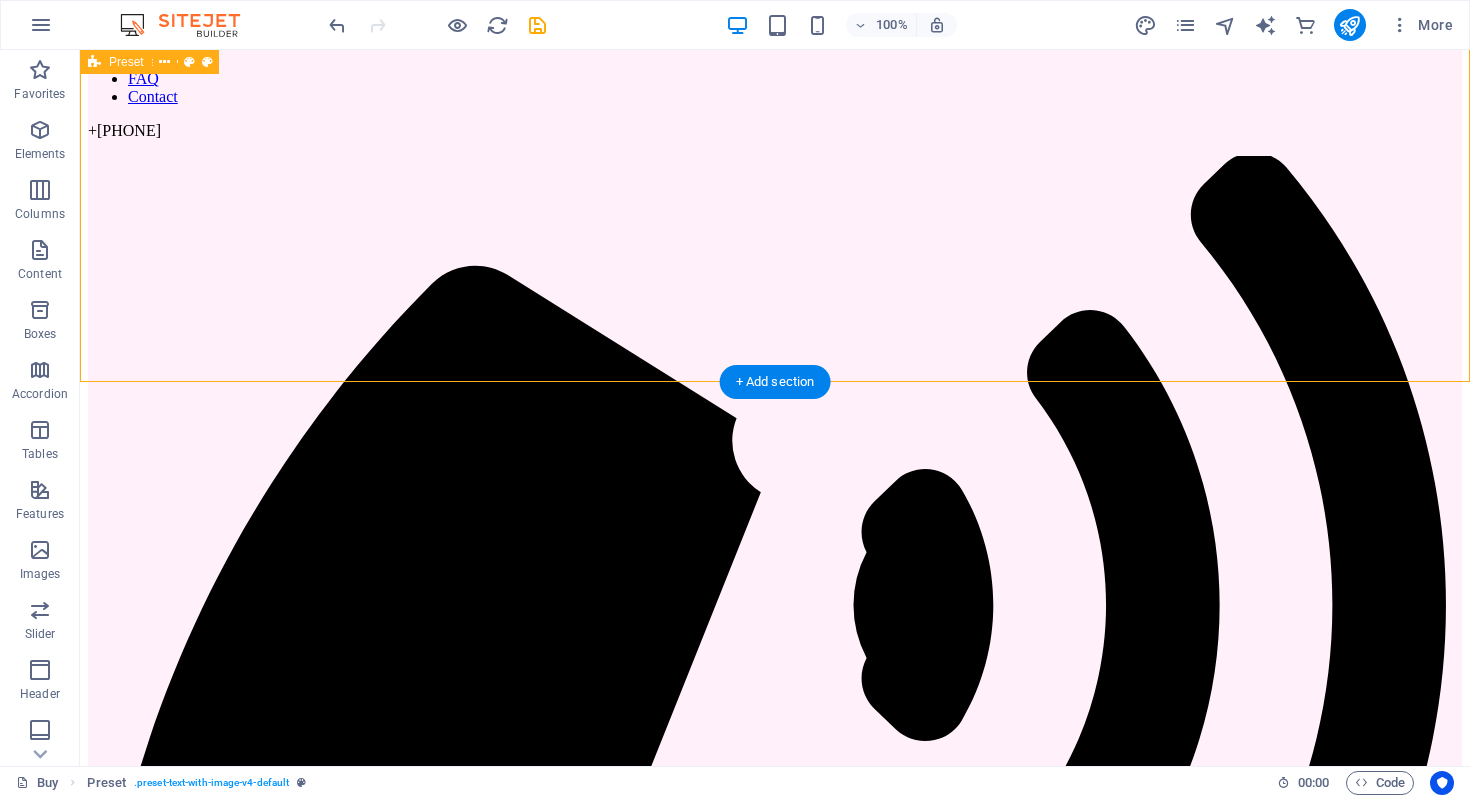 click on "​​​ Share your Faith boldly! Serve like Jesus on the courts as you share your faith with your teammates. Or wear outside the courts to spark a conversation about Pickleball, and most importantly, Jesus! Drop content here or  Add elements  Paste clipboard" at bounding box center [775, 2253] 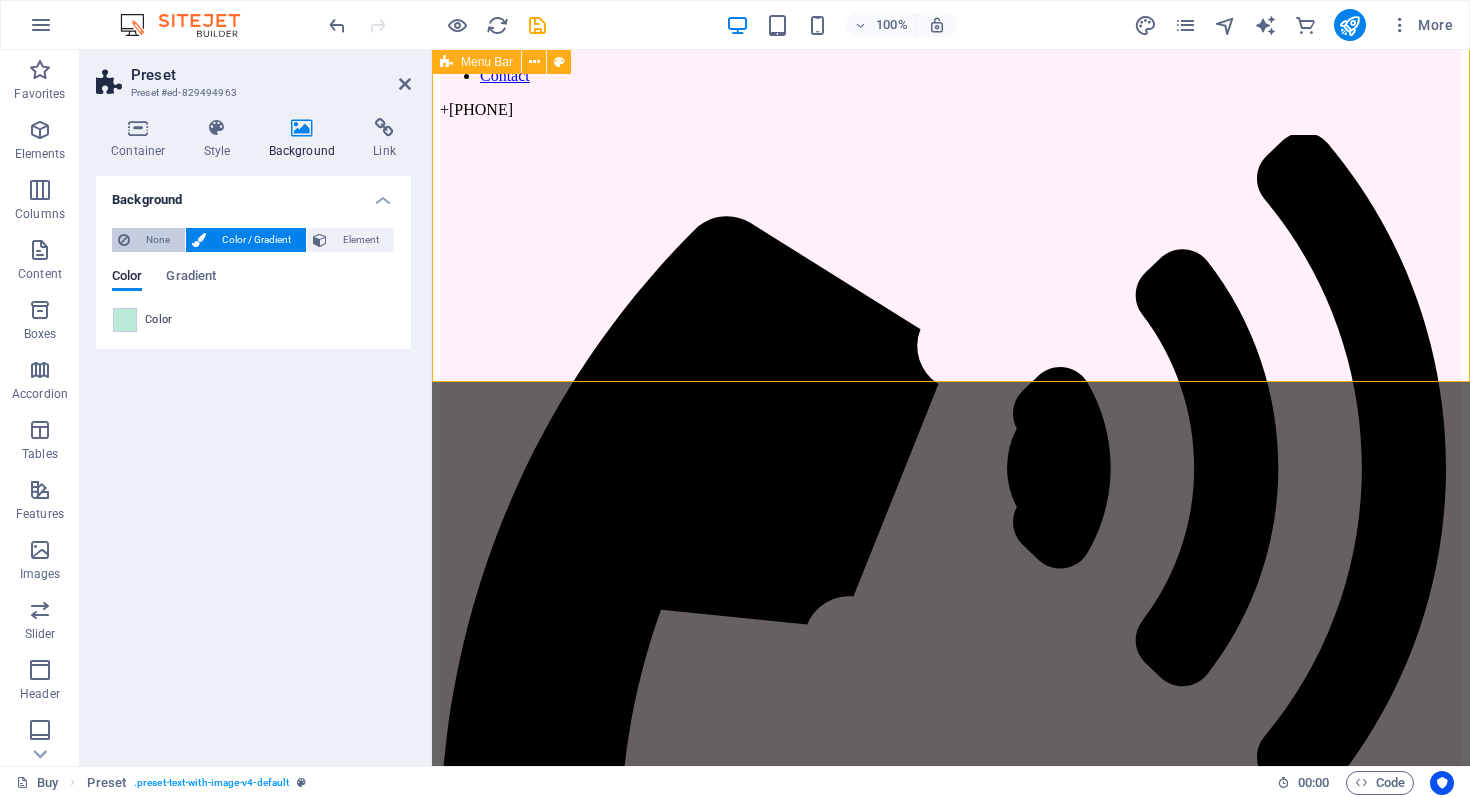 click on "None" at bounding box center (157, 240) 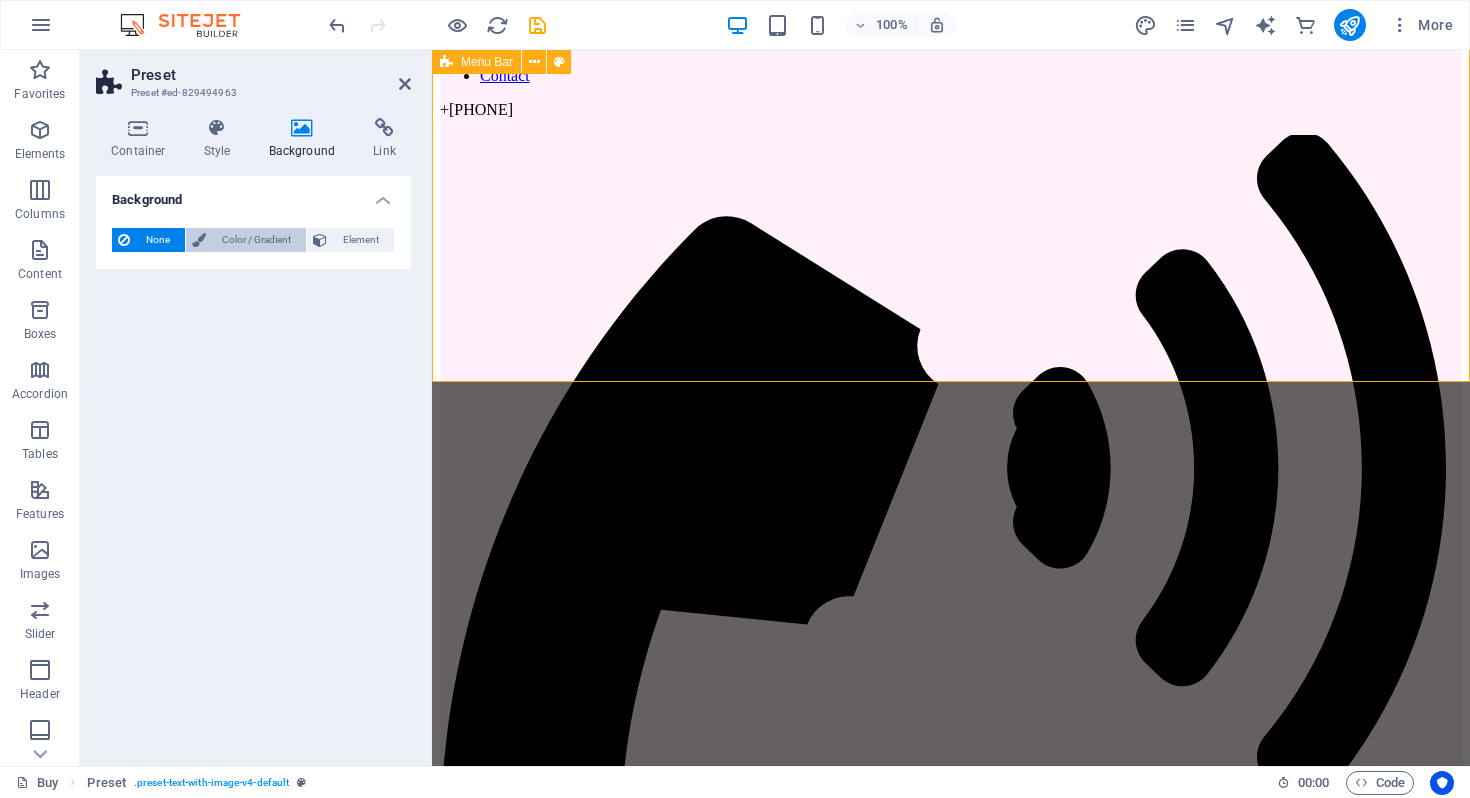 click on "Color / Gradient" at bounding box center (256, 240) 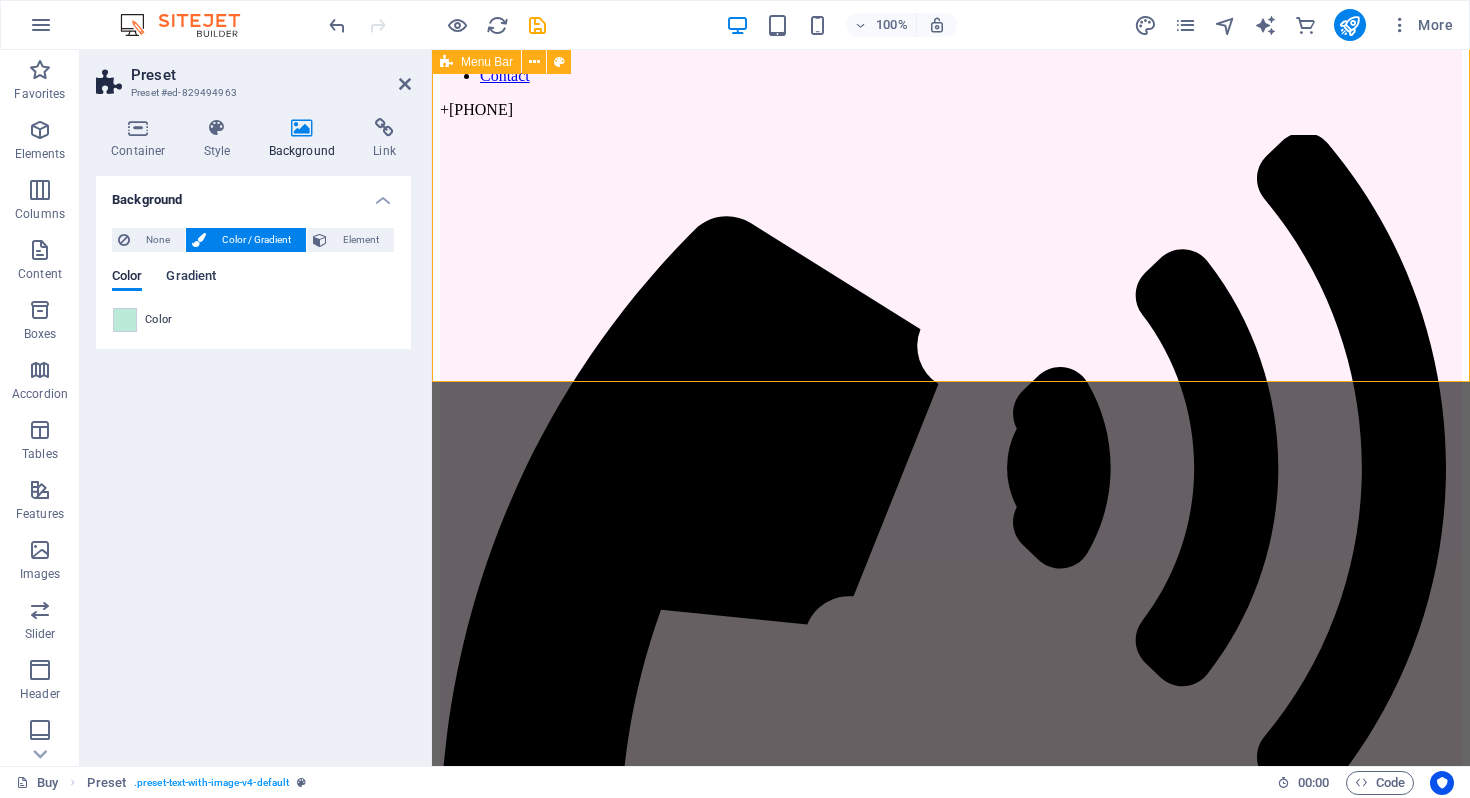 click on "Gradient" at bounding box center (191, 278) 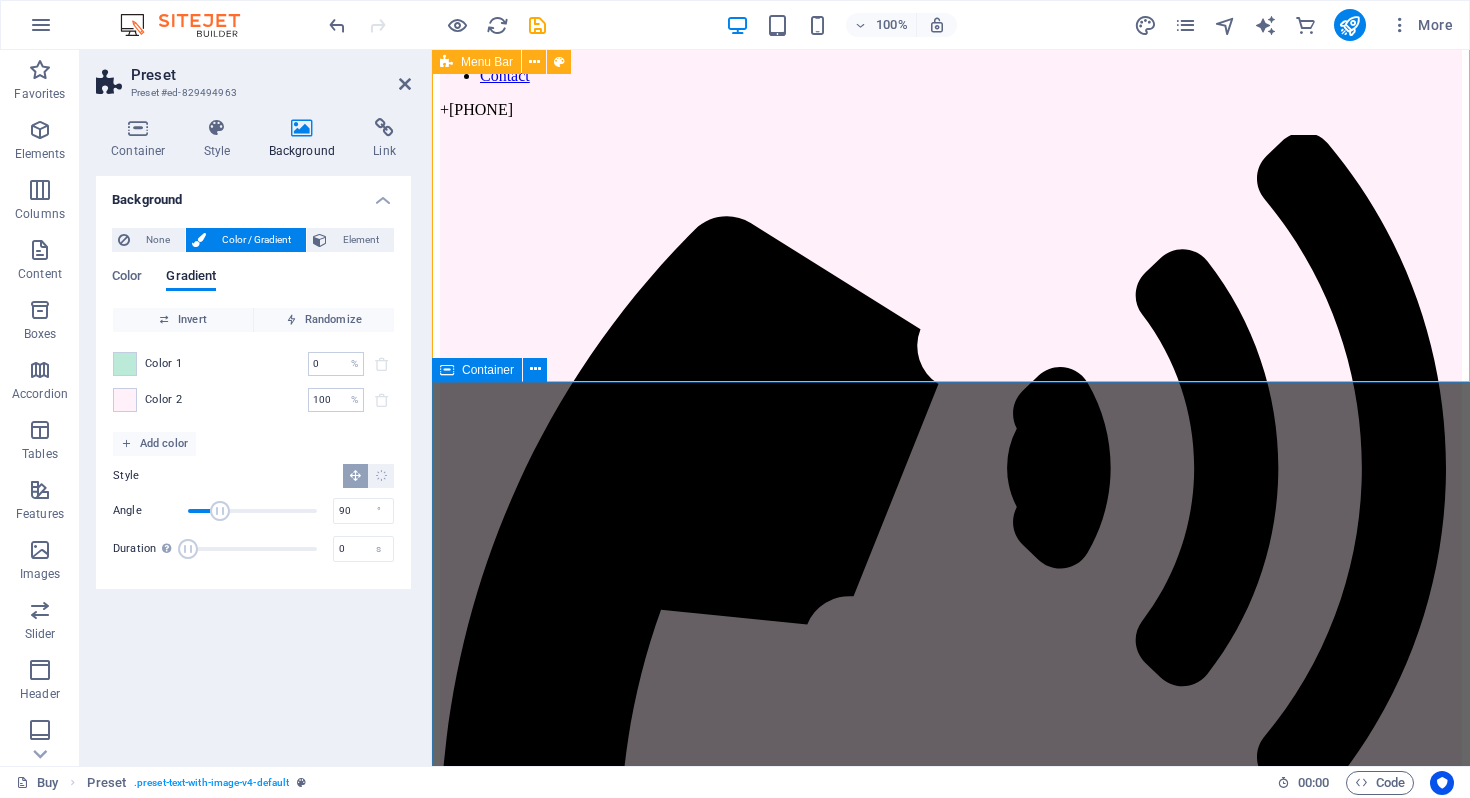 click on "JOIN OUR MINISTRY ABOUT OUR FOUNDER MOLLIE SHOP OUR GEAR FIND A PICKLEBALL GROUP NEAR YOU" at bounding box center (951, 4427) 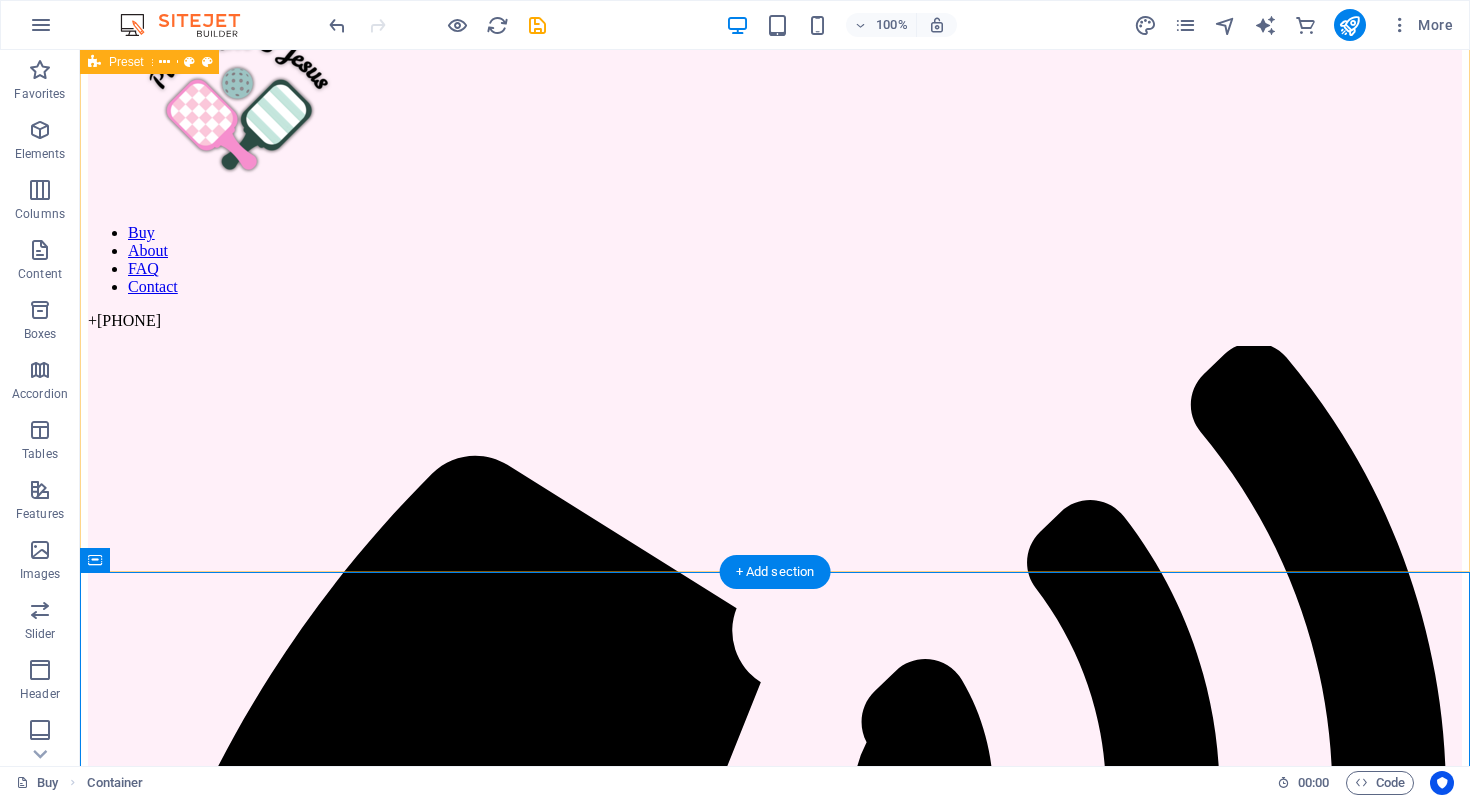 scroll, scrollTop: 0, scrollLeft: 0, axis: both 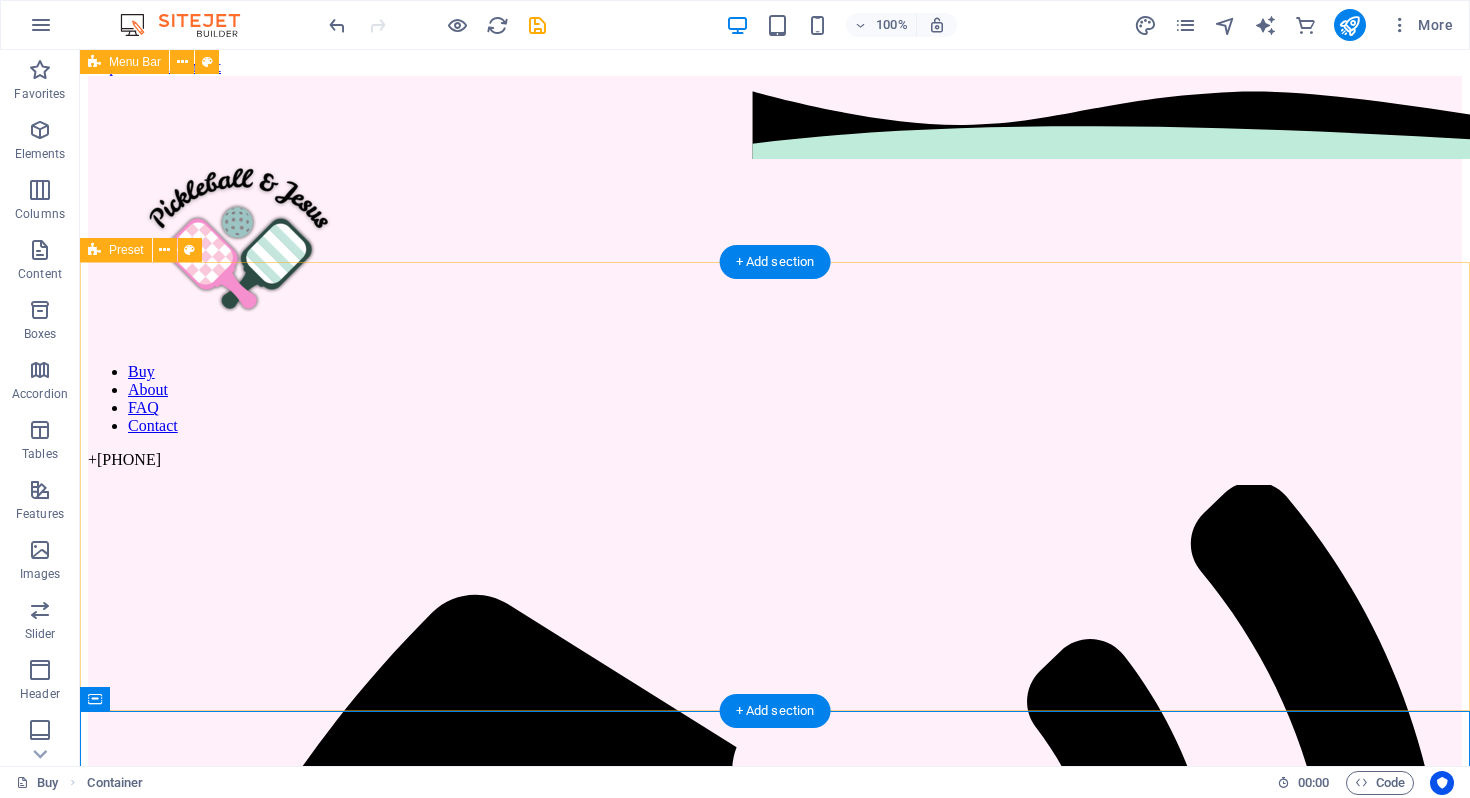 click on "​​​ Share your Faith boldly! Serve like Jesus on the courts as you share your faith with your teammates. Or wear outside the courts to spark a conversation about Pickleball, and most importantly, Jesus! Drop content here or  Add elements  Paste clipboard" at bounding box center [775, 2582] 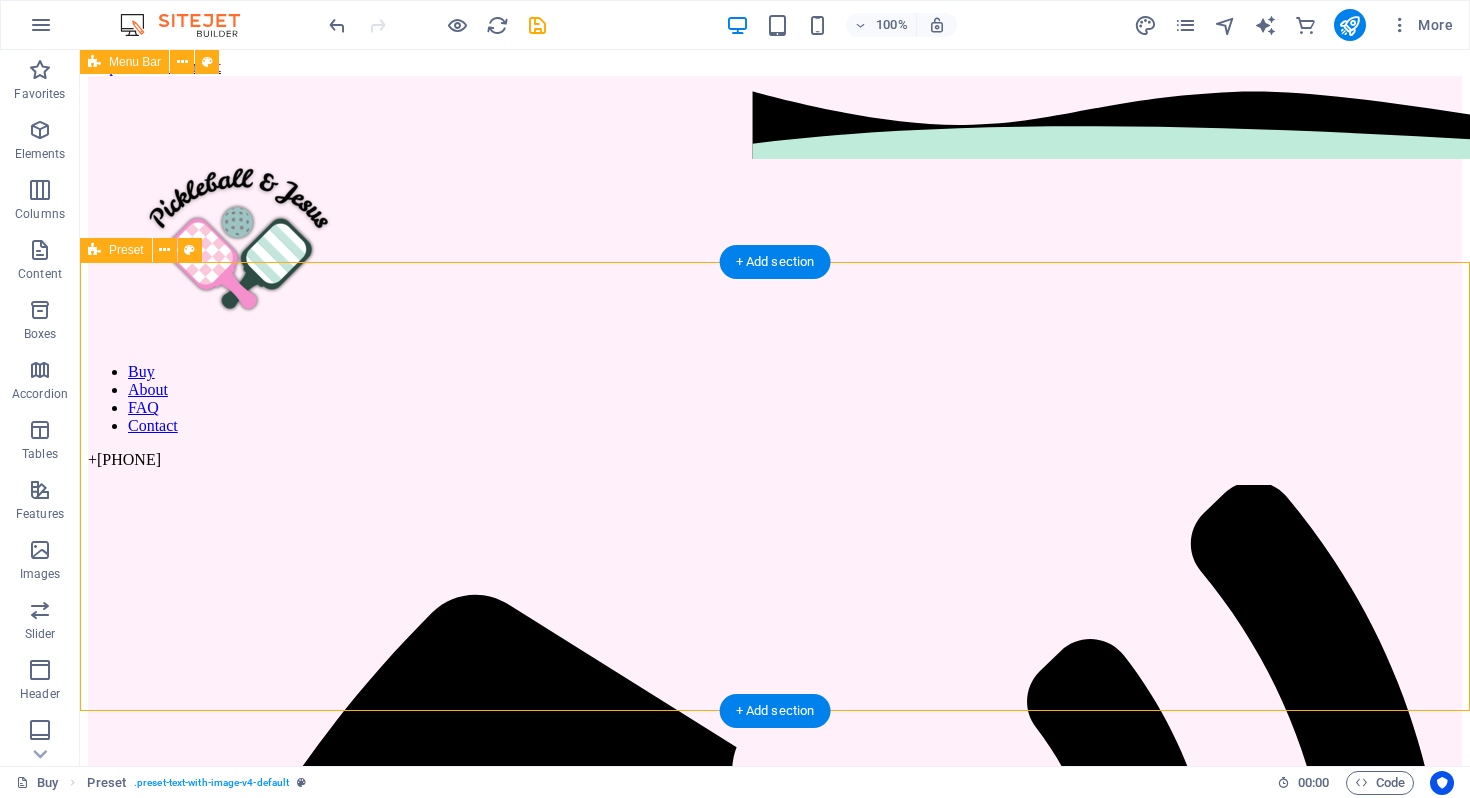 click on "​​​ Share your Faith boldly! Serve like Jesus on the courts as you share your faith with your teammates. Or wear outside the courts to spark a conversation about Pickleball, and most importantly, Jesus! Drop content here or  Add elements  Paste clipboard" at bounding box center [775, 2582] 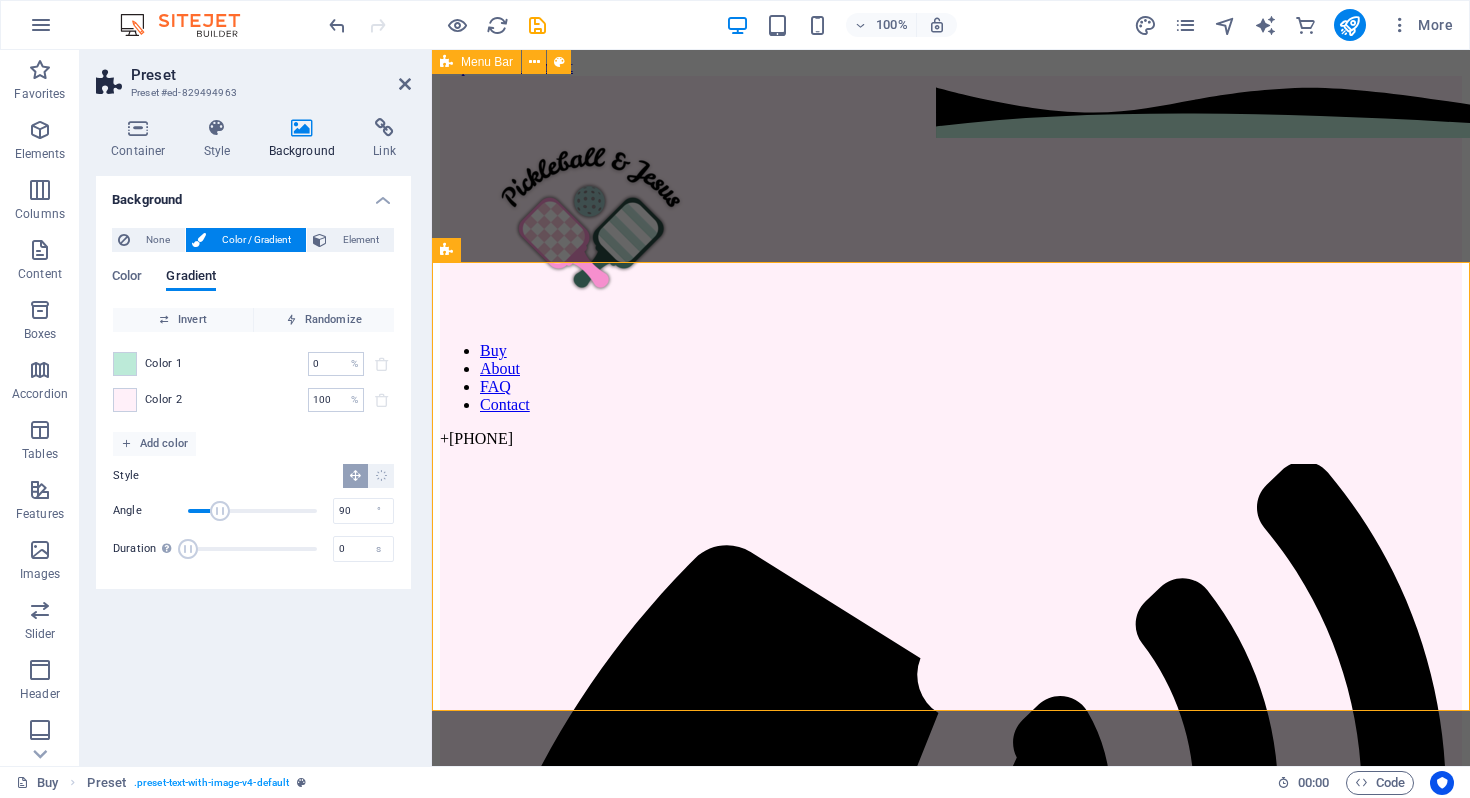 click on "Color 2 100 % ​" at bounding box center (253, 400) 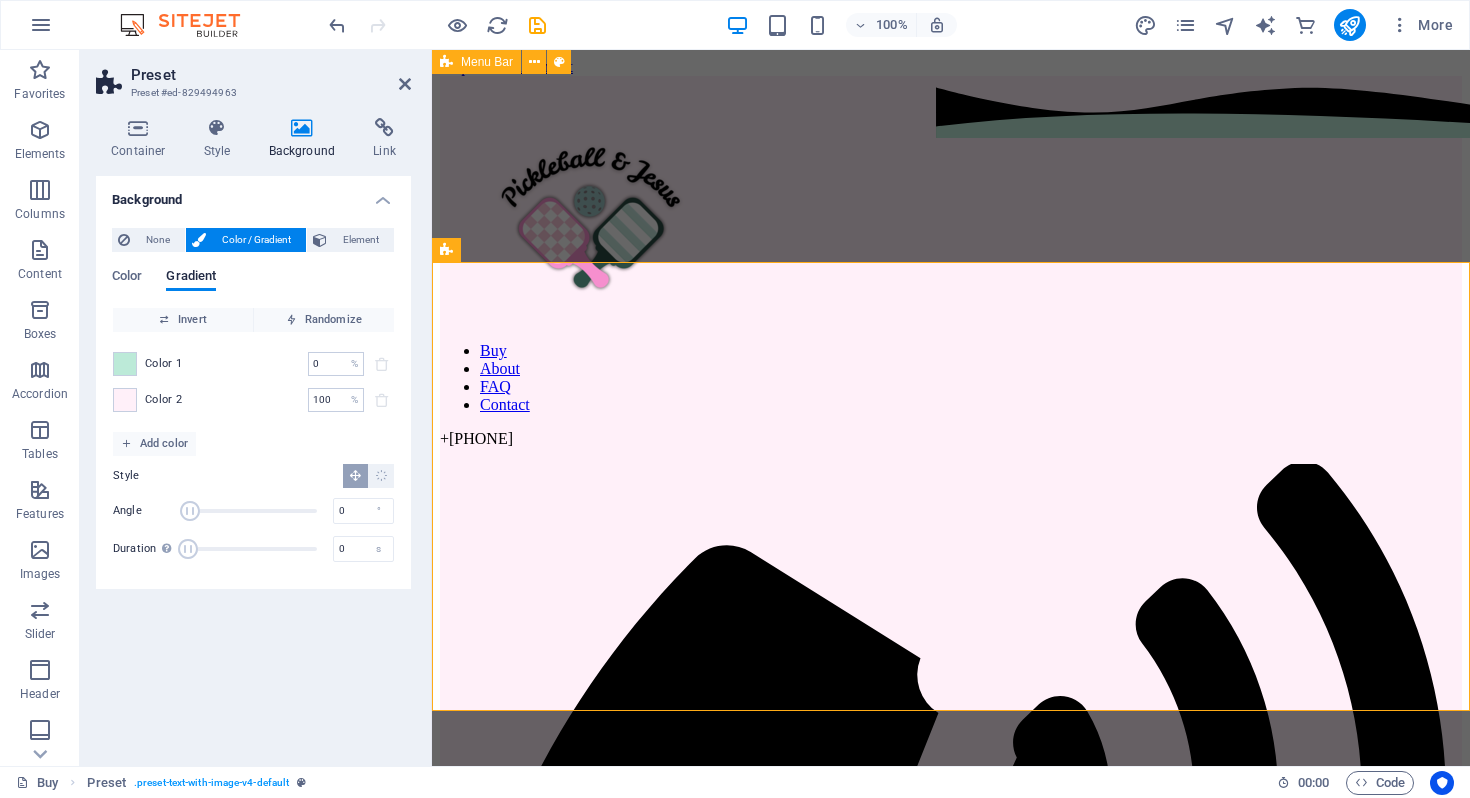 drag, startPoint x: 208, startPoint y: 509, endPoint x: 188, endPoint y: 508, distance: 20.024984 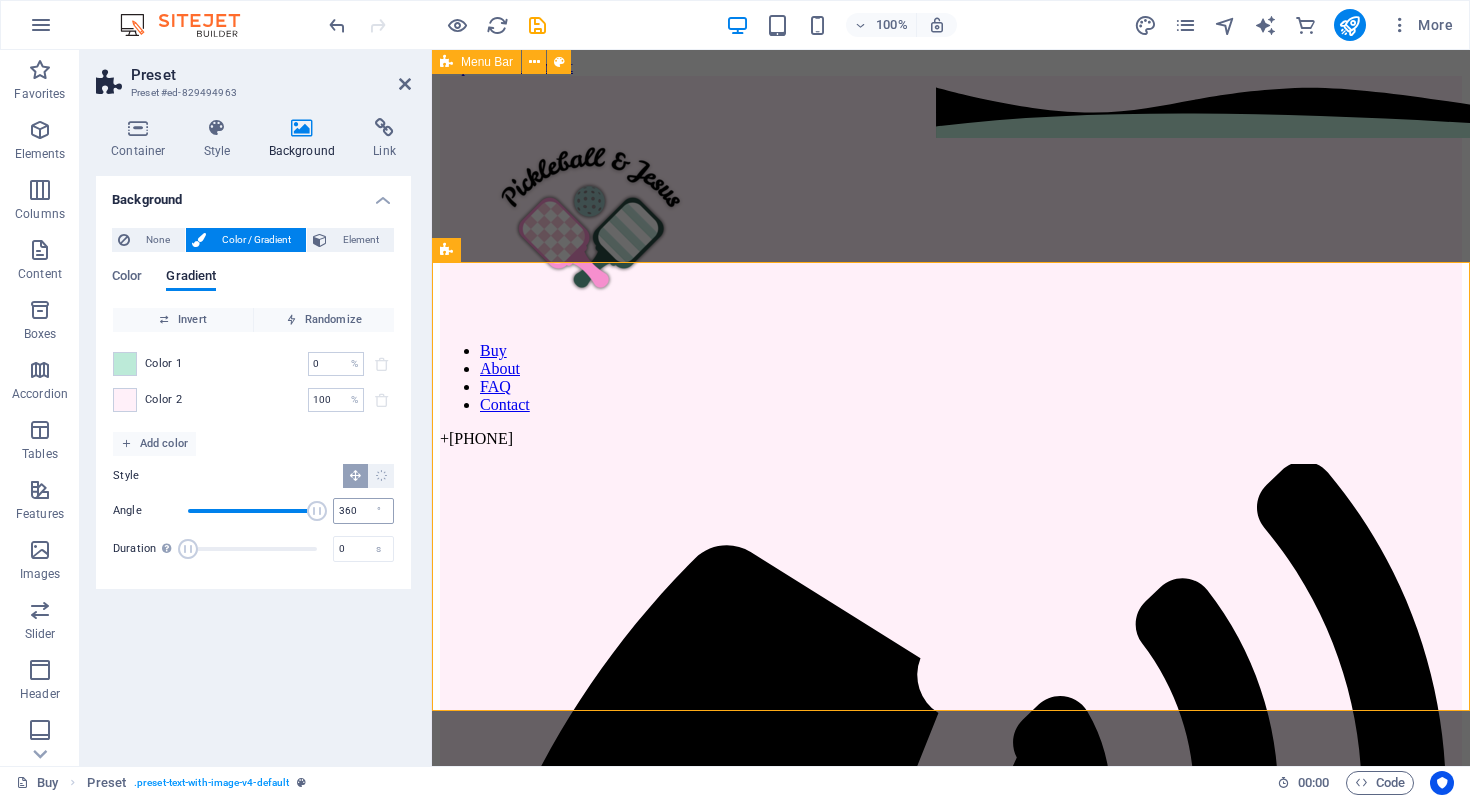 drag, startPoint x: 188, startPoint y: 508, endPoint x: 360, endPoint y: 510, distance: 172.01163 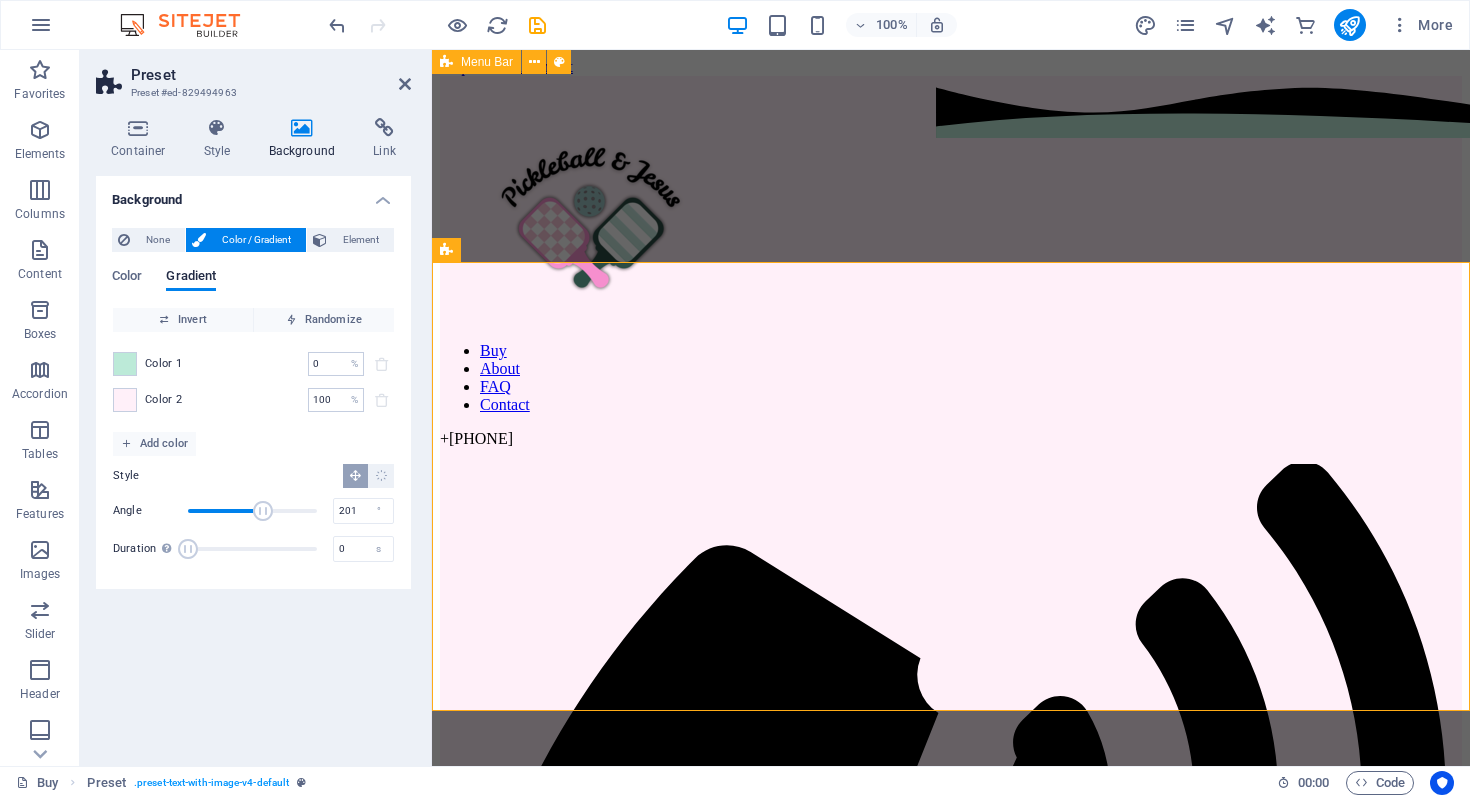 drag, startPoint x: 301, startPoint y: 507, endPoint x: 260, endPoint y: 506, distance: 41.01219 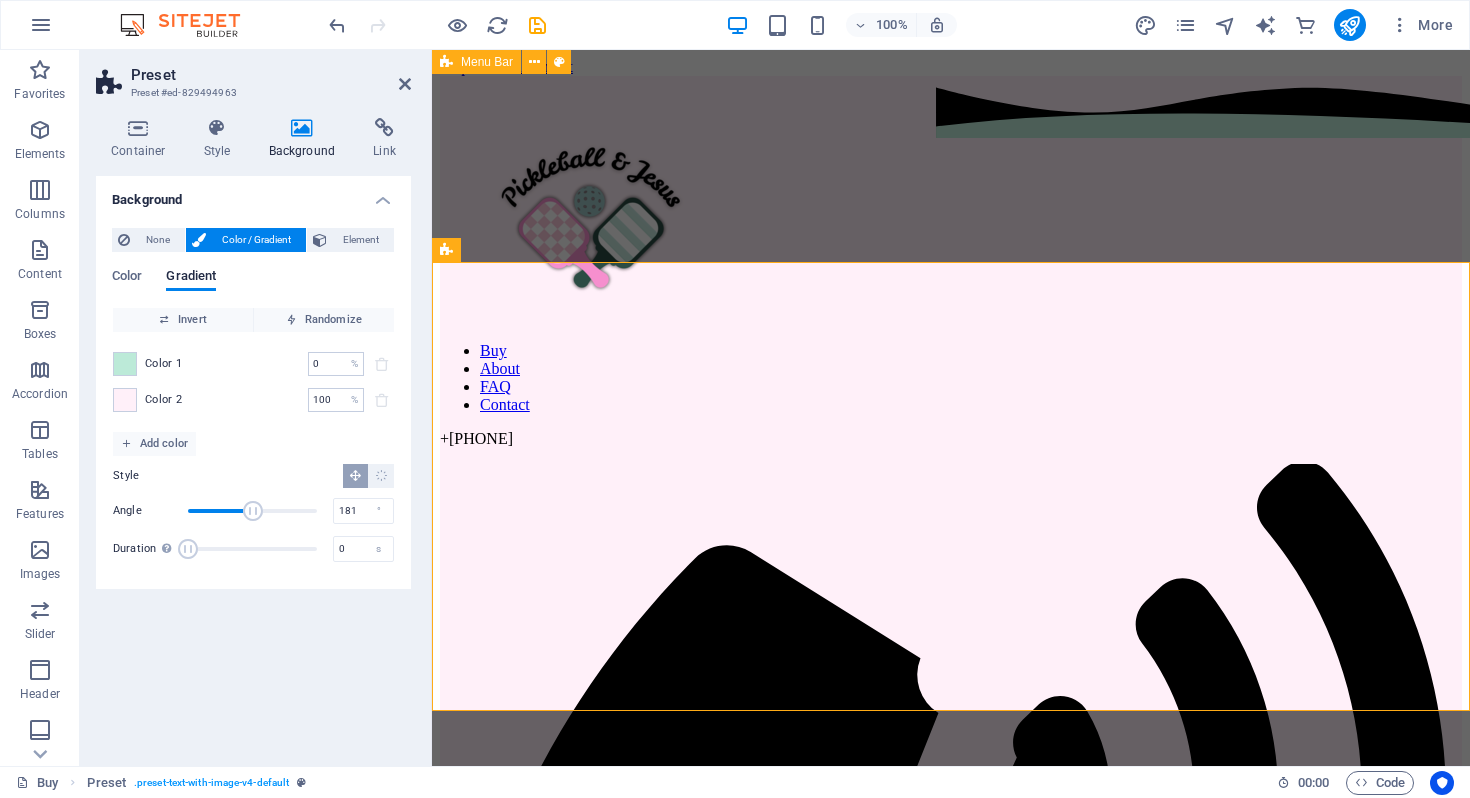 click at bounding box center [253, 511] 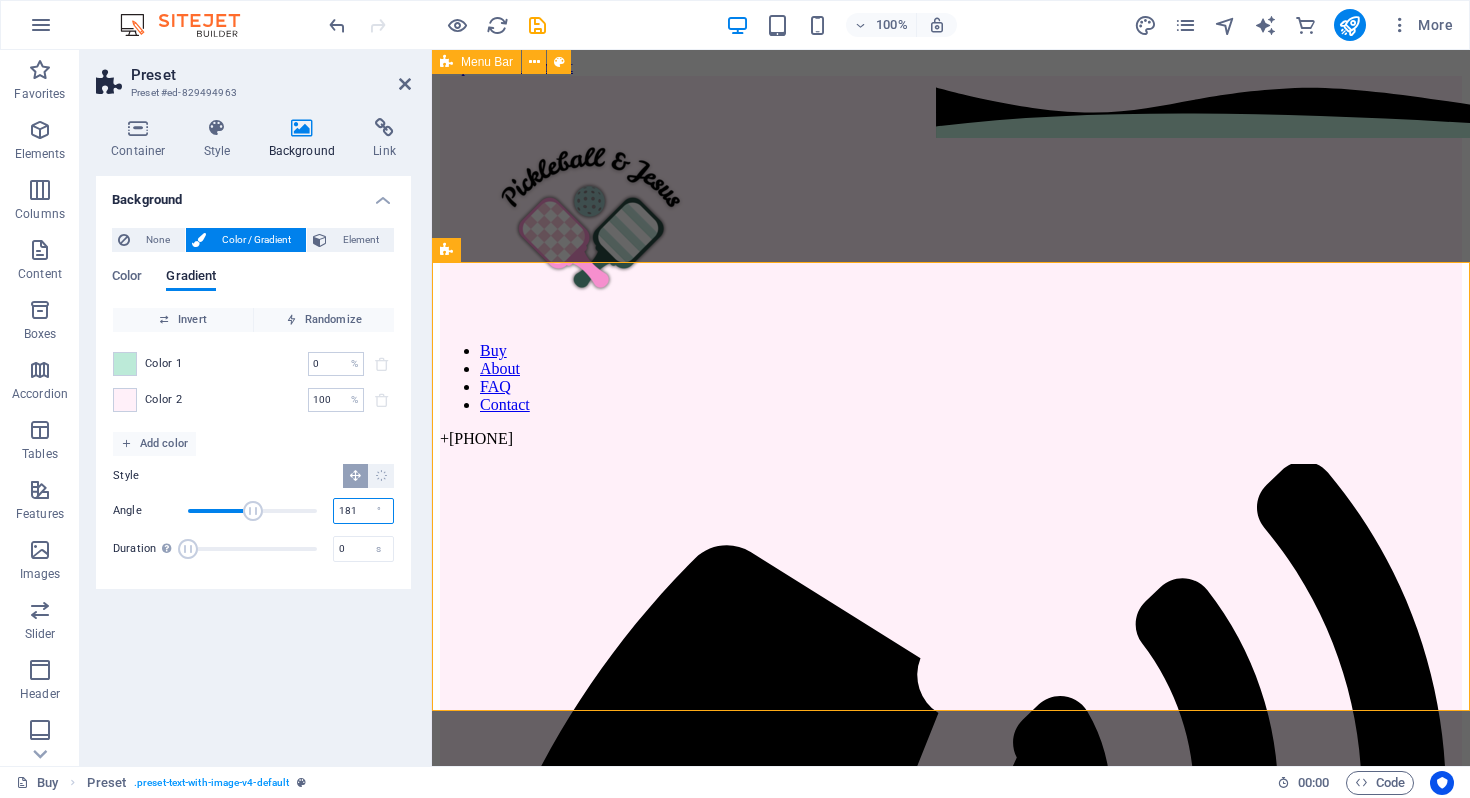 click on "181" at bounding box center (363, 511) 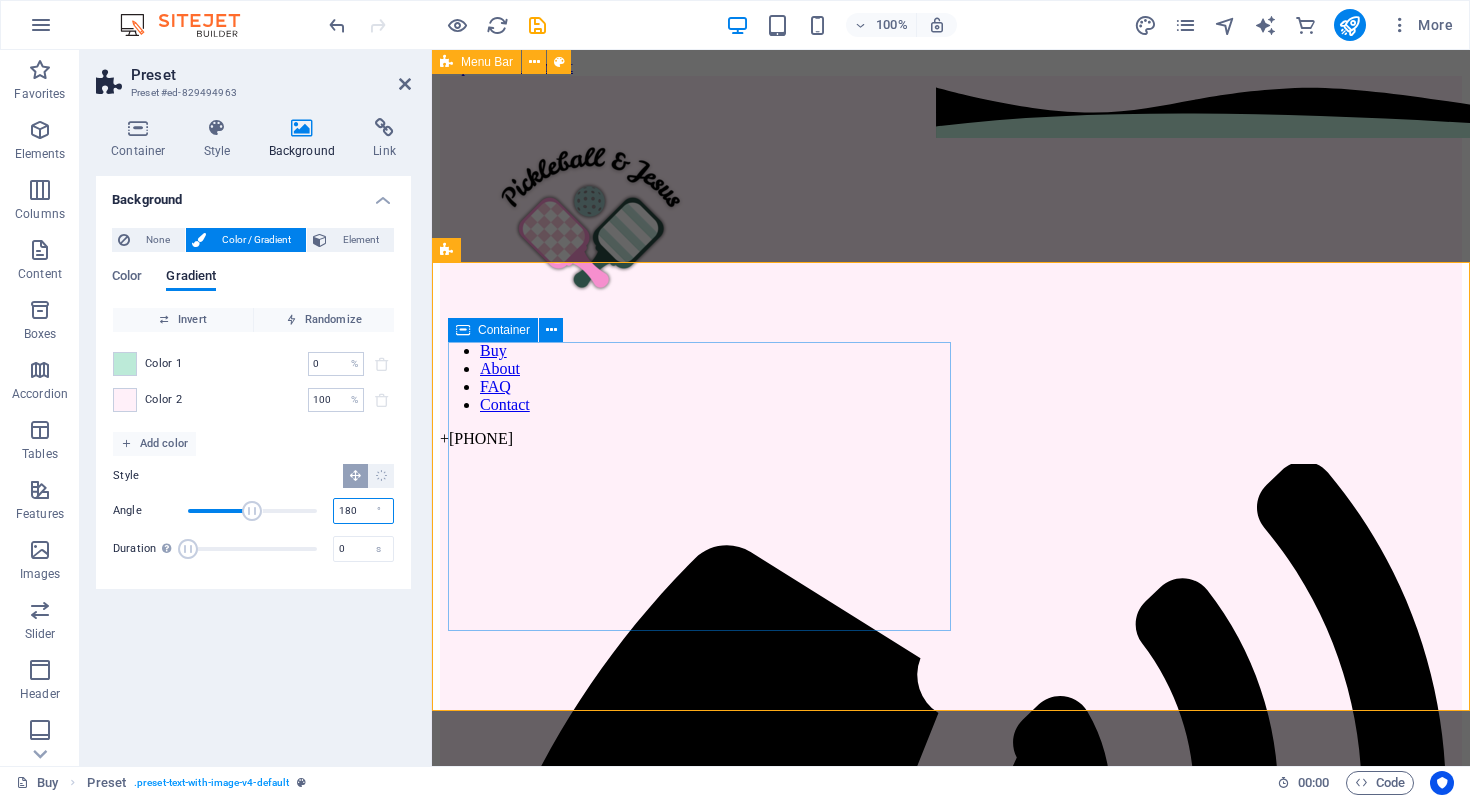 type on "180" 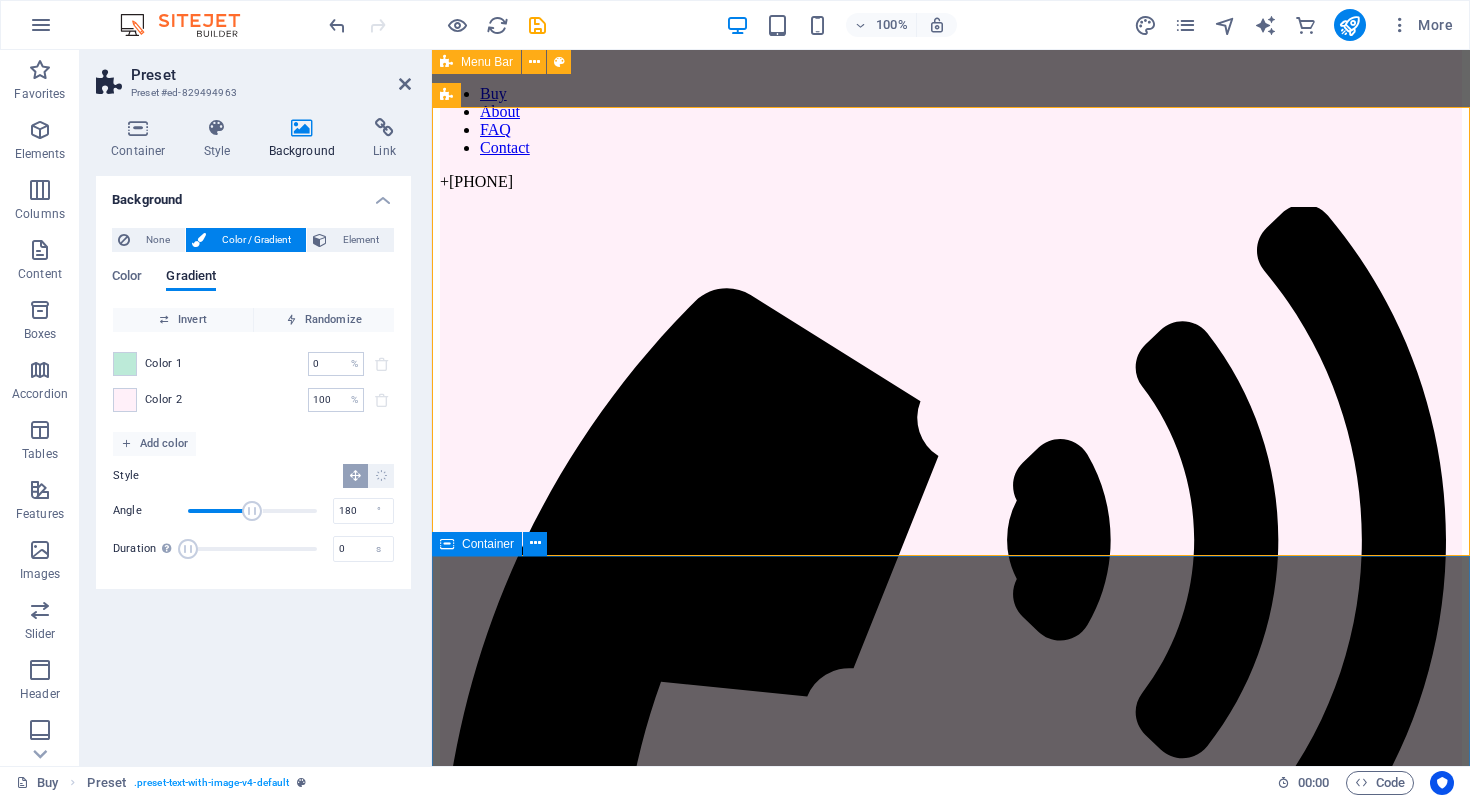 scroll, scrollTop: 275, scrollLeft: 0, axis: vertical 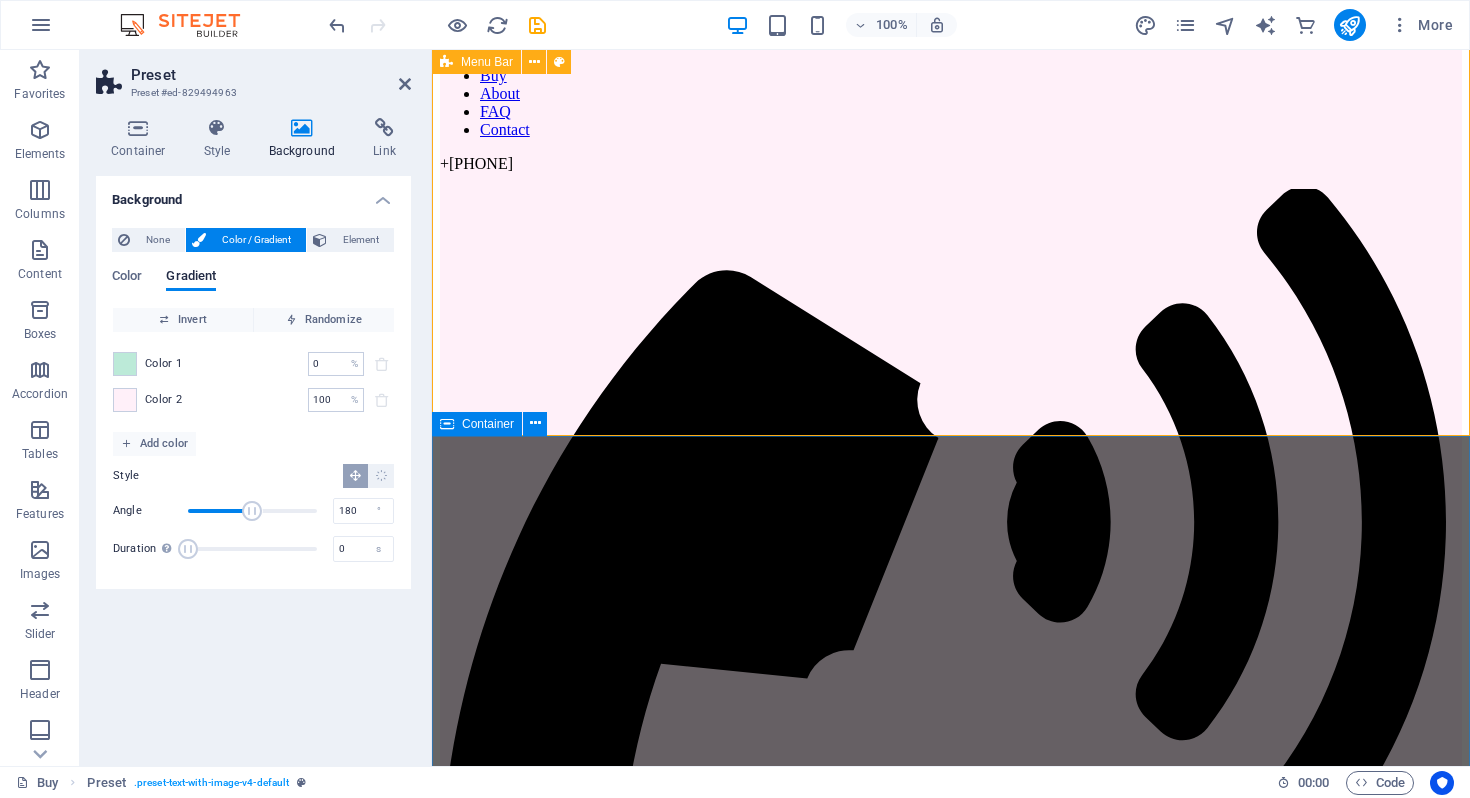 click on "JOIN OUR MINISTRY ABOUT OUR FOUNDER MOLLIE SHOP OUR GEAR FIND A PICKLEBALL GROUP NEAR YOU" at bounding box center (951, 4481) 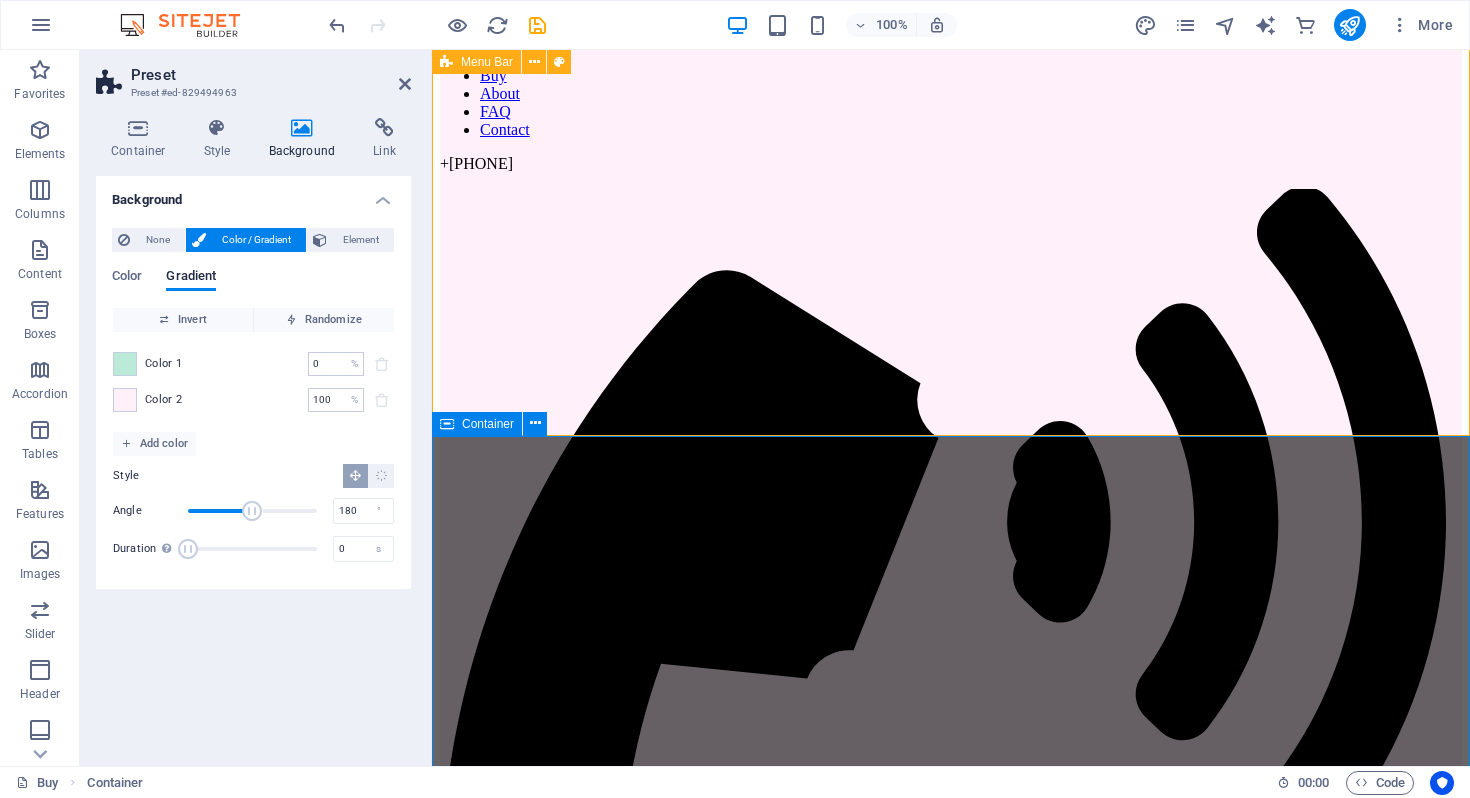 click on "JOIN OUR MINISTRY ABOUT OUR FOUNDER MOLLIE SHOP OUR GEAR FIND A PICKLEBALL GROUP NEAR YOU" at bounding box center [951, 4481] 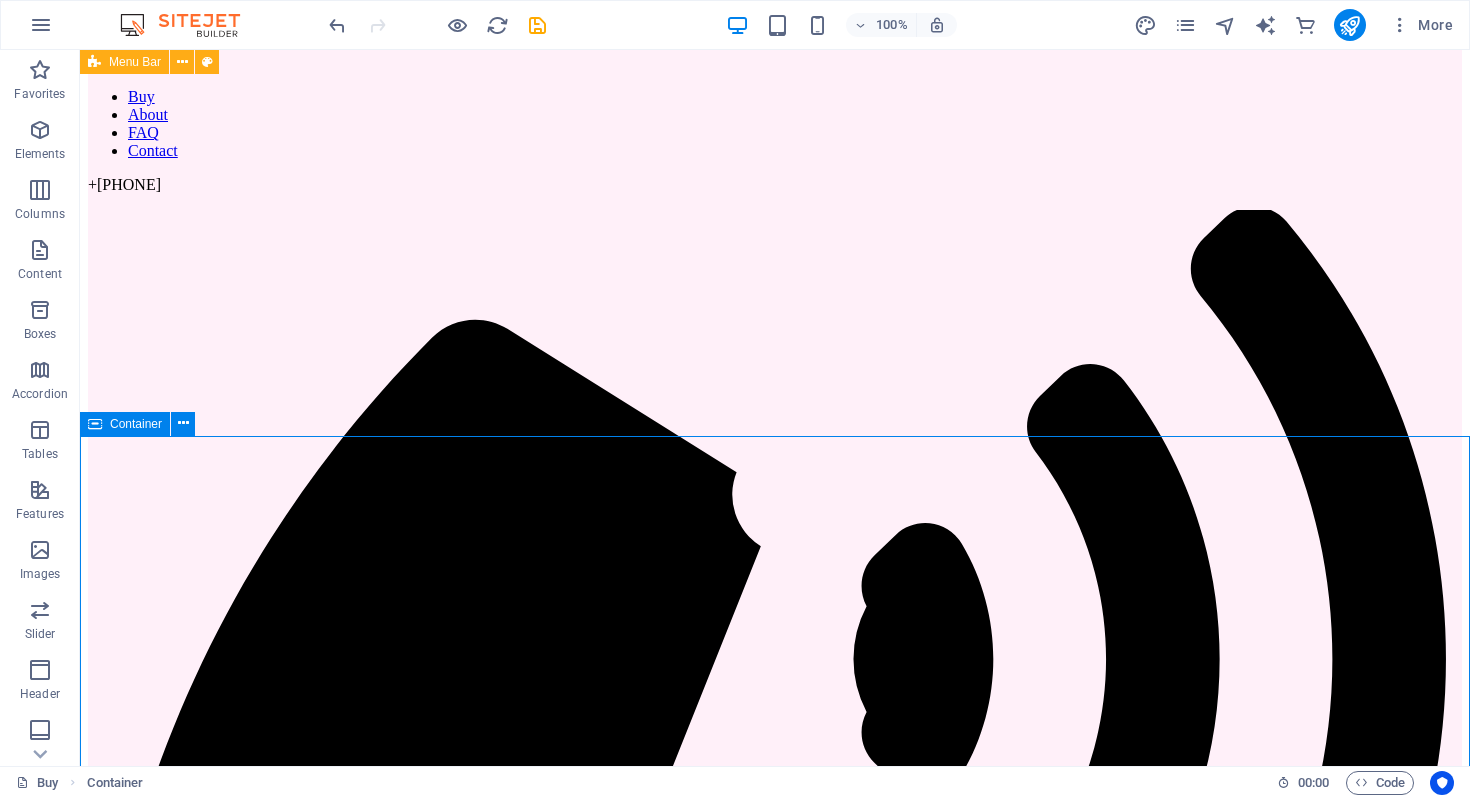 click on "JOIN OUR MINISTRY ABOUT OUR FOUNDER MOLLIE SHOP OUR GEAR FIND A PICKLEBALL GROUP NEAR YOU" at bounding box center [775, 5478] 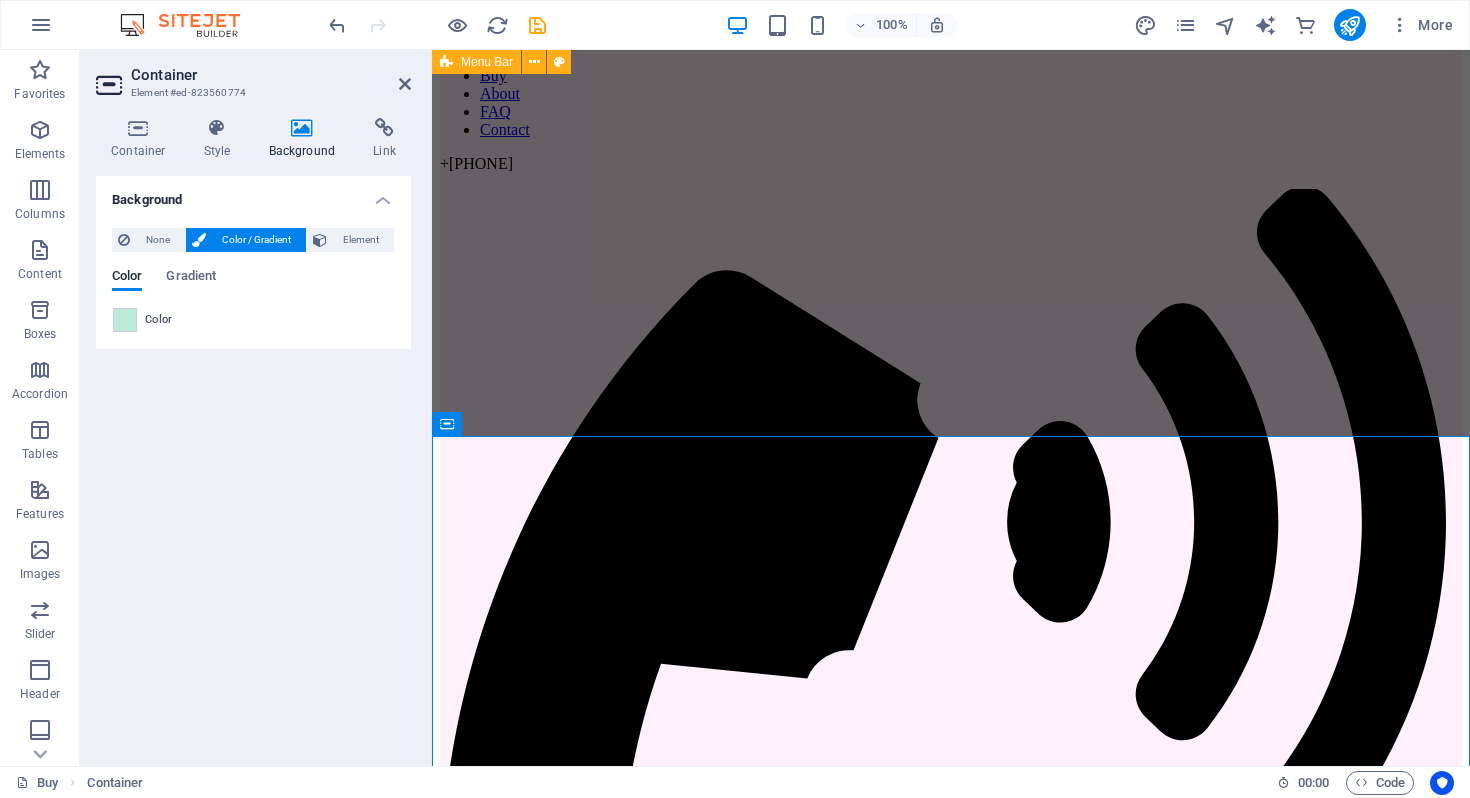 click on "Color" at bounding box center [159, 320] 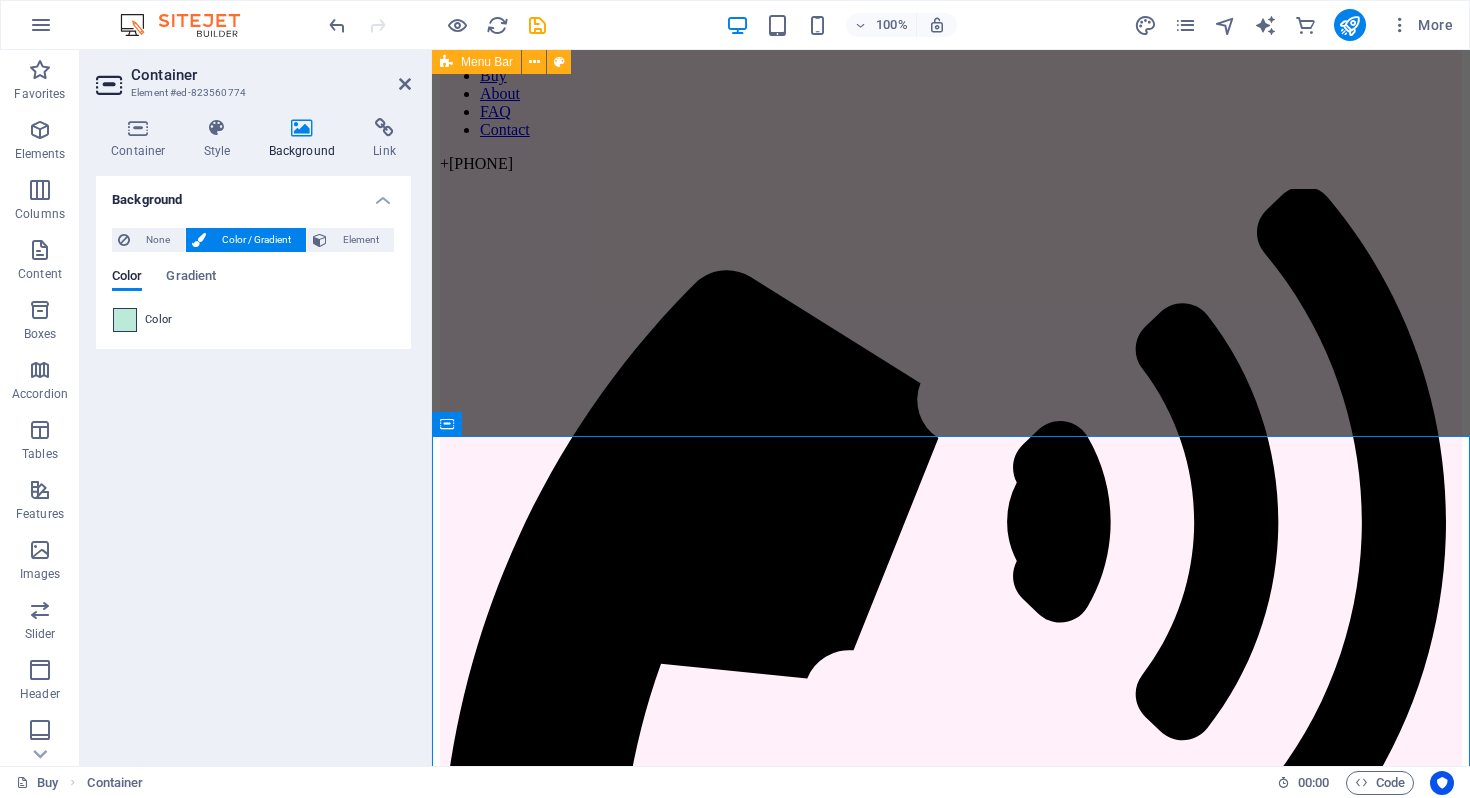 click at bounding box center [125, 320] 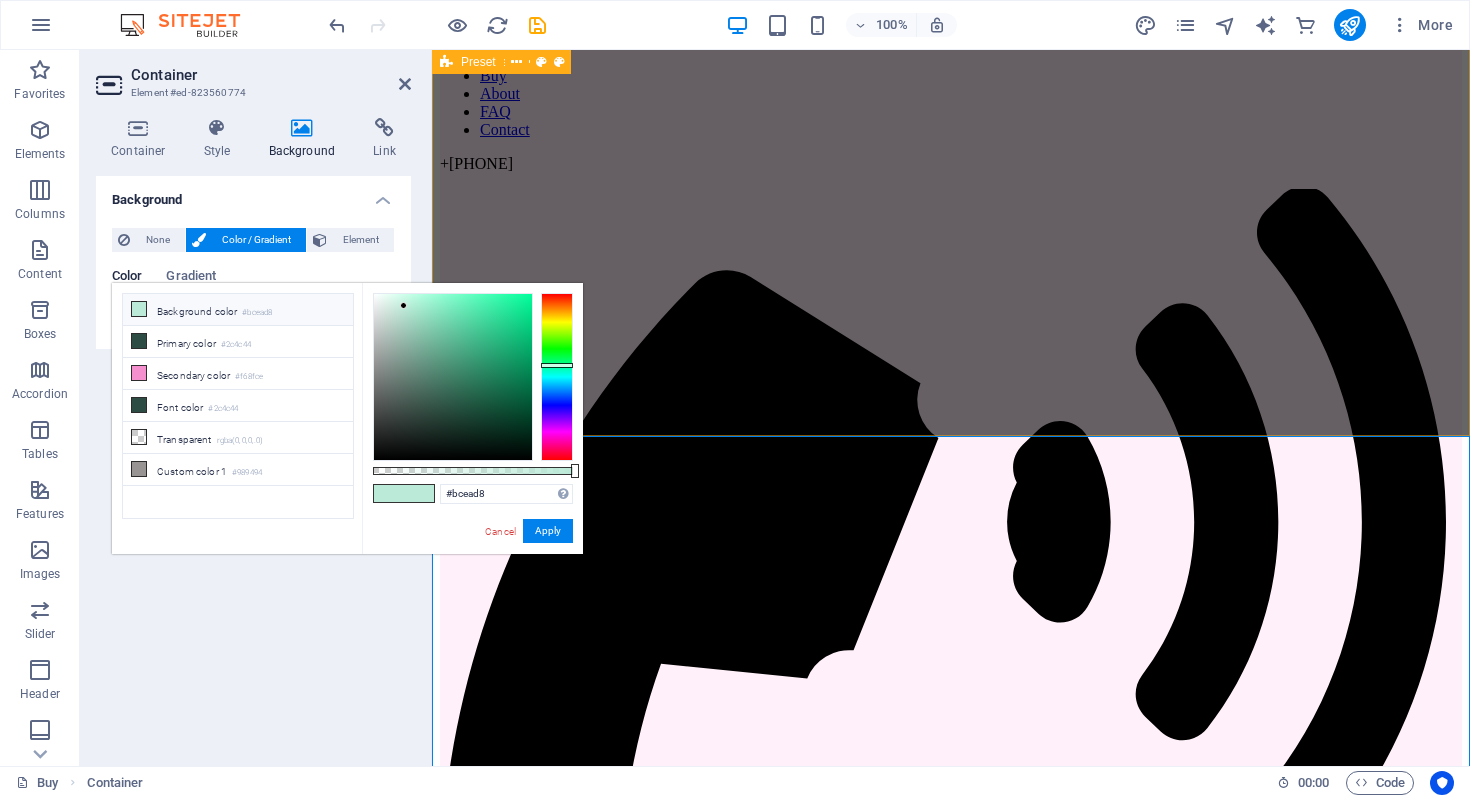 click on "​​​ Share your Faith boldly! Serve like Jesus on the courts as you share your faith with your teammates. Or wear outside the courts to spark a conversation about Pickleball, and most importantly, Jesus! Drop content here or  Add elements  Paste clipboard" at bounding box center (951, 1829) 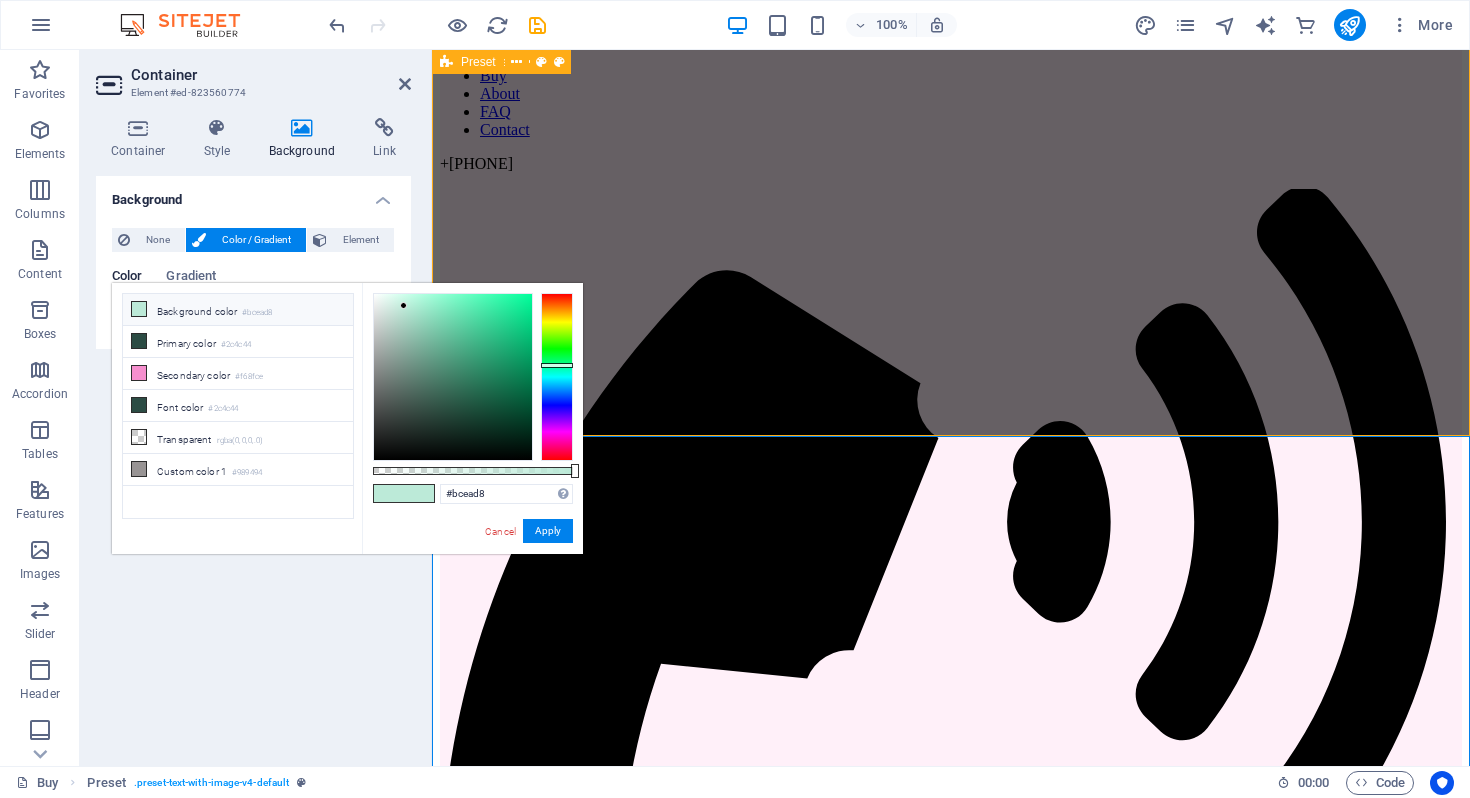 click on "​​​ Share your Faith boldly! Serve like Jesus on the courts as you share your faith with your teammates. Or wear outside the courts to spark a conversation about Pickleball, and most importantly, Jesus! Drop content here or  Add elements  Paste clipboard" at bounding box center [951, 1829] 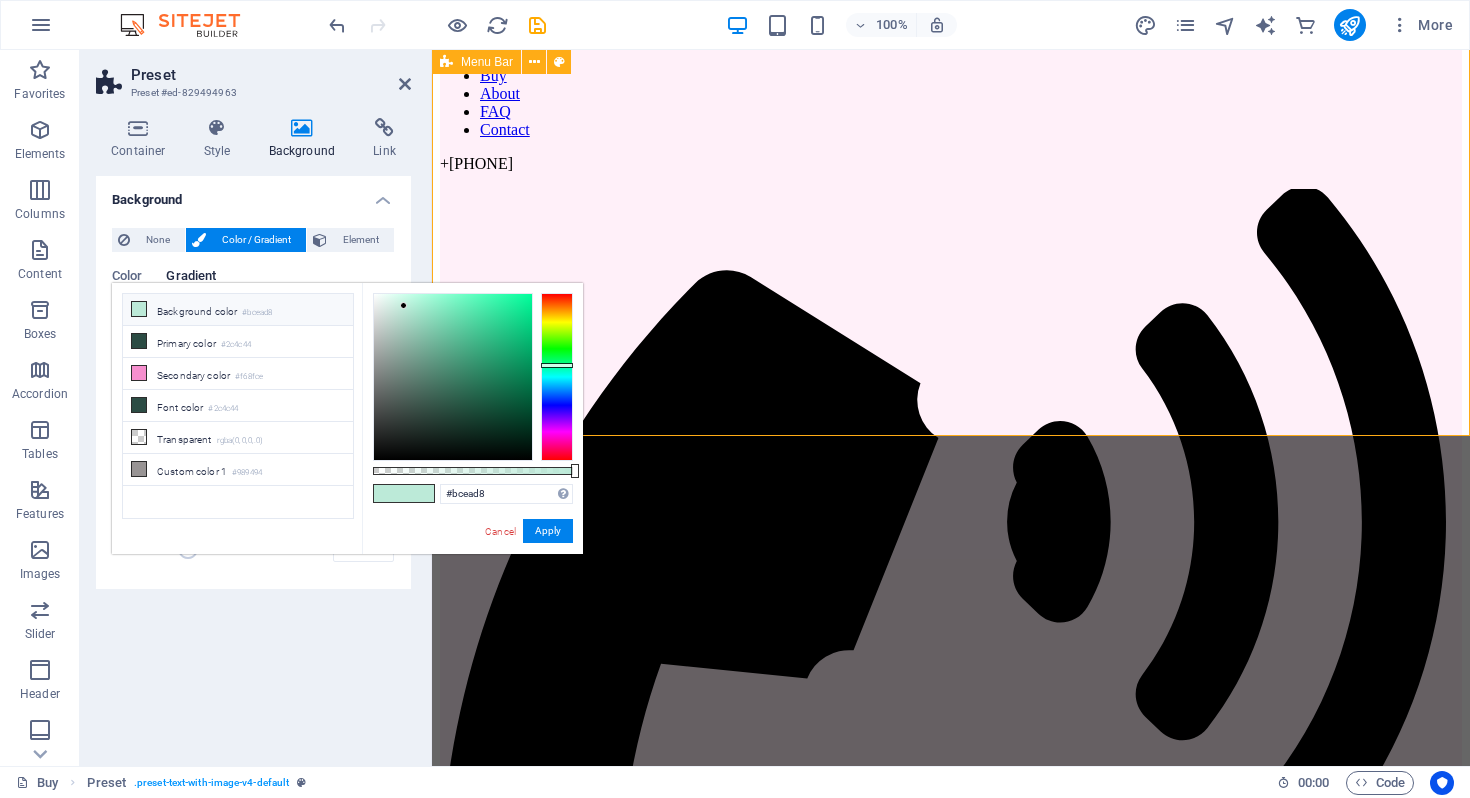 click on "Cancel Apply" at bounding box center [528, 531] 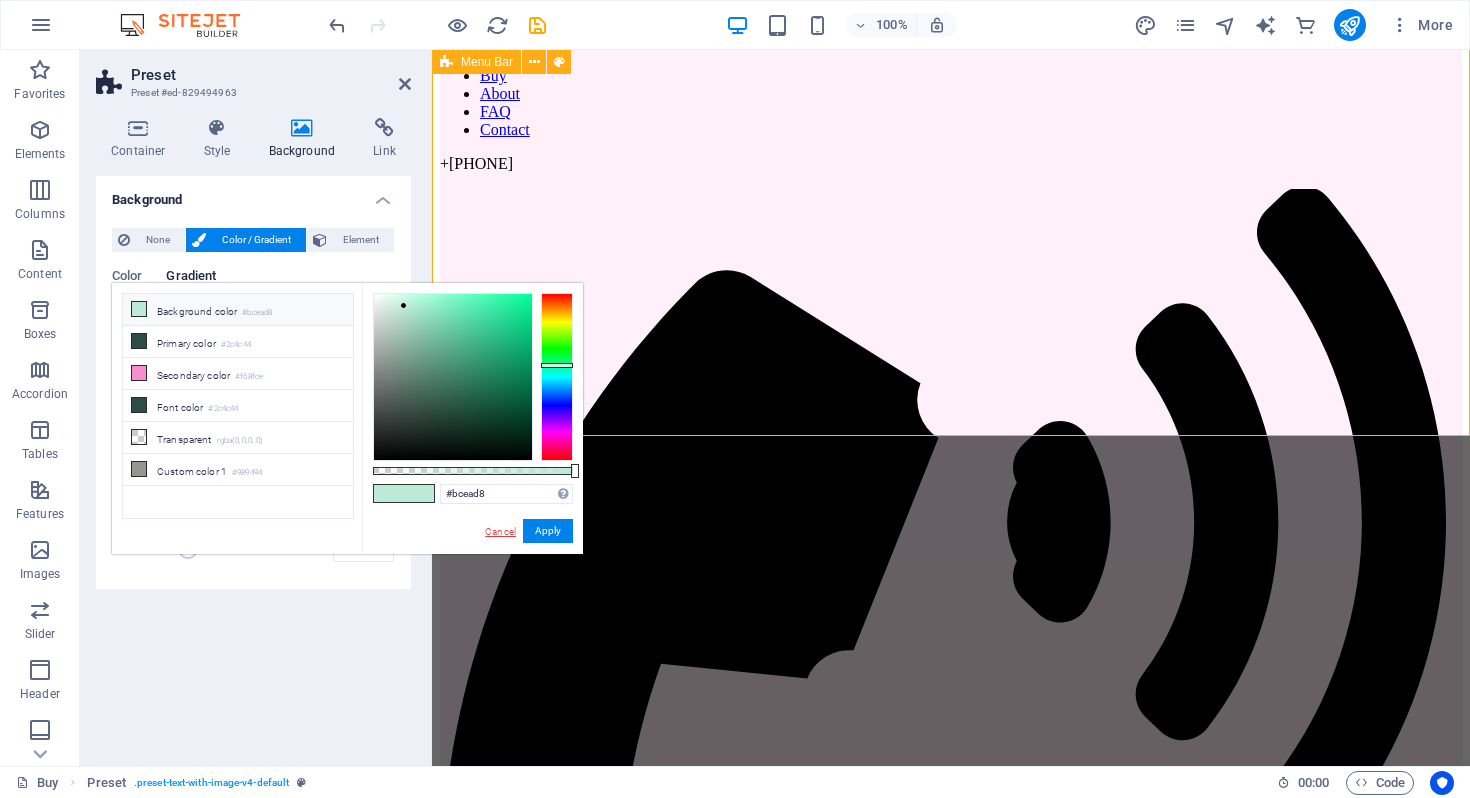 click on "Cancel" at bounding box center (500, 531) 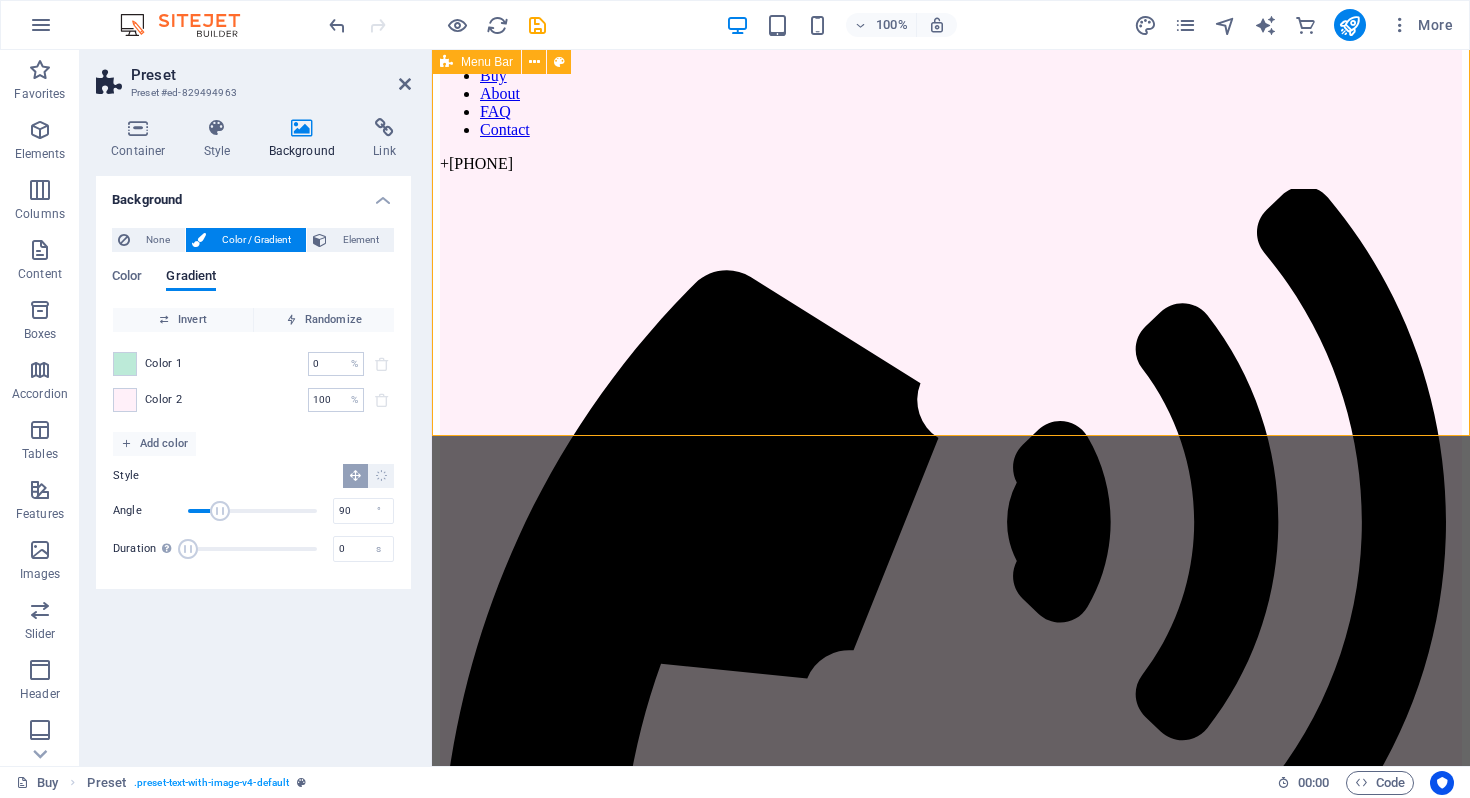 click on "Color 2" at bounding box center (164, 400) 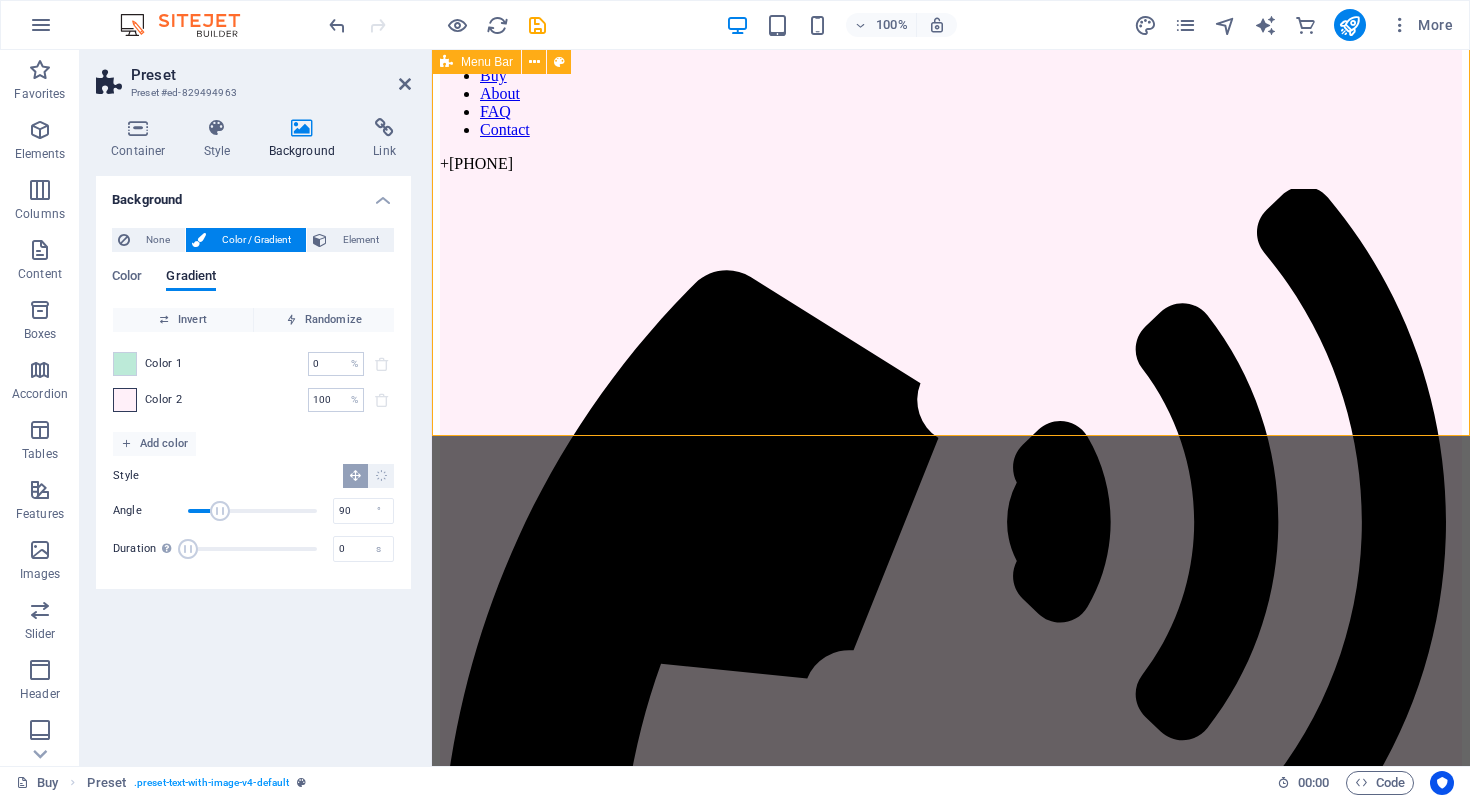 click at bounding box center (125, 400) 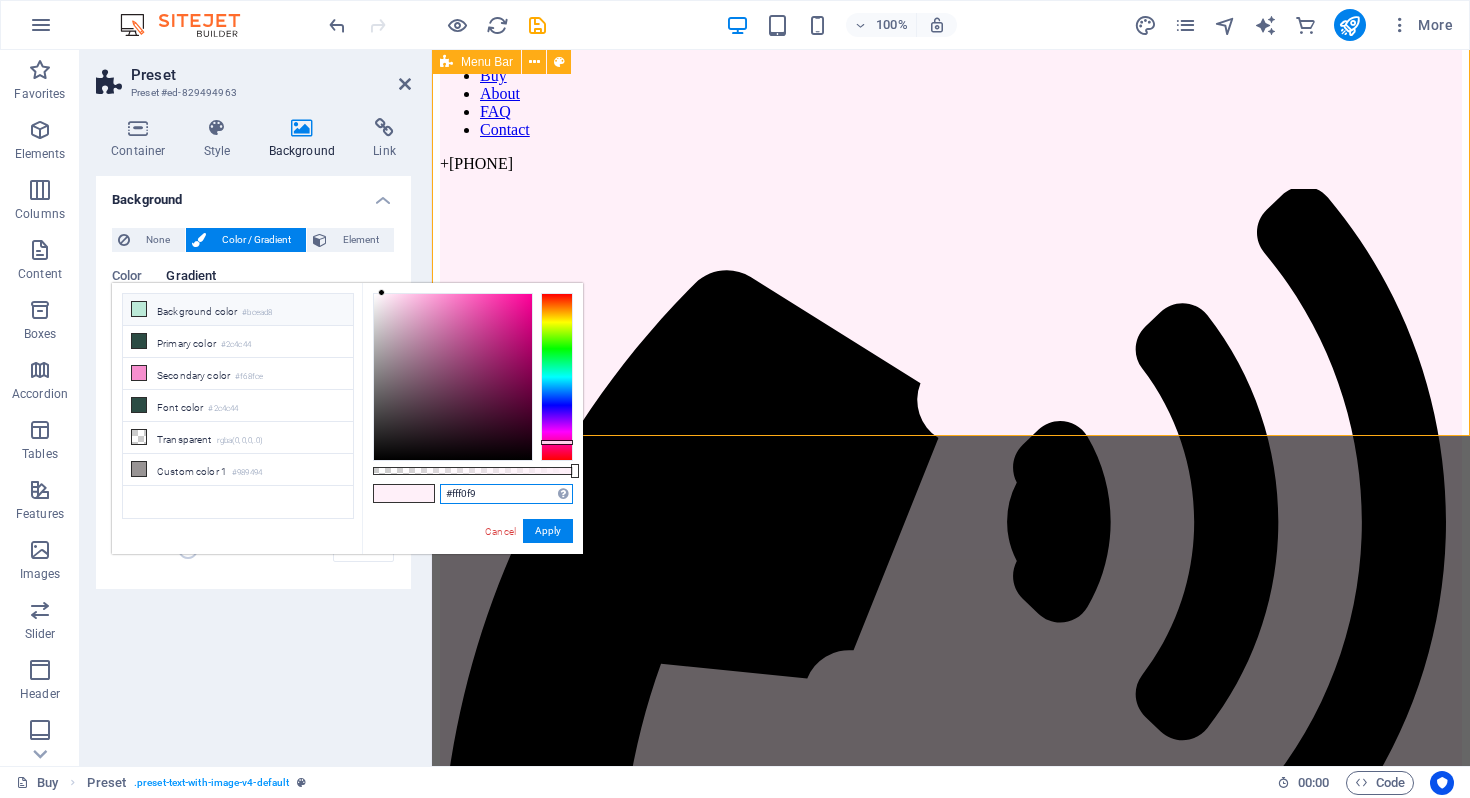 drag, startPoint x: 501, startPoint y: 501, endPoint x: 441, endPoint y: 488, distance: 61.39218 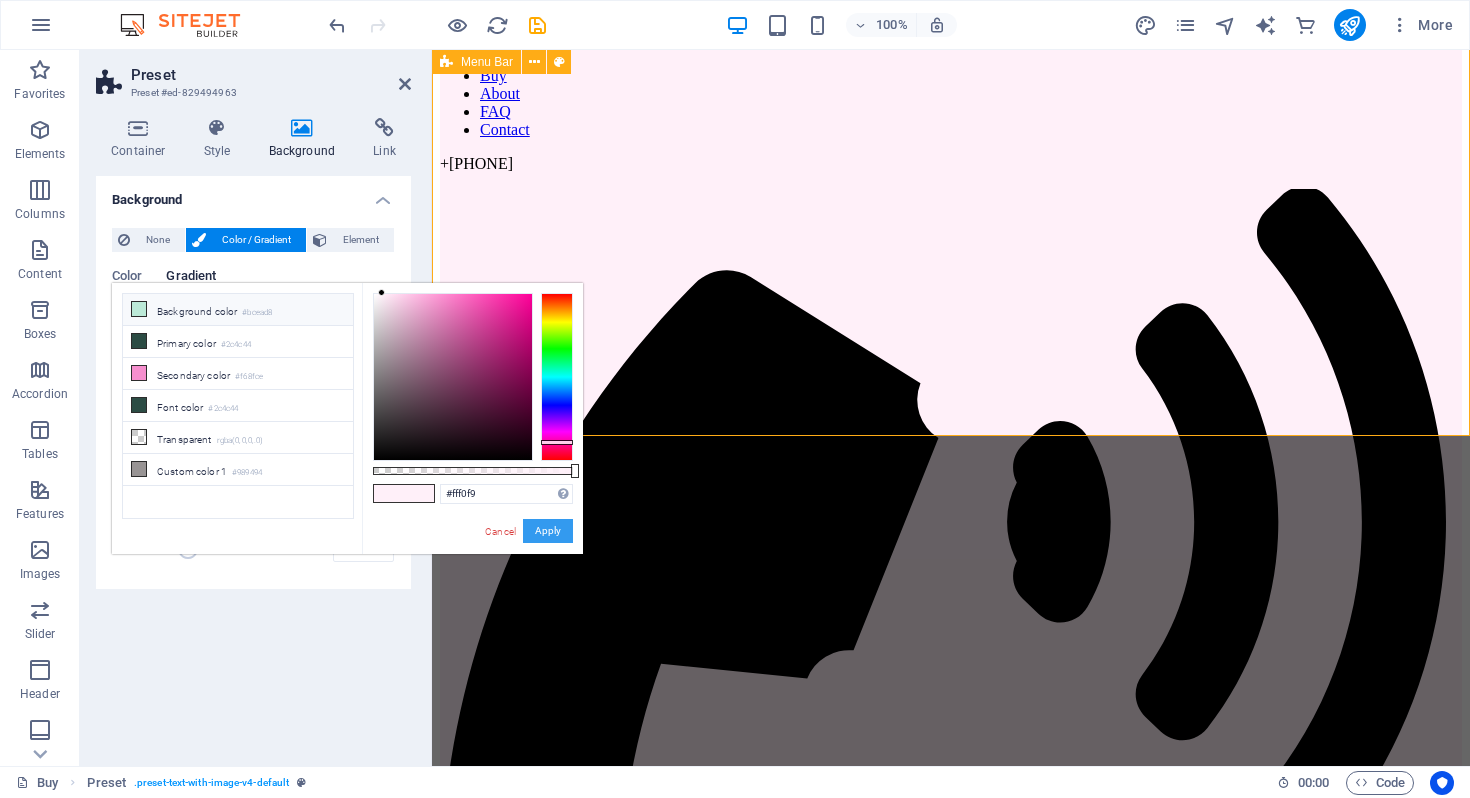click on "Apply" at bounding box center (548, 531) 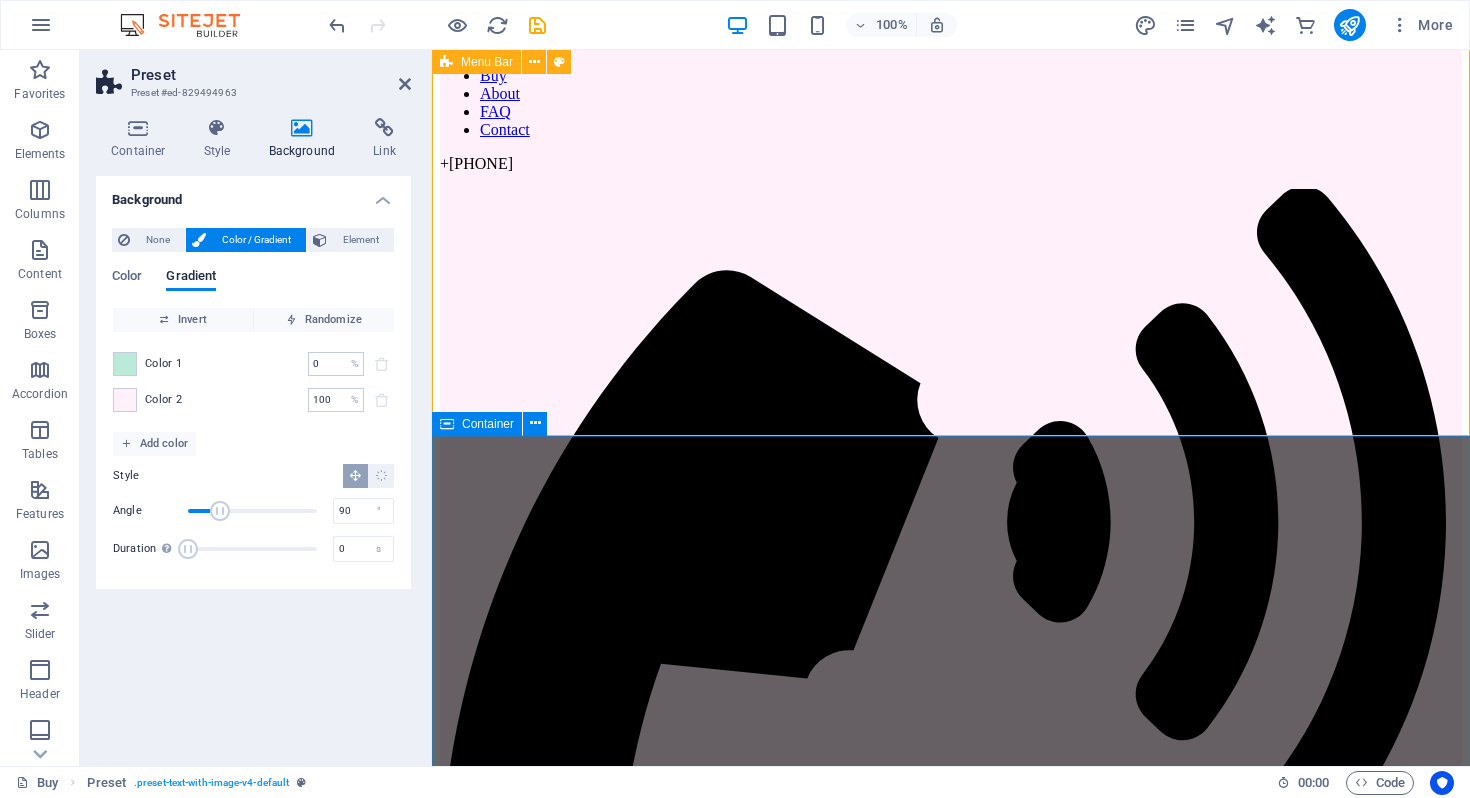 click on "JOIN OUR MINISTRY ABOUT OUR FOUNDER MOLLIE SHOP OUR GEAR FIND A PICKLEBALL GROUP NEAR YOU" at bounding box center (951, 4481) 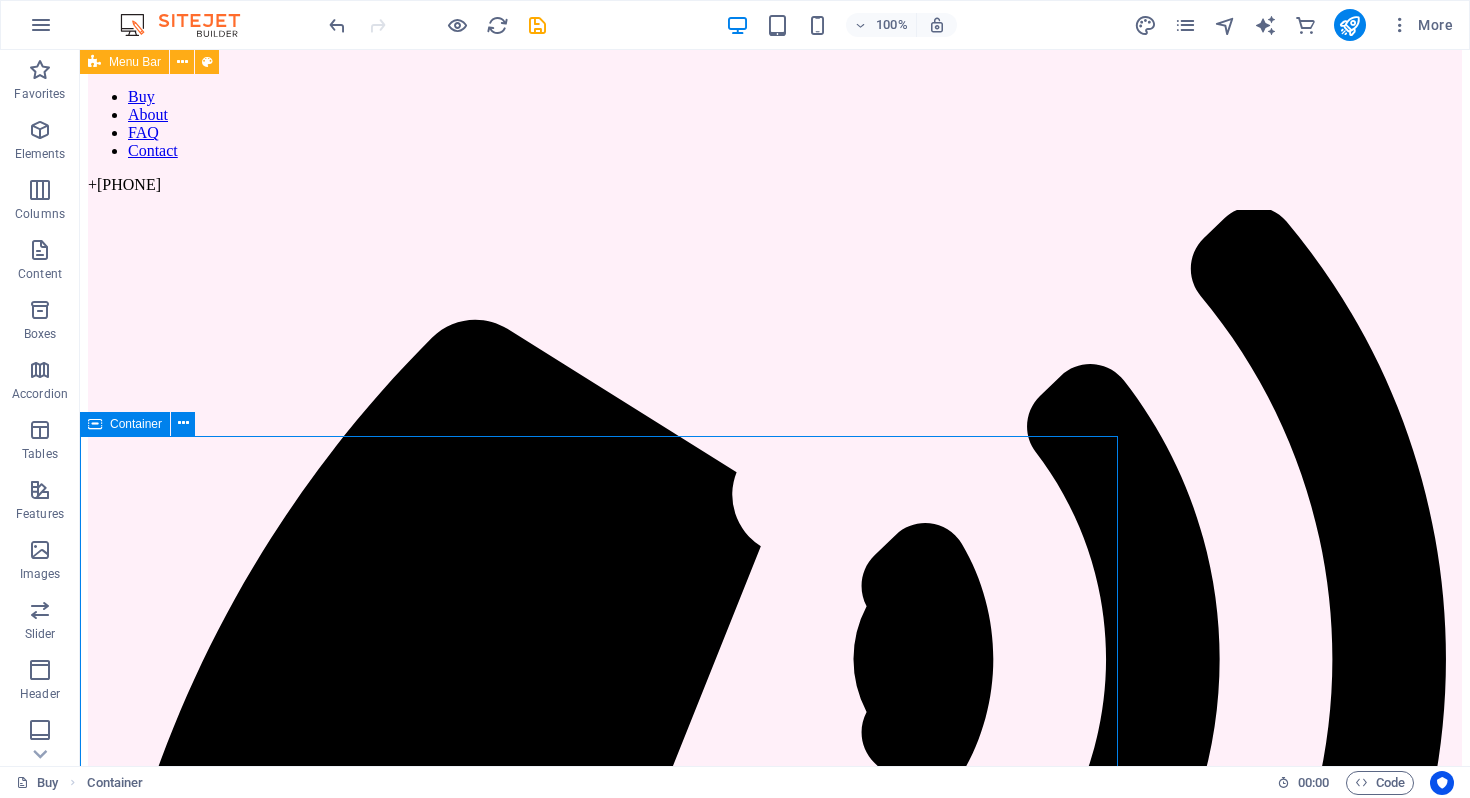 click on "JOIN OUR MINISTRY ABOUT OUR FOUNDER MOLLIE SHOP OUR GEAR FIND A PICKLEBALL GROUP NEAR YOU" at bounding box center (775, 5478) 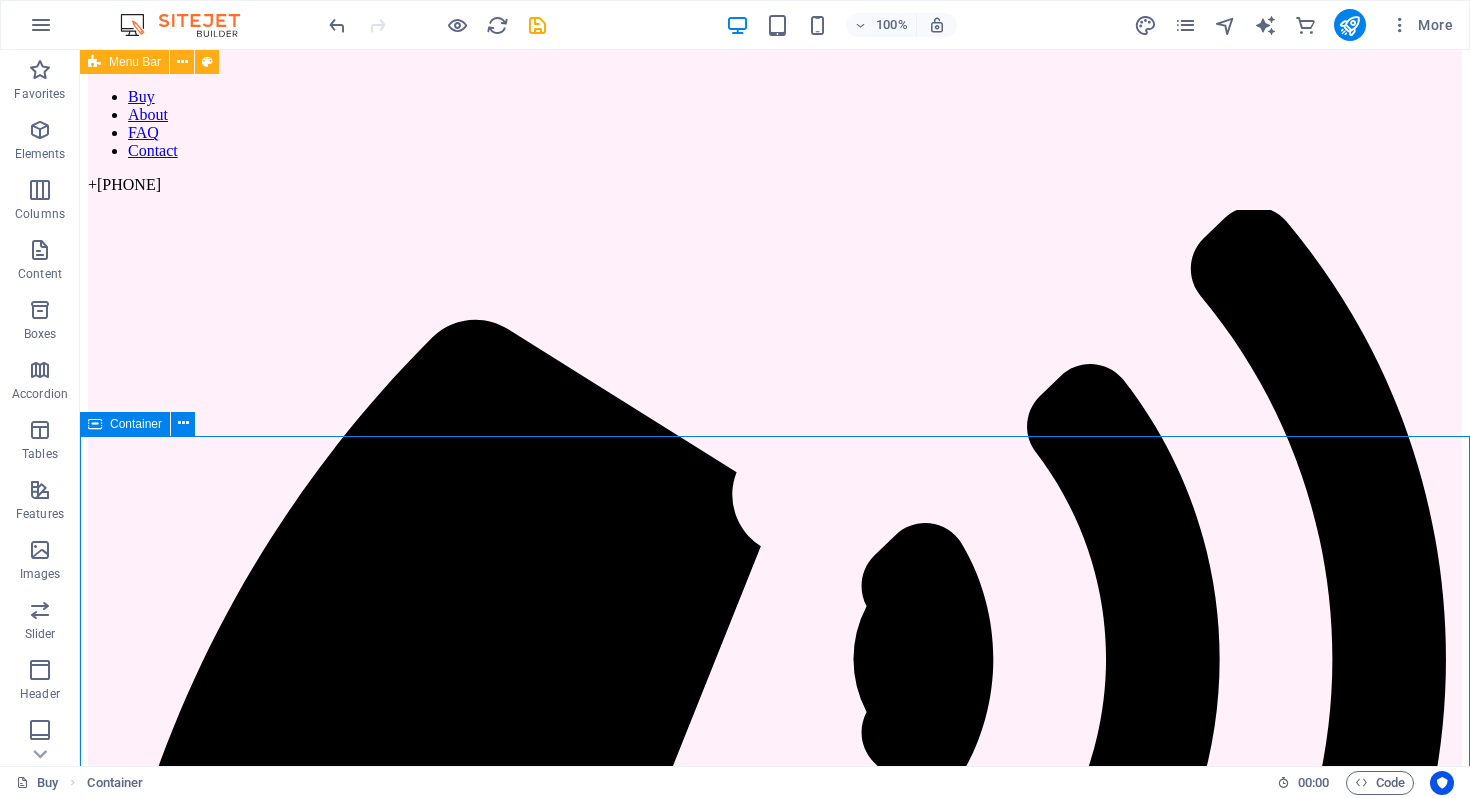 click on "JOIN OUR MINISTRY ABOUT OUR FOUNDER MOLLIE SHOP OUR GEAR FIND A PICKLEBALL GROUP NEAR YOU" at bounding box center (775, 5478) 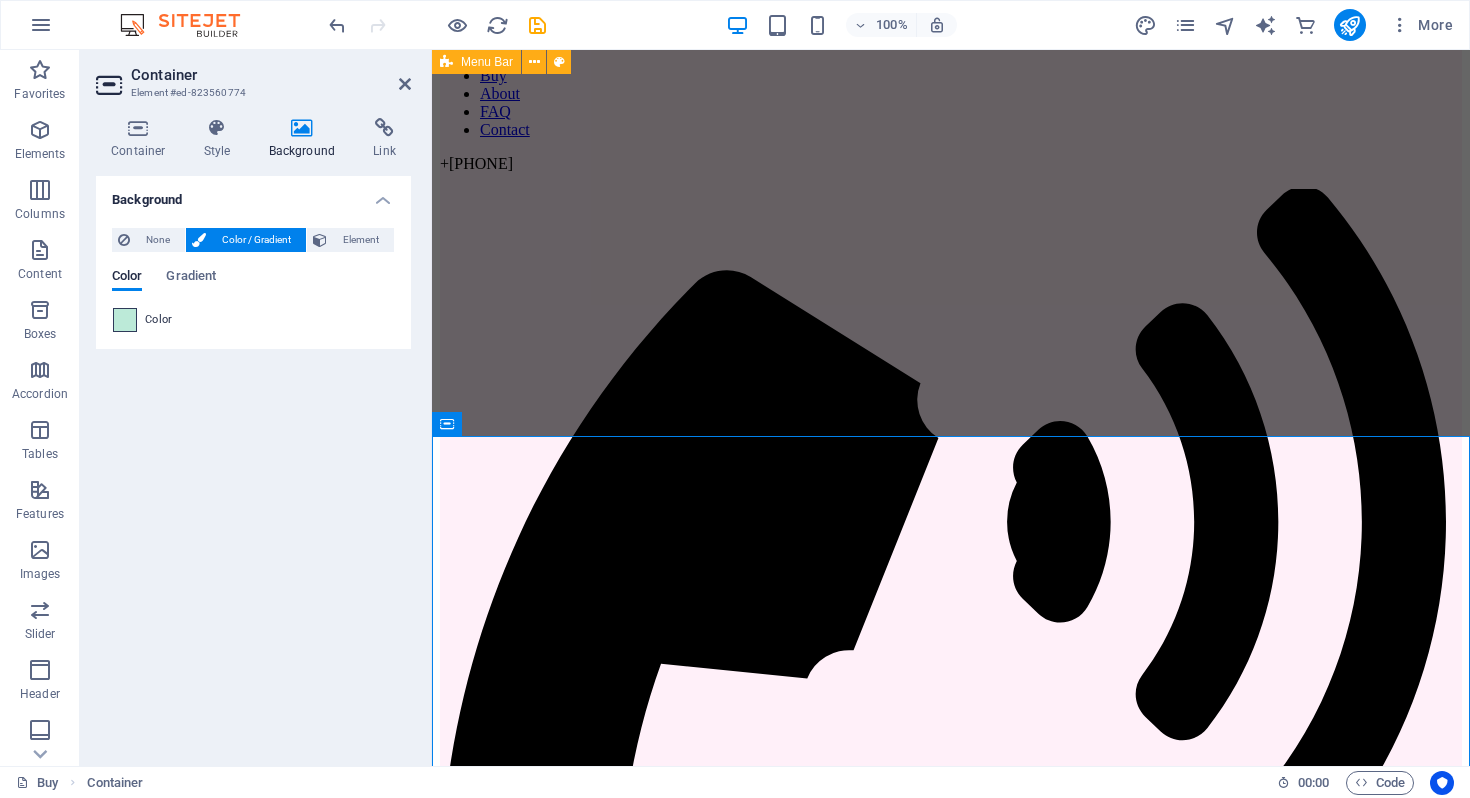 click at bounding box center [125, 320] 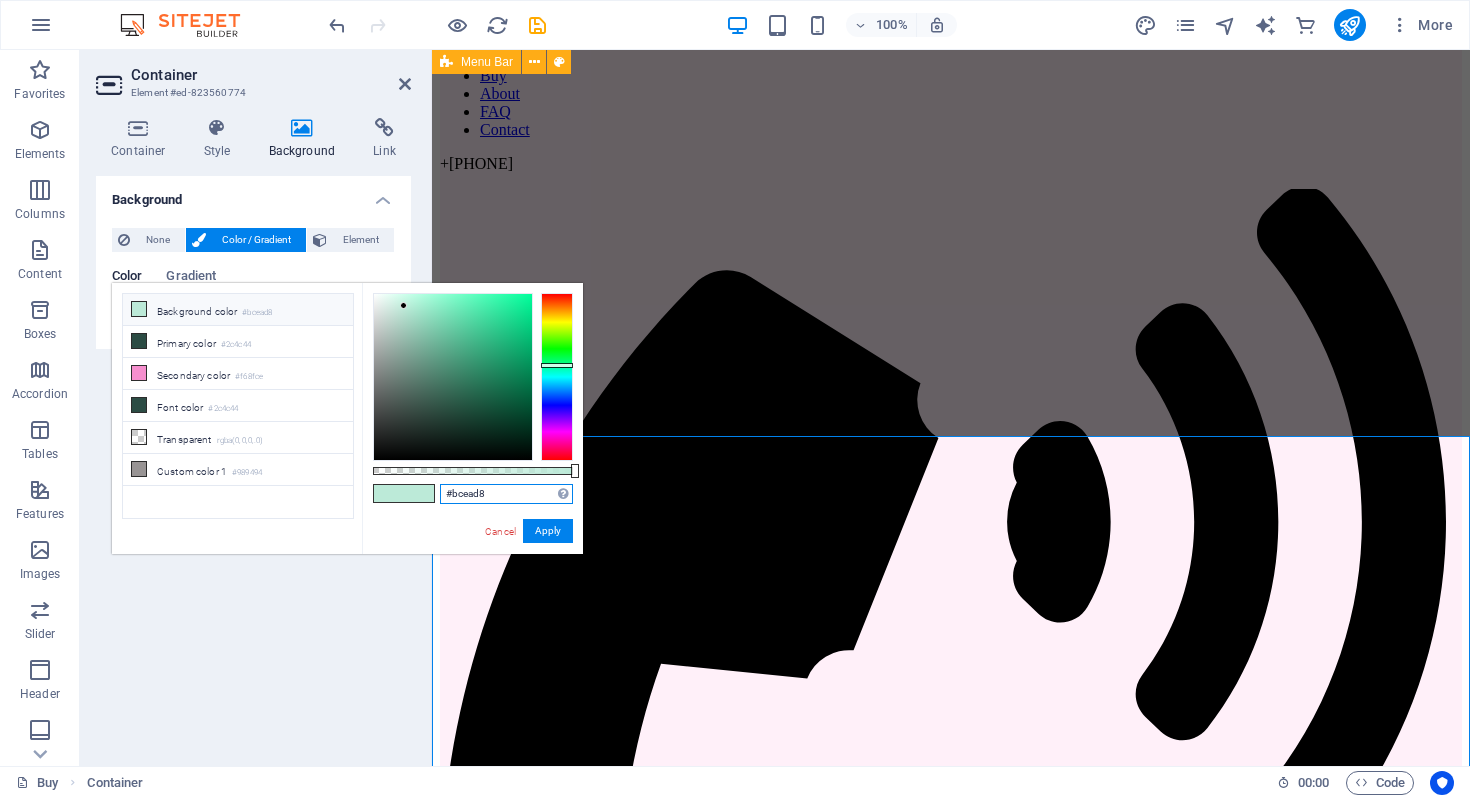 drag, startPoint x: 500, startPoint y: 493, endPoint x: 419, endPoint y: 493, distance: 81 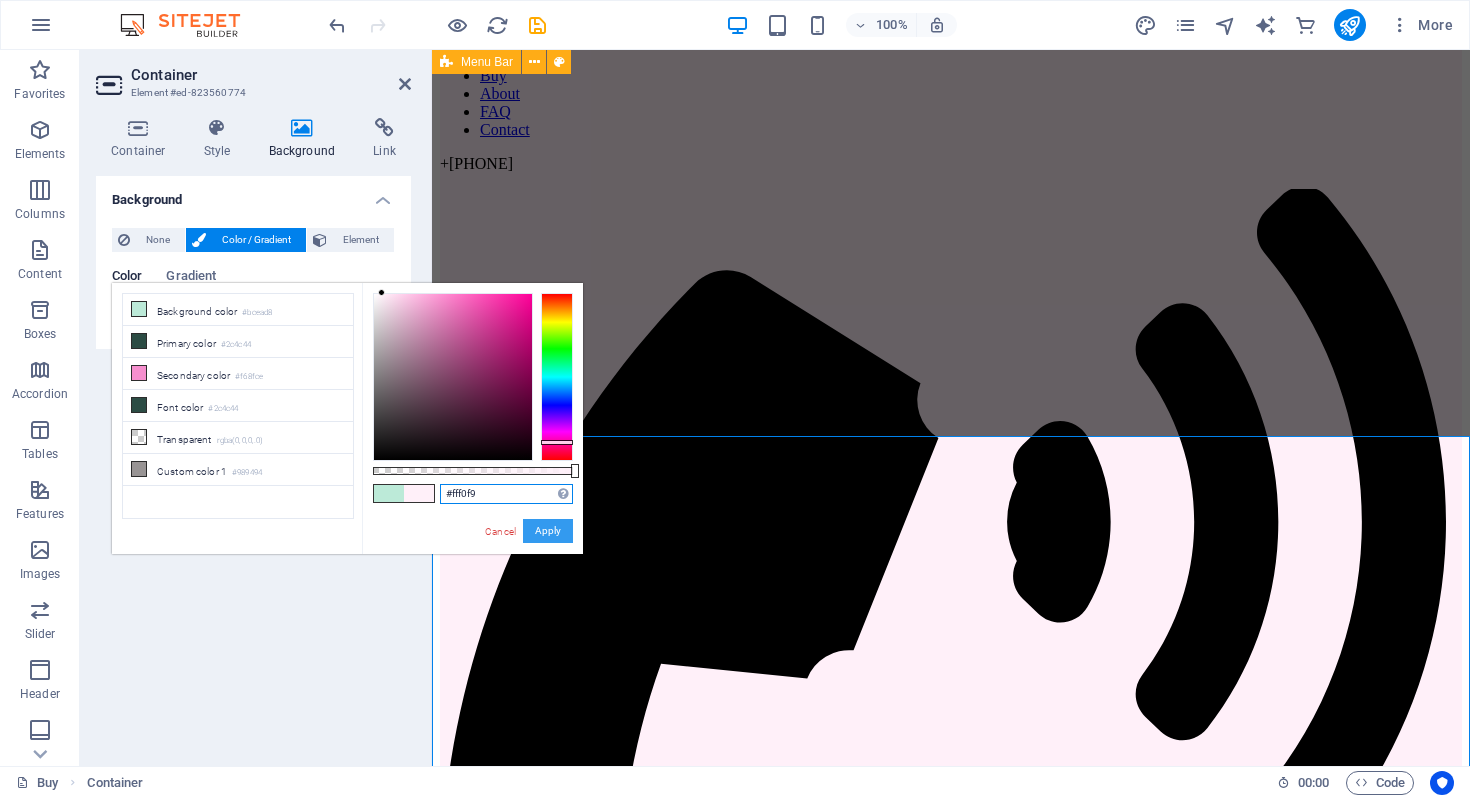 type on "#fff0f9" 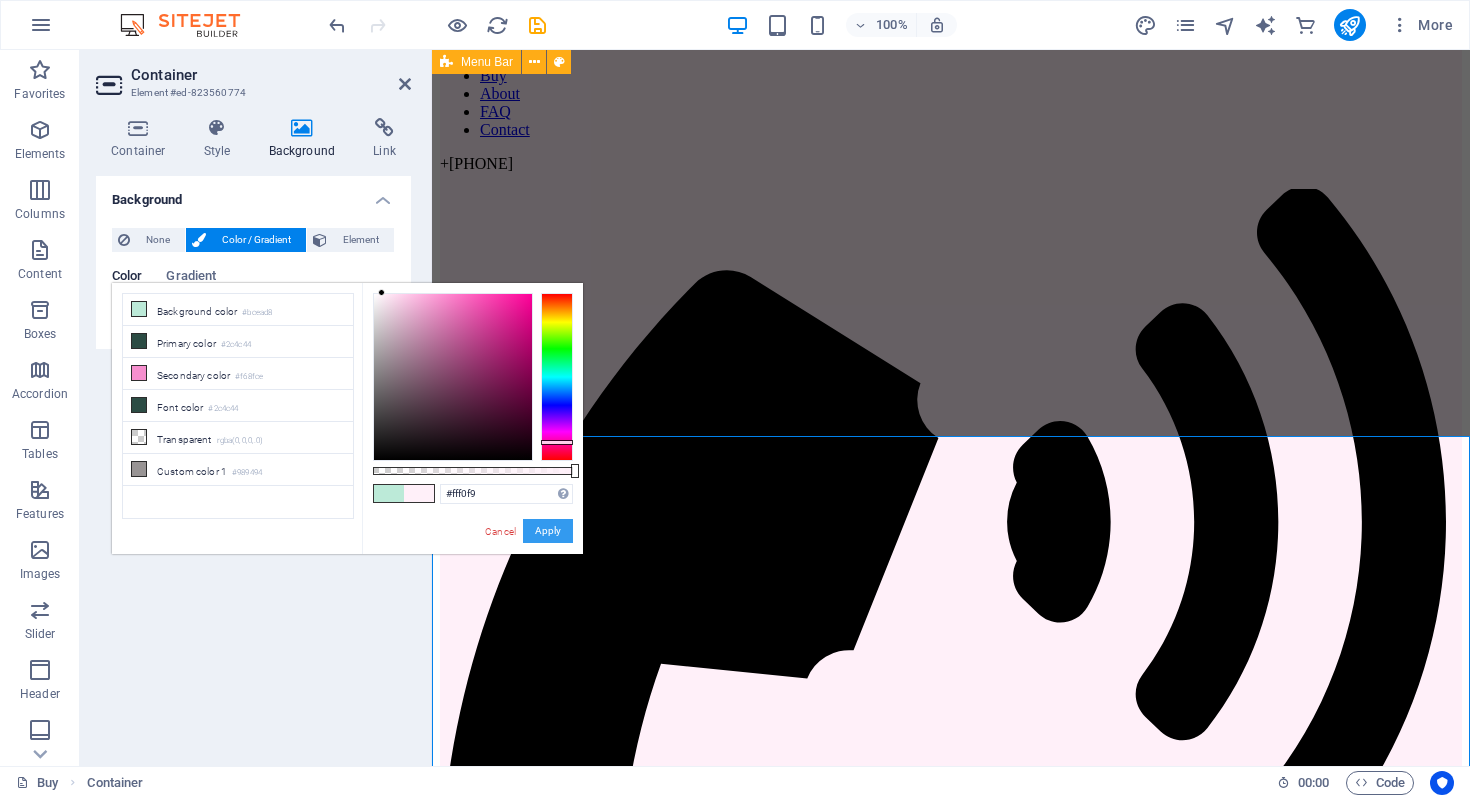 click on "Apply" at bounding box center [548, 531] 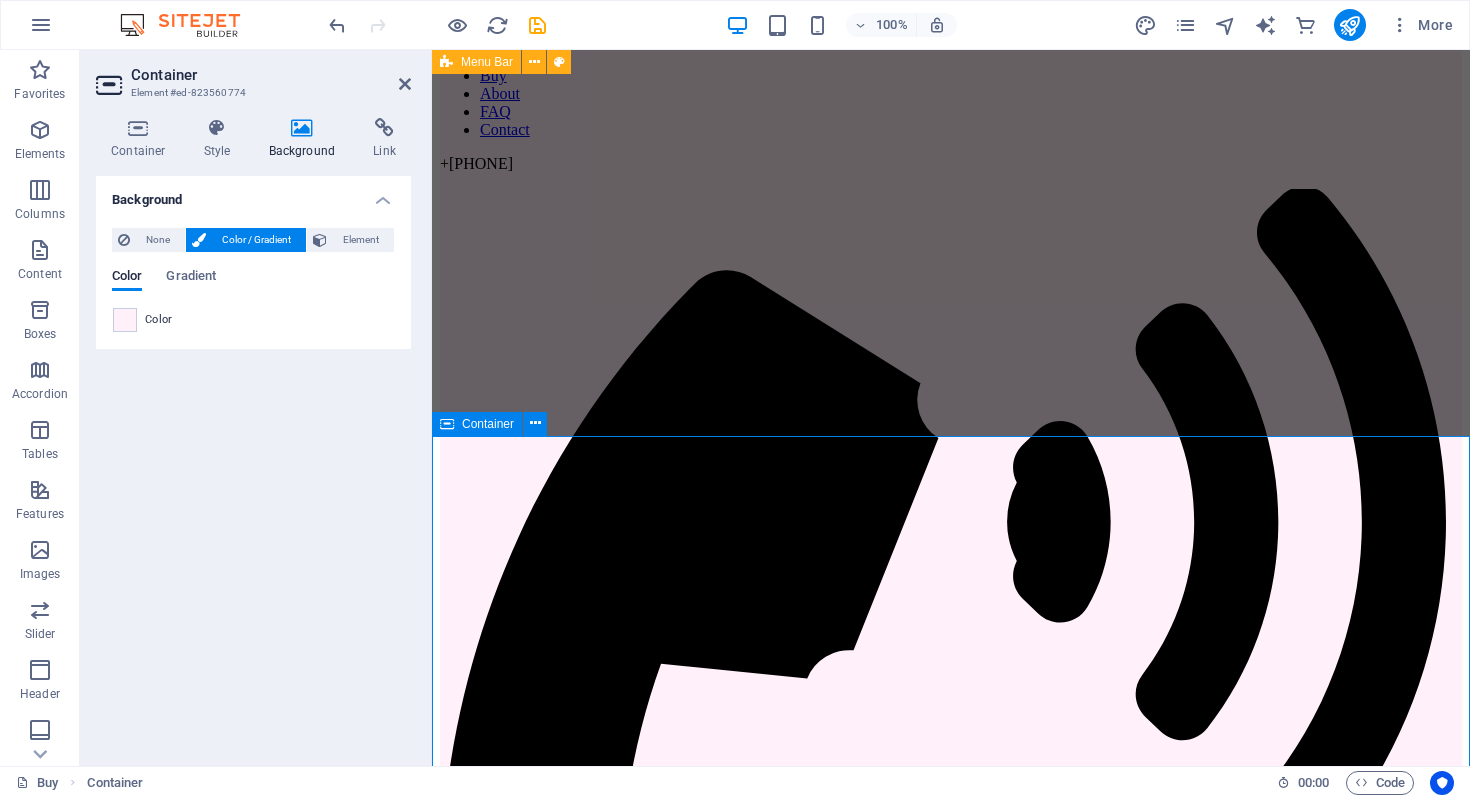 click on "JOIN OUR MINISTRY ABOUT OUR FOUNDER MOLLIE SHOP OUR GEAR FIND A PICKLEBALL GROUP NEAR YOU" at bounding box center (951, 4481) 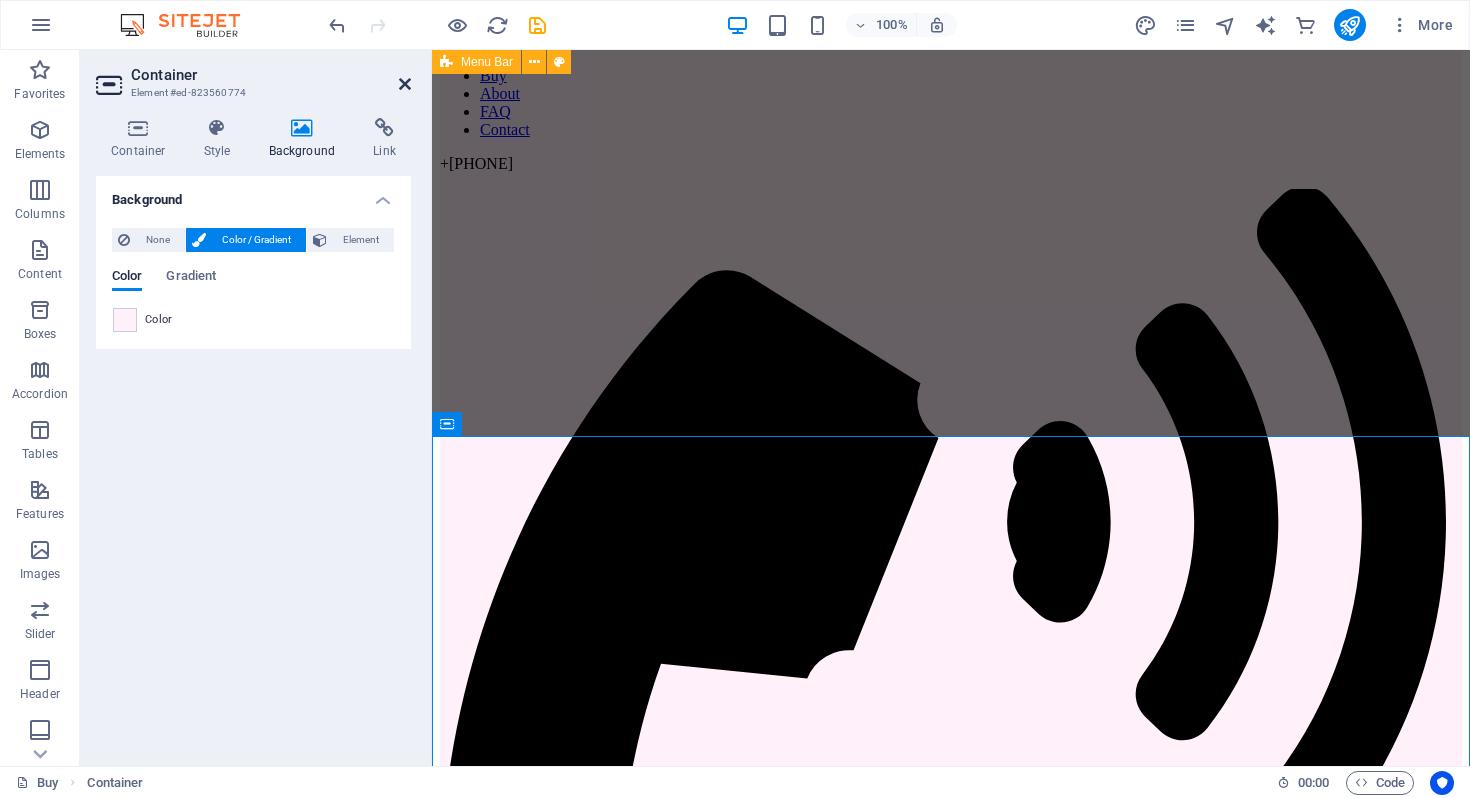 click at bounding box center (405, 84) 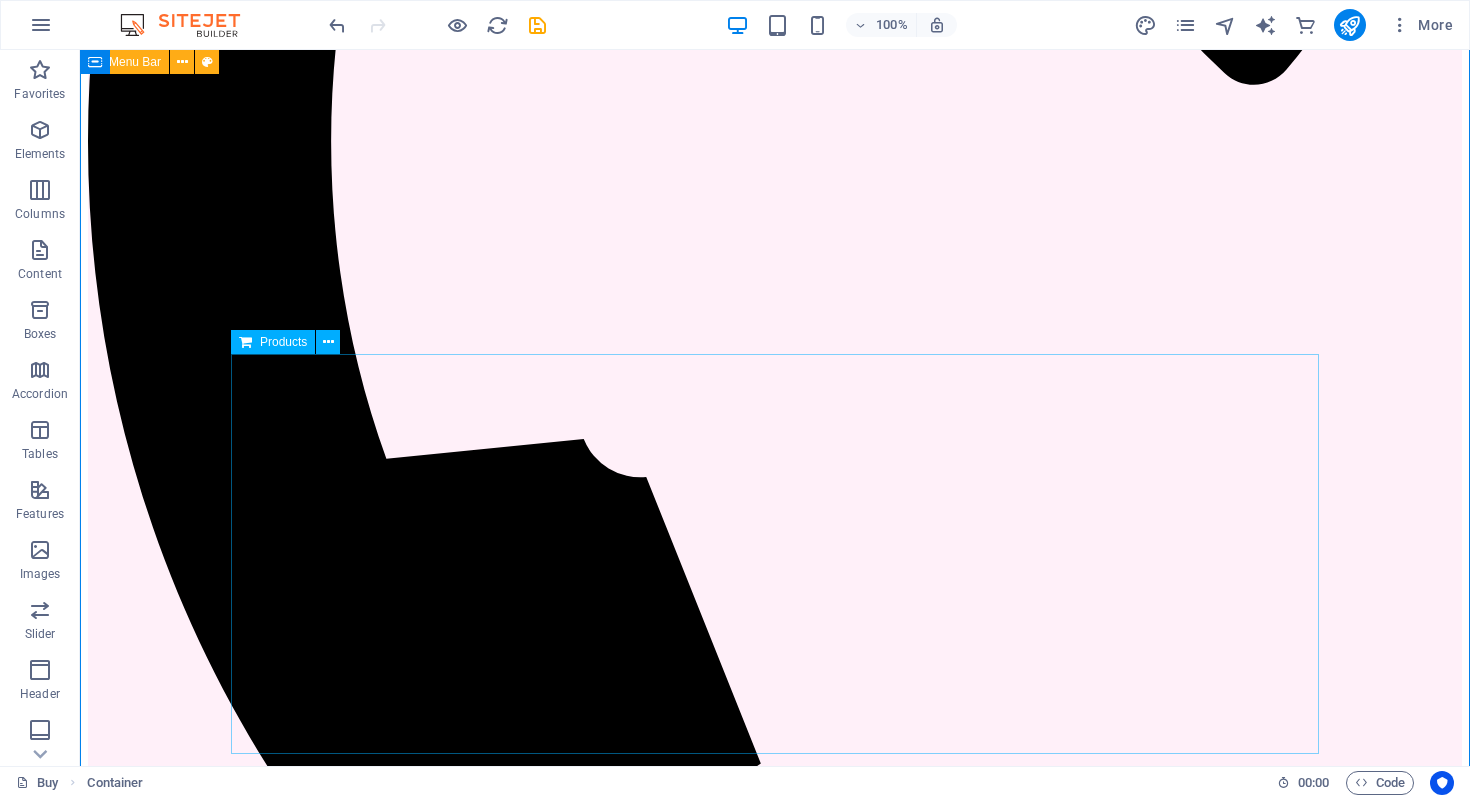 scroll, scrollTop: 1307, scrollLeft: 0, axis: vertical 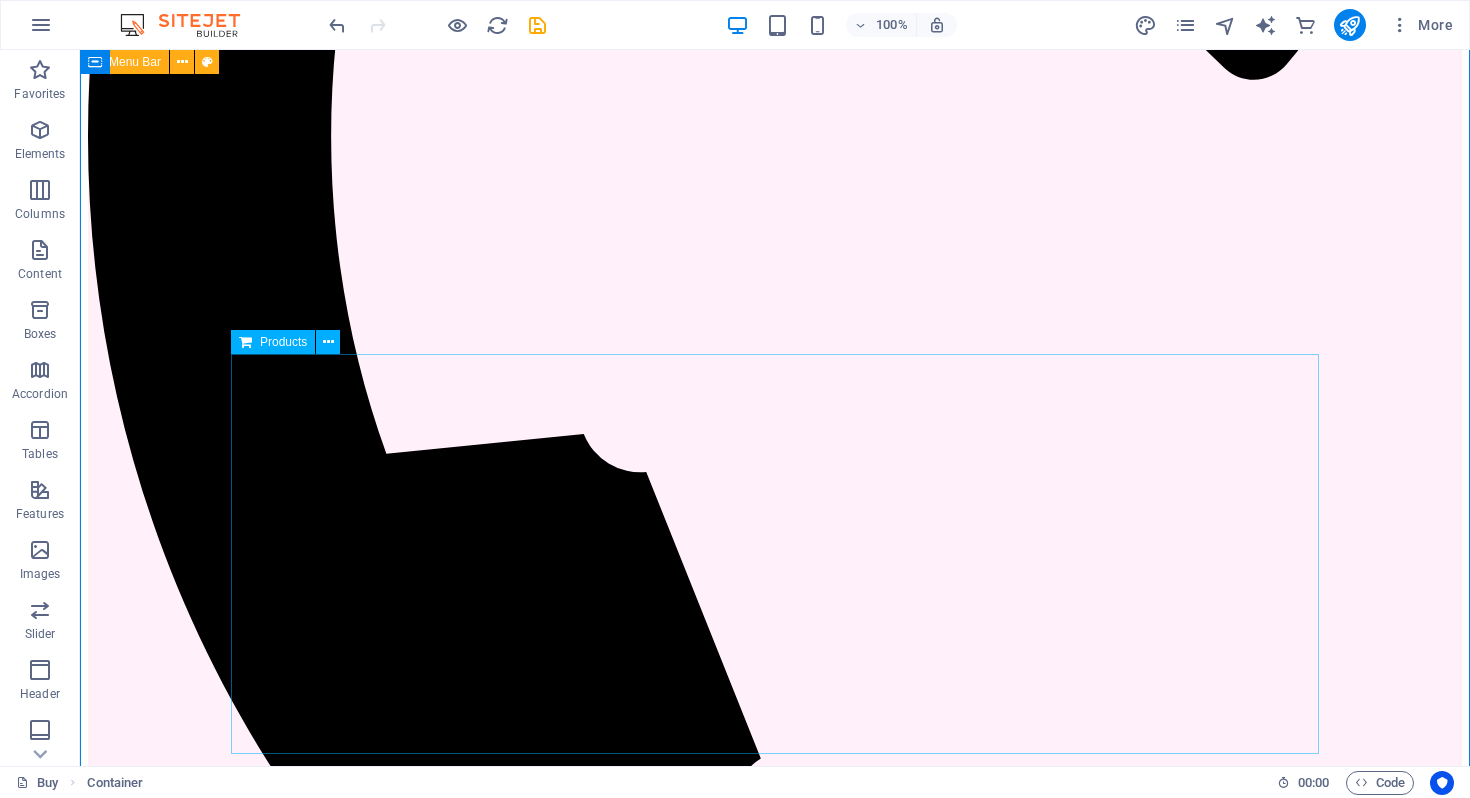 click at bounding box center [775, 7093] 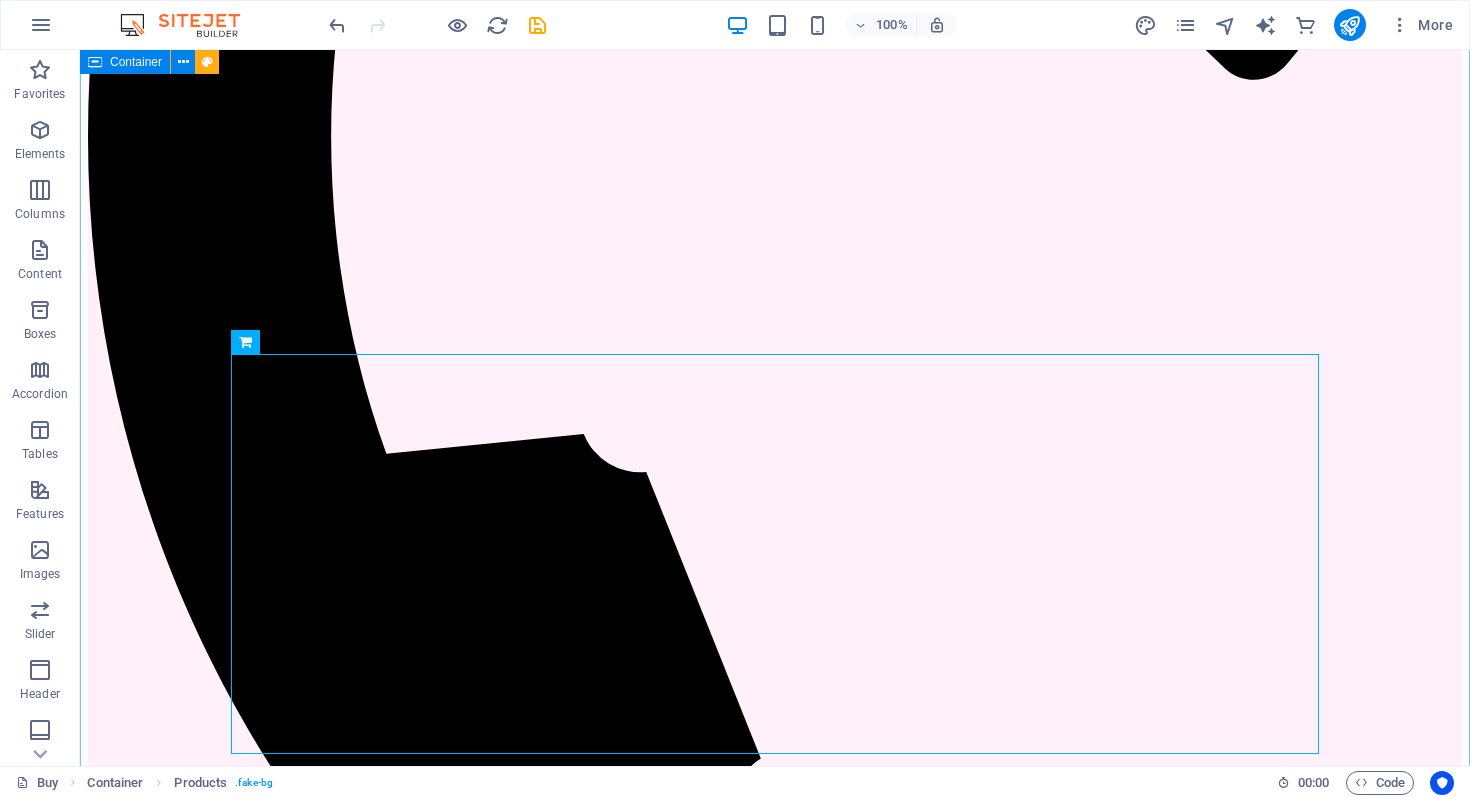 click on "JOIN OUR MINISTRY ABOUT OUR FOUNDER MOLLIE SHOP OUR GEAR FIND A PICKLEBALL GROUP NEAR YOU" at bounding box center [775, 4446] 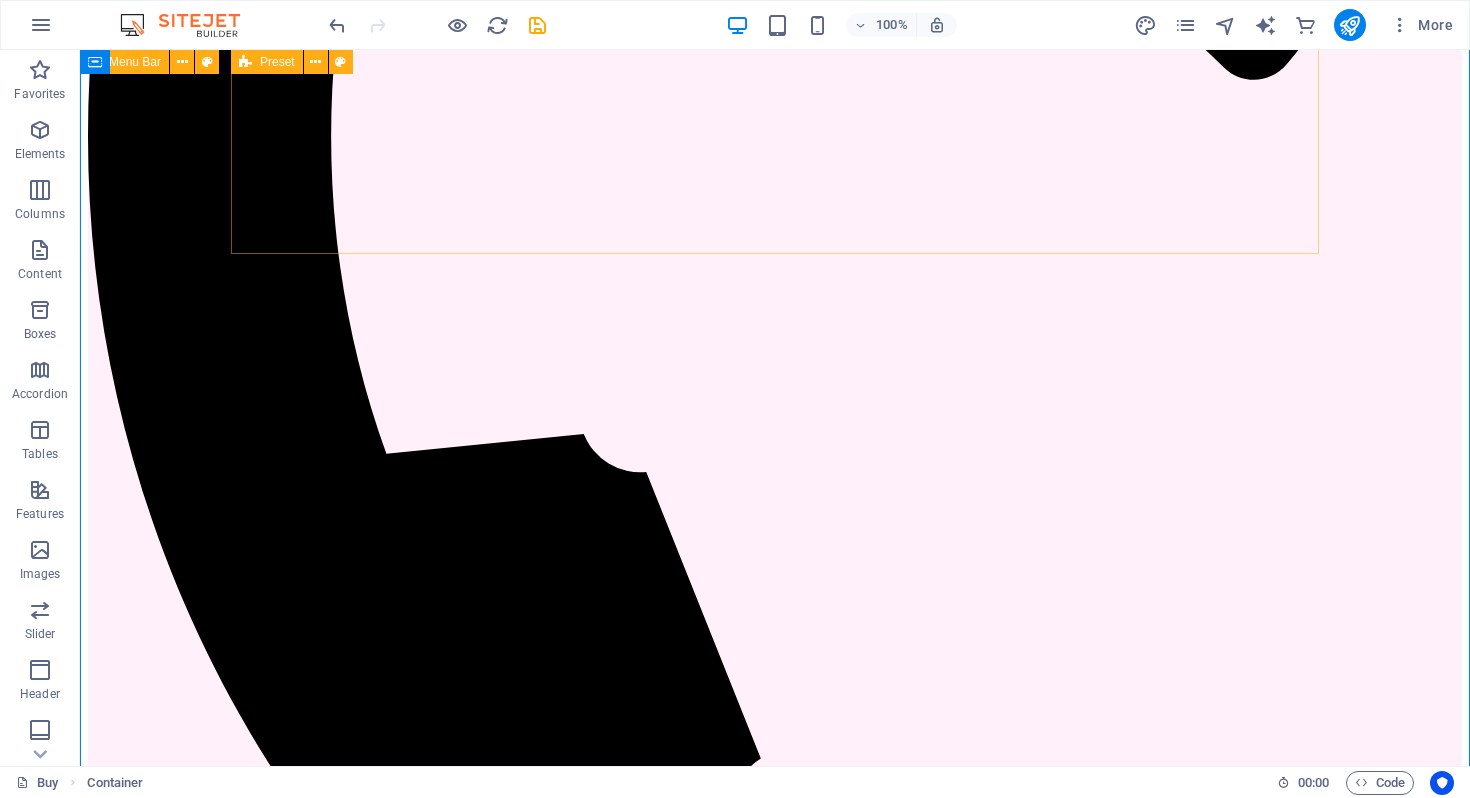 click on "JOIN OUR MINISTRY ABOUT OUR FOUNDER MOLLIE SHOP OUR GEAR FIND A PICKLEBALL GROUP NEAR YOU" at bounding box center [775, 4196] 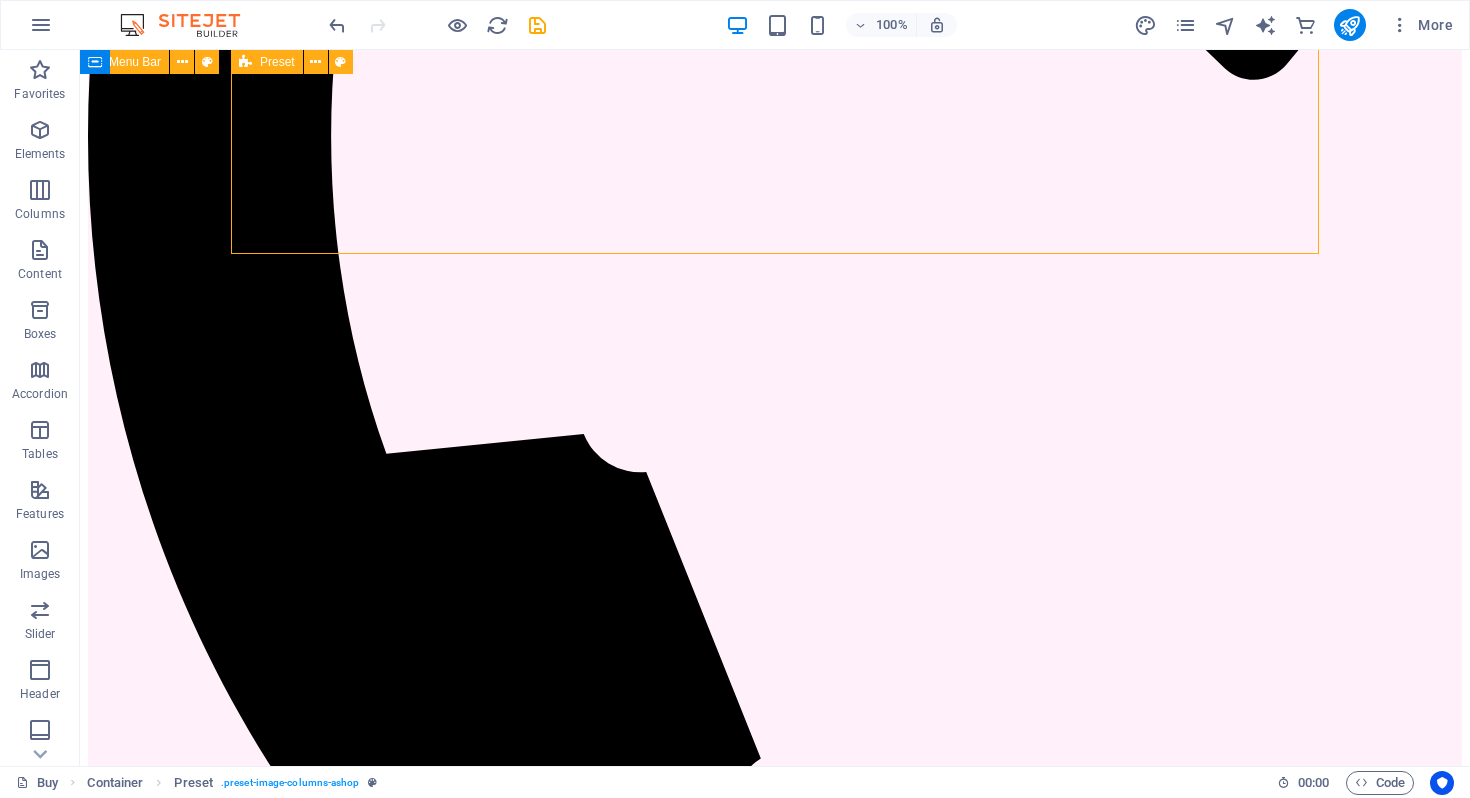 click on "JOIN OUR MINISTRY ABOUT OUR FOUNDER MOLLIE SHOP OUR GEAR FIND A PICKLEBALL GROUP NEAR YOU" at bounding box center [775, 4196] 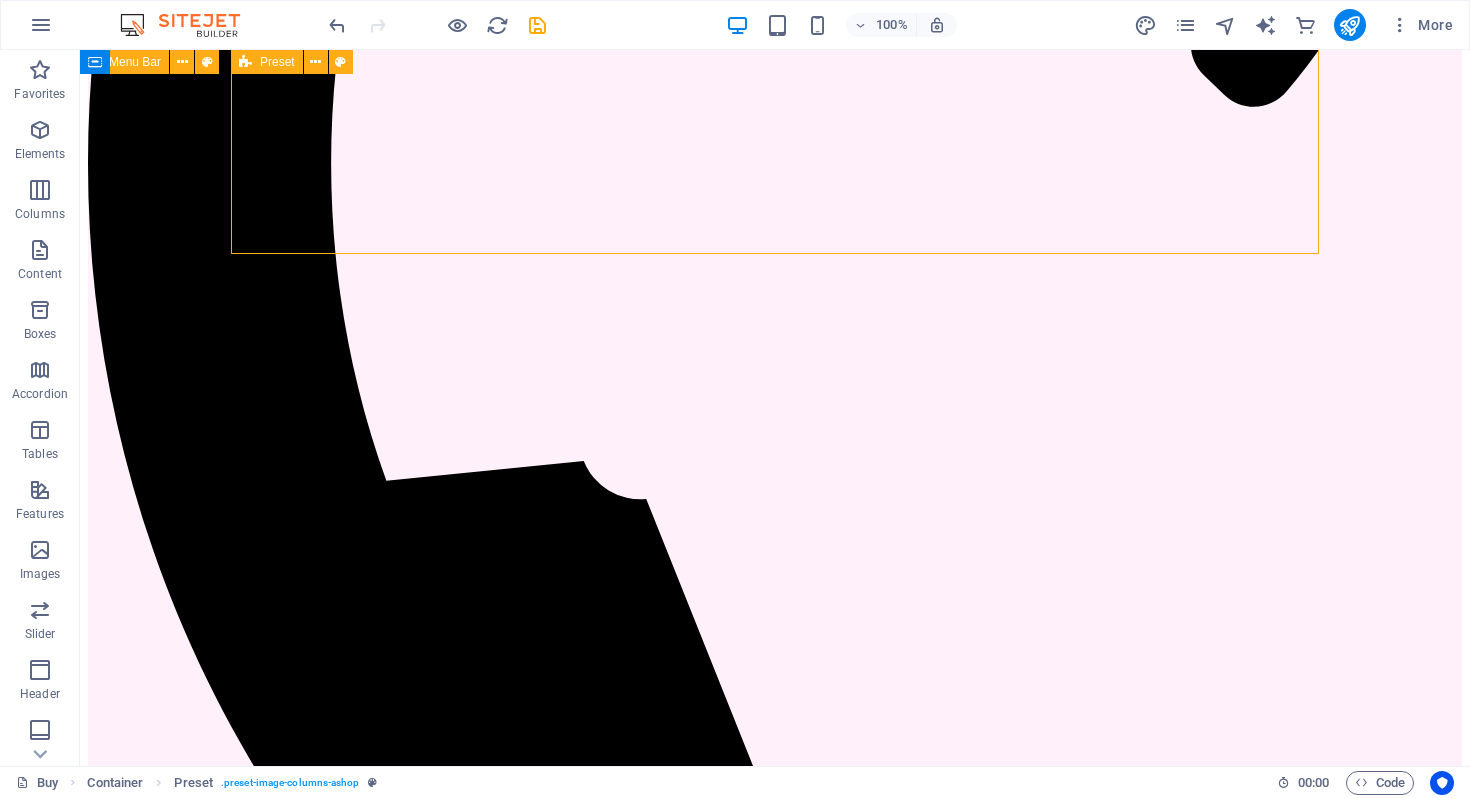 select on "preset-image-columns-ashop" 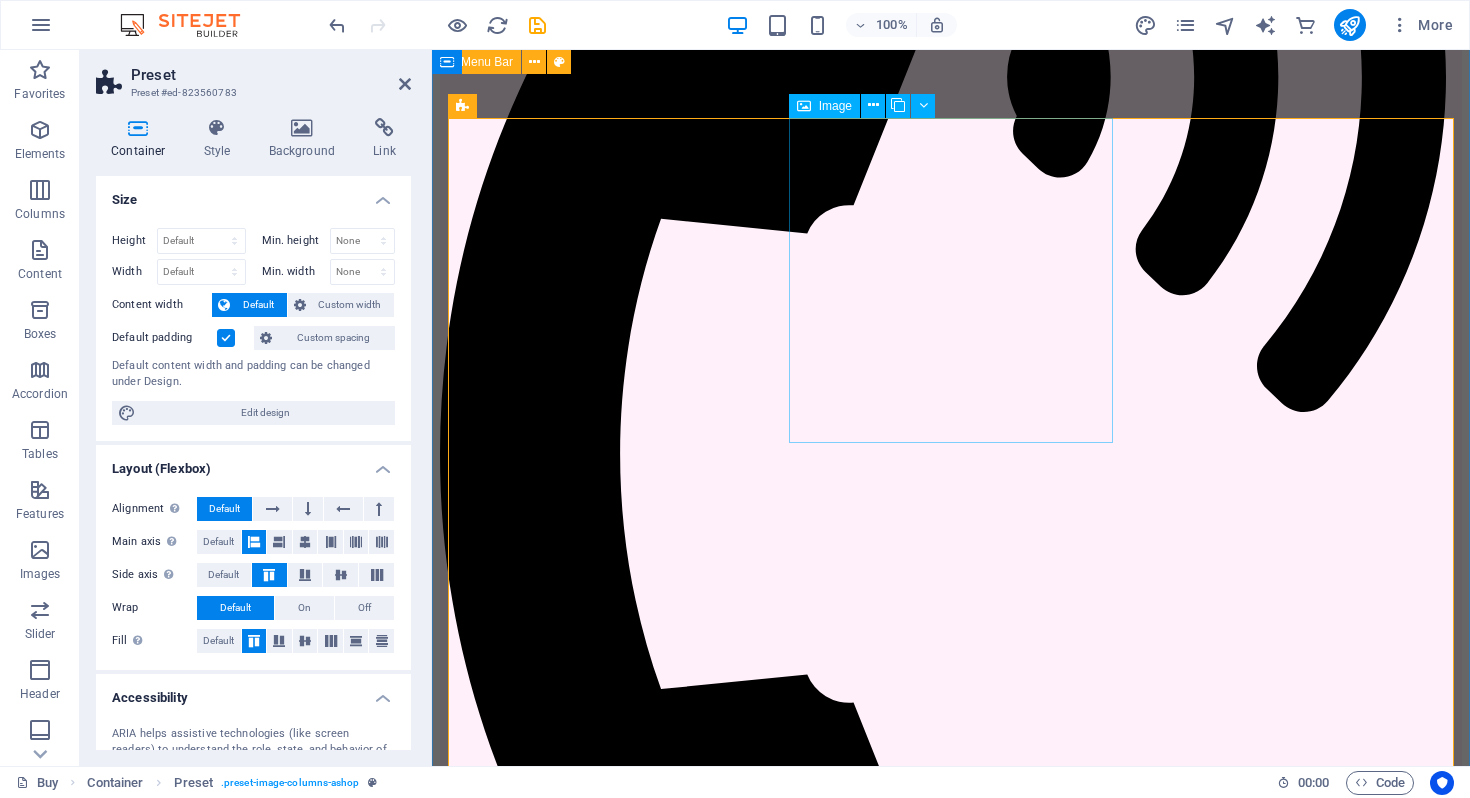 scroll, scrollTop: 723, scrollLeft: 0, axis: vertical 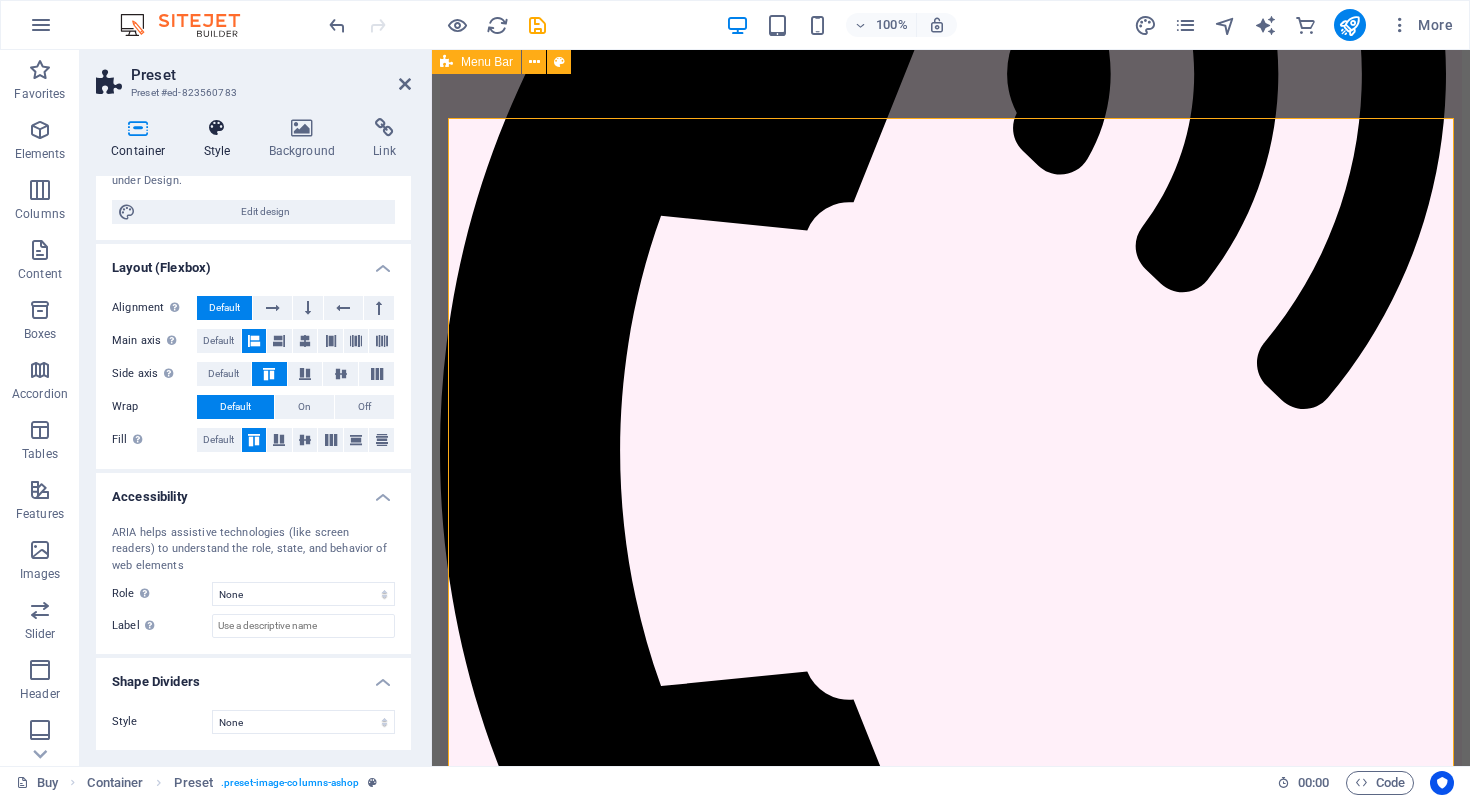 click on "Style" at bounding box center (221, 139) 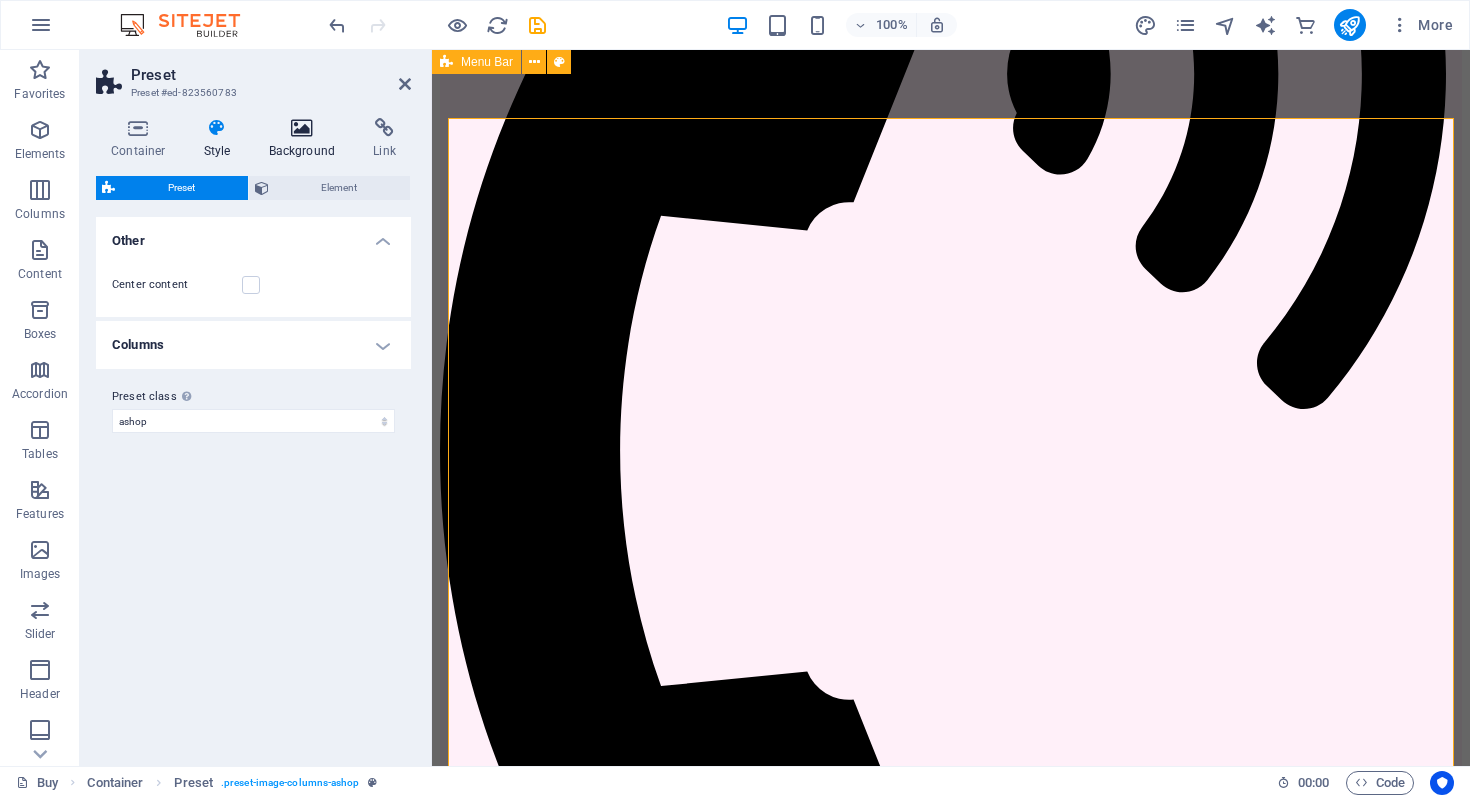 click at bounding box center [302, 128] 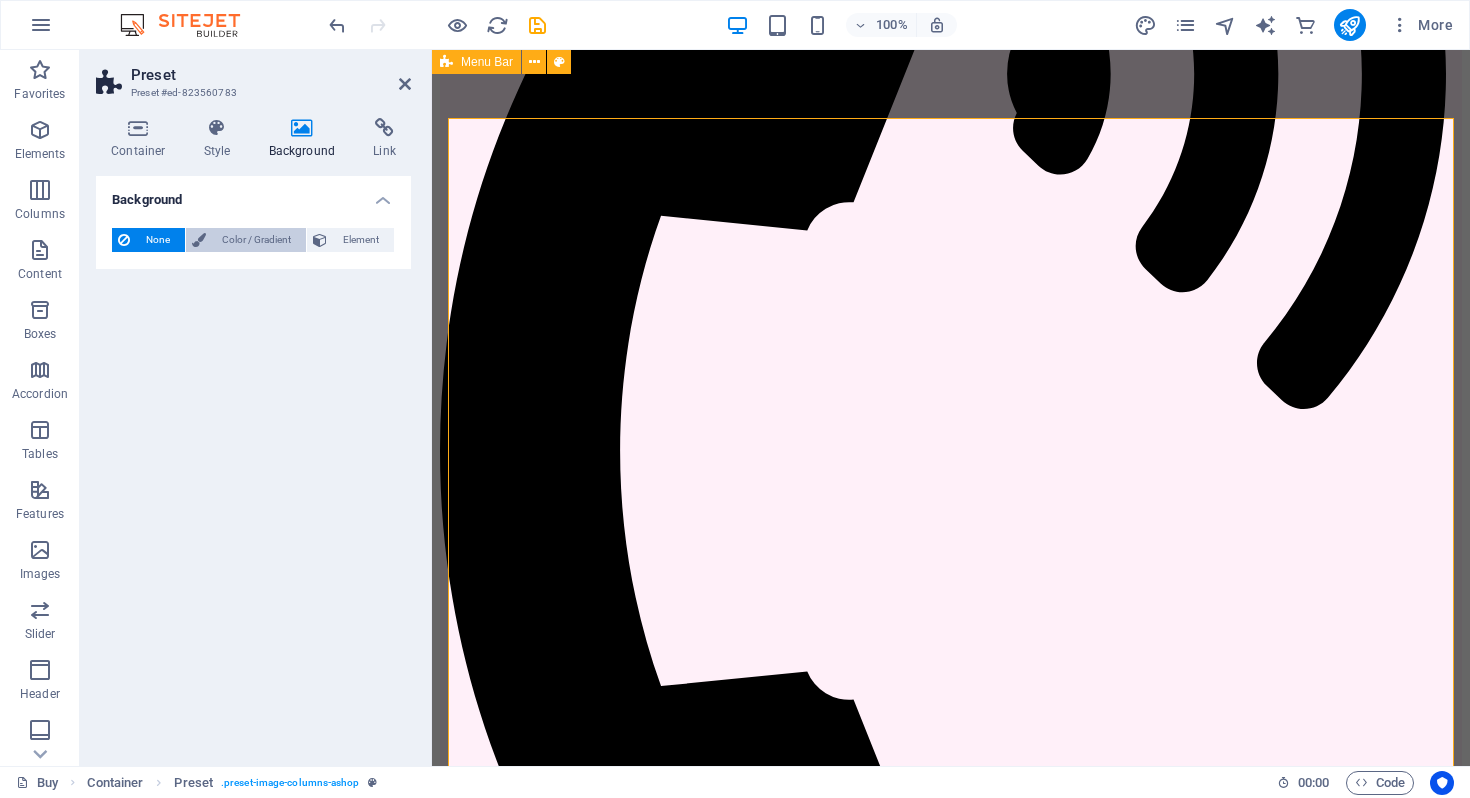 click on "Color / Gradient" at bounding box center (256, 240) 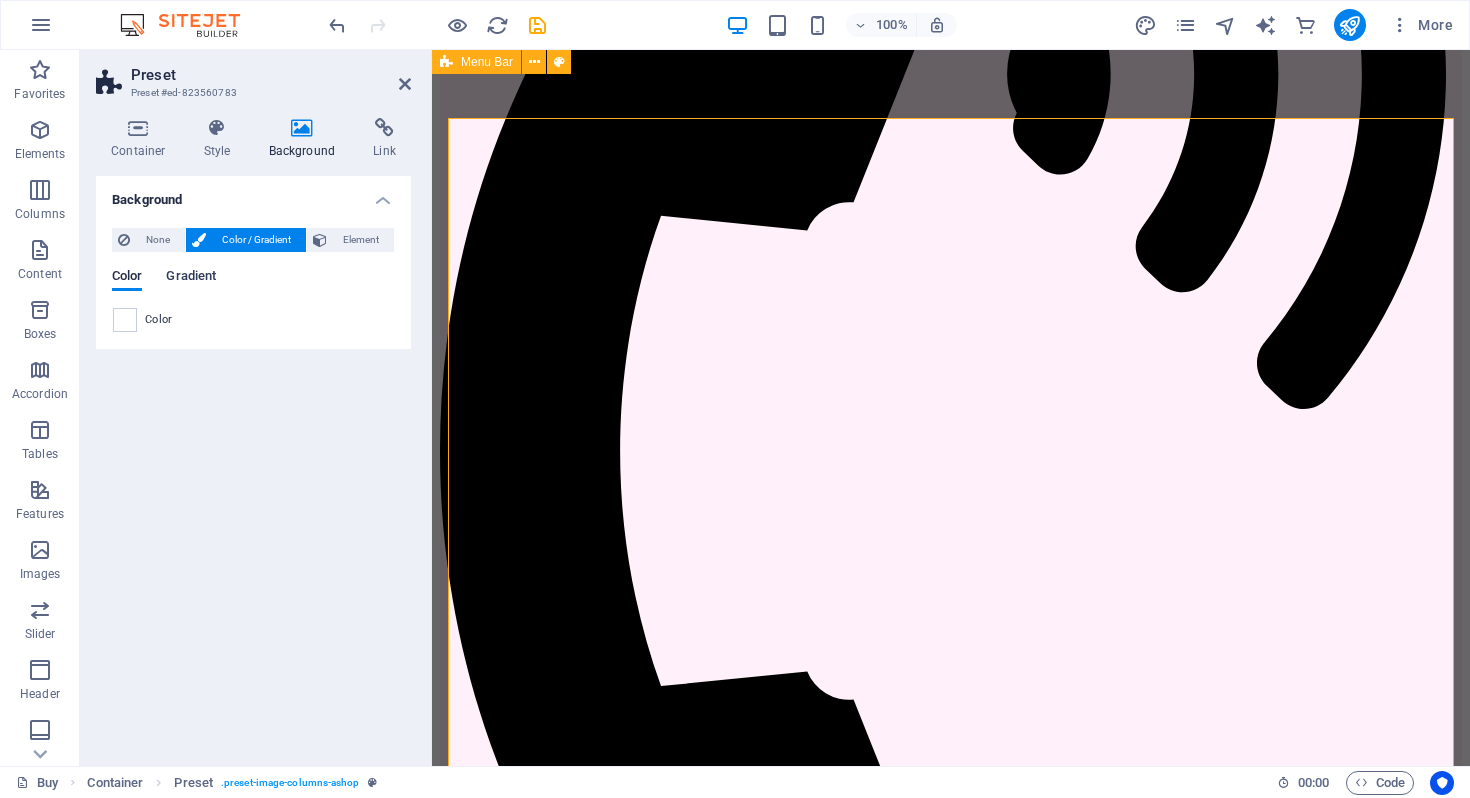 click on "Gradient" at bounding box center (191, 278) 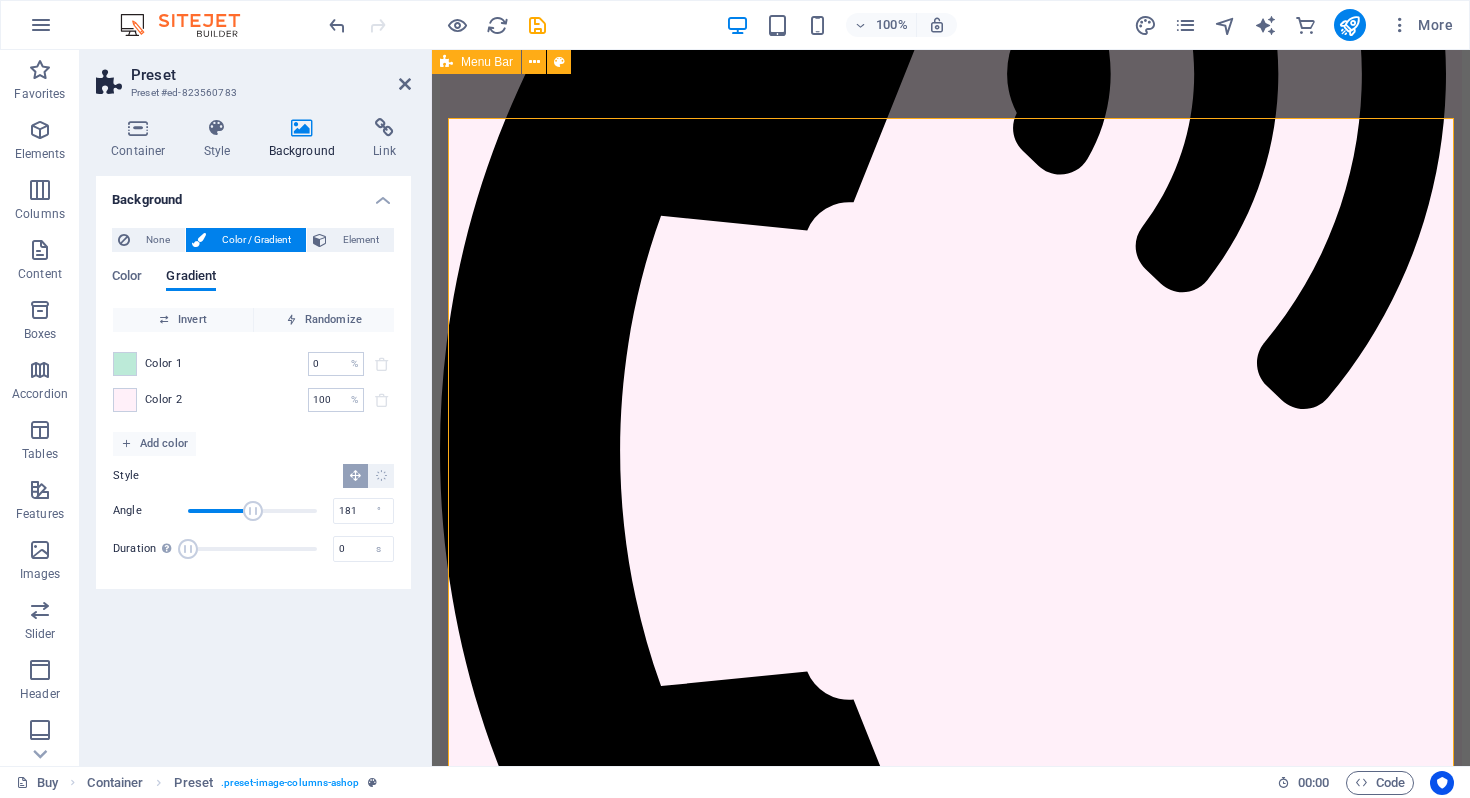 drag, startPoint x: 210, startPoint y: 508, endPoint x: 253, endPoint y: 511, distance: 43.104523 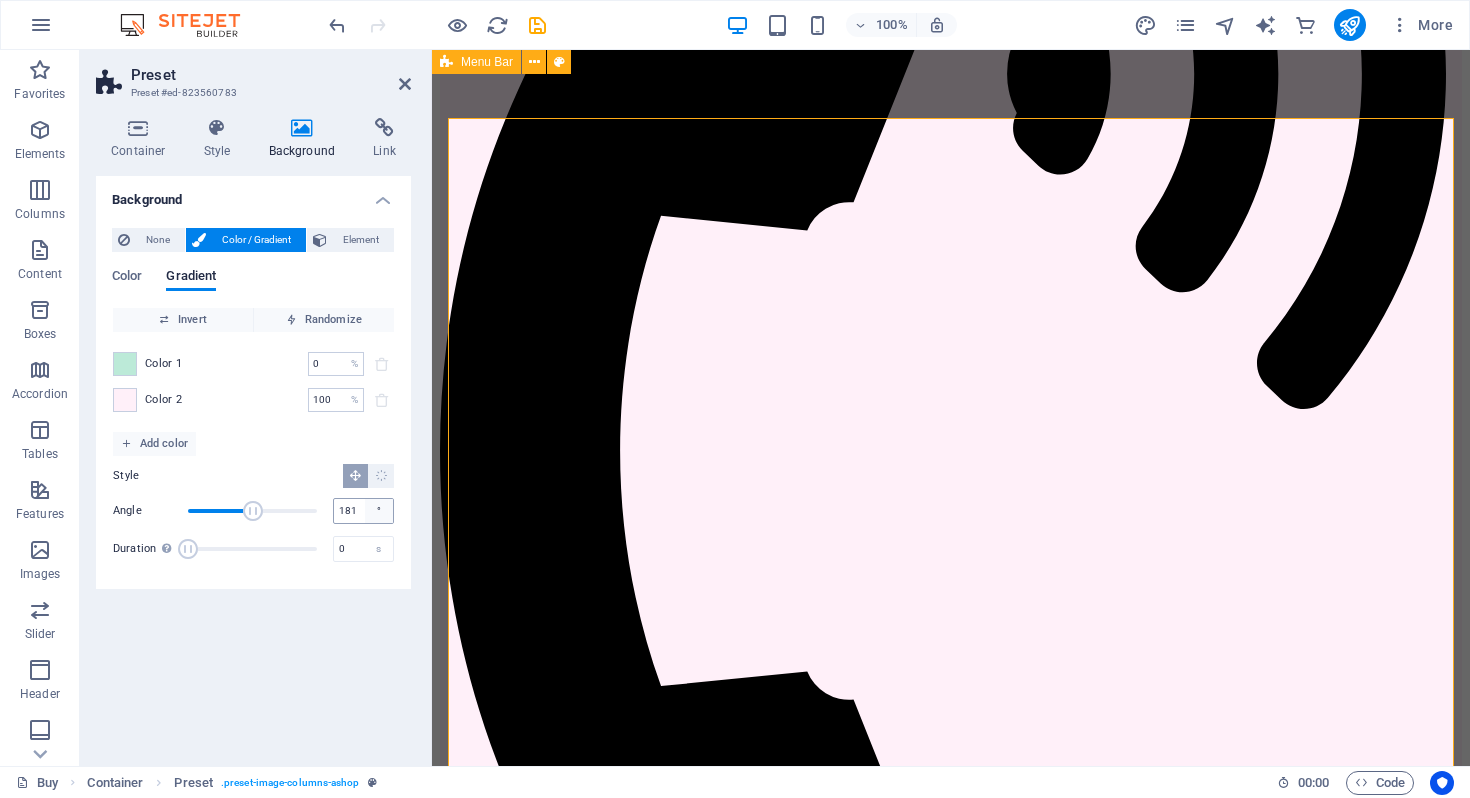 click on "°" at bounding box center (379, 511) 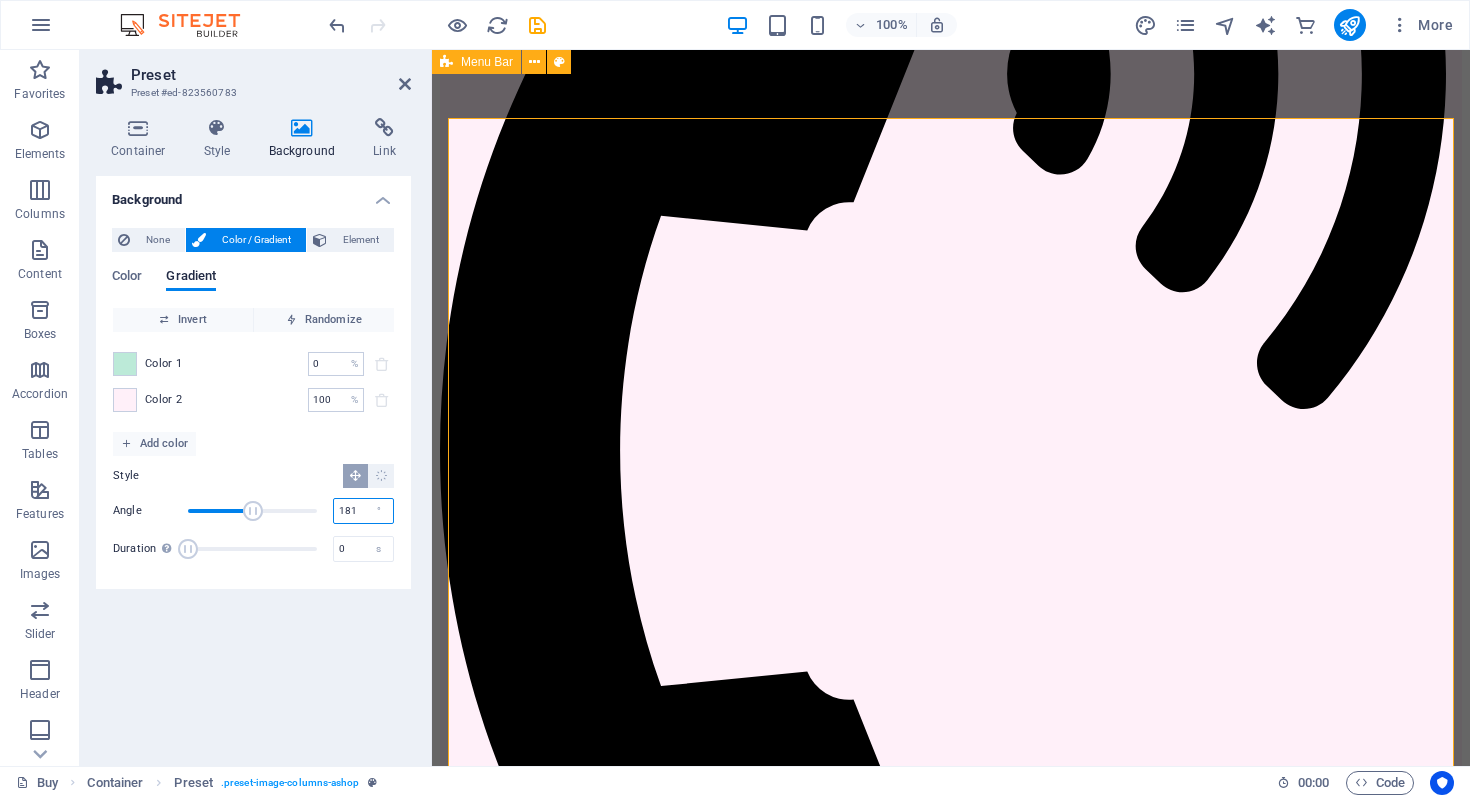 click on "181" at bounding box center [363, 511] 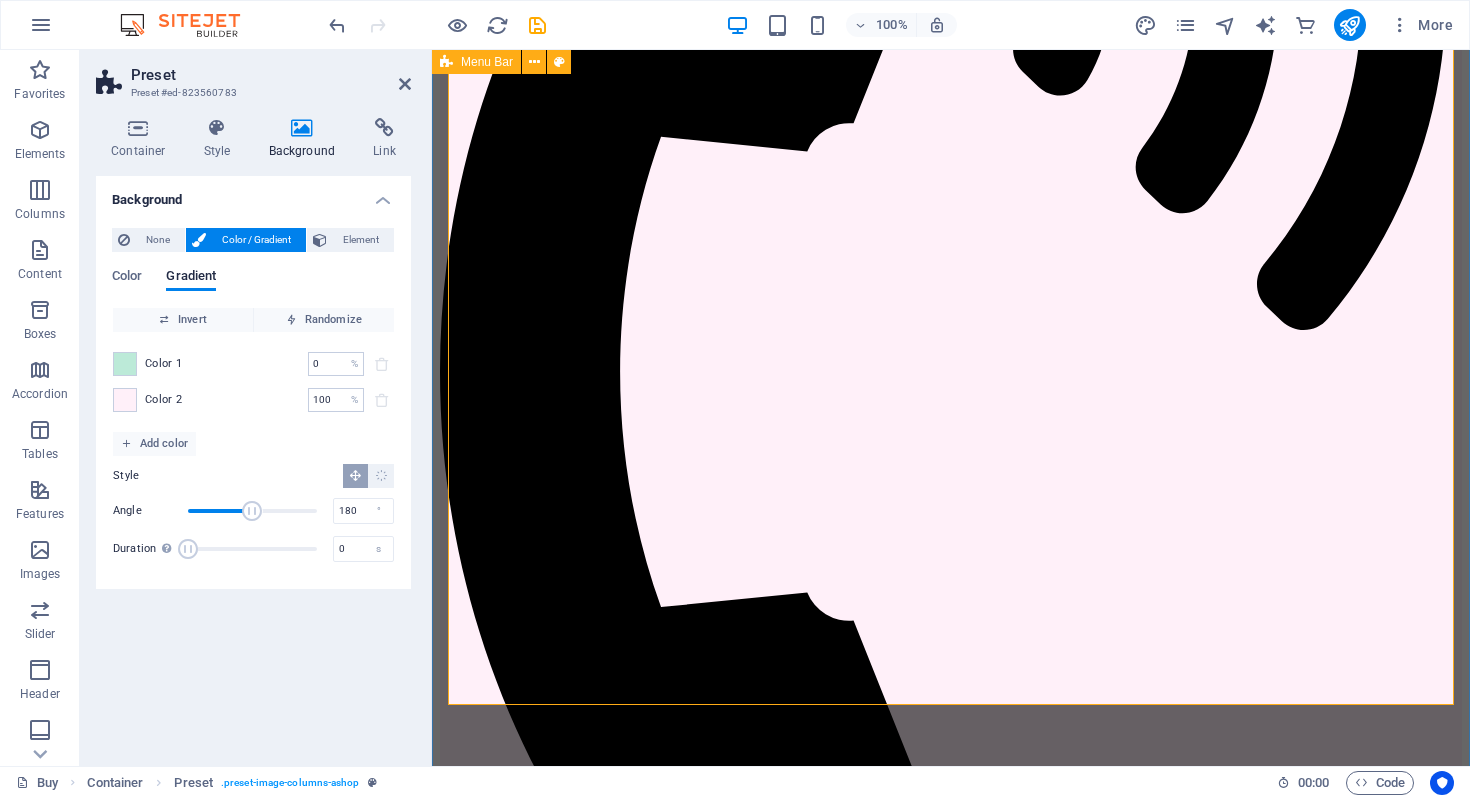 scroll, scrollTop: 823, scrollLeft: 0, axis: vertical 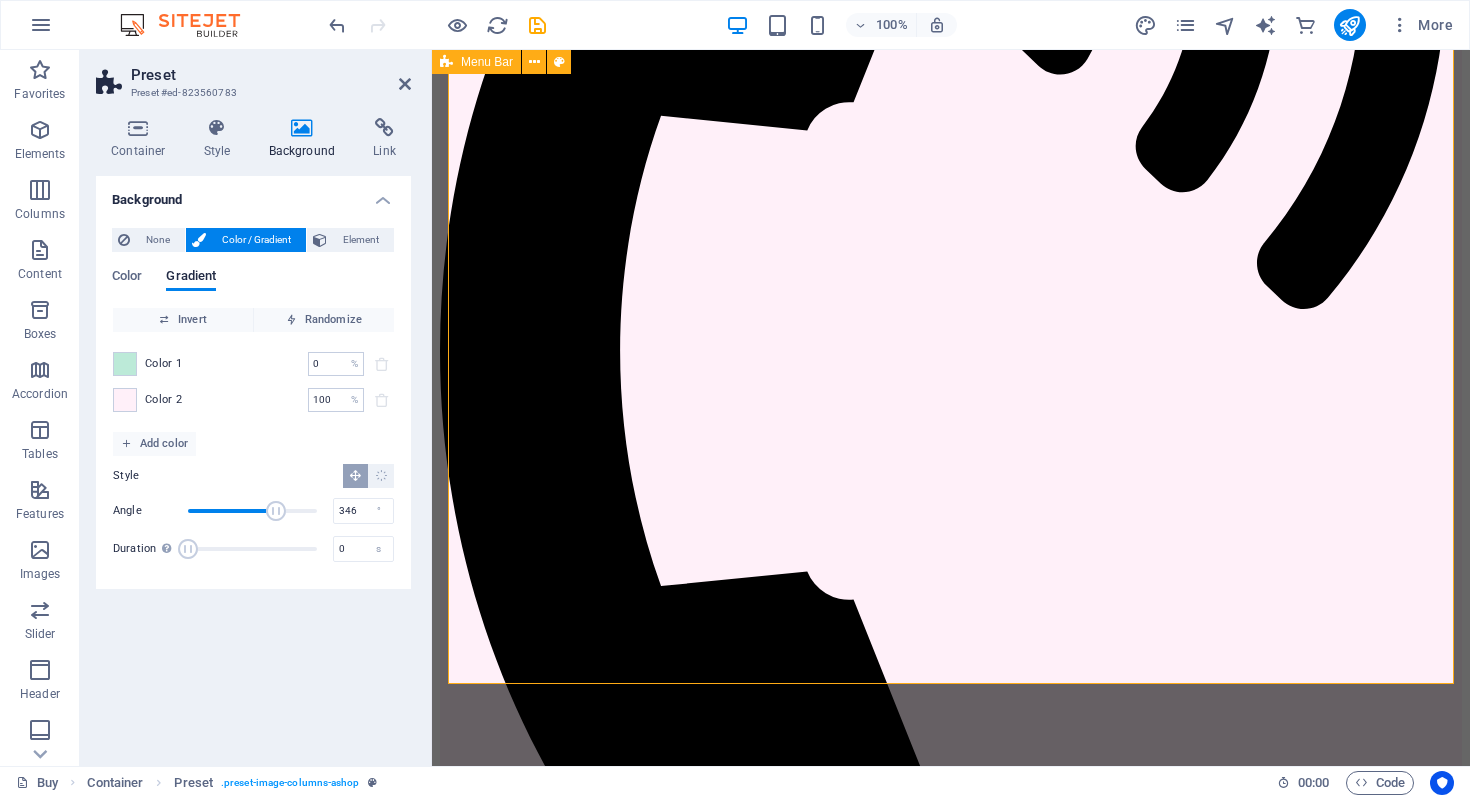 drag, startPoint x: 255, startPoint y: 507, endPoint x: 312, endPoint y: 509, distance: 57.035076 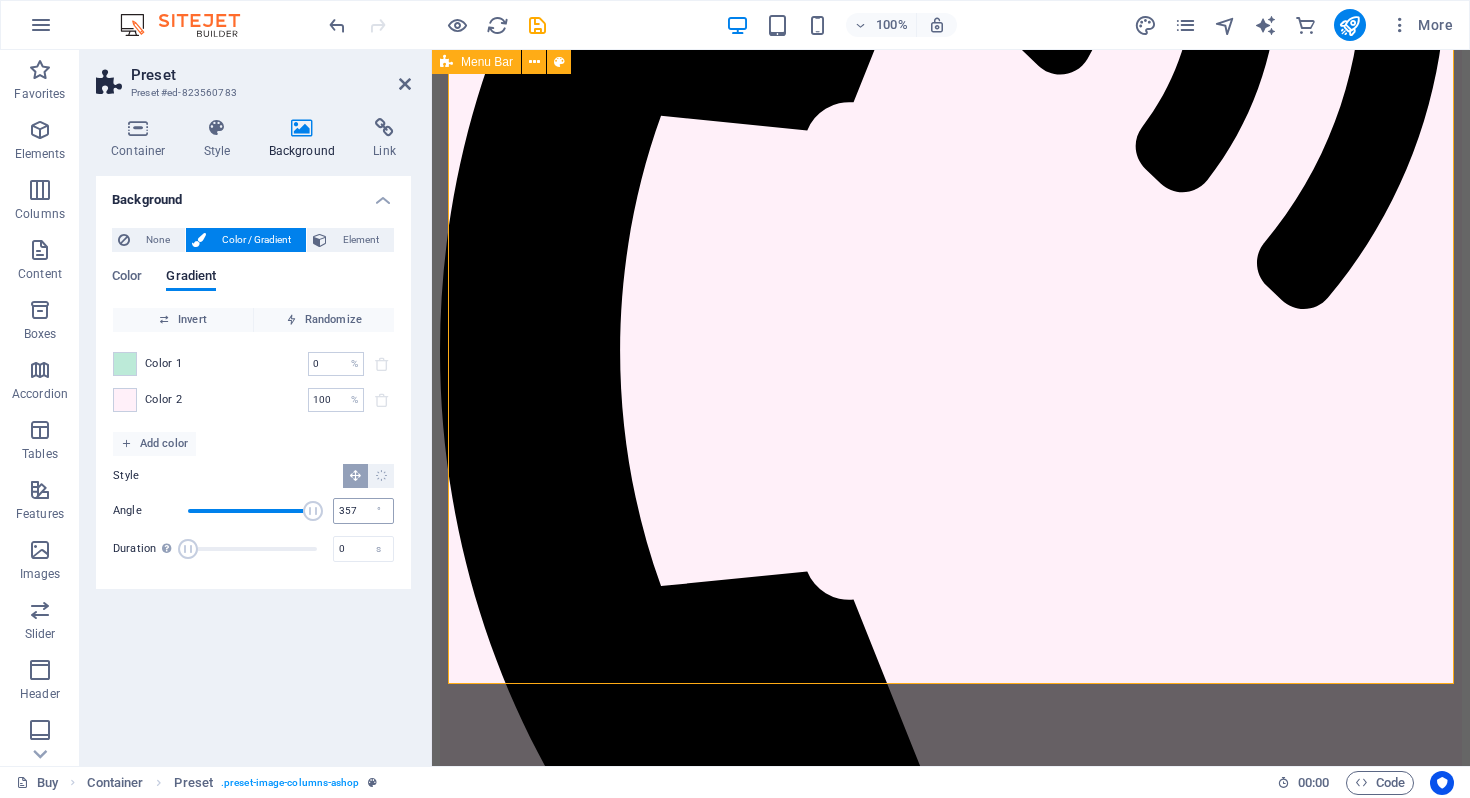 type on "360" 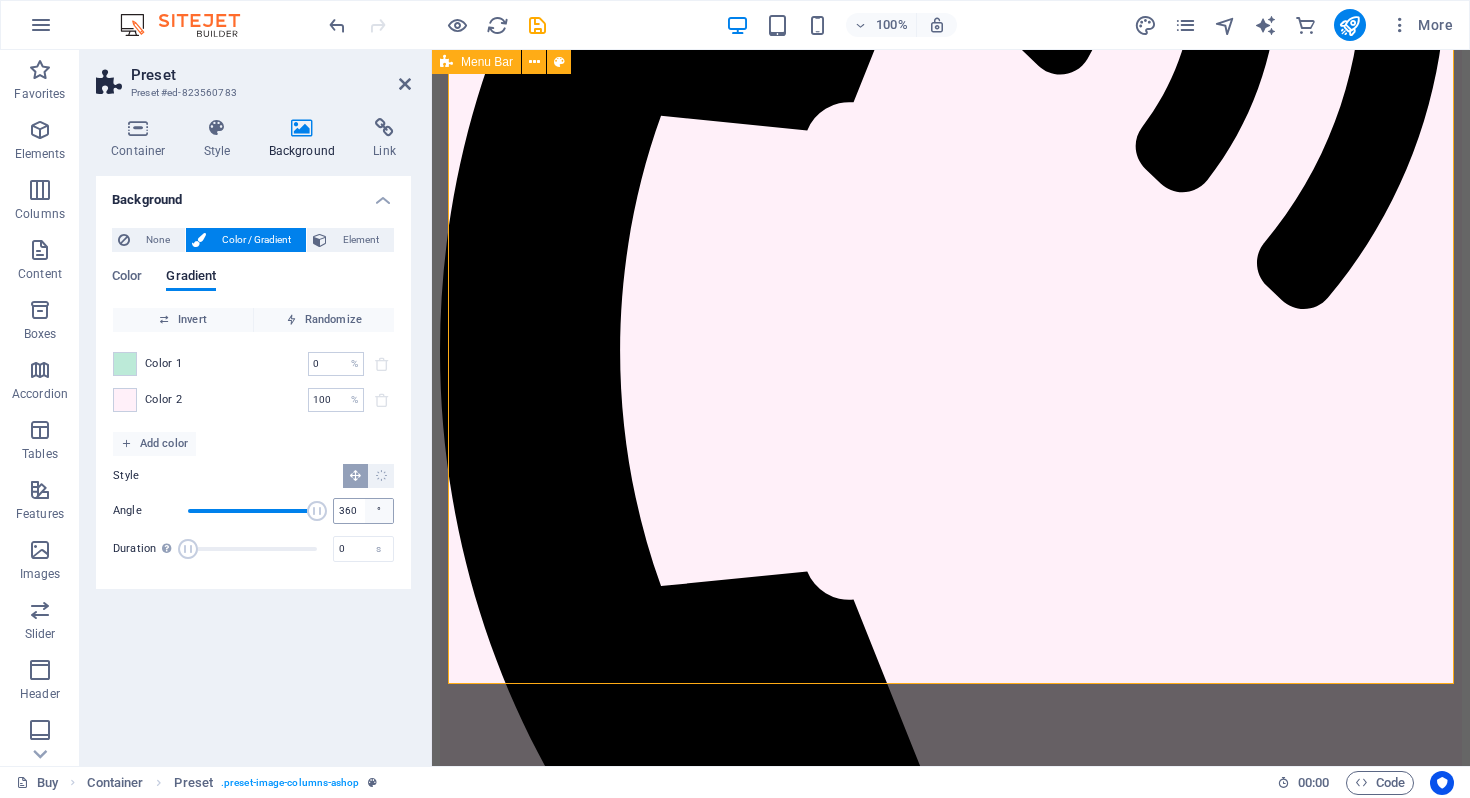 drag, startPoint x: 313, startPoint y: 505, endPoint x: 364, endPoint y: 505, distance: 51 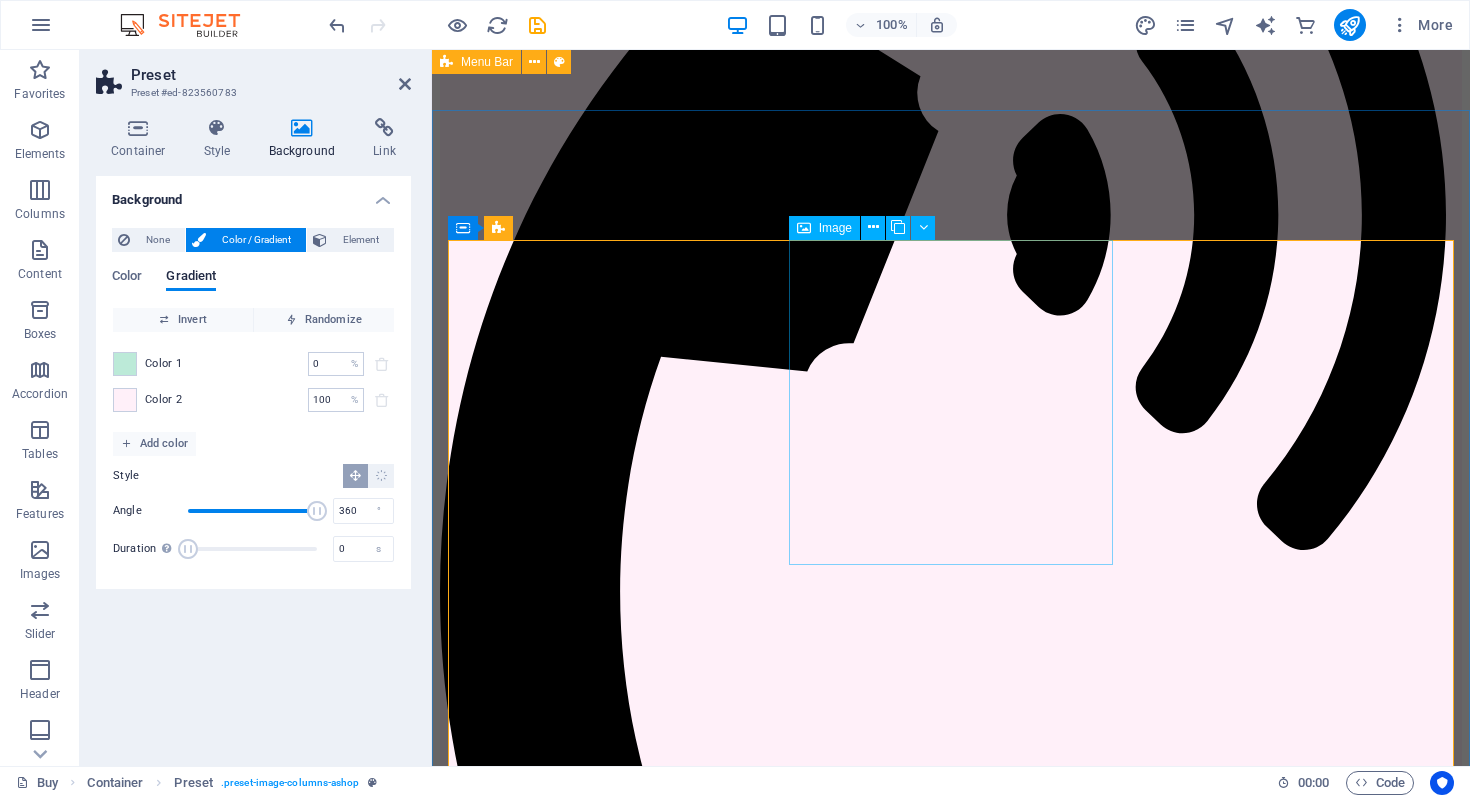 scroll, scrollTop: 568, scrollLeft: 0, axis: vertical 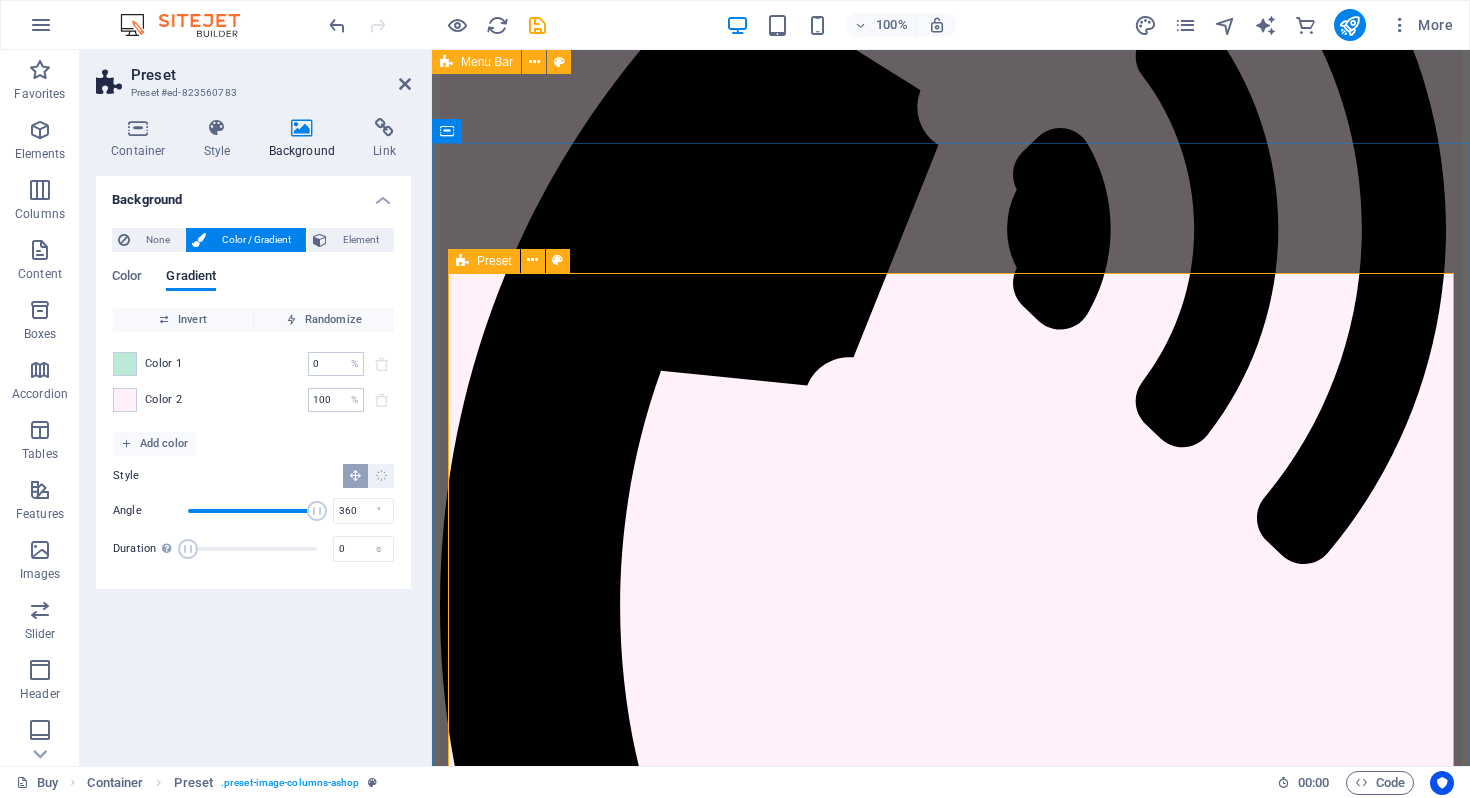 click on "JOIN OUR MINISTRY ABOUT OUR FOUNDER MOLLIE SHOP OUR GEAR FIND A PICKLEBALL GROUP NEAR YOU" at bounding box center [951, 3938] 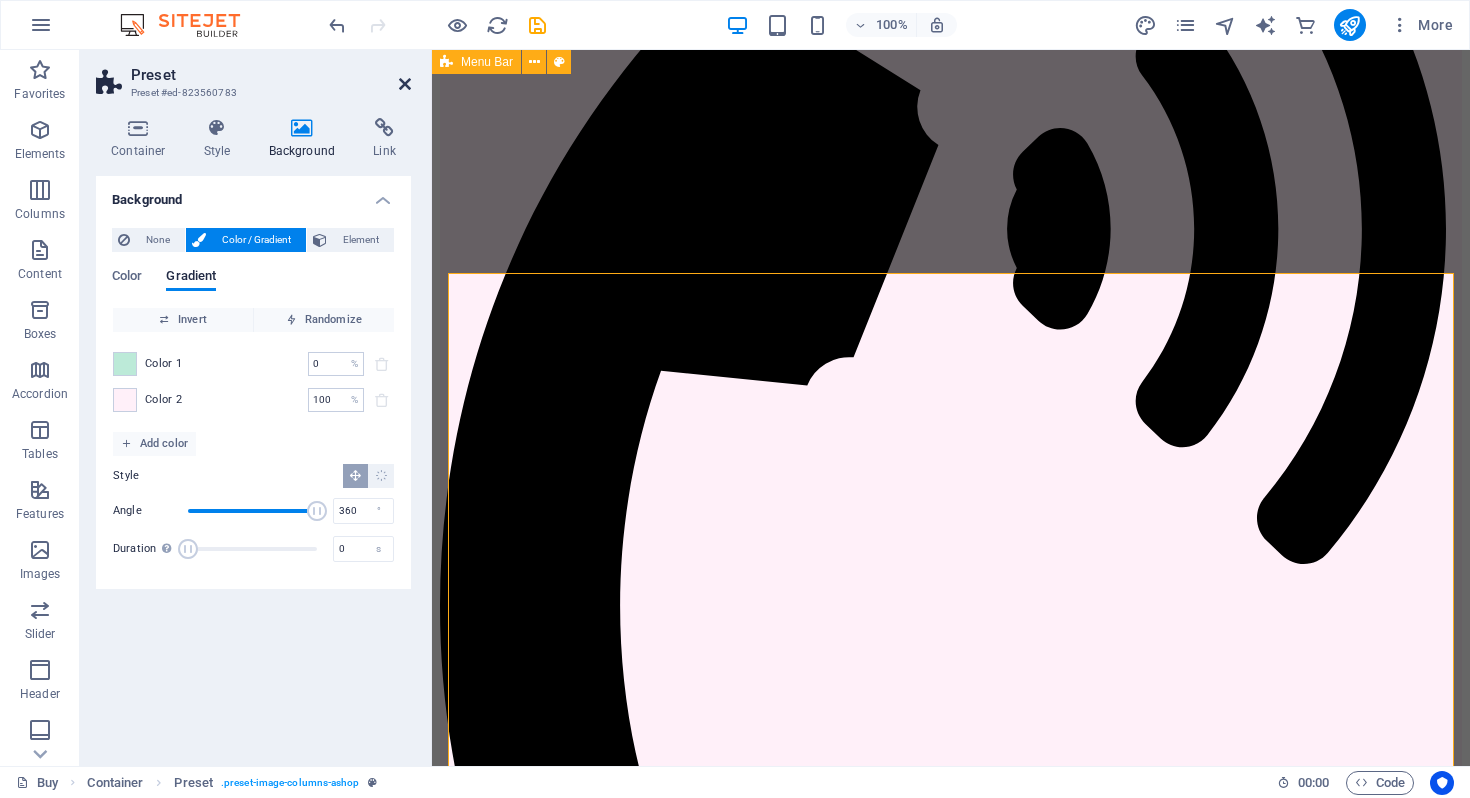 click at bounding box center [405, 84] 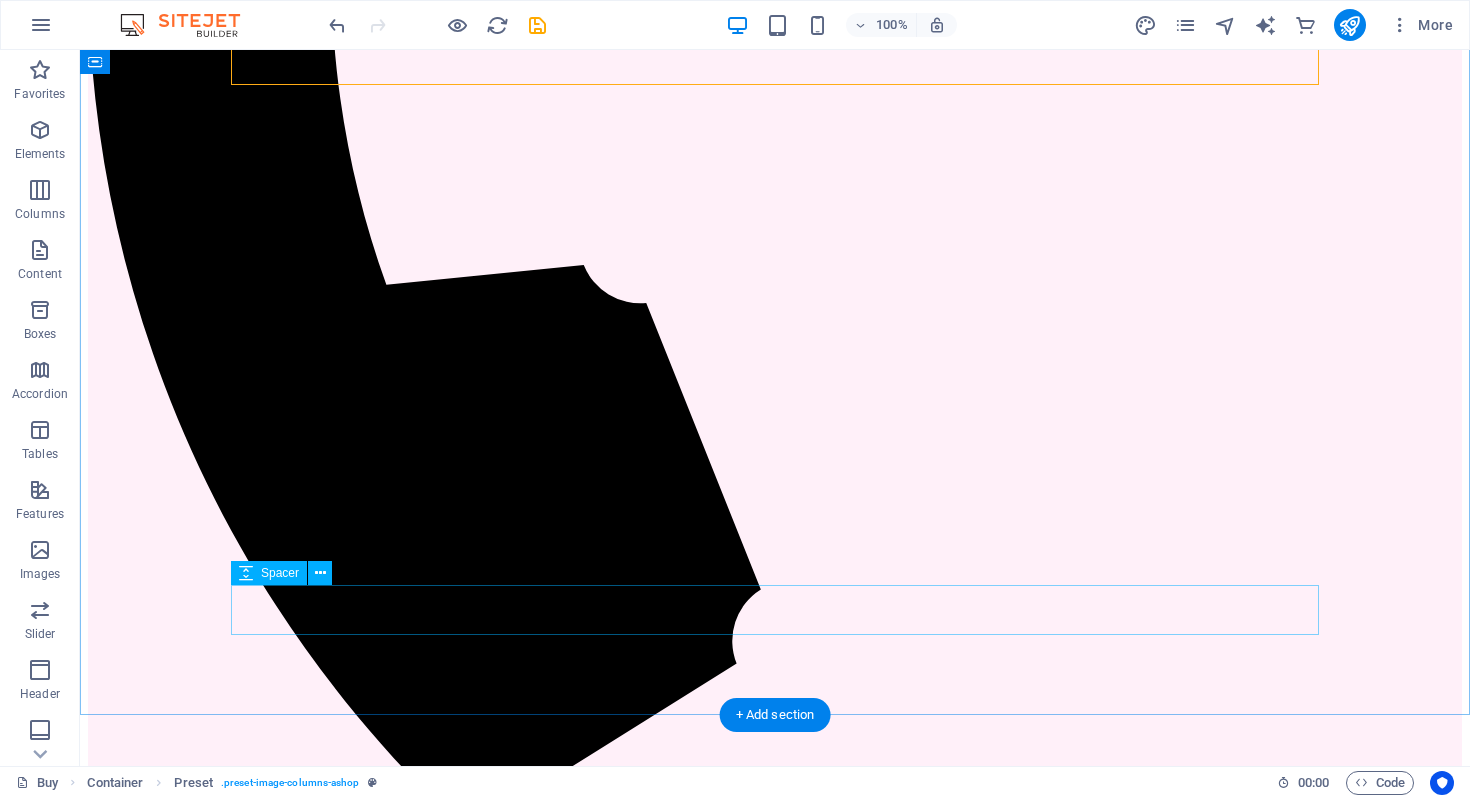 scroll, scrollTop: 1483, scrollLeft: 0, axis: vertical 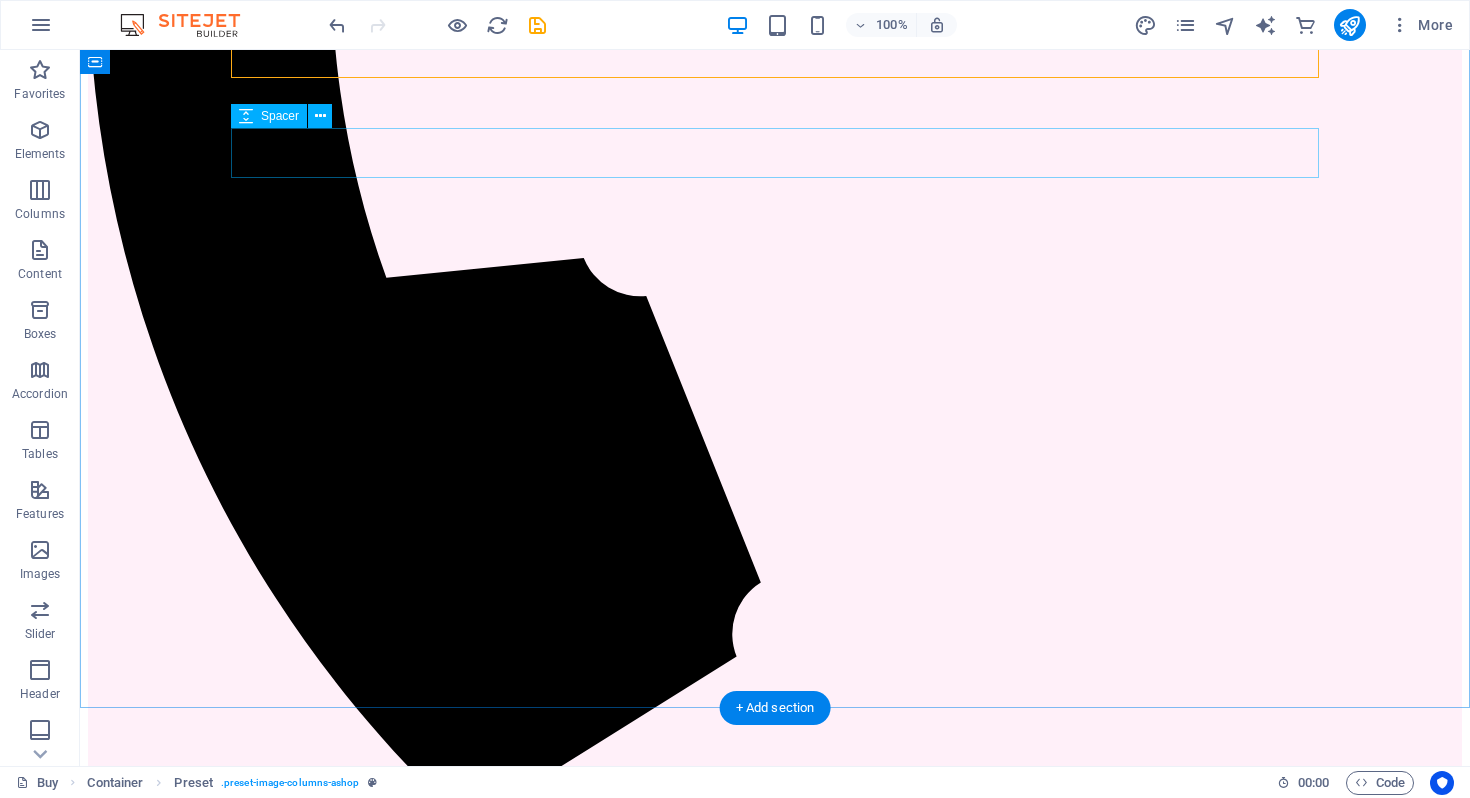 click at bounding box center [775, 6692] 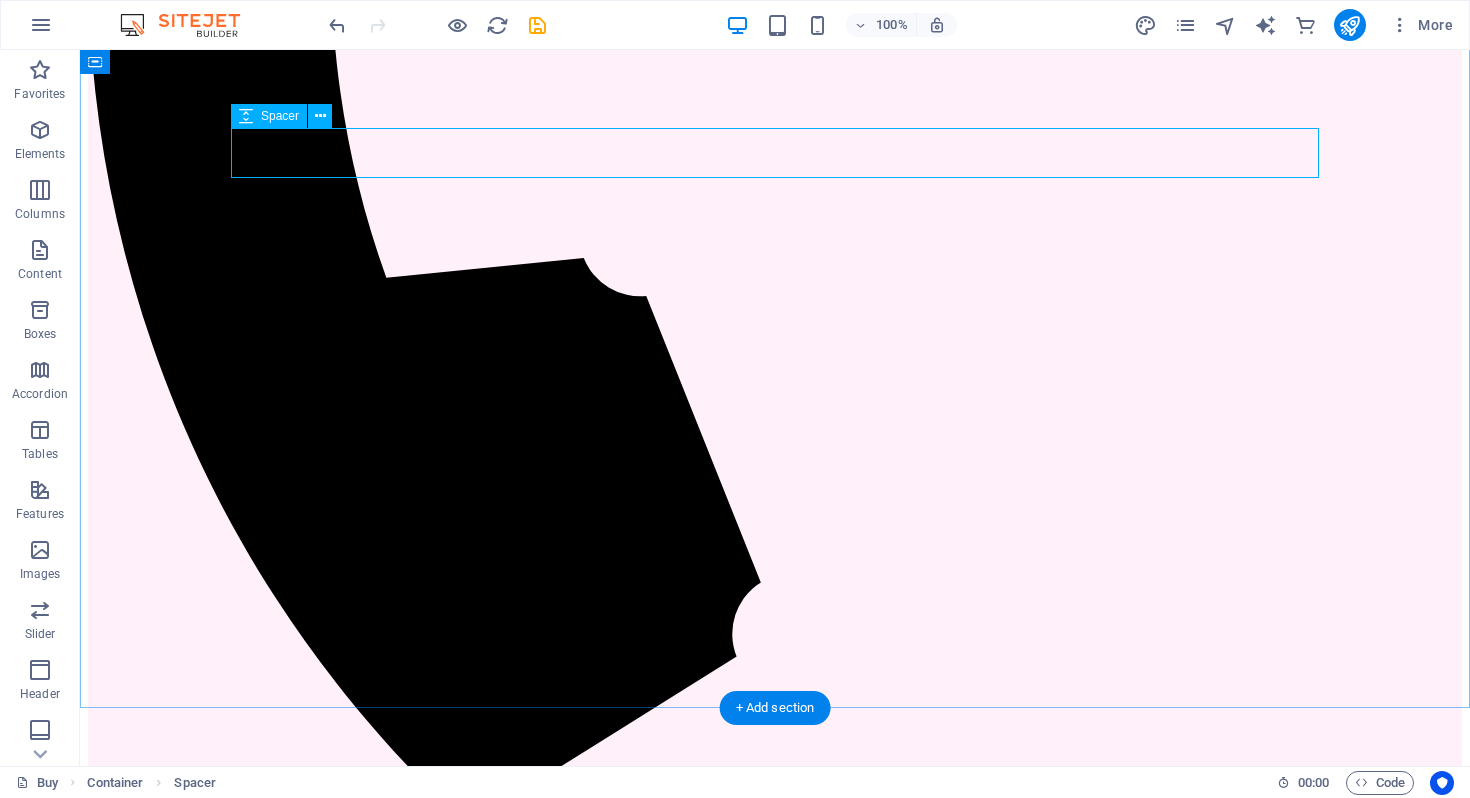 click at bounding box center (775, 6692) 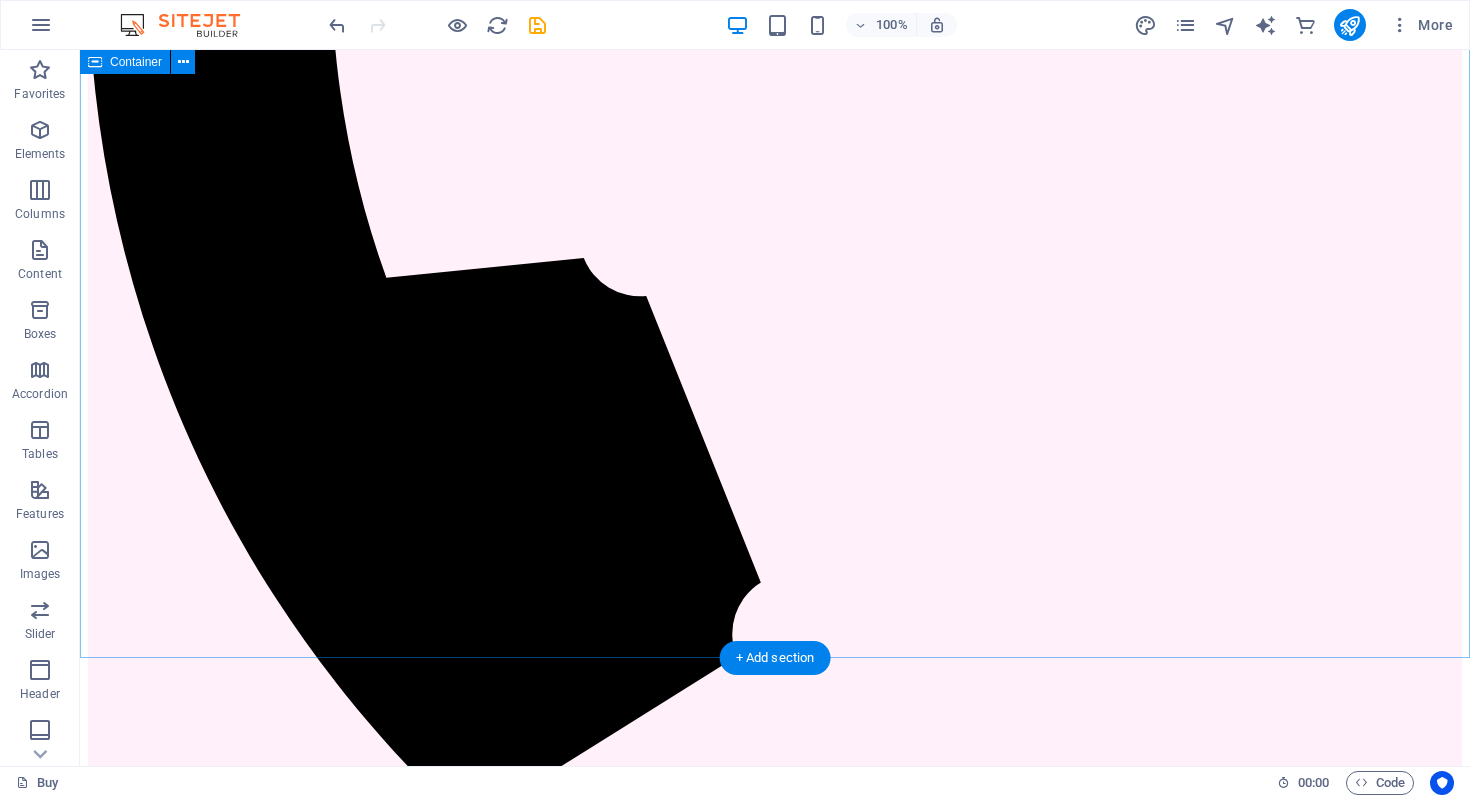 click on "JOIN OUR MINISTRY ABOUT OUR FOUNDER MOLLIE SHOP OUR GEAR FIND A PICKLEBALL GROUP NEAR YOU" at bounding box center (775, 4245) 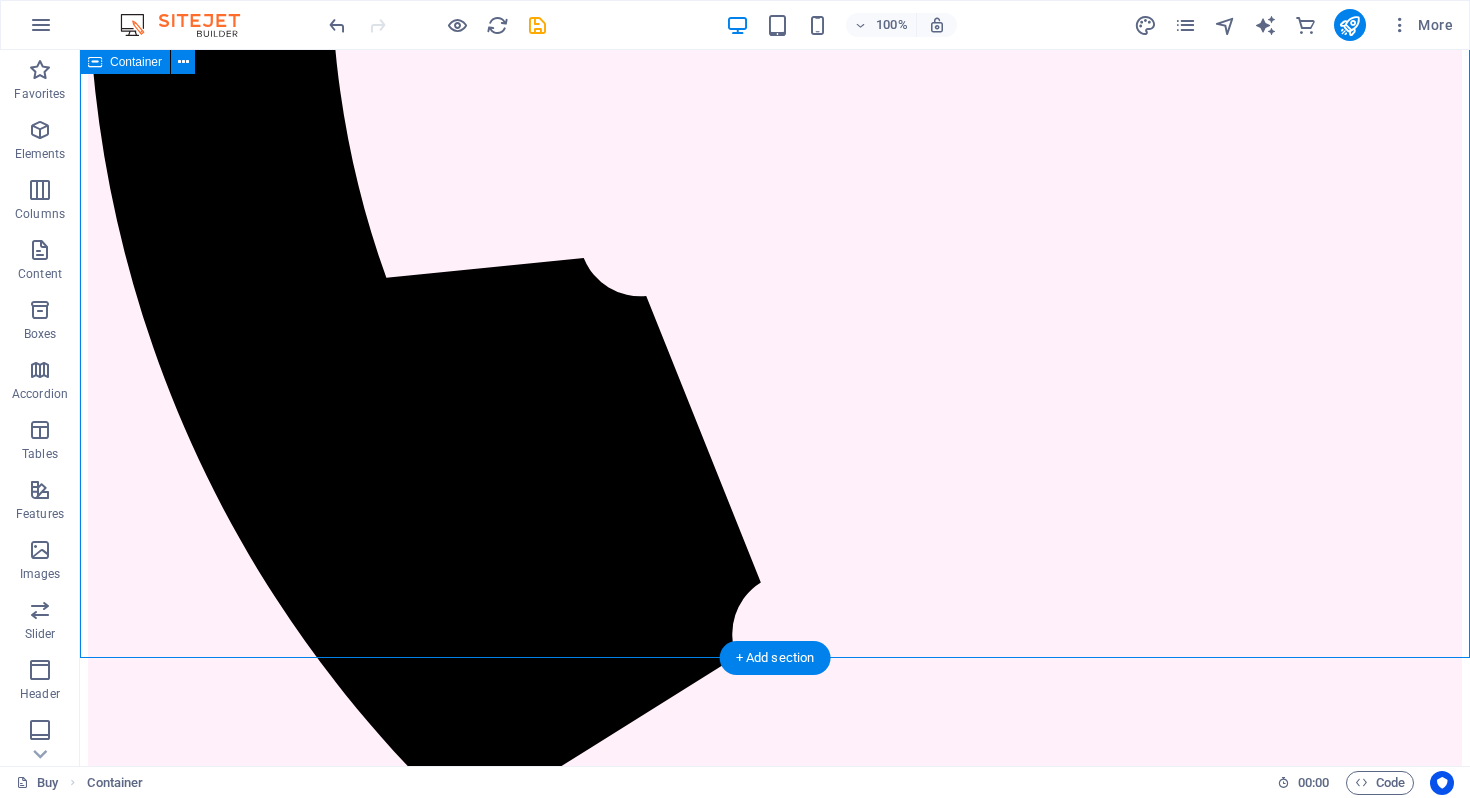 click on "JOIN OUR MINISTRY ABOUT OUR FOUNDER MOLLIE SHOP OUR GEAR FIND A PICKLEBALL GROUP NEAR YOU" at bounding box center [775, 4245] 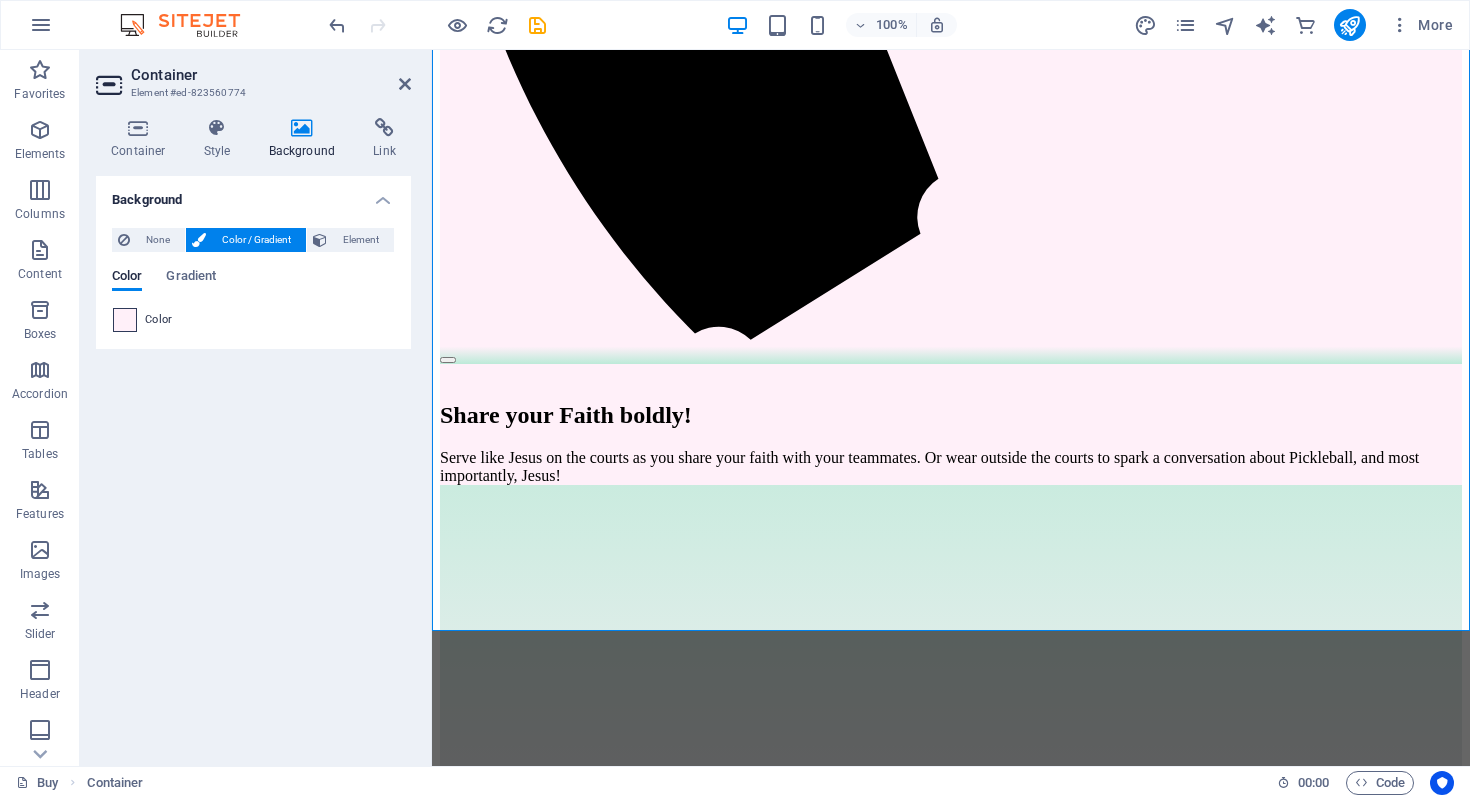 click at bounding box center [125, 320] 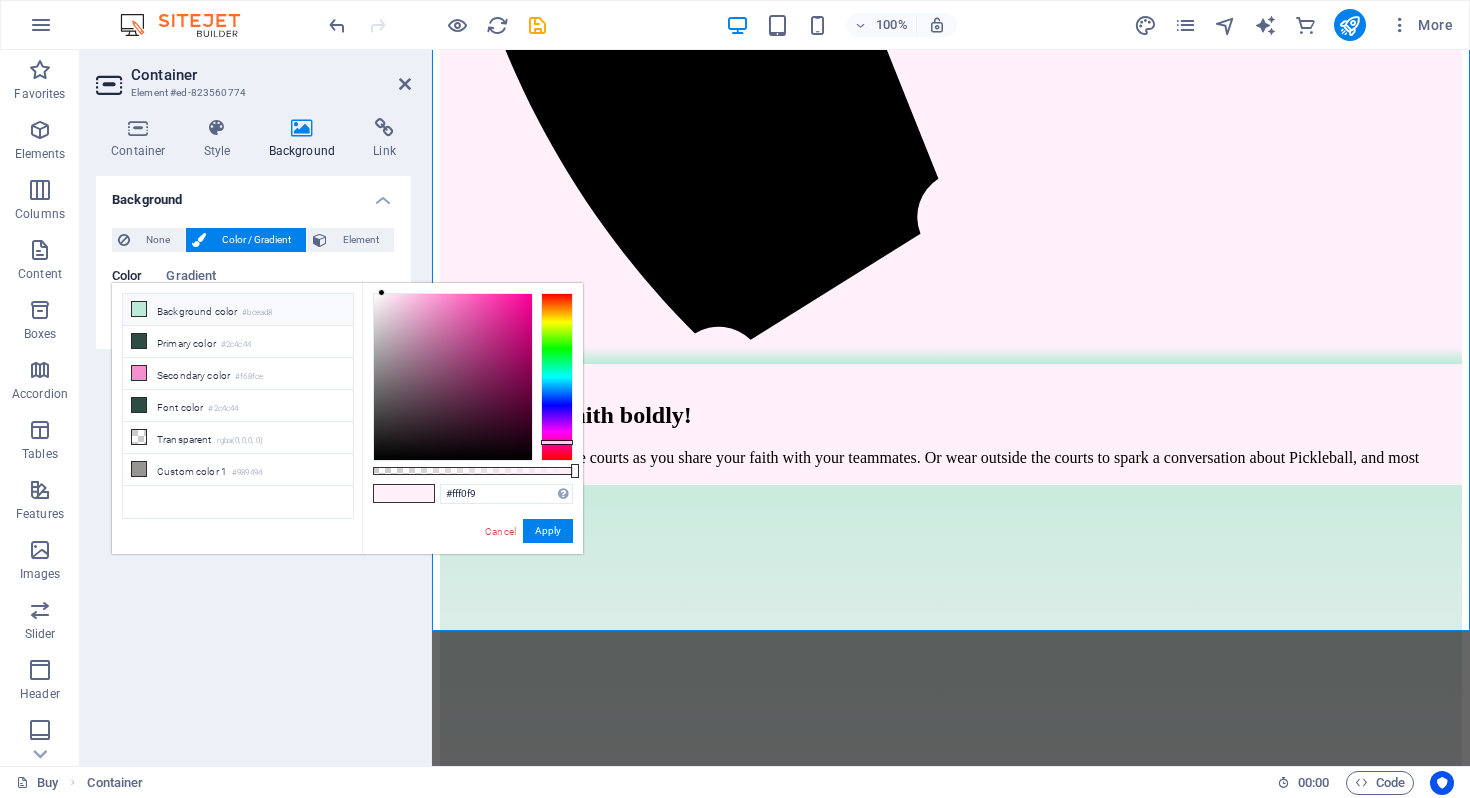 click at bounding box center [139, 309] 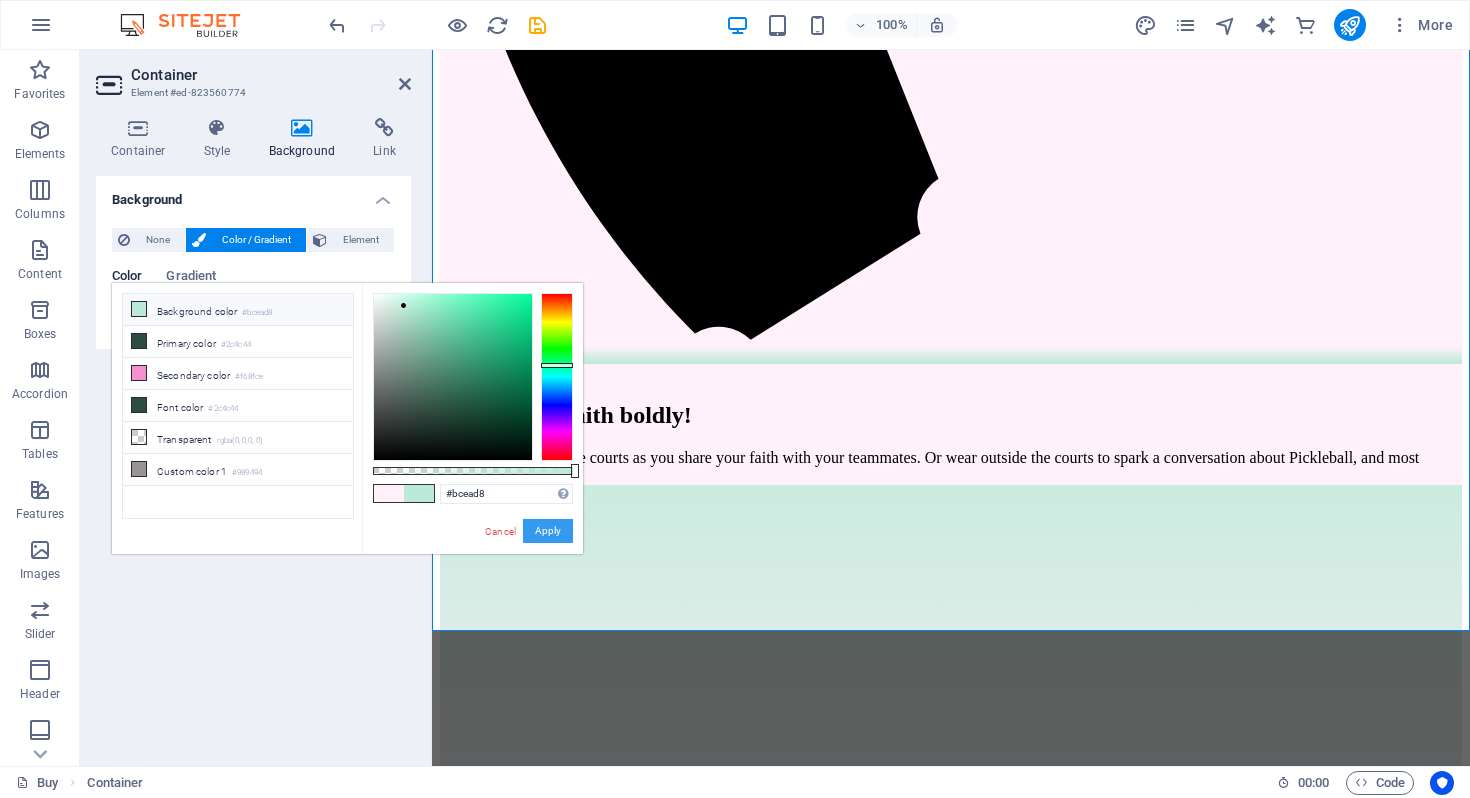 click on "Apply" at bounding box center [548, 531] 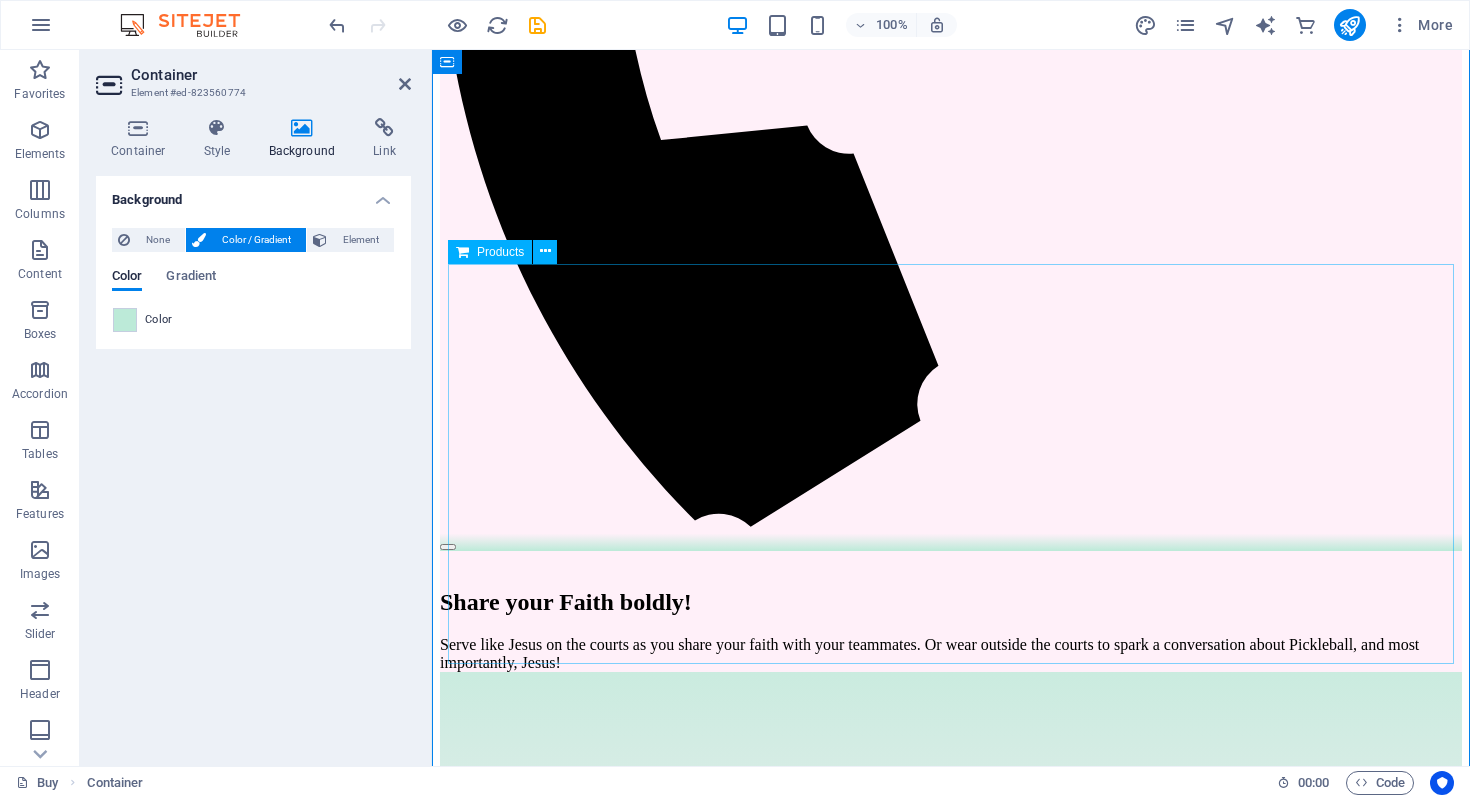 scroll, scrollTop: 1266, scrollLeft: 0, axis: vertical 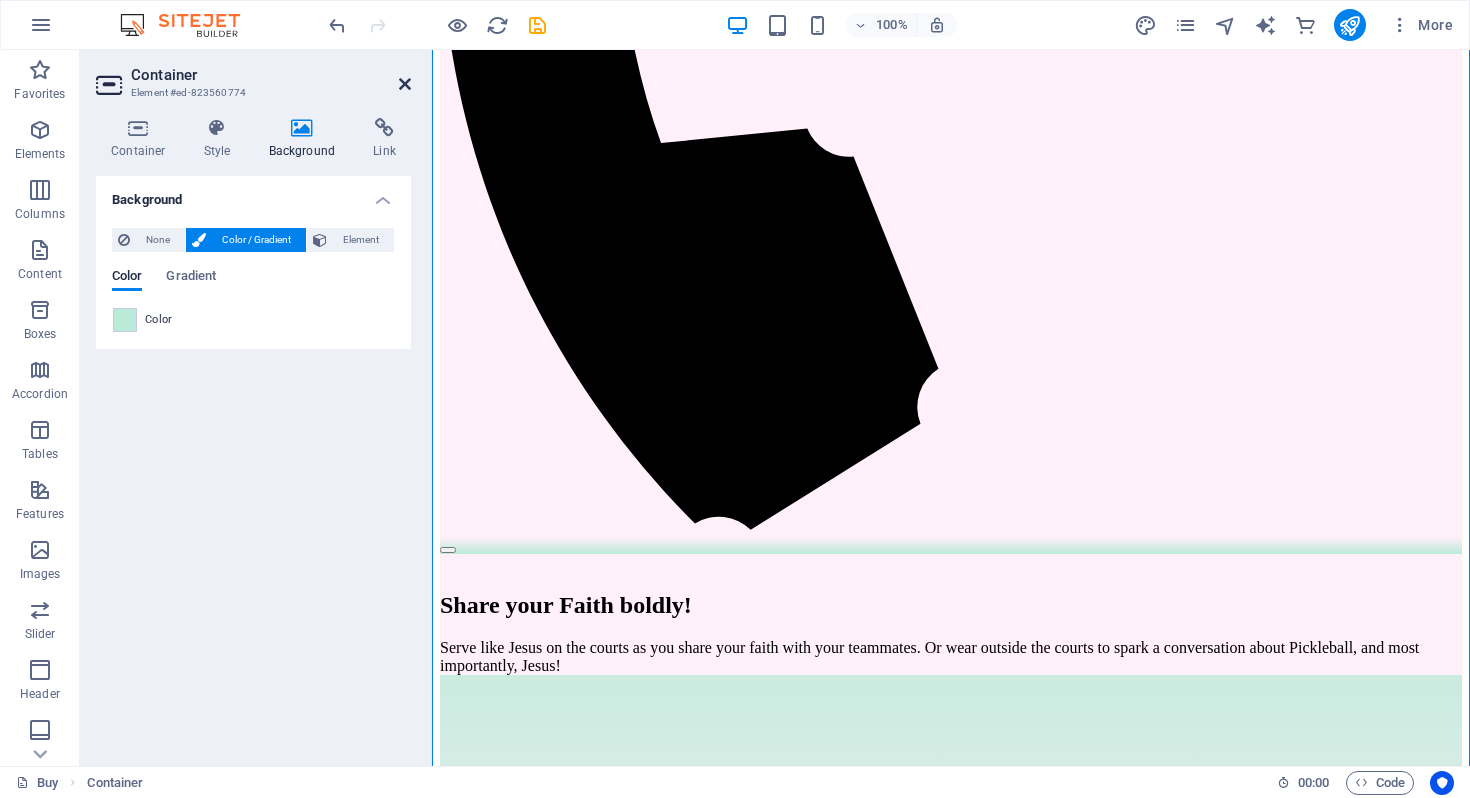 click at bounding box center (405, 84) 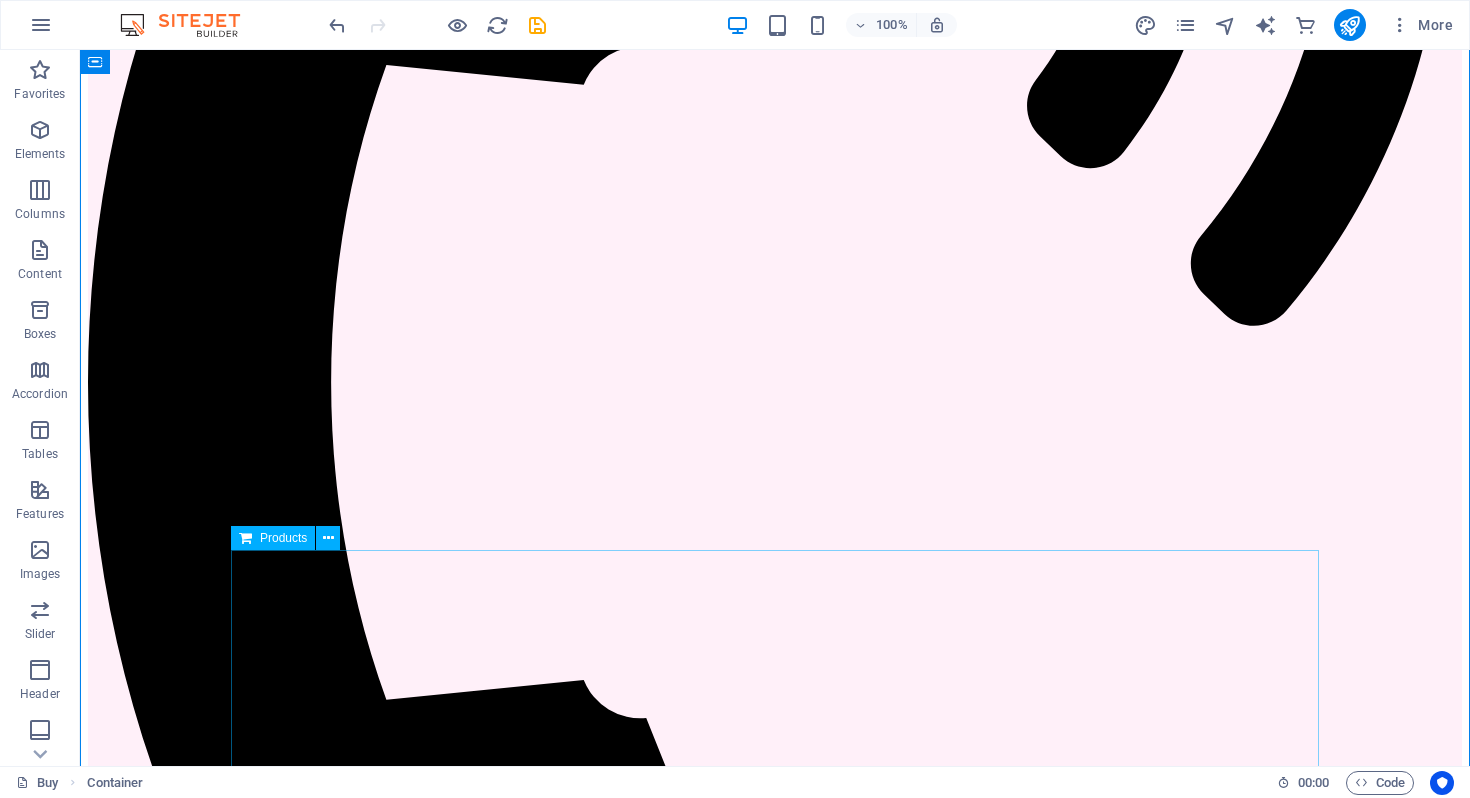scroll, scrollTop: 1187, scrollLeft: 0, axis: vertical 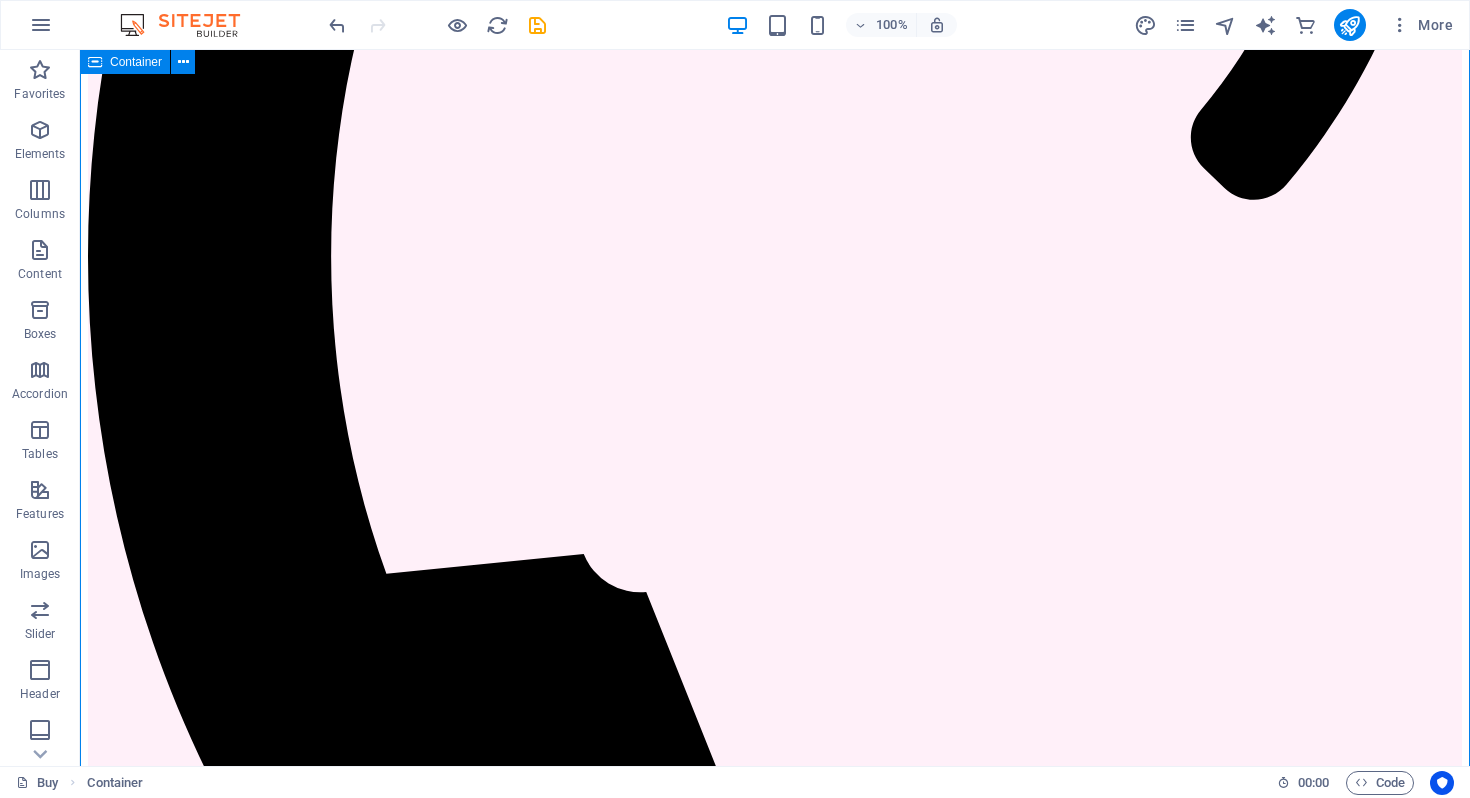click on "JOIN OUR MINISTRY ABOUT OUR FOUNDER MOLLIE SHOP OUR GEAR FIND A PICKLEBALL GROUP NEAR YOU" at bounding box center [775, 4541] 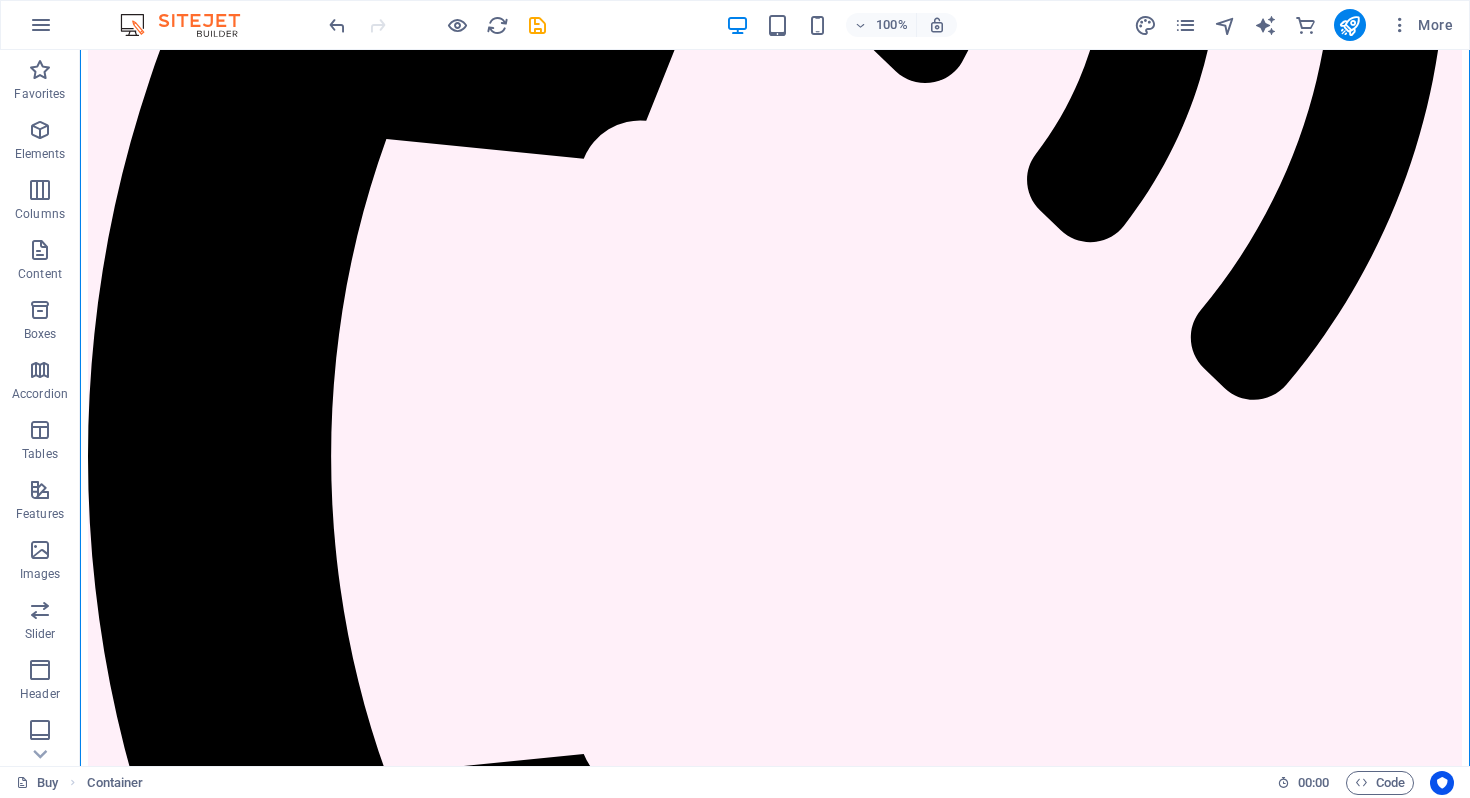 scroll, scrollTop: 1091, scrollLeft: 0, axis: vertical 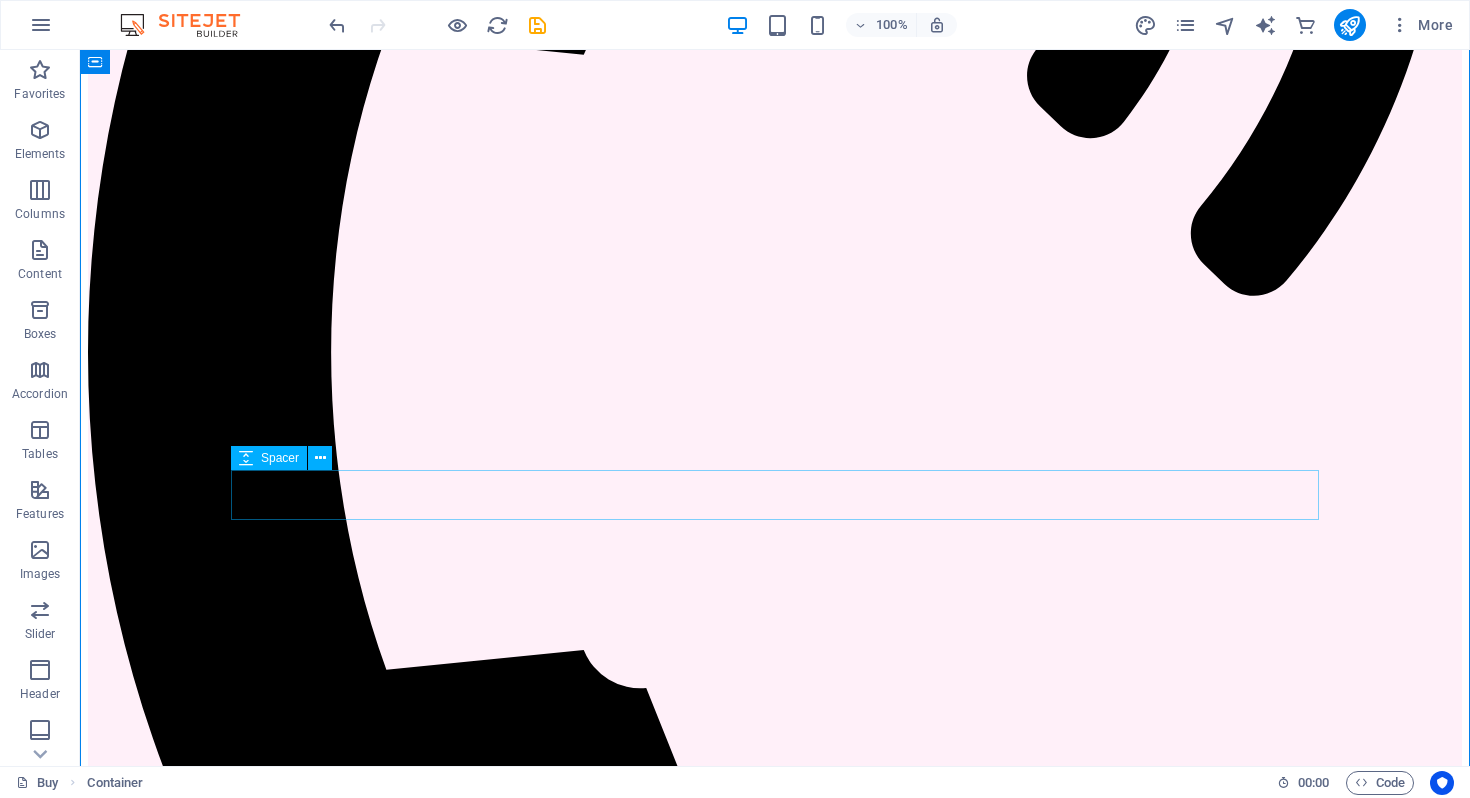 click at bounding box center [775, 7034] 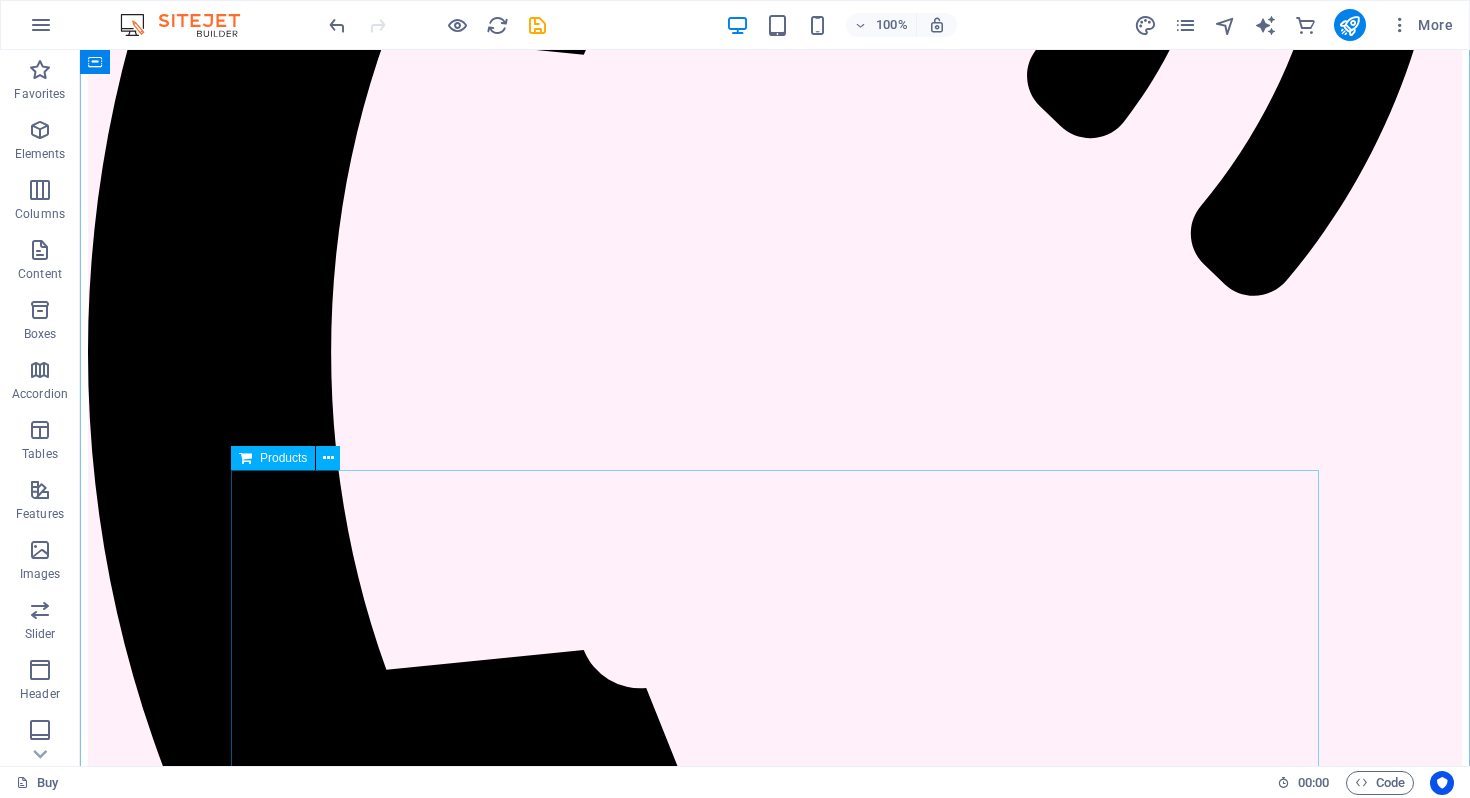 click at bounding box center [775, 7209] 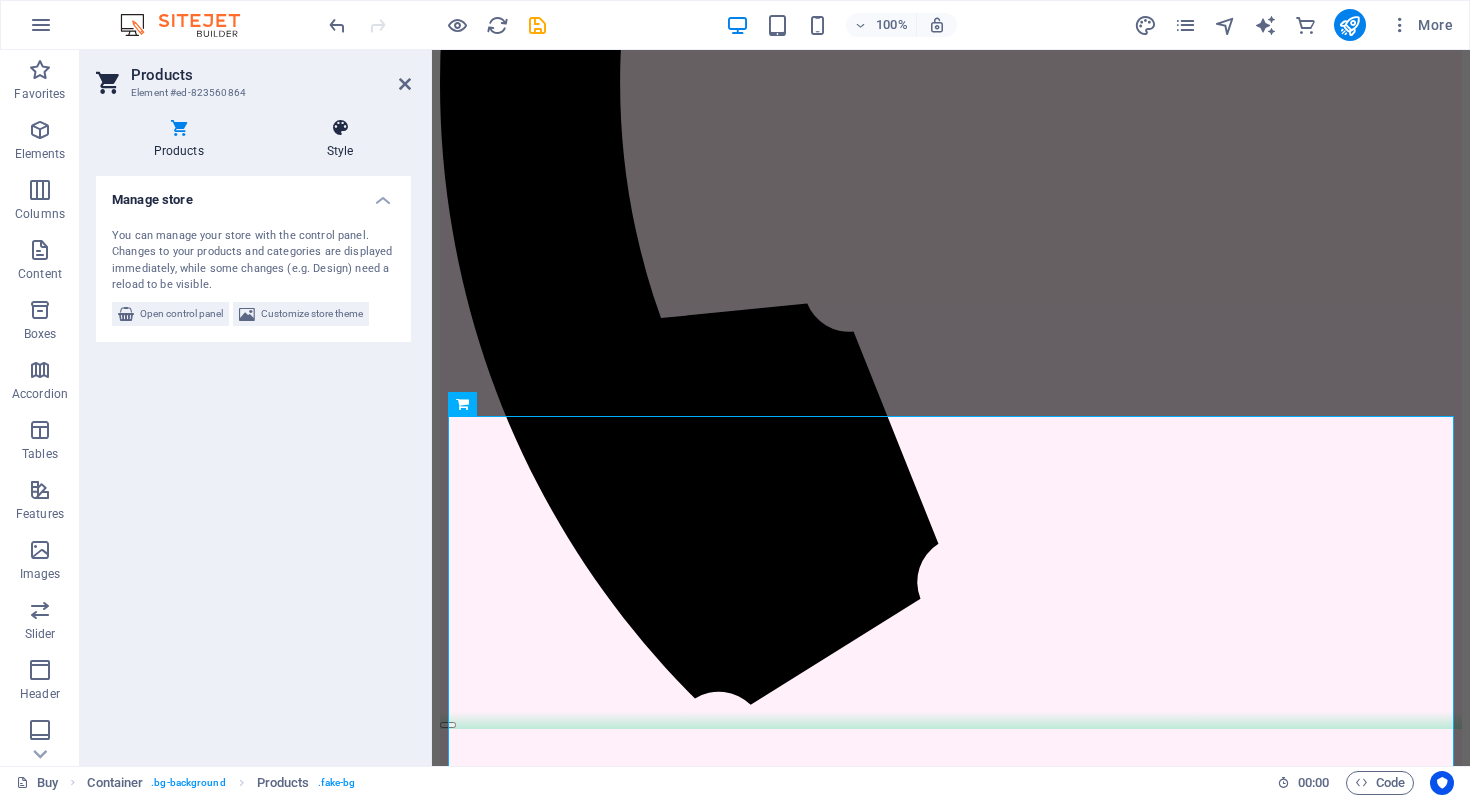 click on "Style" at bounding box center [340, 139] 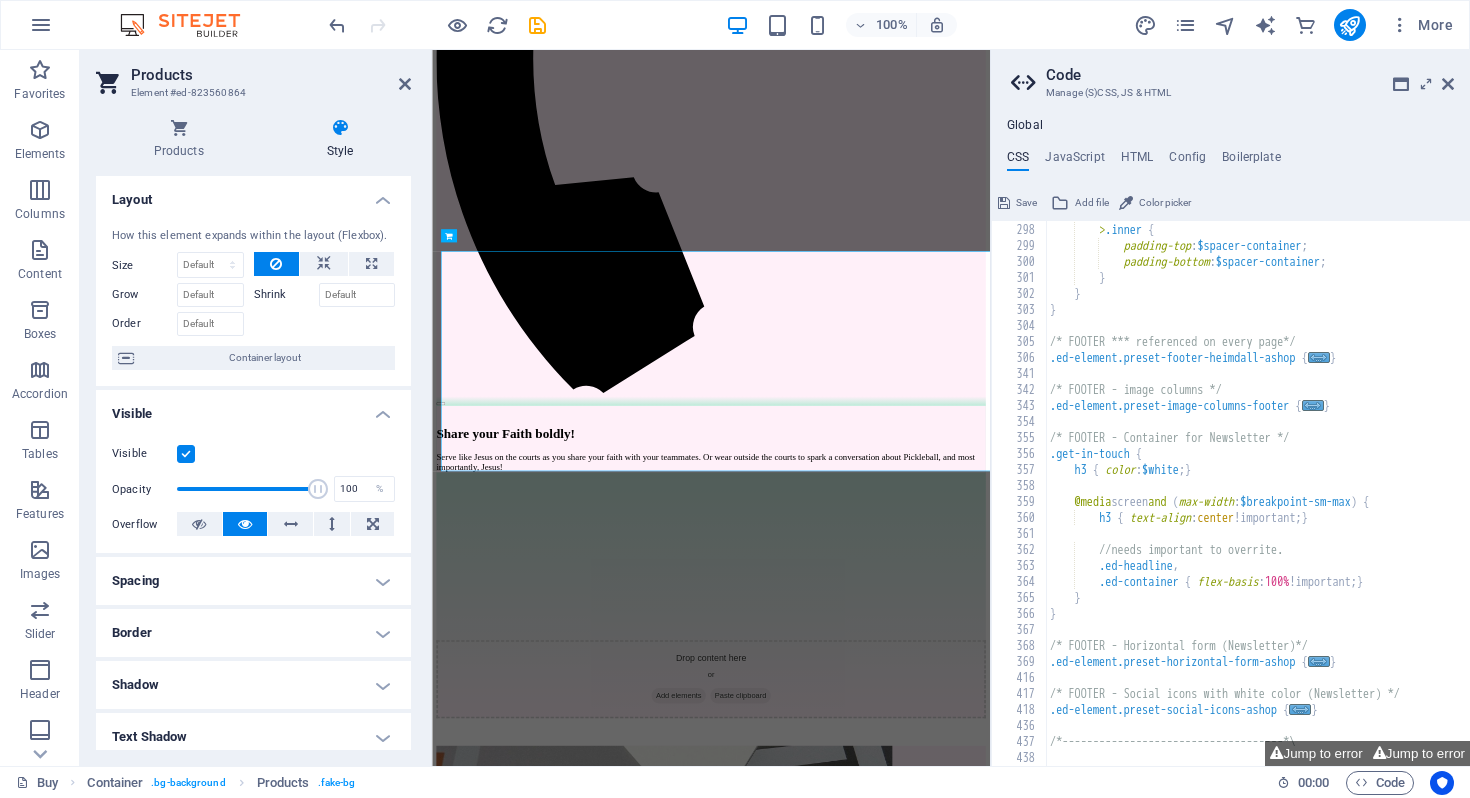 scroll, scrollTop: 1311, scrollLeft: 0, axis: vertical 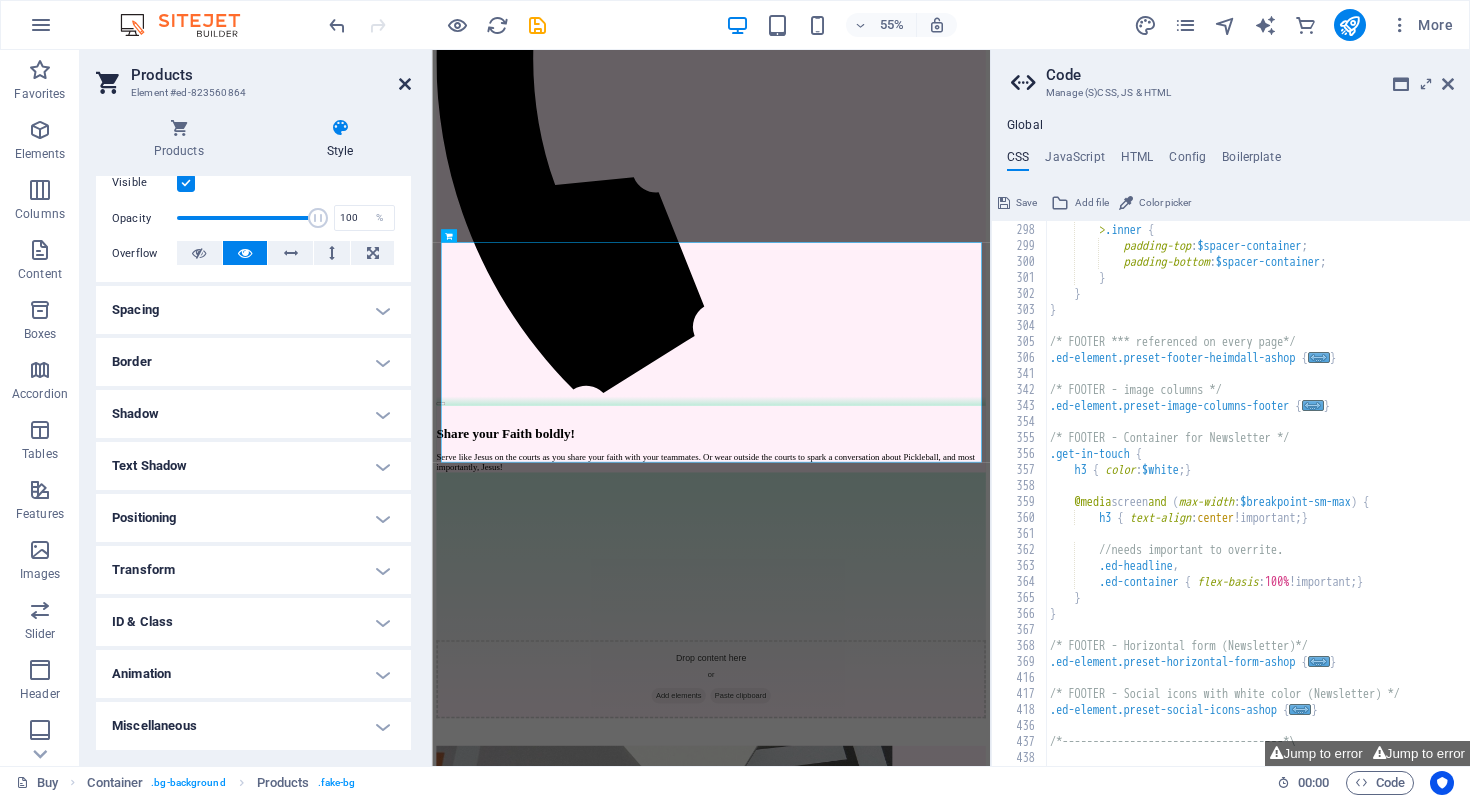 click at bounding box center [405, 84] 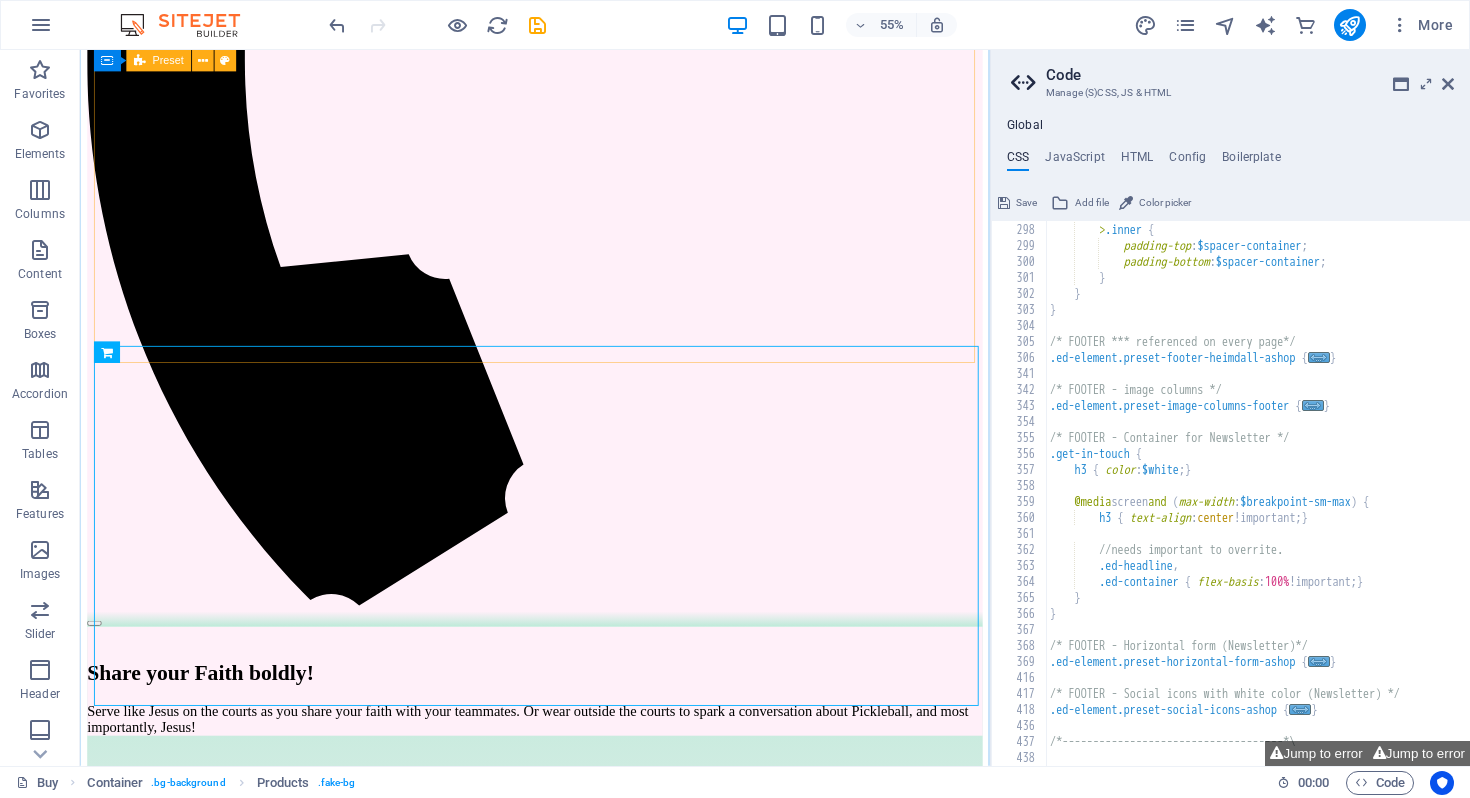 scroll, scrollTop: 1112, scrollLeft: 0, axis: vertical 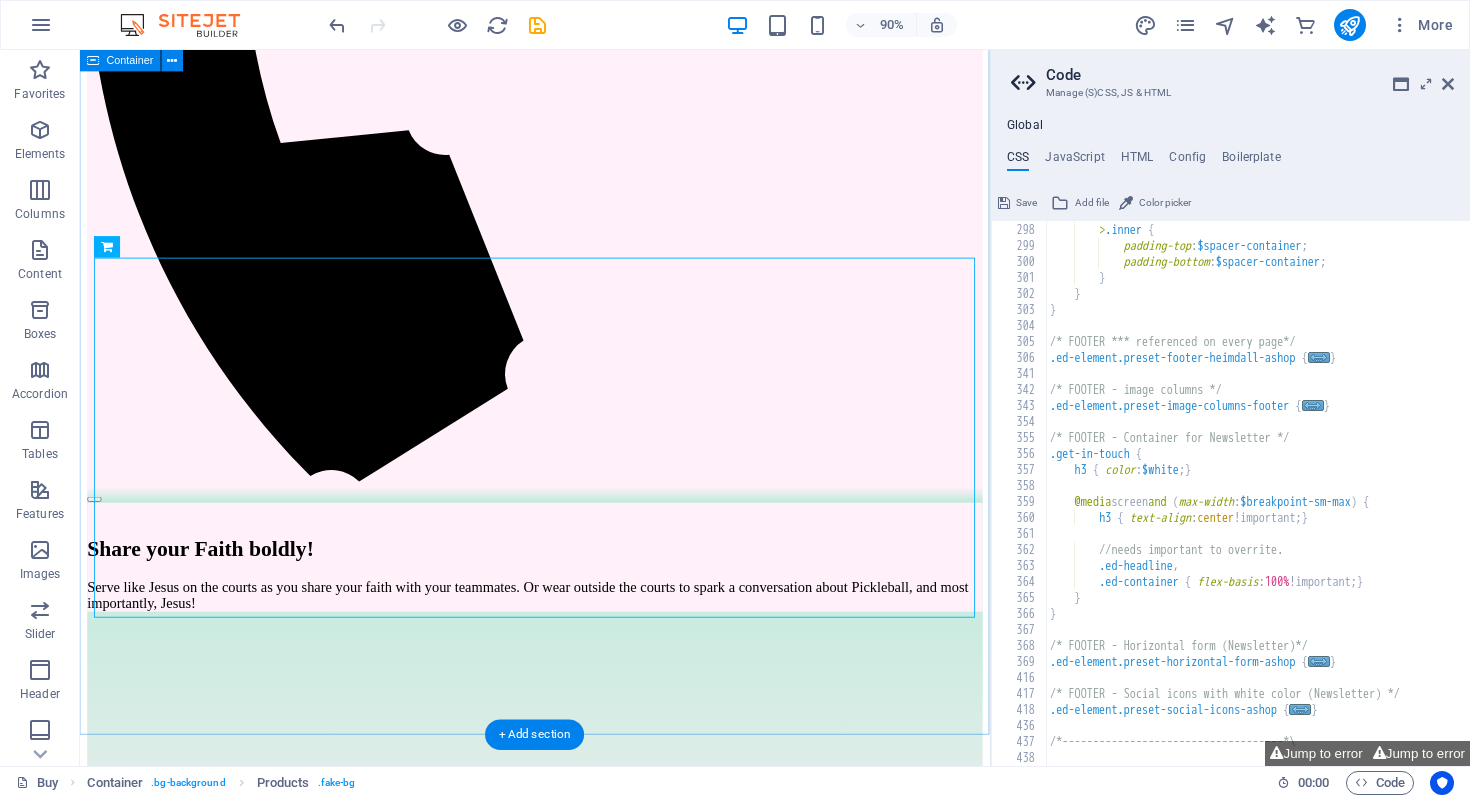 click on "JOIN OUR MINISTRY ABOUT OUR FOUNDER MOLLIE SHOP OUR GEAR FIND A PICKLEBALL GROUP NEAR YOU" at bounding box center (585, 3419) 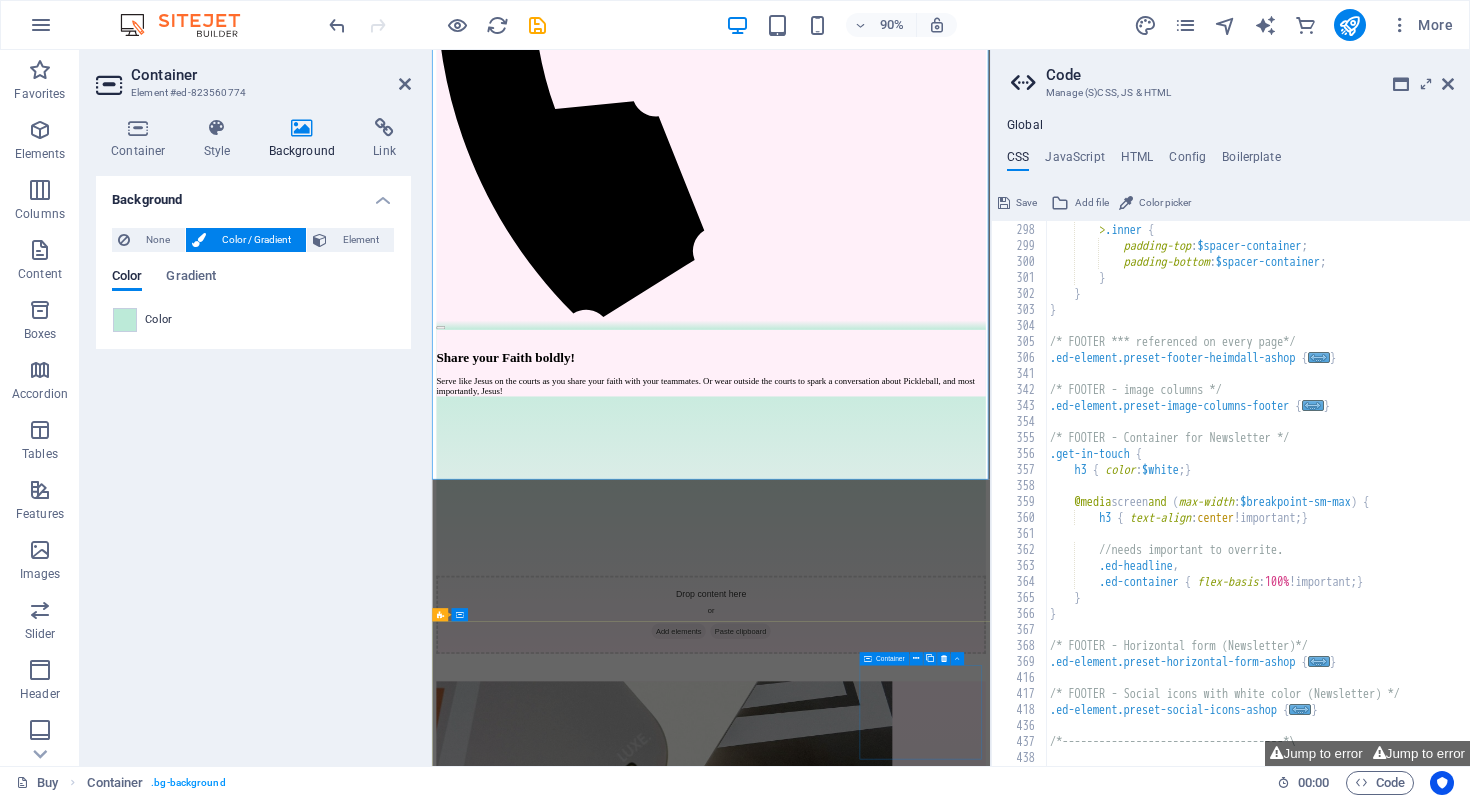 scroll, scrollTop: 1209, scrollLeft: 0, axis: vertical 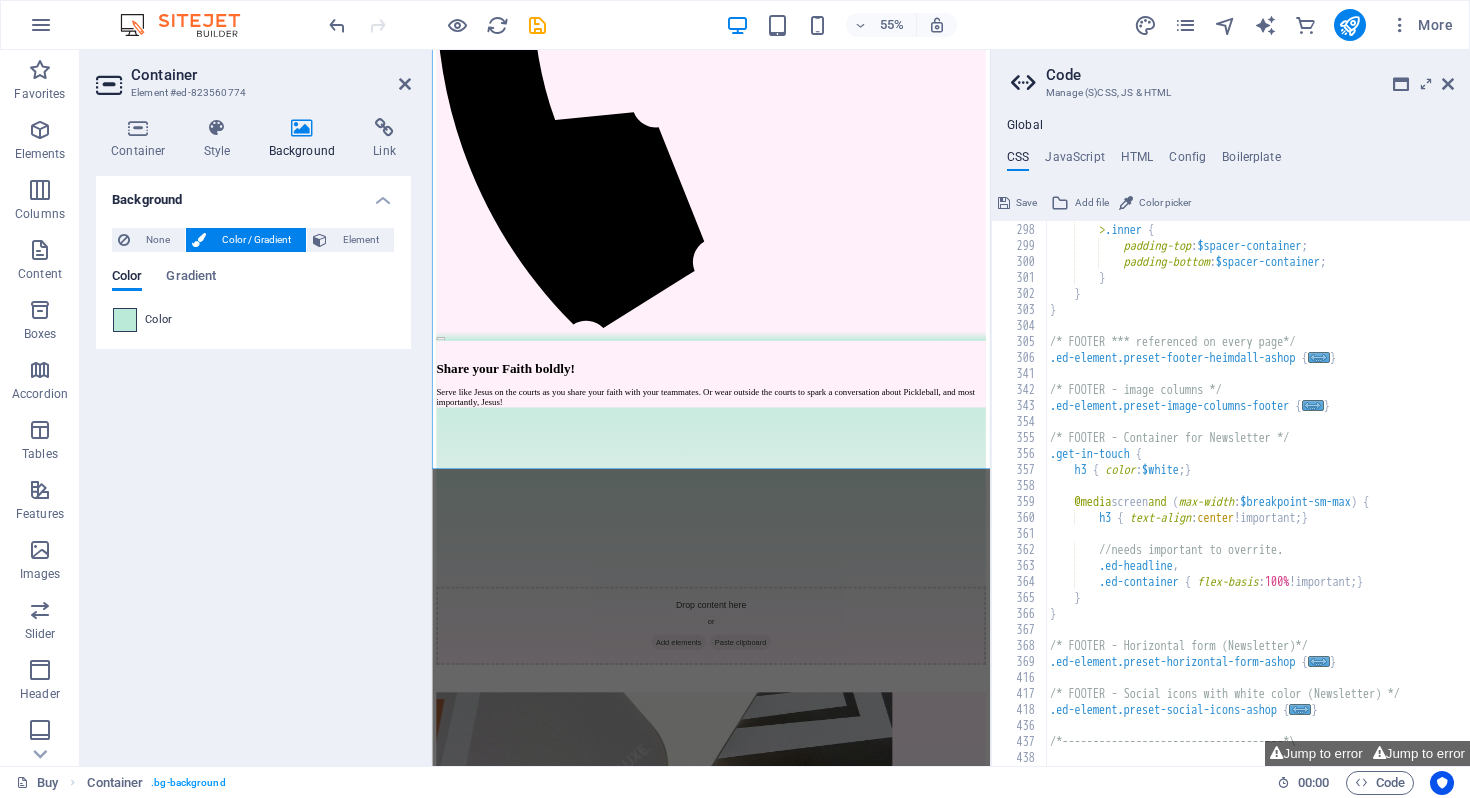 click at bounding box center (125, 320) 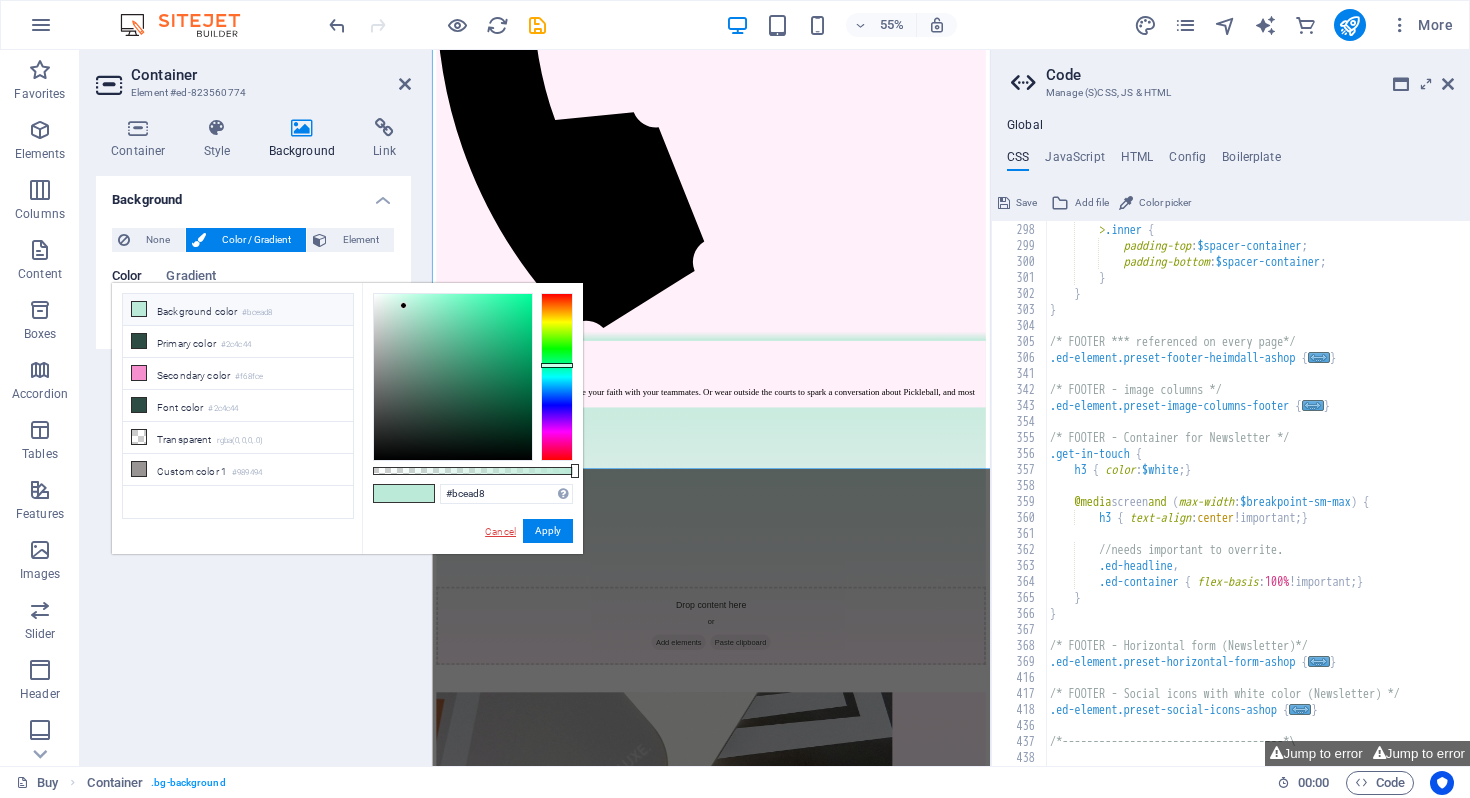 click on "Cancel" at bounding box center [500, 531] 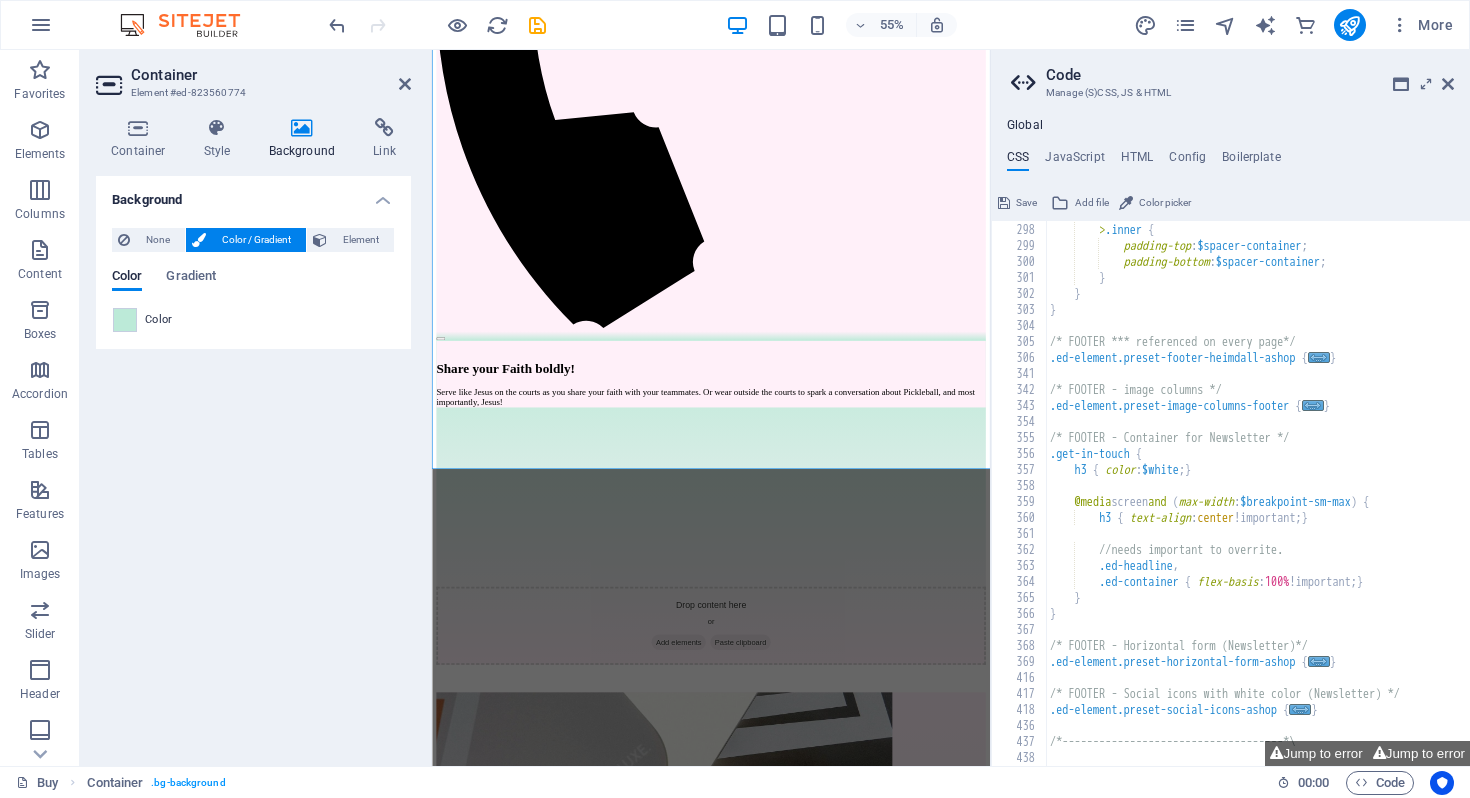 click on "Container" at bounding box center (271, 75) 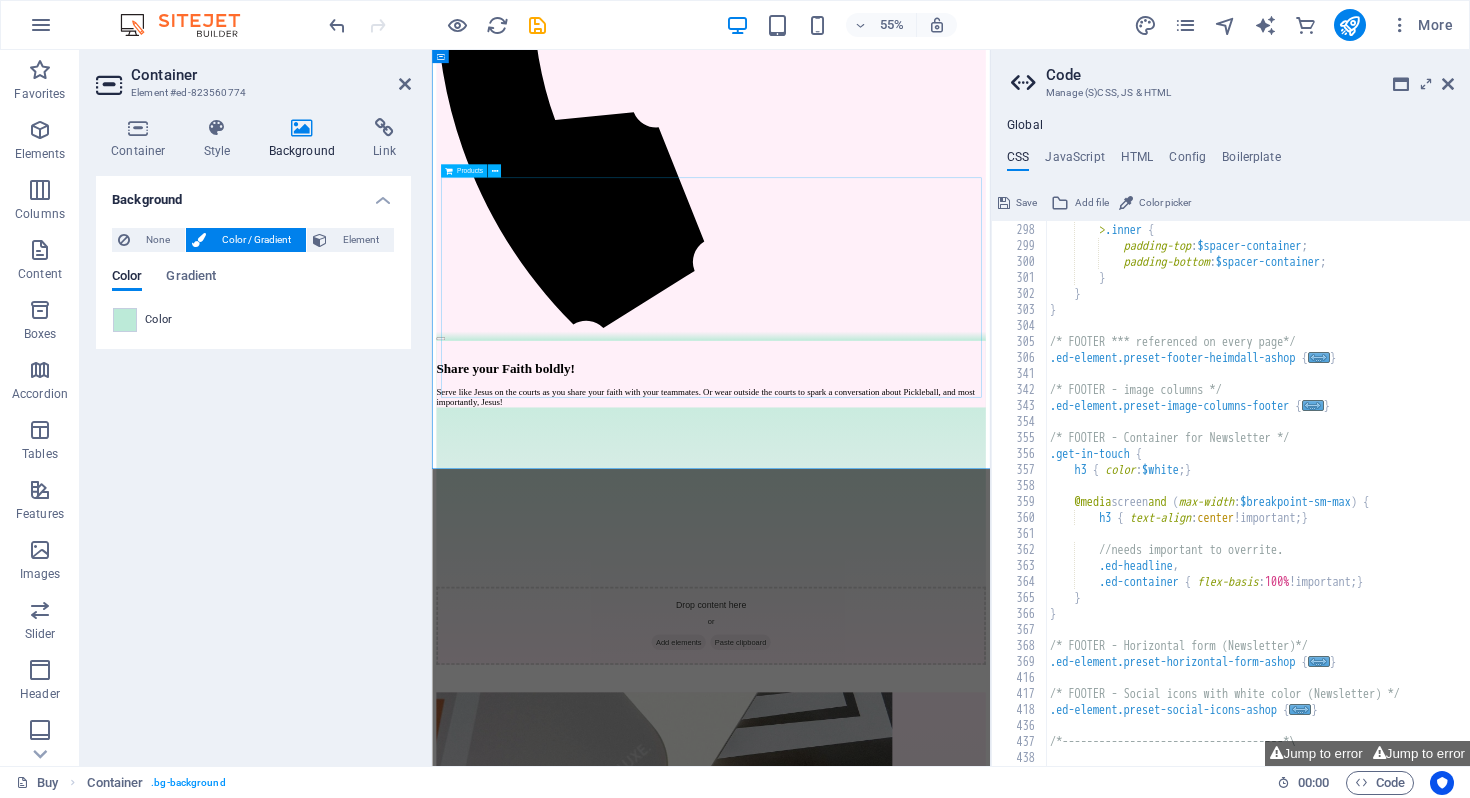click at bounding box center (939, 5484) 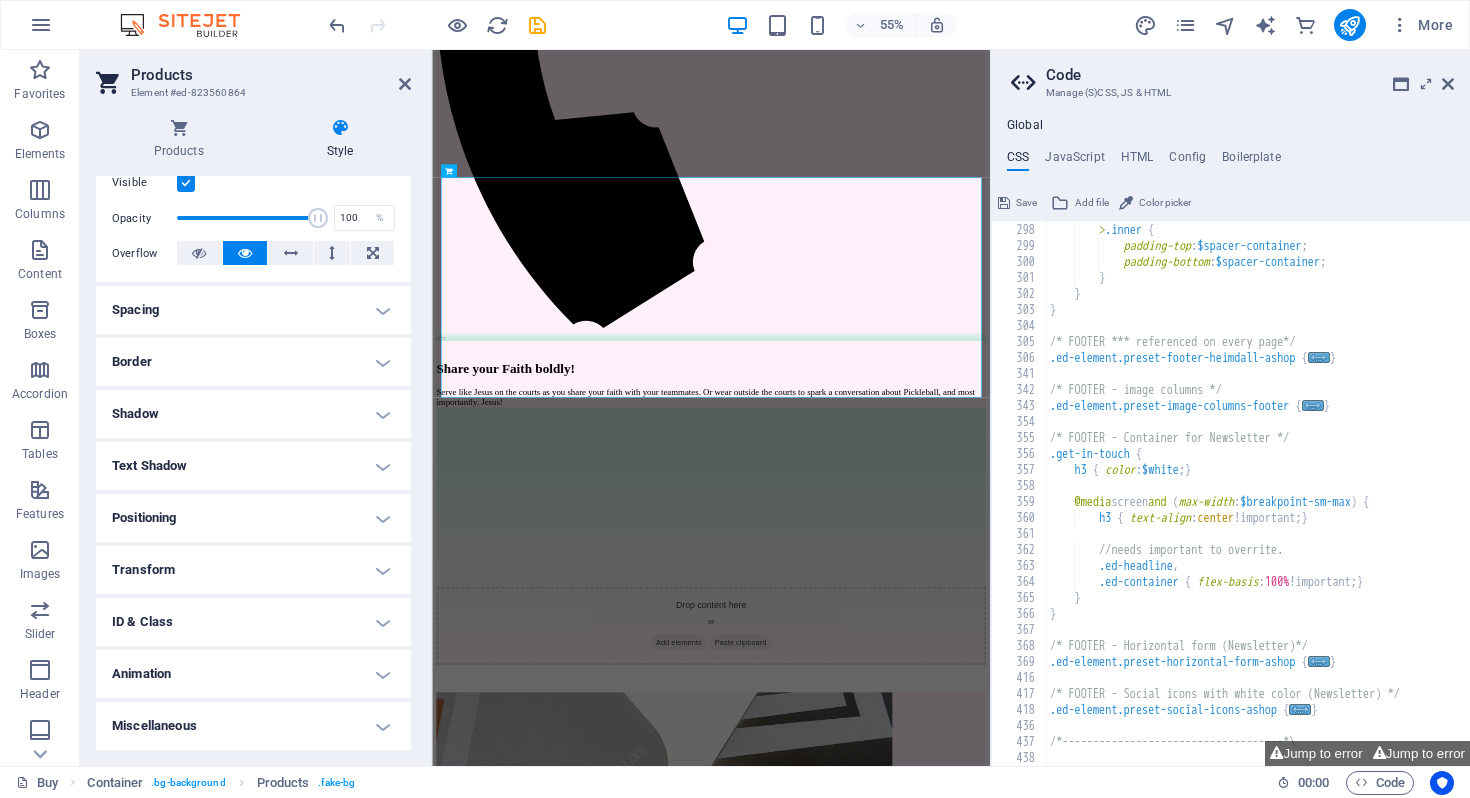 scroll, scrollTop: 0, scrollLeft: 0, axis: both 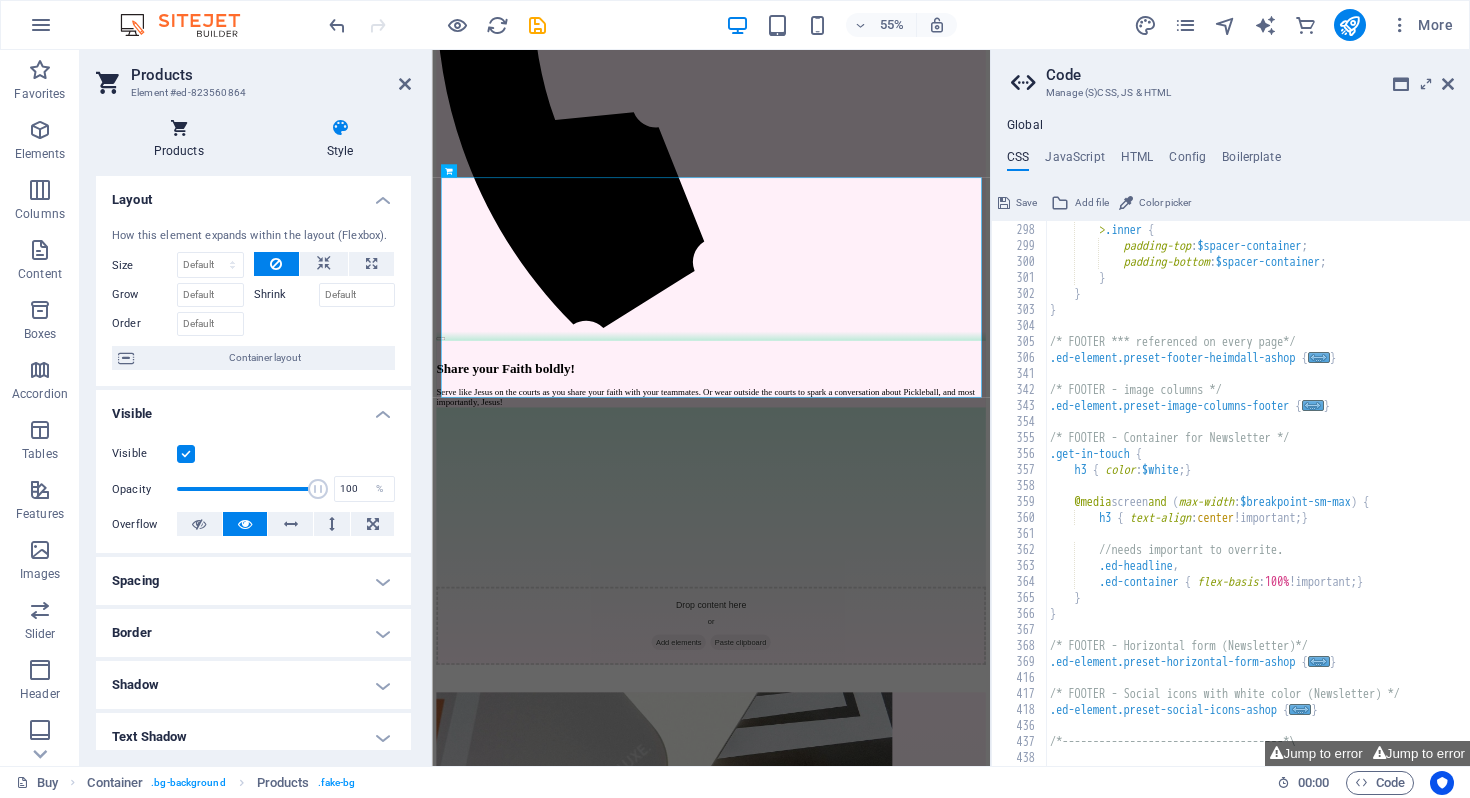 click at bounding box center (178, 128) 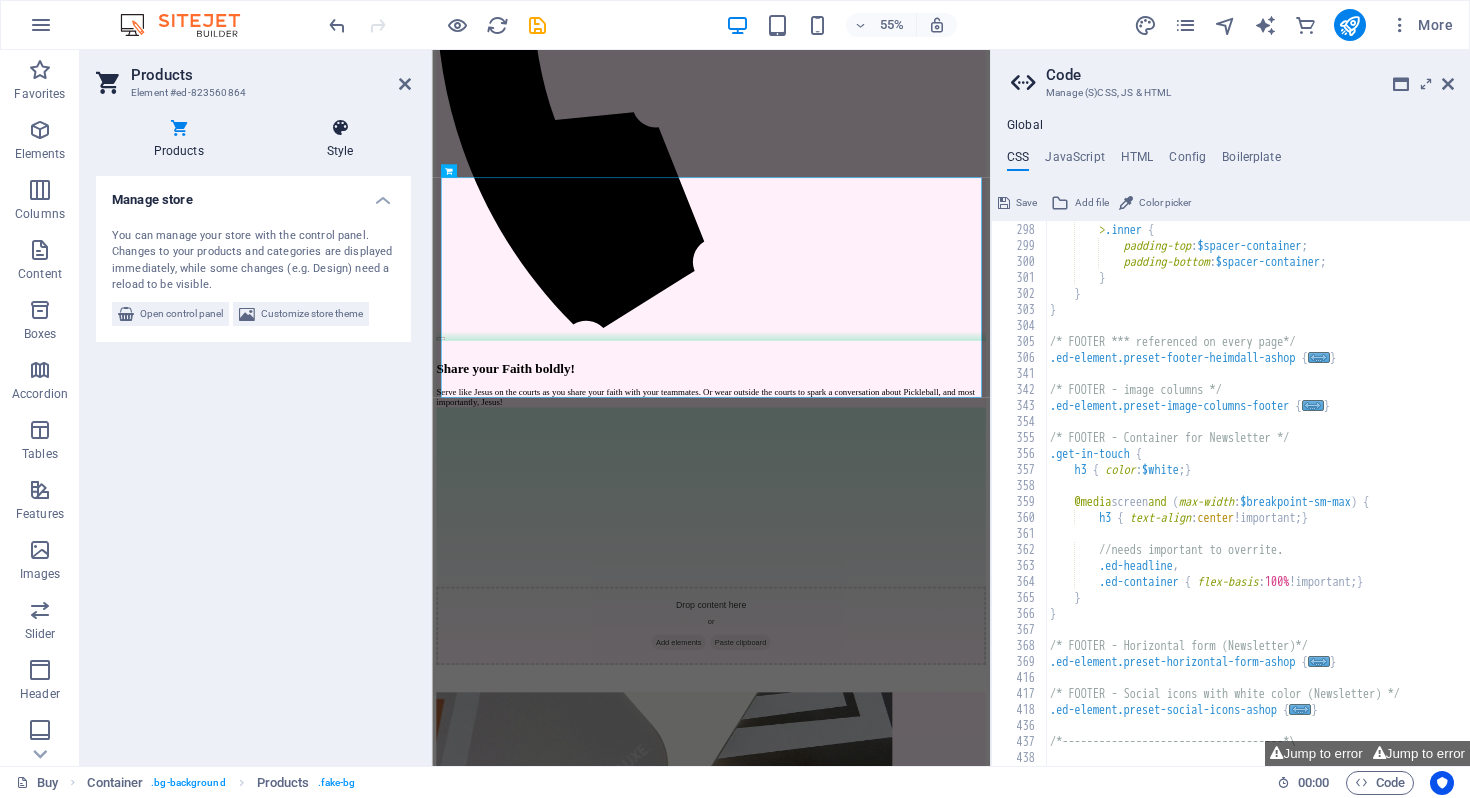 click at bounding box center (340, 128) 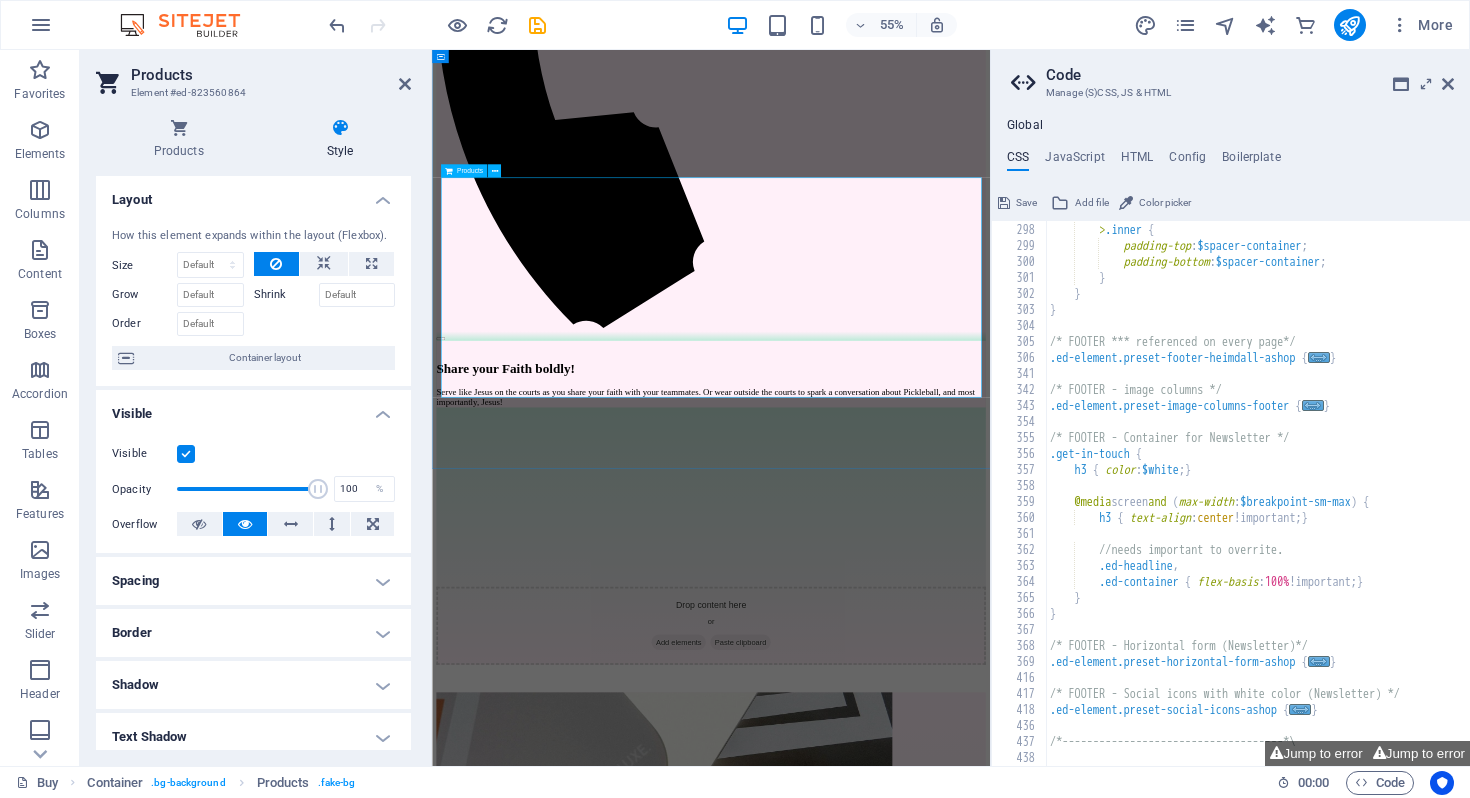 click at bounding box center [939, 5484] 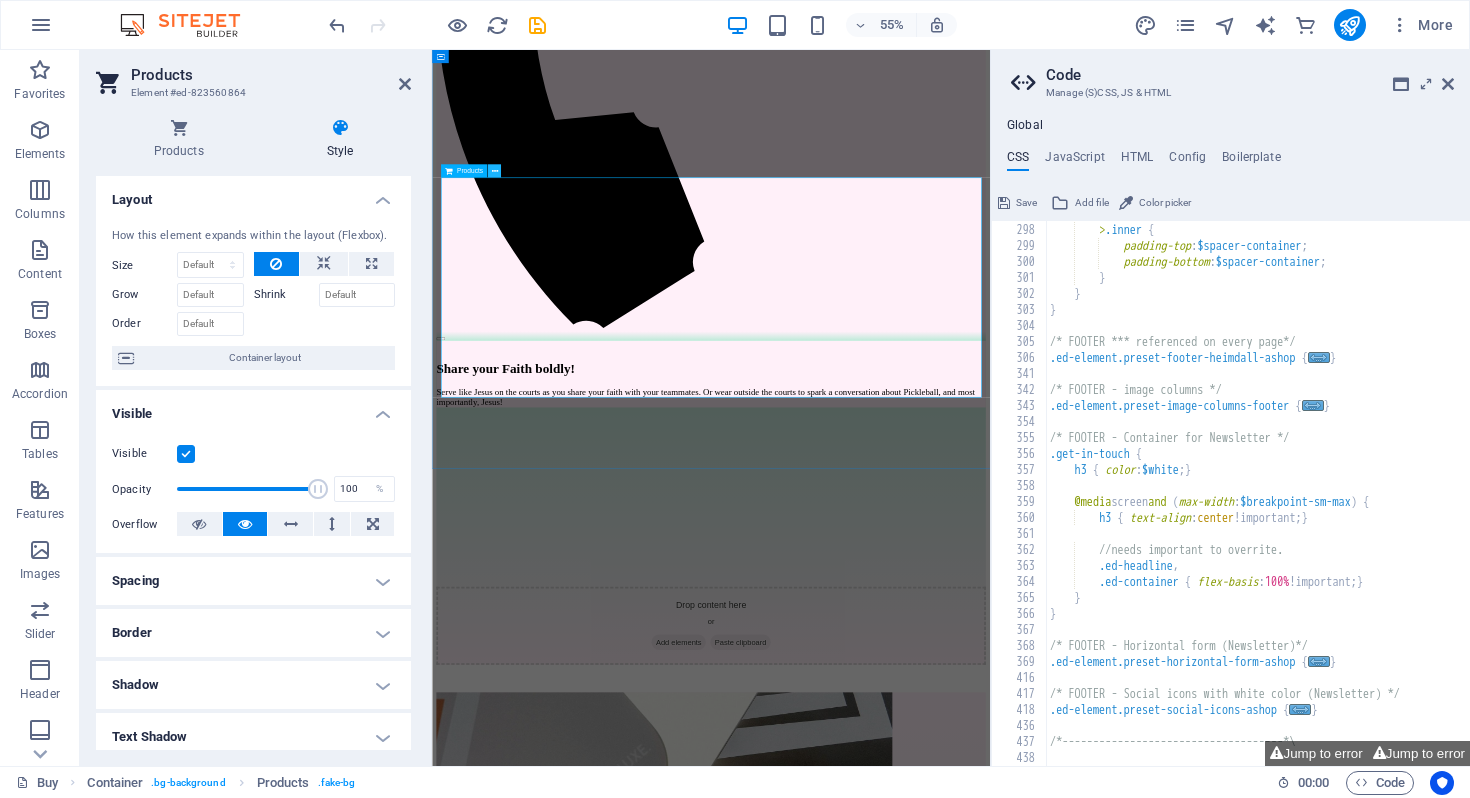 click at bounding box center (494, 171) 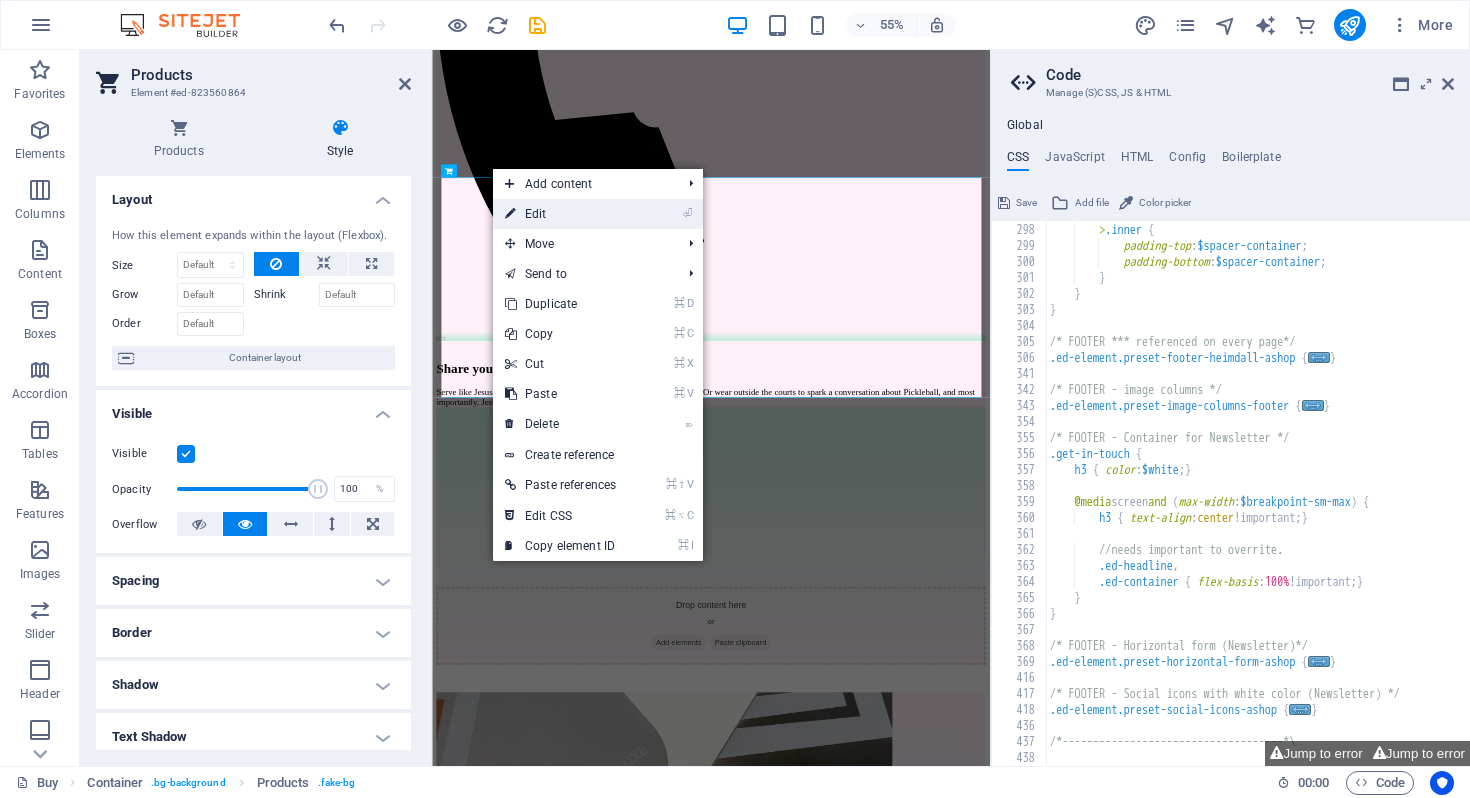 click on "⏎  Edit" at bounding box center (560, 214) 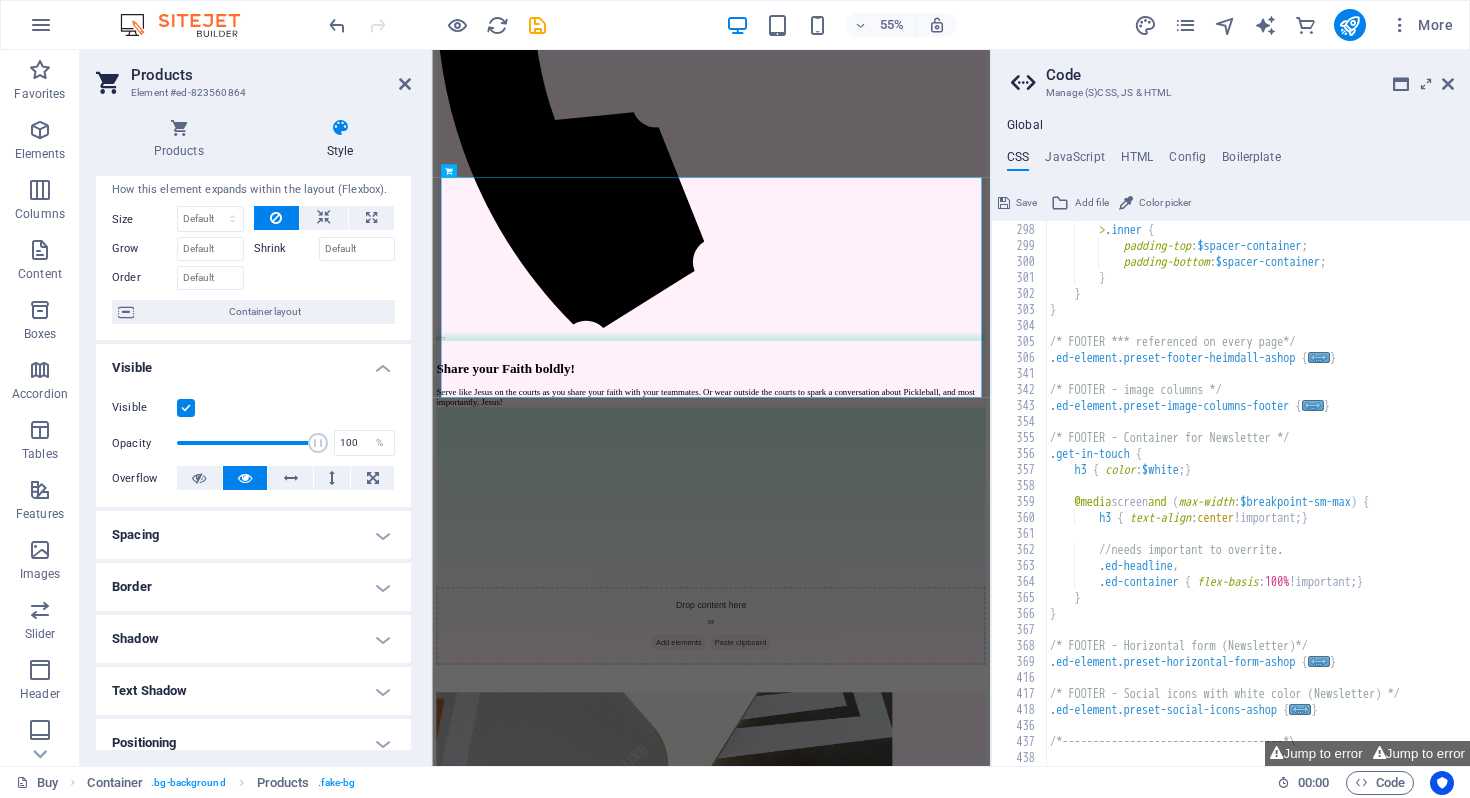 scroll, scrollTop: 0, scrollLeft: 0, axis: both 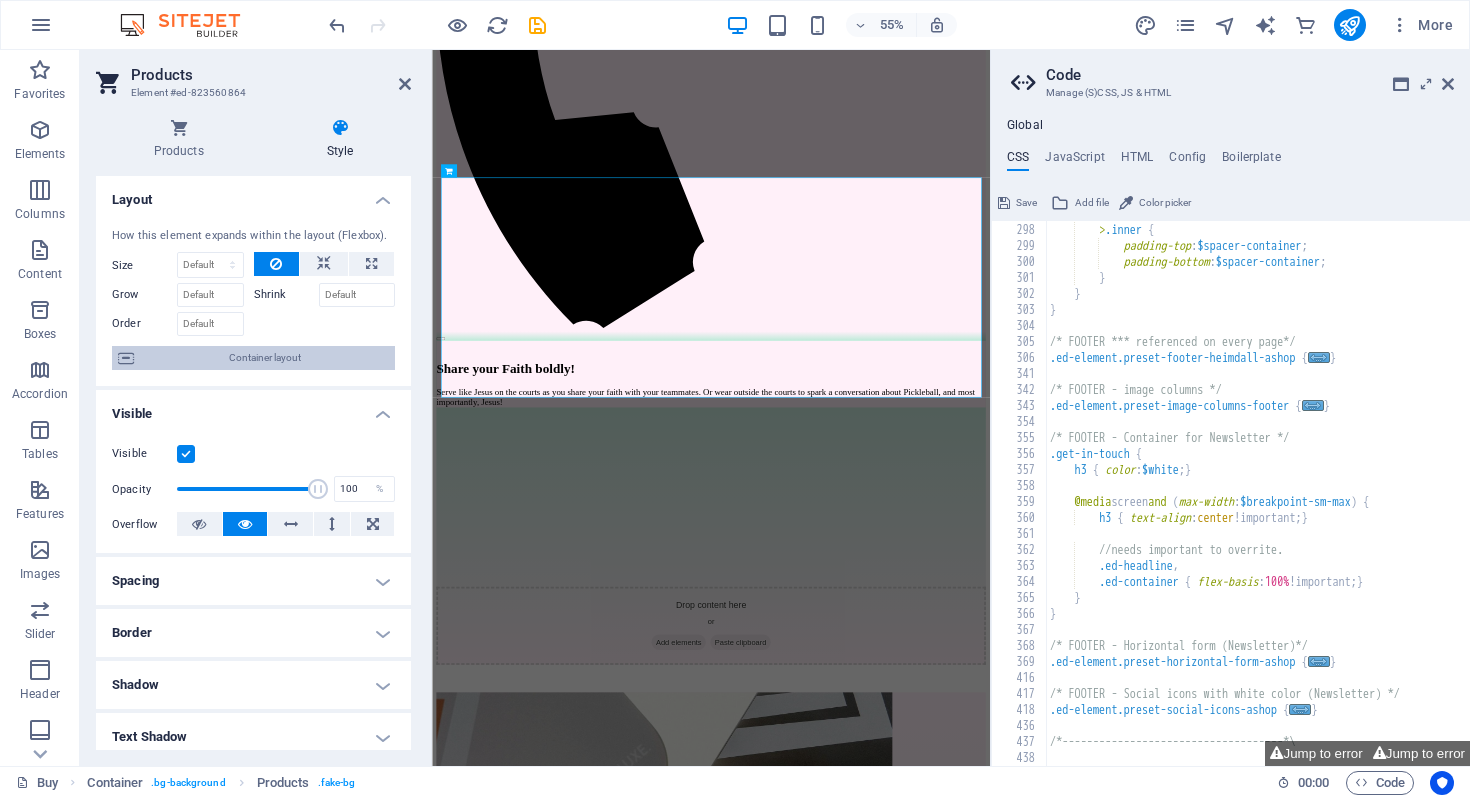 click on "Container layout" at bounding box center (264, 358) 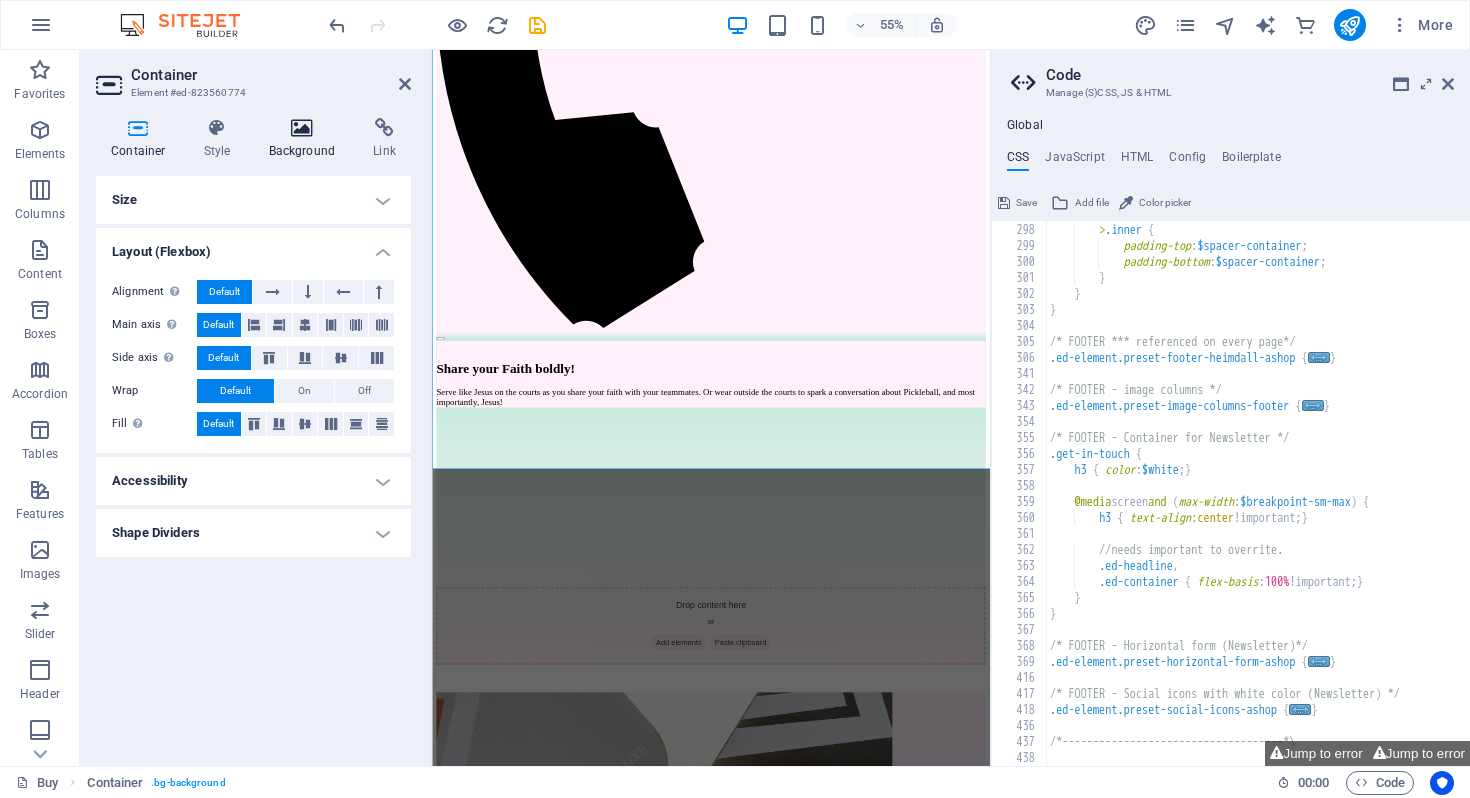 click on "Background" at bounding box center (306, 139) 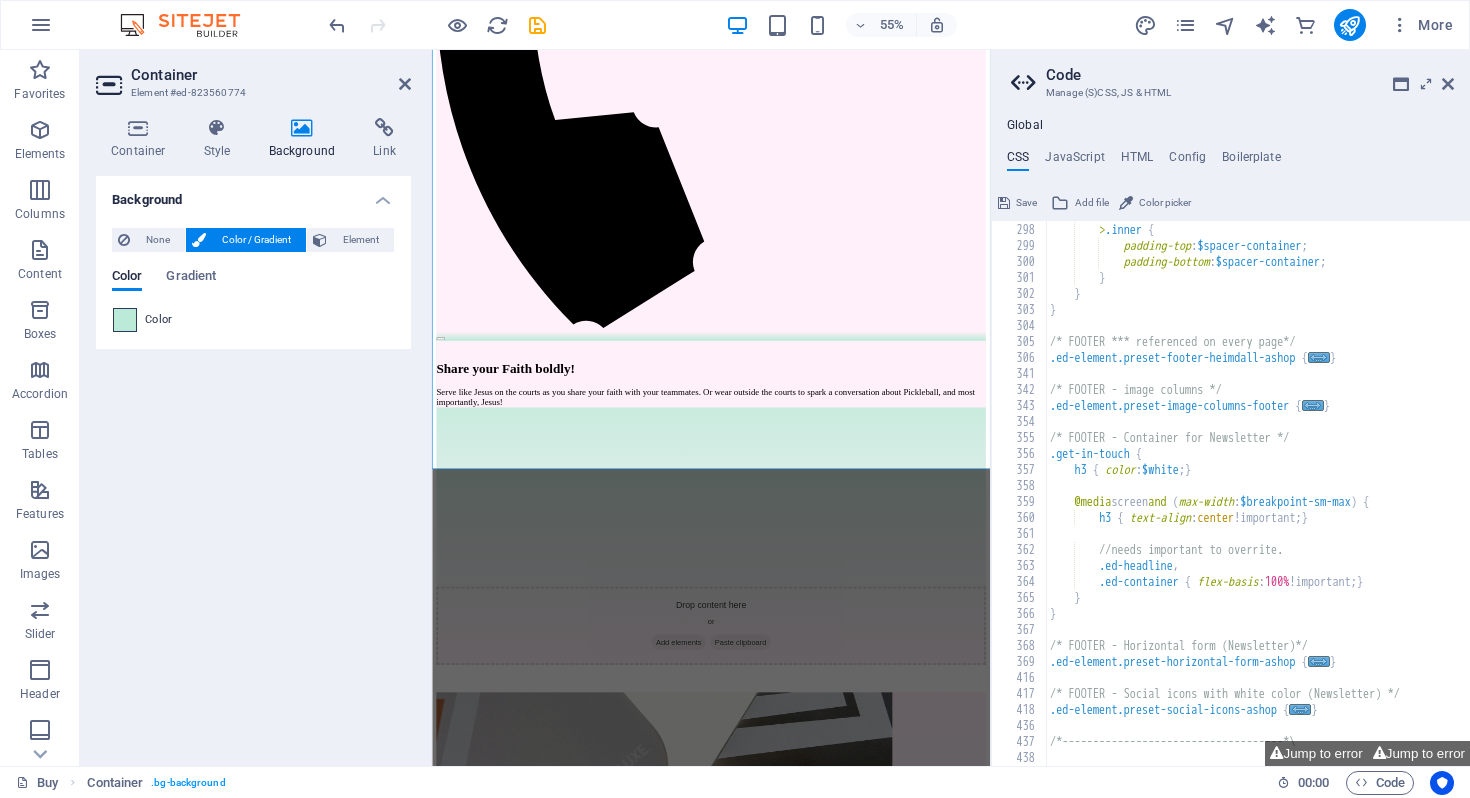 click at bounding box center [125, 320] 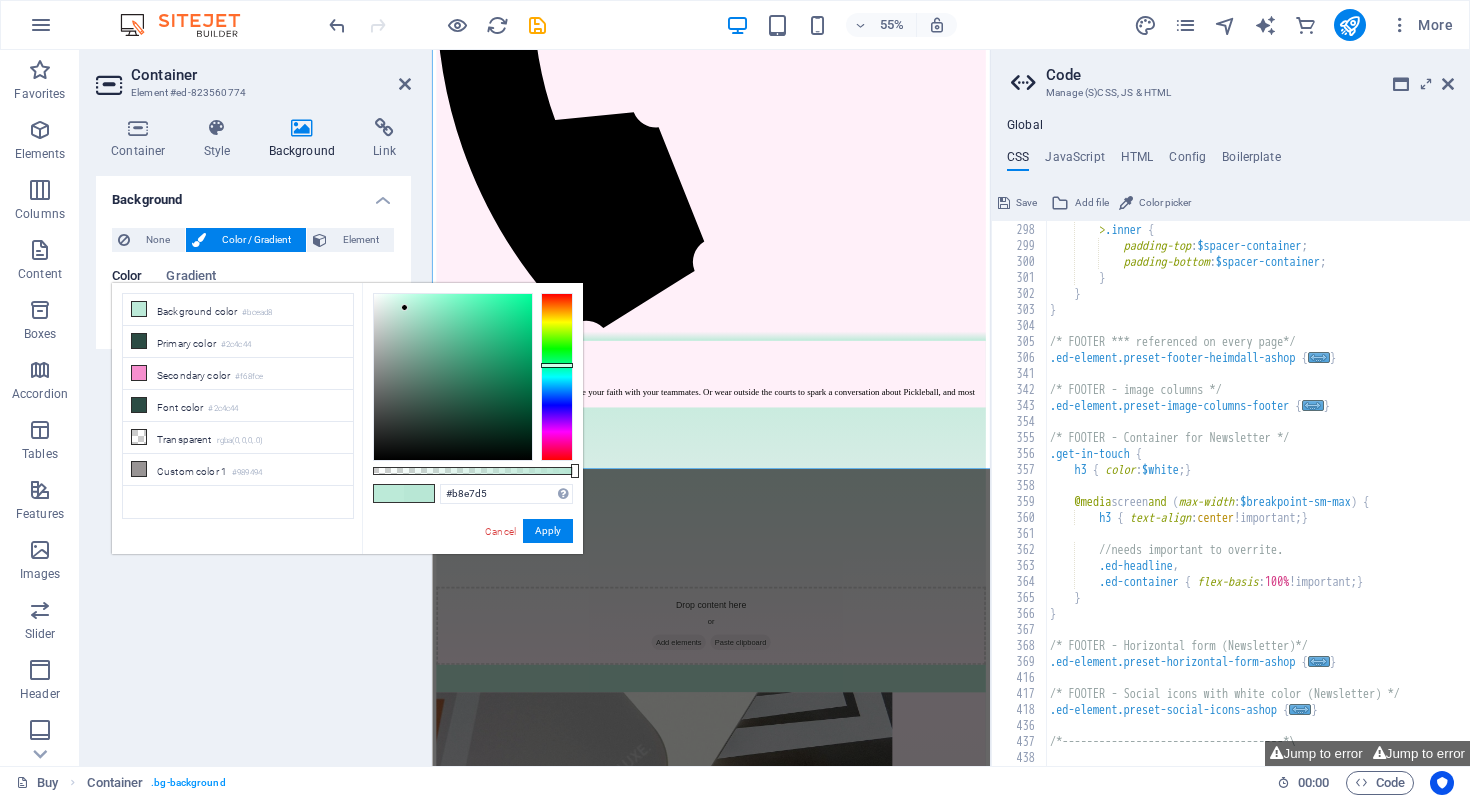 type on "#bae9d6" 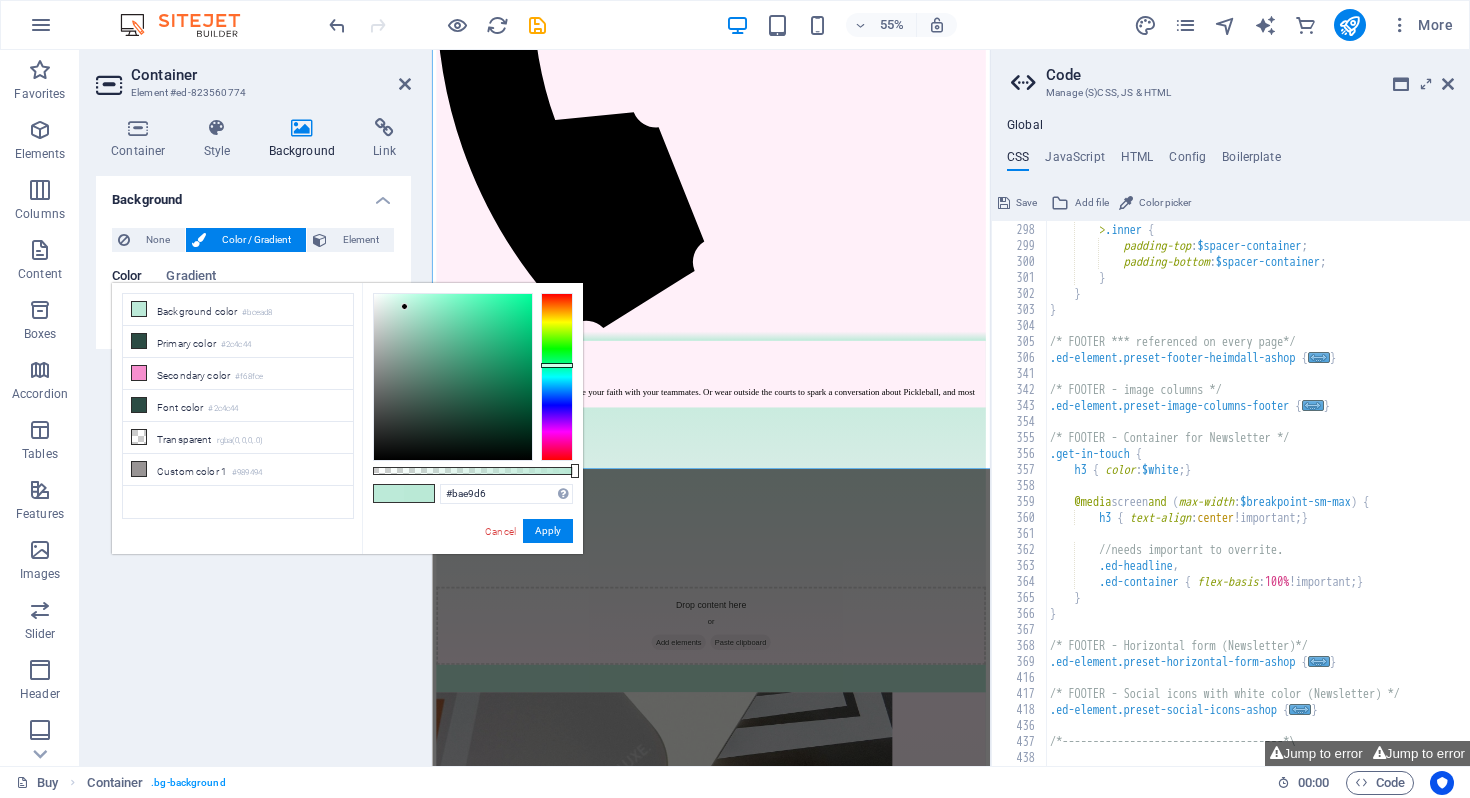 click at bounding box center (404, 306) 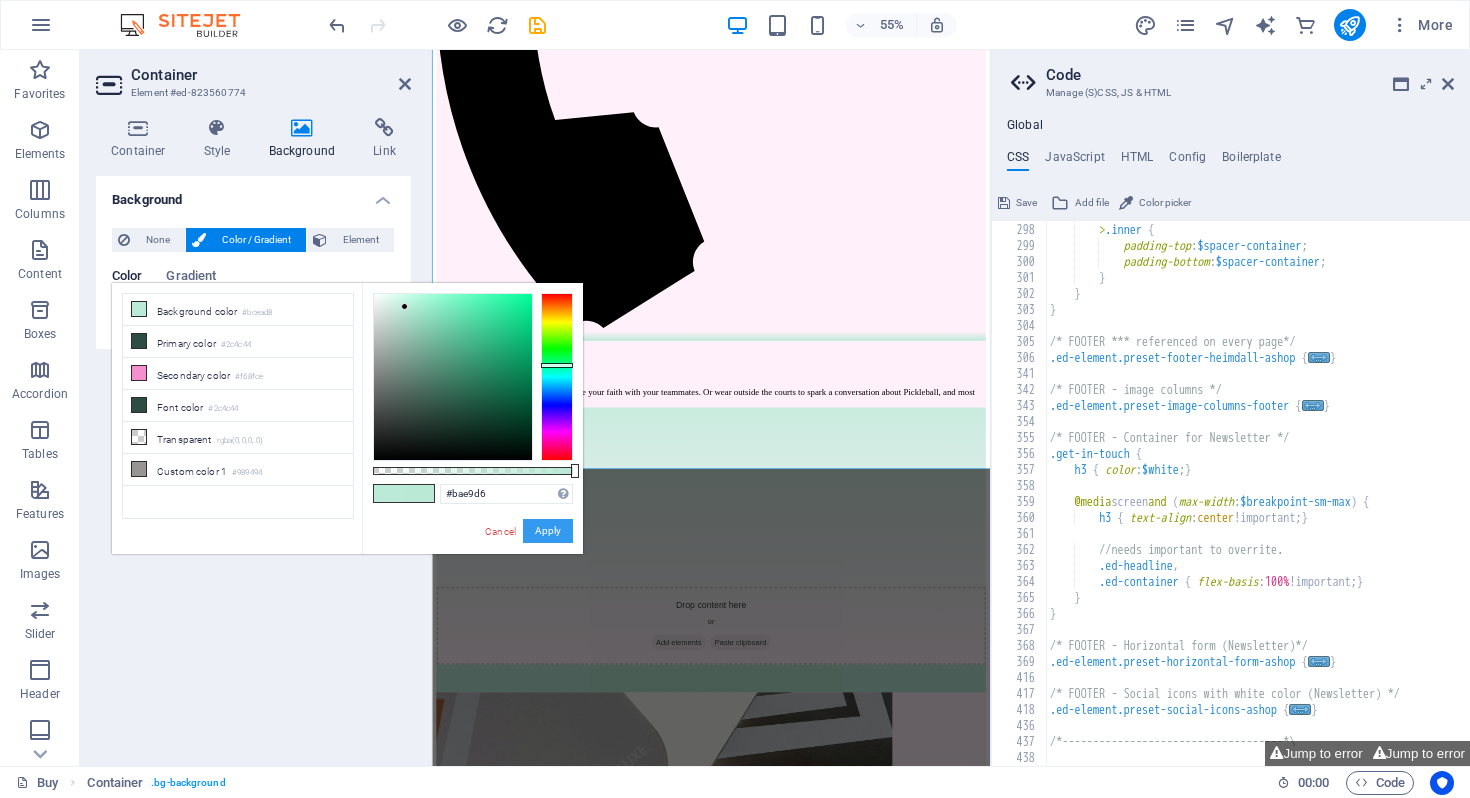 click on "Apply" at bounding box center [548, 531] 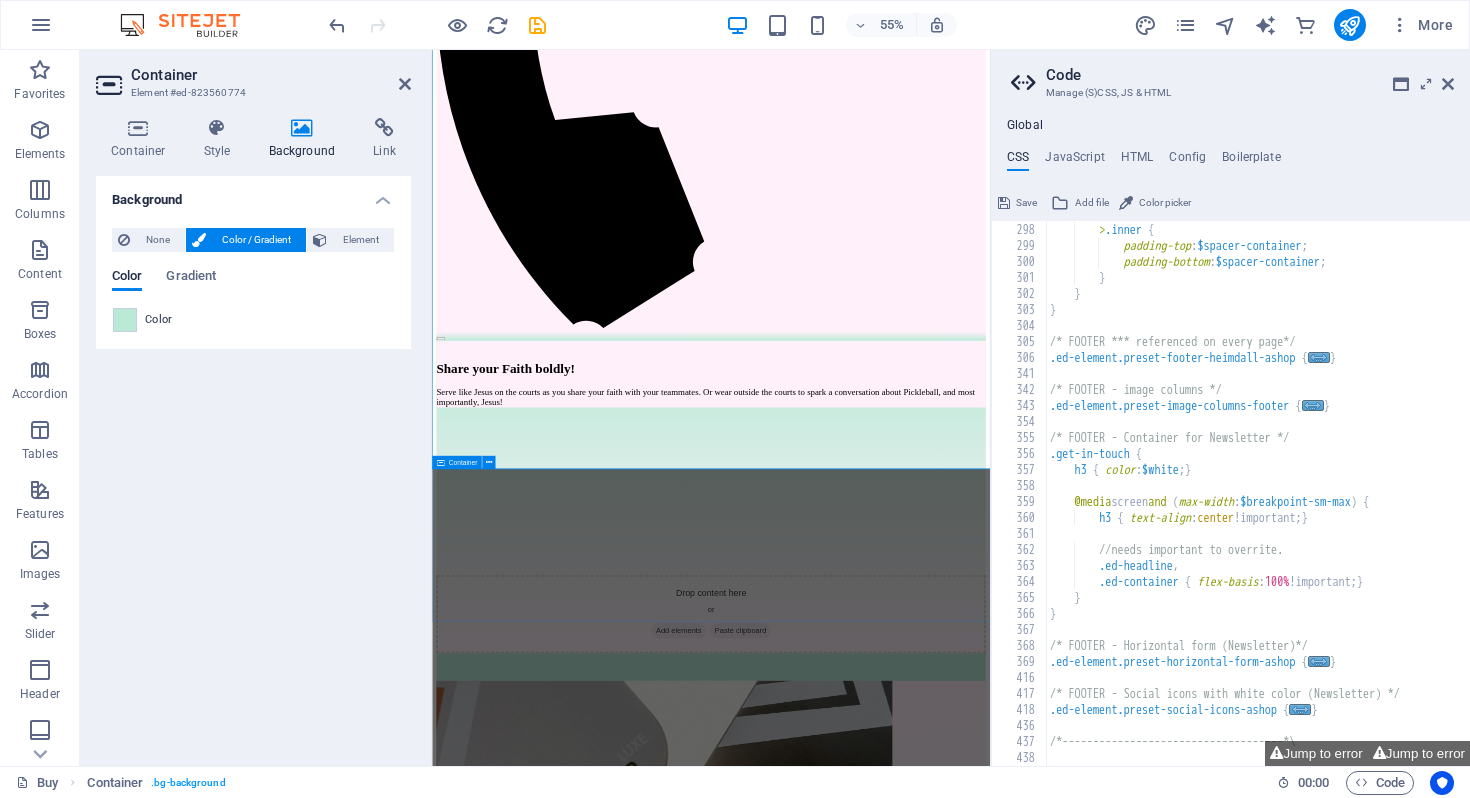 click on "Newsletter Submit   I have read and understand the privacy policy. Unreadable? Load new" at bounding box center [939, 8736] 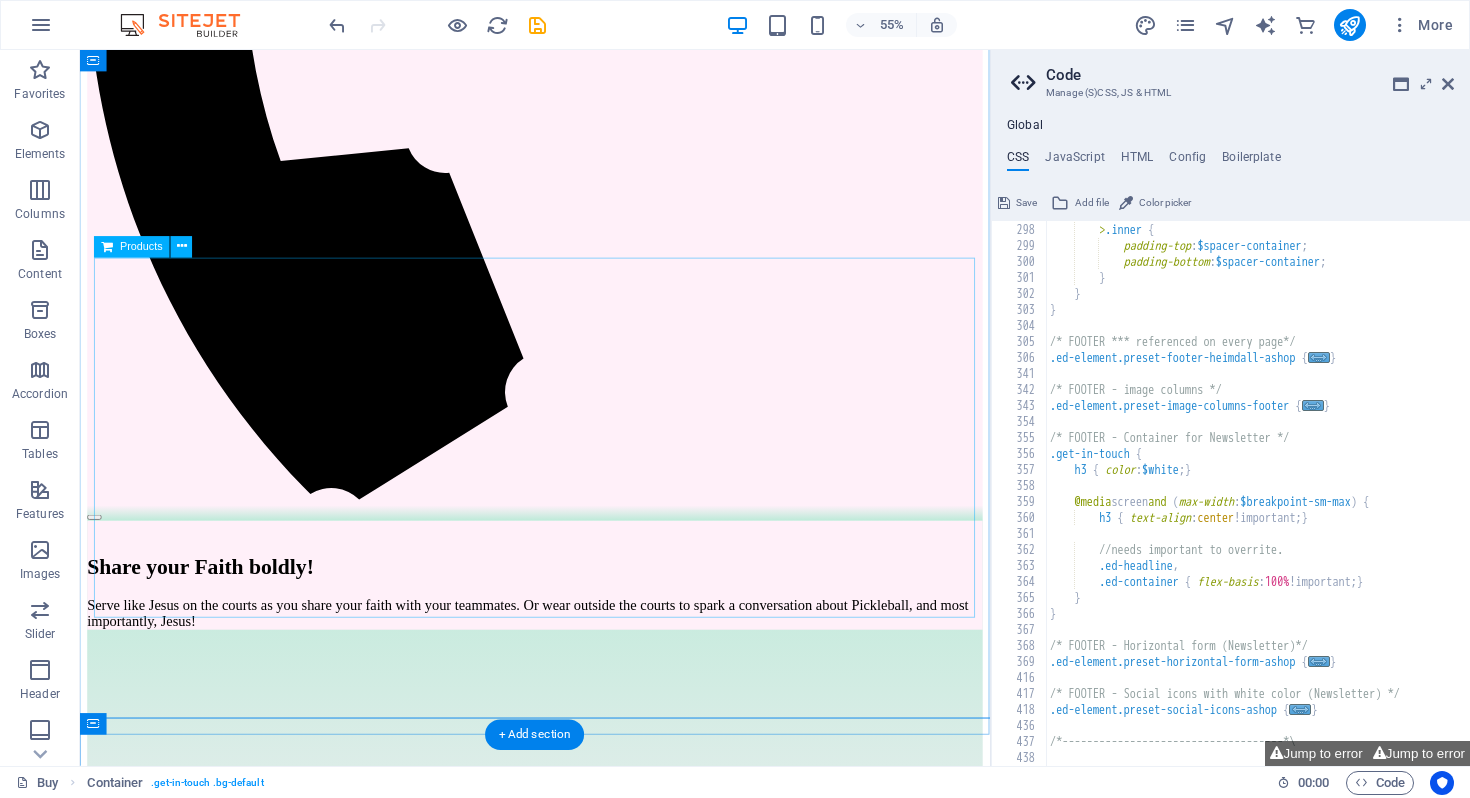 scroll, scrollTop: 1229, scrollLeft: 0, axis: vertical 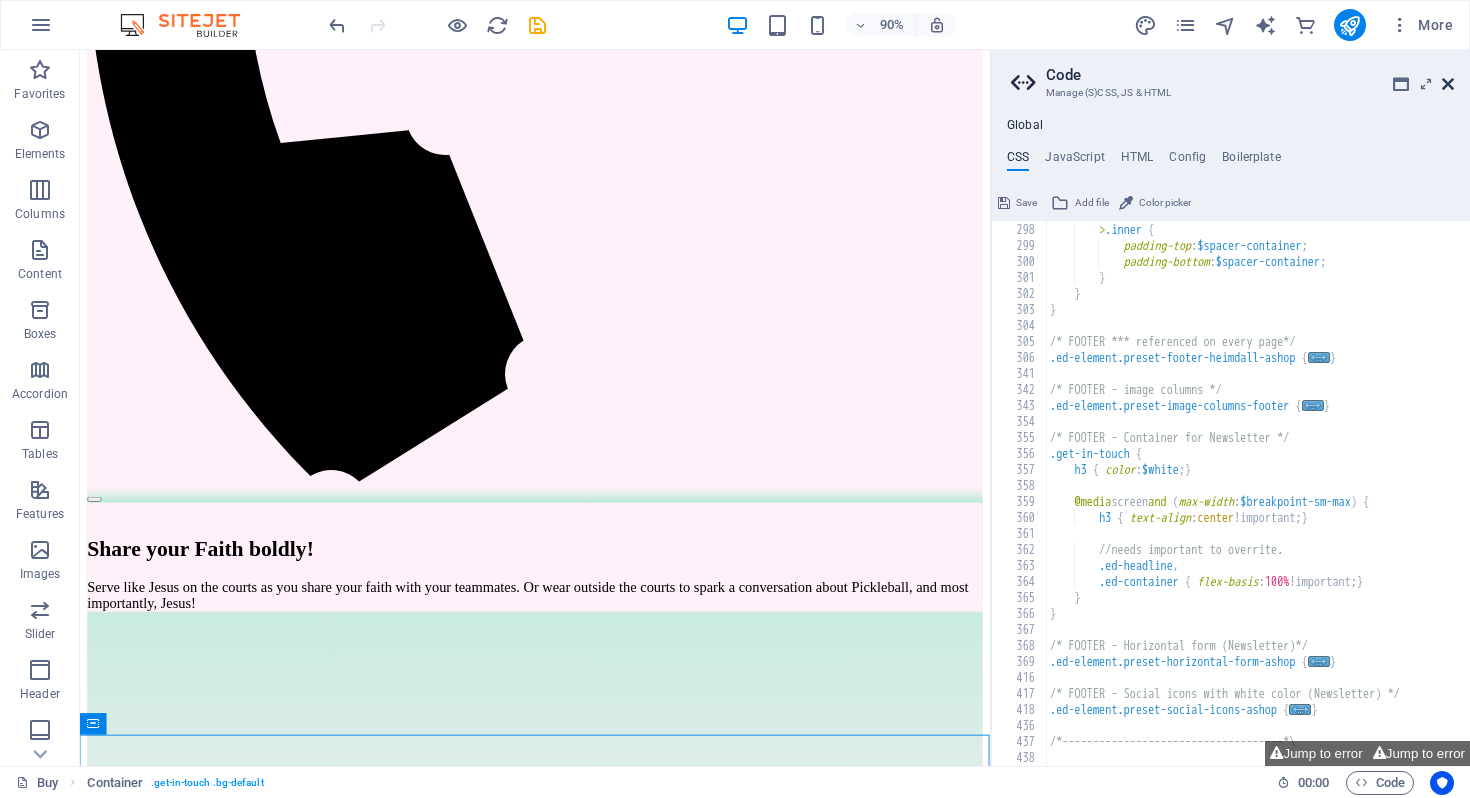 click at bounding box center (1448, 84) 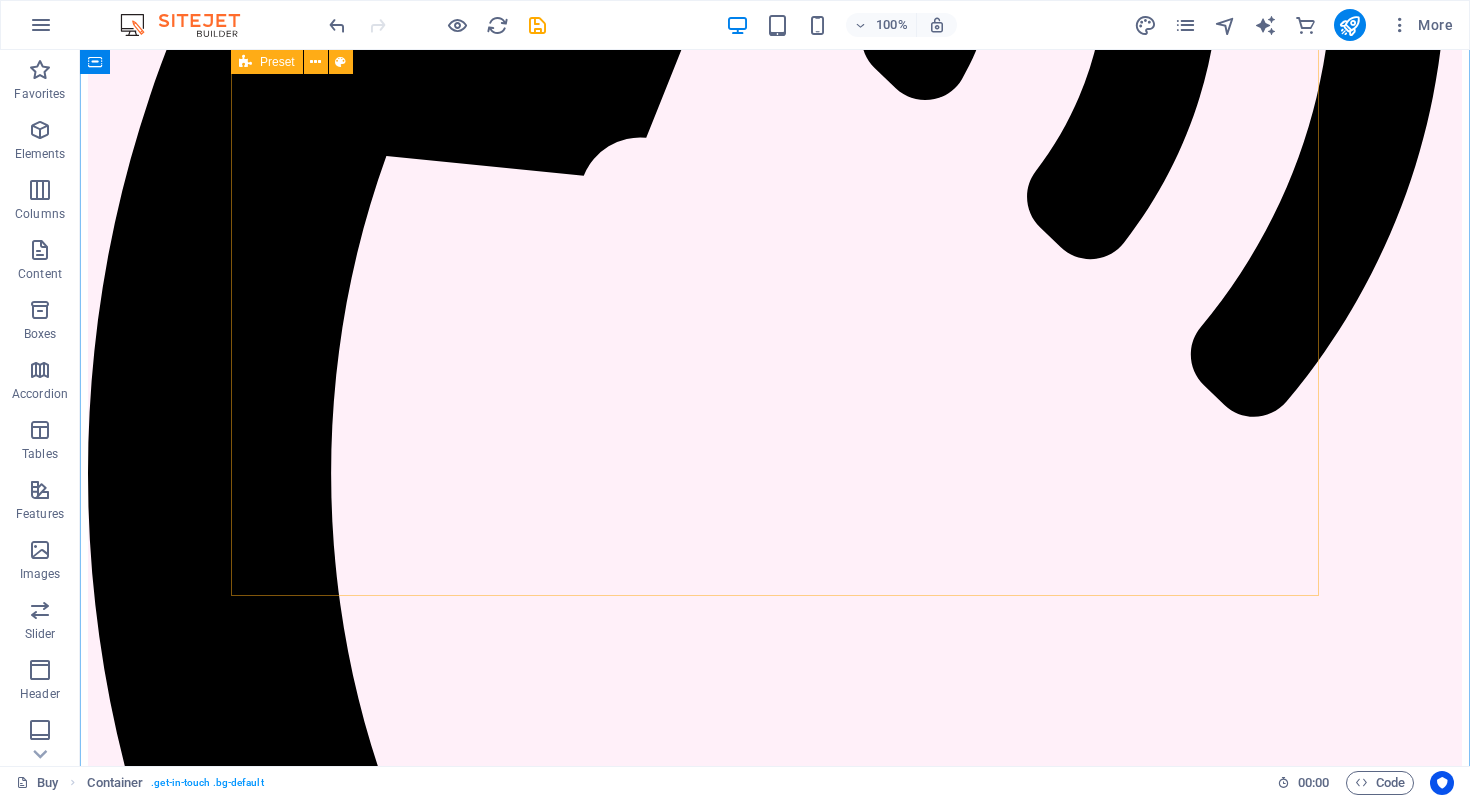 scroll, scrollTop: 975, scrollLeft: 0, axis: vertical 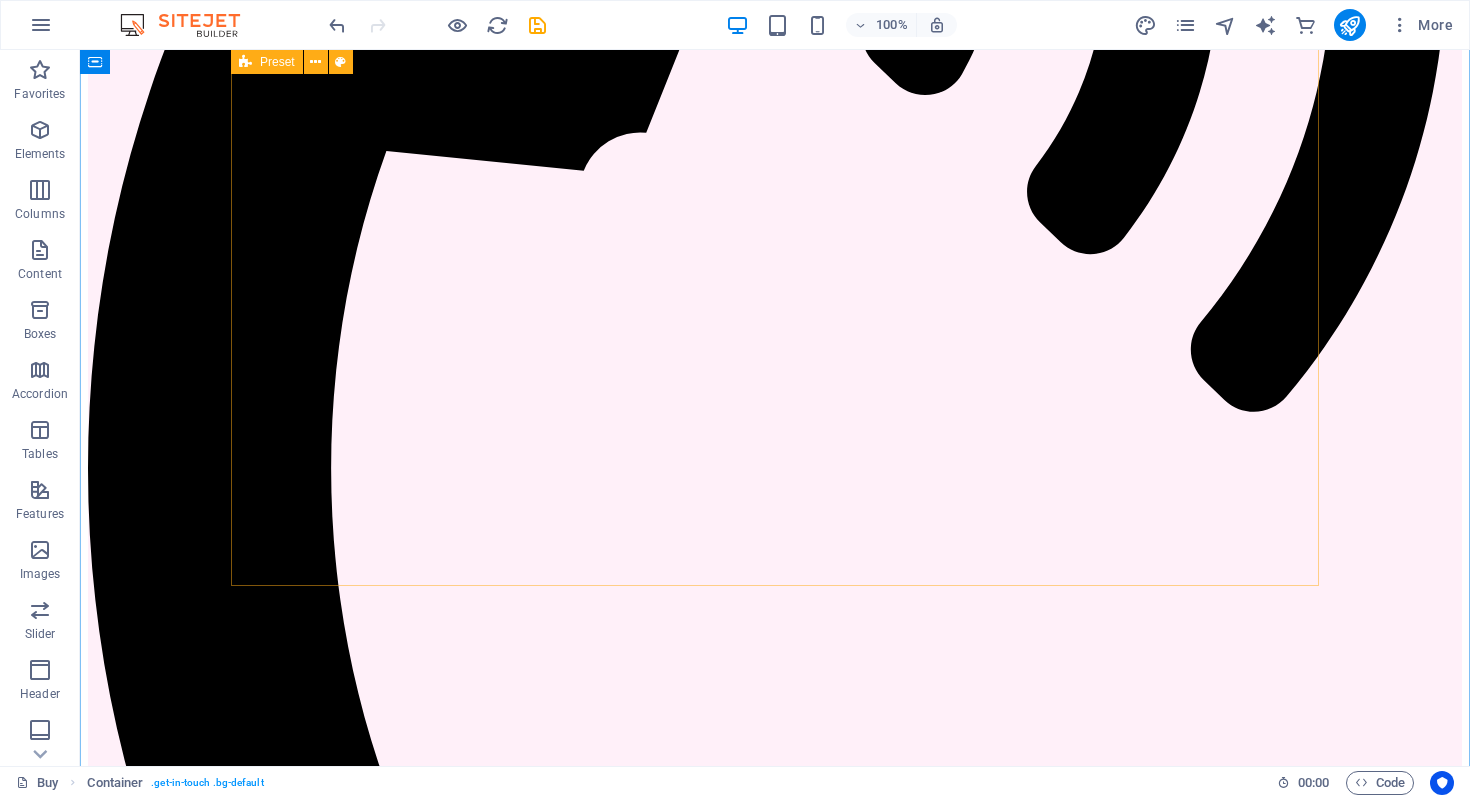 click on "JOIN OUR MINISTRY ABOUT OUR FOUNDER MOLLIE SHOP OUR GEAR FIND A PICKLEBALL GROUP NEAR YOU" at bounding box center (775, 4528) 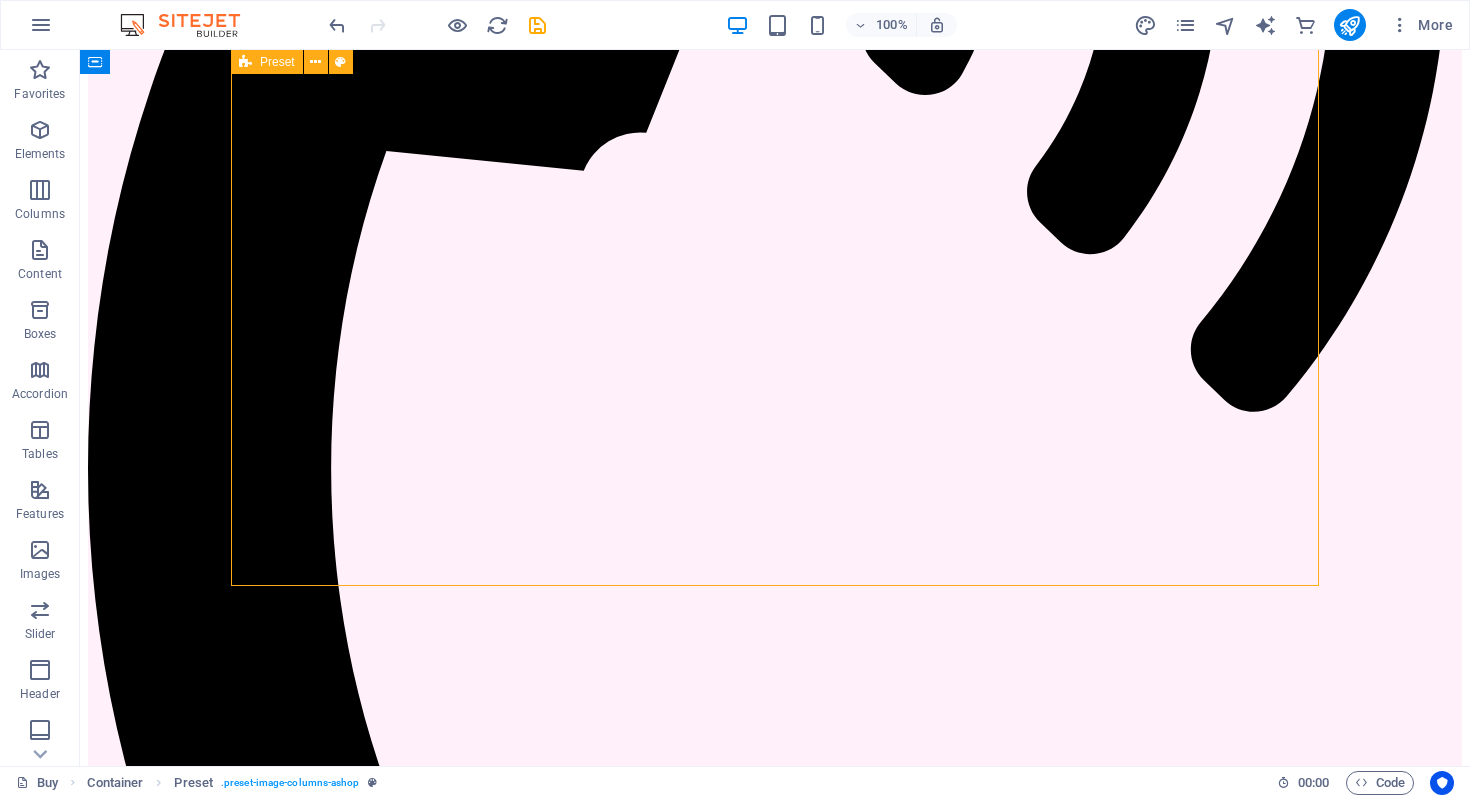 click on "JOIN OUR MINISTRY ABOUT OUR FOUNDER MOLLIE SHOP OUR GEAR FIND A PICKLEBALL GROUP NEAR YOU" at bounding box center (775, 4528) 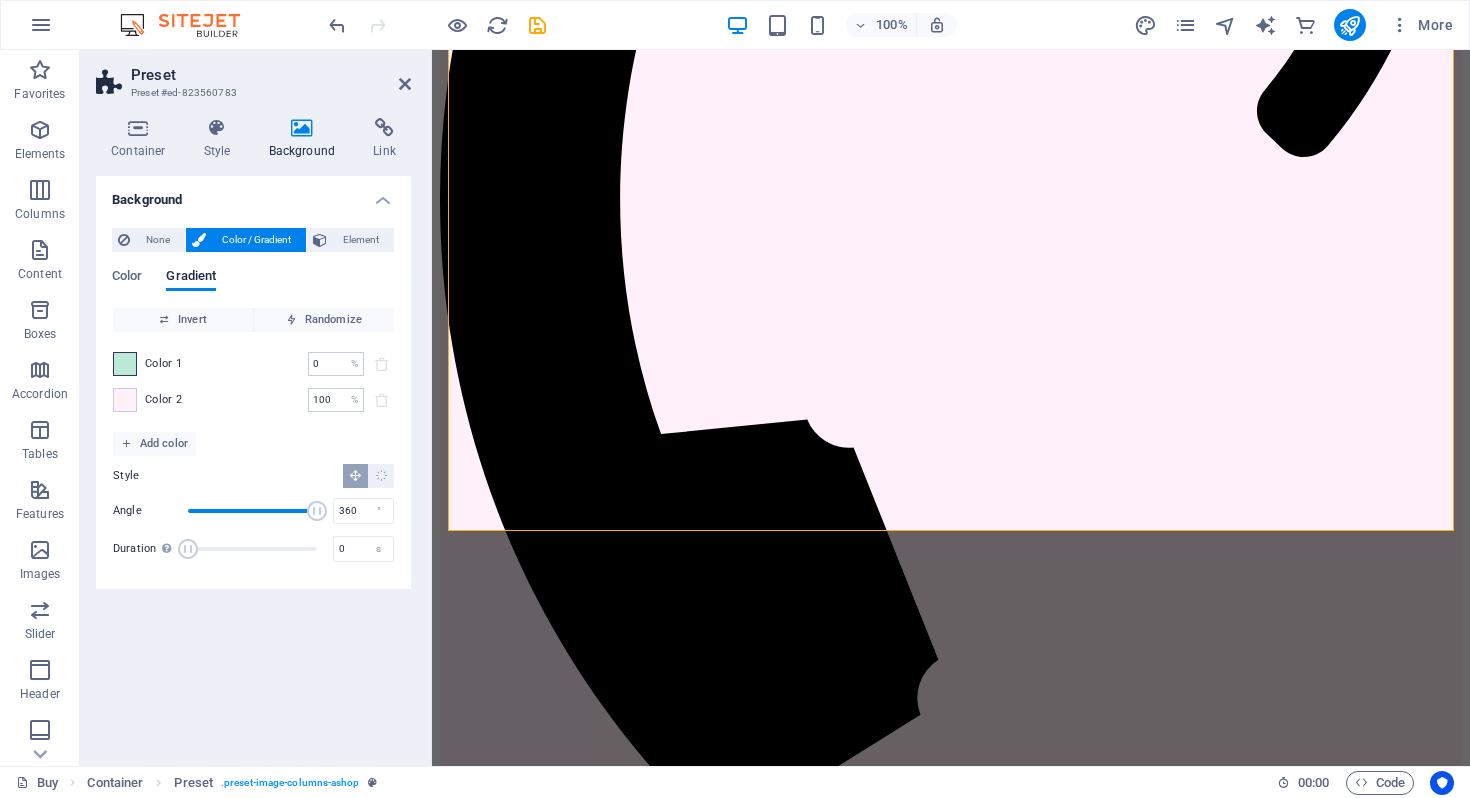 click at bounding box center [125, 364] 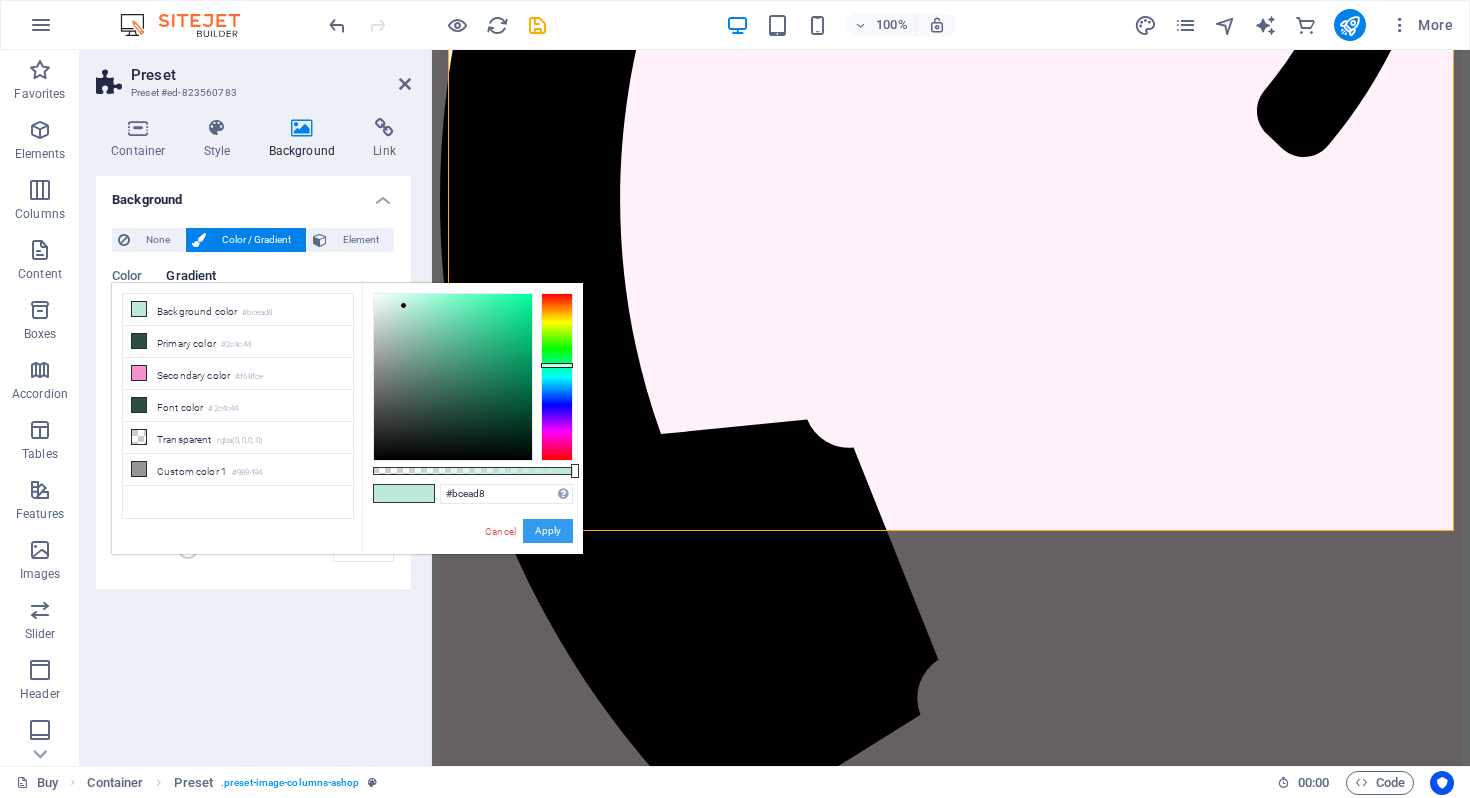 click on "Apply" at bounding box center [548, 531] 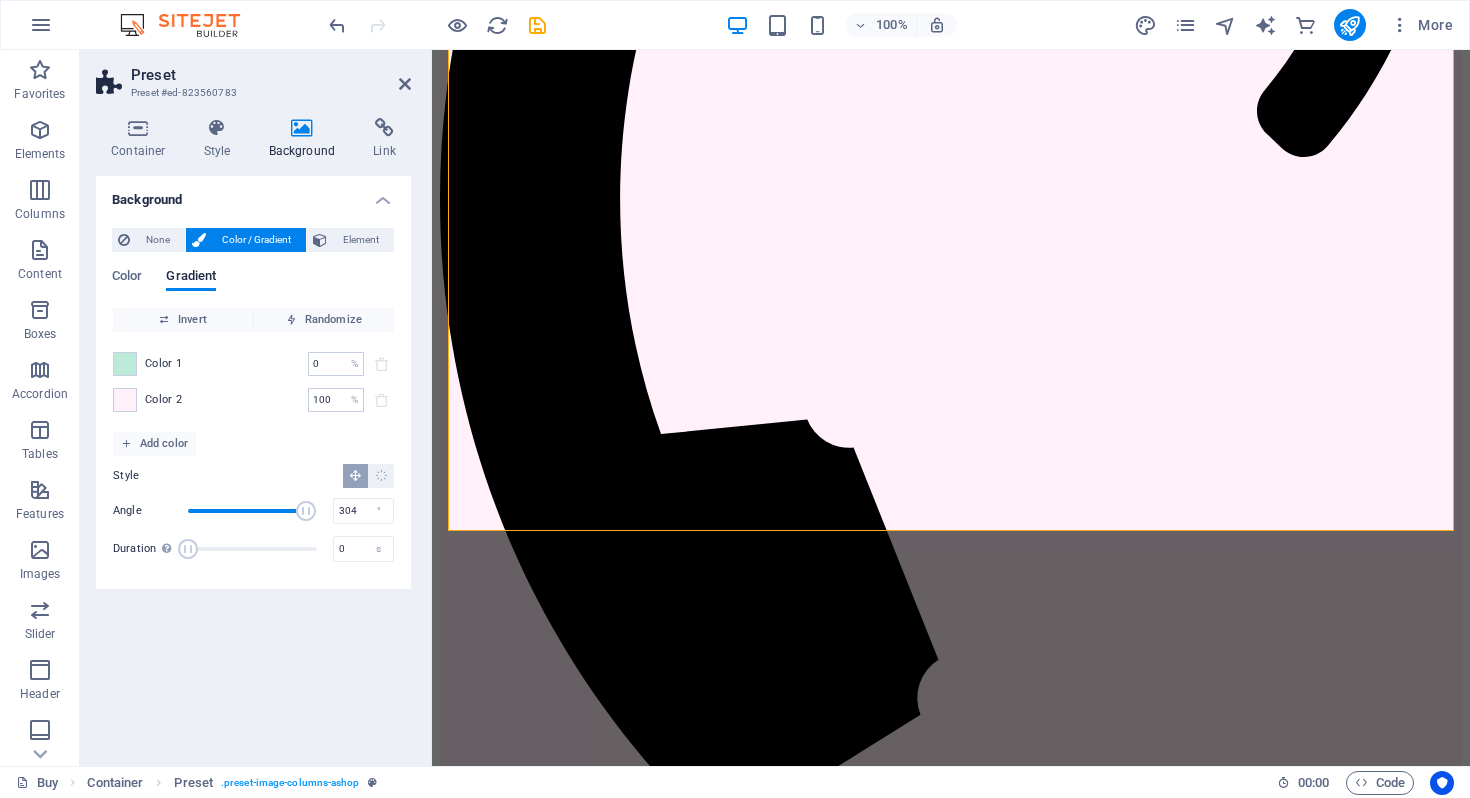 drag, startPoint x: 321, startPoint y: 511, endPoint x: 297, endPoint y: 503, distance: 25.298222 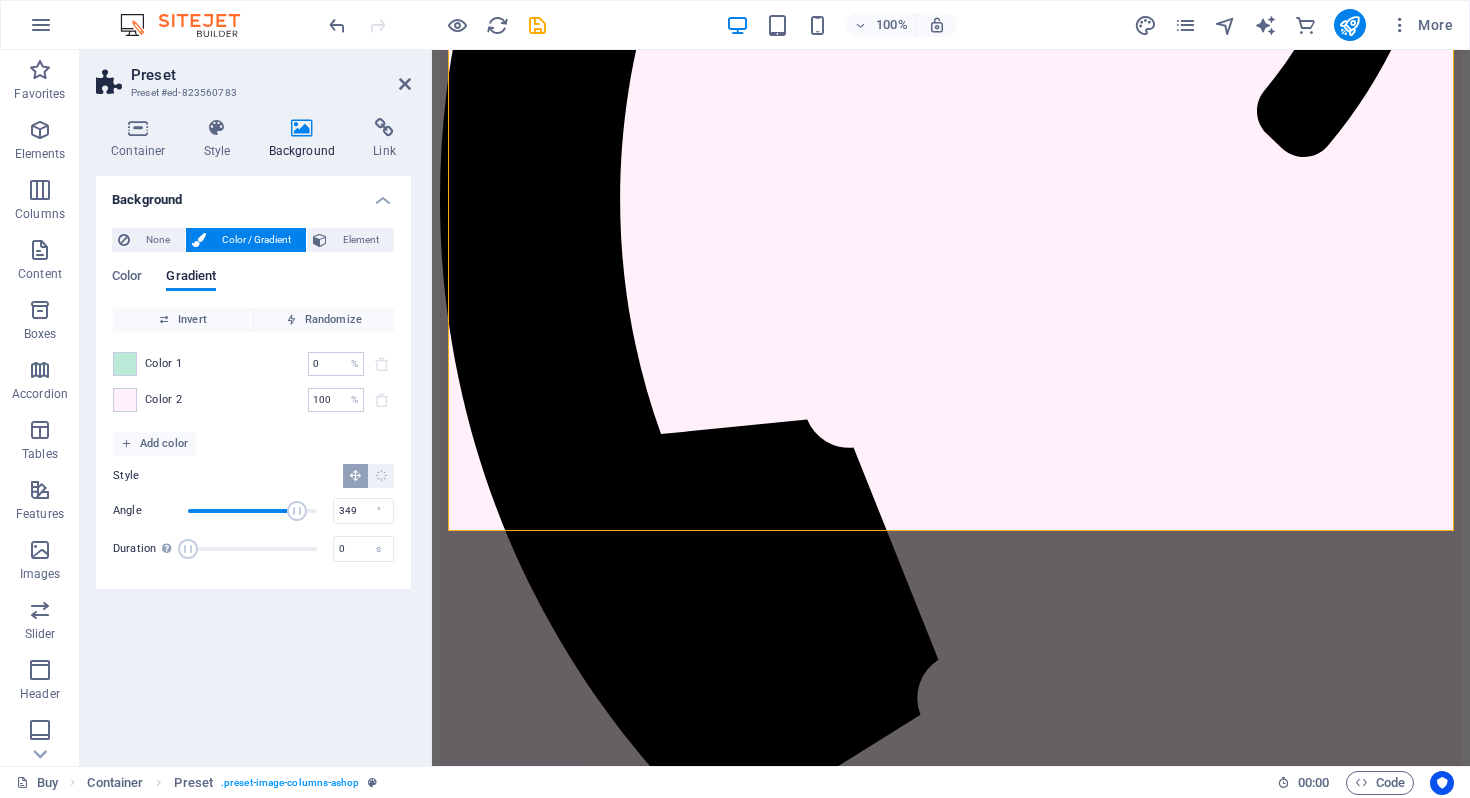type on "360" 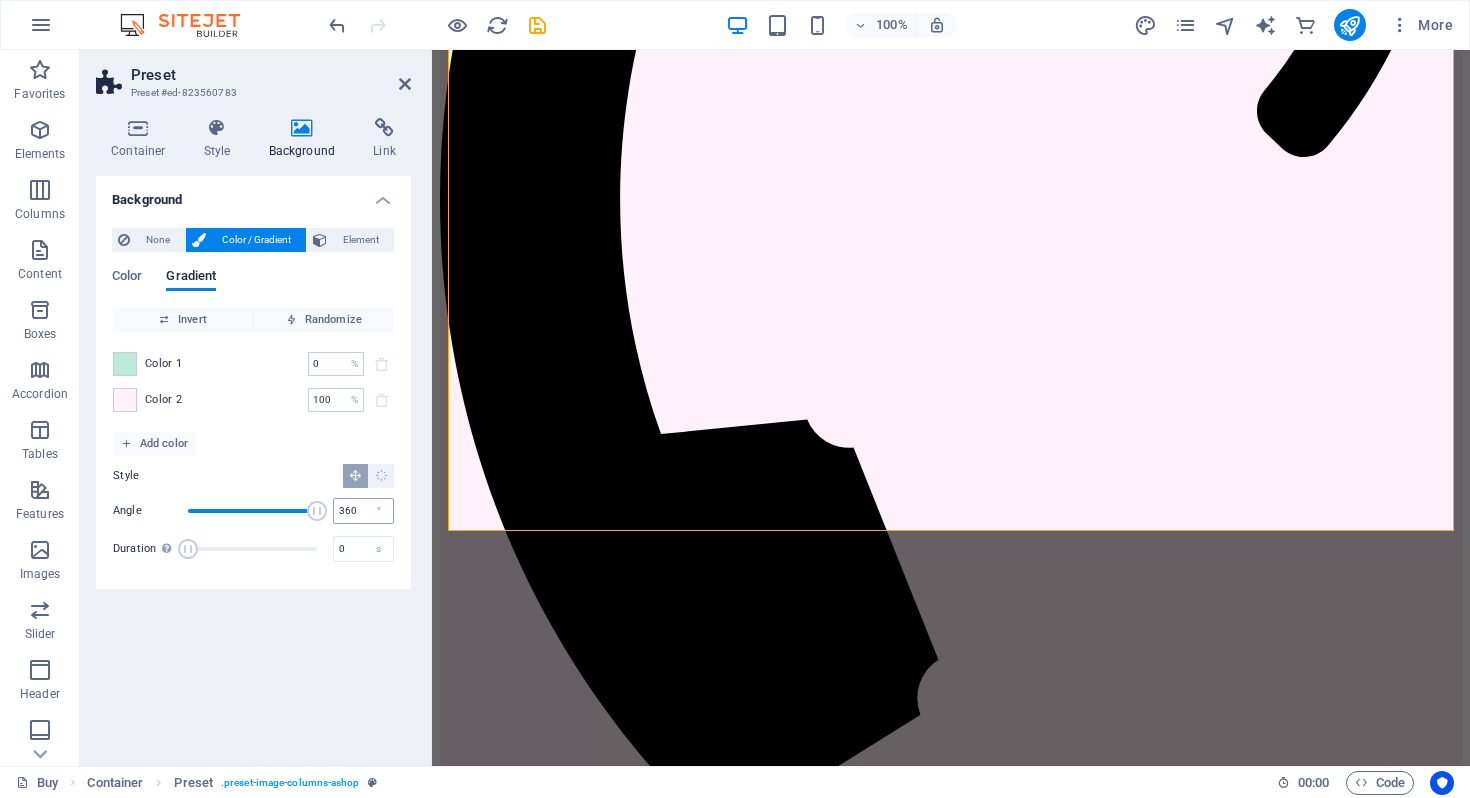drag, startPoint x: 297, startPoint y: 503, endPoint x: 354, endPoint y: 513, distance: 57.870544 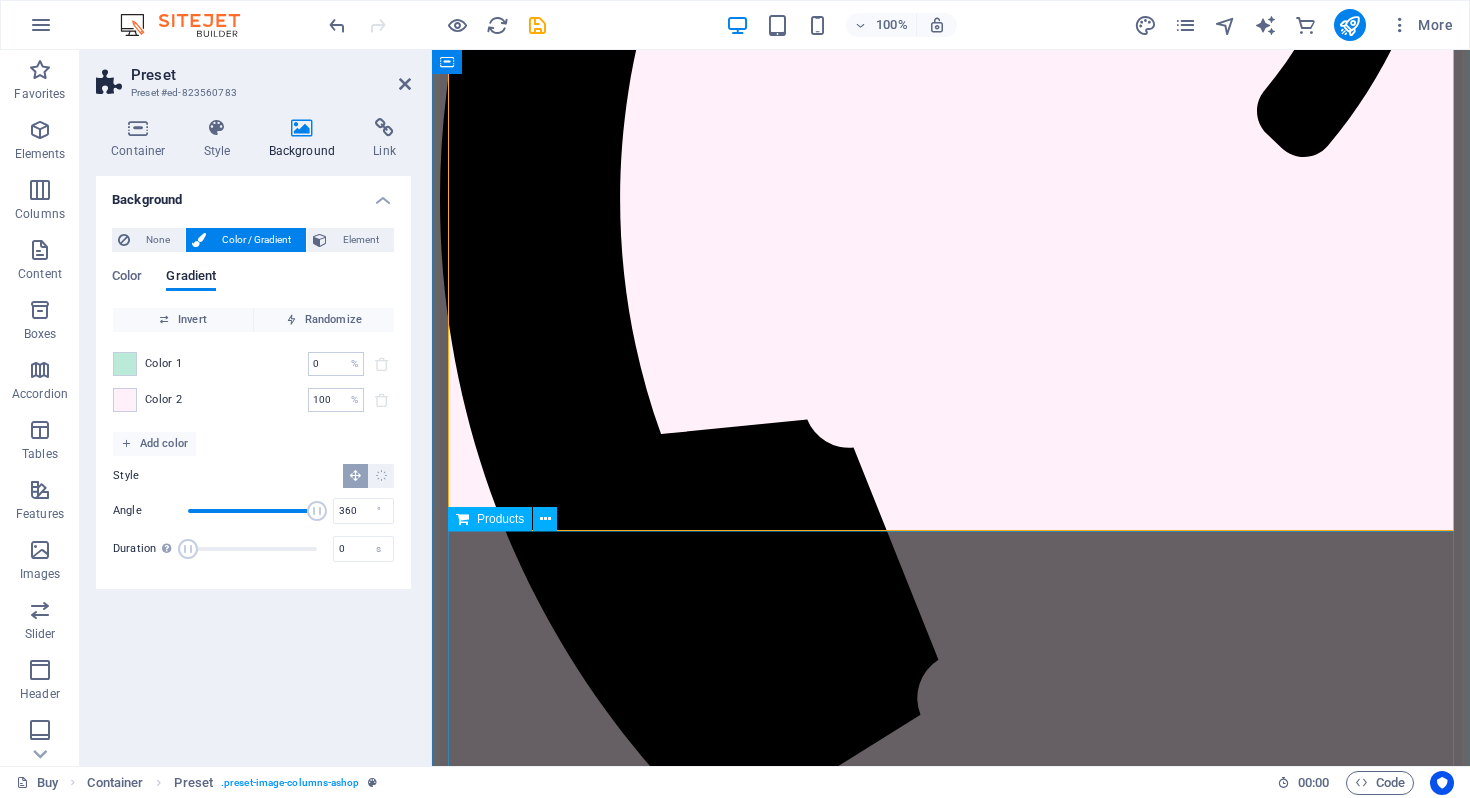 click at bounding box center (951, 5798) 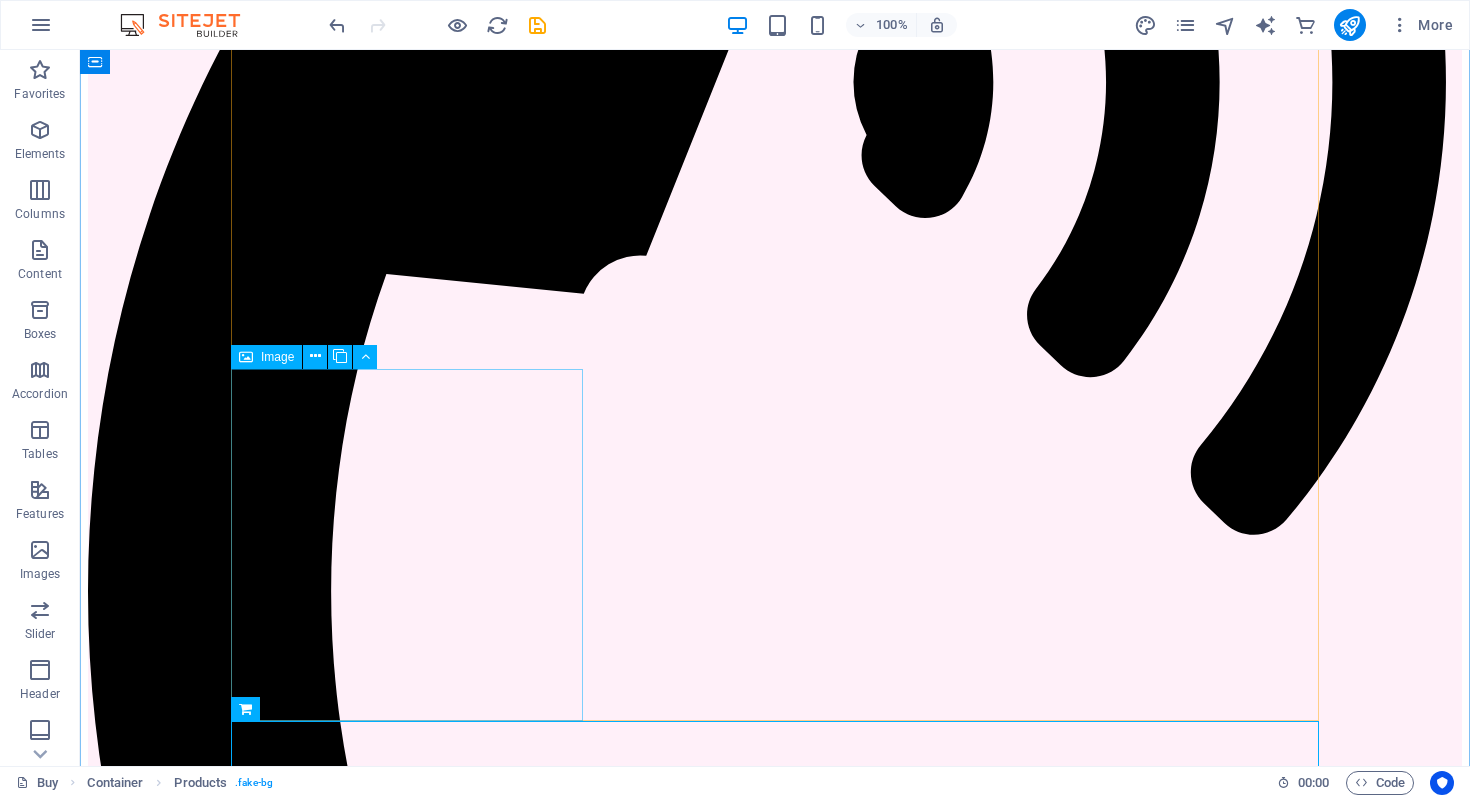 scroll, scrollTop: 855, scrollLeft: 0, axis: vertical 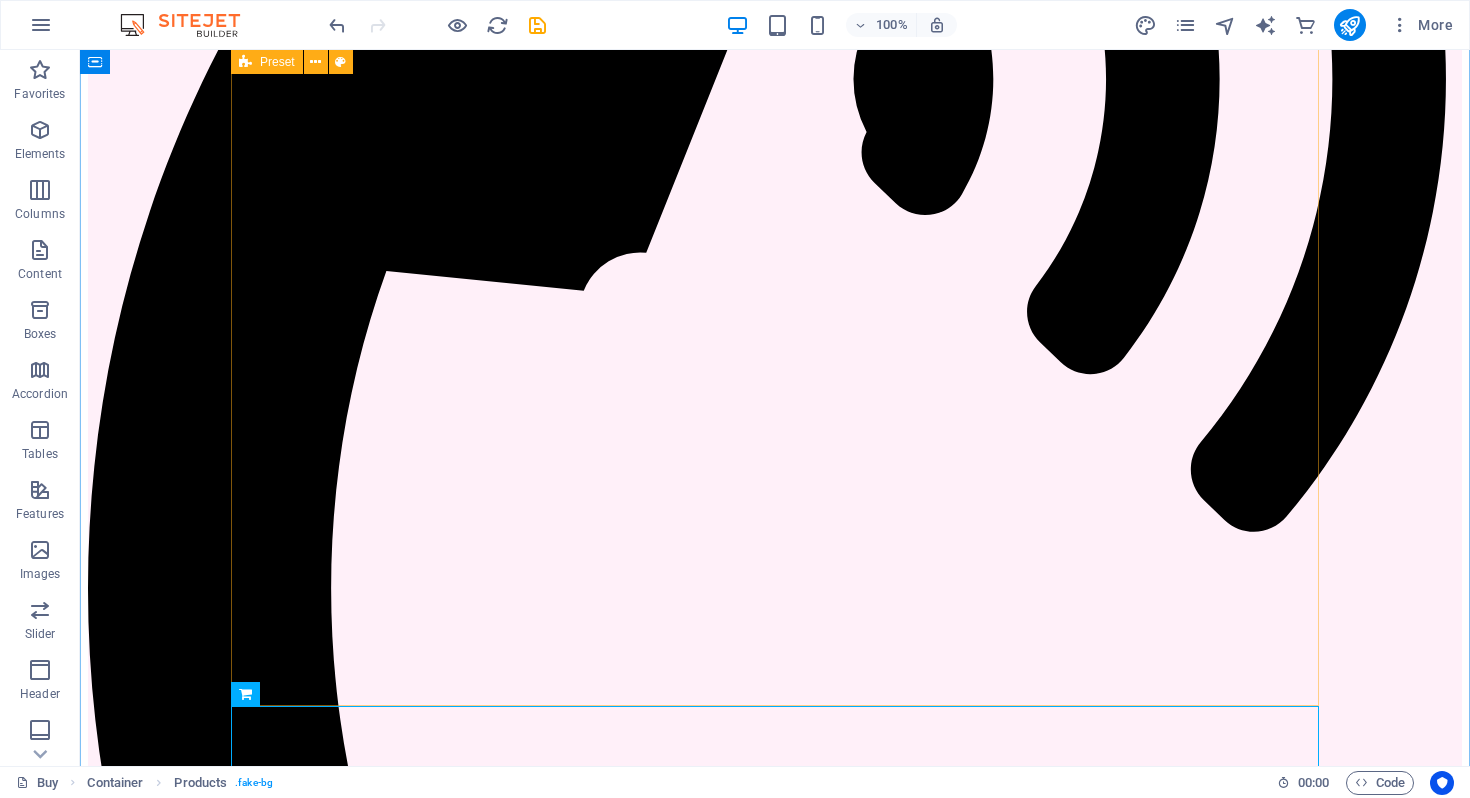 click on "JOIN OUR MINISTRY ABOUT OUR FOUNDER MOLLIE SHOP OUR GEAR FIND A PICKLEBALL GROUP NEAR YOU" at bounding box center (775, 4648) 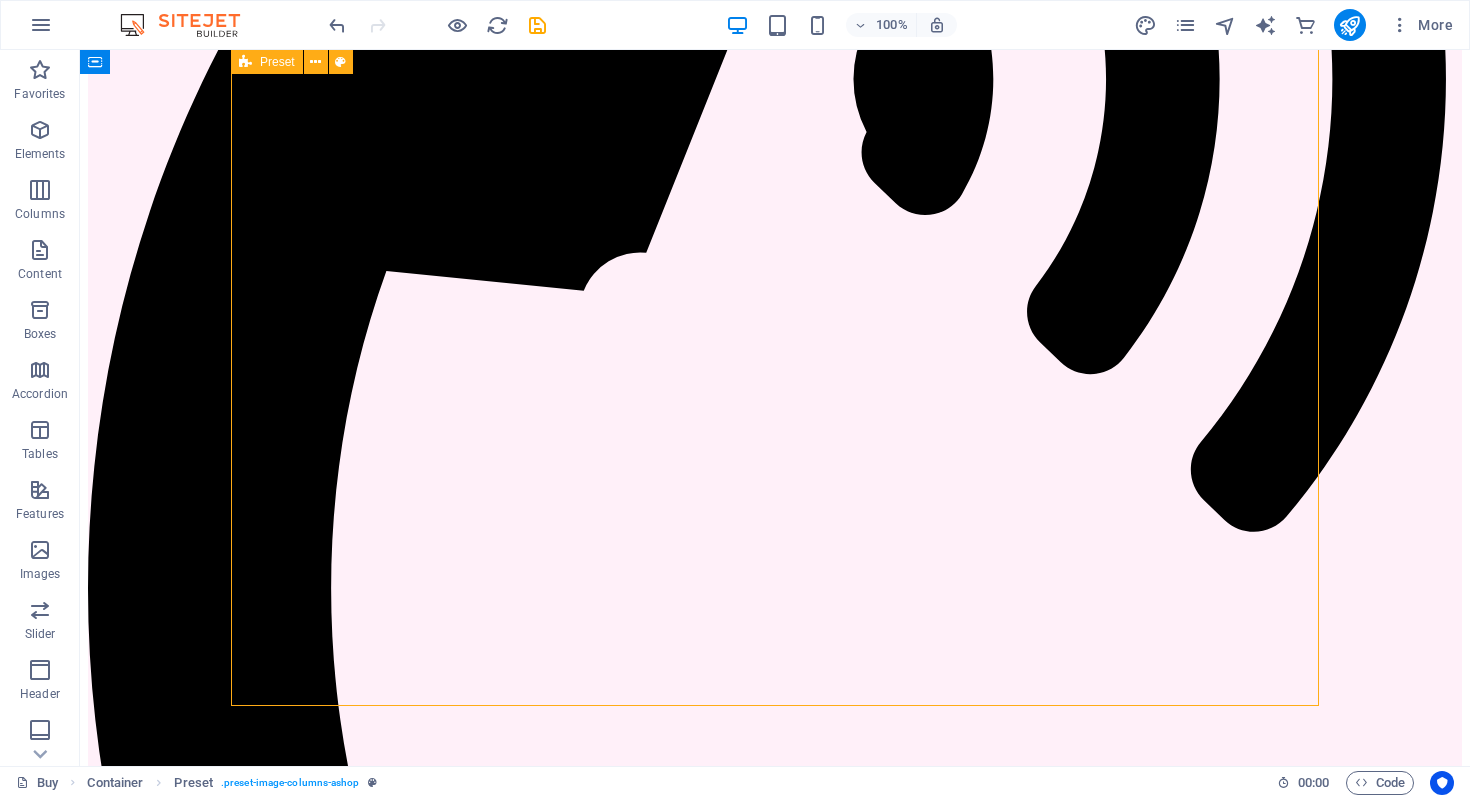 click on "JOIN OUR MINISTRY ABOUT OUR FOUNDER MOLLIE SHOP OUR GEAR FIND A PICKLEBALL GROUP NEAR YOU" at bounding box center (775, 4648) 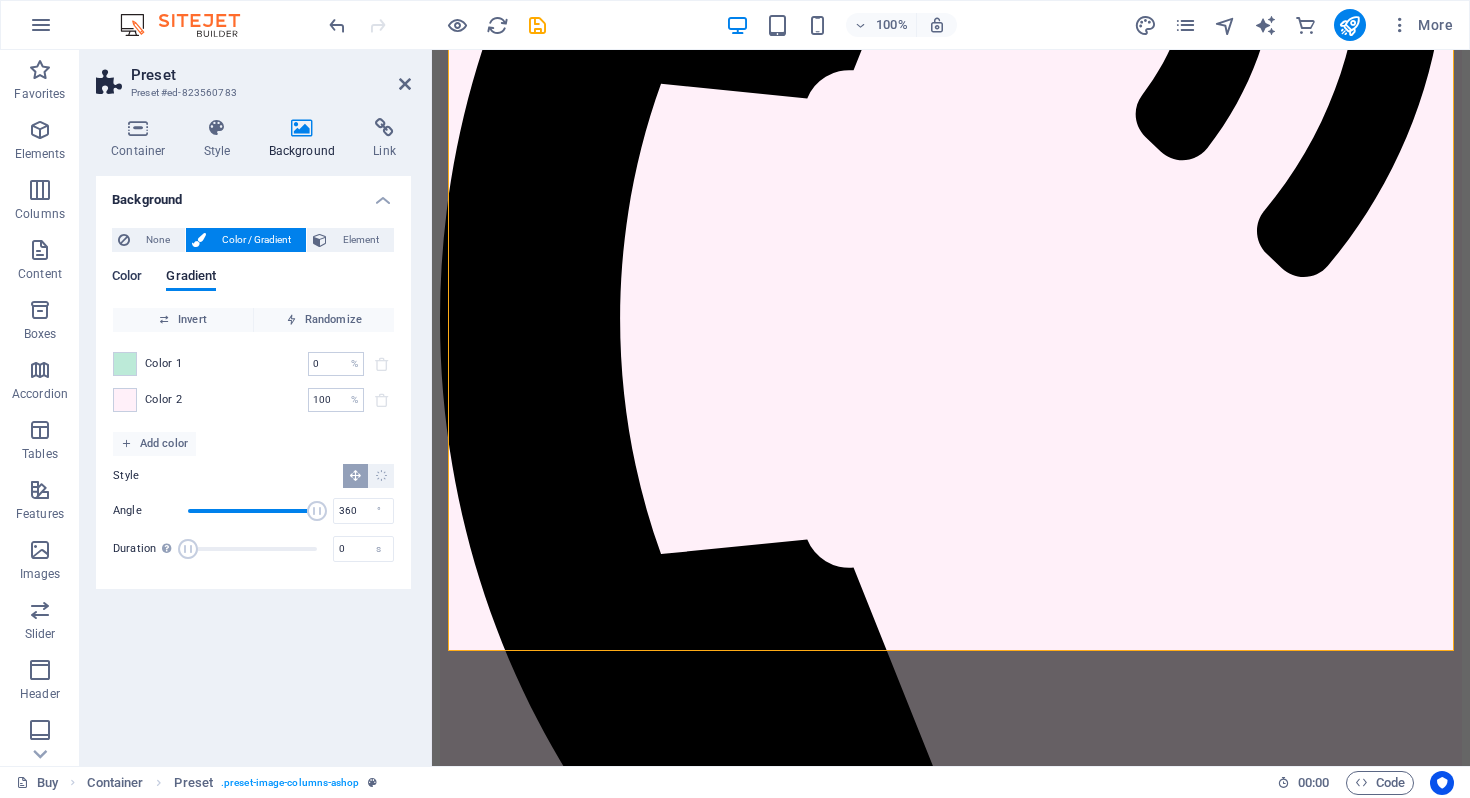 click on "Color" at bounding box center (127, 278) 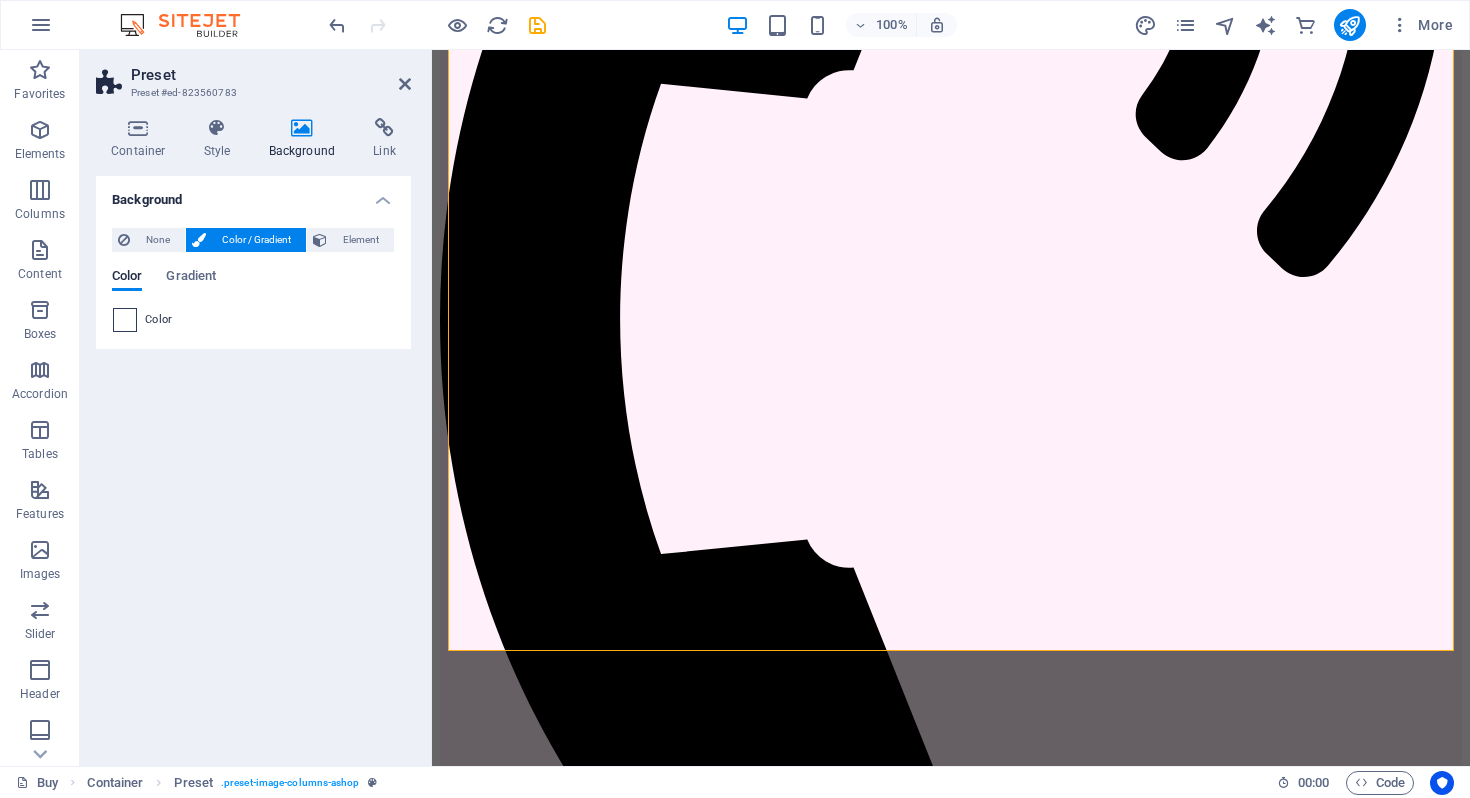 click at bounding box center (125, 320) 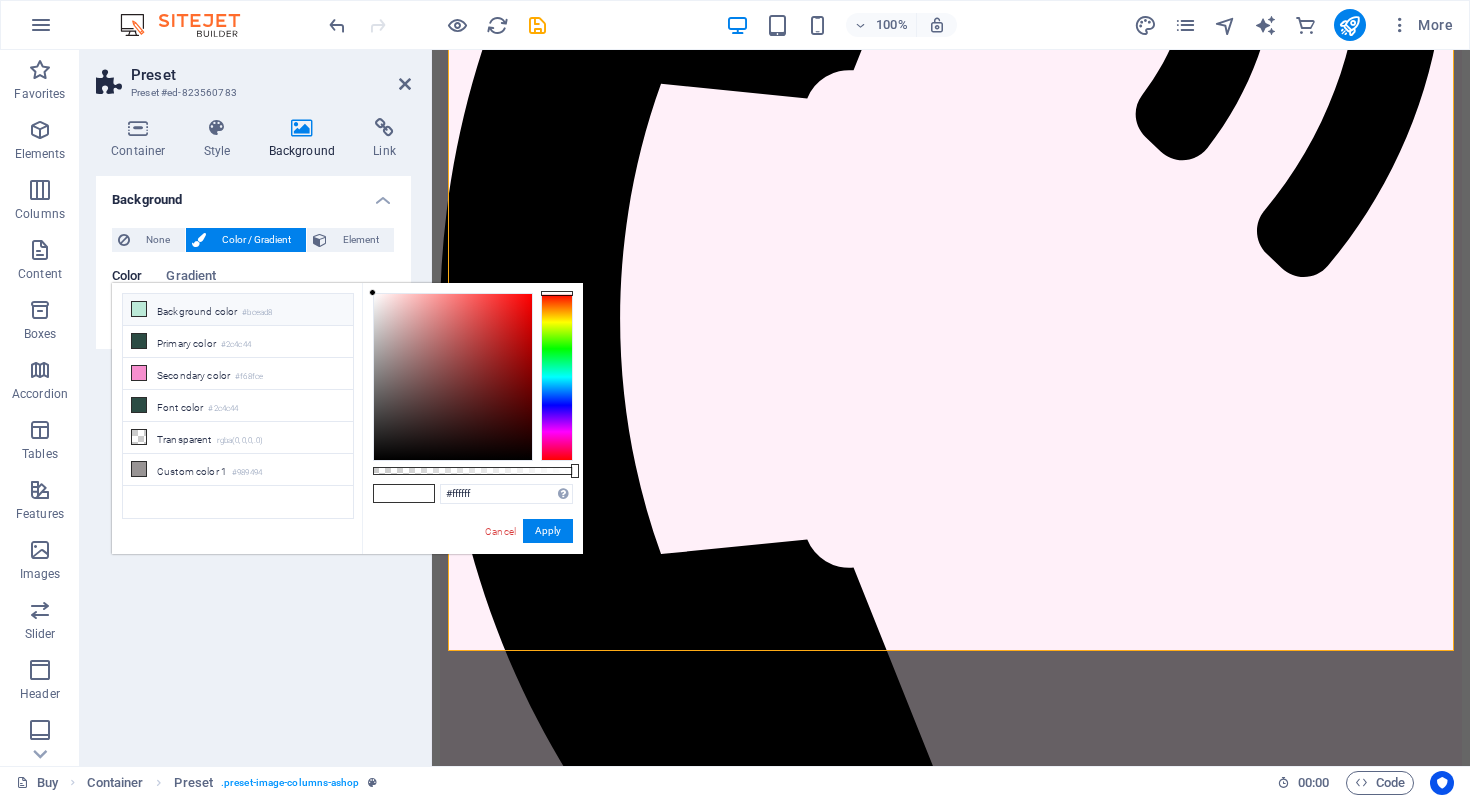 click at bounding box center [139, 309] 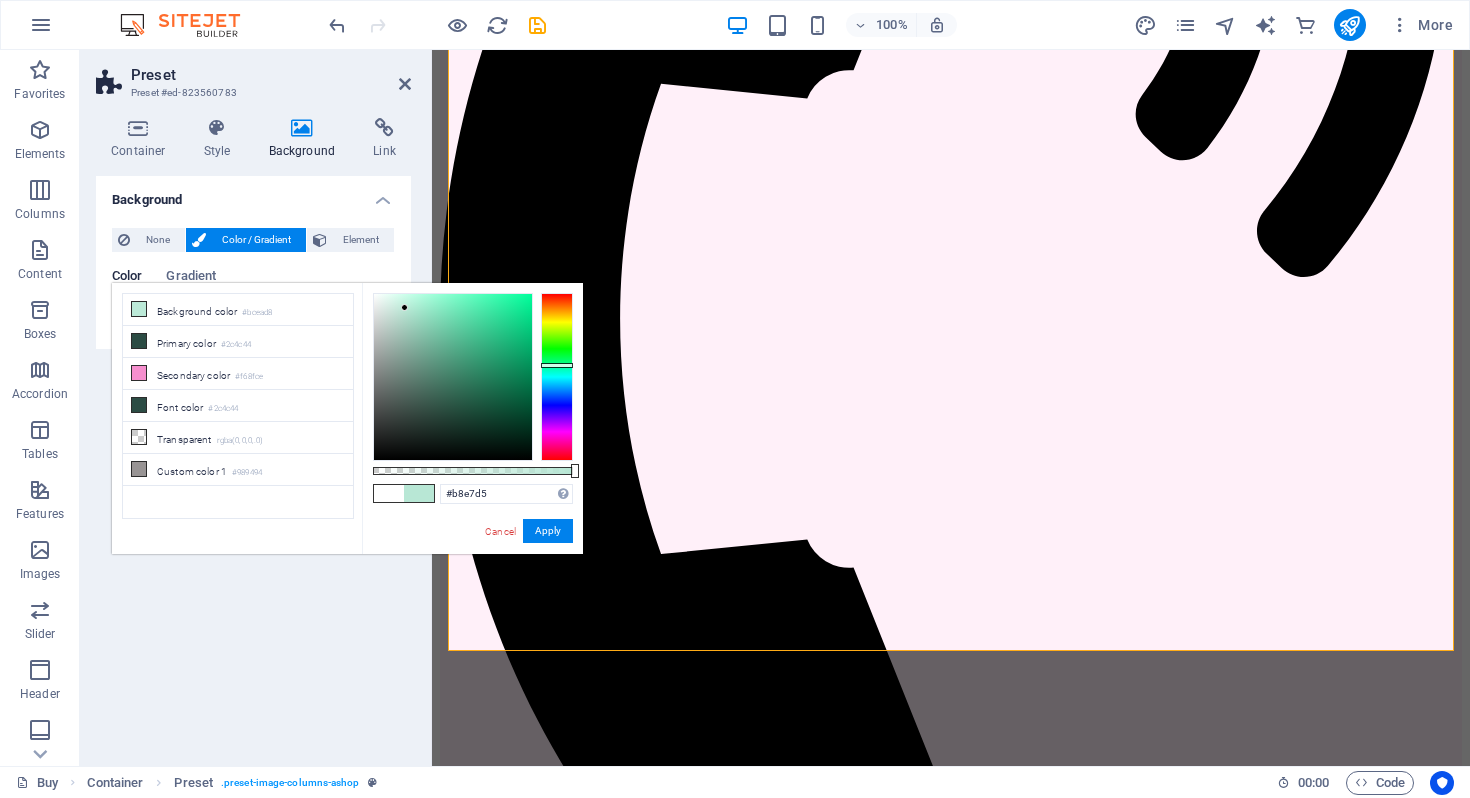 click at bounding box center (404, 307) 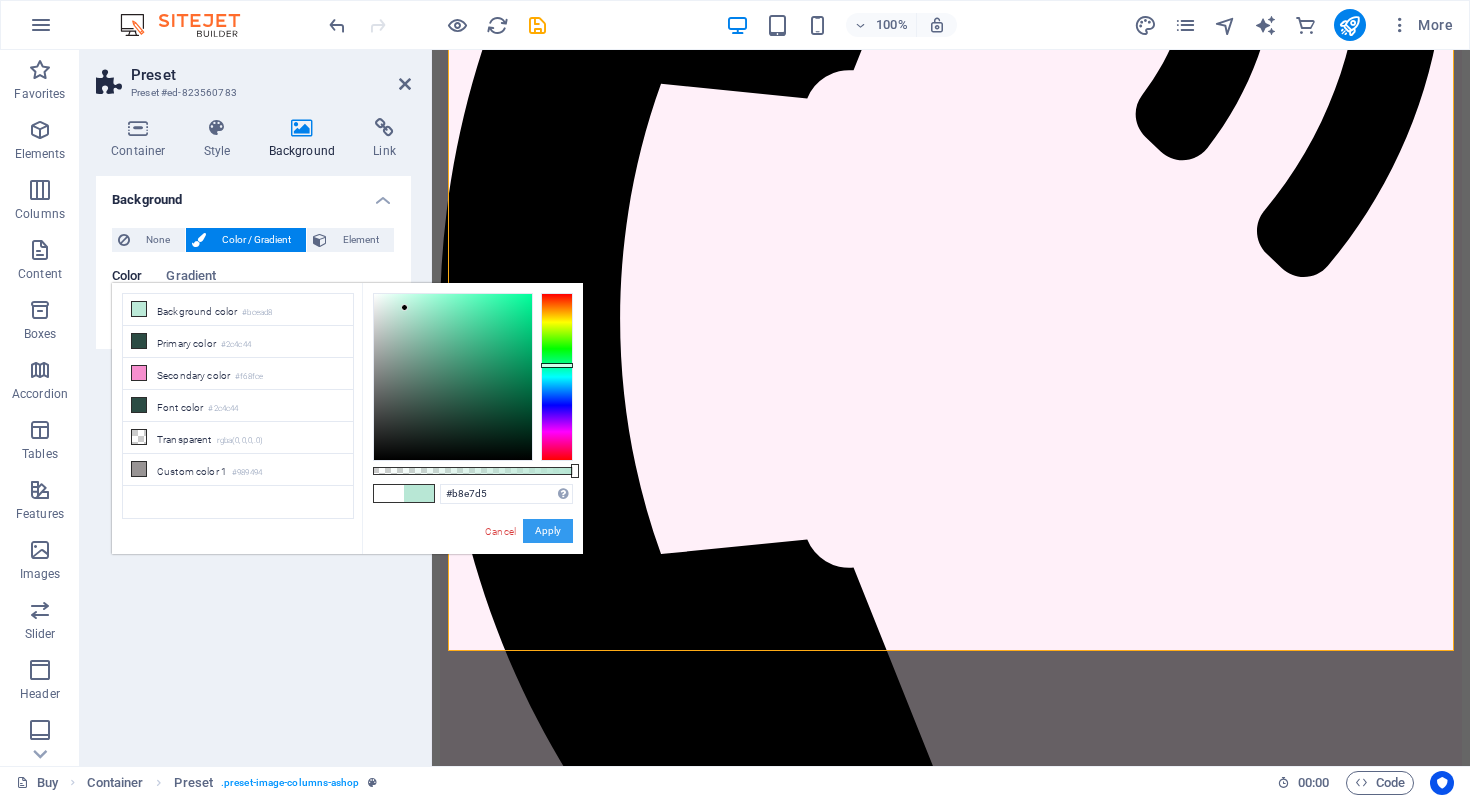 click on "Apply" at bounding box center [548, 531] 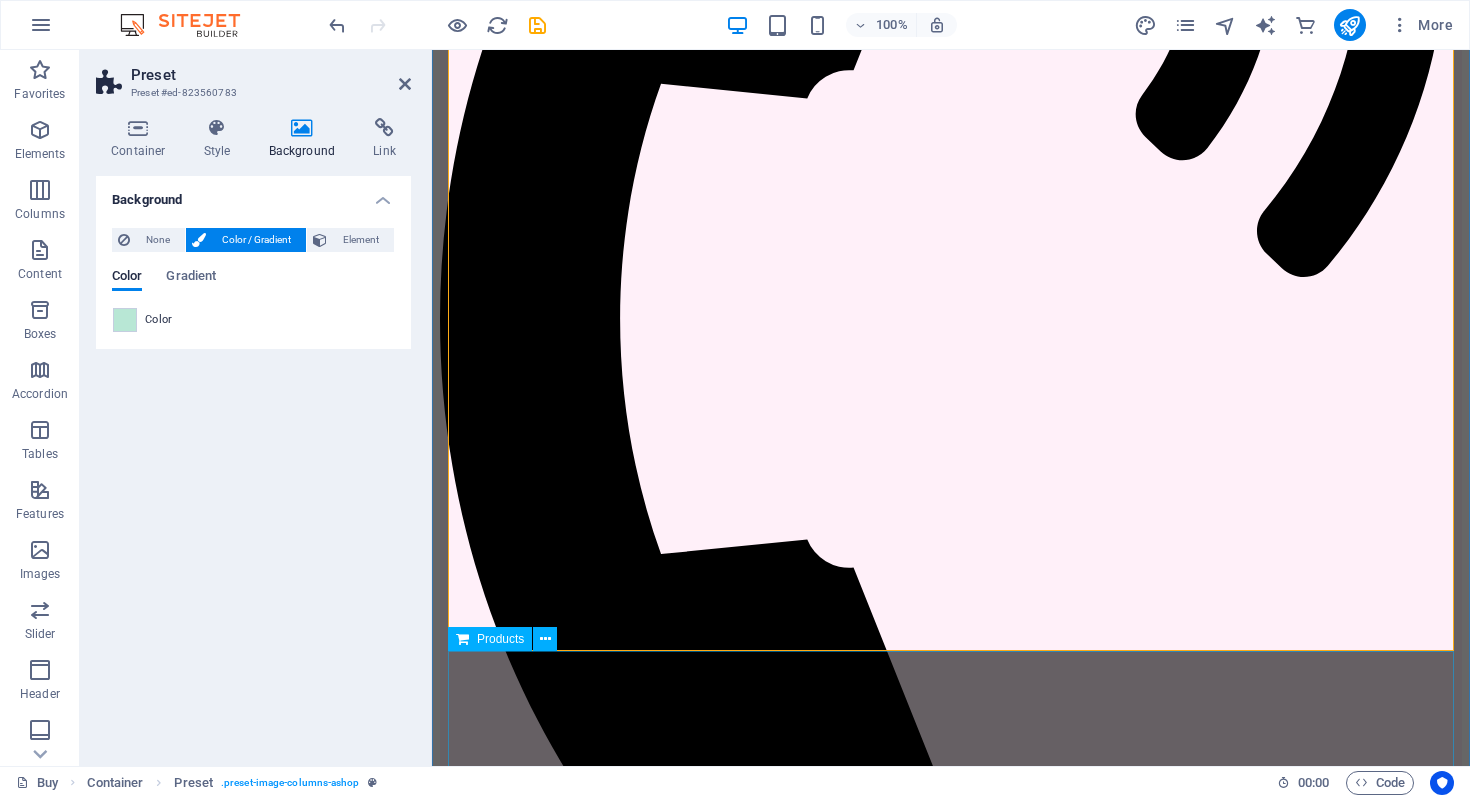click at bounding box center [951, 5918] 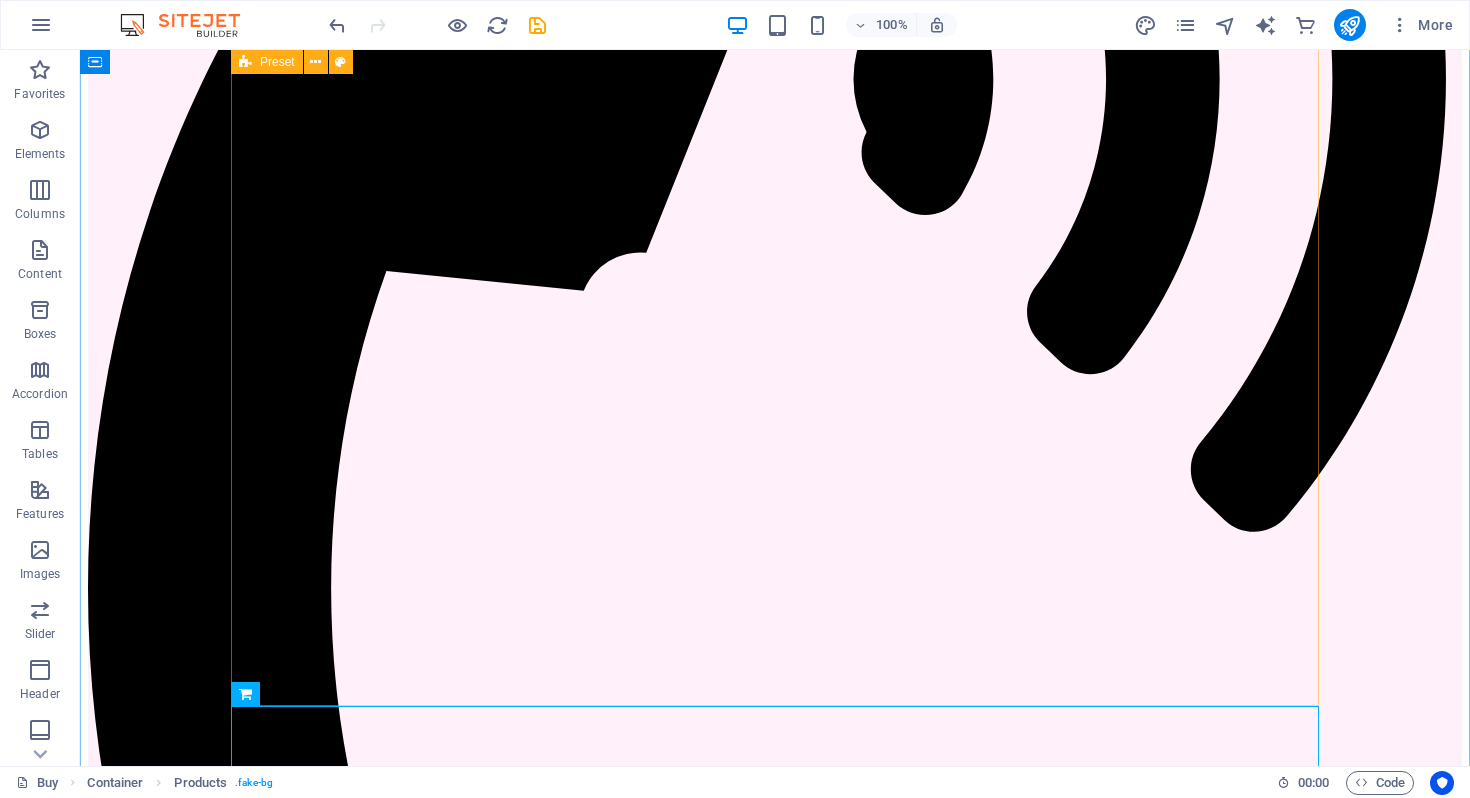 click on "JOIN OUR MINISTRY ABOUT OUR FOUNDER MOLLIE SHOP OUR GEAR FIND A PICKLEBALL GROUP NEAR YOU" at bounding box center [775, 4648] 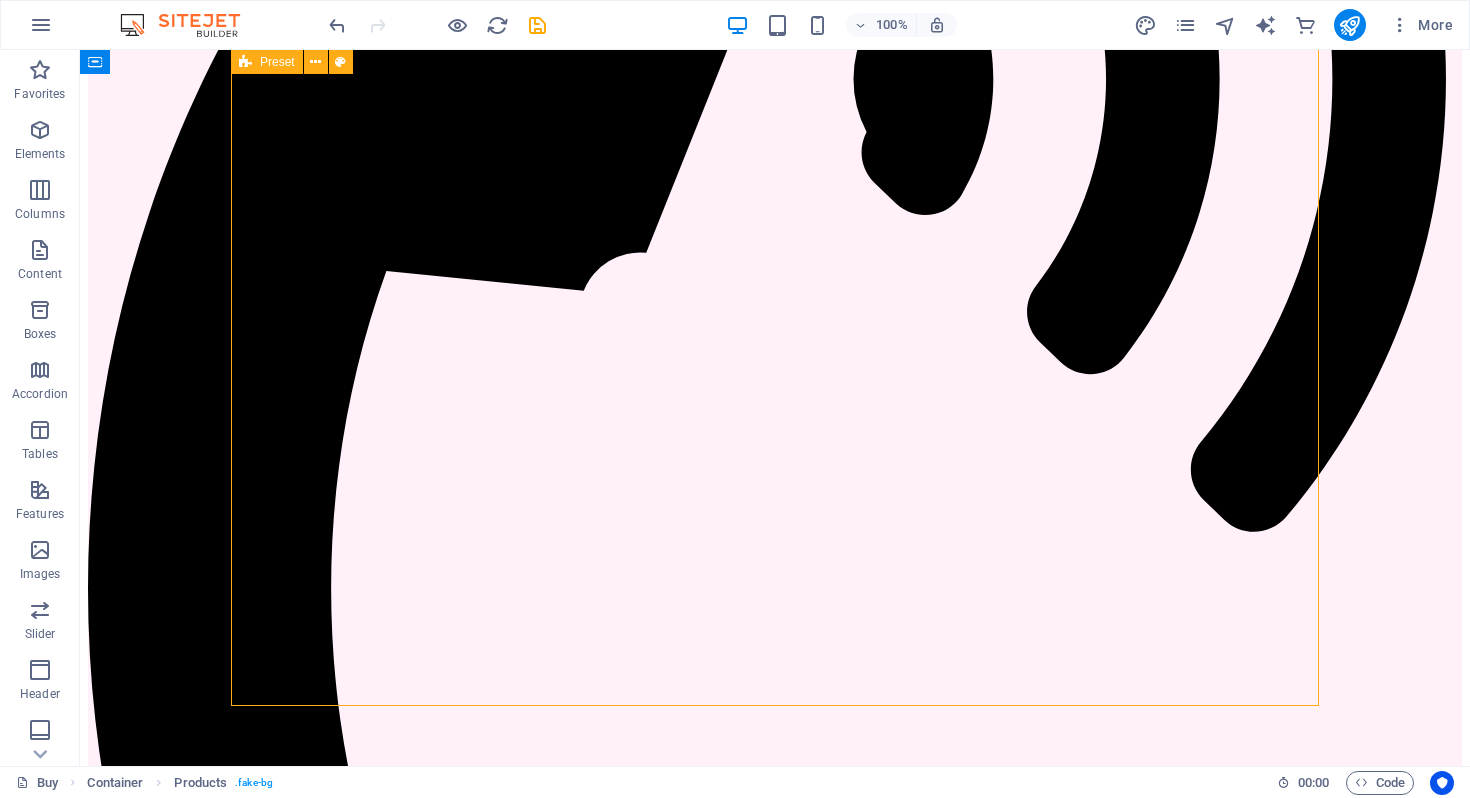 click on "JOIN OUR MINISTRY ABOUT OUR FOUNDER MOLLIE SHOP OUR GEAR FIND A PICKLEBALL GROUP NEAR YOU" at bounding box center [775, 4648] 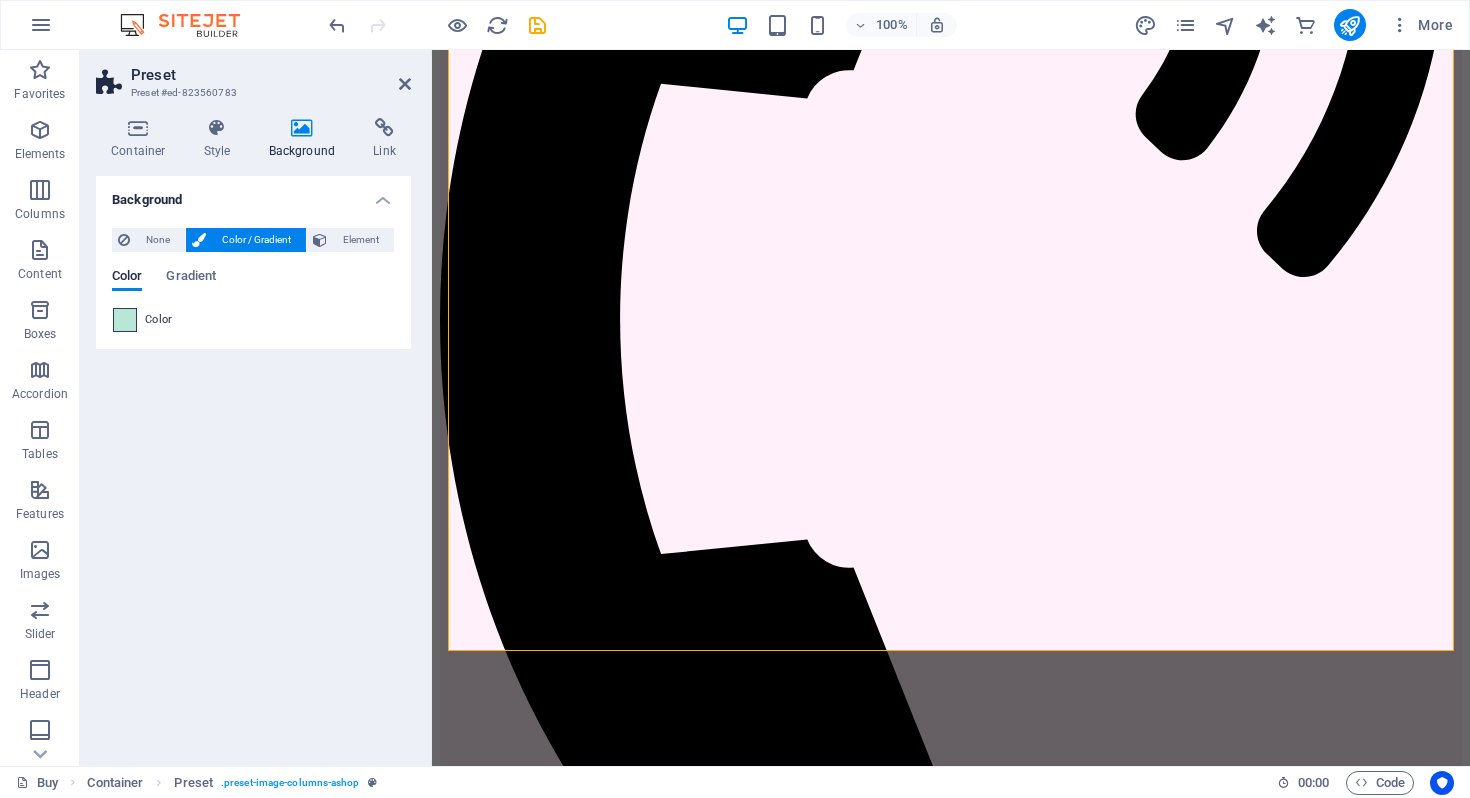 click at bounding box center (125, 320) 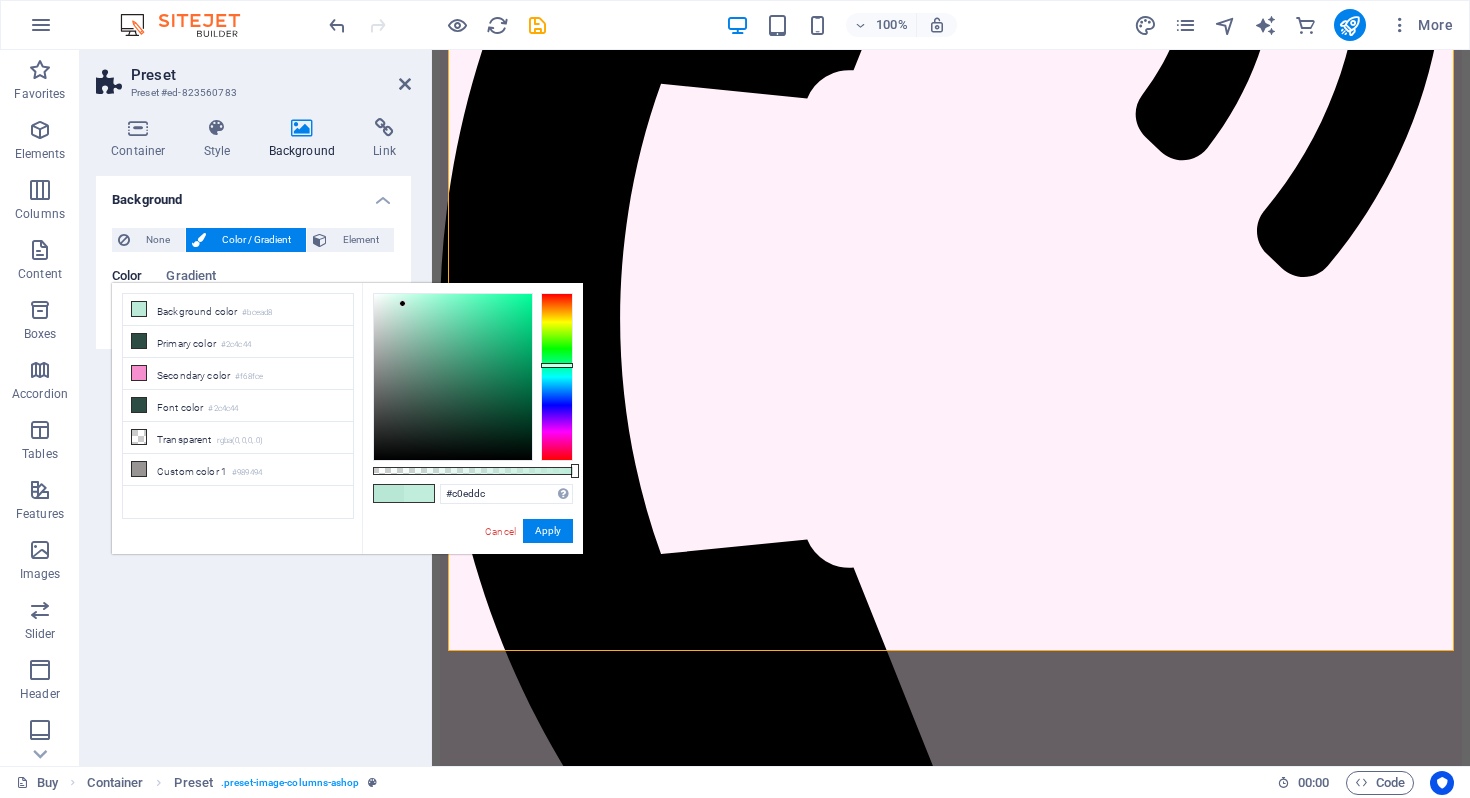 click at bounding box center [402, 303] 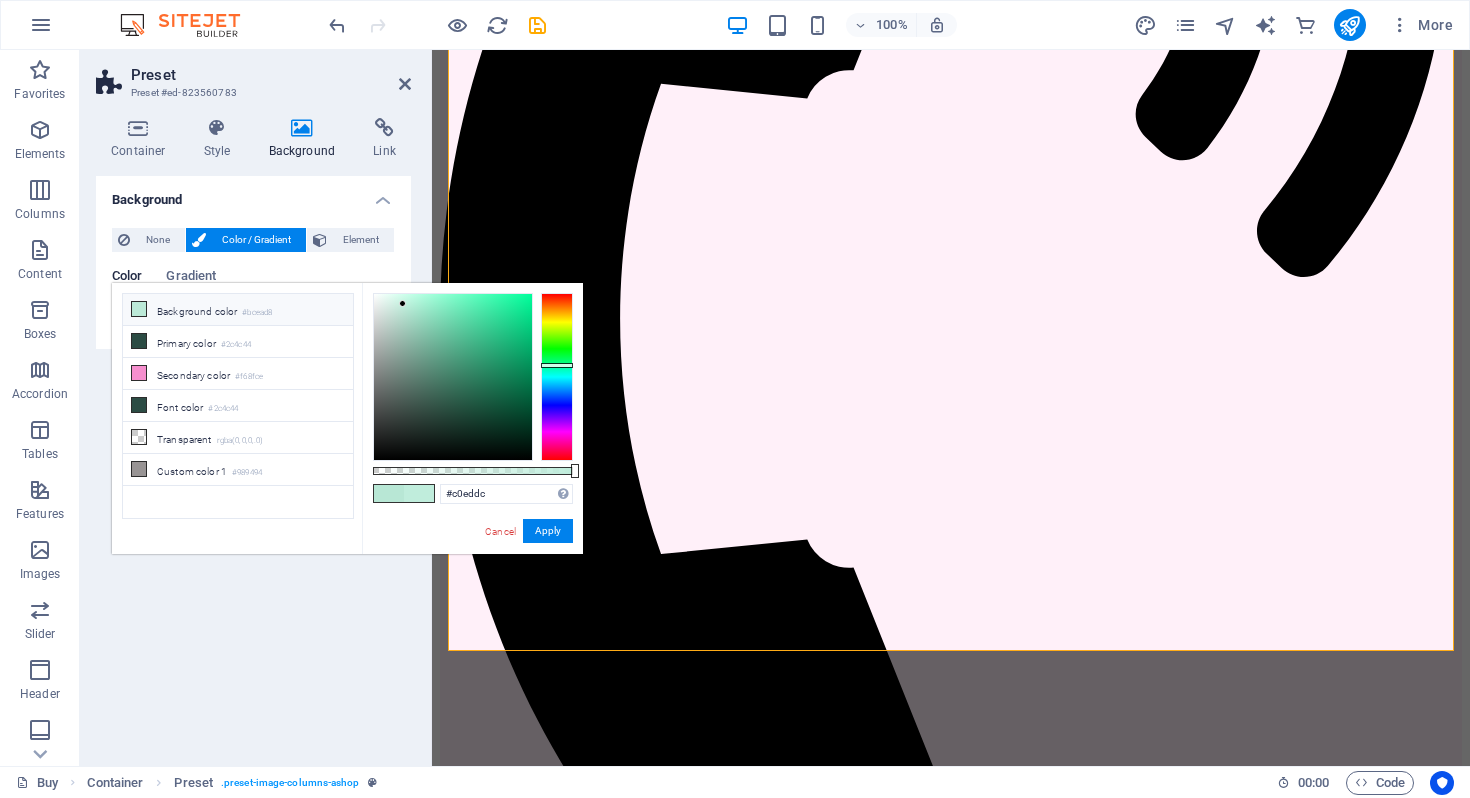 click on "Background color
#bcead8" at bounding box center (238, 310) 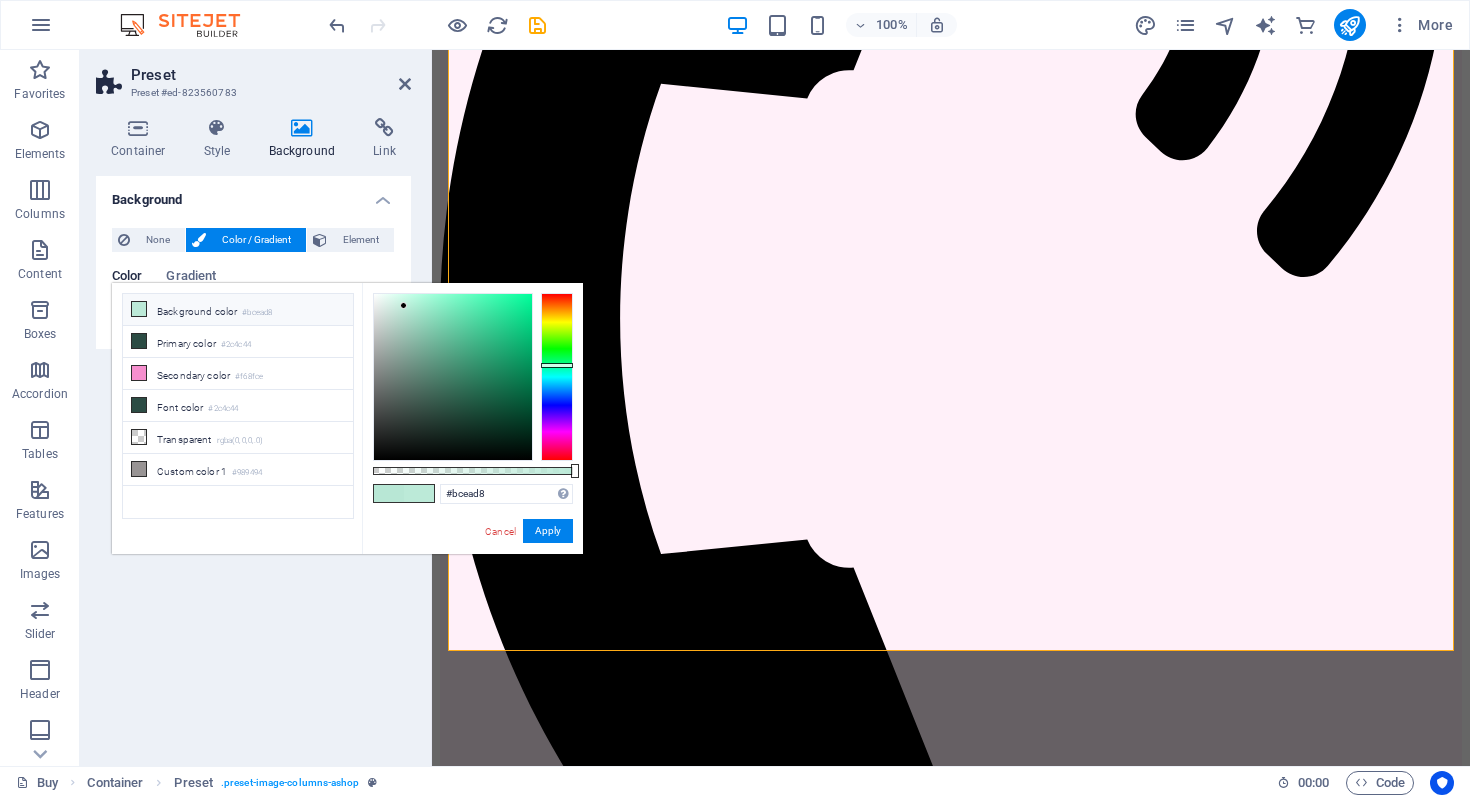 click on "#bcead8 Supported formats #0852ed rgb(8, 82, 237) rgba(8, 82, 237, 90%) hsv(221,97,93) hsl(221, 93%, 48%) Cancel Apply" at bounding box center [472, 563] 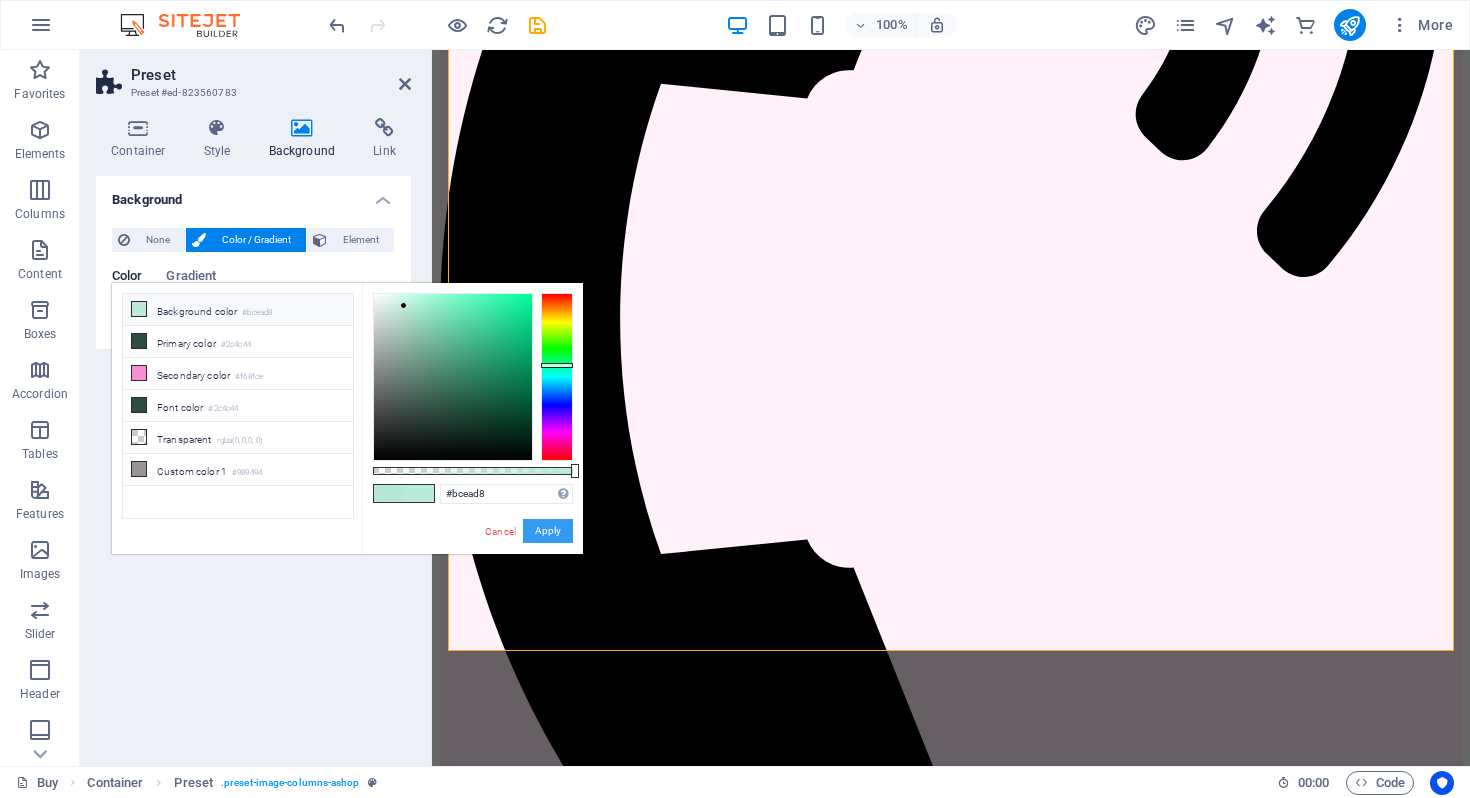 click on "Apply" at bounding box center (548, 531) 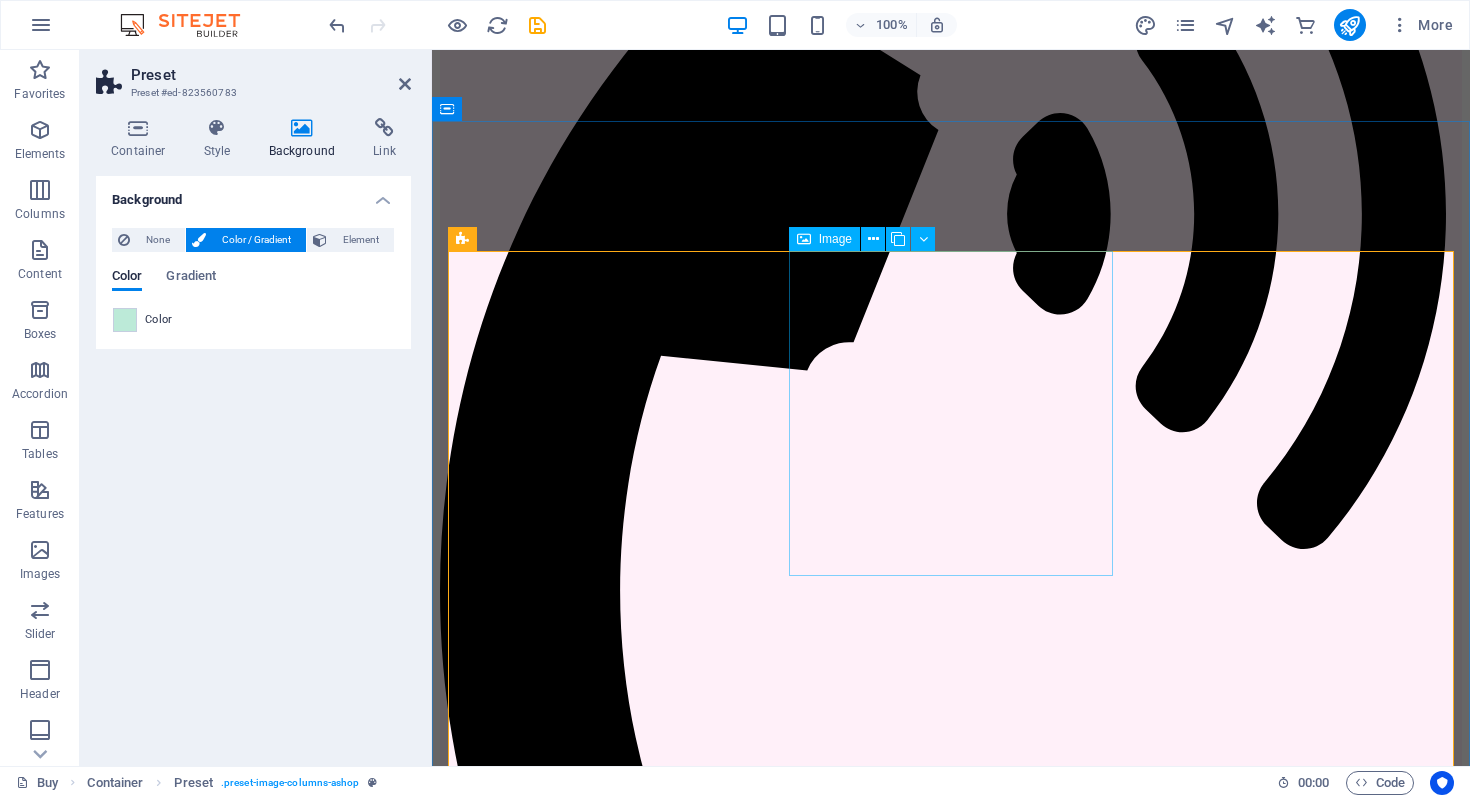 scroll, scrollTop: 589, scrollLeft: 0, axis: vertical 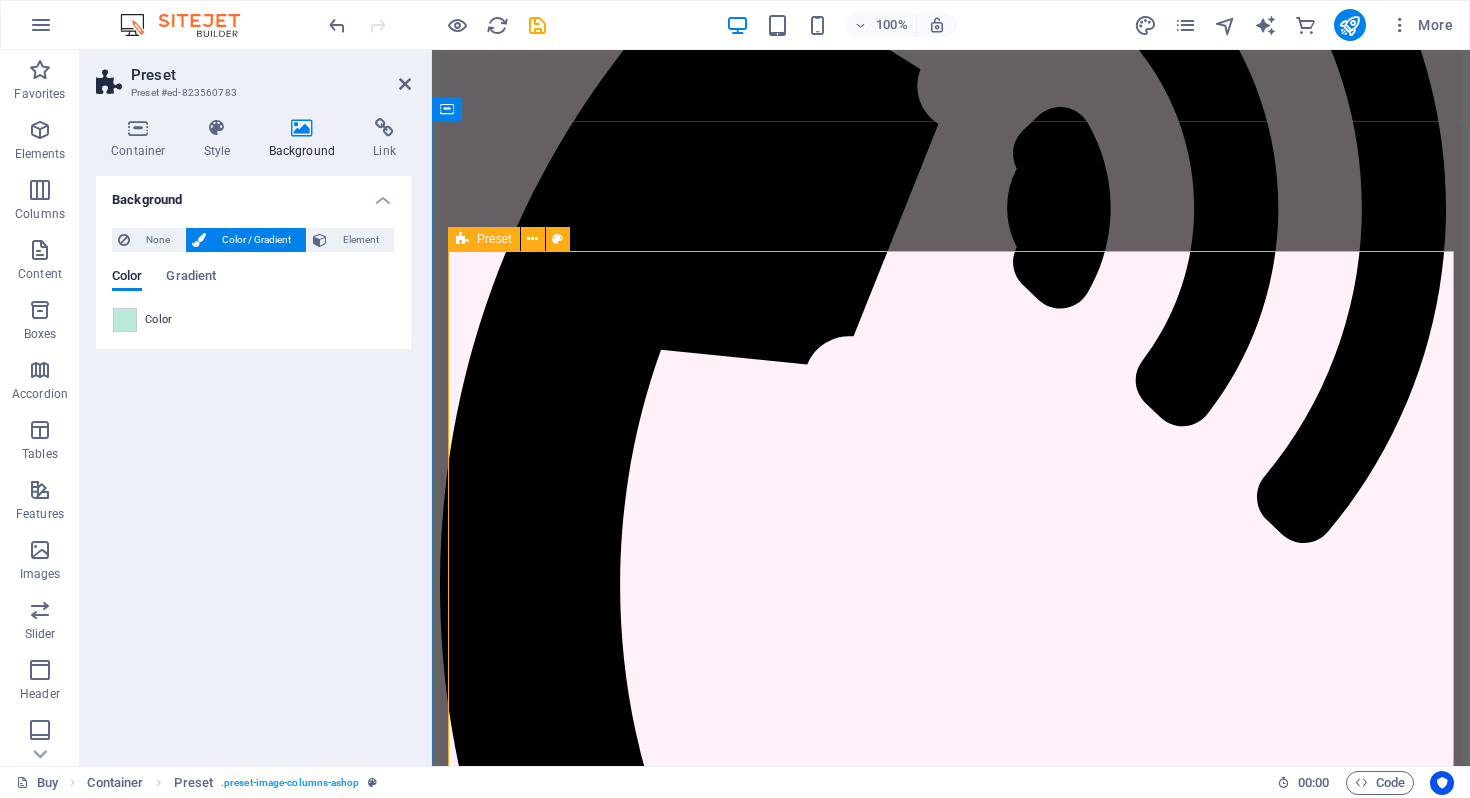 click on "JOIN OUR MINISTRY ABOUT OUR FOUNDER MOLLIE SHOP OUR GEAR FIND A PICKLEBALL GROUP NEAR YOU" at bounding box center (951, 3917) 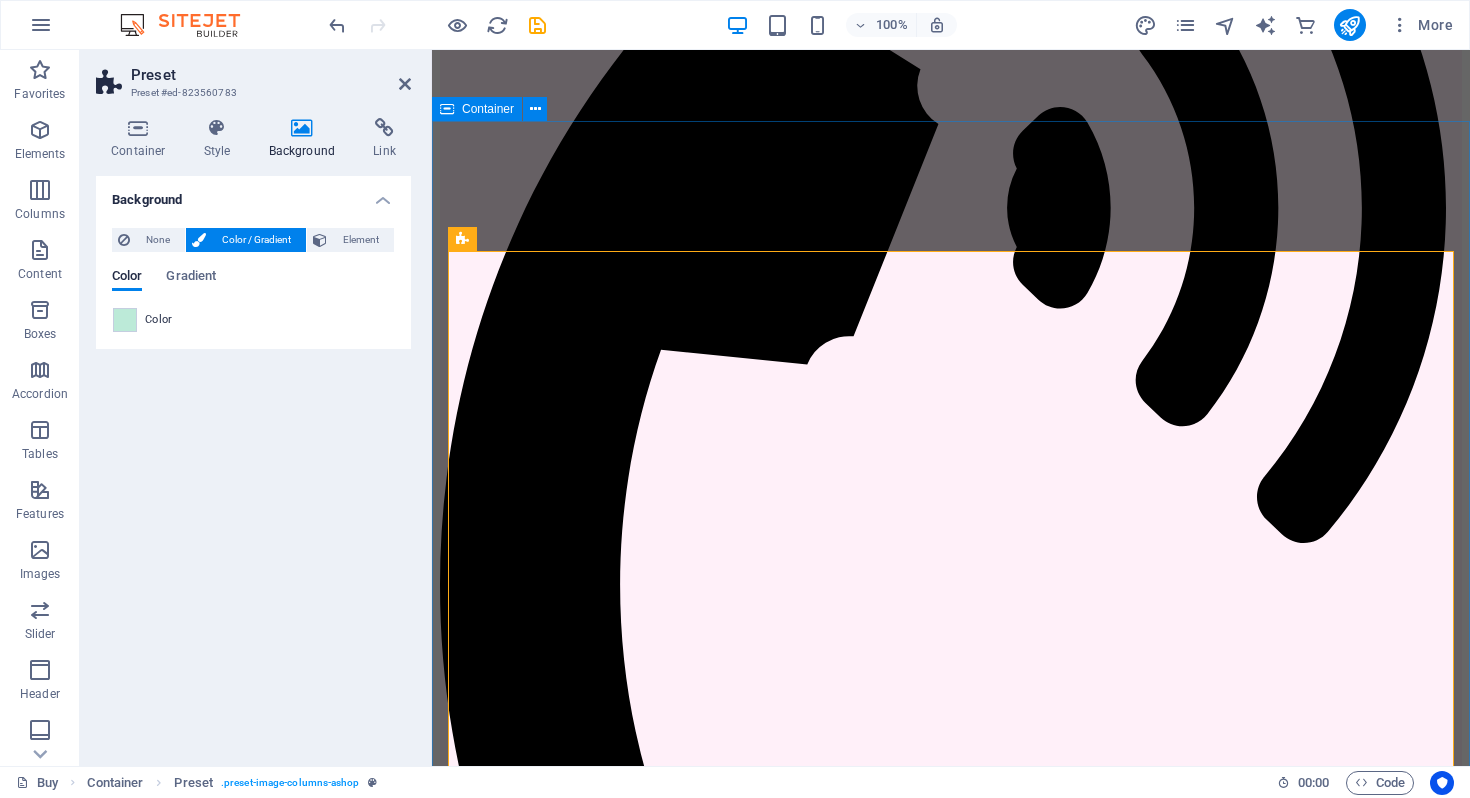 click on "JOIN OUR MINISTRY ABOUT OUR FOUNDER MOLLIE SHOP OUR GEAR FIND A PICKLEBALL GROUP NEAR YOU" at bounding box center (951, 4117) 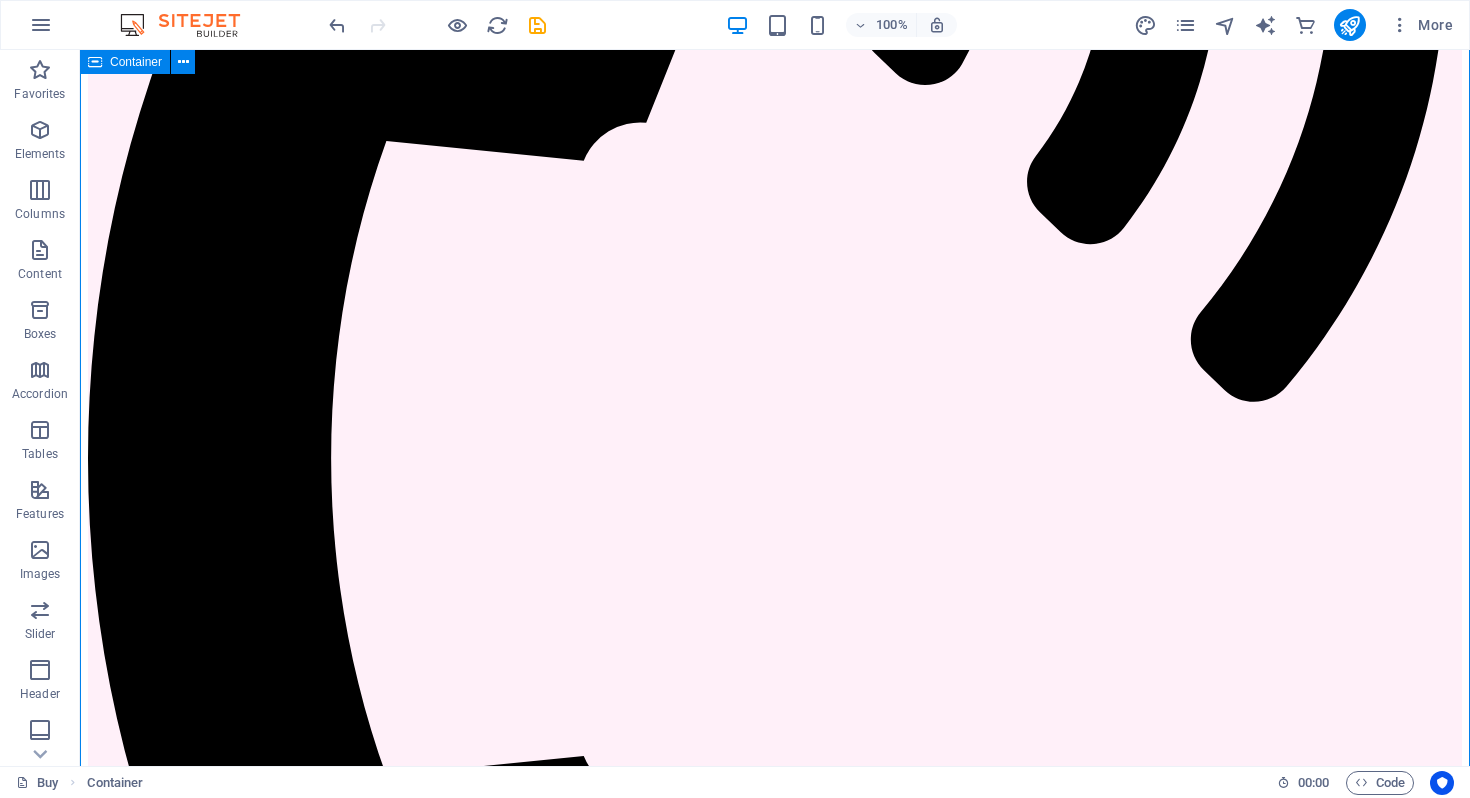 scroll, scrollTop: 977, scrollLeft: 0, axis: vertical 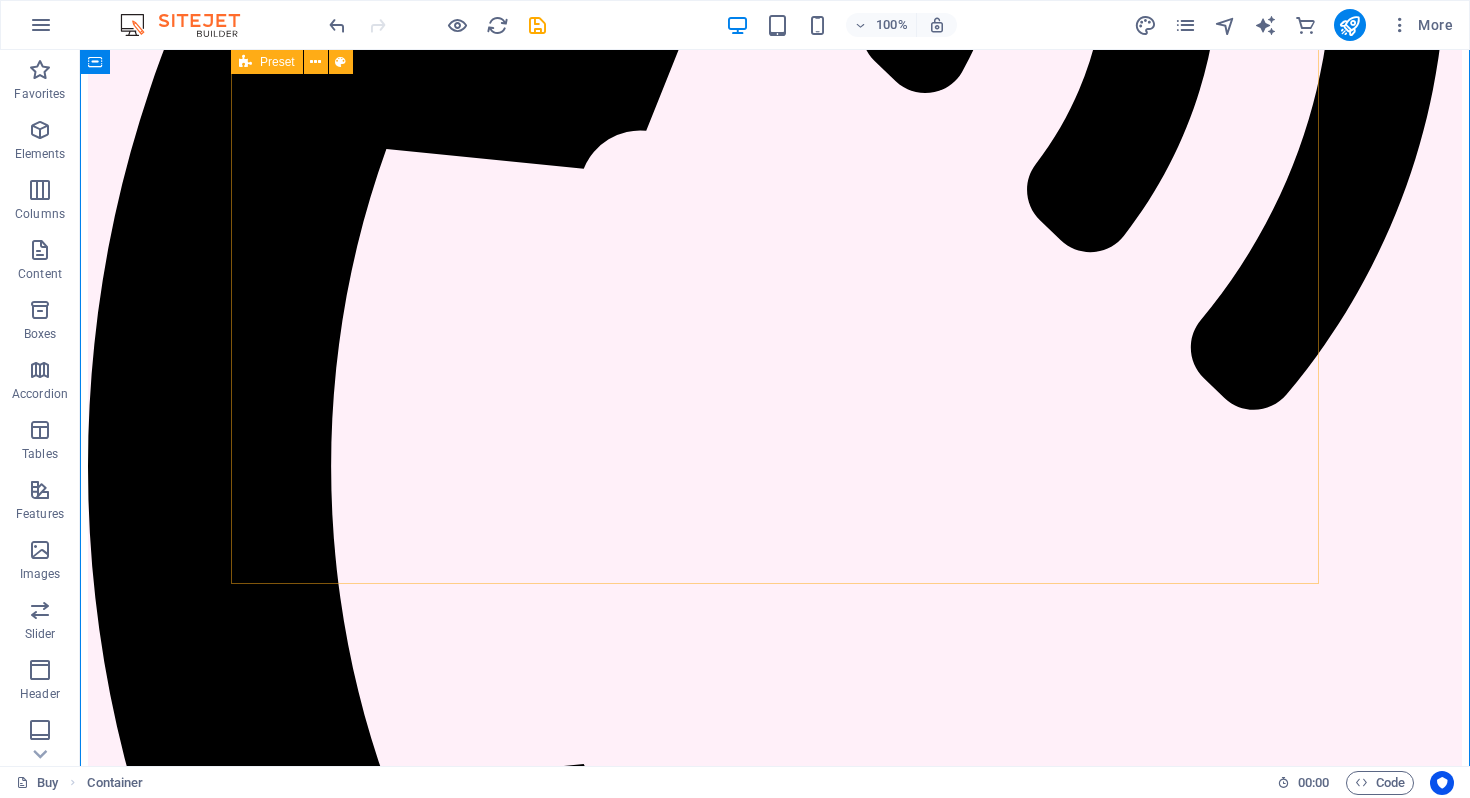 click on "JOIN OUR MINISTRY ABOUT OUR FOUNDER MOLLIE SHOP OUR GEAR FIND A PICKLEBALL GROUP NEAR YOU" at bounding box center (775, 4526) 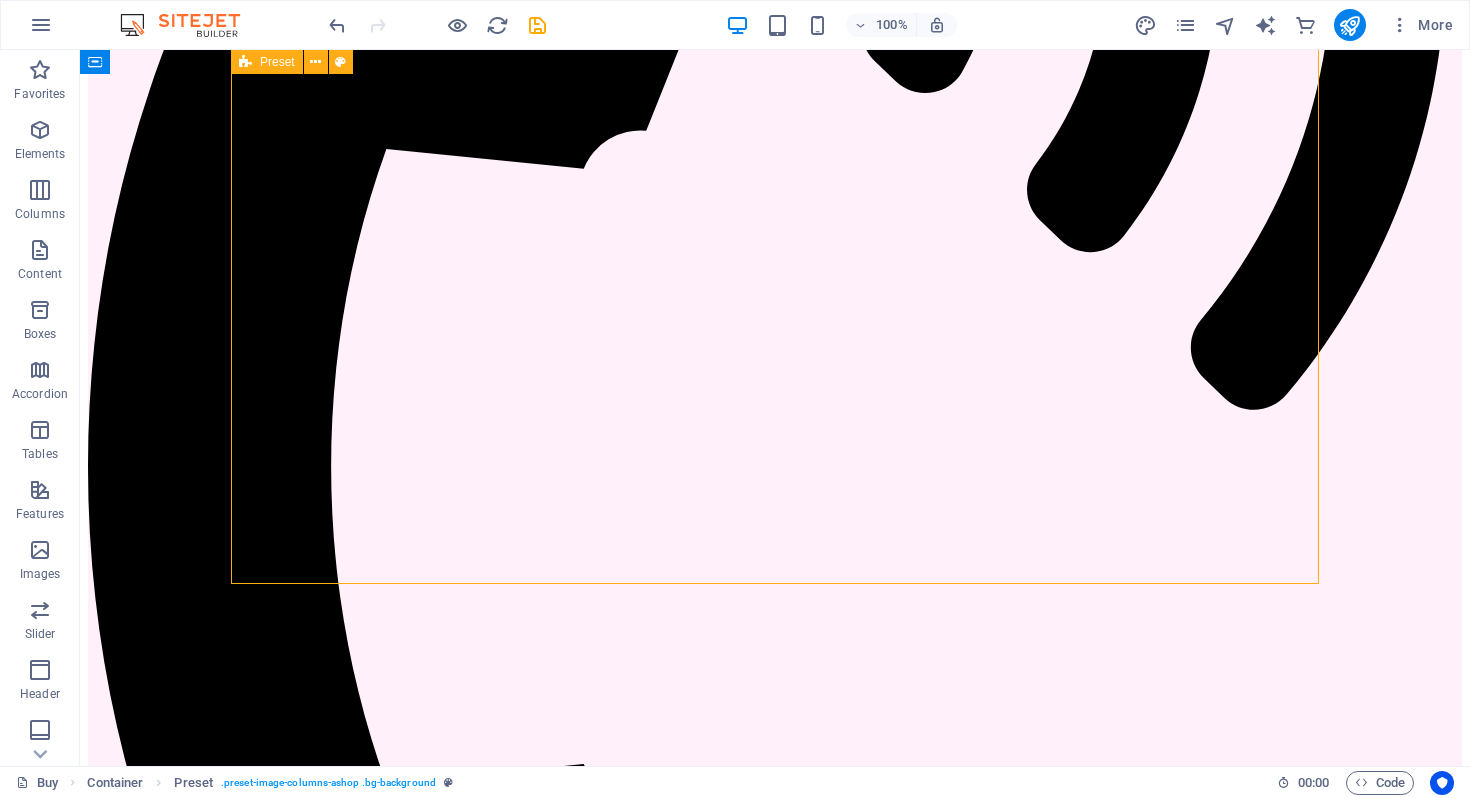 click on "JOIN OUR MINISTRY ABOUT OUR FOUNDER MOLLIE SHOP OUR GEAR FIND A PICKLEBALL GROUP NEAR YOU" at bounding box center [775, 4526] 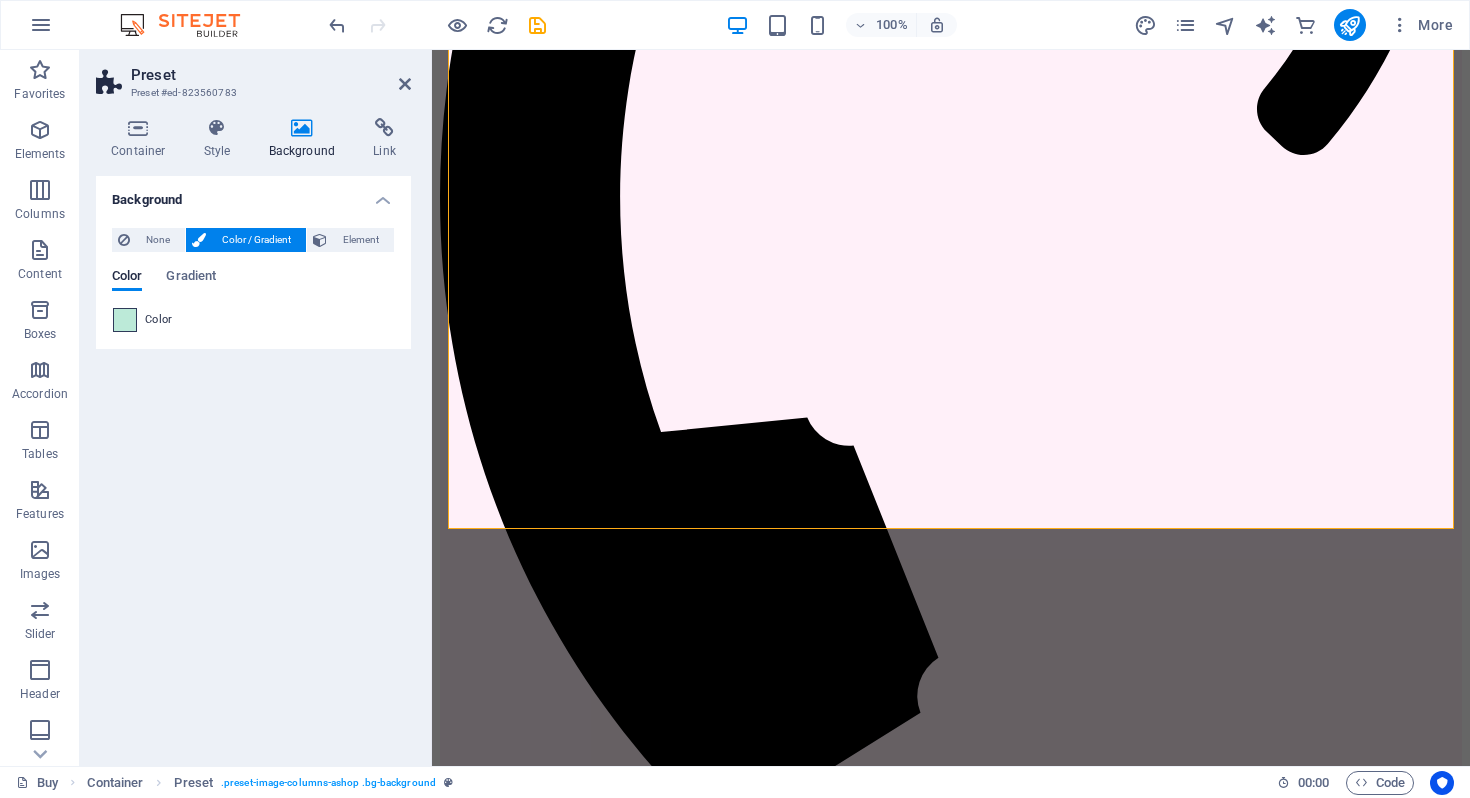 click at bounding box center [125, 320] 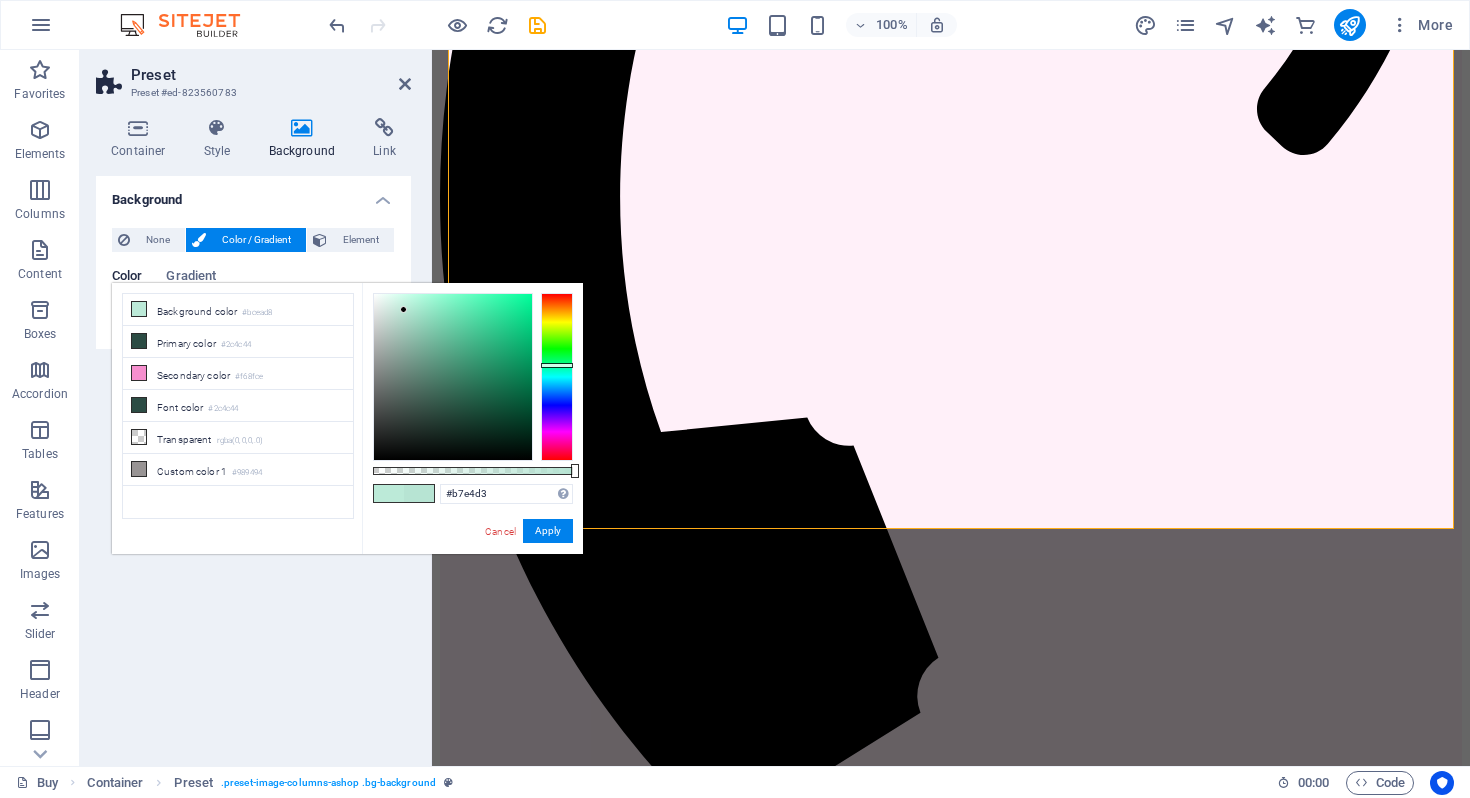 click at bounding box center [403, 309] 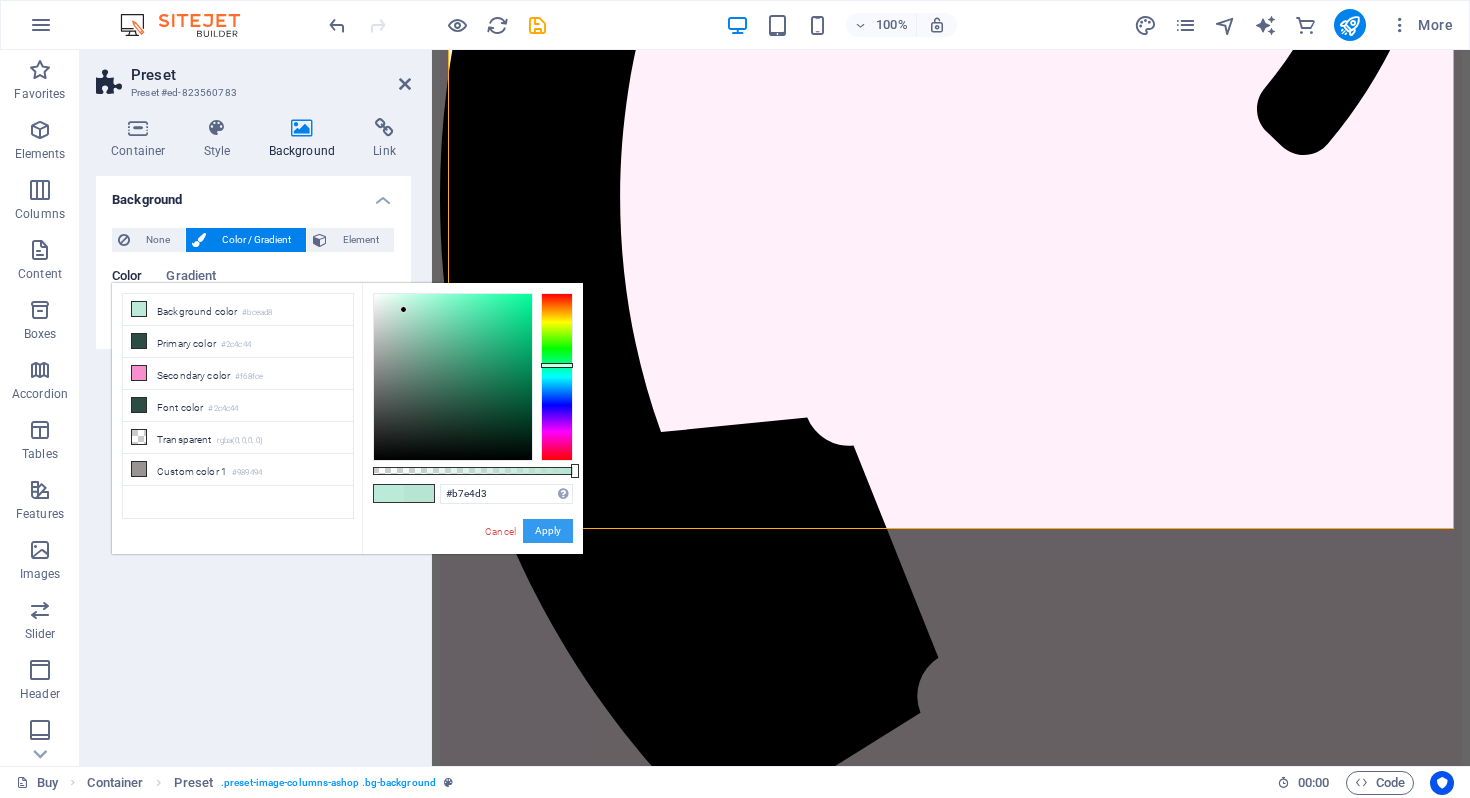 click on "Apply" at bounding box center [548, 531] 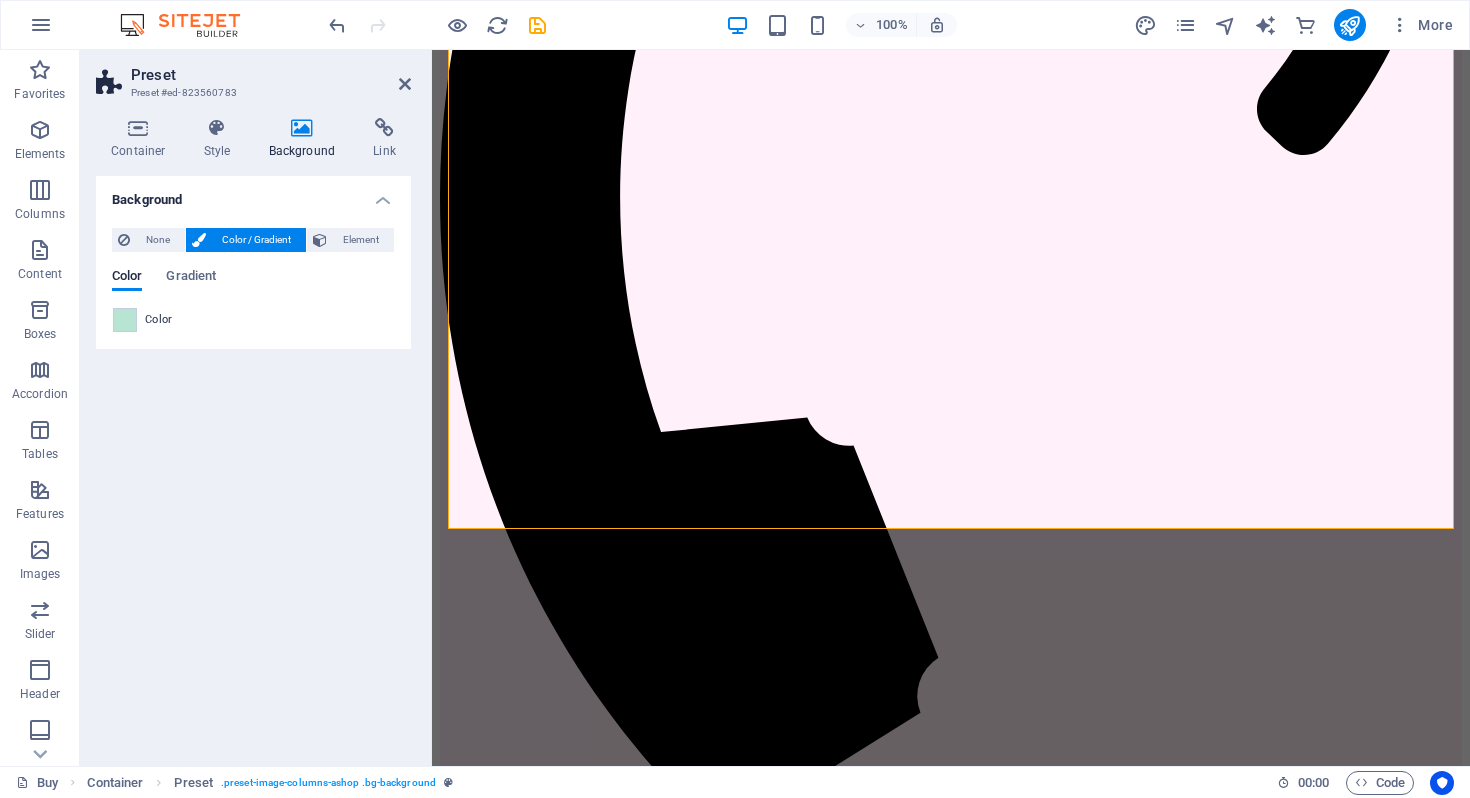 click on "Preset Preset #ed-823560783" at bounding box center (253, 76) 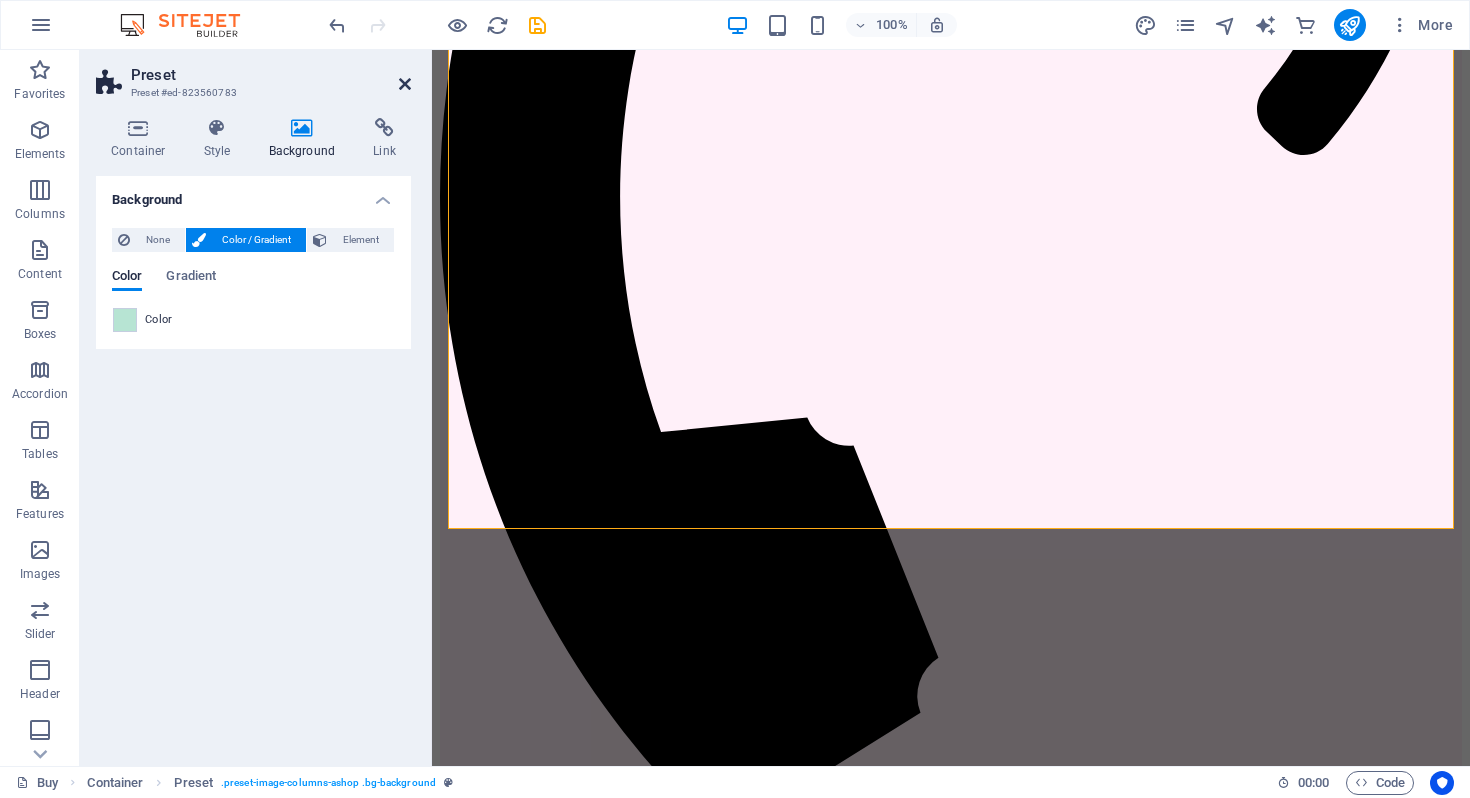 click at bounding box center [405, 84] 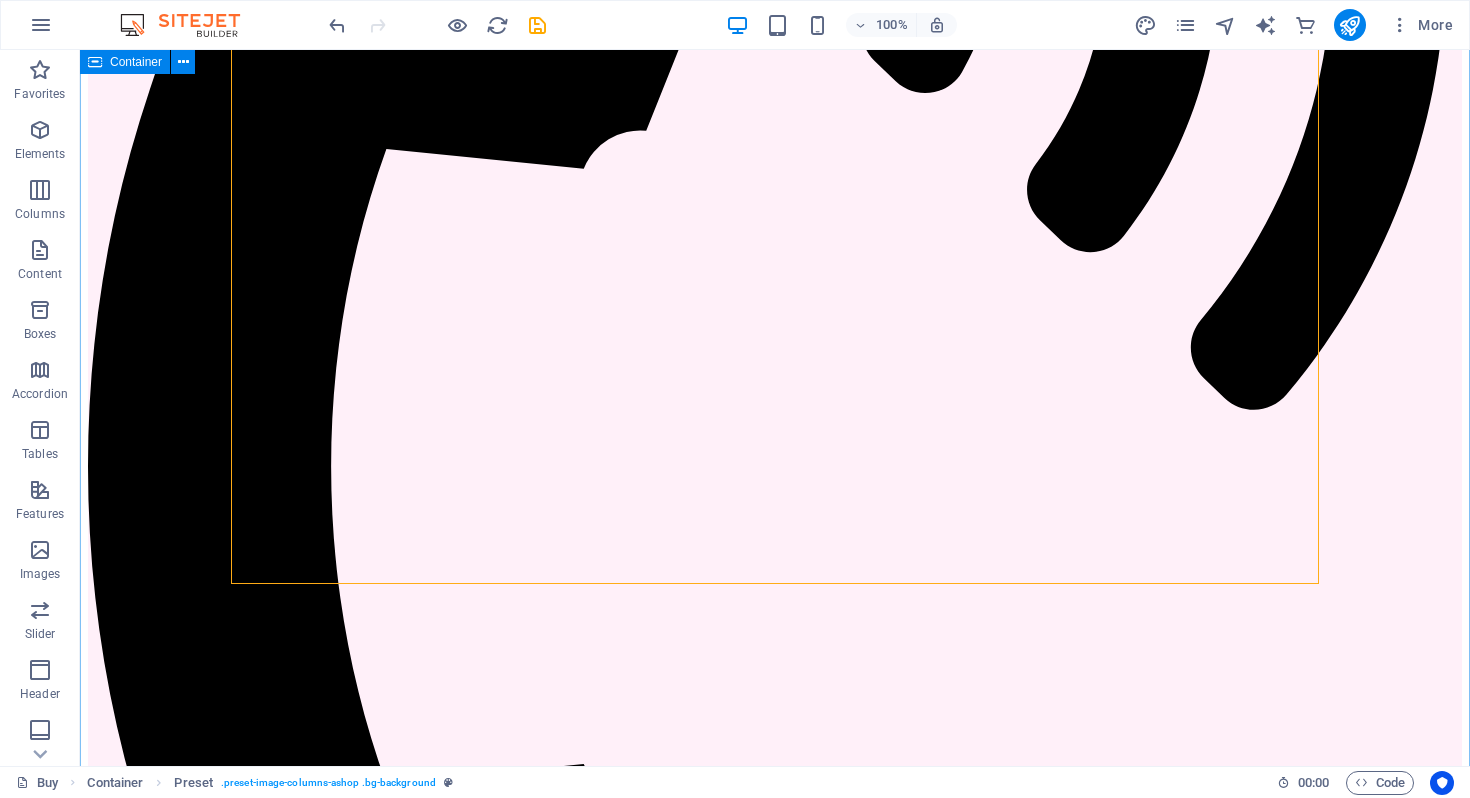 click on "JOIN OUR MINISTRY ABOUT OUR FOUNDER MOLLIE SHOP OUR GEAR FIND A PICKLEBALL GROUP NEAR YOU" at bounding box center [775, 4726] 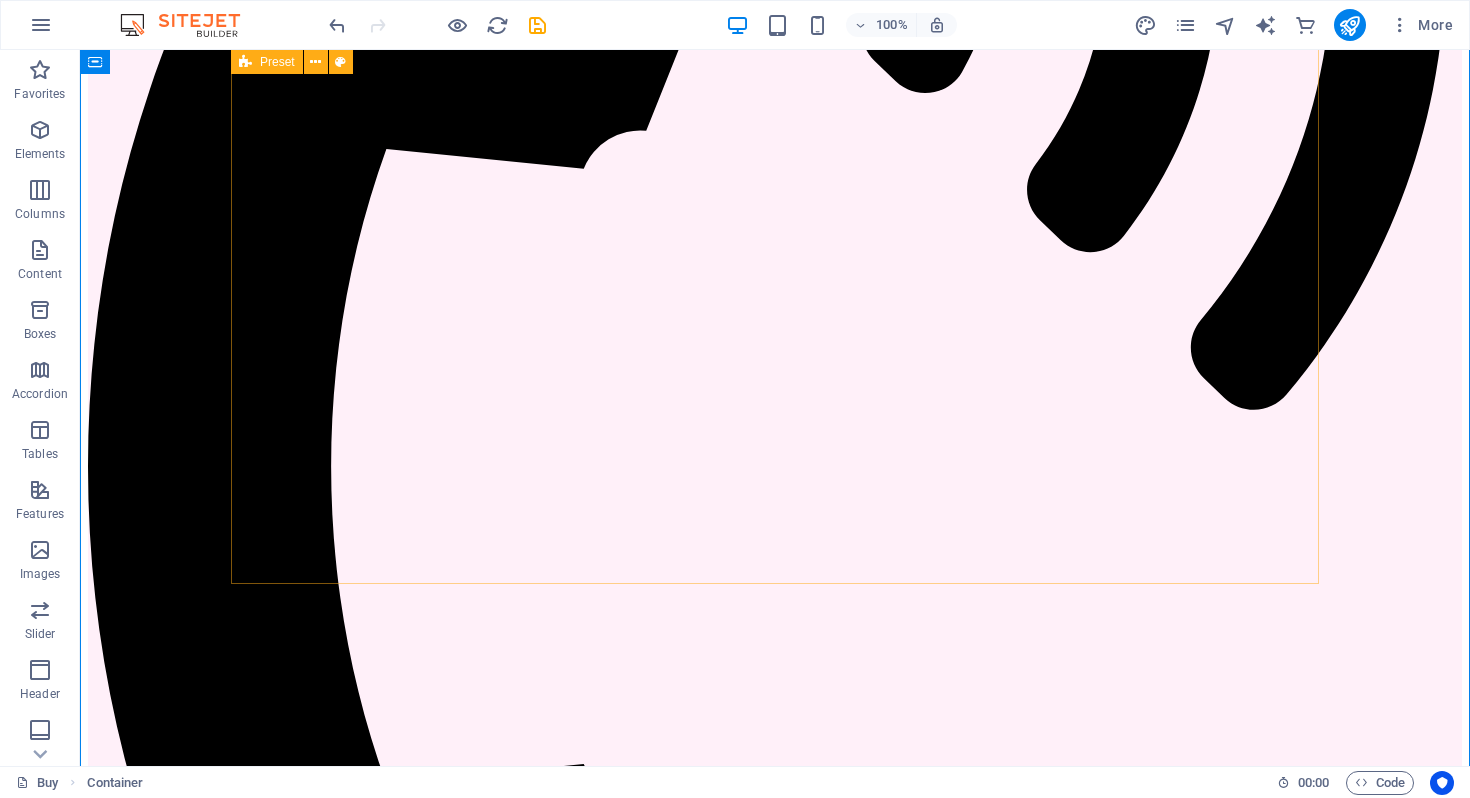 click on "JOIN OUR MINISTRY ABOUT OUR FOUNDER MOLLIE SHOP OUR GEAR FIND A PICKLEBALL GROUP NEAR YOU" at bounding box center [775, 4526] 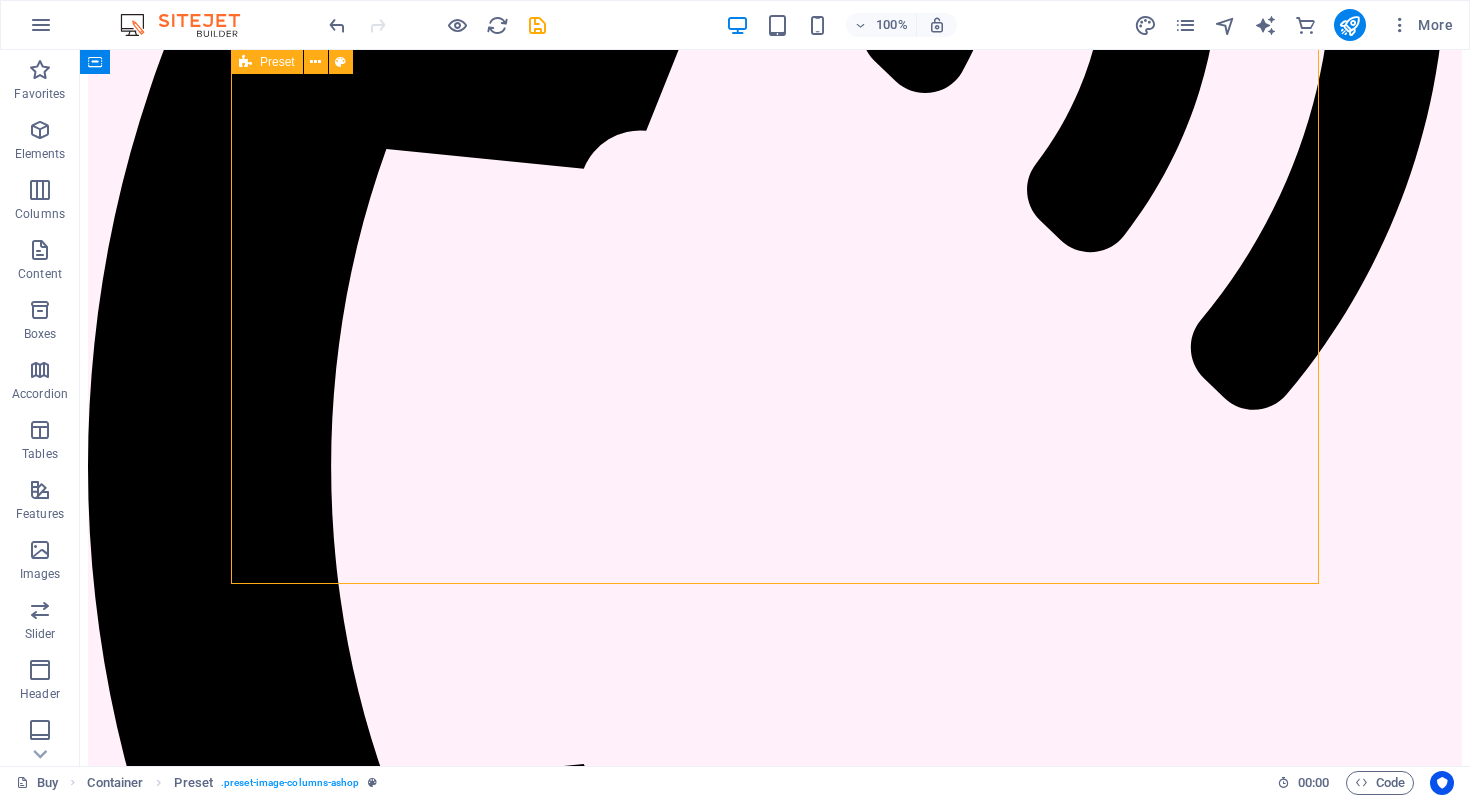 click on "JOIN OUR MINISTRY ABOUT OUR FOUNDER MOLLIE SHOP OUR GEAR FIND A PICKLEBALL GROUP NEAR YOU" at bounding box center [775, 4526] 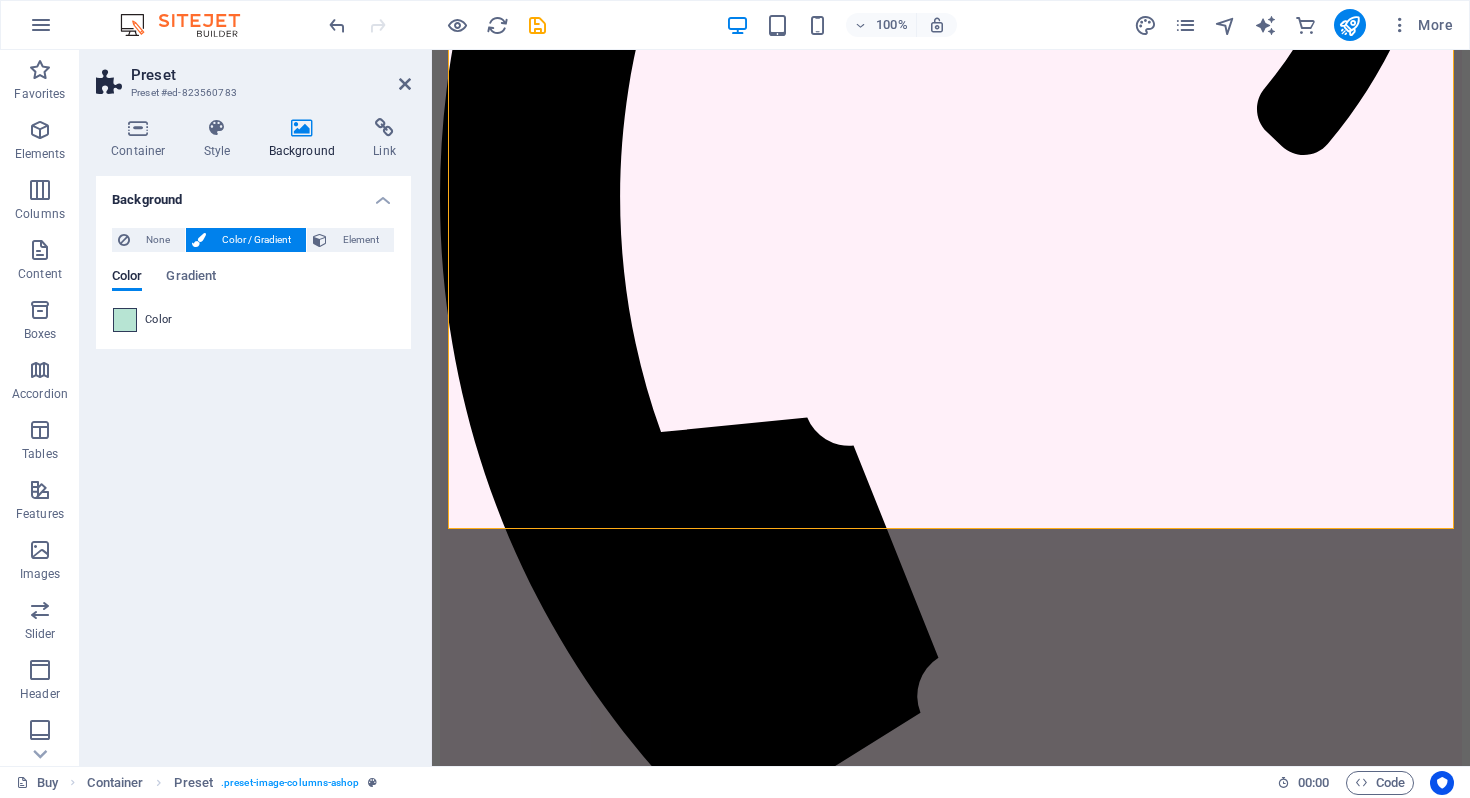 click at bounding box center [125, 320] 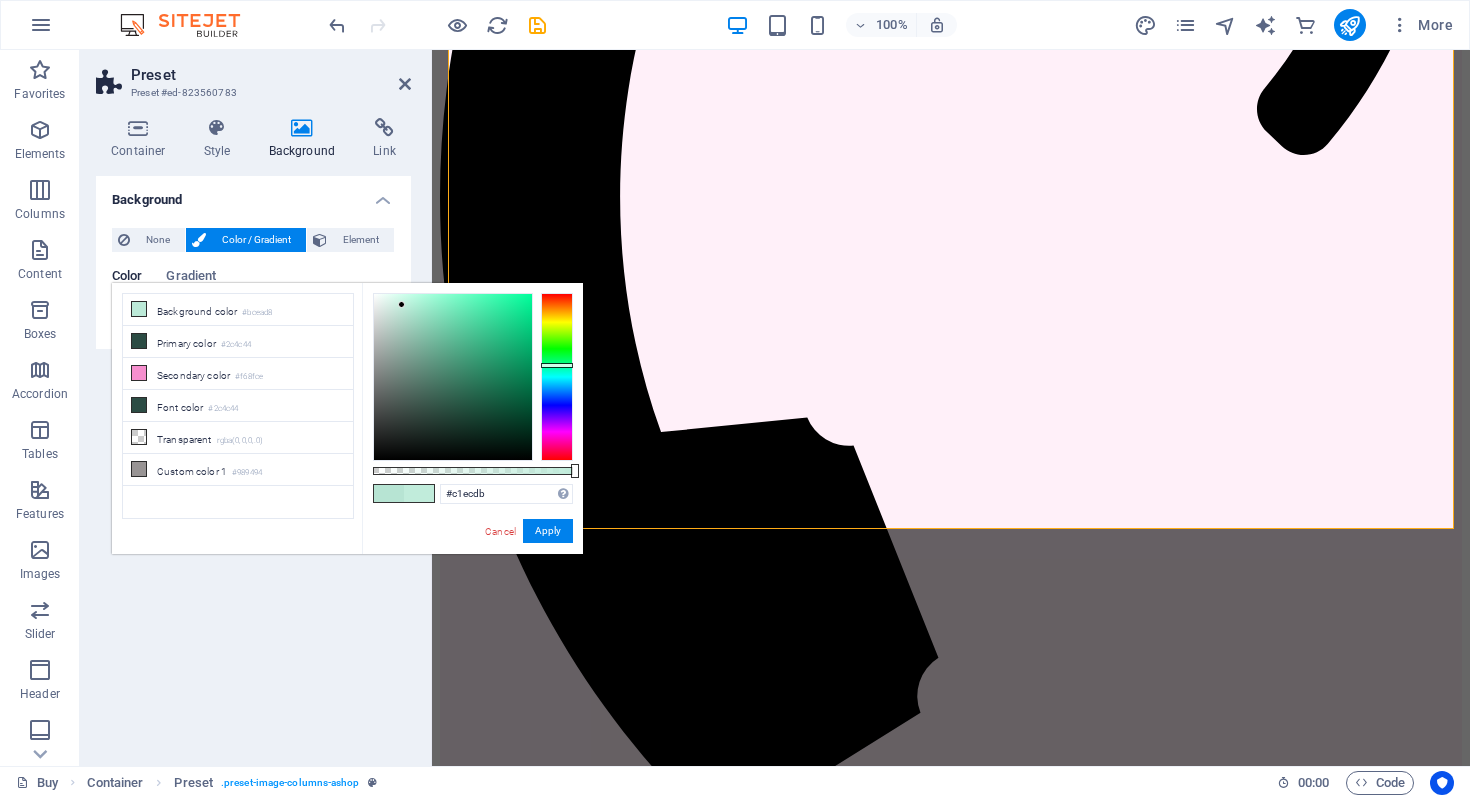 click at bounding box center [401, 304] 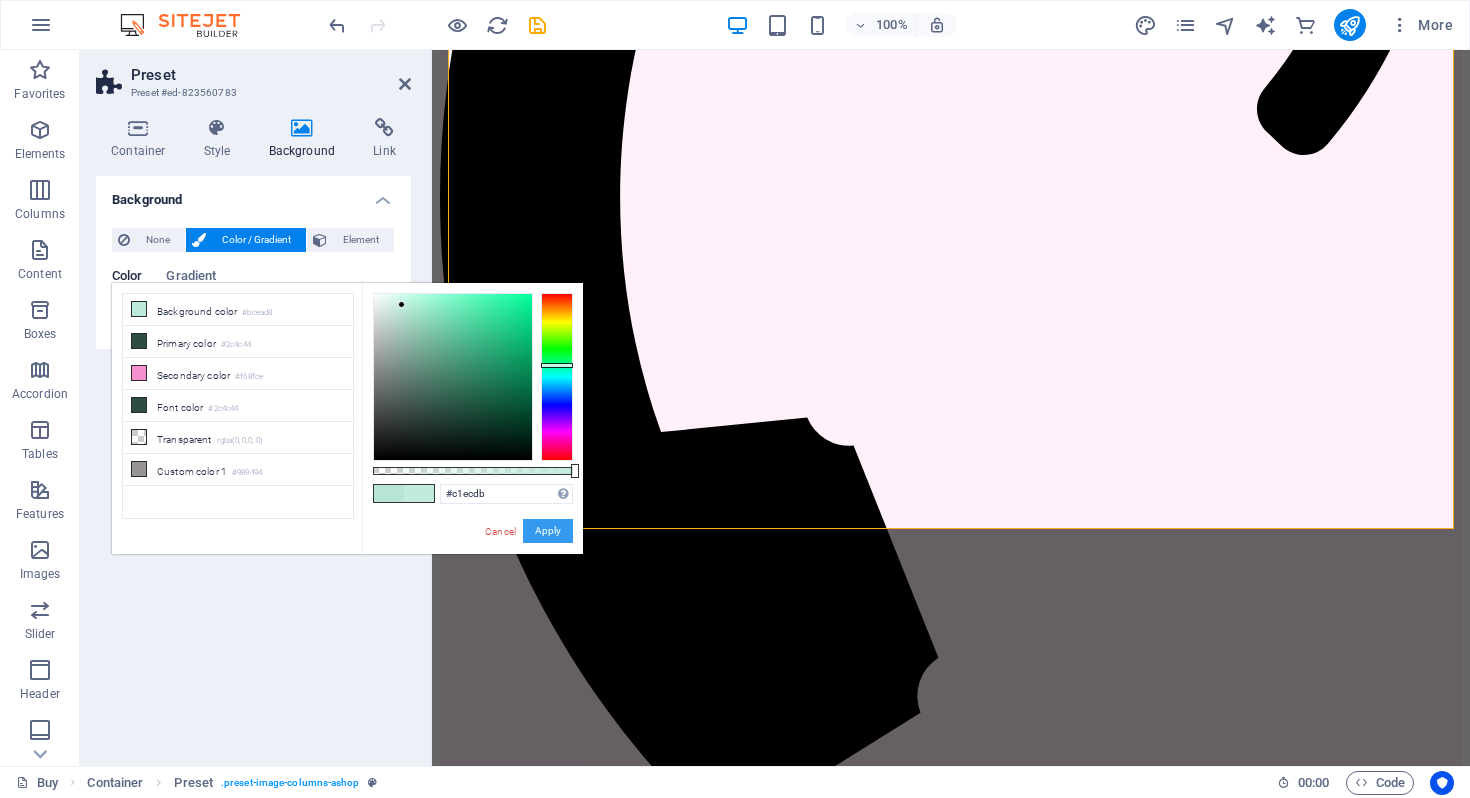 click on "Apply" at bounding box center [548, 531] 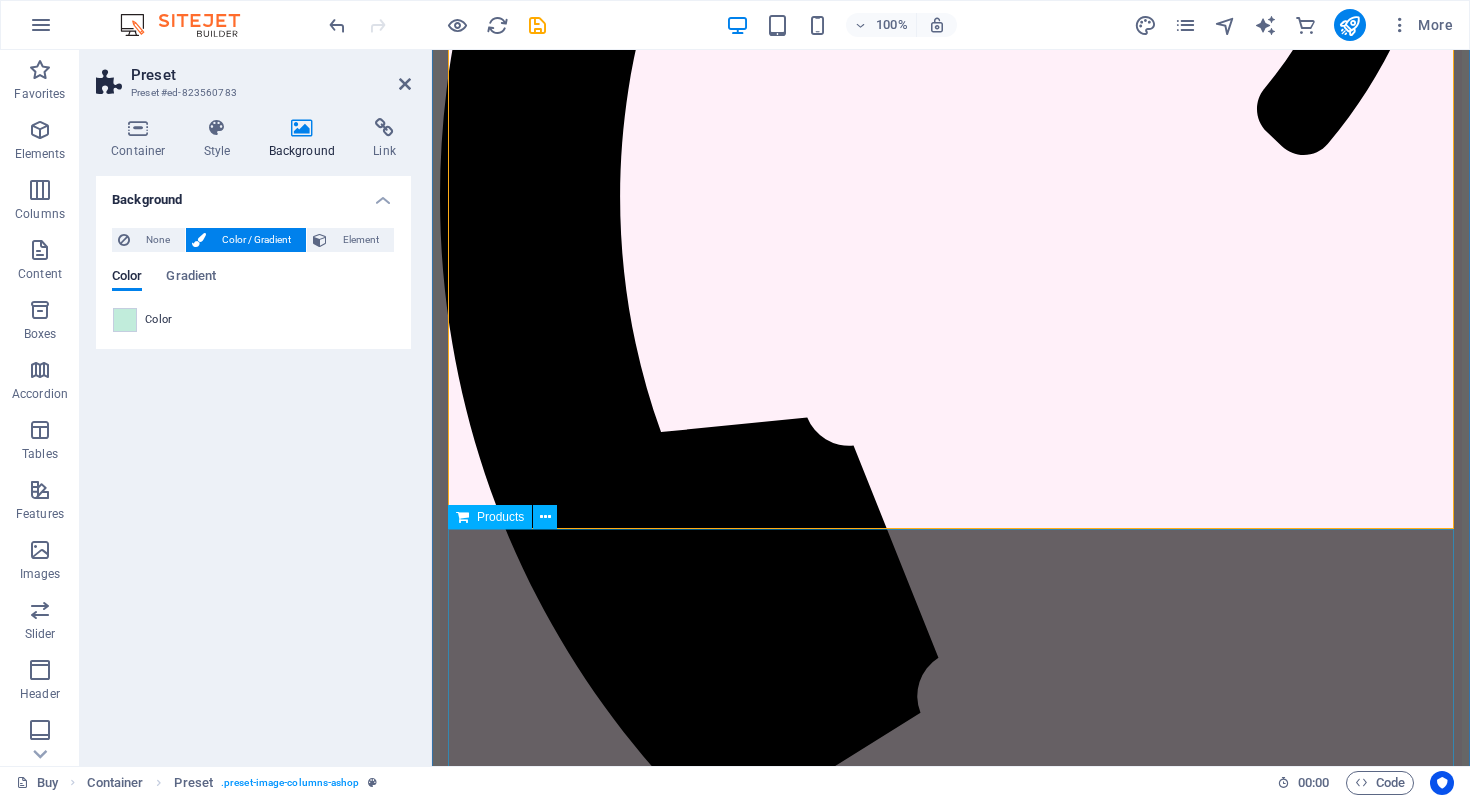 click at bounding box center [951, 5796] 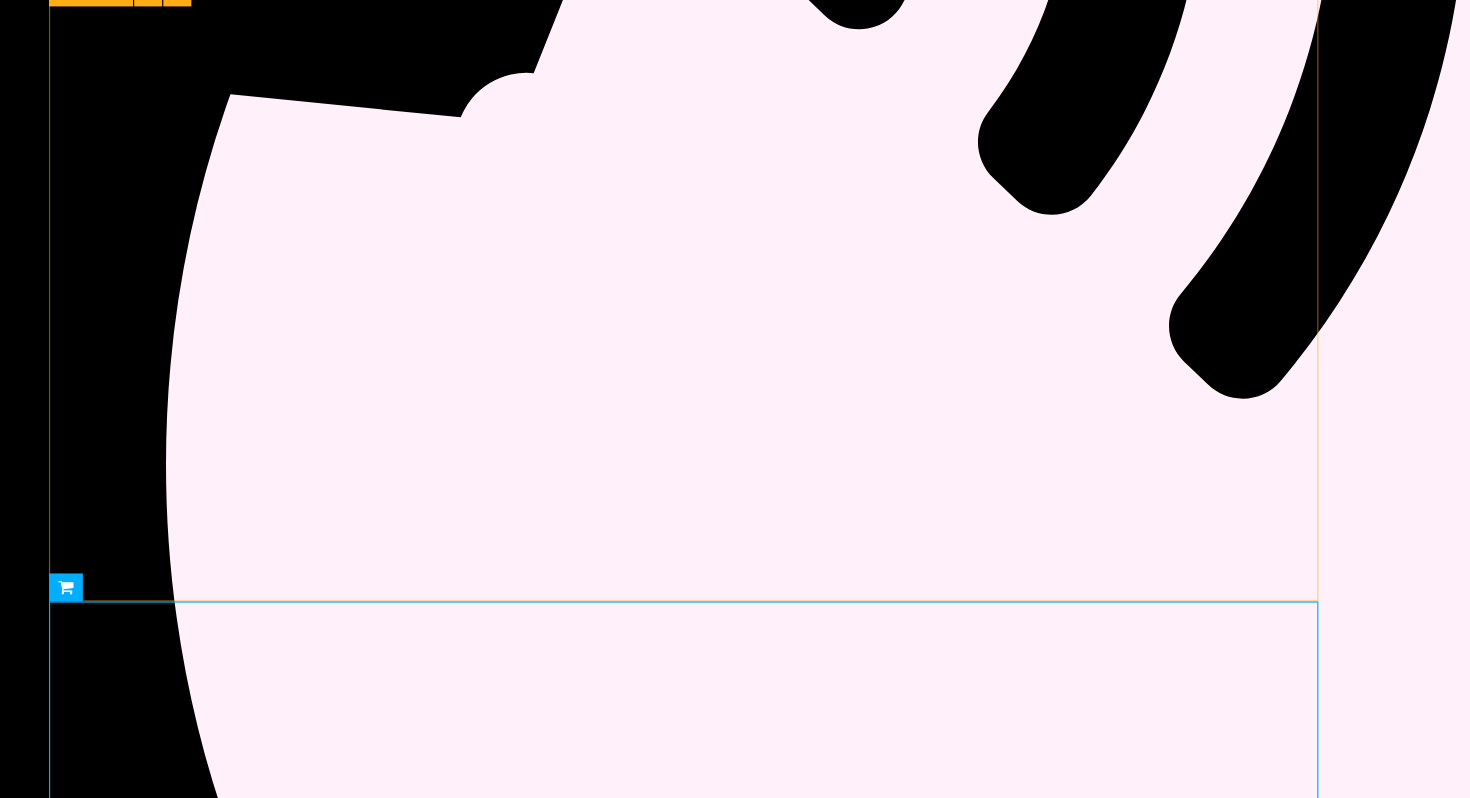 click on "JOIN OUR MINISTRY ABOUT OUR FOUNDER MOLLIE SHOP OUR GEAR FIND A PICKLEBALL GROUP NEAR YOU" at bounding box center [568, 4455] 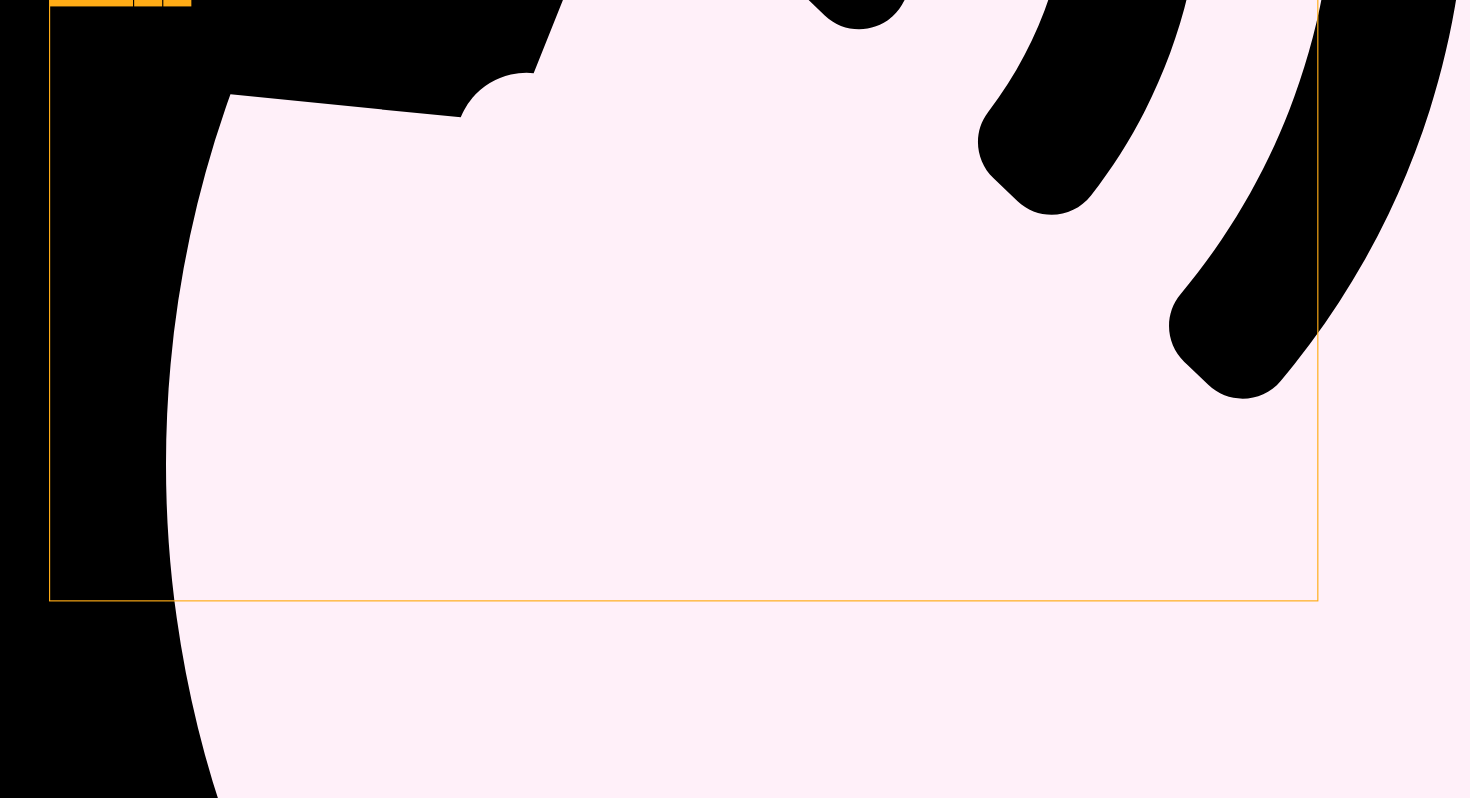 click on "JOIN OUR MINISTRY ABOUT OUR FOUNDER MOLLIE SHOP OUR GEAR FIND A PICKLEBALL GROUP NEAR YOU" at bounding box center (568, 4455) 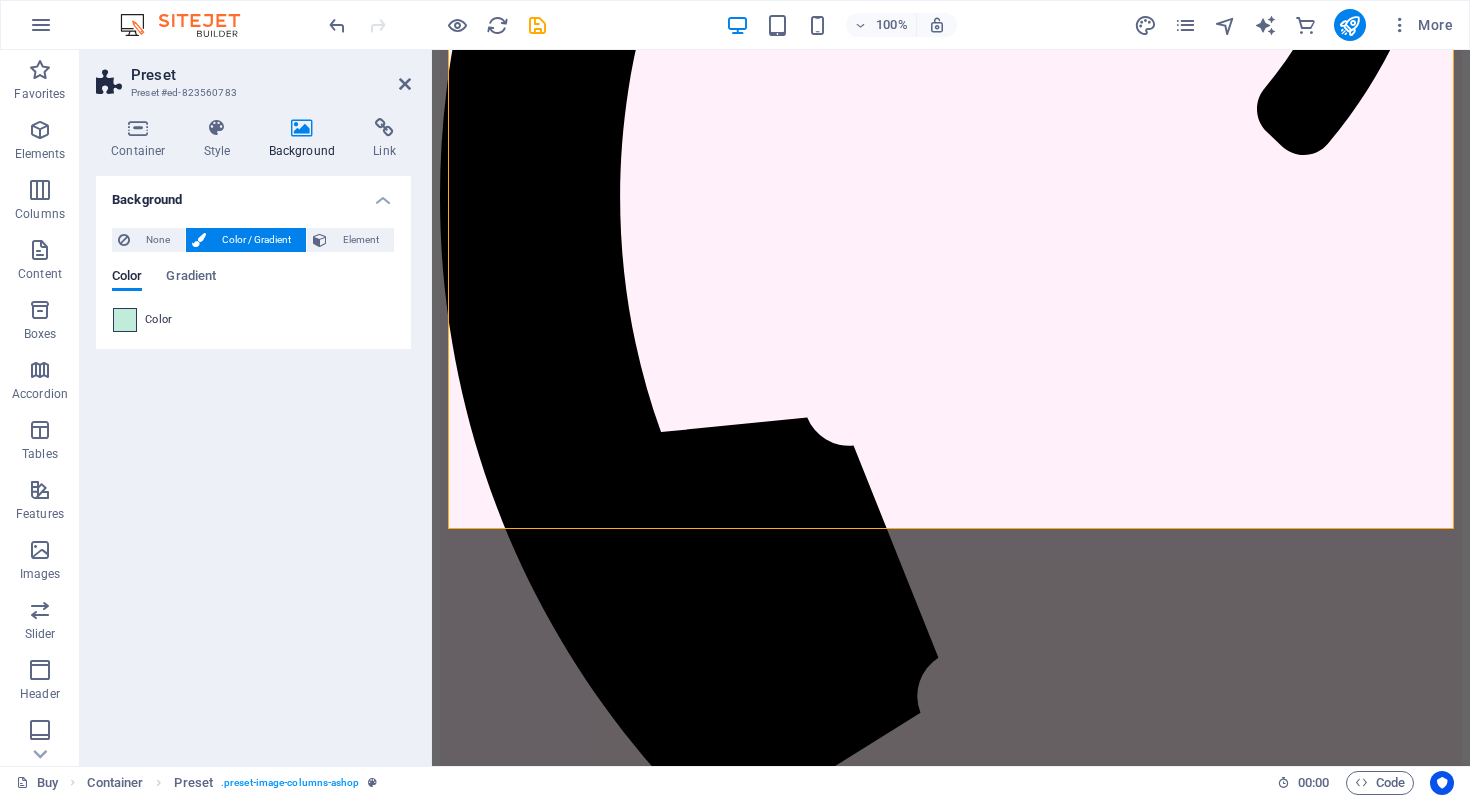 click at bounding box center [125, 320] 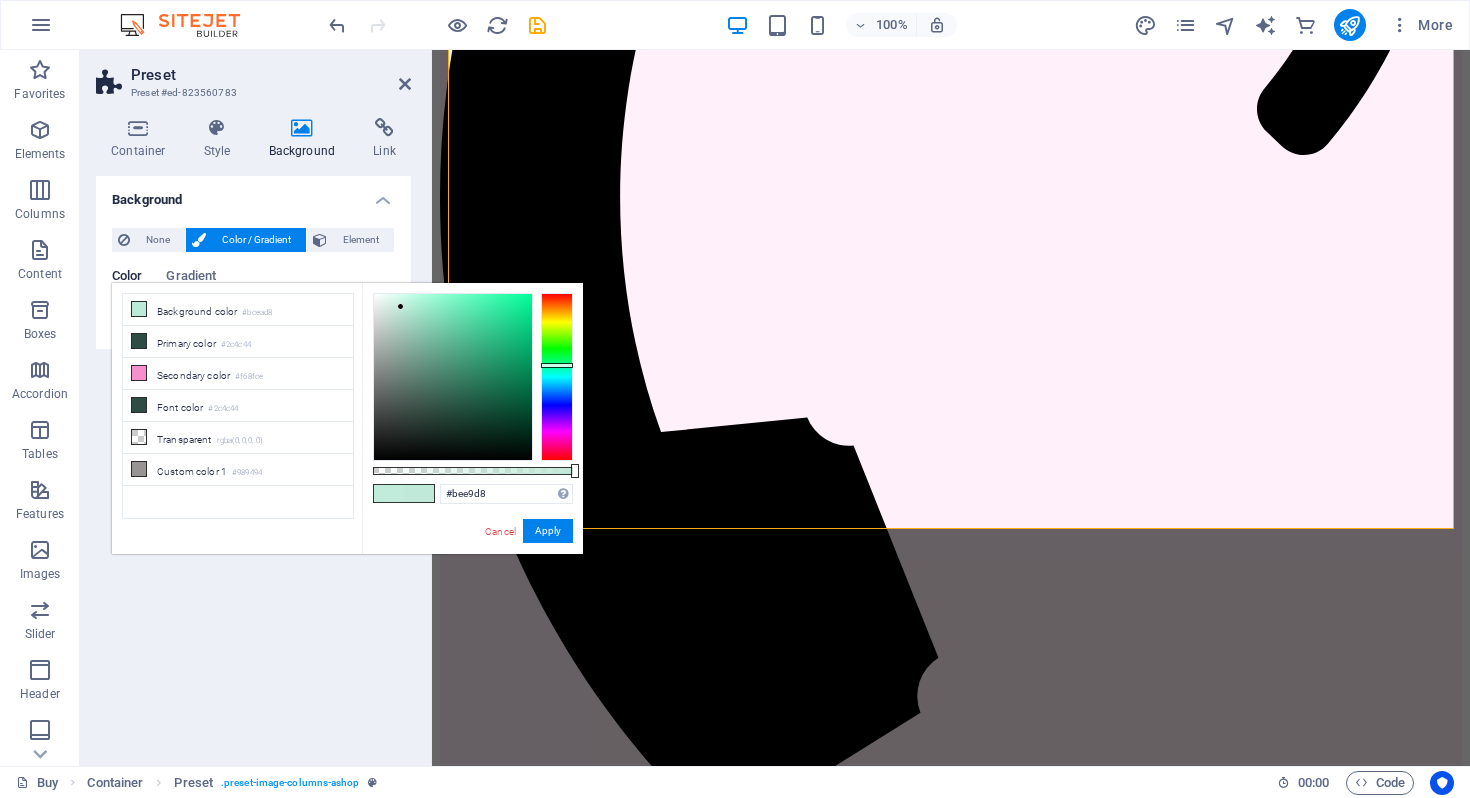 type on "#bde7d7" 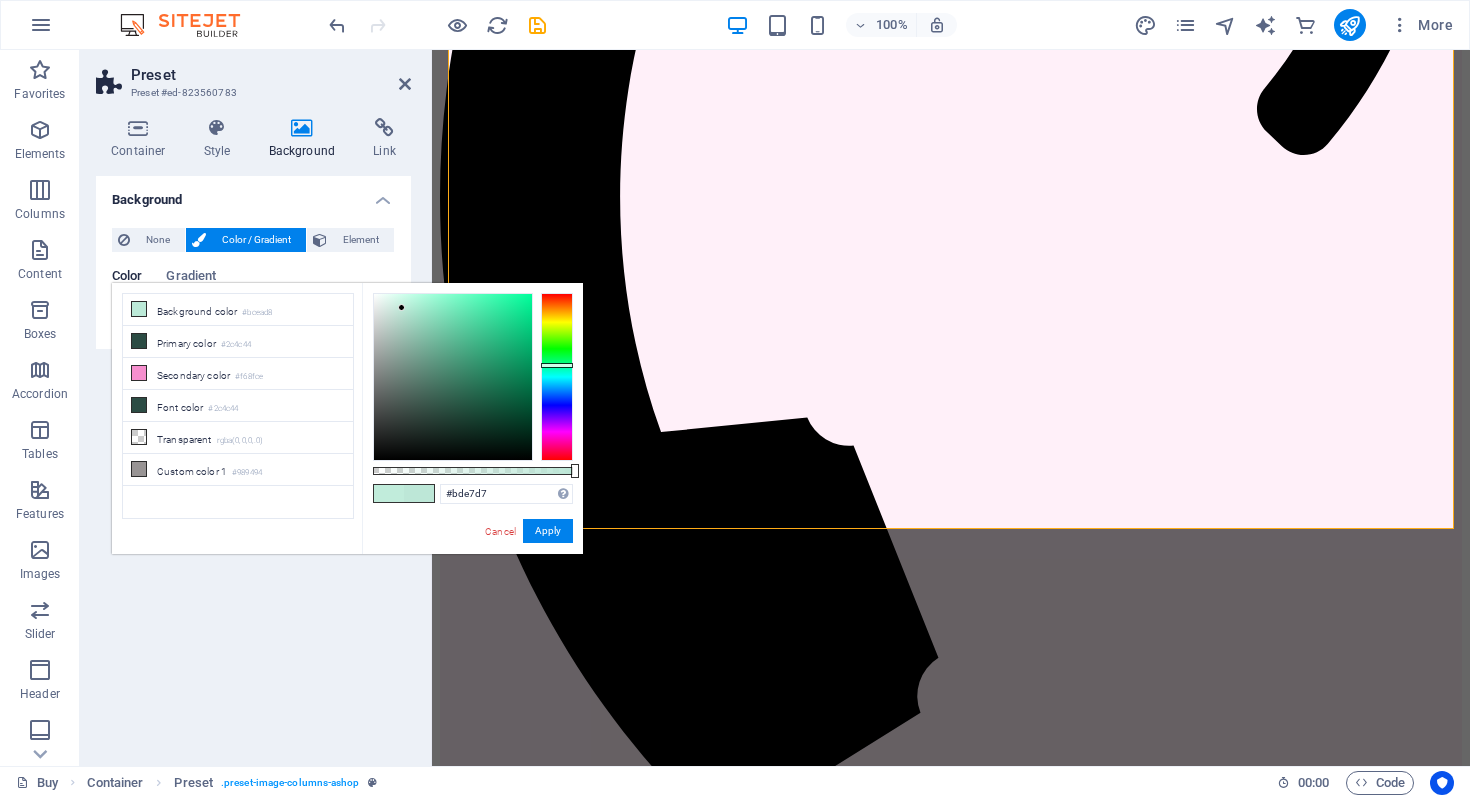 click at bounding box center (401, 307) 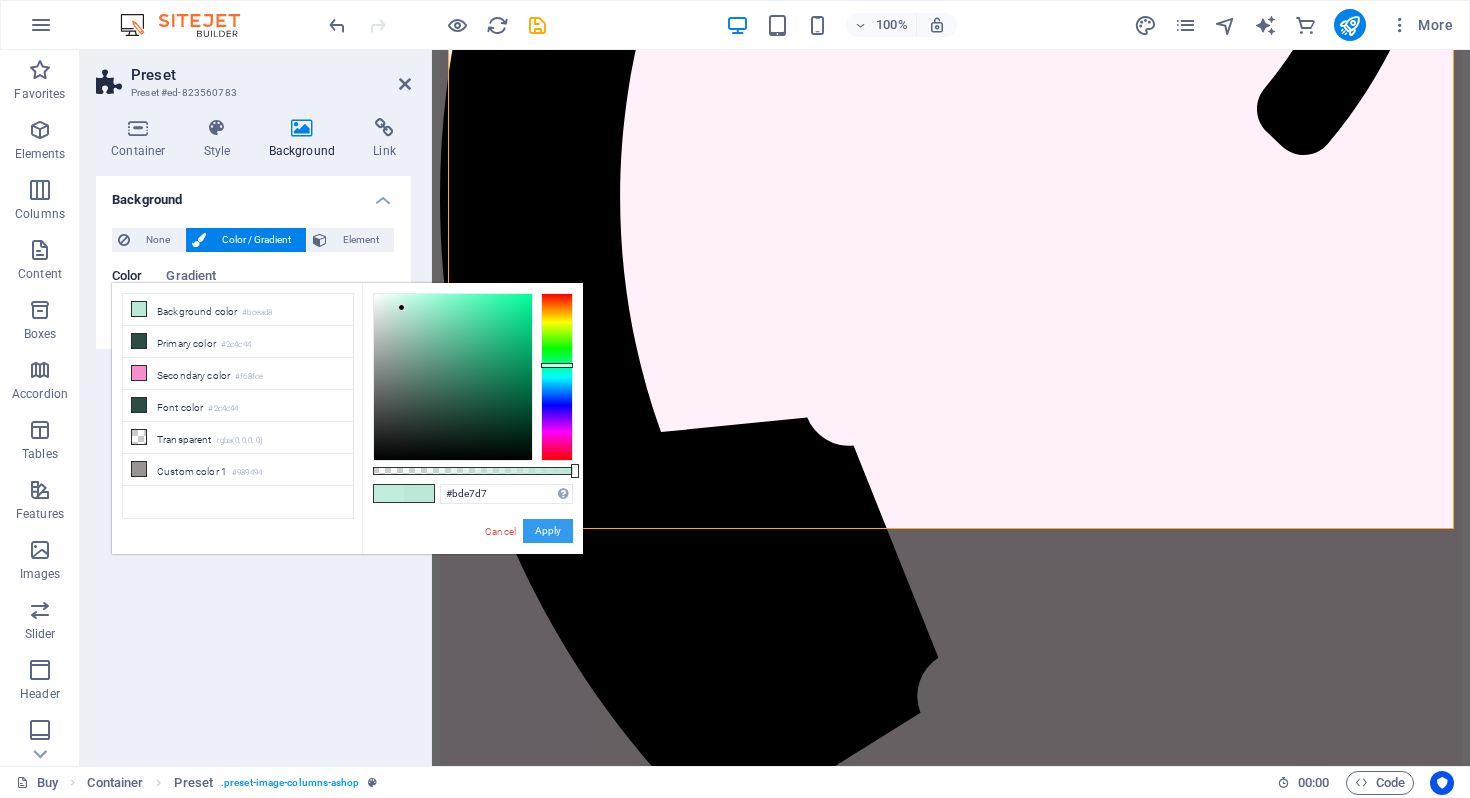 click on "Apply" at bounding box center (548, 531) 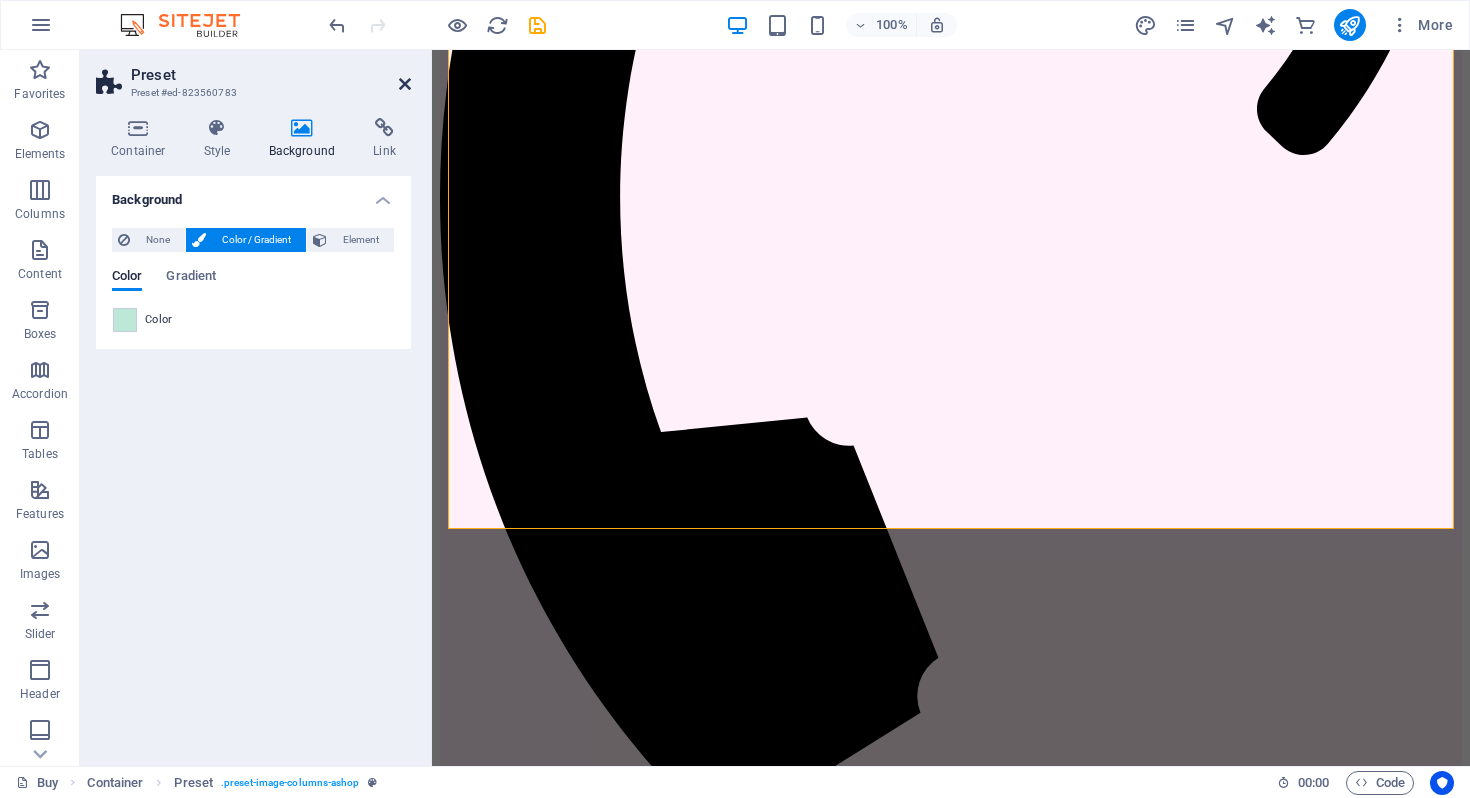 click at bounding box center [405, 84] 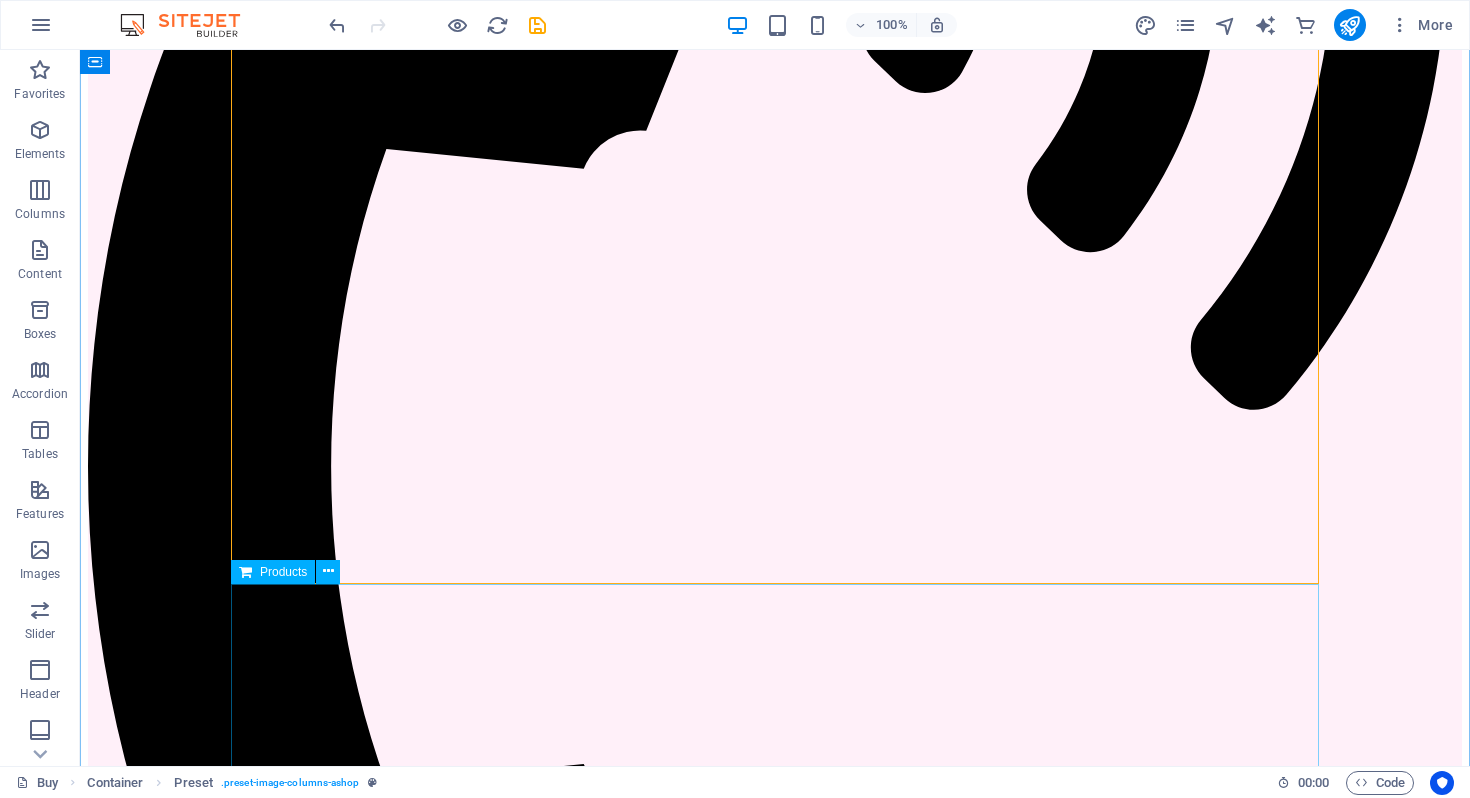 click at bounding box center (775, 7323) 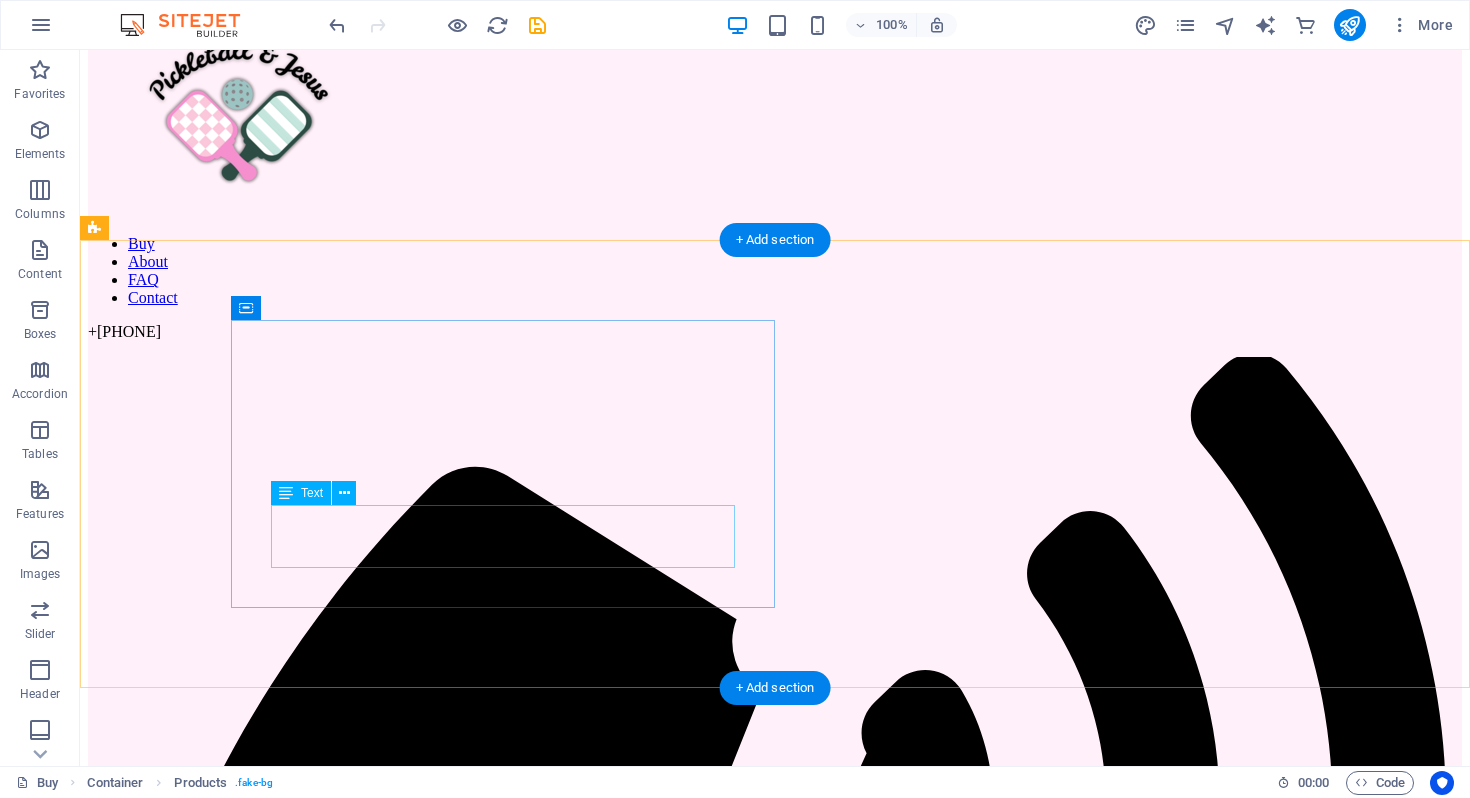 scroll, scrollTop: 157, scrollLeft: 0, axis: vertical 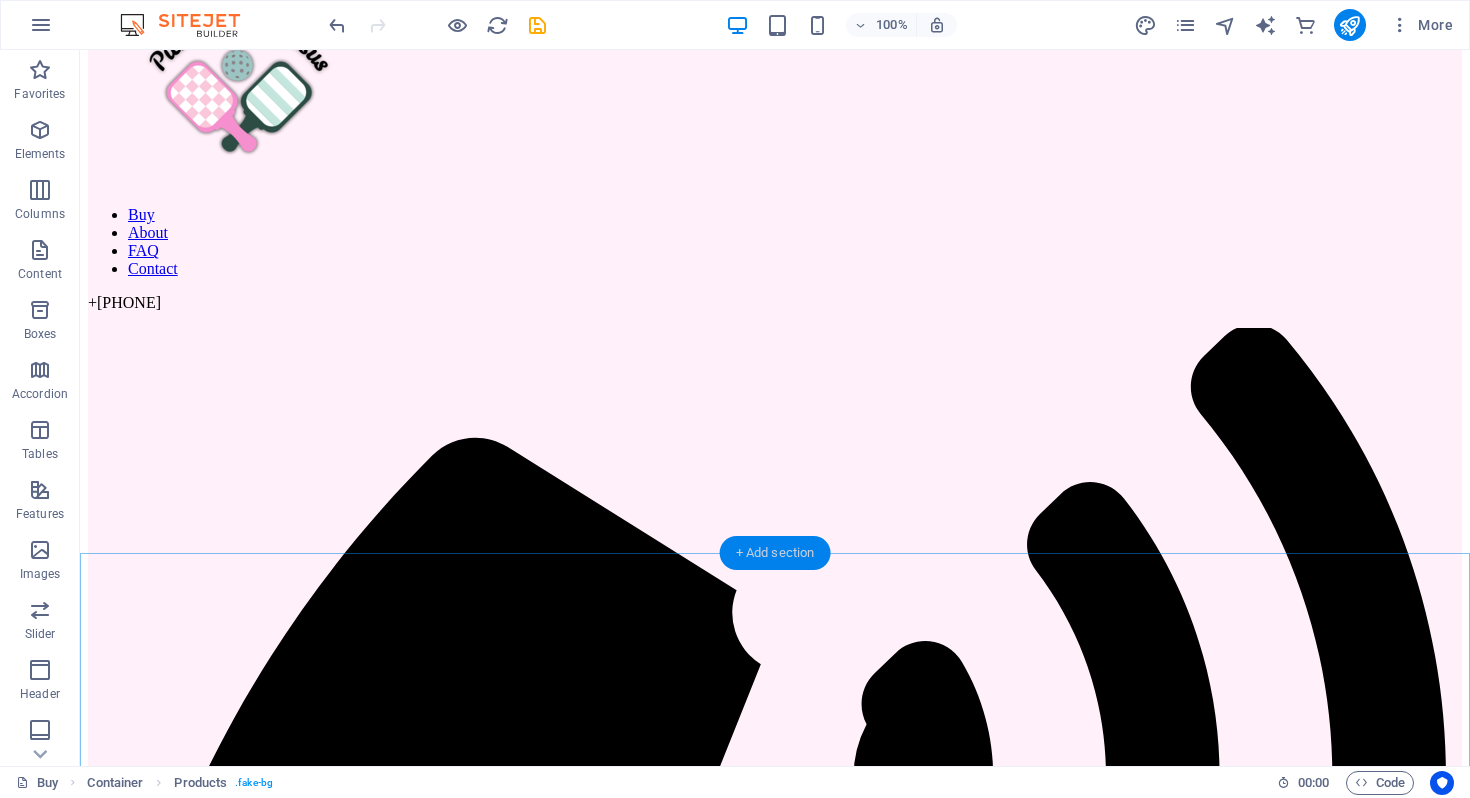 click on "+ Add section" at bounding box center [775, 553] 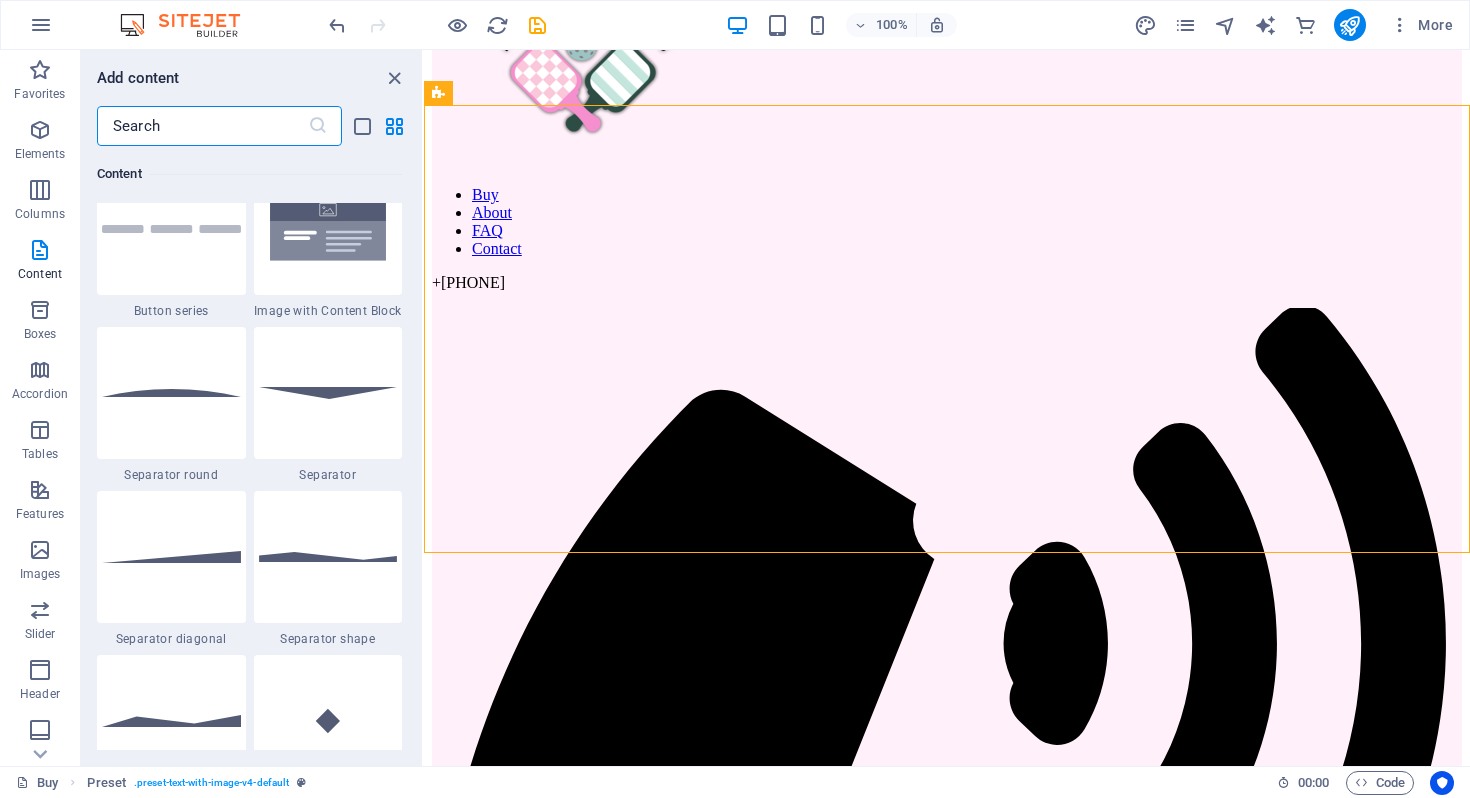 scroll, scrollTop: 4689, scrollLeft: 0, axis: vertical 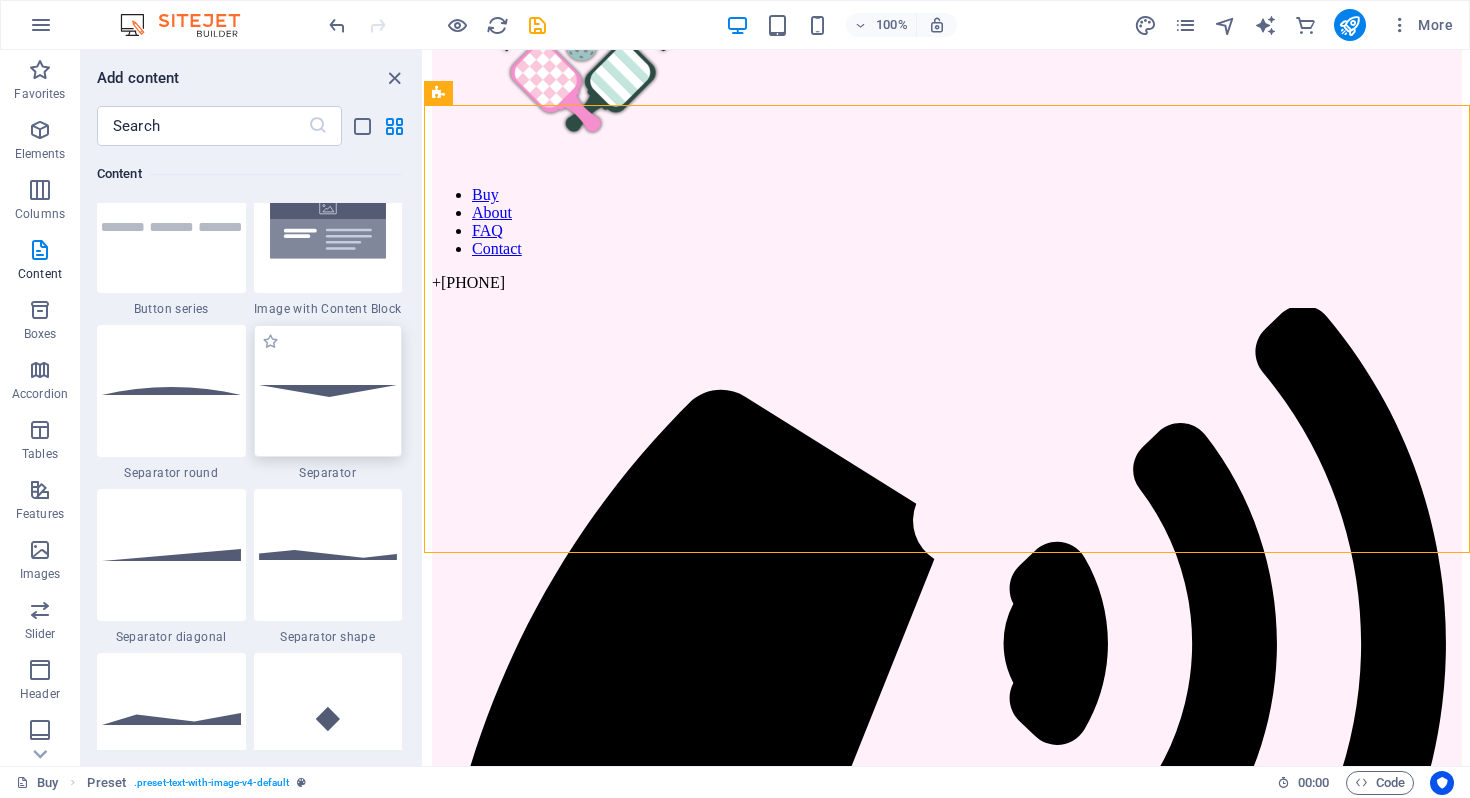 click at bounding box center (328, 391) 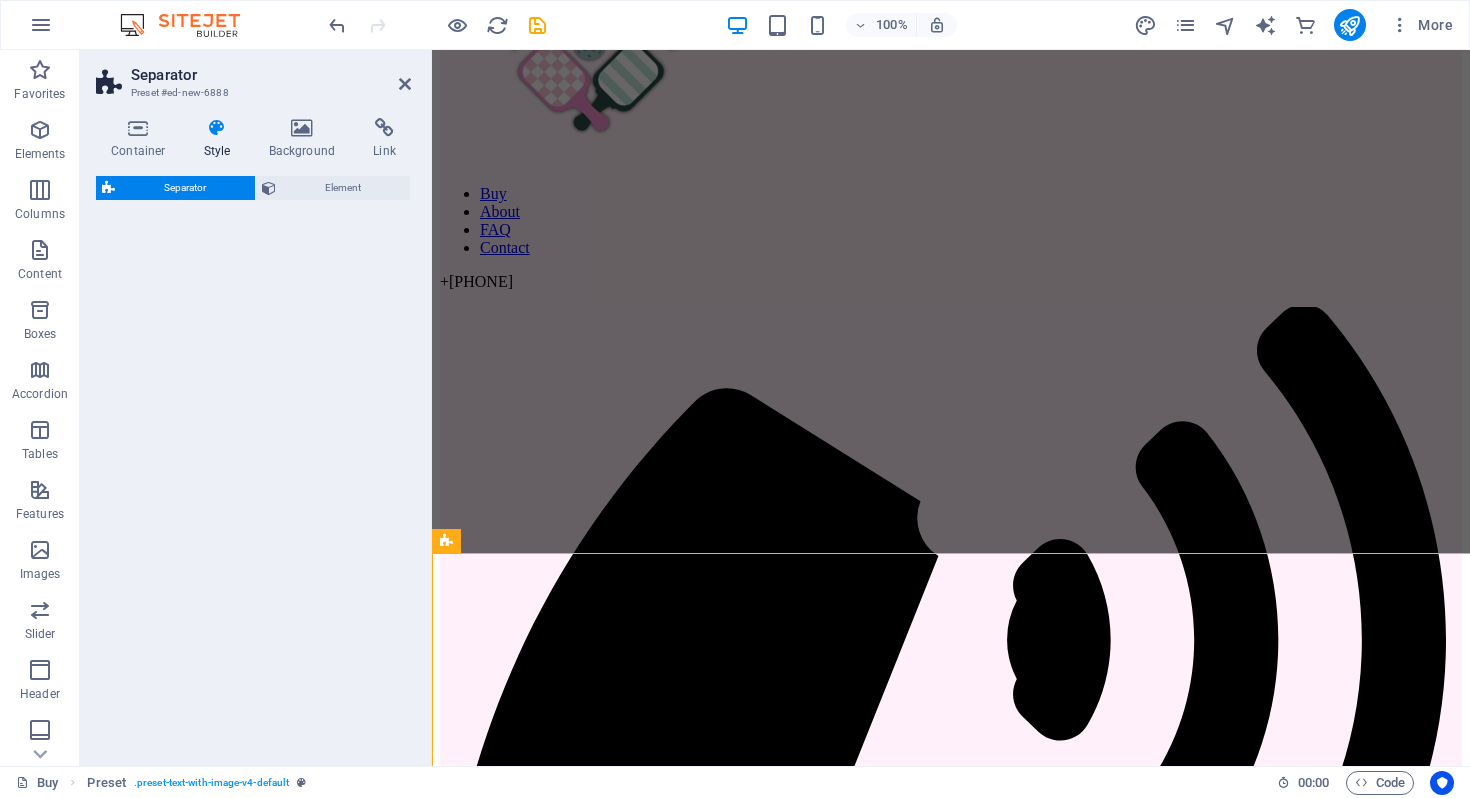 select on "rem" 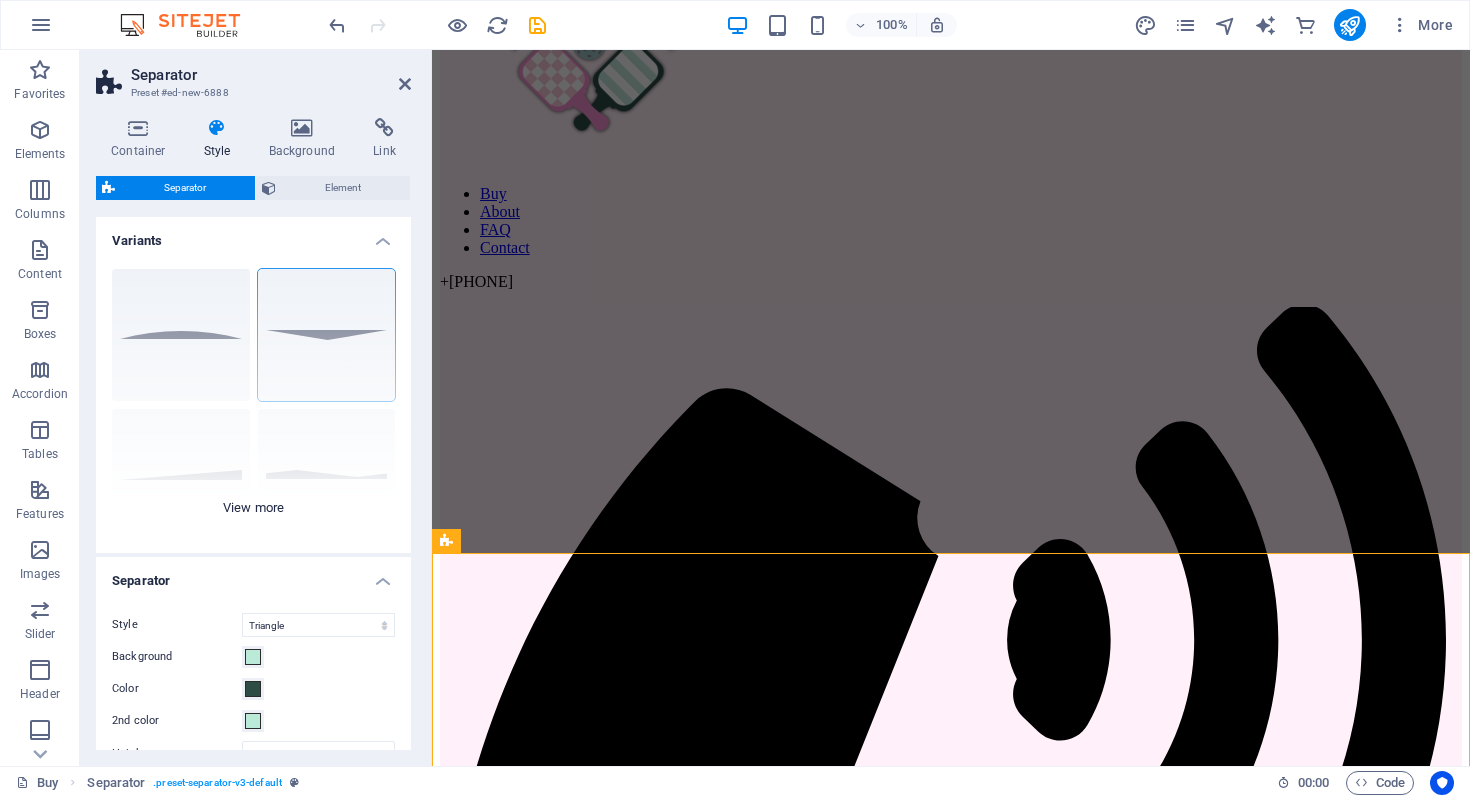 scroll, scrollTop: 130, scrollLeft: 0, axis: vertical 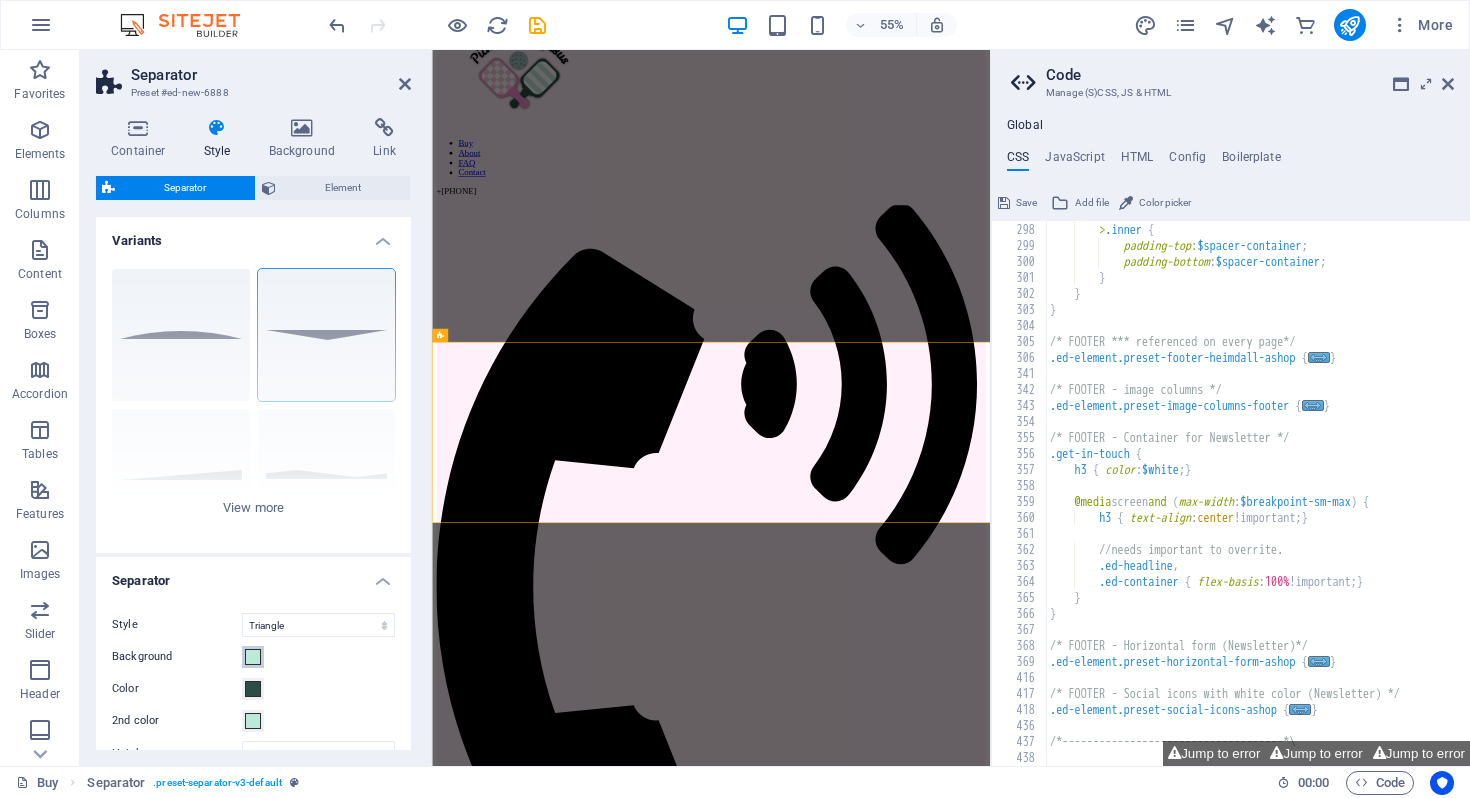 click on "Background" at bounding box center (253, 657) 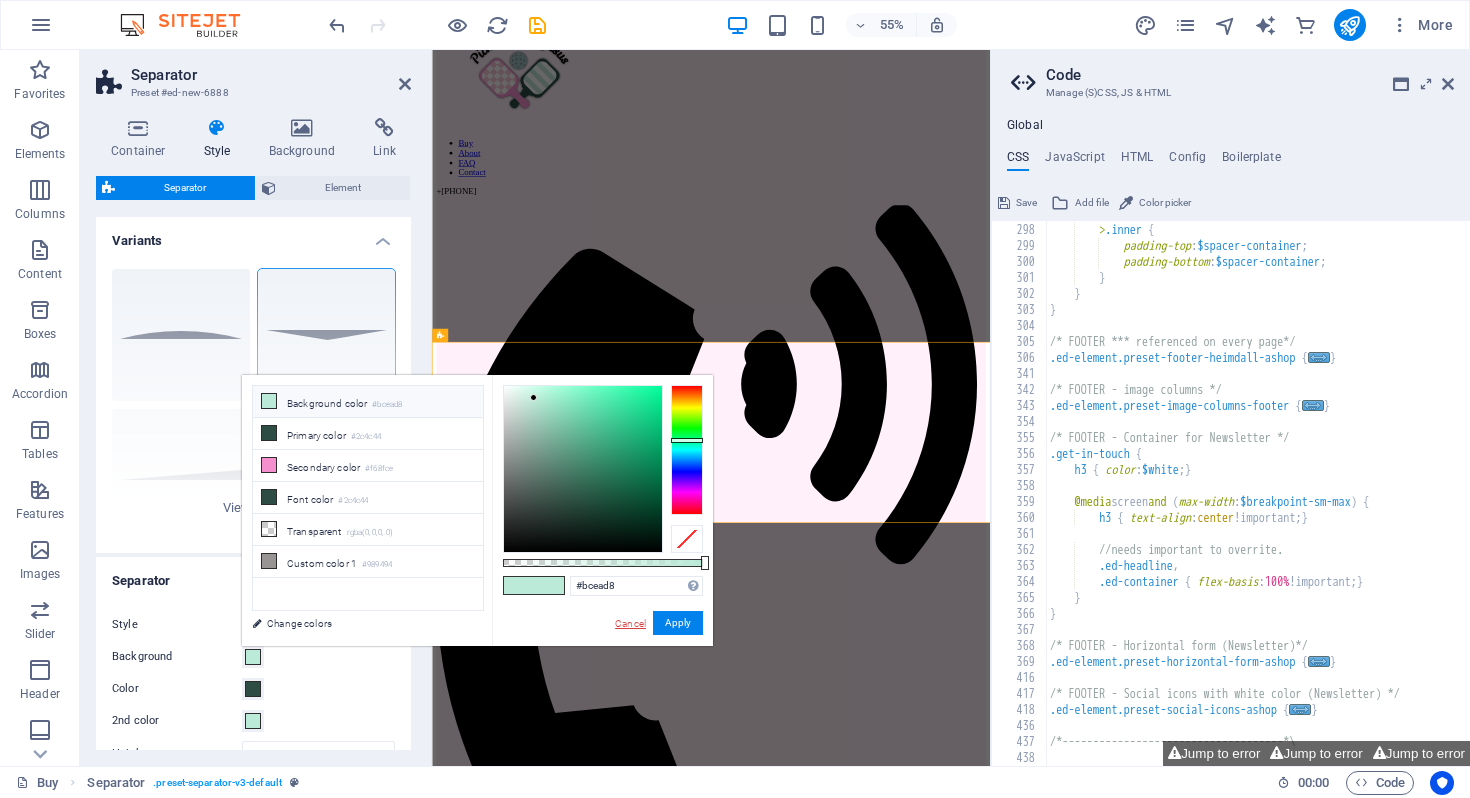 click on "Cancel" at bounding box center (630, 623) 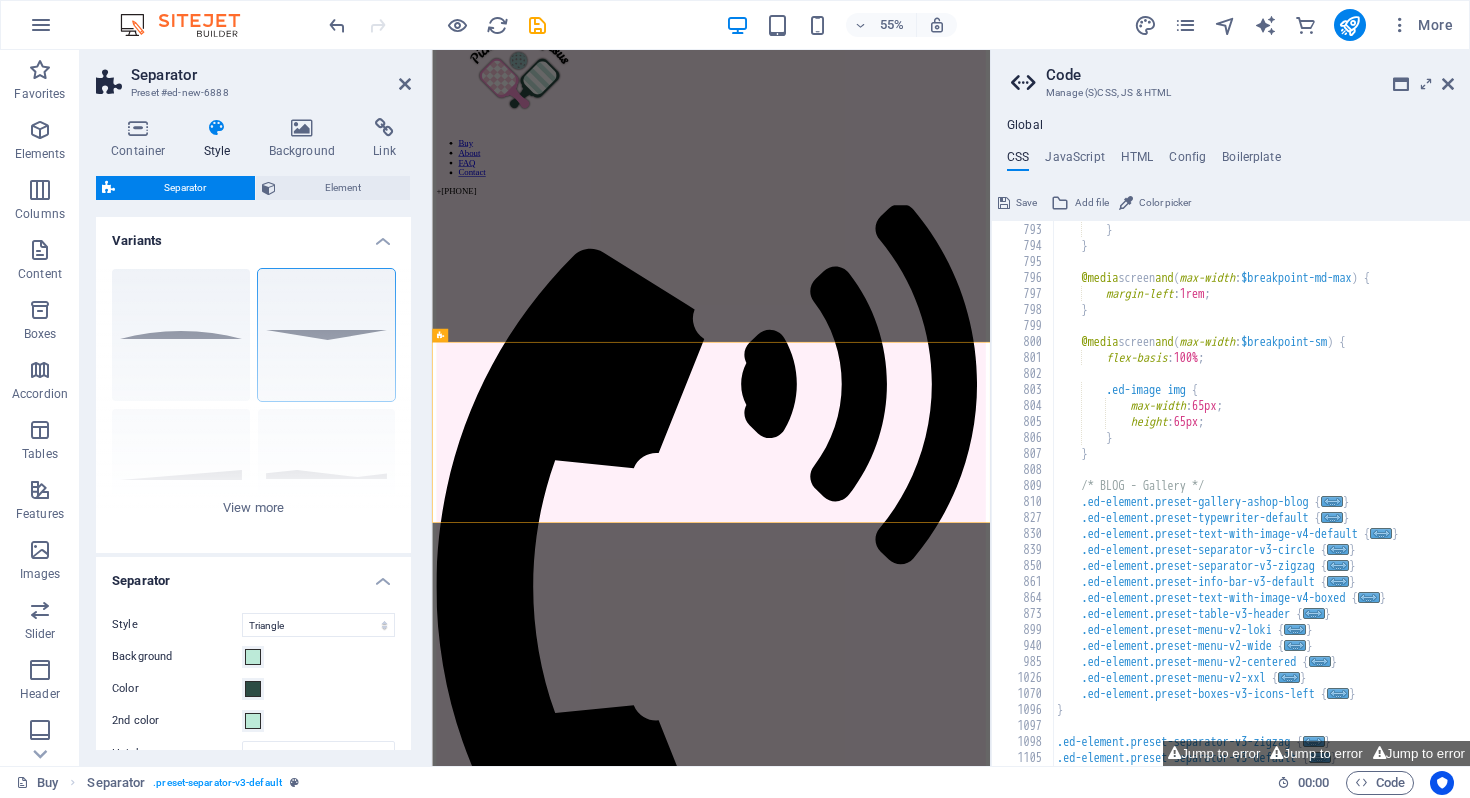 scroll, scrollTop: 3215, scrollLeft: 0, axis: vertical 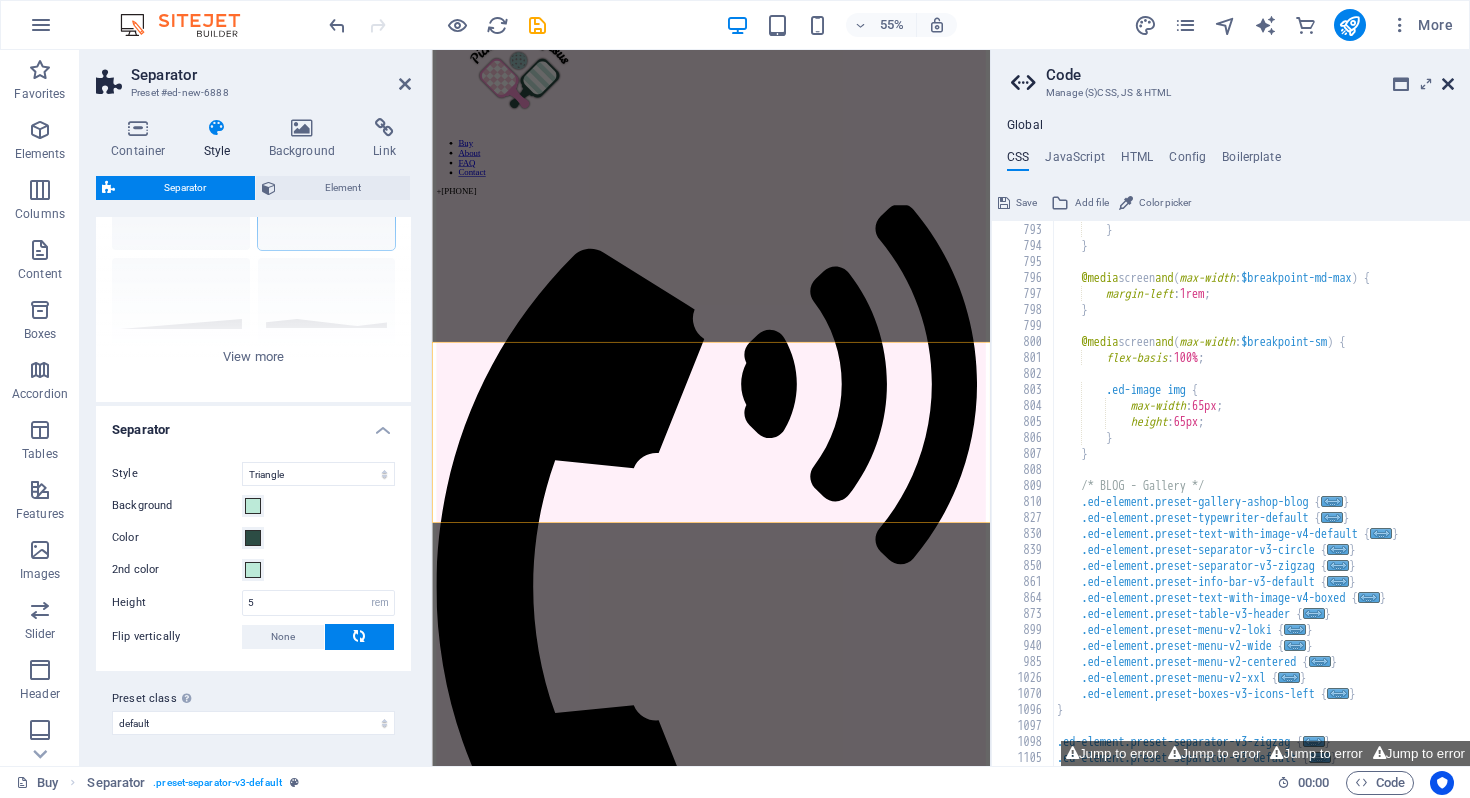 click at bounding box center [1448, 84] 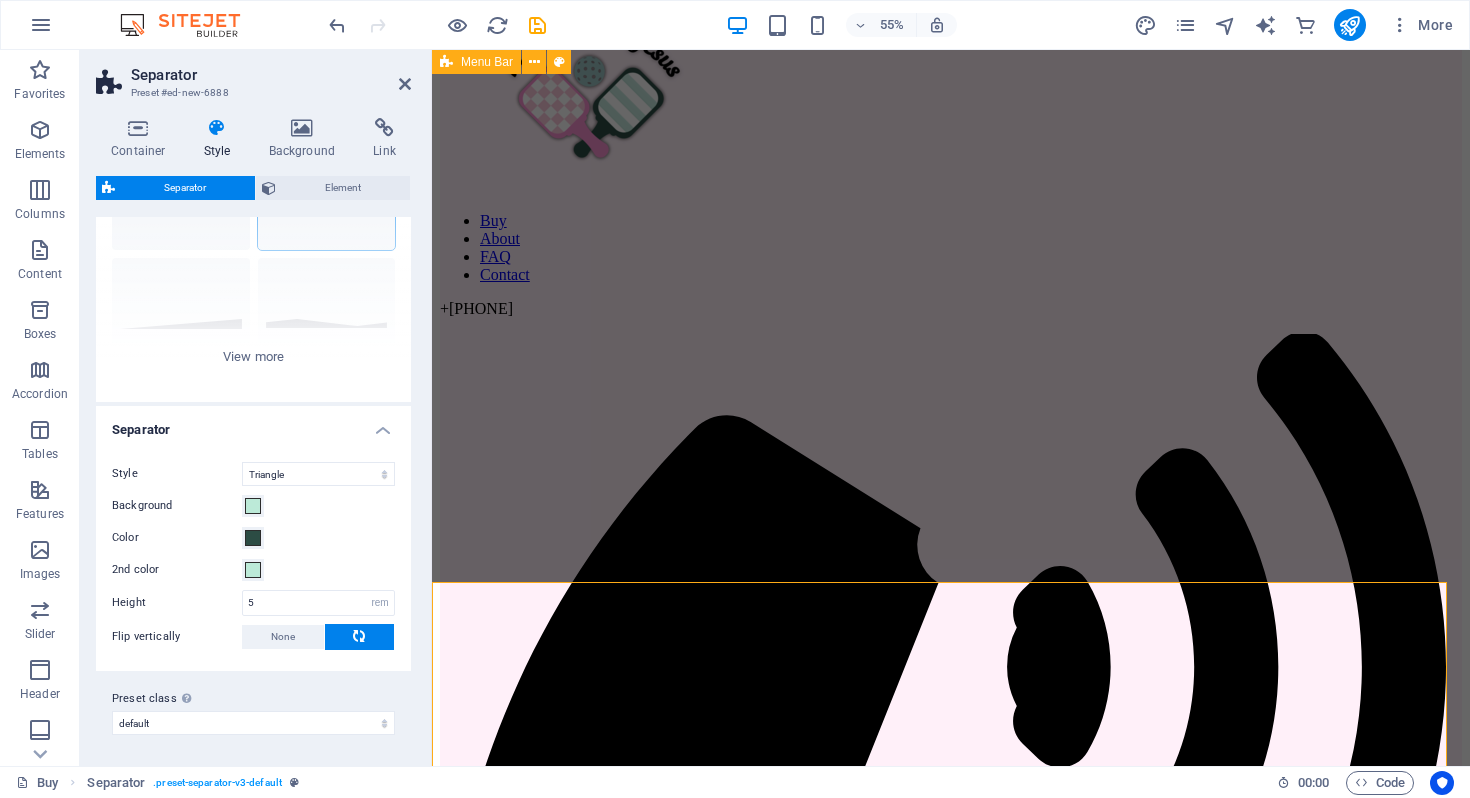 scroll, scrollTop: 128, scrollLeft: 0, axis: vertical 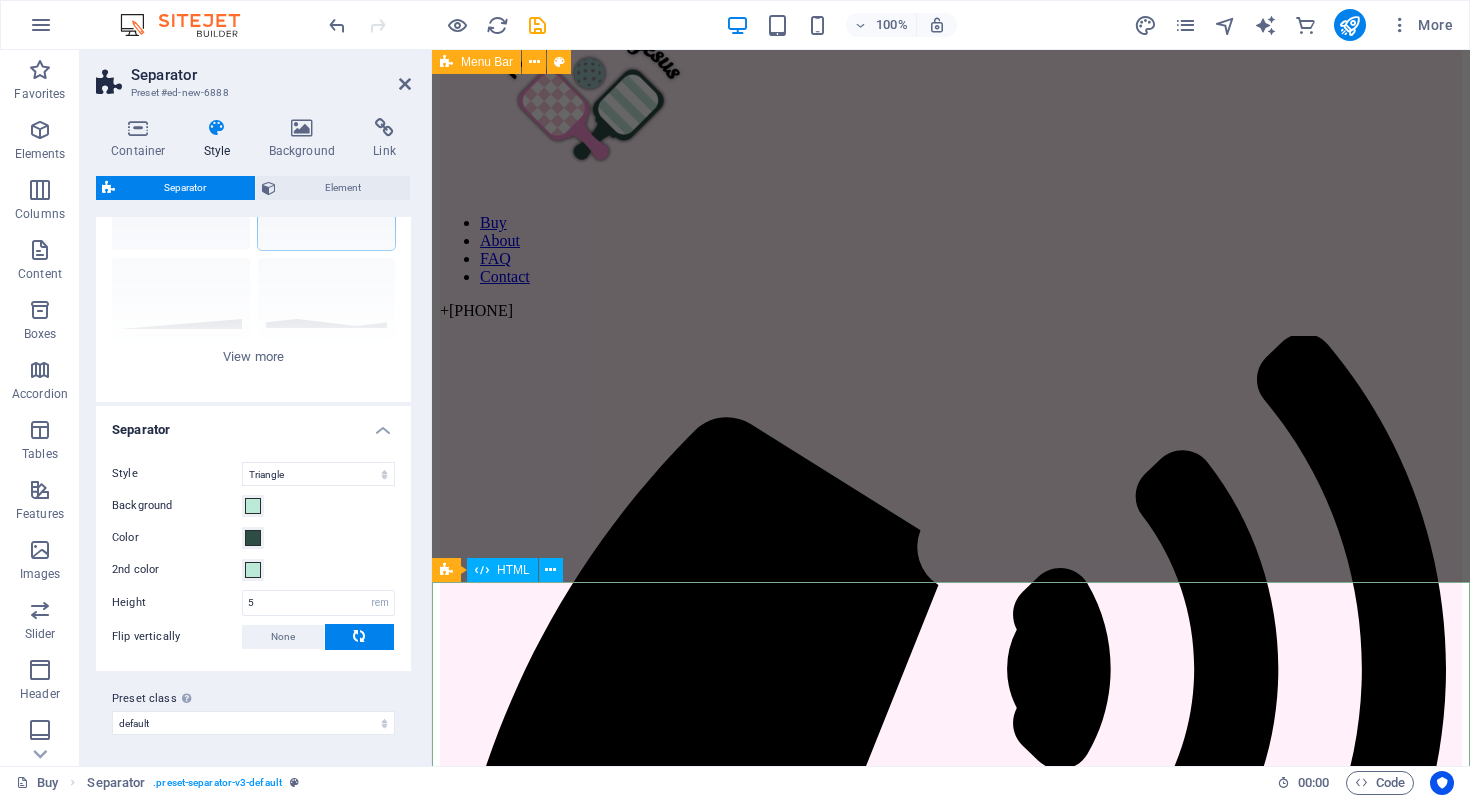 click at bounding box center (951, 2422) 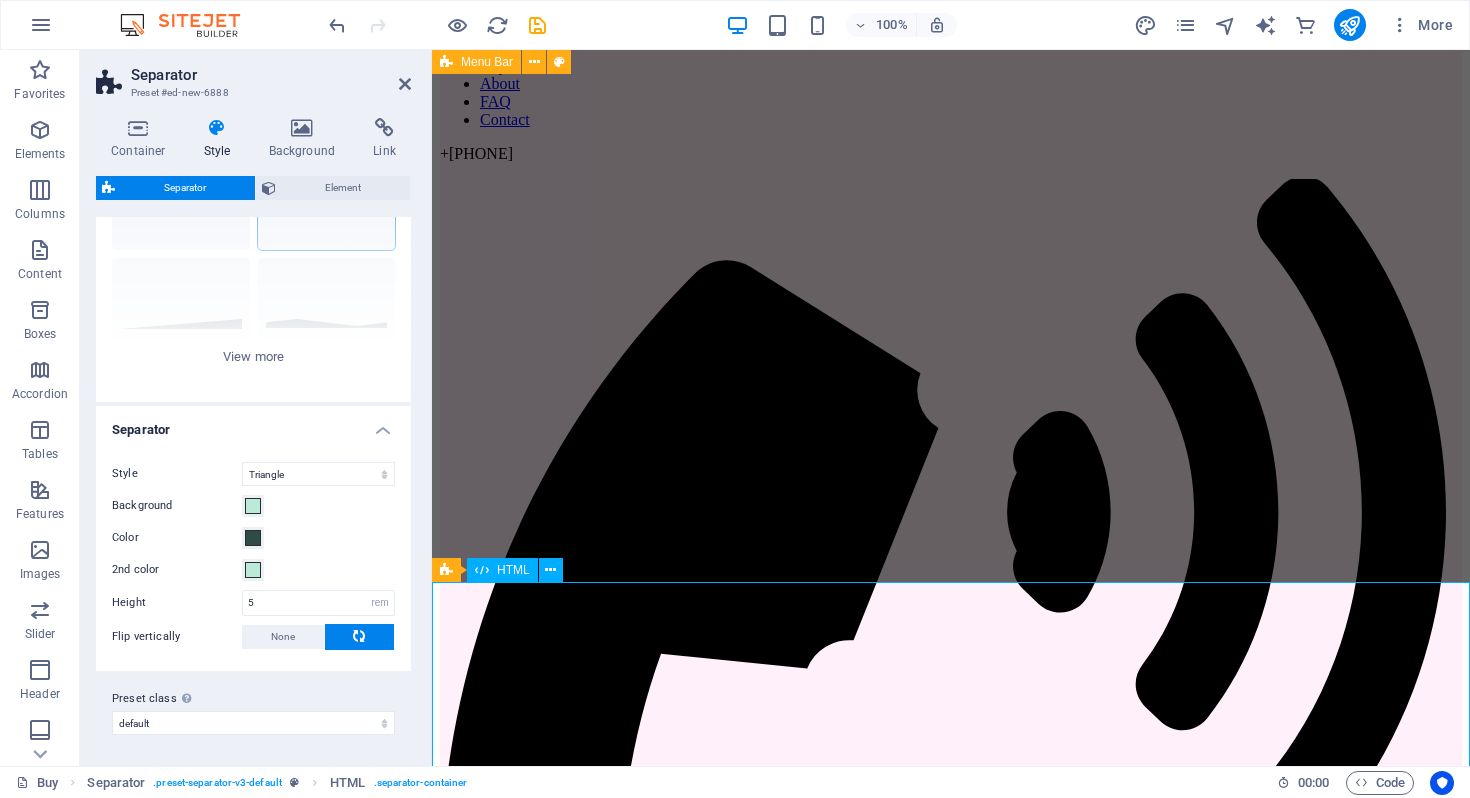 scroll, scrollTop: 338, scrollLeft: 0, axis: vertical 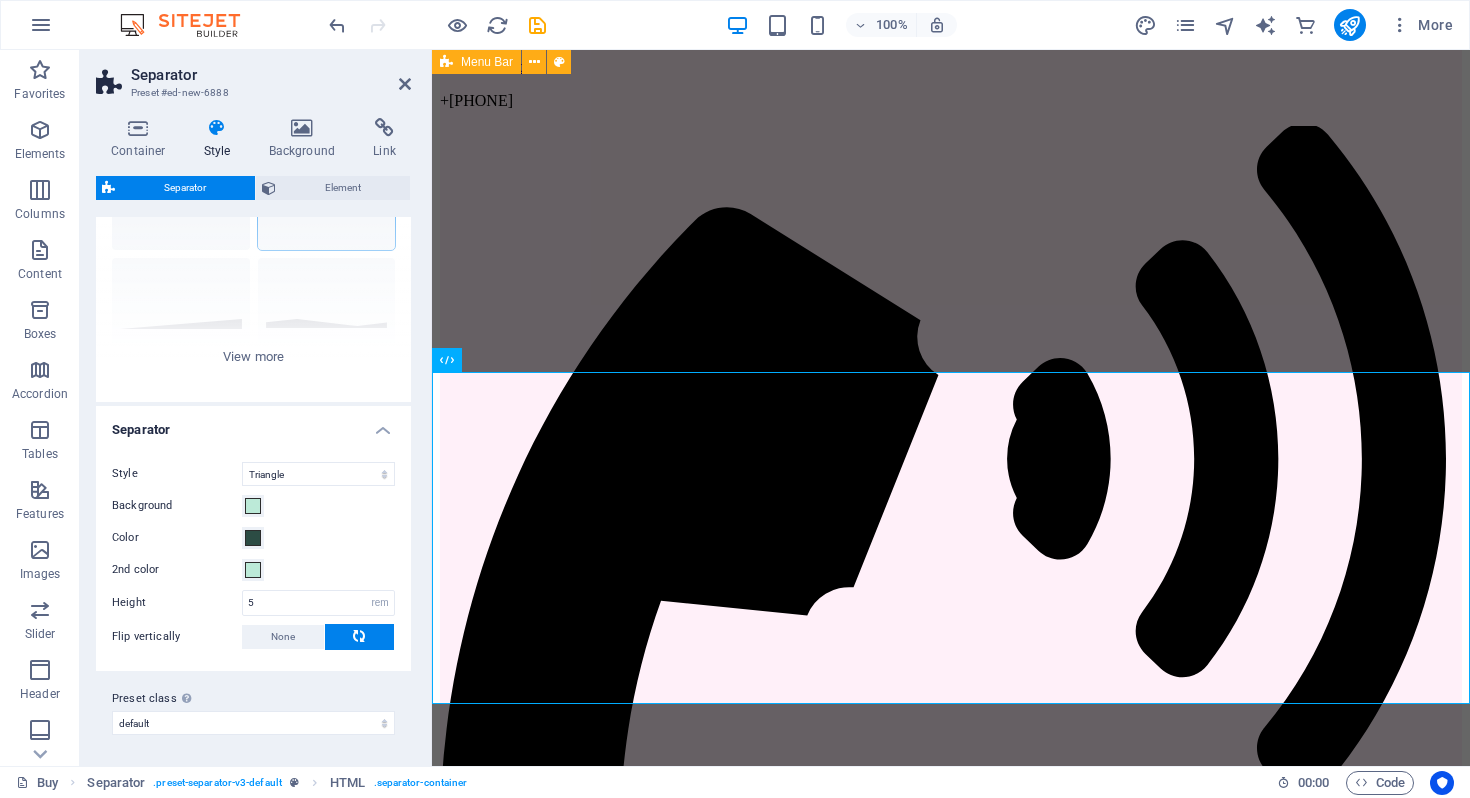 click at bounding box center (360, 637) 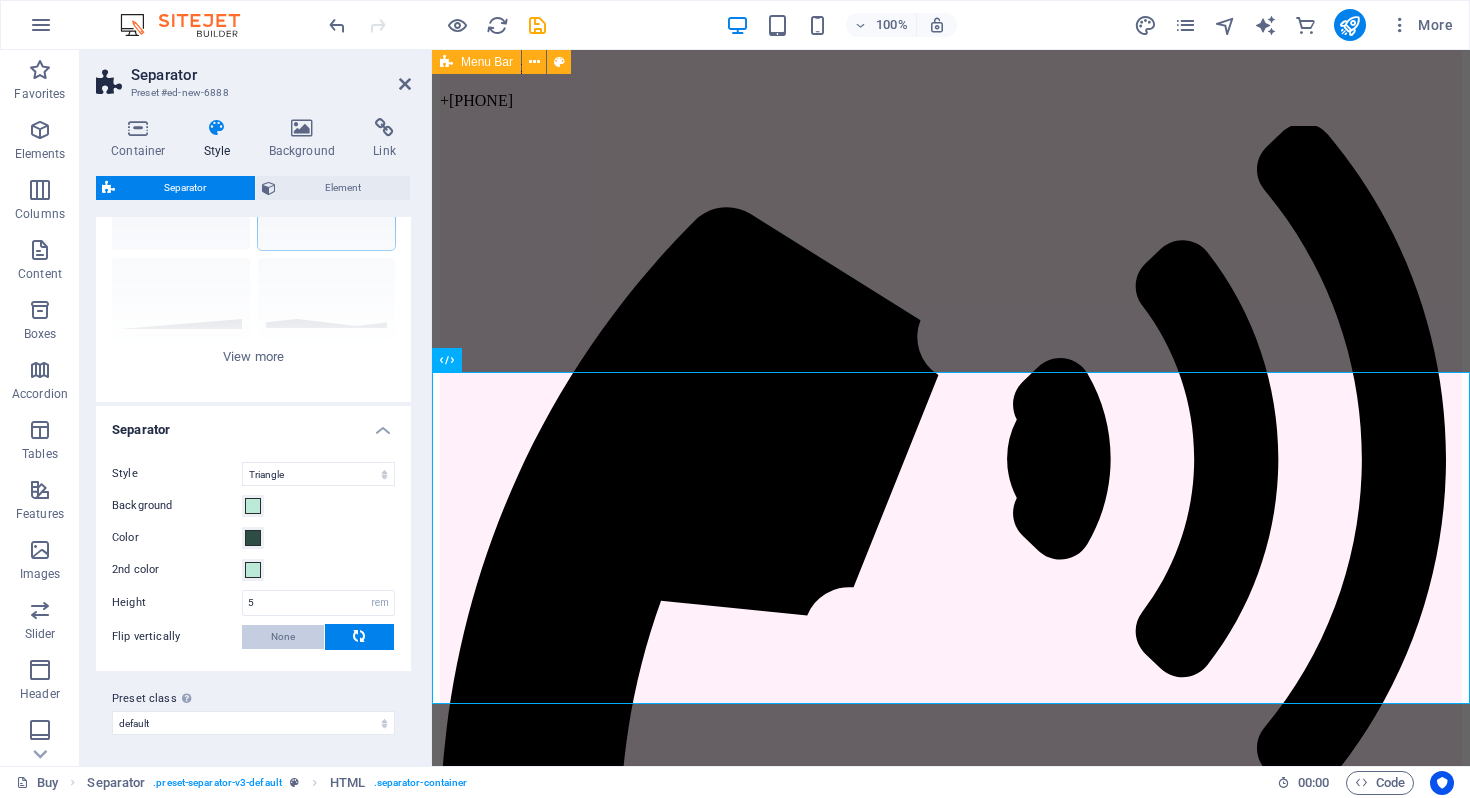 click on "None" at bounding box center [283, 637] 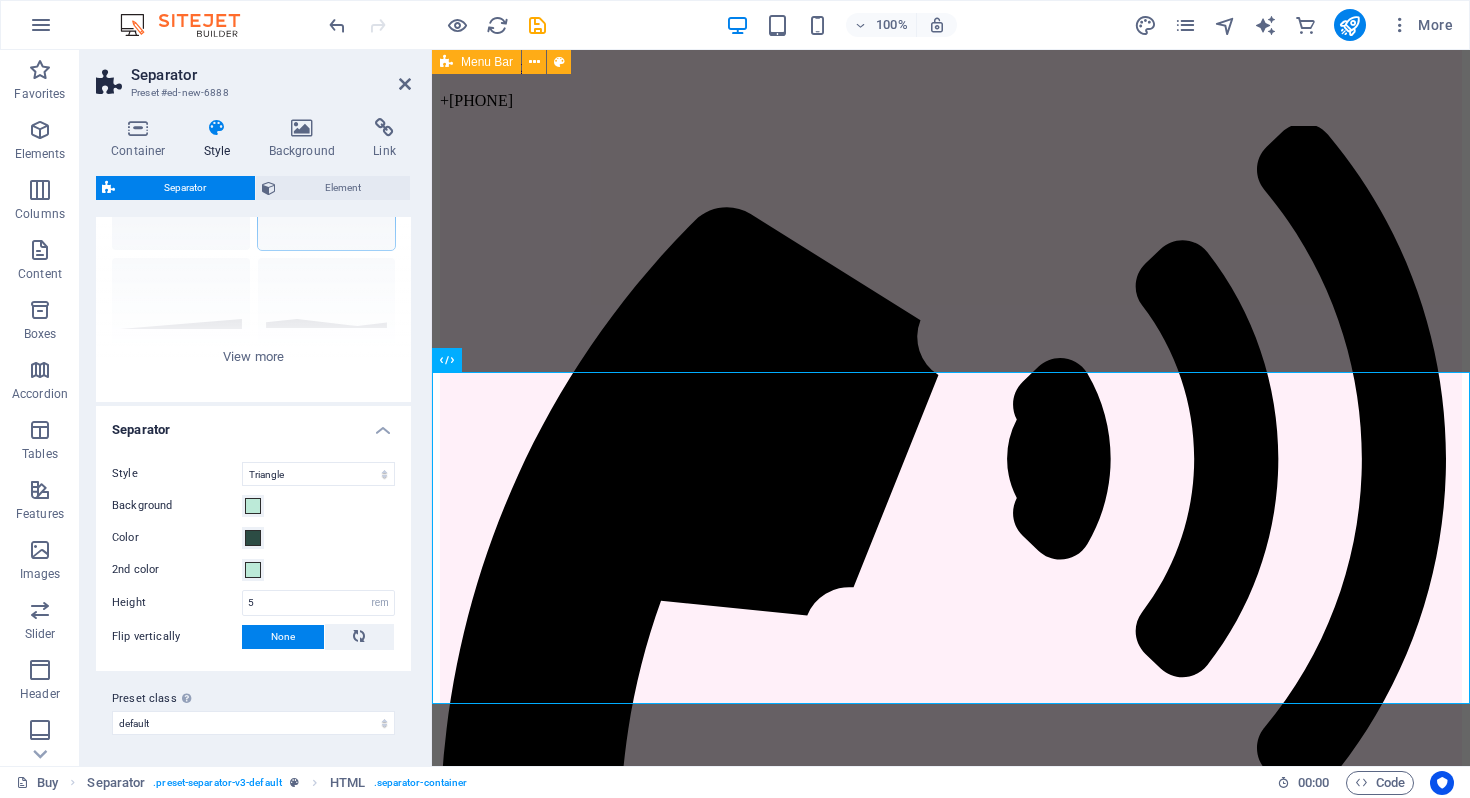click on "Separator" at bounding box center (253, 424) 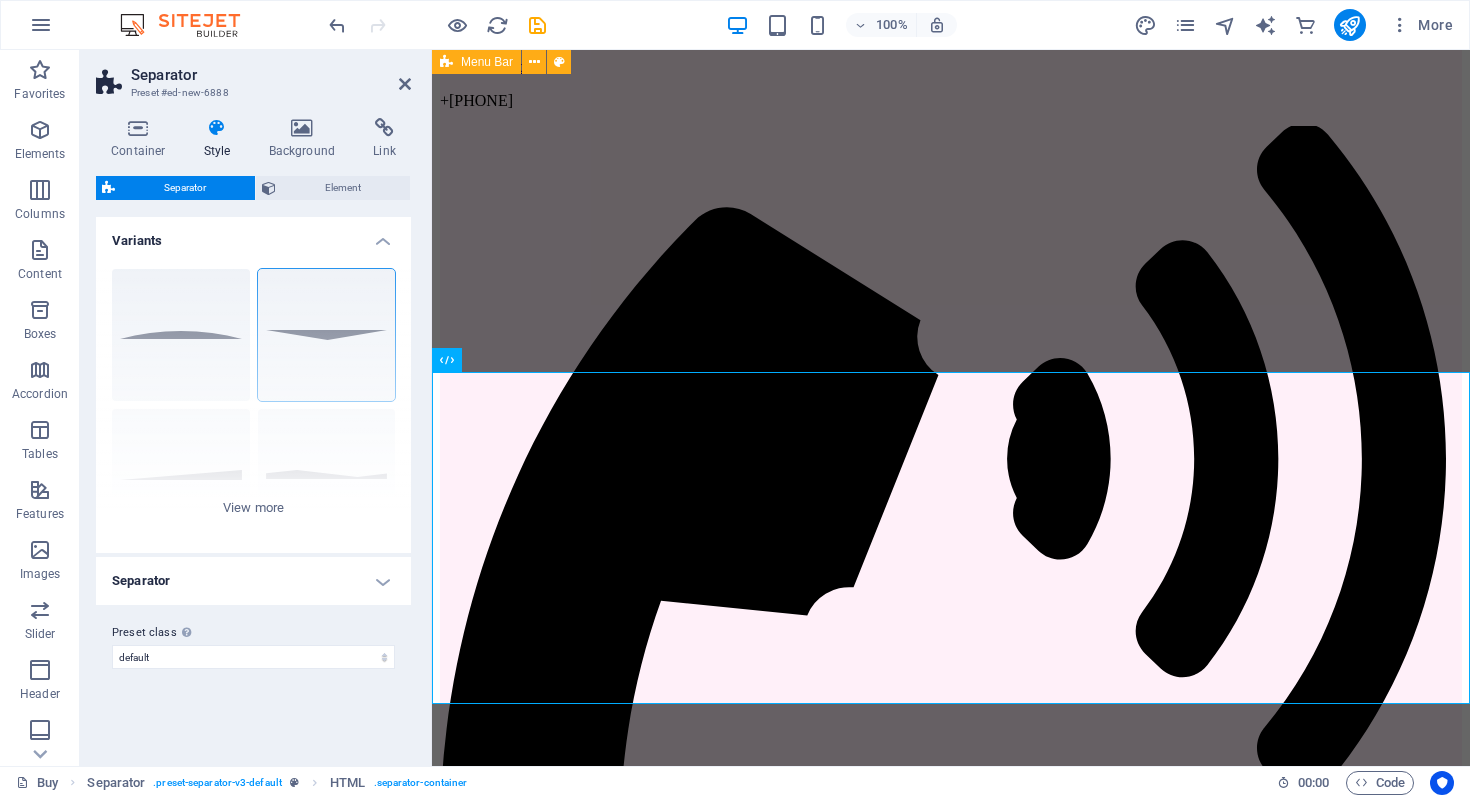 scroll, scrollTop: 0, scrollLeft: 0, axis: both 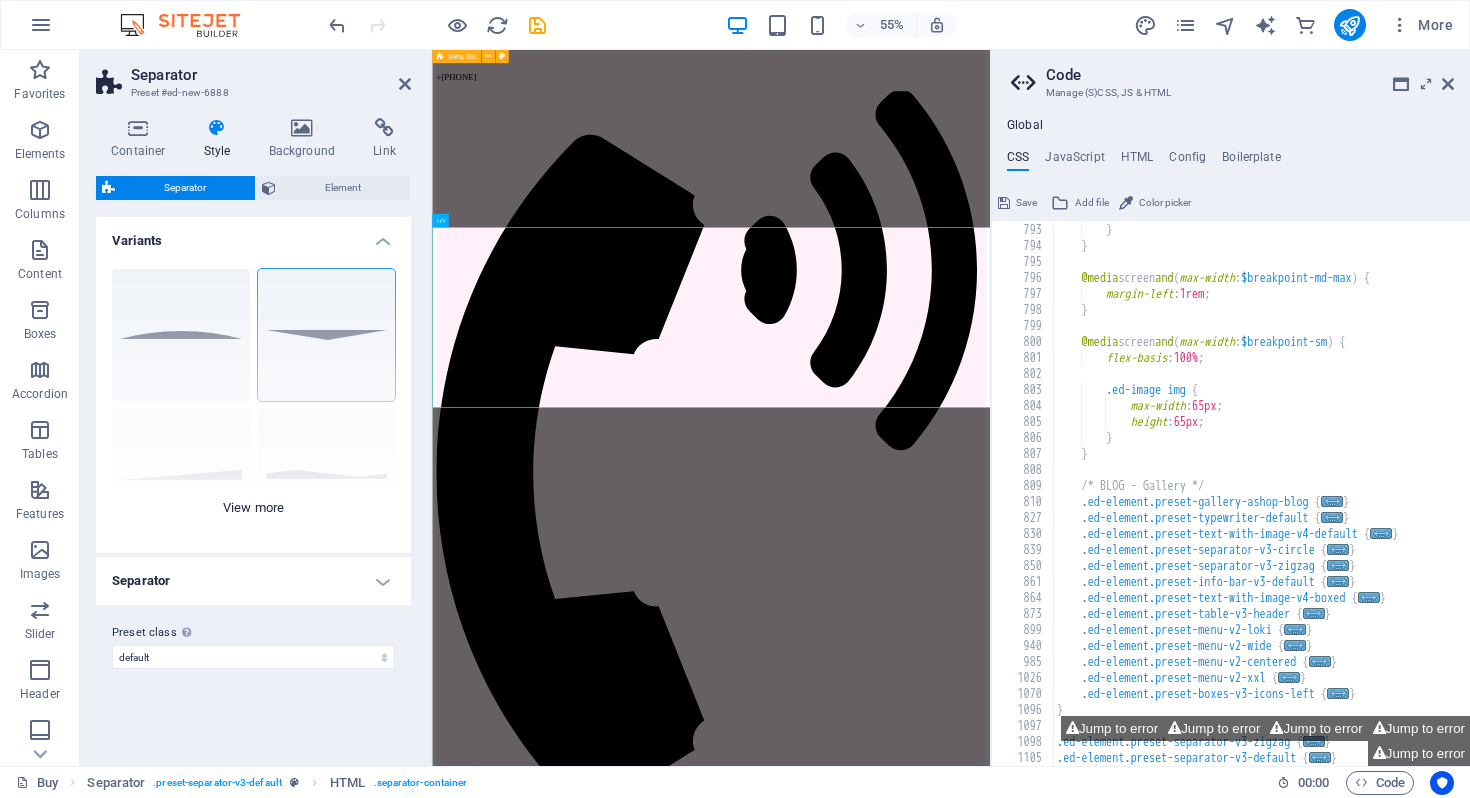 click on "Circle Default Diagonal Polygon 1 Polygon 2 Square Zigzag" at bounding box center (253, 403) 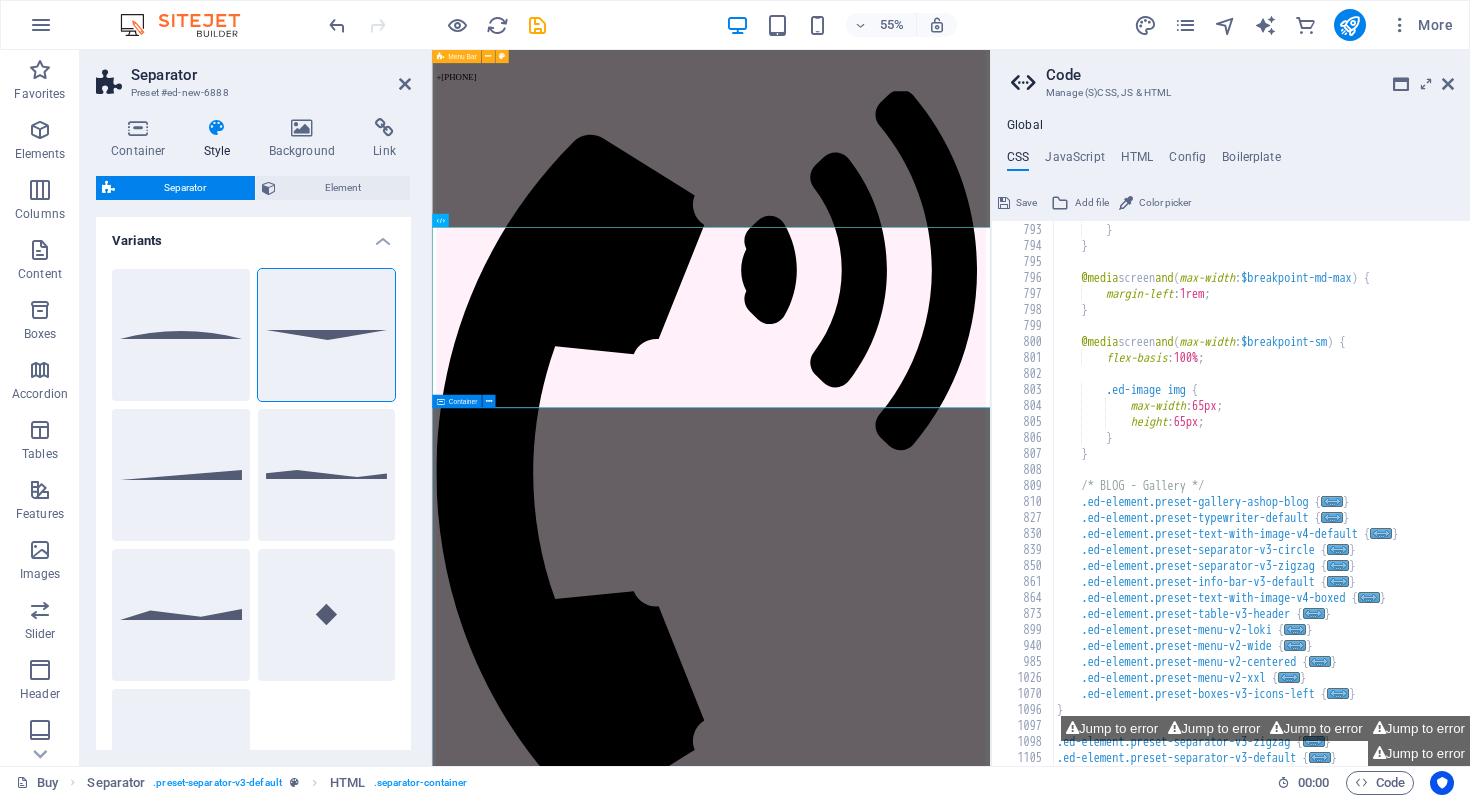 click on "JOIN OUR MINISTRY ABOUT OUR FOUNDER MOLLIE SHOP OUR GEAR FIND A PICKLEBALL GROUP NEAR YOU" at bounding box center [939, 4622] 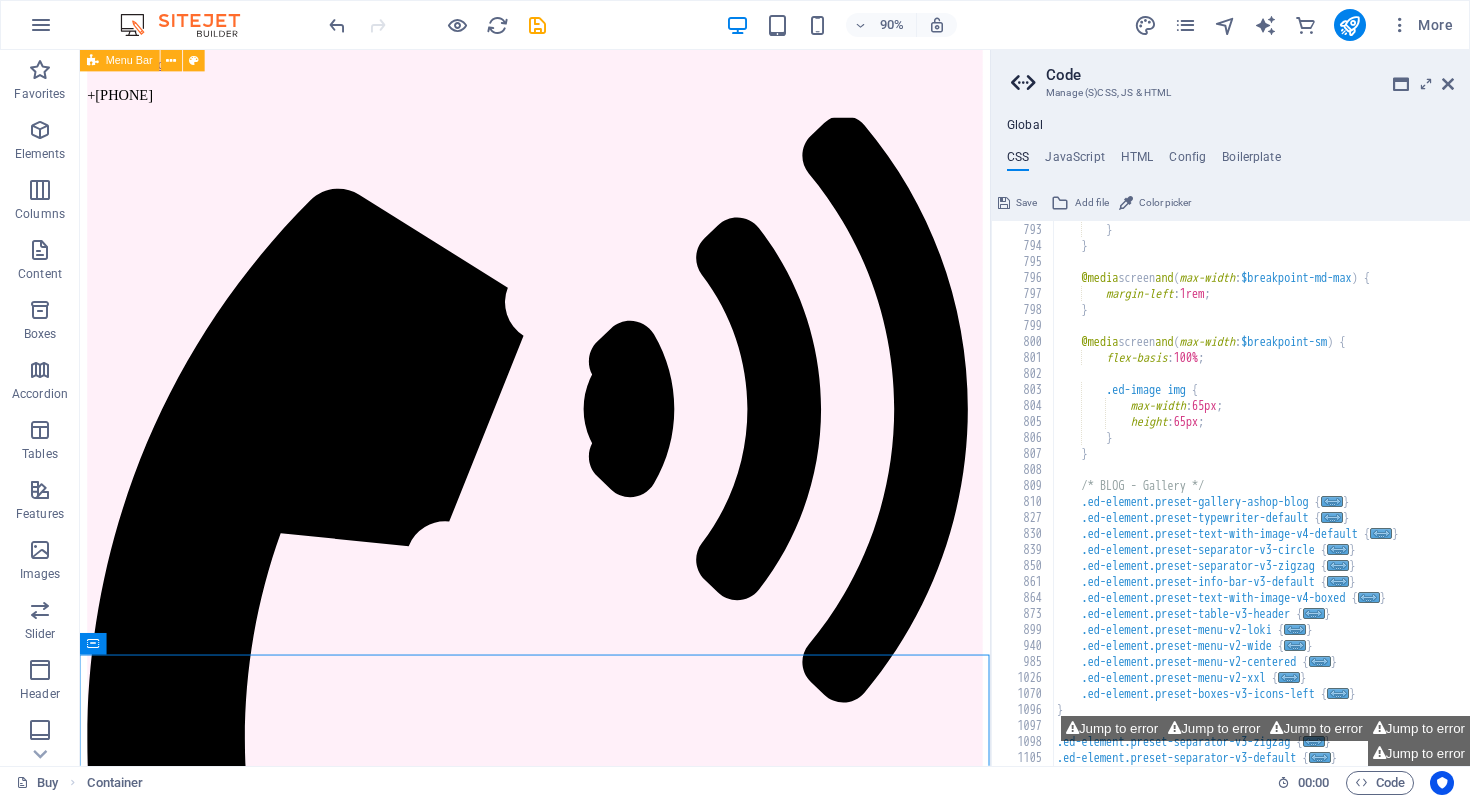 click on "Code Manage (S)CSS, JS & HTML Global CSS JavaScript HTML Config Boilerplate // 792 793 794 795 796 797 798 799 800 801 802 803 804 805 806 807 808 809 810 827 830 839 850 861 864 873 899 940 985 1026 1070 1096 1097 1098 1105                font-size :  13px ;           }      }      @media  screen  and ( max-width :  $breakpoint-md-max )   {           margin-left :  1rem ;      }      @media  screen  and ( max-width :  $breakpoint-sm )   {           flex-basis :  100% ;                .ed-image   img   {                max-width :  65px ;                height :  65px ;           }      }      /* BLOG - Gallery */      .ed-element.preset-gallery-ashop-blog   { ... }      .ed-element.preset-typewriter-default   { ... }      .ed-element.preset-text-with-image-v4-default   { ... }      .ed-element.preset-separator-v3-circle   { ... }      .ed-element.preset-separator-v3-zigzag   { ... }      .ed-element.preset-info-bar-v3-default   { ... }      .ed-element.preset-text-with-image-v4-boxed   { ... }        { ... }" at bounding box center [1230, 408] 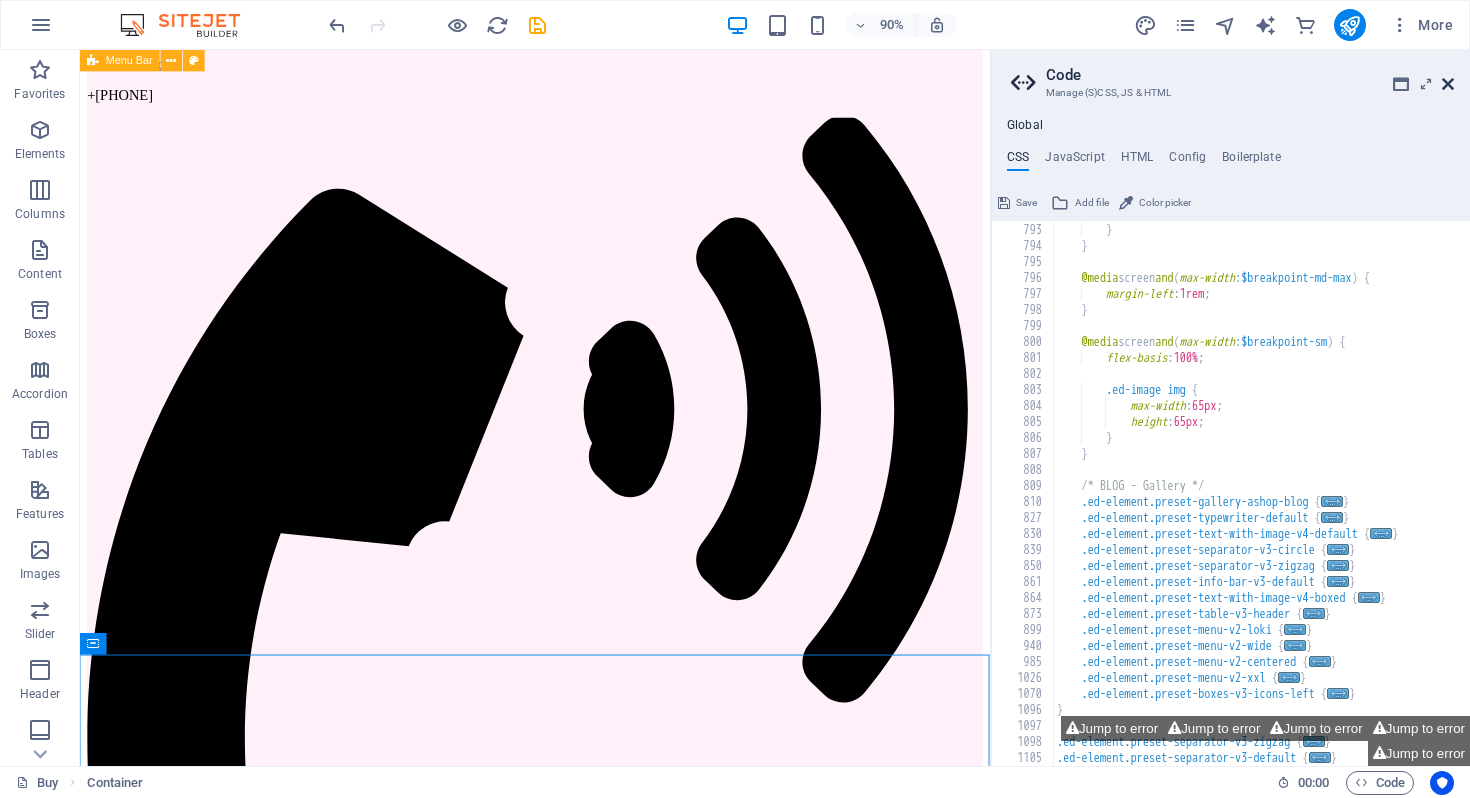 click at bounding box center (1448, 84) 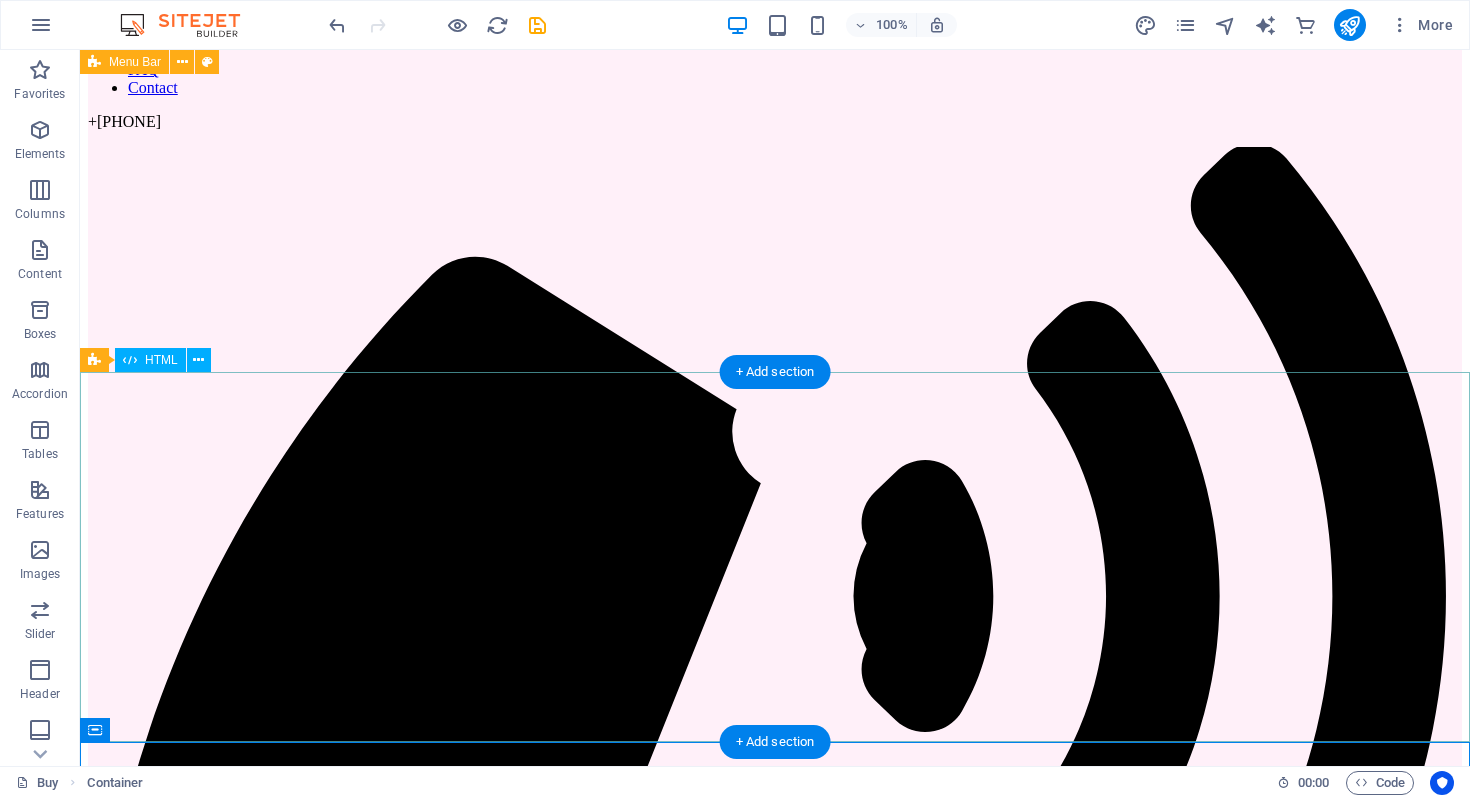 scroll, scrollTop: 396, scrollLeft: 0, axis: vertical 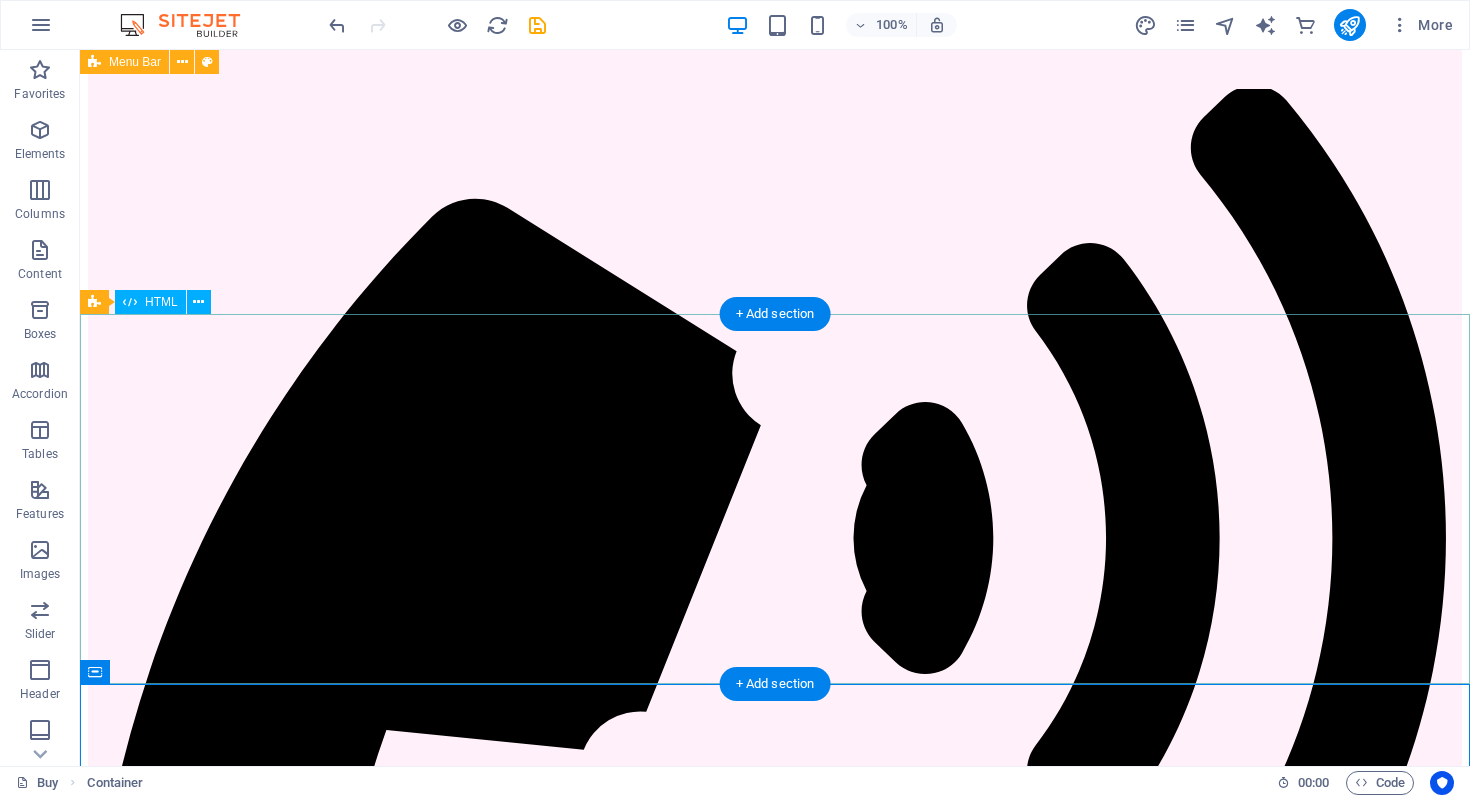click at bounding box center [775, 2642] 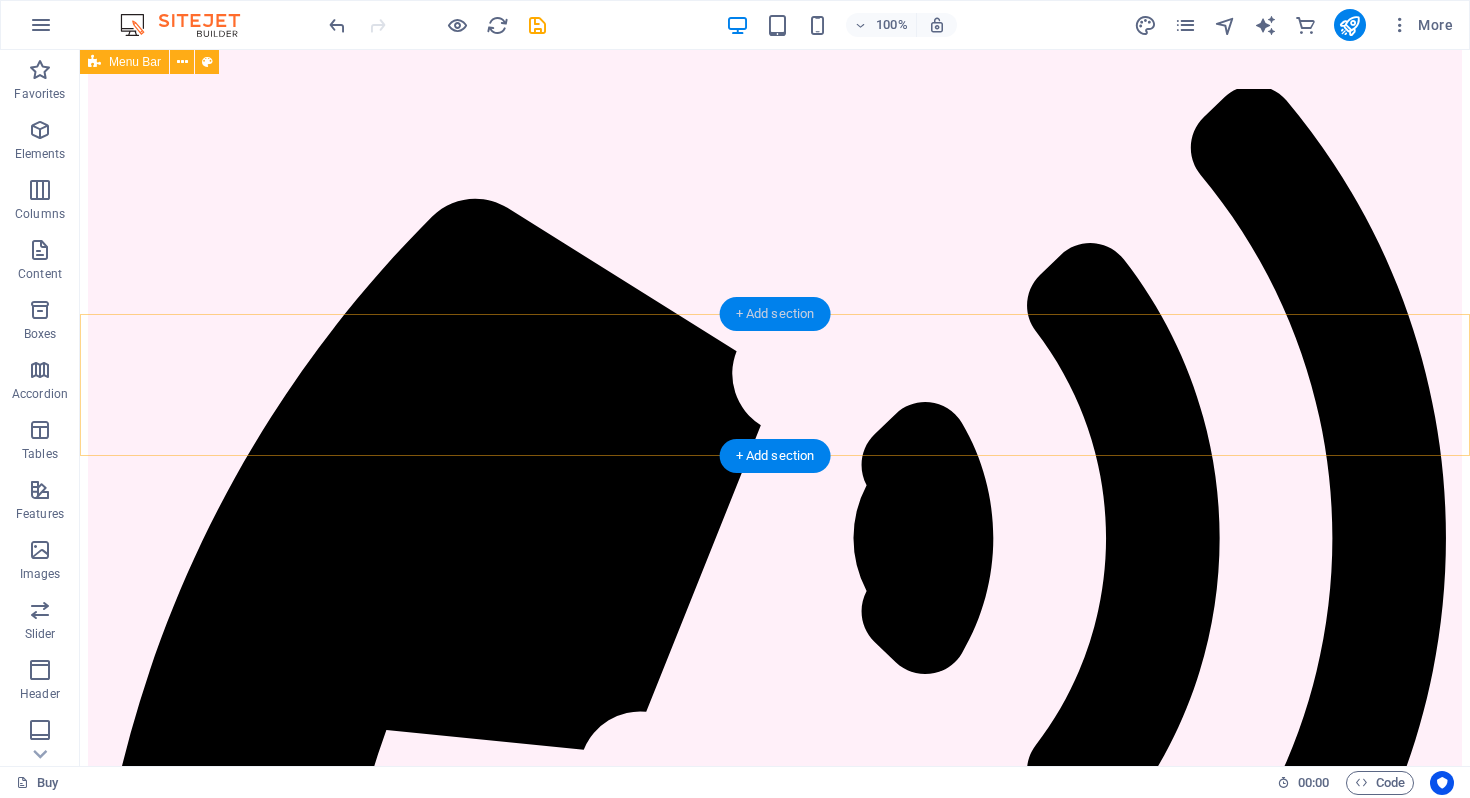 click on "+ Add section" at bounding box center [775, 314] 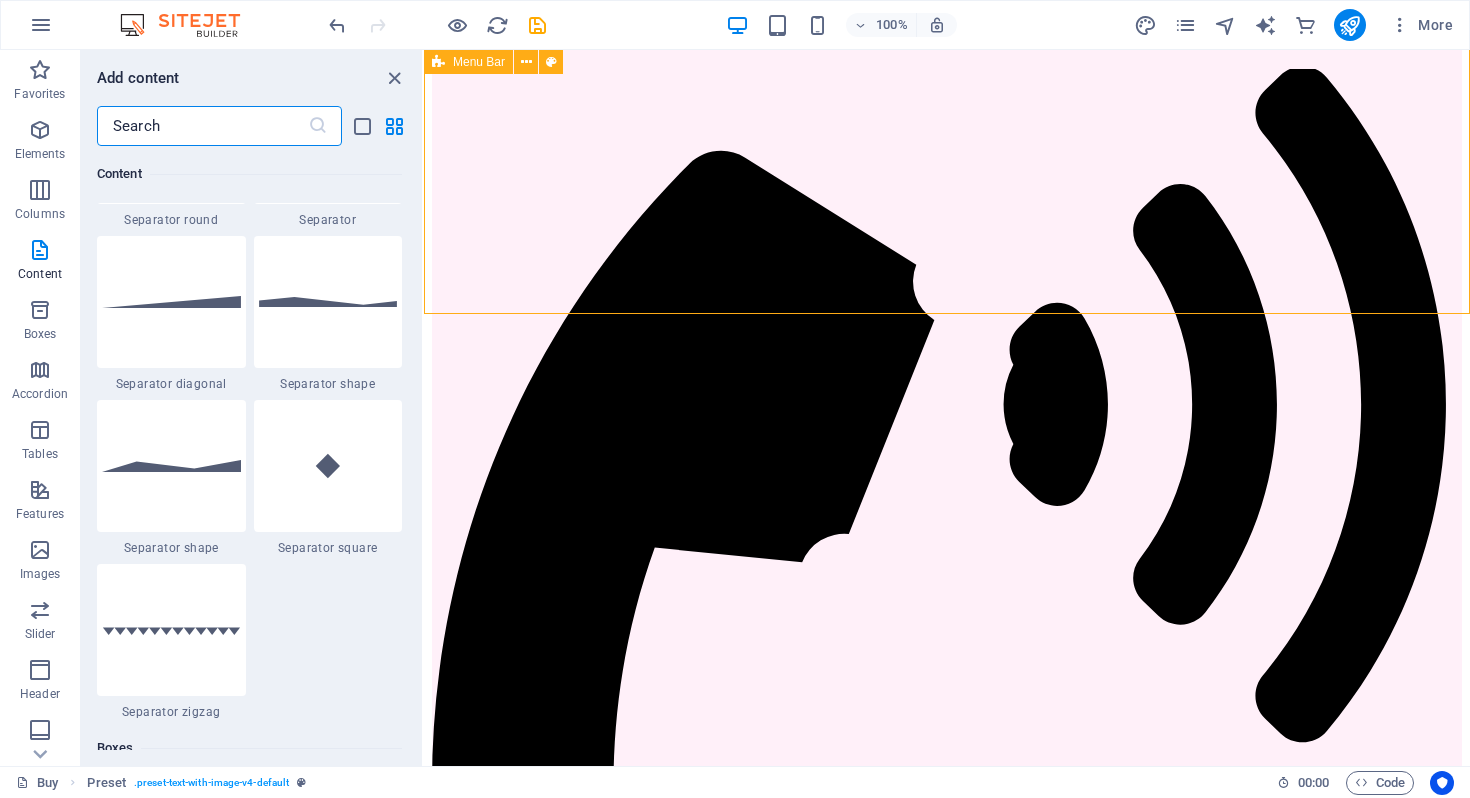 scroll, scrollTop: 4969, scrollLeft: 0, axis: vertical 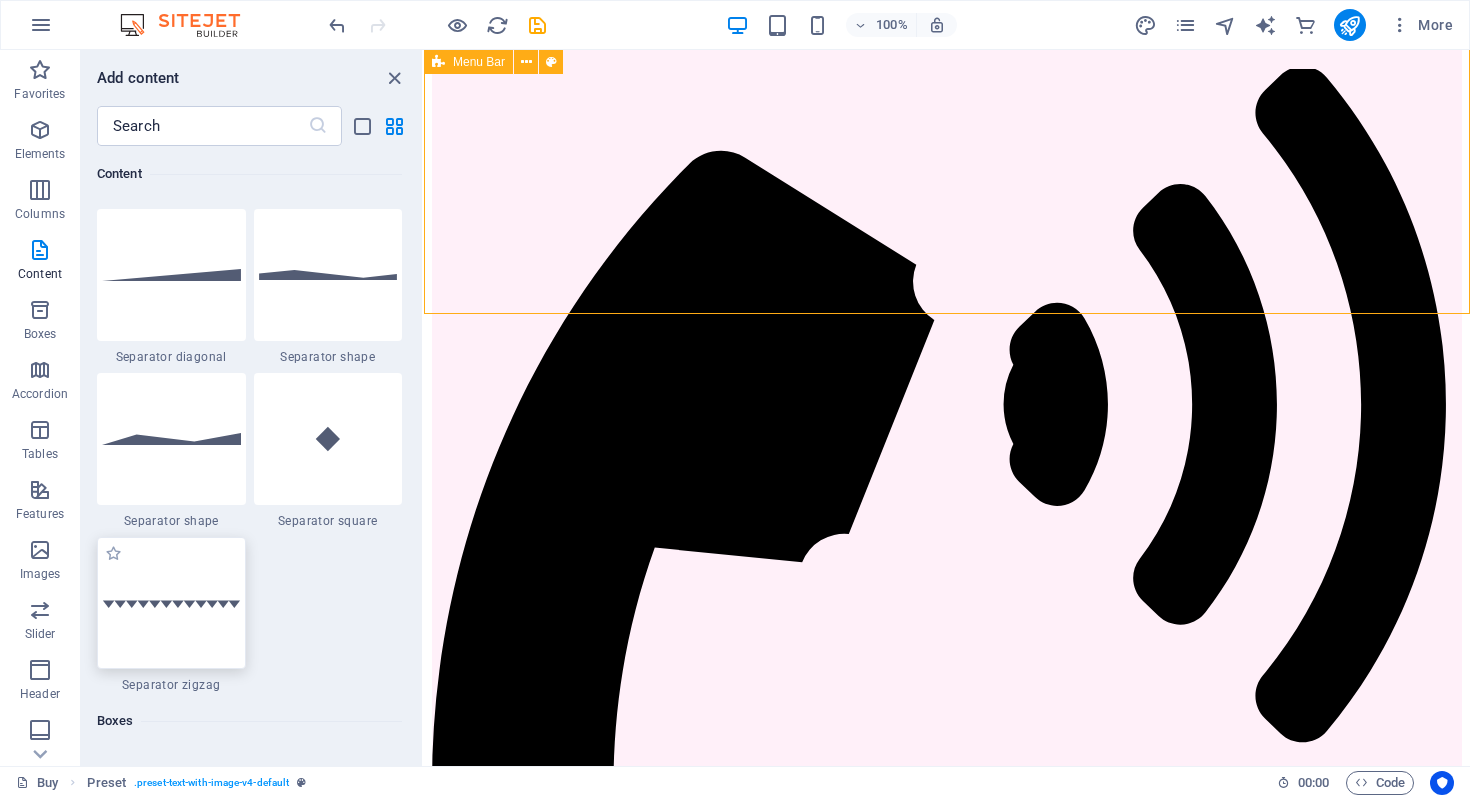 click at bounding box center (171, 603) 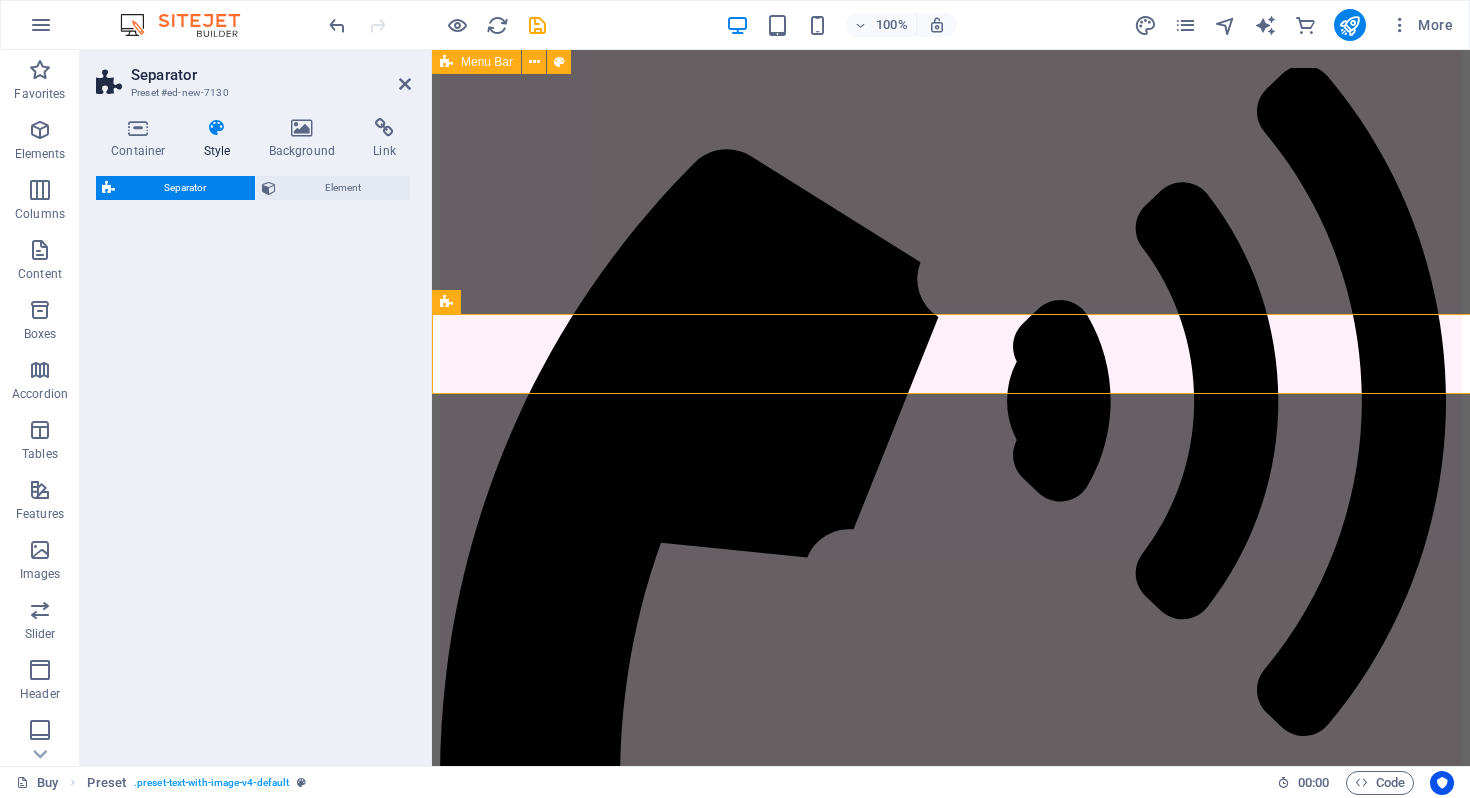 select on "rem" 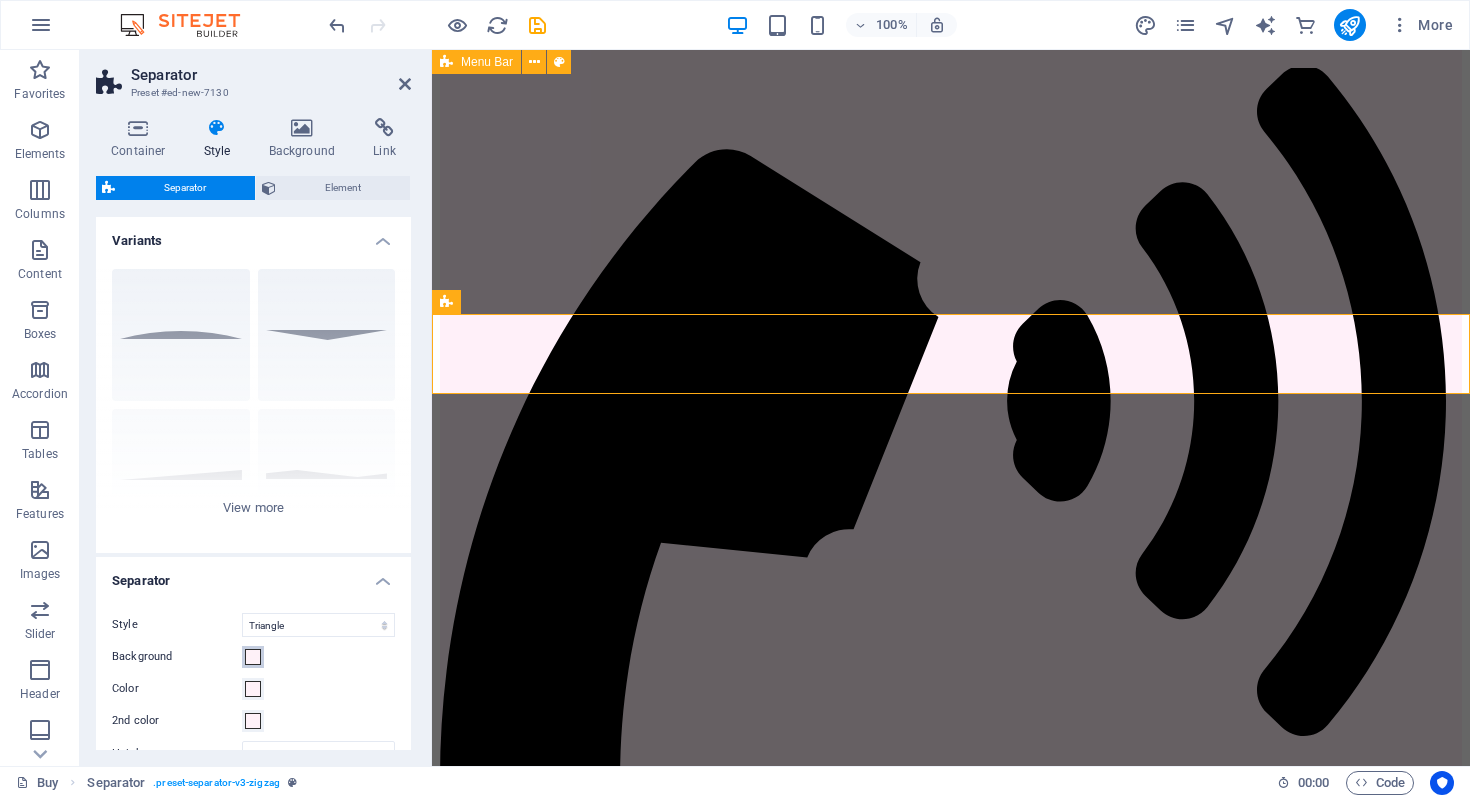scroll, scrollTop: 151, scrollLeft: 0, axis: vertical 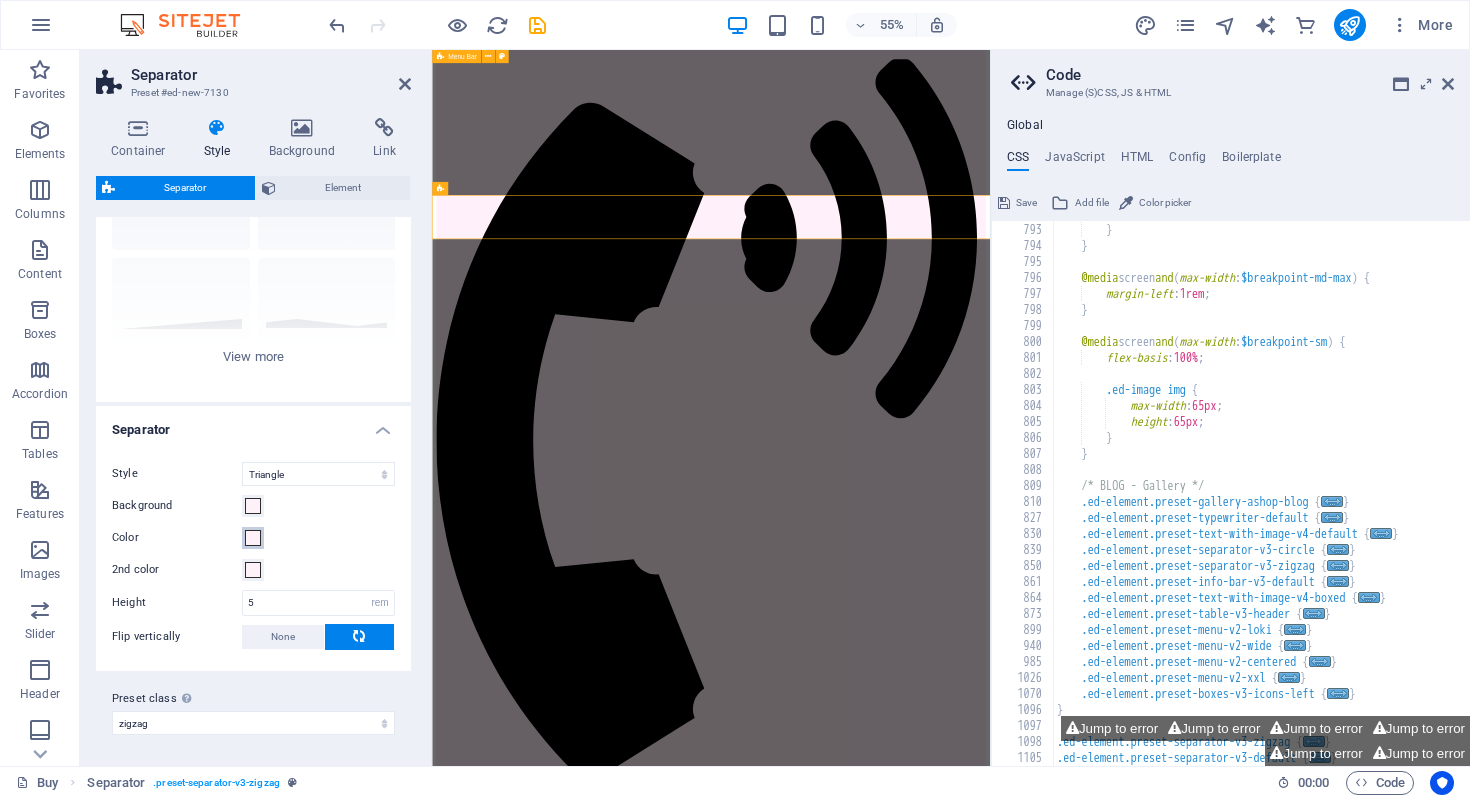 click at bounding box center (253, 538) 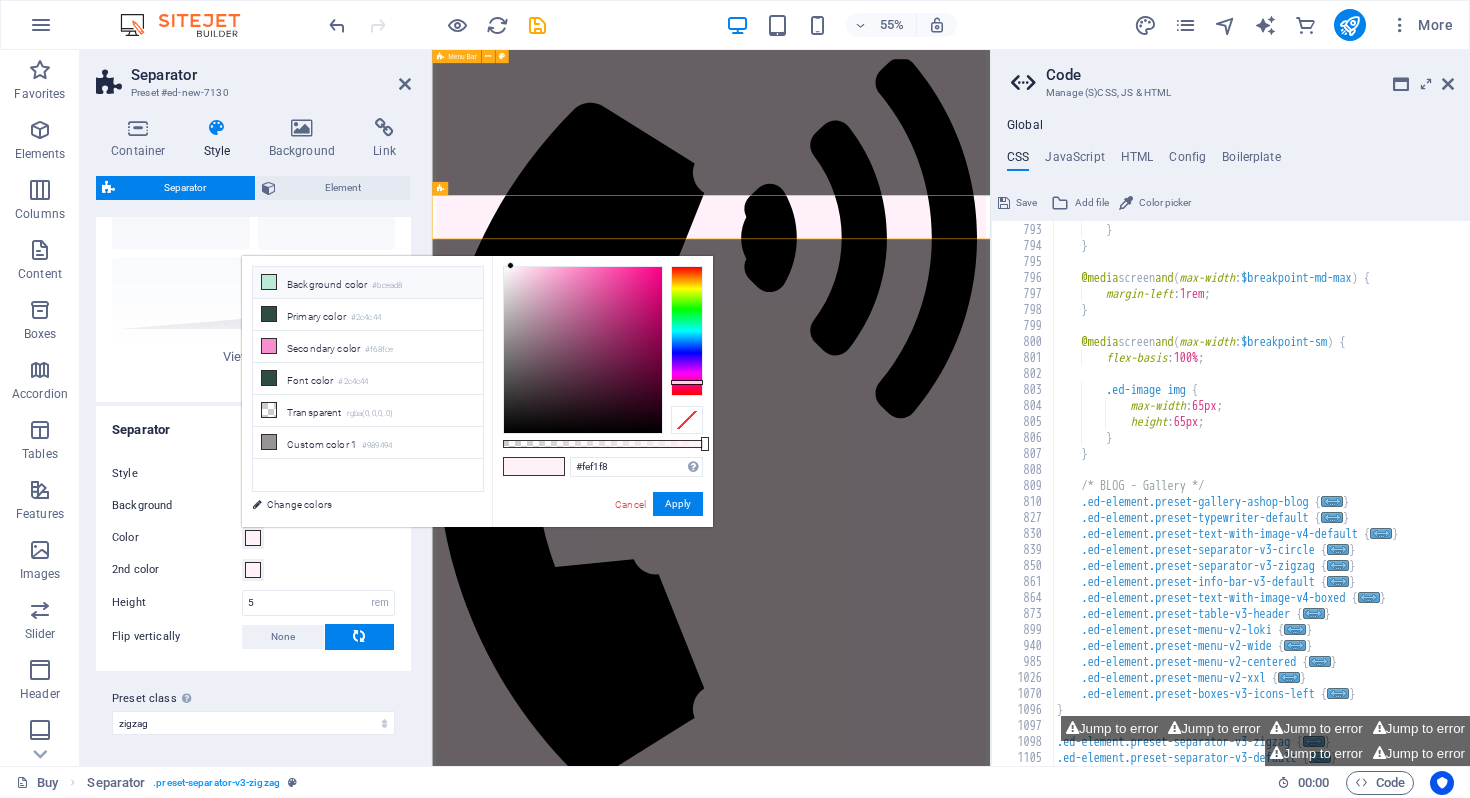 click at bounding box center [269, 282] 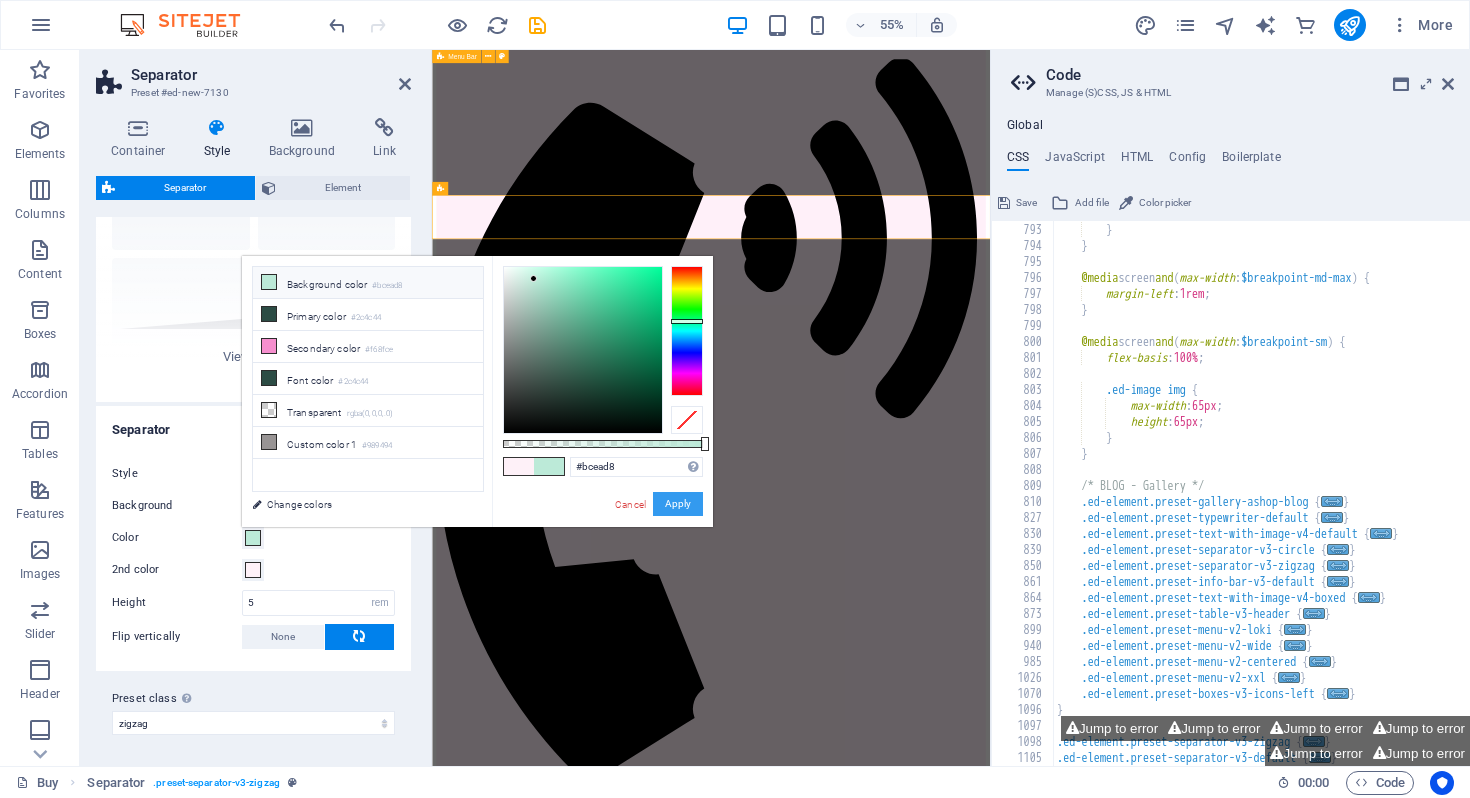 click on "Apply" at bounding box center (678, 504) 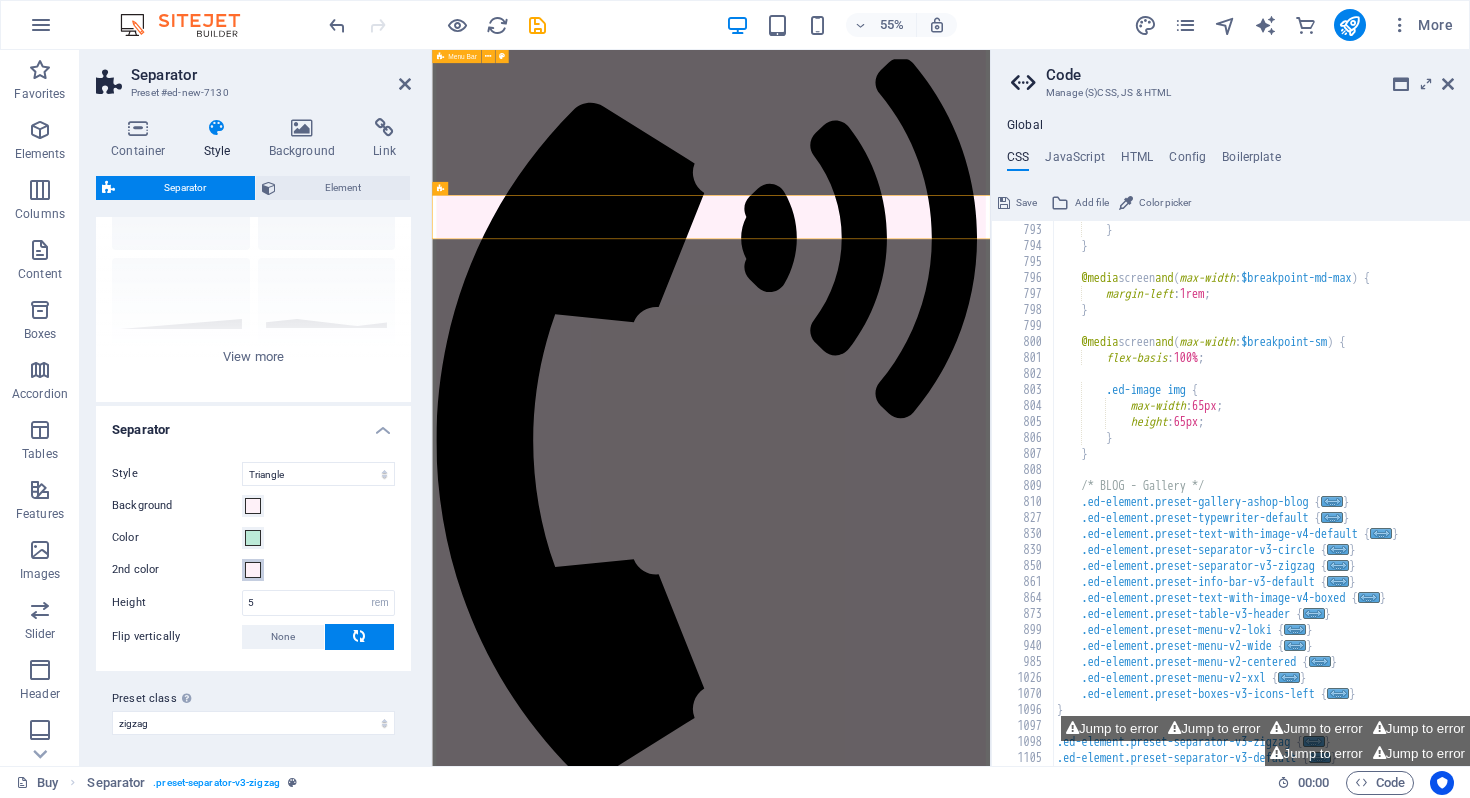 scroll, scrollTop: 3215, scrollLeft: 0, axis: vertical 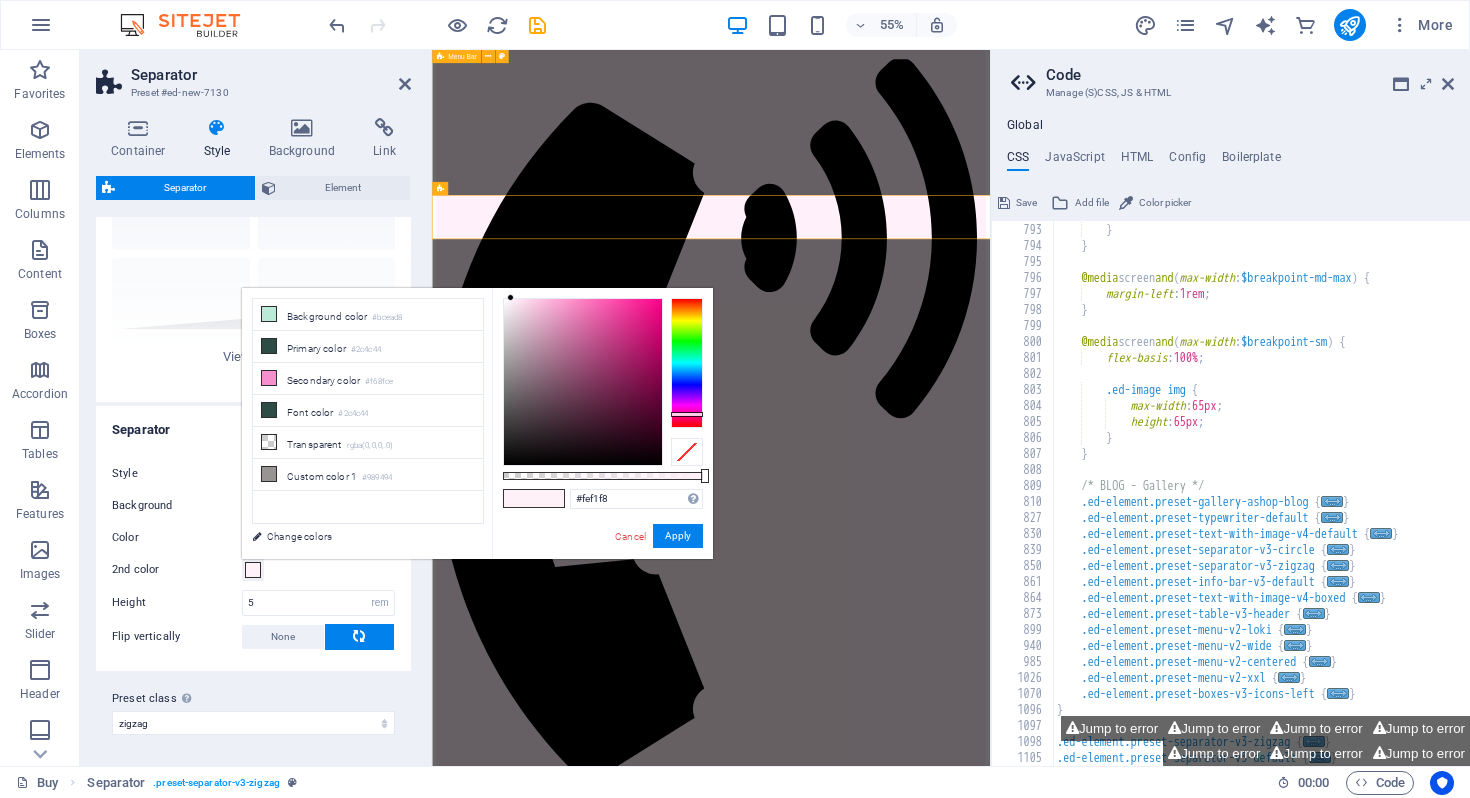 click on "less
Background color
#bcead8
Primary color
#2c4c44
Secondary color
#f68fce
Font color
#fef1f8" at bounding box center (477, 423) 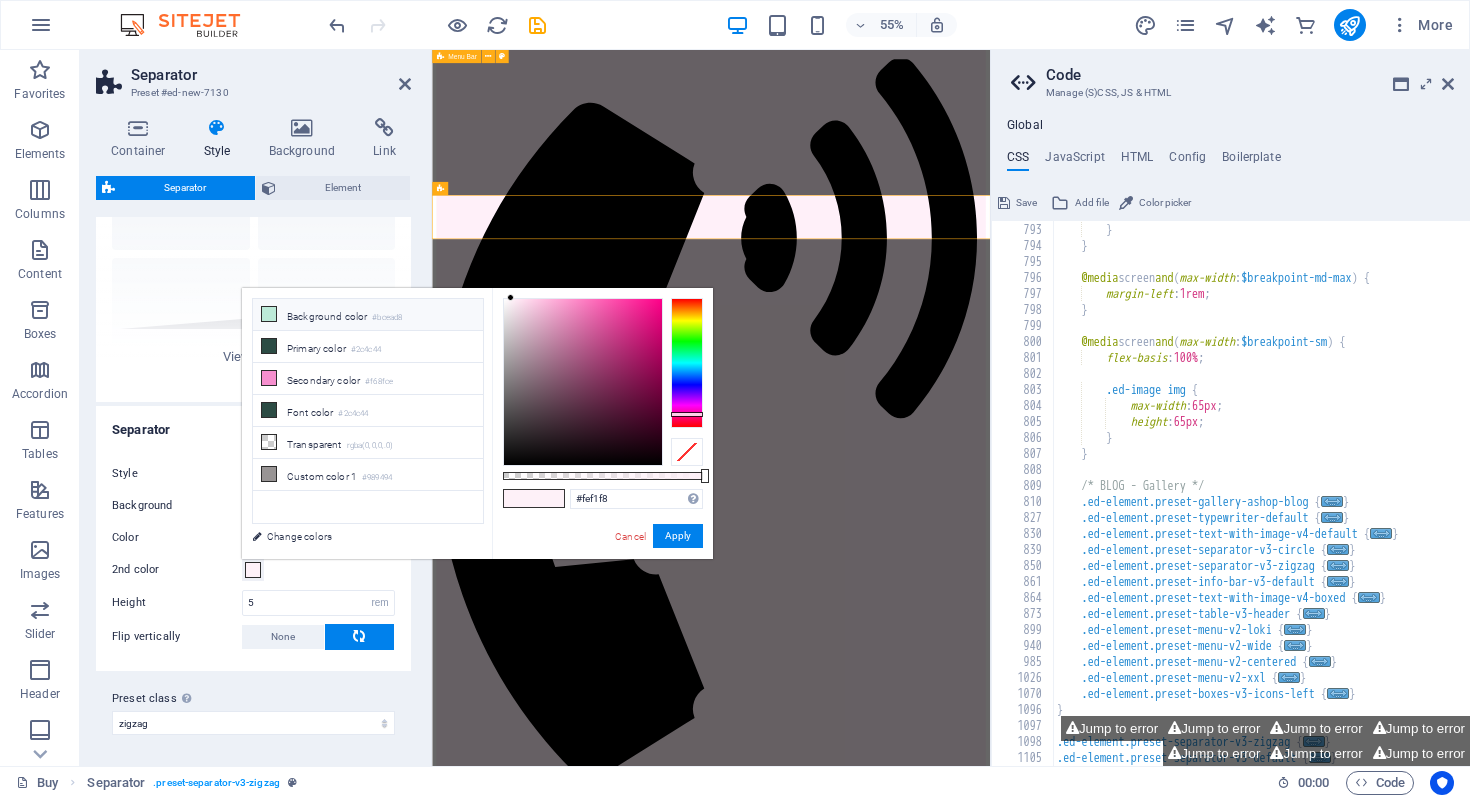 click on "#bcead8" at bounding box center (387, 318) 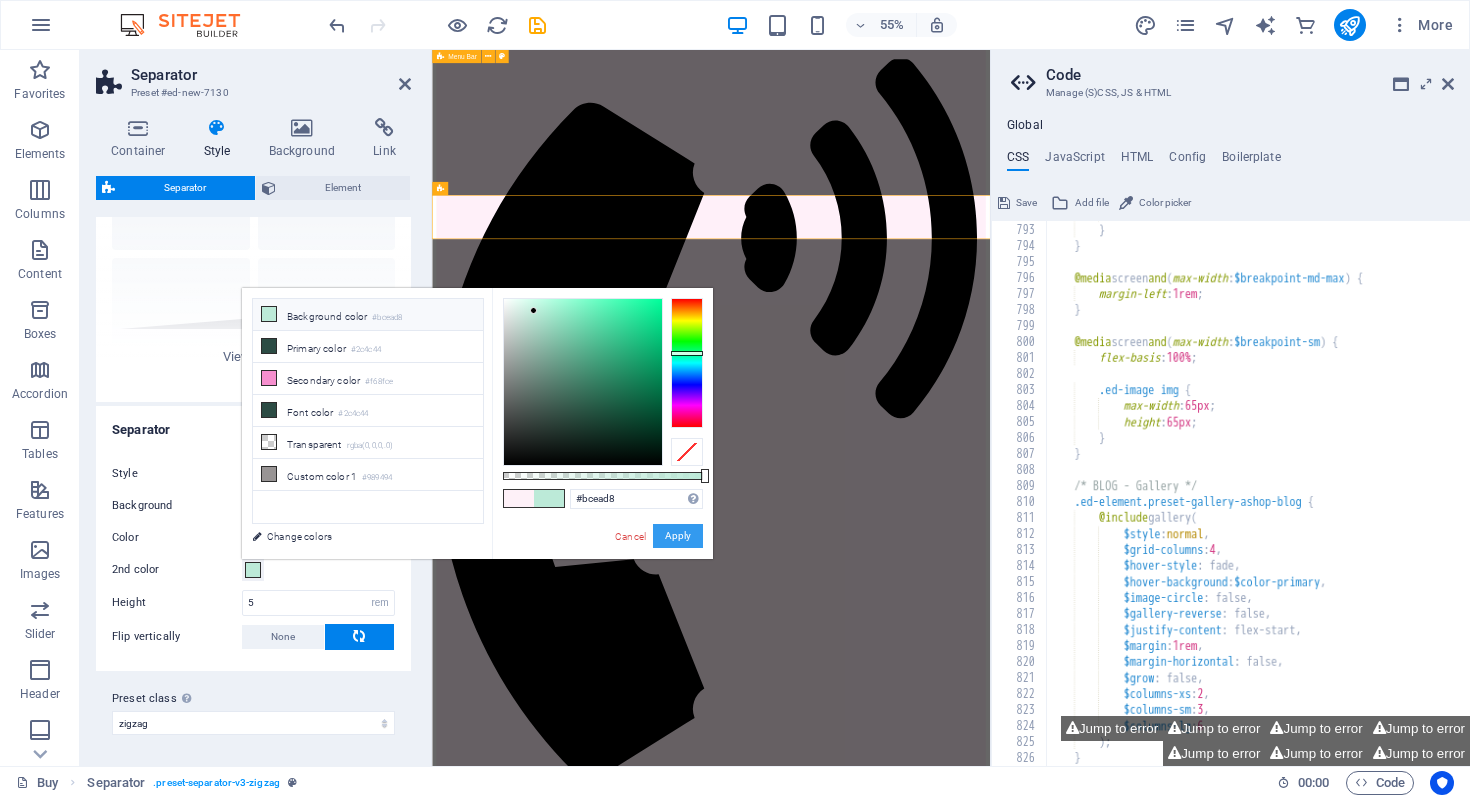 click on "Apply" at bounding box center (678, 536) 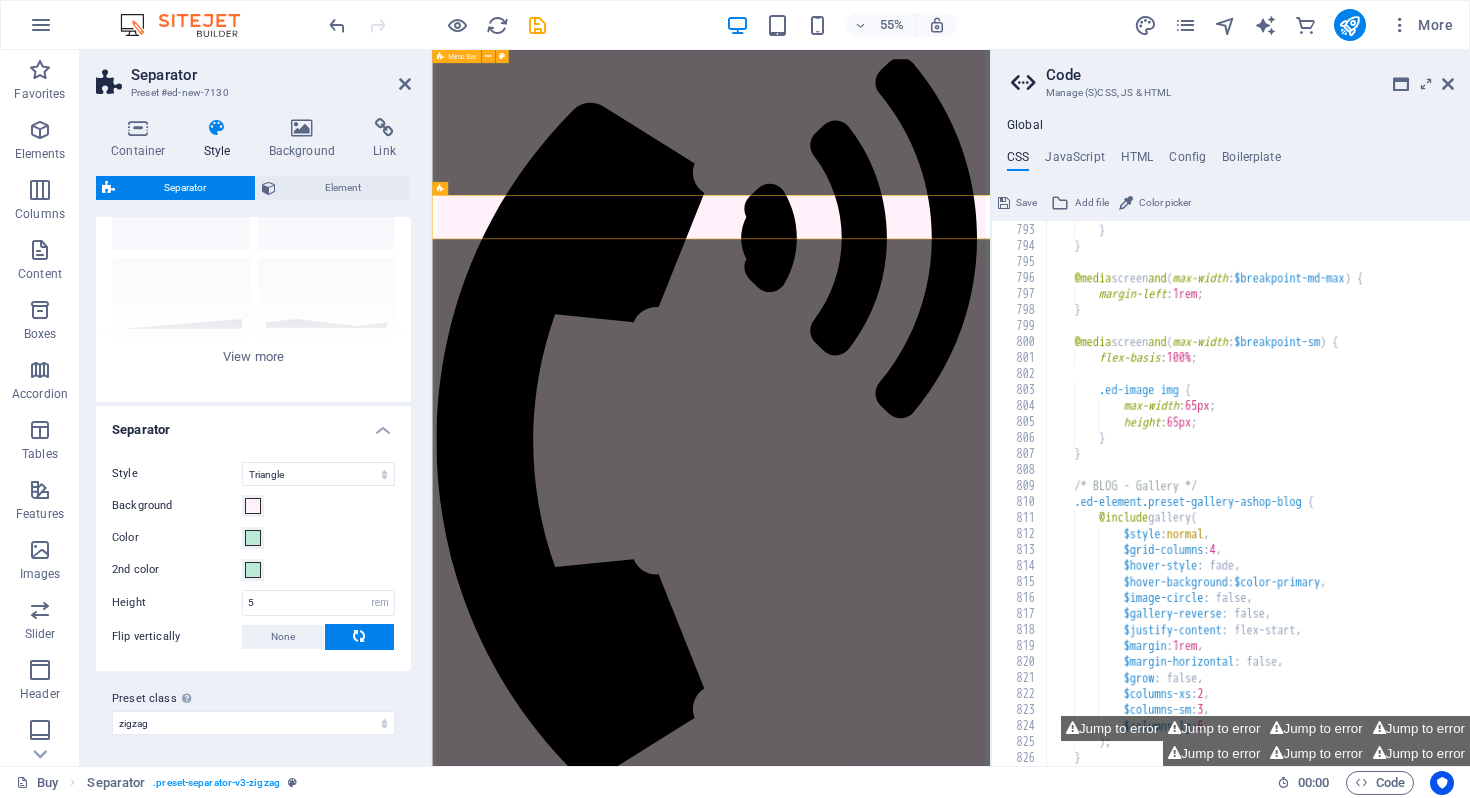 scroll, scrollTop: 3215, scrollLeft: 0, axis: vertical 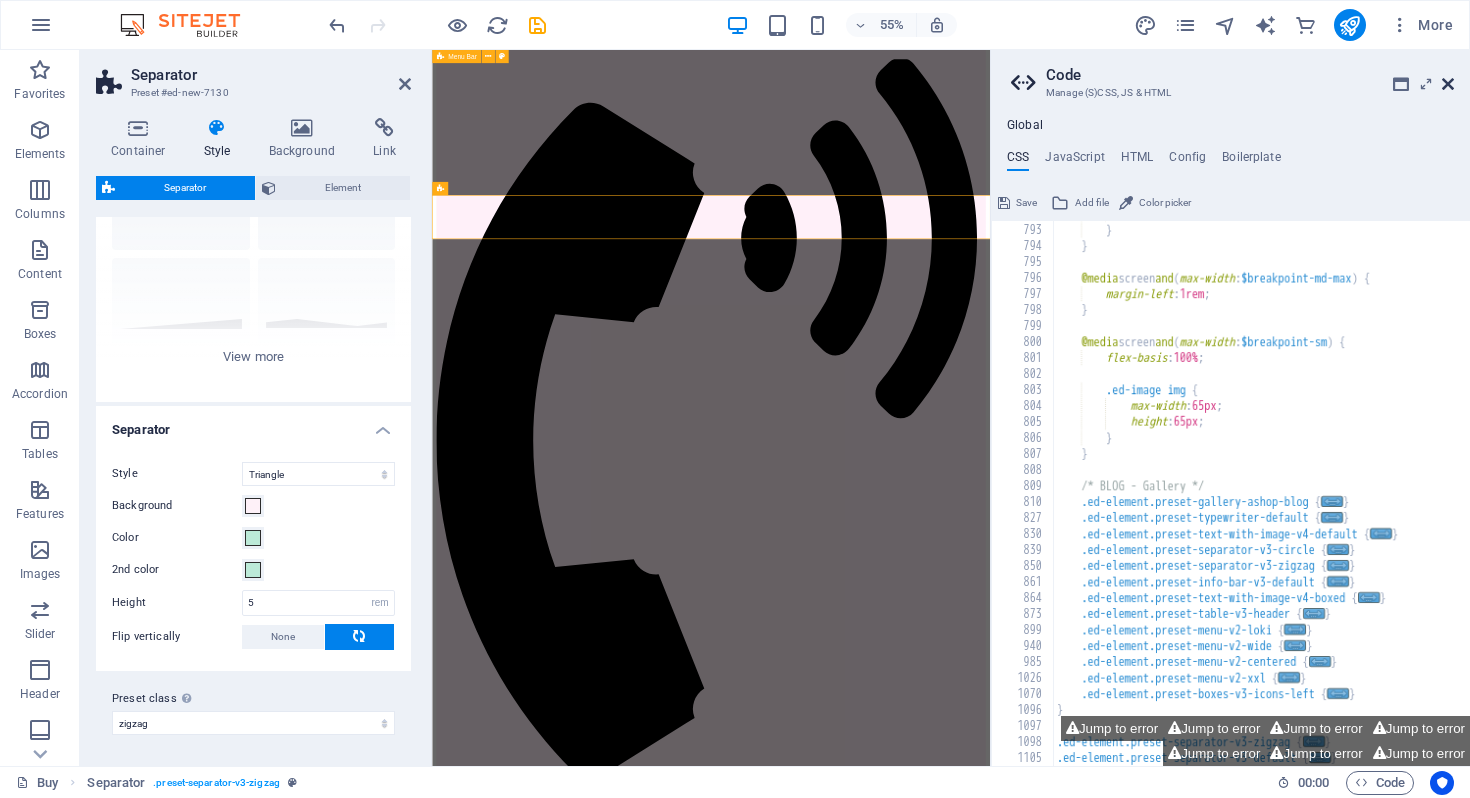 click at bounding box center [1448, 84] 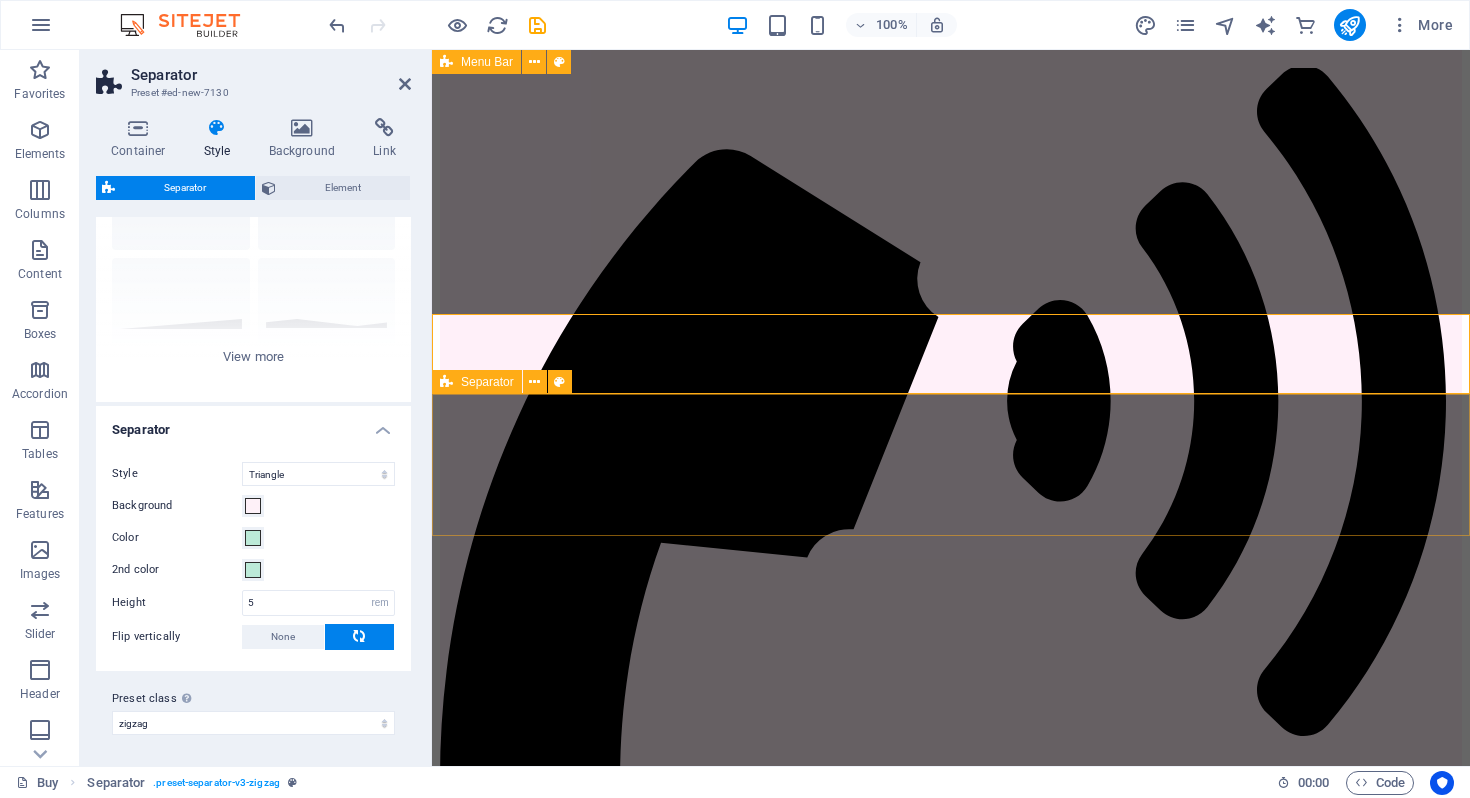 click on "Drop content here or  Add elements  Paste clipboard" at bounding box center [951, 2386] 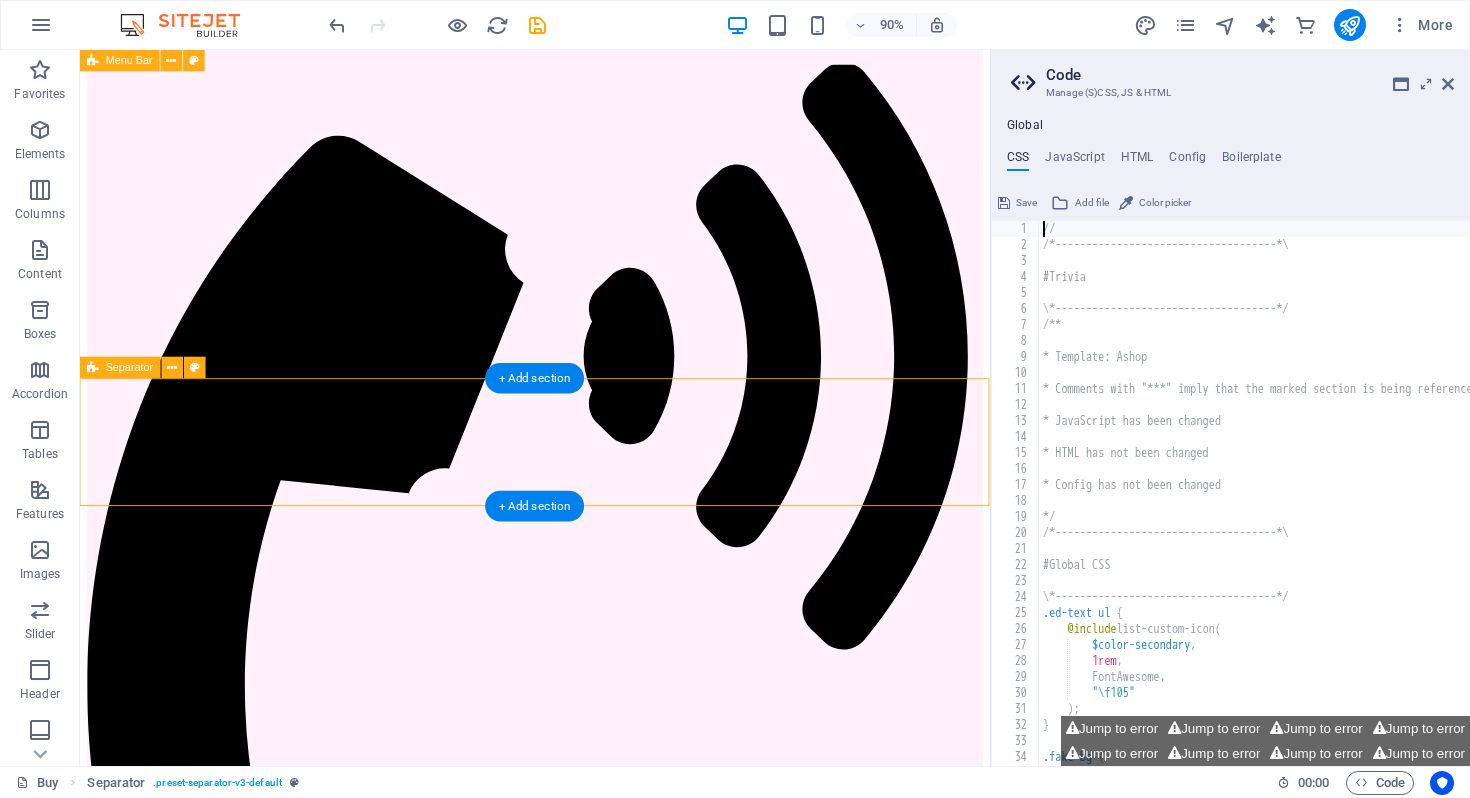 click on "Drop content here or  Add elements  Paste clipboard" at bounding box center [585, 2346] 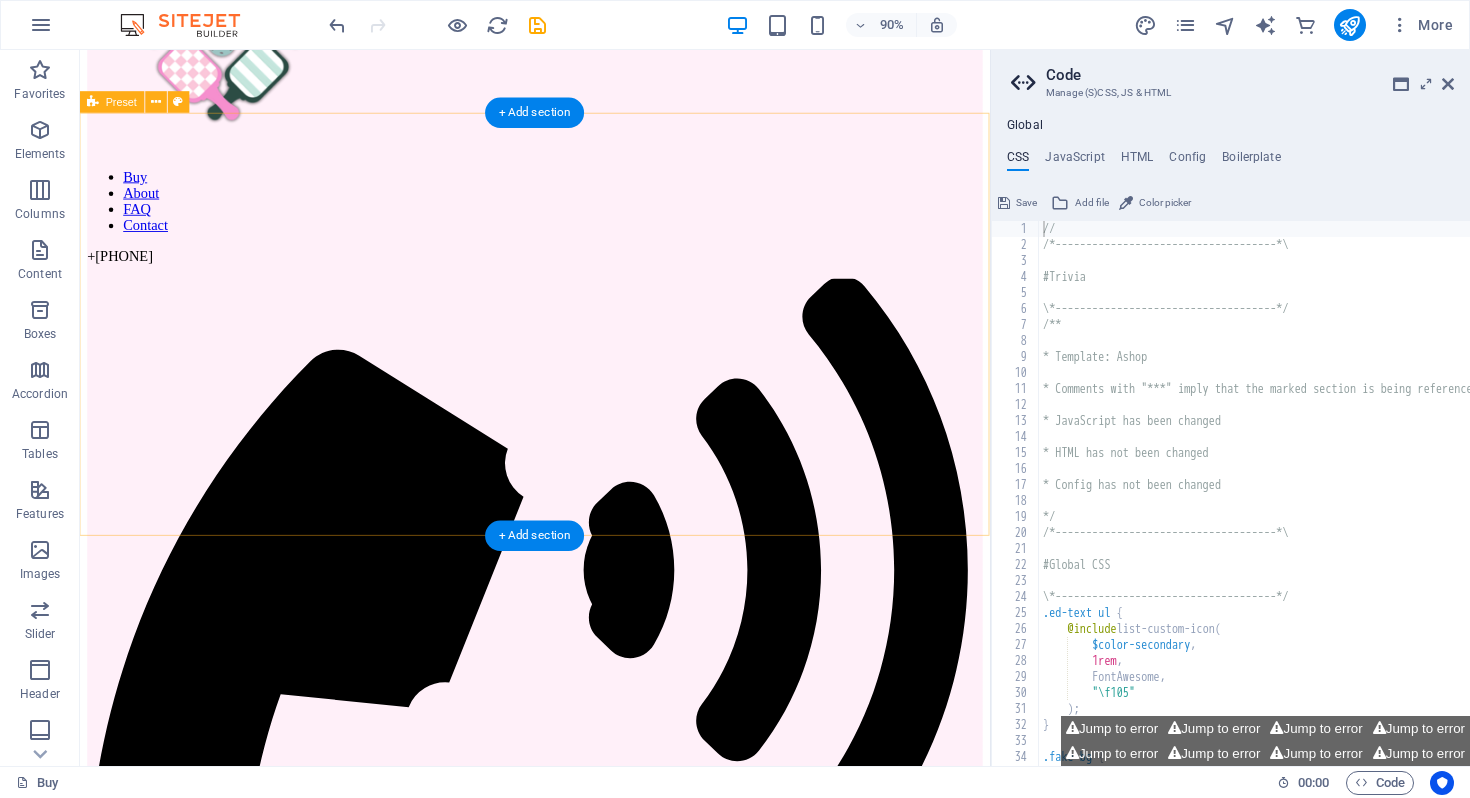 scroll, scrollTop: 172, scrollLeft: 0, axis: vertical 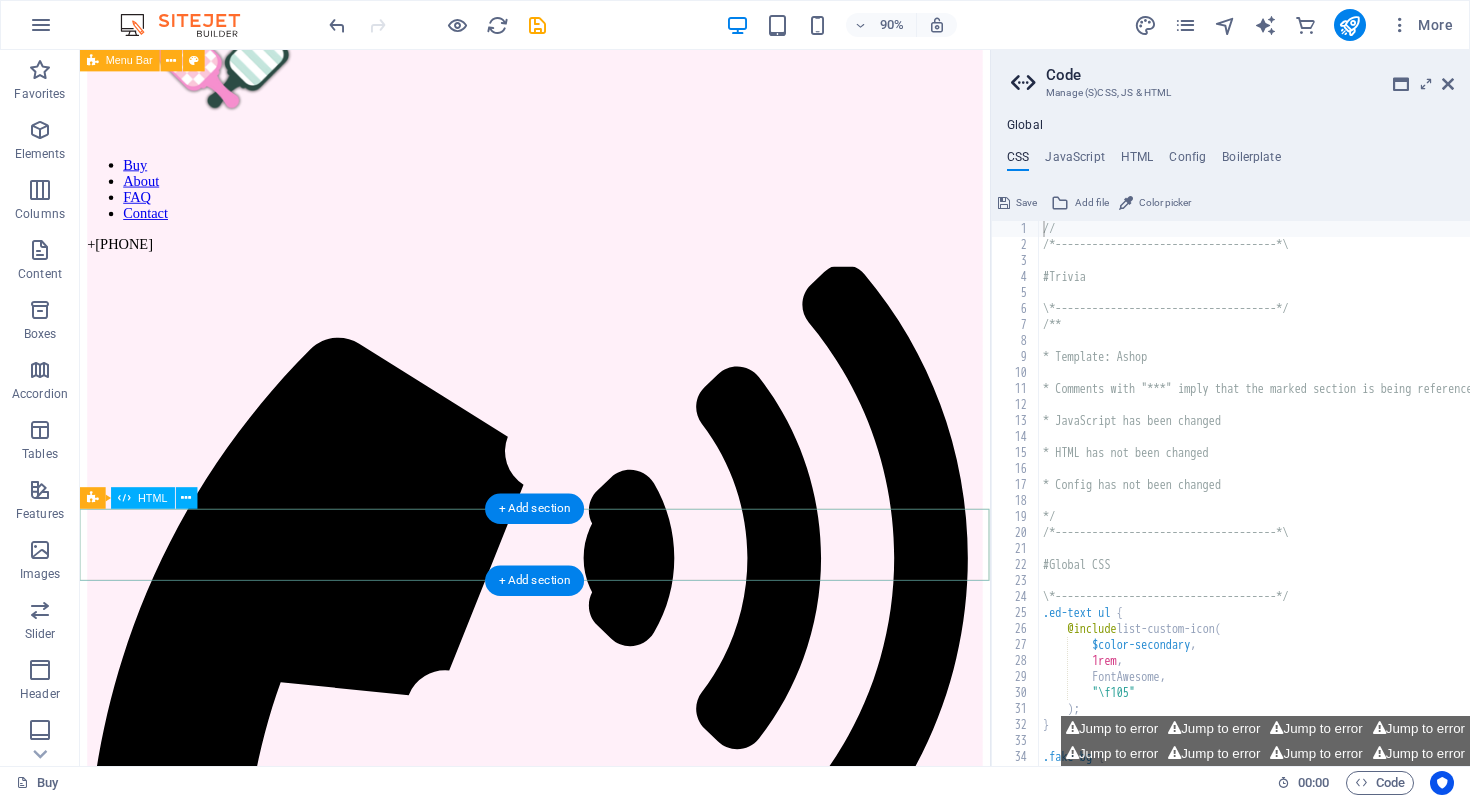 click at bounding box center [585, 2359] 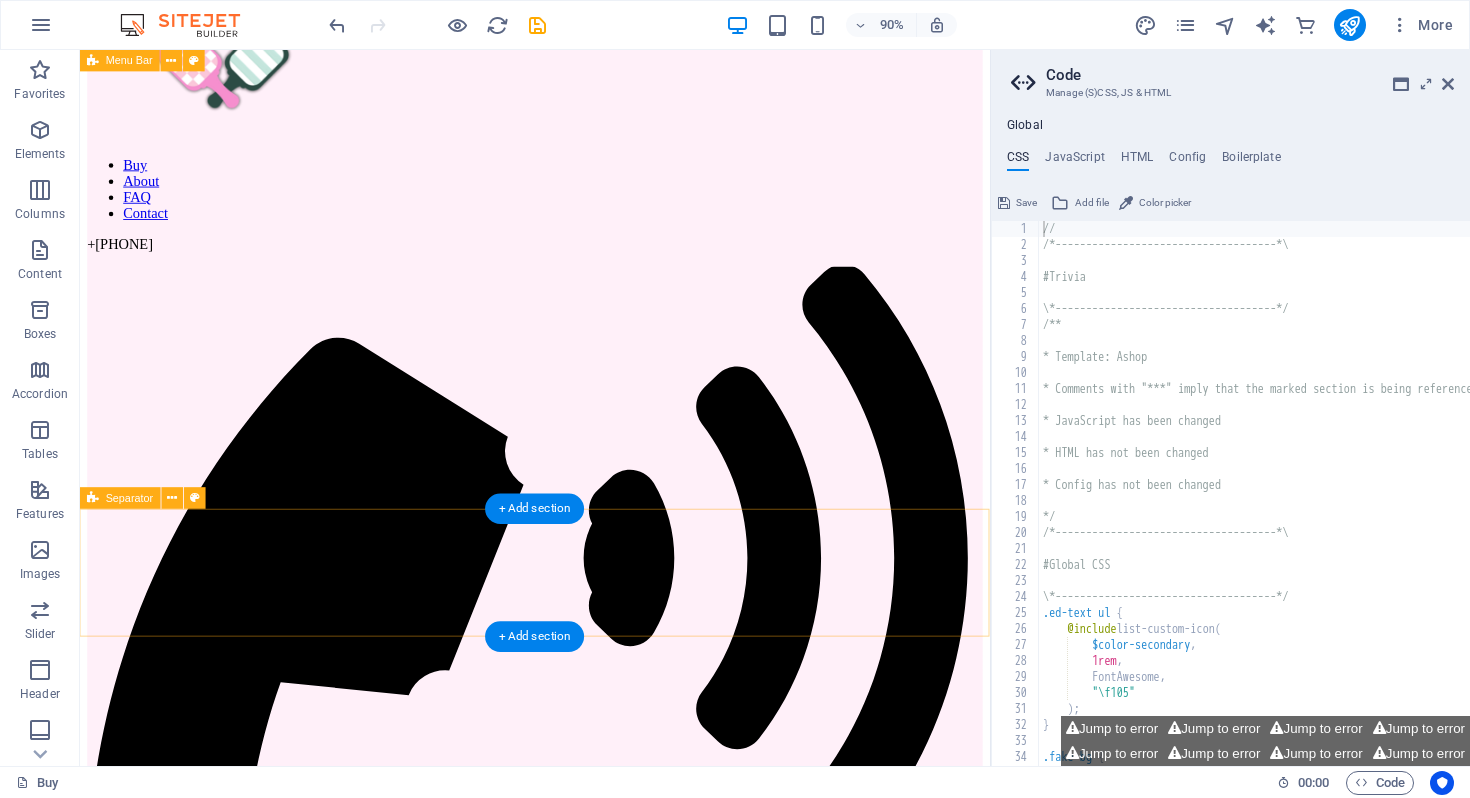 click on "Drop content here or  Add elements  Paste clipboard" at bounding box center [585, 2270] 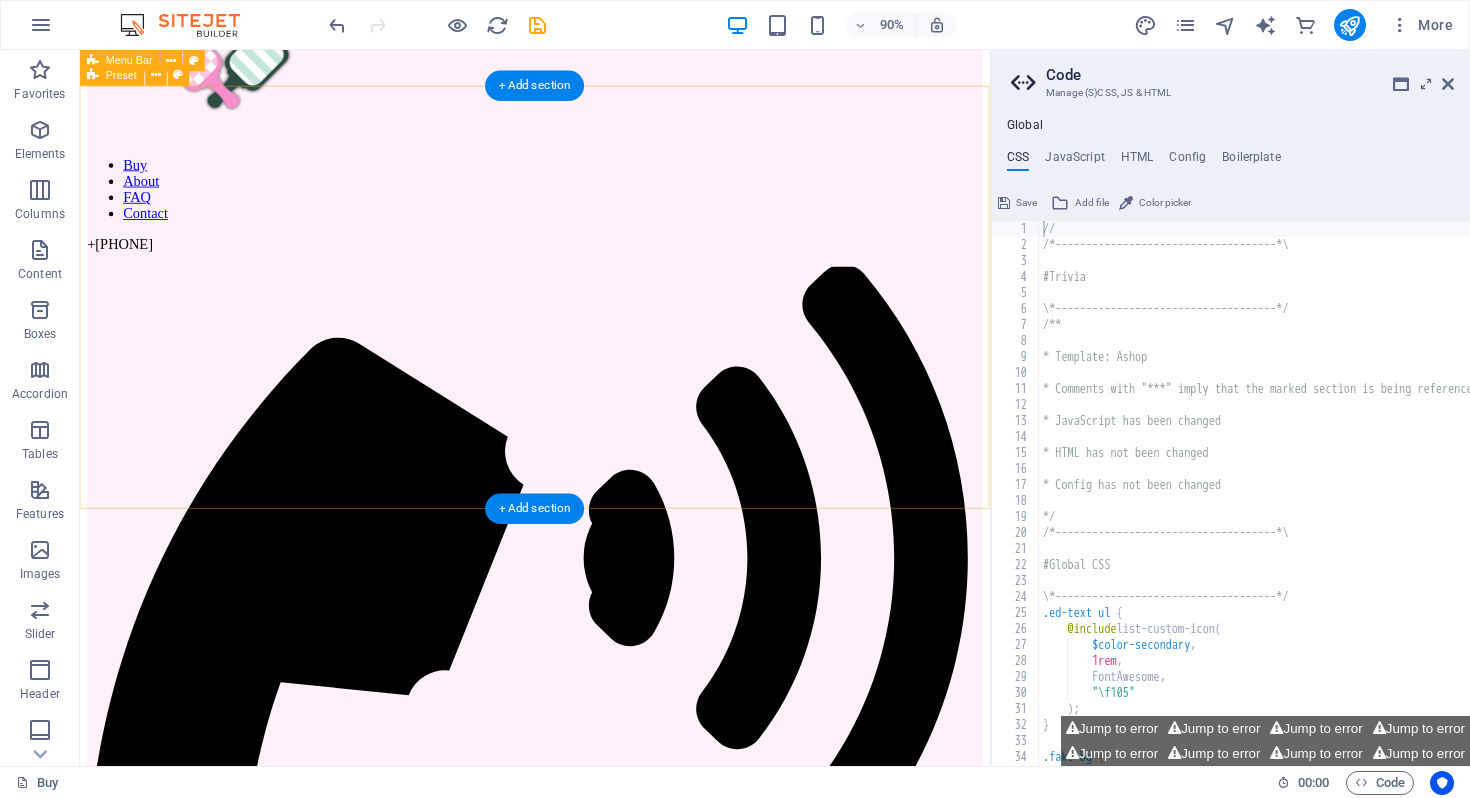 click on "​​​ Share your Faith boldly! Serve like Jesus on the courts as you share your faith with your teammates. Or wear outside the courts to spark a conversation about Pickleball, and most importantly, Jesus! Drop content here or  Add elements  Paste clipboard" at bounding box center (585, 1904) 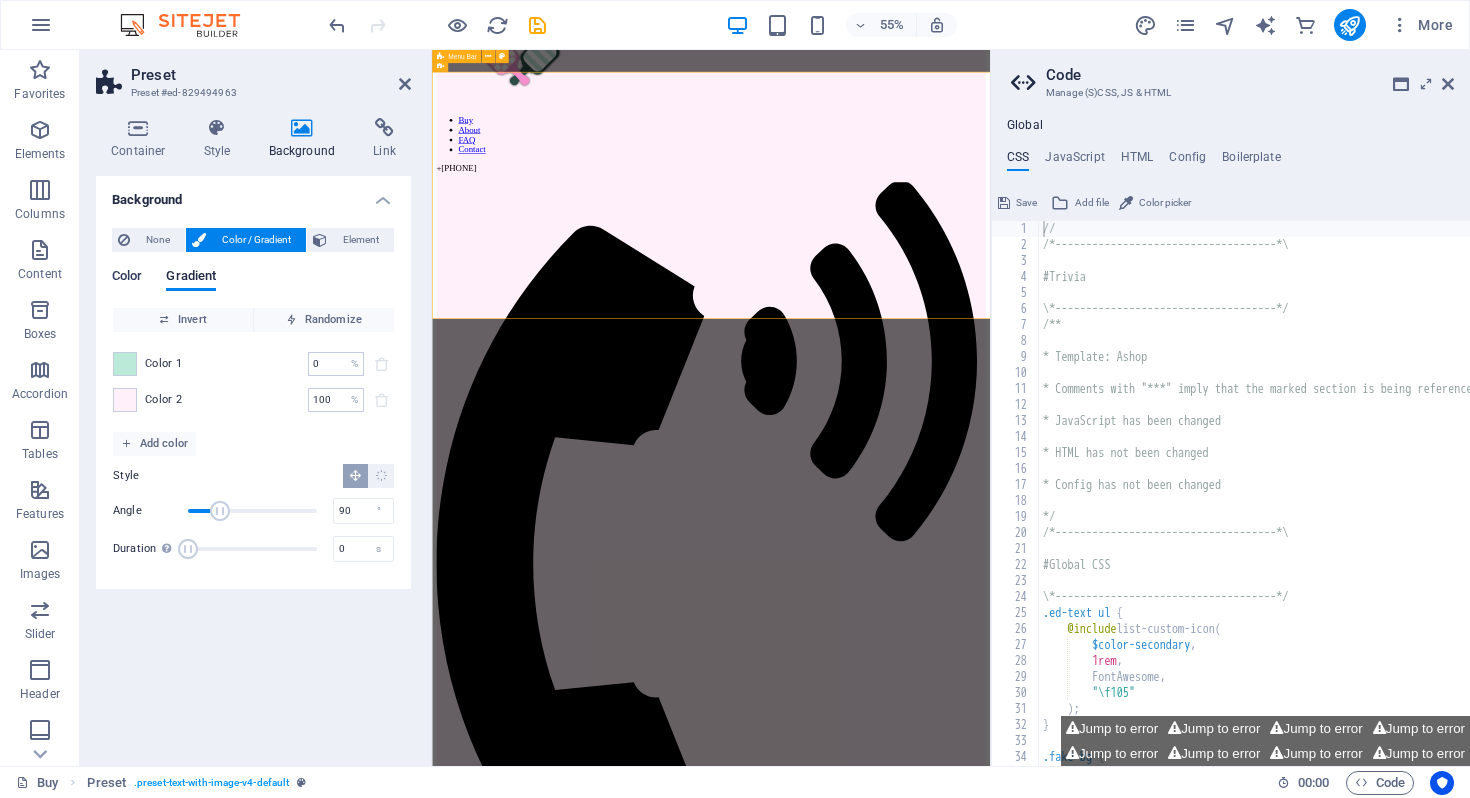 click on "Color" at bounding box center (127, 278) 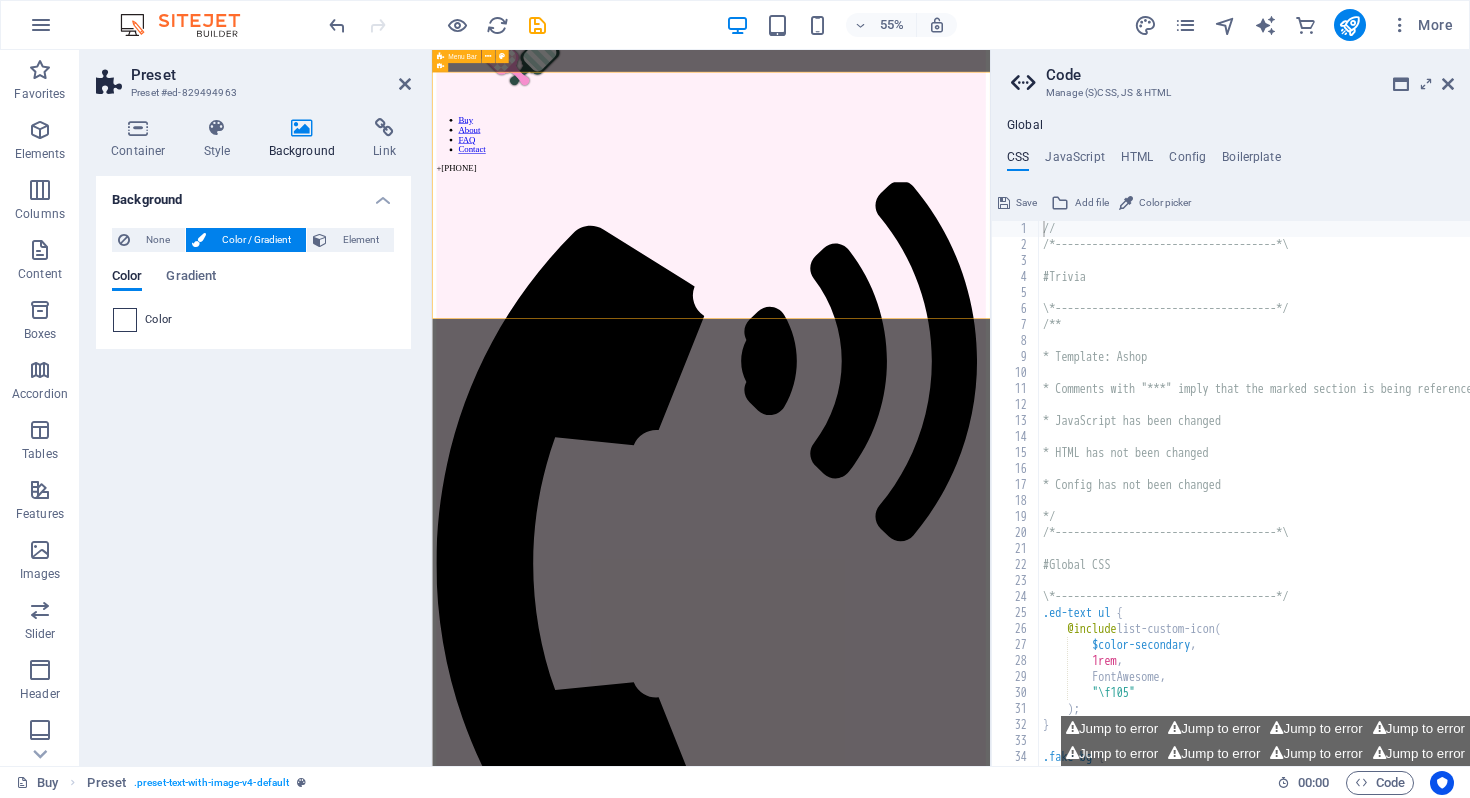 click at bounding box center (125, 320) 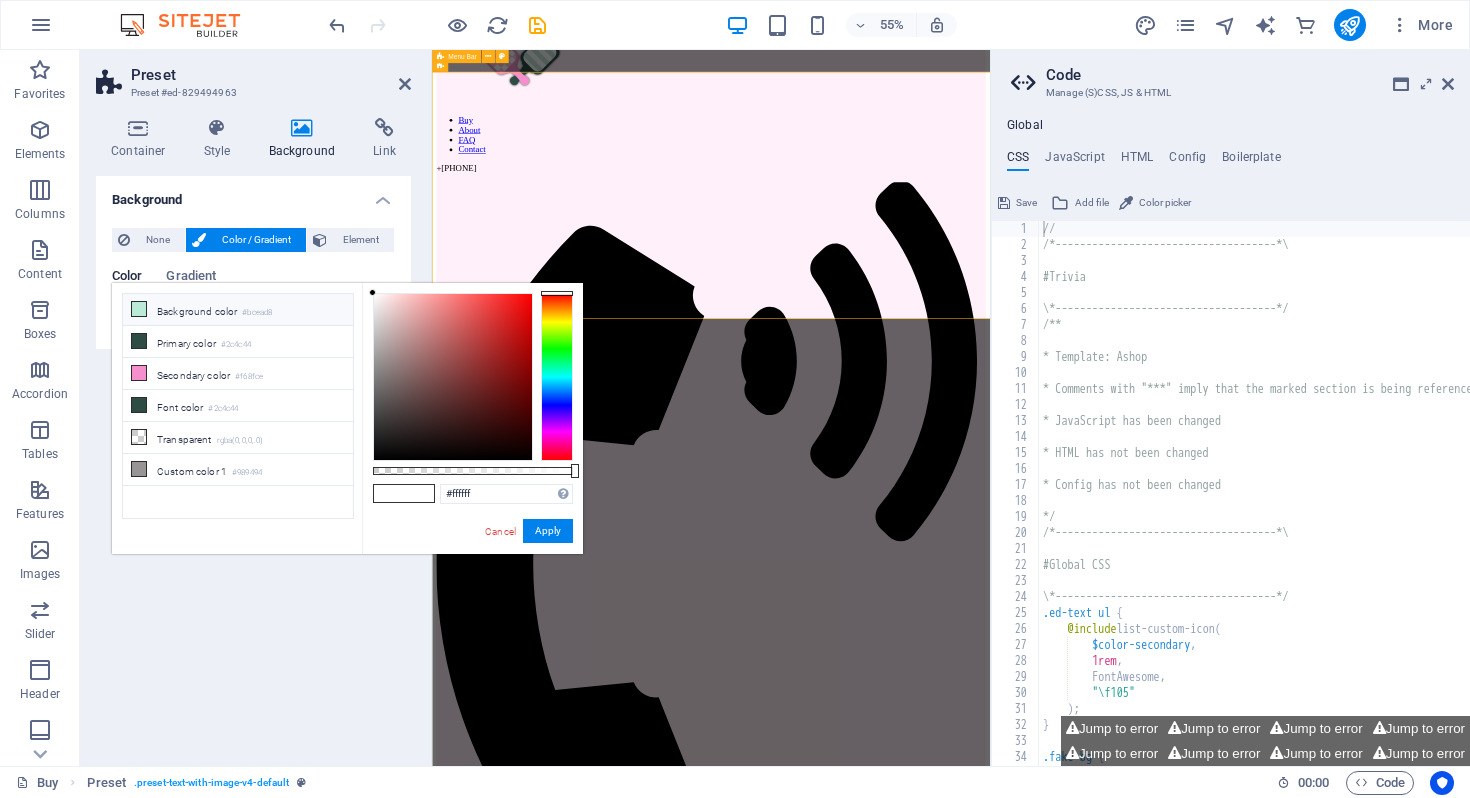 click on "Background color
#bcead8" at bounding box center [238, 310] 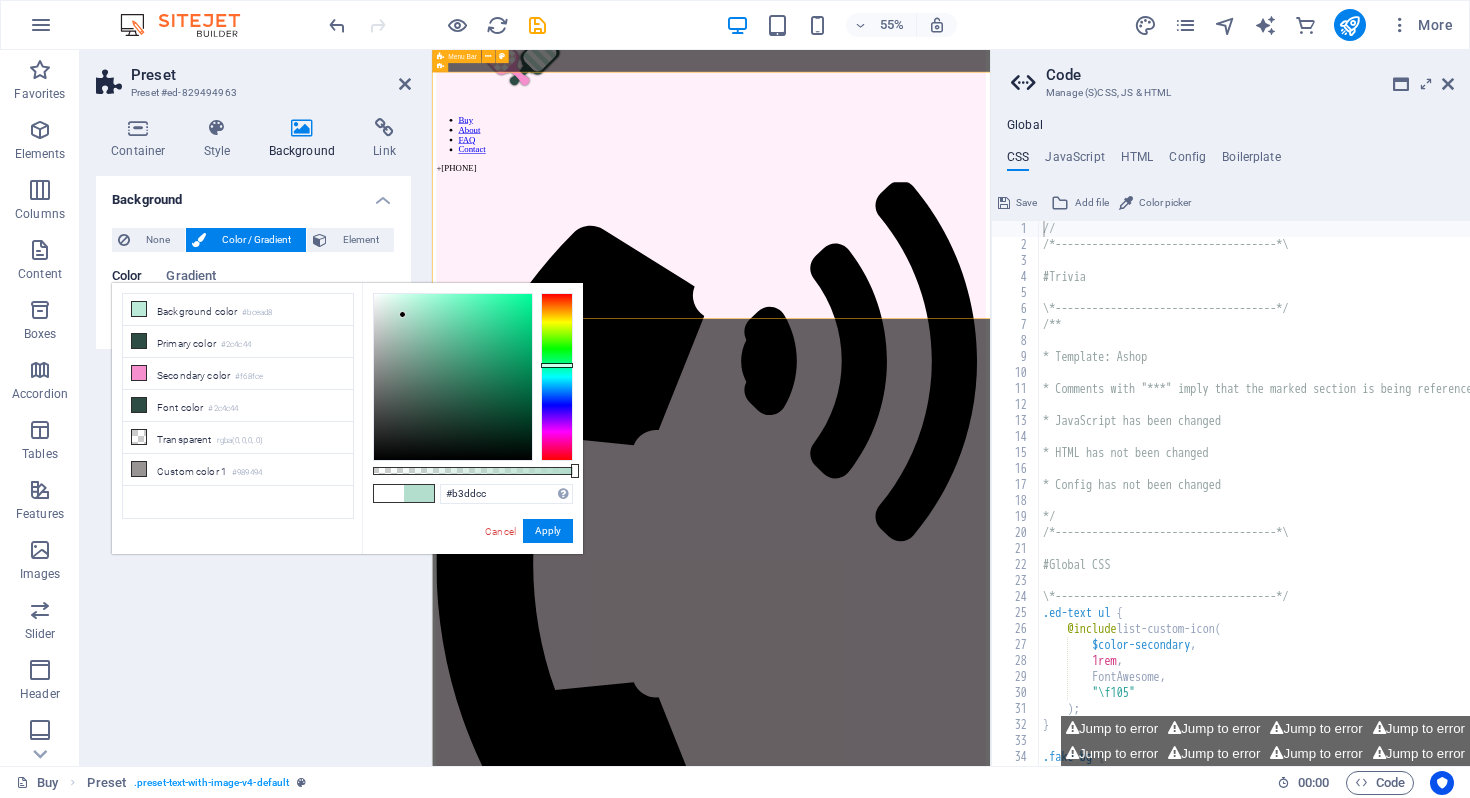 click at bounding box center (402, 314) 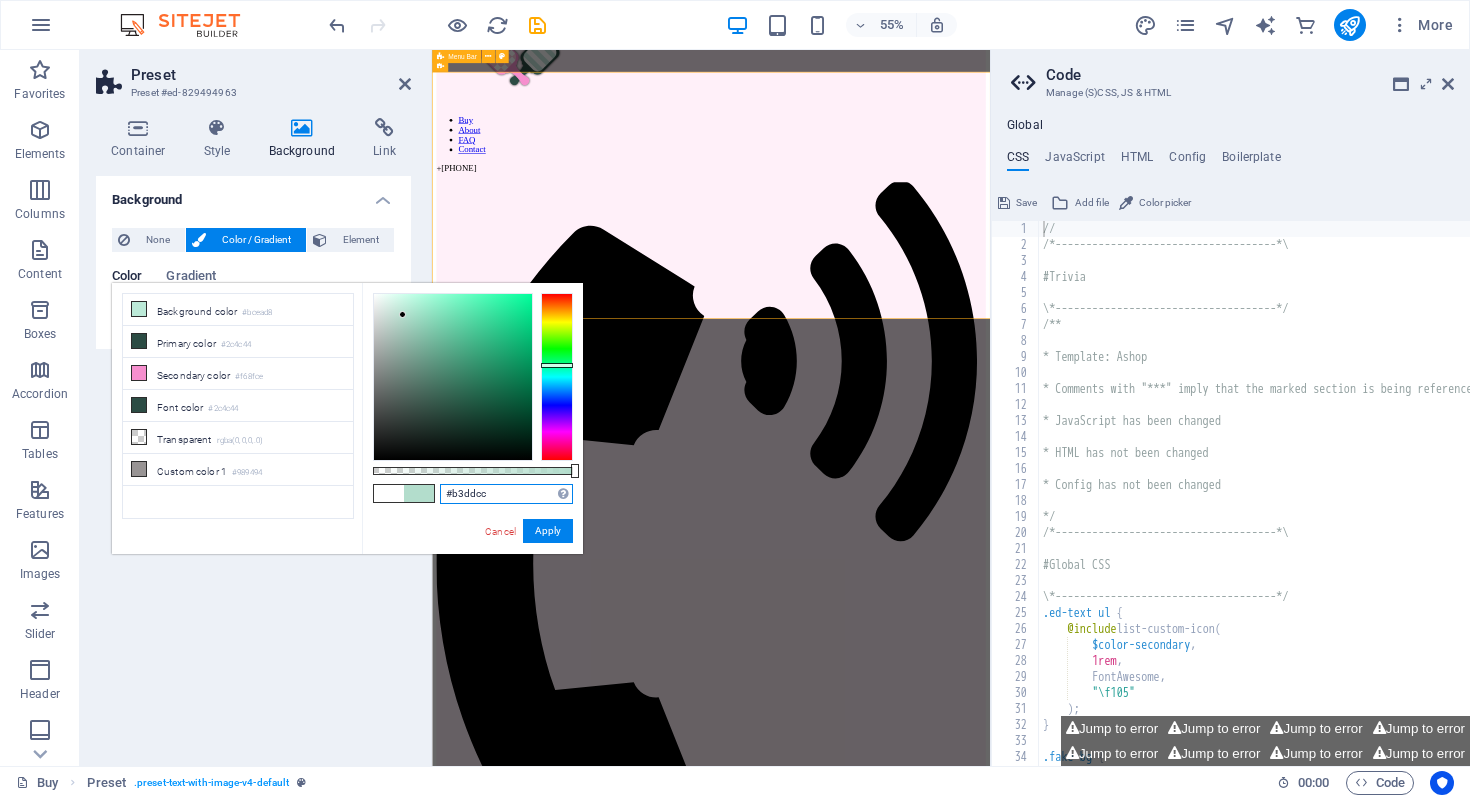 drag, startPoint x: 497, startPoint y: 492, endPoint x: 445, endPoint y: 489, distance: 52.086468 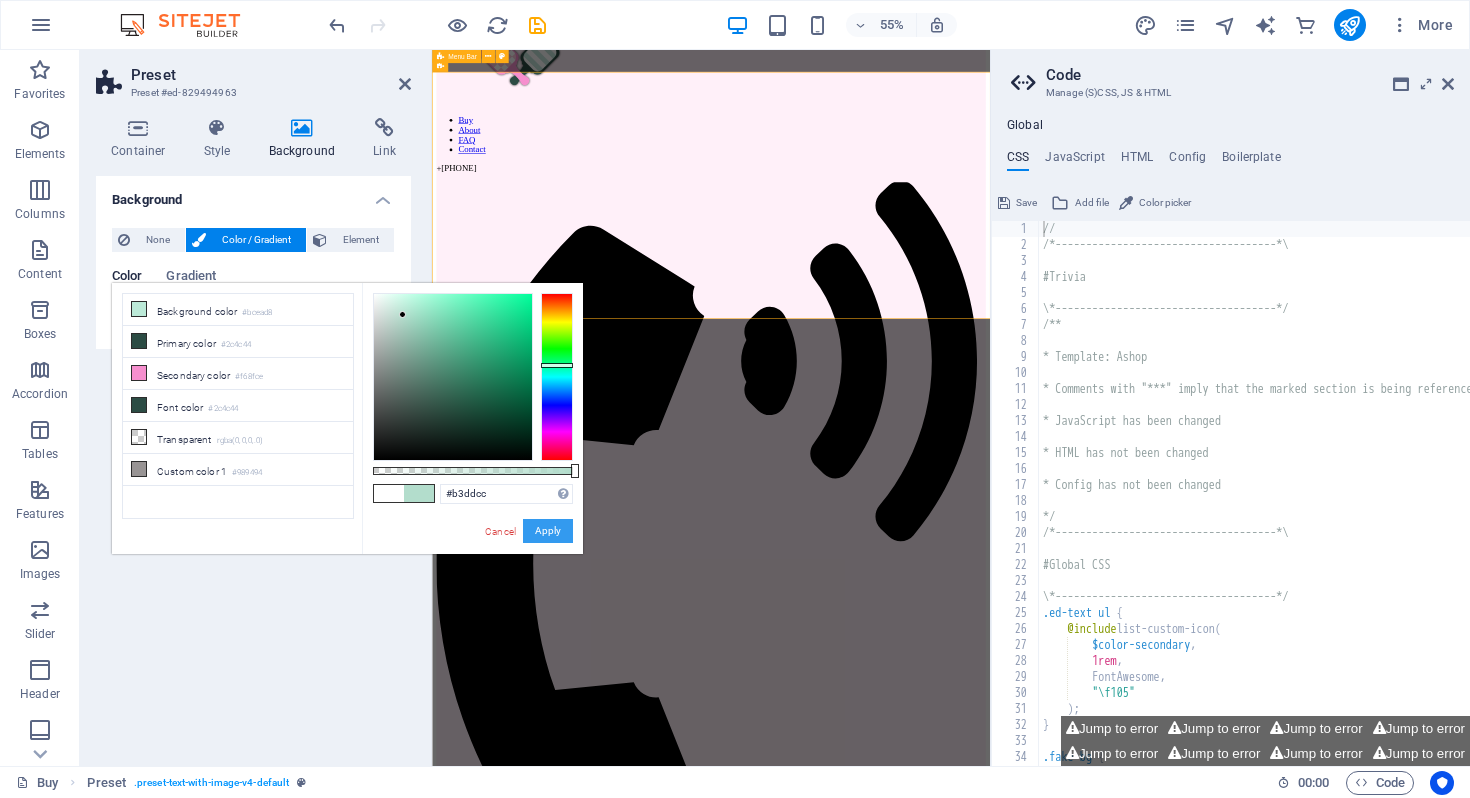 click on "Apply" at bounding box center (548, 531) 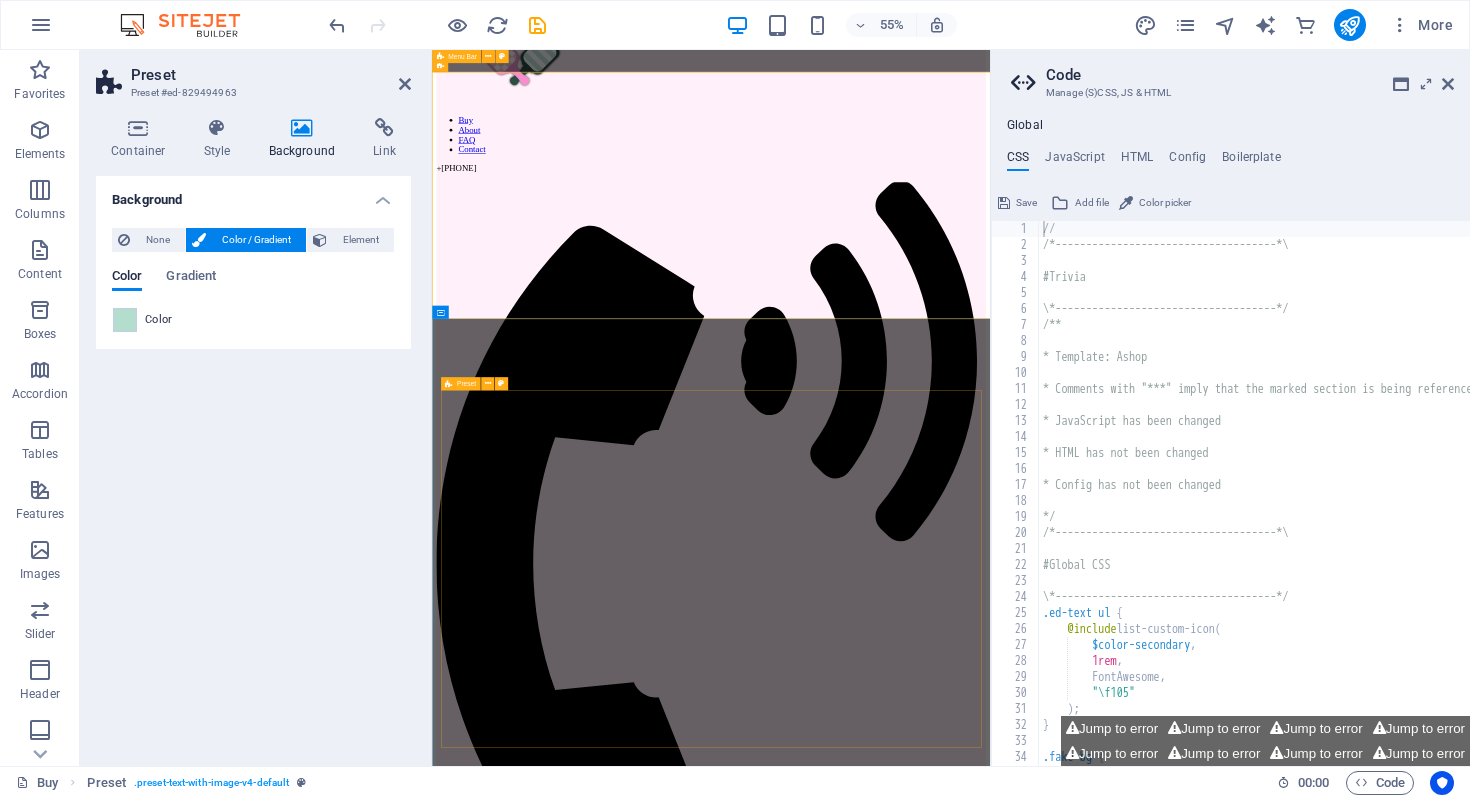 click on "JOIN OUR MINISTRY ABOUT OUR FOUNDER MOLLIE SHOP OUR GEAR FIND A PICKLEBALL GROUP NEAR YOU" at bounding box center (939, 4267) 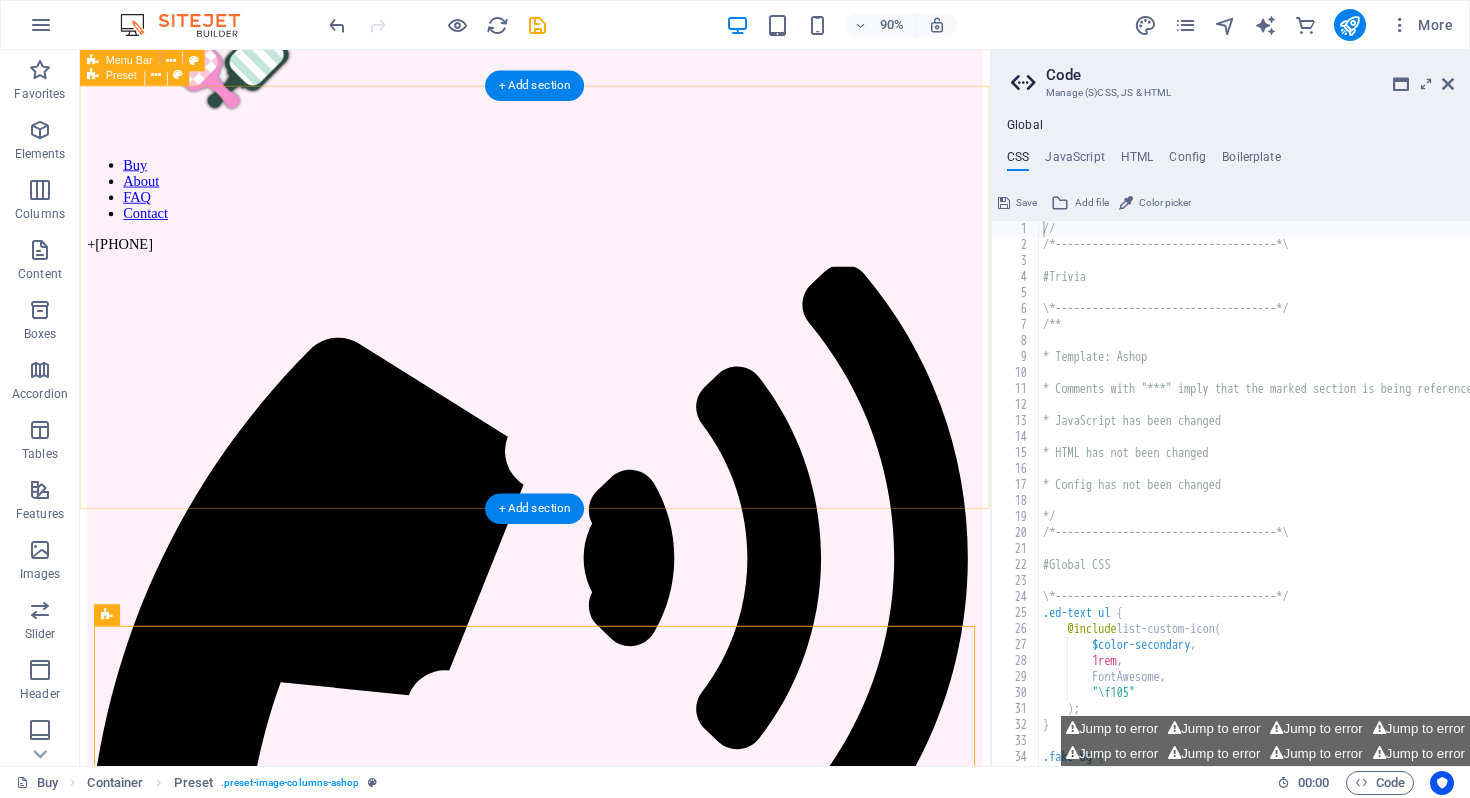 click on "​​​ Share your Faith boldly! Serve like Jesus on the courts as you share your faith with your teammates. Or wear outside the courts to spark a conversation about Pickleball, and most importantly, Jesus! Drop content here or  Add elements  Paste clipboard" at bounding box center [585, 1894] 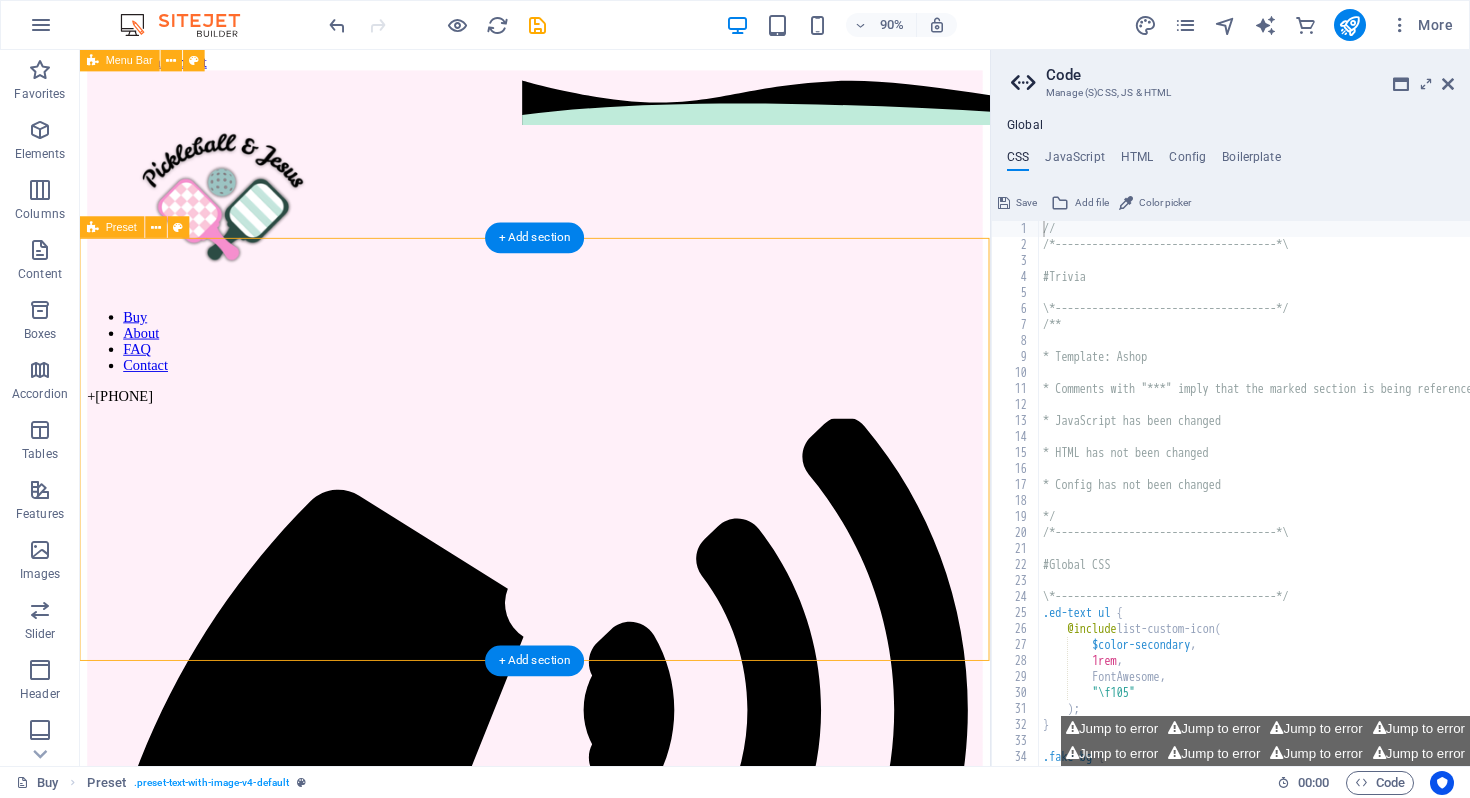 click on "​​​ Share your Faith boldly! Serve like Jesus on the courts as you share your faith with your teammates. Or wear outside the courts to spark a conversation about Pickleball, and most importantly, Jesus! Drop content here or  Add elements  Paste clipboard" at bounding box center [585, 2073] 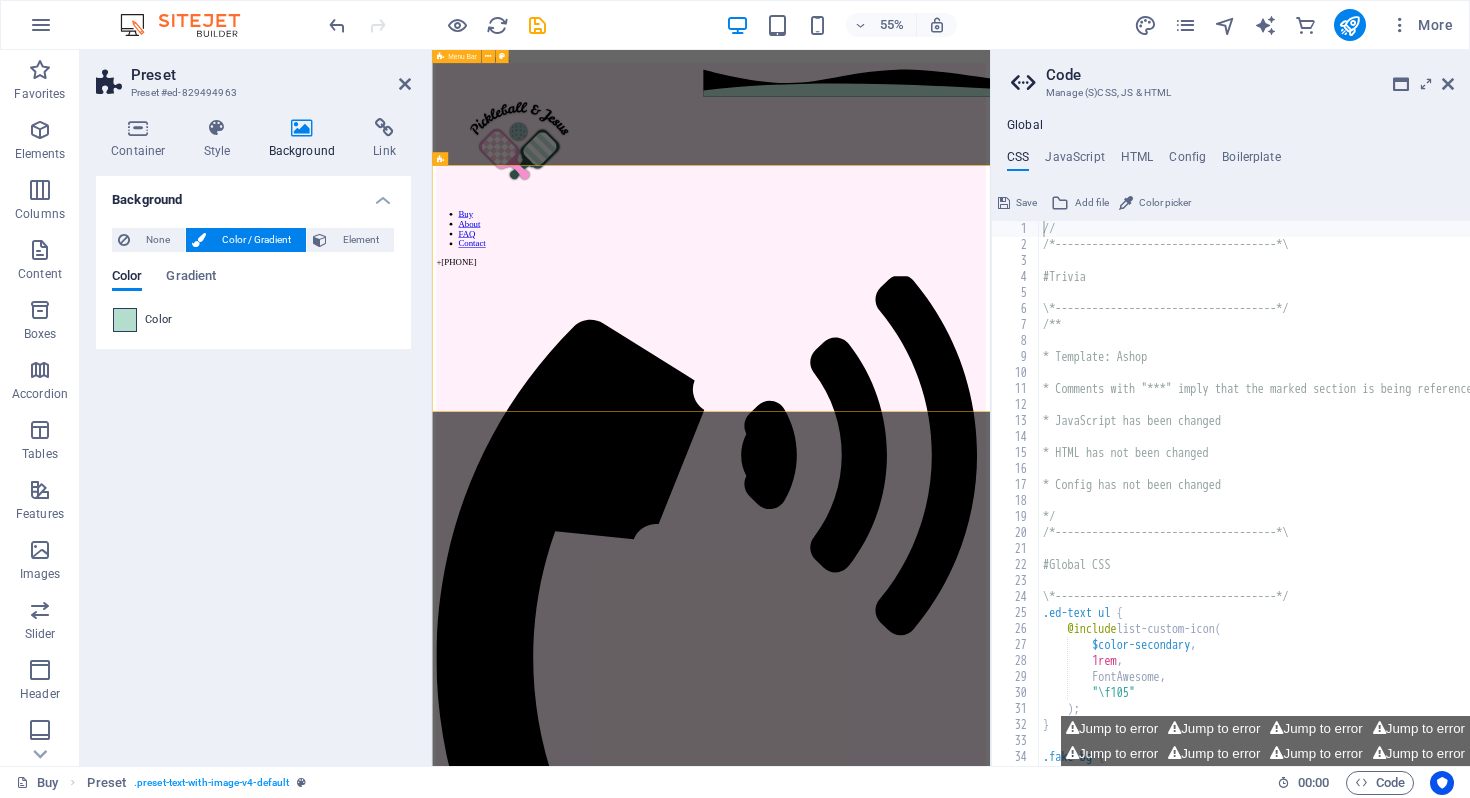 click at bounding box center [125, 320] 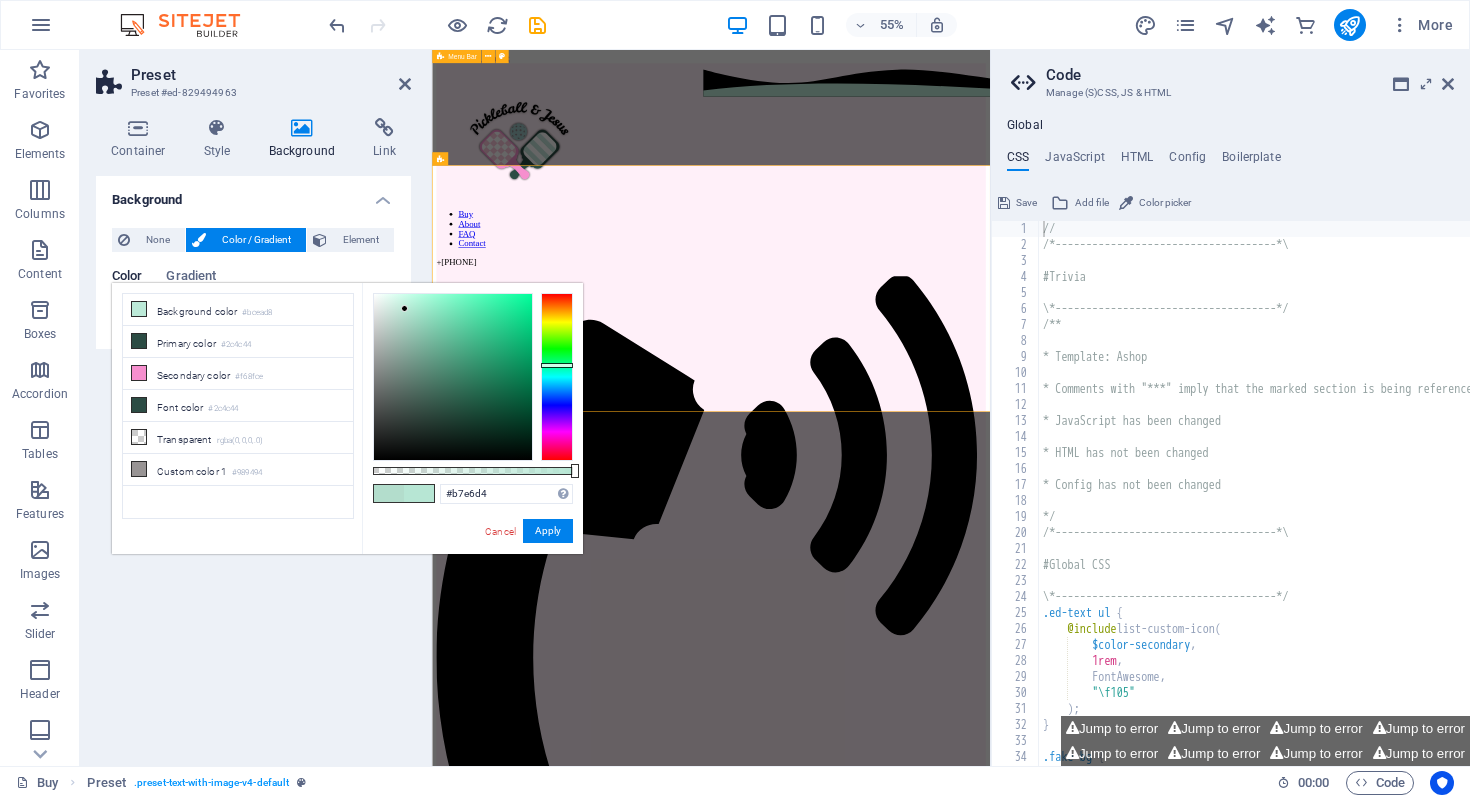 click at bounding box center [404, 308] 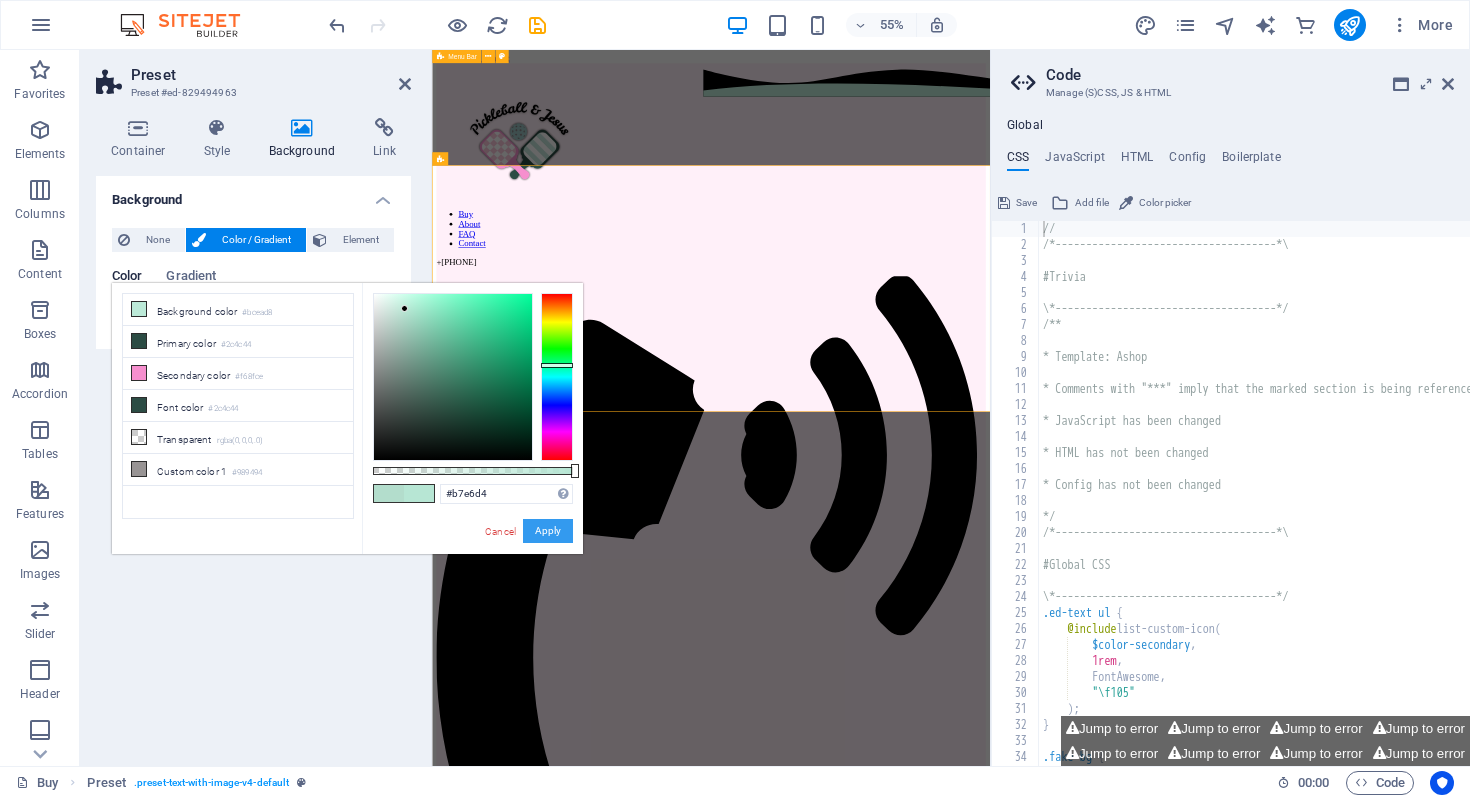 click on "Apply" at bounding box center [548, 531] 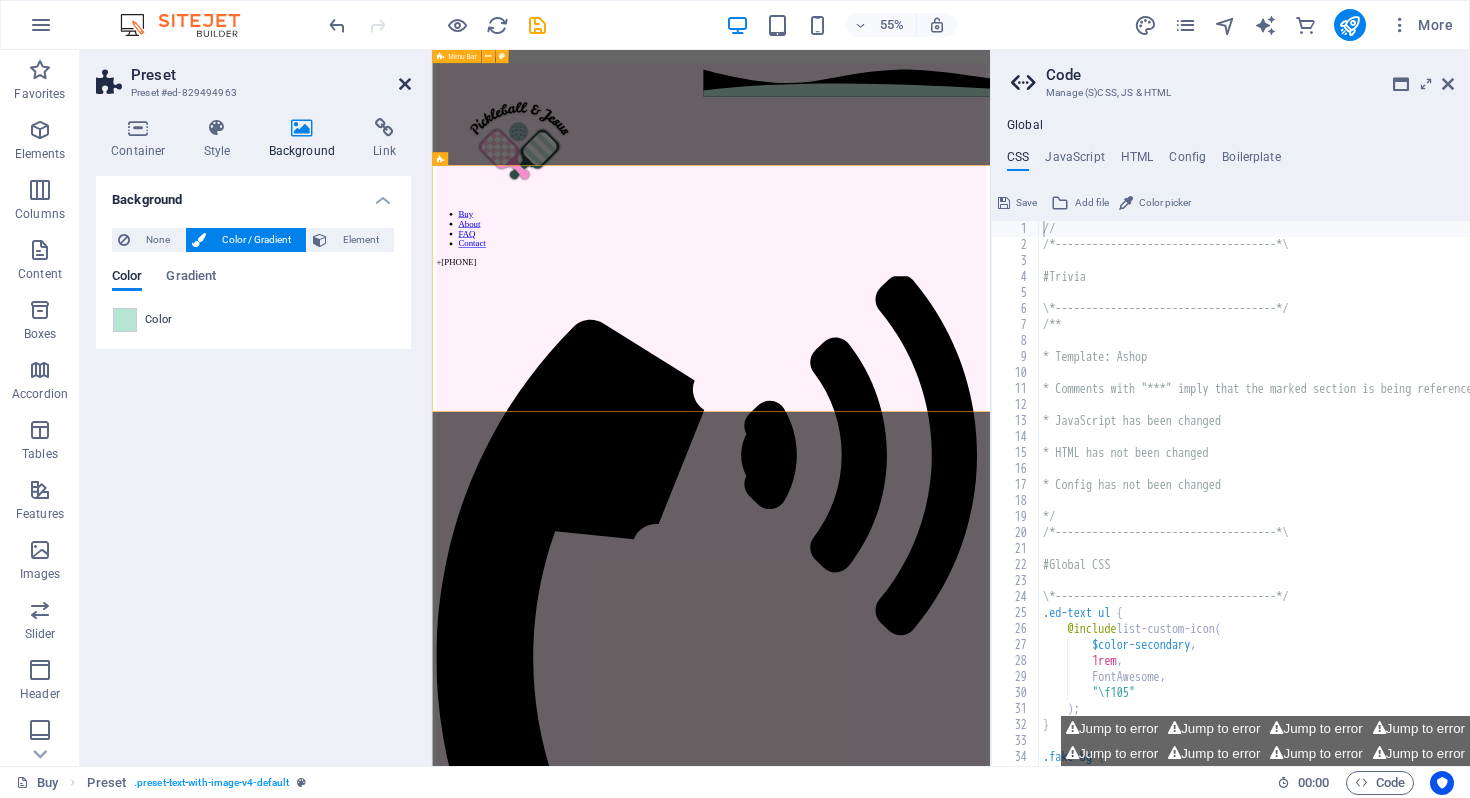 click at bounding box center (405, 84) 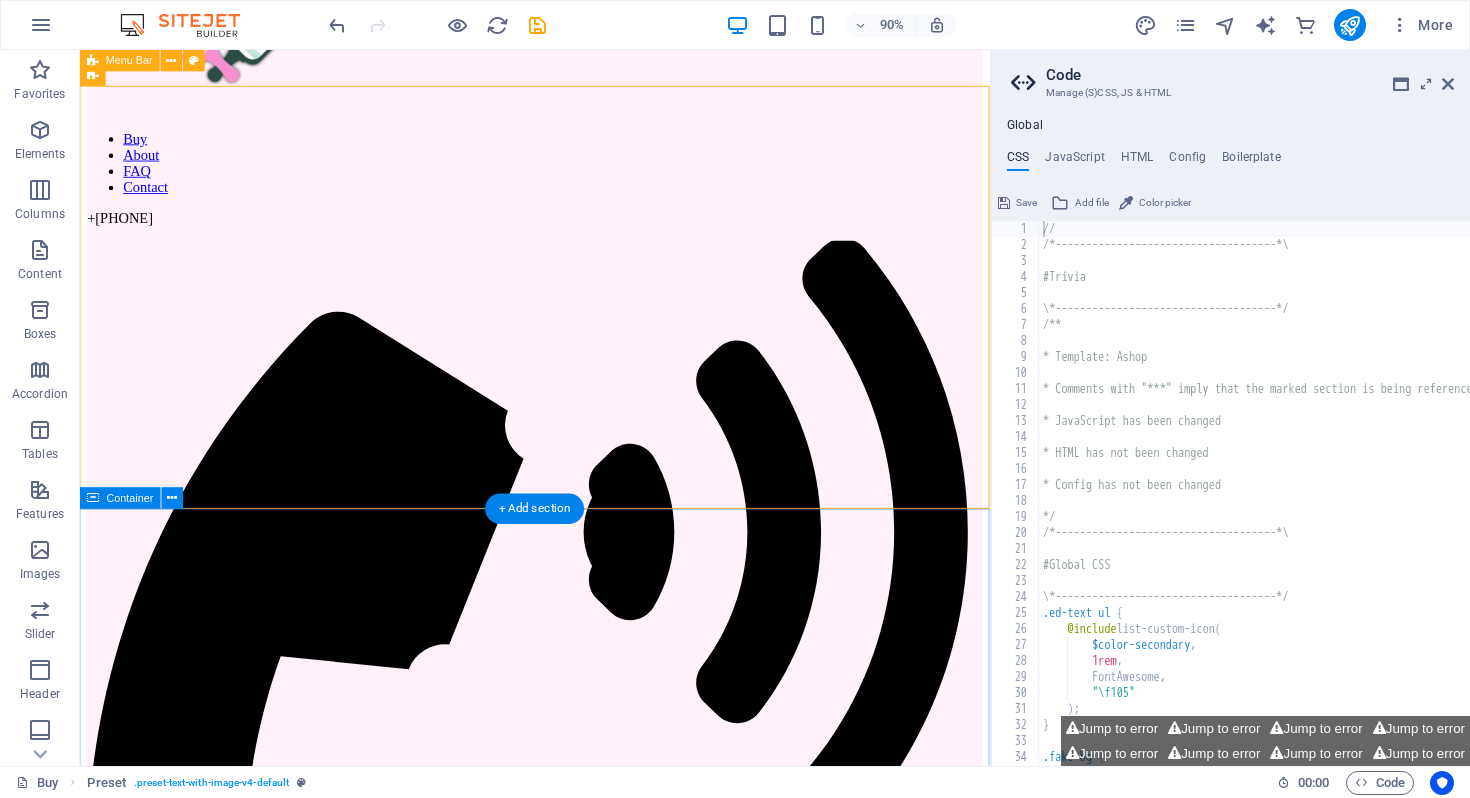 scroll, scrollTop: 226, scrollLeft: 0, axis: vertical 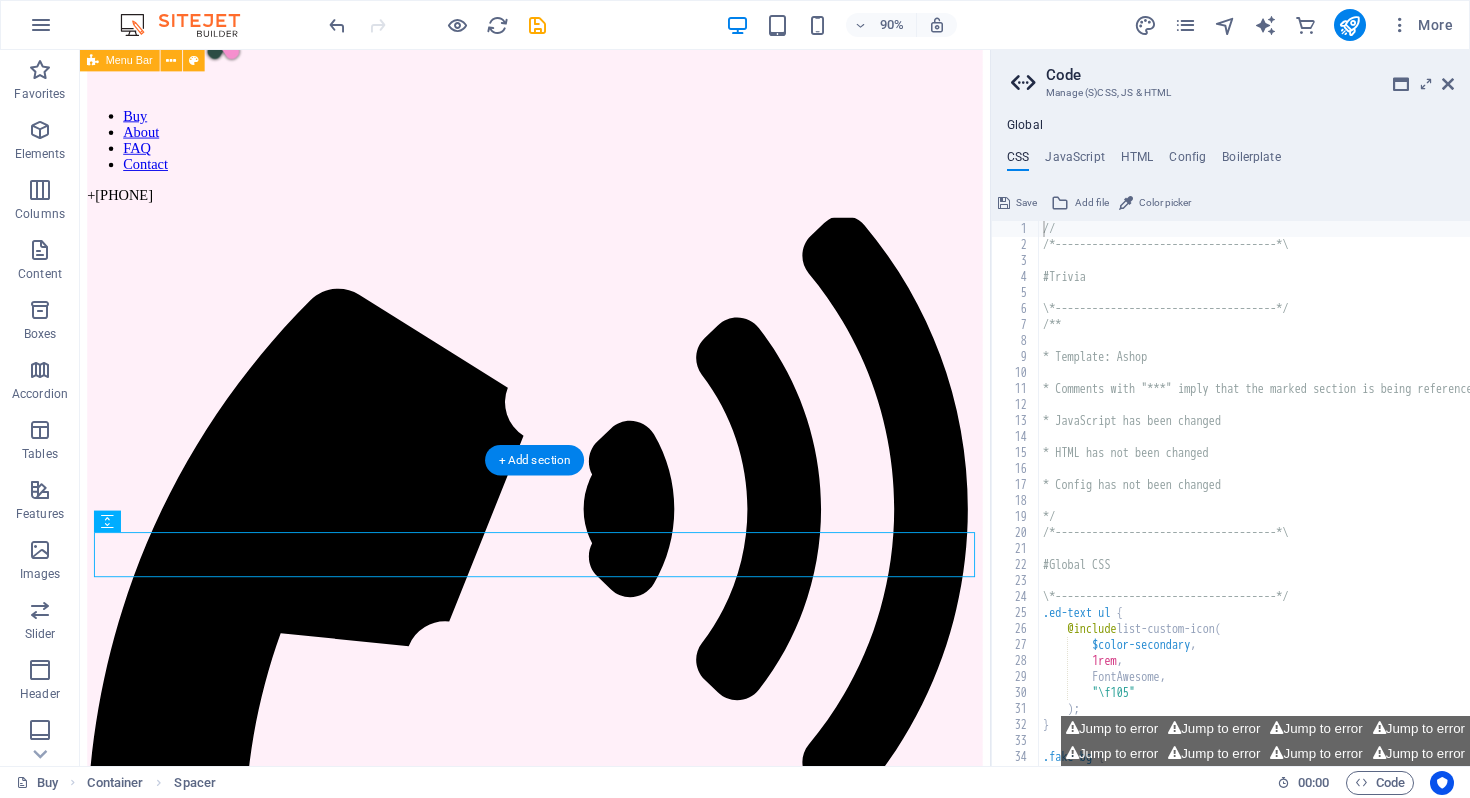 click on "JOIN OUR MINISTRY ABOUT OUR FOUNDER MOLLIE SHOP OUR GEAR FIND A PICKLEBALL GROUP NEAR YOU" at bounding box center [585, 4422] 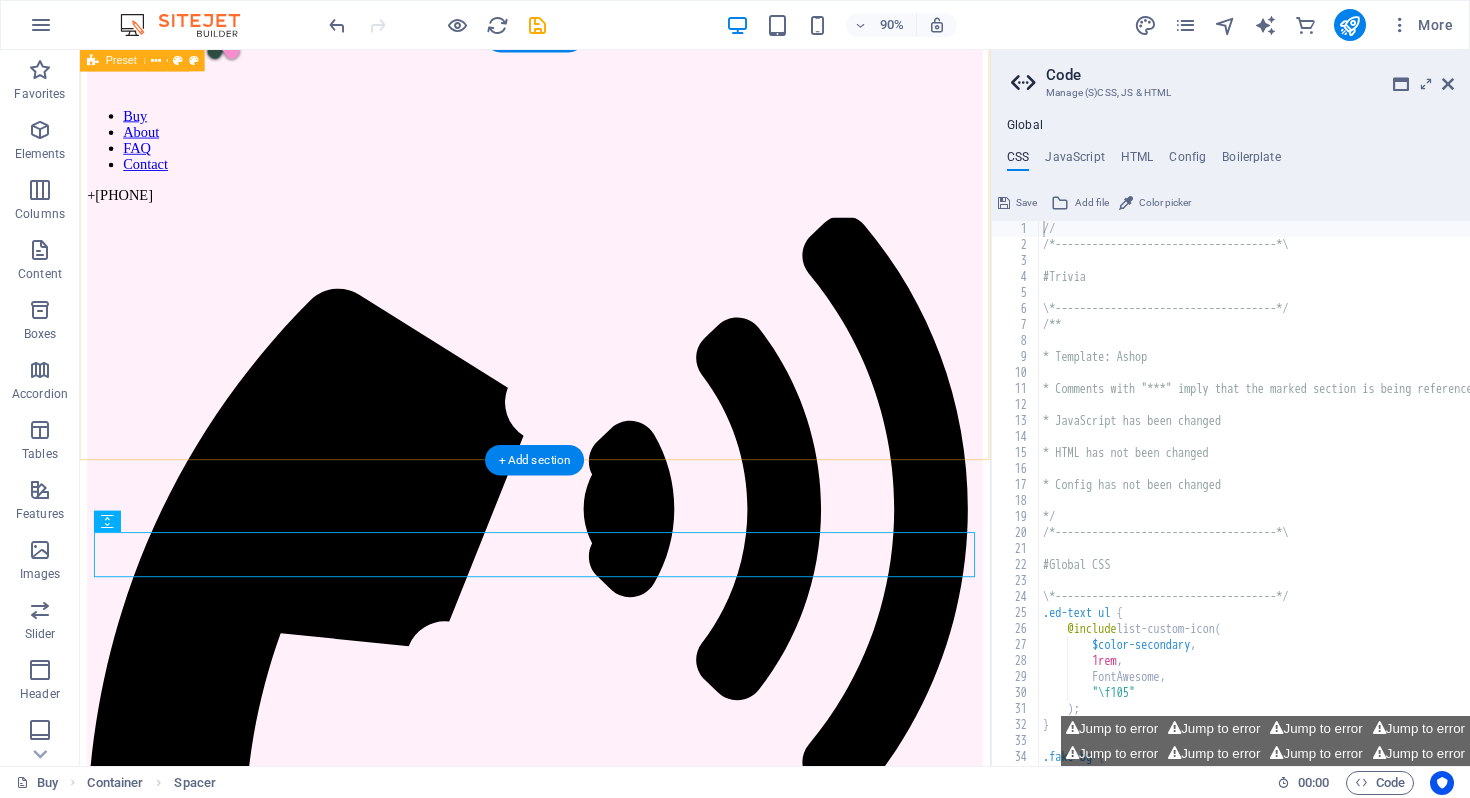 click on "​​​ Share your Faith boldly! Serve like Jesus on the courts as you share your faith with your teammates. Or wear outside the courts to spark a conversation about Pickleball, and most importantly, Jesus! Drop content here or  Add elements  Paste clipboard" at bounding box center (585, 1850) 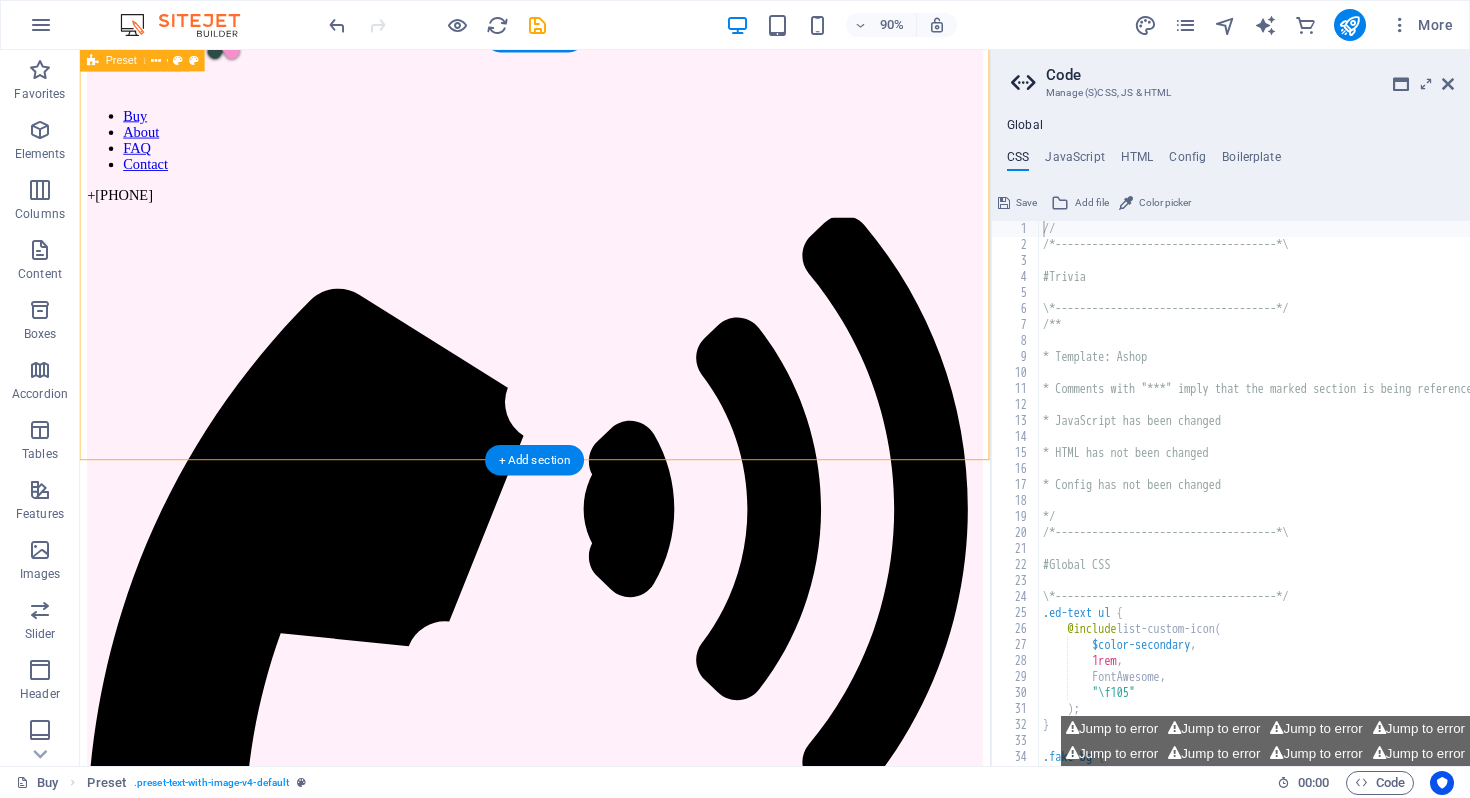 click on "​​​ Share your Faith boldly! Serve like Jesus on the courts as you share your faith with your teammates. Or wear outside the courts to spark a conversation about Pickleball, and most importantly, Jesus! Drop content here or  Add elements  Paste clipboard" at bounding box center [585, 1850] 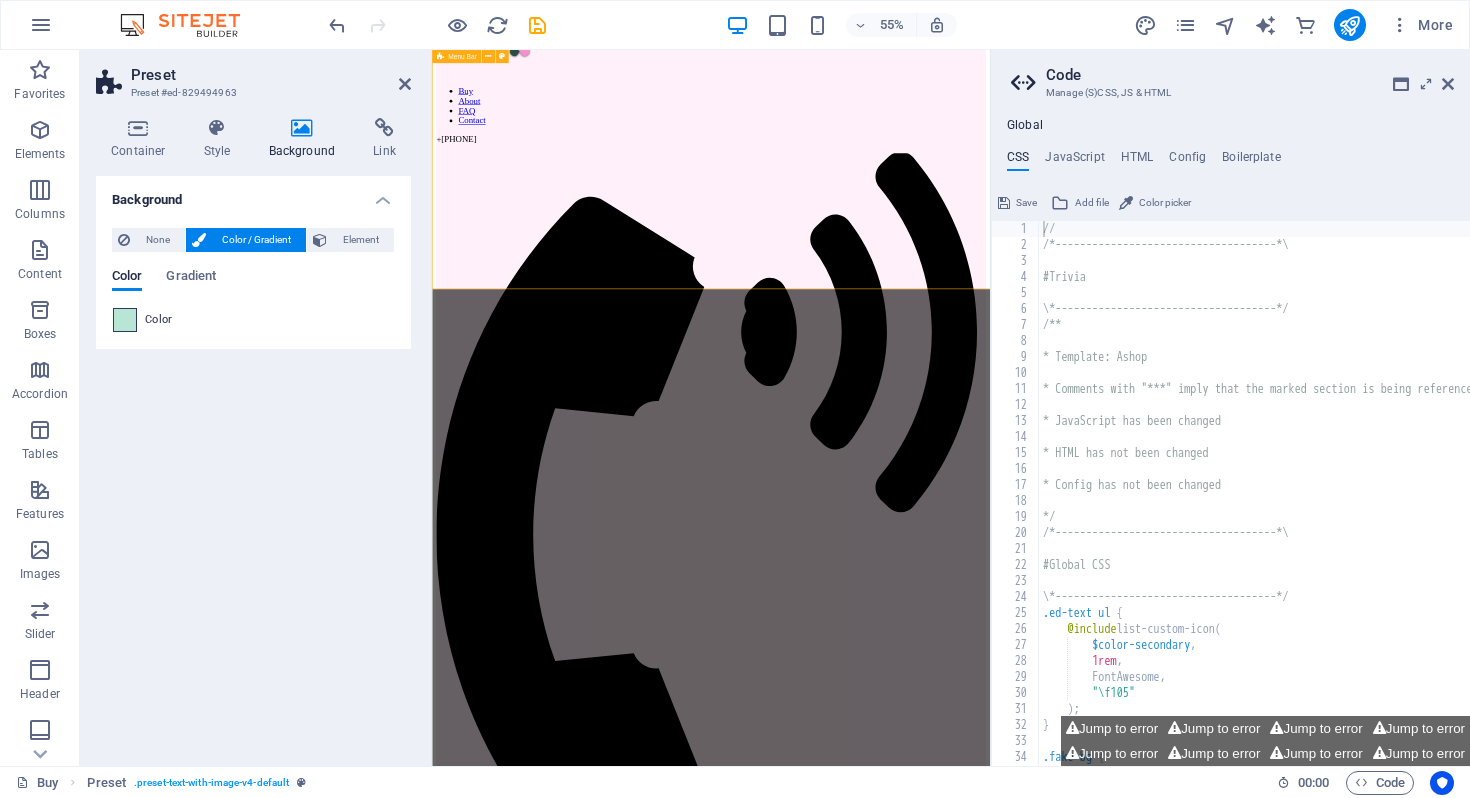 click at bounding box center (125, 320) 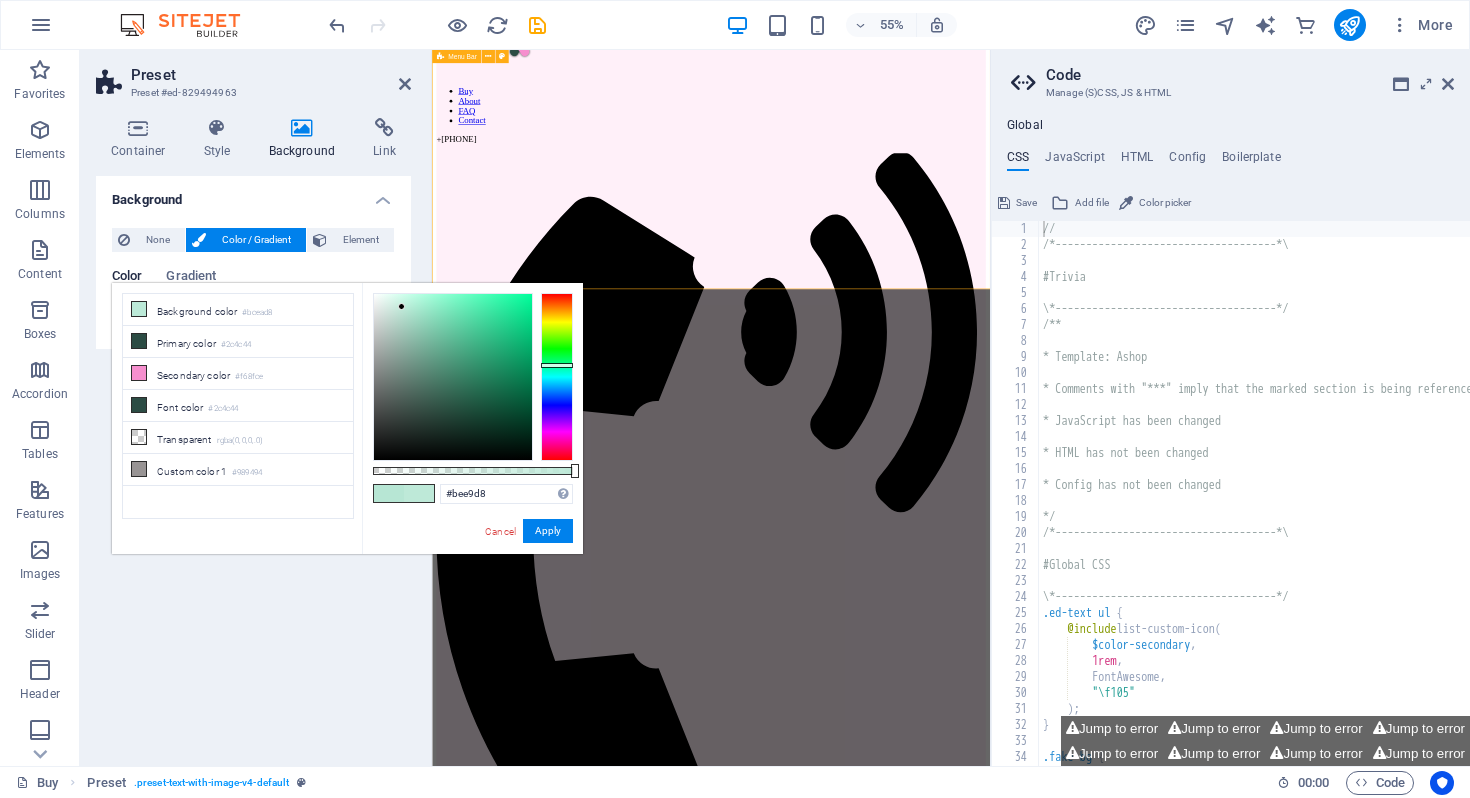 type on "#bde9d8" 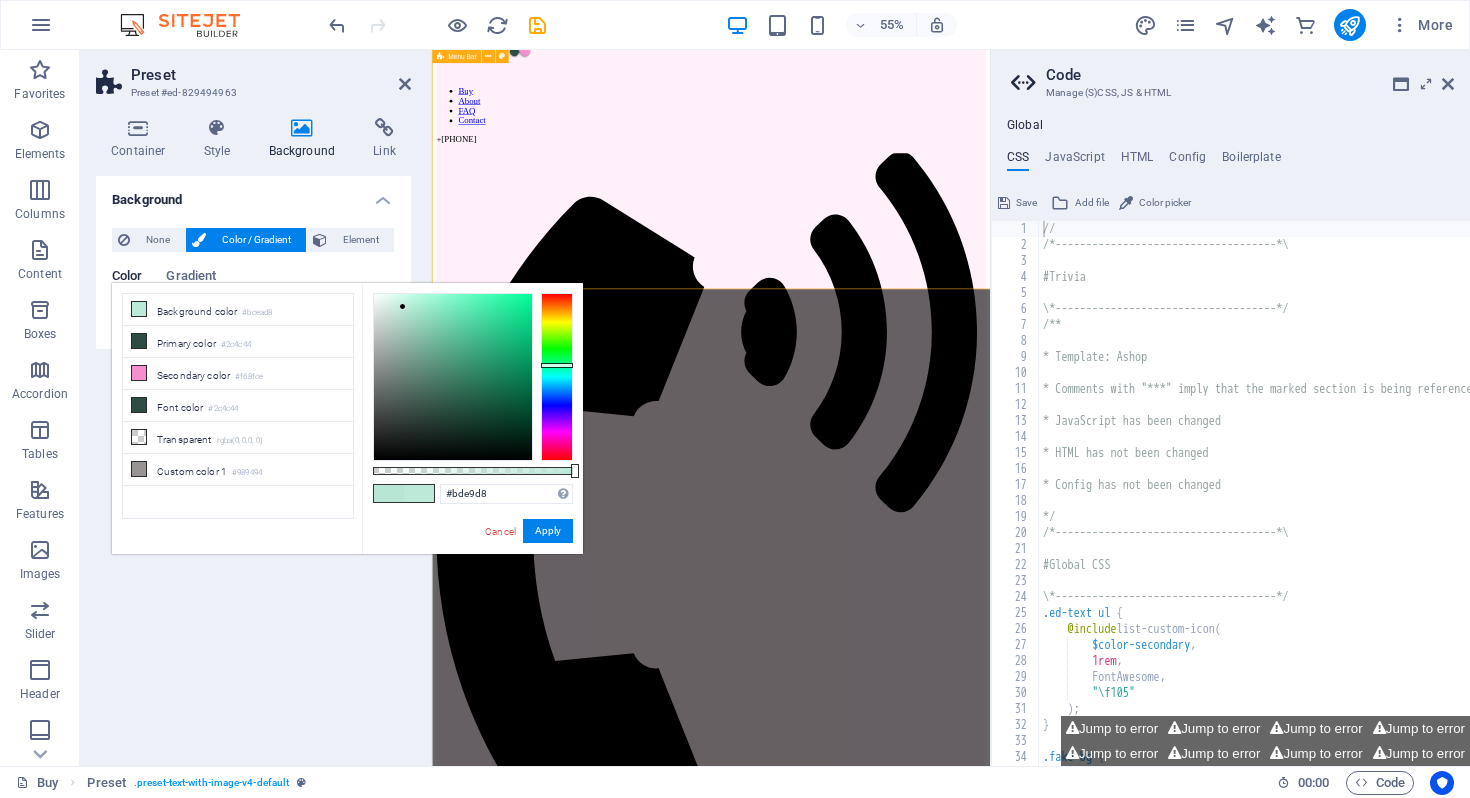 click at bounding box center [402, 306] 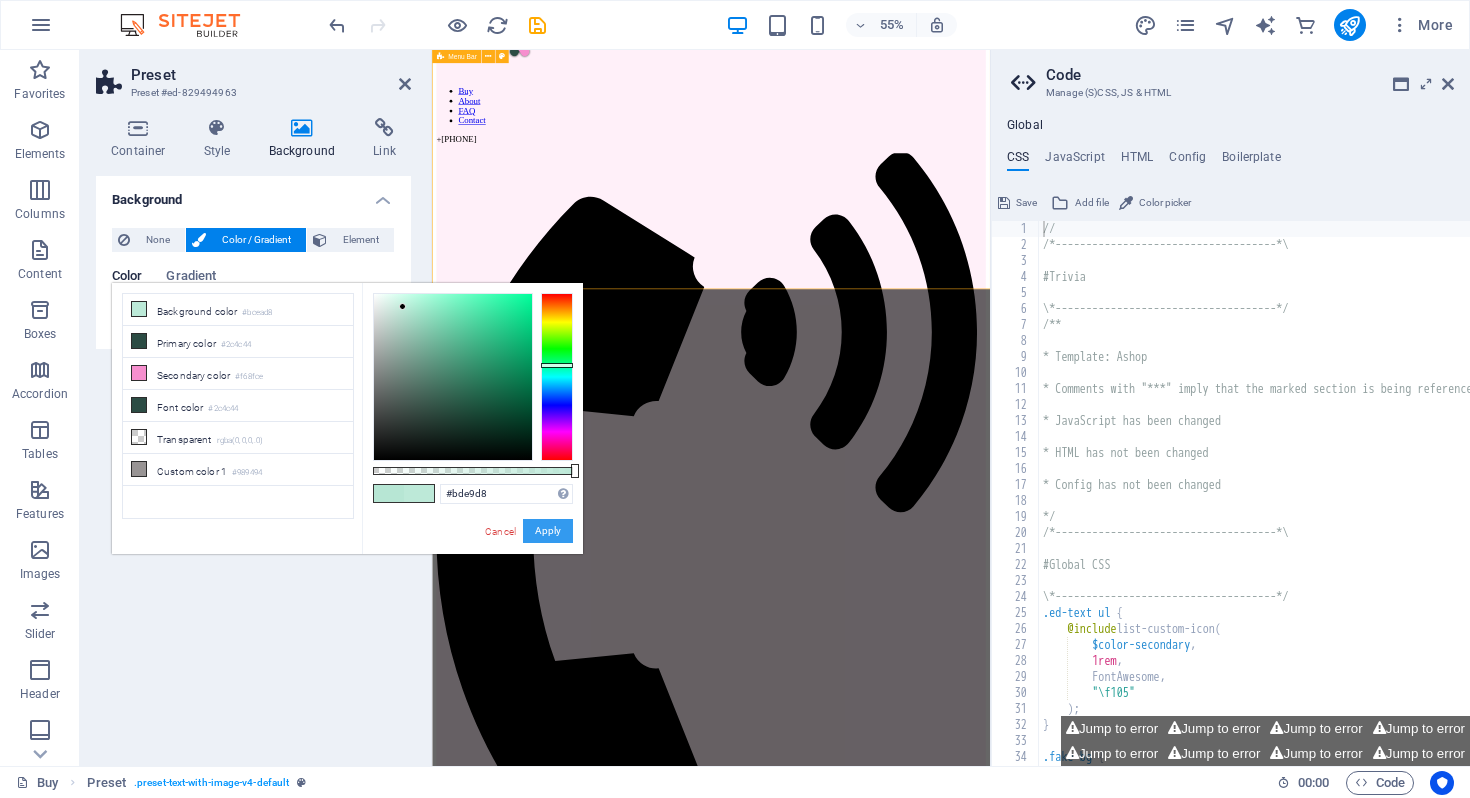 click on "Apply" at bounding box center (548, 531) 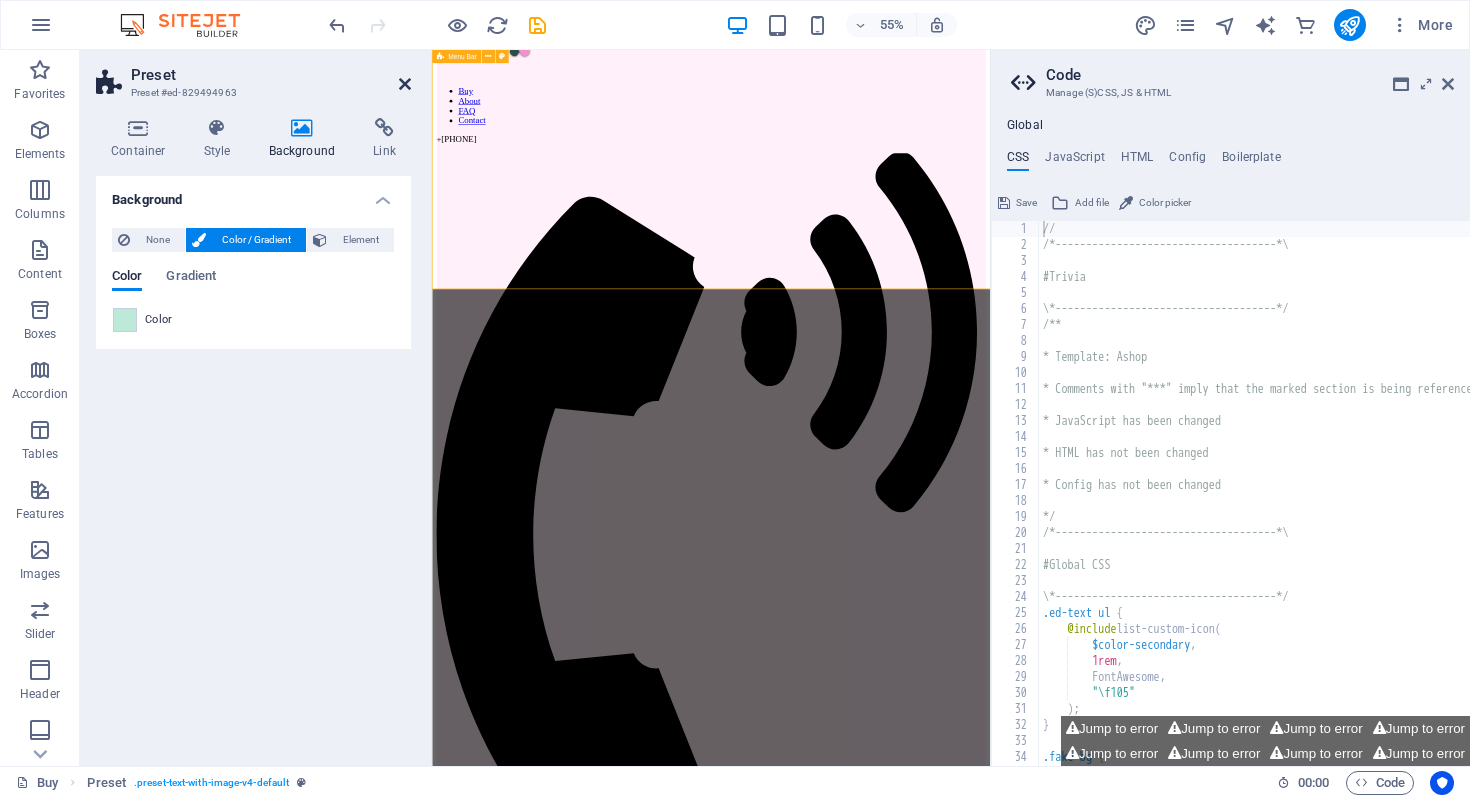 click at bounding box center [405, 84] 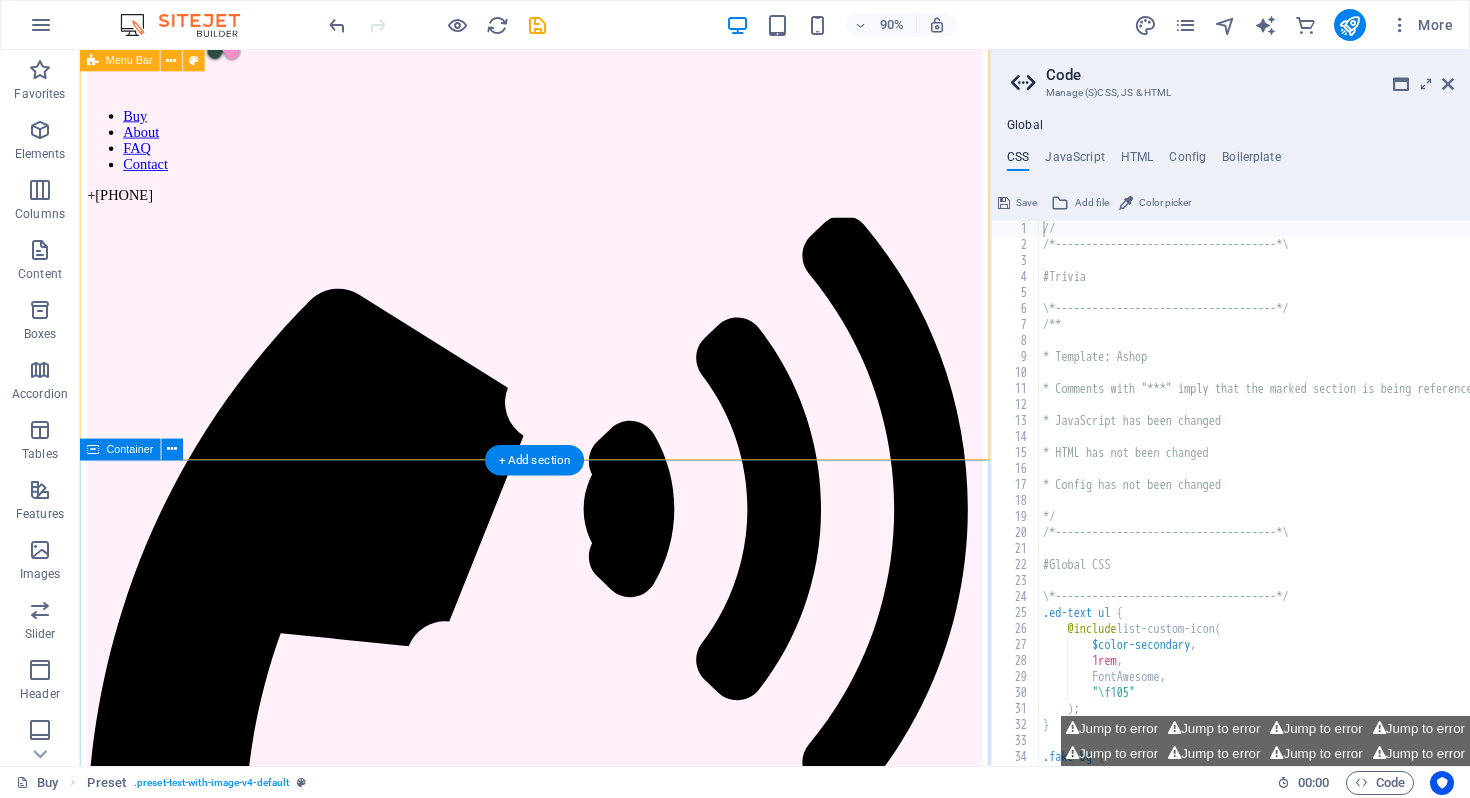 click on "JOIN OUR MINISTRY ABOUT OUR FOUNDER MOLLIE SHOP OUR GEAR FIND A PICKLEBALL GROUP NEAR YOU" at bounding box center [585, 4401] 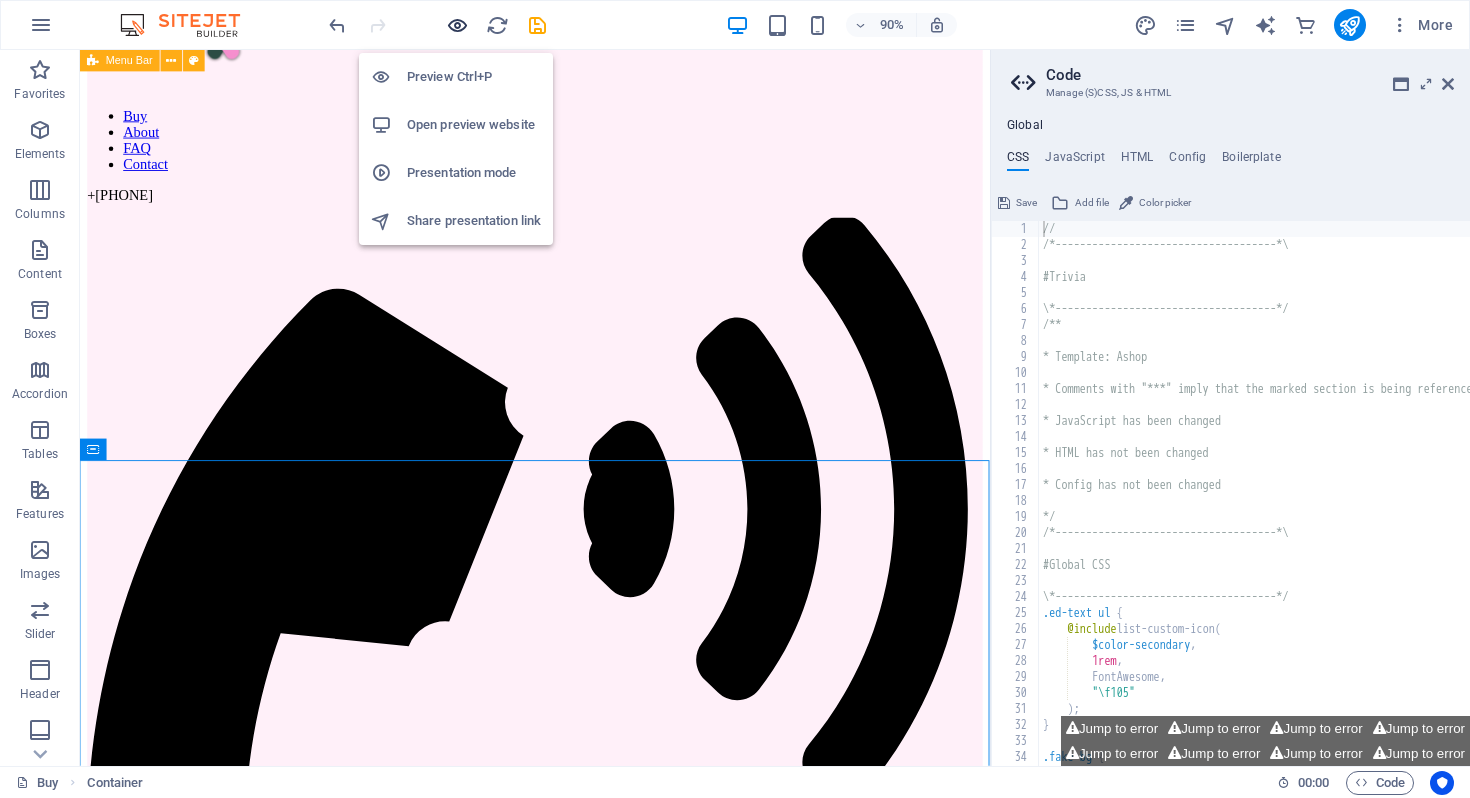 click at bounding box center [457, 25] 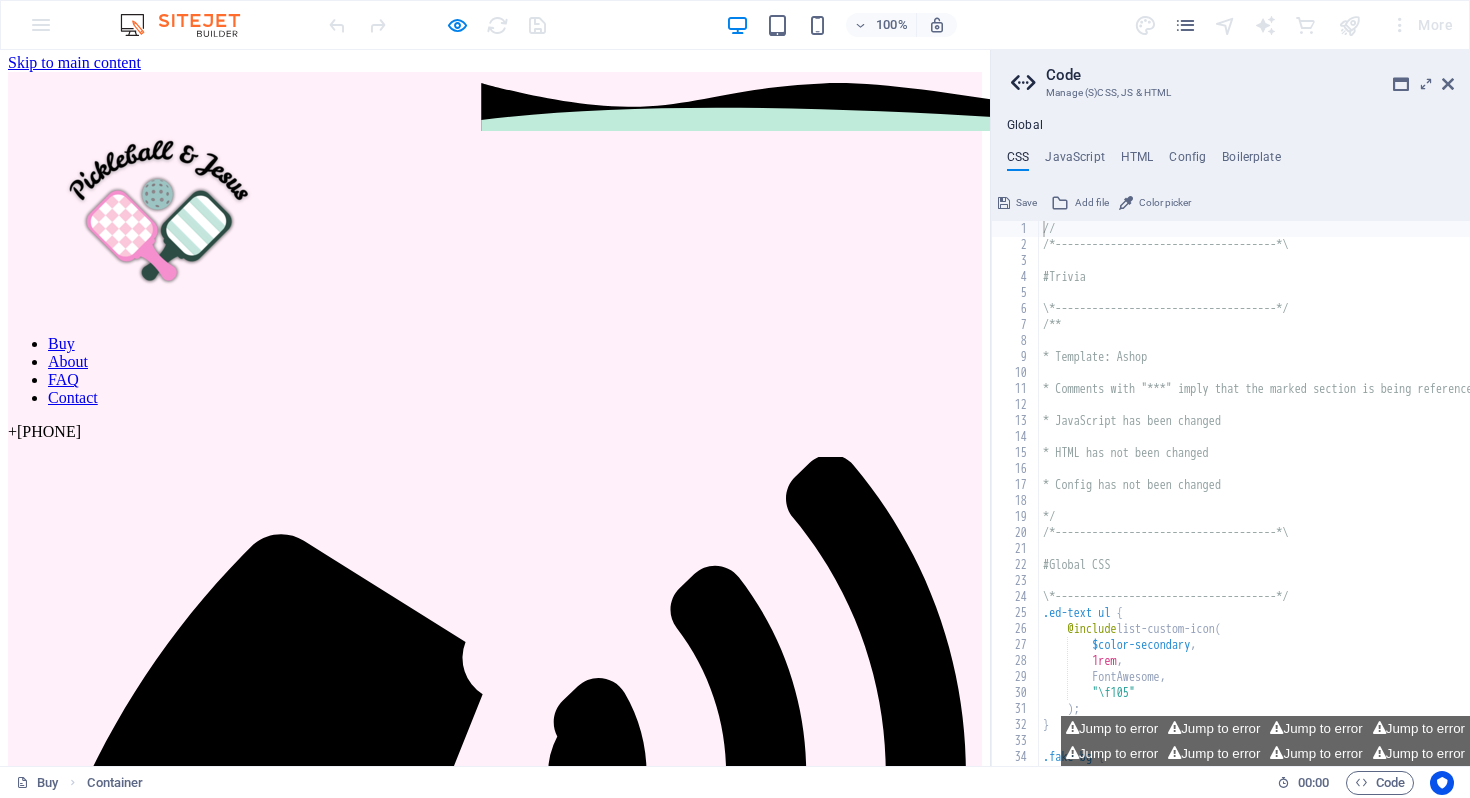 scroll, scrollTop: 1, scrollLeft: 0, axis: vertical 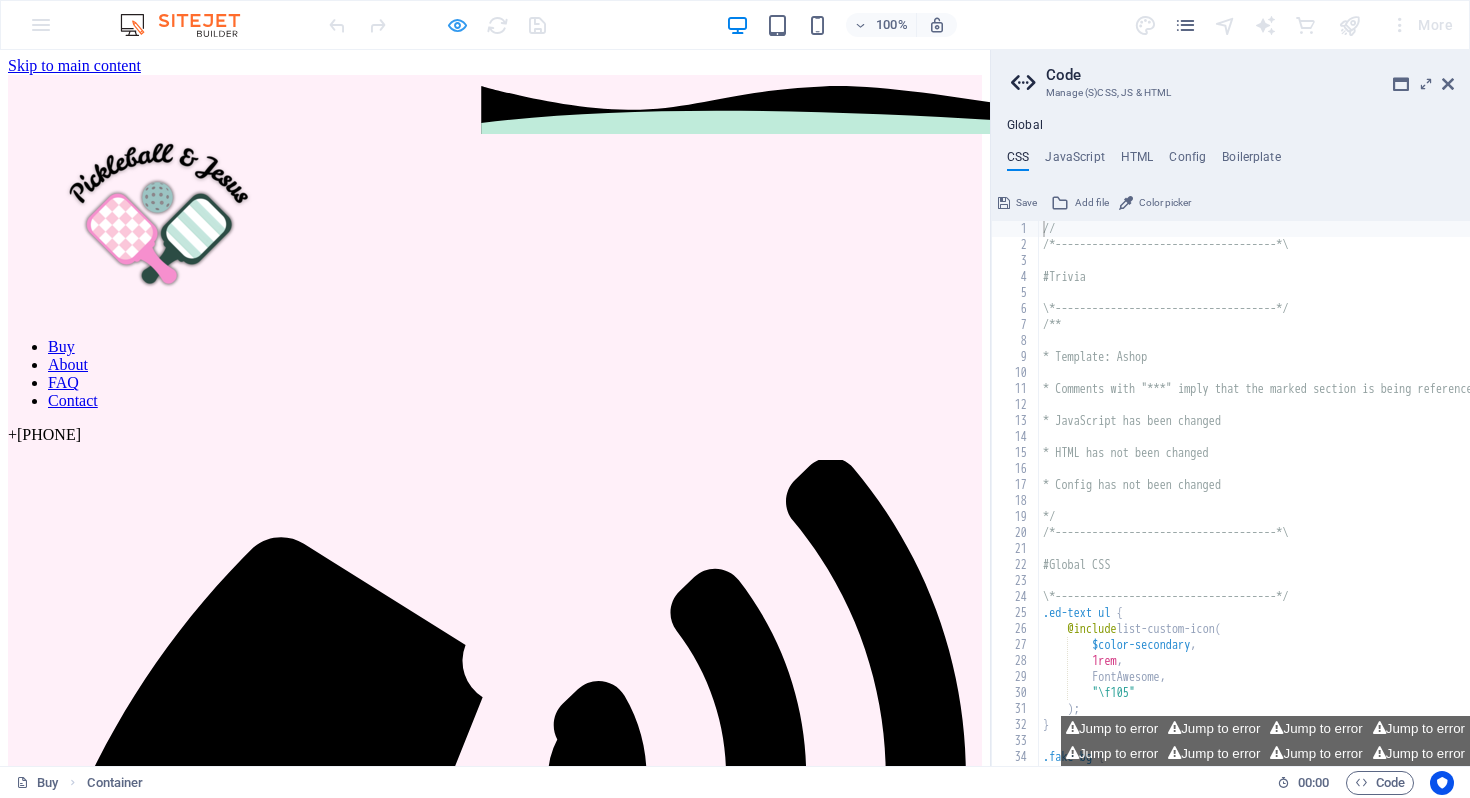 click at bounding box center (457, 25) 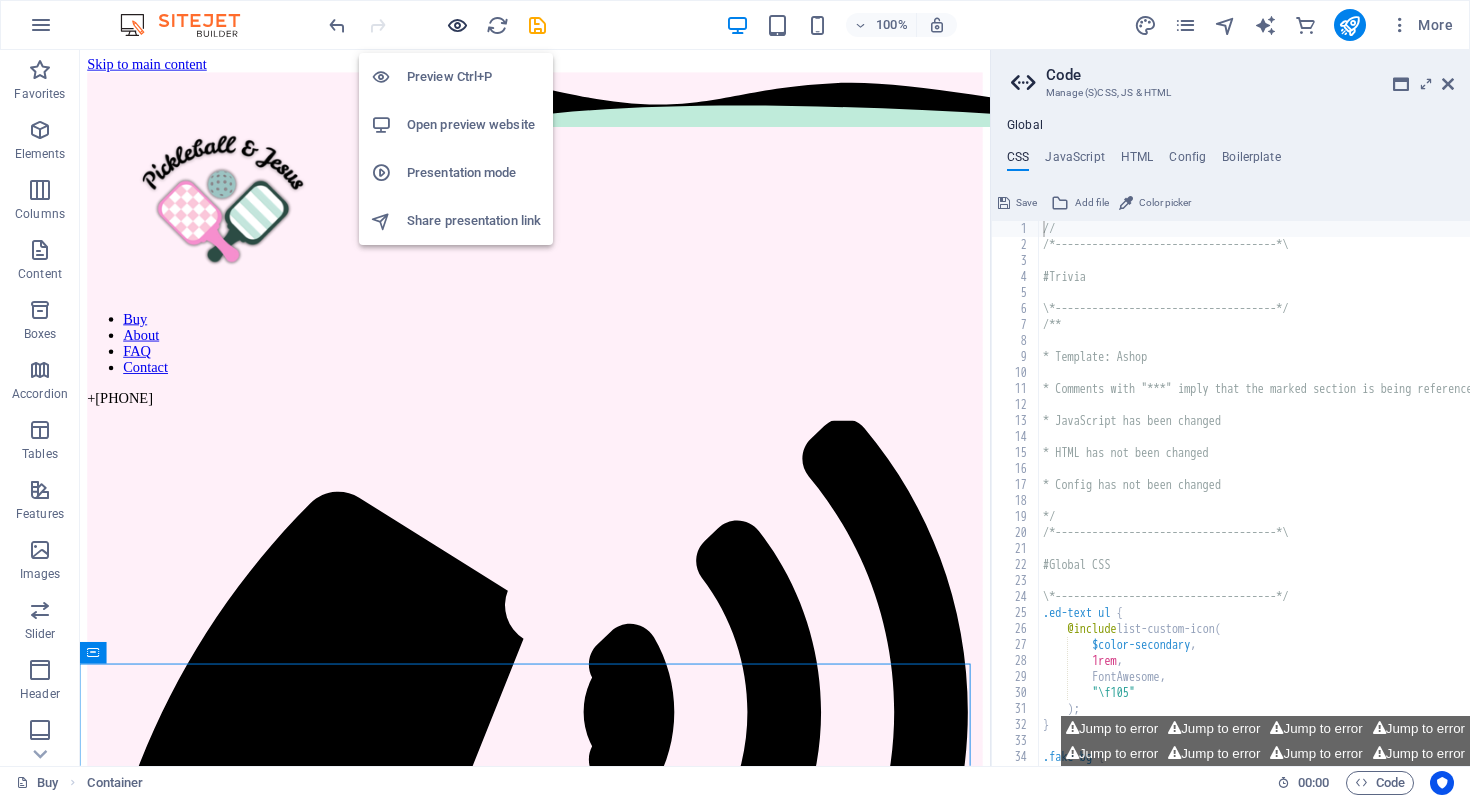 scroll, scrollTop: 0, scrollLeft: 0, axis: both 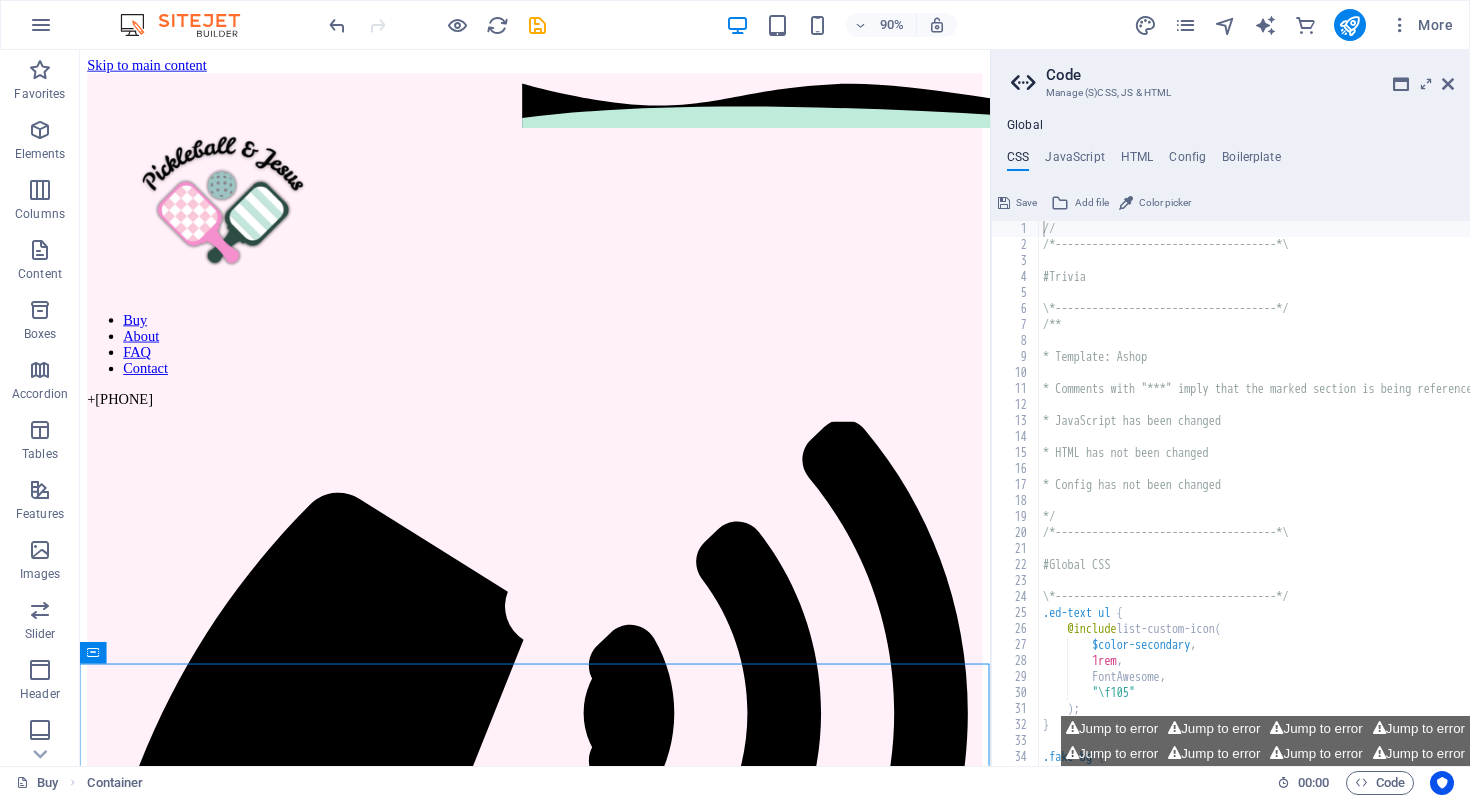 click on "Code Manage (S)CSS, JS & HTML Global CSS JavaScript HTML Config Boilerplate // 1 2 3 4 5 6 7 8 9 10 11 12 13 14 15 16 17 18 19 20 21 22 23 24 25 26 27 28 29 30 31 32 33 34 35 36 //  /*------------------------------------*\     #Trivia \*------------------------------------*/ /**   * Template: Ashop   * Comments with "***" imply that the marked section is being referenced somewhere else   * JavaScript has been changed   * HTML has not been changed   * Config has not been changed   */ /*------------------------------------*\     #Global CSS \*------------------------------------*/ .ed-text   ul   {      @include  list-custom-icon (           $color-secondary ,            1rem ,            FontAwesome,            "\f105"      ) ; } .fake-bg   {      background :  url( "/images/0/7563129/Commerce_Template_Image.png" ) ;      background-size :  contain ;     Error: ordinal arguments must precede named arguments
on line 94 of stdin
>>
--^
Jump to error  Jump to error  Jump to error  Jump to error" at bounding box center (1230, 408) 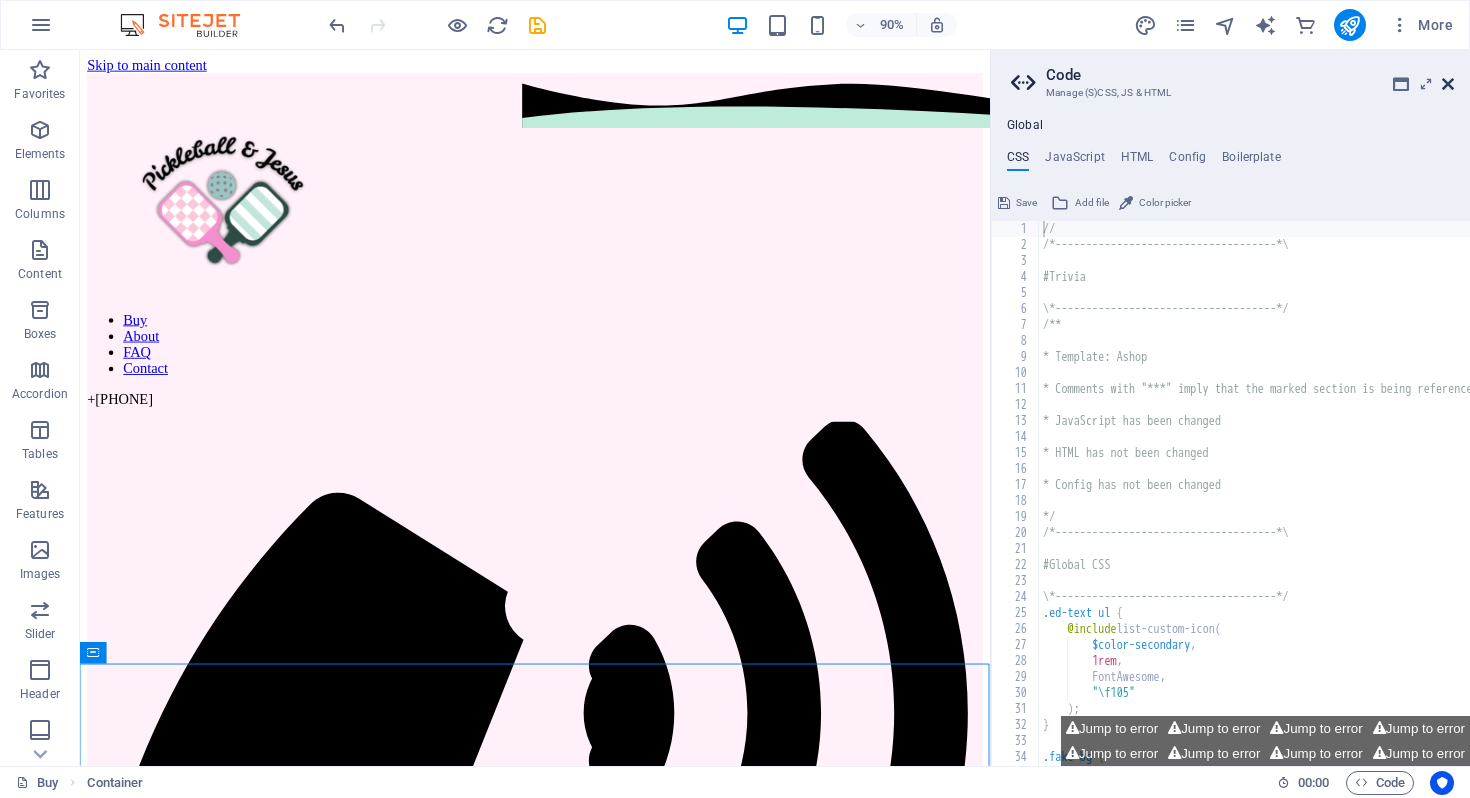 click at bounding box center (1448, 84) 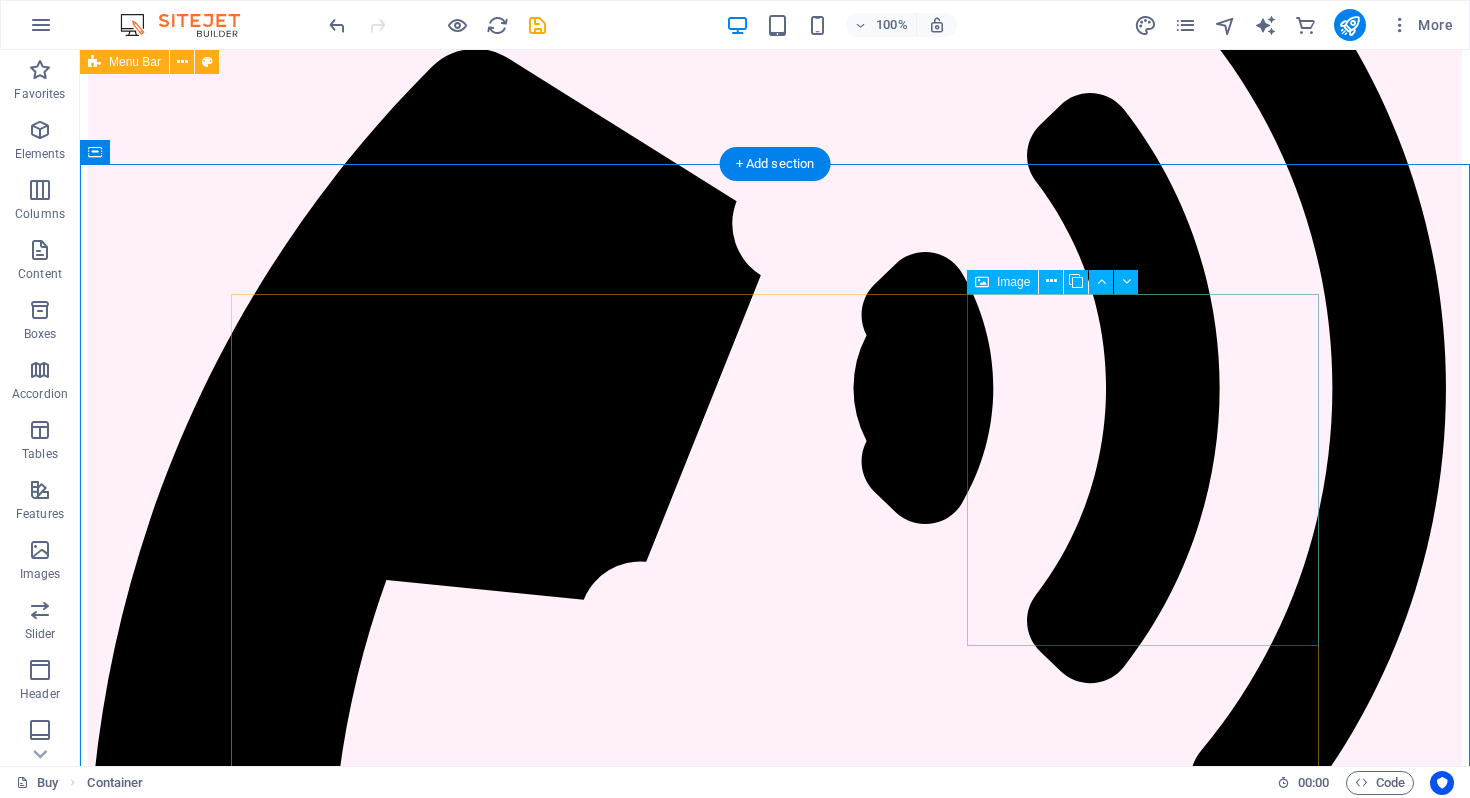 scroll, scrollTop: 0, scrollLeft: 0, axis: both 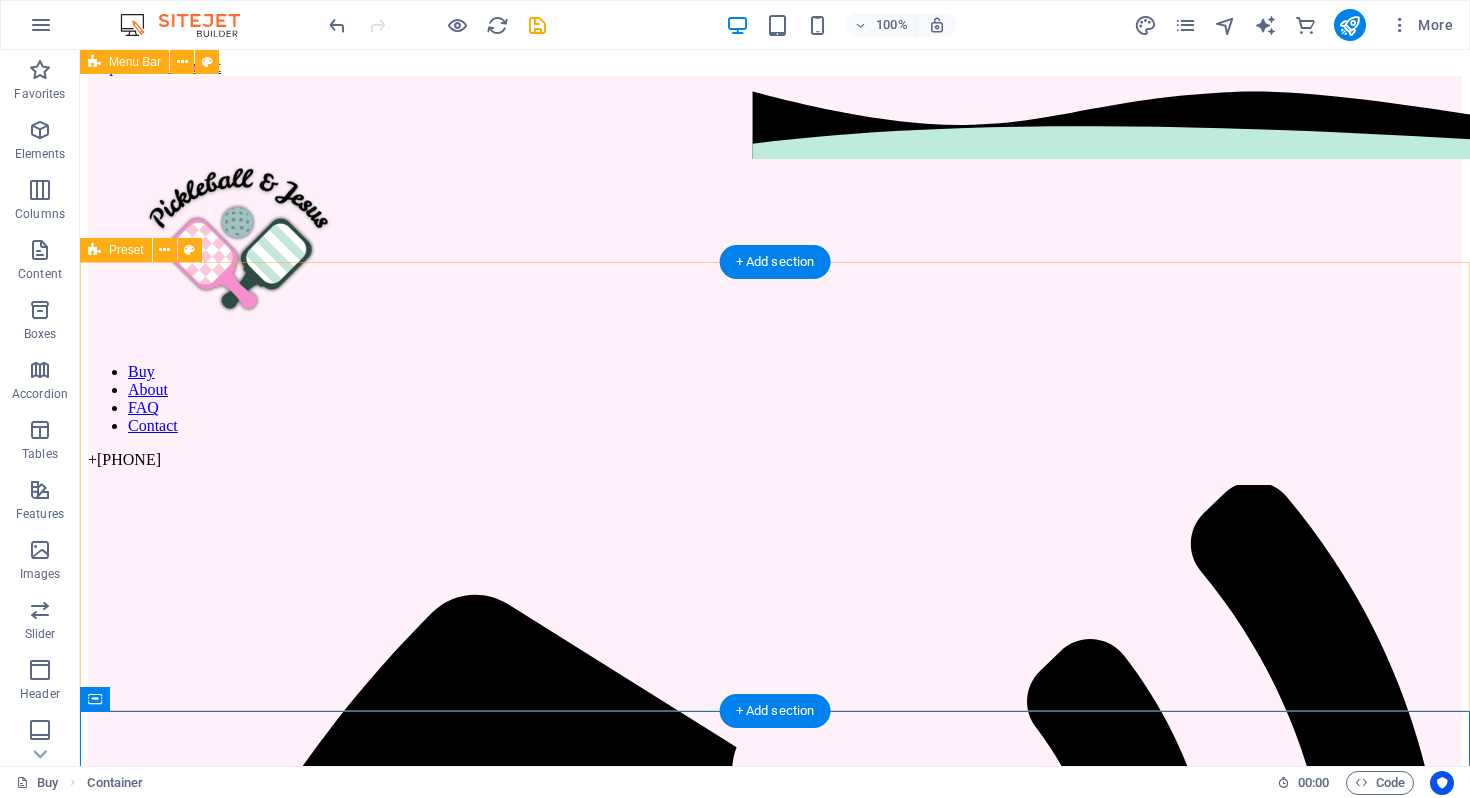 click on "​​​ Share your Faith boldly! Serve like Jesus on the courts as you share your faith with your teammates. Or wear outside the courts to spark a conversation about Pickleball, and most importantly, Jesus! Drop content here or  Add elements  Paste clipboard" at bounding box center (775, 2582) 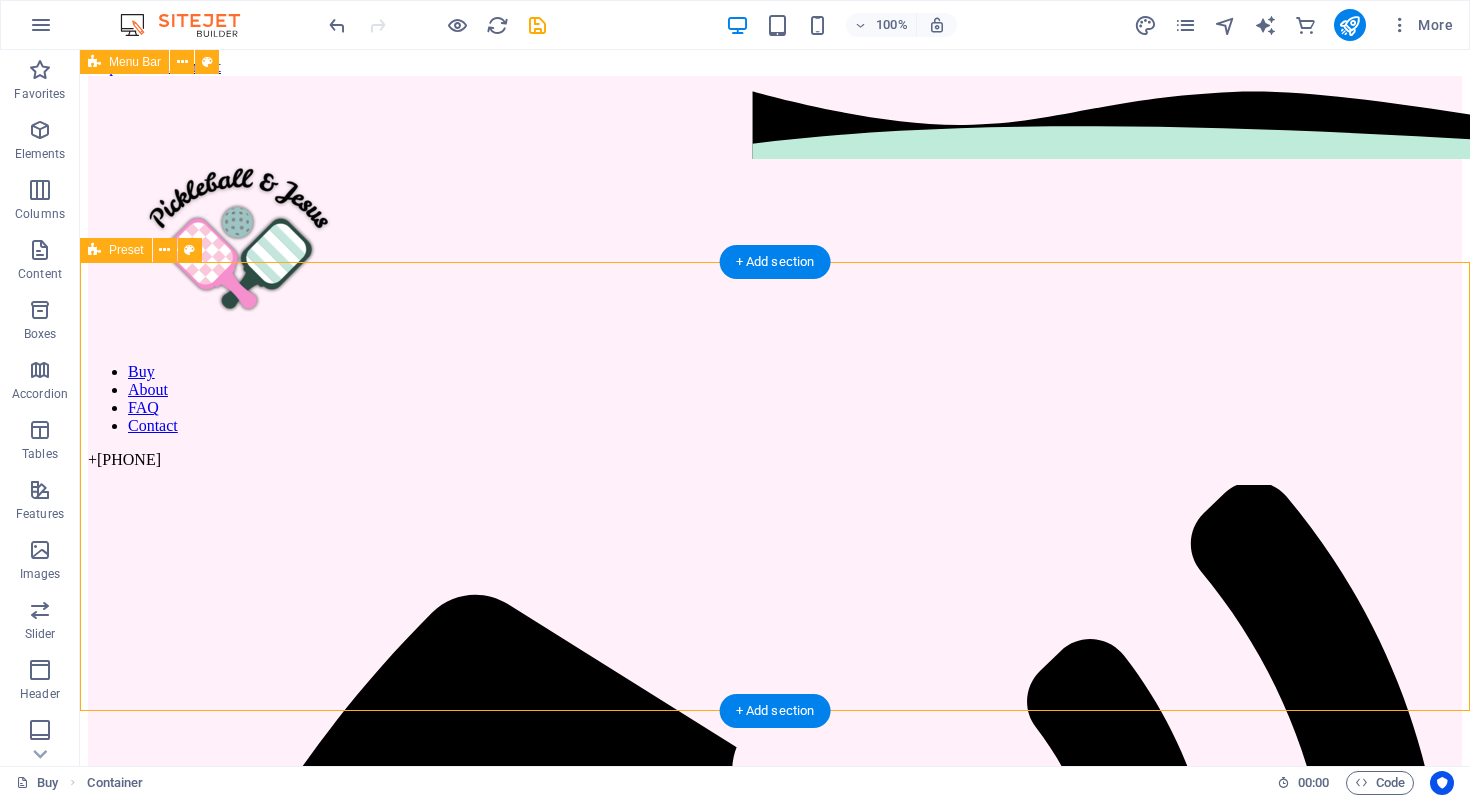 click on "​​​ Share your Faith boldly! Serve like Jesus on the courts as you share your faith with your teammates. Or wear outside the courts to spark a conversation about Pickleball, and most importantly, Jesus! Drop content here or  Add elements  Paste clipboard" at bounding box center [775, 2582] 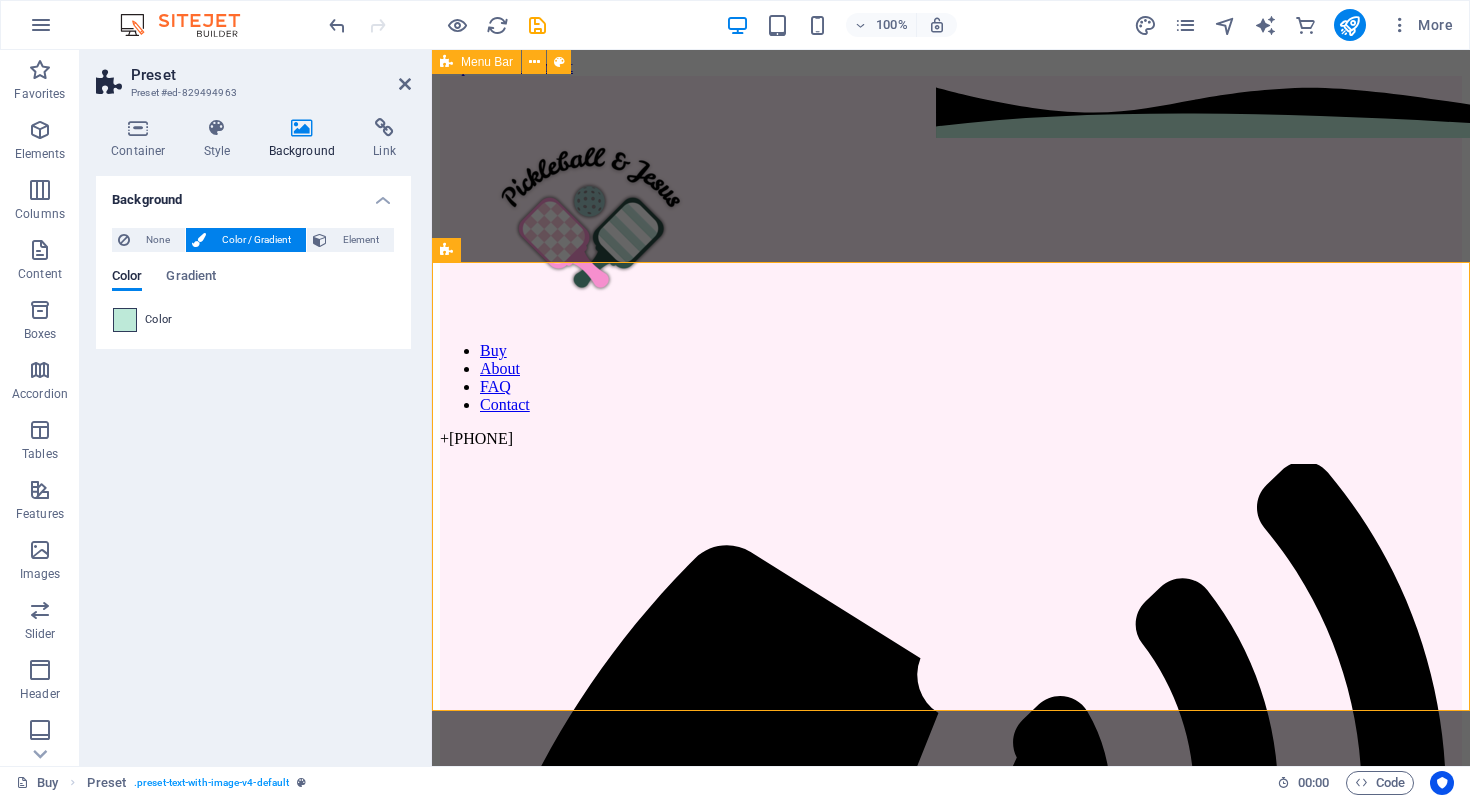 click at bounding box center [125, 320] 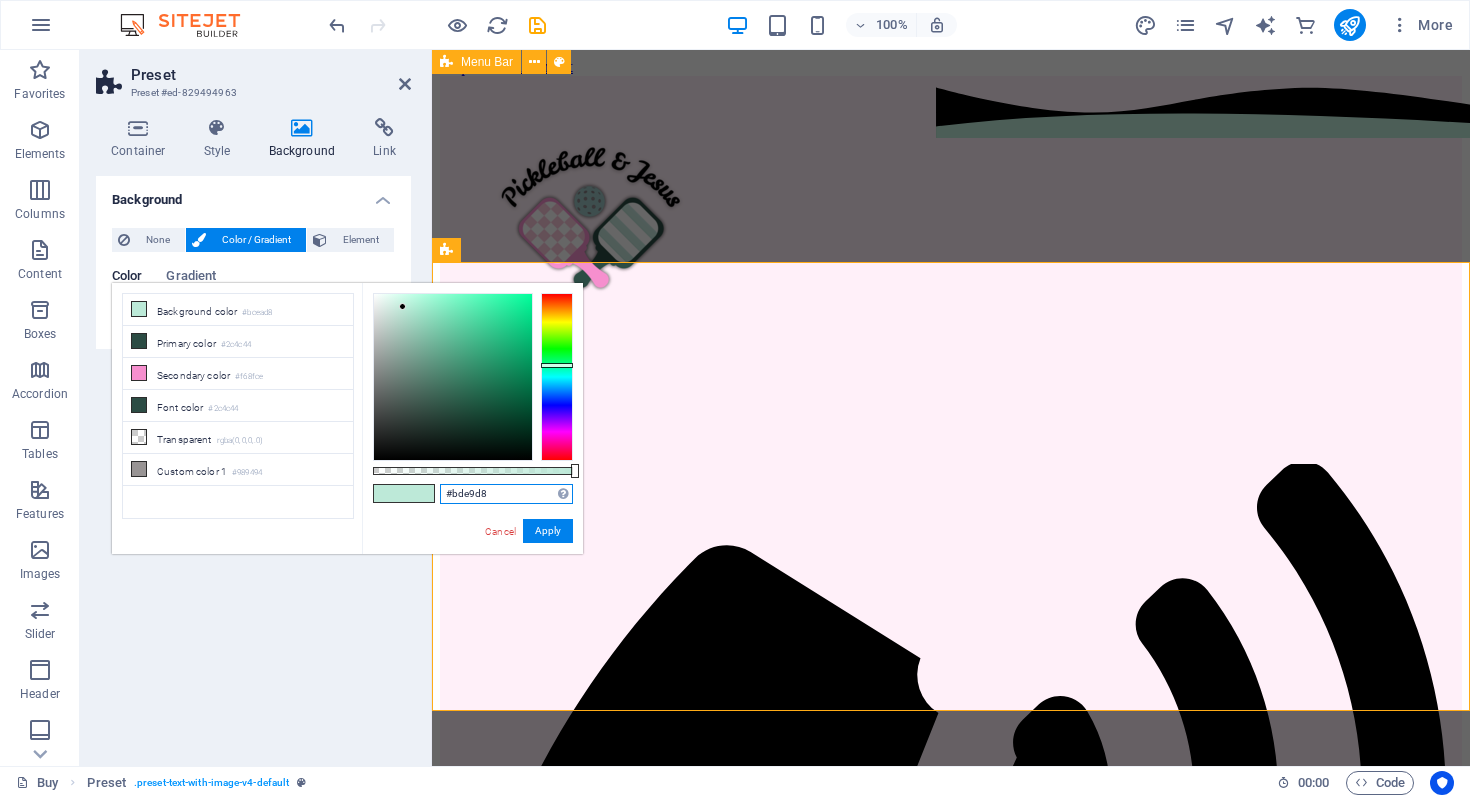 drag, startPoint x: 503, startPoint y: 495, endPoint x: 446, endPoint y: 491, distance: 57.14018 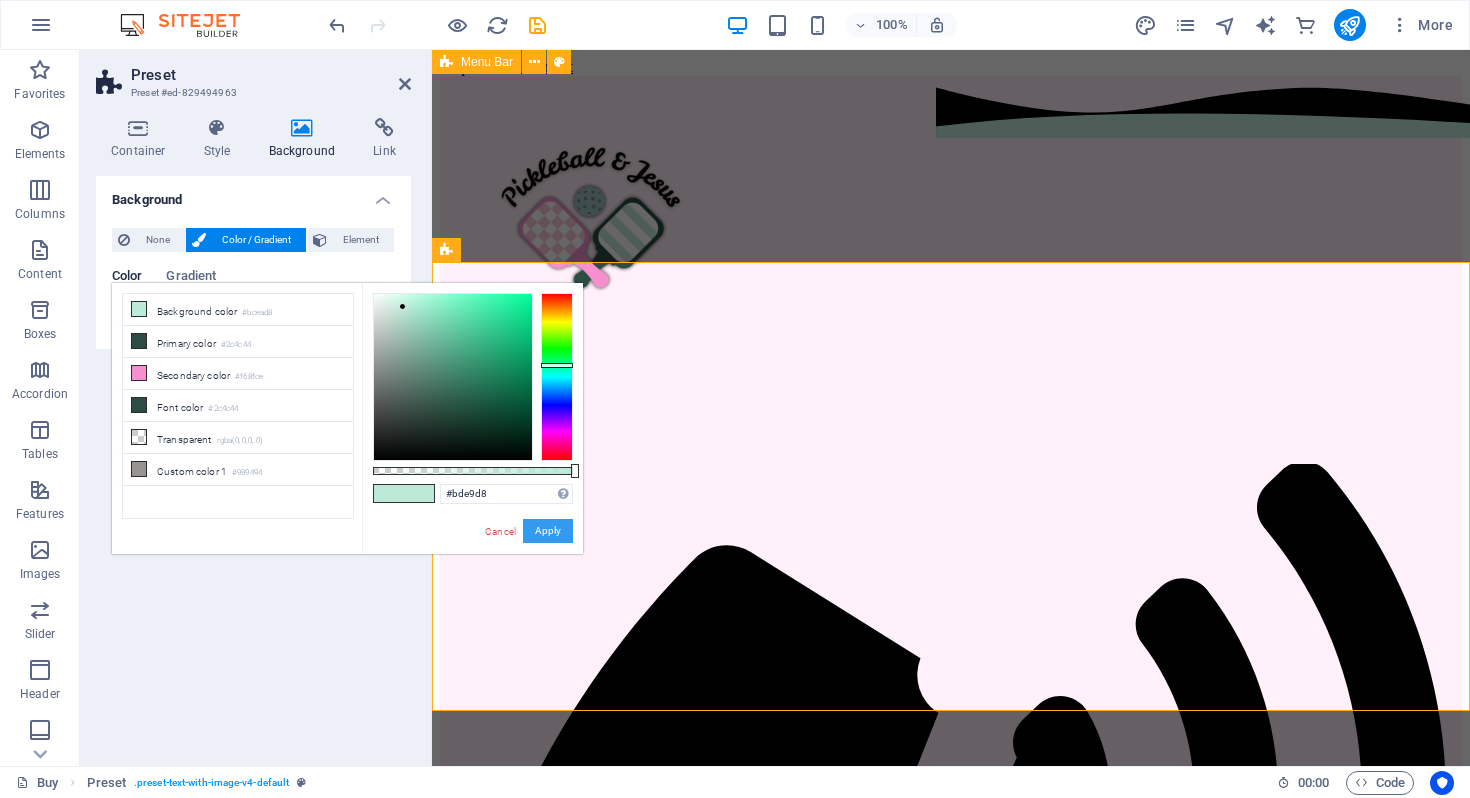 click on "Apply" at bounding box center [548, 531] 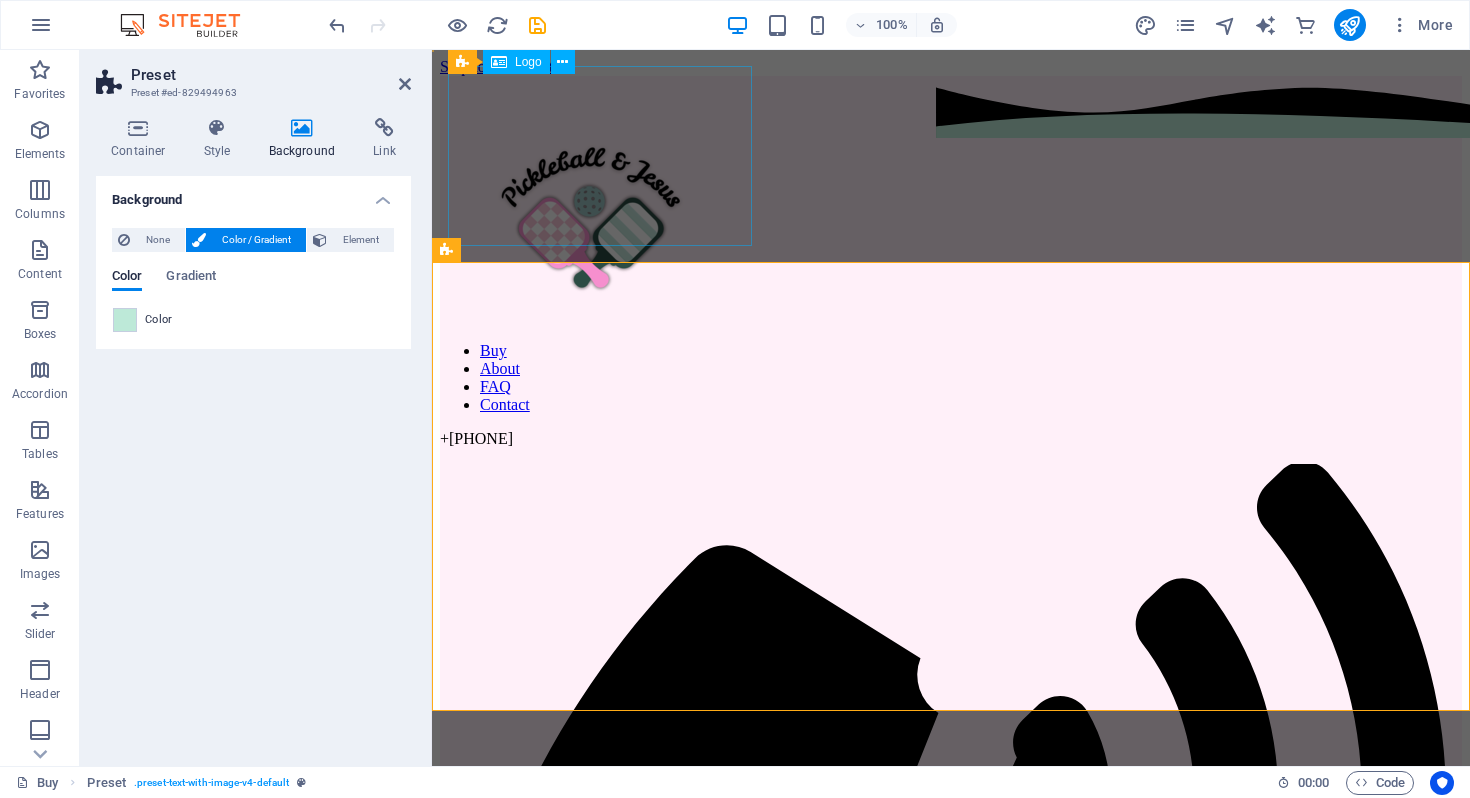 click at bounding box center [951, 234] 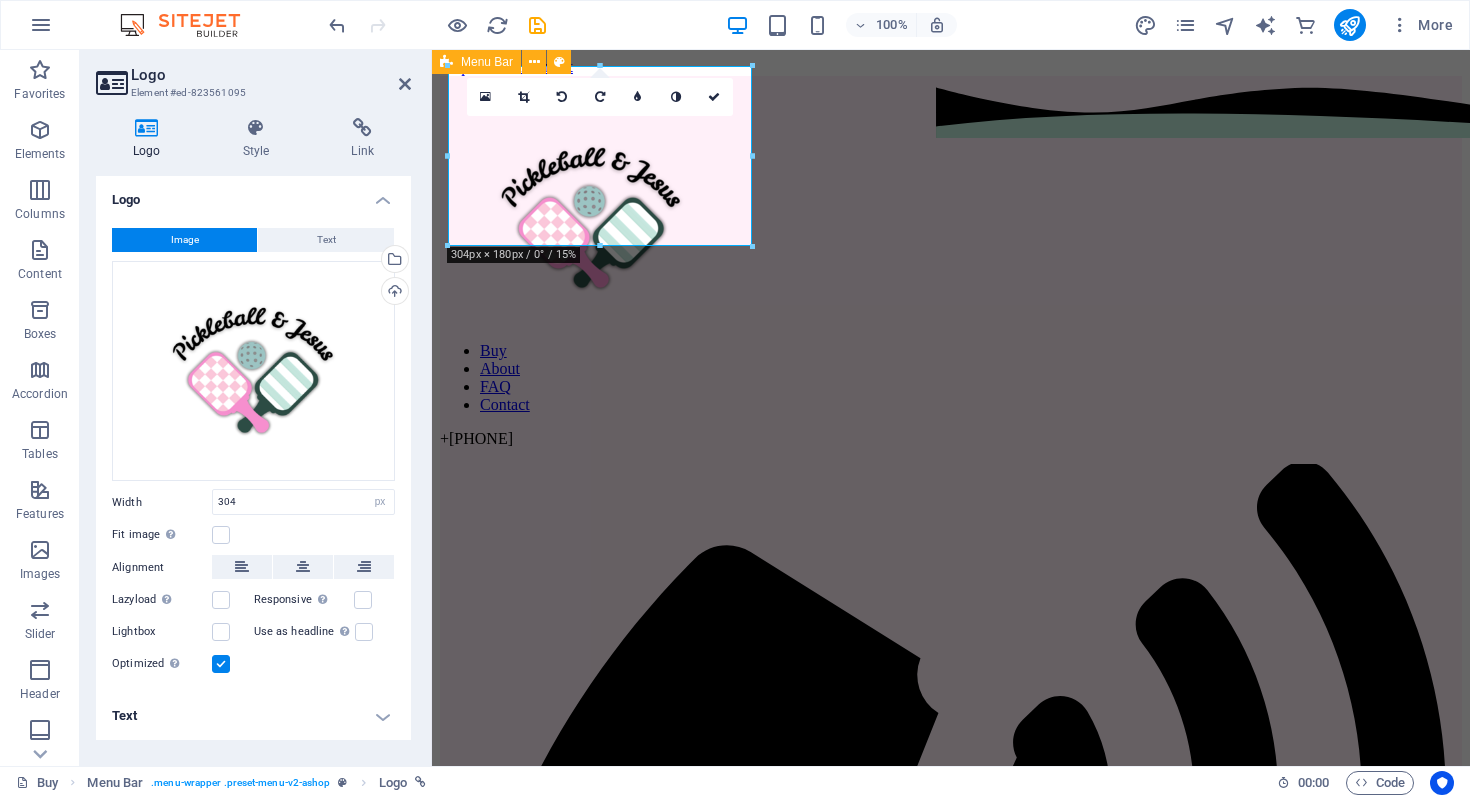 click on "Buy About FAQ Contact   + 1 (530) 370-1420‬" at bounding box center (951, 948) 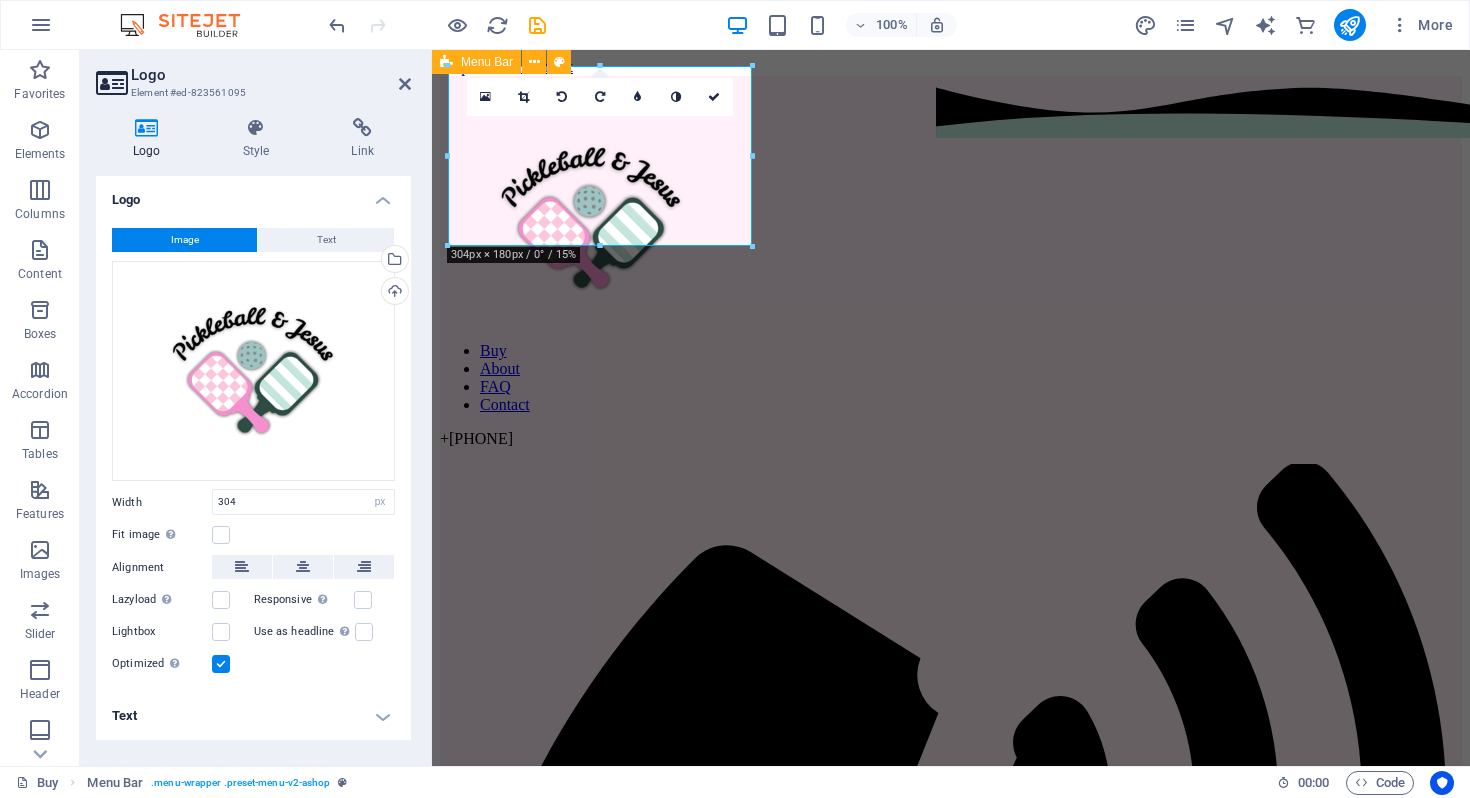 click on "Buy About FAQ Contact   + 1 (530) 370-1420‬" at bounding box center (951, 948) 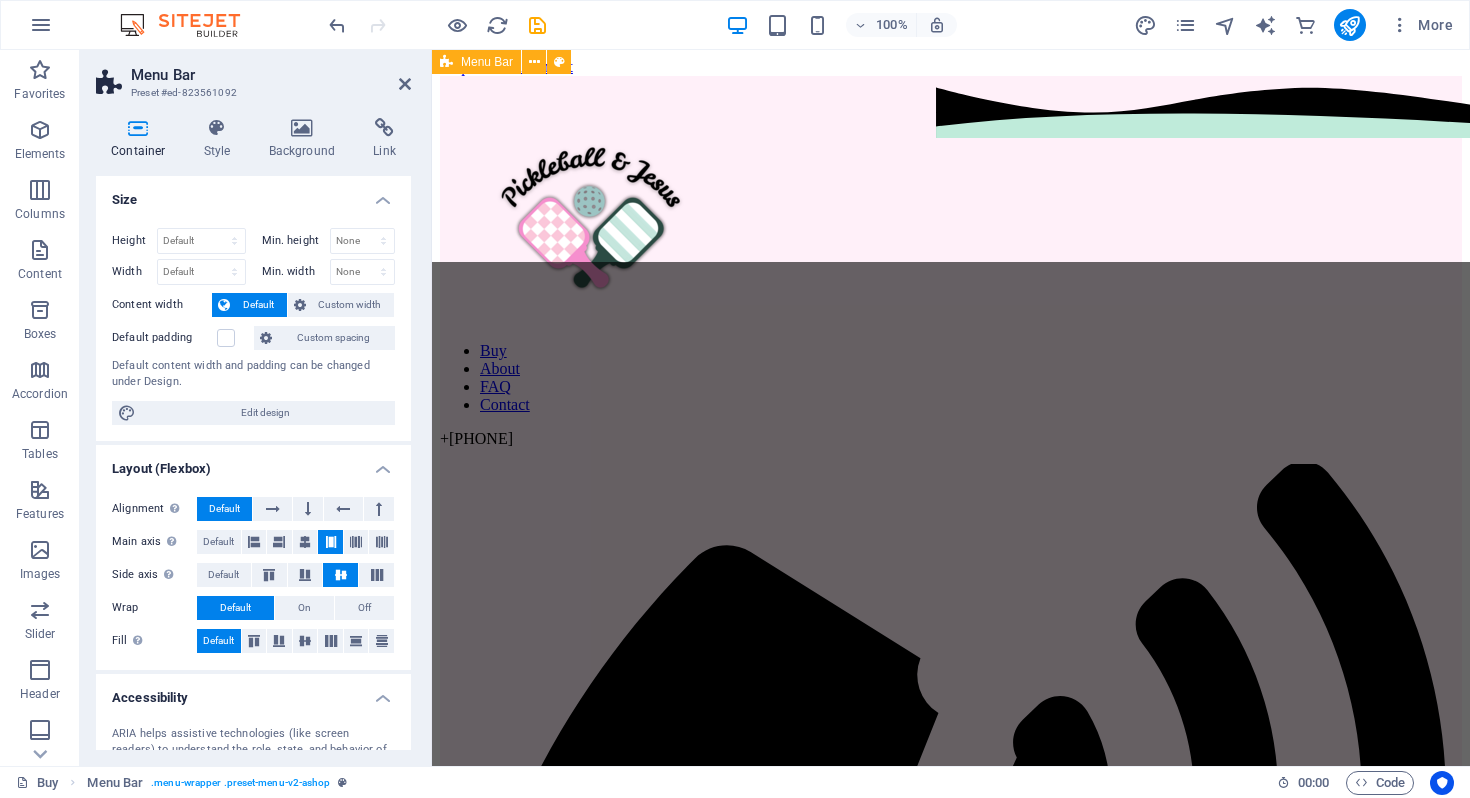 scroll, scrollTop: 506, scrollLeft: 0, axis: vertical 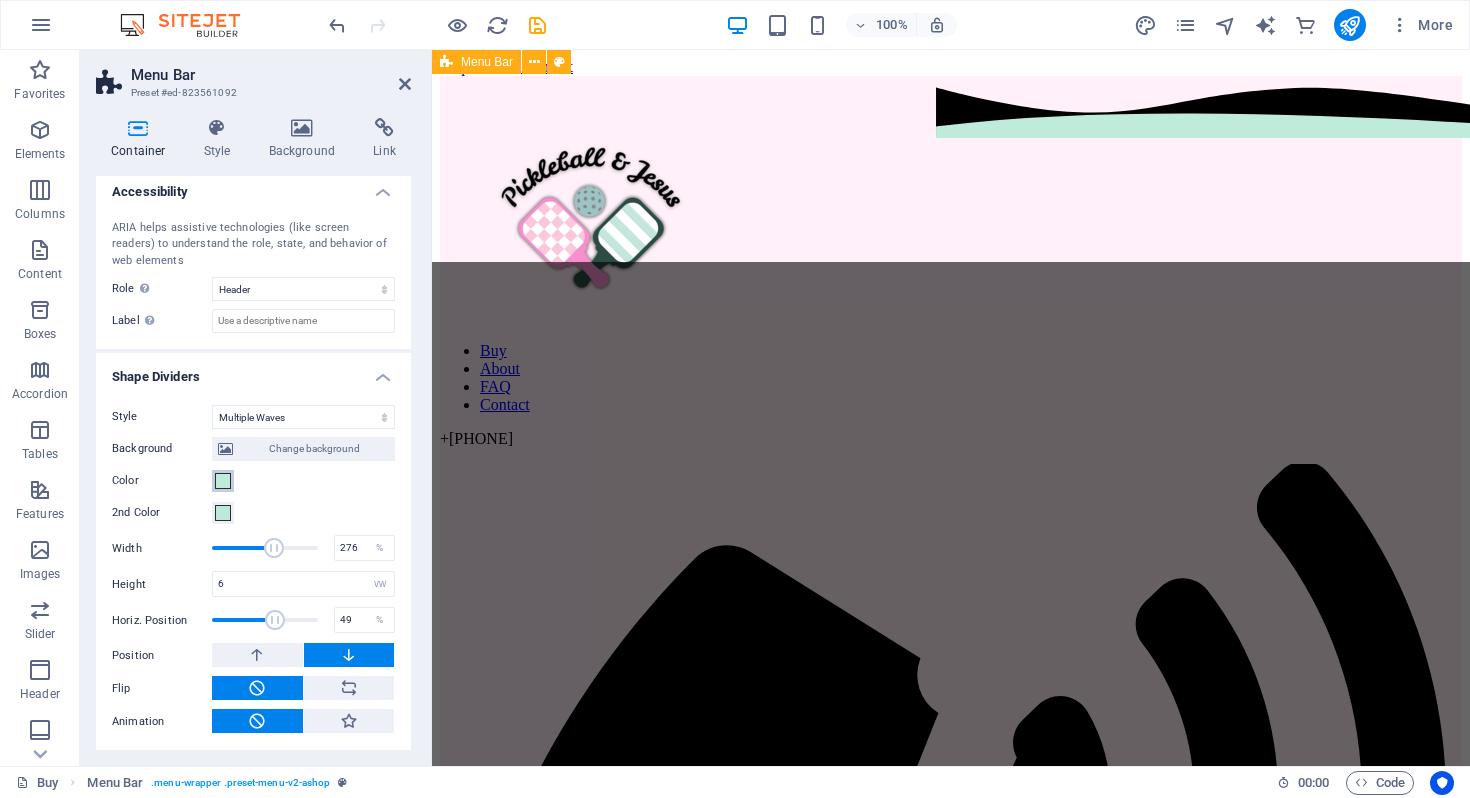 click at bounding box center [223, 481] 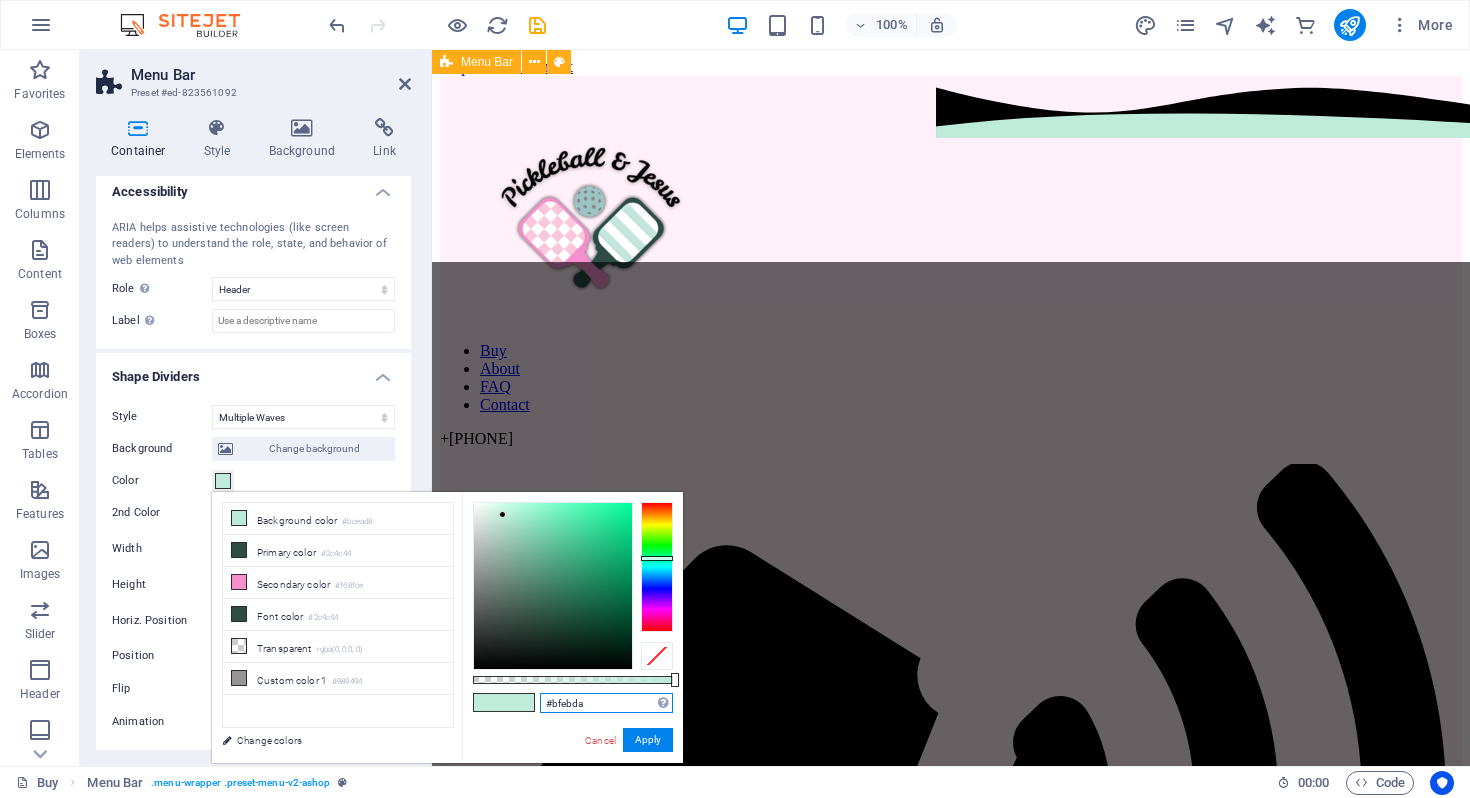 drag, startPoint x: 602, startPoint y: 702, endPoint x: 544, endPoint y: 702, distance: 58 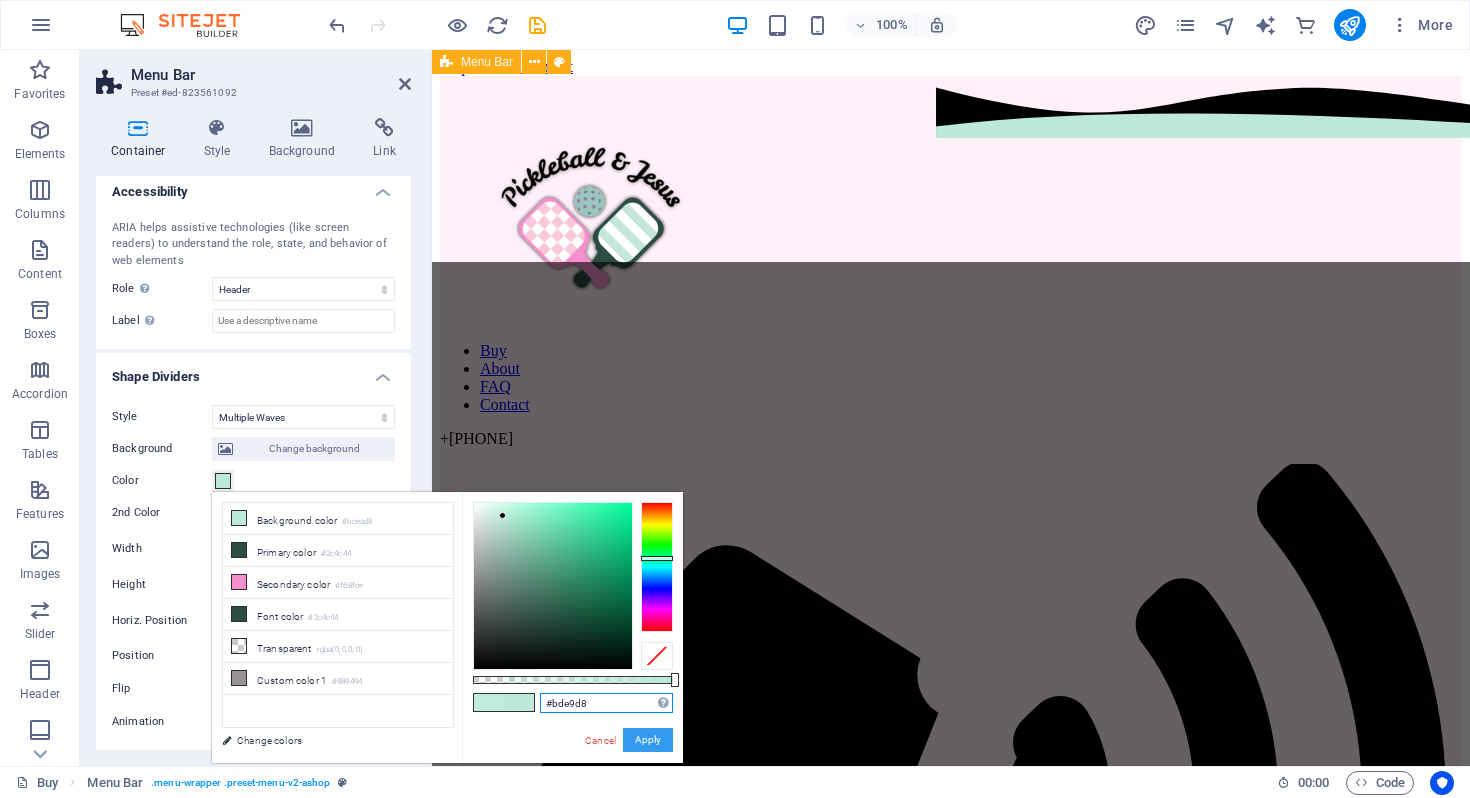 type on "#bde9d8" 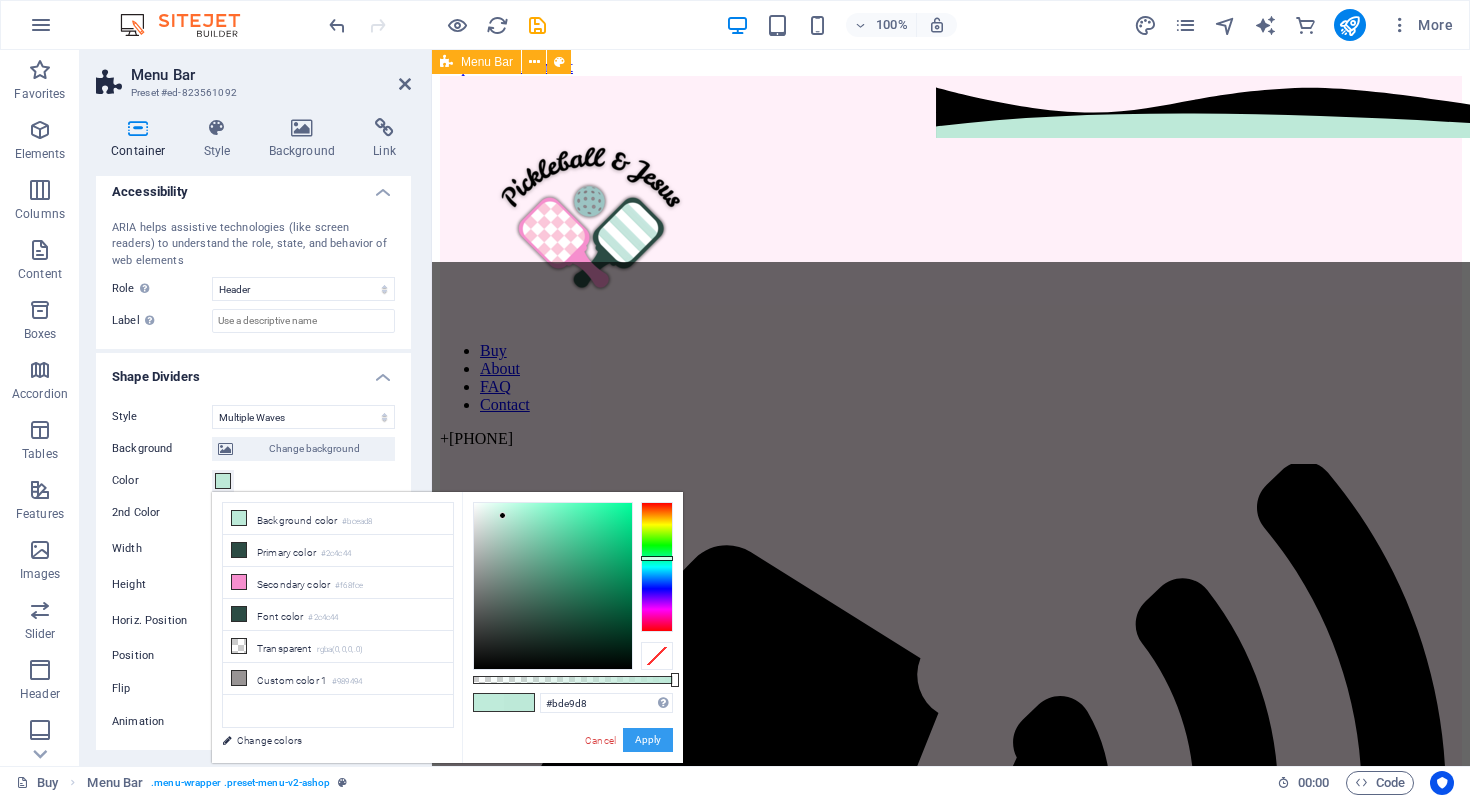 click on "Apply" at bounding box center (648, 740) 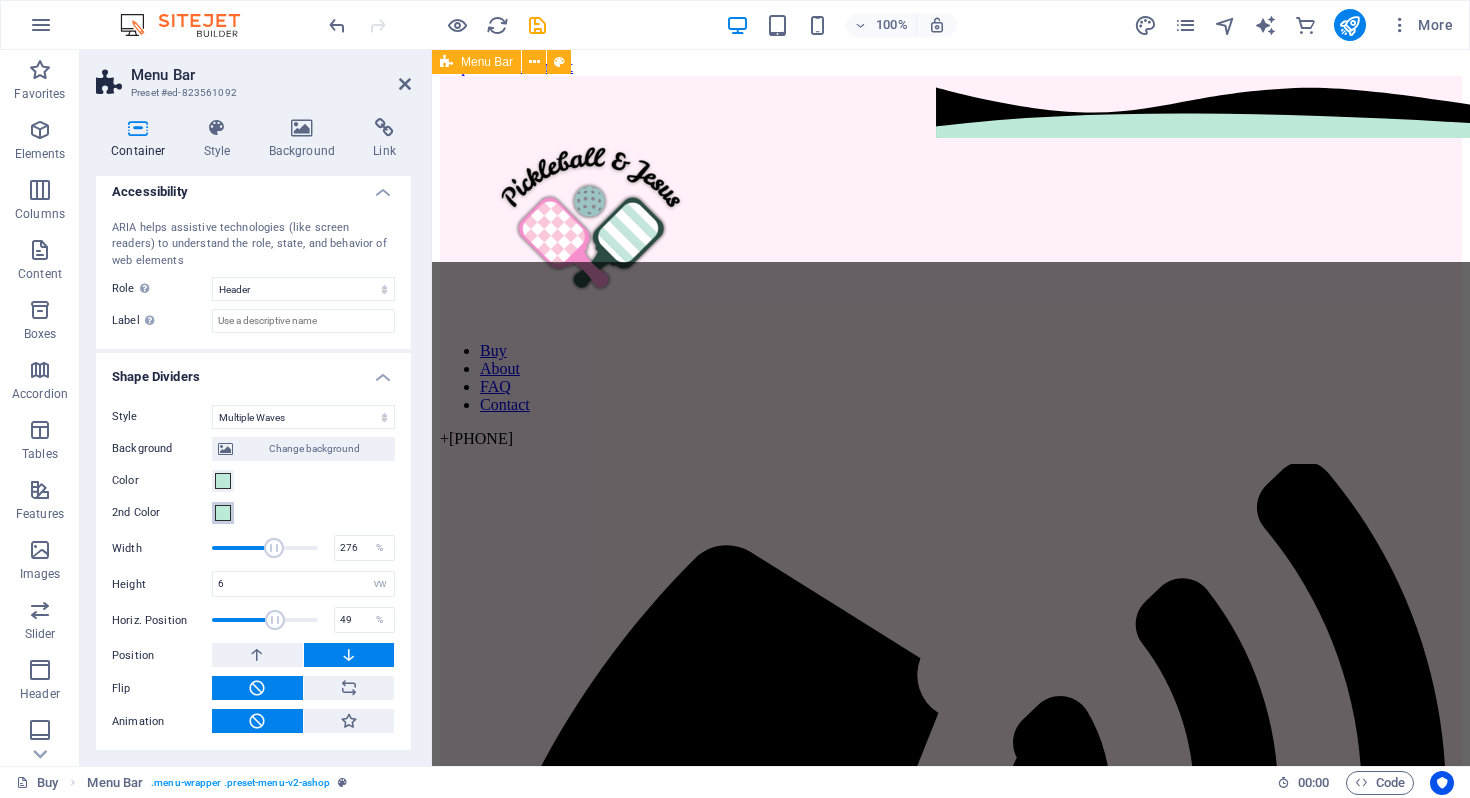 click at bounding box center (223, 513) 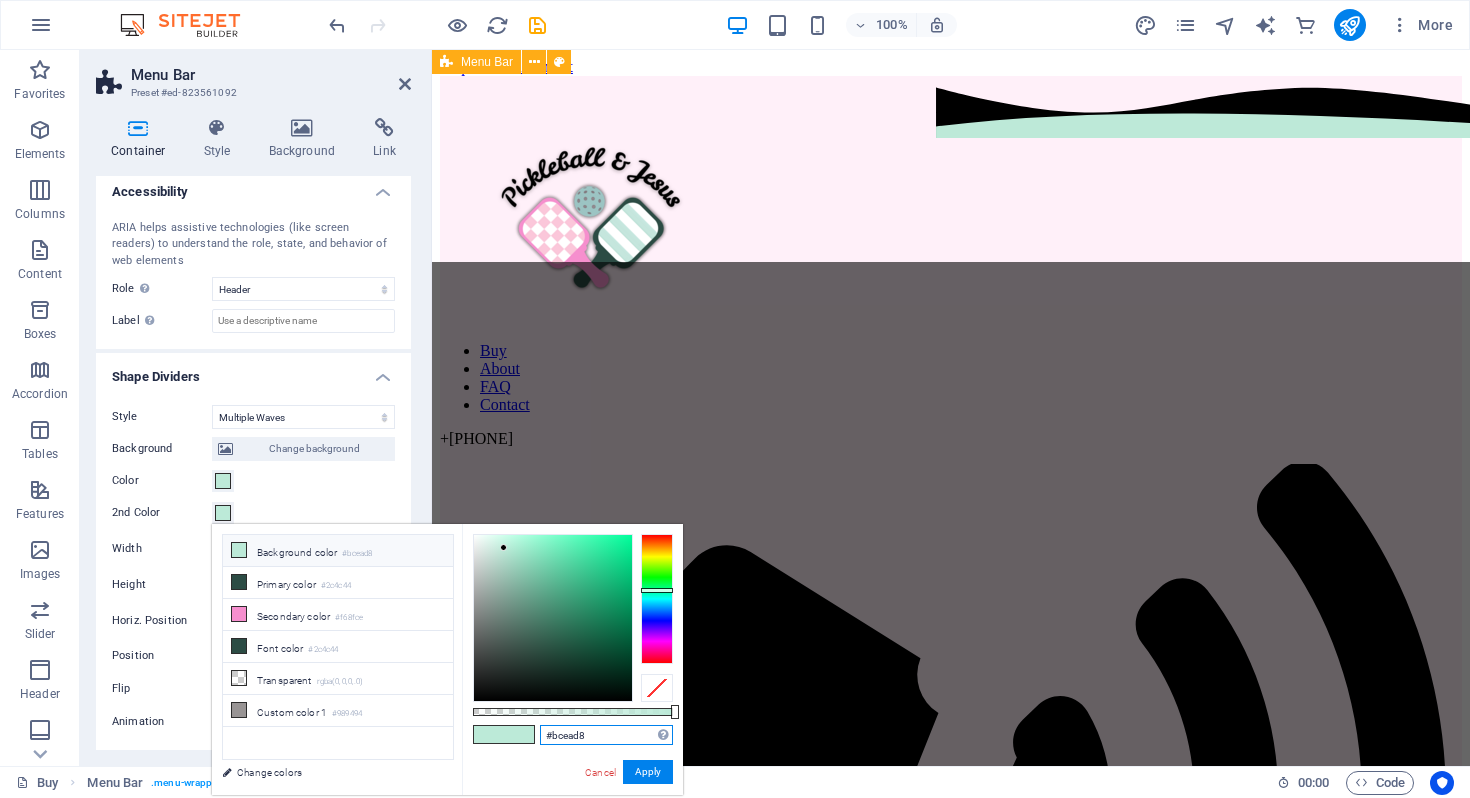 drag, startPoint x: 602, startPoint y: 742, endPoint x: 511, endPoint y: 737, distance: 91.13726 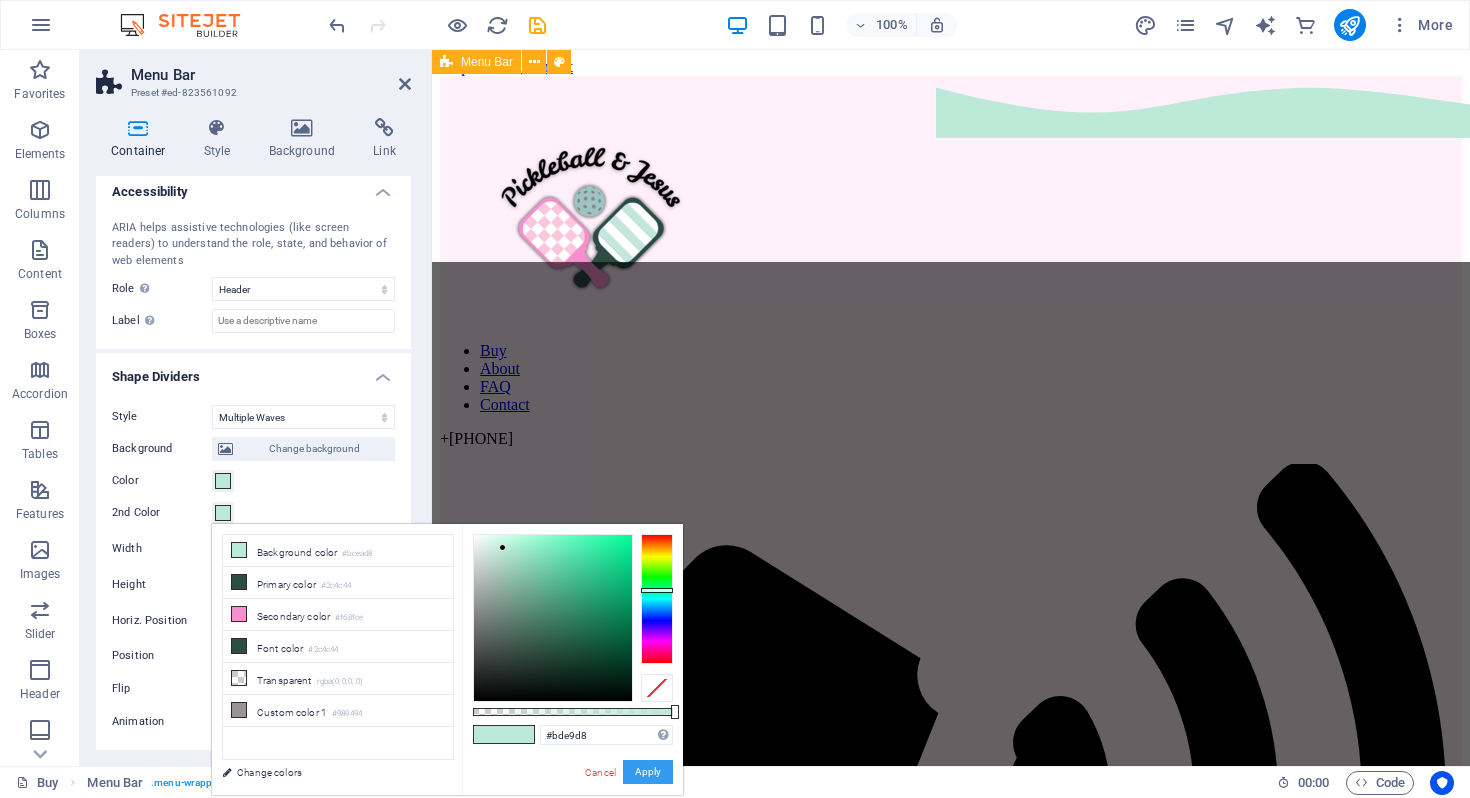 click on "Apply" at bounding box center [648, 772] 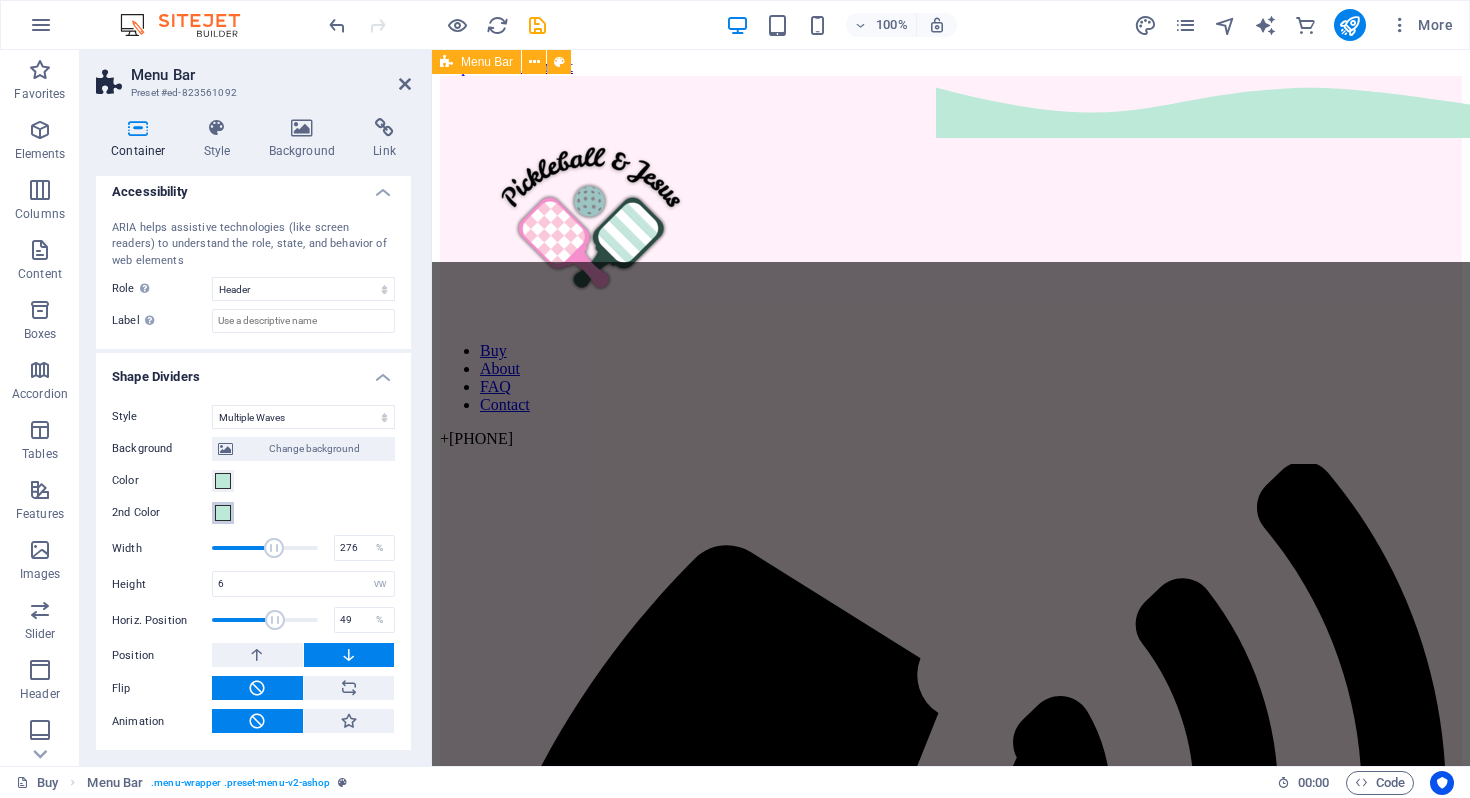 click at bounding box center [223, 513] 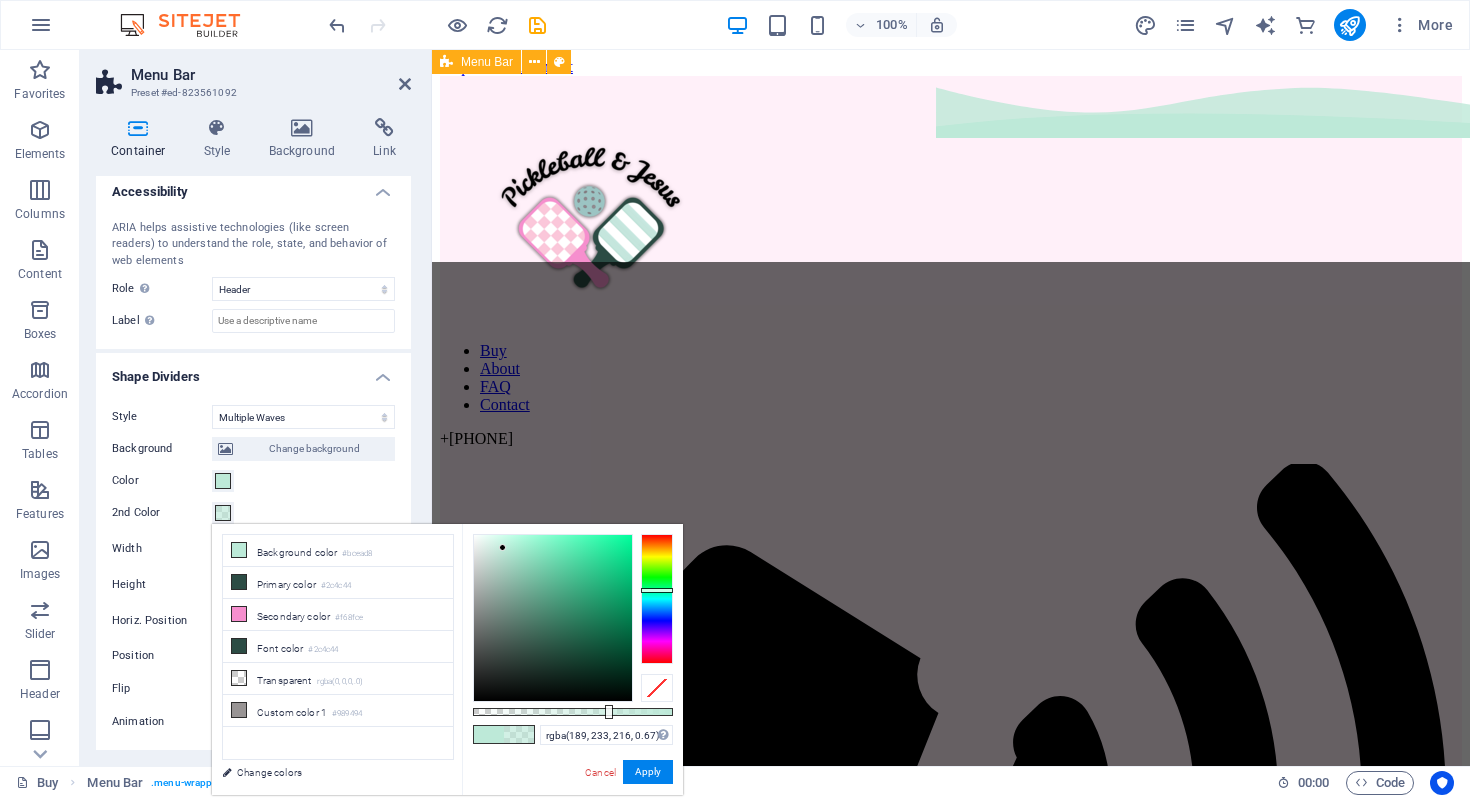 type on "rgba(189, 233, 216, 0.665)" 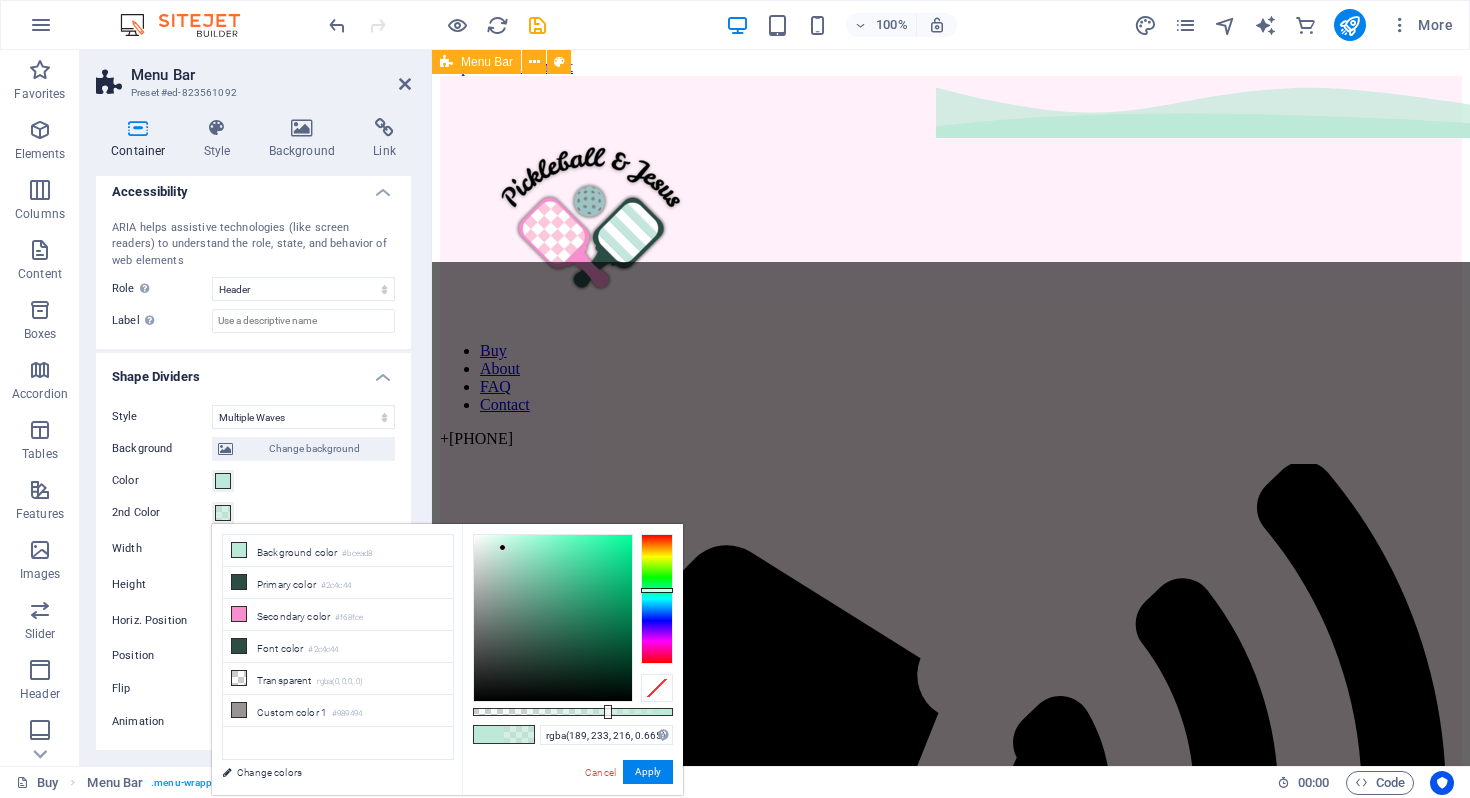 drag, startPoint x: 630, startPoint y: 710, endPoint x: 606, endPoint y: 715, distance: 24.5153 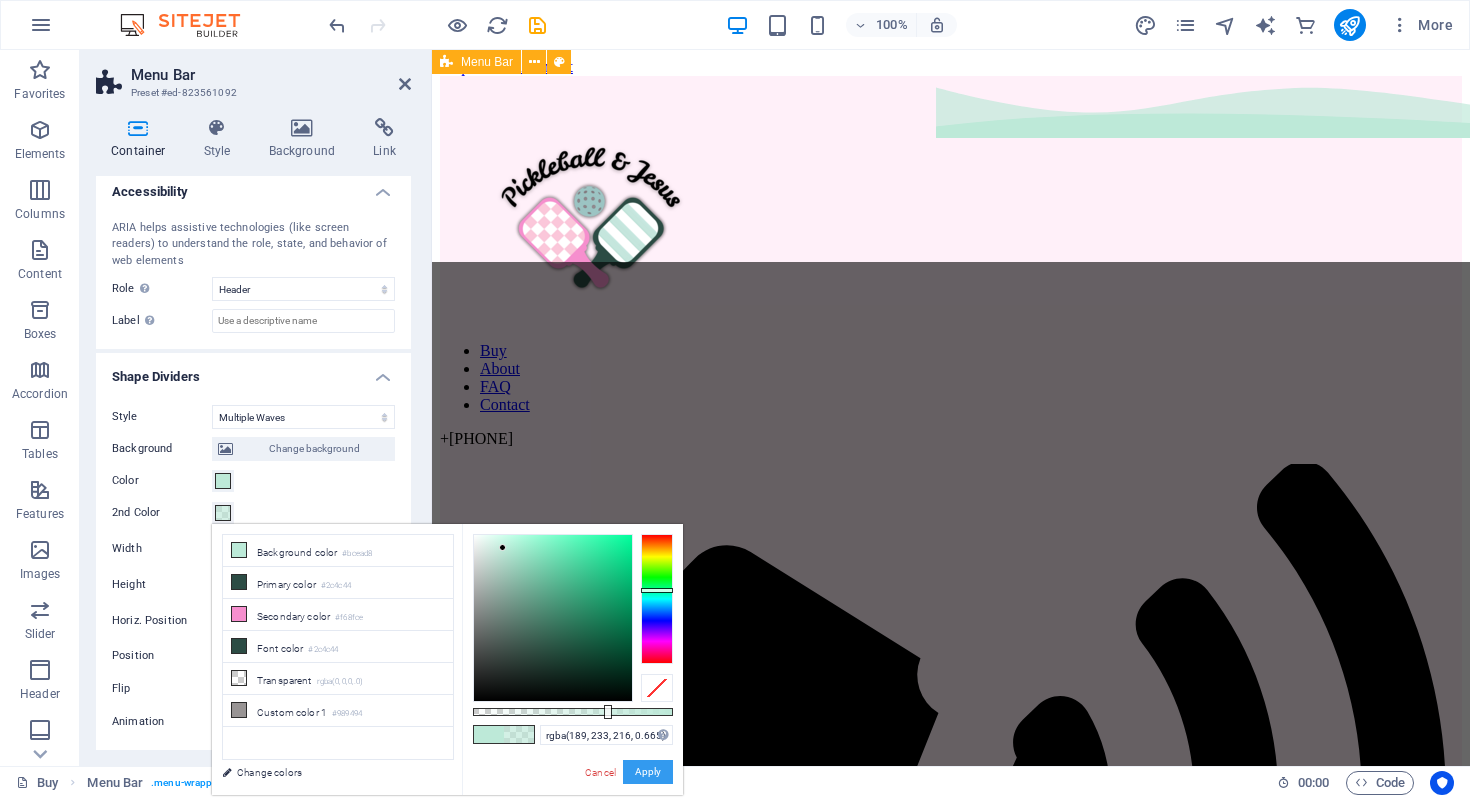 click on "Apply" at bounding box center [648, 772] 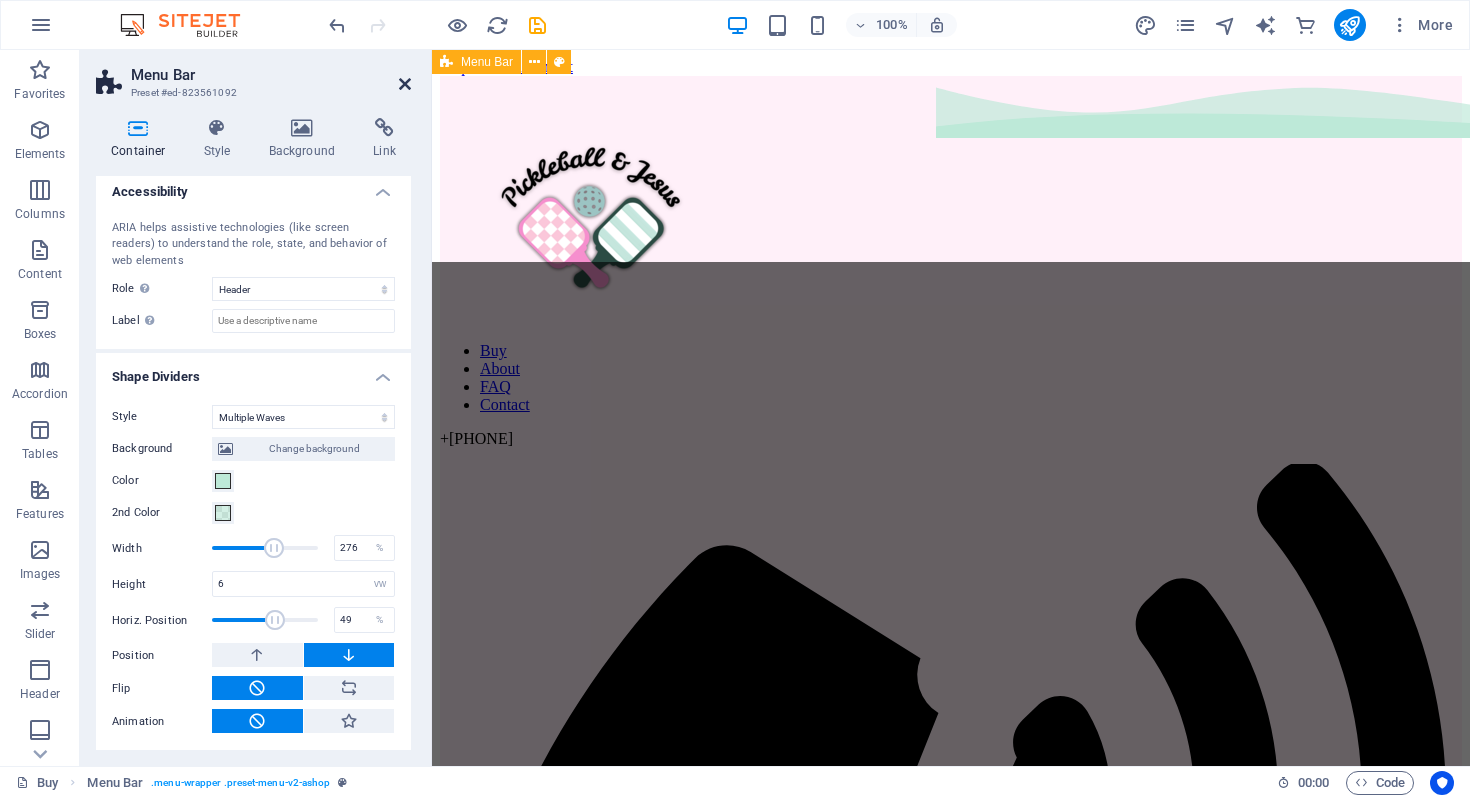 click at bounding box center [405, 84] 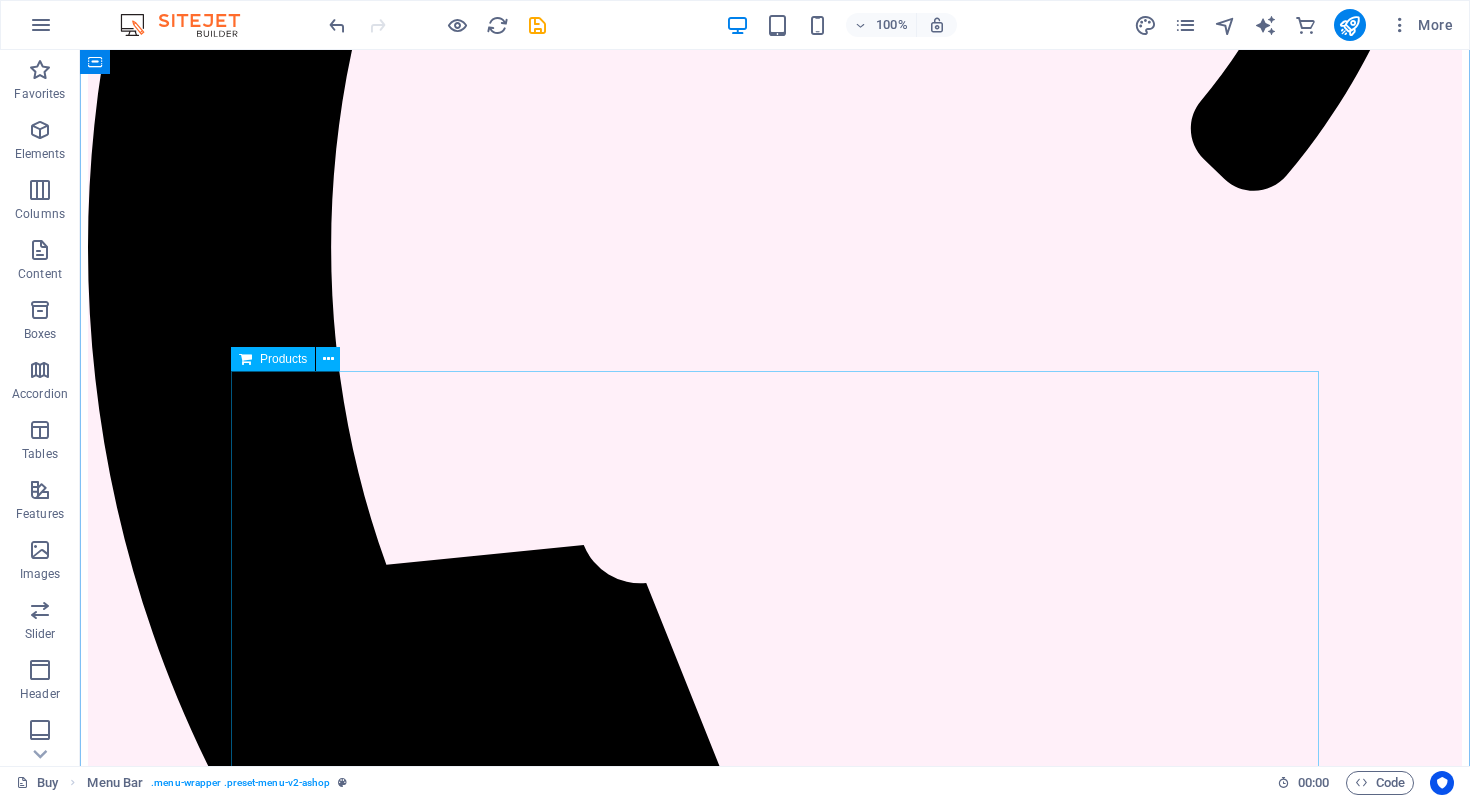 scroll, scrollTop: 1205, scrollLeft: 0, axis: vertical 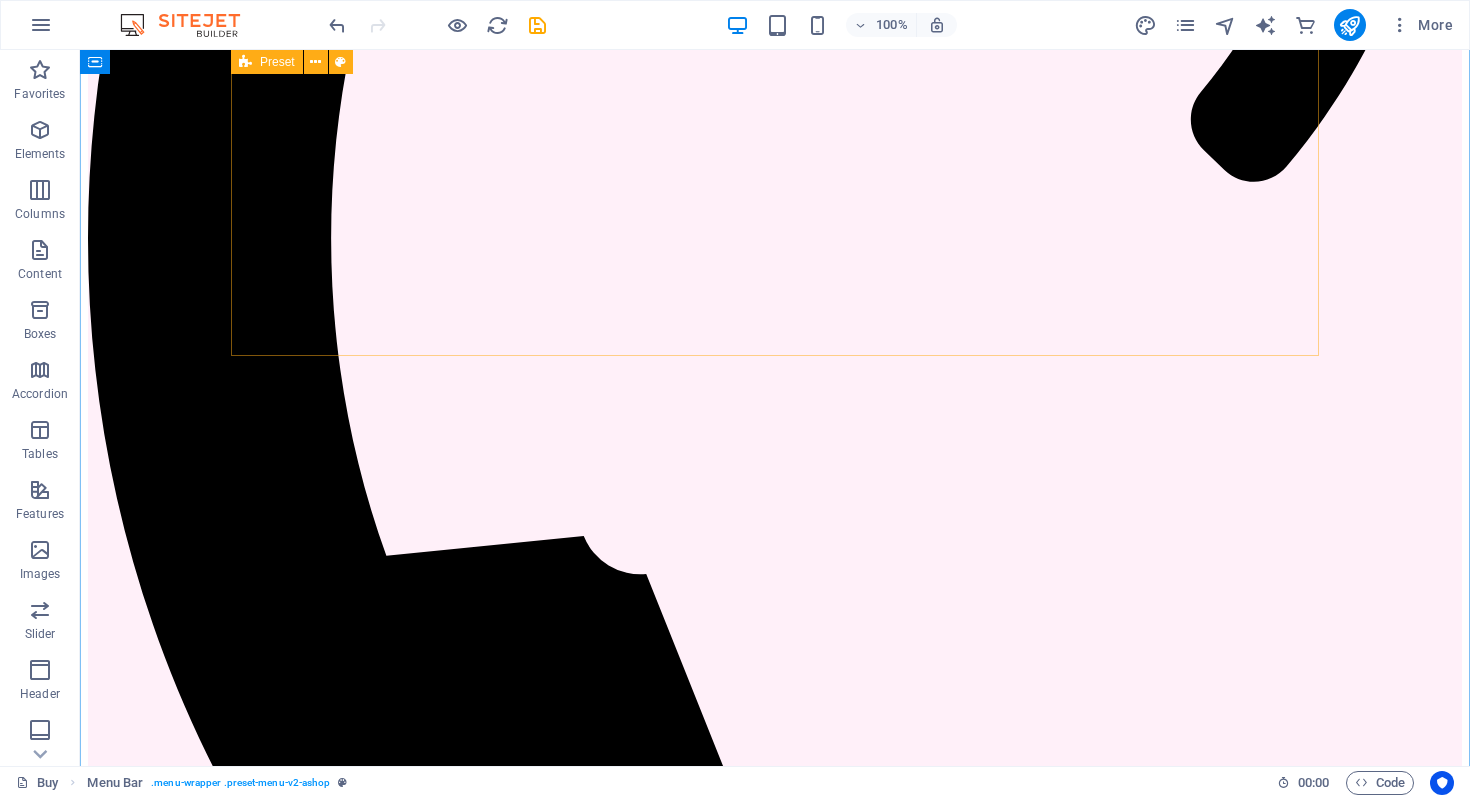 click on "JOIN OUR MINISTRY ABOUT OUR FOUNDER MOLLIE SHOP OUR GEAR FIND A PICKLEBALL GROUP NEAR YOU" at bounding box center [775, 4298] 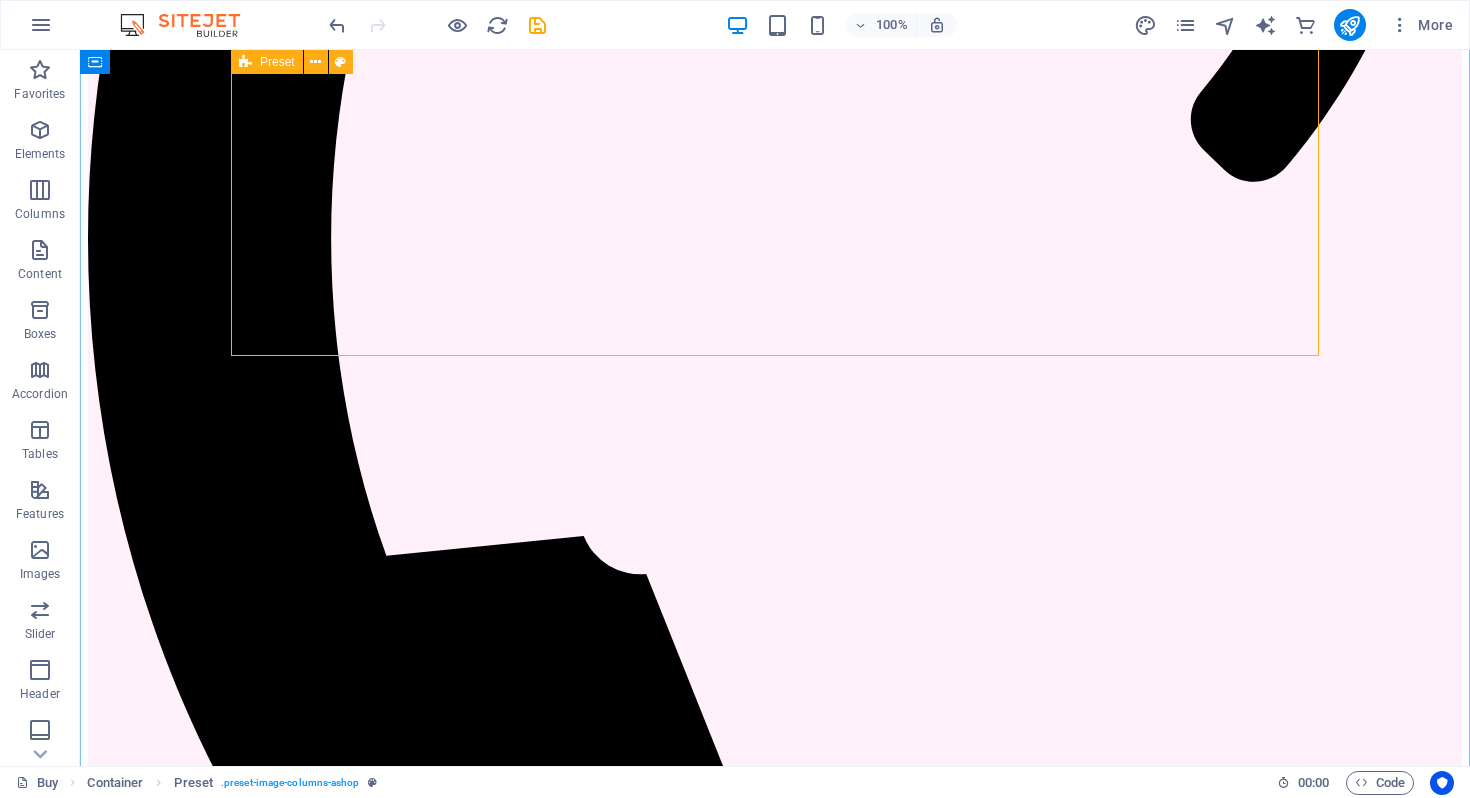 click on "JOIN OUR MINISTRY ABOUT OUR FOUNDER MOLLIE SHOP OUR GEAR FIND A PICKLEBALL GROUP NEAR YOU" at bounding box center [775, 4298] 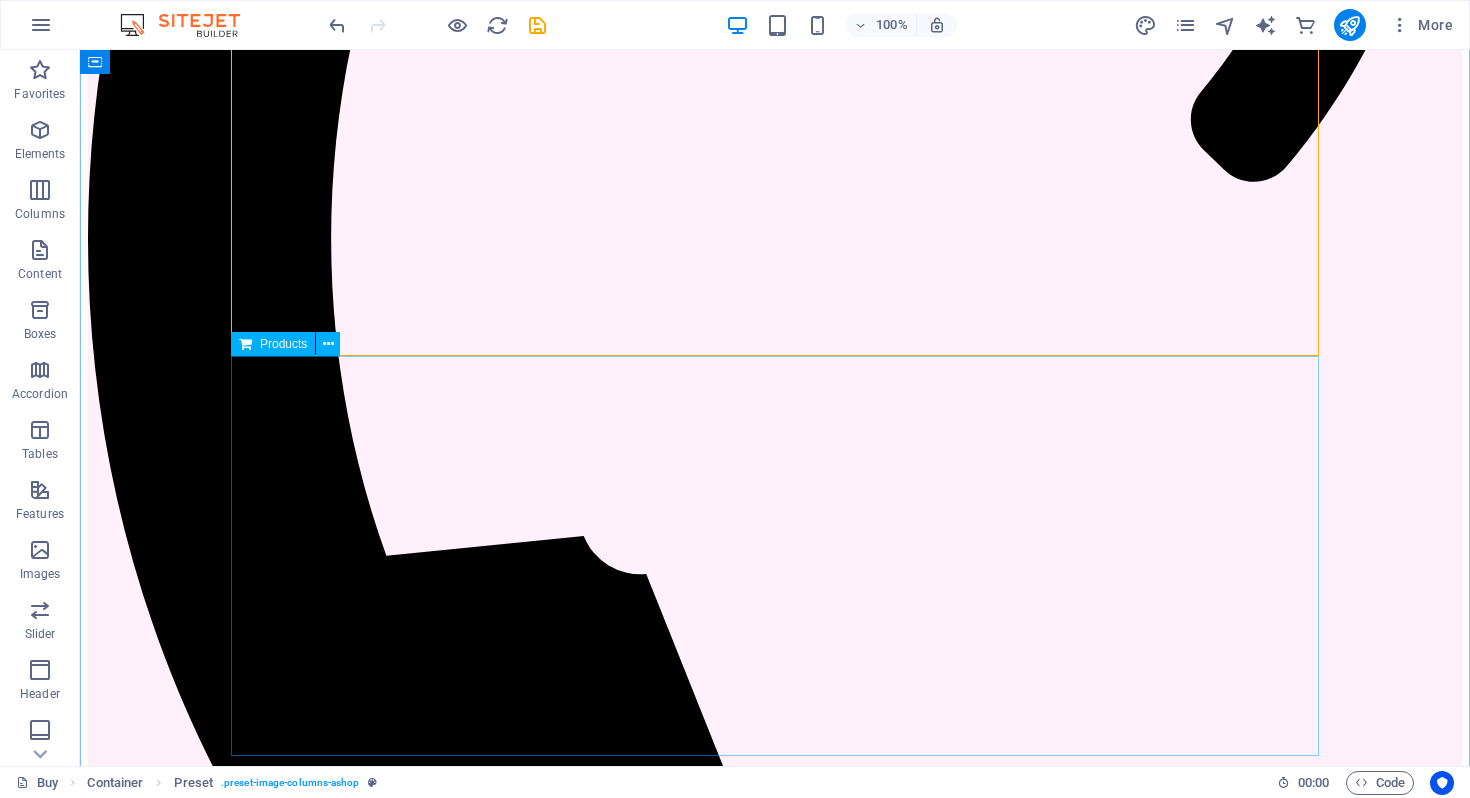 click at bounding box center [775, 7095] 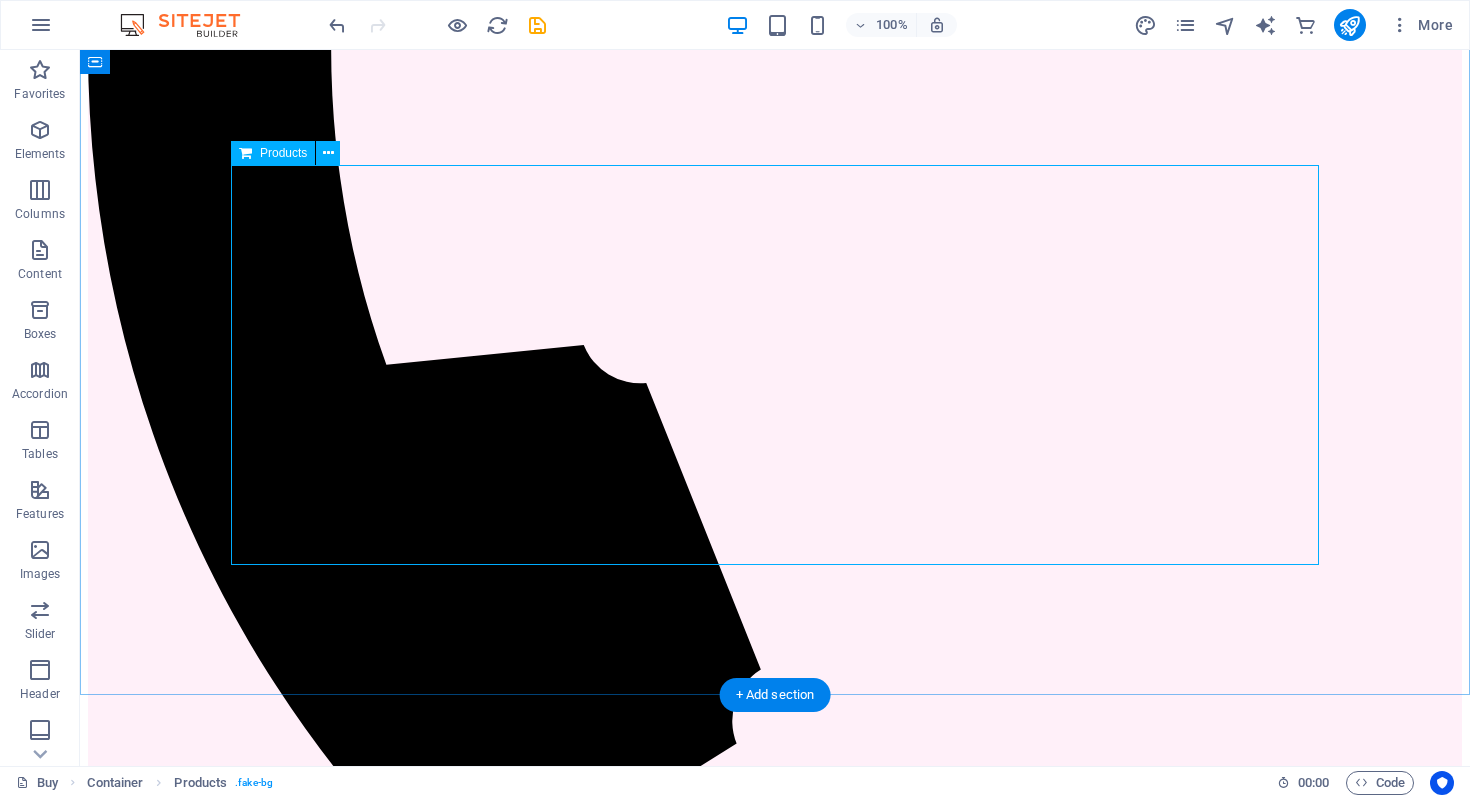 scroll, scrollTop: 1447, scrollLeft: 0, axis: vertical 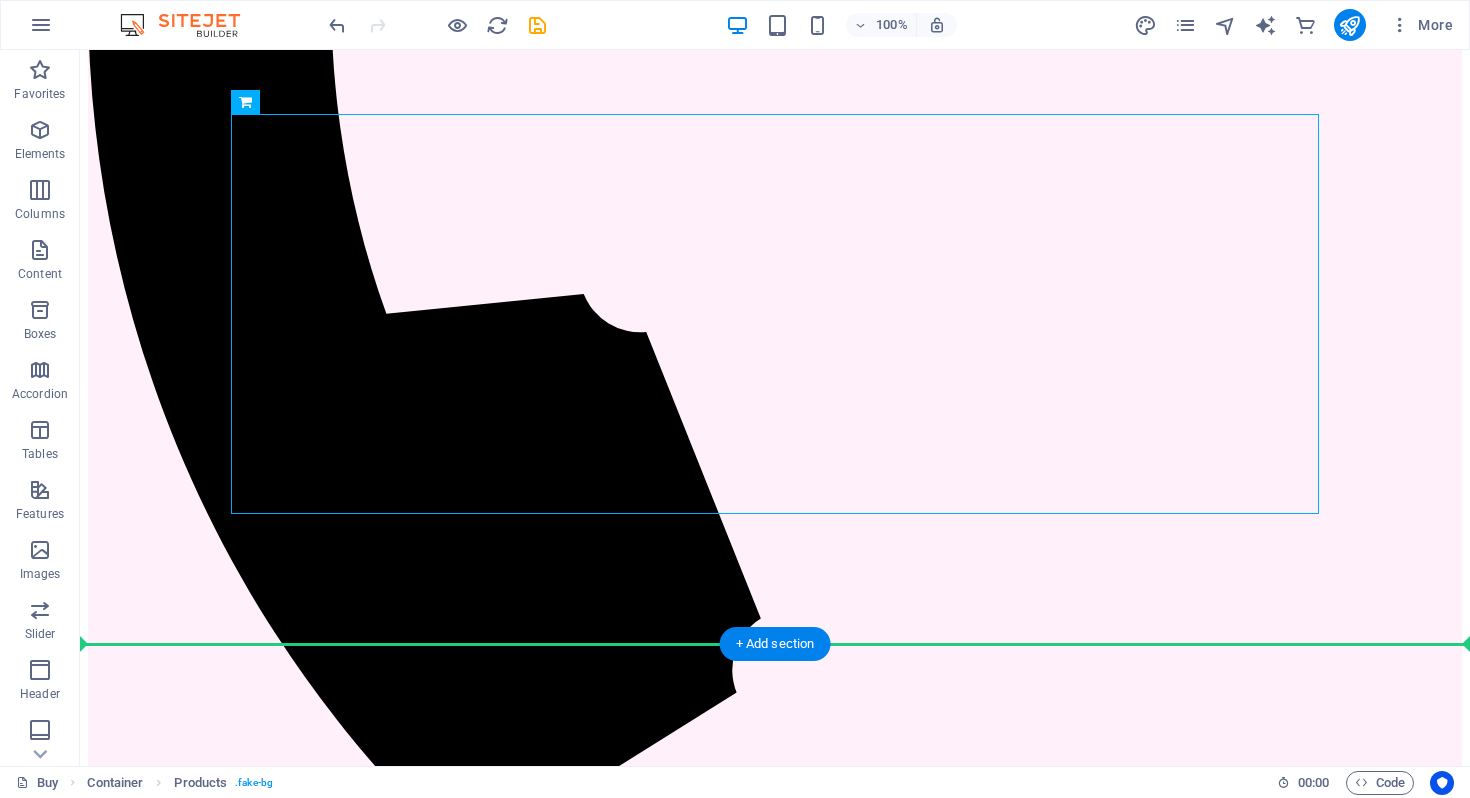 drag, startPoint x: 340, startPoint y: 394, endPoint x: 324, endPoint y: 597, distance: 203.62956 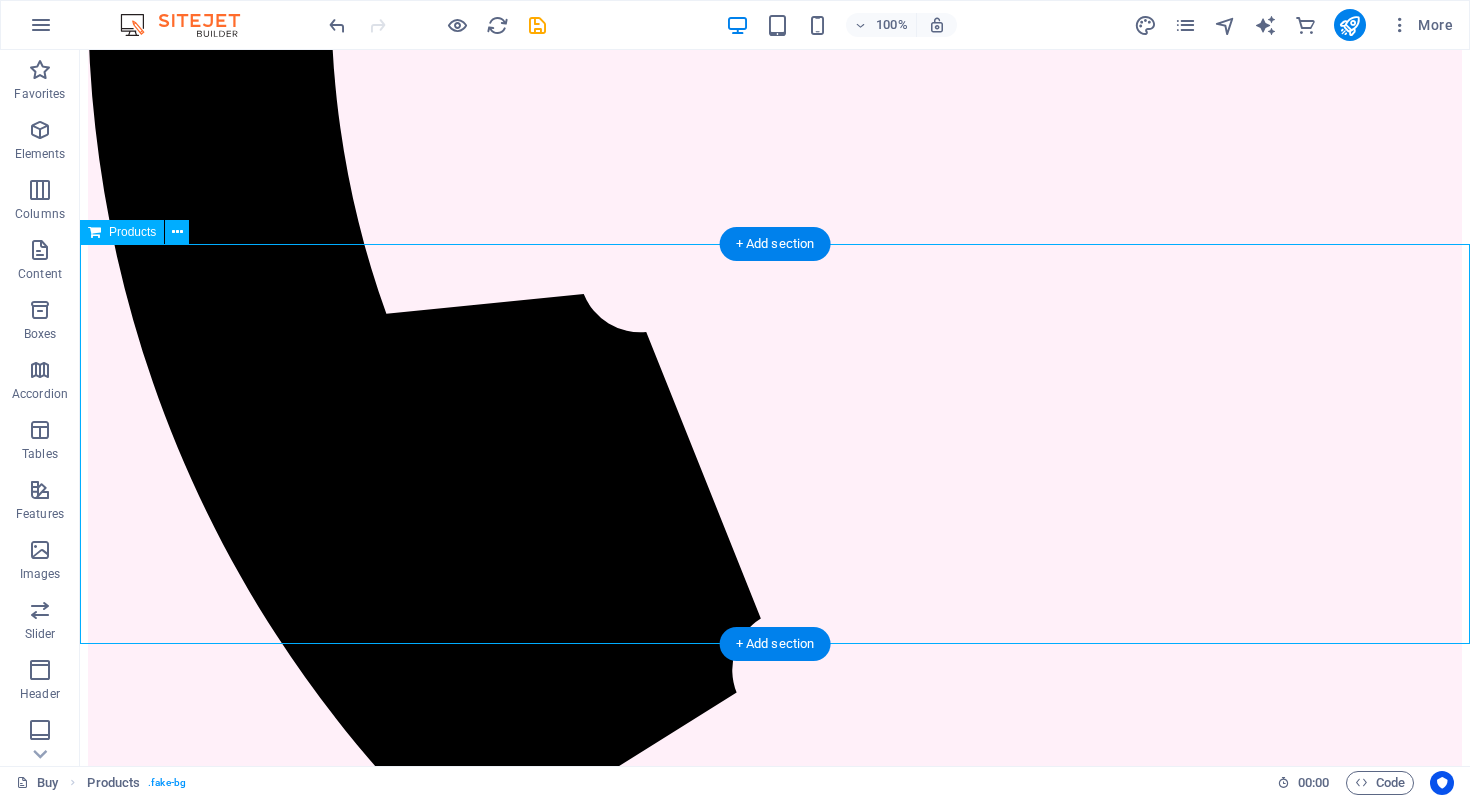 click at bounding box center (775, 6903) 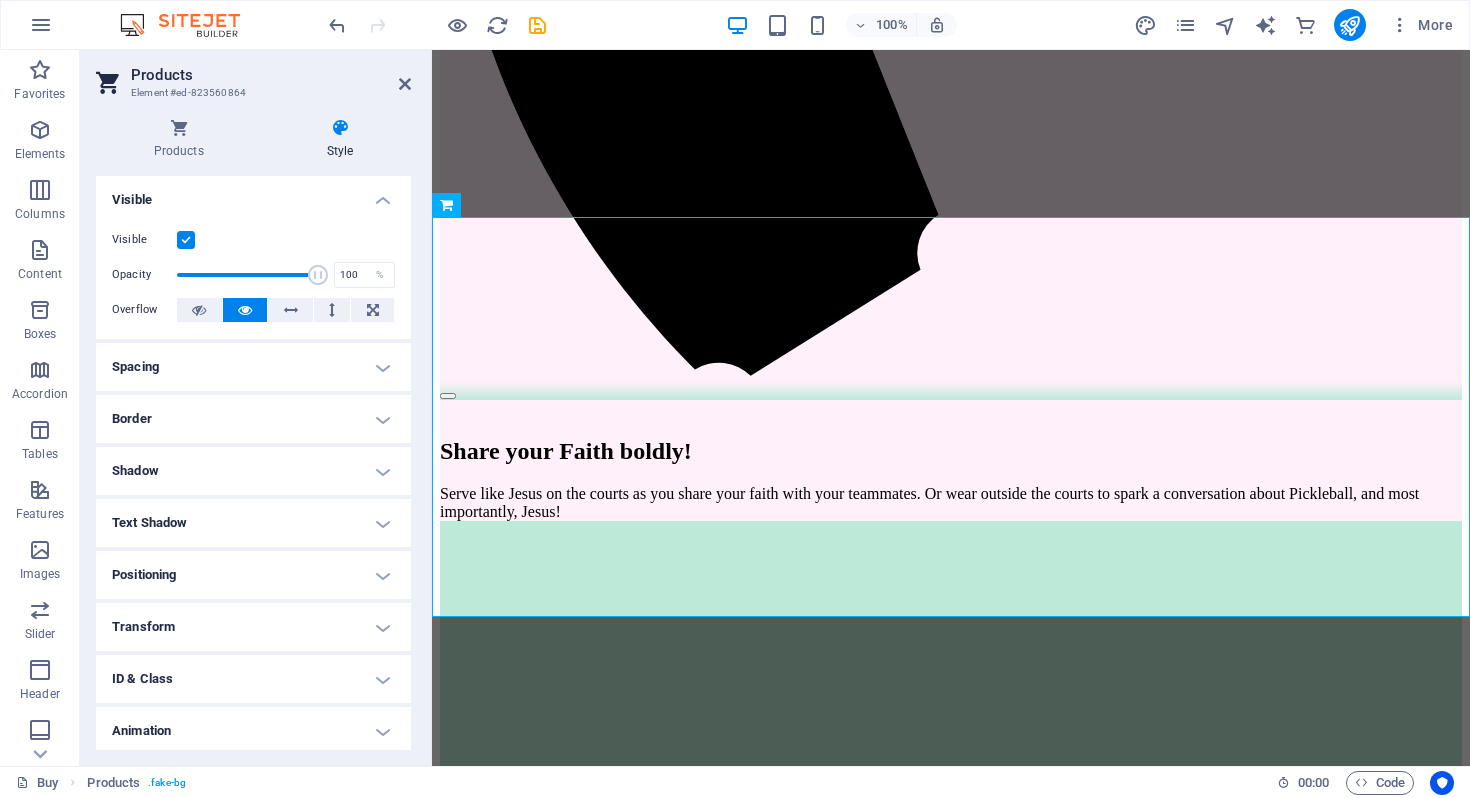 scroll, scrollTop: 56, scrollLeft: 0, axis: vertical 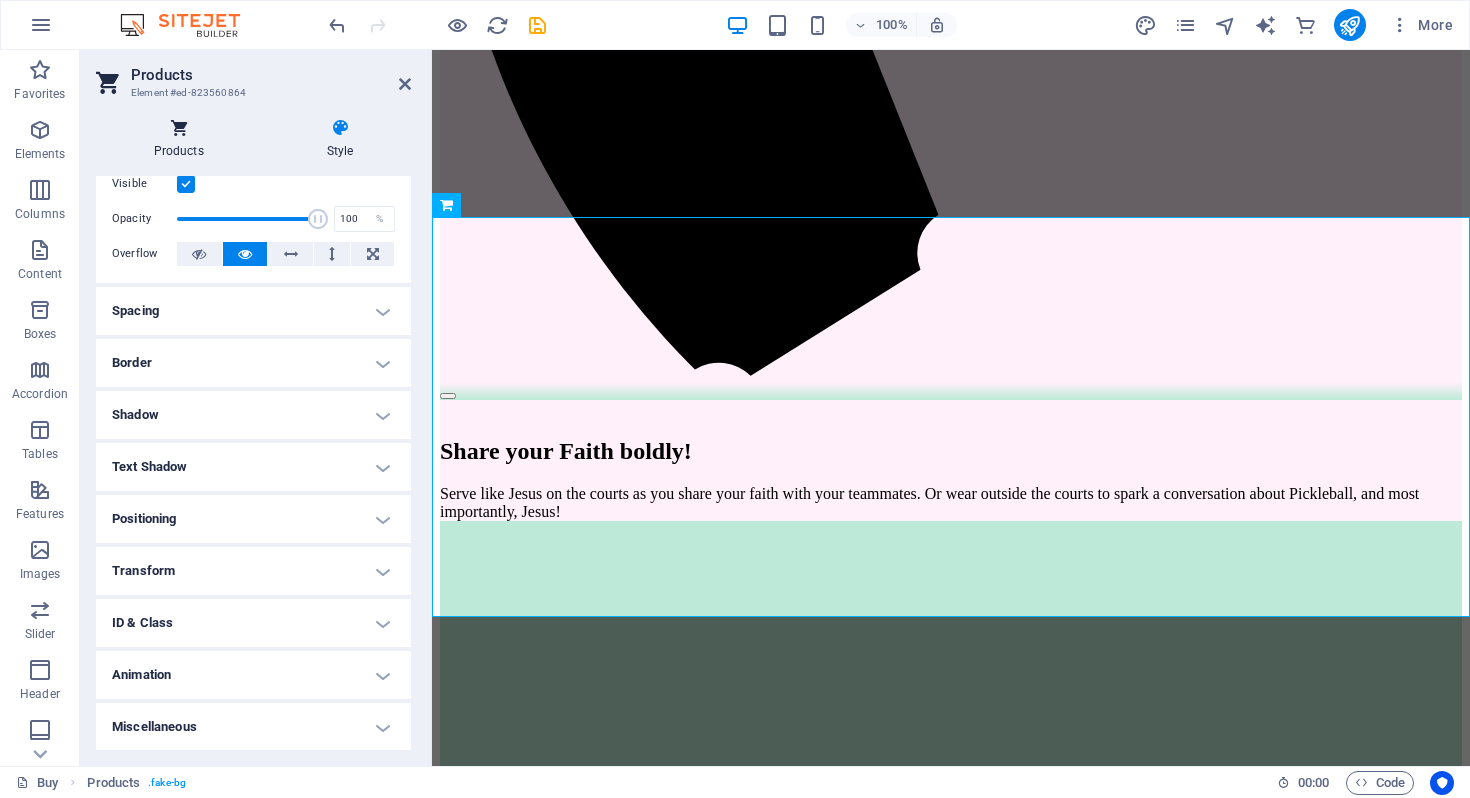 click on "Products" at bounding box center [182, 139] 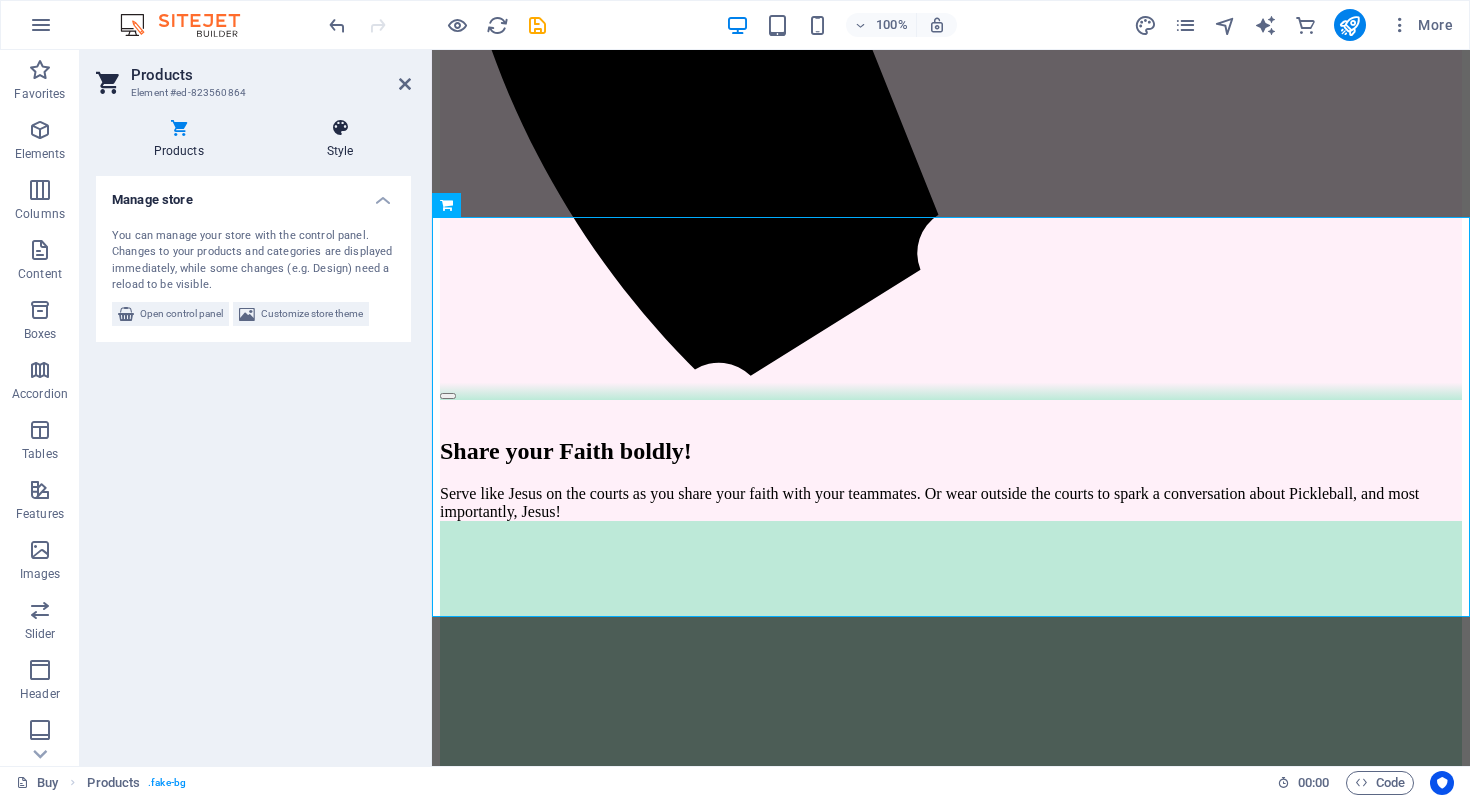 click on "Style" at bounding box center [340, 139] 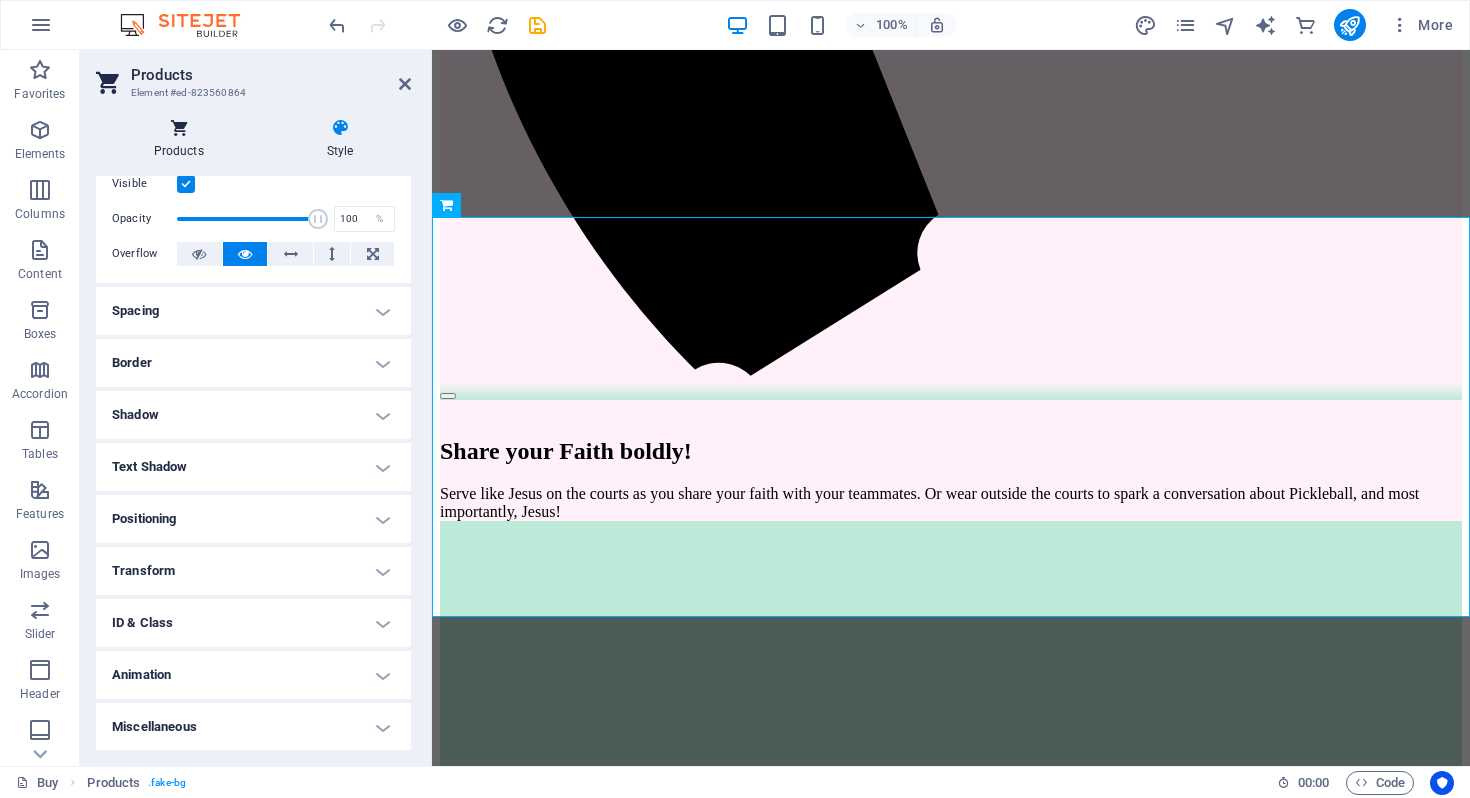 click on "Products" at bounding box center [182, 139] 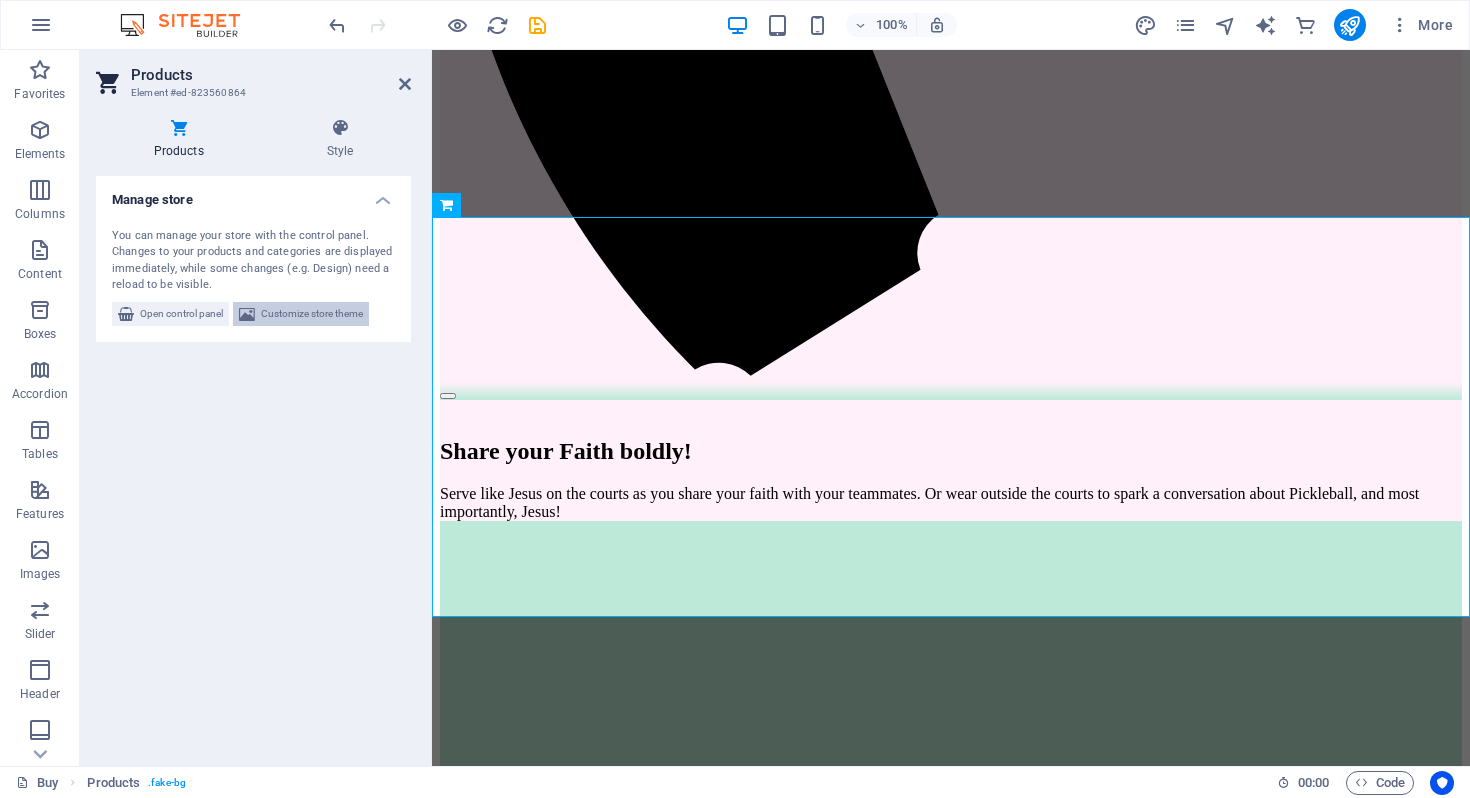 click on "Customize store theme" at bounding box center (312, 314) 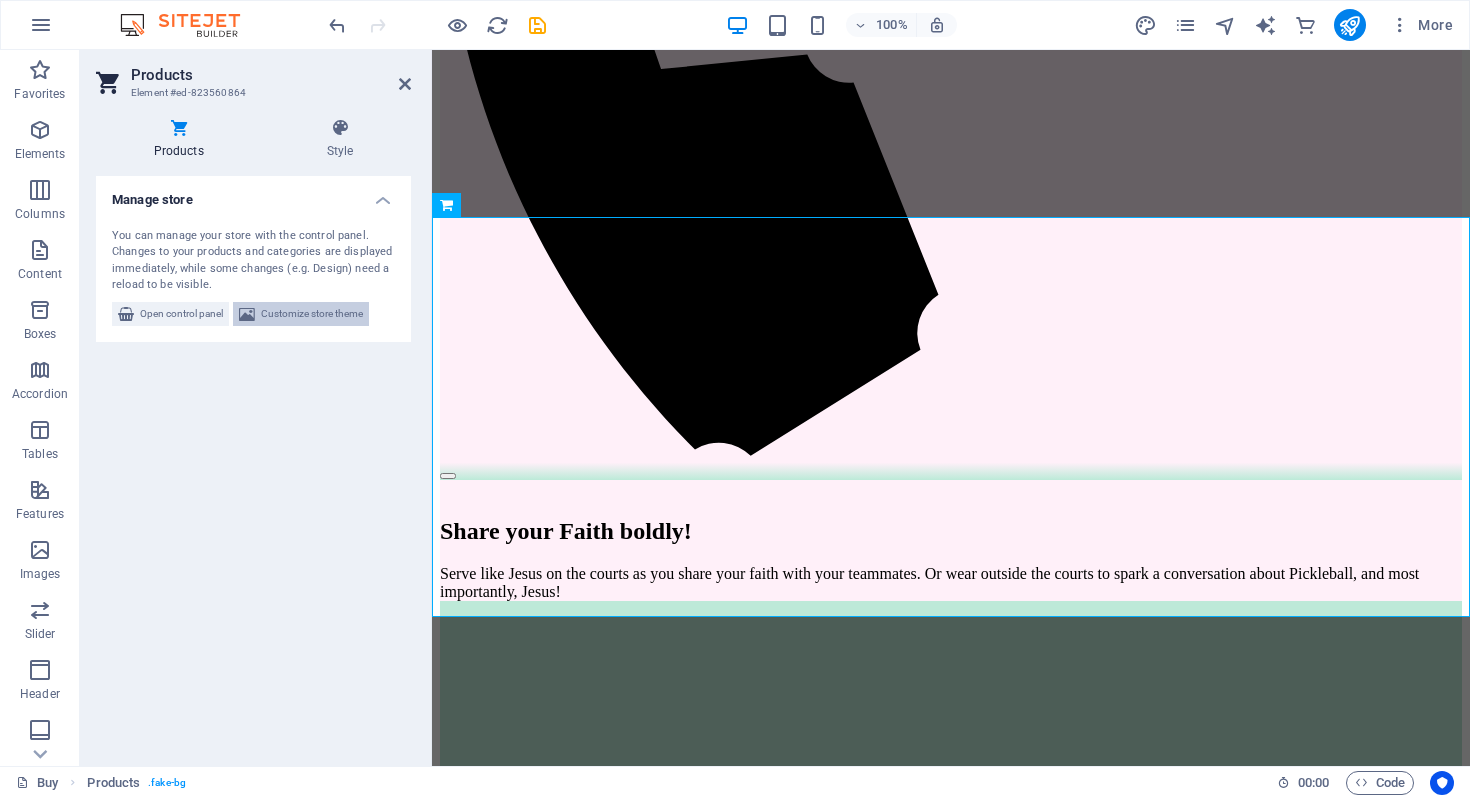 select on "rem" 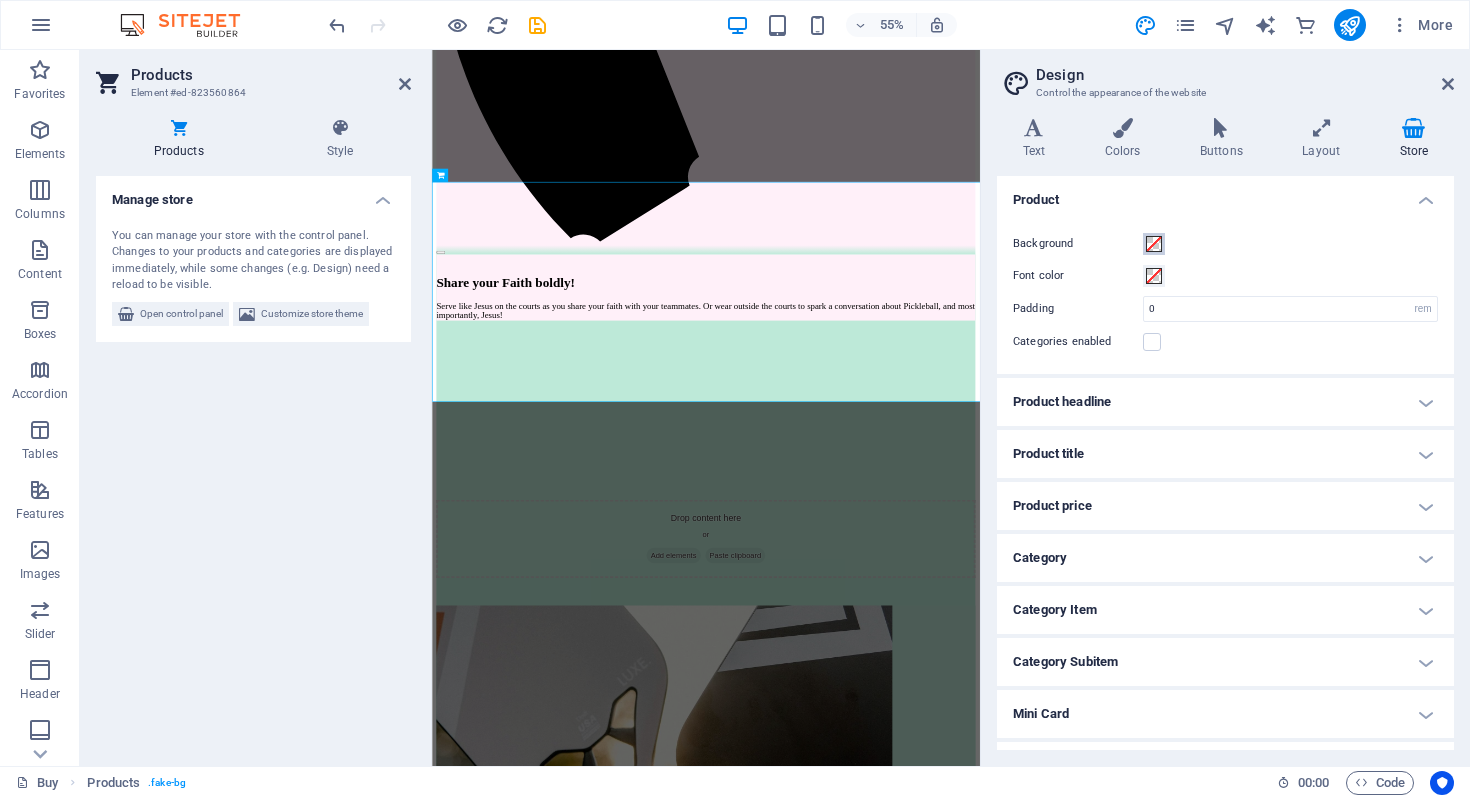 click on "Background" at bounding box center (1154, 244) 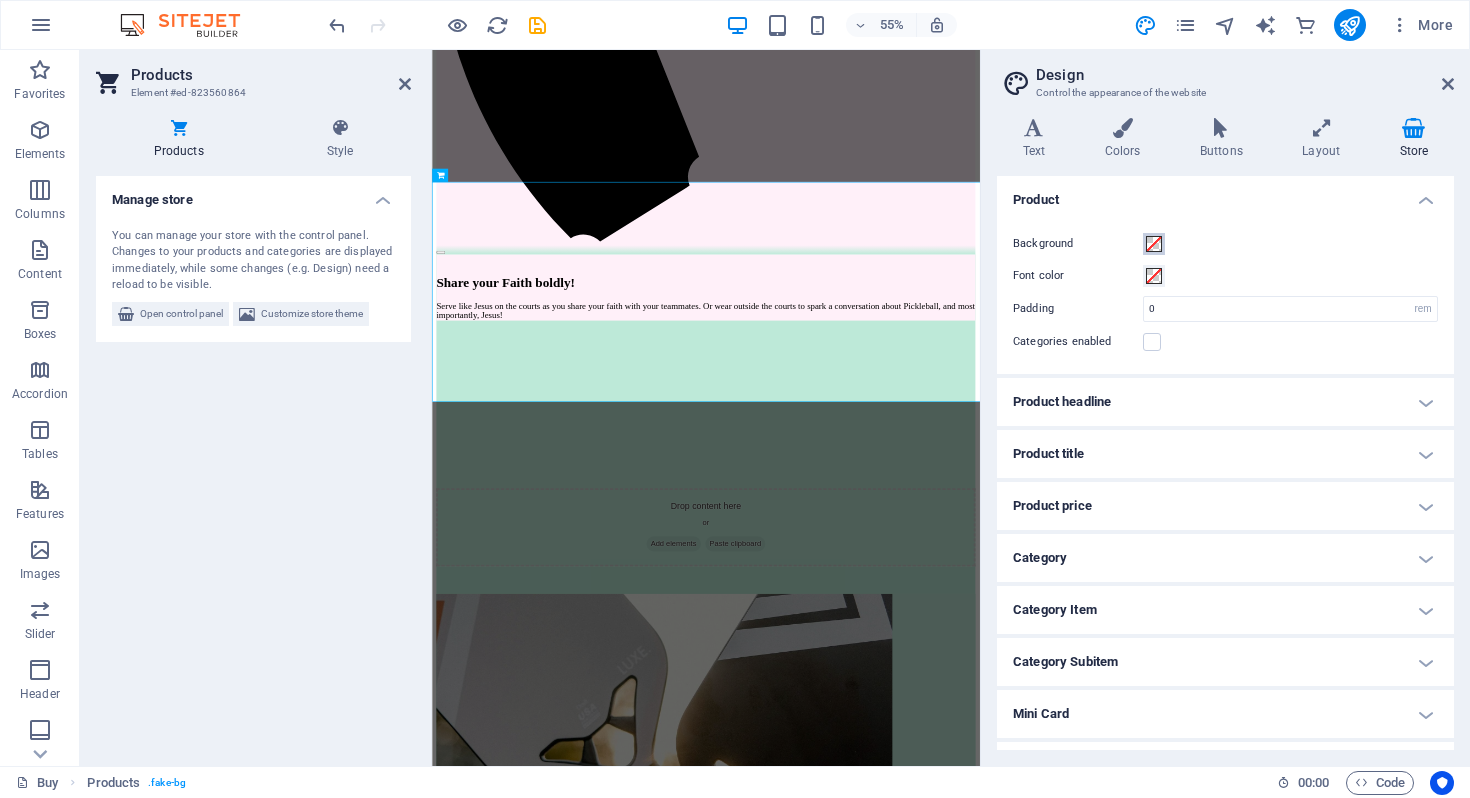 scroll, scrollTop: 1335, scrollLeft: 0, axis: vertical 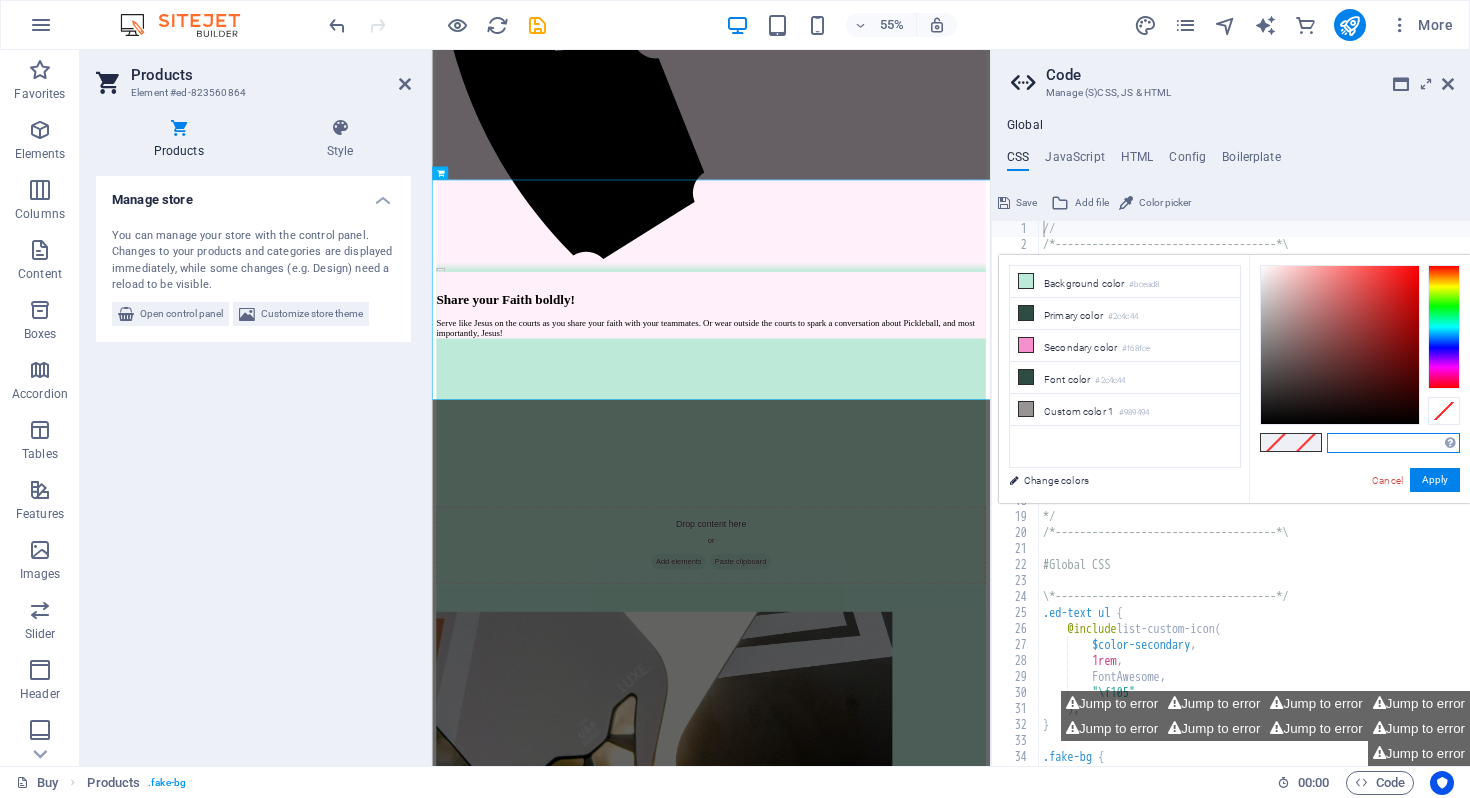 click at bounding box center (1393, 443) 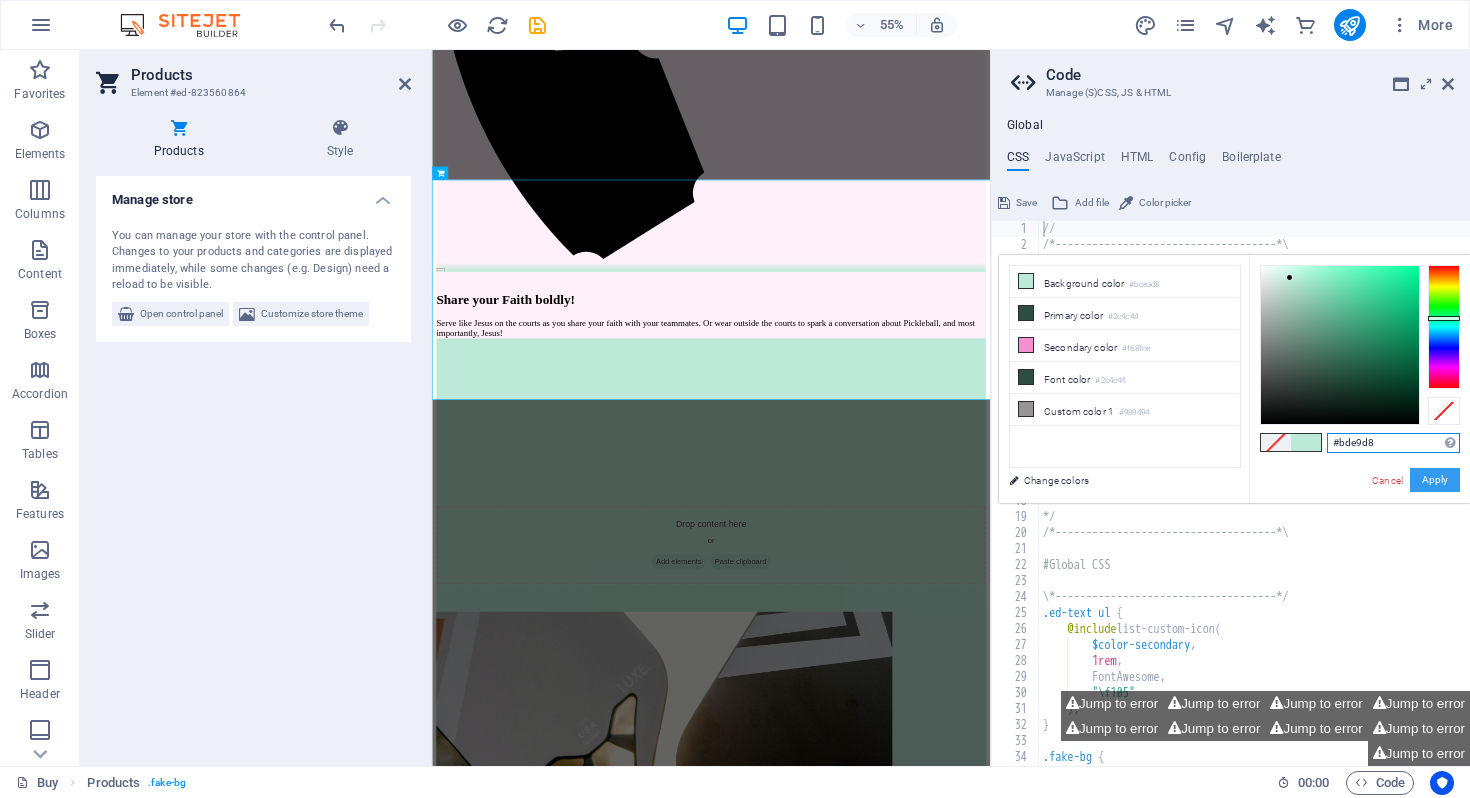 type on "#bde9d8" 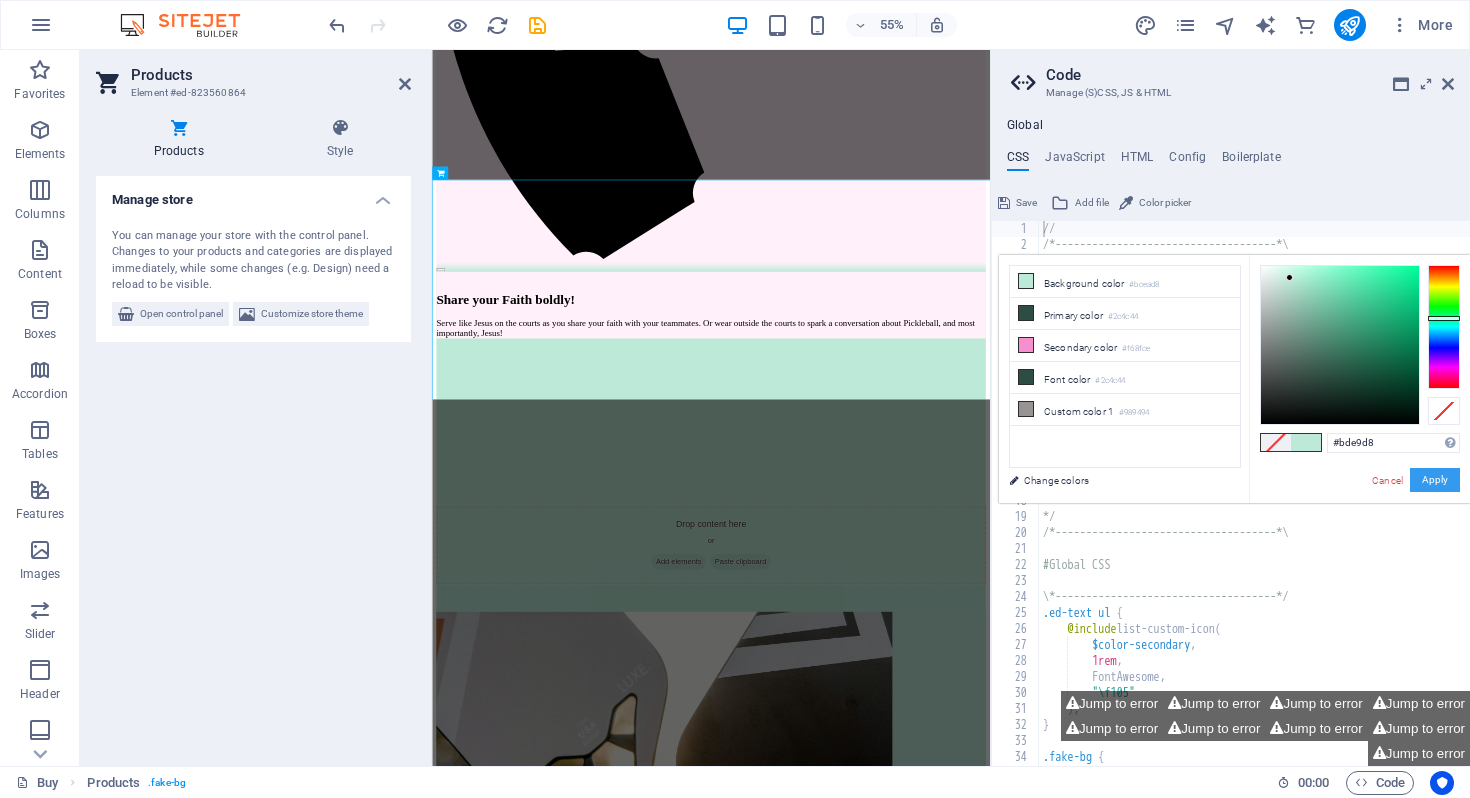 click on "Apply" at bounding box center (1435, 480) 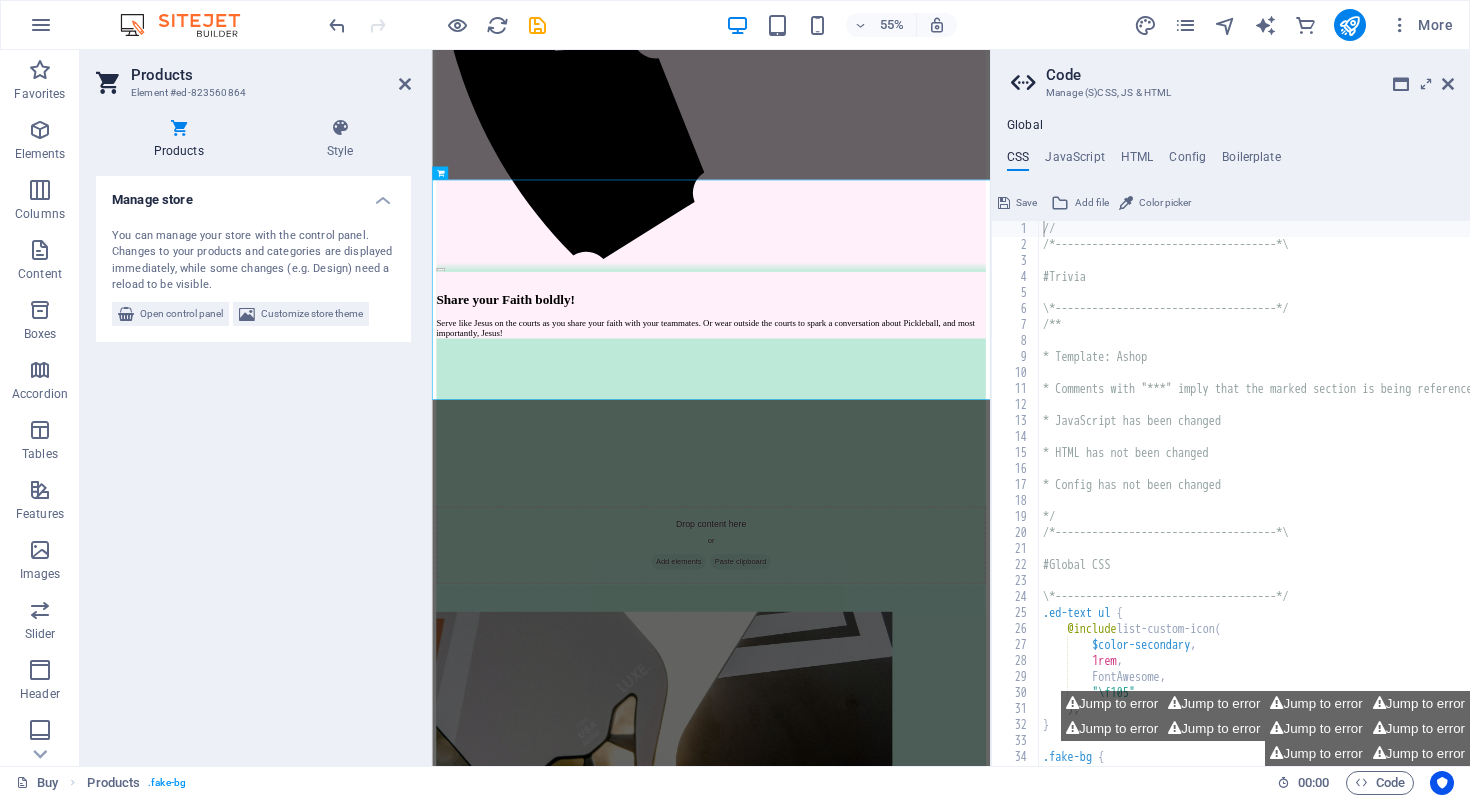 click on "Code" at bounding box center [1250, 75] 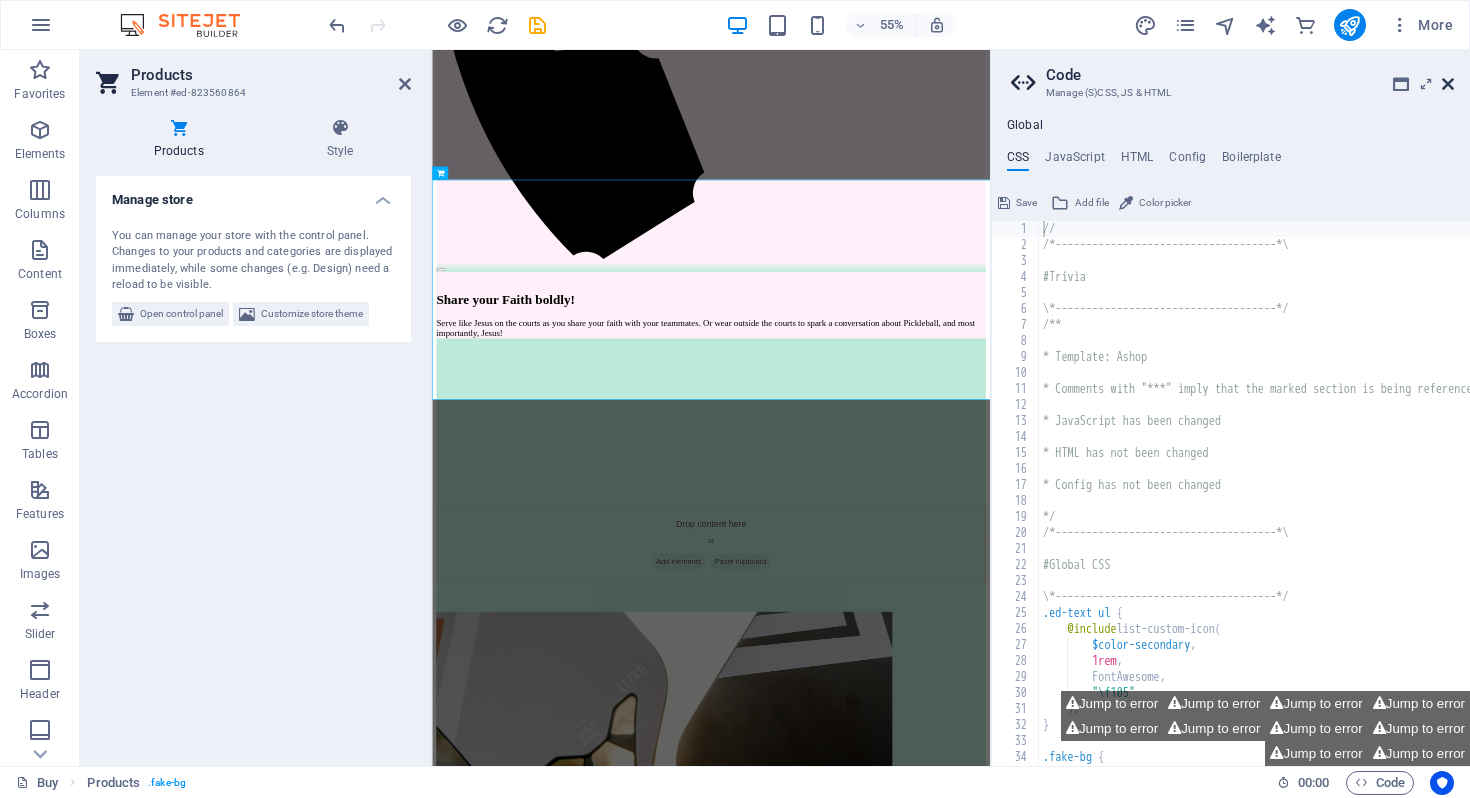 click at bounding box center [1448, 84] 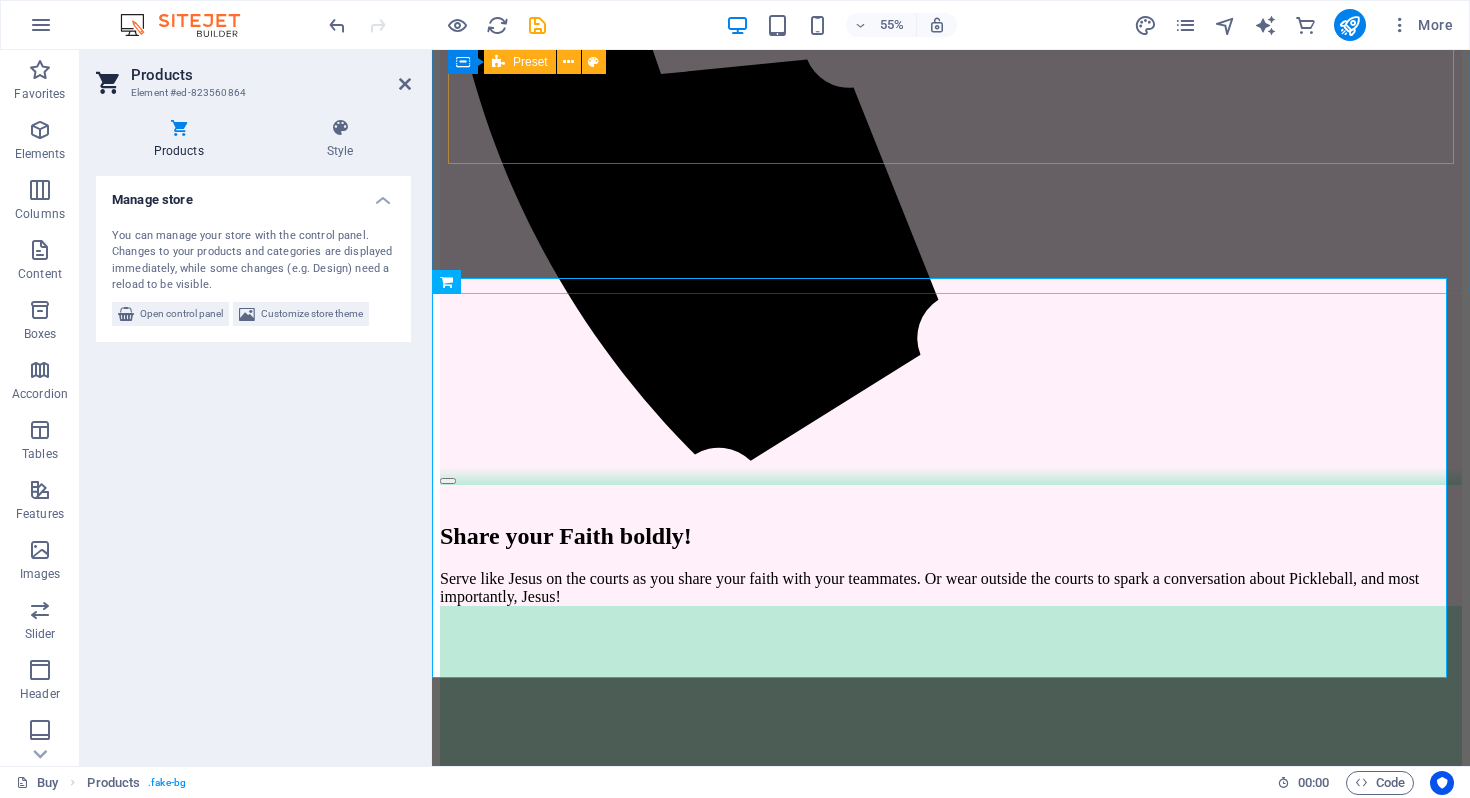 scroll, scrollTop: 1343, scrollLeft: 0, axis: vertical 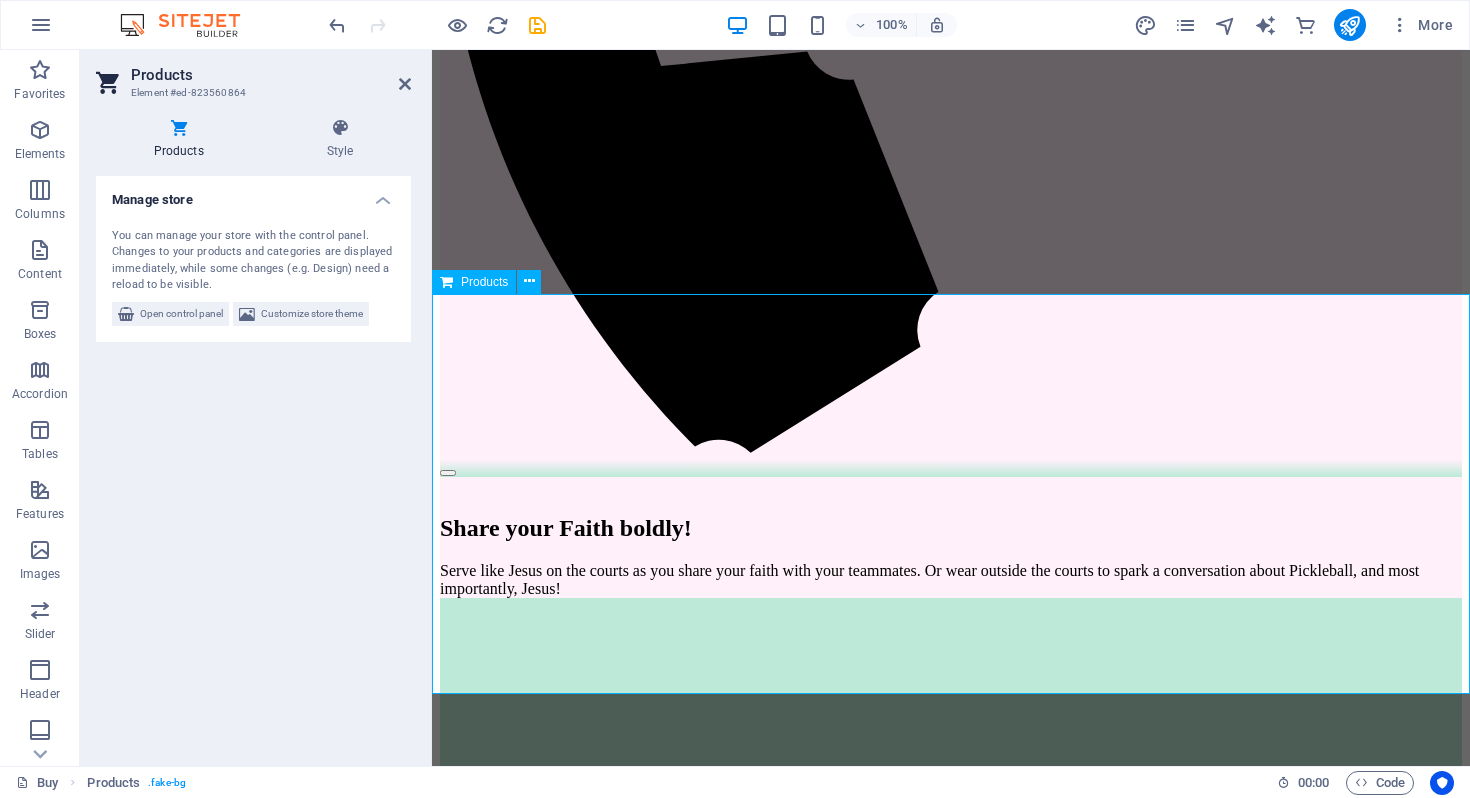 click at bounding box center (951, 5480) 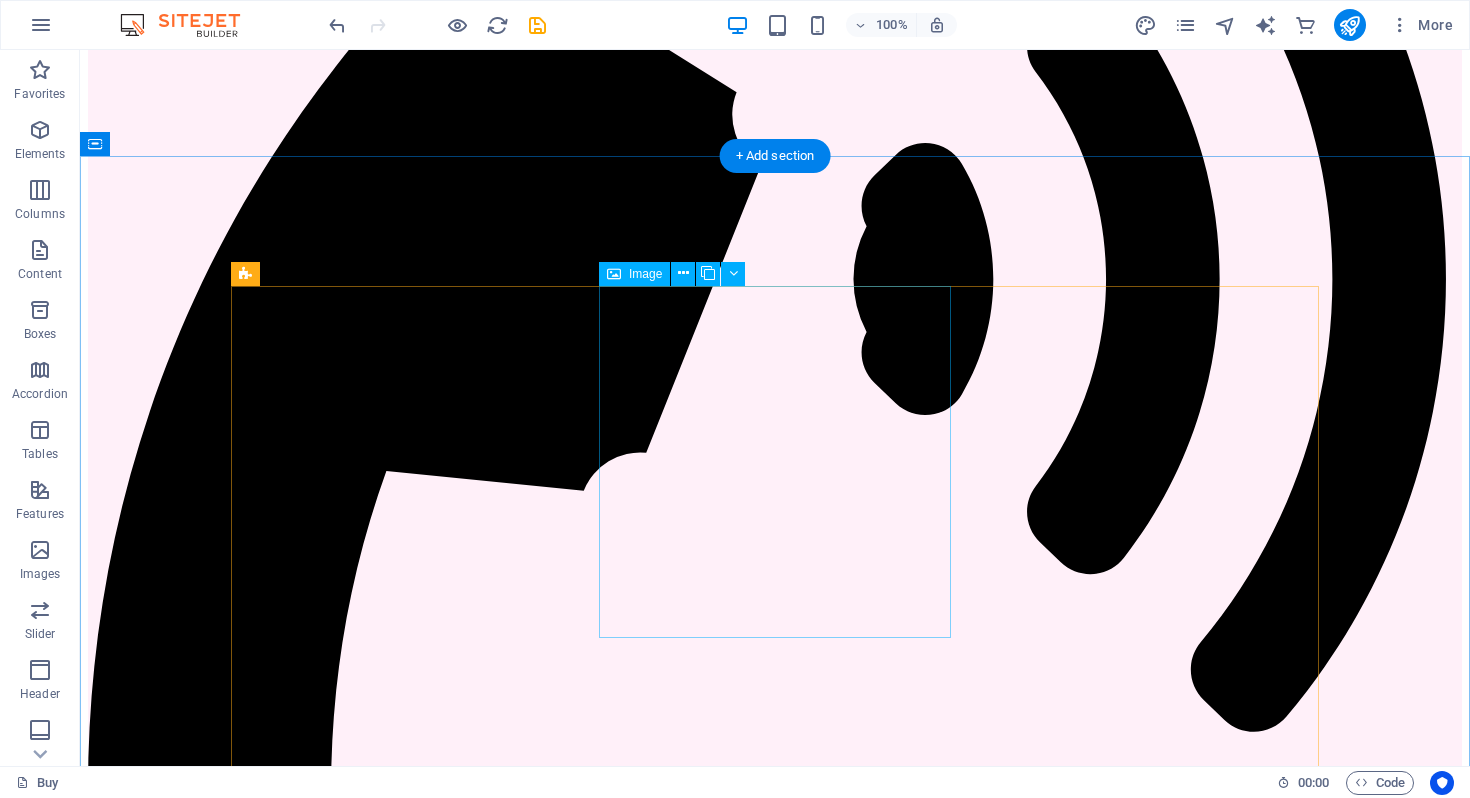 scroll, scrollTop: 1250, scrollLeft: 0, axis: vertical 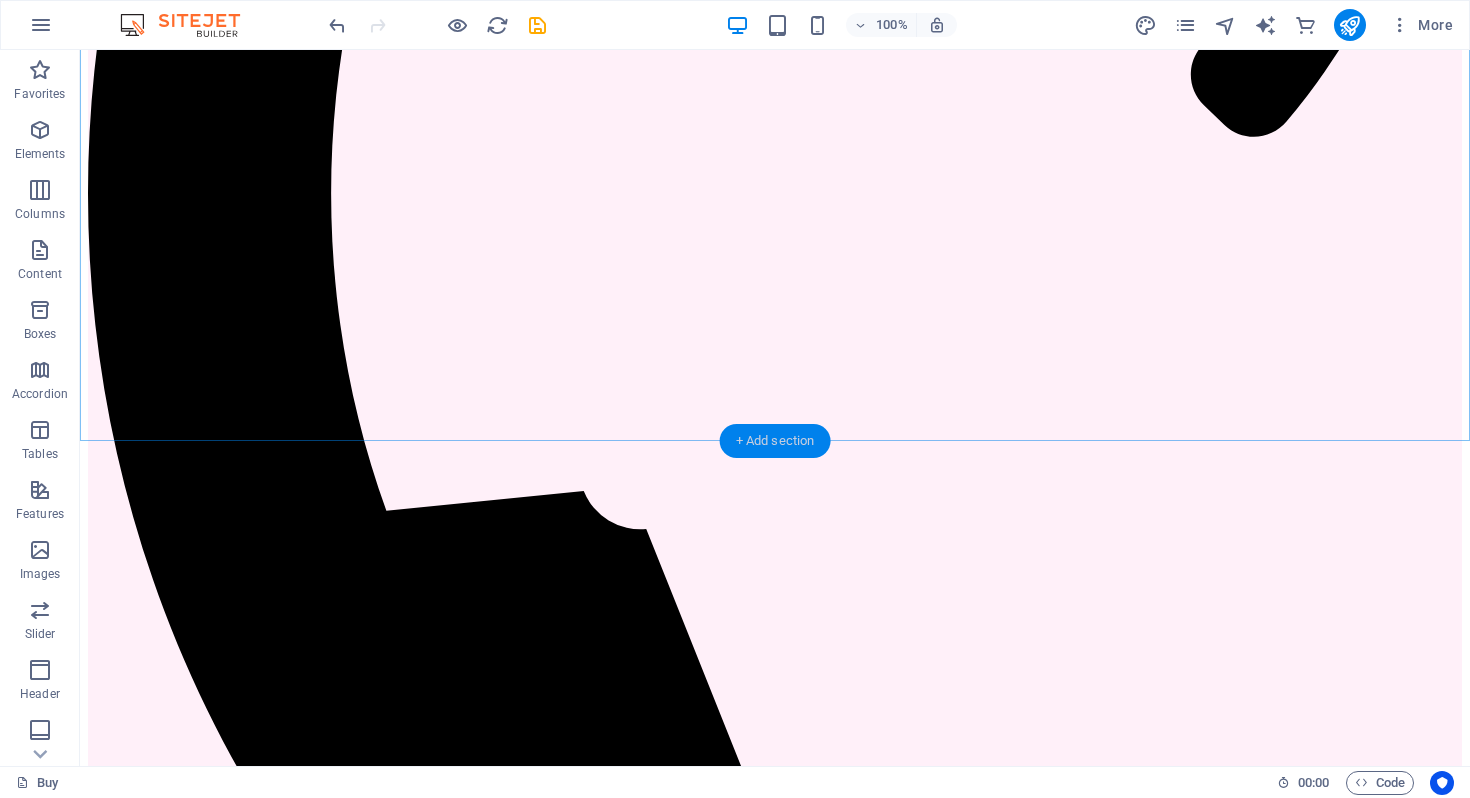 click on "+ Add section" at bounding box center [775, 441] 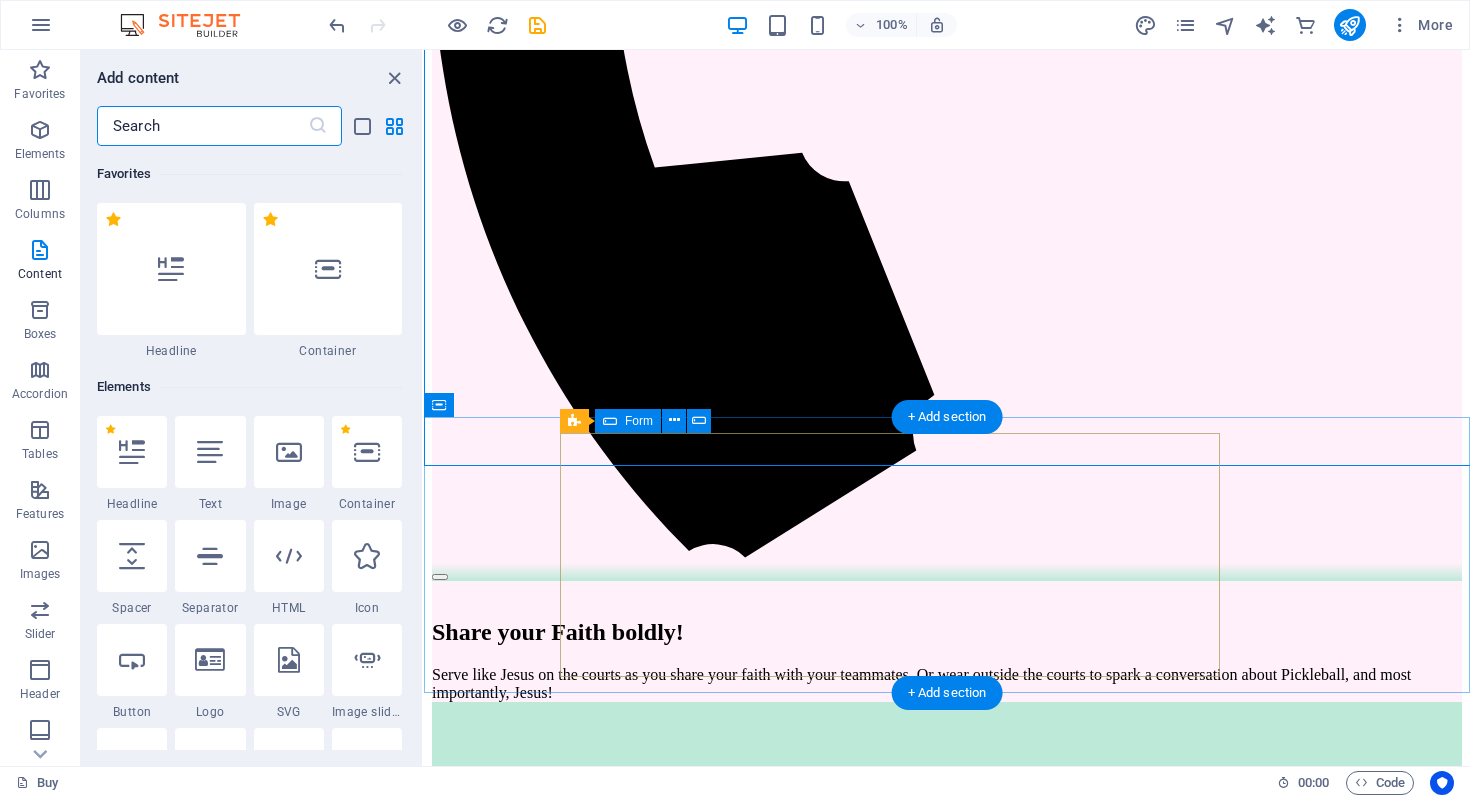 scroll, scrollTop: 1225, scrollLeft: 0, axis: vertical 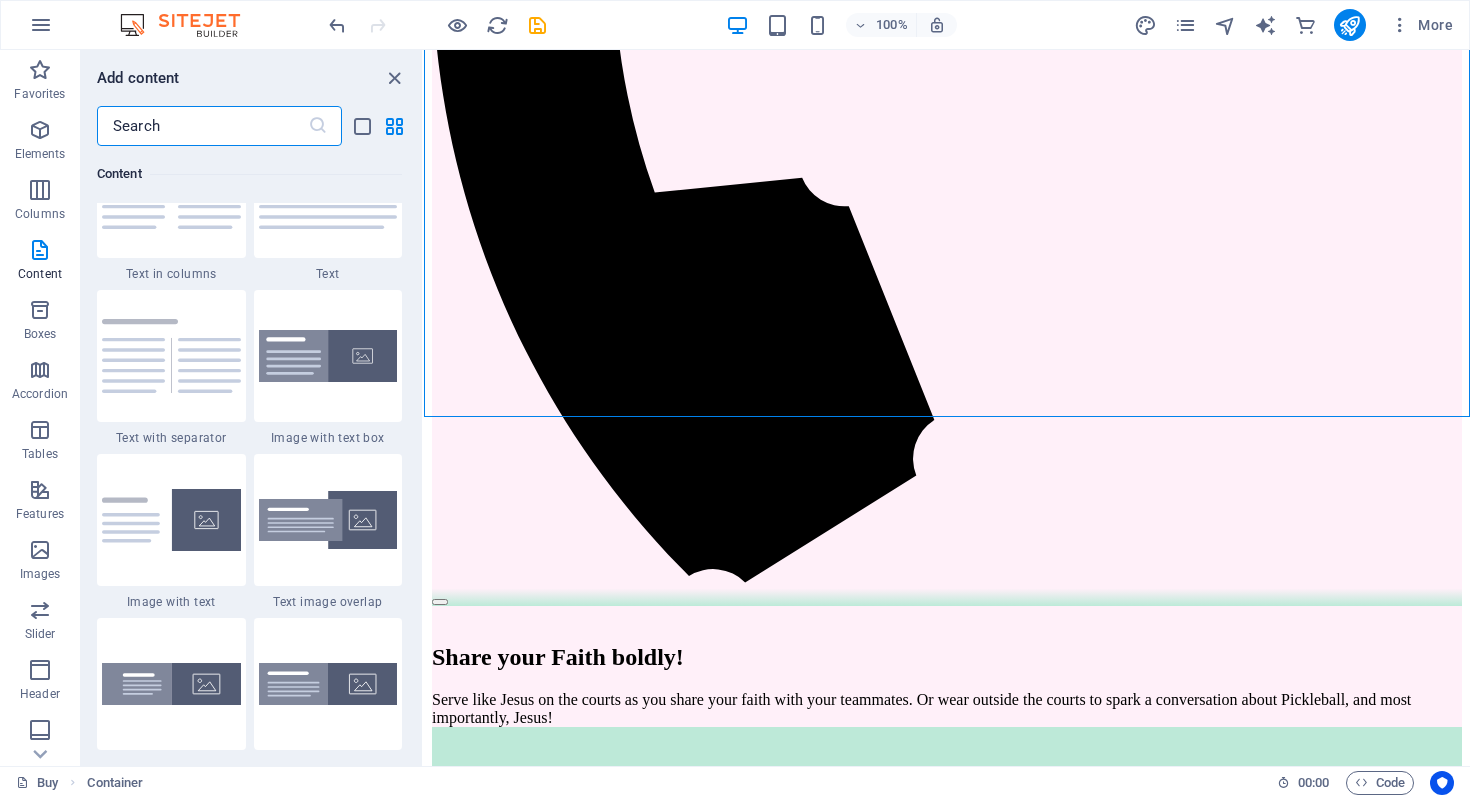 click at bounding box center (202, 126) 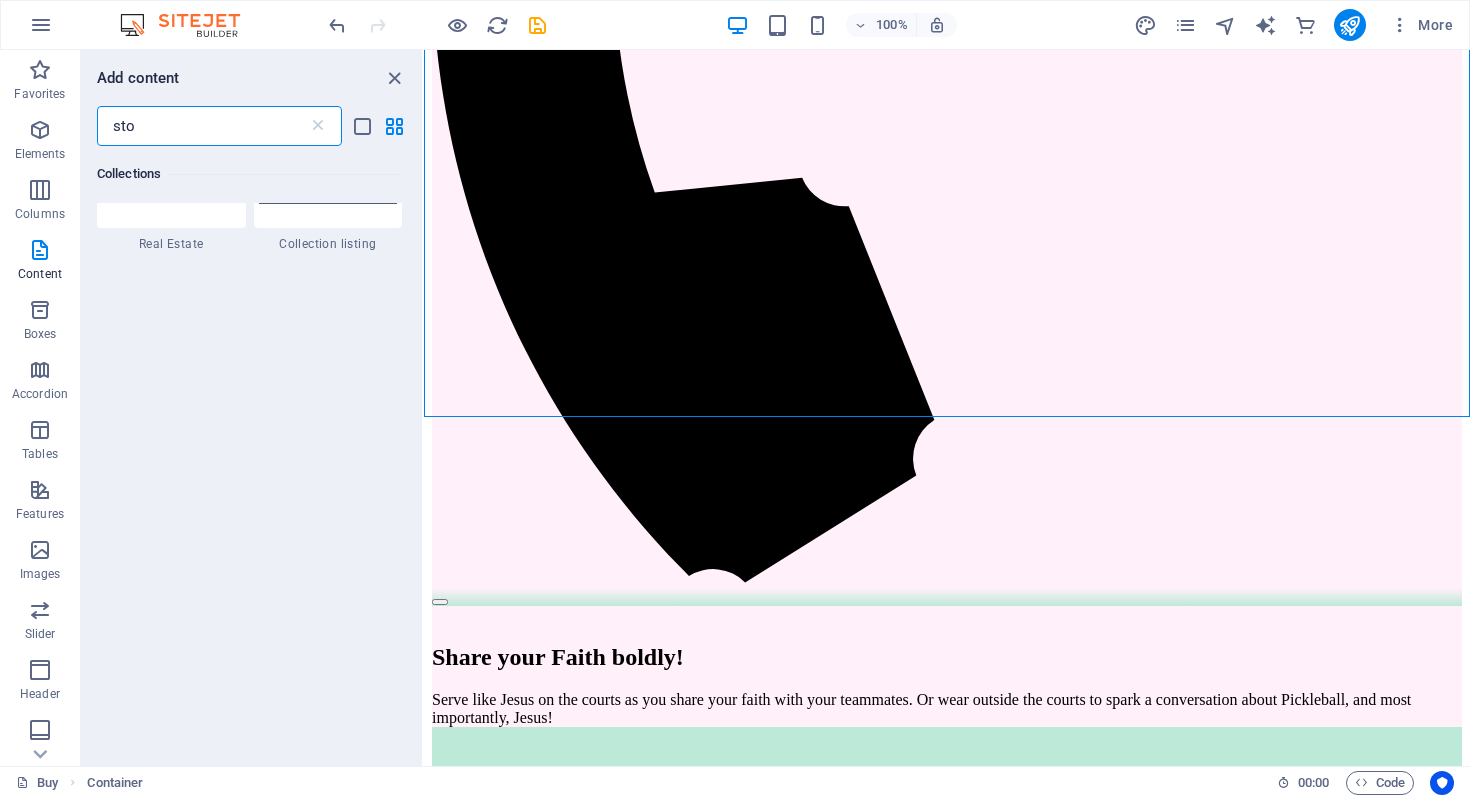 scroll, scrollTop: 0, scrollLeft: 0, axis: both 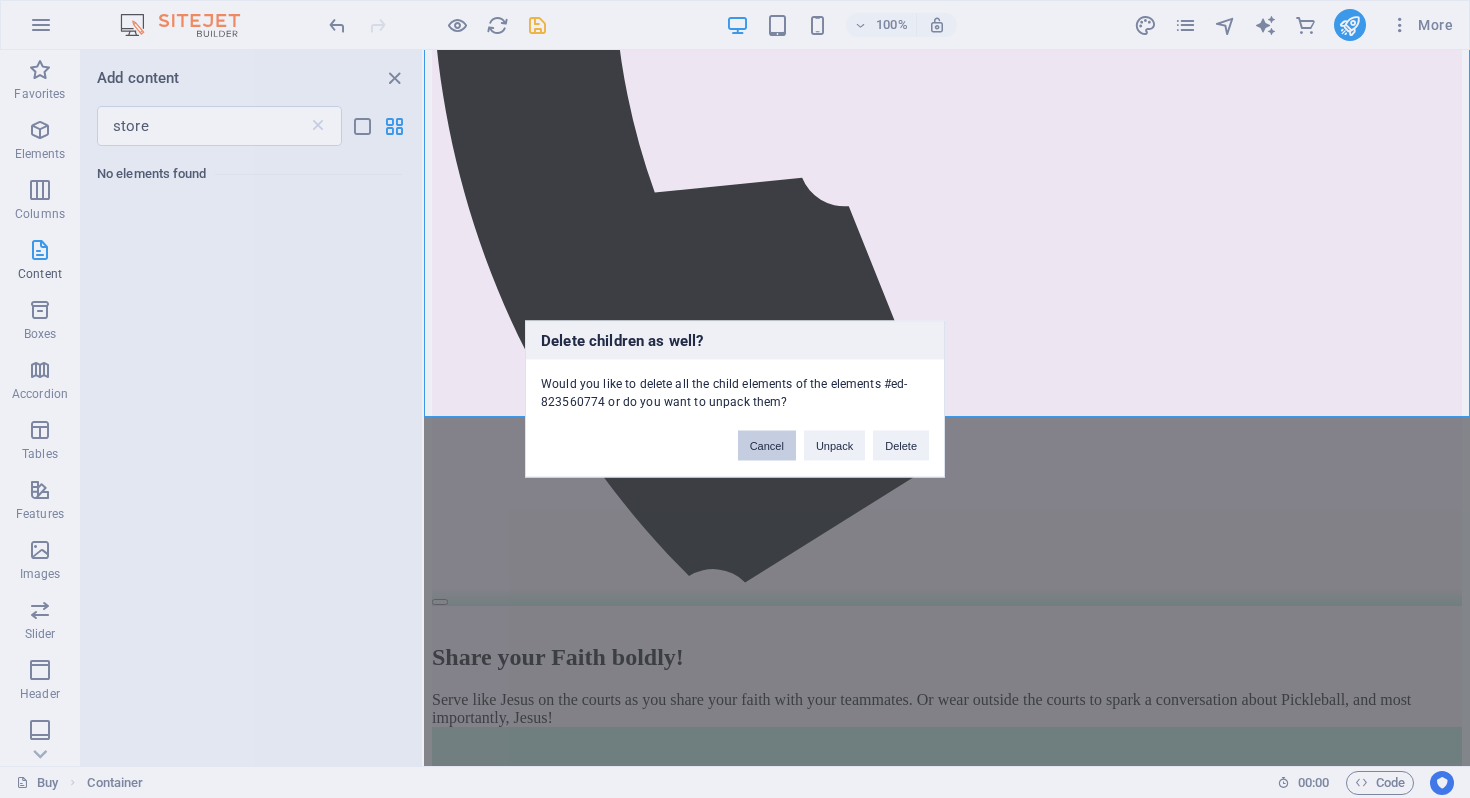 click on "Cancel" at bounding box center [767, 446] 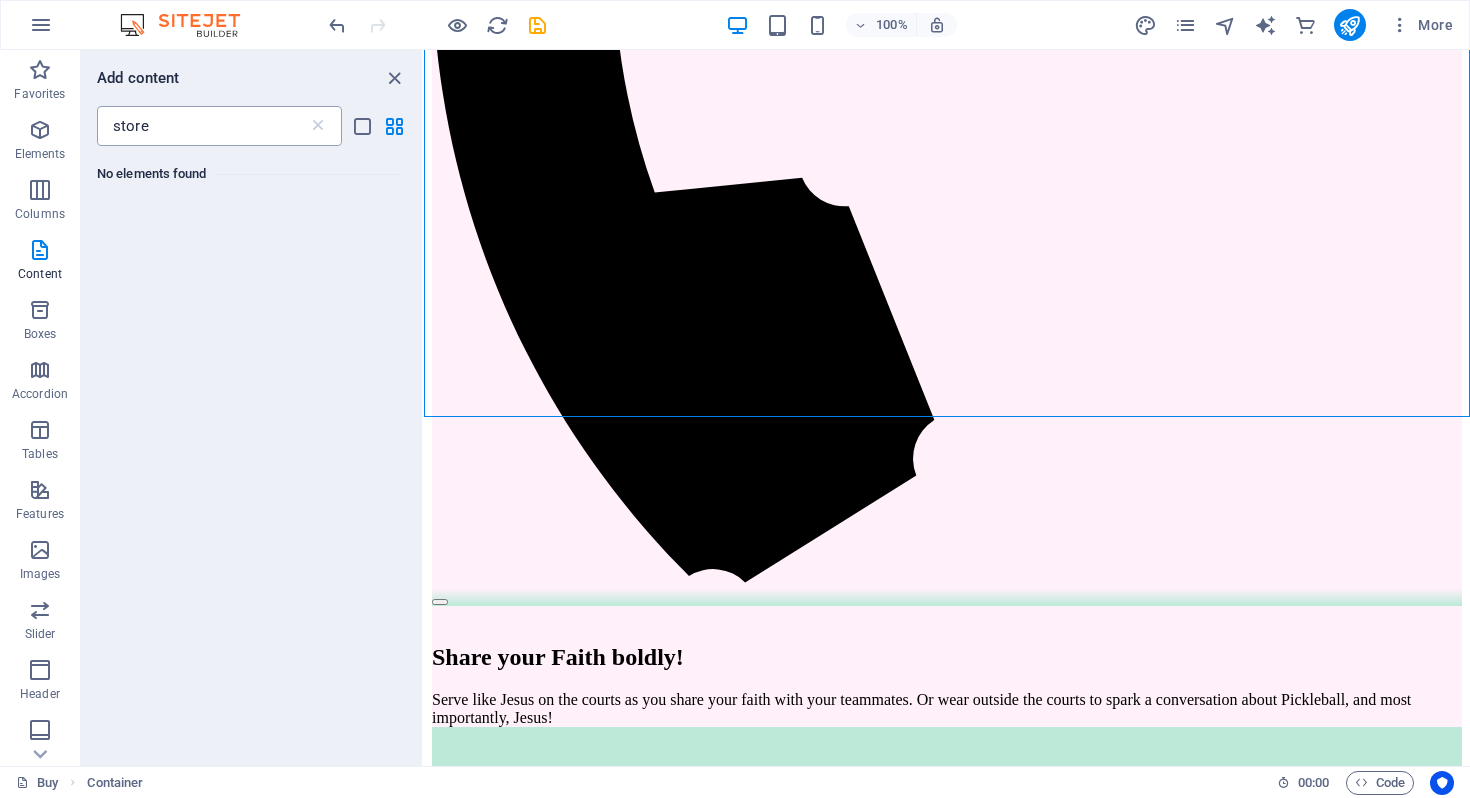 click on "store" at bounding box center (202, 126) 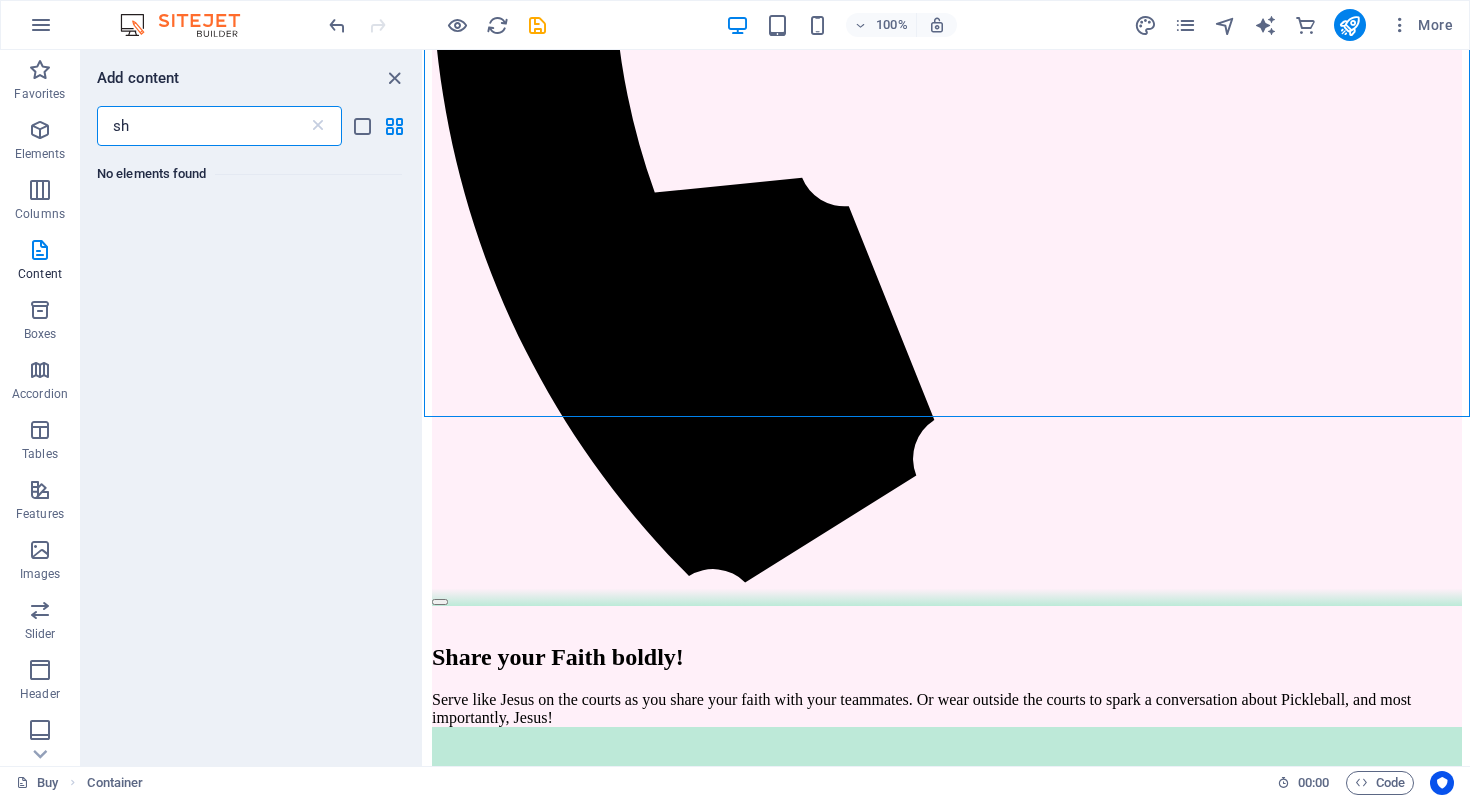type on "s" 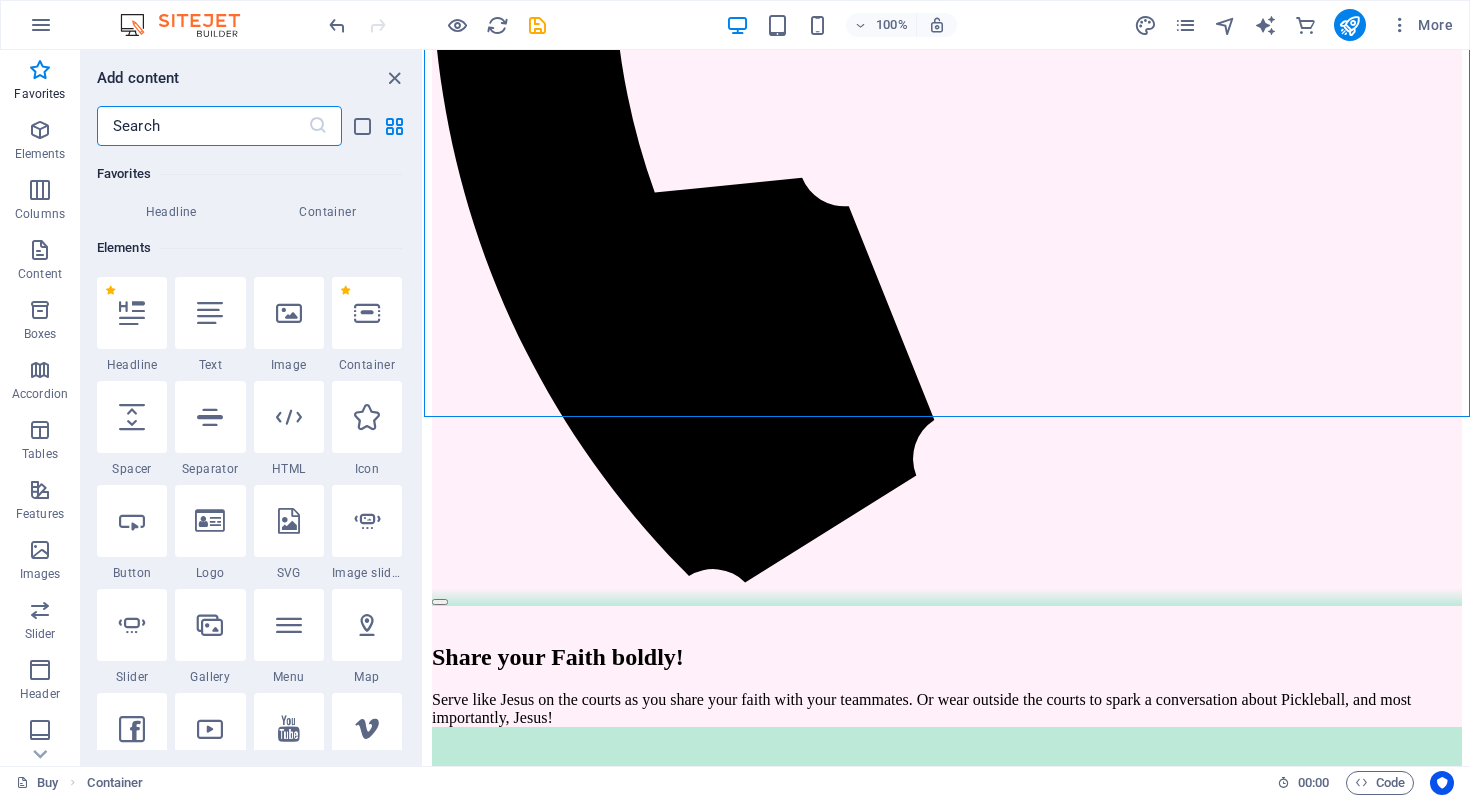scroll, scrollTop: 157, scrollLeft: 0, axis: vertical 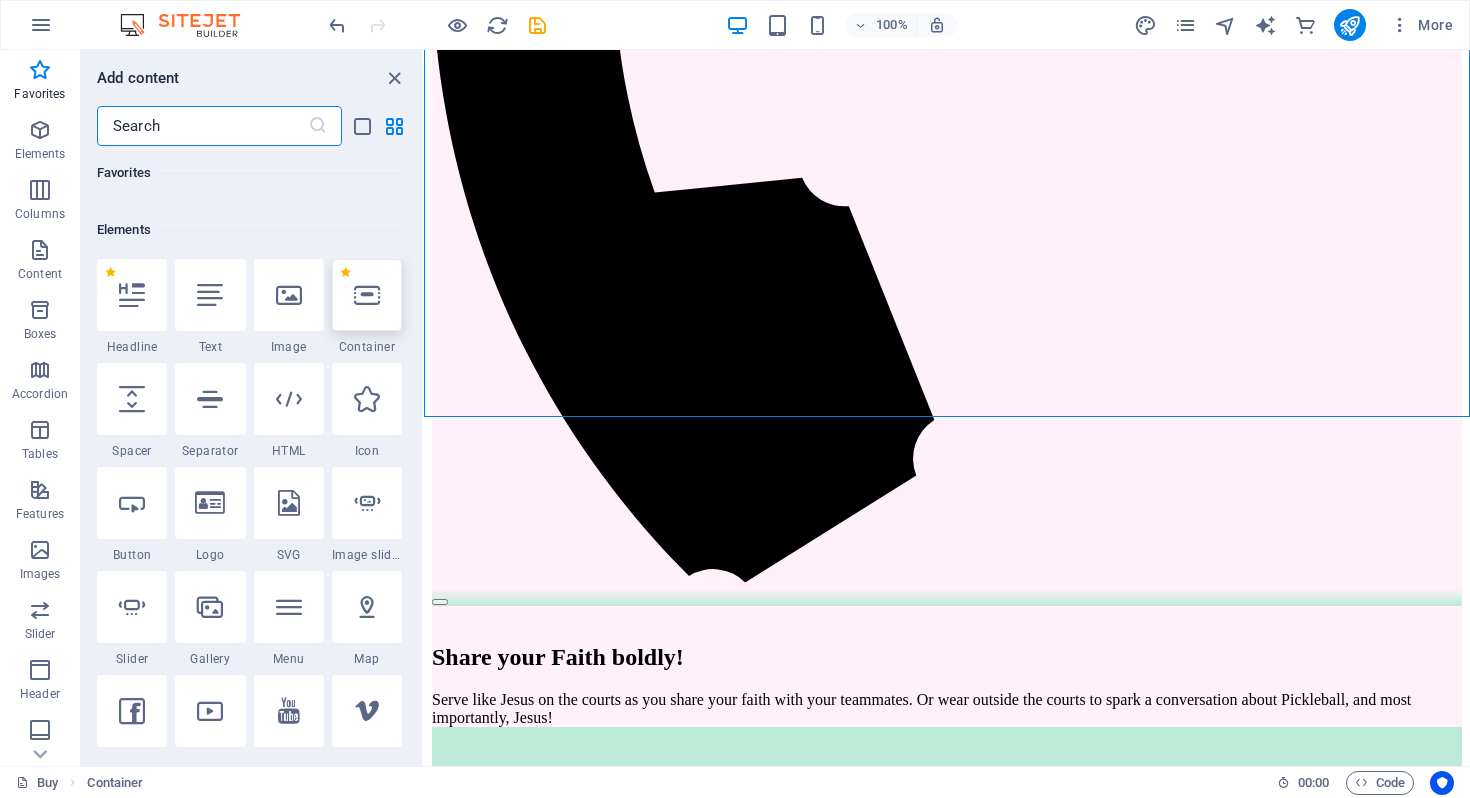 type 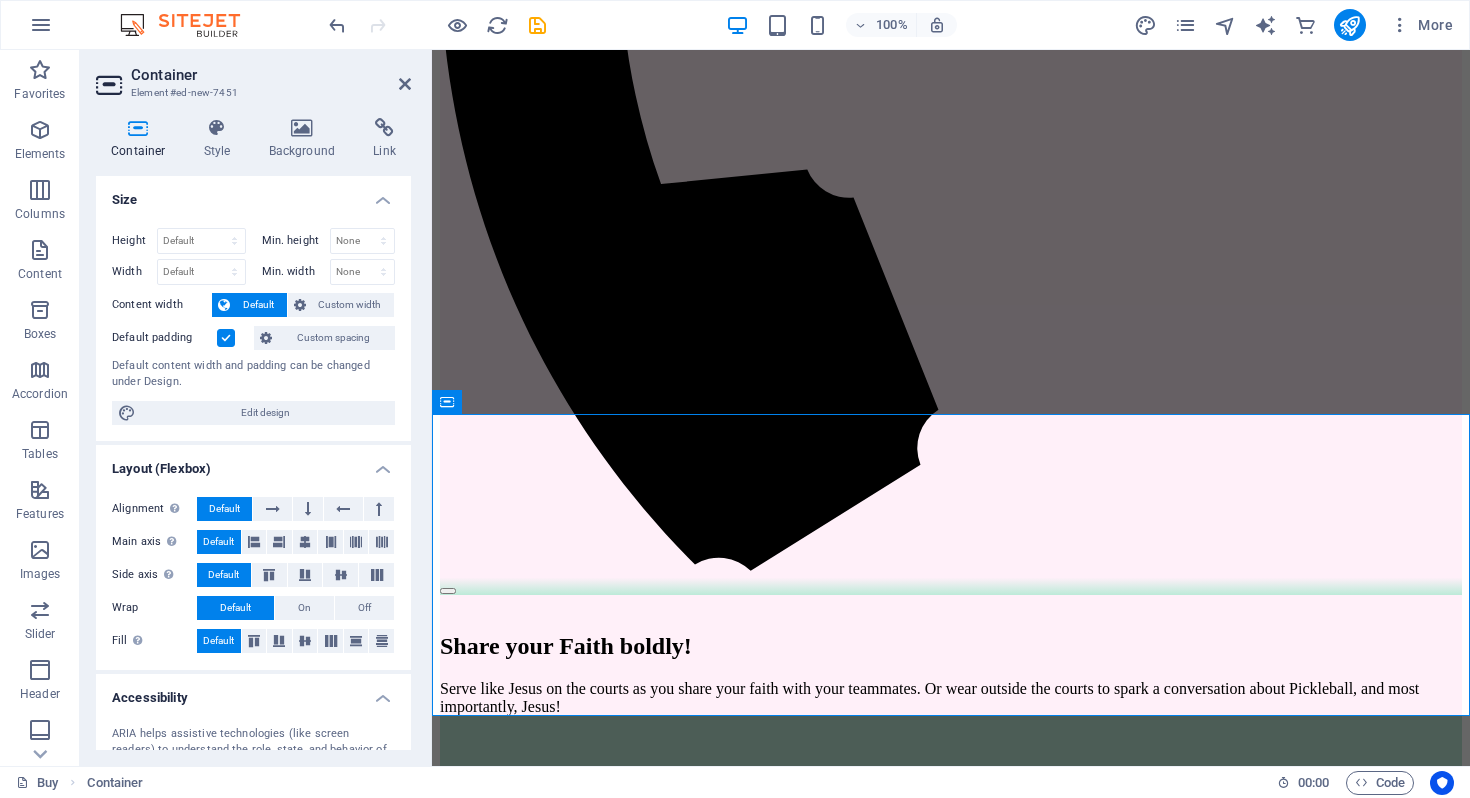 scroll, scrollTop: 1223, scrollLeft: 0, axis: vertical 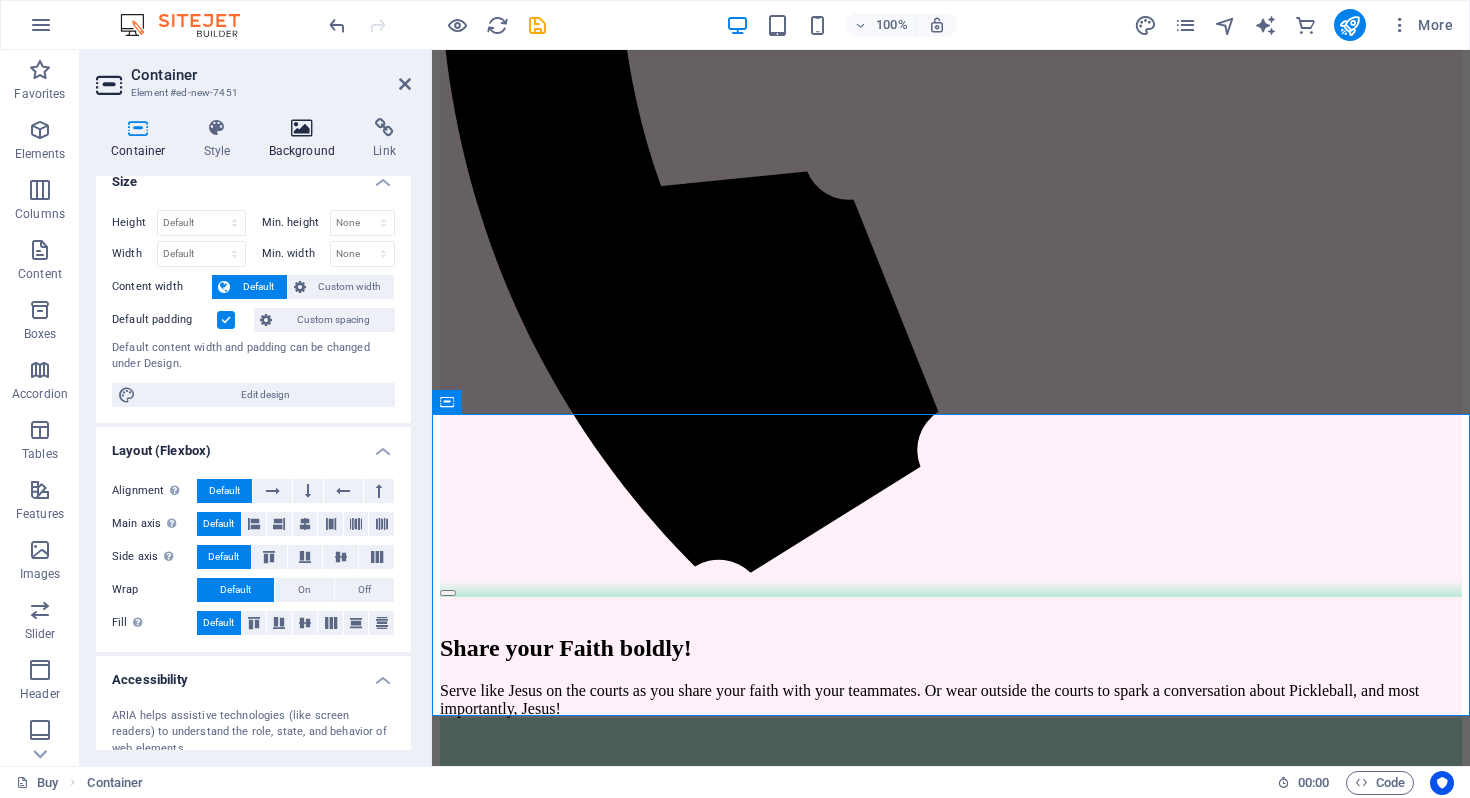 click on "Background" at bounding box center [306, 139] 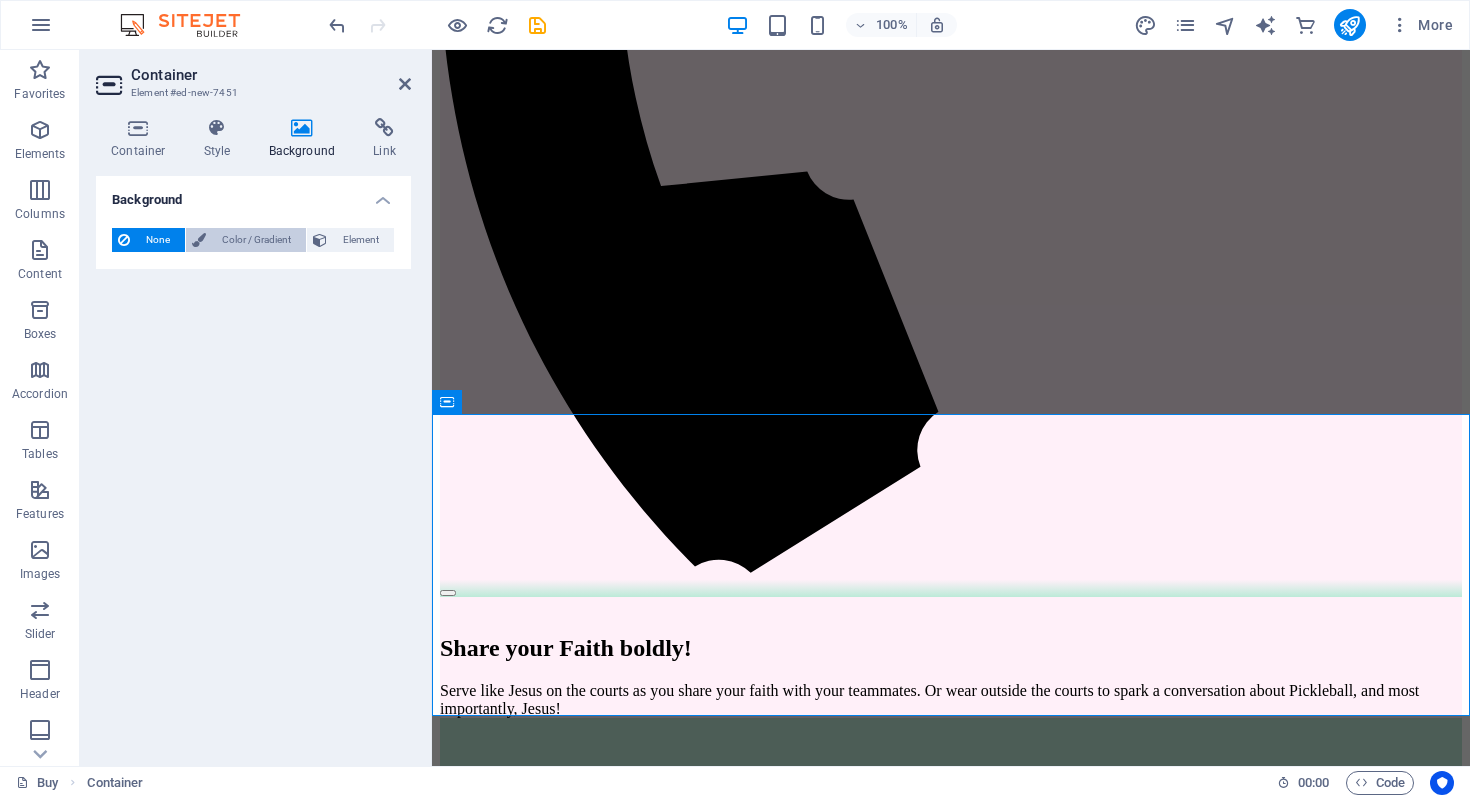 click on "Color / Gradient" at bounding box center [256, 240] 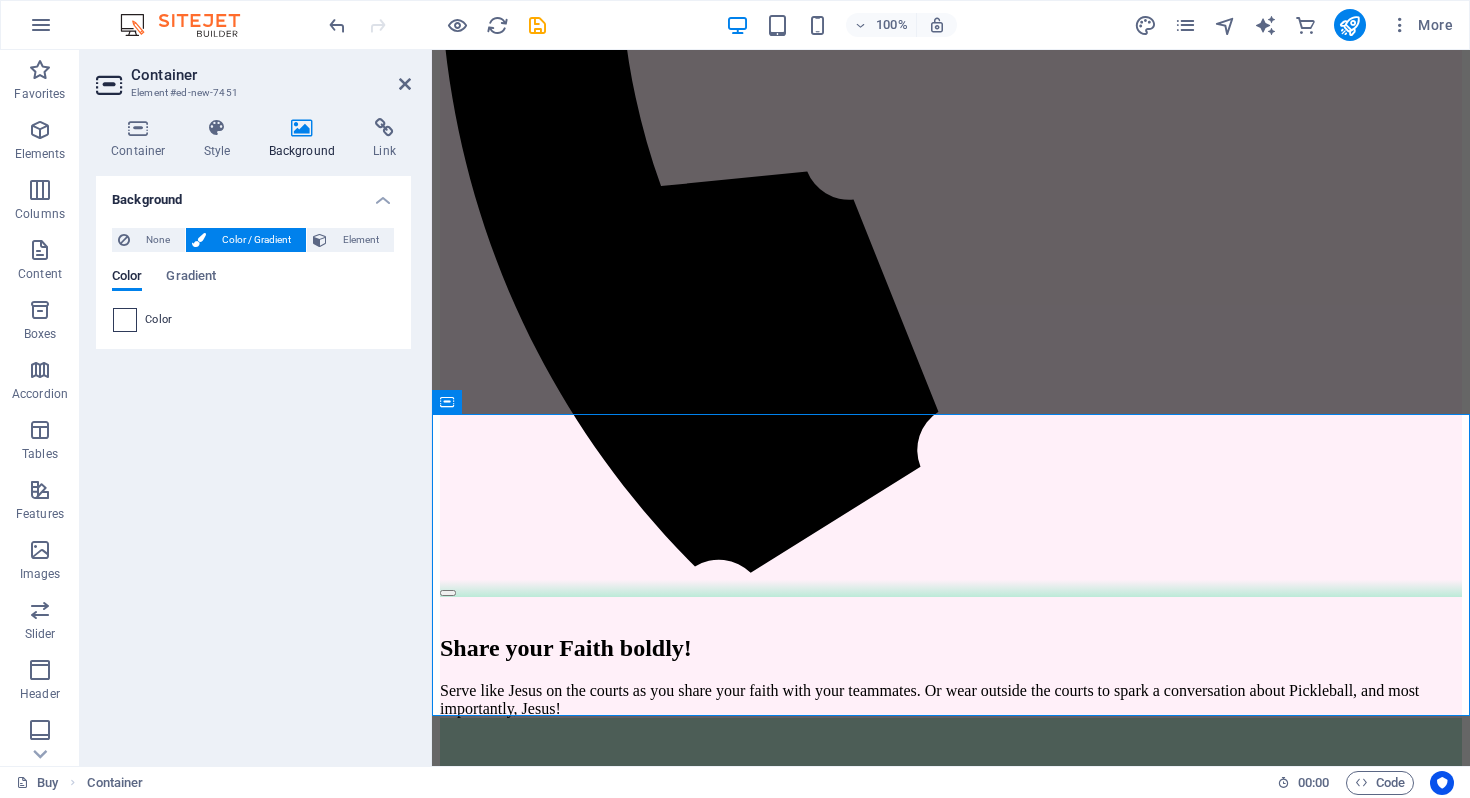 click at bounding box center [125, 320] 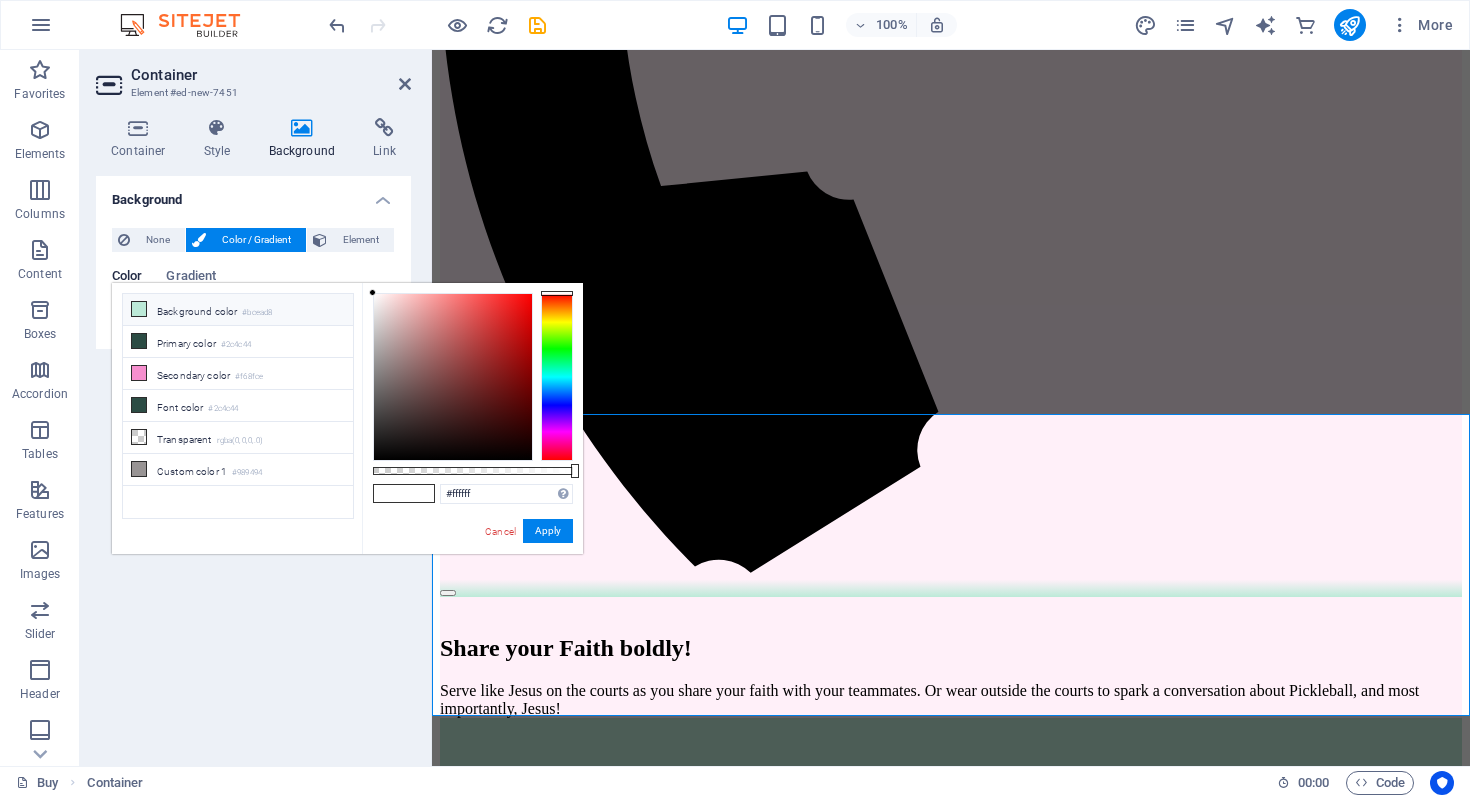 click on "Background color
#bcead8" at bounding box center [238, 310] 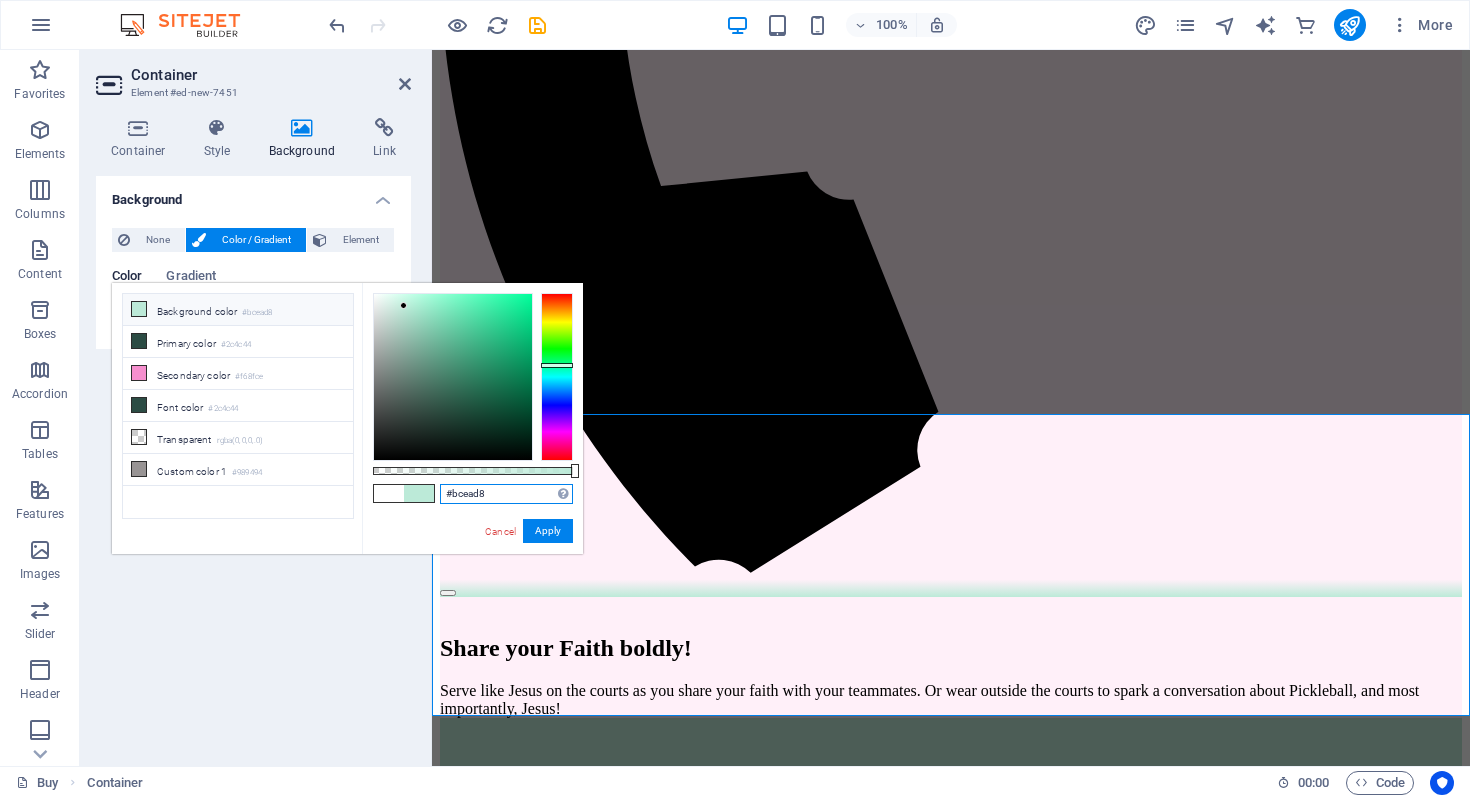drag, startPoint x: 493, startPoint y: 497, endPoint x: 452, endPoint y: 497, distance: 41 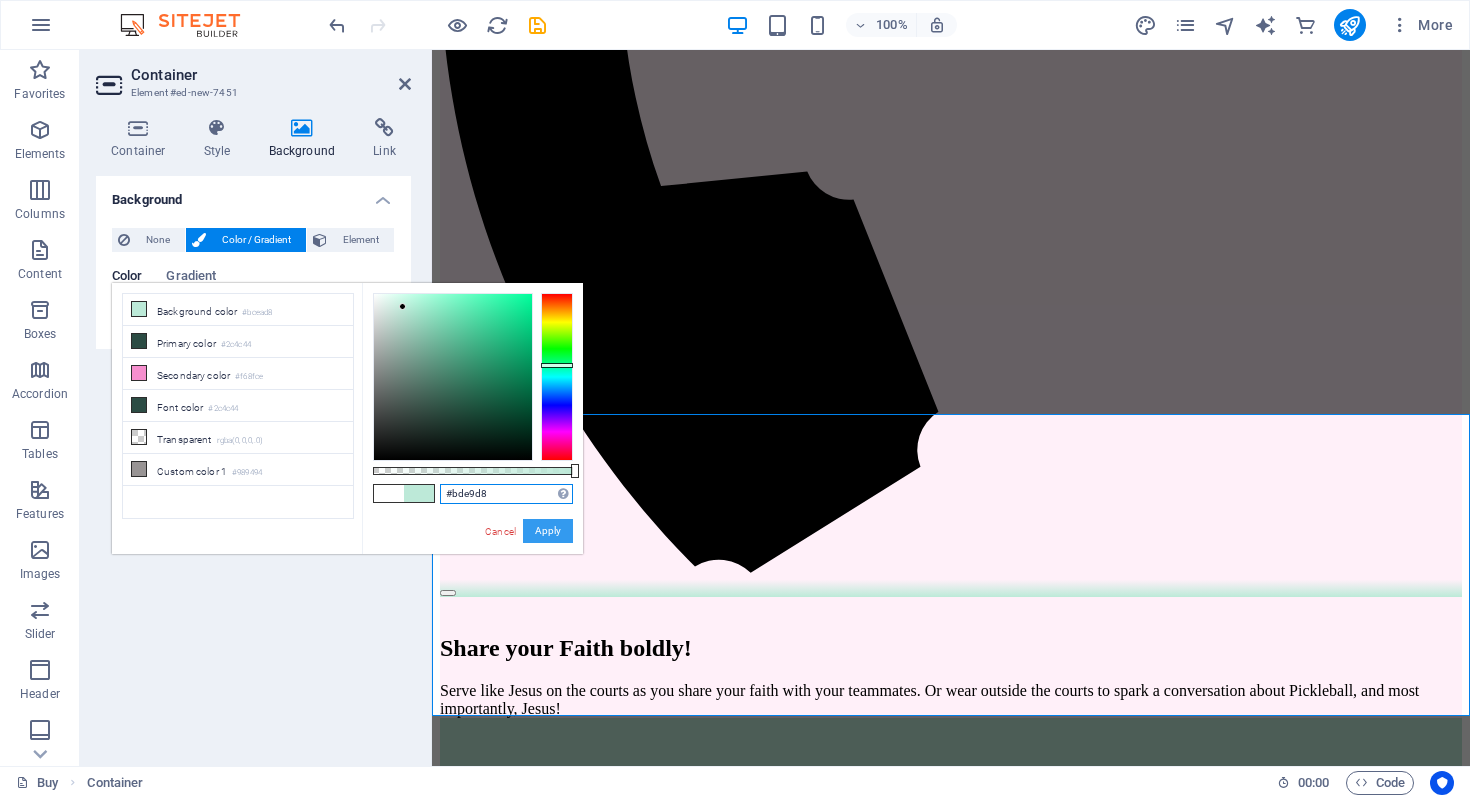 type on "#bde9d8" 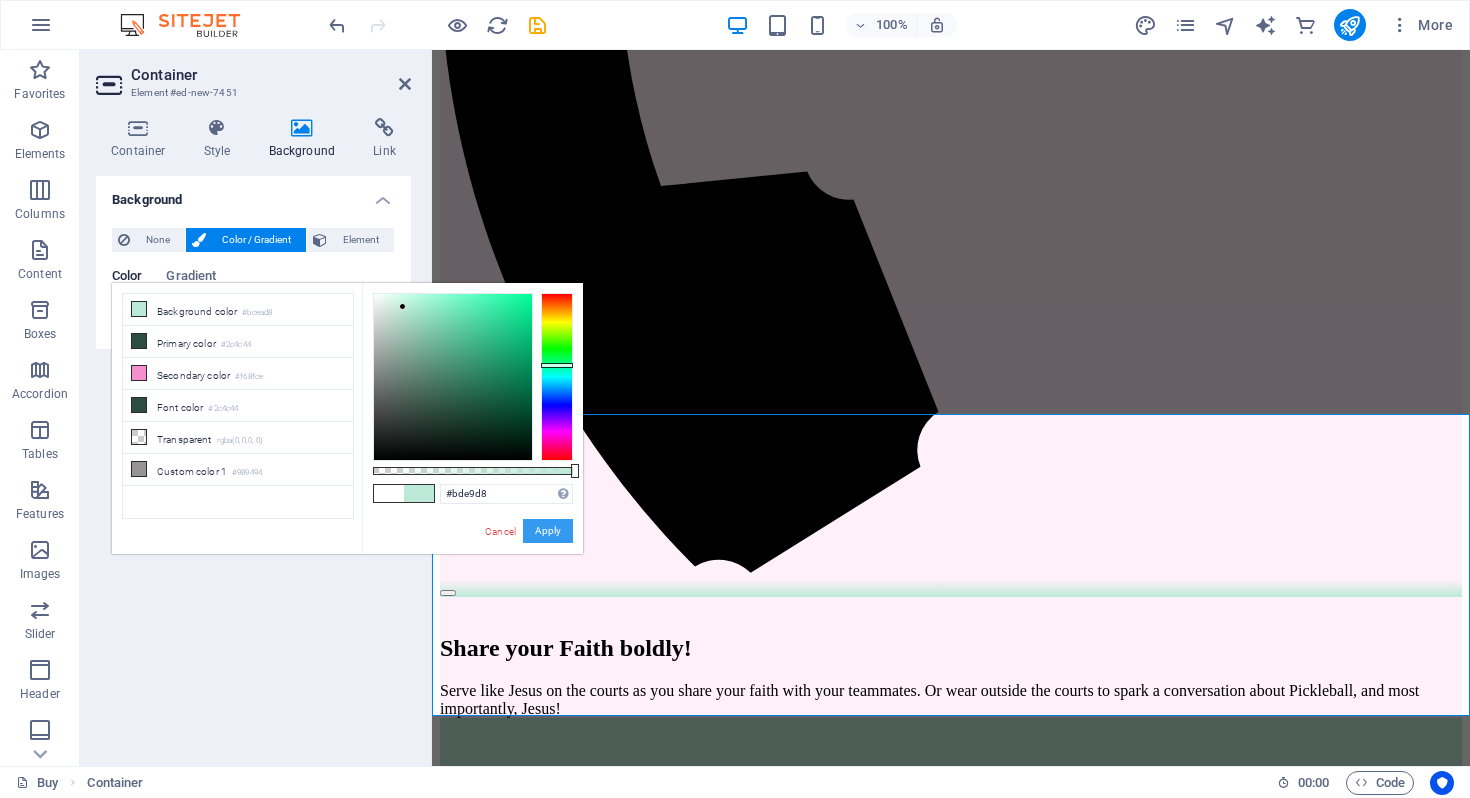 click on "Apply" at bounding box center [548, 531] 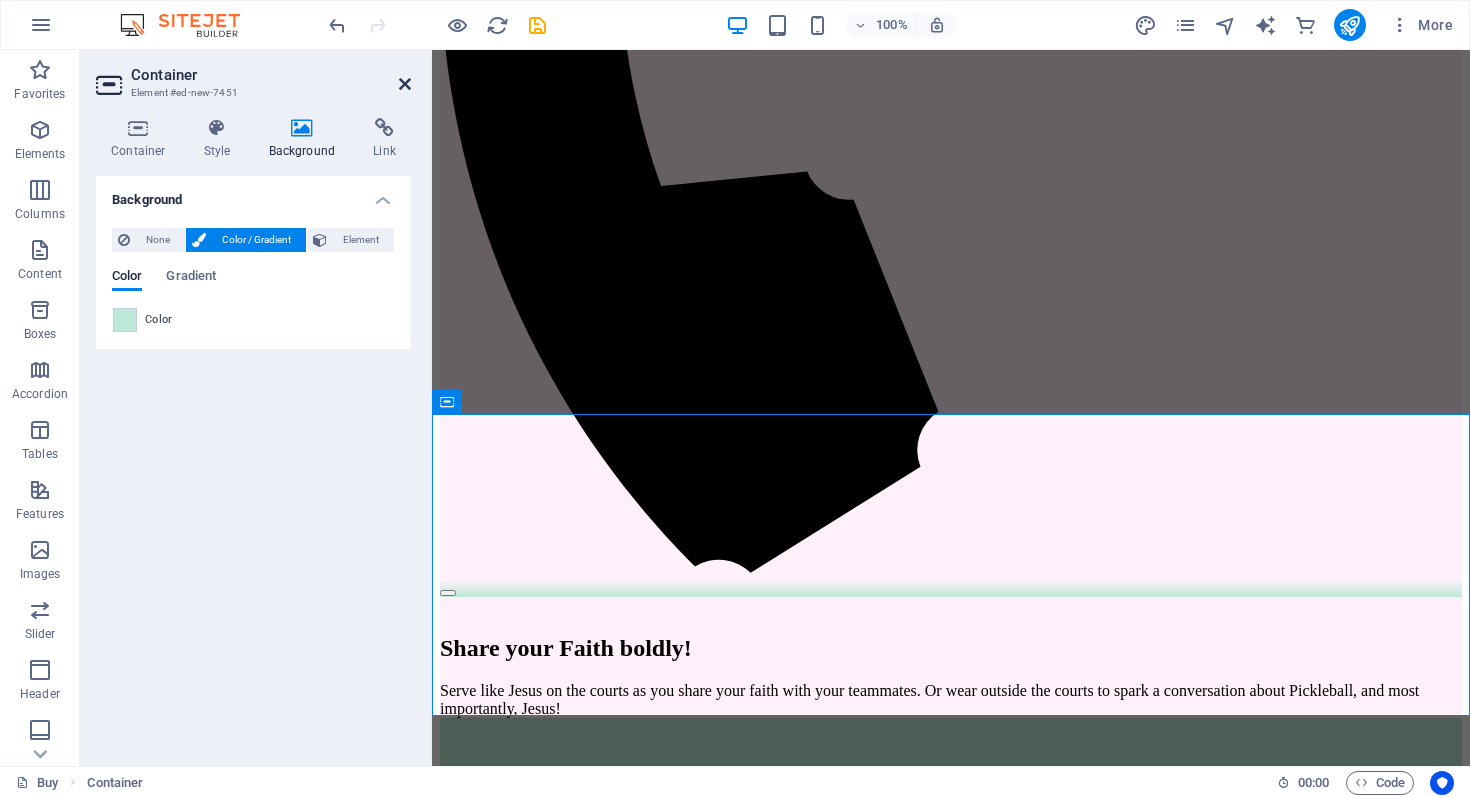 click at bounding box center [405, 84] 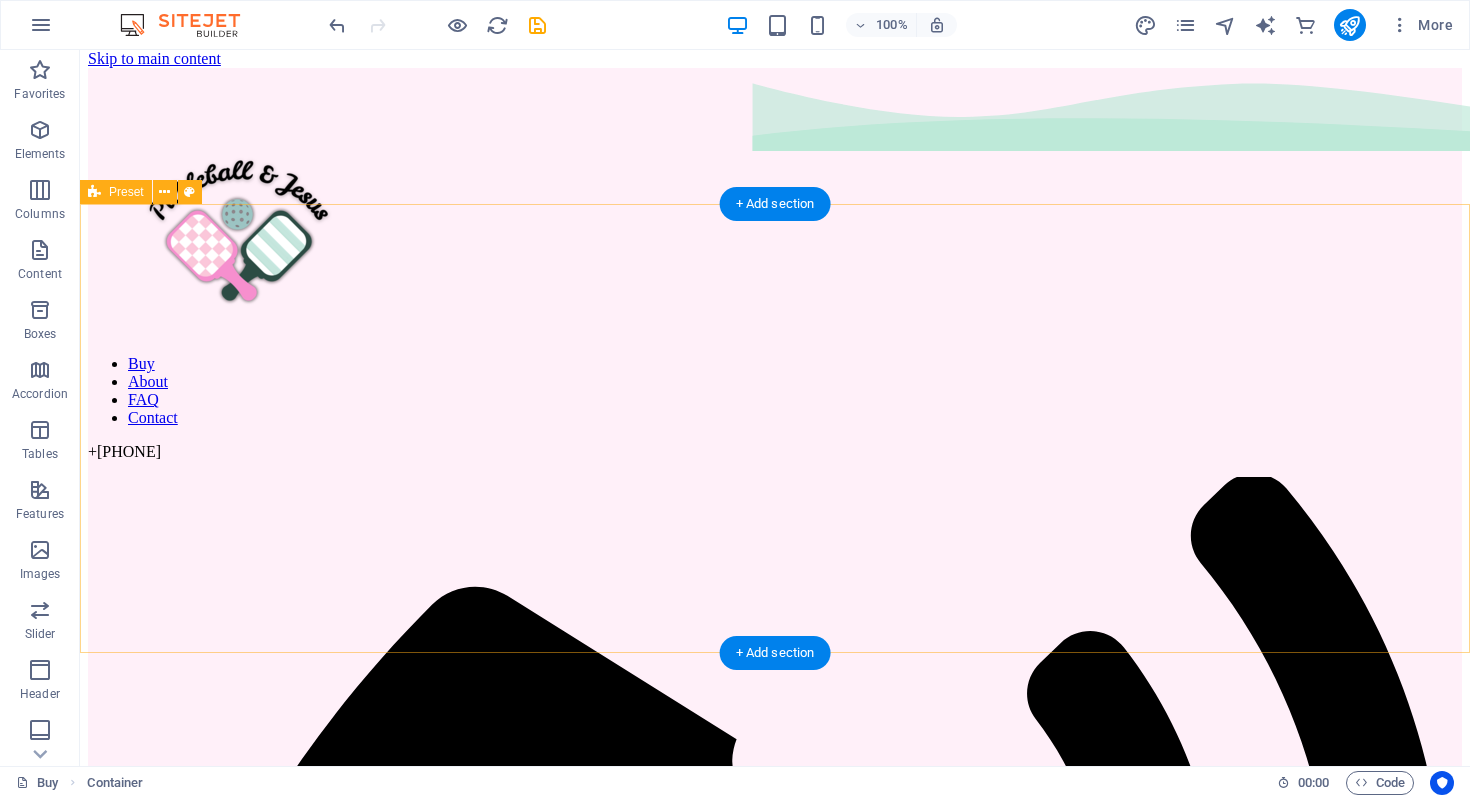 scroll, scrollTop: 0, scrollLeft: 0, axis: both 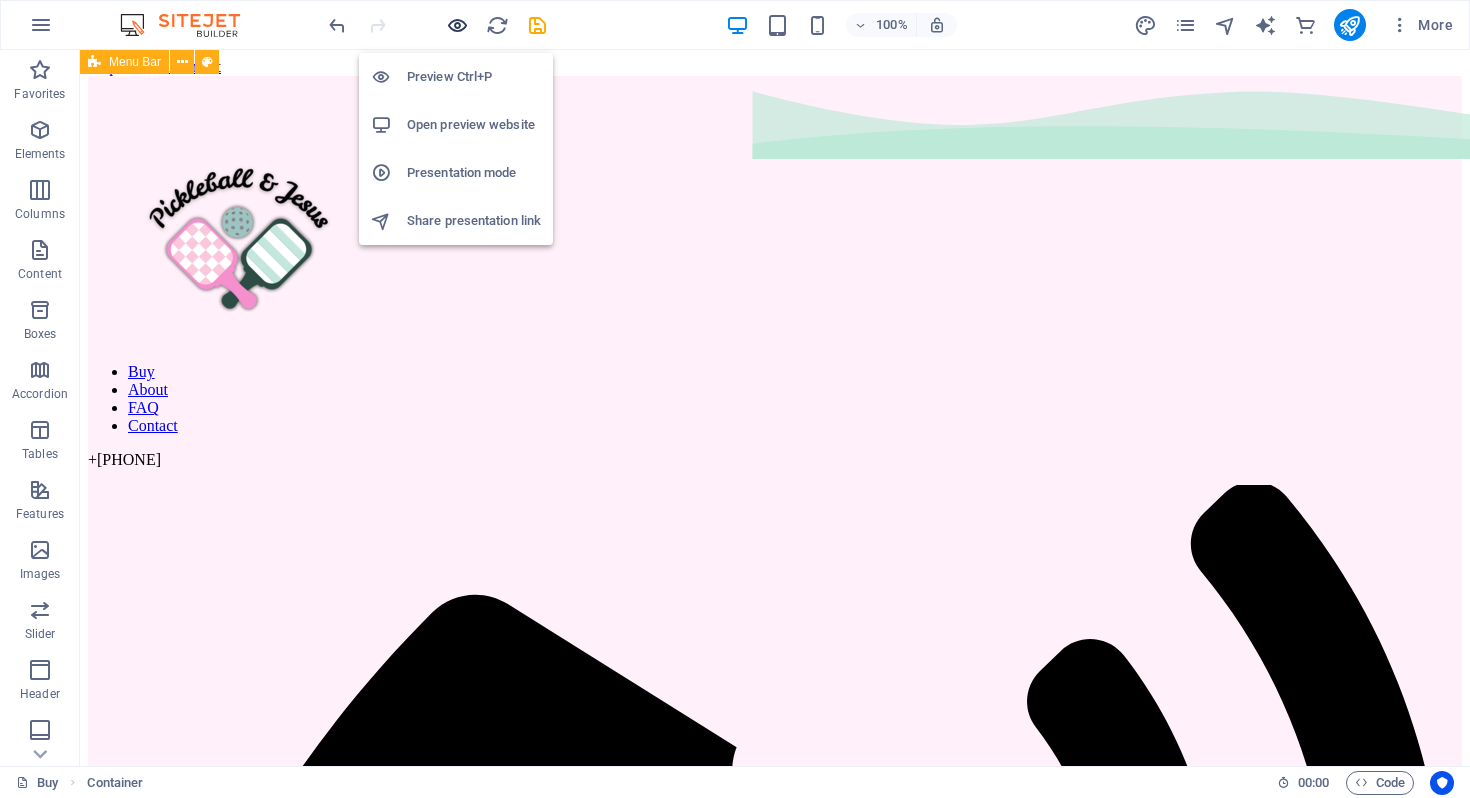 click at bounding box center (457, 25) 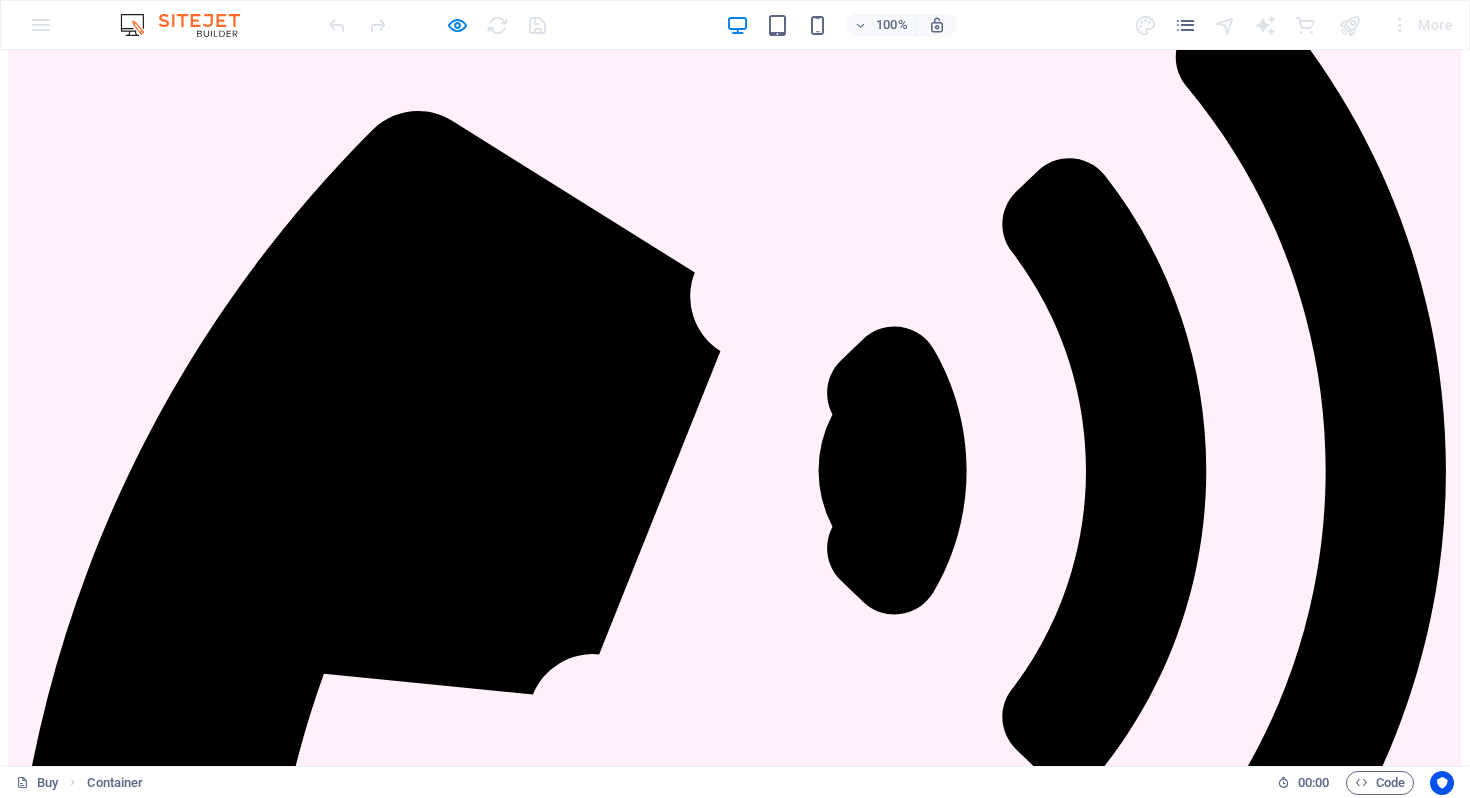 scroll, scrollTop: 0, scrollLeft: 0, axis: both 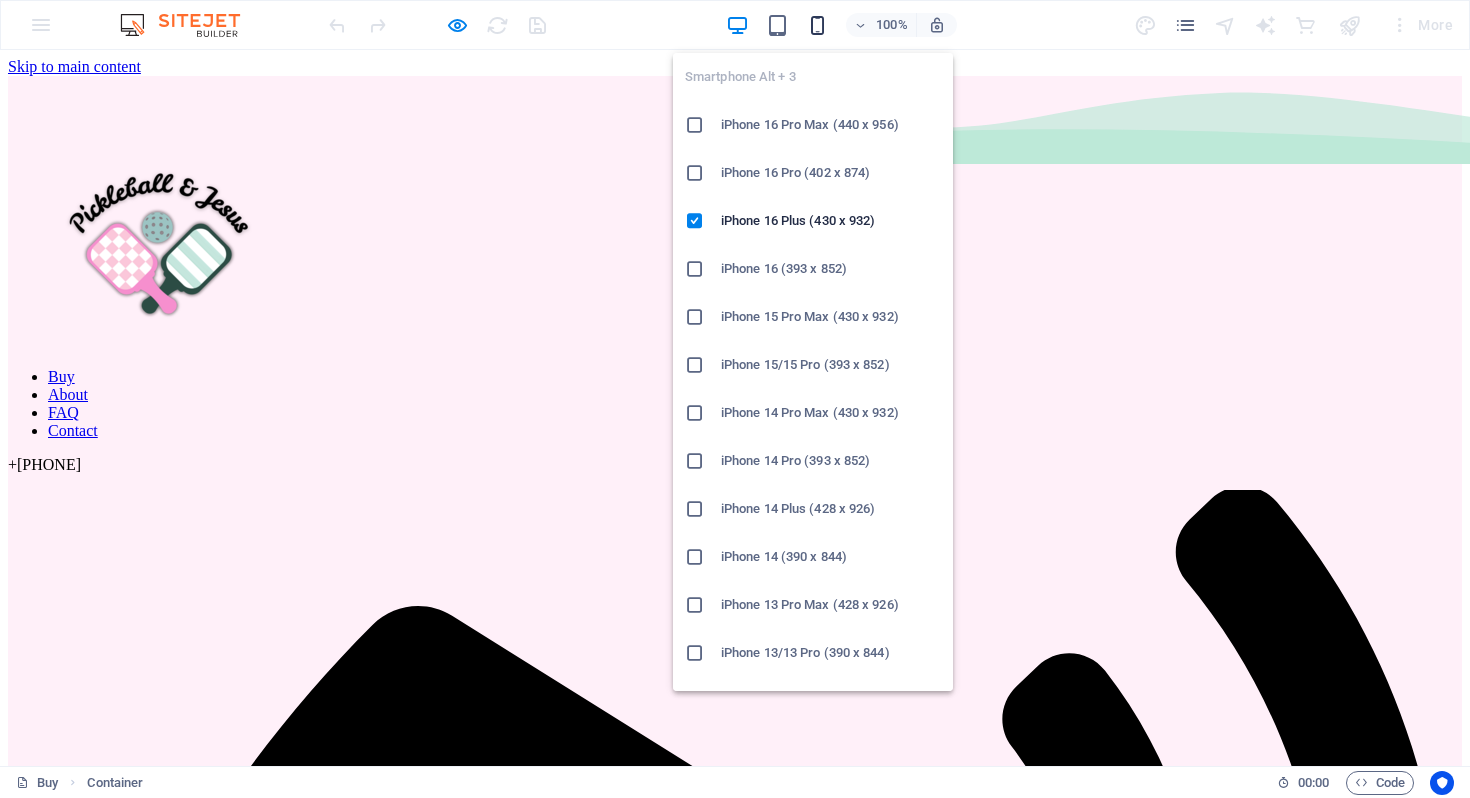 click at bounding box center (817, 25) 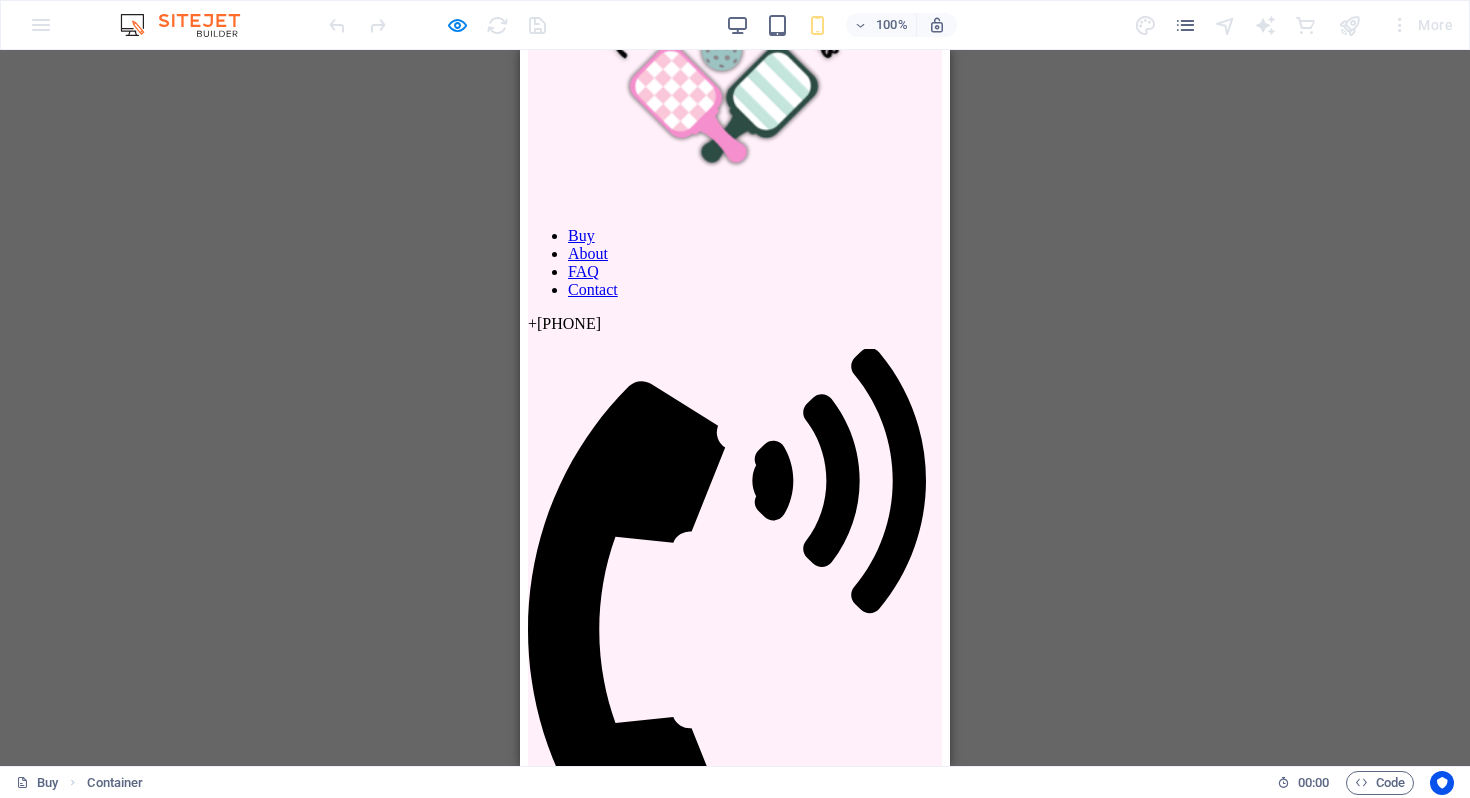 scroll, scrollTop: 0, scrollLeft: 0, axis: both 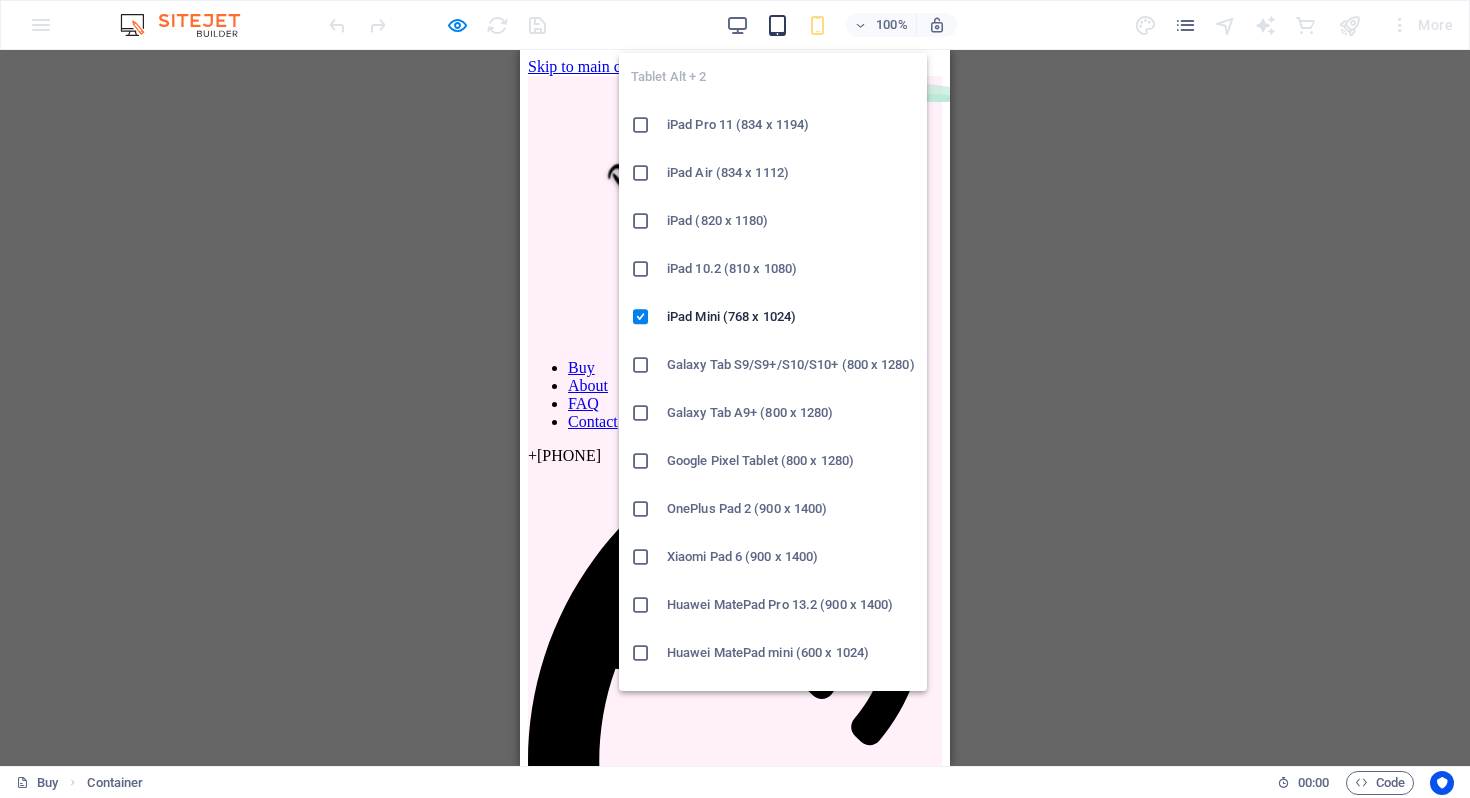 click at bounding box center (777, 25) 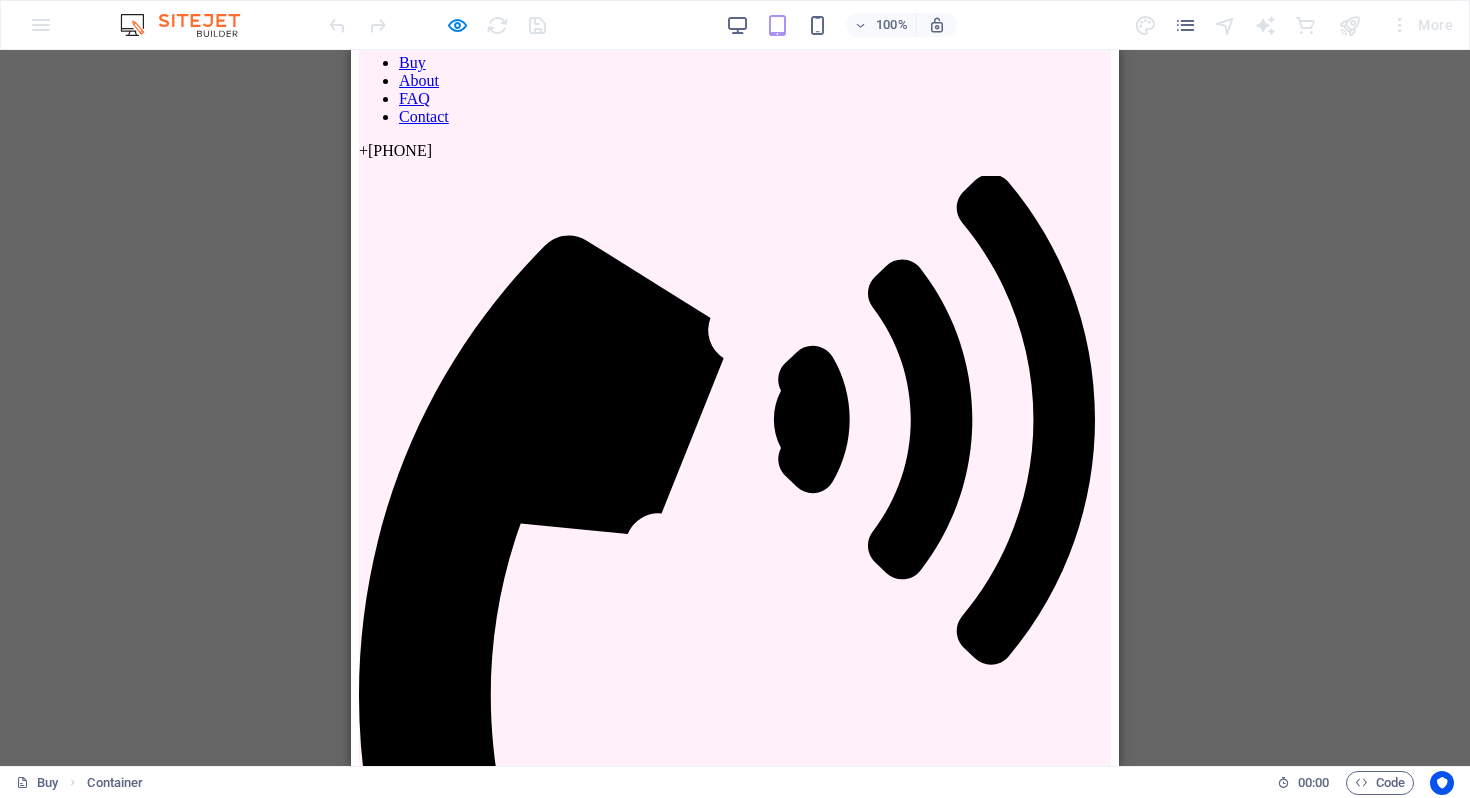 scroll, scrollTop: 0, scrollLeft: 0, axis: both 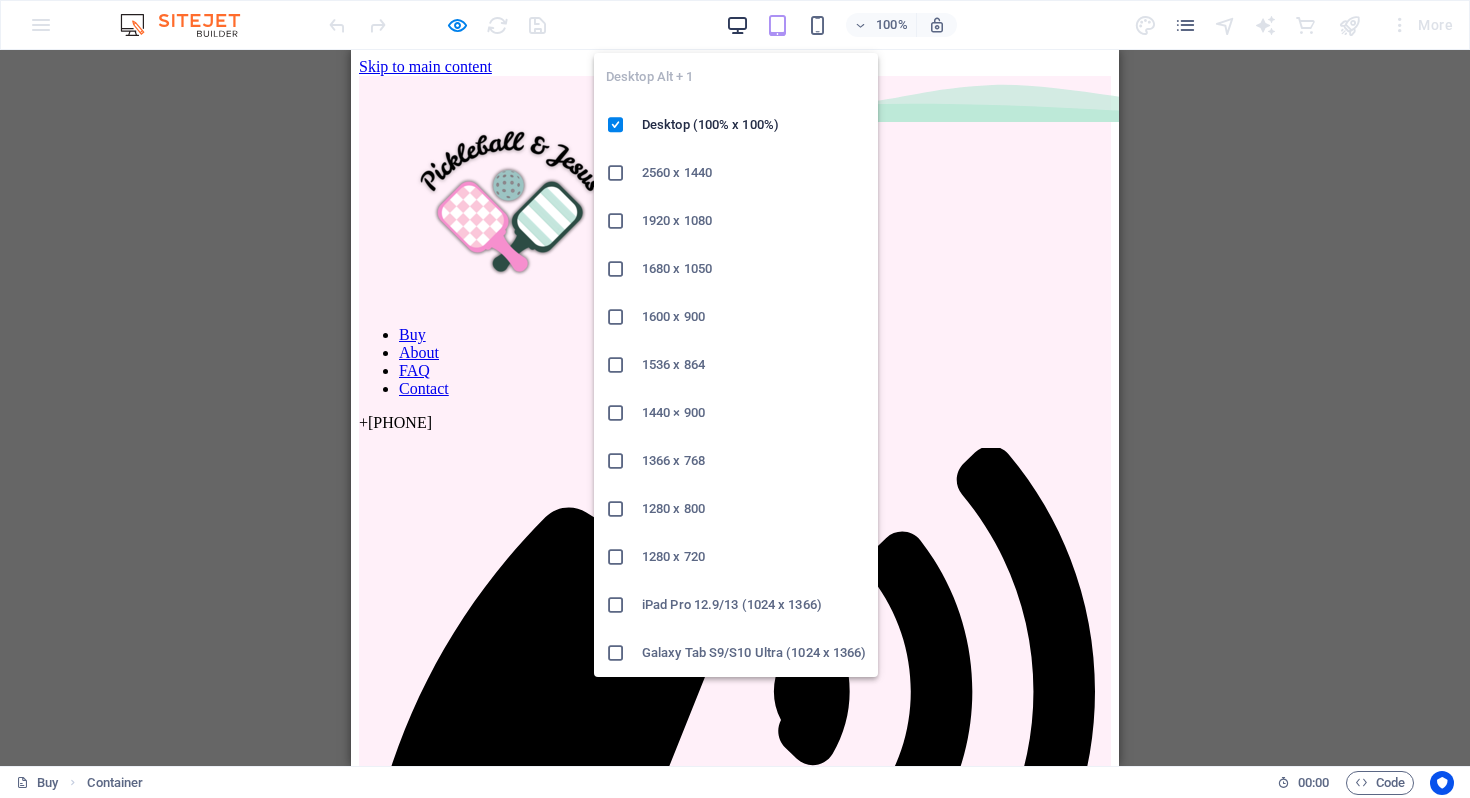 click at bounding box center (737, 25) 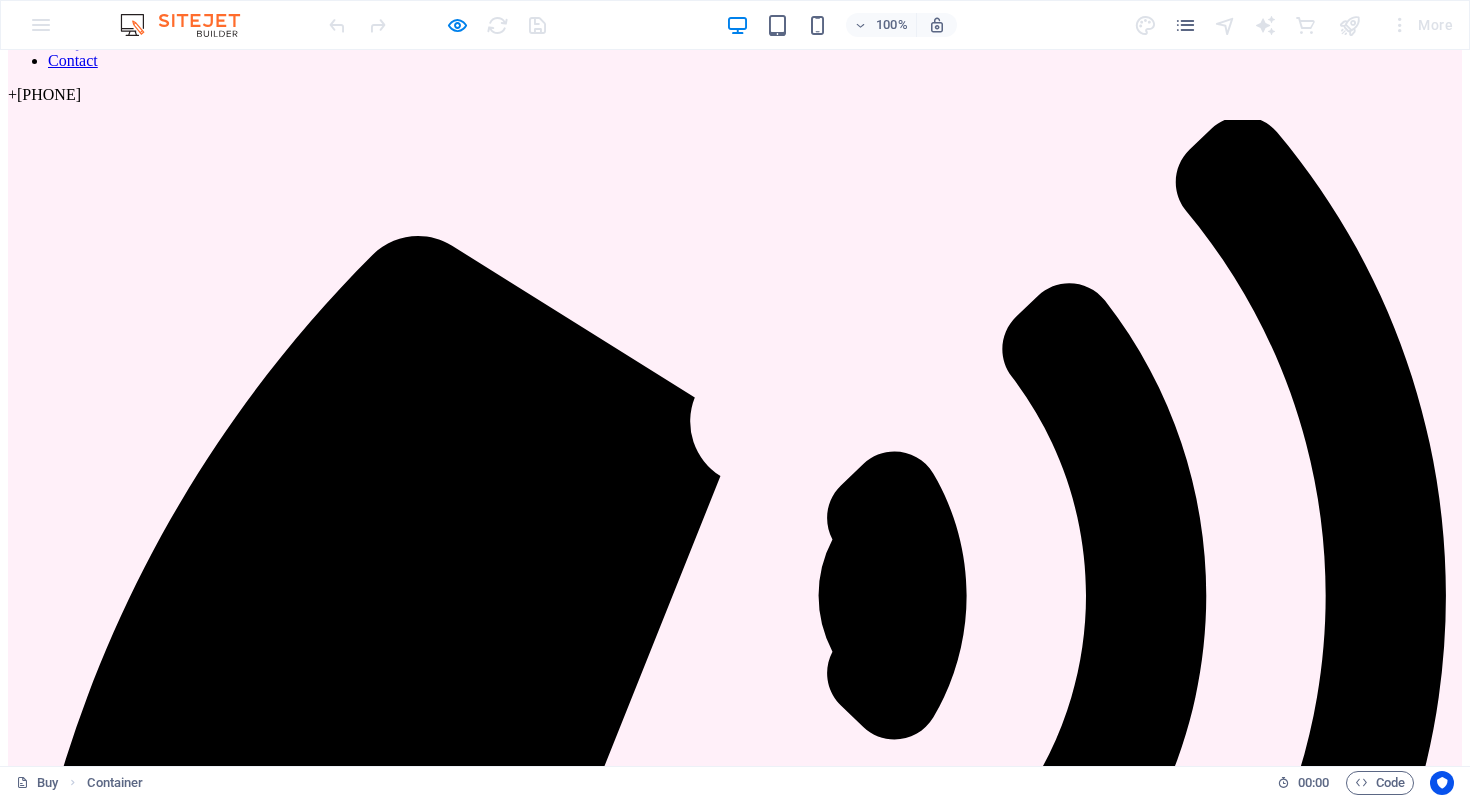 scroll, scrollTop: 378, scrollLeft: 0, axis: vertical 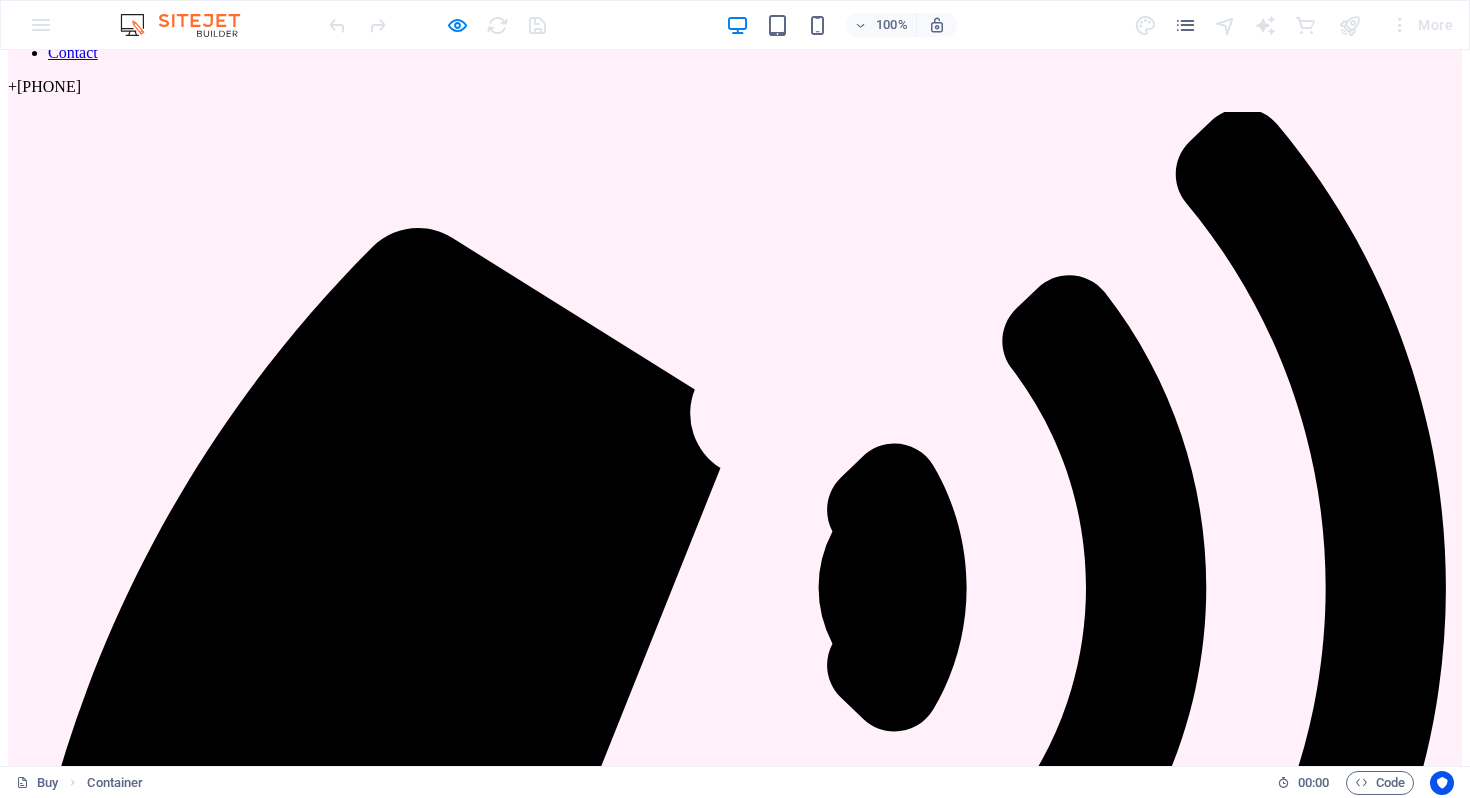 click on "JOIN OUR MINISTRY ABOUT OUR FOUNDER MOLLIE SHOP OUR GEAR FIND A PICKLEBALL GROUP NEAR YOU" at bounding box center (735, 5214) 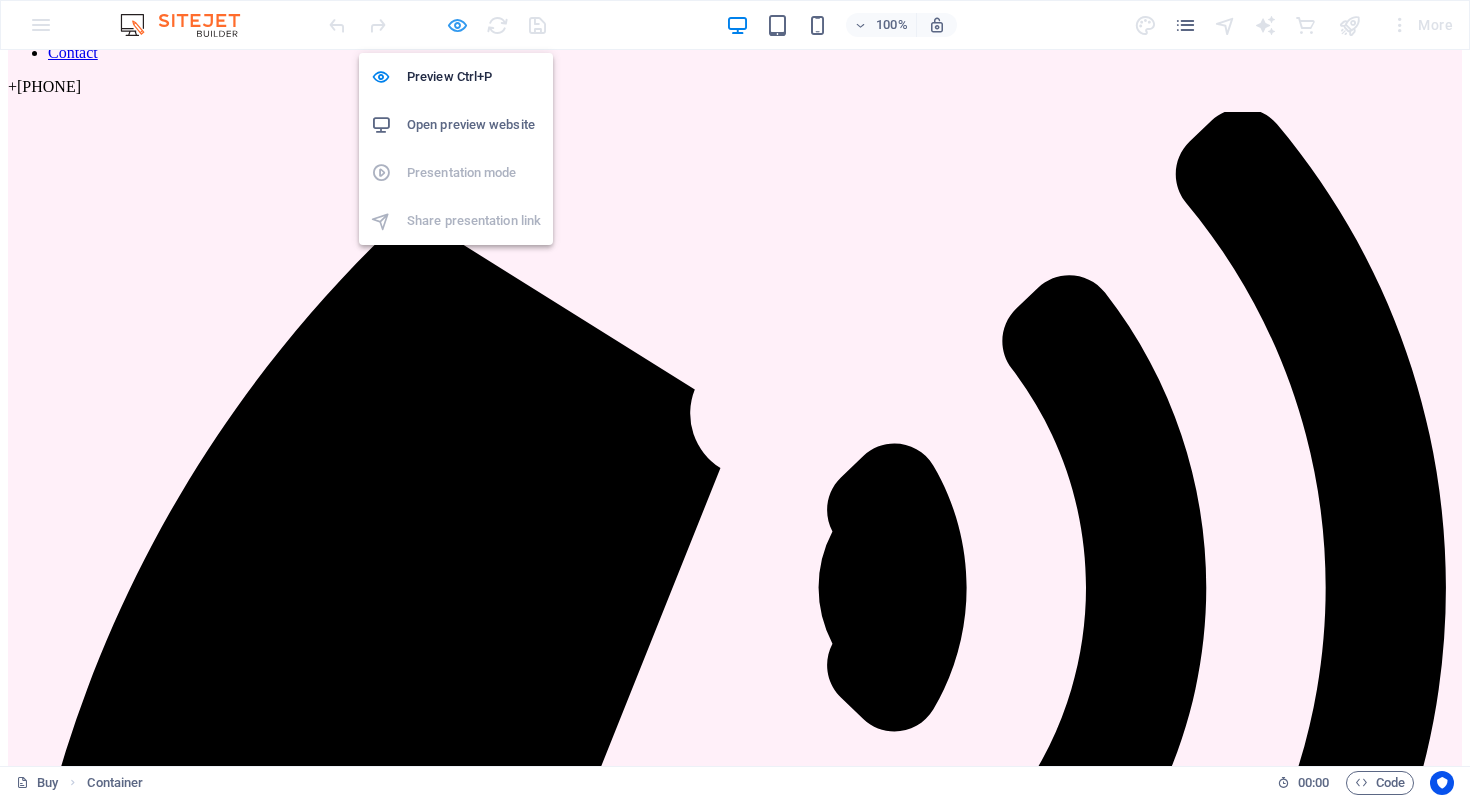 click at bounding box center [457, 25] 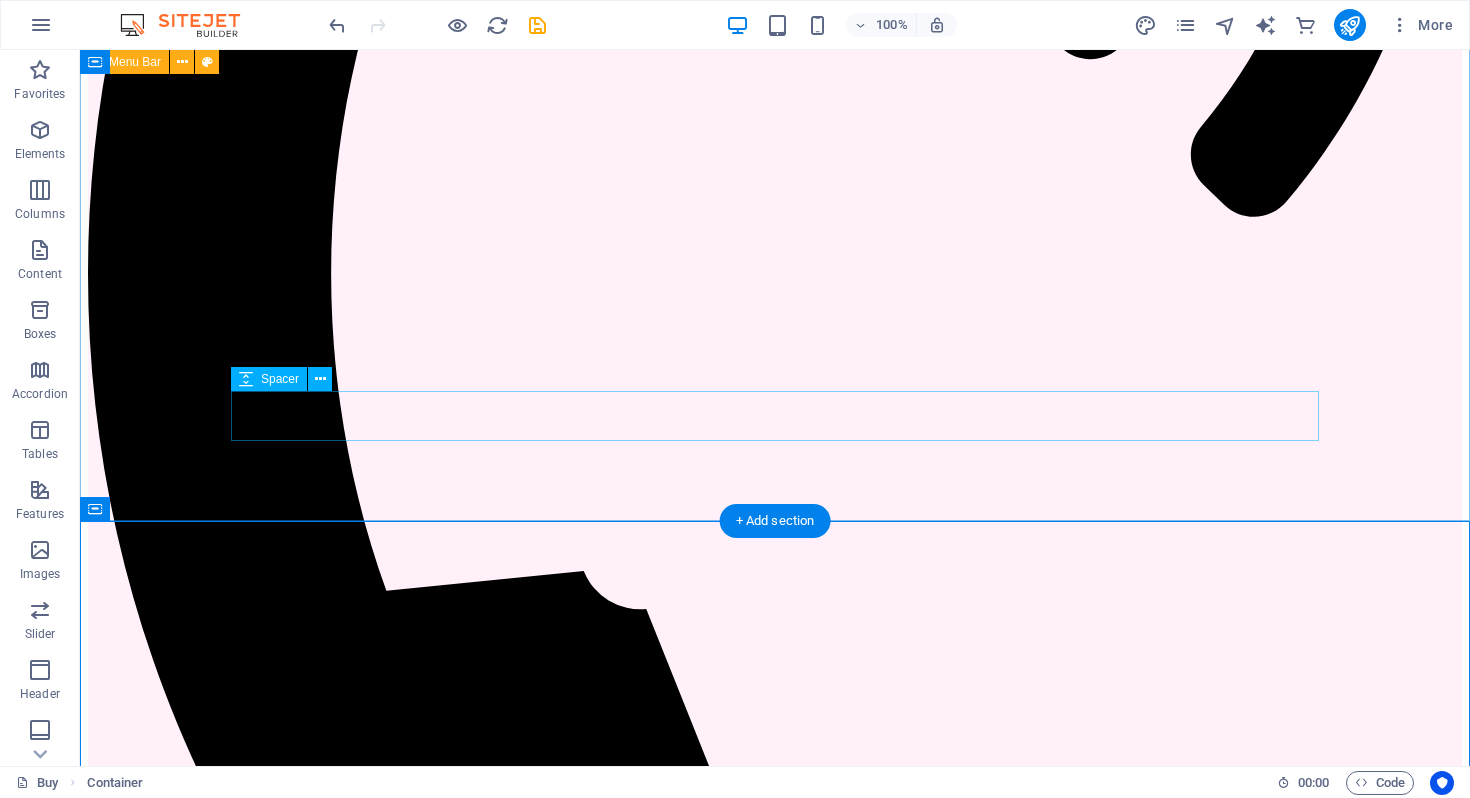 scroll, scrollTop: 1175, scrollLeft: 0, axis: vertical 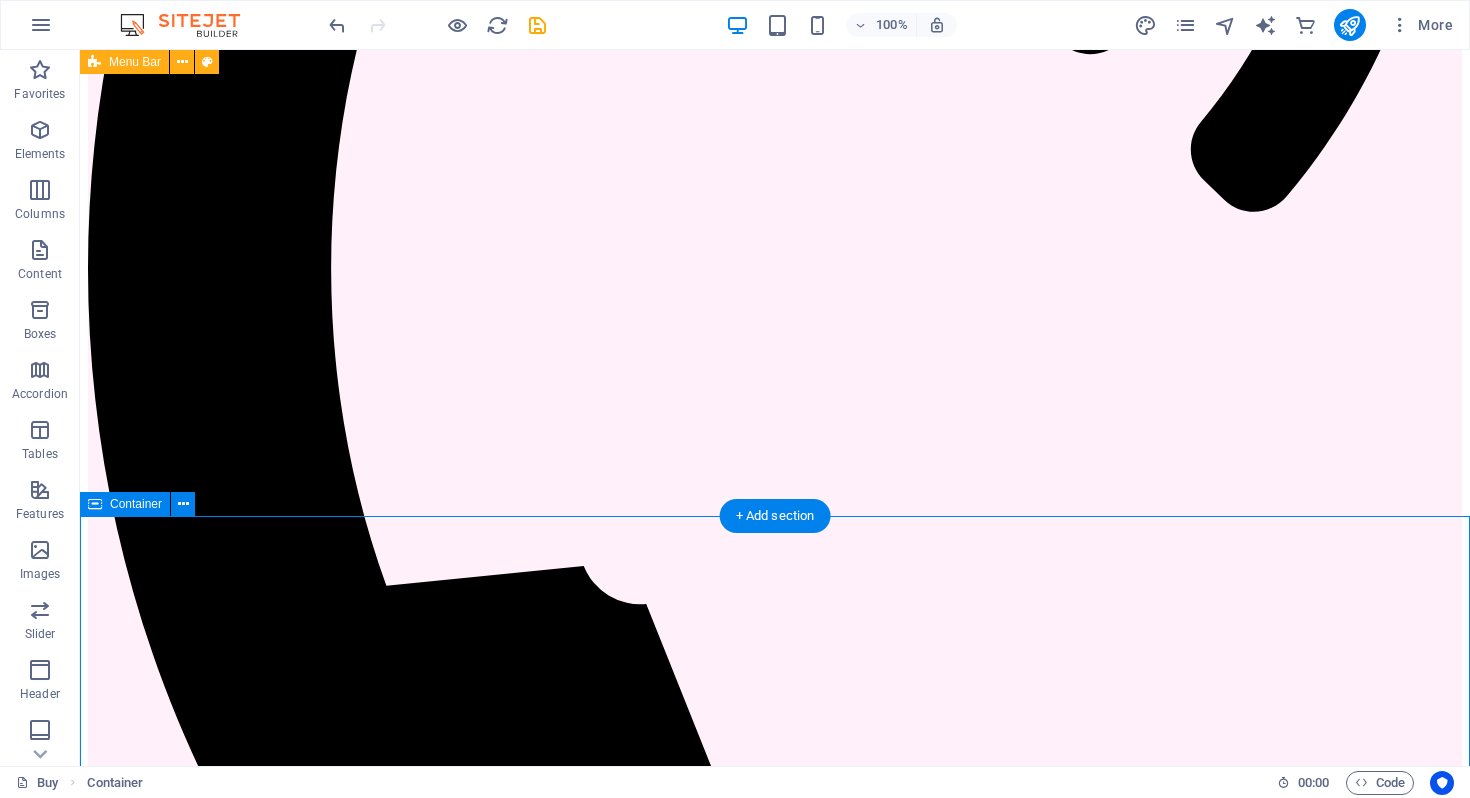 click on "Add elements" at bounding box center [716, 7076] 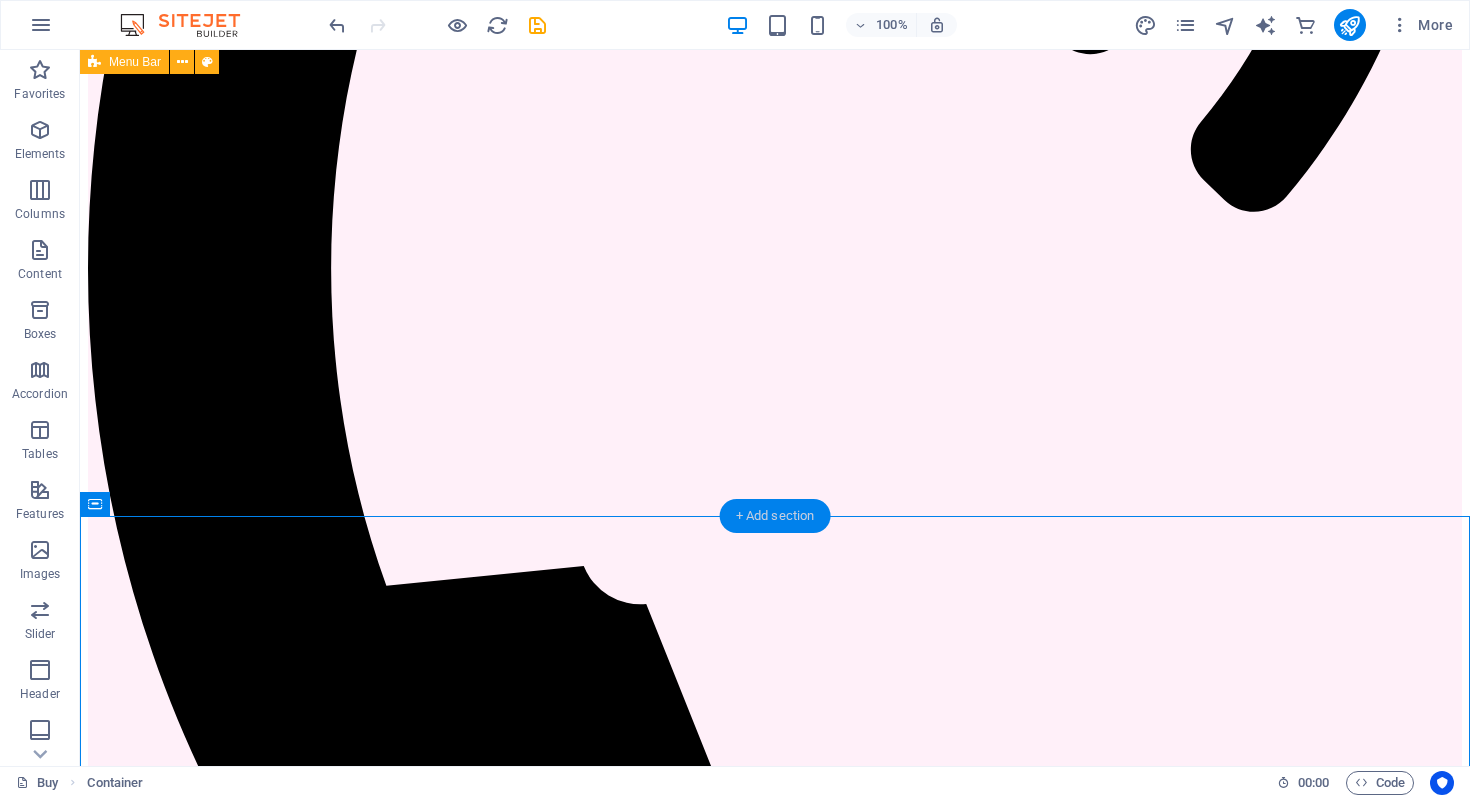 click on "+ Add section" at bounding box center [775, 516] 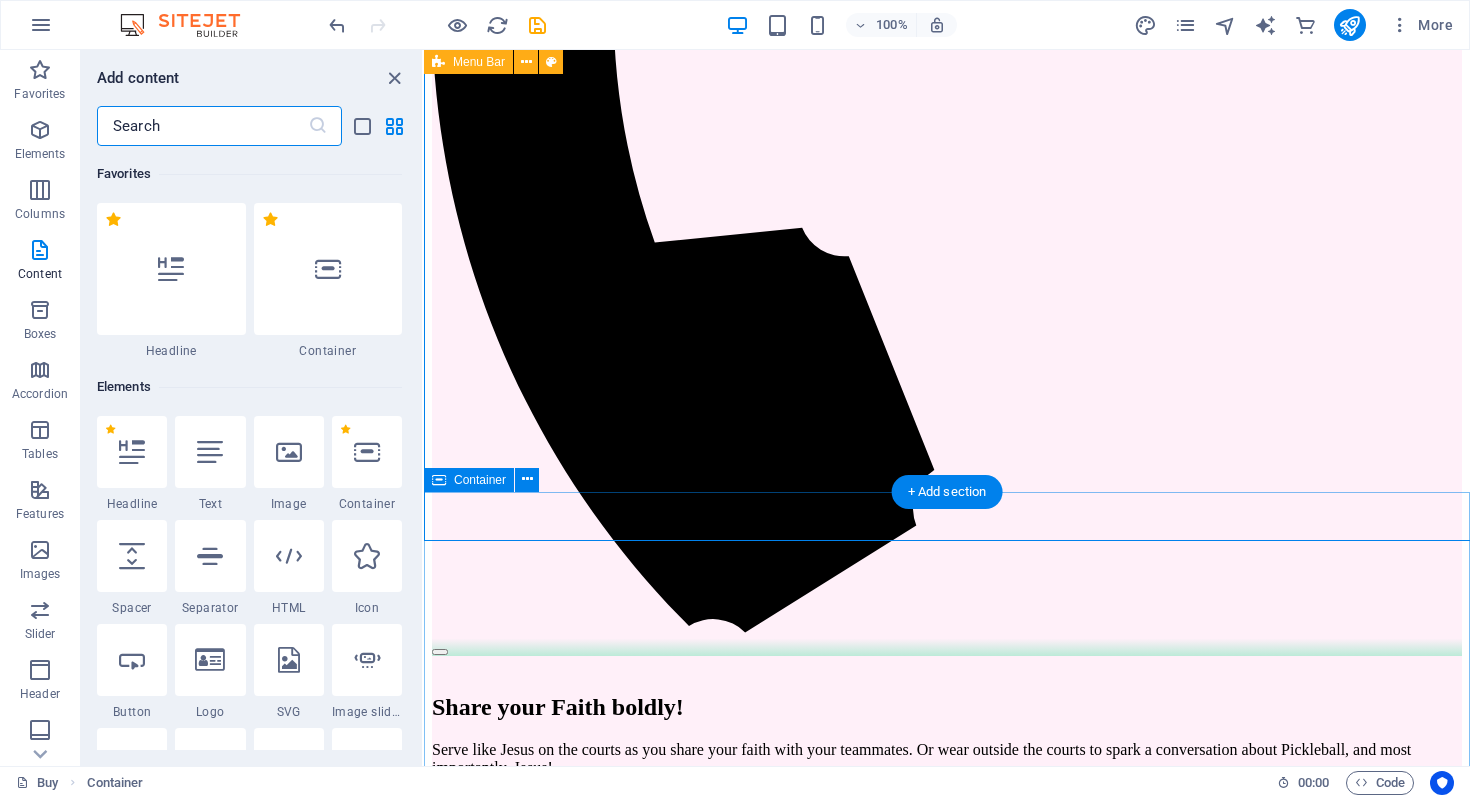 scroll, scrollTop: 1150, scrollLeft: 0, axis: vertical 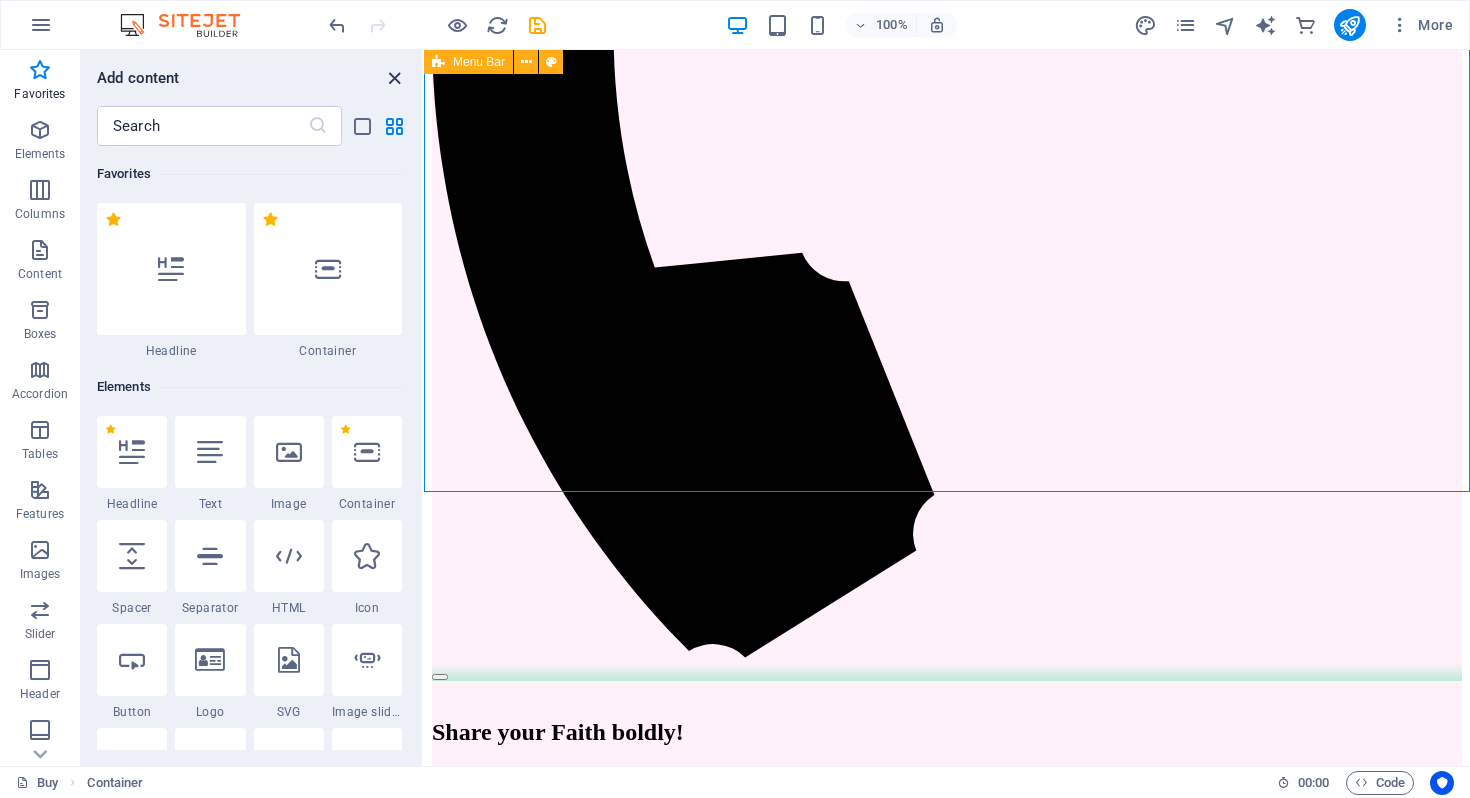 click at bounding box center (394, 78) 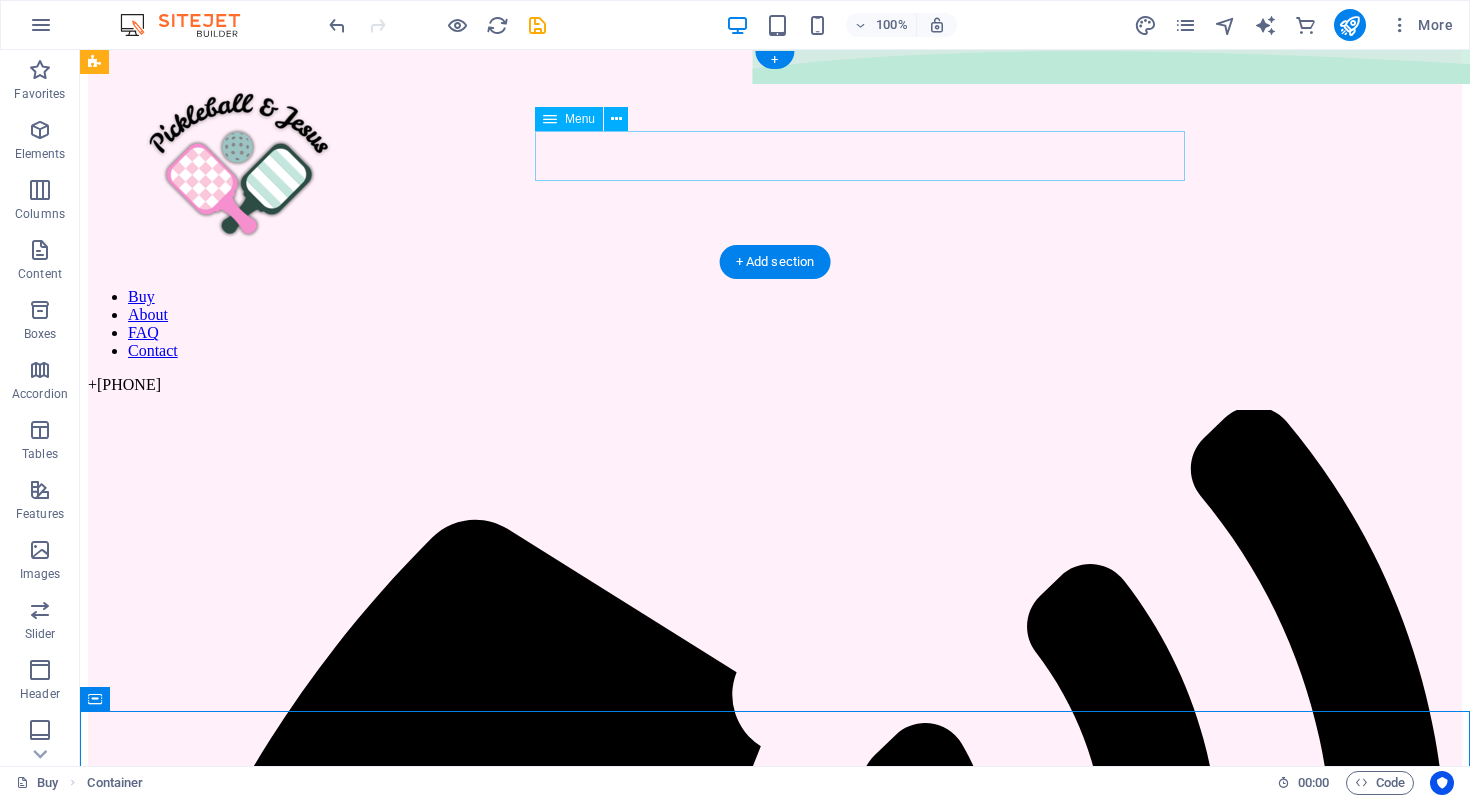 scroll, scrollTop: 0, scrollLeft: 0, axis: both 